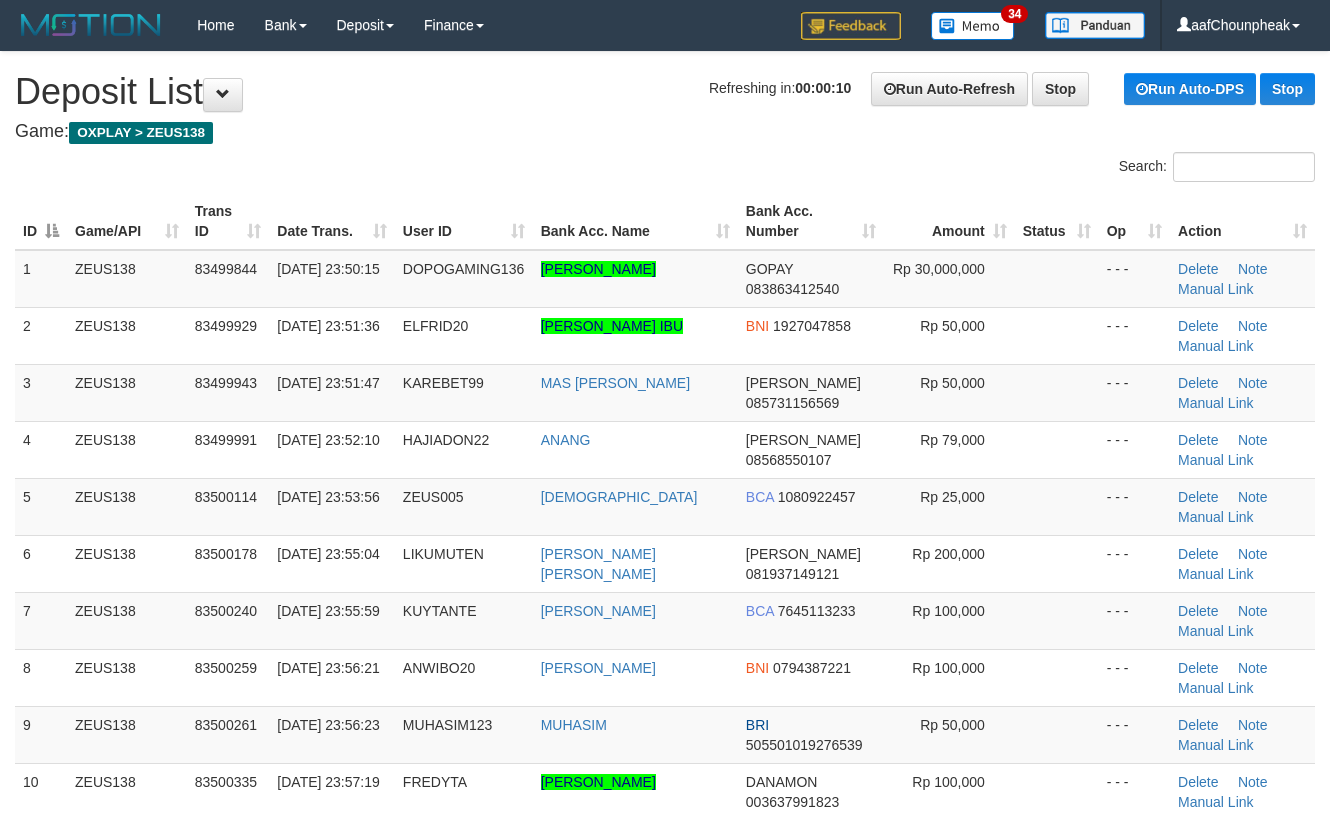 scroll, scrollTop: 0, scrollLeft: 0, axis: both 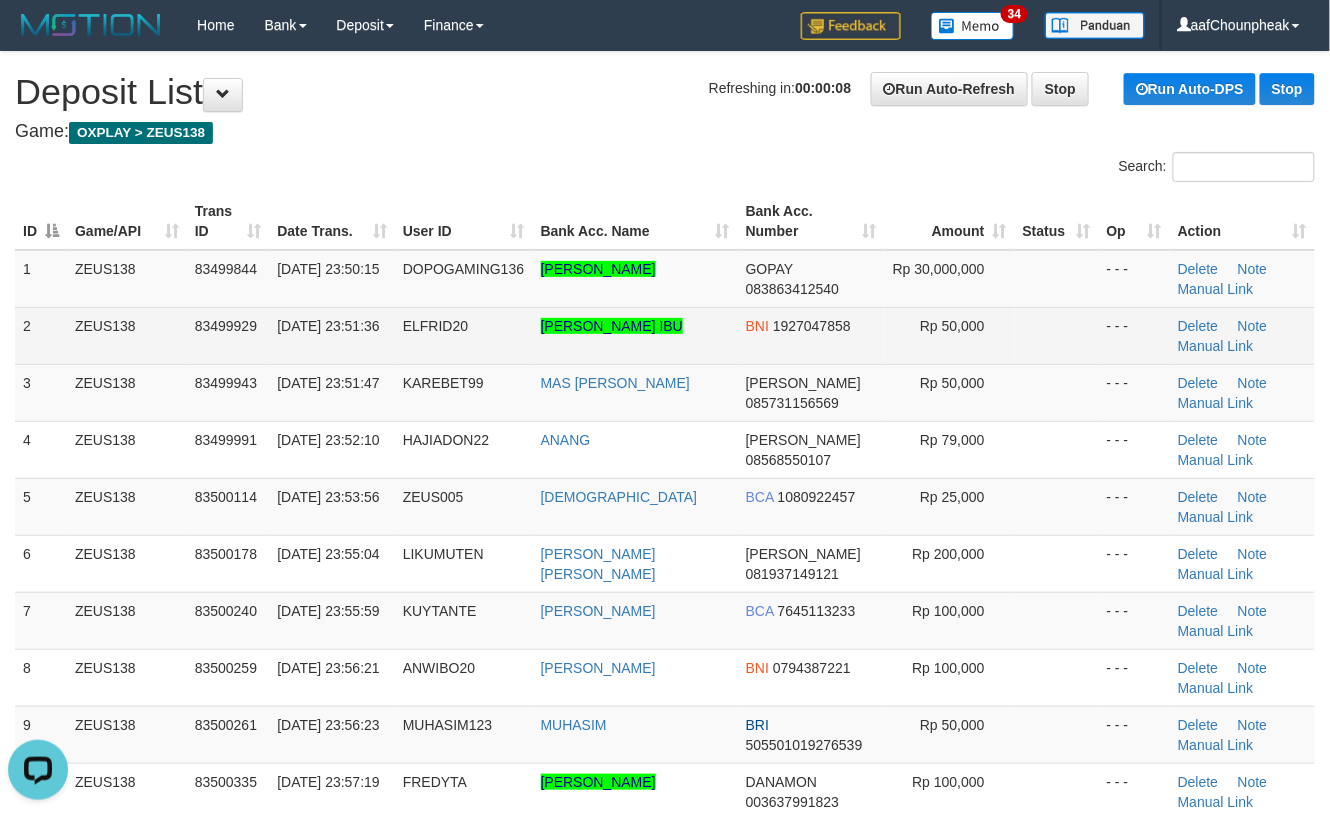 click at bounding box center (1057, 335) 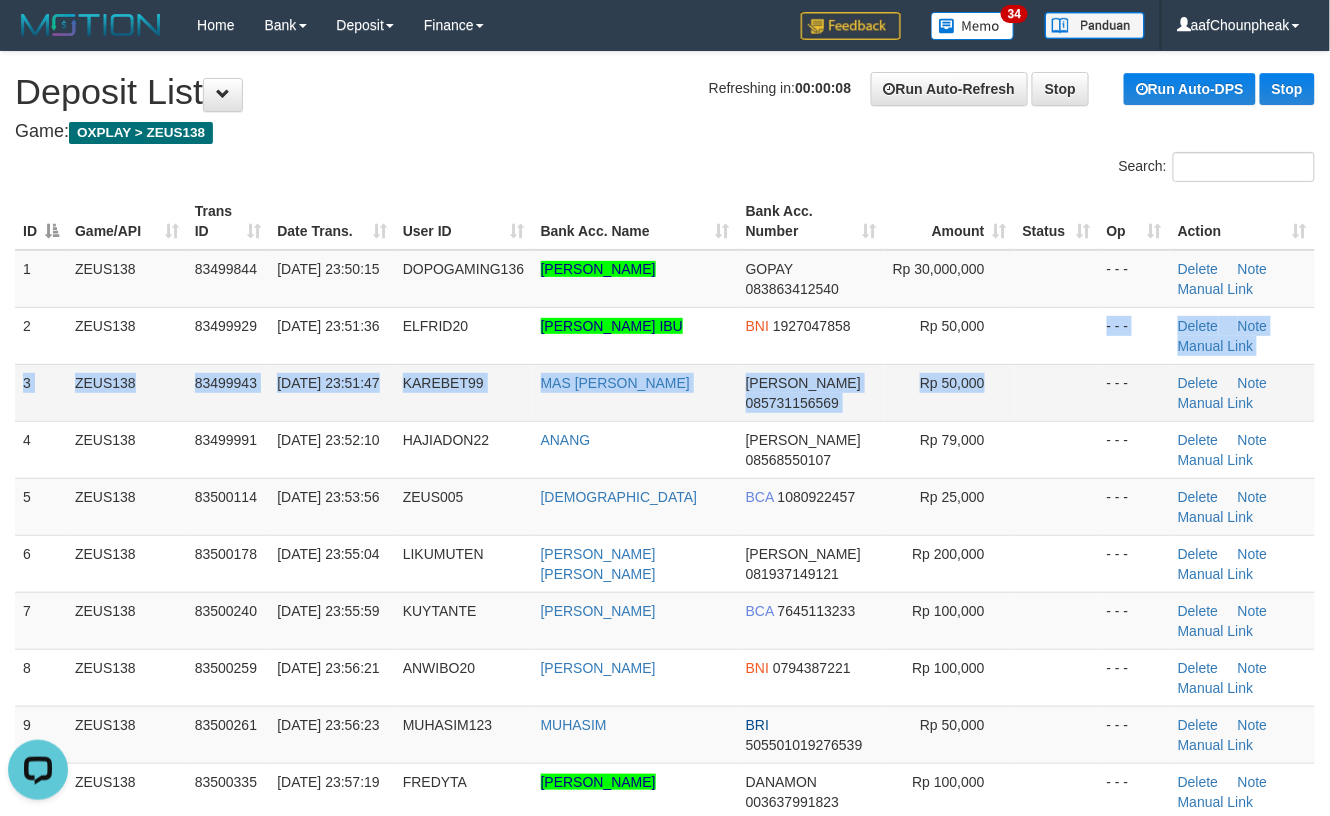 drag, startPoint x: 1032, startPoint y: 360, endPoint x: 1046, endPoint y: 388, distance: 31.304953 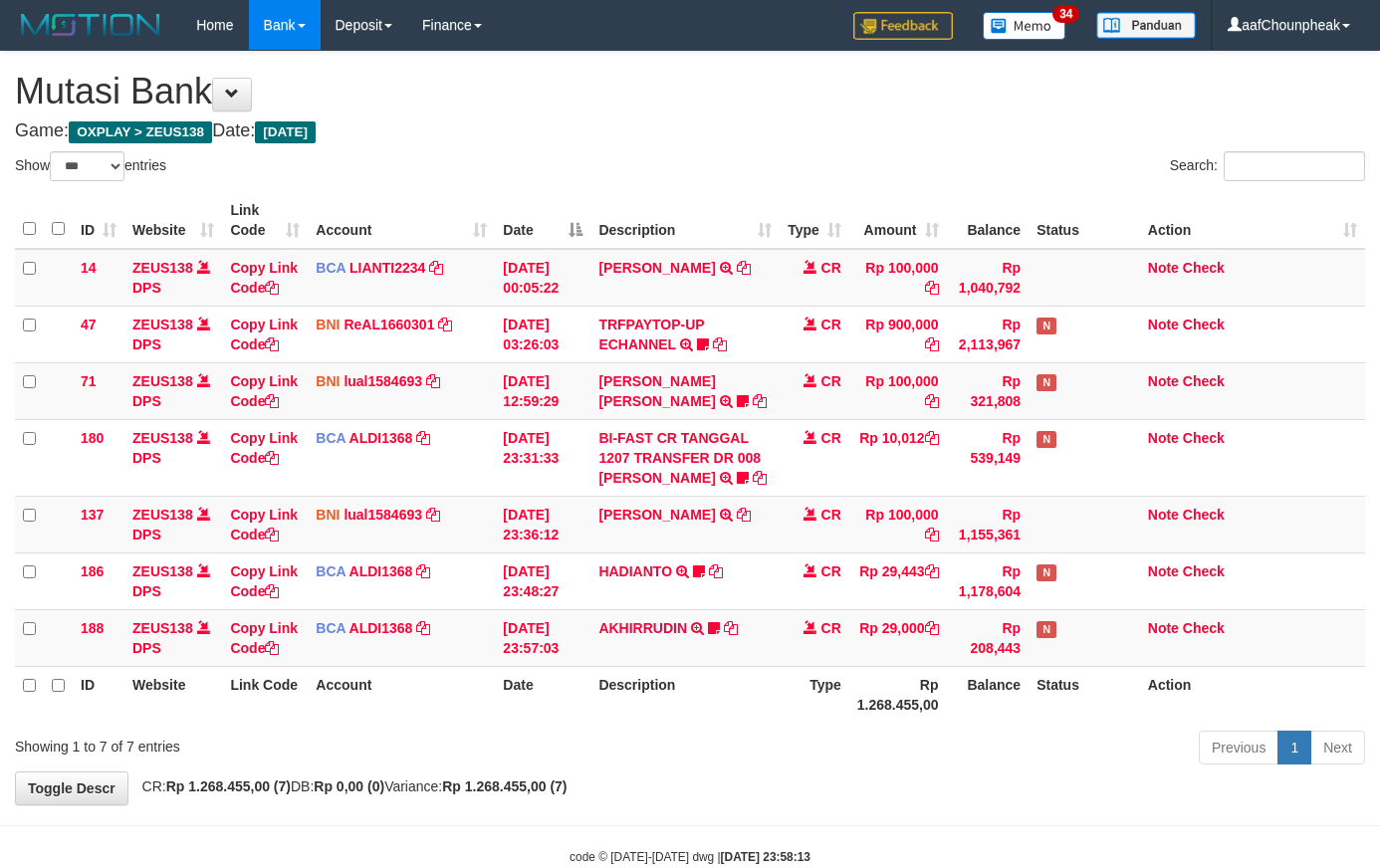 select on "***" 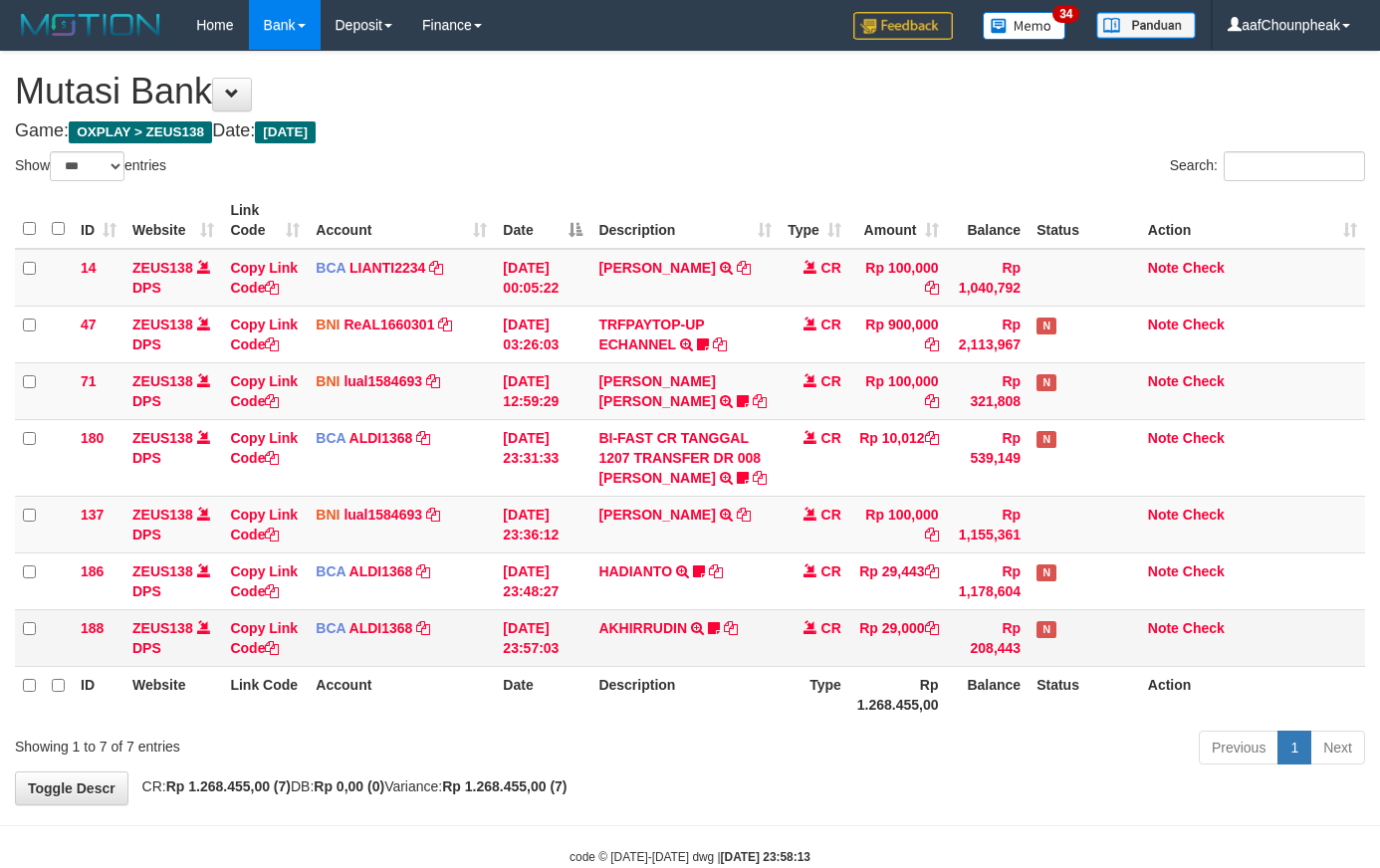 scroll, scrollTop: 0, scrollLeft: 0, axis: both 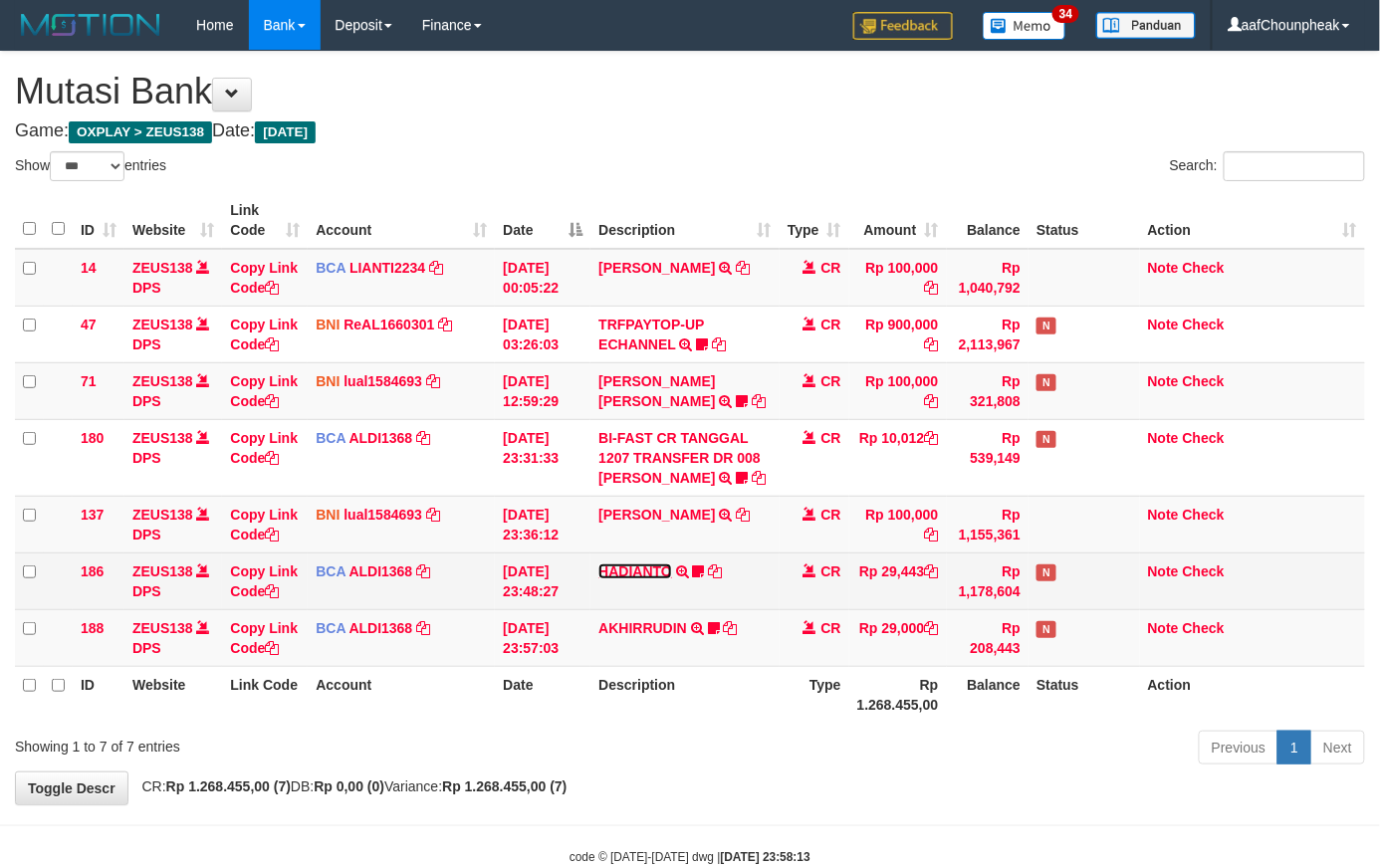 click on "HADIANTO" at bounding box center (635, 571) 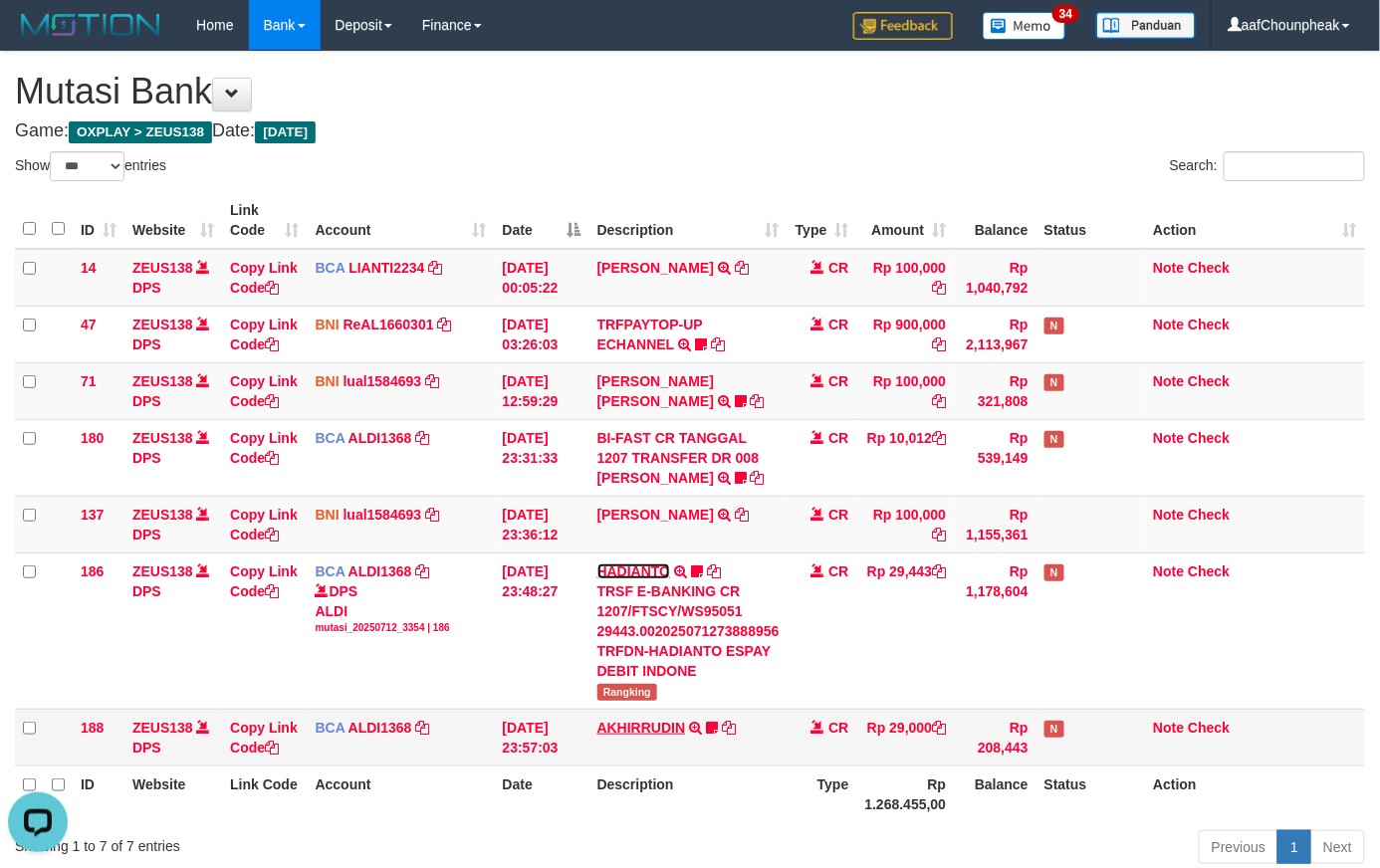 scroll, scrollTop: 0, scrollLeft: 0, axis: both 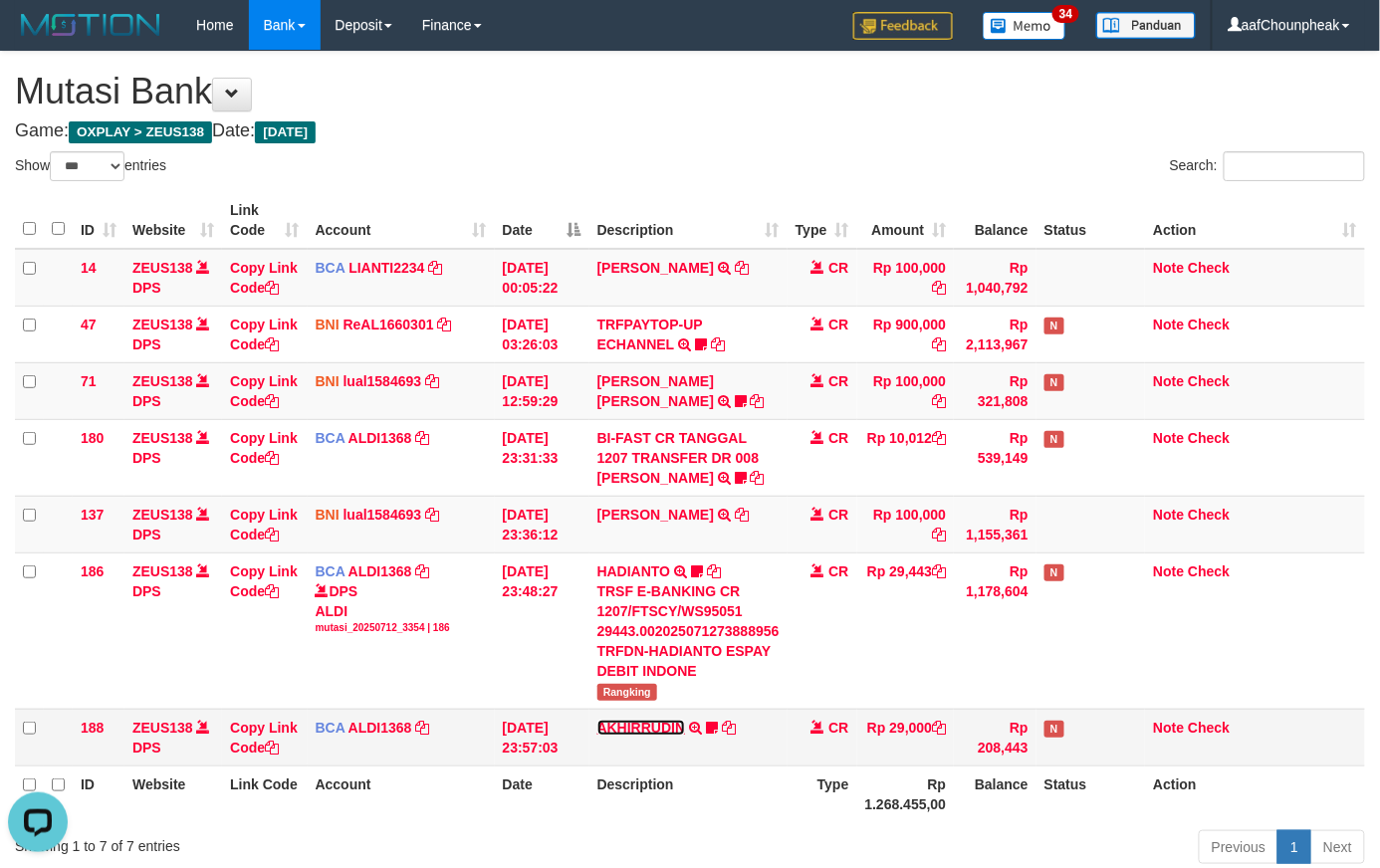 click on "AKHIRRUDIN" at bounding box center (641, 728) 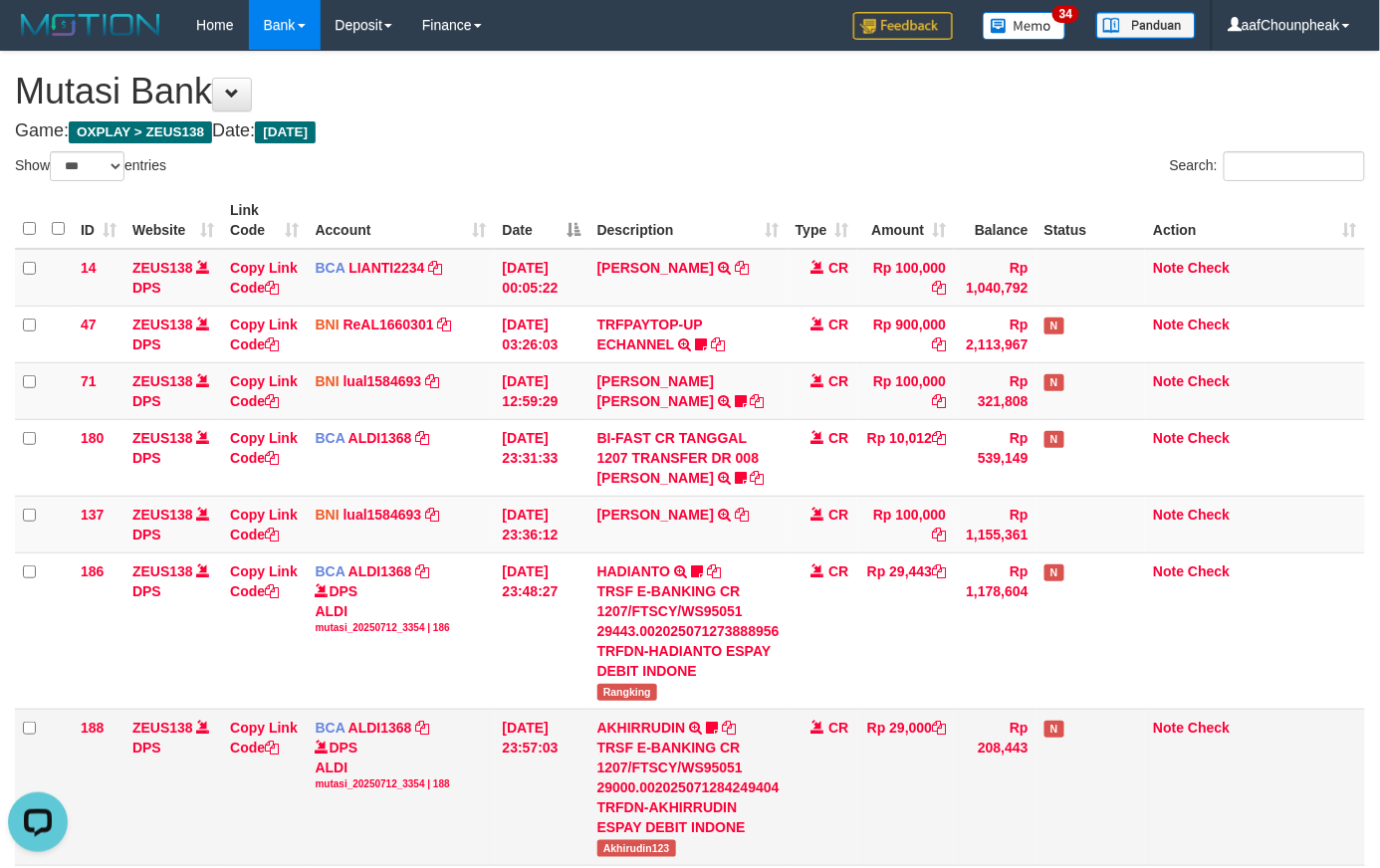 click on "Akhirudin123" at bounding box center (636, 848) 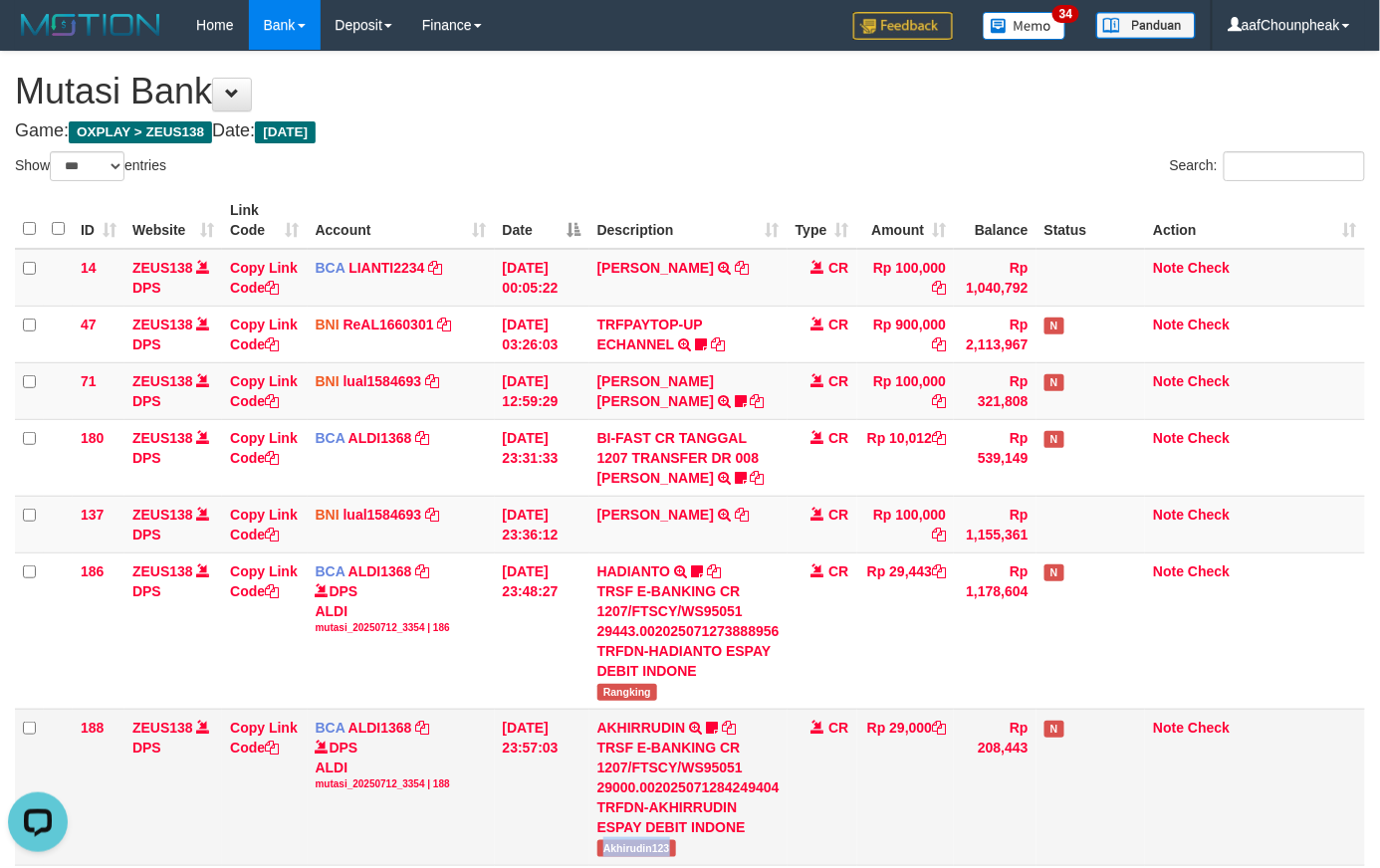click on "Akhirudin123" at bounding box center (636, 848) 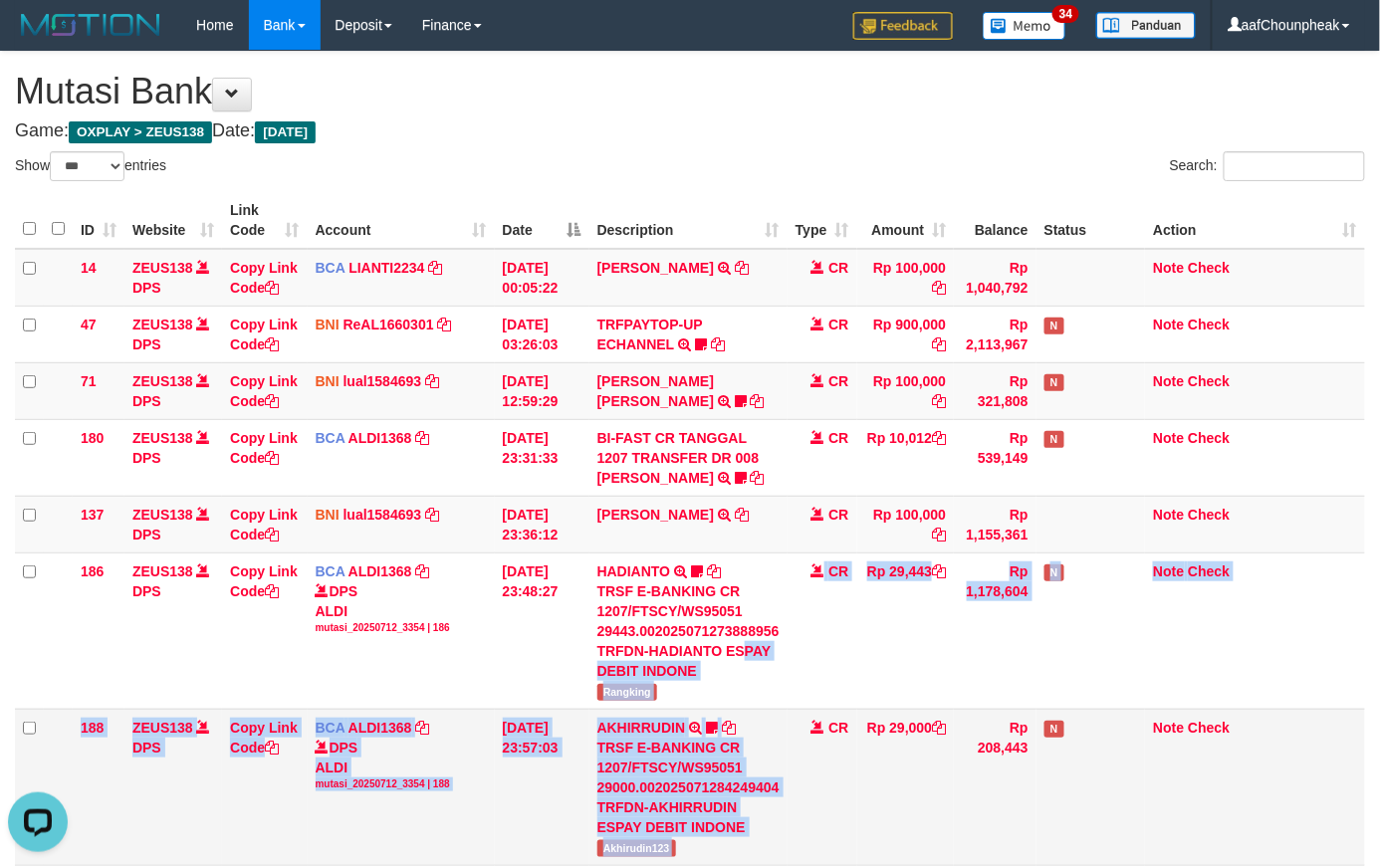 drag, startPoint x: 794, startPoint y: 693, endPoint x: 820, endPoint y: 745, distance: 58.13777 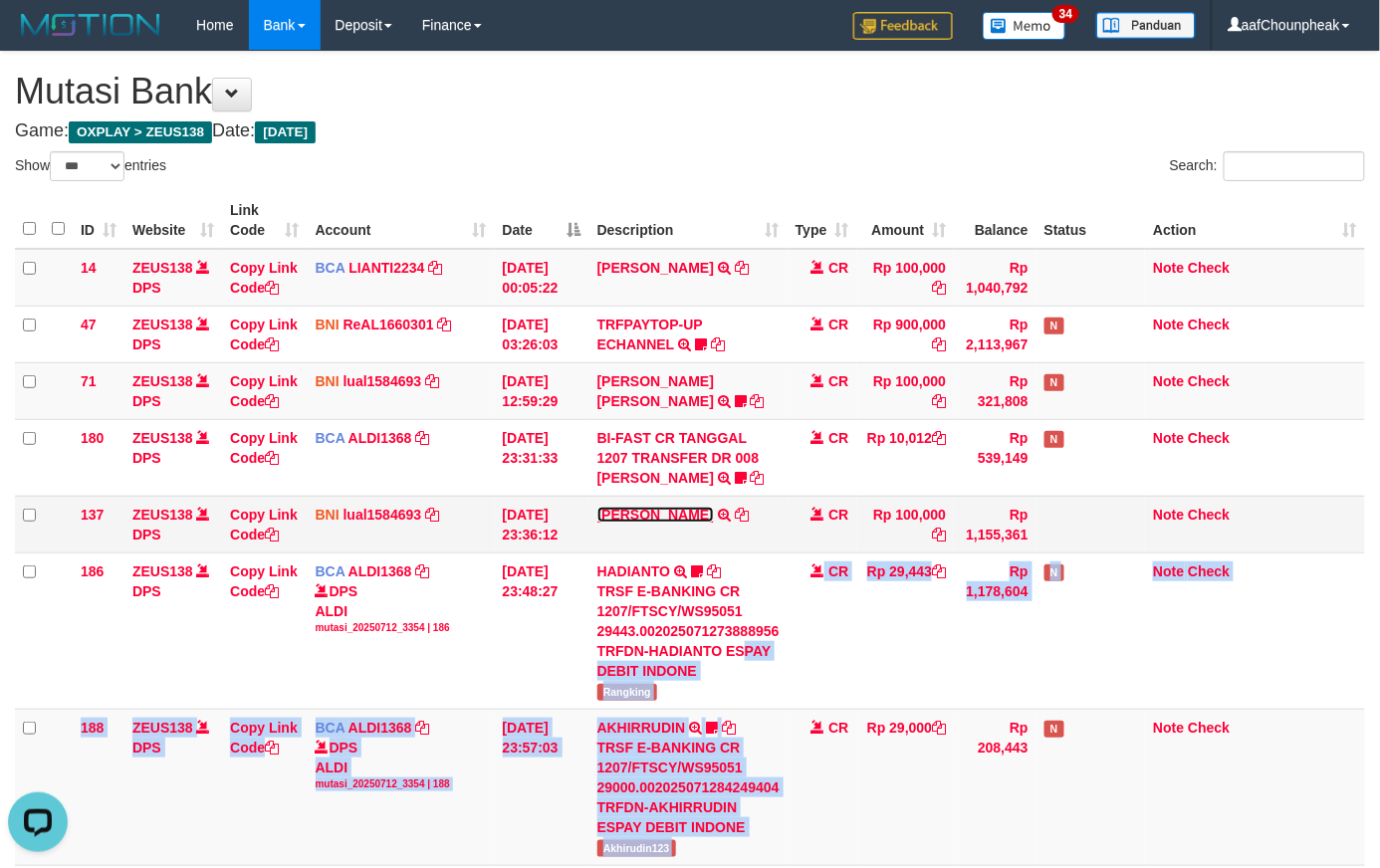 click on "[PERSON_NAME]" at bounding box center [655, 515] 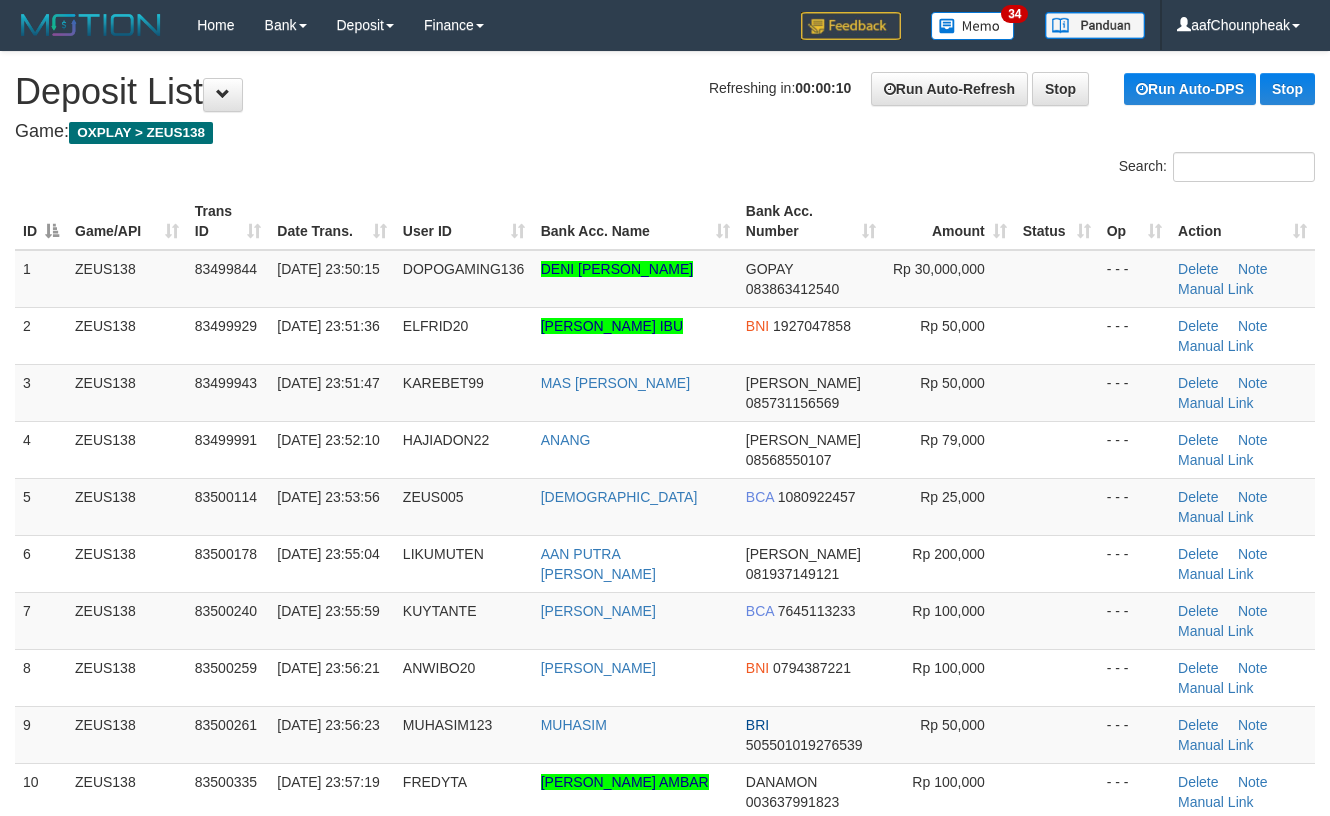 scroll, scrollTop: 0, scrollLeft: 0, axis: both 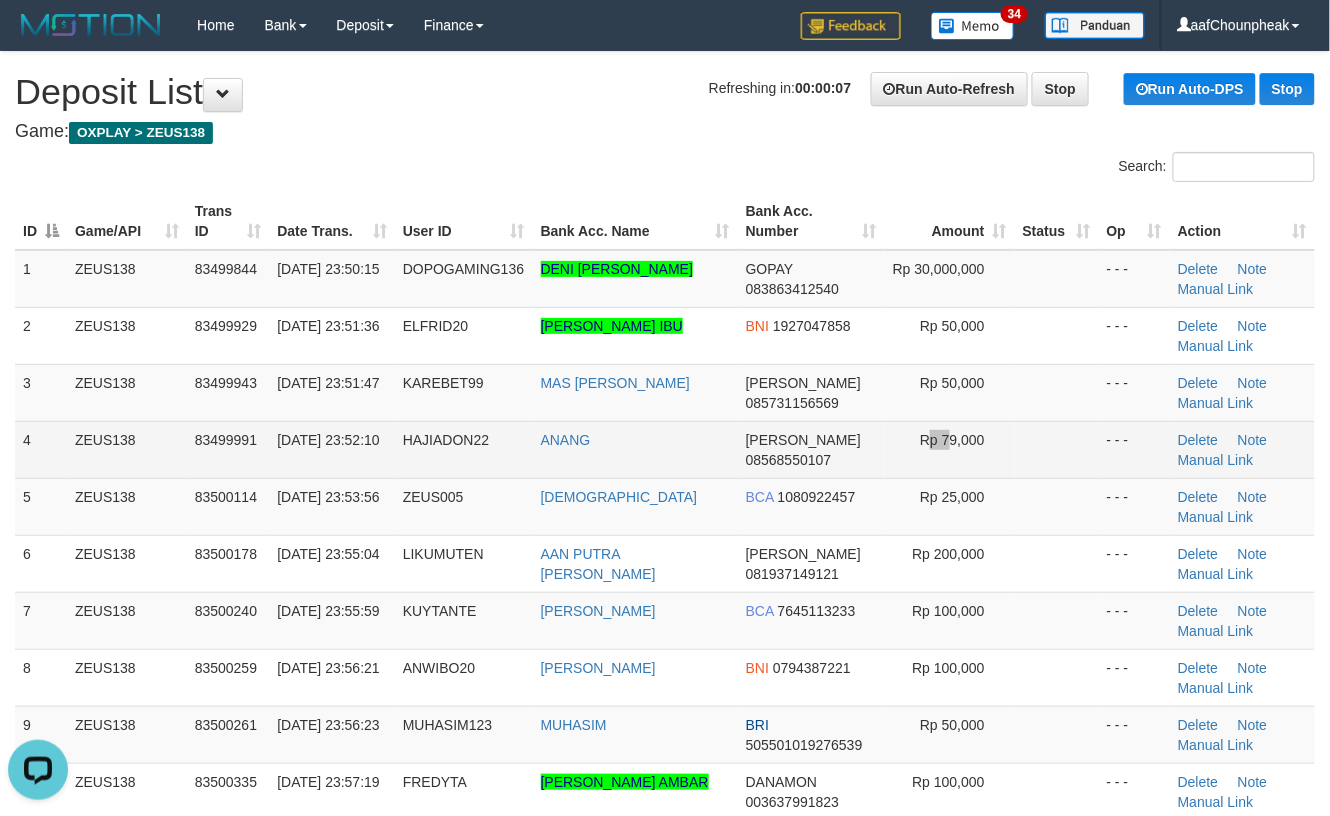 click on "Rp 79,000" at bounding box center [949, 449] 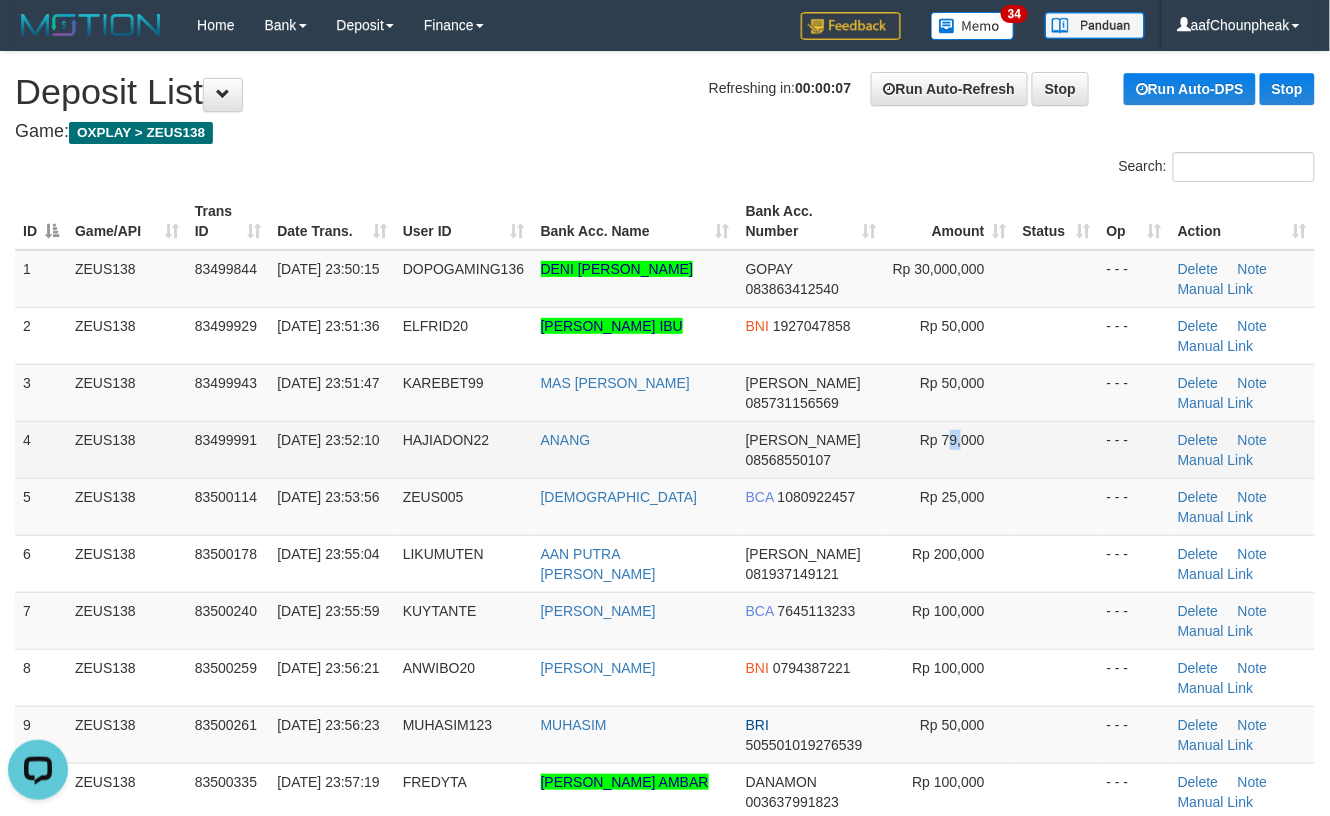 drag, startPoint x: 948, startPoint y: 457, endPoint x: 1001, endPoint y: 457, distance: 53 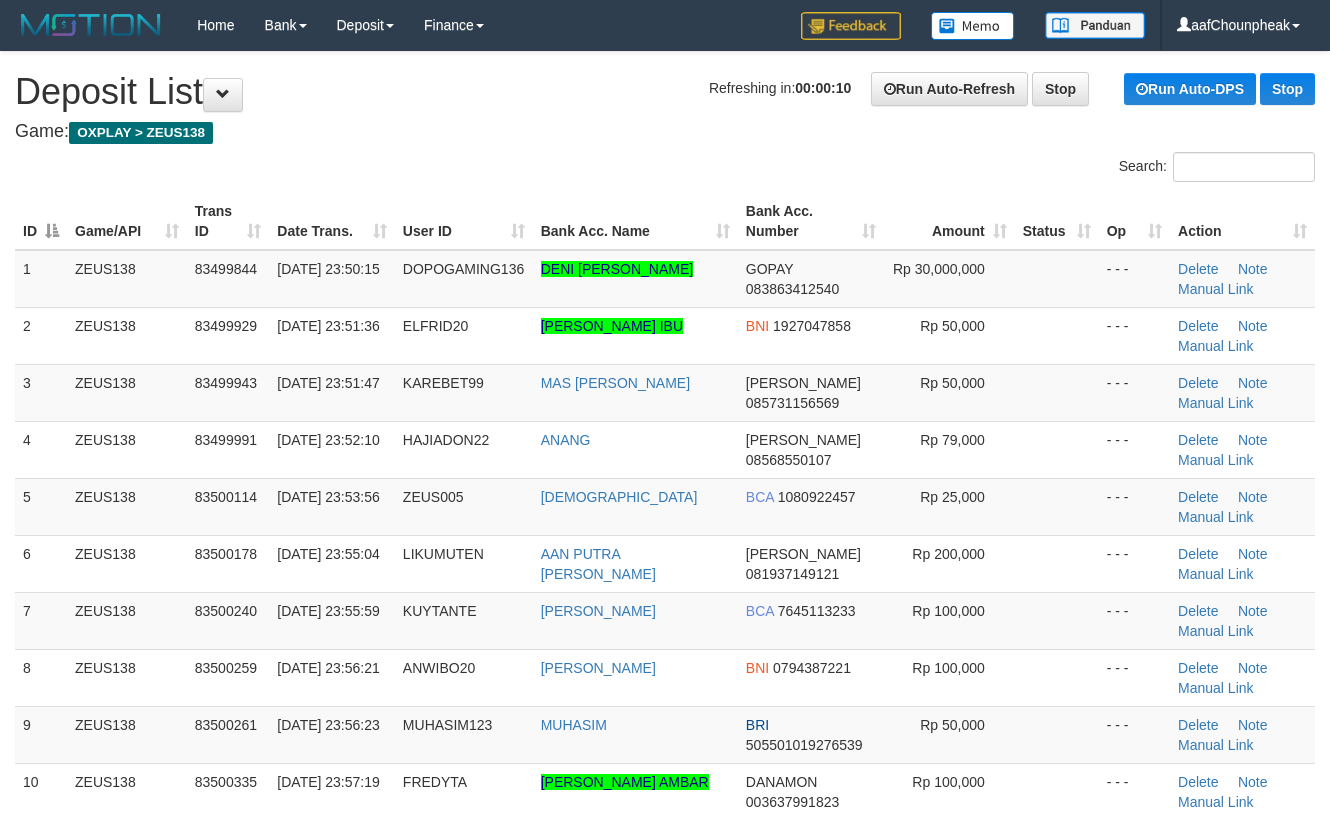 scroll, scrollTop: 0, scrollLeft: 0, axis: both 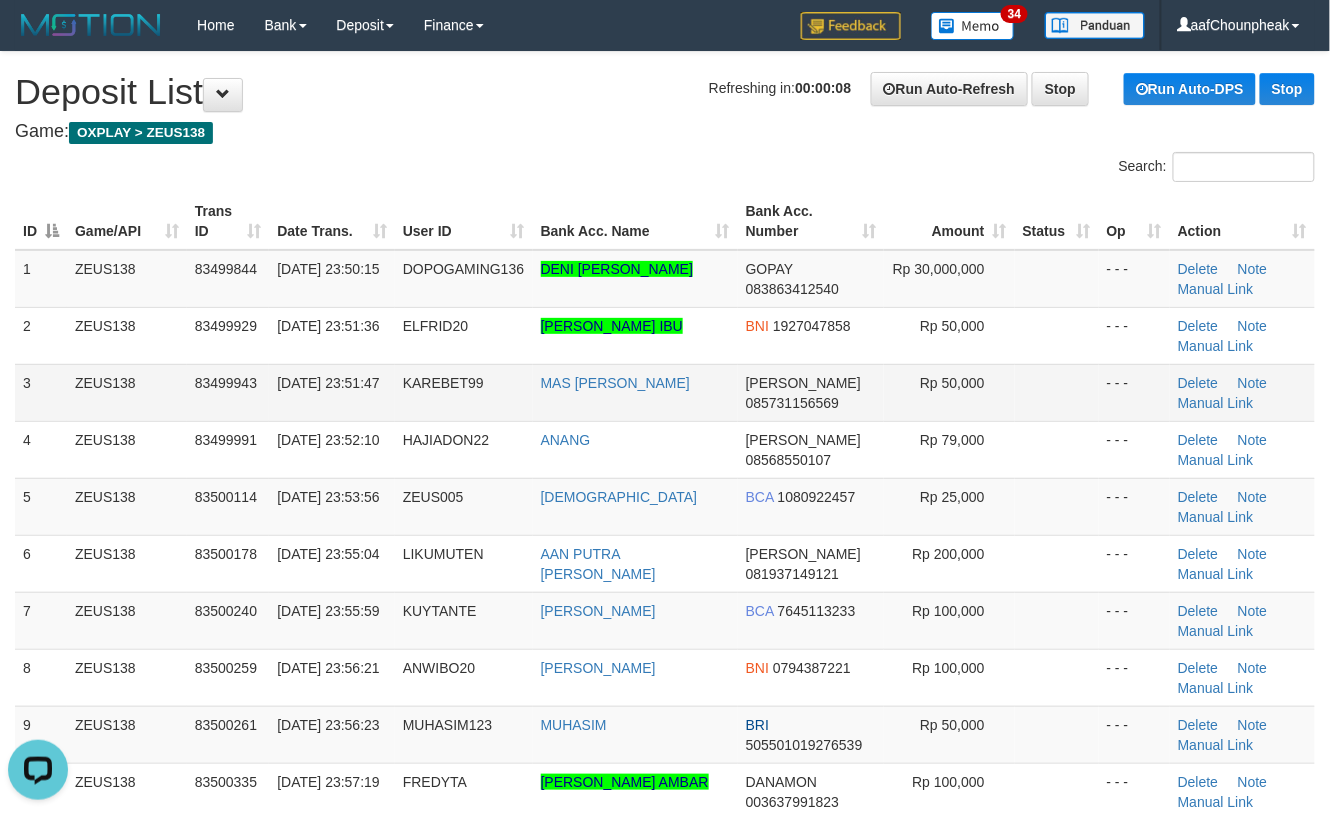 click at bounding box center [1057, 392] 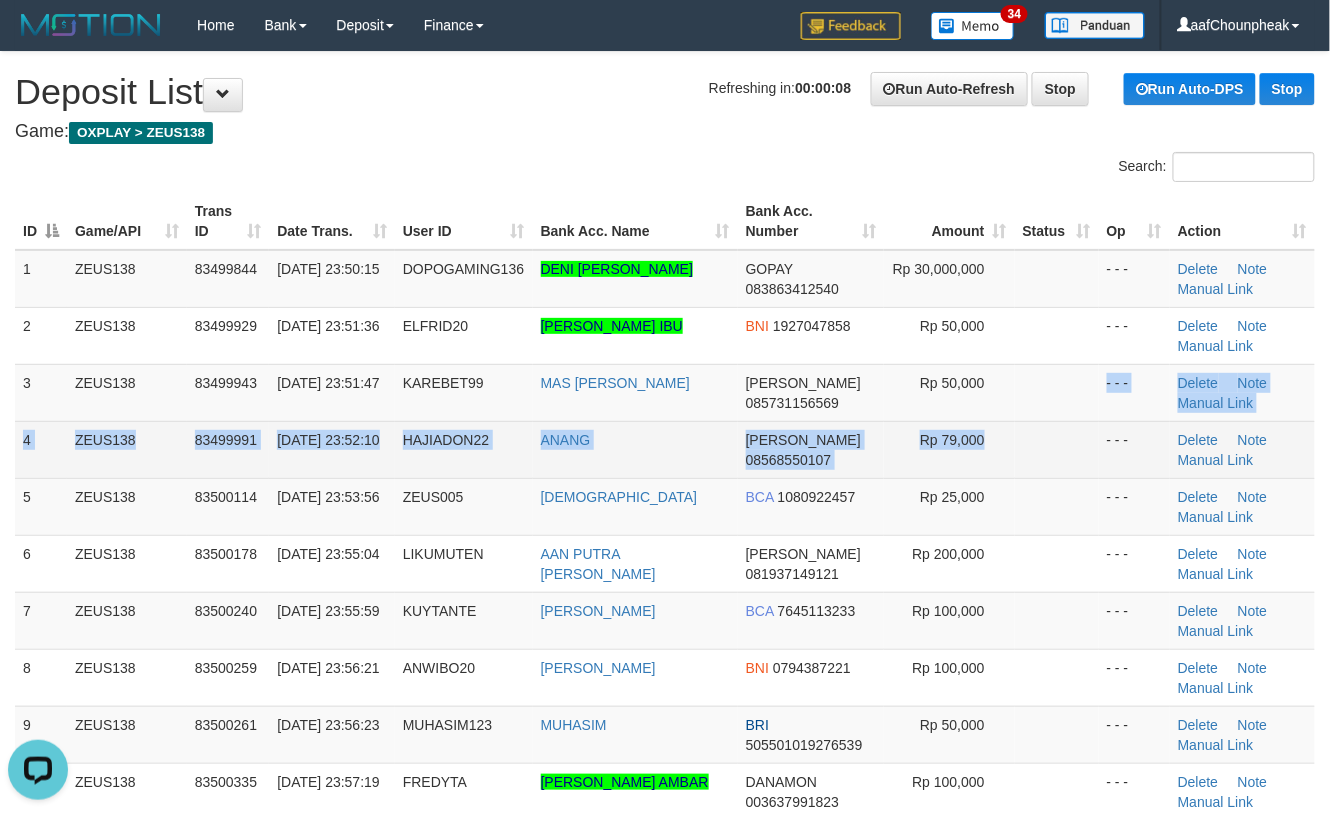 drag, startPoint x: 1028, startPoint y: 413, endPoint x: 1062, endPoint y: 437, distance: 41.617306 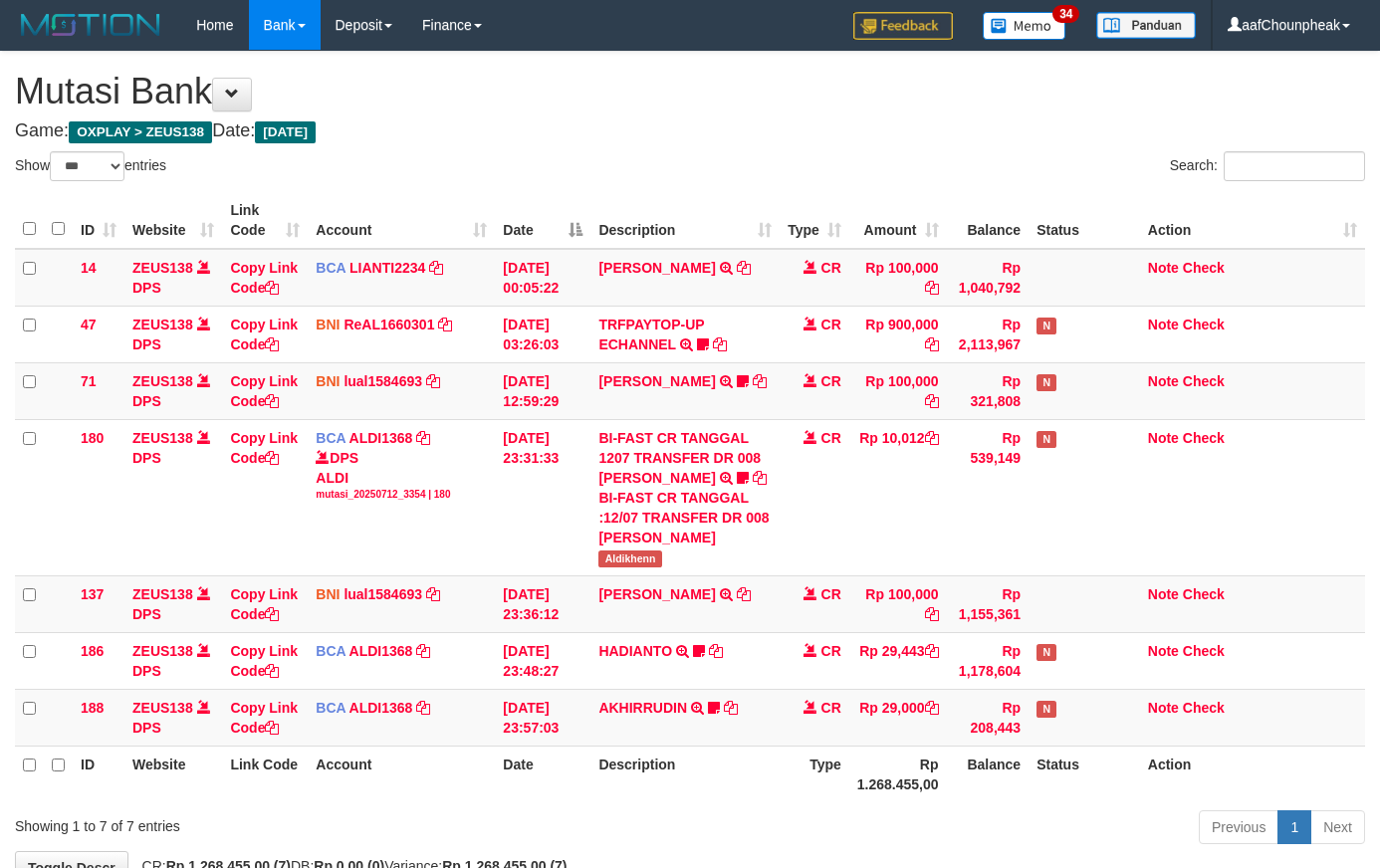 select on "***" 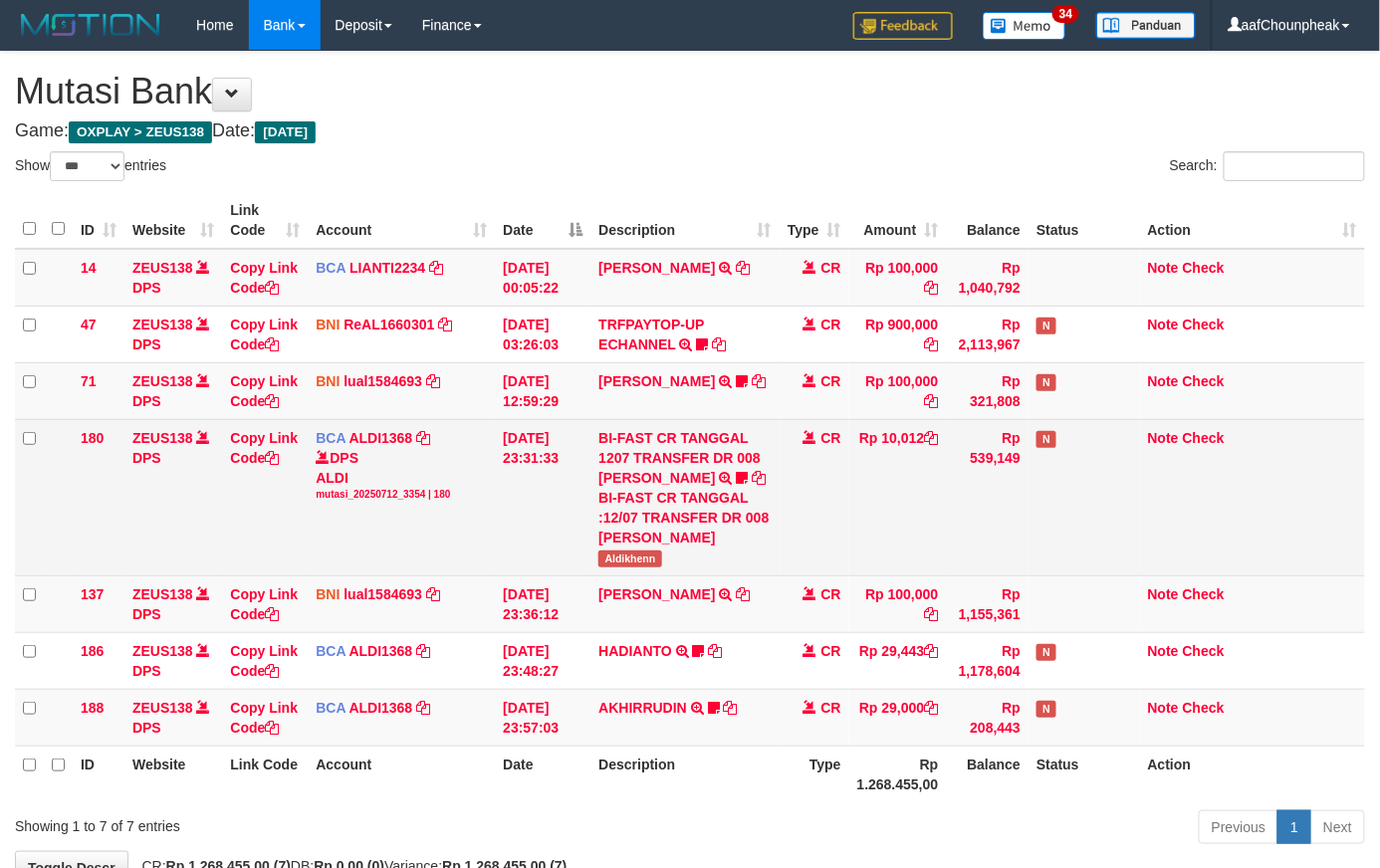 click on "BI-FAST CR TANGGAL 1207 TRANSFER DR 008 MOHAMAD ALDI            BI-FAST CR TANGGAL :12/07 TRANSFER DR 008 MOHAMAD ALDI    Aldikhenn" at bounding box center (684, 497) 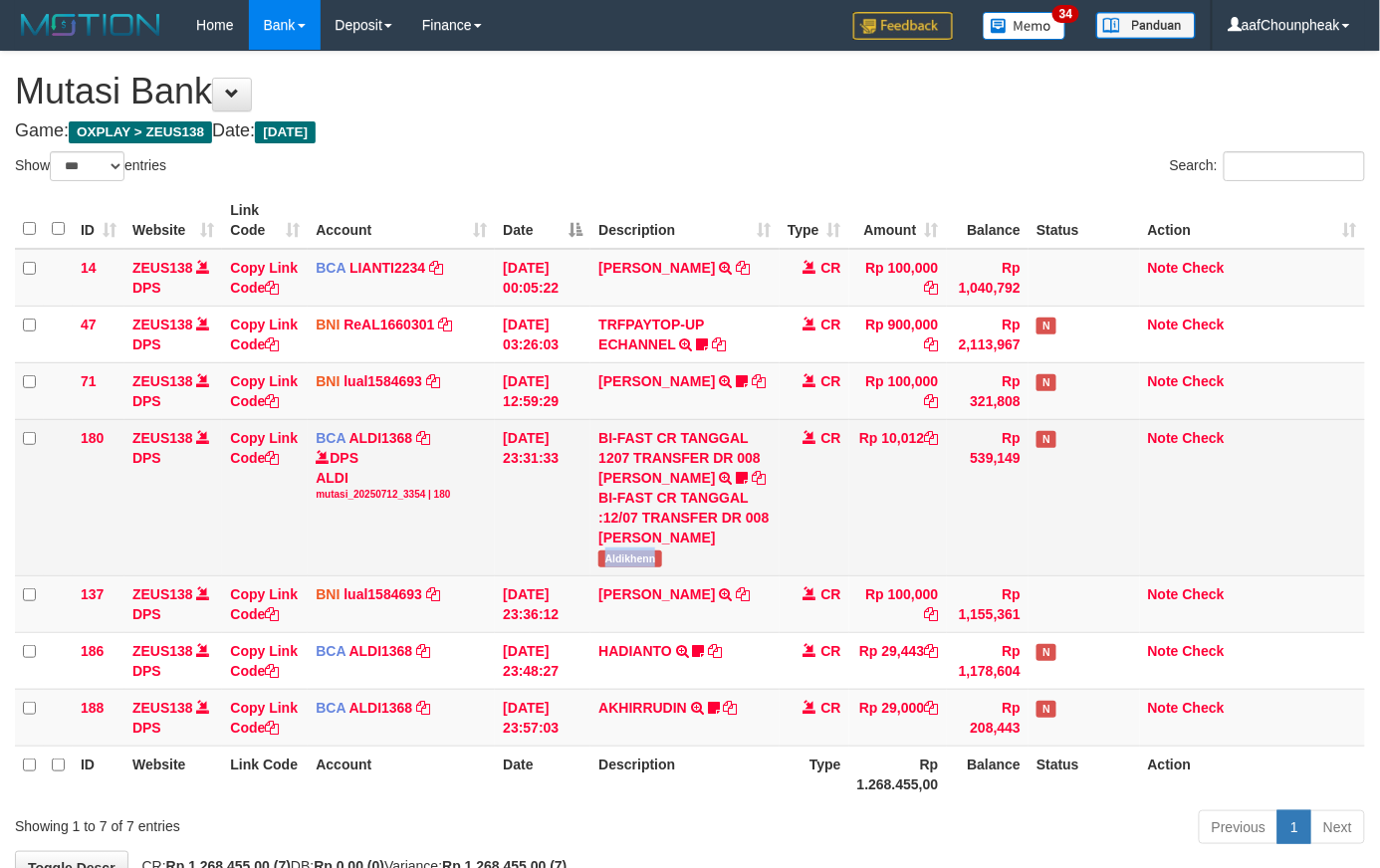 click on "BI-FAST CR TANGGAL 1207 TRANSFER DR 008 MOHAMAD ALDI            BI-FAST CR TANGGAL :12/07 TRANSFER DR 008 MOHAMAD ALDI    Aldikhenn" at bounding box center [684, 497] 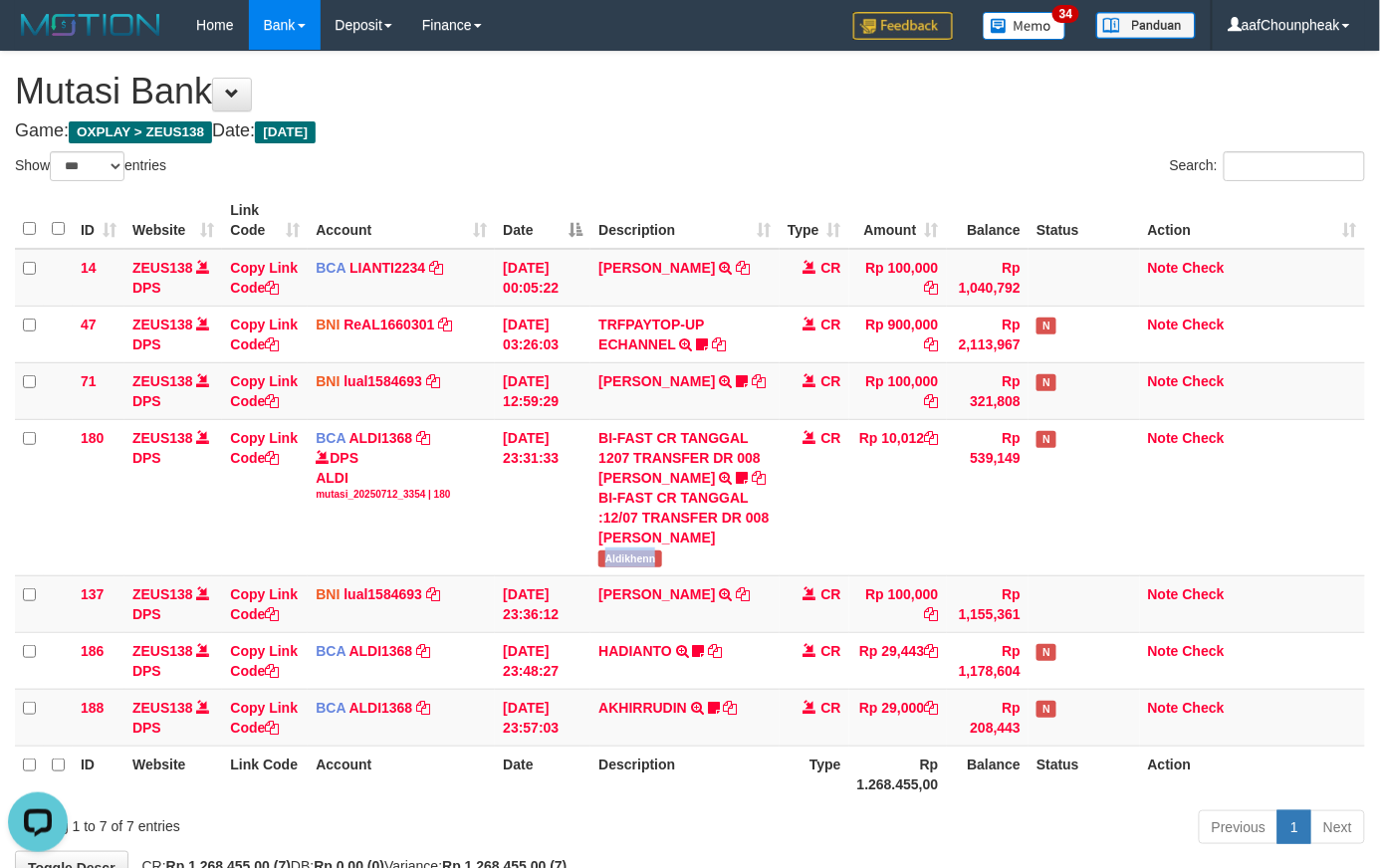 scroll, scrollTop: 0, scrollLeft: 0, axis: both 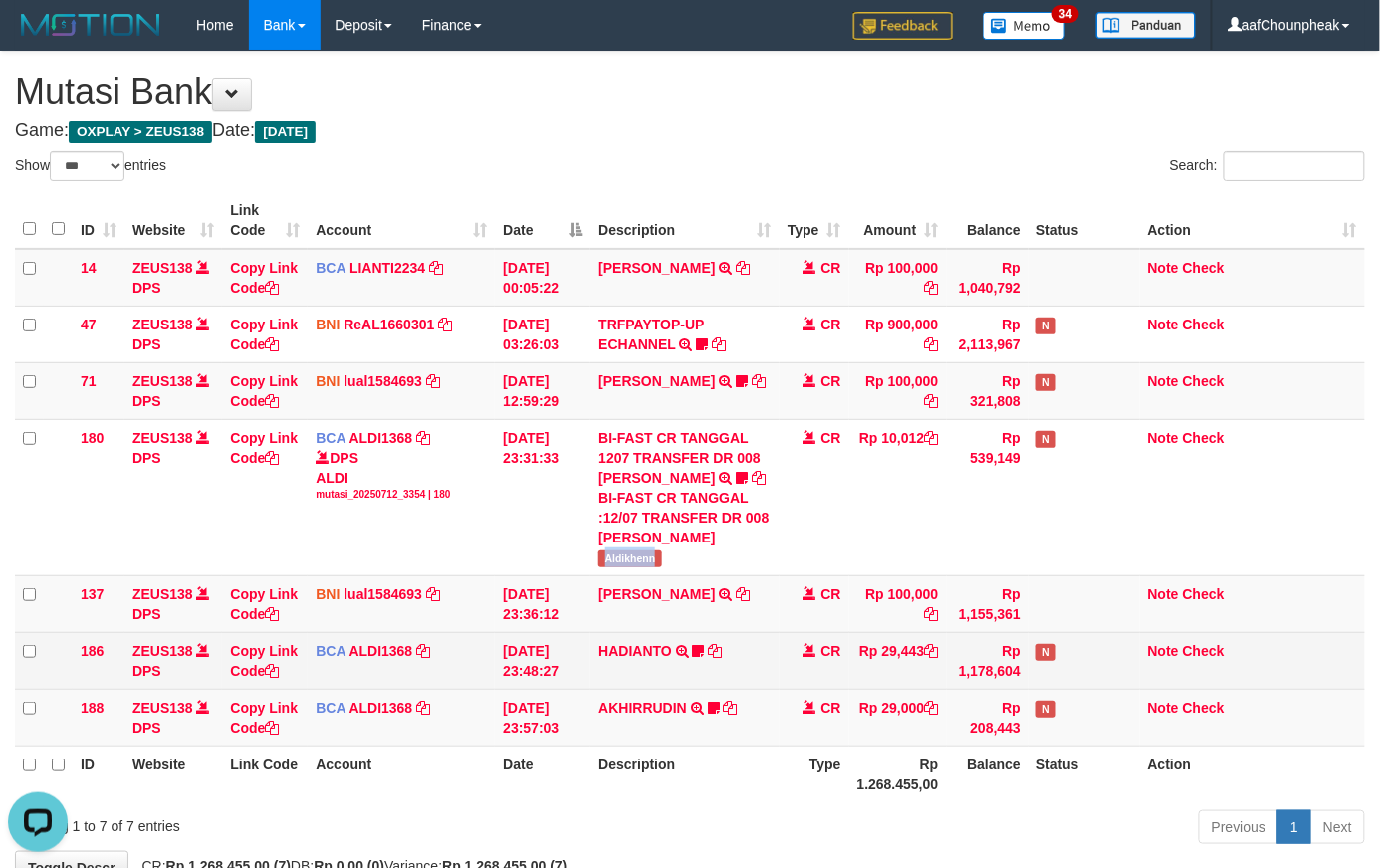 drag, startPoint x: 1059, startPoint y: 635, endPoint x: 1063, endPoint y: 645, distance: 10.77033 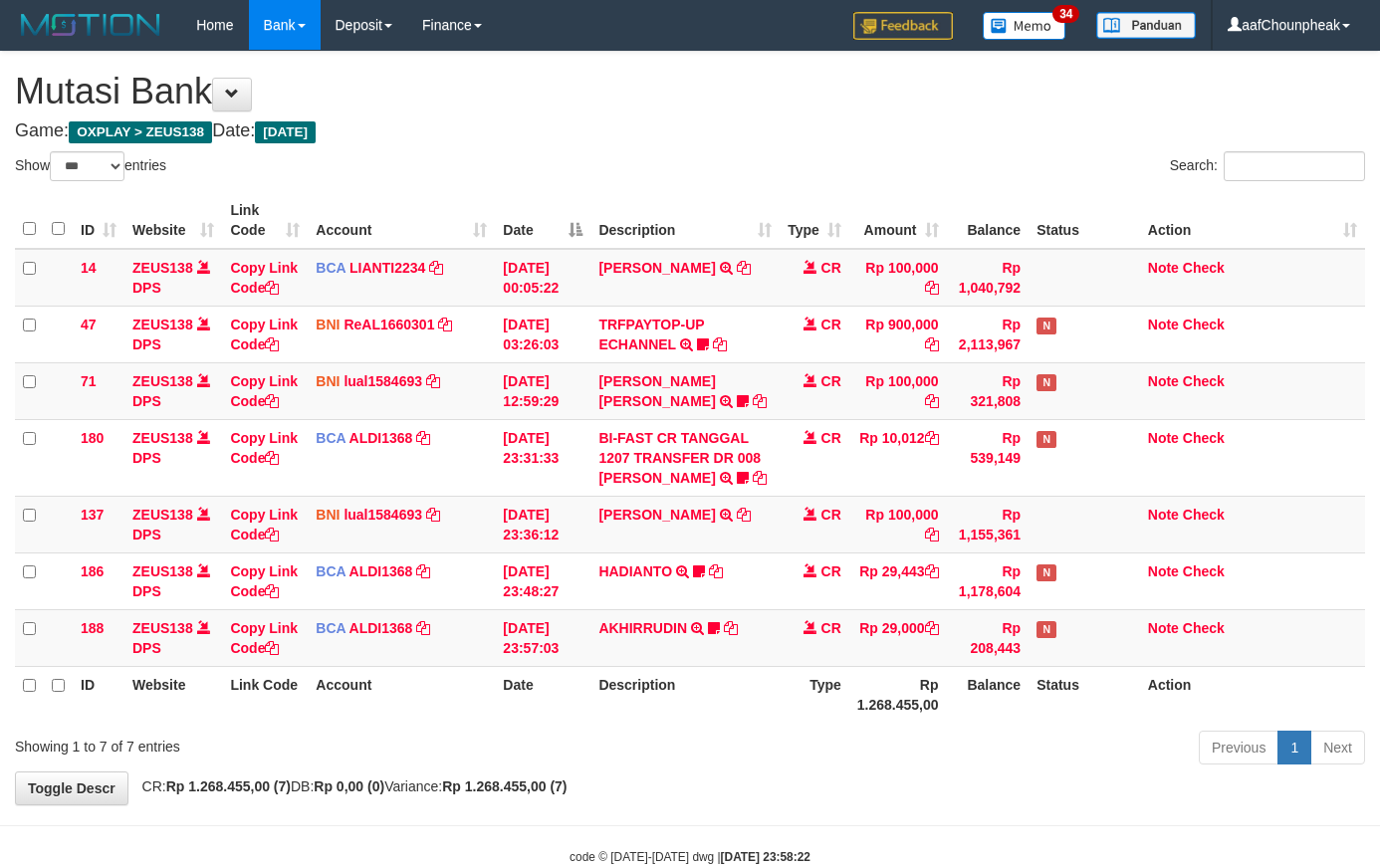 select on "***" 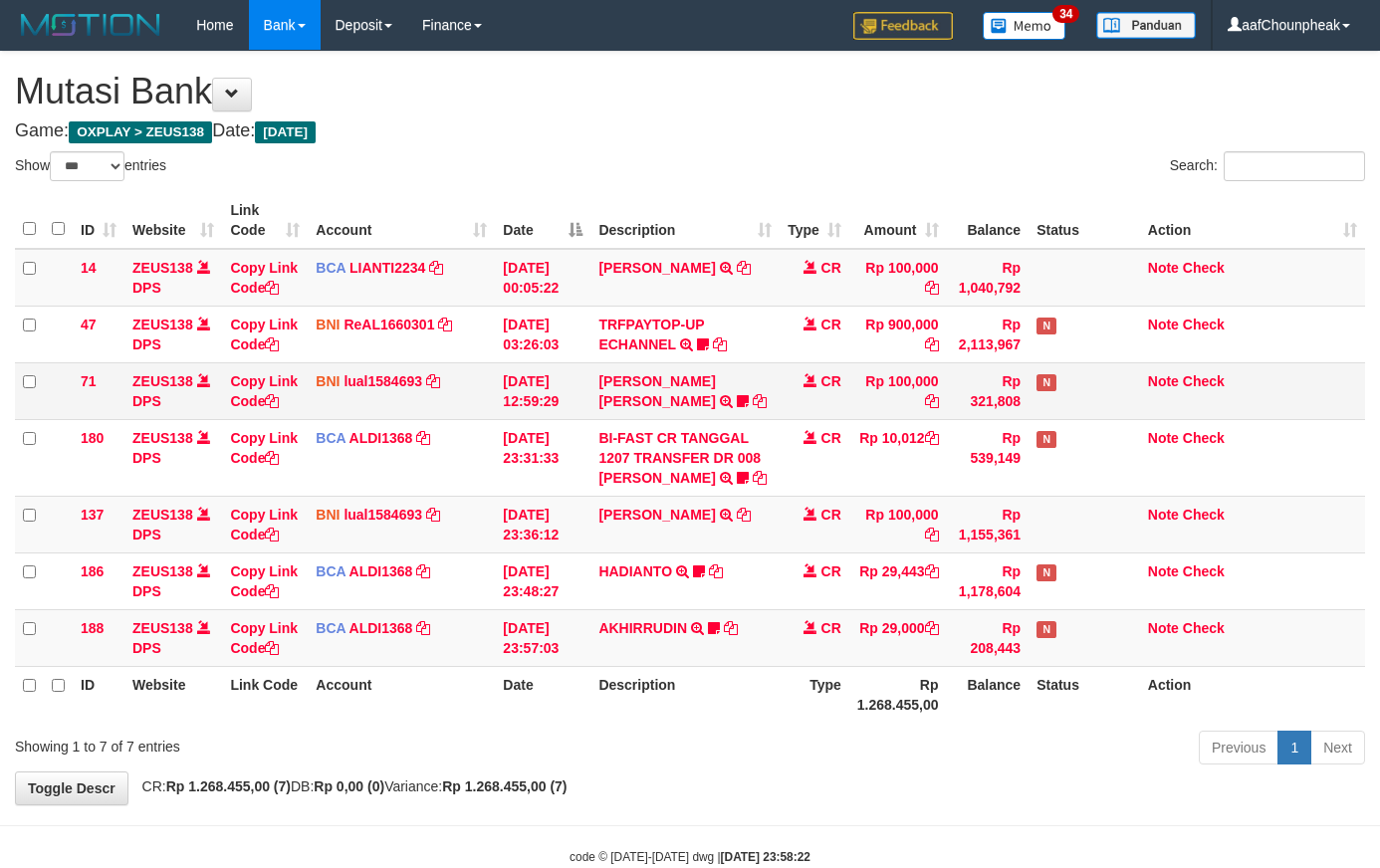 scroll, scrollTop: 0, scrollLeft: 0, axis: both 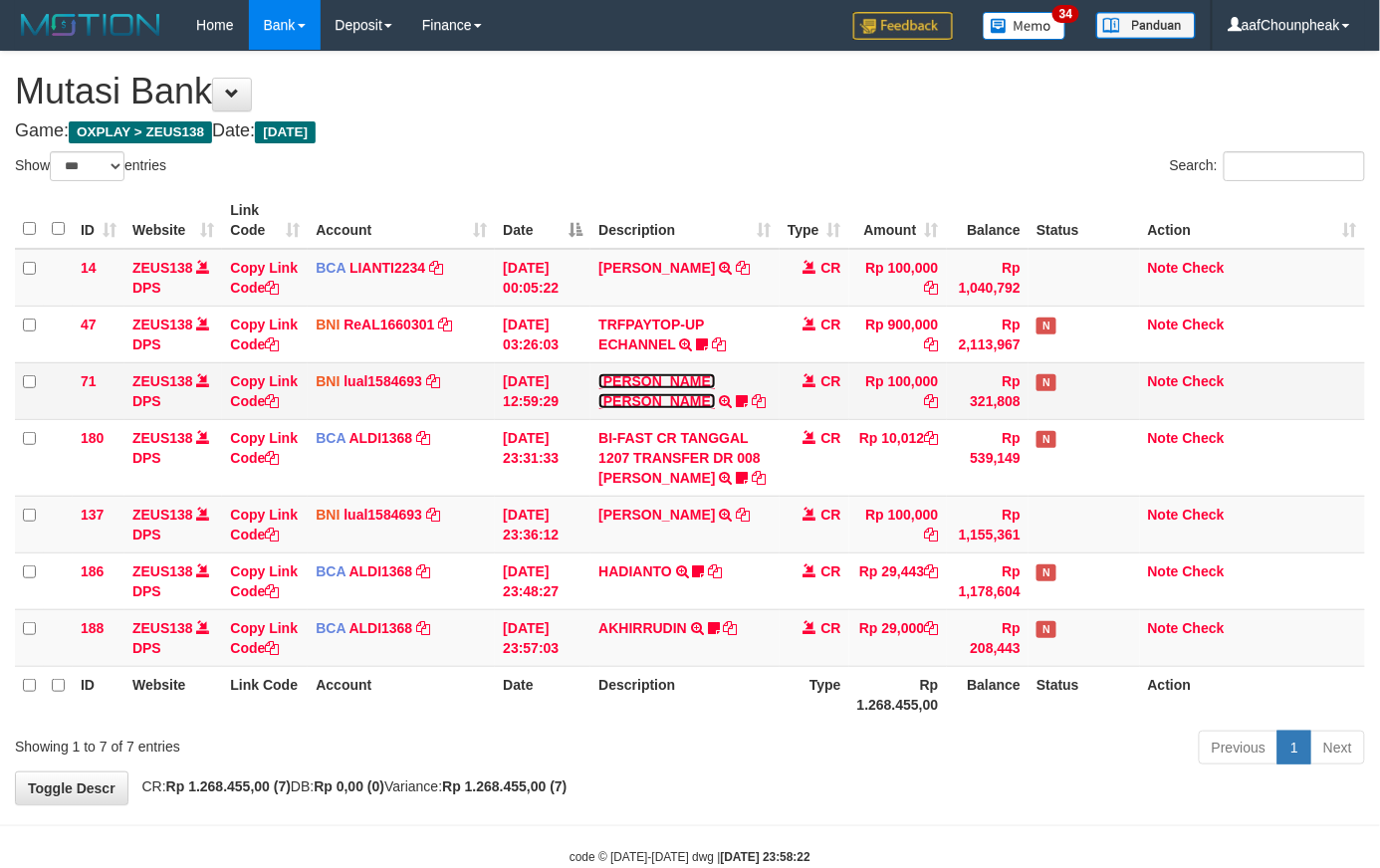 click on "[PERSON_NAME] [PERSON_NAME]" at bounding box center (656, 391) 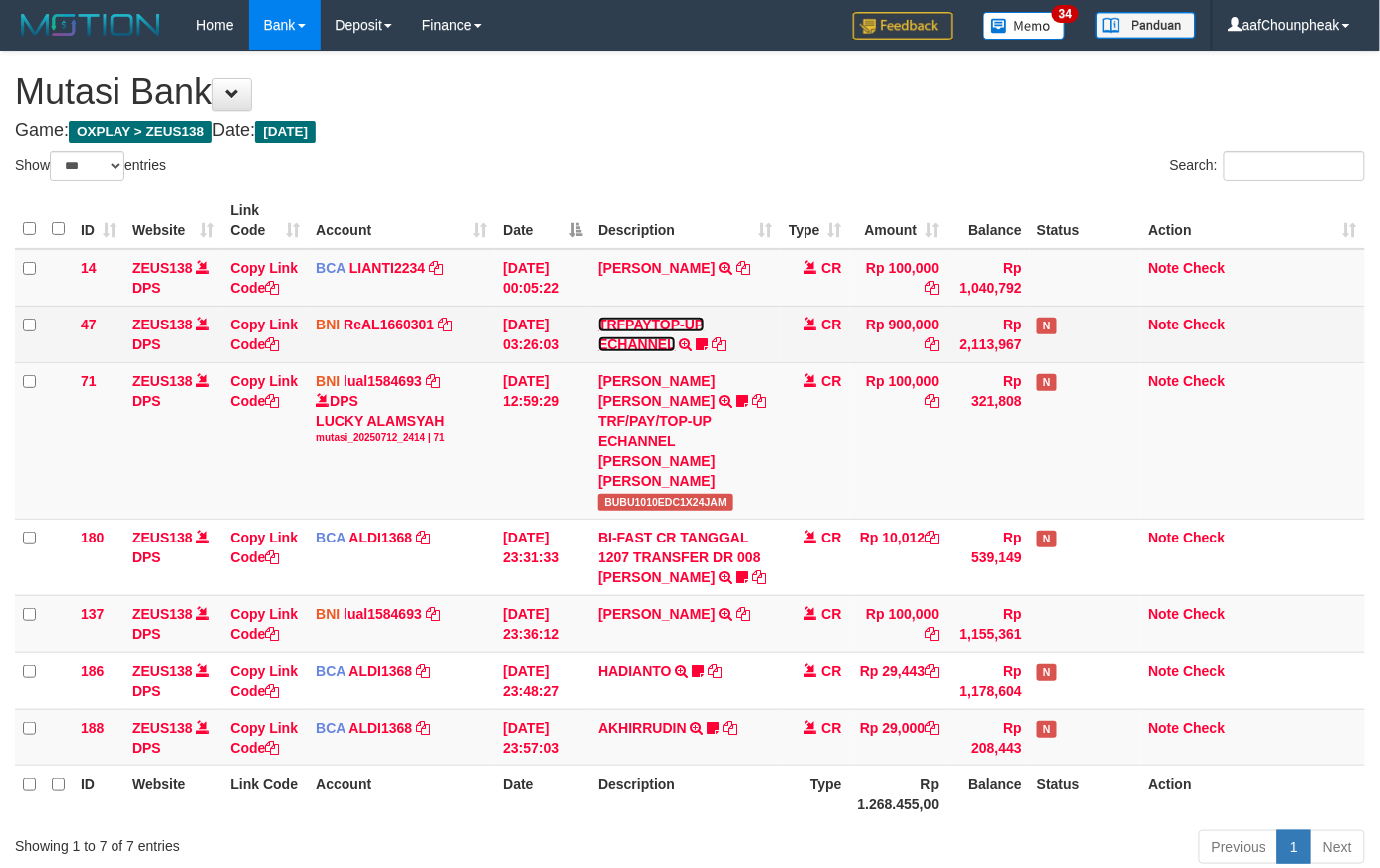 click on "TRFPAYTOP-UP ECHANNEL" at bounding box center [651, 334] 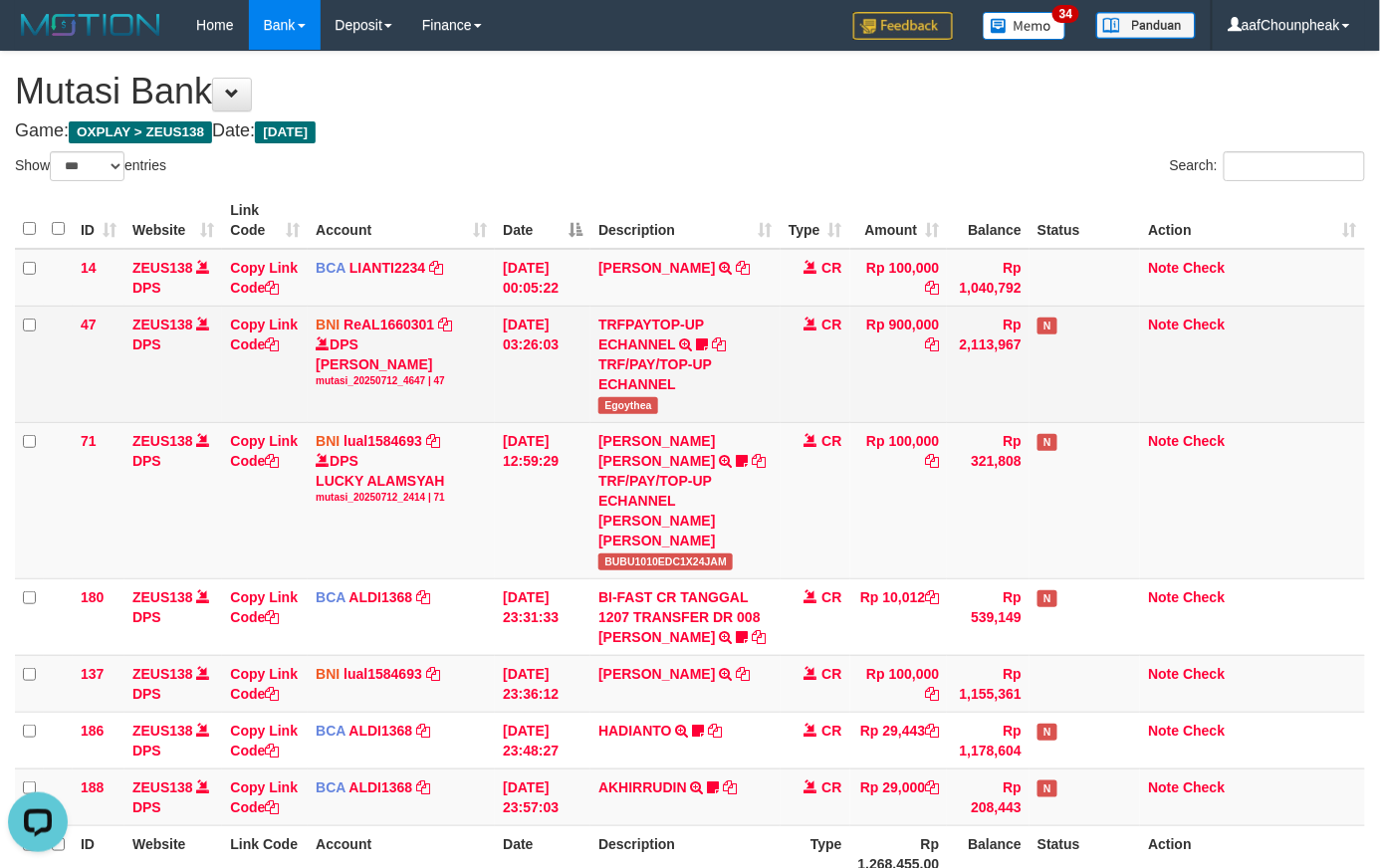 scroll, scrollTop: 0, scrollLeft: 0, axis: both 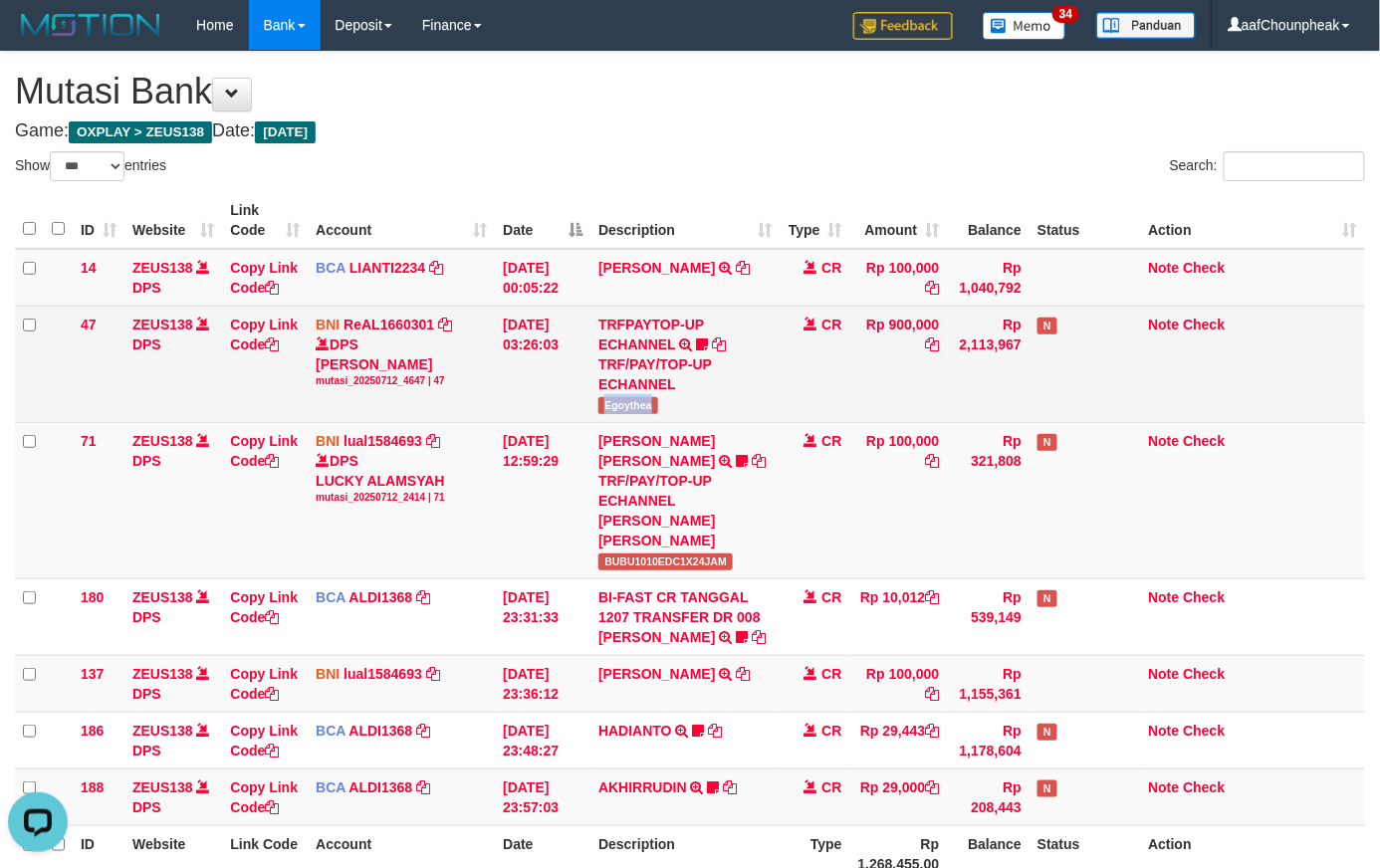 click on "Egoythea" at bounding box center (628, 405) 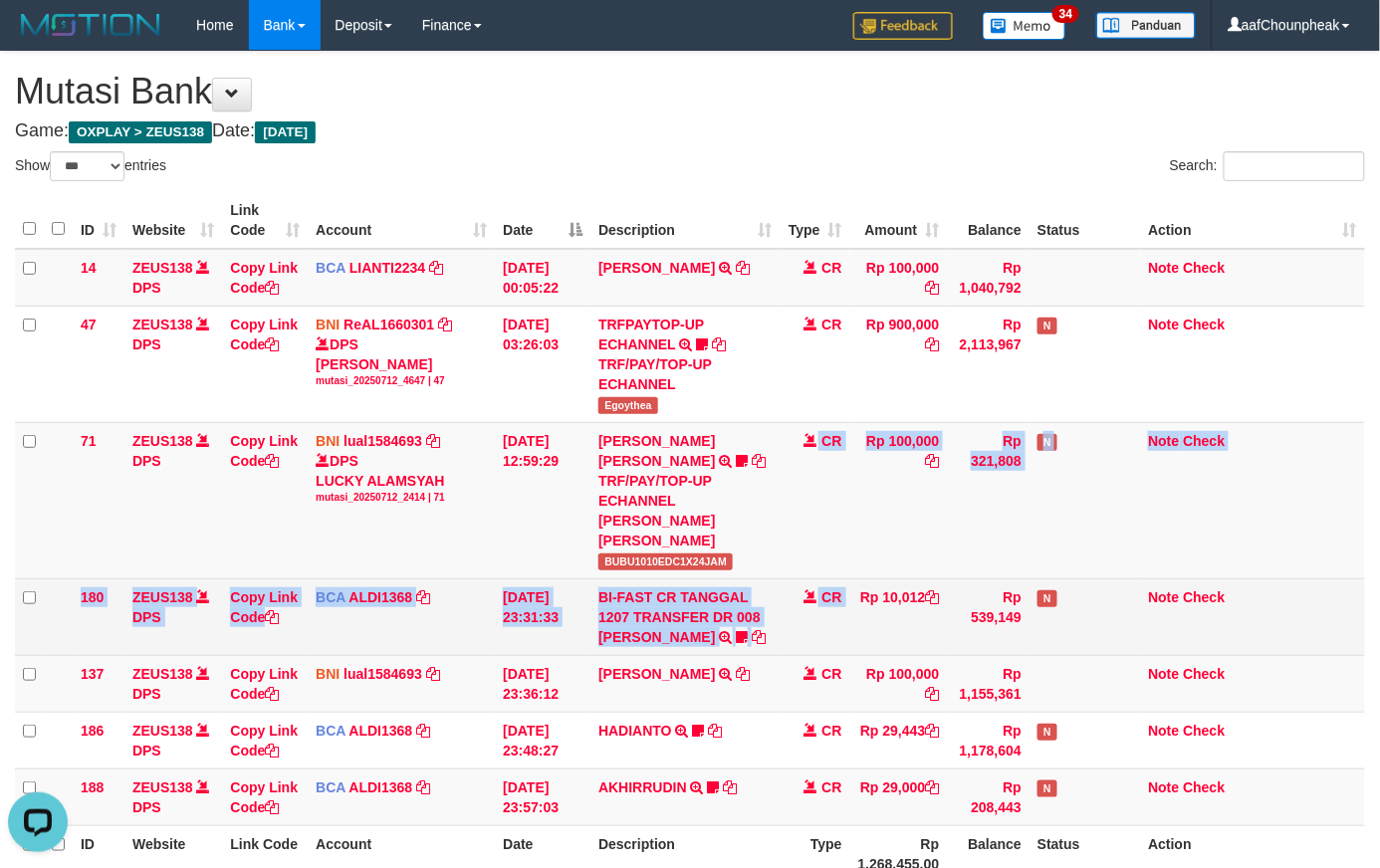 drag, startPoint x: 850, startPoint y: 507, endPoint x: 878, endPoint y: 562, distance: 61.717096 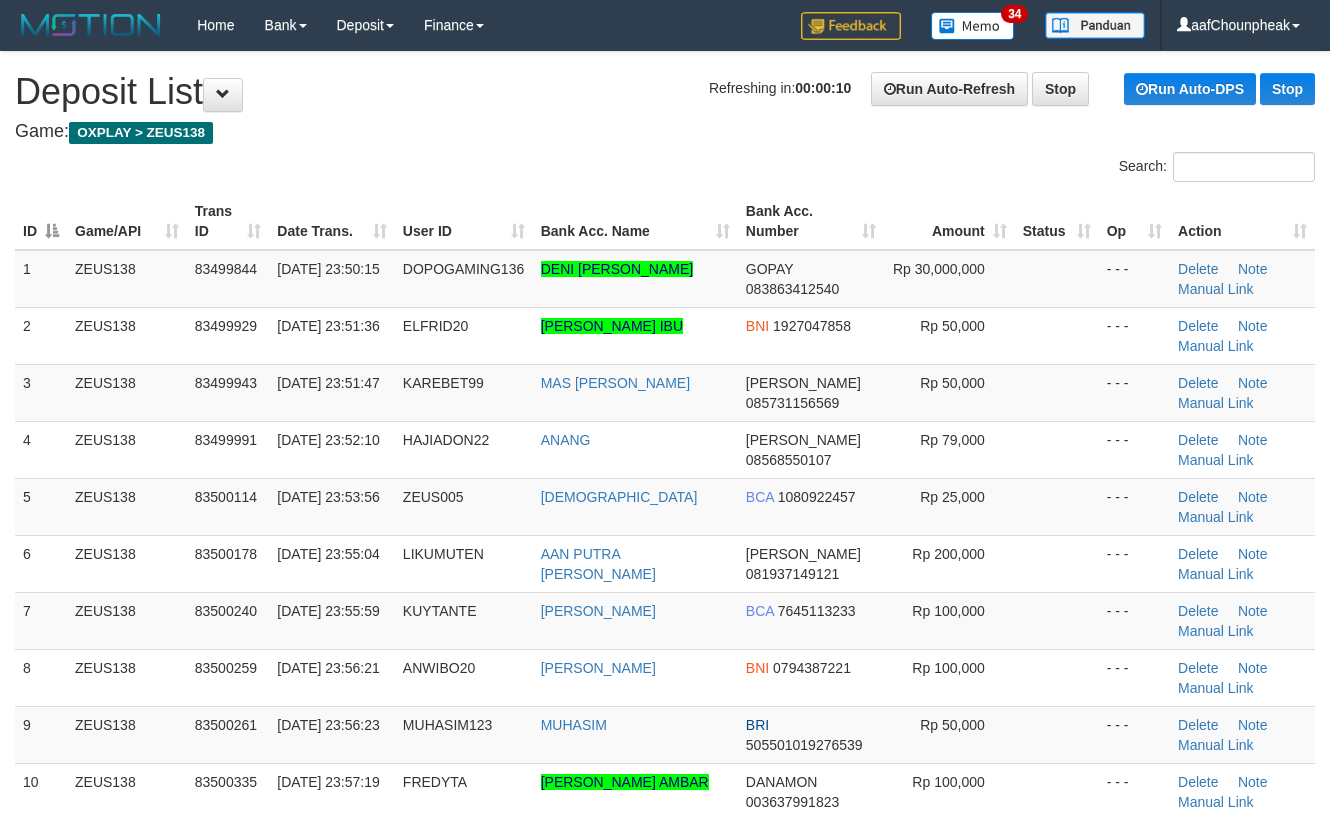 scroll, scrollTop: 0, scrollLeft: 0, axis: both 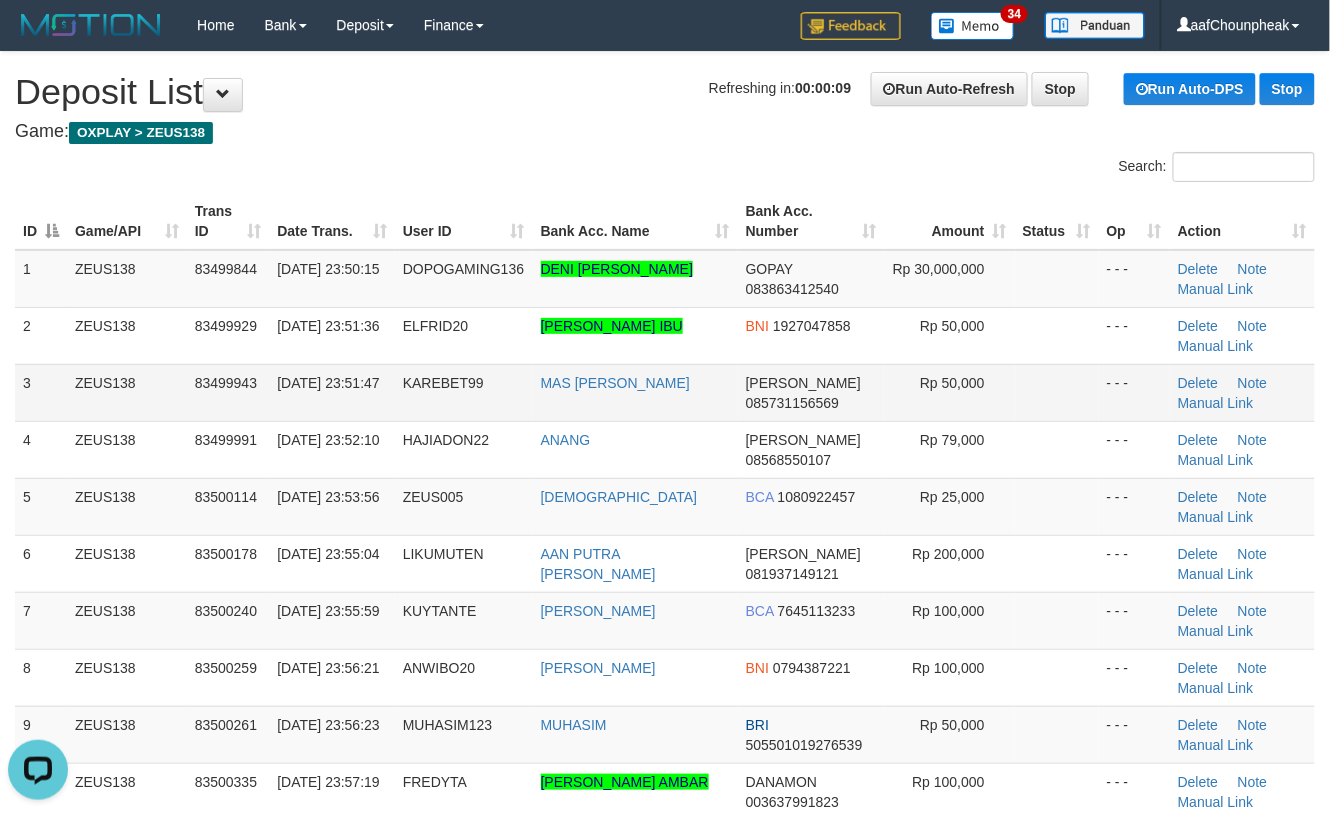 click on "- - -" at bounding box center [1134, 392] 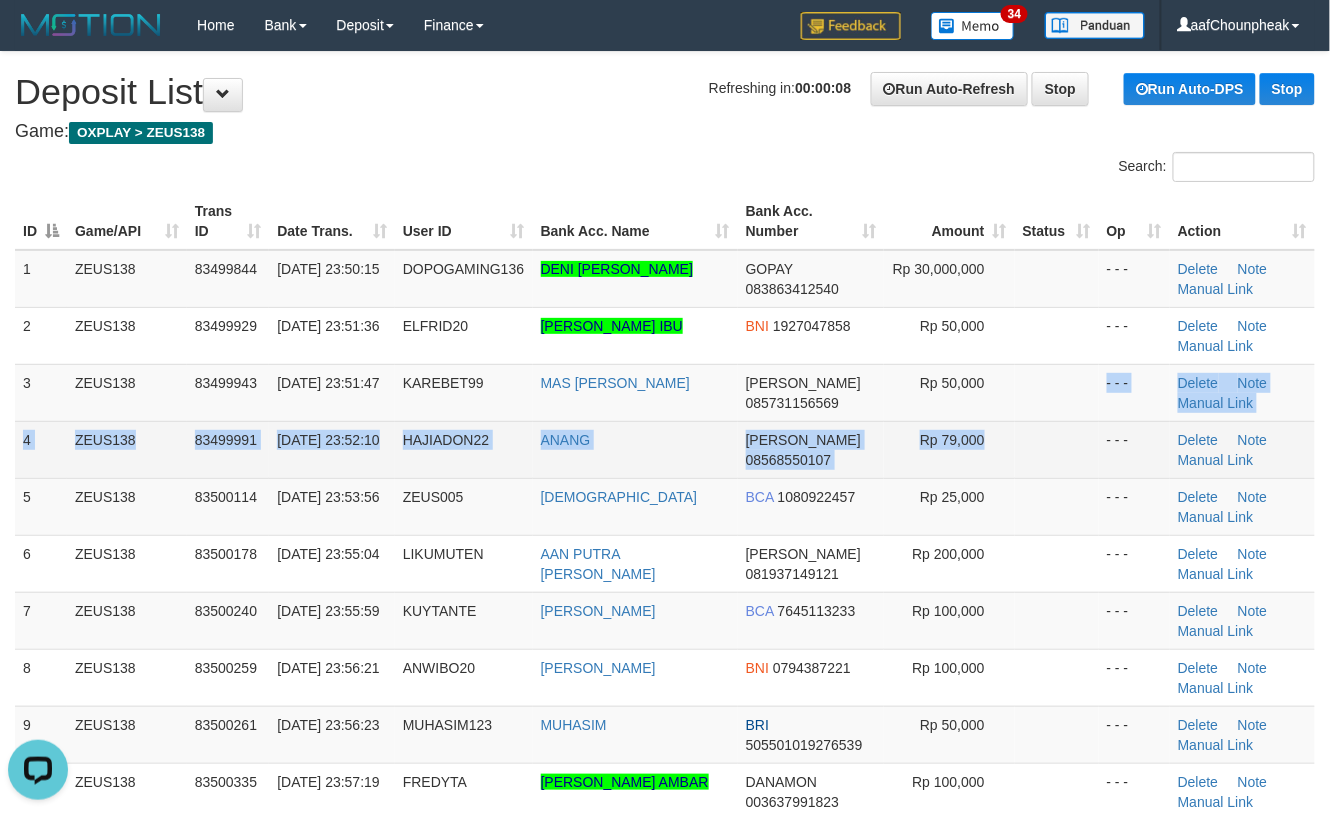 drag, startPoint x: 1057, startPoint y: 441, endPoint x: 1148, endPoint y: 421, distance: 93.17188 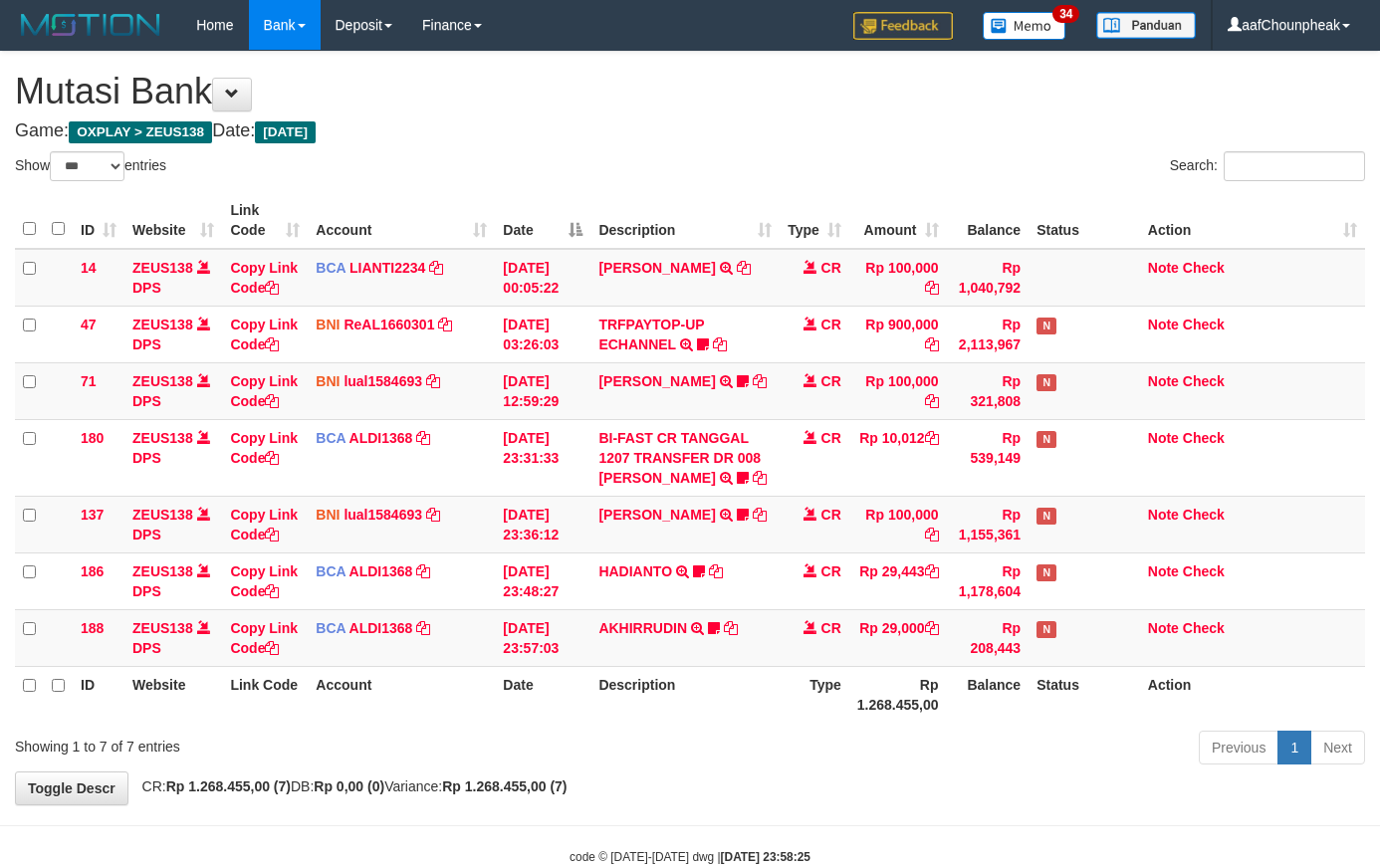 select on "***" 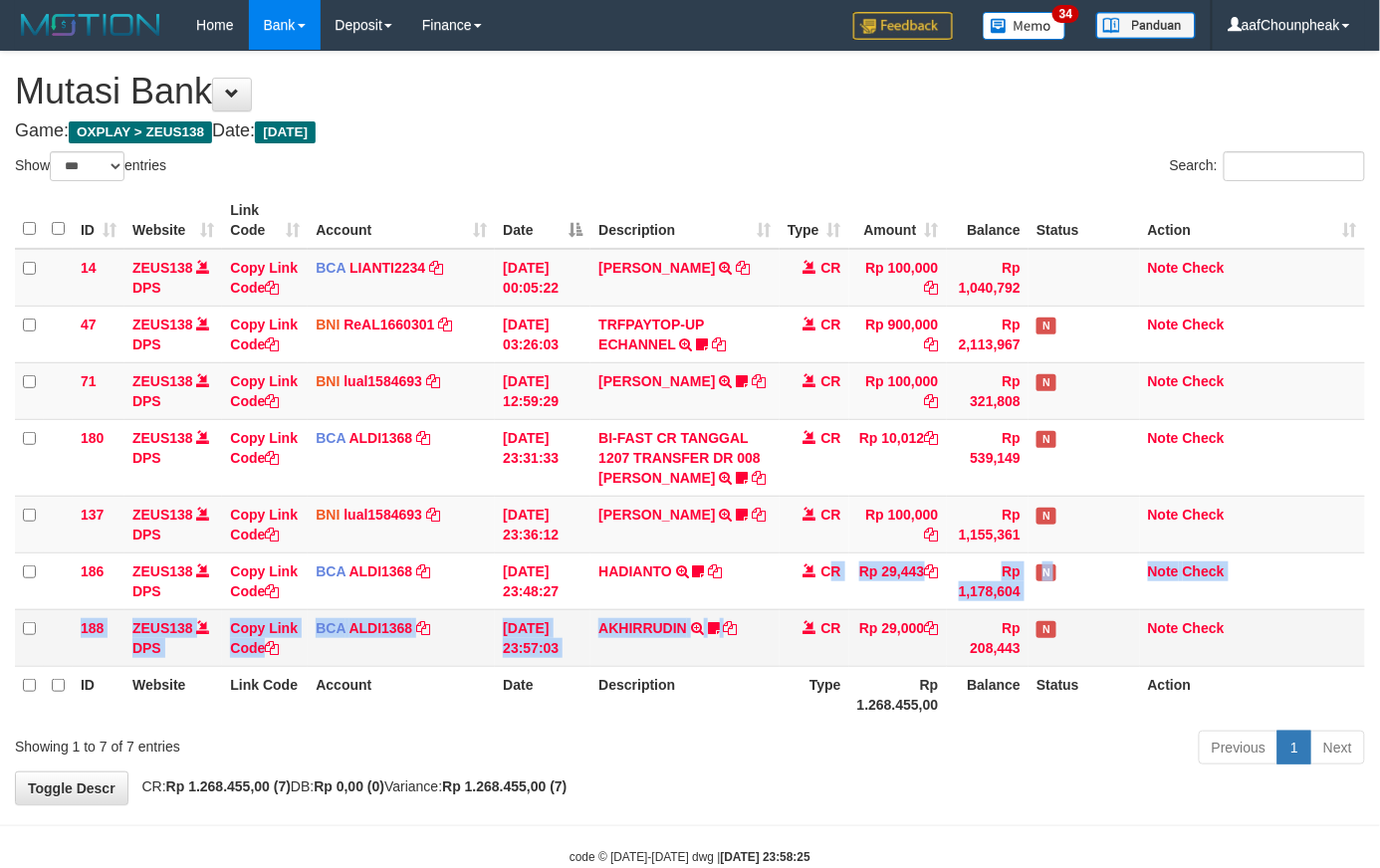 drag, startPoint x: 813, startPoint y: 591, endPoint x: 809, endPoint y: 626, distance: 35.22783 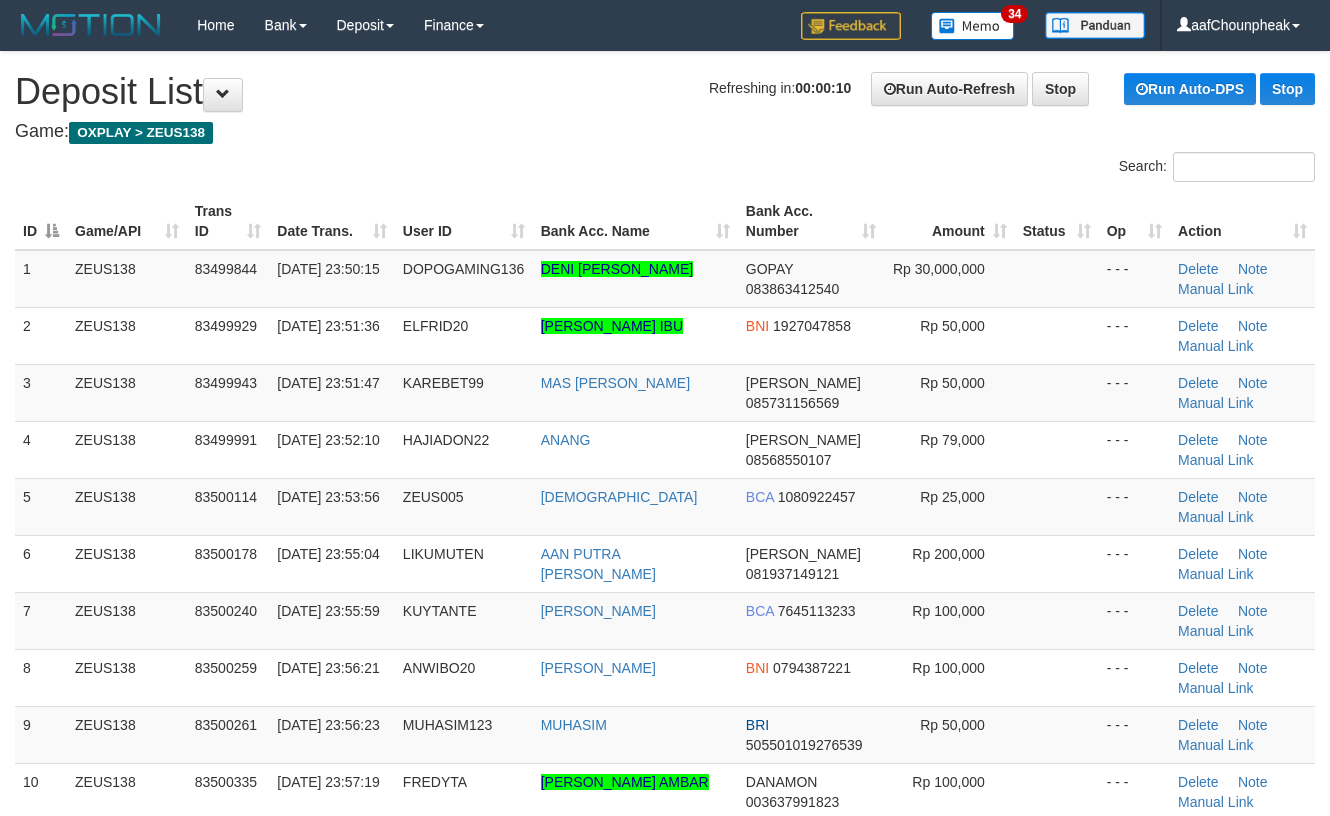 scroll, scrollTop: 0, scrollLeft: 0, axis: both 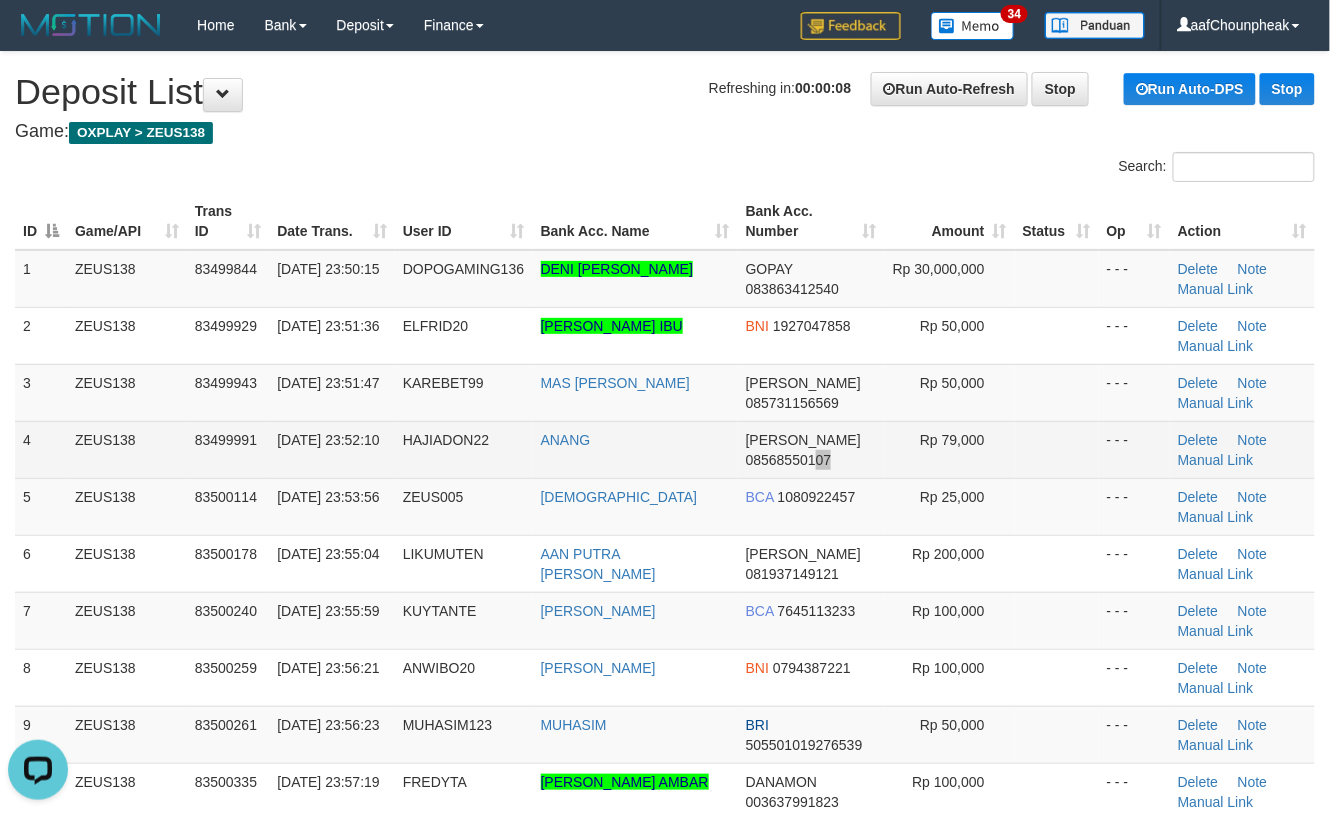 click on "DANA
08568550107" at bounding box center (811, 449) 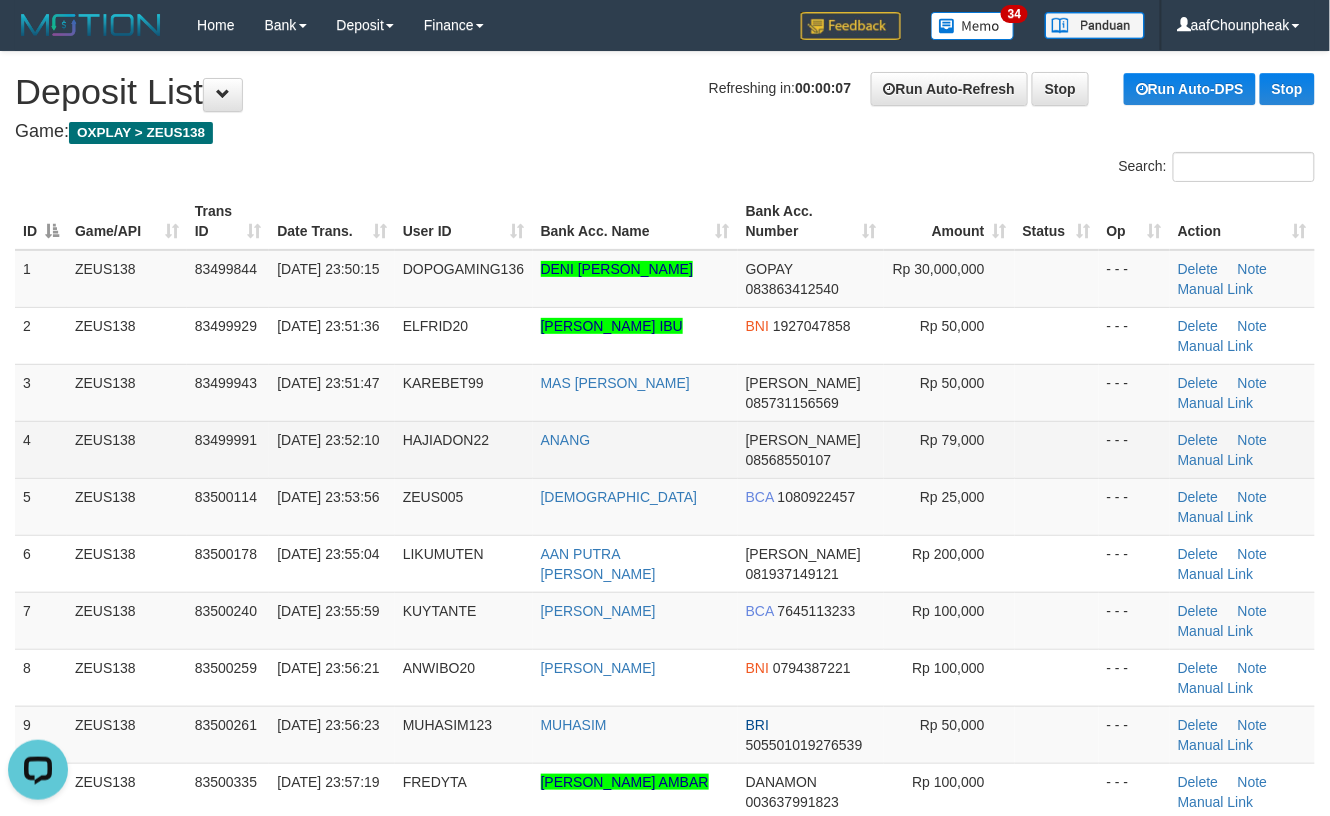 click at bounding box center [1057, 449] 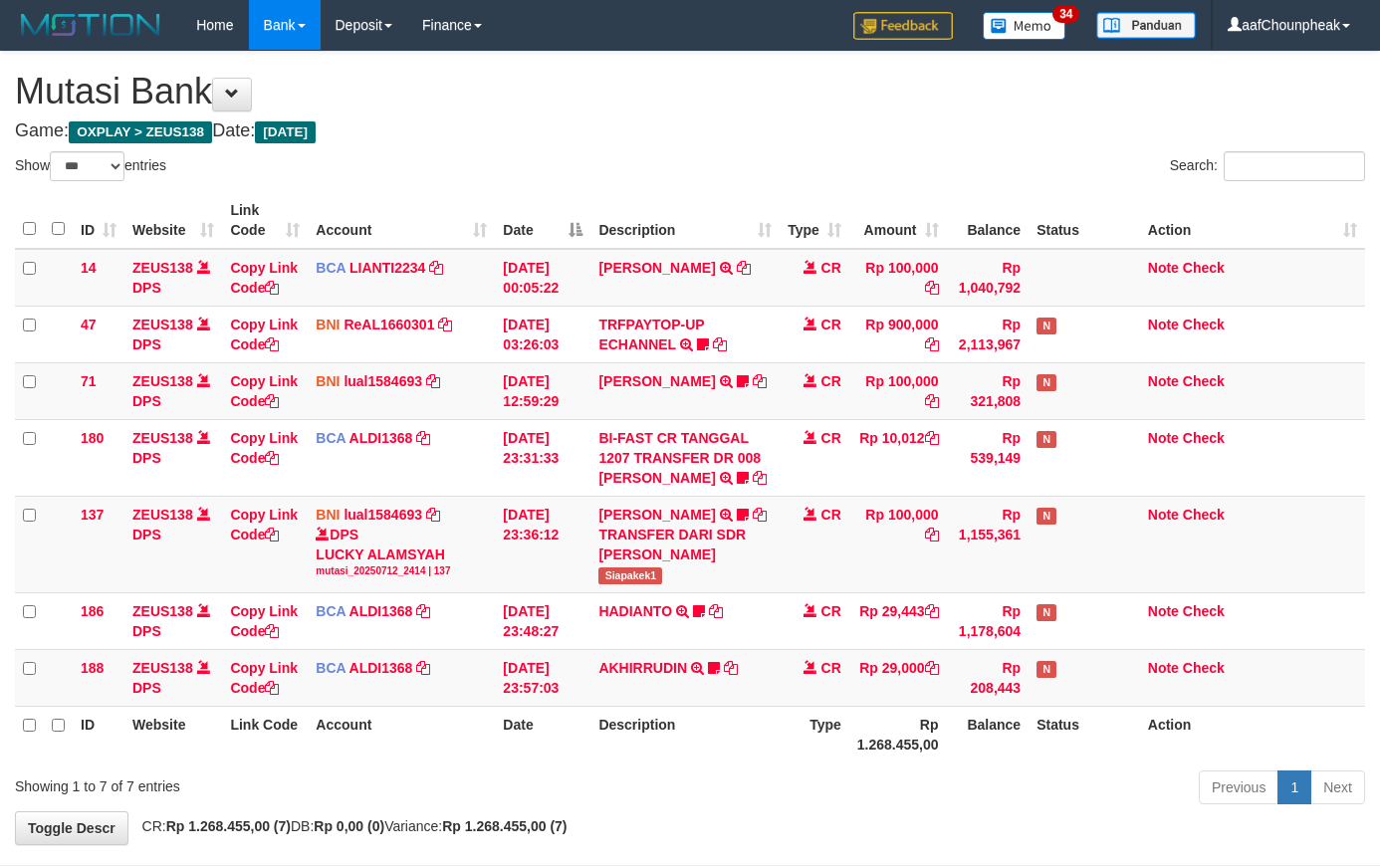 select on "***" 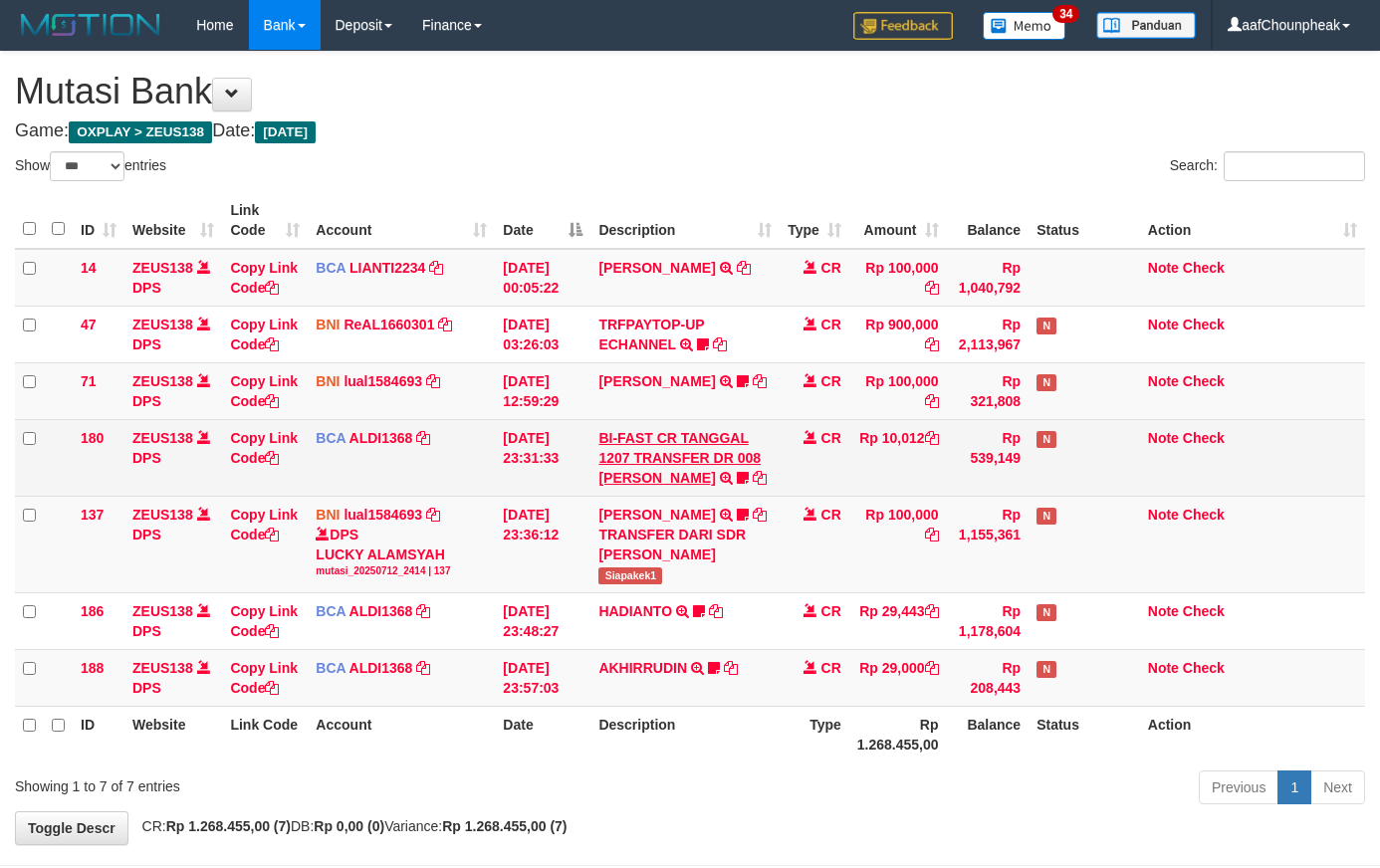 scroll, scrollTop: 0, scrollLeft: 0, axis: both 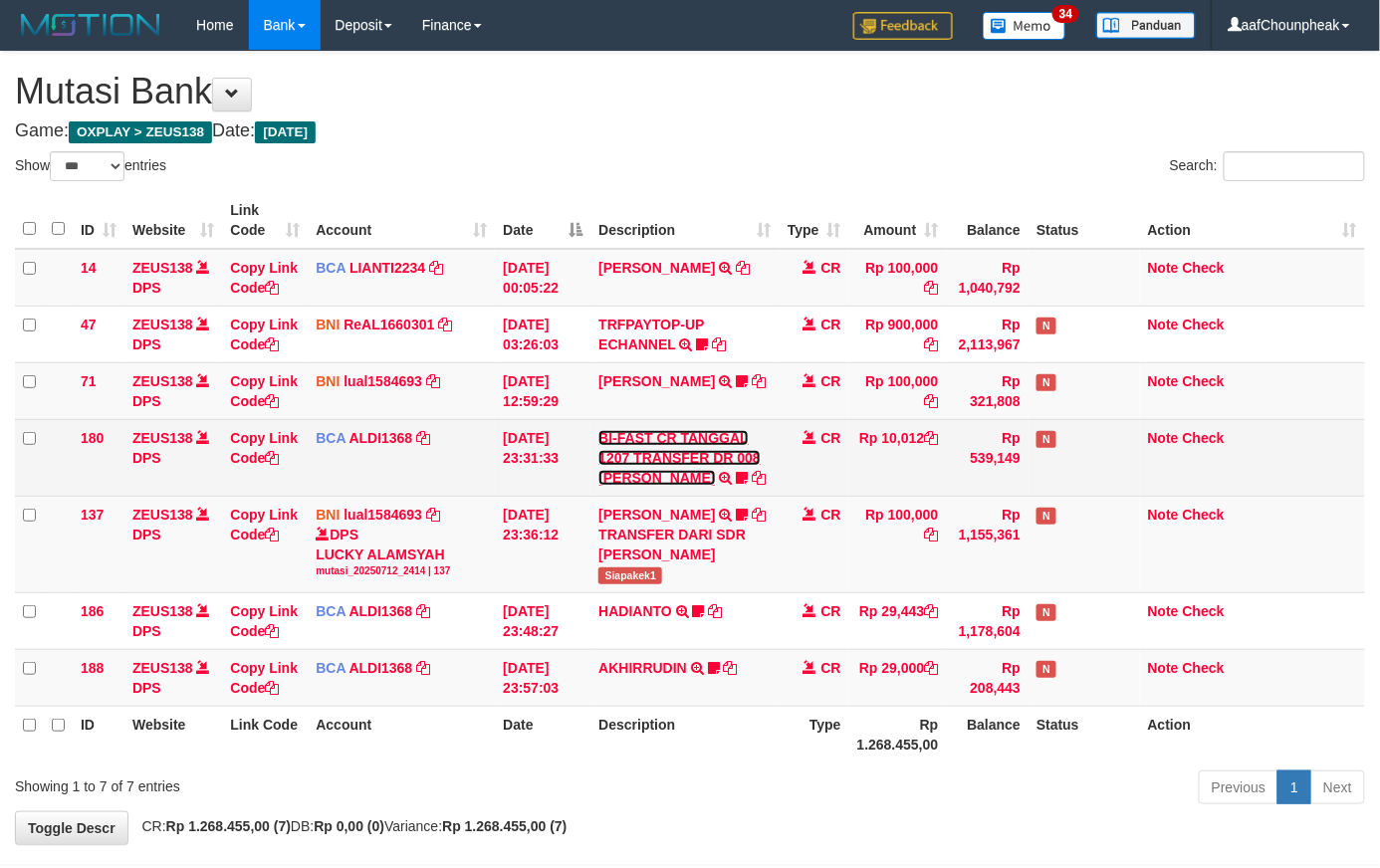 click on "BI-FAST CR TANGGAL 1207 TRANSFER DR 008 [PERSON_NAME]" at bounding box center (679, 458) 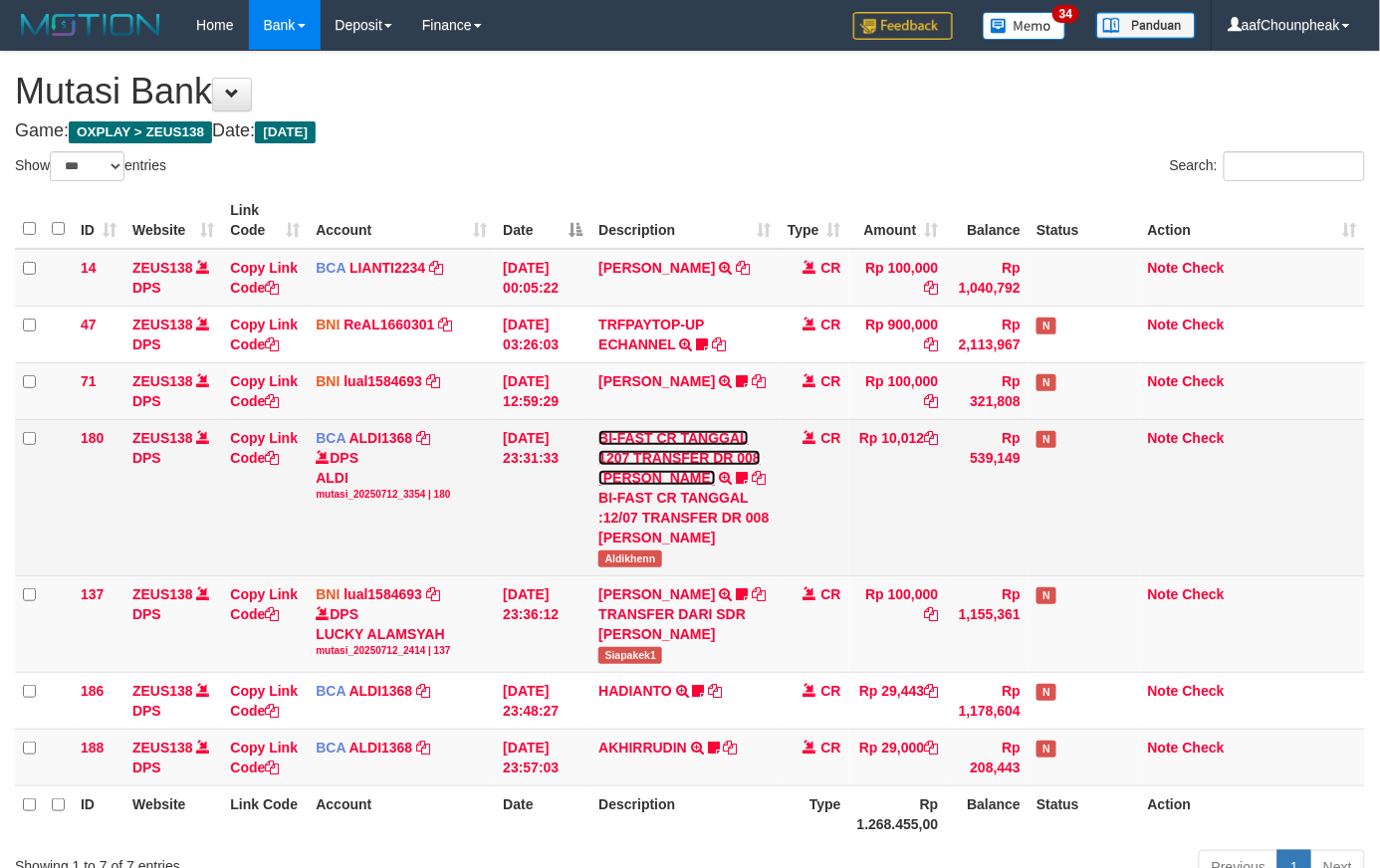 click on "BI-FAST CR TANGGAL 1207 TRANSFER DR 008 [PERSON_NAME]" at bounding box center [679, 458] 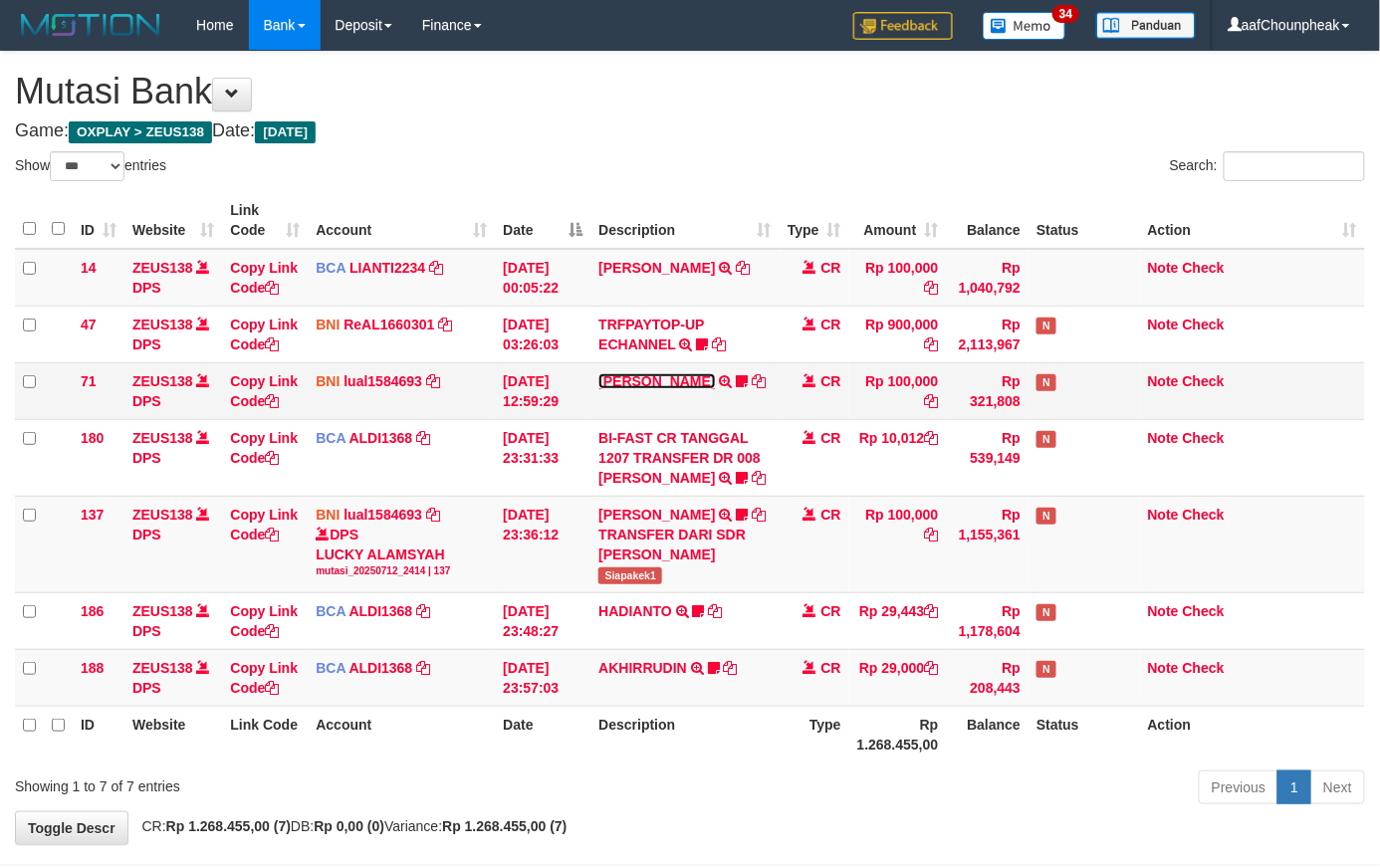click on "[PERSON_NAME] [PERSON_NAME]" at bounding box center (656, 381) 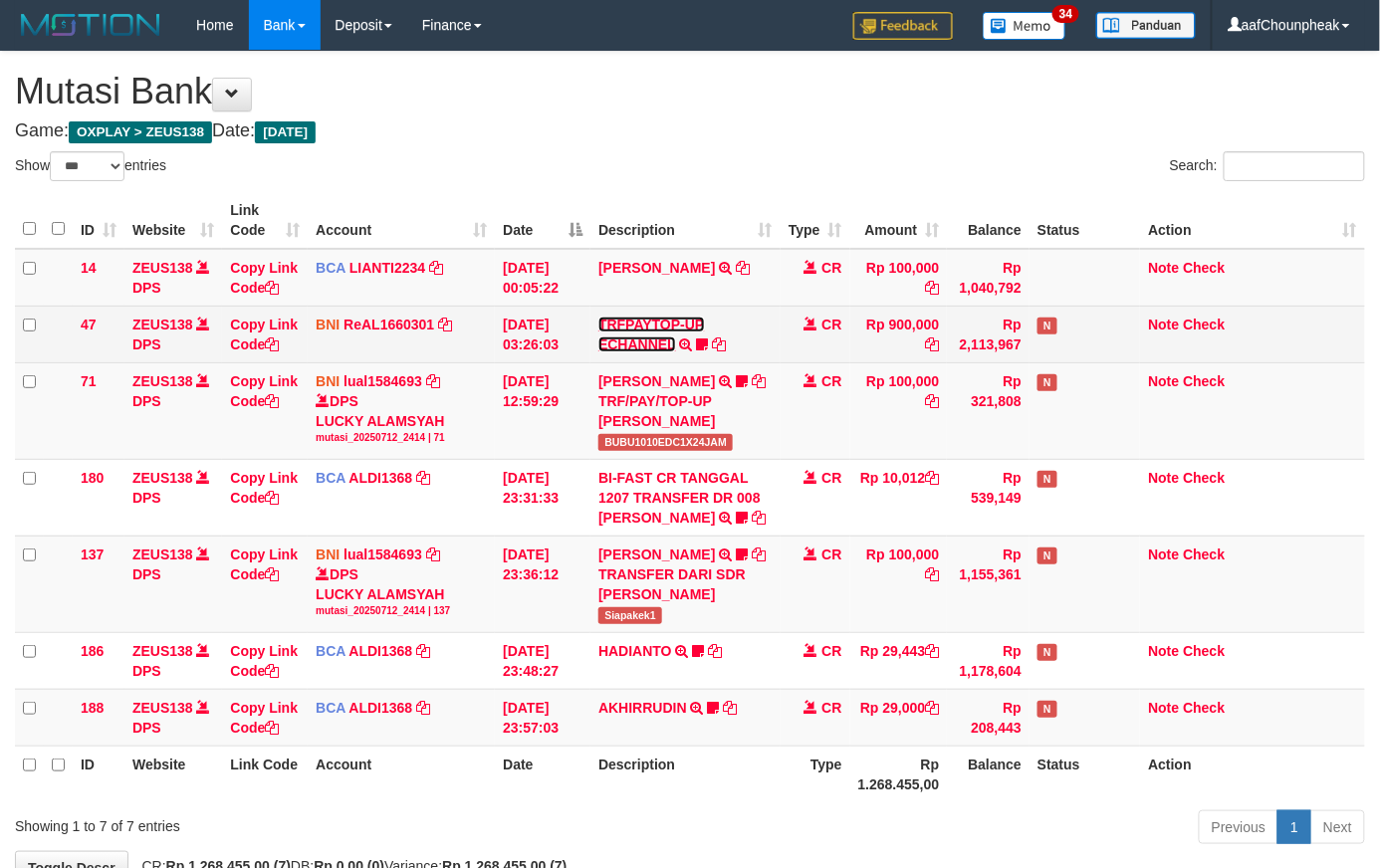 click on "TRFPAYTOP-UP ECHANNEL" at bounding box center [651, 334] 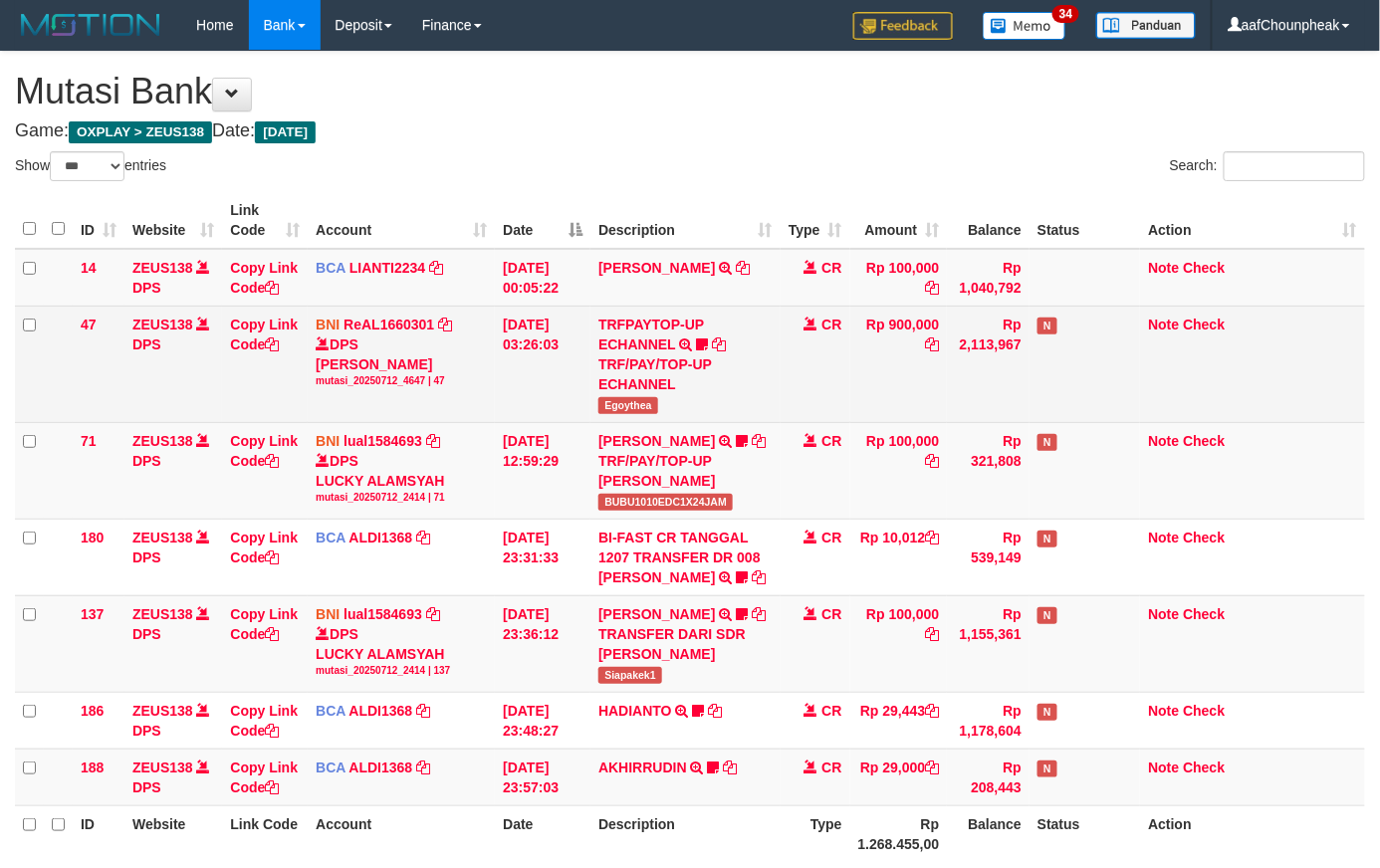 click on "Egoythea" at bounding box center (628, 405) 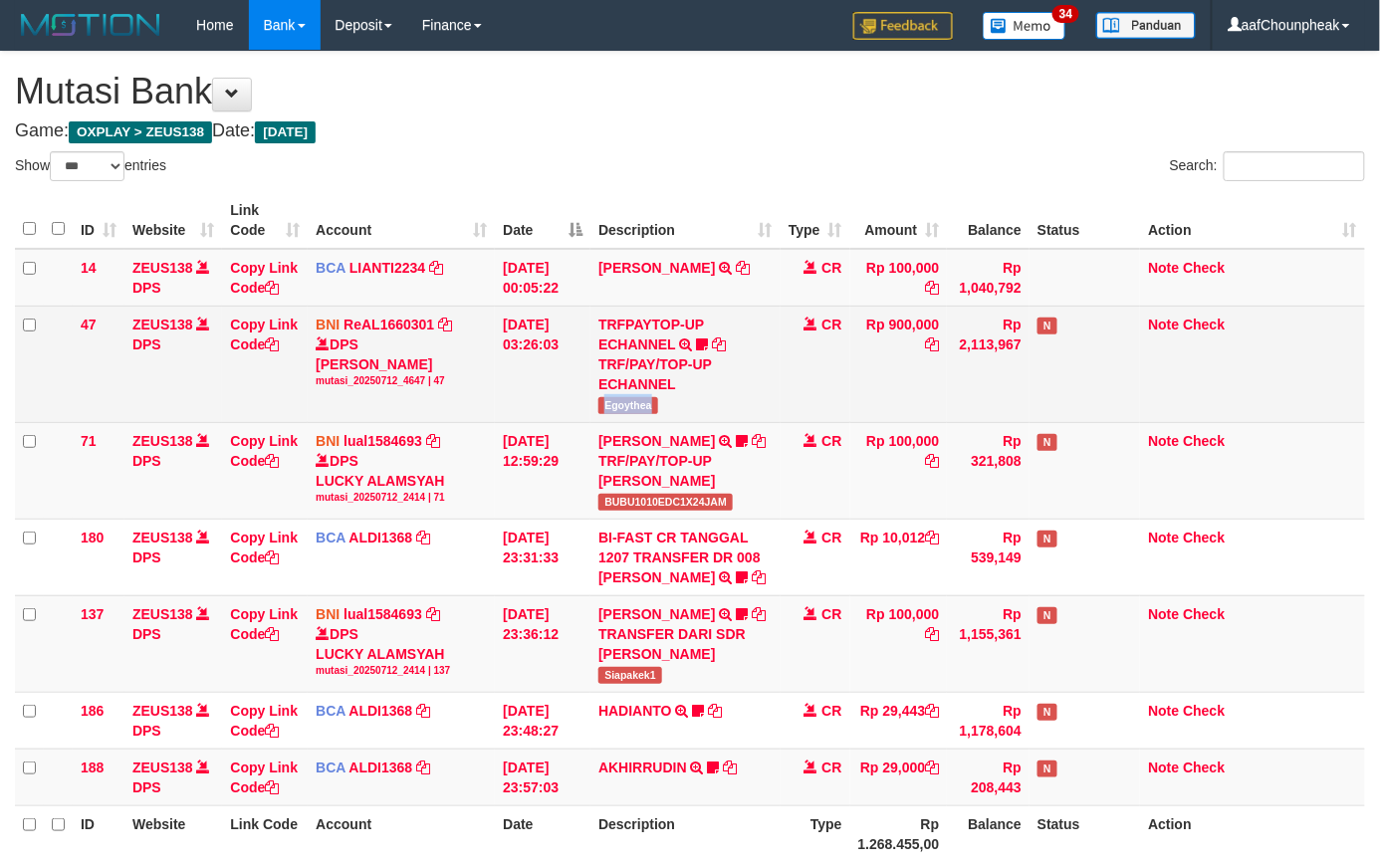 click on "Egoythea" at bounding box center (628, 405) 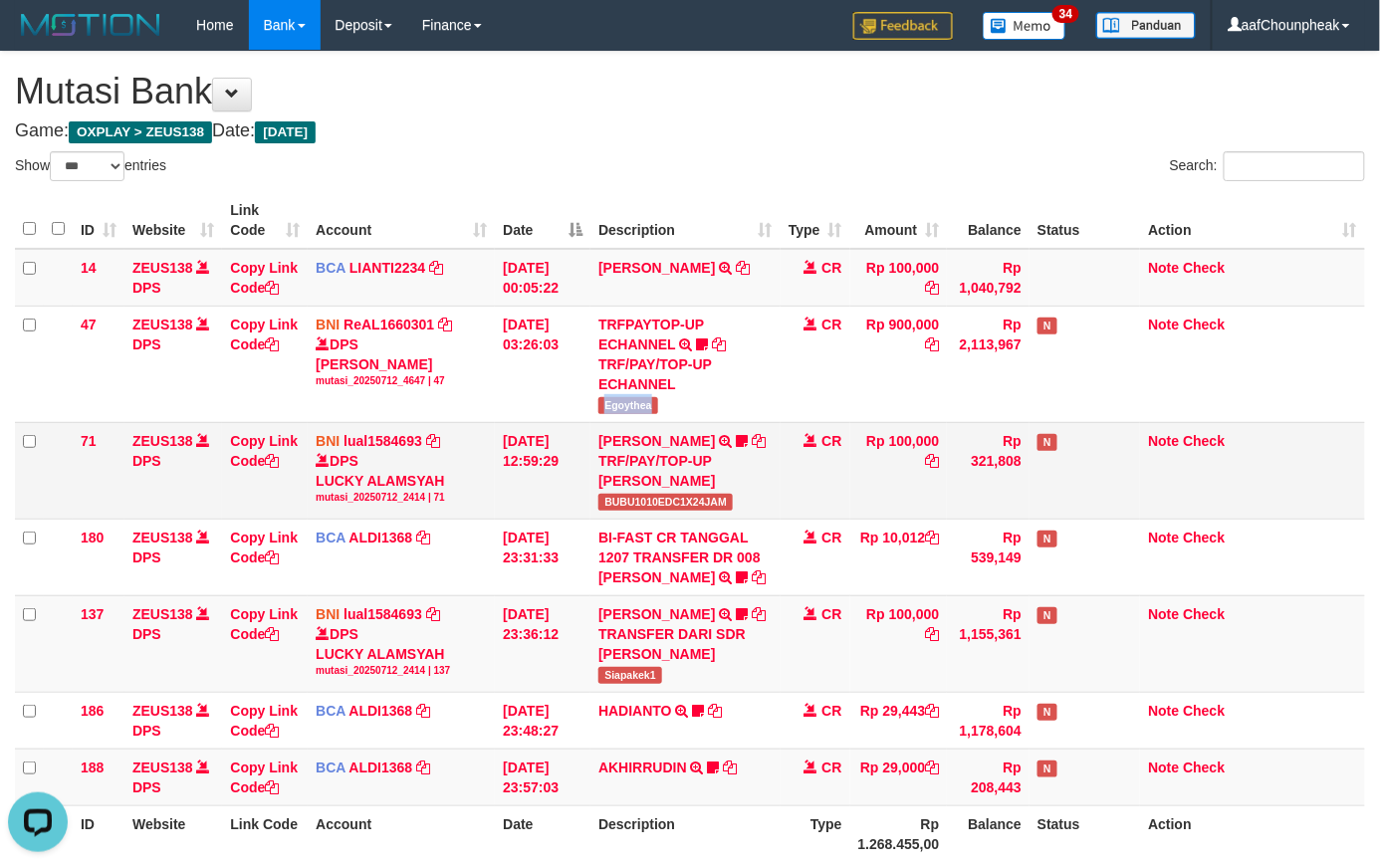 scroll, scrollTop: 0, scrollLeft: 0, axis: both 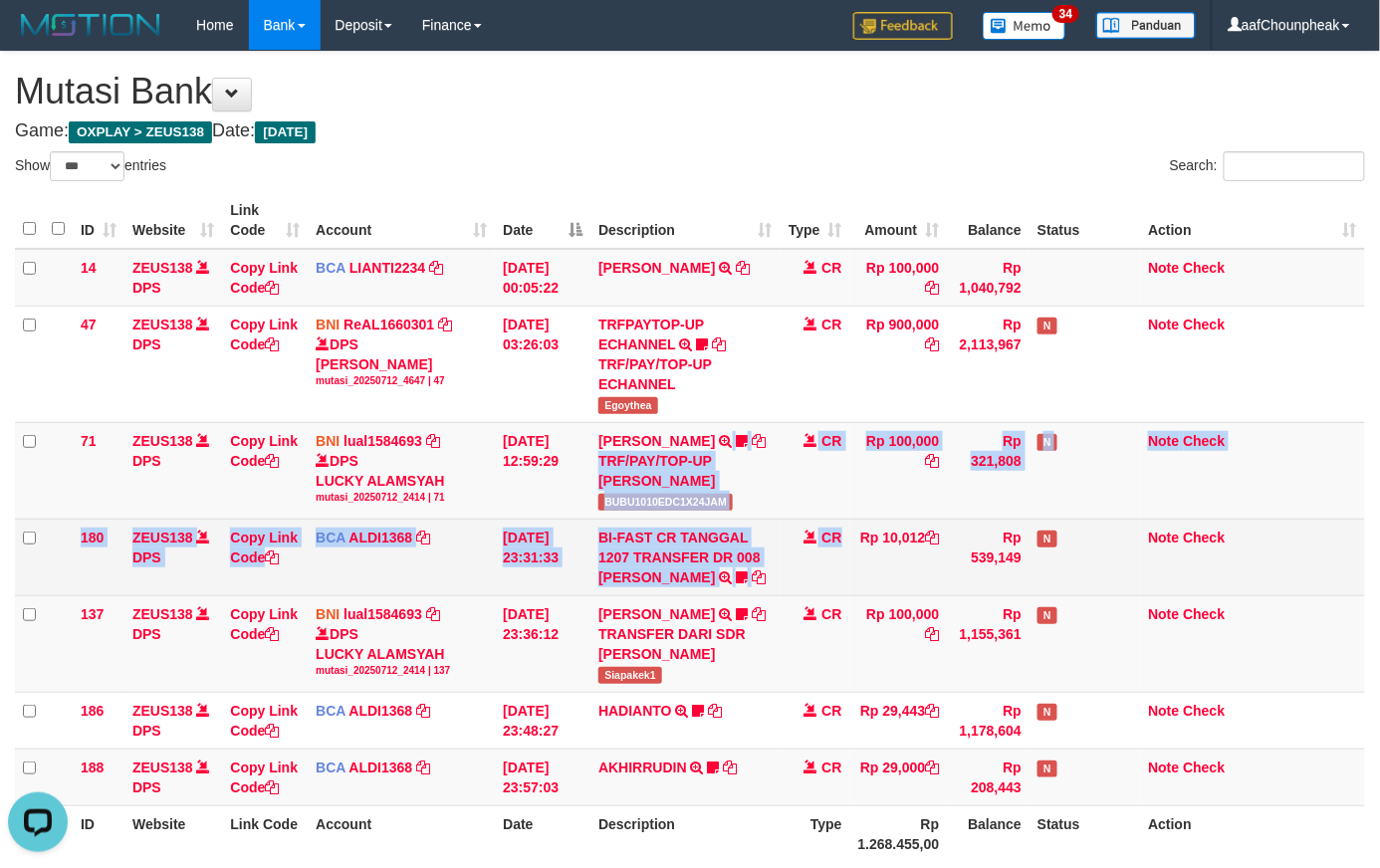 drag, startPoint x: 675, startPoint y: 466, endPoint x: 840, endPoint y: 569, distance: 194.50964 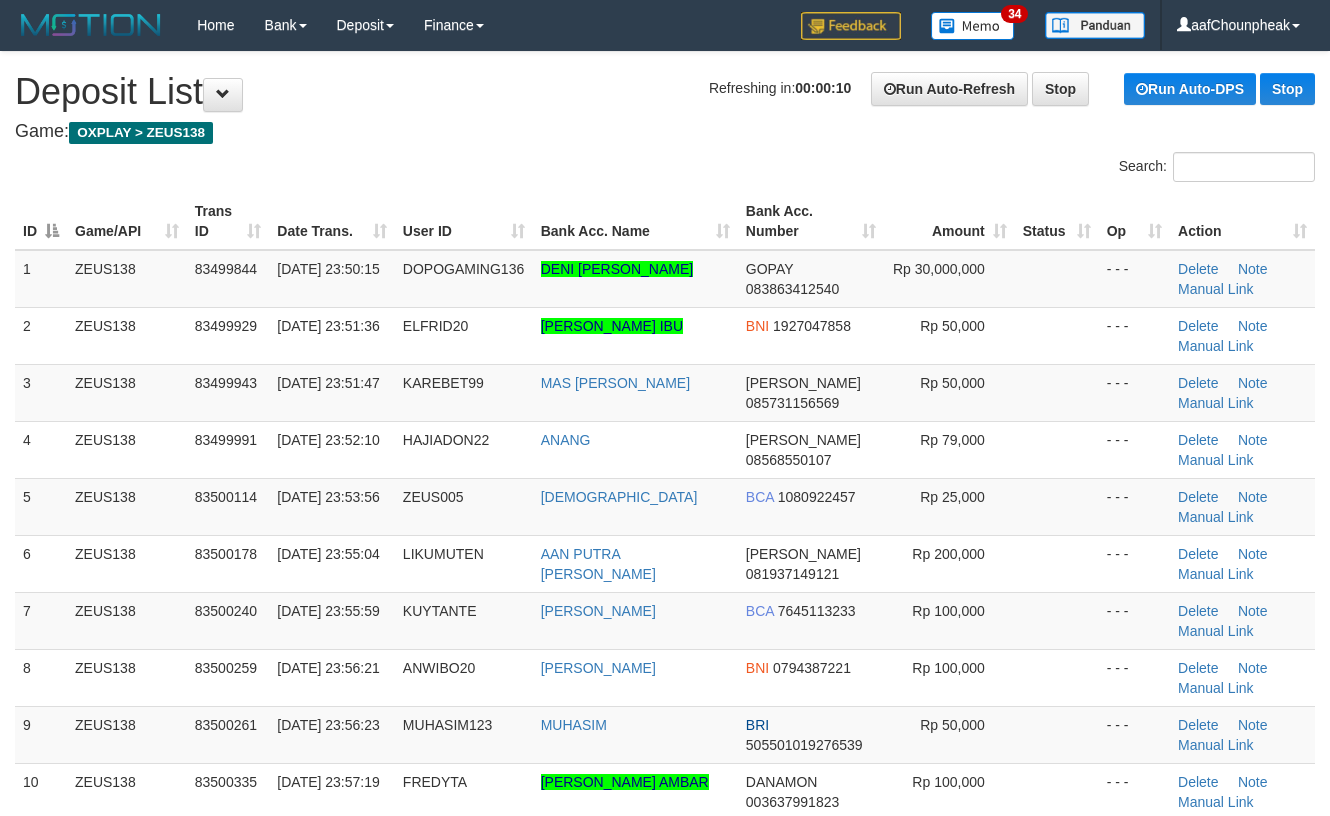 scroll, scrollTop: 0, scrollLeft: 0, axis: both 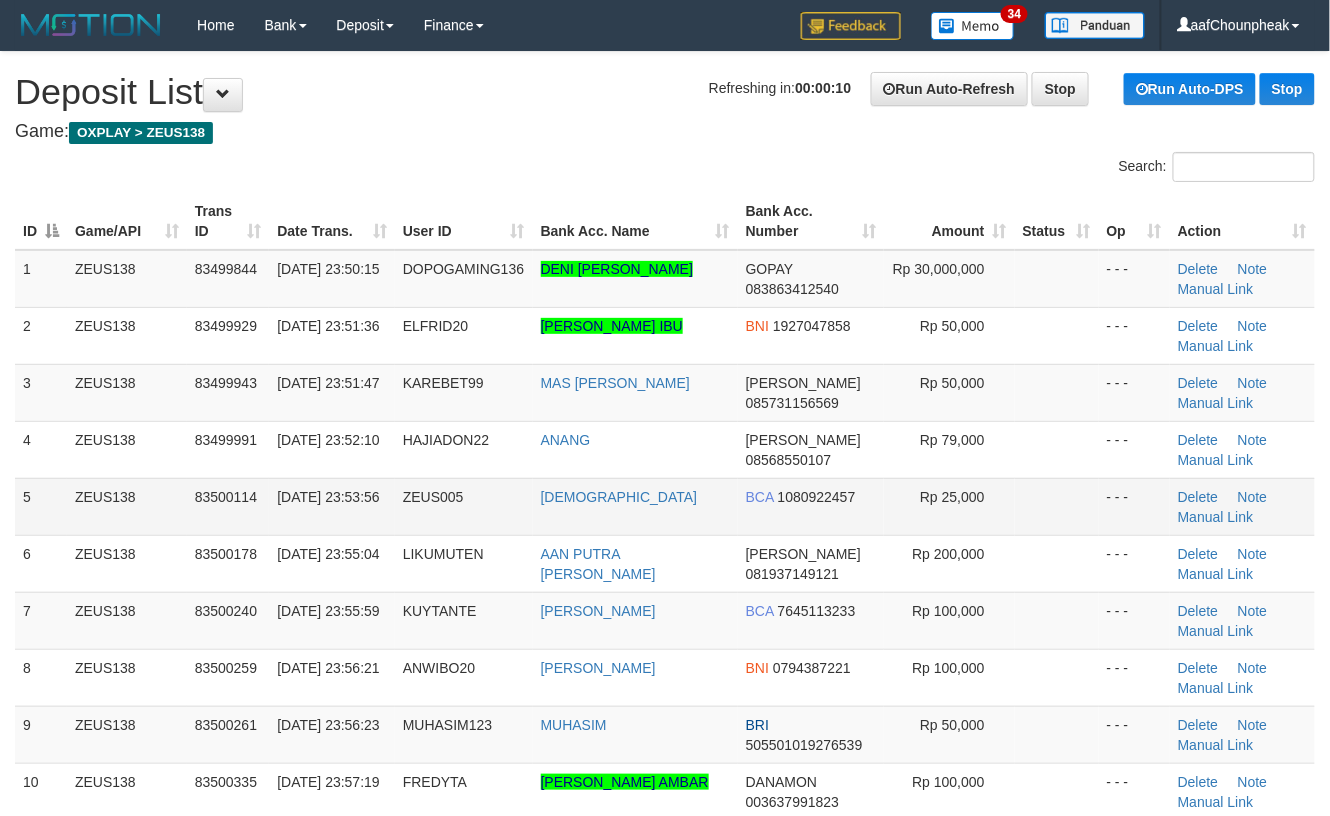 drag, startPoint x: 1132, startPoint y: 506, endPoint x: 1086, endPoint y: 525, distance: 49.76947 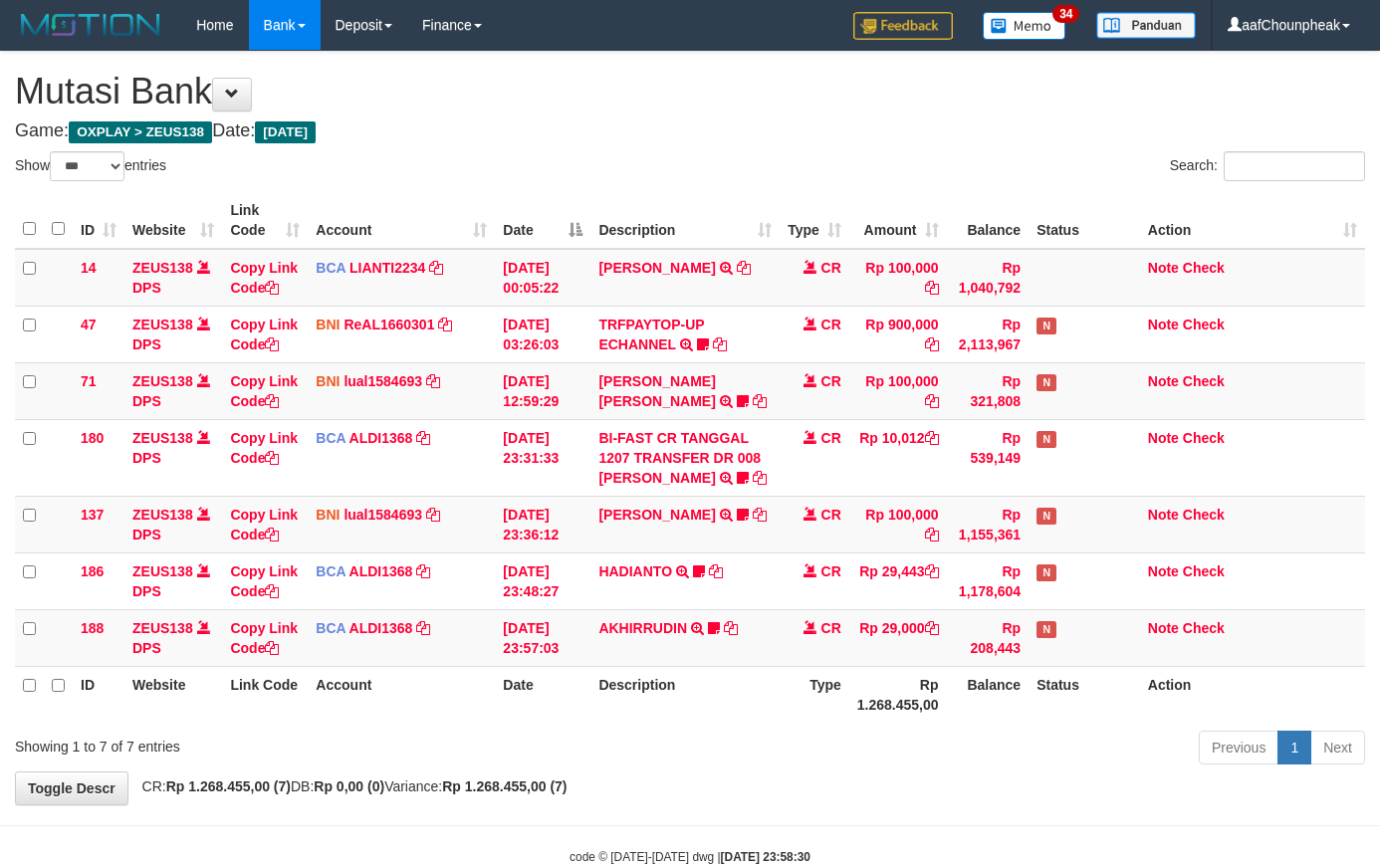 select on "***" 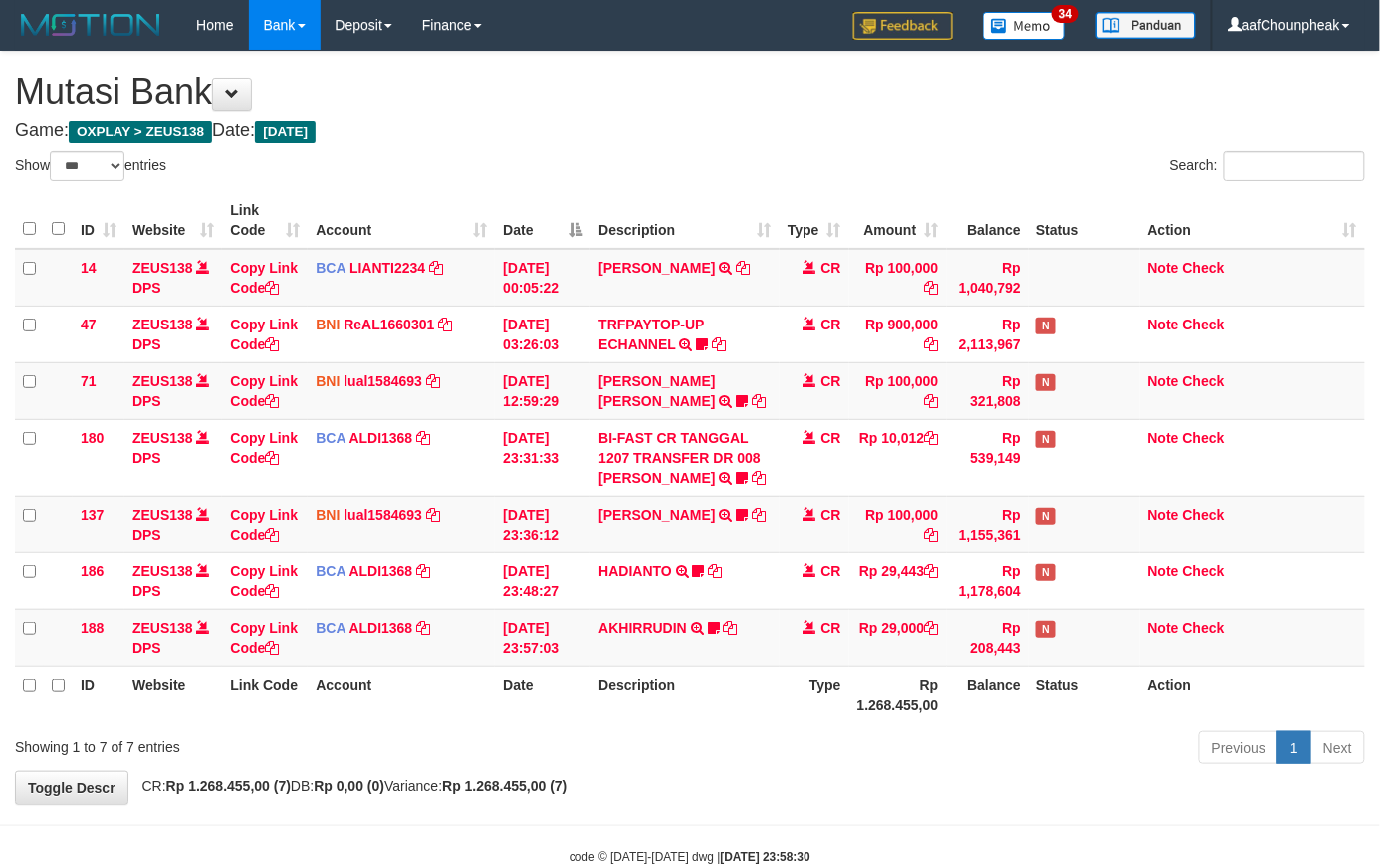 click on "CR" at bounding box center (814, 524) 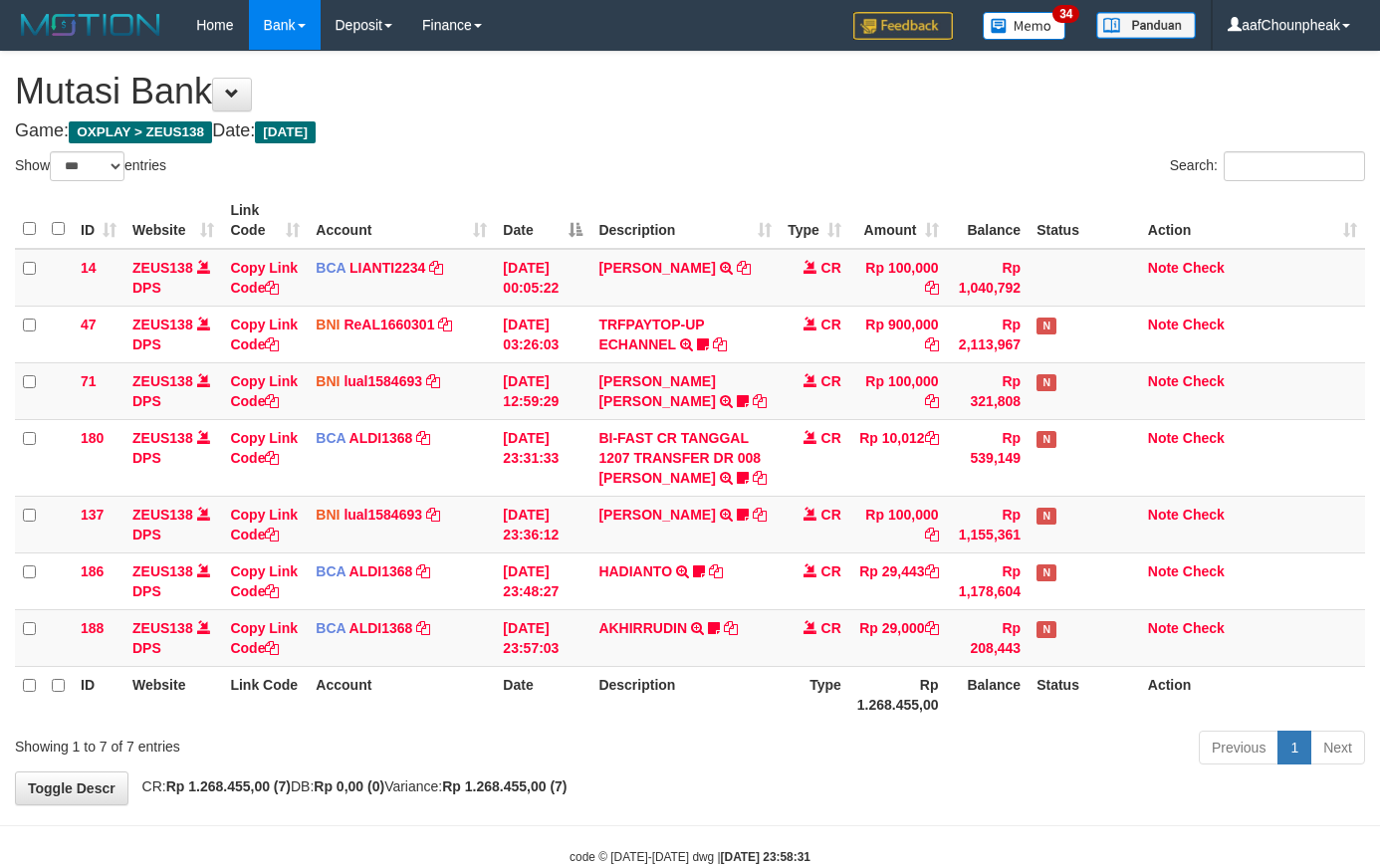 select on "***" 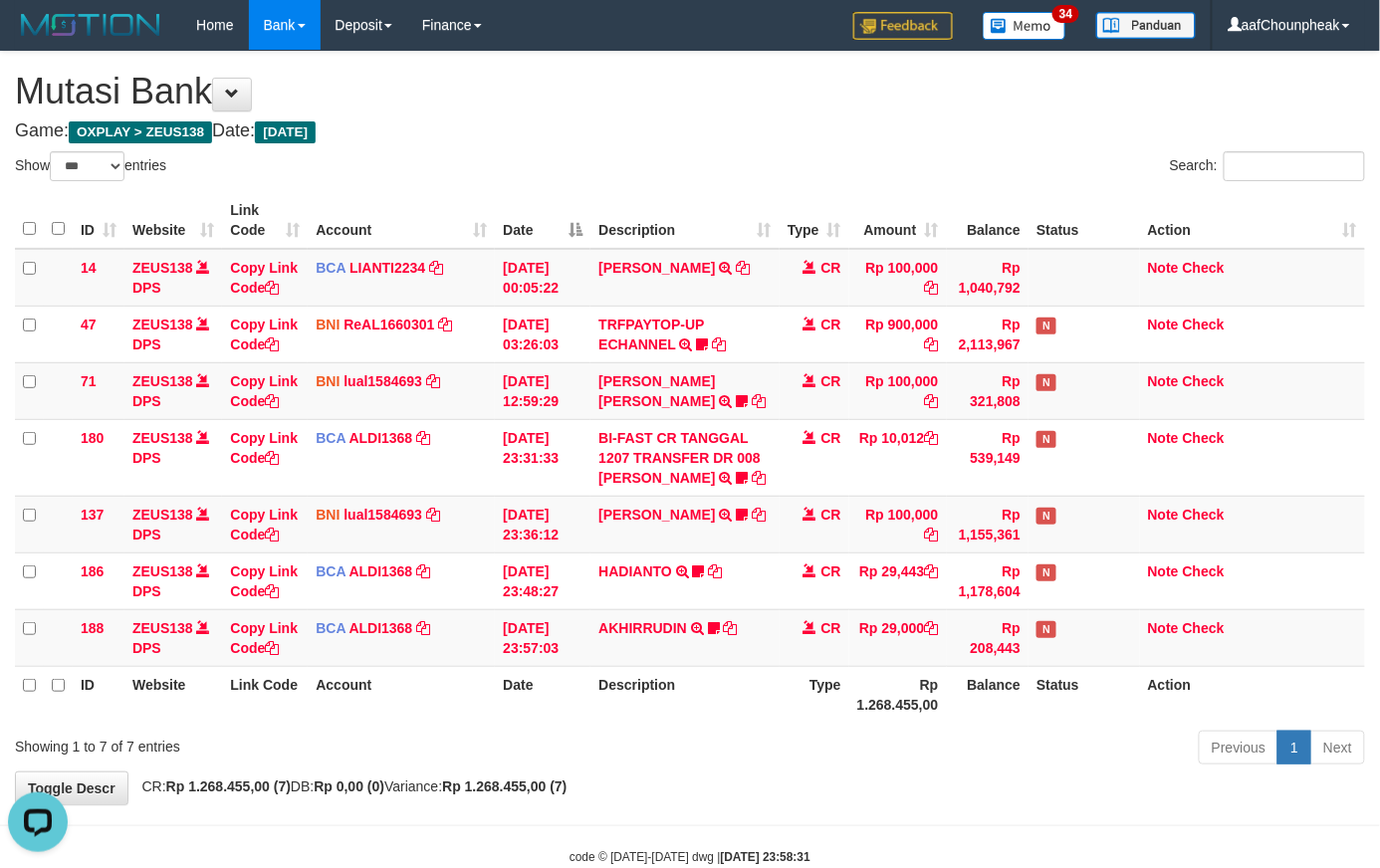 scroll, scrollTop: 0, scrollLeft: 0, axis: both 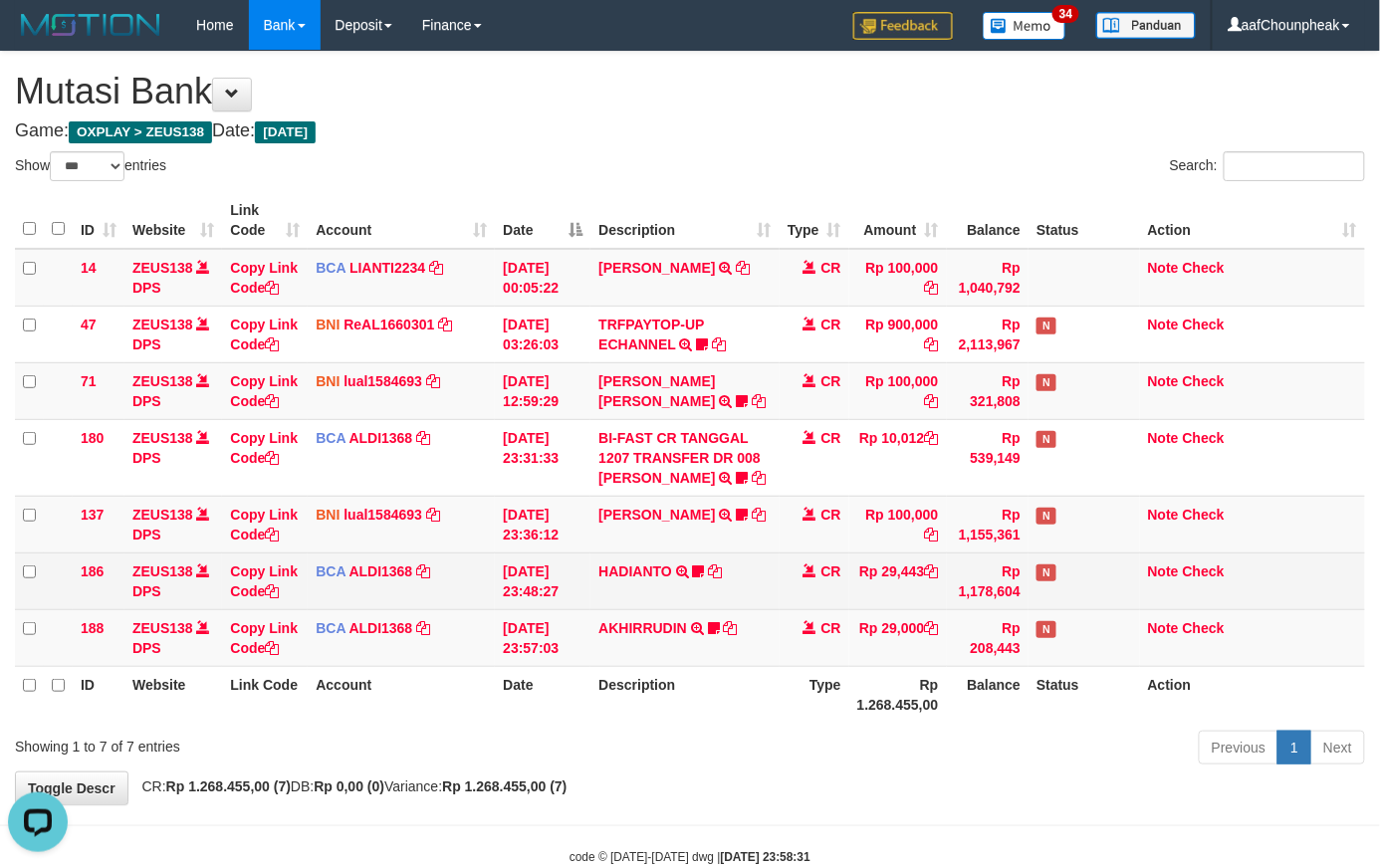 click on "HADIANTO            TRSF E-BANKING CR 1207/FTSCY/WS95051
29443.002025071273888956 TRFDN-HADIANTO ESPAY DEBIT INDONE    Rangking" at bounding box center (684, 580) 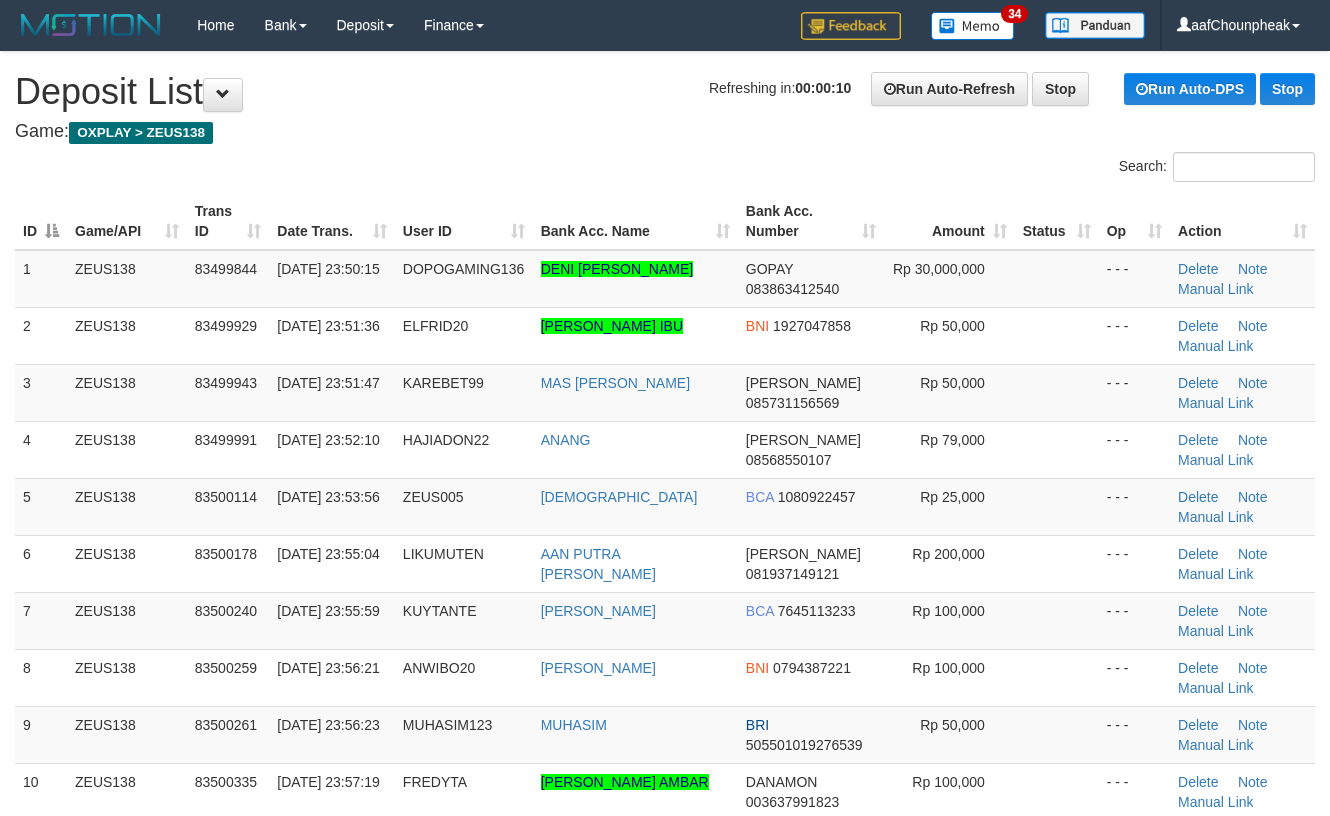 scroll, scrollTop: 0, scrollLeft: 0, axis: both 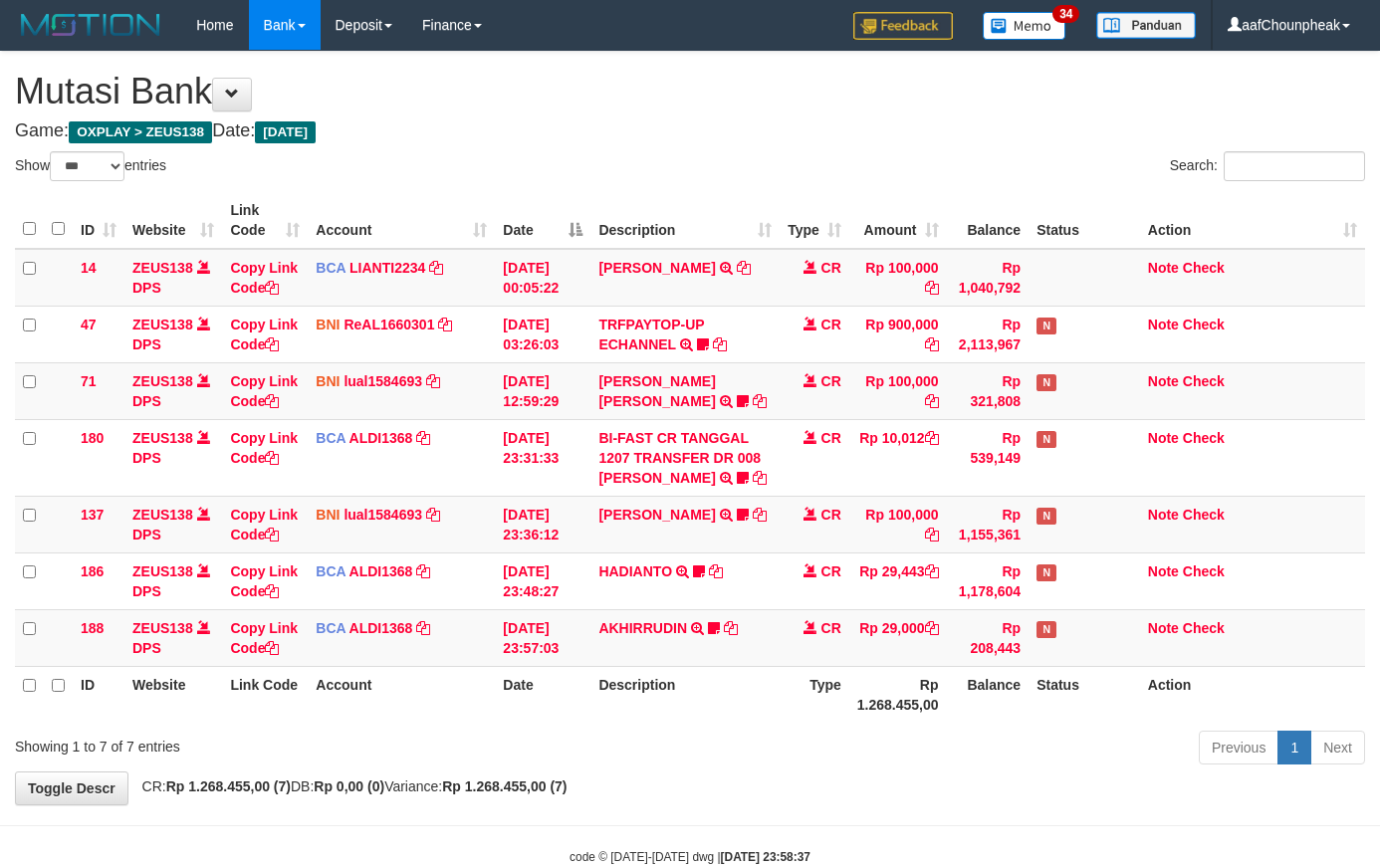 select on "***" 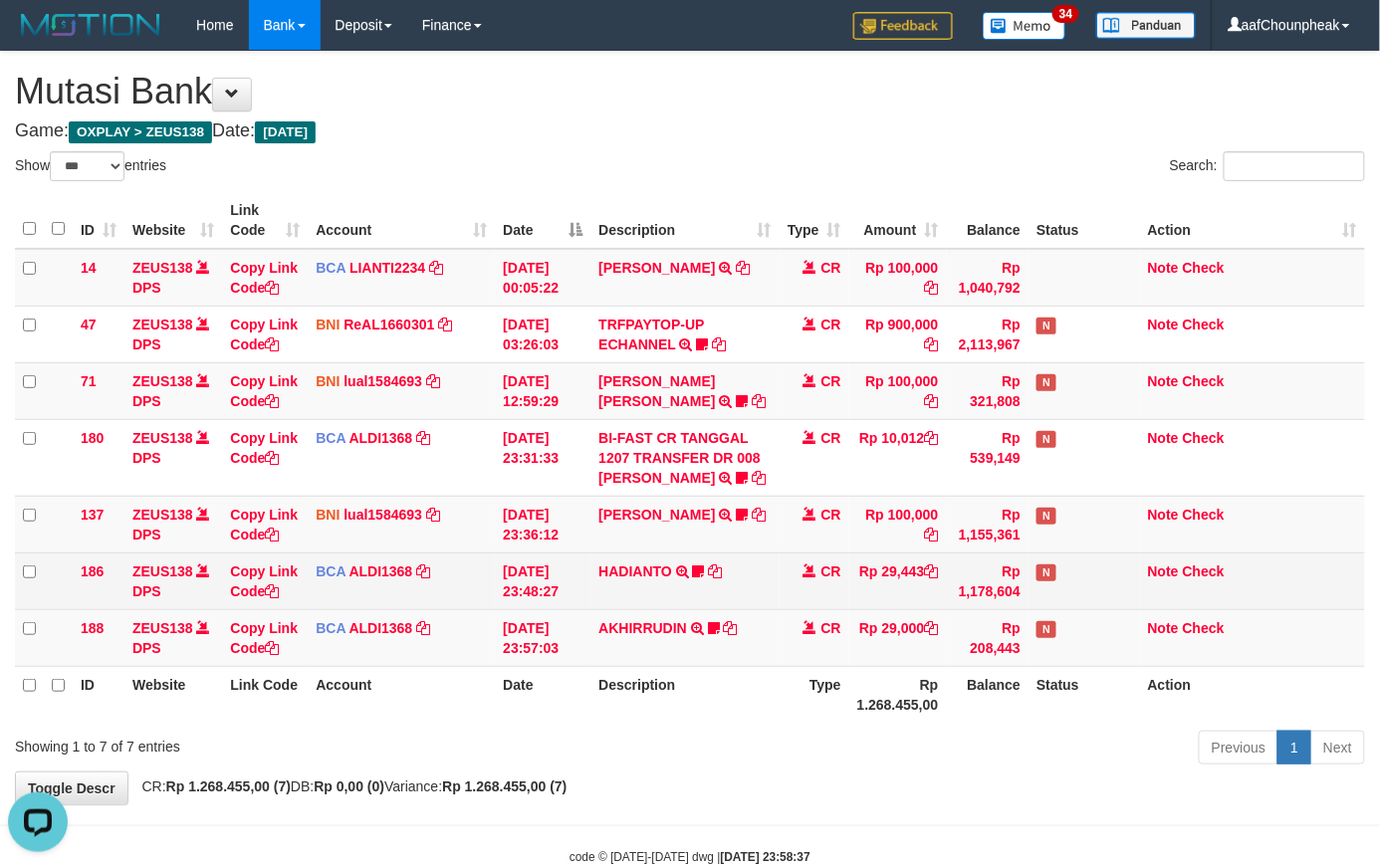 scroll, scrollTop: 0, scrollLeft: 0, axis: both 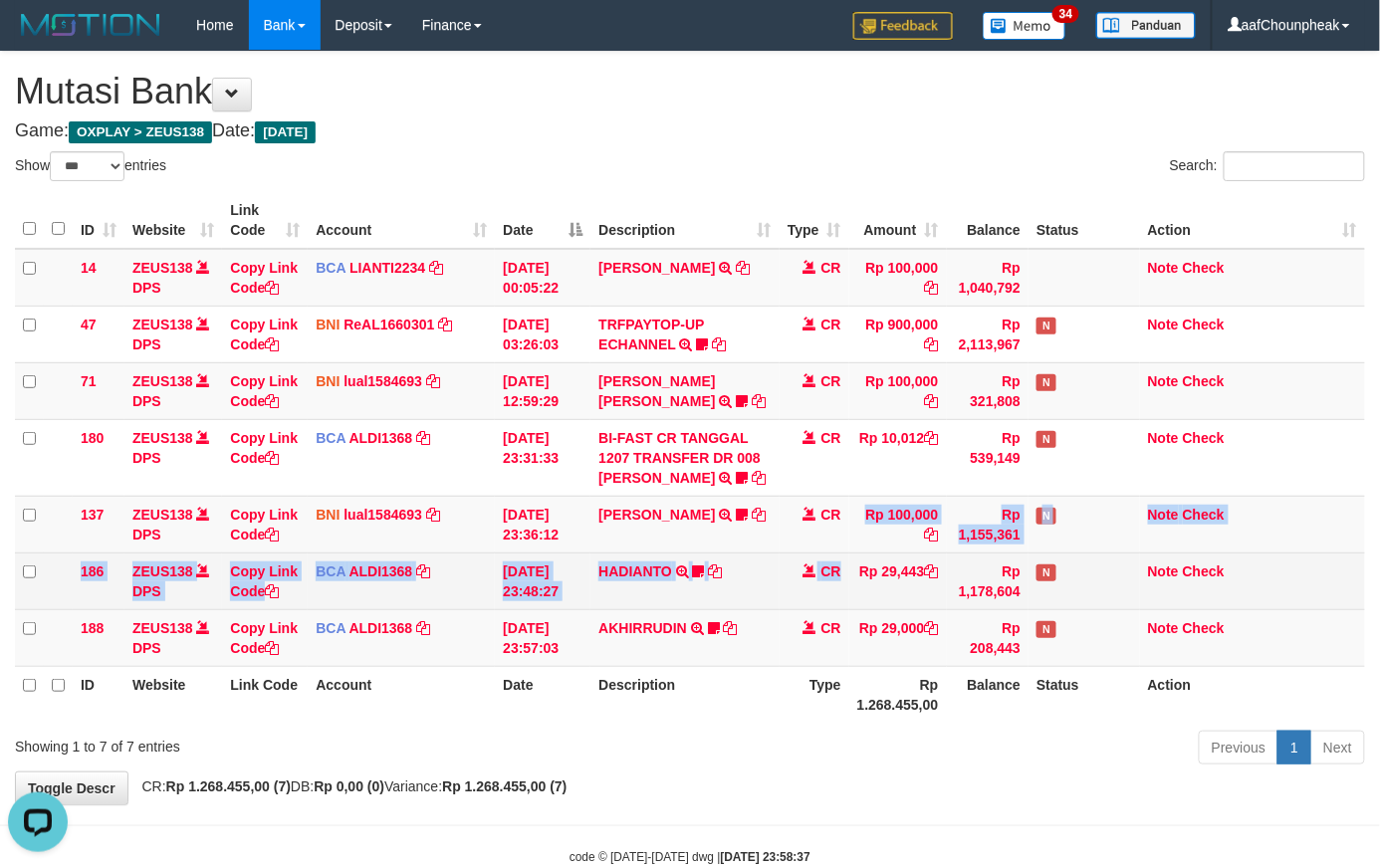click on "14
ZEUS138    DPS
Copy Link Code
BCA
LIANTI2234
DPS
YULIANTI
mutasi_20250712_4646 | 14
mutasi_20250712_4646 | 14
[DATE] 00:05:22
[PERSON_NAME]         TRSF E-BANKING CR 1207/FTSCY/WS95051
100000.002025071262819090 TRFDN-YUSUP MAULANESPAY DEBIT INDONE
CR
Rp 100,000
Rp 1,040,792
Note
Check
47
ZEUS138    DPS
Copy Link Code
BNI
ReAL1660301
DPS
REYHAN ALMANSYAH
mutasi_20250712_4647 | 47" at bounding box center [690, 458] 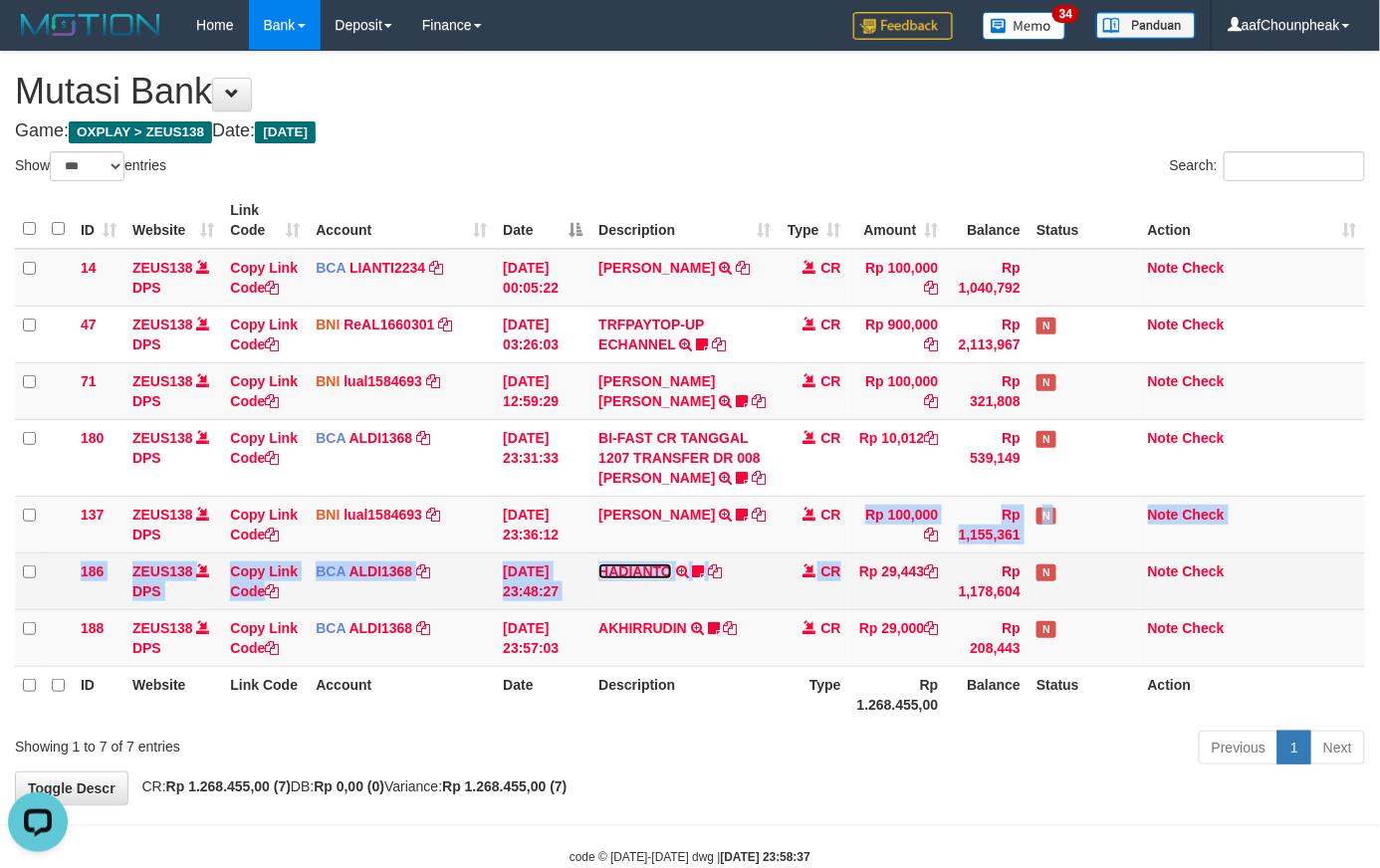 click on "HADIANTO" at bounding box center [635, 571] 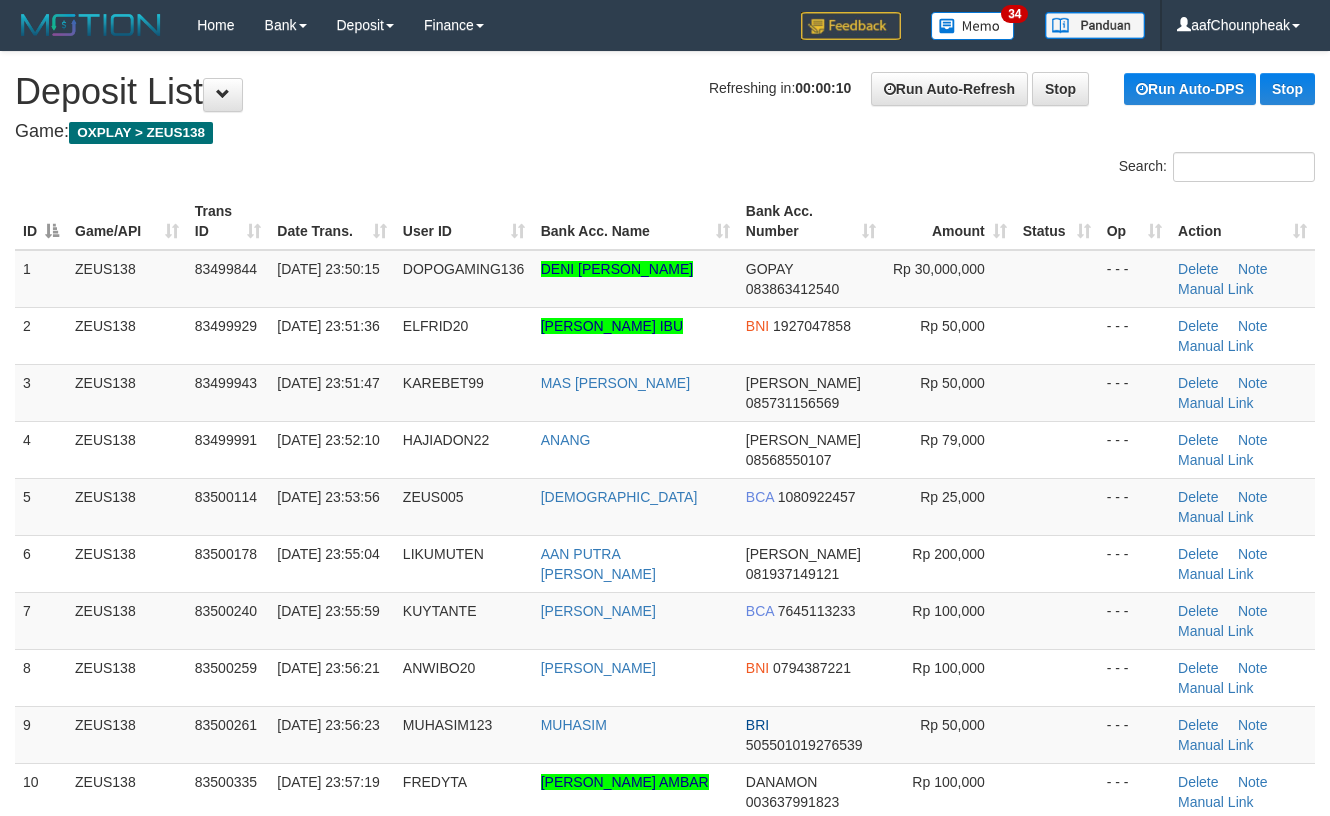 scroll, scrollTop: 0, scrollLeft: 0, axis: both 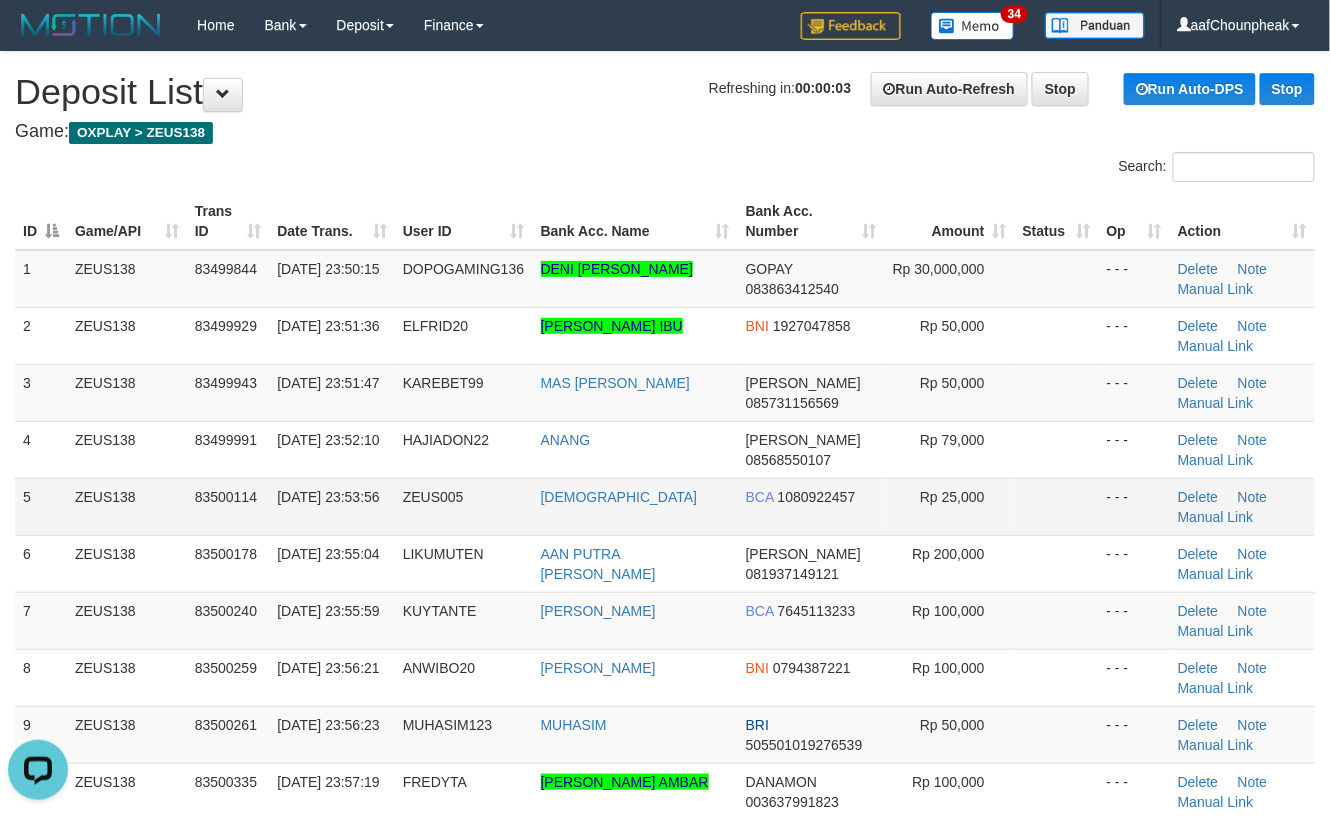 click on "BCA
1080922457" at bounding box center (811, 506) 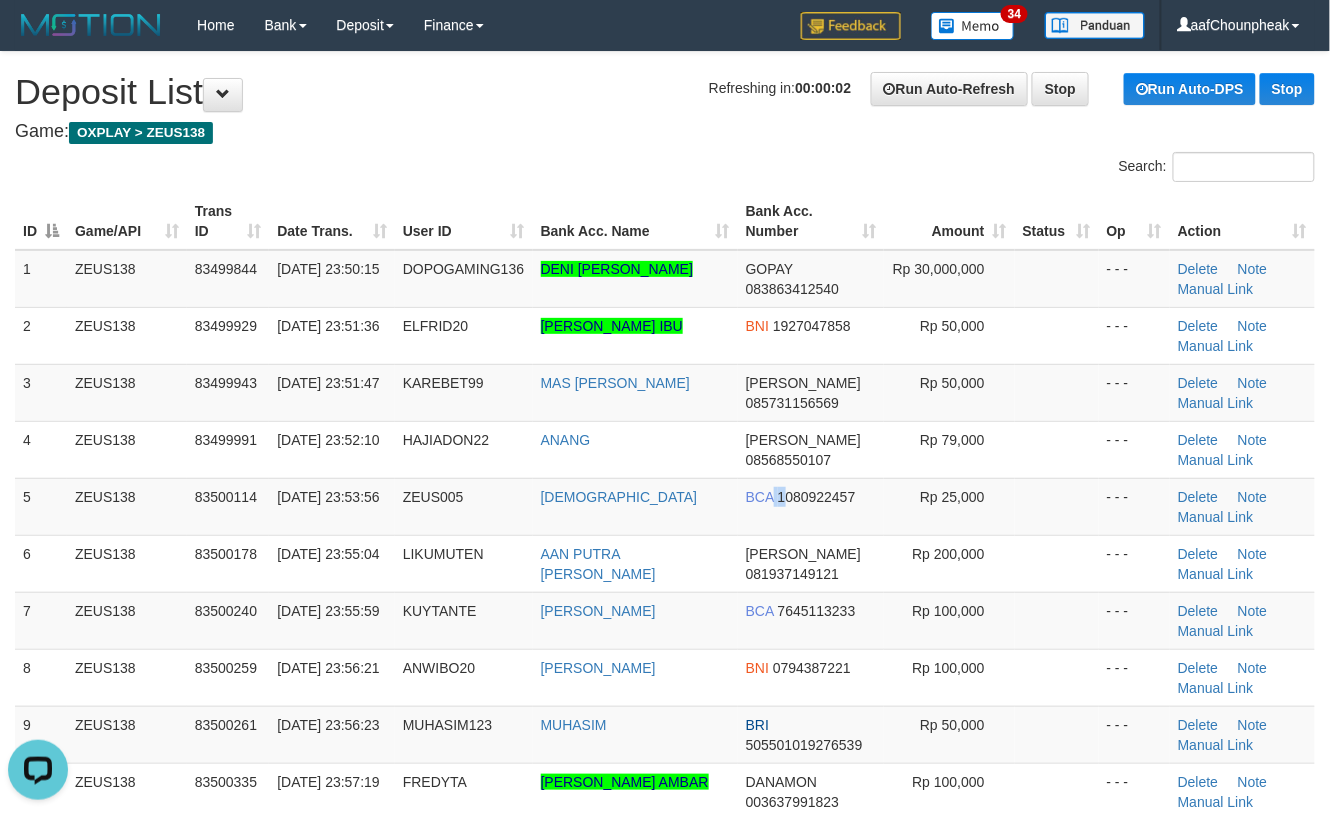 drag, startPoint x: 776, startPoint y: 505, endPoint x: 1341, endPoint y: 465, distance: 566.4142 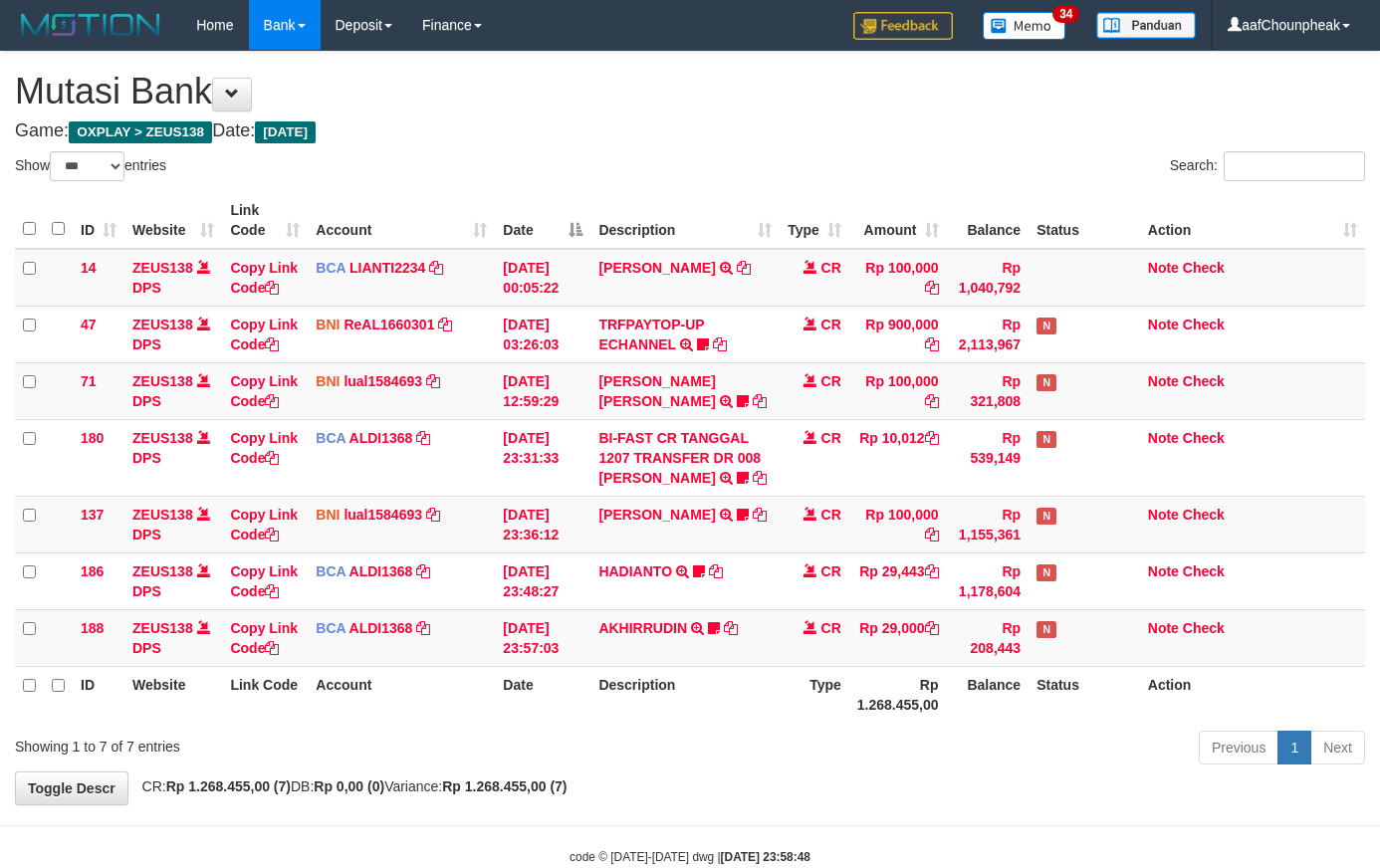 select on "***" 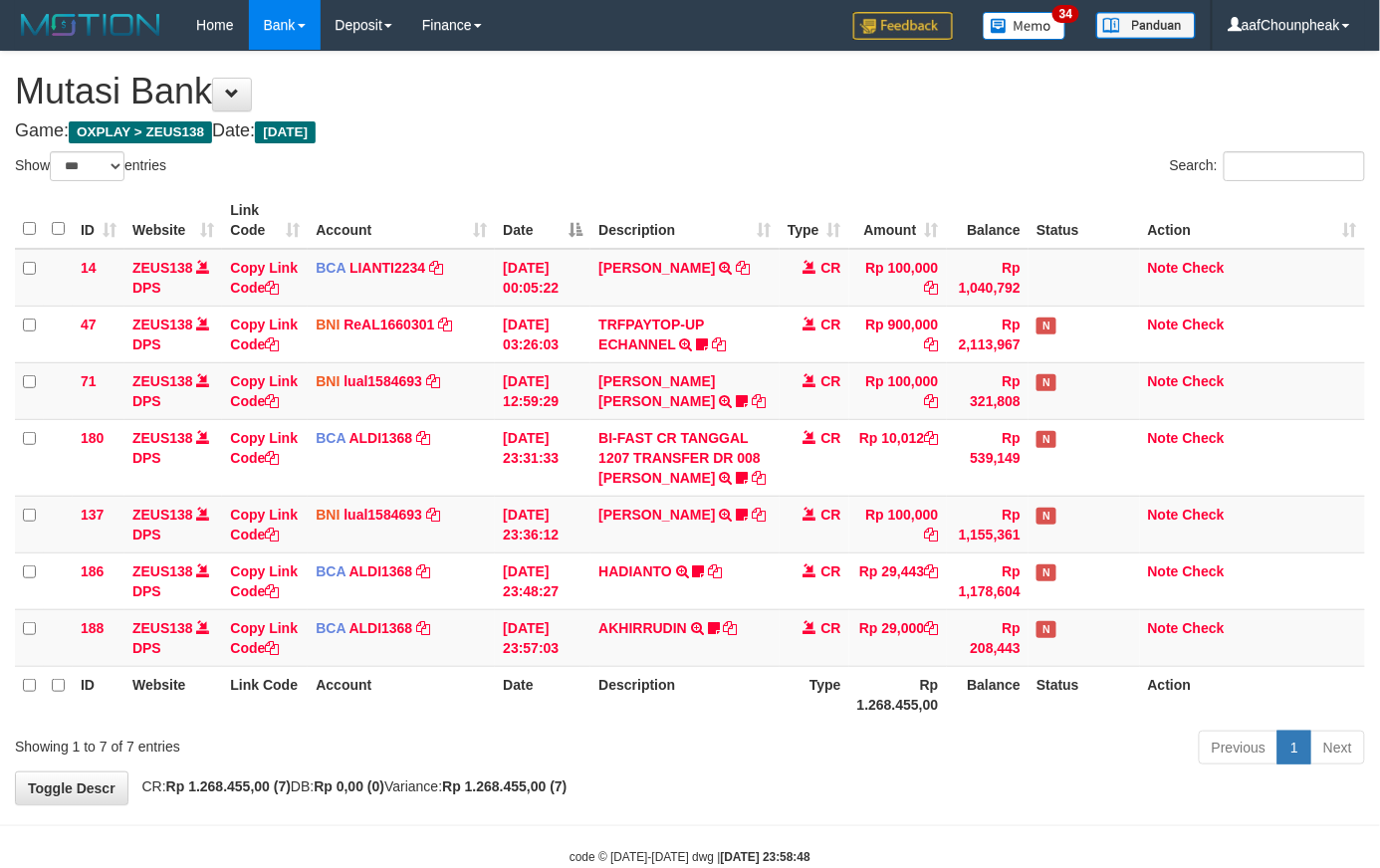 click on "[PERSON_NAME]" at bounding box center (656, 515) 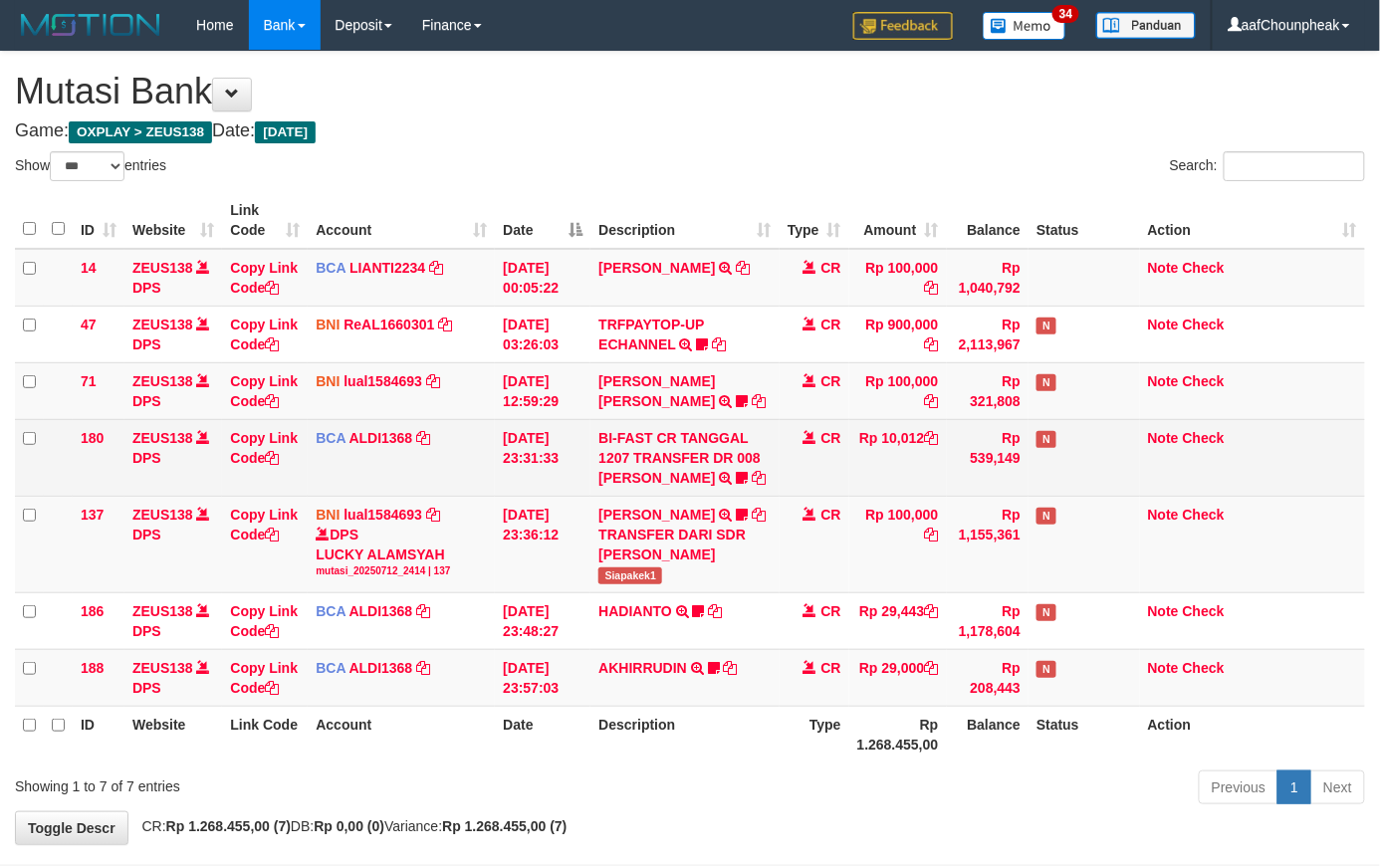 click on "BI-FAST CR TANGGAL 1207 TRANSFER DR 008 [PERSON_NAME]            BI-FAST CR TANGGAL :12/07 TRANSFER DR 008 [PERSON_NAME]    Aldikhenn" at bounding box center (684, 457) 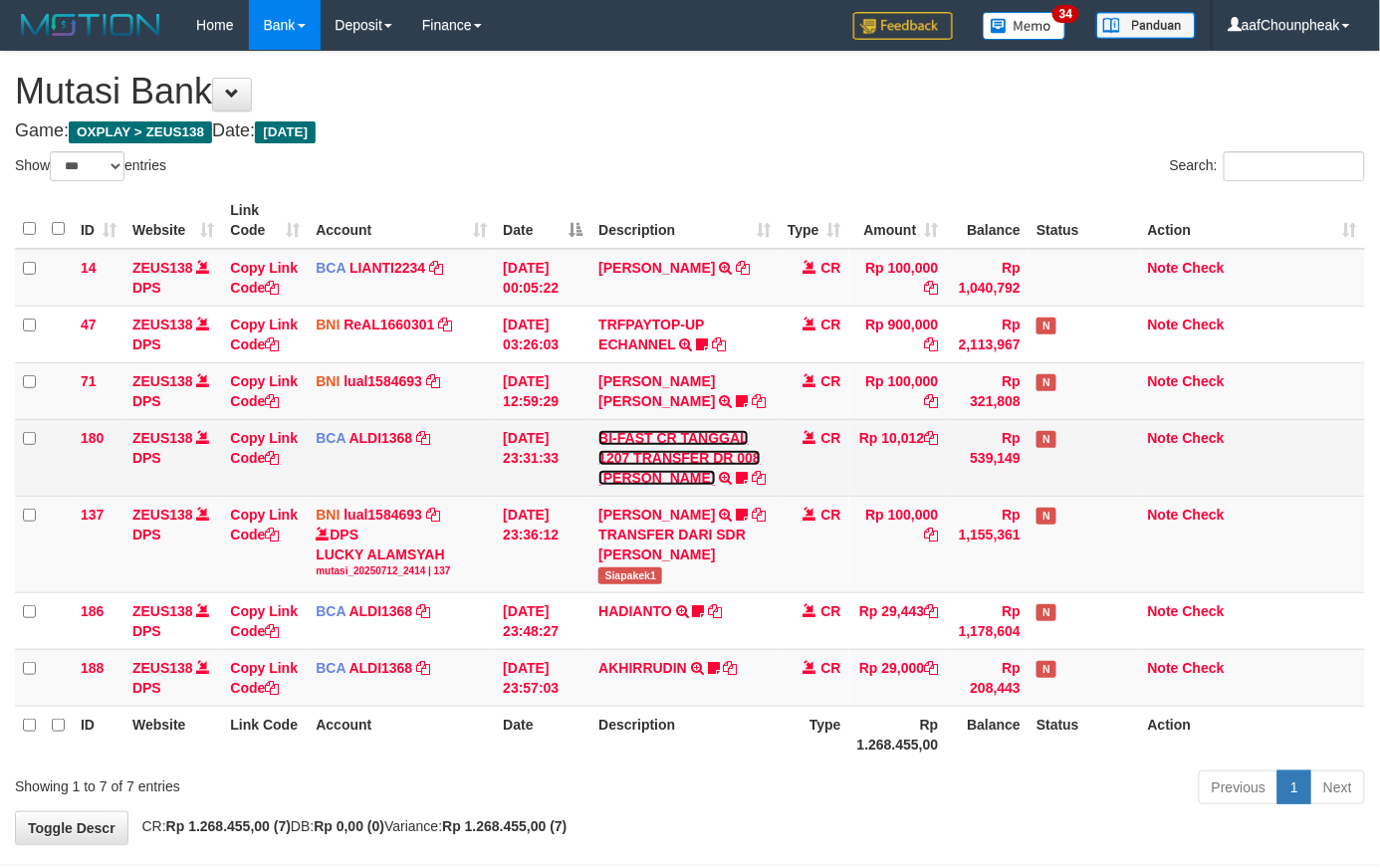 click on "BI-FAST CR TANGGAL 1207 TRANSFER DR 008 [PERSON_NAME]" at bounding box center (679, 458) 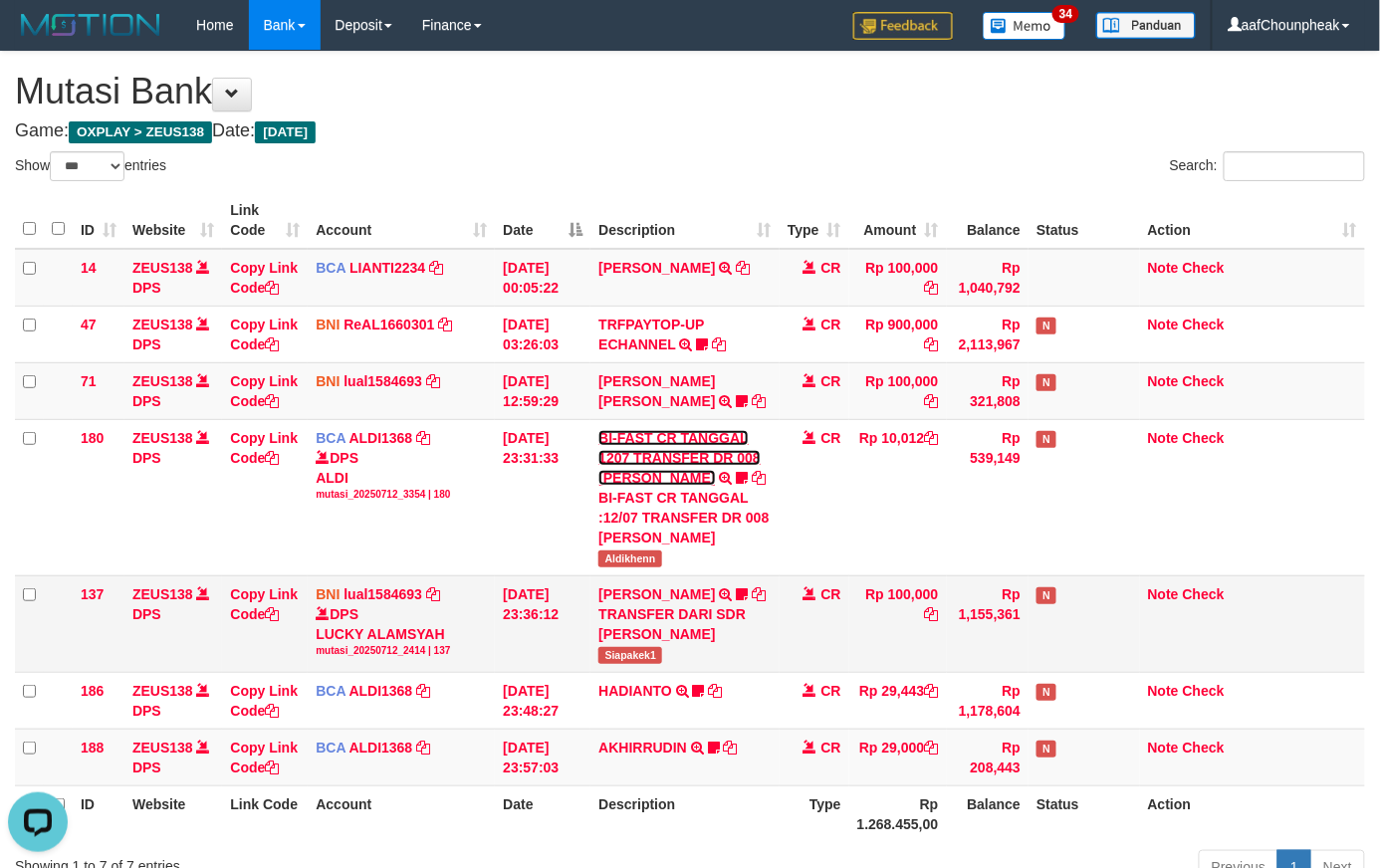 scroll, scrollTop: 0, scrollLeft: 0, axis: both 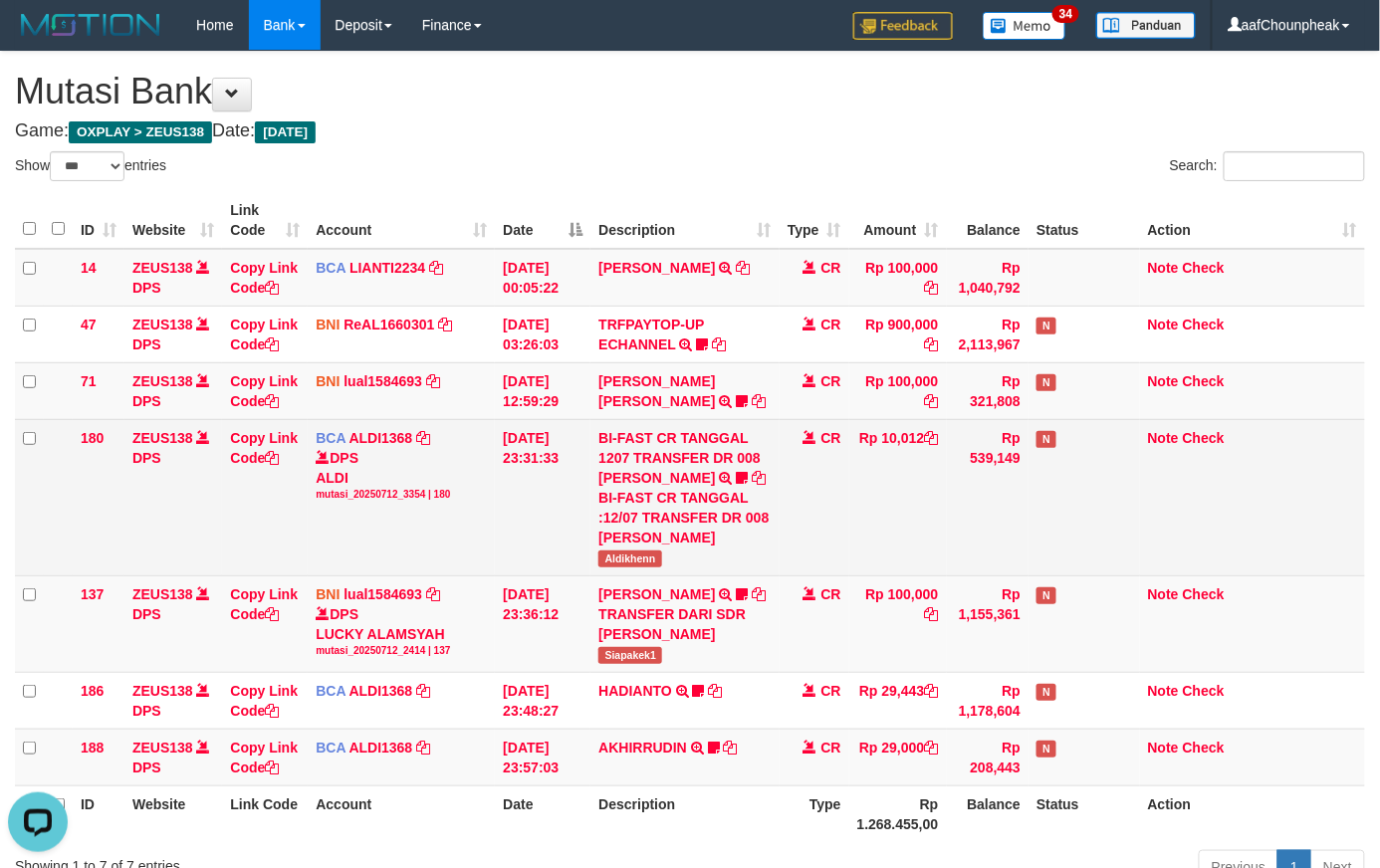 click on "BI-FAST CR TANGGAL 1207 TRANSFER DR 008 MOHAMAD ALDI            BI-FAST CR TANGGAL :12/07 TRANSFER DR 008 MOHAMAD ALDI    Aldikhenn" at bounding box center (684, 497) 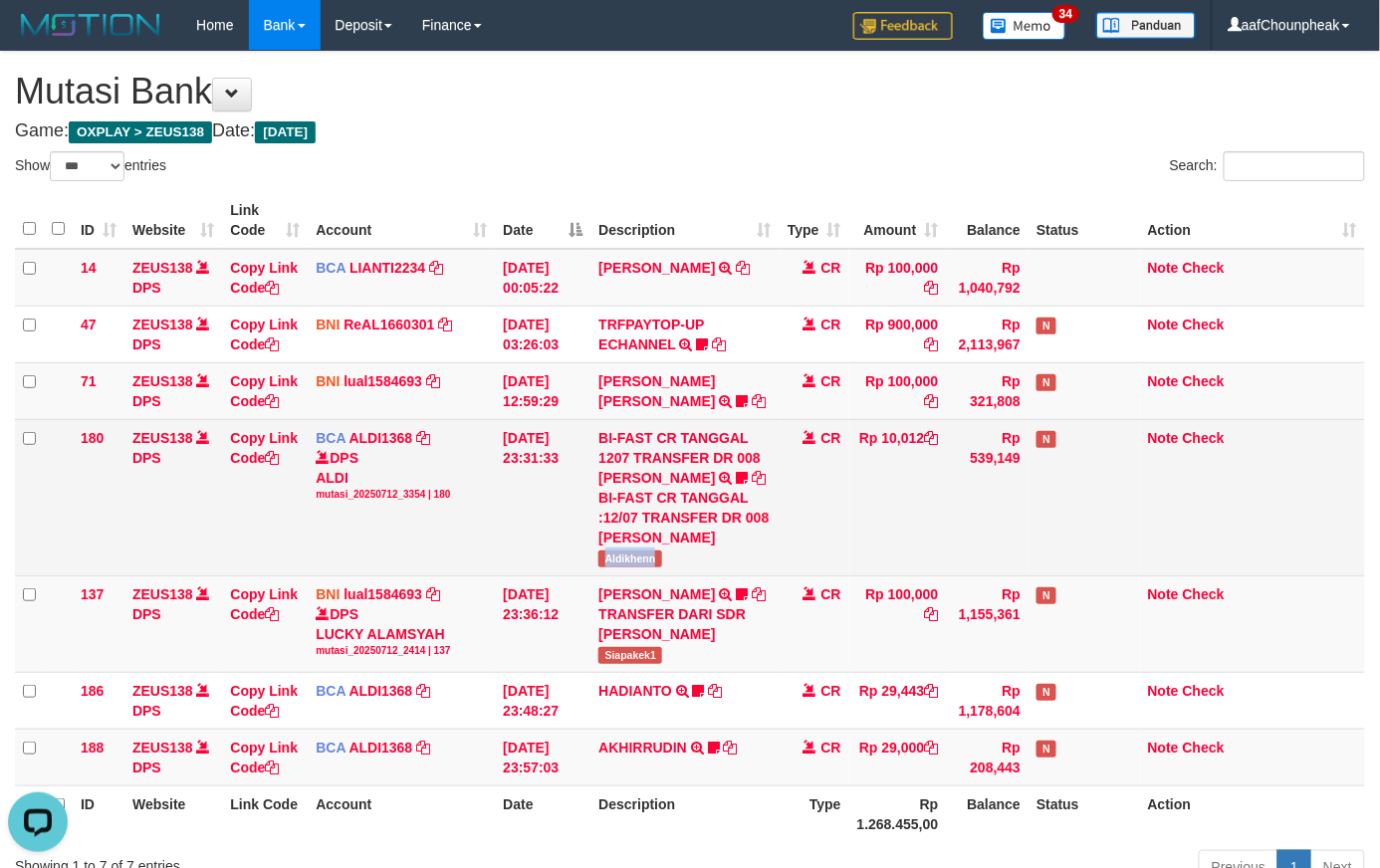 click on "BI-FAST CR TANGGAL 1207 TRANSFER DR 008 MOHAMAD ALDI            BI-FAST CR TANGGAL :12/07 TRANSFER DR 008 MOHAMAD ALDI    Aldikhenn" at bounding box center [684, 497] 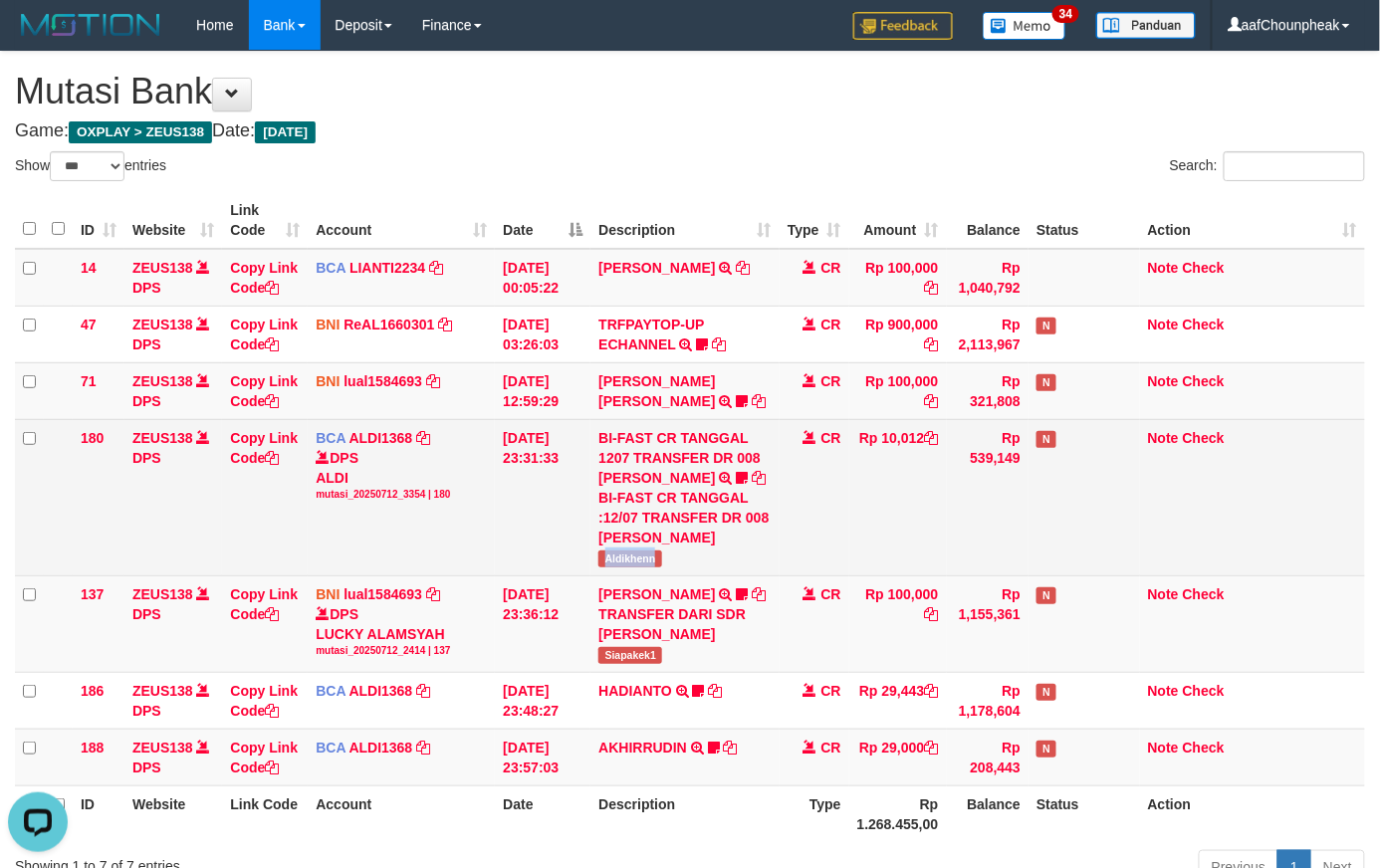 click on "BI-FAST CR TANGGAL 1207 TRANSFER DR 008 MOHAMAD ALDI            BI-FAST CR TANGGAL :12/07 TRANSFER DR 008 MOHAMAD ALDI    Aldikhenn" at bounding box center [684, 497] 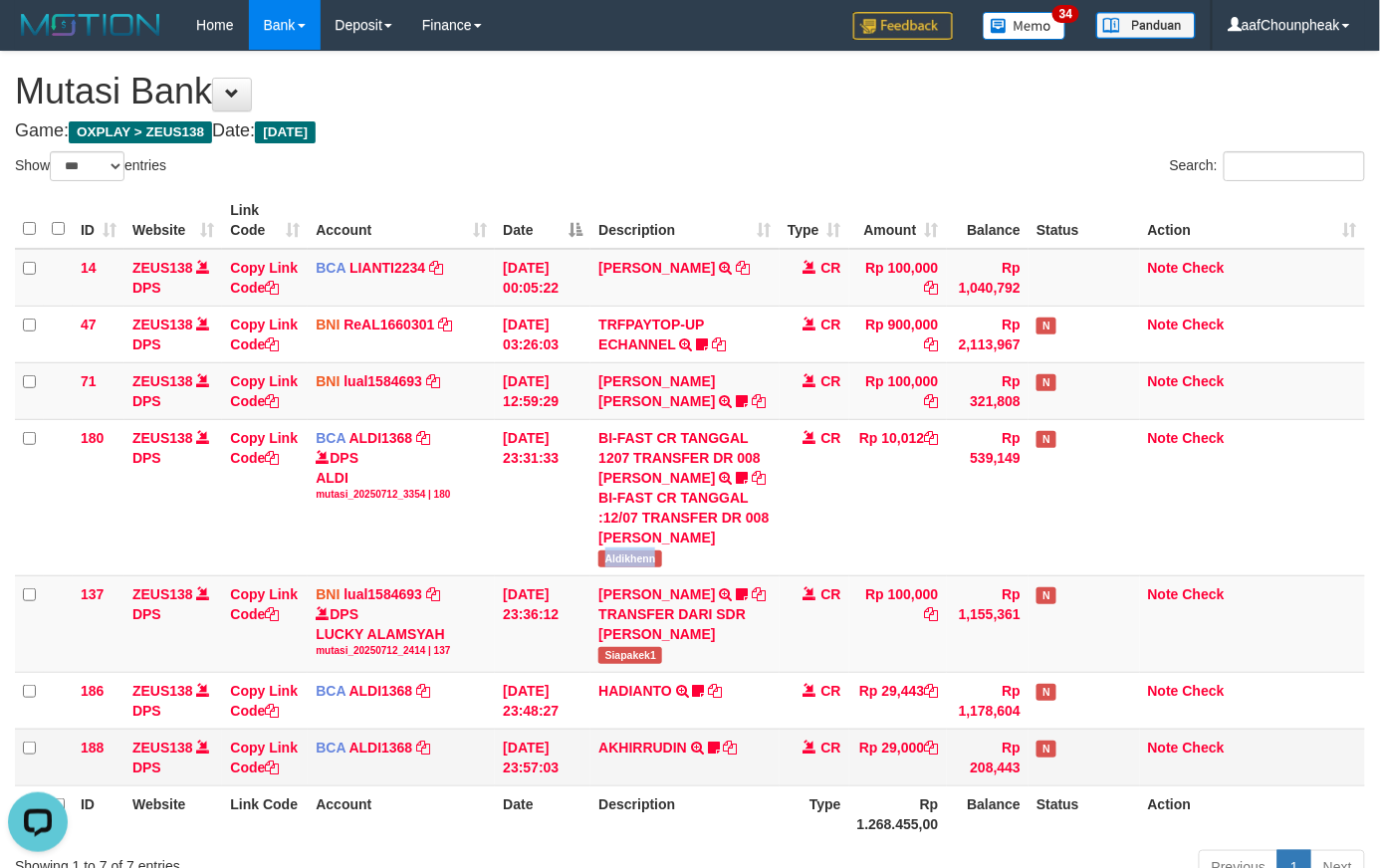 click on "14
ZEUS138    DPS
Copy Link Code
BCA
LIANTI2234
DPS
YULIANTI
mutasi_20250712_4646 | 14
mutasi_20250712_4646 | 14
12/07/2025 00:05:22
YUSUP MAULAN         TRSF E-BANKING CR 1207/FTSCY/WS95051
100000.002025071262819090 TRFDN-YUSUP MAULANESPAY DEBIT INDONE
CR
Rp 100,000
Rp 1,040,792
Note
Check
47
ZEUS138    DPS
Copy Link Code
BNI
ReAL1660301
DPS
REYHAN ALMANSYAH
mutasi_20250712_4647 | 47" at bounding box center (690, 518) 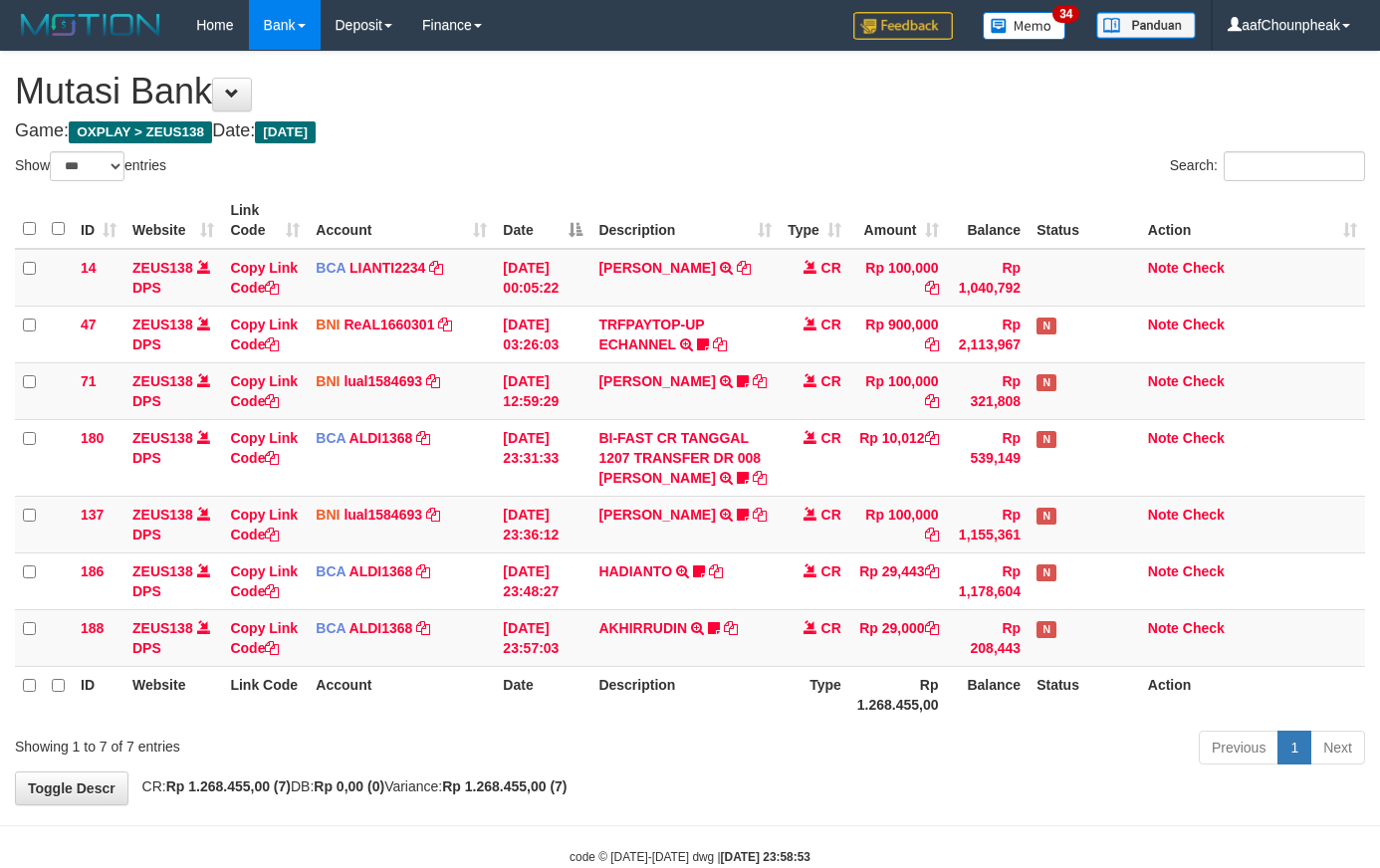 select on "***" 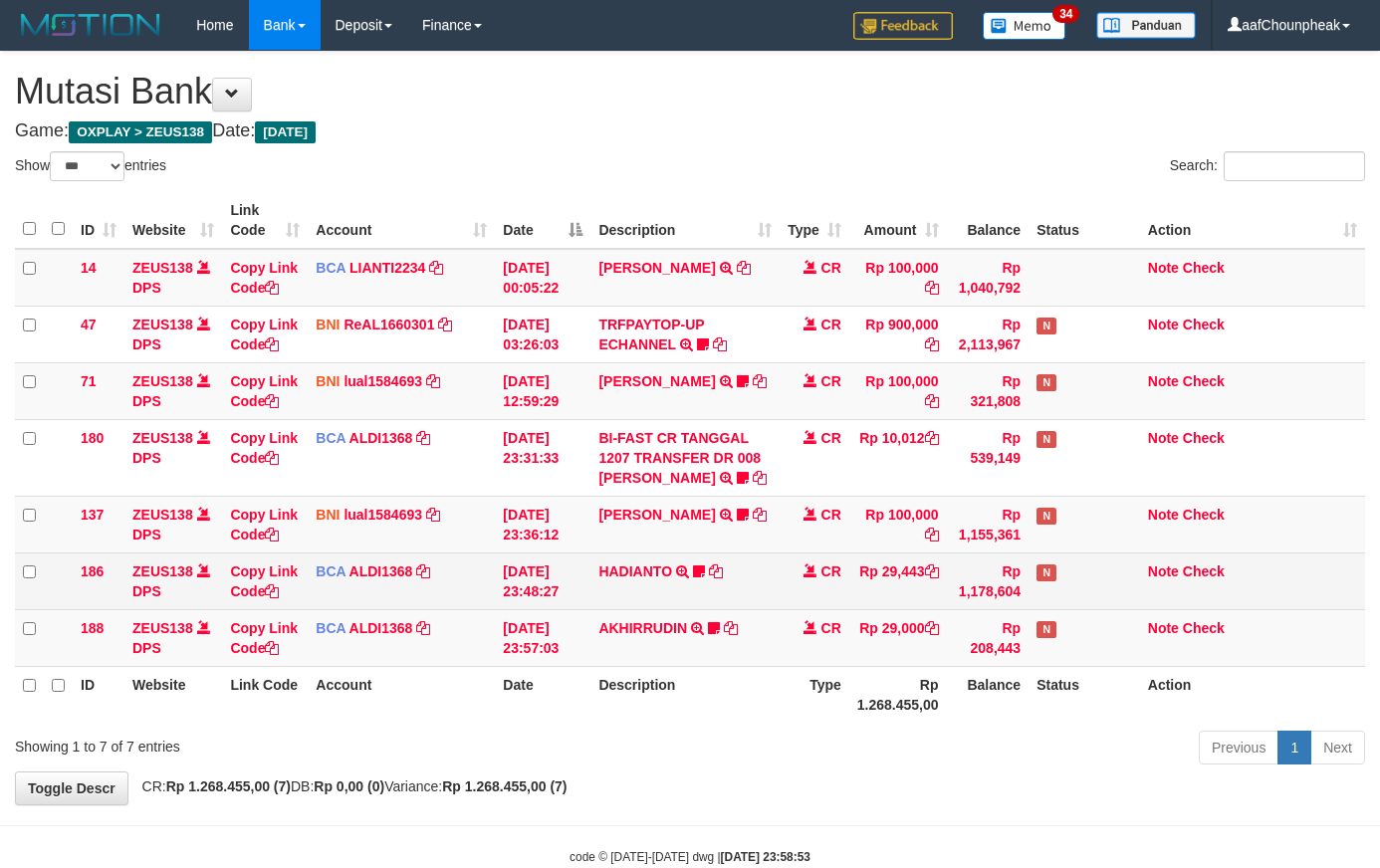 scroll, scrollTop: 0, scrollLeft: 0, axis: both 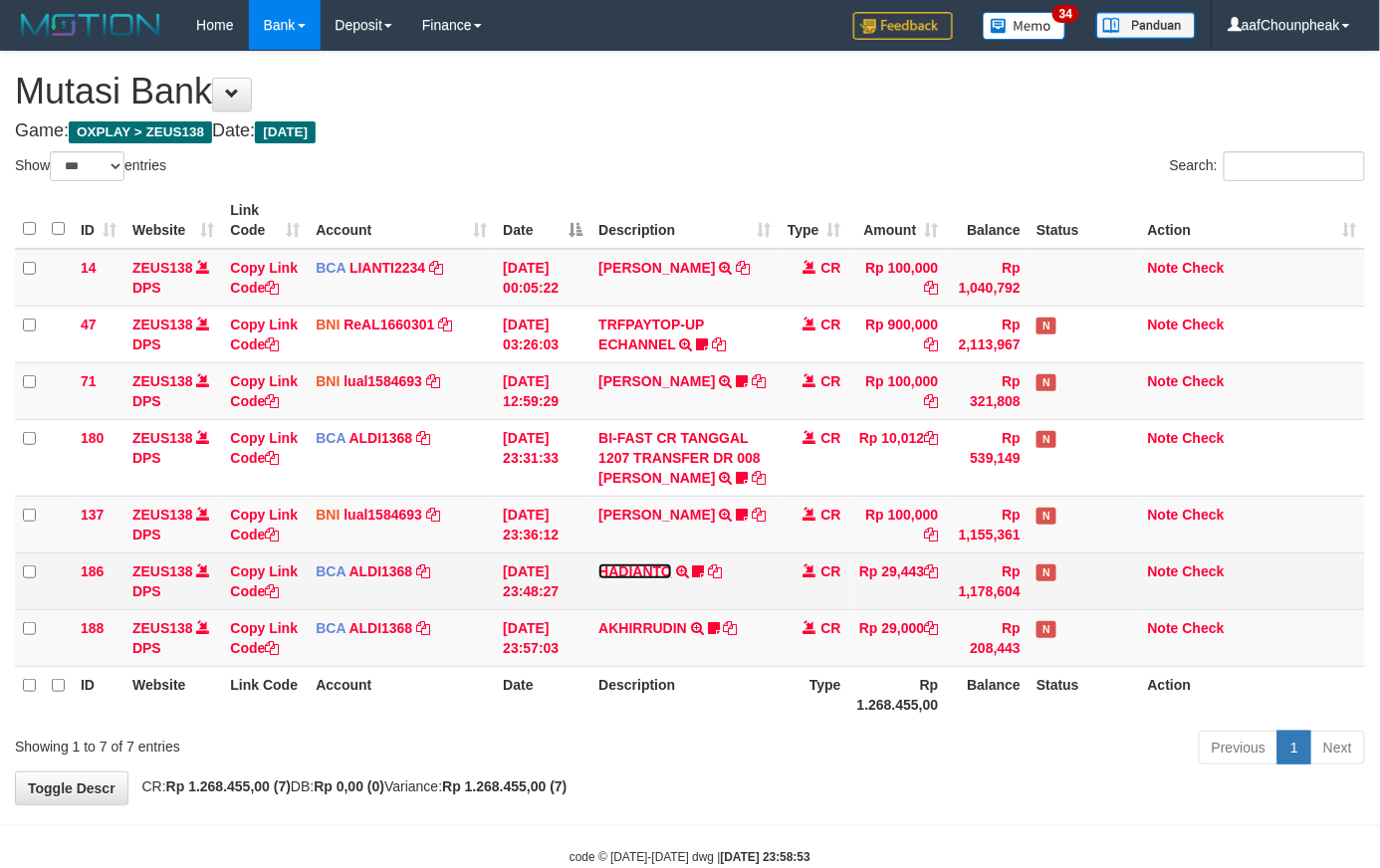 click on "HADIANTO" at bounding box center (635, 571) 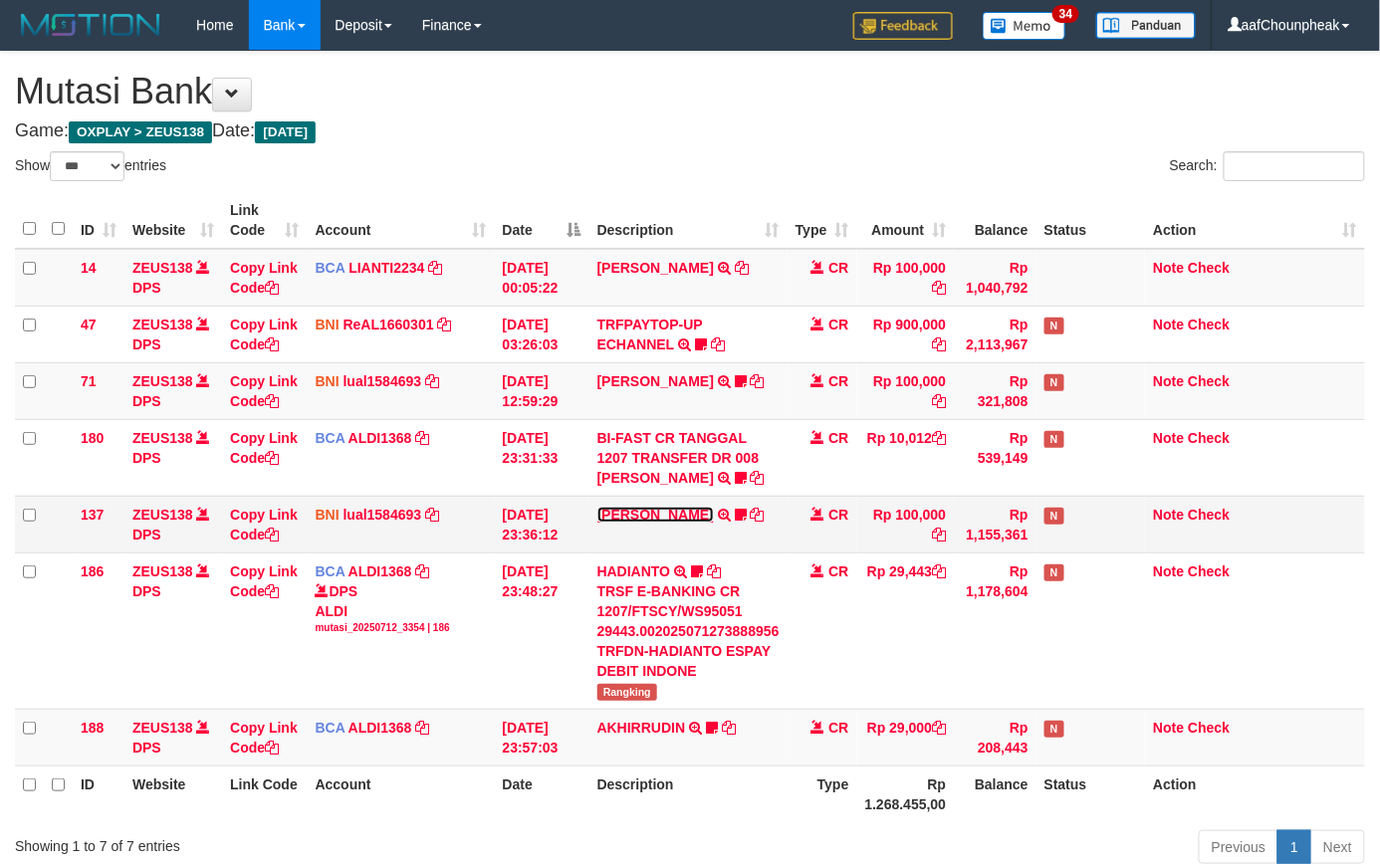 click on "RIZKY MARCELLINO" at bounding box center [655, 515] 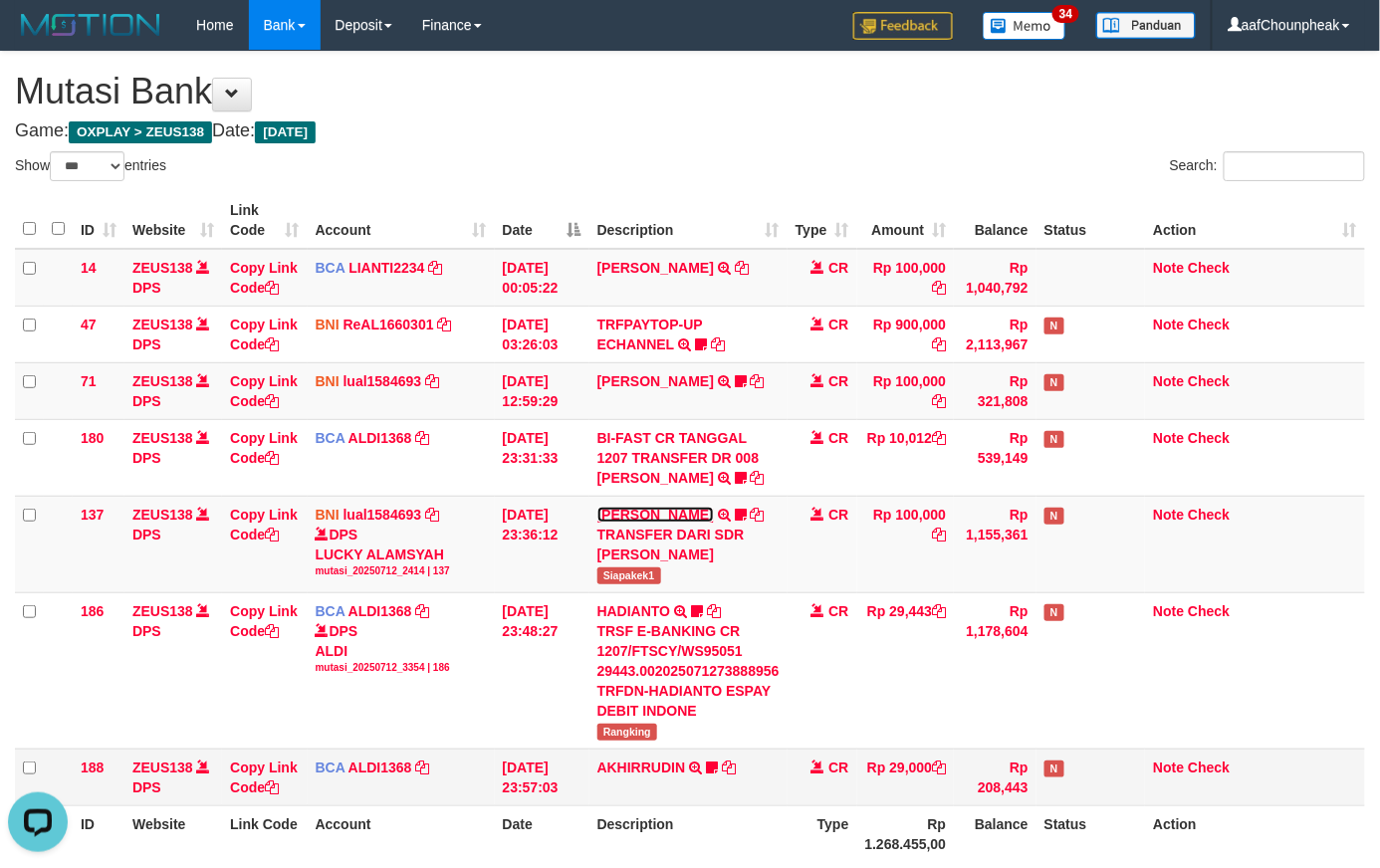 scroll, scrollTop: 0, scrollLeft: 0, axis: both 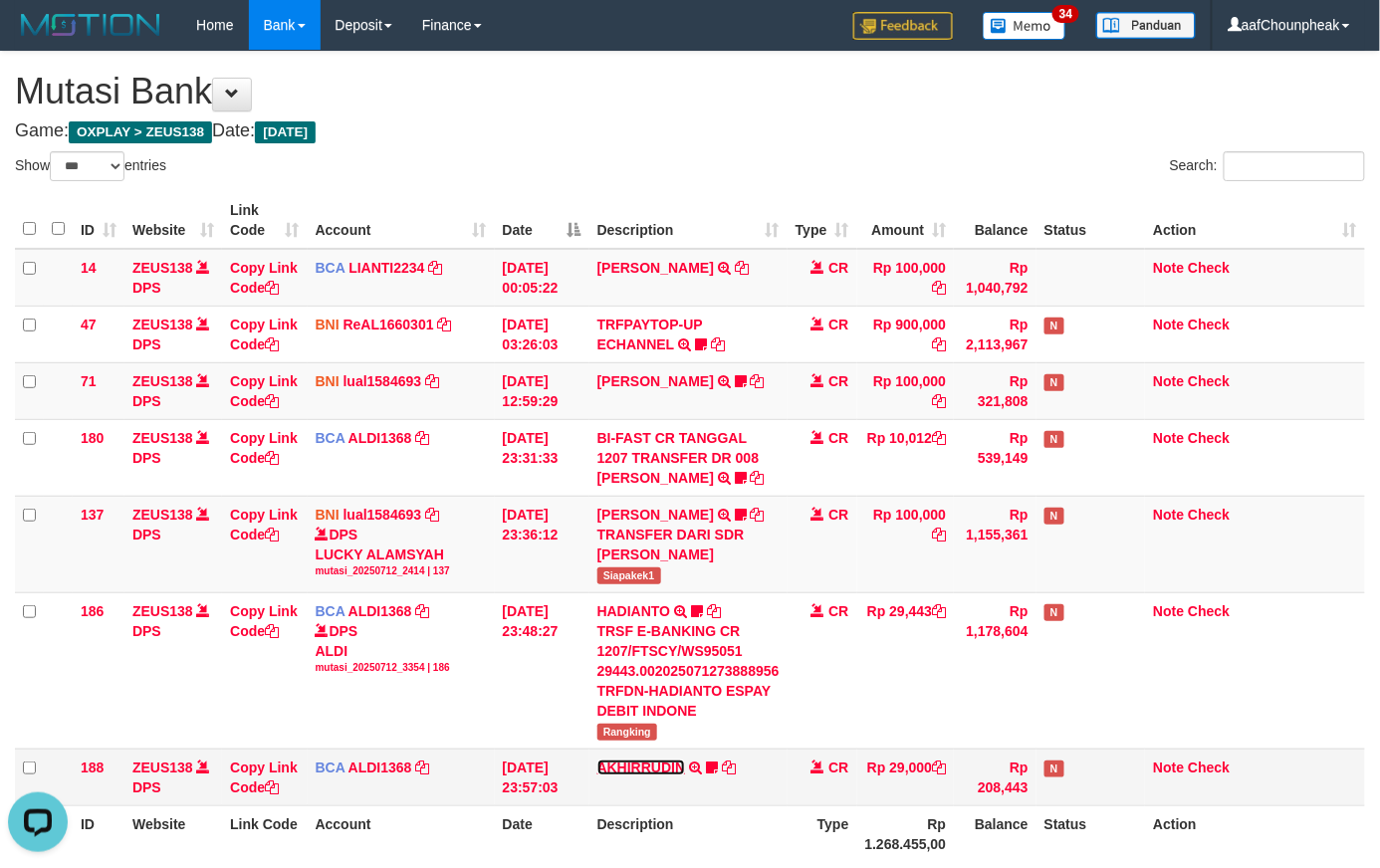 click on "AKHIRRUDIN" at bounding box center [641, 767] 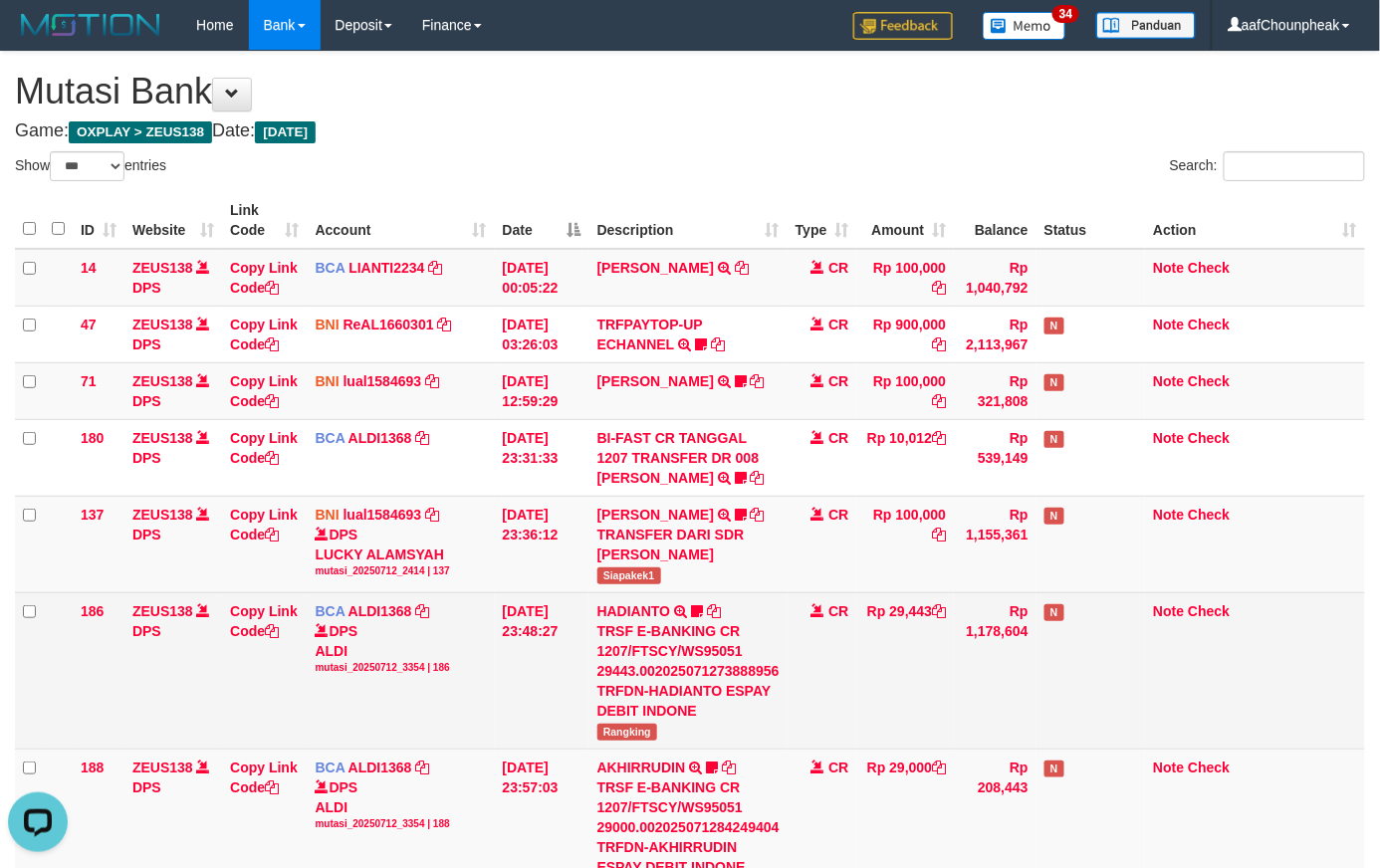 click on "Rangking" at bounding box center [627, 732] 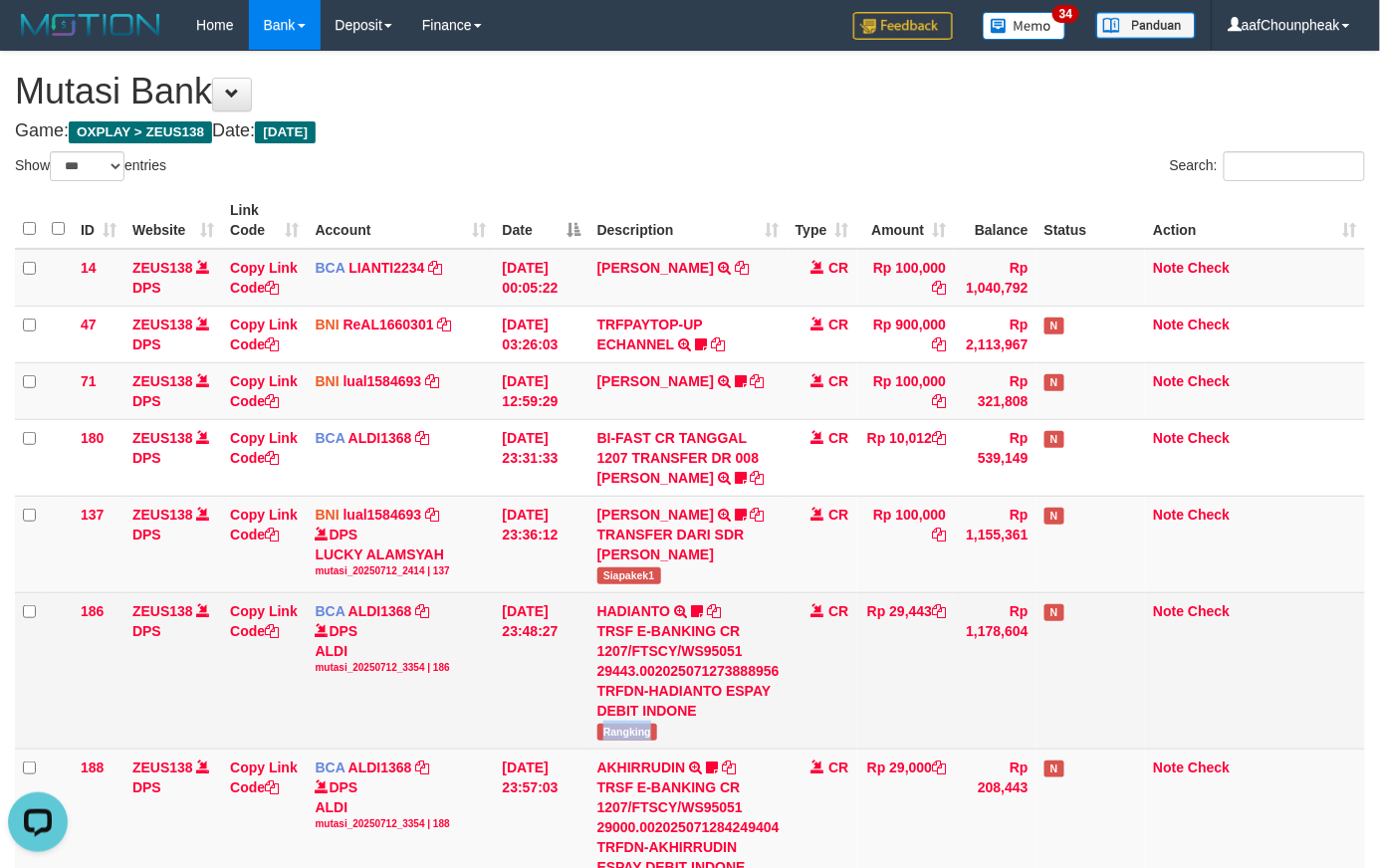 click on "Rangking" at bounding box center (627, 732) 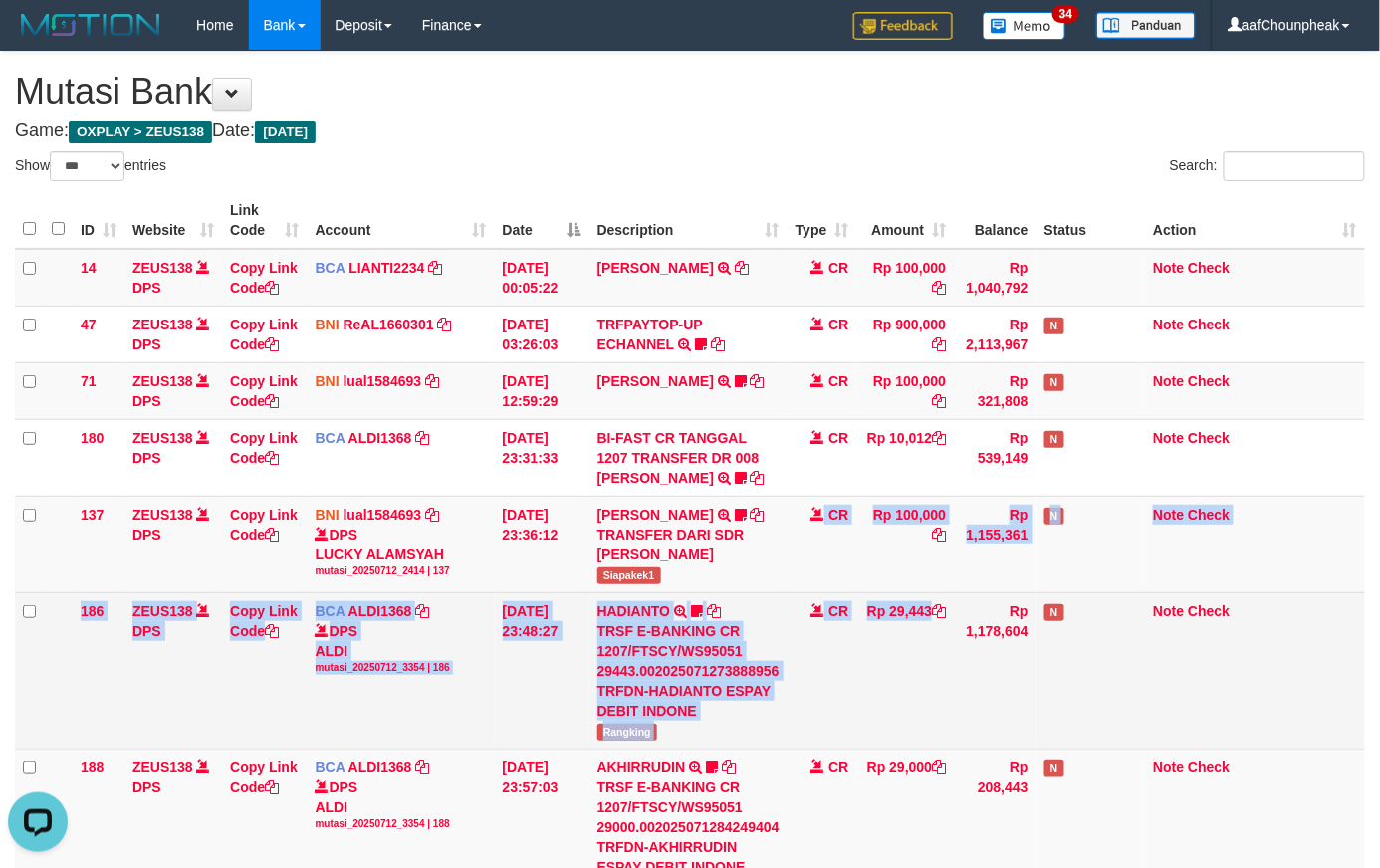 click on "14
ZEUS138    DPS
Copy Link Code
BCA
LIANTI2234
DPS
YULIANTI
mutasi_20250712_4646 | 14
mutasi_20250712_4646 | 14
12/07/2025 00:05:22
YUSUP MAULAN         TRSF E-BANKING CR 1207/FTSCY/WS95051
100000.002025071262819090 TRFDN-YUSUP MAULANESPAY DEBIT INDONE
CR
Rp 100,000
Rp 1,040,792
Note
Check
47
ZEUS138    DPS
Copy Link Code
BNI
ReAL1660301
DPS
REYHAN ALMANSYAH
mutasi_20250712_4647 | 47" at bounding box center (690, 577) 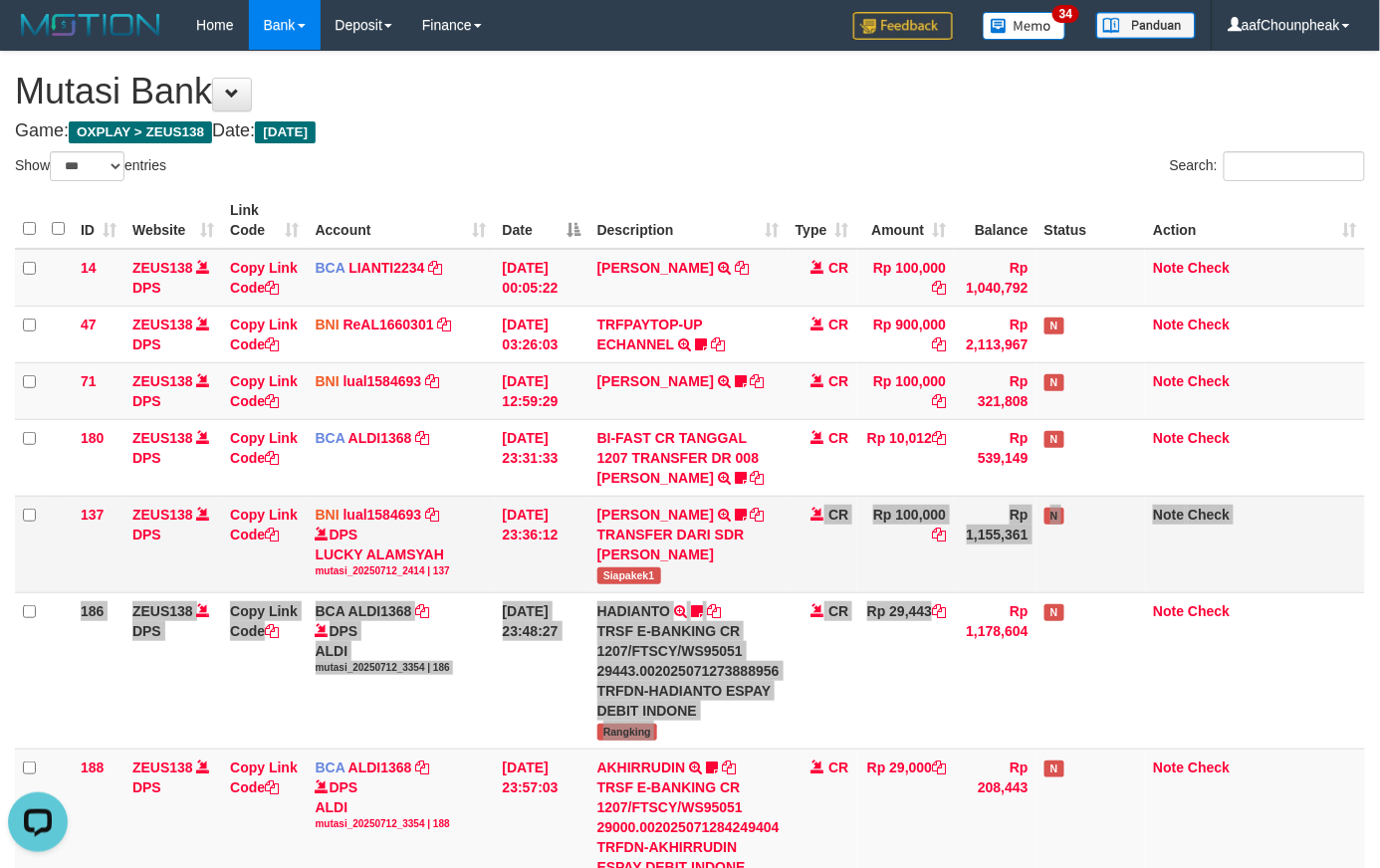 scroll, scrollTop: 311, scrollLeft: 0, axis: vertical 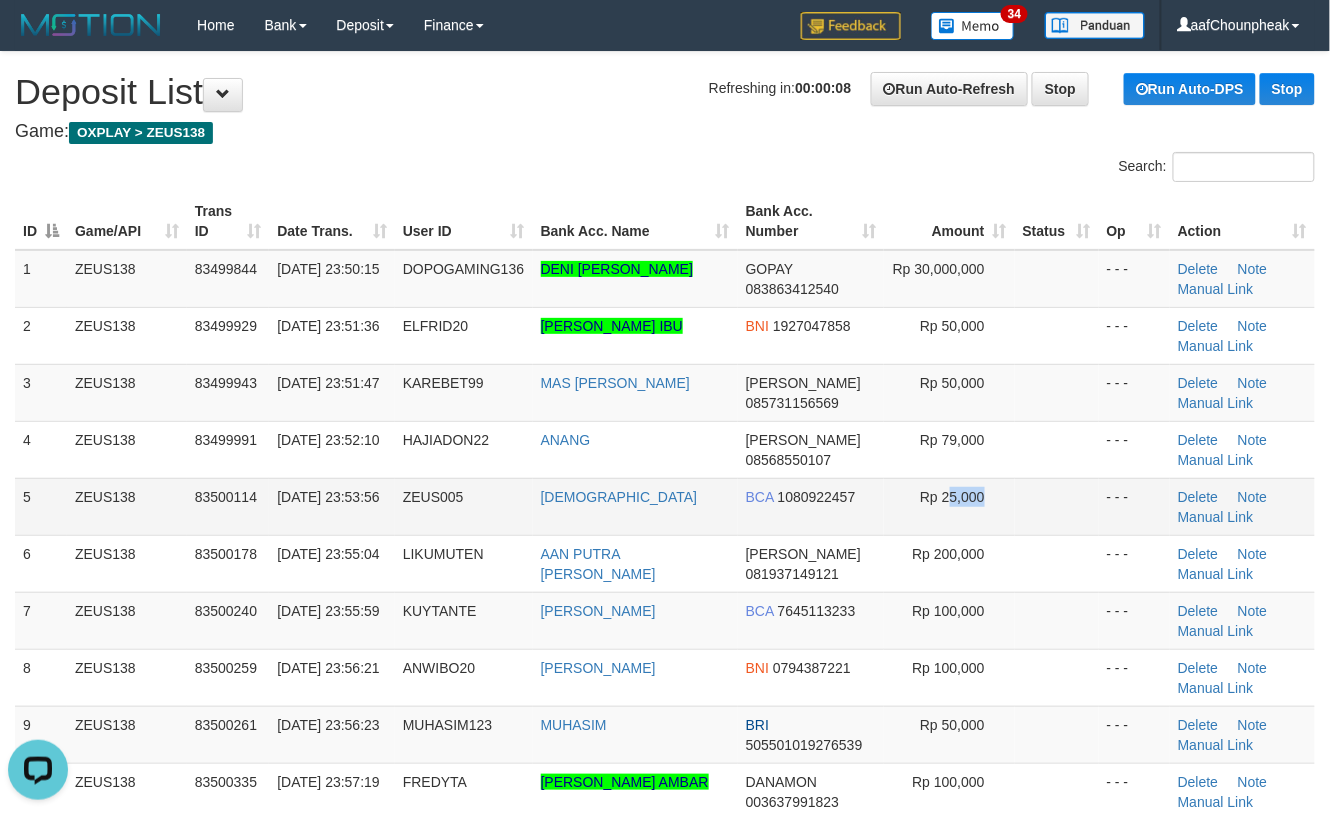 click on "Rp 25,000" at bounding box center (949, 506) 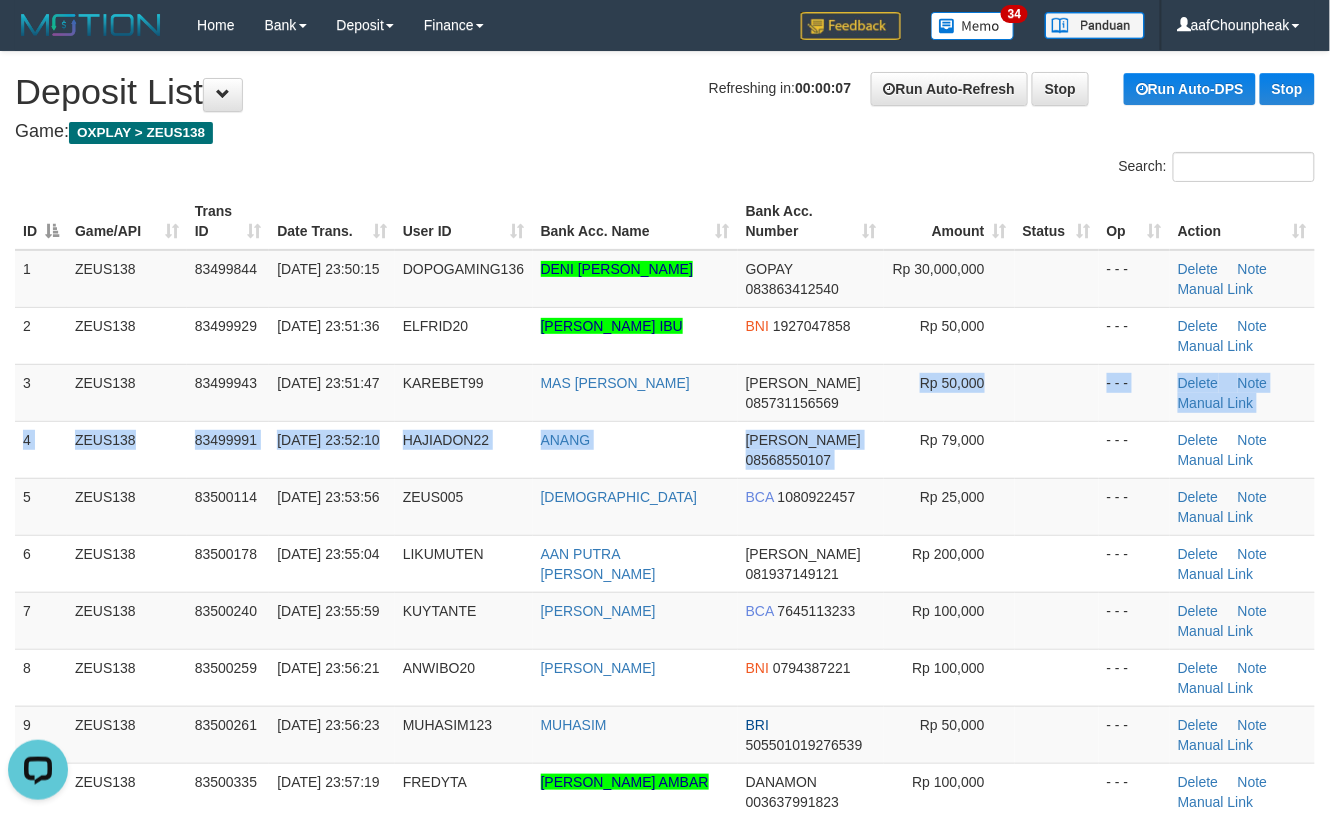 drag, startPoint x: 900, startPoint y: 421, endPoint x: 1330, endPoint y: 385, distance: 431.50433 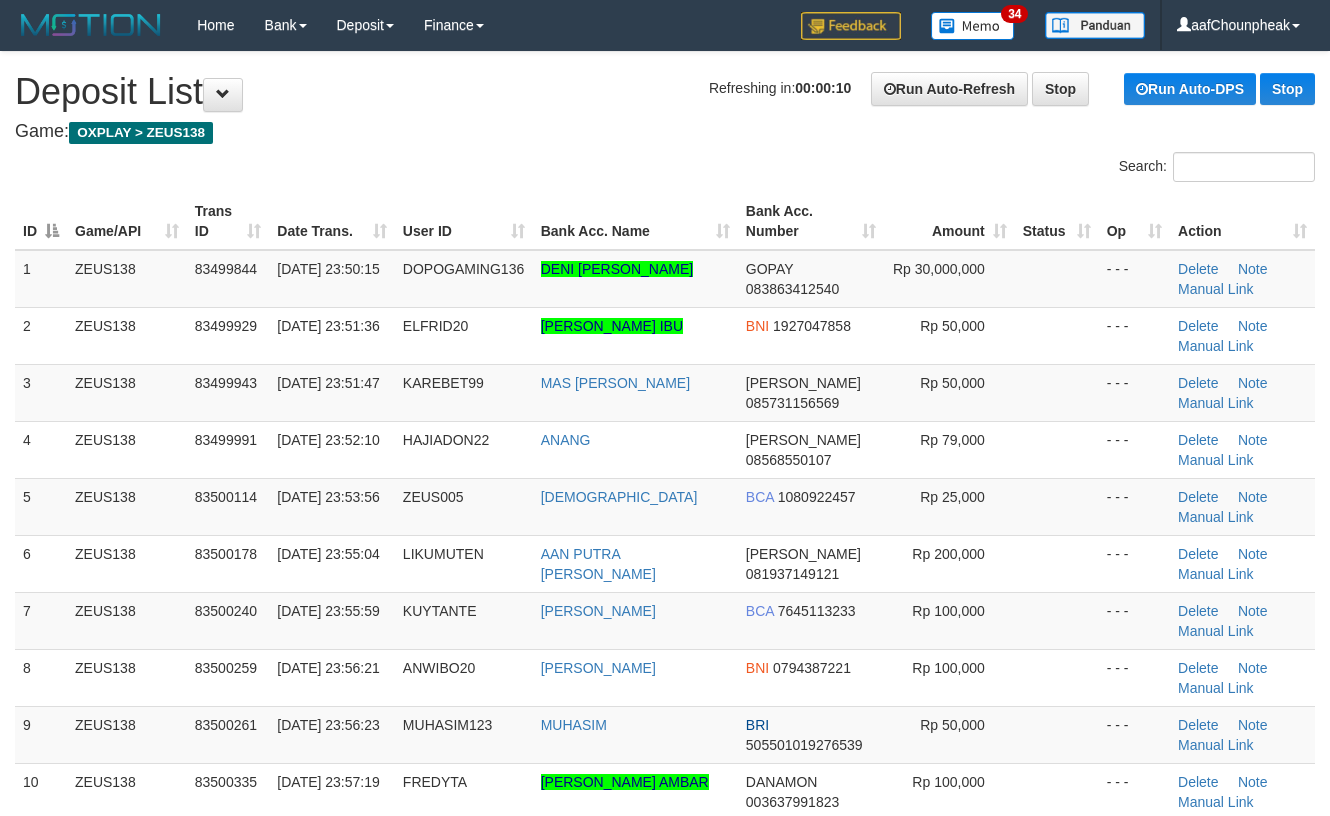 scroll, scrollTop: 0, scrollLeft: 0, axis: both 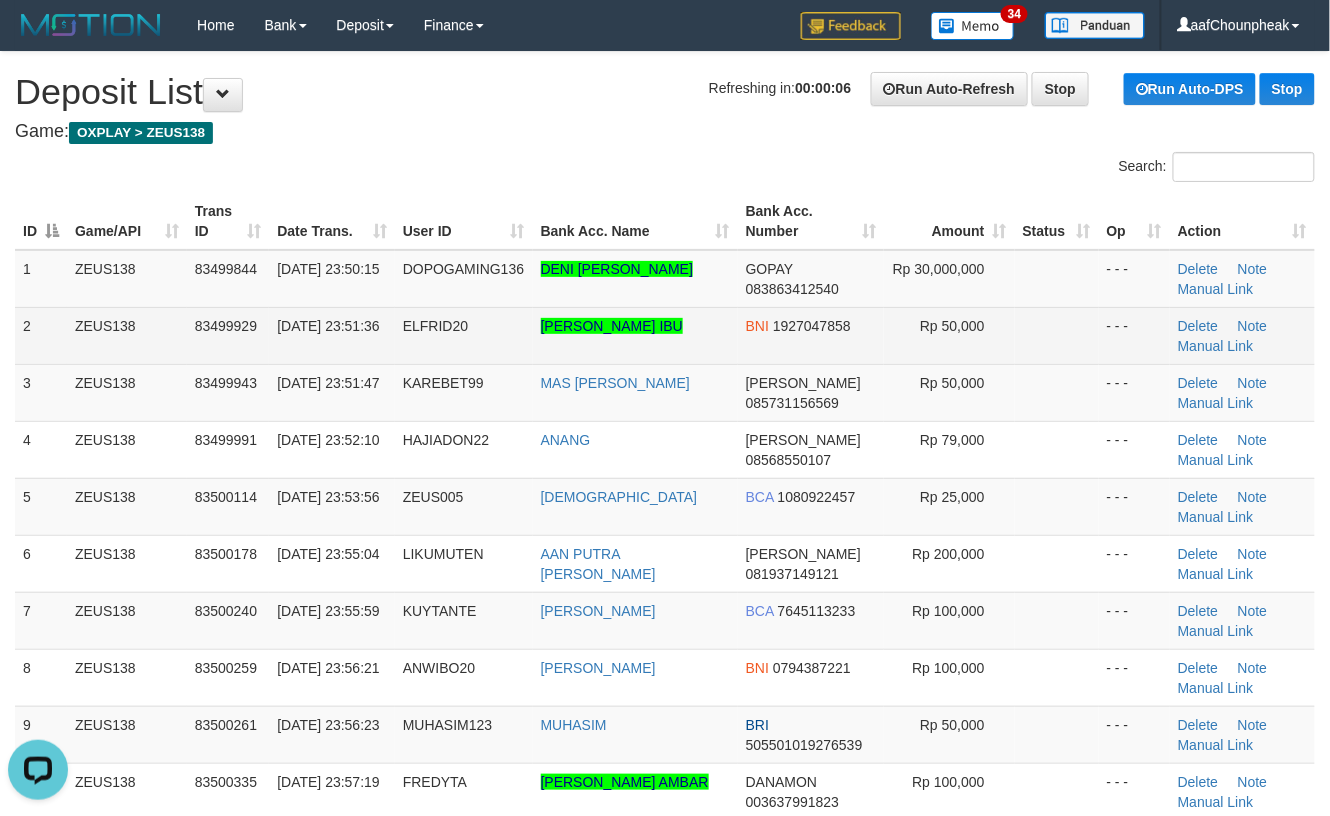 click on "2
ZEUS138
83499929
[DATE] 23:51:36
ELFRID20
[PERSON_NAME] IBU
BNI
1927047858
Rp 50,000
- - -
[GEOGRAPHIC_DATA]
Note
Manual Link" at bounding box center [665, 335] 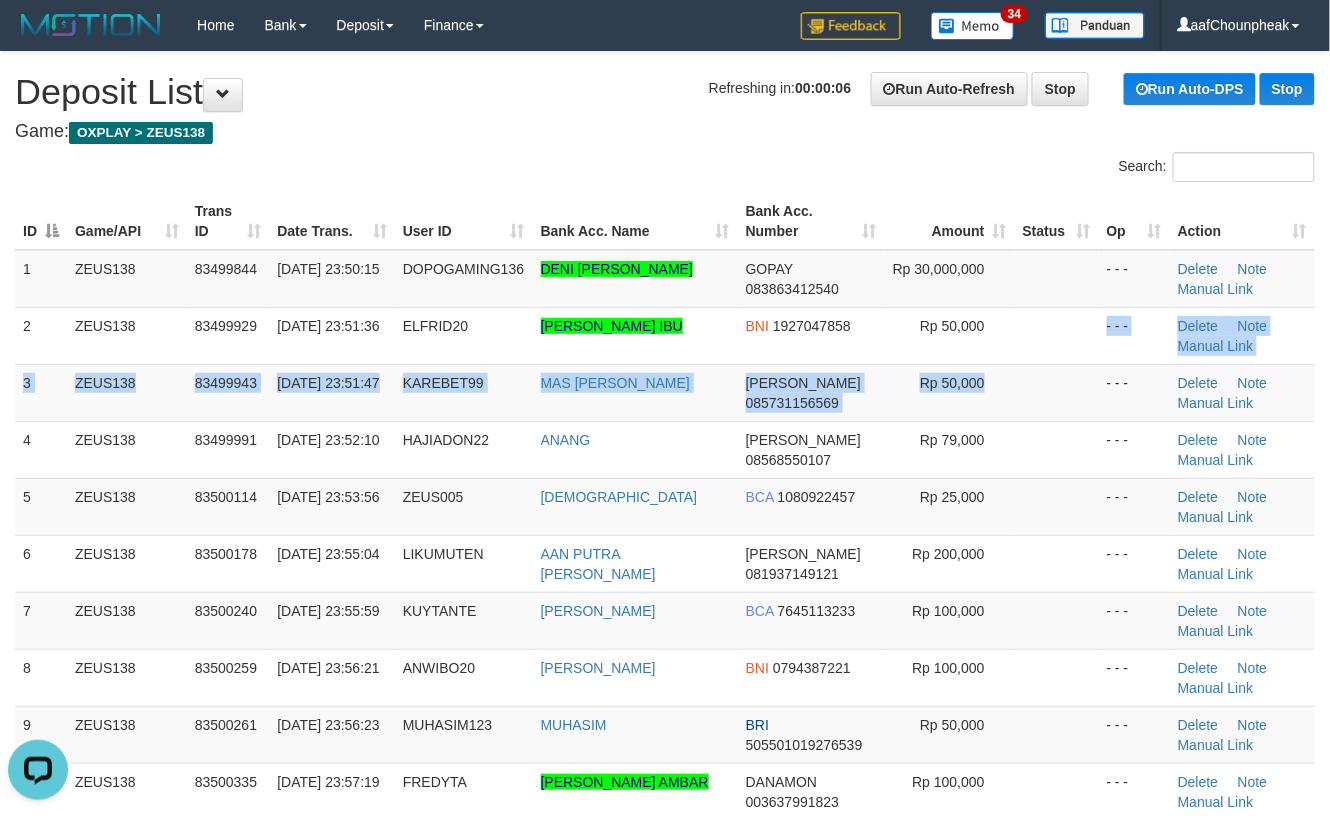 drag, startPoint x: 1008, startPoint y: 332, endPoint x: 1348, endPoint y: 357, distance: 340.91788 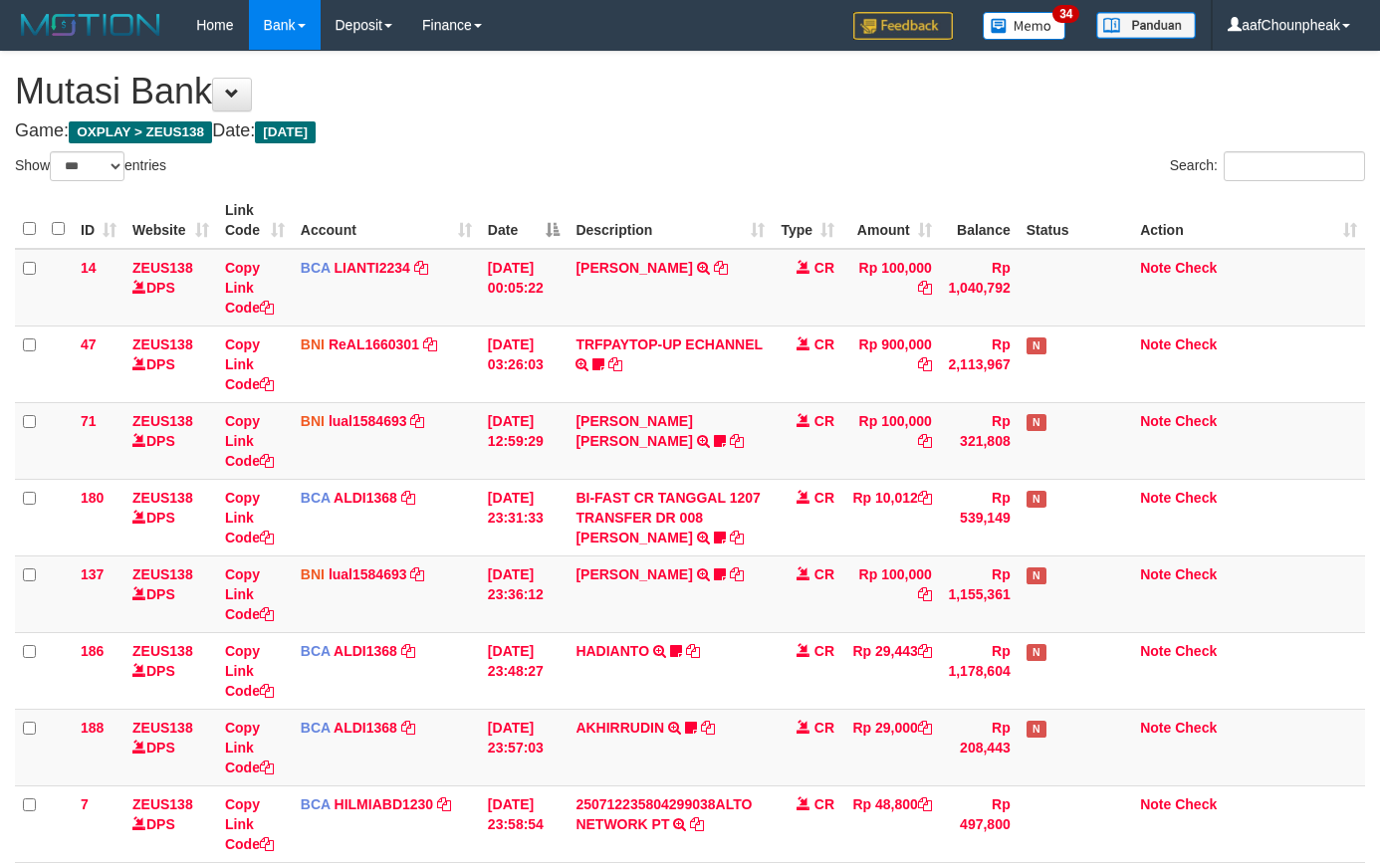 select on "***" 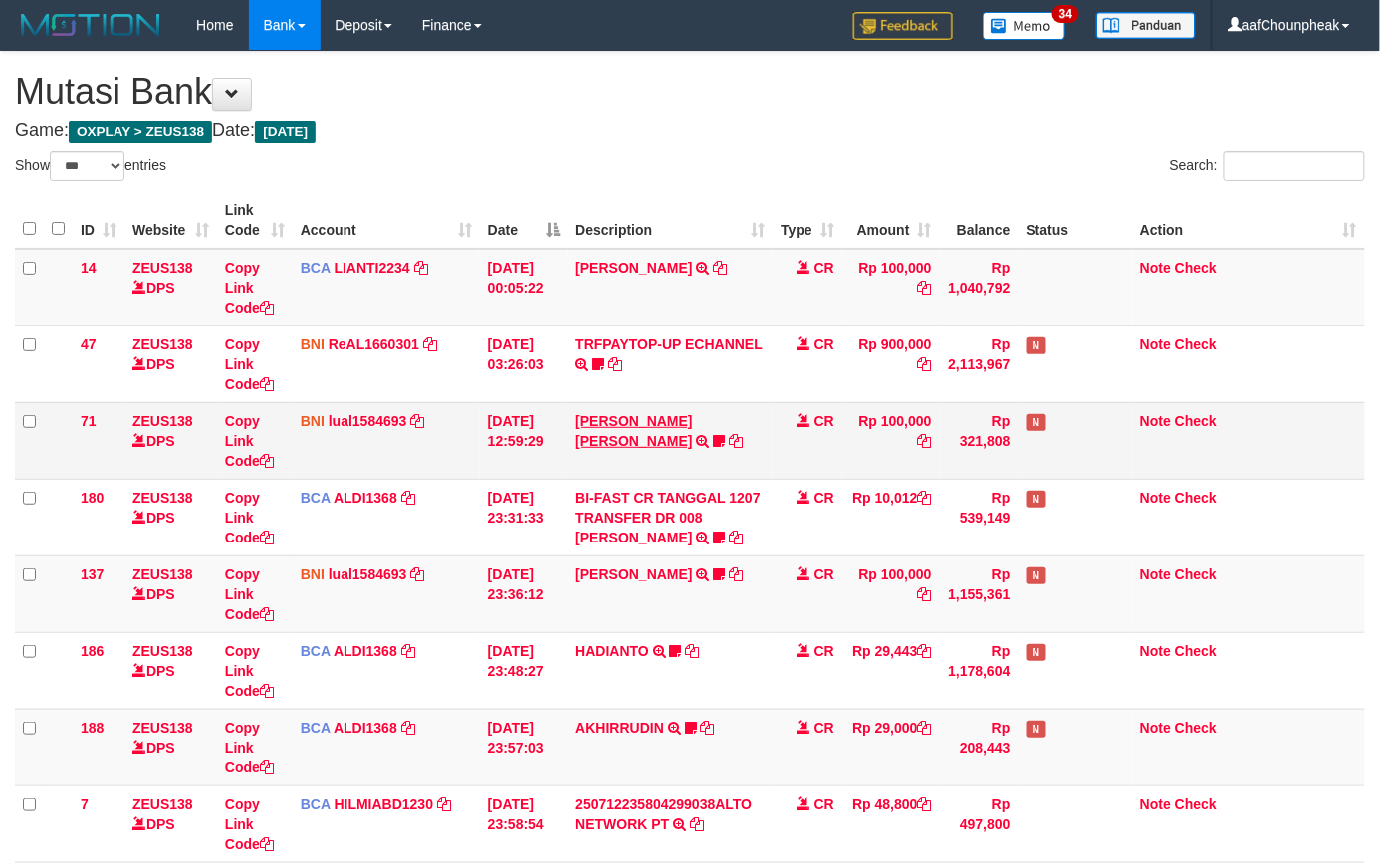 scroll, scrollTop: 248, scrollLeft: 0, axis: vertical 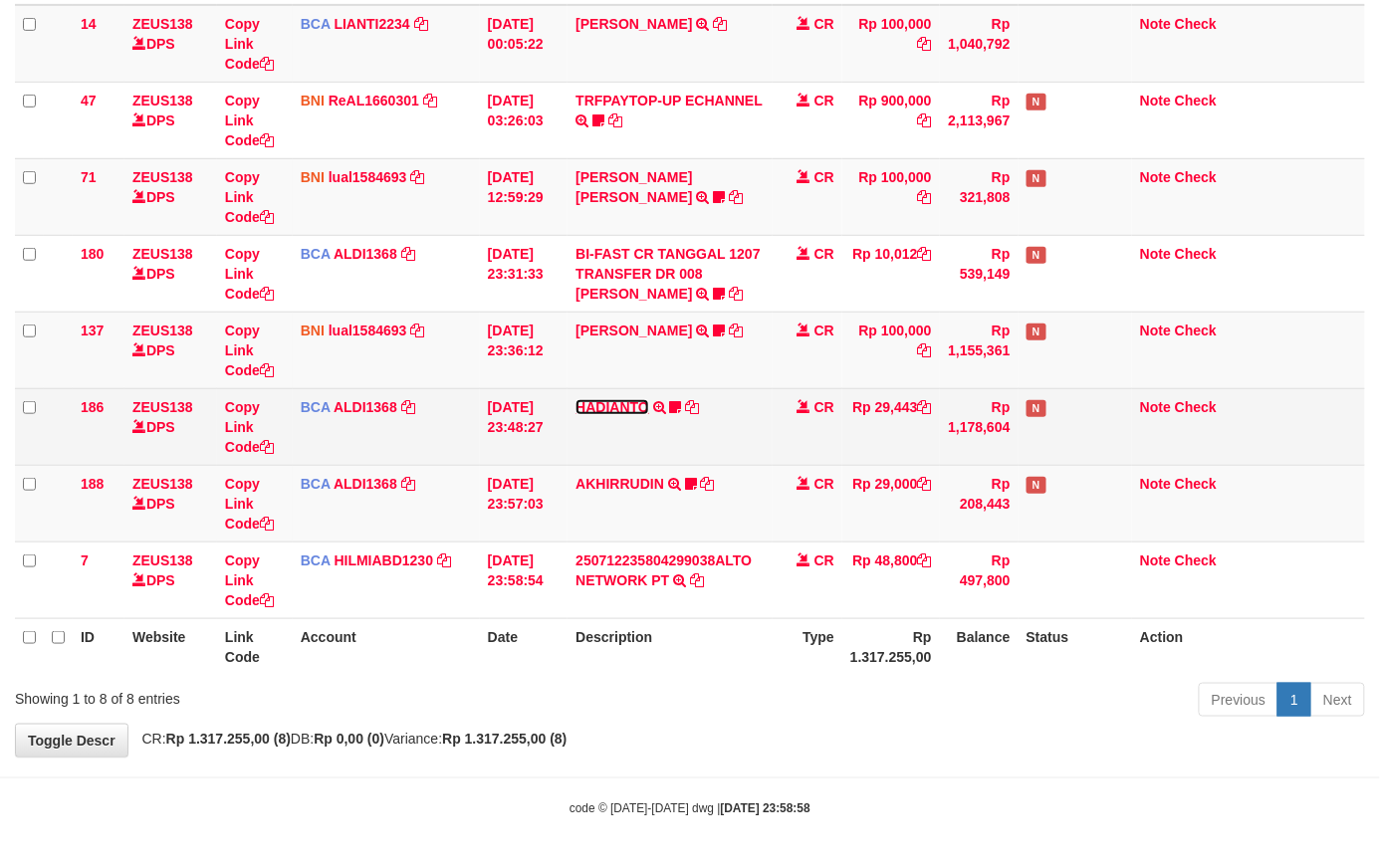 click on "HADIANTO" at bounding box center (612, 407) 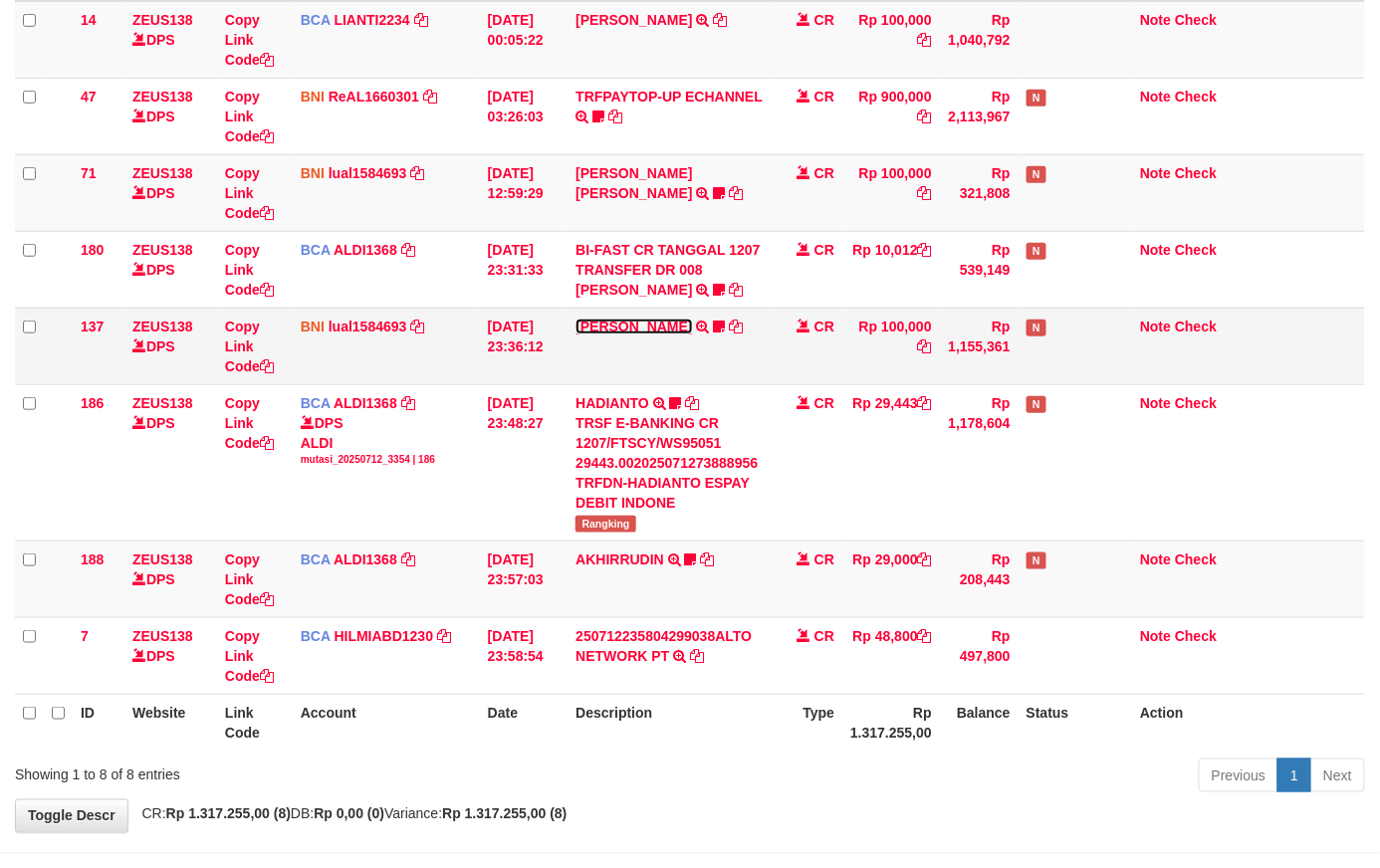 click on "RIZKY MARCELLINO" at bounding box center [633, 326] 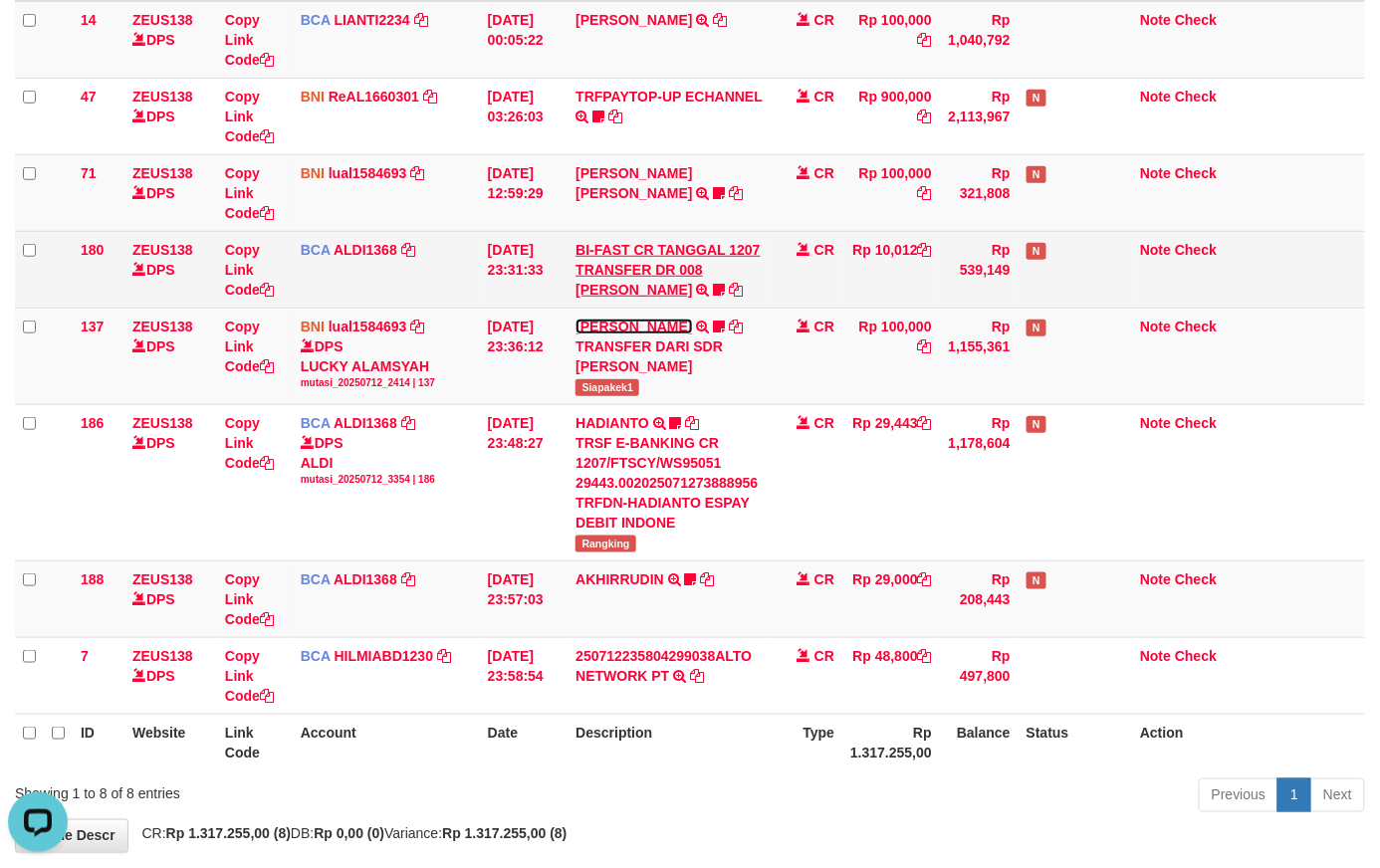 scroll, scrollTop: 0, scrollLeft: 0, axis: both 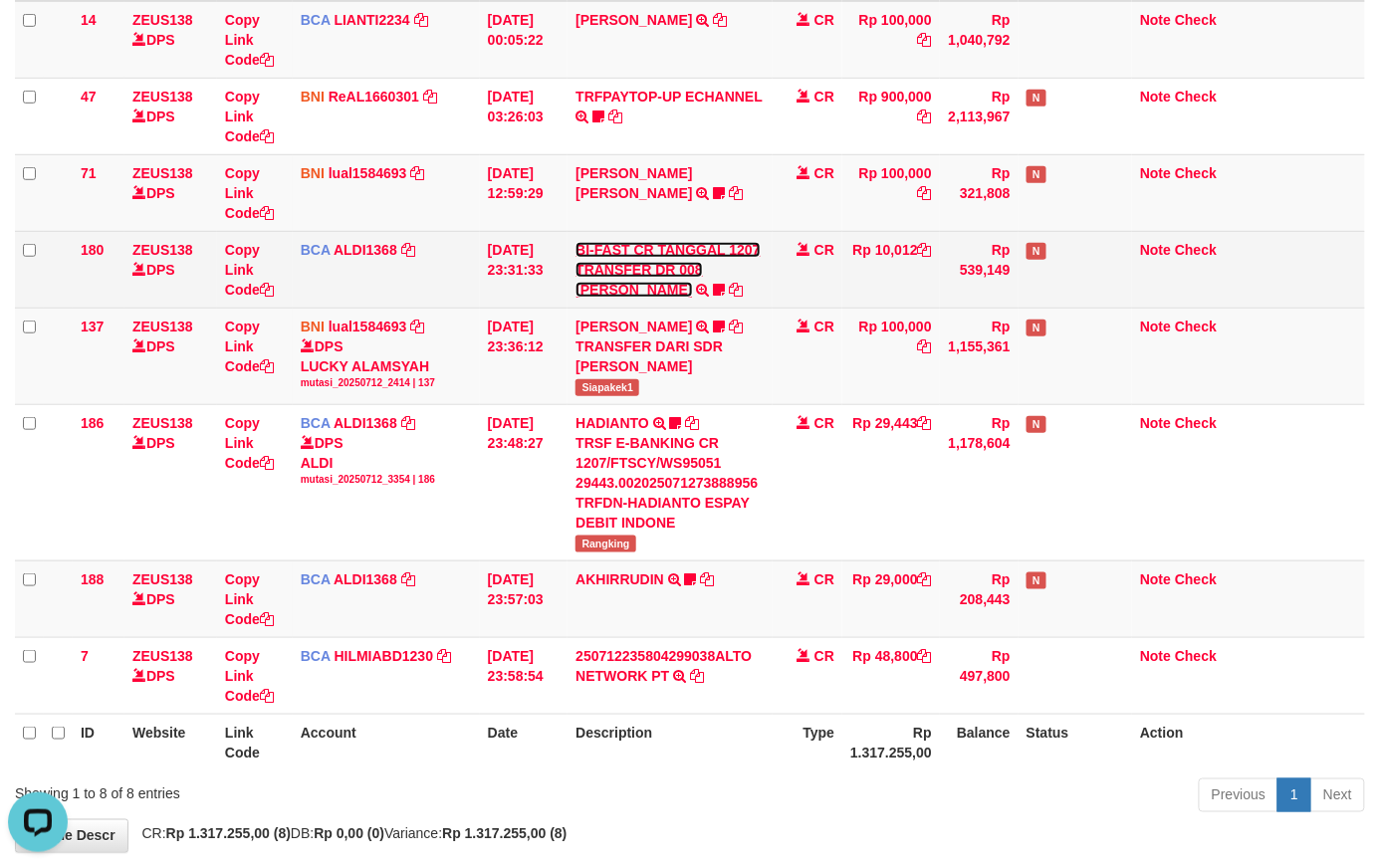 click on "BI-FAST CR TANGGAL 1207 TRANSFER DR 008 MOHAMAD ALDI" at bounding box center (667, 270) 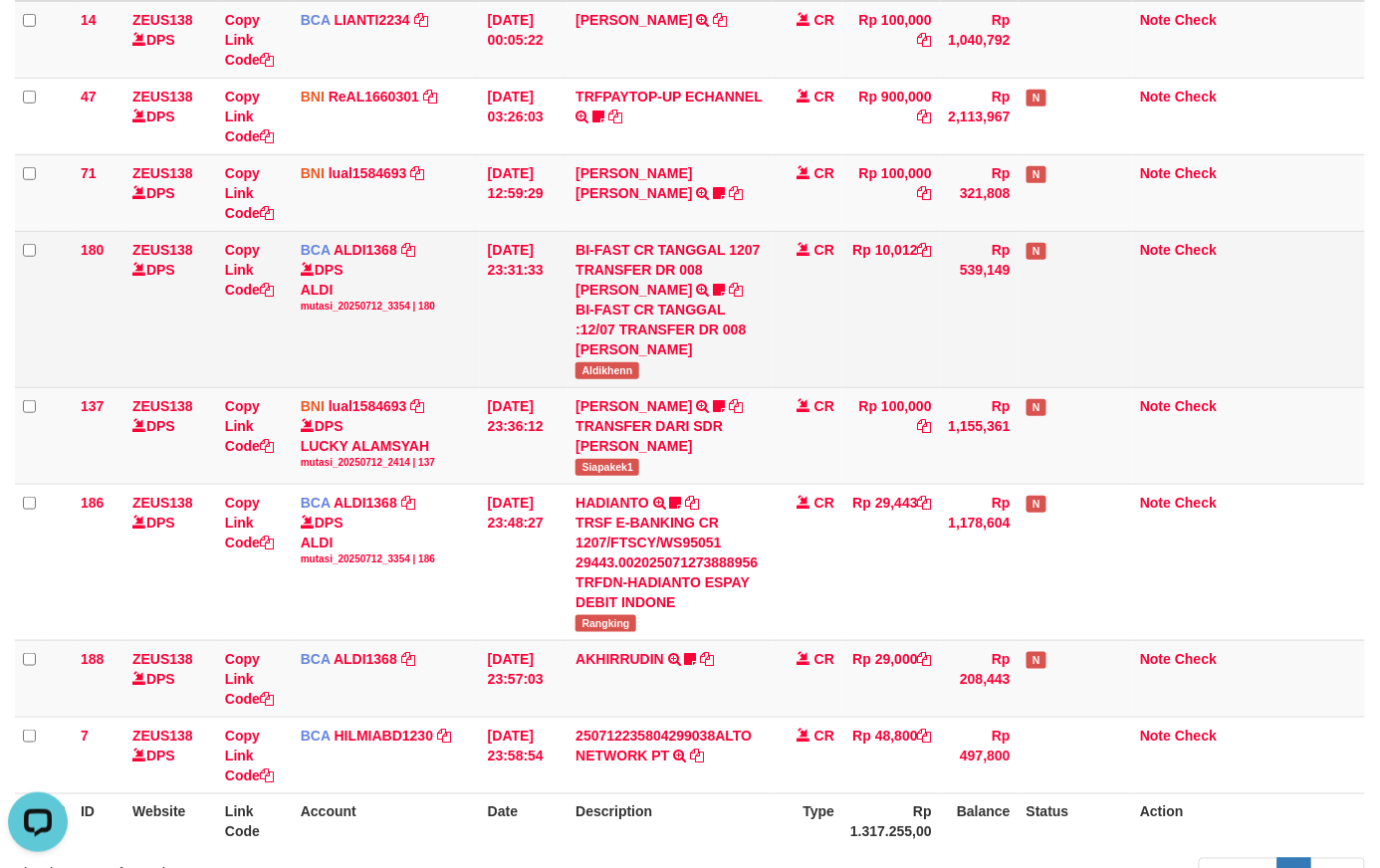 click on "Aldikhenn" at bounding box center [606, 370] 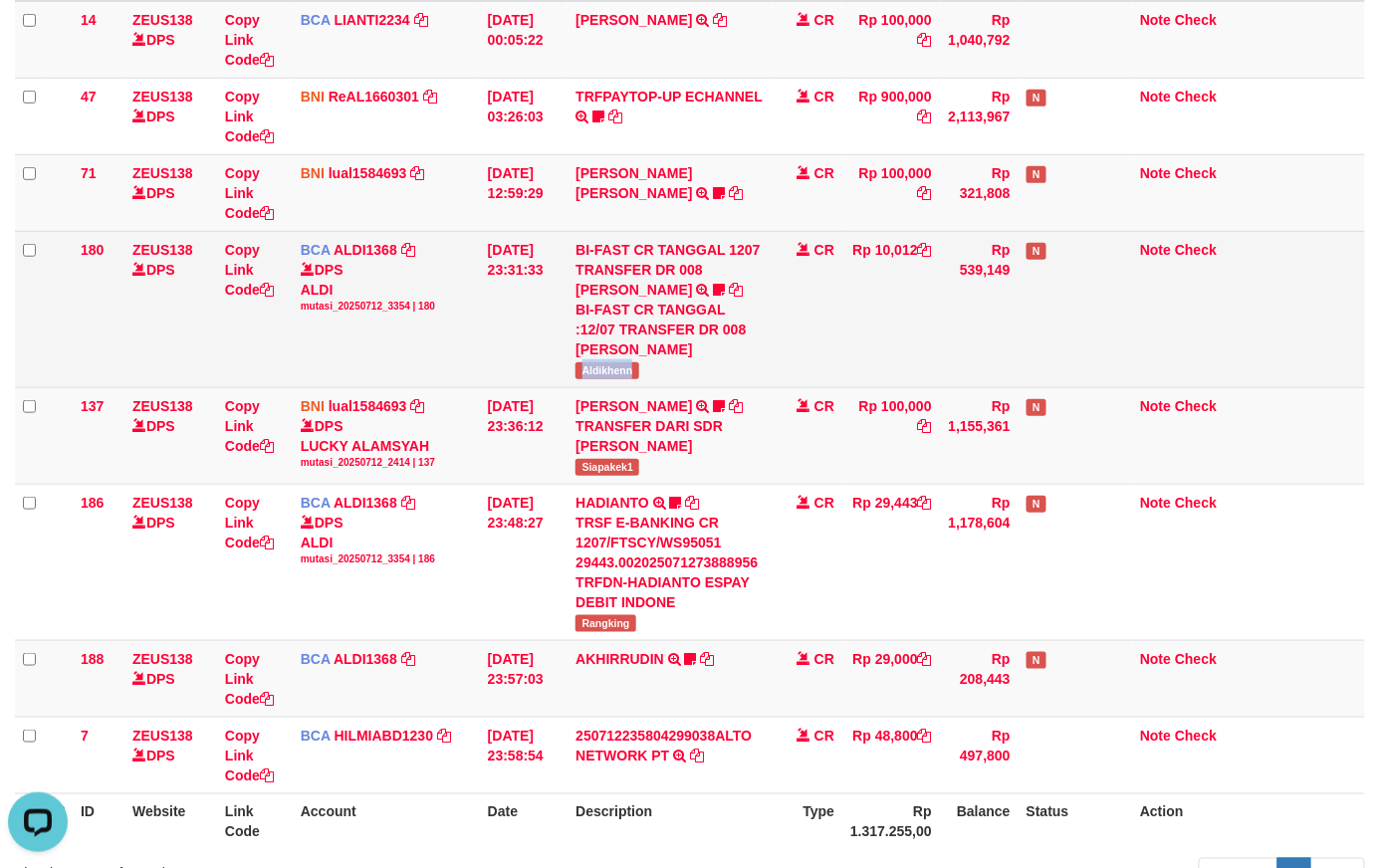 click on "Aldikhenn" at bounding box center (606, 370) 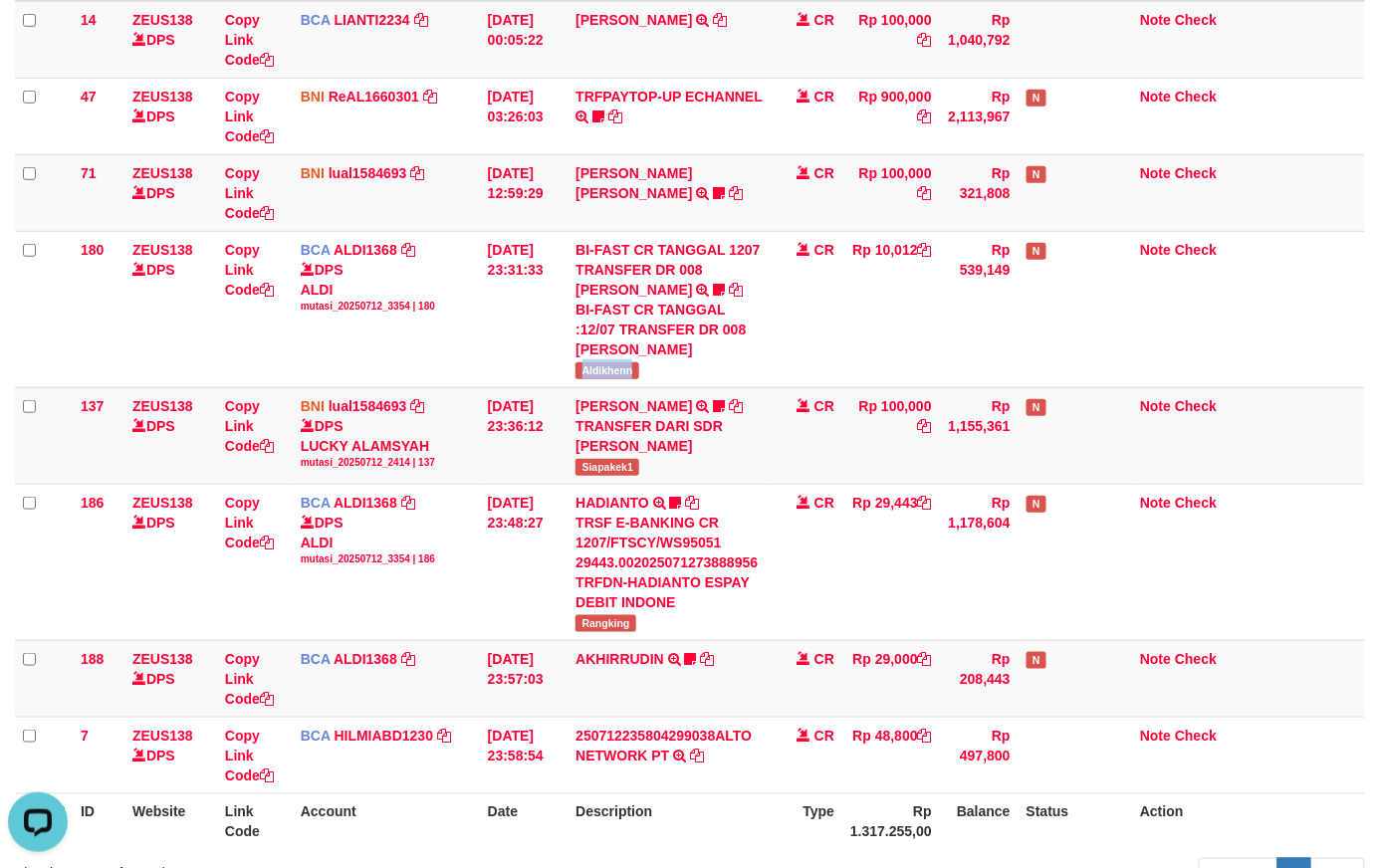 copy on "Aldikhenn" 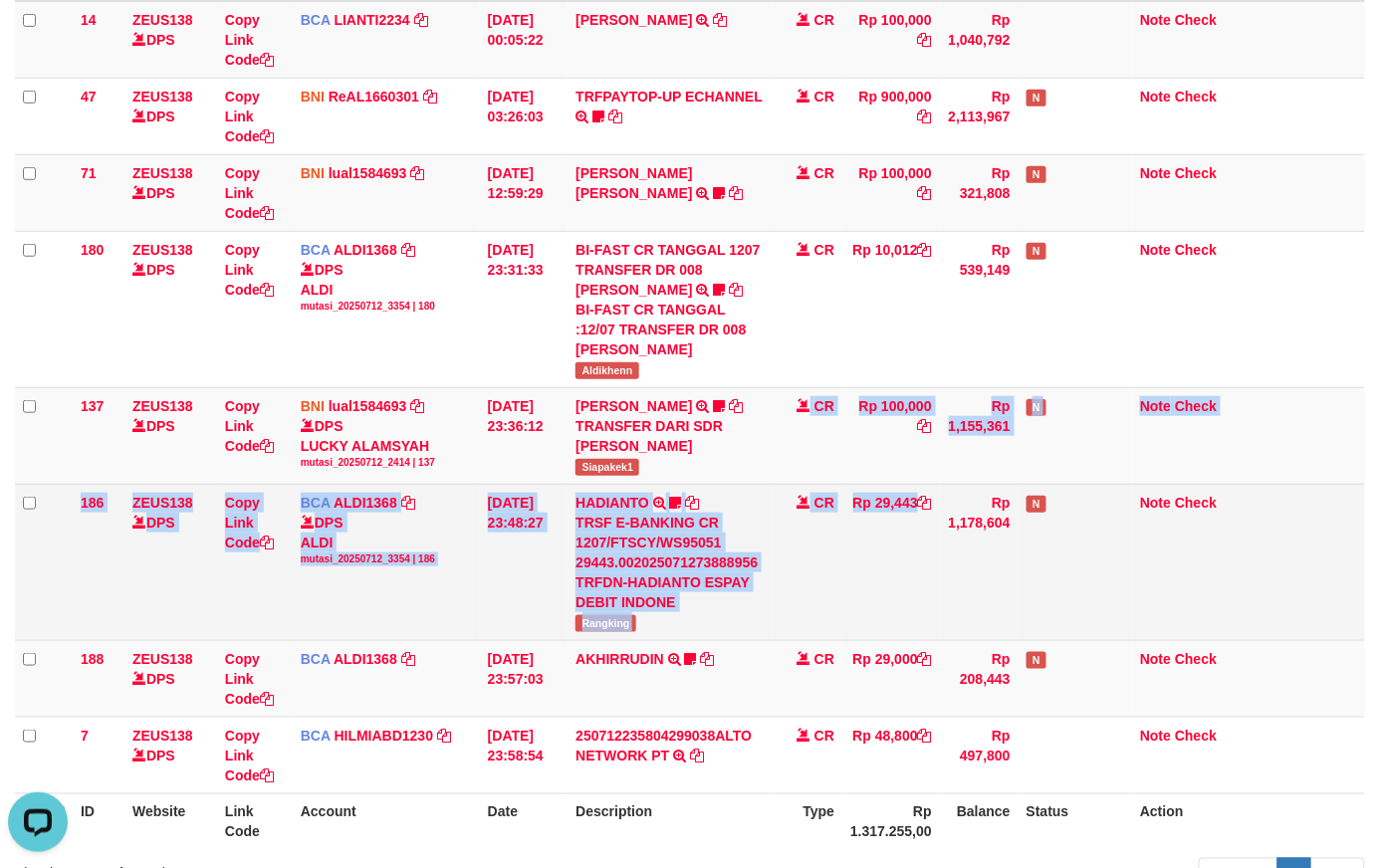 drag, startPoint x: 841, startPoint y: 606, endPoint x: 845, endPoint y: 621, distance: 15.524175 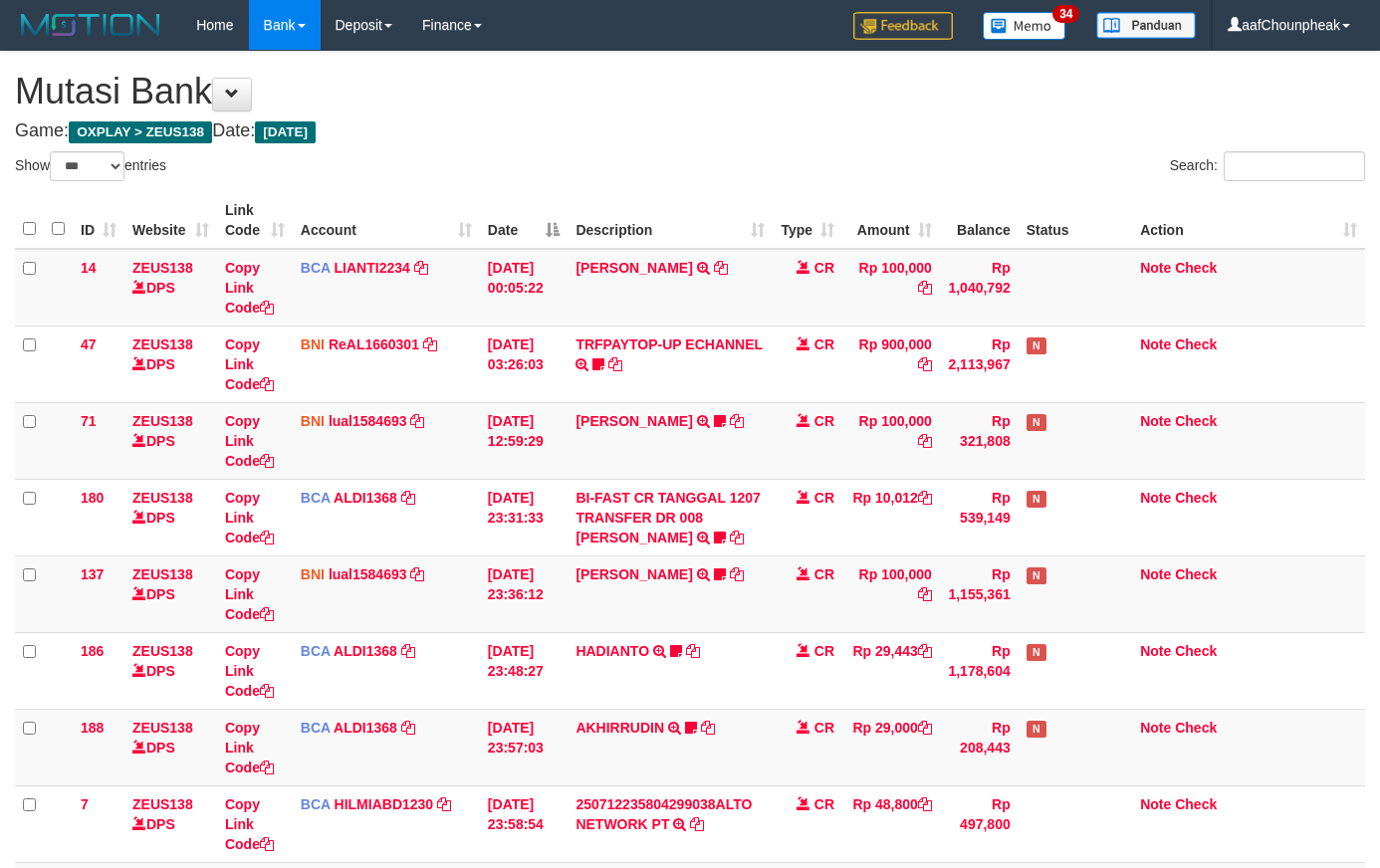 select on "***" 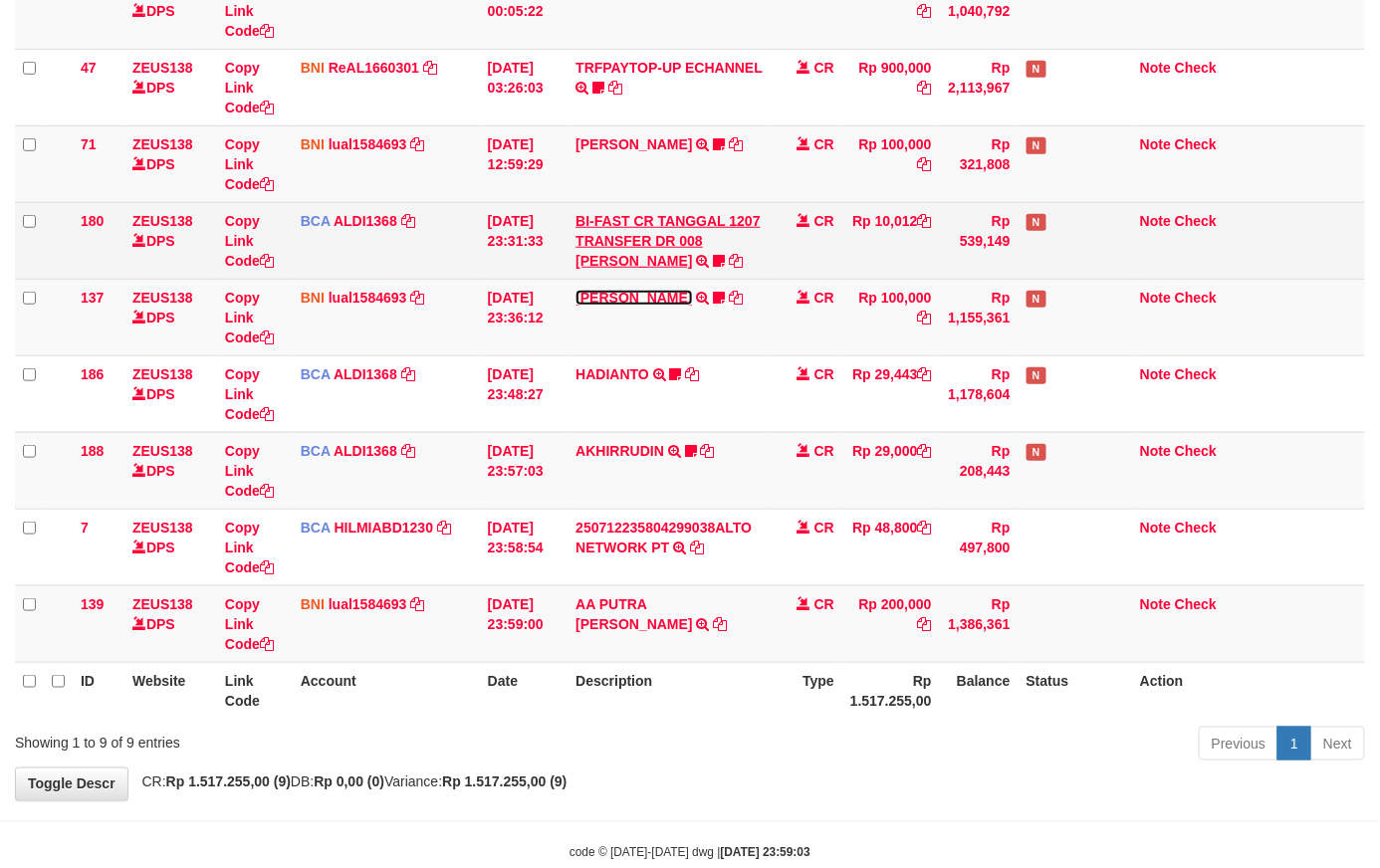 scroll, scrollTop: 248, scrollLeft: 0, axis: vertical 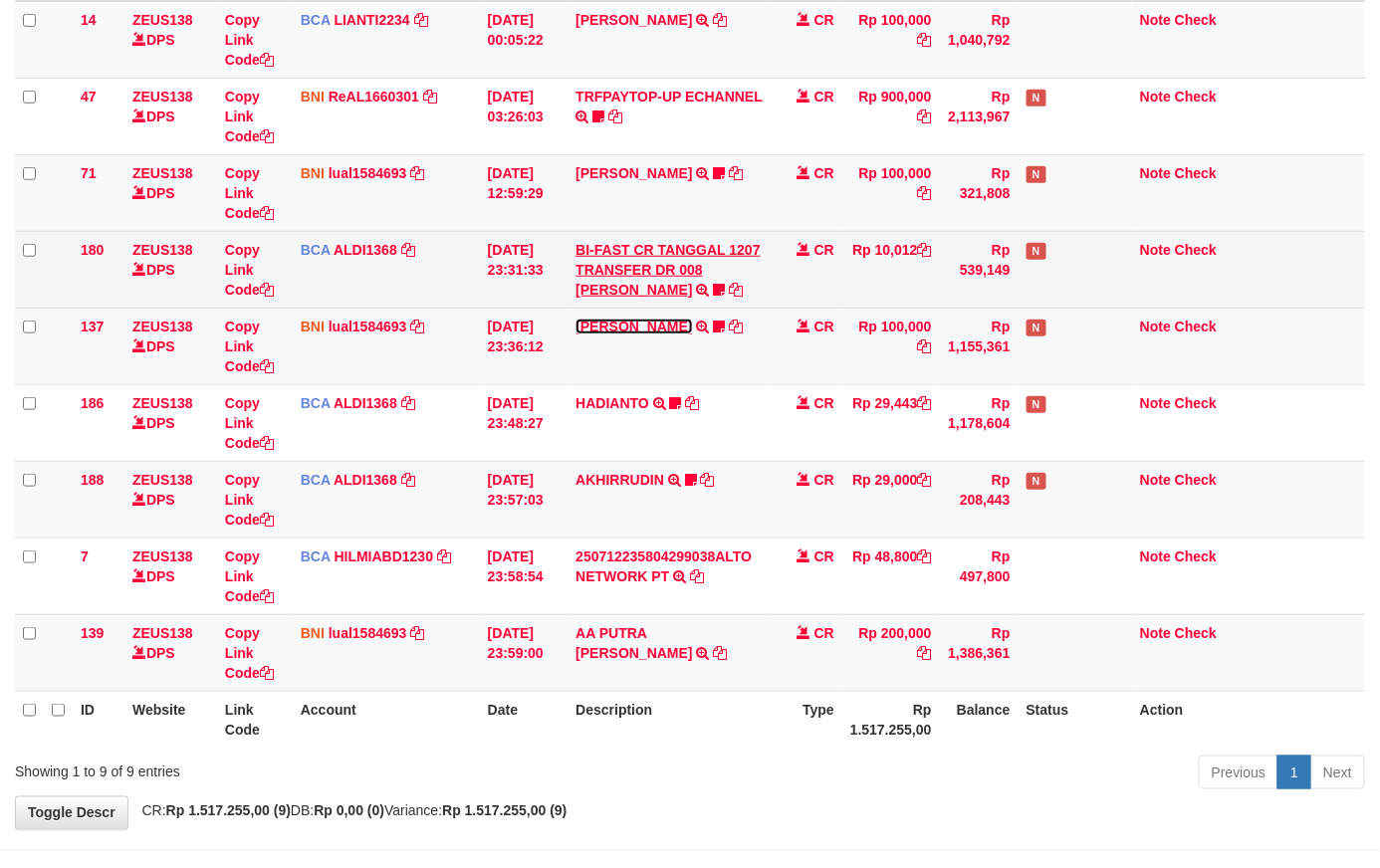 click on "14
ZEUS138    DPS
Copy Link Code
BCA
LIANTI2234
DPS
YULIANTI
mutasi_20250712_4646 | 14
mutasi_20250712_4646 | 14
12/07/2025 00:05:22
YUSUP MAULAN         TRSF E-BANKING CR 1207/FTSCY/WS95051
100000.002025071262819090 TRFDN-YUSUP MAULANESPAY DEBIT INDONE
CR
Rp 100,000
Rp 1,040,792
Note
Check
47
ZEUS138    DPS
Copy Link Code
BNI
ReAL1660301
DPS
REYHAN ALMANSYAH
mutasi_20250712_4647 | 47" at bounding box center [690, 346] 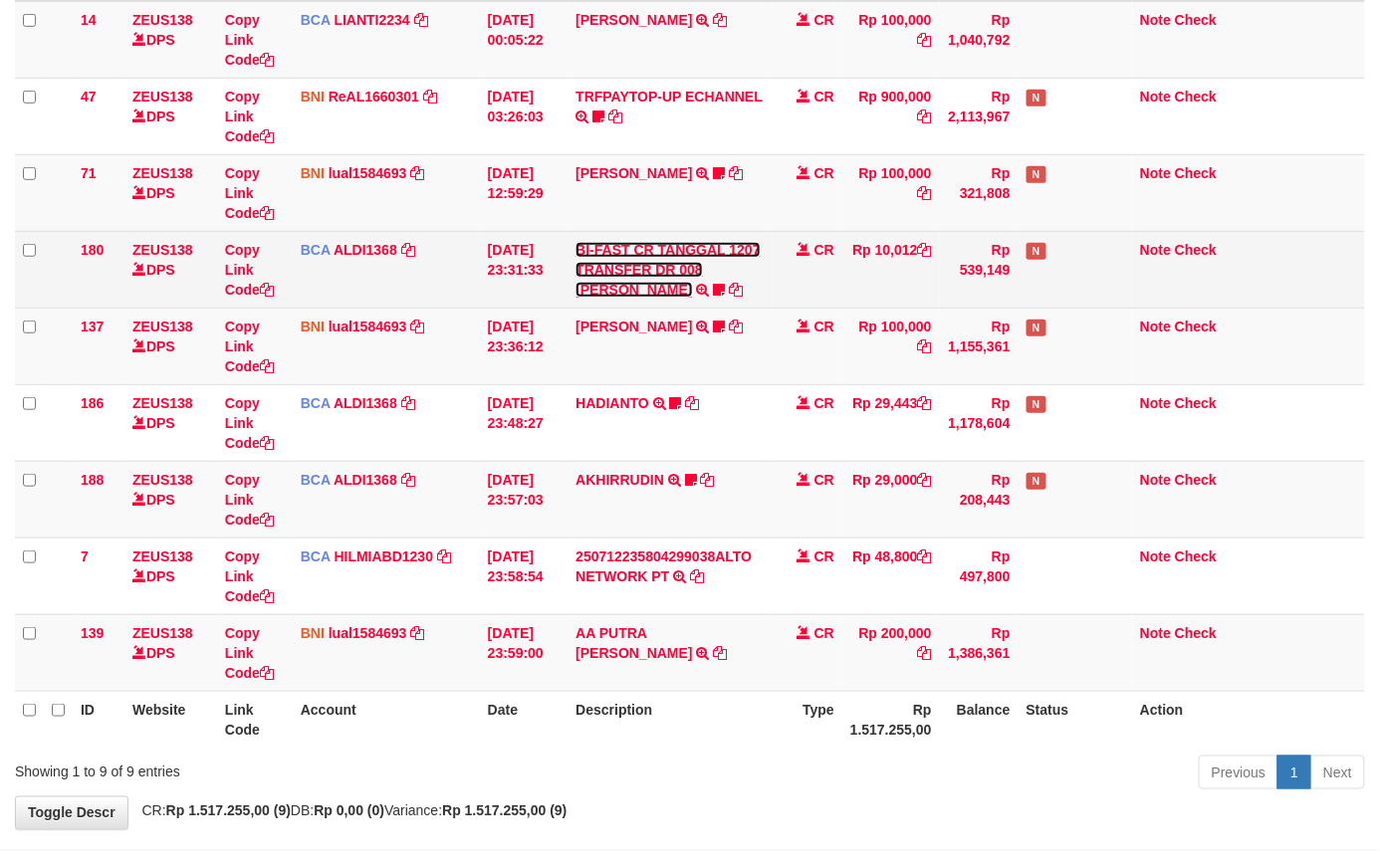 click on "BI-FAST CR TANGGAL 1207 TRANSFER DR 008 MOHAMAD ALDI" at bounding box center (667, 270) 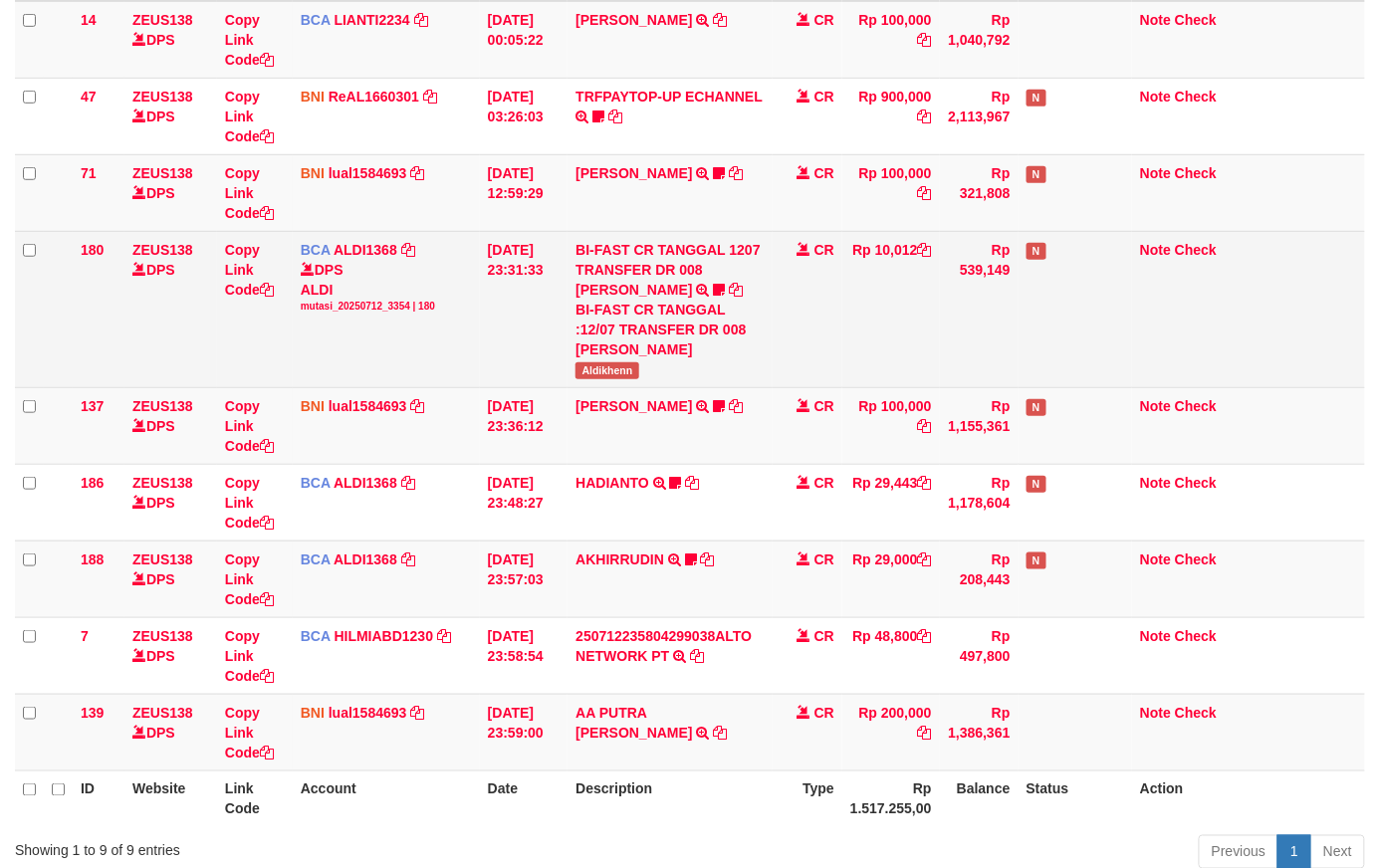 click on "Aldikhenn" at bounding box center (606, 370) 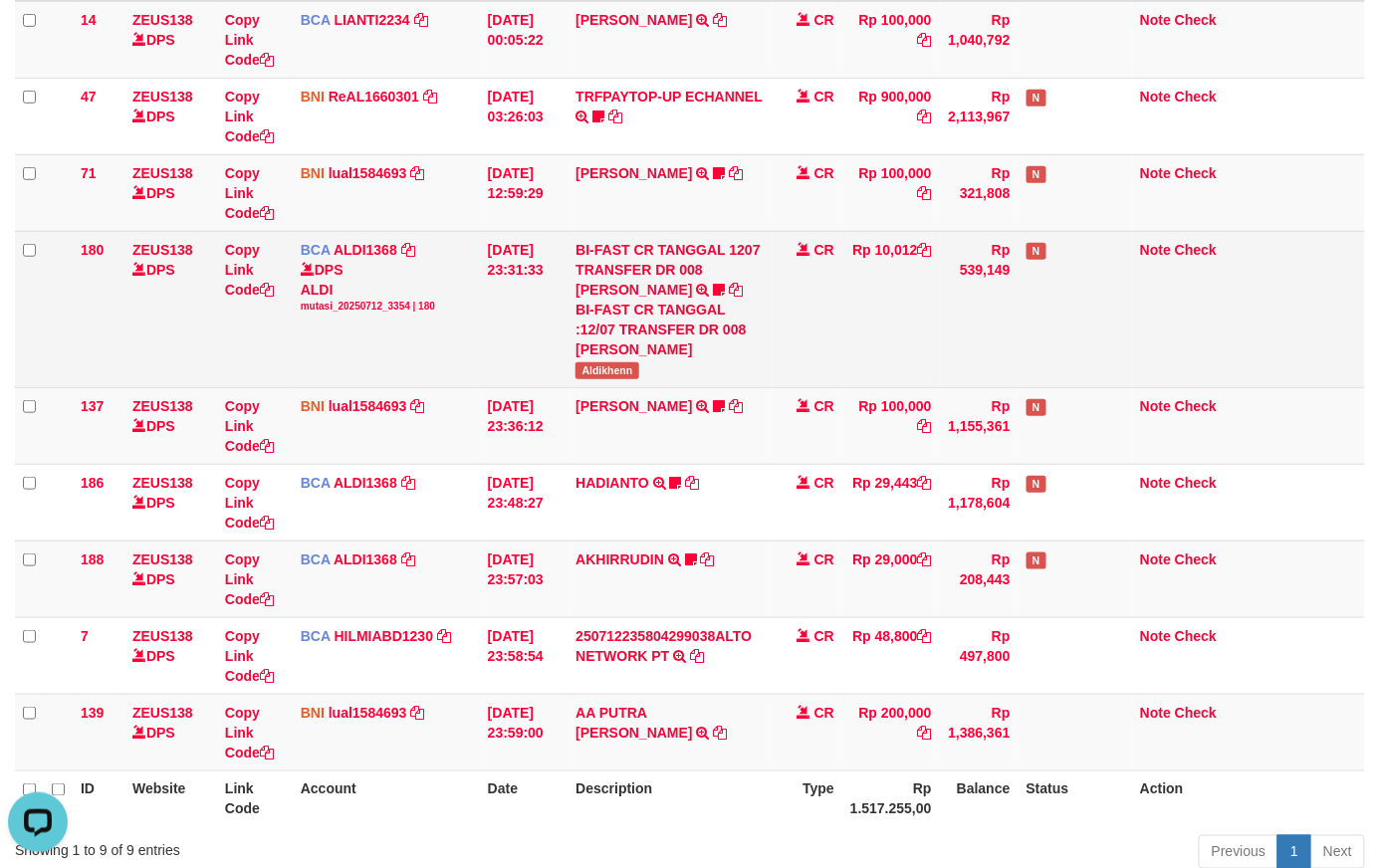 scroll, scrollTop: 0, scrollLeft: 0, axis: both 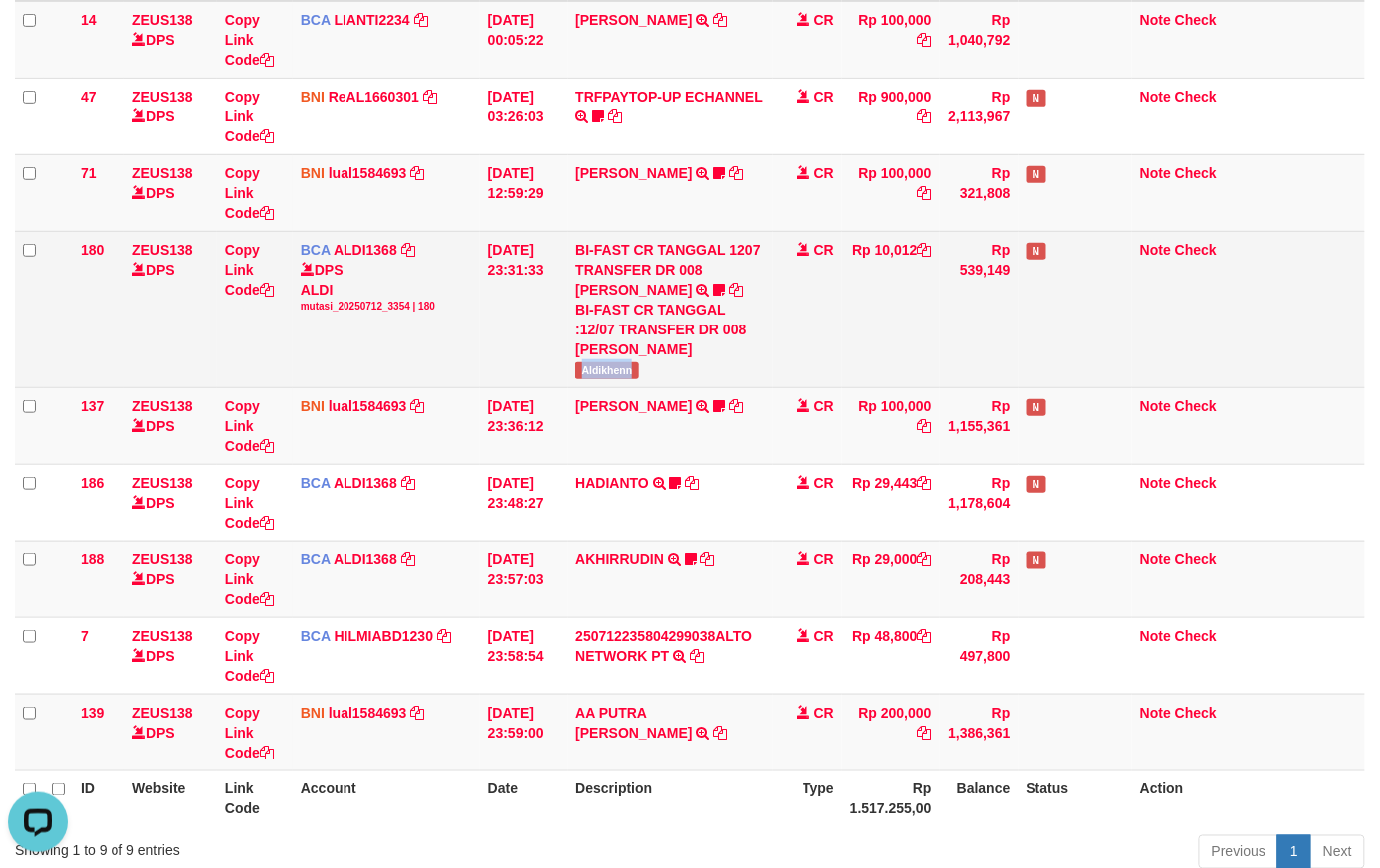 click on "Aldikhenn" at bounding box center (606, 370) 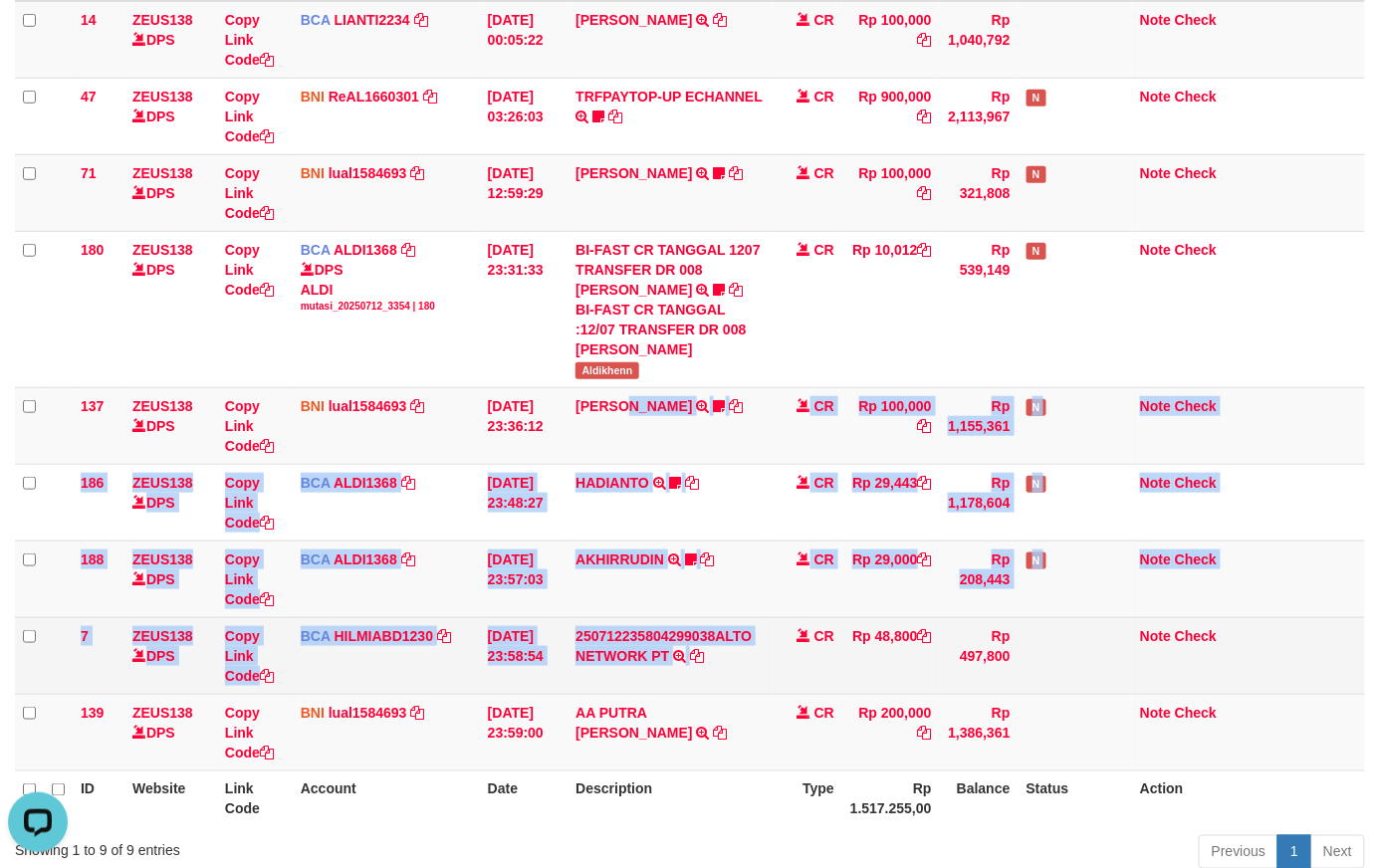 click on "14
ZEUS138    DPS
Copy Link Code
BCA
LIANTI2234
DPS
YULIANTI
mutasi_20250712_4646 | 14
mutasi_20250712_4646 | 14
[DATE] 00:05:22
[PERSON_NAME]         TRSF E-BANKING CR 1207/FTSCY/WS95051
100000.002025071262819090 TRFDN-YUSUP MAULANESPAY DEBIT INDONE
CR
Rp 100,000
Rp 1,040,792
Note
Check
47
ZEUS138    DPS
Copy Link Code
BNI
ReAL1660301
DPS
REYHAN ALMANSYAH
mutasi_20250712_4647 | 47" at bounding box center (690, 386) 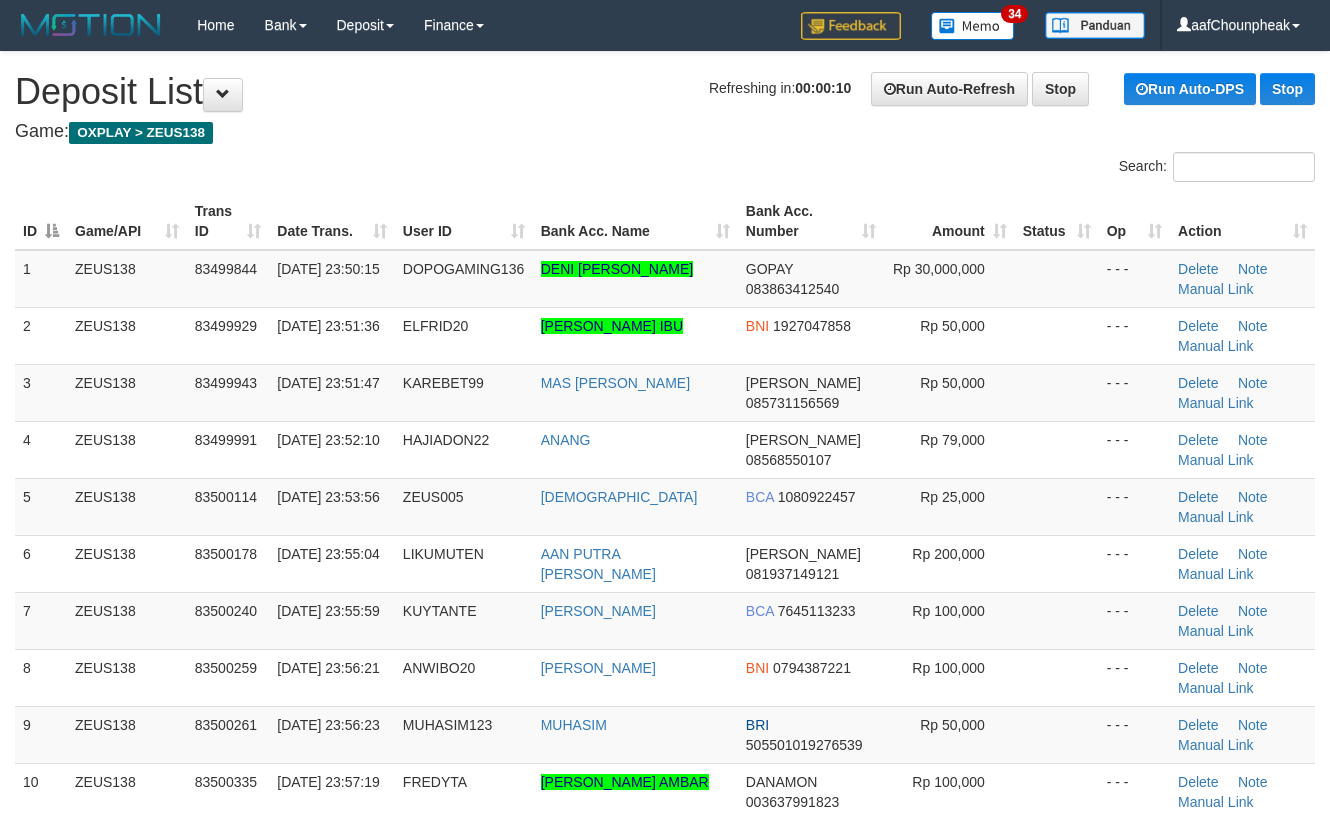 scroll, scrollTop: 0, scrollLeft: 0, axis: both 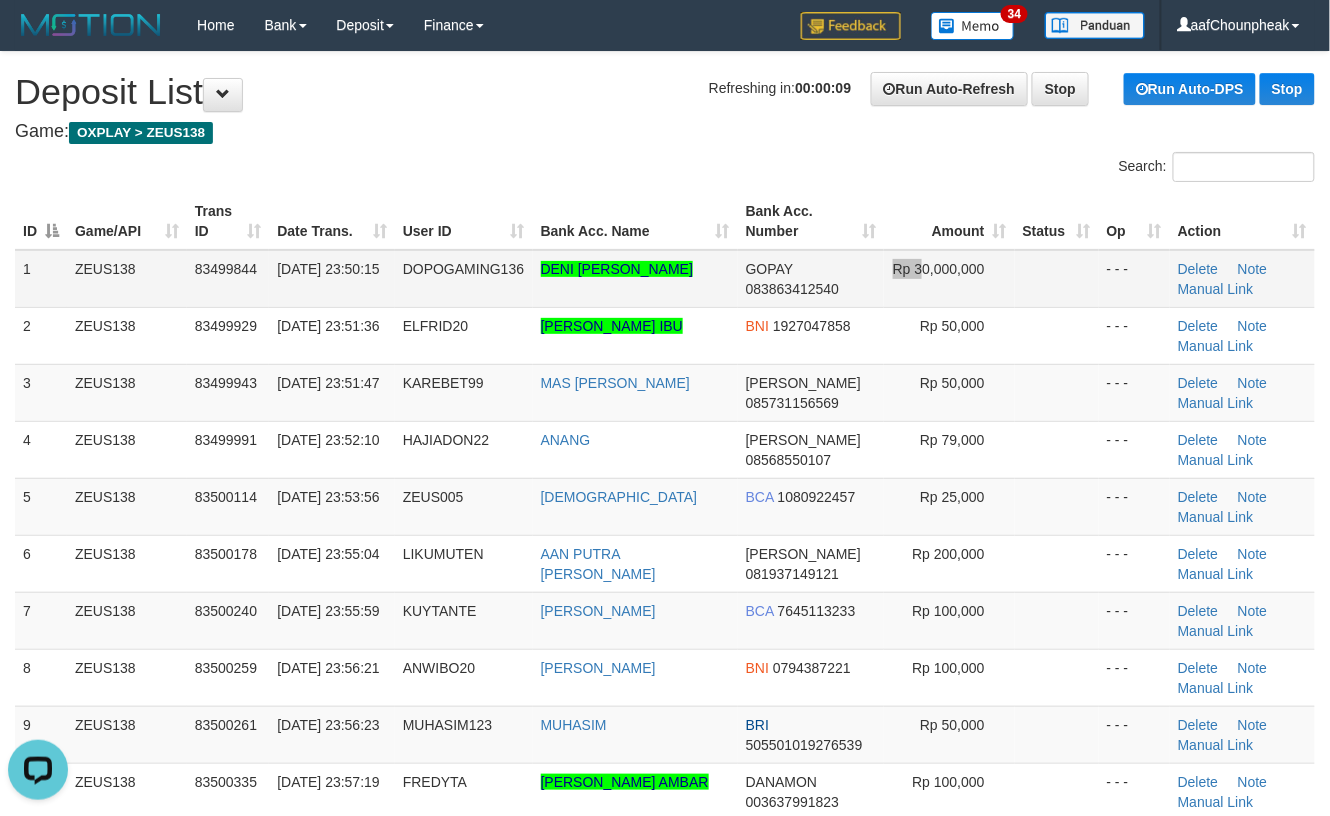 click on "Rp 30,000,000" at bounding box center [949, 279] 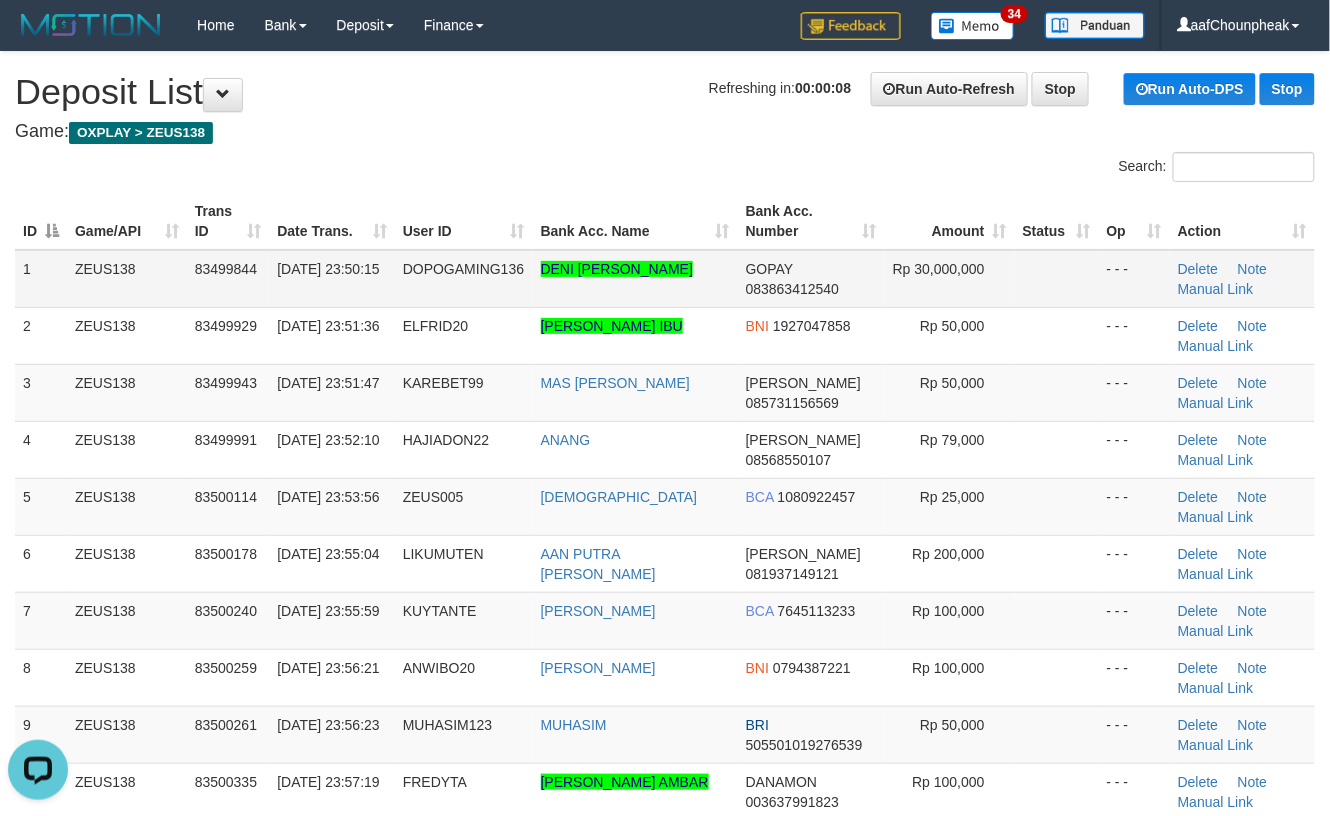 drag, startPoint x: 877, startPoint y: 330, endPoint x: 1268, endPoint y: 289, distance: 393.14374 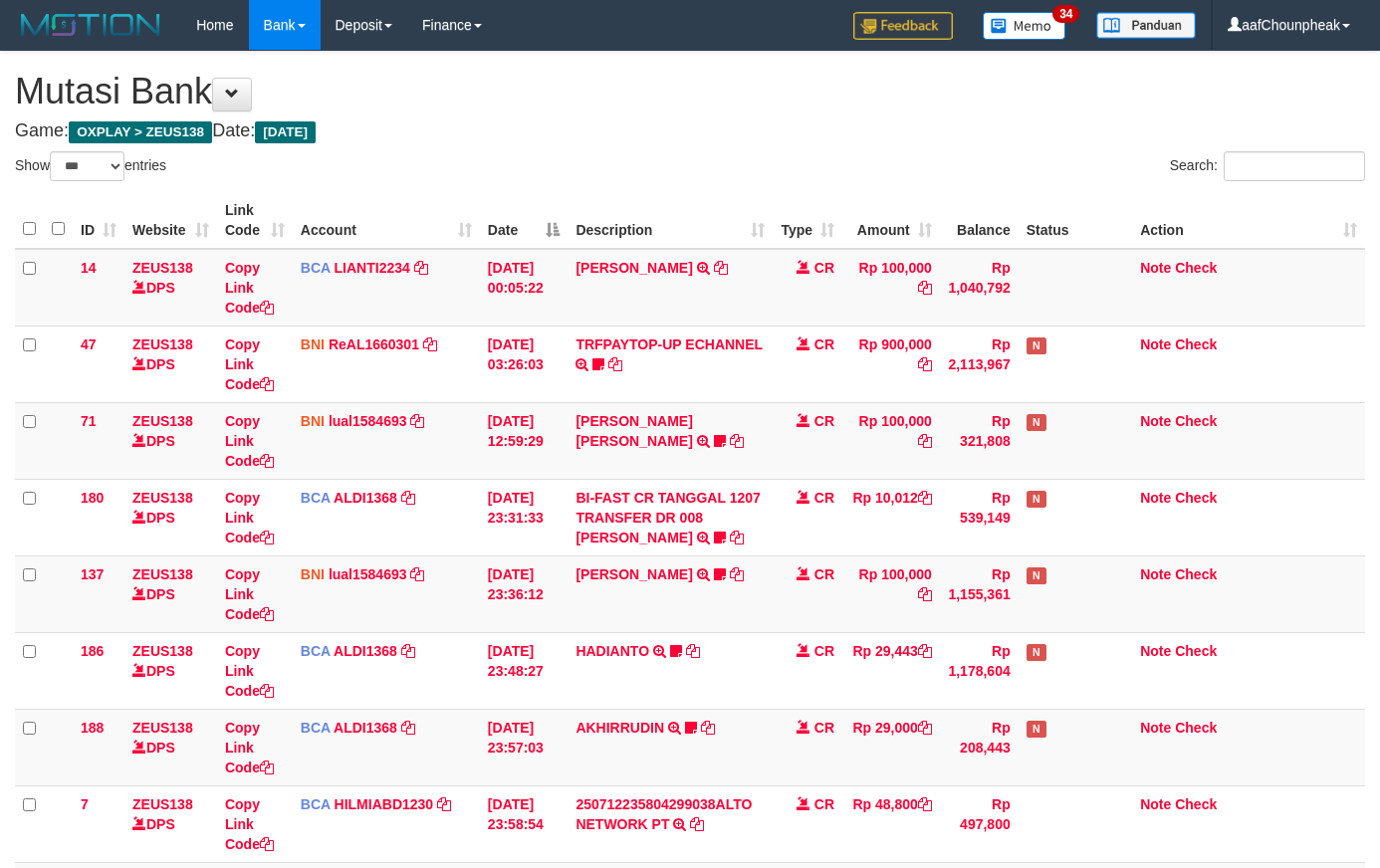 select on "***" 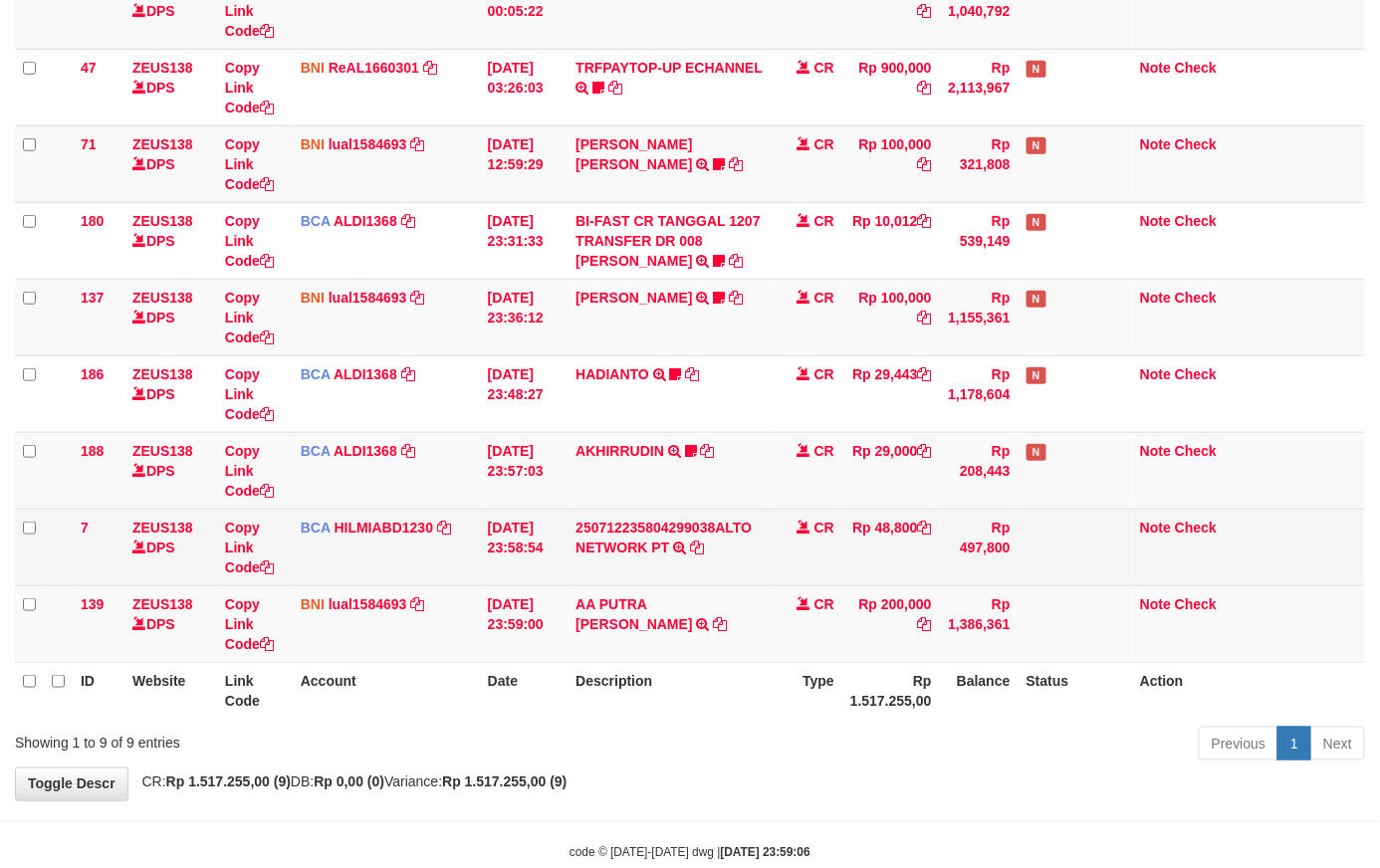 scroll, scrollTop: 248, scrollLeft: 0, axis: vertical 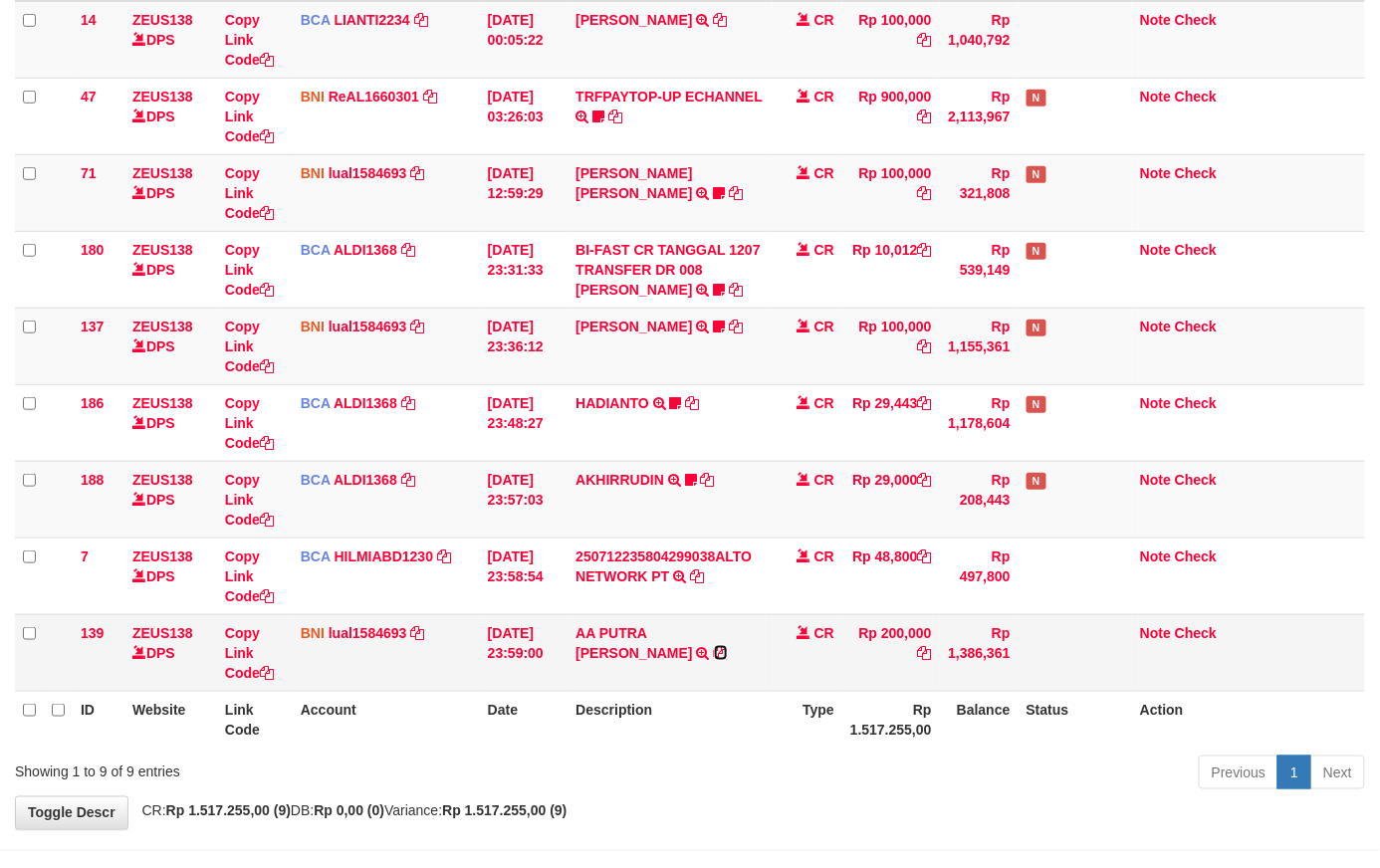 click at bounding box center [721, 653] 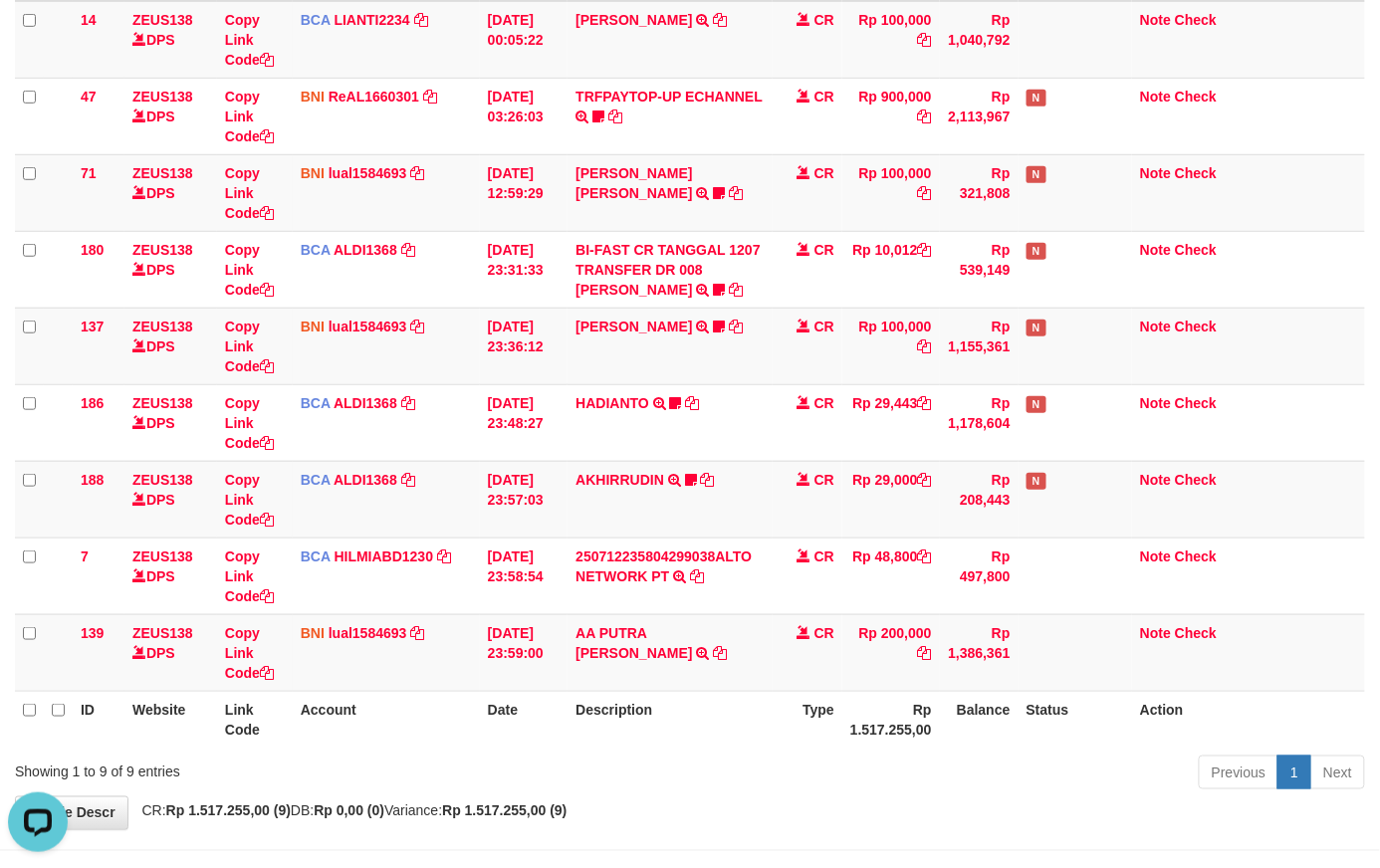 scroll, scrollTop: 0, scrollLeft: 0, axis: both 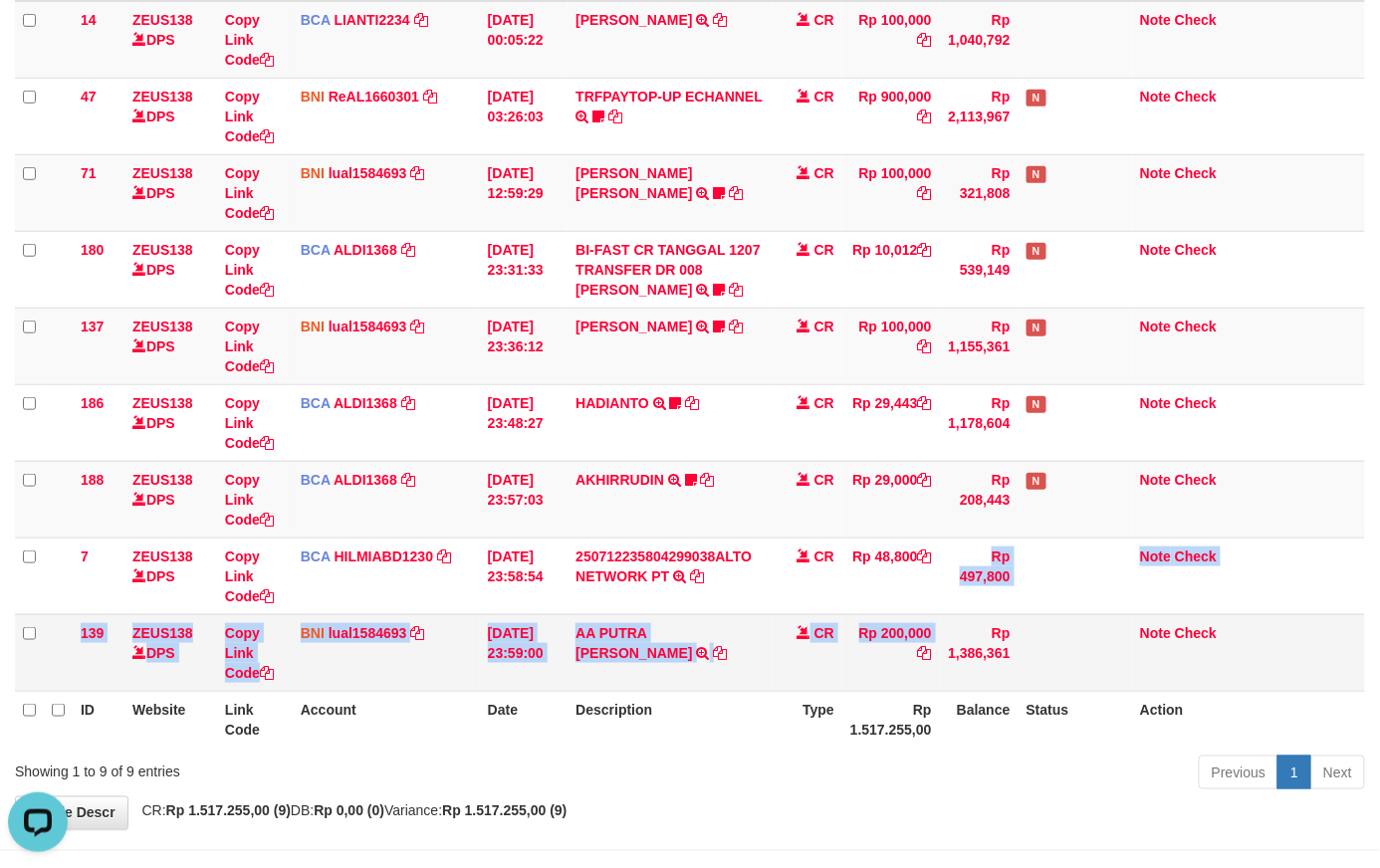 drag, startPoint x: 926, startPoint y: 582, endPoint x: 954, endPoint y: 635, distance: 59.94164 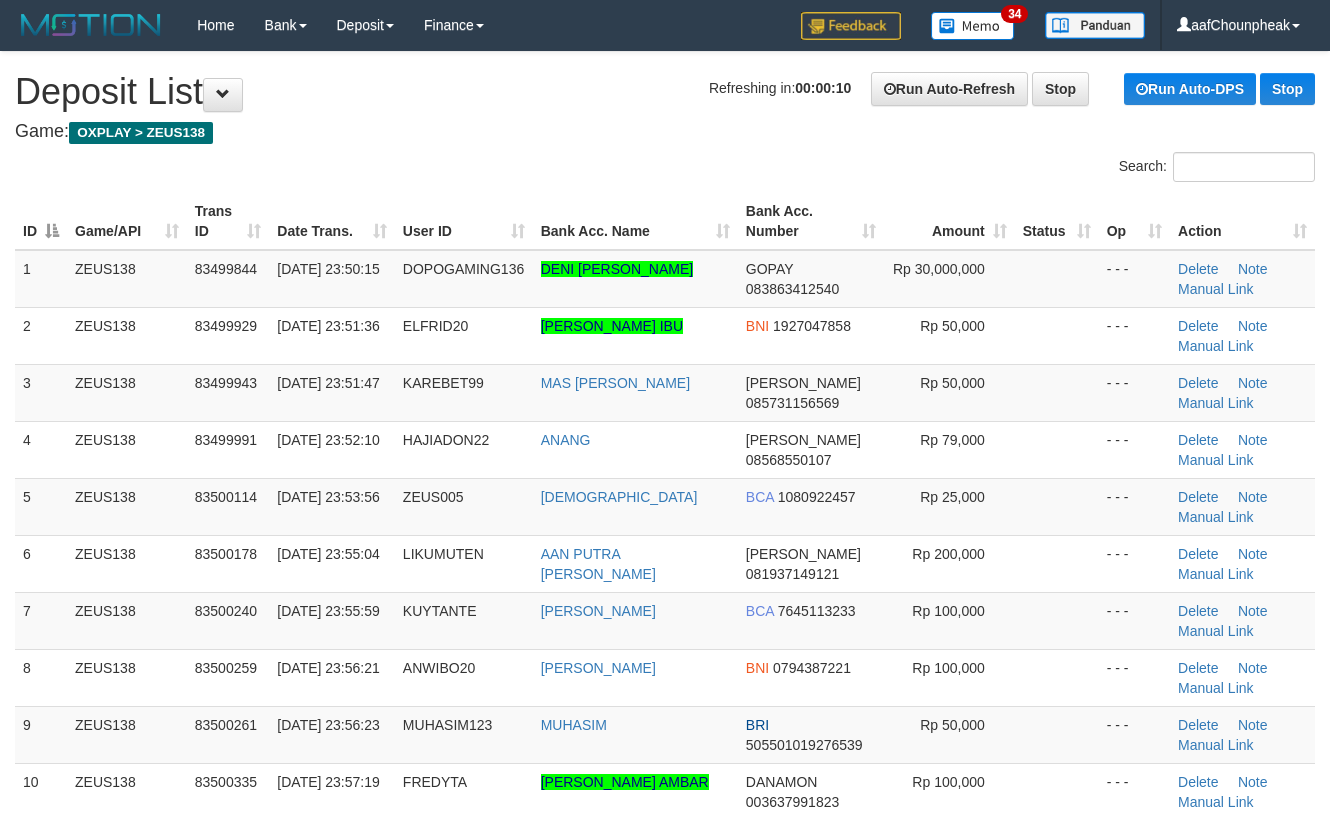scroll, scrollTop: 0, scrollLeft: 0, axis: both 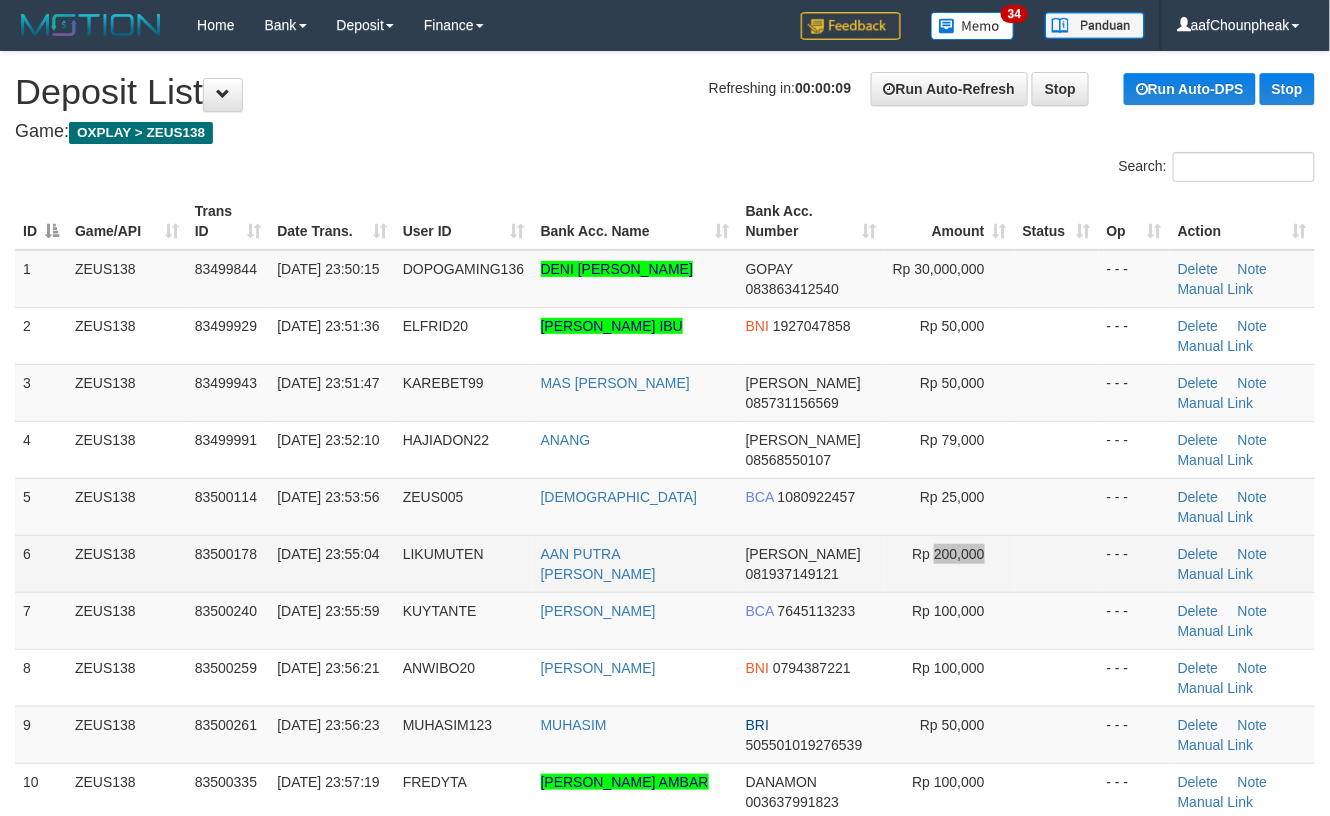 click on "6
ZEUS138
83500178
12/07/2025 23:55:04
LIKUMUTEN
AAN PUTRA PRASTYA
DANA
081937149121
Rp 200,000
- - -
Delete
Note
Manual Link" at bounding box center [665, 563] 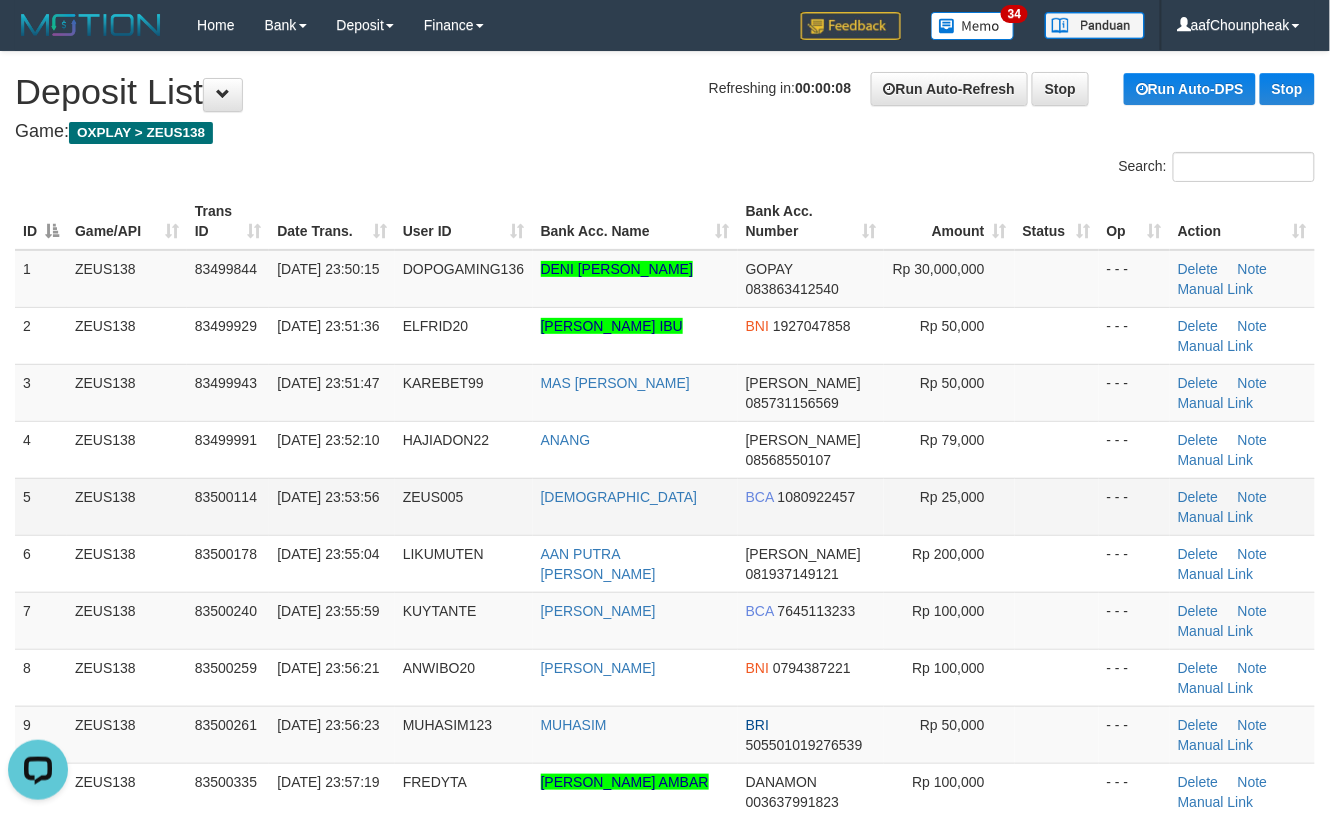scroll, scrollTop: 0, scrollLeft: 0, axis: both 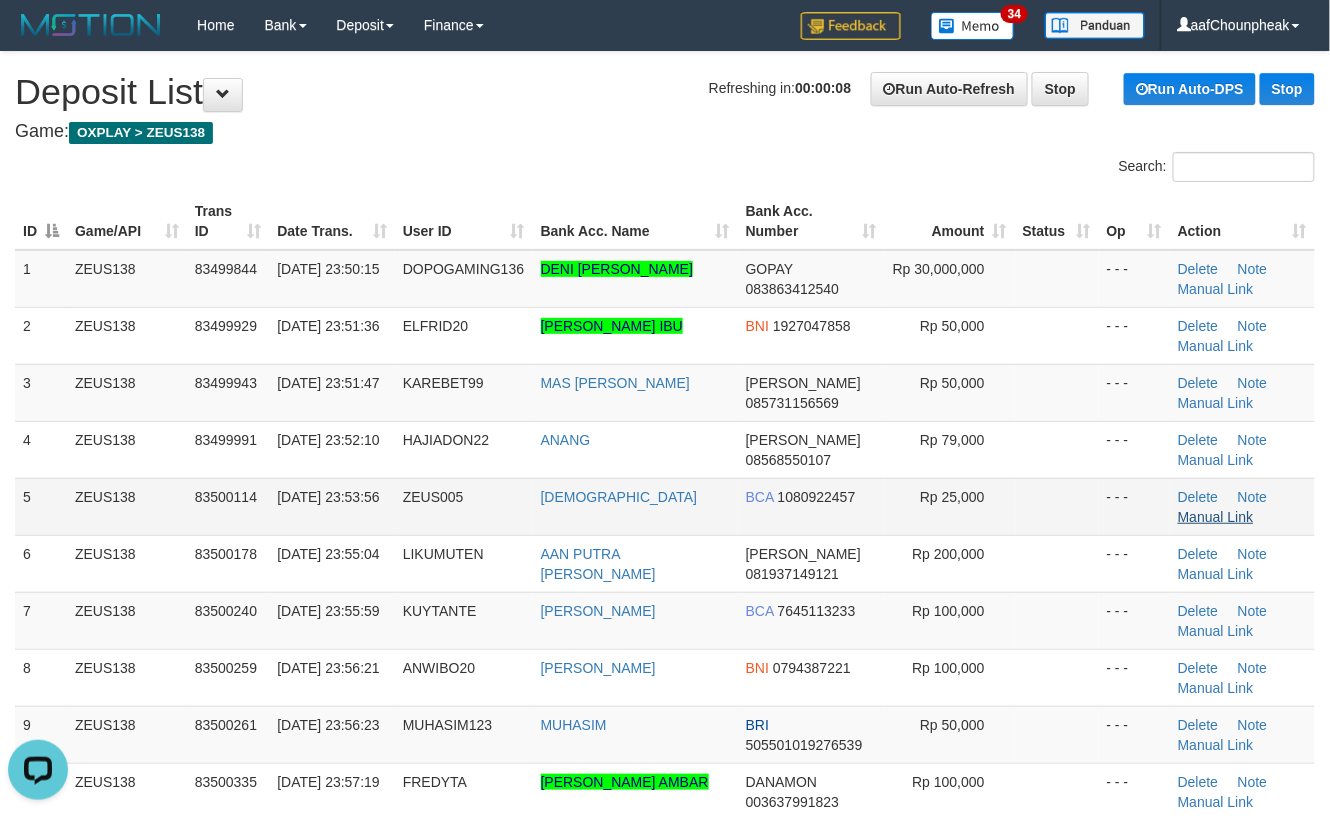 drag, startPoint x: 1141, startPoint y: 530, endPoint x: 1182, endPoint y: 522, distance: 41.773197 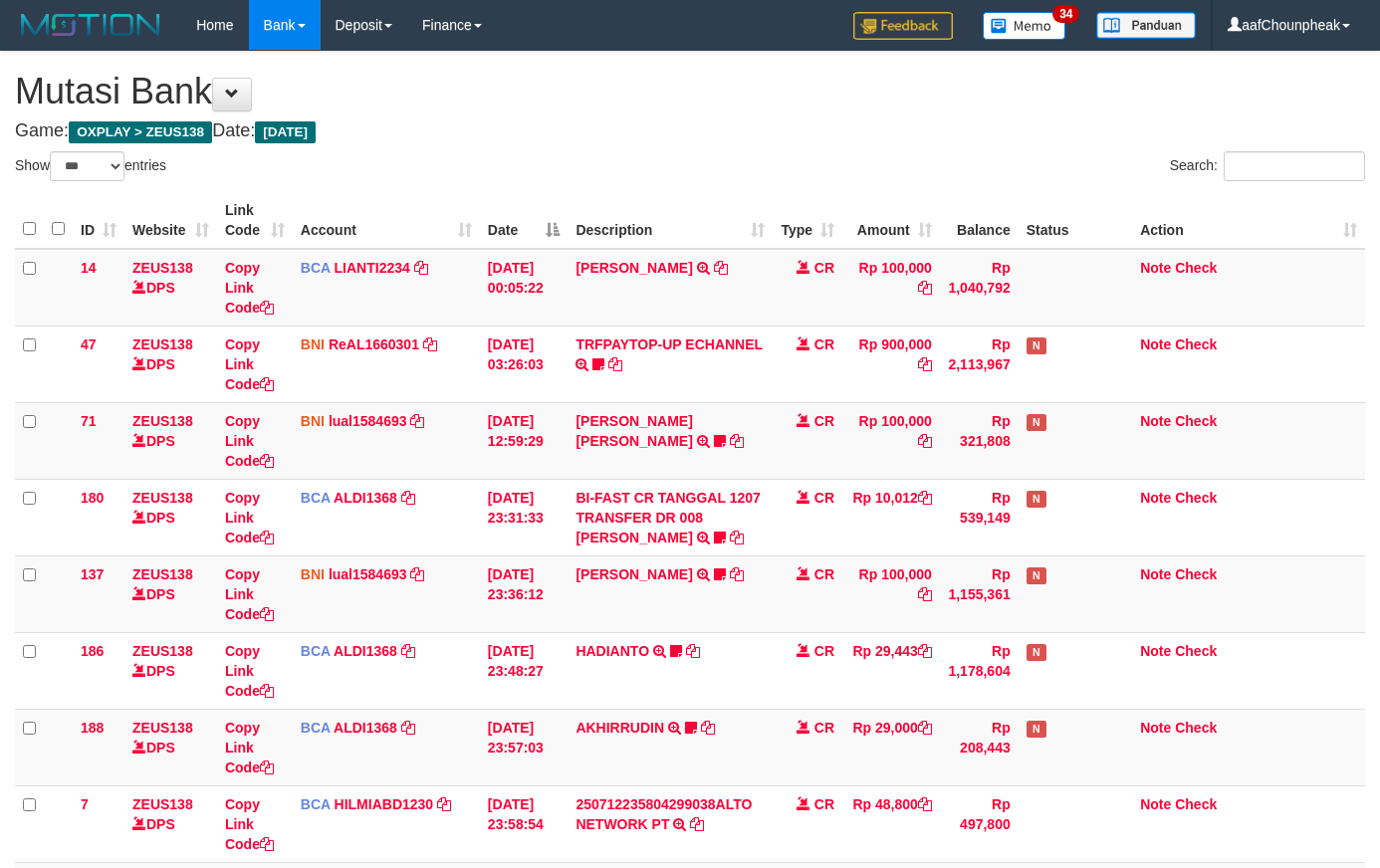 select on "***" 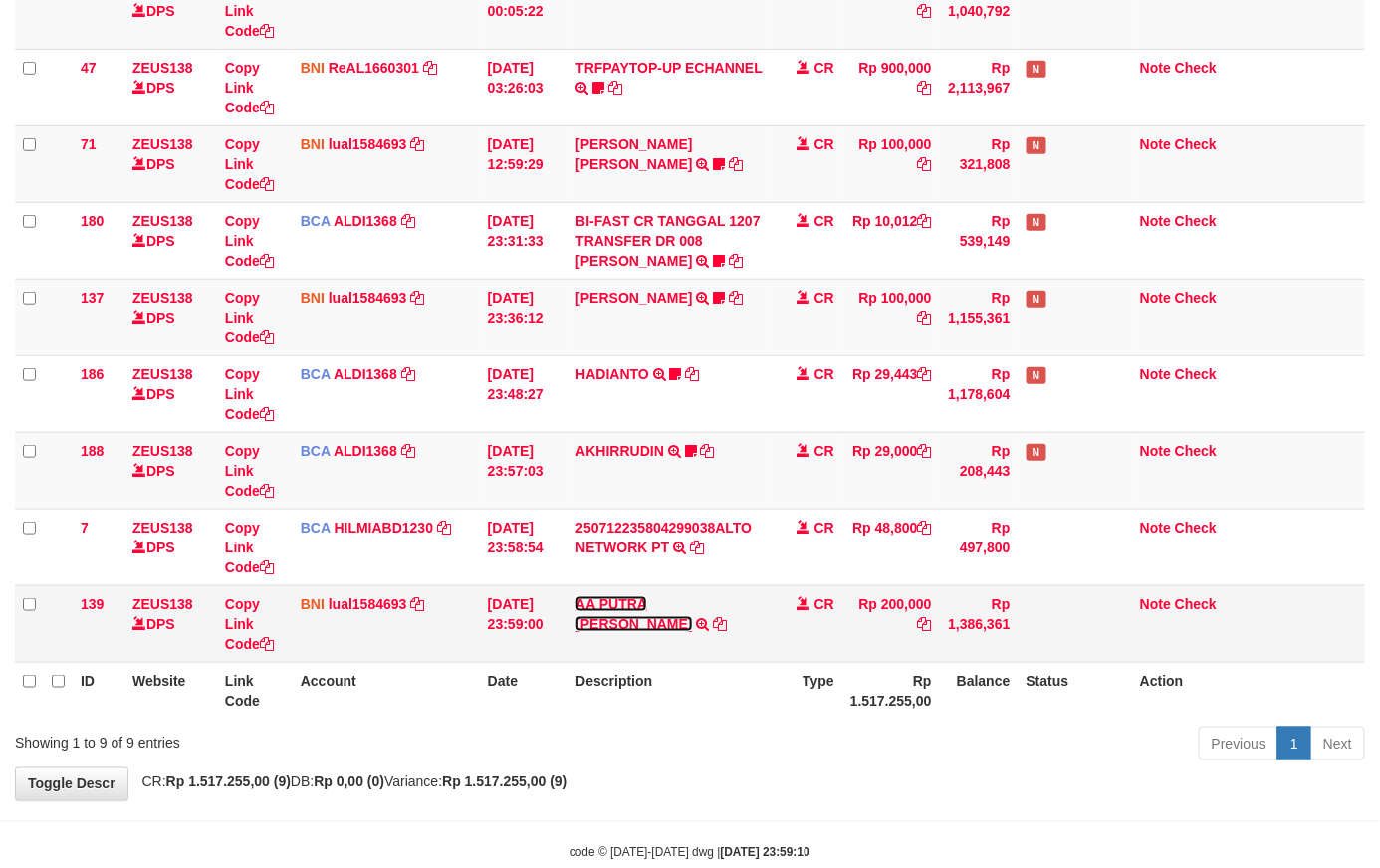 click on "AA PUTRA [PERSON_NAME]" at bounding box center [633, 614] 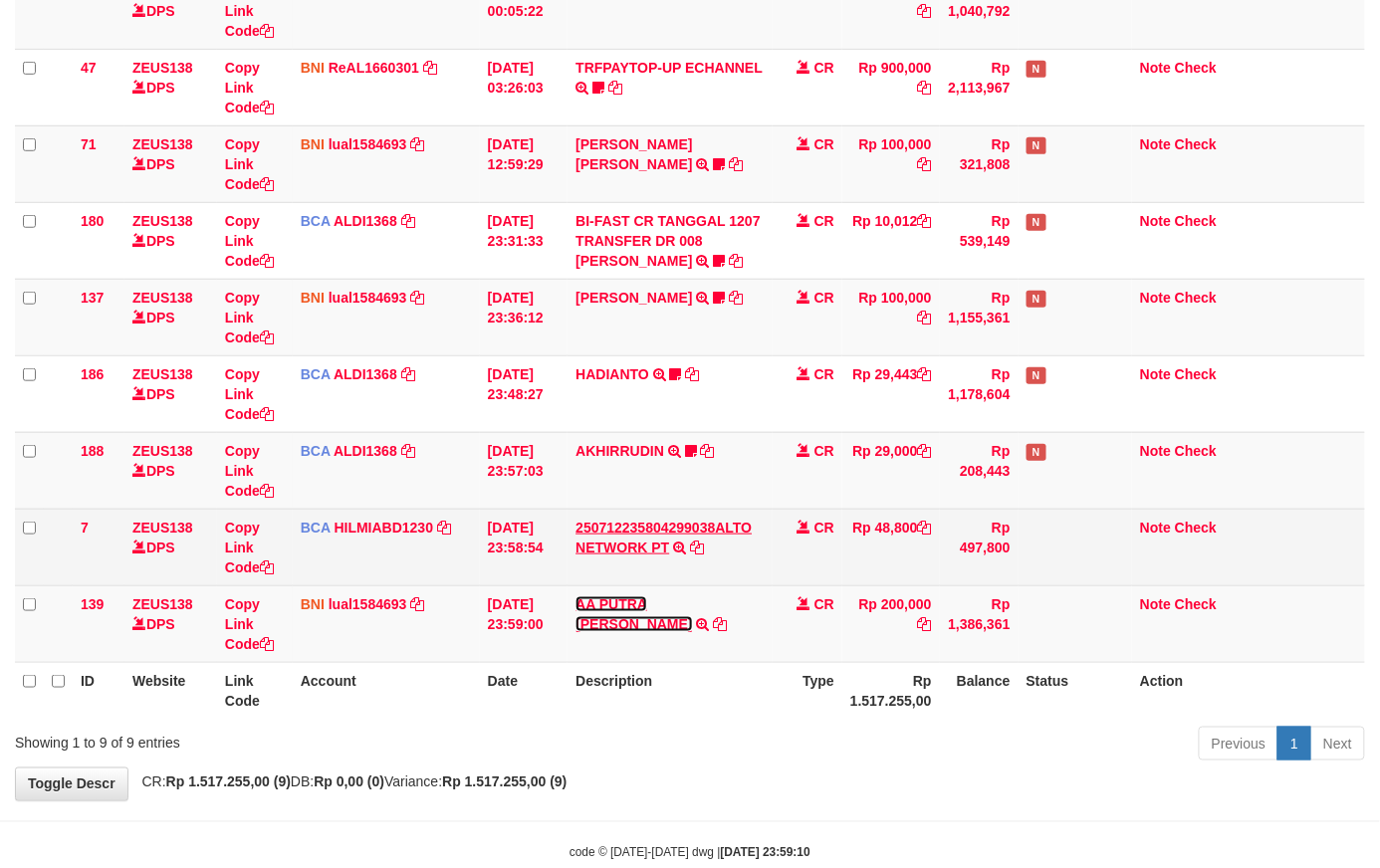 scroll, scrollTop: 248, scrollLeft: 0, axis: vertical 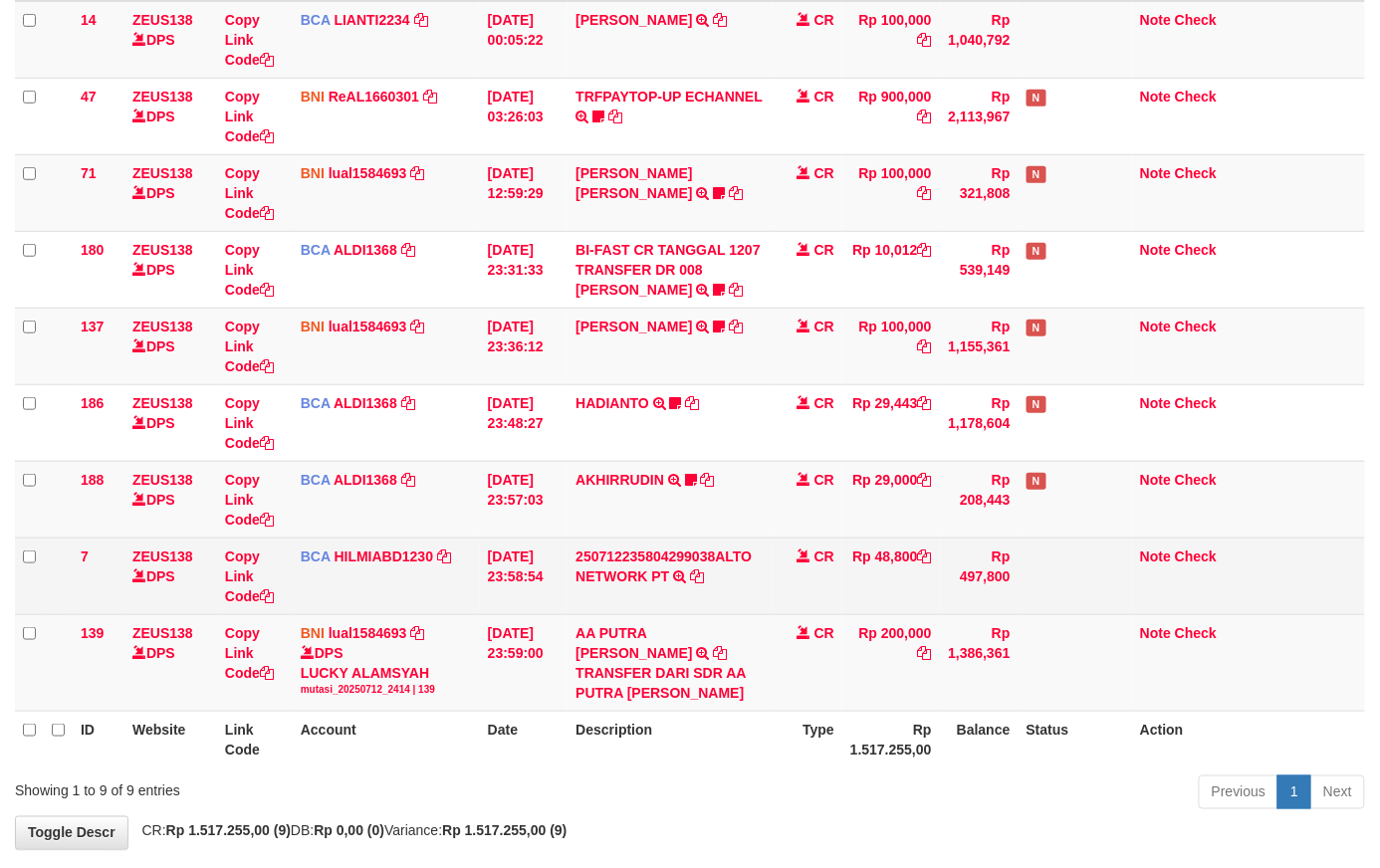 click on "250712235804299038ALTO NETWORK PT         TRSF E-BANKING CR 1207/FTSCY/WS95051
48800.00250712235804299038ALTO NETWORK PT" at bounding box center (670, 575) 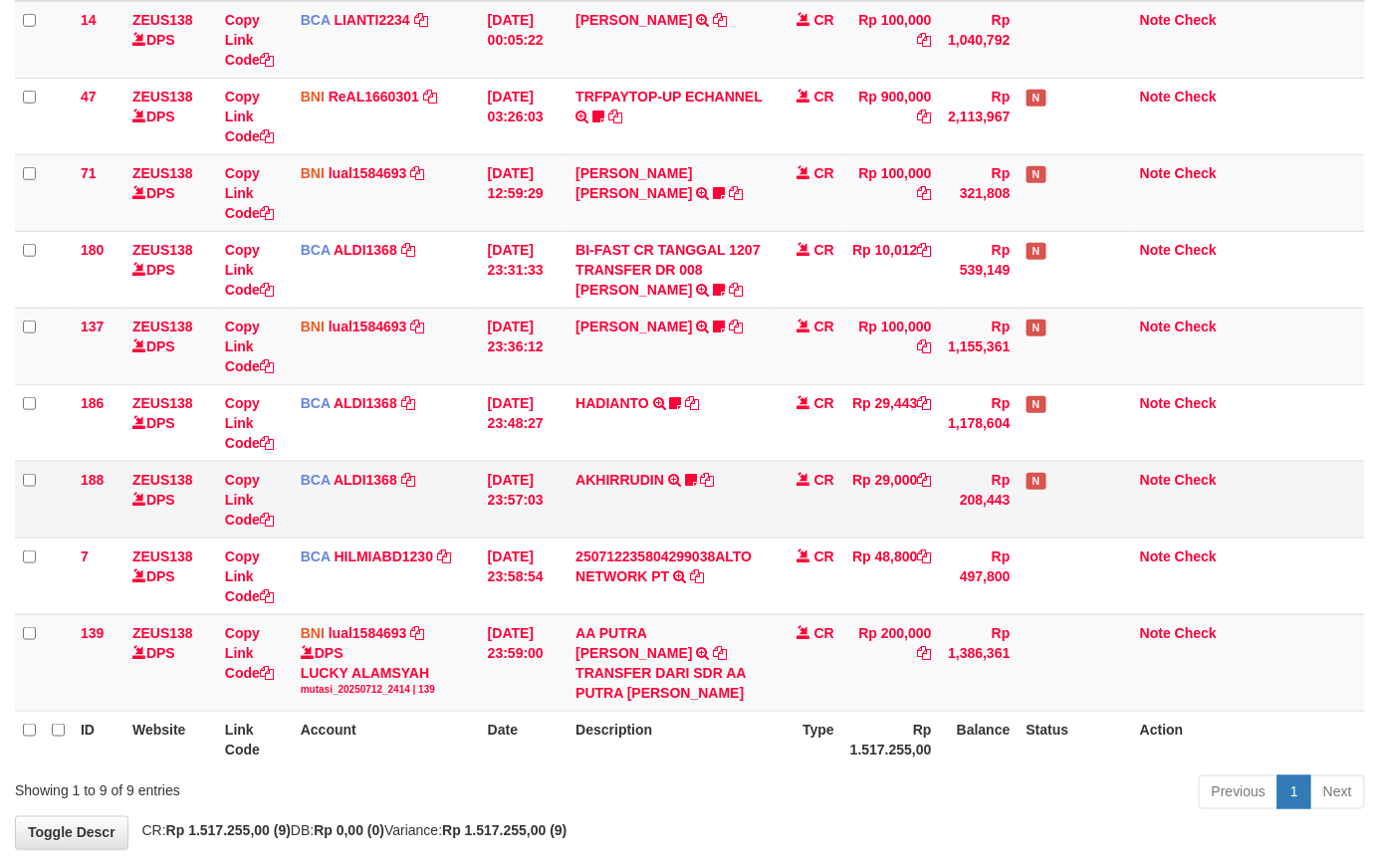 click on "AKHIRRUDIN            TRSF E-BANKING CR 1207/FTSCY/WS95051
29000.002025071284249404 TRFDN-AKHIRRUDIN ESPAY DEBIT INDONE    Akhirudin123" at bounding box center (670, 499) 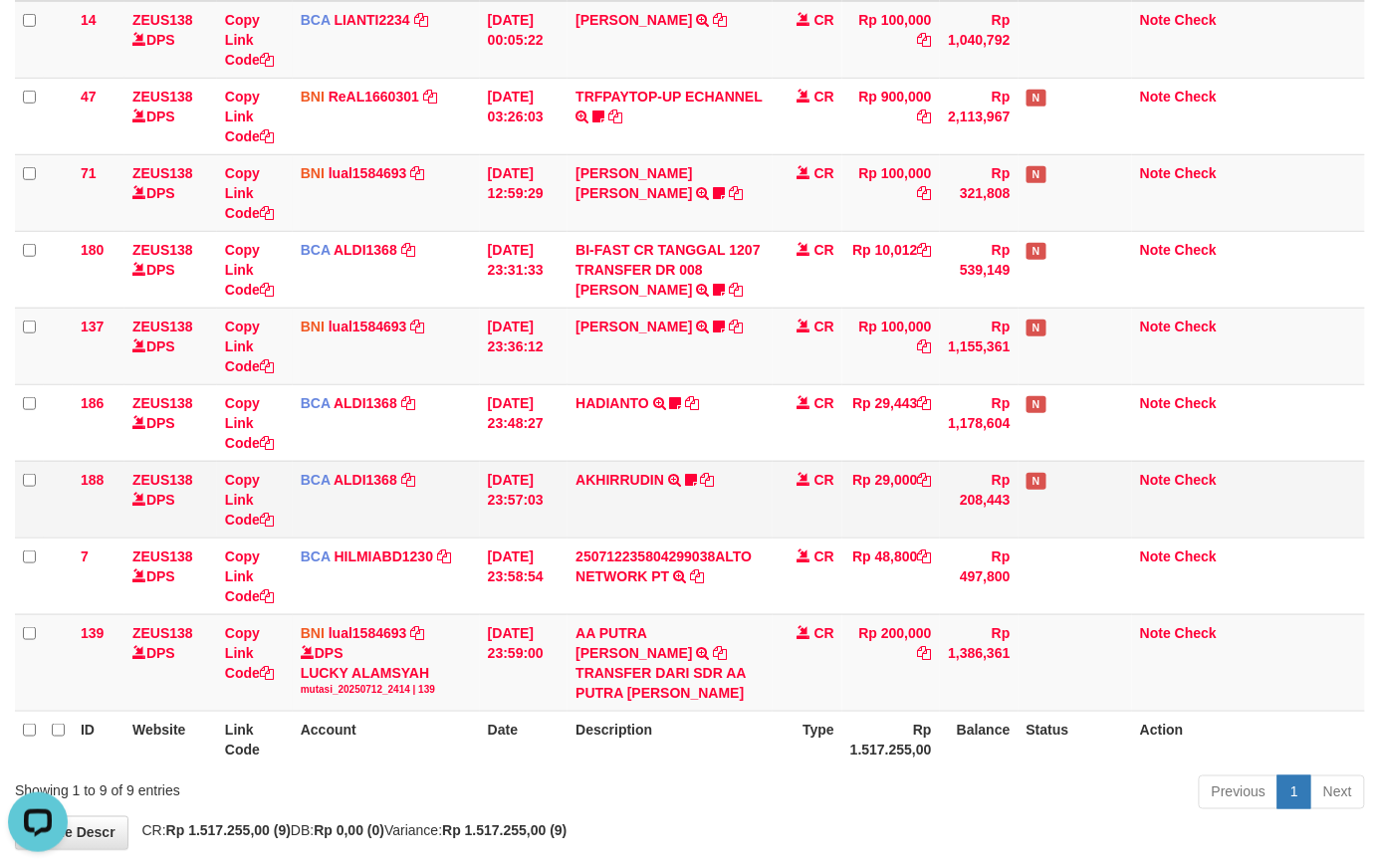 click on "AKHIRRUDIN            TRSF E-BANKING CR 1207/FTSCY/WS95051
29000.002025071284249404 TRFDN-AKHIRRUDIN ESPAY DEBIT INDONE    Akhirudin123" at bounding box center [670, 499] 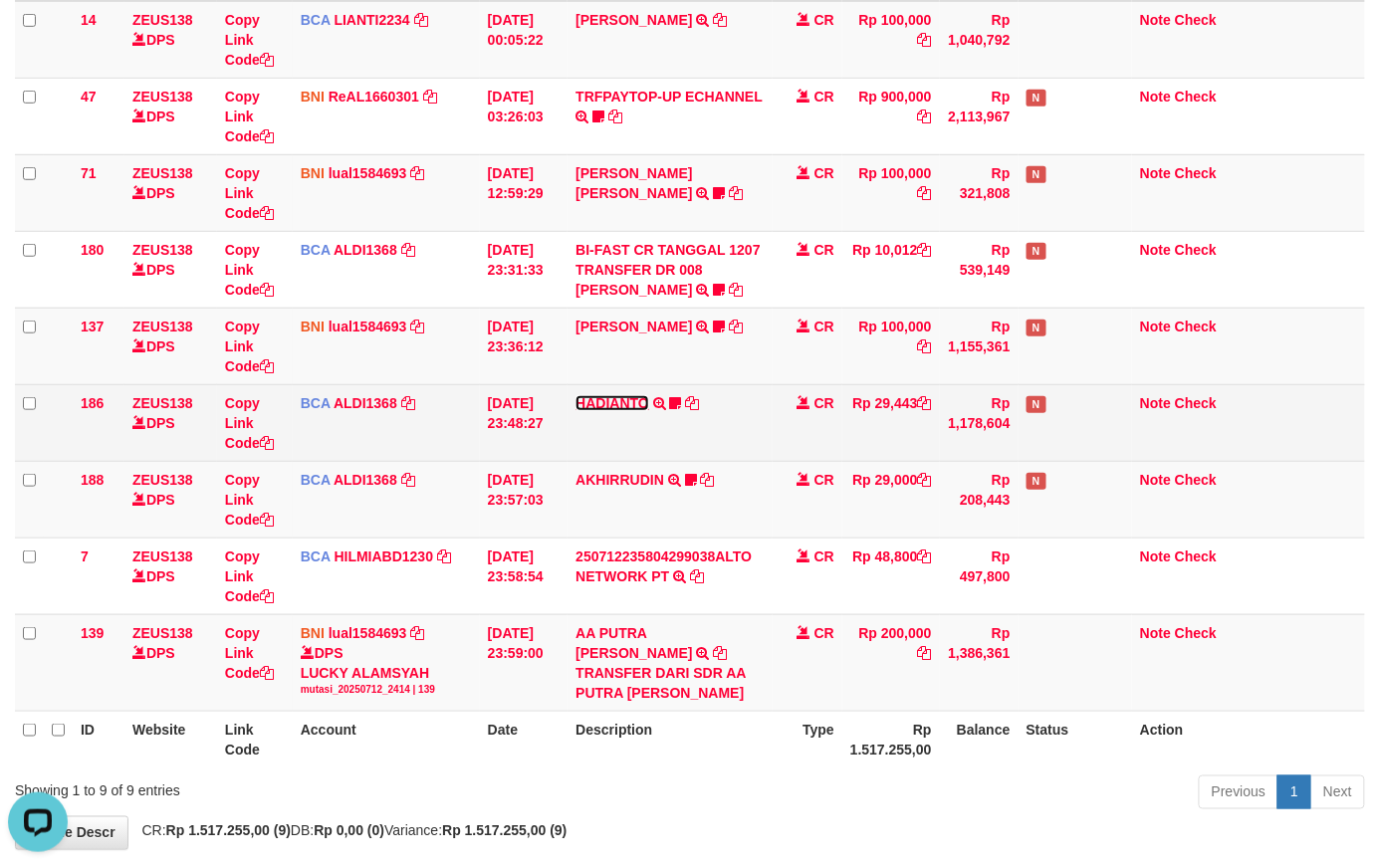 click on "HADIANTO" at bounding box center (612, 403) 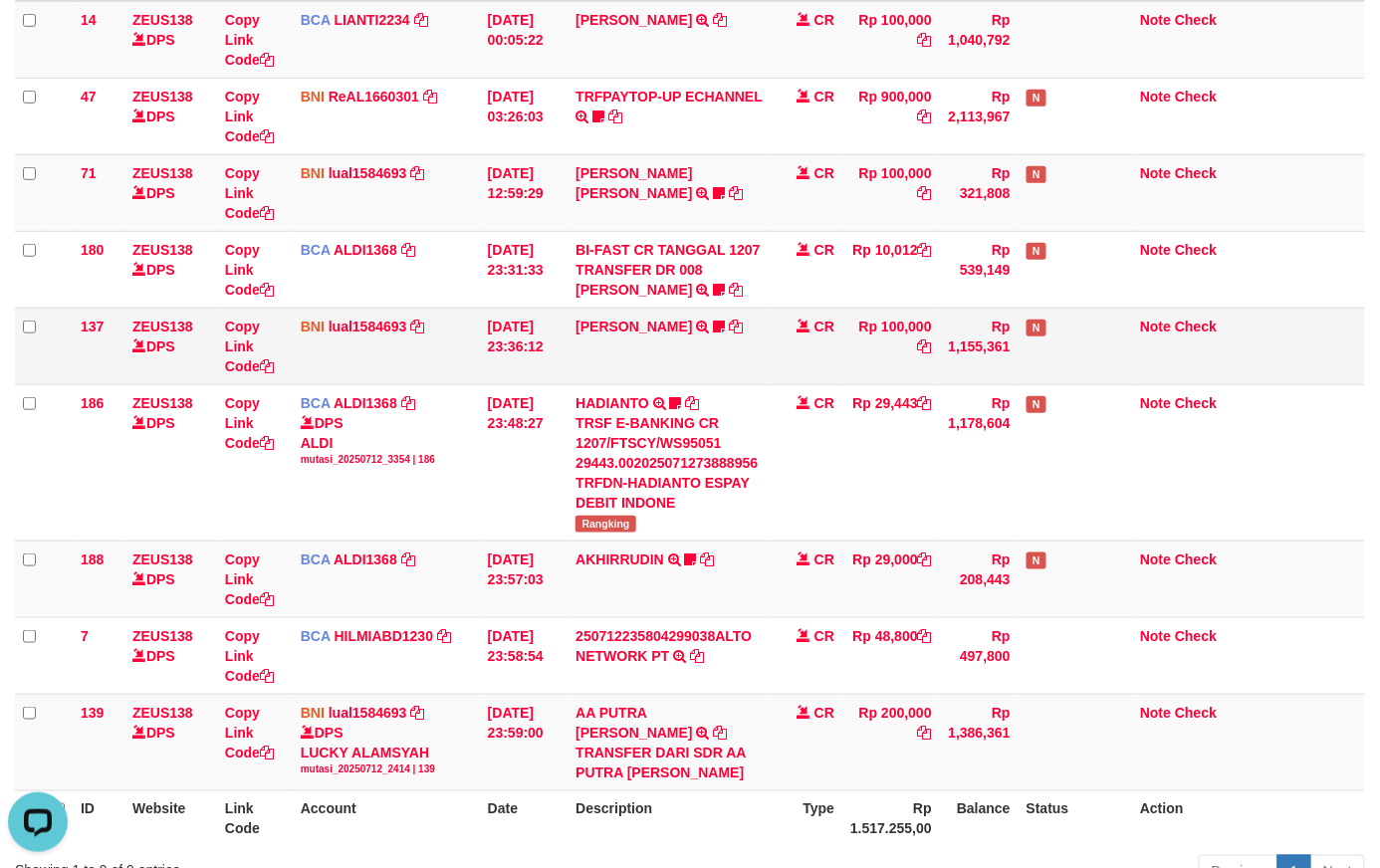 click on "RIZKY MARCELLINO            TRANSFER DARI SDR RIZKY MARCELLINO    Siapakek1" at bounding box center [670, 345] 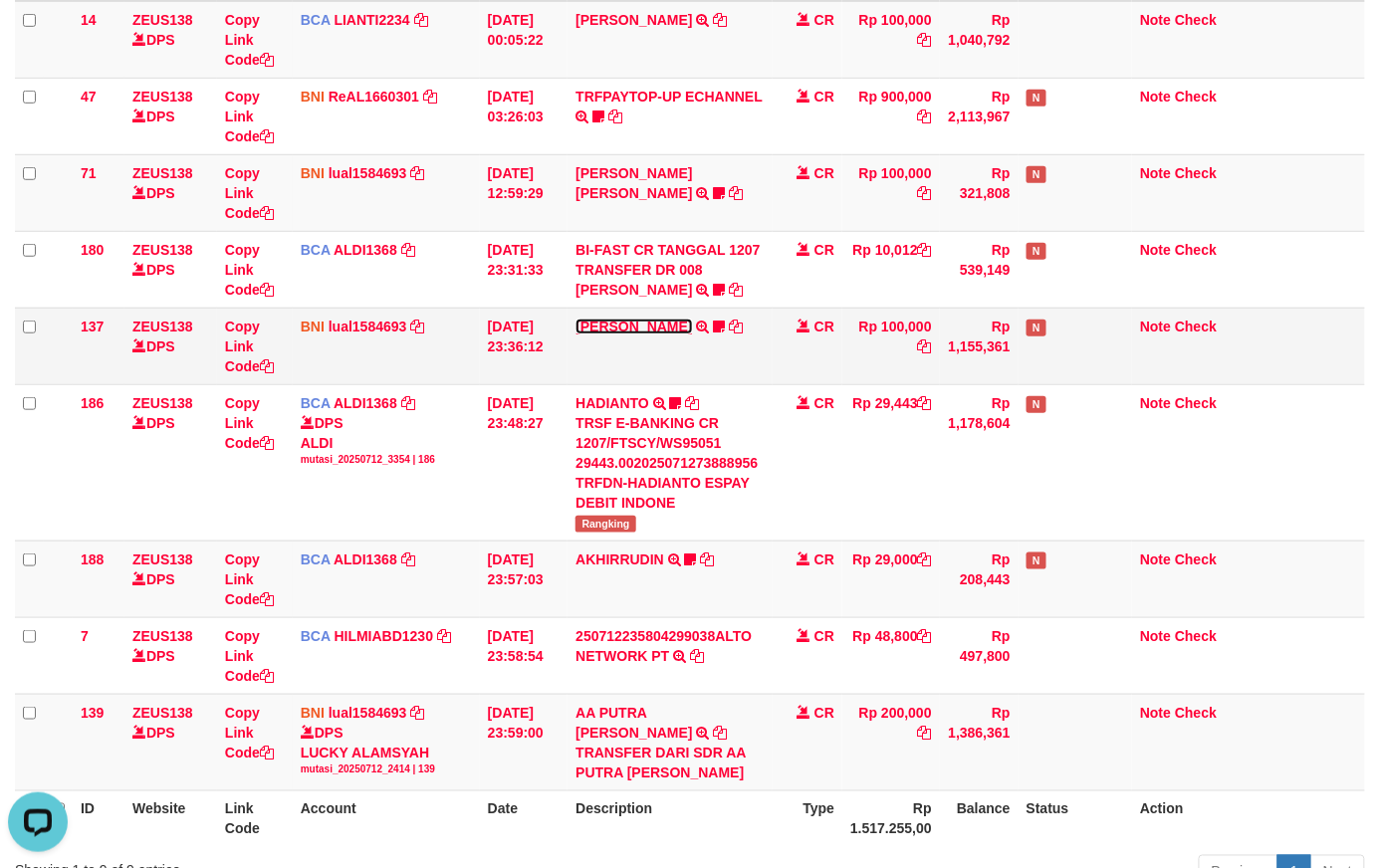 click on "RIZKY MARCELLINO" at bounding box center [633, 326] 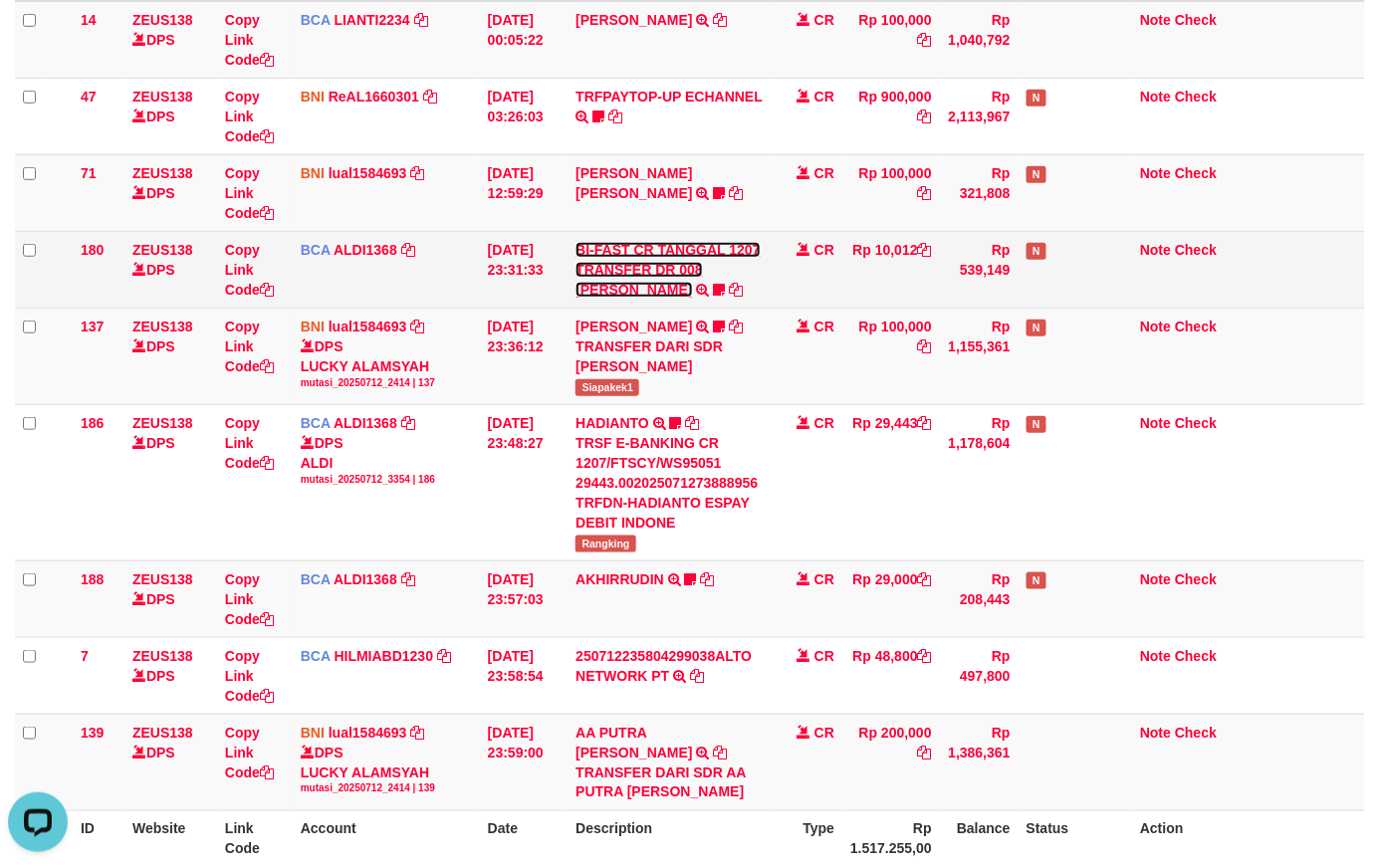 click on "BI-FAST CR TANGGAL 1207 TRANSFER DR 008 MOHAMAD ALDI" at bounding box center [667, 270] 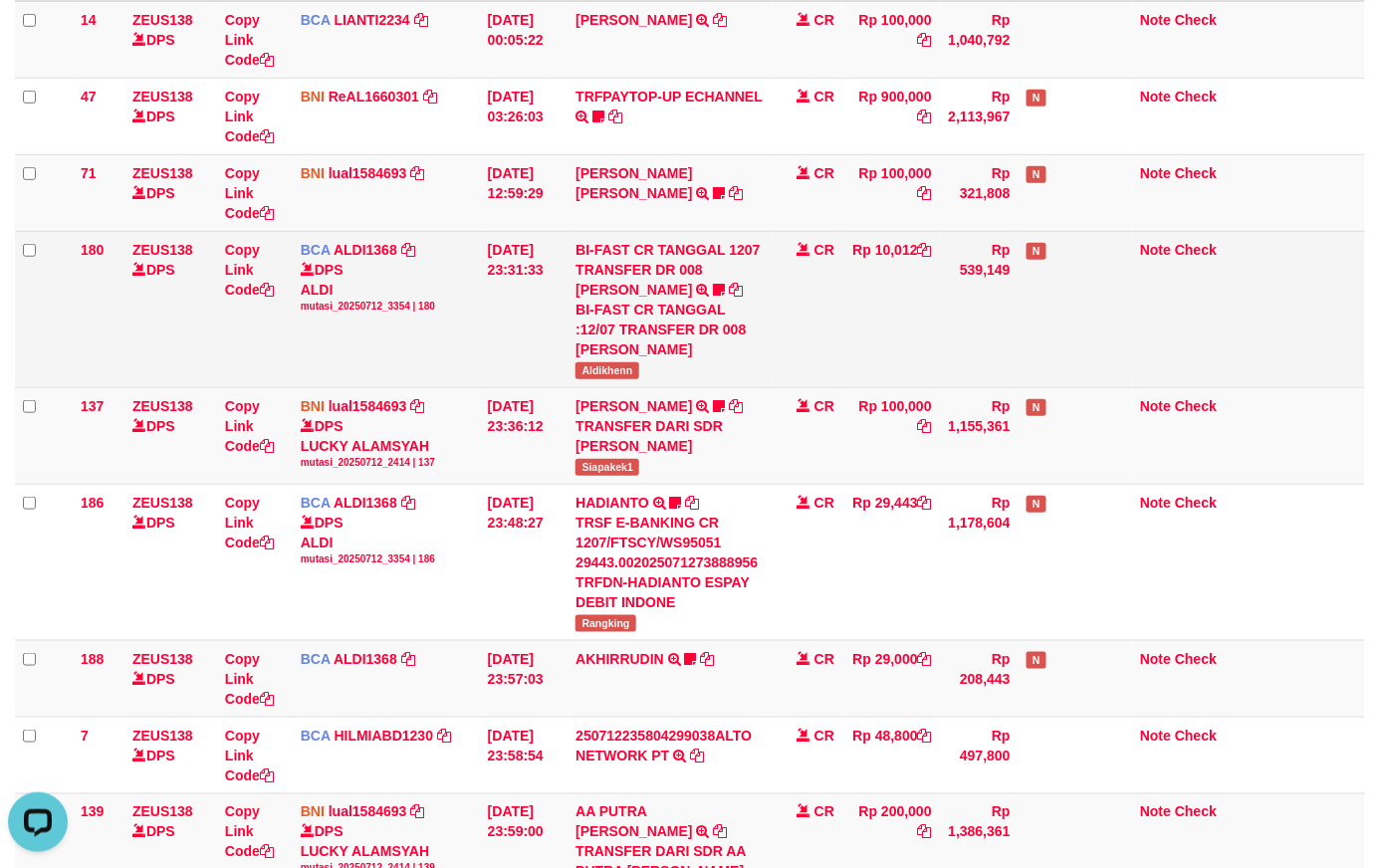 click on "Aldikhenn" at bounding box center [606, 370] 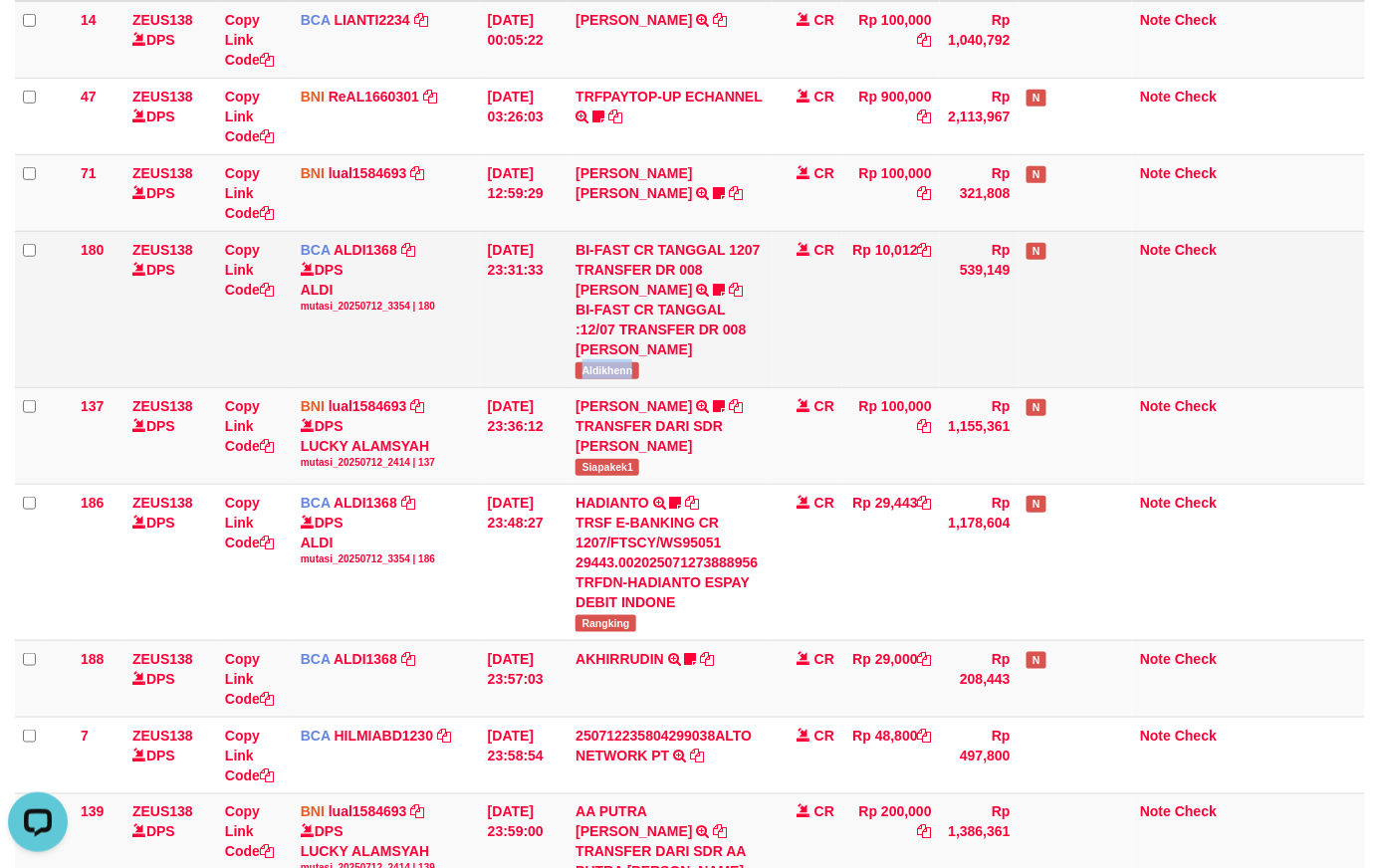 click on "Aldikhenn" at bounding box center [606, 370] 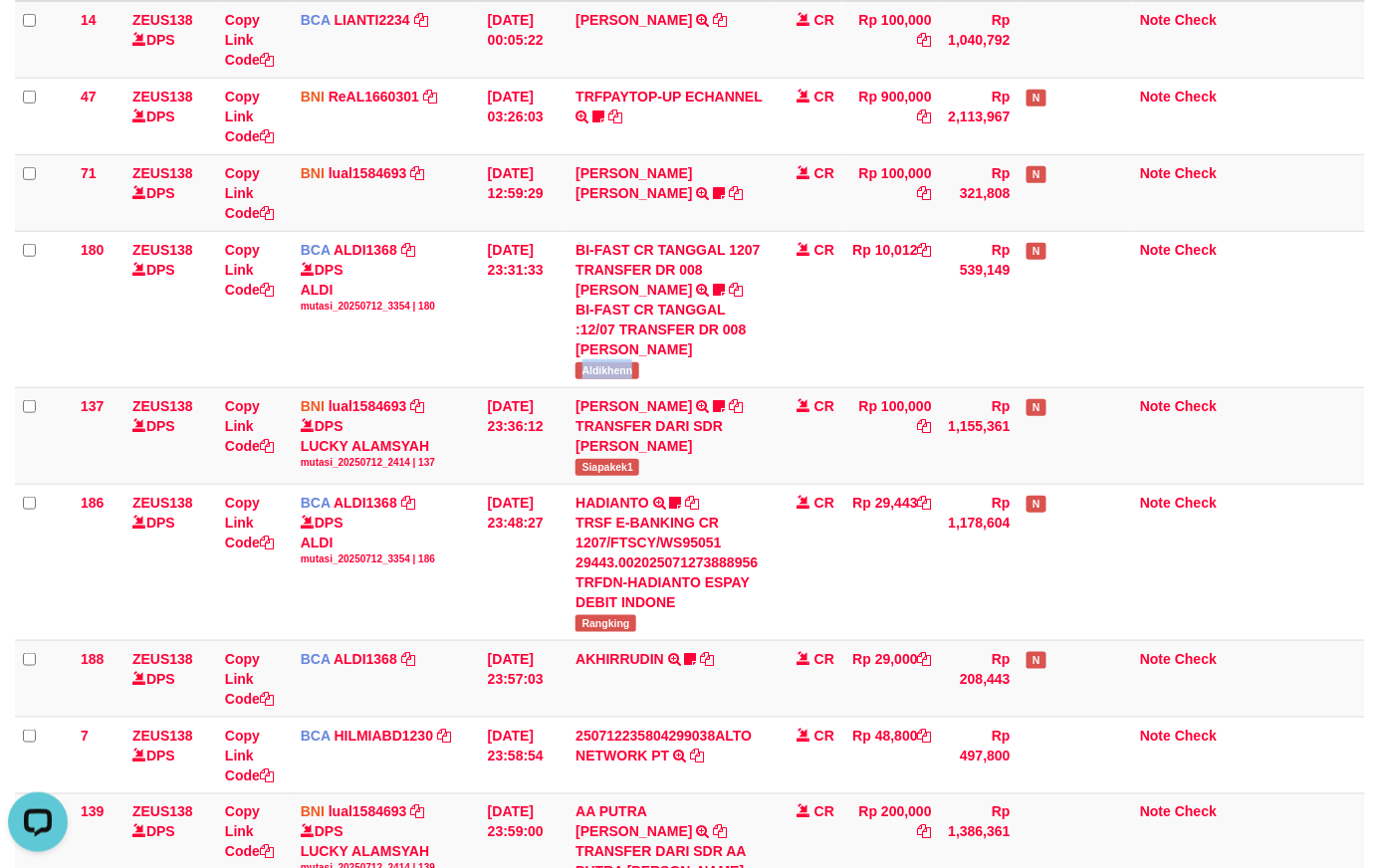 copy on "Aldikhenn" 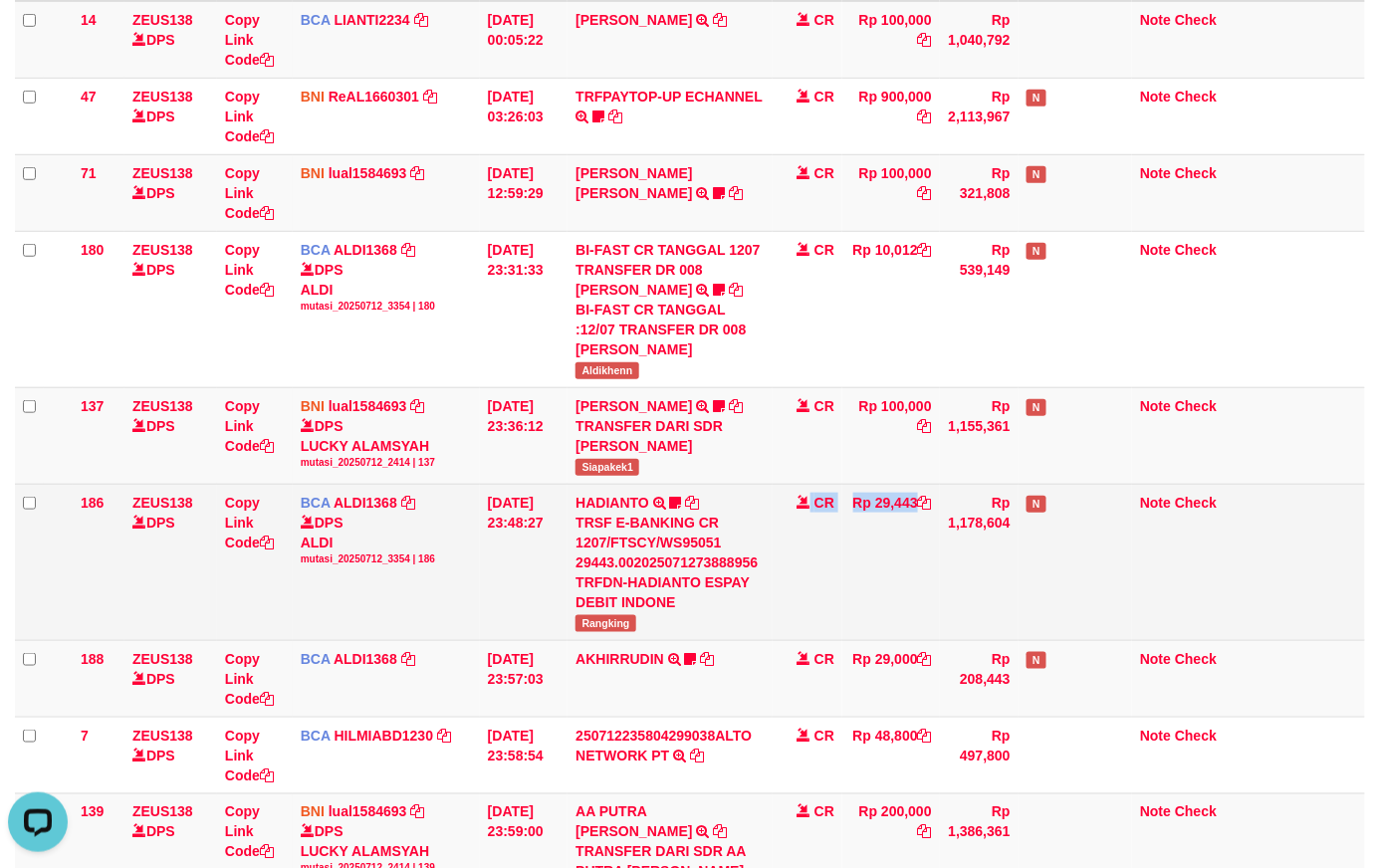 drag, startPoint x: 842, startPoint y: 561, endPoint x: 852, endPoint y: 614, distance: 53.935146 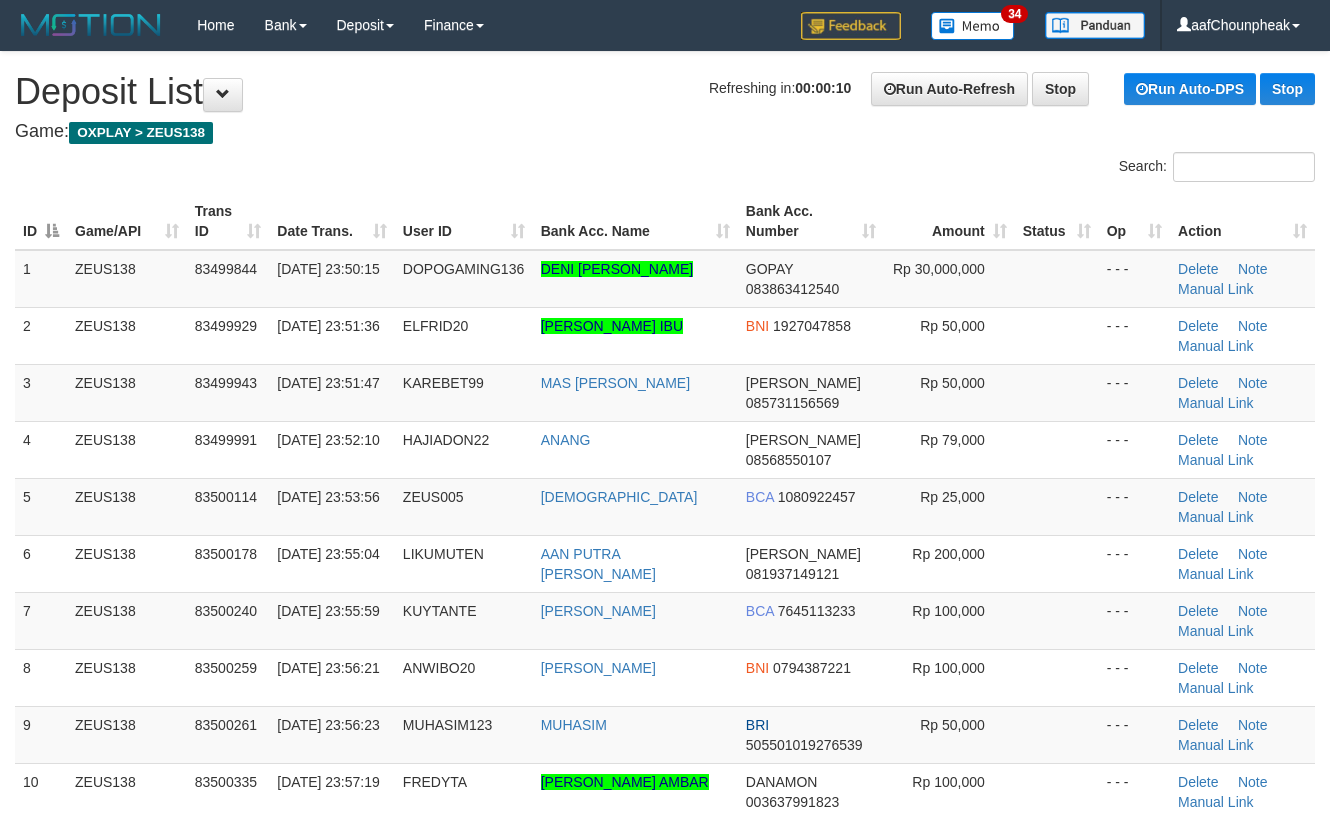 scroll, scrollTop: 0, scrollLeft: 0, axis: both 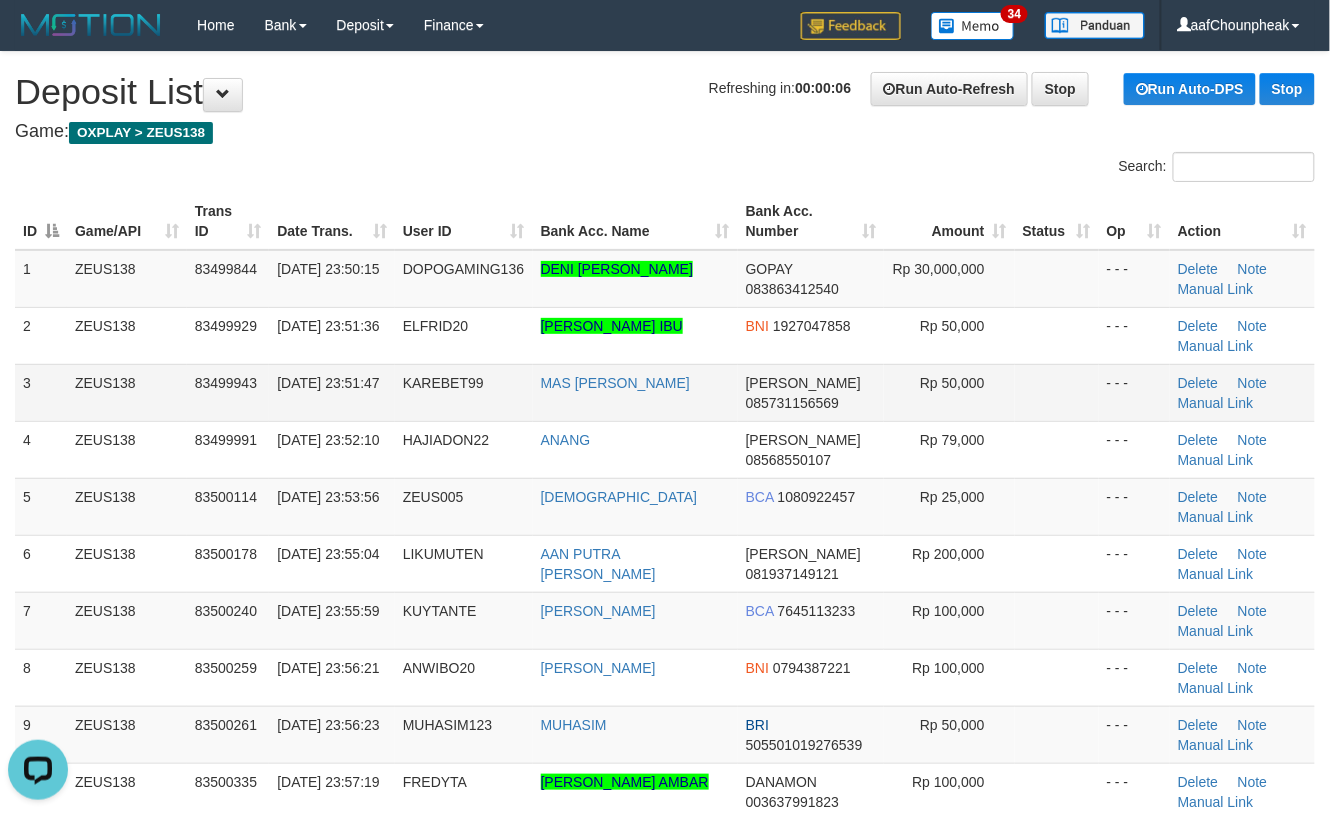 drag, startPoint x: 1044, startPoint y: 408, endPoint x: 1014, endPoint y: 413, distance: 30.413813 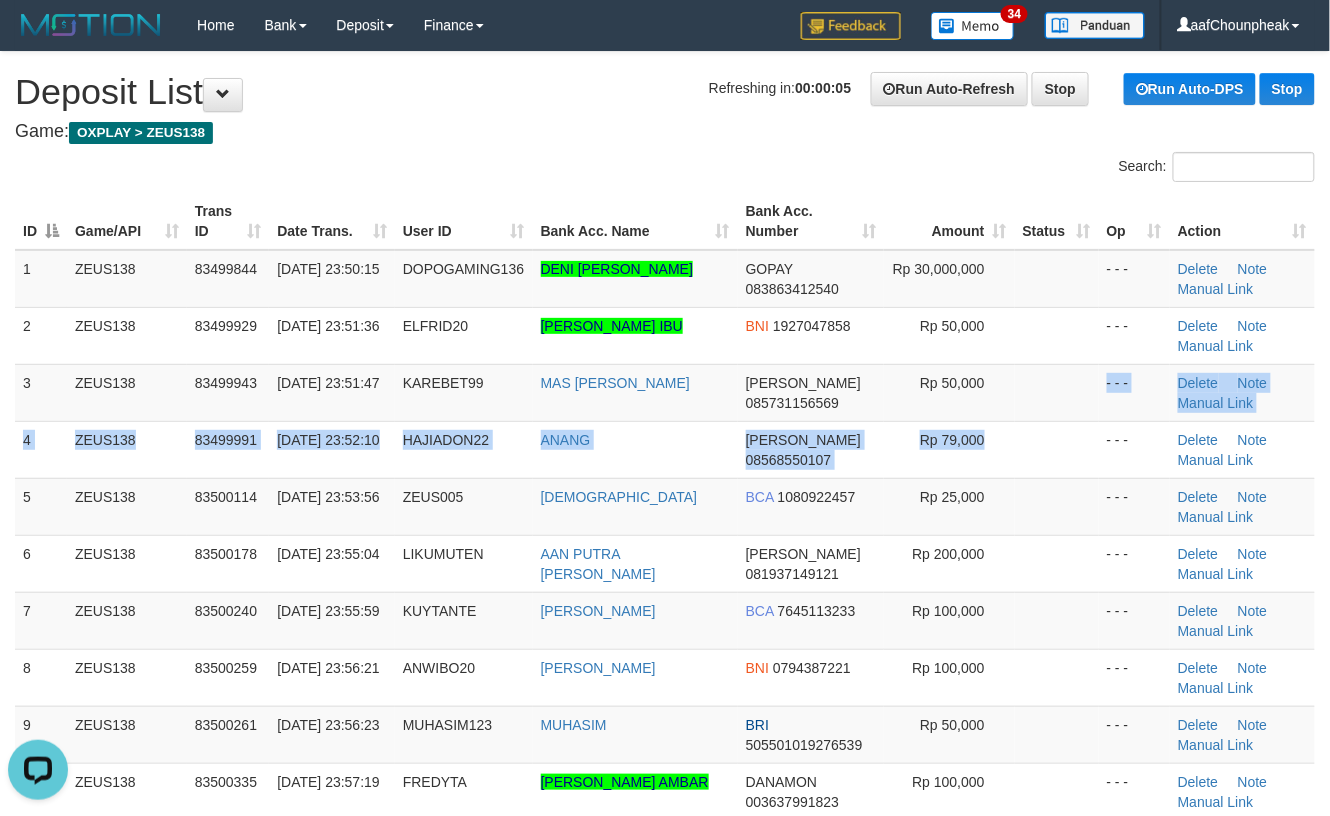drag, startPoint x: 1014, startPoint y: 414, endPoint x: 1348, endPoint y: 385, distance: 335.25662 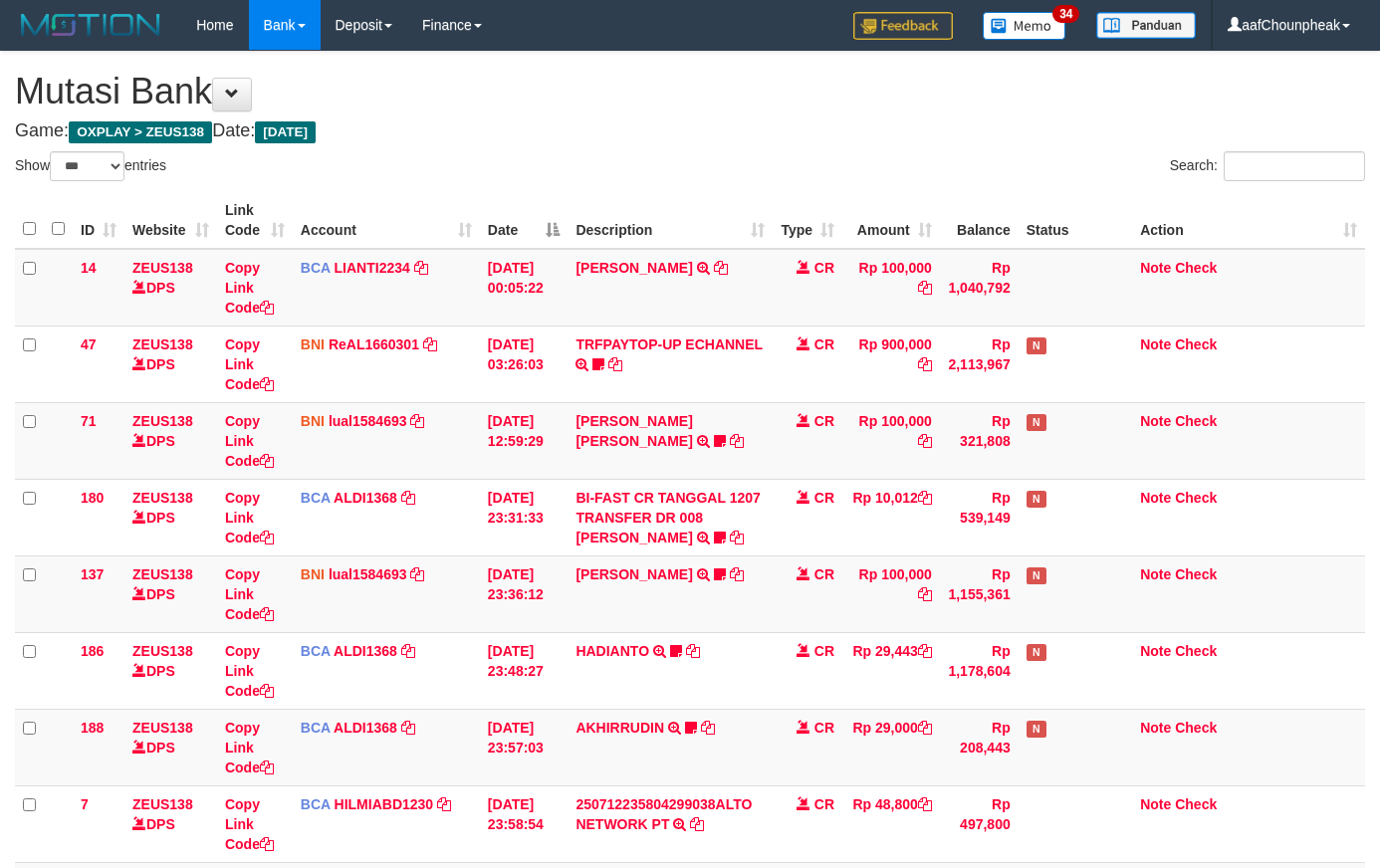 select on "***" 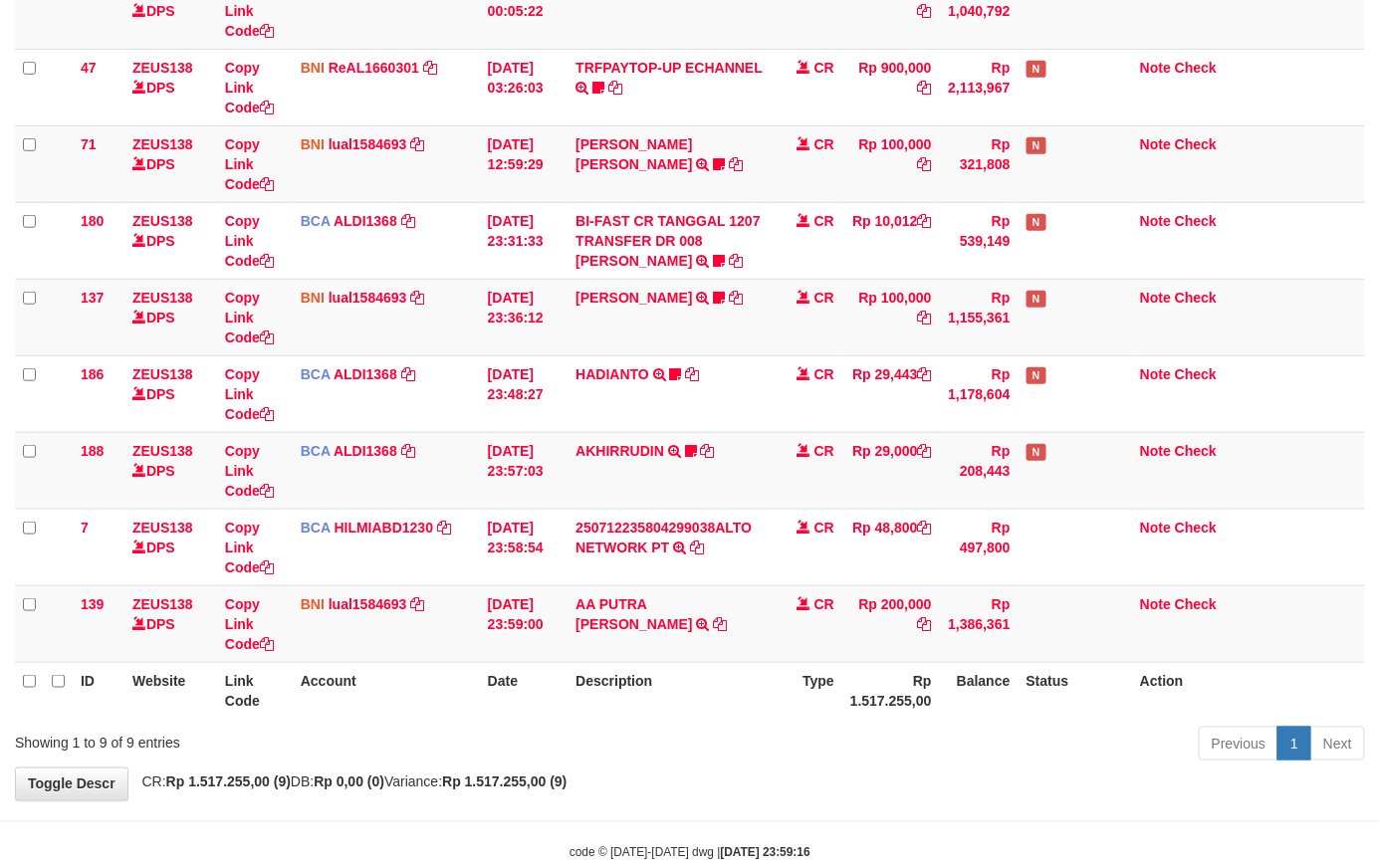 scroll, scrollTop: 248, scrollLeft: 0, axis: vertical 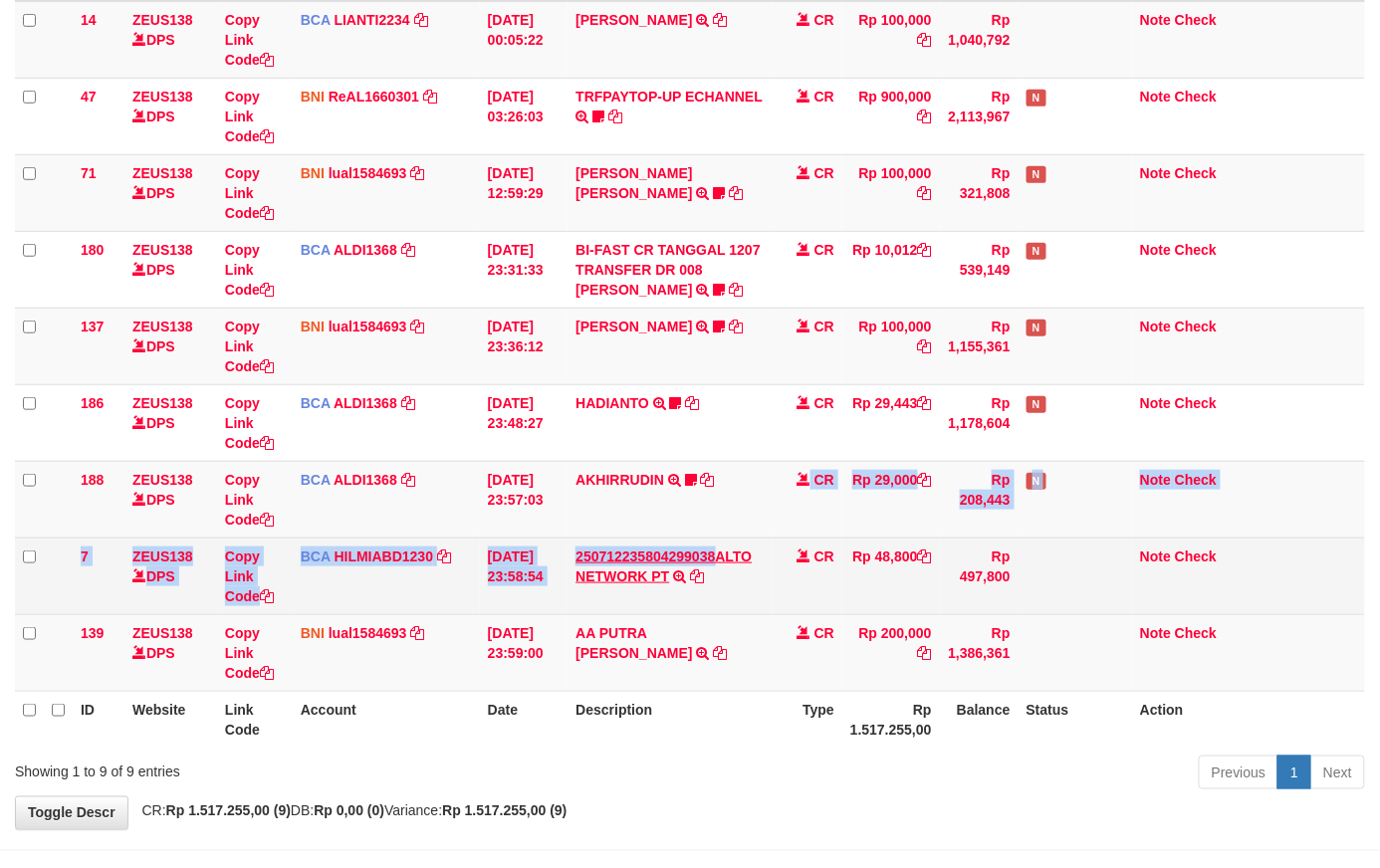 click on "14
ZEUS138    DPS
Copy Link Code
BCA
LIANTI2234
DPS
YULIANTI
mutasi_20250712_4646 | 14
mutasi_20250712_4646 | 14
[DATE] 00:05:22
[PERSON_NAME]         TRSF E-BANKING CR 1207/FTSCY/WS95051
100000.002025071262819090 TRFDN-YUSUP MAULANESPAY DEBIT INDONE
CR
Rp 100,000
Rp 1,040,792
Note
Check
47
ZEUS138    DPS
Copy Link Code
BNI
ReAL1660301
DPS
REYHAN ALMANSYAH
mutasi_20250712_4647 | 47" at bounding box center (690, 346) 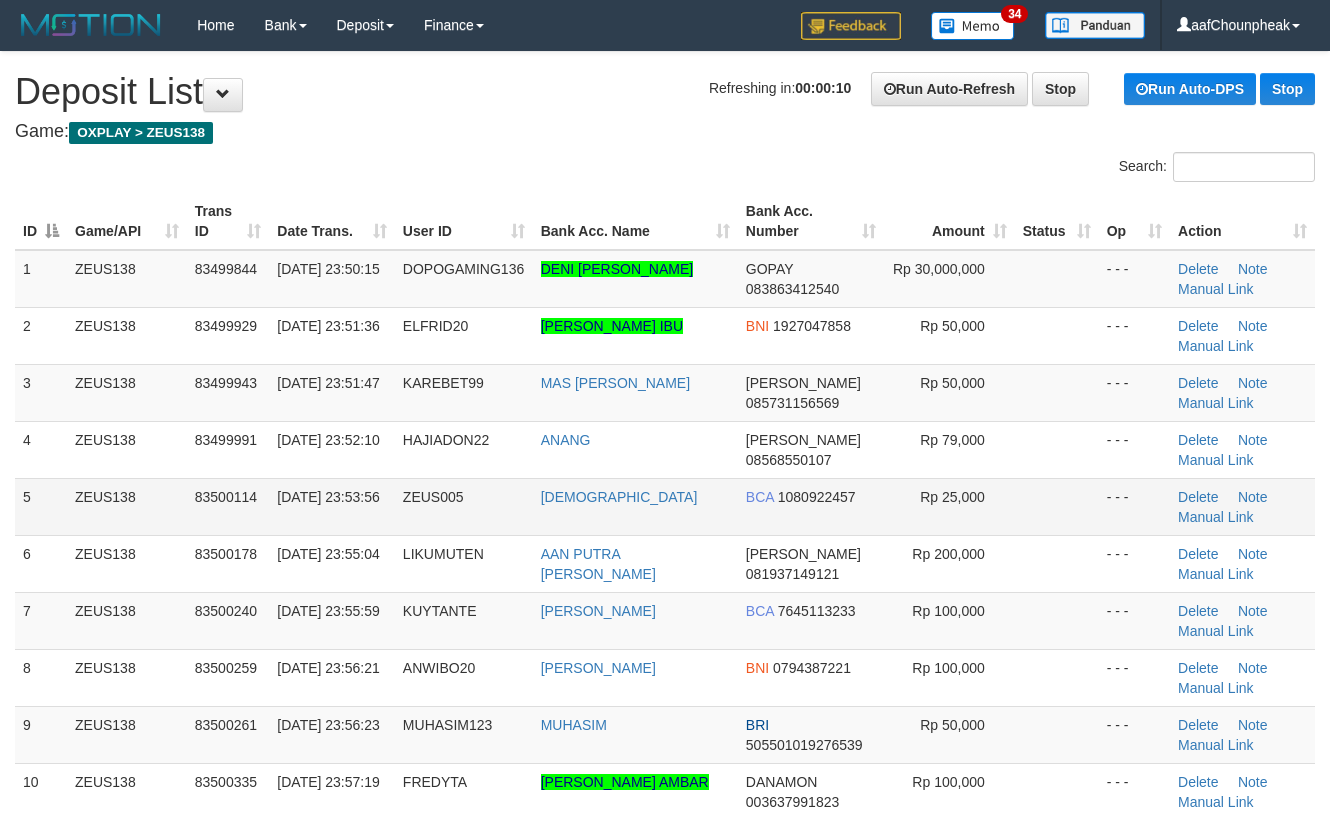 scroll, scrollTop: 0, scrollLeft: 0, axis: both 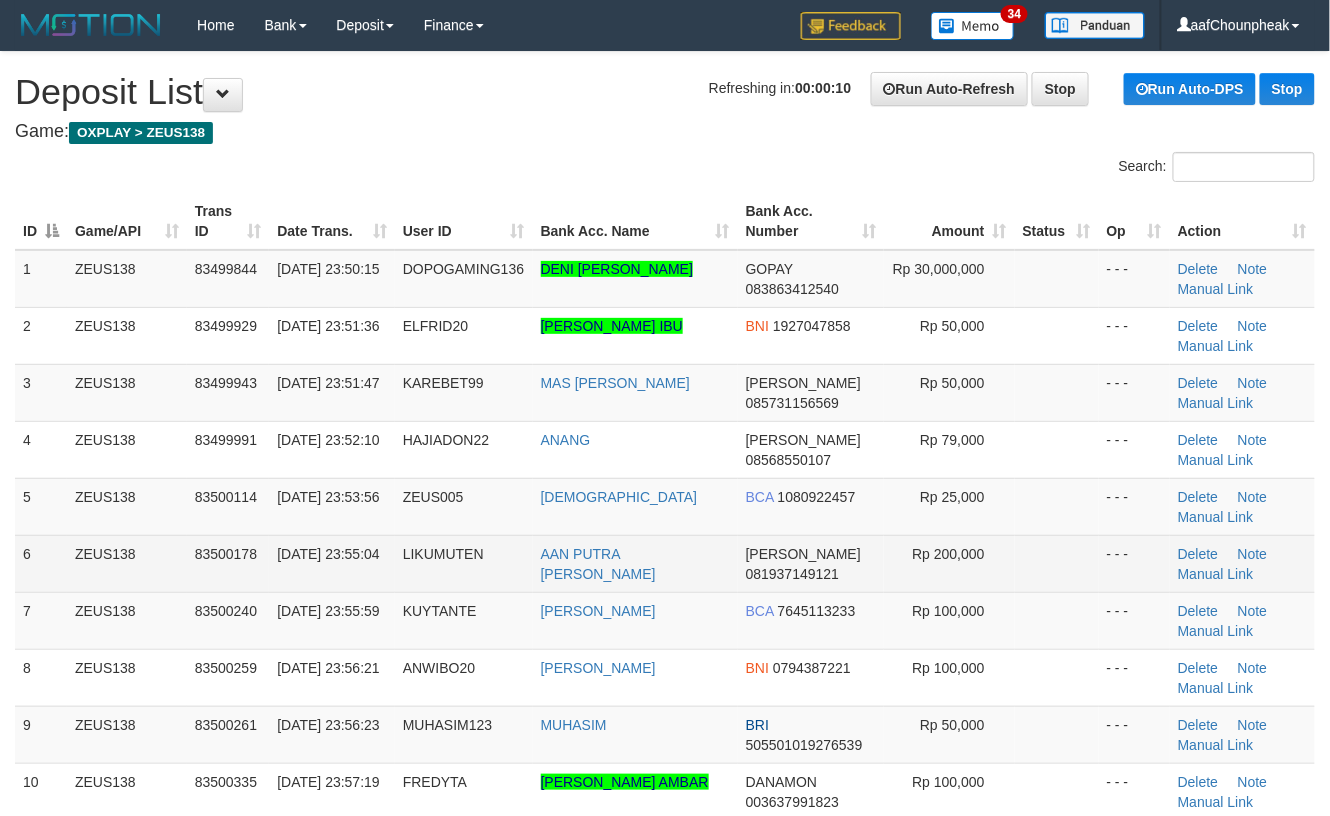 drag, startPoint x: 1108, startPoint y: 524, endPoint x: 1149, endPoint y: 540, distance: 44.011364 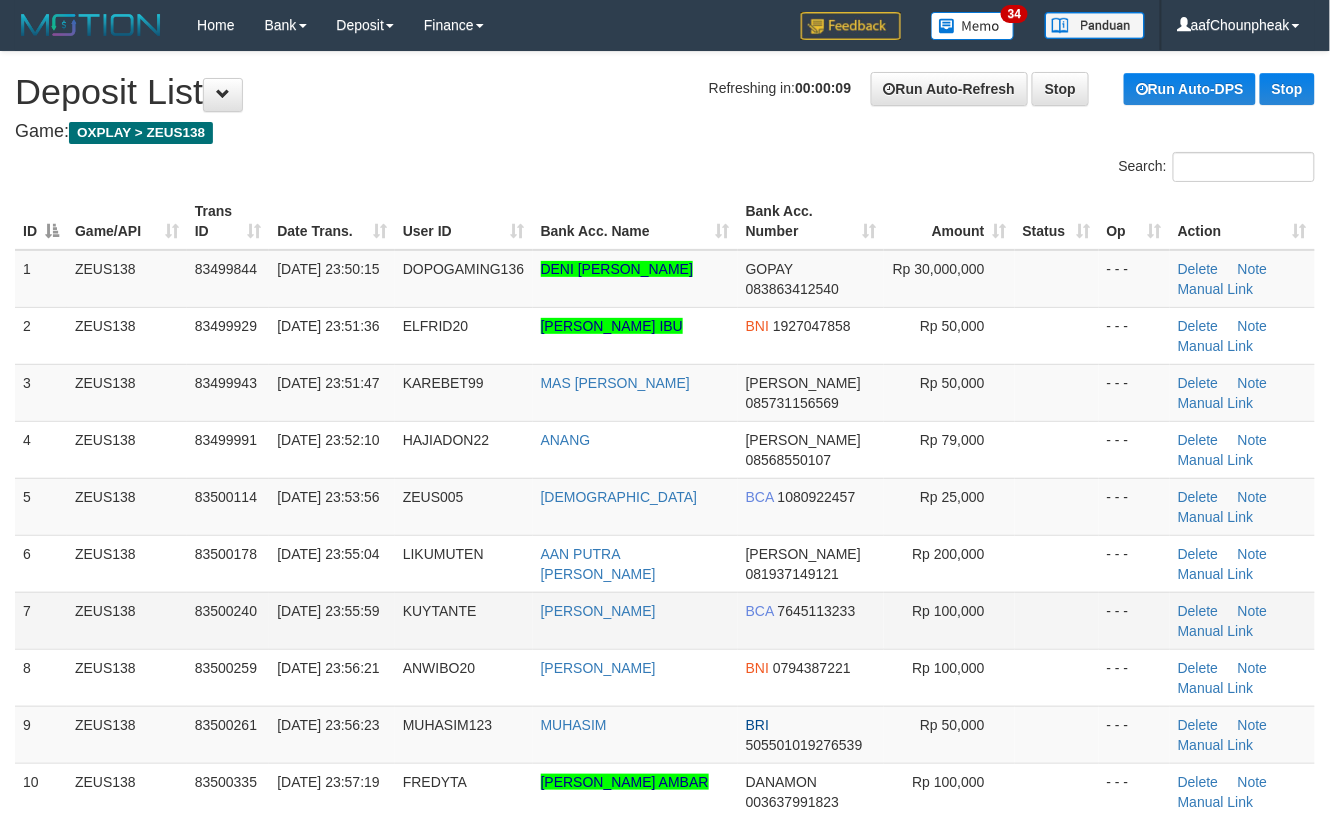 scroll, scrollTop: 266, scrollLeft: 0, axis: vertical 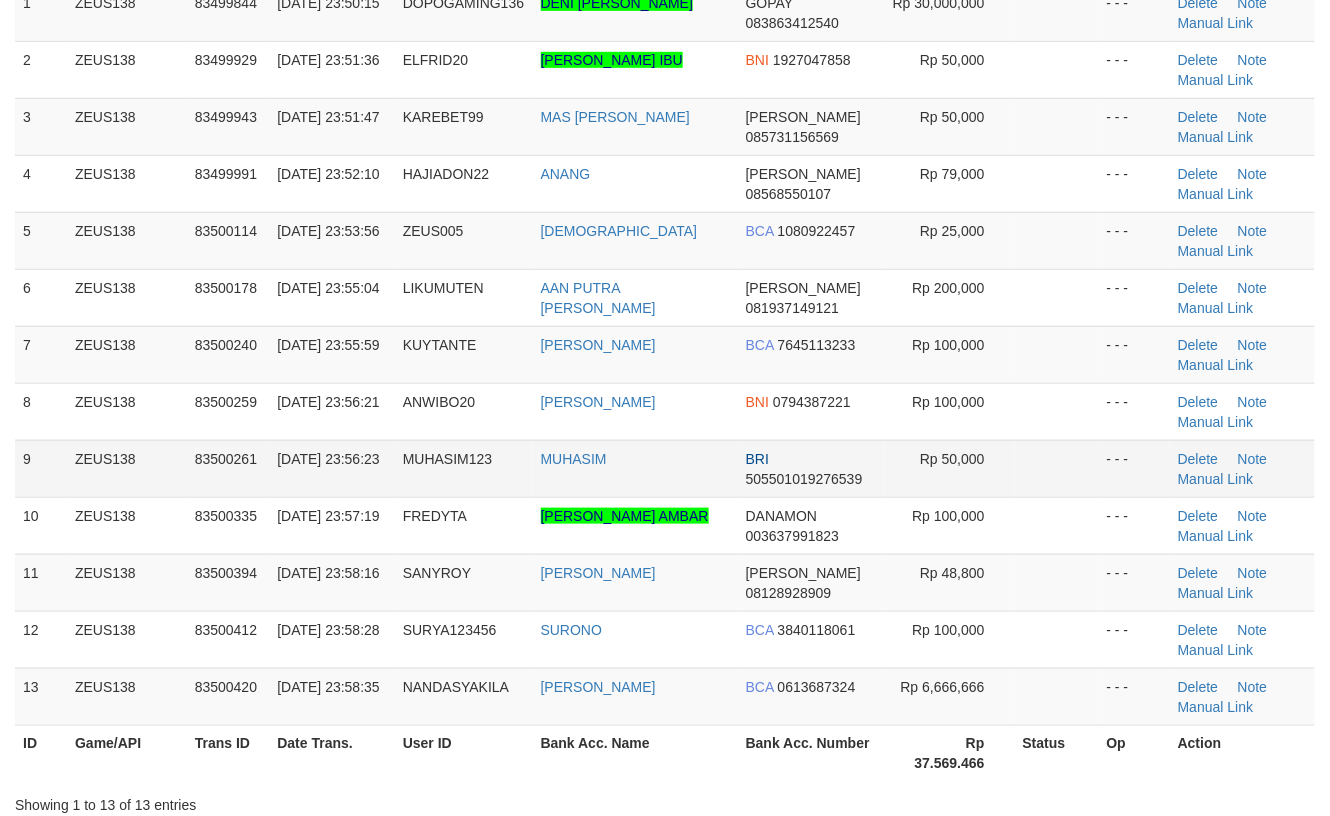 drag, startPoint x: 842, startPoint y: 456, endPoint x: 852, endPoint y: 461, distance: 11.18034 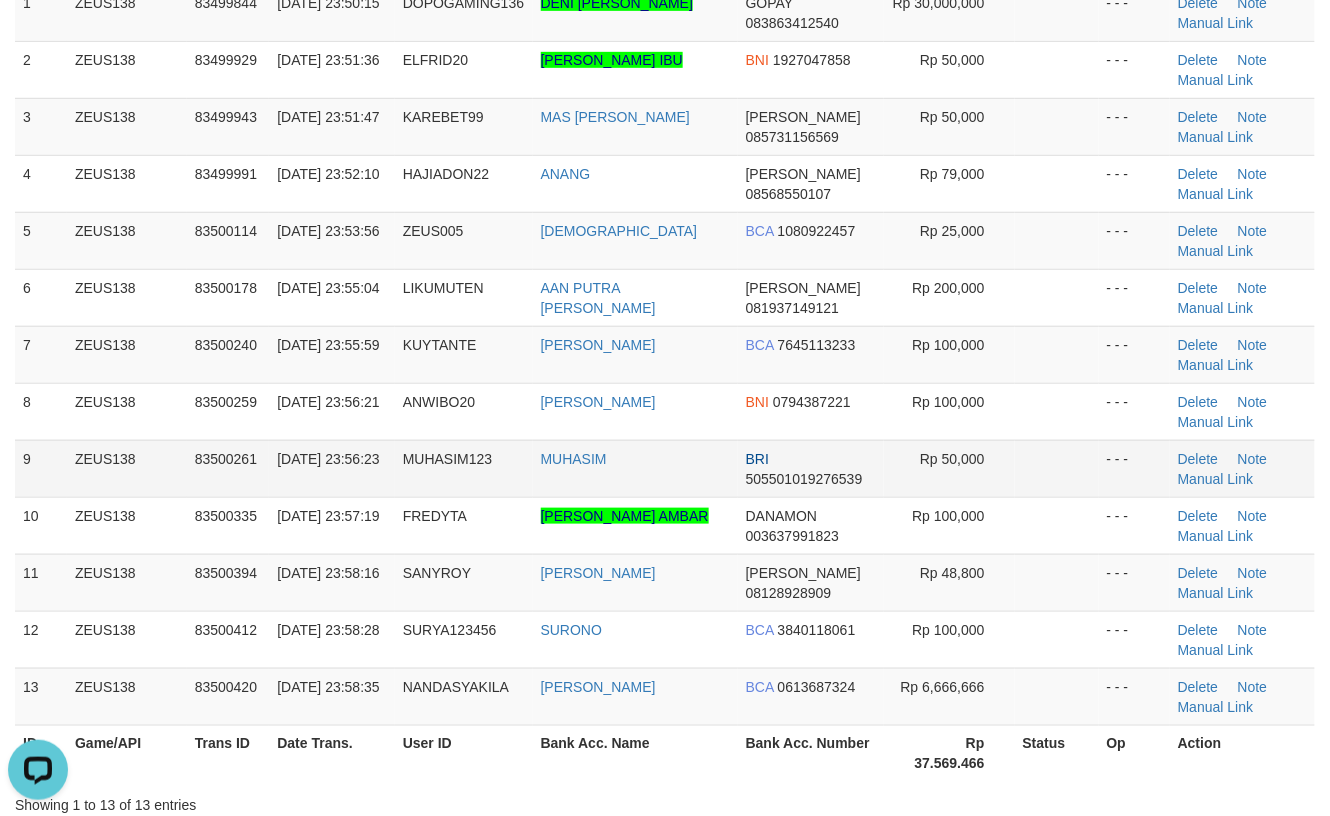scroll, scrollTop: 0, scrollLeft: 0, axis: both 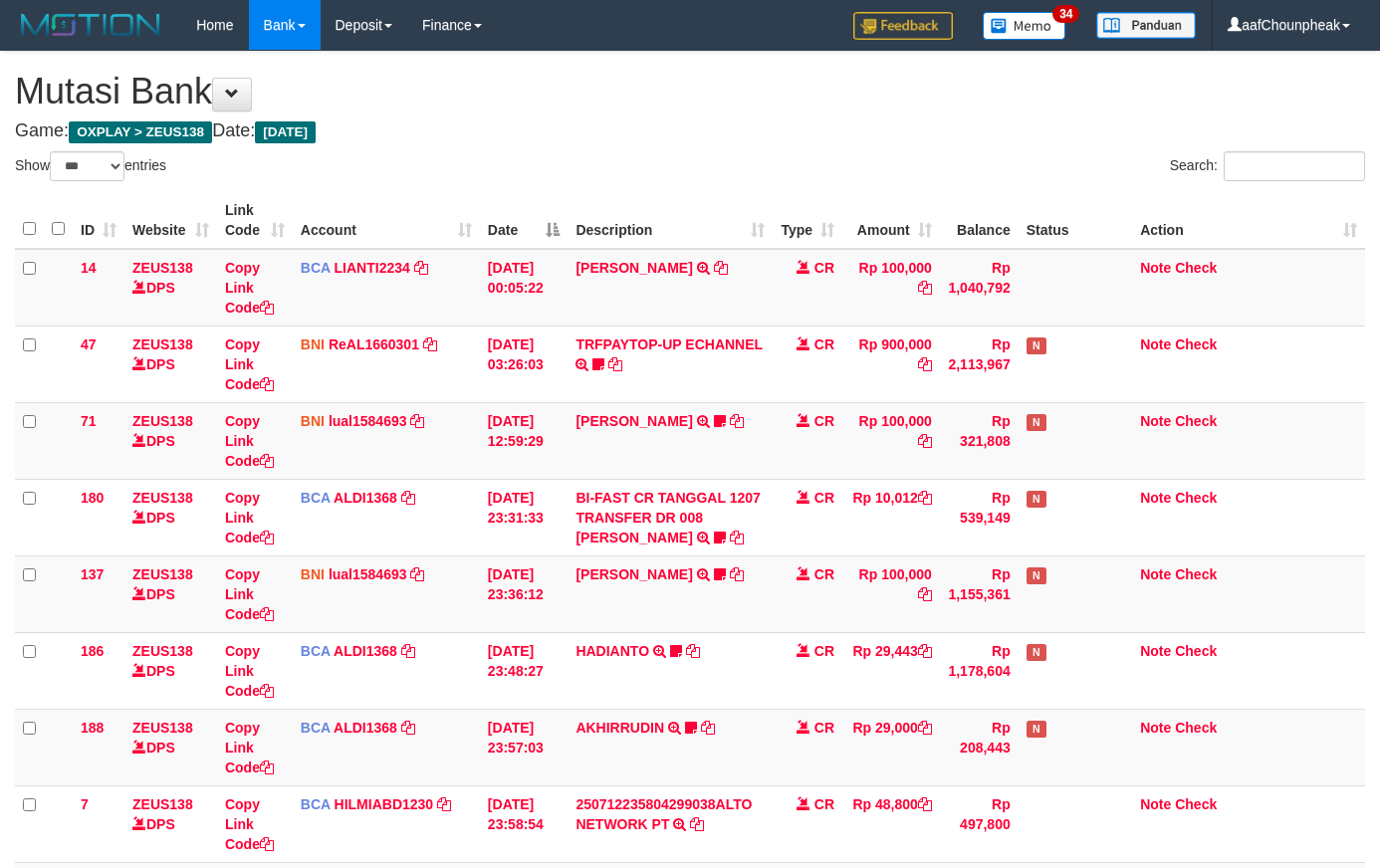 select on "***" 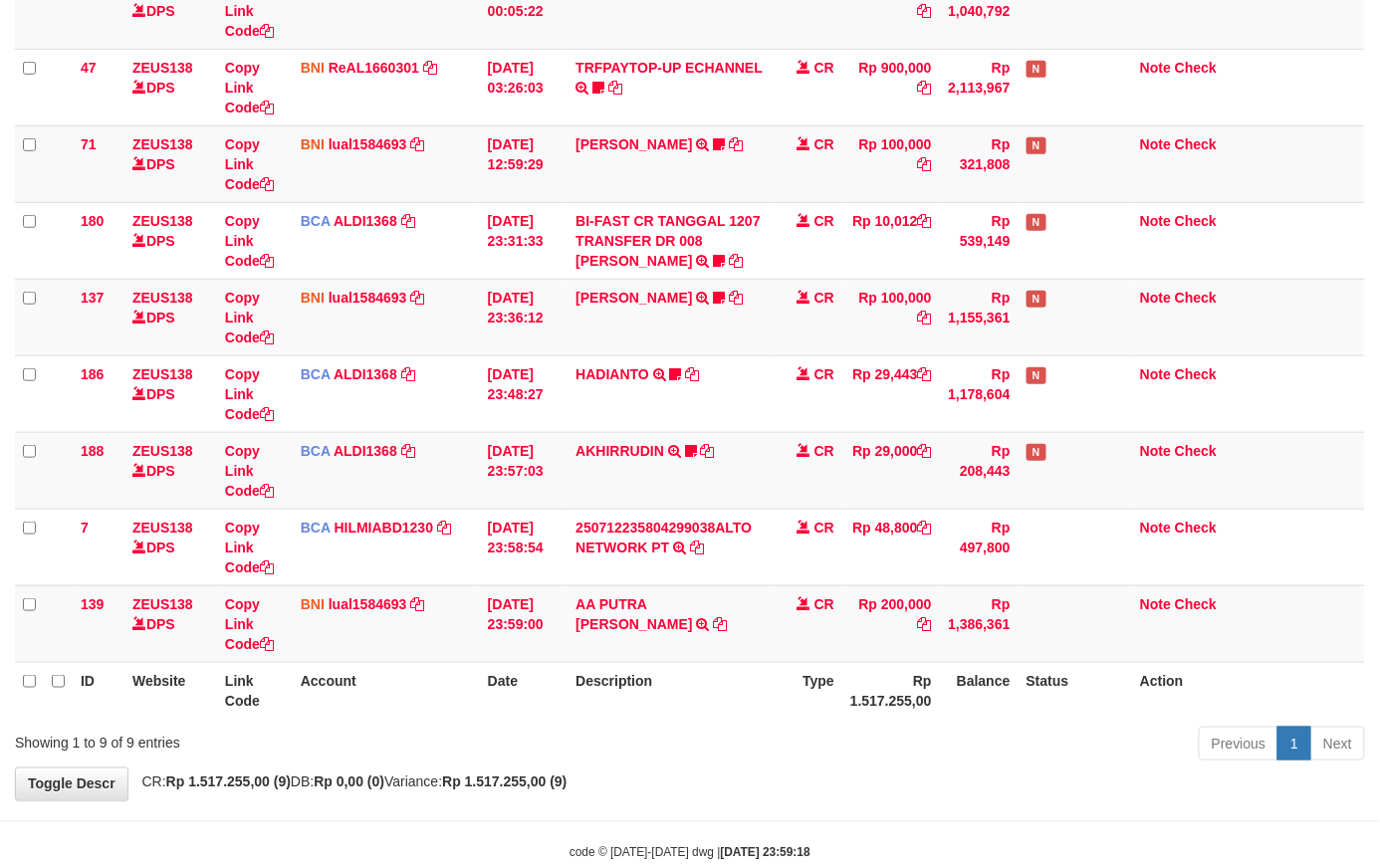 scroll, scrollTop: 248, scrollLeft: 0, axis: vertical 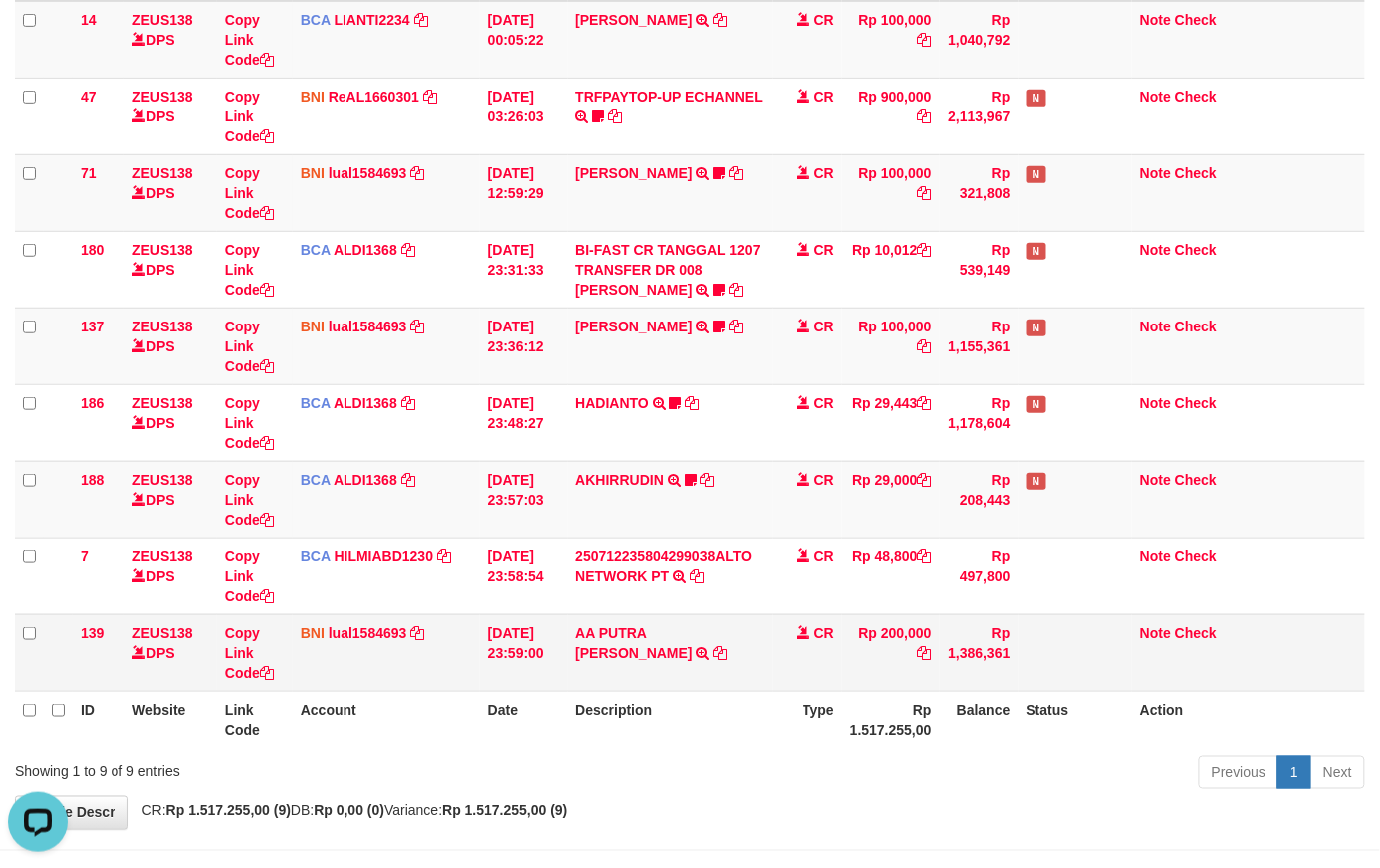 drag, startPoint x: 782, startPoint y: 595, endPoint x: 790, endPoint y: 615, distance: 21.540659 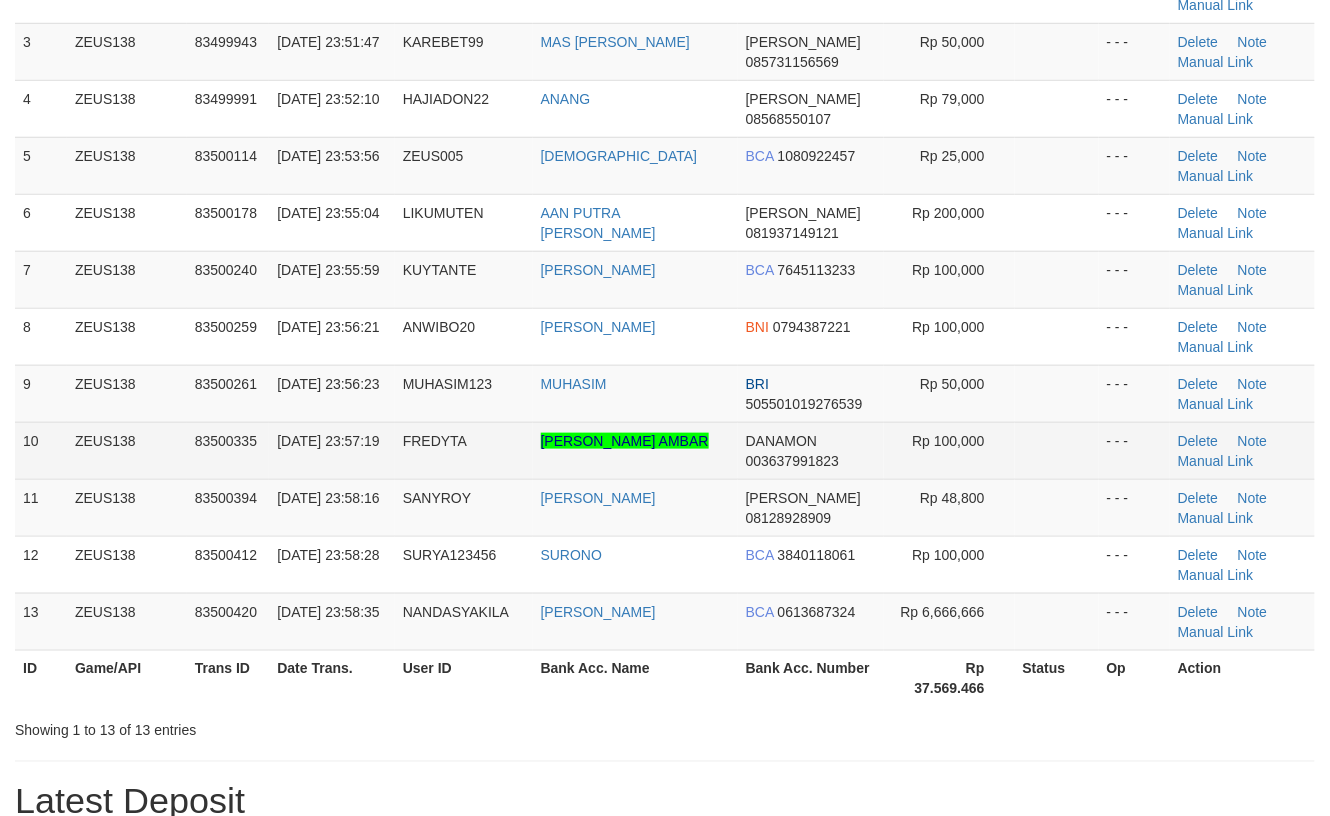 drag, startPoint x: 1118, startPoint y: 441, endPoint x: 1130, endPoint y: 446, distance: 13 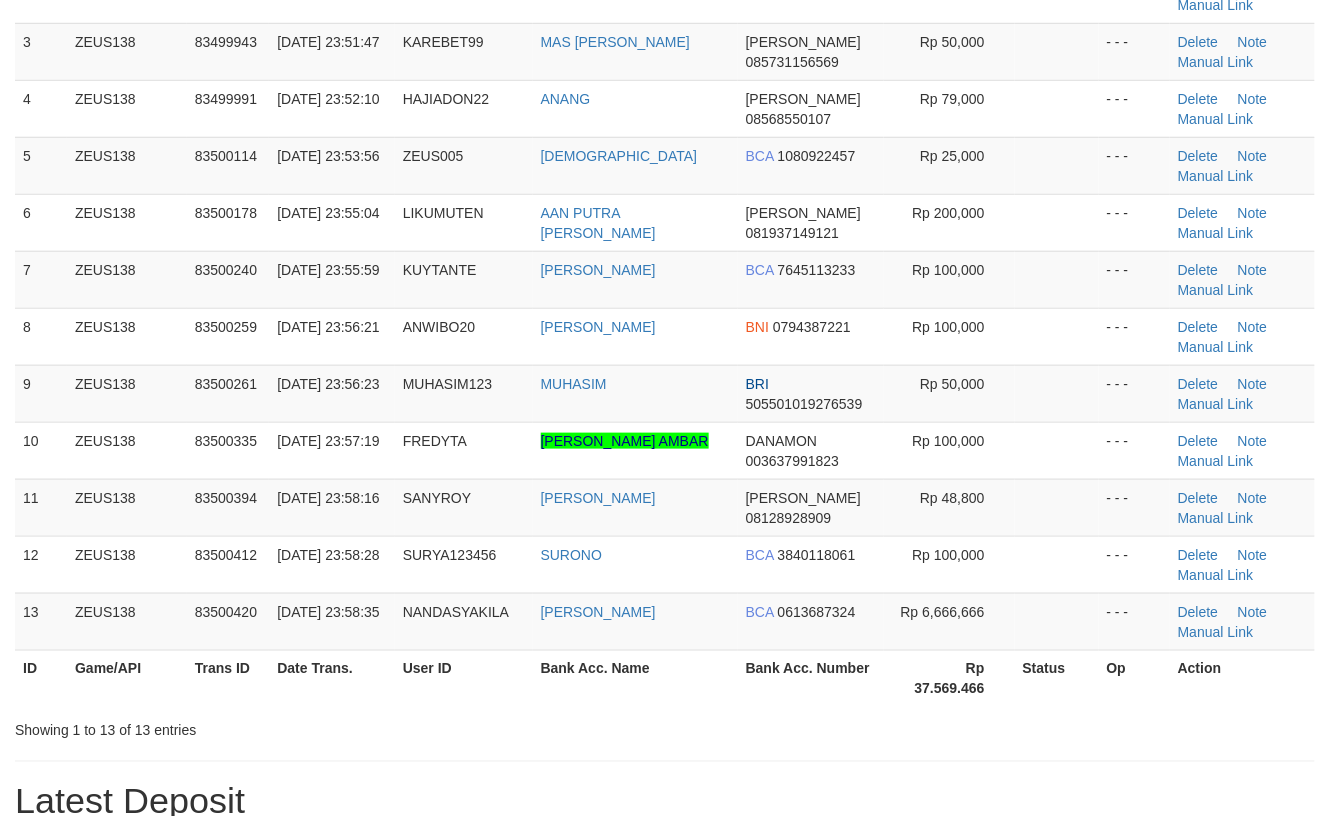 scroll, scrollTop: 266, scrollLeft: 0, axis: vertical 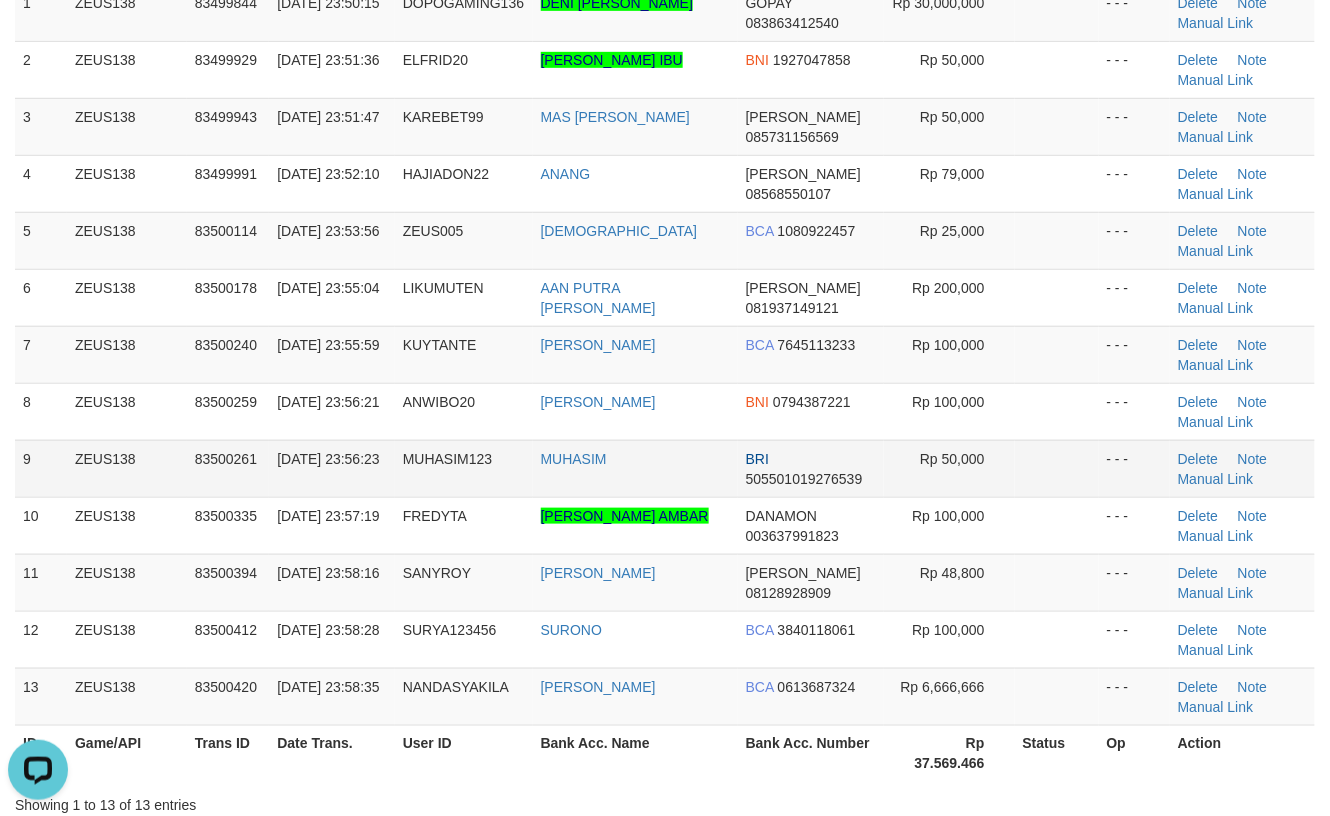 click on "- - -" at bounding box center (1134, 468) 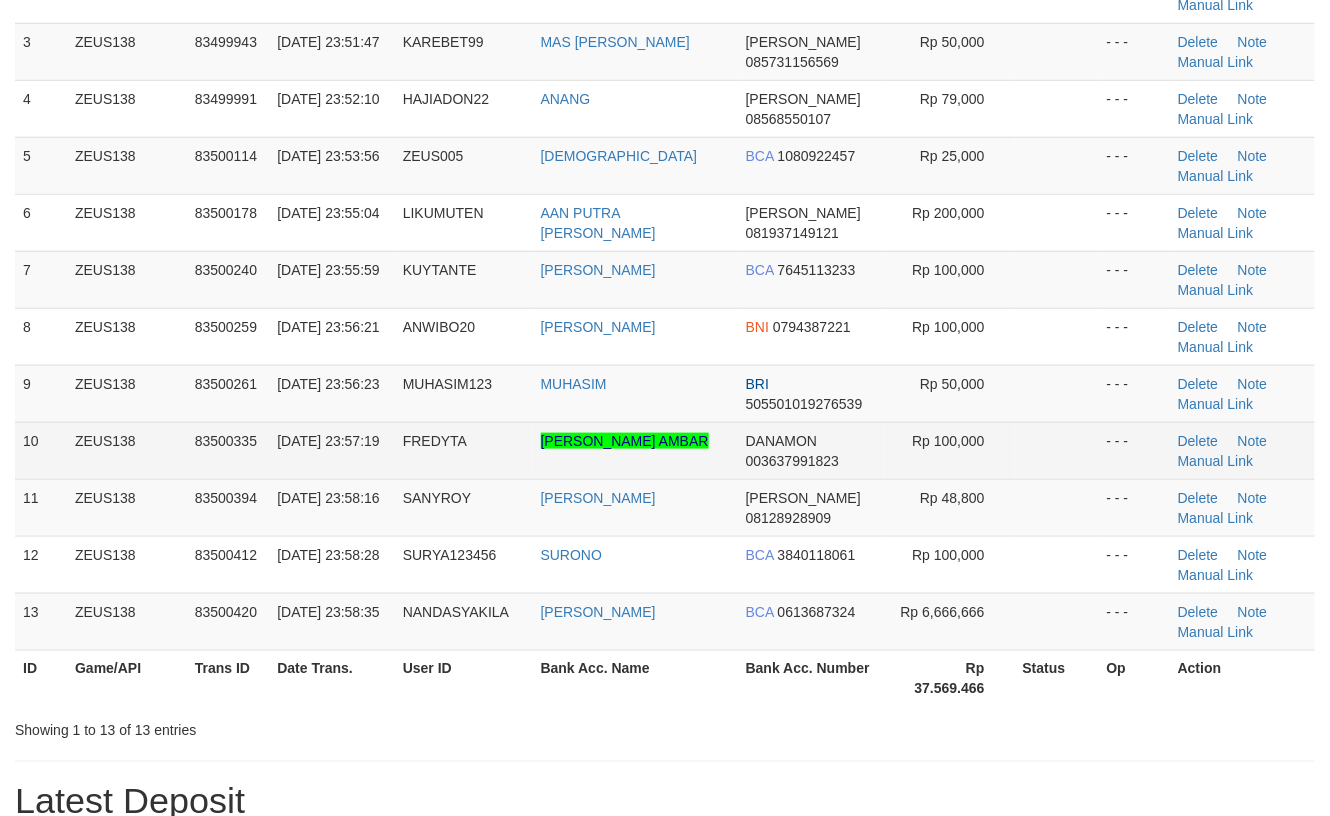 drag, startPoint x: 0, startPoint y: 0, endPoint x: 1134, endPoint y: 461, distance: 1224.1229 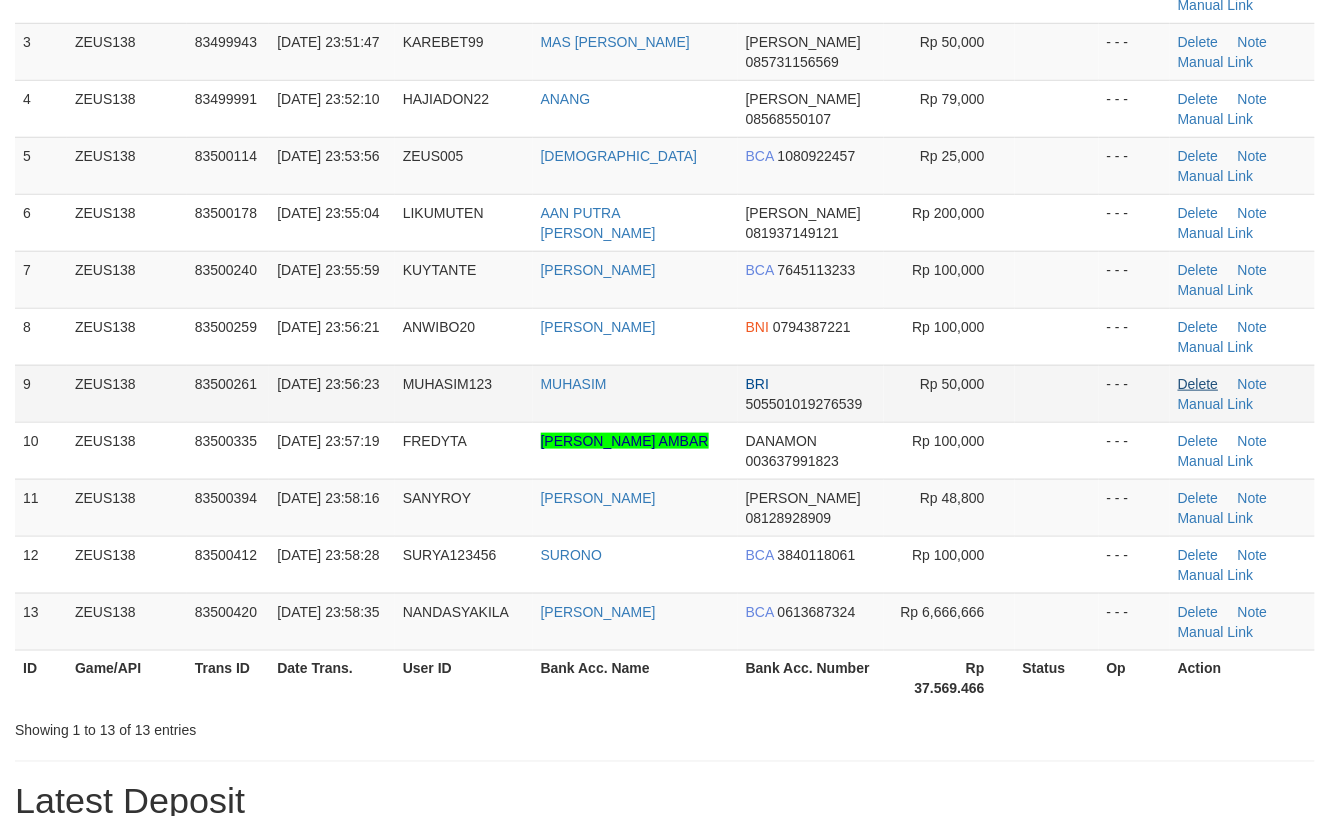 scroll, scrollTop: 266, scrollLeft: 0, axis: vertical 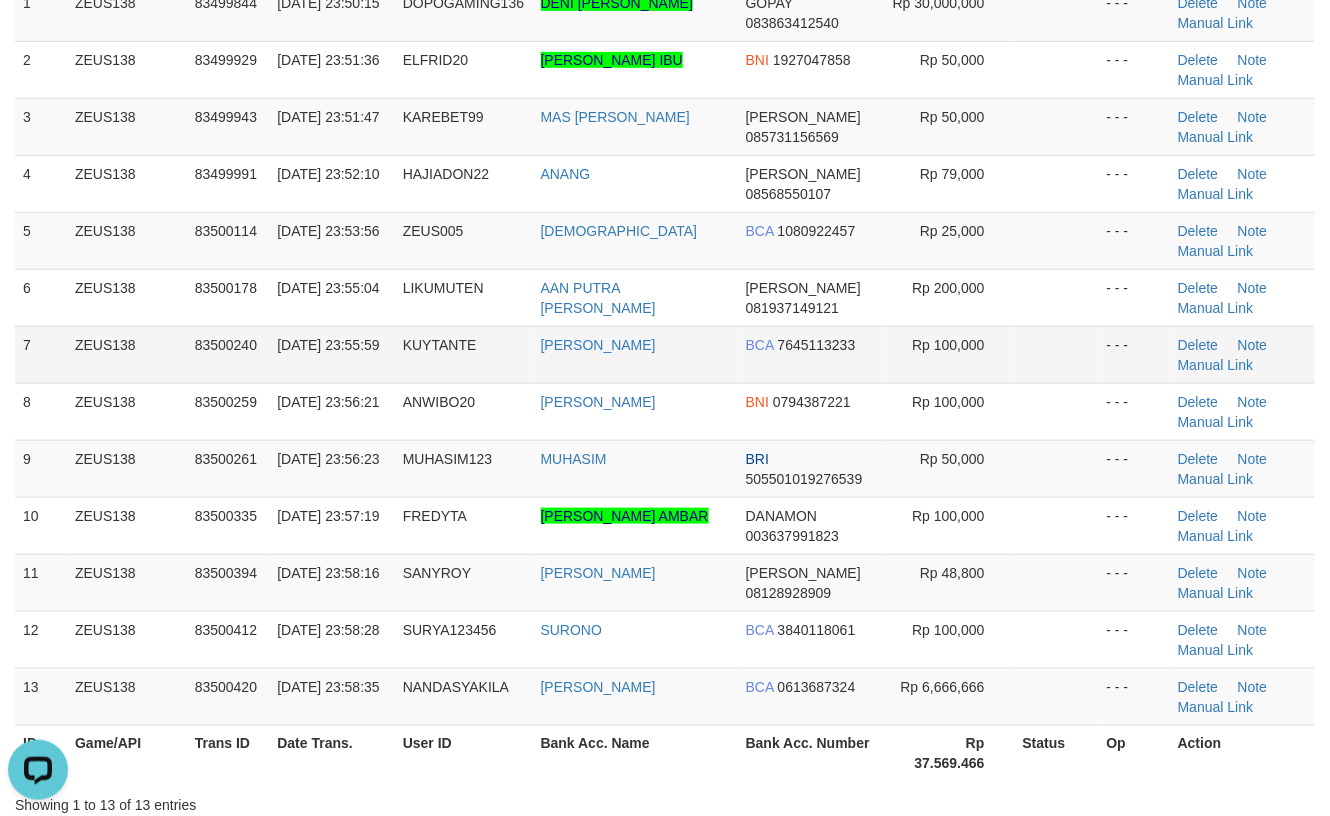 click at bounding box center [1057, 354] 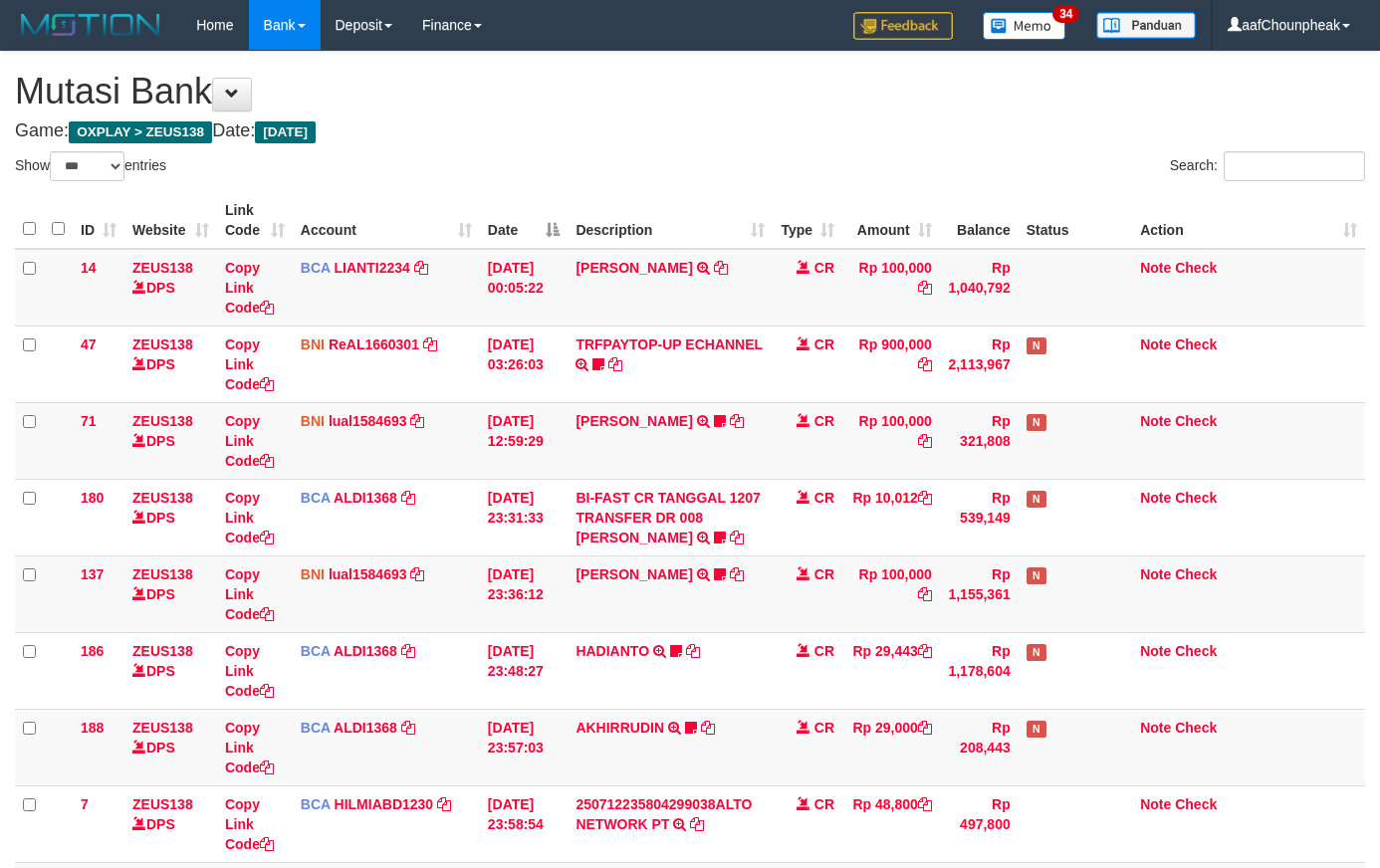 select on "***" 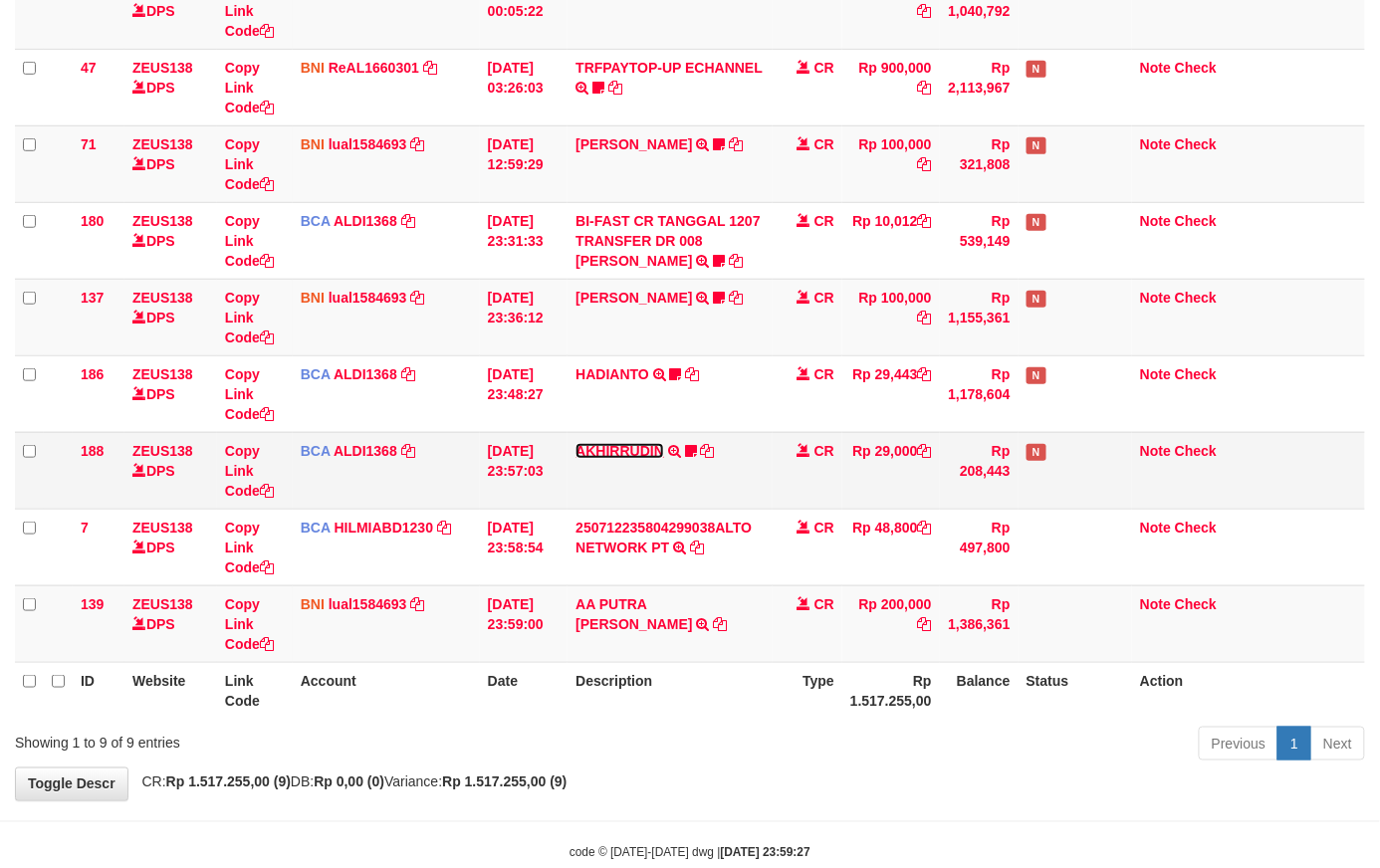 click on "AKHIRRUDIN" at bounding box center [619, 451] 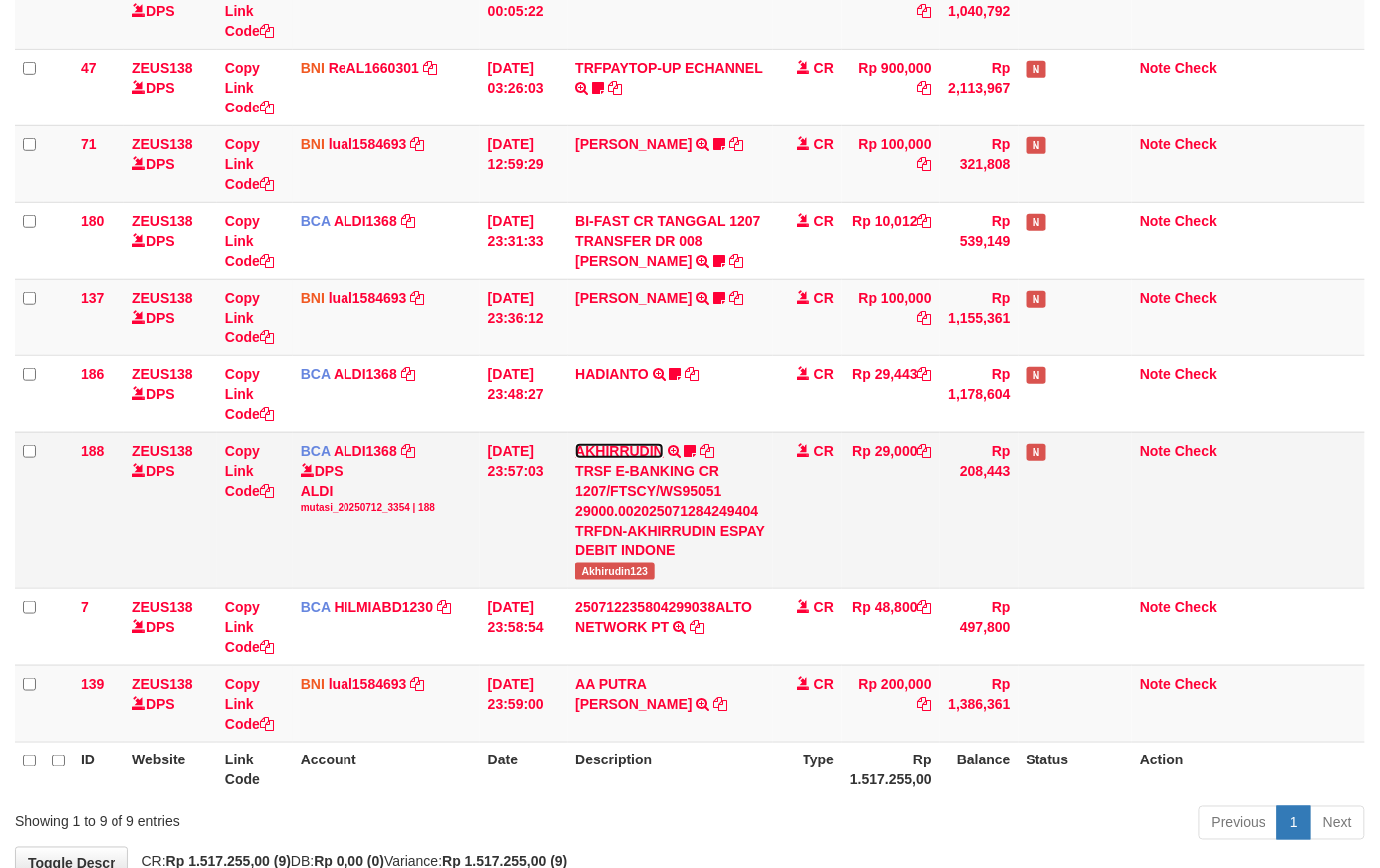 scroll, scrollTop: 248, scrollLeft: 0, axis: vertical 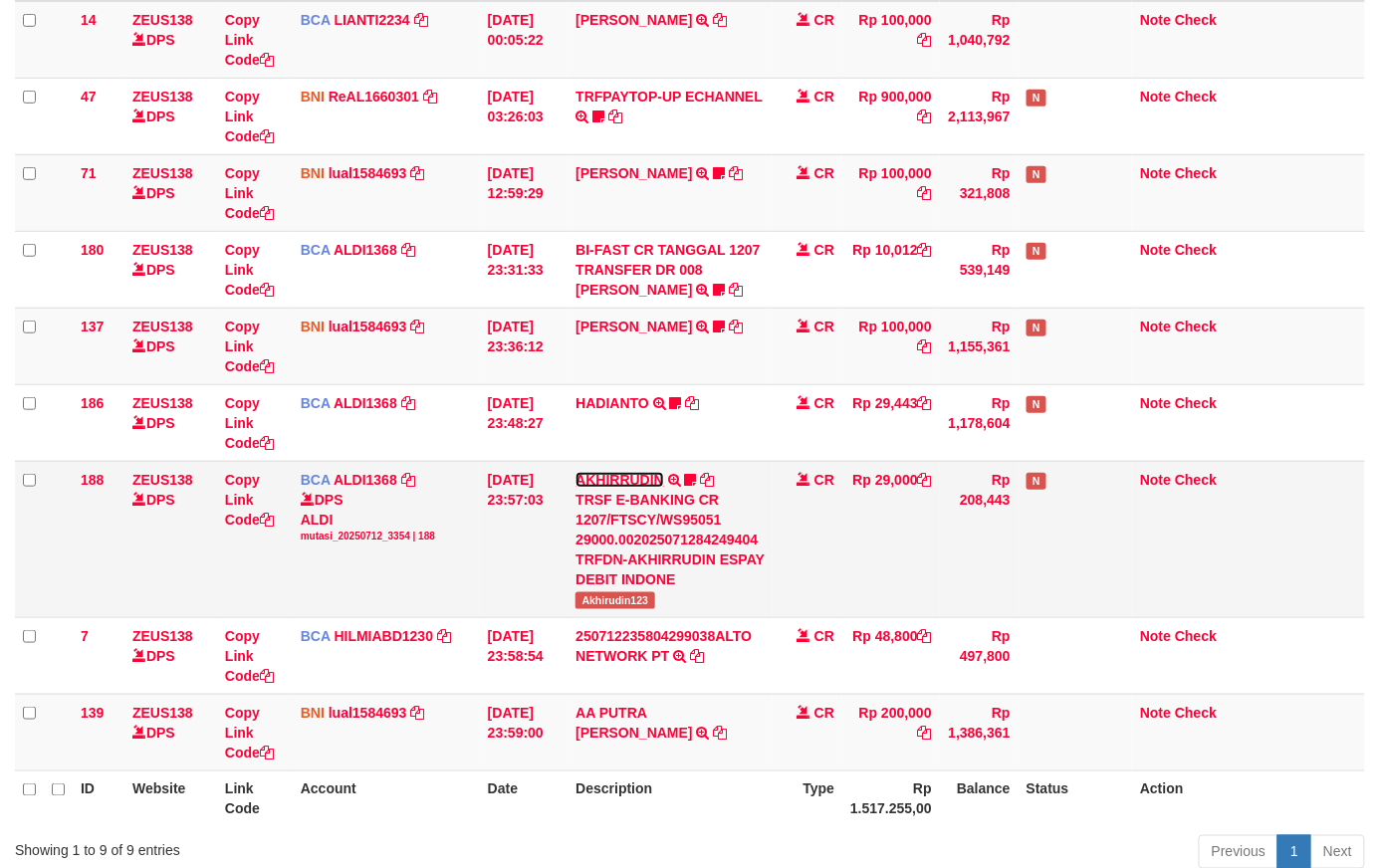 click on "14
ZEUS138    DPS
Copy Link Code
BCA
LIANTI2234
DPS
YULIANTI
mutasi_20250712_4646 | 14
mutasi_20250712_4646 | 14
12/07/2025 00:05:22
YUSUP MAULAN         TRSF E-BANKING CR 1207/FTSCY/WS95051
100000.002025071262819090 TRFDN-YUSUP MAULANESPAY DEBIT INDONE
CR
Rp 100,000
Rp 1,040,792
Note
Check
47
ZEUS138    DPS
Copy Link Code
BNI
ReAL1660301
DPS
REYHAN ALMANSYAH
mutasi_20250712_4647 | 47" at bounding box center [690, 386] 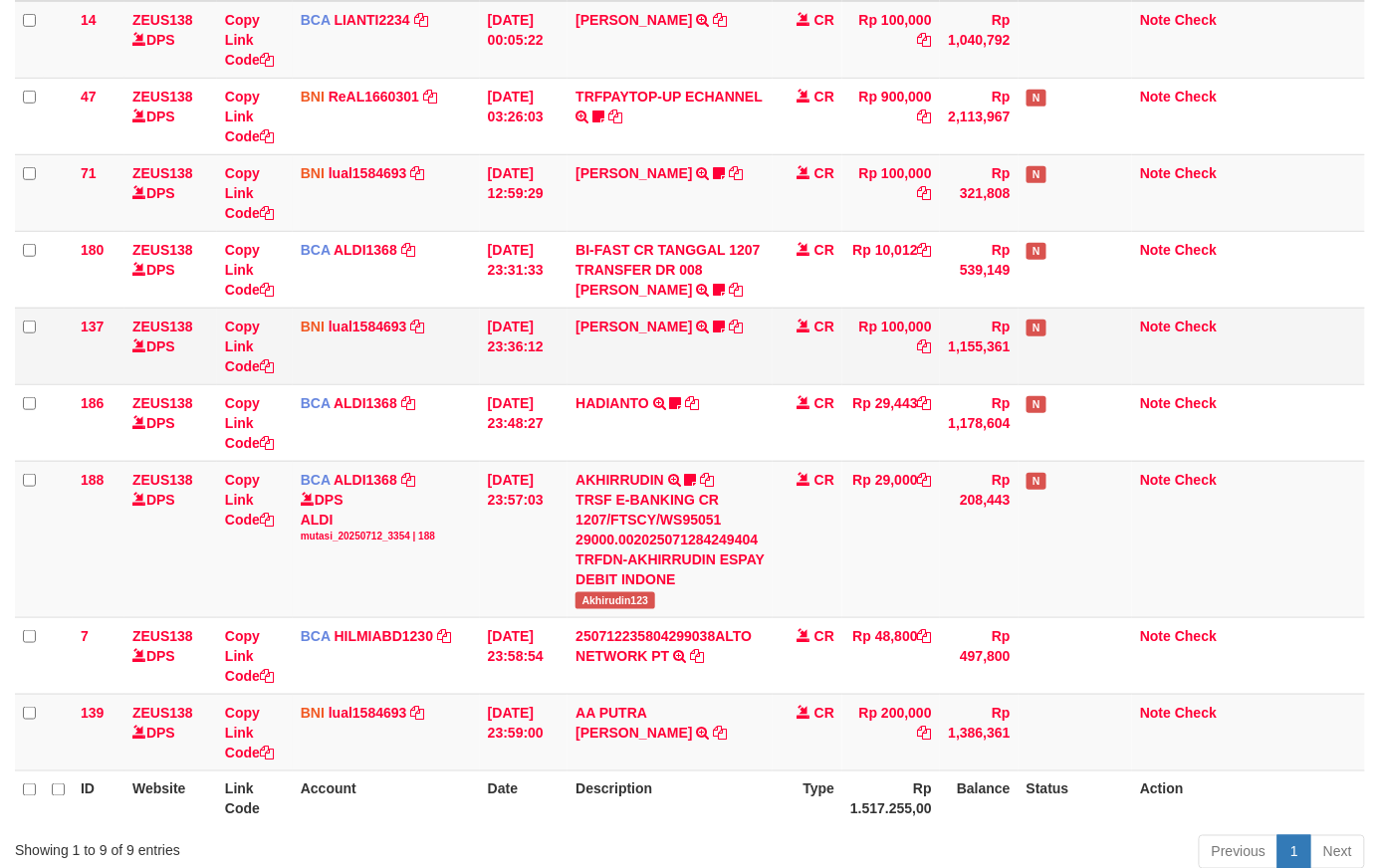 click on "RIZKY MARCELLINO            TRANSFER DARI SDR RIZKY MARCELLINO    Siapakek1" at bounding box center [670, 345] 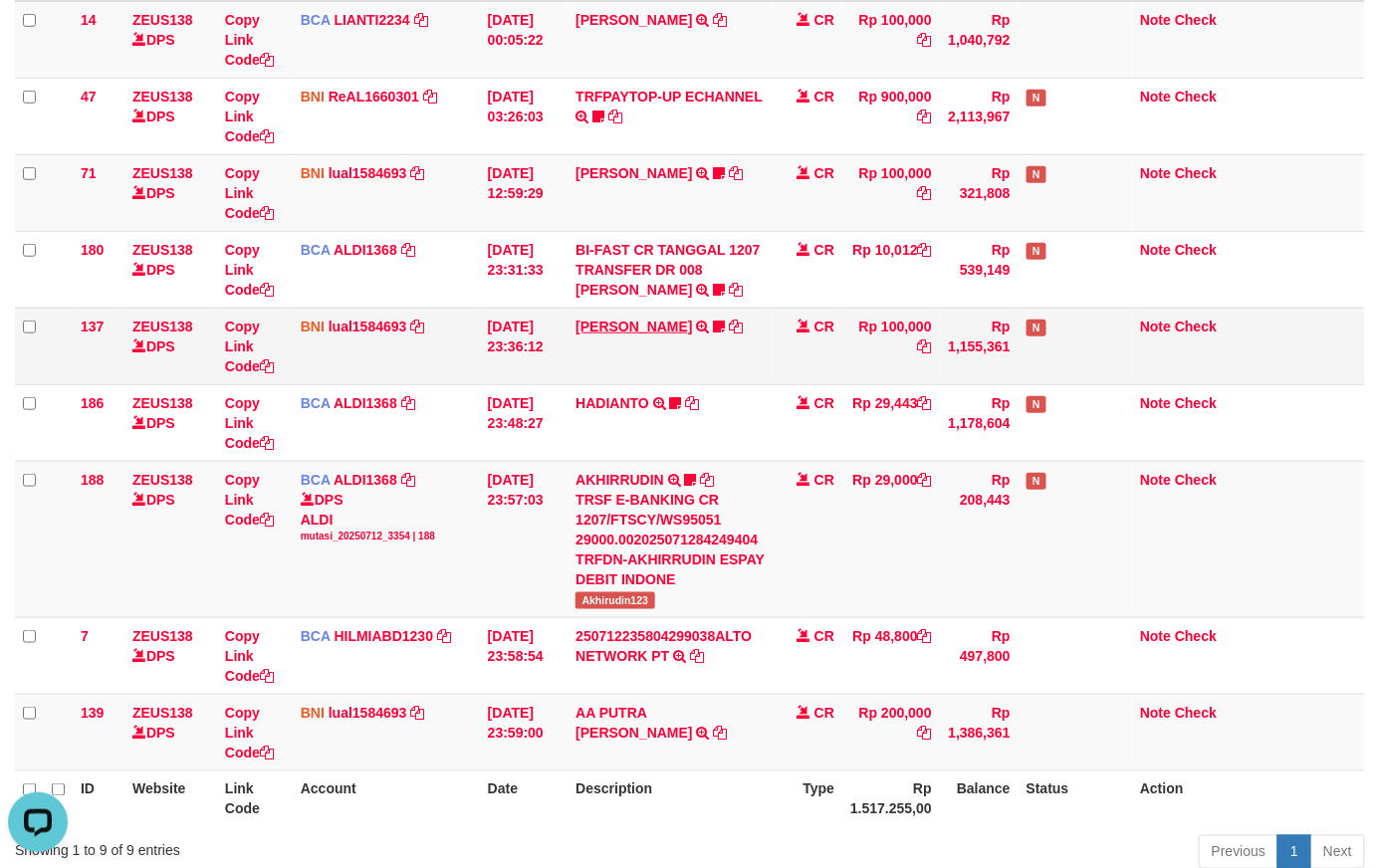 scroll, scrollTop: 0, scrollLeft: 0, axis: both 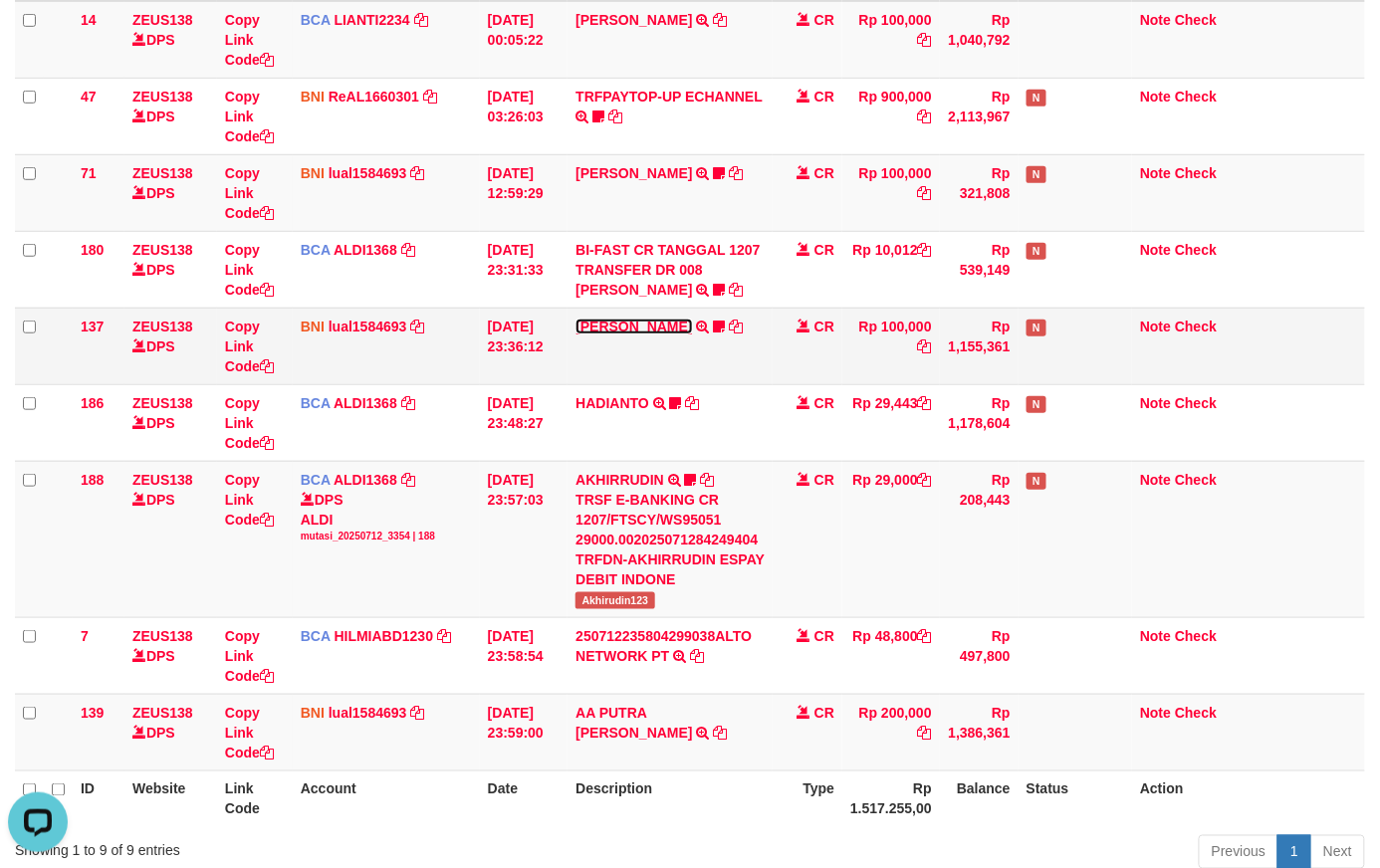 click on "[PERSON_NAME]" at bounding box center [633, 326] 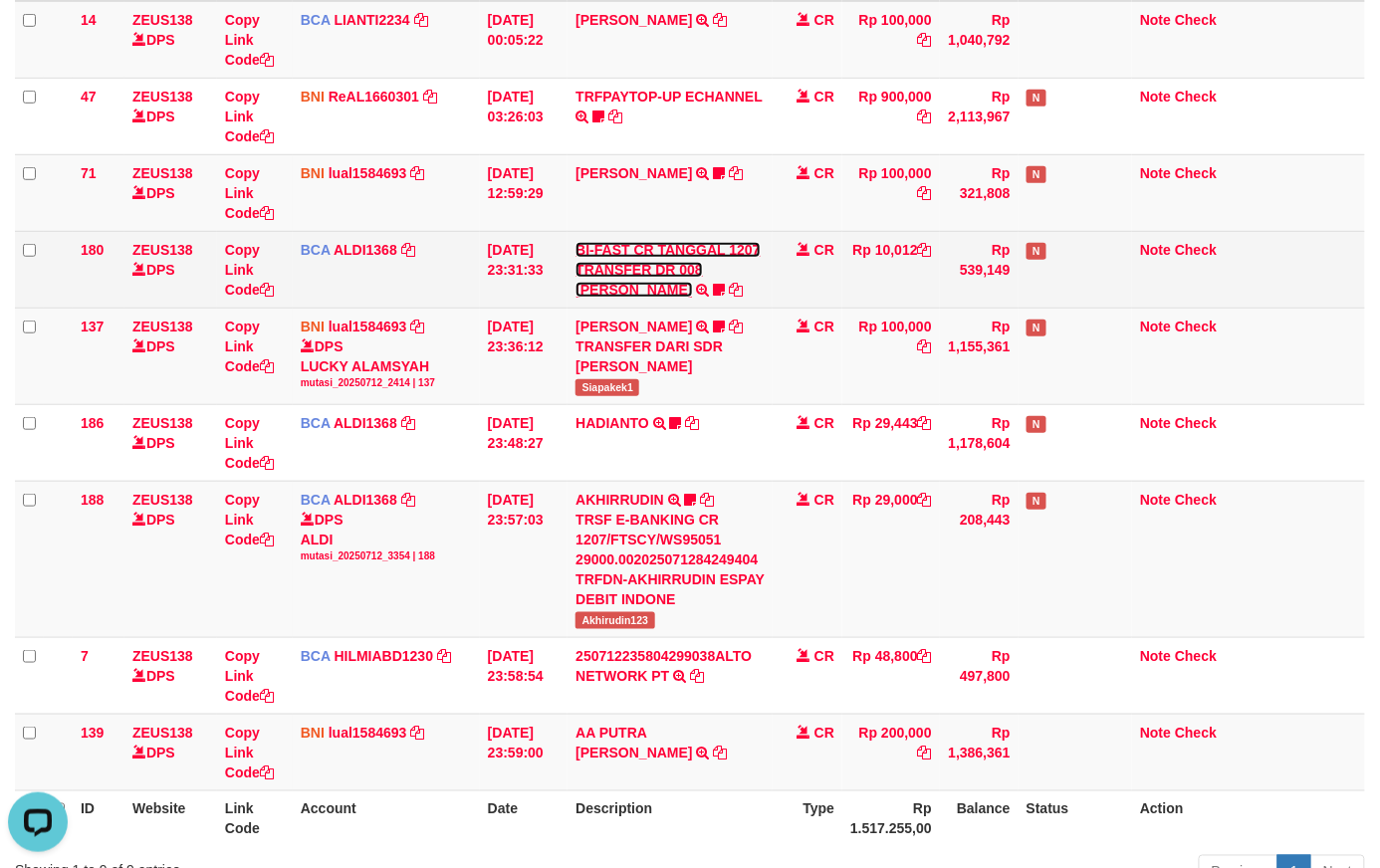 click on "BI-FAST CR TANGGAL 1207 TRANSFER DR 008 [PERSON_NAME]" at bounding box center (667, 270) 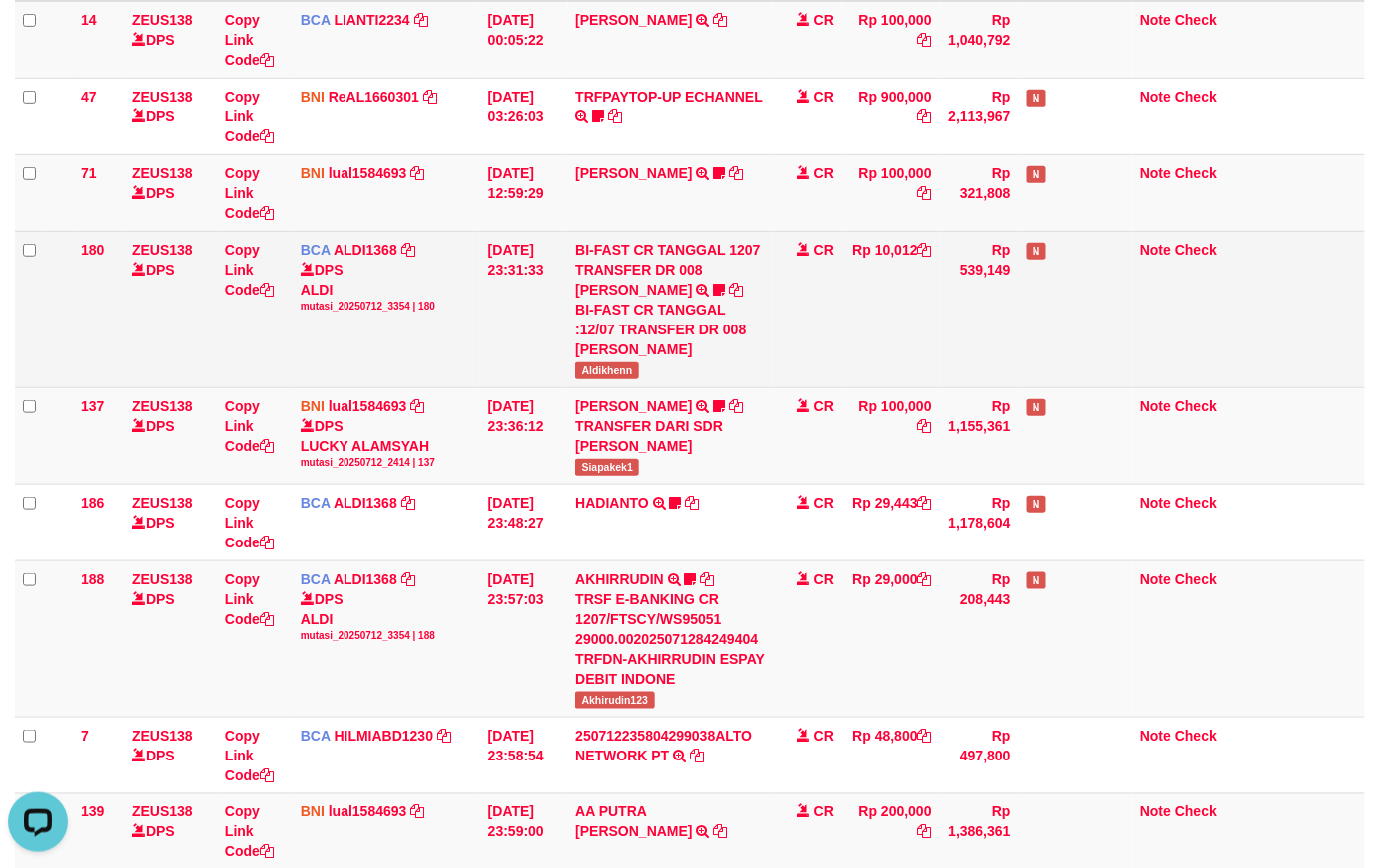 click on "Aldikhenn" at bounding box center (606, 370) 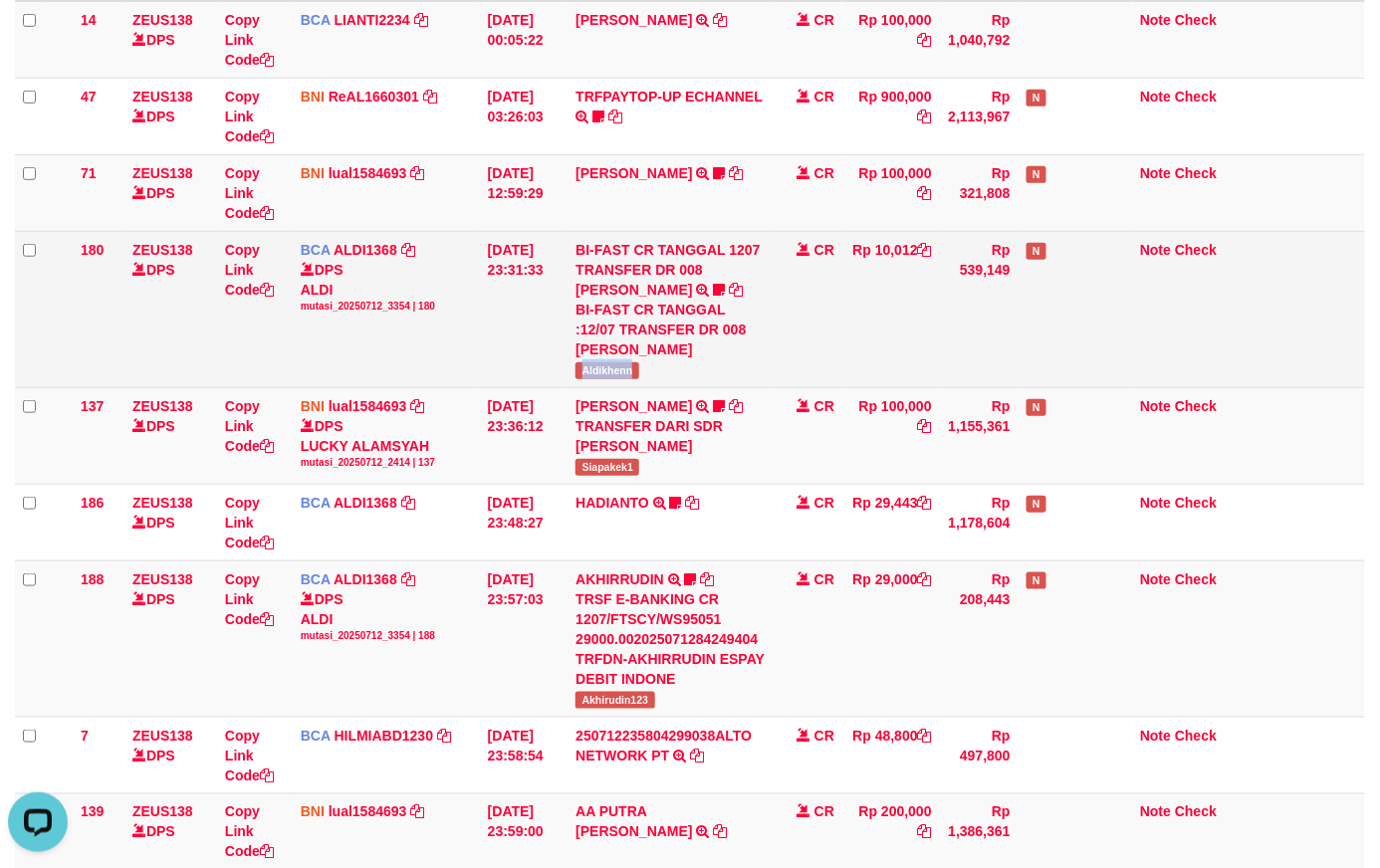 click on "Aldikhenn" at bounding box center [606, 370] 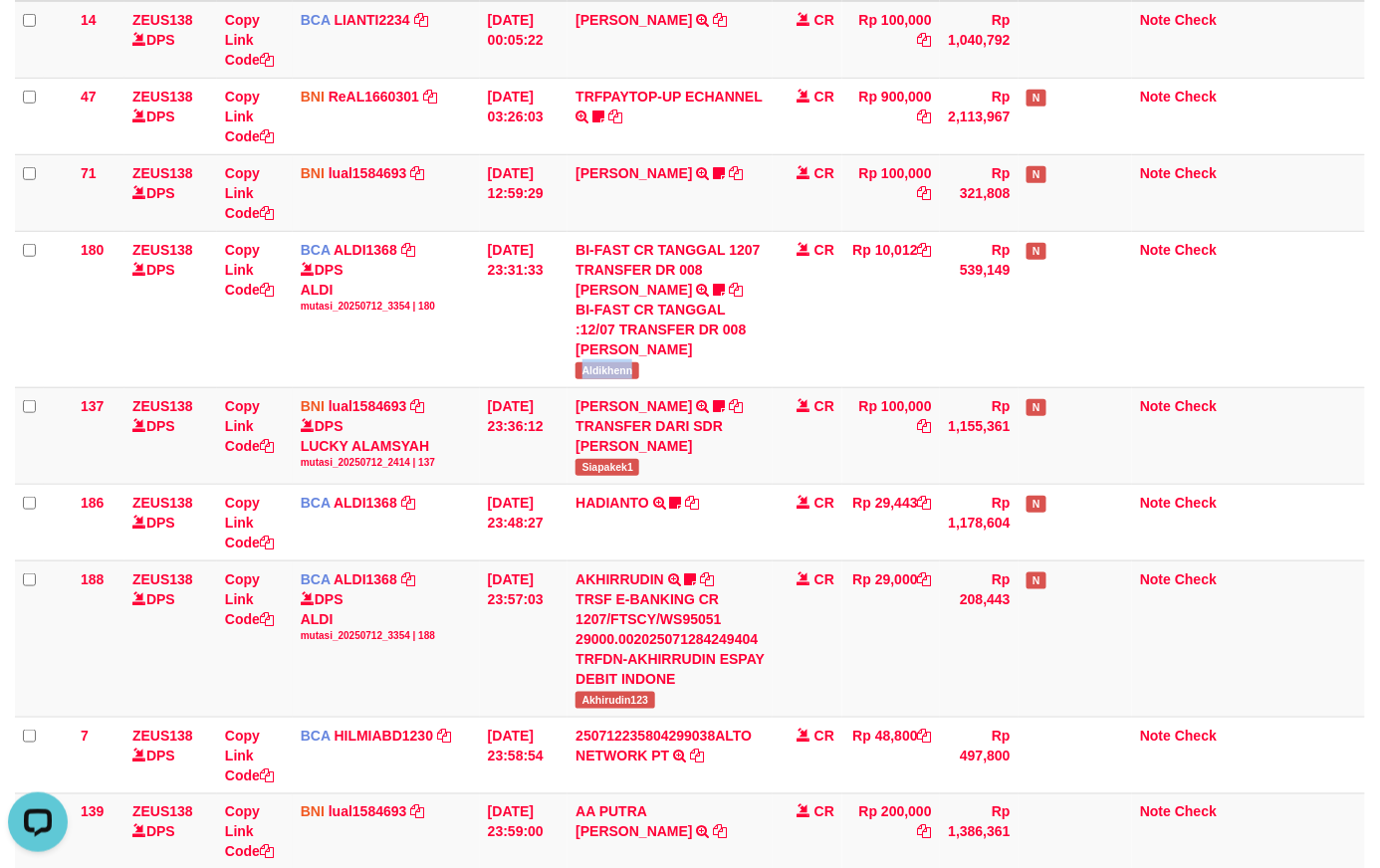 copy on "Aldikhenn" 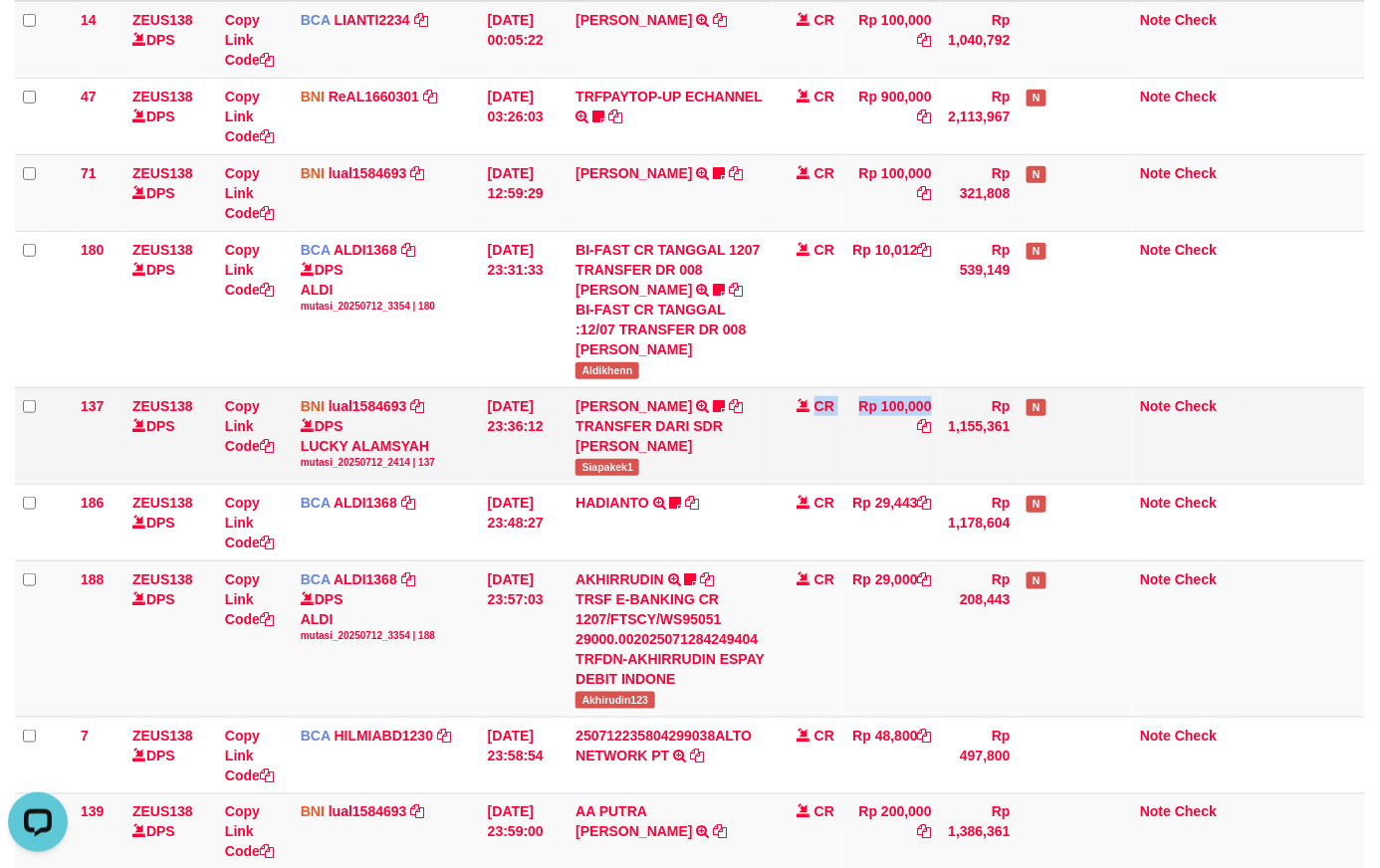 click on "137
ZEUS138    DPS
Copy Link Code
BNI
lual1584693
DPS
LUCKY ALAMSYAH
mutasi_20250712_2414 | 137
mutasi_20250712_2414 | 137
12/07/2025 23:36:12
RIZKY MARCELLINO            TRANSFER DARI SDR RIZKY MARCELLINO    Siapakek1
CR
Rp 100,000
Rp 1,155,361
N
Note
Check" at bounding box center (690, 435) 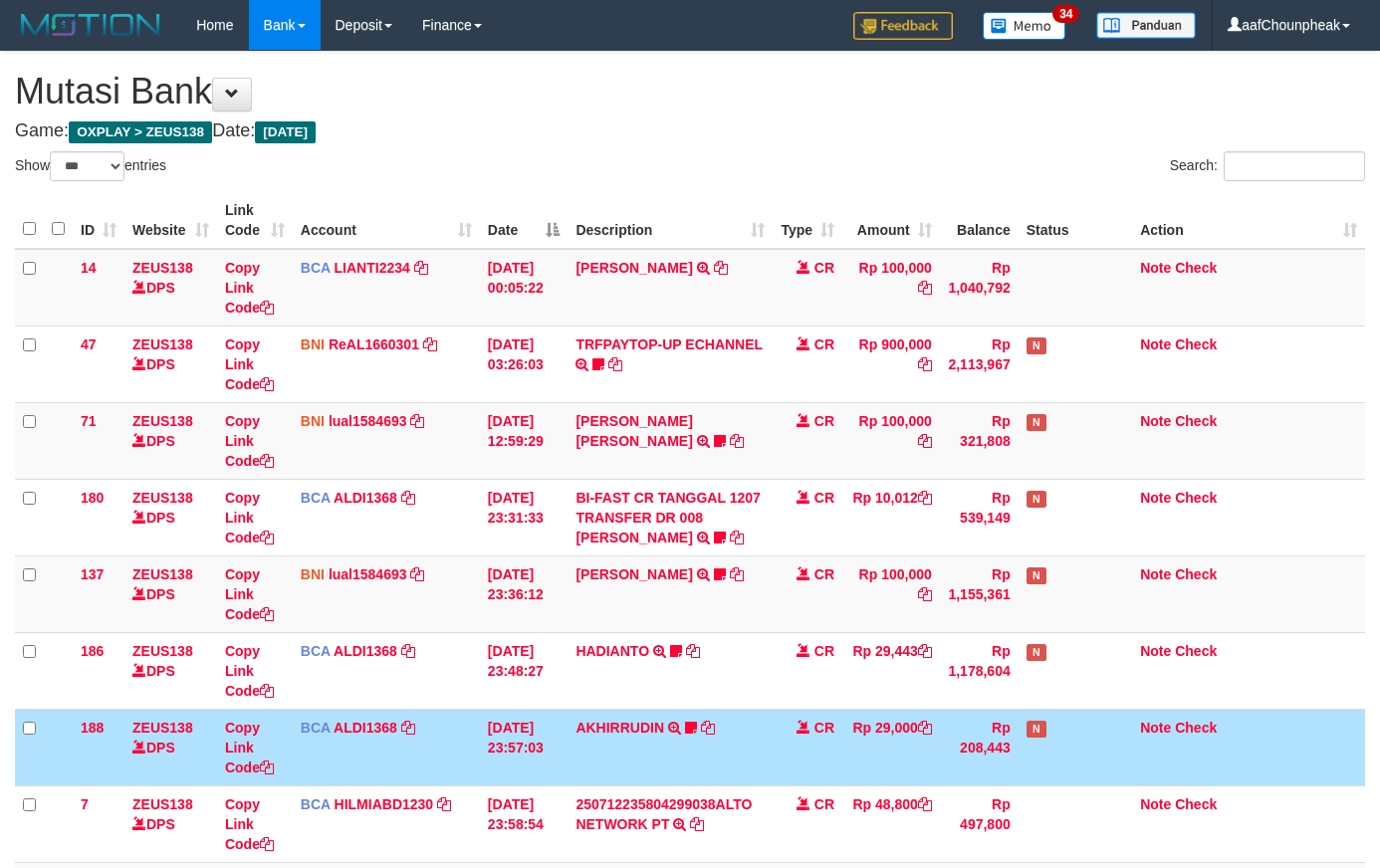 select on "***" 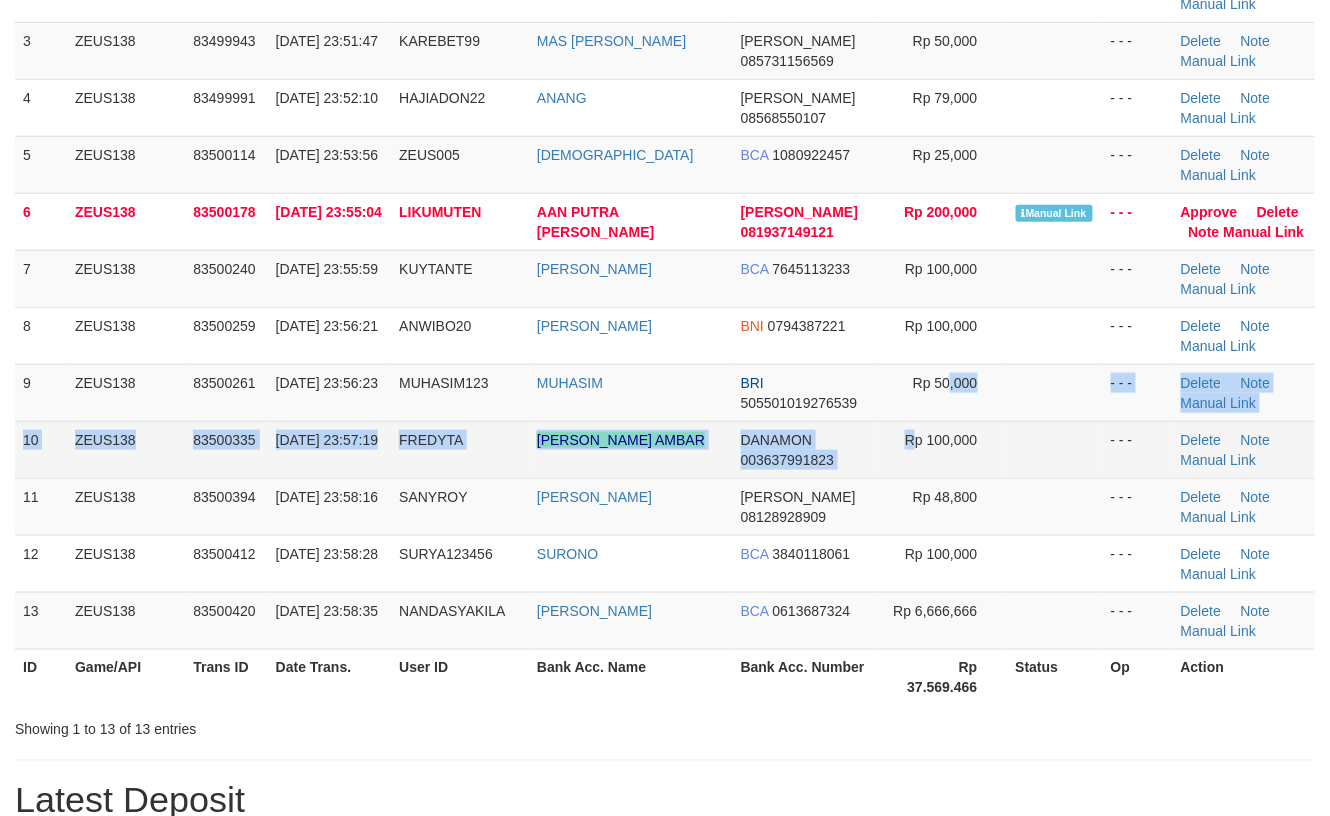 click on "1
ZEUS138
83499844
[DATE] 23:50:15
DOPOGAMING136
DENI [PERSON_NAME]
GOPAY
083863412540
Rp 30,000,000
- - -
[GEOGRAPHIC_DATA]
Note
Manual Link
2
ZEUS138
83499929
[DATE] 23:51:36
ELFRID20
[PERSON_NAME] IBU
BNI
1927047858
Rp 50,000
- - -
[GEOGRAPHIC_DATA]" at bounding box center (665, 279) 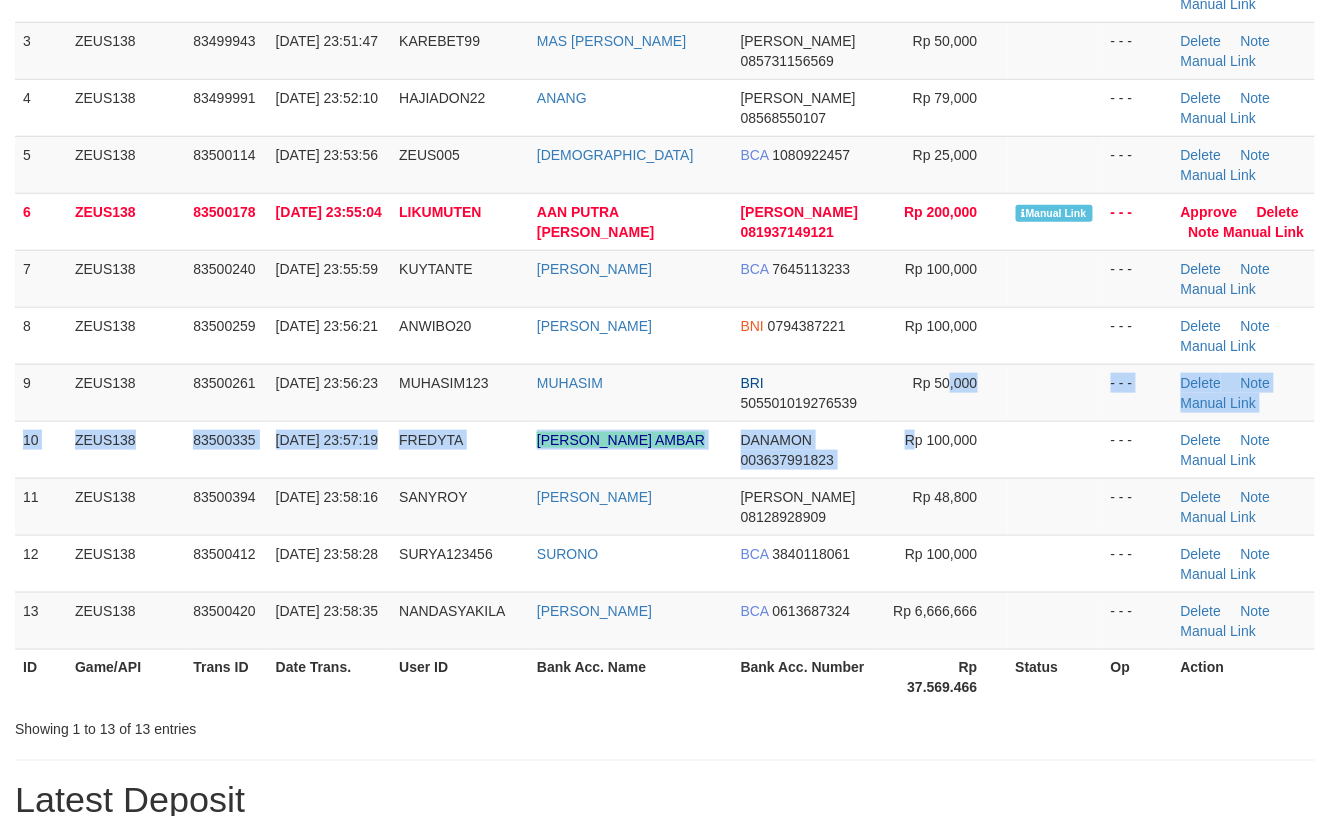 scroll, scrollTop: 266, scrollLeft: 0, axis: vertical 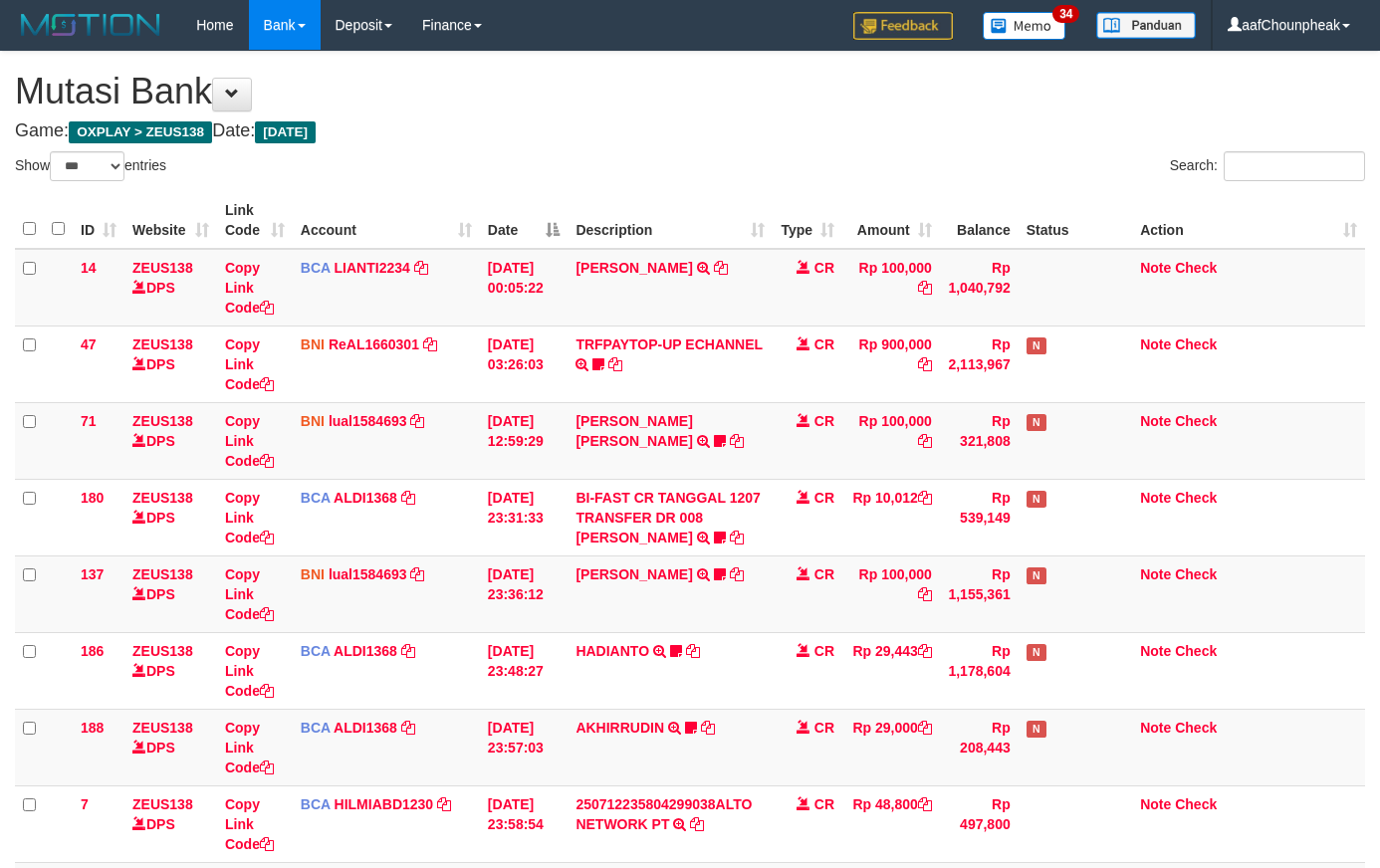 select on "***" 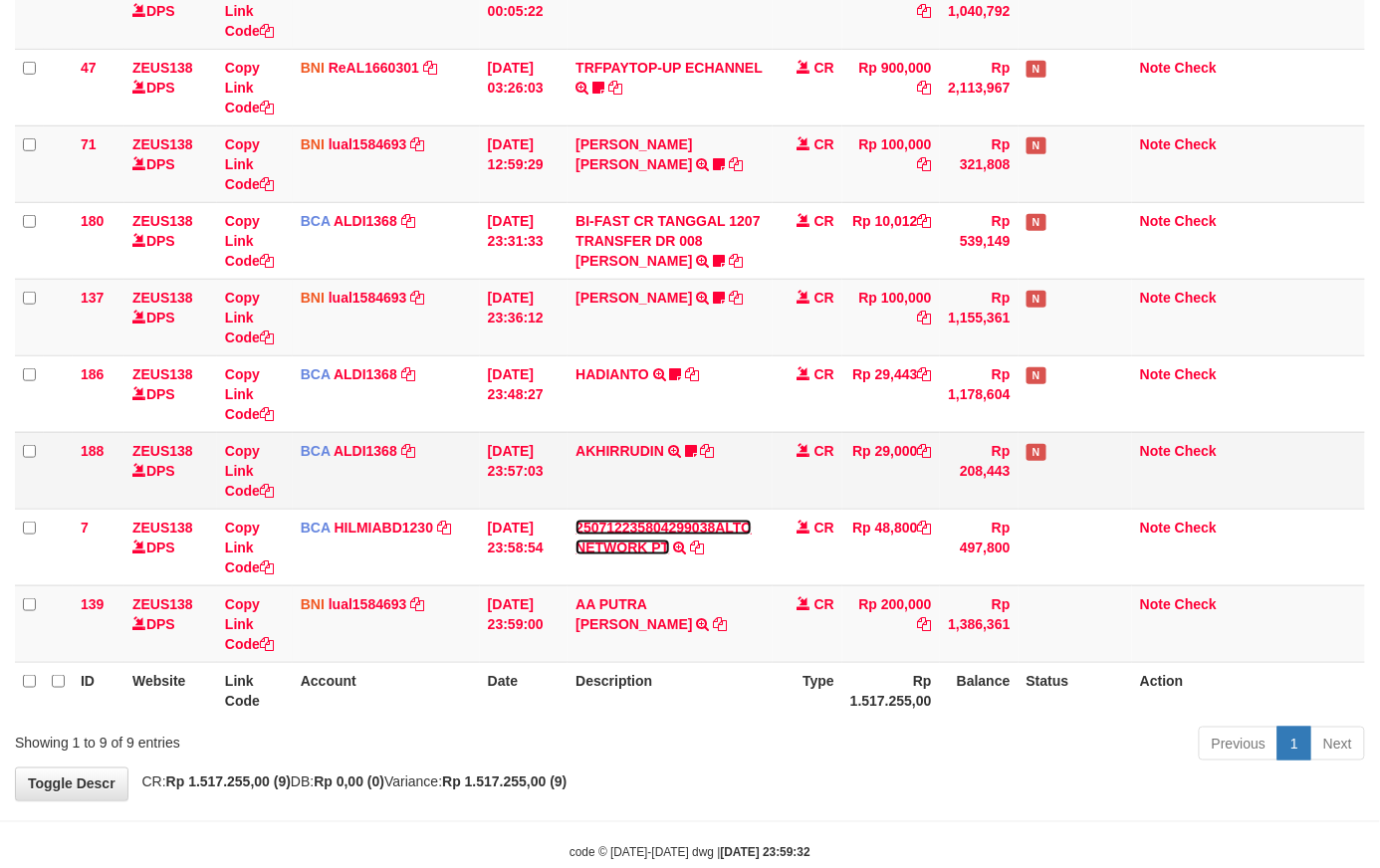 drag, startPoint x: 635, startPoint y: 522, endPoint x: 629, endPoint y: 511, distance: 12.529964 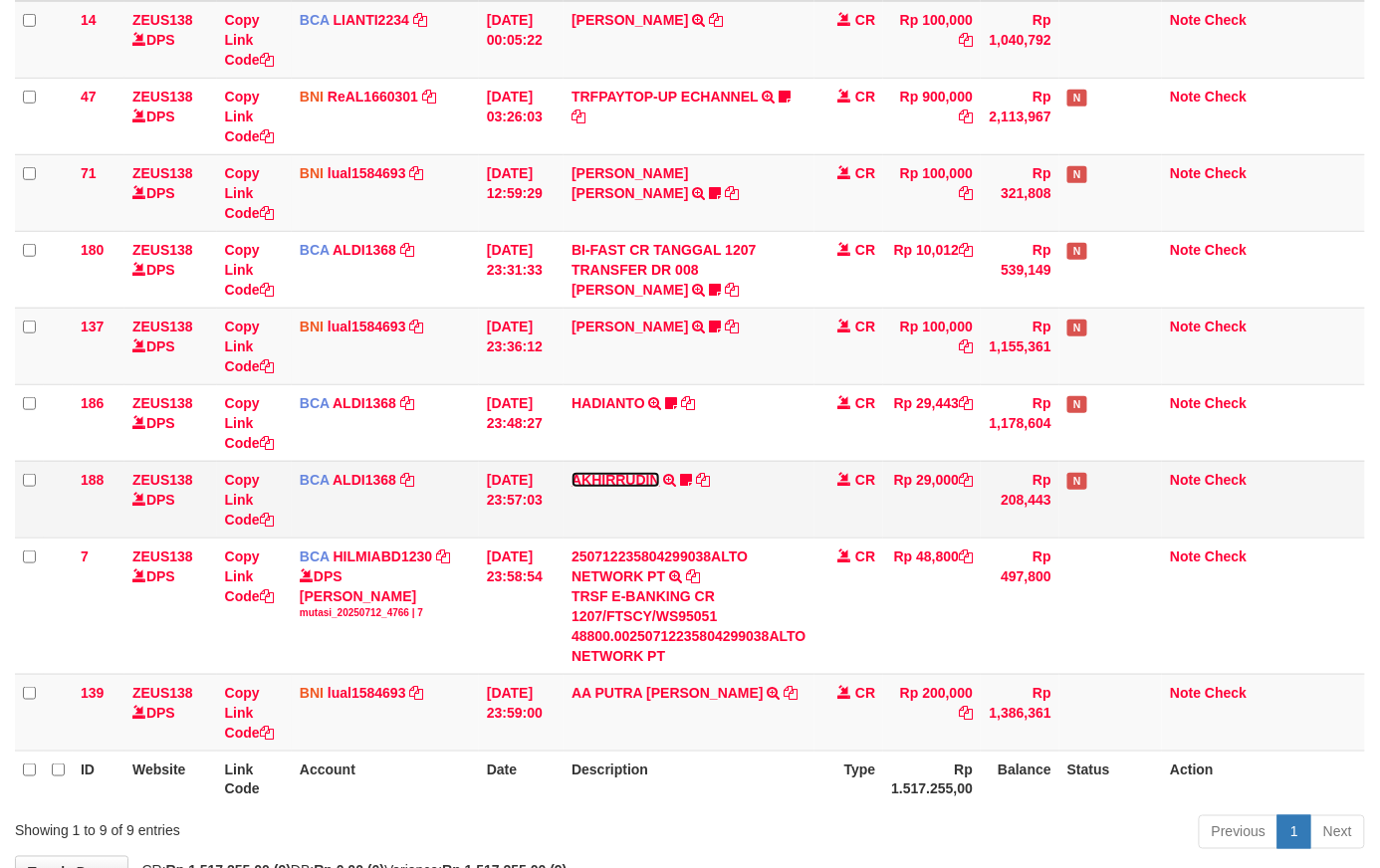 click on "AKHIRRUDIN" at bounding box center (615, 480) 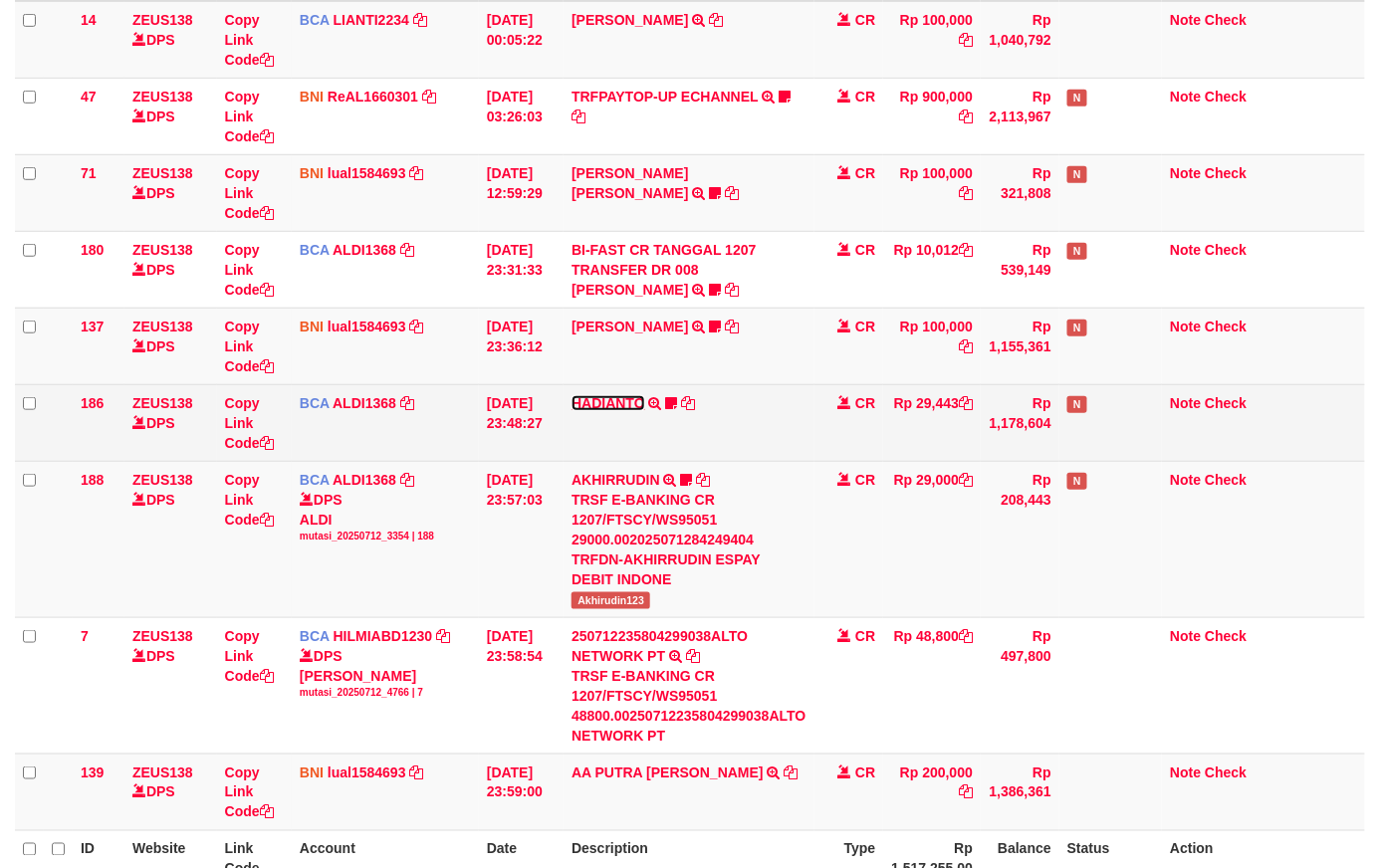 click on "HADIANTO" at bounding box center [608, 403] 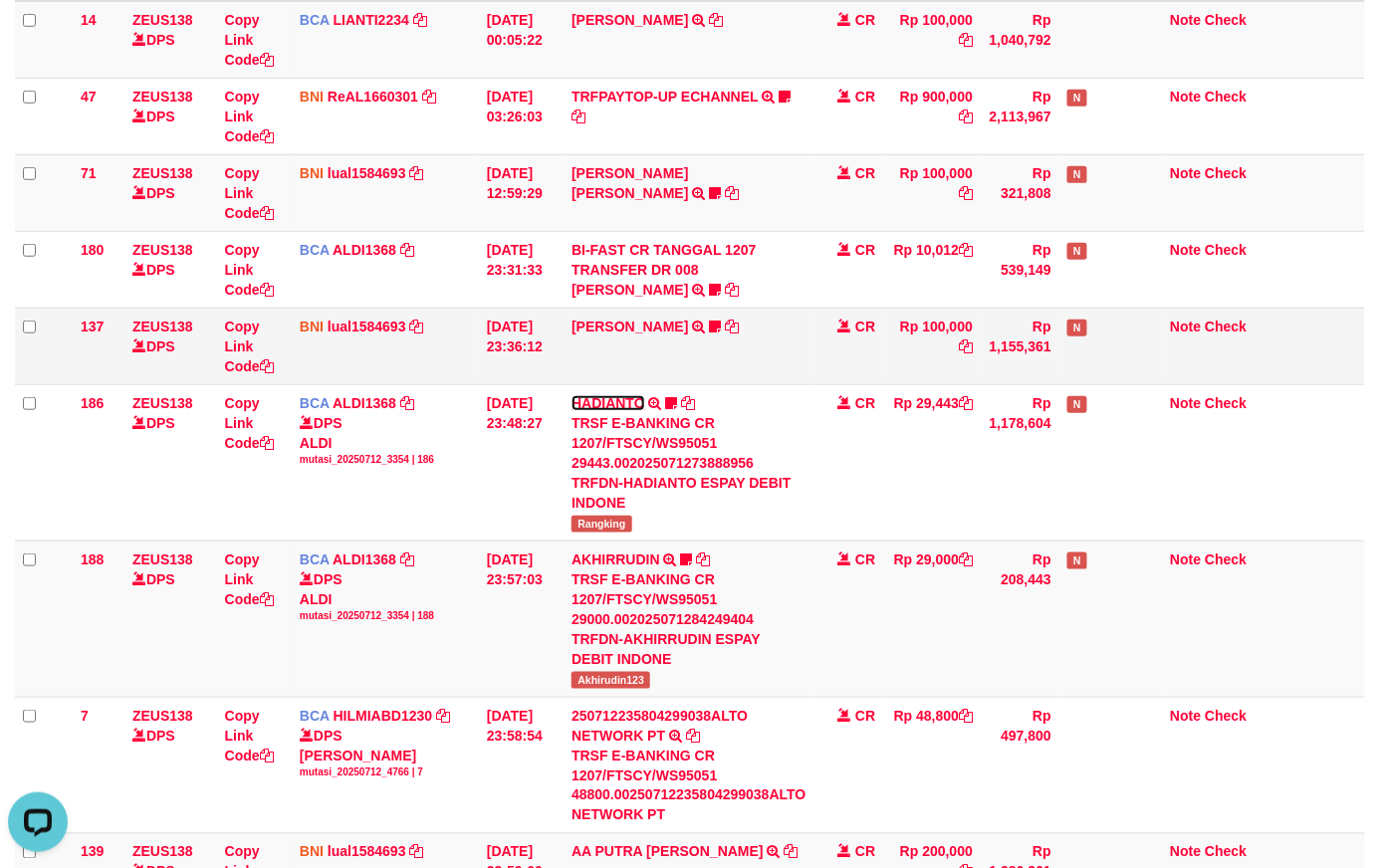 scroll, scrollTop: 0, scrollLeft: 0, axis: both 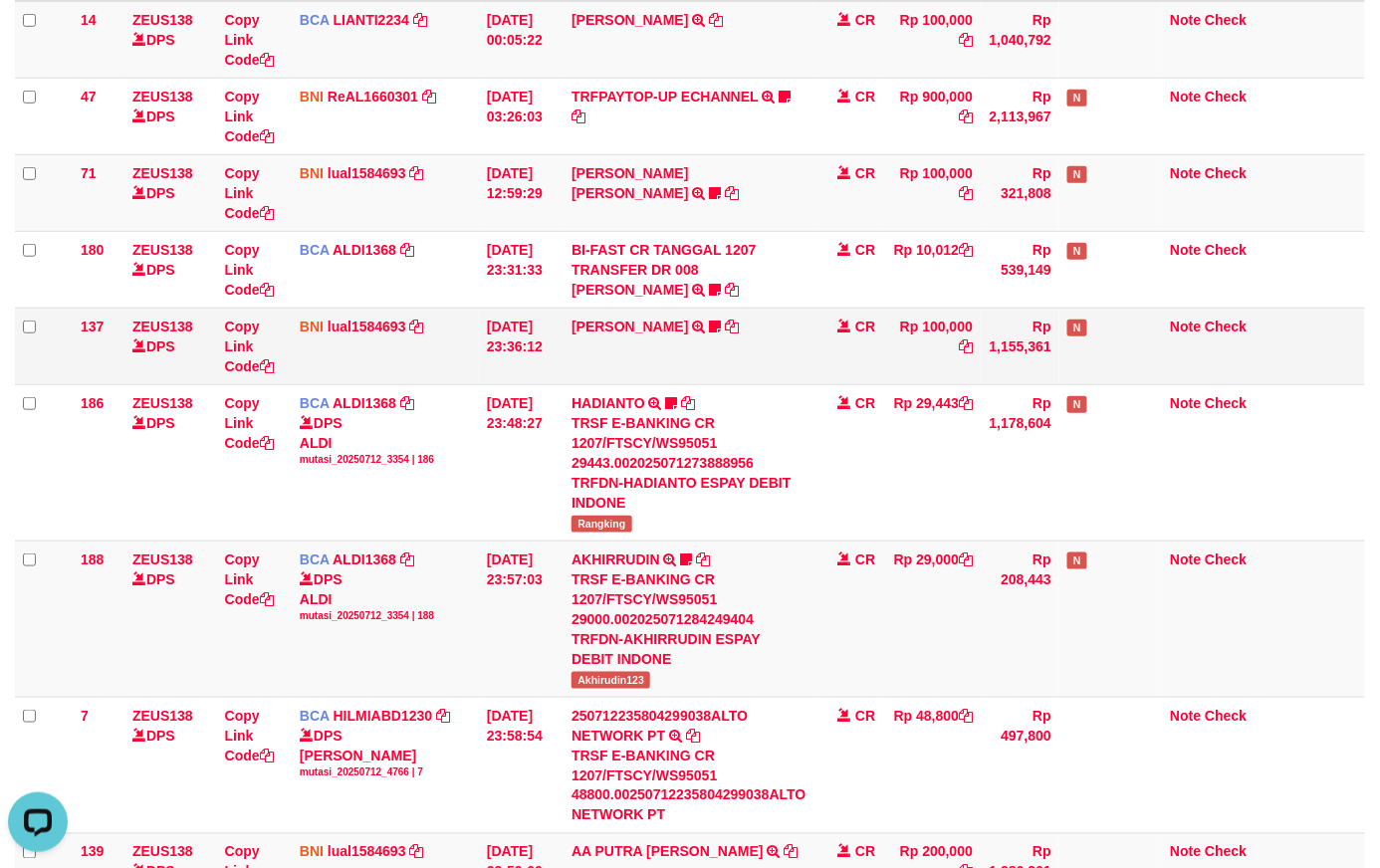 click on "RIZKY MARCELLINO            TRANSFER DARI SDR RIZKY MARCELLINO    Siapakek1" at bounding box center [688, 345] 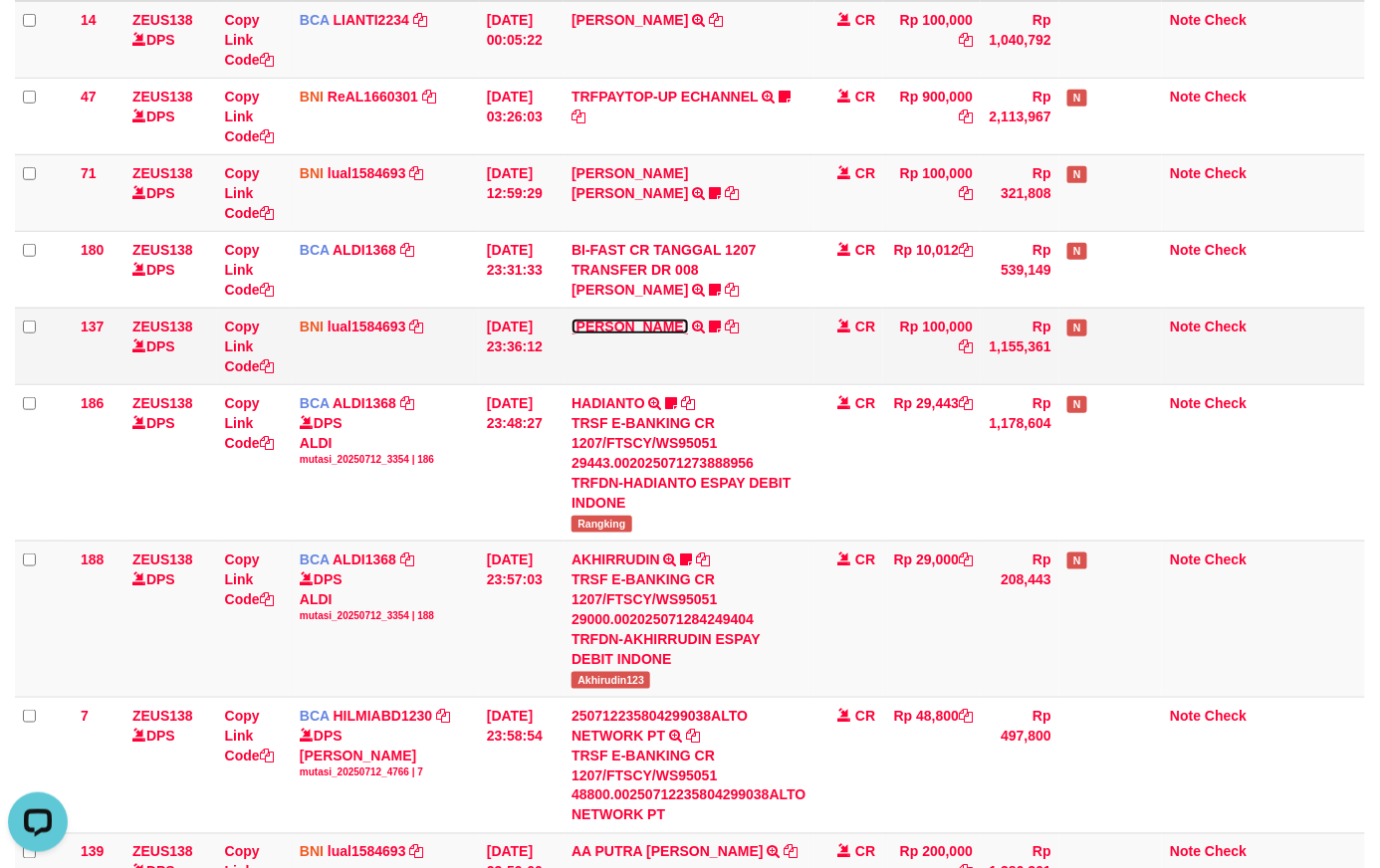 click on "RIZKY MARCELLINO" at bounding box center [629, 326] 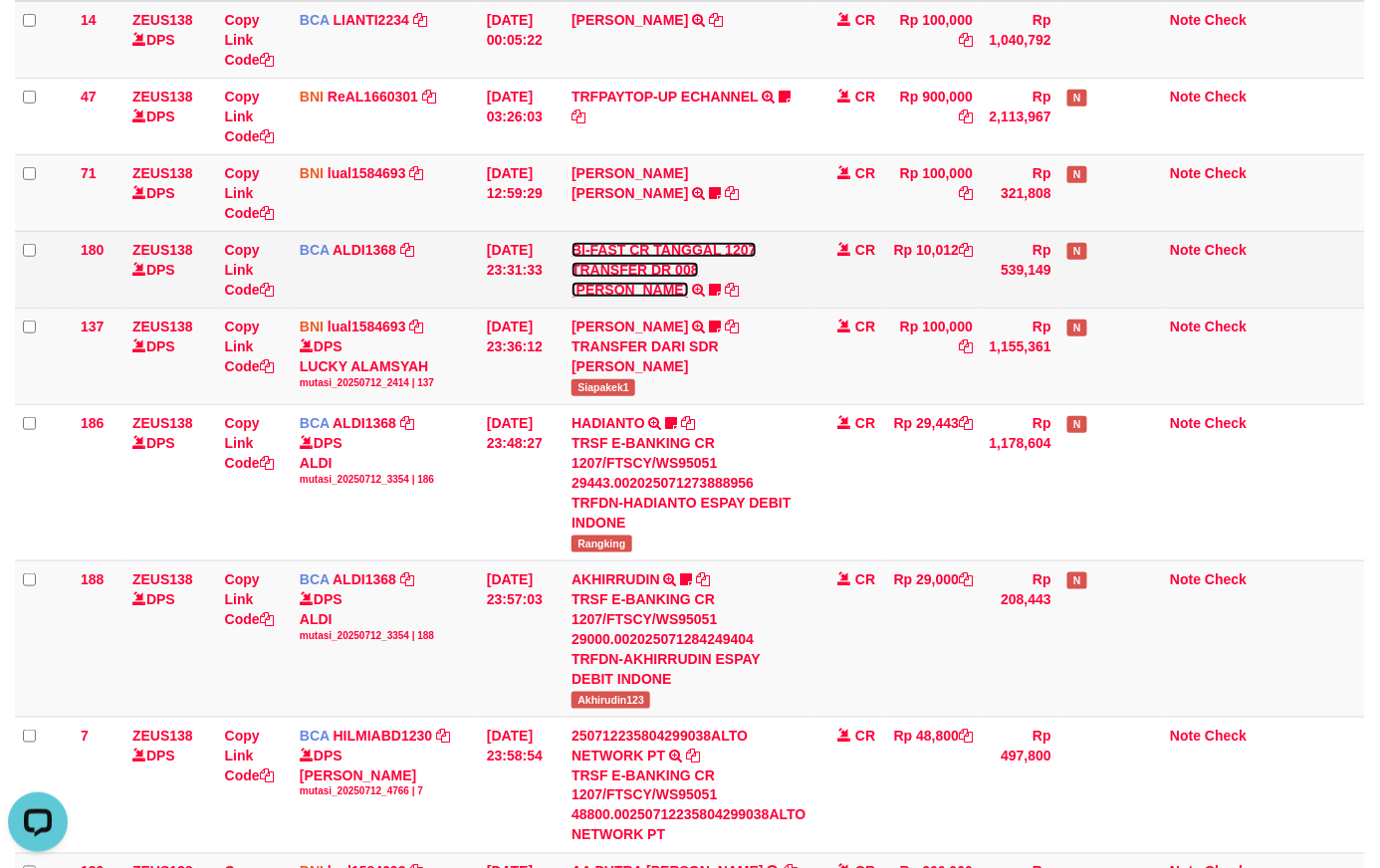 click on "BI-FAST CR TANGGAL 1207 TRANSFER DR 008 MOHAMAD ALDI" at bounding box center (663, 270) 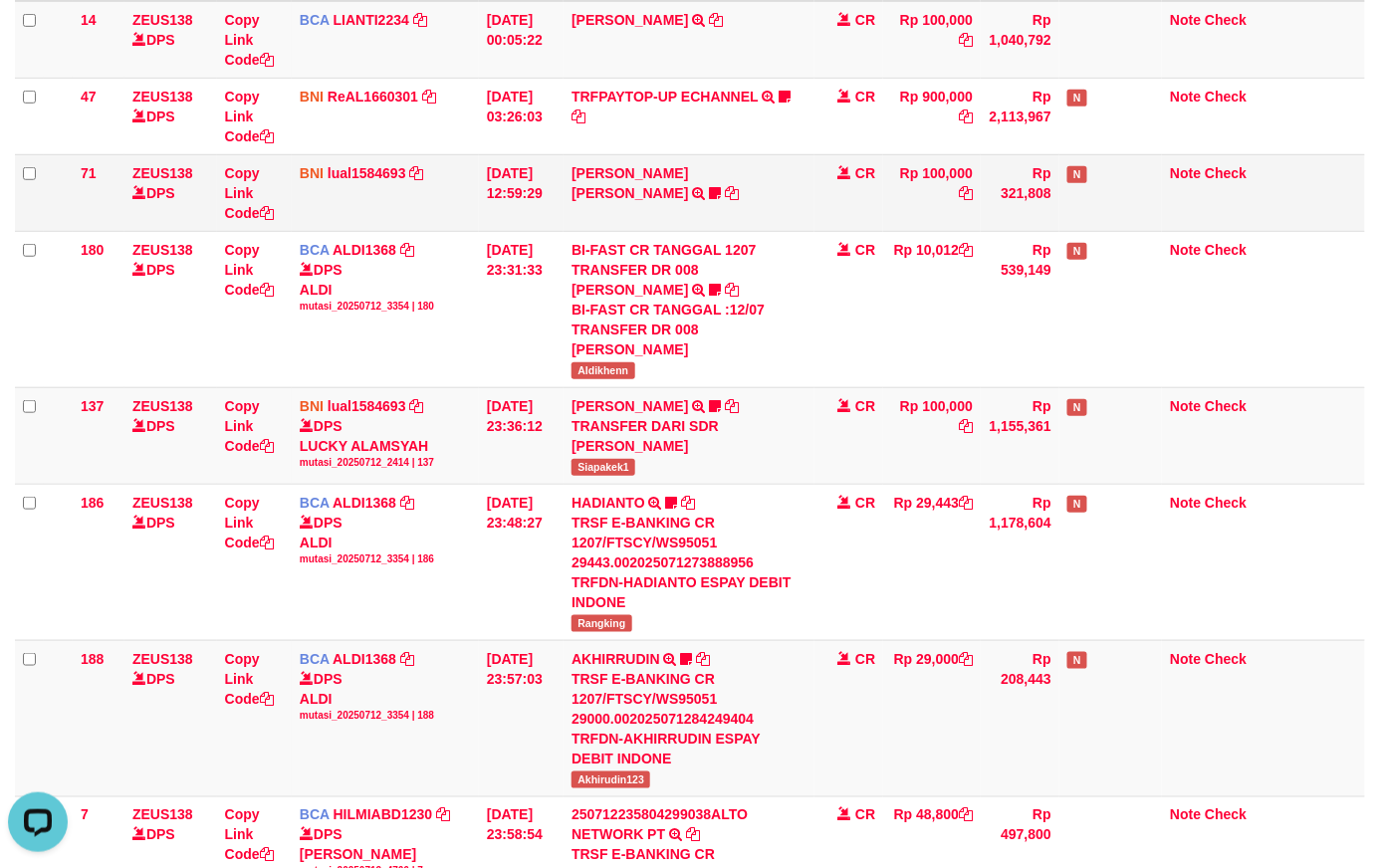 click on "MUHAMMAD IQBAL FARHAN            TRF/PAY/TOP-UP ECHANNEL MUHAMMAD IQBAL FARHAN    BUBU1010EDC1X24JAM" at bounding box center (688, 192) 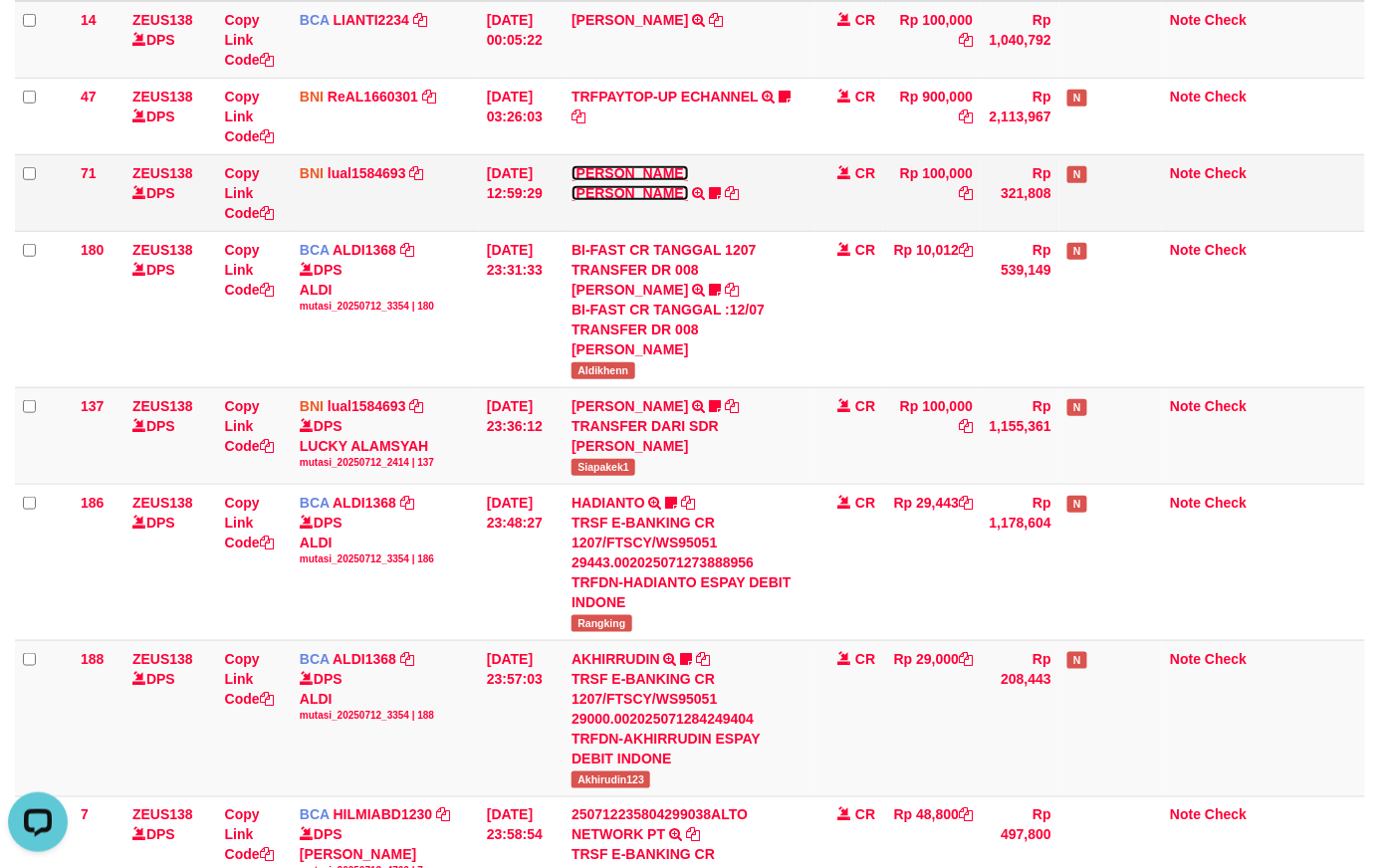 click on "MUHAMMAD IQBAL FARHAN" at bounding box center [629, 183] 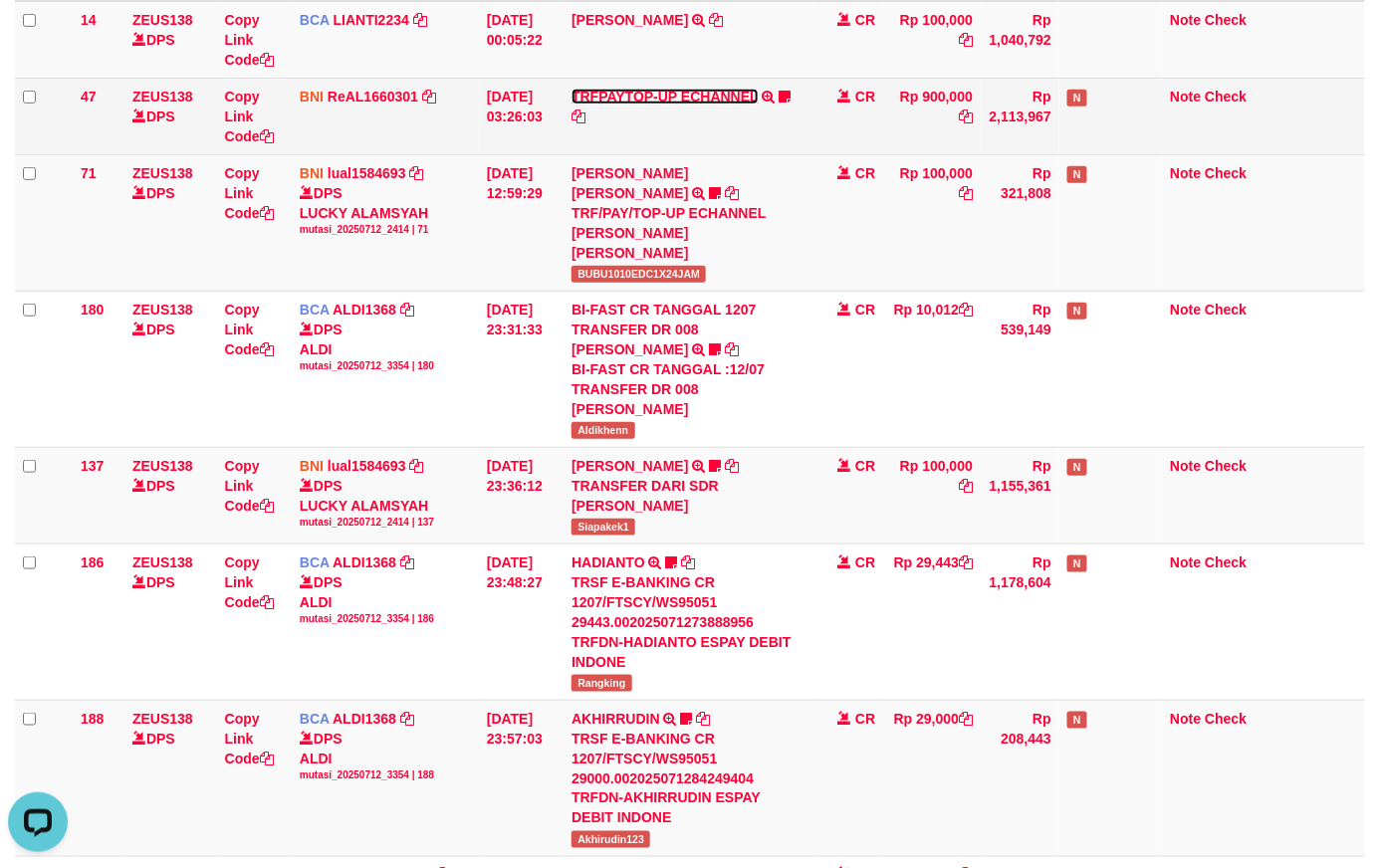 click on "TRFPAYTOP-UP ECHANNEL" at bounding box center (664, 97) 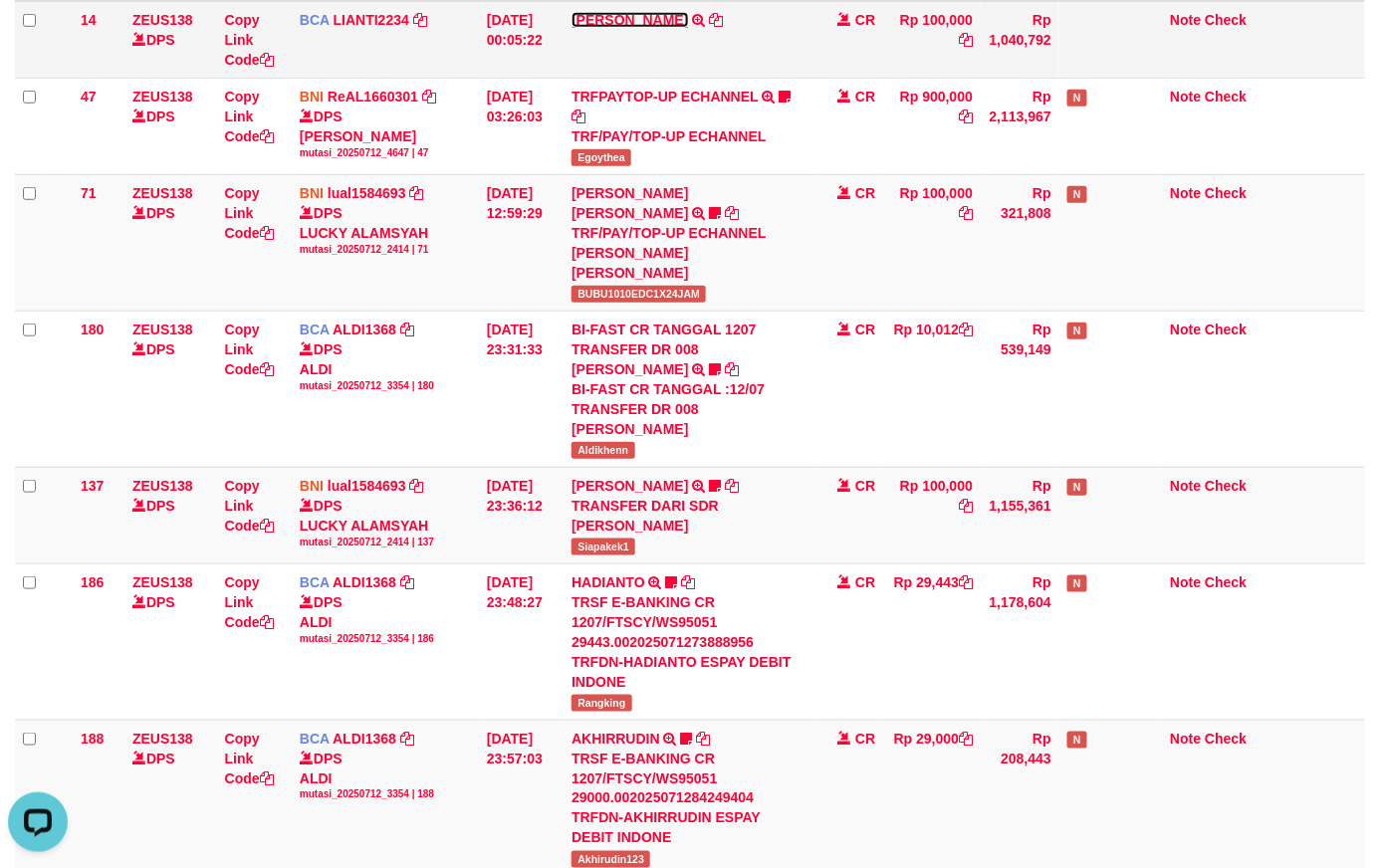 click on "YUSUP MAULAN" at bounding box center (629, 20) 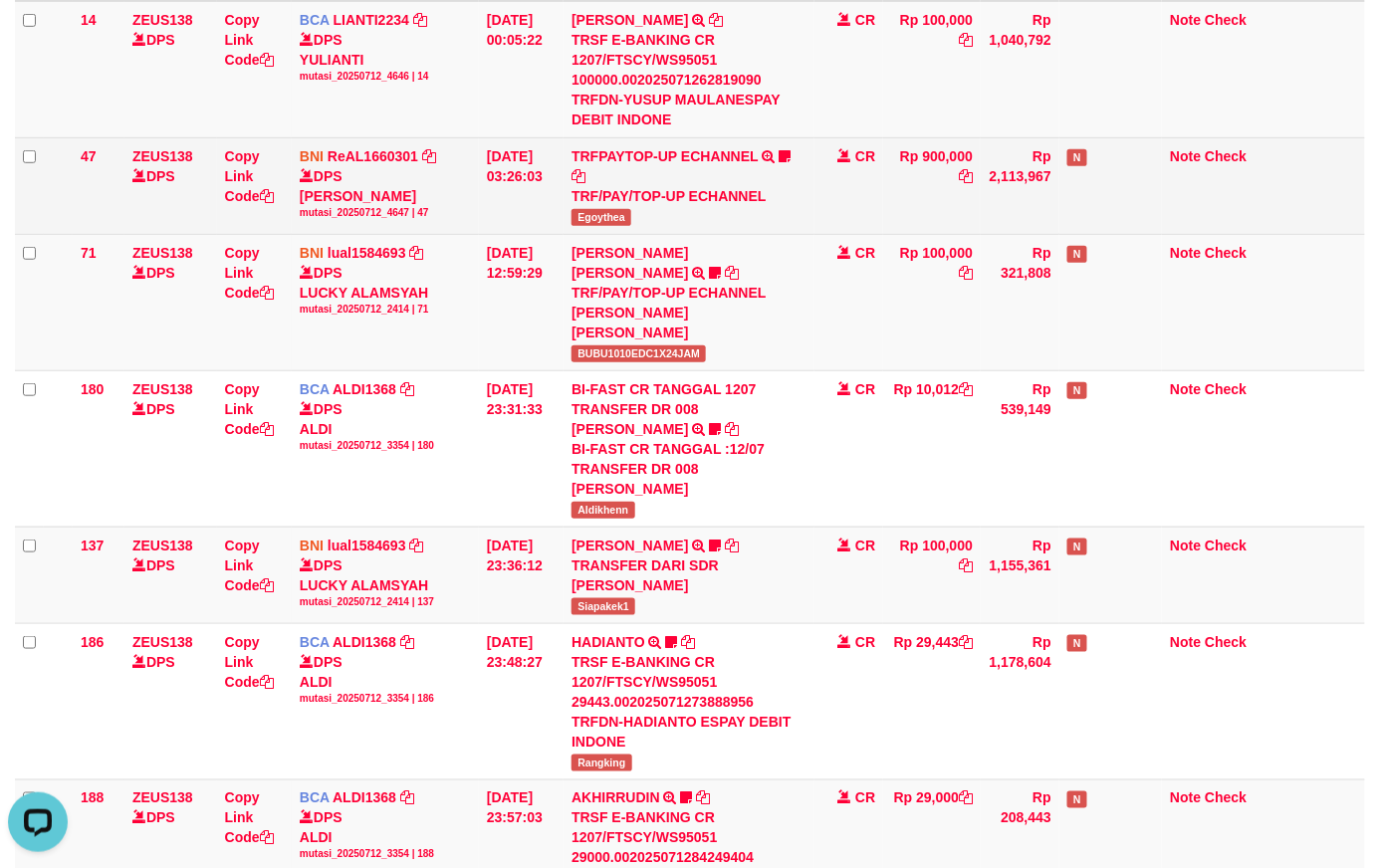 click on "Egoythea" at bounding box center [601, 217] 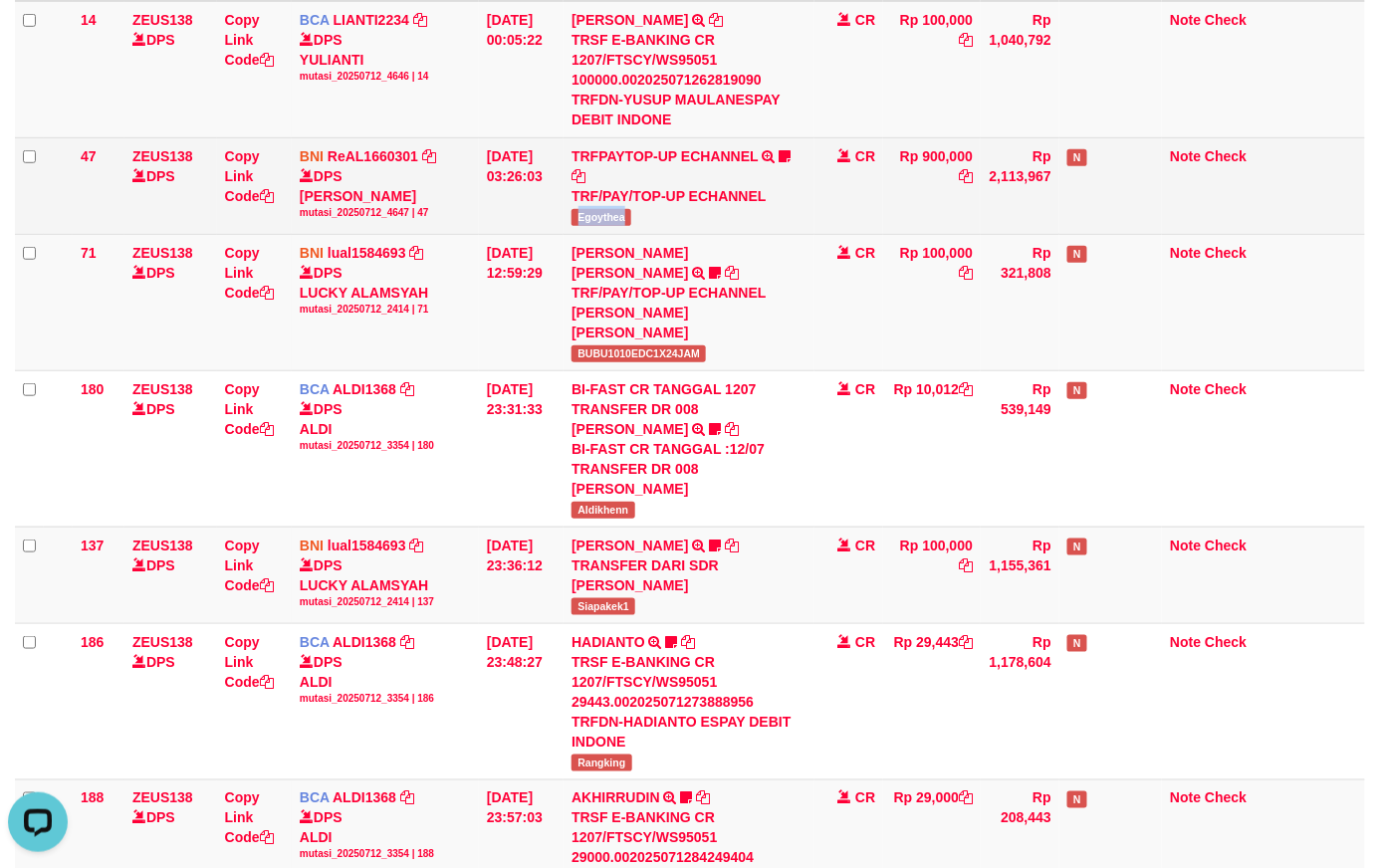 click on "Egoythea" at bounding box center (601, 217) 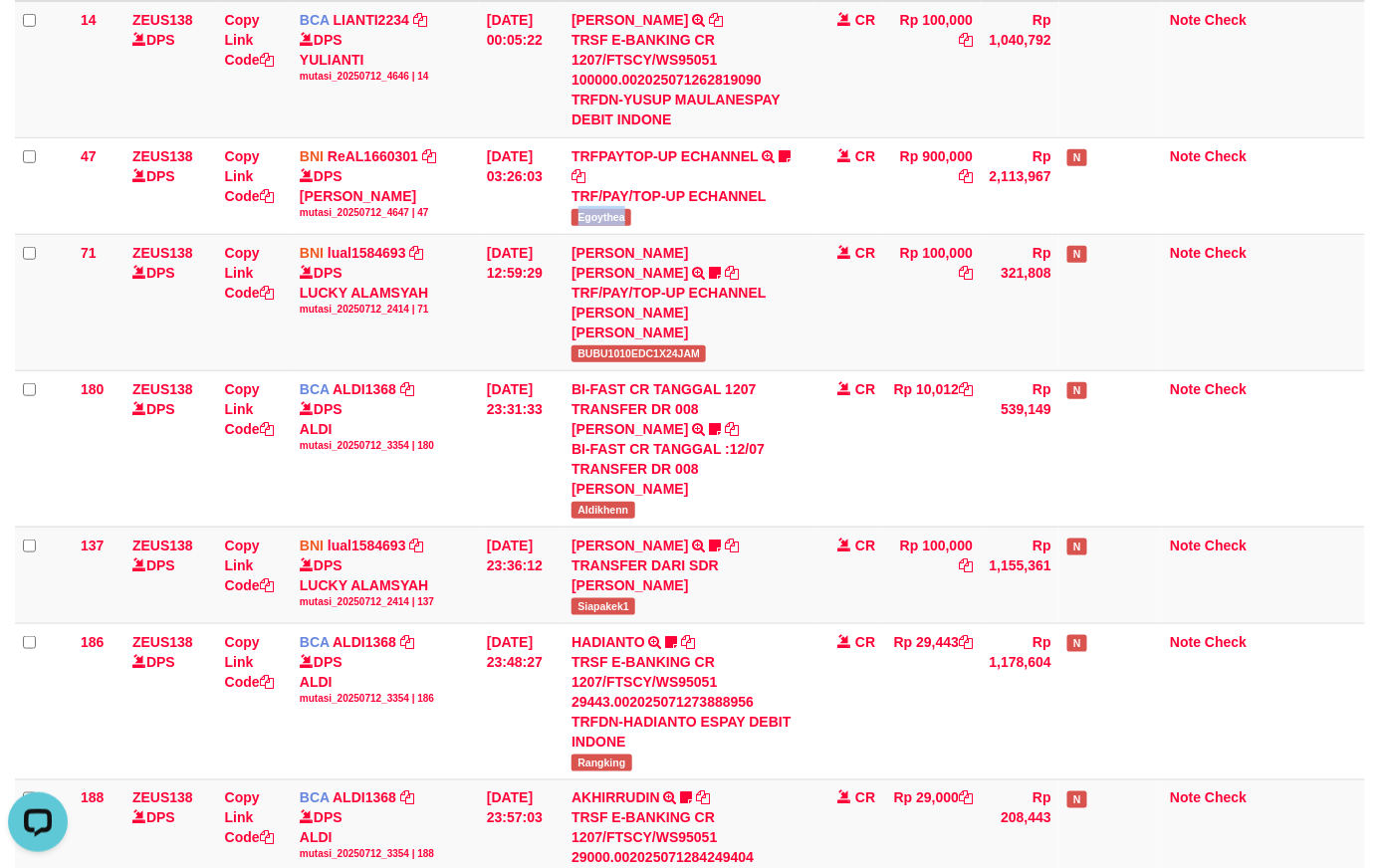 copy on "Egoythea" 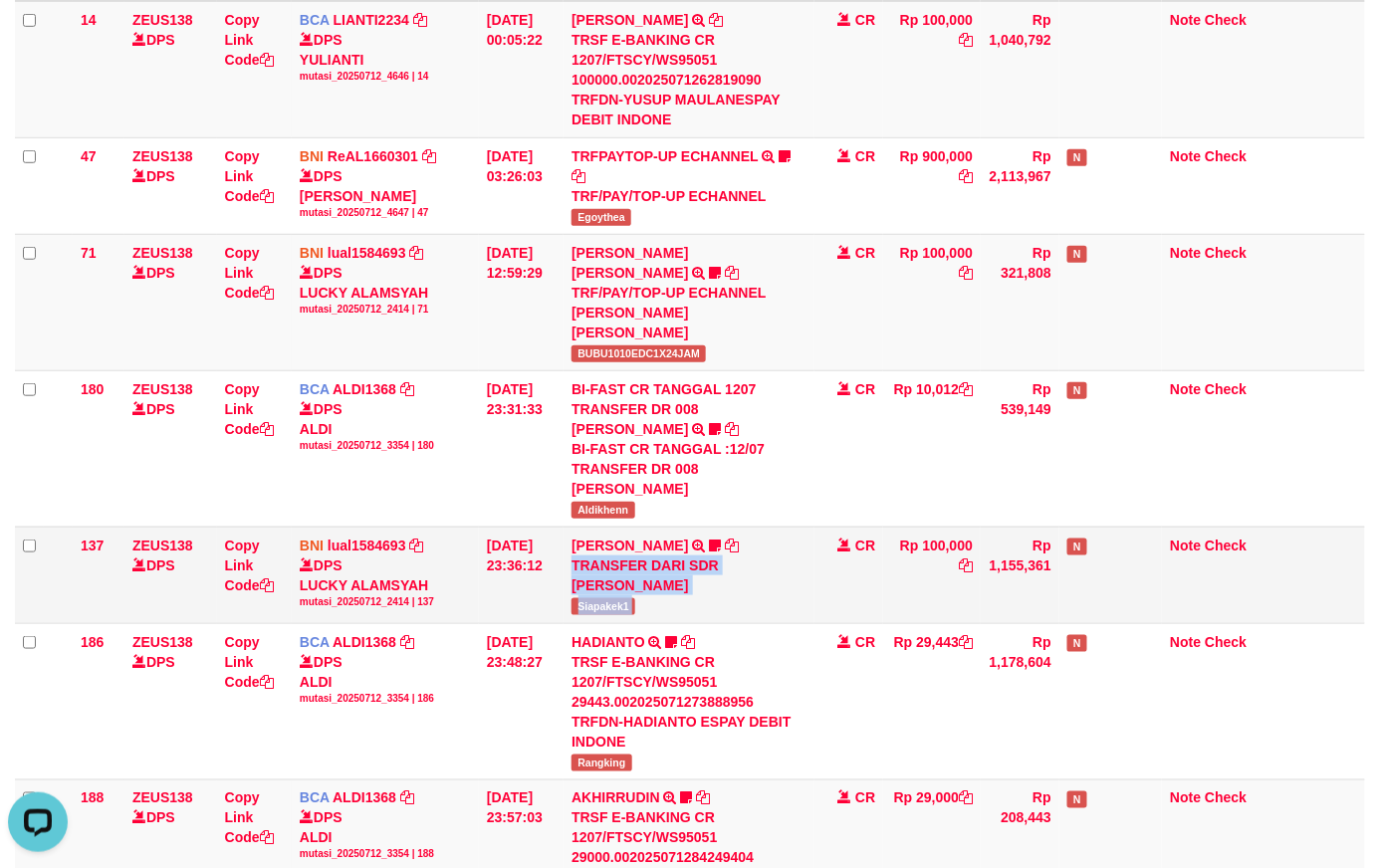 drag, startPoint x: 774, startPoint y: 511, endPoint x: 816, endPoint y: 586, distance: 85.95929 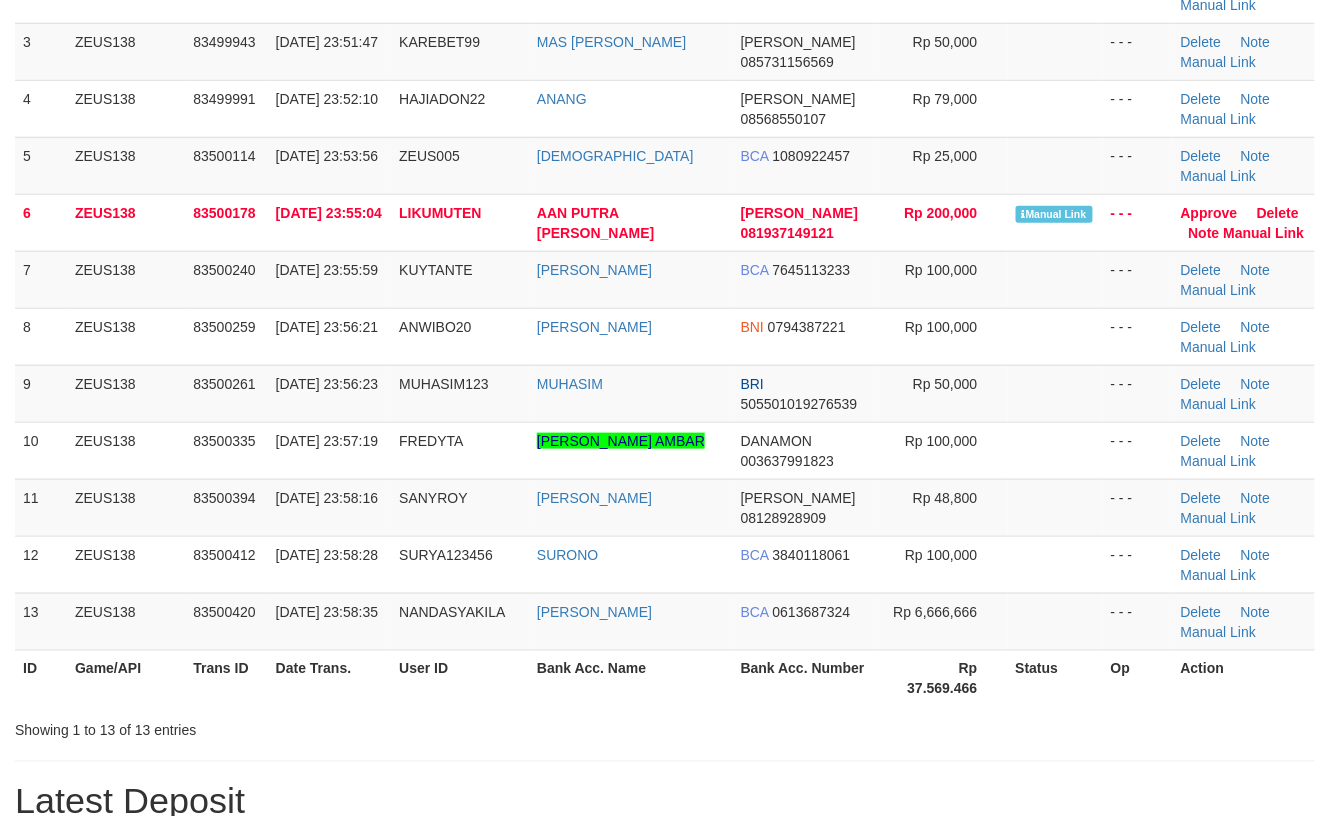 scroll, scrollTop: 266, scrollLeft: 0, axis: vertical 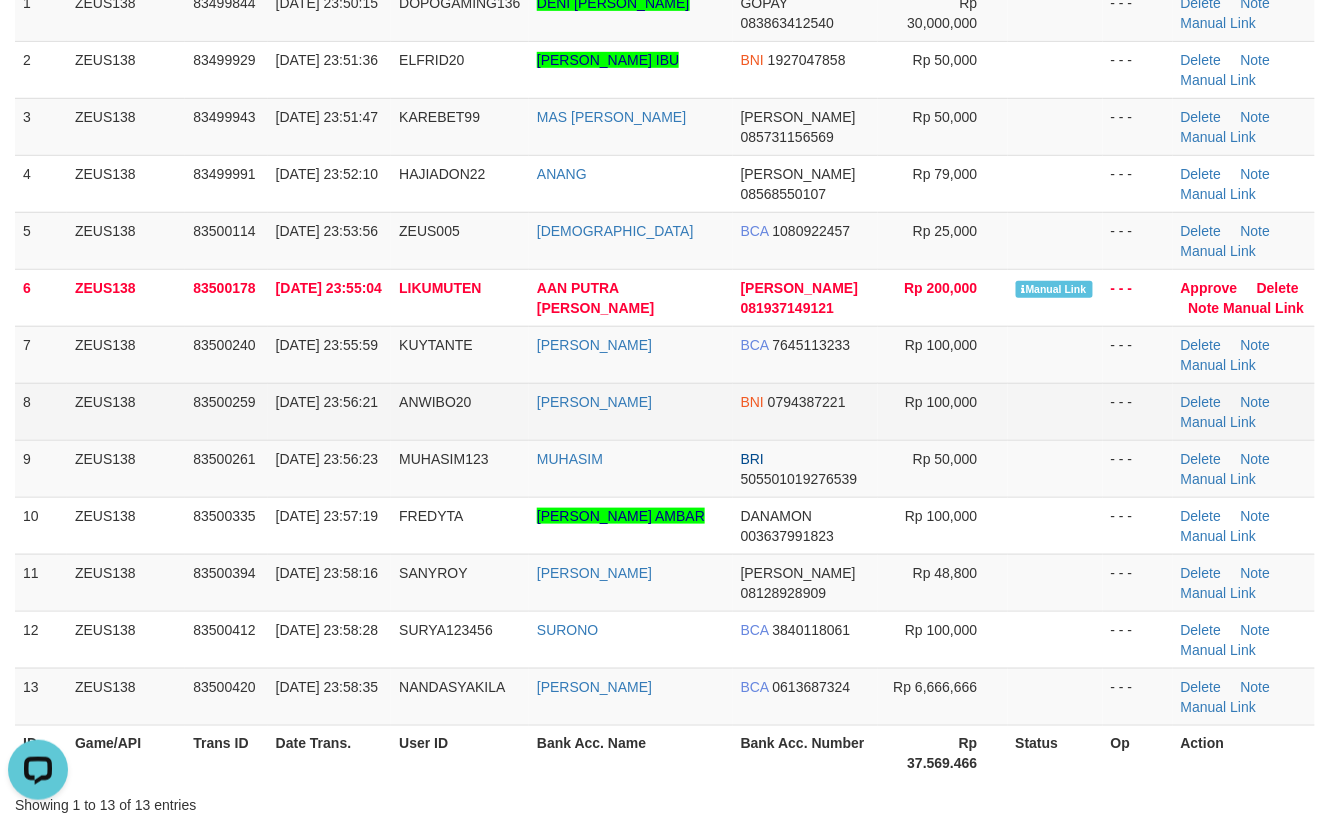 click on "Rp 100,000" at bounding box center (943, 411) 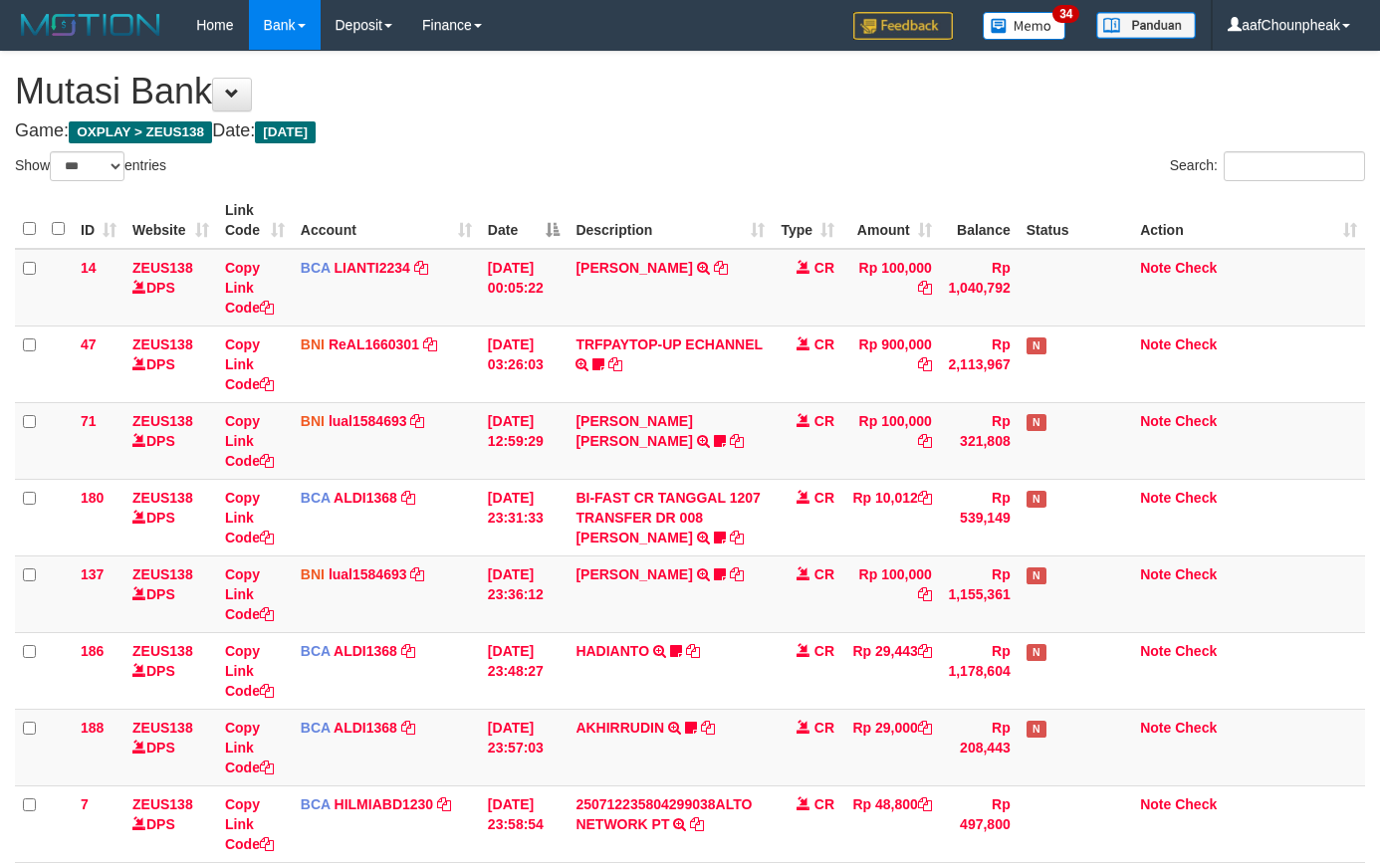 select on "***" 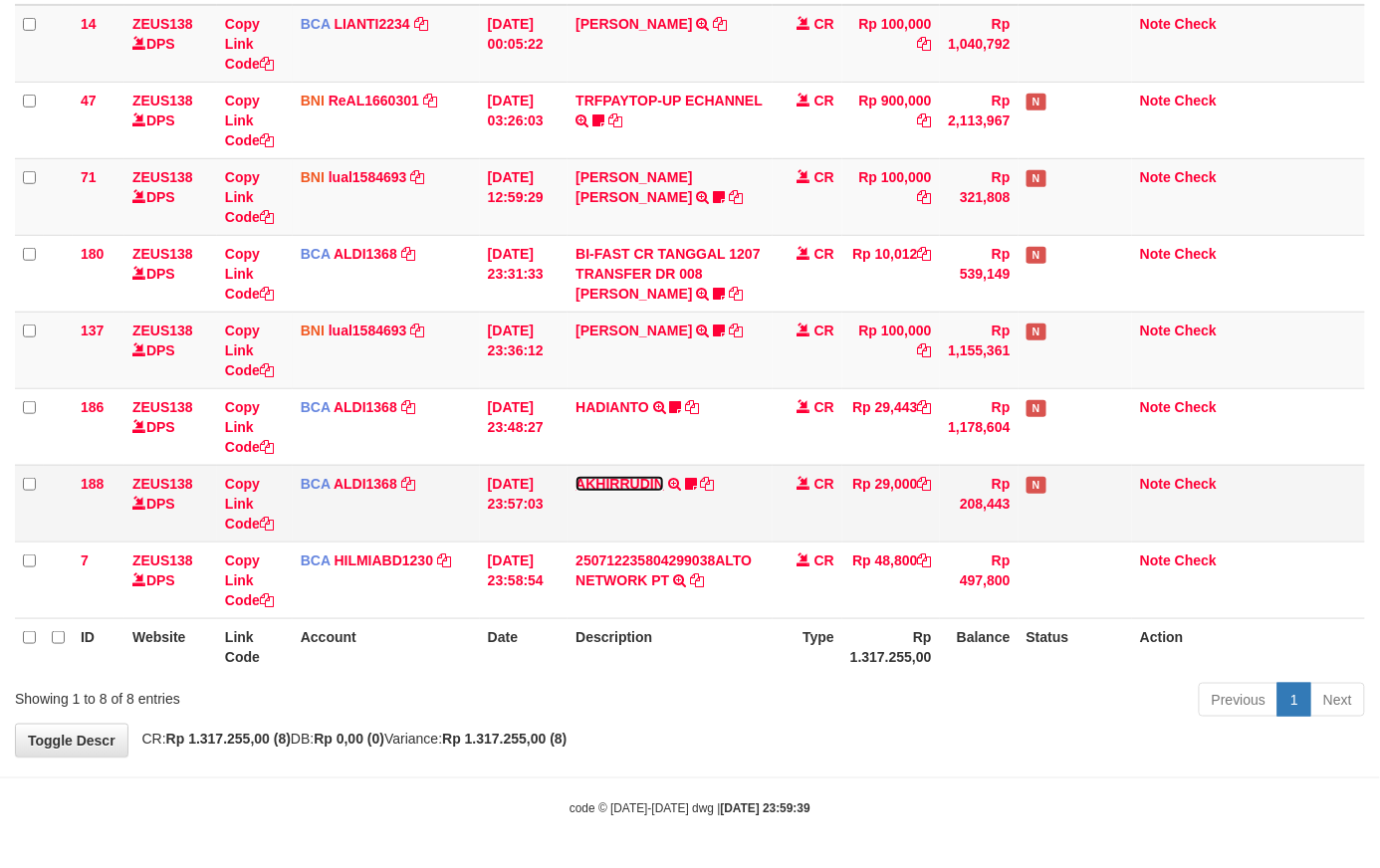 click on "AKHIRRUDIN" at bounding box center (619, 484) 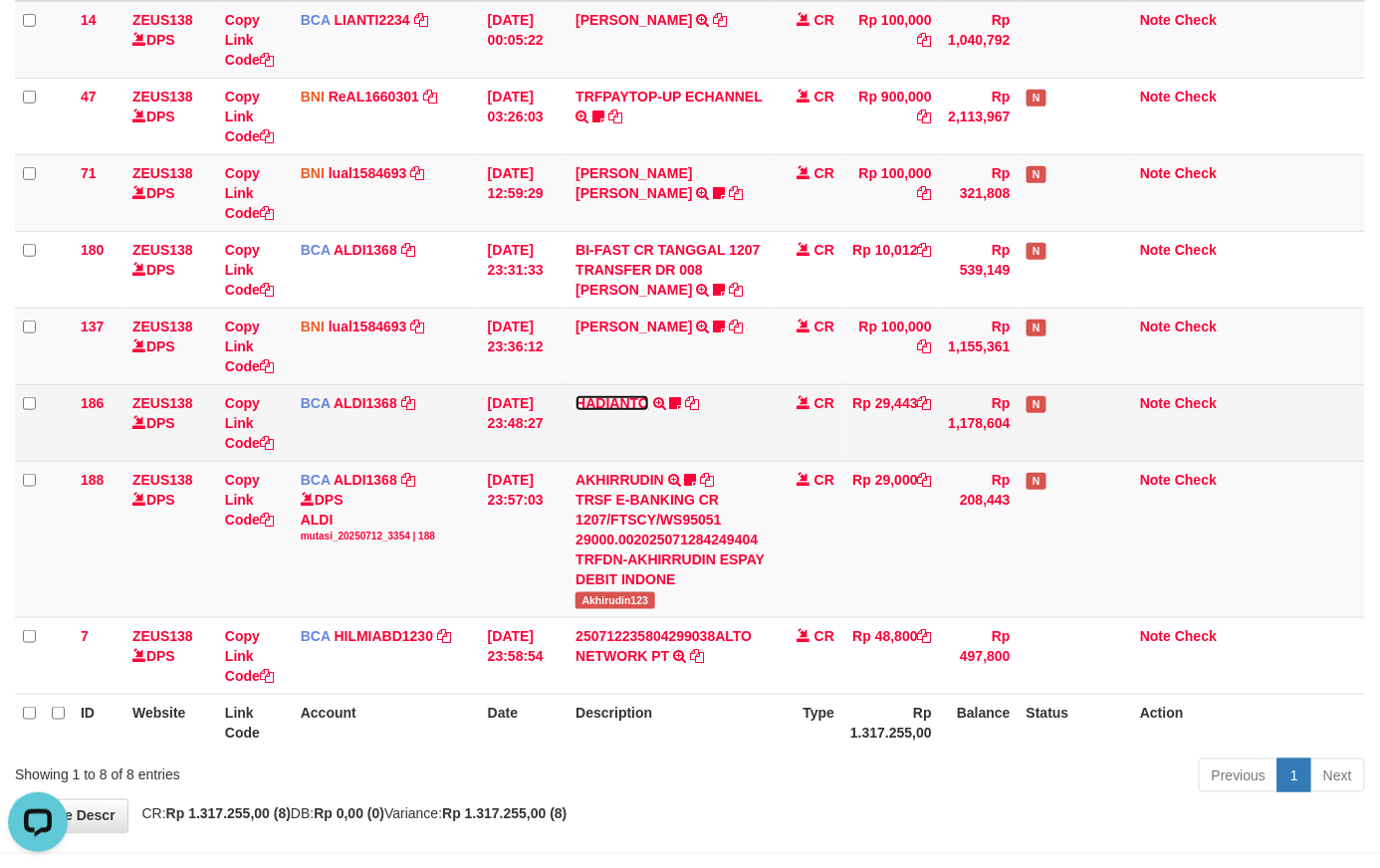 click on "HADIANTO" at bounding box center [612, 403] 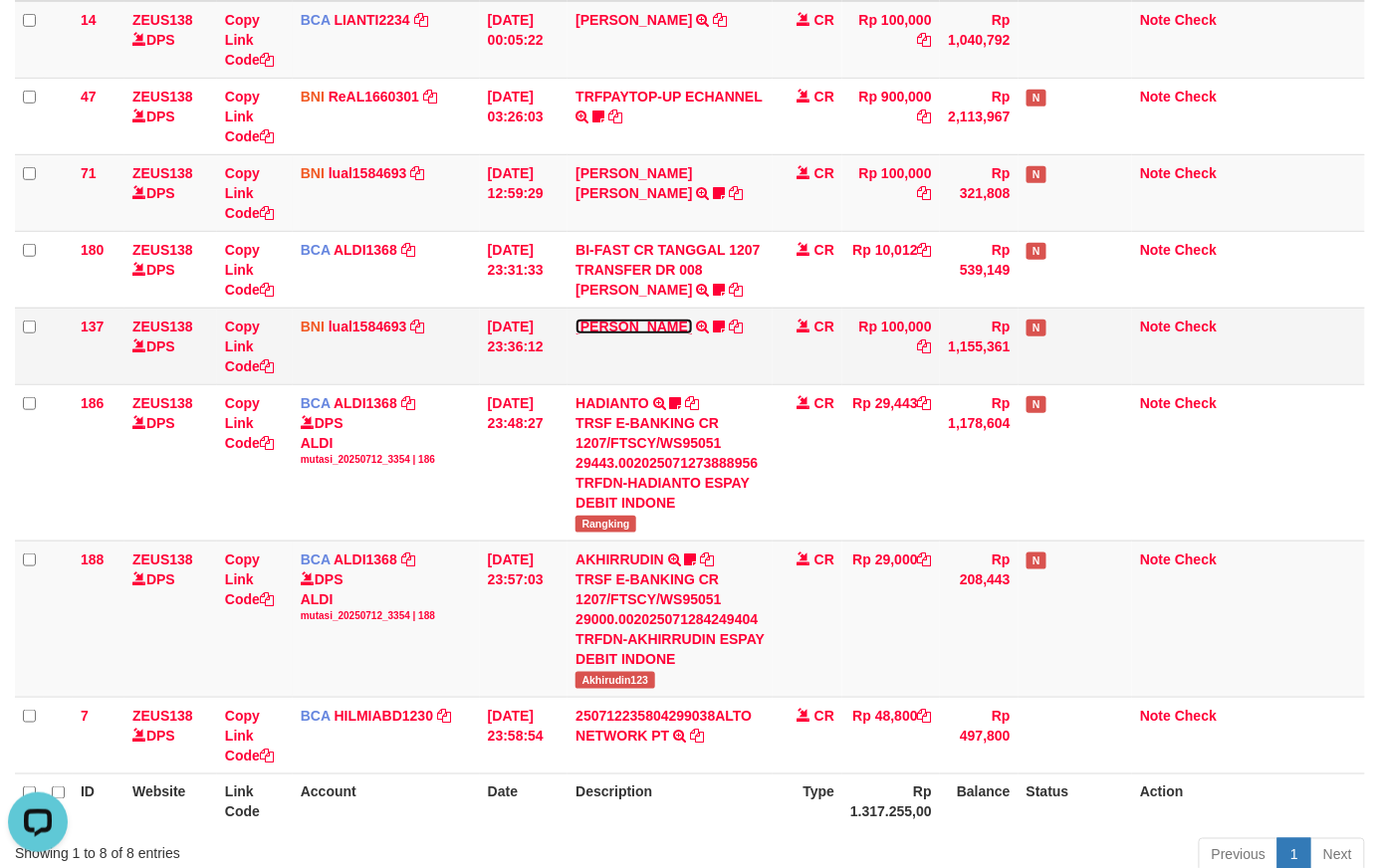 click on "RIZKY MARCELLINO" at bounding box center (633, 326) 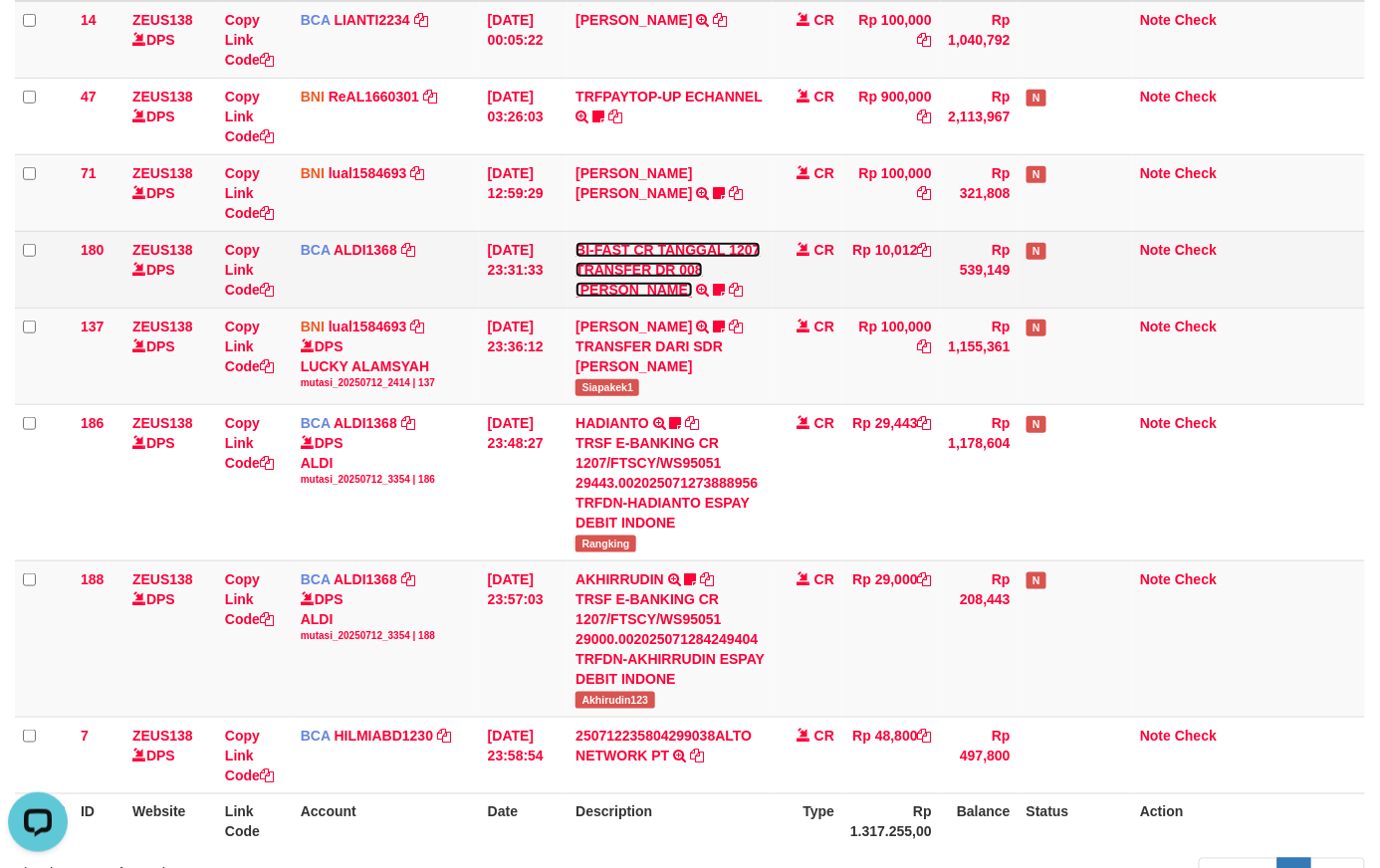 click on "BI-FAST CR TANGGAL 1207 TRANSFER DR 008 MOHAMAD ALDI" at bounding box center [667, 270] 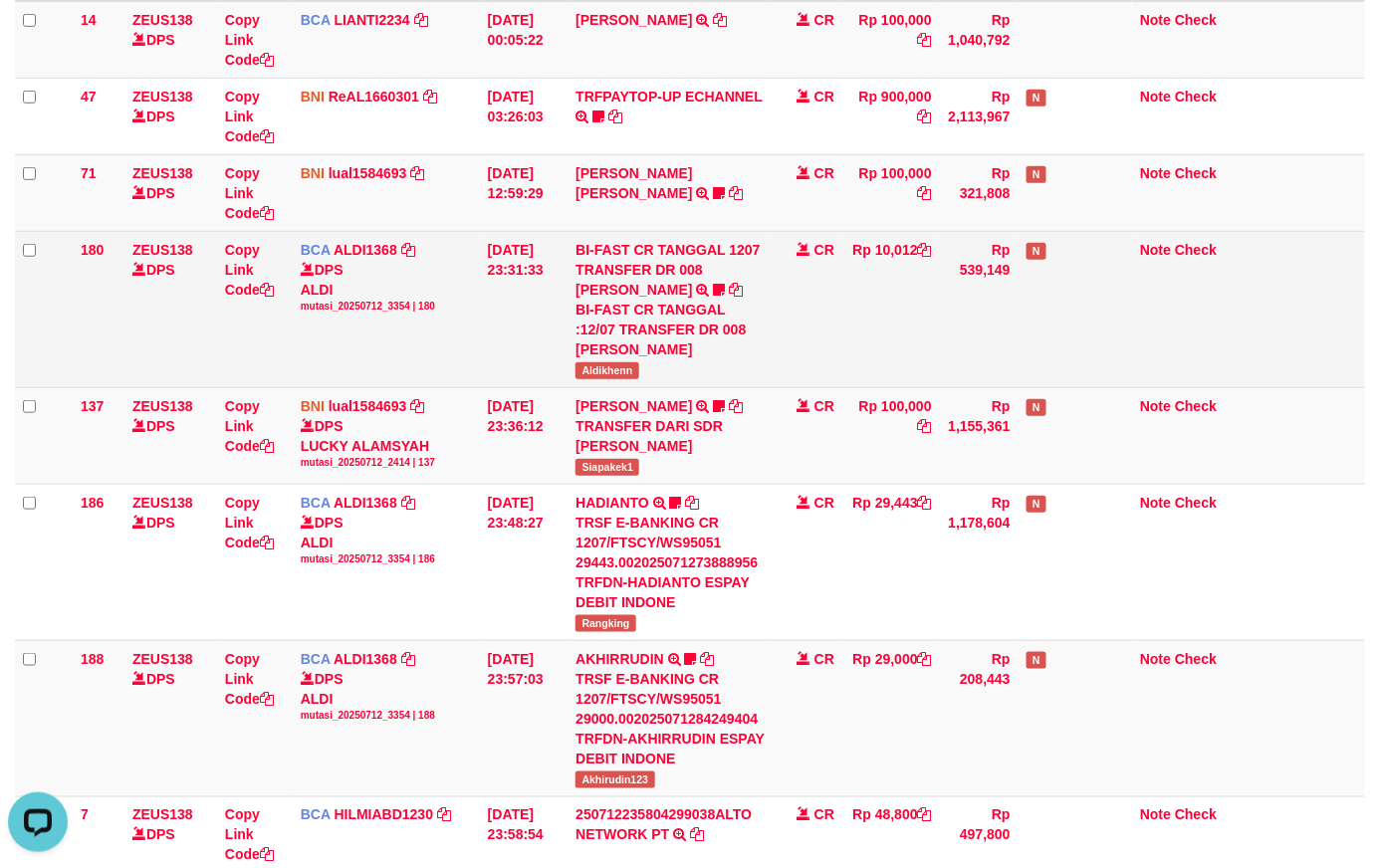 click on "Aldikhenn" at bounding box center [606, 370] 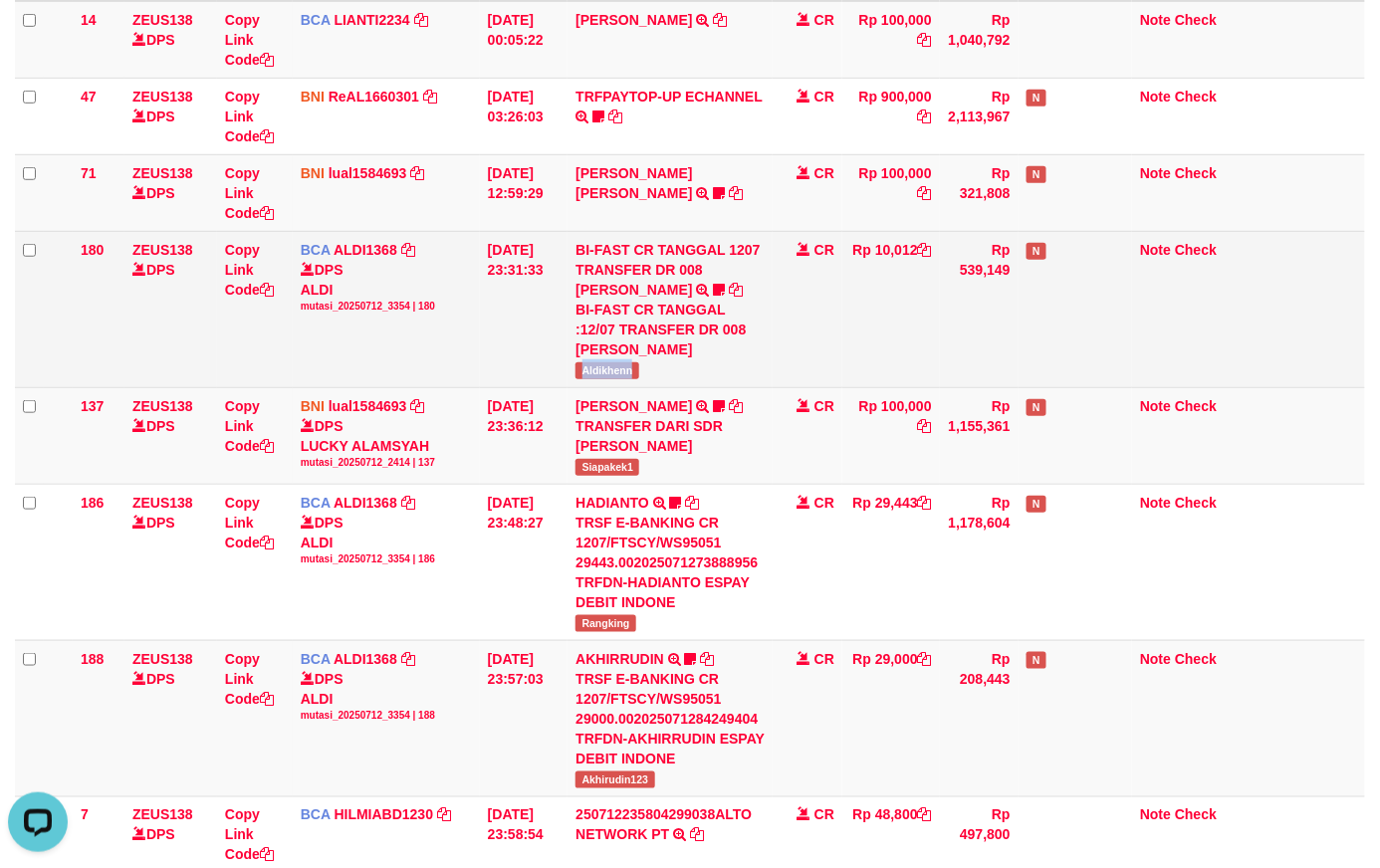click on "Aldikhenn" at bounding box center (606, 370) 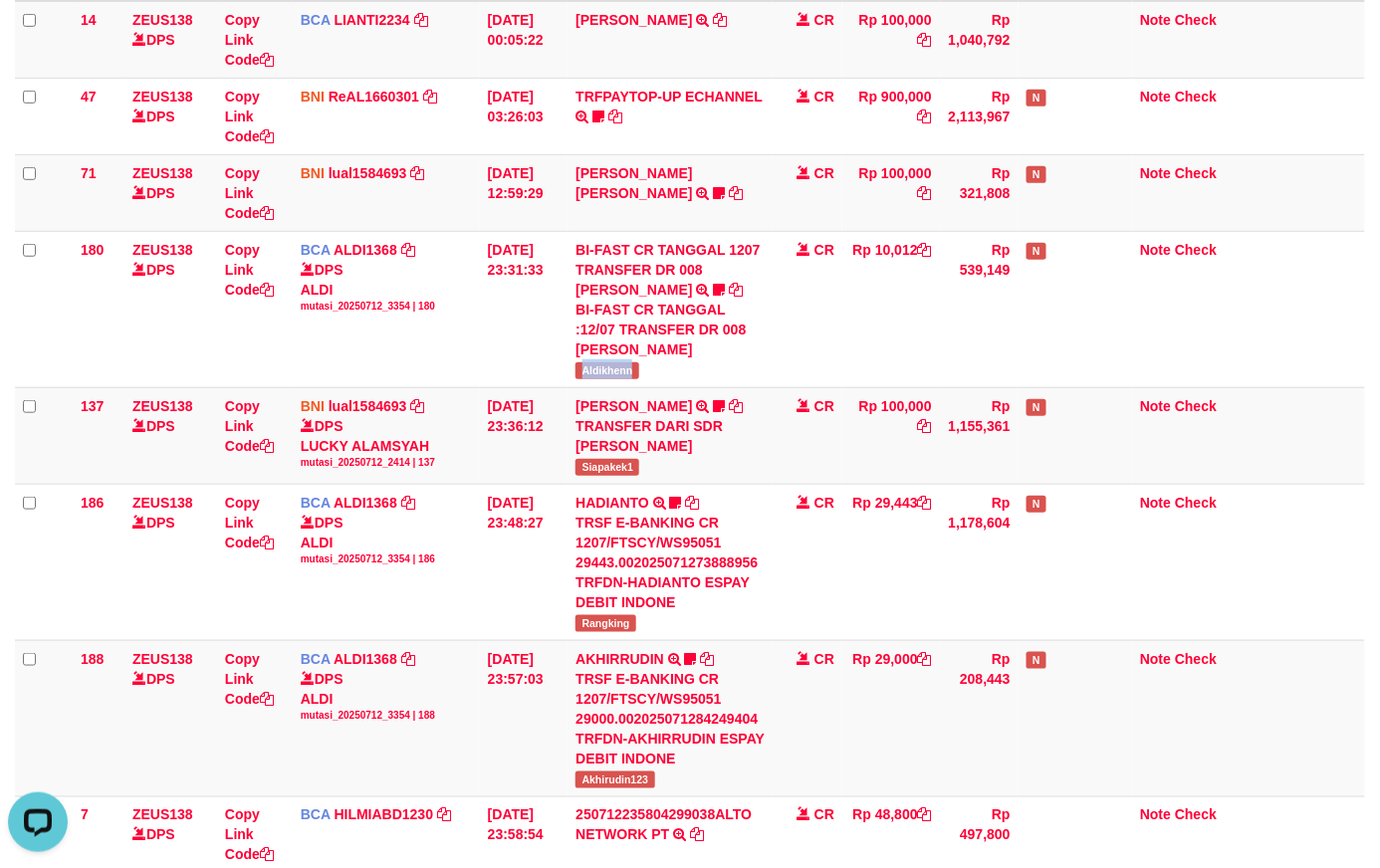 copy on "Aldikhenn" 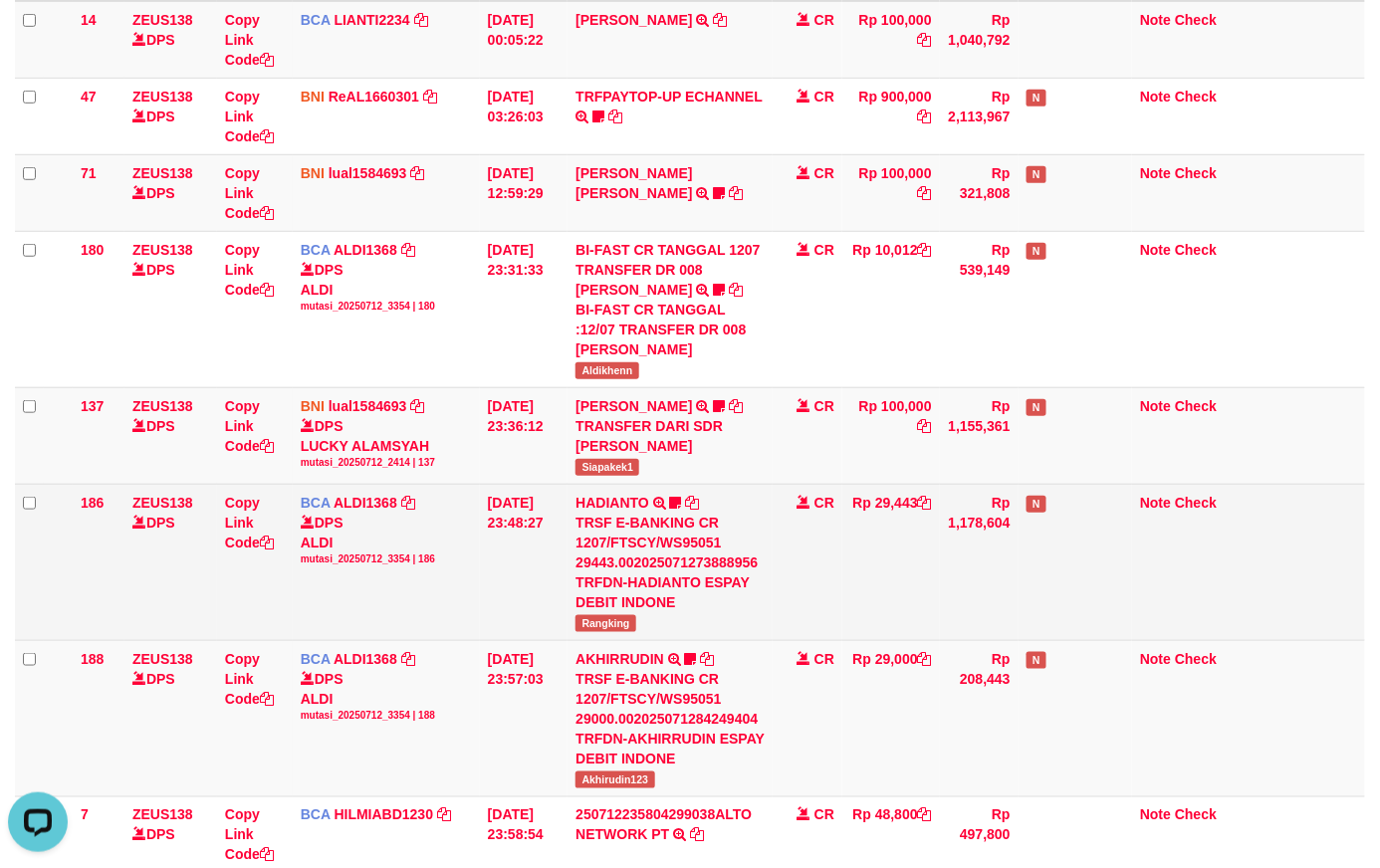 click on "Rp 29,443" at bounding box center (891, 561) 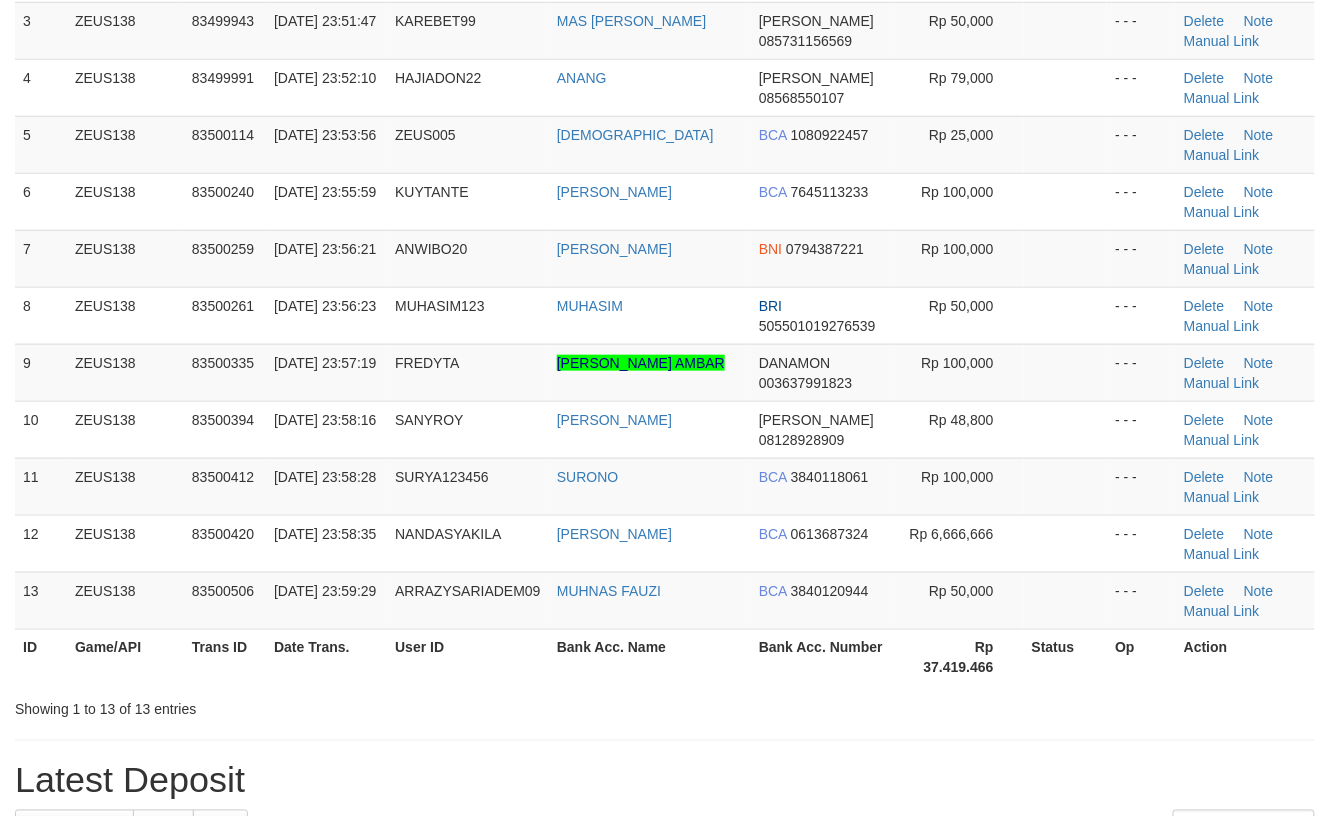 scroll, scrollTop: 266, scrollLeft: 0, axis: vertical 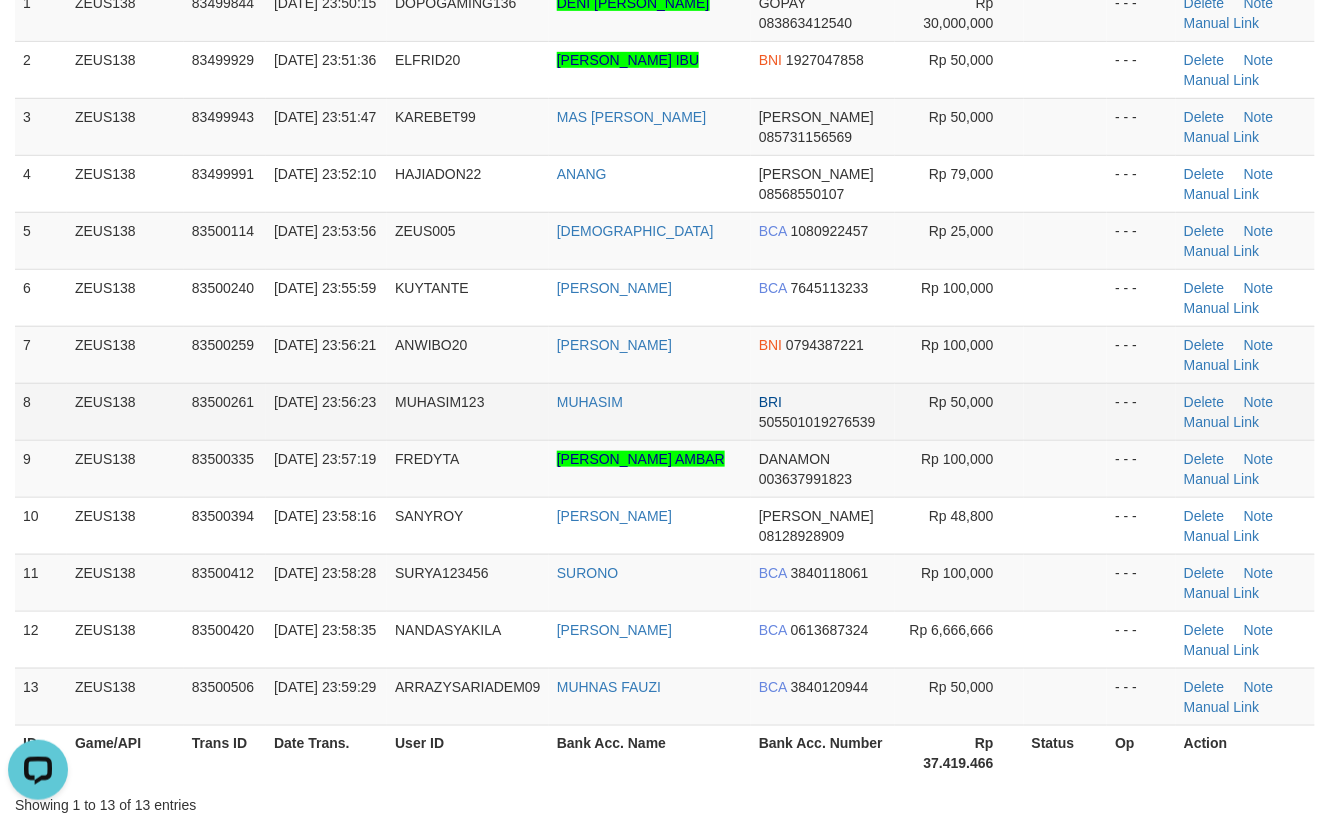 click on "- - -" at bounding box center [1141, 411] 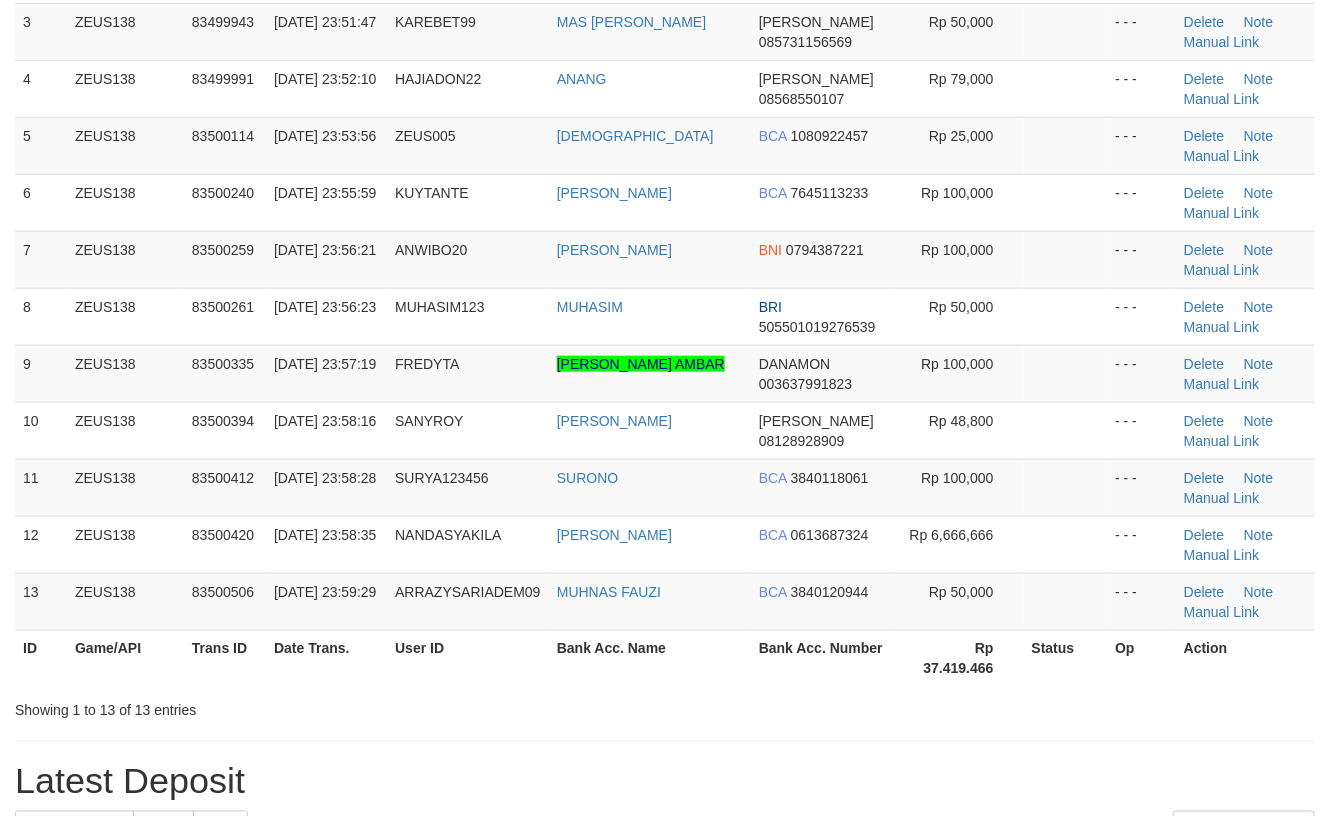 click at bounding box center [1066, 430] 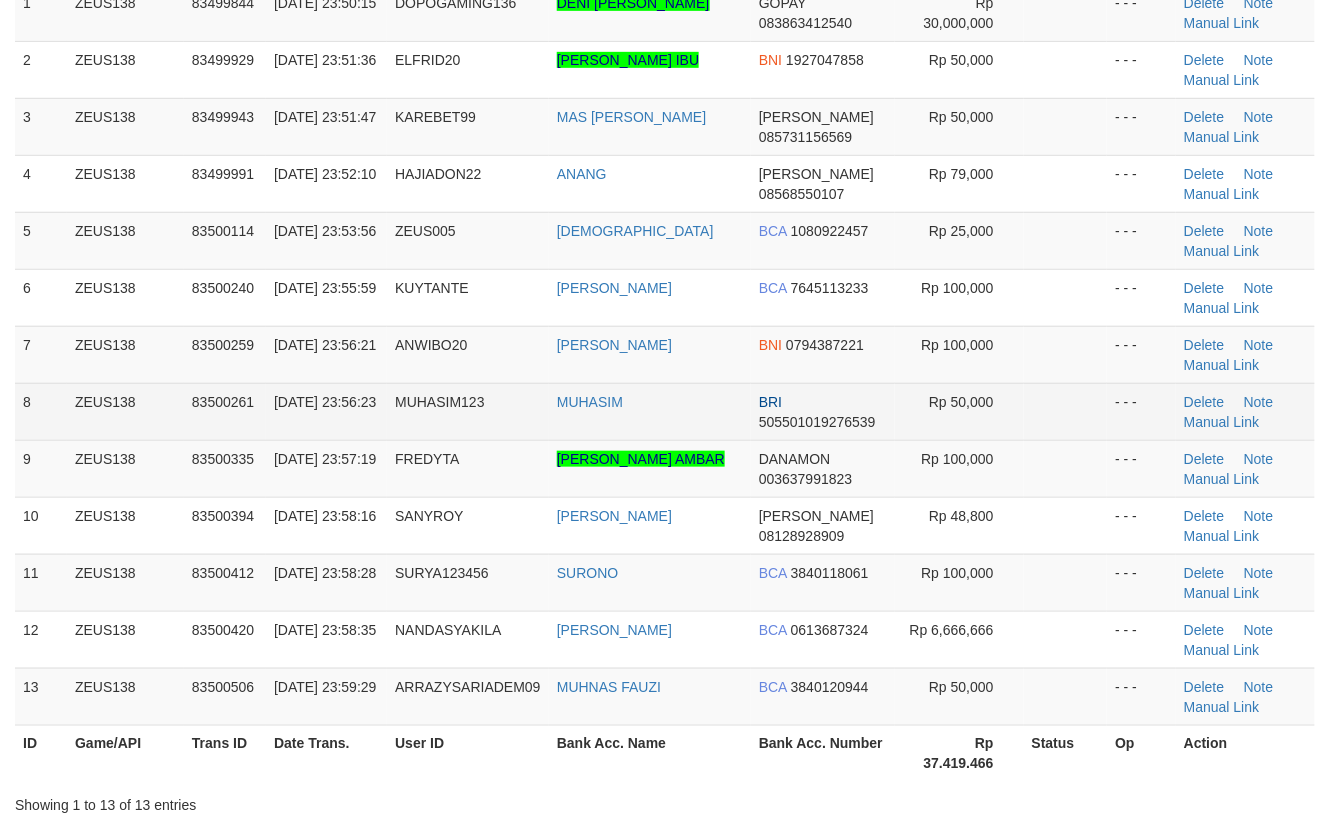 drag, startPoint x: 0, startPoint y: 0, endPoint x: 1062, endPoint y: 413, distance: 1139.4792 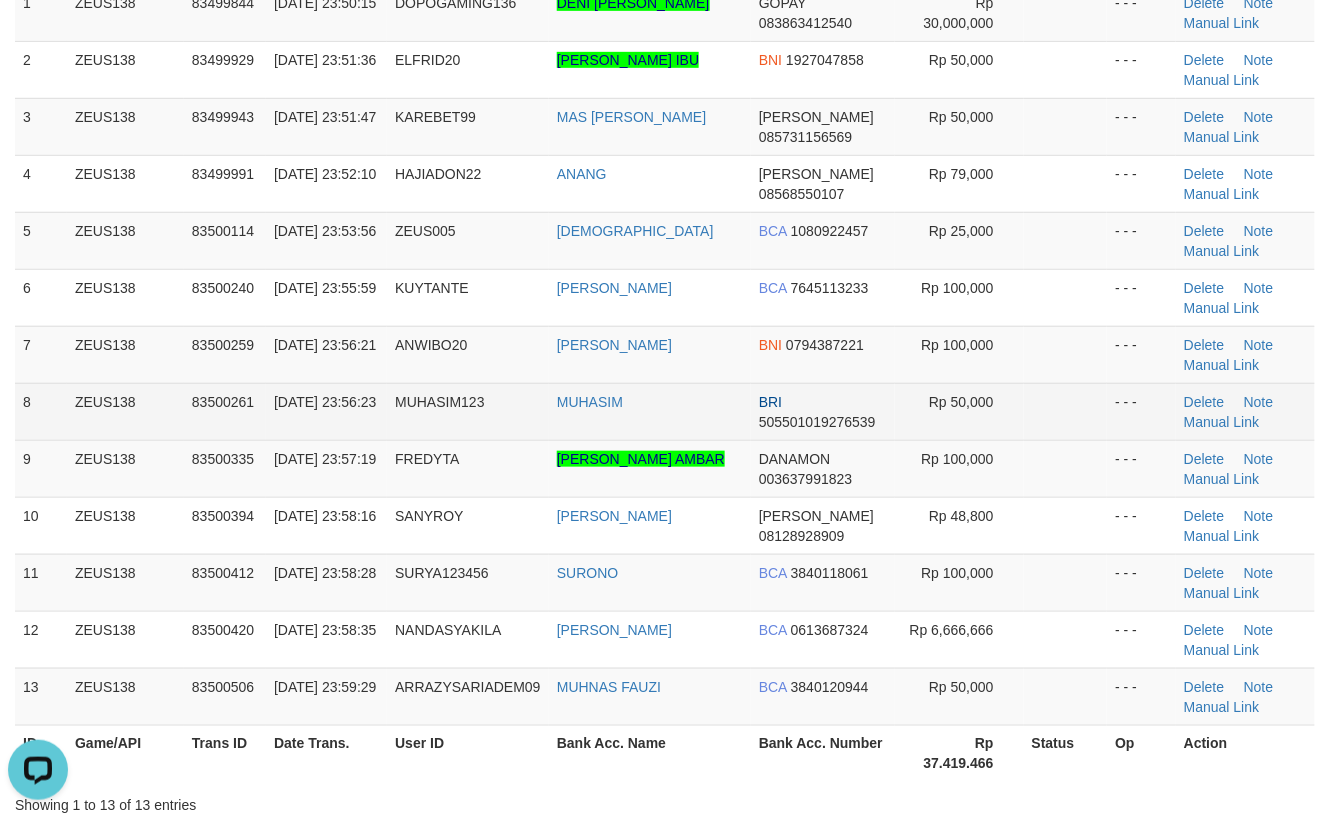 scroll, scrollTop: 0, scrollLeft: 0, axis: both 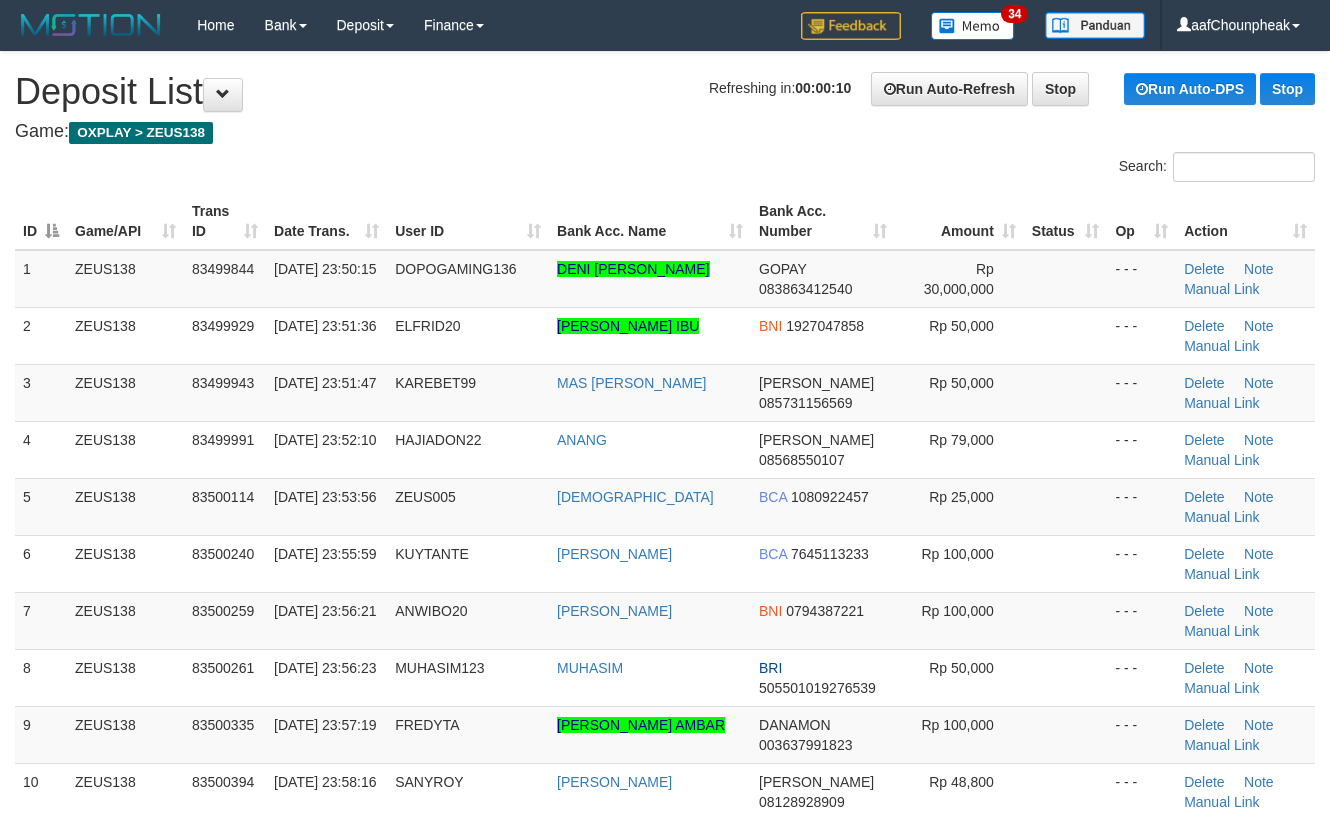 click at bounding box center (1066, 791) 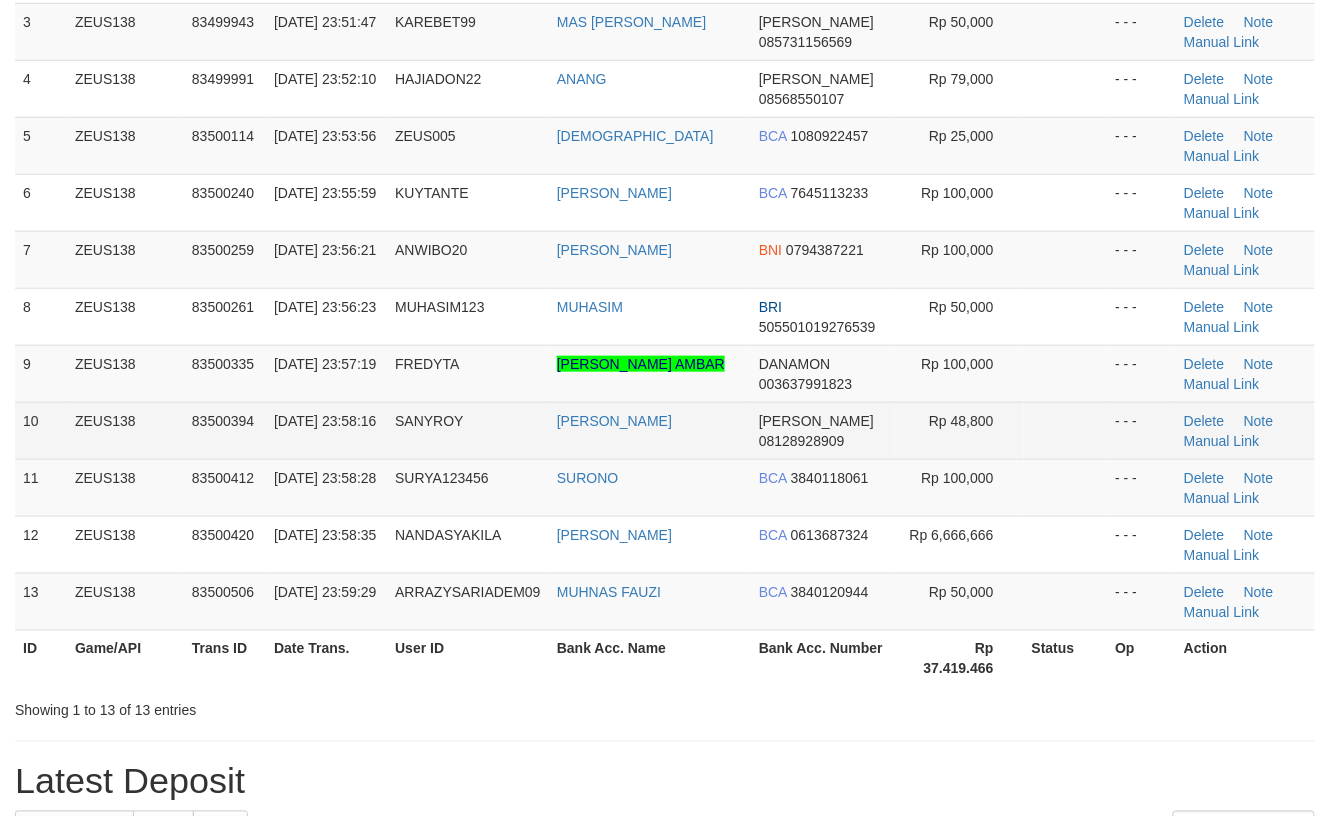 click at bounding box center (1066, 430) 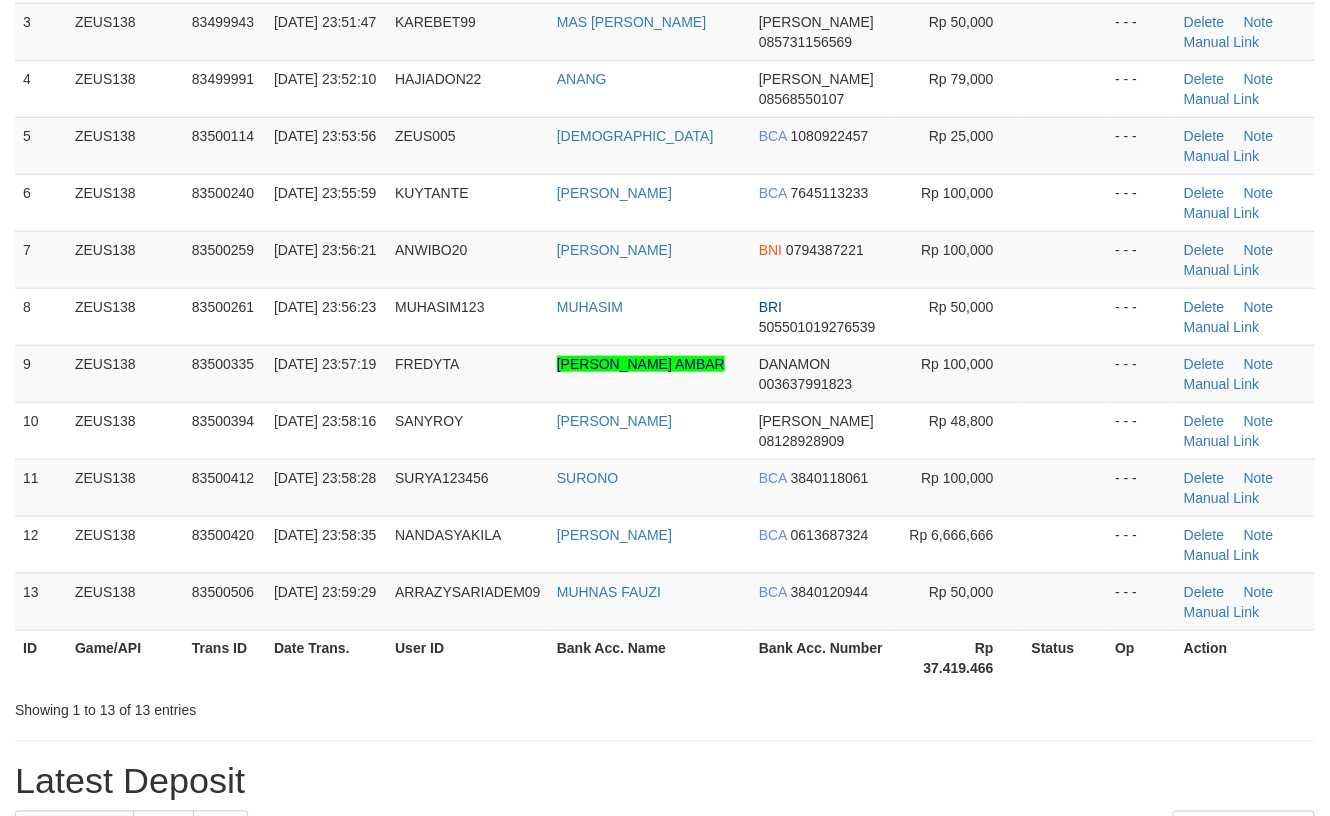 scroll, scrollTop: 266, scrollLeft: 0, axis: vertical 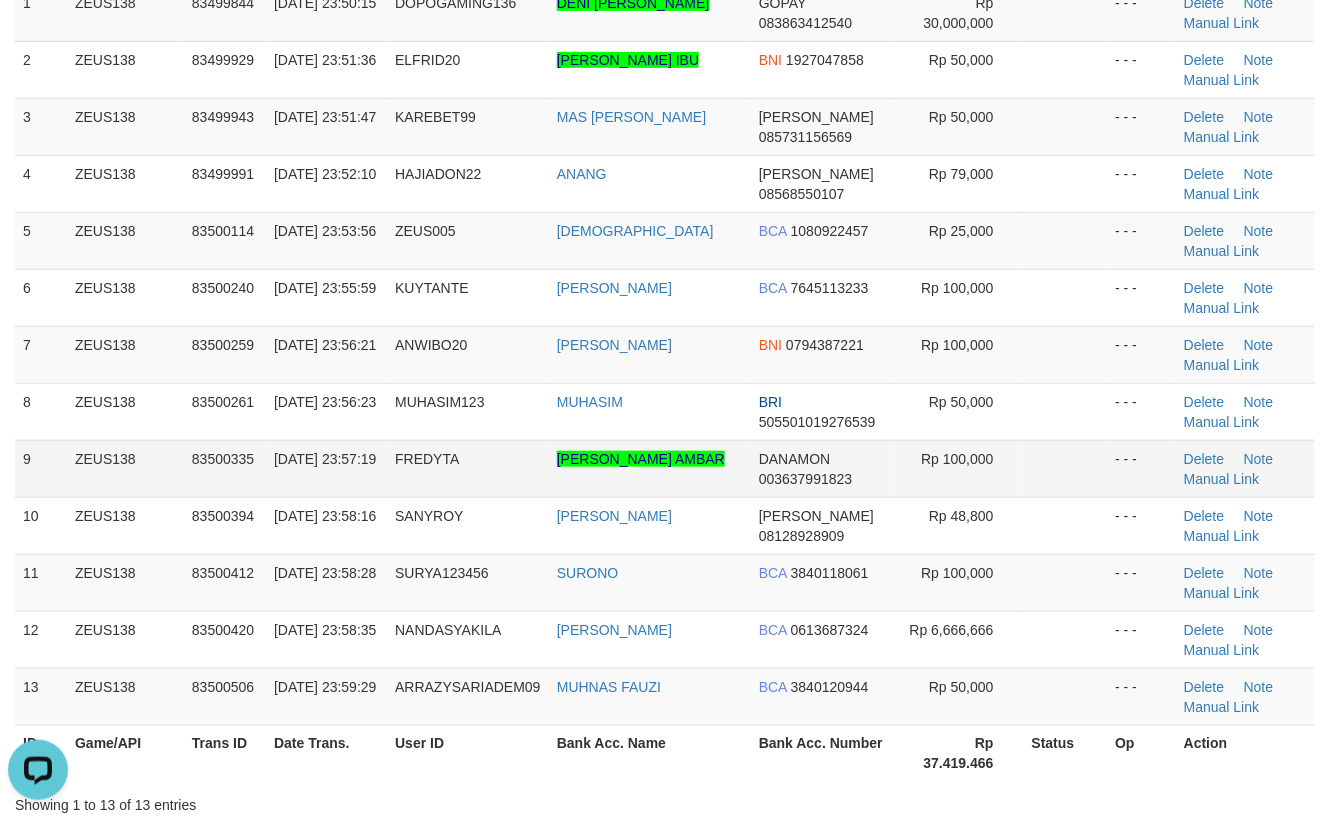 drag, startPoint x: 1066, startPoint y: 478, endPoint x: 1346, endPoint y: 477, distance: 280.0018 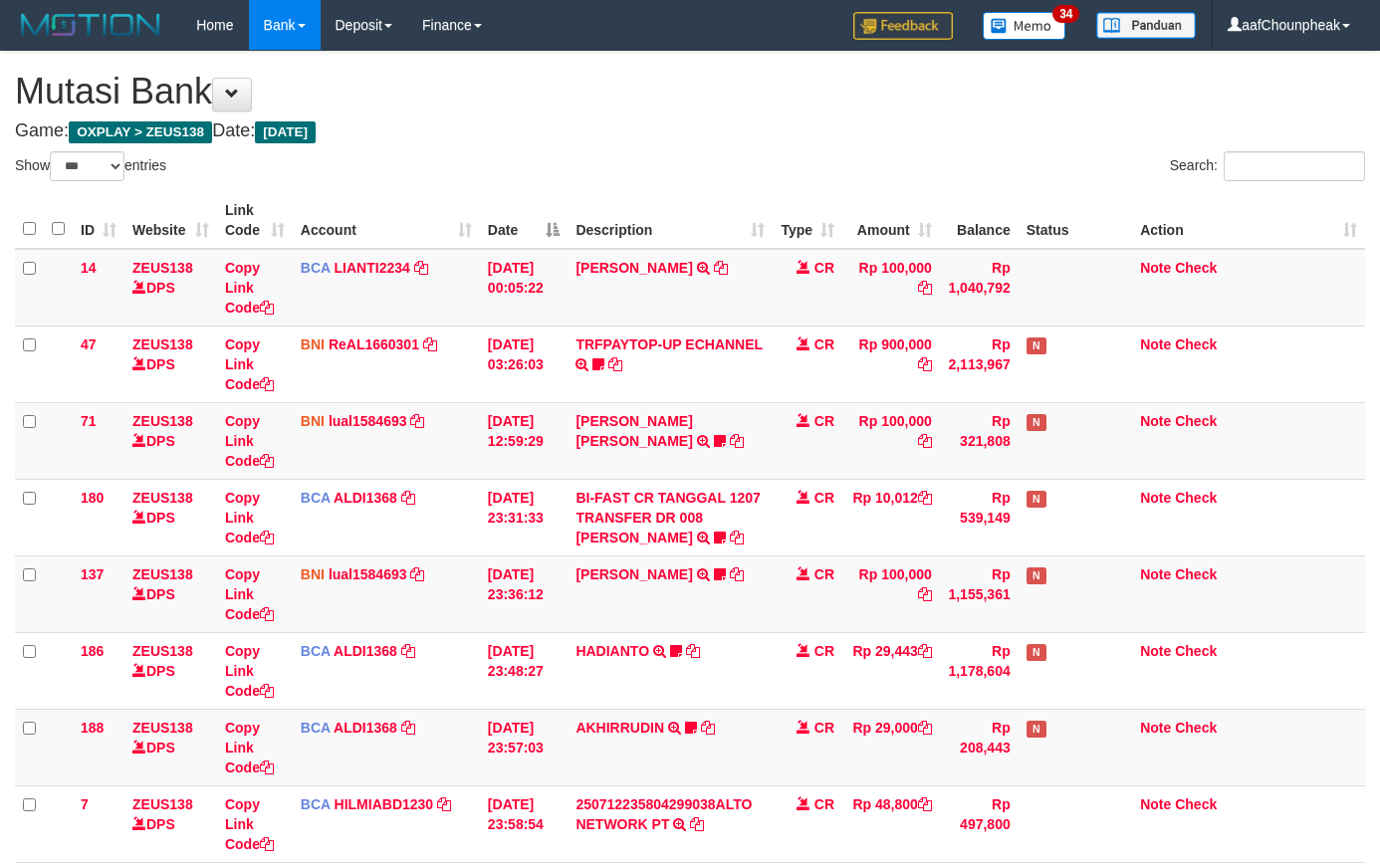 select on "***" 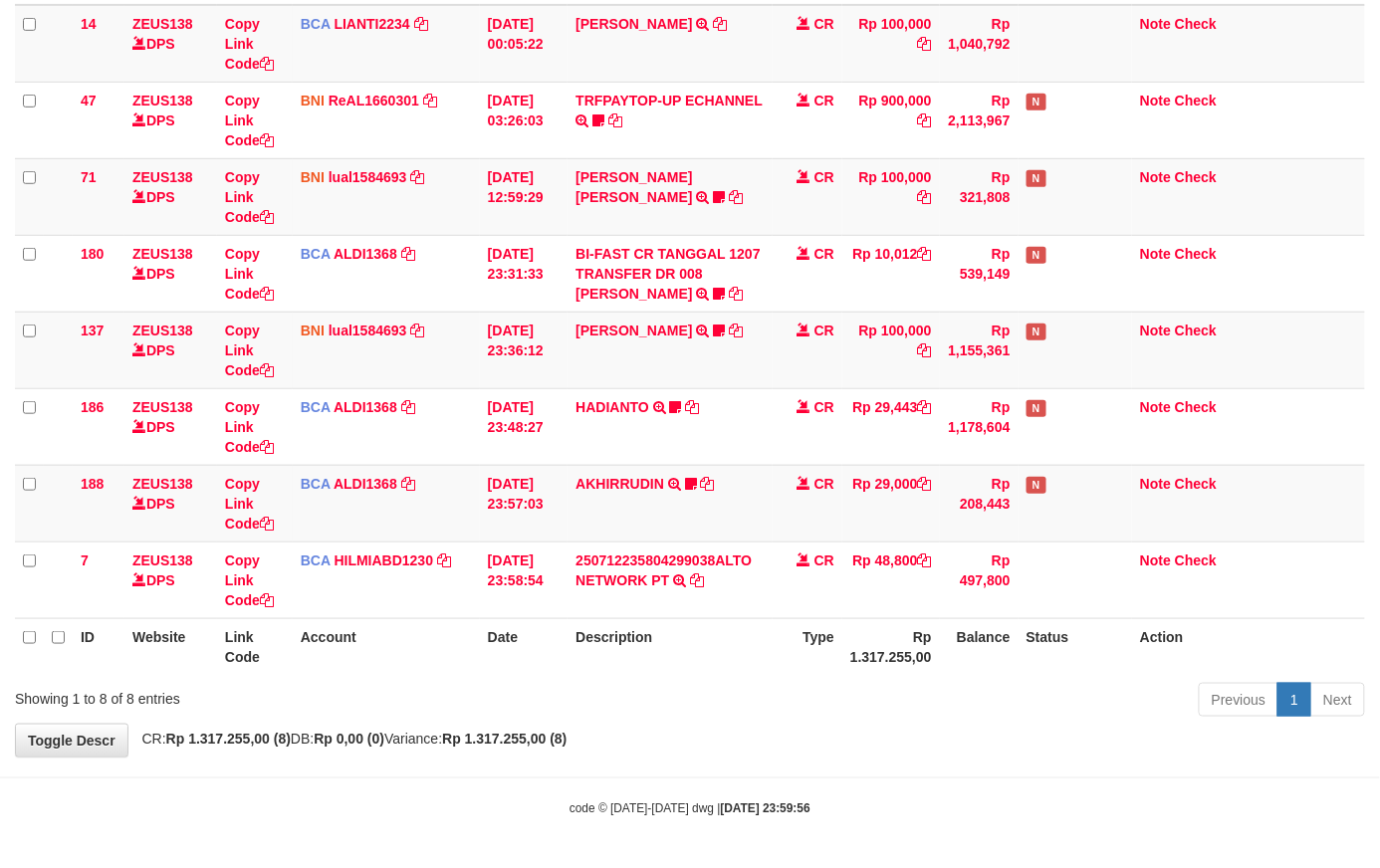 drag, startPoint x: 1021, startPoint y: 808, endPoint x: 1034, endPoint y: 821, distance: 18.384776 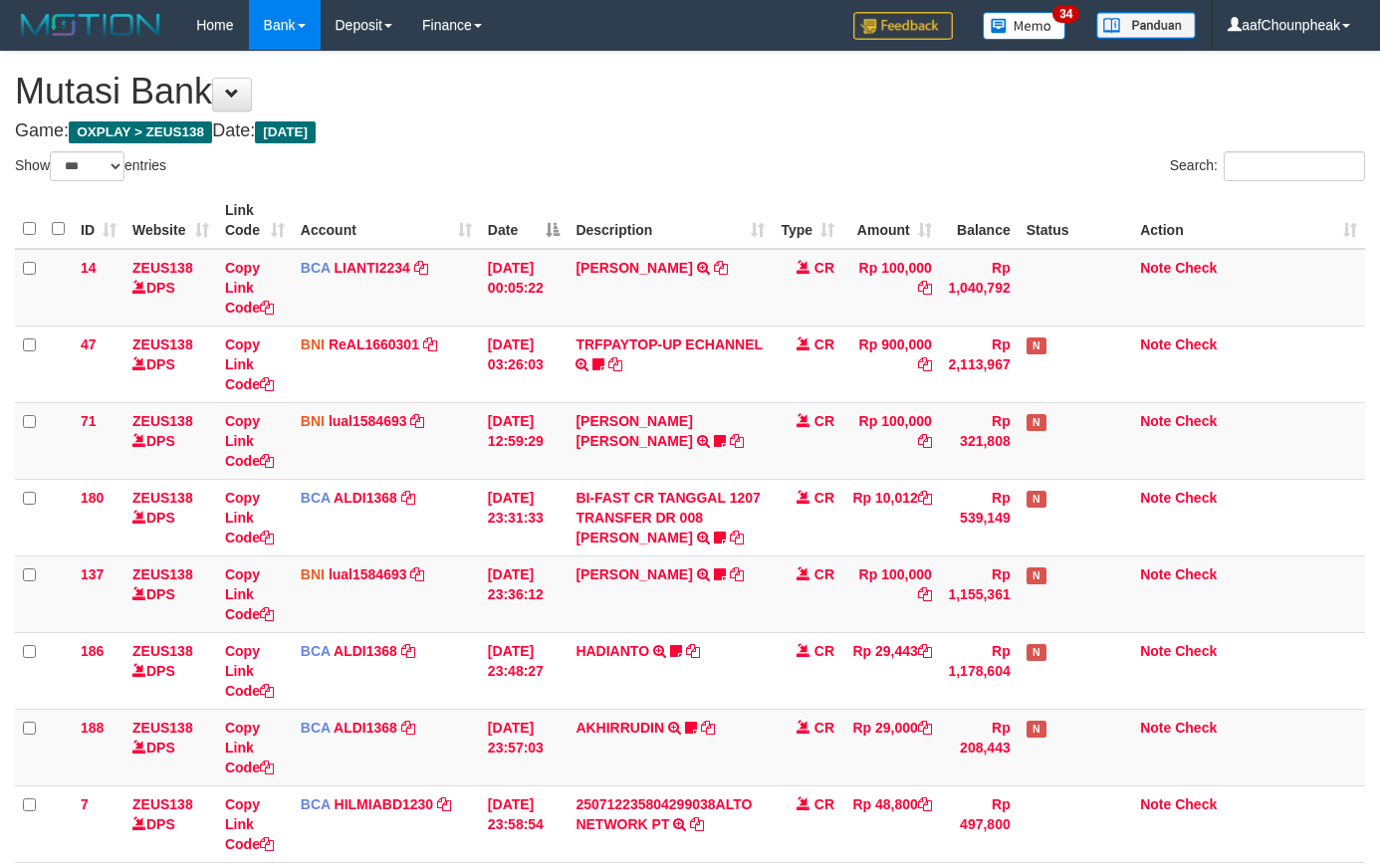 select on "***" 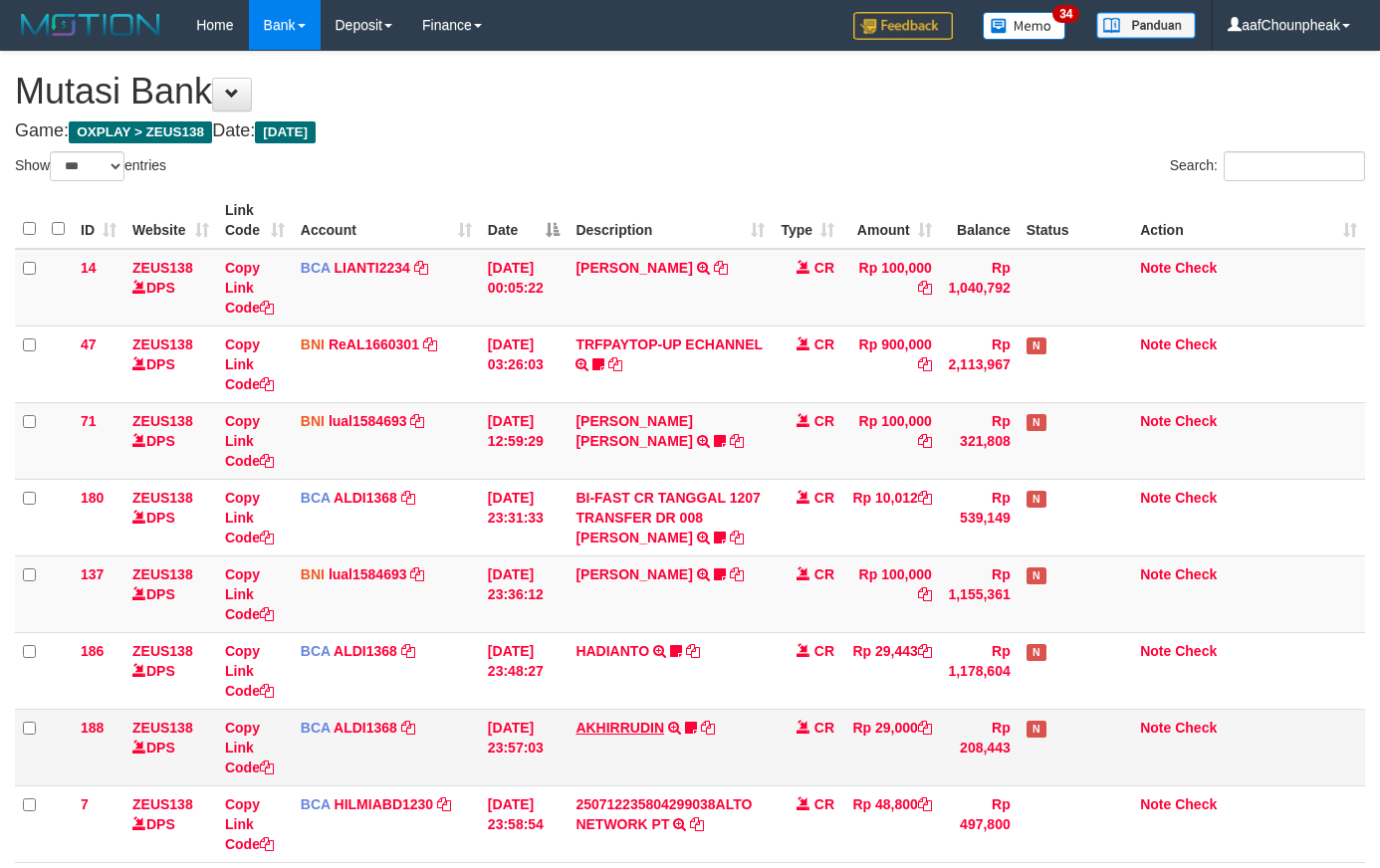 scroll, scrollTop: 248, scrollLeft: 0, axis: vertical 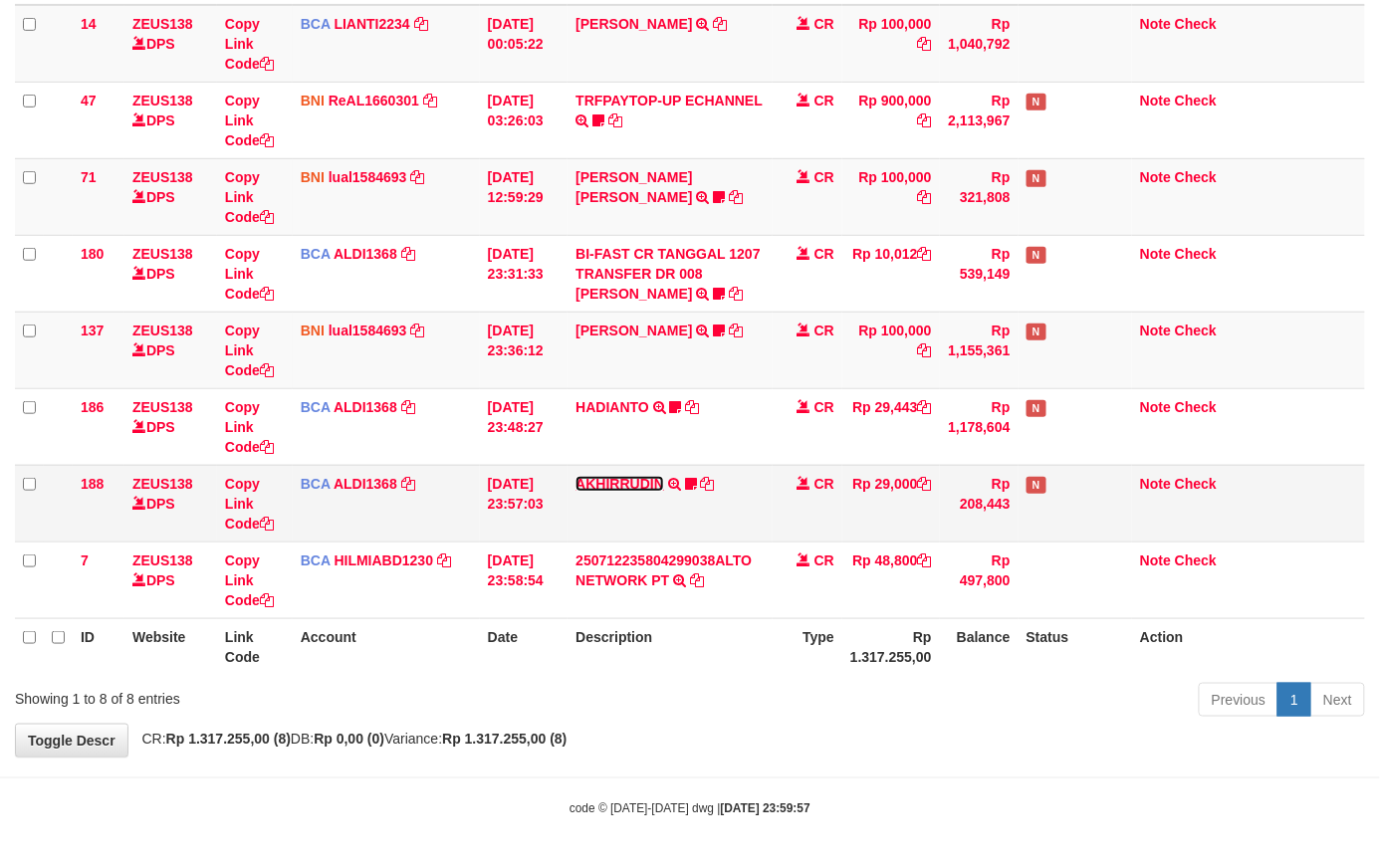 click on "AKHIRRUDIN" at bounding box center (619, 484) 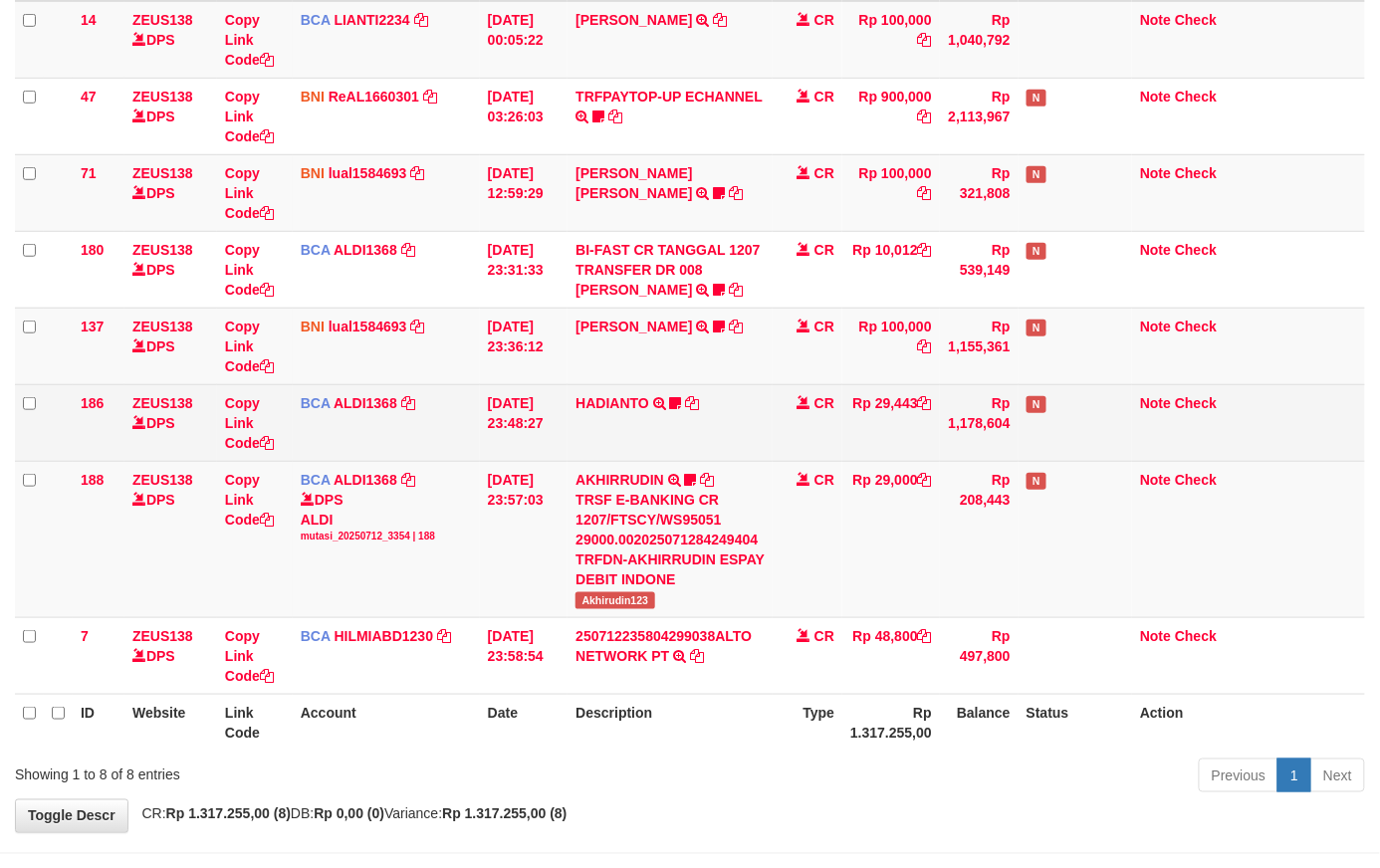 click on "HADIANTO            TRSF E-BANKING CR 1207/FTSCY/WS95051
29443.002025071273888956 TRFDN-HADIANTO ESPAY DEBIT INDONE    Rangking" at bounding box center [670, 422] 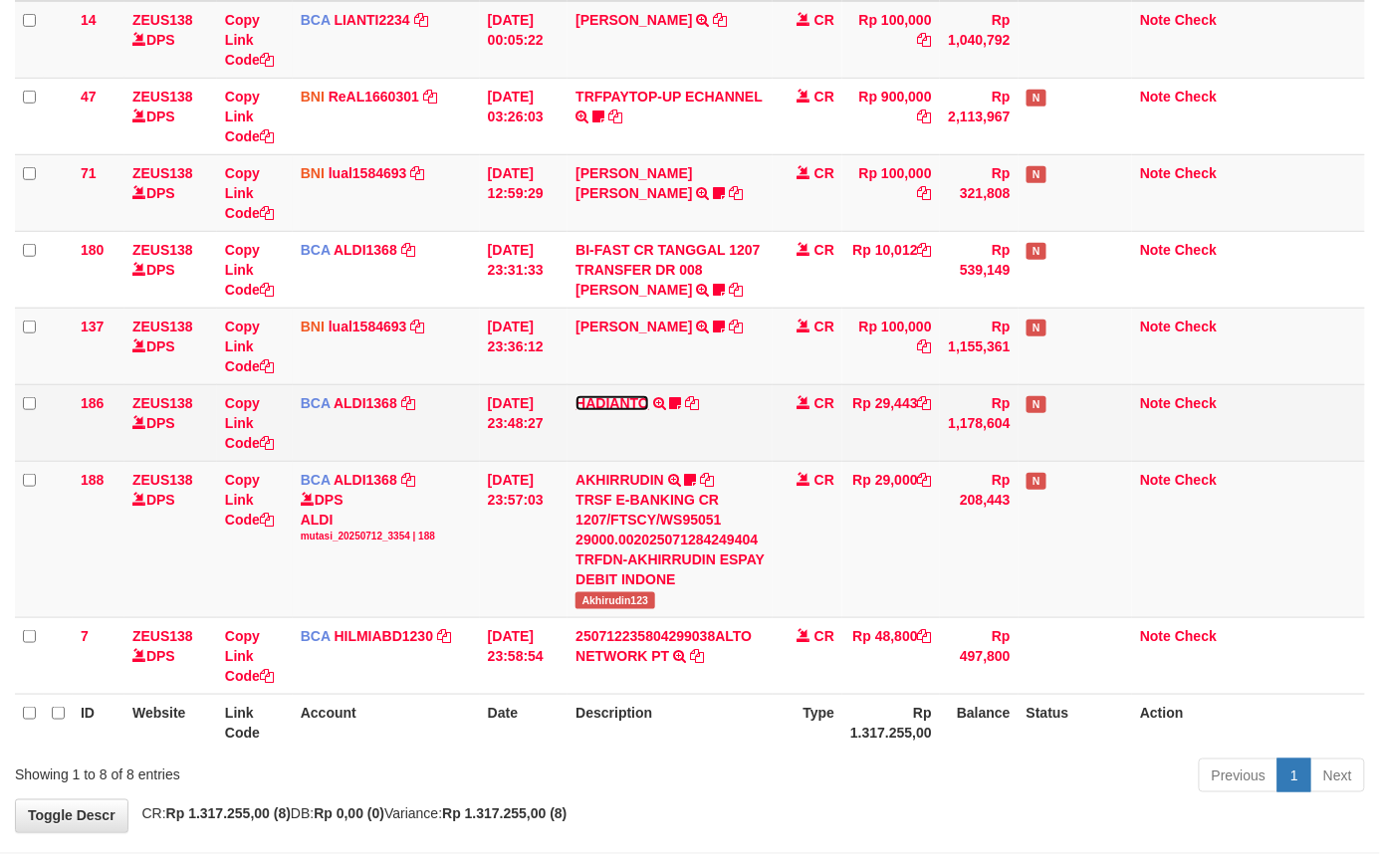 click on "HADIANTO" at bounding box center (612, 403) 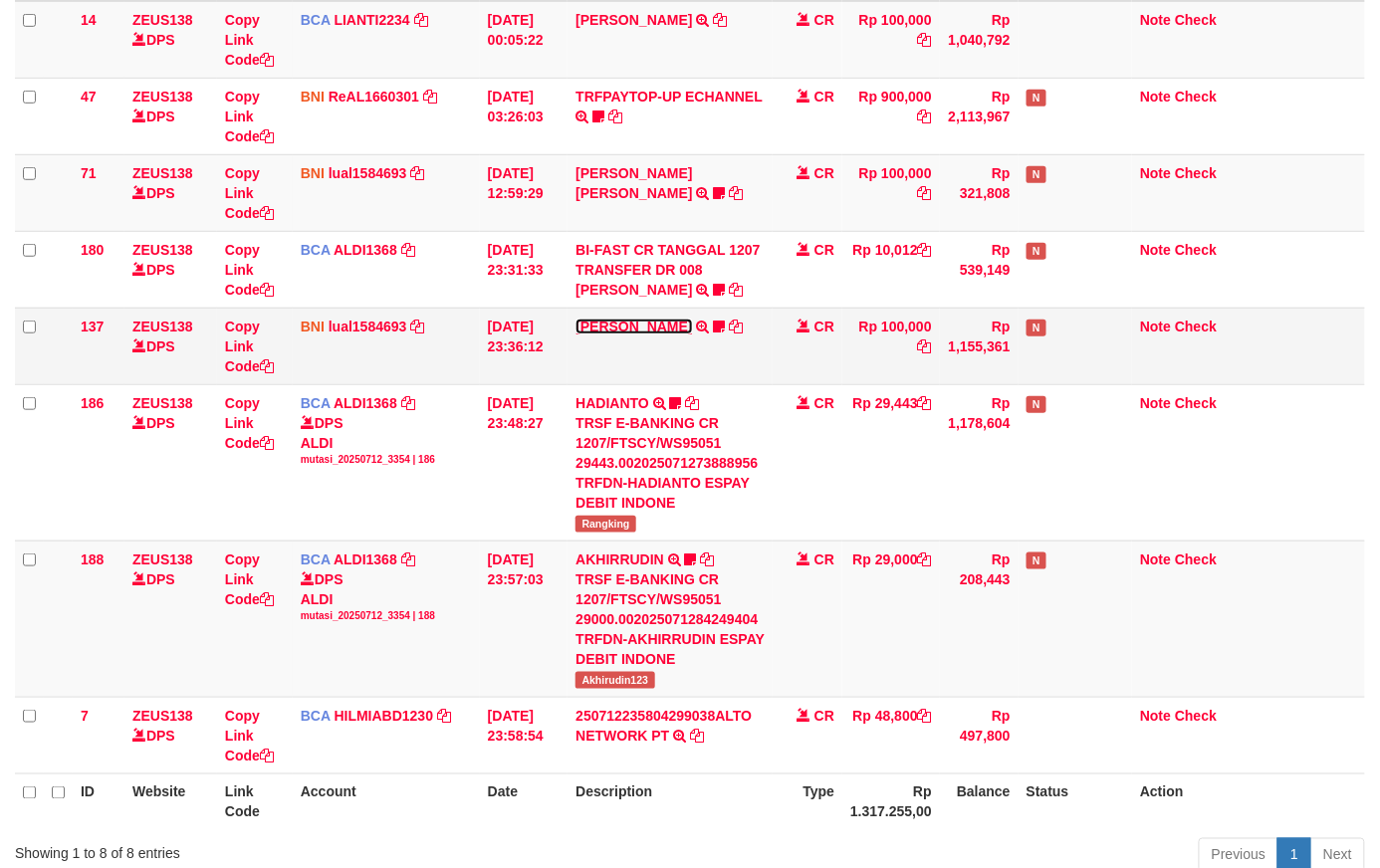 click on "[PERSON_NAME]" at bounding box center (633, 326) 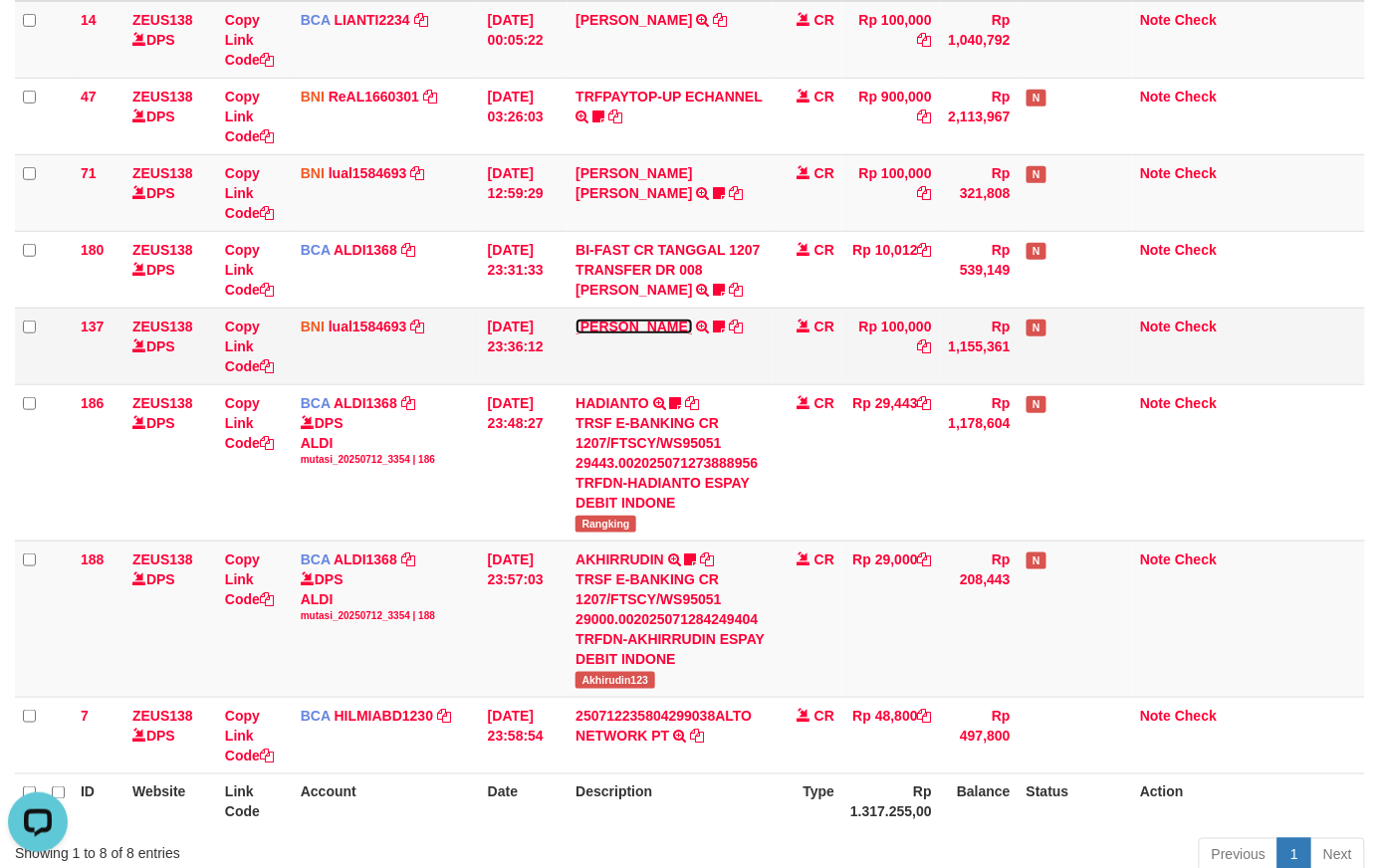 scroll, scrollTop: 0, scrollLeft: 0, axis: both 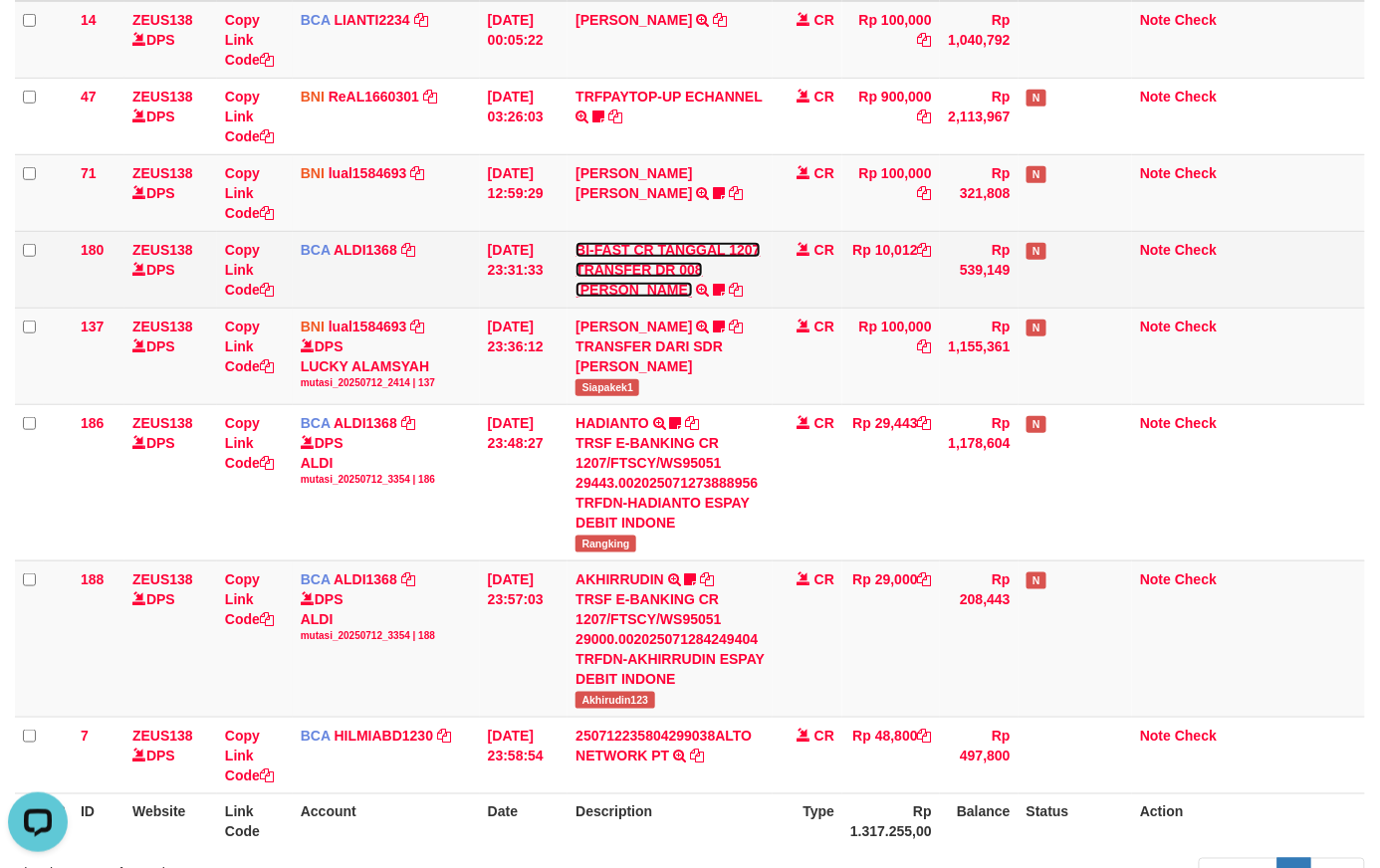 click on "BI-FAST CR TANGGAL 1207 TRANSFER DR 008 [PERSON_NAME]" at bounding box center [667, 270] 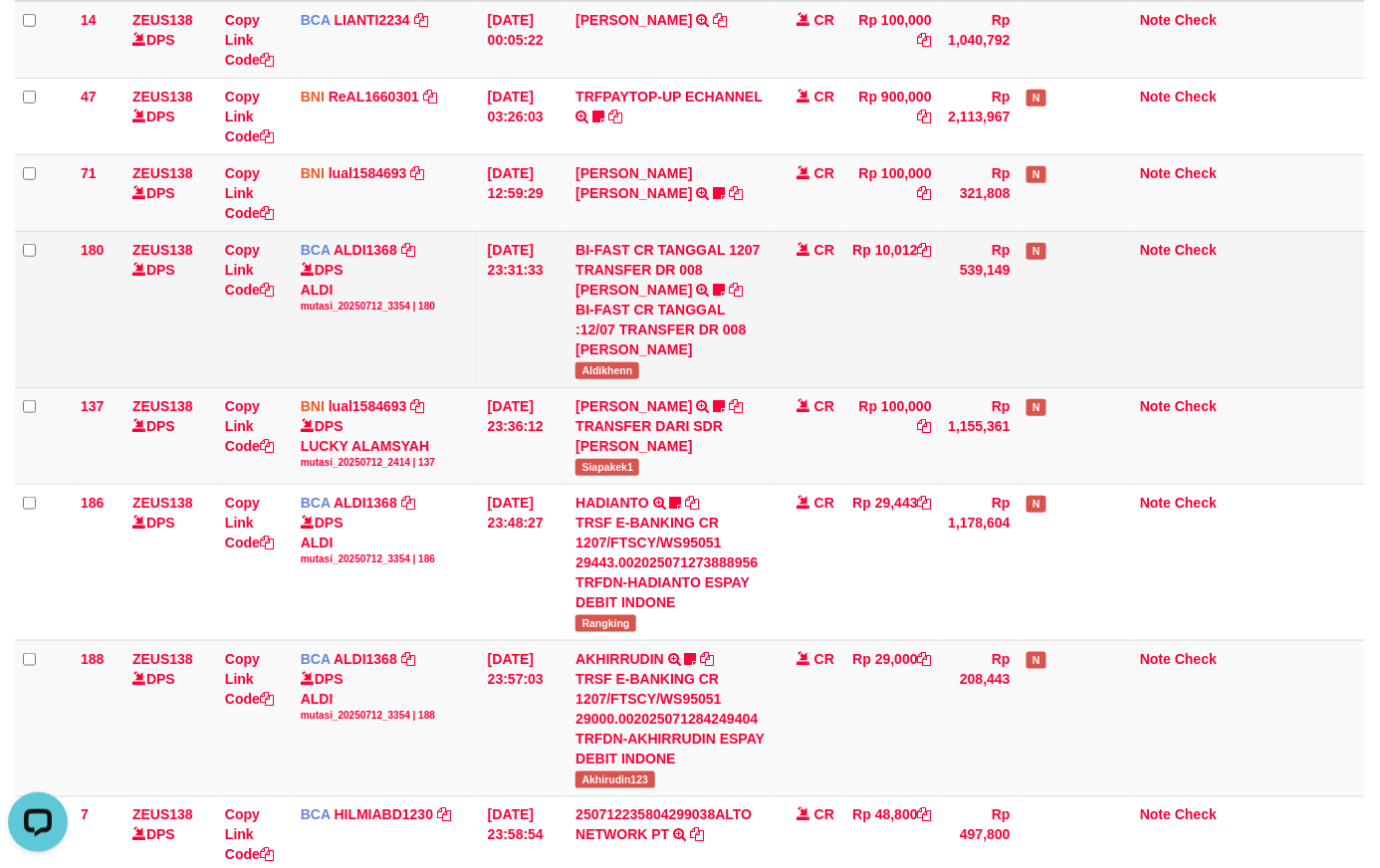 click on "BI-FAST CR TANGGAL 1207 TRANSFER DR 008 MOHAMAD ALDI            BI-FAST CR TANGGAL :12/07 TRANSFER DR 008 MOHAMAD ALDI    Aldikhenn" at bounding box center [670, 309] 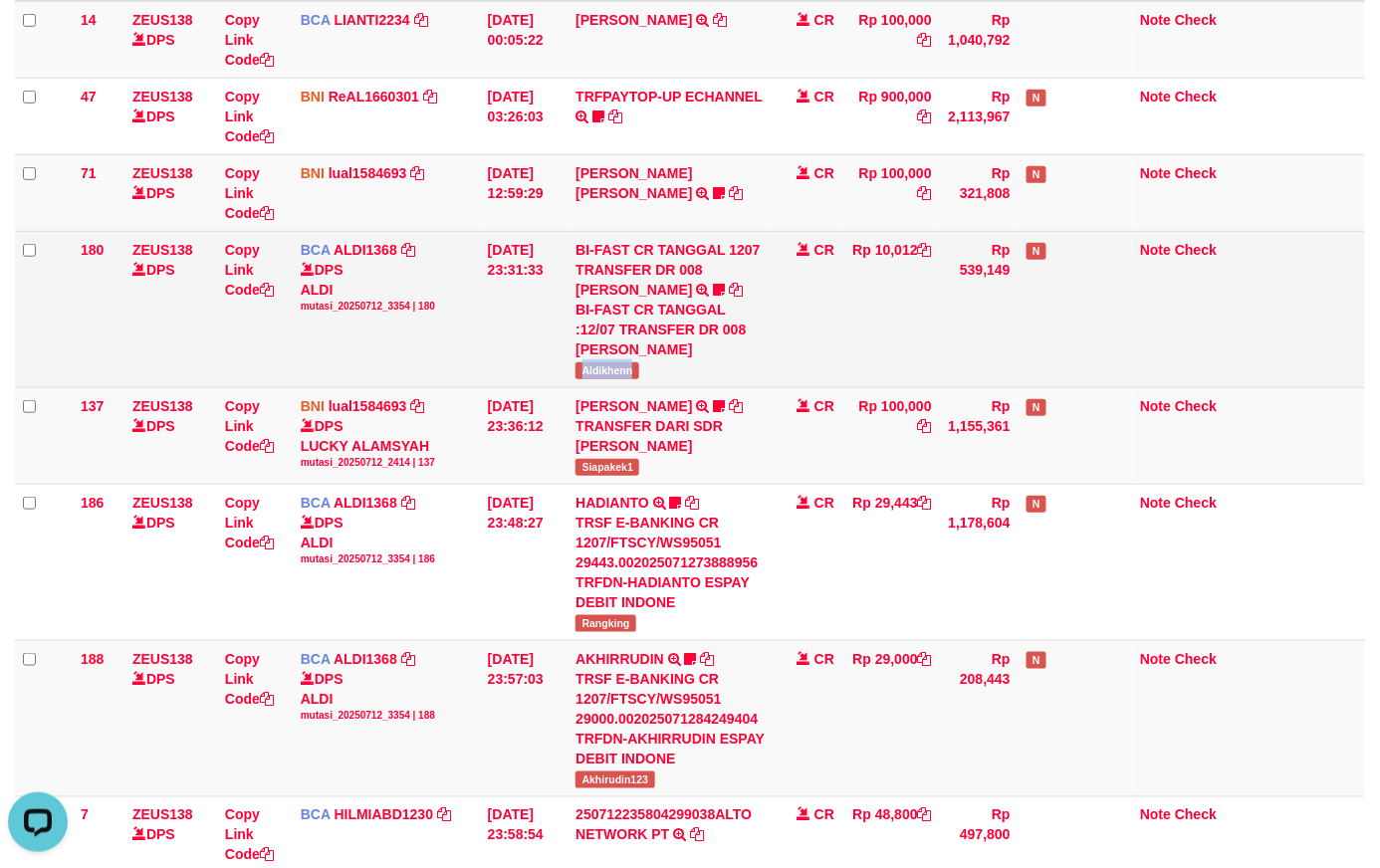click on "BI-FAST CR TANGGAL 1207 TRANSFER DR 008 MOHAMAD ALDI            BI-FAST CR TANGGAL :12/07 TRANSFER DR 008 MOHAMAD ALDI    Aldikhenn" at bounding box center (670, 309) 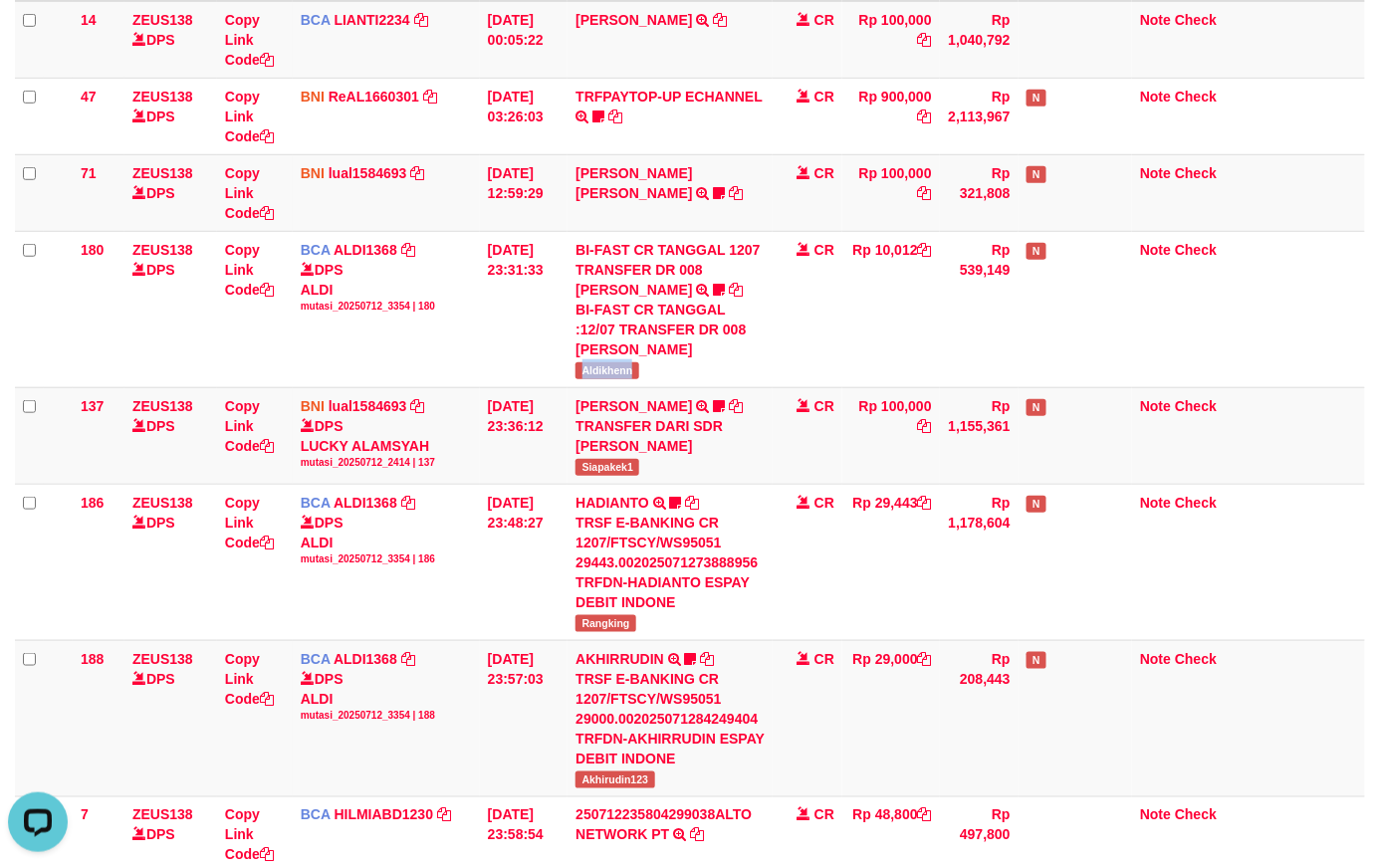 copy on "Aldikhenn" 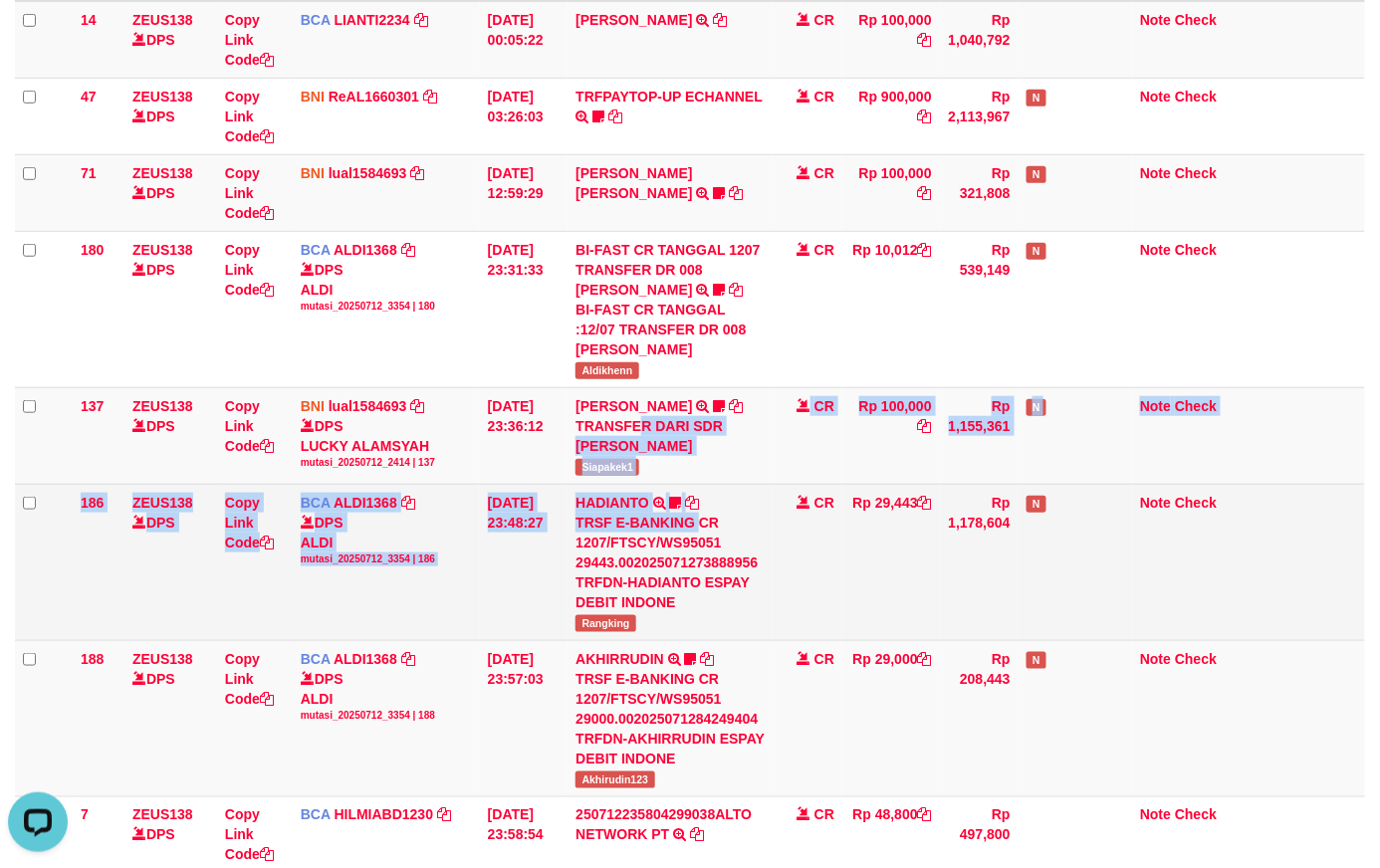 drag, startPoint x: 694, startPoint y: 508, endPoint x: 699, endPoint y: 530, distance: 22.561028 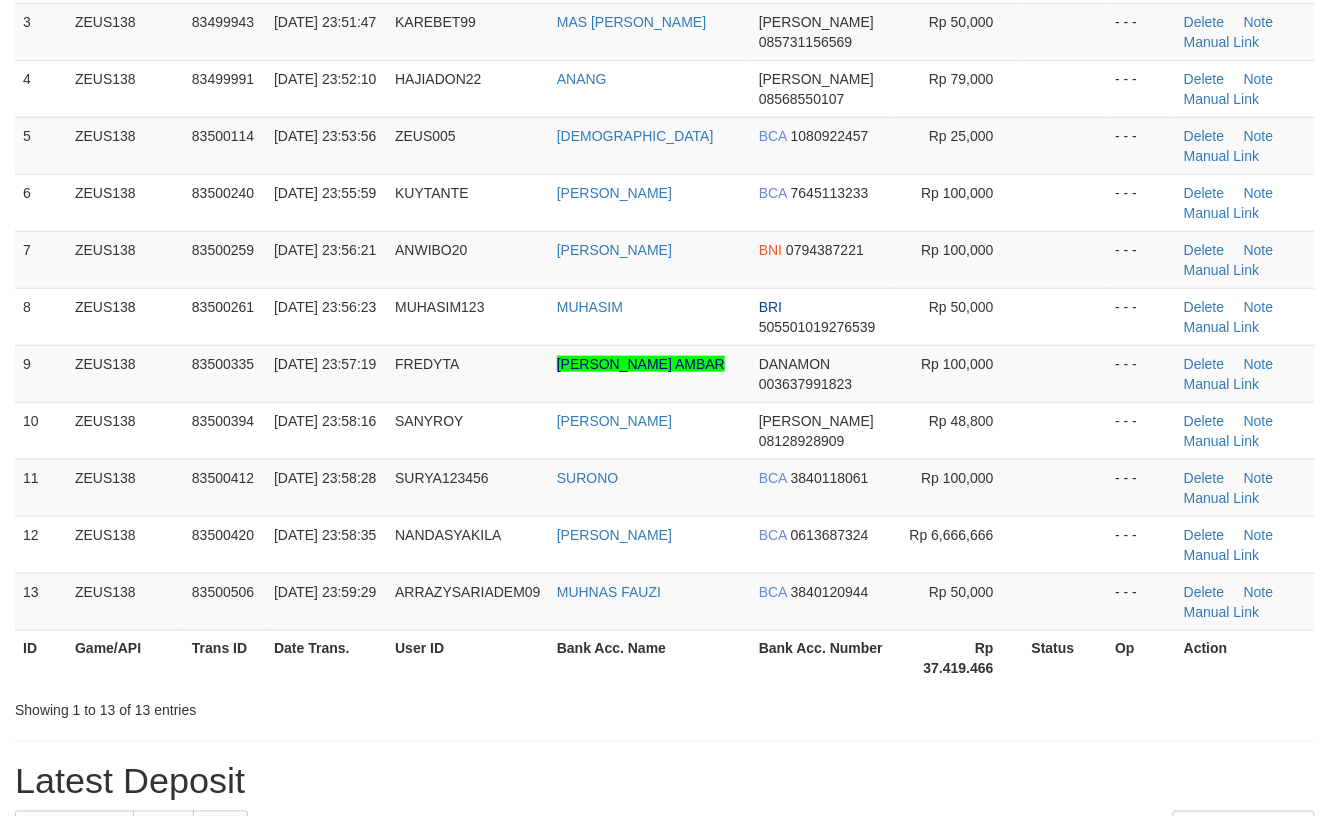 scroll, scrollTop: 266, scrollLeft: 0, axis: vertical 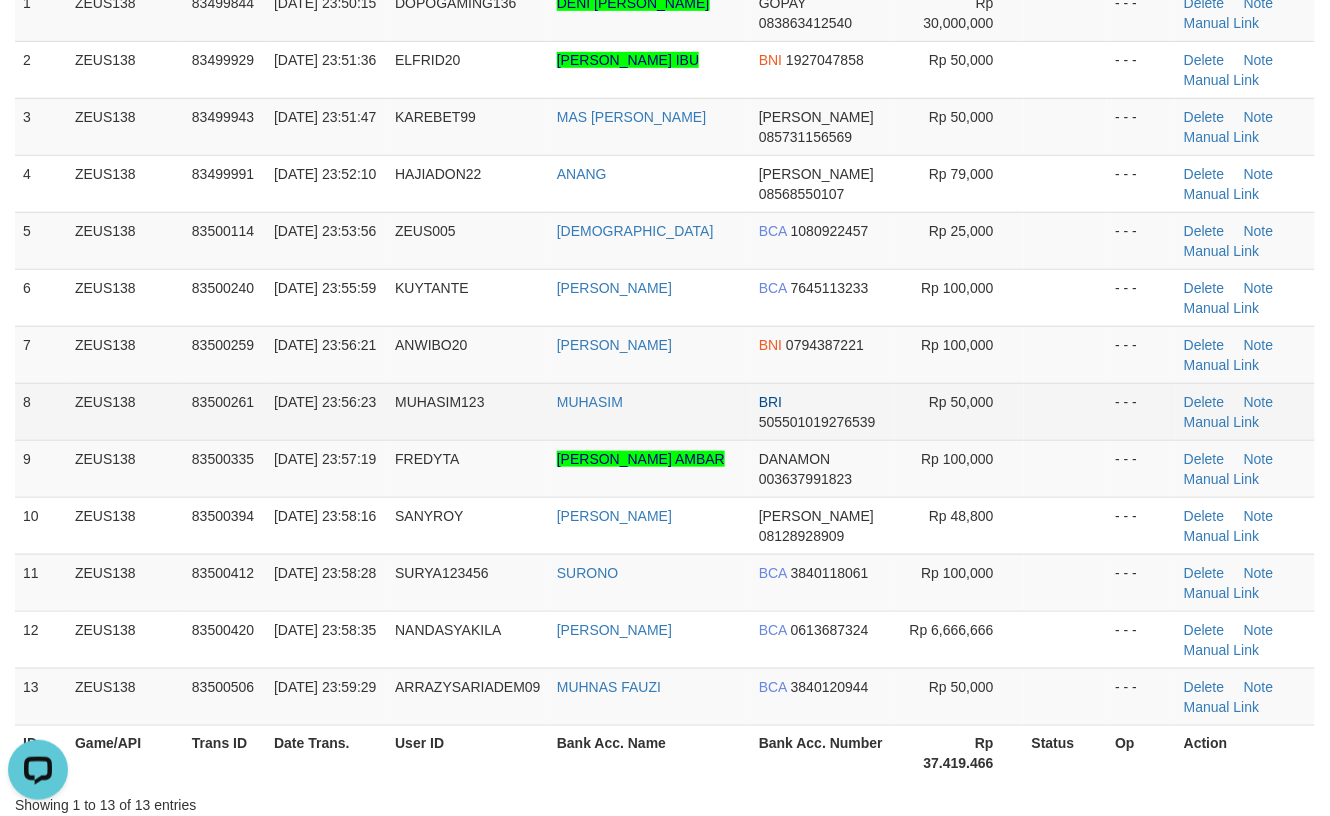 drag, startPoint x: 797, startPoint y: 393, endPoint x: 816, endPoint y: 389, distance: 19.416489 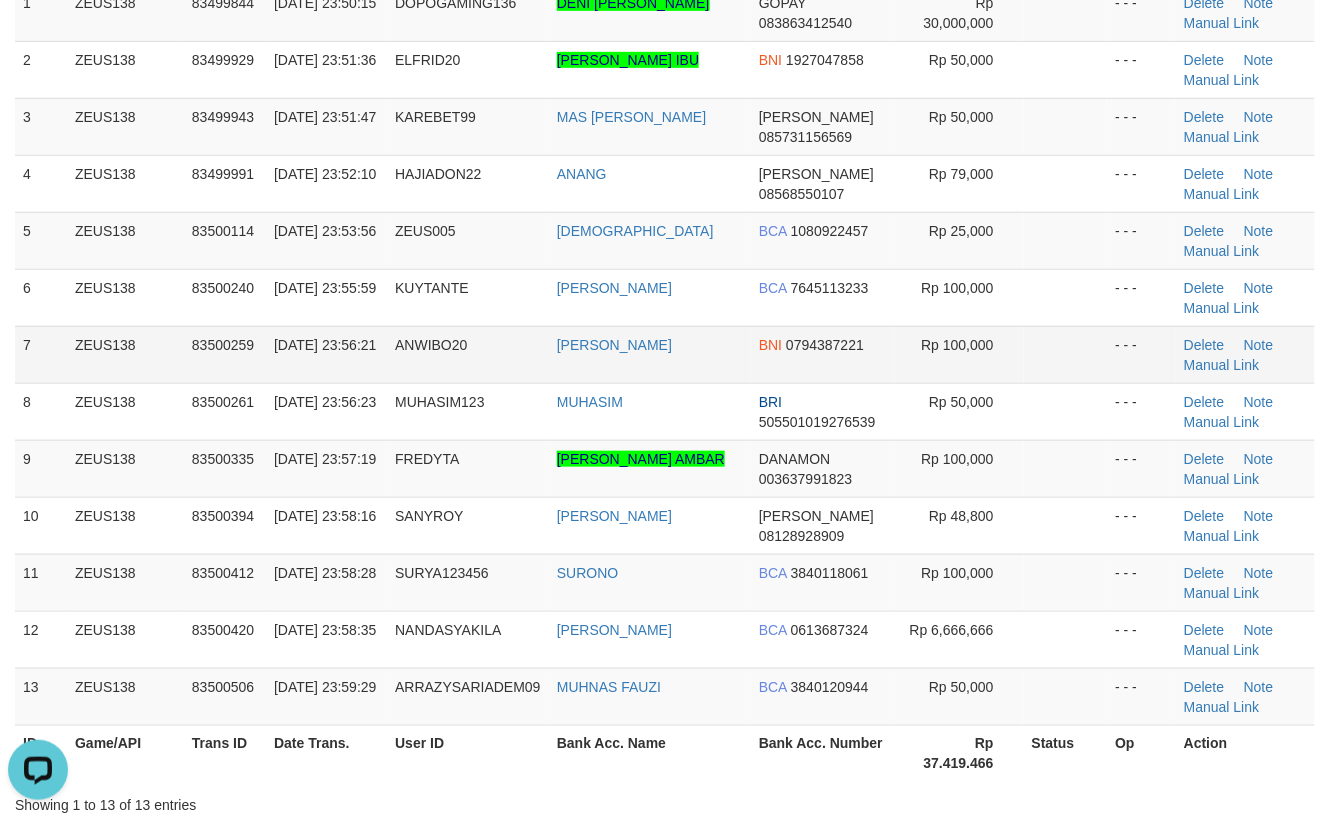 drag, startPoint x: 1026, startPoint y: 364, endPoint x: 1054, endPoint y: 382, distance: 33.286633 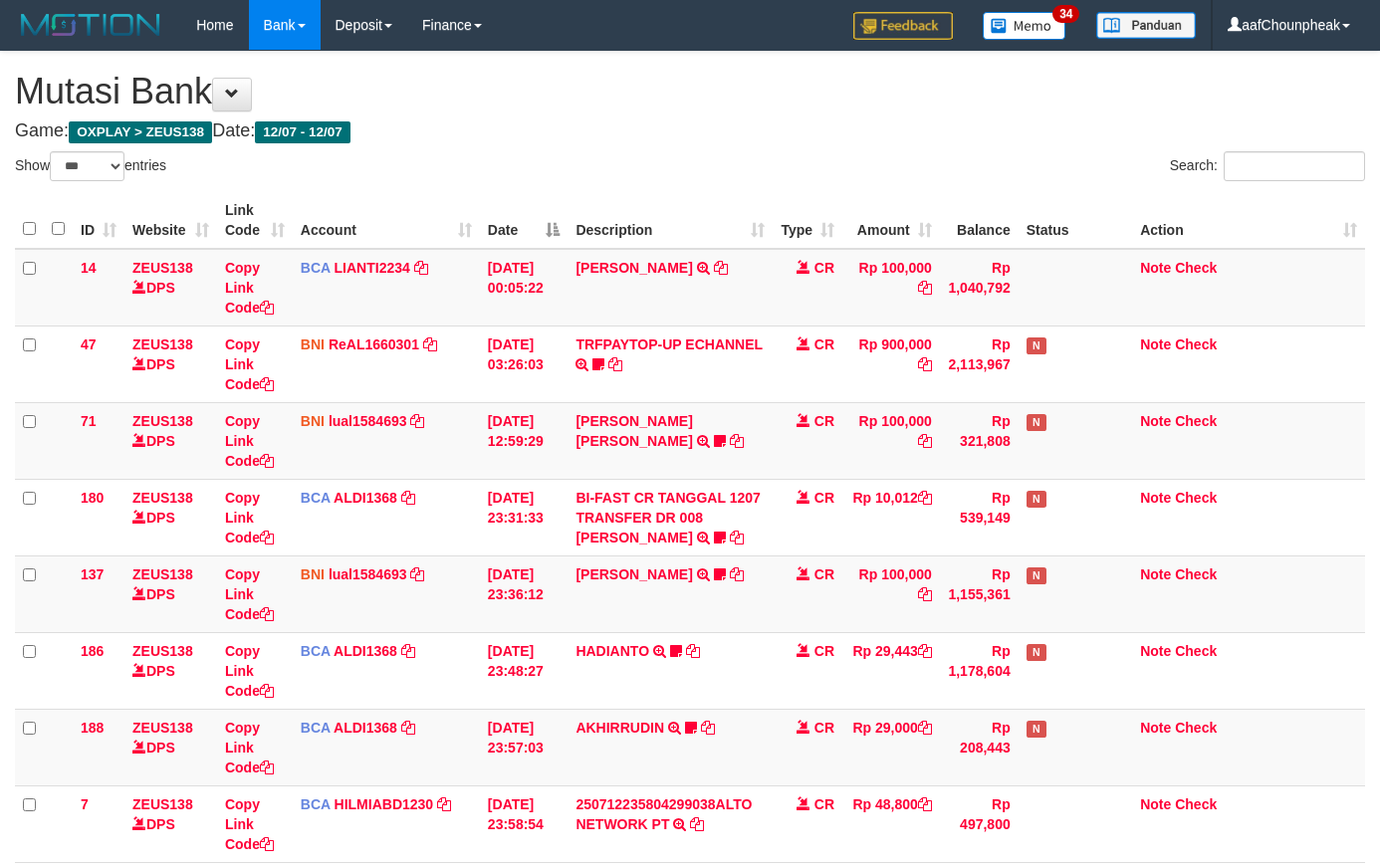 select on "***" 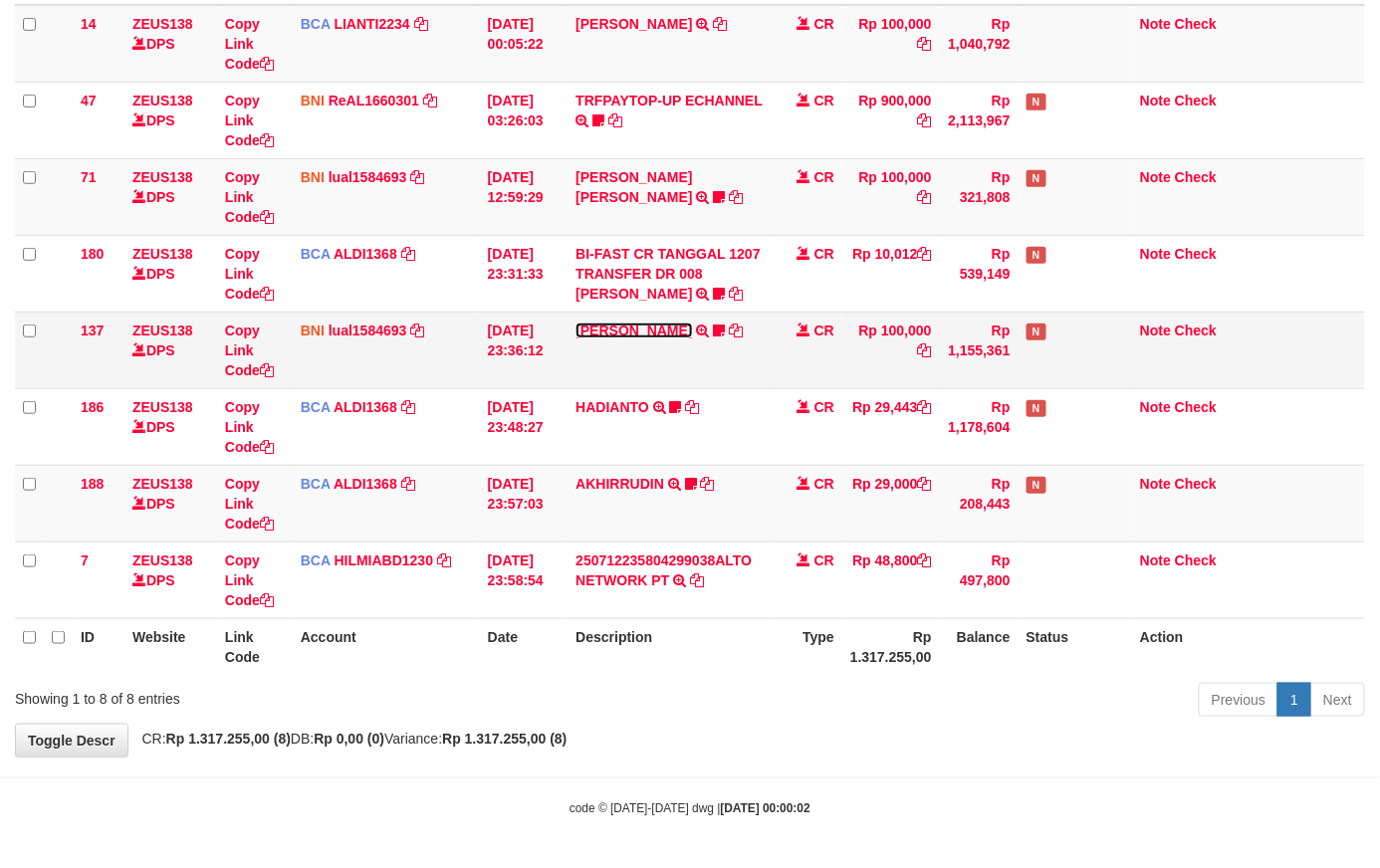 click on "RIZKY MARCELLINO" at bounding box center [633, 330] 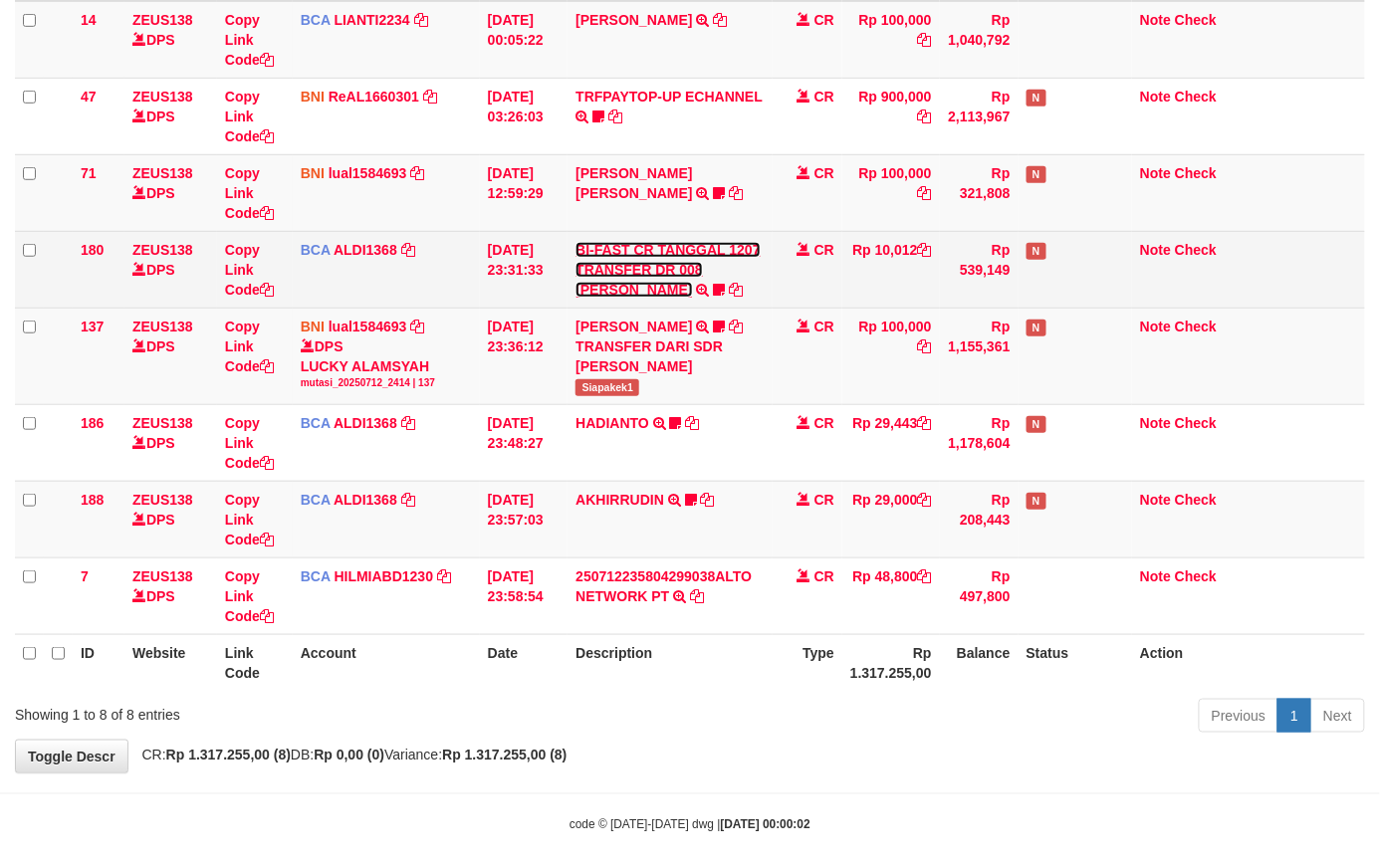 click on "BI-FAST CR TANGGAL 1207 TRANSFER DR 008 MOHAMAD ALDI" at bounding box center [667, 270] 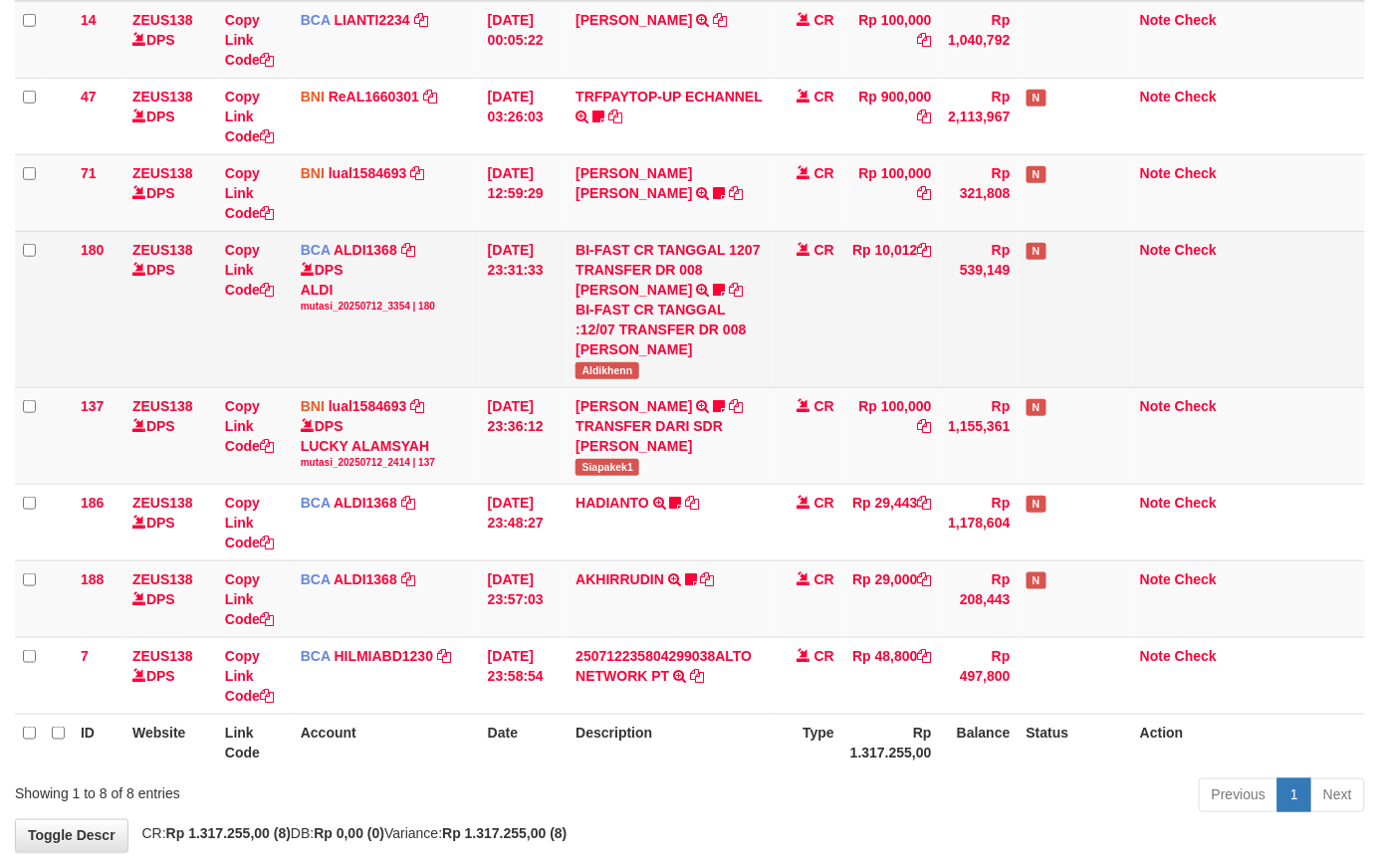 click on "BI-FAST CR TANGGAL 1207 TRANSFER DR 008 MOHAMAD ALDI            BI-FAST CR TANGGAL :12/07 TRANSFER DR 008 MOHAMAD ALDI    Aldikhenn" at bounding box center [670, 309] 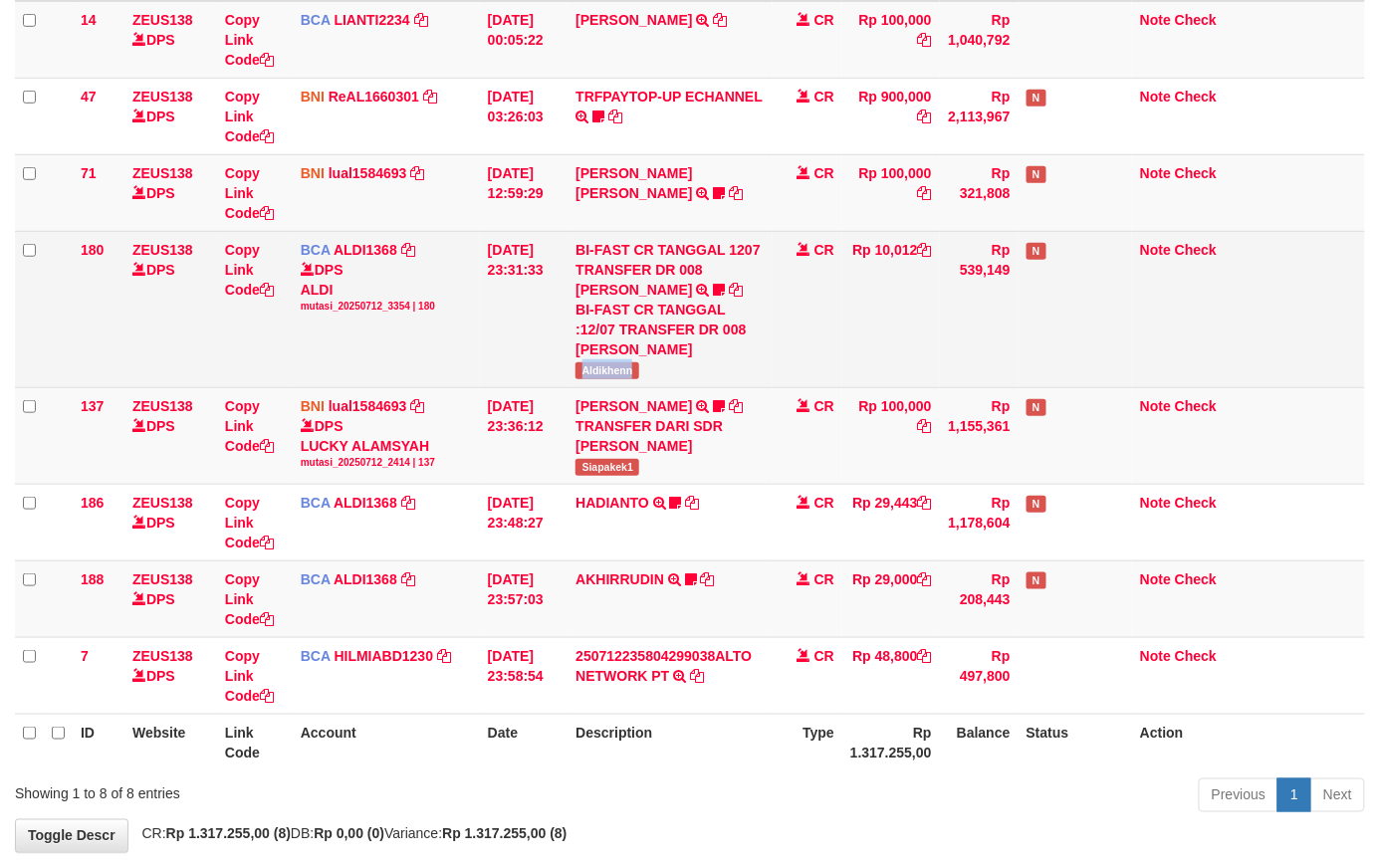 click on "BI-FAST CR TANGGAL 1207 TRANSFER DR 008 MOHAMAD ALDI            BI-FAST CR TANGGAL :12/07 TRANSFER DR 008 MOHAMAD ALDI    Aldikhenn" at bounding box center [670, 309] 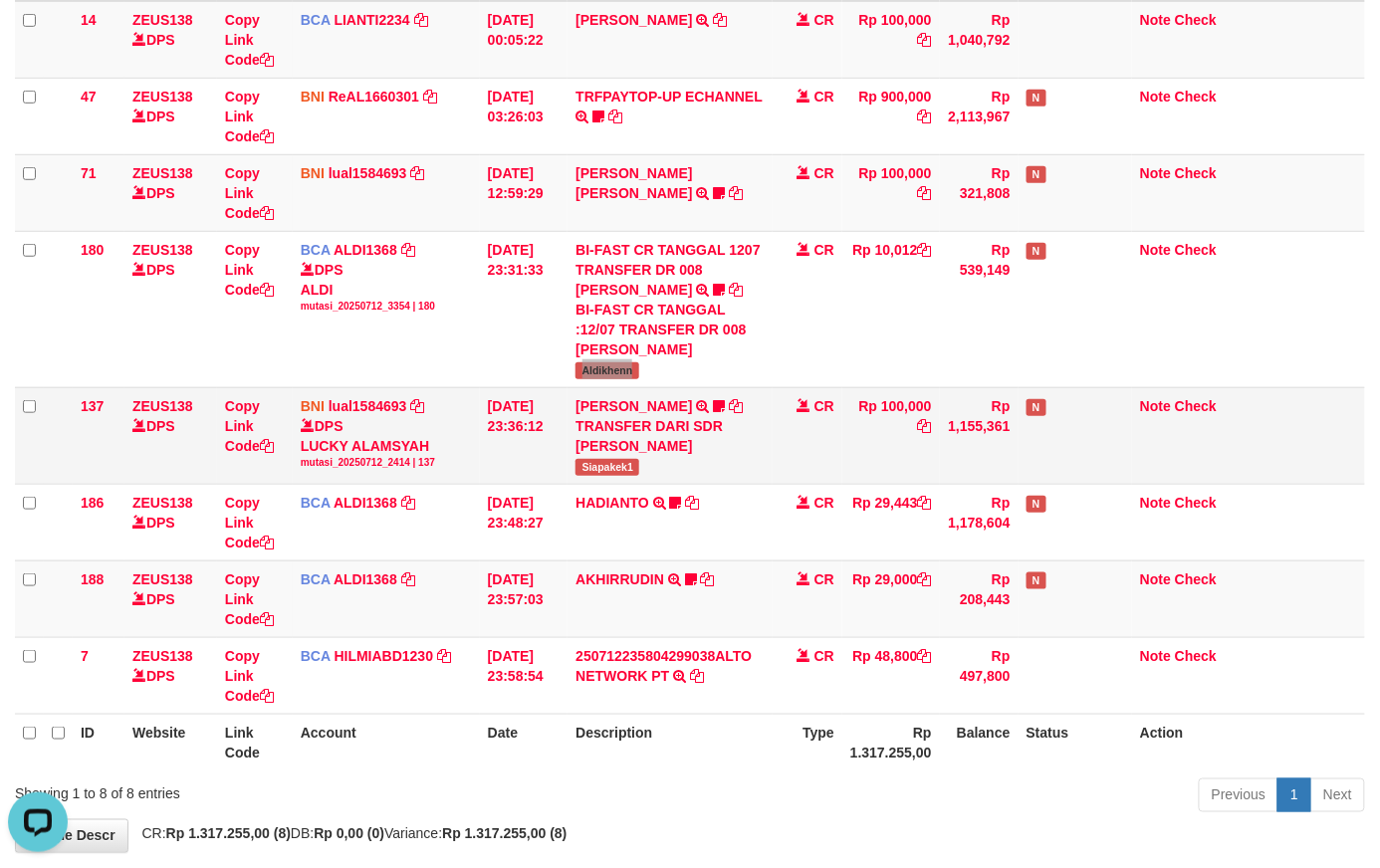 scroll, scrollTop: 0, scrollLeft: 0, axis: both 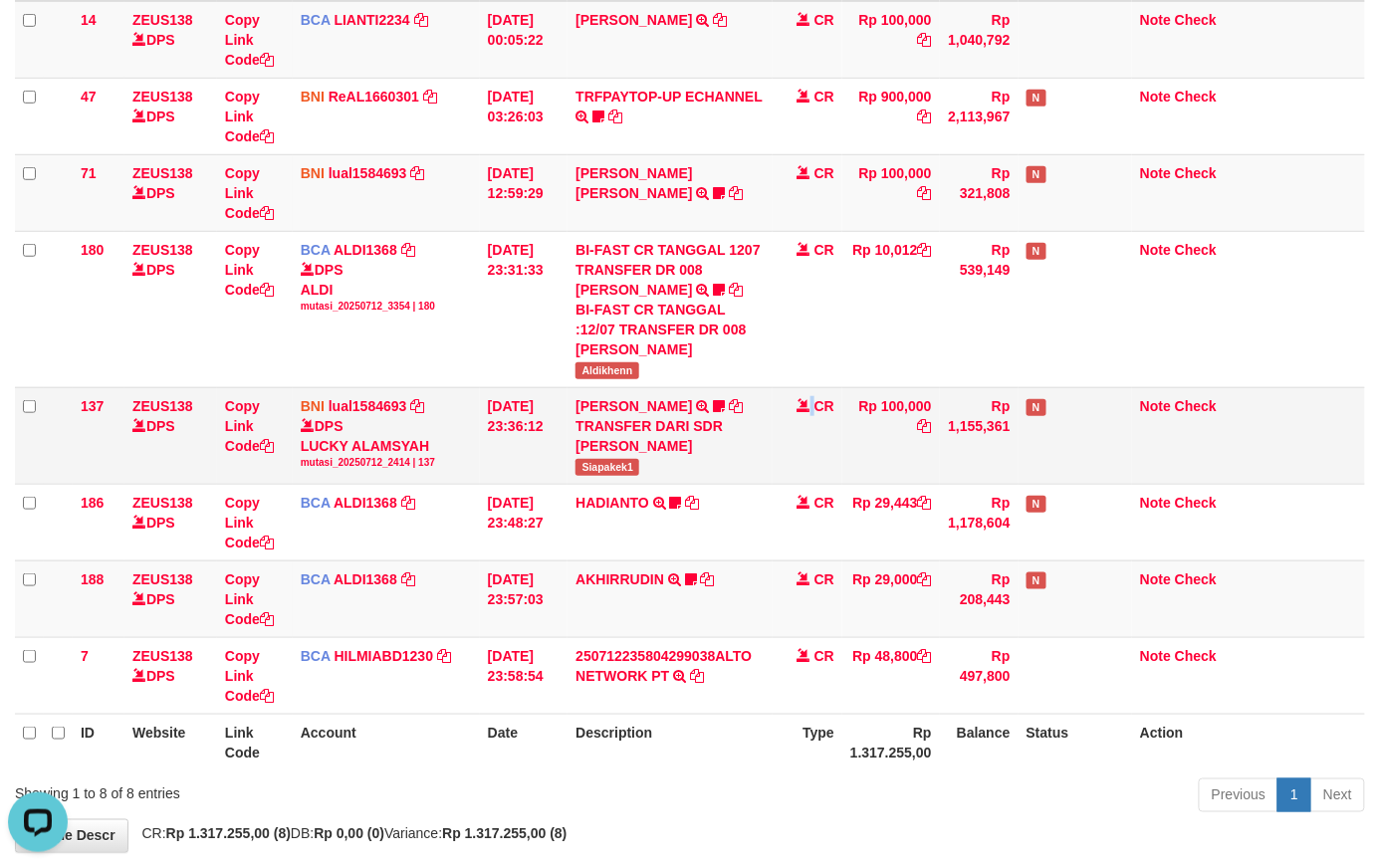click on "CR" at bounding box center [807, 435] 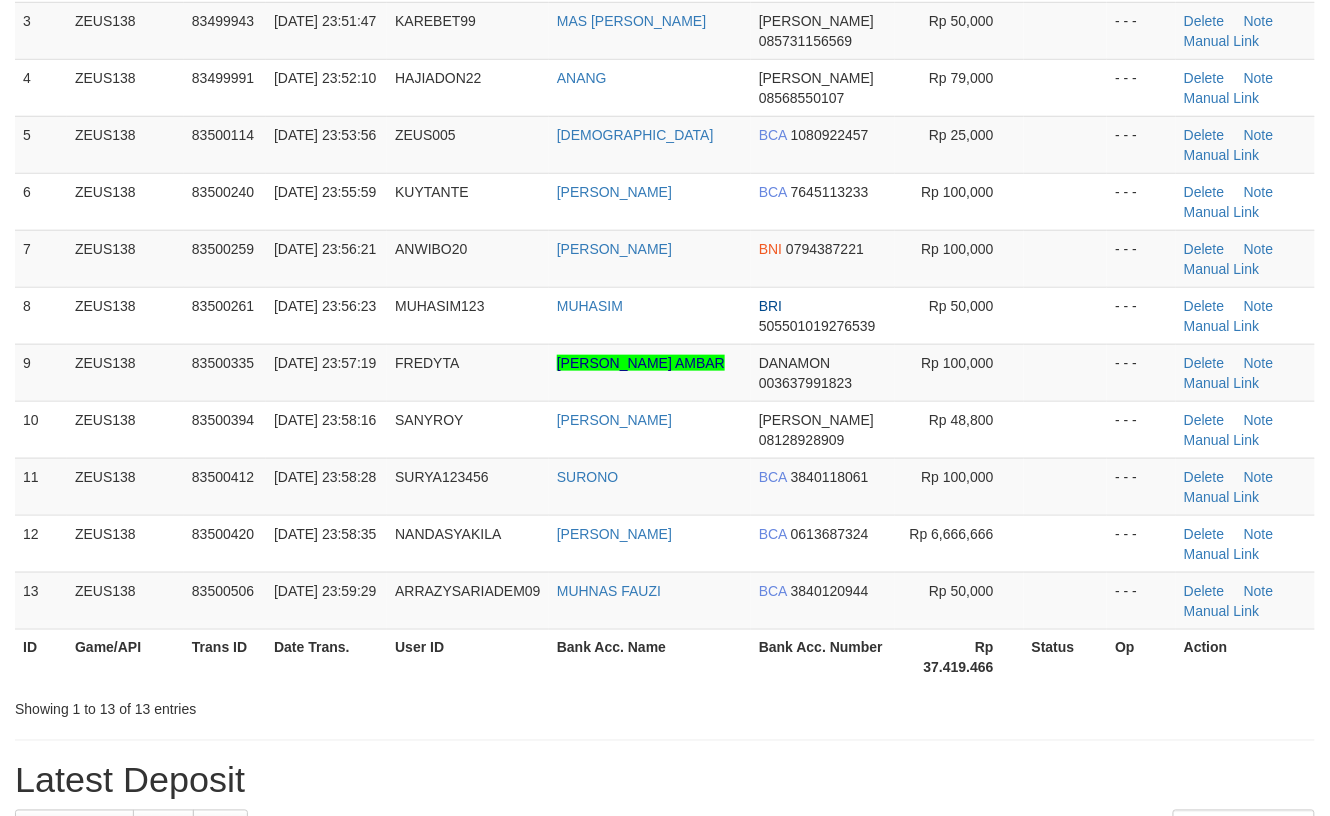 scroll, scrollTop: 266, scrollLeft: 0, axis: vertical 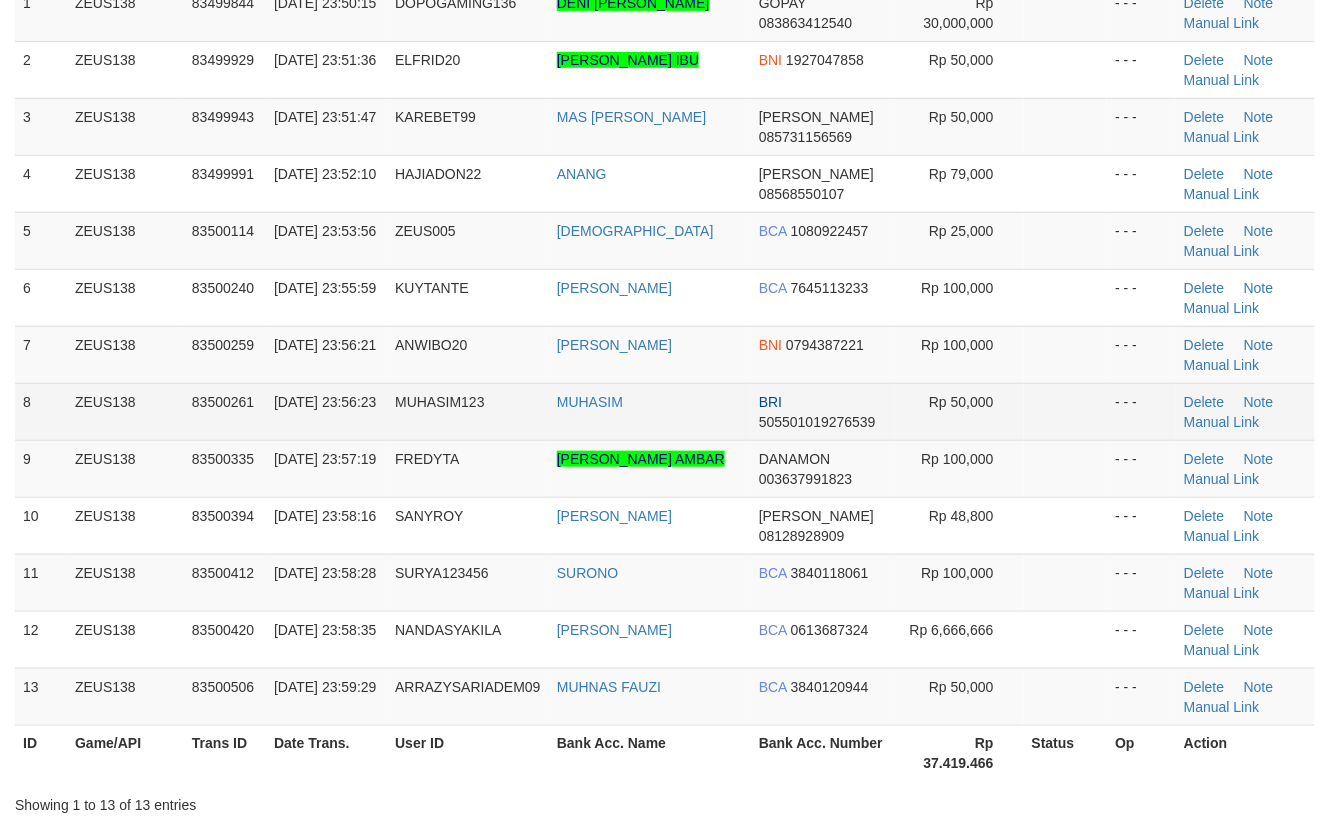 click on "BRI
505501019276539" at bounding box center [823, 411] 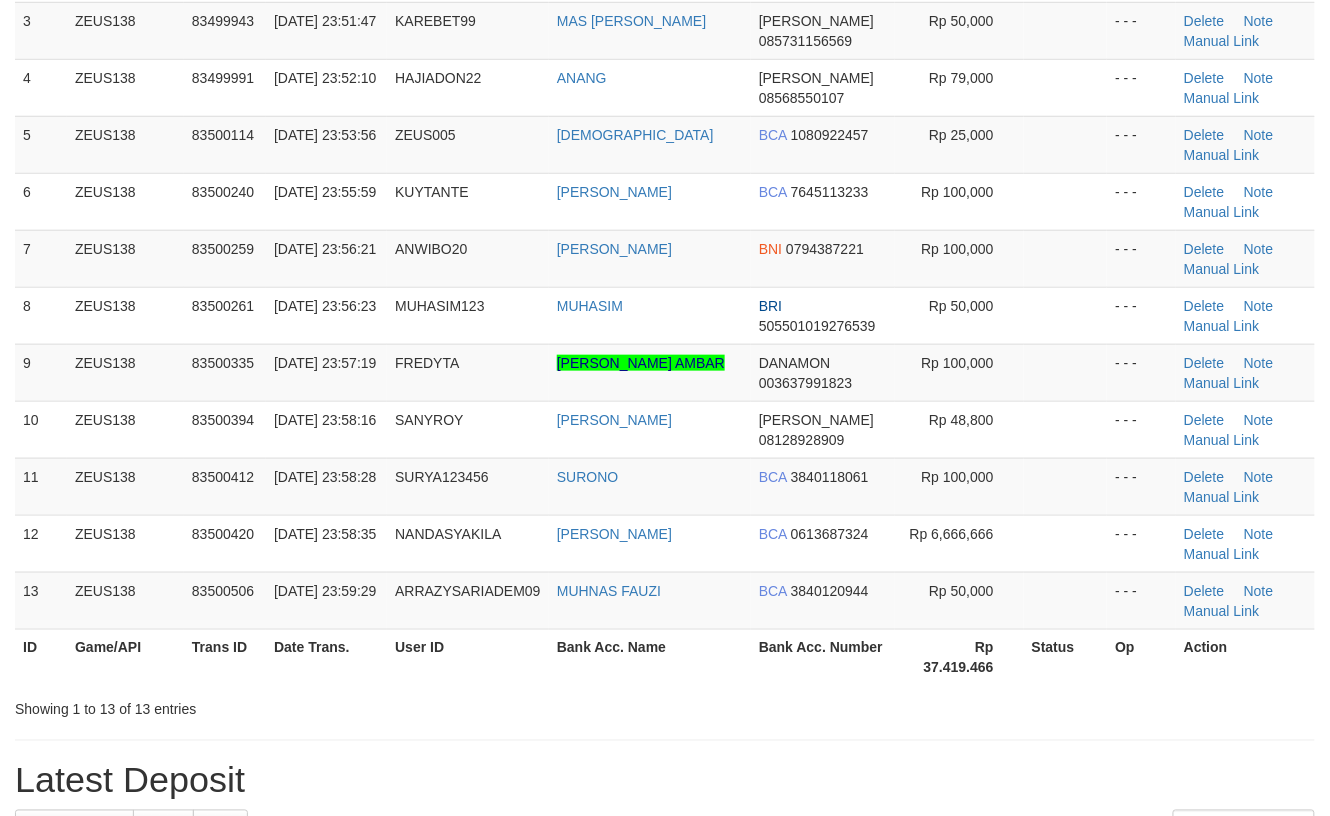 scroll, scrollTop: 266, scrollLeft: 0, axis: vertical 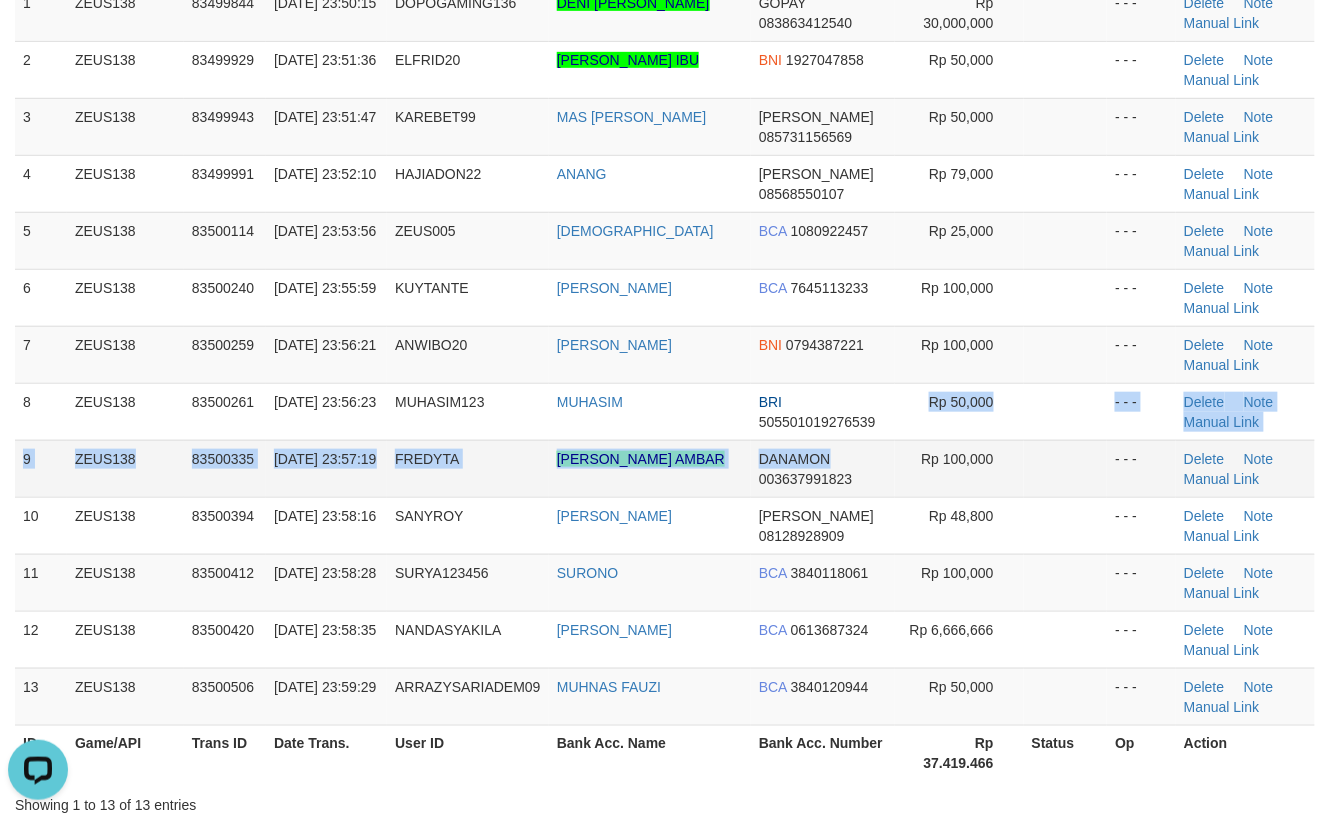 drag, startPoint x: 836, startPoint y: 457, endPoint x: 932, endPoint y: 473, distance: 97.3242 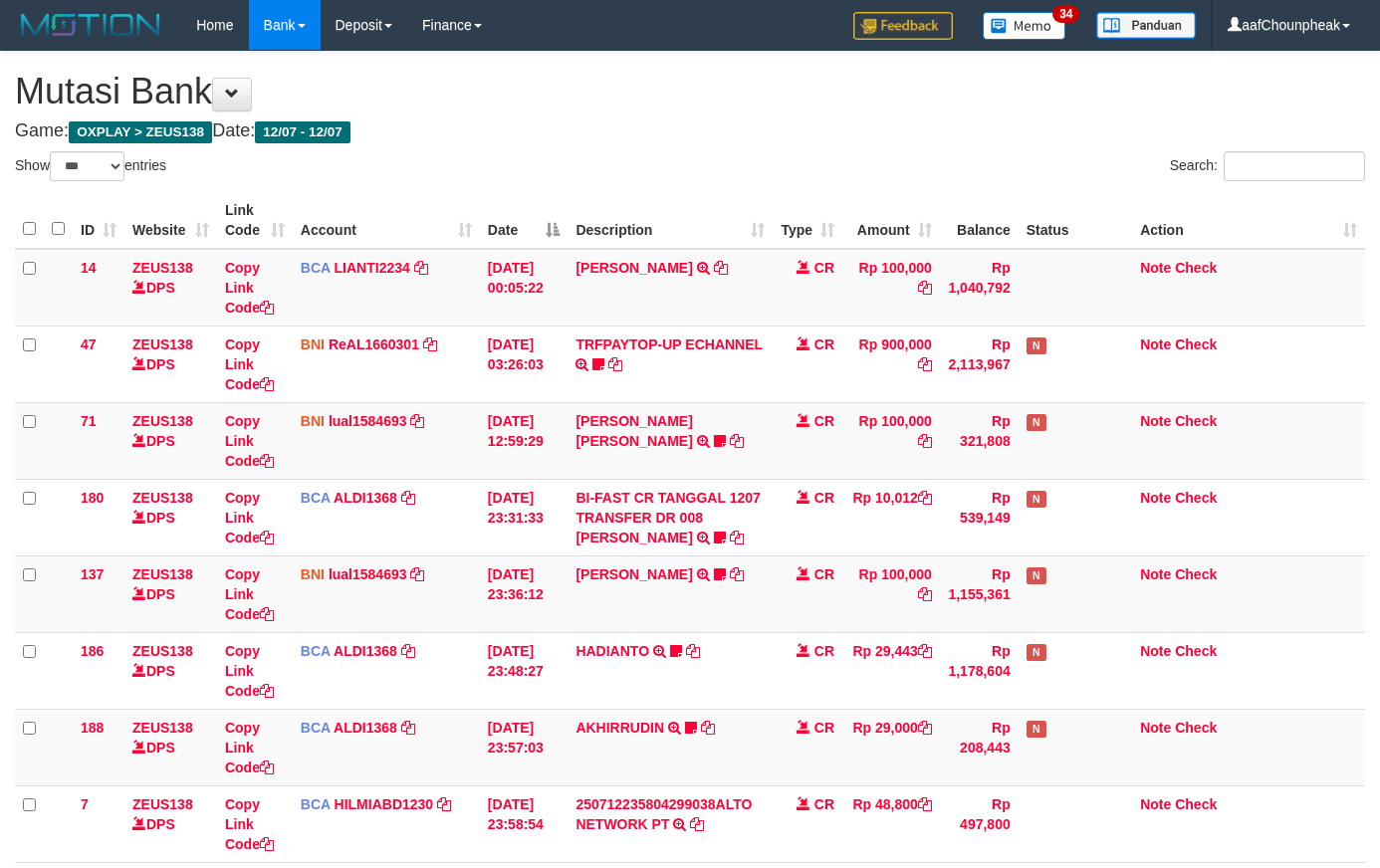 select on "***" 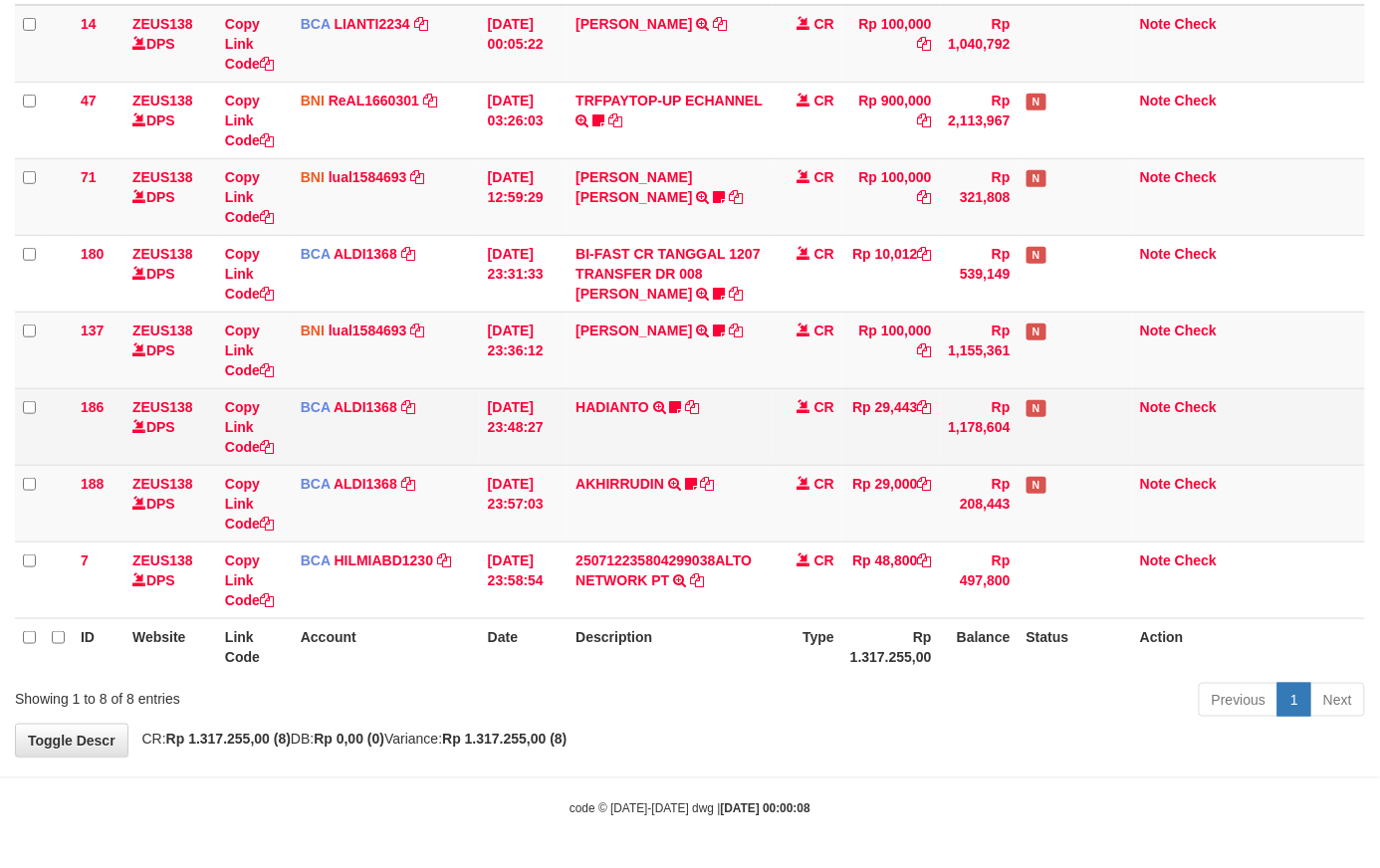 click on "Rp 29,443" at bounding box center (891, 426) 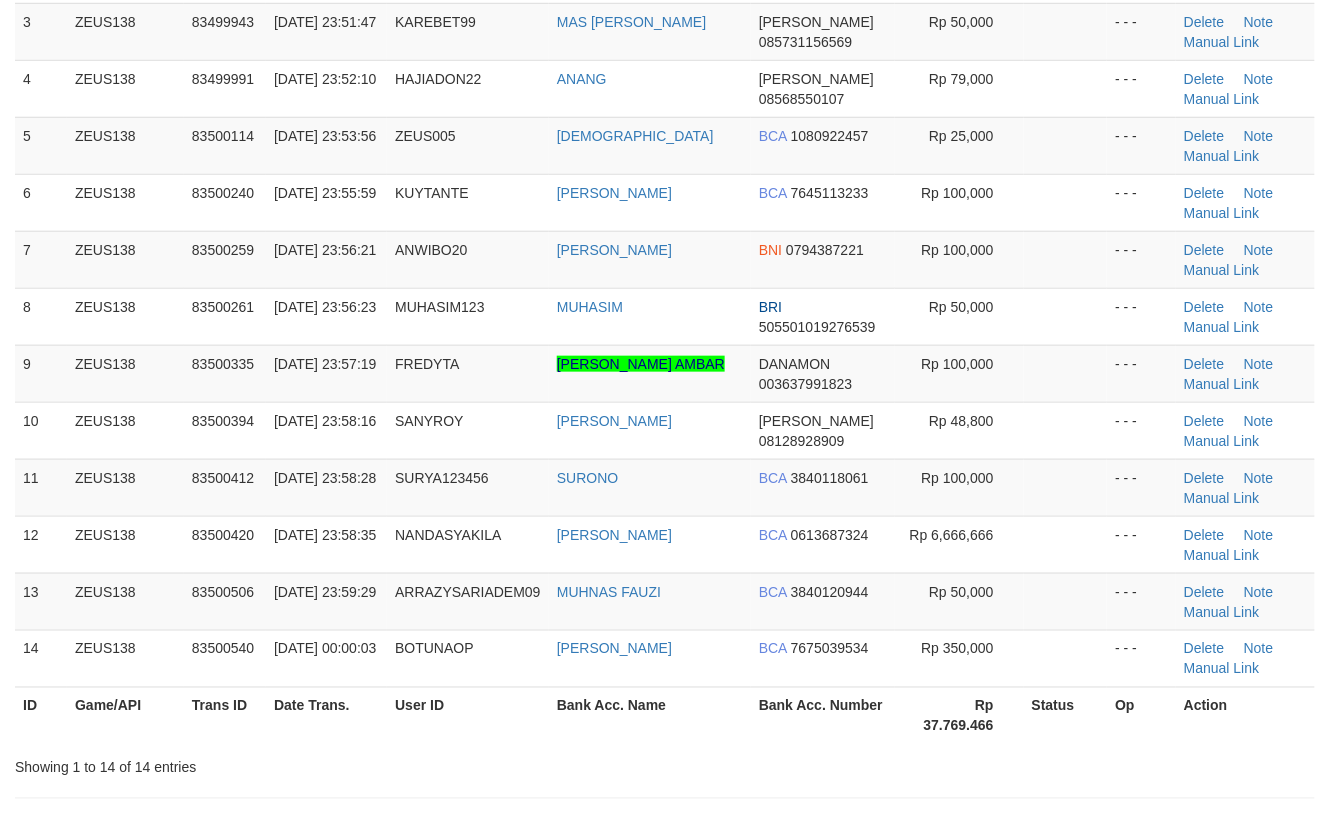 scroll, scrollTop: 266, scrollLeft: 0, axis: vertical 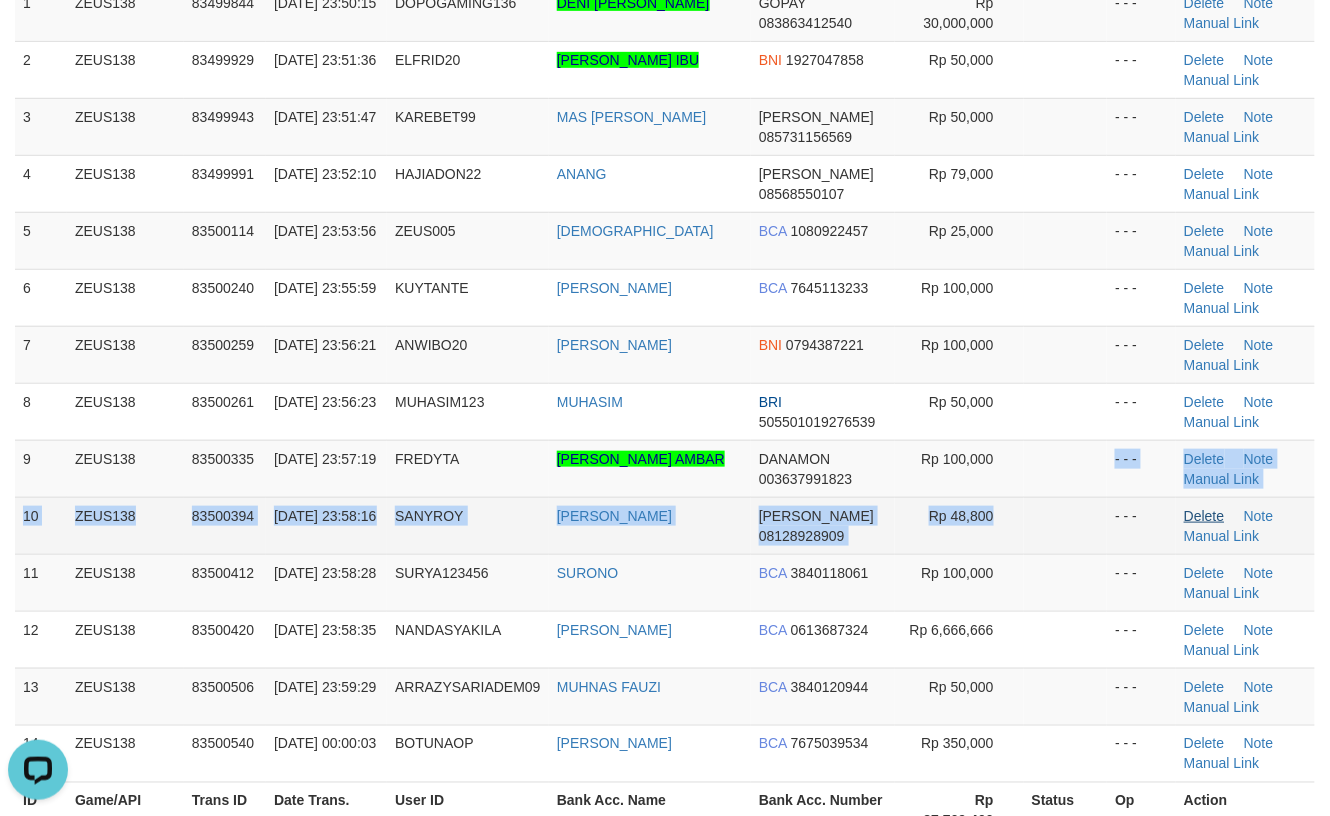 drag, startPoint x: 1006, startPoint y: 494, endPoint x: 1185, endPoint y: 512, distance: 179.90276 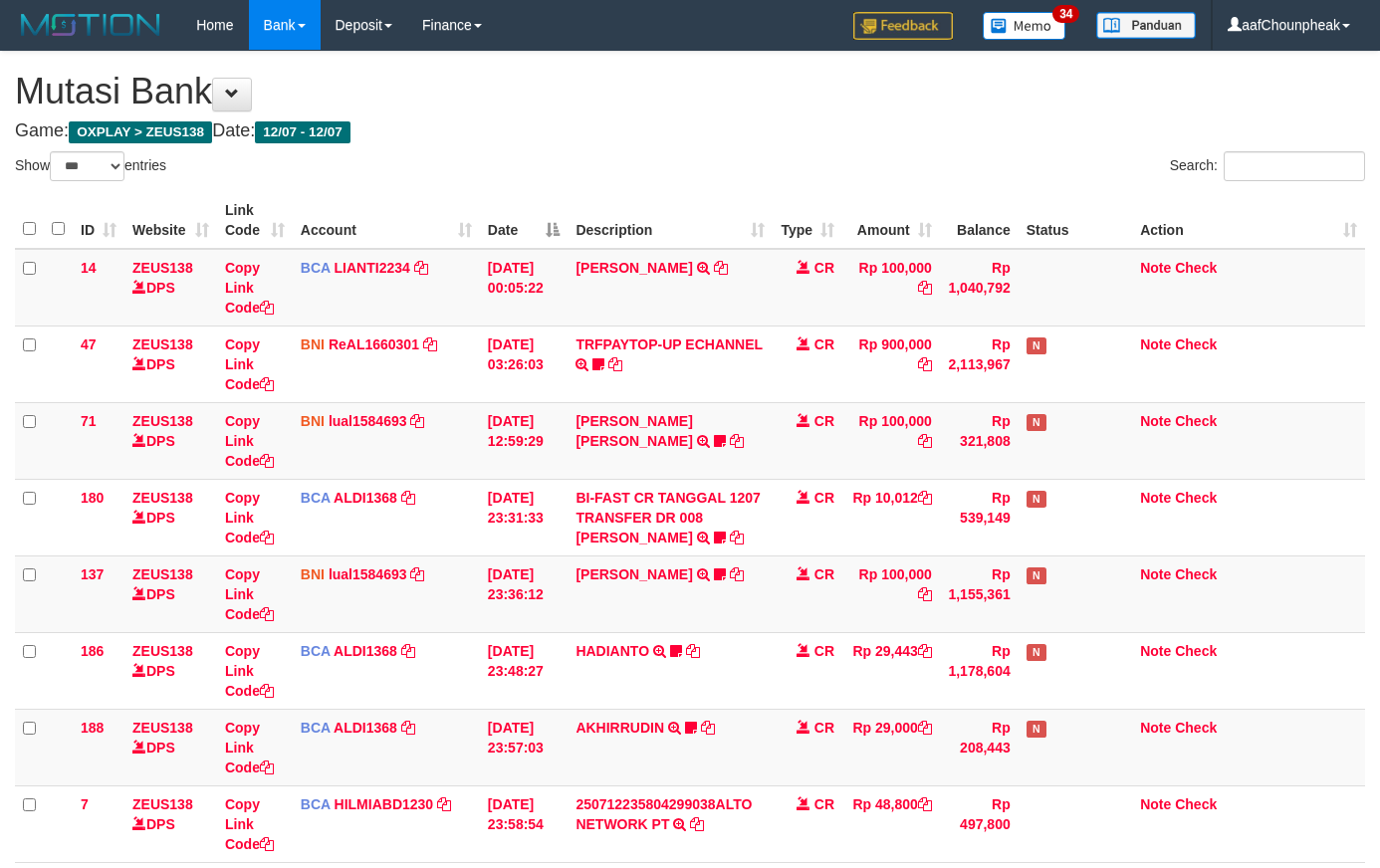 select on "***" 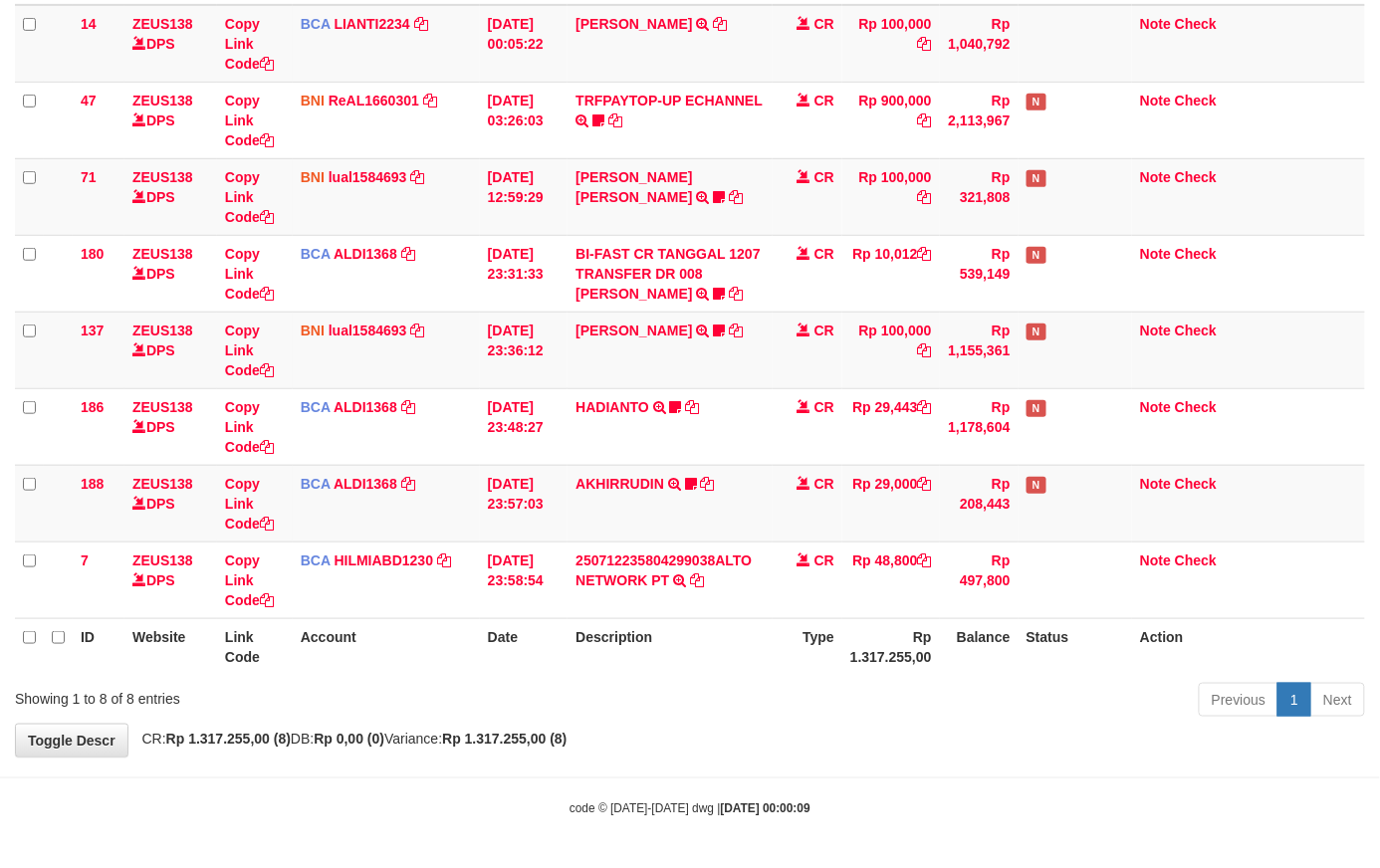 click on "Rp 29,443" at bounding box center (891, 426) 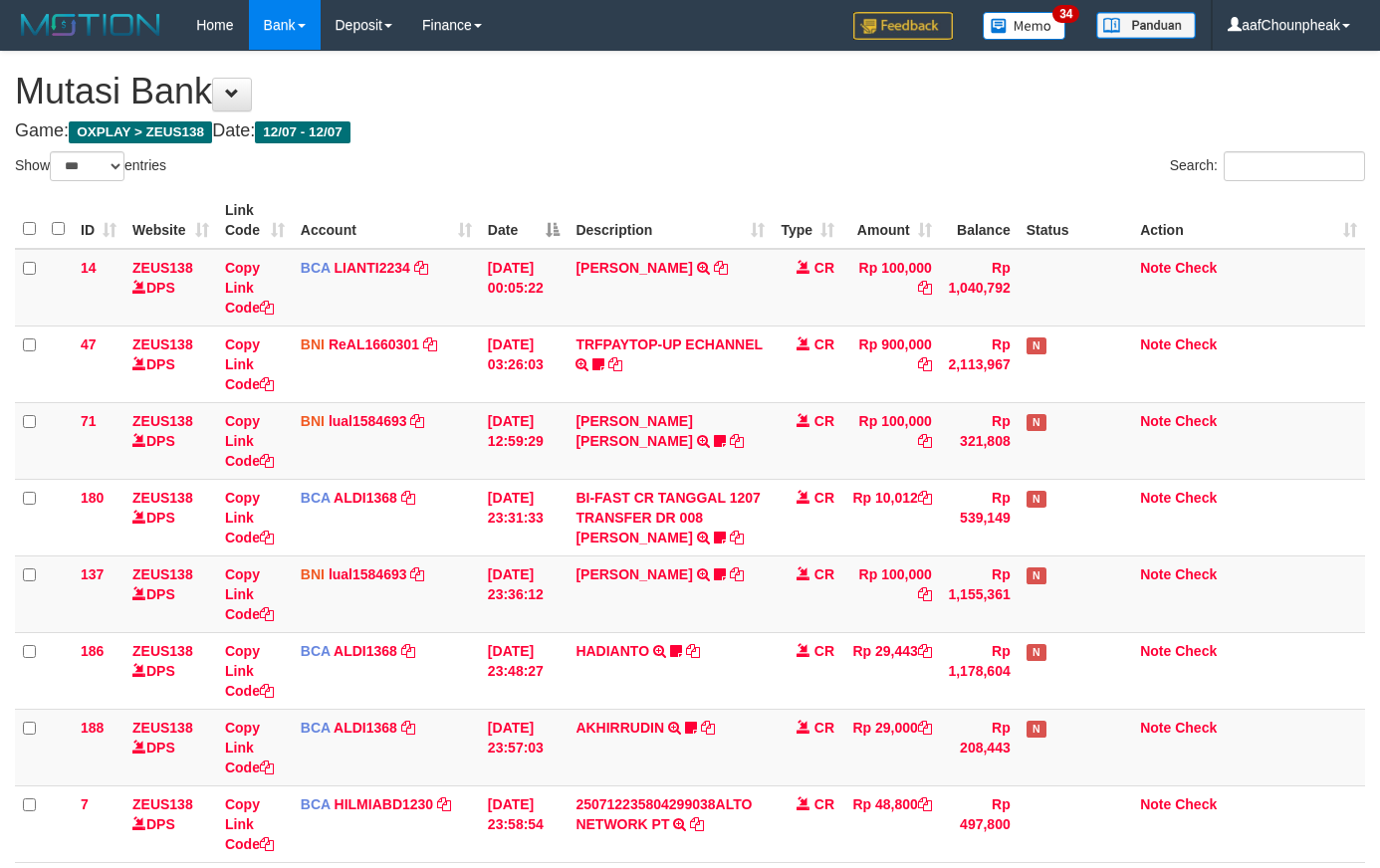 select on "***" 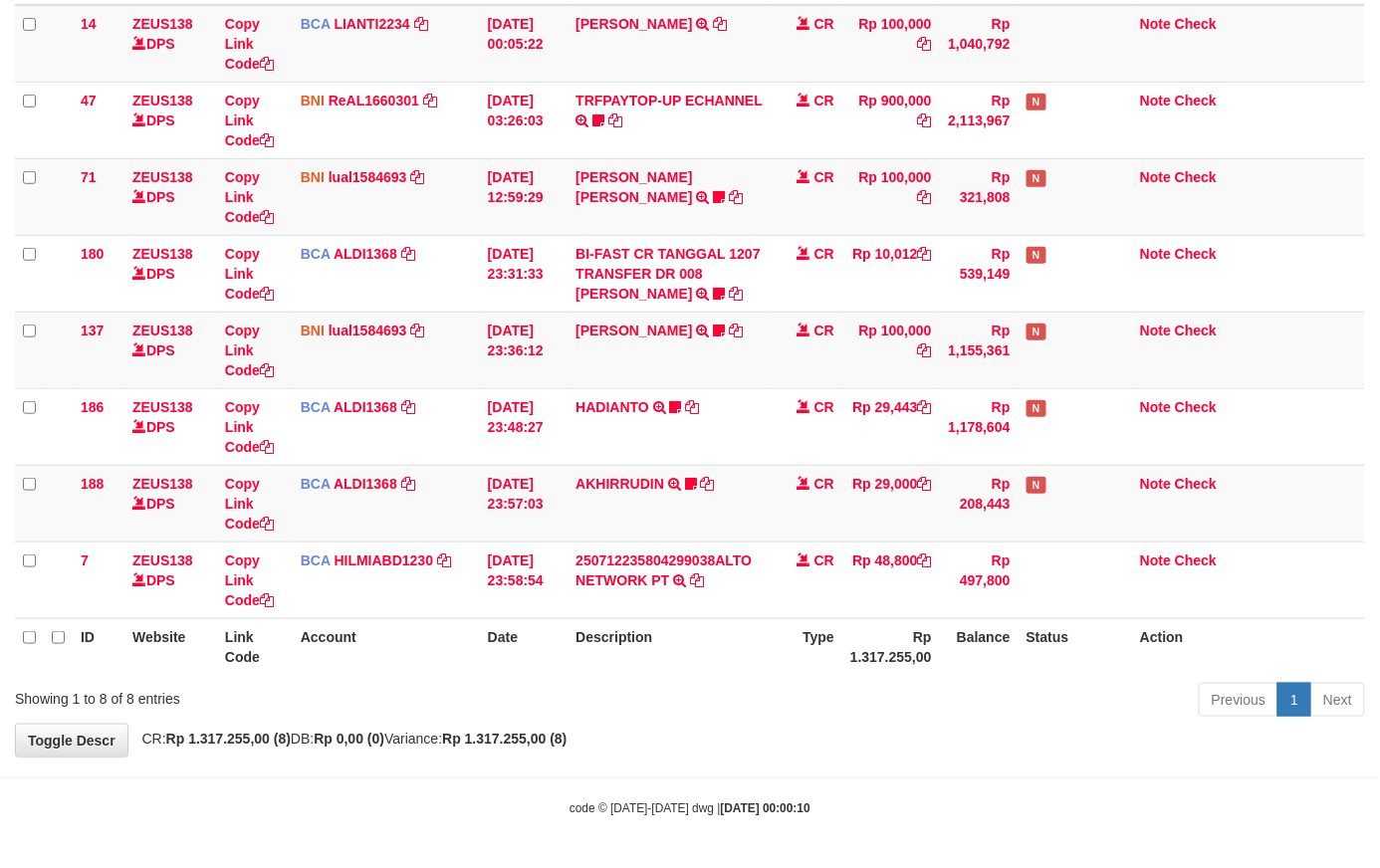 click on "Rp 29,443" at bounding box center [891, 426] 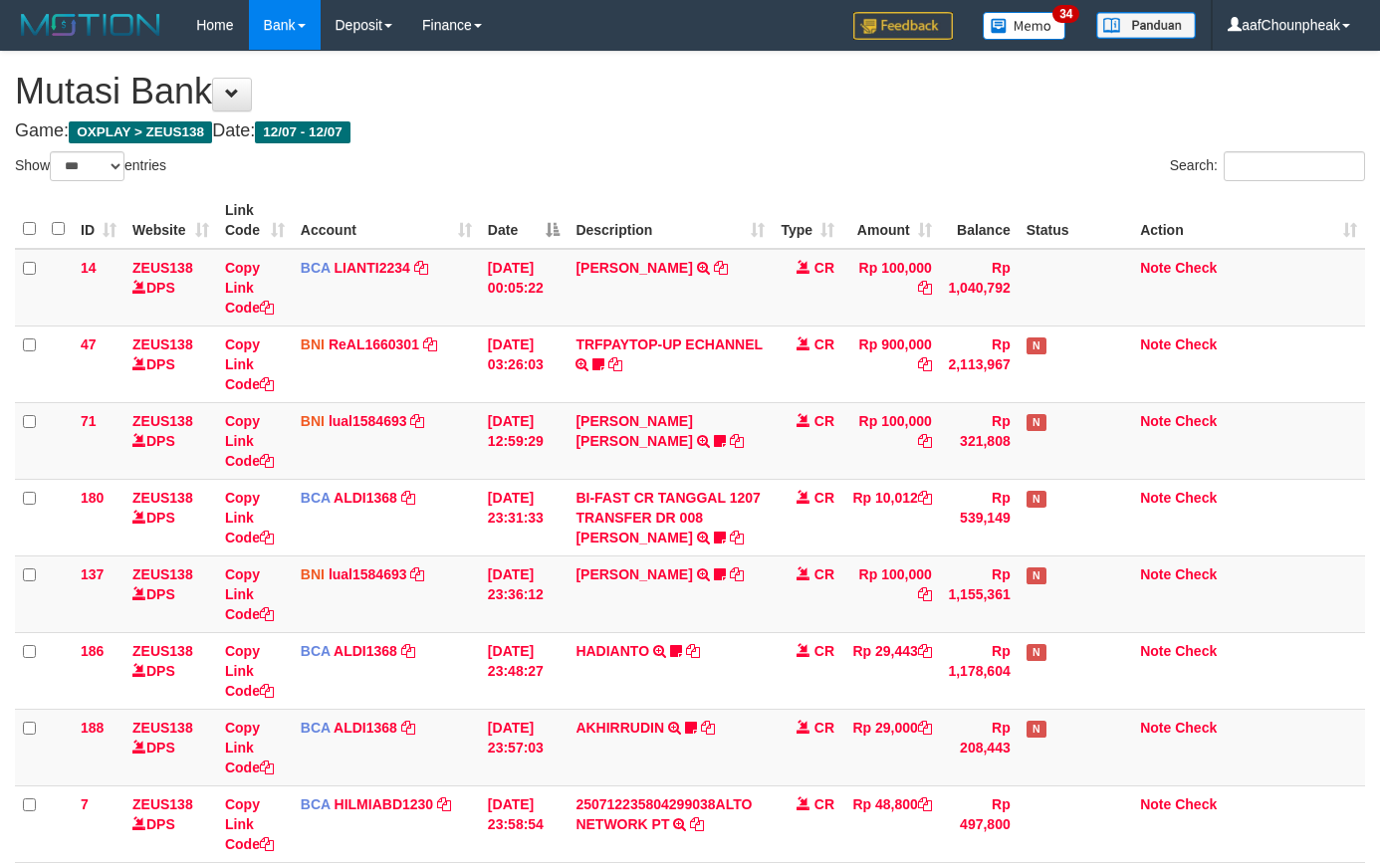 select on "***" 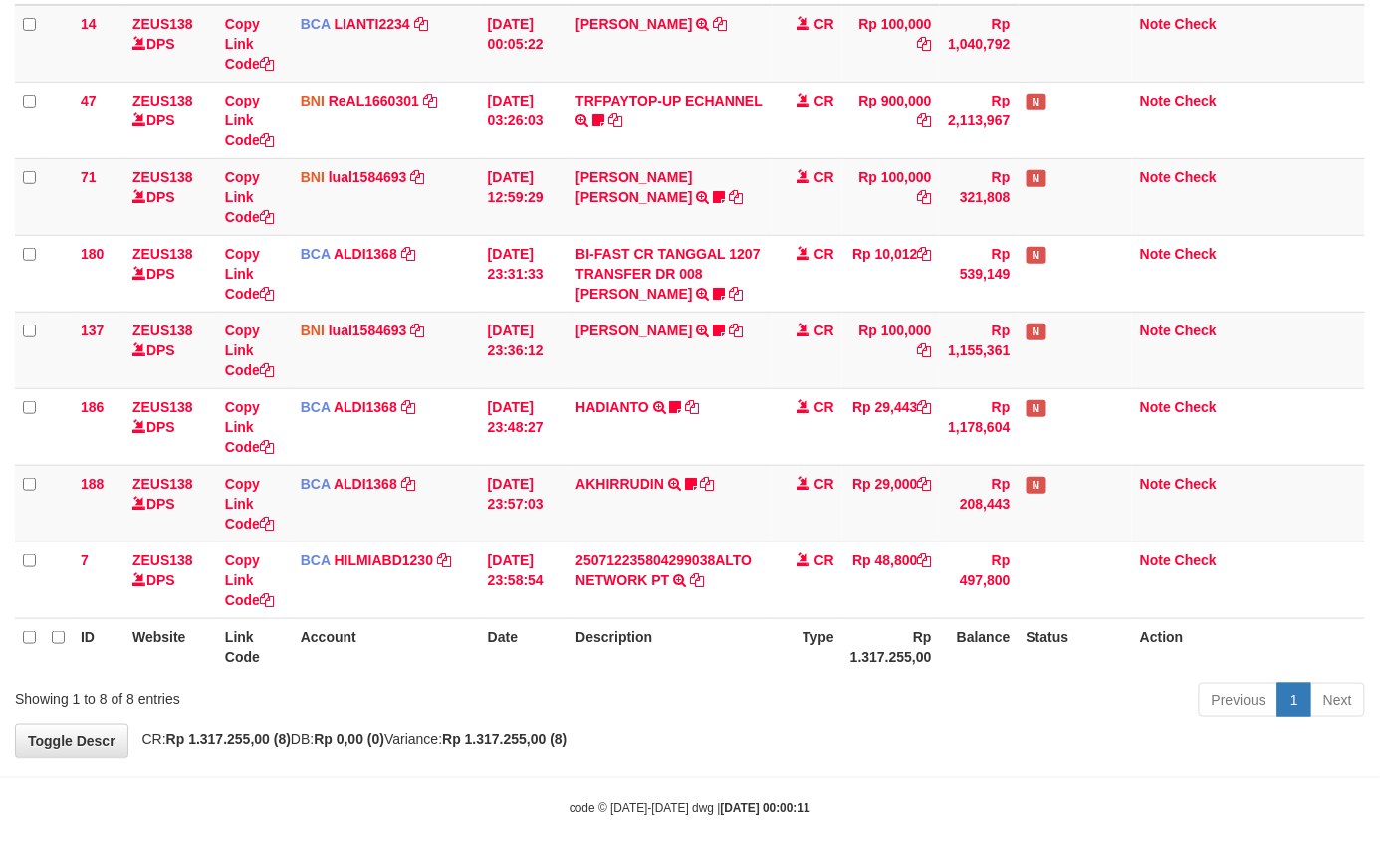 click on "Rp 29,443" at bounding box center [891, 426] 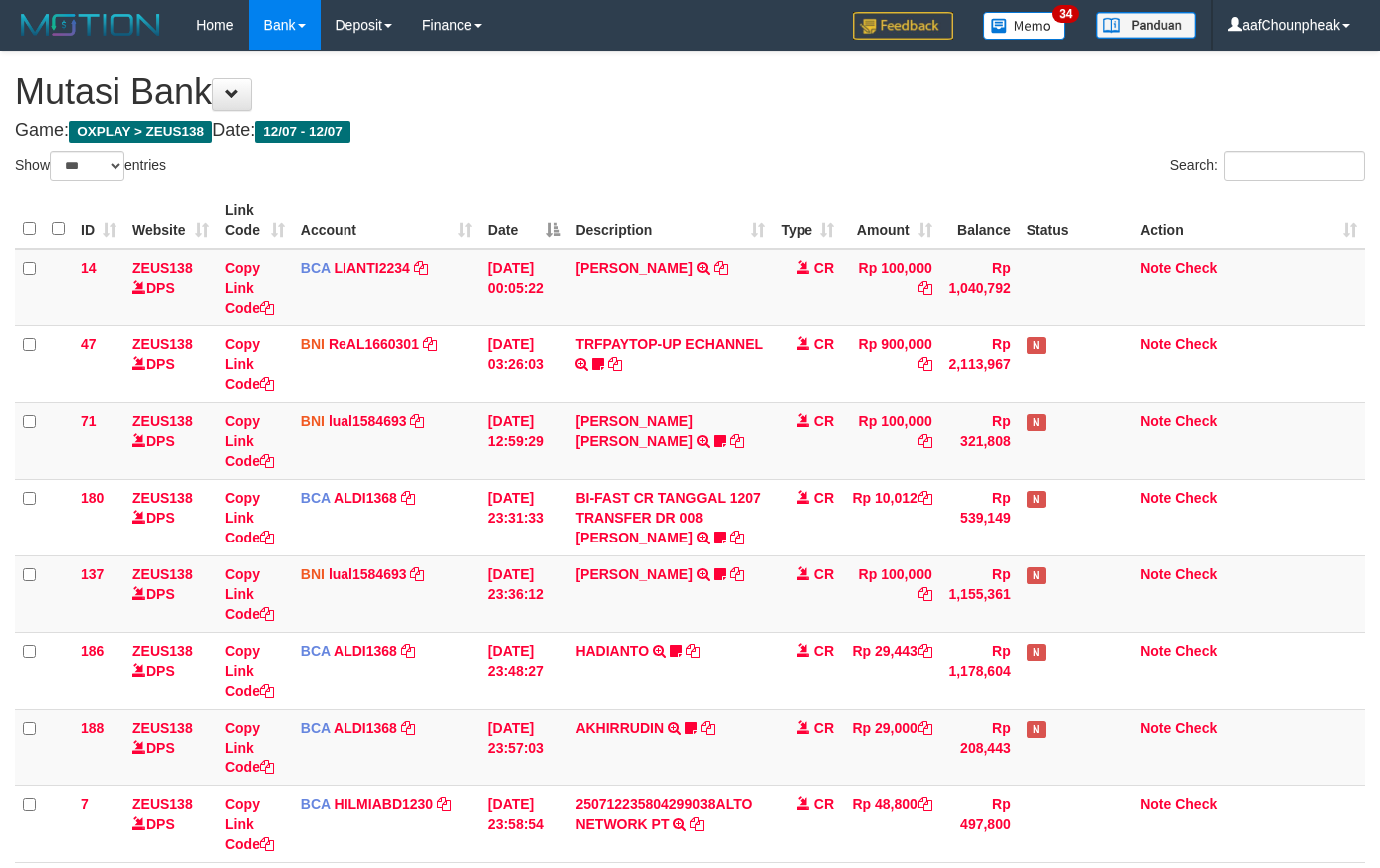 select on "***" 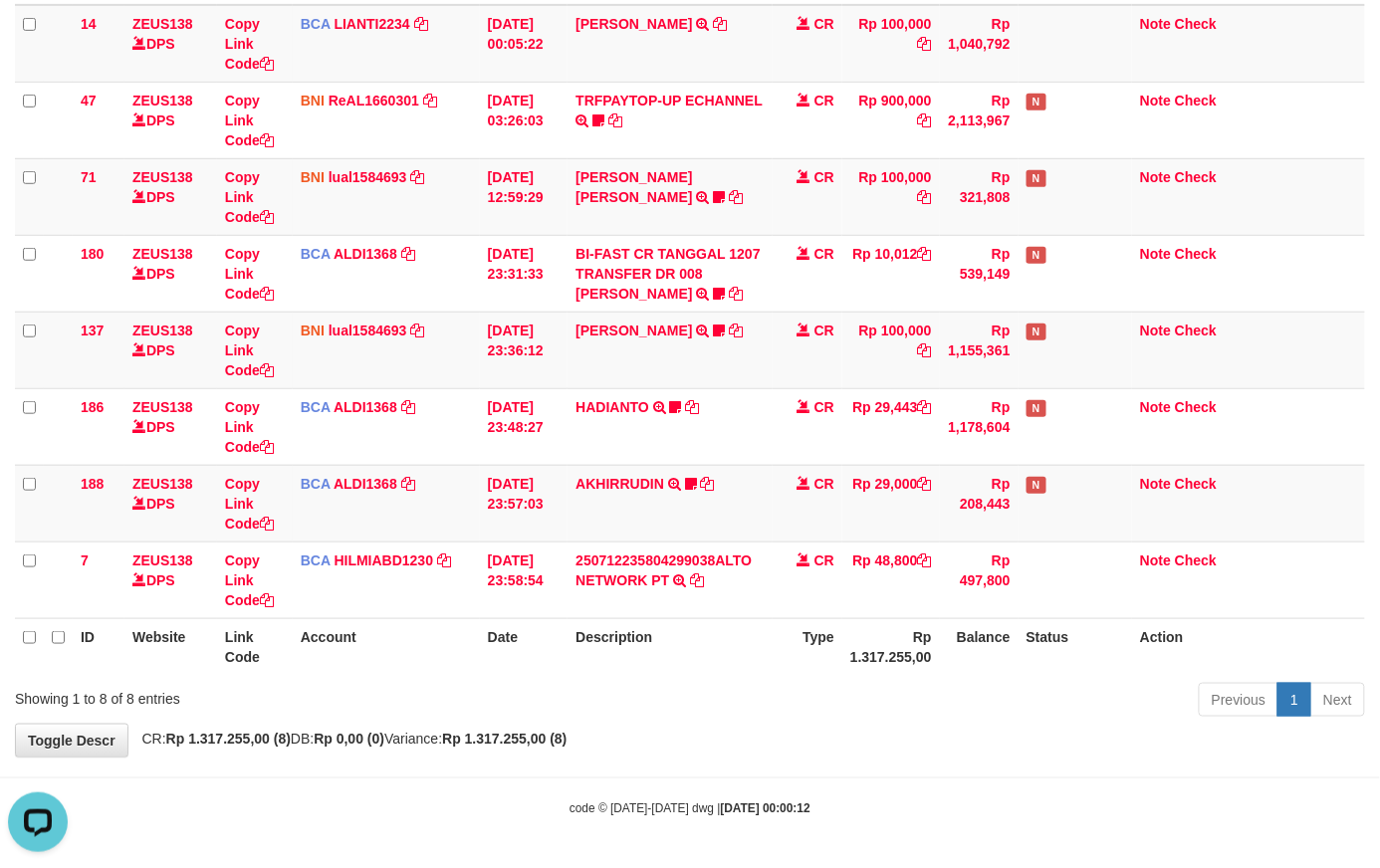 scroll, scrollTop: 0, scrollLeft: 0, axis: both 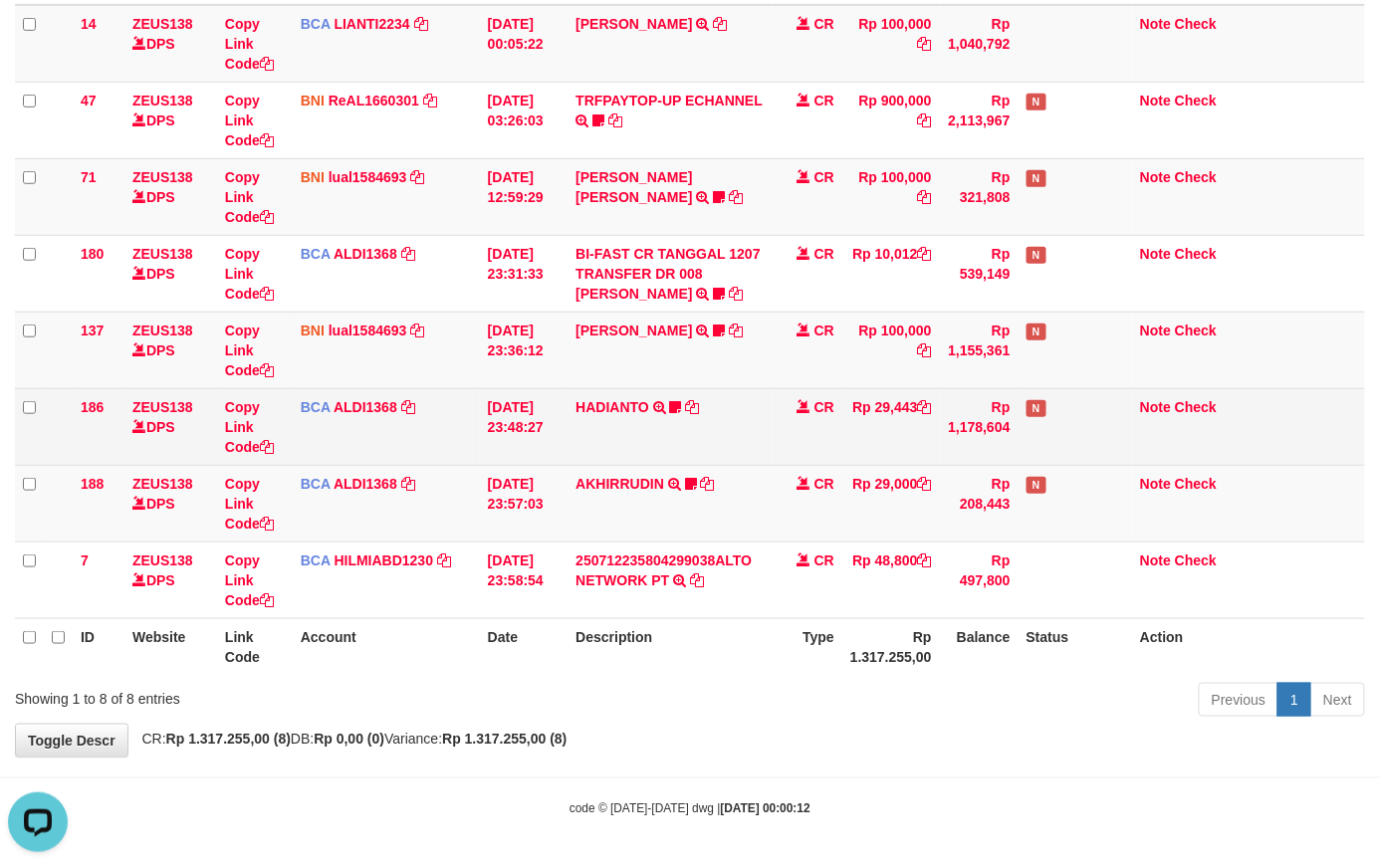 drag, startPoint x: 0, startPoint y: 0, endPoint x: 862, endPoint y: 428, distance: 962.4074 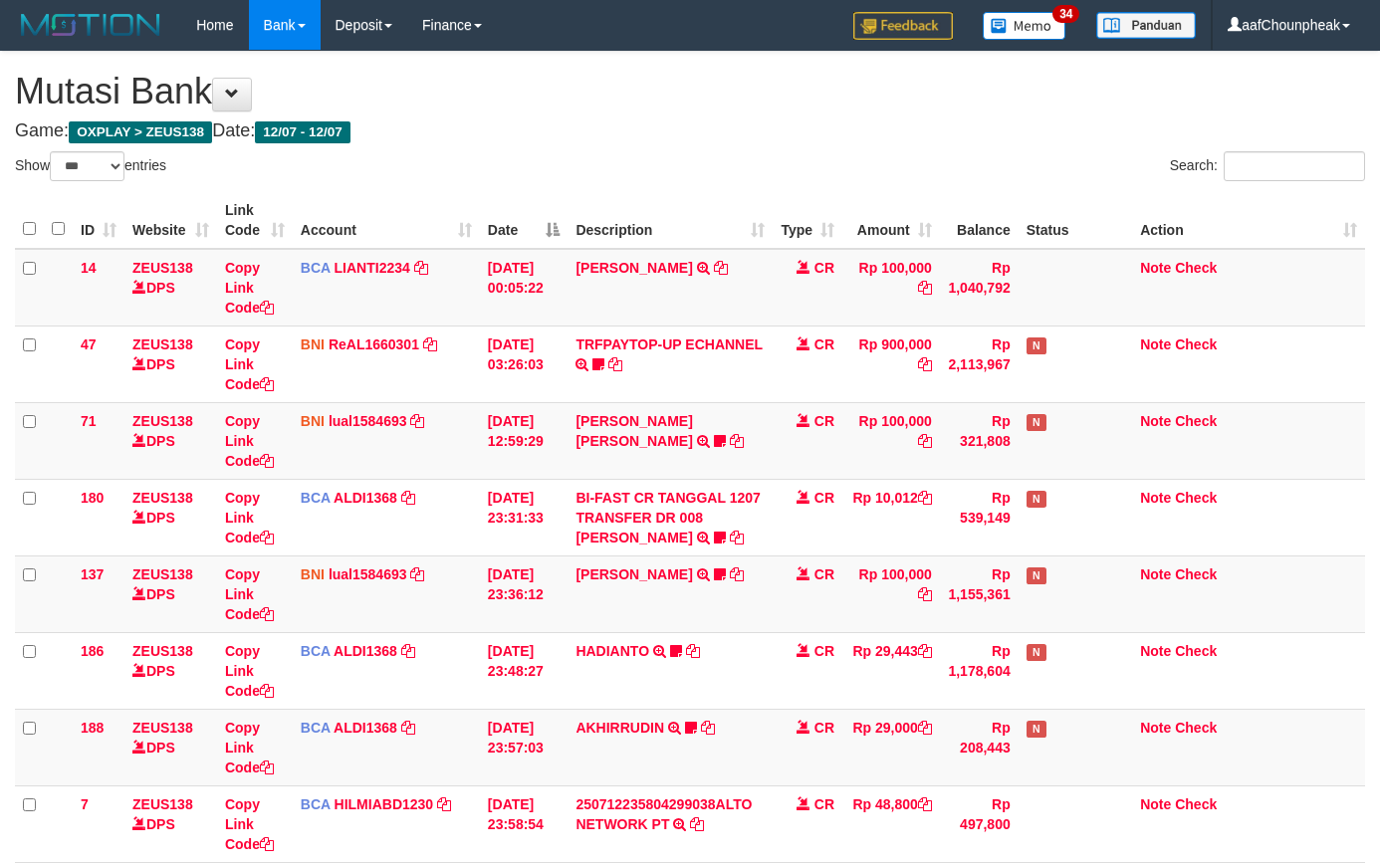 select on "***" 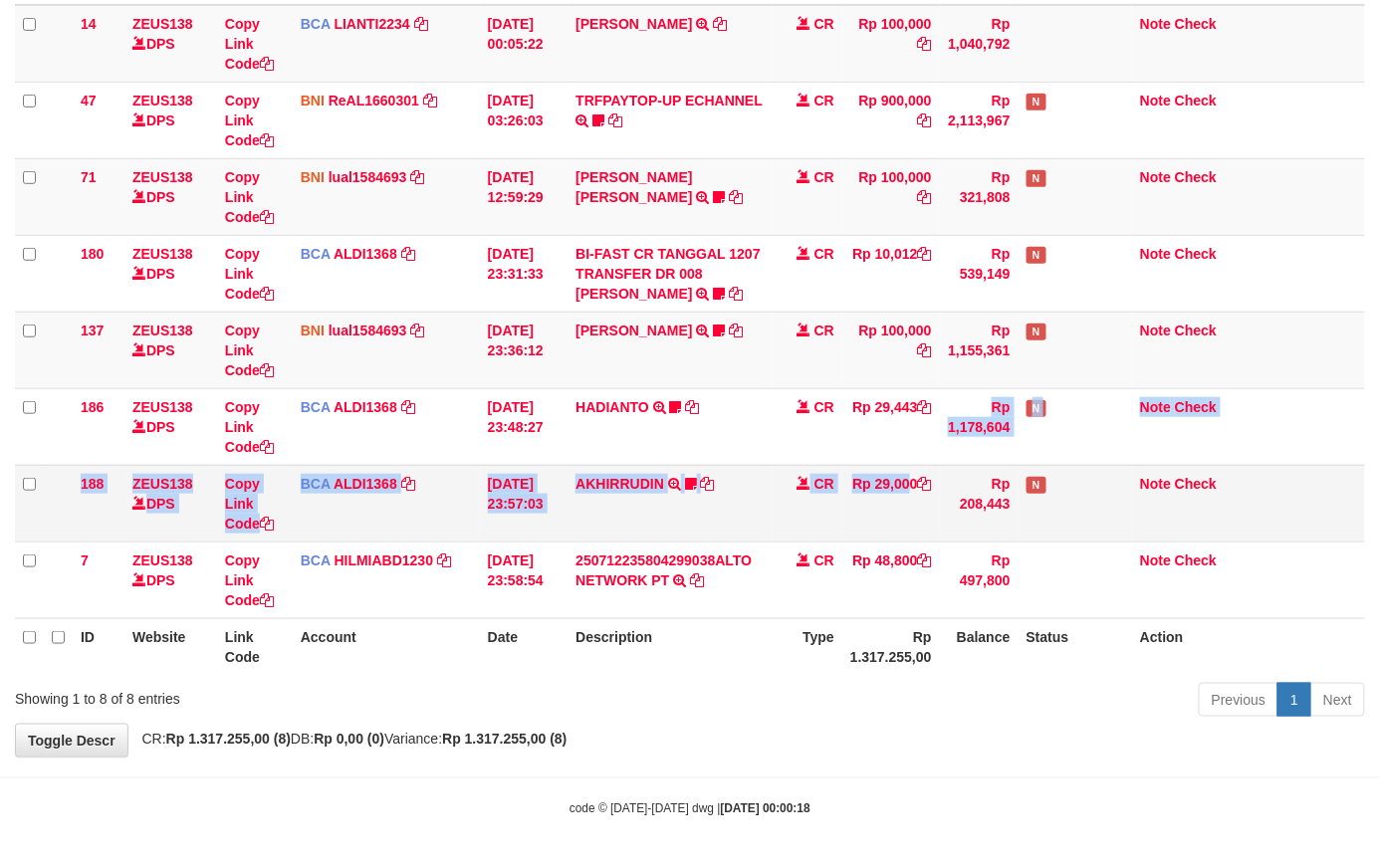 click on "14
ZEUS138    DPS
Copy Link Code
BCA
LIANTI2234
DPS
YULIANTI
mutasi_20250712_4646 | 14
mutasi_20250712_4646 | 14
12/07/2025 00:05:22
YUSUP MAULAN         TRSF E-BANKING CR 1207/FTSCY/WS95051
100000.002025071262819090 TRFDN-YUSUP MAULANESPAY DEBIT INDONE
CR
Rp 100,000
Rp 1,040,792
Note
Check
47
ZEUS138    DPS
Copy Link Code
BNI
ReAL1660301
DPS
REYHAN ALMANSYAH
mutasi_20250712_4647 | 47" at bounding box center (690, 312) 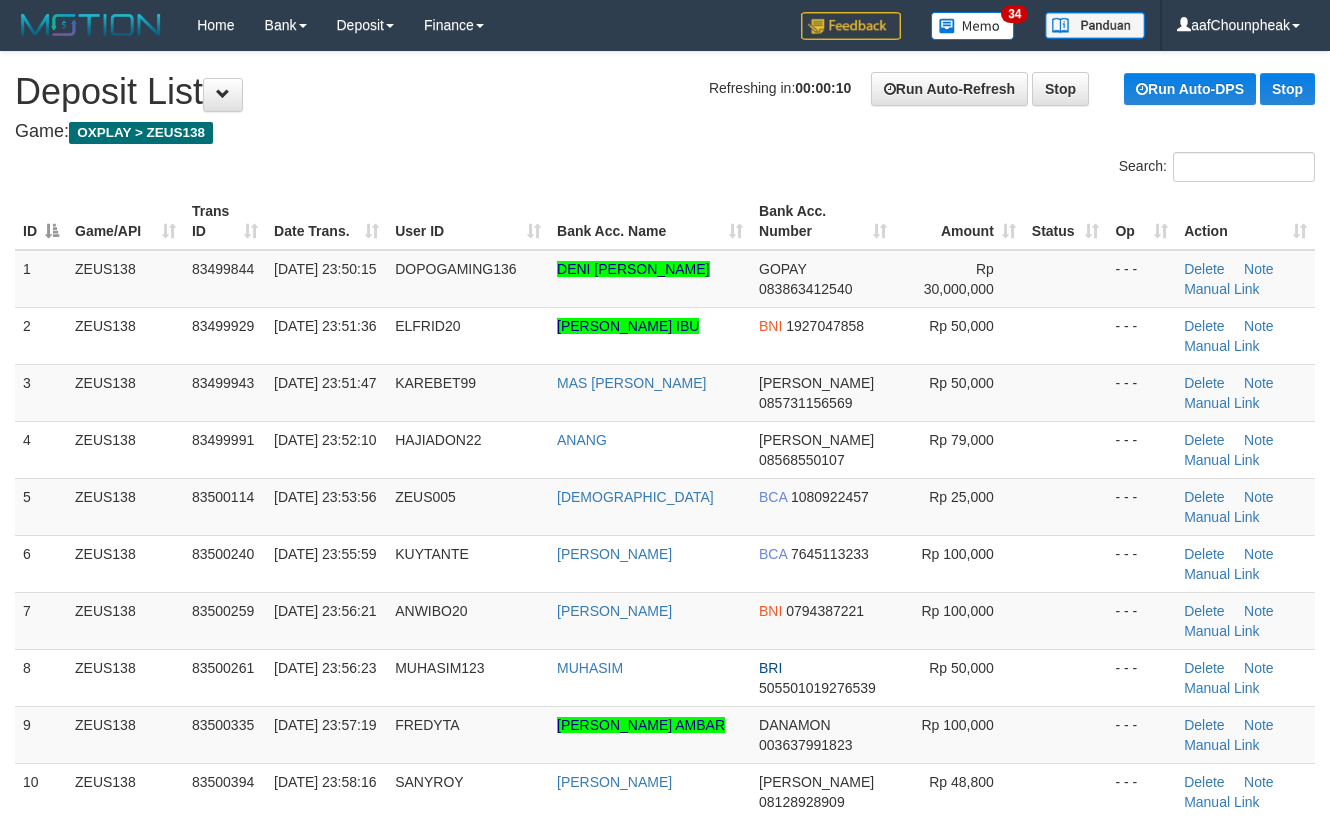 scroll, scrollTop: 266, scrollLeft: 0, axis: vertical 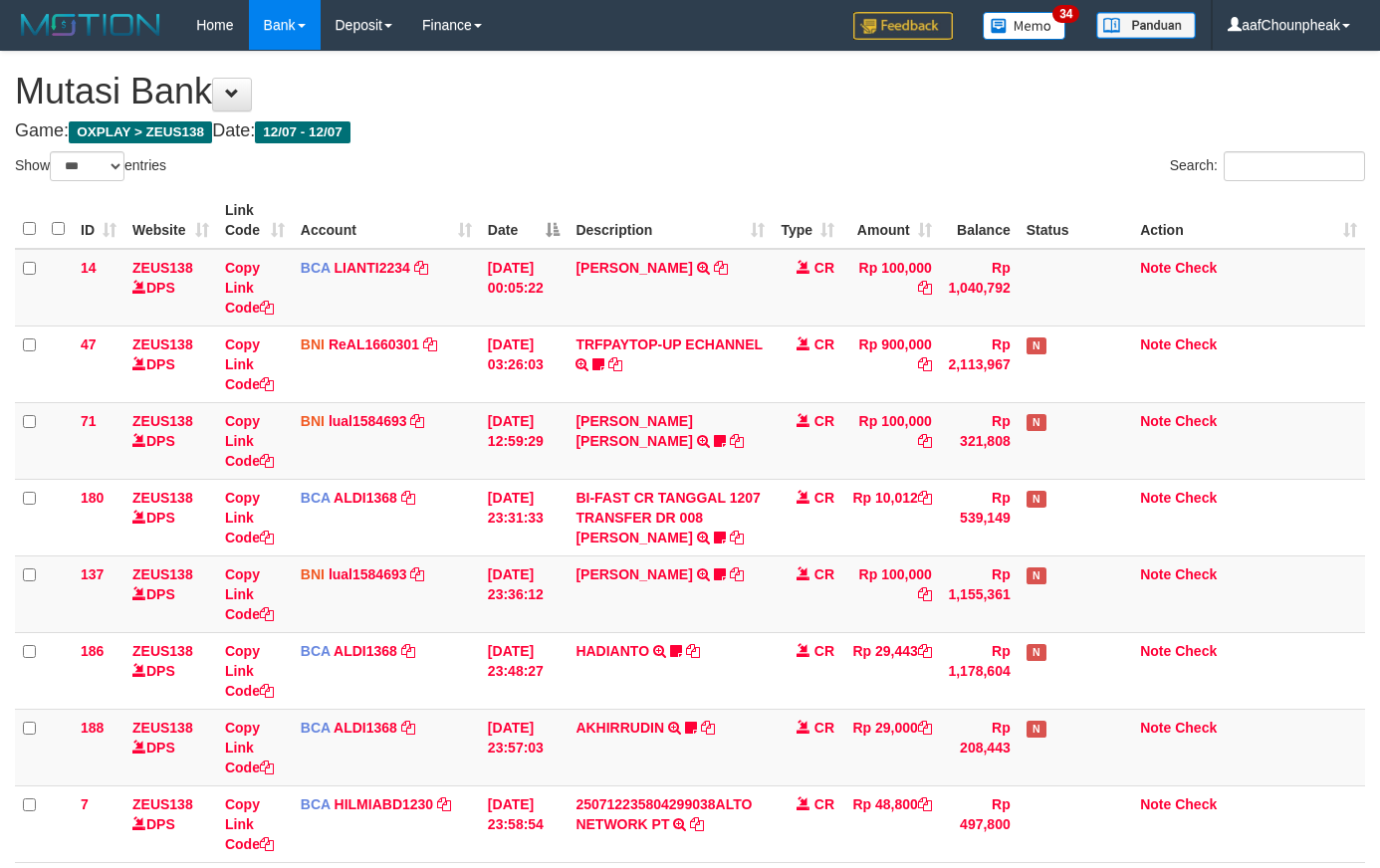 select on "***" 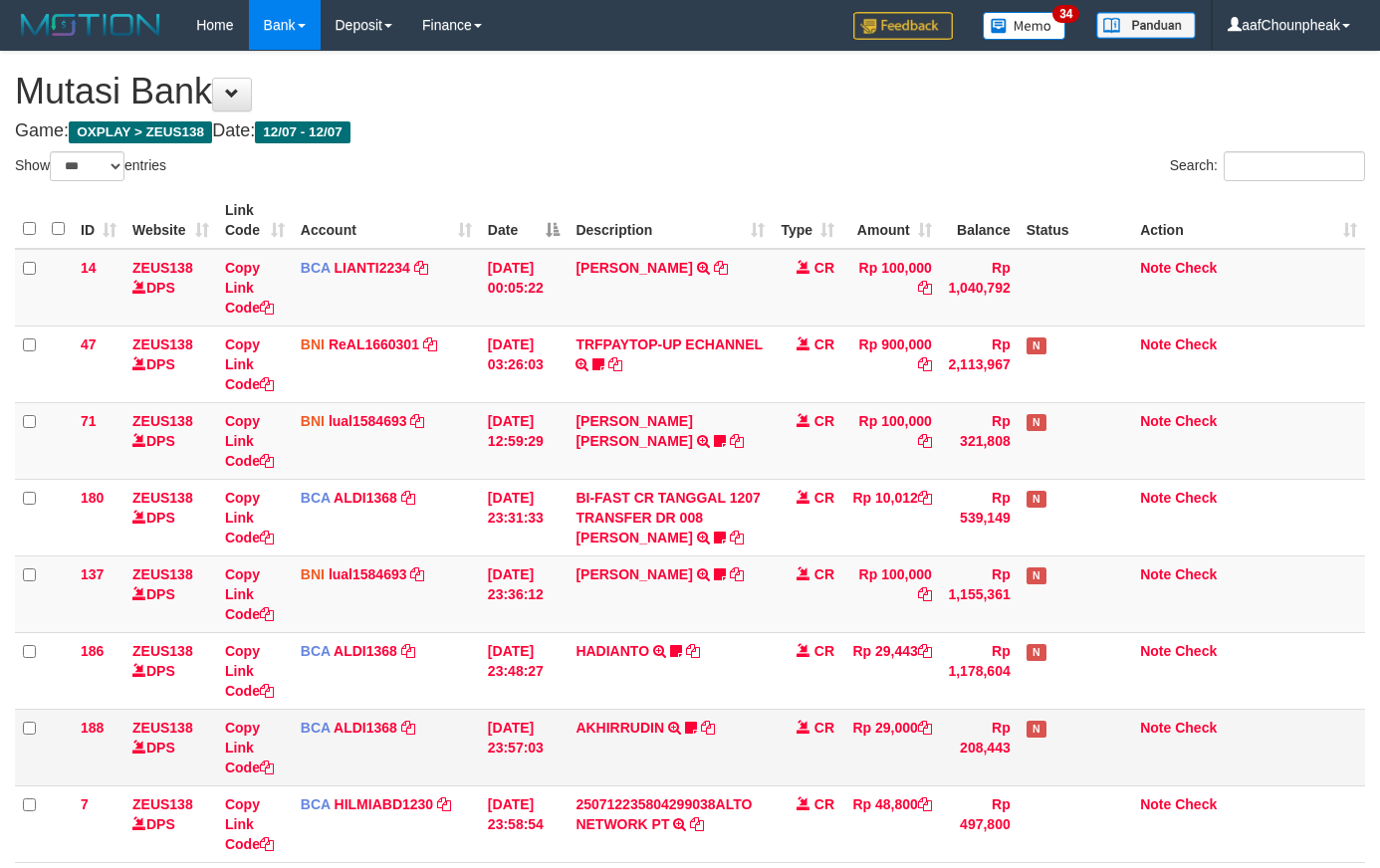 scroll, scrollTop: 248, scrollLeft: 0, axis: vertical 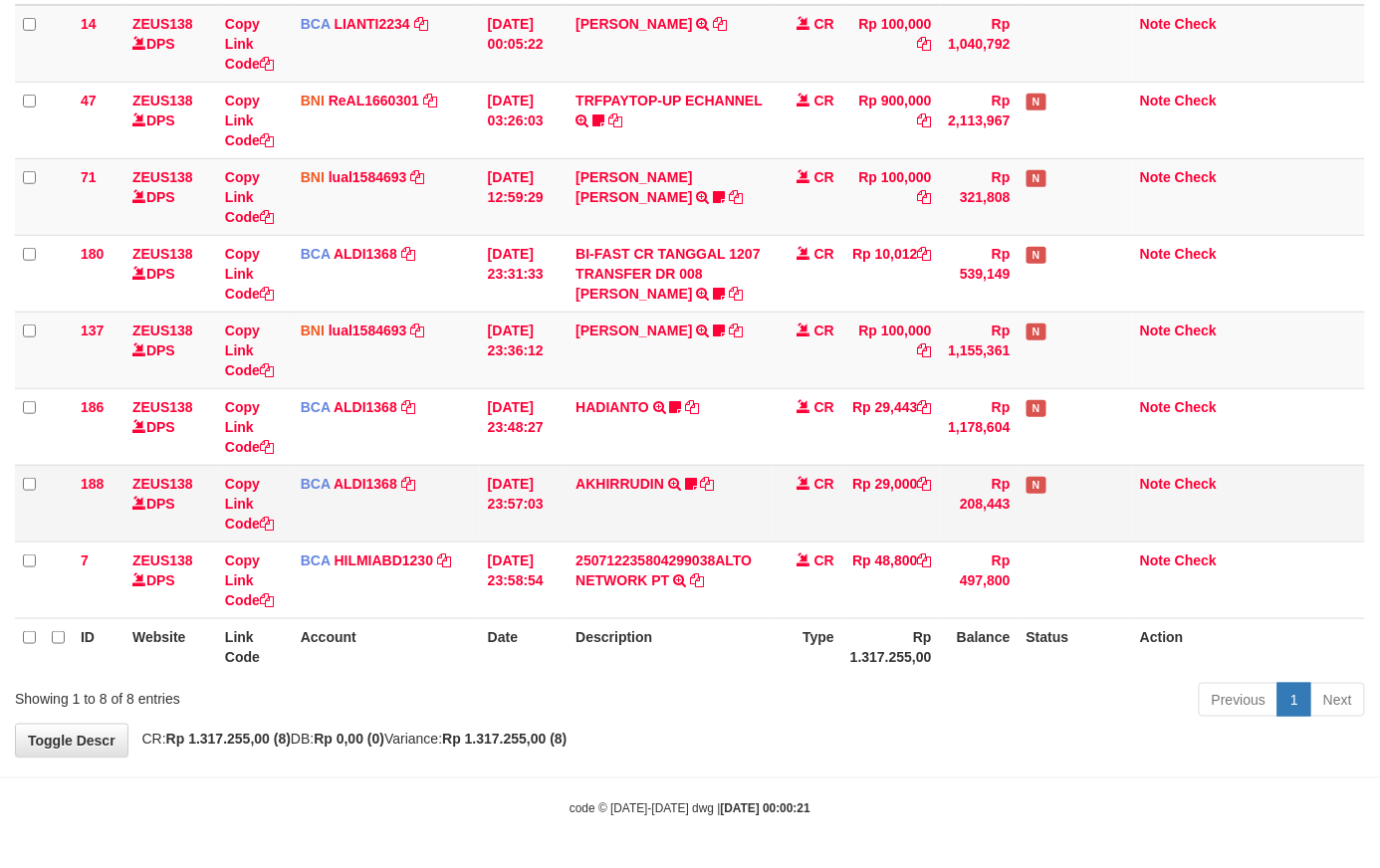 click on "Rp 29,000" at bounding box center [891, 503] 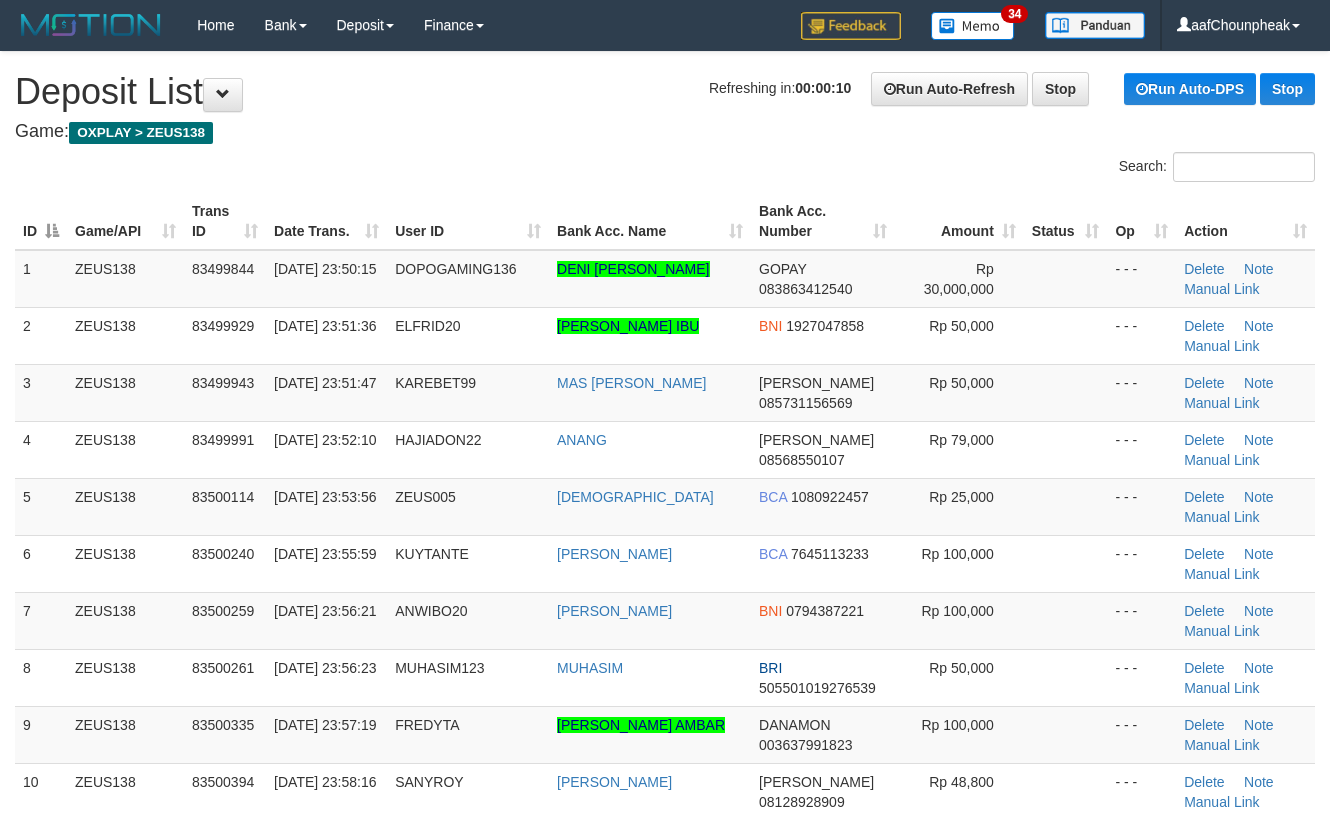 scroll, scrollTop: 266, scrollLeft: 0, axis: vertical 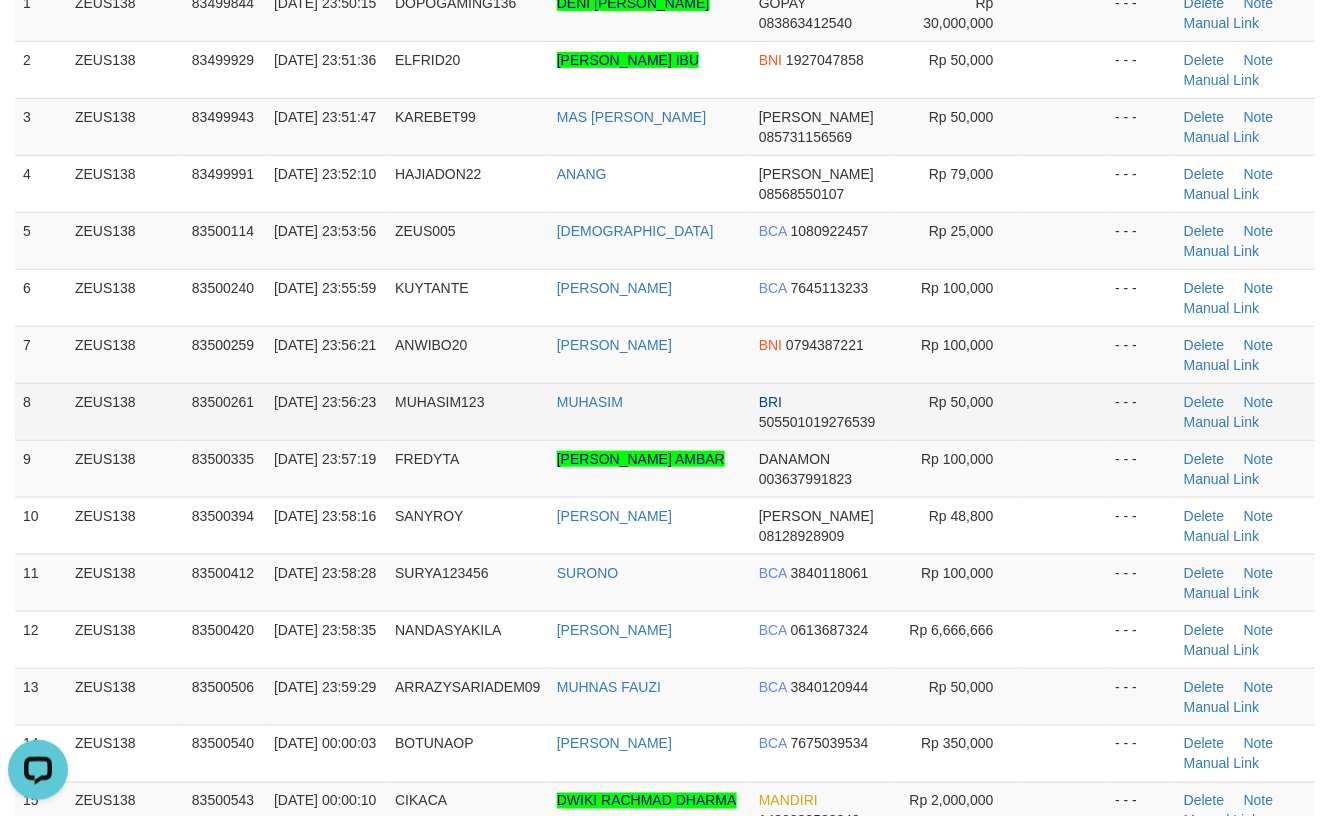 click on "BRI
505501019276539" at bounding box center [823, 411] 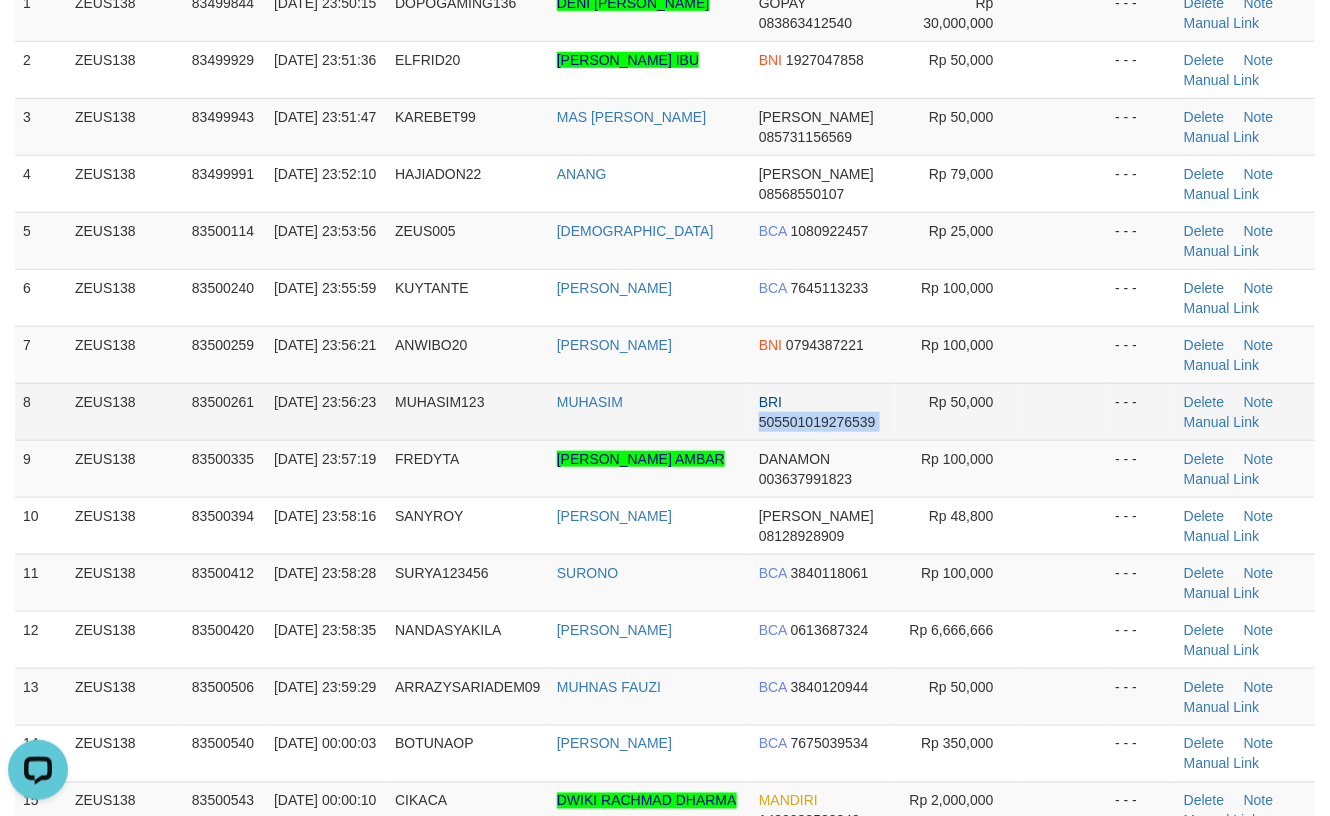 drag, startPoint x: 884, startPoint y: 408, endPoint x: 936, endPoint y: 428, distance: 55.713554 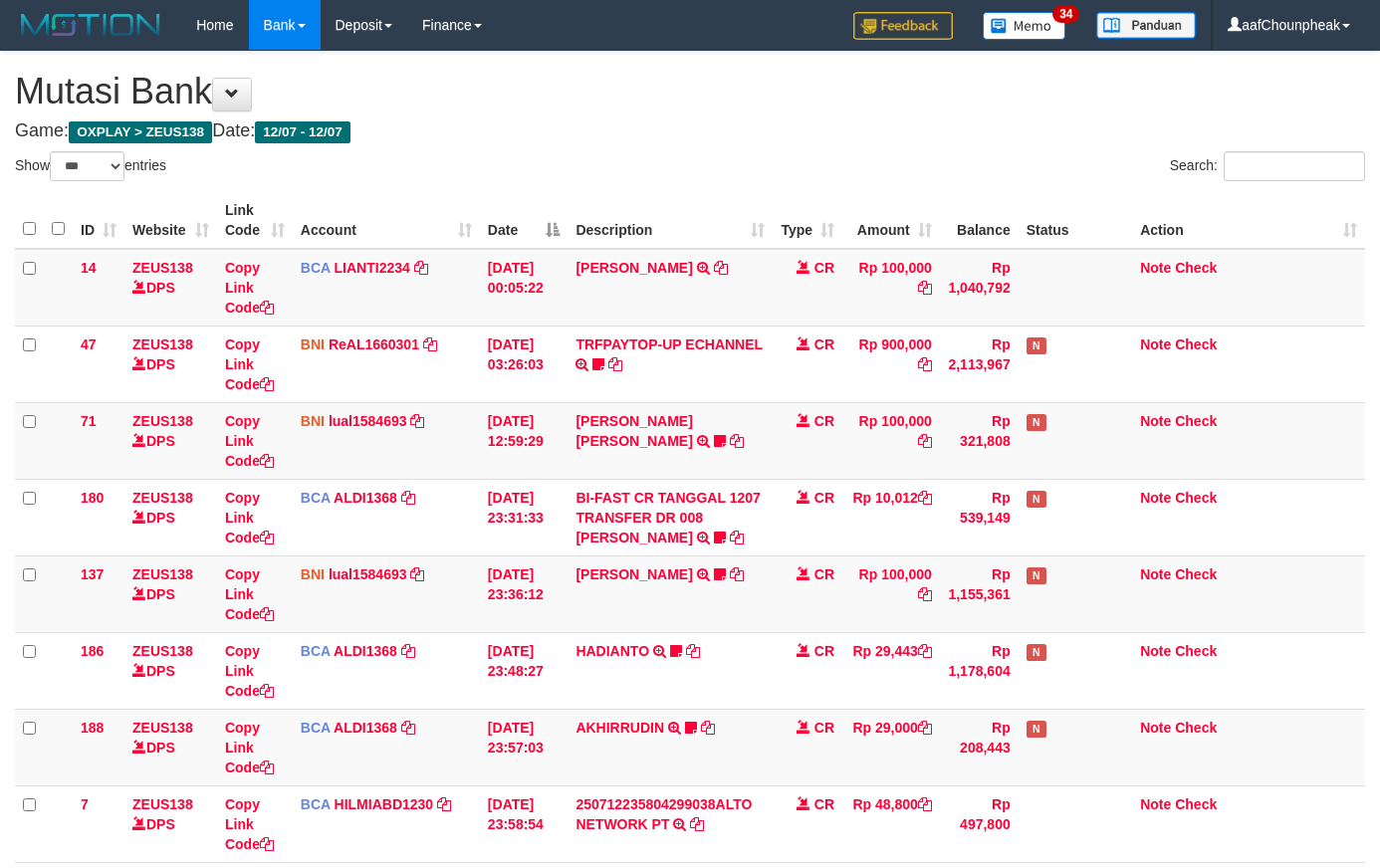 select on "***" 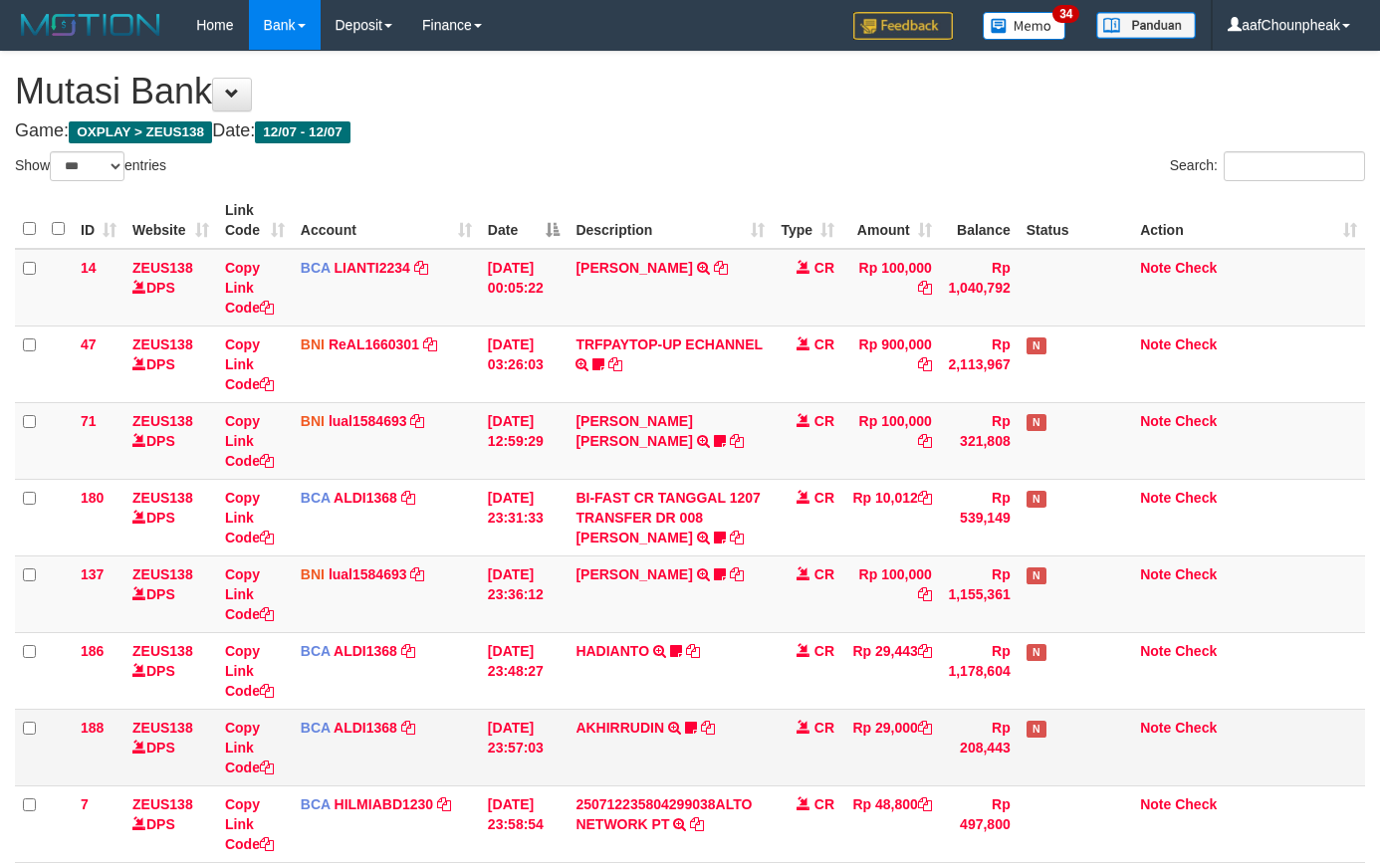 scroll, scrollTop: 248, scrollLeft: 0, axis: vertical 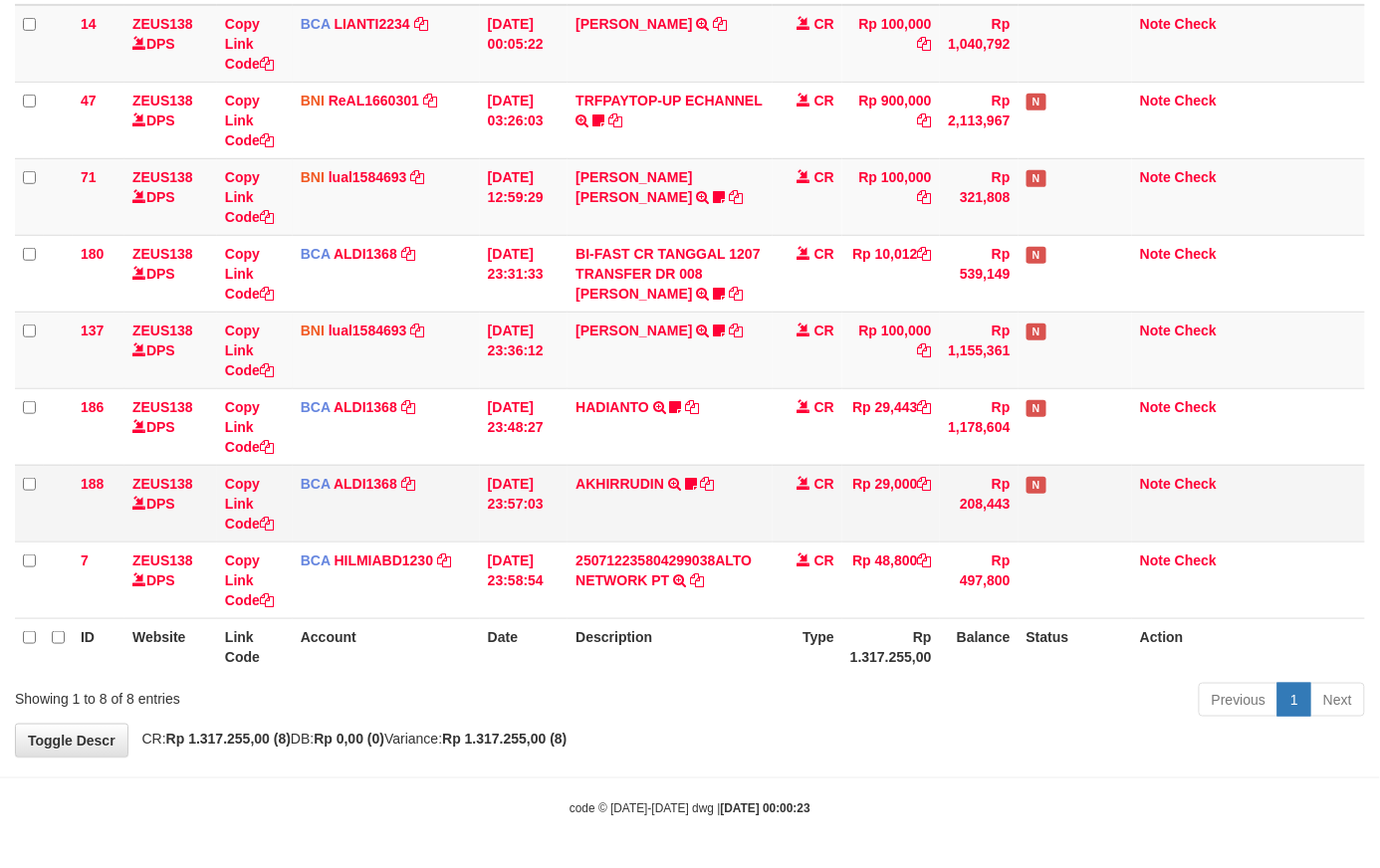 click on "AKHIRRUDIN            TRSF E-BANKING CR 1207/FTSCY/WS95051
29000.002025071284249404 TRFDN-AKHIRRUDIN ESPAY DEBIT INDONE    Akhirudin123" at bounding box center [670, 503] 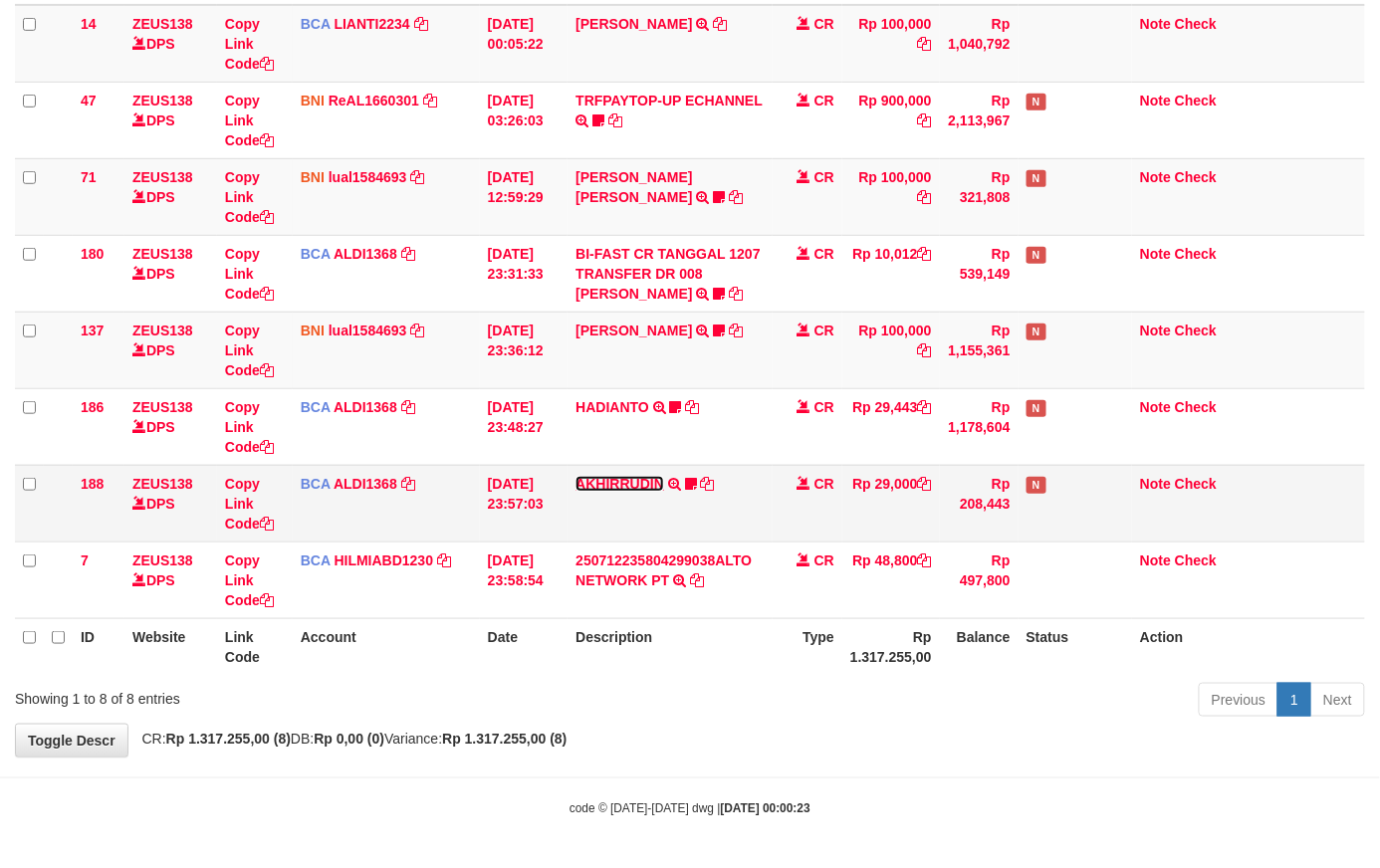 click on "AKHIRRUDIN" at bounding box center [619, 484] 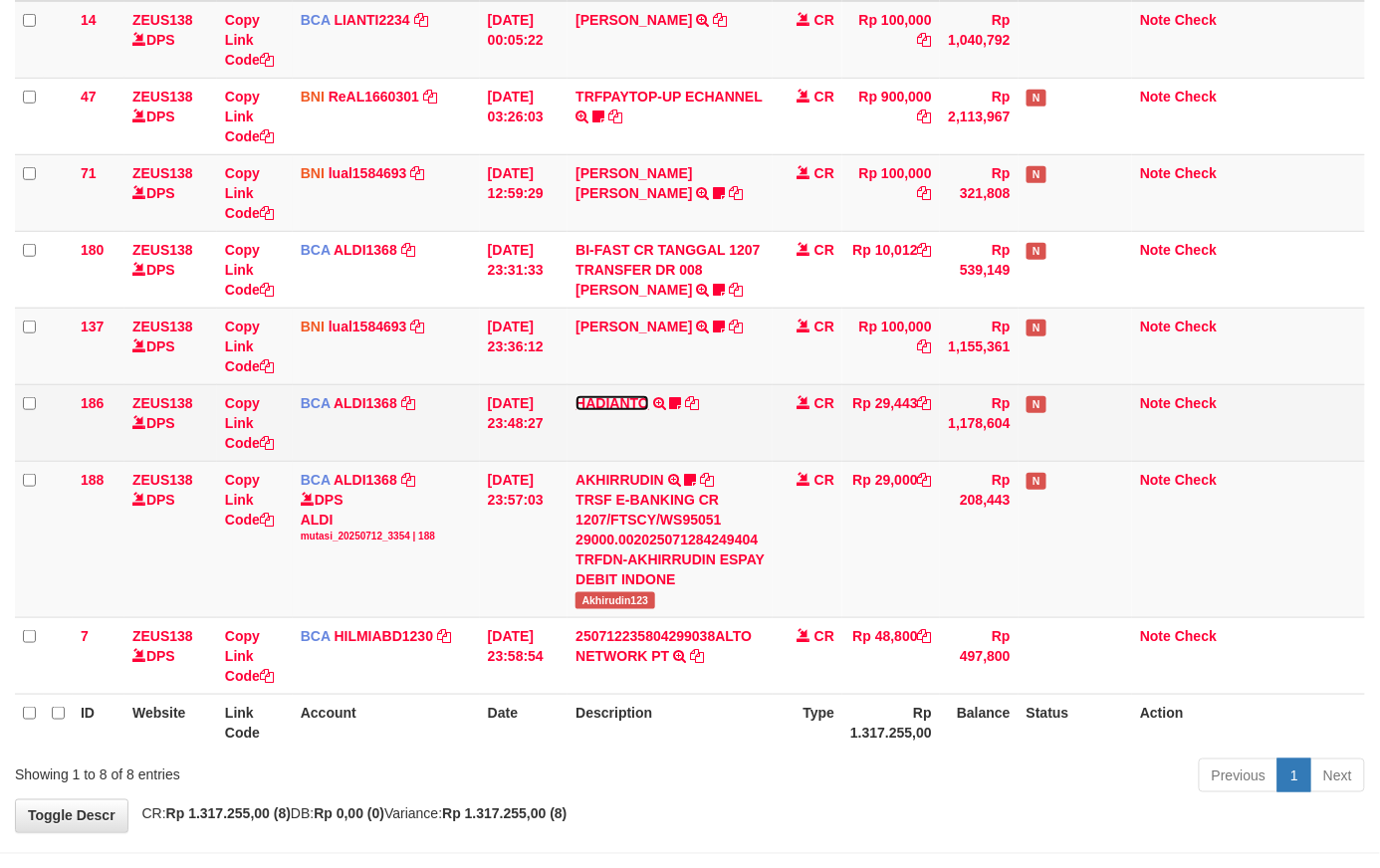 click on "HADIANTO" at bounding box center (612, 403) 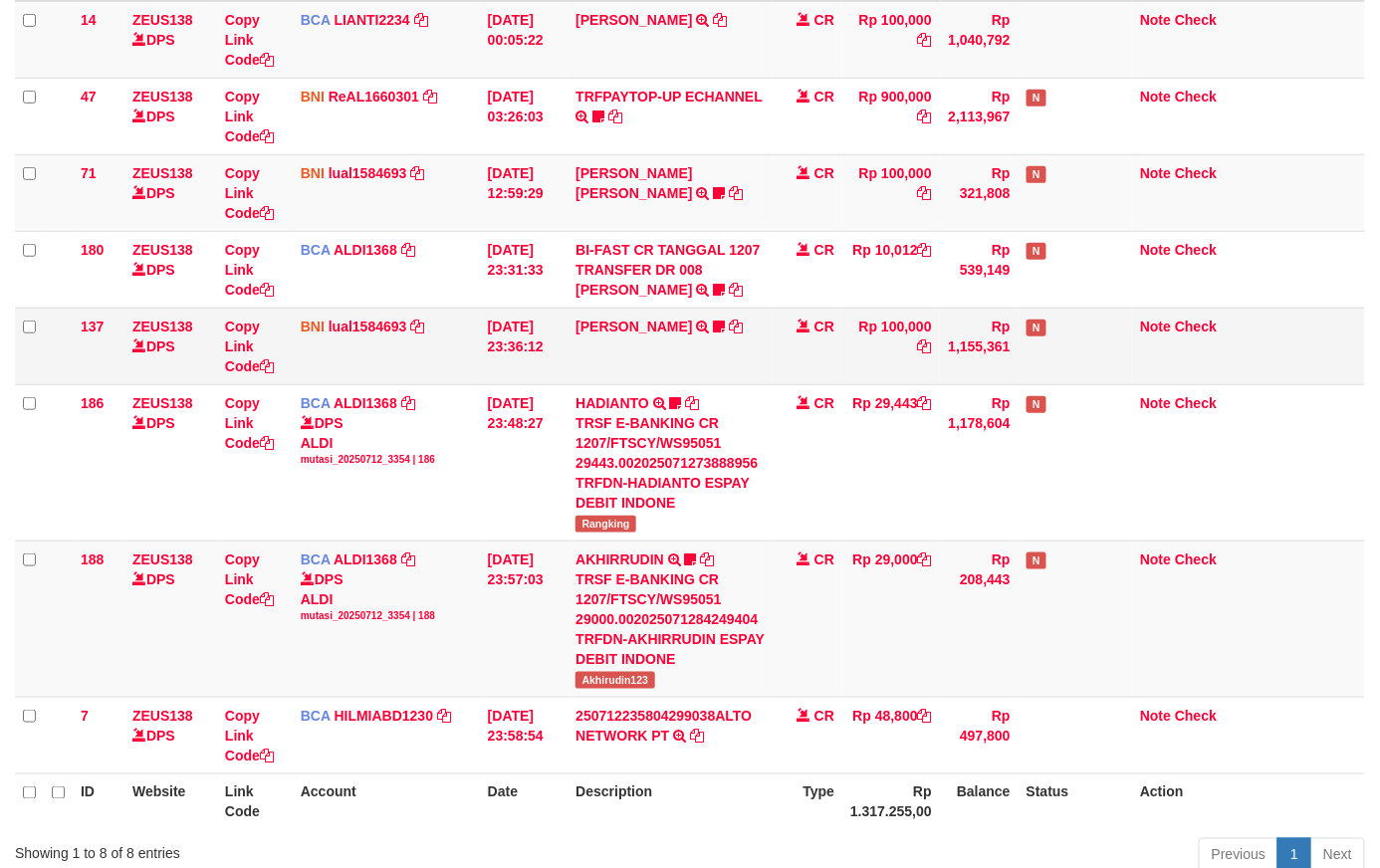 click on "RIZKY MARCELLINO            TRANSFER DARI SDR RIZKY MARCELLINO    Siapakek1" at bounding box center [670, 345] 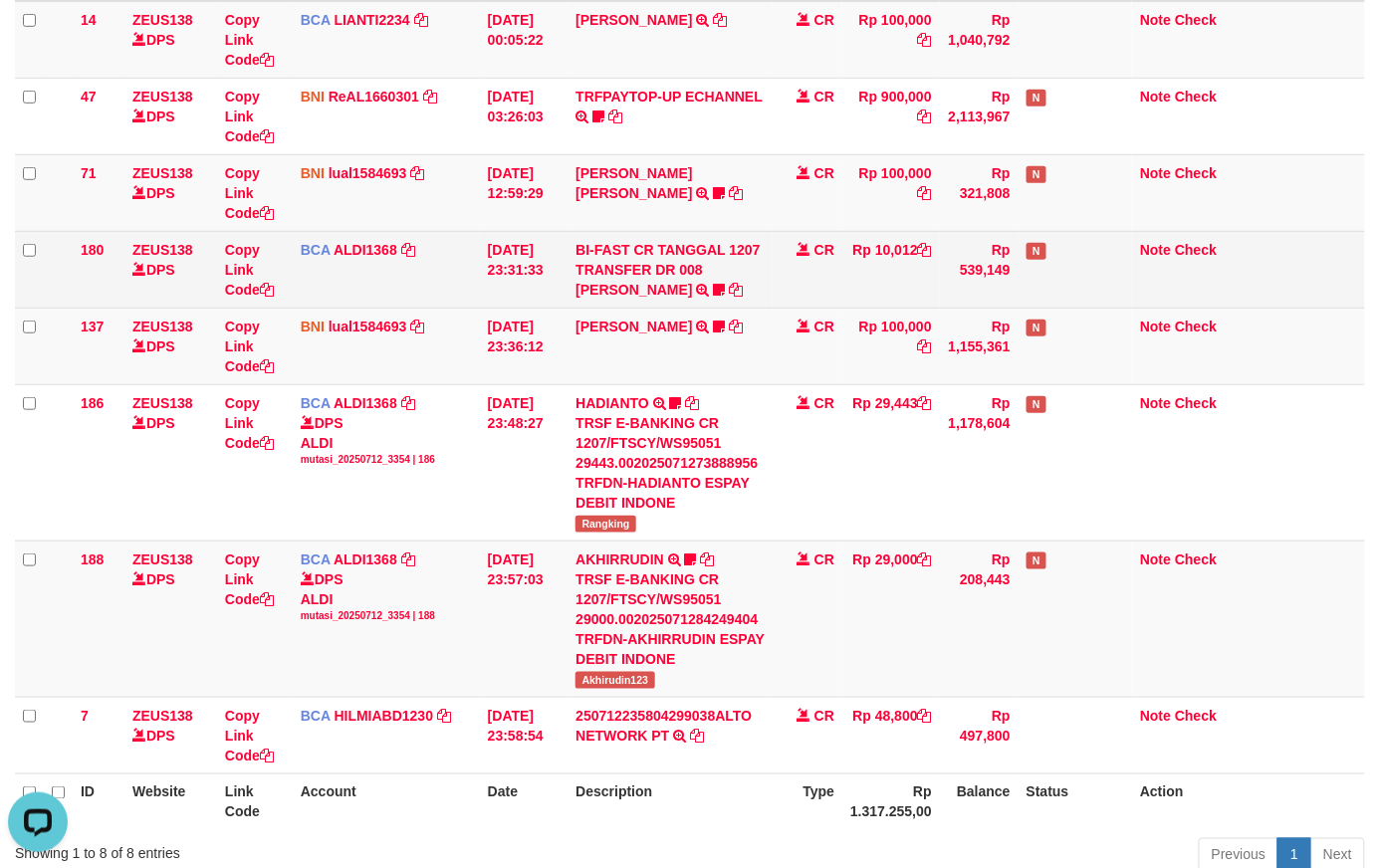scroll, scrollTop: 0, scrollLeft: 0, axis: both 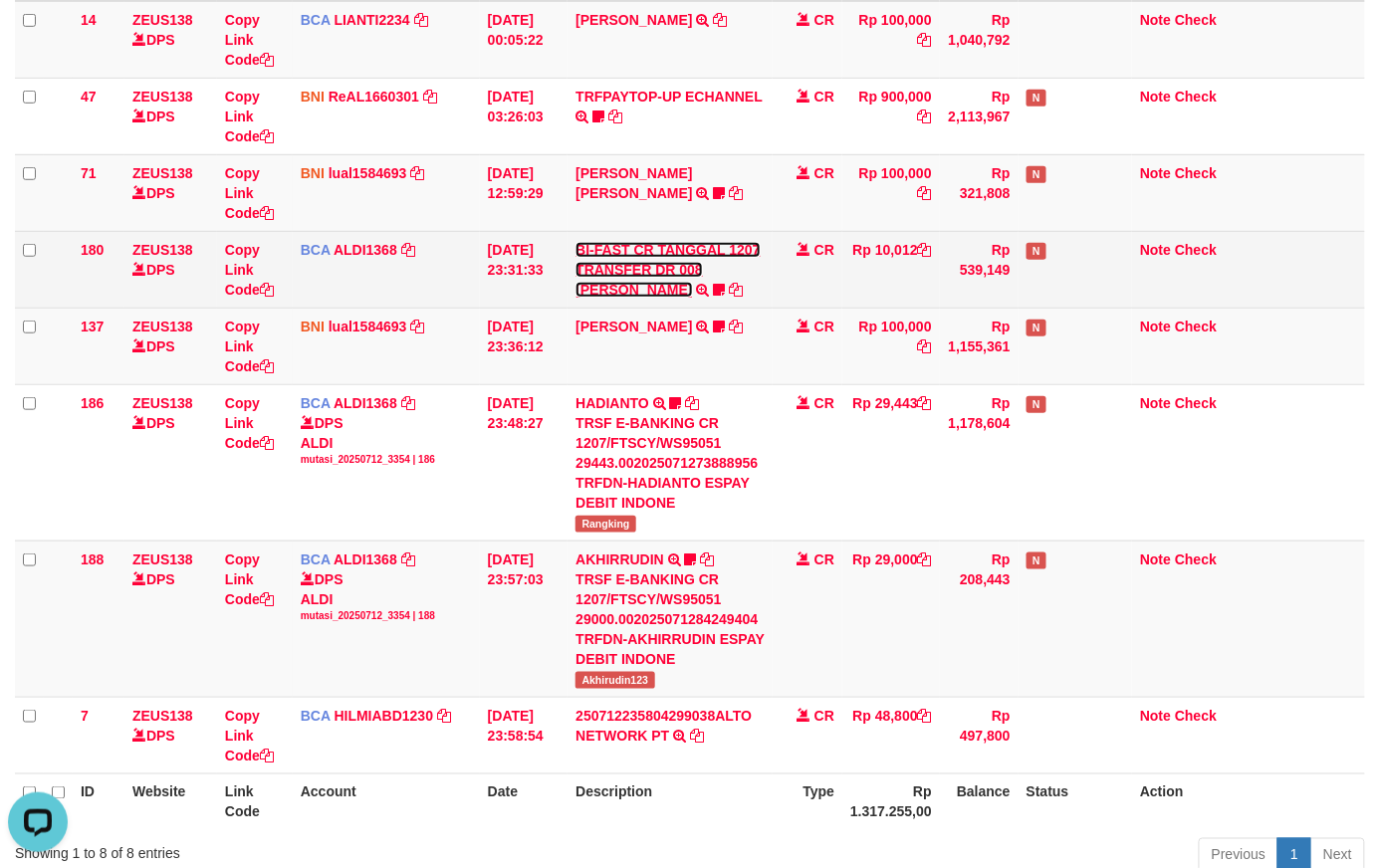 click on "BI-FAST CR TANGGAL 1207 TRANSFER DR 008 MOHAMAD ALDI" at bounding box center (667, 270) 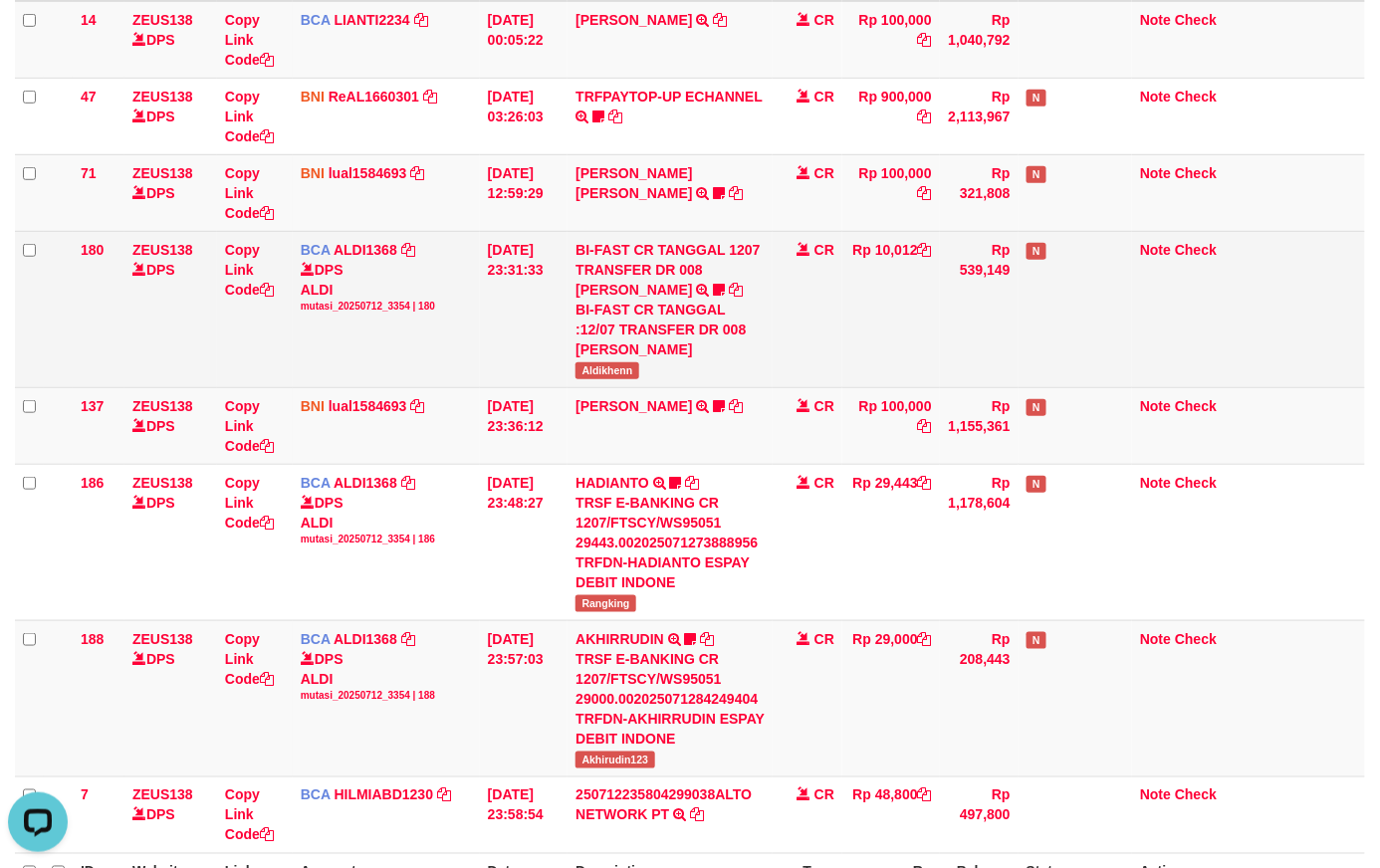 click on "Aldikhenn" at bounding box center (606, 370) 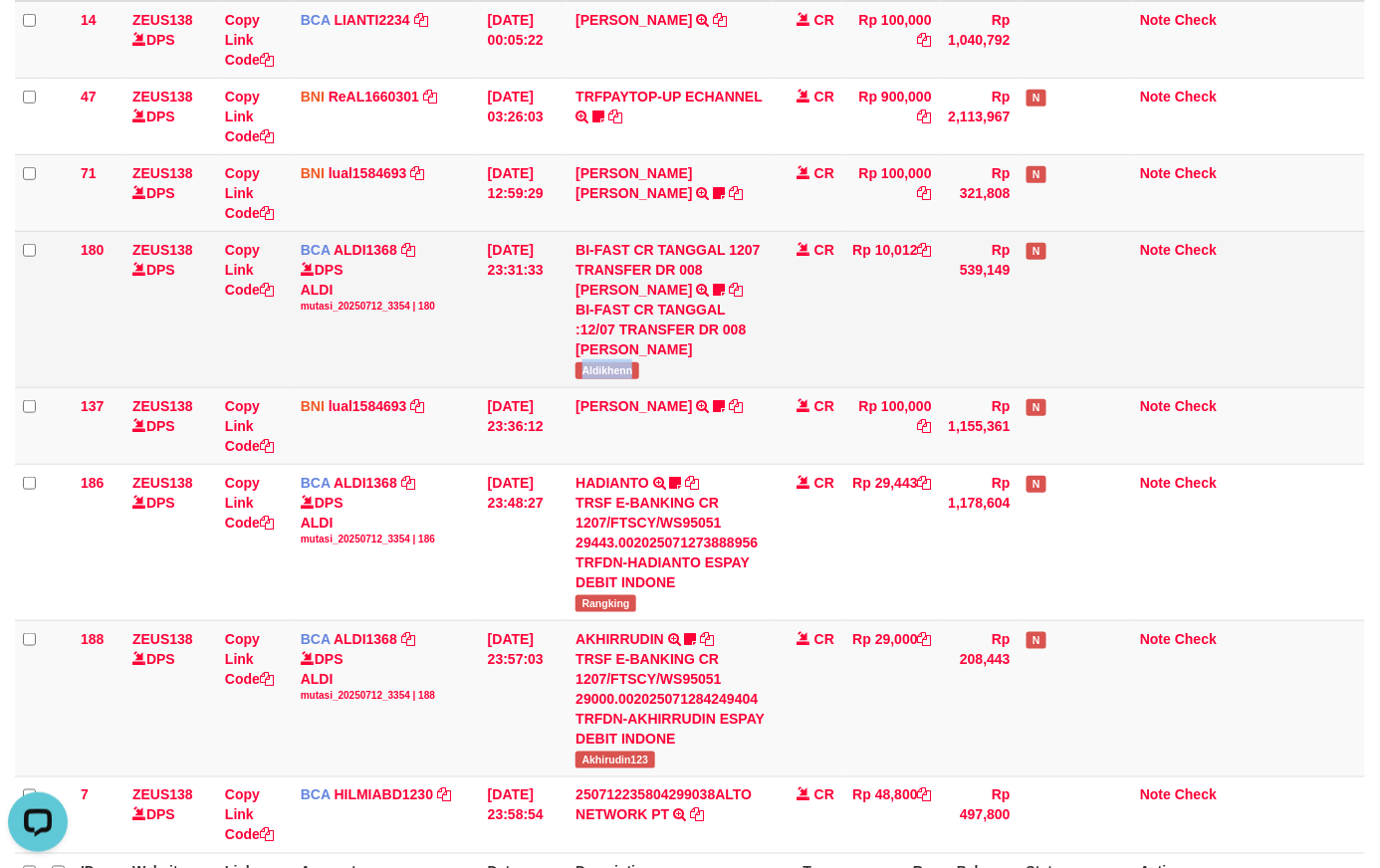 click on "Aldikhenn" at bounding box center (606, 370) 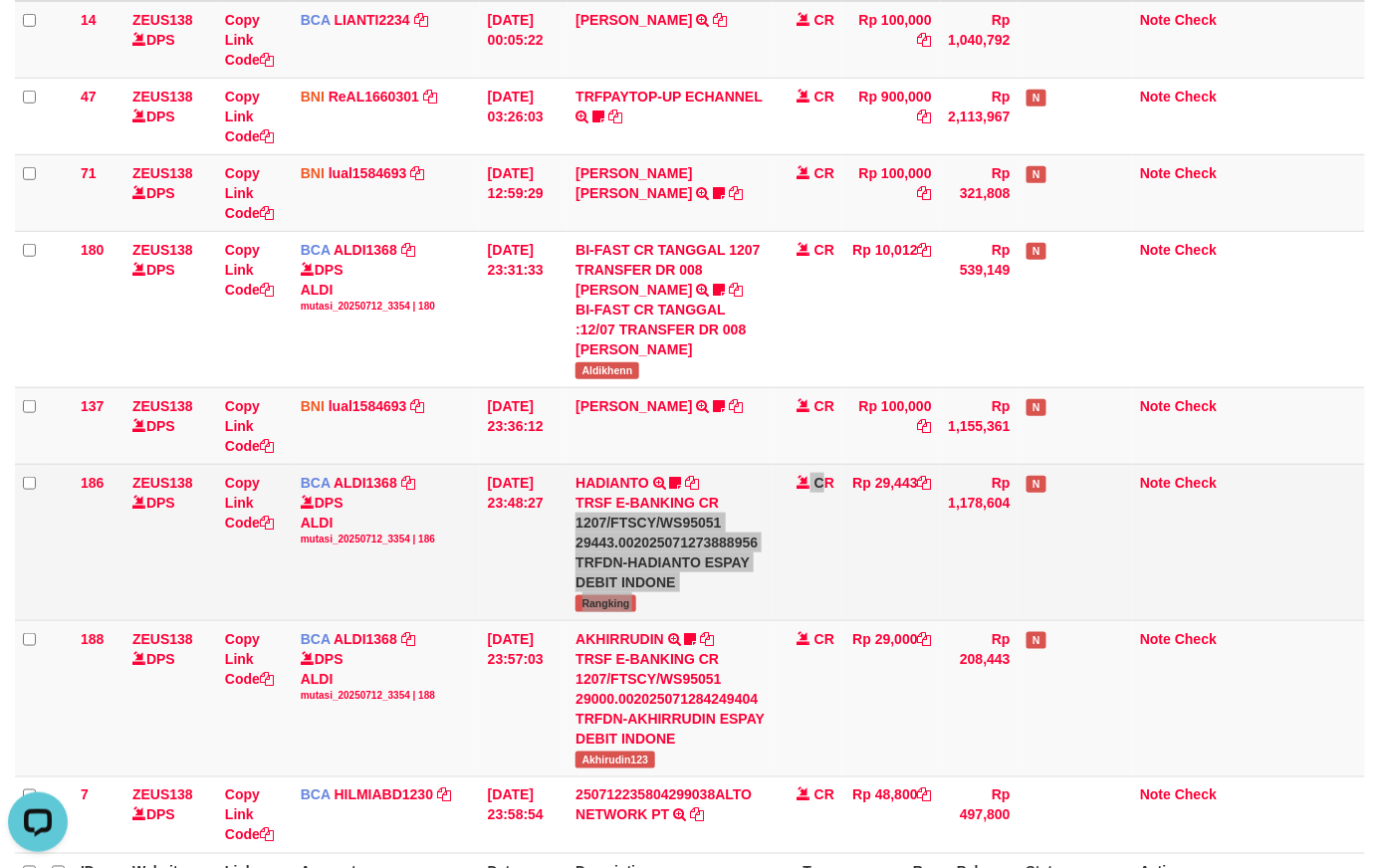 drag, startPoint x: 824, startPoint y: 574, endPoint x: 824, endPoint y: 587, distance: 13 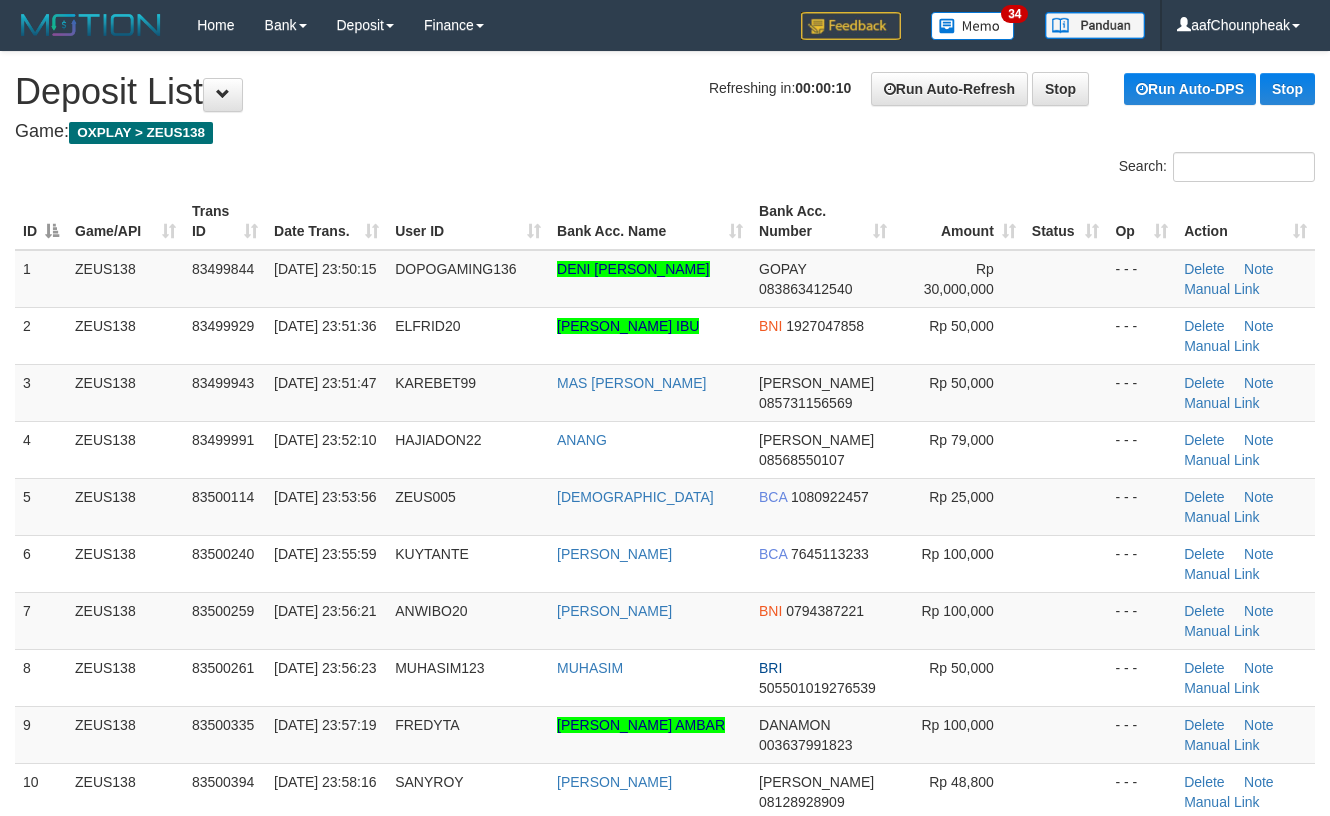 scroll, scrollTop: 266, scrollLeft: 0, axis: vertical 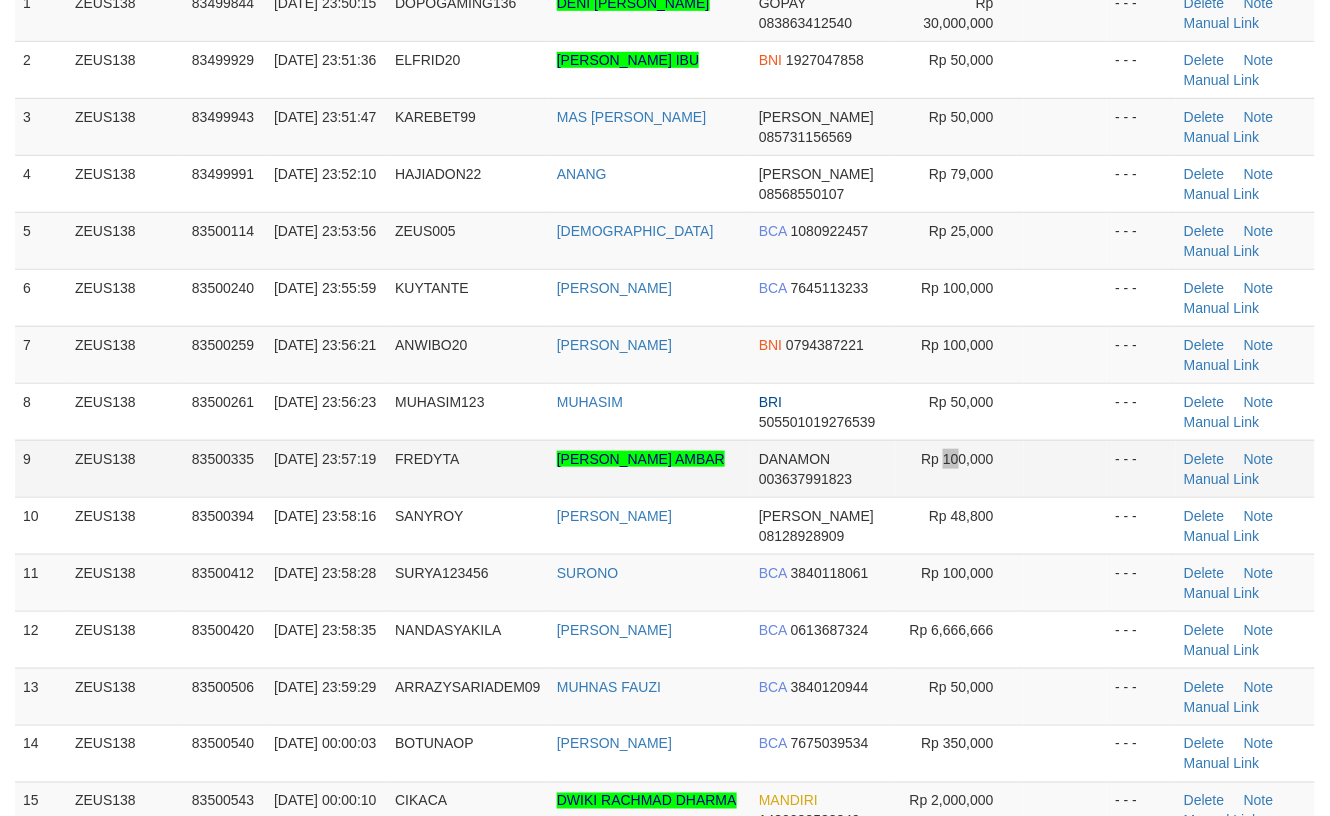 click on "Rp 100,000" at bounding box center [959, 468] 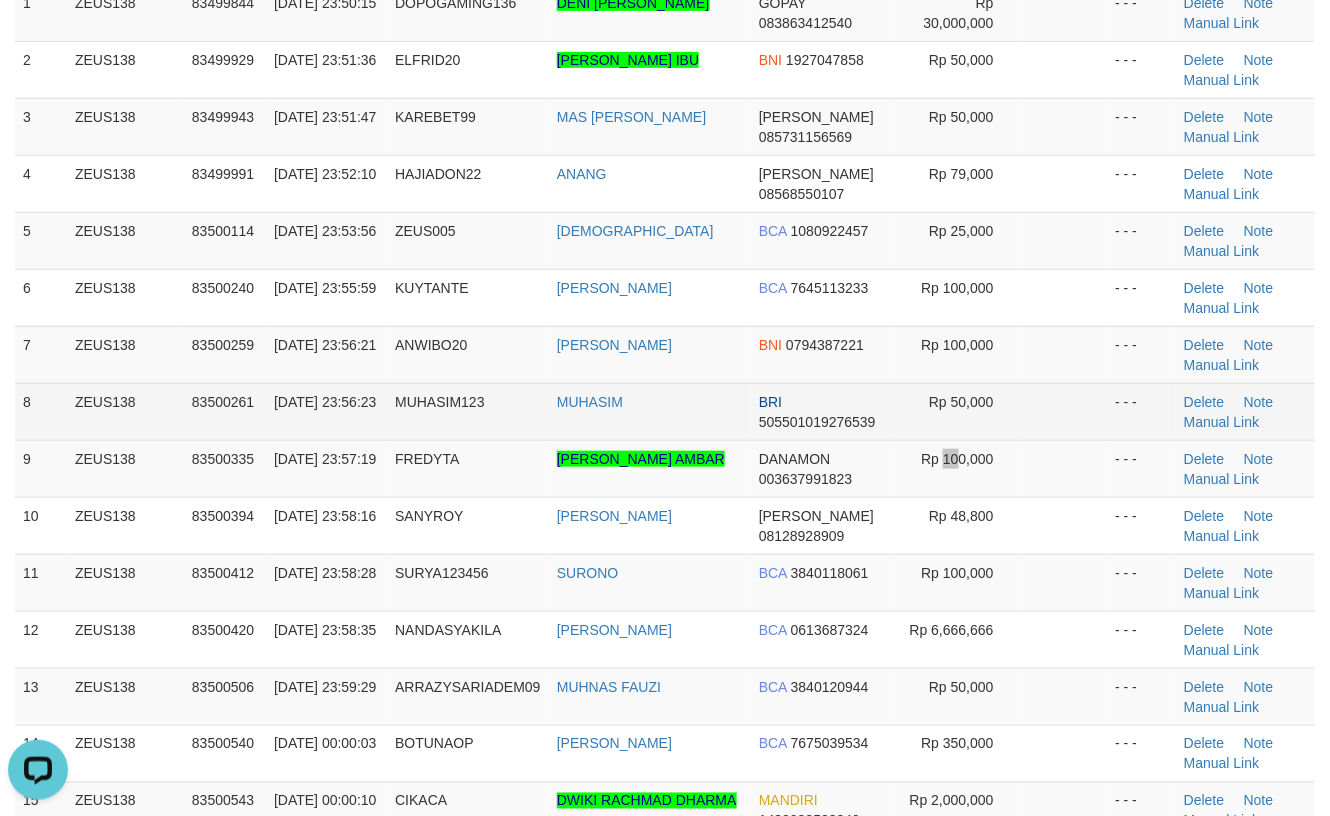 scroll, scrollTop: 0, scrollLeft: 0, axis: both 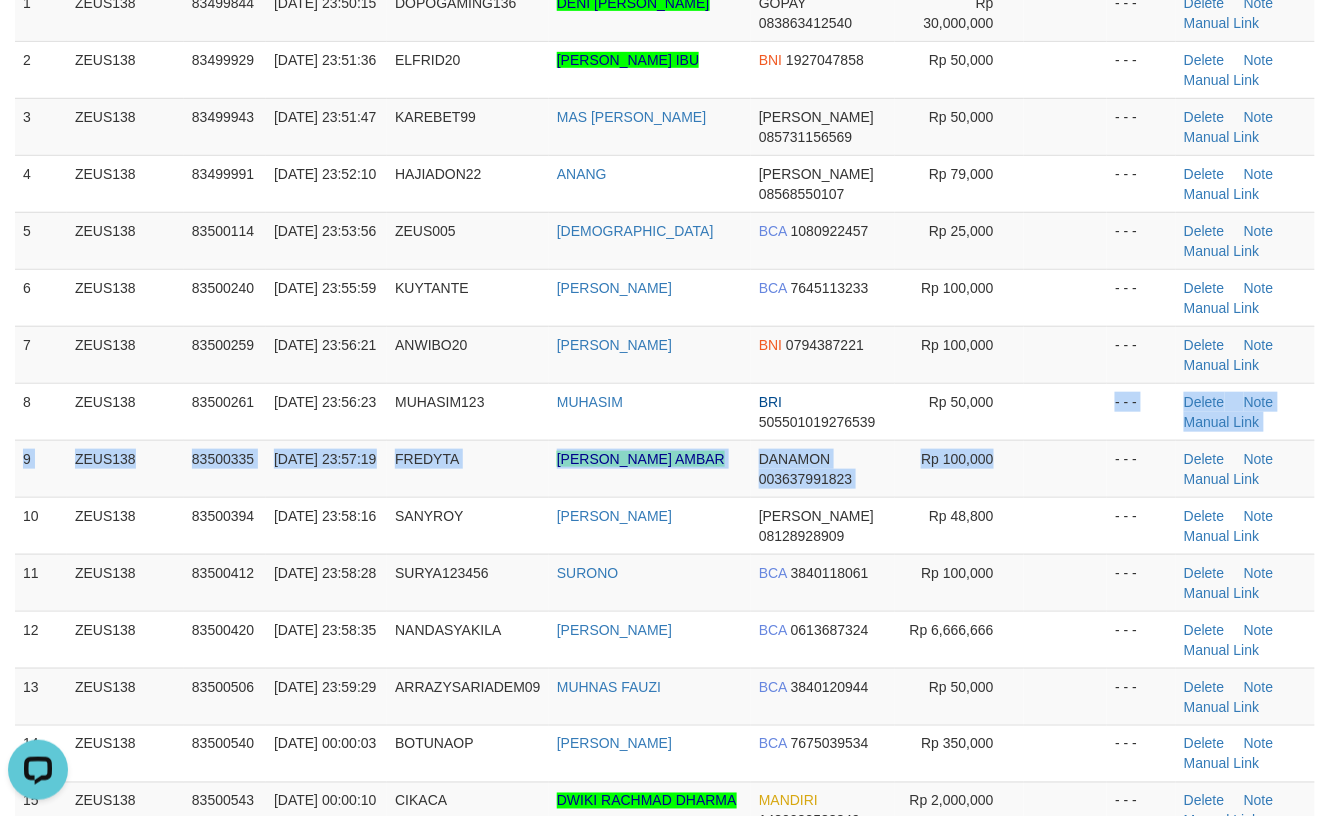 drag, startPoint x: 1046, startPoint y: 445, endPoint x: 1348, endPoint y: 406, distance: 304.5078 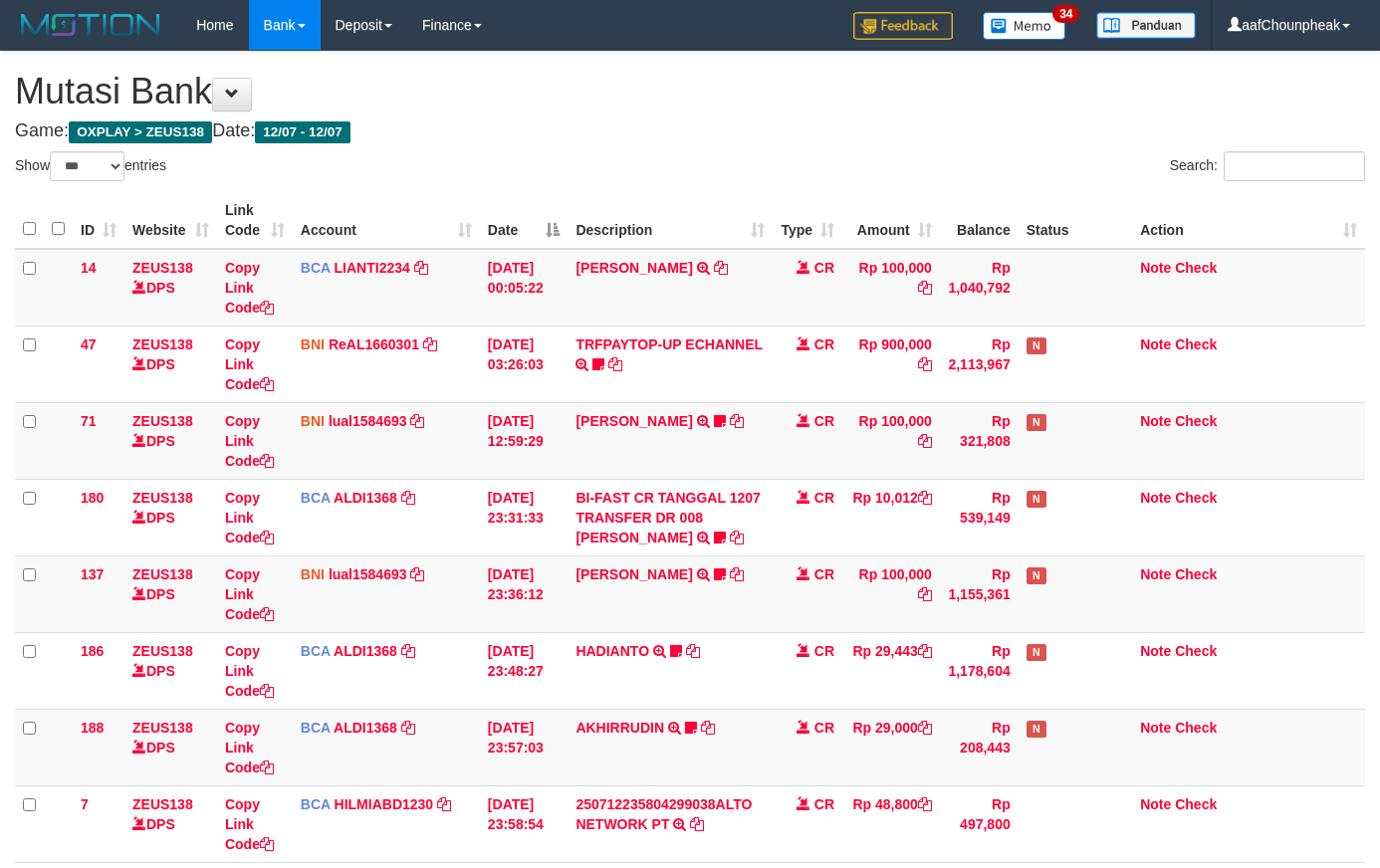 select on "***" 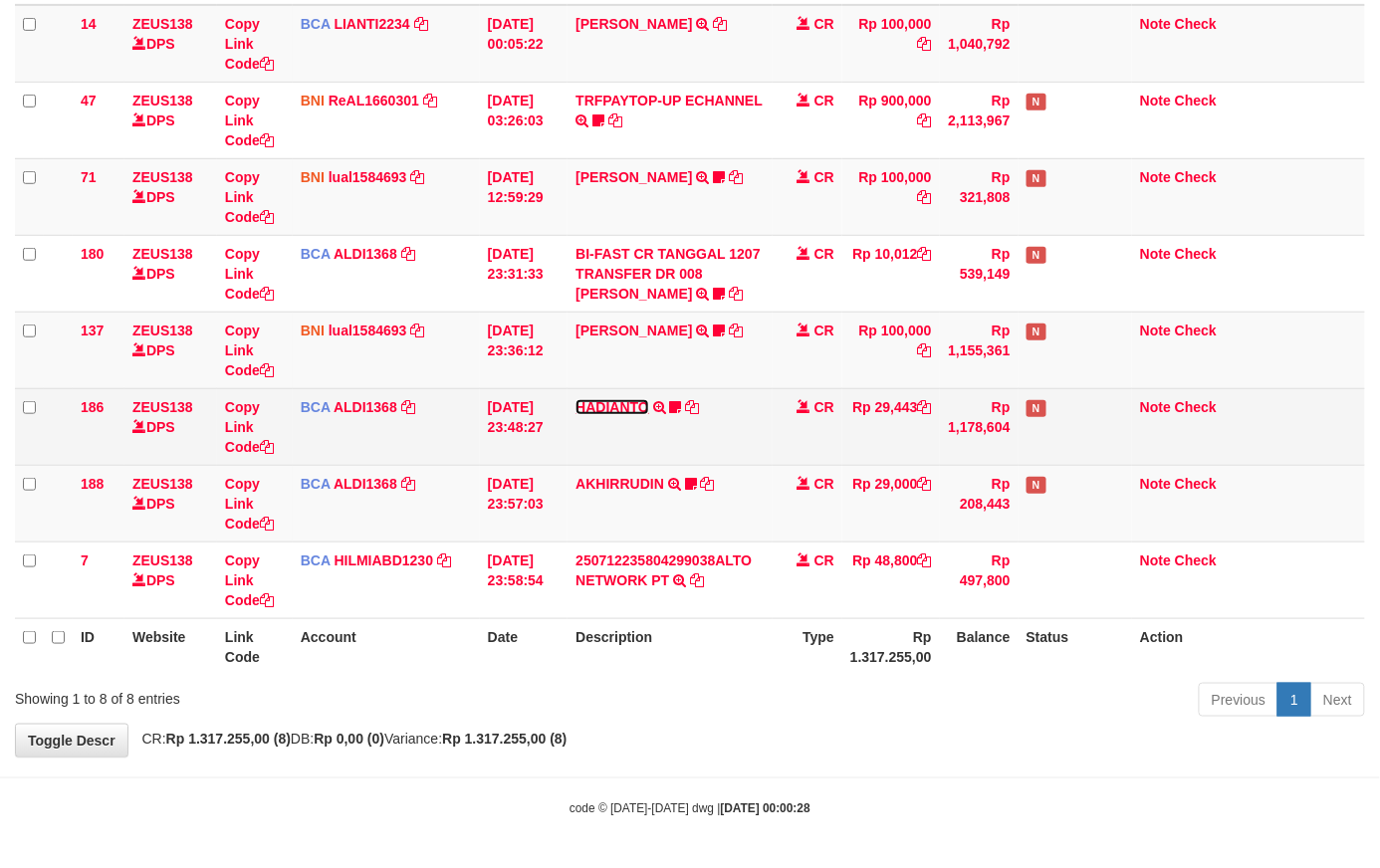 click on "HADIANTO" at bounding box center [612, 407] 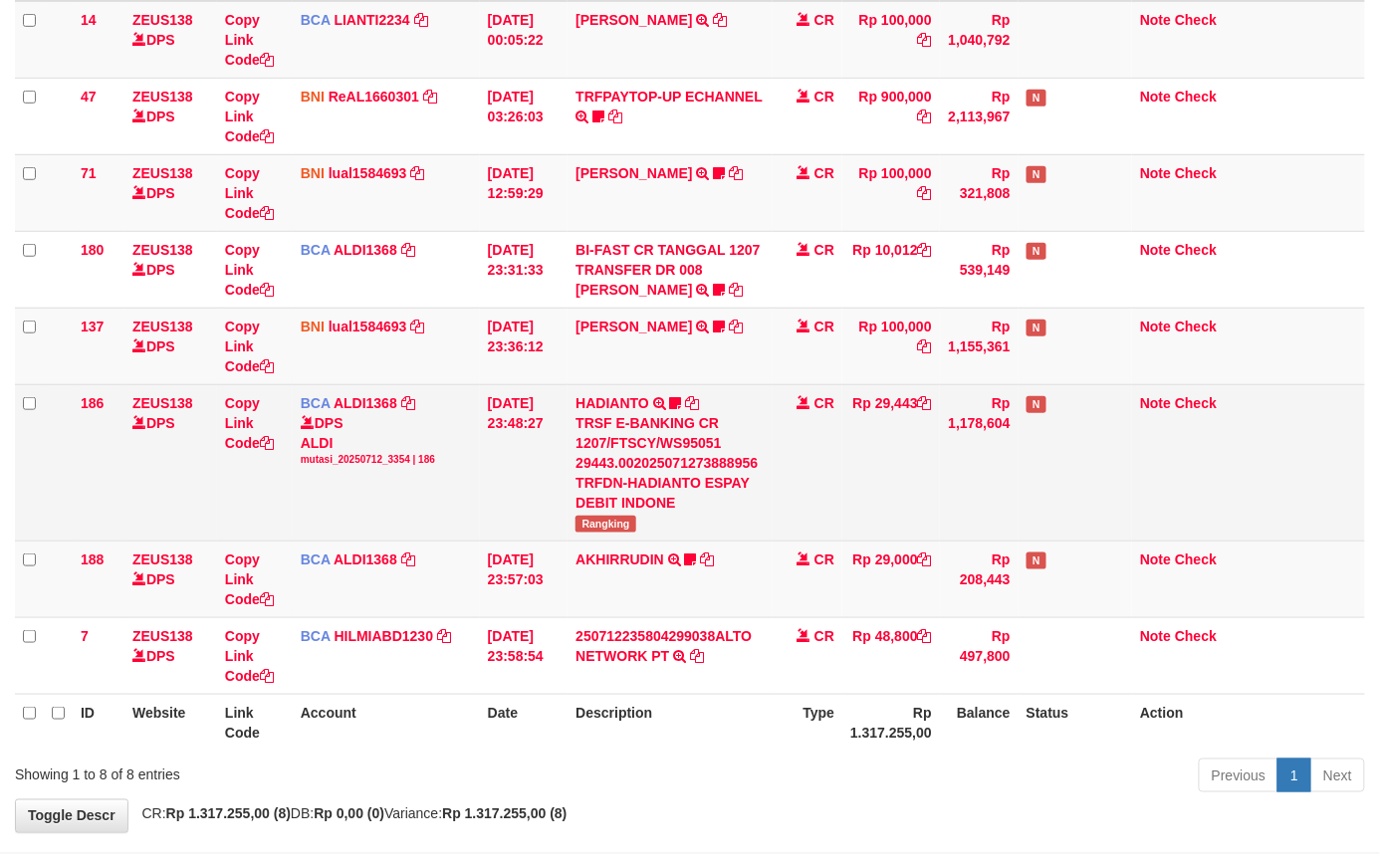 click on "Rangking" at bounding box center (605, 524) 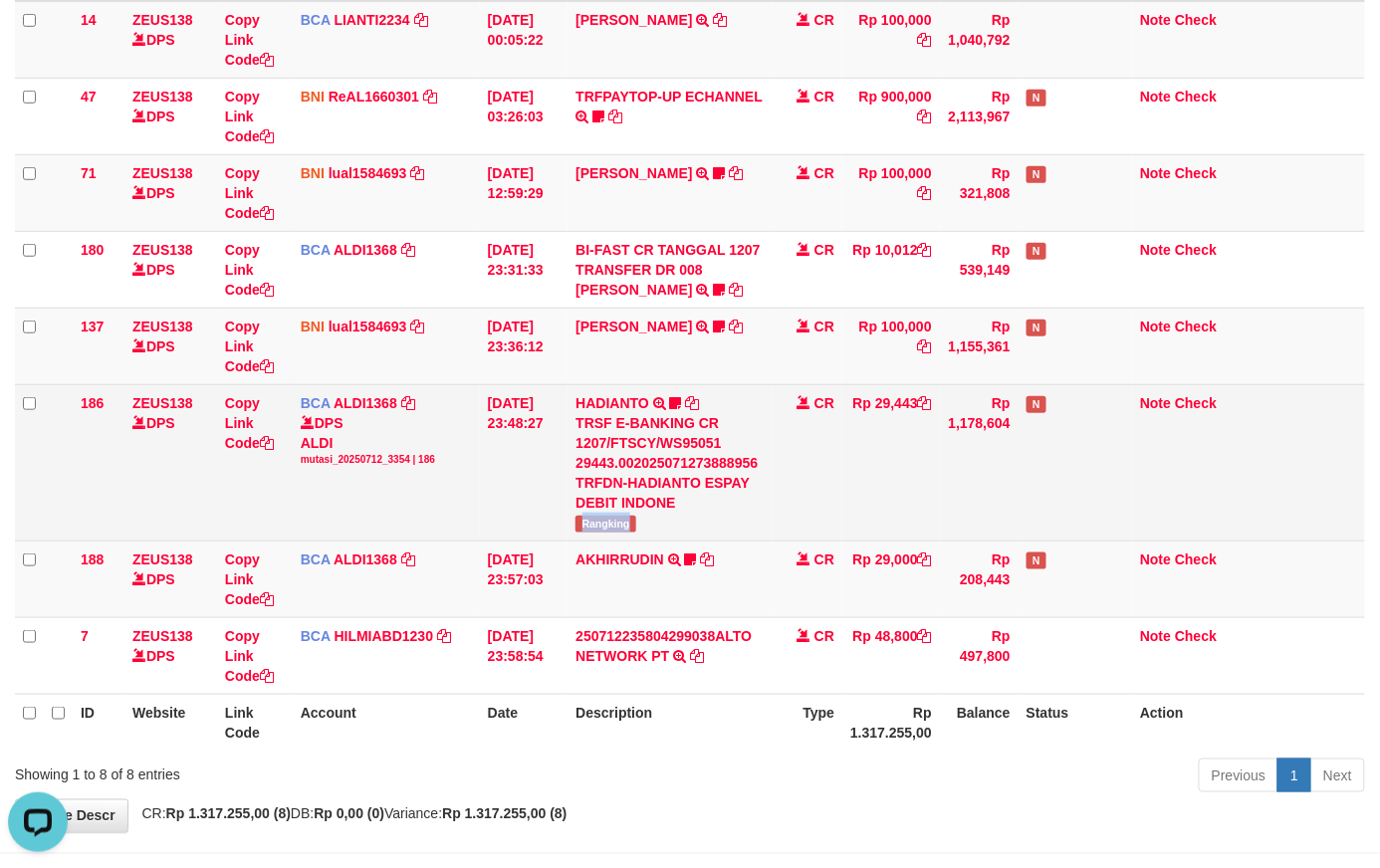 scroll, scrollTop: 0, scrollLeft: 0, axis: both 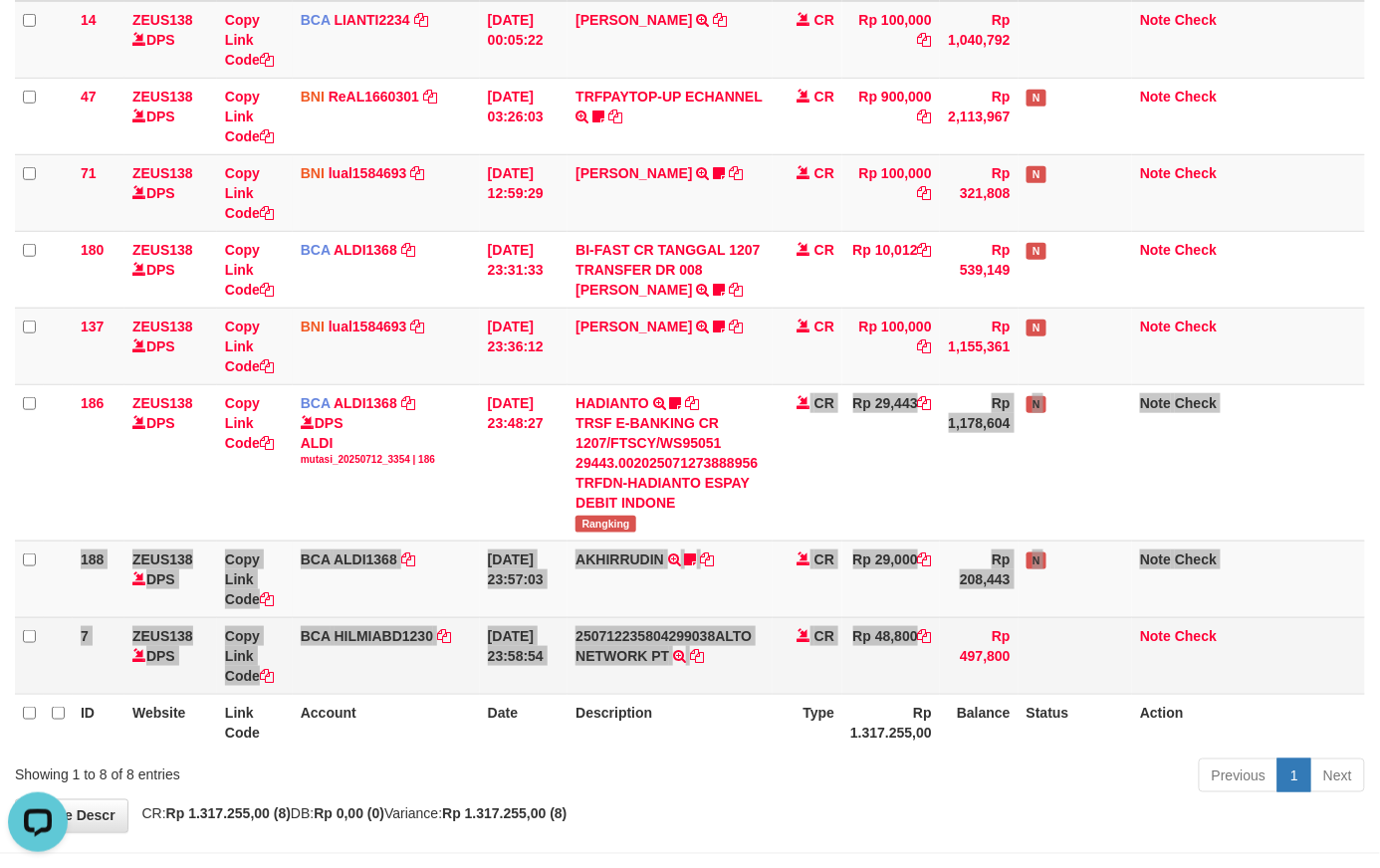 drag, startPoint x: 817, startPoint y: 549, endPoint x: 852, endPoint y: 665, distance: 121.16518 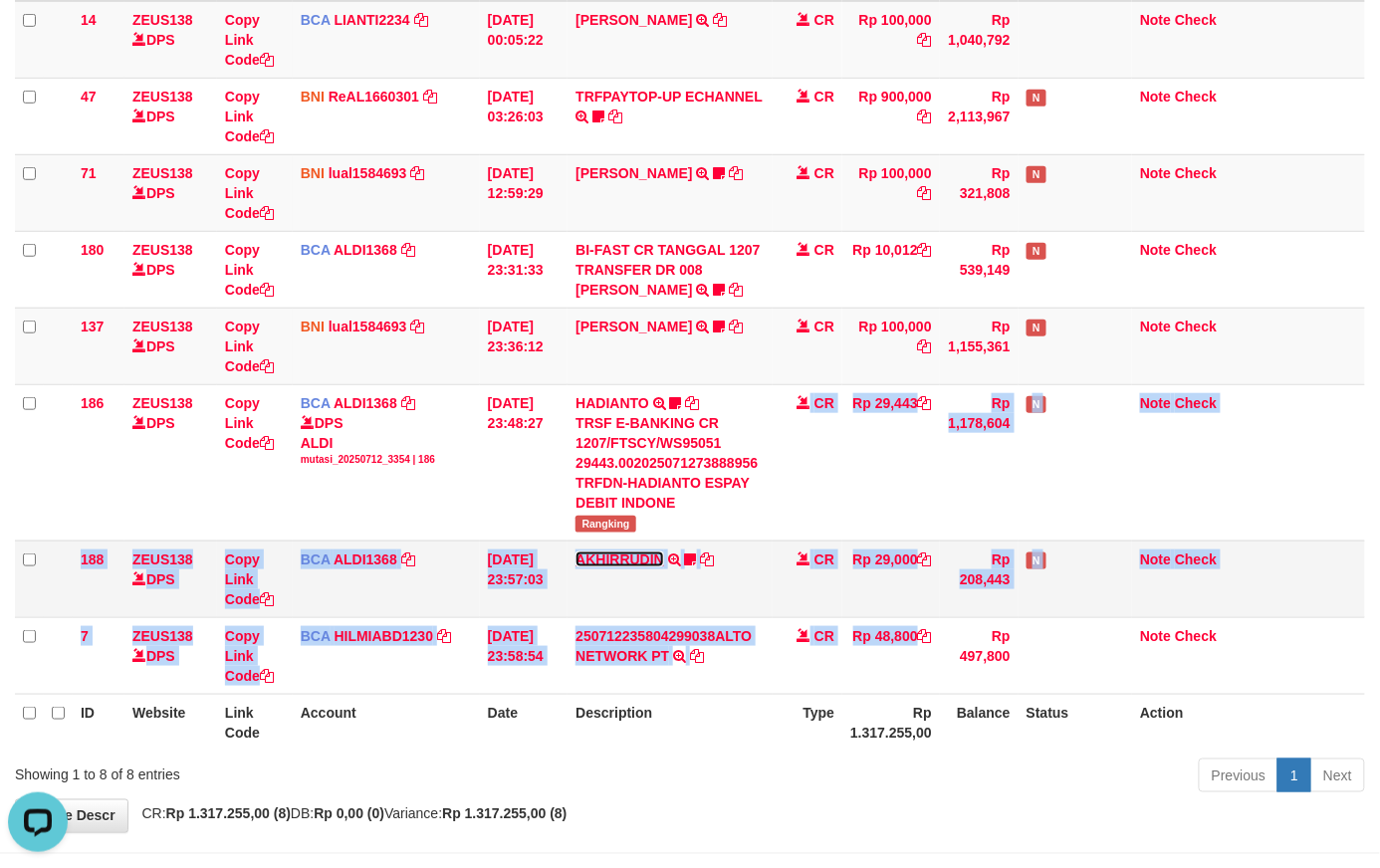 click on "AKHIRRUDIN" at bounding box center (619, 559) 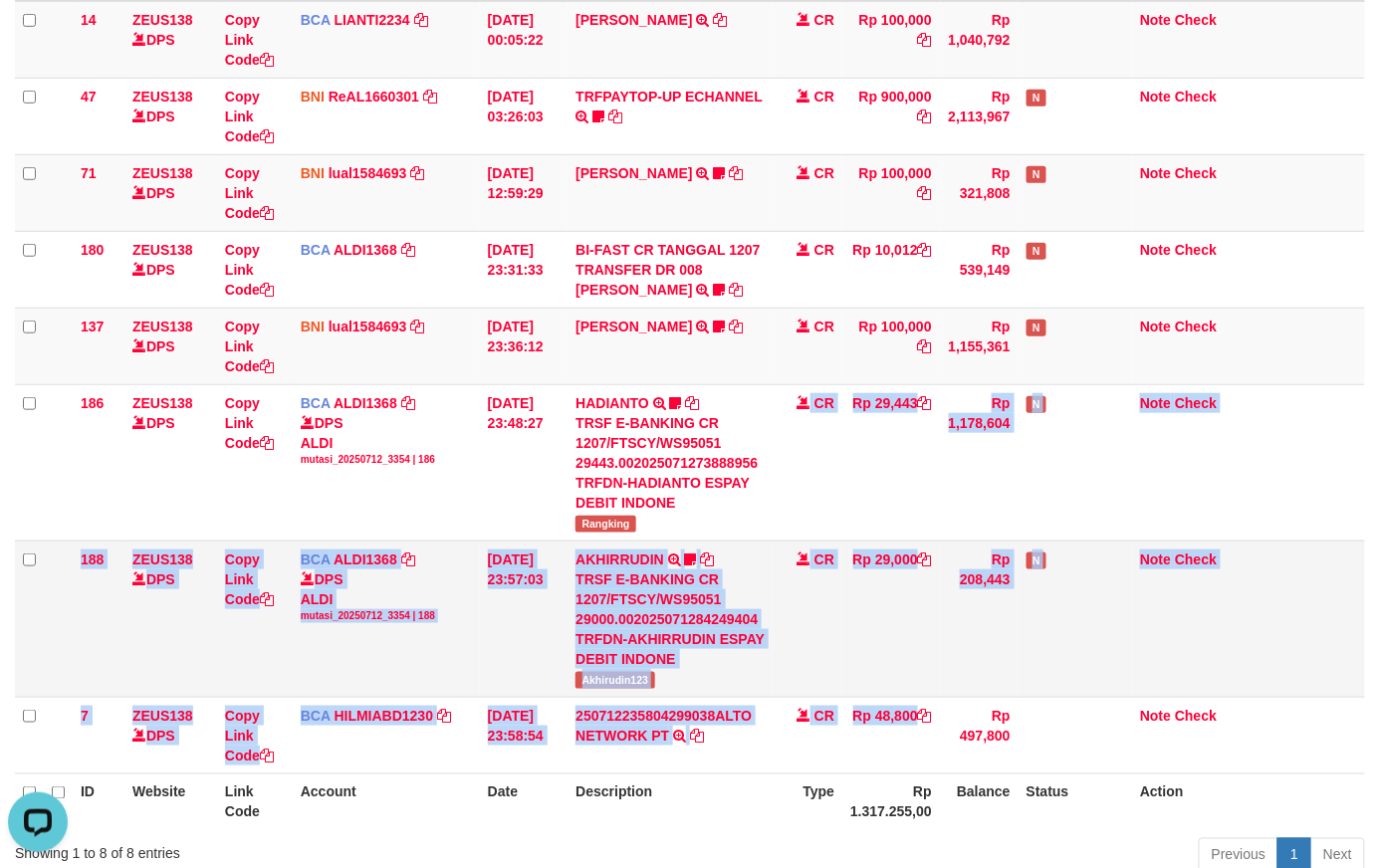 click on "Akhirudin123" at bounding box center (614, 680) 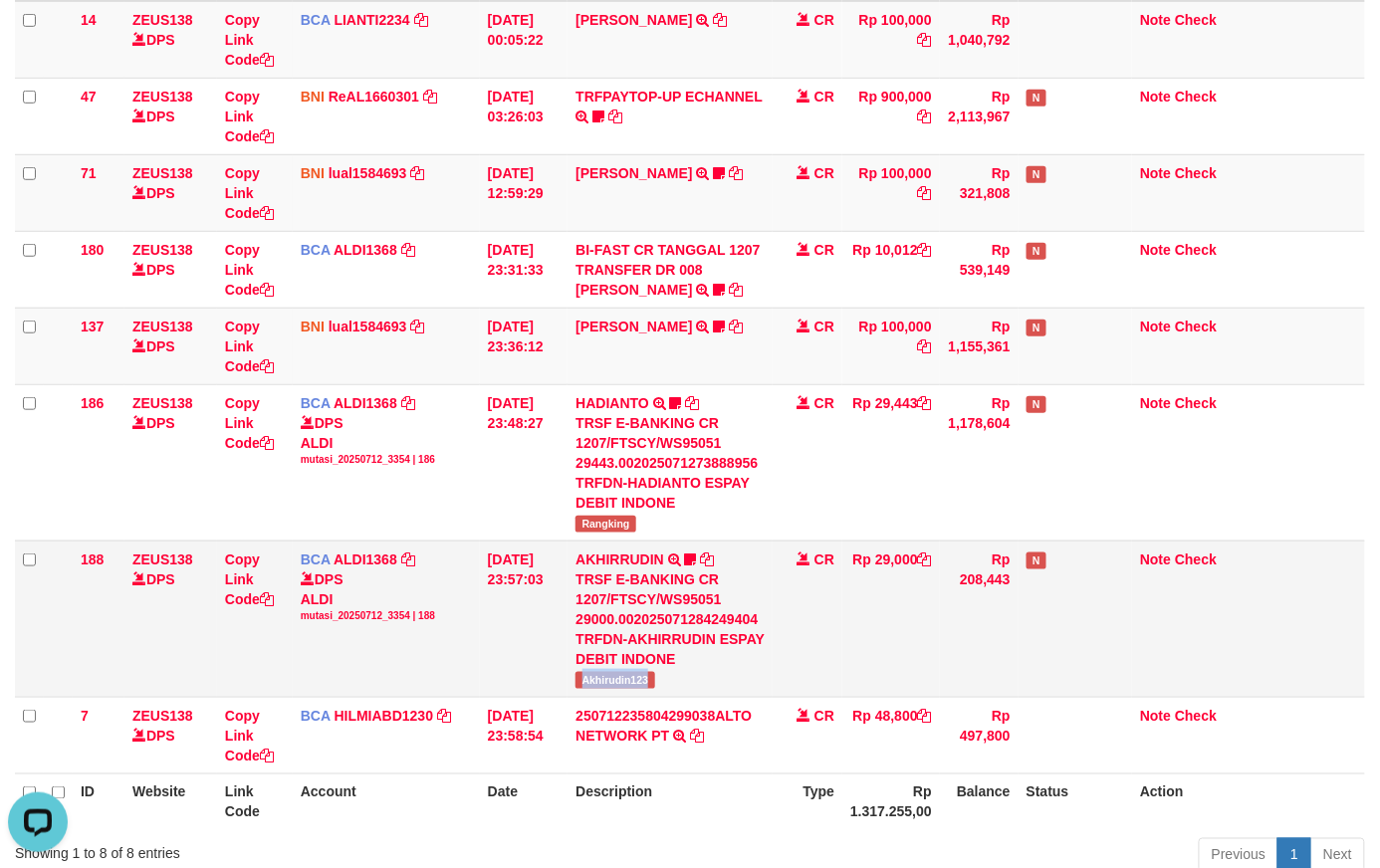 click on "Akhirudin123" at bounding box center [614, 680] 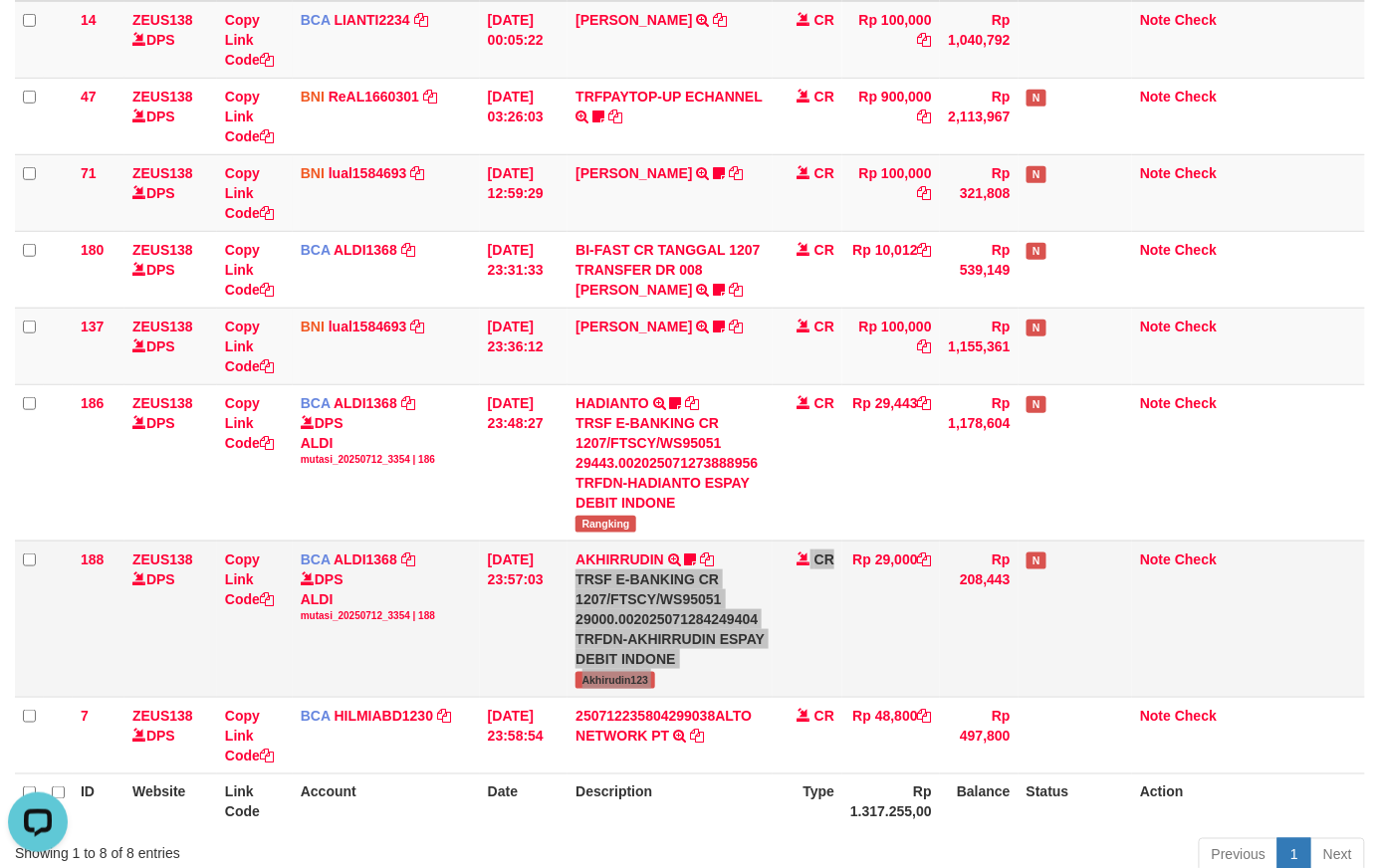 drag, startPoint x: 816, startPoint y: 629, endPoint x: 832, endPoint y: 653, distance: 28.84441 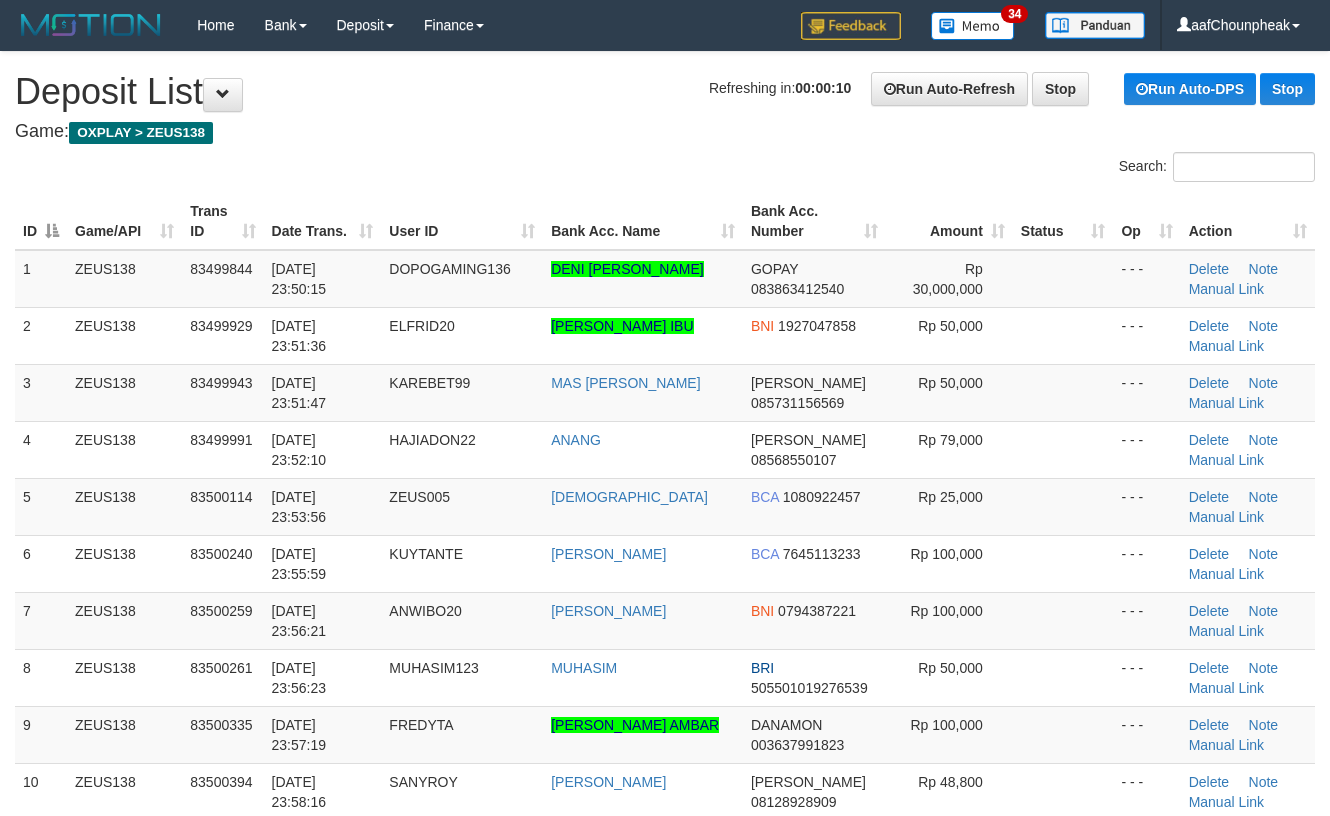 scroll, scrollTop: 266, scrollLeft: 0, axis: vertical 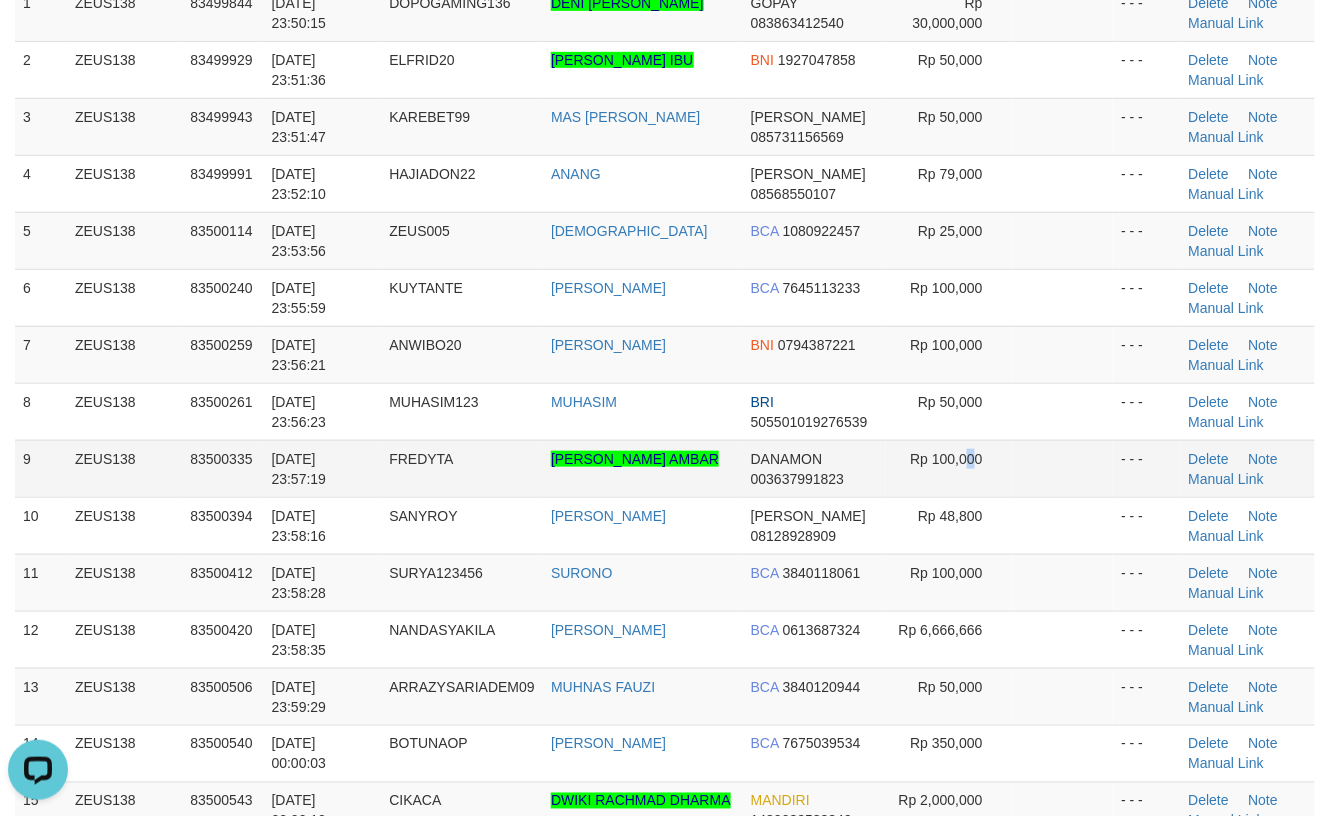 click on "Rp 100,000" at bounding box center [949, 468] 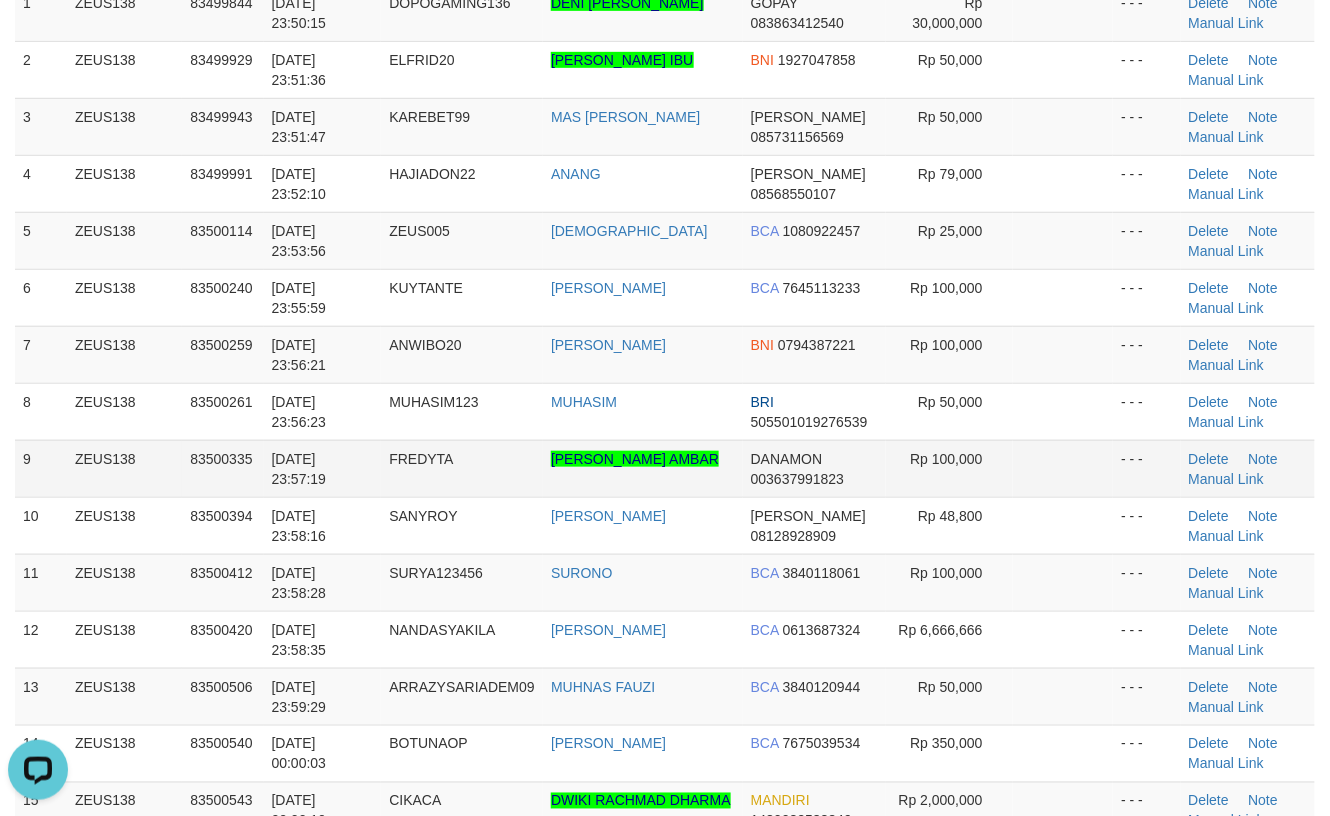 drag, startPoint x: 965, startPoint y: 469, endPoint x: 1010, endPoint y: 457, distance: 46.572525 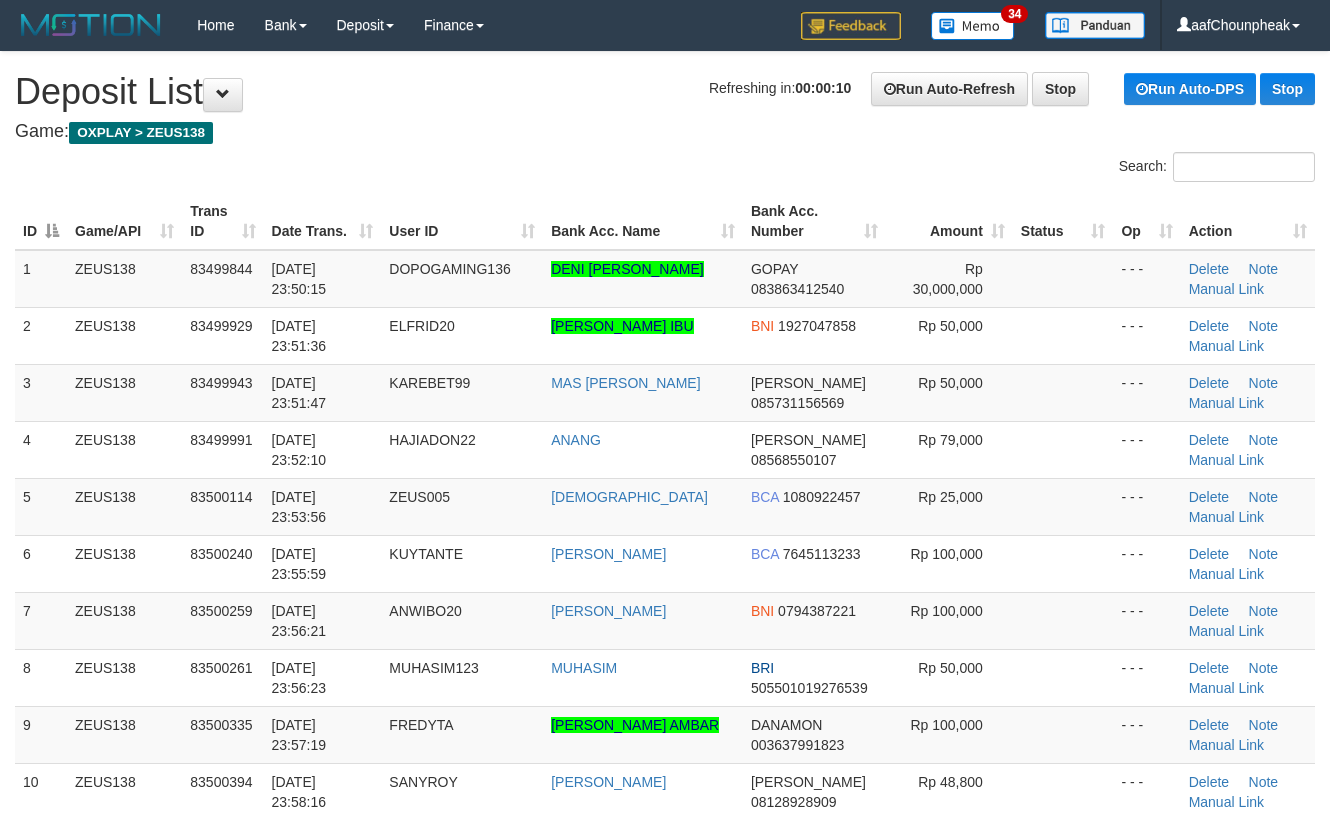 scroll, scrollTop: 266, scrollLeft: 0, axis: vertical 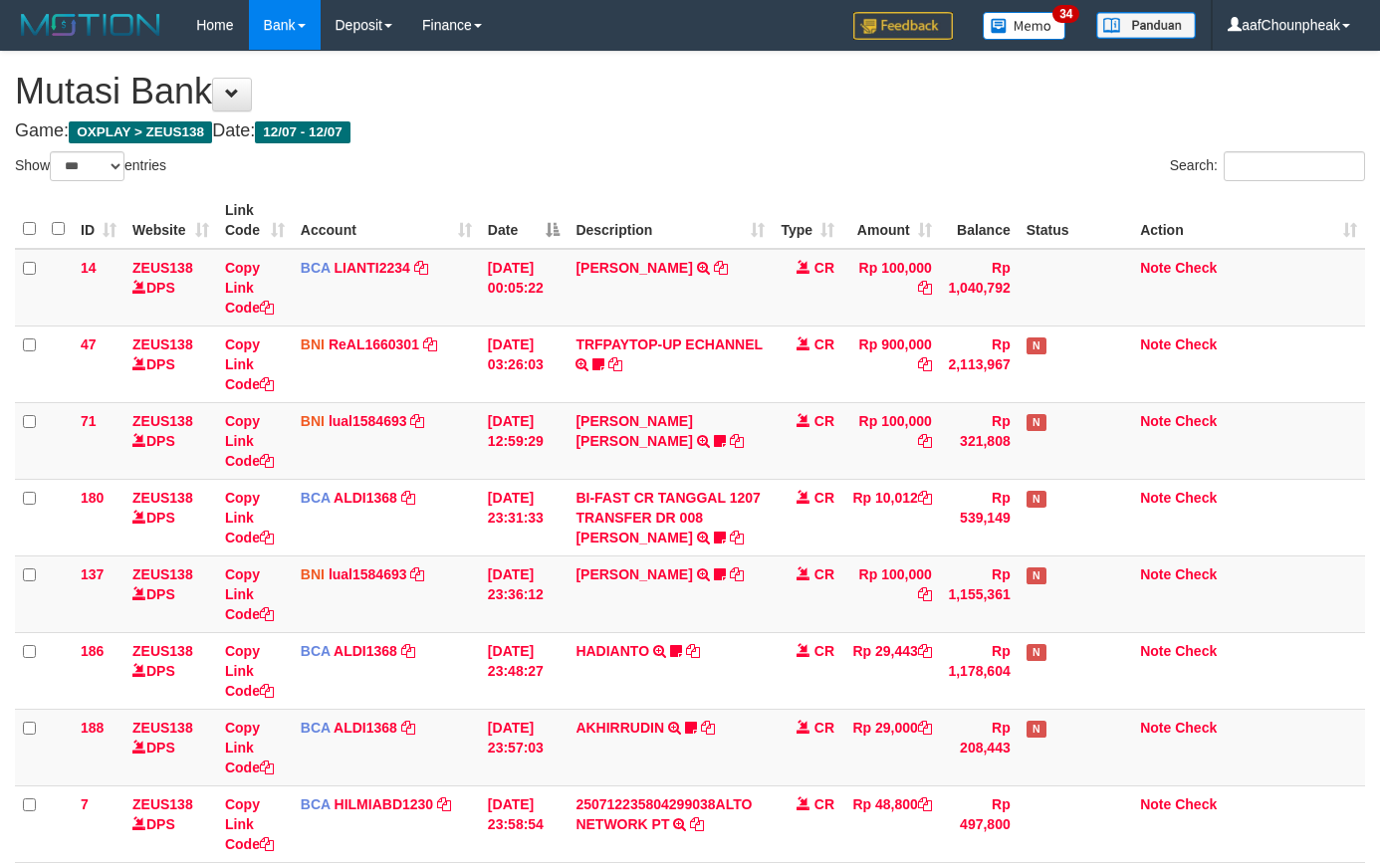 select on "***" 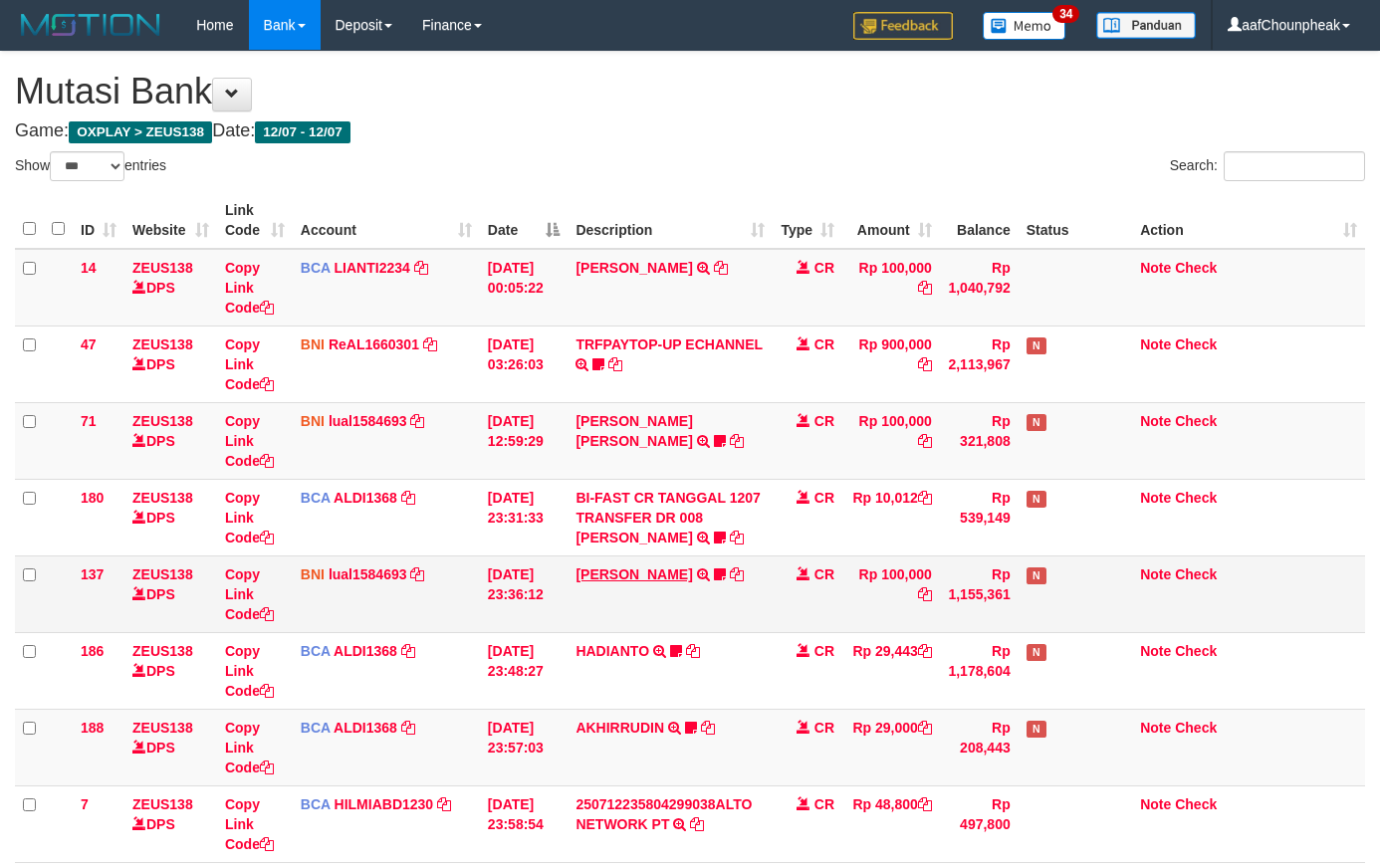 scroll, scrollTop: 248, scrollLeft: 0, axis: vertical 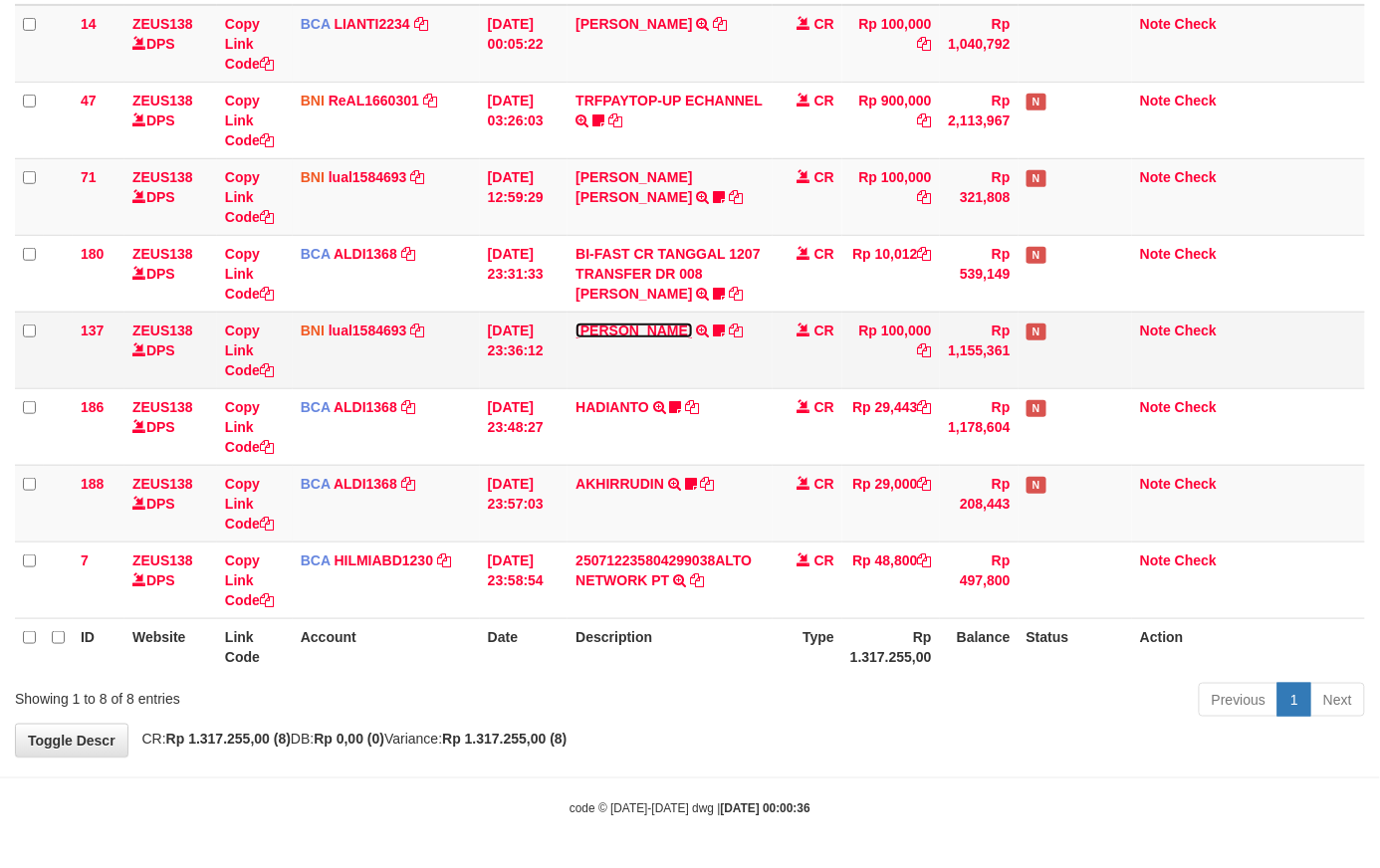 click on "[PERSON_NAME]" at bounding box center [633, 330] 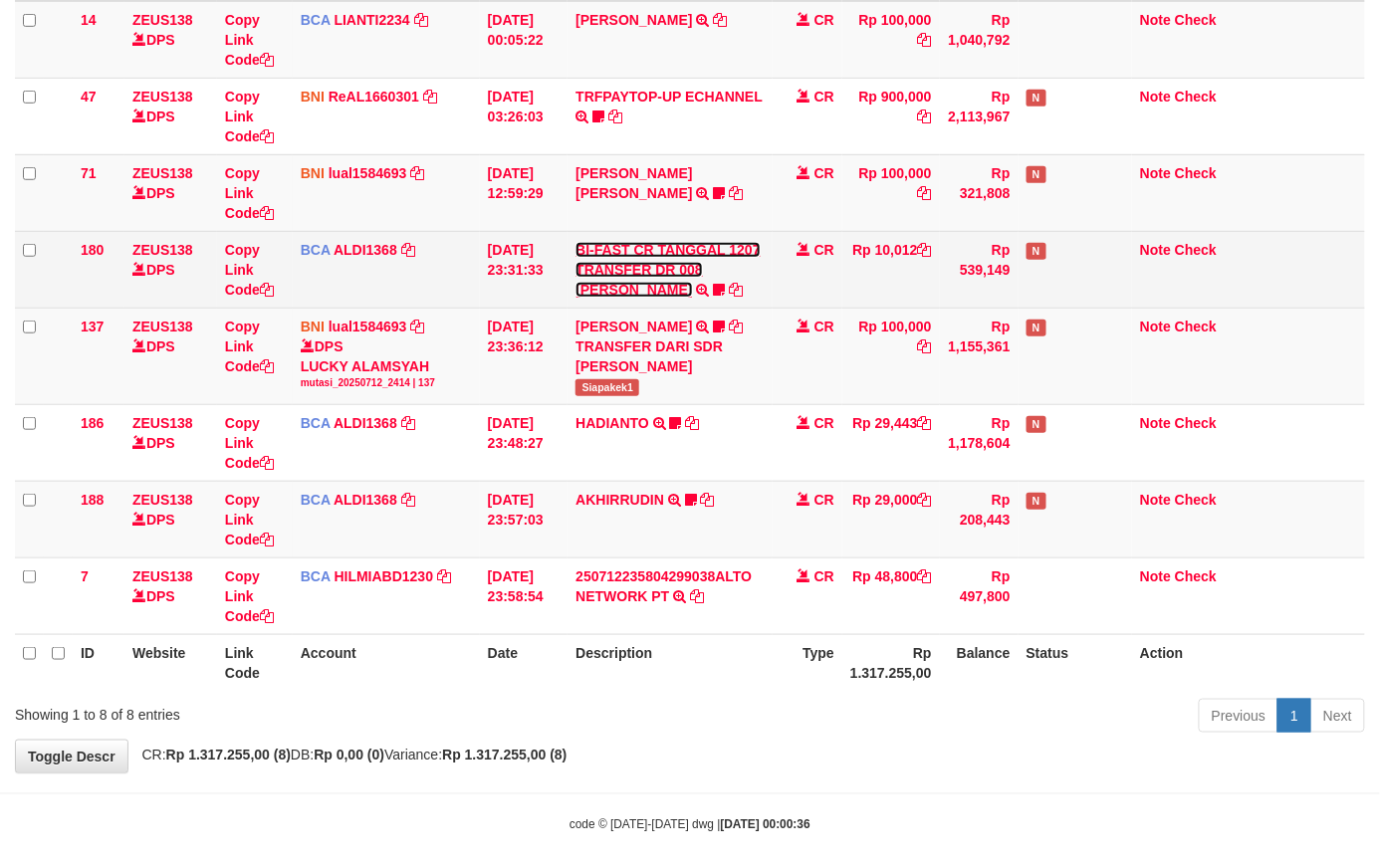 click on "BI-FAST CR TANGGAL 1207 TRANSFER DR 008 MOHAMAD ALDI" at bounding box center [667, 270] 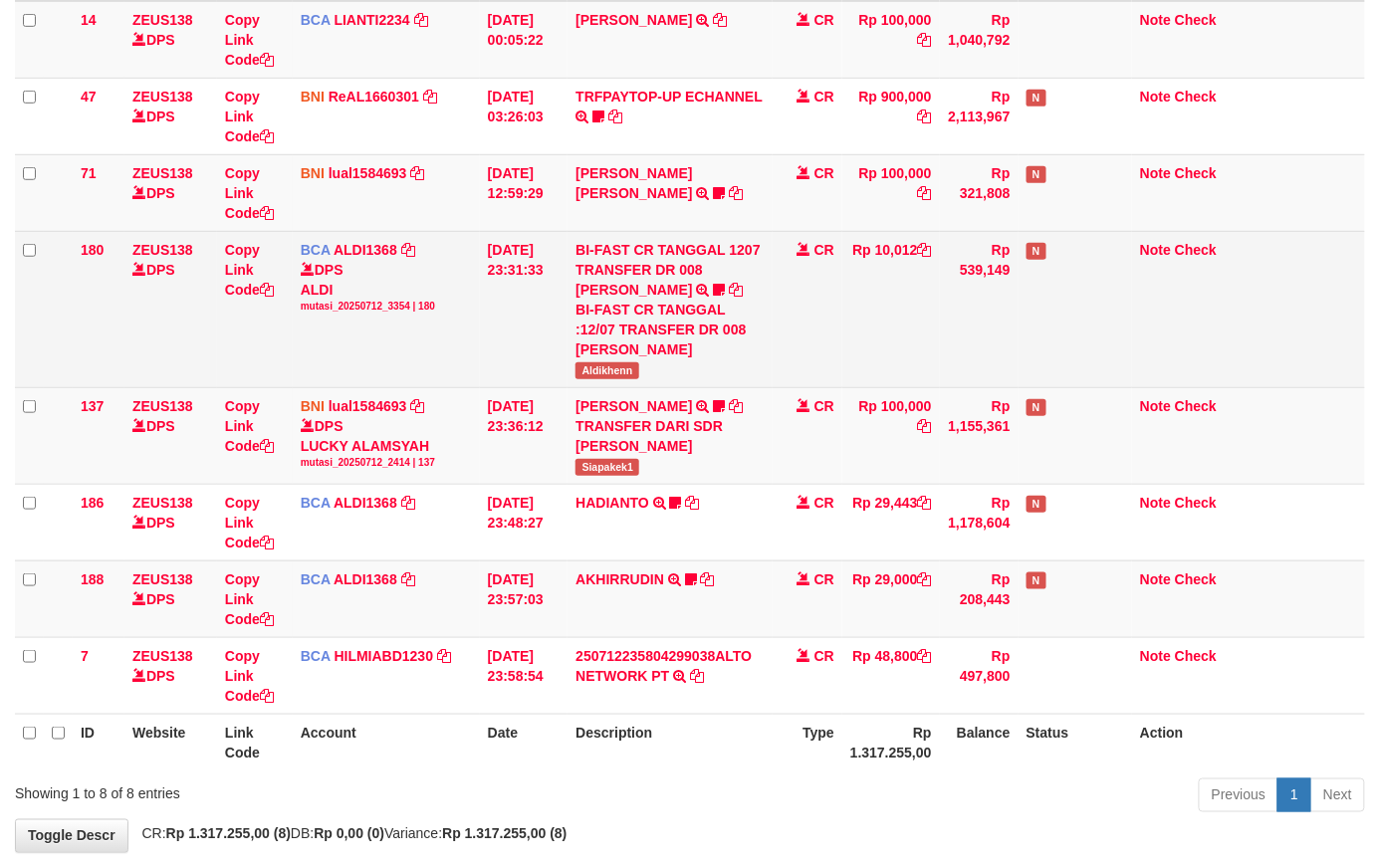 click on "Aldikhenn" at bounding box center [606, 370] 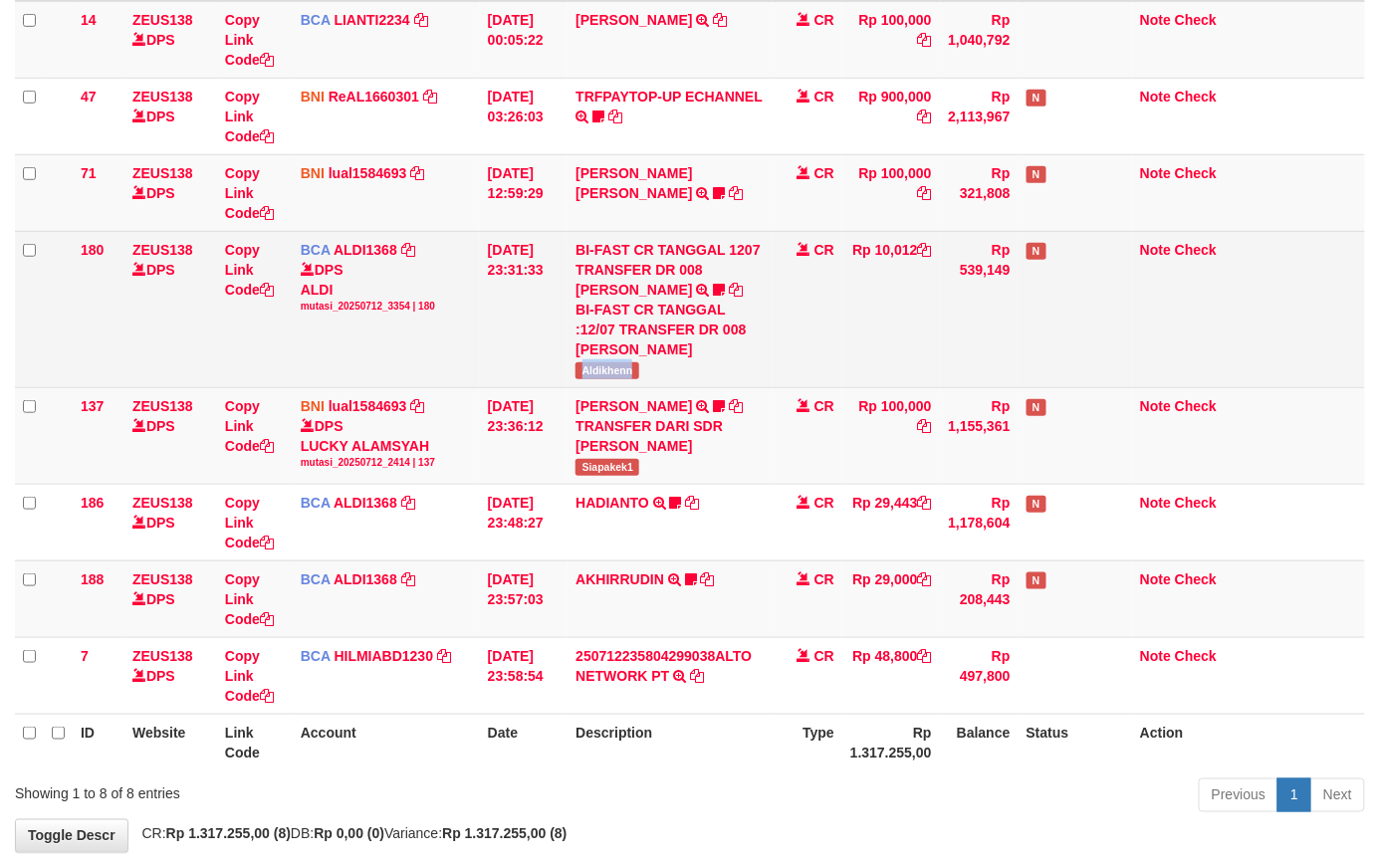 click on "Aldikhenn" at bounding box center (606, 370) 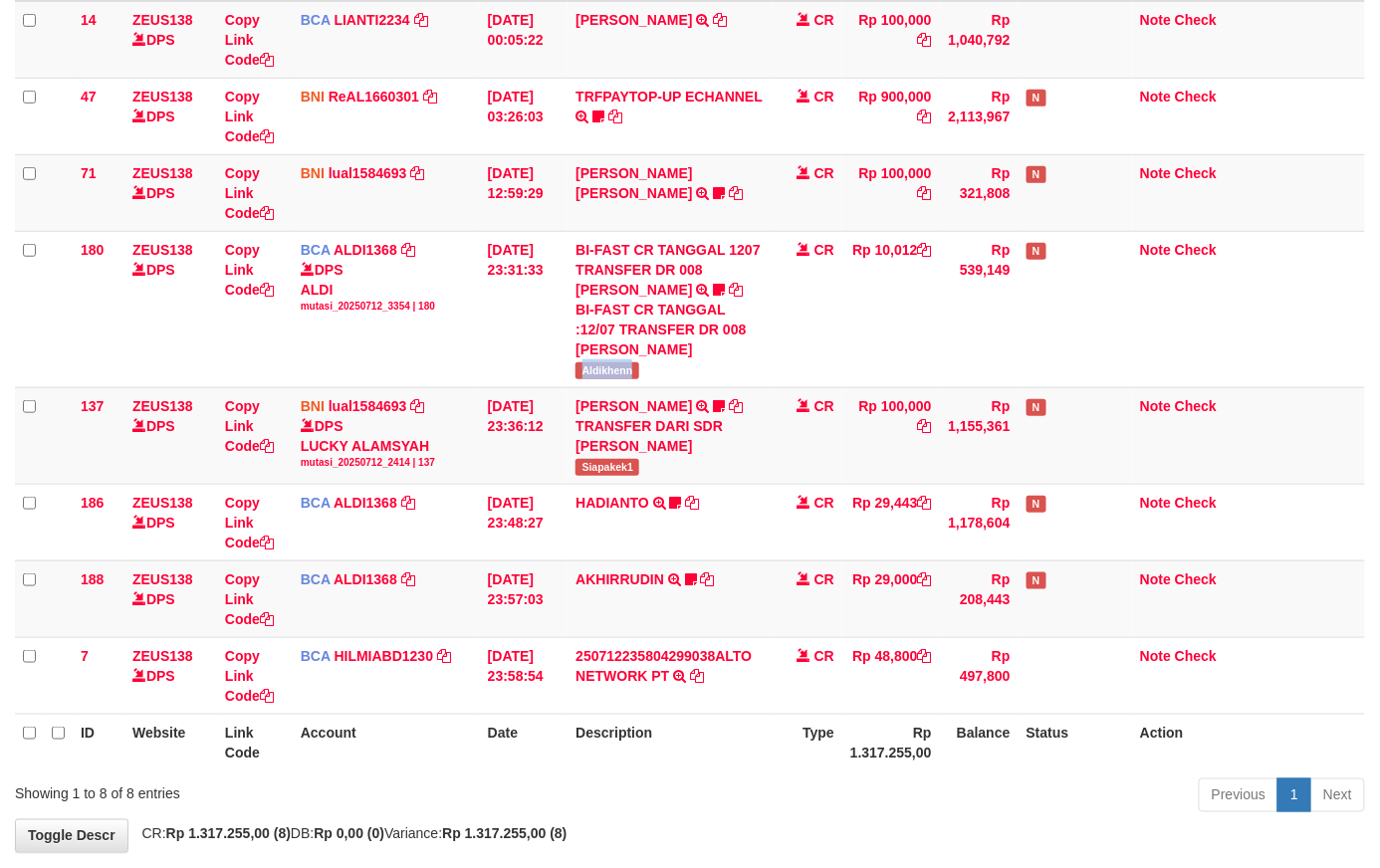 copy on "Aldikhenn" 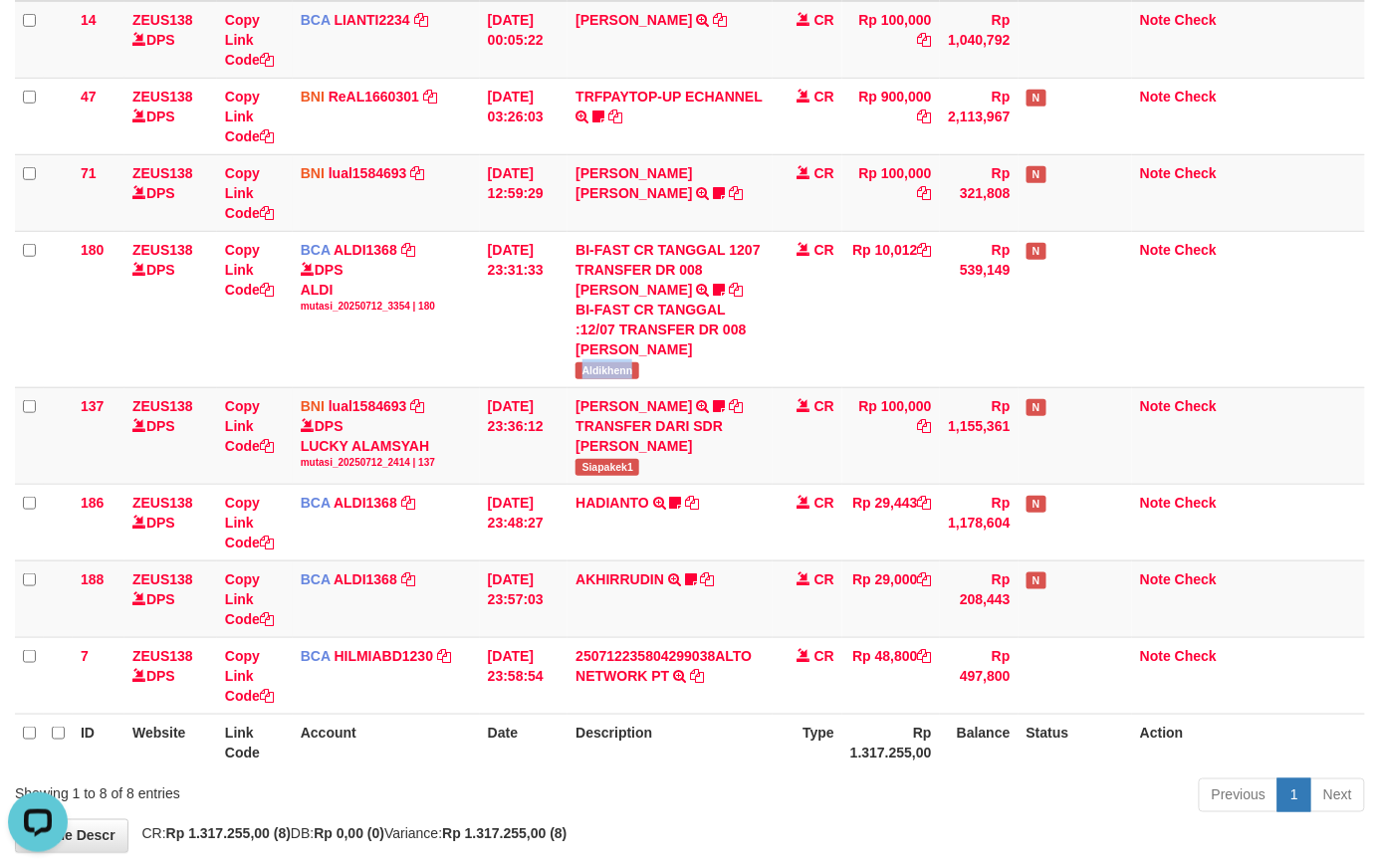 scroll, scrollTop: 0, scrollLeft: 0, axis: both 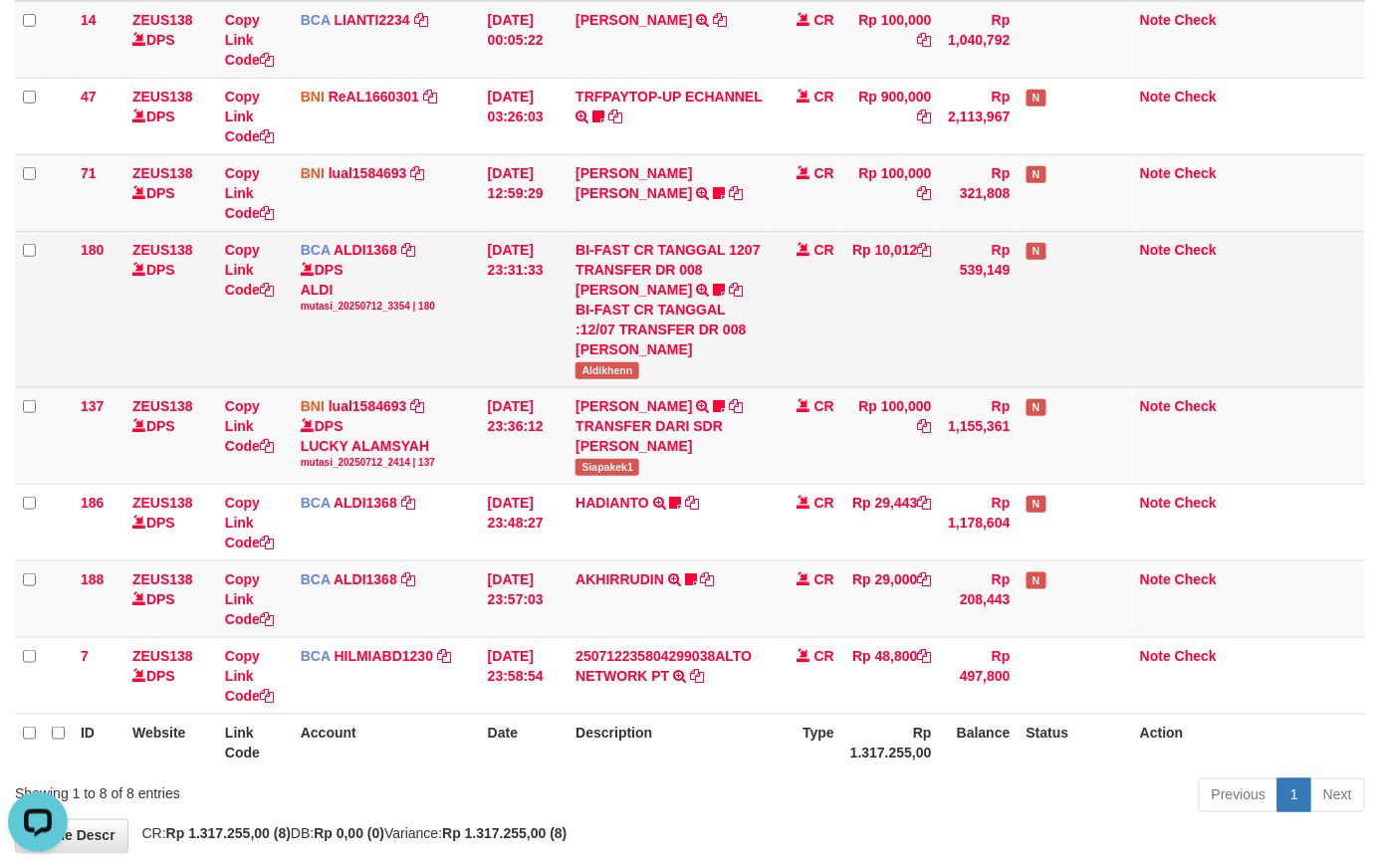 click on "BCA
ALDI1368
DPS
ALDI
mutasi_20250712_3354 | 180
mutasi_20250712_3354 | 180" at bounding box center (386, 309) 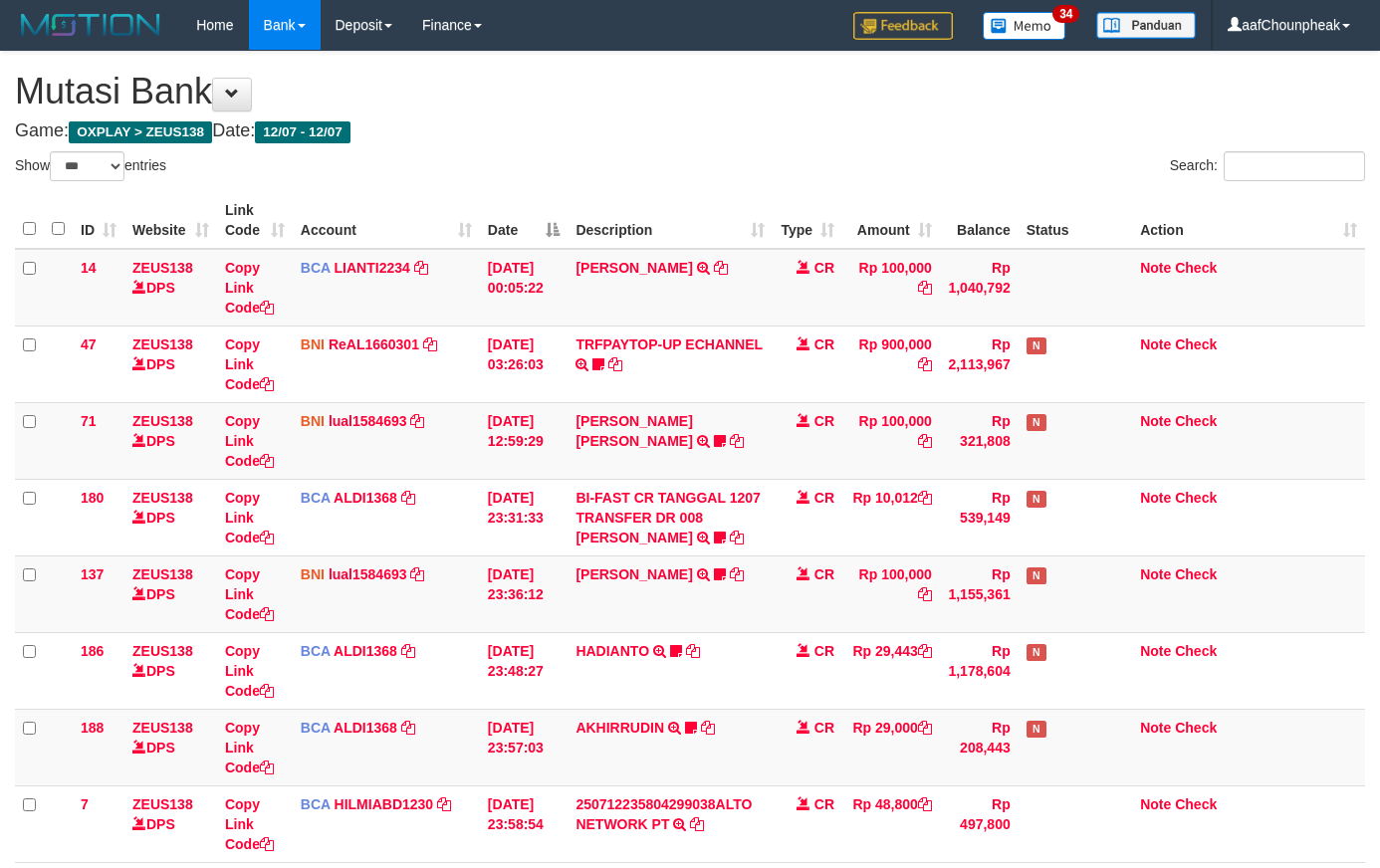 select on "***" 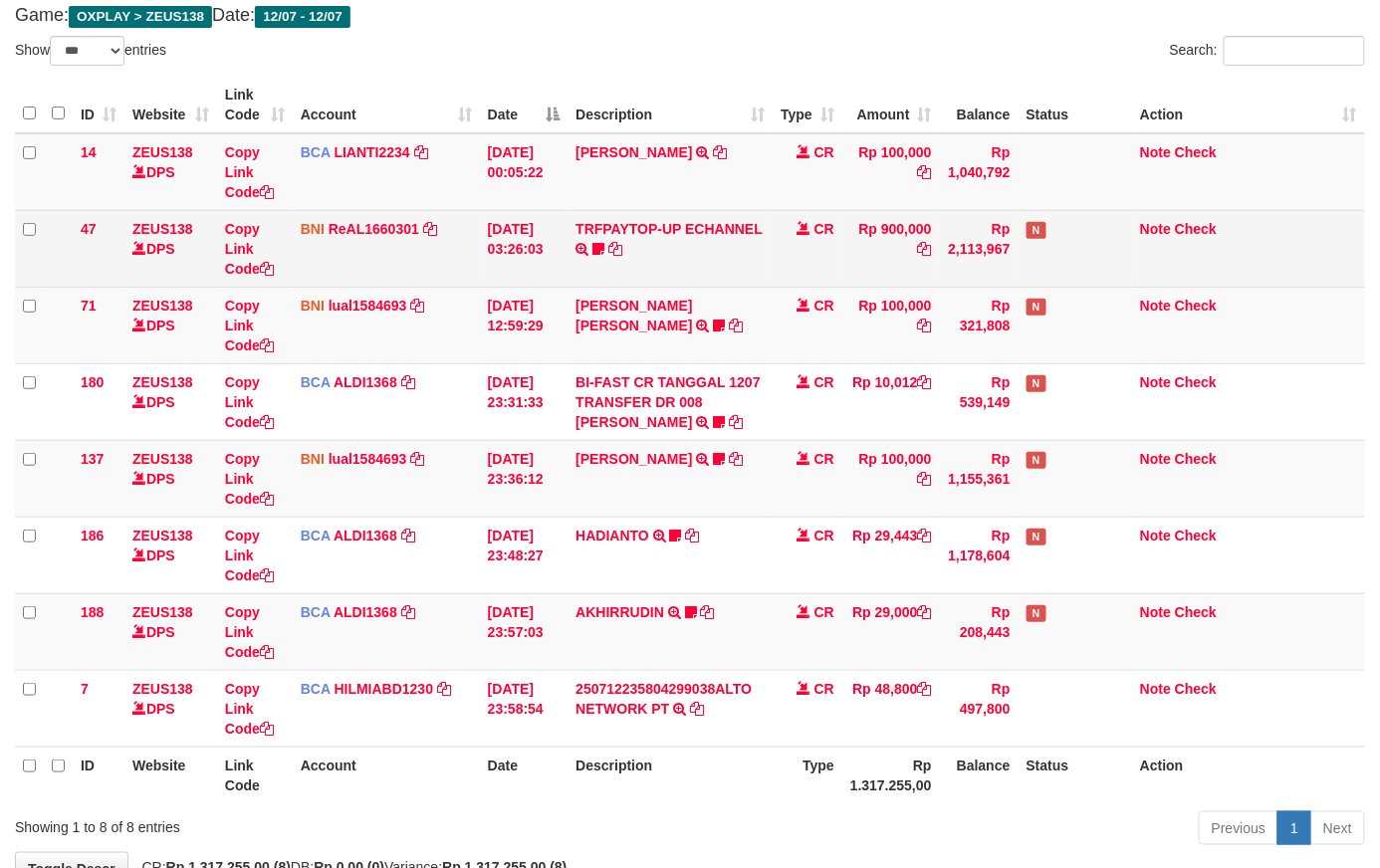 scroll, scrollTop: 0, scrollLeft: 0, axis: both 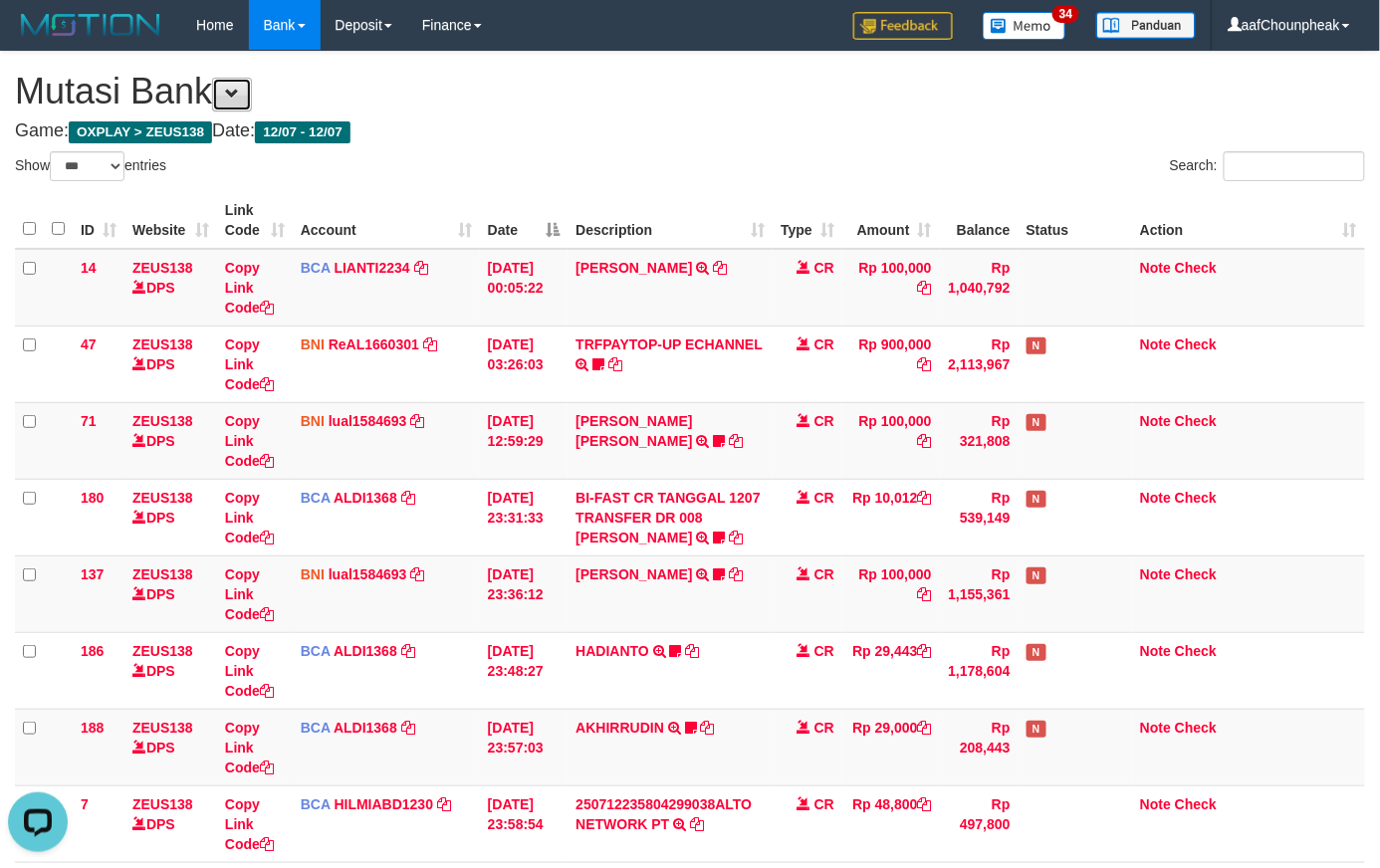click at bounding box center [232, 94] 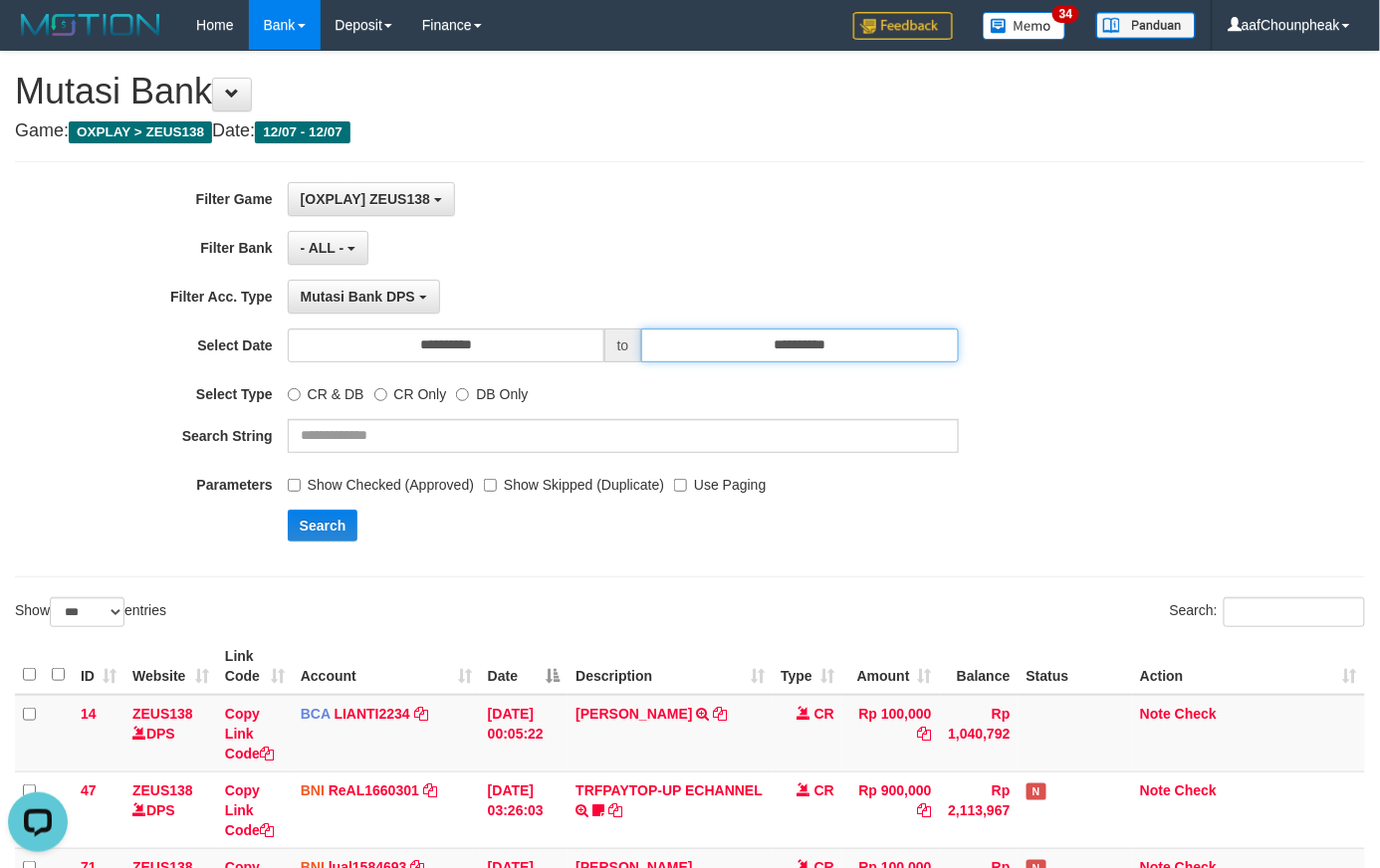 click on "**********" at bounding box center (800, 345) 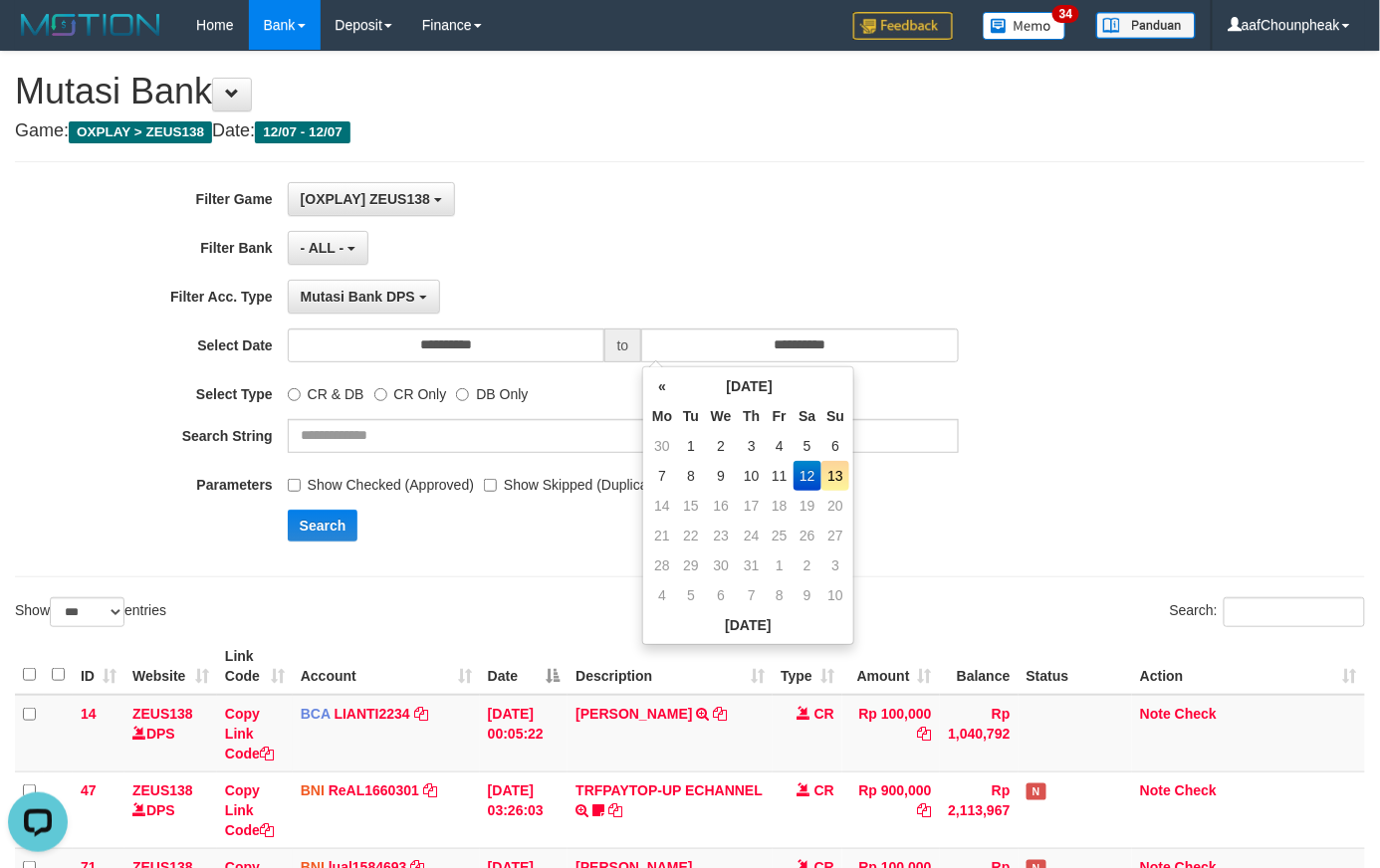click on "« July 2025 » Mo Tu We Th Fr Sa Su 30 1 2 3 4 5 6 7 8 9 10 11 12 13 14 15 16 17 18 19 20 21 22 23 24 25 26 27 28 29 30 31 1 2 3 4 5 6 7 8 9 10 Today Clear « 2025 » Jan Feb Mar Apr May Jun Jul Aug Sep Oct Nov Dec Today Clear « 2020-2029 » 2019 2020 2021 2022 2023 2024 2025 2026 2027 2028 2029 2030 Today Clear" at bounding box center (748, 506) 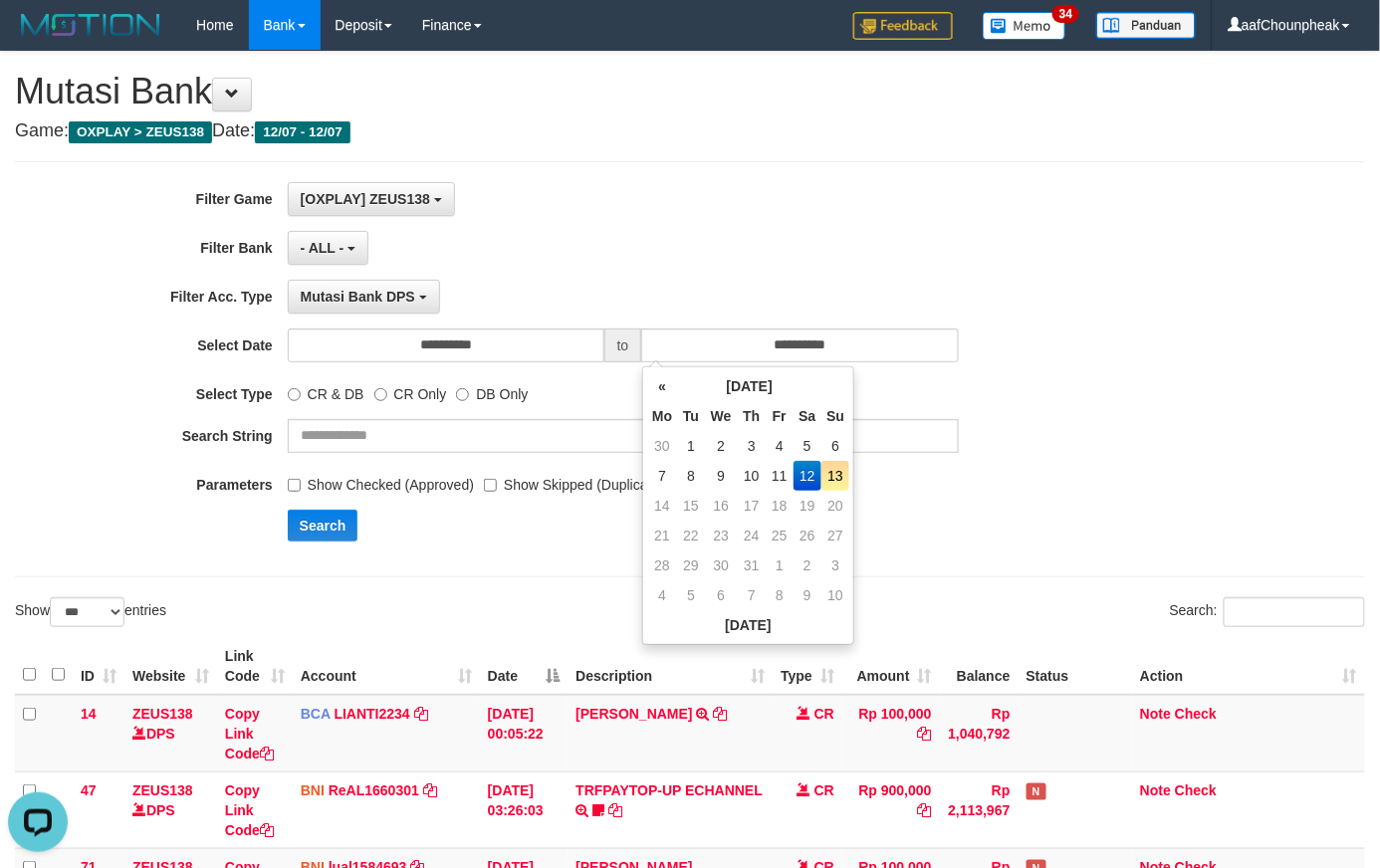 click on "13" at bounding box center [835, 476] 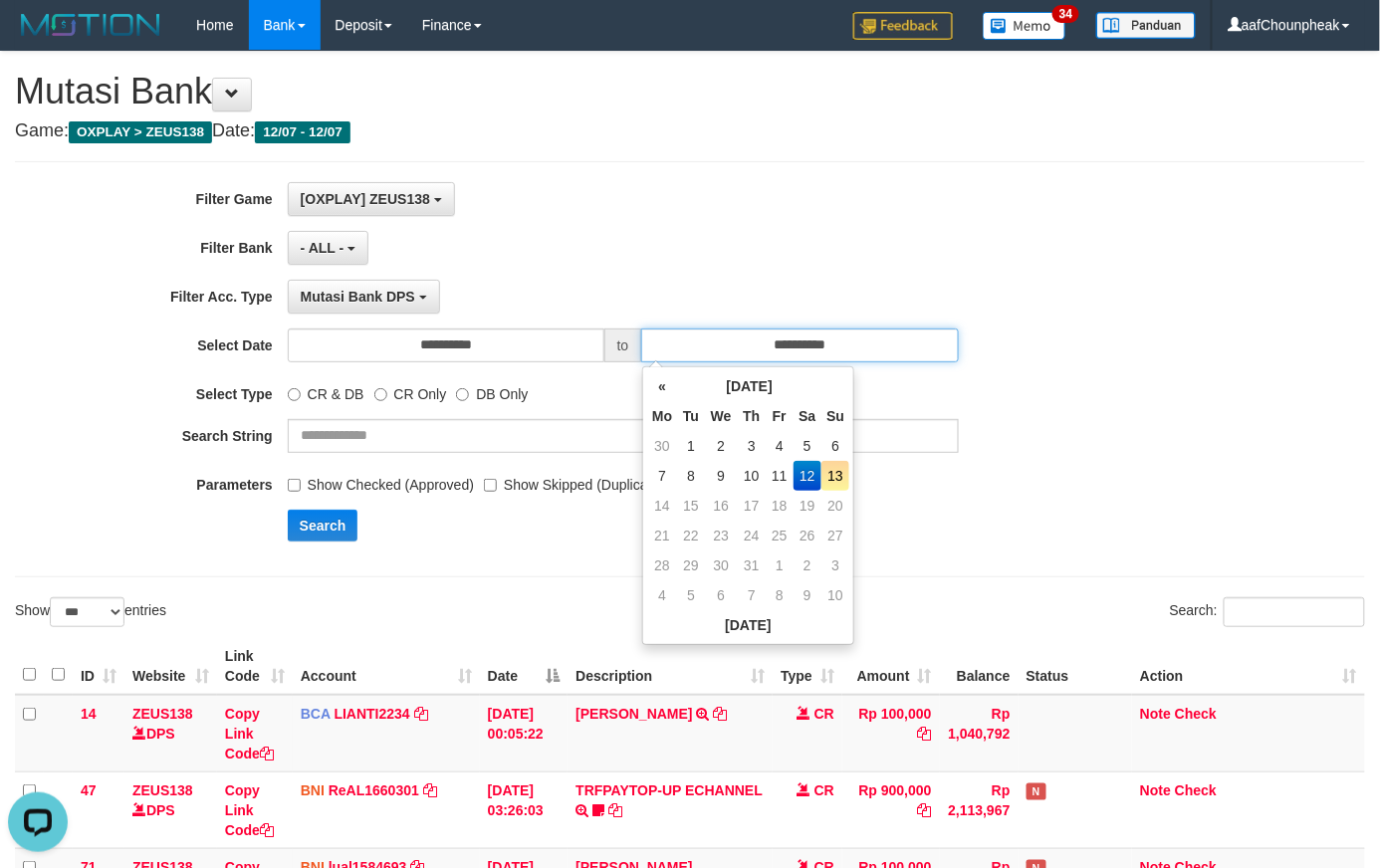 type on "**********" 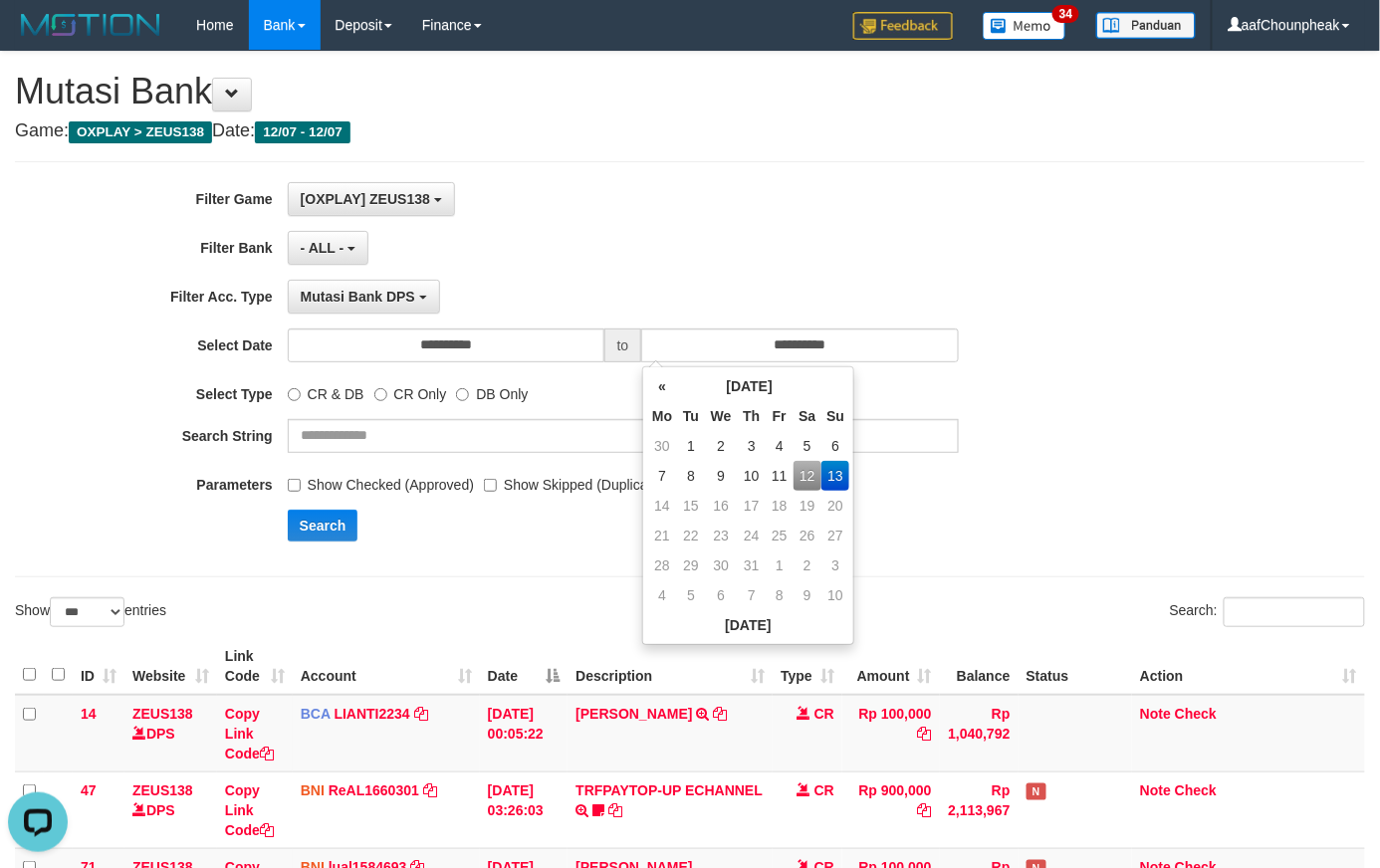 click on "**********" at bounding box center (575, 369) 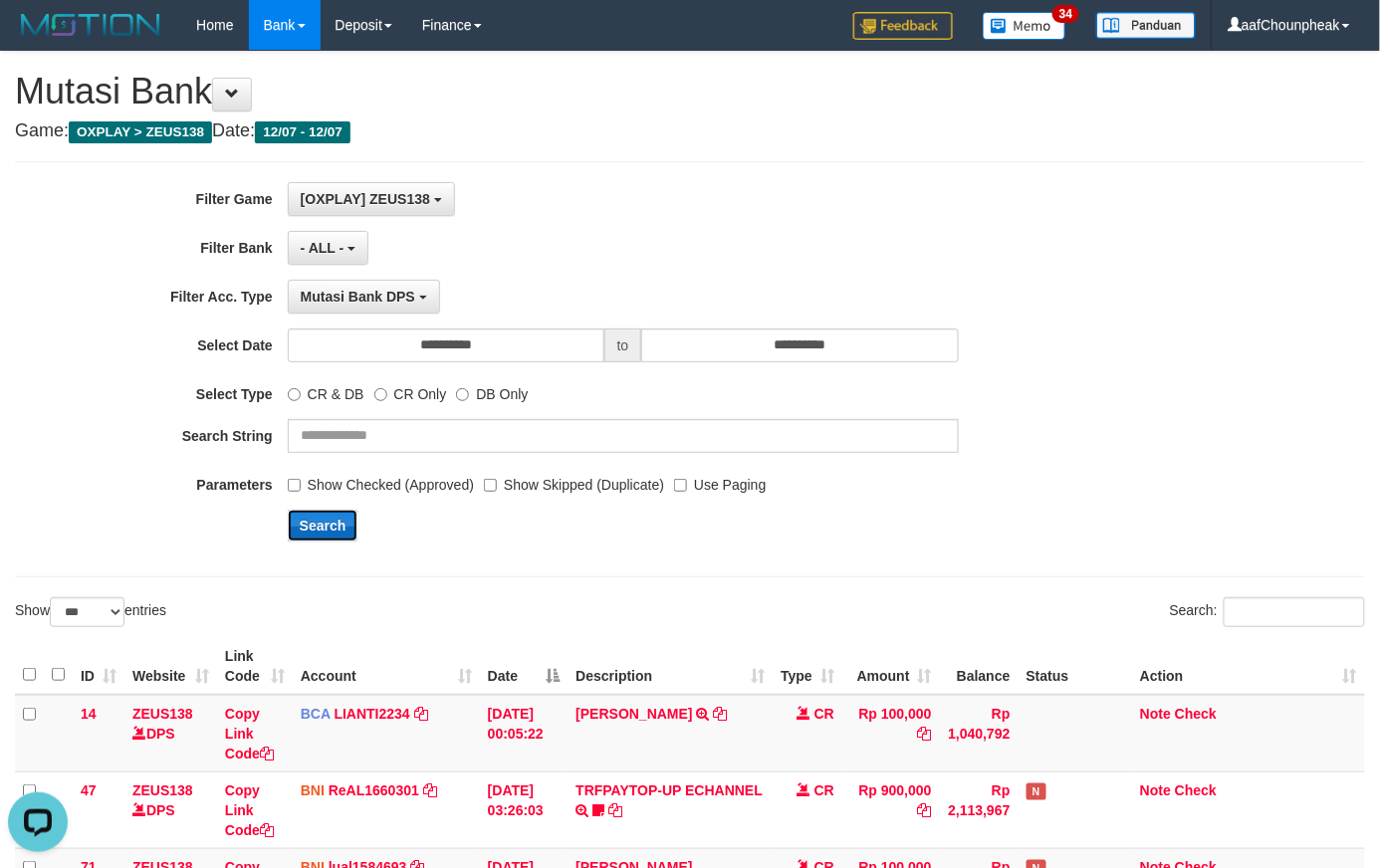 click on "Search" at bounding box center [323, 526] 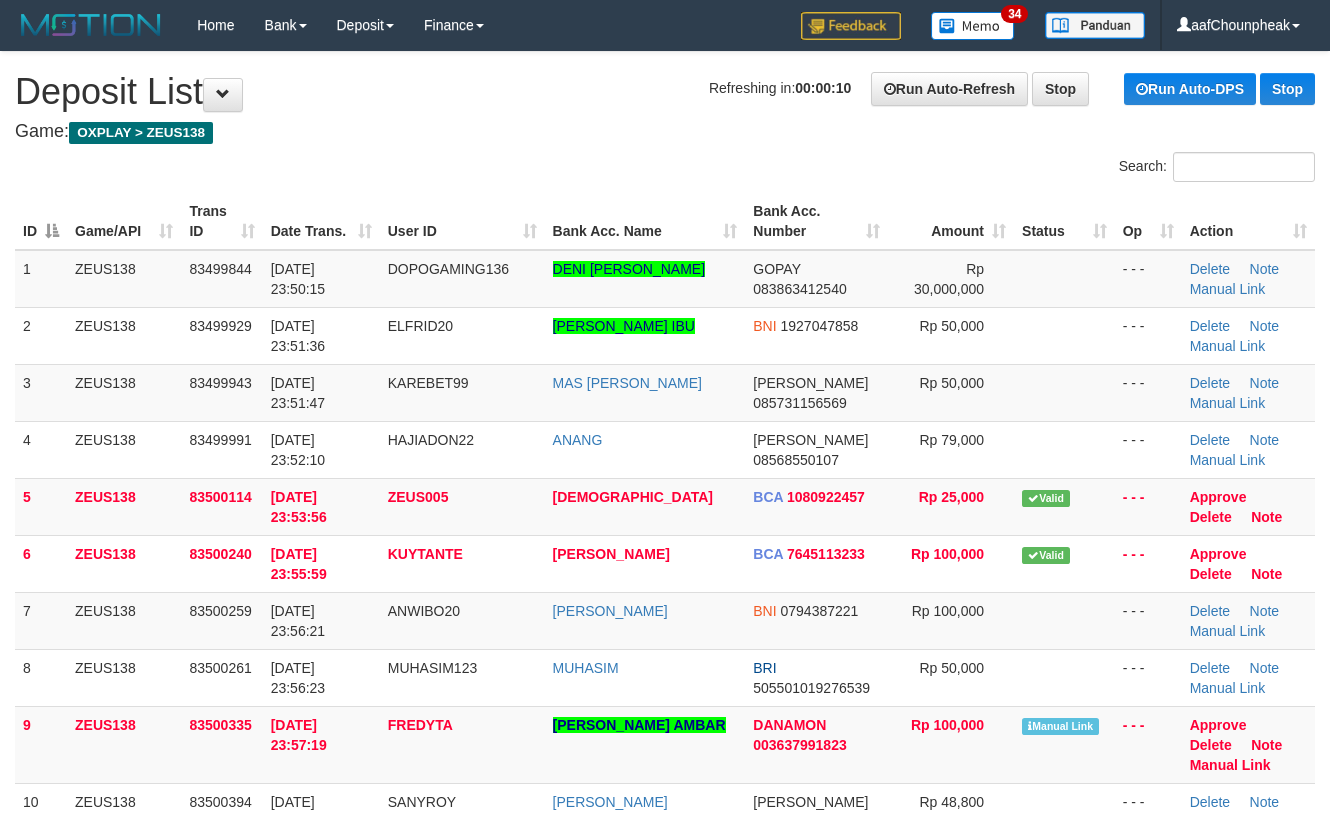 scroll, scrollTop: 0, scrollLeft: 0, axis: both 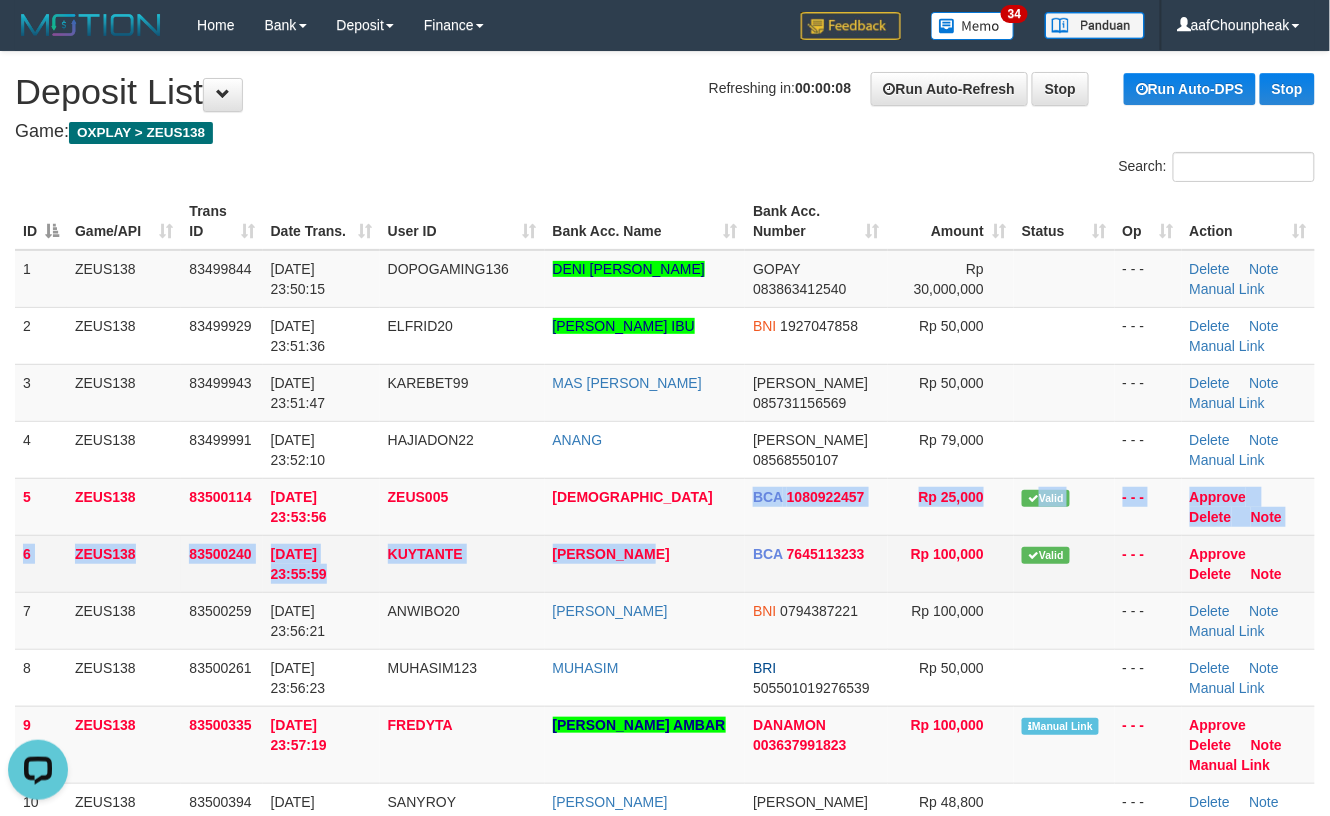 drag, startPoint x: 734, startPoint y: 497, endPoint x: 757, endPoint y: 570, distance: 76.537575 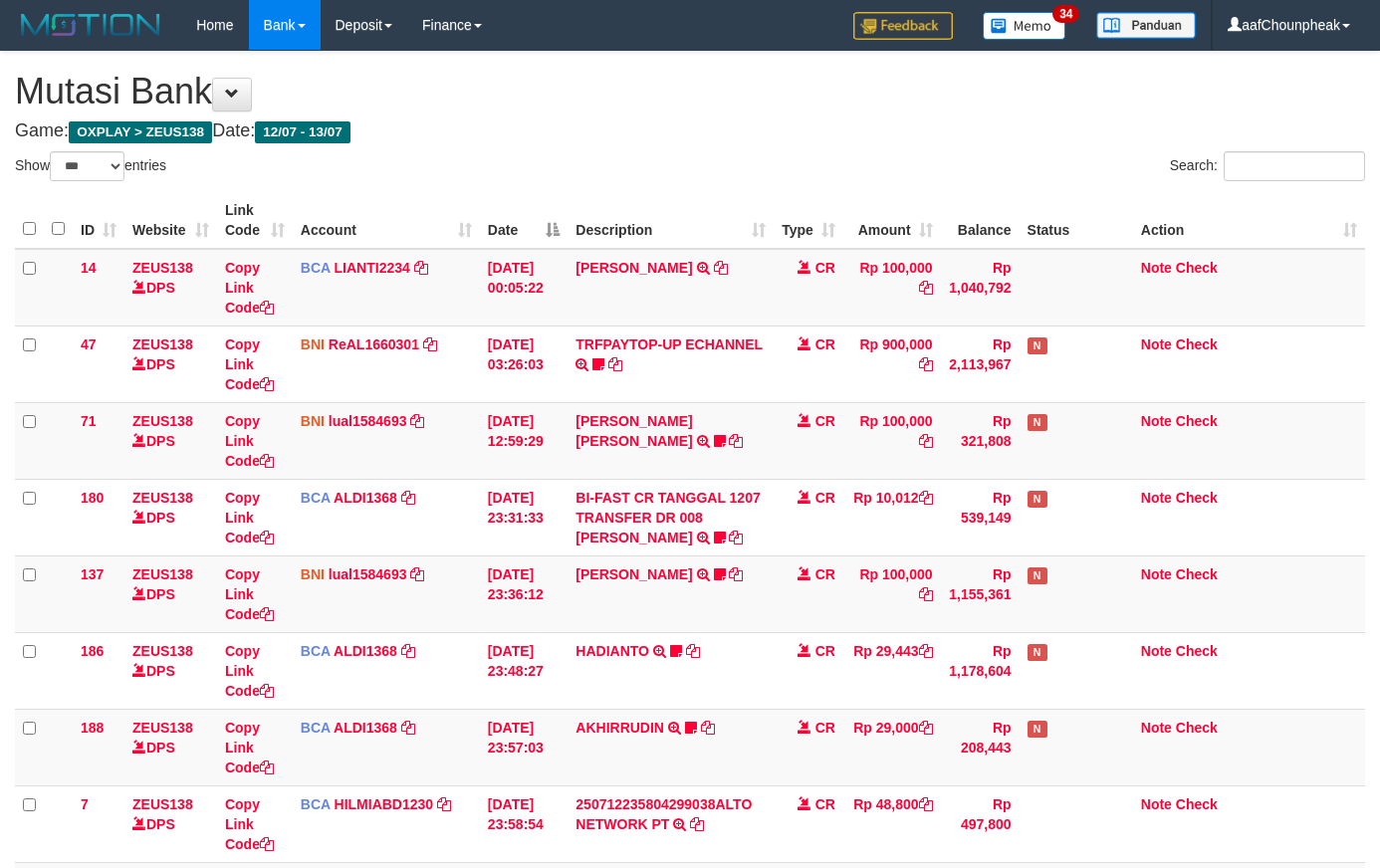 select on "***" 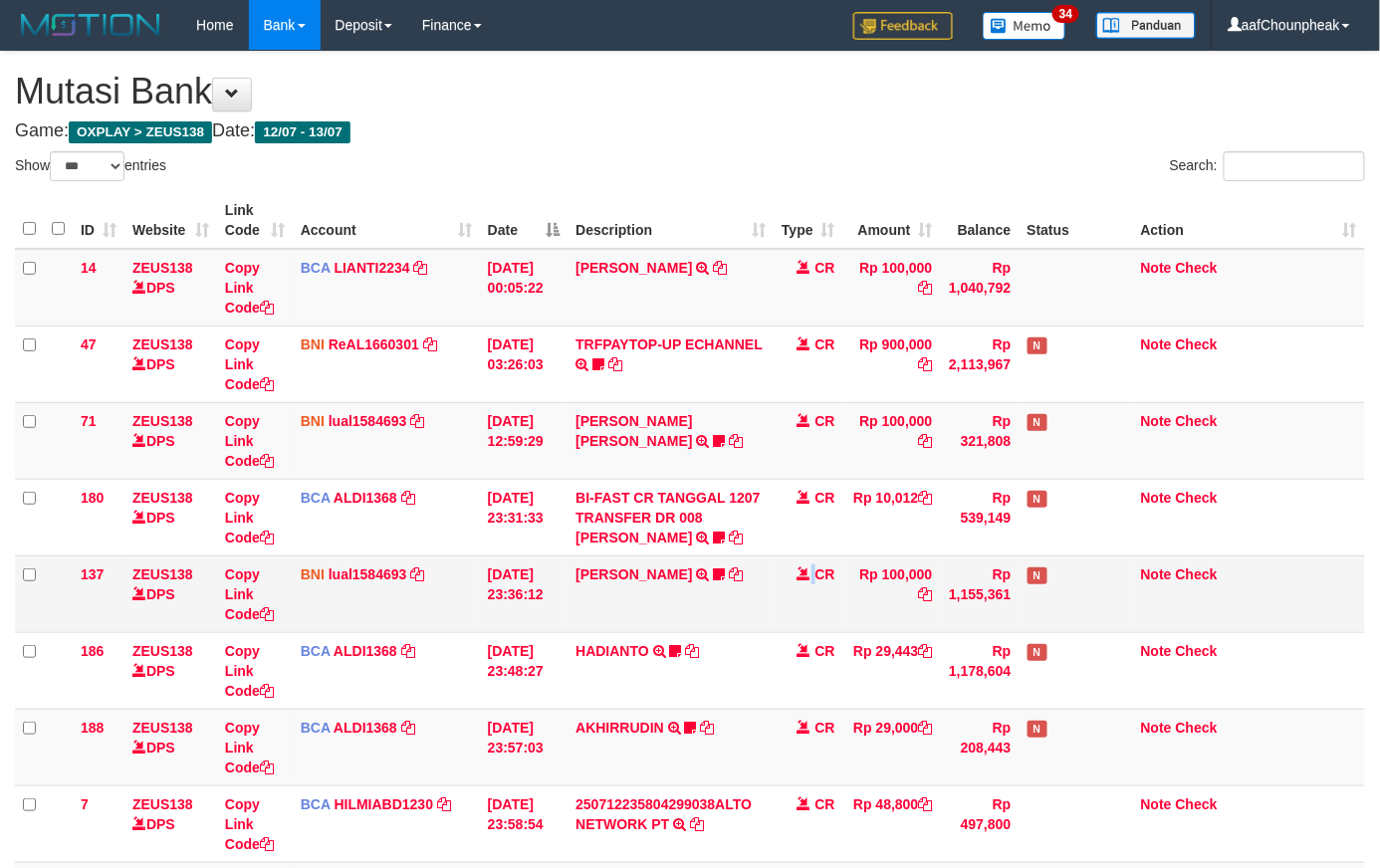 drag, startPoint x: 805, startPoint y: 587, endPoint x: 532, endPoint y: 524, distance: 280.17495 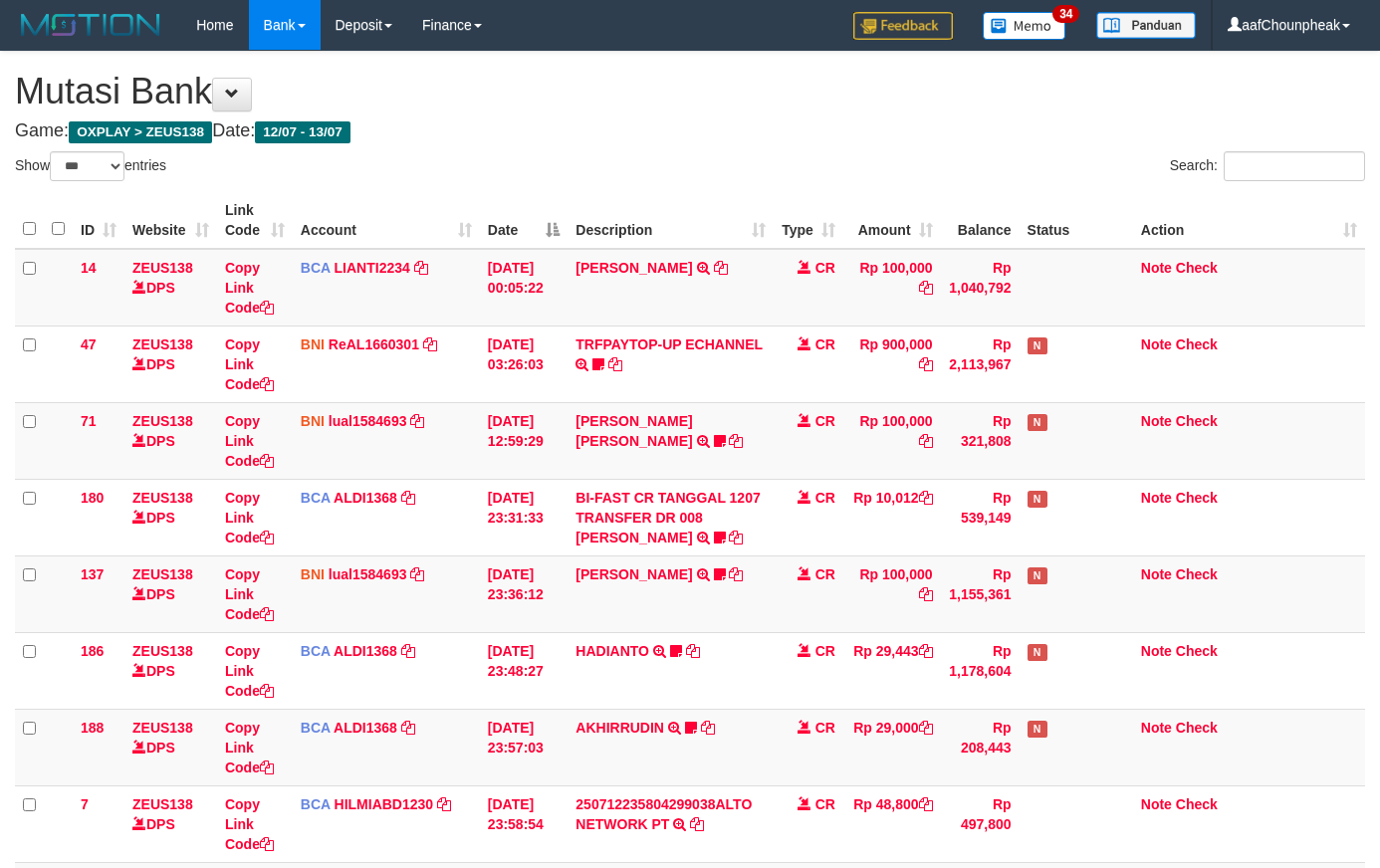 select on "***" 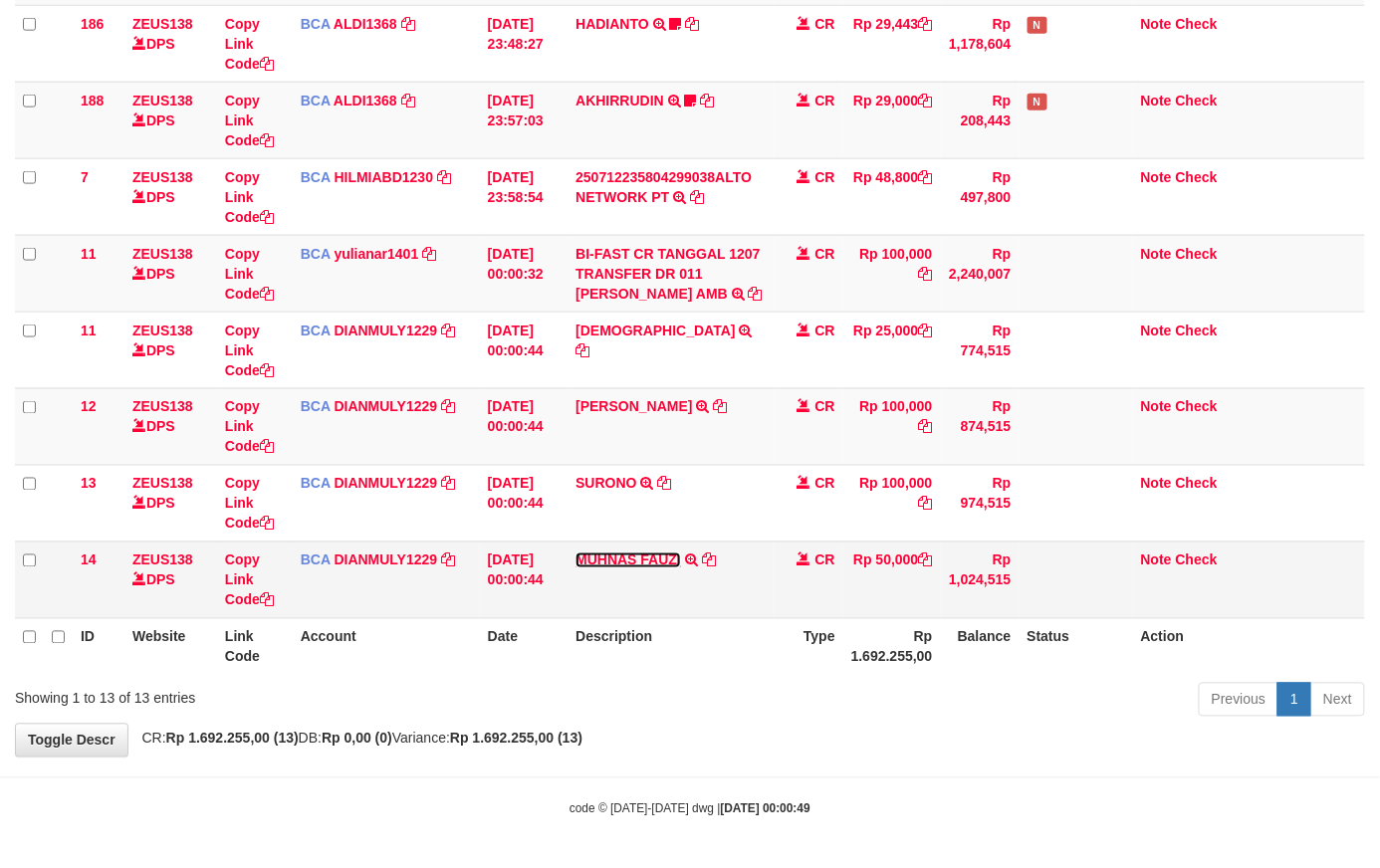 click on "MUHNAS FAUZI" at bounding box center [628, 560] 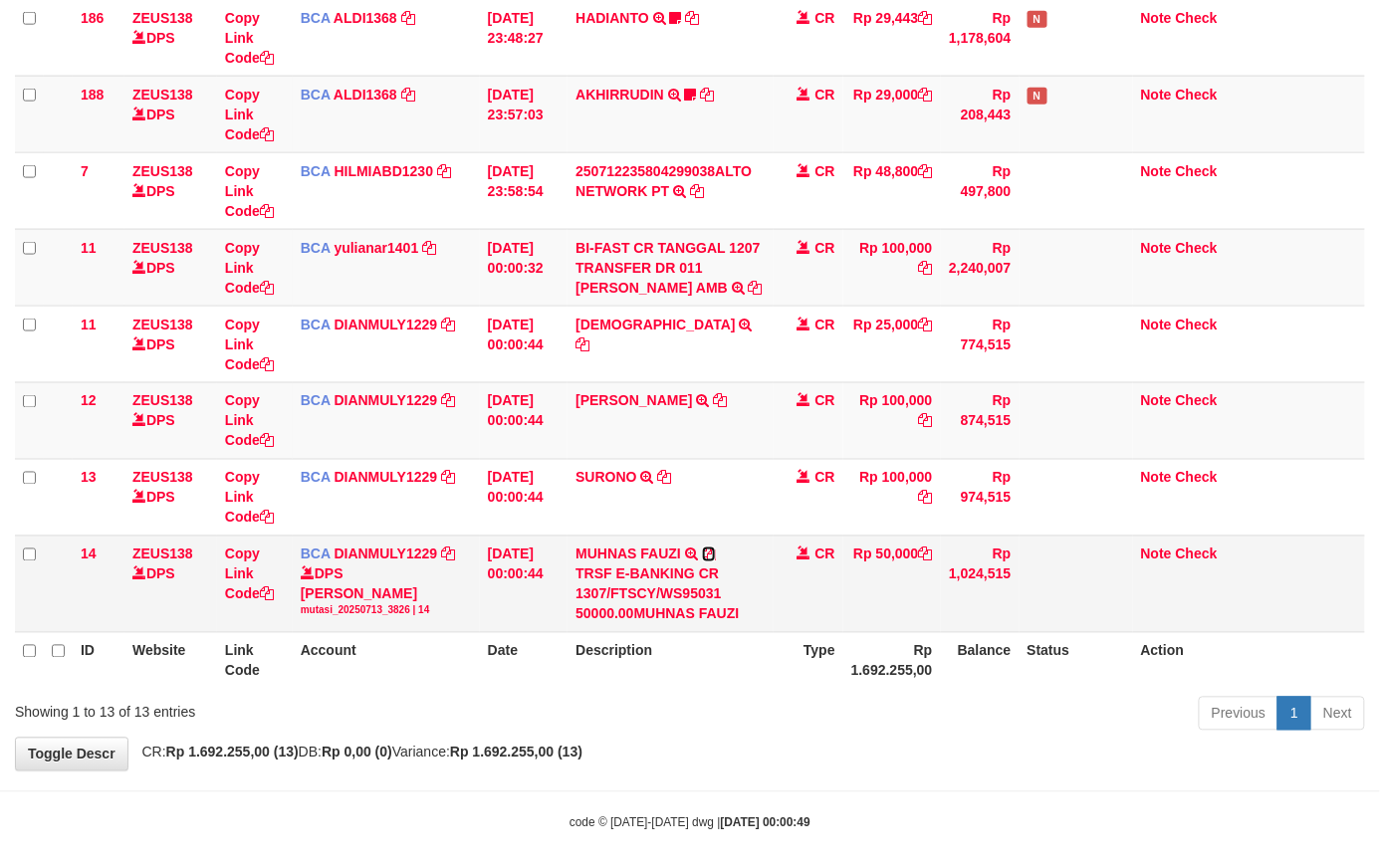 click at bounding box center (709, 554) 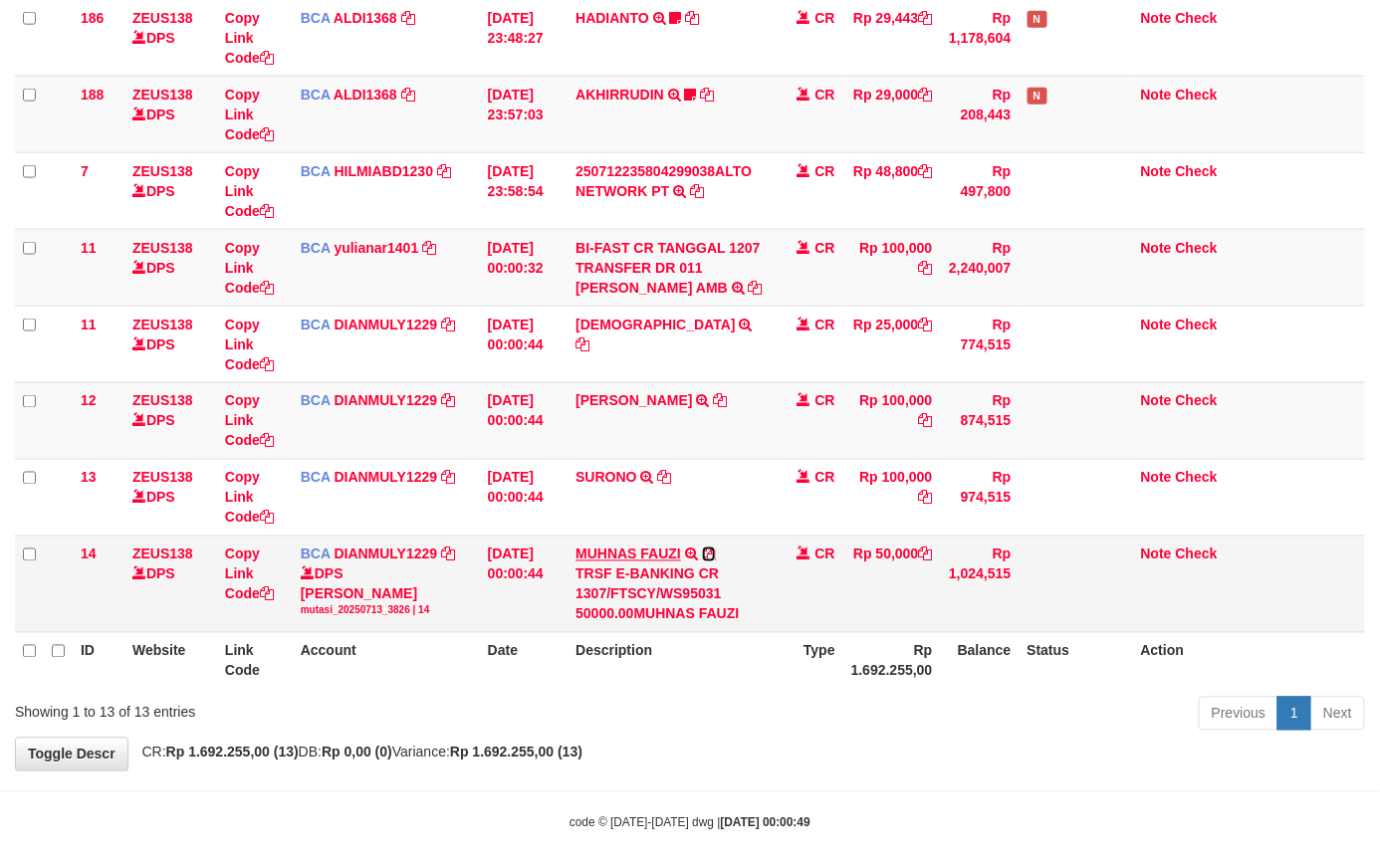 drag, startPoint x: 715, startPoint y: 555, endPoint x: 671, endPoint y: 559, distance: 44.181444 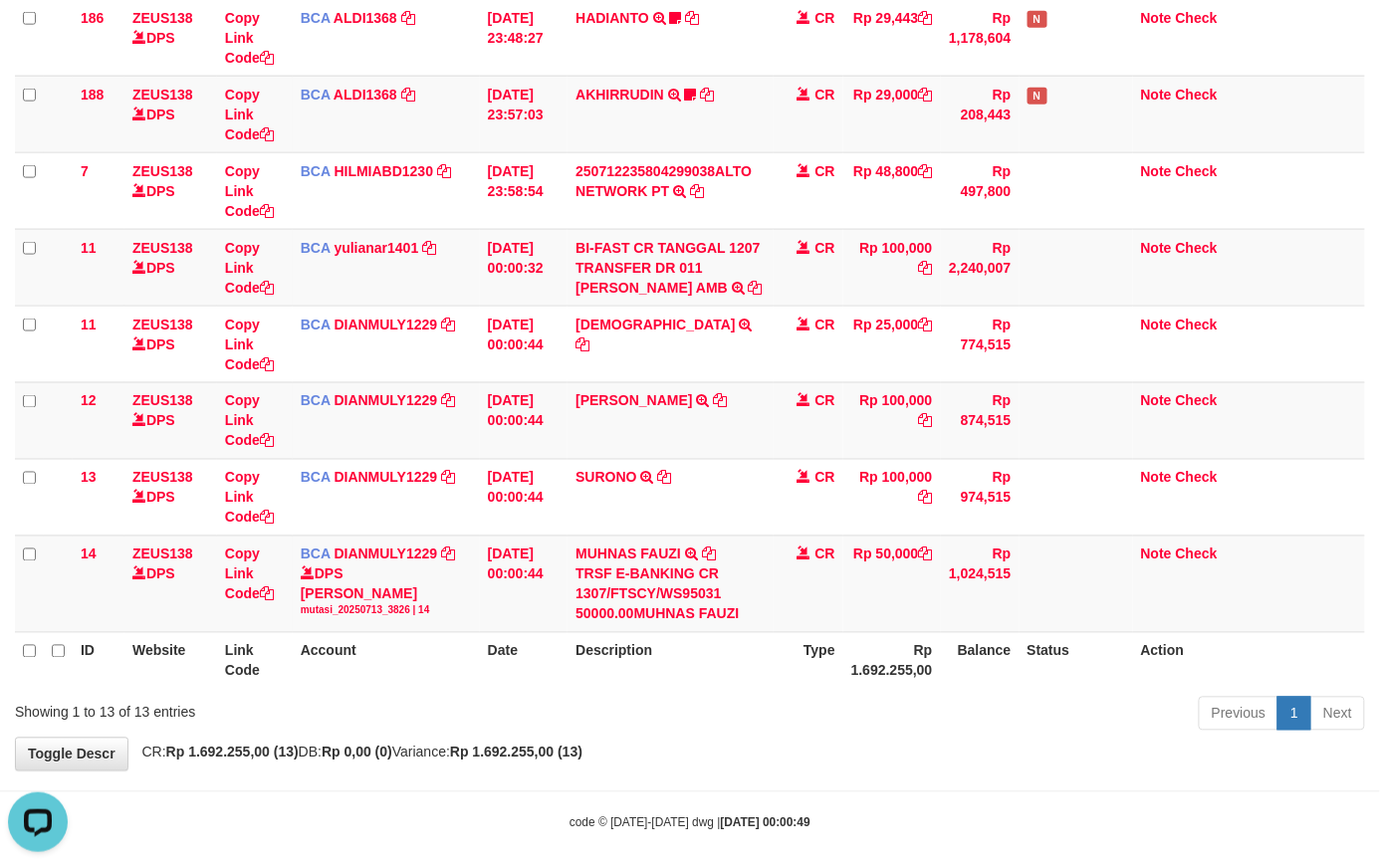 scroll, scrollTop: 0, scrollLeft: 0, axis: both 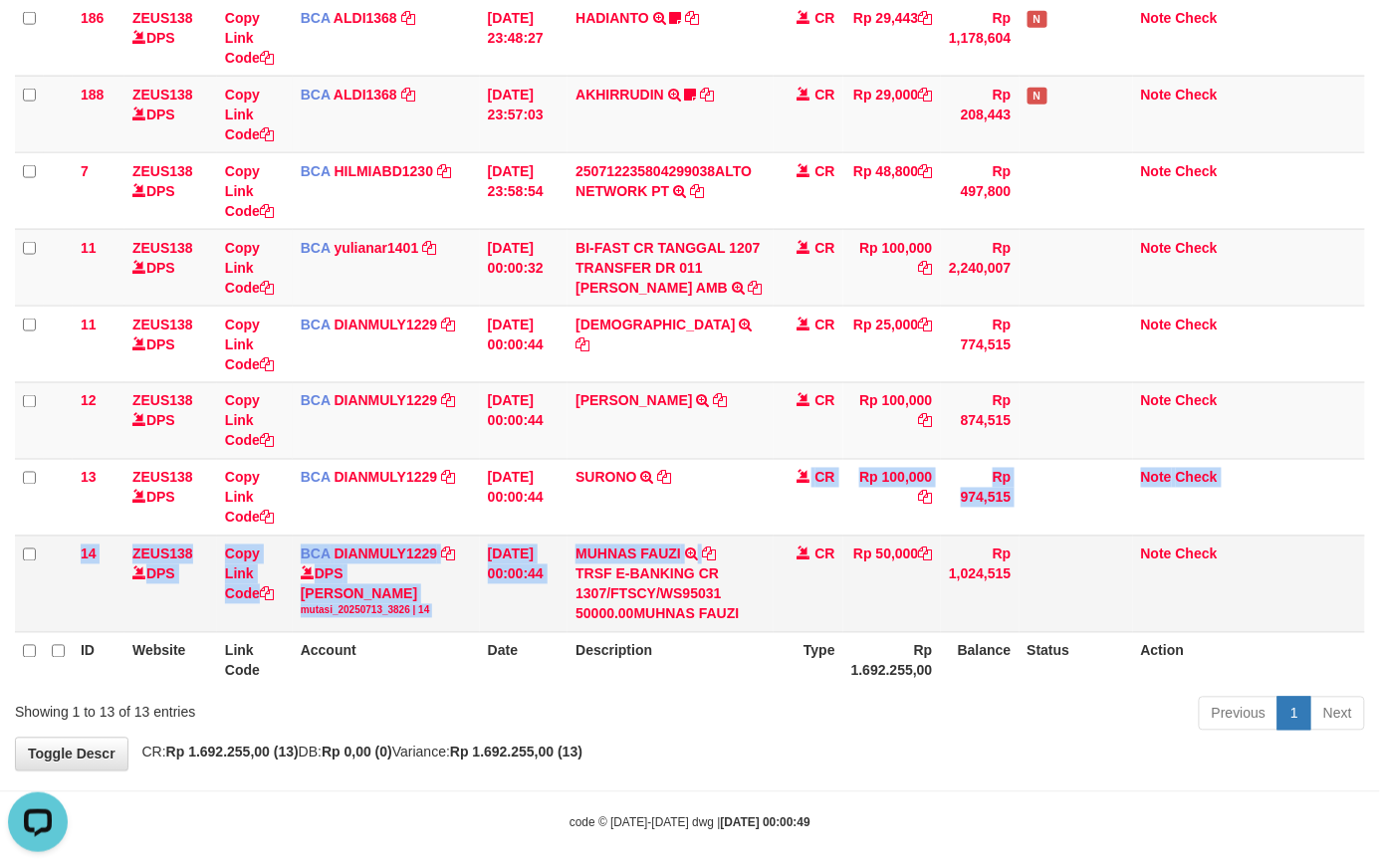 drag, startPoint x: 714, startPoint y: 542, endPoint x: 719, endPoint y: 563, distance: 21.587033 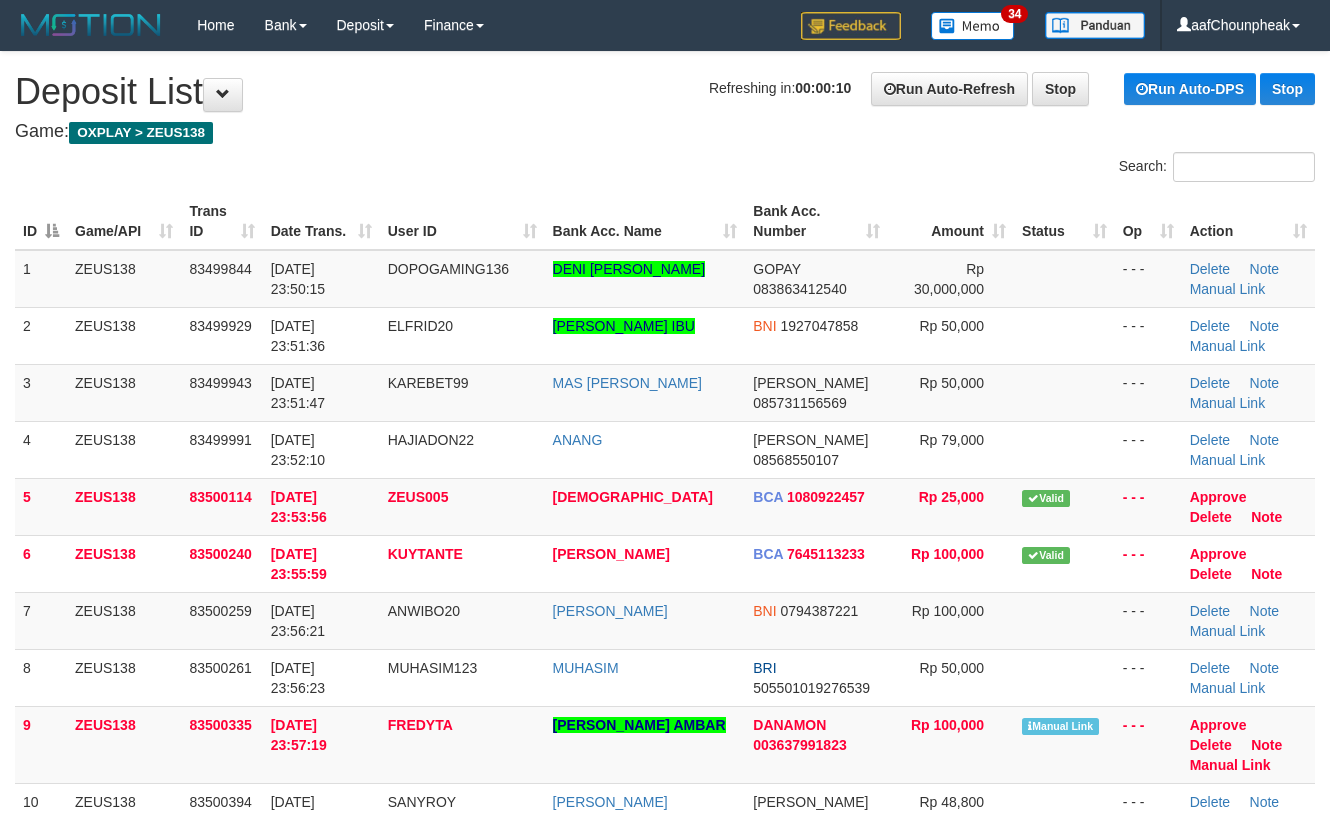 scroll, scrollTop: 0, scrollLeft: 0, axis: both 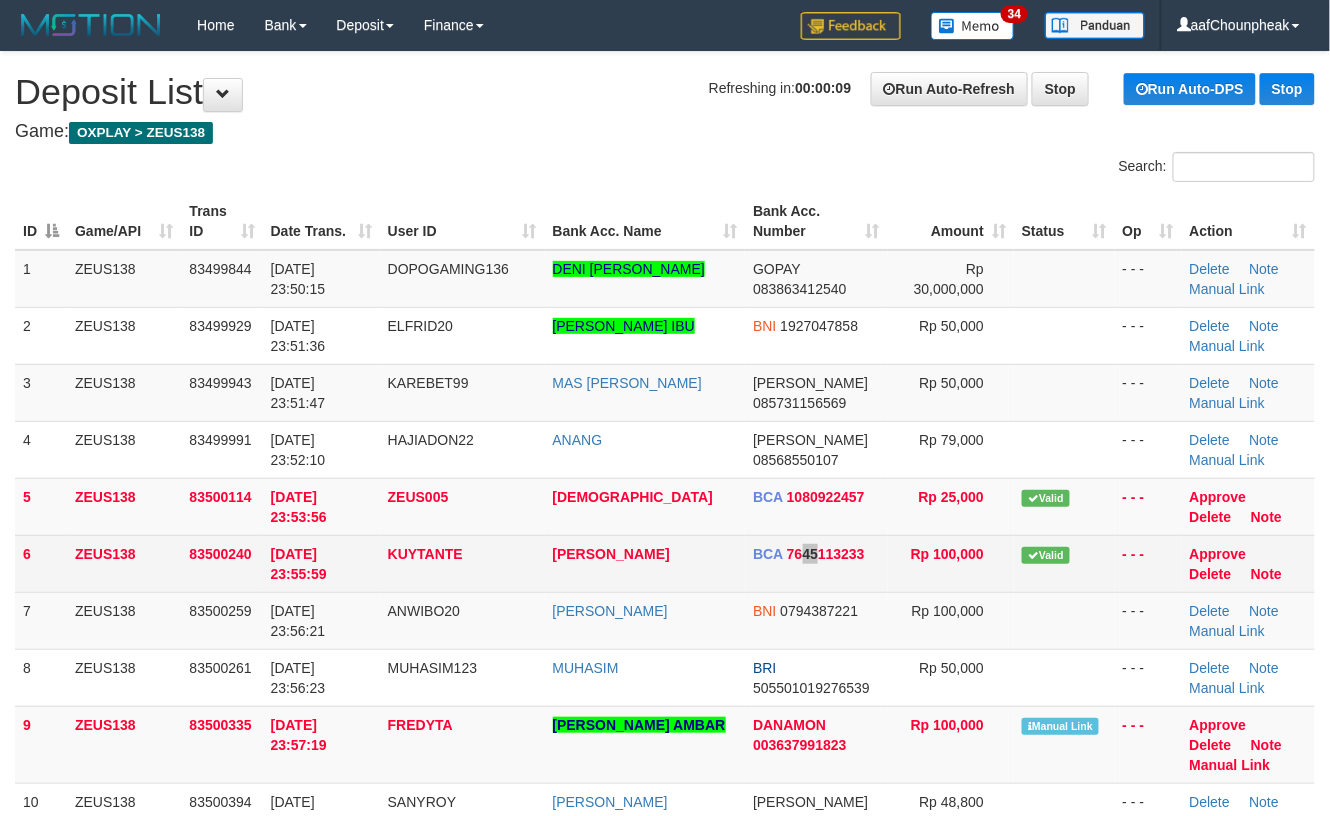 click on "BCA
7645113233" at bounding box center [816, 563] 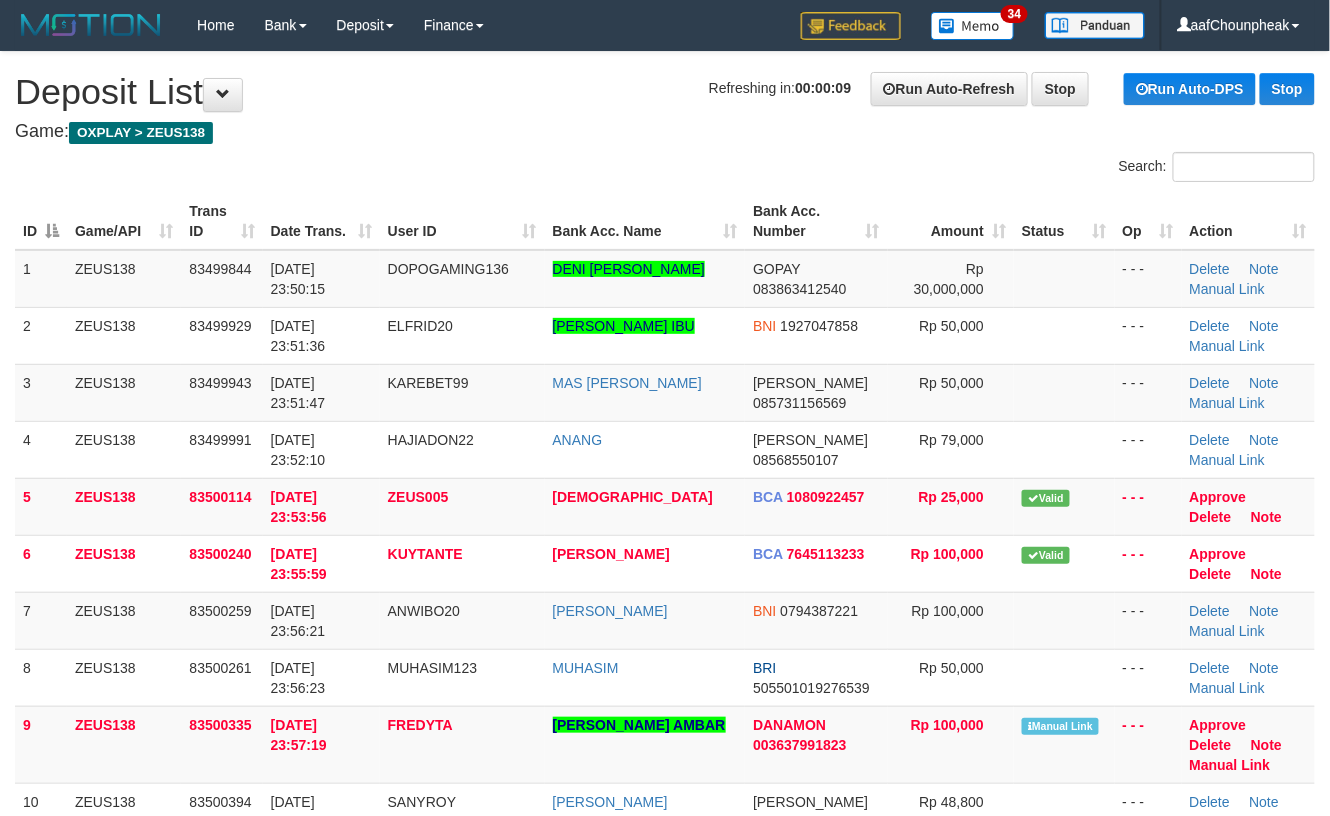 scroll, scrollTop: 568, scrollLeft: 0, axis: vertical 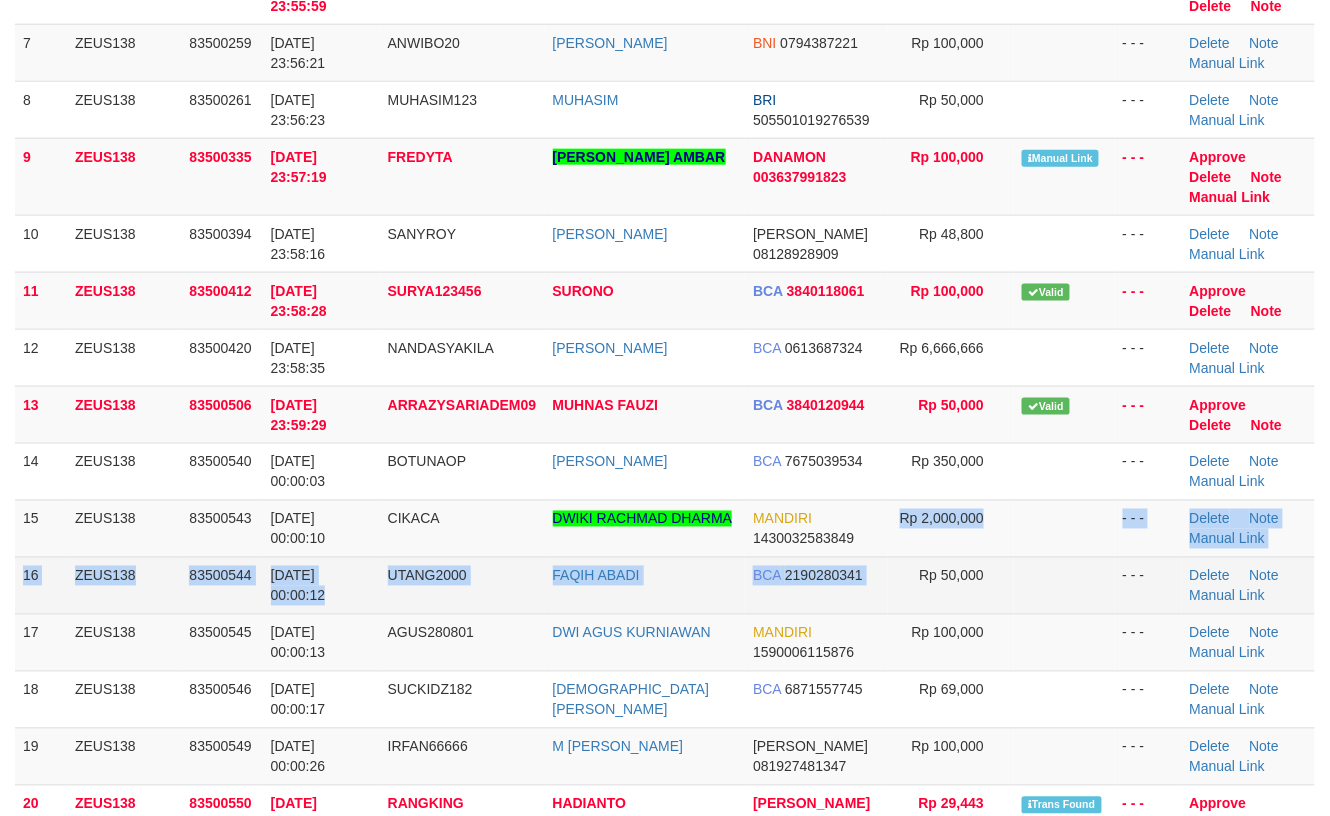 drag, startPoint x: 861, startPoint y: 560, endPoint x: 916, endPoint y: 569, distance: 55.7315 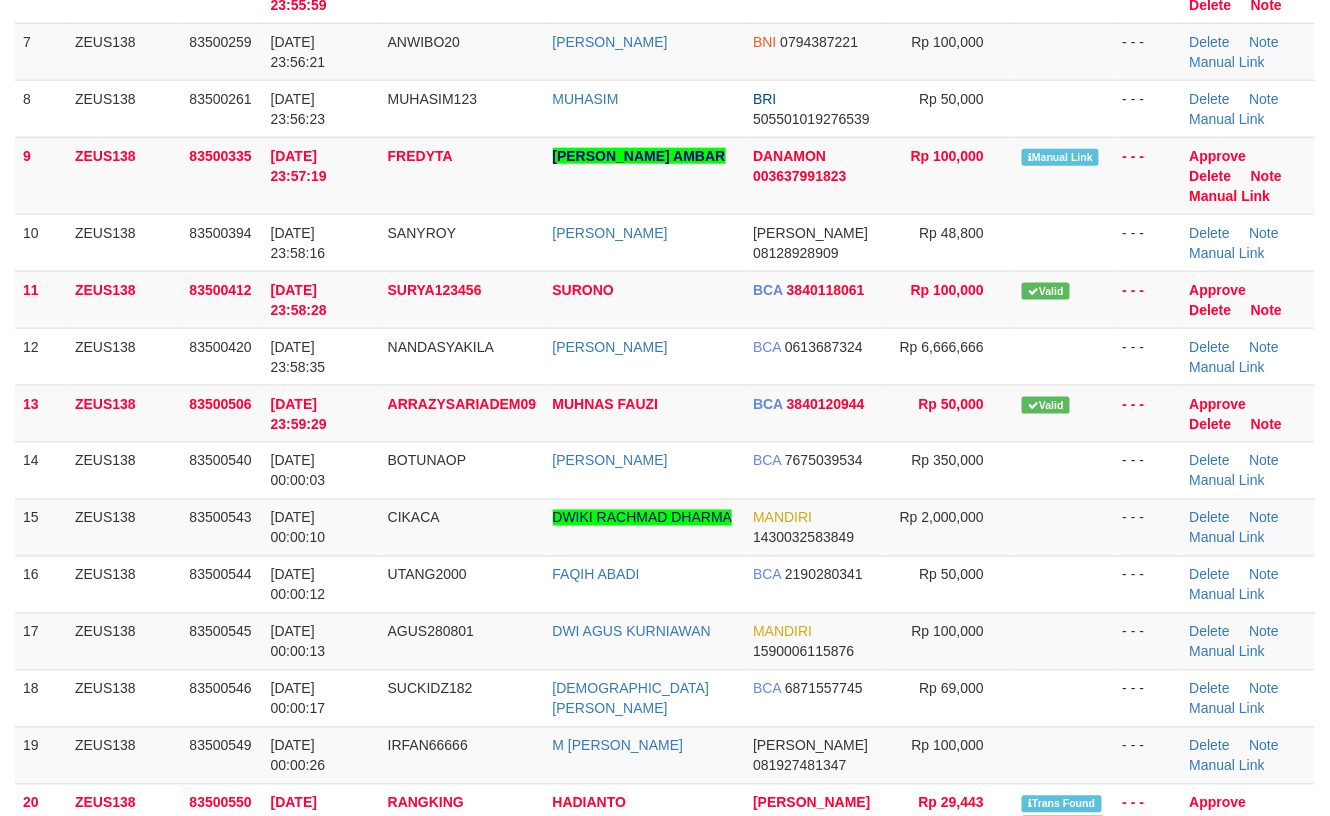 scroll, scrollTop: 568, scrollLeft: 0, axis: vertical 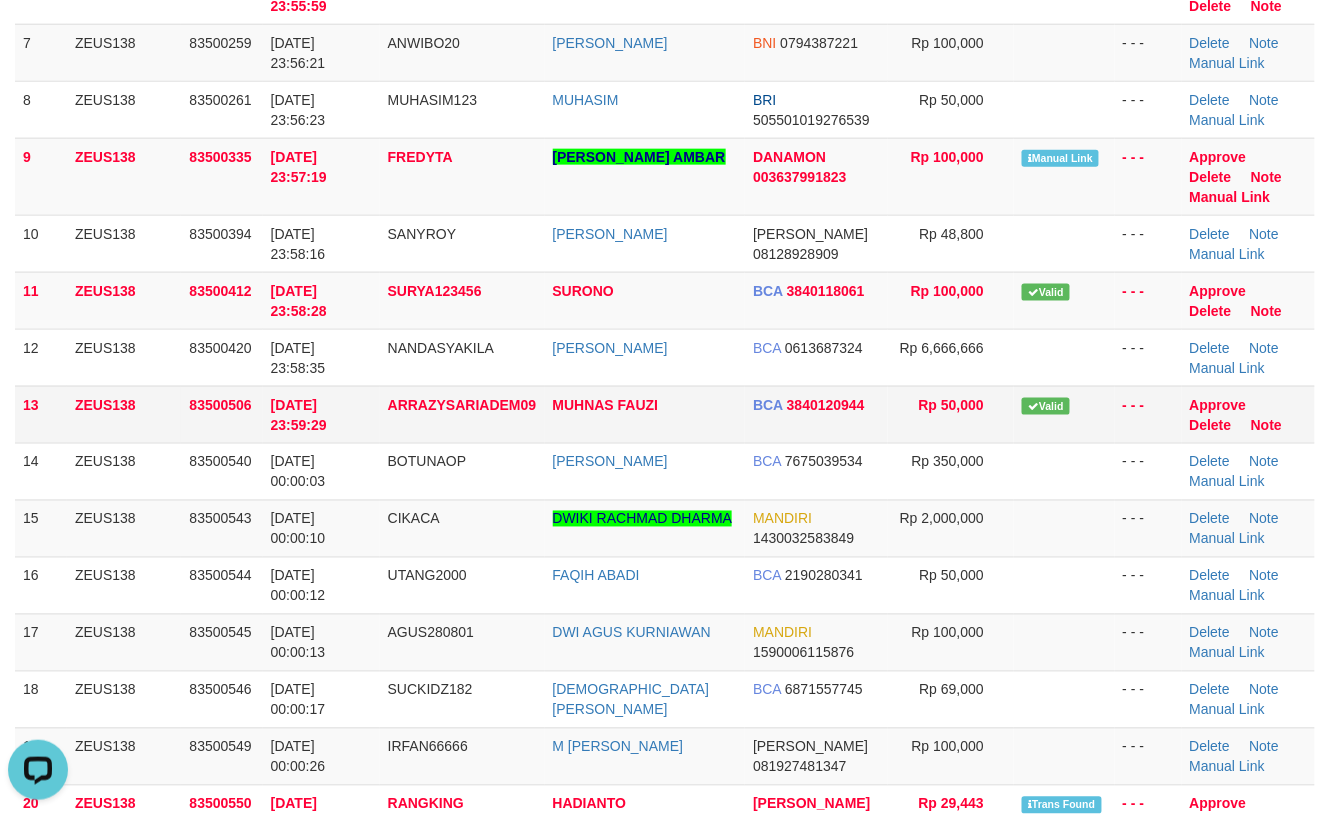 click on "13
ZEUS138
83500506
12/07/2025 23:59:29
ARRAZYSARIADEM09
MUHNAS FAUZI
BCA
3840120944
Rp 50,000
Valid
- - -
Approve
Delete
Note" at bounding box center [665, 414] 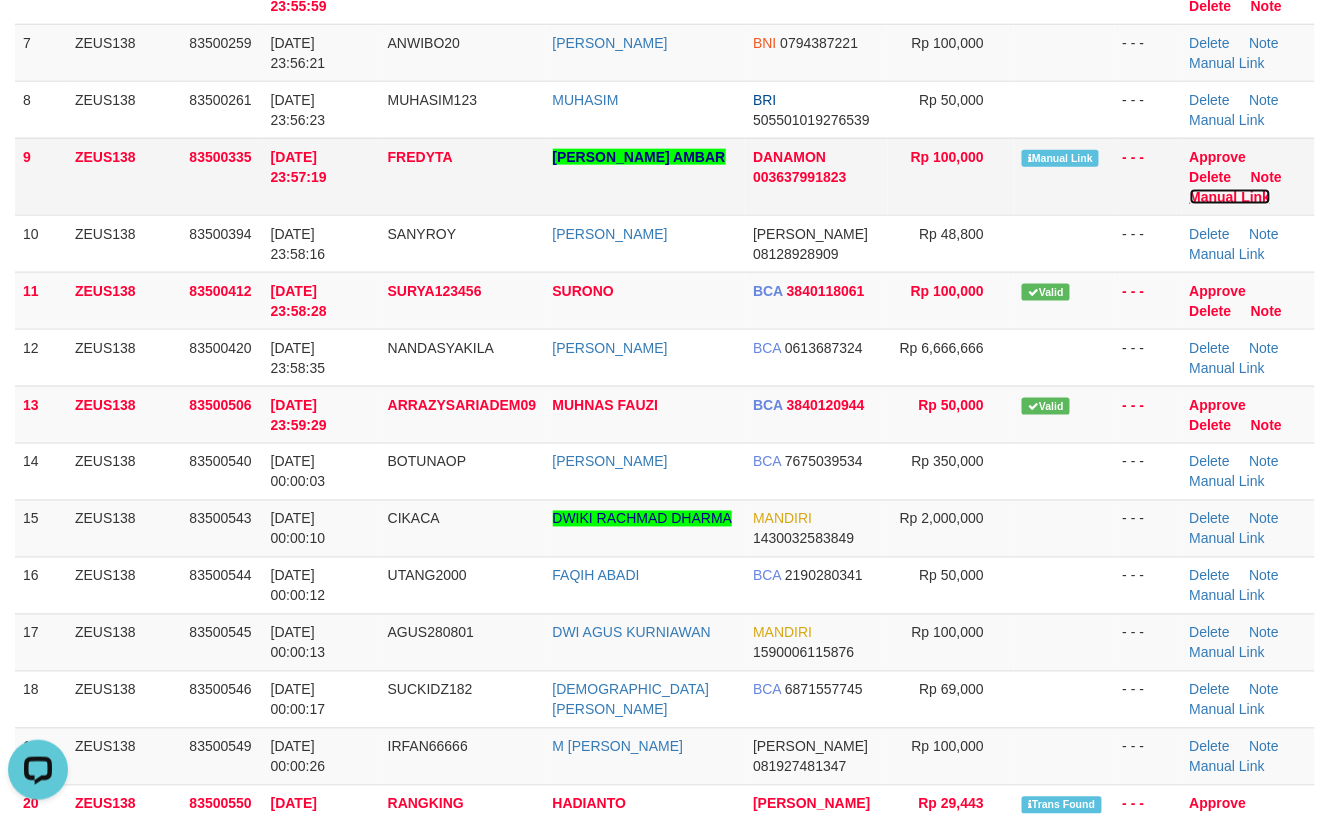 click on "Manual Link" at bounding box center [1230, 197] 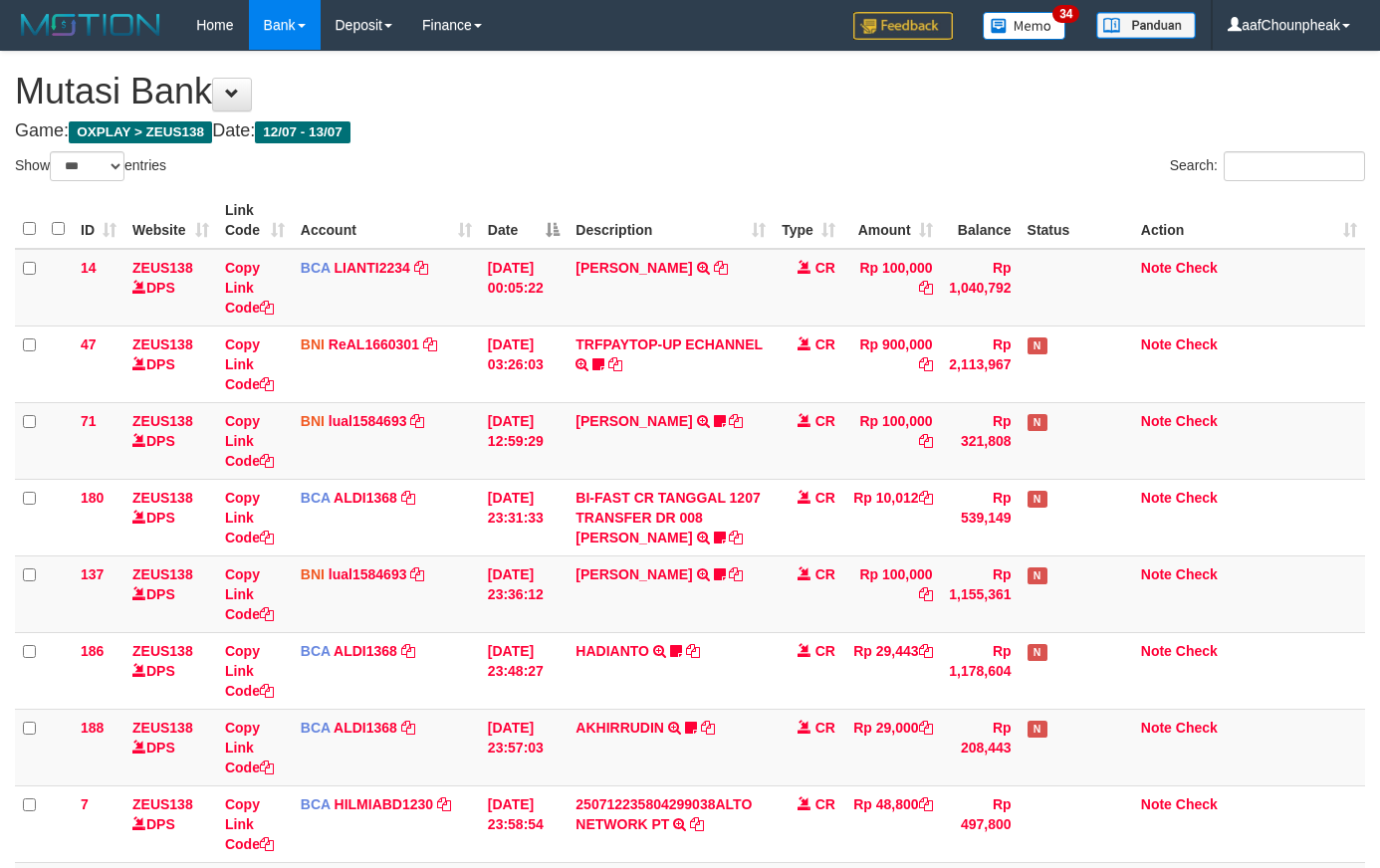 select on "***" 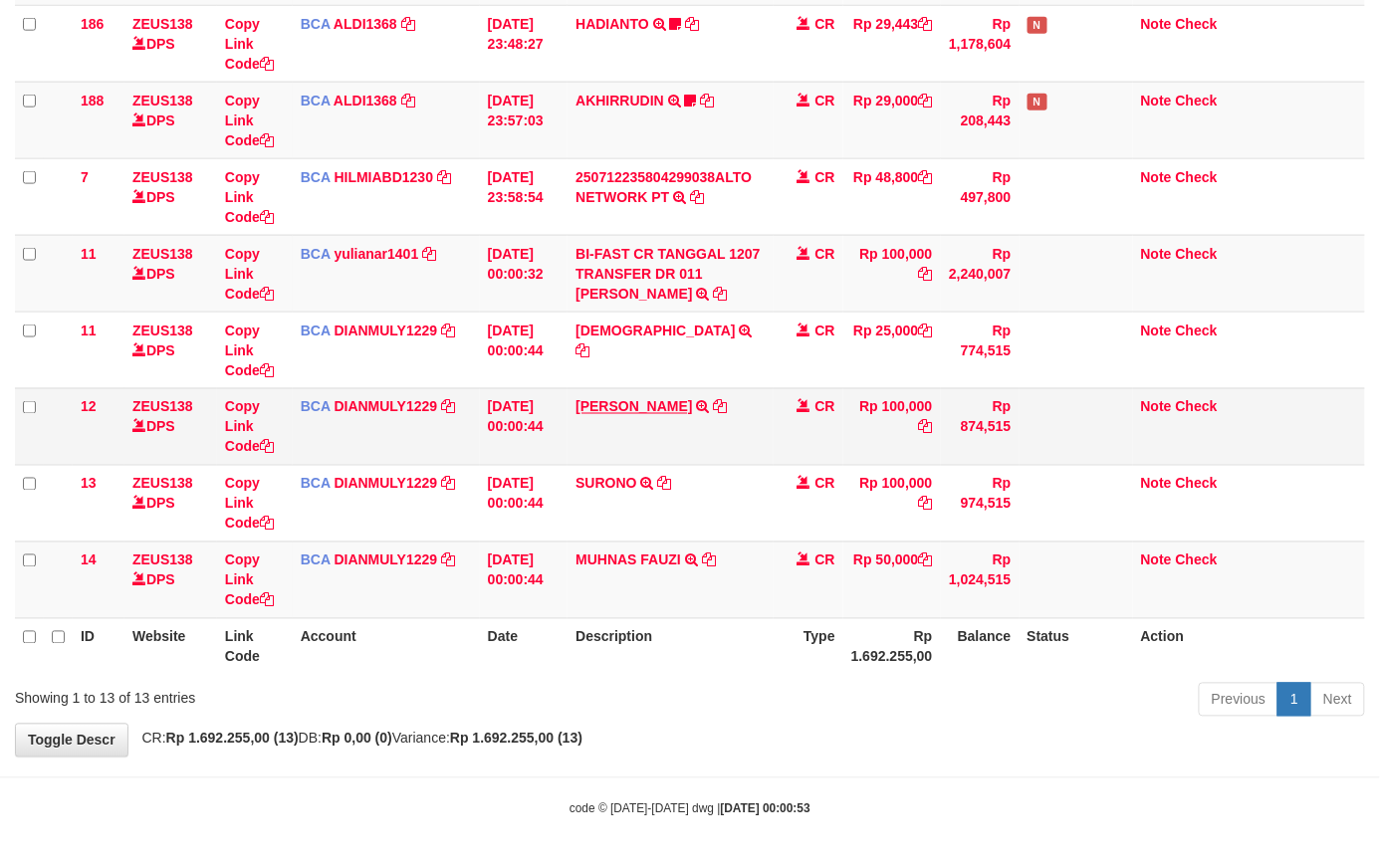 click on "[PERSON_NAME]" at bounding box center [633, 407] 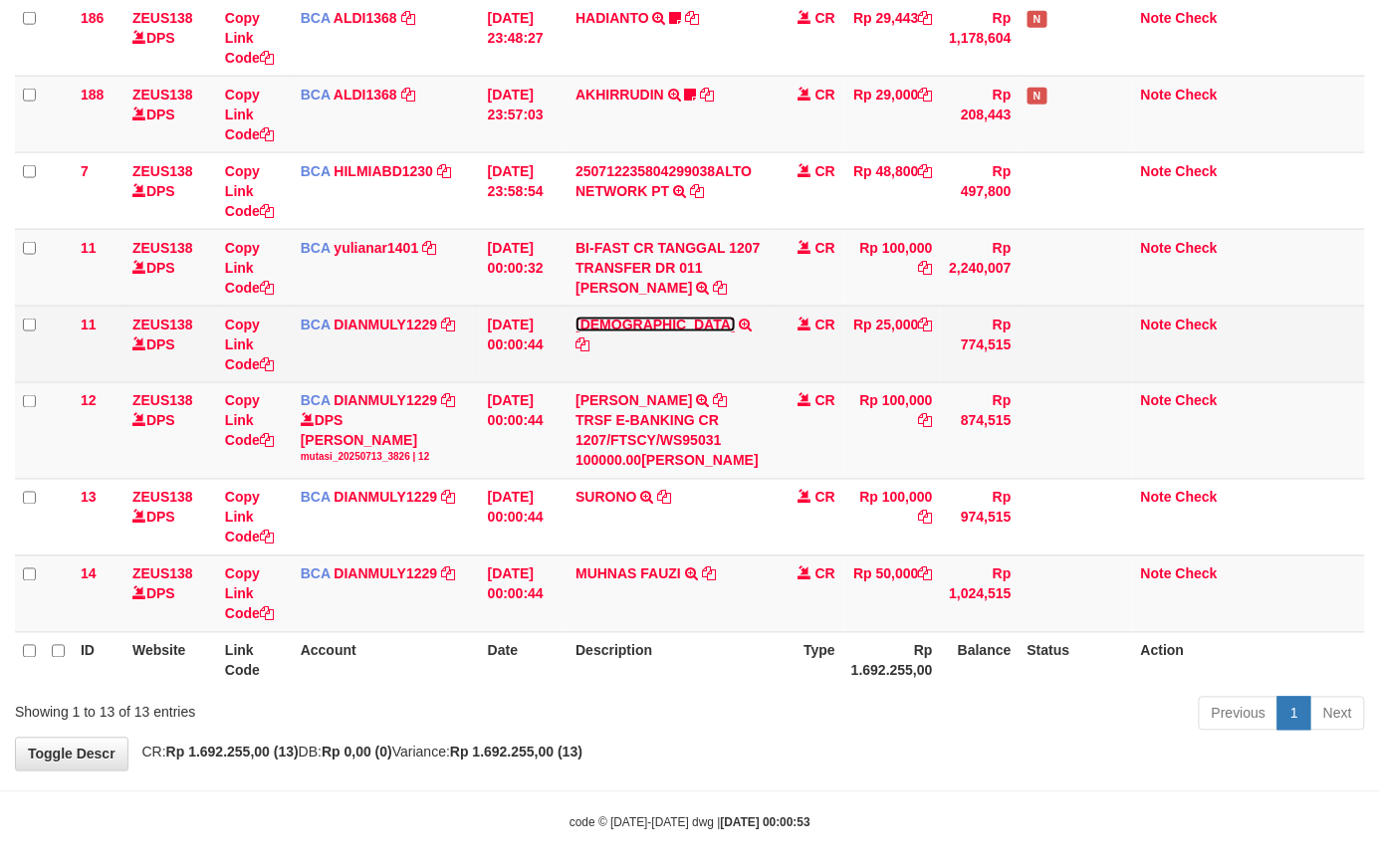 click on "SRI RAMA" at bounding box center (655, 325) 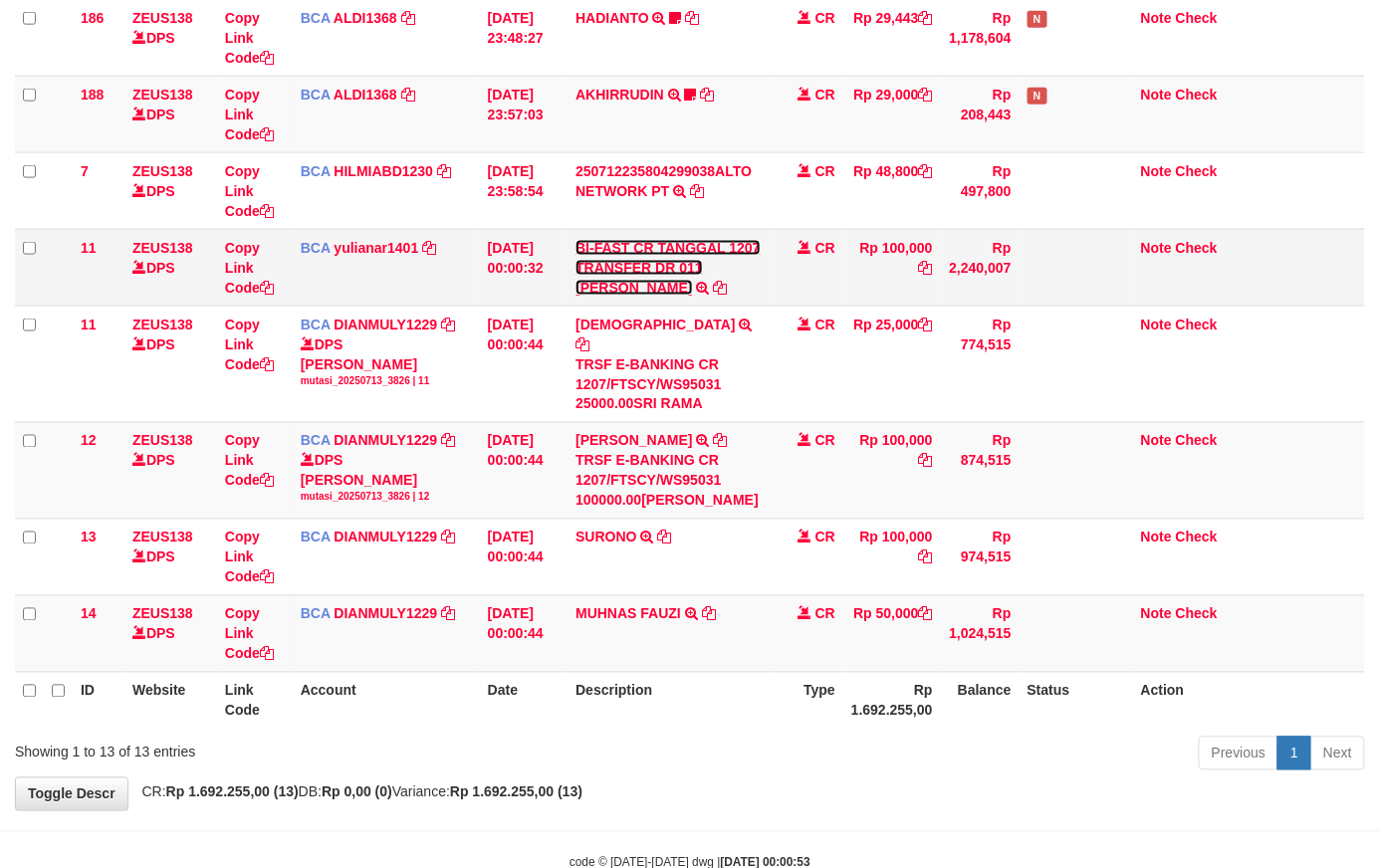 click on "BI-FAST CR TANGGAL 1207 TRANSFER DR 011 [PERSON_NAME] AMB" at bounding box center (667, 268) 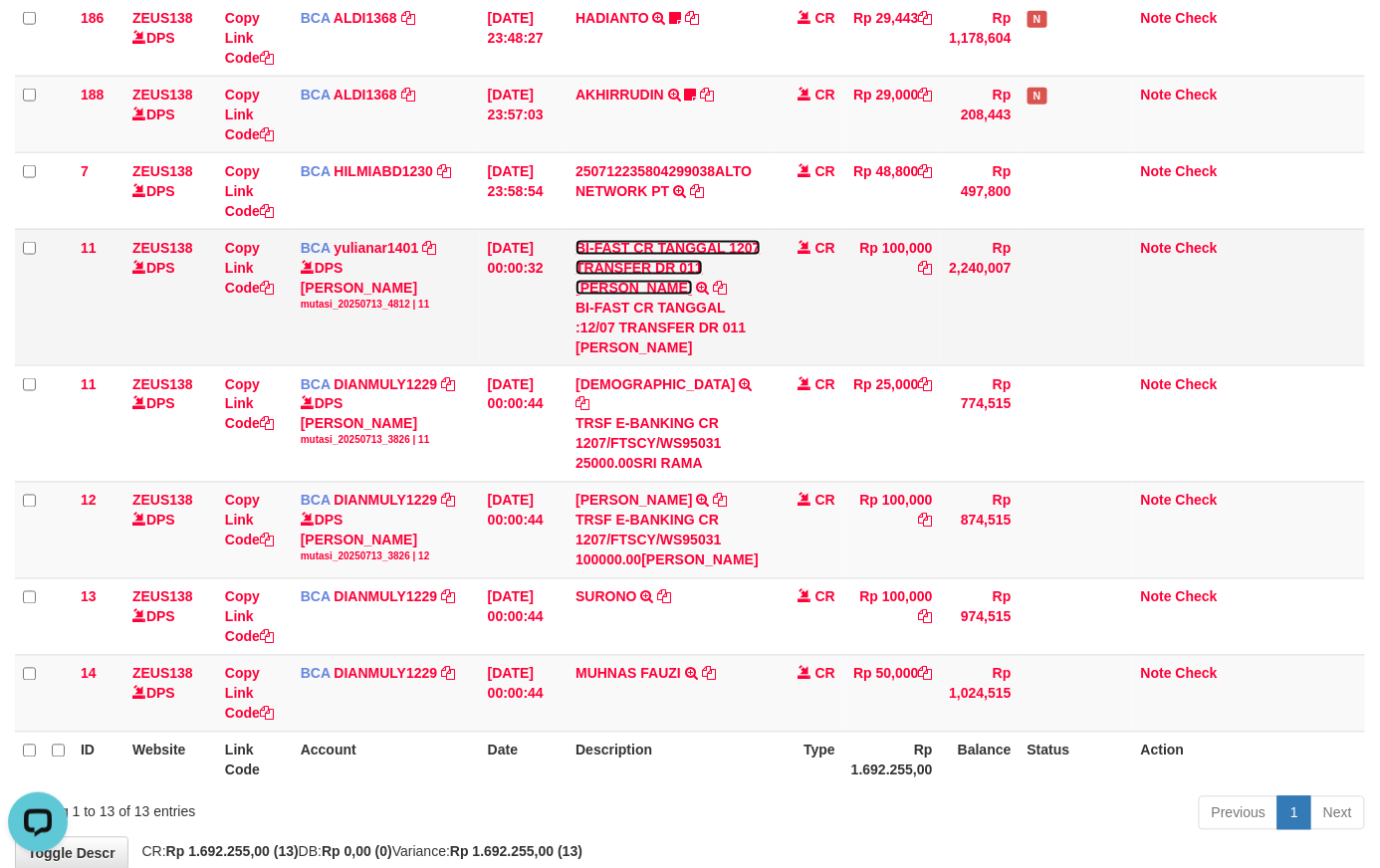 scroll, scrollTop: 0, scrollLeft: 0, axis: both 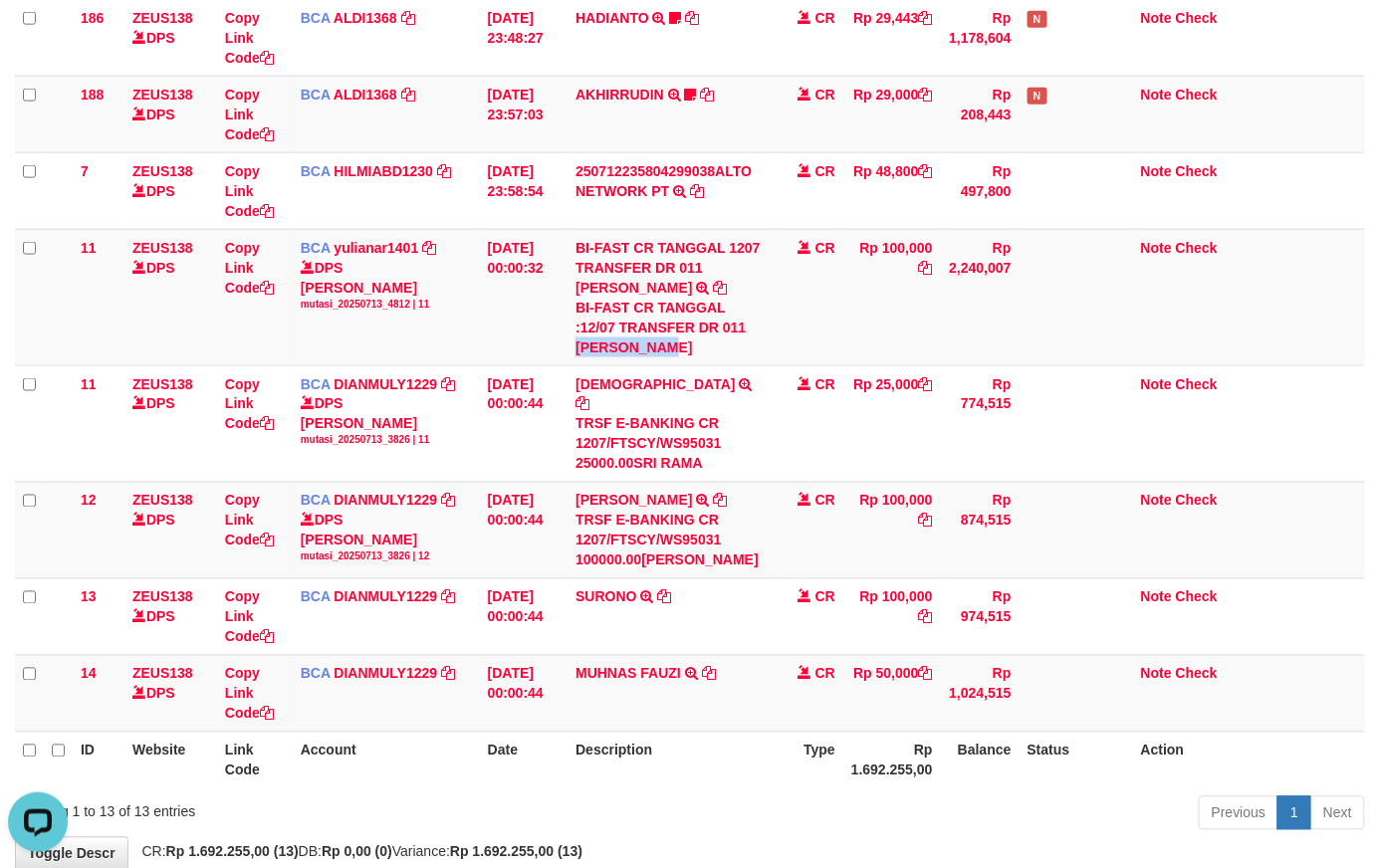 drag, startPoint x: 577, startPoint y: 346, endPoint x: 6, endPoint y: 387, distance: 572.4701 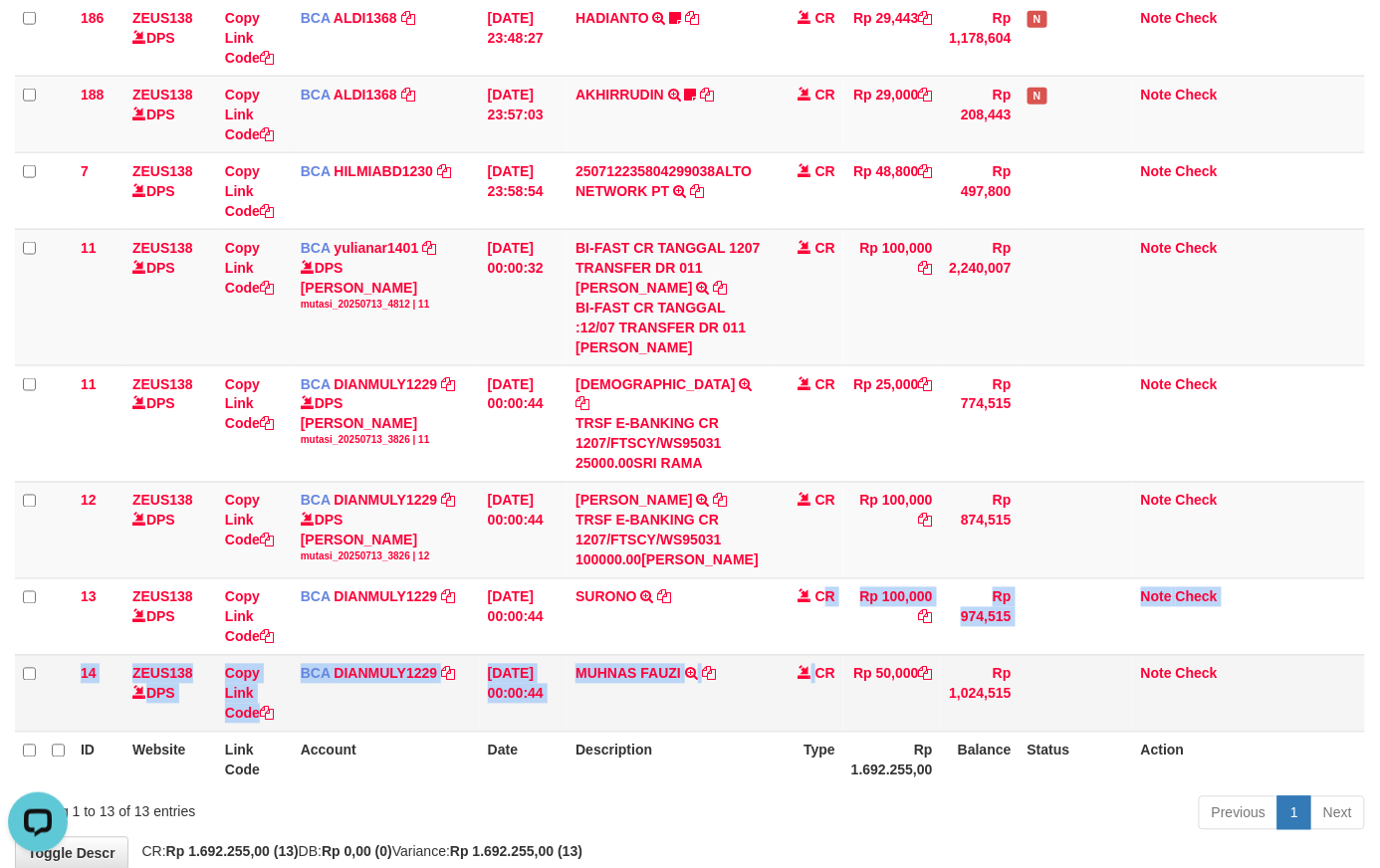 drag, startPoint x: 814, startPoint y: 637, endPoint x: 818, endPoint y: 681, distance: 44.181444 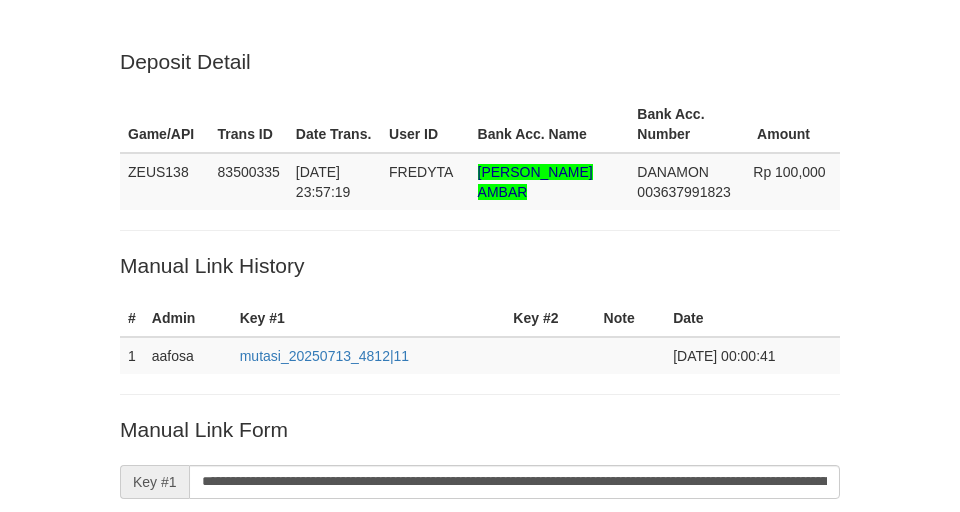 scroll, scrollTop: 414, scrollLeft: 0, axis: vertical 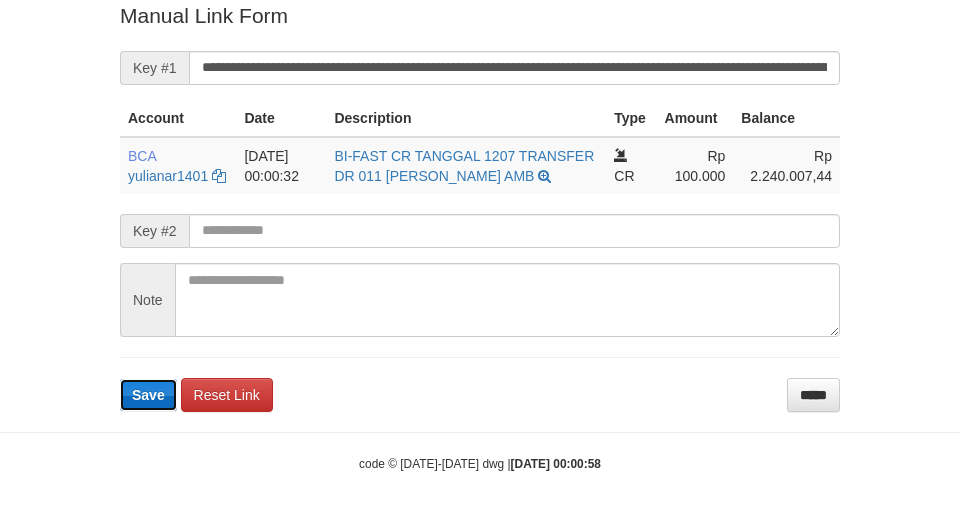 type 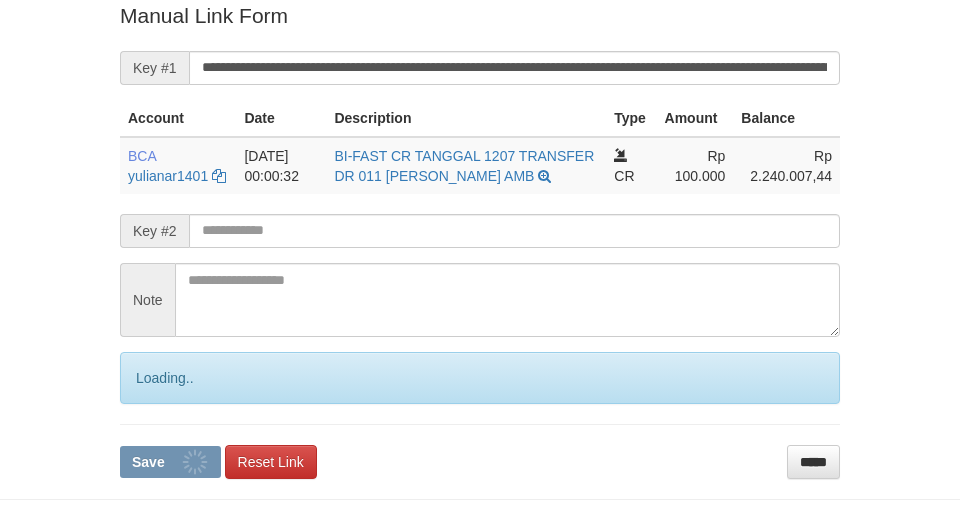 click on "Loading.." at bounding box center (480, 378) 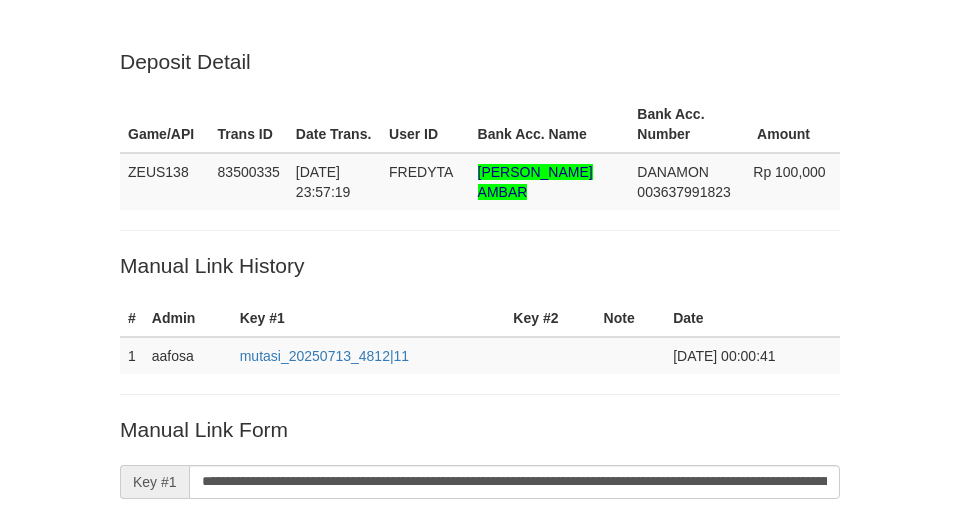 scroll, scrollTop: 412, scrollLeft: 0, axis: vertical 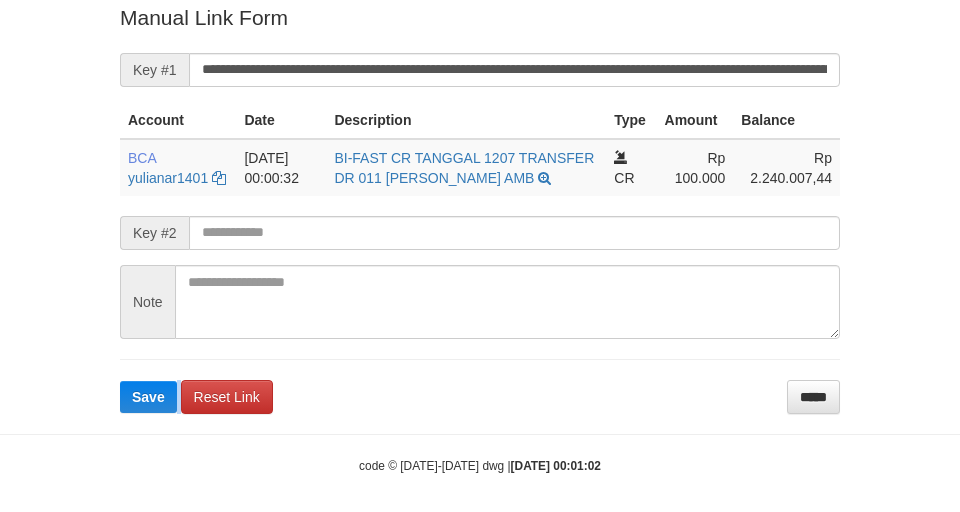 click on "**********" at bounding box center [480, 208] 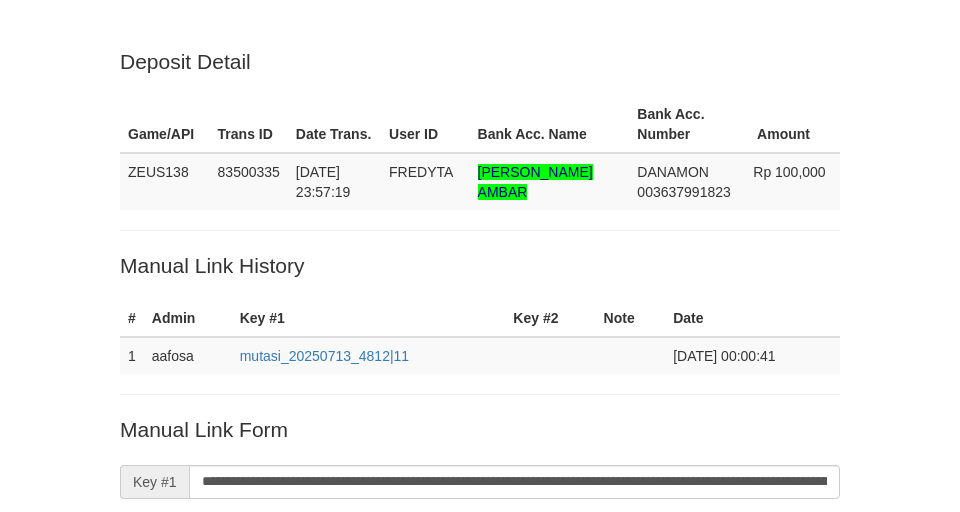 click on "**********" at bounding box center (480, 620) 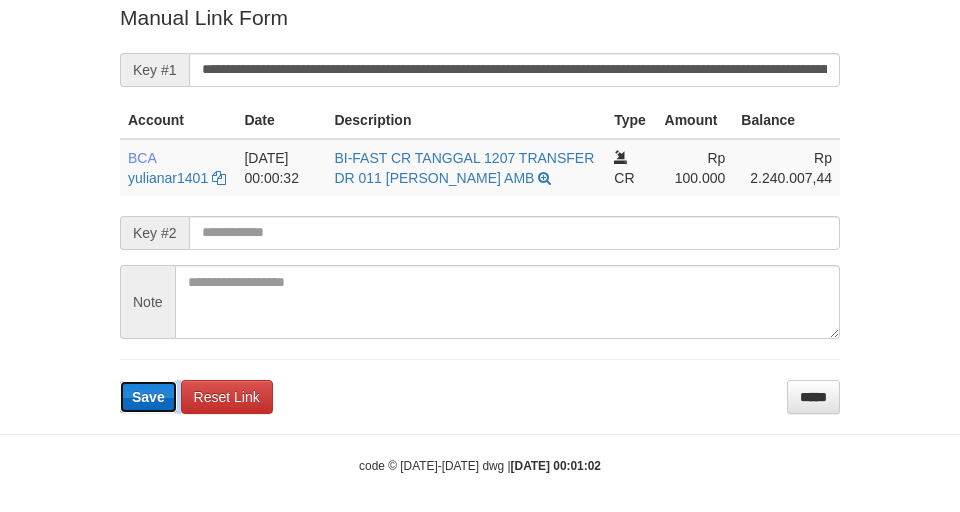click on "Save" at bounding box center (148, 397) 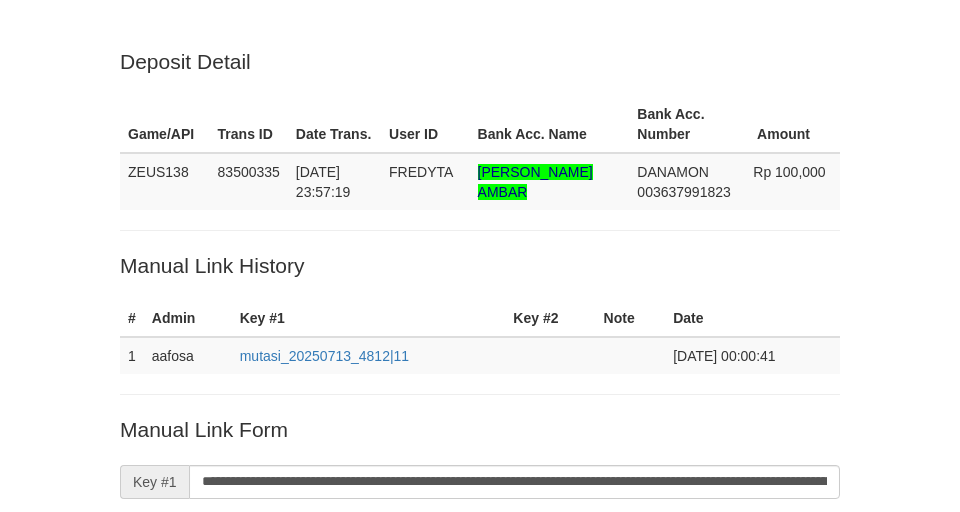 scroll, scrollTop: 412, scrollLeft: 0, axis: vertical 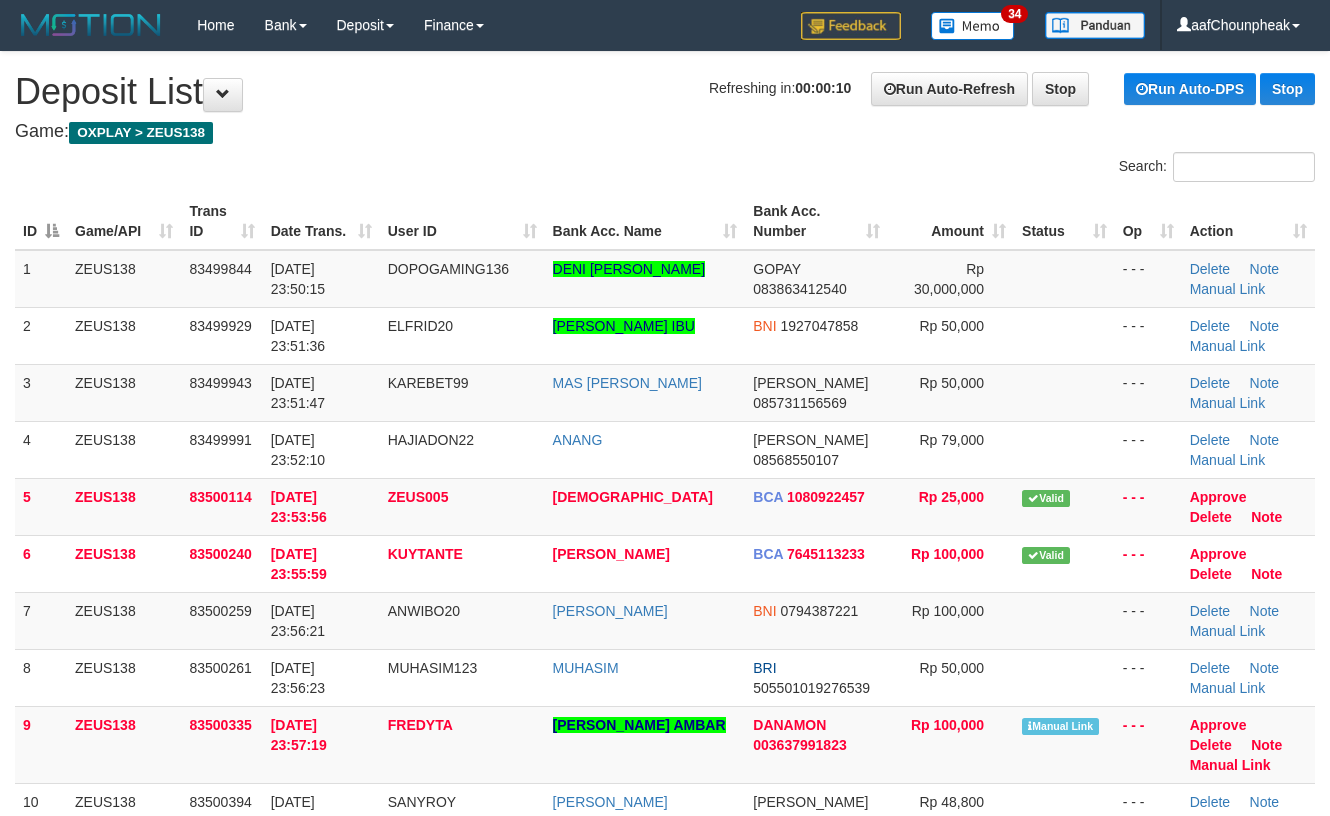click on "DEDE SANI" at bounding box center [645, 811] 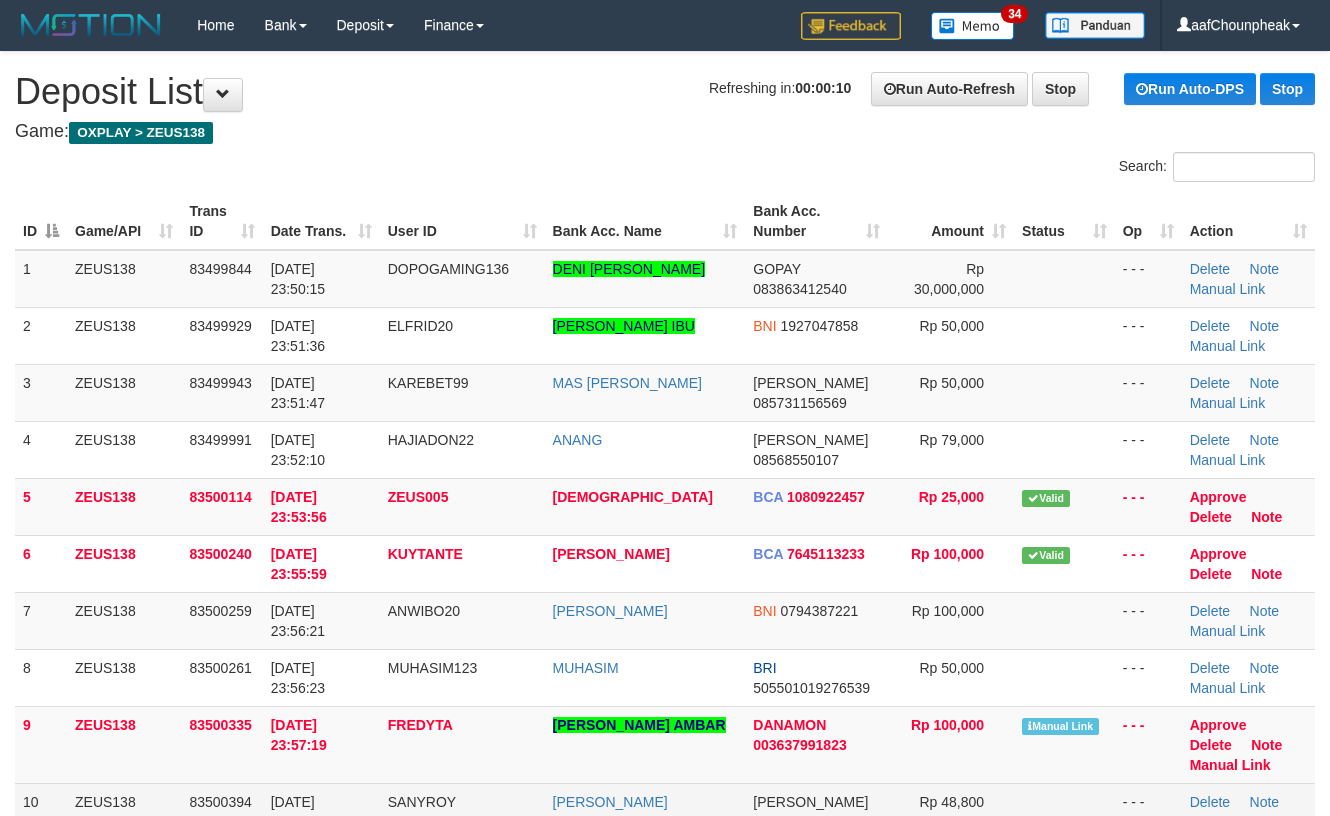 scroll, scrollTop: 0, scrollLeft: 0, axis: both 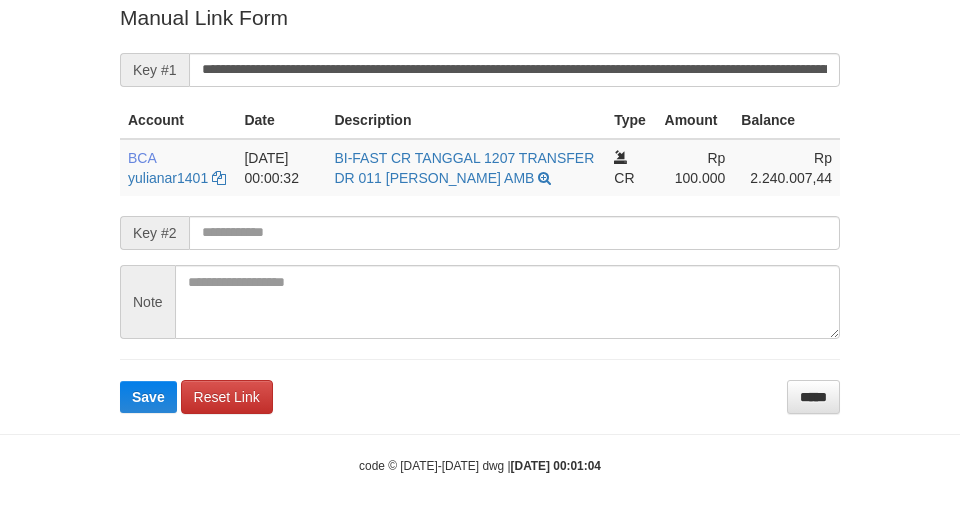 click on "Deposit Detail
Game/API
Trans ID
Date Trans.
User ID
Bank Acc. Name
Bank Acc. Number
Amount
ZEUS138
83500335
[DATE] 23:57:19
FREDYTA
[PERSON_NAME] AMBAR
DANAMON
003637991823
Rp 100,000
Manual Link History
#
Admin
Key #1
Key #2
Note
Date
1
aafosa
mutasi_20250713_4812|11
[DATE] 00:00:41
Account
Date
Description
Type
Amount
Balance
BCA
yulianar1401
mutasi_20250713_4812 | 11" at bounding box center [480, 56] 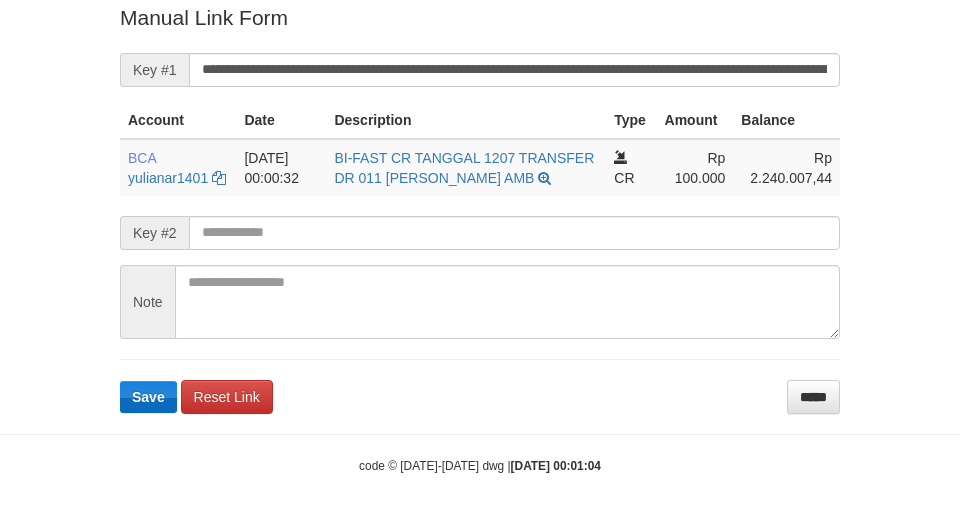 click on "**********" at bounding box center (480, 208) 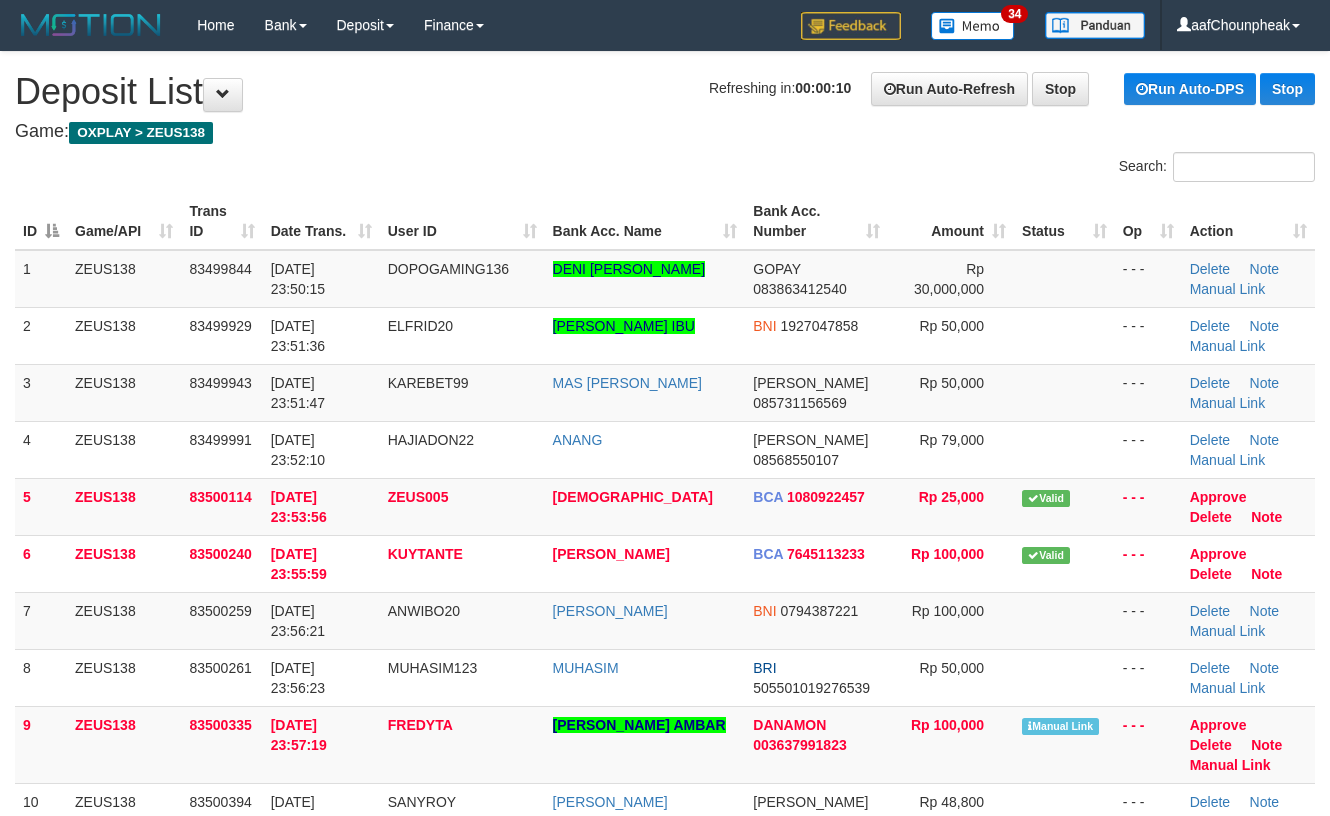 scroll, scrollTop: 0, scrollLeft: 0, axis: both 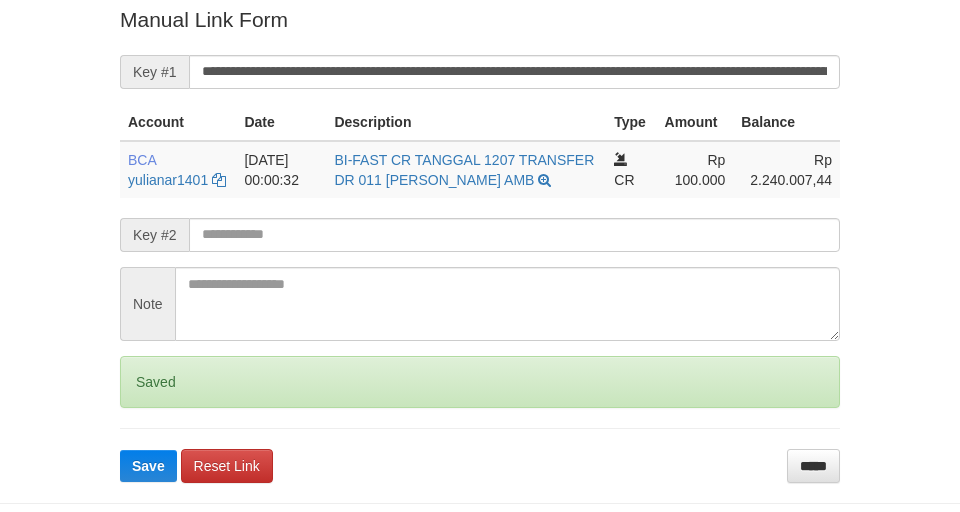 click on "Saved" at bounding box center (480, 382) 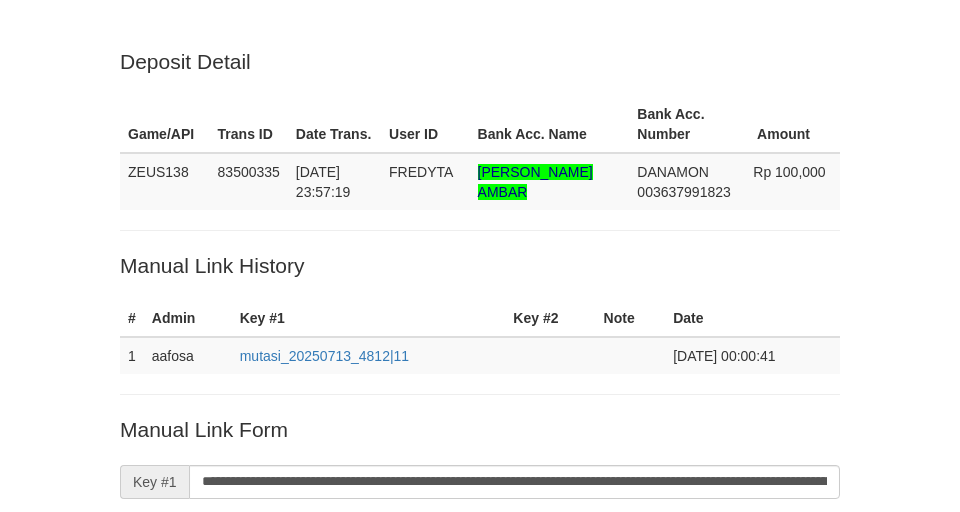 scroll, scrollTop: 410, scrollLeft: 0, axis: vertical 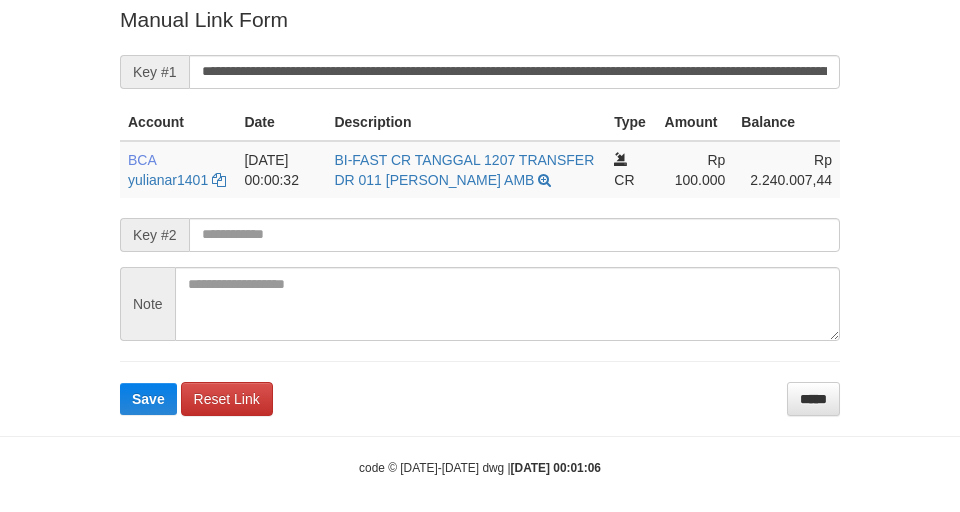 click on "Save" at bounding box center (148, 399) 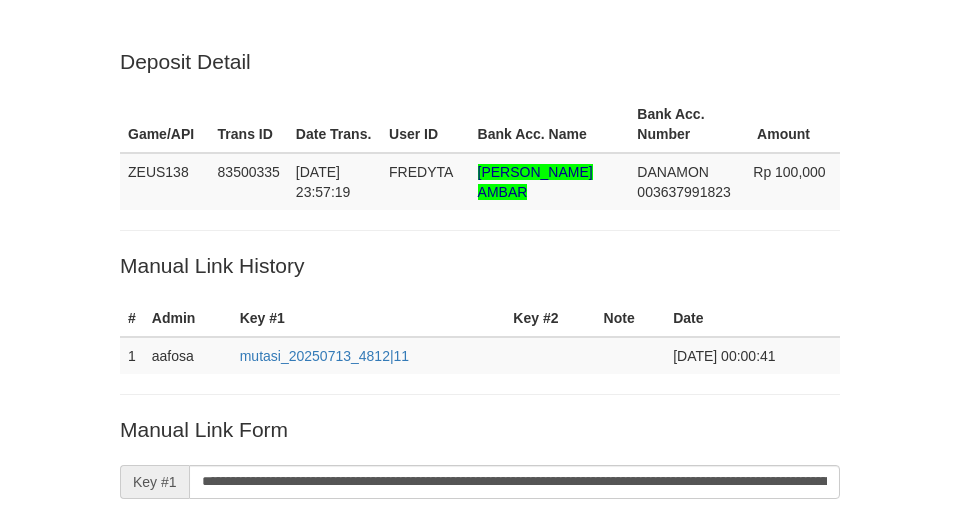 scroll, scrollTop: 410, scrollLeft: 0, axis: vertical 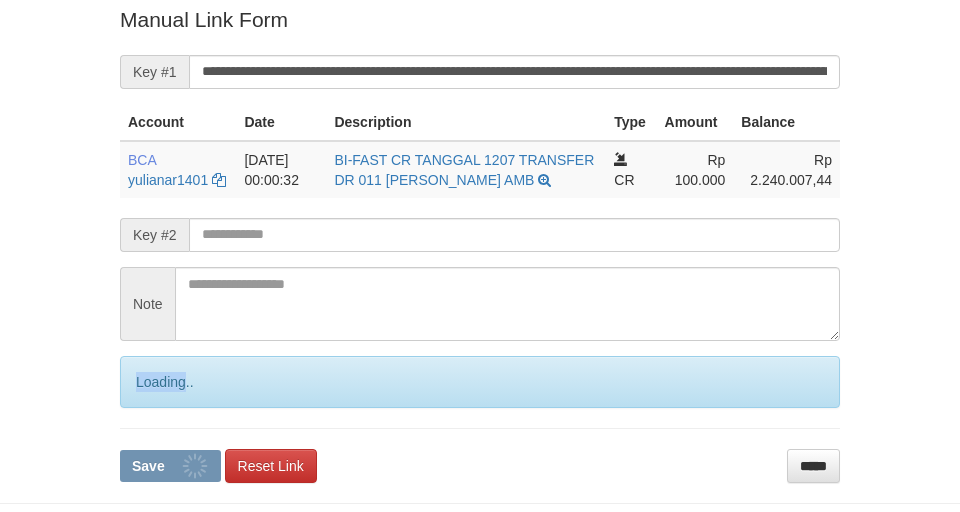 click on "Loading.." at bounding box center (480, 382) 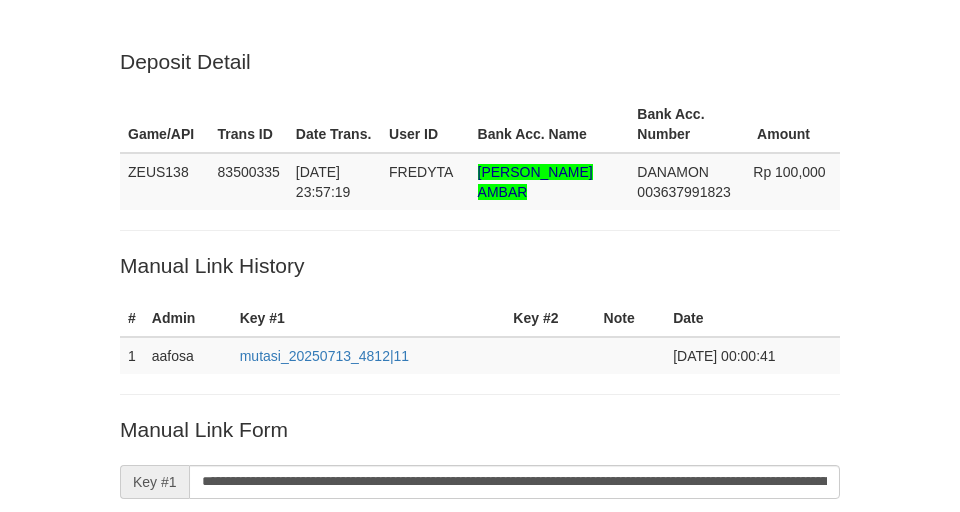 scroll, scrollTop: 410, scrollLeft: 0, axis: vertical 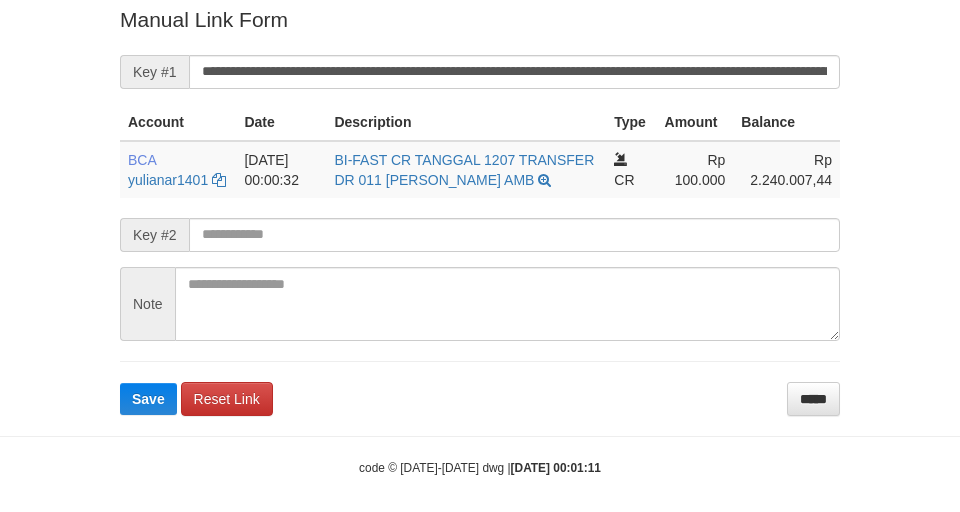 type 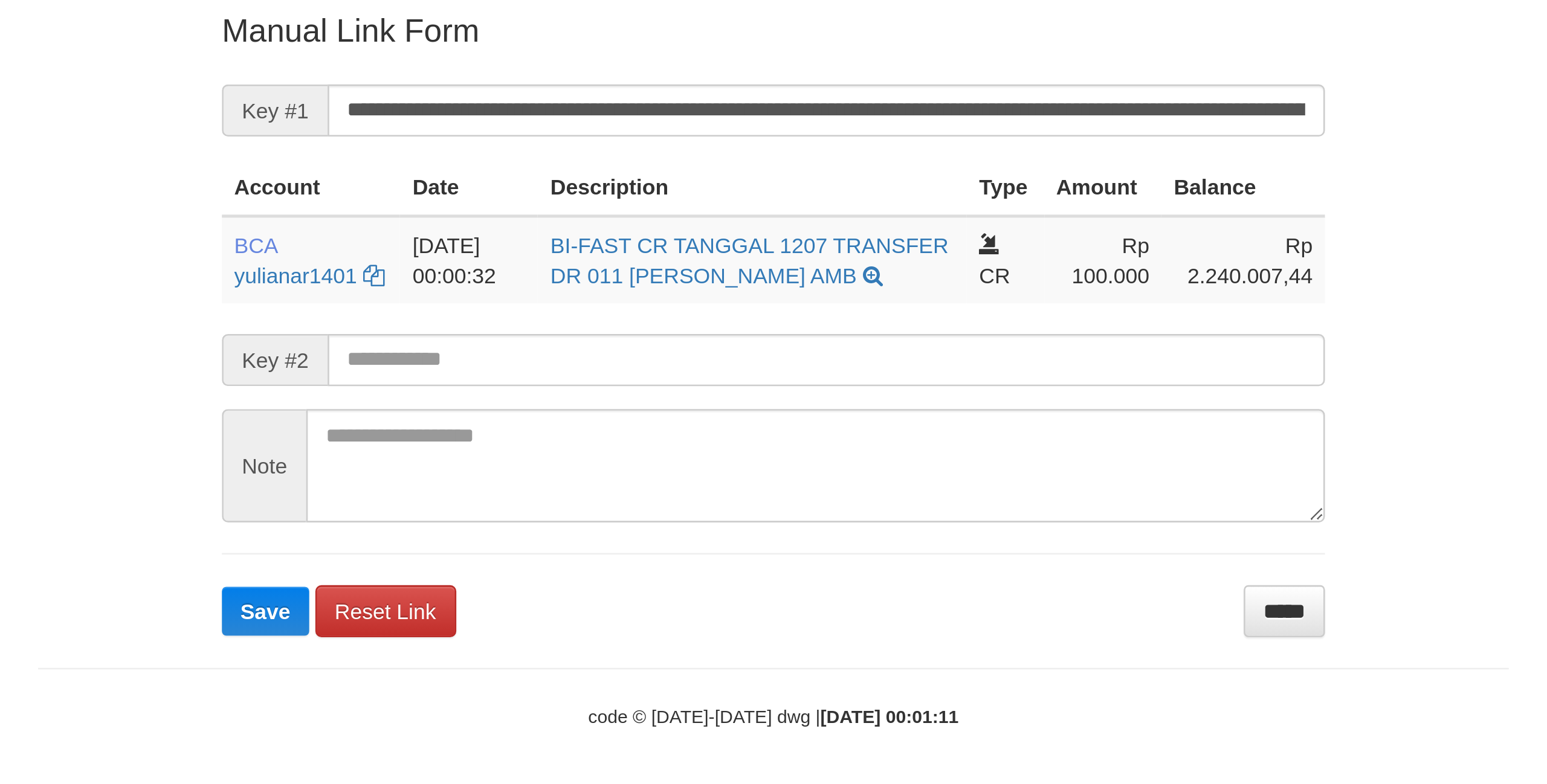 scroll, scrollTop: 0, scrollLeft: 0, axis: both 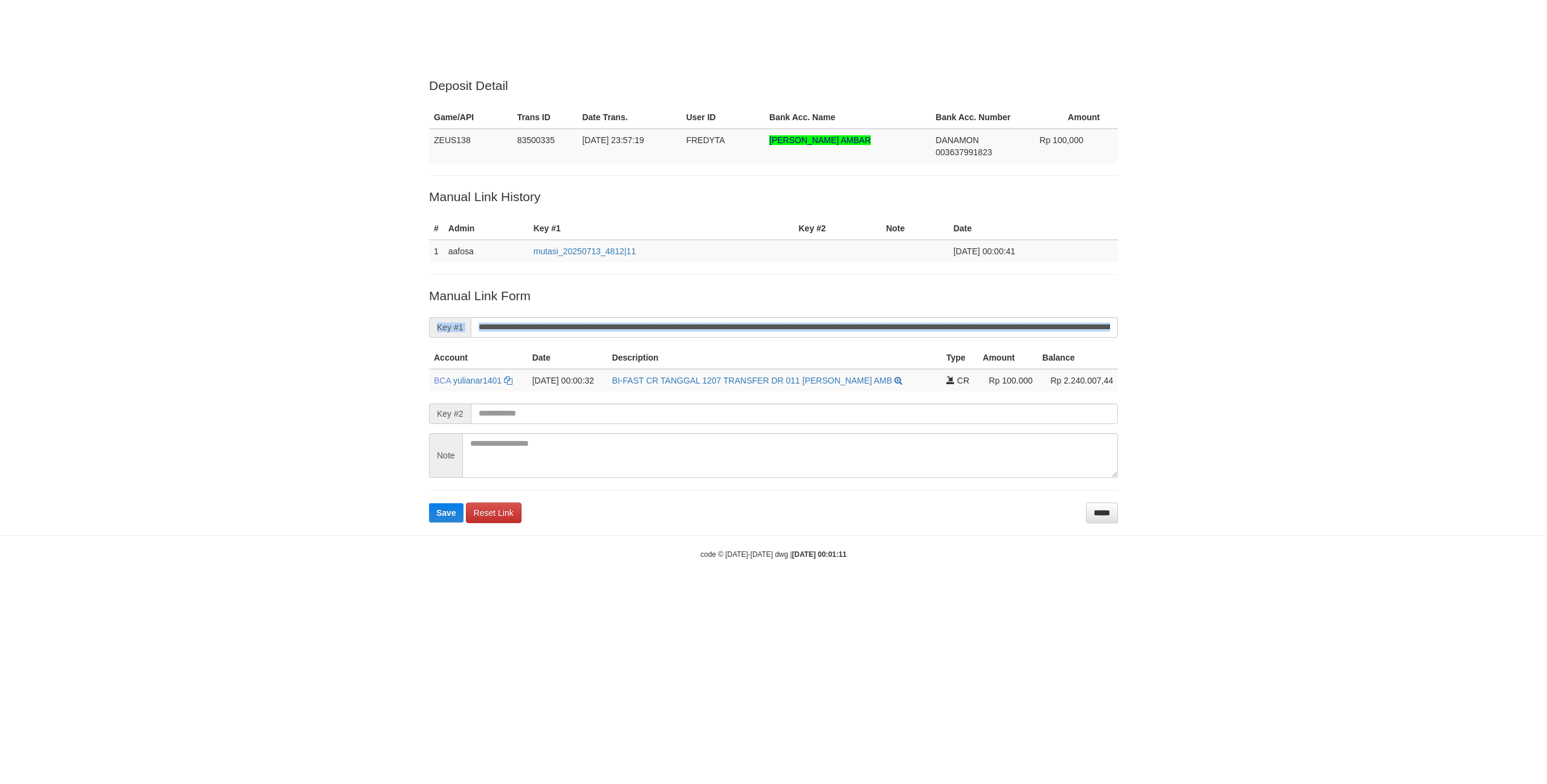 click on "Deposit Detail
Game/API
Trans ID
Date Trans.
User ID
Bank Acc. Name
Bank Acc. Number
Amount
ZEUS138
83500335
12/07/2025 23:57:19
FREDYTA
FREDDY TOGARMA AMBAR
DANAMON
003637991823
Rp 100,000
Manual Link History
#
Admin
Key #1
Key #2
Note
Date
1
aafosa
mutasi_20250713_4812|11
13-07-2025 00:00:41
Account
Date
Description
Type
Amount
Balance
BCA
yulianar1401
mutasi_20250713_4812 | 11" at bounding box center [774, 262] 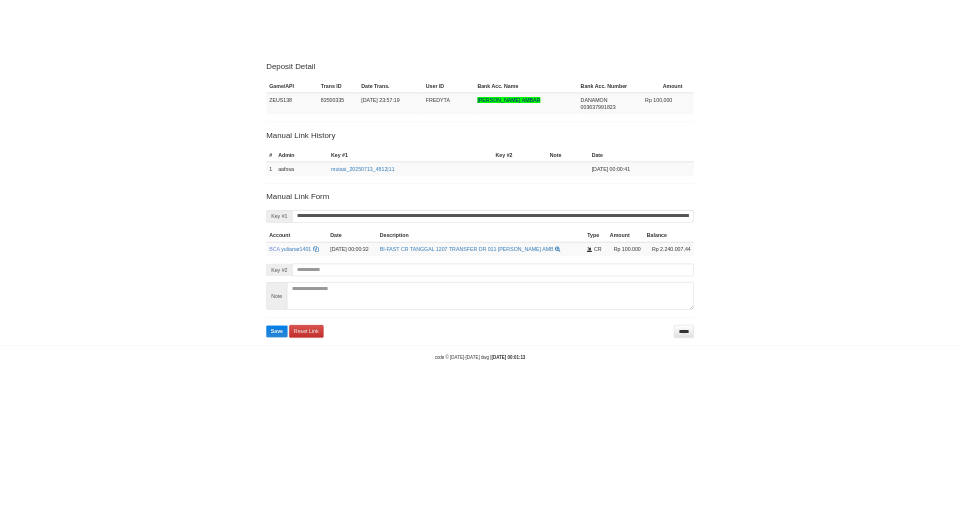 scroll, scrollTop: 0, scrollLeft: 0, axis: both 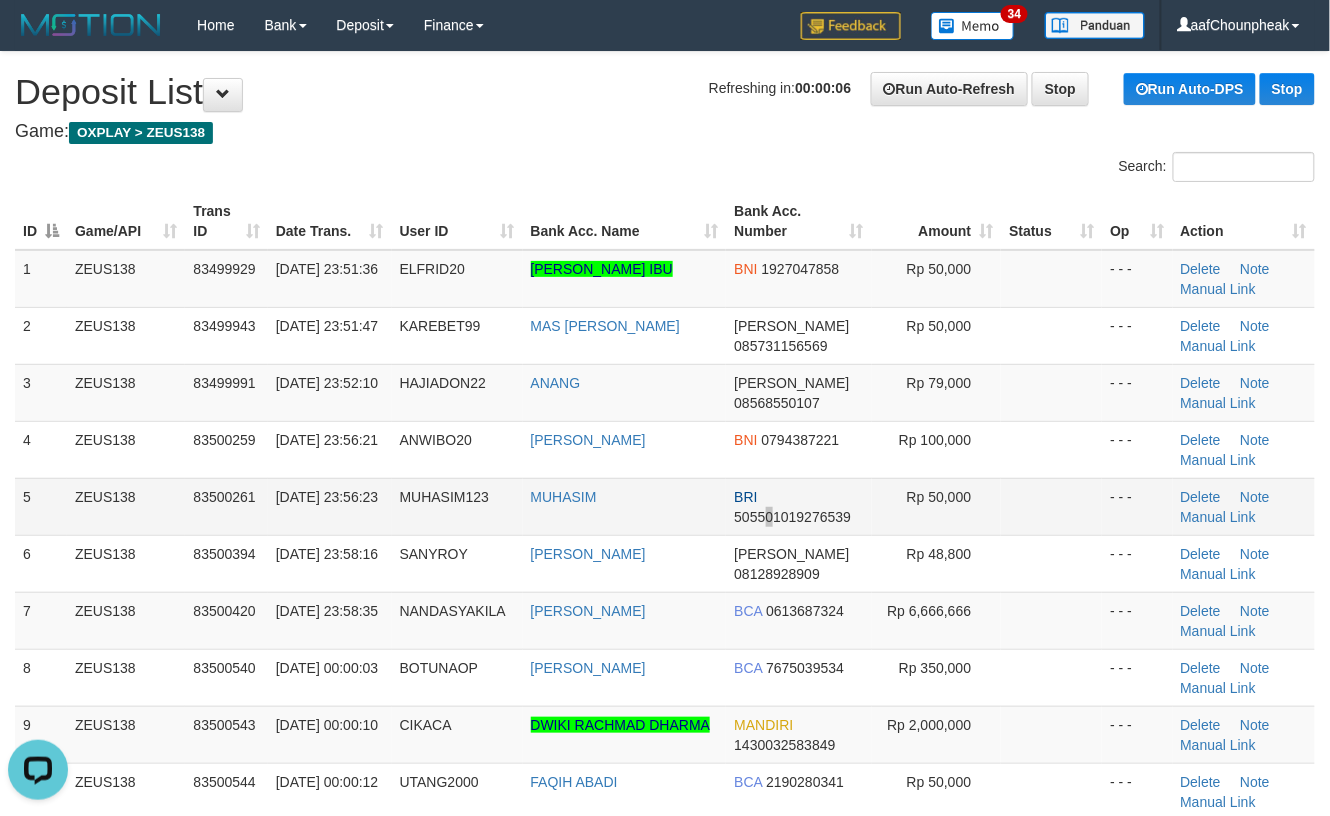 click on "505501019276539" at bounding box center (792, 517) 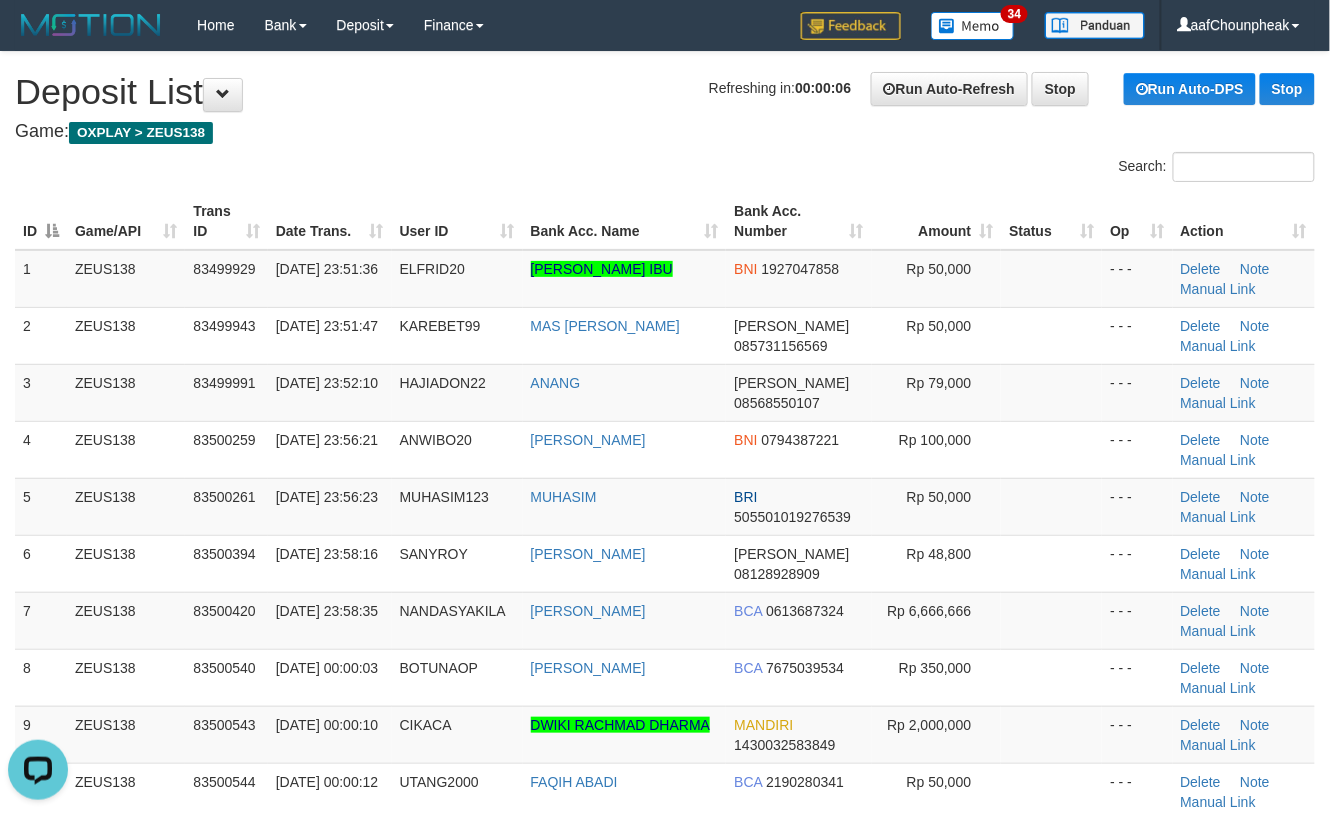drag, startPoint x: 693, startPoint y: 429, endPoint x: 1336, endPoint y: 422, distance: 643.0381 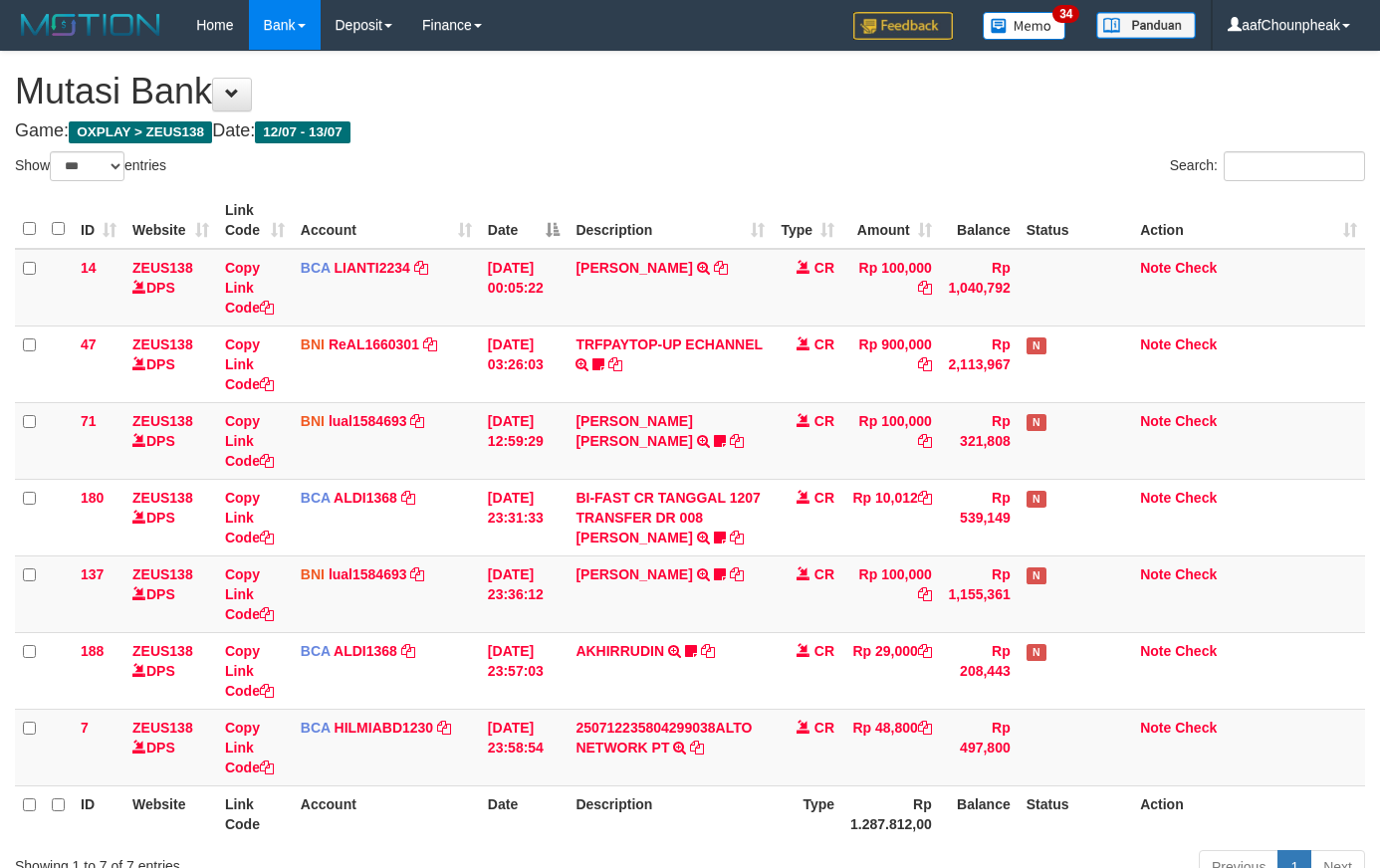 select on "***" 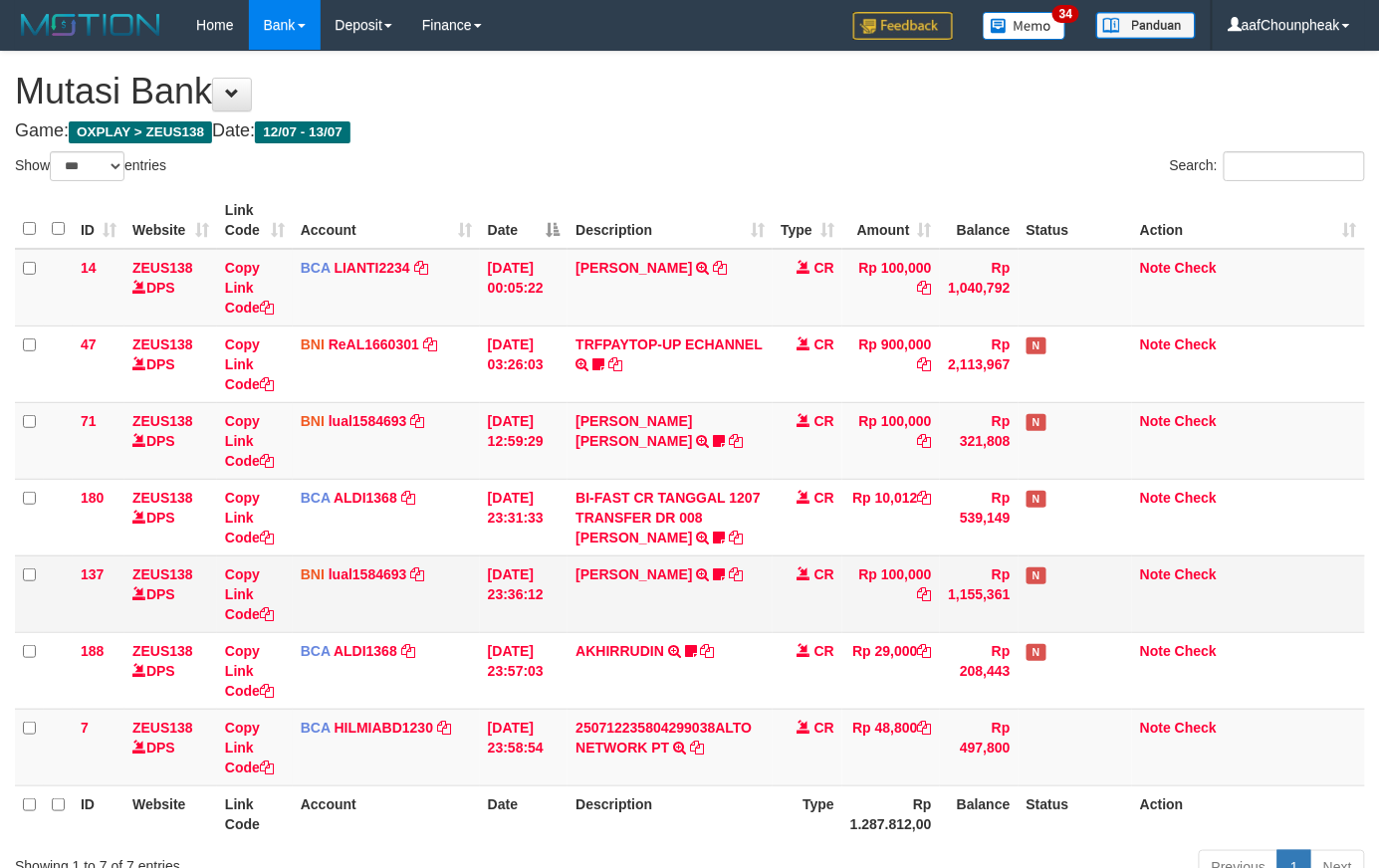 scroll, scrollTop: 171, scrollLeft: 0, axis: vertical 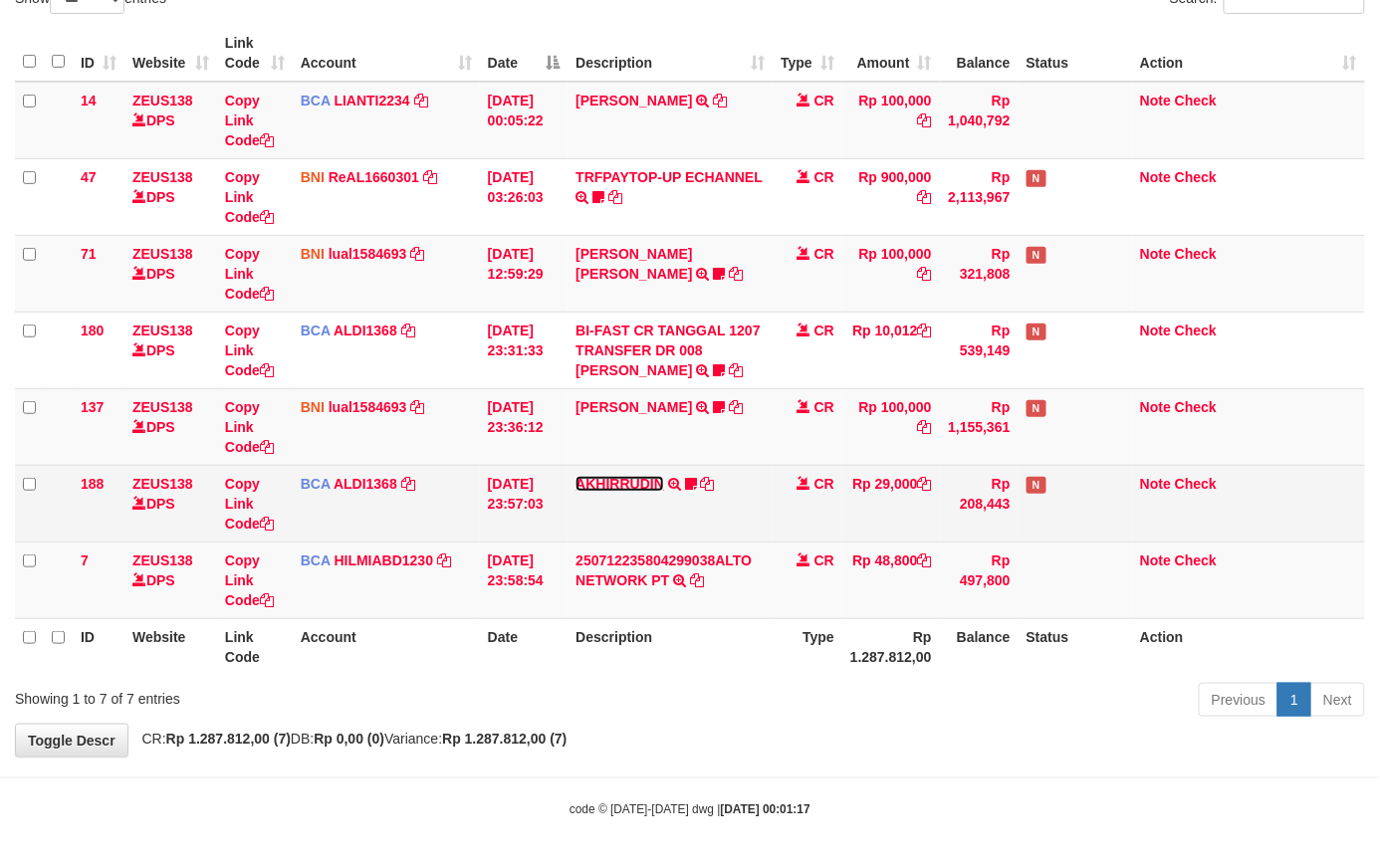 click on "AKHIRRUDIN" at bounding box center [619, 484] 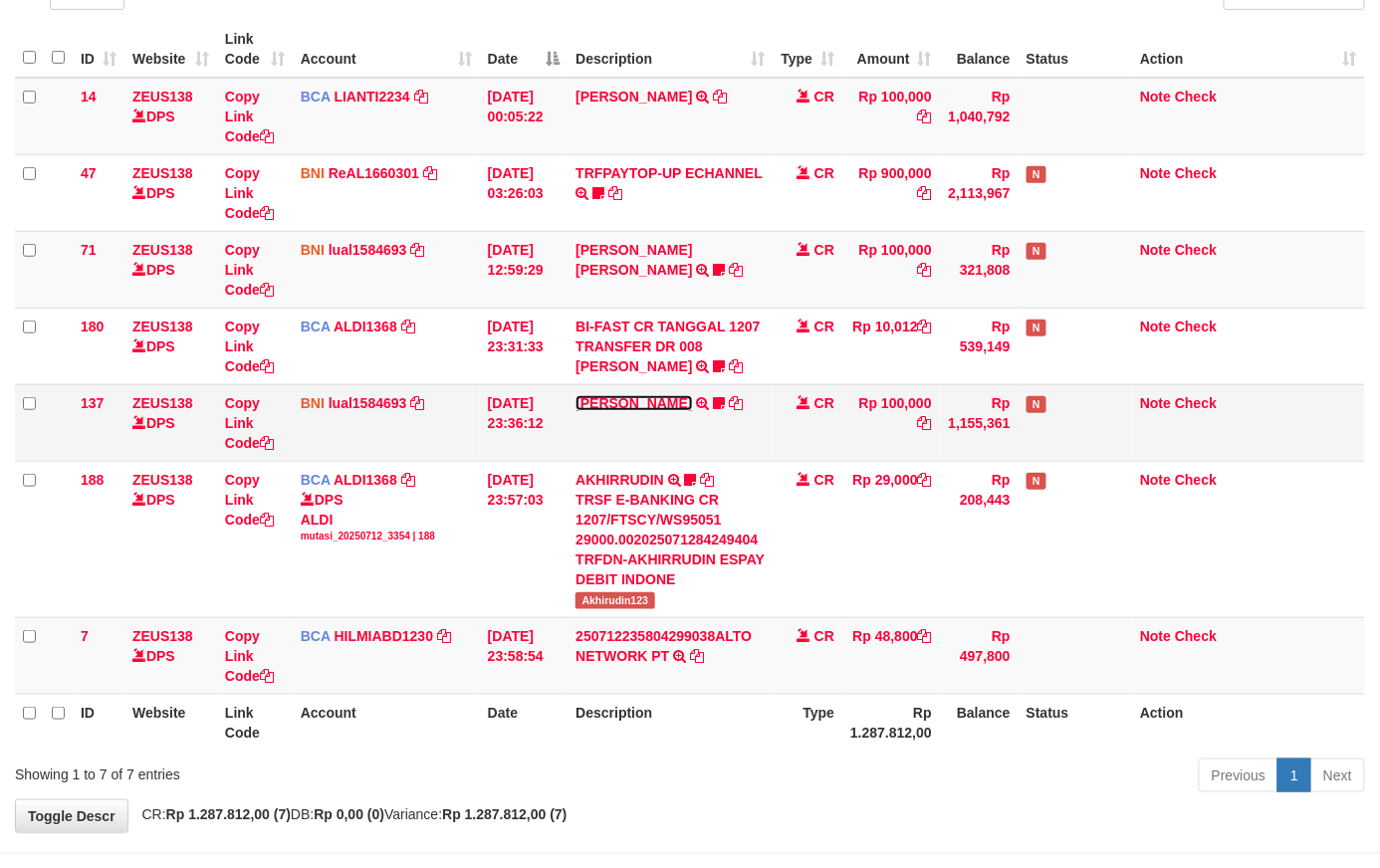 click on "RIZKY MARCELLINO" at bounding box center (633, 403) 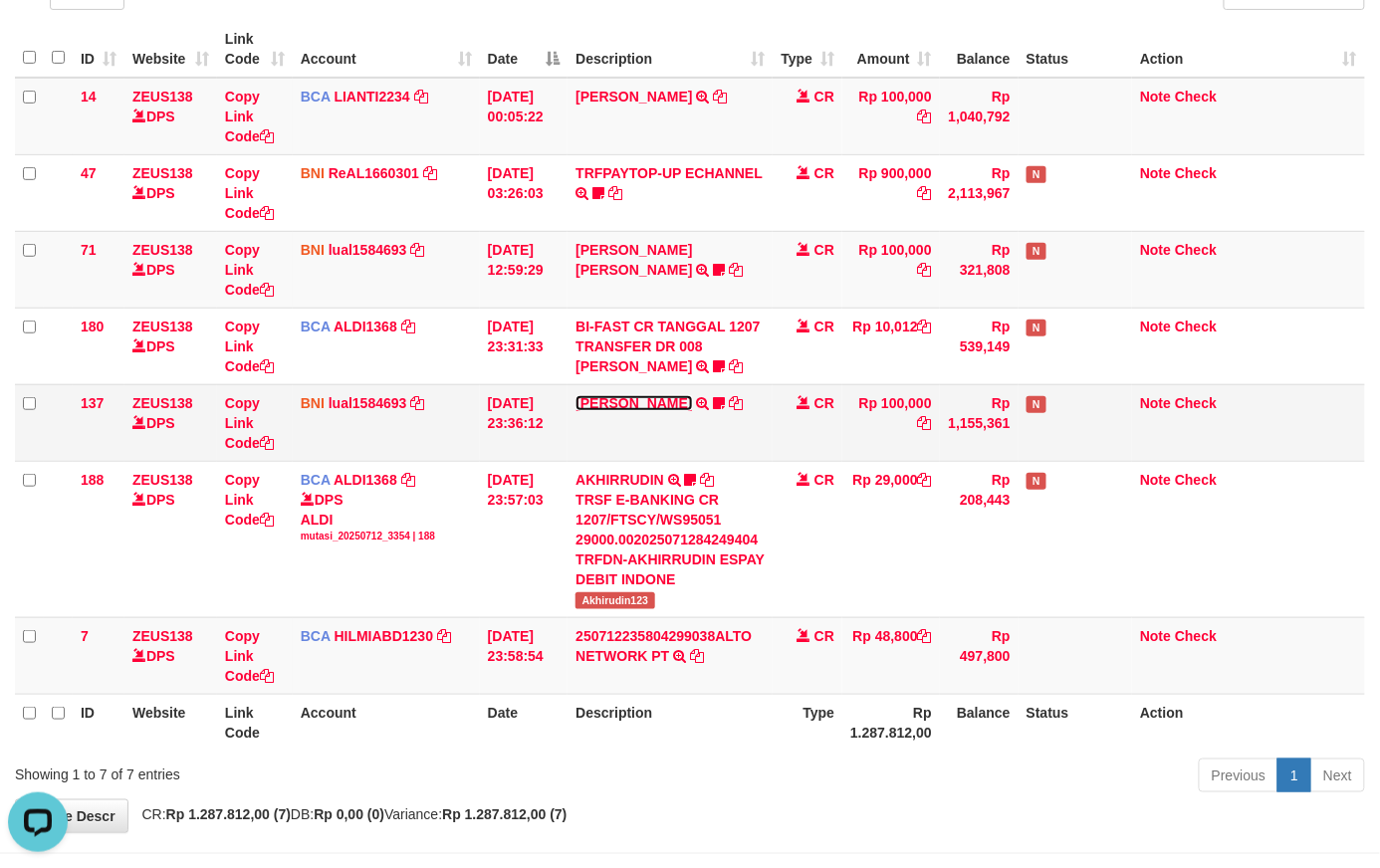 scroll, scrollTop: 0, scrollLeft: 0, axis: both 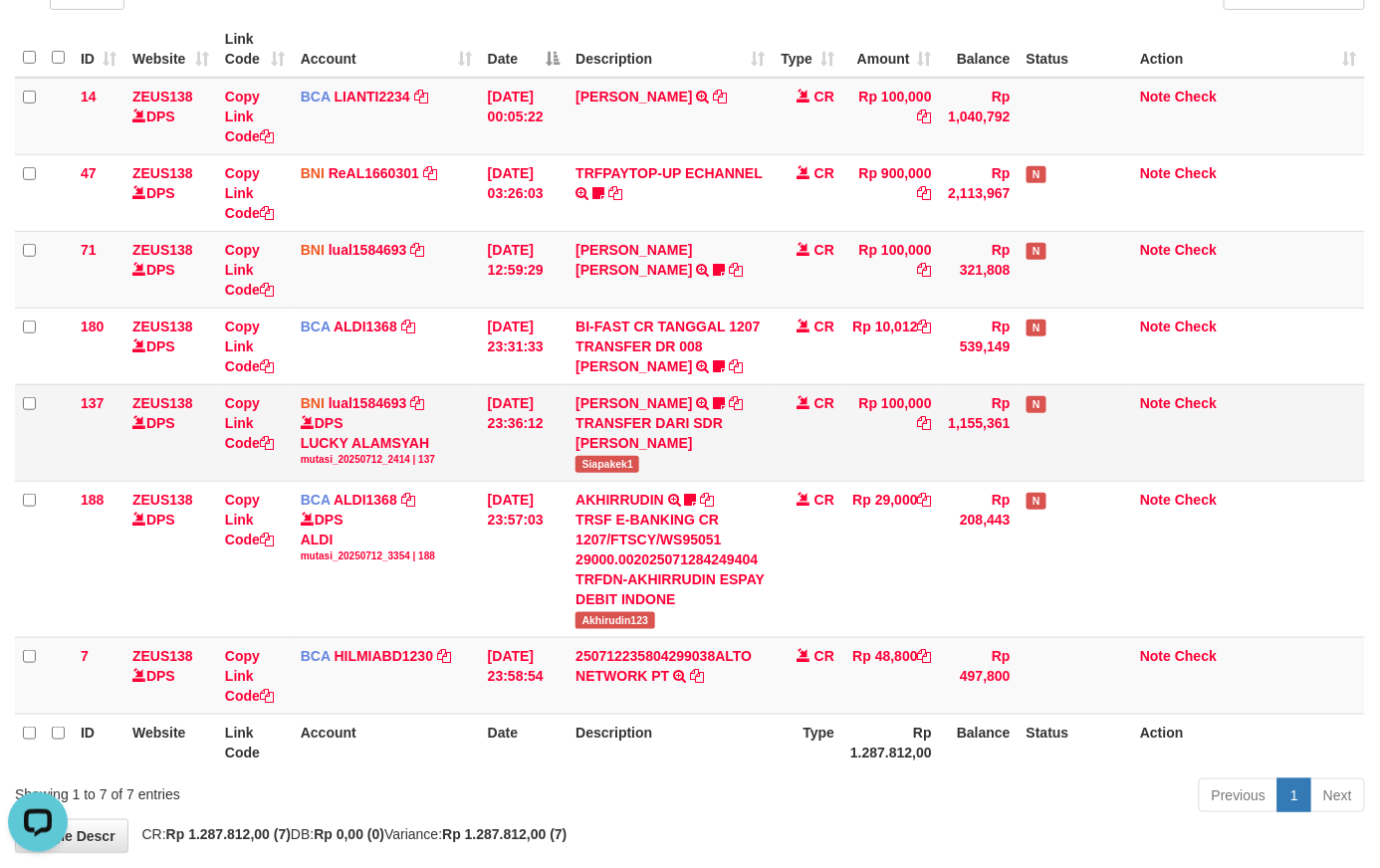 click on "Siapakek1" at bounding box center [607, 464] 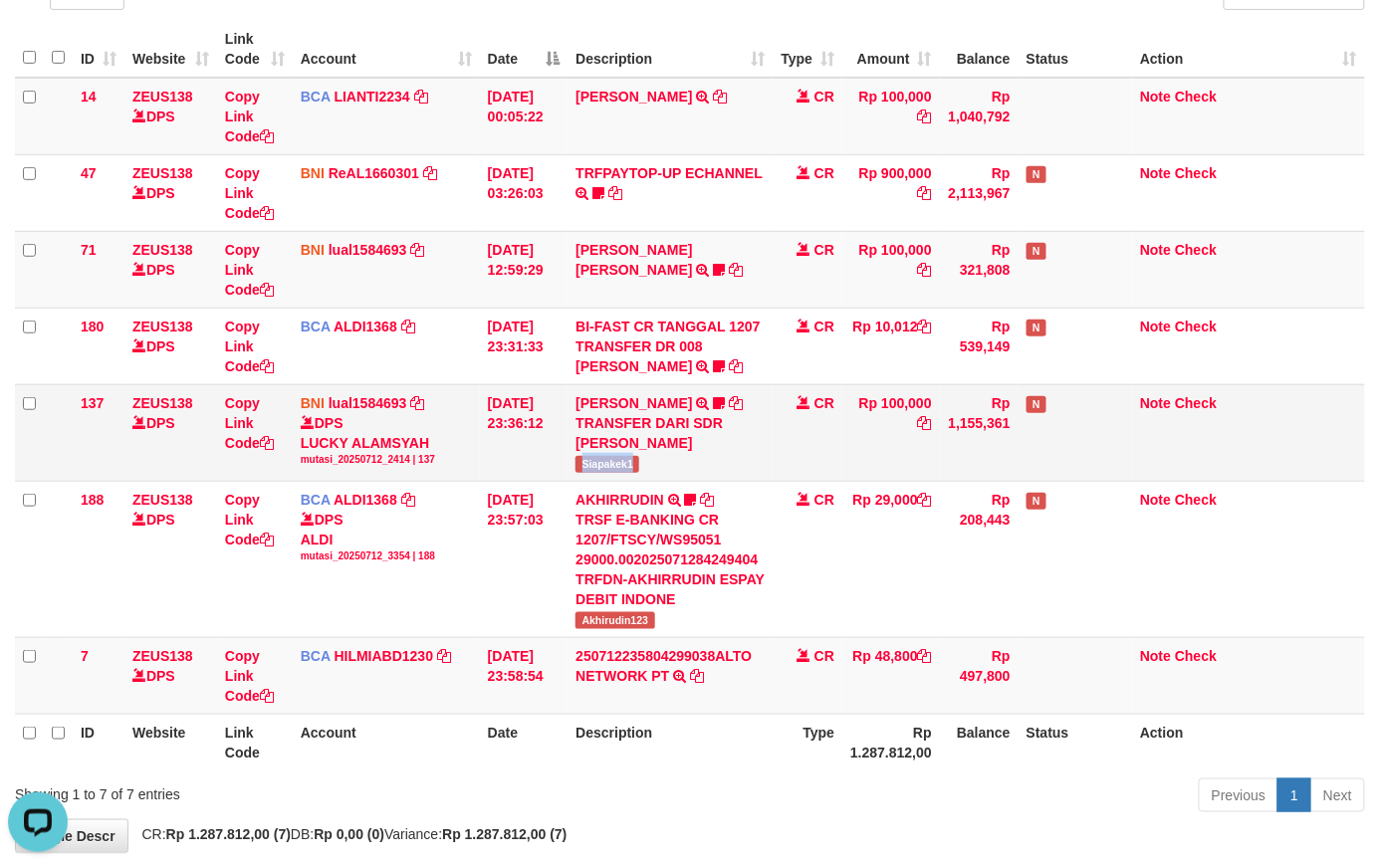 click on "Siapakek1" at bounding box center [607, 464] 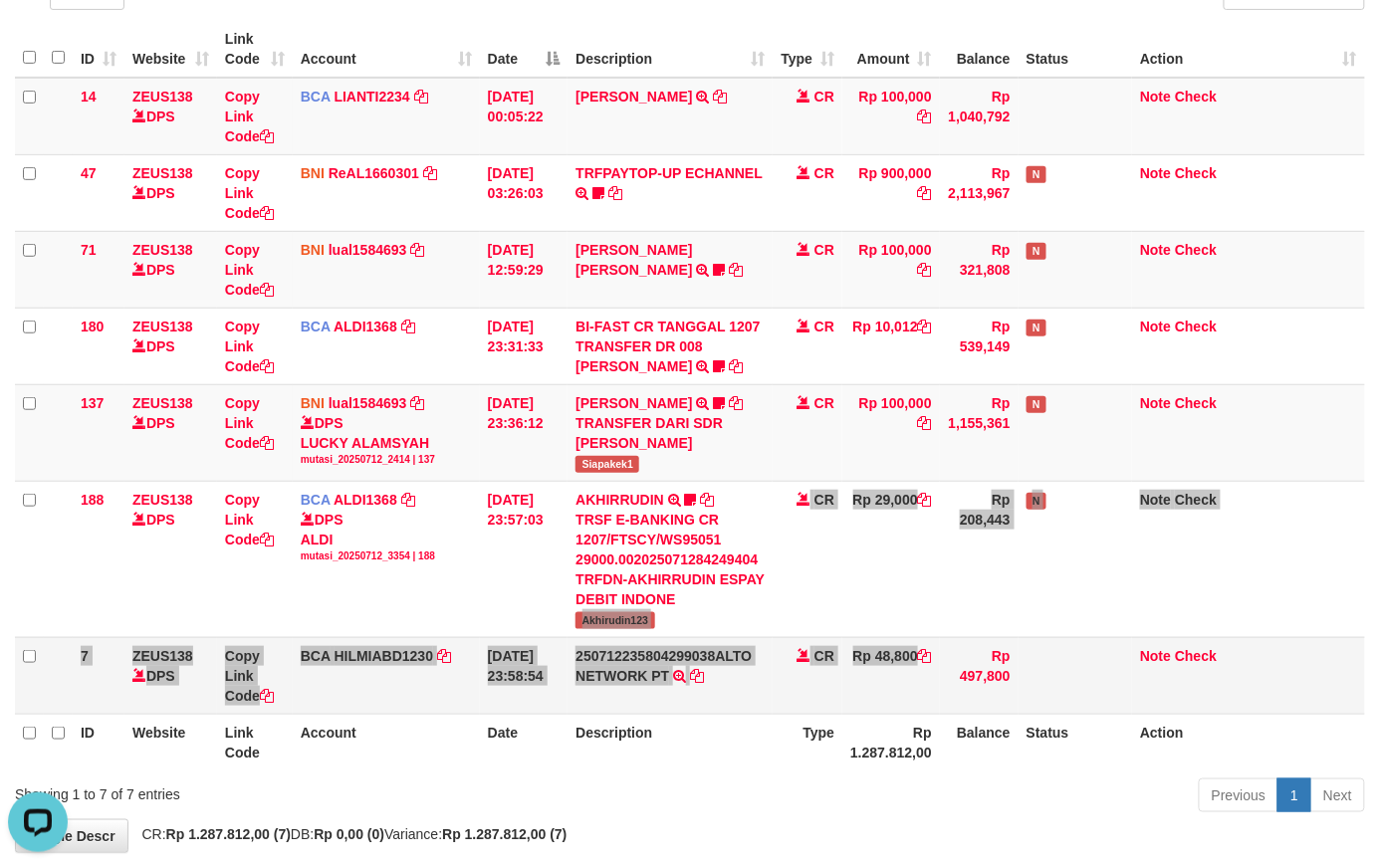 click on "14
ZEUS138    DPS
Copy Link Code
BCA
LIANTI2234
DPS
YULIANTI
mutasi_20250712_4646 | 14
mutasi_20250712_4646 | 14
12/07/2025 00:05:22
YUSUP MAULAN         TRSF E-BANKING CR 1207/FTSCY/WS95051
100000.002025071262819090 TRFDN-YUSUP MAULANESPAY DEBIT INDONE
CR
Rp 100,000
Rp 1,040,792
Note
Check
47
ZEUS138    DPS
Copy Link Code
BNI
ReAL1660301
DPS
REYHAN ALMANSYAH
mutasi_20250712_4647 | 47" at bounding box center [690, 396] 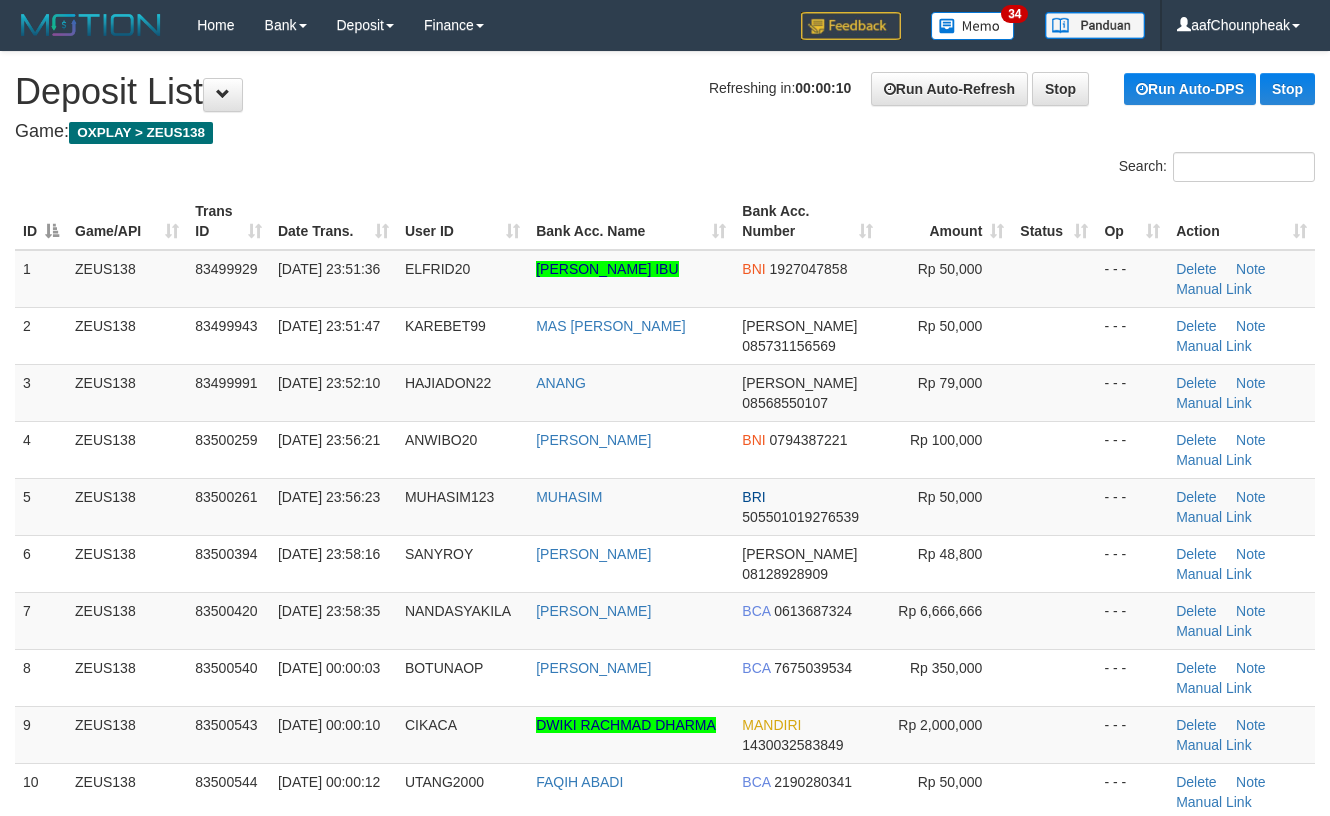 scroll, scrollTop: 0, scrollLeft: 0, axis: both 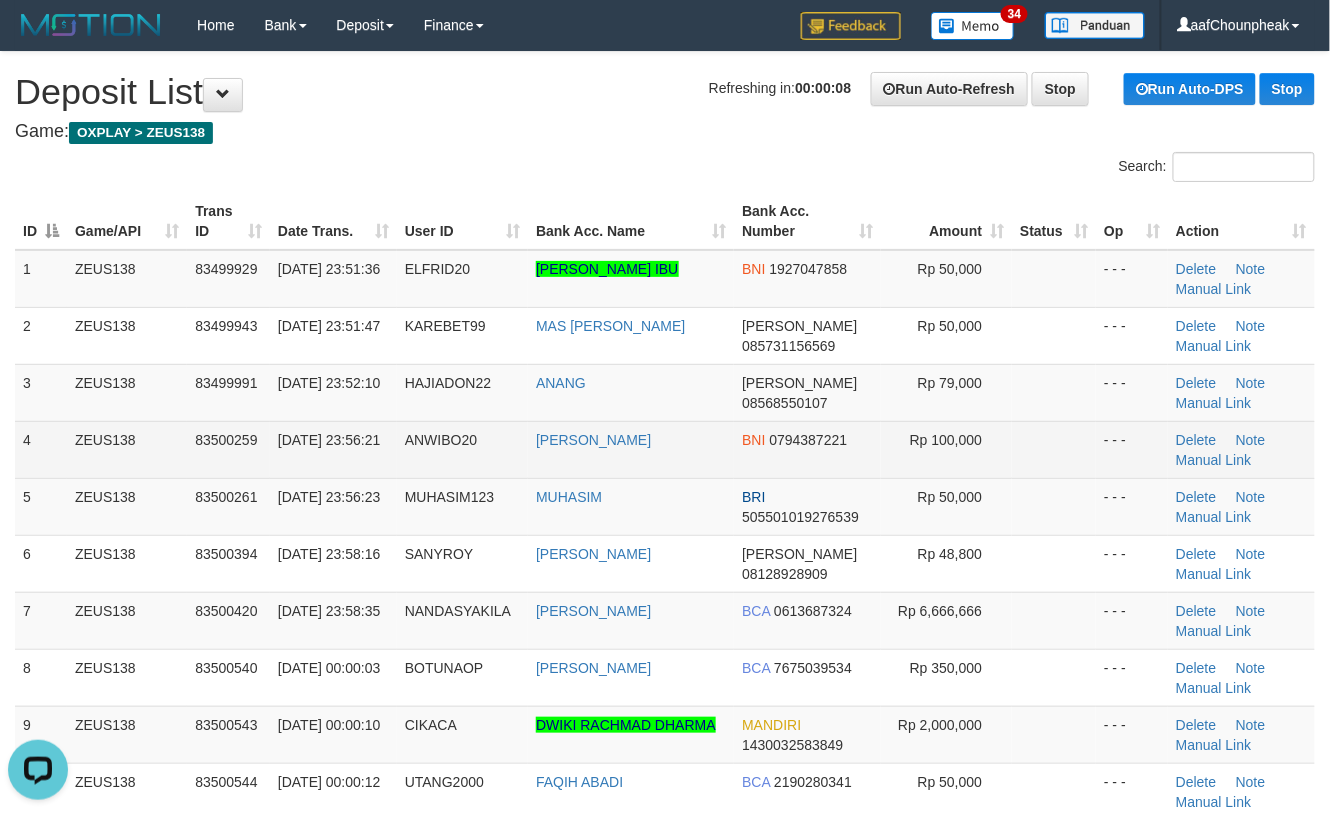 click at bounding box center (1054, 449) 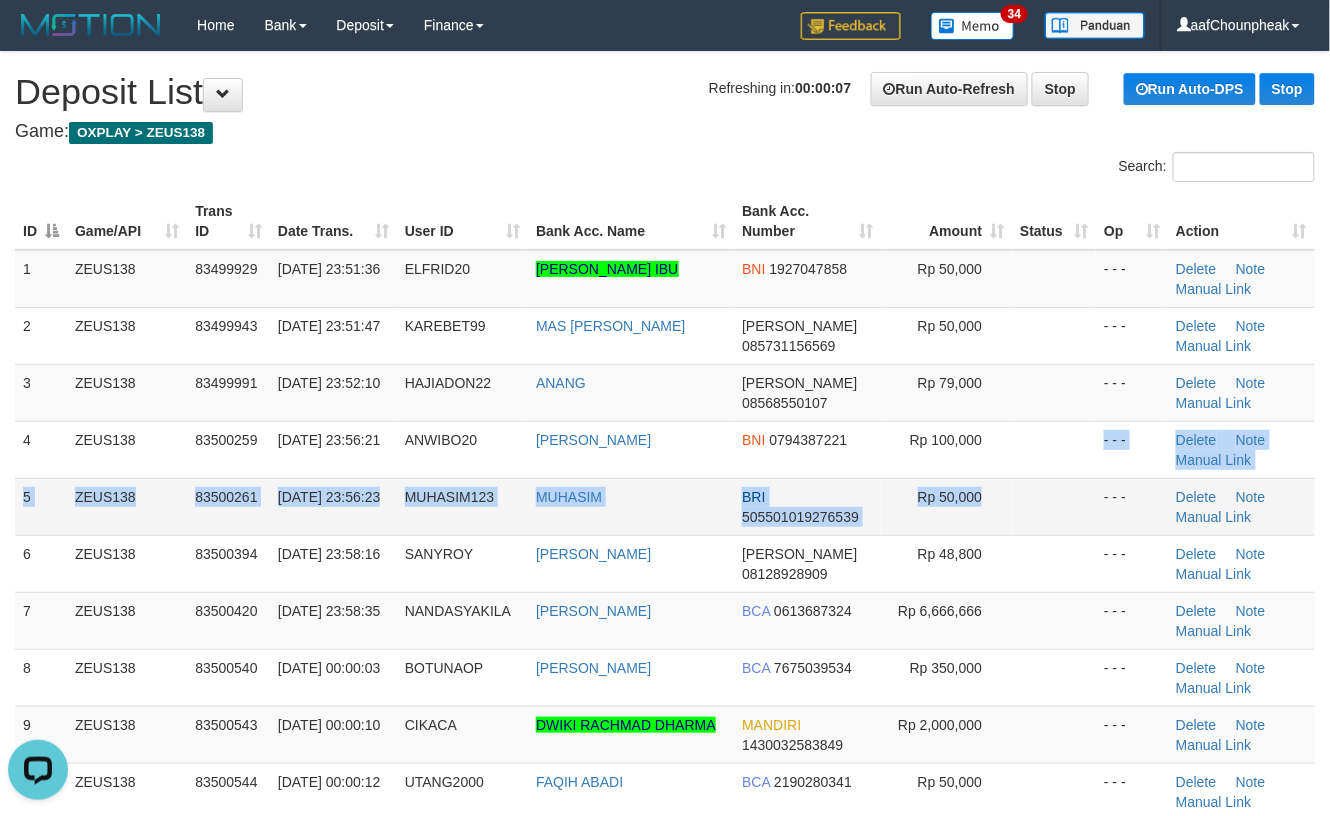 drag, startPoint x: 1010, startPoint y: 448, endPoint x: 1108, endPoint y: 485, distance: 104.75209 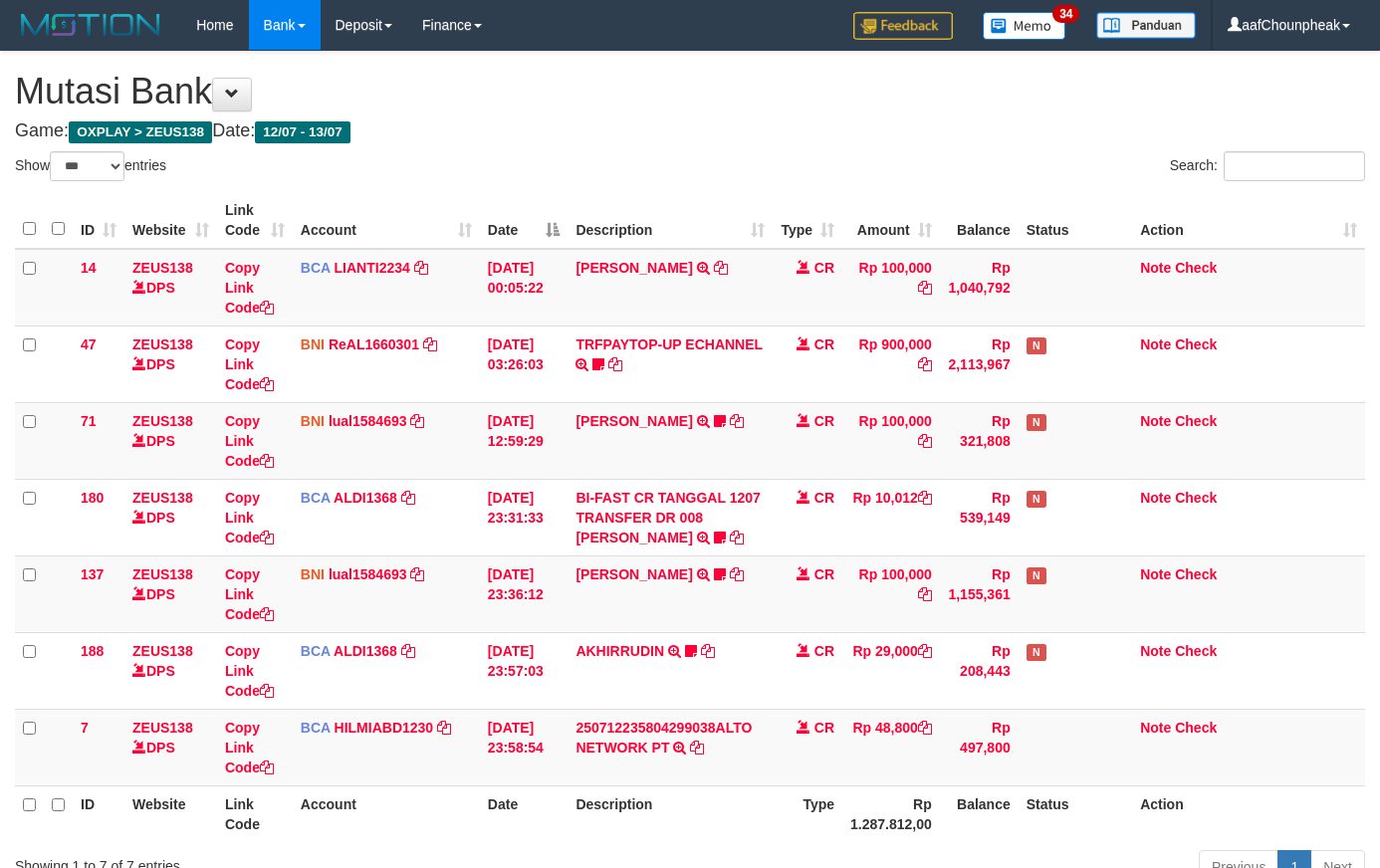 select on "***" 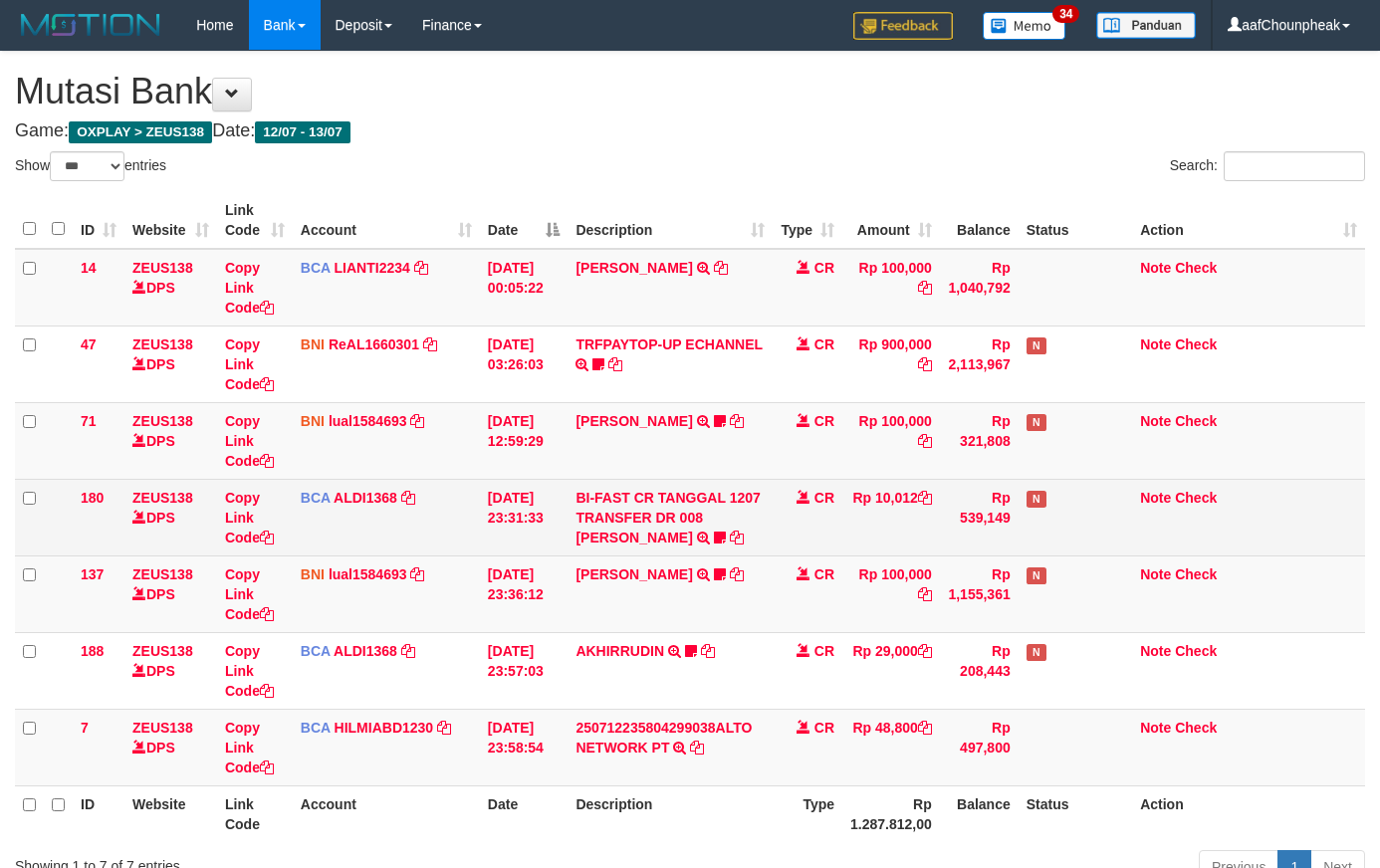 scroll, scrollTop: 165, scrollLeft: 0, axis: vertical 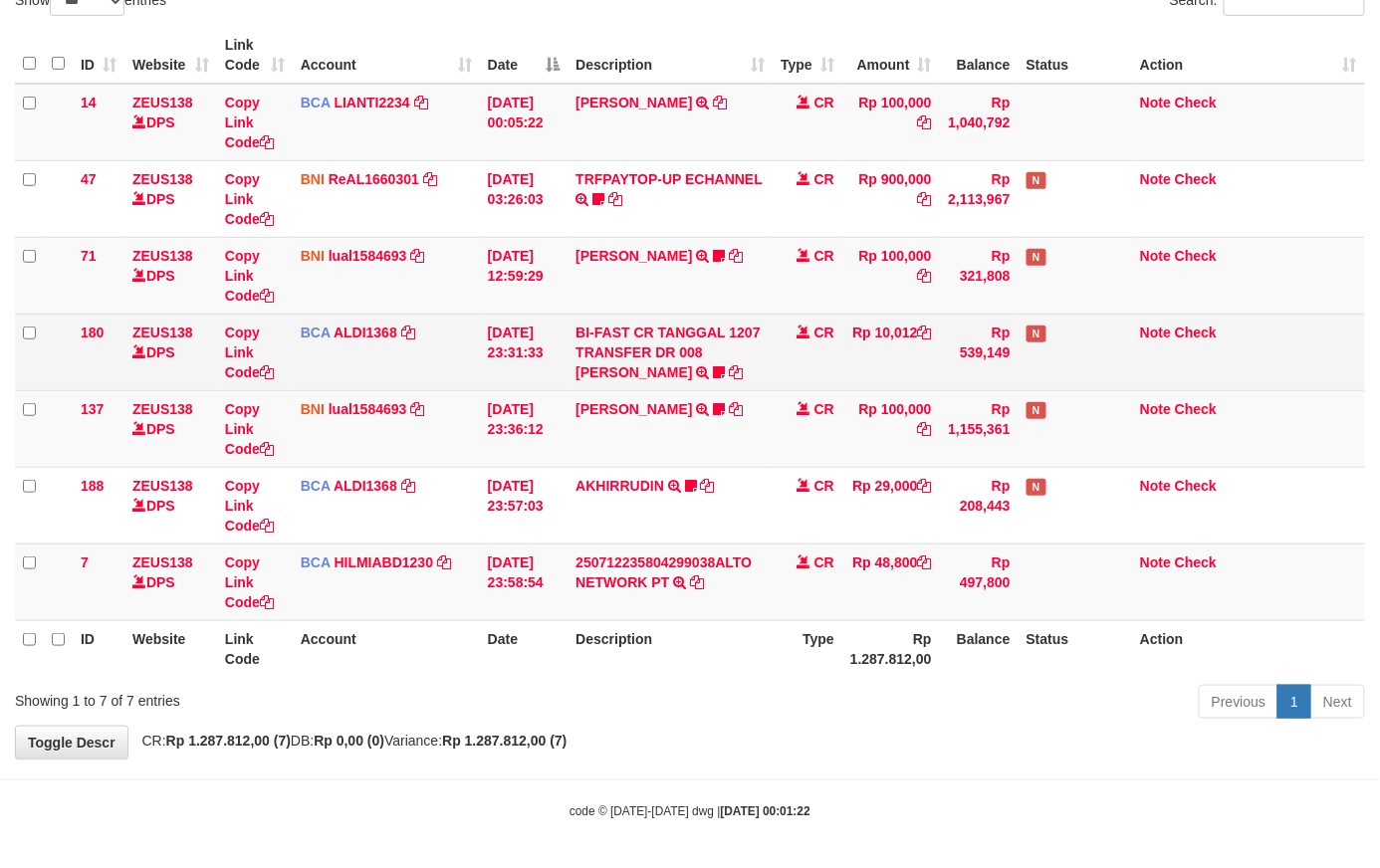 click on "BI-FAST CR TANGGAL 1207 TRANSFER DR 008 MOHAMAD ALDI            BI-FAST CR TANGGAL :12/07 TRANSFER DR 008 MOHAMAD ALDI    Aldikhenn" at bounding box center [670, 351] 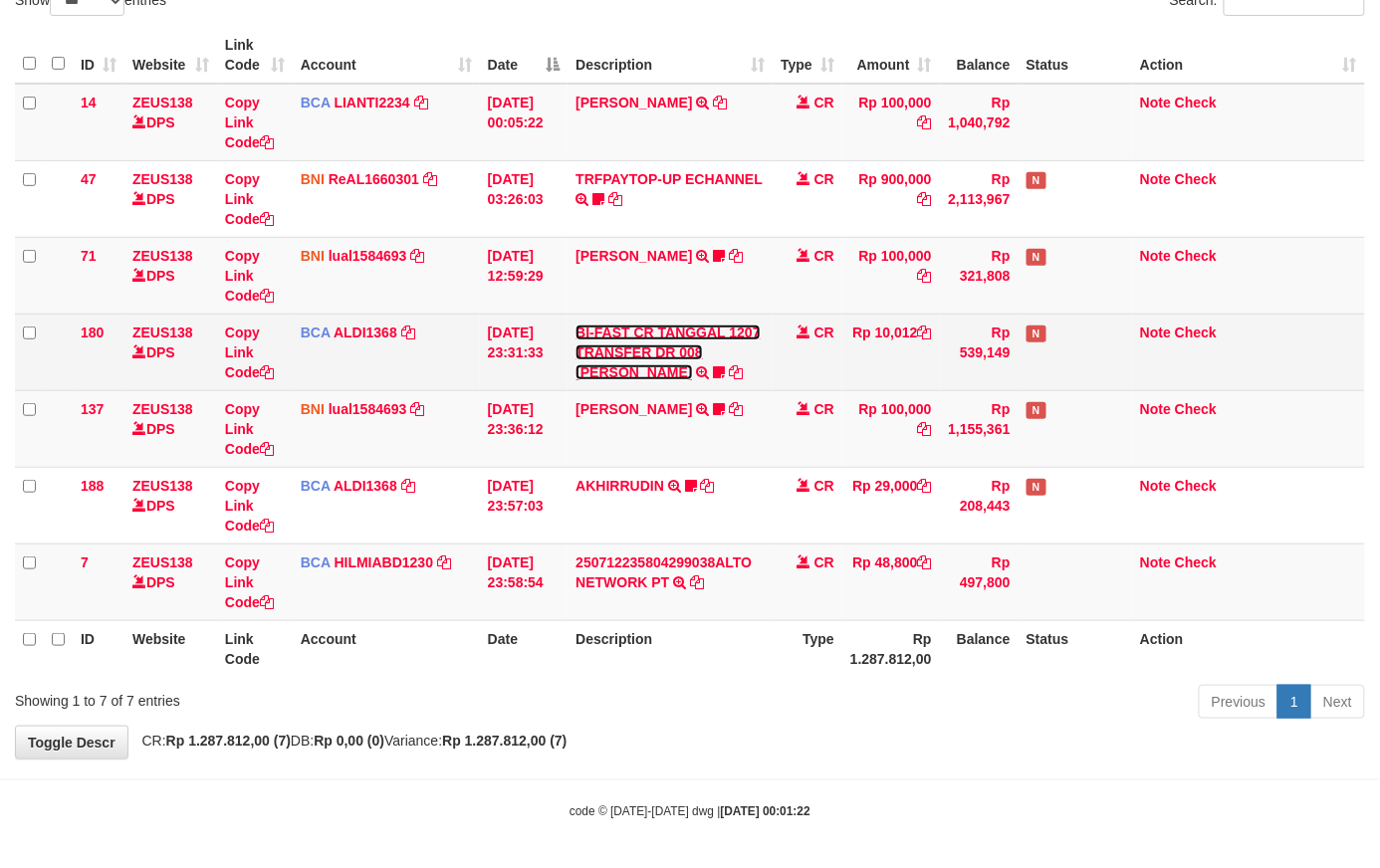 click on "BI-FAST CR TANGGAL 1207 TRANSFER DR 008 [PERSON_NAME]" at bounding box center [667, 352] 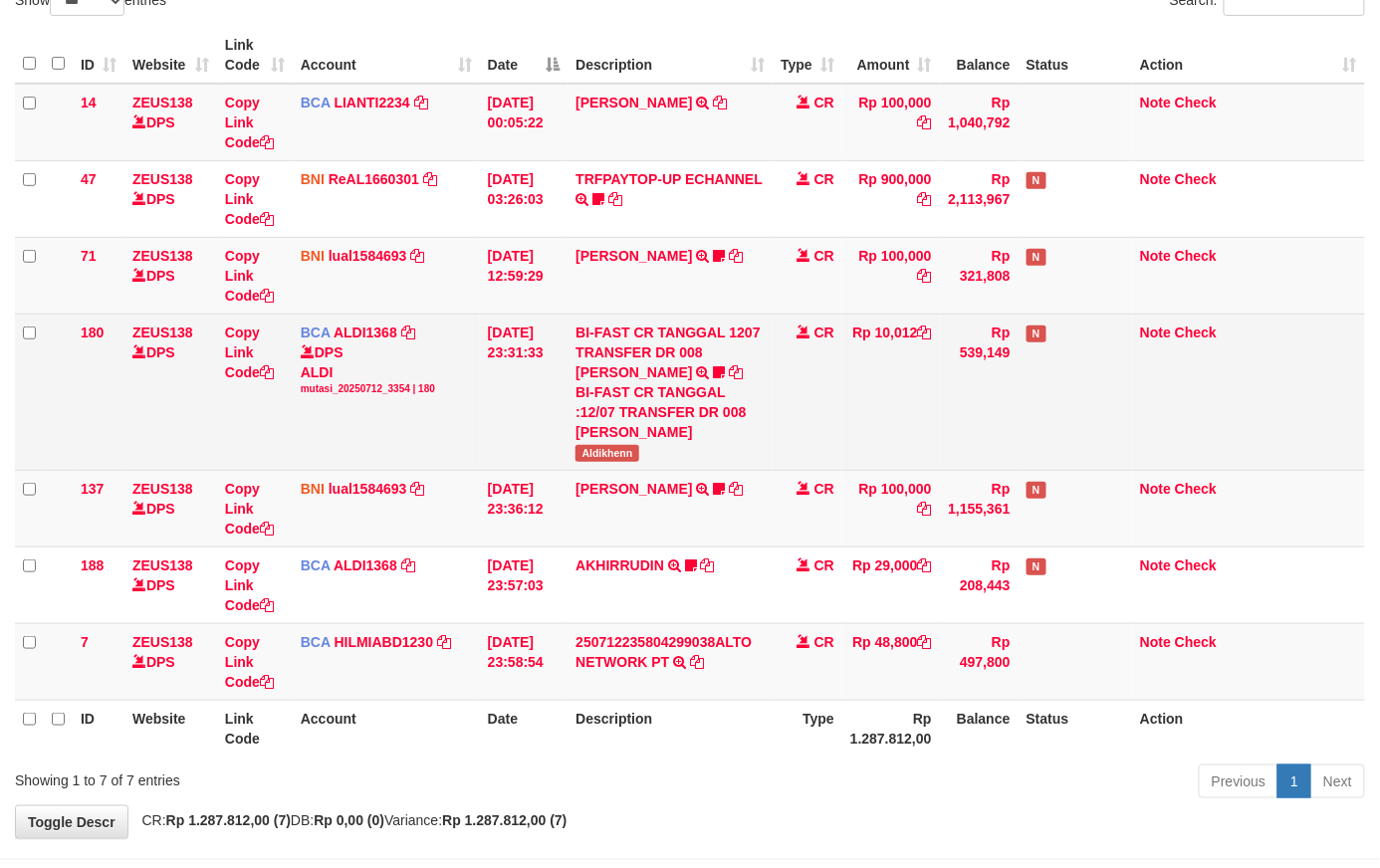 click on "Aldikhenn" at bounding box center (606, 453) 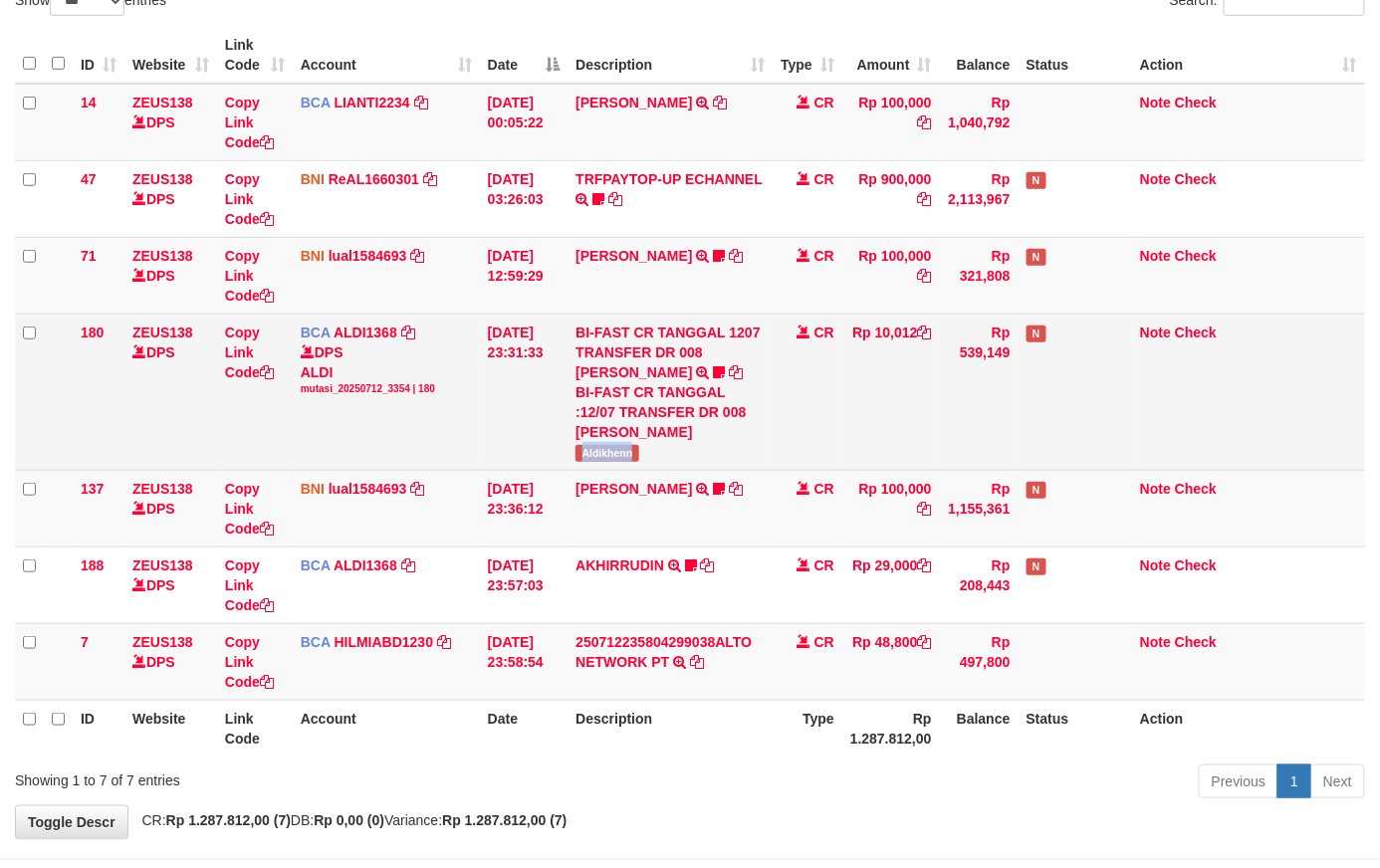 click on "Aldikhenn" at bounding box center [606, 453] 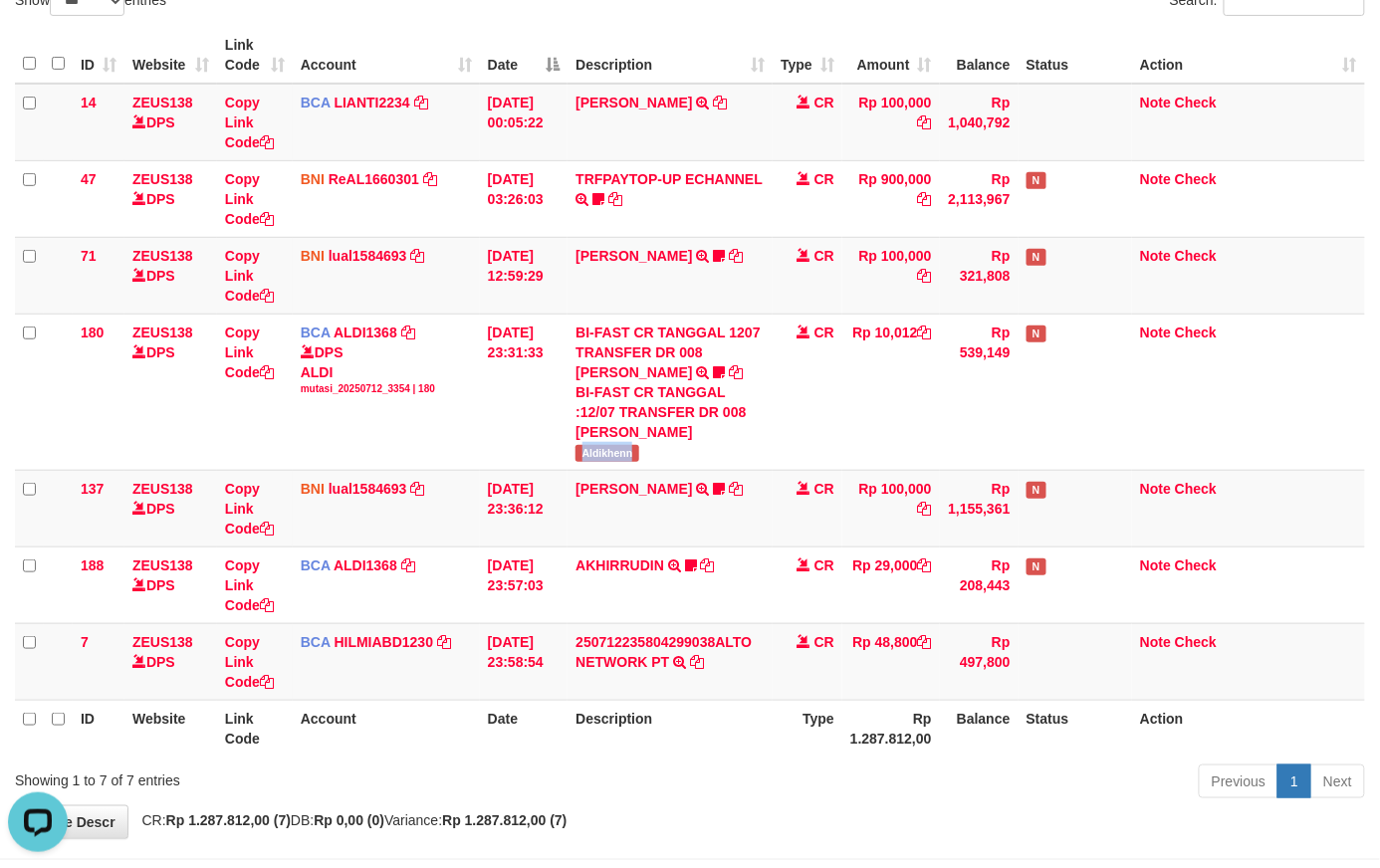 scroll, scrollTop: 0, scrollLeft: 0, axis: both 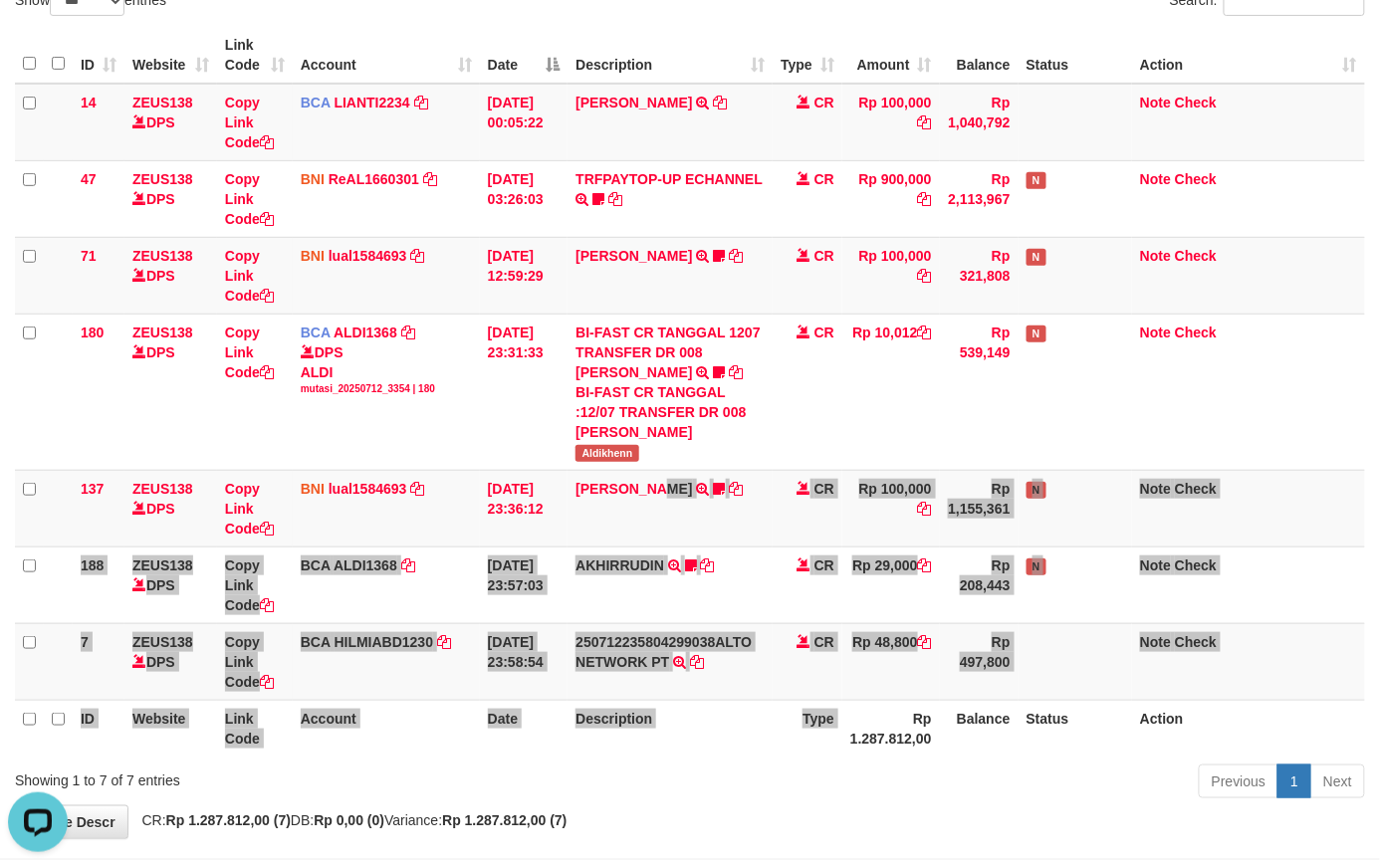 click on "ID Website Link Code Account Date Description Type Amount Balance Status Action
14
ZEUS138    DPS
Copy Link Code
BCA
LIANTI2234
DPS
YULIANTI
mutasi_20250712_4646 | 14
mutasi_20250712_4646 | 14
12/07/2025 00:05:22
YUSUP MAULAN         TRSF E-BANKING CR 1207/FTSCY/WS95051
100000.002025071262819090 TRFDN-YUSUP MAULANESPAY DEBIT INDONE
CR
Rp 100,000
Rp 1,040,792
Note
Check
47
ZEUS138    DPS
Copy Link Code
BNI
ReAL1660301" at bounding box center [690, 391] 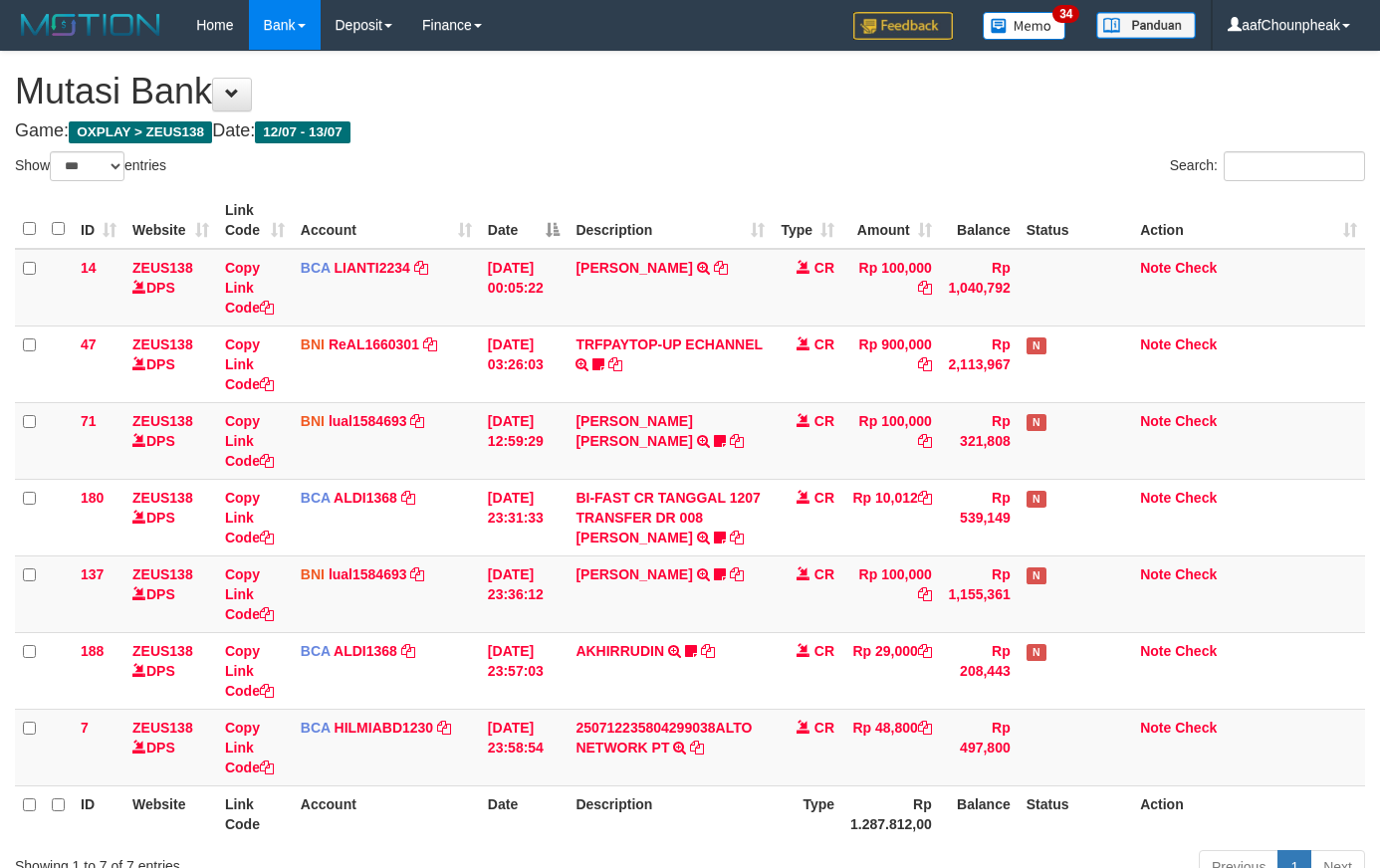select on "***" 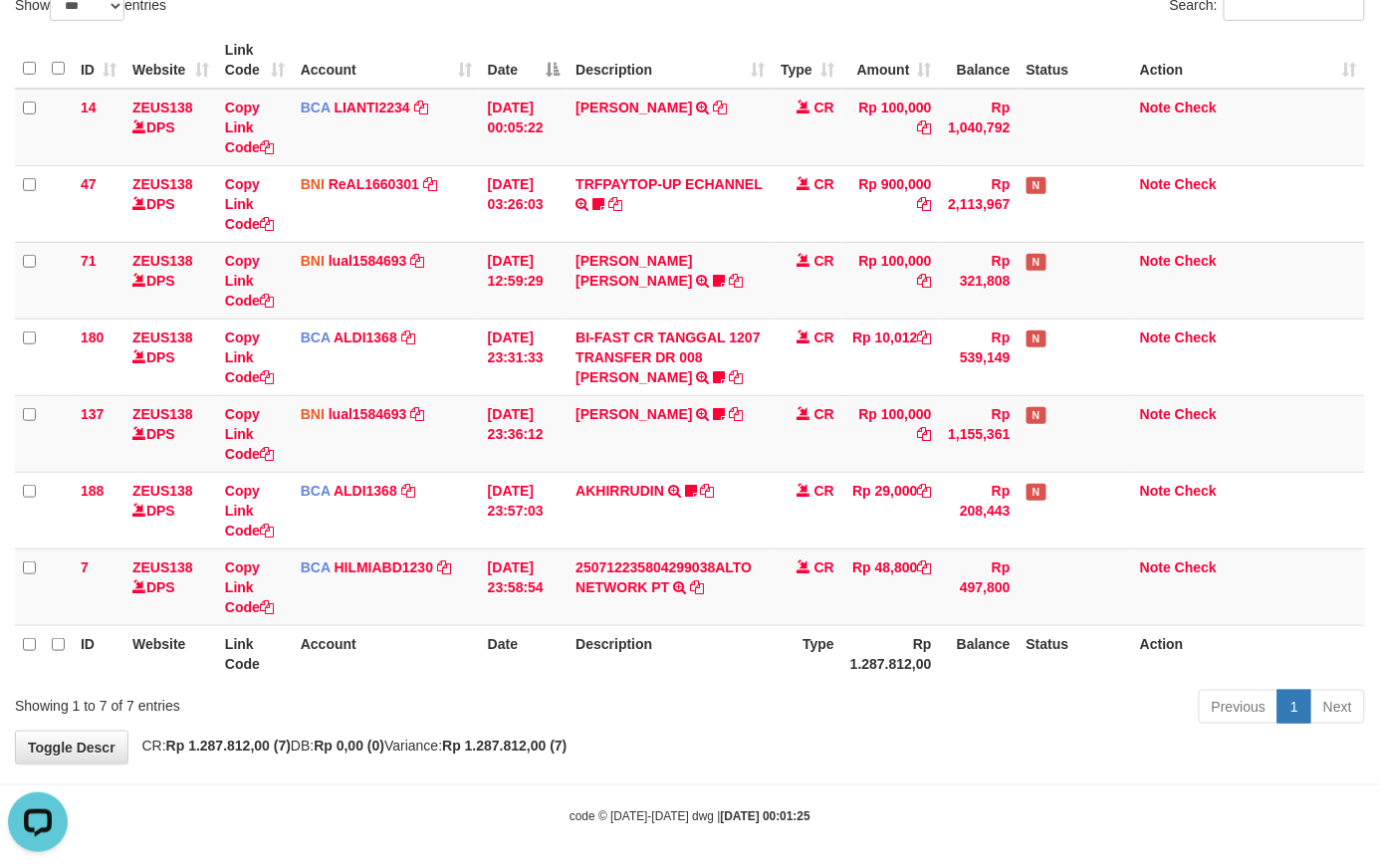scroll, scrollTop: 0, scrollLeft: 0, axis: both 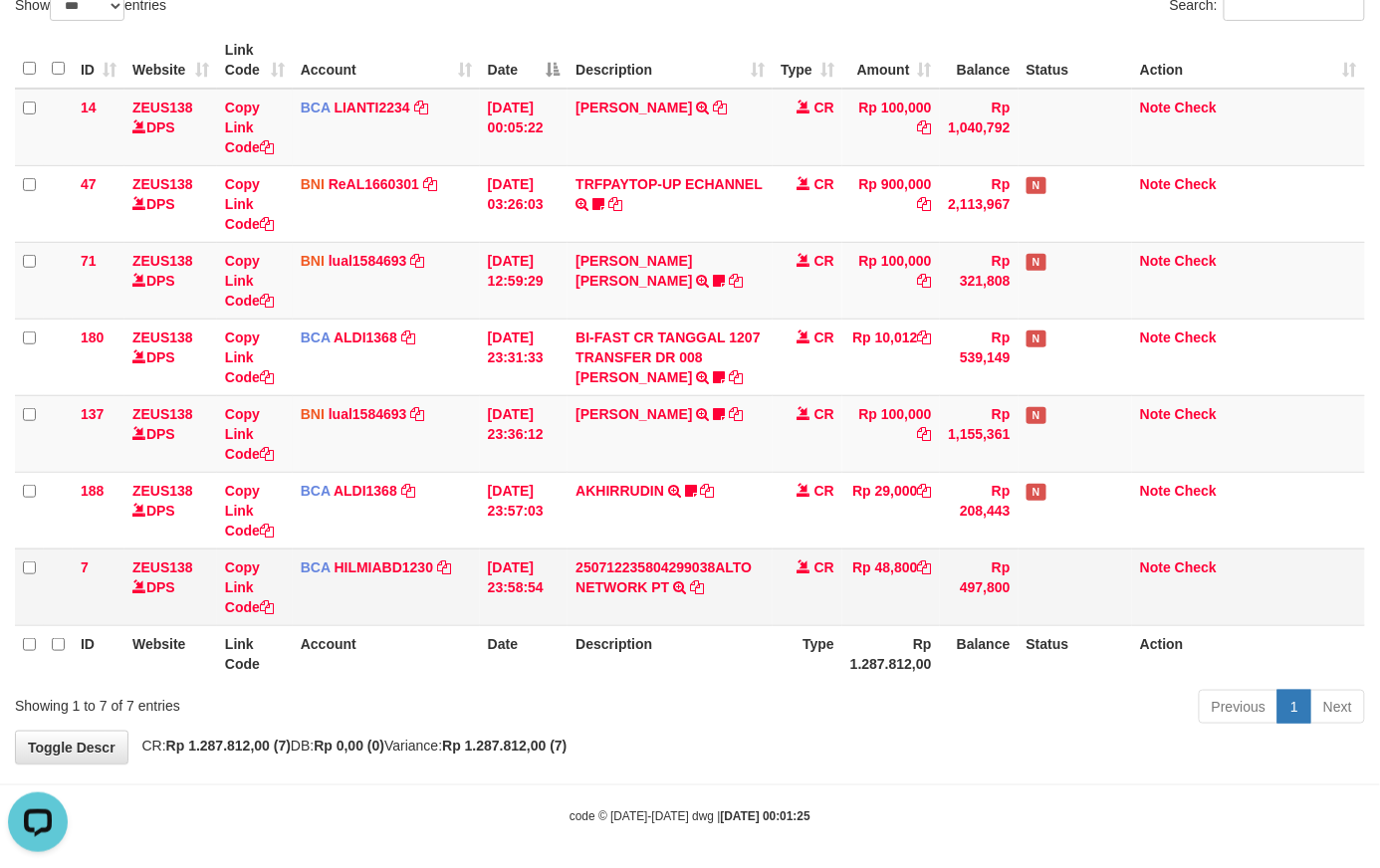 click on "Rp 48,800" at bounding box center (891, 586) 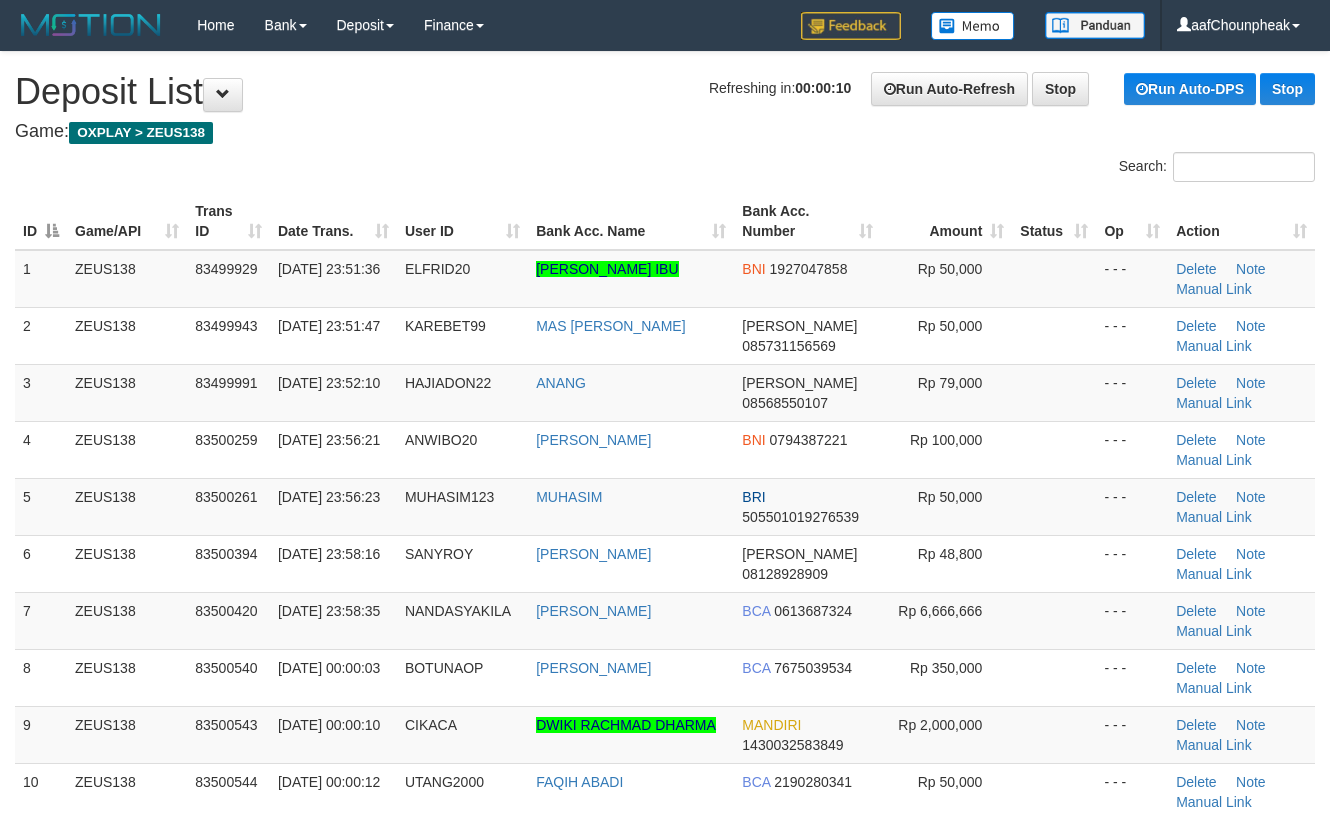 scroll, scrollTop: 0, scrollLeft: 0, axis: both 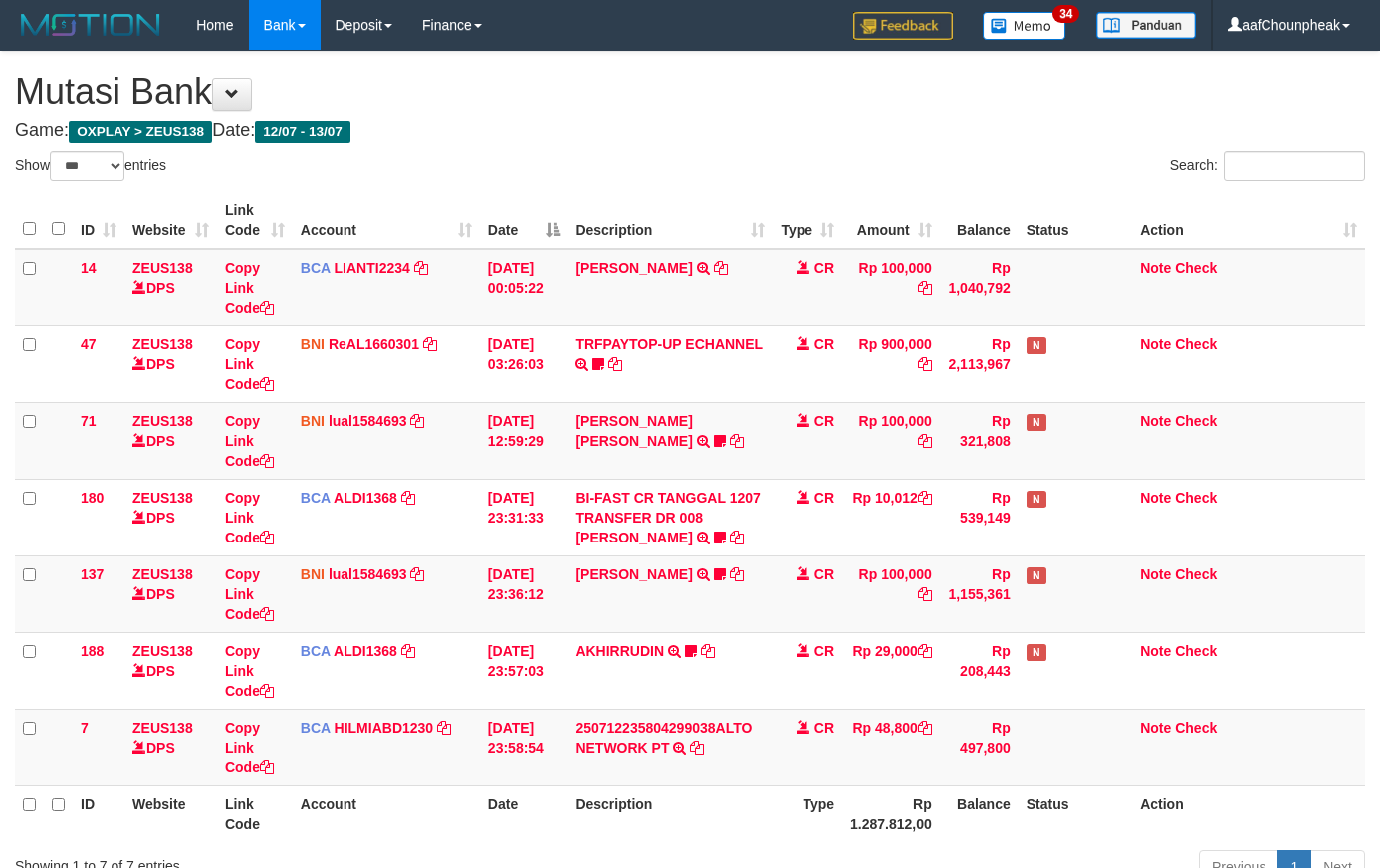 select on "***" 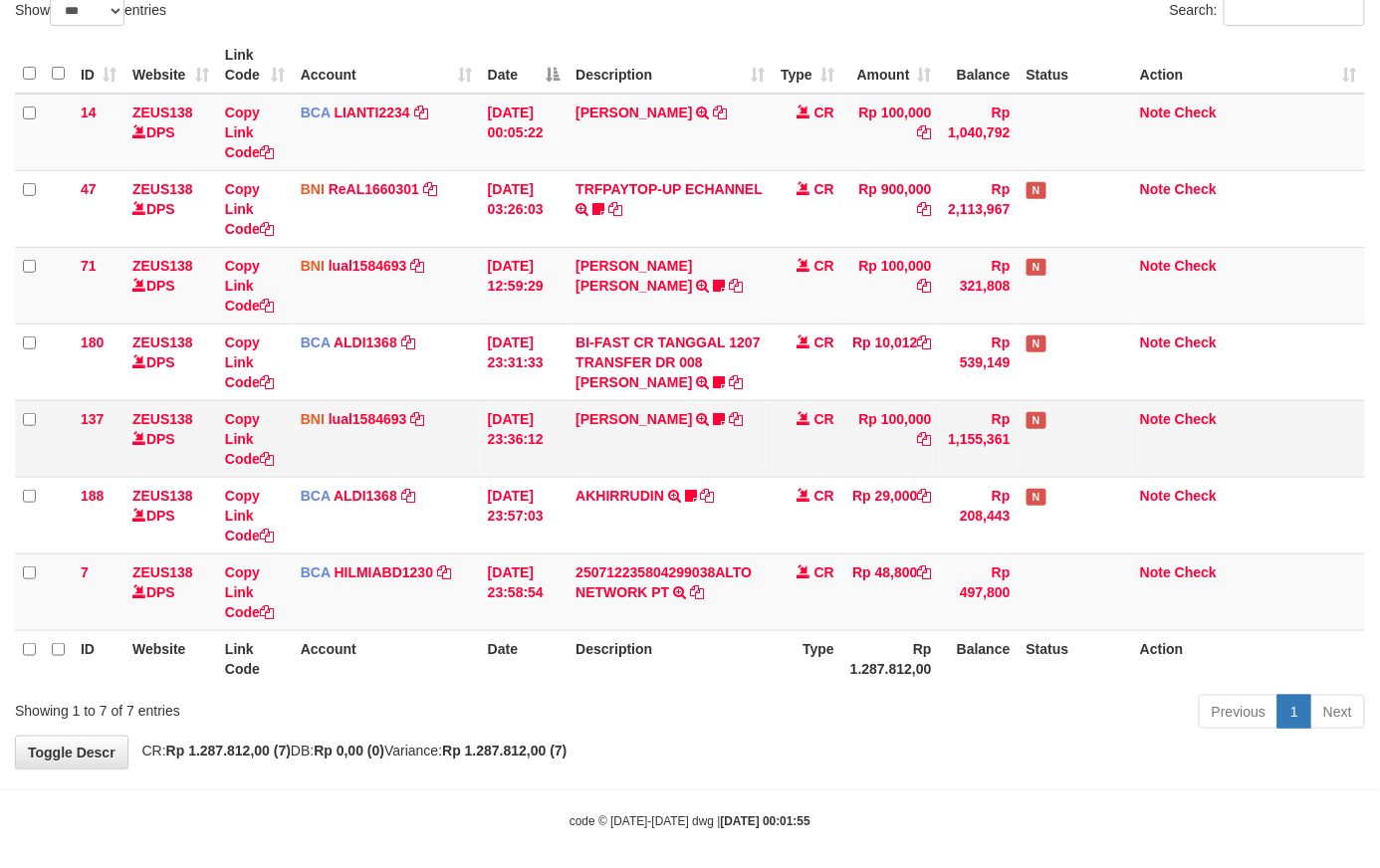 drag, startPoint x: 761, startPoint y: 649, endPoint x: 637, endPoint y: 454, distance: 231.08656 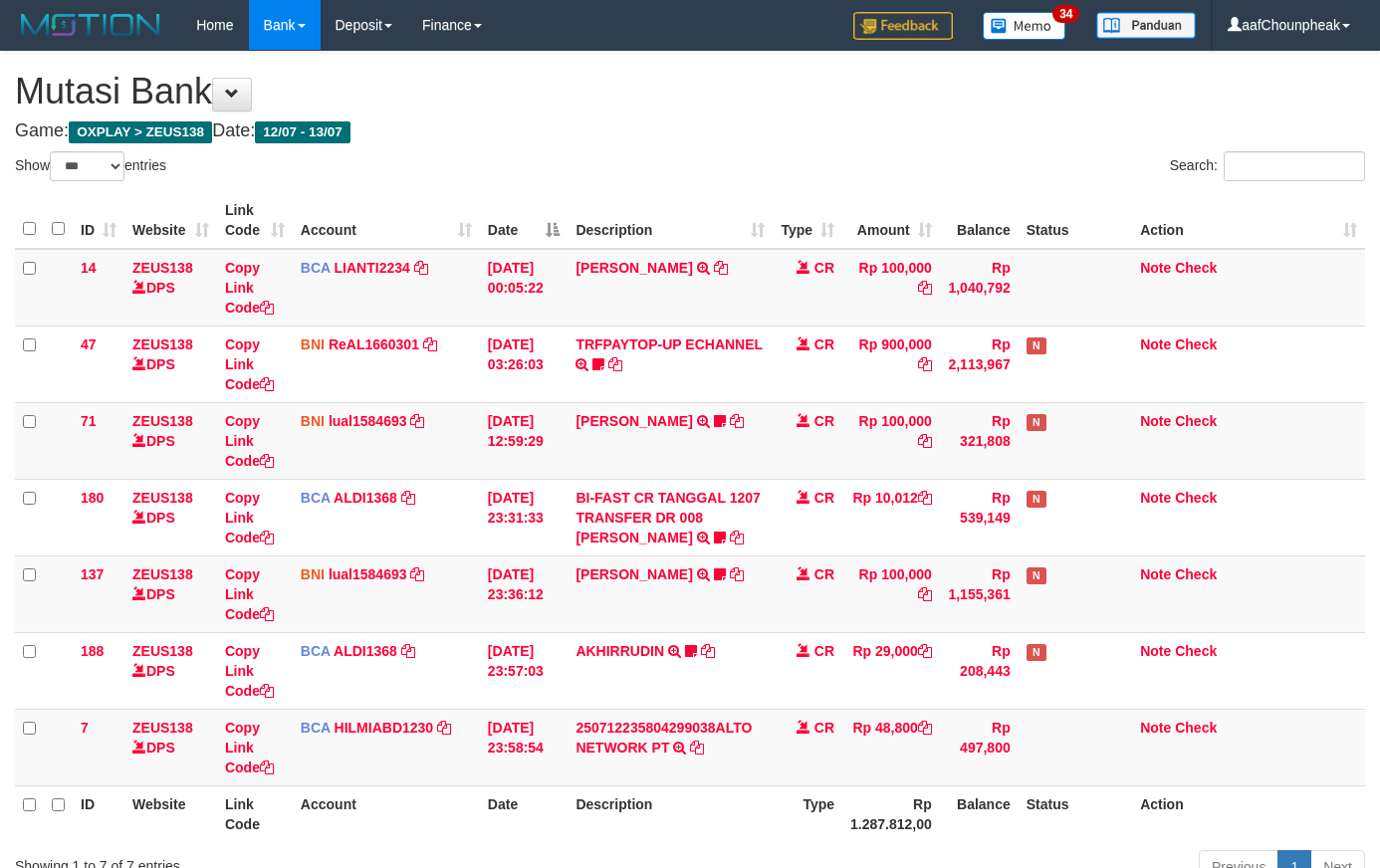 select on "***" 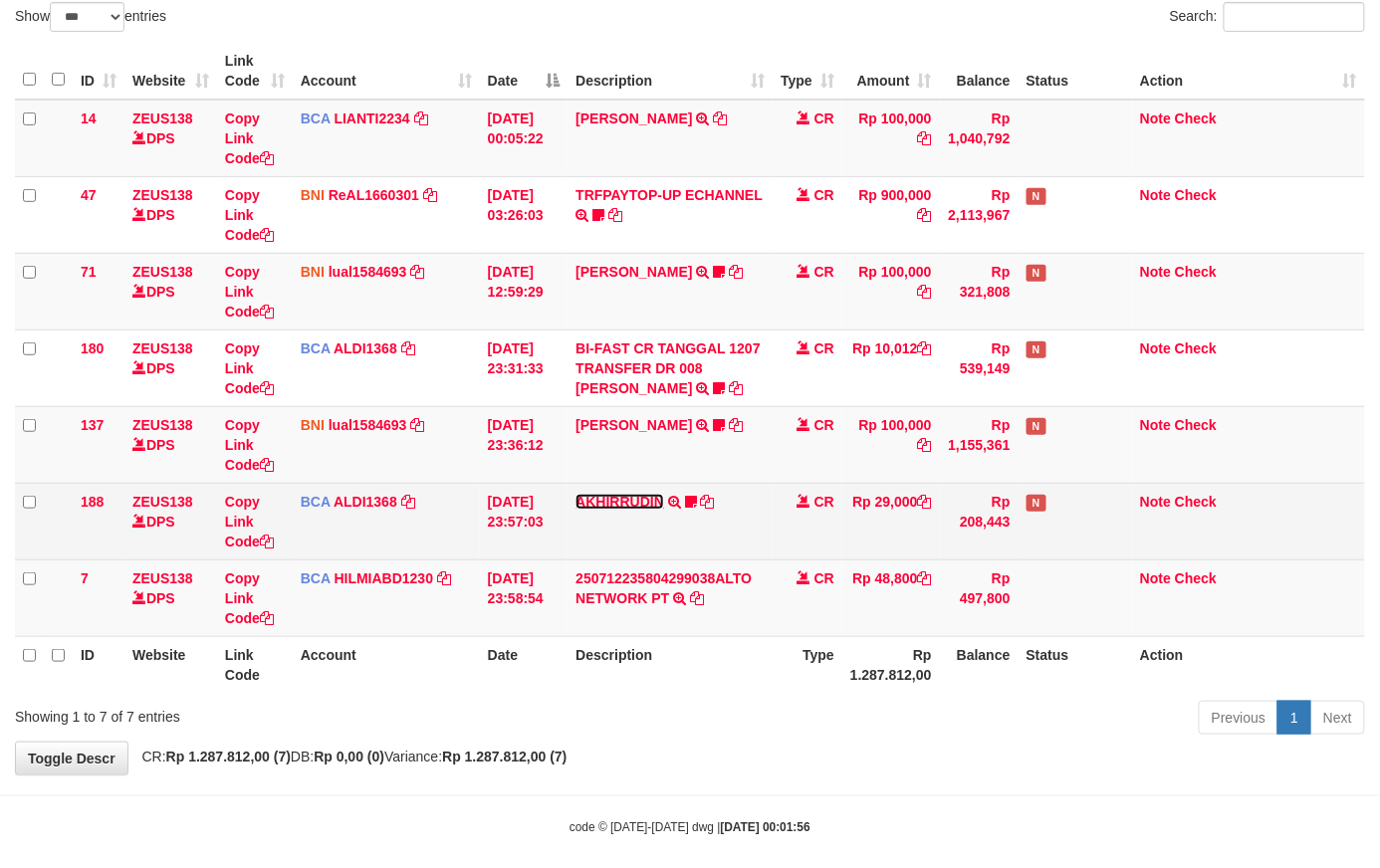 click on "AKHIRRUDIN" at bounding box center (619, 502) 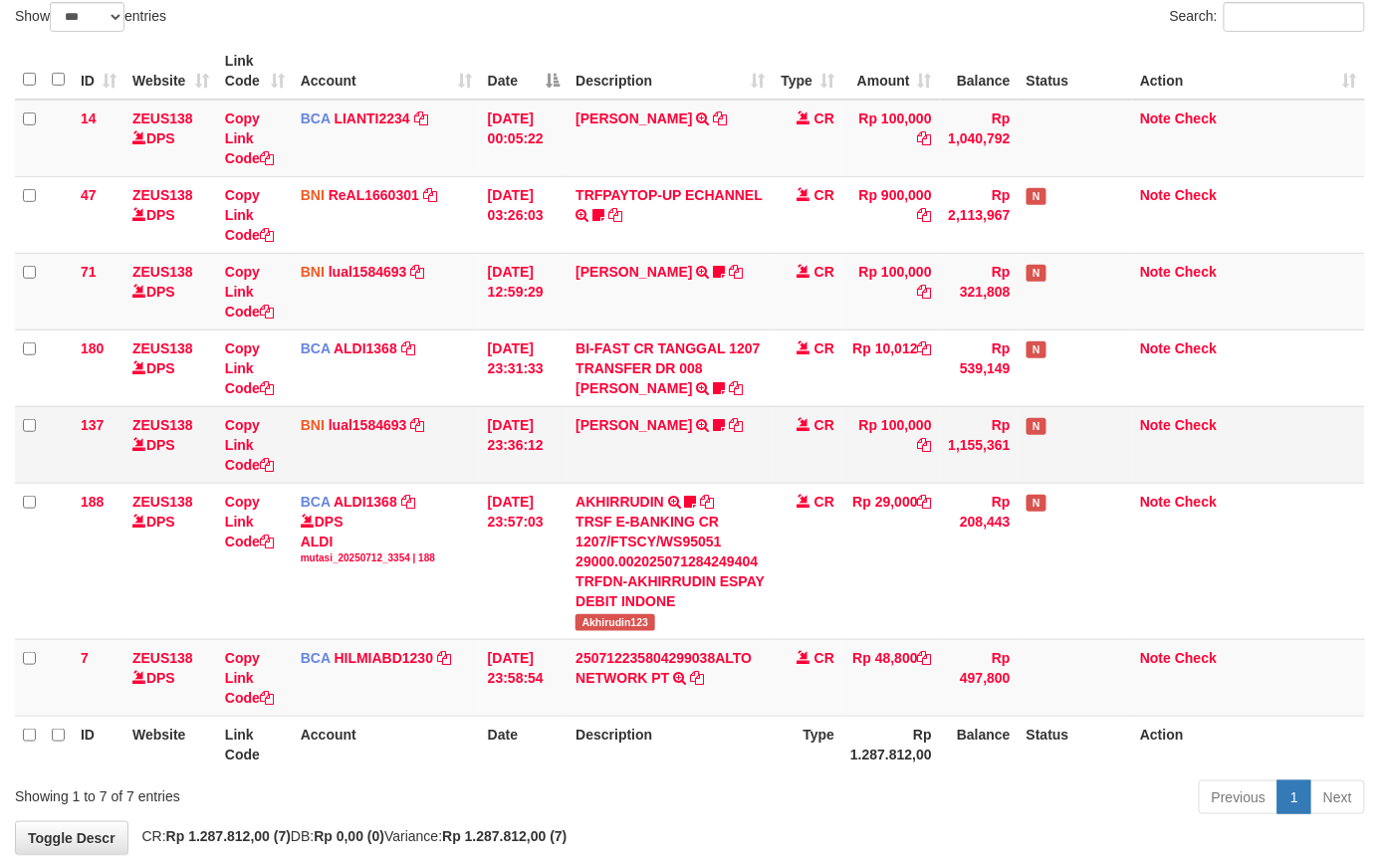 click on "[PERSON_NAME]            TRANSFER DARI SDR [PERSON_NAME]    Siapakek1" at bounding box center [670, 444] 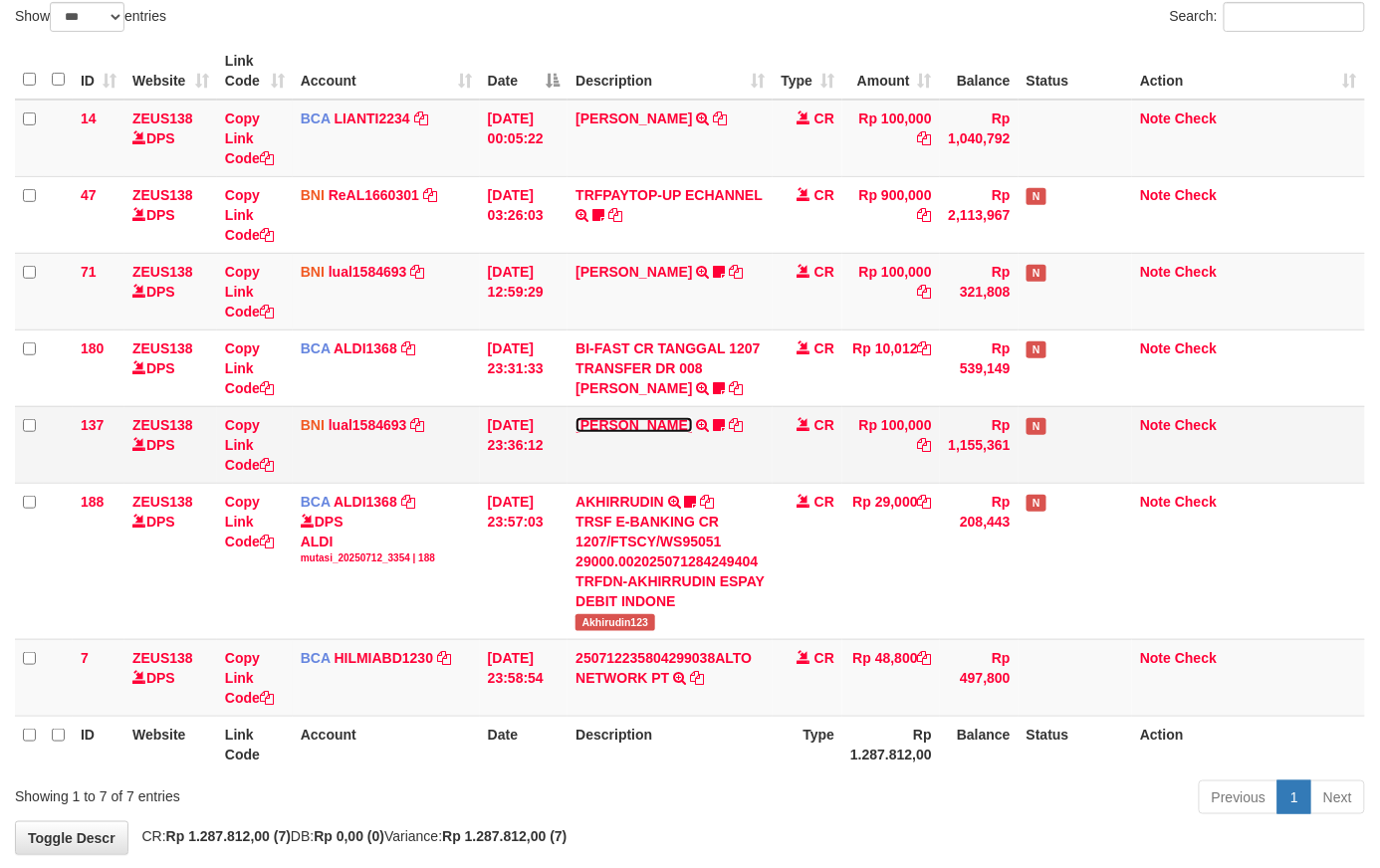 click on "[PERSON_NAME]" at bounding box center (633, 425) 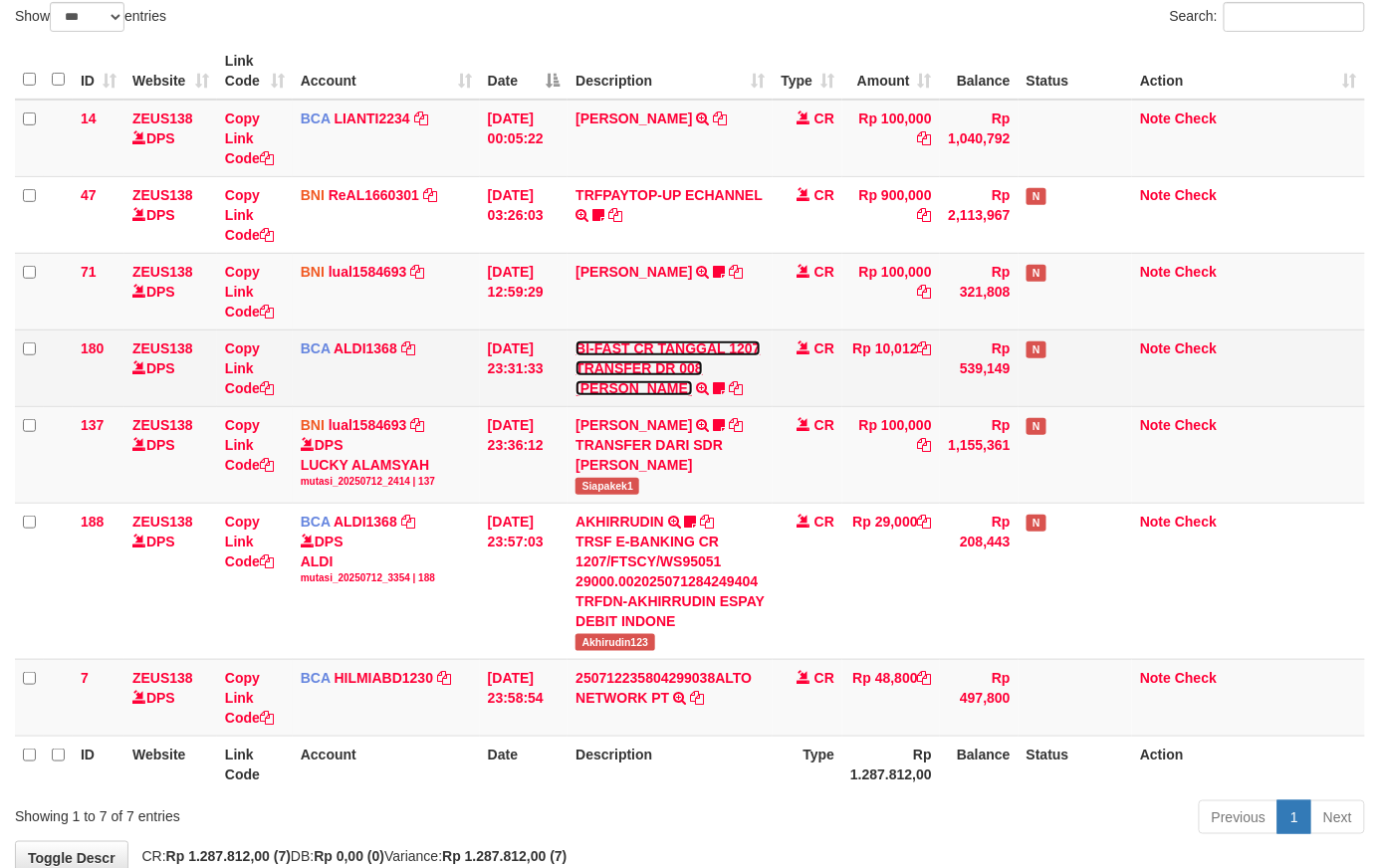 click on "BI-FAST CR TANGGAL 1207 TRANSFER DR 008 [PERSON_NAME]" at bounding box center [667, 368] 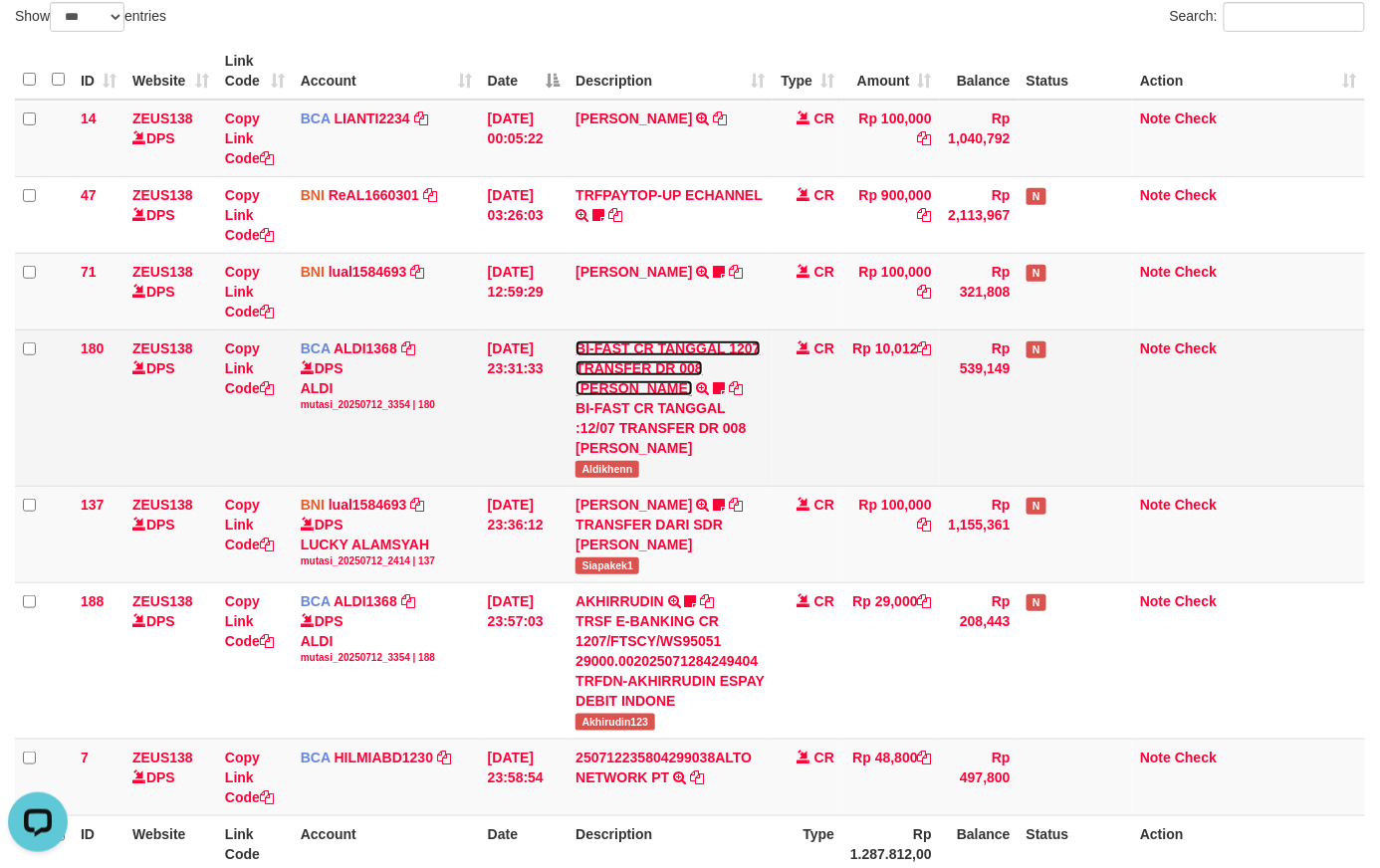scroll, scrollTop: 0, scrollLeft: 0, axis: both 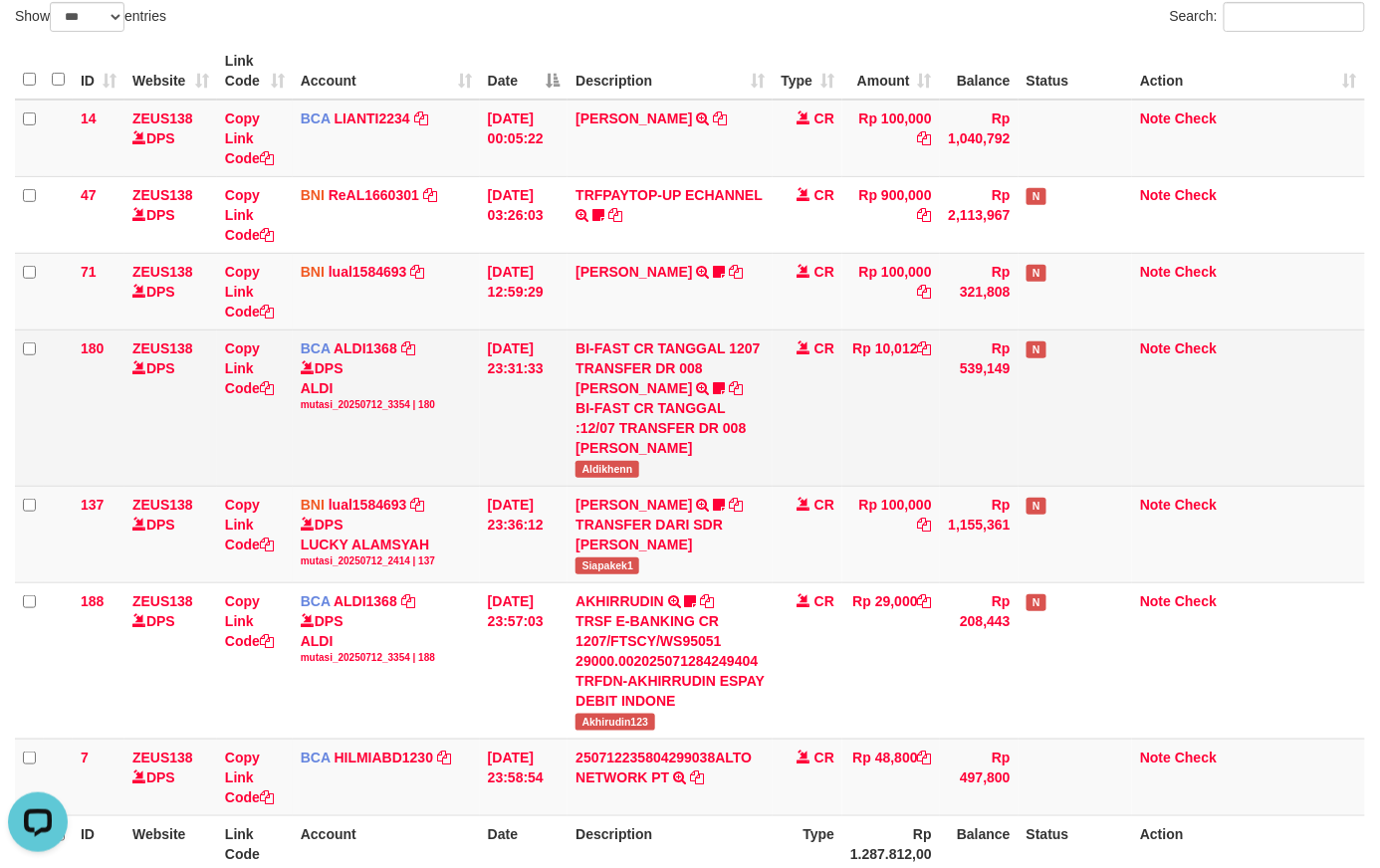 click on "Aldikhenn" at bounding box center (606, 469) 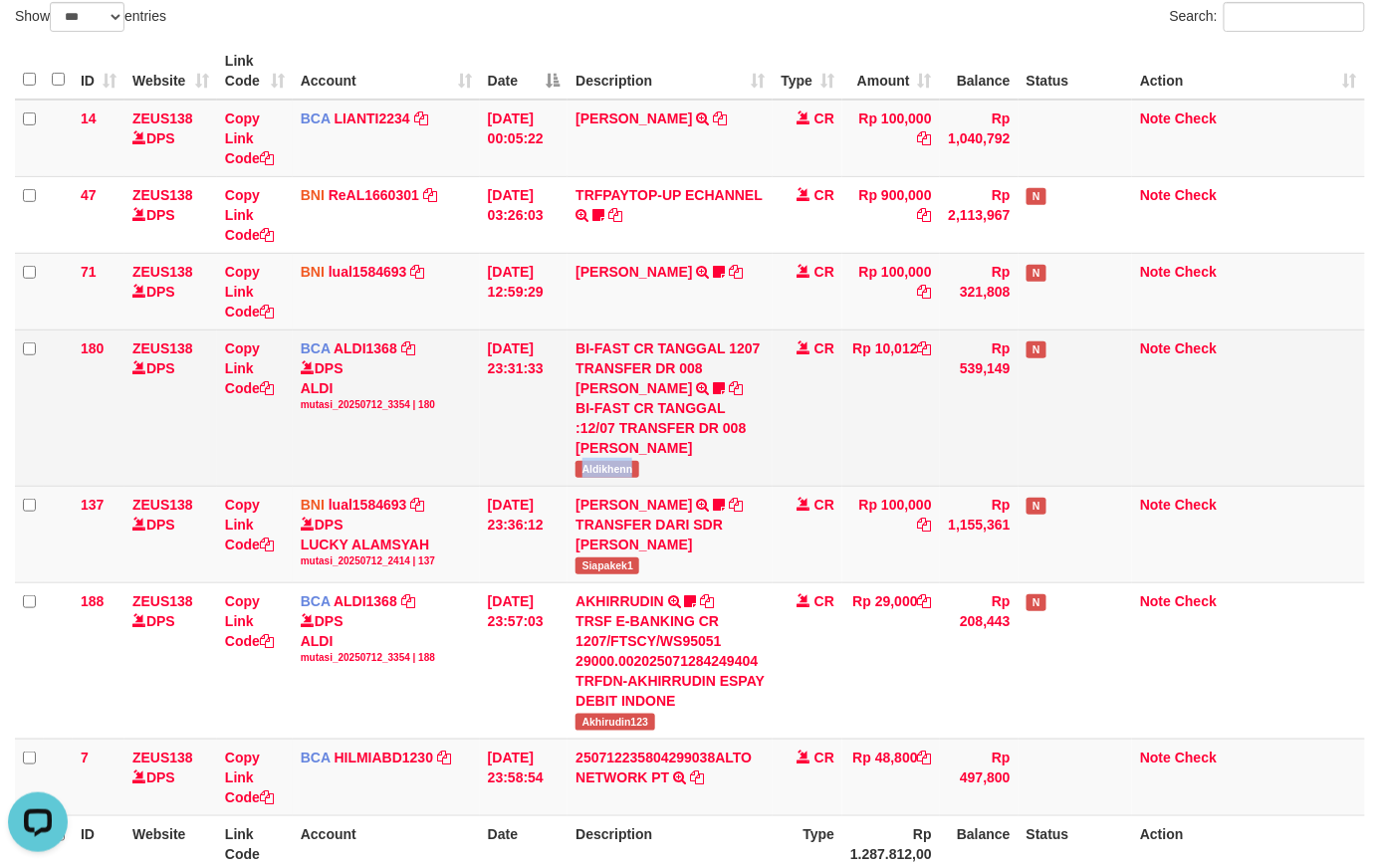 click on "Aldikhenn" at bounding box center [606, 469] 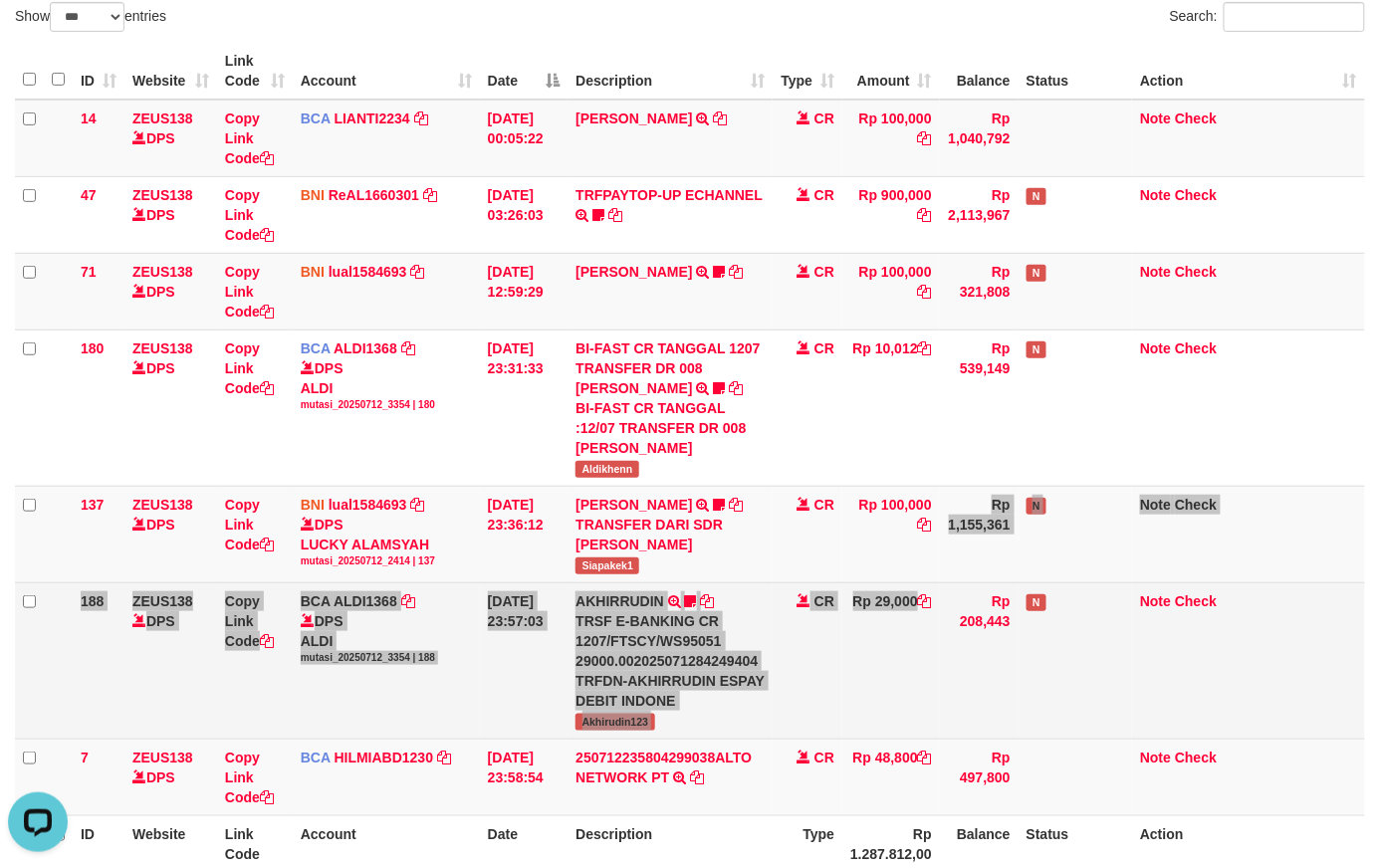 click on "14
ZEUS138    DPS
Copy Link Code
BCA
LIANTI2234
DPS
YULIANTI
mutasi_20250712_4646 | 14
mutasi_20250712_4646 | 14
[DATE] 00:05:22
[PERSON_NAME]         TRSF E-BANKING CR 1207/FTSCY/WS95051
100000.002025071262819090 TRFDN-YUSUP MAULANESPAY DEBIT INDONE
CR
Rp 100,000
Rp 1,040,792
Note
Check
47
ZEUS138    DPS
Copy Link Code
BNI
ReAL1660301
DPS
REYHAN ALMANSYAH
mutasi_20250712_4647 | 47" at bounding box center [690, 458] 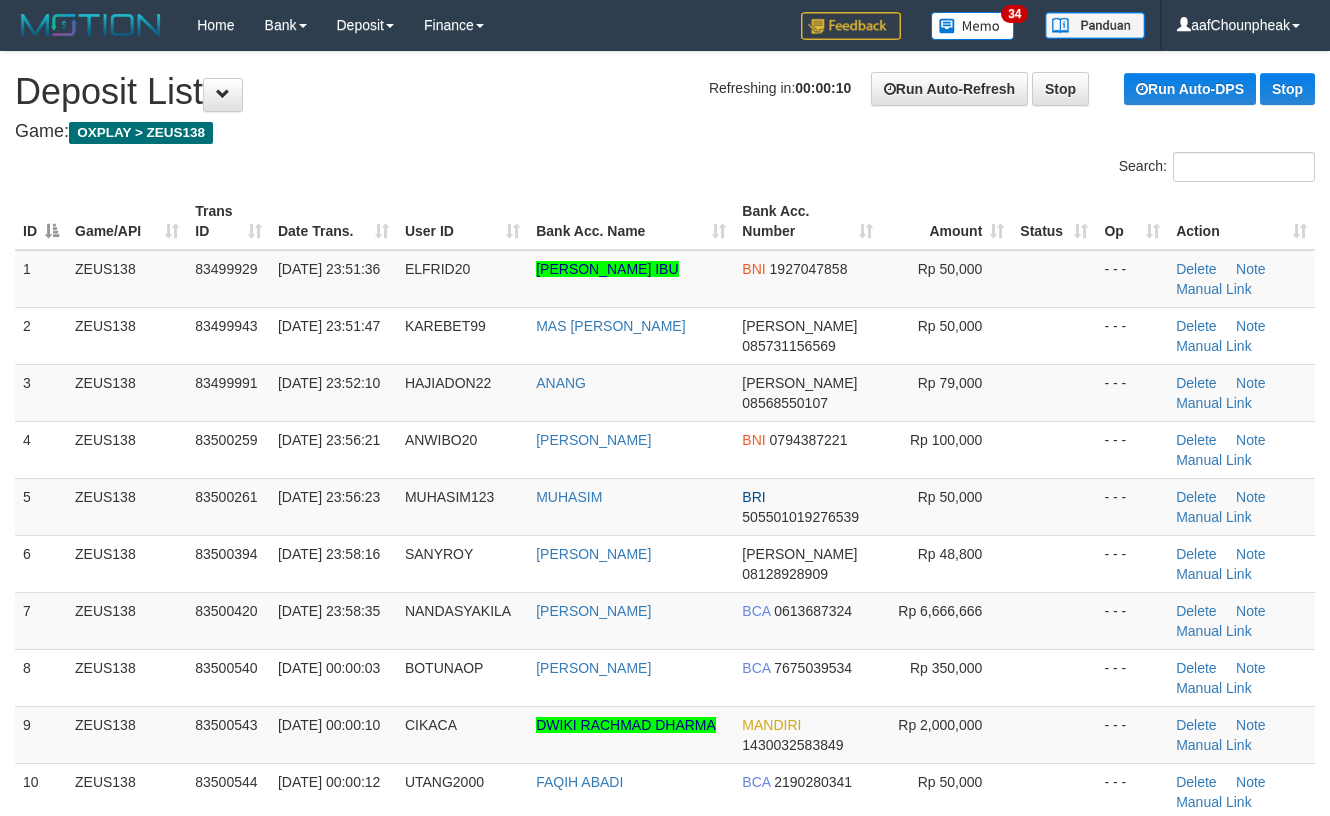 scroll, scrollTop: 0, scrollLeft: 0, axis: both 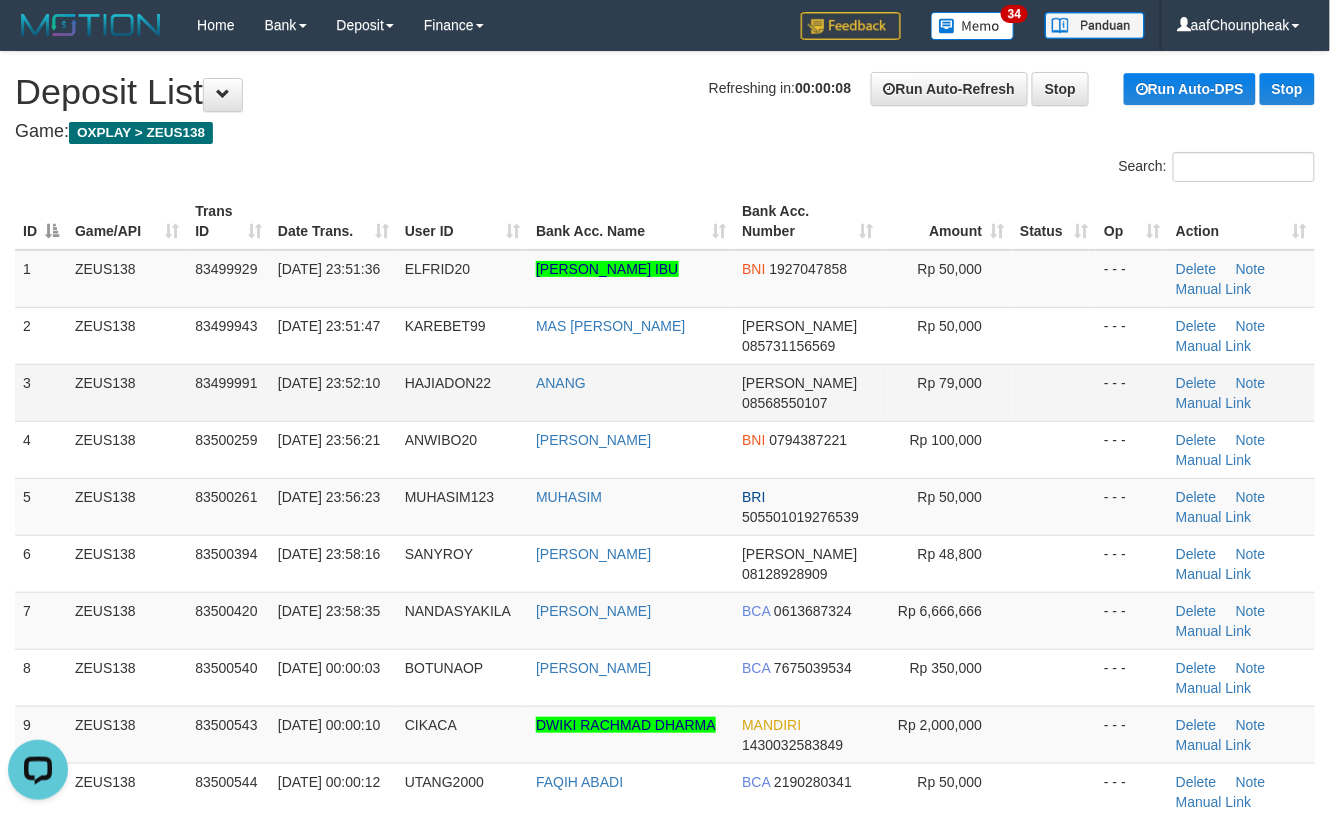 click on "ANANG" at bounding box center [631, 392] 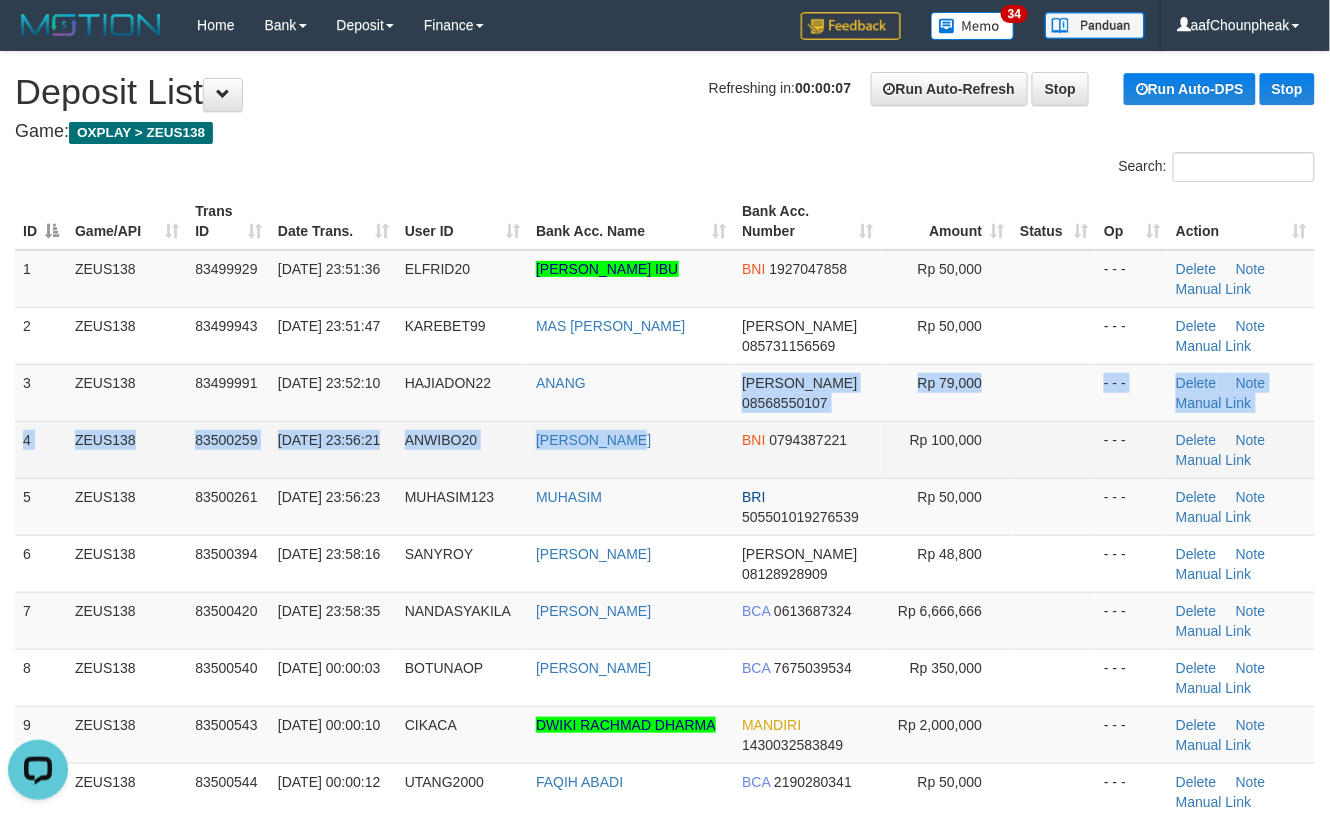 drag, startPoint x: 681, startPoint y: 413, endPoint x: 1338, endPoint y: 398, distance: 657.1712 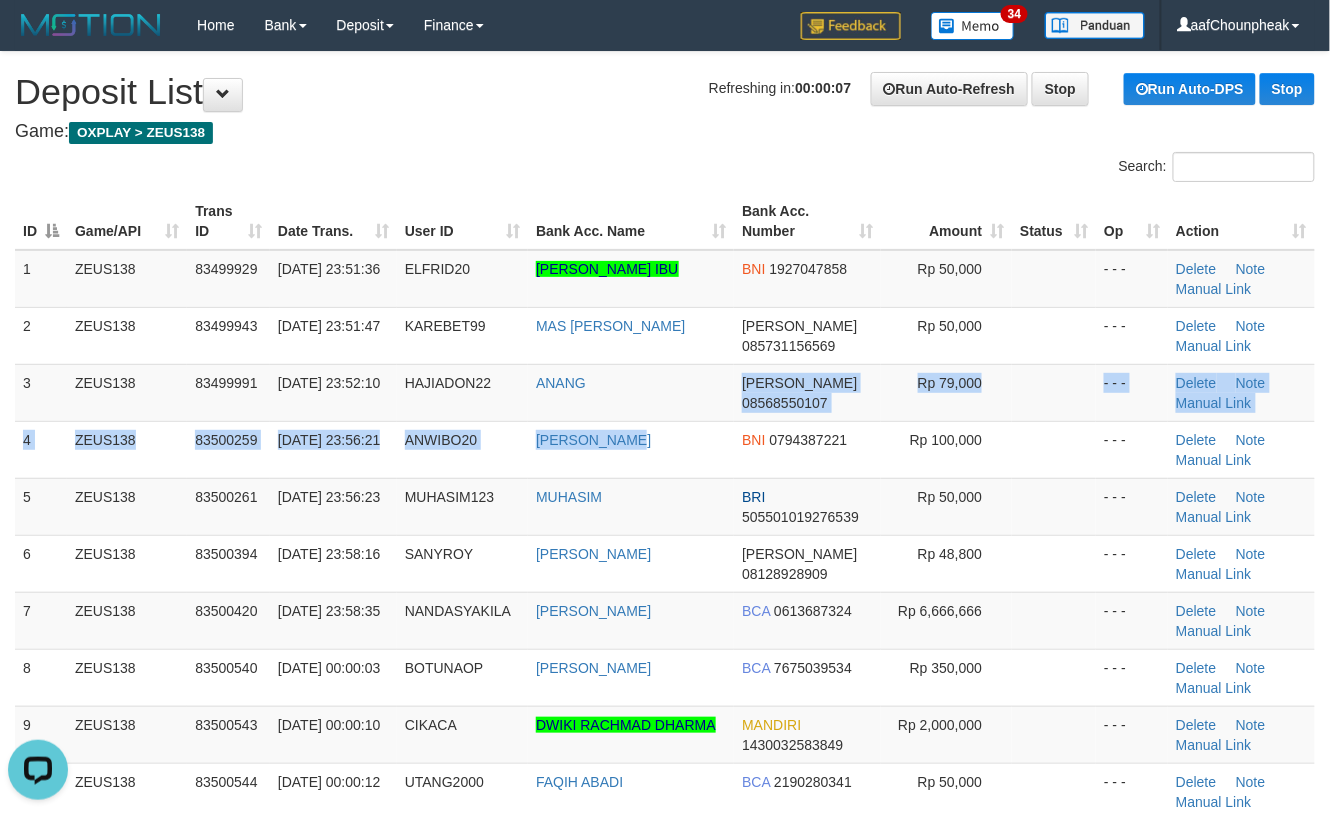 click on "1
ZEUS138
83499929
12/07/2025 23:51:36
ELFRID20
PHILIPUS ELFRIDUS IBU
BNI
1927047858
Rp 50,000
- - -
Delete
Note
Manual Link
2
ZEUS138
83499943
12/07/2025 23:51:47
KAREBET99
MAS ROBITH ZAMZAMI
DANA
085731156569
Rp 50,000" at bounding box center (665, 877) 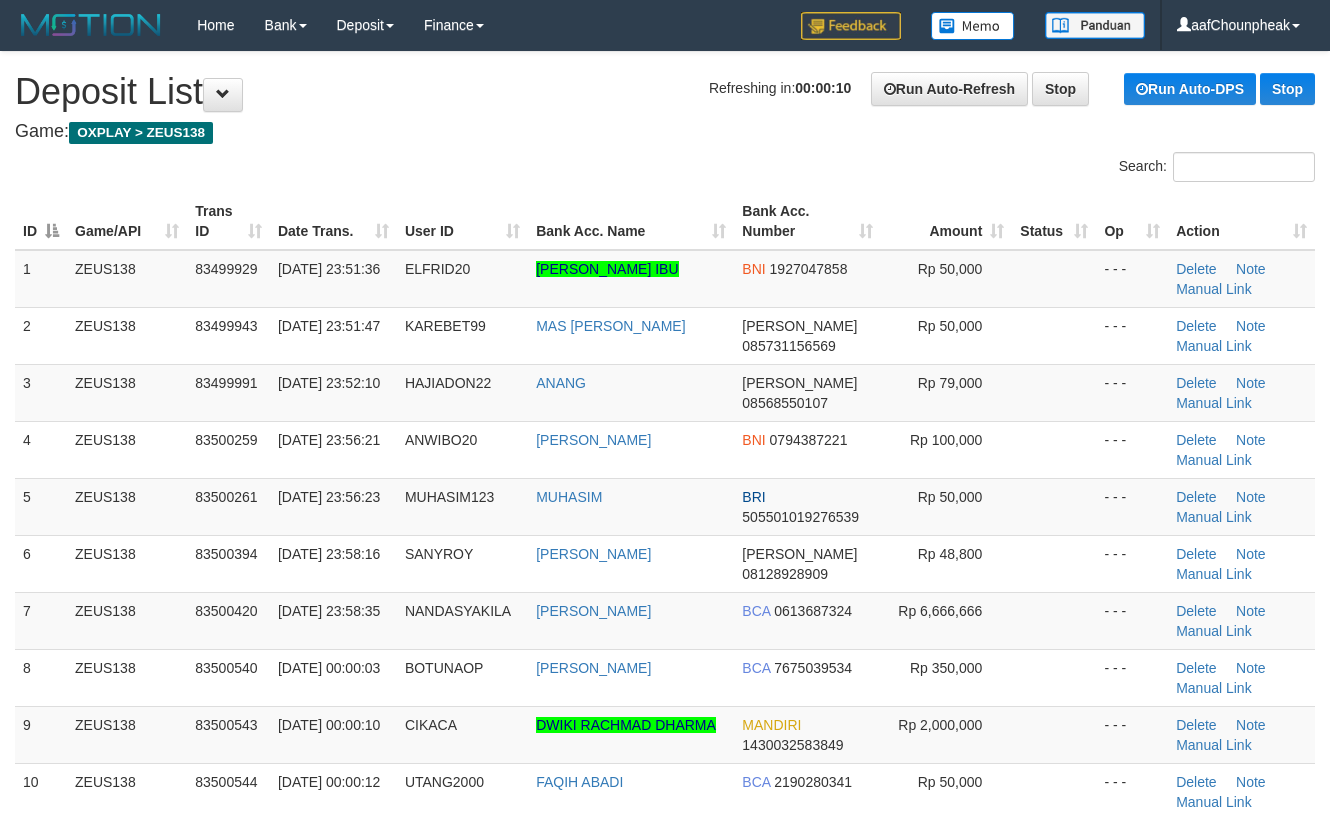 scroll, scrollTop: 0, scrollLeft: 0, axis: both 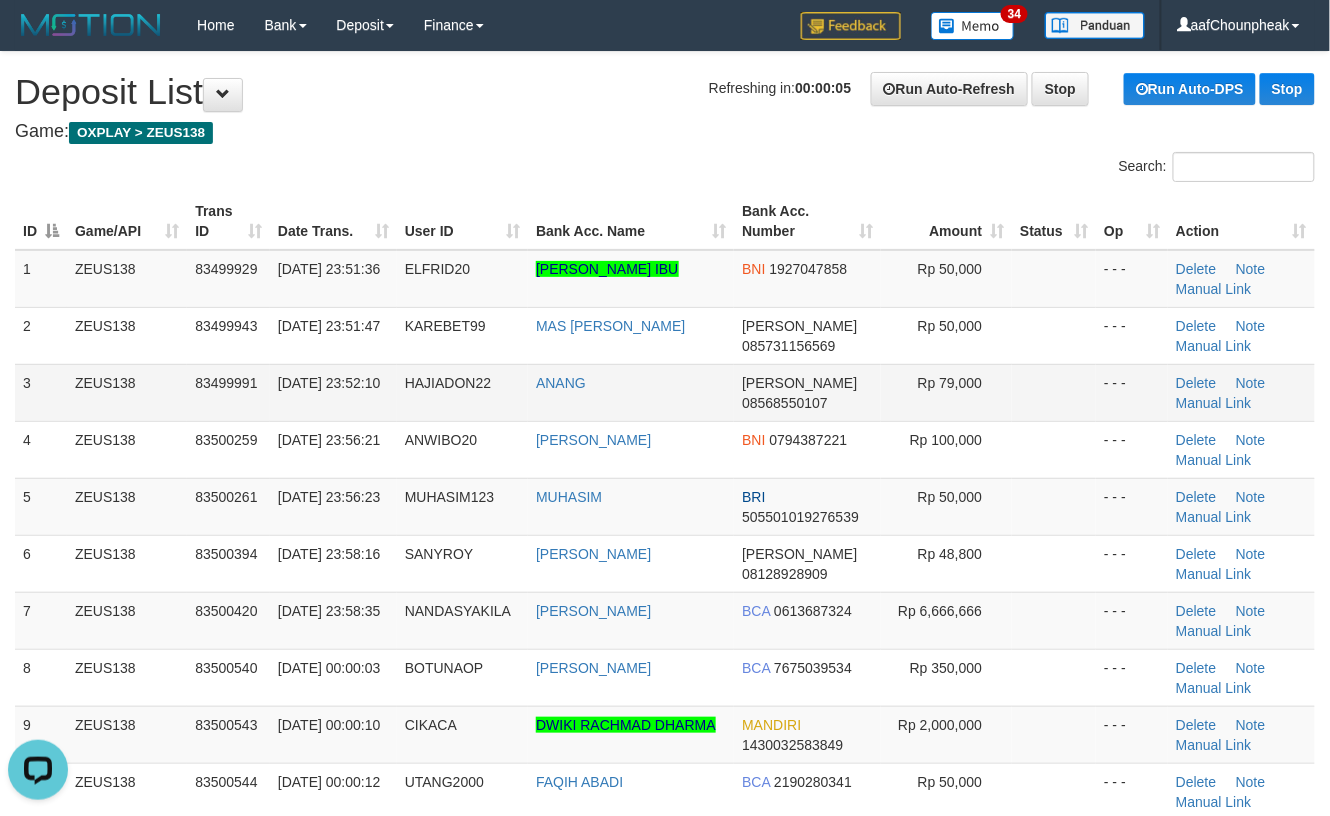 click on "ANANG" at bounding box center [631, 392] 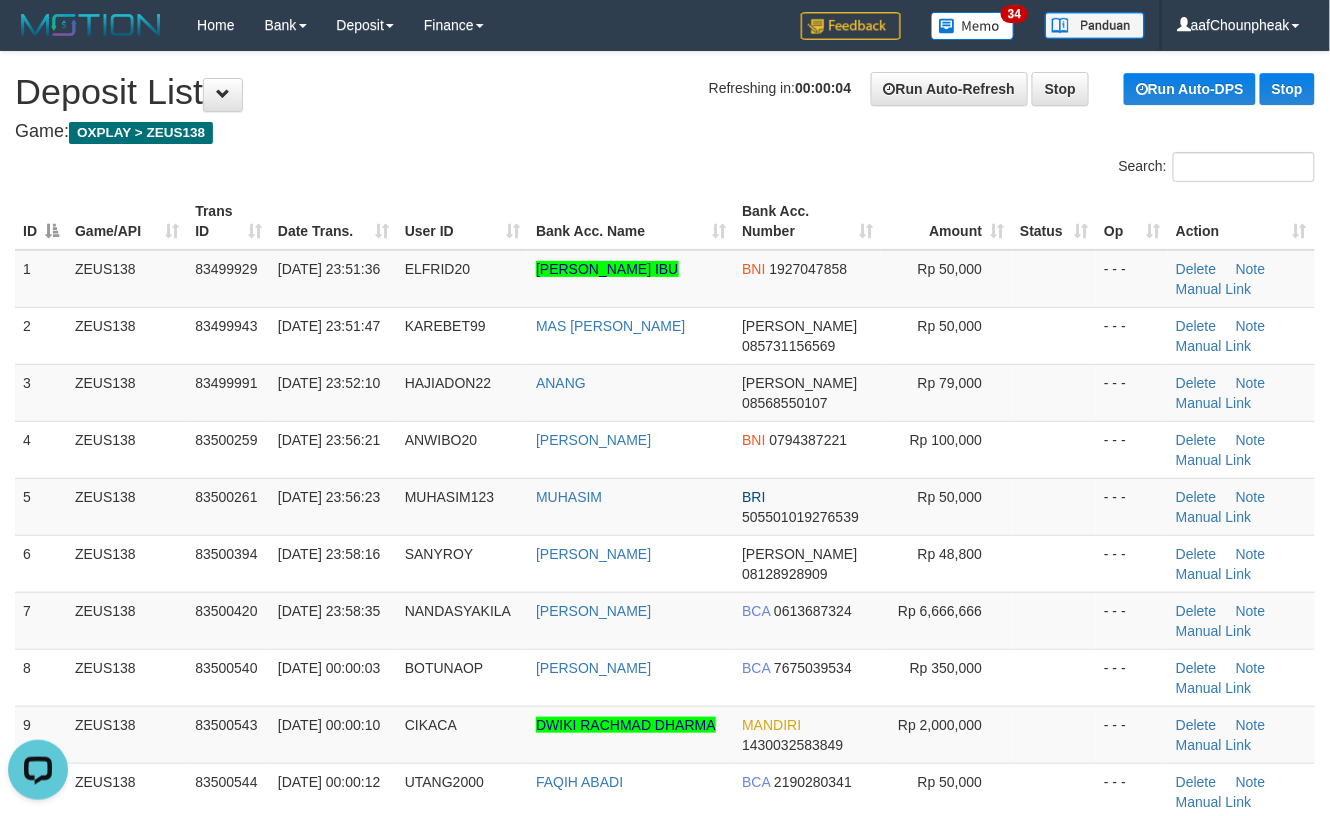 drag, startPoint x: 669, startPoint y: 380, endPoint x: 1338, endPoint y: 348, distance: 669.7649 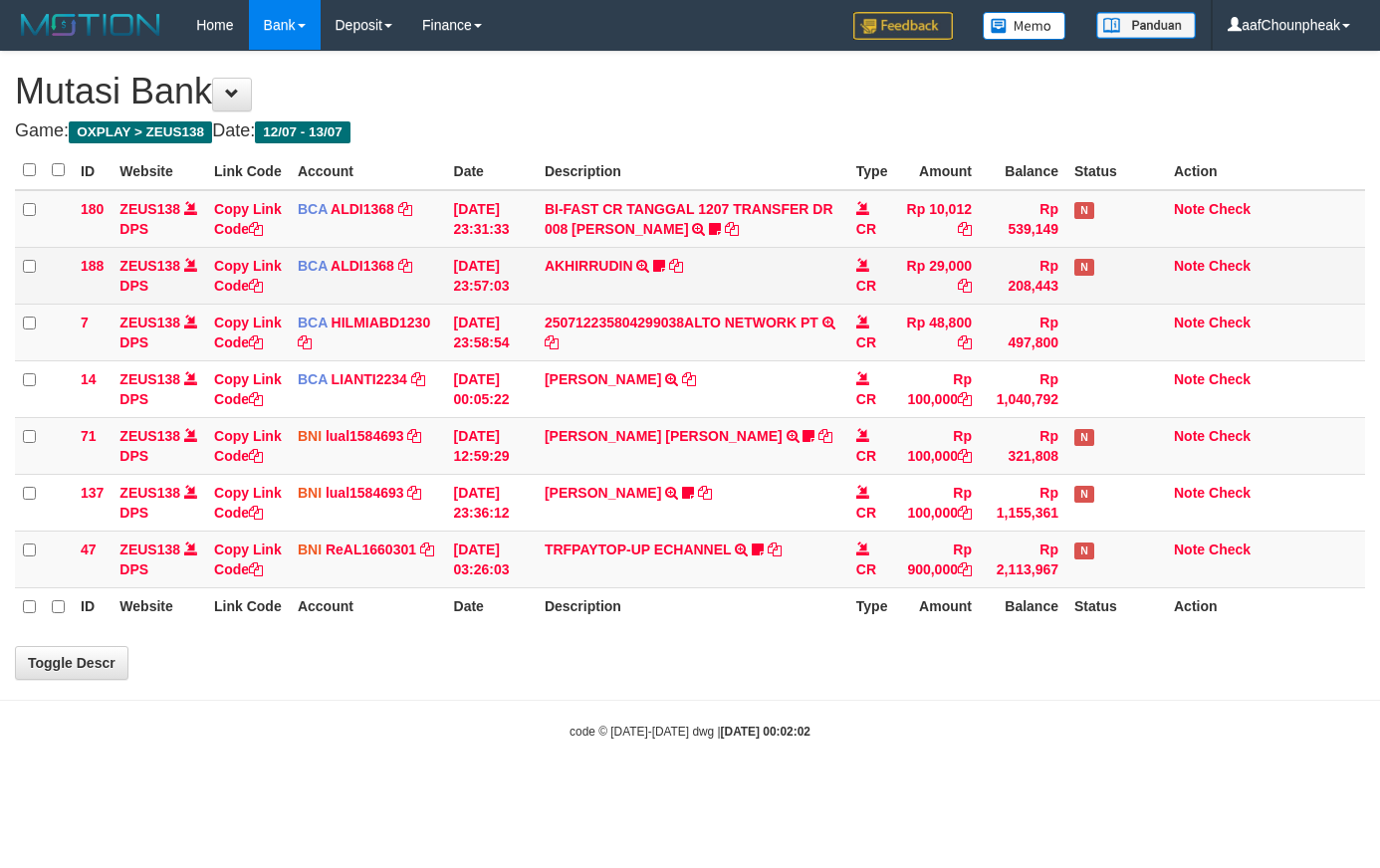 scroll, scrollTop: 149, scrollLeft: 0, axis: vertical 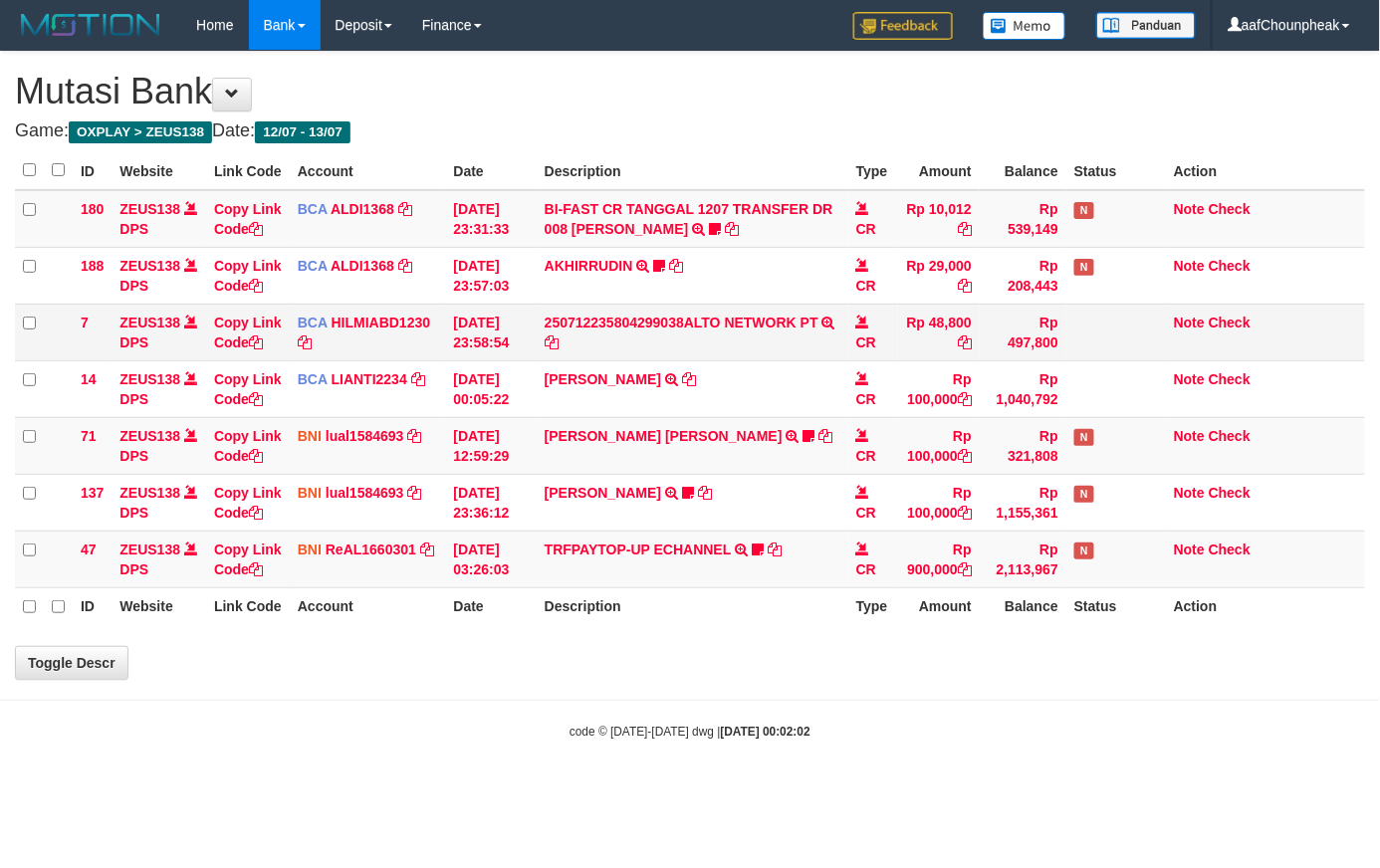 select on "***" 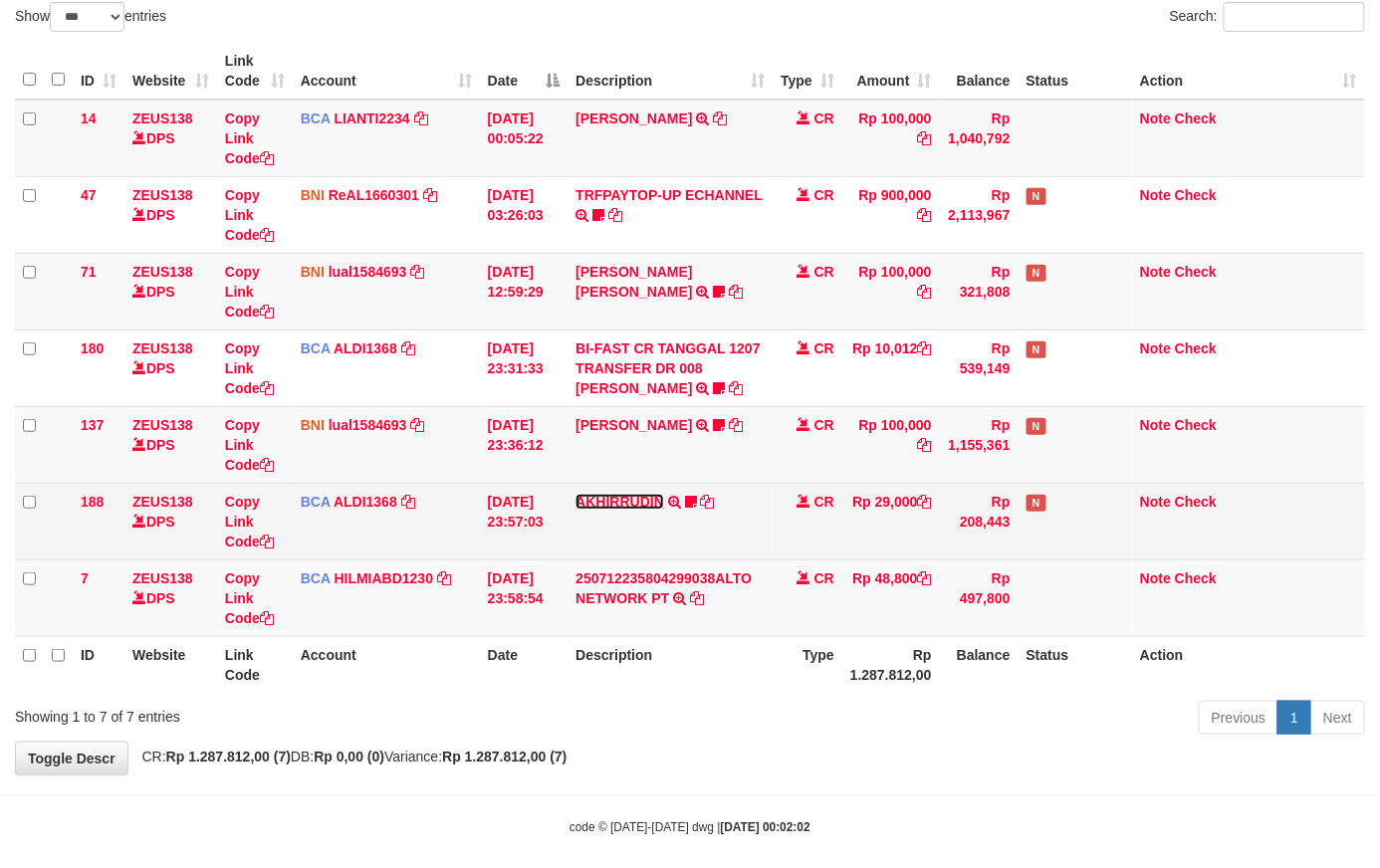 click on "AKHIRRUDIN" at bounding box center [619, 502] 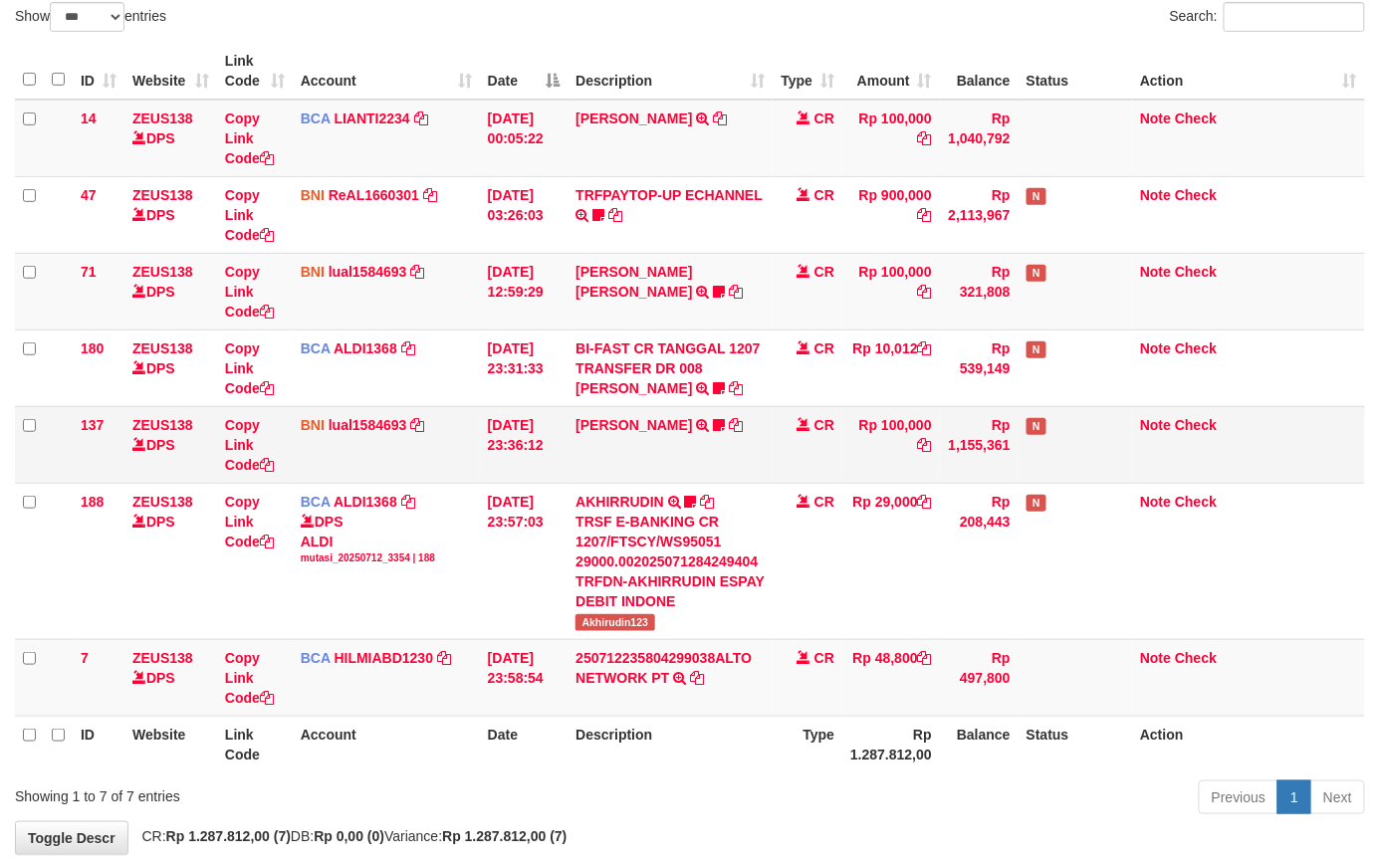 click on "[PERSON_NAME]            TRANSFER DARI SDR [PERSON_NAME]    Siapakek1" at bounding box center [670, 444] 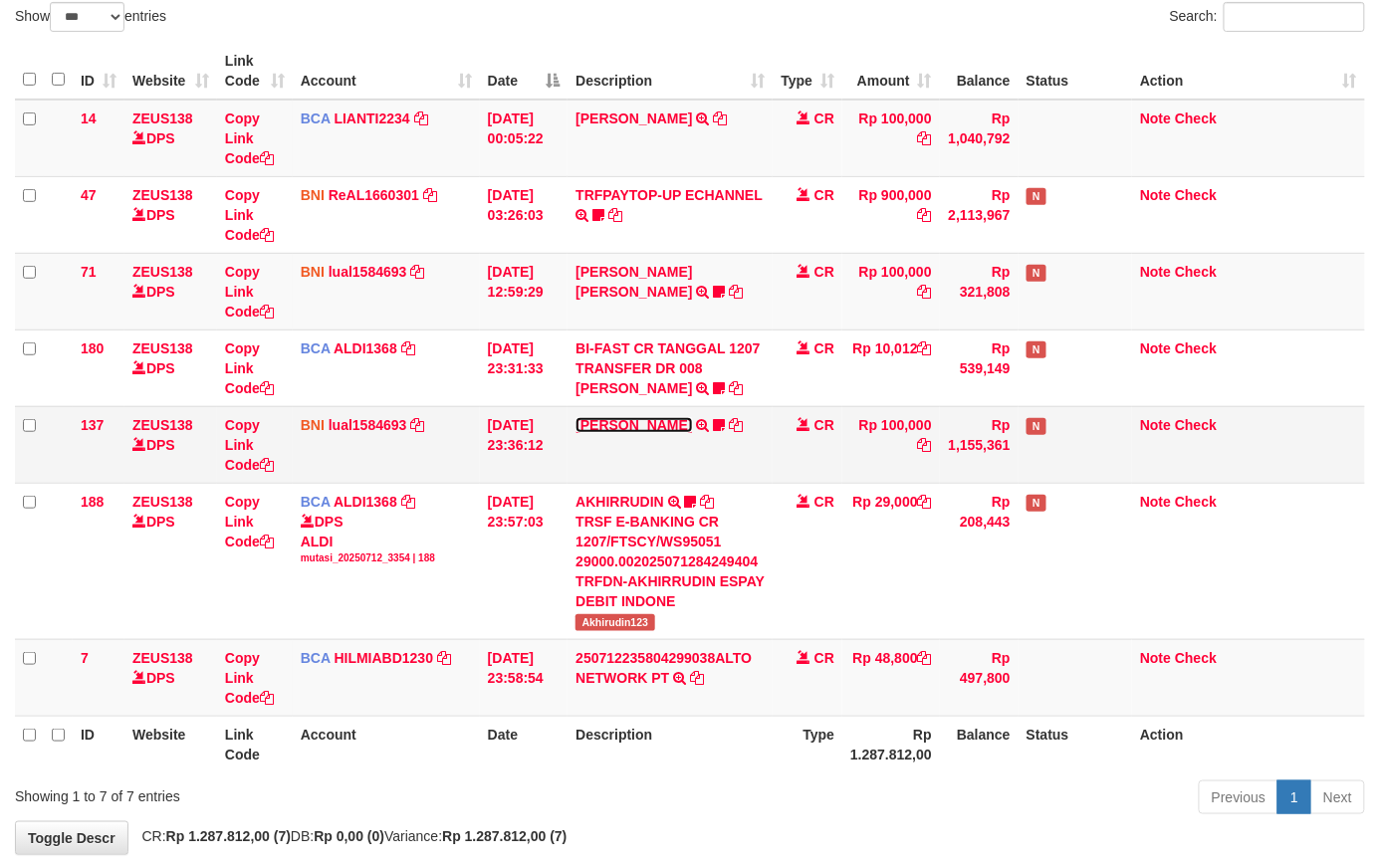 click on "[PERSON_NAME]" at bounding box center [633, 425] 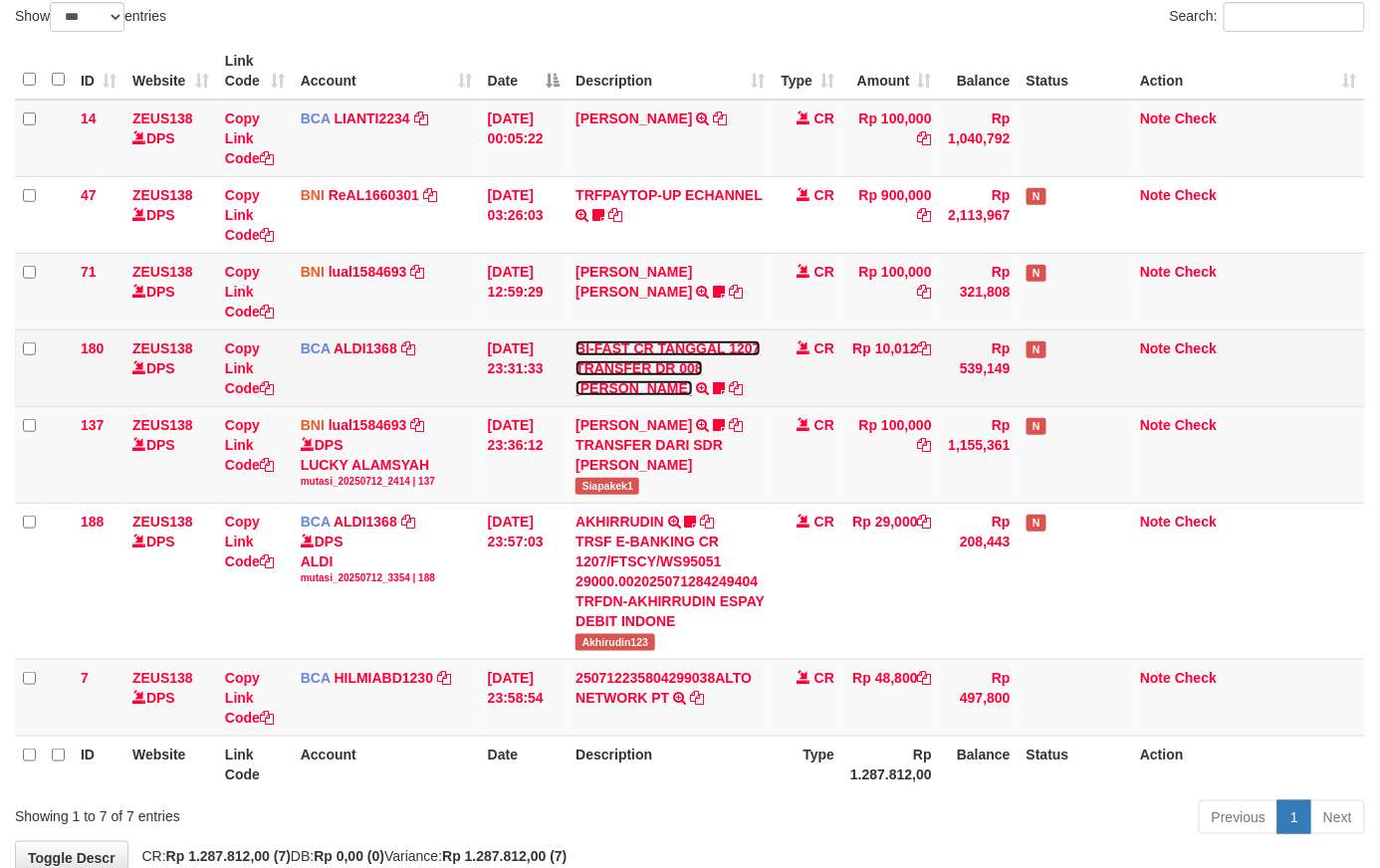 click on "BI-FAST CR TANGGAL 1207 TRANSFER DR 008 [PERSON_NAME]" at bounding box center [667, 368] 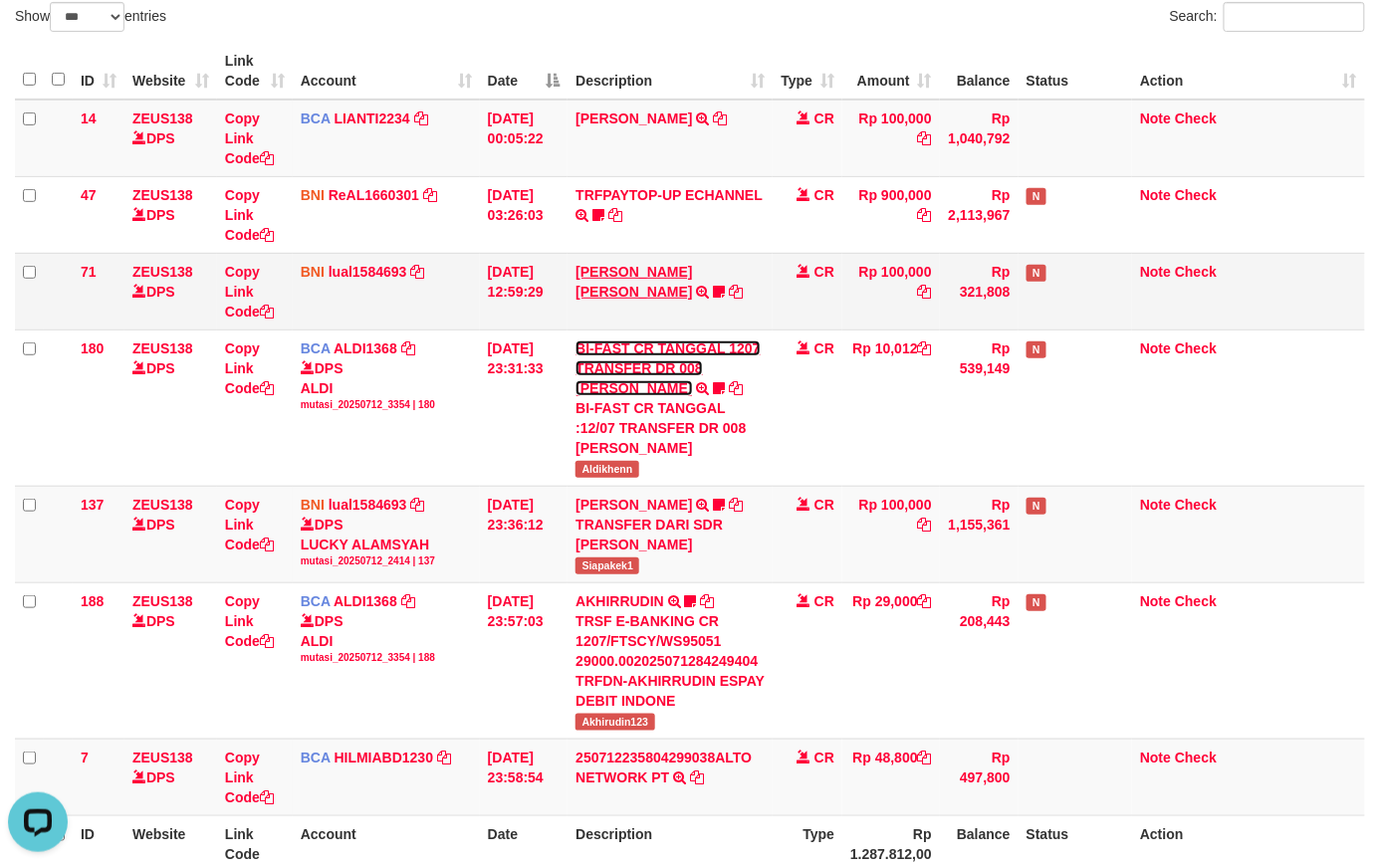 scroll, scrollTop: 0, scrollLeft: 0, axis: both 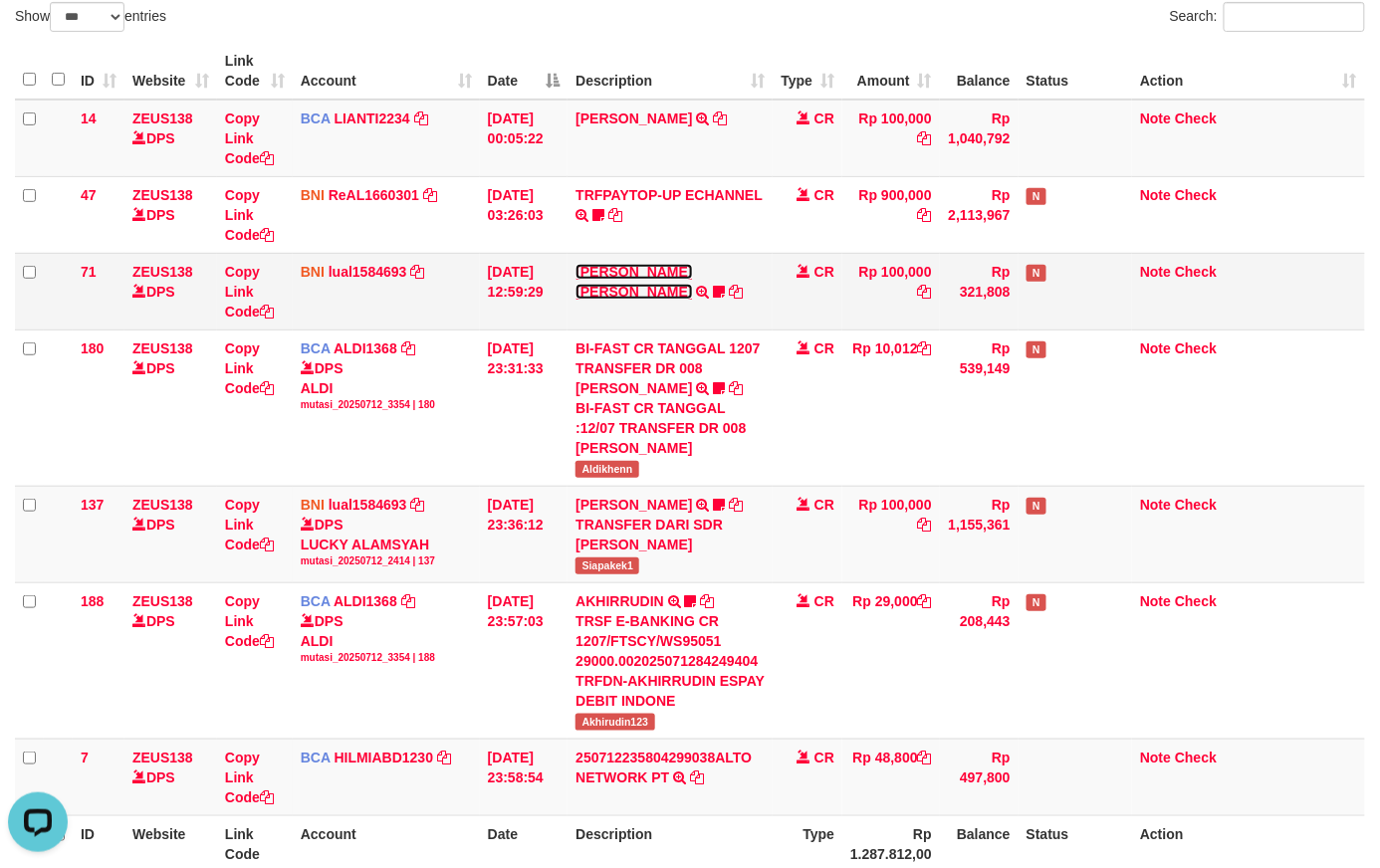 click on "[PERSON_NAME] [PERSON_NAME]" at bounding box center [633, 282] 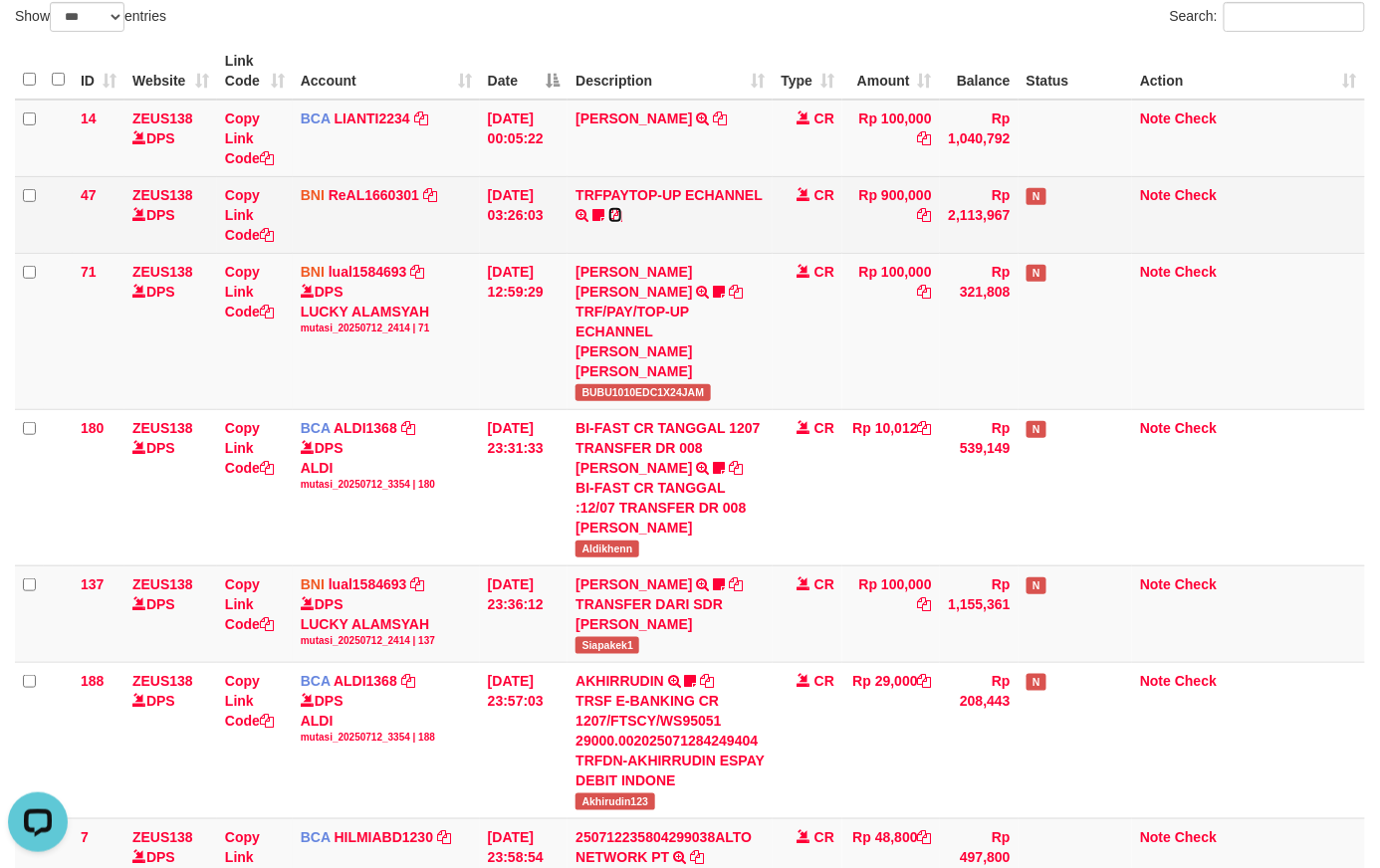 click at bounding box center (615, 215) 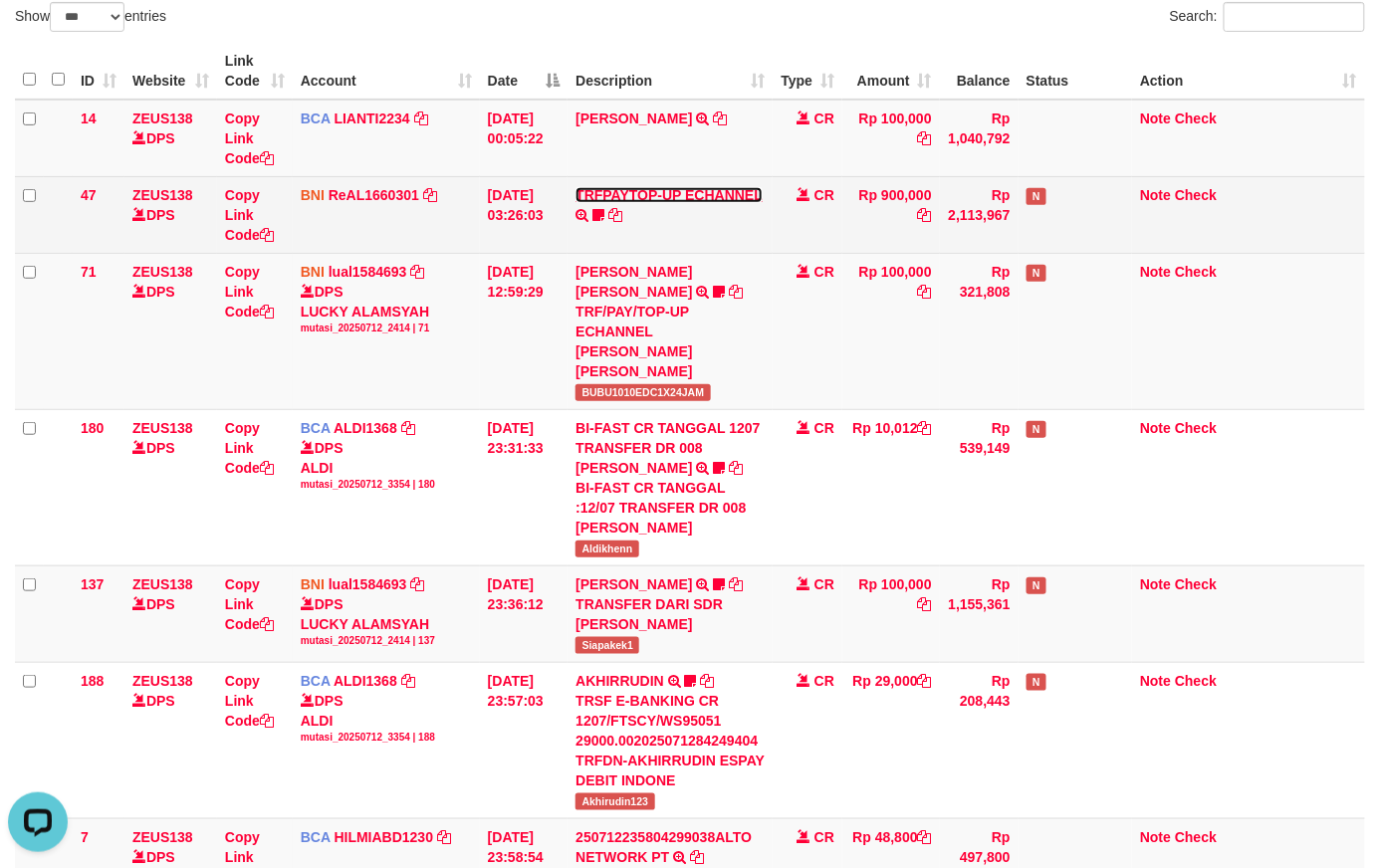 click on "TRFPAYTOP-UP ECHANNEL" at bounding box center (668, 195) 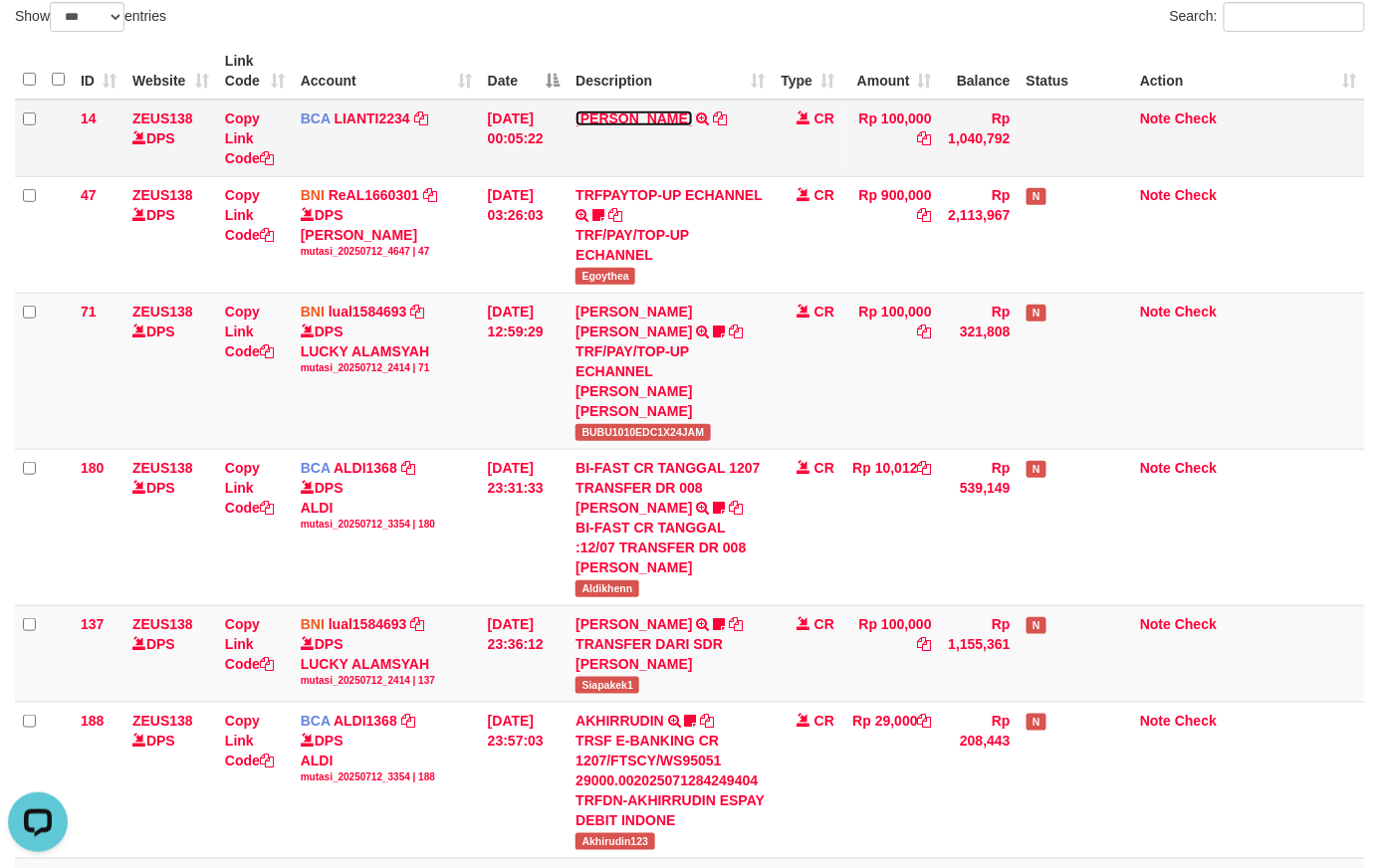 click on "[PERSON_NAME]" at bounding box center (633, 118) 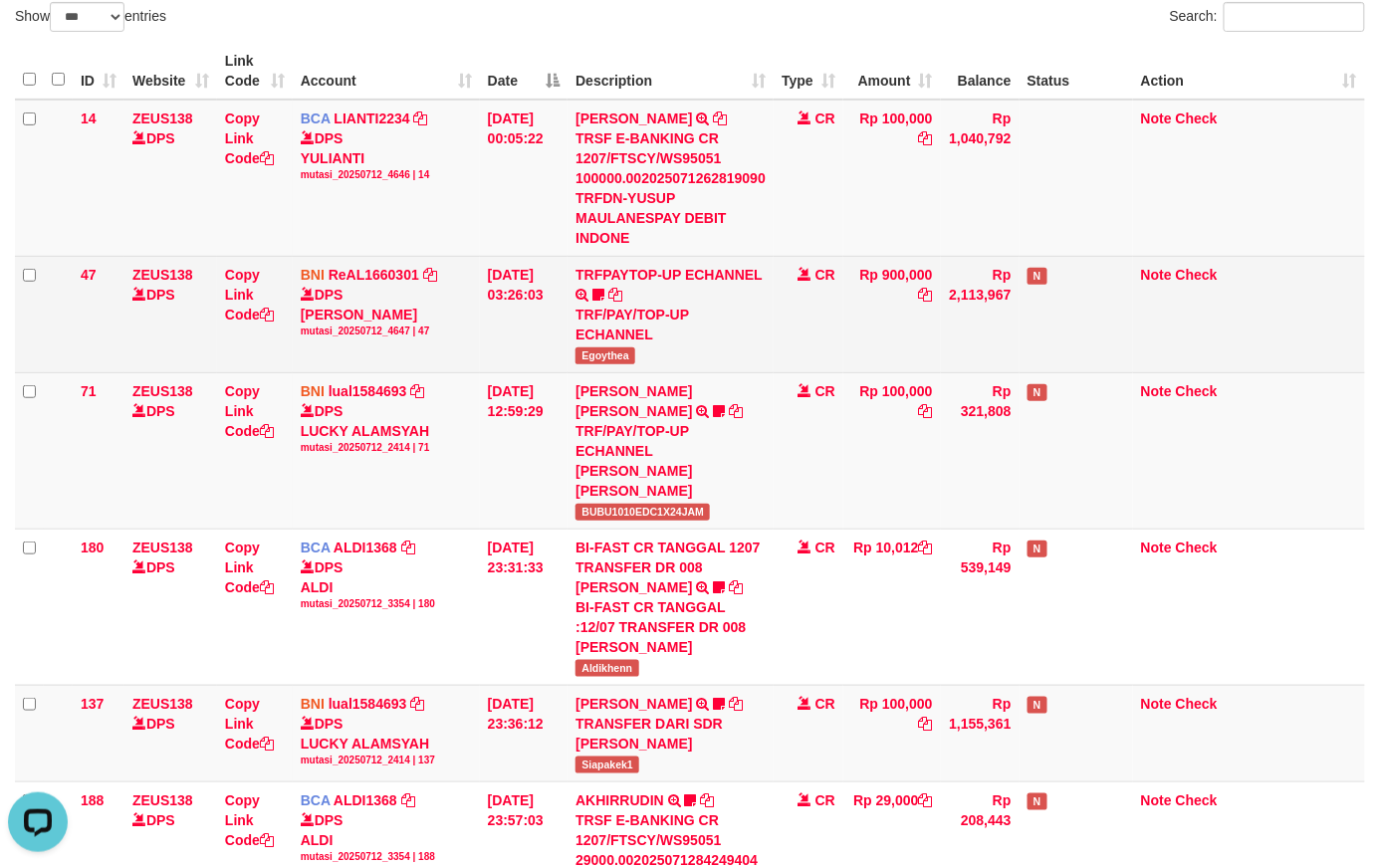 click on "Egoythea" at bounding box center [605, 355] 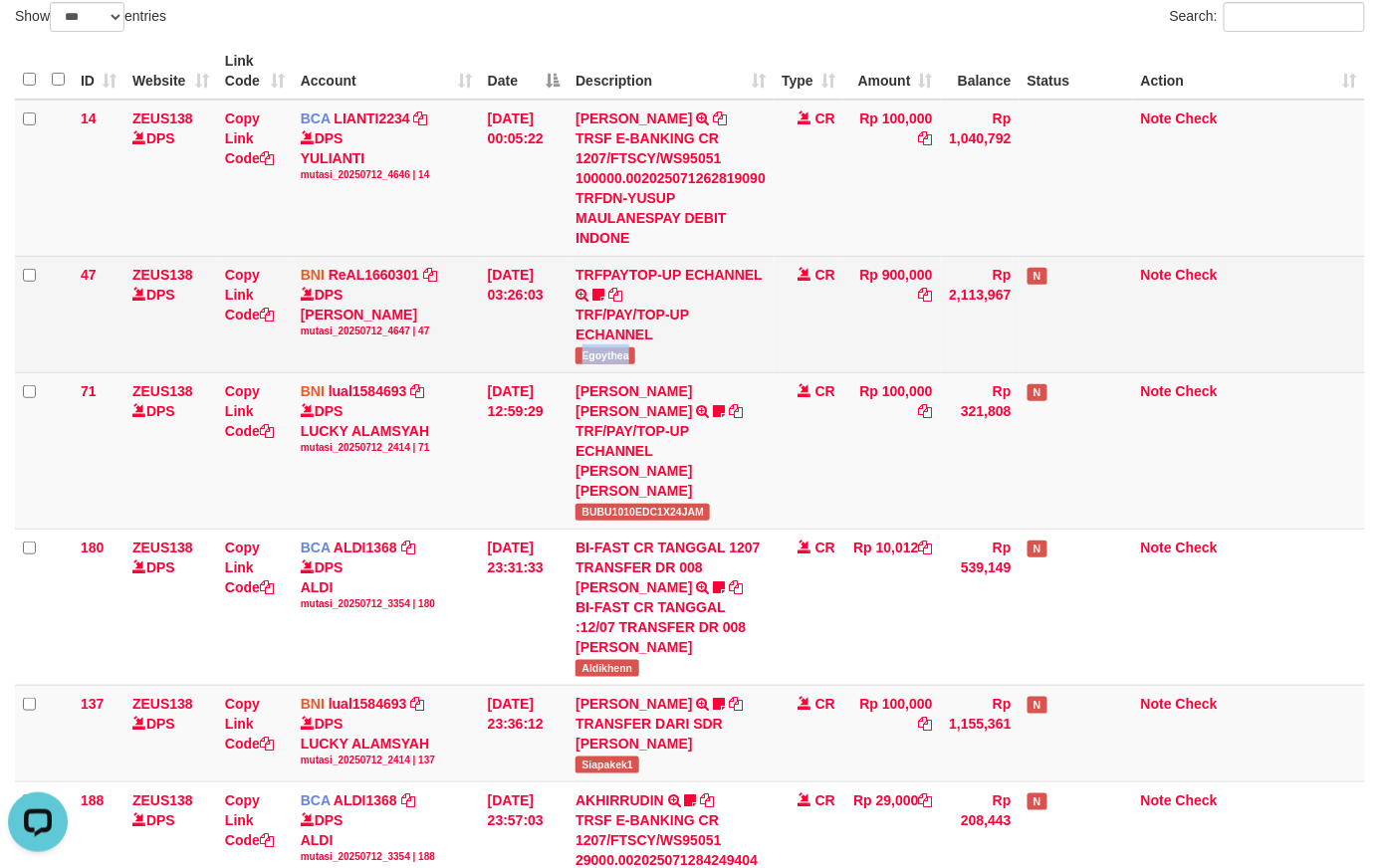 click on "Egoythea" at bounding box center [605, 355] 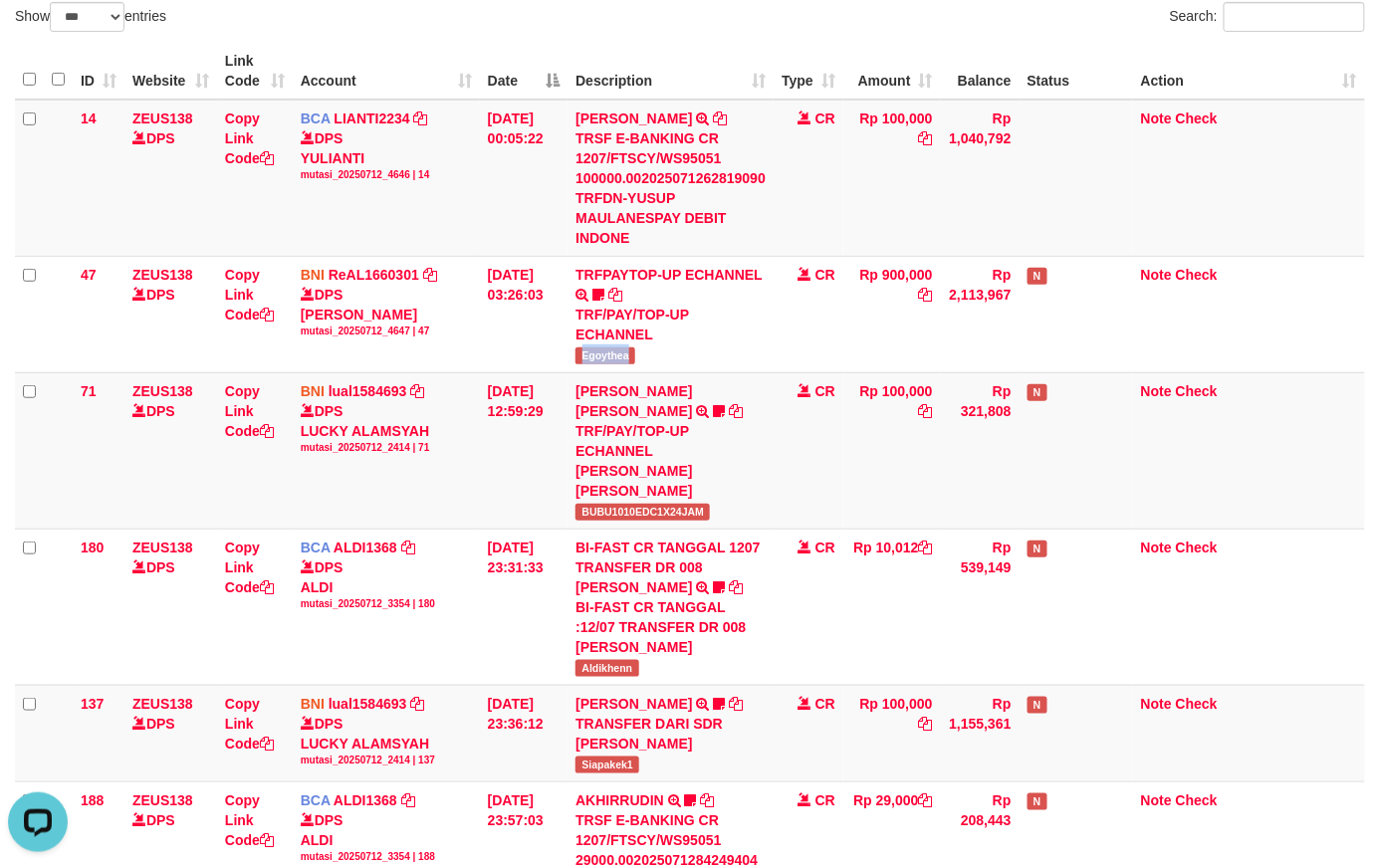 copy on "Egoythea" 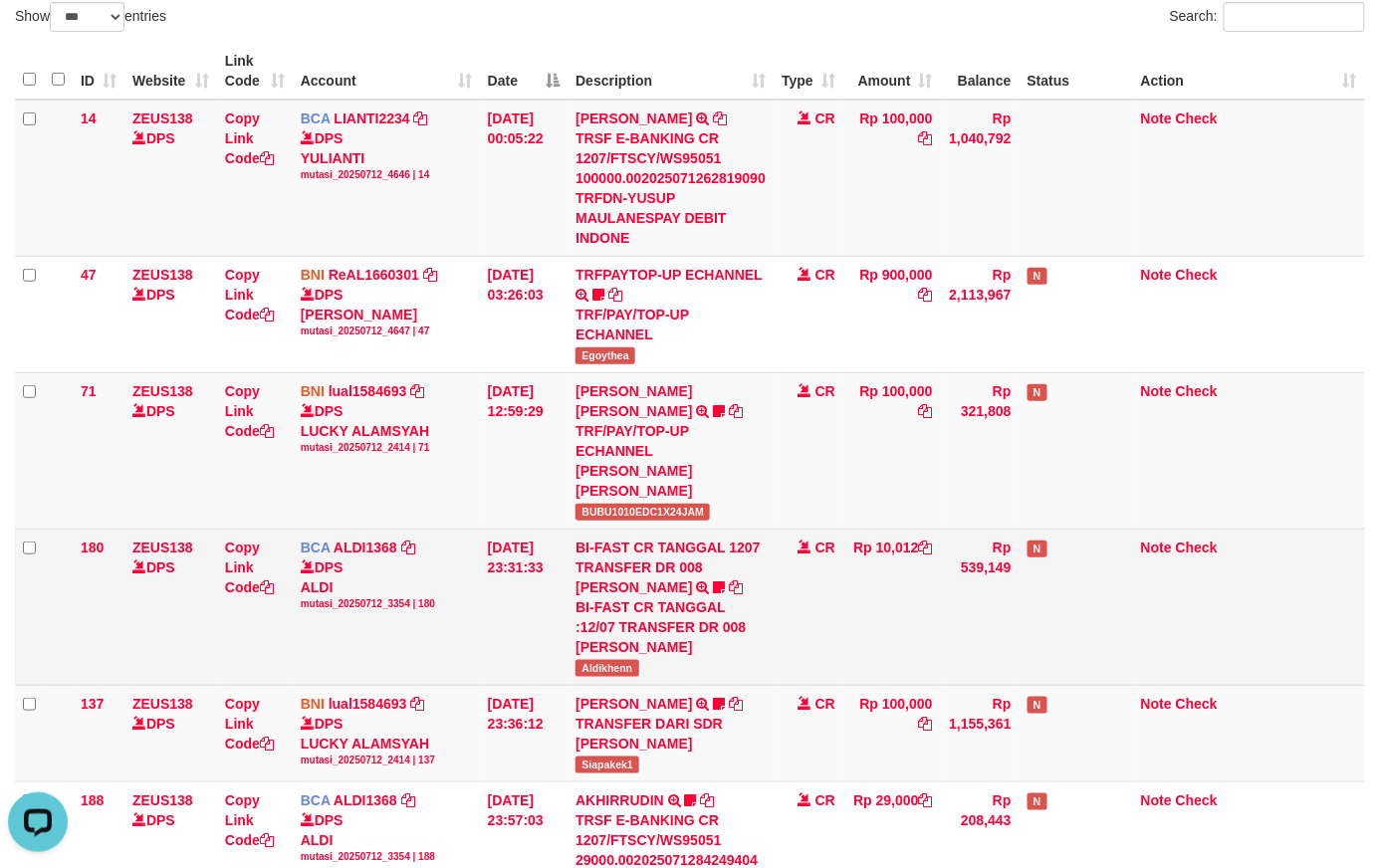 click on "CR" at bounding box center (808, 606) 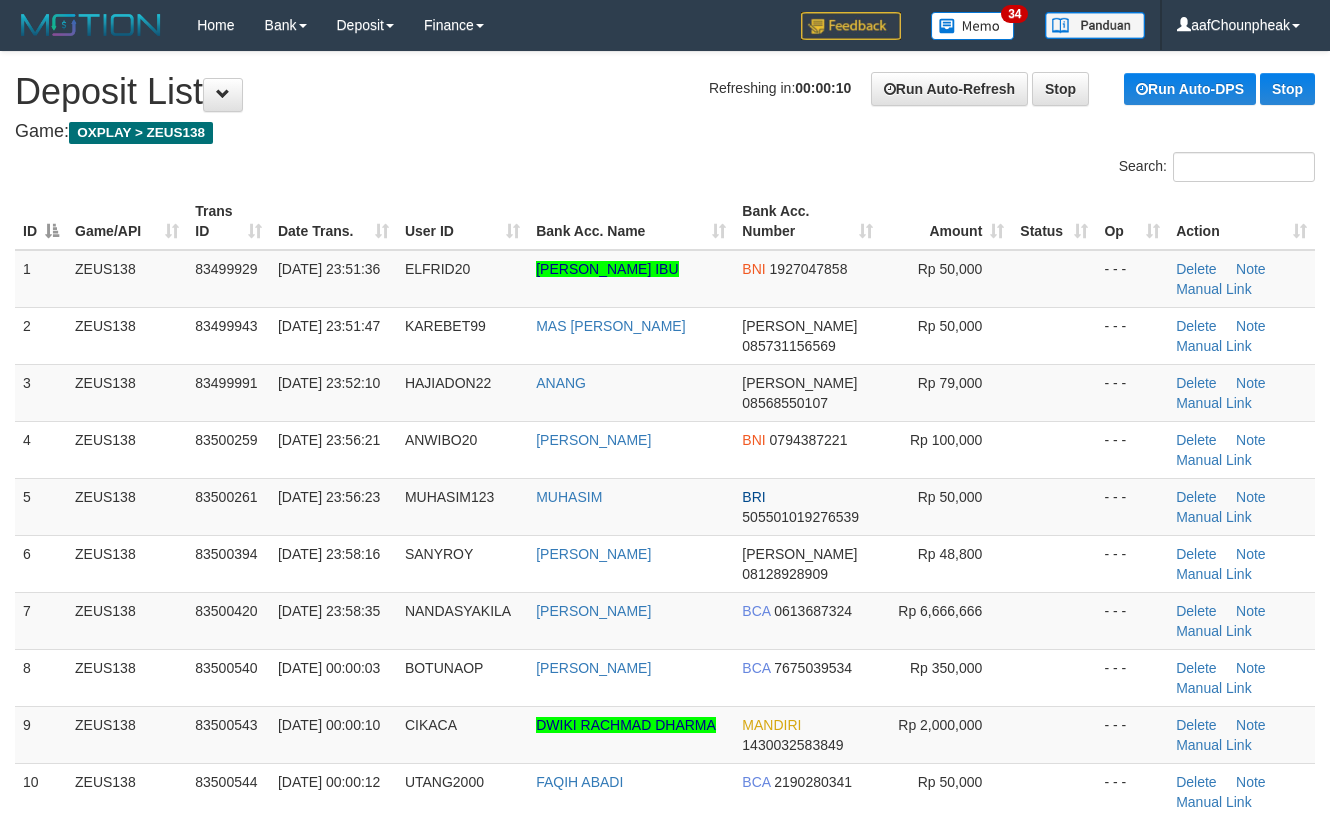 scroll, scrollTop: 0, scrollLeft: 0, axis: both 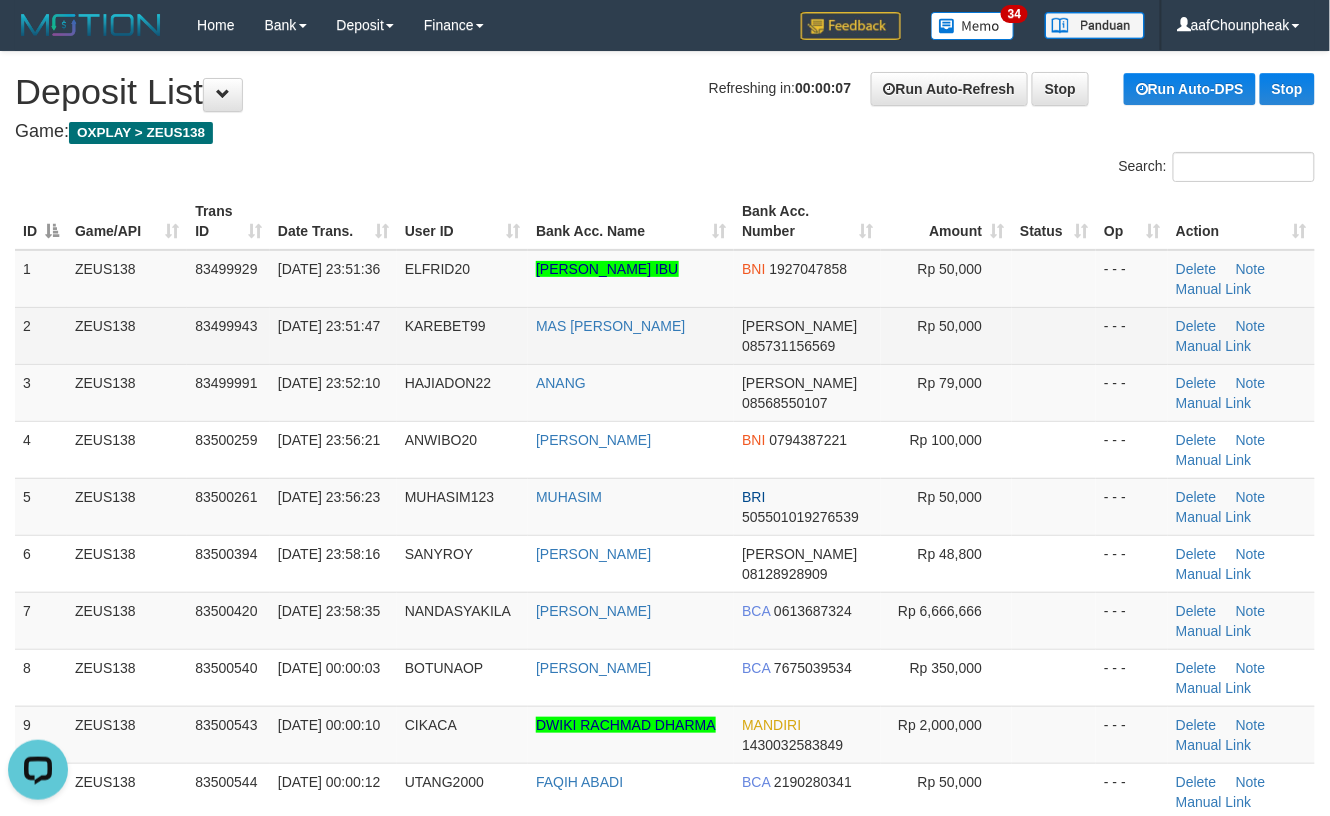 click on "085731156569" at bounding box center (788, 346) 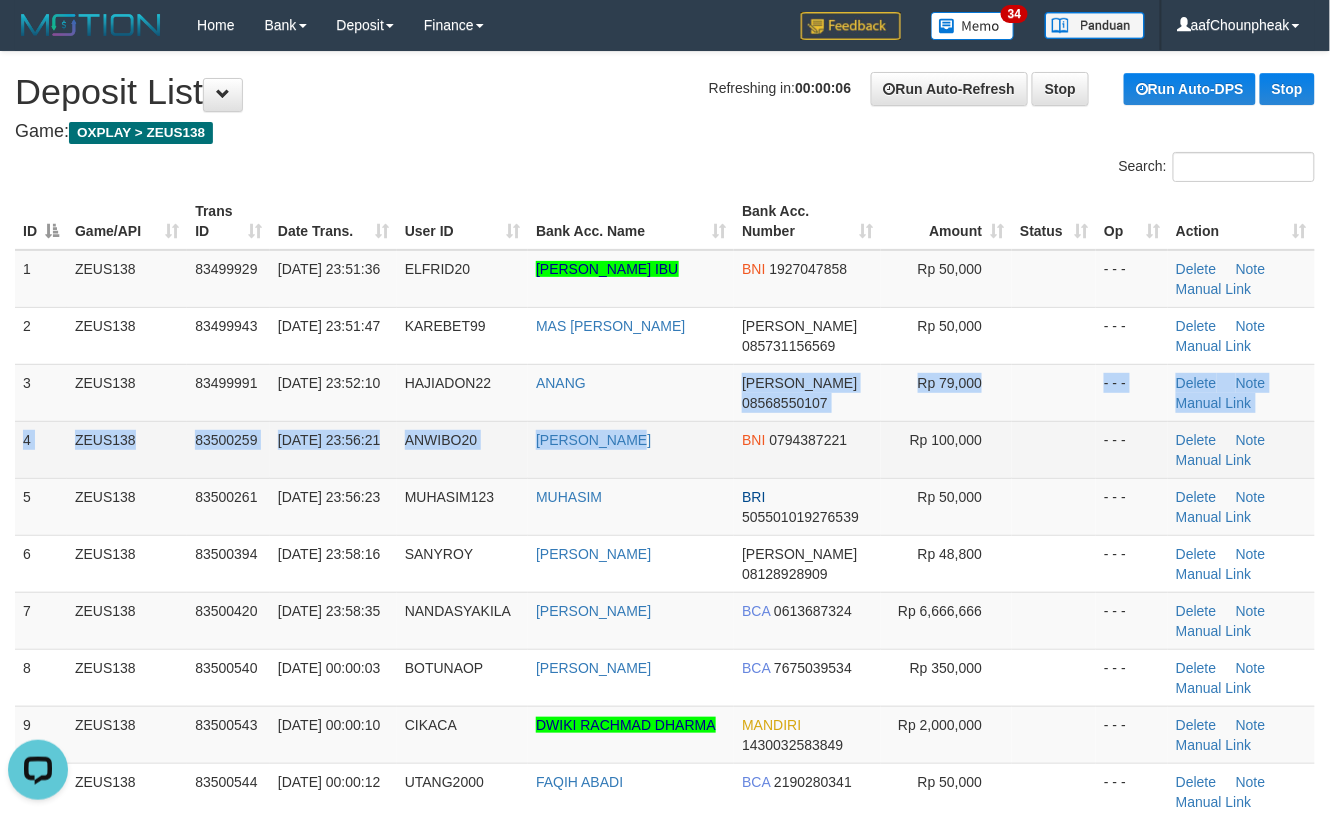 drag, startPoint x: 690, startPoint y: 422, endPoint x: 1340, endPoint y: 400, distance: 650.3722 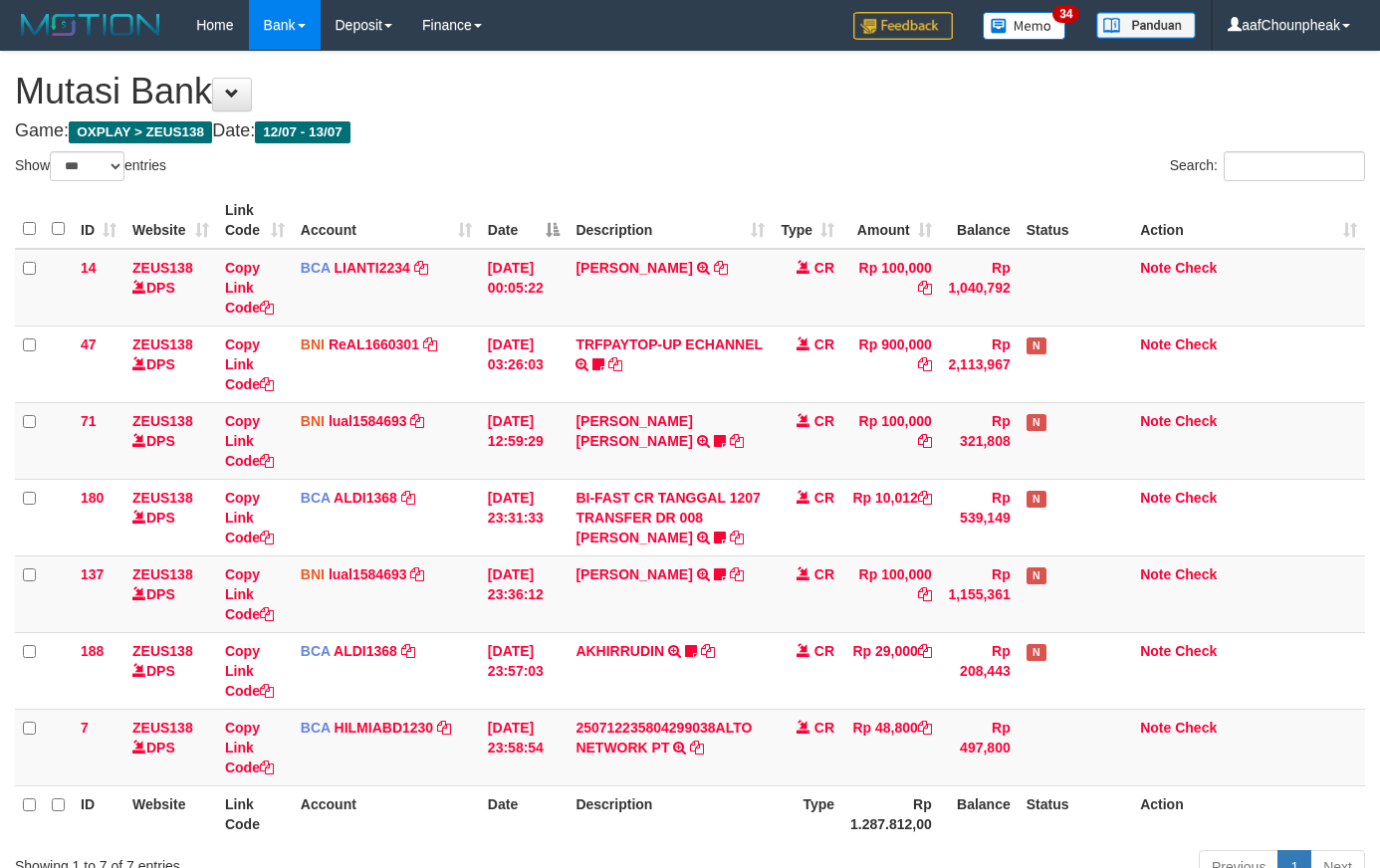 select on "***" 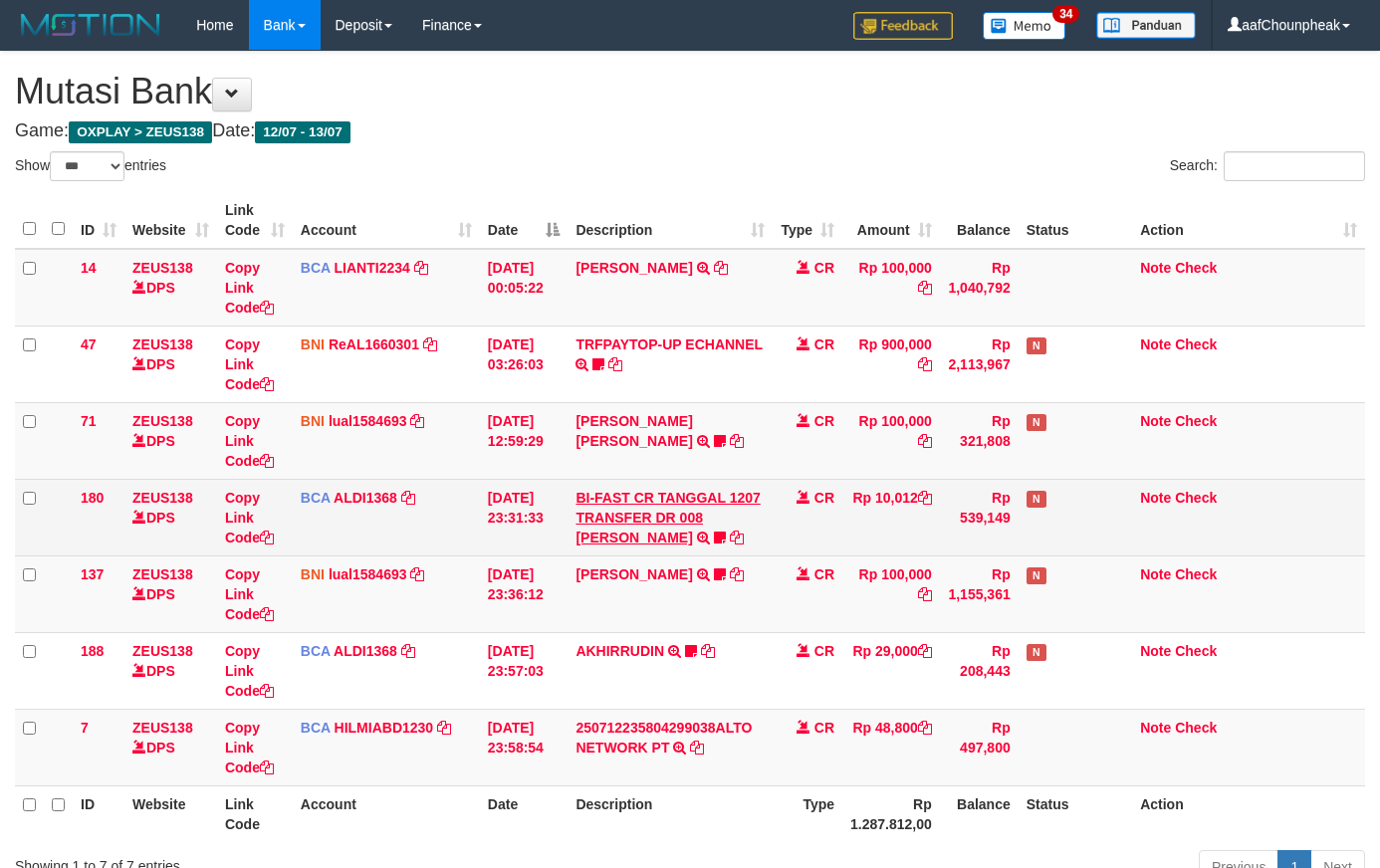 scroll, scrollTop: 149, scrollLeft: 0, axis: vertical 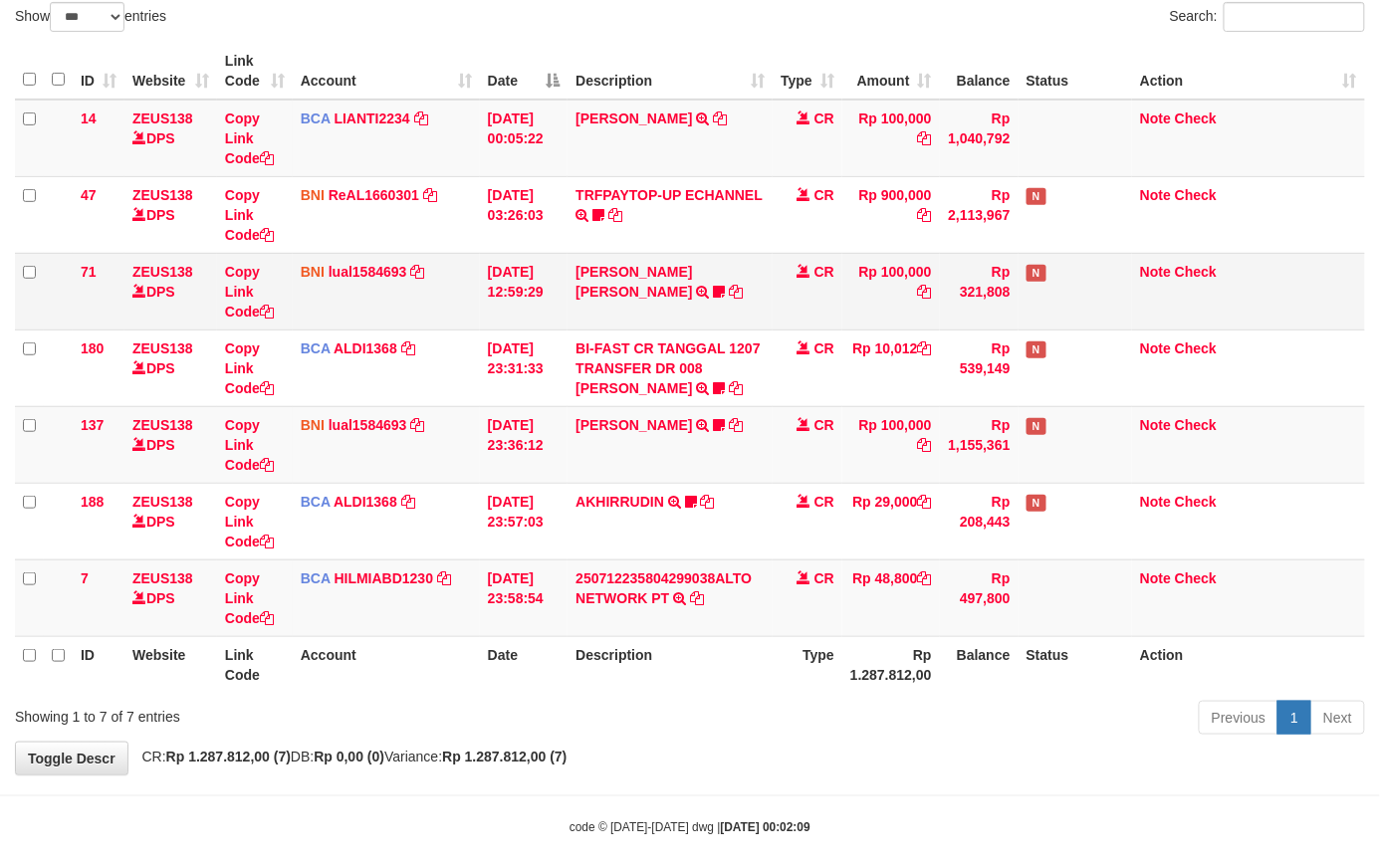 click on "[PERSON_NAME] [PERSON_NAME]            TRF/PAY/TOP-UP ECHANNEL [PERSON_NAME] [PERSON_NAME]    BUBU1010EDC1X24JAM" at bounding box center (670, 291) 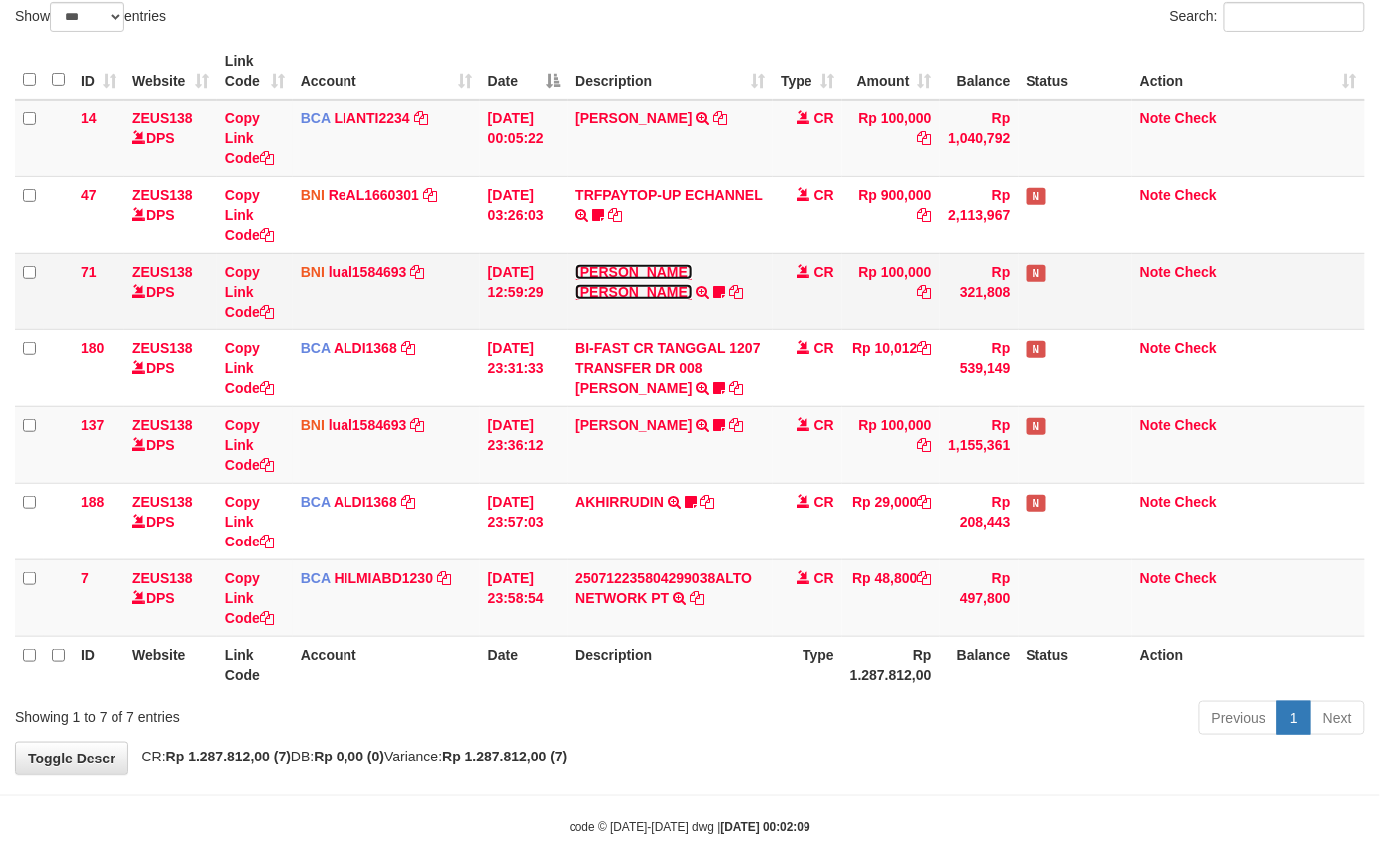 click on "[PERSON_NAME] [PERSON_NAME]" at bounding box center (633, 282) 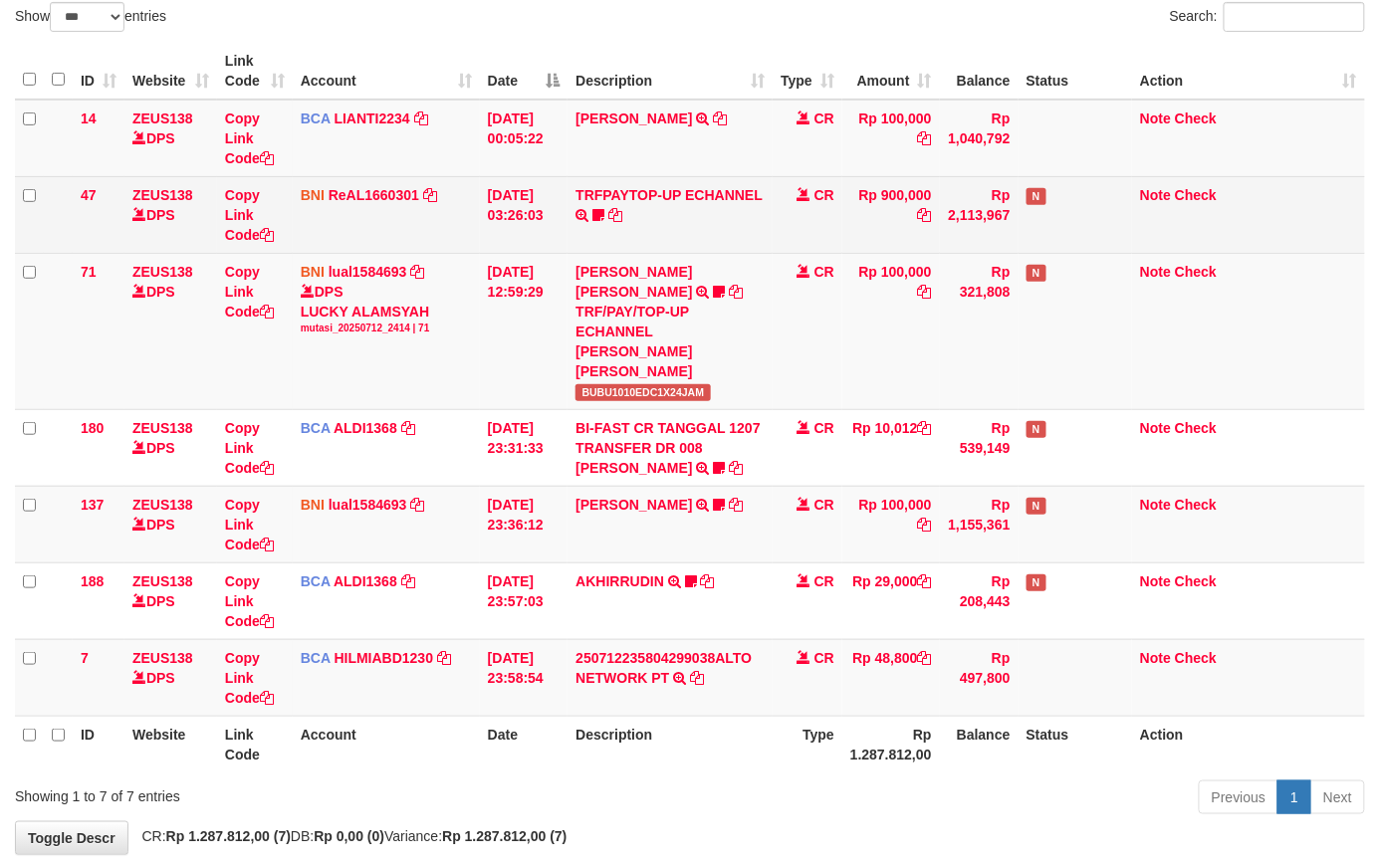 click on "TRFPAYTOP-UP ECHANNEL            TRF/PAY/TOP-UP ECHANNEL    Egoythea" at bounding box center [670, 214] 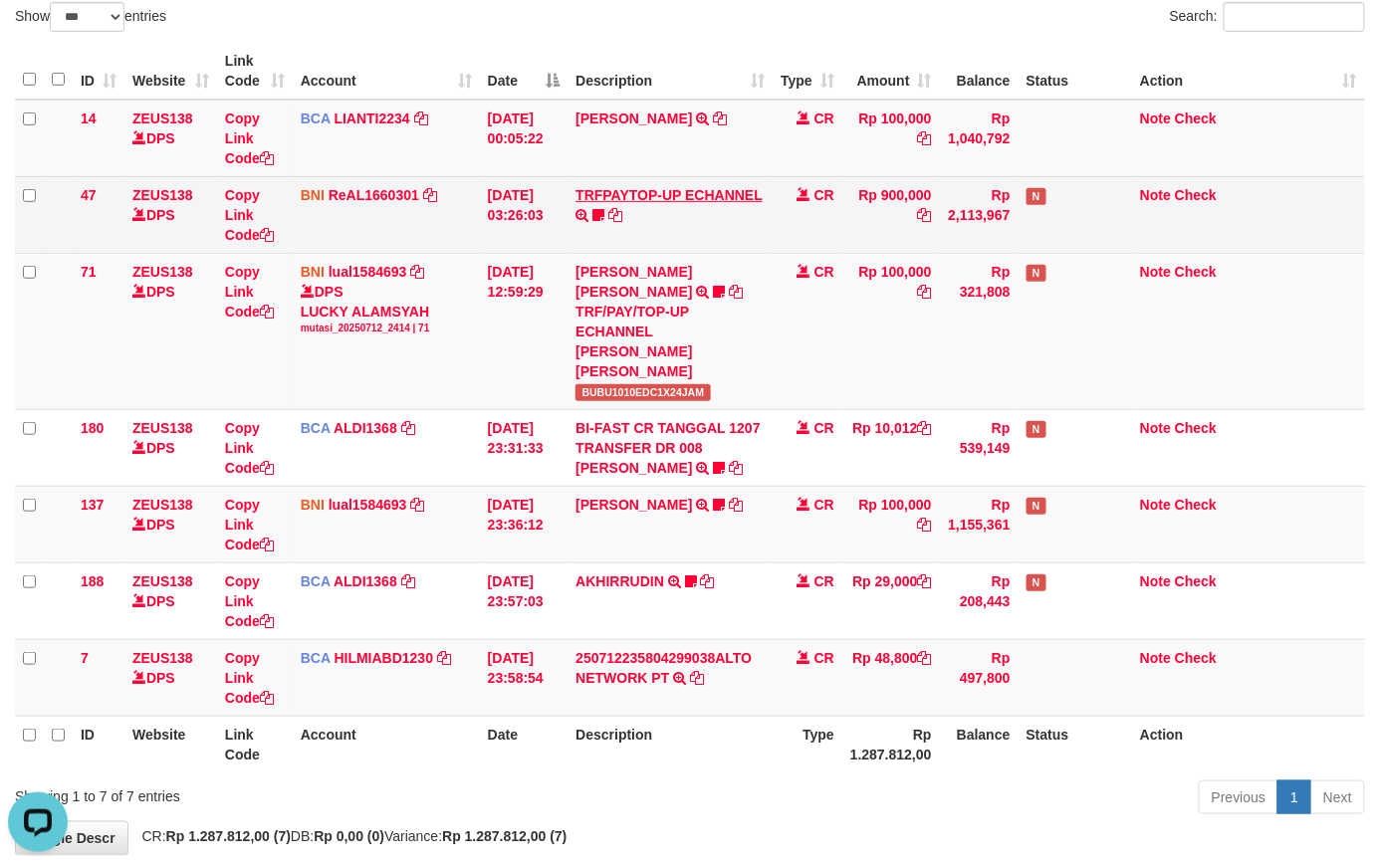 scroll, scrollTop: 0, scrollLeft: 0, axis: both 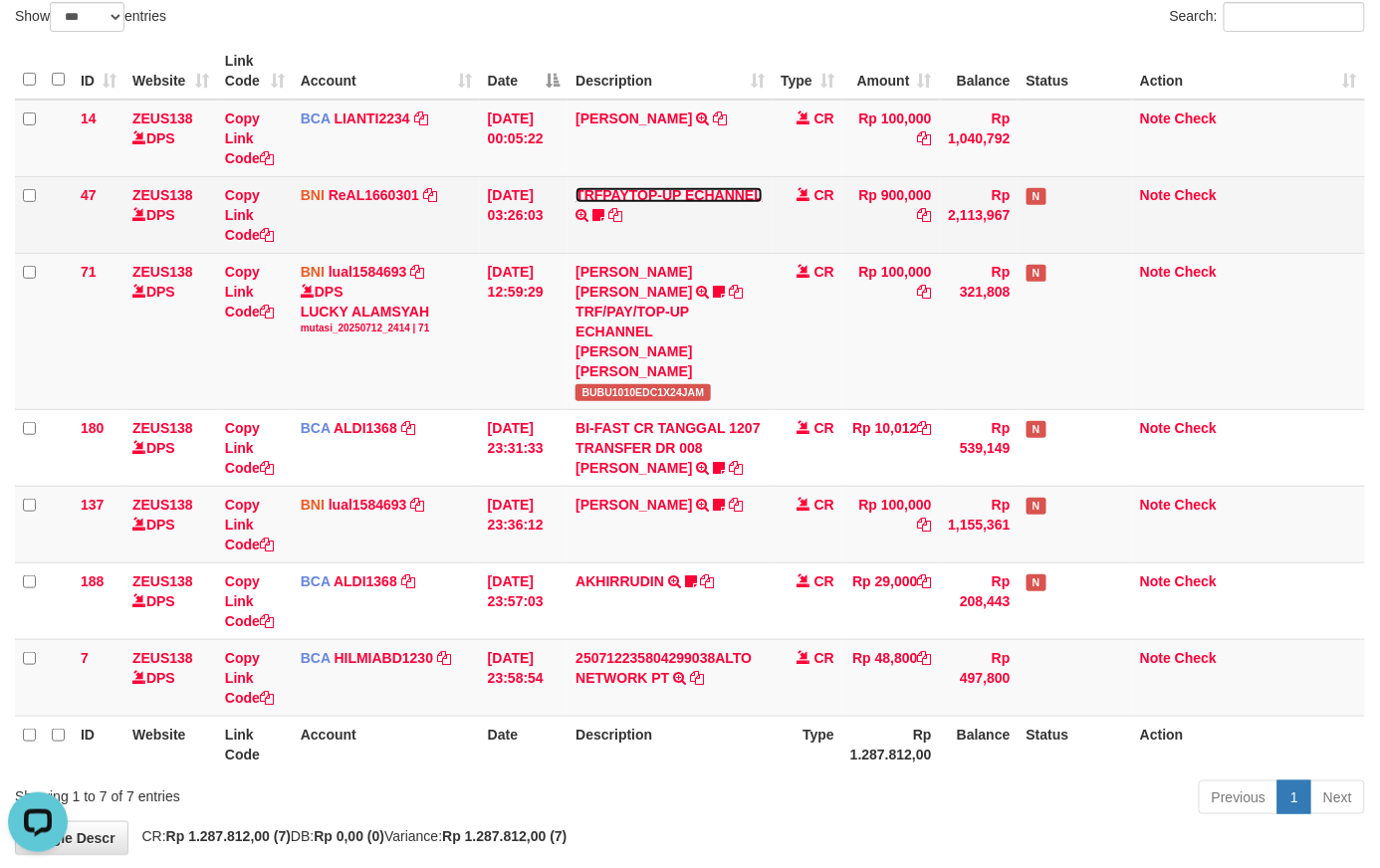 click on "TRFPAYTOP-UP ECHANNEL" at bounding box center (668, 195) 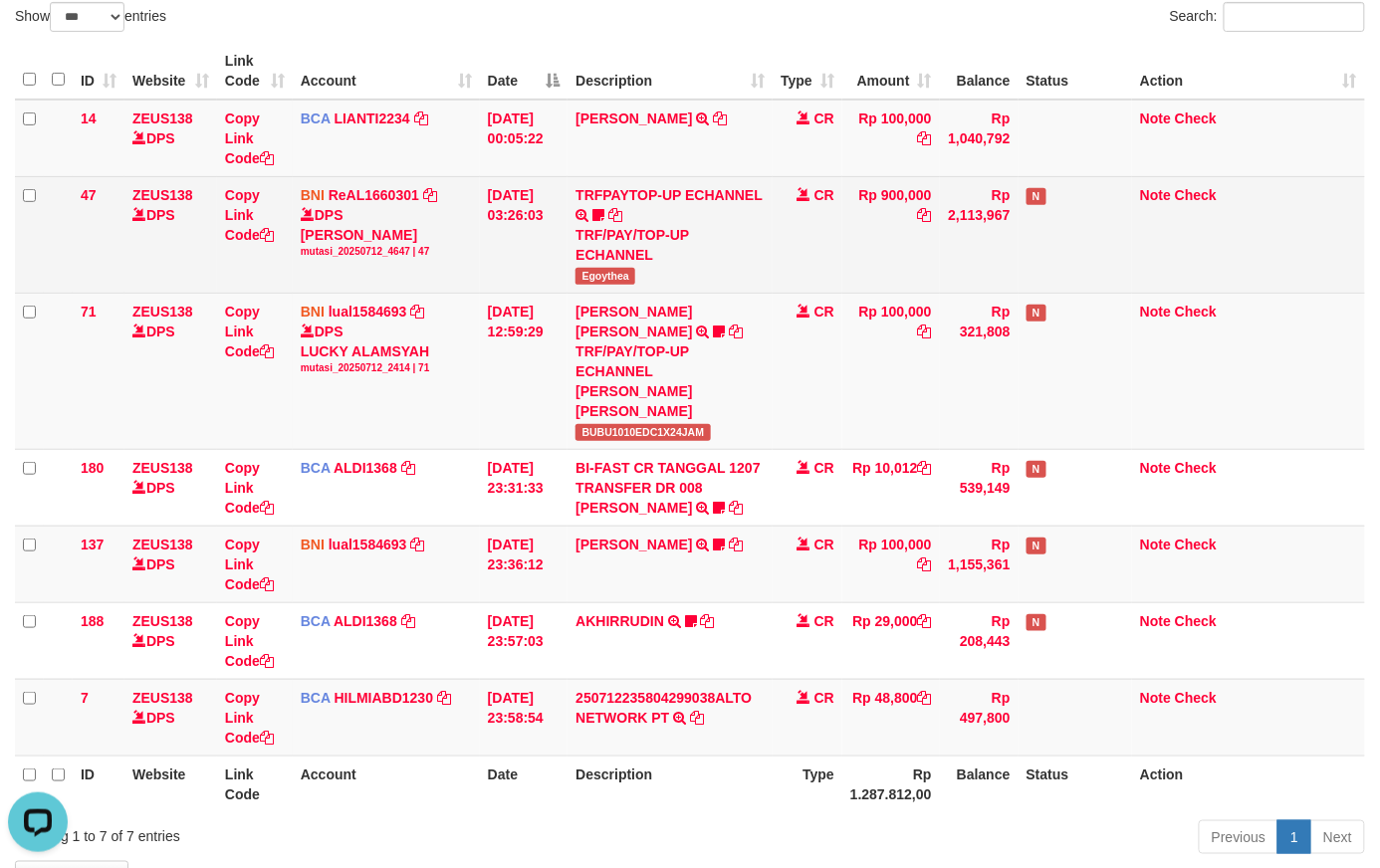click on "Egoythea" at bounding box center (605, 276) 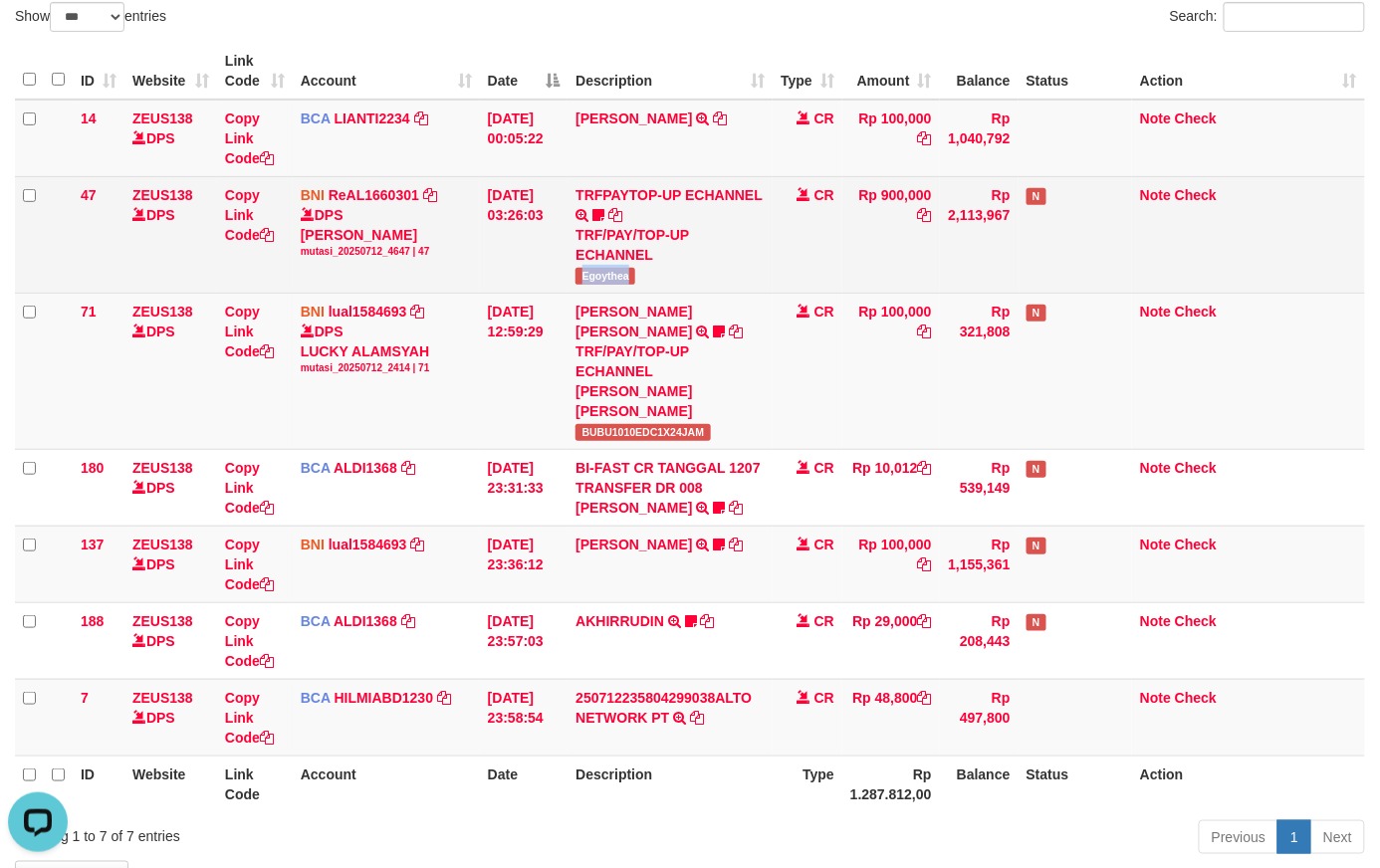 click on "Egoythea" at bounding box center [605, 276] 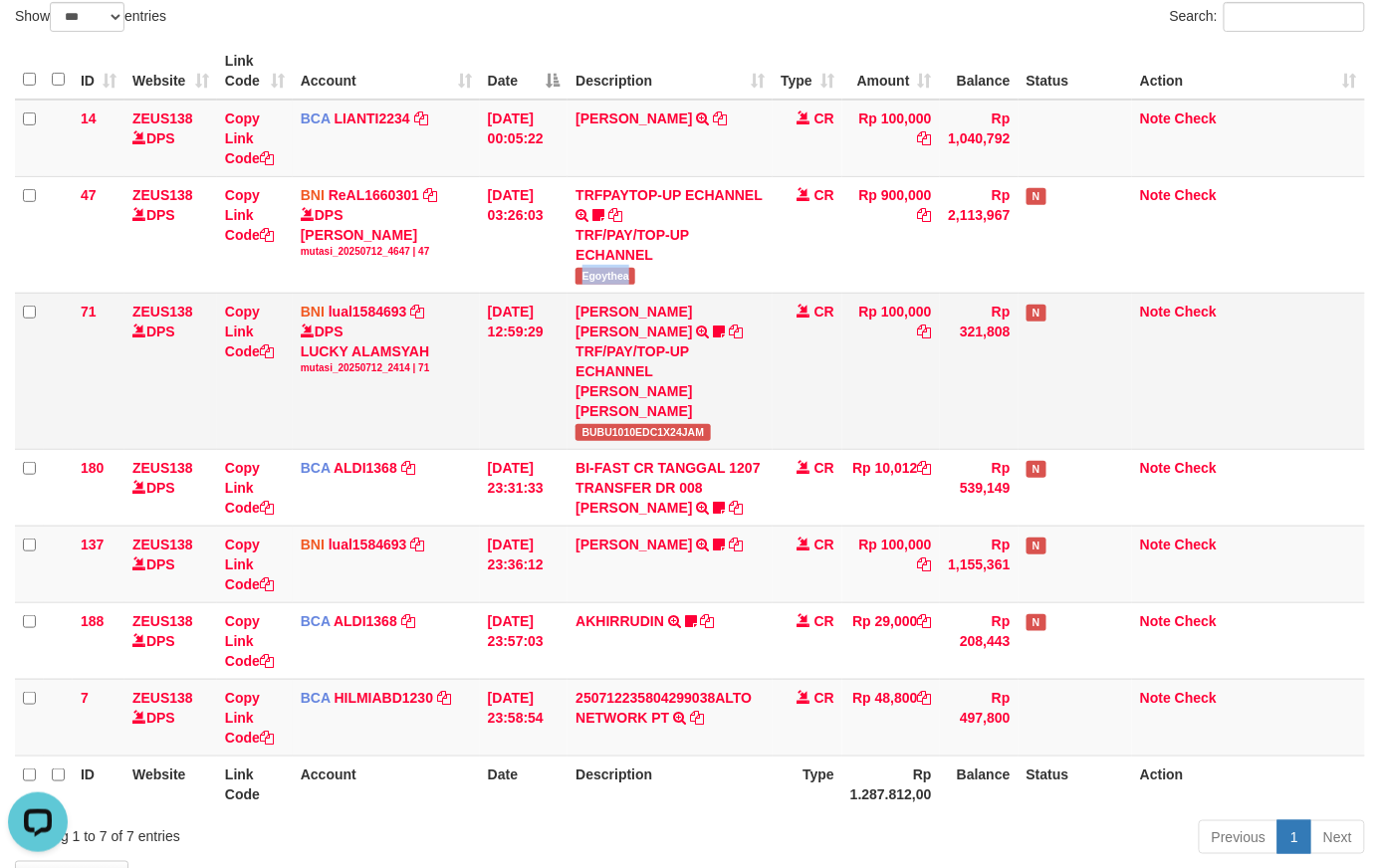 copy on "Egoythea" 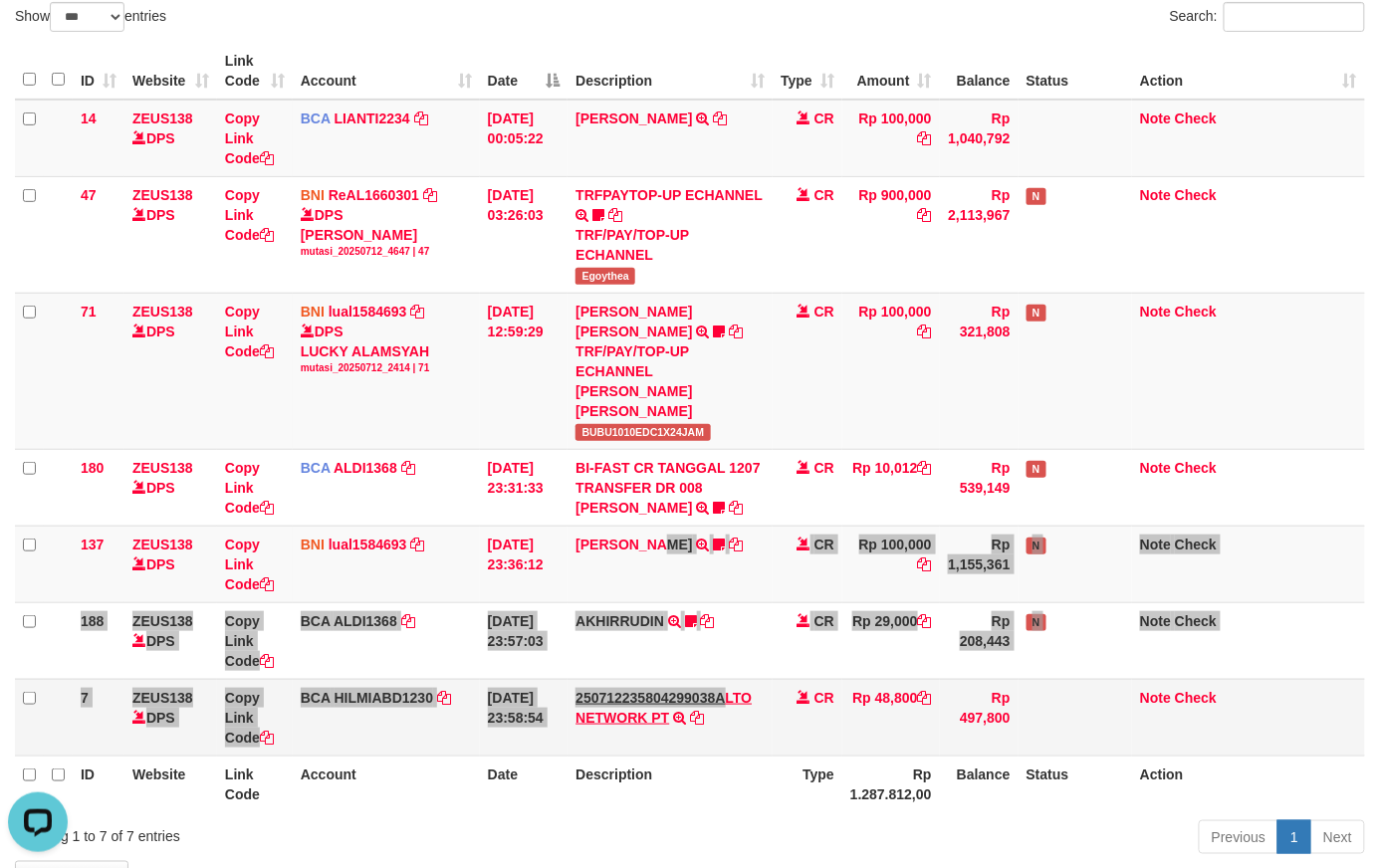 click on "14
ZEUS138    DPS
Copy Link Code
BCA
LIANTI2234
DPS
YULIANTI
mutasi_20250712_4646 | 14
mutasi_20250712_4646 | 14
12/07/2025 00:05:22
YUSUP MAULAN         TRSF E-BANKING CR 1207/FTSCY/WS95051
100000.002025071262819090 TRFDN-YUSUP MAULANESPAY DEBIT INDONE
CR
Rp 100,000
Rp 1,040,792
Note
Check
47
ZEUS138    DPS
Copy Link Code
BNI
ReAL1660301
DPS
REYHAN ALMANSYAH
mutasi_20250712_4647 | 47" at bounding box center (690, 428) 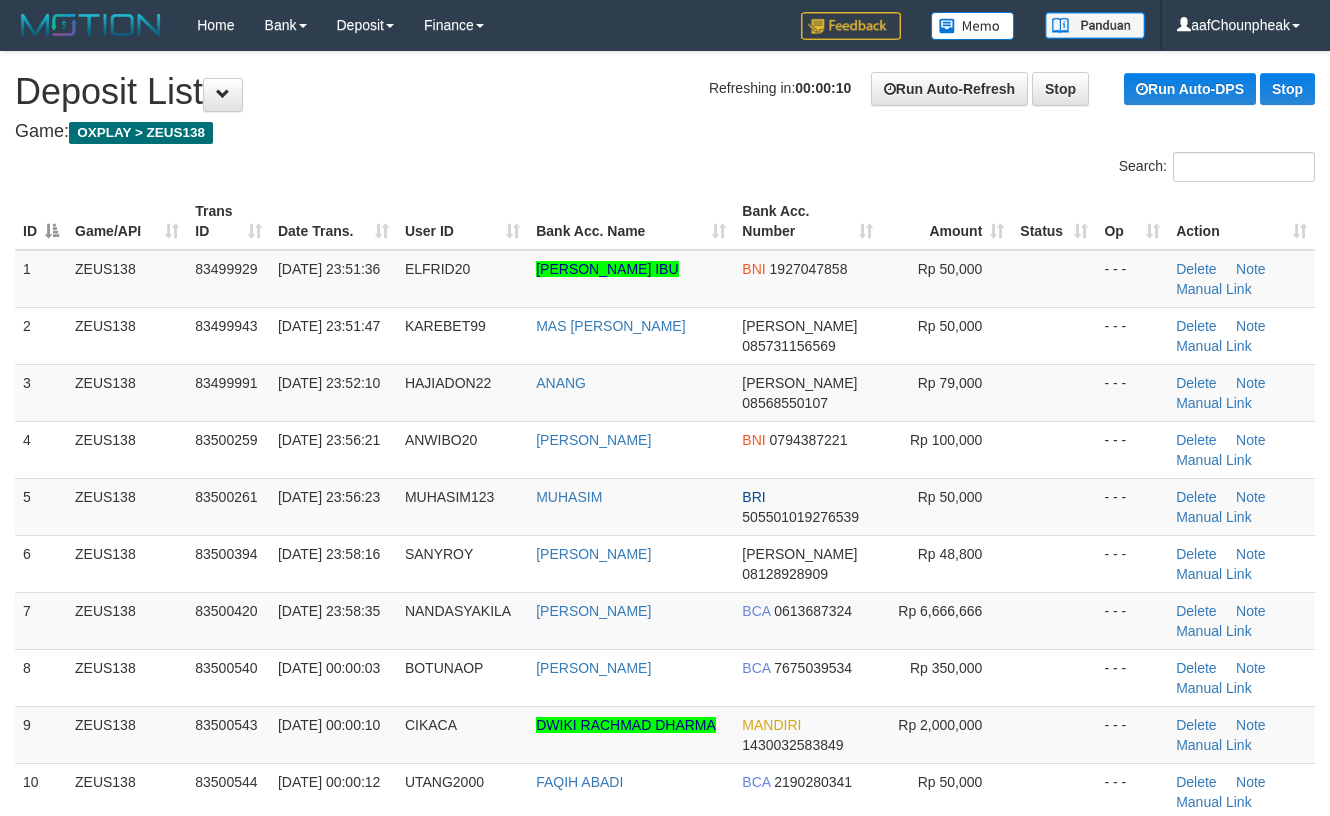 scroll, scrollTop: 0, scrollLeft: 0, axis: both 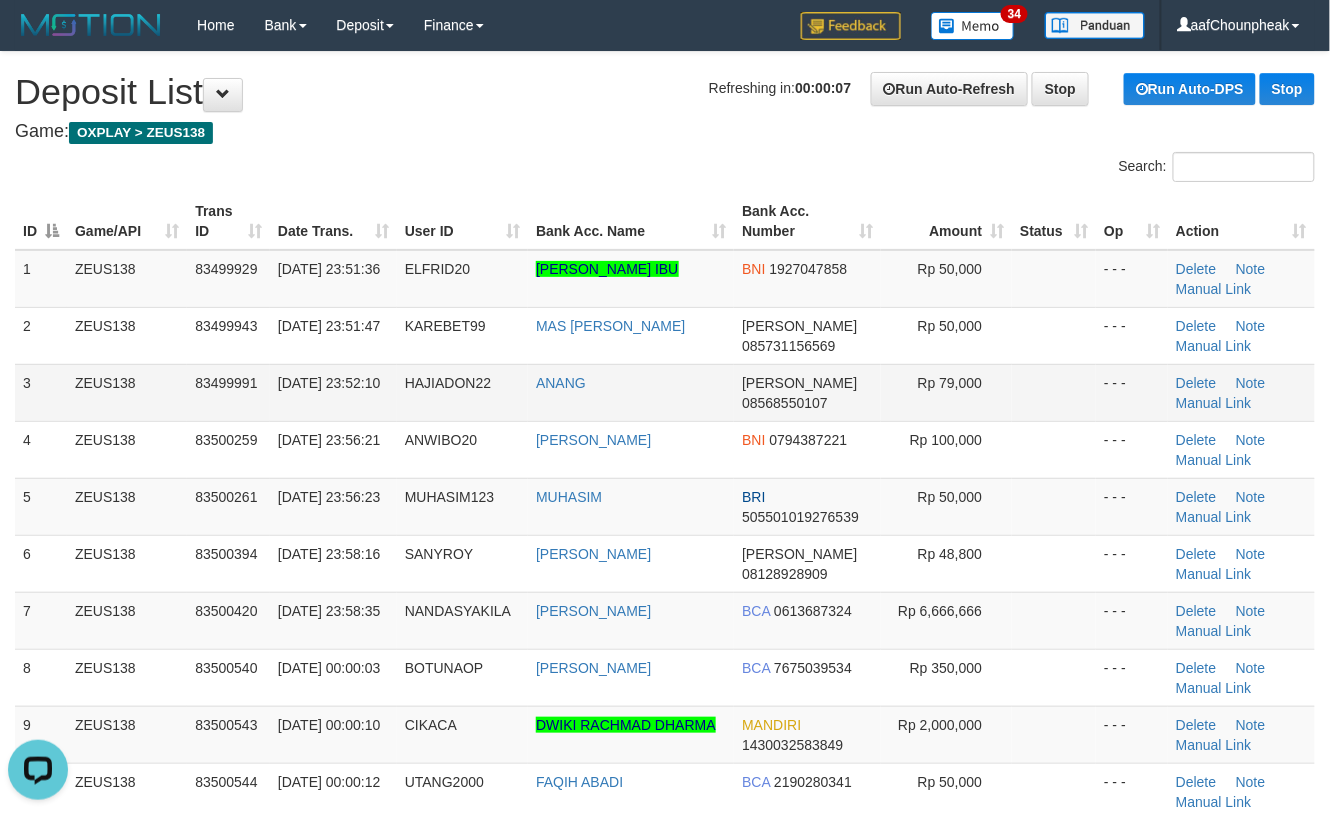 click on "ANANG" at bounding box center [631, 392] 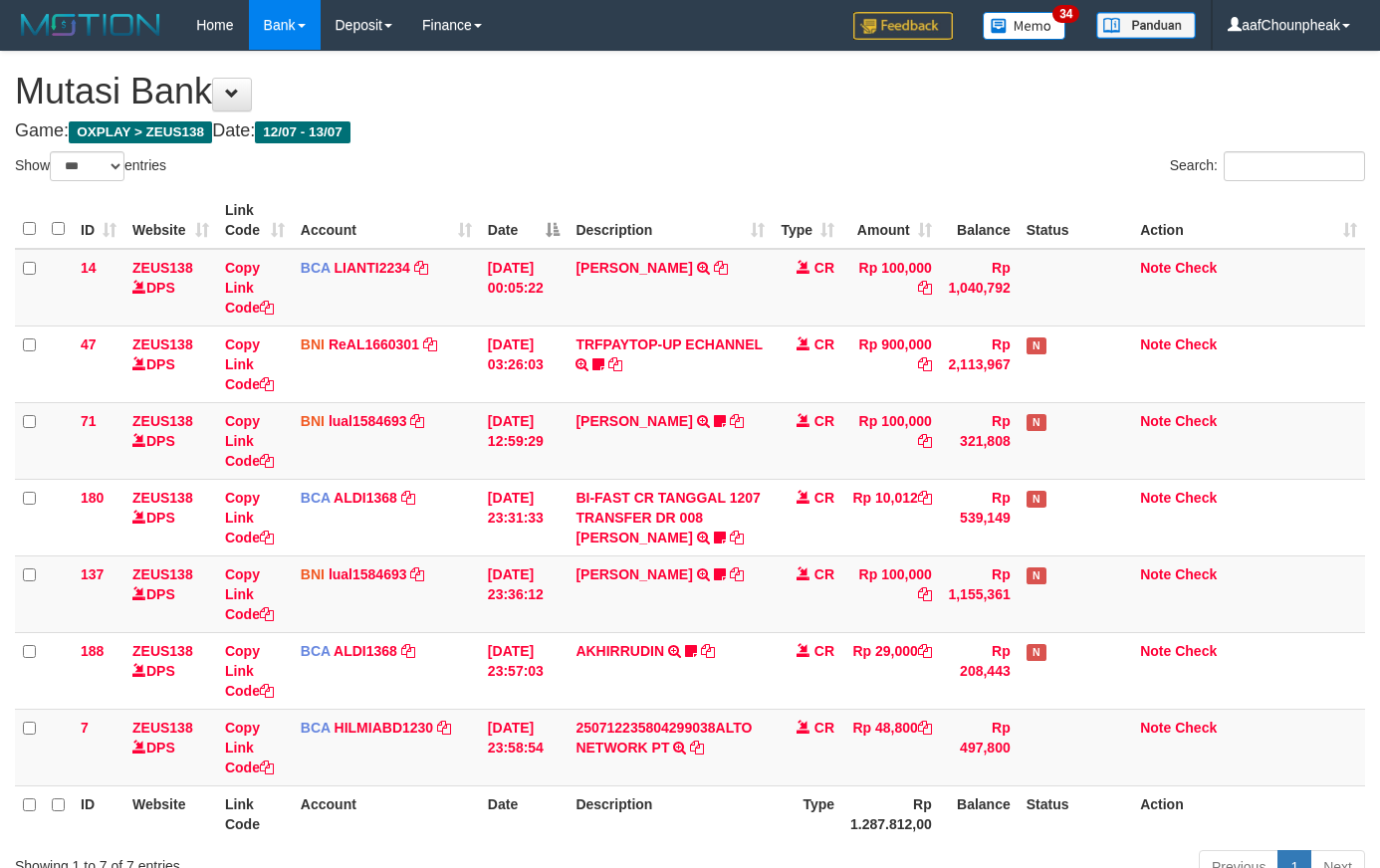 select on "***" 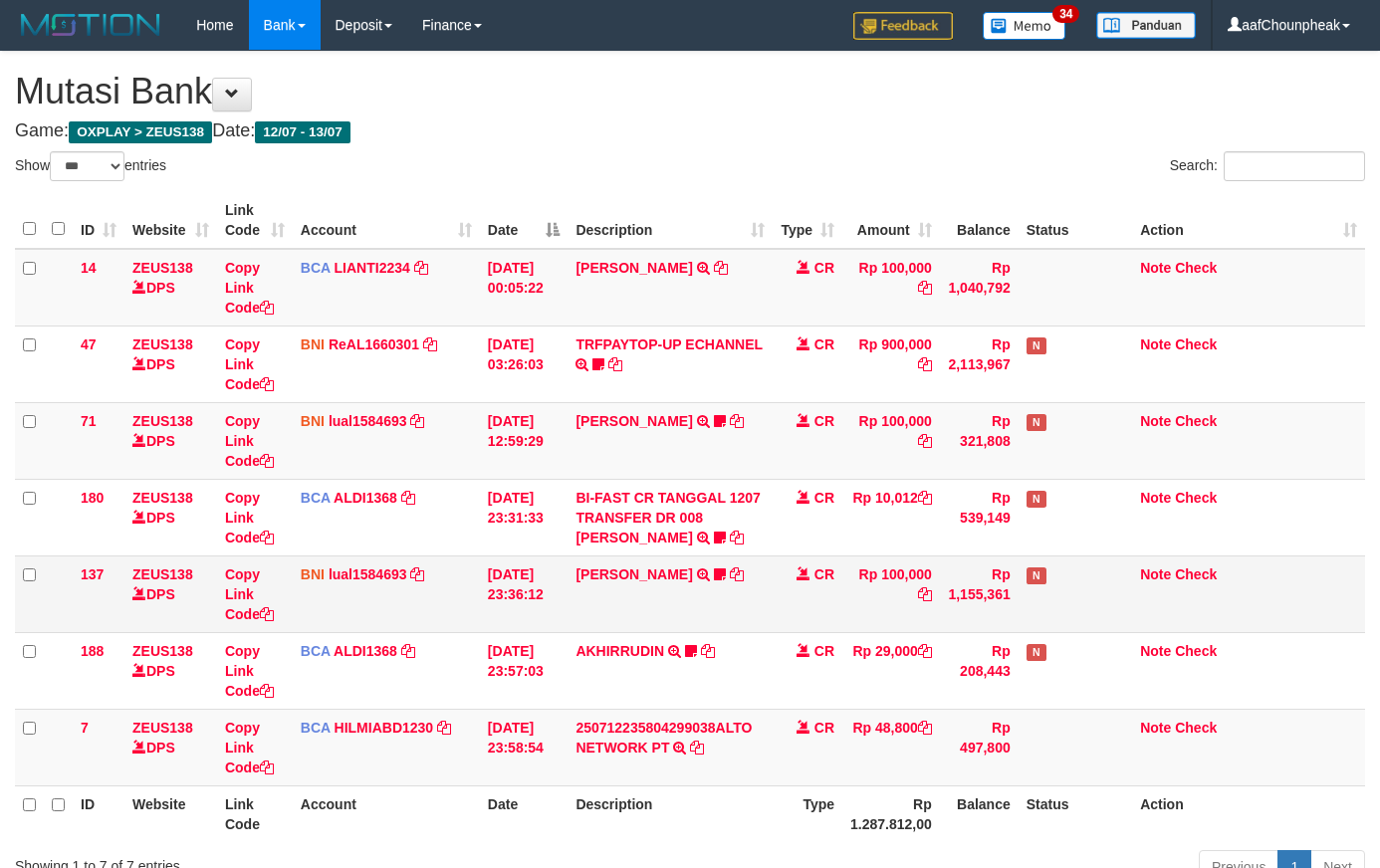 scroll, scrollTop: 149, scrollLeft: 0, axis: vertical 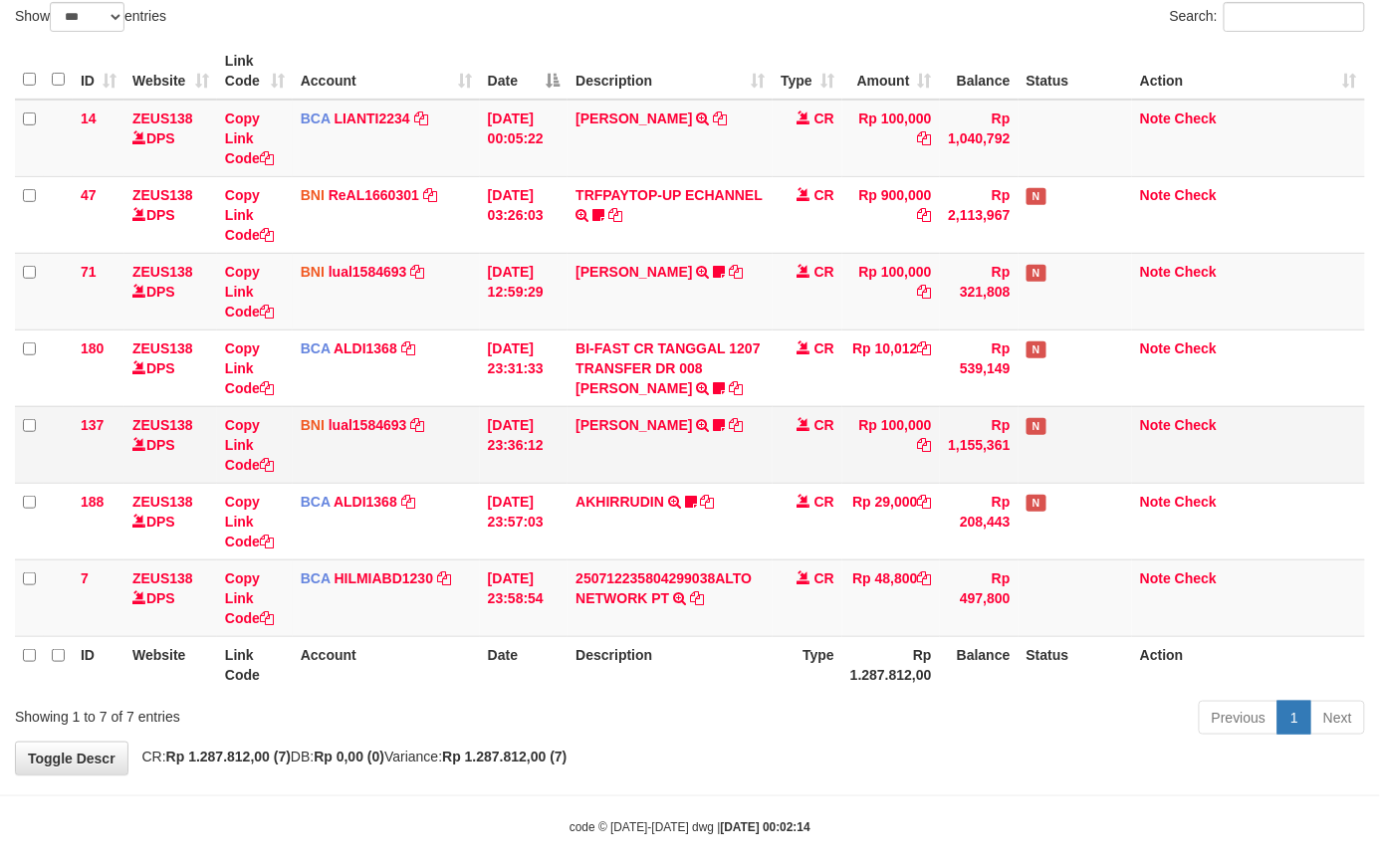 click on "[PERSON_NAME]            TRANSFER DARI SDR [PERSON_NAME]    Siapakek1" at bounding box center [670, 444] 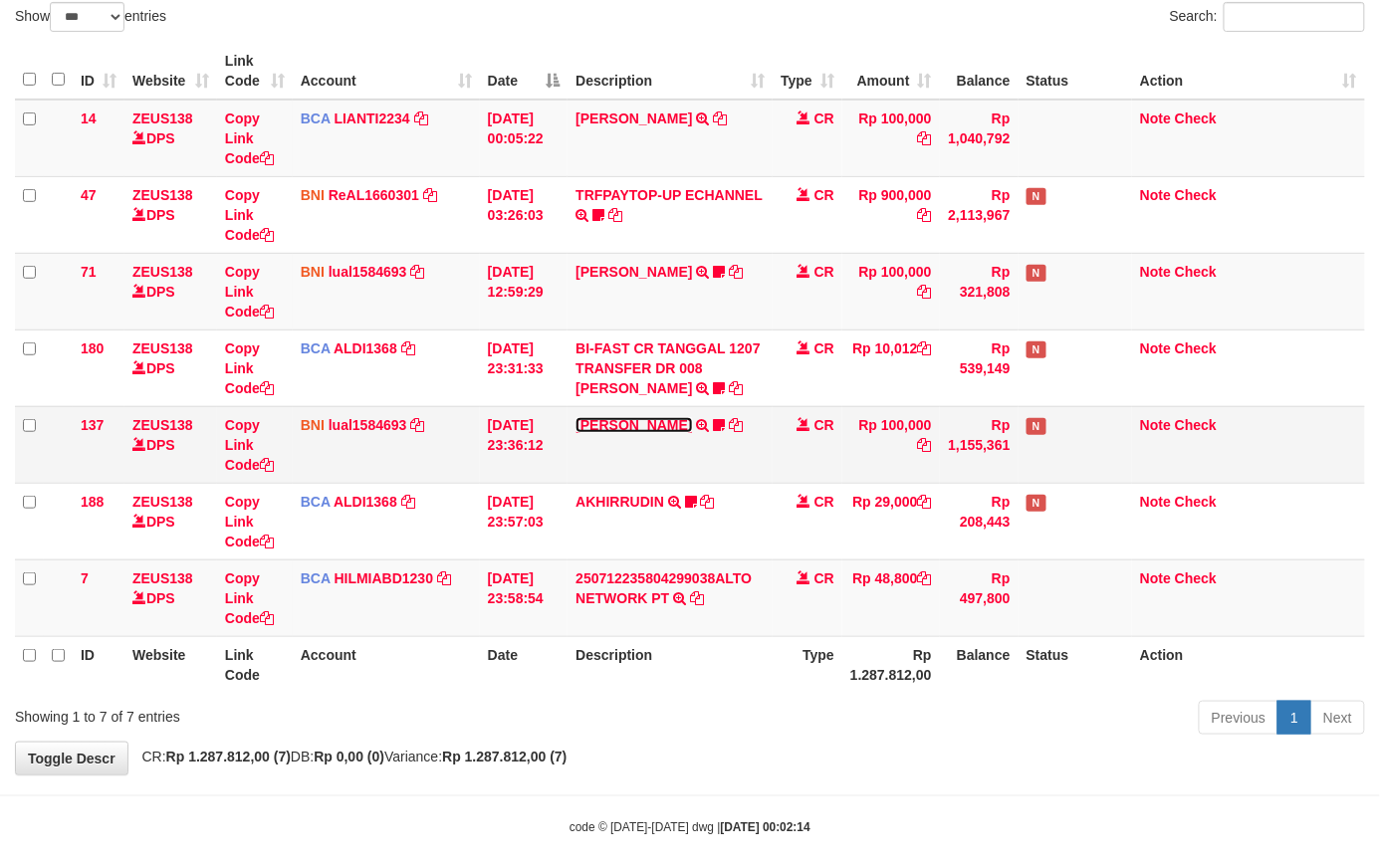 click on "[PERSON_NAME]" at bounding box center (633, 425) 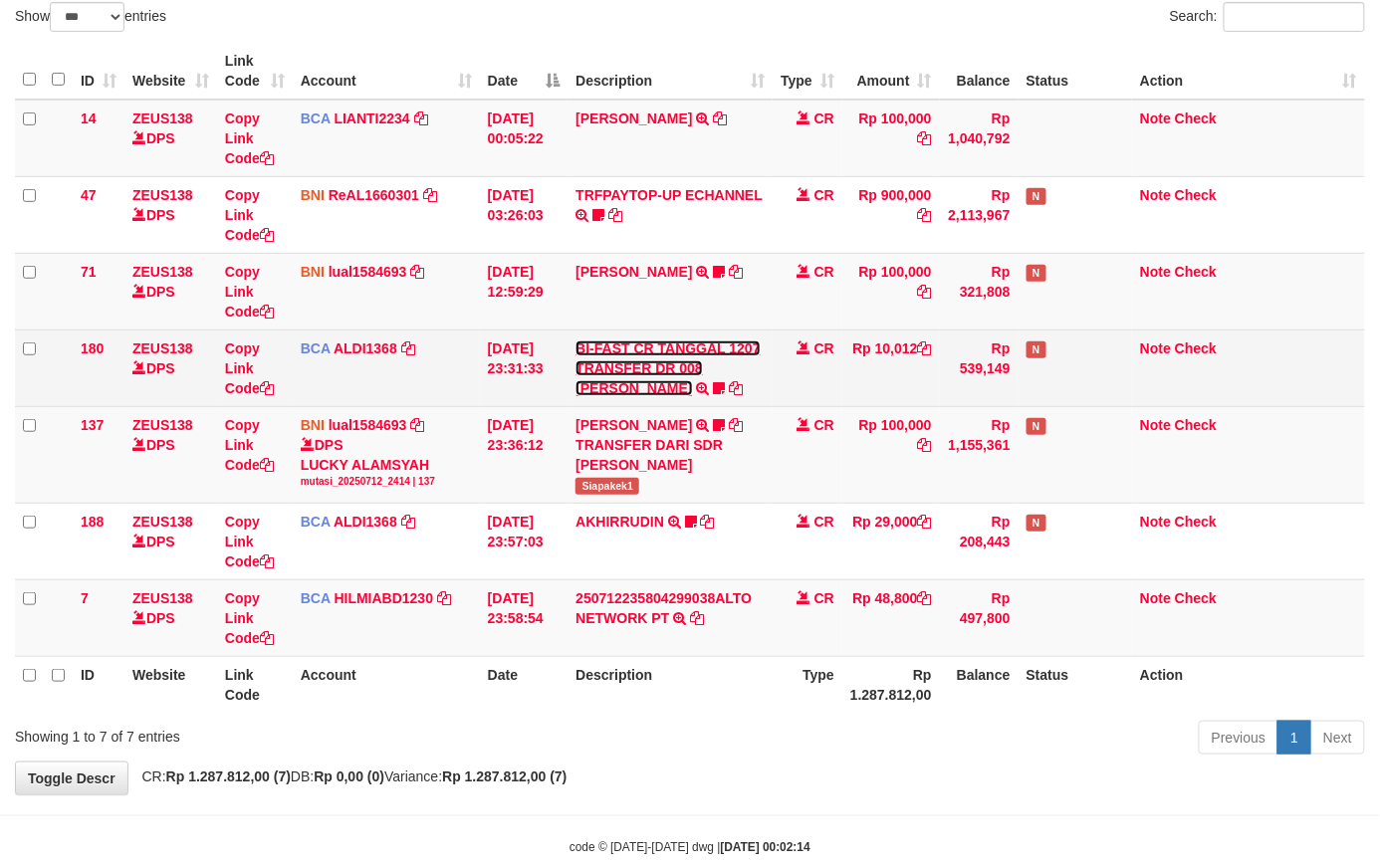 click on "BI-FAST CR TANGGAL 1207 TRANSFER DR 008 MOHAMAD ALDI" at bounding box center [667, 368] 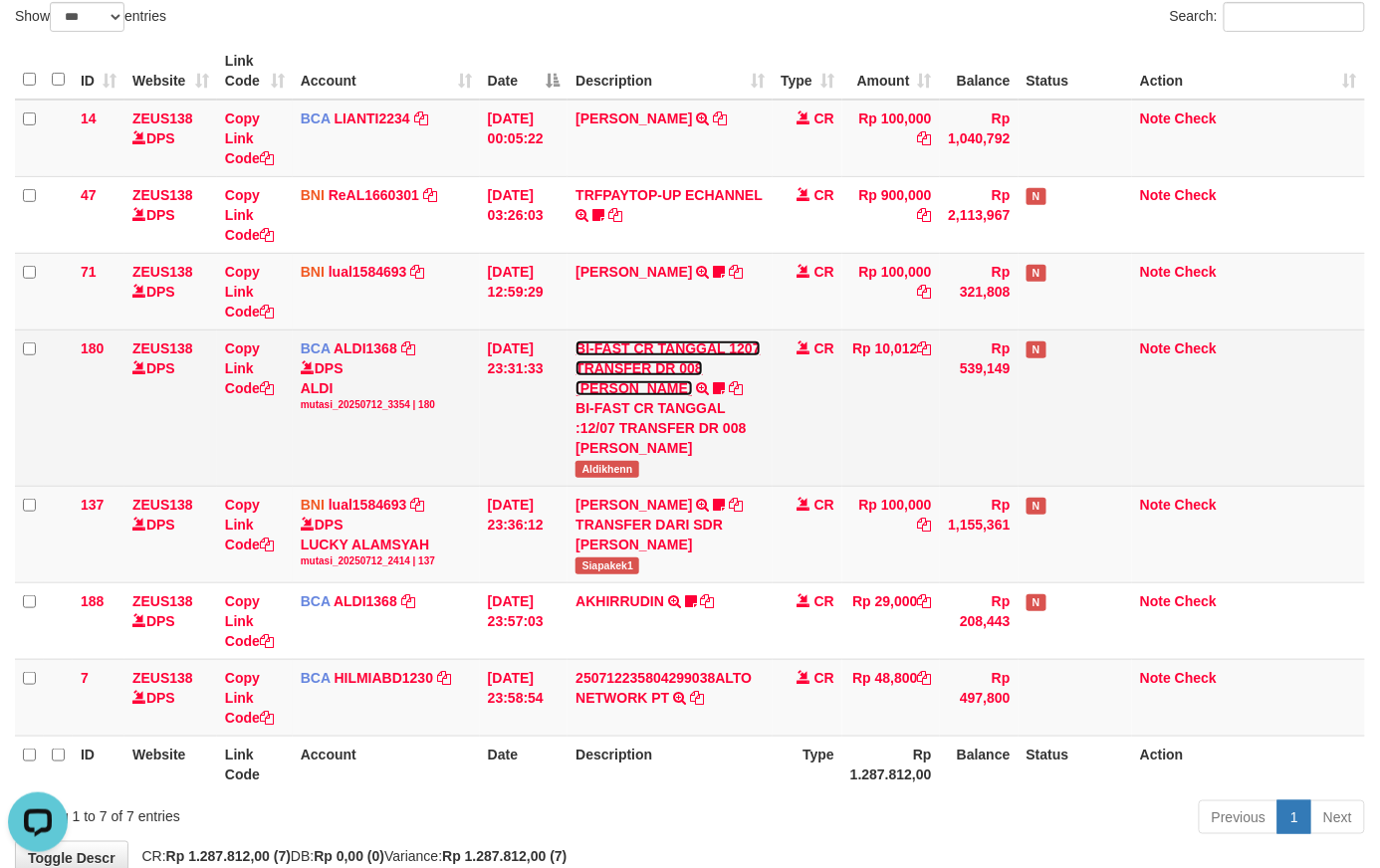 scroll, scrollTop: 0, scrollLeft: 0, axis: both 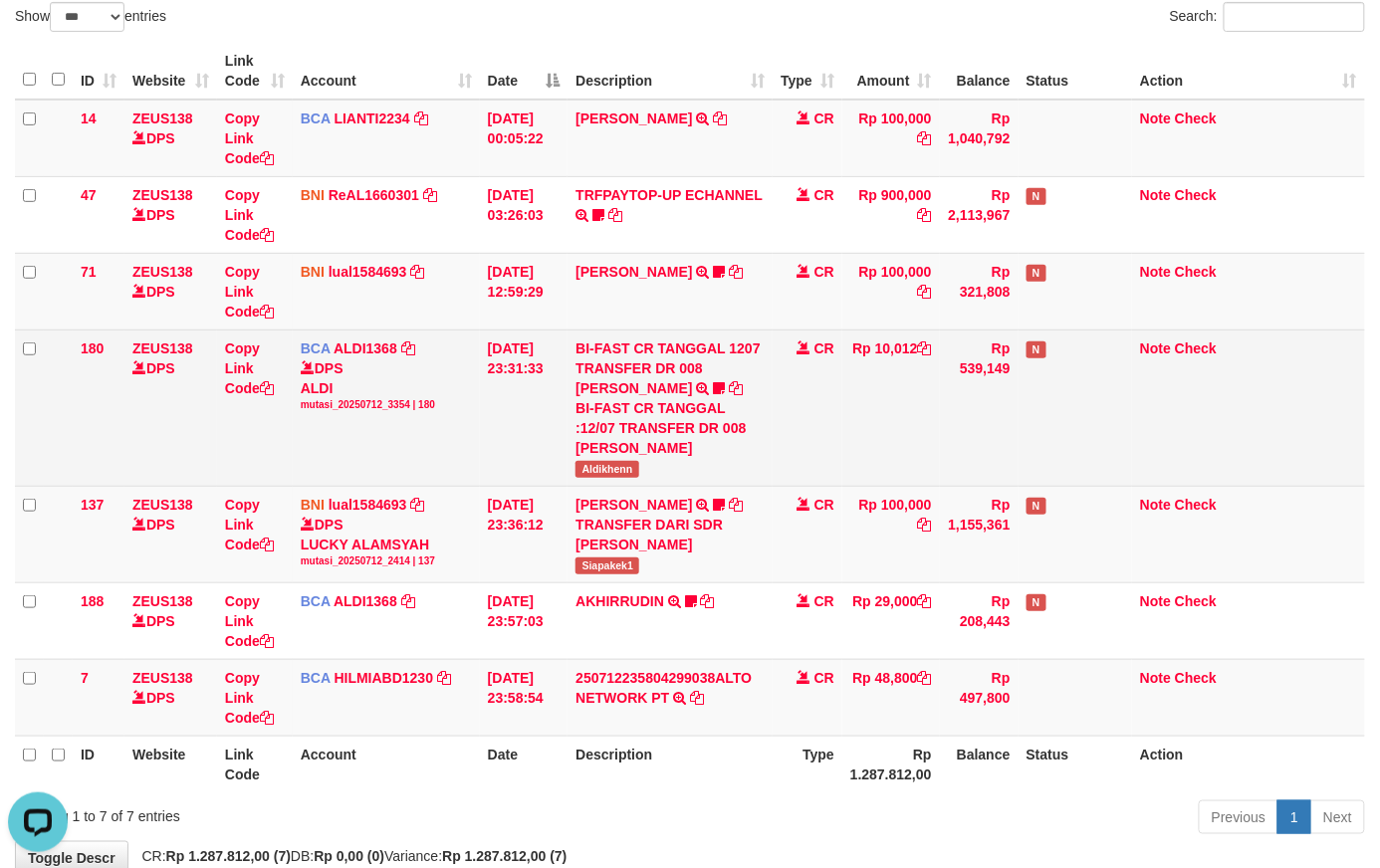click on "Aldikhenn" at bounding box center (606, 469) 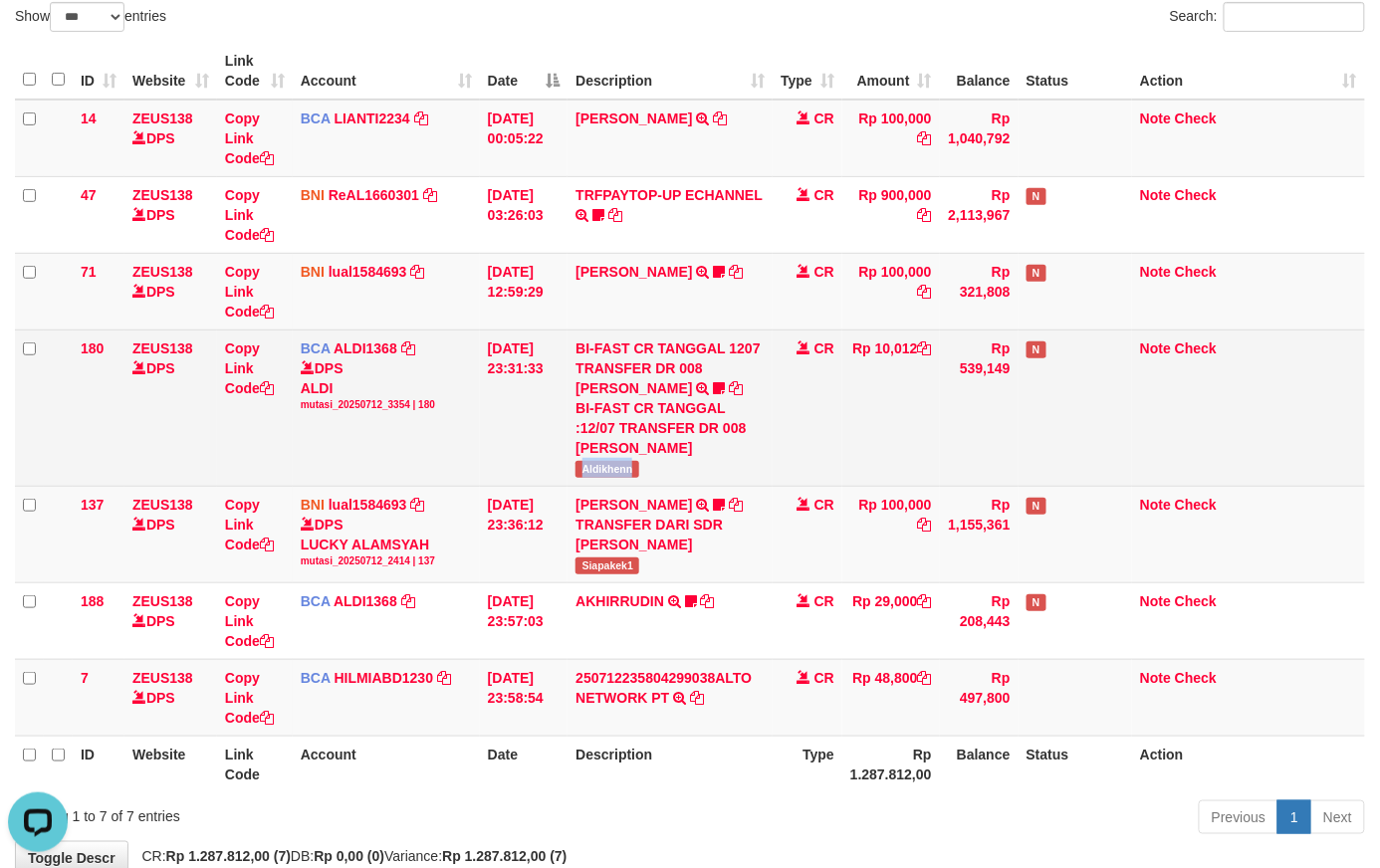 click on "Aldikhenn" at bounding box center (606, 469) 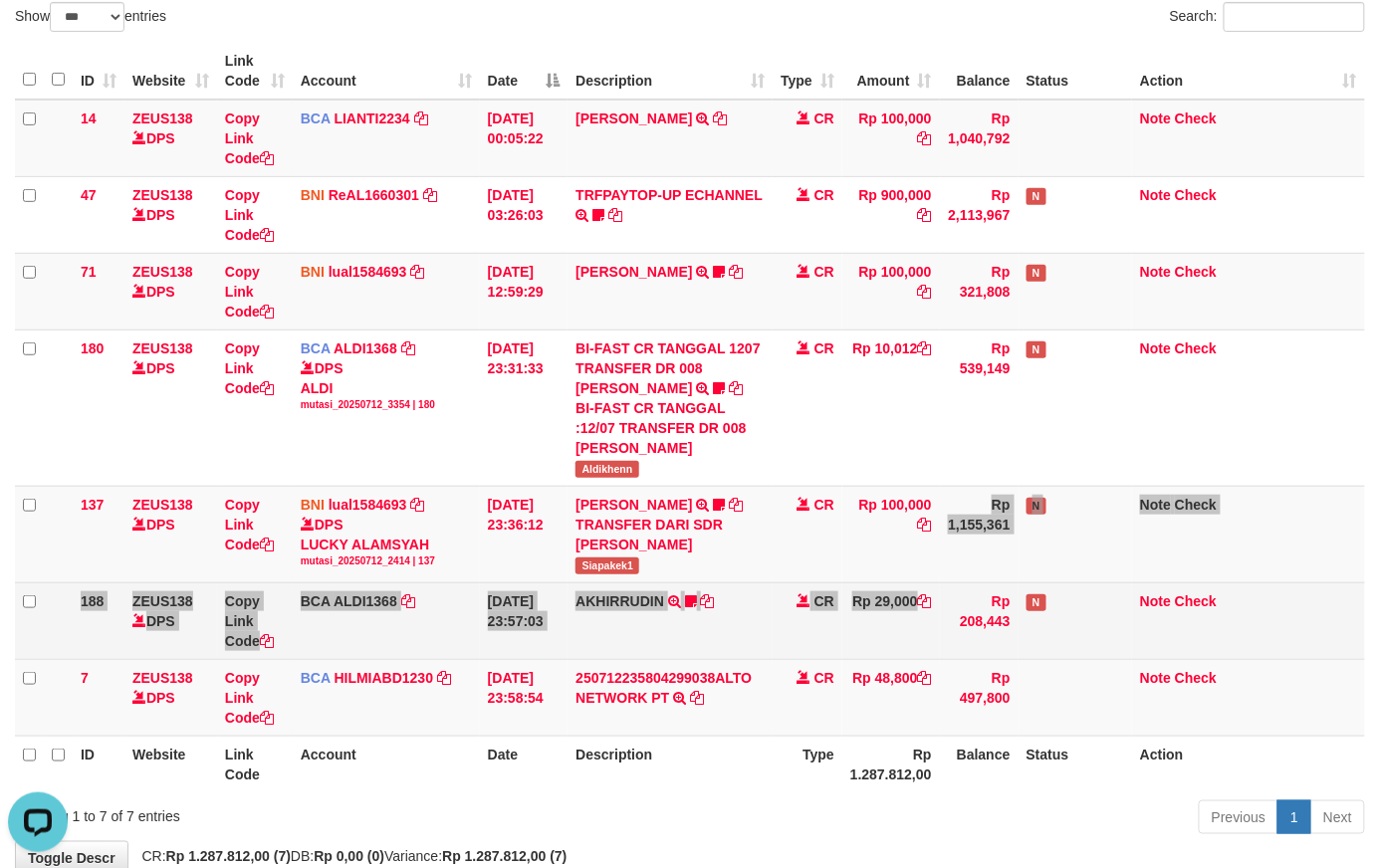 drag, startPoint x: 900, startPoint y: 622, endPoint x: 904, endPoint y: 645, distance: 23.345235 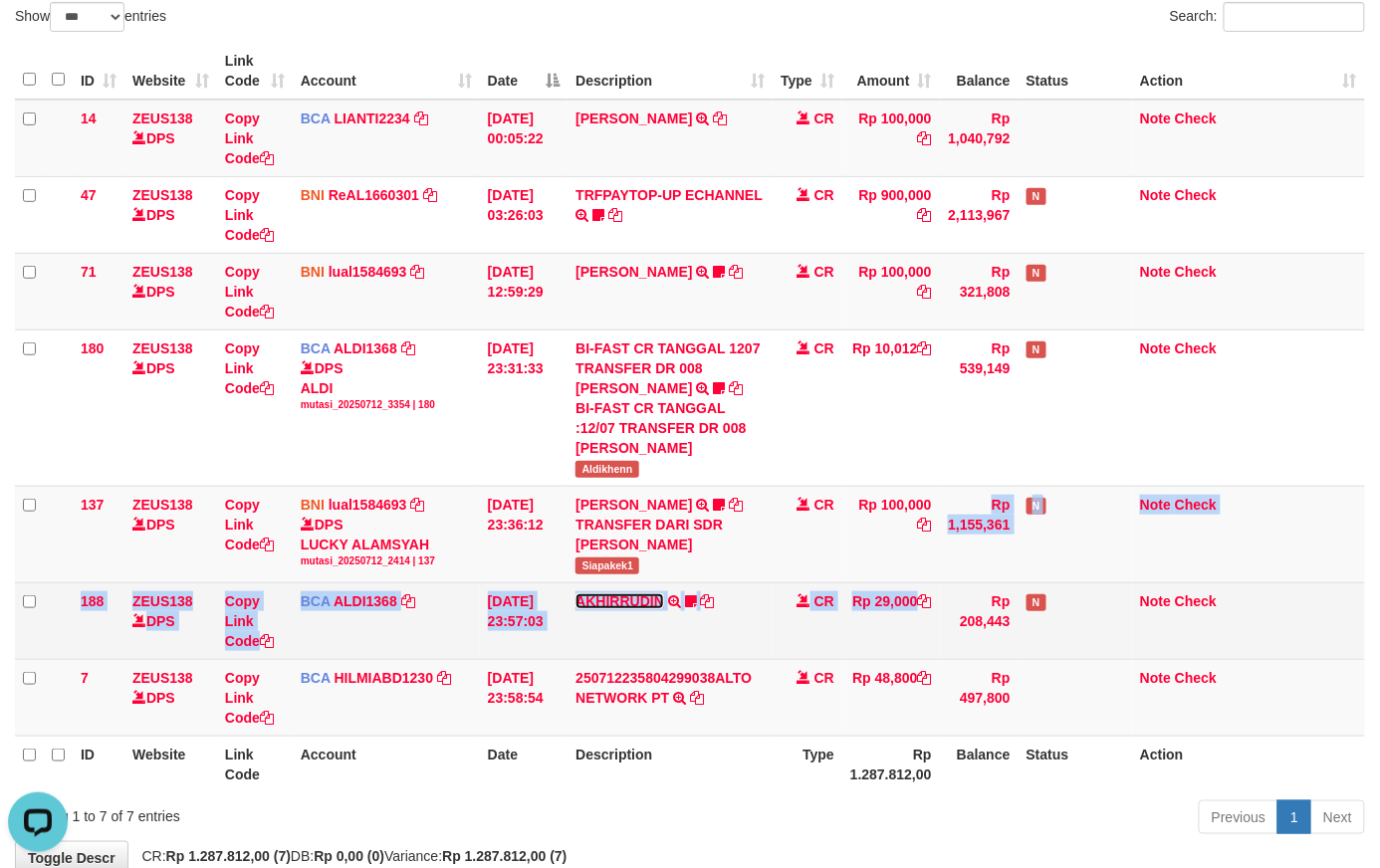 click on "AKHIRRUDIN" at bounding box center [619, 601] 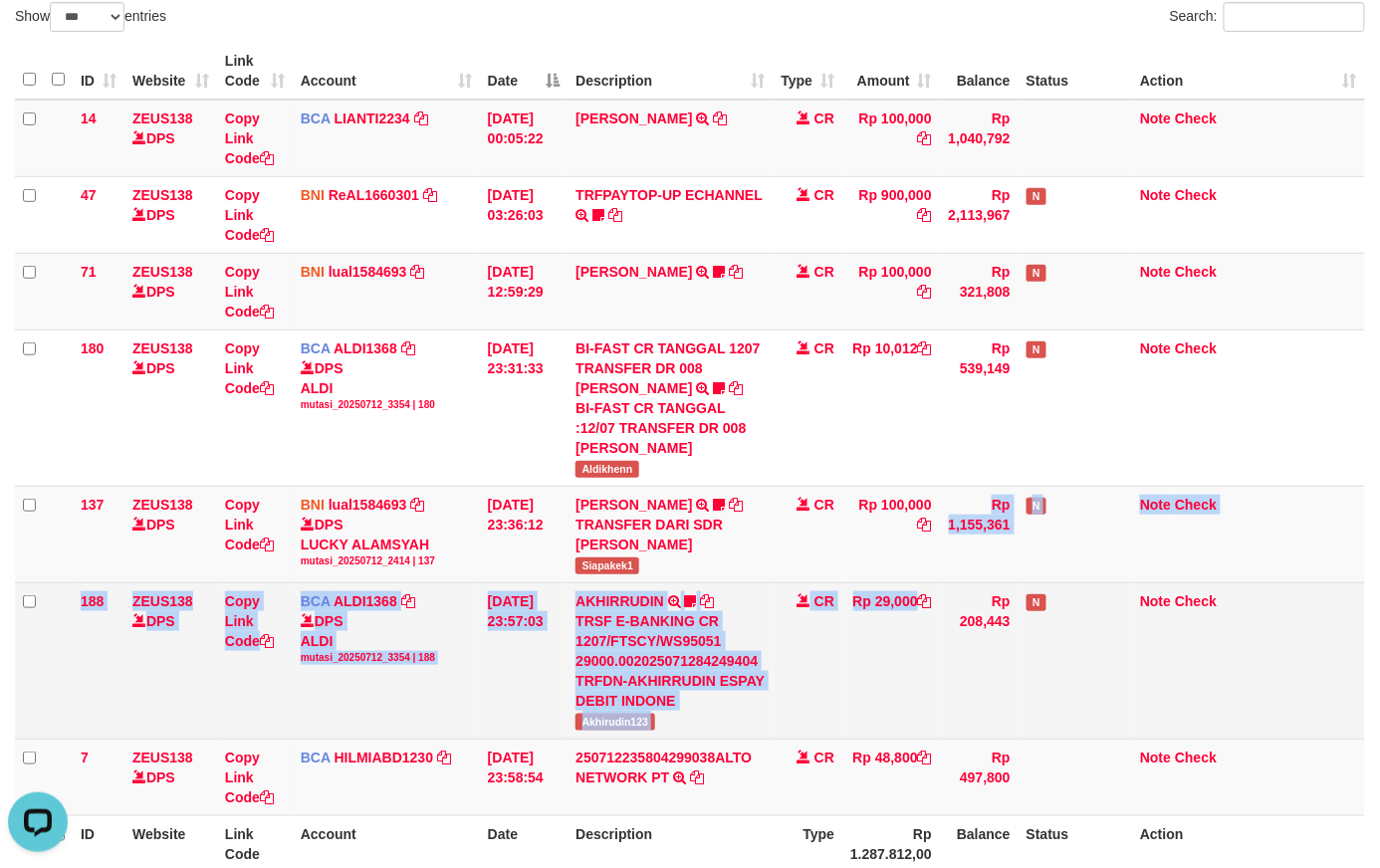 click on "Akhirudin123" at bounding box center (614, 722) 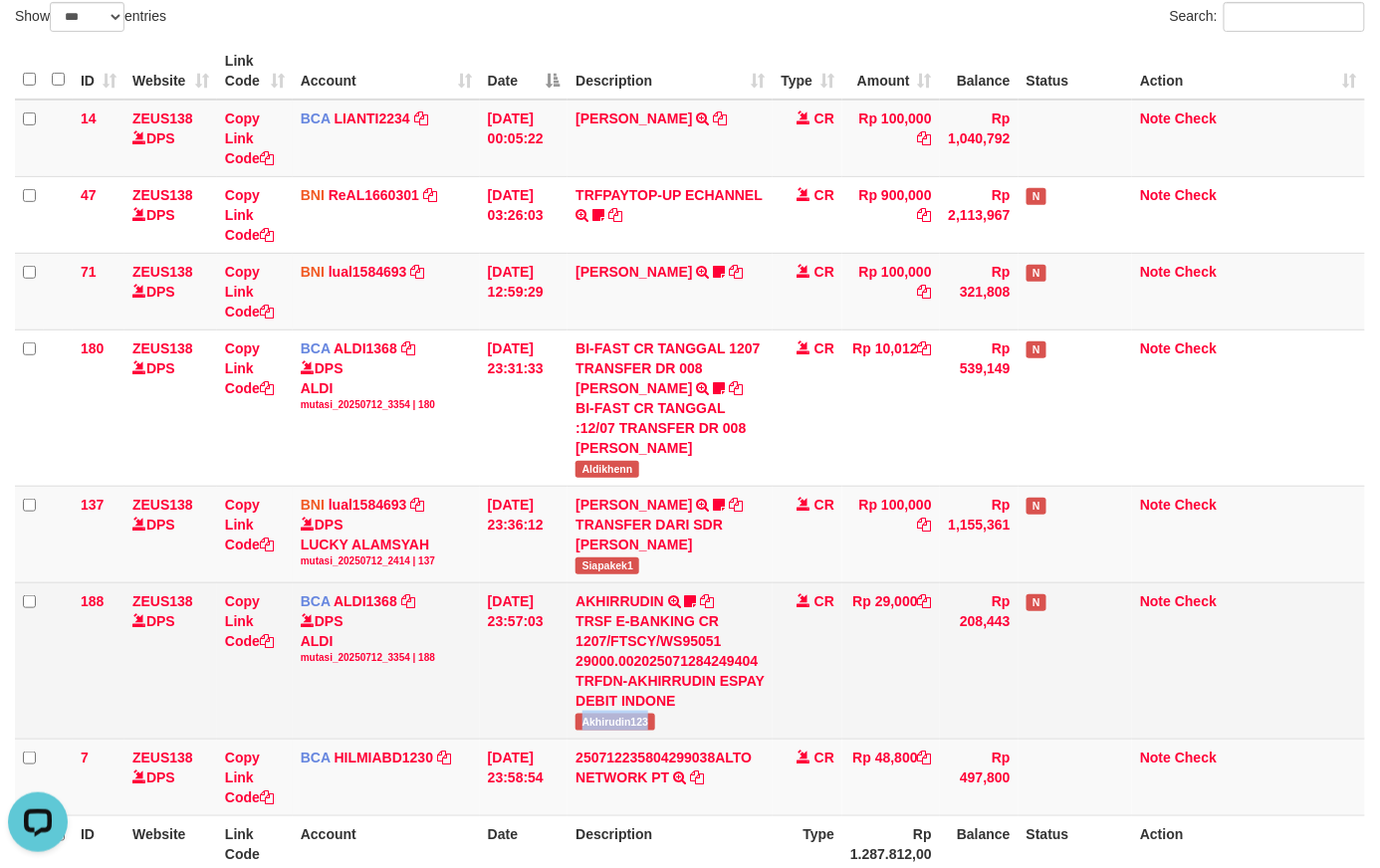 click on "Akhirudin123" at bounding box center (614, 722) 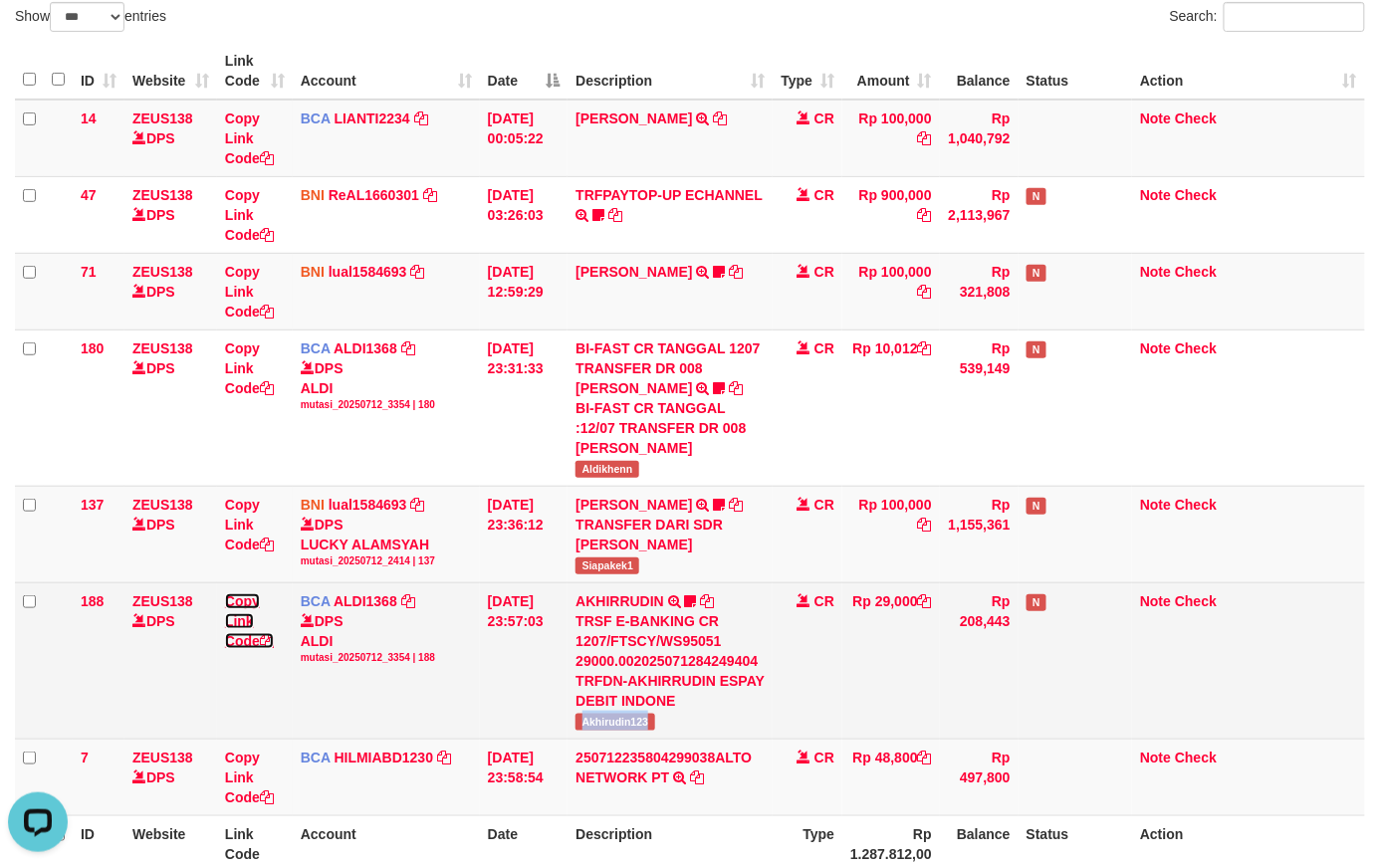 click on "Copy Link Code" at bounding box center [249, 621] 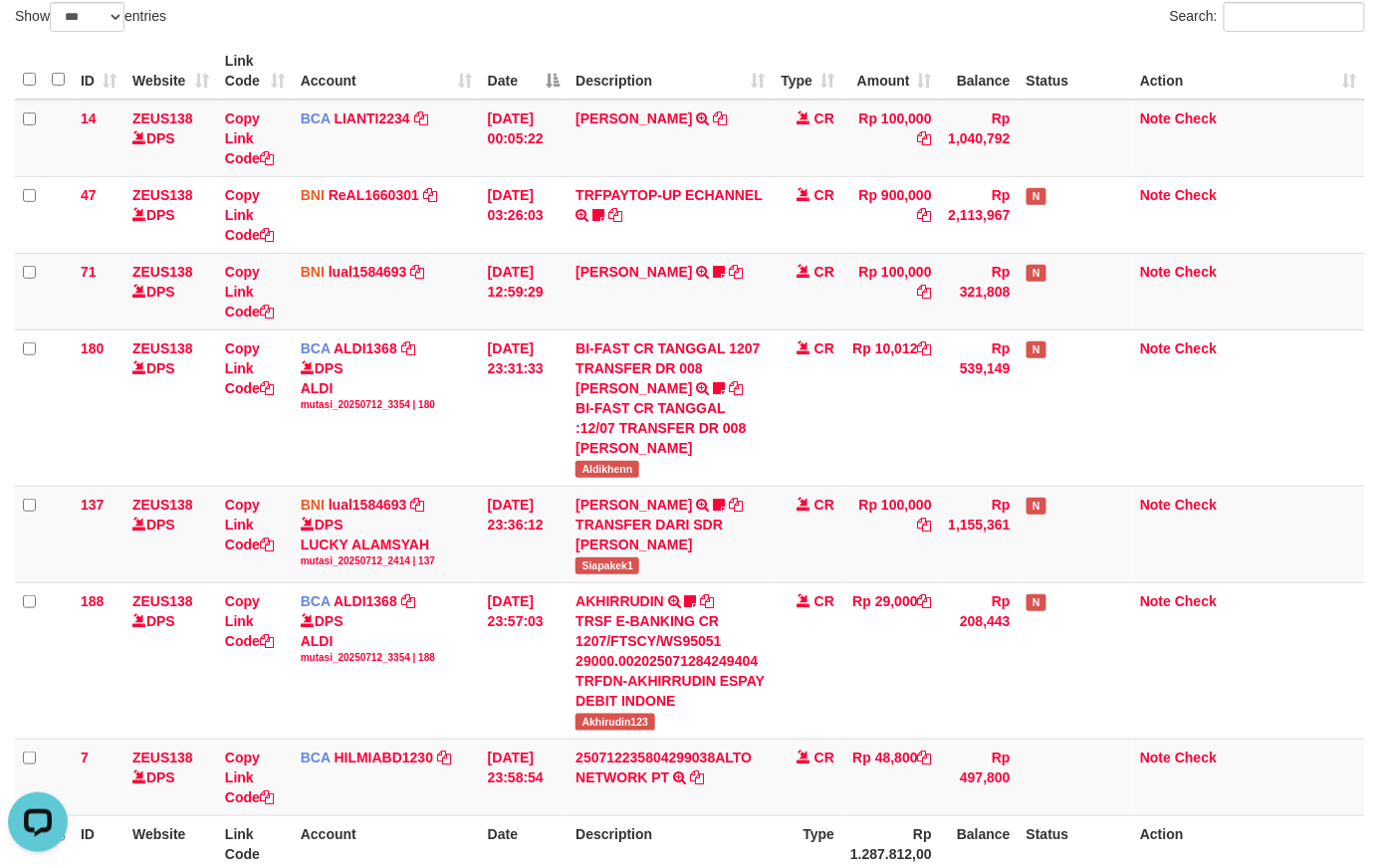 scroll, scrollTop: 319, scrollLeft: 0, axis: vertical 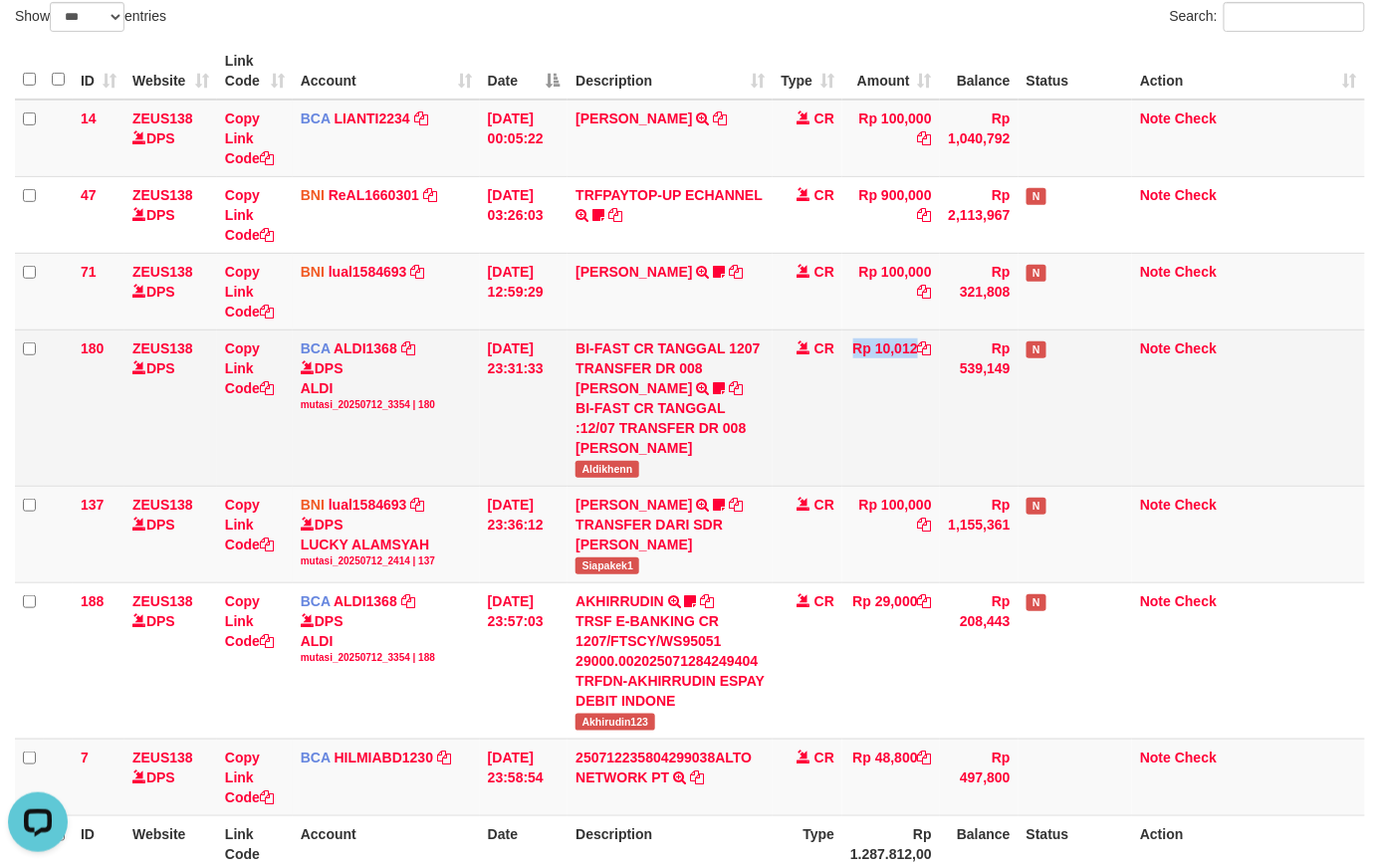 drag, startPoint x: 840, startPoint y: 472, endPoint x: 856, endPoint y: 484, distance: 20 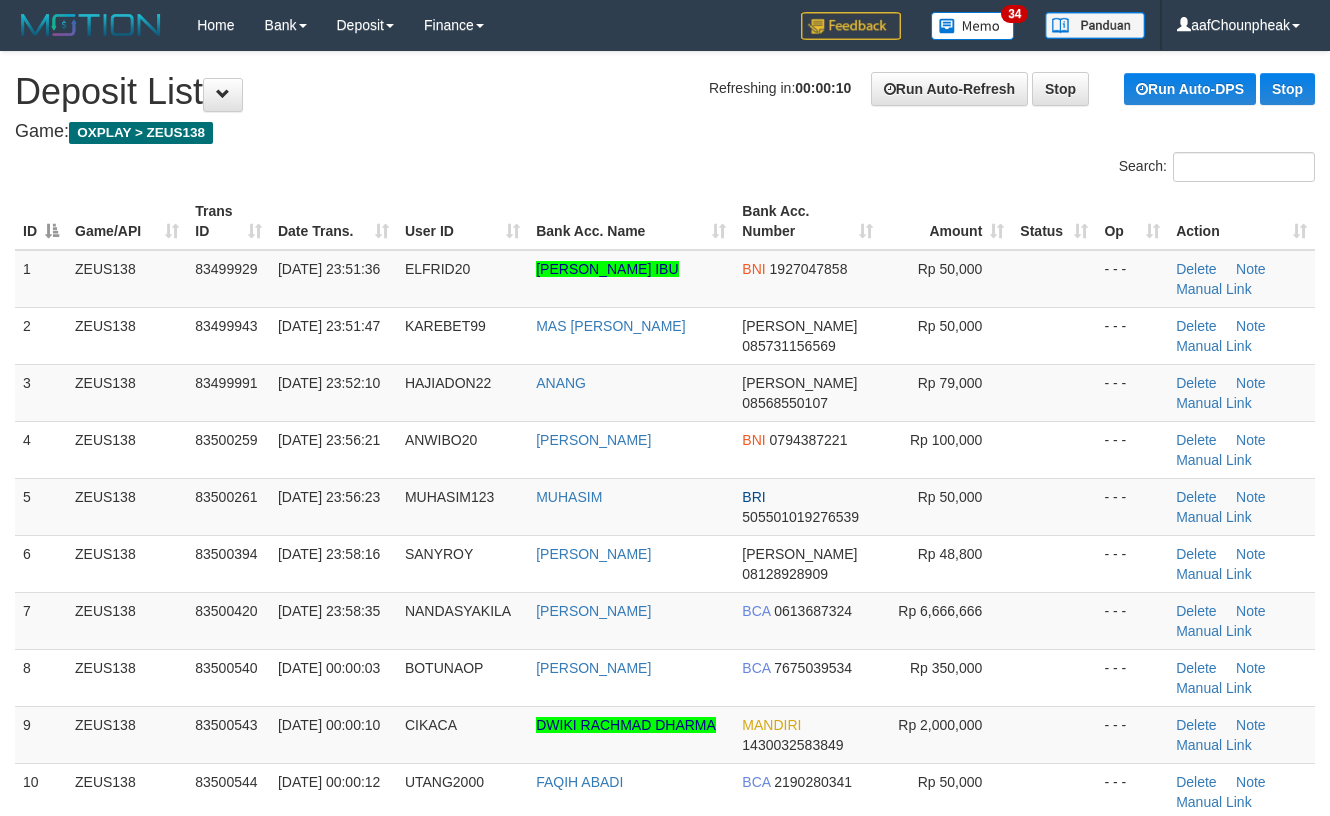 scroll, scrollTop: 0, scrollLeft: 0, axis: both 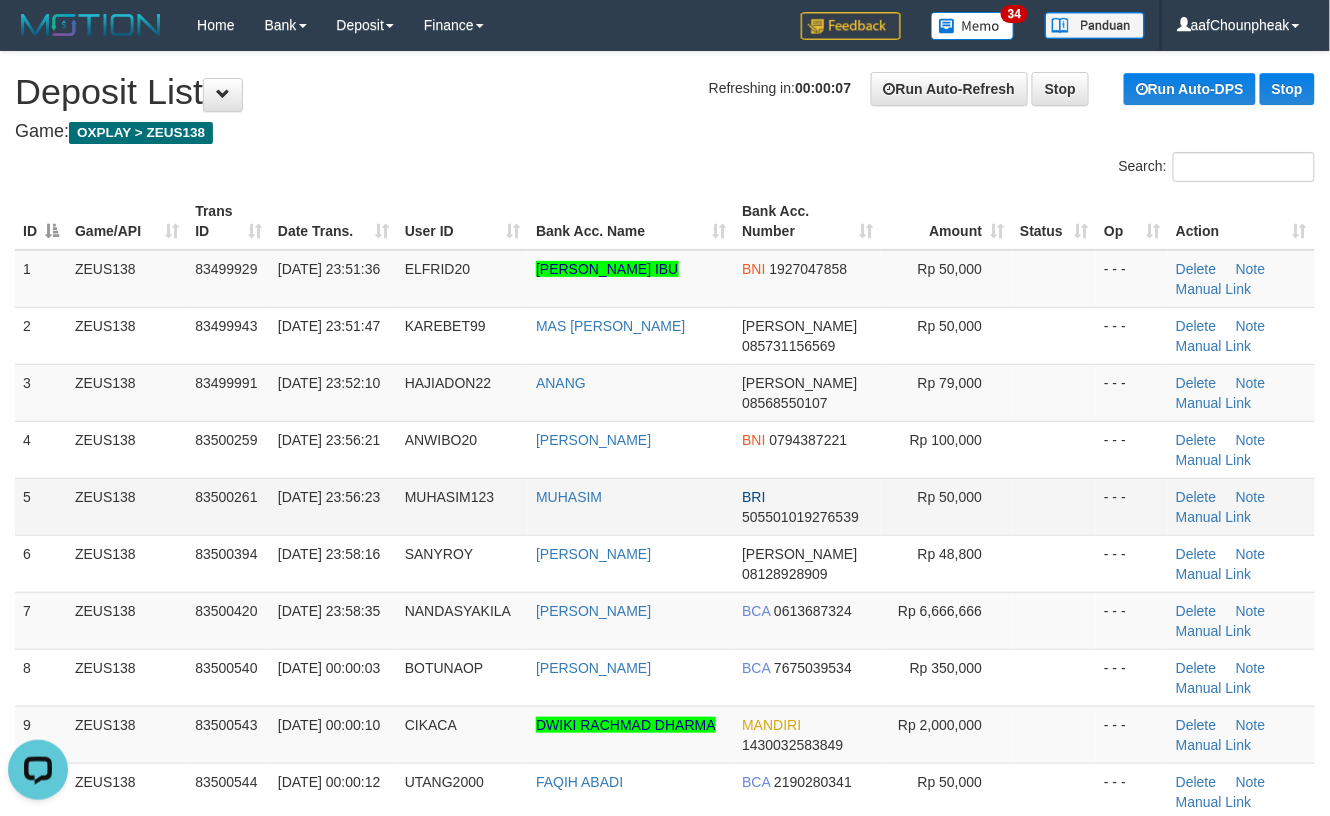 drag, startPoint x: 721, startPoint y: 485, endPoint x: 708, endPoint y: 482, distance: 13.341664 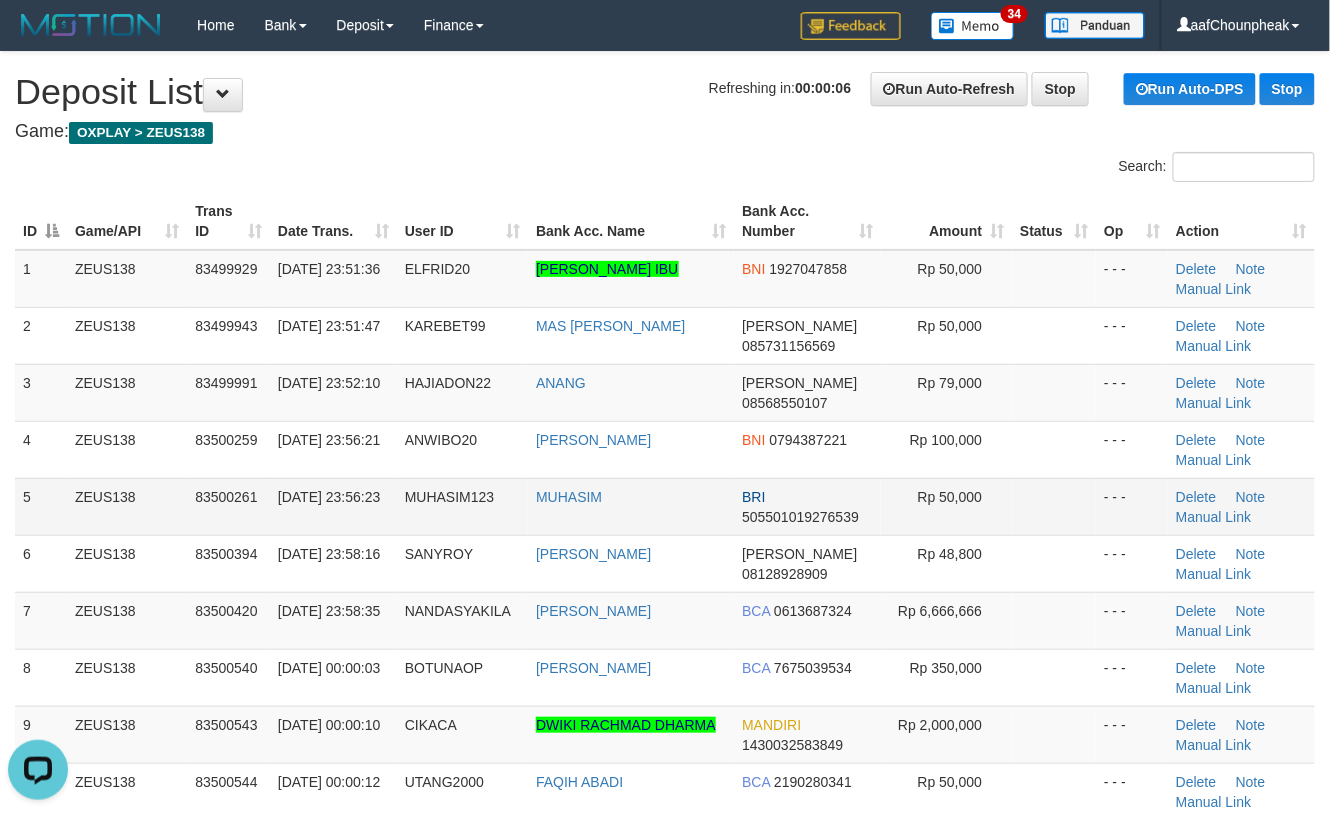 scroll, scrollTop: 1236, scrollLeft: 0, axis: vertical 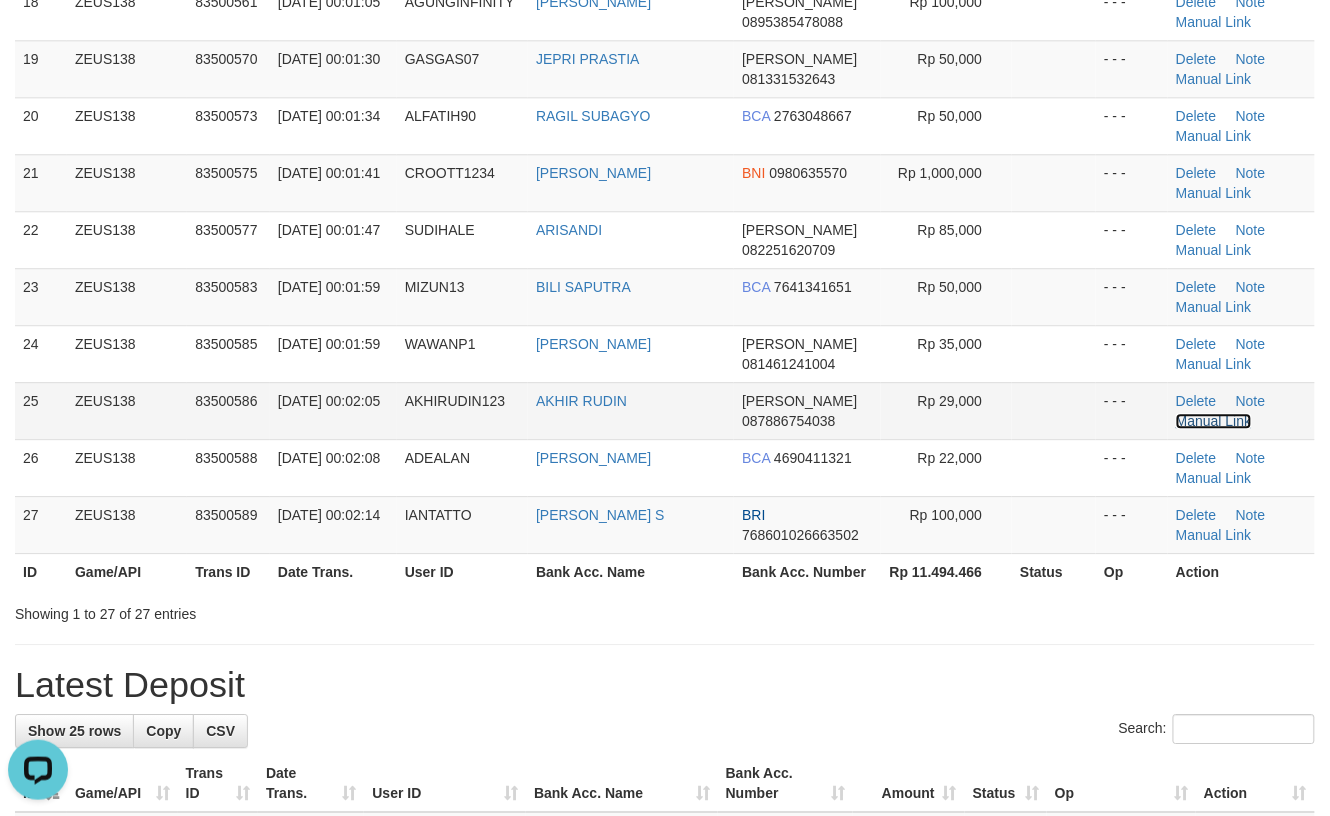 click on "Manual Link" at bounding box center (1214, 421) 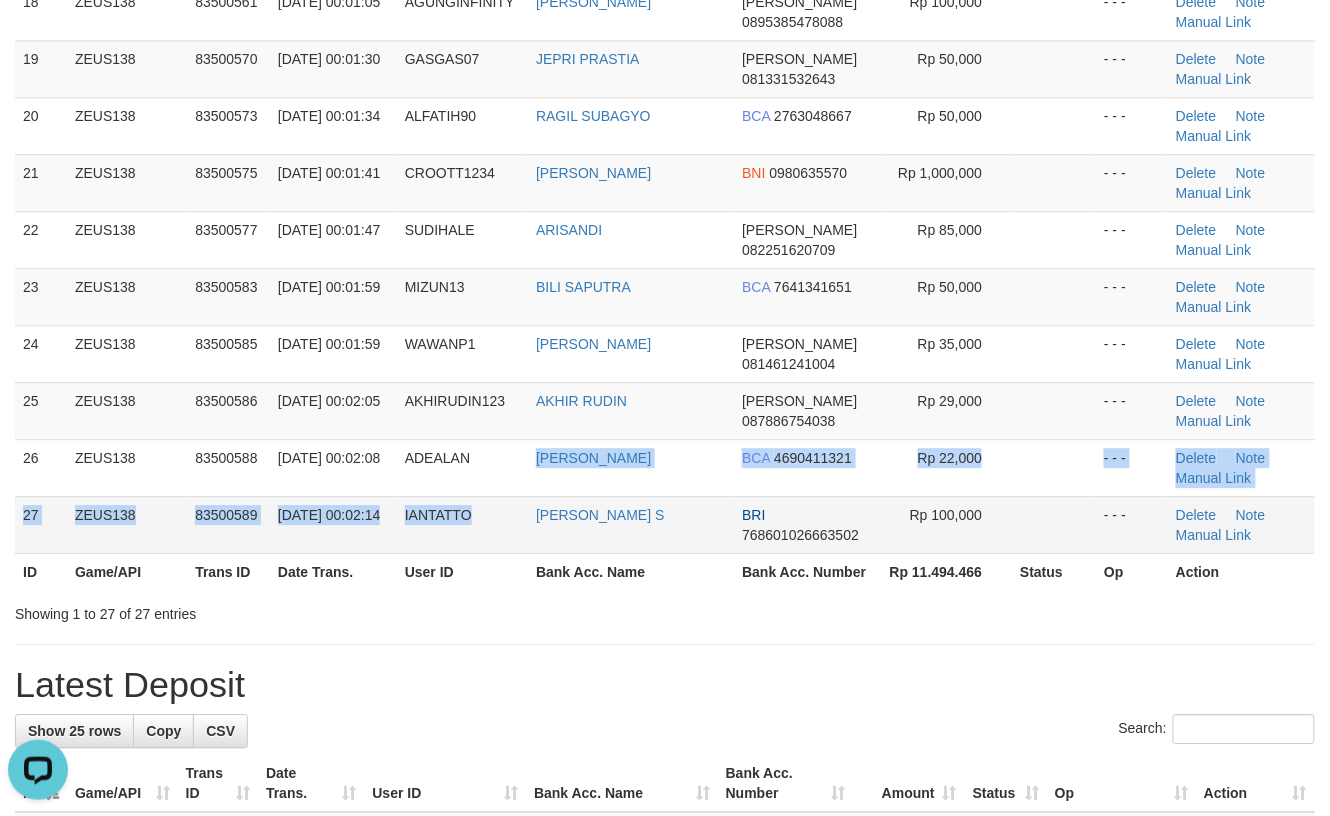 click on "1
ZEUS138
83499929
12/07/2025 23:51:36
ELFRID20
PHILIPUS ELFRIDUS IBU
BNI
1927047858
Rp 50,000
- - -
Delete
Note
Manual Link
2
ZEUS138
83499943
12/07/2025 23:51:47
KAREBET99
MAS ROBITH ZAMZAMI
DANA
085731156569
Rp 50,000
- - -" at bounding box center (665, -216) 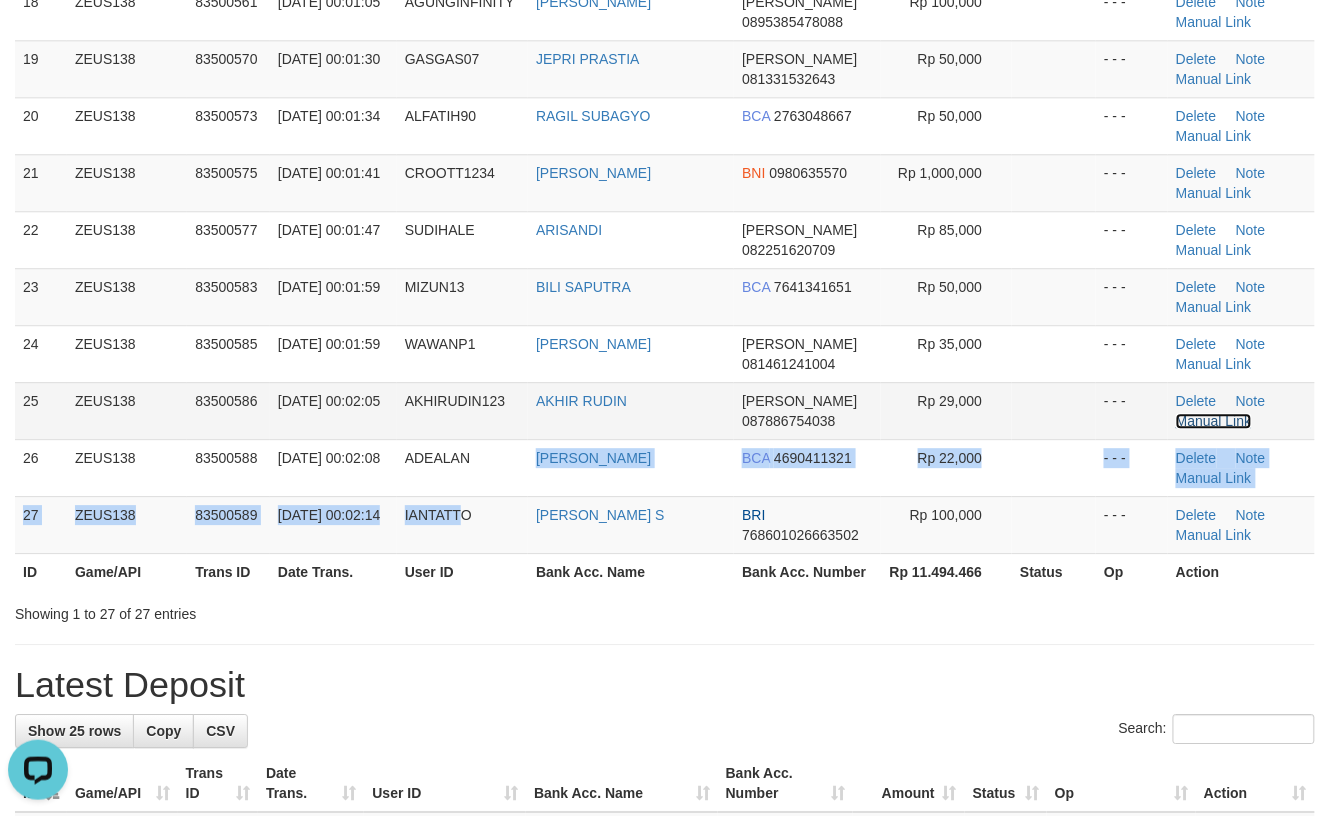 click on "Manual Link" at bounding box center [1214, 421] 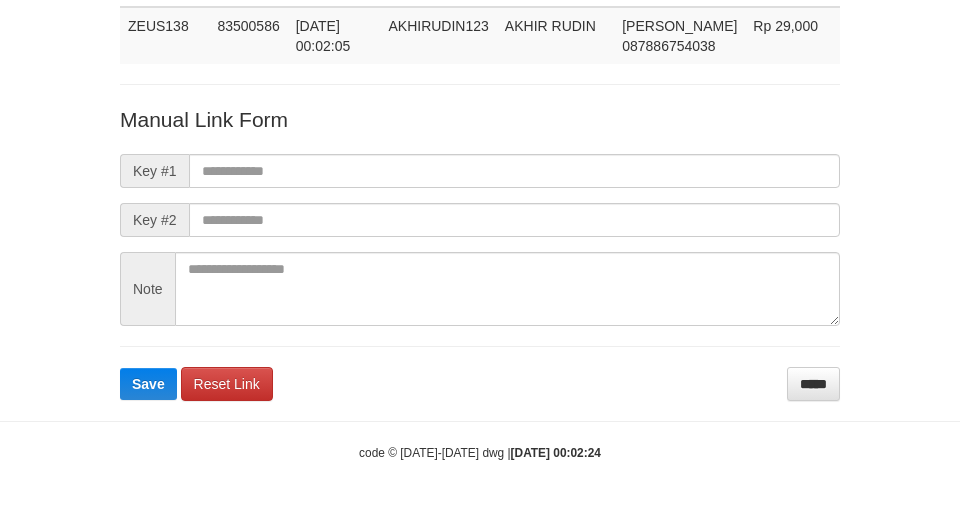 scroll, scrollTop: 146, scrollLeft: 0, axis: vertical 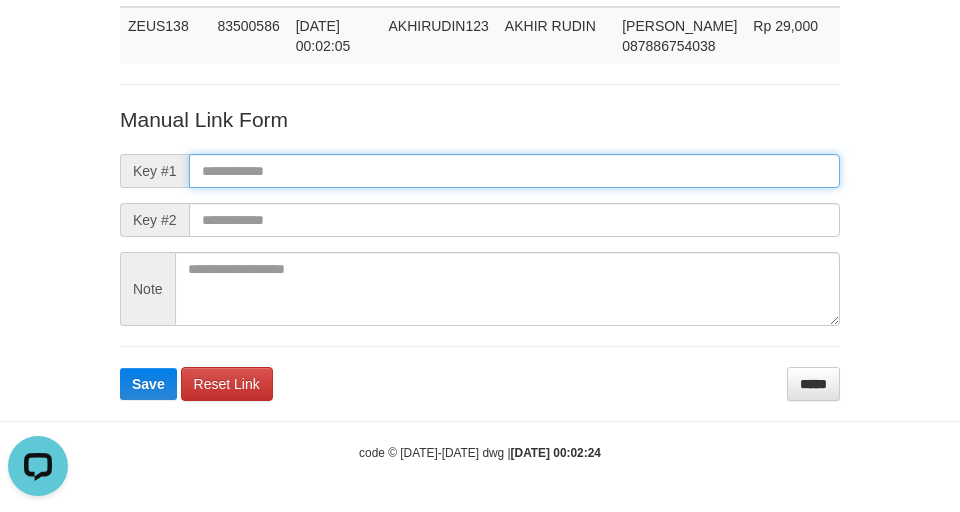 paste on "**********" 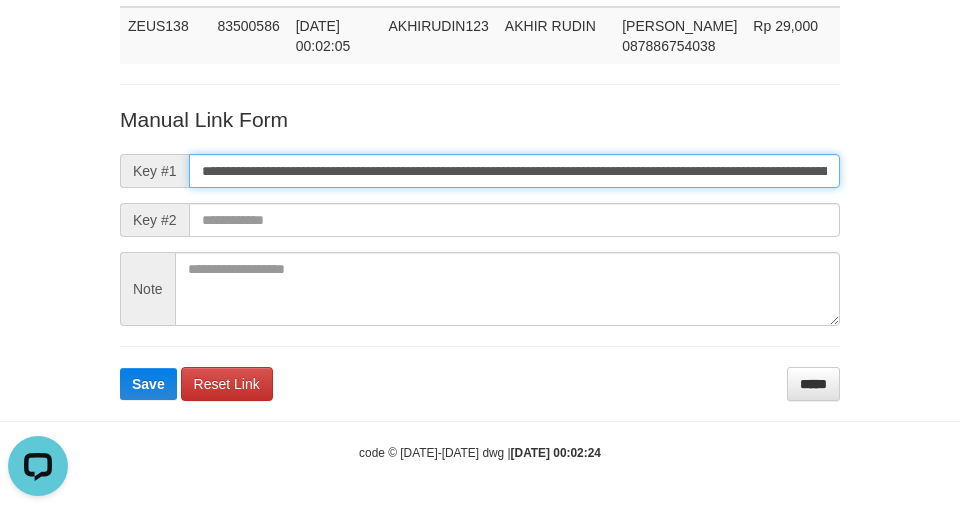 click on "**********" at bounding box center [514, 171] 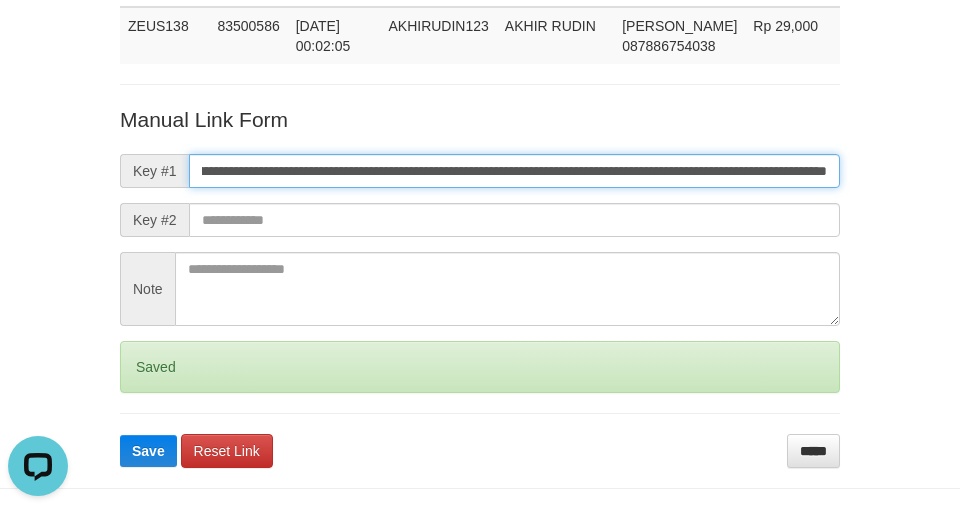 click on "Save" at bounding box center [148, 451] 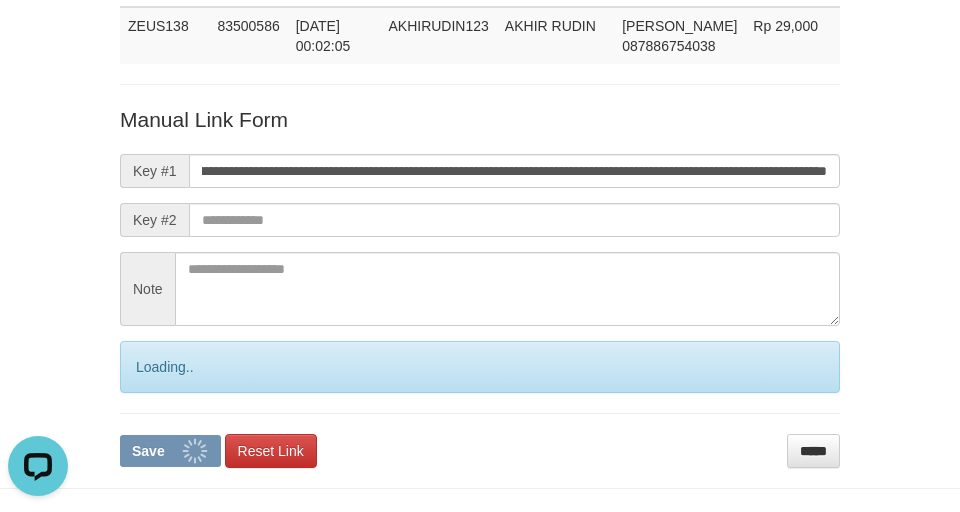 scroll, scrollTop: 0, scrollLeft: 0, axis: both 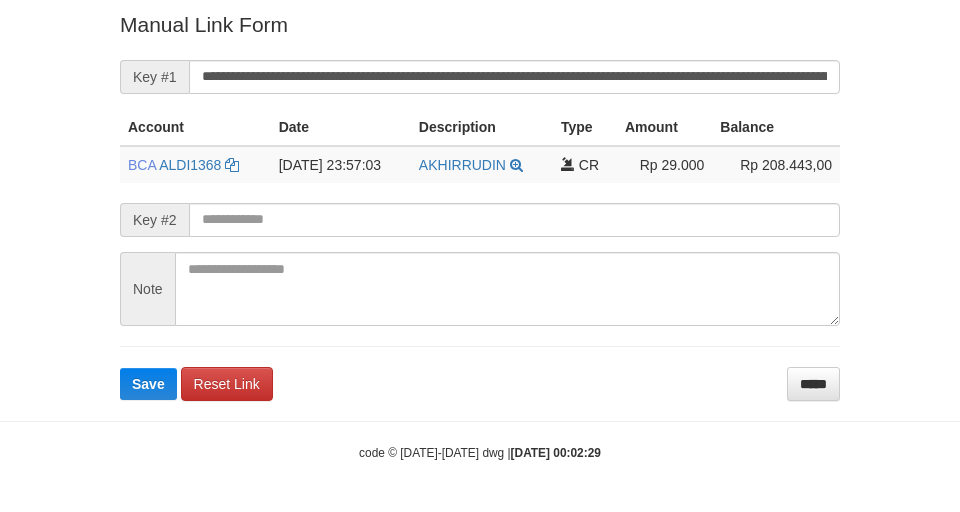 drag, startPoint x: 133, startPoint y: 468, endPoint x: 130, endPoint y: 458, distance: 10.440307 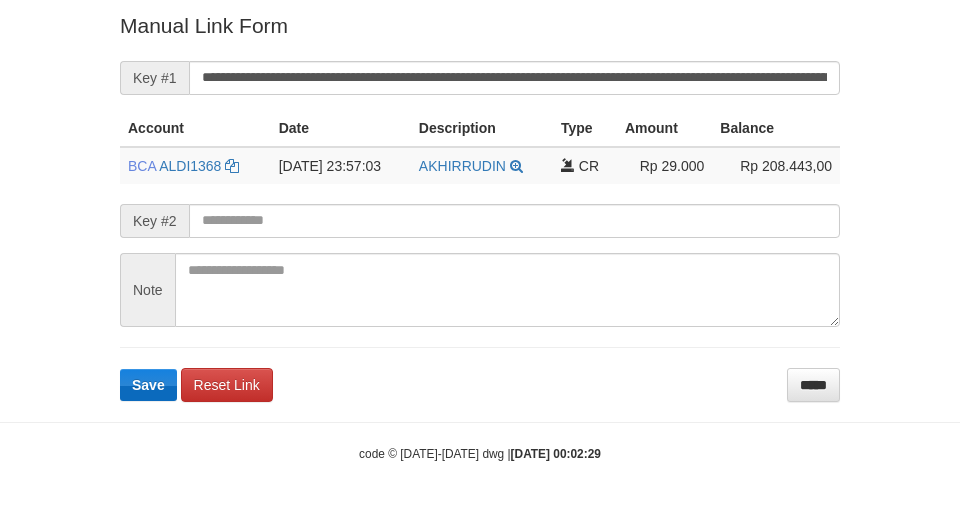 click on "Deposit Detail
Game/API
Trans ID
Date Trans.
User ID
Bank Acc. Name
Bank Acc. Number
Amount
ZEUS138
83500586
13/07/2025 00:02:05
AKHIRUDIN123
AKHIR RUDIN
DANA
087886754038
Rp 29,000
Manual Link History
#
Admin
Key #1
Key #2
Note
Date
1
aafChounpheak
mutasi_20250712_3354|188
13-07-2025 00:02:27
Account
Date
Description
Type
Amount
Balance
BCA
ALDI1368
ALDI" at bounding box center (480, 54) 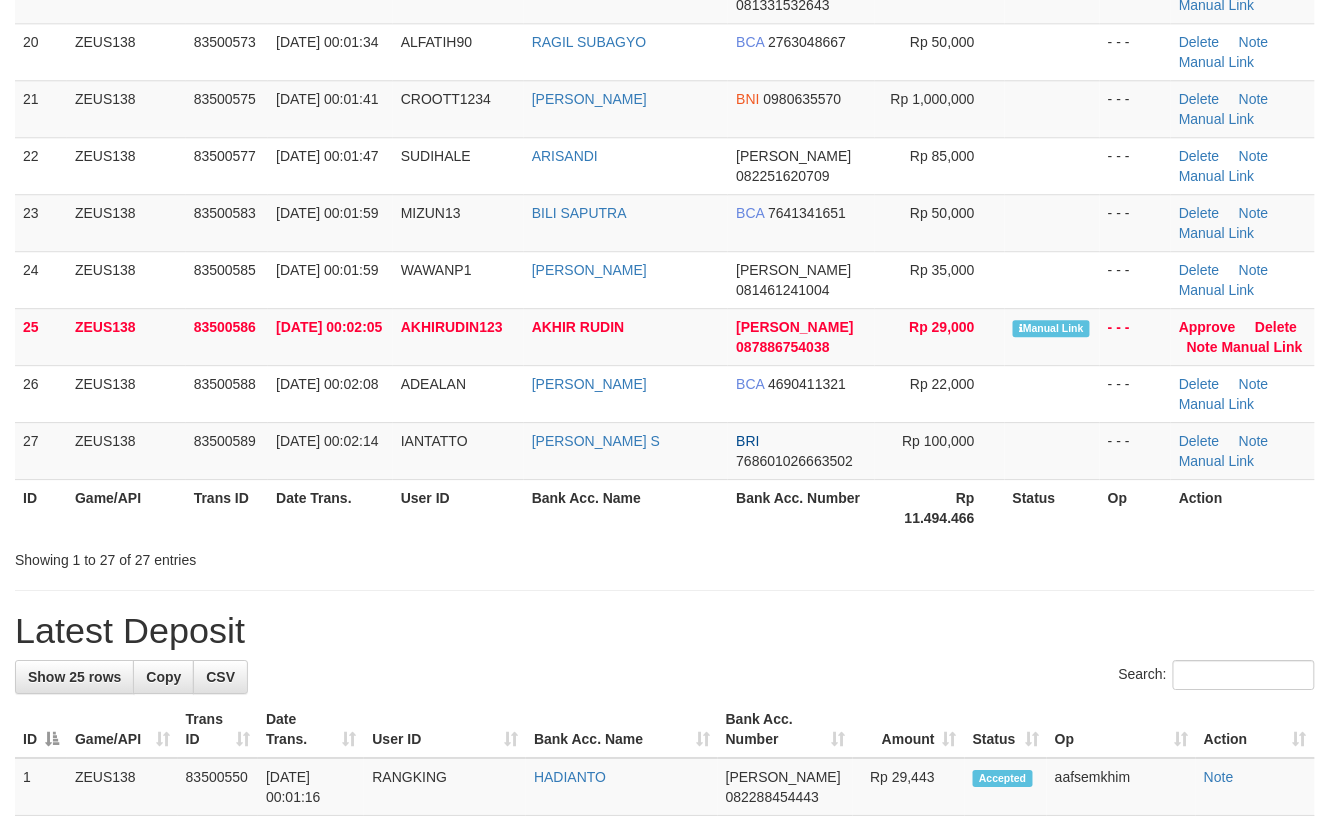 scroll, scrollTop: 1236, scrollLeft: 0, axis: vertical 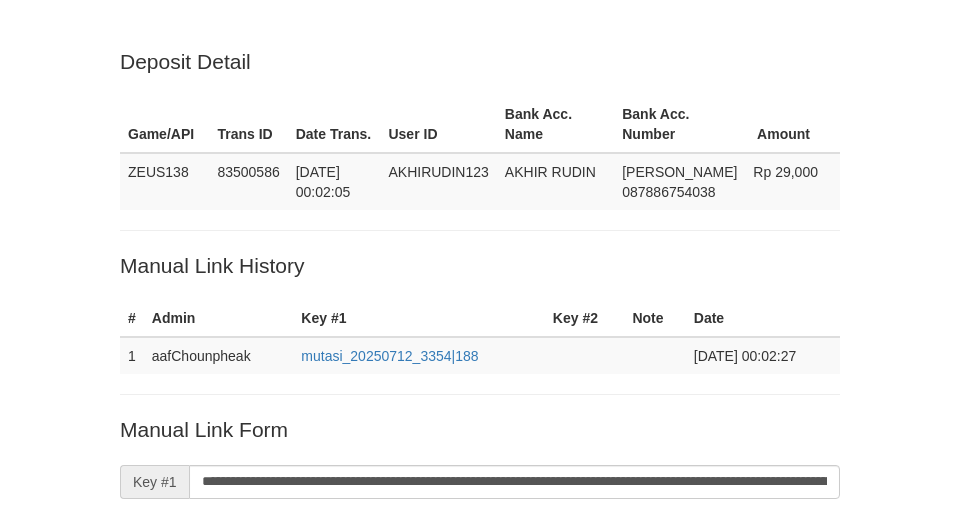 click on "Loading.." at bounding box center [480, 772] 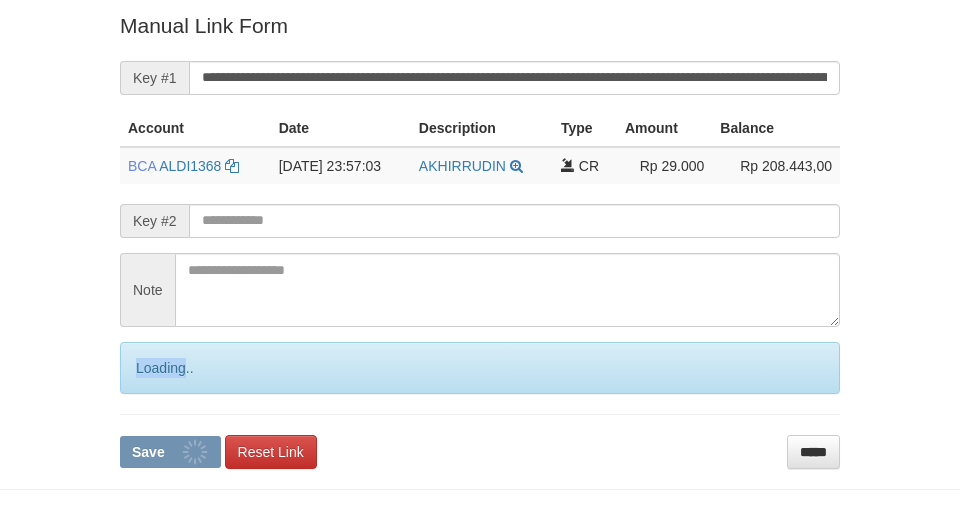 click on "Loading.." at bounding box center (480, 368) 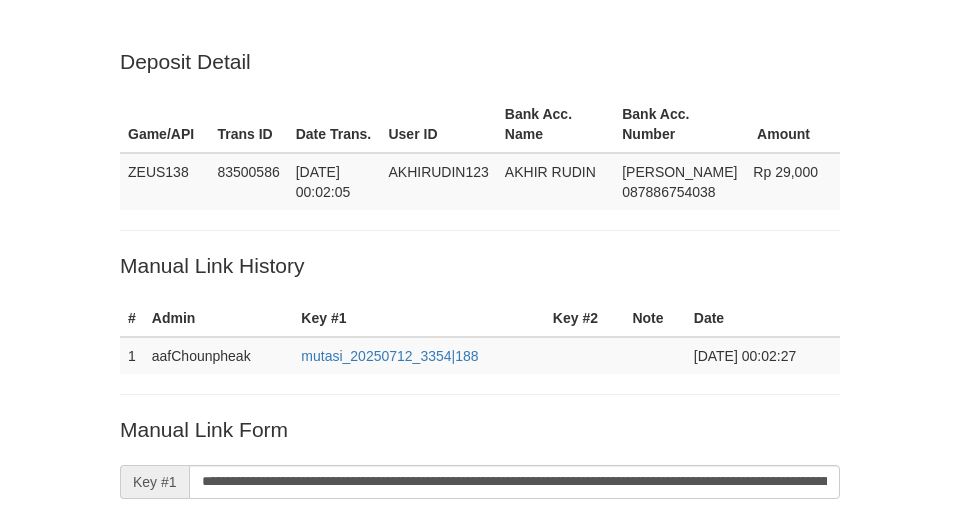 scroll, scrollTop: 404, scrollLeft: 0, axis: vertical 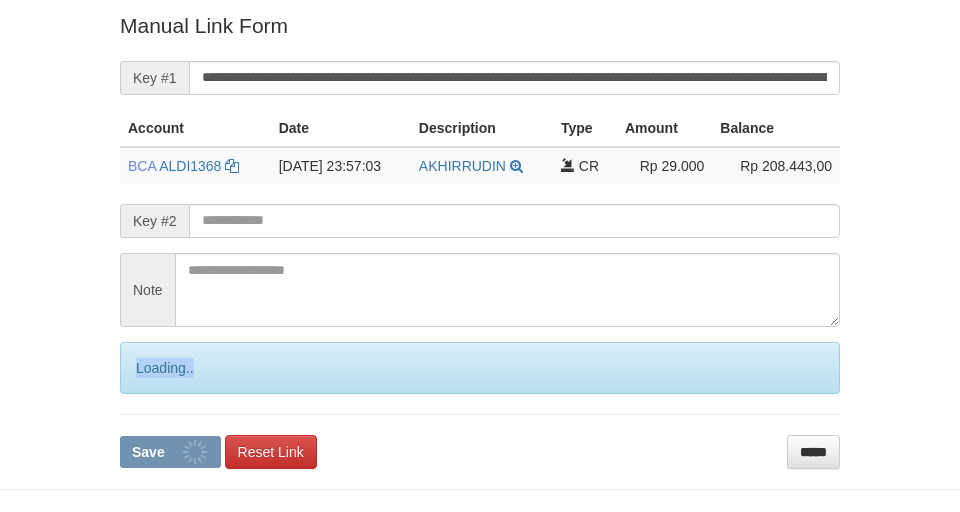 click on "Loading.." at bounding box center [480, 368] 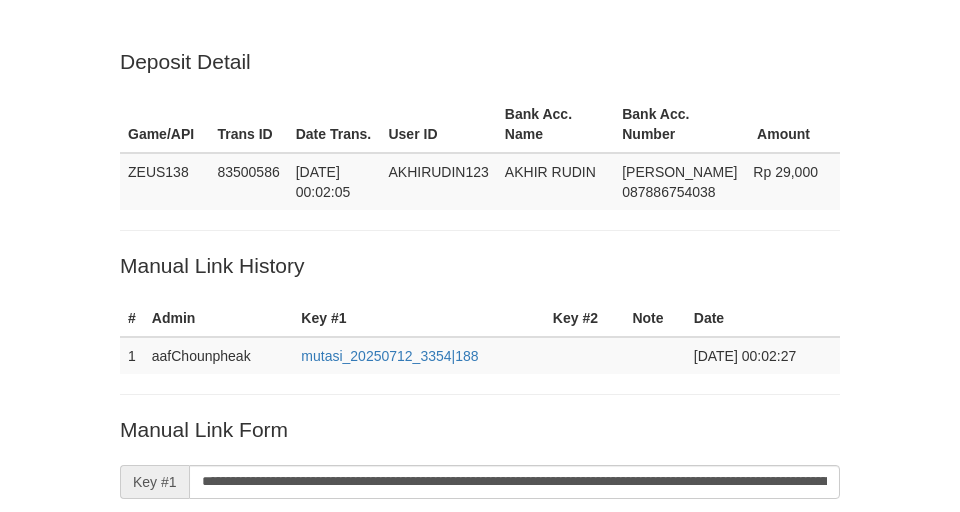 click on "Save" at bounding box center (148, 789) 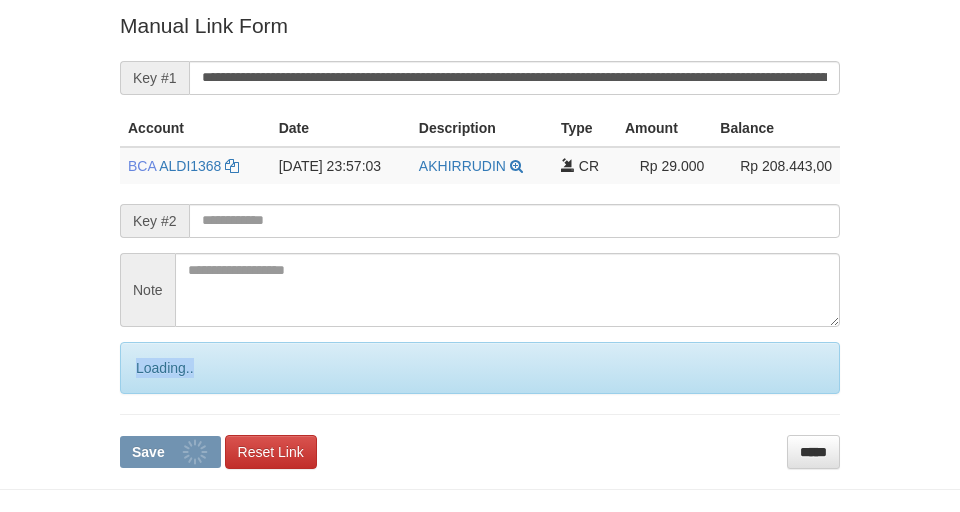 click on "Loading.." at bounding box center [480, 368] 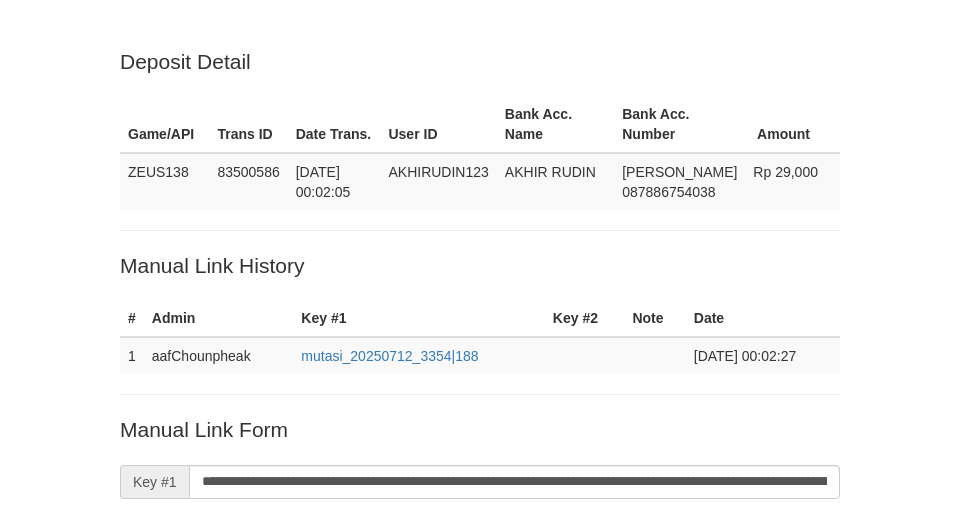 scroll, scrollTop: 404, scrollLeft: 0, axis: vertical 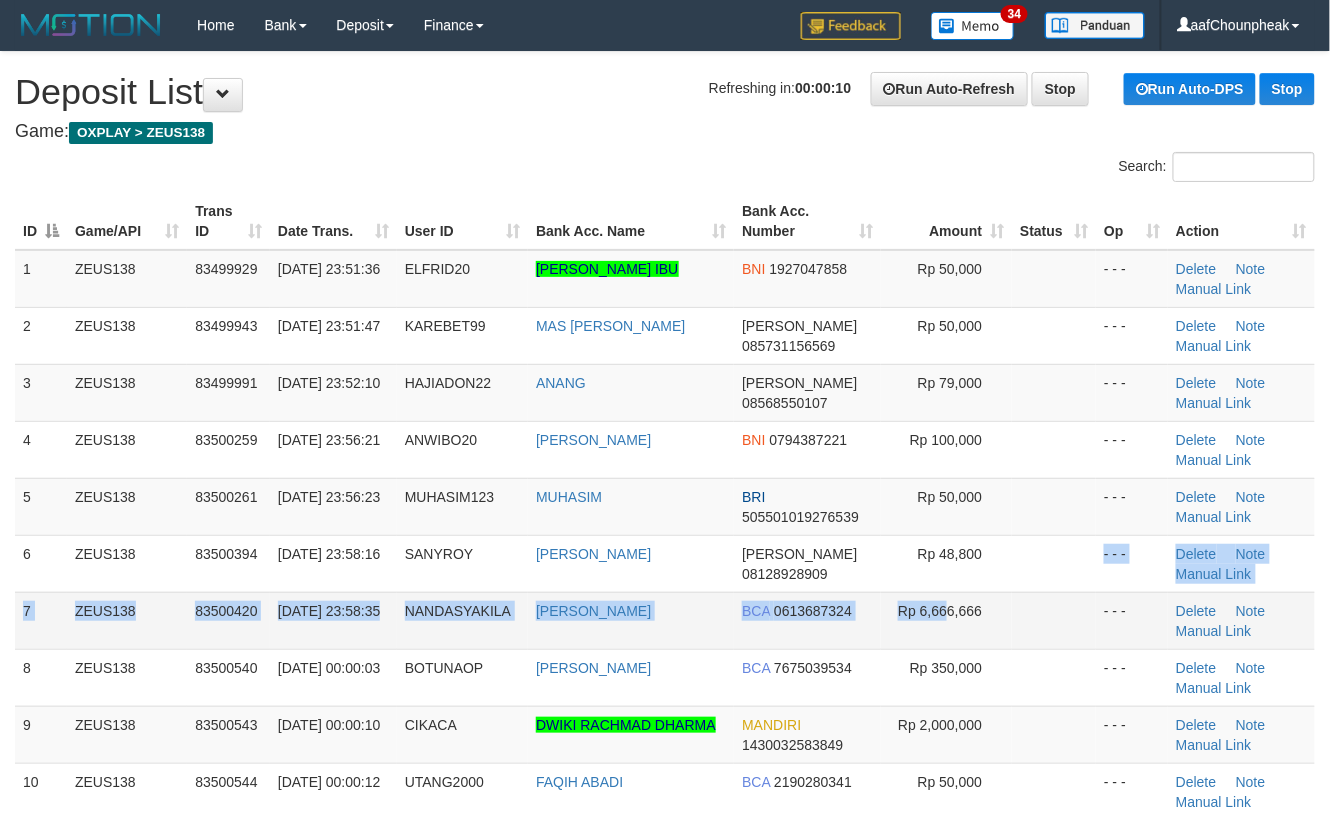 click on "1
ZEUS138
83499929
[DATE] 23:51:36
ELFRID20
[PERSON_NAME] IBU
BNI
1927047858
Rp 50,000
- - -
[GEOGRAPHIC_DATA]
Note
Manual Link
2
ZEUS138
83499943
[DATE] 23:51:47
KAREBET99
MAS [PERSON_NAME]
085731156569
Rp 50,000
- - -
BNI" at bounding box center [665, 991] 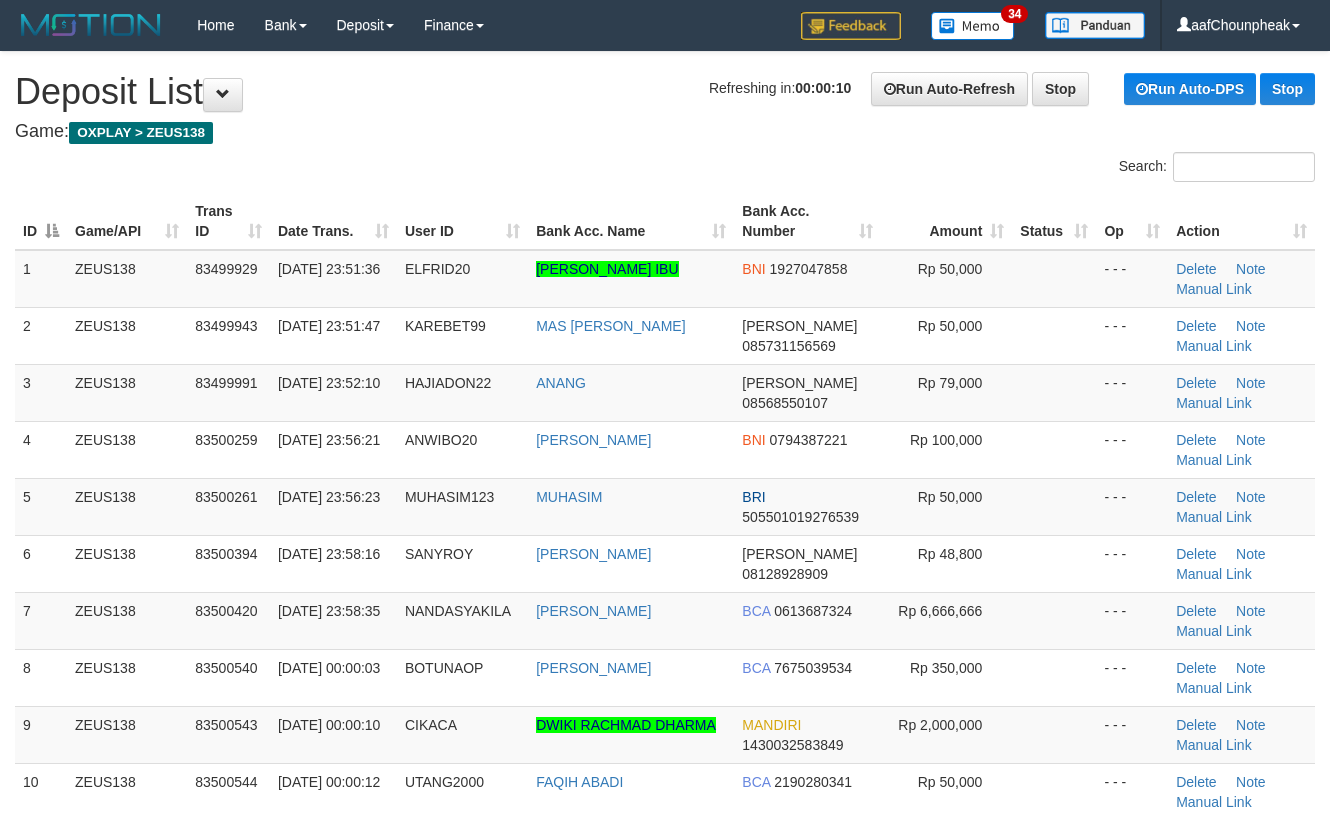 scroll, scrollTop: 0, scrollLeft: 0, axis: both 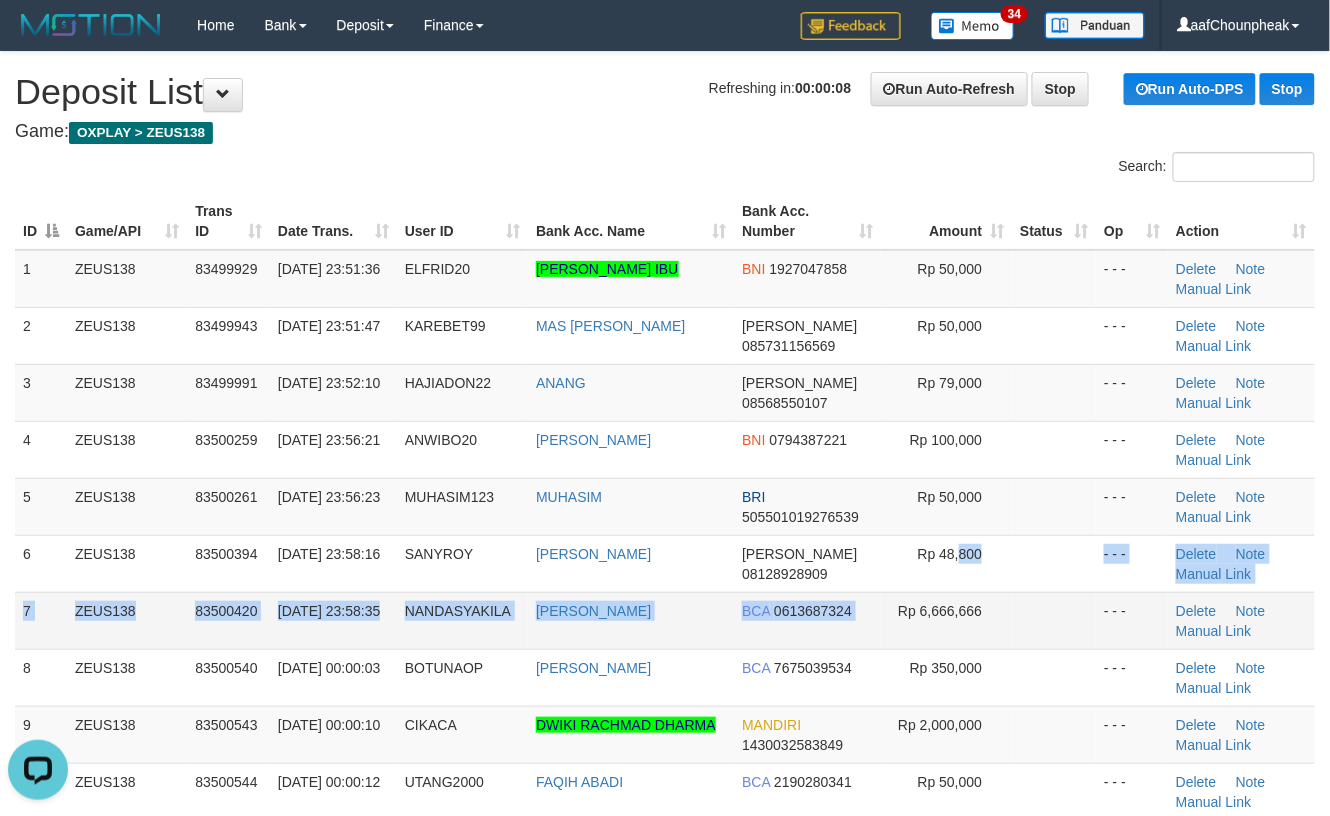 drag, startPoint x: 896, startPoint y: 608, endPoint x: 1292, endPoint y: 601, distance: 396.06186 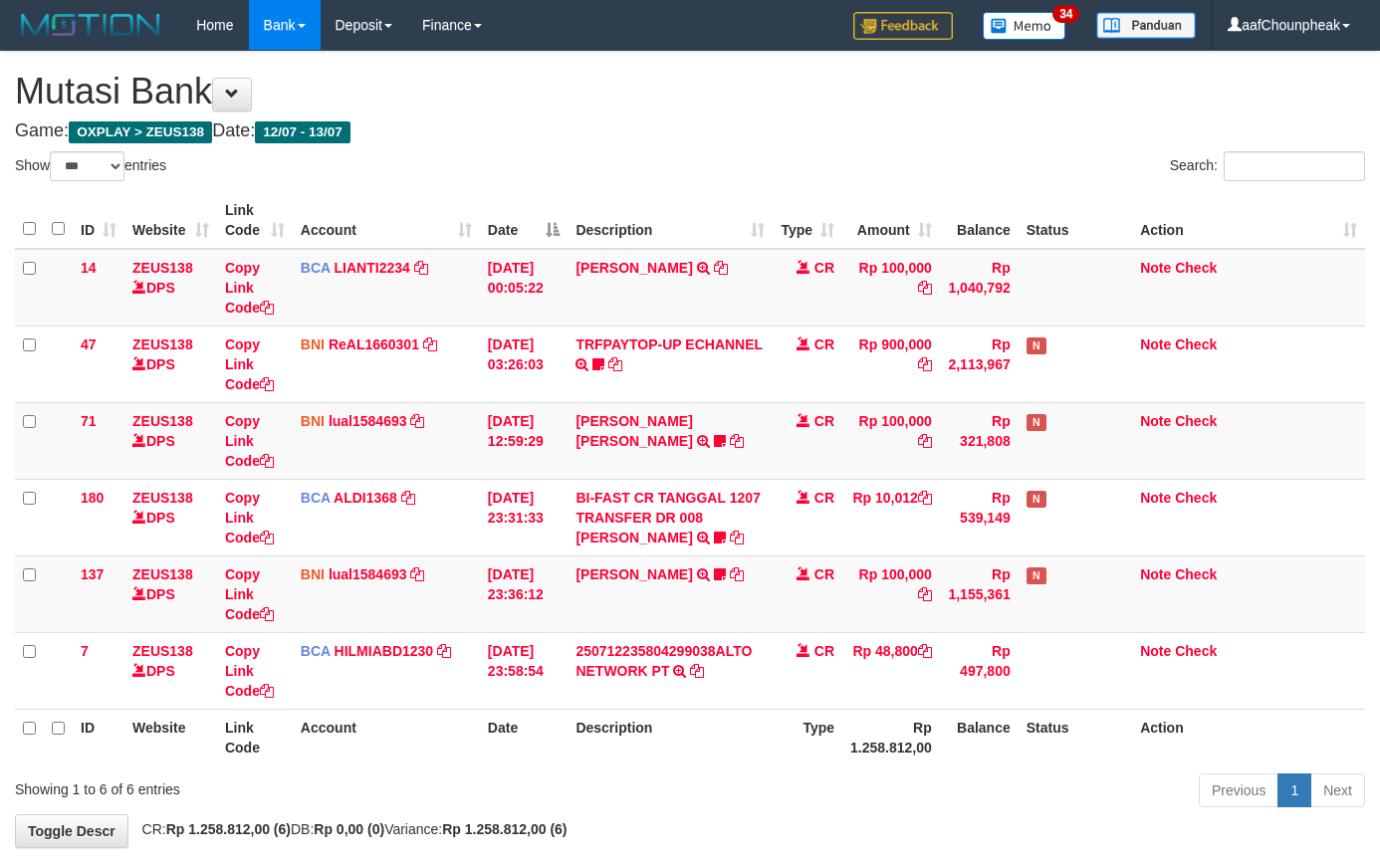 select on "***" 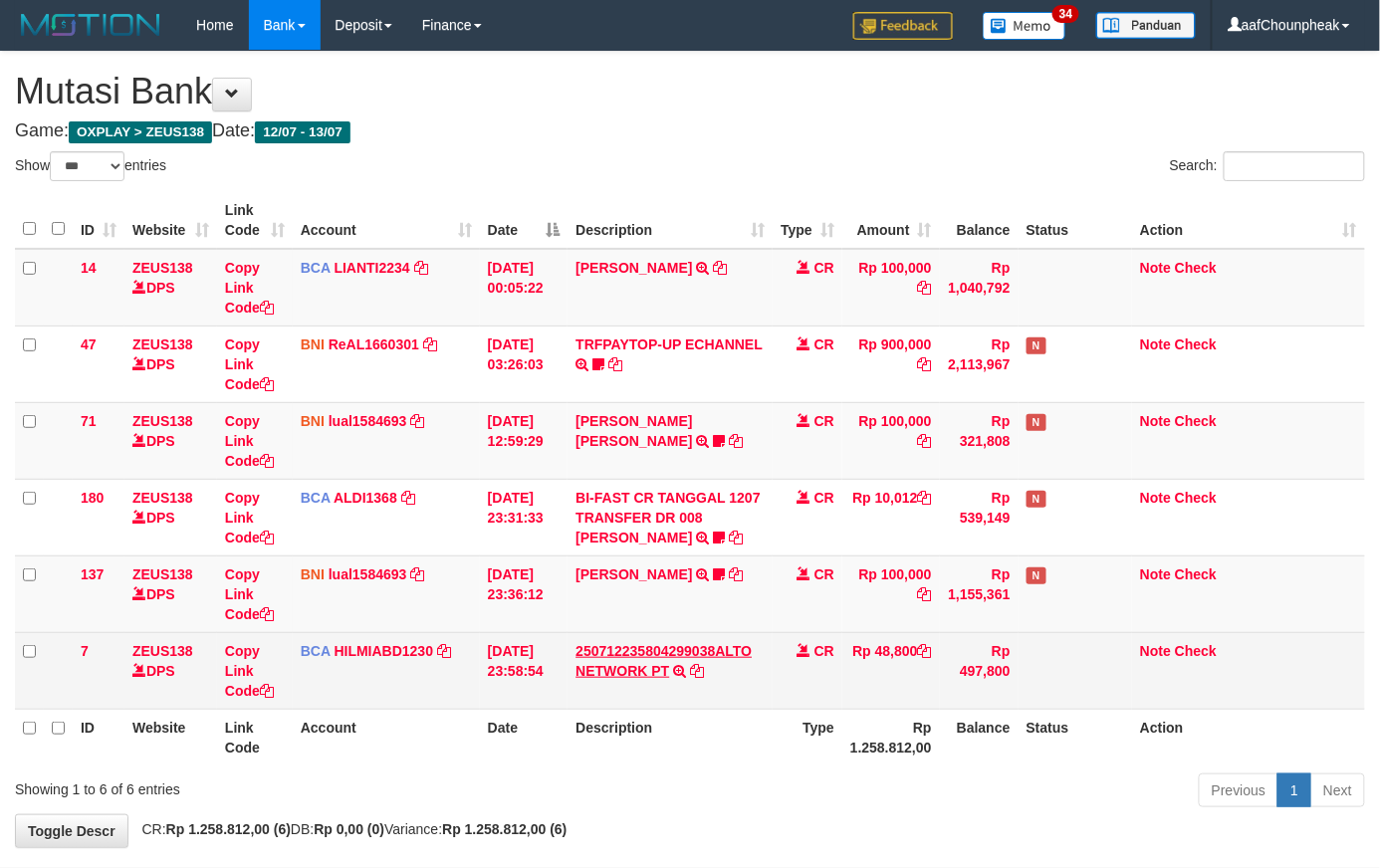 scroll, scrollTop: 94, scrollLeft: 0, axis: vertical 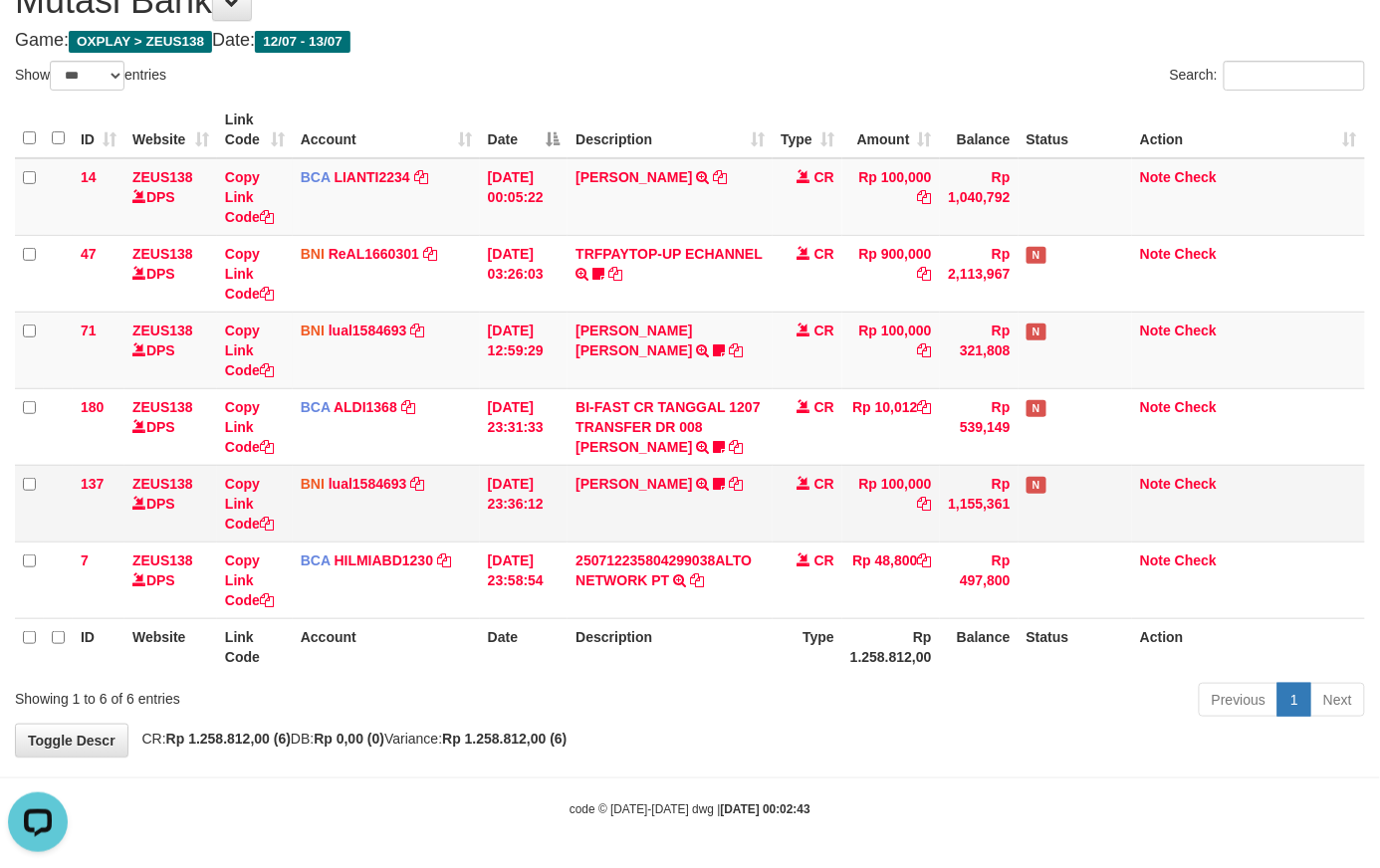 click on "RIZKY MARCELLINO            TRANSFER DARI SDR RIZKY MARCELLINO    Siapakek1" at bounding box center [670, 503] 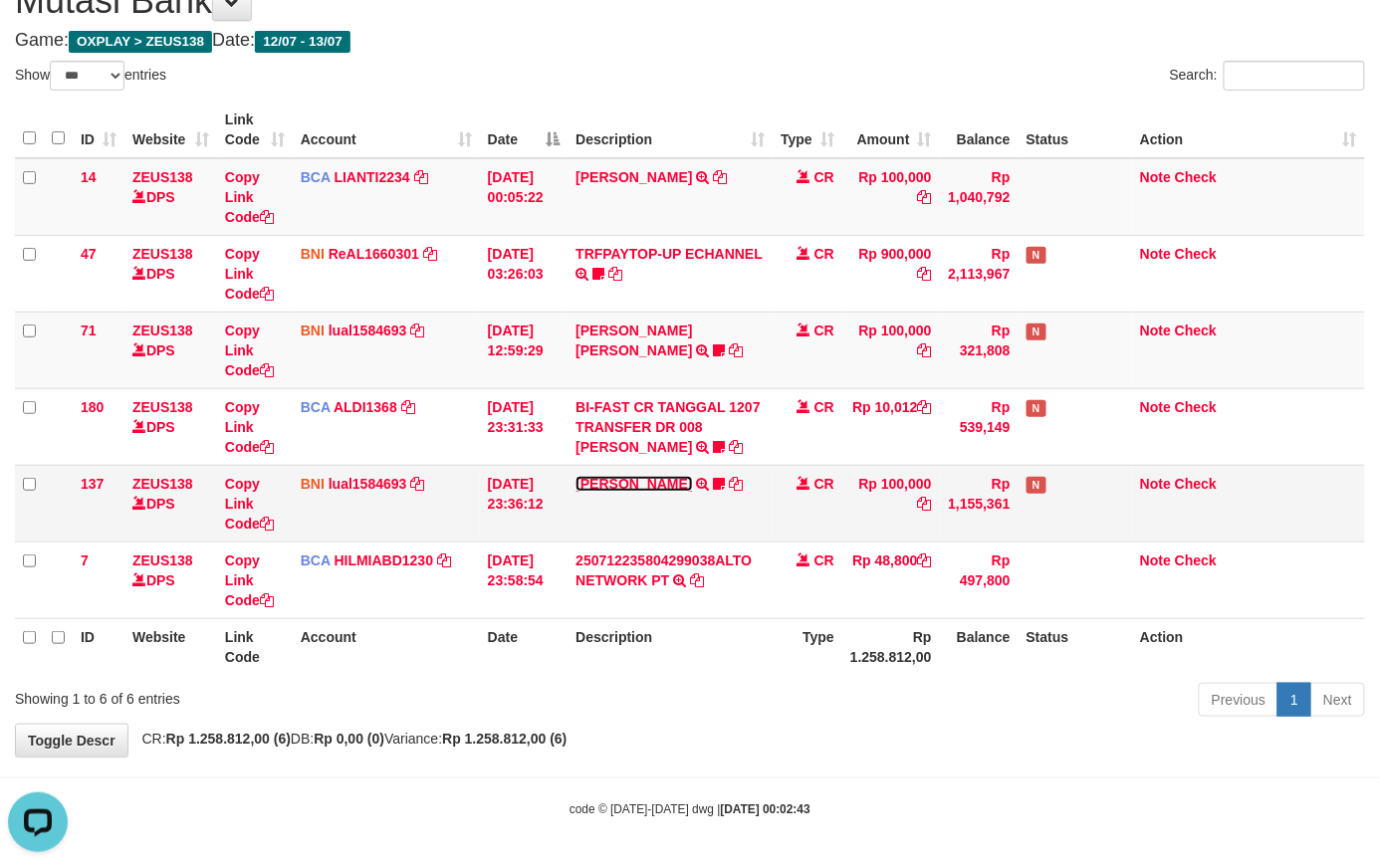 click on "RIZKY MARCELLINO" at bounding box center [633, 484] 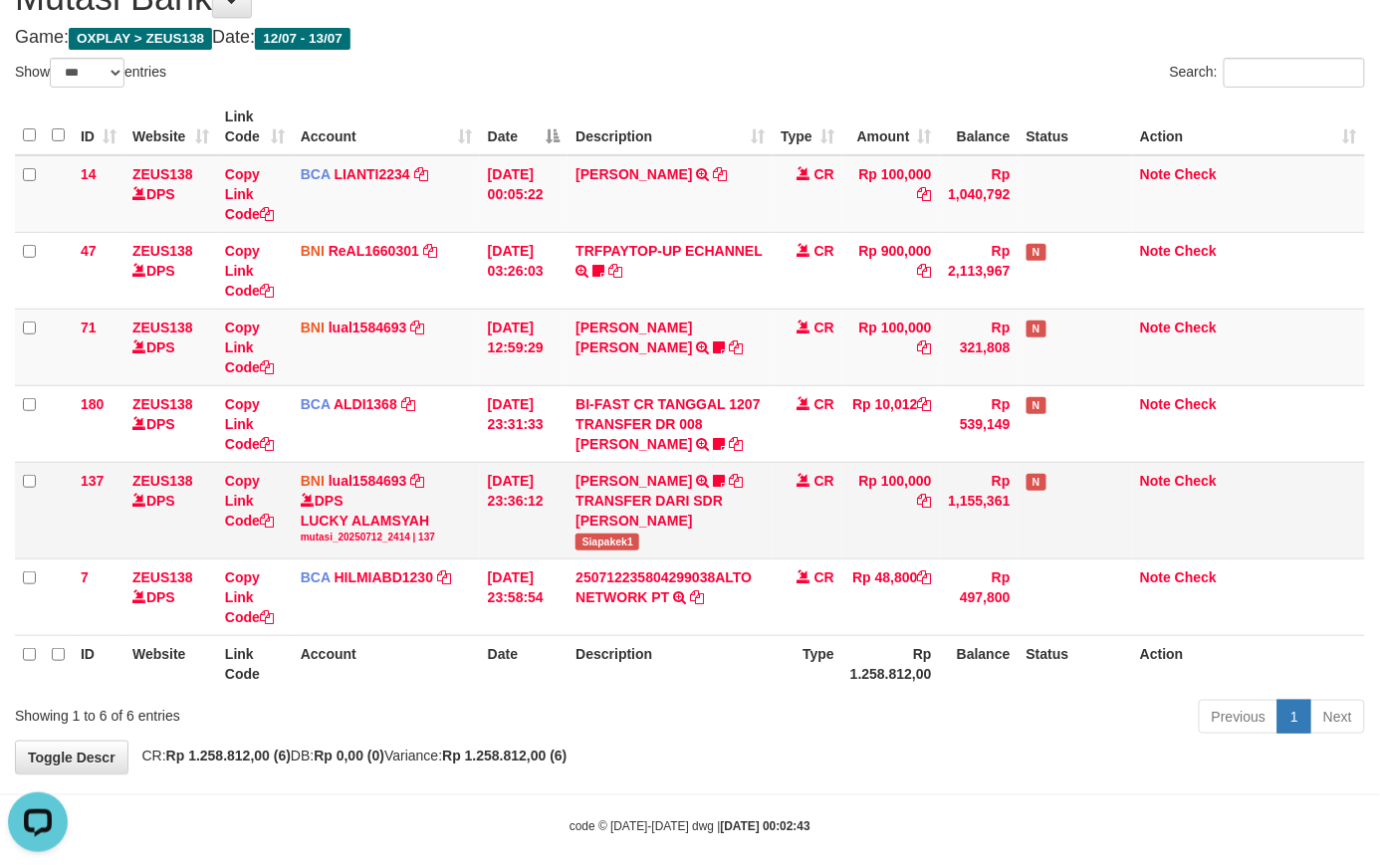 click on "Siapakek1" at bounding box center [607, 542] 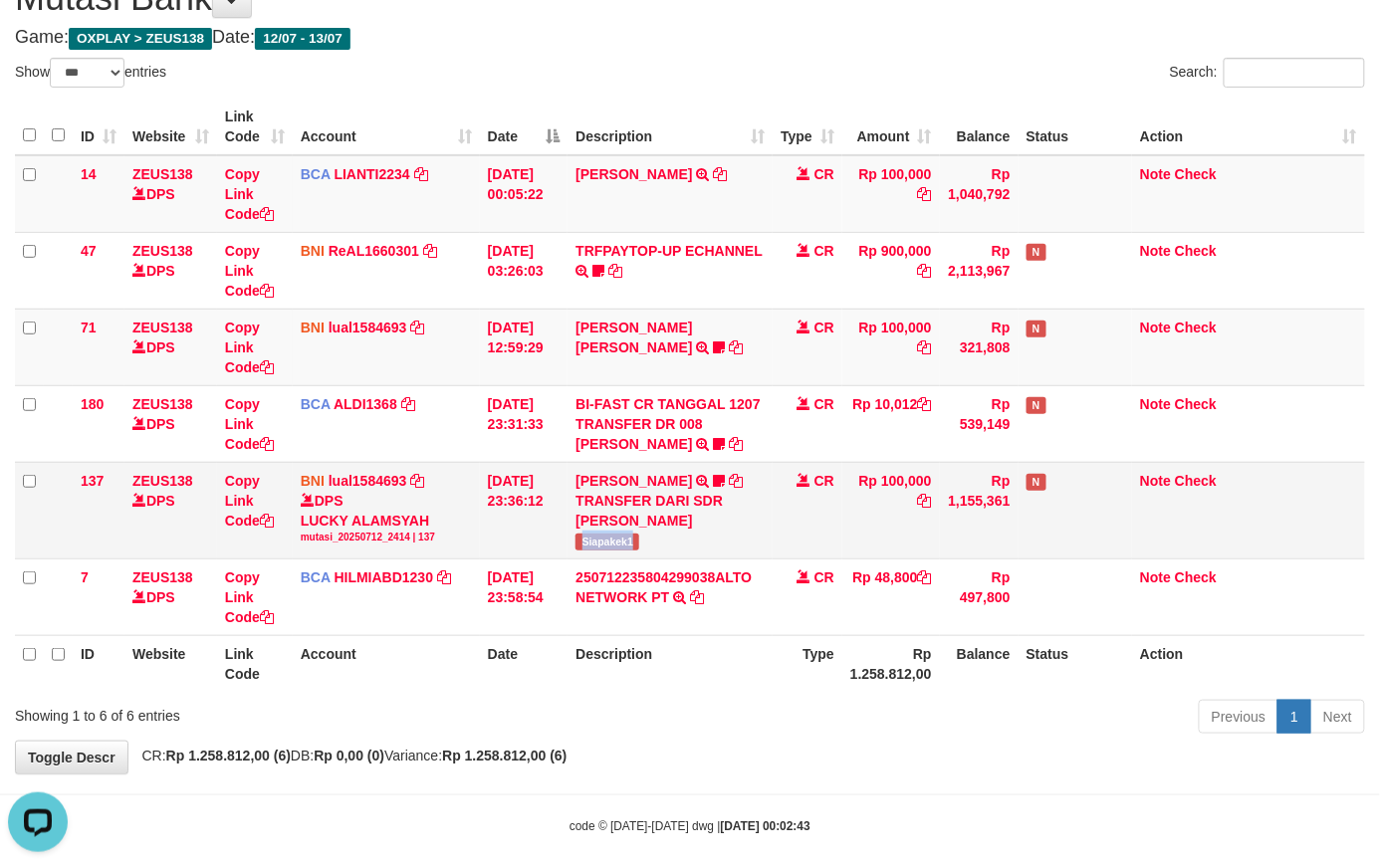 click on "Siapakek1" at bounding box center [607, 542] 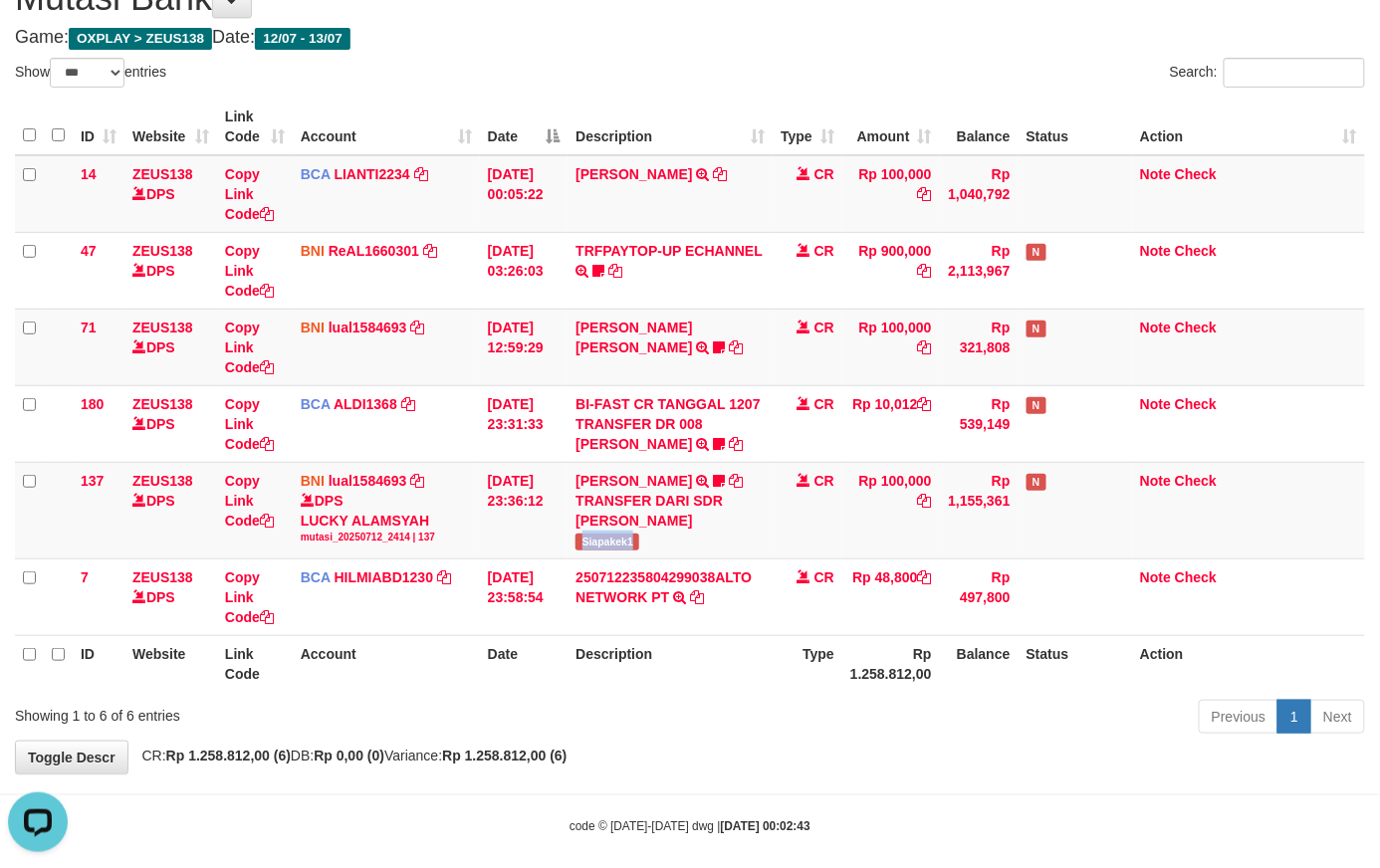 copy on "Siapakek1" 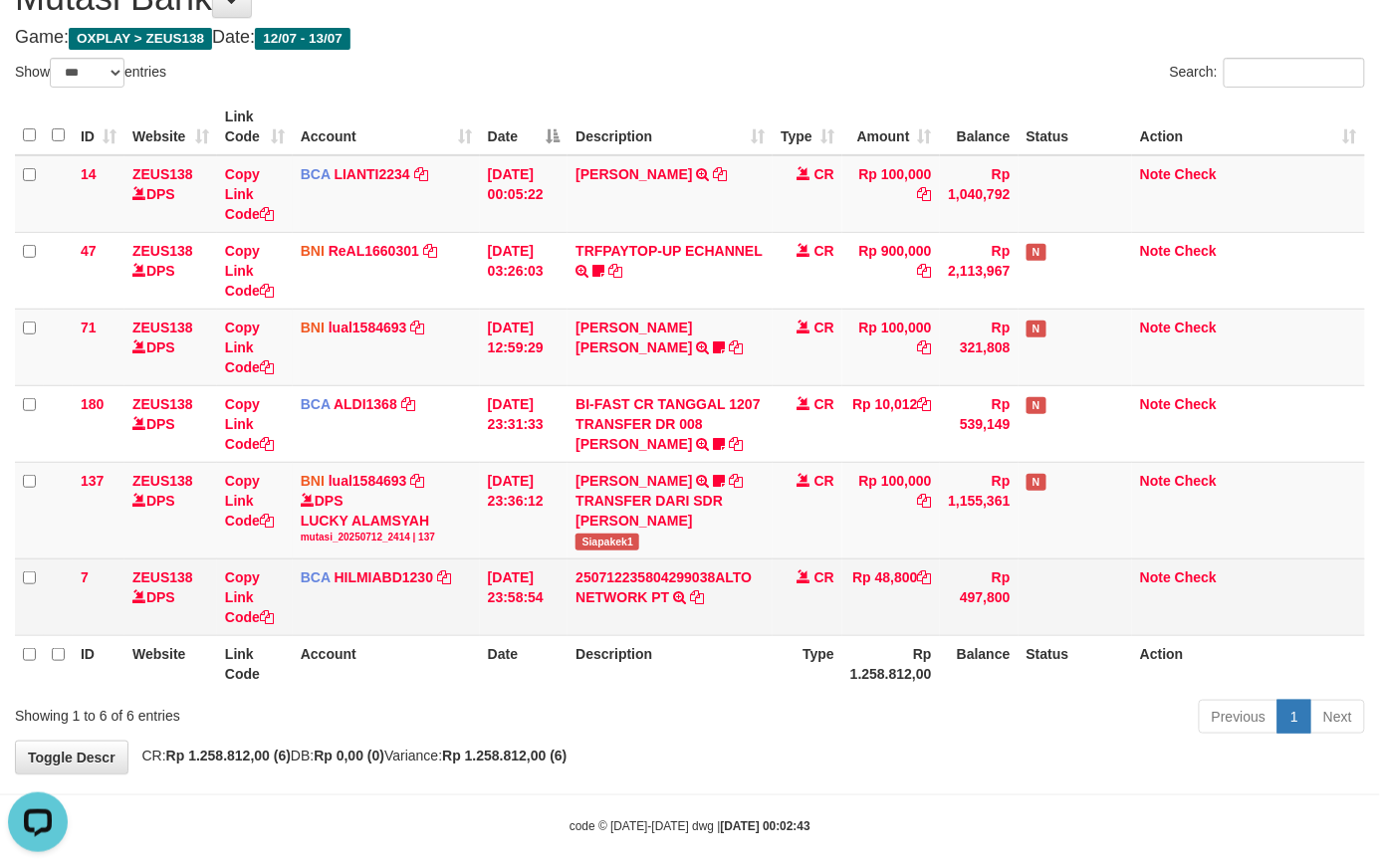 click on "250712235804299038ALTO NETWORK PT         TRSF E-BANKING CR 1207/FTSCY/WS95051
48800.00250712235804299038ALTO NETWORK PT" at bounding box center [670, 596] 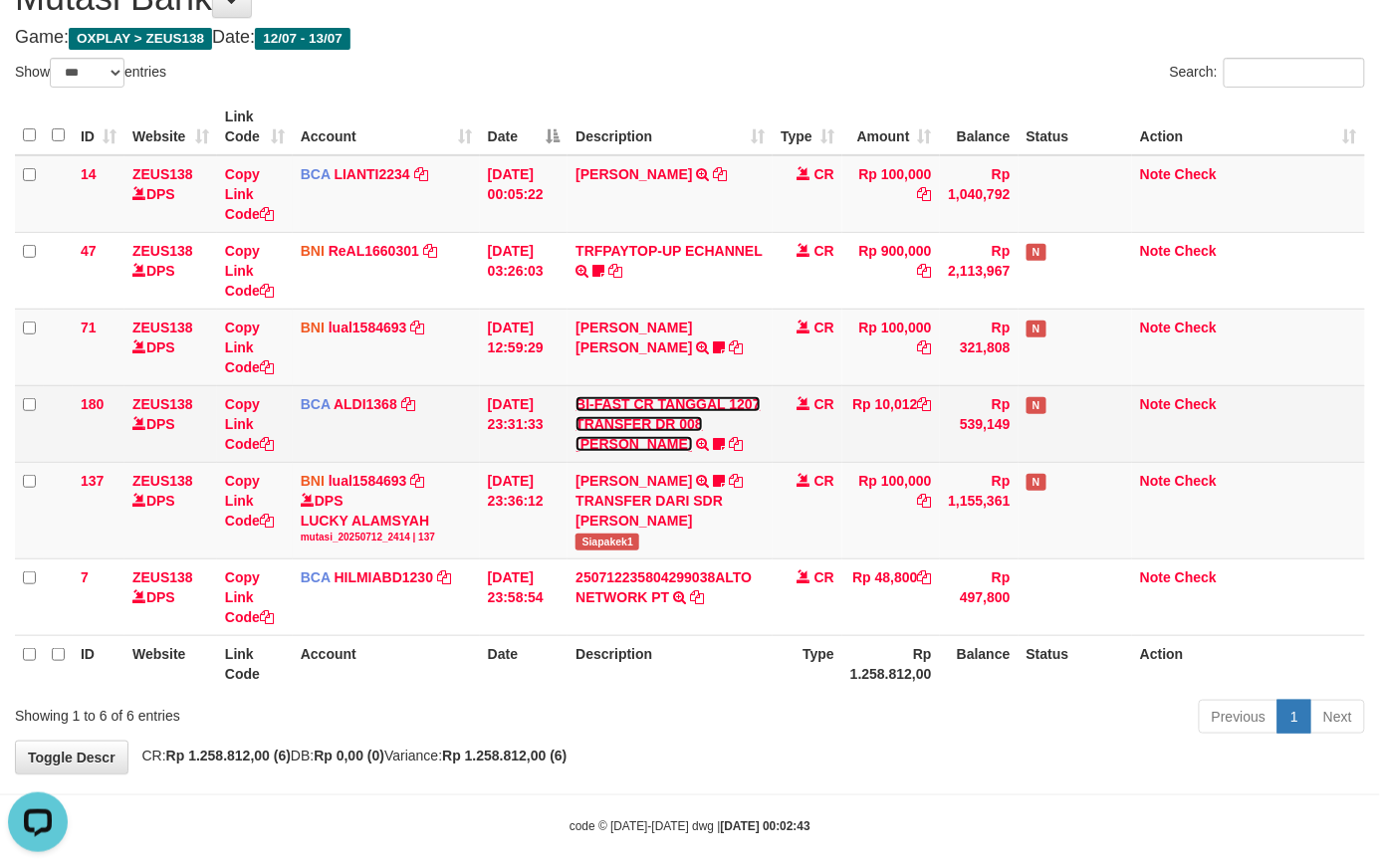 click on "BI-FAST CR TANGGAL 1207 TRANSFER DR 008 [PERSON_NAME]" at bounding box center [667, 424] 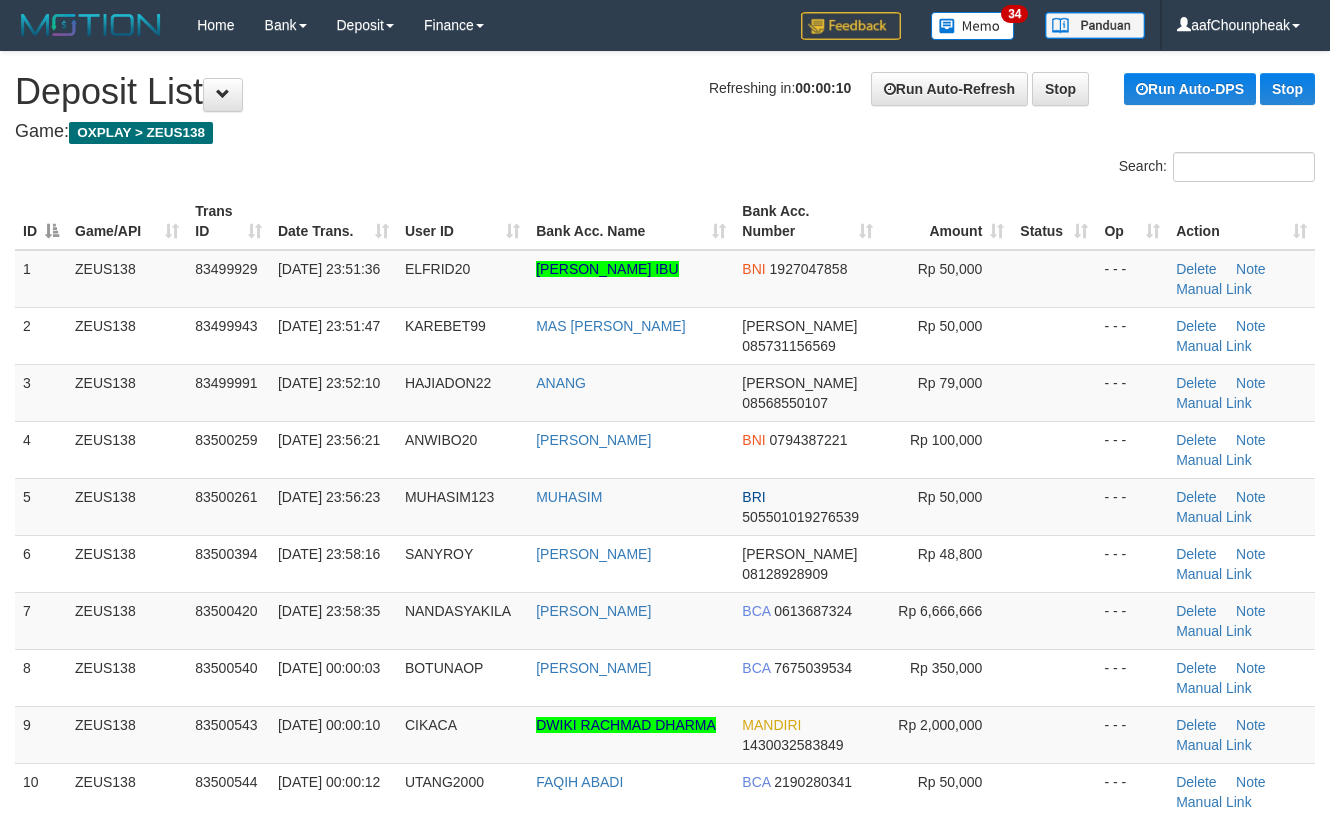 scroll, scrollTop: 0, scrollLeft: 0, axis: both 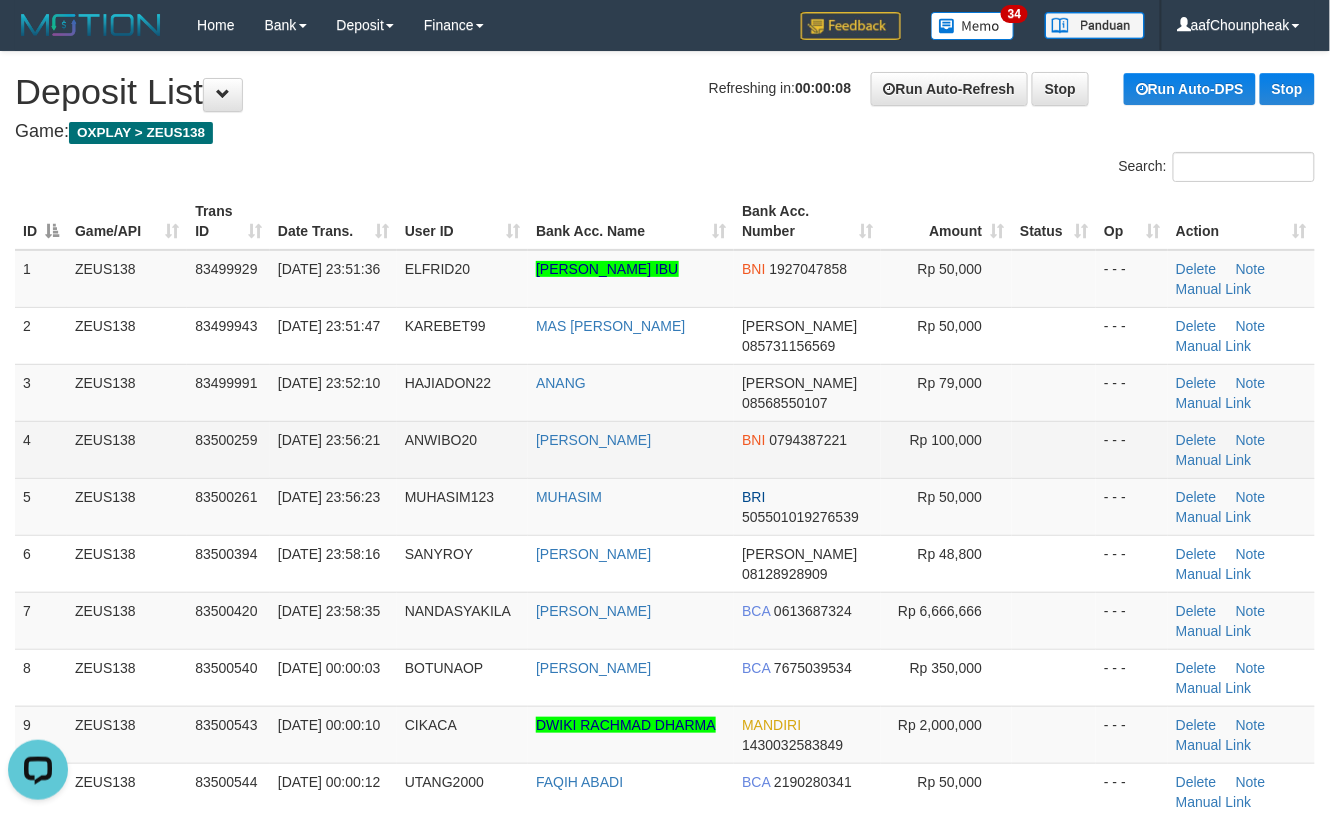click on "ANTON WIBOWO" at bounding box center [631, 449] 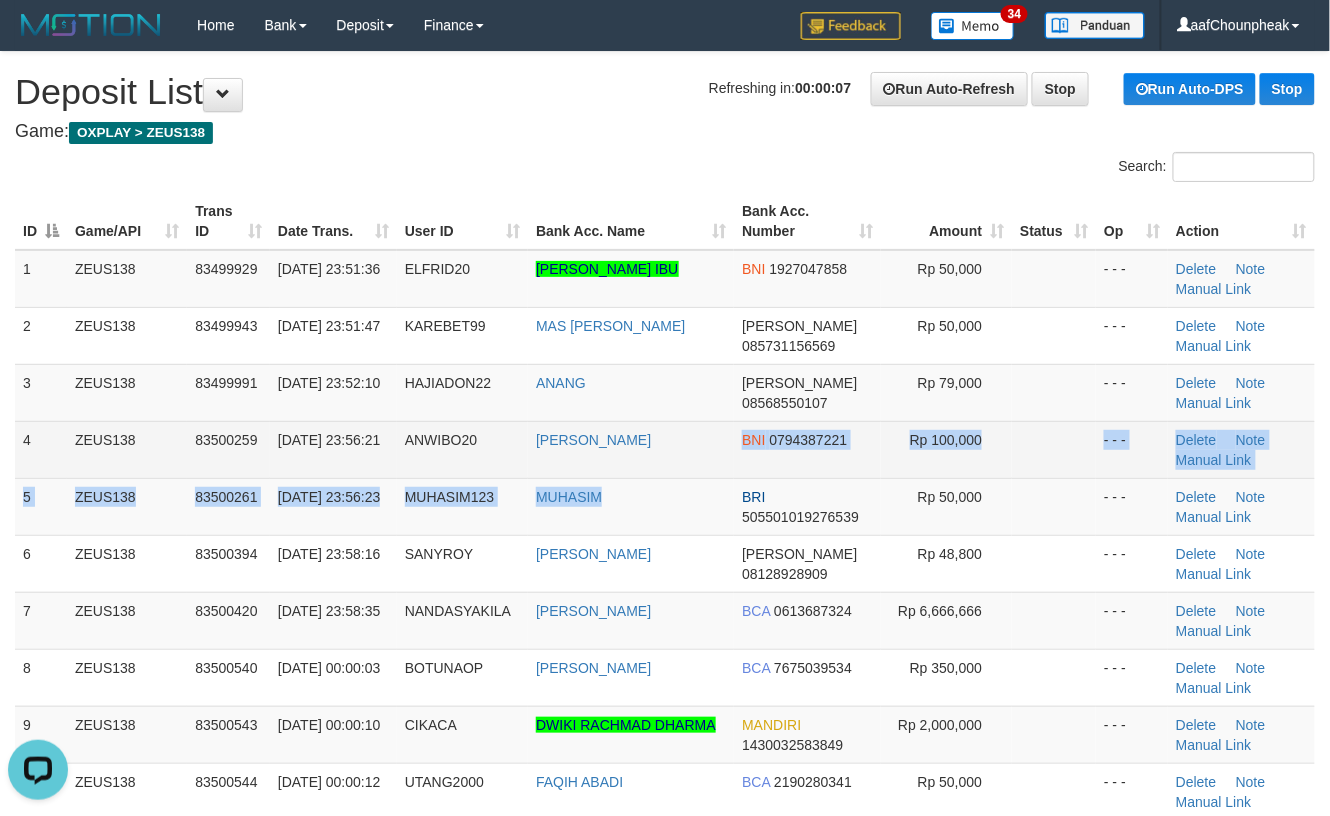 drag, startPoint x: 688, startPoint y: 492, endPoint x: 881, endPoint y: 474, distance: 193.83755 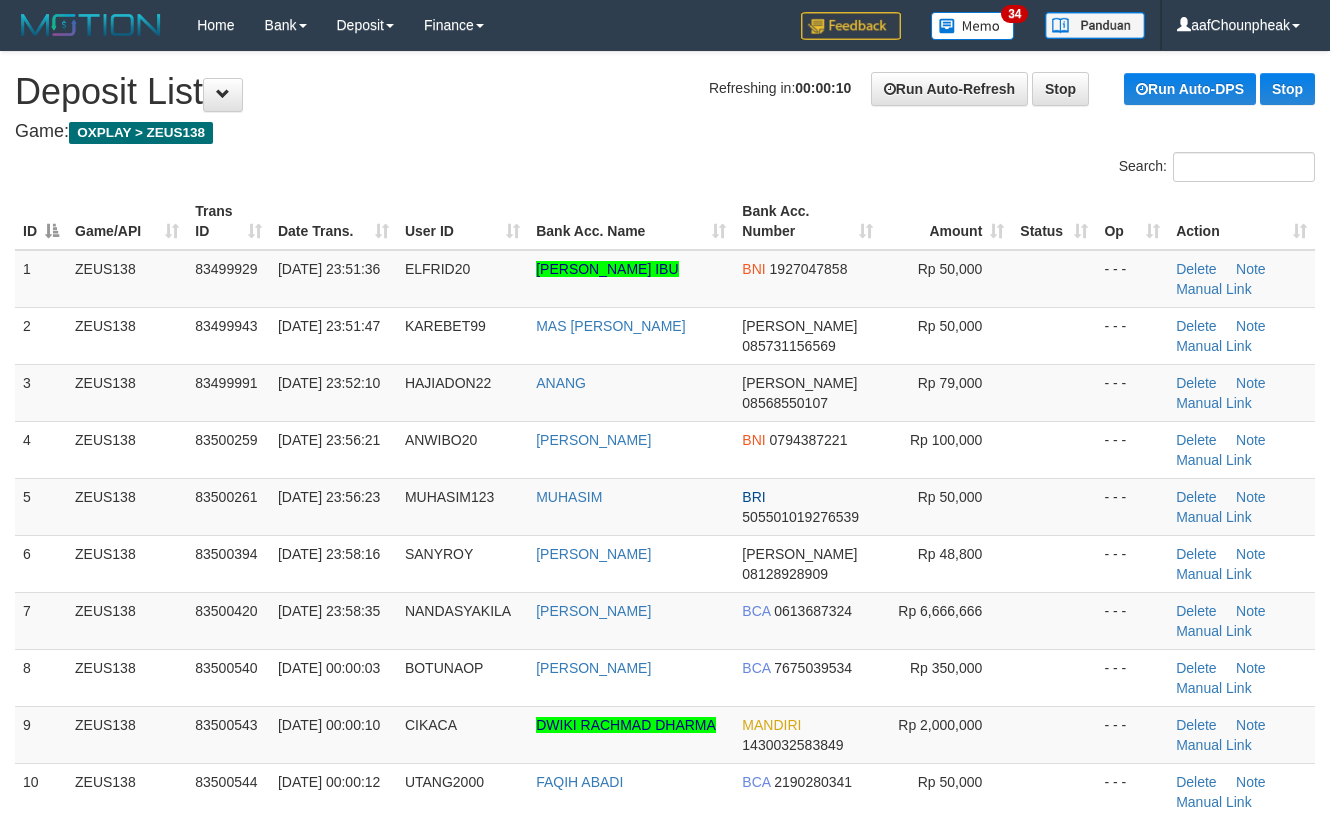 scroll, scrollTop: 0, scrollLeft: 0, axis: both 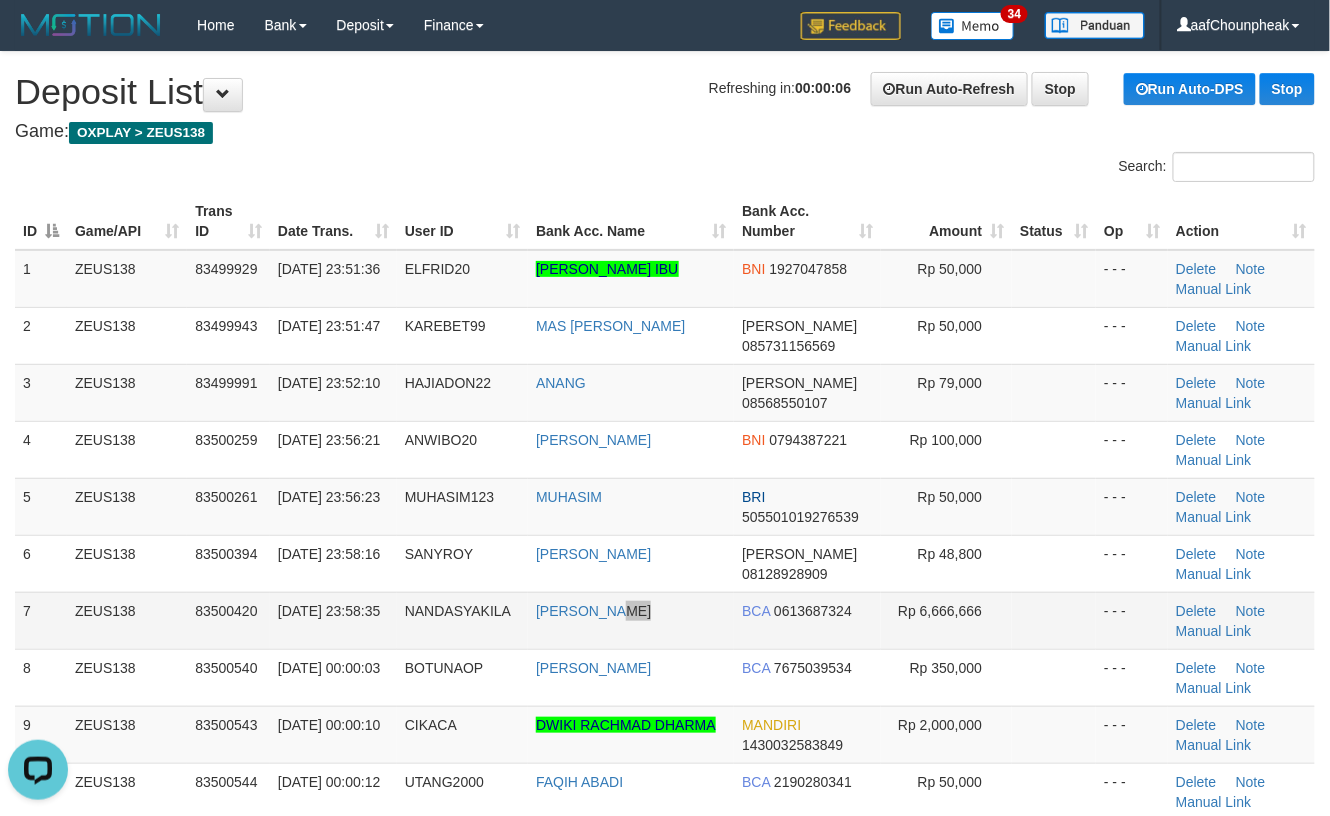 click on "NANDA SYAKILA" at bounding box center (631, 620) 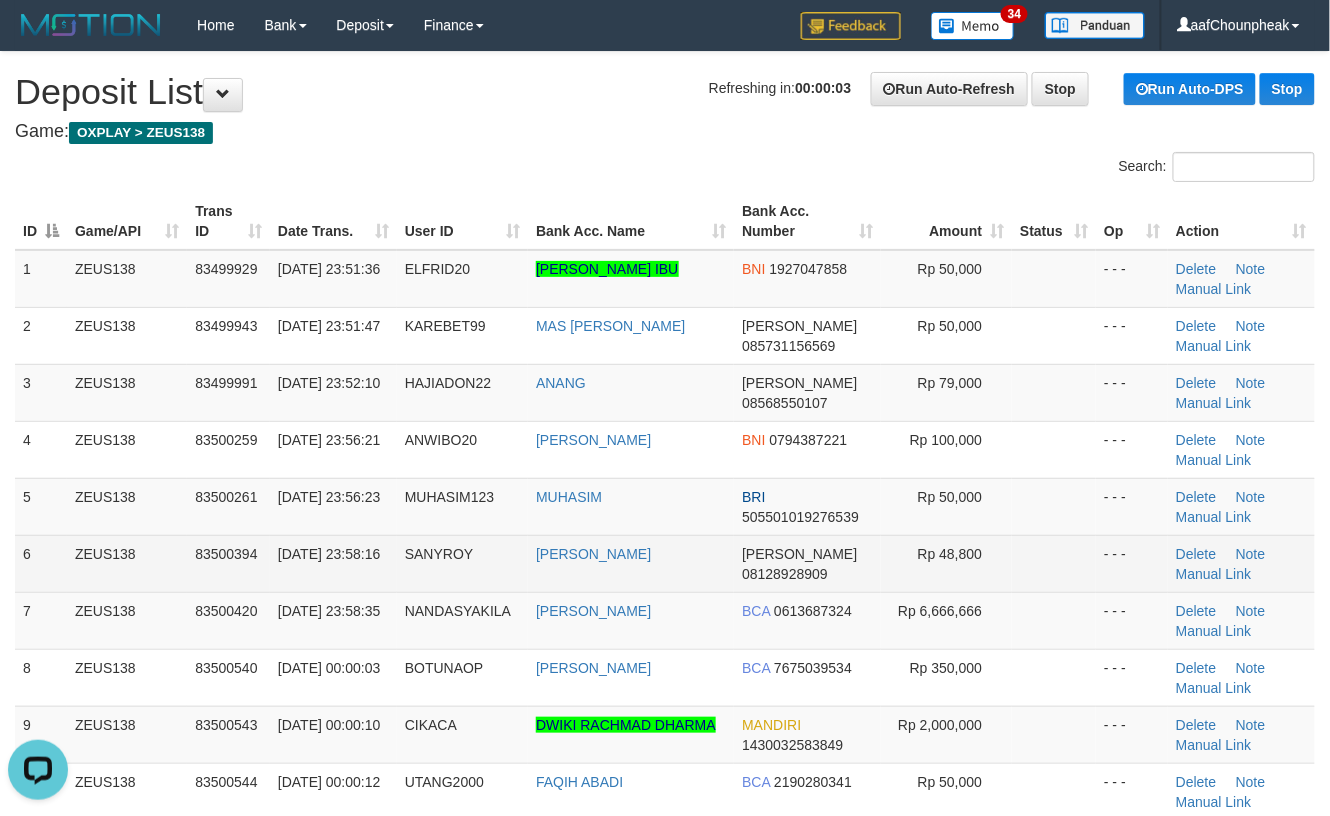 scroll, scrollTop: 892, scrollLeft: 0, axis: vertical 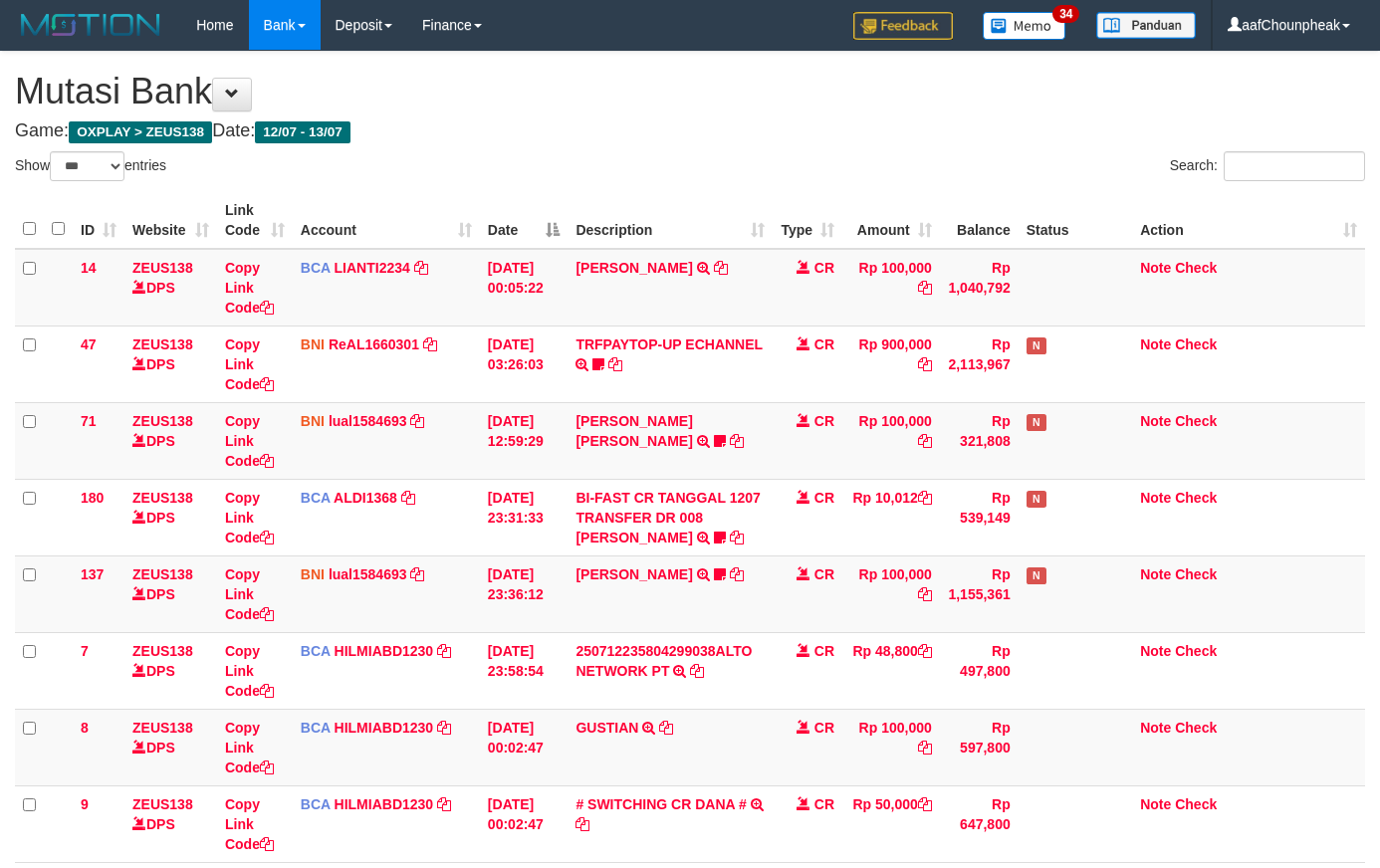 select on "***" 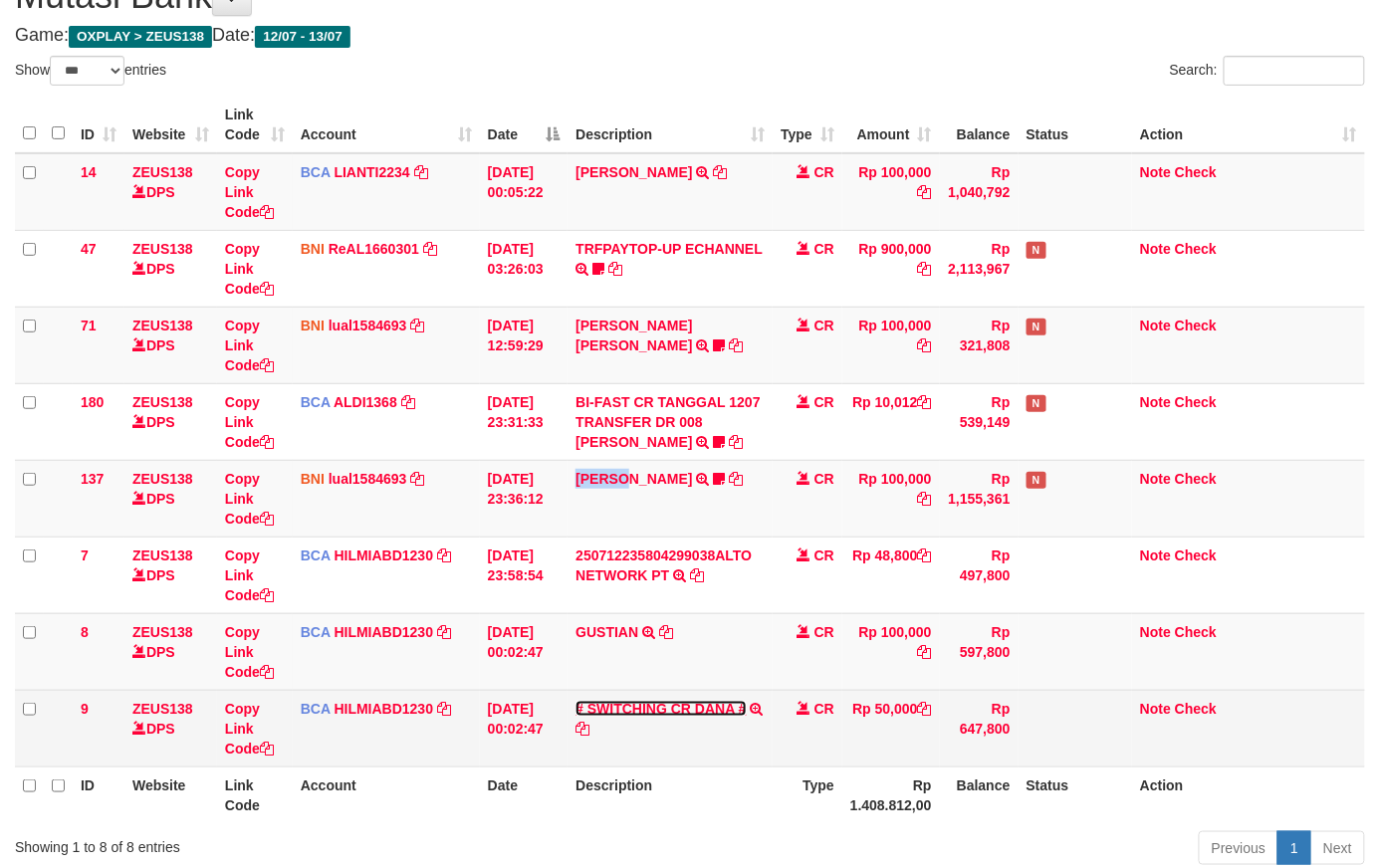 click on "# SWITCHING CR DANA #" at bounding box center [660, 709] 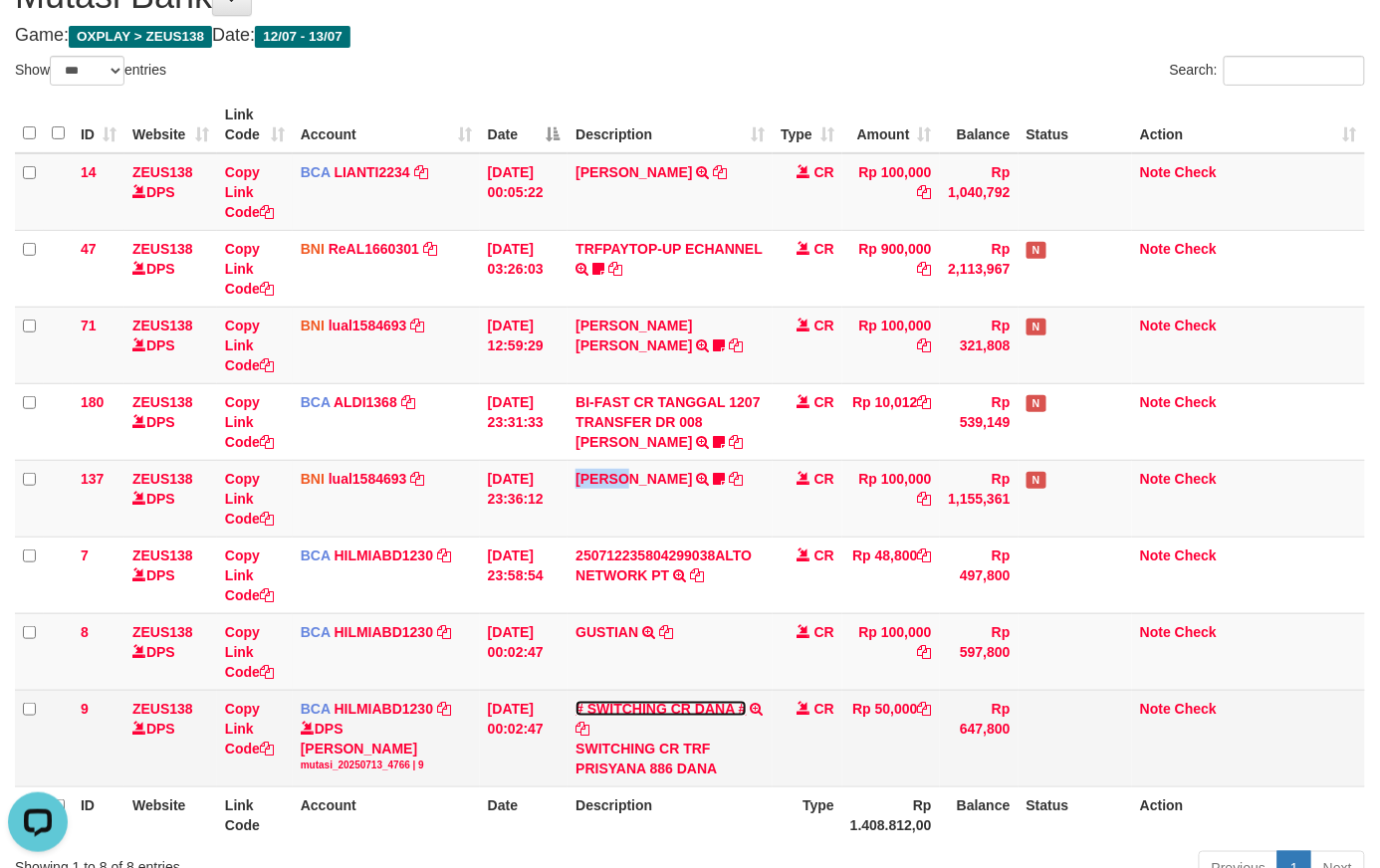 scroll, scrollTop: 0, scrollLeft: 0, axis: both 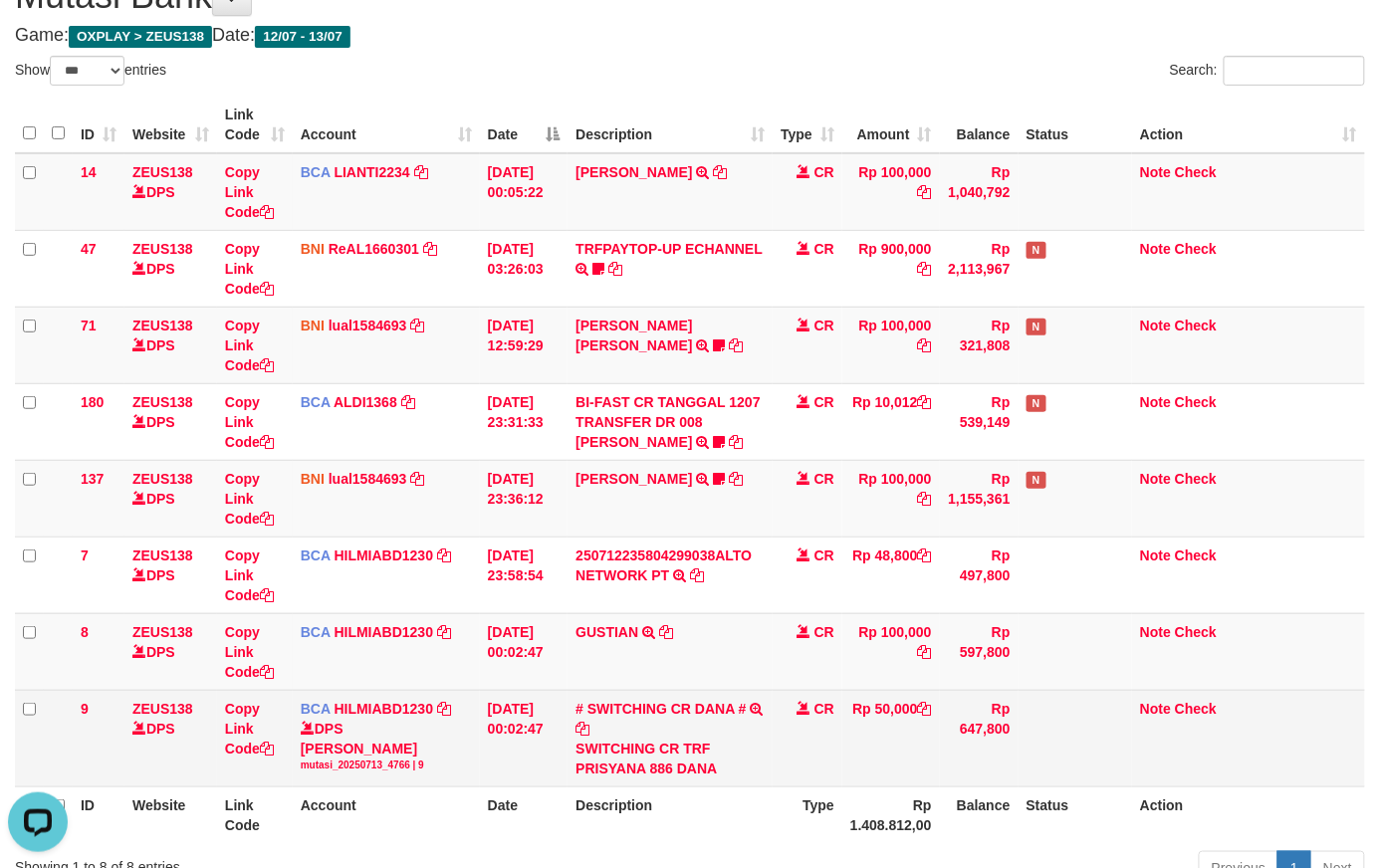 click on "SWITCHING CR TRF
PRISYANA
886 DANA" at bounding box center [670, 759] 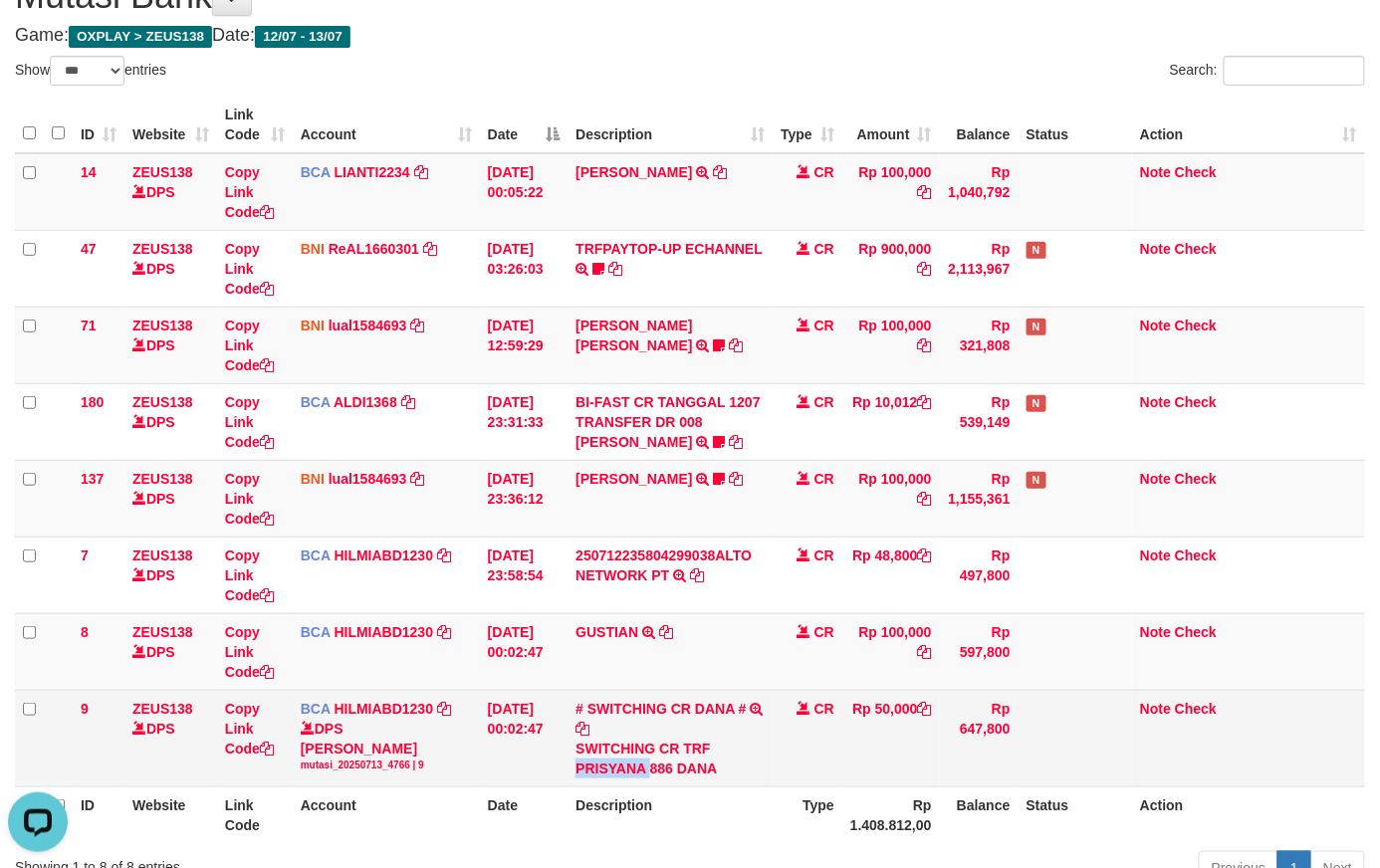 click on "SWITCHING CR TRF
PRISYANA
886 DANA" at bounding box center [670, 759] 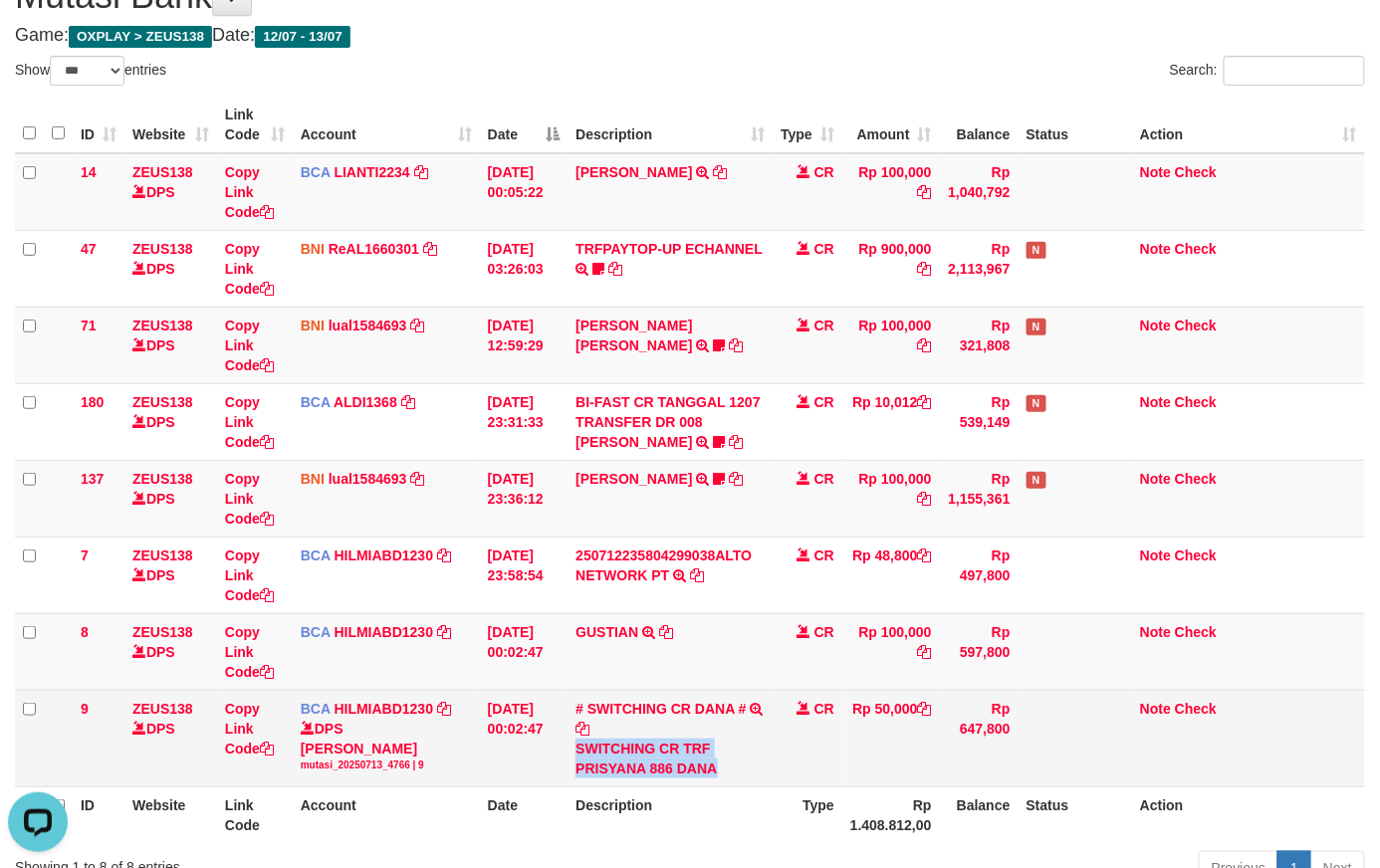 drag, startPoint x: 770, startPoint y: 737, endPoint x: 774, endPoint y: 749, distance: 12.649111 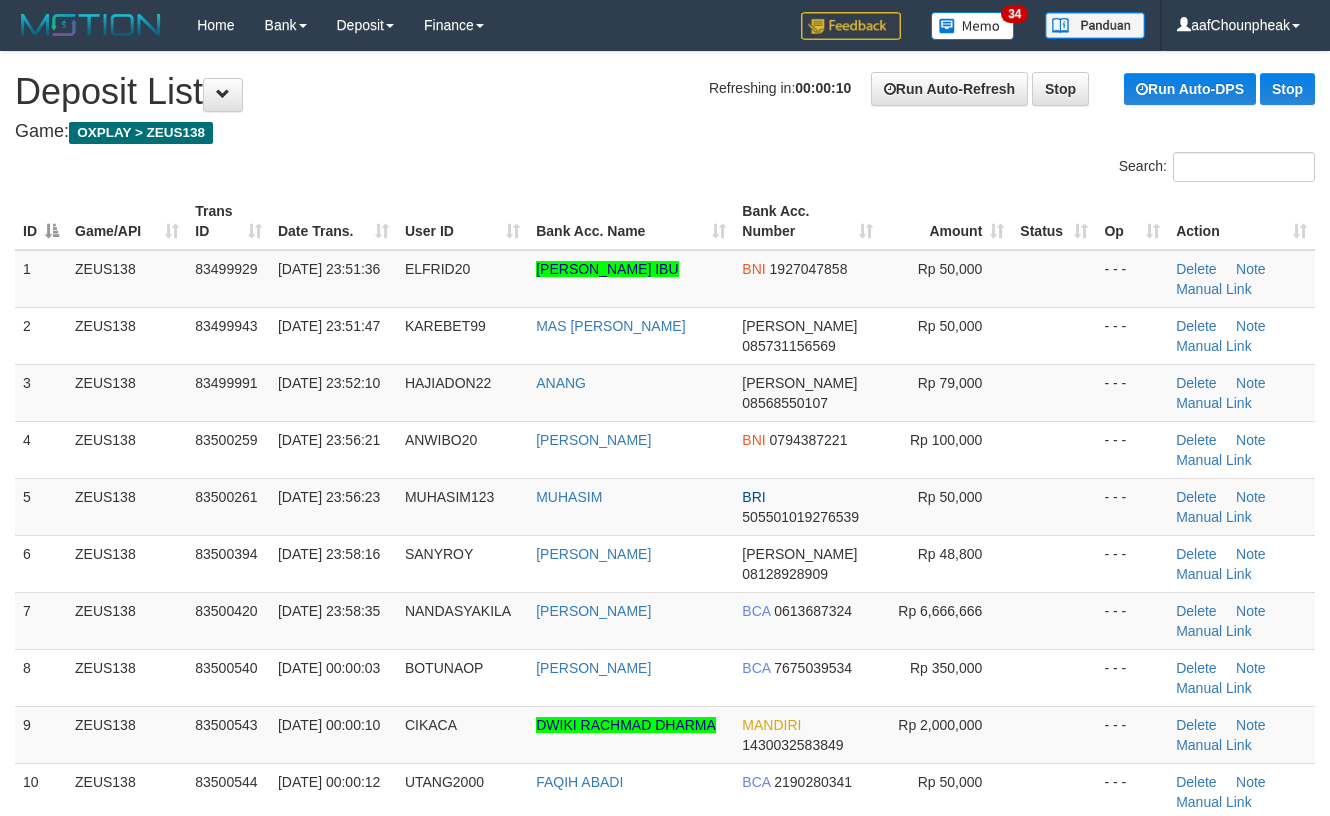scroll, scrollTop: 0, scrollLeft: 0, axis: both 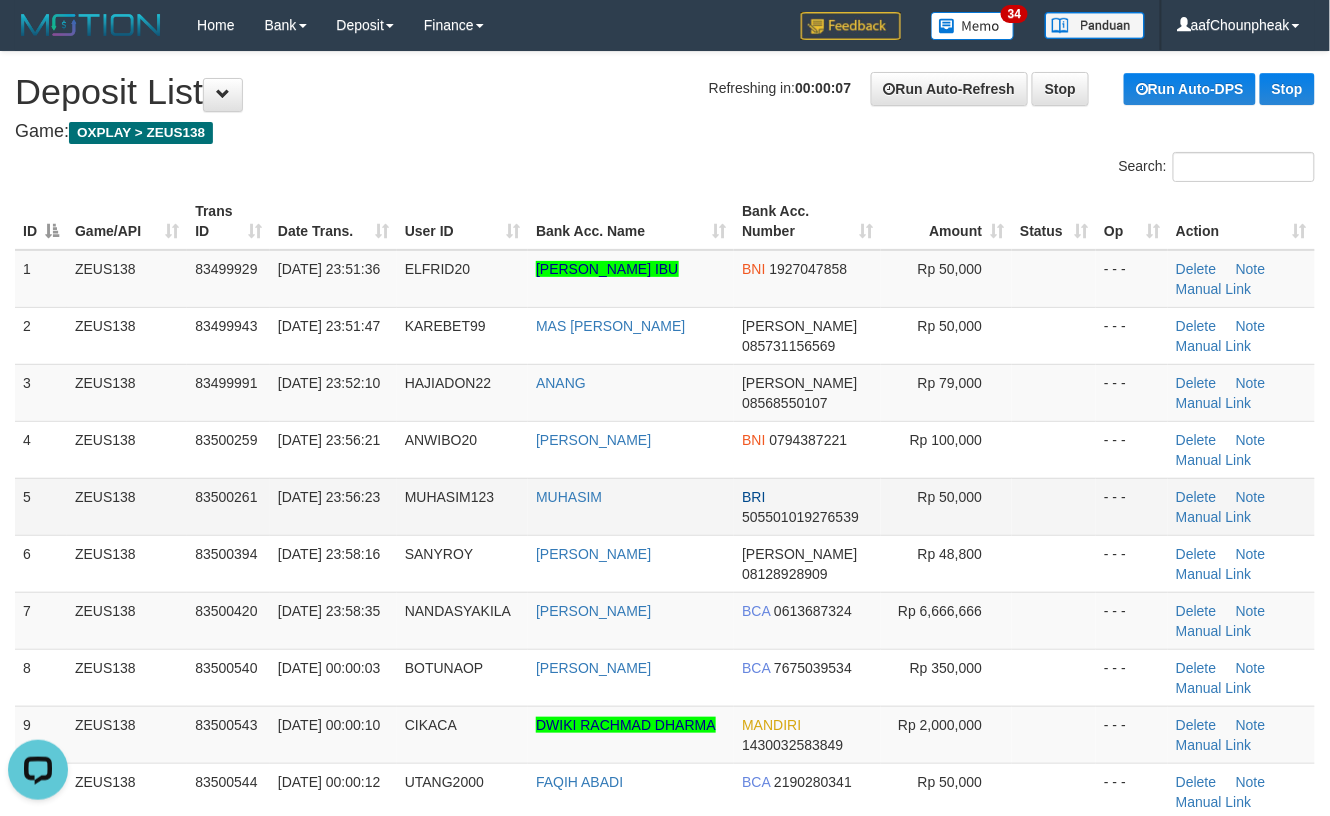 click on "MUHASIM" at bounding box center (631, 506) 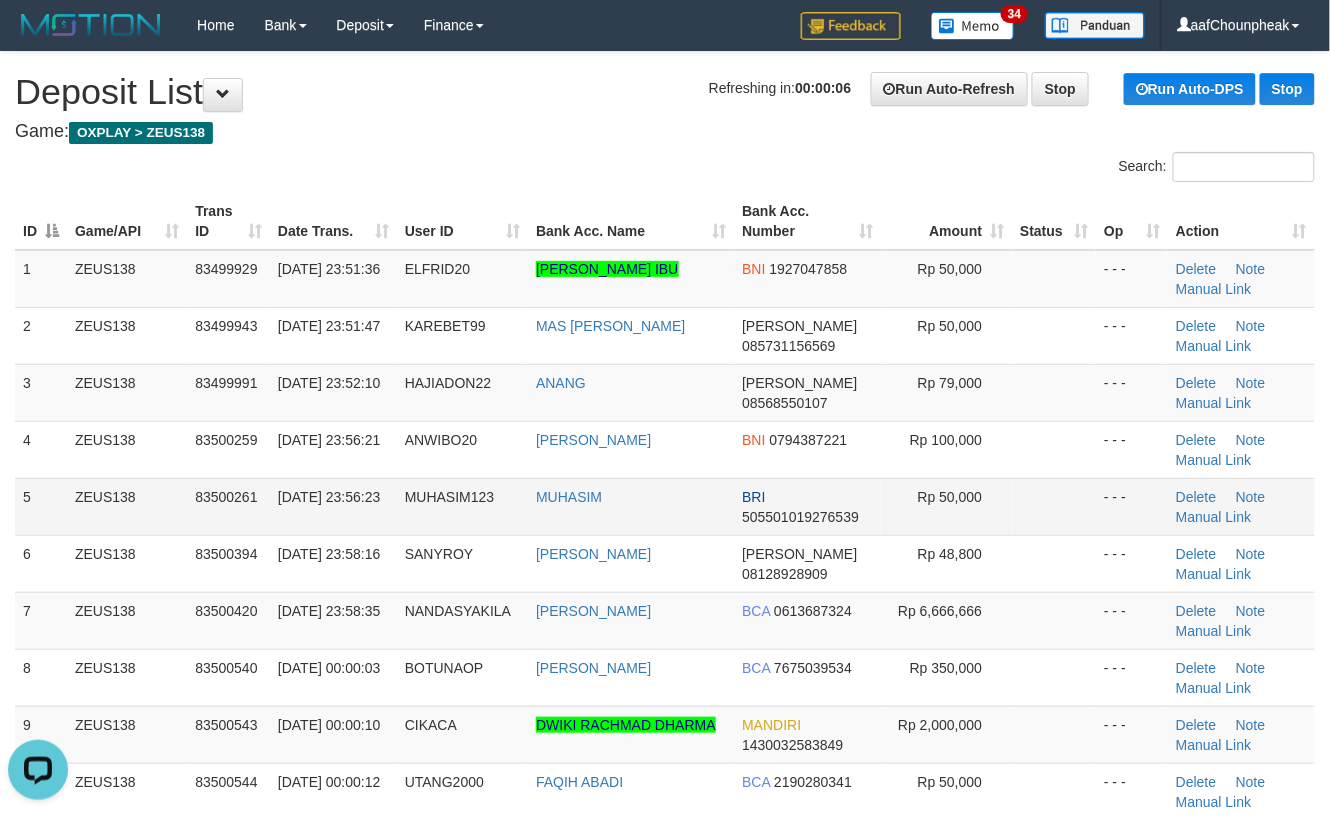 drag, startPoint x: 700, startPoint y: 485, endPoint x: 738, endPoint y: 484, distance: 38.013157 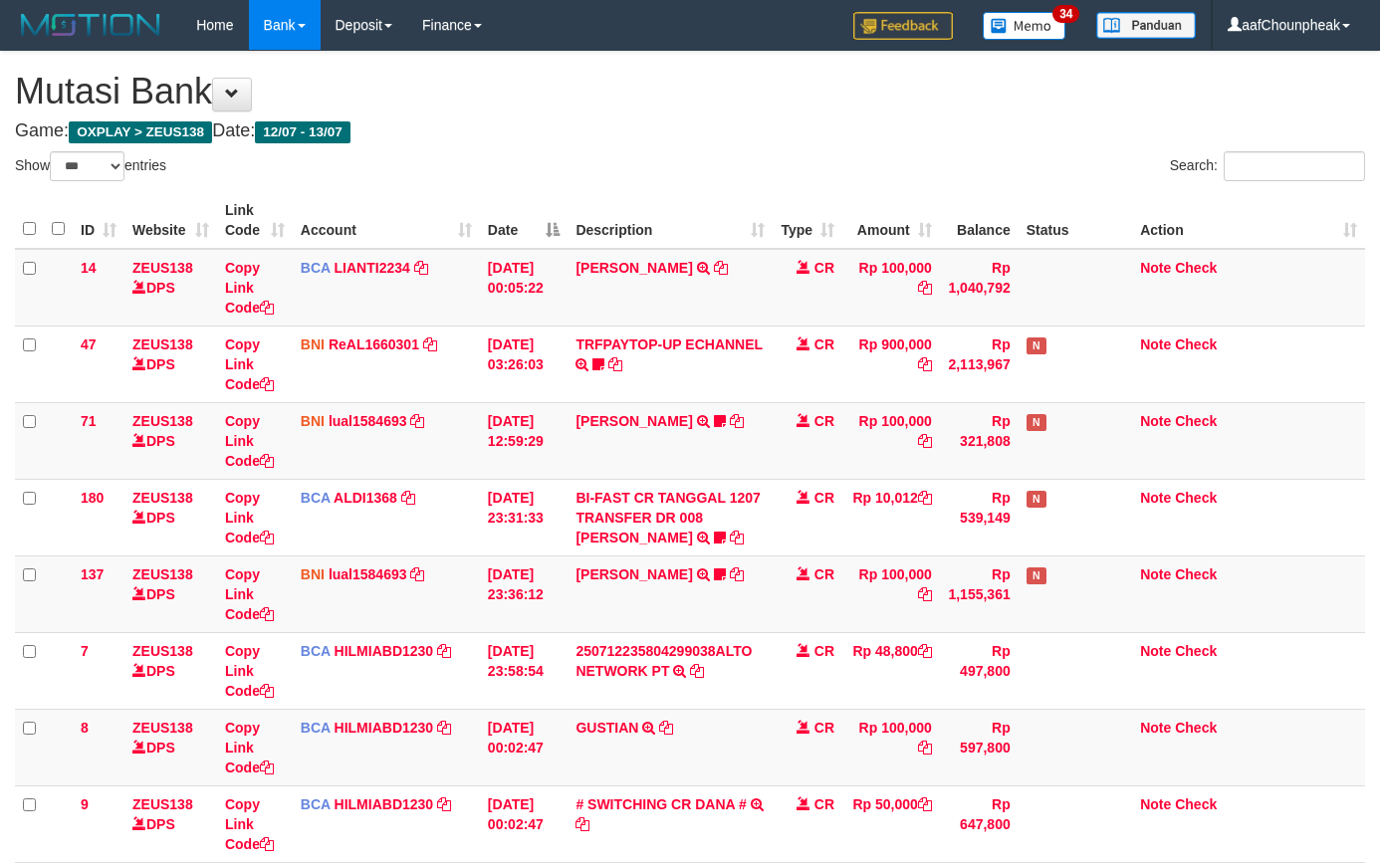 select on "***" 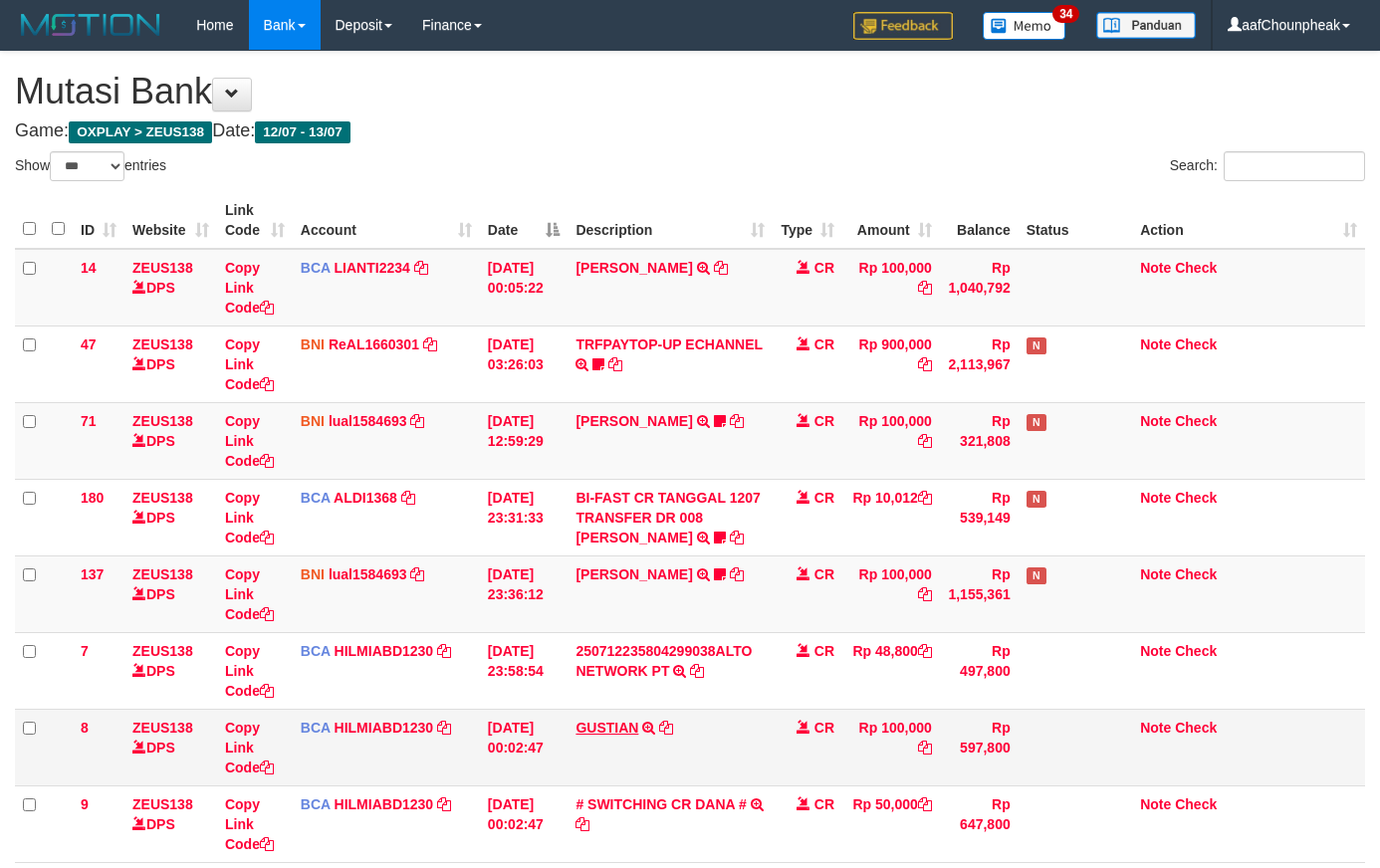 scroll, scrollTop: 97, scrollLeft: 0, axis: vertical 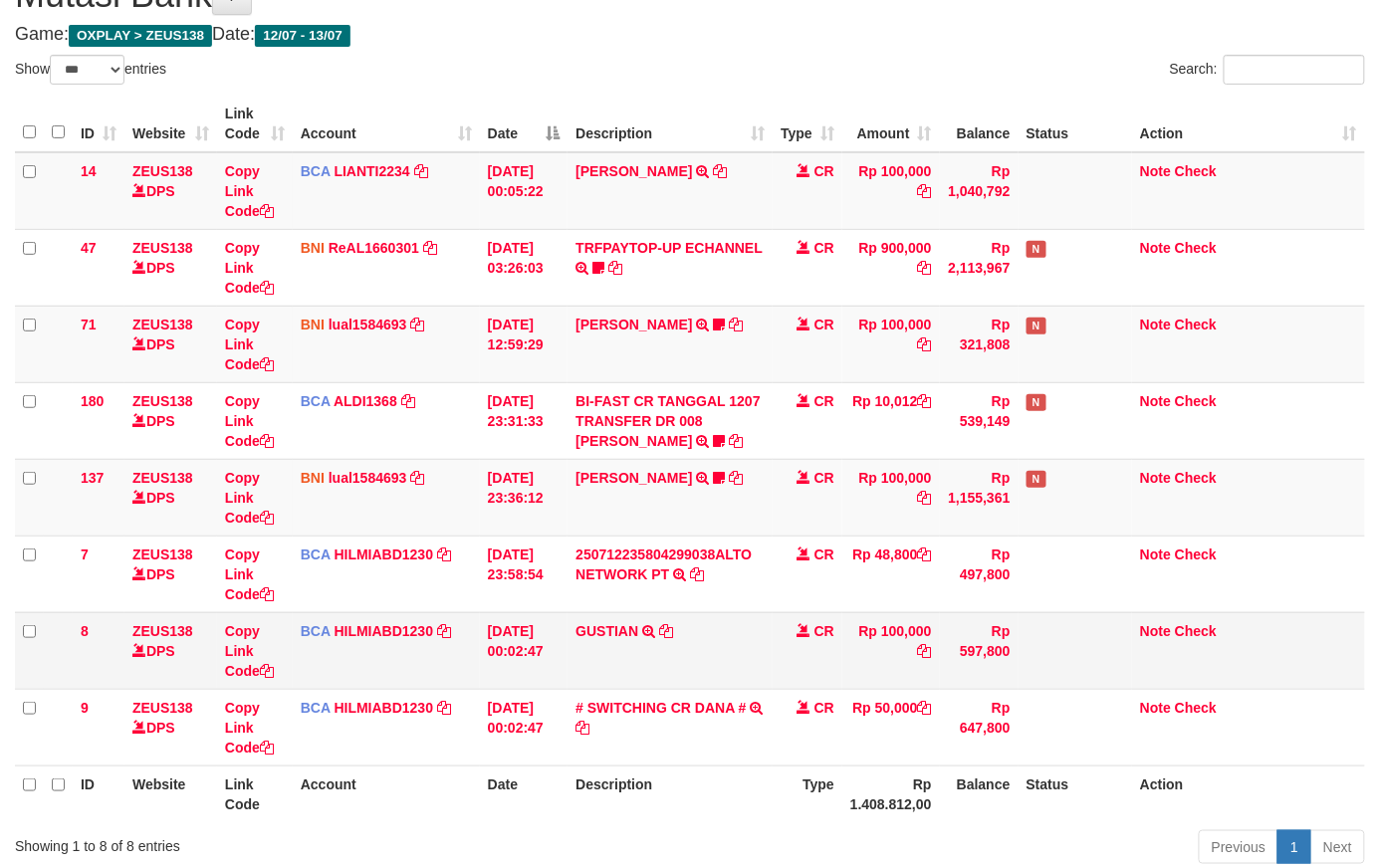 click on "GUSTIAN         TRSF E-BANKING CR 1307/FTSCY/WS95031
100000.00GUSTIAN" at bounding box center [670, 650] 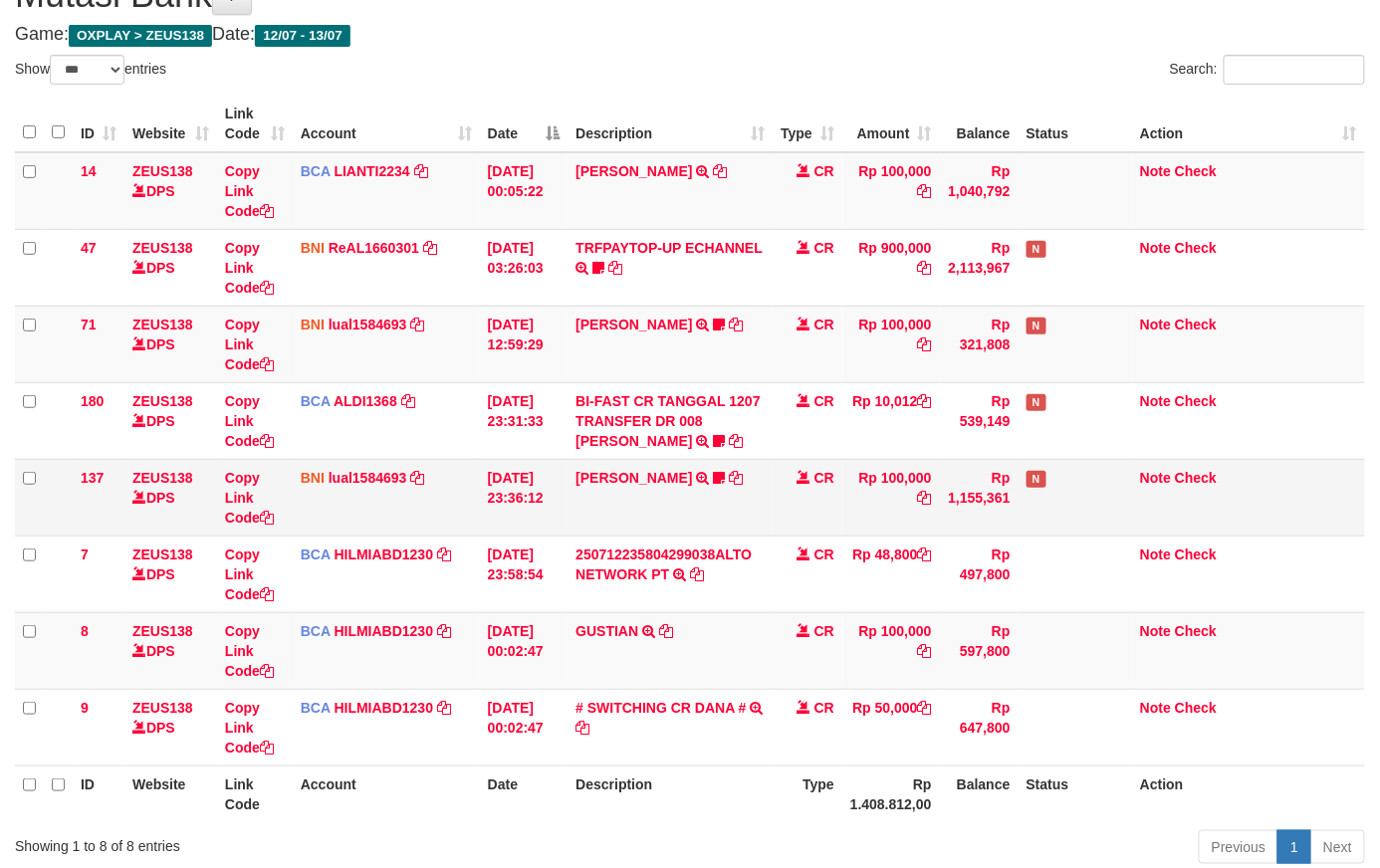 click on "[PERSON_NAME]            TRANSFER DARI SDR [PERSON_NAME]    Siapakek1" at bounding box center [670, 497] 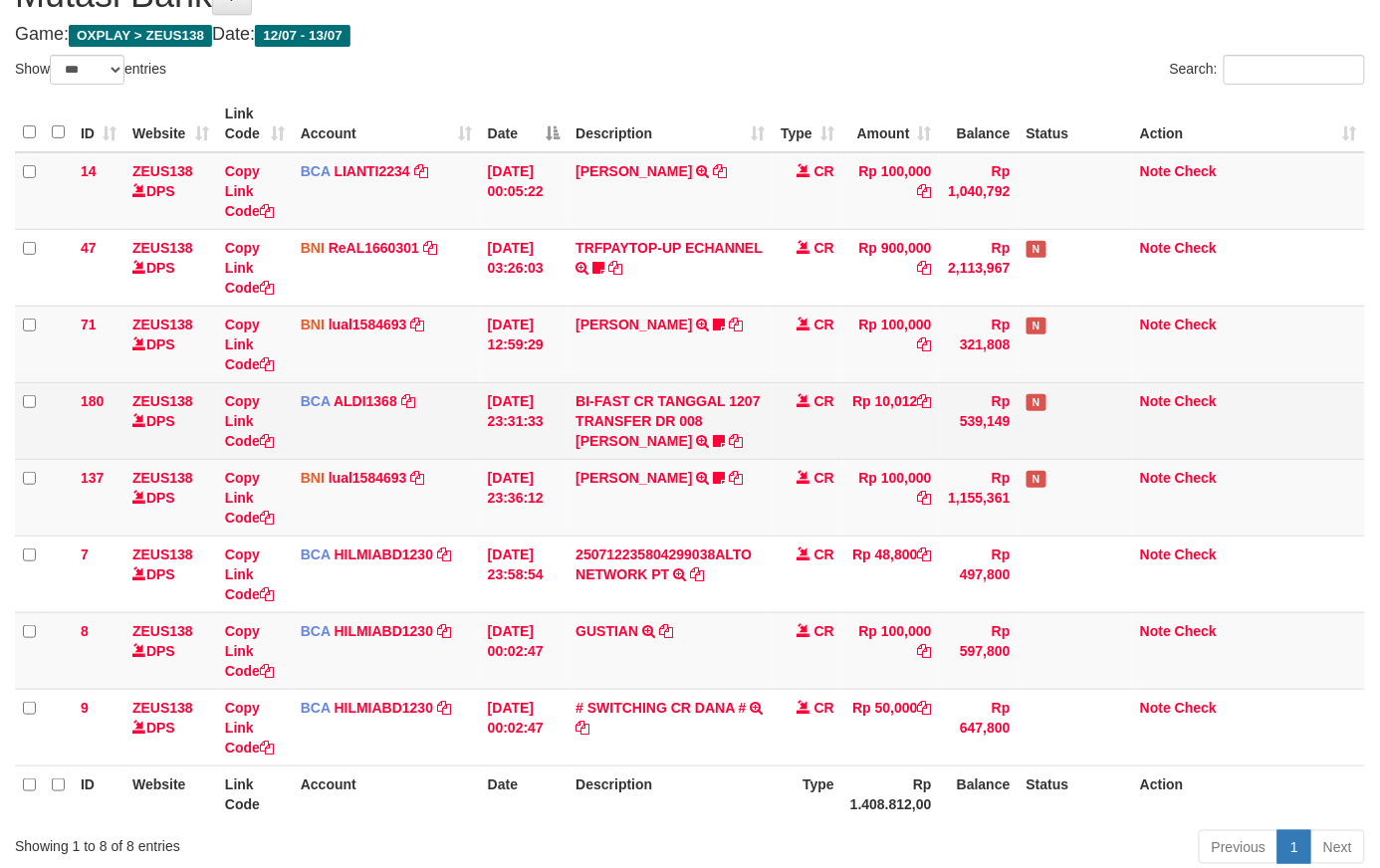 click on "BI-FAST CR TANGGAL 1207 TRANSFER DR 008 MOHAMAD ALDI            BI-FAST CR TANGGAL :12/07 TRANSFER DR 008 MOHAMAD ALDI    Aldikhenn" at bounding box center [670, 420] 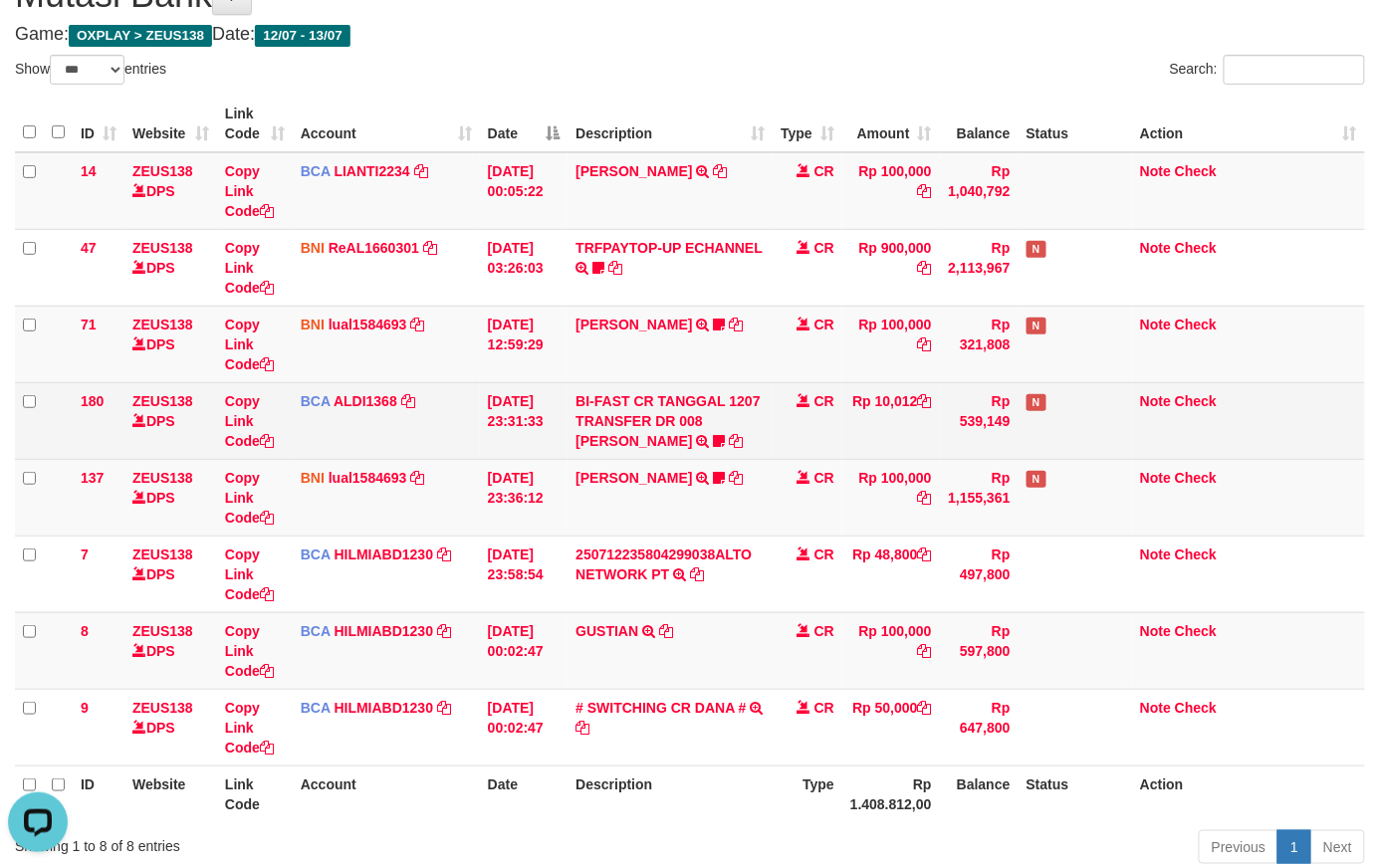 scroll, scrollTop: 0, scrollLeft: 0, axis: both 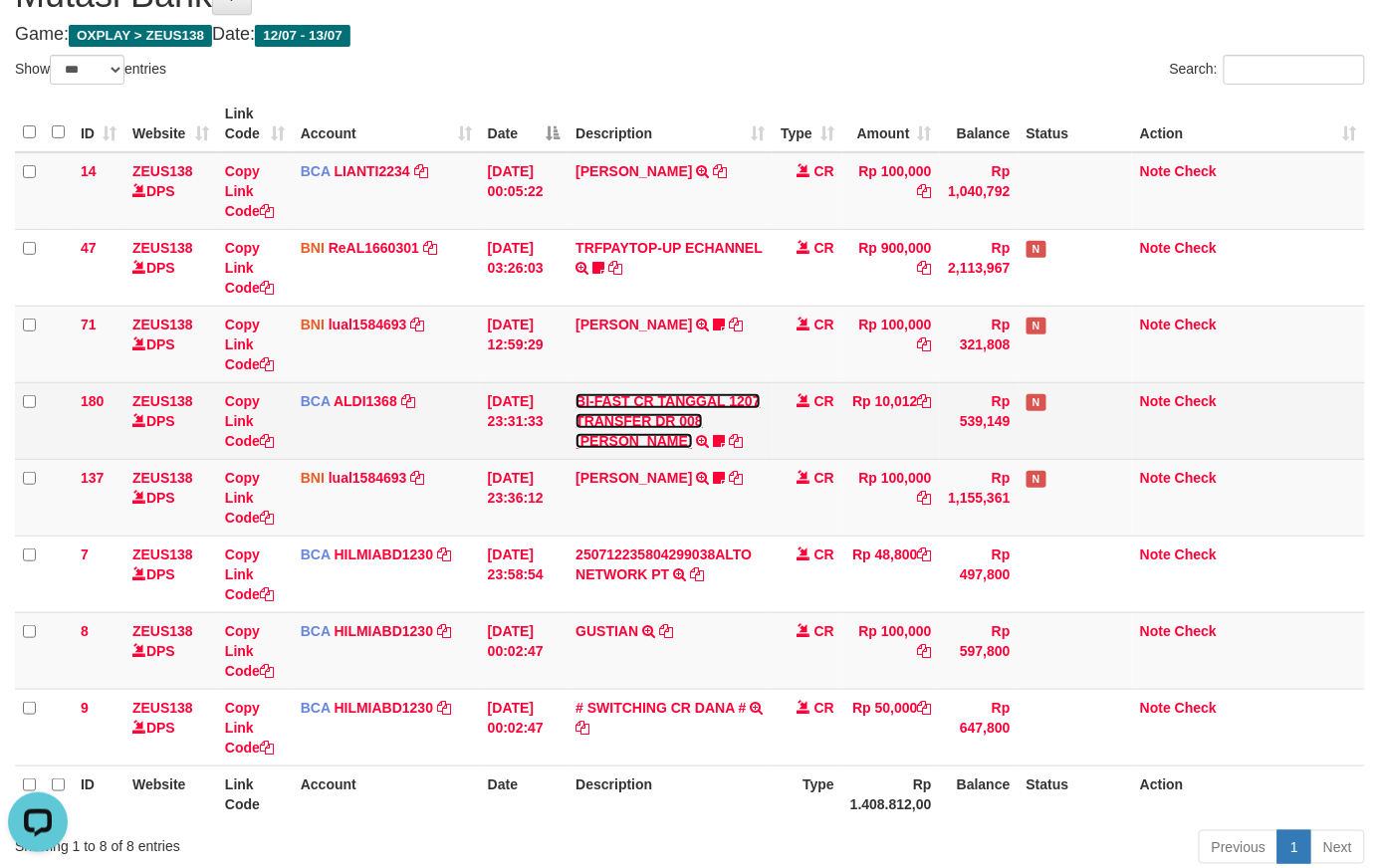 click on "BI-FAST CR TANGGAL 1207 TRANSFER DR 008 [PERSON_NAME]" at bounding box center (667, 421) 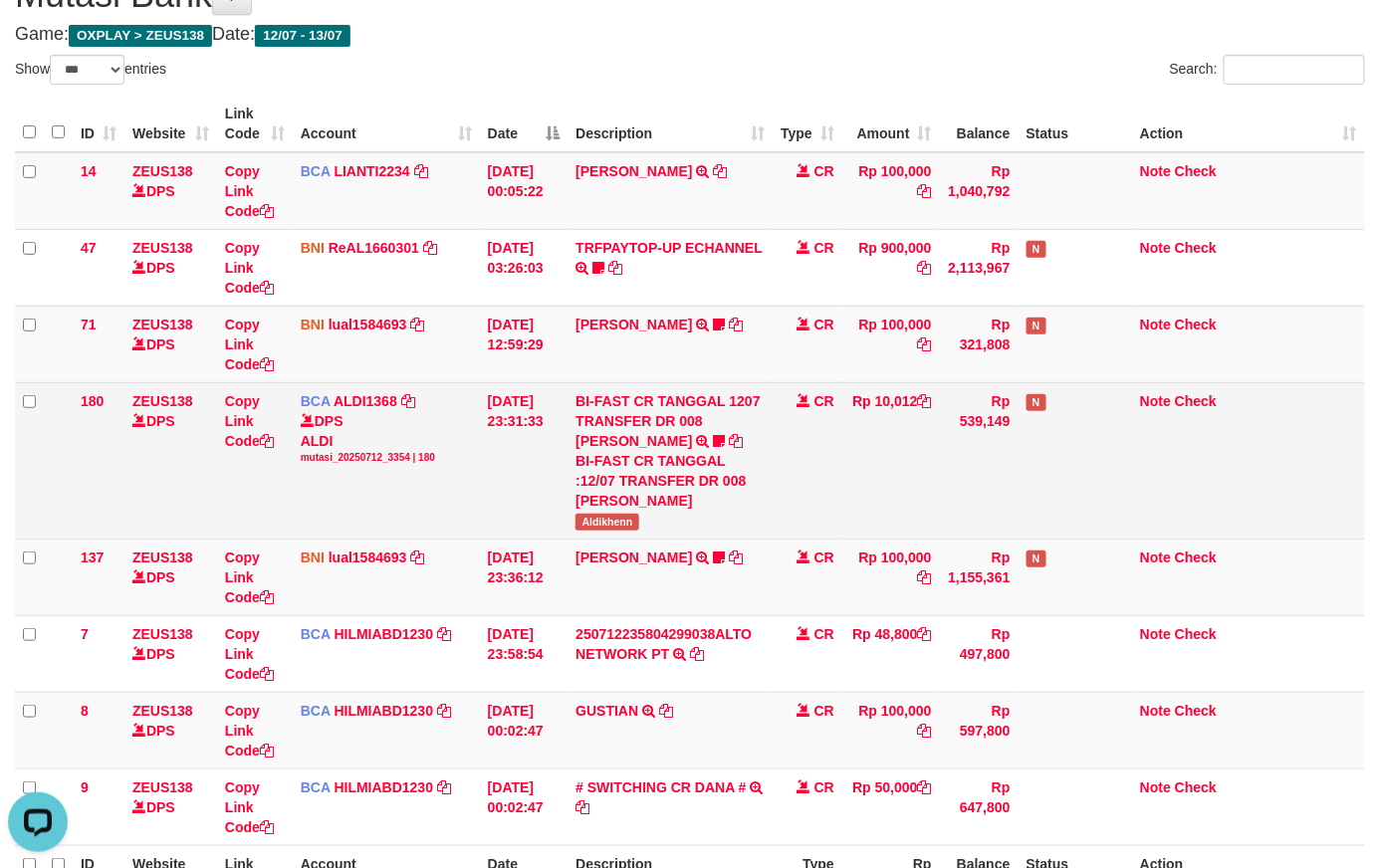 click on "Aldikhenn" at bounding box center (606, 522) 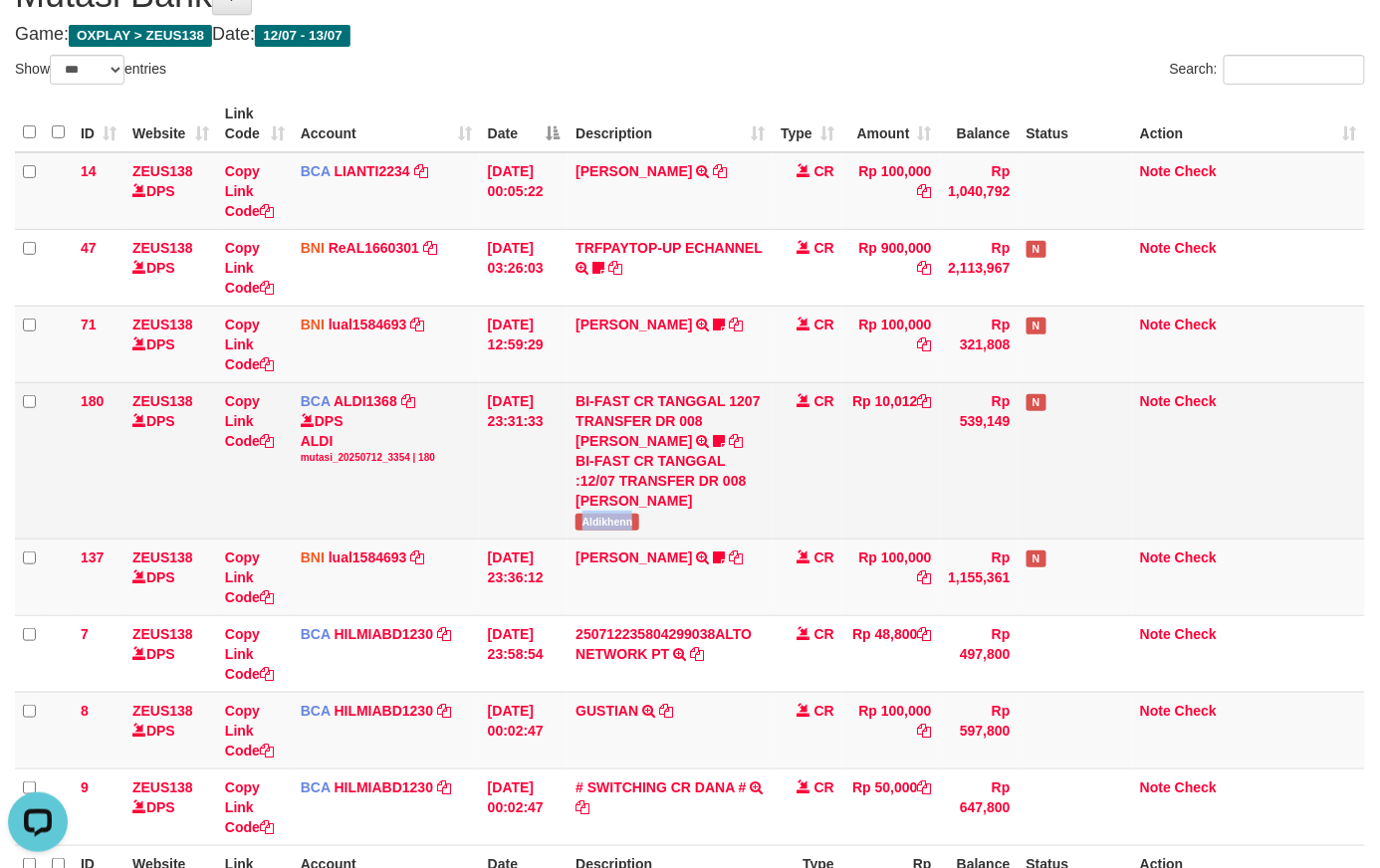 click on "Aldikhenn" at bounding box center [606, 522] 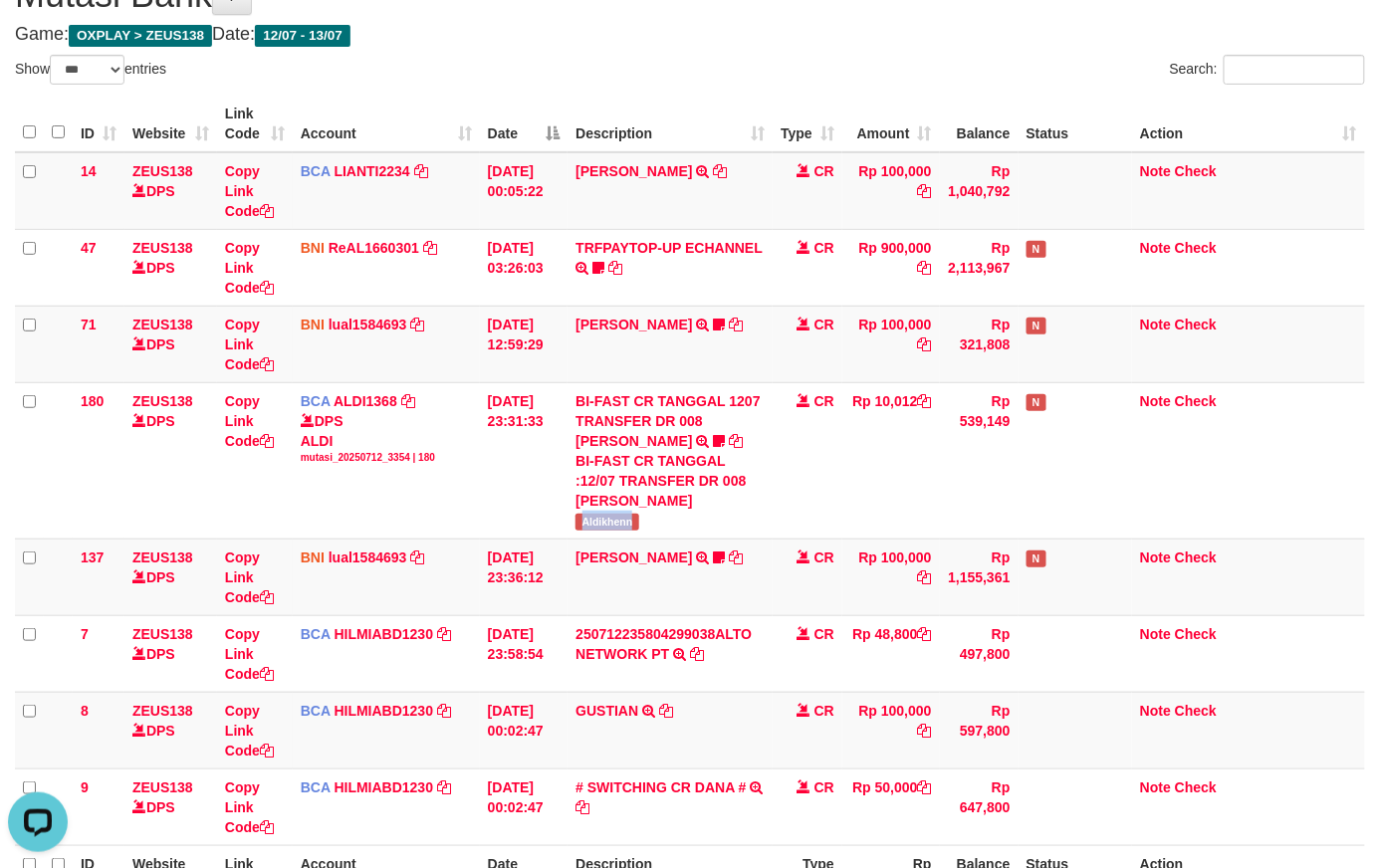 copy on "Aldikhenn" 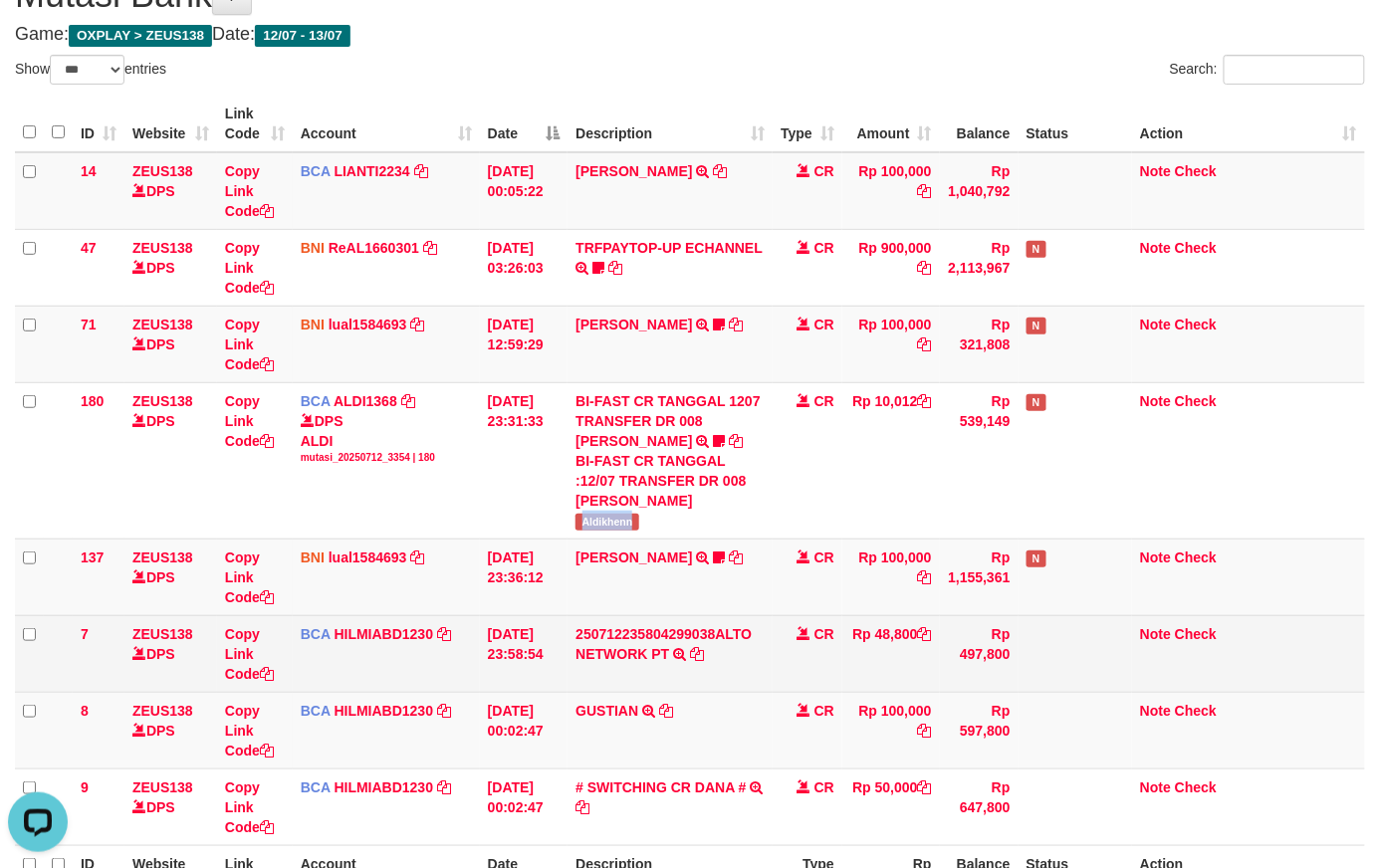 drag, startPoint x: 544, startPoint y: 614, endPoint x: 560, endPoint y: 679, distance: 66.94027 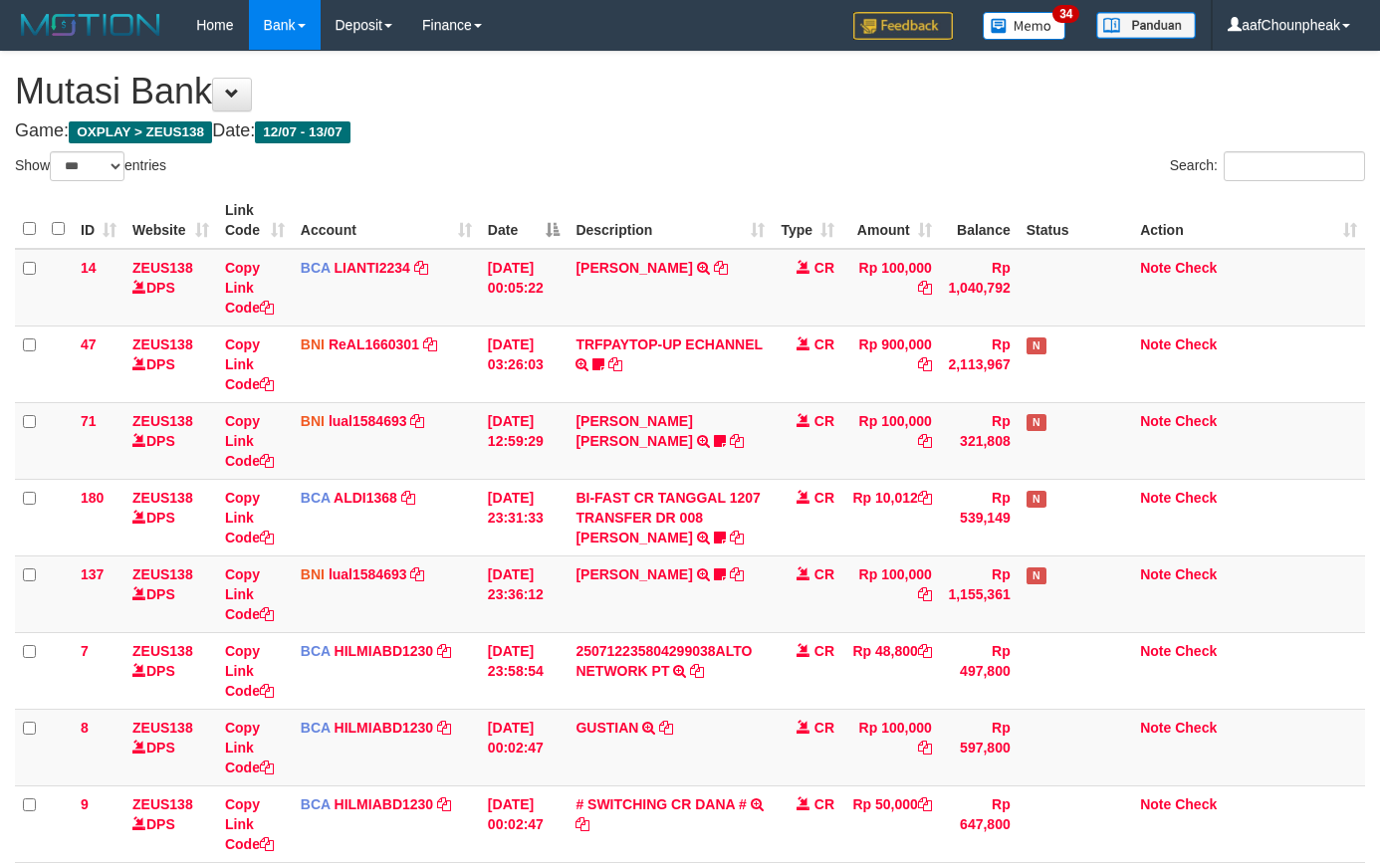 select on "***" 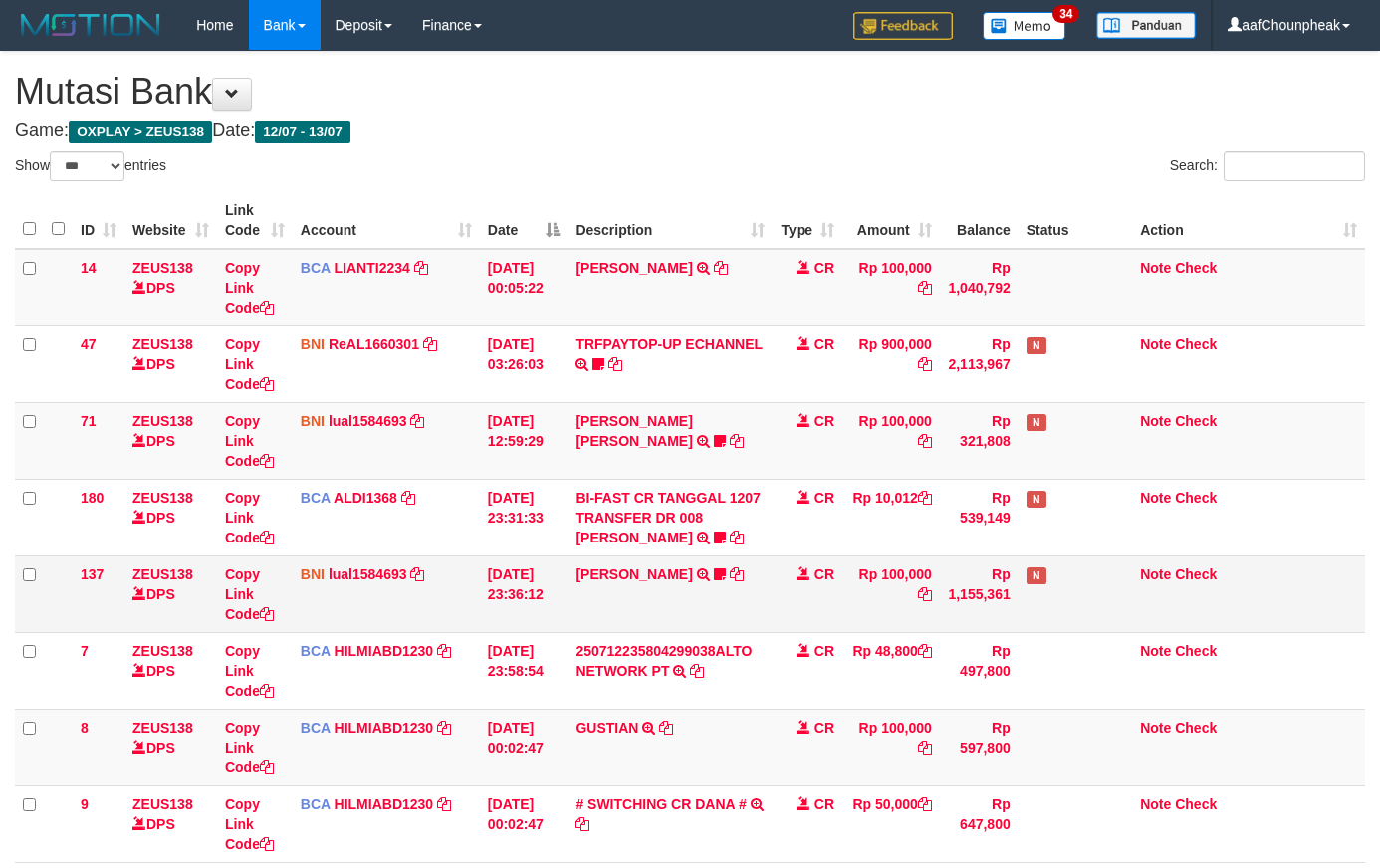 scroll, scrollTop: 98, scrollLeft: 0, axis: vertical 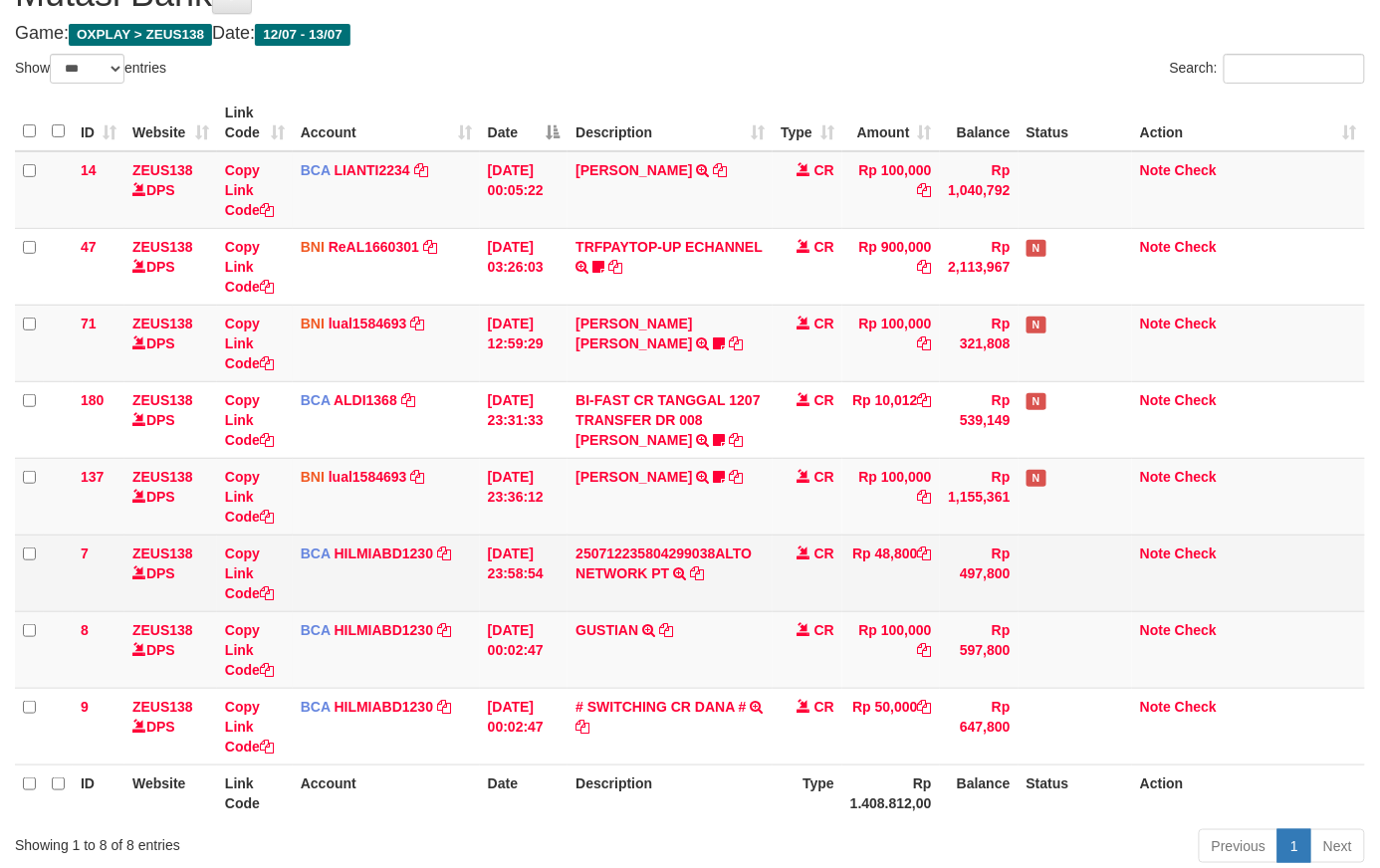 click on "14
ZEUS138    DPS
Copy Link Code
BCA
LIANTI2234
DPS
YULIANTI
mutasi_20250712_4646 | 14
mutasi_20250712_4646 | 14
12/07/2025 00:05:22
YUSUP MAULAN         TRSF E-BANKING CR 1207/FTSCY/WS95051
100000.002025071262819090 TRFDN-YUSUP MAULANESPAY DEBIT INDONE
CR
Rp 100,000
Rp 1,040,792
Note
Check
47
ZEUS138    DPS
Copy Link Code
BNI
ReAL1660301
DPS
REYHAN ALMANSYAH
mutasi_20250712_4647 | 47" at bounding box center [690, 458] 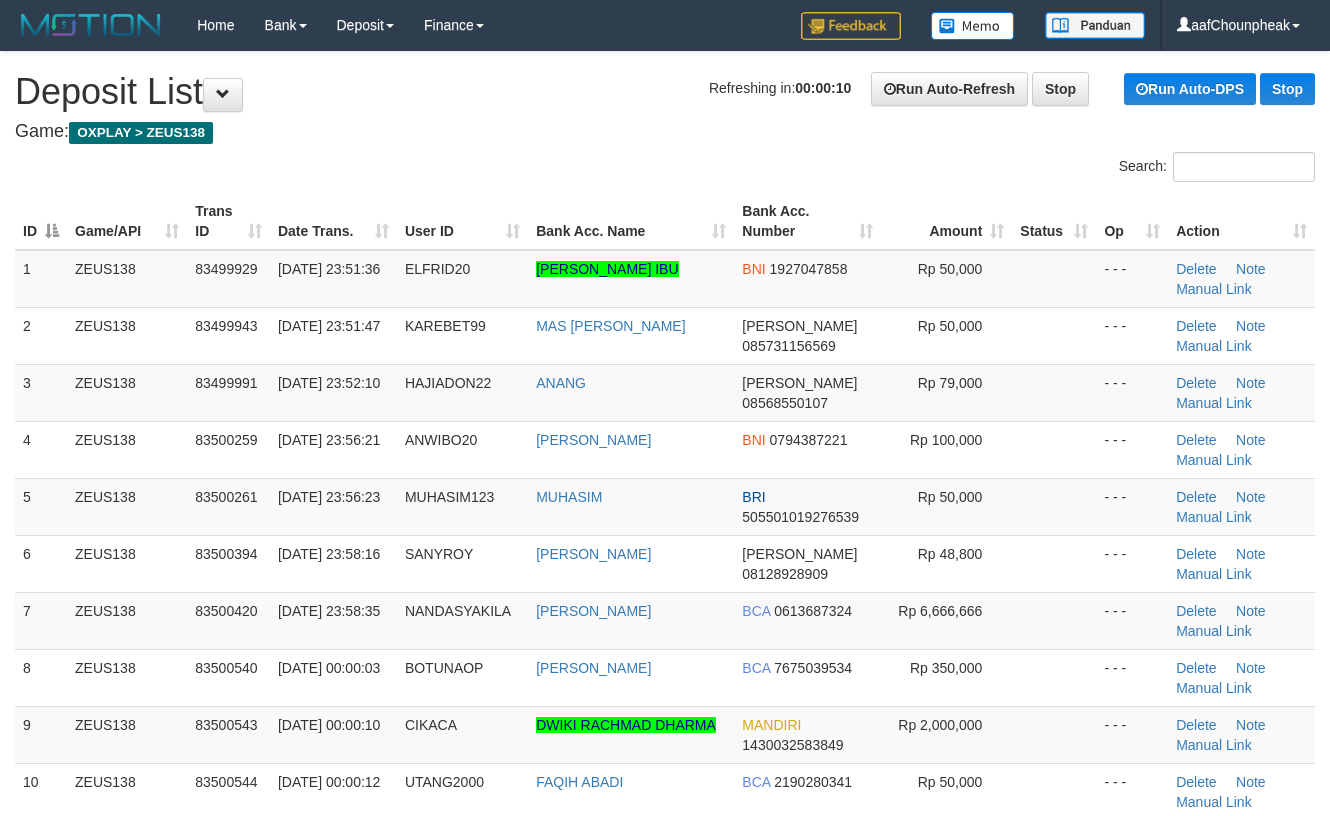 scroll, scrollTop: 0, scrollLeft: 0, axis: both 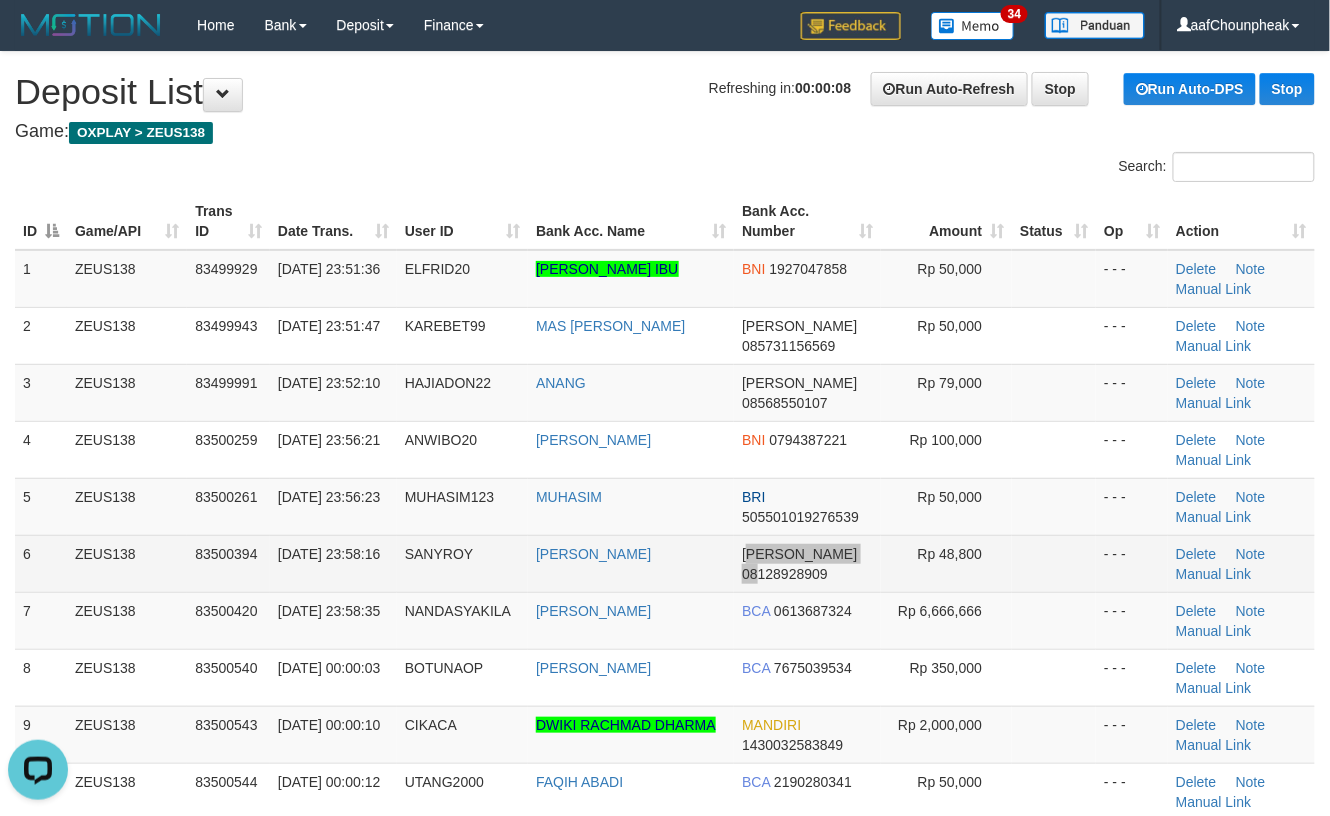 click on "DANA
08128928909" at bounding box center (807, 563) 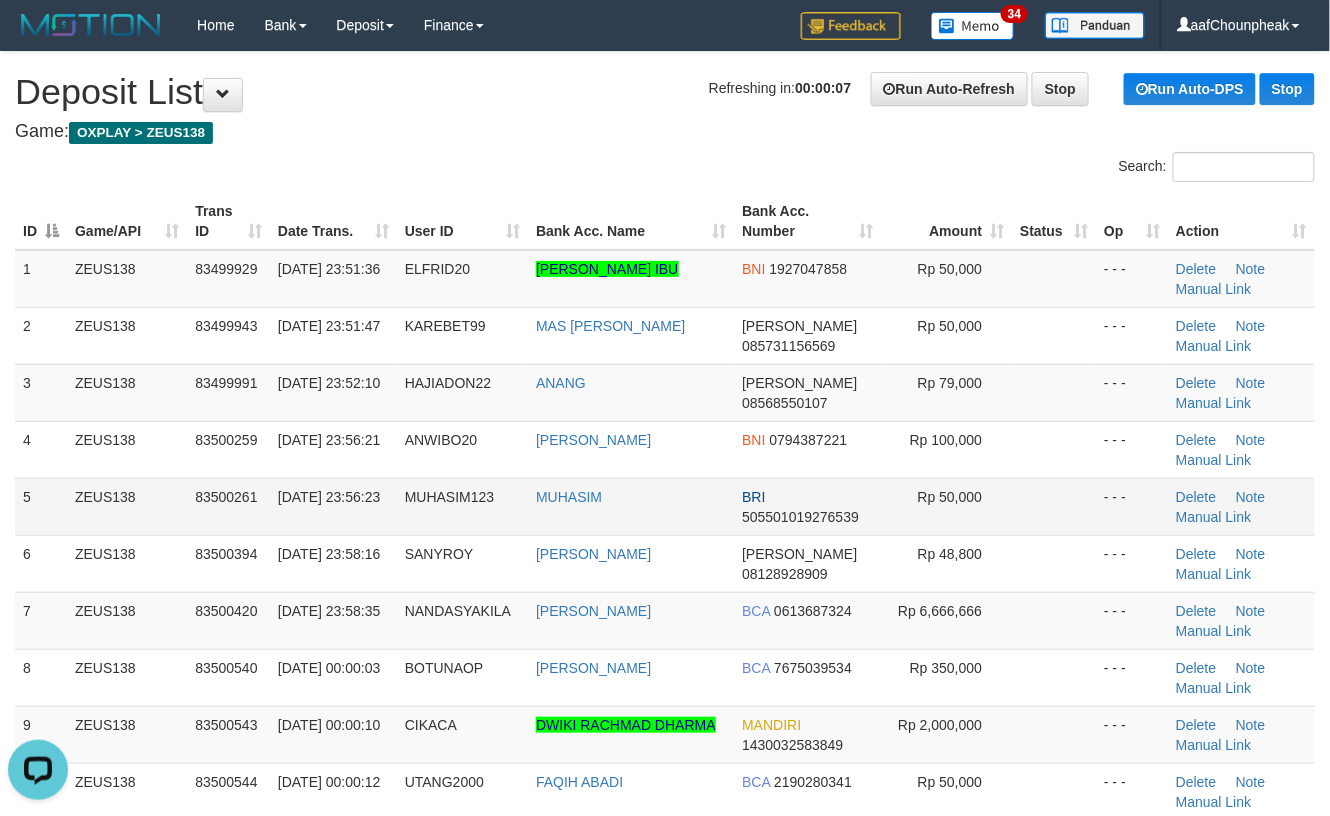 drag, startPoint x: 717, startPoint y: 530, endPoint x: 1032, endPoint y: 501, distance: 316.3321 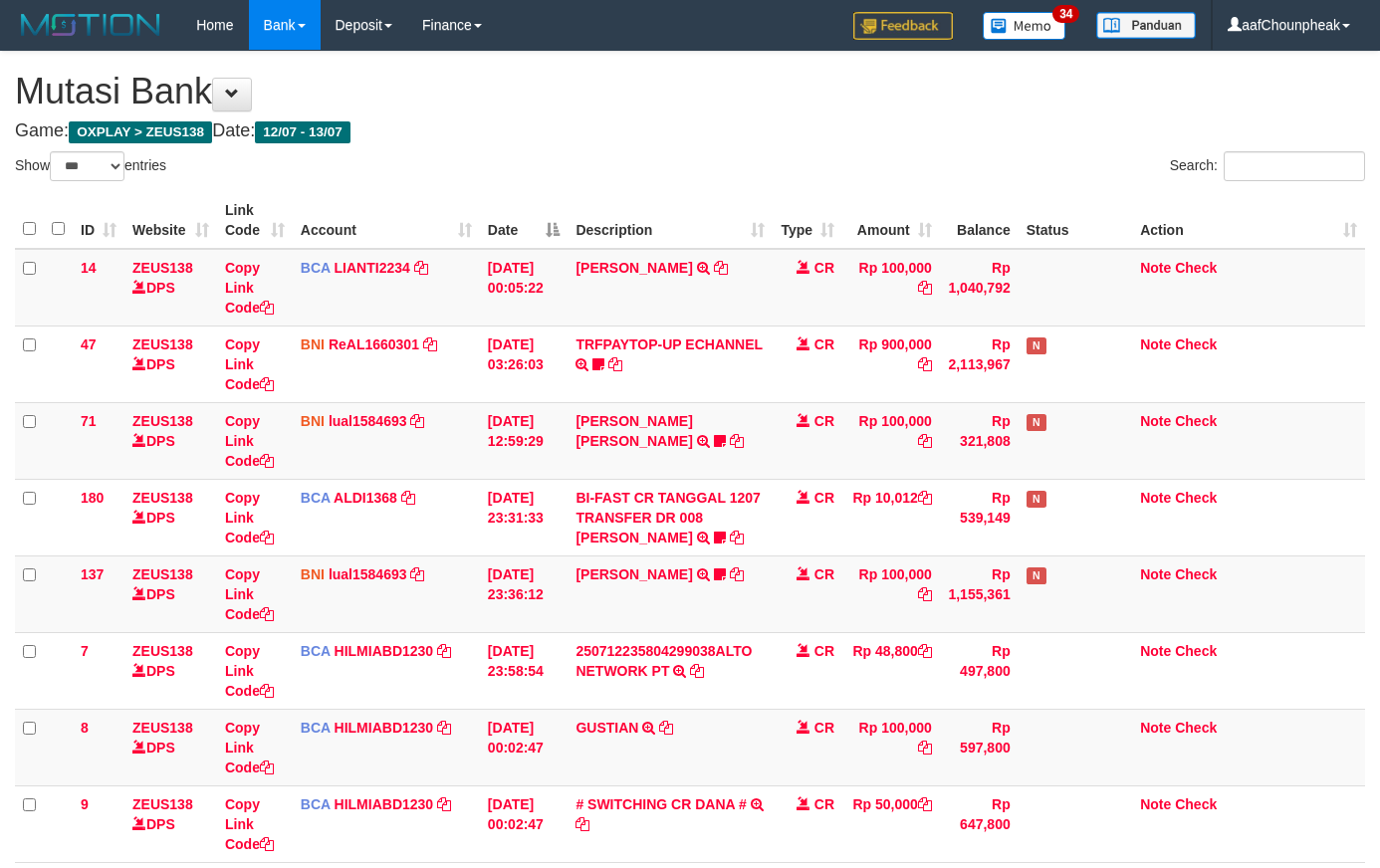 select on "***" 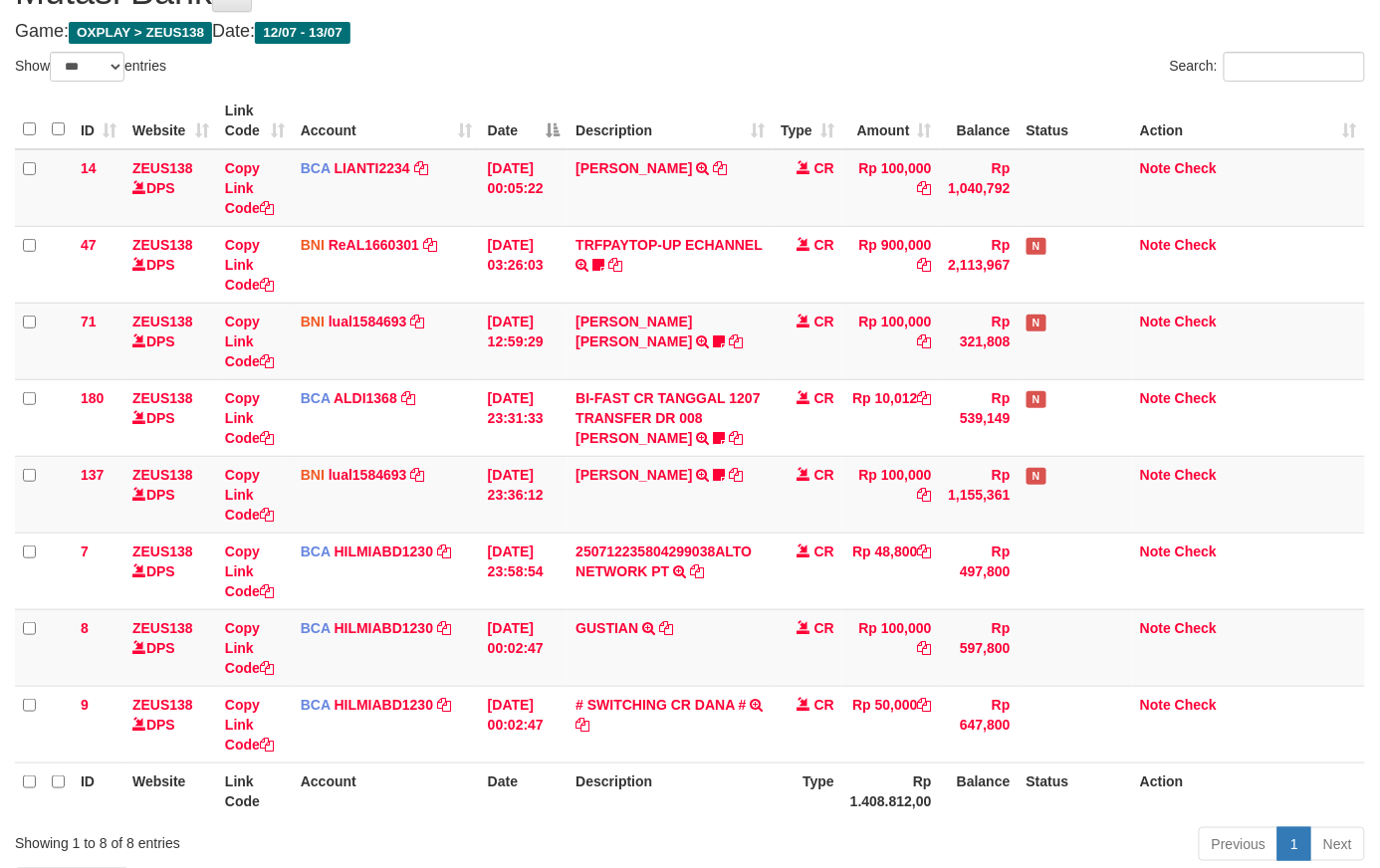 click on "# SWITCHING CR DANA #" at bounding box center [660, 705] 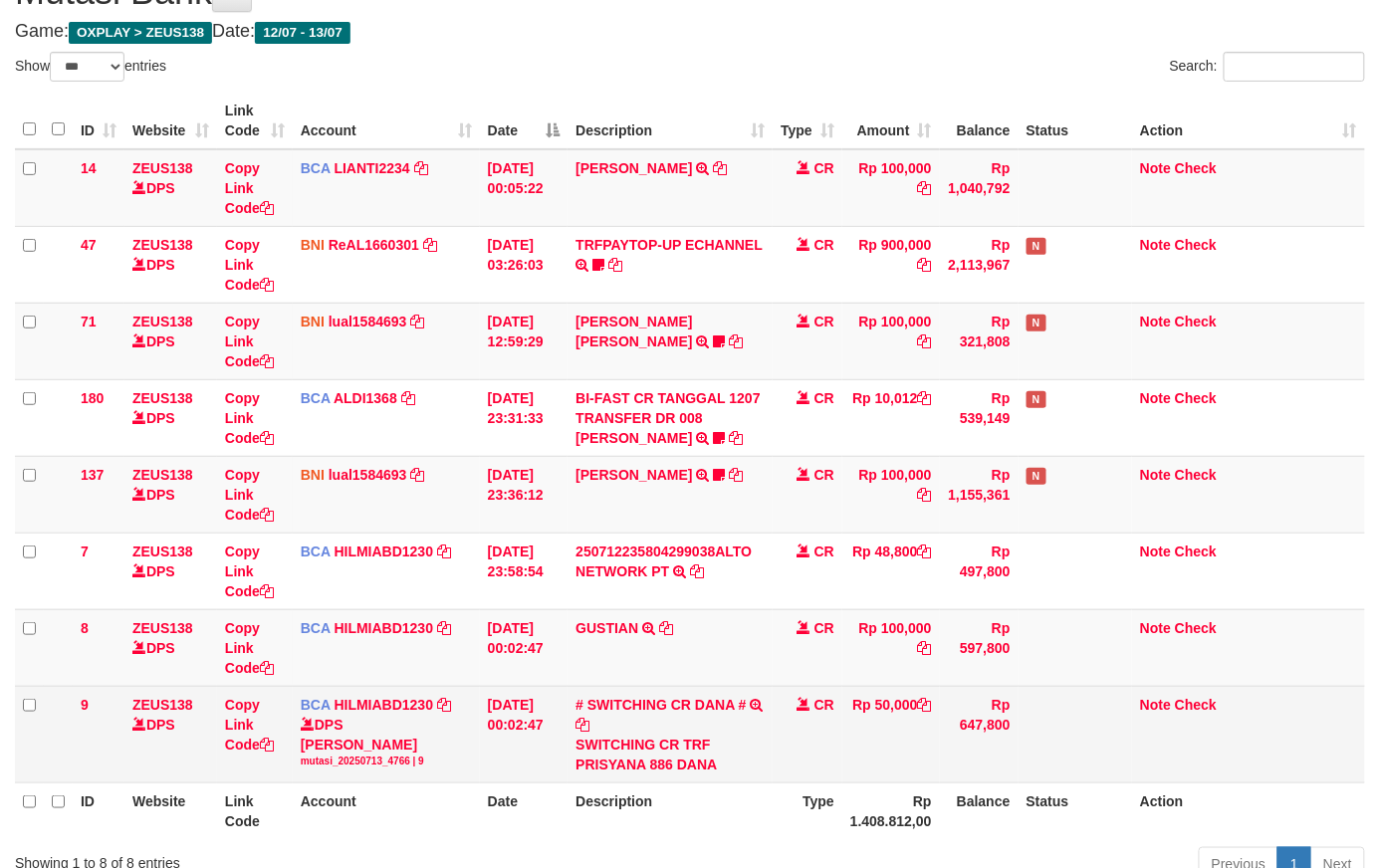 scroll, scrollTop: 98, scrollLeft: 0, axis: vertical 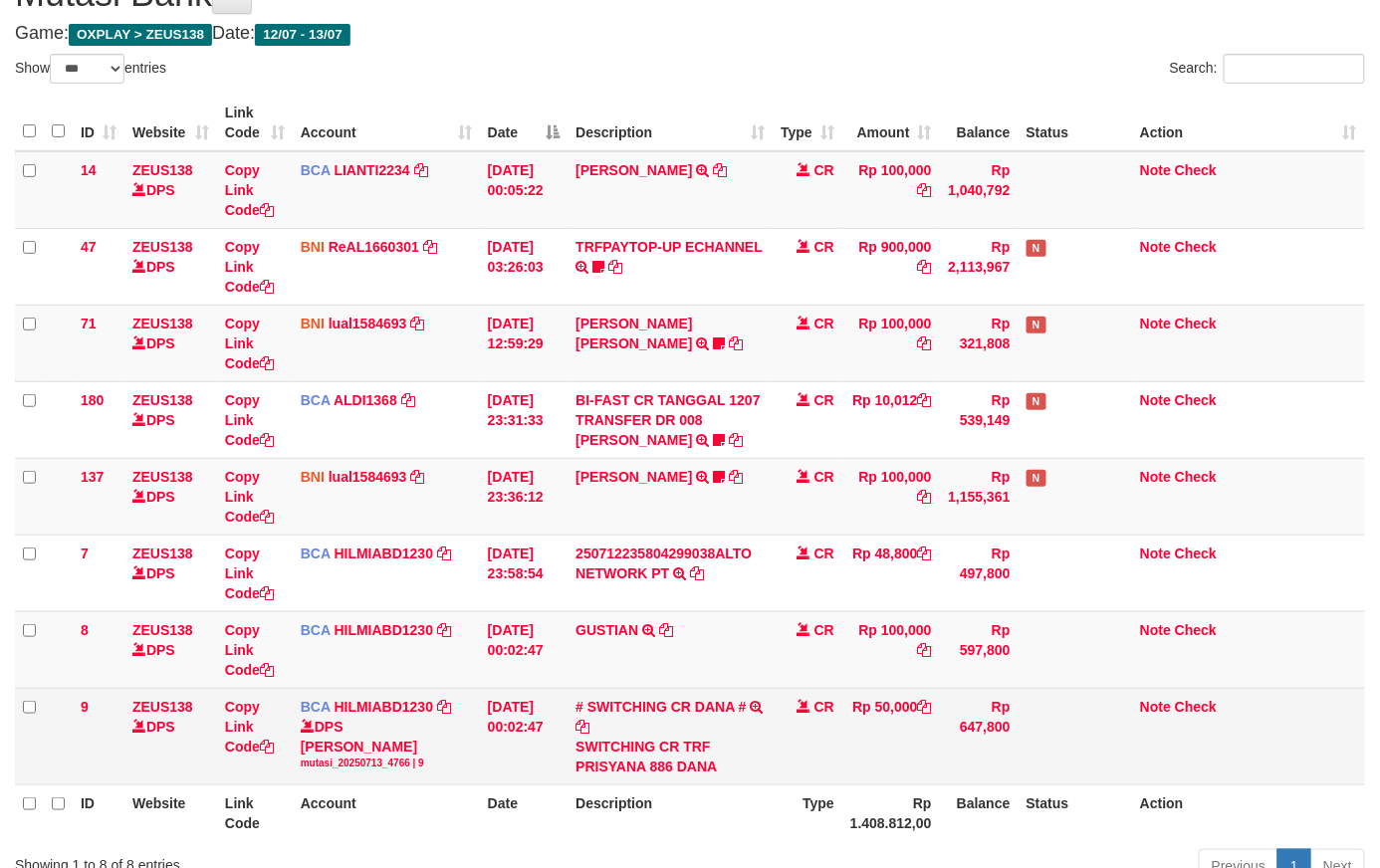 click on "SWITCHING CR TRF
PRISYANA
886 DANA" at bounding box center (670, 757) 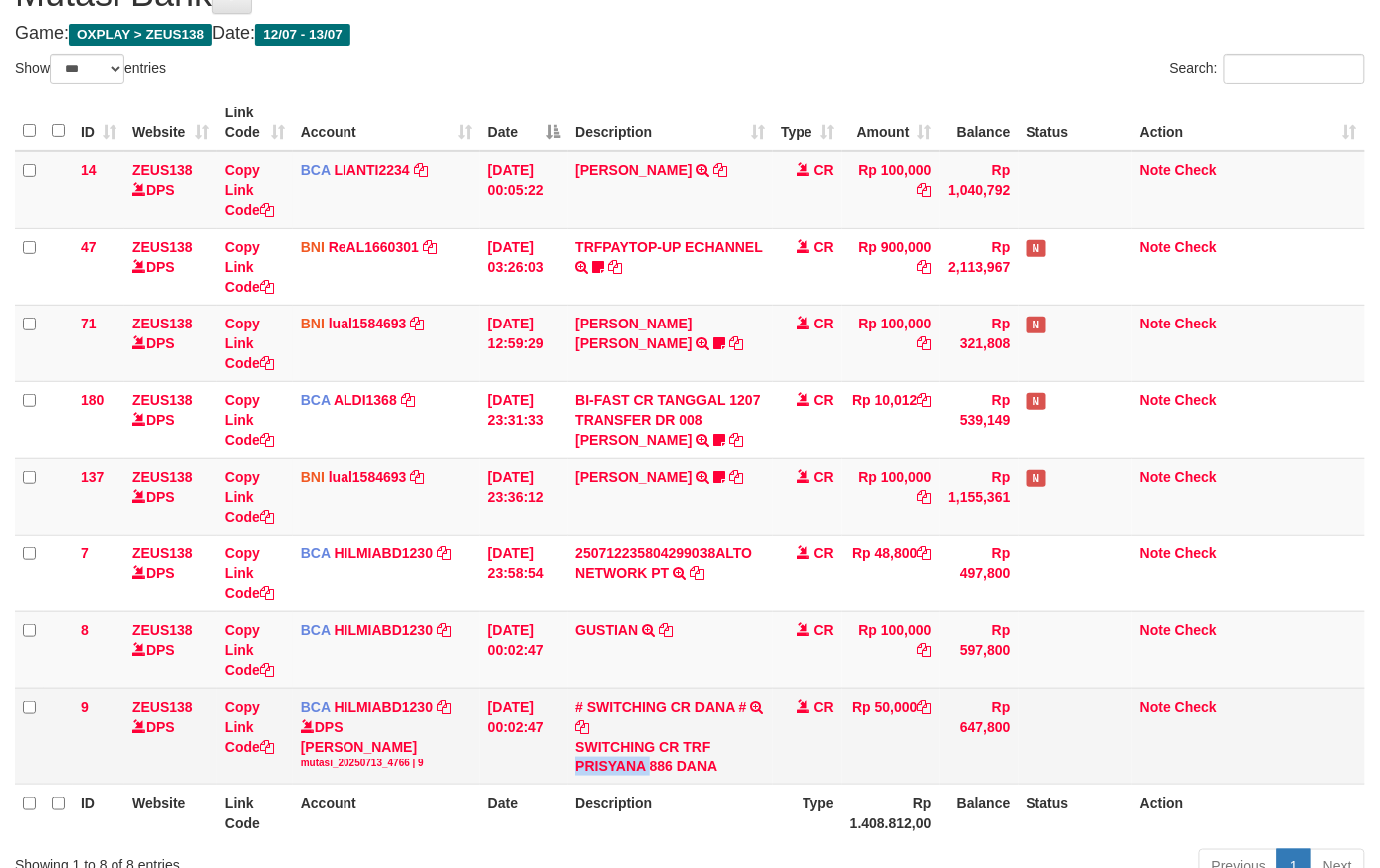 click on "SWITCHING CR TRF
PRISYANA
886 DANA" at bounding box center [670, 757] 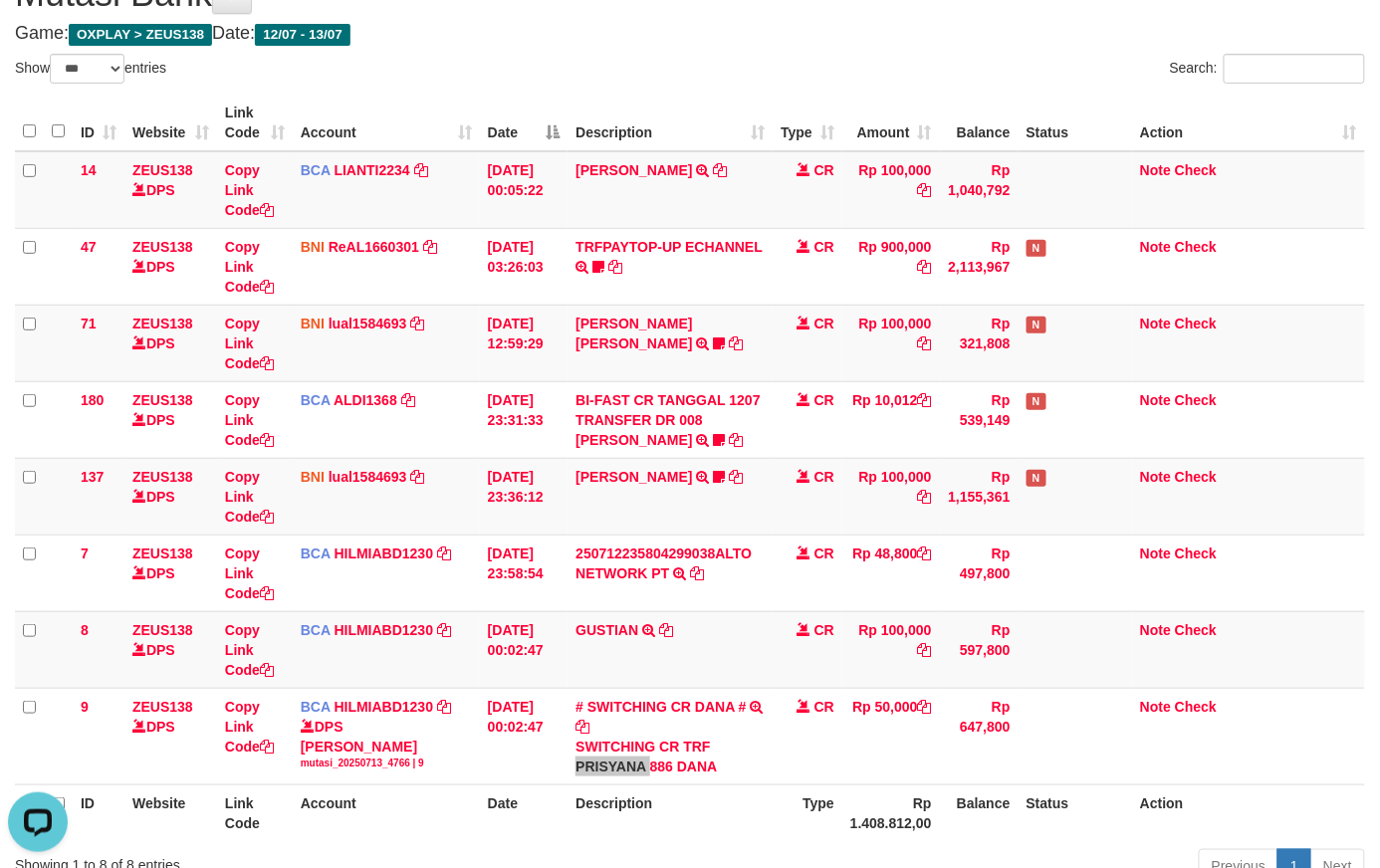 scroll, scrollTop: 0, scrollLeft: 0, axis: both 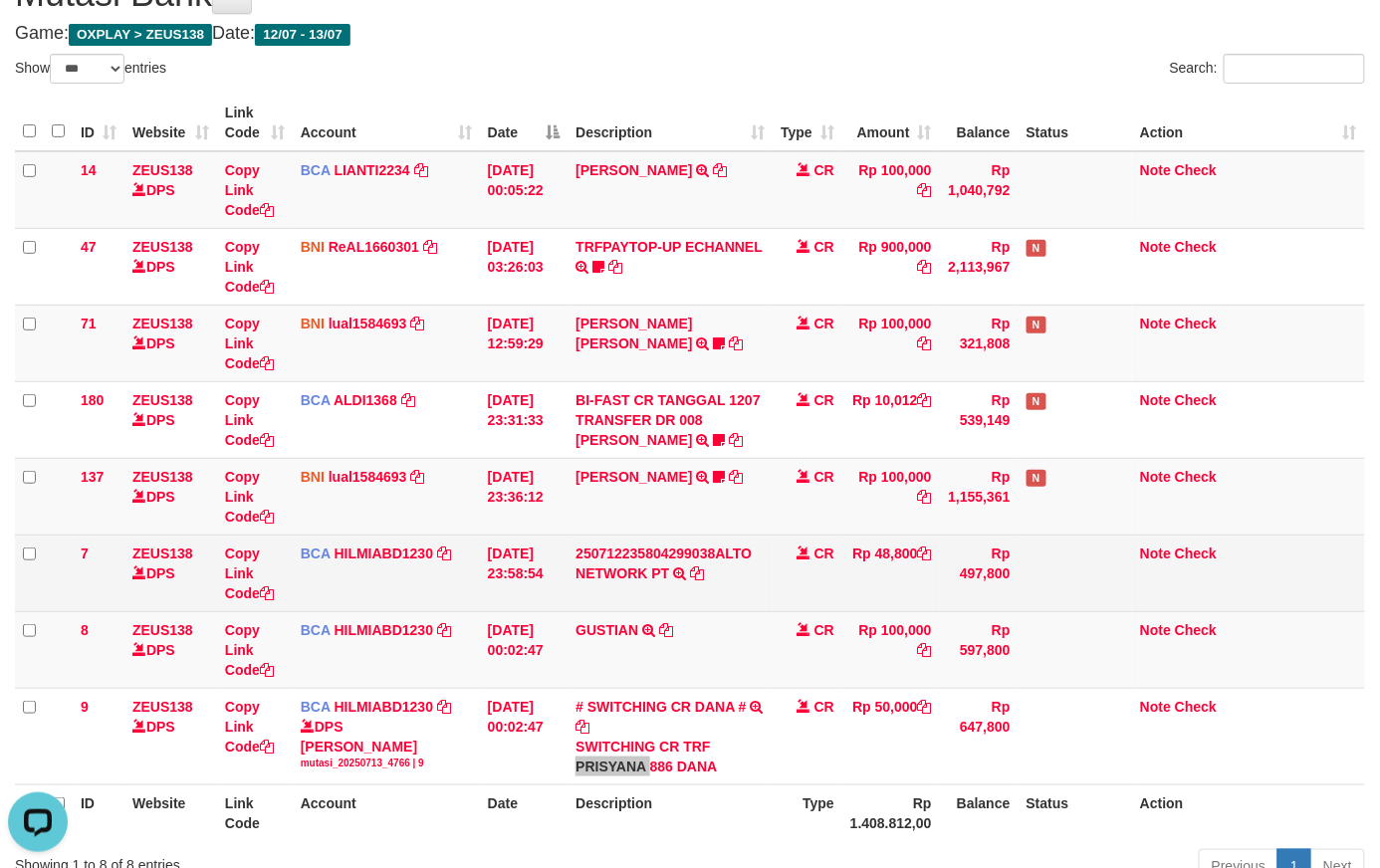 click on "Rp 497,800" at bounding box center (979, 572) 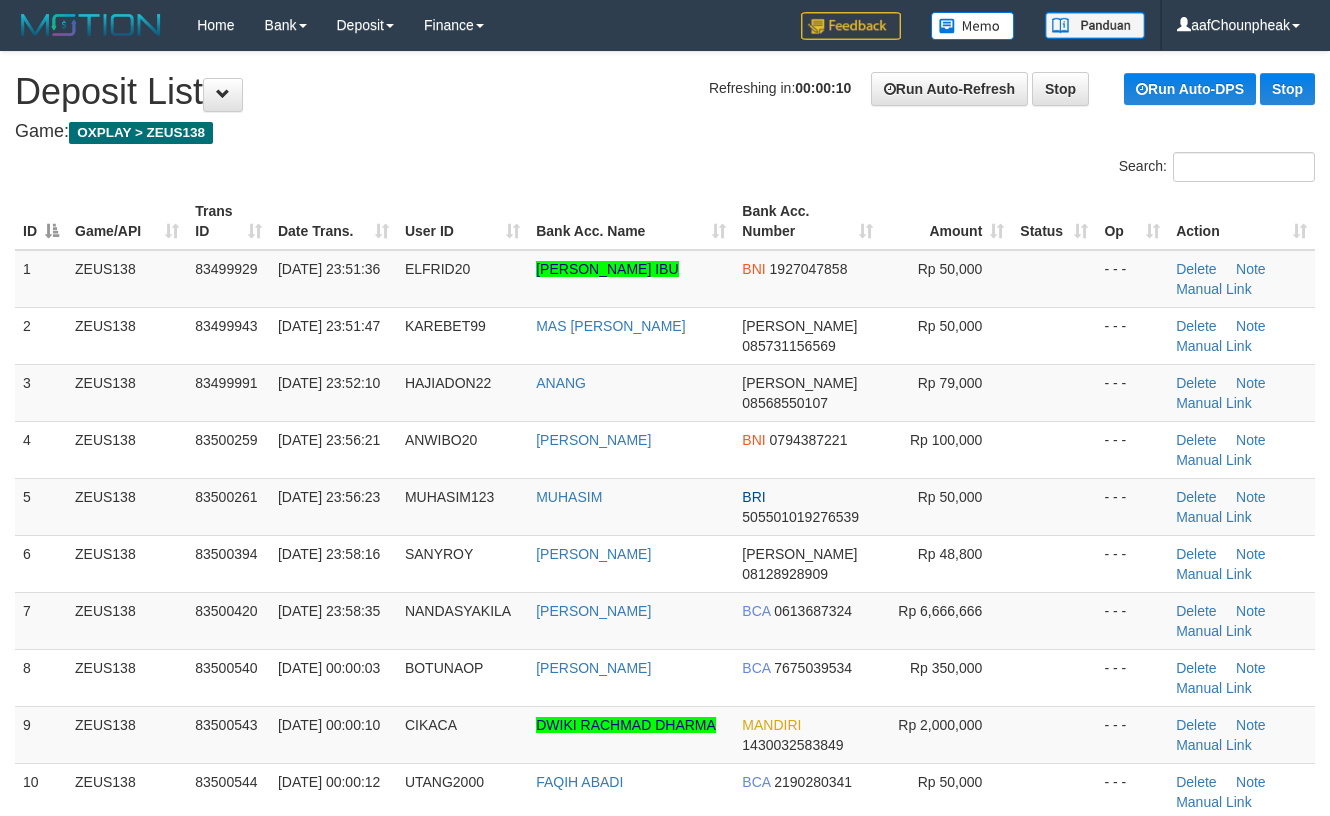 scroll, scrollTop: 0, scrollLeft: 0, axis: both 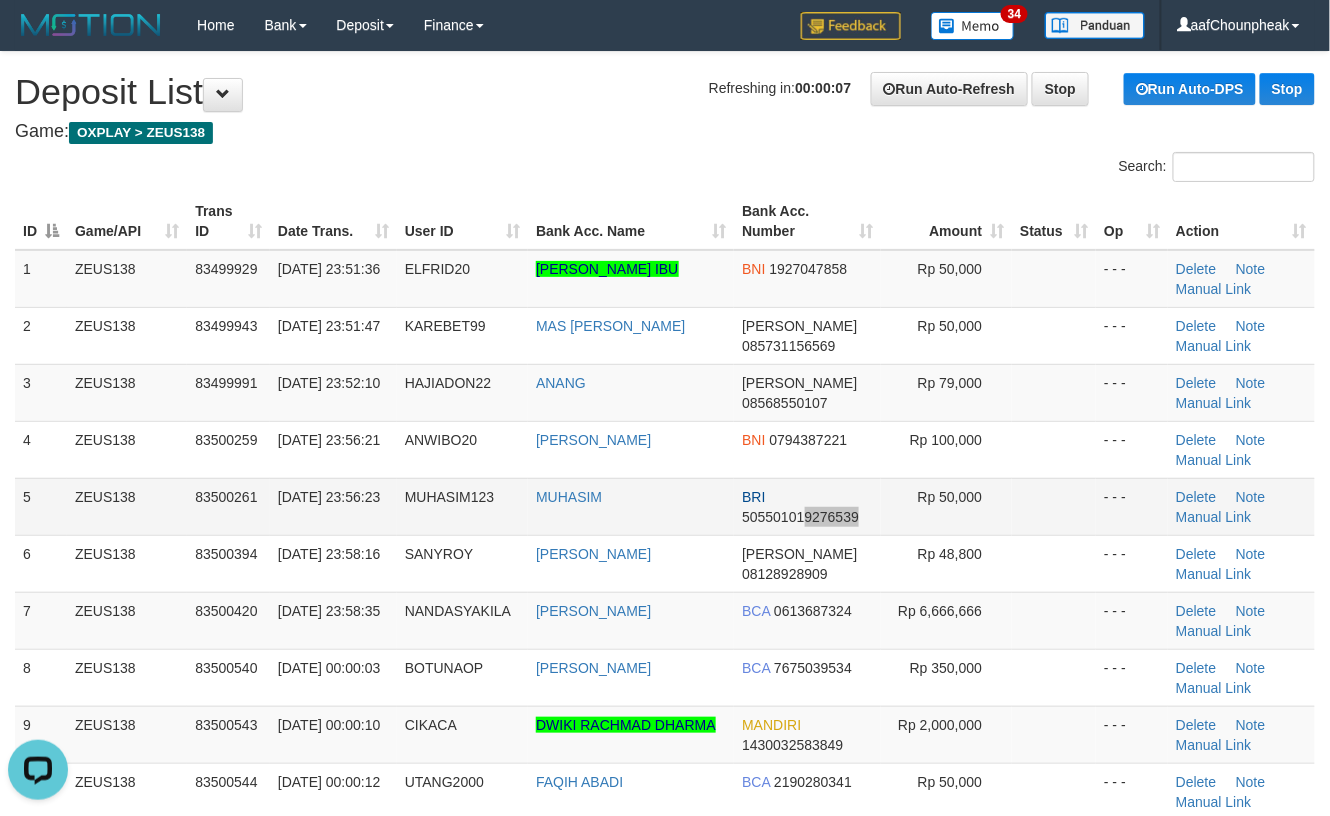 click on "BRI
505501019276539" at bounding box center (807, 506) 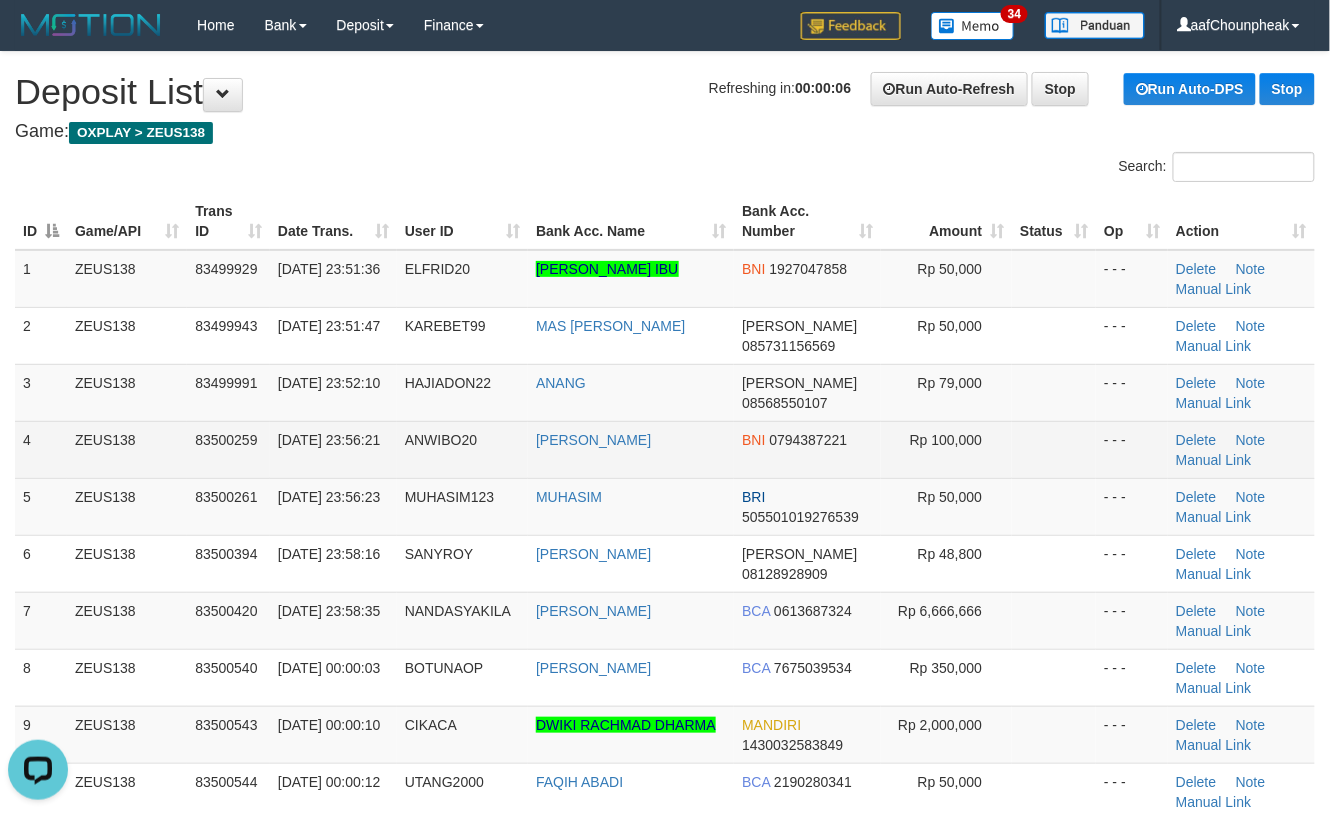 drag, startPoint x: 798, startPoint y: 514, endPoint x: 1064, endPoint y: 437, distance: 276.92056 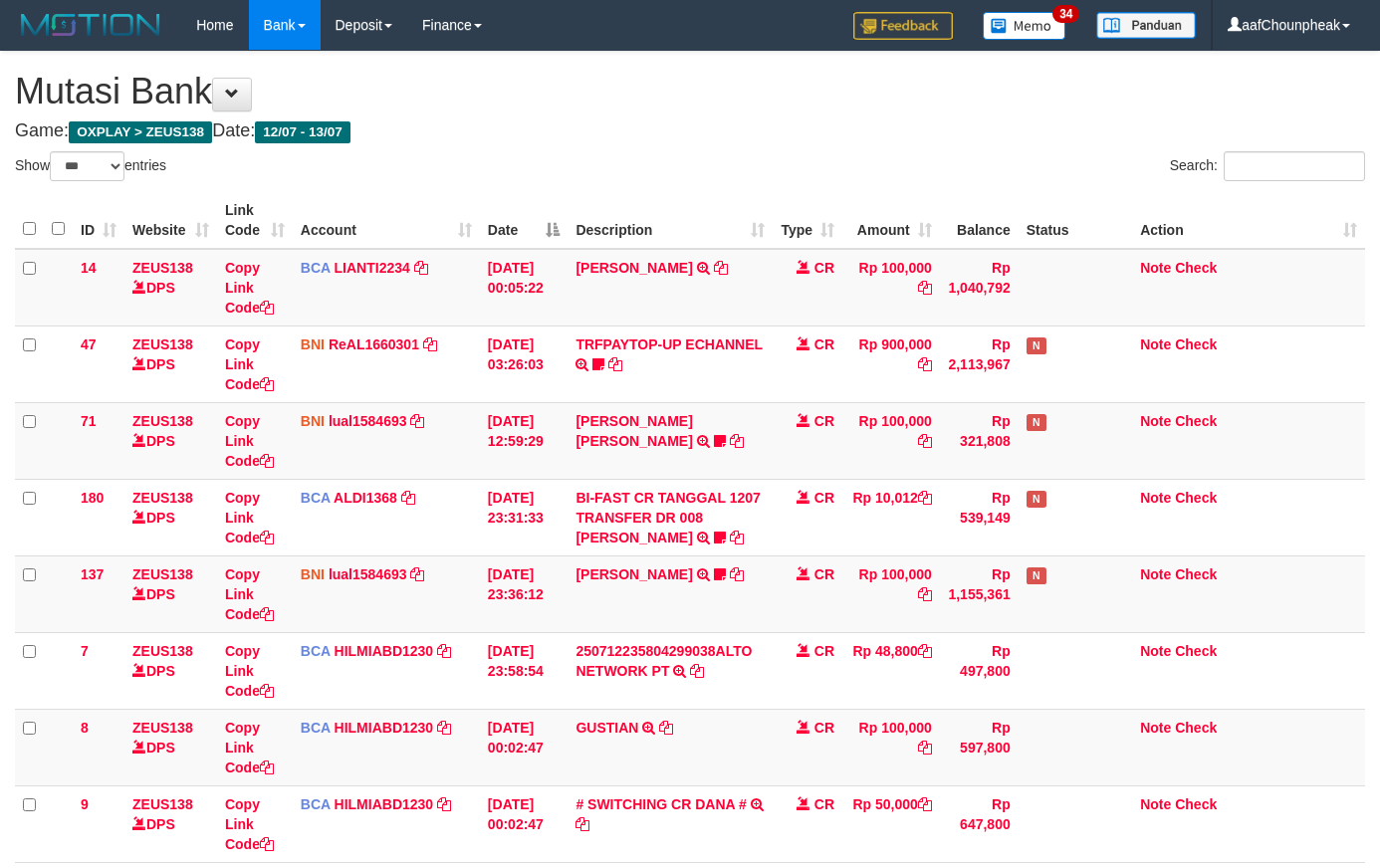 select on "***" 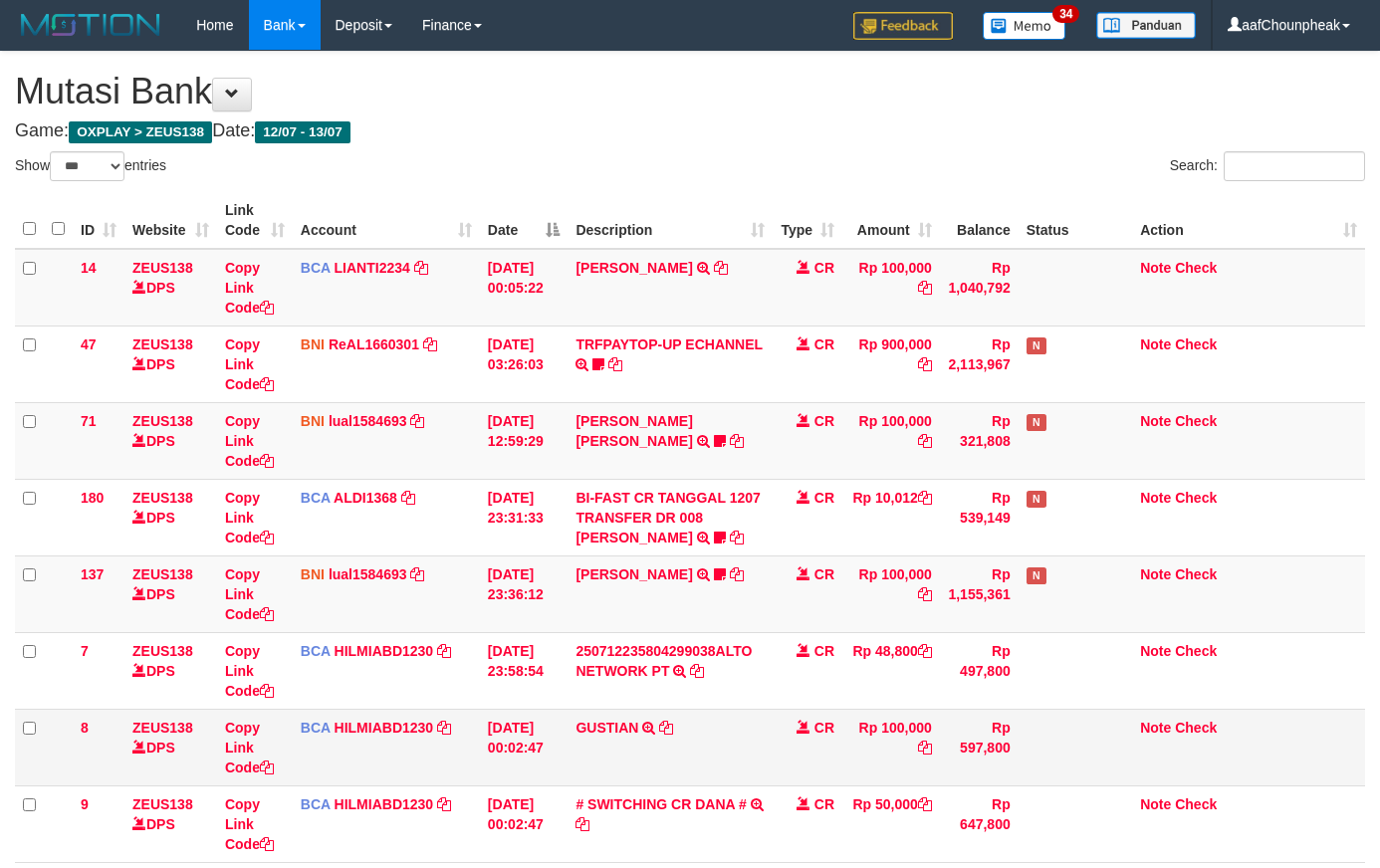 scroll, scrollTop: 100, scrollLeft: 0, axis: vertical 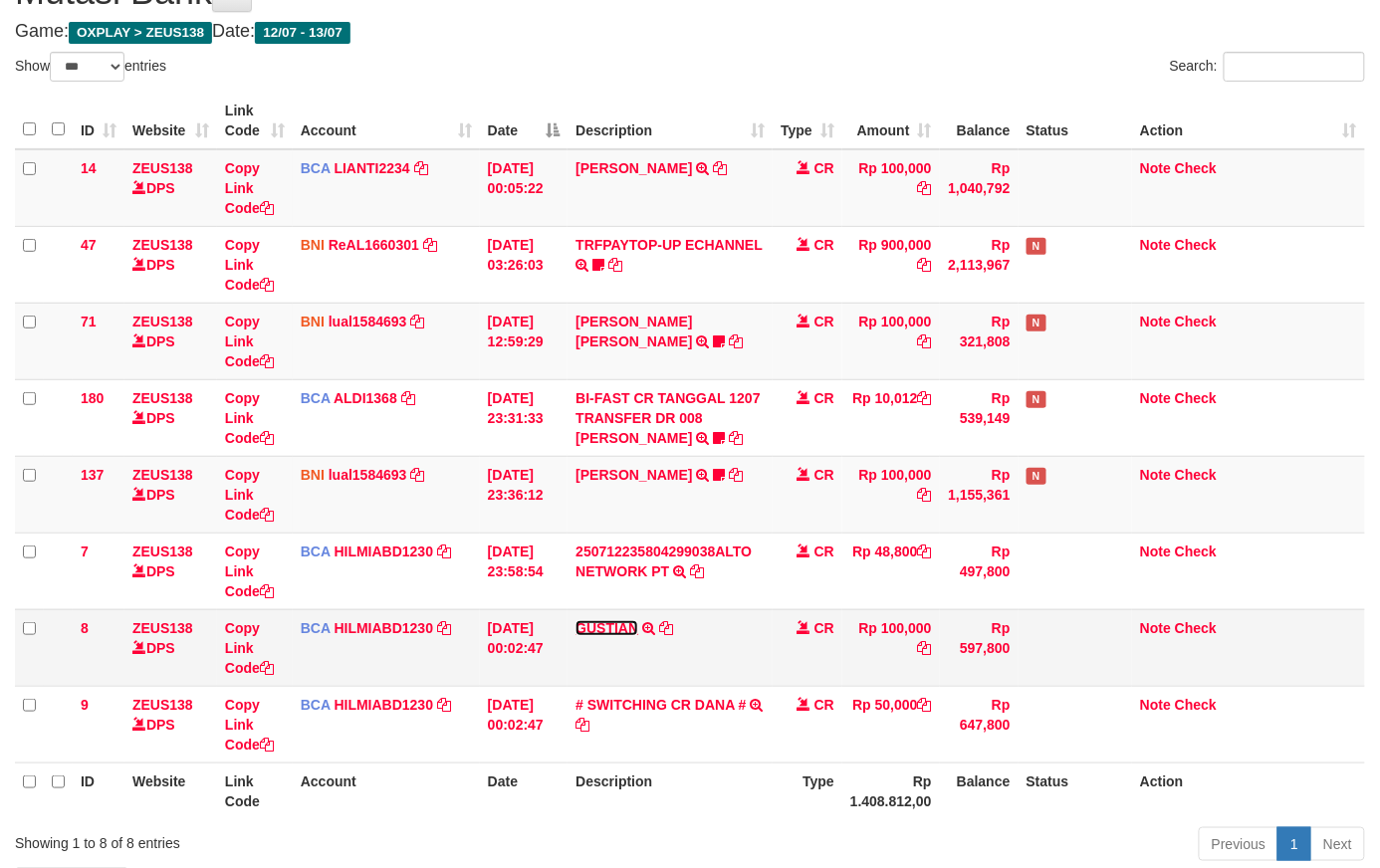 click on "GUSTIAN" at bounding box center (606, 628) 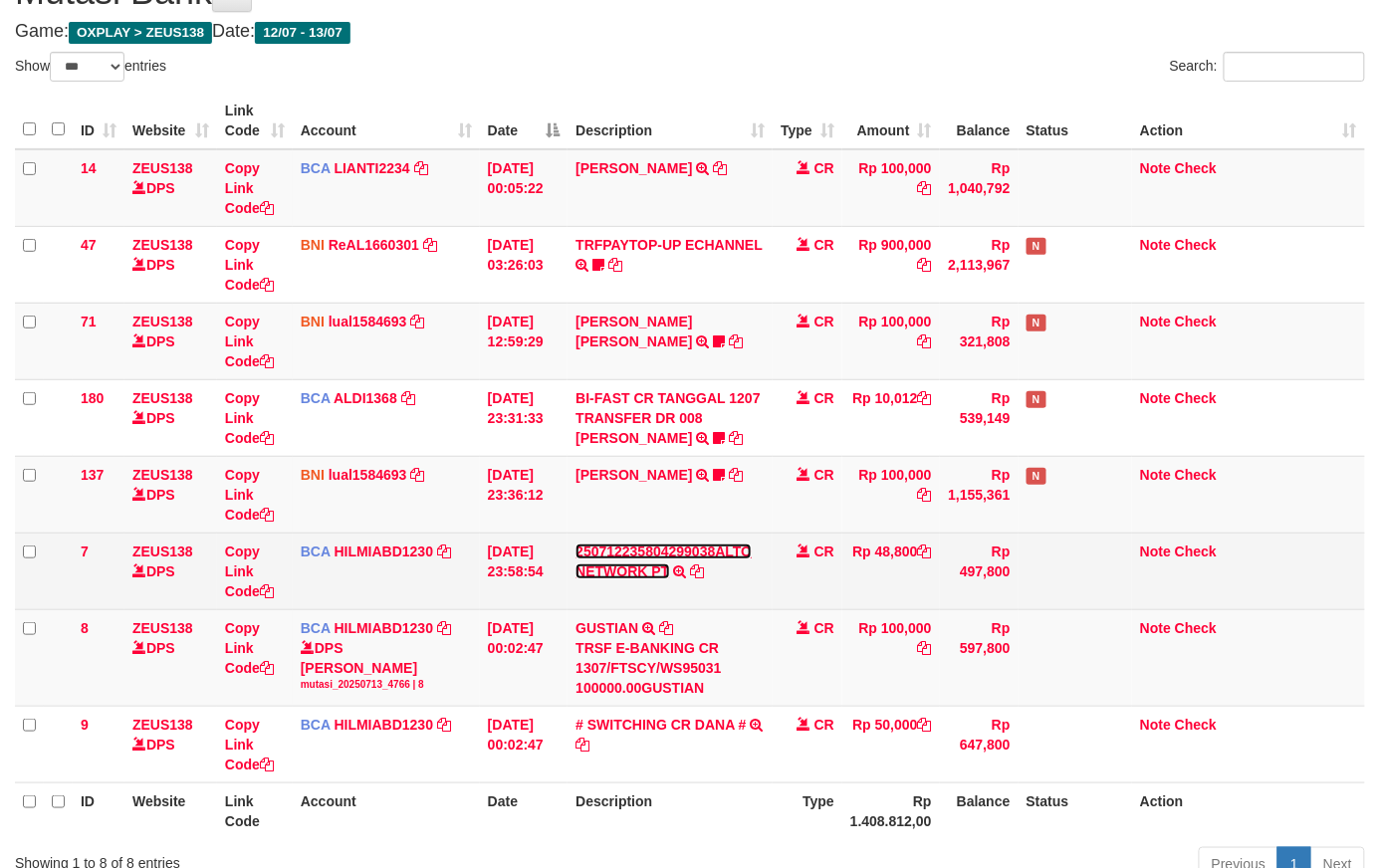 click on "250712235804299038ALTO NETWORK PT" at bounding box center [663, 561] 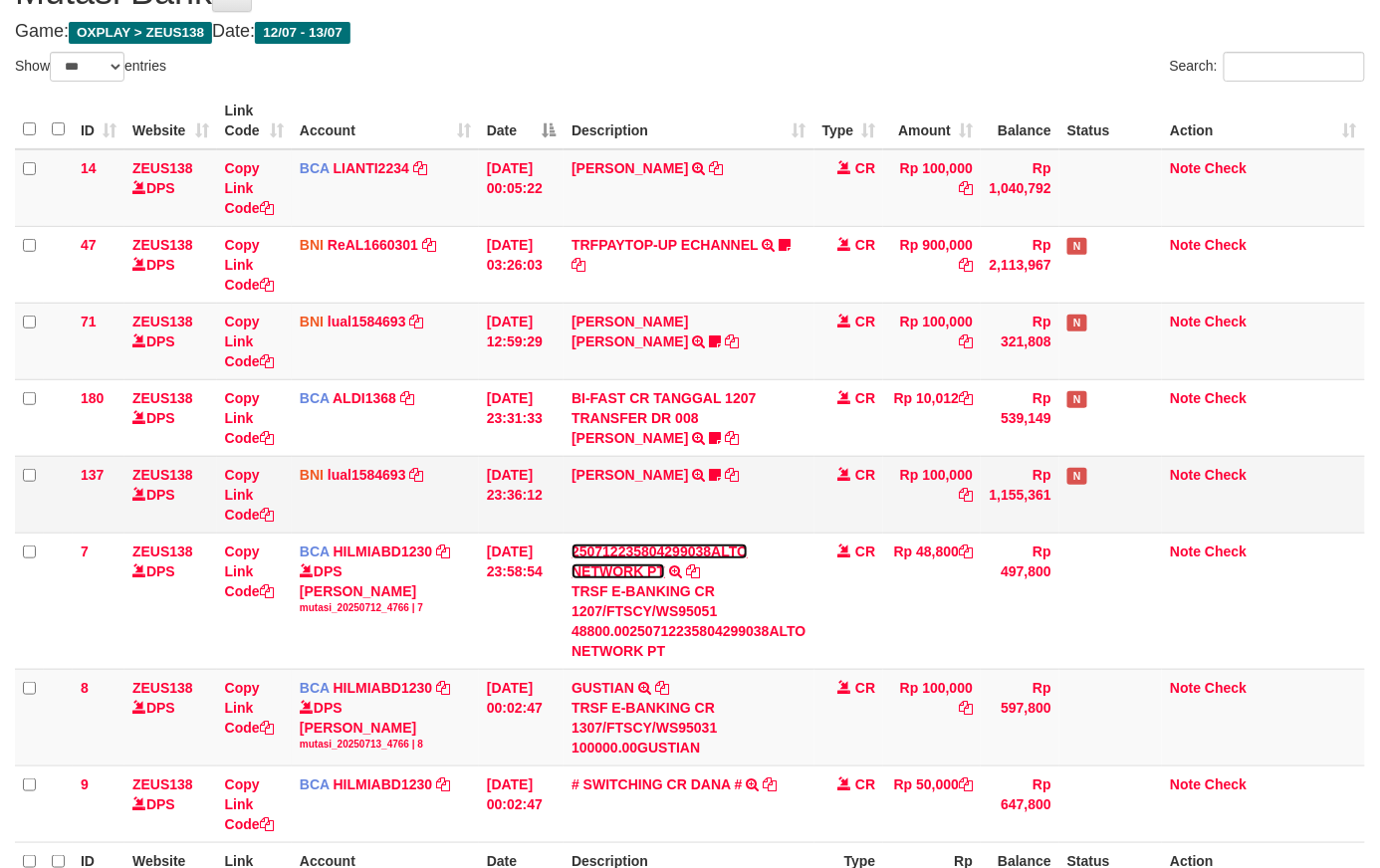 scroll, scrollTop: 98, scrollLeft: 0, axis: vertical 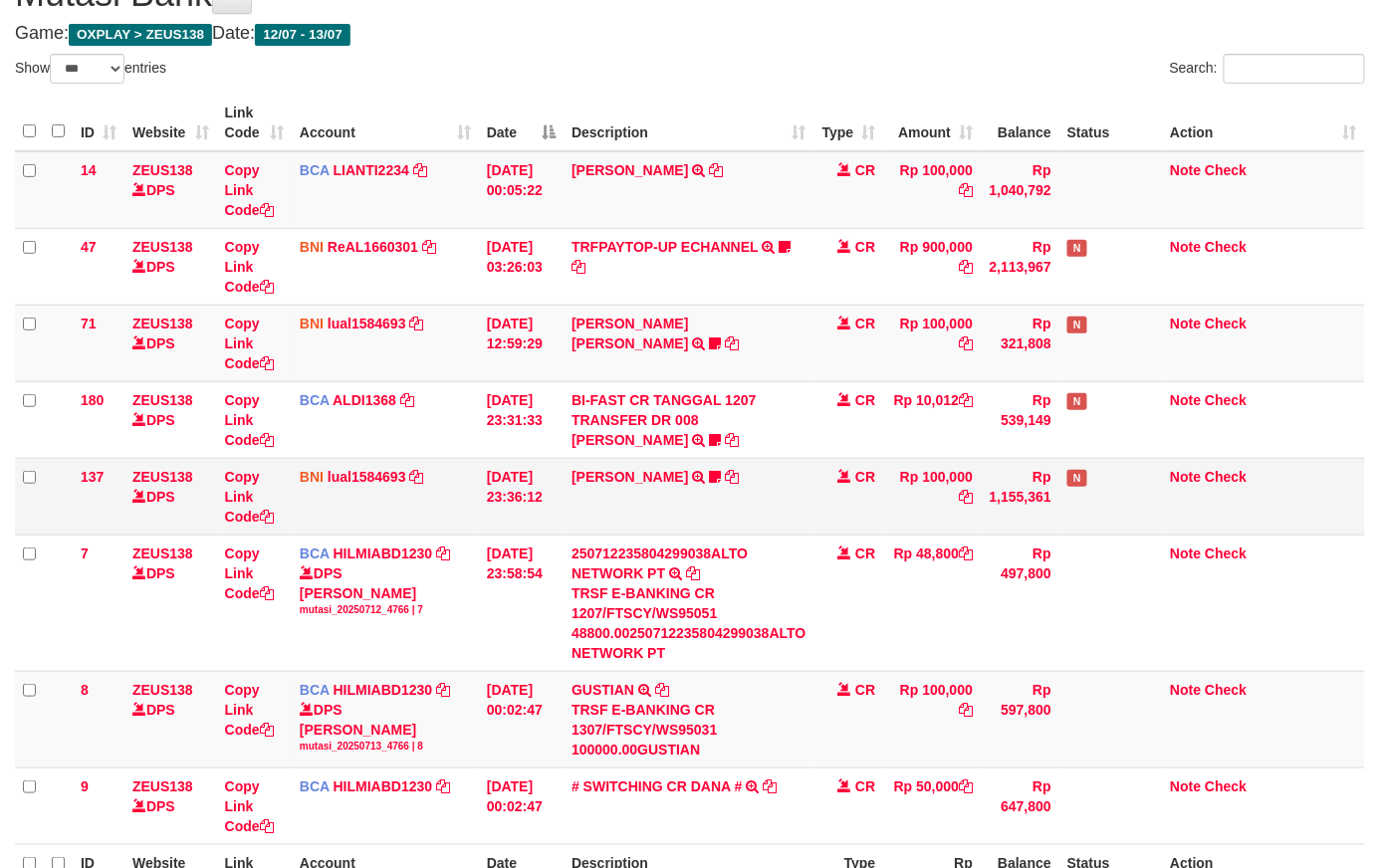 click on "RIZKY MARCELLINO            TRANSFER DARI SDR RIZKY MARCELLINO    Siapakek1" at bounding box center [688, 496] 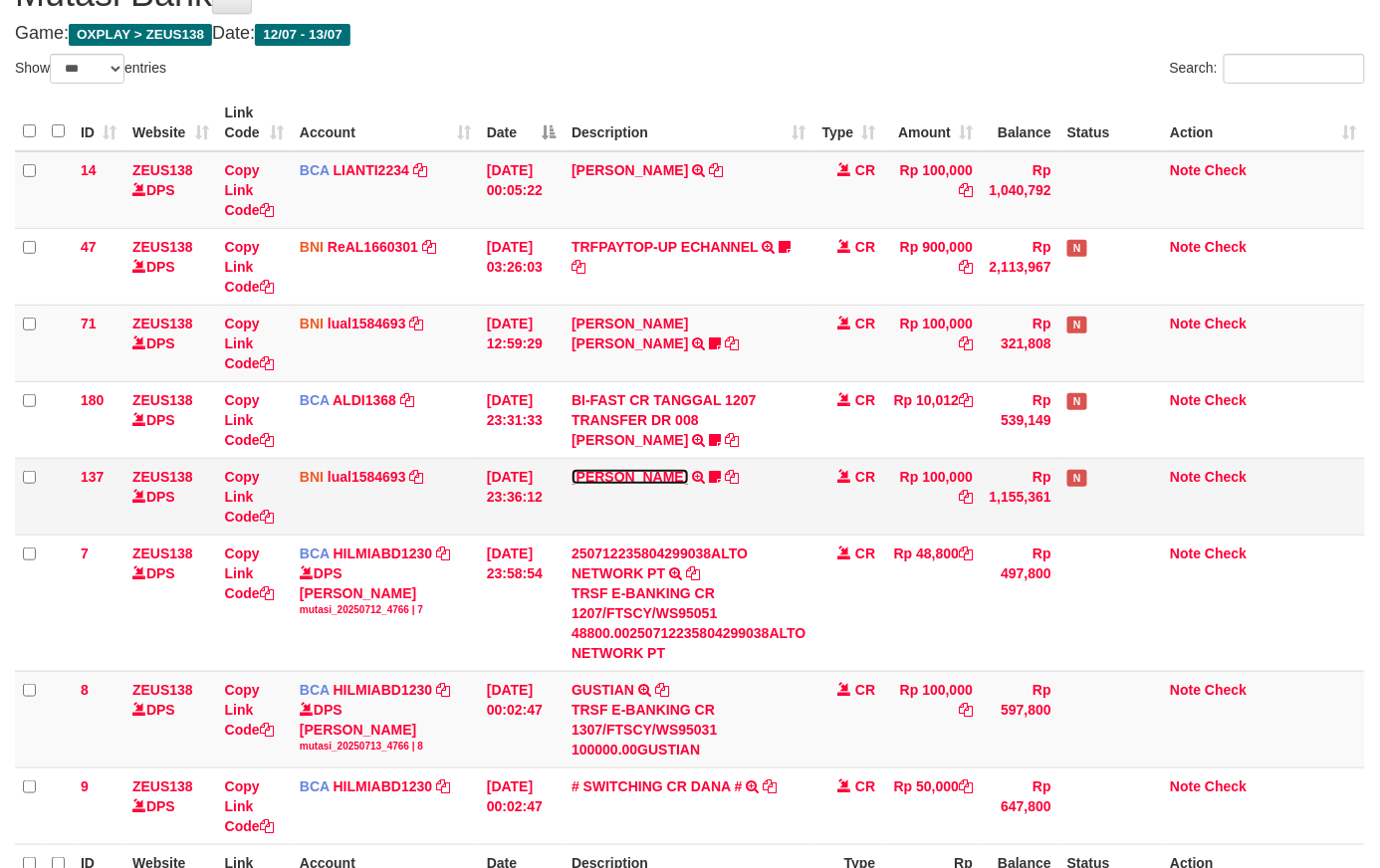 click on "RIZKY MARCELLINO" at bounding box center (629, 477) 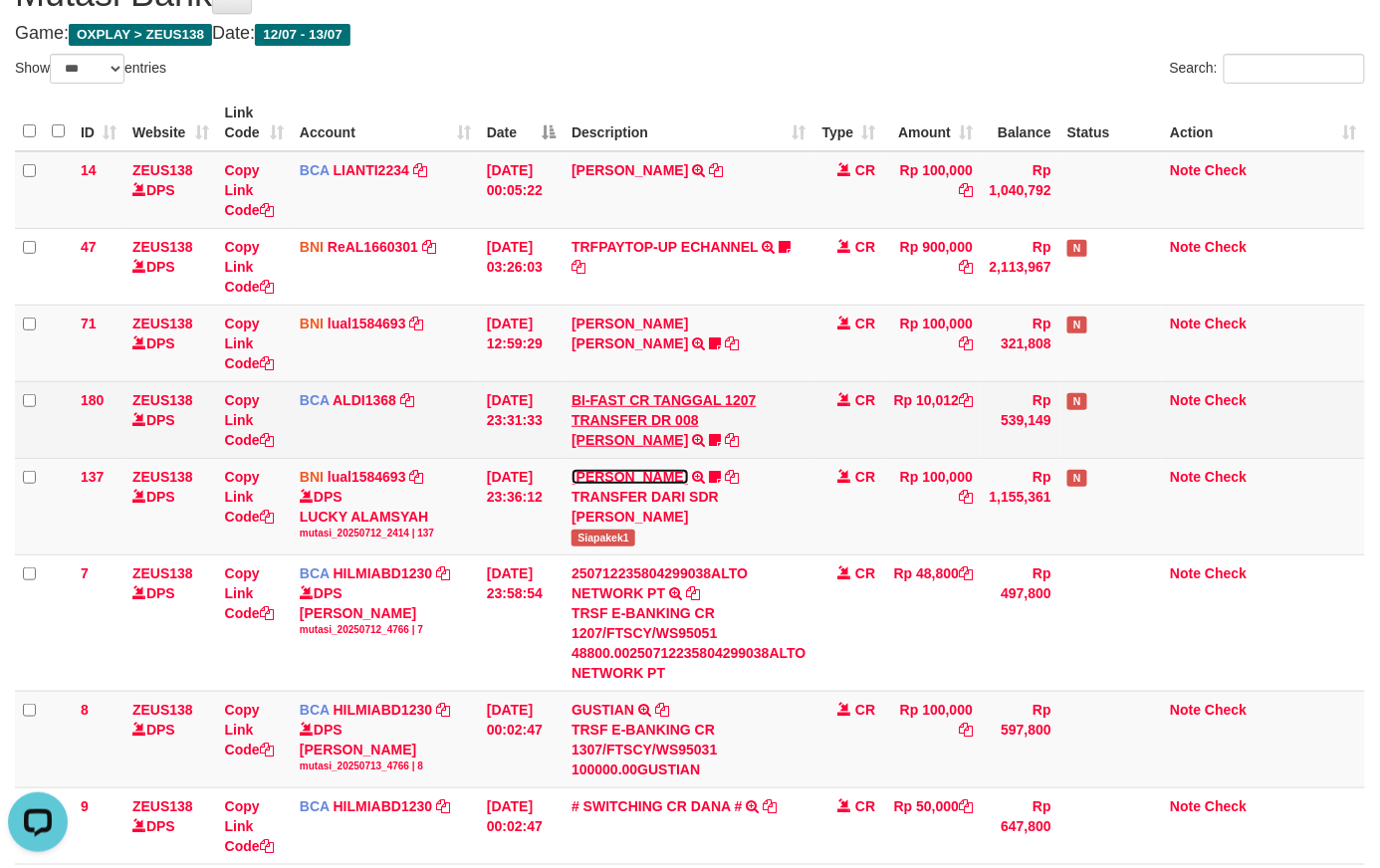 scroll, scrollTop: 0, scrollLeft: 0, axis: both 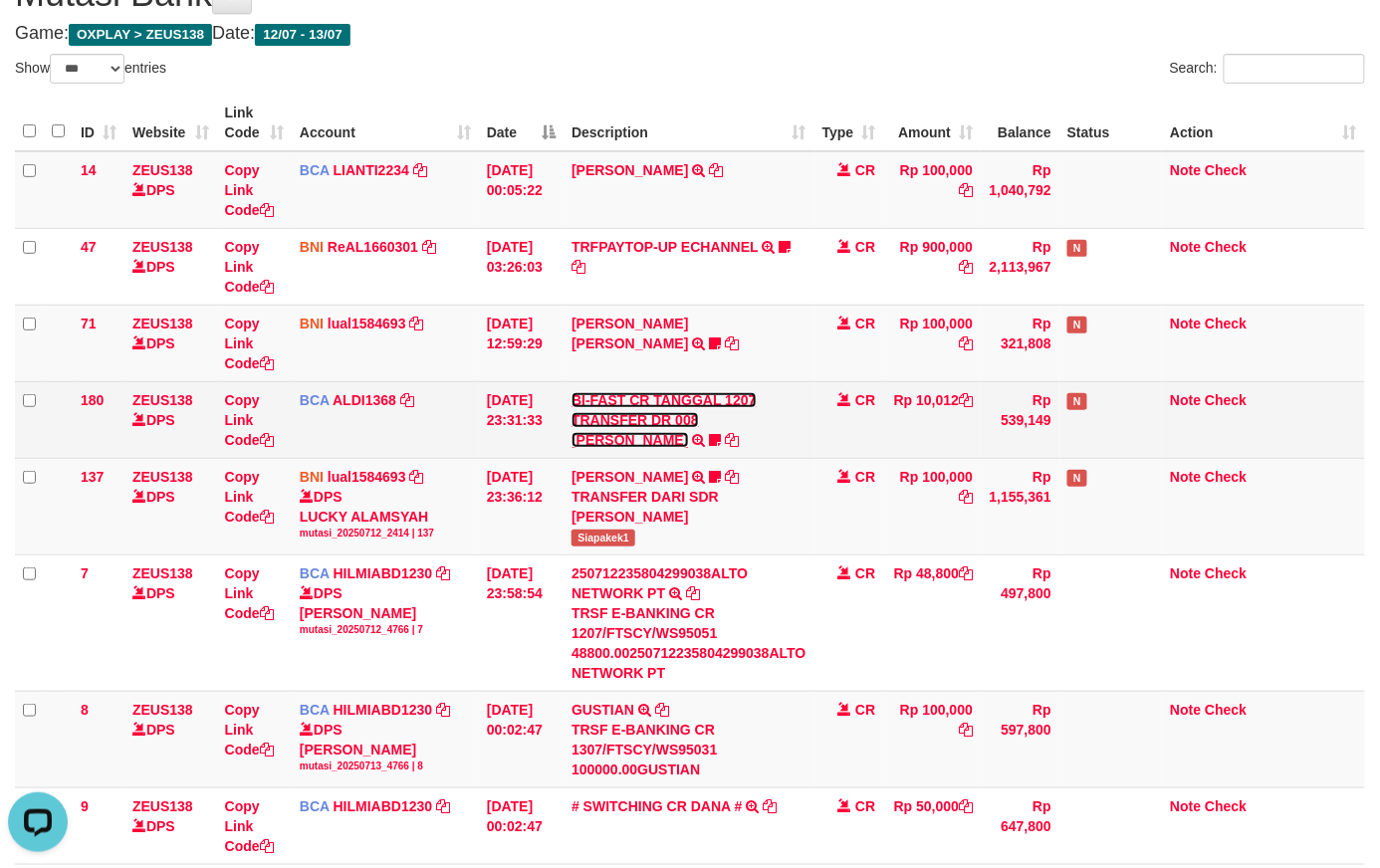 click on "BI-FAST CR TANGGAL 1207 TRANSFER DR 008 MOHAMAD ALDI" at bounding box center [663, 420] 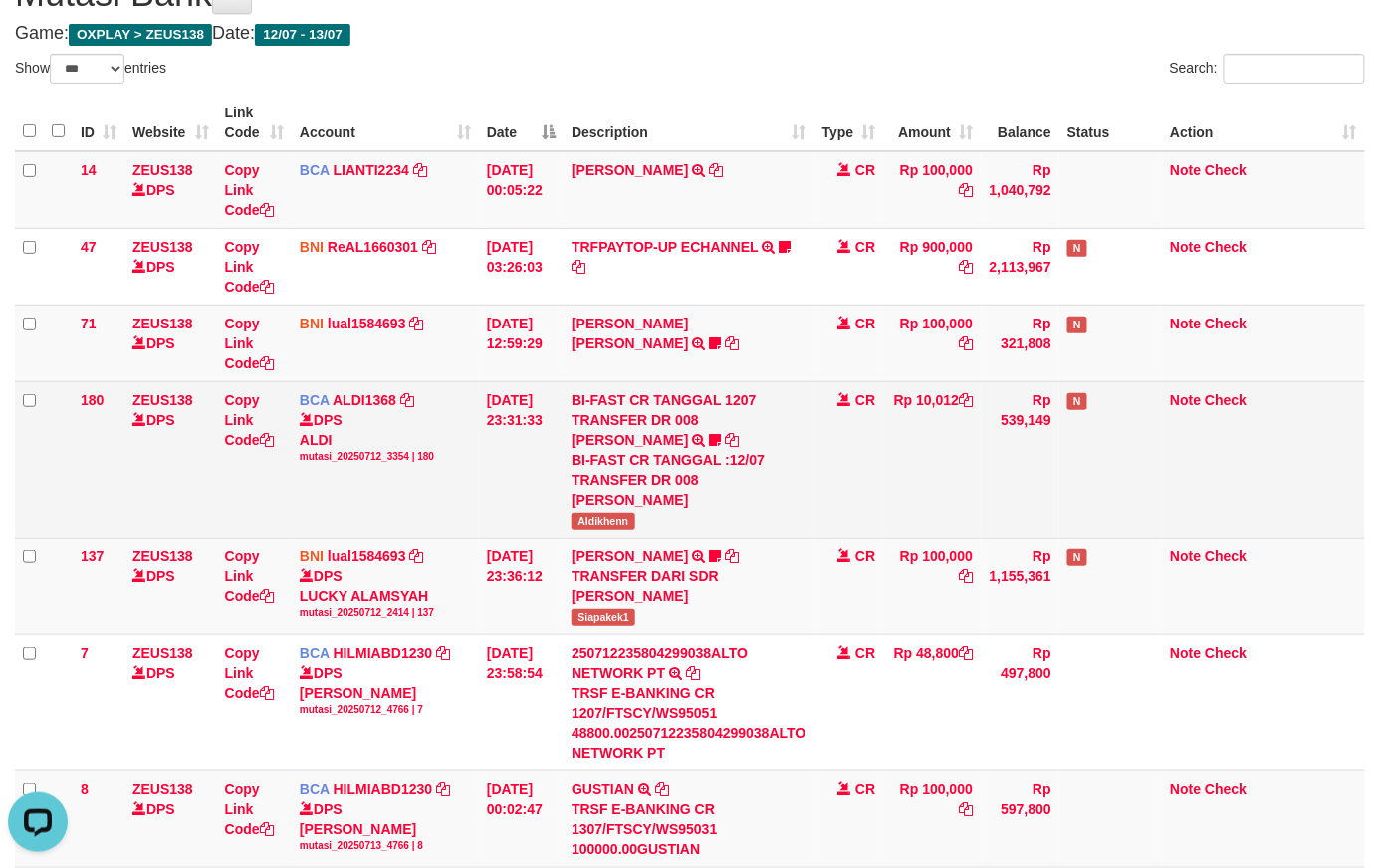 click on "Aldikhenn" at bounding box center [602, 521] 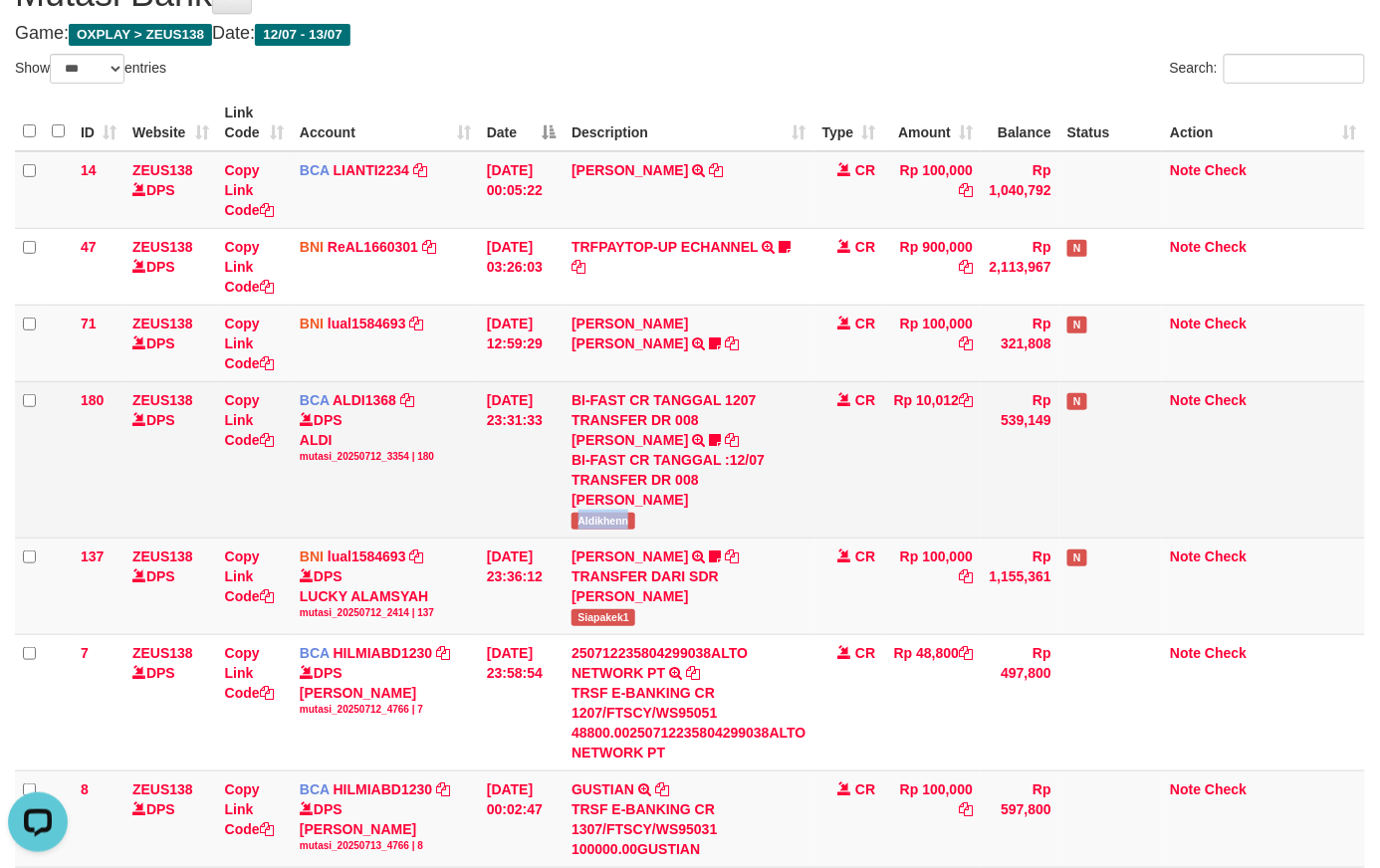 click on "Aldikhenn" at bounding box center [602, 521] 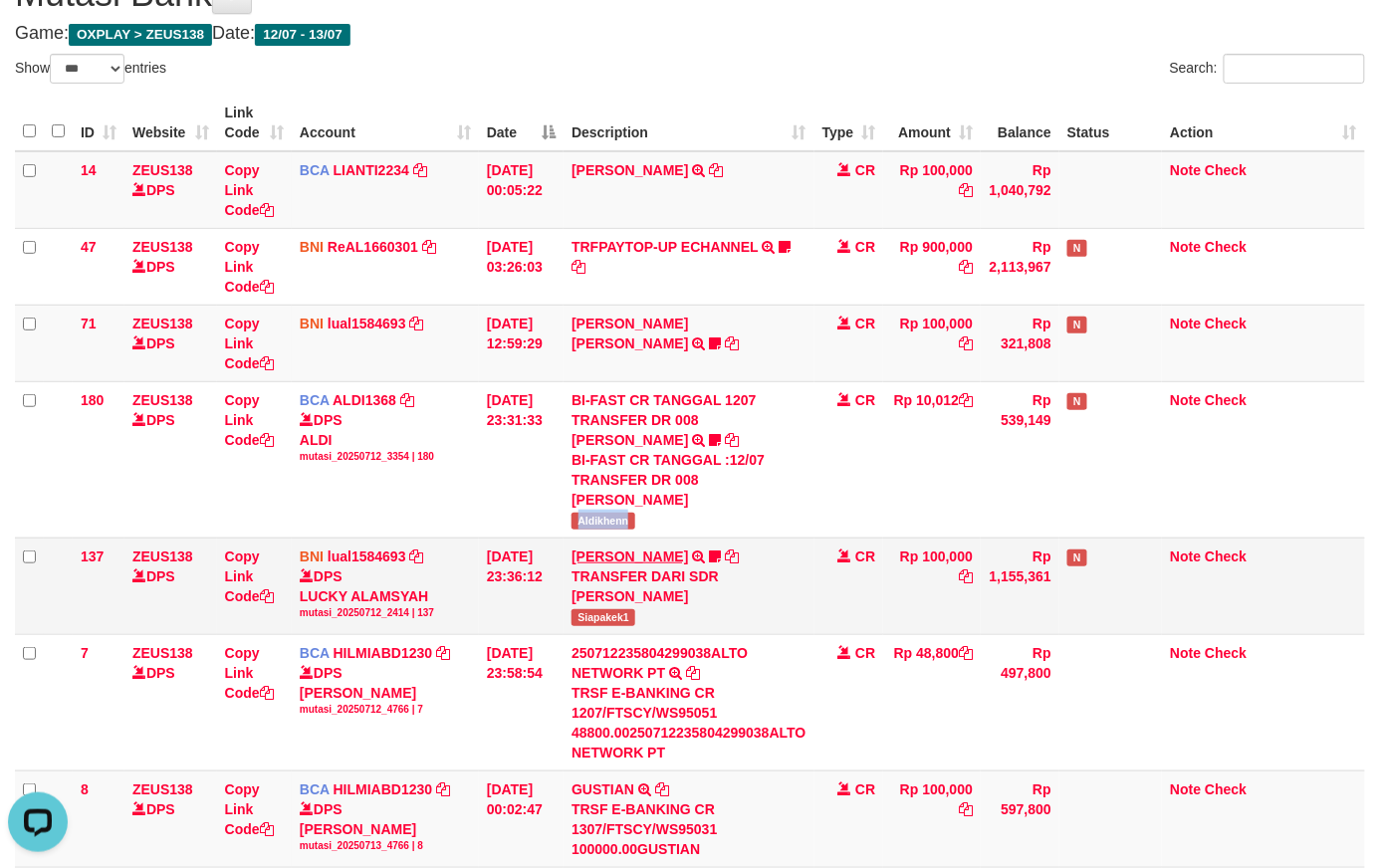 click on "14
ZEUS138    DPS
Copy Link Code
BCA
LIANTI2234
DPS
YULIANTI
mutasi_20250712_4646 | 14
mutasi_20250712_4646 | 14
12/07/2025 00:05:22
YUSUP MAULAN         TRSF E-BANKING CR 1207/FTSCY/WS95051
100000.002025071262819090 TRFDN-YUSUP MAULANESPAY DEBIT INDONE
CR
Rp 100,000
Rp 1,040,792
Note
Check
47
ZEUS138    DPS
Copy Link Code
BNI
ReAL1660301
DPS
REYHAN ALMANSYAH
mutasi_20250712_4647 | 47" at bounding box center [690, 547] 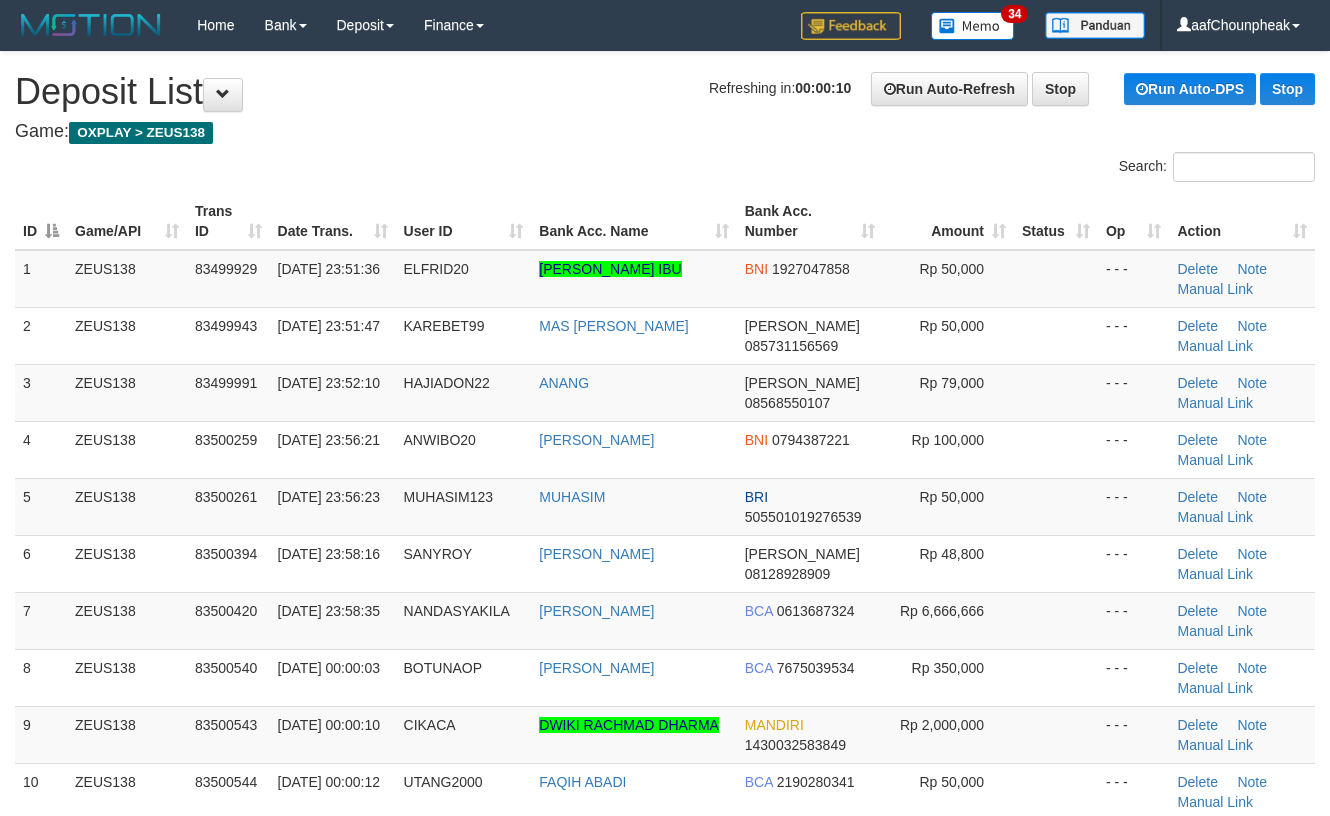 scroll, scrollTop: 0, scrollLeft: 0, axis: both 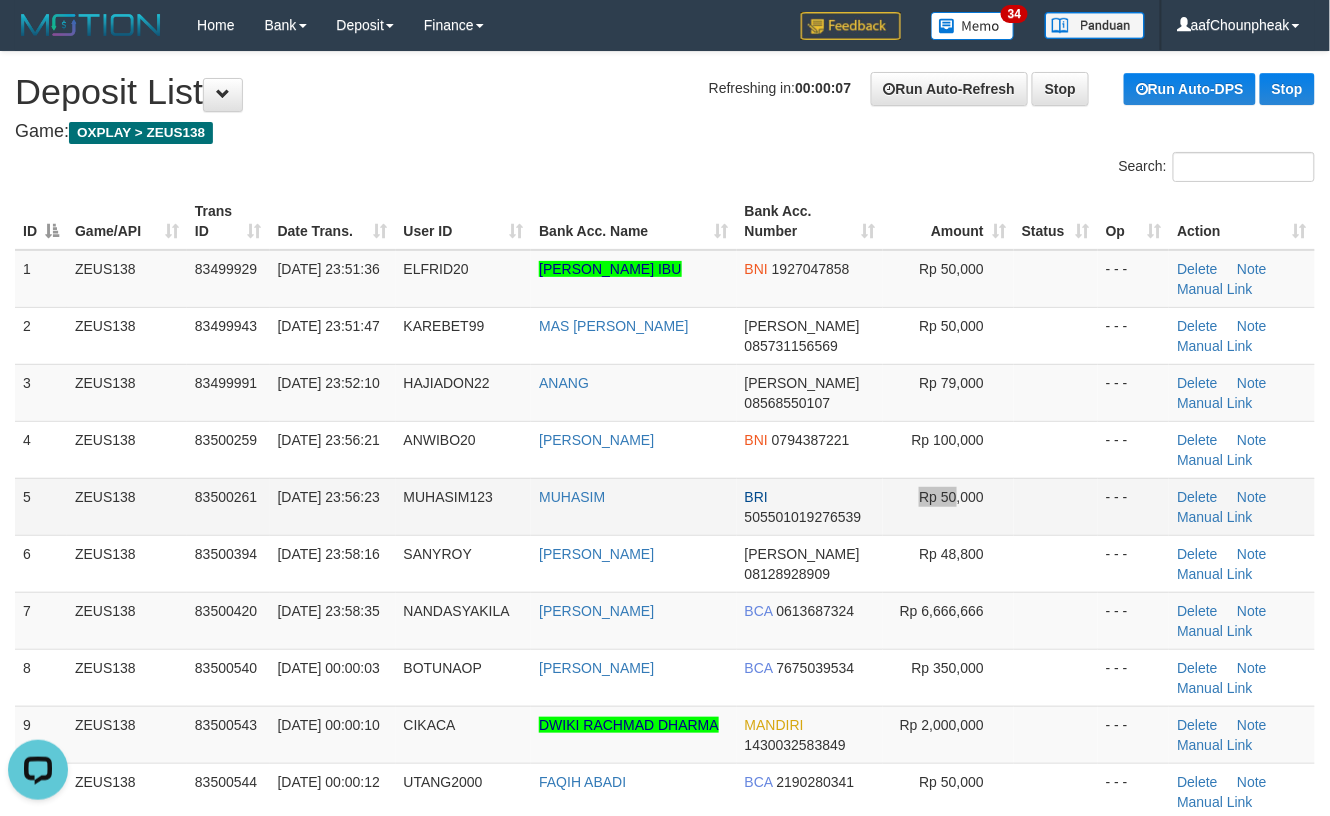 click on "Rp 50,000" at bounding box center (948, 506) 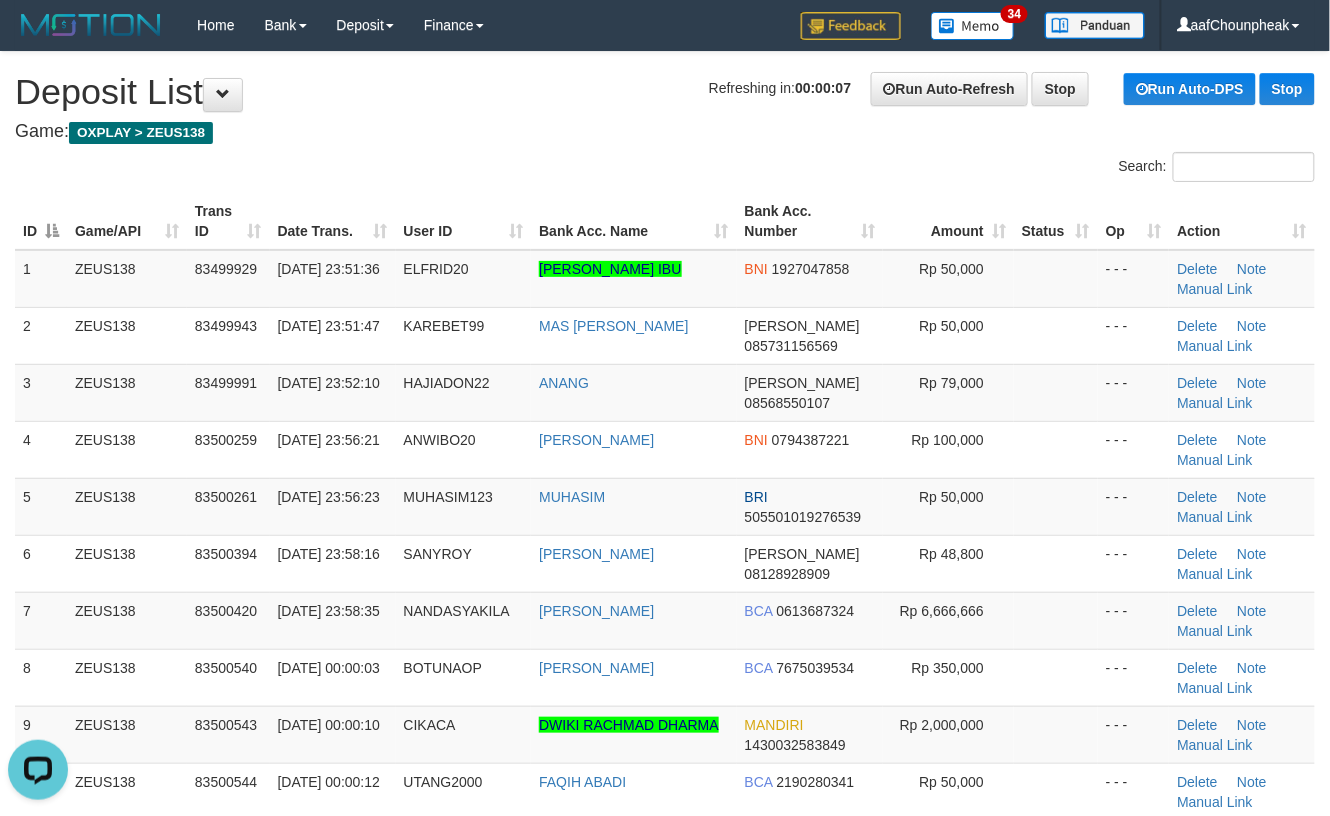scroll, scrollTop: 662, scrollLeft: 0, axis: vertical 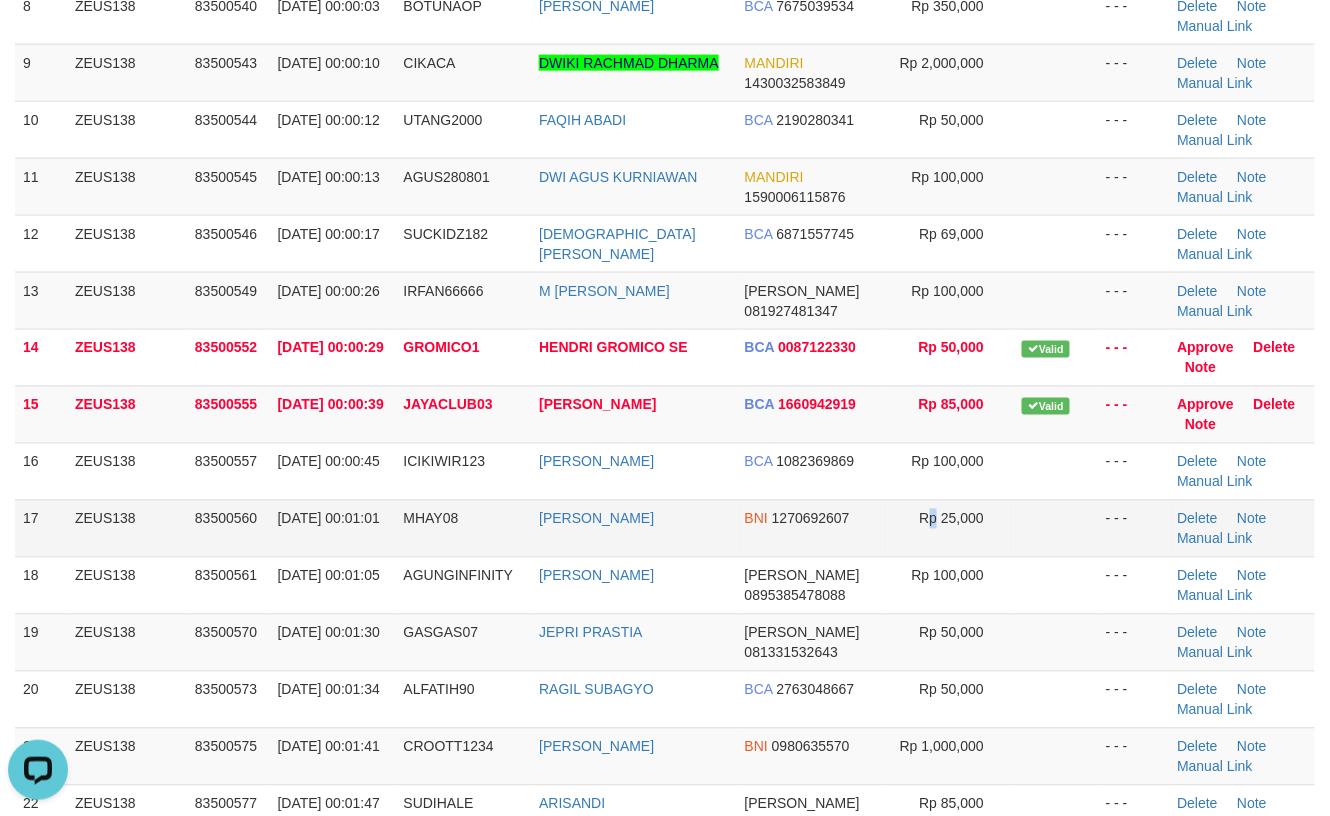 drag, startPoint x: 922, startPoint y: 538, endPoint x: 994, endPoint y: 516, distance: 75.28612 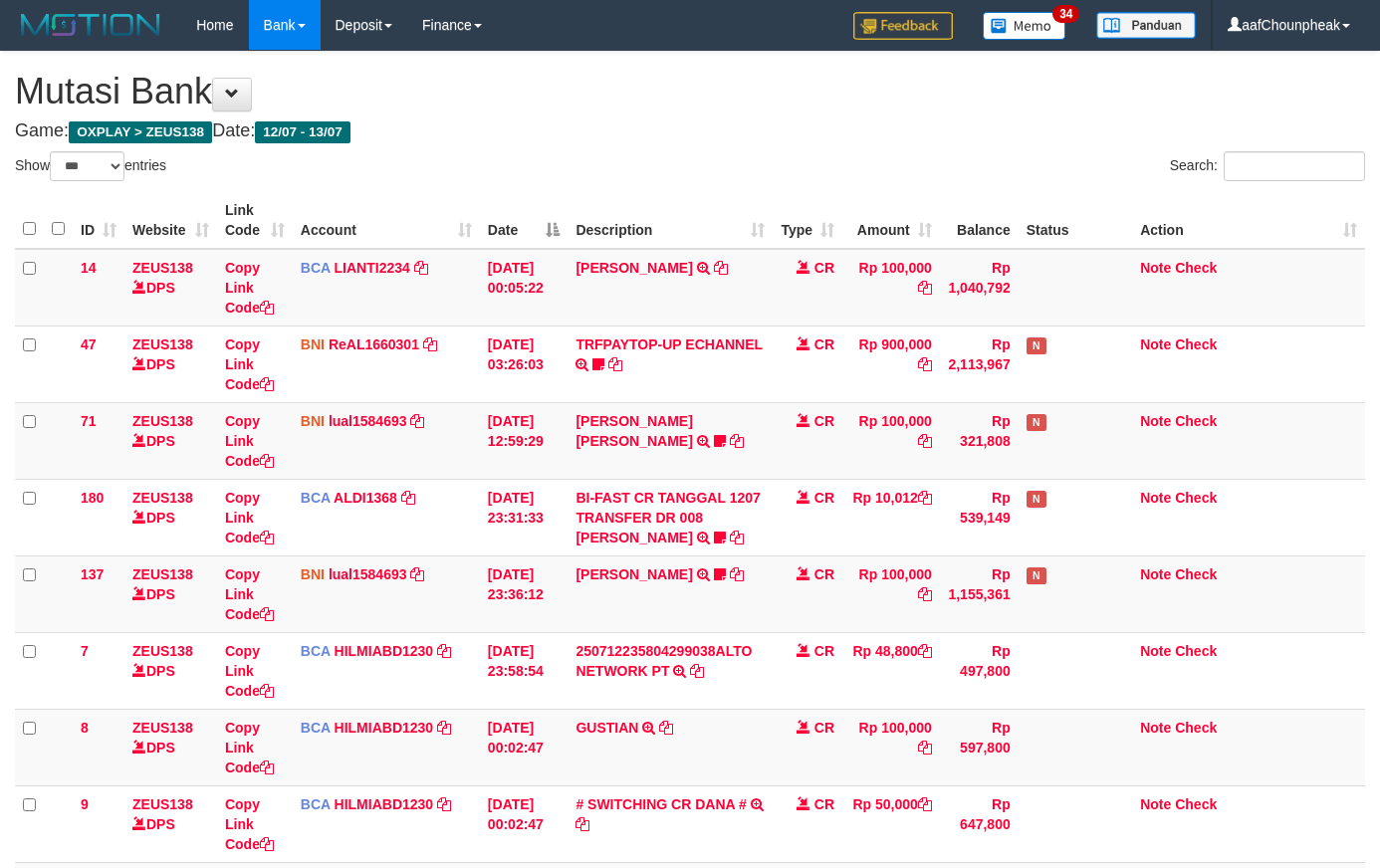select on "***" 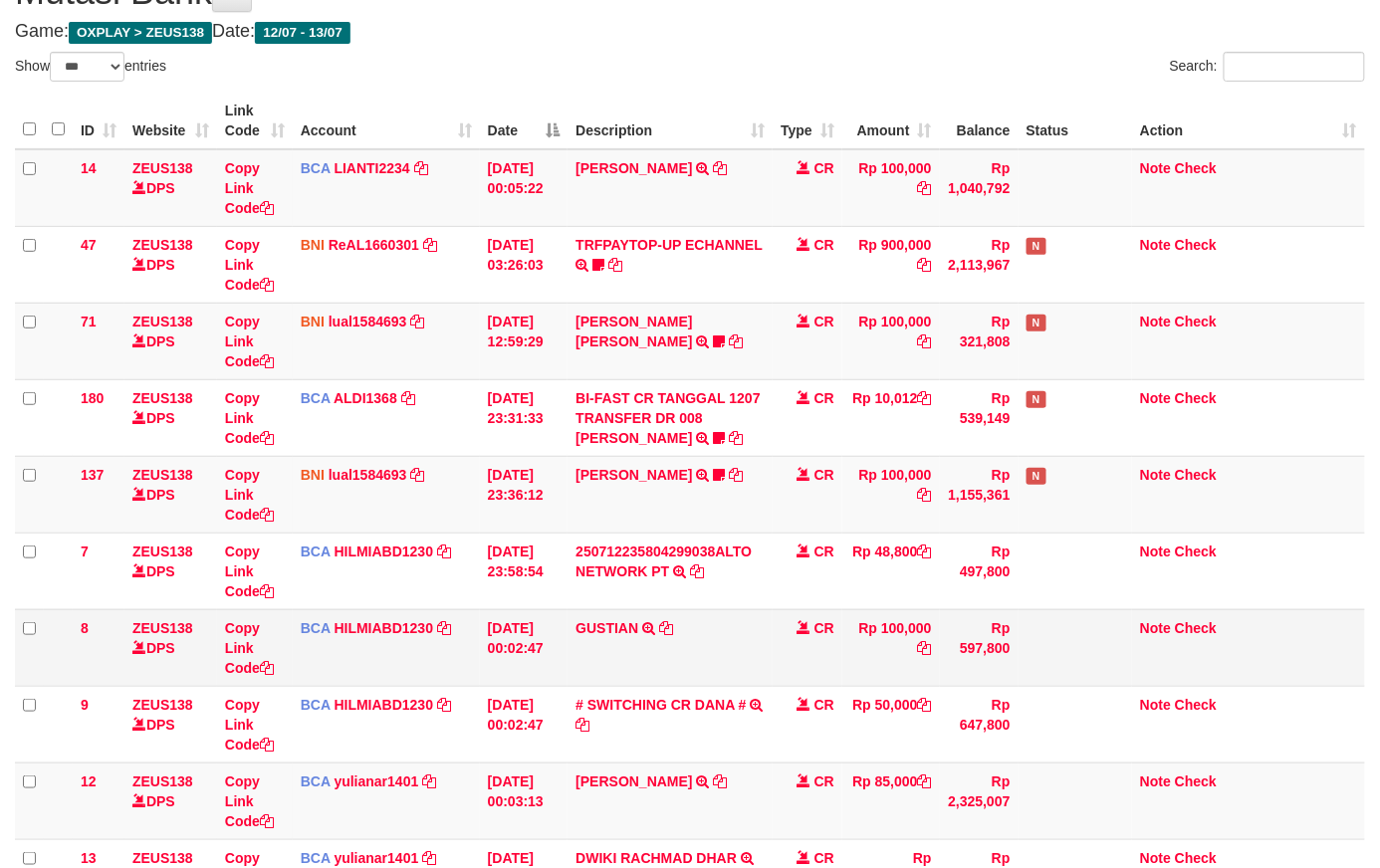 scroll, scrollTop: 364, scrollLeft: 0, axis: vertical 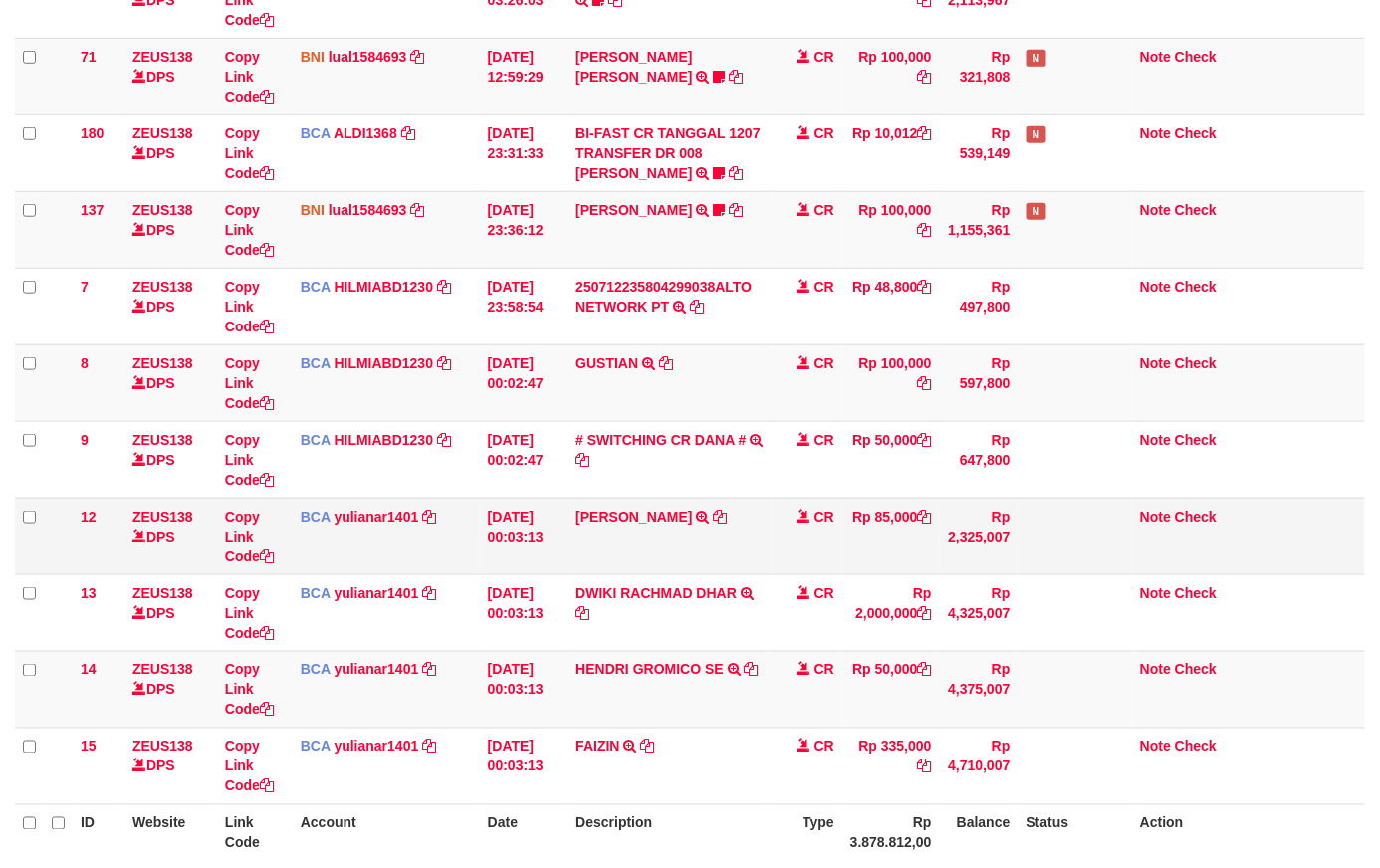 click on "YURIZKI ARAFI         TRSF E-BANKING CR 1307/FTSCY/WS95031
85000.00YURIZKI ARAFI" at bounding box center [670, 536] 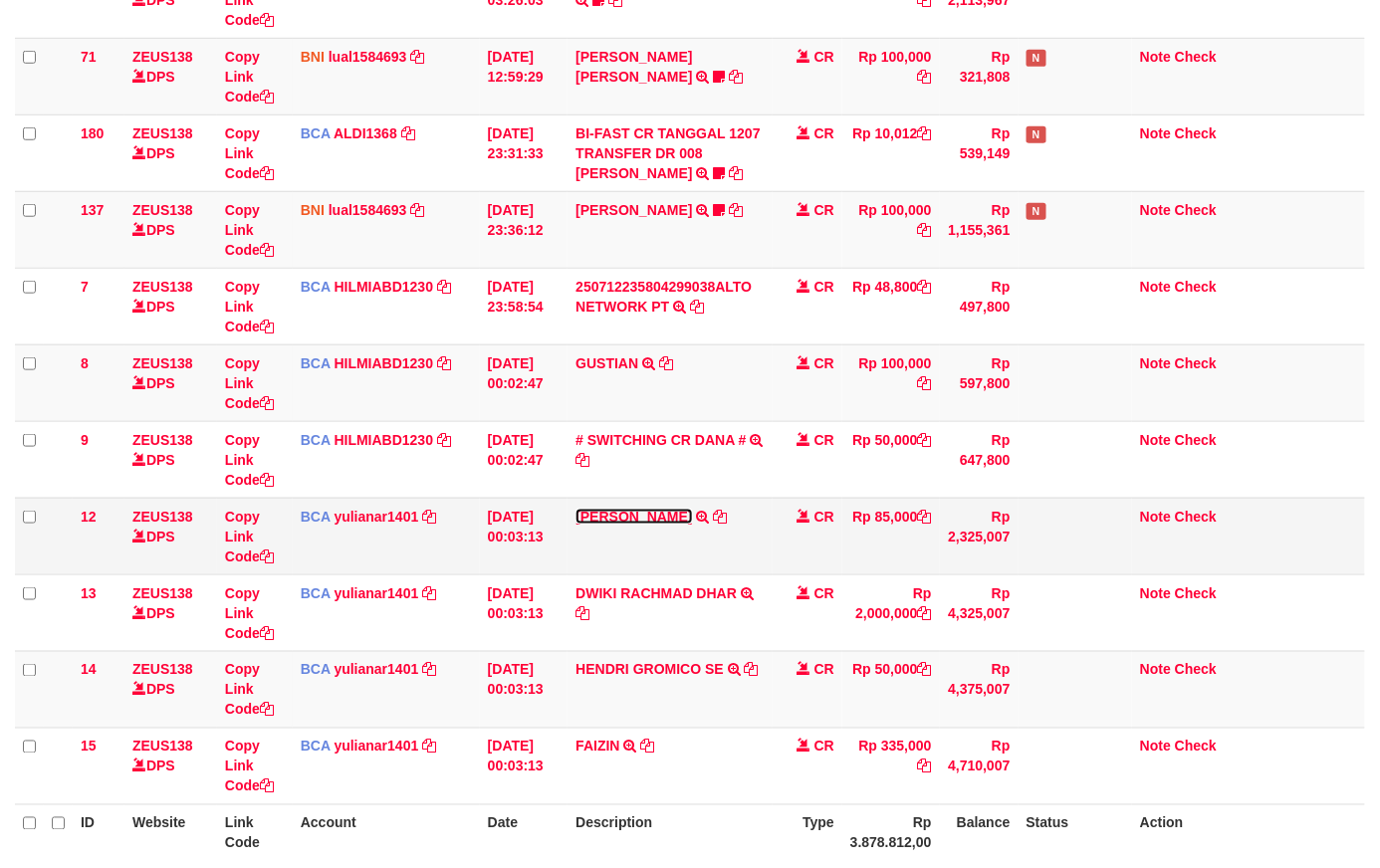 click on "[PERSON_NAME]" at bounding box center [633, 517] 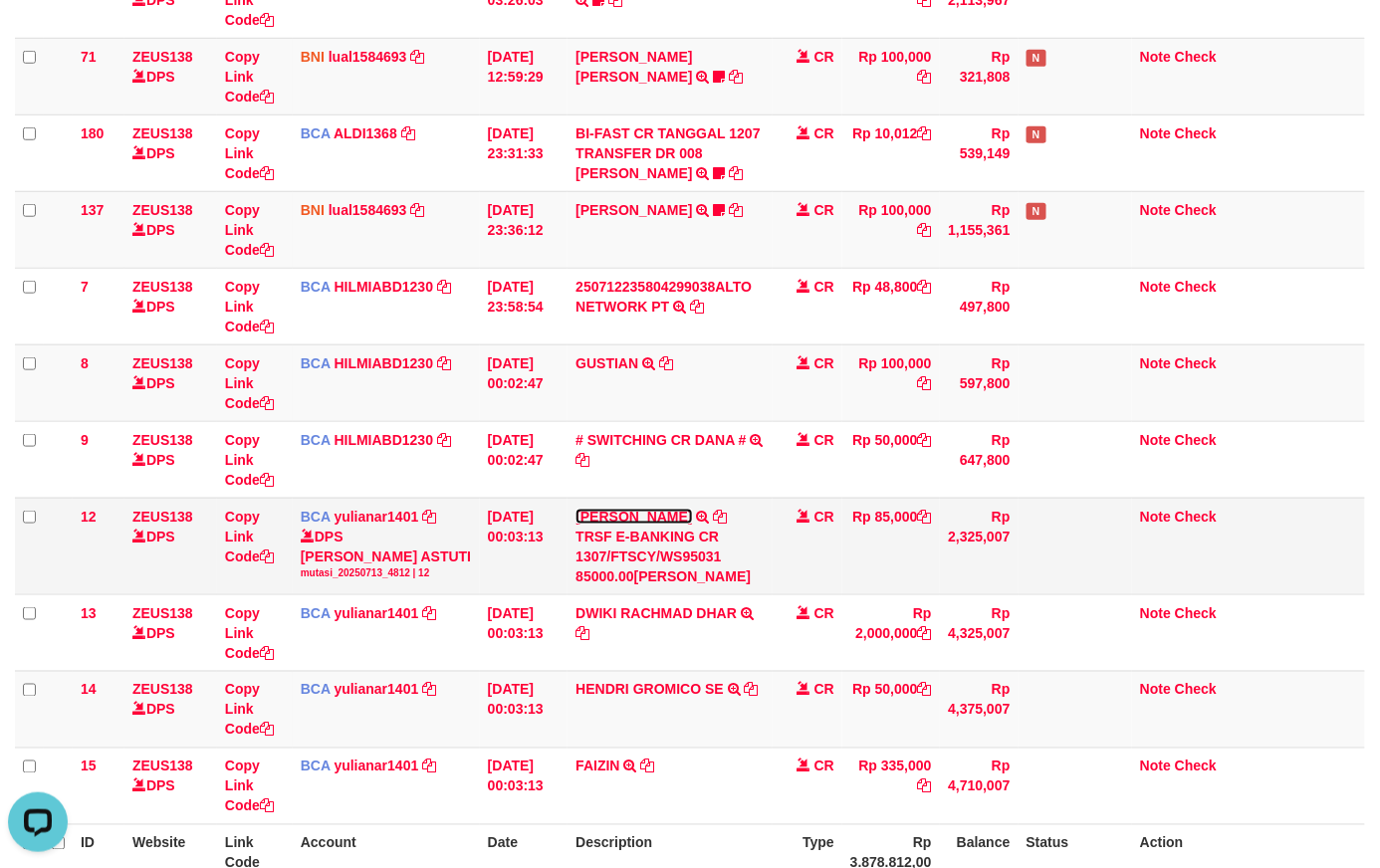 scroll, scrollTop: 0, scrollLeft: 0, axis: both 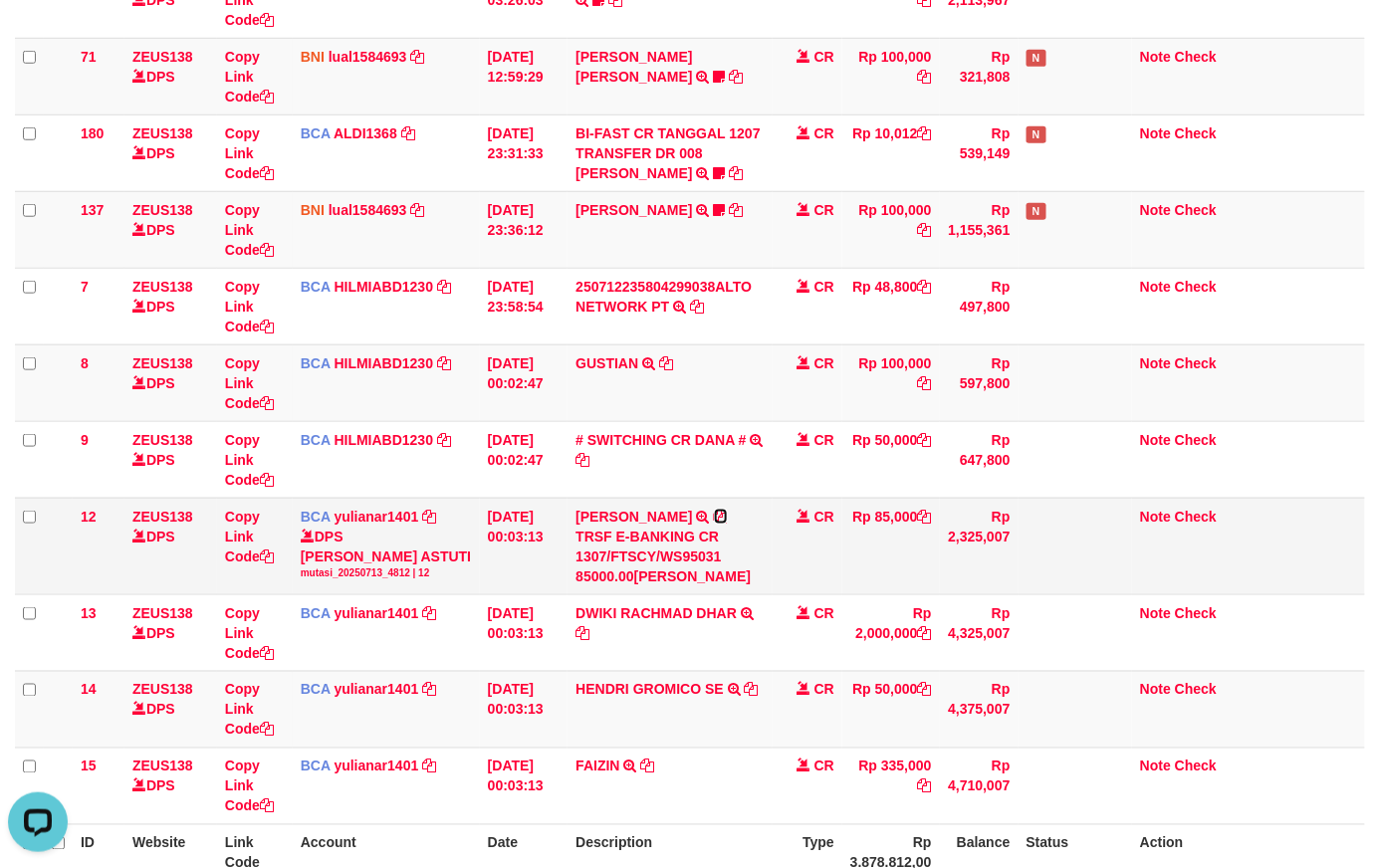 click at bounding box center [721, 517] 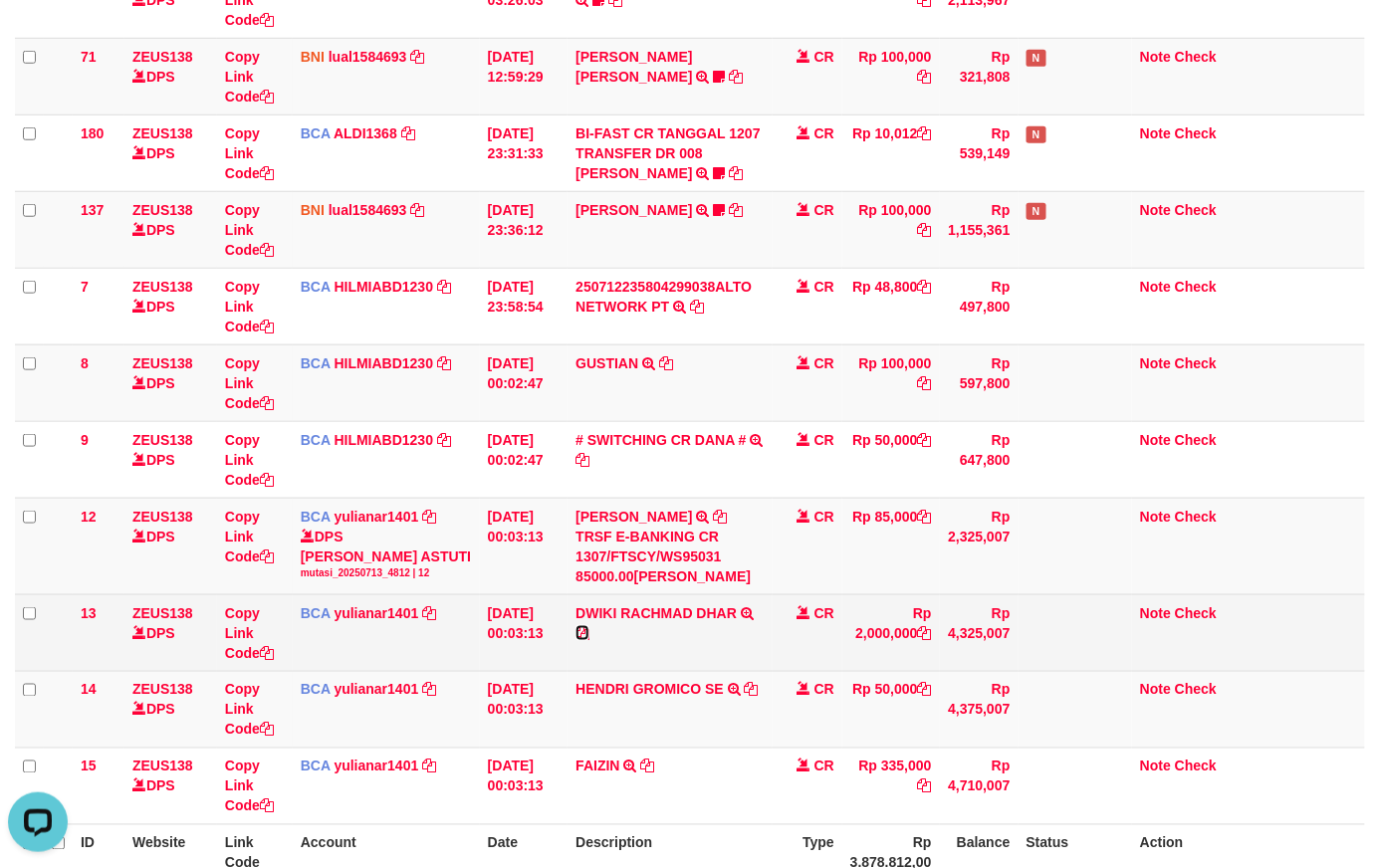 click at bounding box center [582, 633] 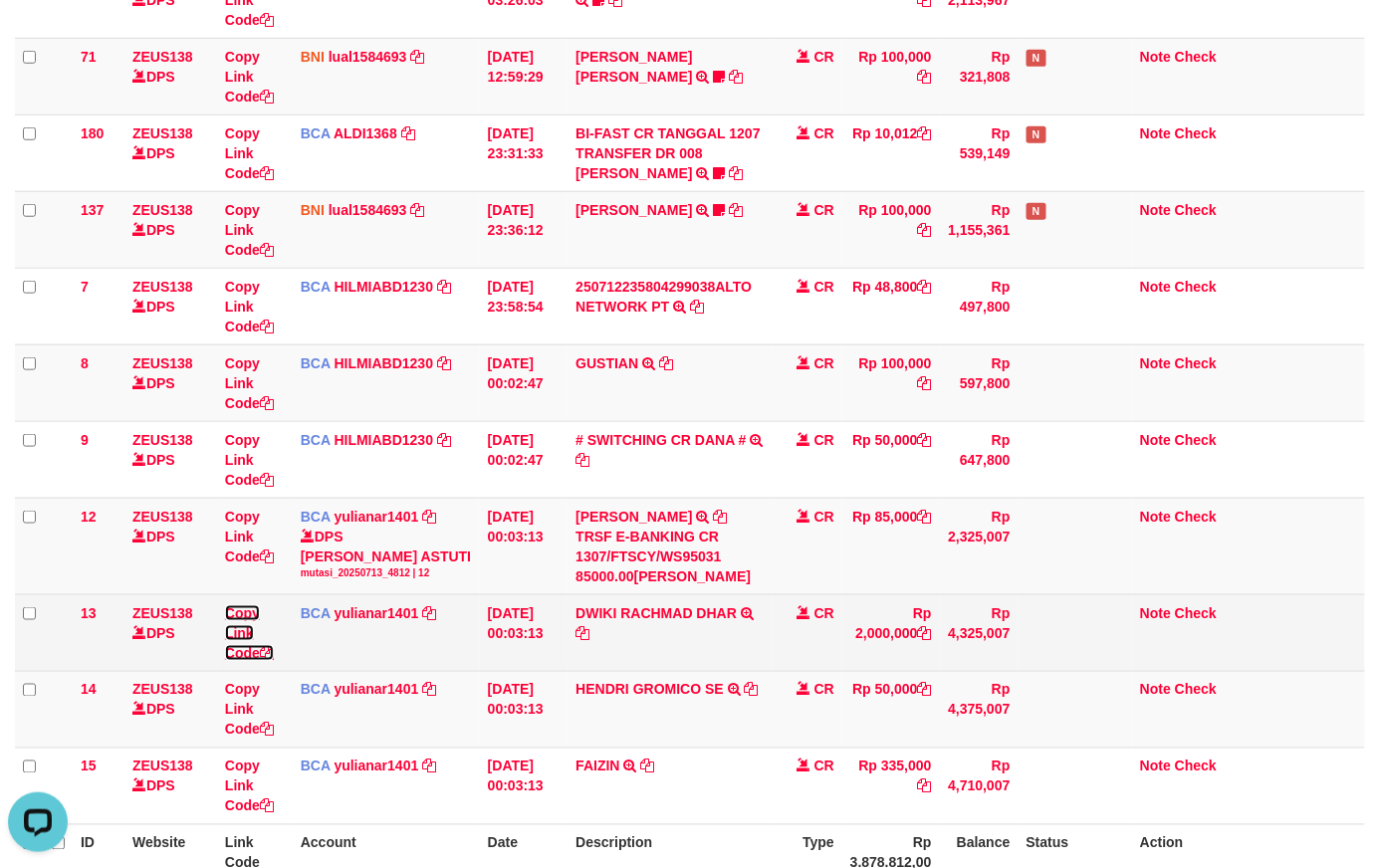 click on "Copy Link Code" at bounding box center (249, 633) 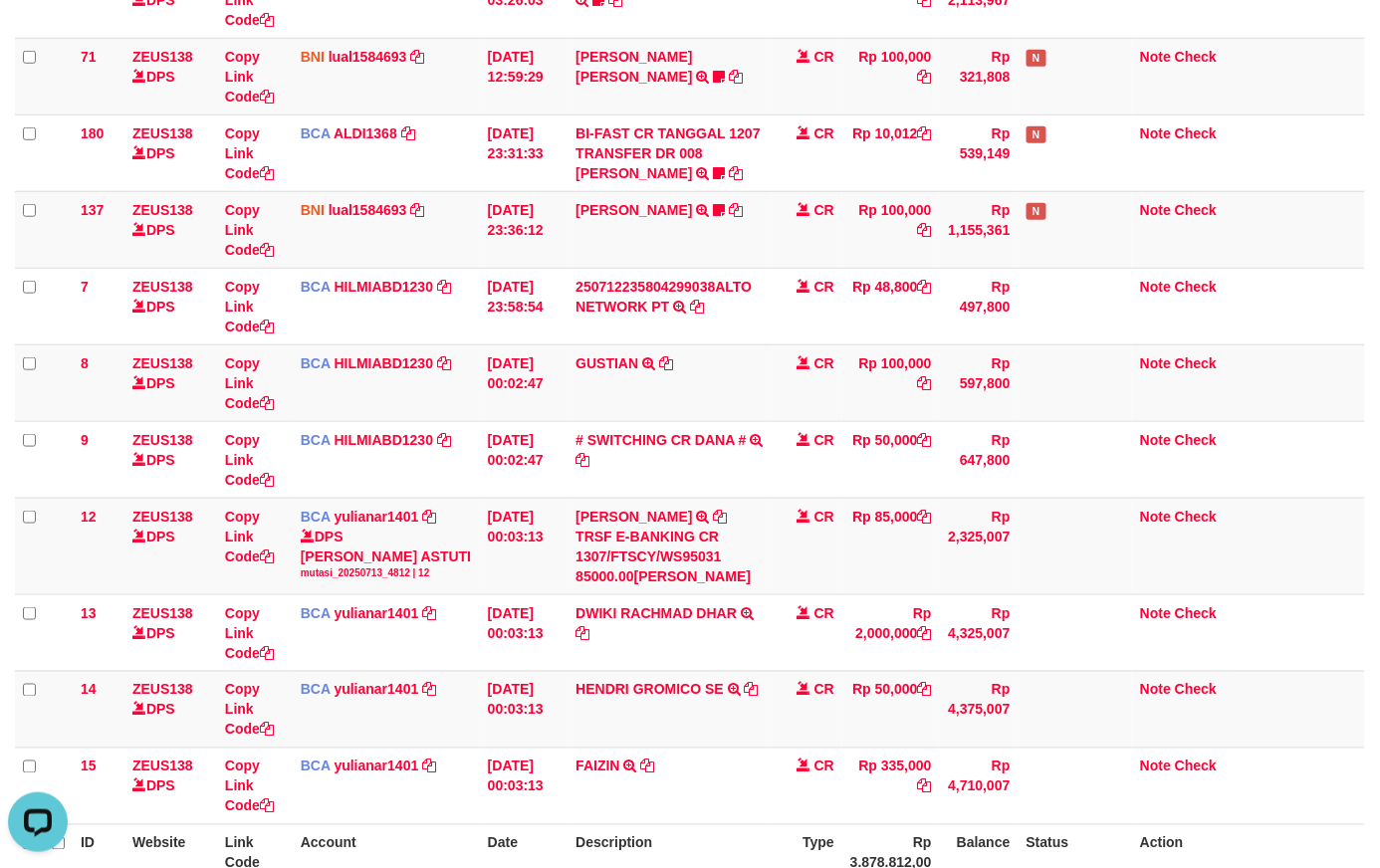 scroll, scrollTop: 273, scrollLeft: 0, axis: vertical 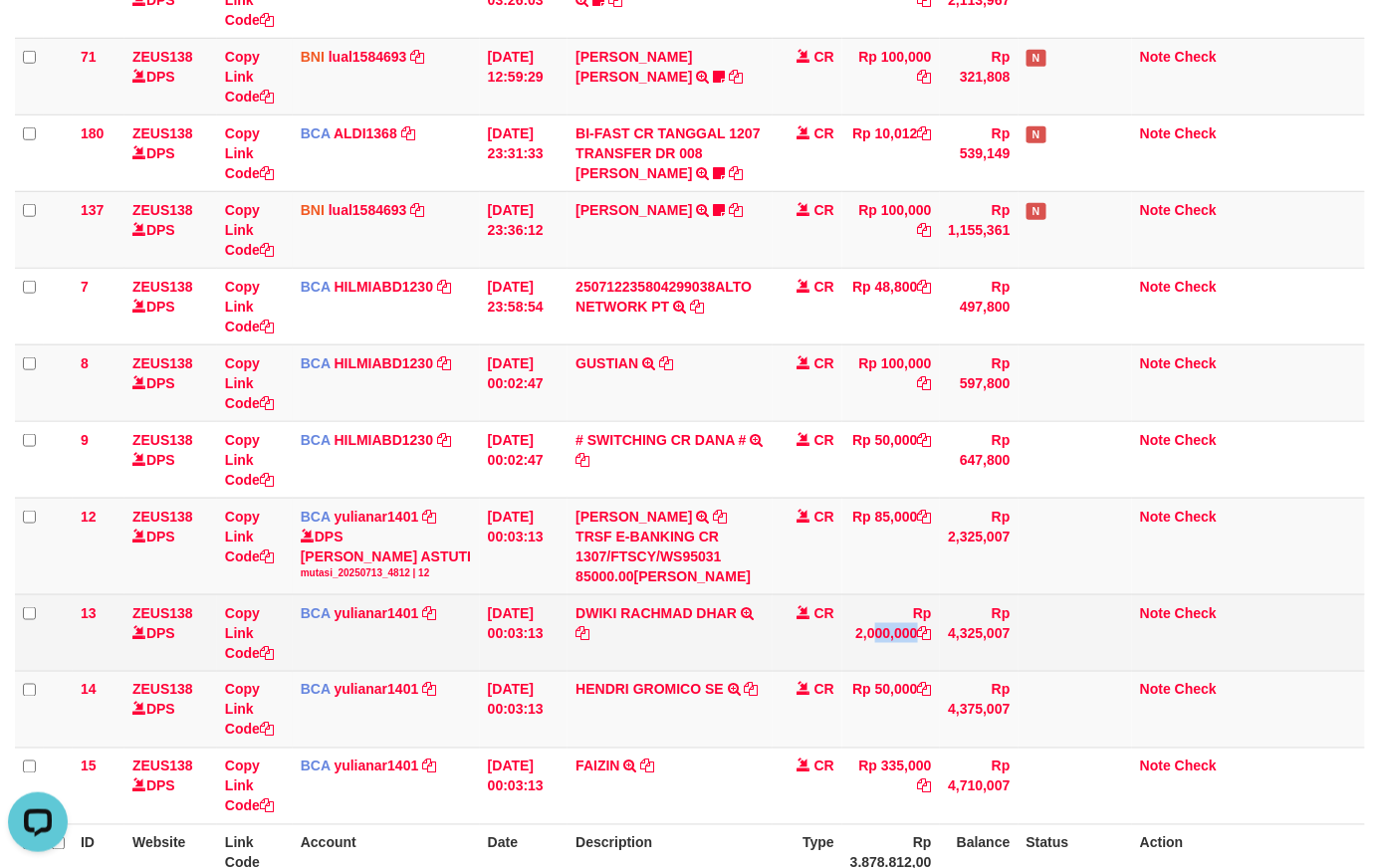 drag, startPoint x: 922, startPoint y: 639, endPoint x: 924, endPoint y: 654, distance: 15.132746 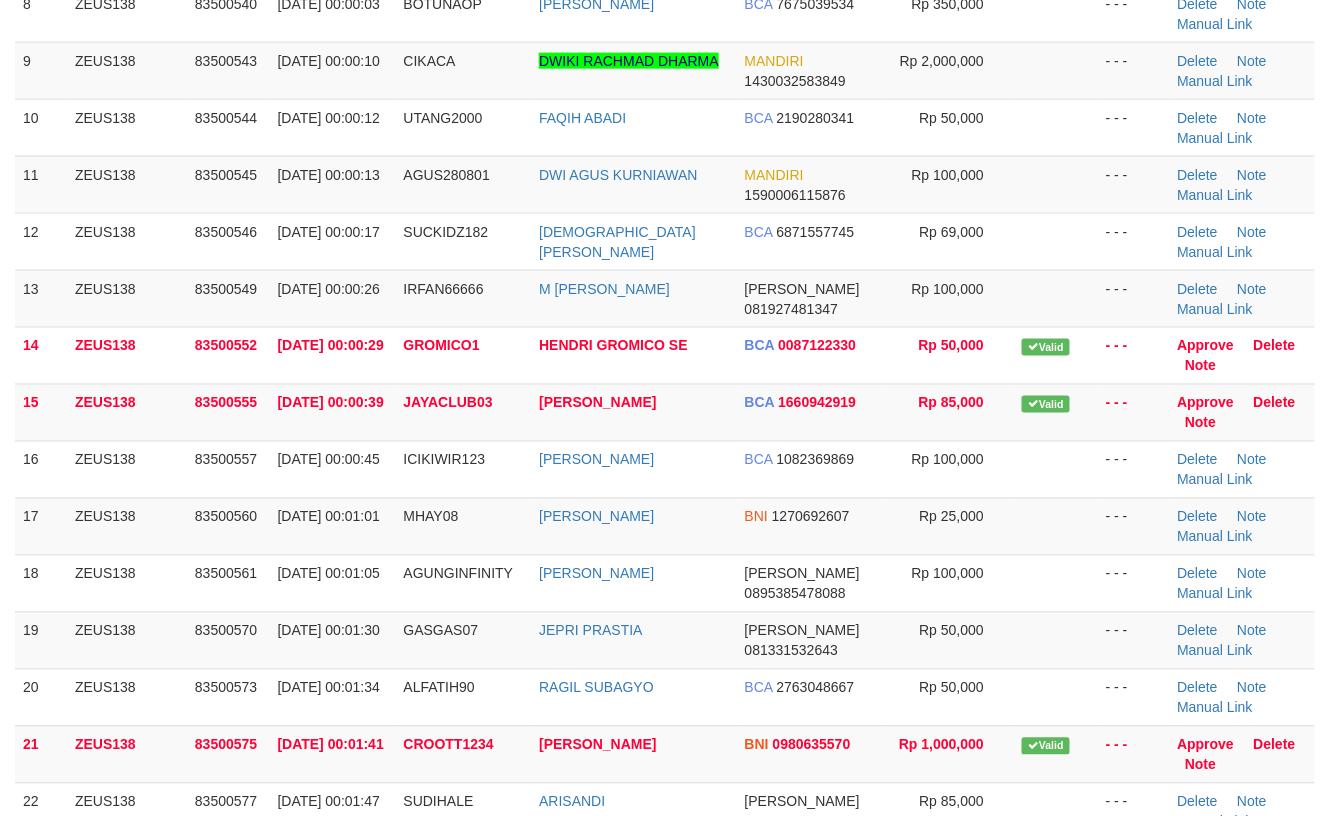 scroll, scrollTop: 662, scrollLeft: 0, axis: vertical 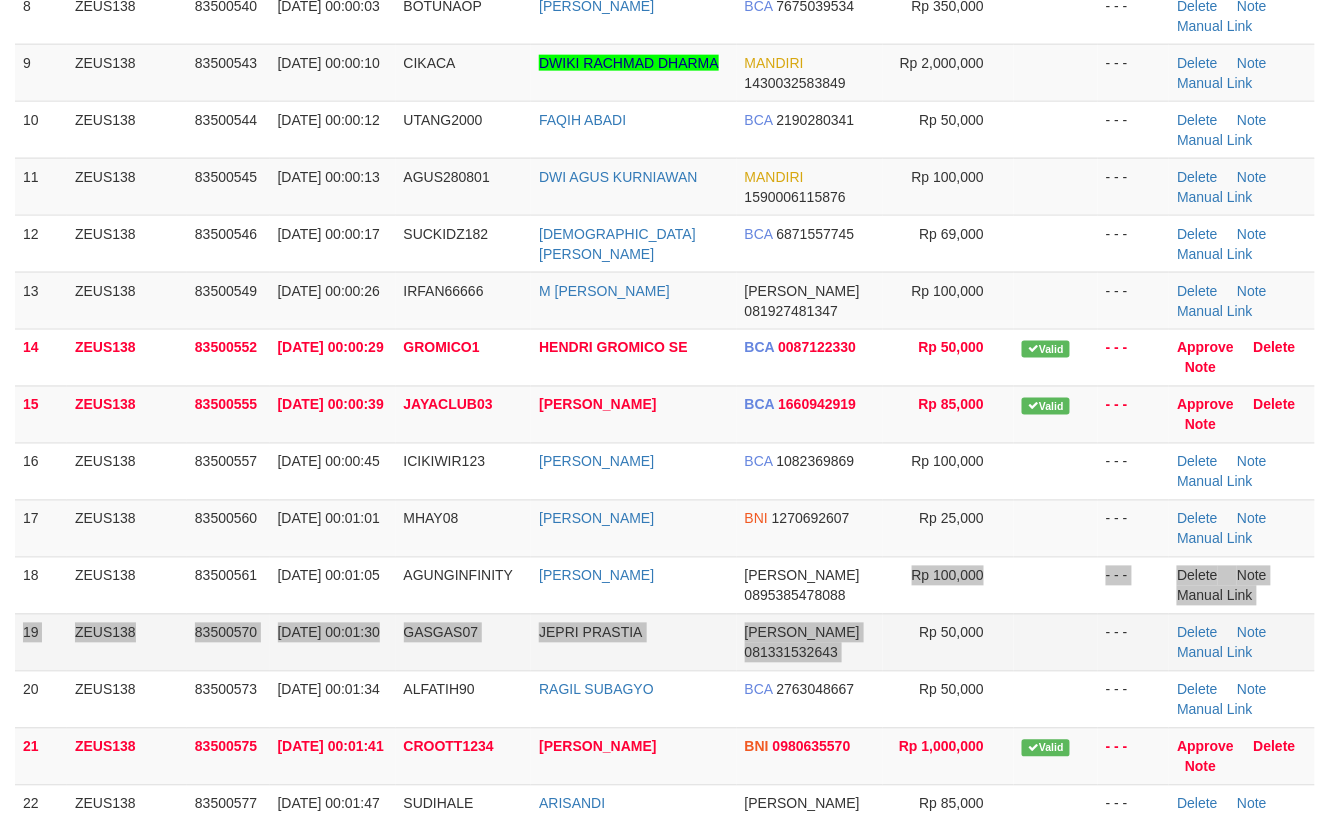 click on "1
ZEUS138
83499929
[DATE] 23:51:36
ELFRID20
[PERSON_NAME] IBU
BNI
1927047858
Rp 50,000
- - -
[GEOGRAPHIC_DATA]
Note
Manual Link
2
ZEUS138
83499943
[DATE] 23:51:47
KAREBET99
MAS [PERSON_NAME]
085731156569
Rp 50,000" at bounding box center (665, 415) 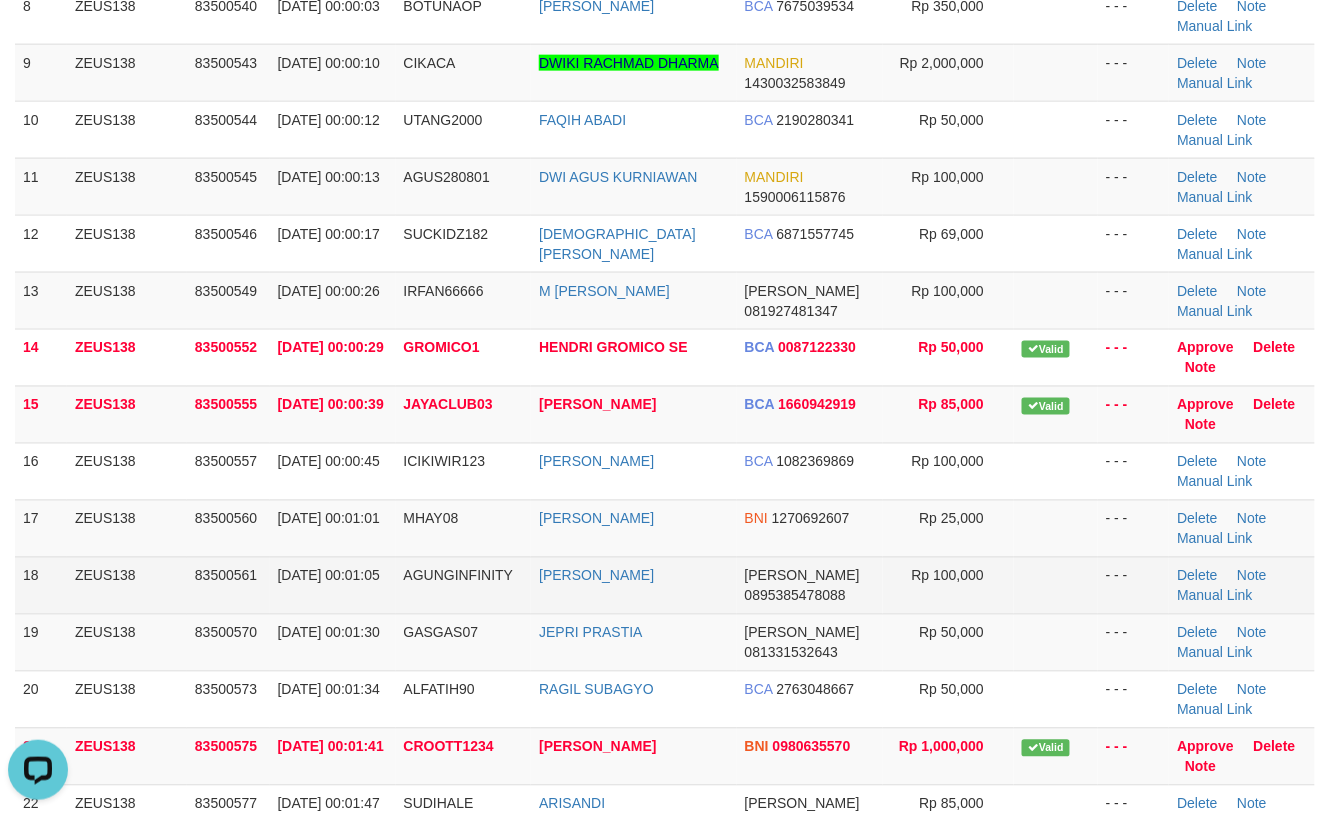 scroll, scrollTop: 0, scrollLeft: 0, axis: both 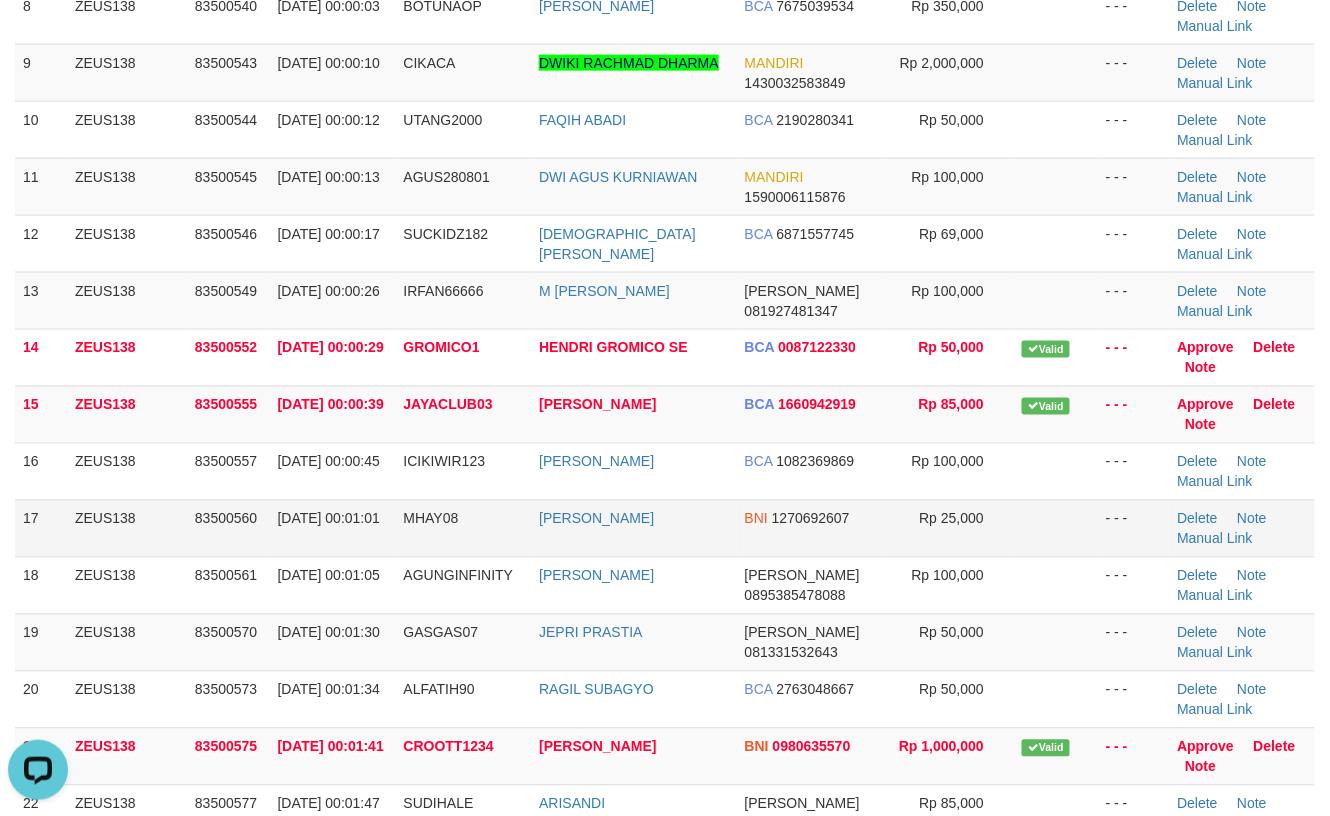 drag, startPoint x: 884, startPoint y: 612, endPoint x: 1258, endPoint y: 545, distance: 379.95395 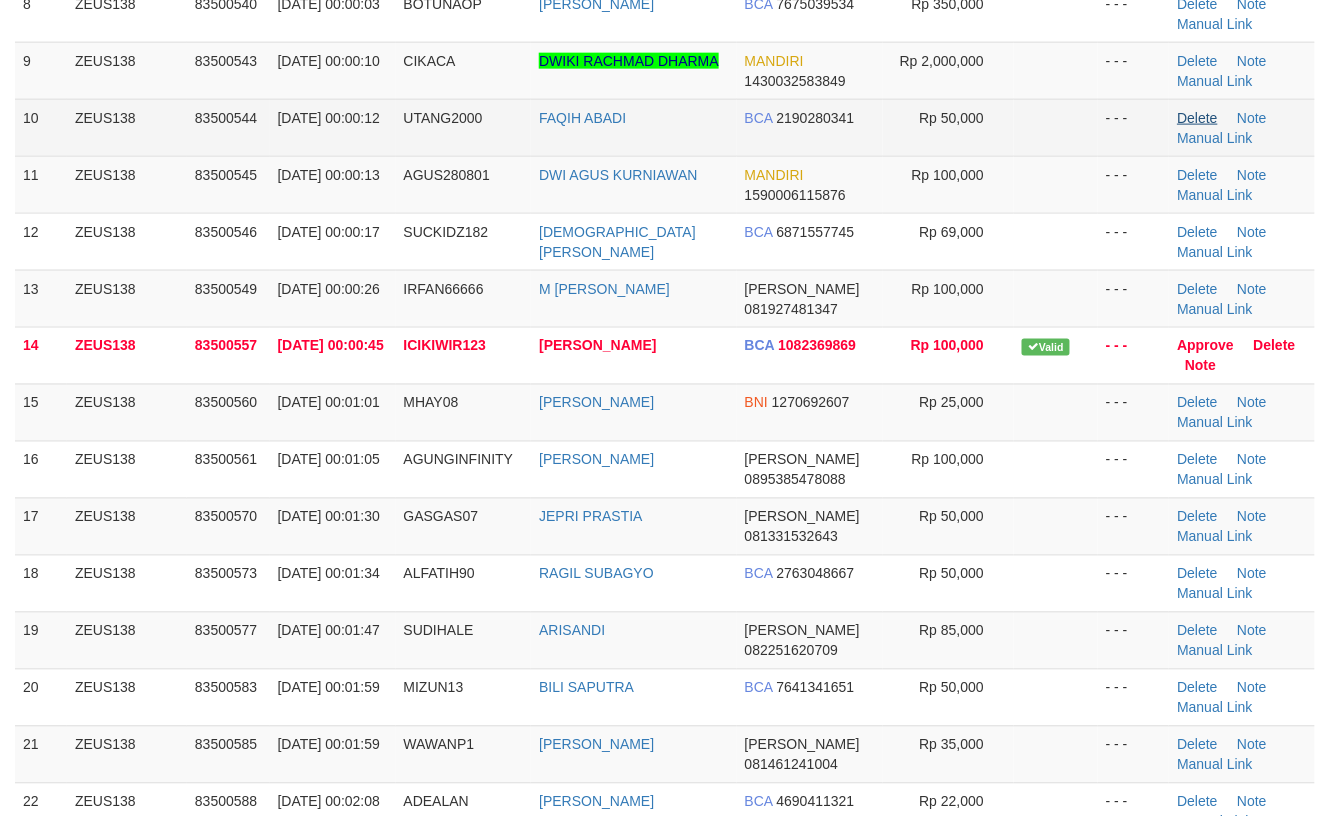 scroll, scrollTop: 662, scrollLeft: 0, axis: vertical 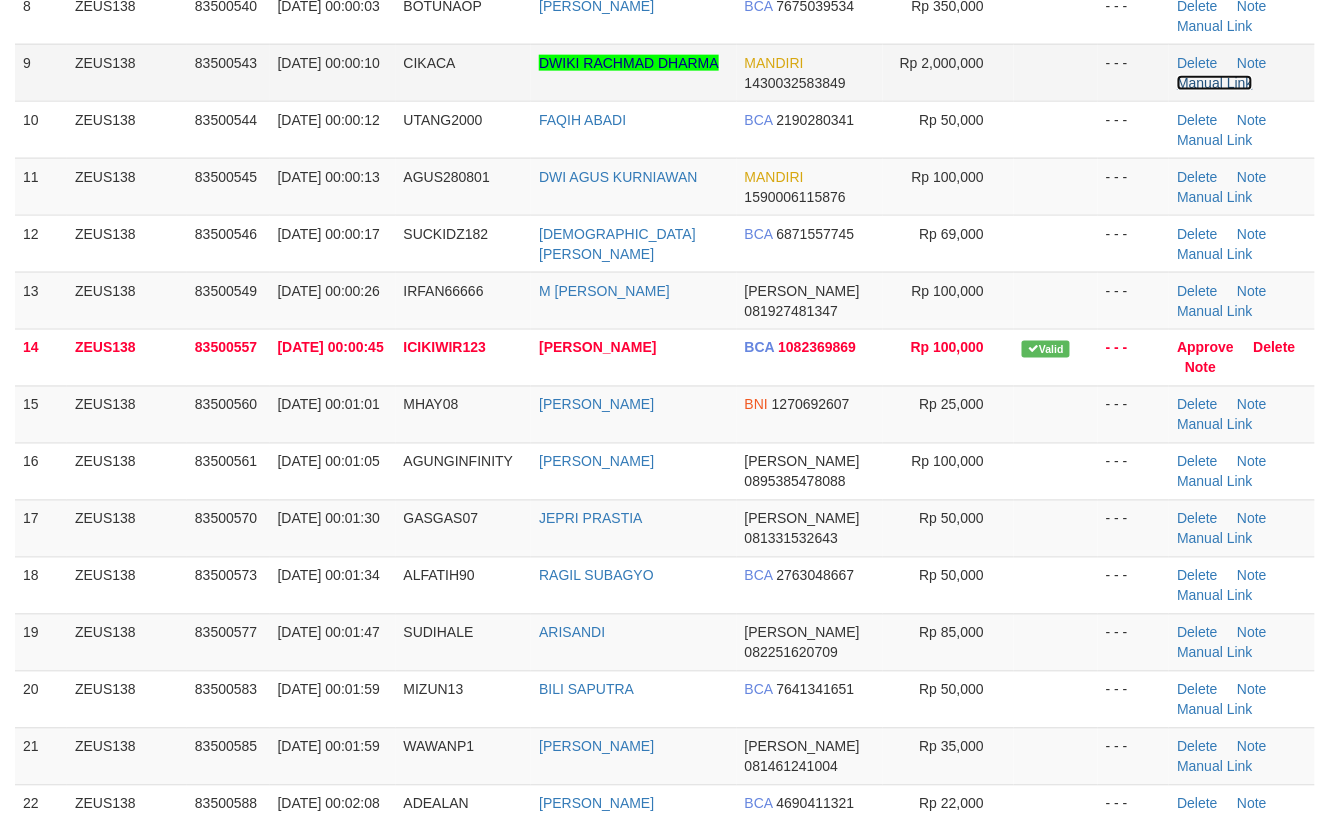 click on "Manual Link" at bounding box center (1215, 83) 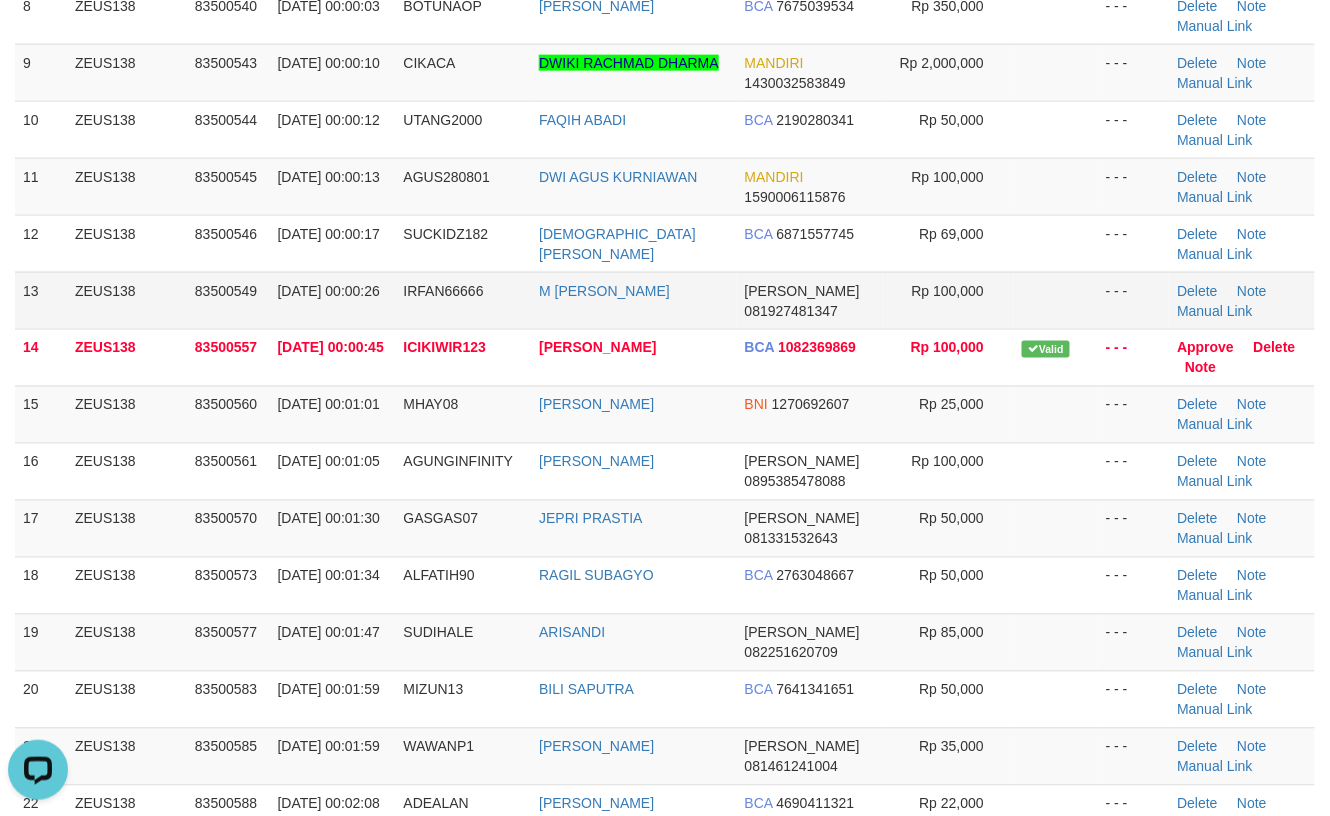 scroll, scrollTop: 0, scrollLeft: 0, axis: both 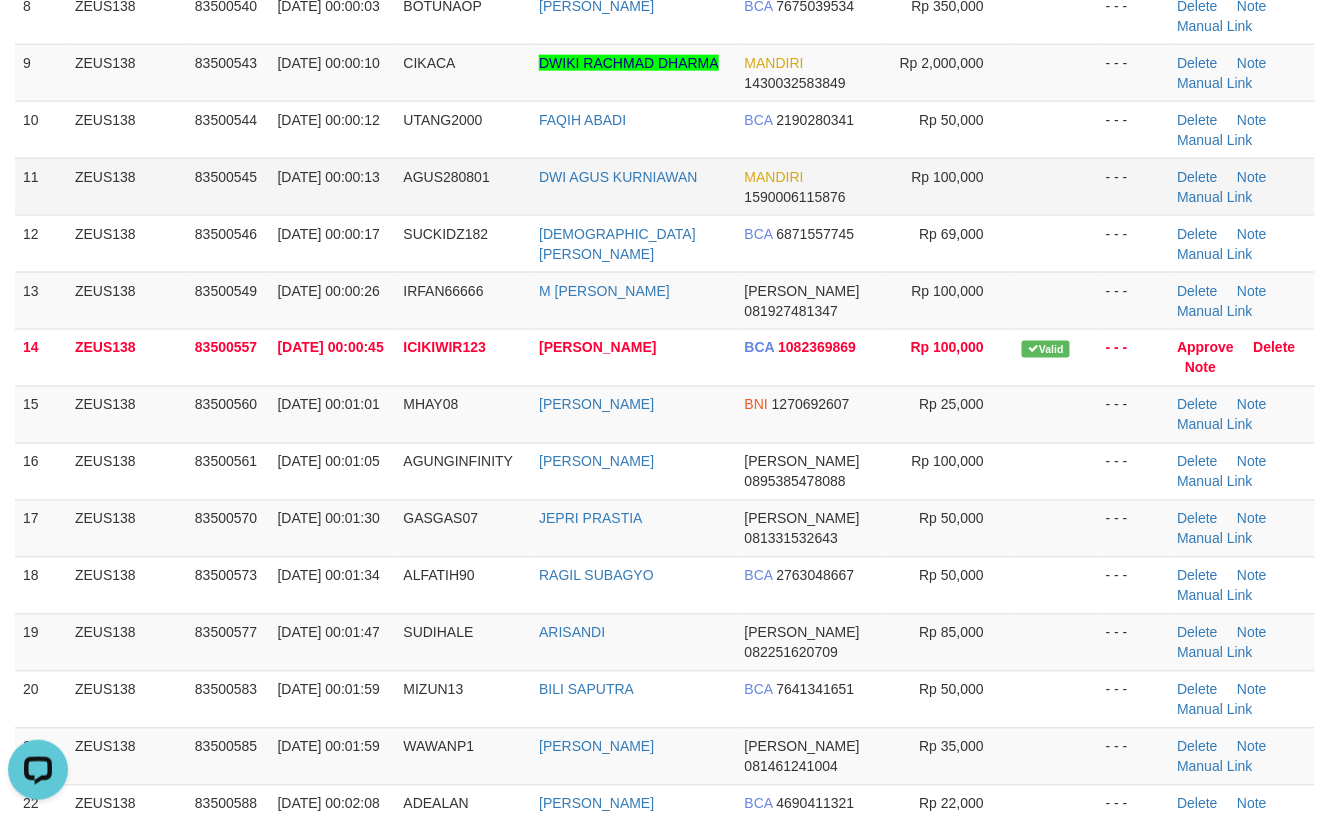 click on "DWI AGUS KURNIAWAN" at bounding box center (633, 186) 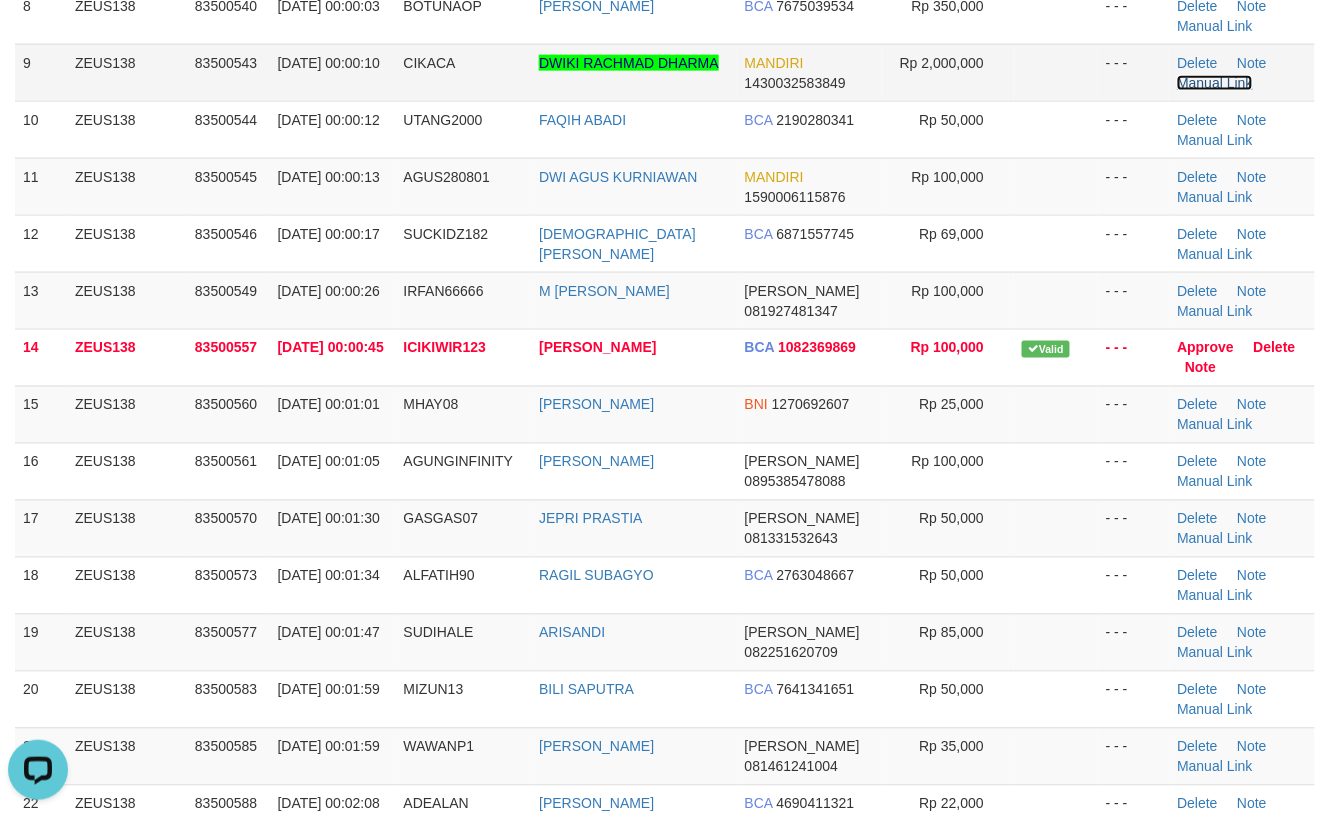 click on "Manual Link" at bounding box center [1215, 83] 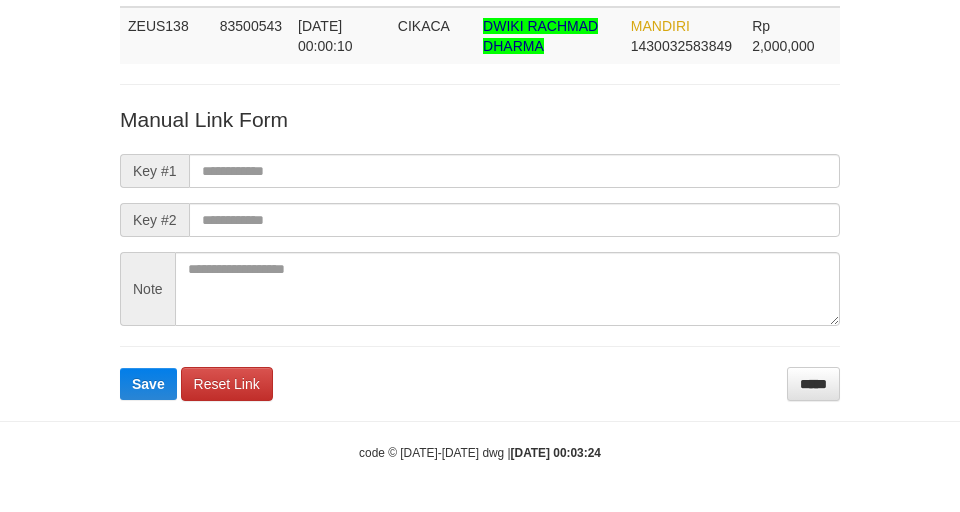 scroll, scrollTop: 146, scrollLeft: 0, axis: vertical 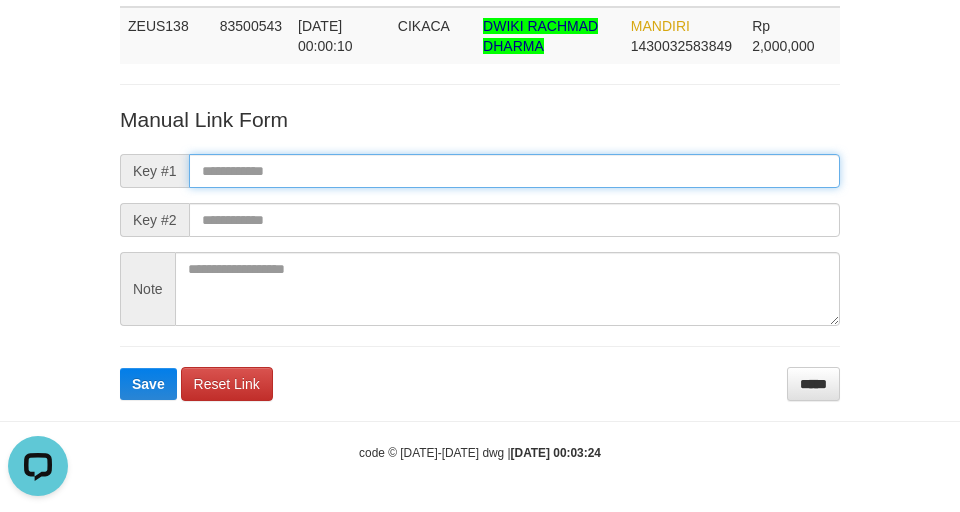 click at bounding box center [514, 171] 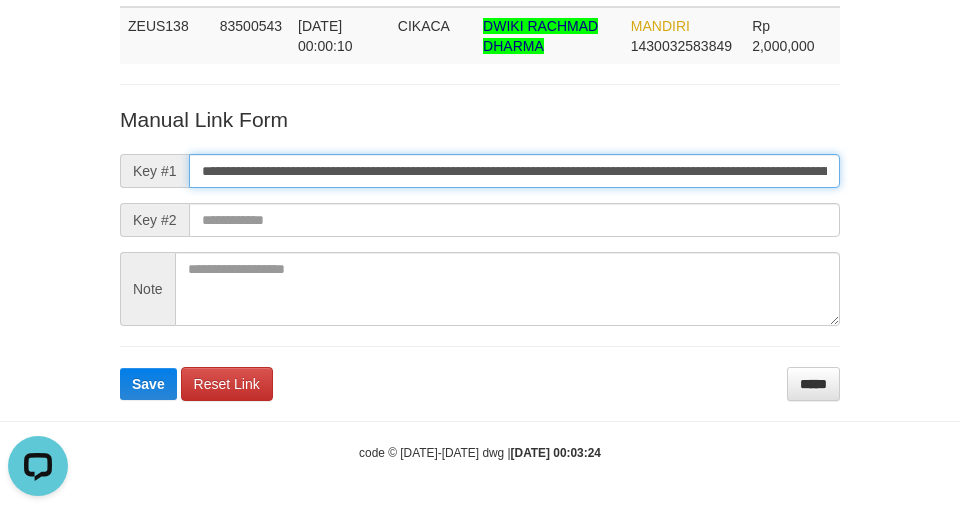 type on "**********" 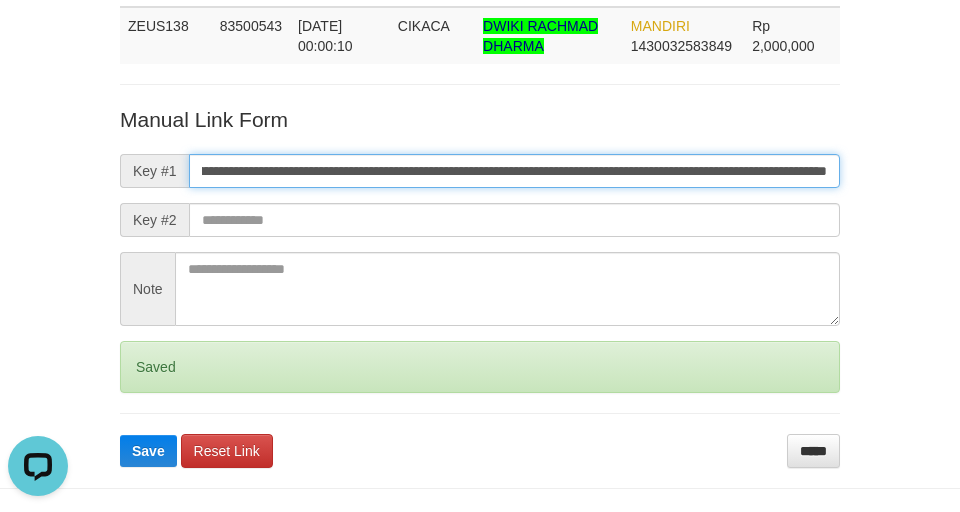 click on "Save" at bounding box center (148, 451) 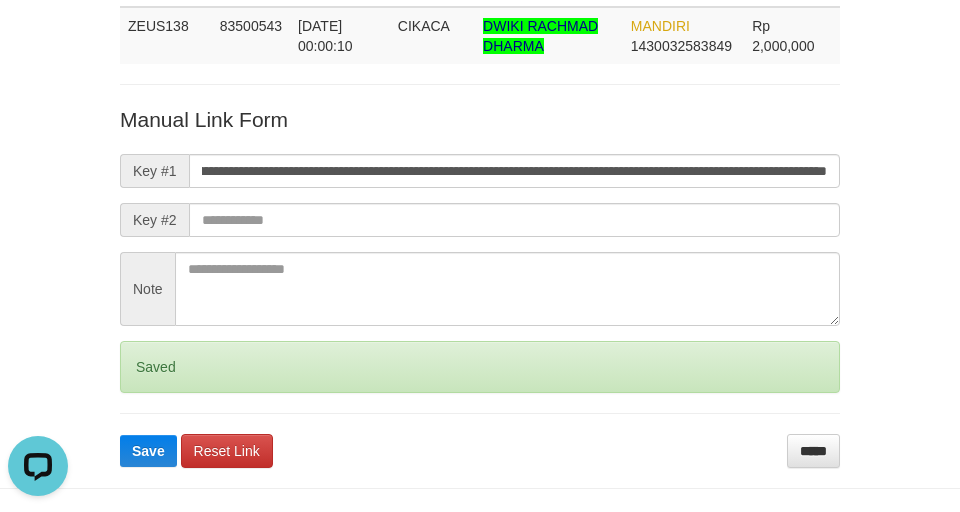 scroll, scrollTop: 0, scrollLeft: 0, axis: both 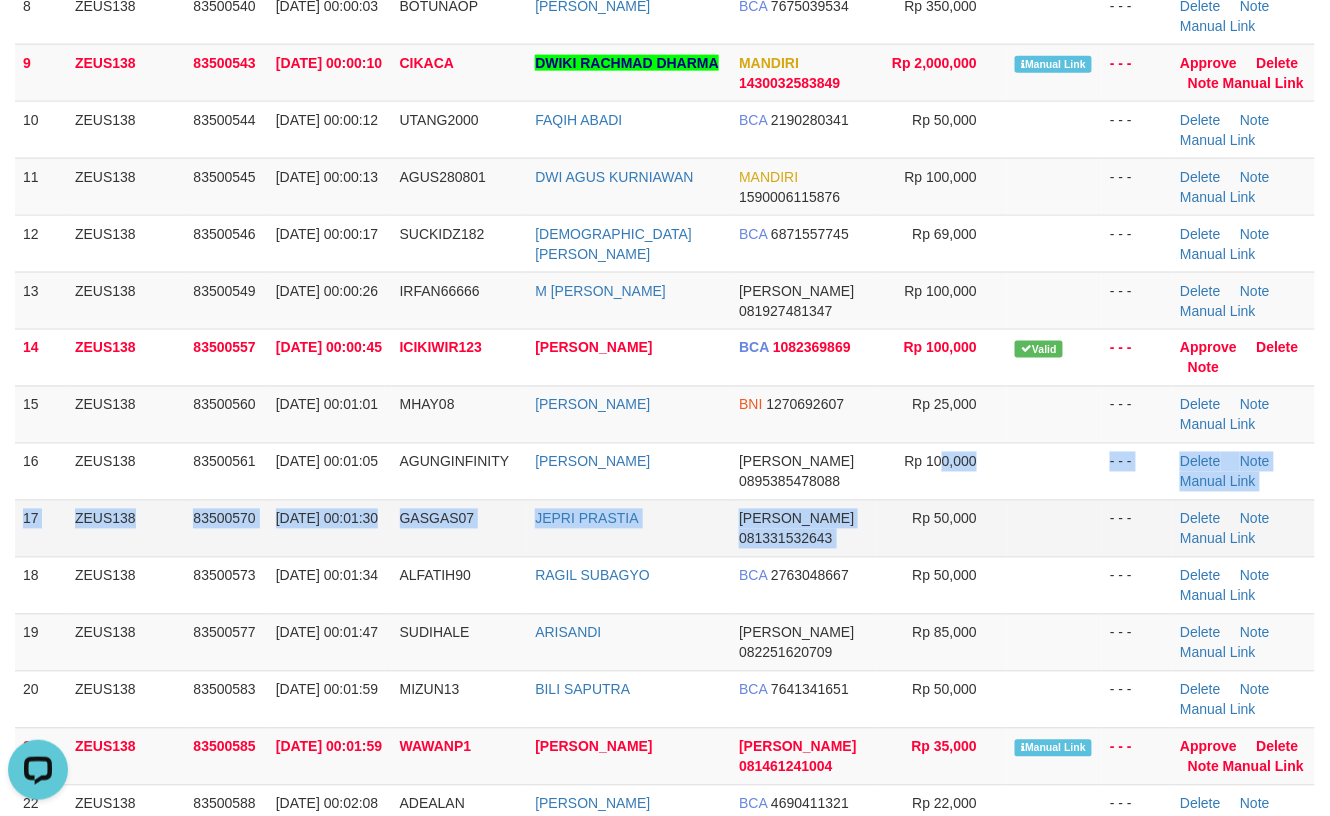 drag, startPoint x: 892, startPoint y: 514, endPoint x: 913, endPoint y: 526, distance: 24.186773 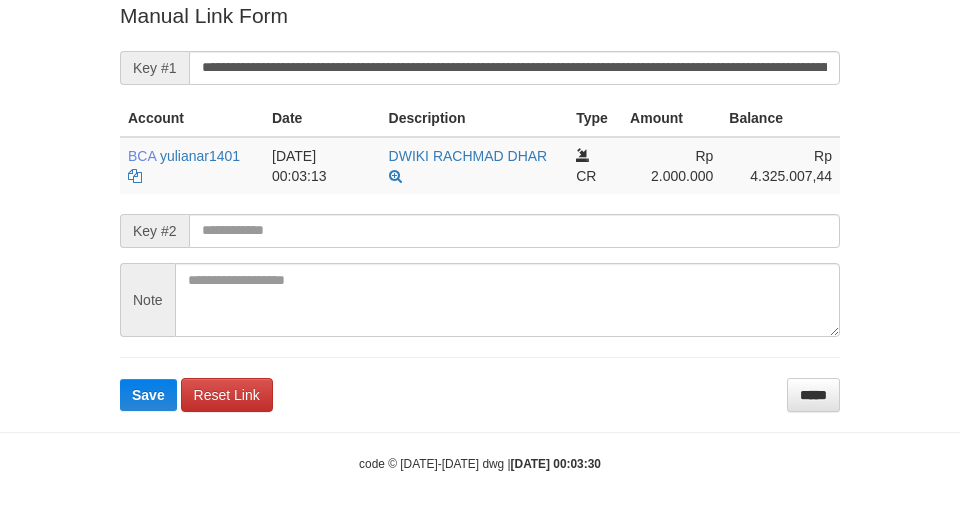 click on "Deposit Detail
Game/API
Trans ID
Date Trans.
User ID
Bank Acc. Name
Bank Acc. Number
Amount
ZEUS138
83500543
13/07/2025 00:00:10
CIKACA
DWIKI RACHMAD DHARMA
MANDIRI
1430032583849
Rp 2,000,000
Manual Link History
#
Admin
Key #1
Key #2
Note
Date
1
aafChounpheak
mutasi_20250713_4812|13
13-07-2025 00:03:28
Account
Date
Description
Type
Amount
Balance
BCA
yulianar1401
CR" at bounding box center (480, 54) 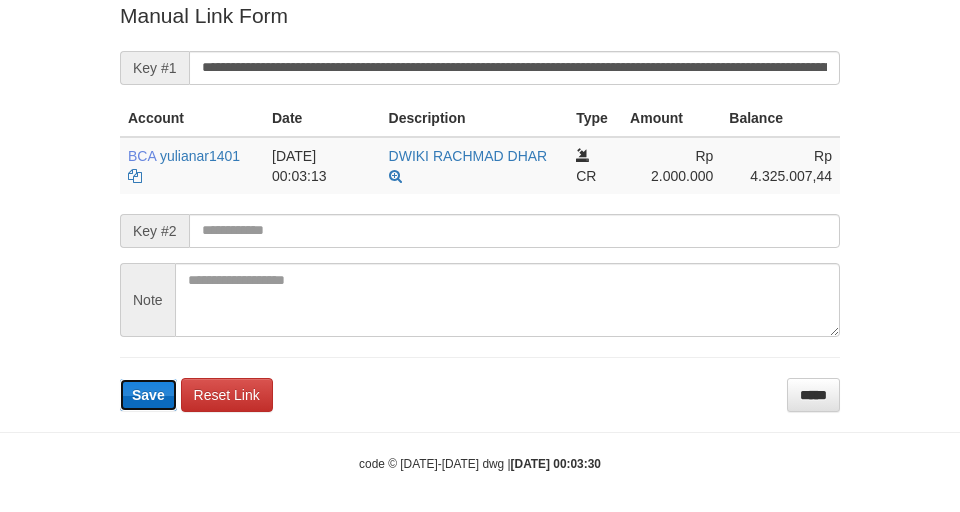 type 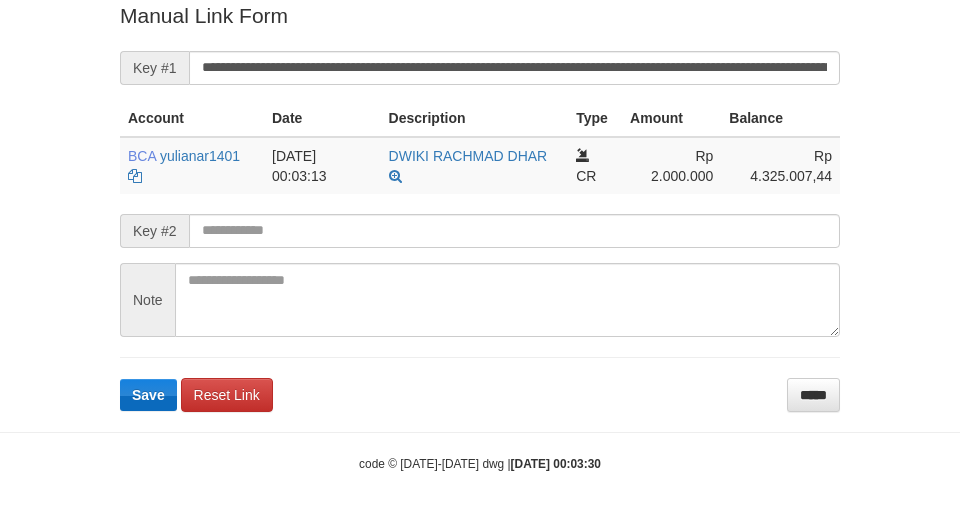 scroll, scrollTop: 413, scrollLeft: 0, axis: vertical 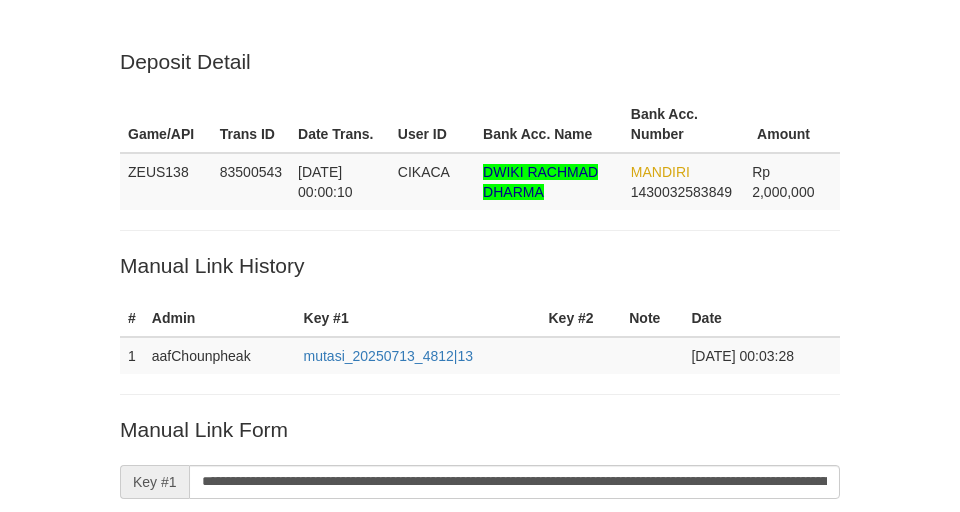 click on "Loading.." at bounding box center (480, 792) 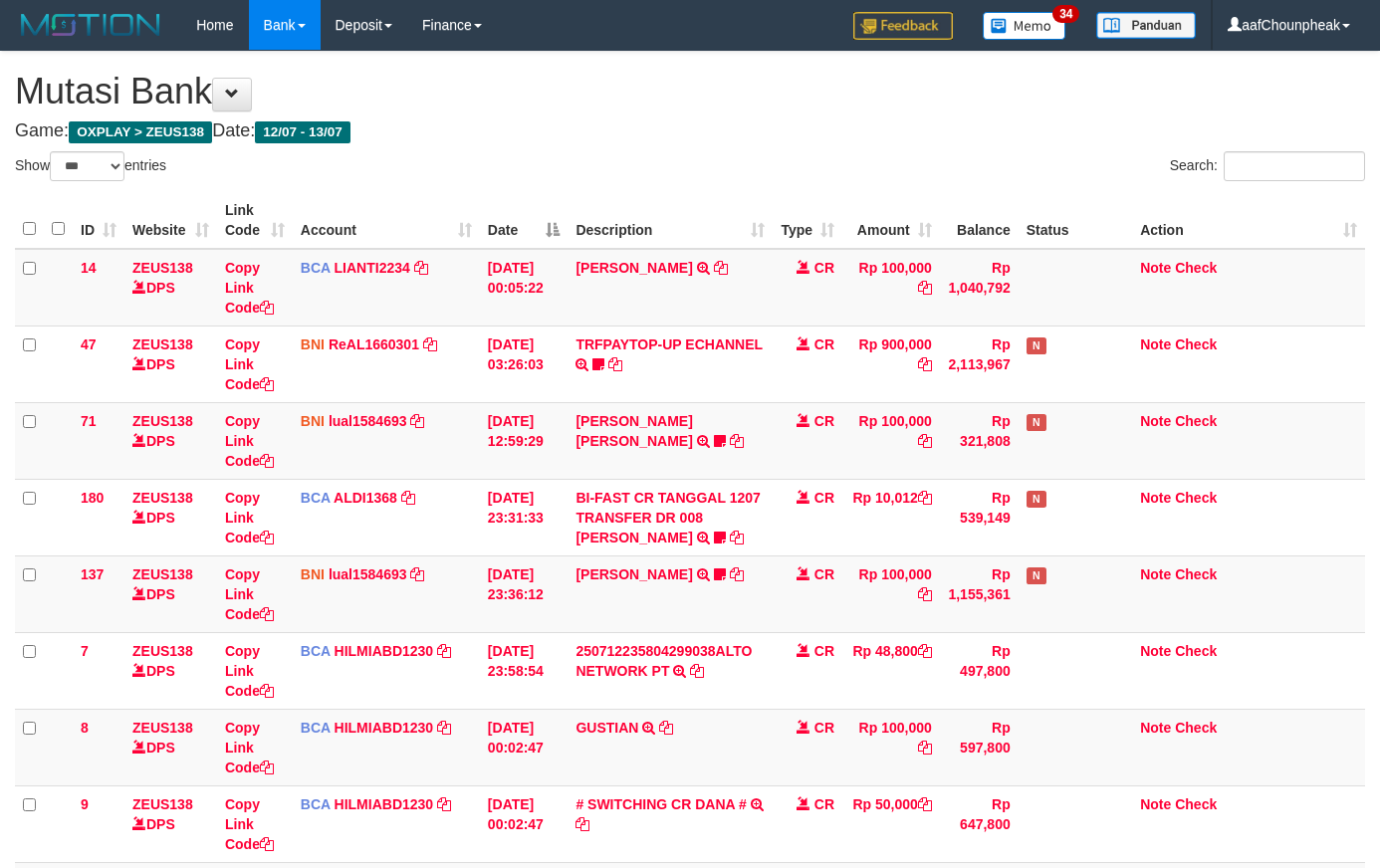 select on "***" 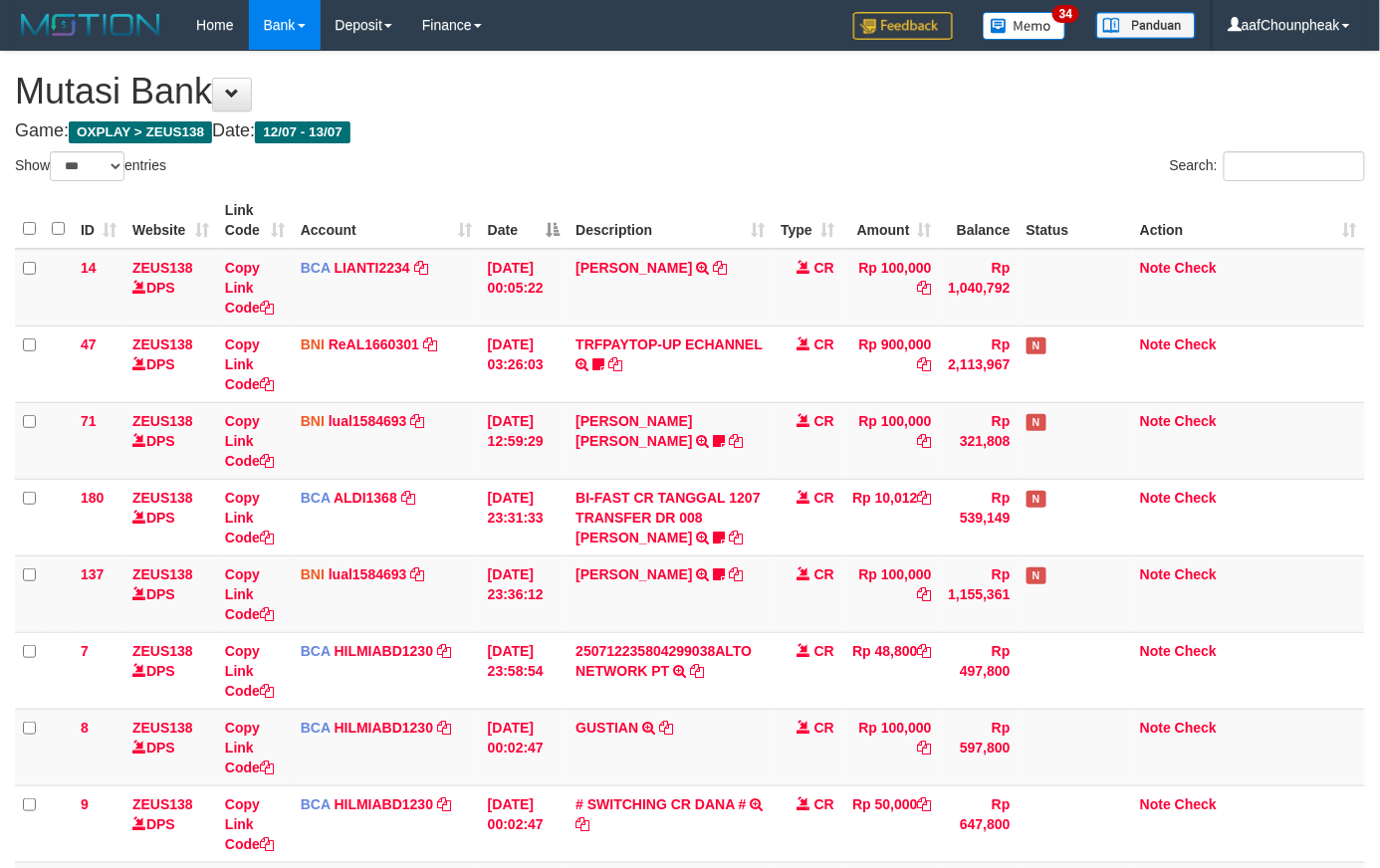 scroll, scrollTop: 325, scrollLeft: 0, axis: vertical 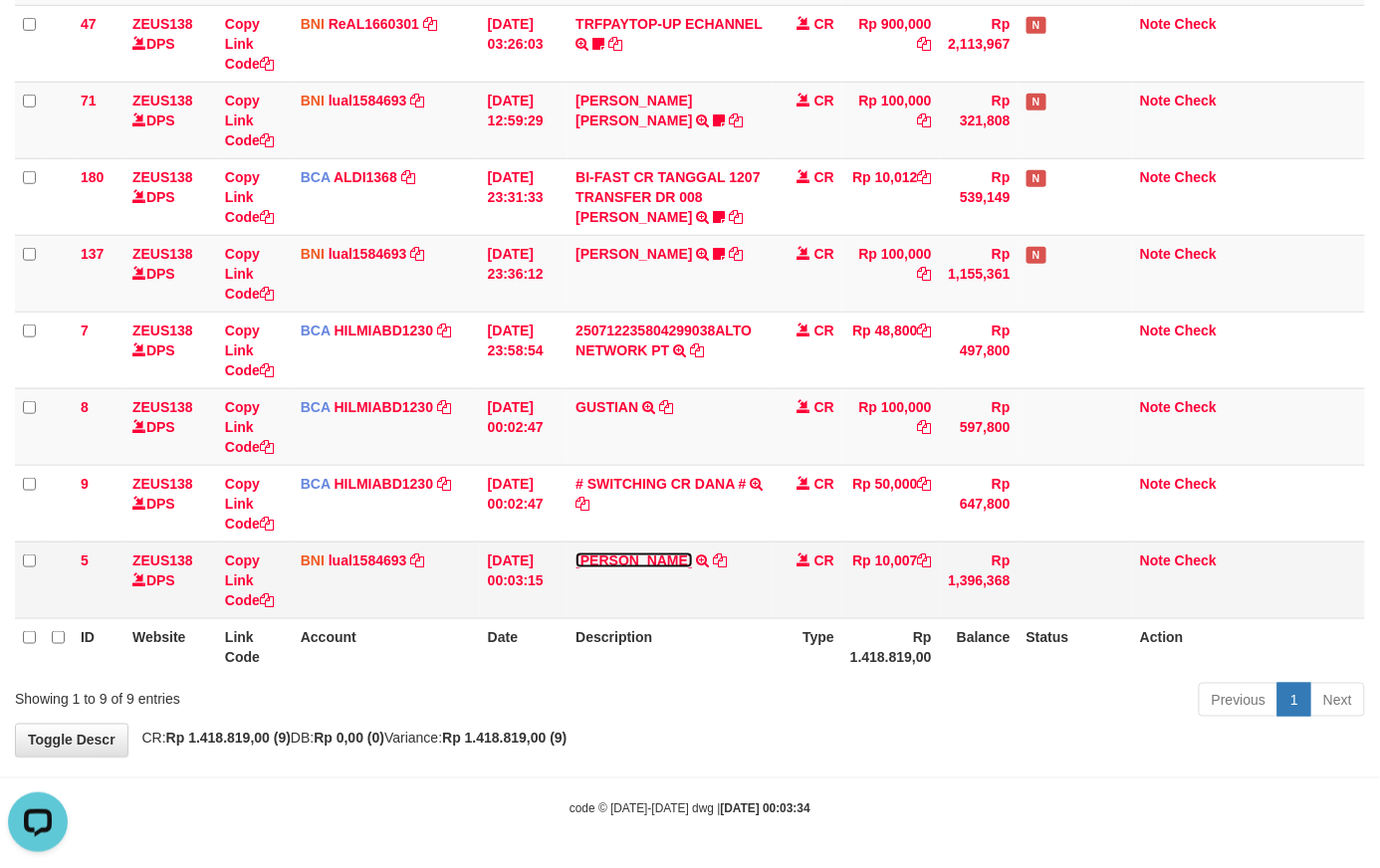 click on "ABDUL ROHIM" at bounding box center [633, 560] 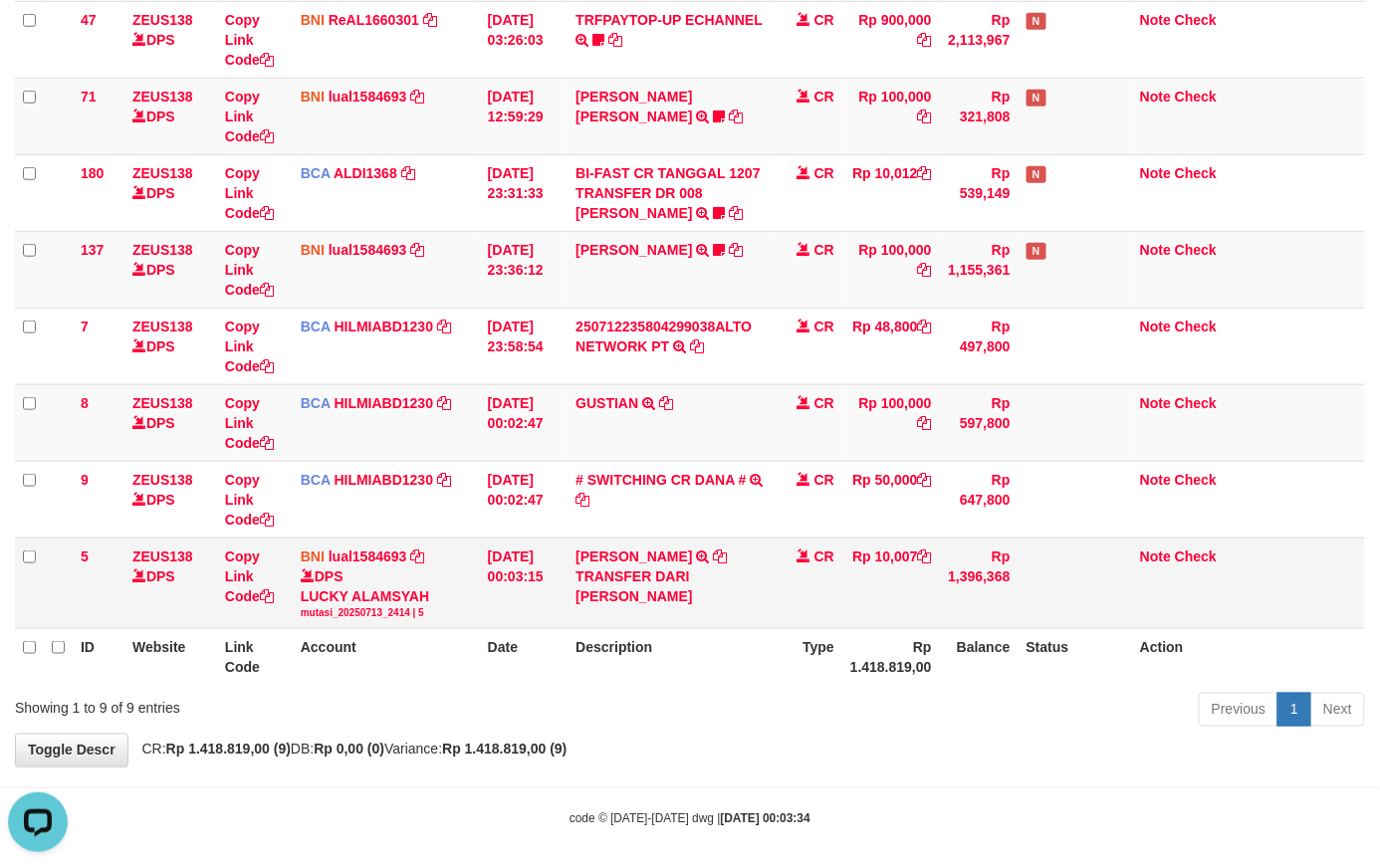 click on "ABDUL ROHIM         TRANSFER DARI ABDUL ROHIM" at bounding box center [670, 582] 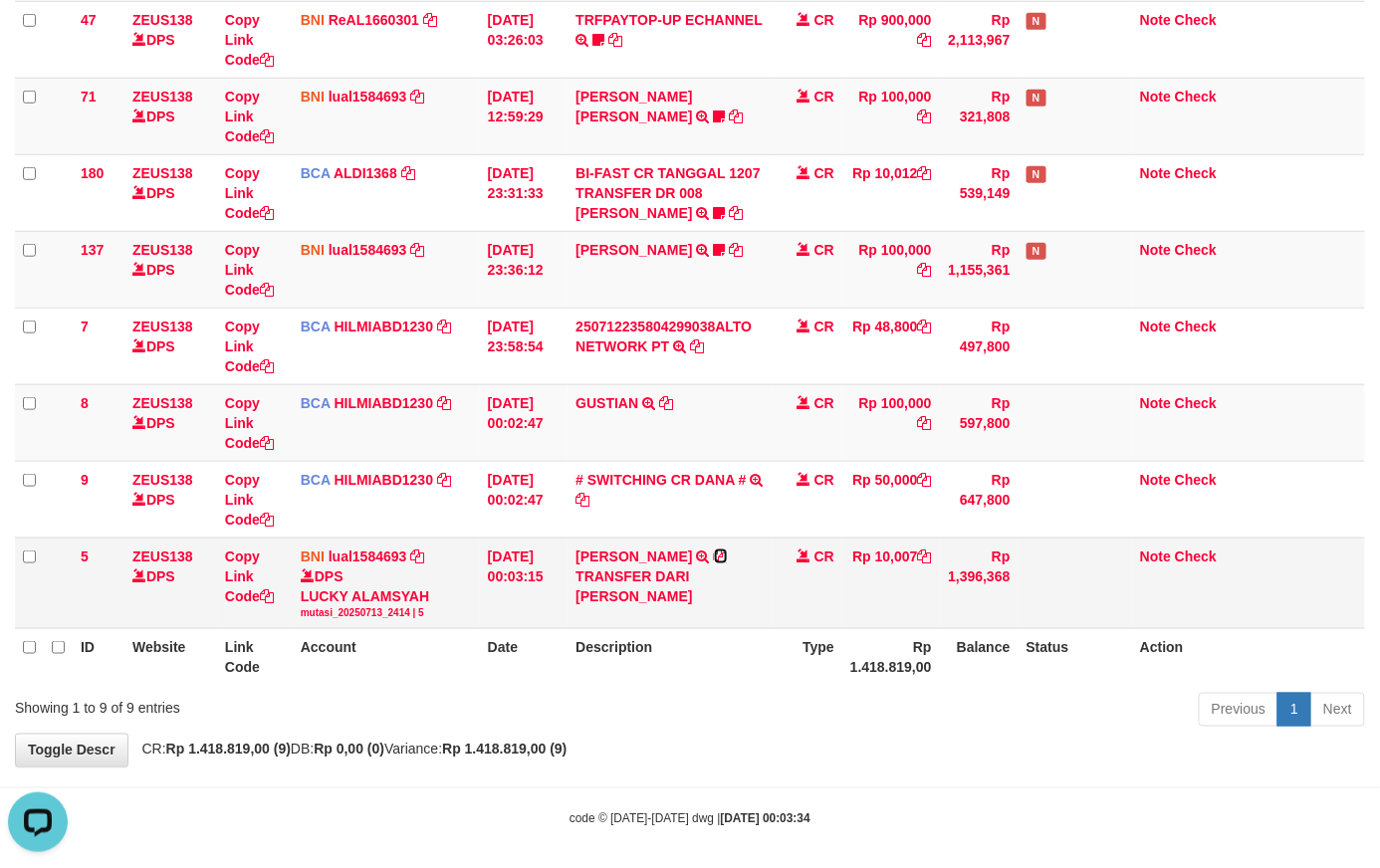 click at bounding box center [721, 556] 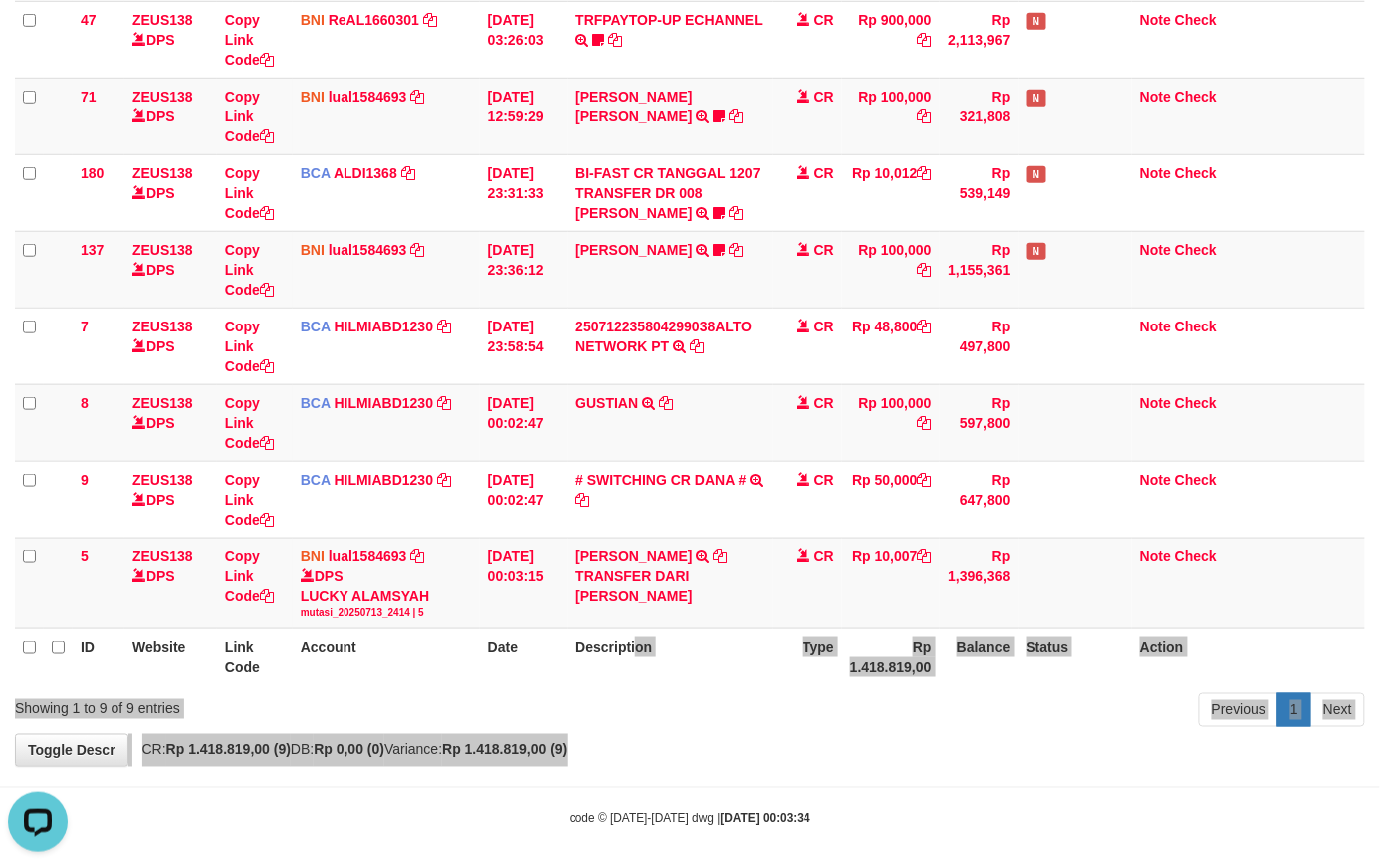 drag, startPoint x: 753, startPoint y: 730, endPoint x: 757, endPoint y: 742, distance: 12.649111 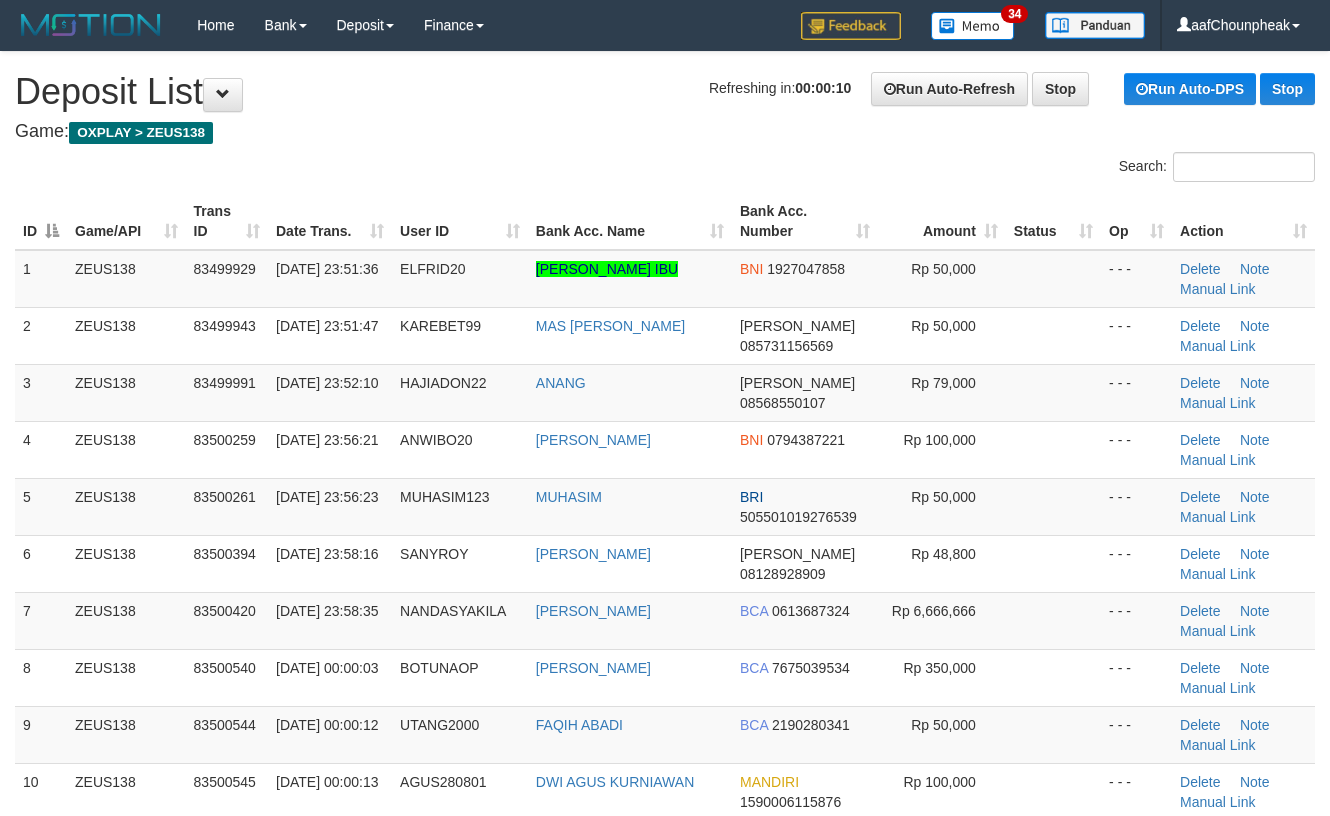scroll, scrollTop: 662, scrollLeft: 0, axis: vertical 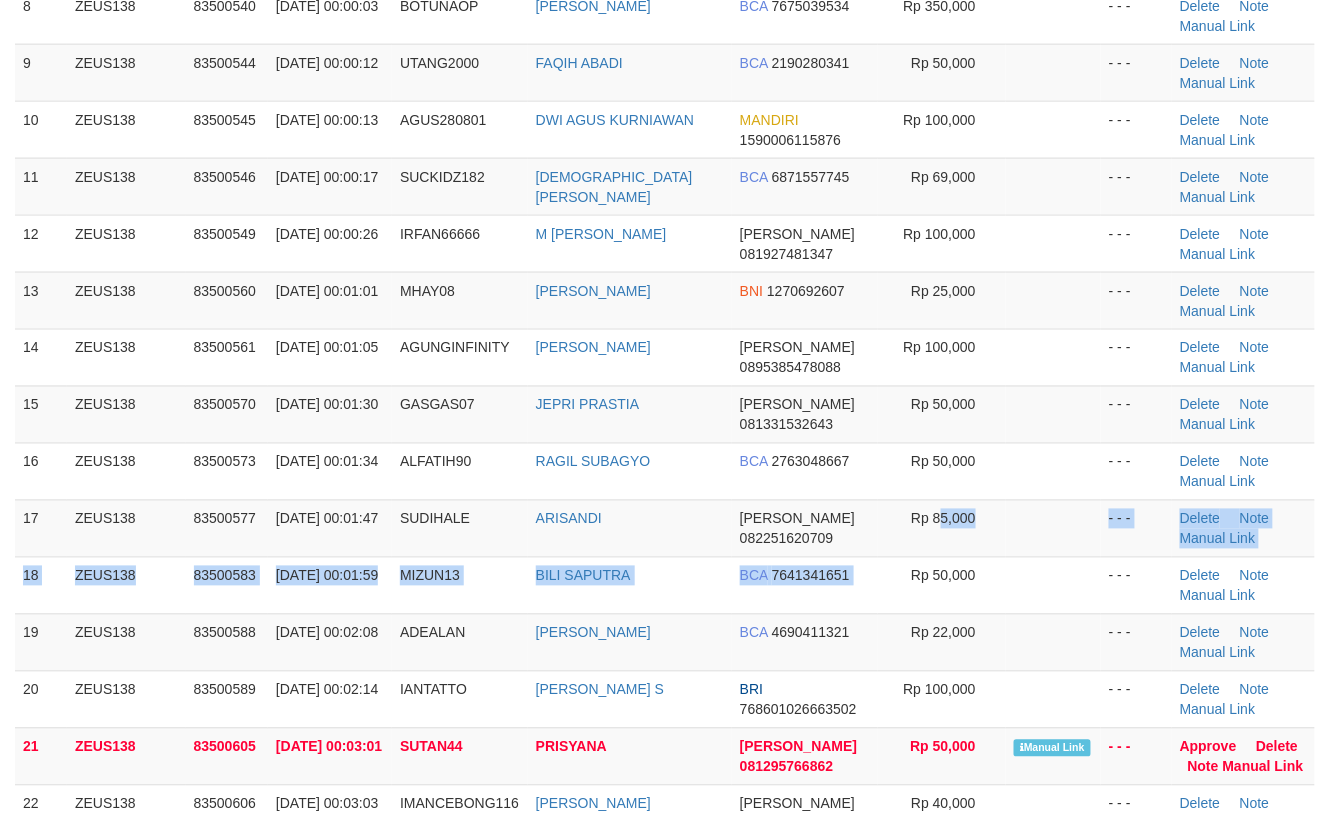 drag, startPoint x: 937, startPoint y: 513, endPoint x: 1344, endPoint y: 616, distance: 419.83093 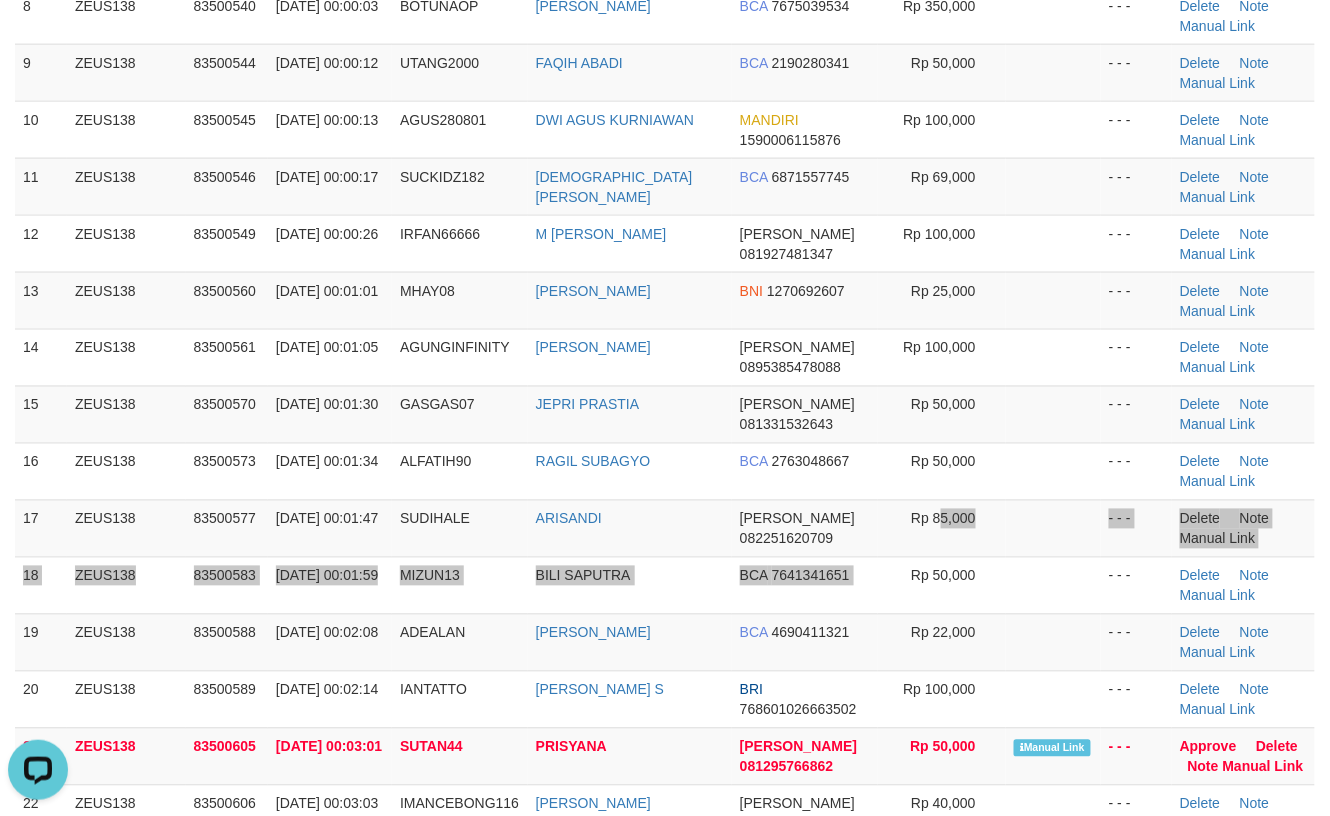 scroll, scrollTop: 0, scrollLeft: 0, axis: both 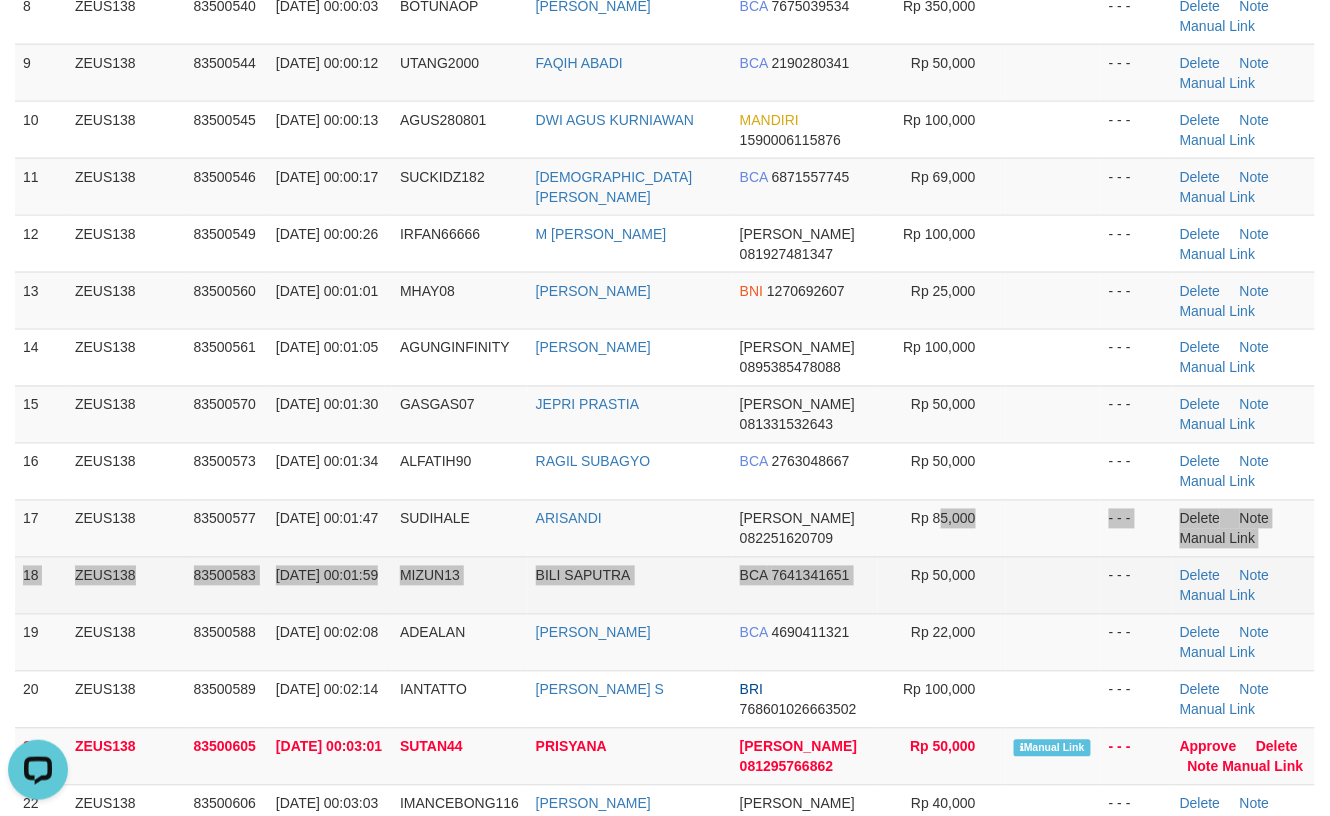 click on "BILI SAPUTRA" at bounding box center (630, 585) 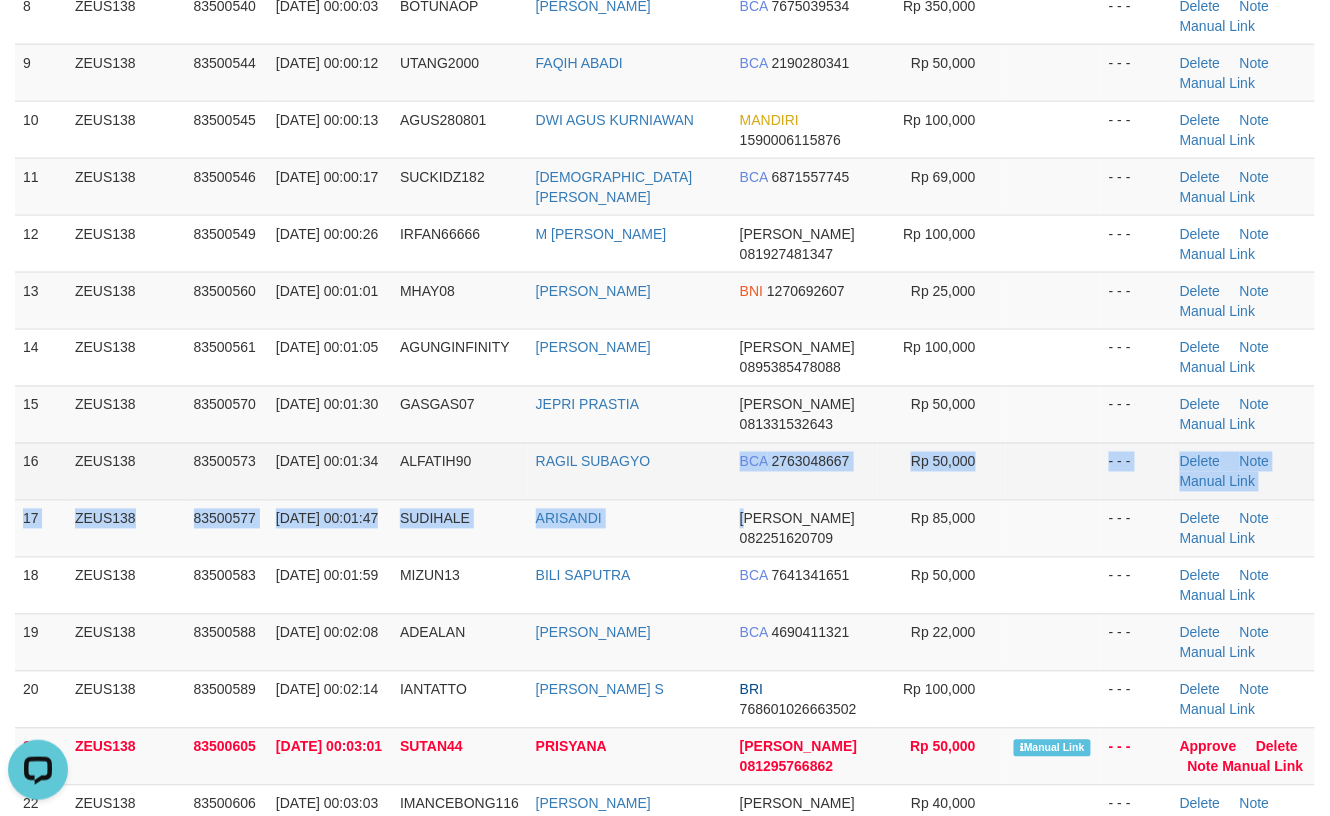 drag, startPoint x: 725, startPoint y: 488, endPoint x: 782, endPoint y: 490, distance: 57.035076 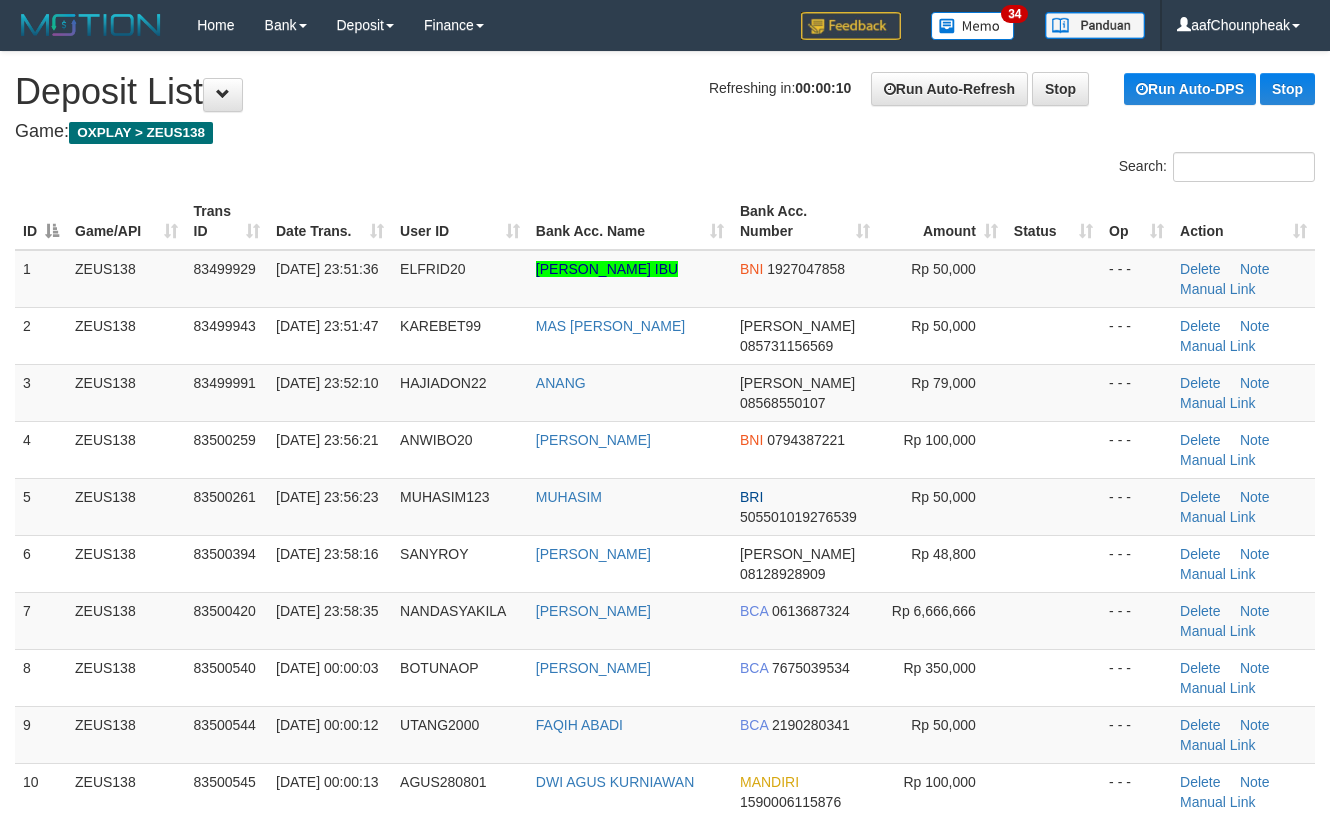 scroll, scrollTop: 662, scrollLeft: 0, axis: vertical 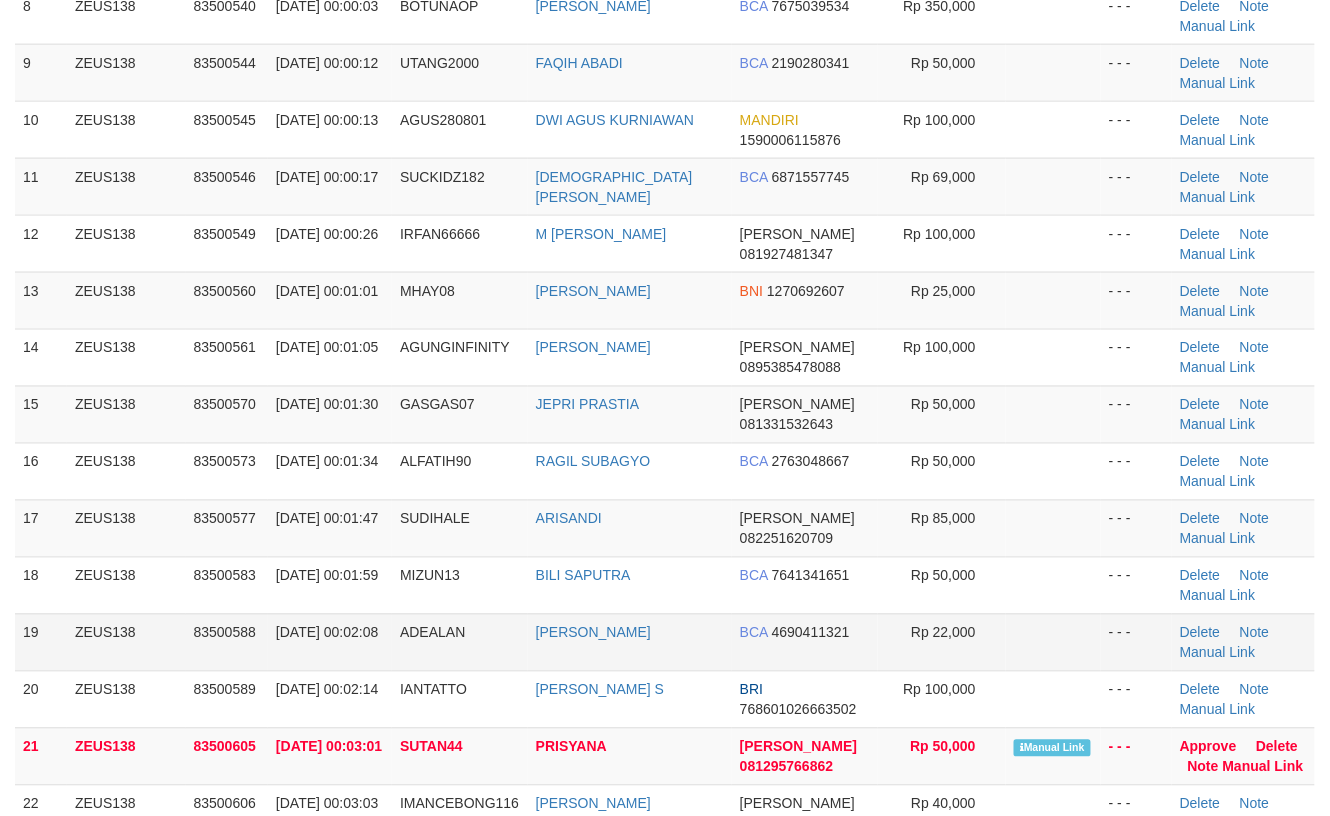 click on "19
ZEUS138
83500588
13/07/2025 00:02:08
ADEALAN
SAMSUL ARIFIN
BCA
4690411321
Rp 22,000
- - -
Delete
Note
Manual Link" at bounding box center (665, 642) 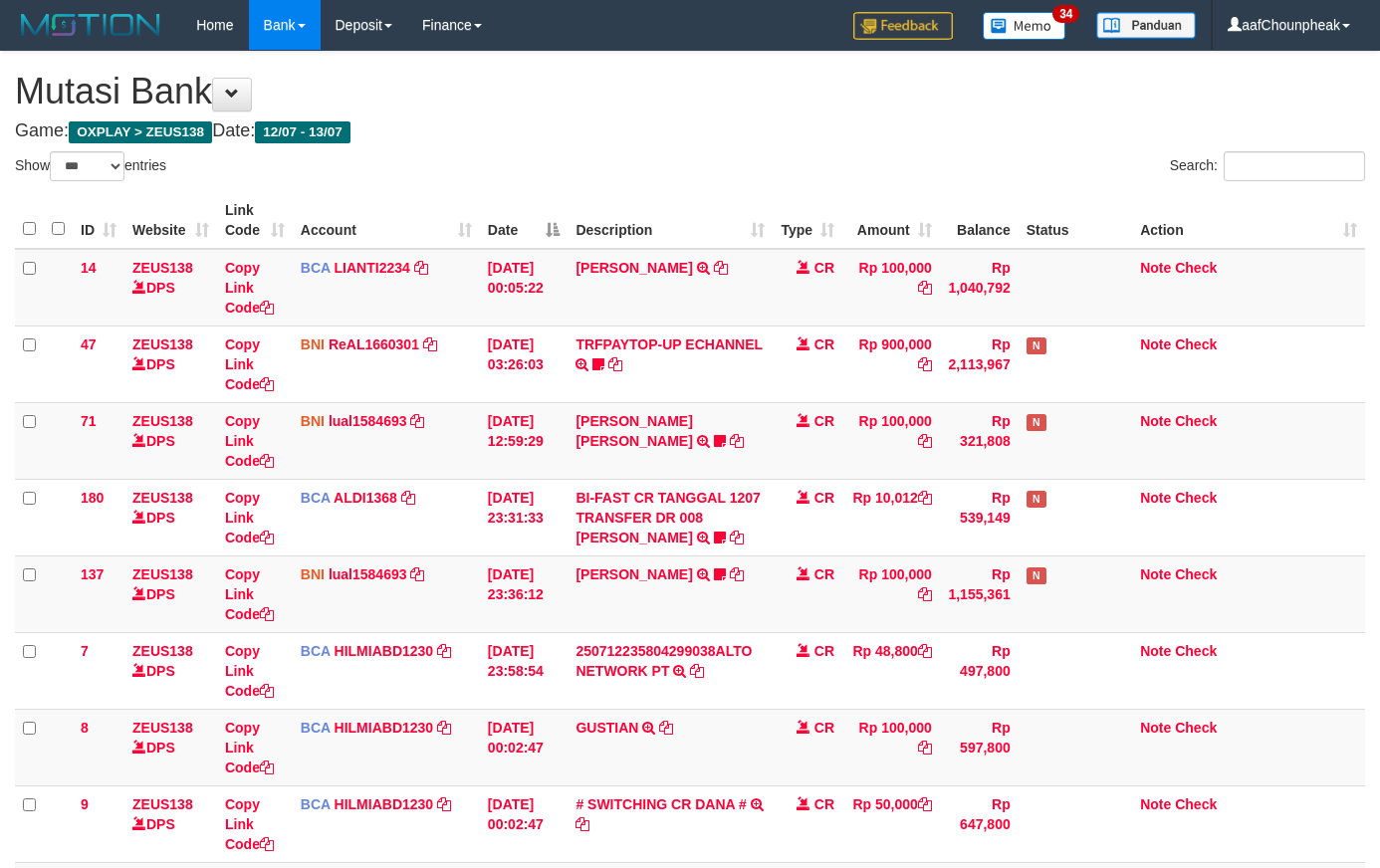 select on "***" 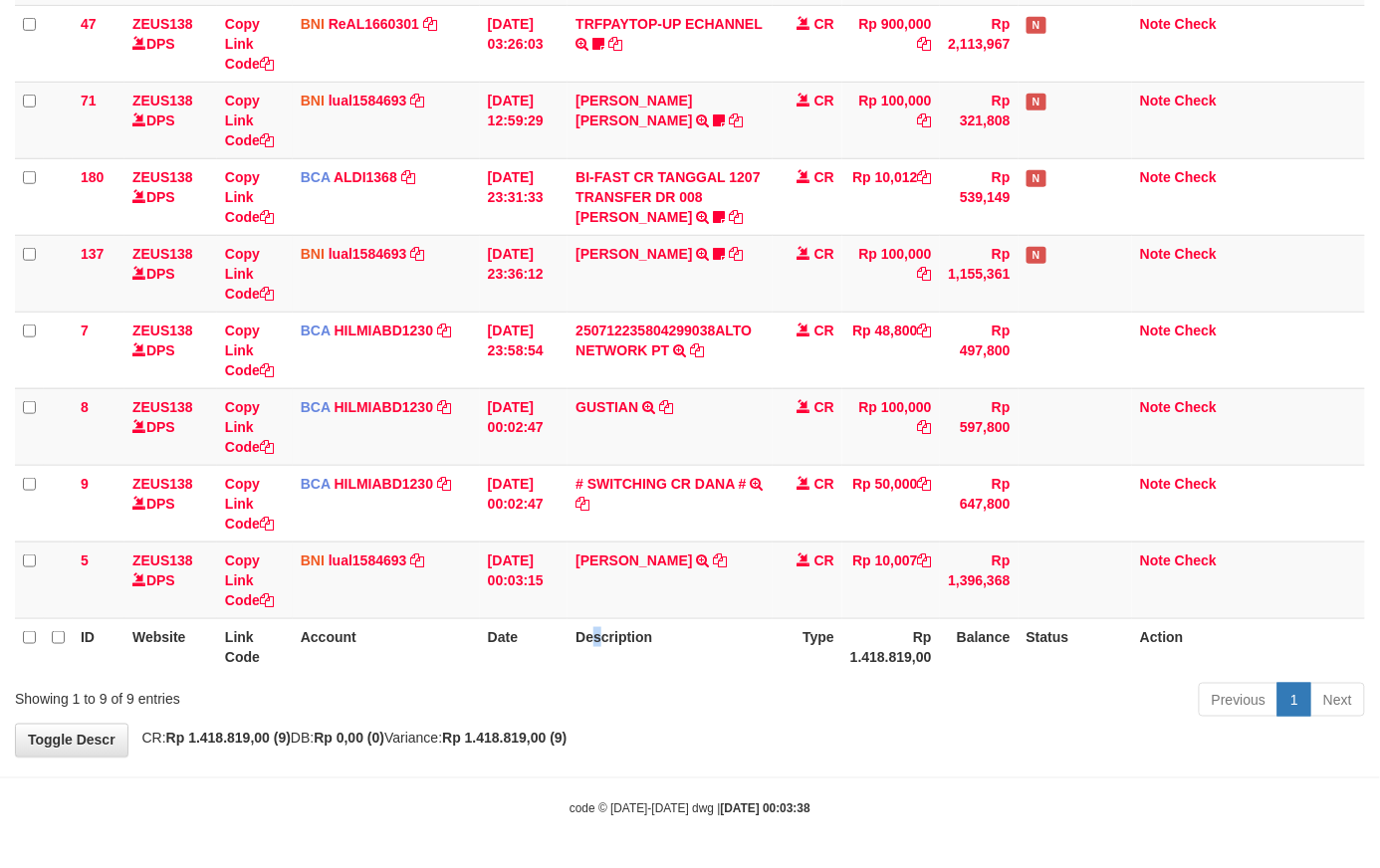 drag, startPoint x: 590, startPoint y: 630, endPoint x: 603, endPoint y: 649, distance: 23.021729 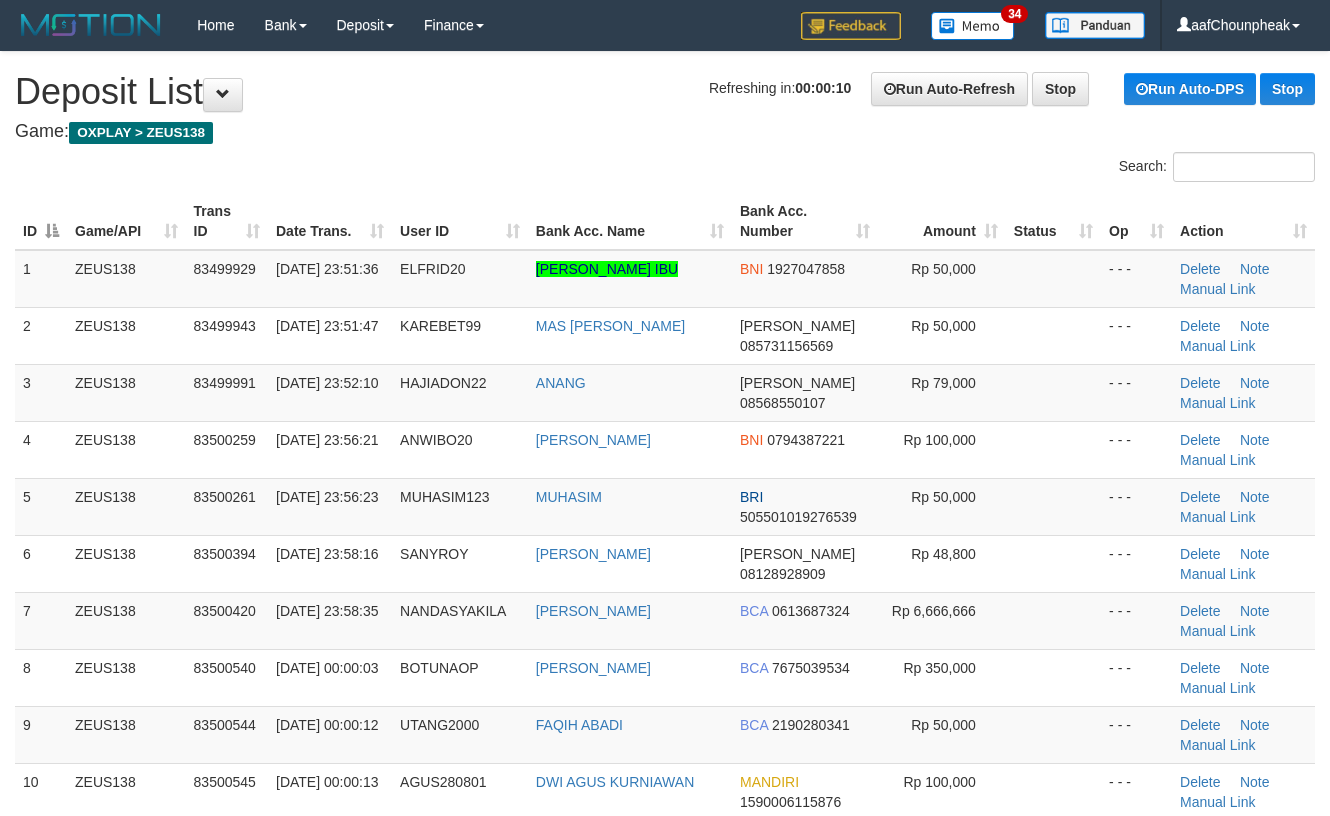 scroll, scrollTop: 662, scrollLeft: 0, axis: vertical 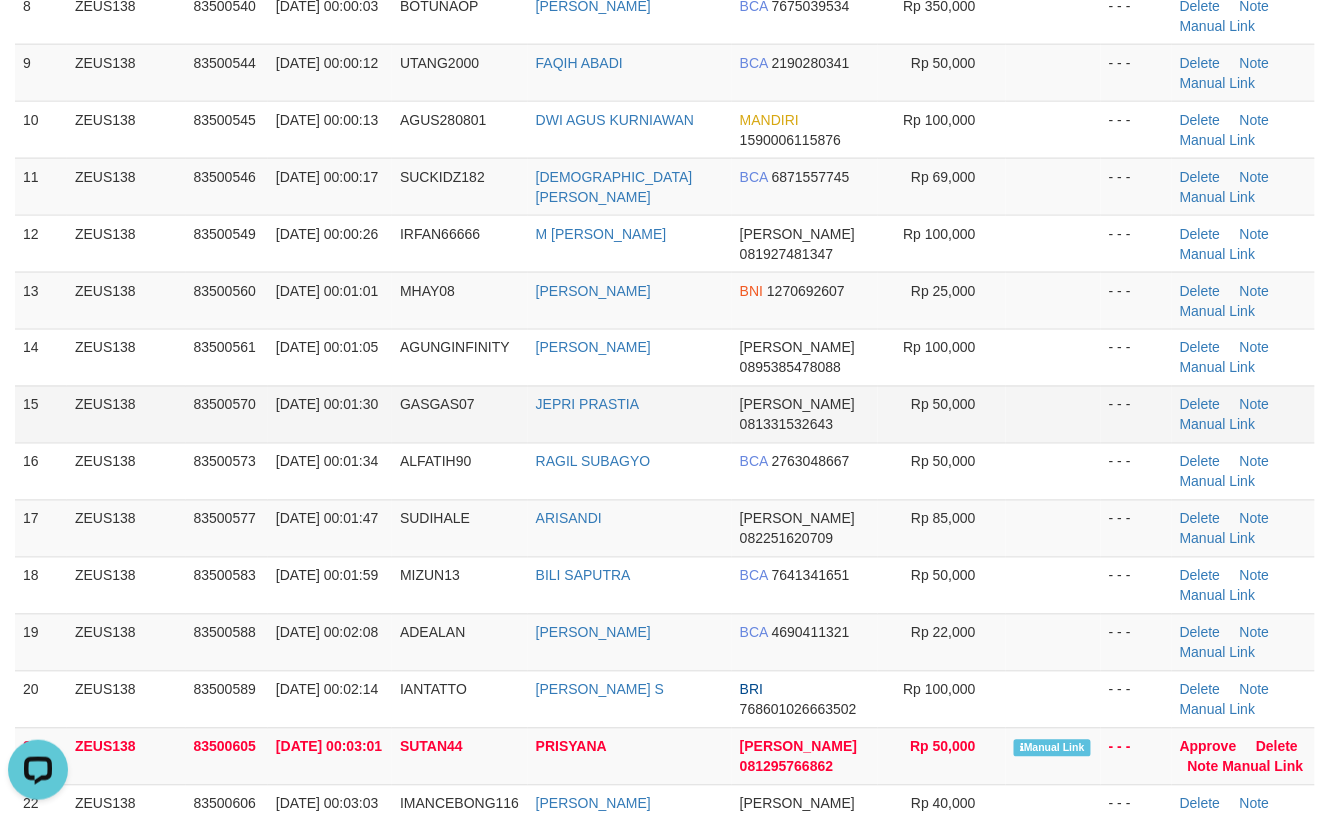 click on "1
ZEUS138
83499929
[DATE] 23:51:36
ELFRID20
[PERSON_NAME] IBU
BNI
1927047858
Rp 50,000
- - -
[GEOGRAPHIC_DATA]
Note
Manual Link
2
ZEUS138
83499943
[DATE] 23:51:47
KAREBET99
MAS [PERSON_NAME]
085731156569
Rp 50,000
Note" at bounding box center (665, 244) 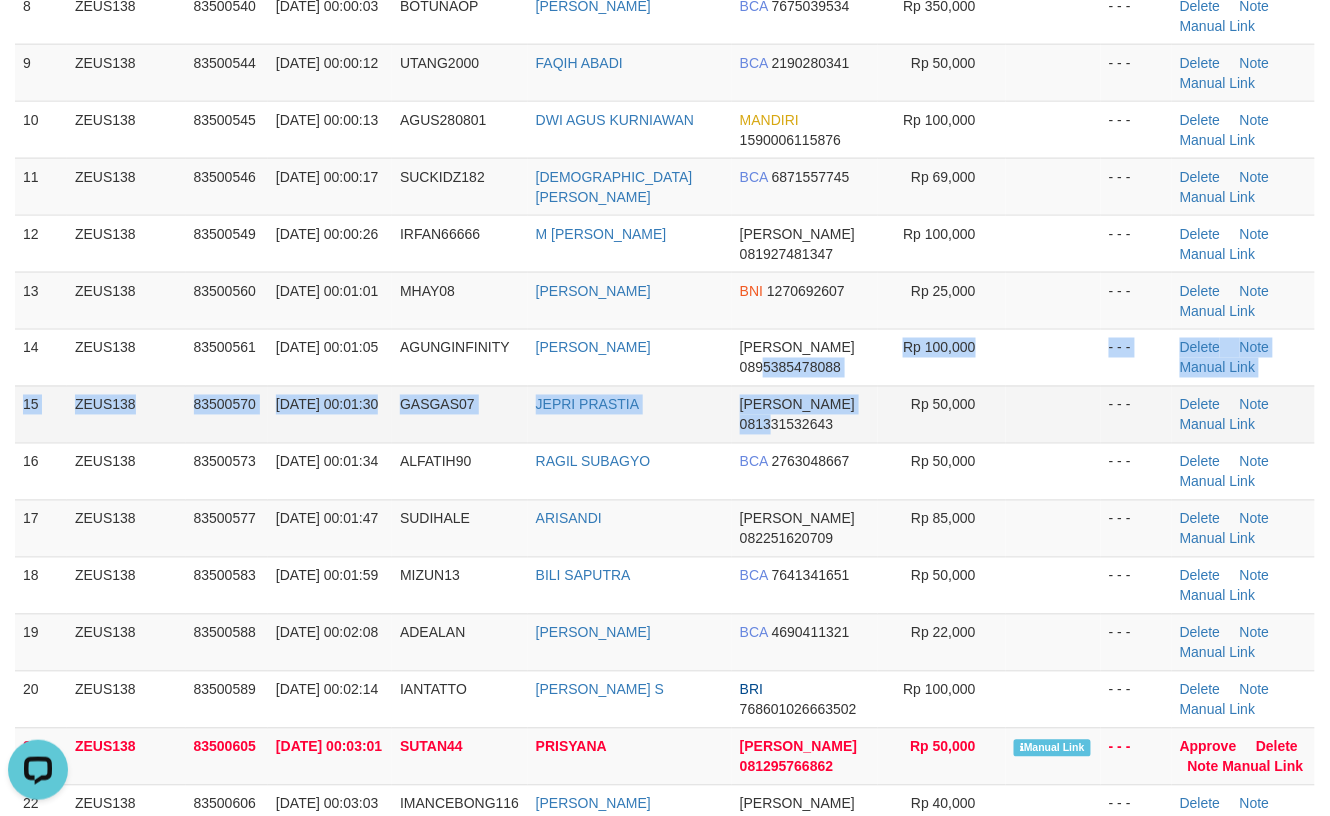 drag, startPoint x: 757, startPoint y: 386, endPoint x: 817, endPoint y: 396, distance: 60.827625 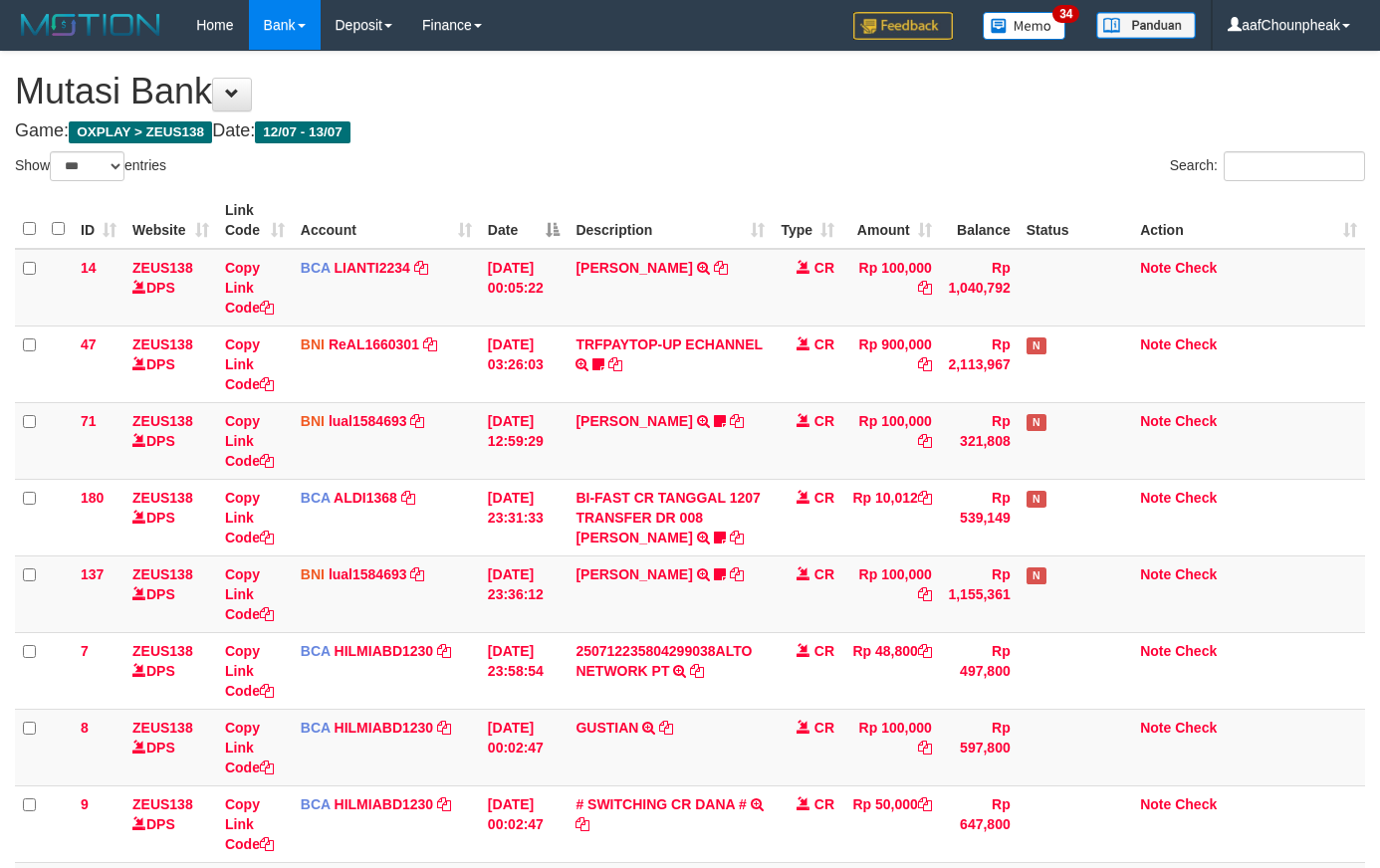 select on "***" 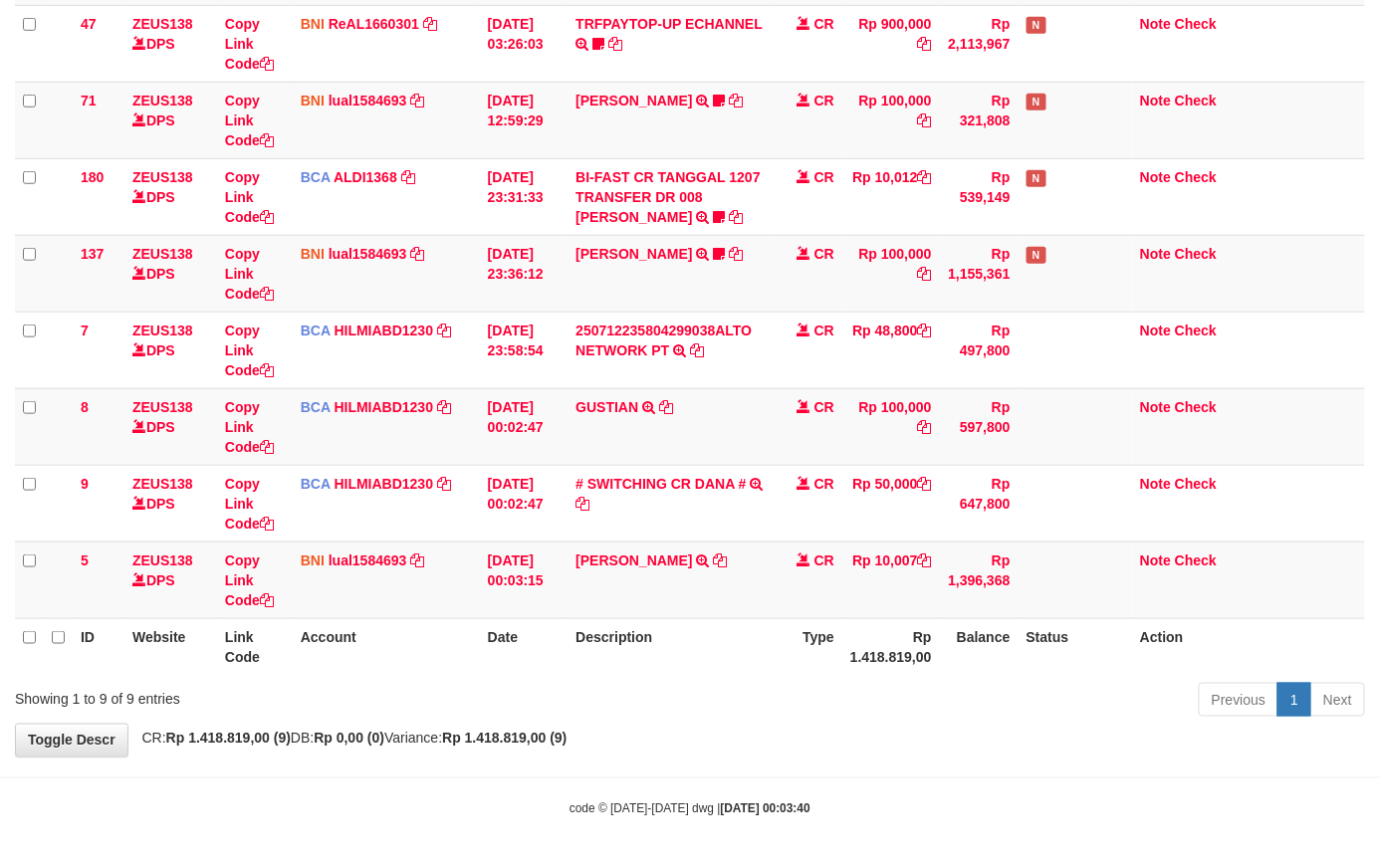 click on "GUSTIAN" at bounding box center (606, 407) 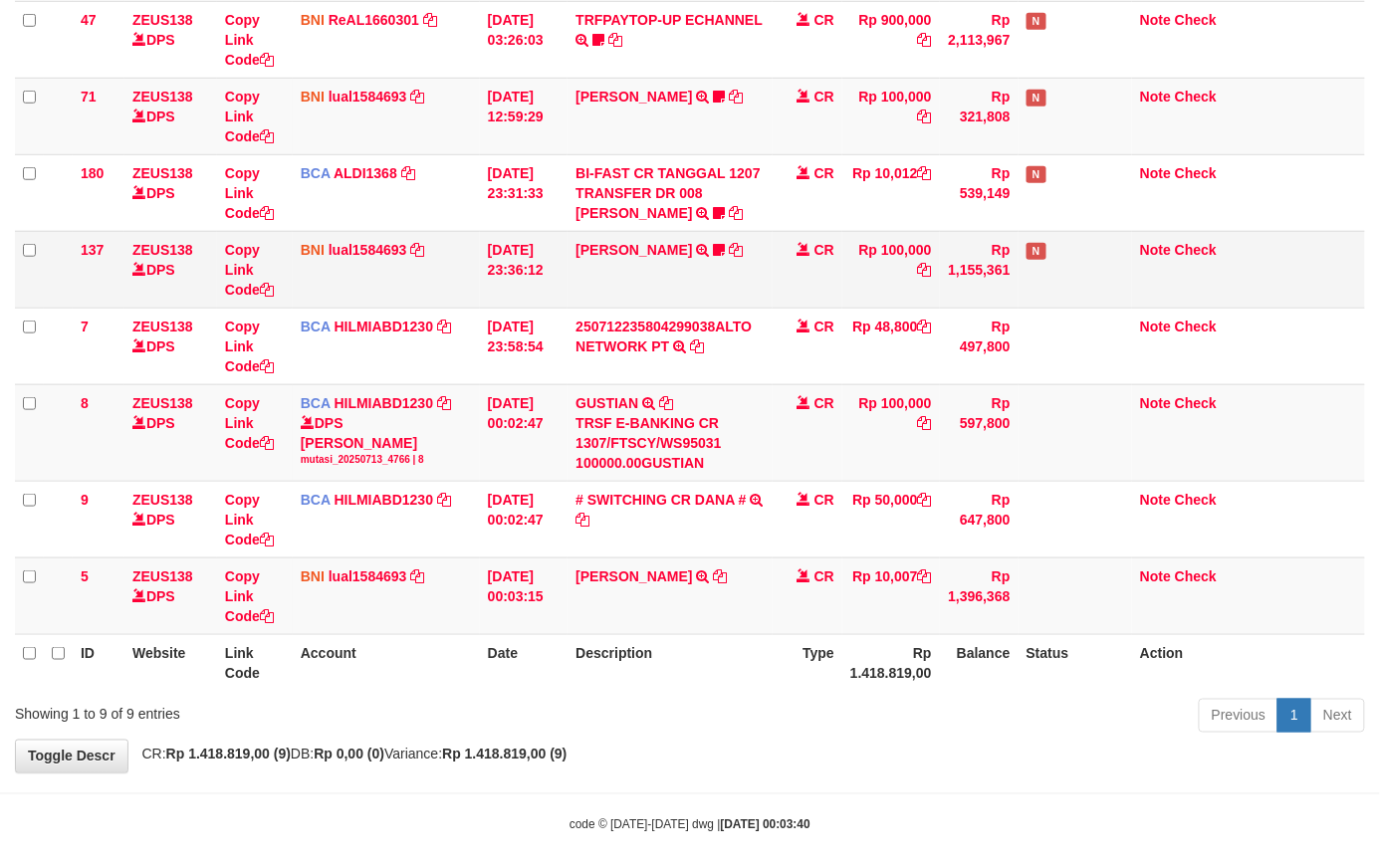 click on "RIZKY MARCELLINO            TRANSFER DARI SDR RIZKY MARCELLINO    Siapakek1" at bounding box center [670, 269] 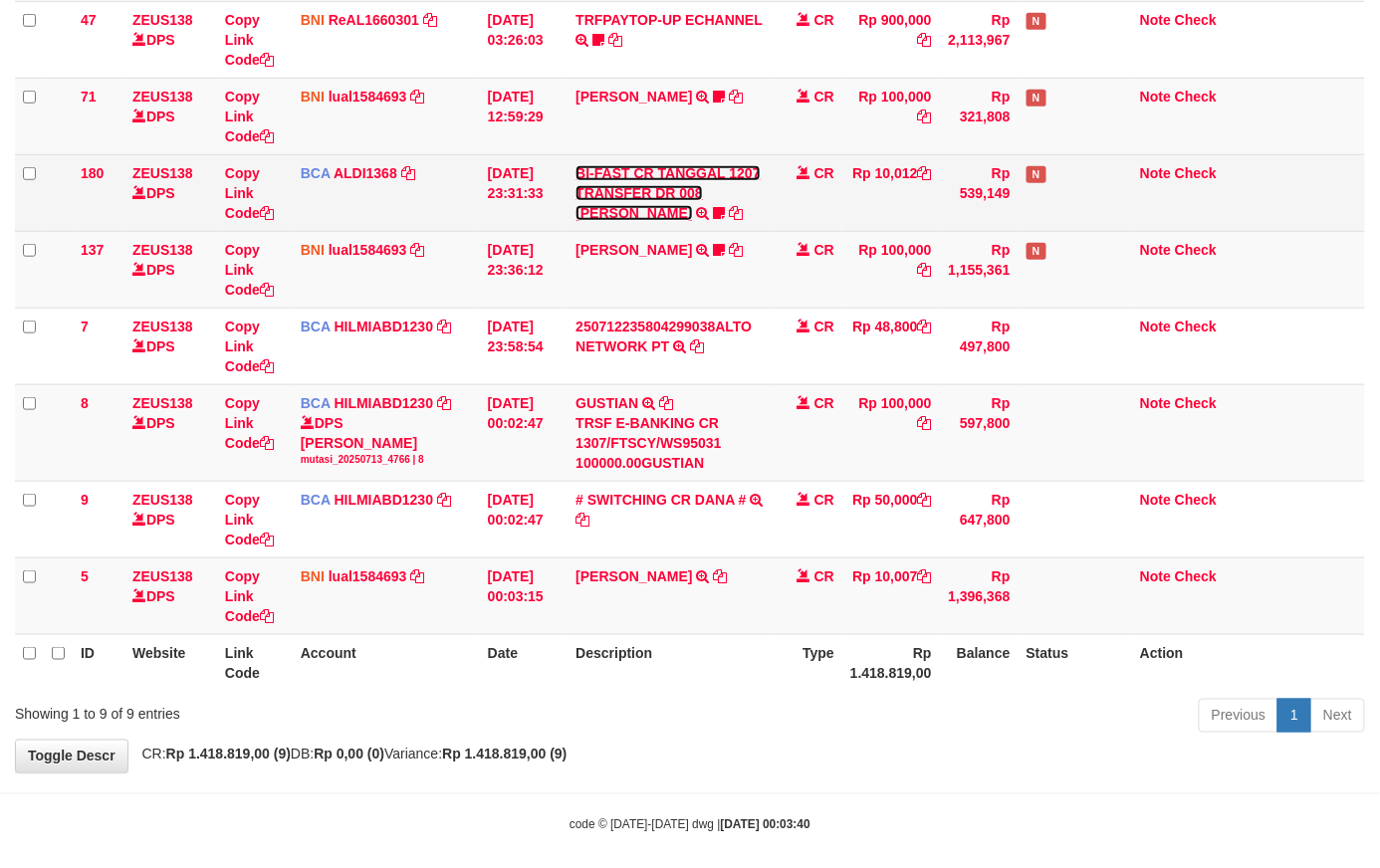click on "BI-FAST CR TANGGAL 1207 TRANSFER DR 008 [PERSON_NAME]" at bounding box center [667, 193] 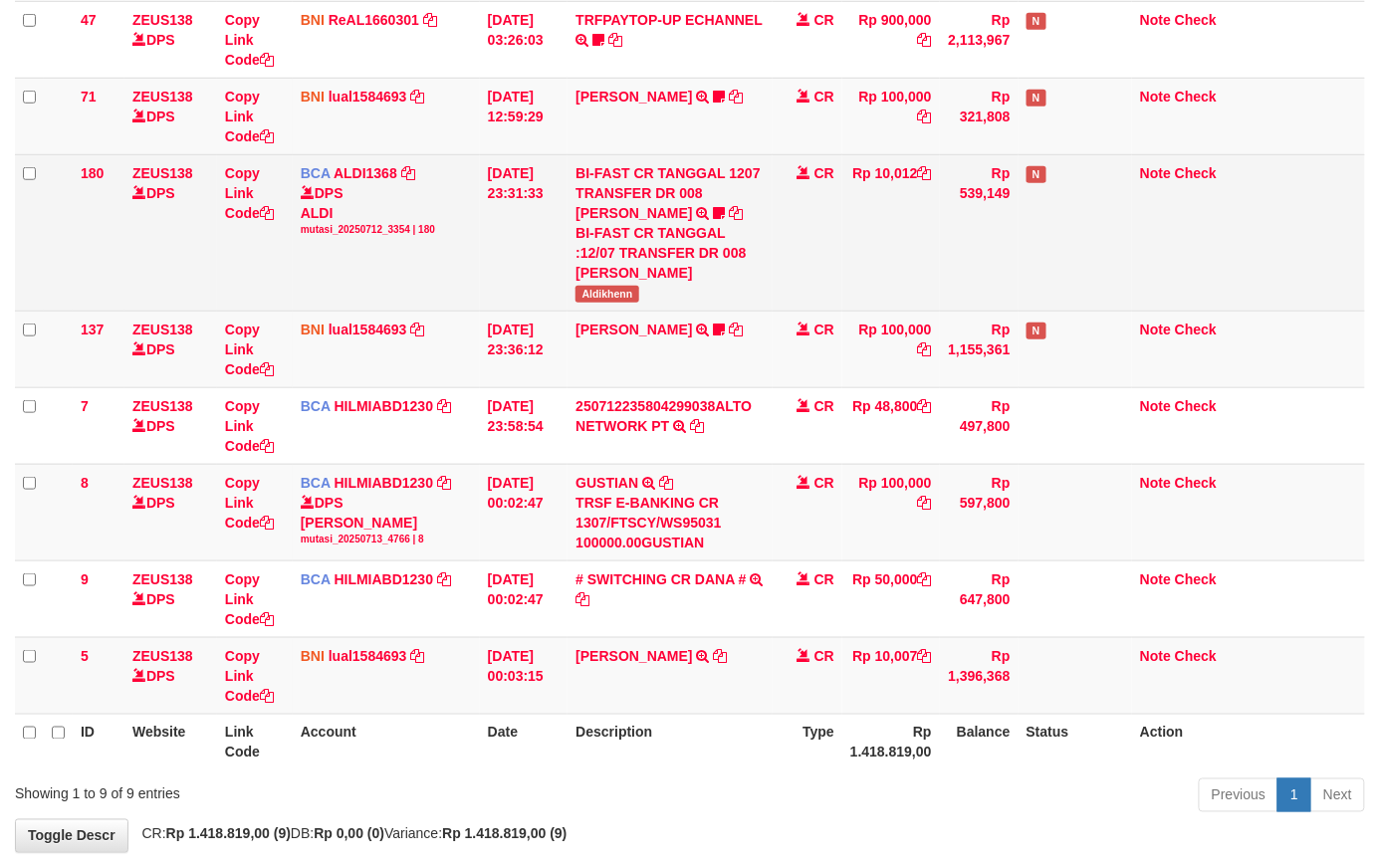 click on "Aldikhenn" at bounding box center [606, 294] 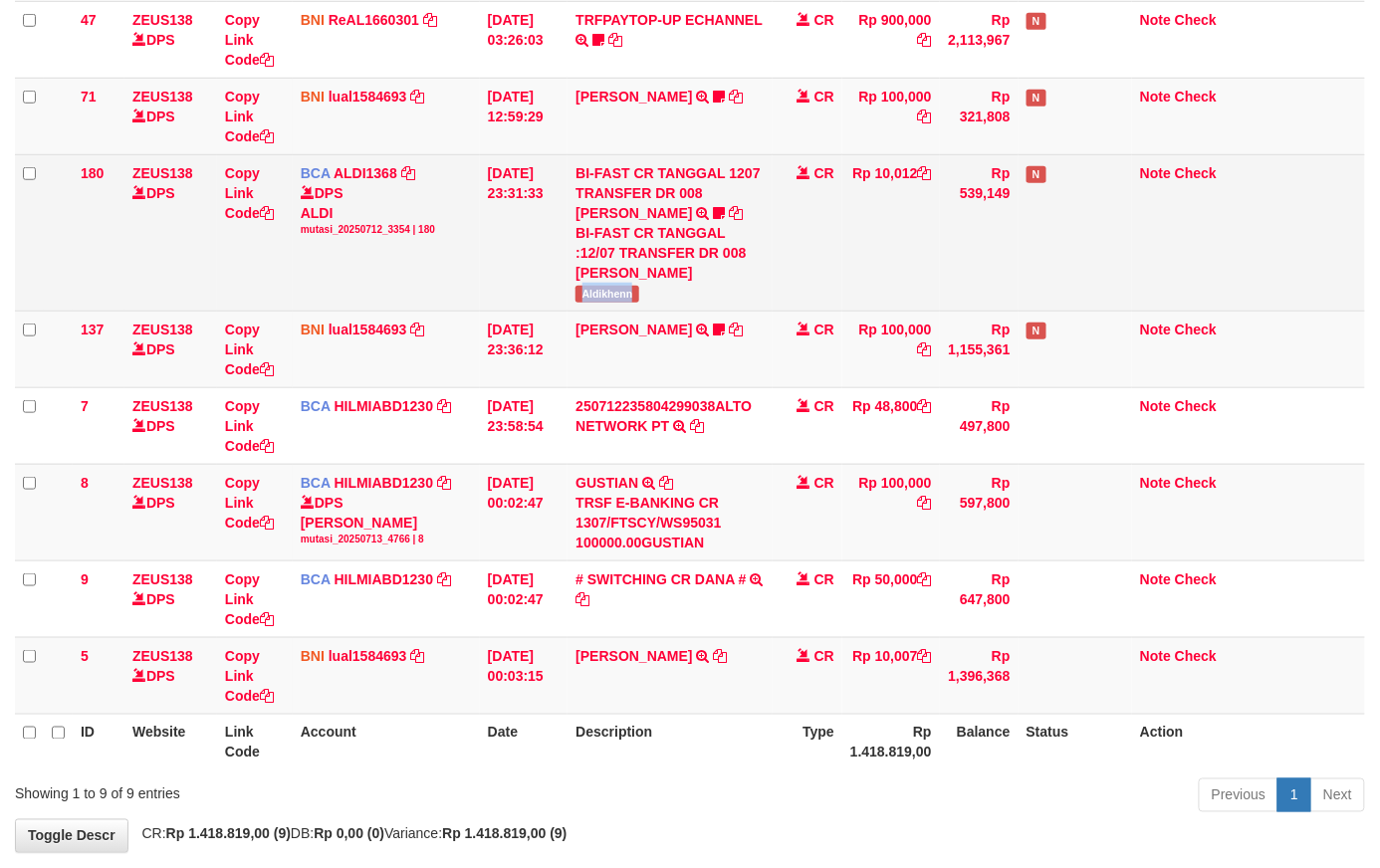 click on "Aldikhenn" at bounding box center (606, 294) 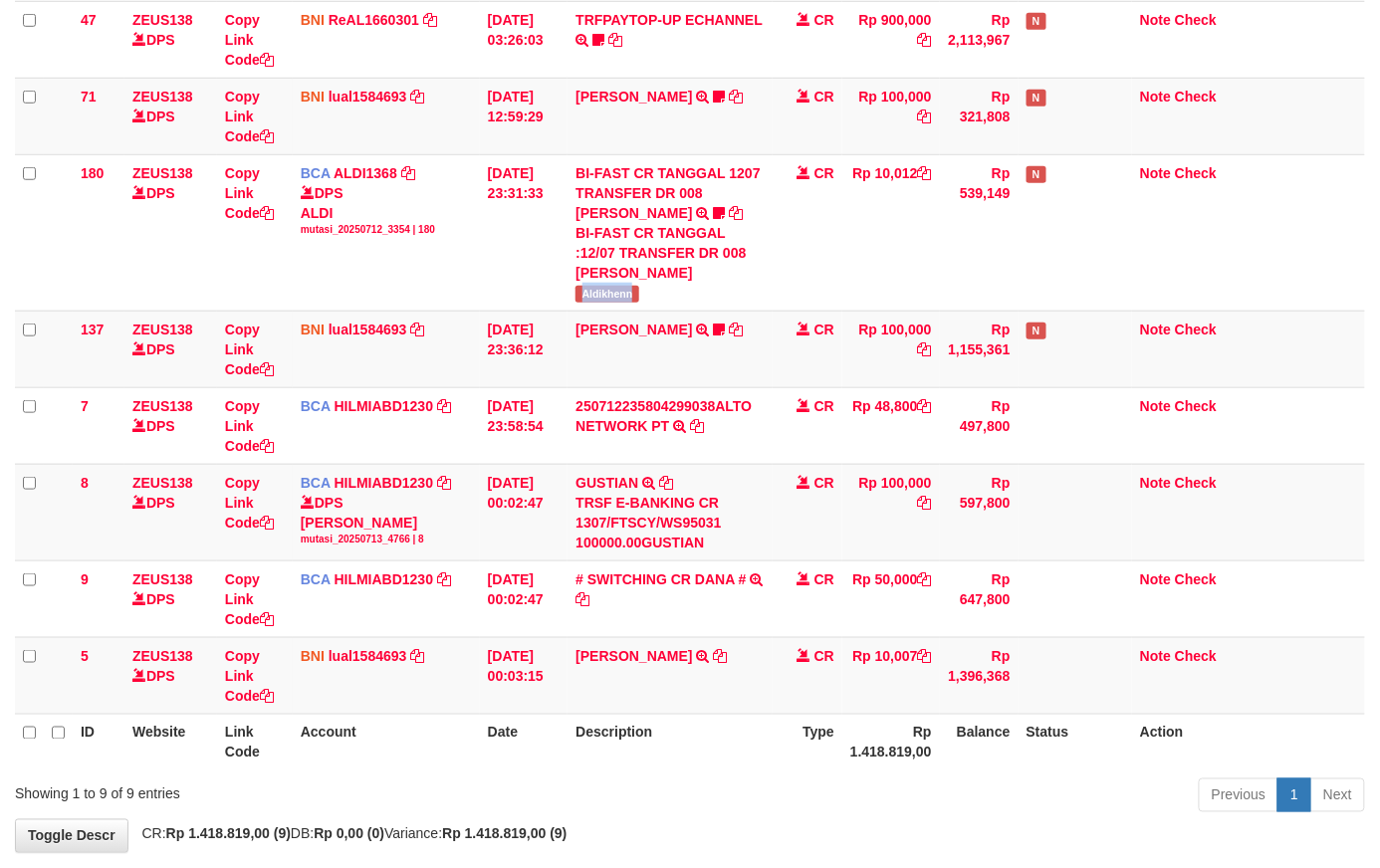 copy on "Aldikhenn" 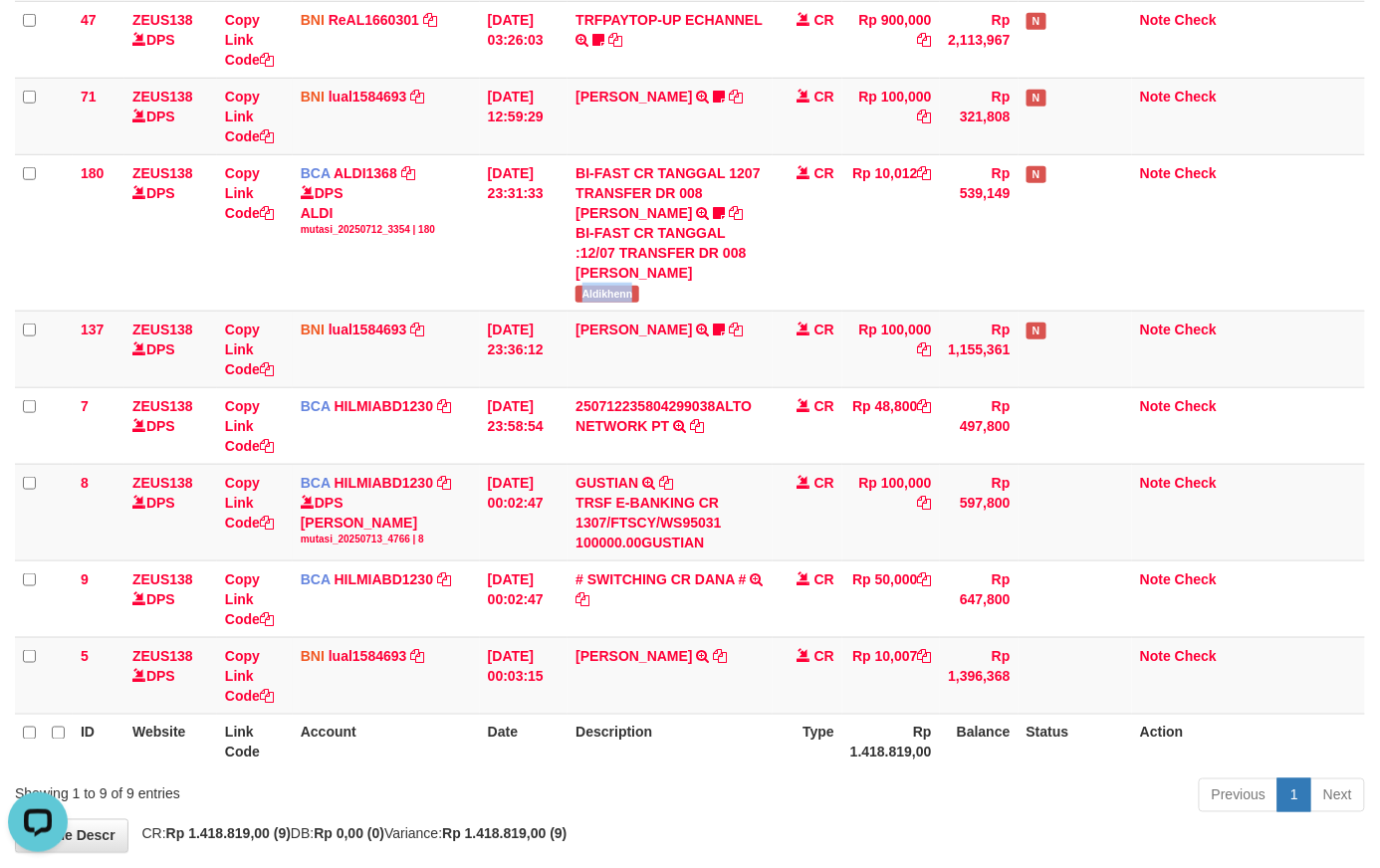 scroll, scrollTop: 0, scrollLeft: 0, axis: both 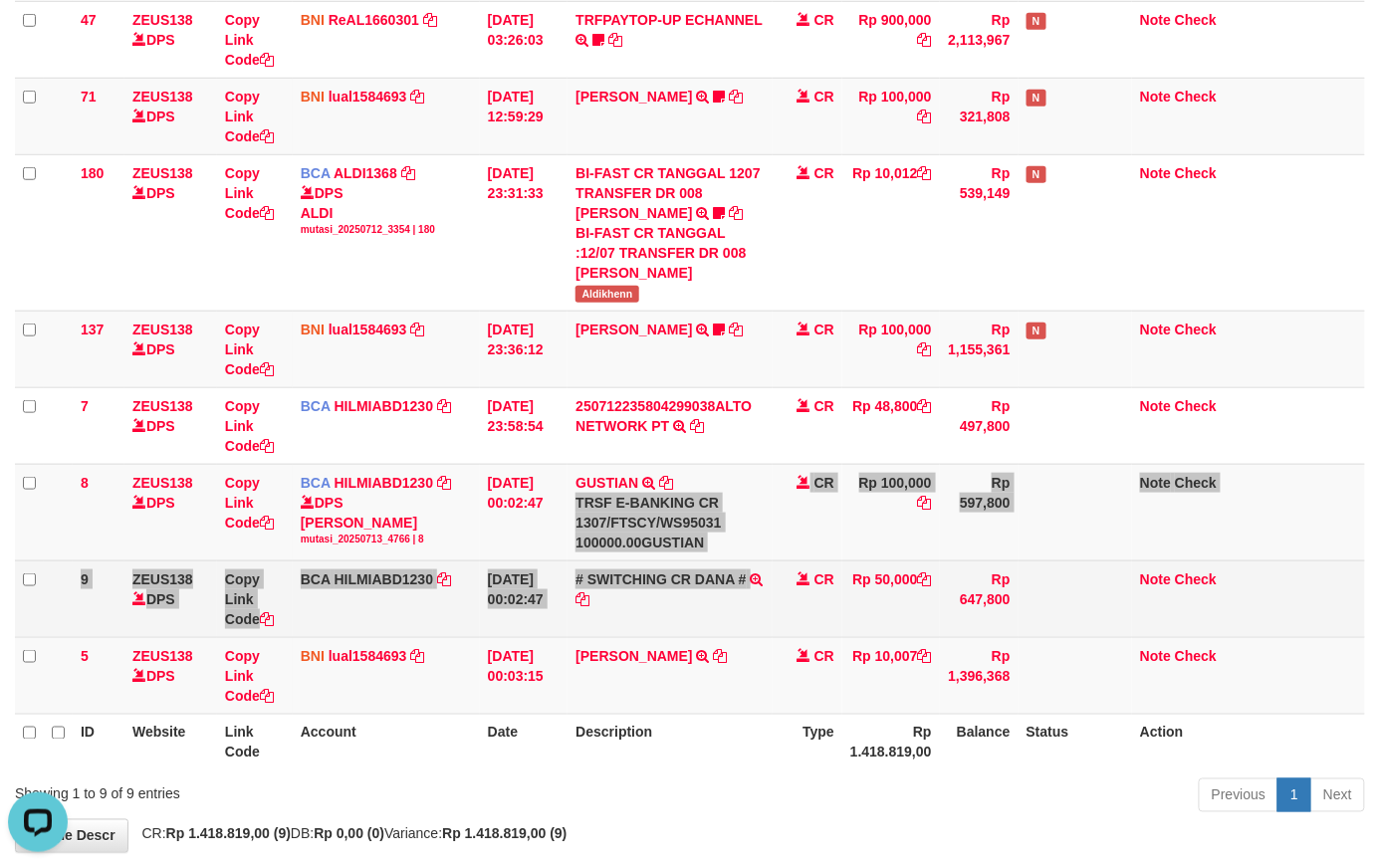 drag, startPoint x: 747, startPoint y: 583, endPoint x: 750, endPoint y: 611, distance: 28.160256 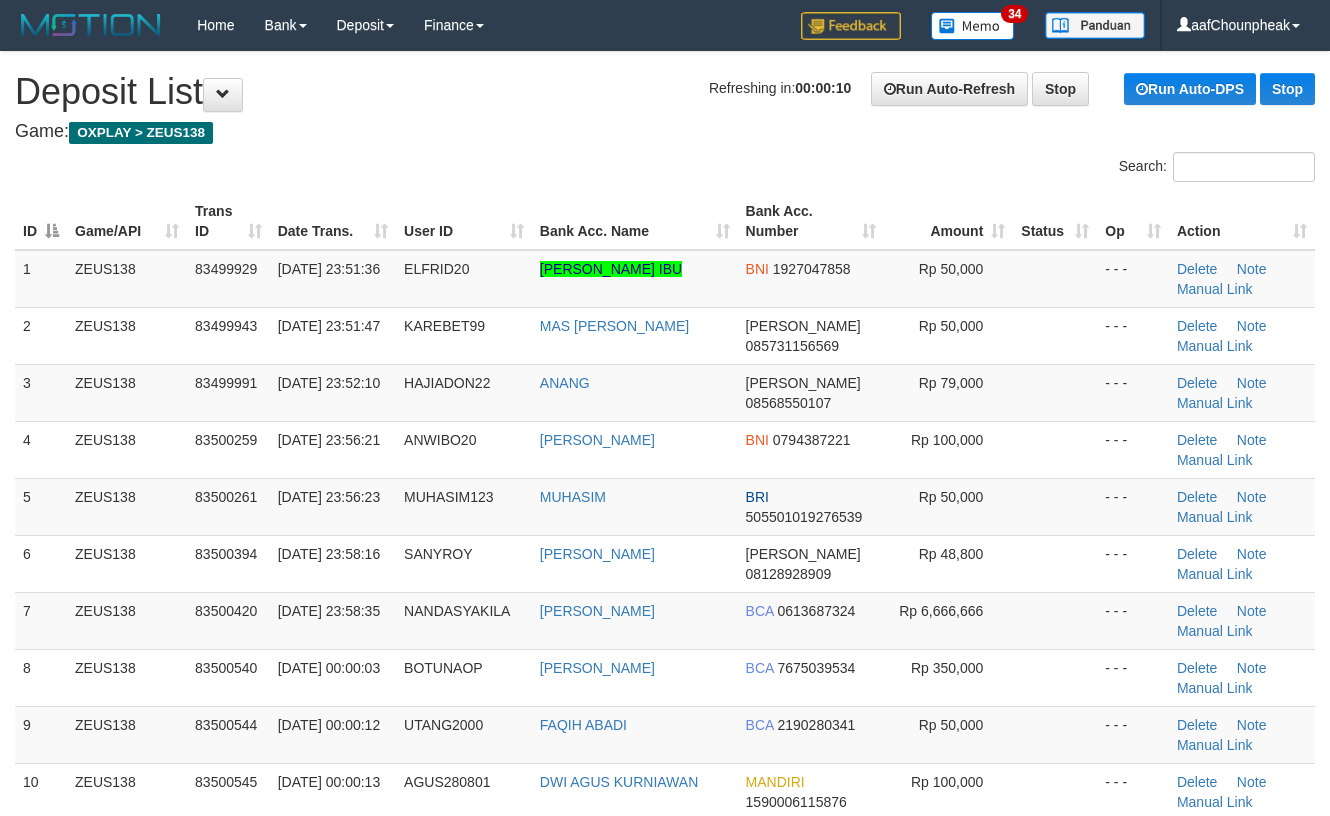 scroll, scrollTop: 662, scrollLeft: 0, axis: vertical 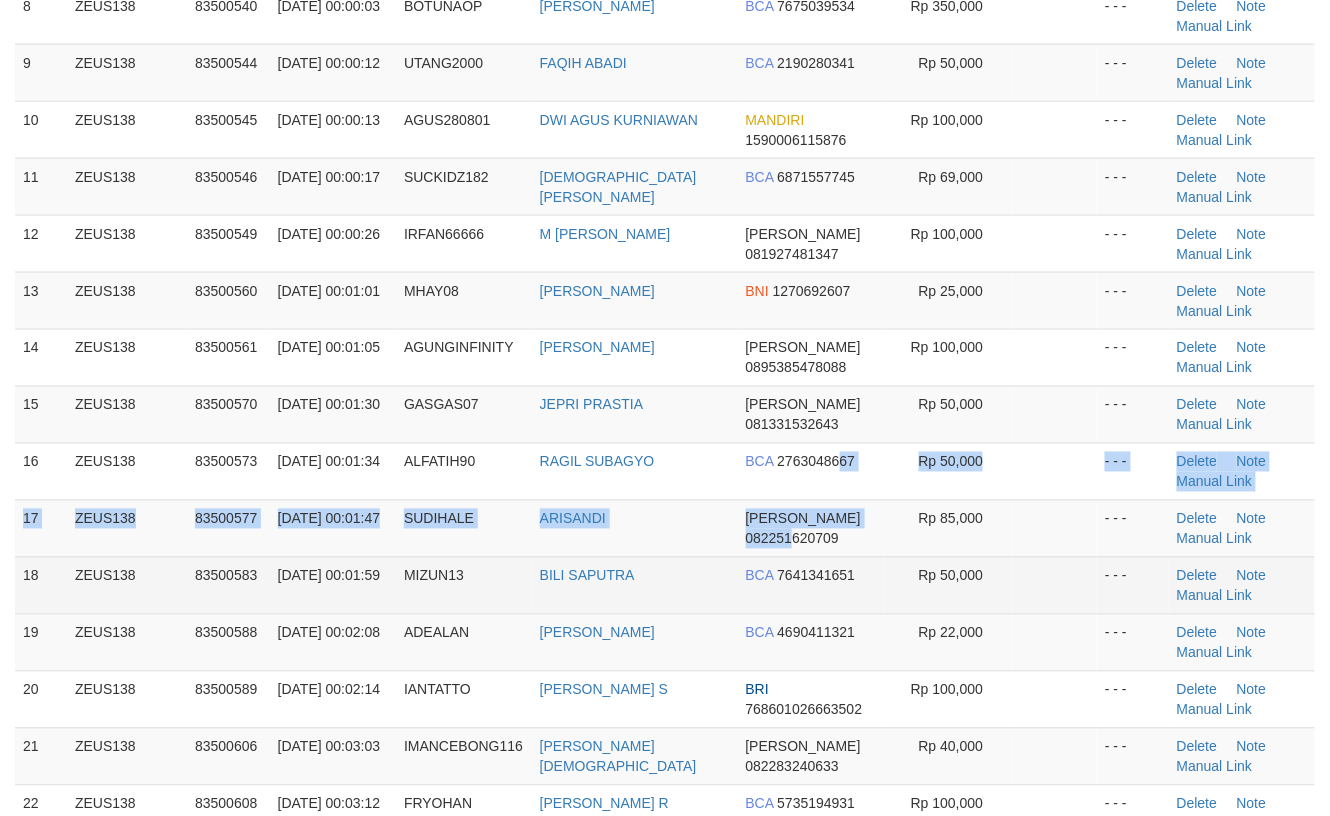 drag, startPoint x: 780, startPoint y: 553, endPoint x: 961, endPoint y: 581, distance: 183.15294 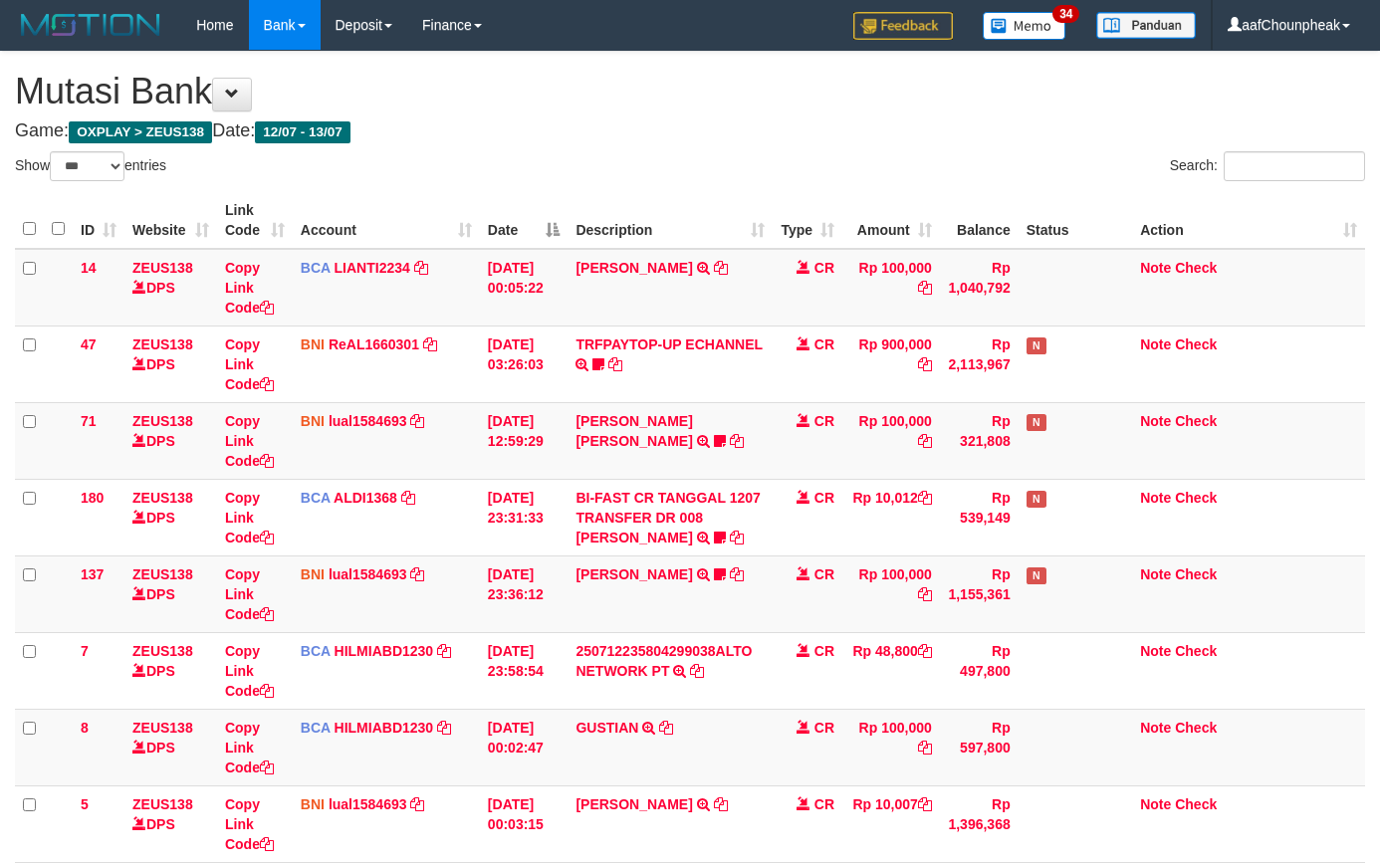 select on "***" 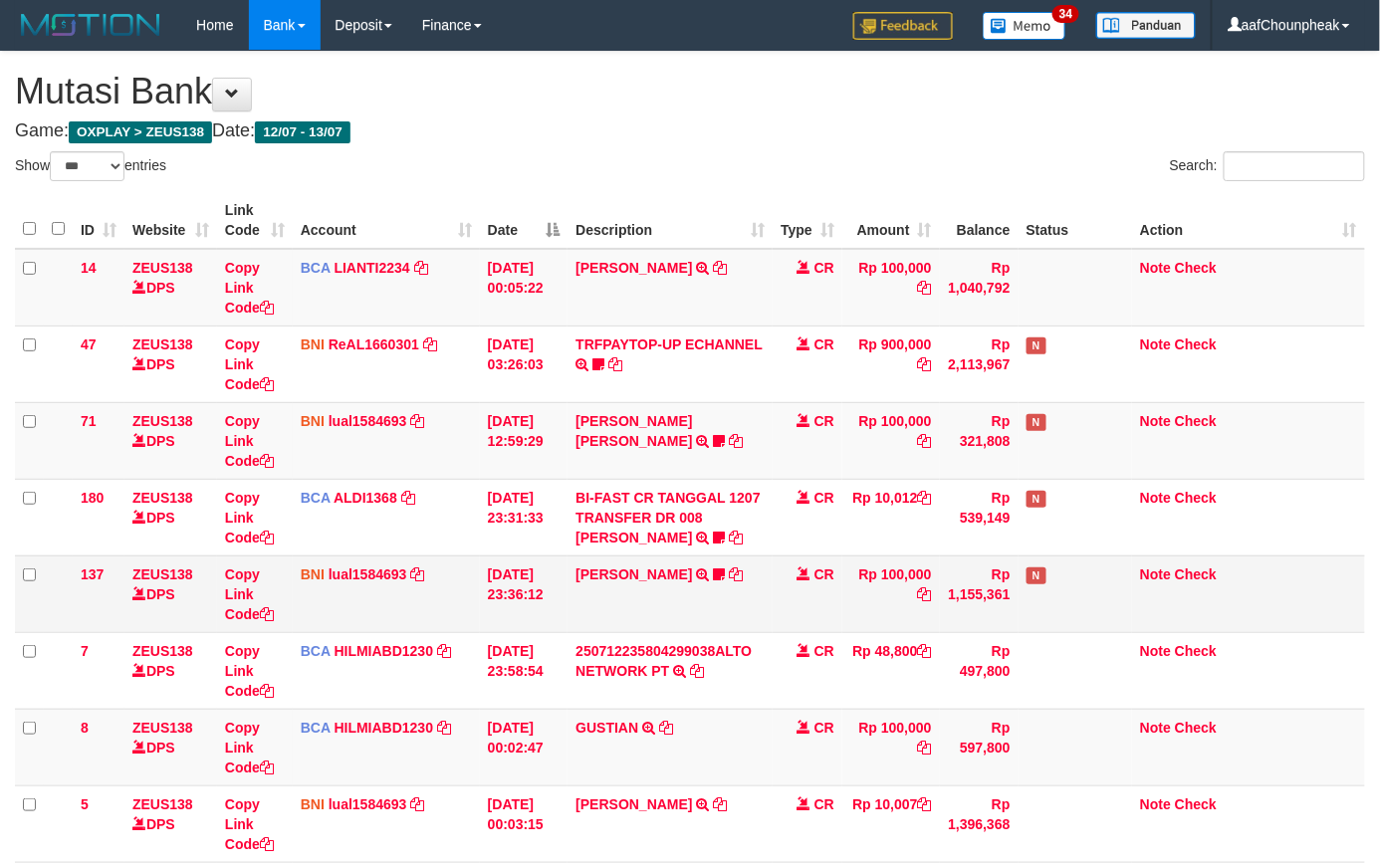 click on "[PERSON_NAME]            TRANSFER DARI SDR [PERSON_NAME]    Siapakek1" at bounding box center (670, 593) 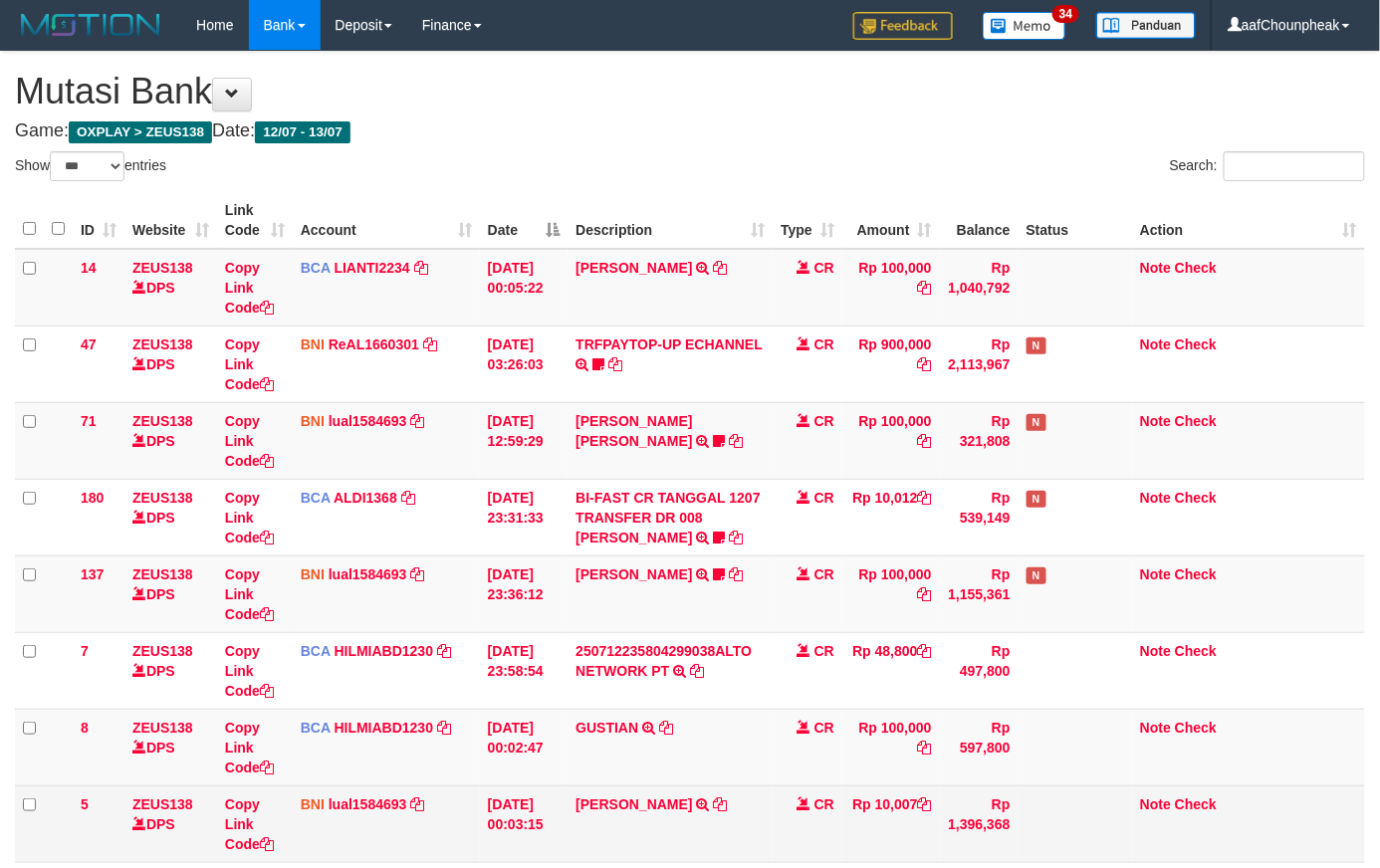scroll, scrollTop: 248, scrollLeft: 0, axis: vertical 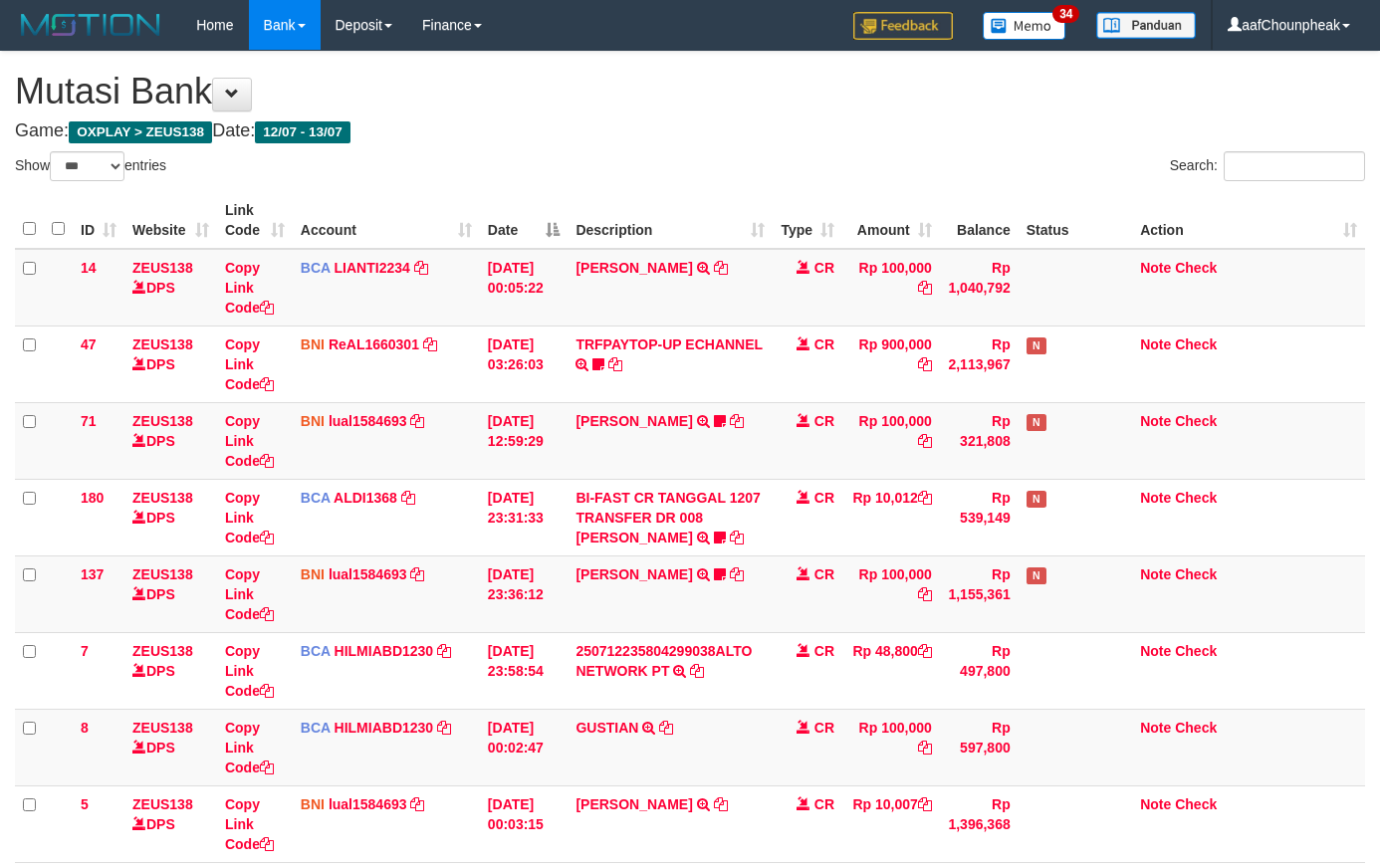select on "***" 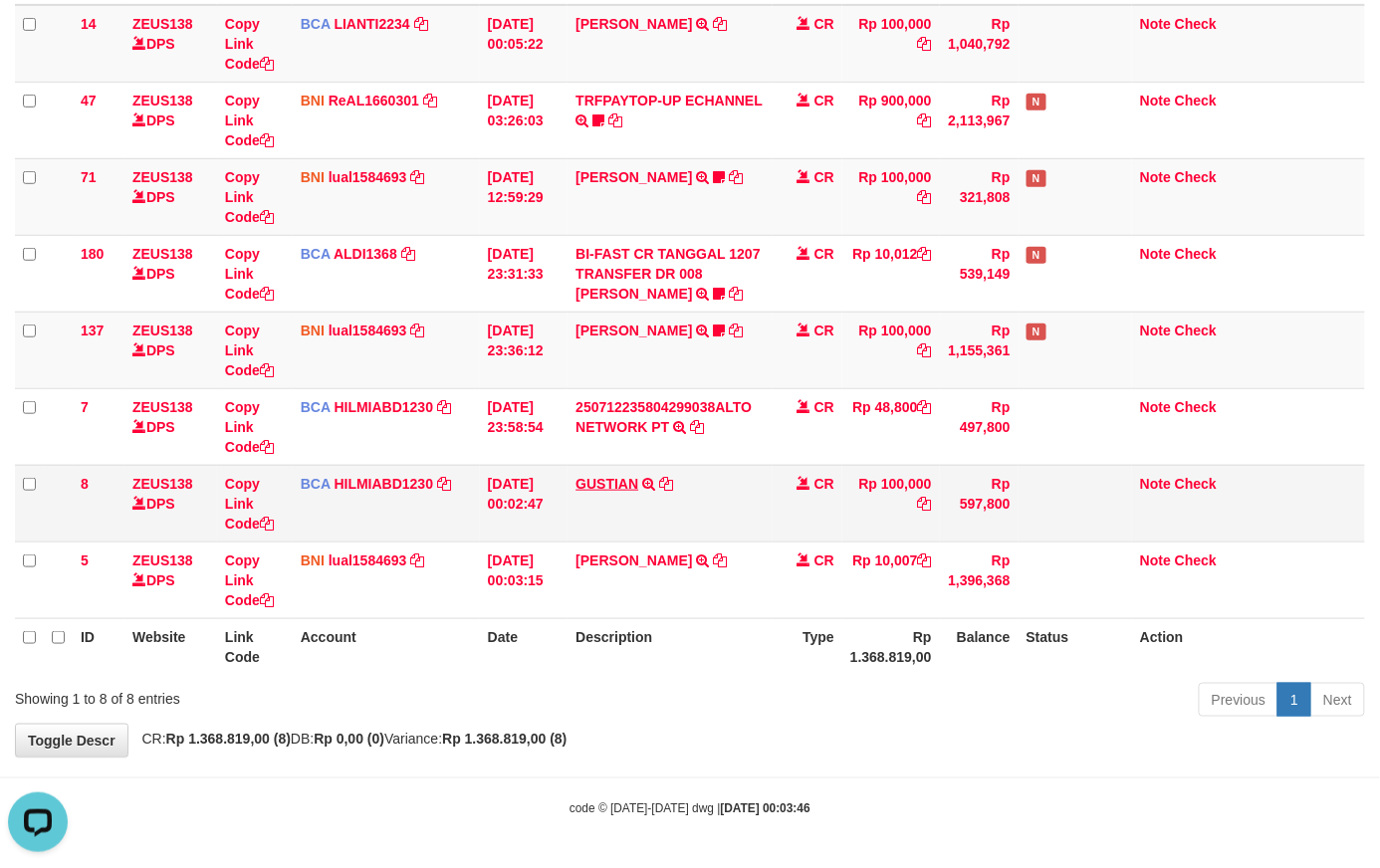 scroll, scrollTop: 0, scrollLeft: 0, axis: both 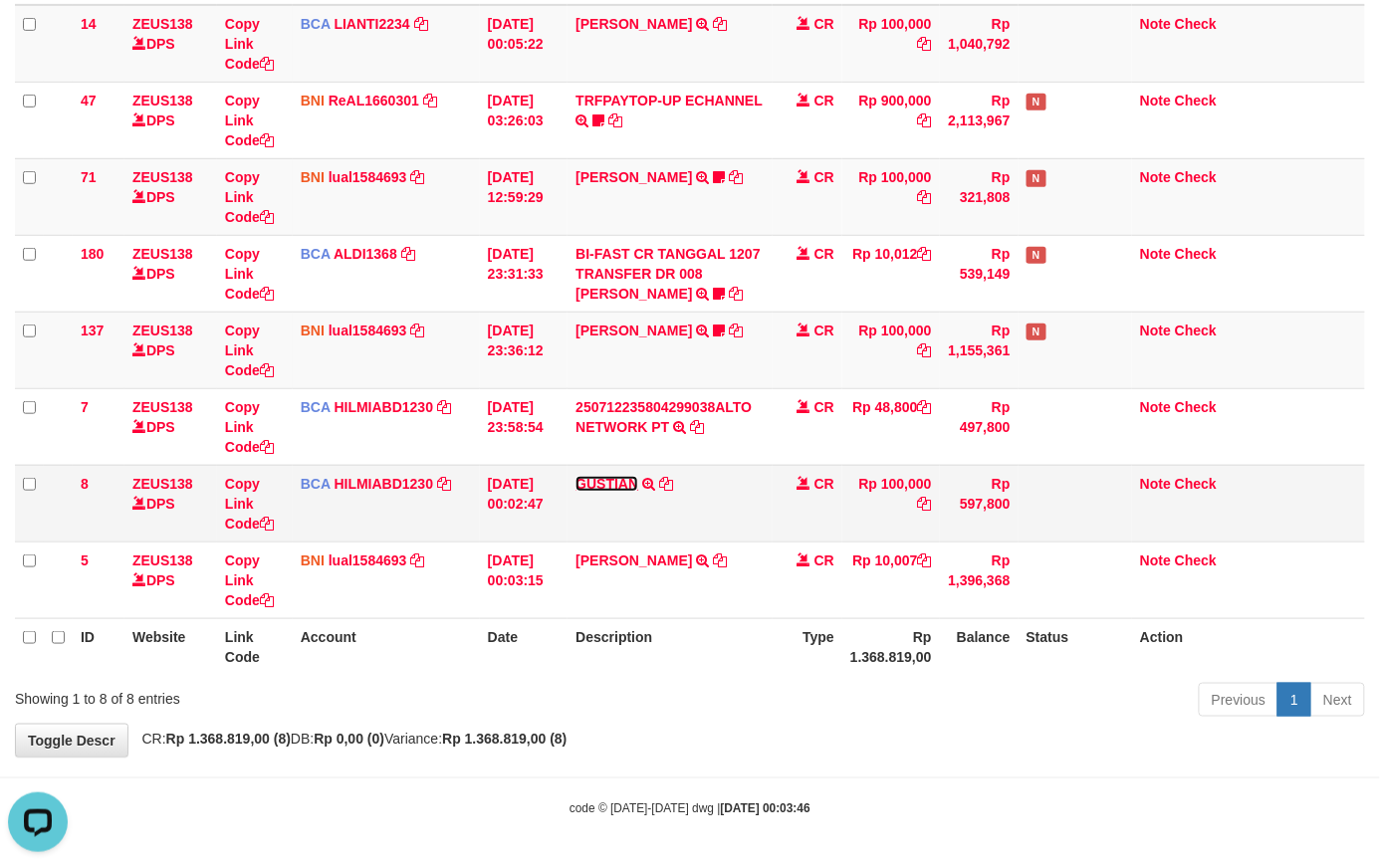 click on "GUSTIAN" at bounding box center (606, 484) 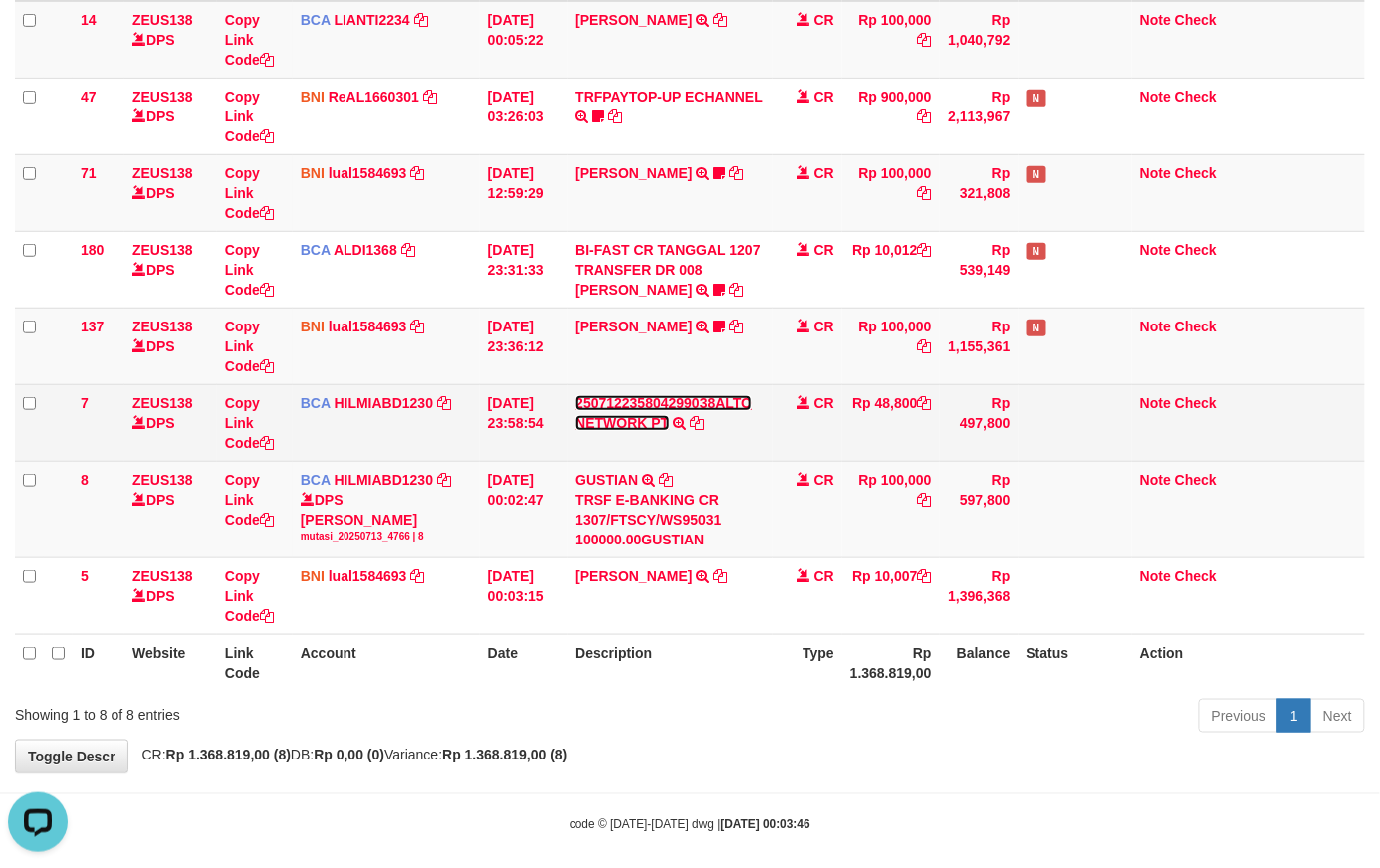 click on "250712235804299038ALTO NETWORK PT" at bounding box center (663, 413) 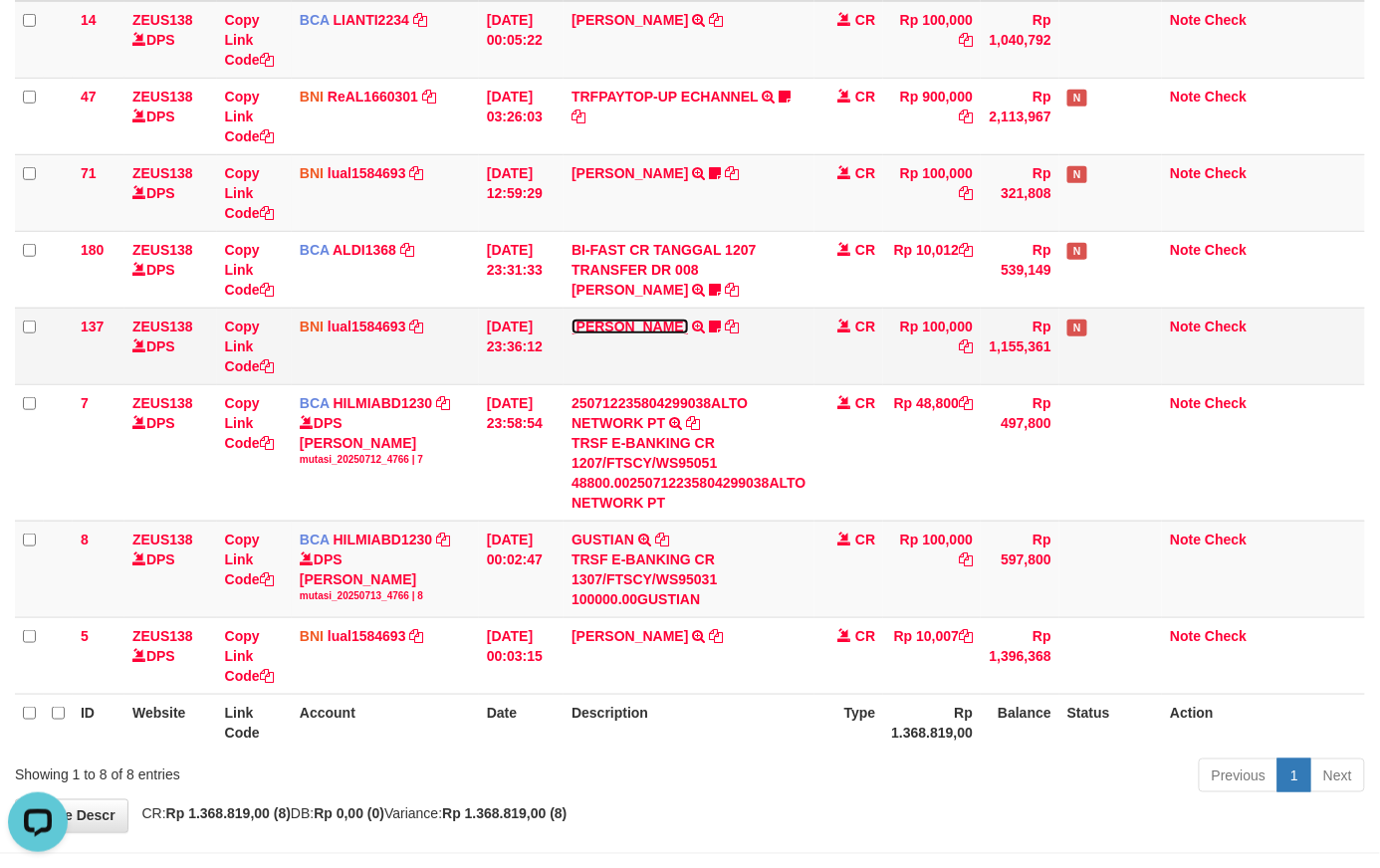 click on "RIZKY MARCELLINO" at bounding box center [629, 326] 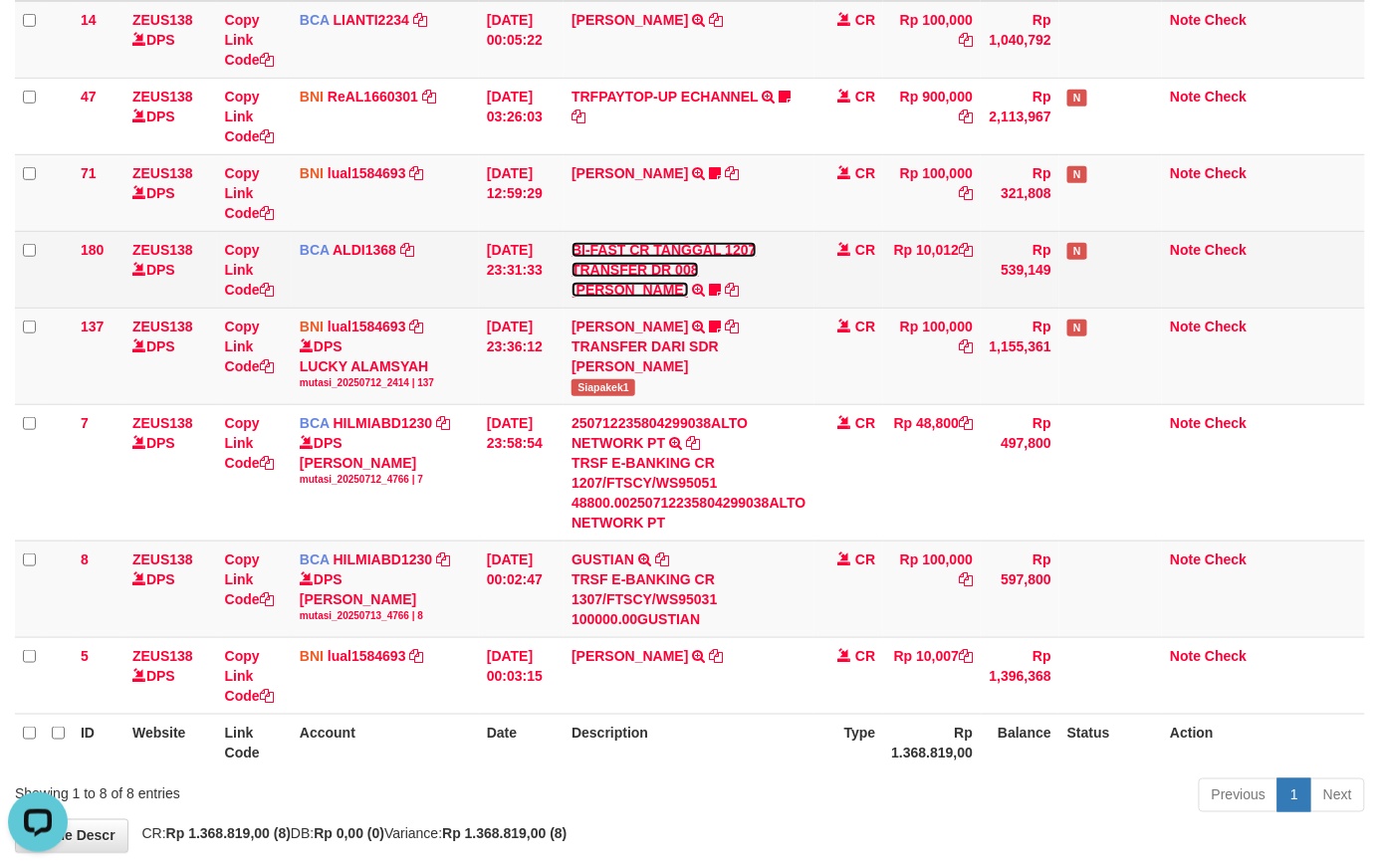 click on "BI-FAST CR TANGGAL 1207 TRANSFER DR 008 MOHAMAD ALDI" at bounding box center (663, 270) 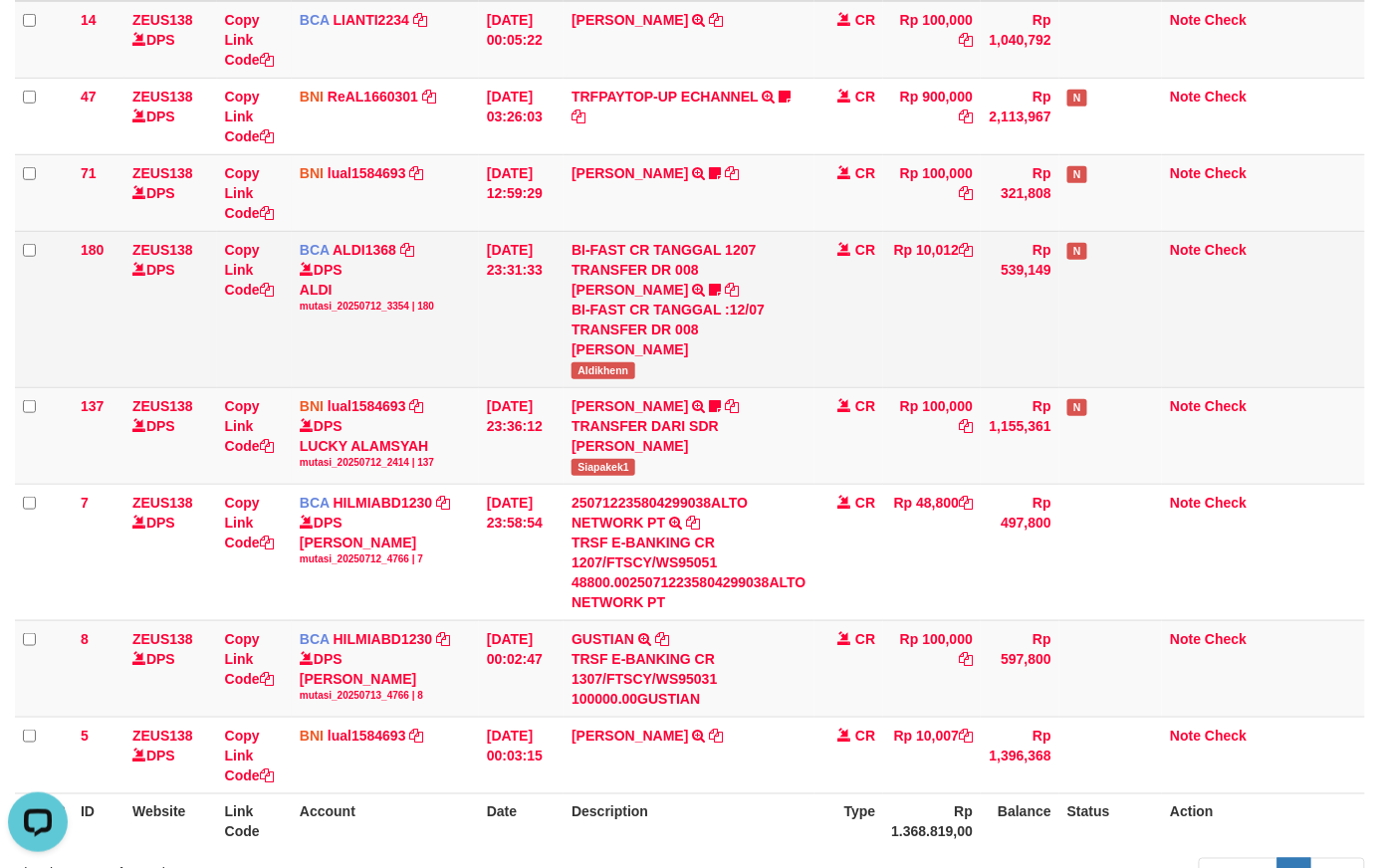 click on "Aldikhenn" at bounding box center (602, 370) 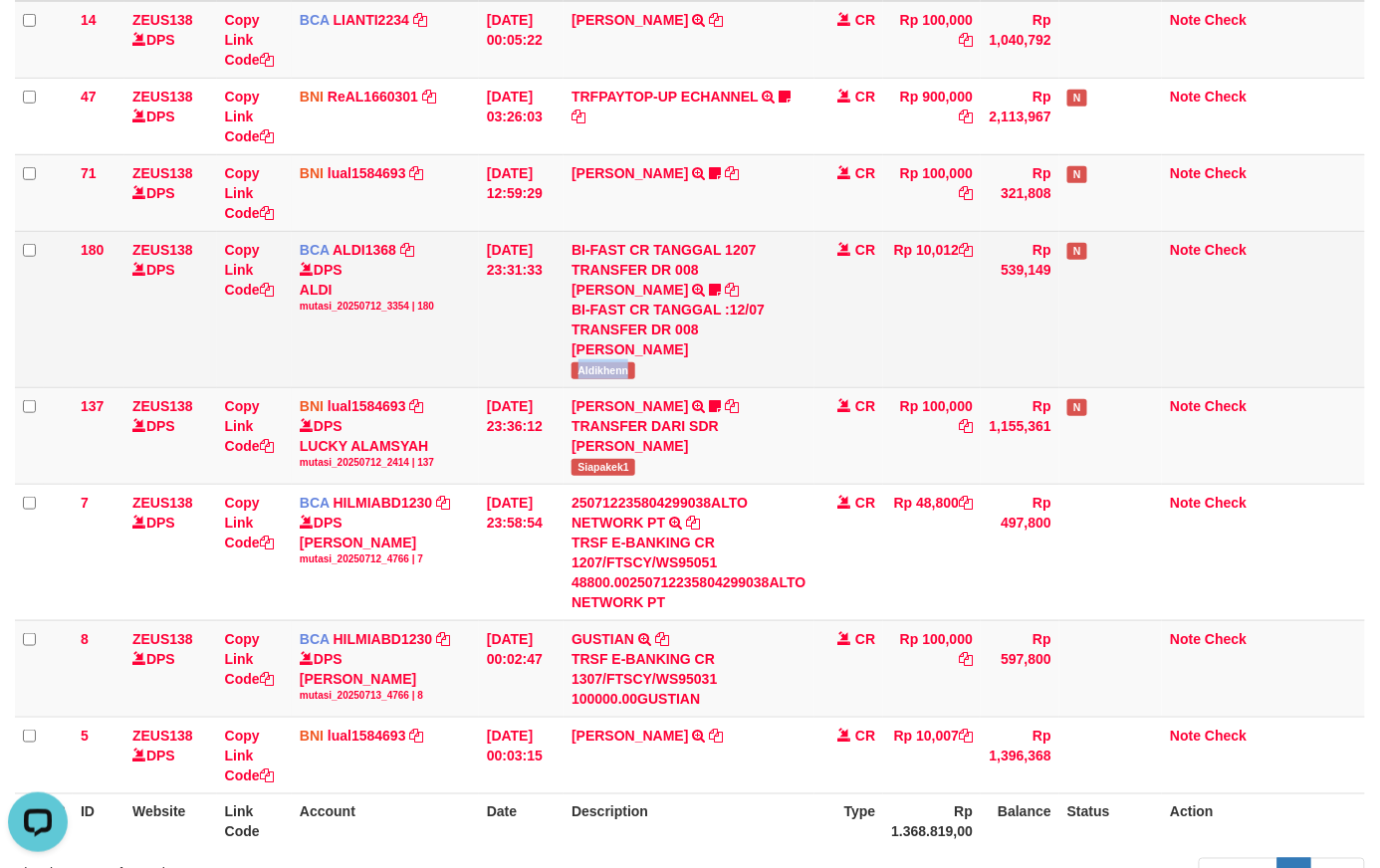 click on "Aldikhenn" at bounding box center [602, 370] 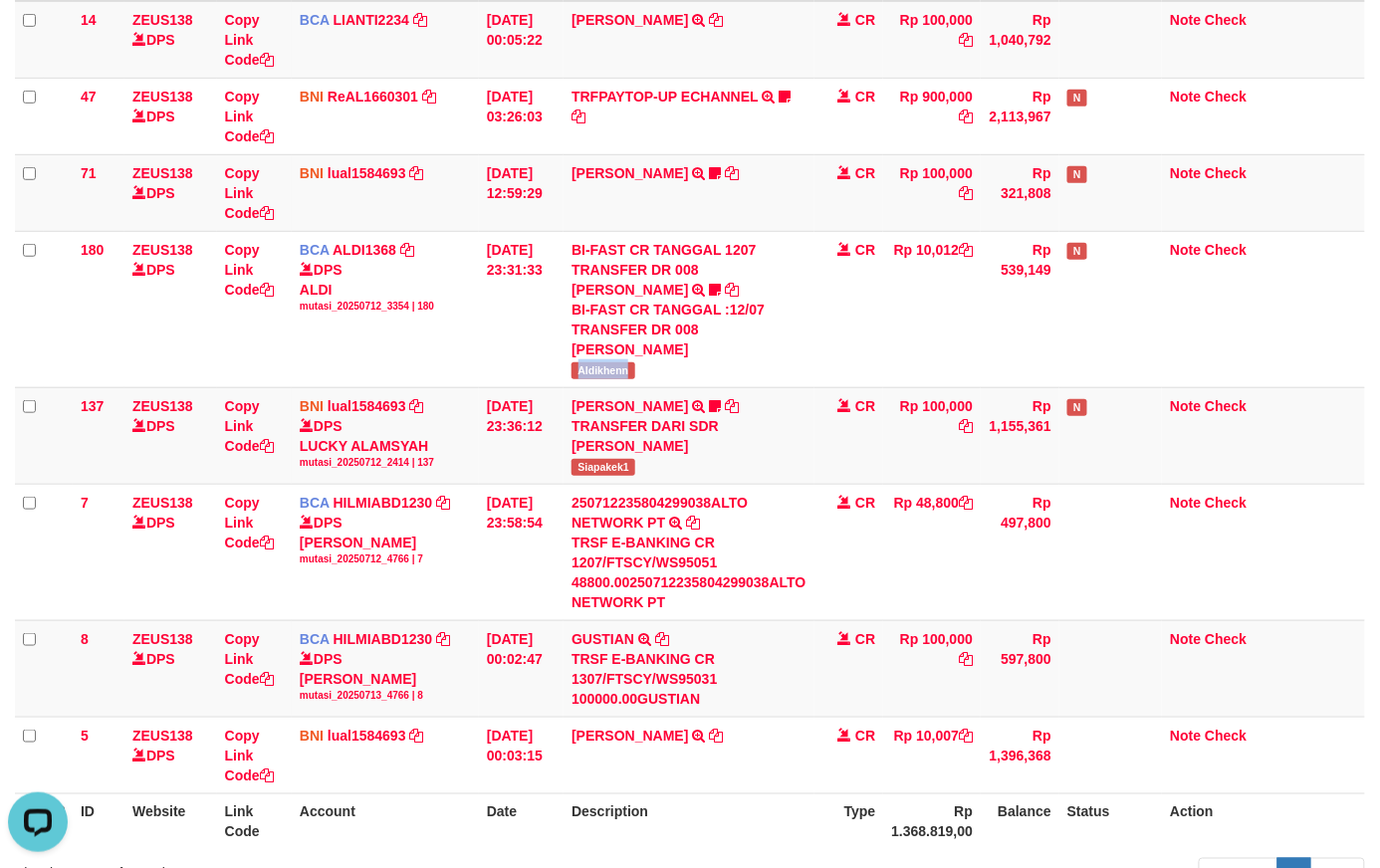 copy on "Aldikhenn" 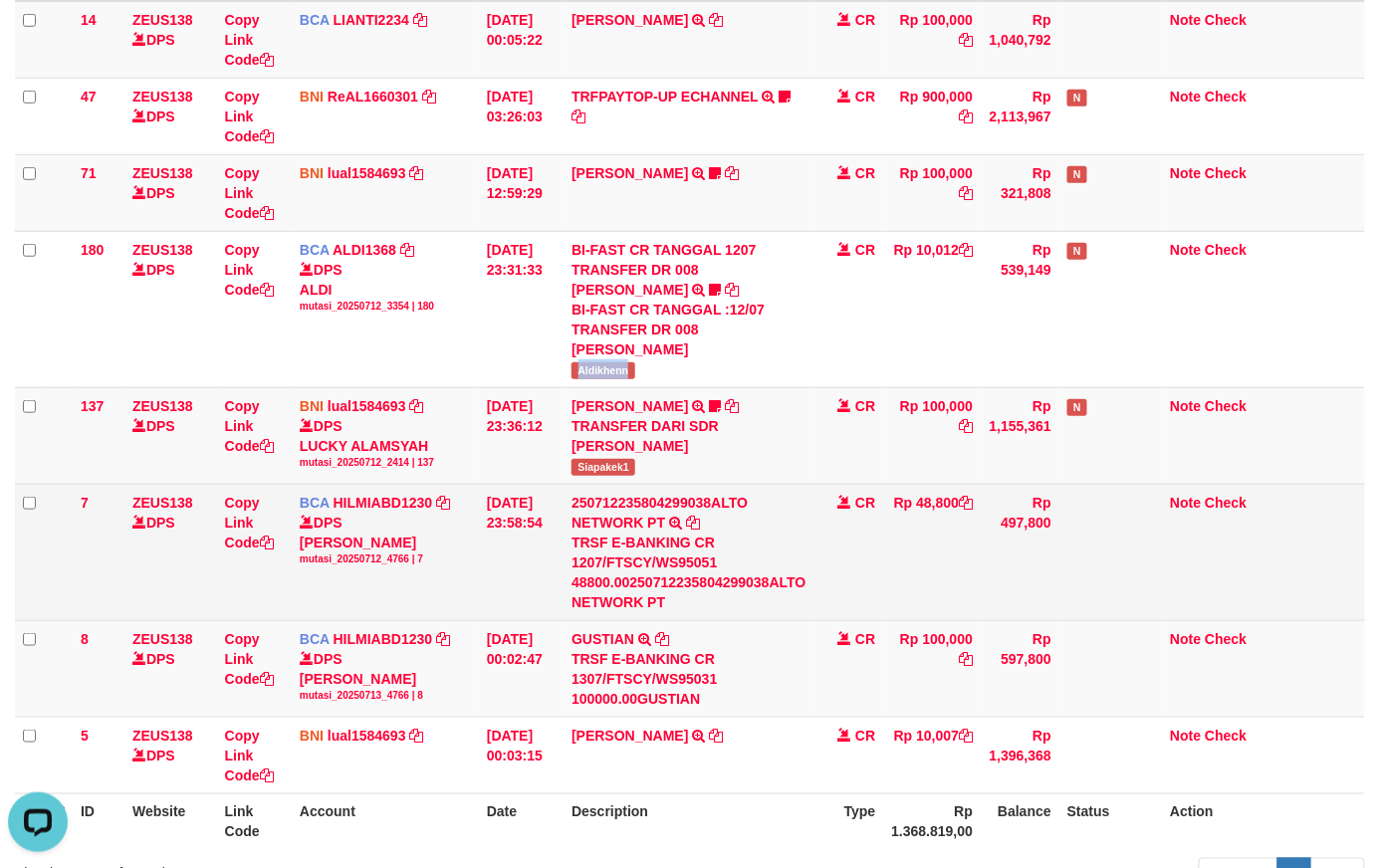 drag, startPoint x: 747, startPoint y: 559, endPoint x: 753, endPoint y: 593, distance: 34.525353 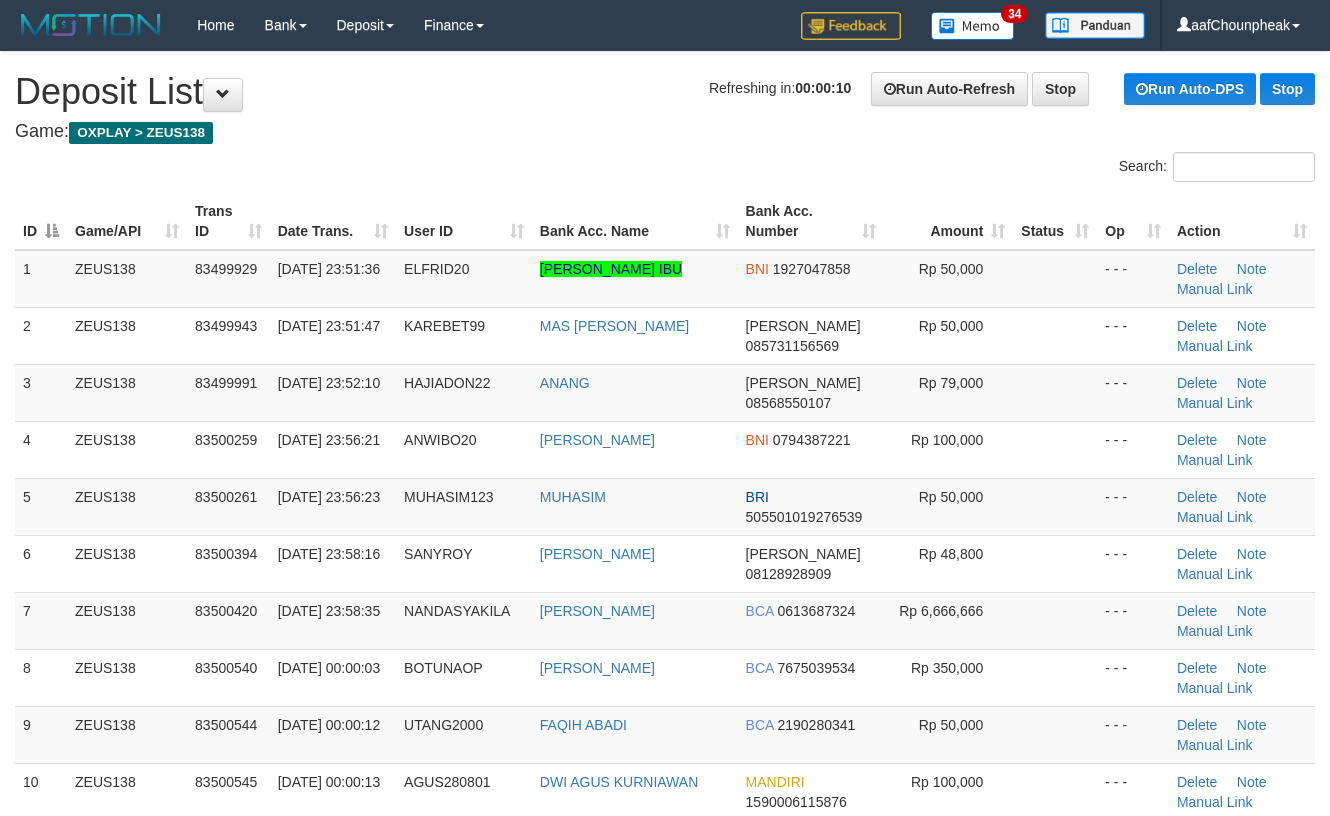 scroll, scrollTop: 662, scrollLeft: 0, axis: vertical 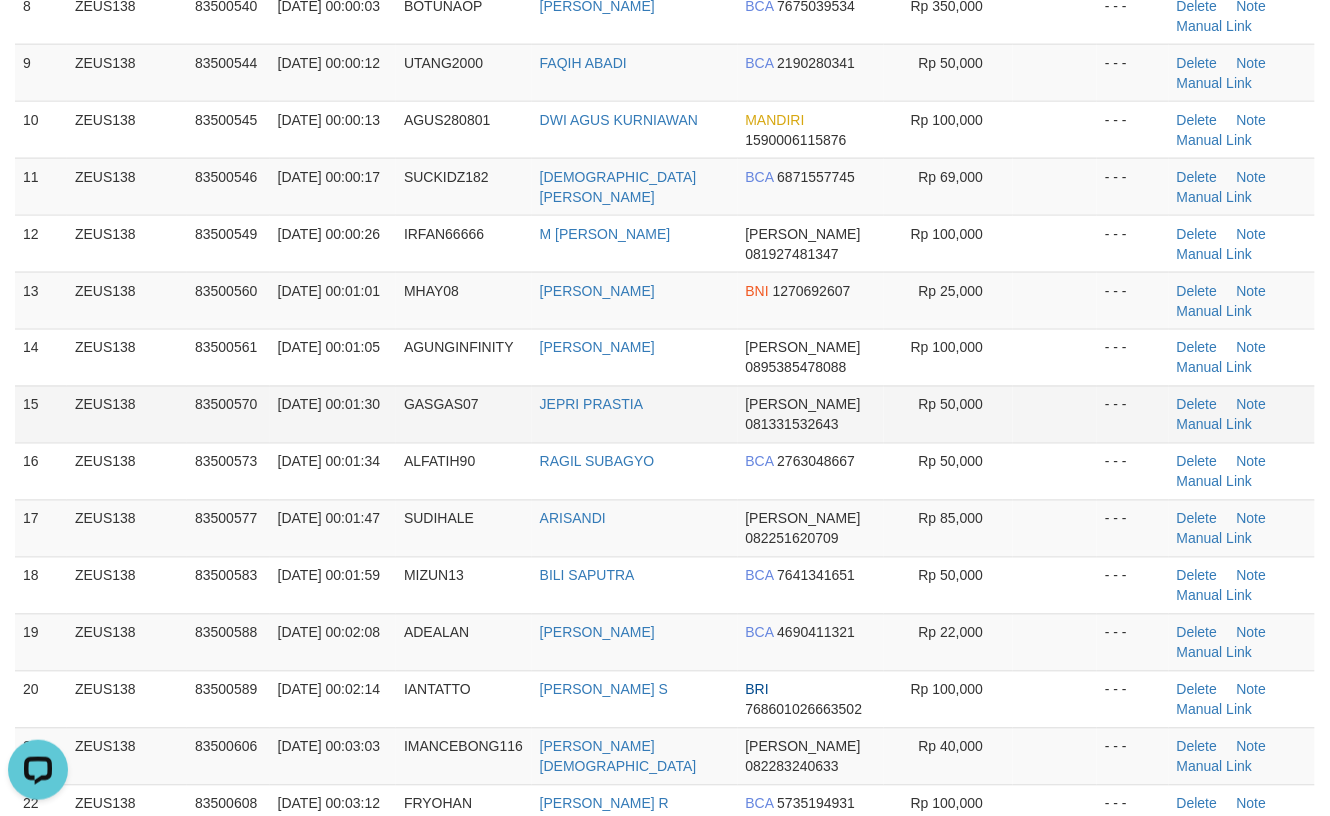 click on "JEPRI PRASTIA" at bounding box center [635, 414] 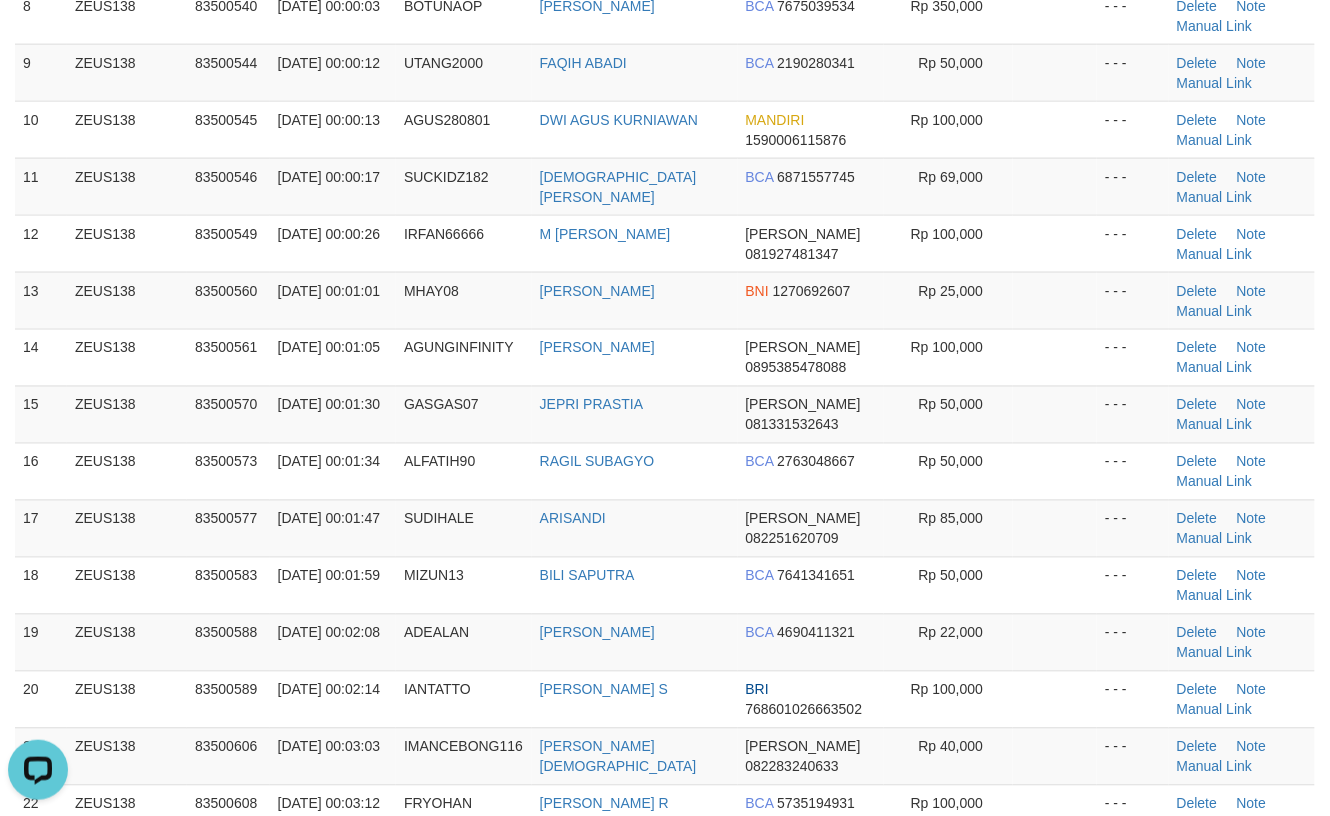 drag, startPoint x: 662, startPoint y: 402, endPoint x: 1344, endPoint y: 365, distance: 683.0029 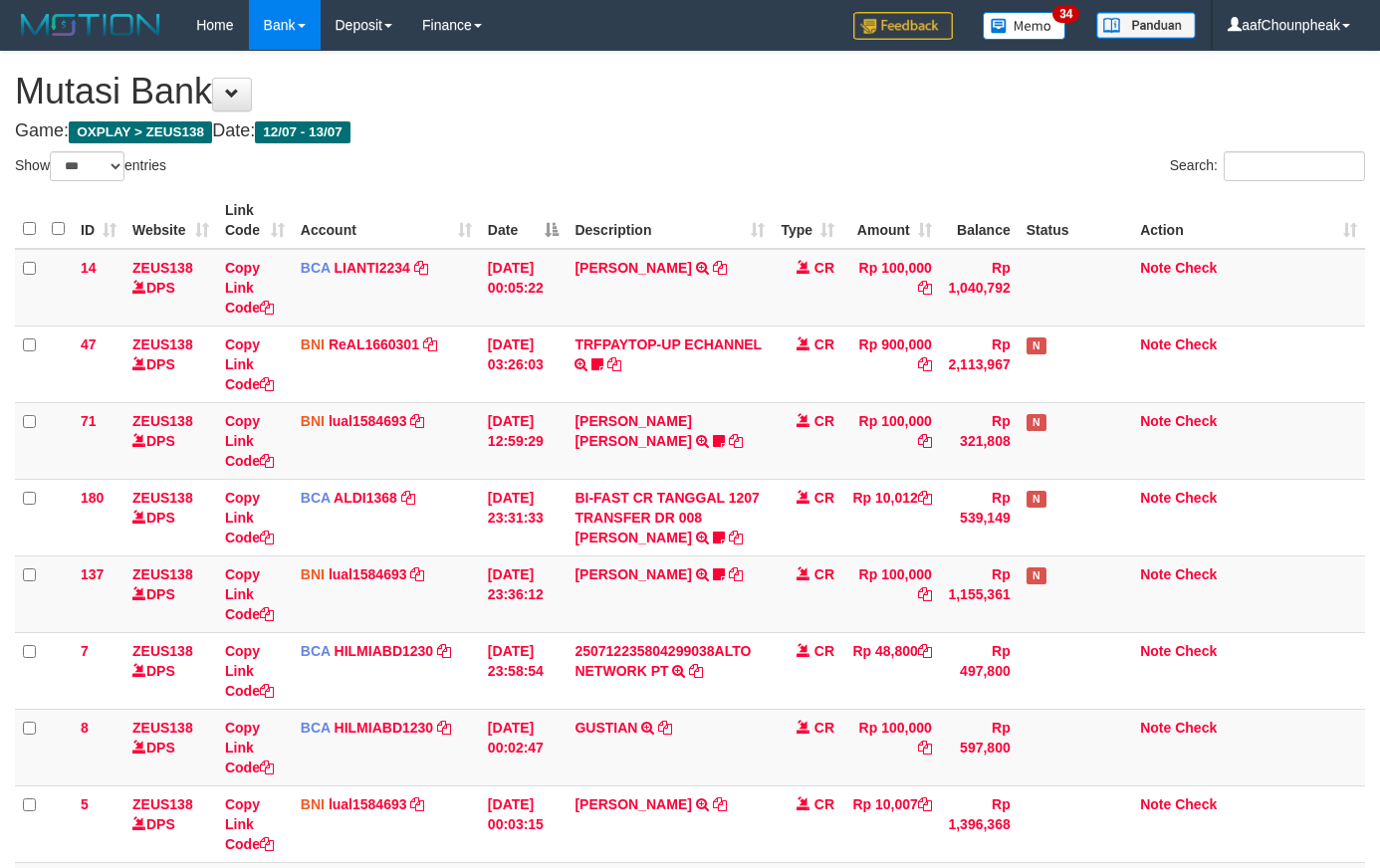 select on "***" 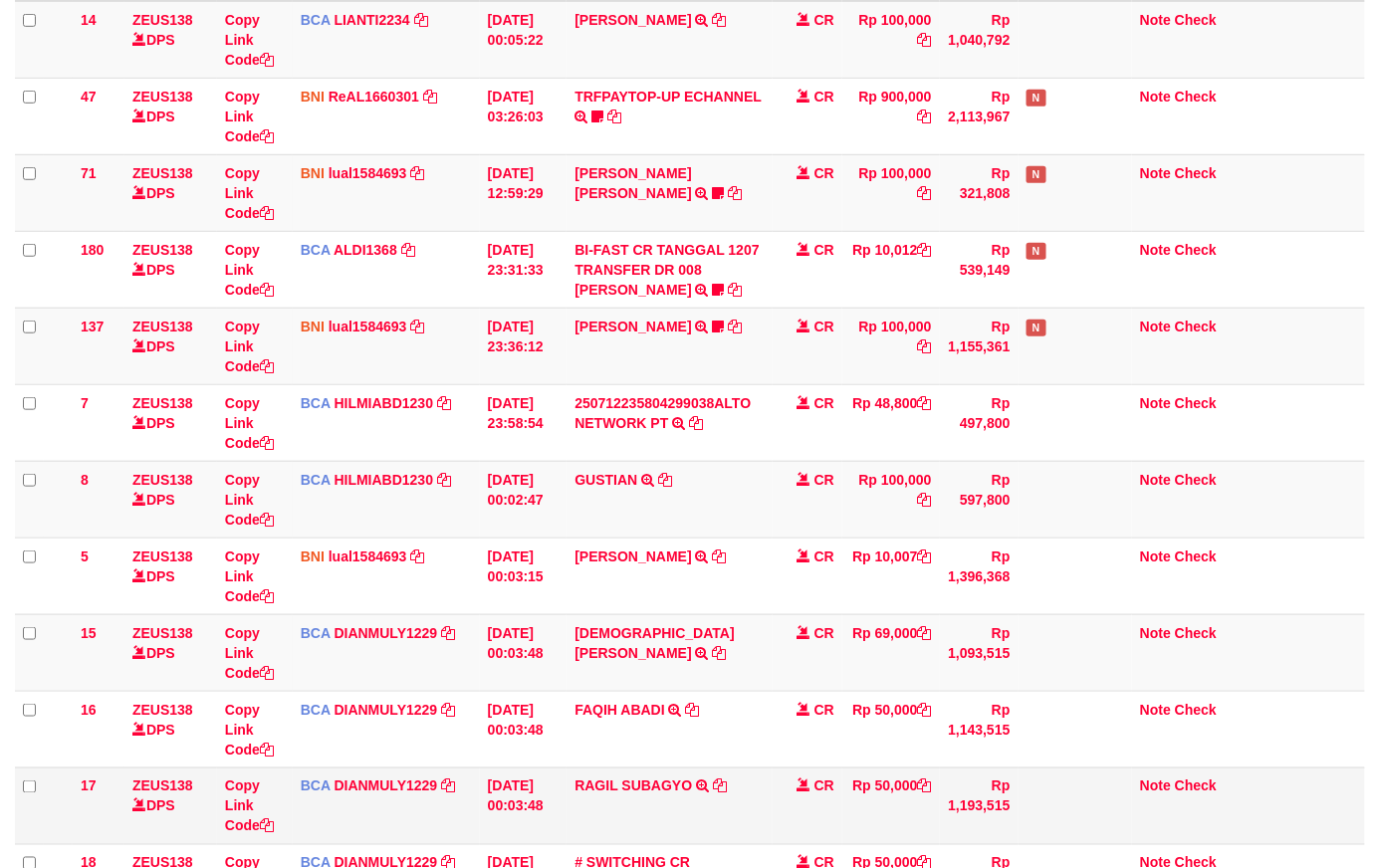 scroll, scrollTop: 514, scrollLeft: 0, axis: vertical 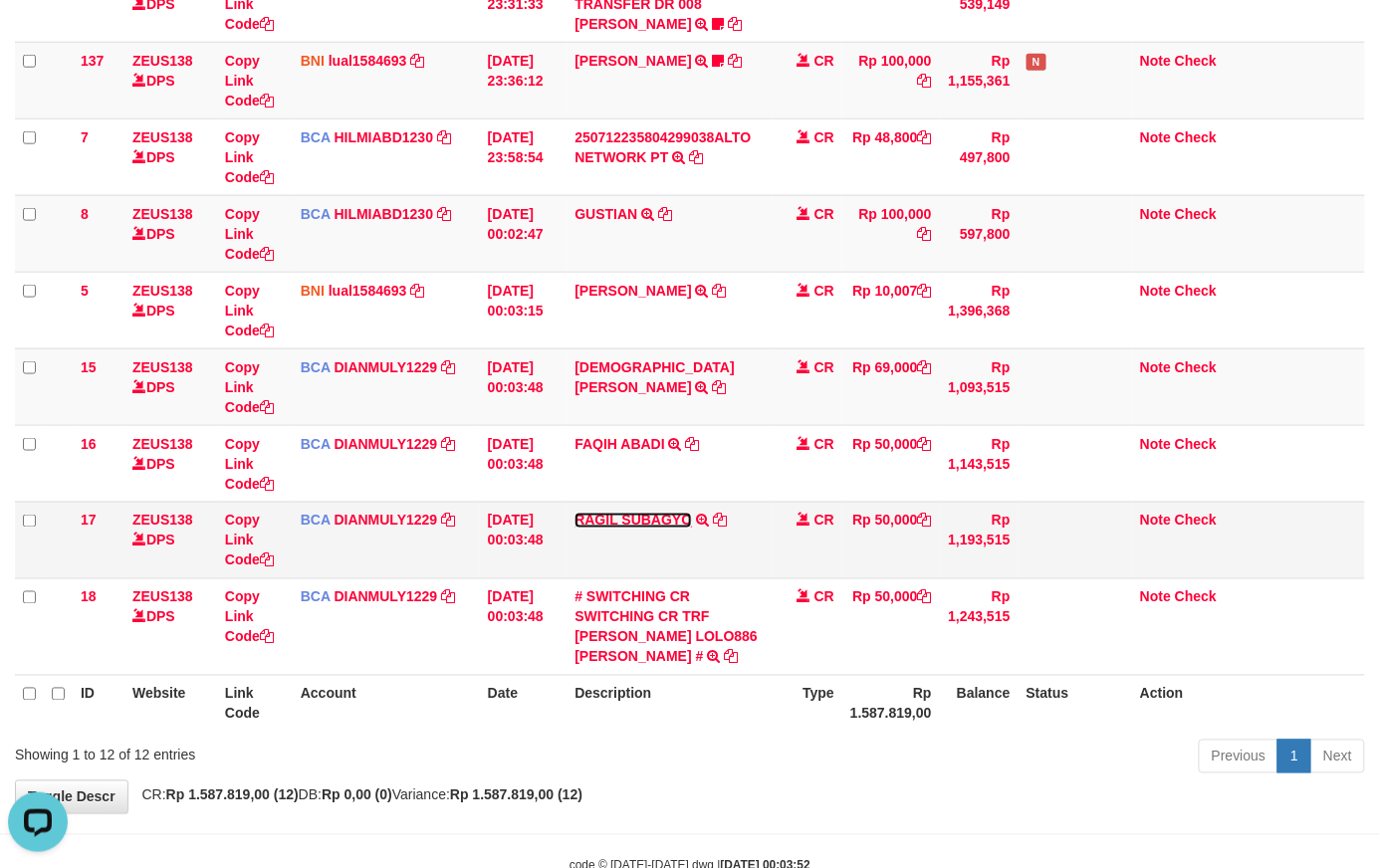 click on "RAGIL SUBAGYO" at bounding box center [633, 521] 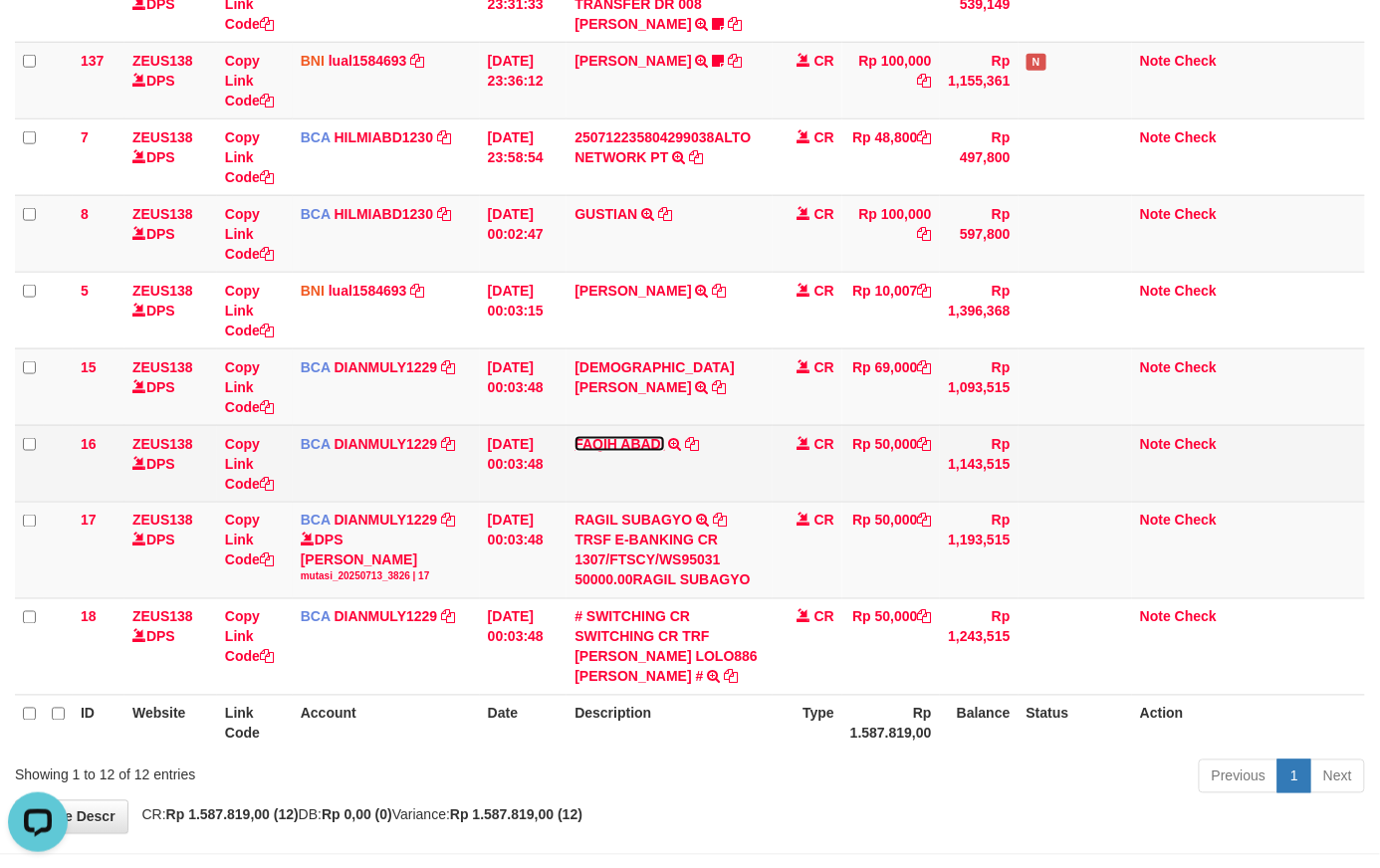 click on "FAQIH ABADI" at bounding box center [619, 444] 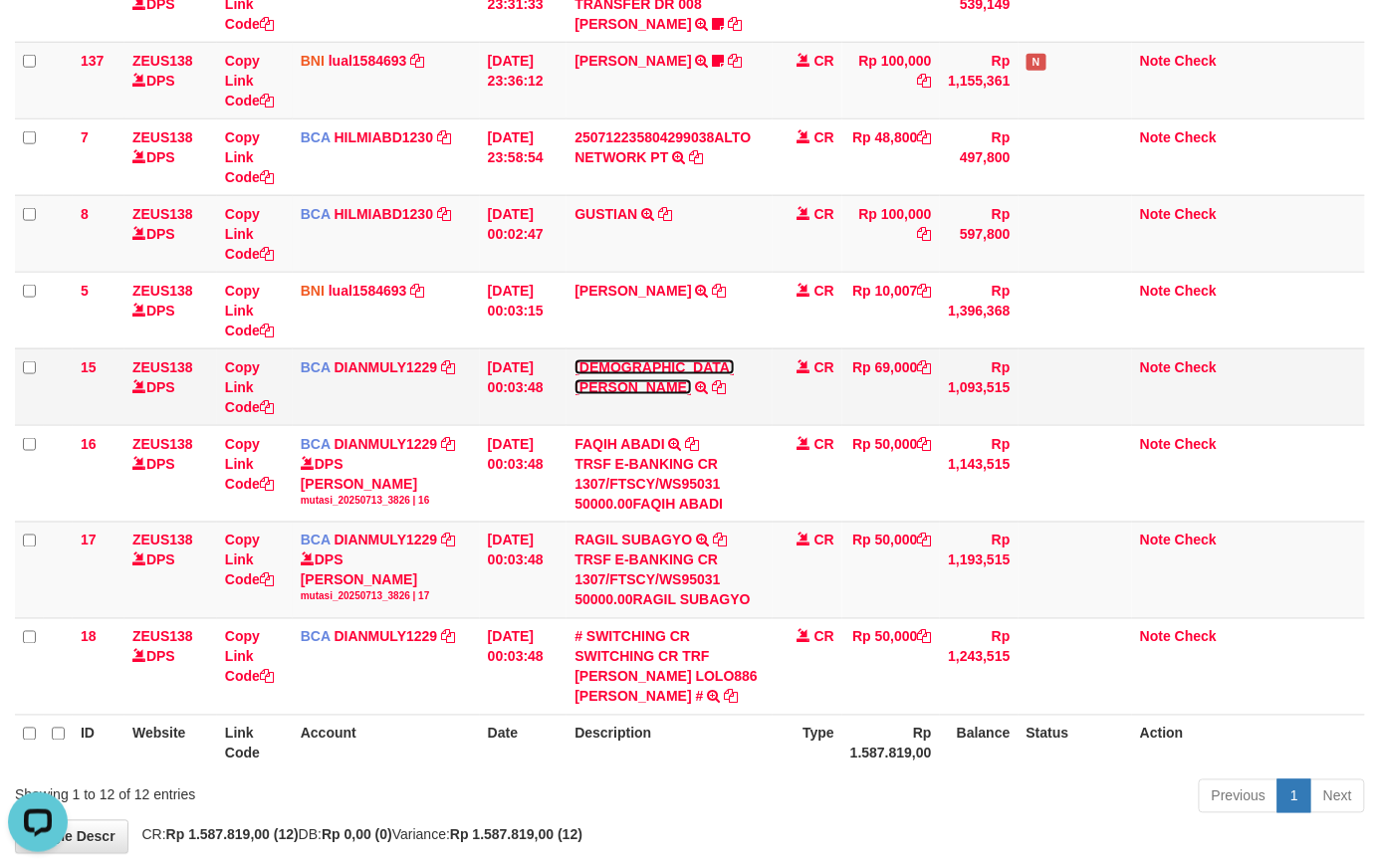 click on "MUHAMMAD AULIA" at bounding box center (654, 377) 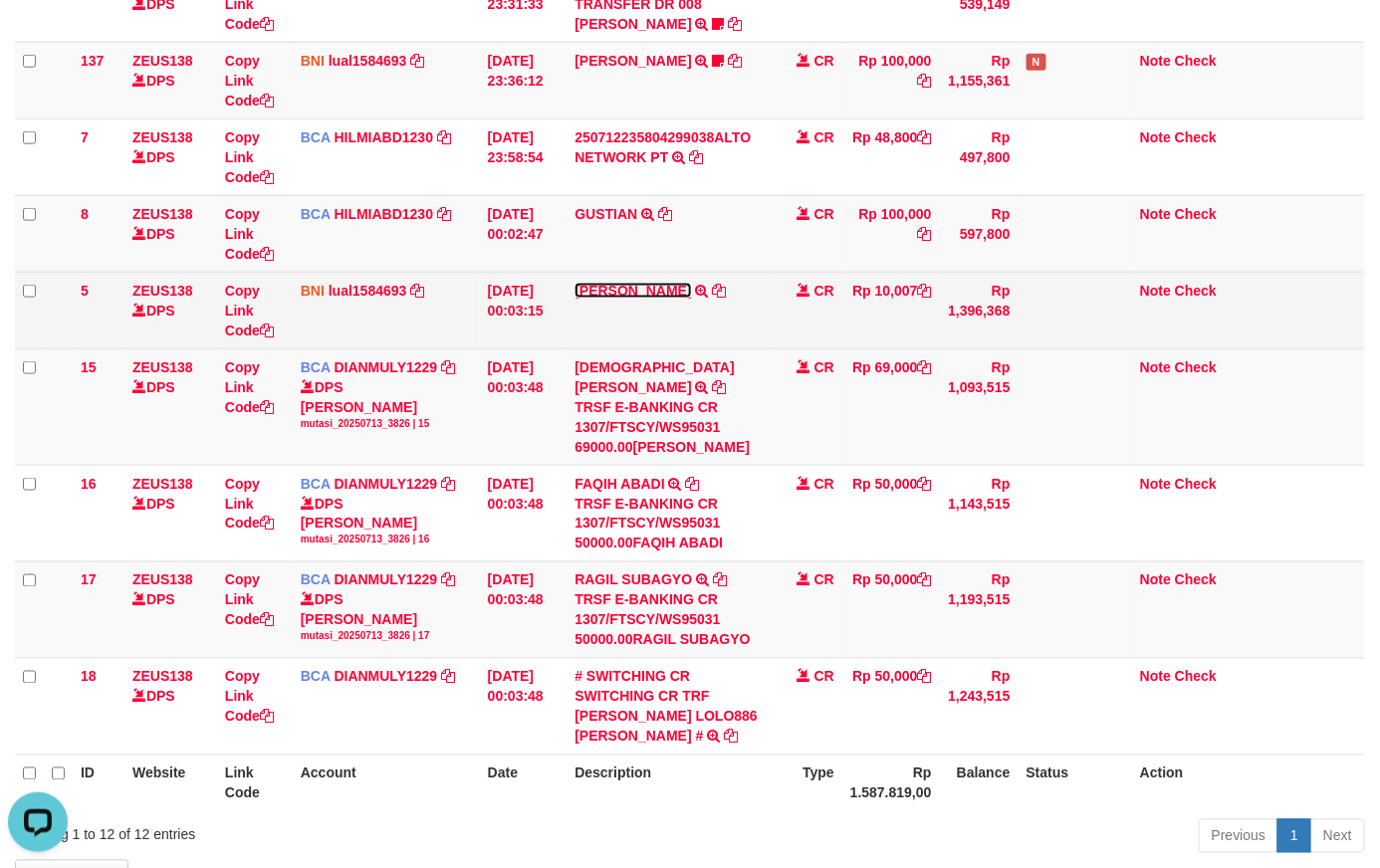 click on "ABDUL ROHIM" at bounding box center [632, 291] 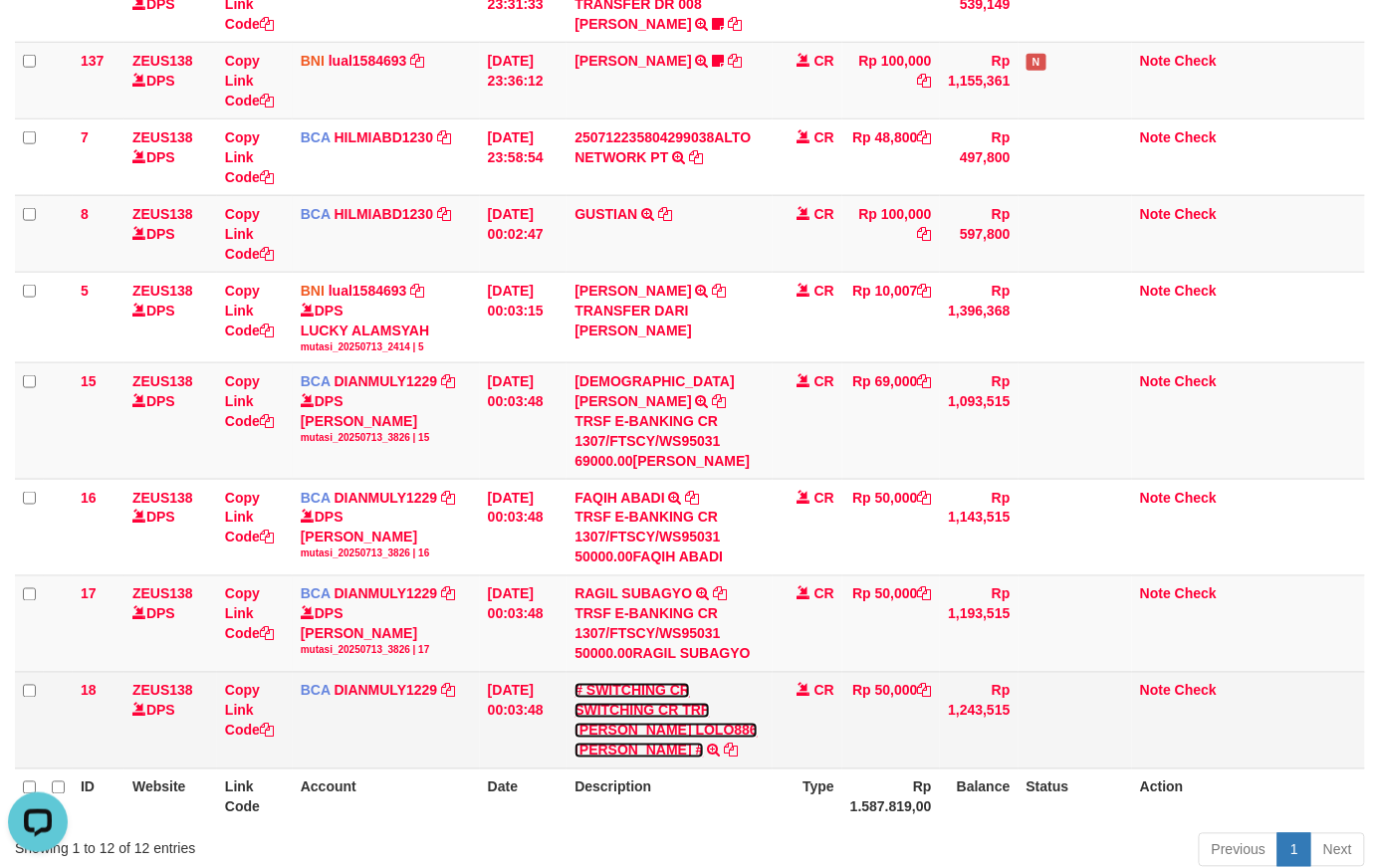 click on "# SWITCHING CR SWITCHING CR TRF POLLI RONALDO LOLO886 DANA #" at bounding box center [666, 721] 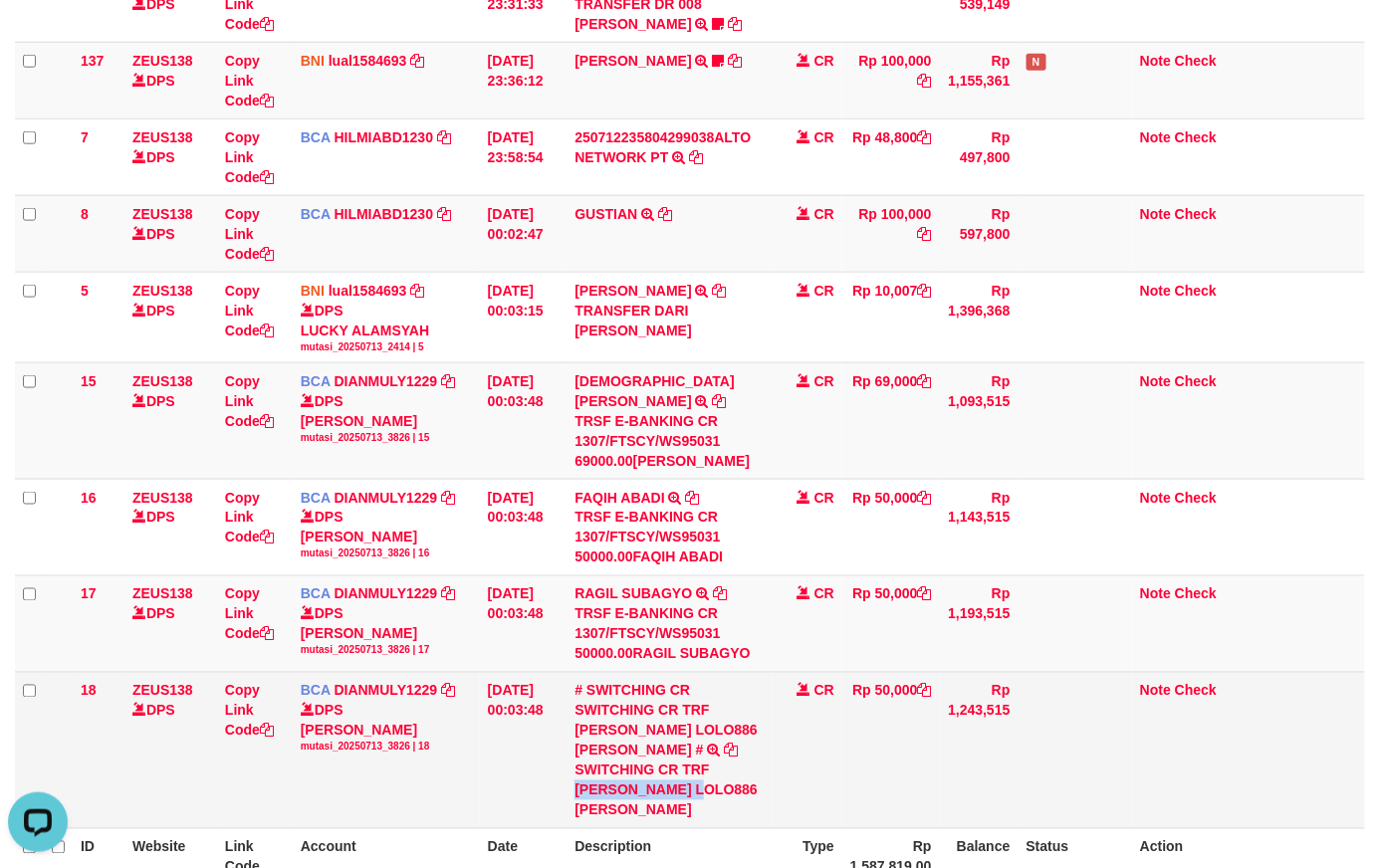 drag, startPoint x: 715, startPoint y: 747, endPoint x: 657, endPoint y: 776, distance: 64.84597 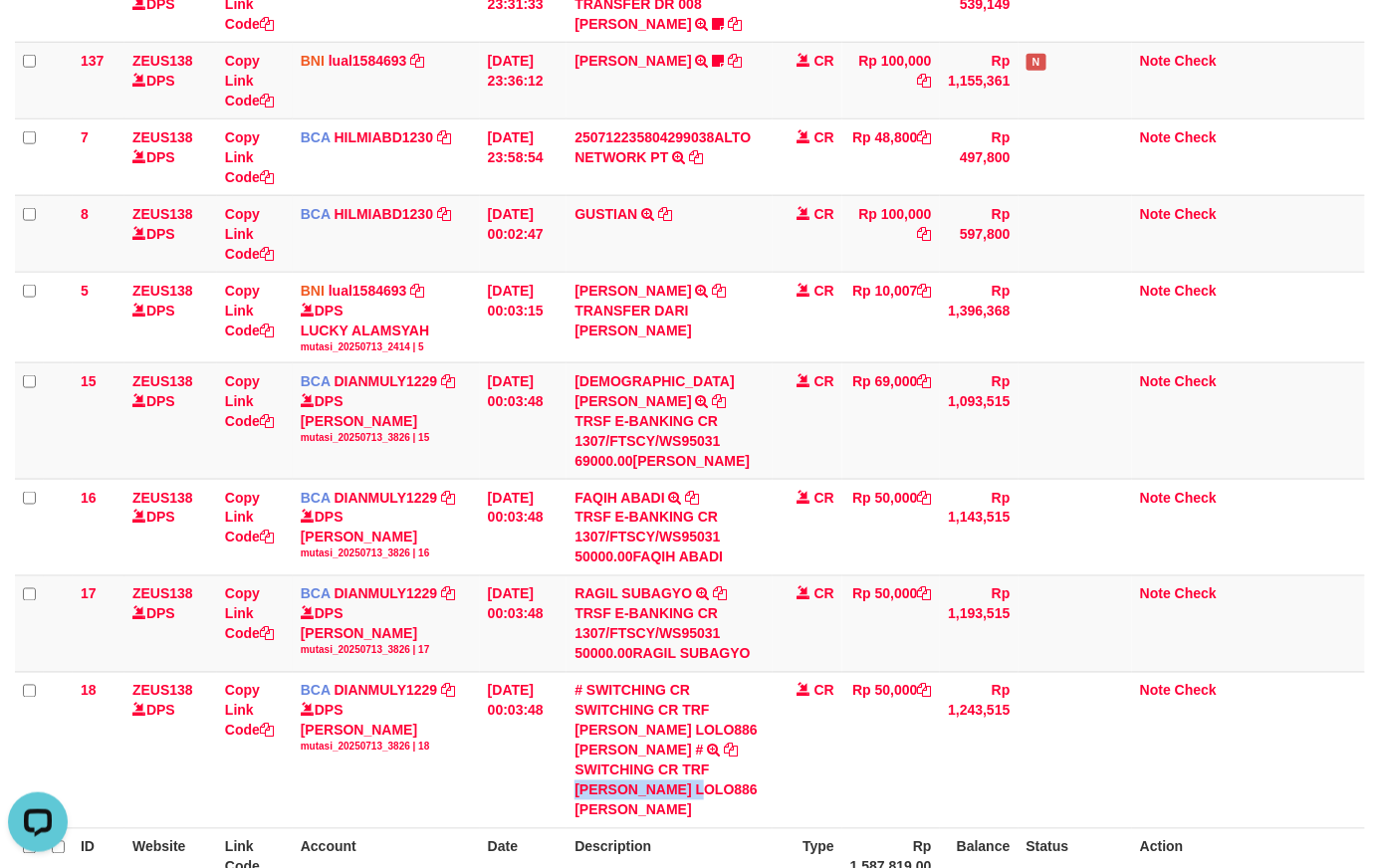 copy on "POLLI RONALDO L" 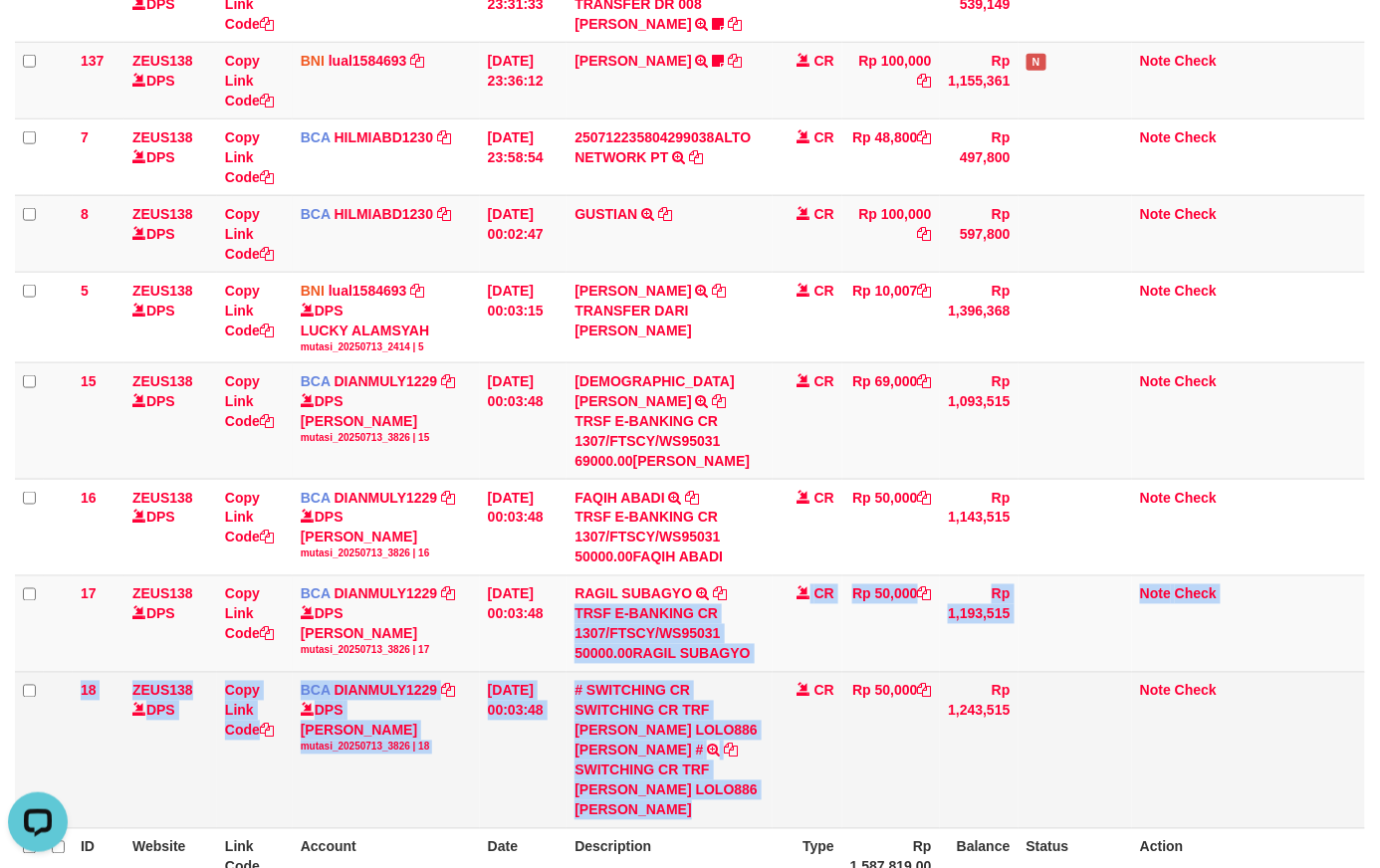 drag, startPoint x: 775, startPoint y: 634, endPoint x: 795, endPoint y: 658, distance: 31.241 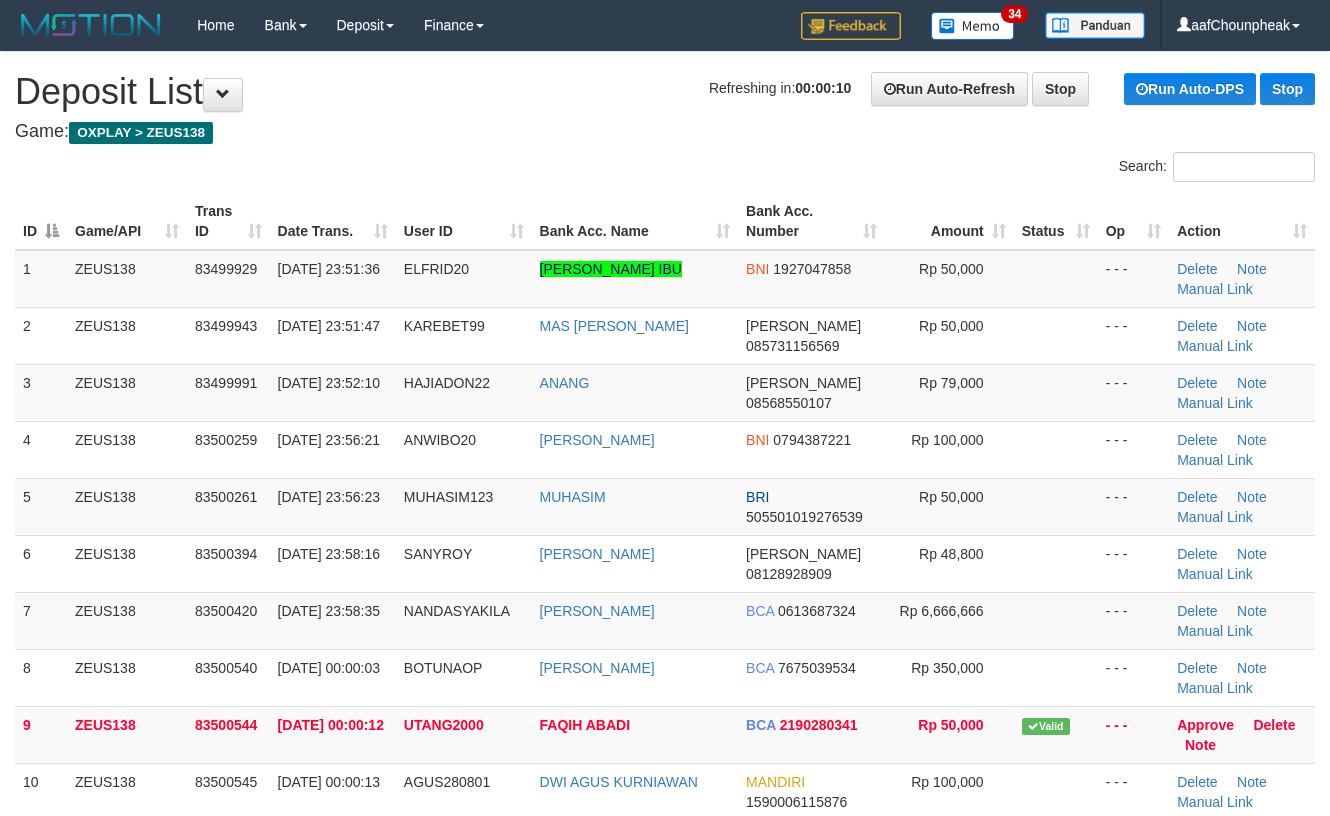 scroll, scrollTop: 662, scrollLeft: 0, axis: vertical 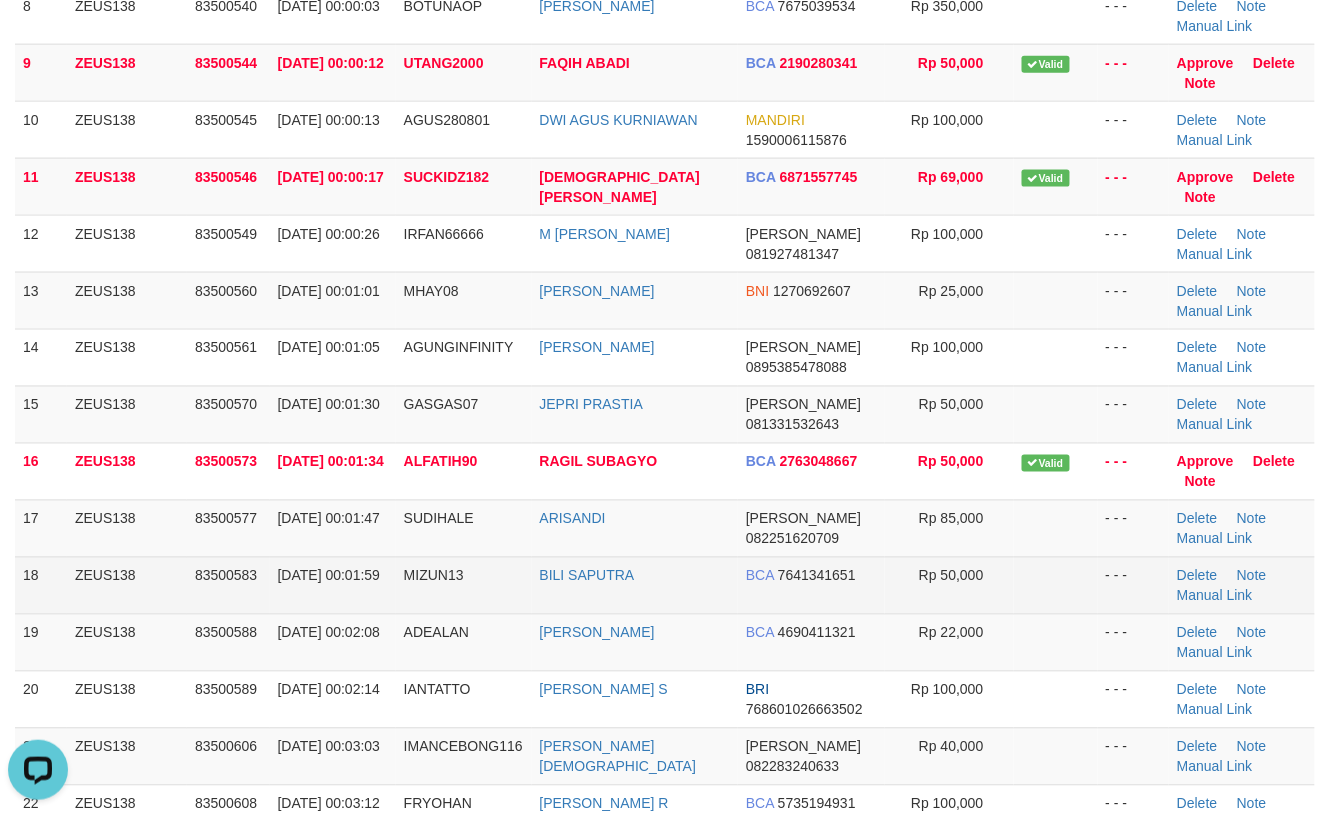 click on "BILI SAPUTRA" at bounding box center [635, 585] 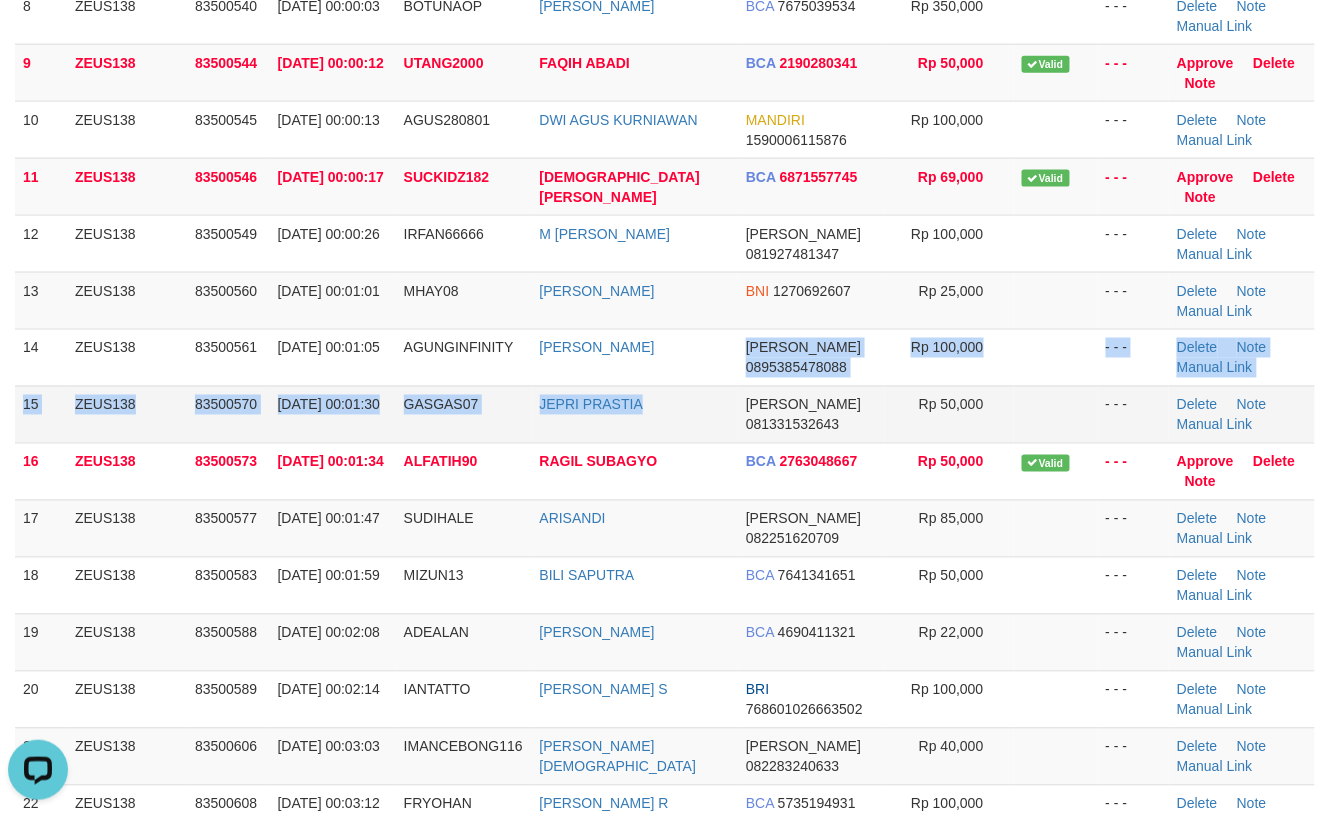 drag, startPoint x: 681, startPoint y: 366, endPoint x: 693, endPoint y: 396, distance: 32.31099 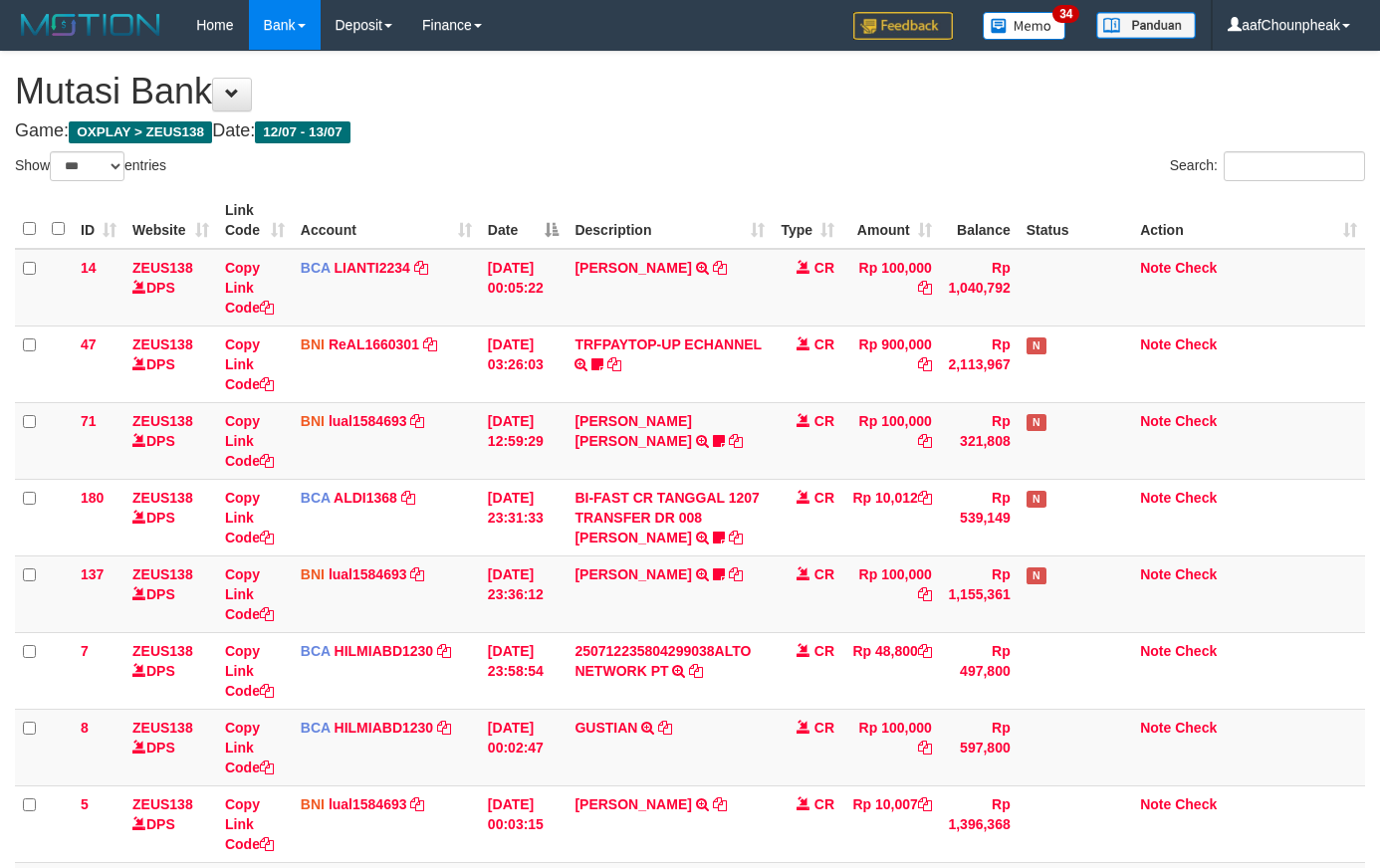 select on "***" 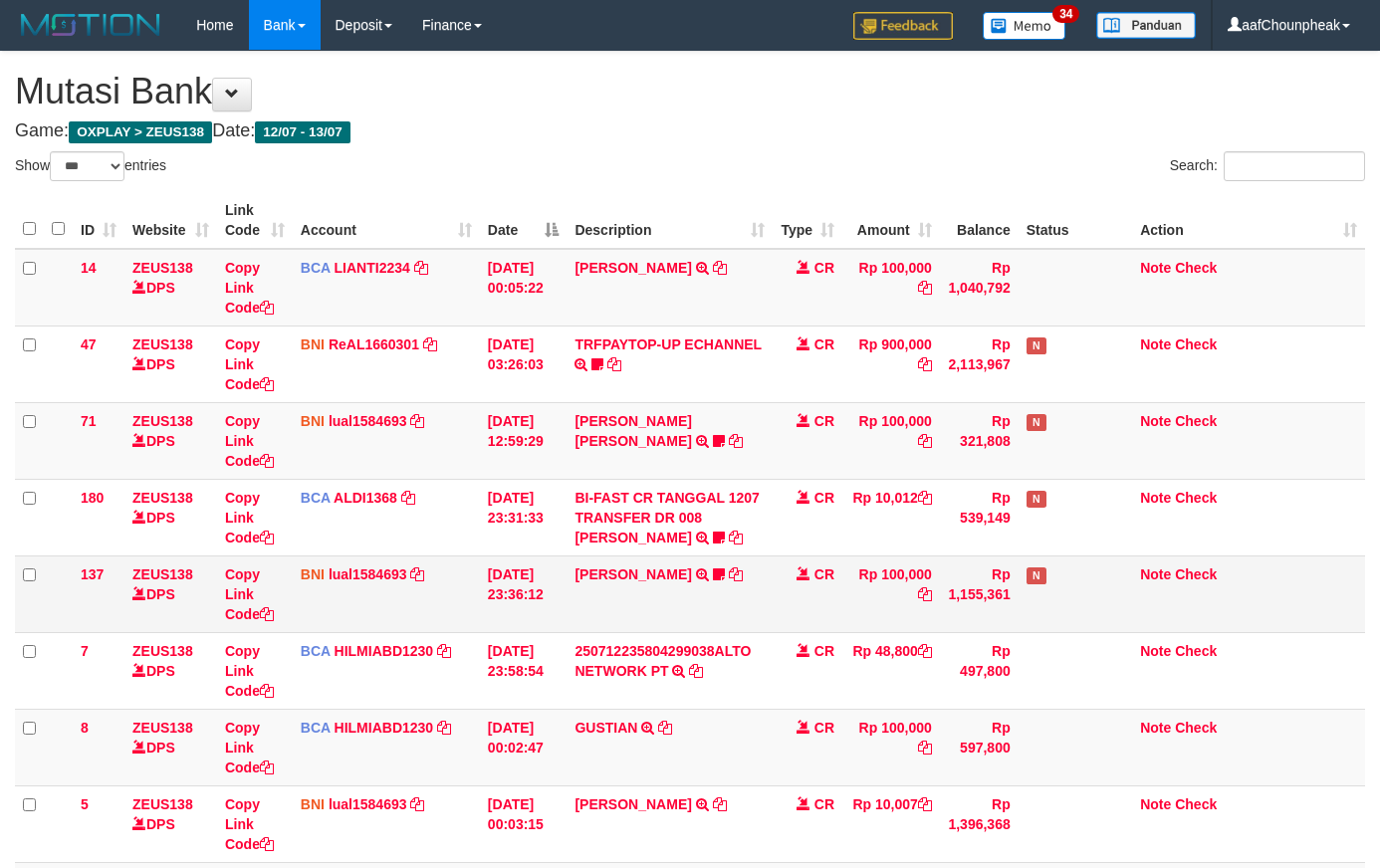 scroll, scrollTop: 0, scrollLeft: 0, axis: both 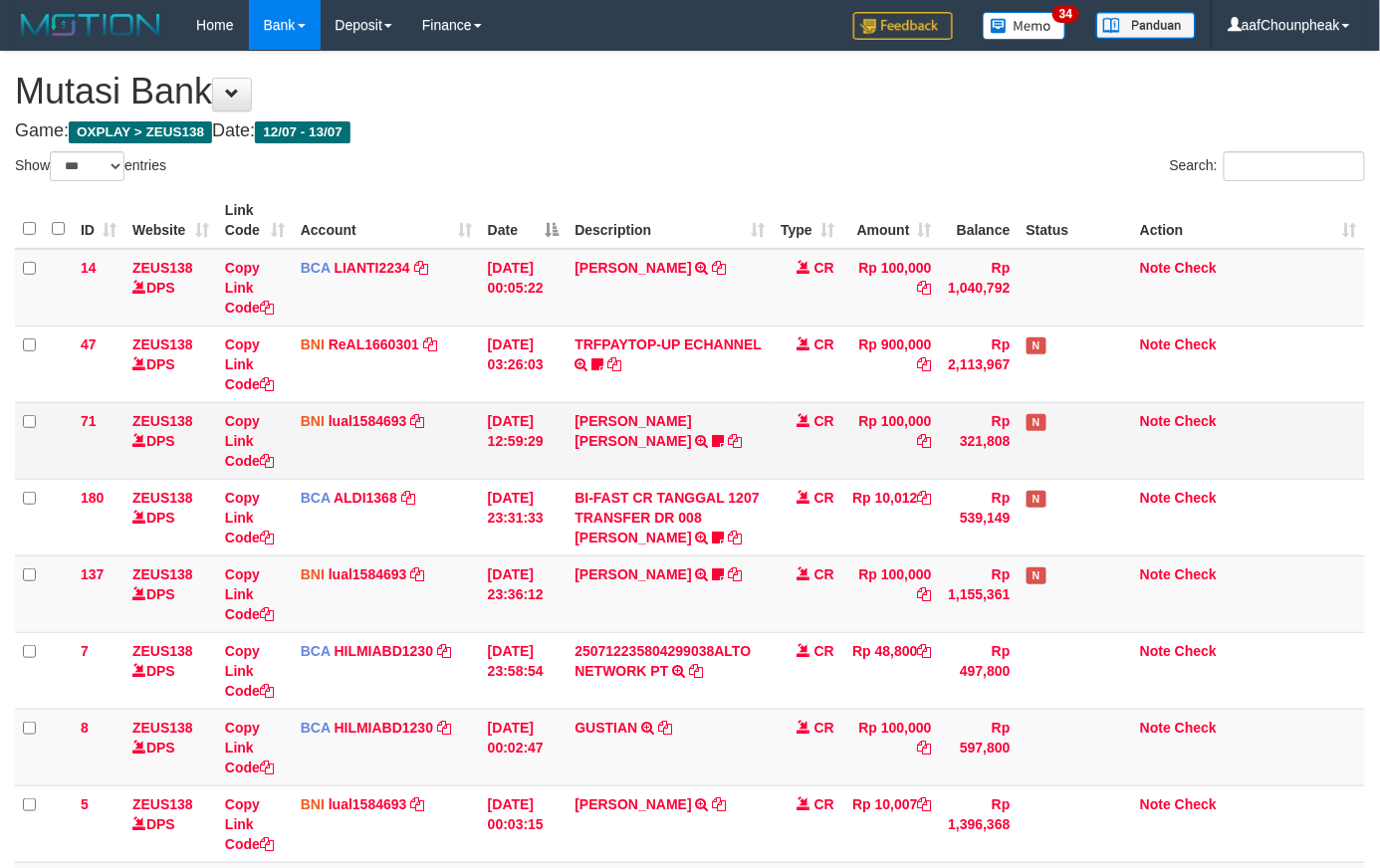 drag, startPoint x: 789, startPoint y: 605, endPoint x: 125, endPoint y: 447, distance: 682.53938 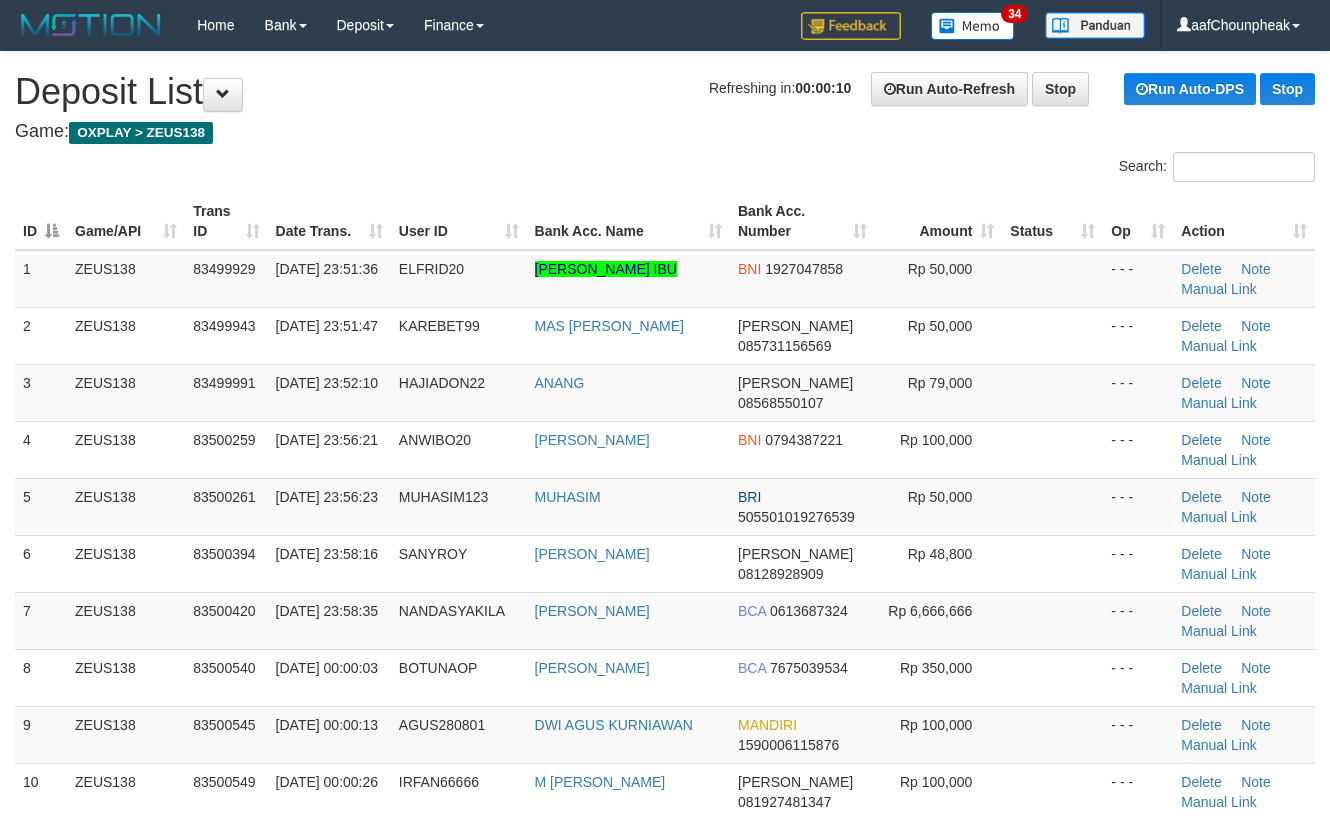 scroll, scrollTop: 662, scrollLeft: 0, axis: vertical 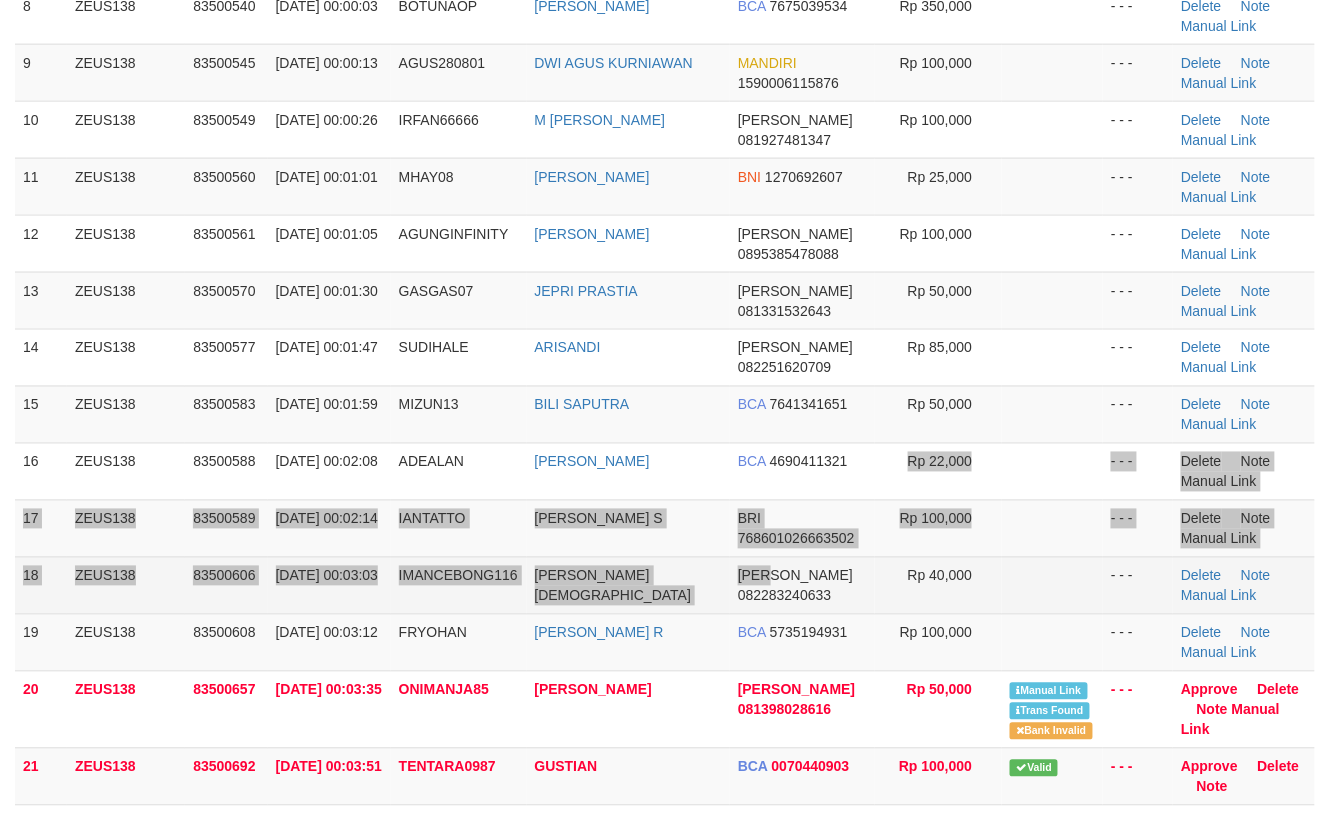 drag, startPoint x: 837, startPoint y: 469, endPoint x: 776, endPoint y: 580, distance: 126.65702 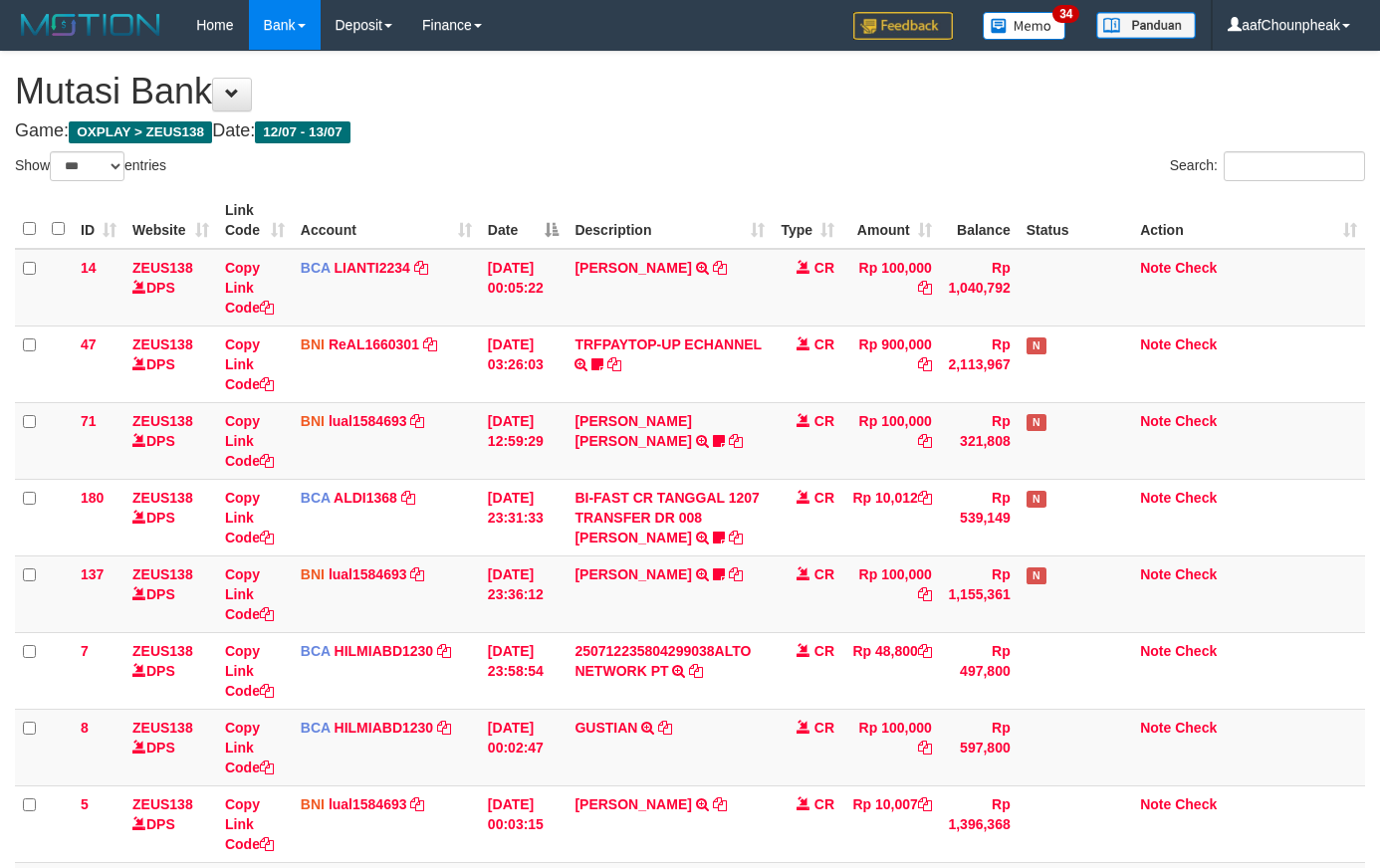 select on "***" 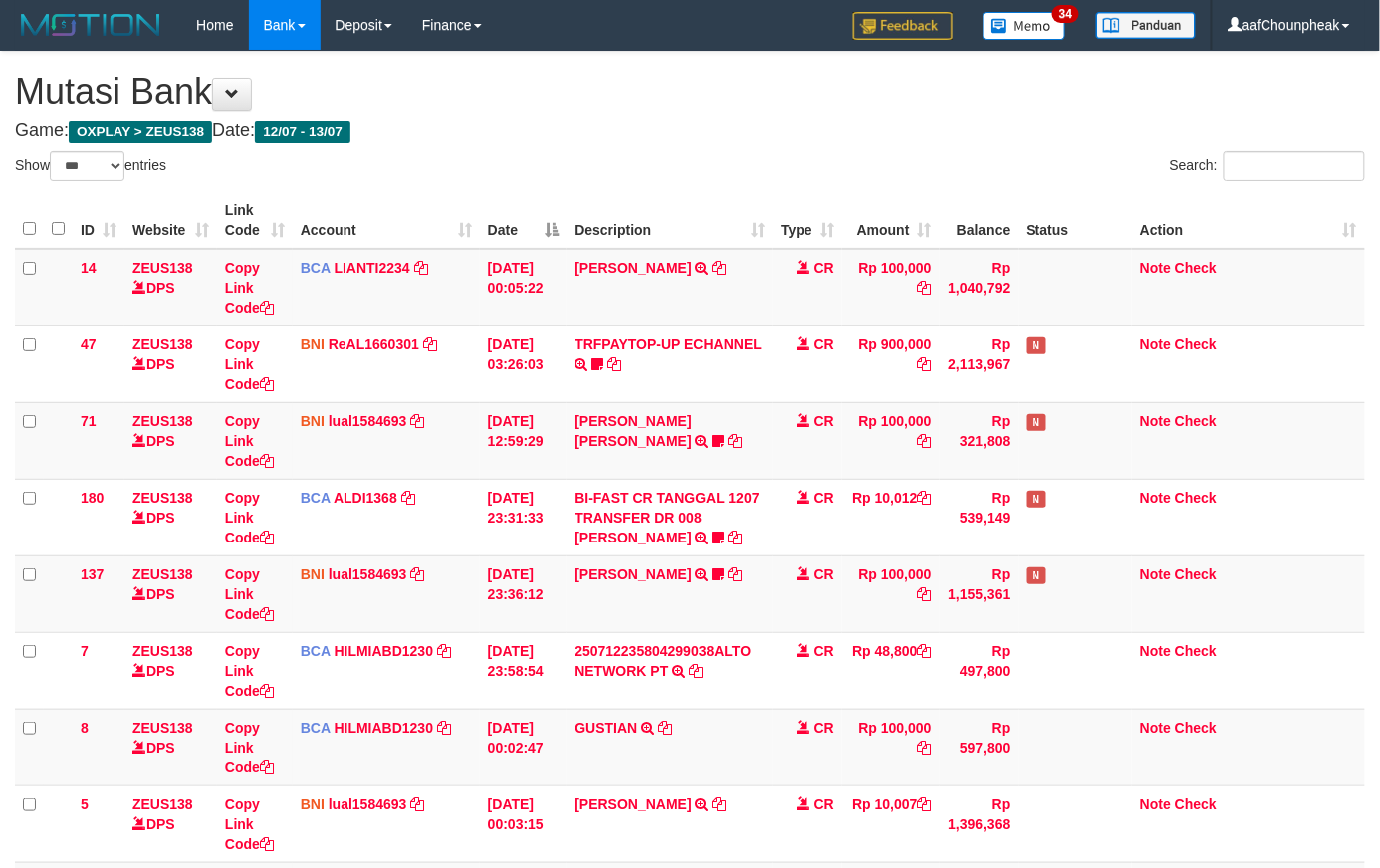scroll, scrollTop: 344, scrollLeft: 0, axis: vertical 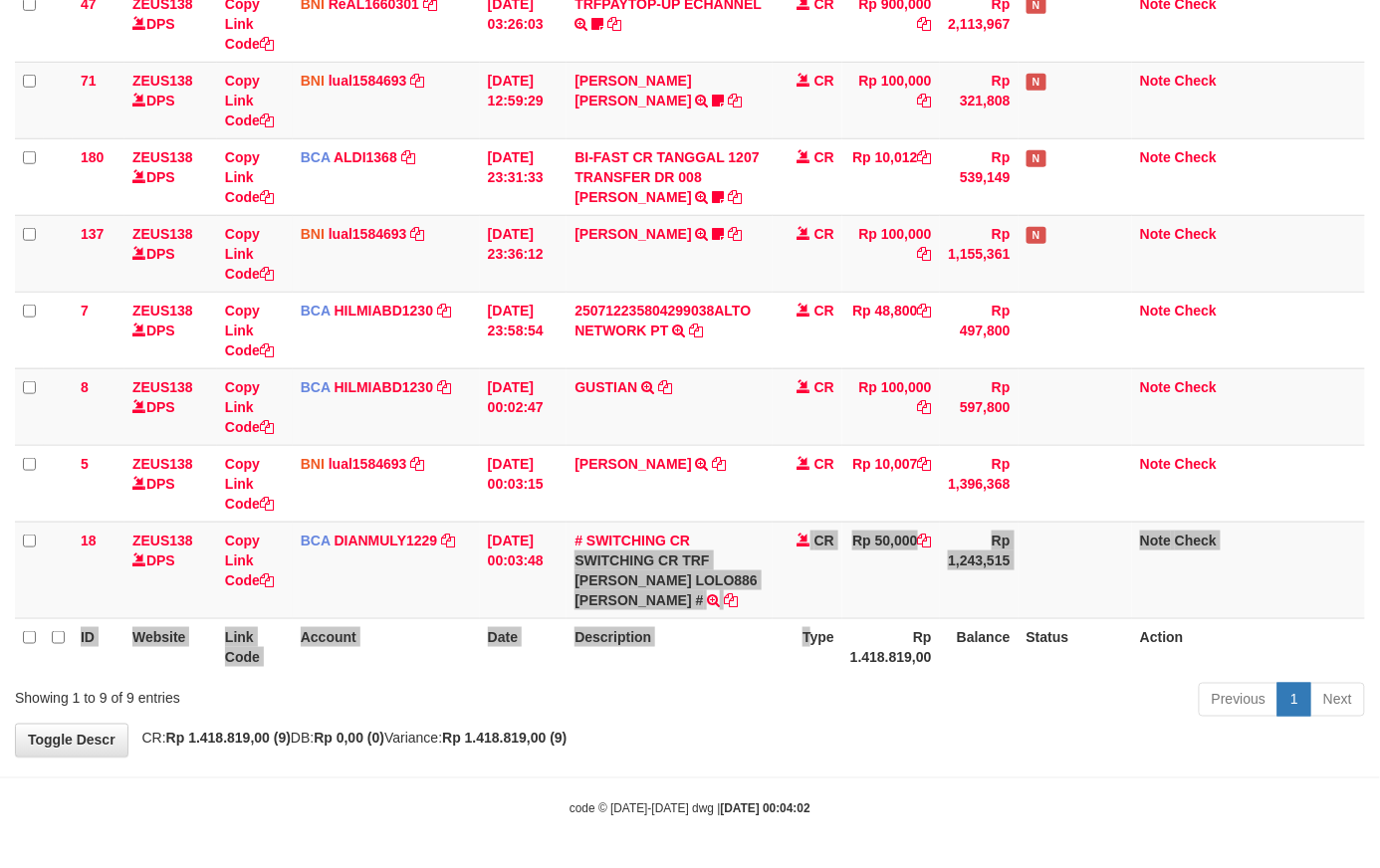 drag, startPoint x: 802, startPoint y: 618, endPoint x: 810, endPoint y: 637, distance: 20.615528 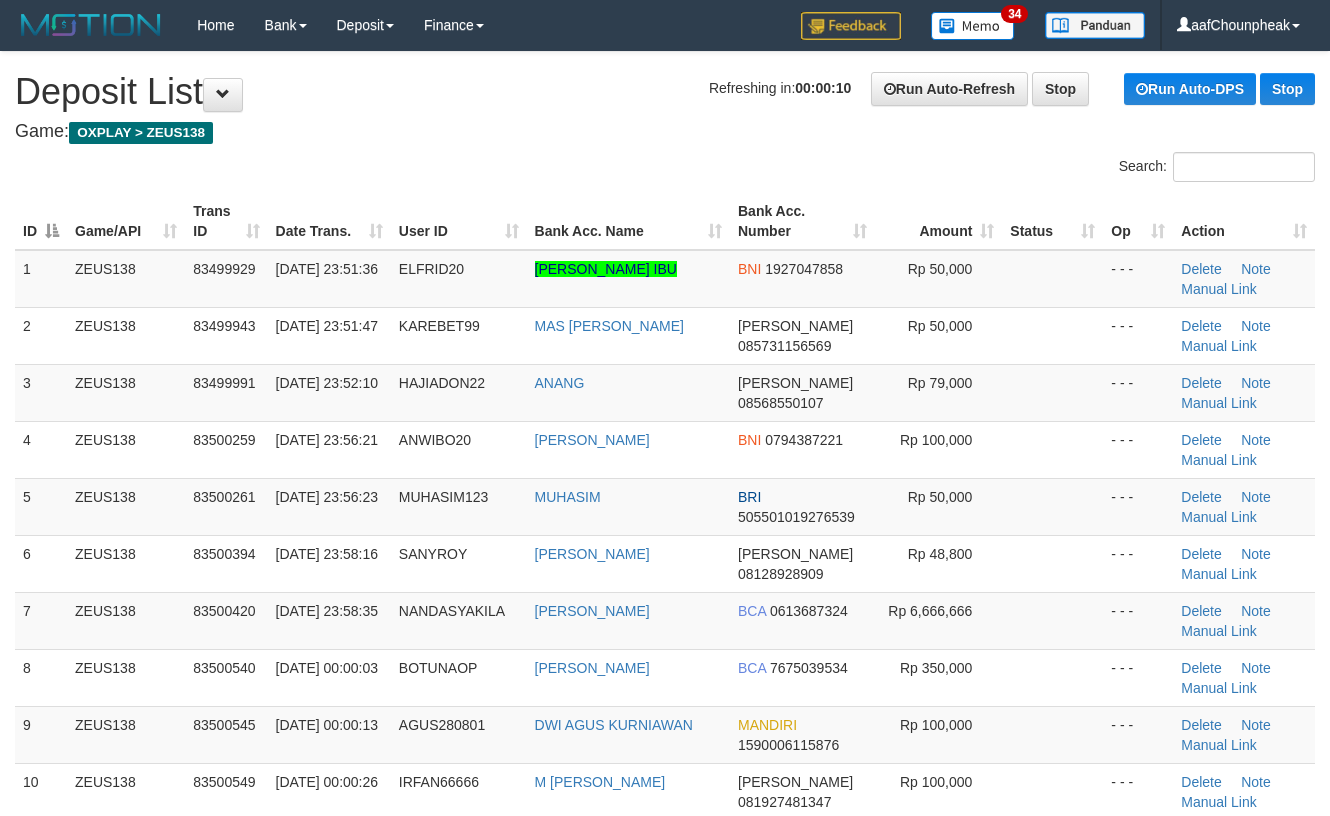 scroll, scrollTop: 662, scrollLeft: 0, axis: vertical 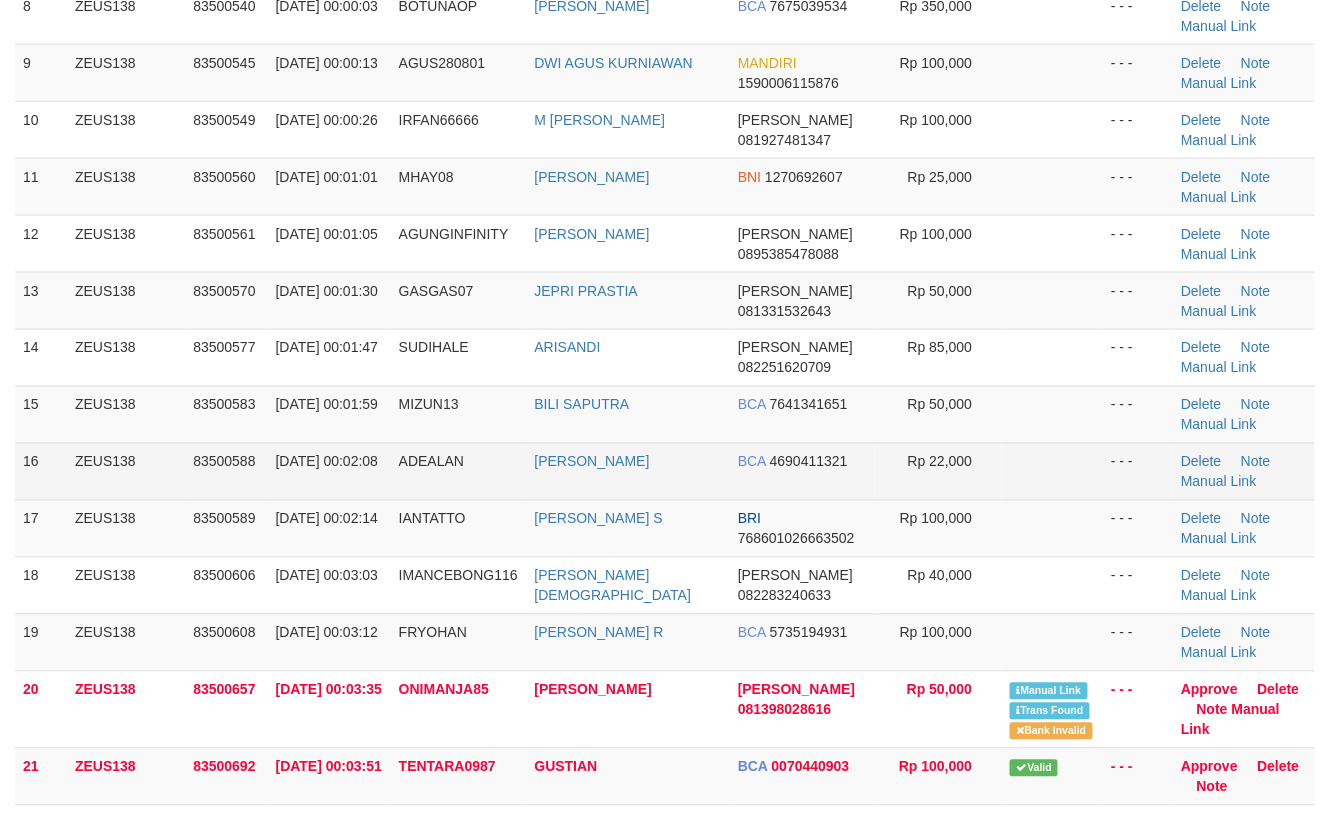 drag, startPoint x: 692, startPoint y: 458, endPoint x: 706, endPoint y: 462, distance: 14.56022 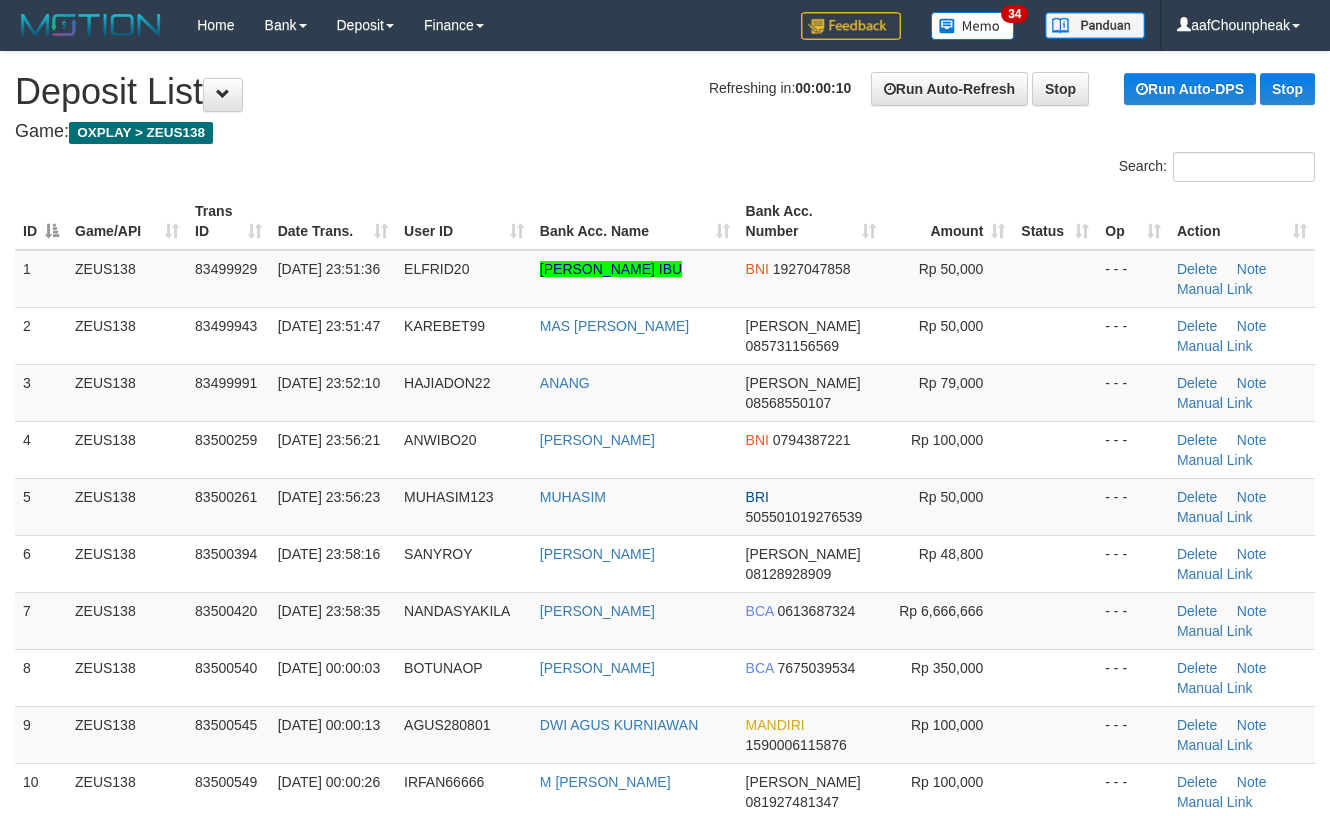 scroll, scrollTop: 662, scrollLeft: 0, axis: vertical 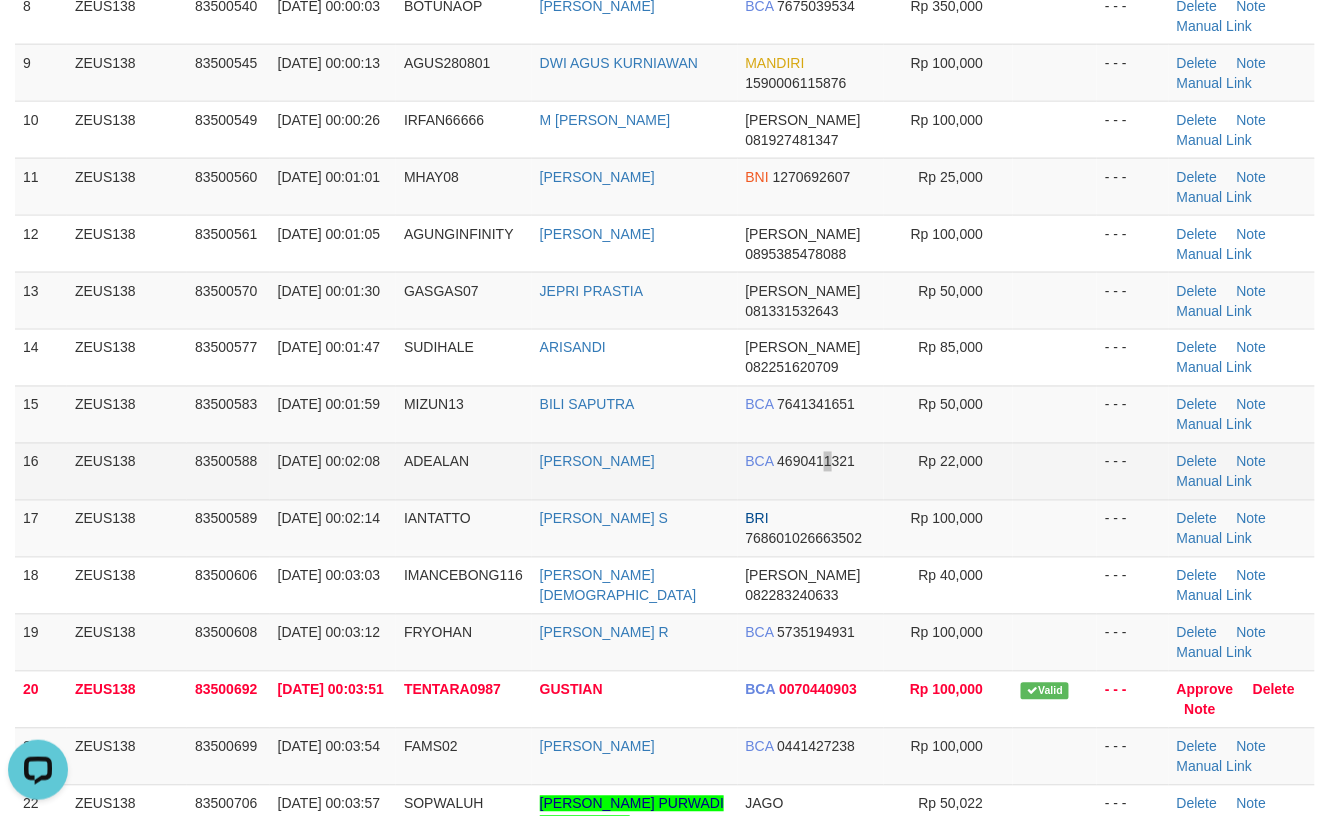 click on "BCA
4690411321" at bounding box center (811, 471) 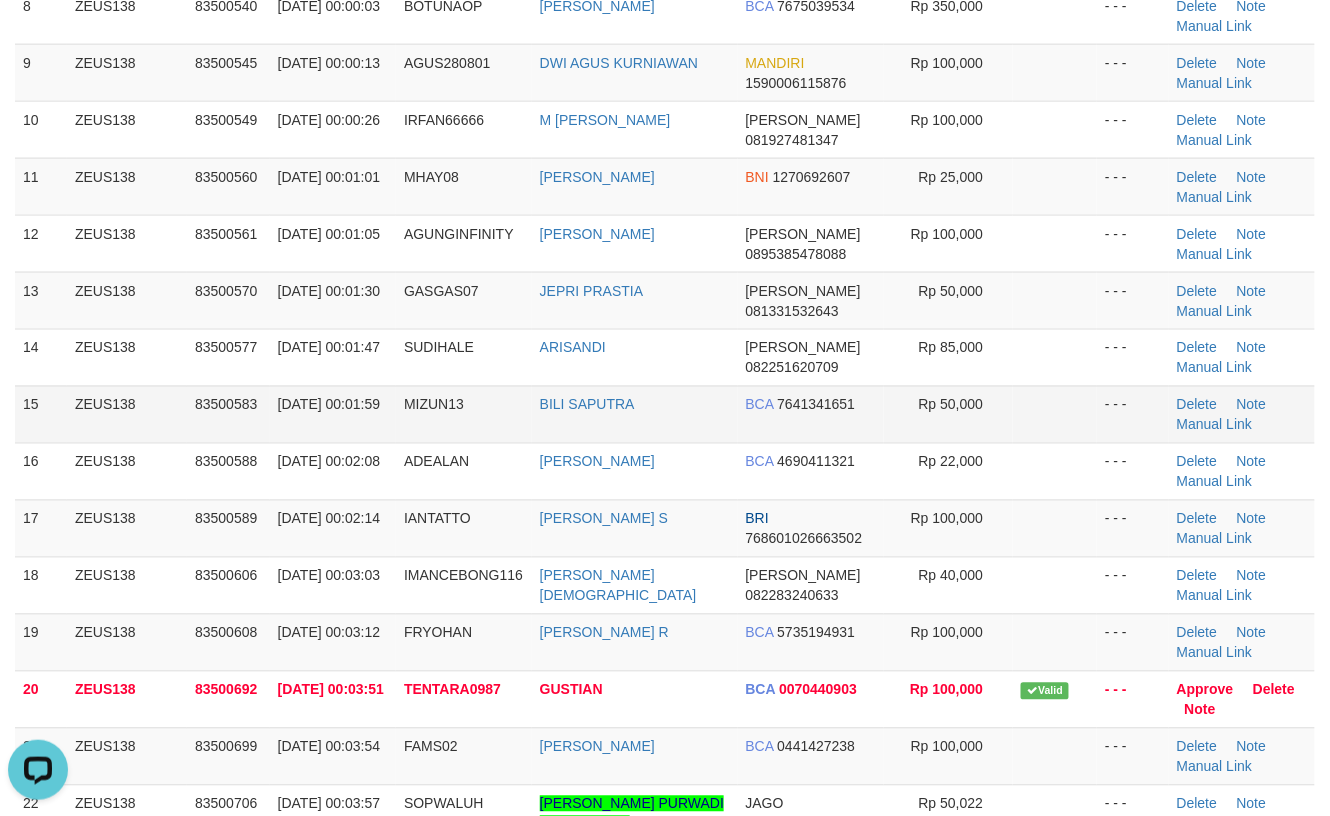 drag, startPoint x: 809, startPoint y: 476, endPoint x: 976, endPoint y: 417, distance: 177.11578 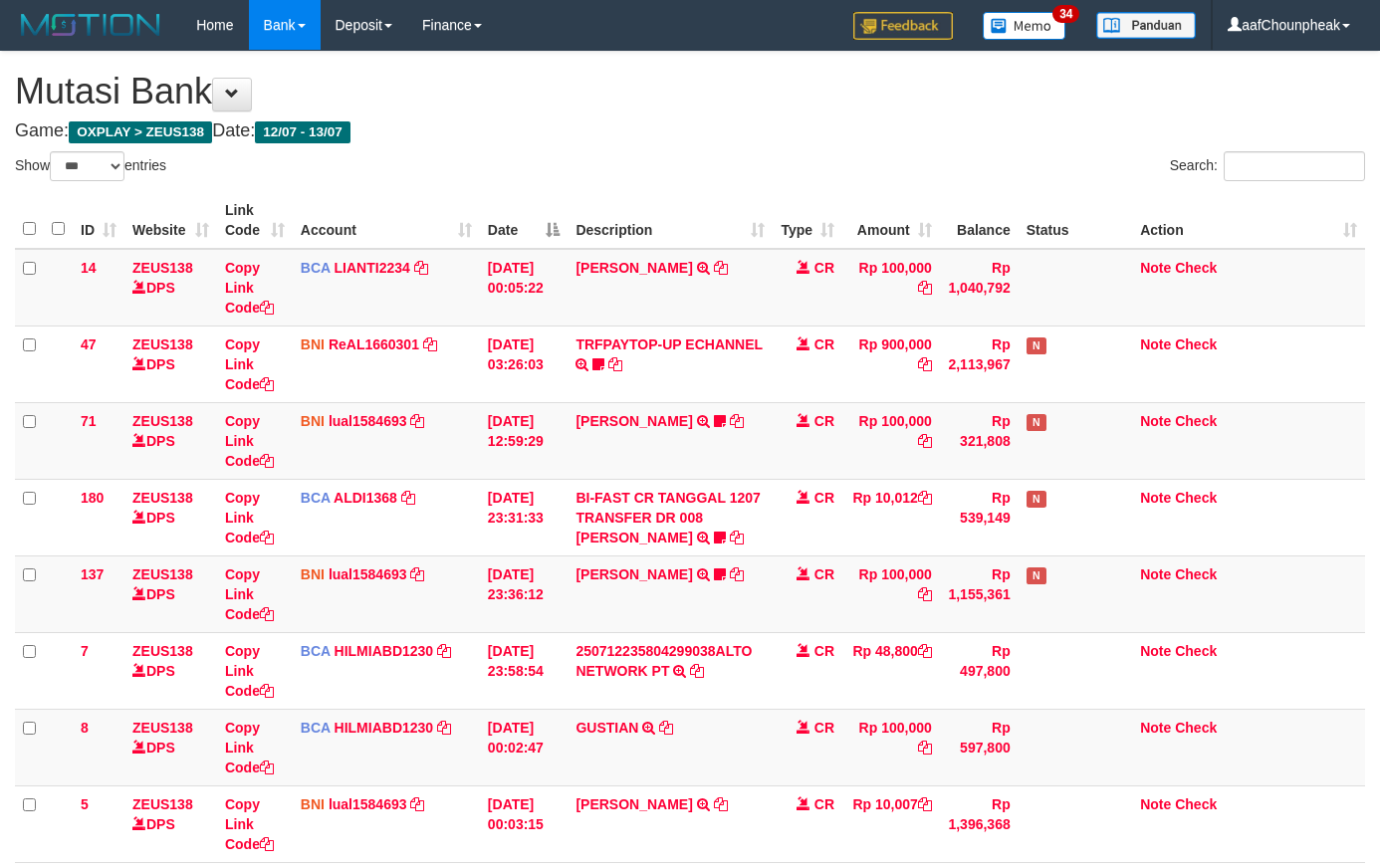 select on "***" 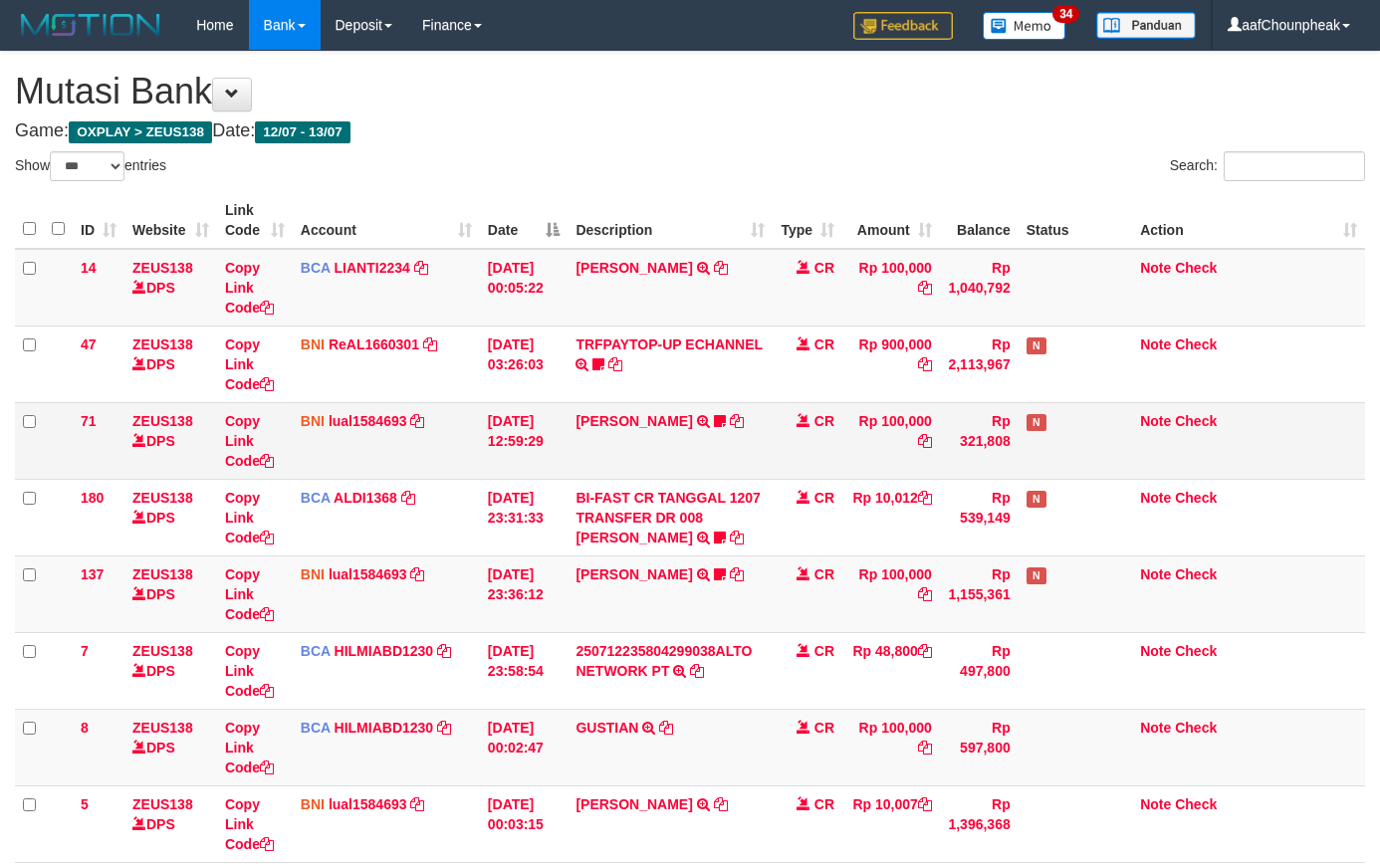 drag, startPoint x: 0, startPoint y: 0, endPoint x: 598, endPoint y: 459, distance: 753.8468 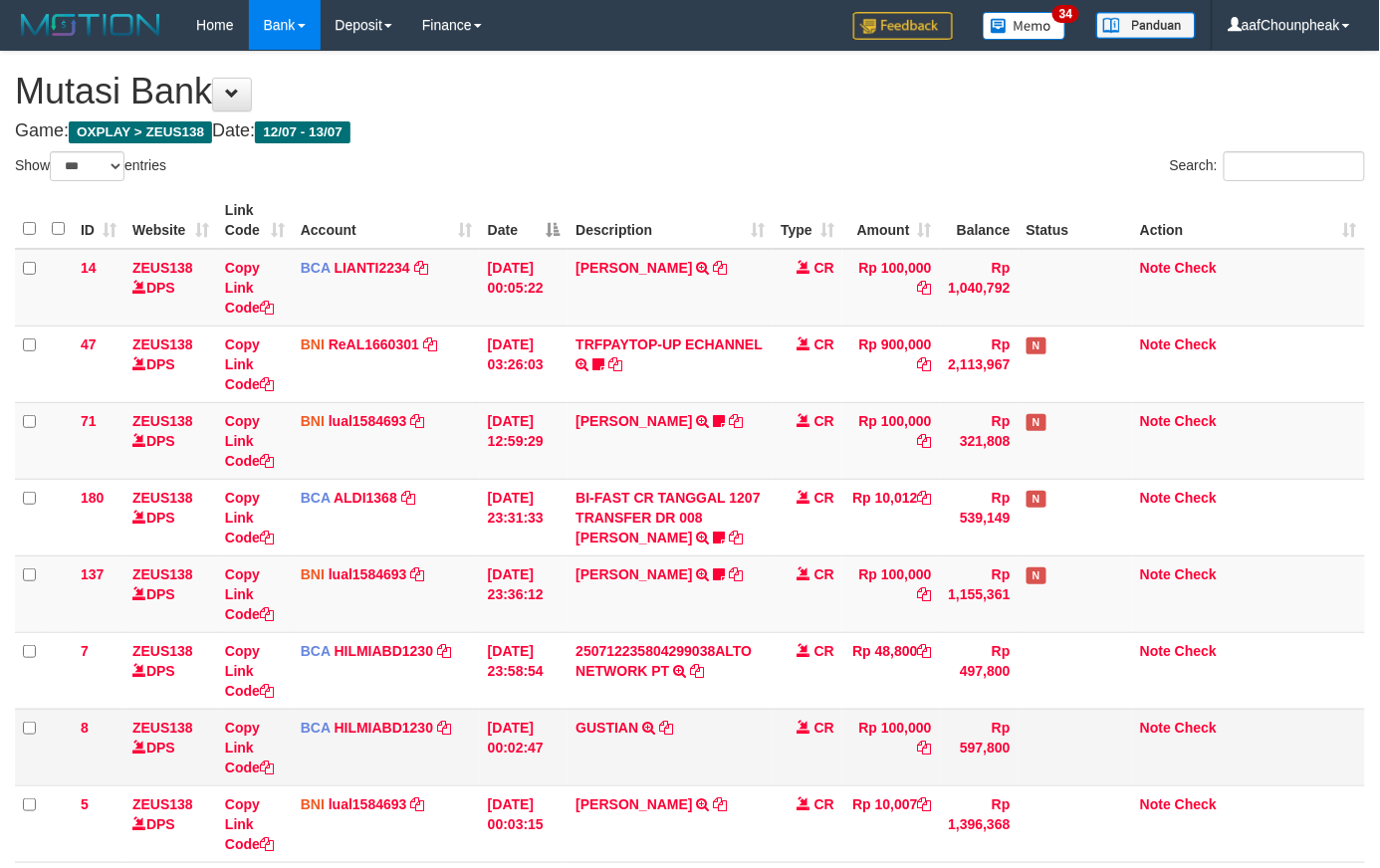 scroll, scrollTop: 248, scrollLeft: 0, axis: vertical 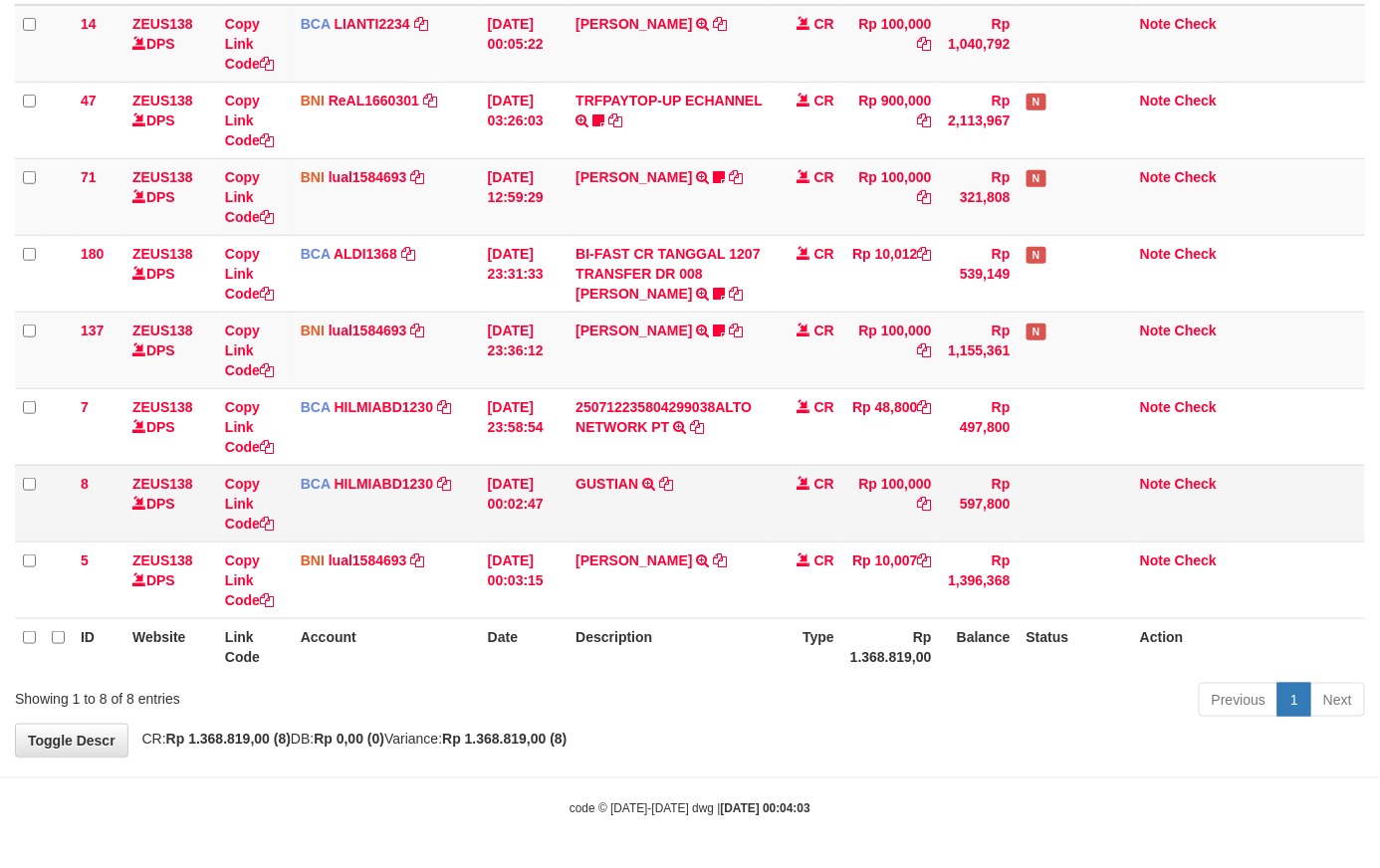click on "GUSTIAN         TRSF E-BANKING CR 1307/FTSCY/WS95031
100000.00GUSTIAN" at bounding box center (670, 503) 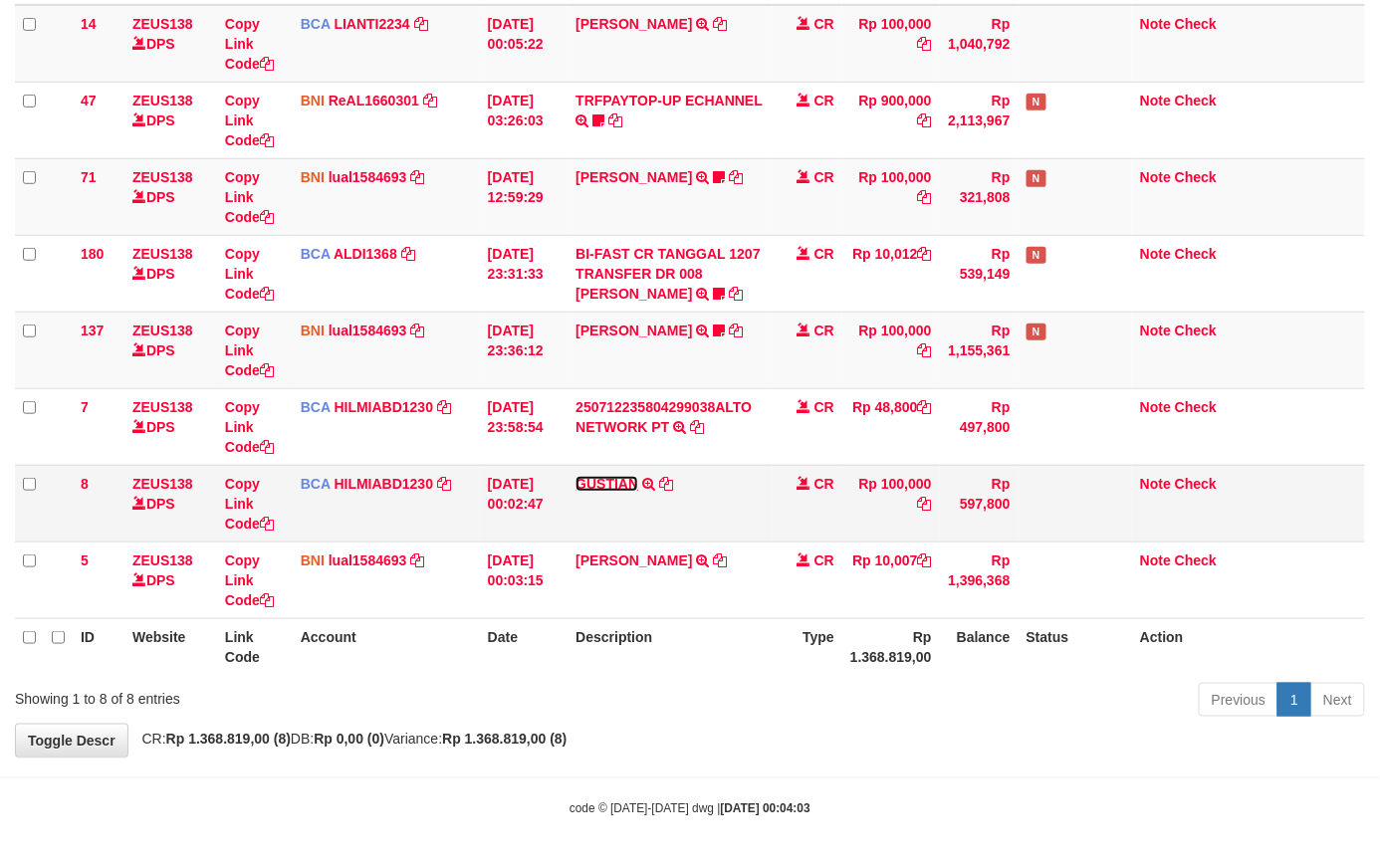 click on "GUSTIAN" at bounding box center (606, 484) 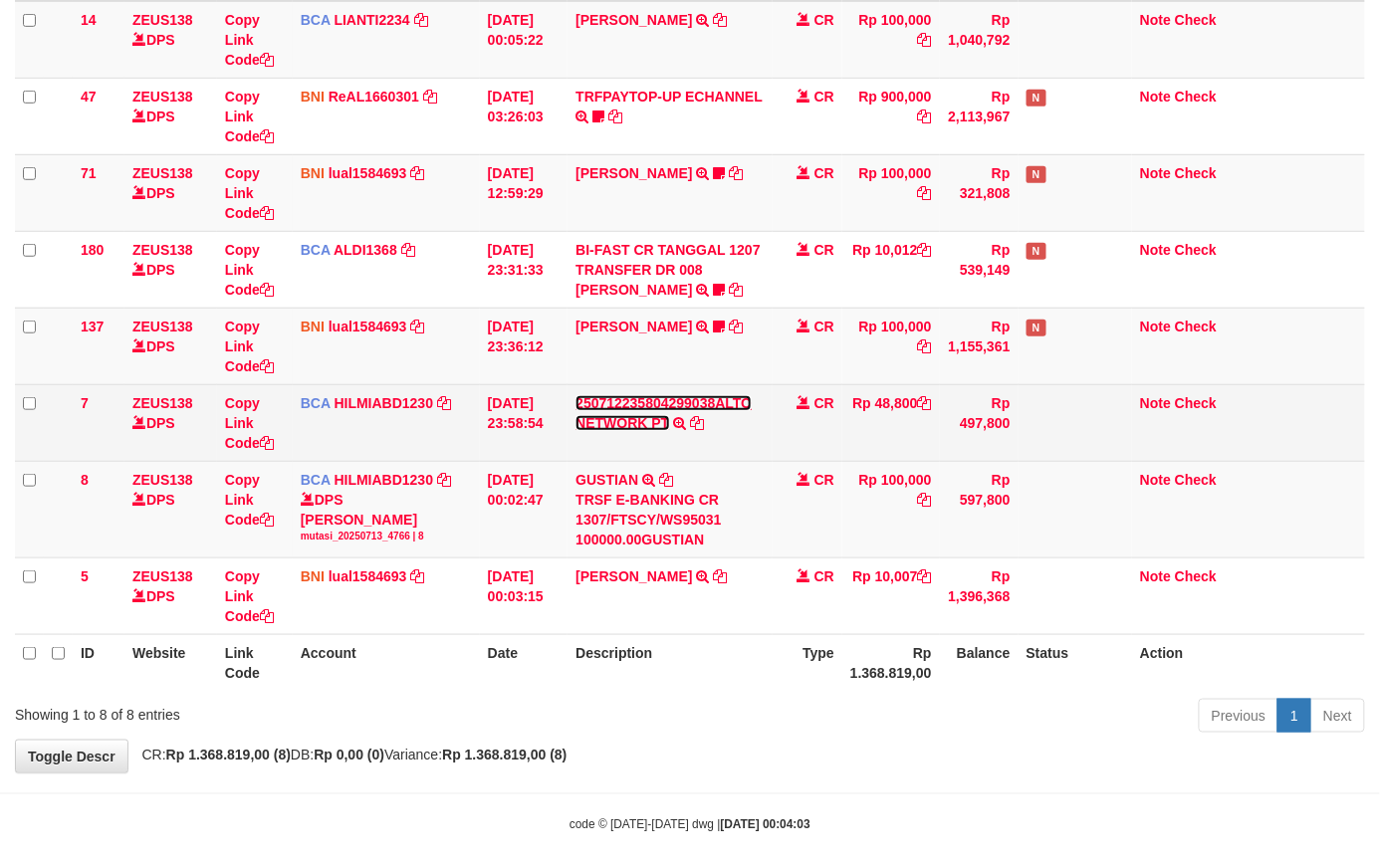 click on "250712235804299038ALTO NETWORK PT" at bounding box center [663, 413] 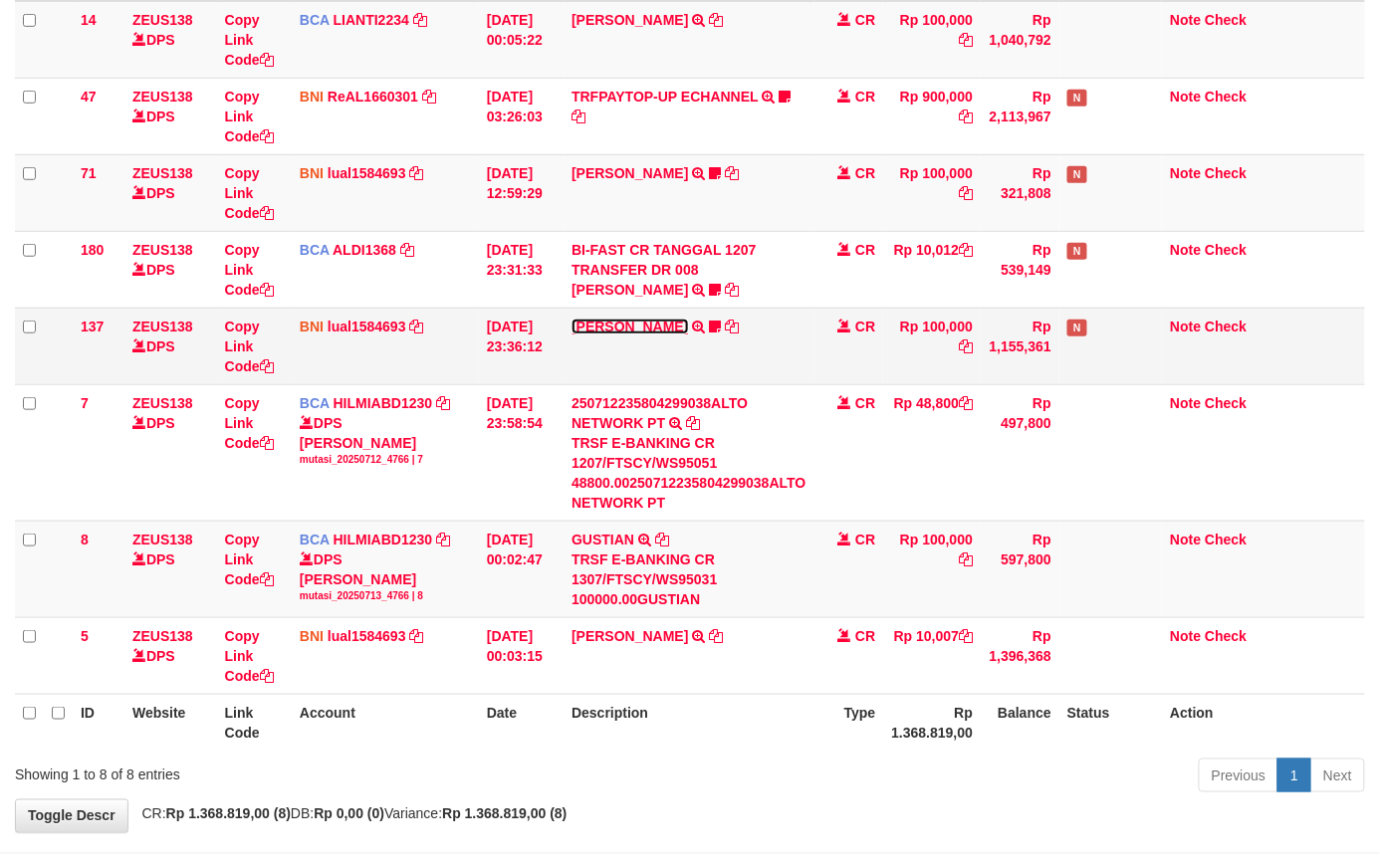 click on "RIZKY MARCELLINO" at bounding box center (629, 326) 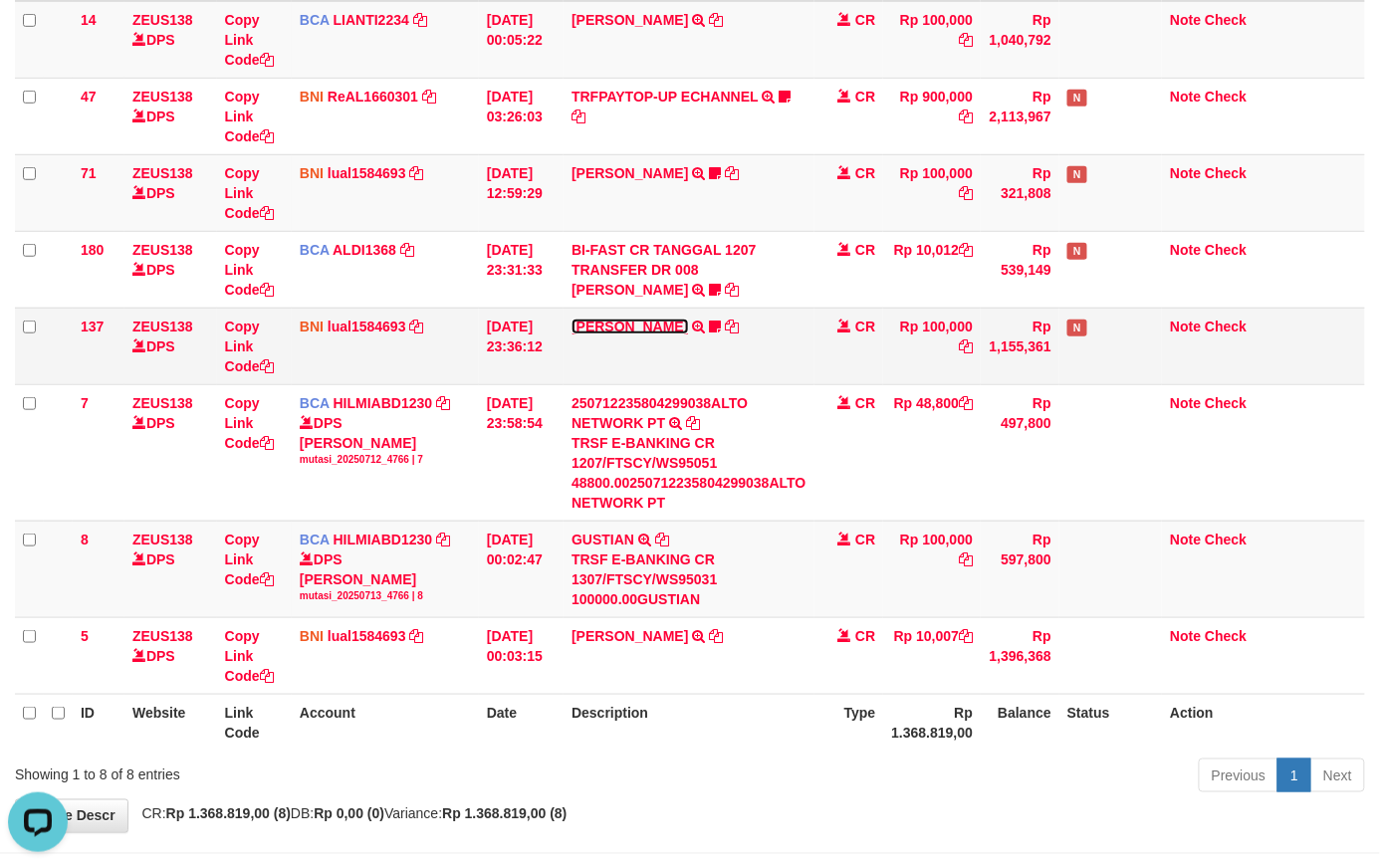 scroll, scrollTop: 0, scrollLeft: 0, axis: both 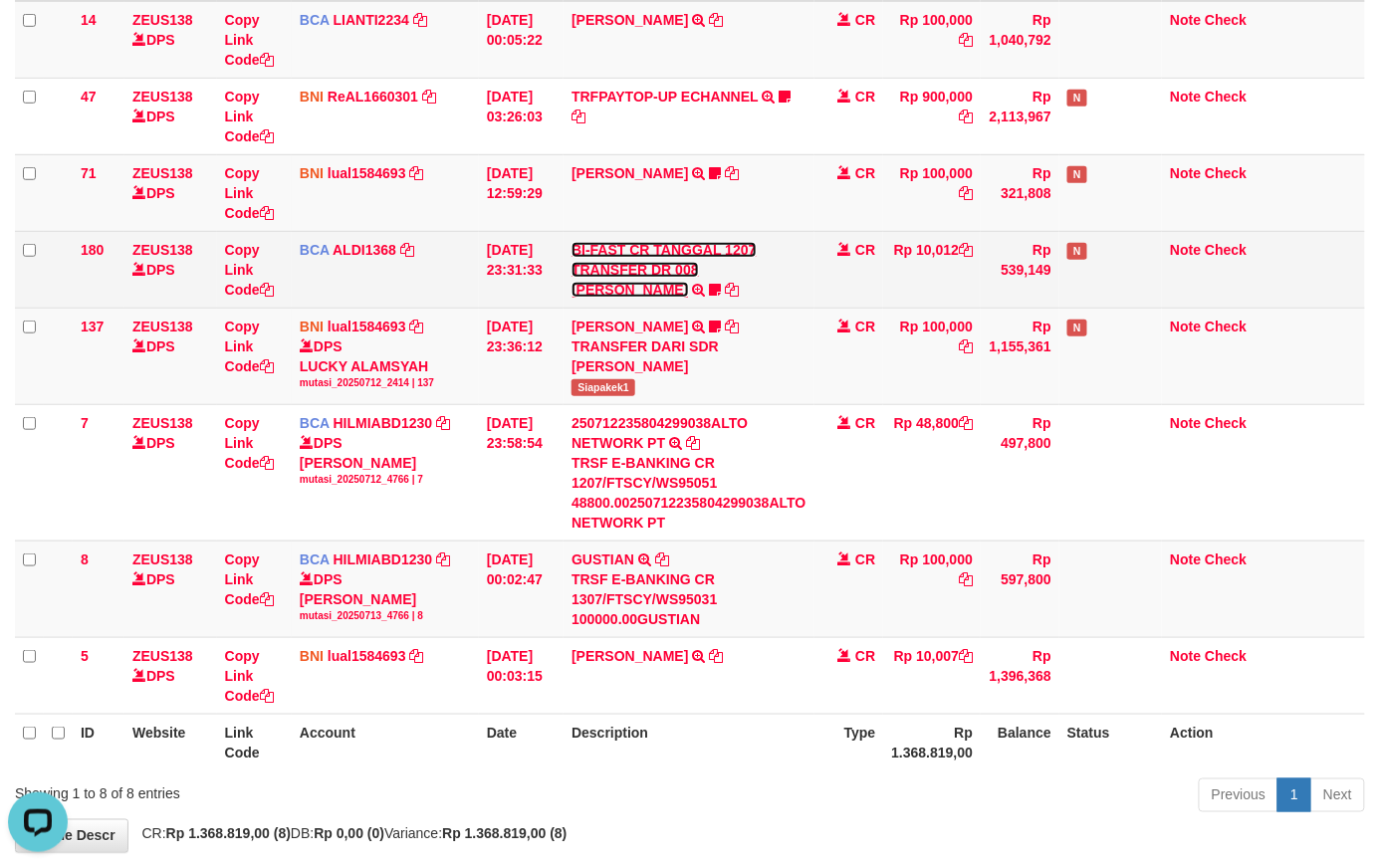 click on "BI-FAST CR TANGGAL 1207 TRANSFER DR 008 MOHAMAD ALDI" at bounding box center [663, 270] 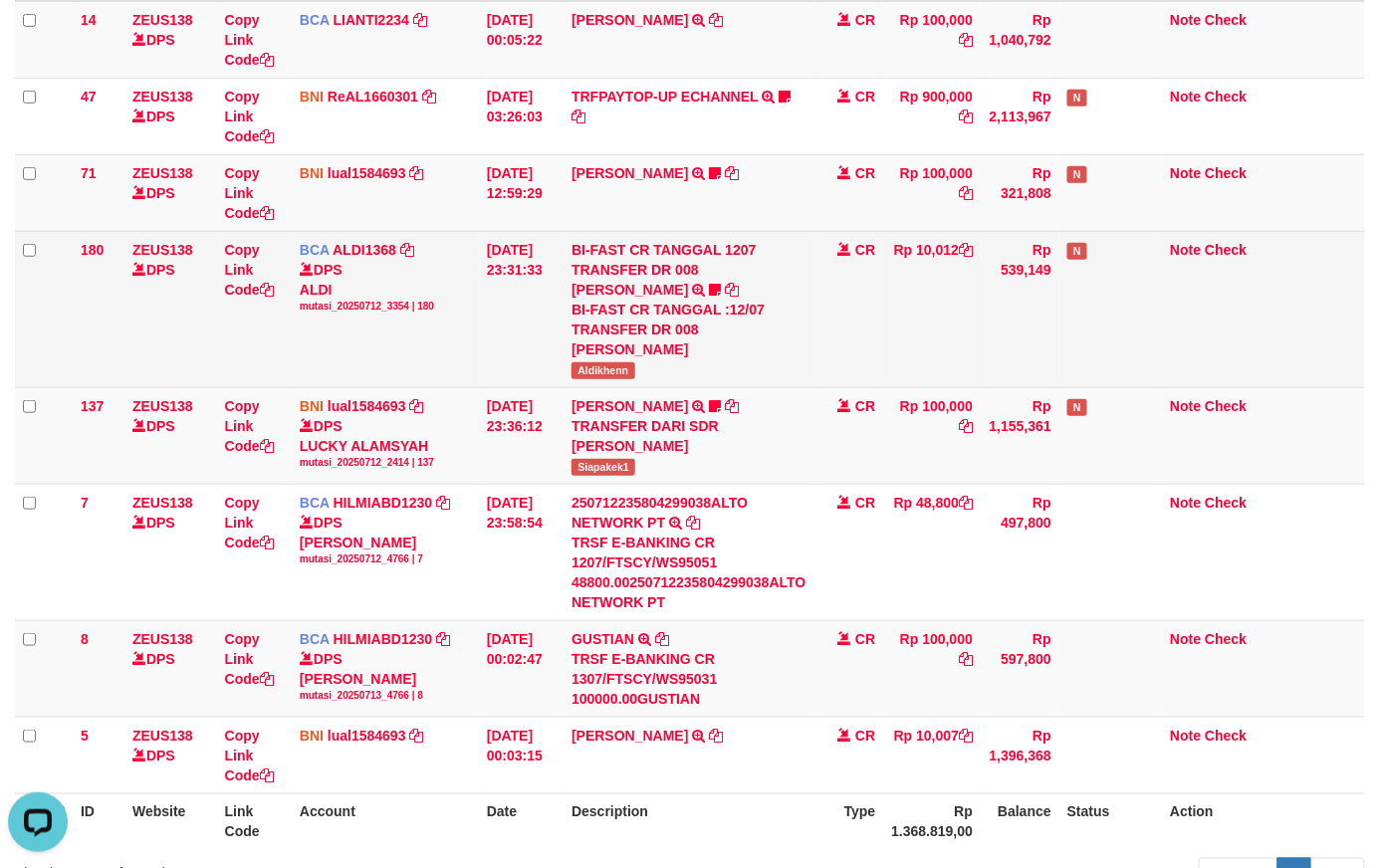 click on "BI-FAST CR TANGGAL 1207 TRANSFER DR 008 MOHAMAD ALDI            BI-FAST CR TANGGAL :12/07 TRANSFER DR 008 MOHAMAD ALDI    Aldikhenn" at bounding box center (688, 309) 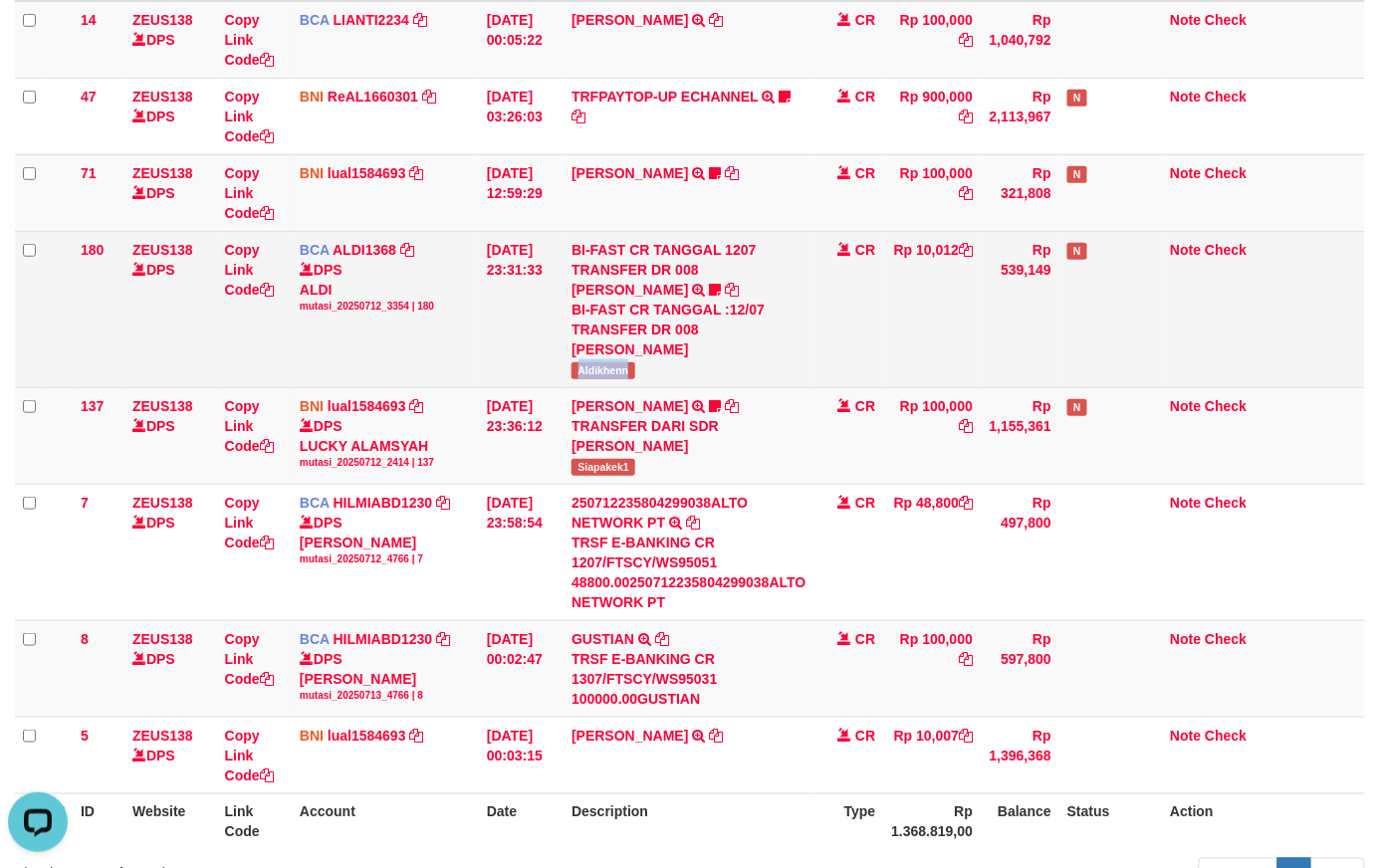 click on "BI-FAST CR TANGGAL 1207 TRANSFER DR 008 MOHAMAD ALDI            BI-FAST CR TANGGAL :12/07 TRANSFER DR 008 MOHAMAD ALDI    Aldikhenn" at bounding box center [688, 309] 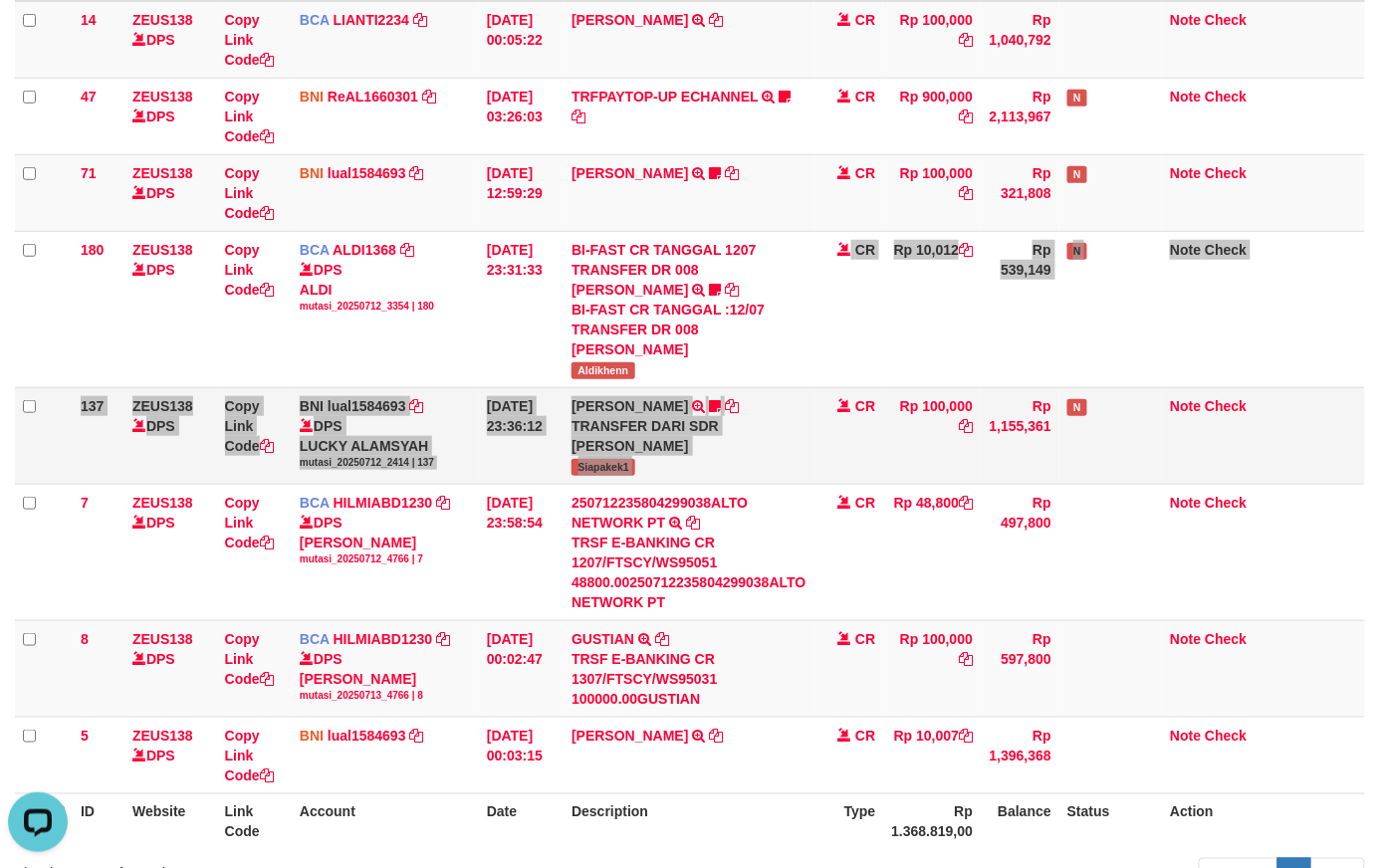 drag, startPoint x: 850, startPoint y: 434, endPoint x: 854, endPoint y: 482, distance: 48.166378 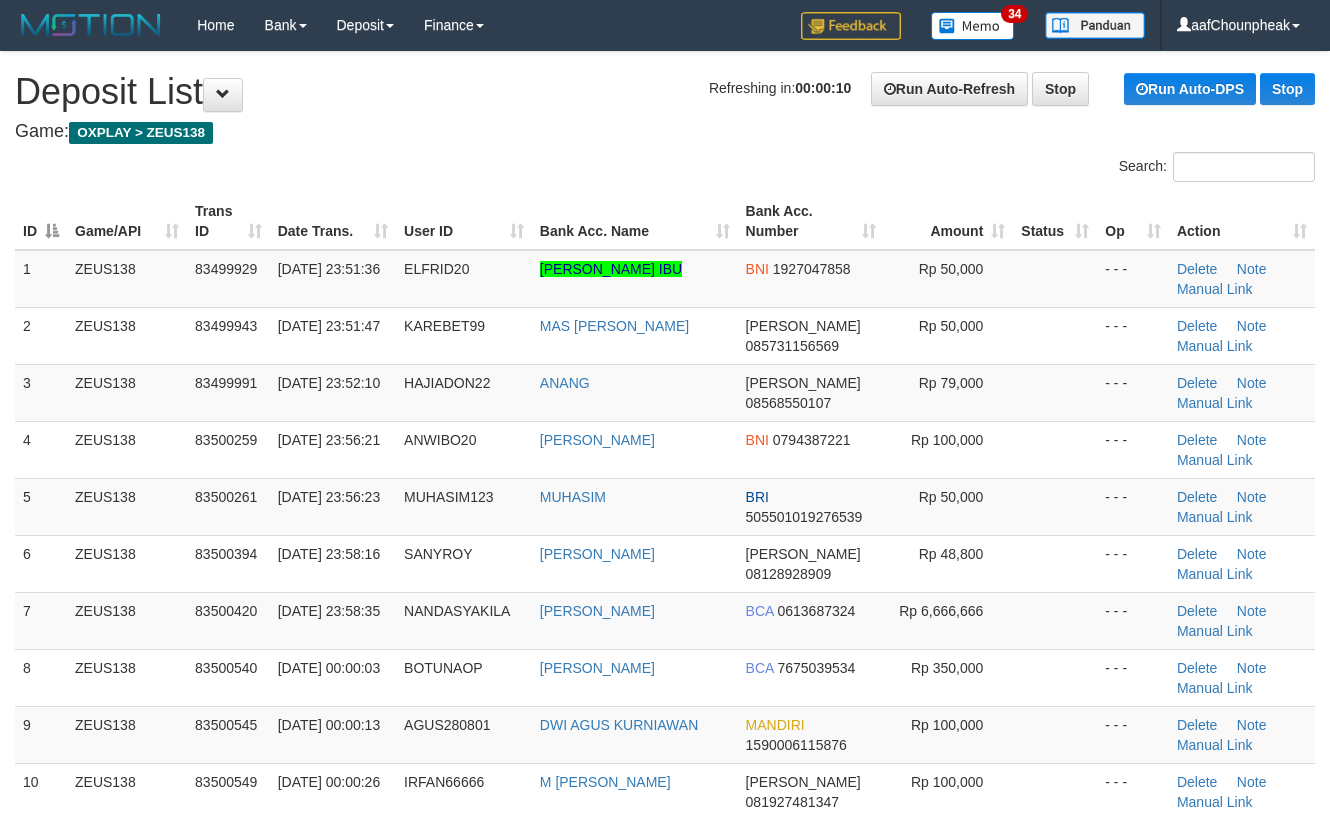 scroll, scrollTop: 662, scrollLeft: 0, axis: vertical 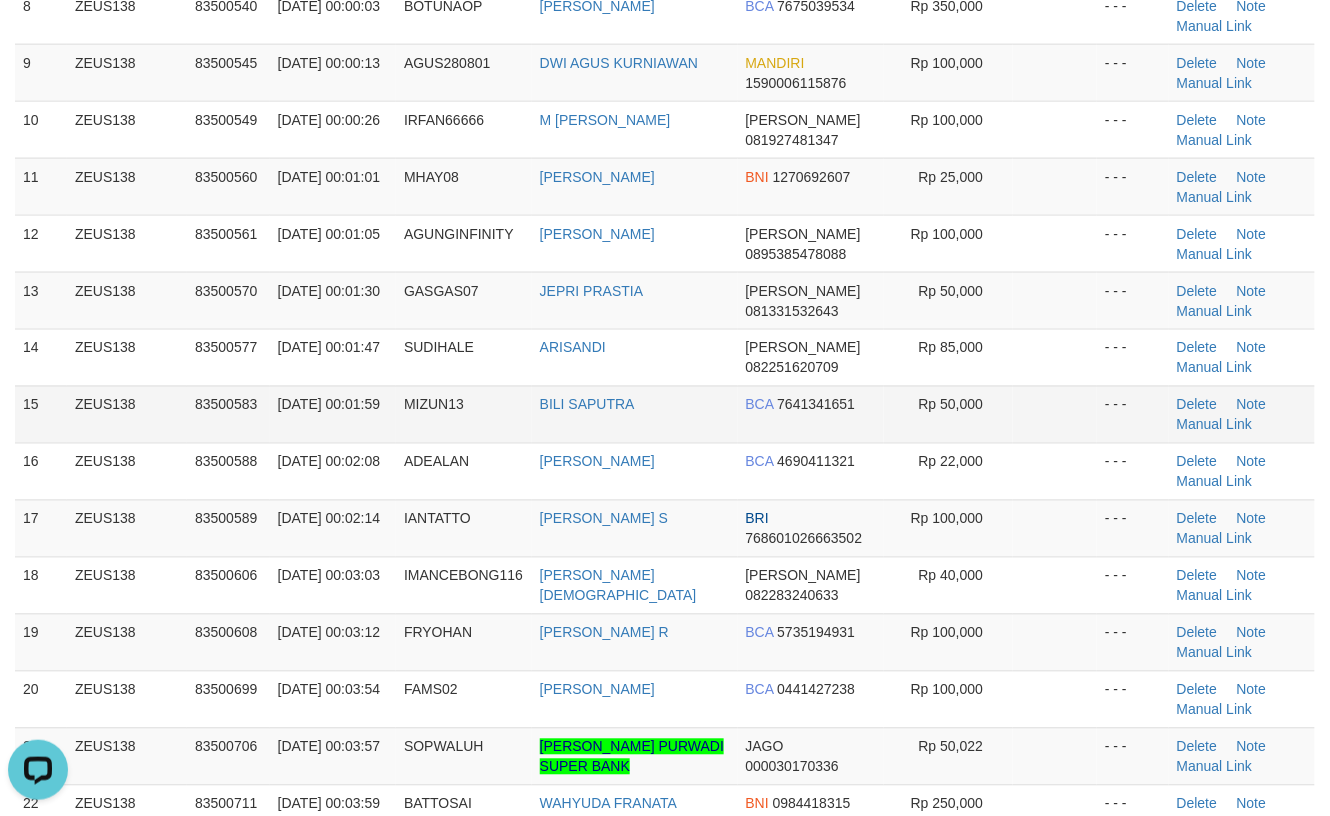 click on "Rp 50,000" at bounding box center [948, 414] 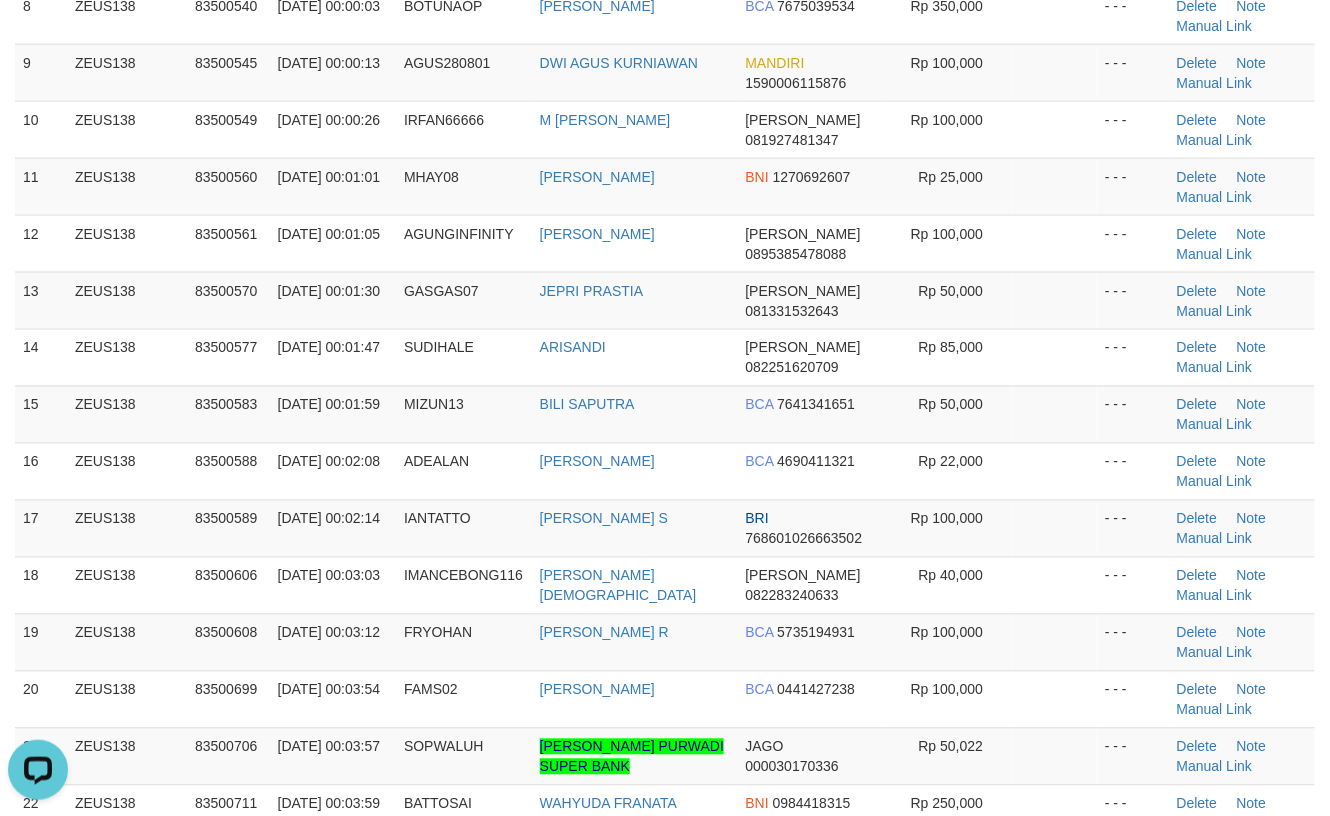 drag, startPoint x: 880, startPoint y: 436, endPoint x: 1338, endPoint y: 344, distance: 467.1488 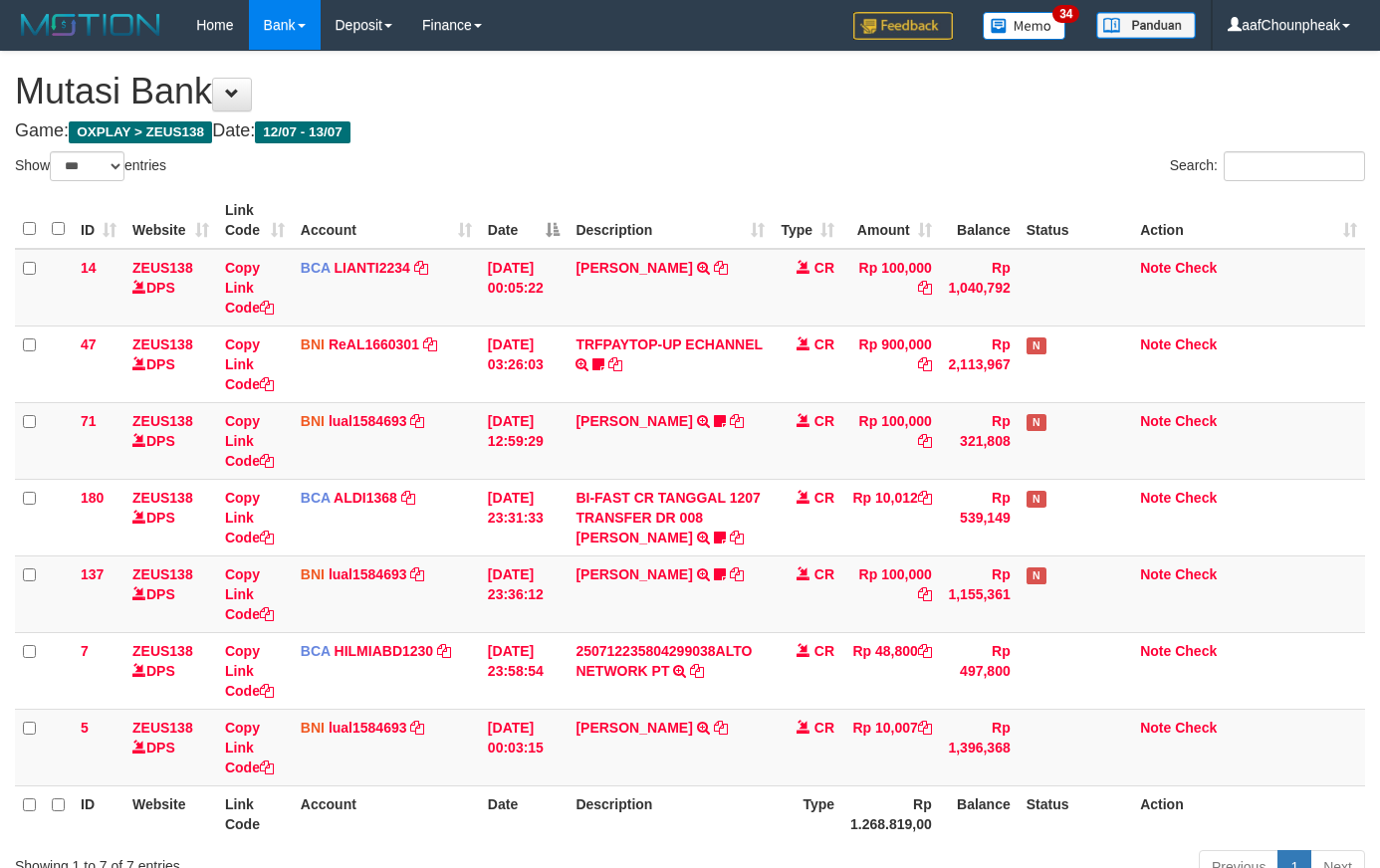 select on "***" 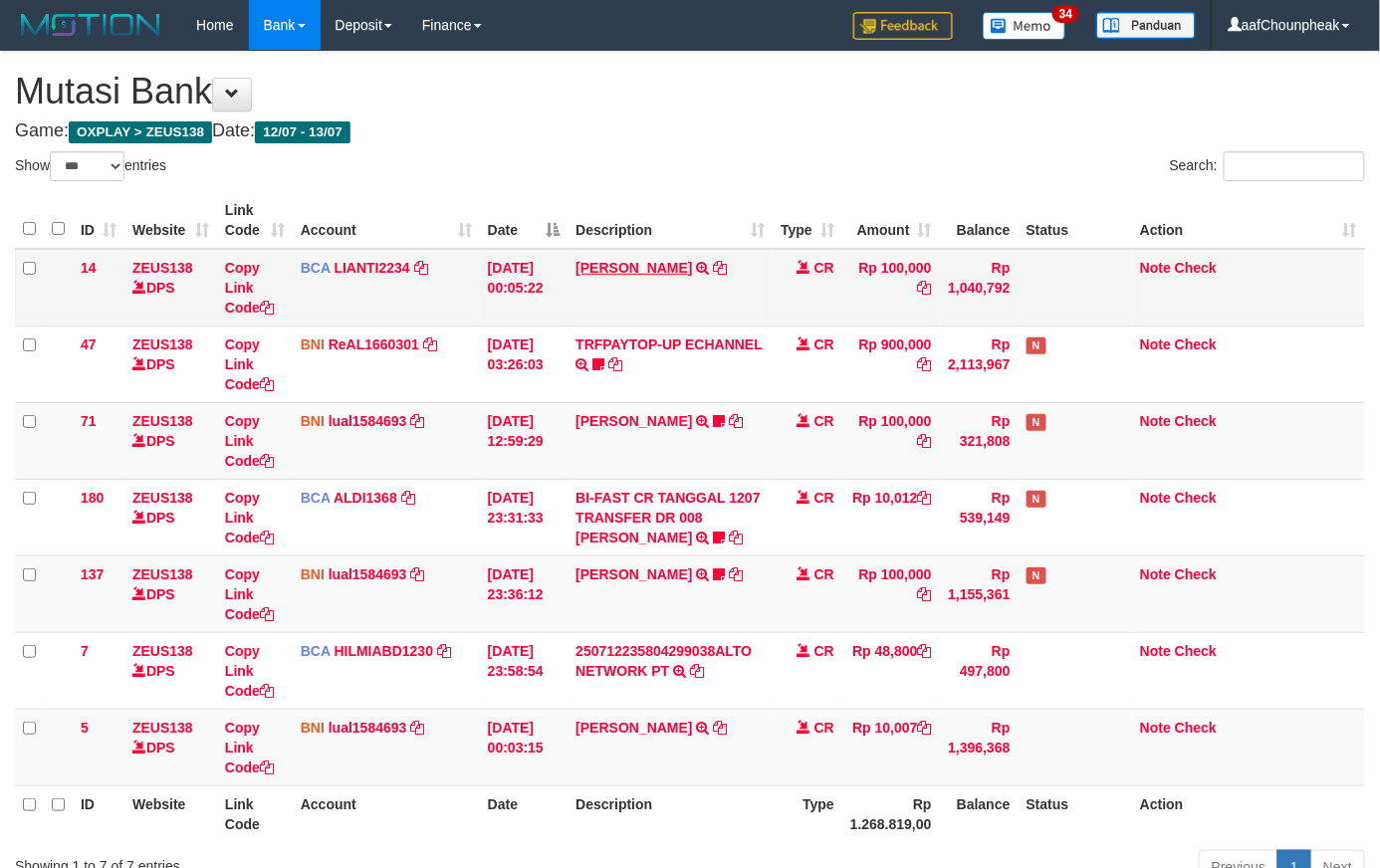 scroll, scrollTop: 171, scrollLeft: 0, axis: vertical 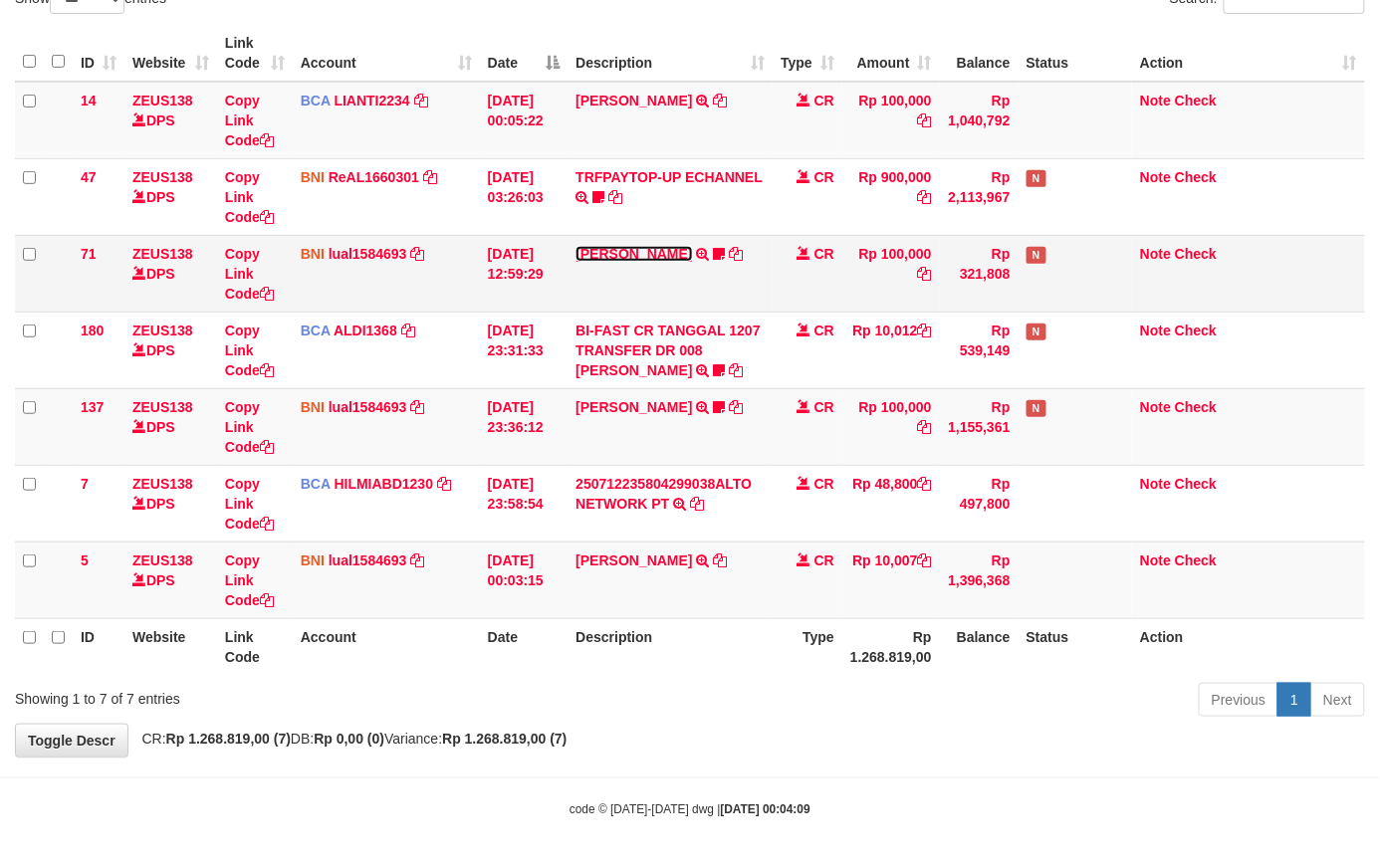 click on "MUHAMMAD IQBAL FARHAN" at bounding box center [633, 254] 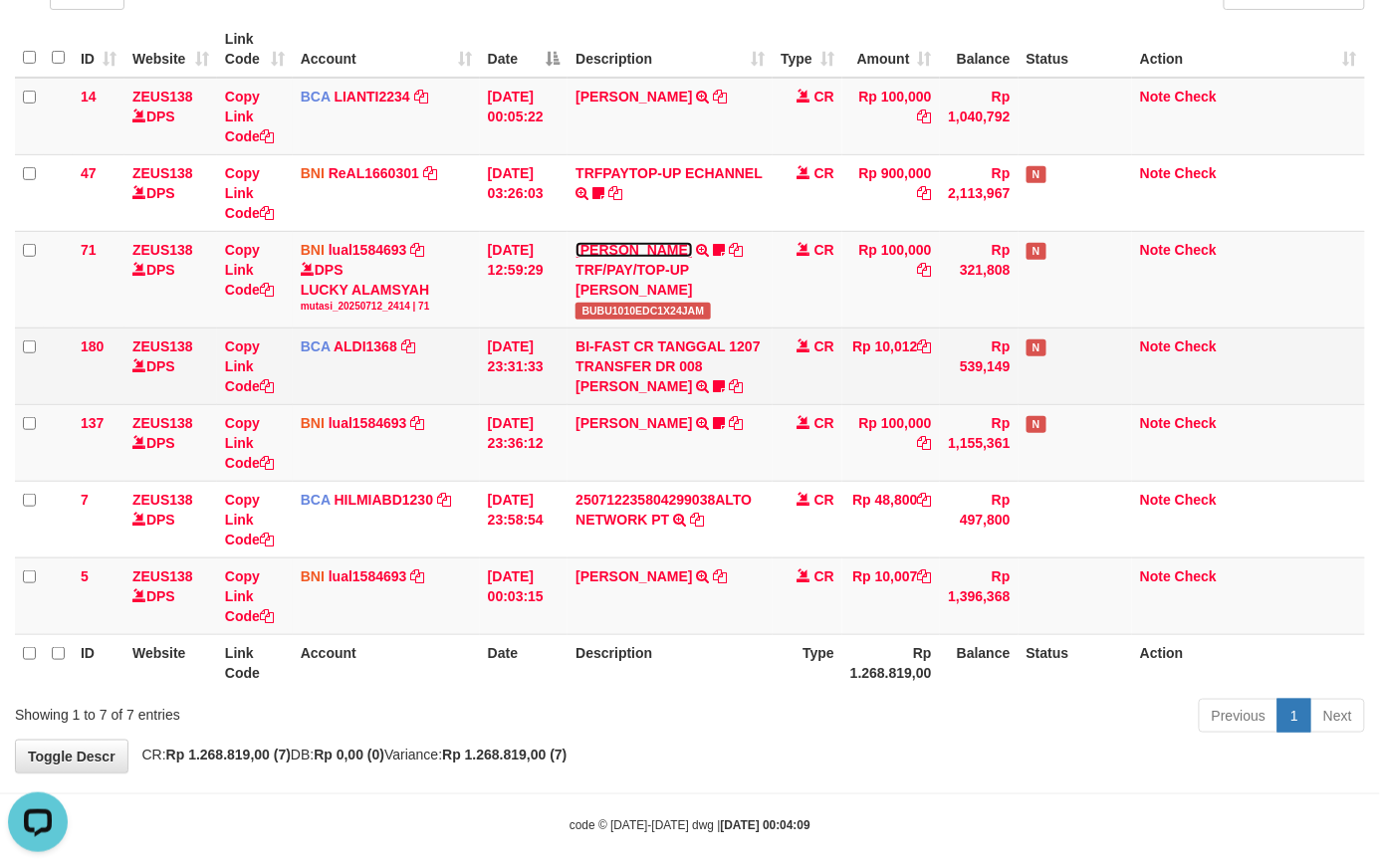 scroll, scrollTop: 0, scrollLeft: 0, axis: both 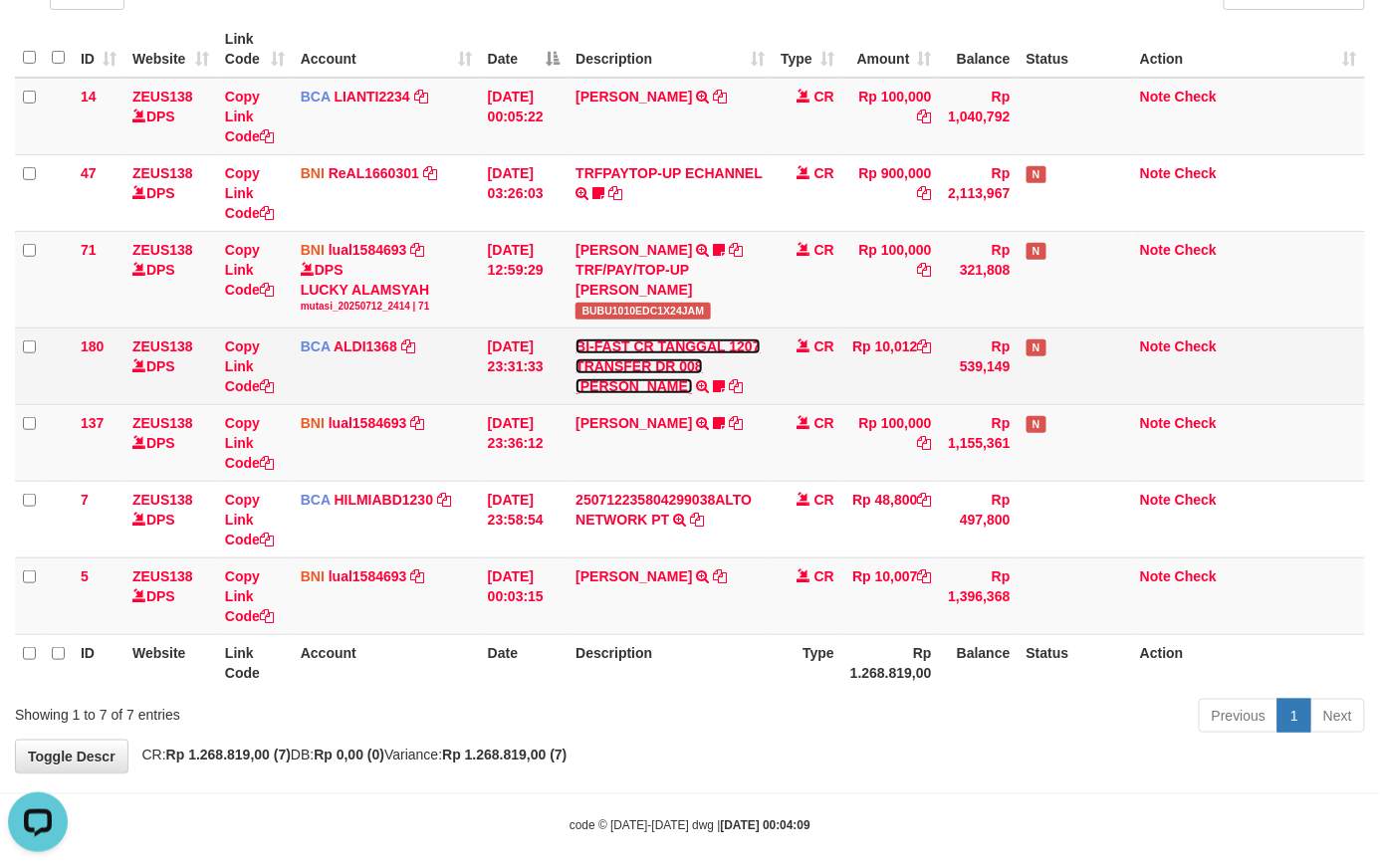 click on "BI-FAST CR TANGGAL 1207 TRANSFER DR 008 MOHAMAD ALDI" at bounding box center (667, 366) 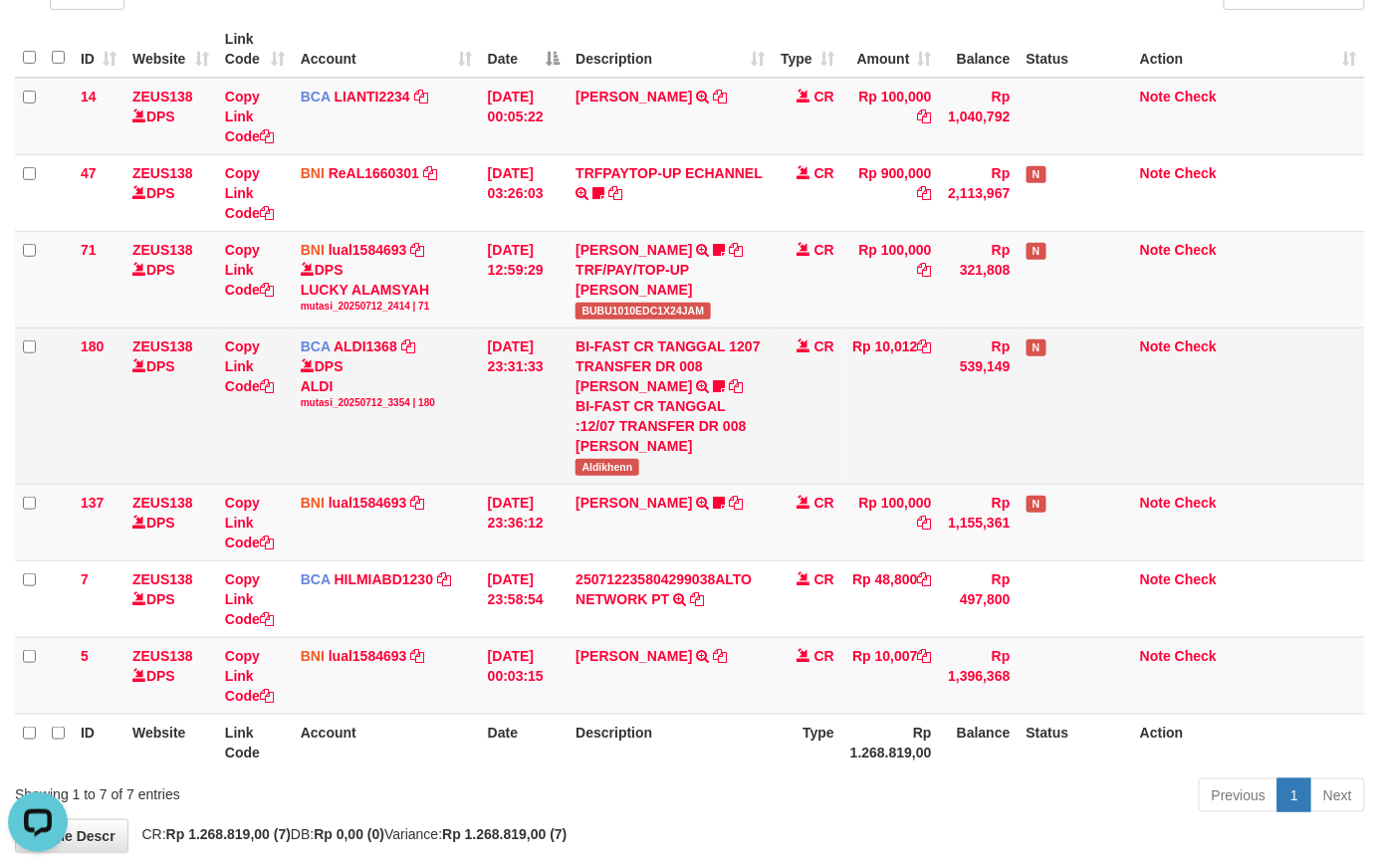 click on "Aldikhenn" at bounding box center [606, 467] 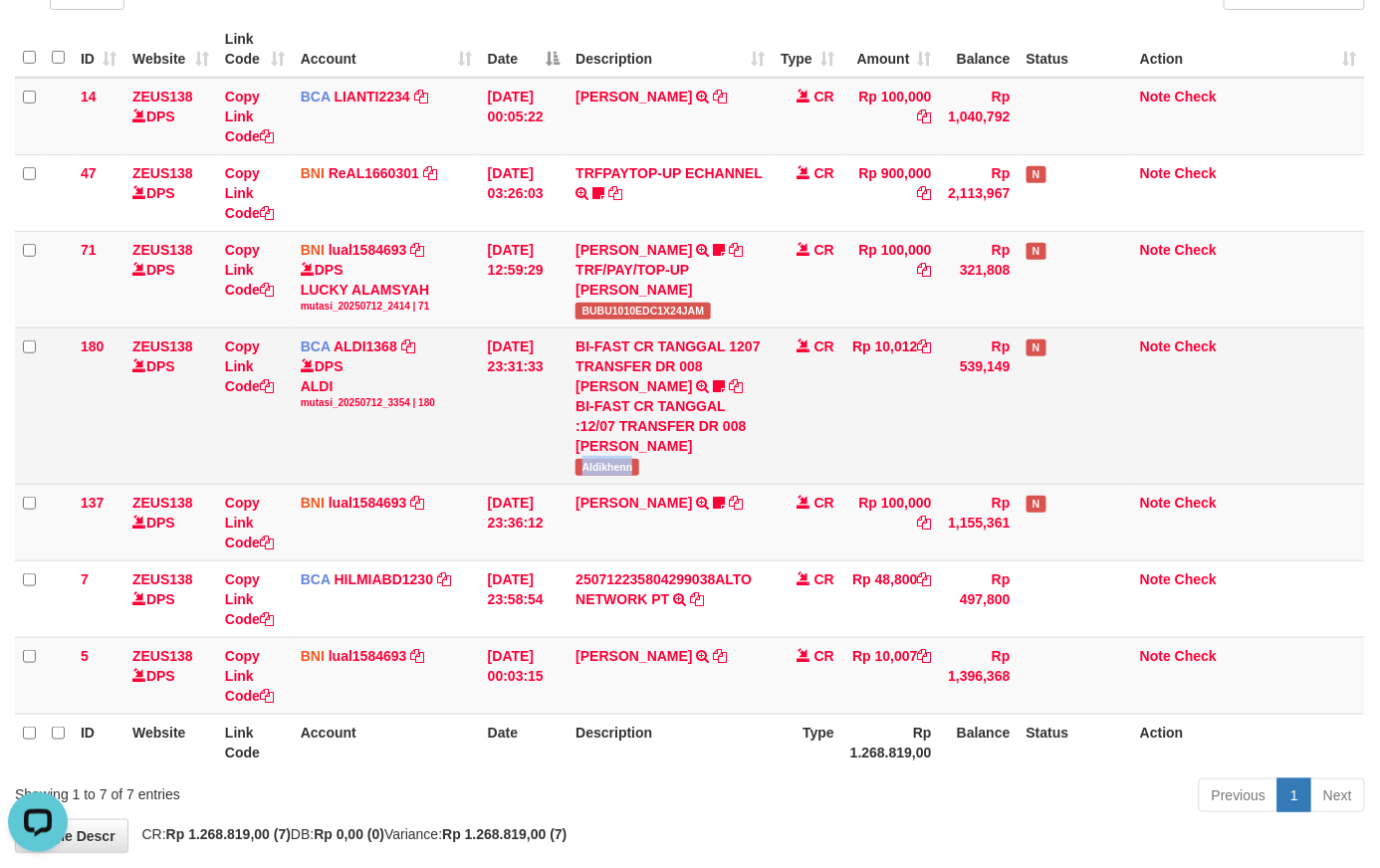 click on "Aldikhenn" at bounding box center [606, 467] 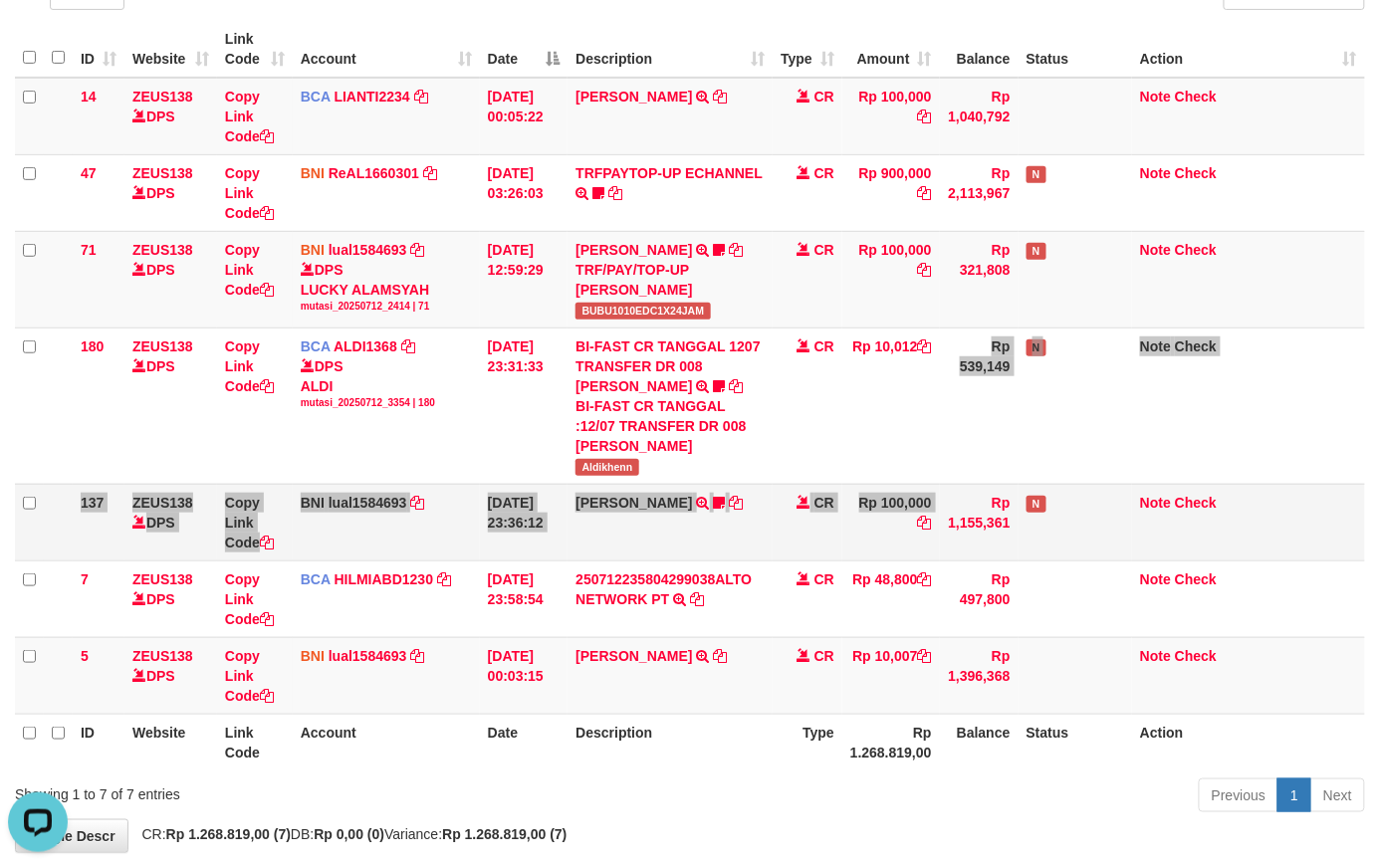 drag, startPoint x: 986, startPoint y: 520, endPoint x: 986, endPoint y: 536, distance: 16 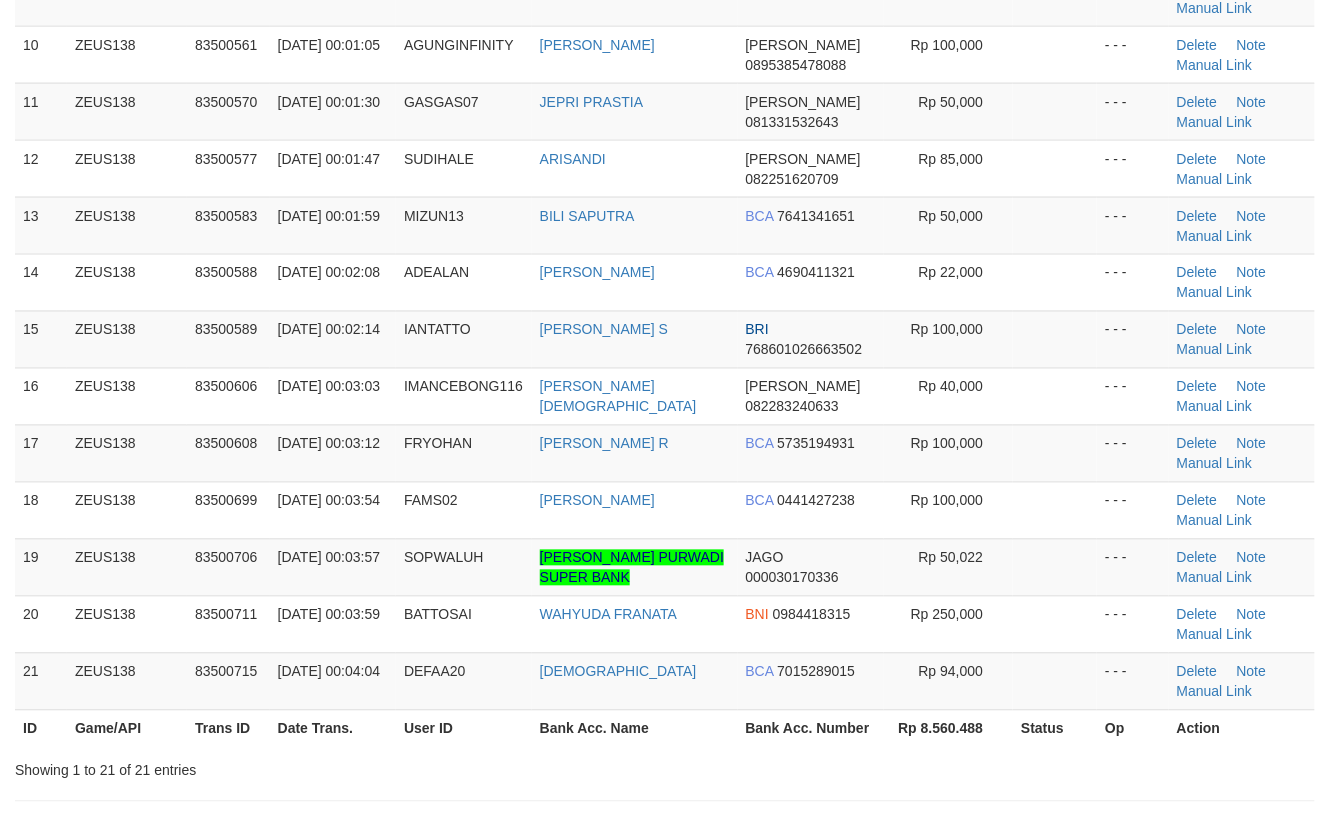scroll, scrollTop: 662, scrollLeft: 0, axis: vertical 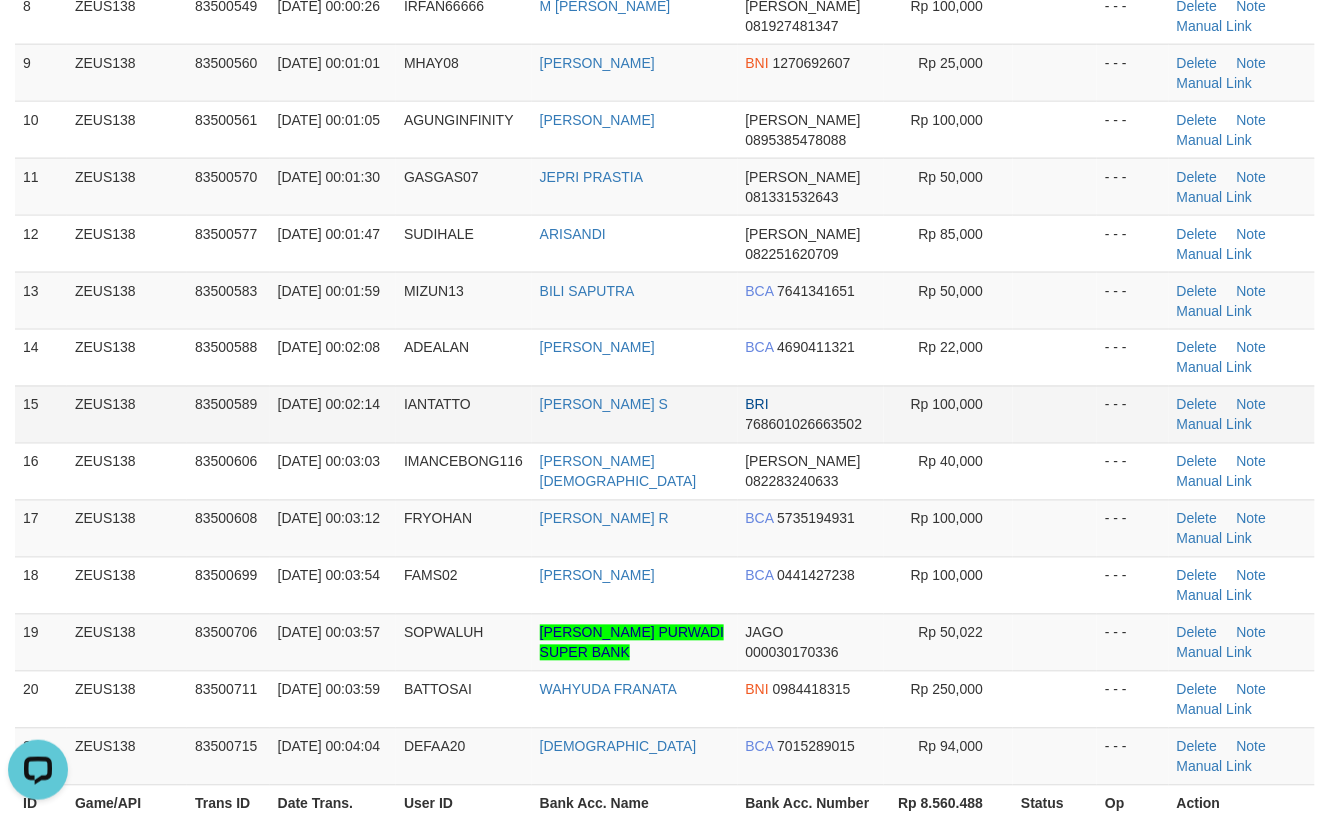 click on "Rp 100,000" at bounding box center [948, 414] 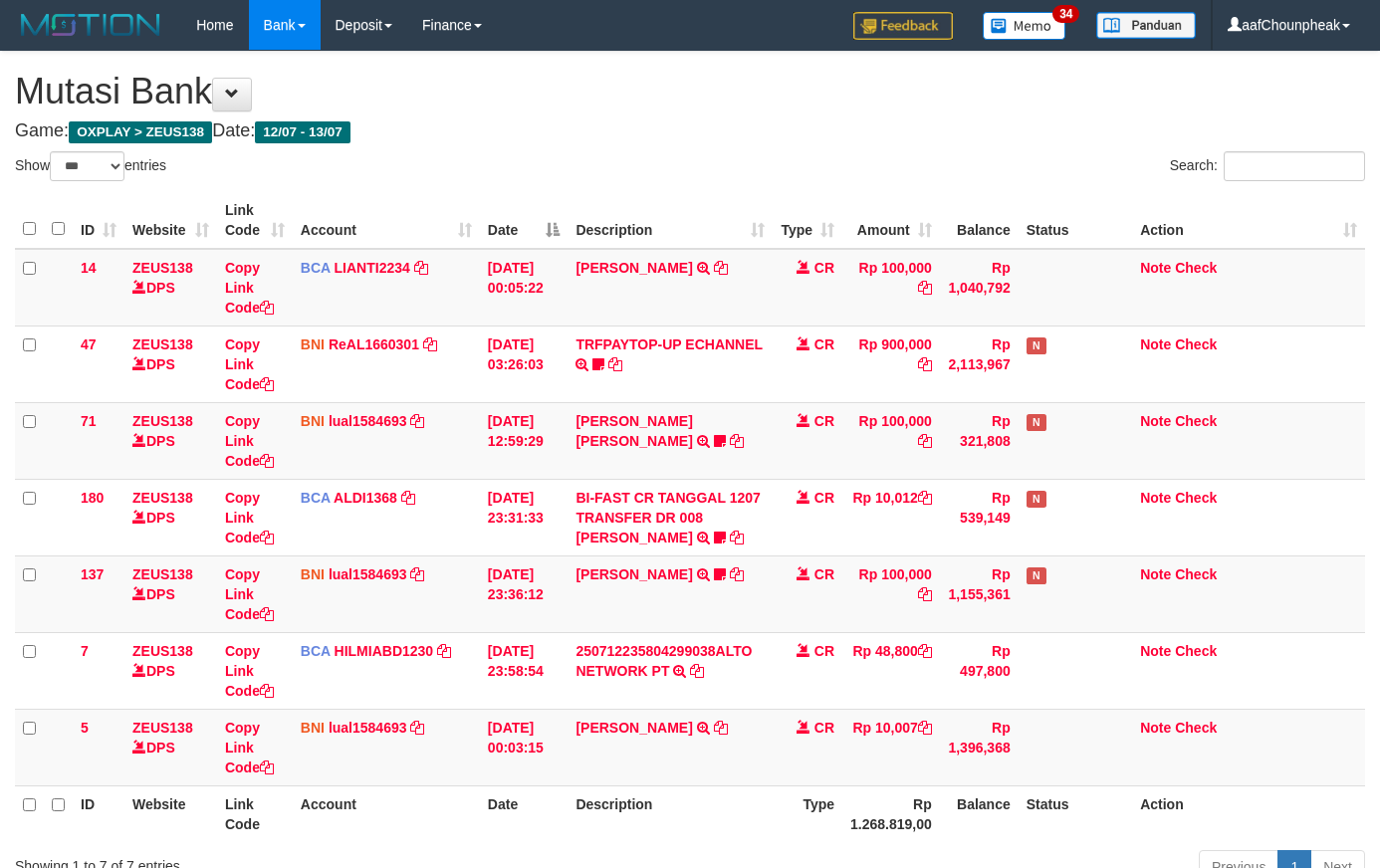 select on "***" 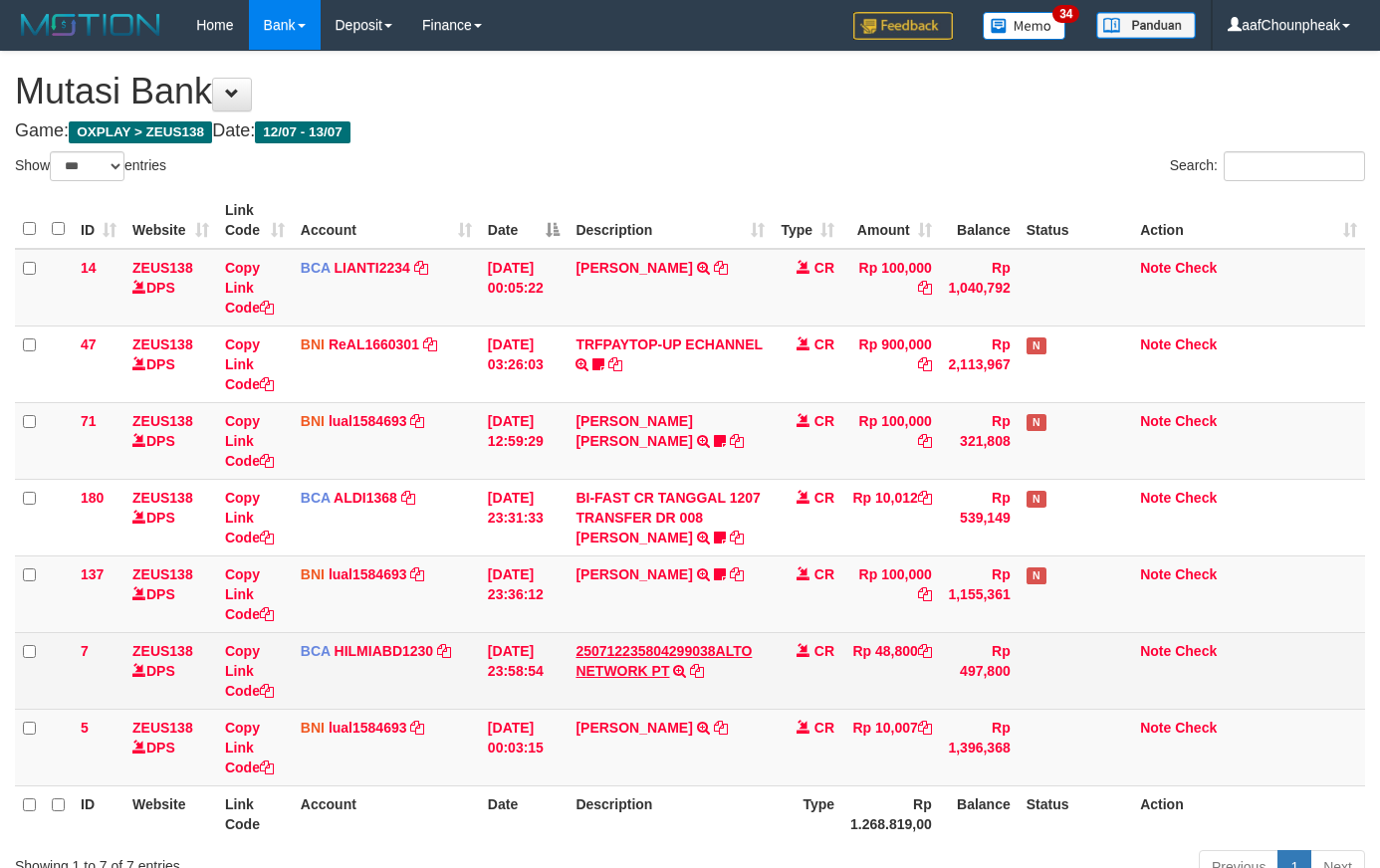 scroll, scrollTop: 165, scrollLeft: 0, axis: vertical 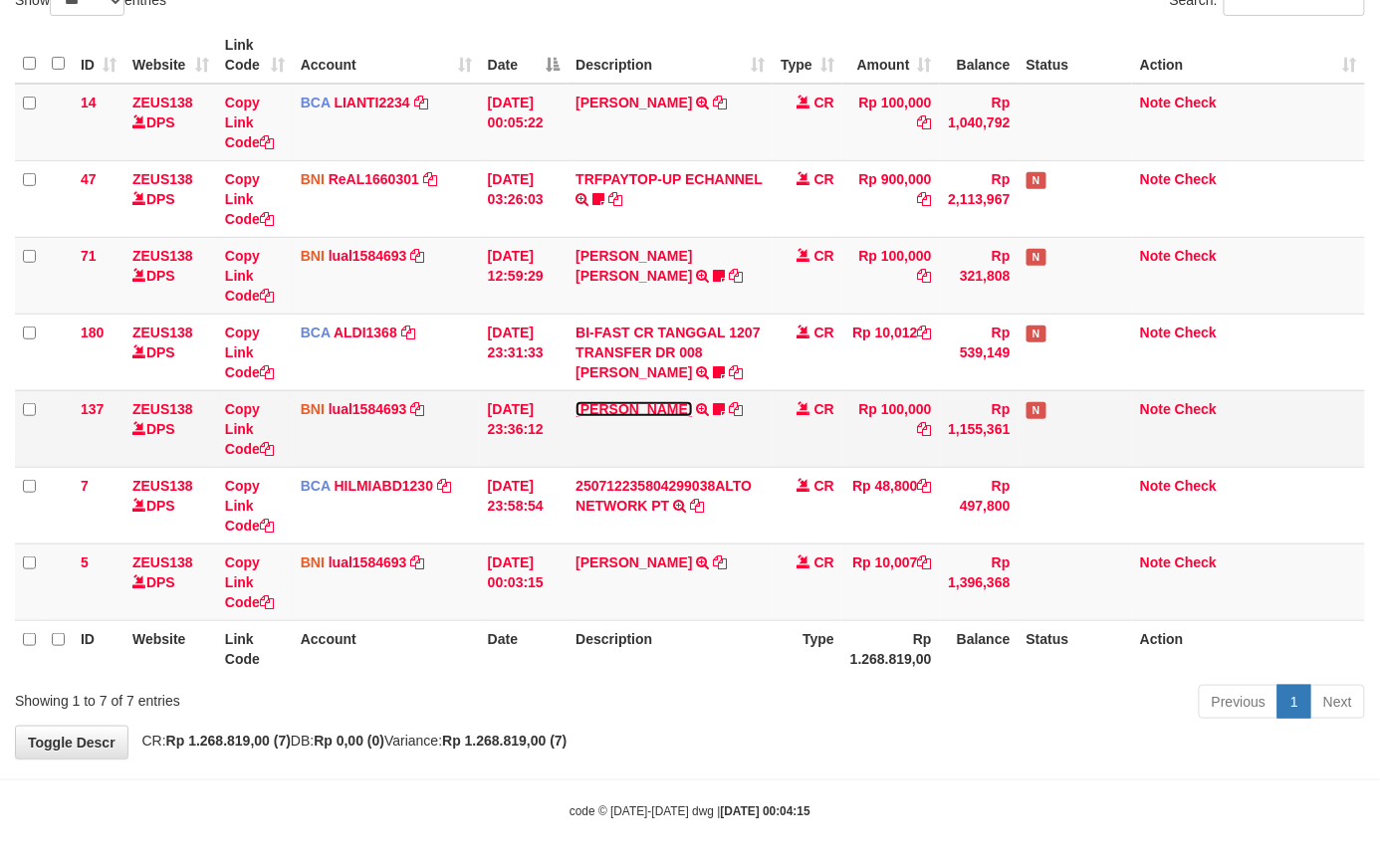 click on "[PERSON_NAME]" at bounding box center [633, 409] 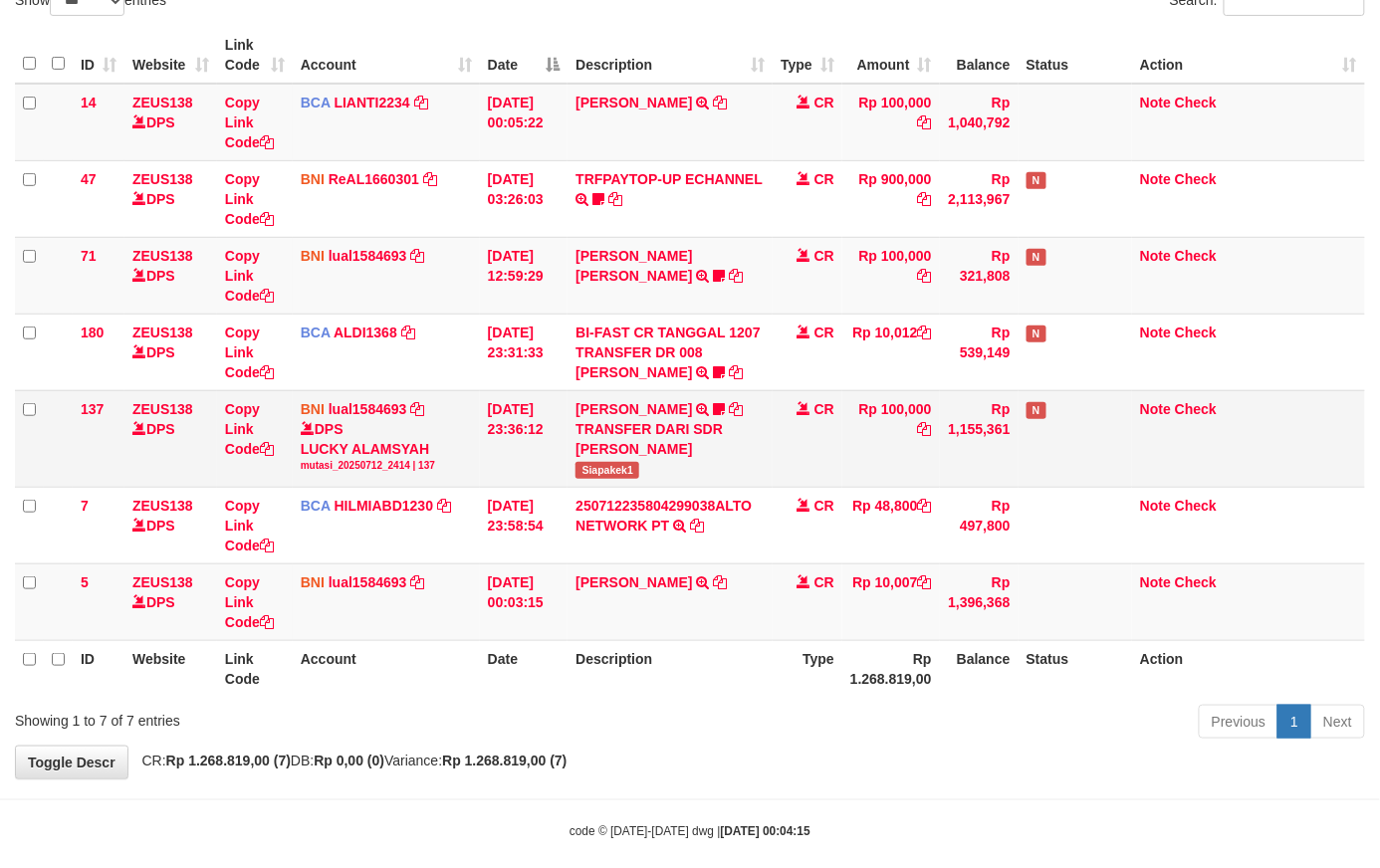 click on "Siapakek1" at bounding box center (607, 470) 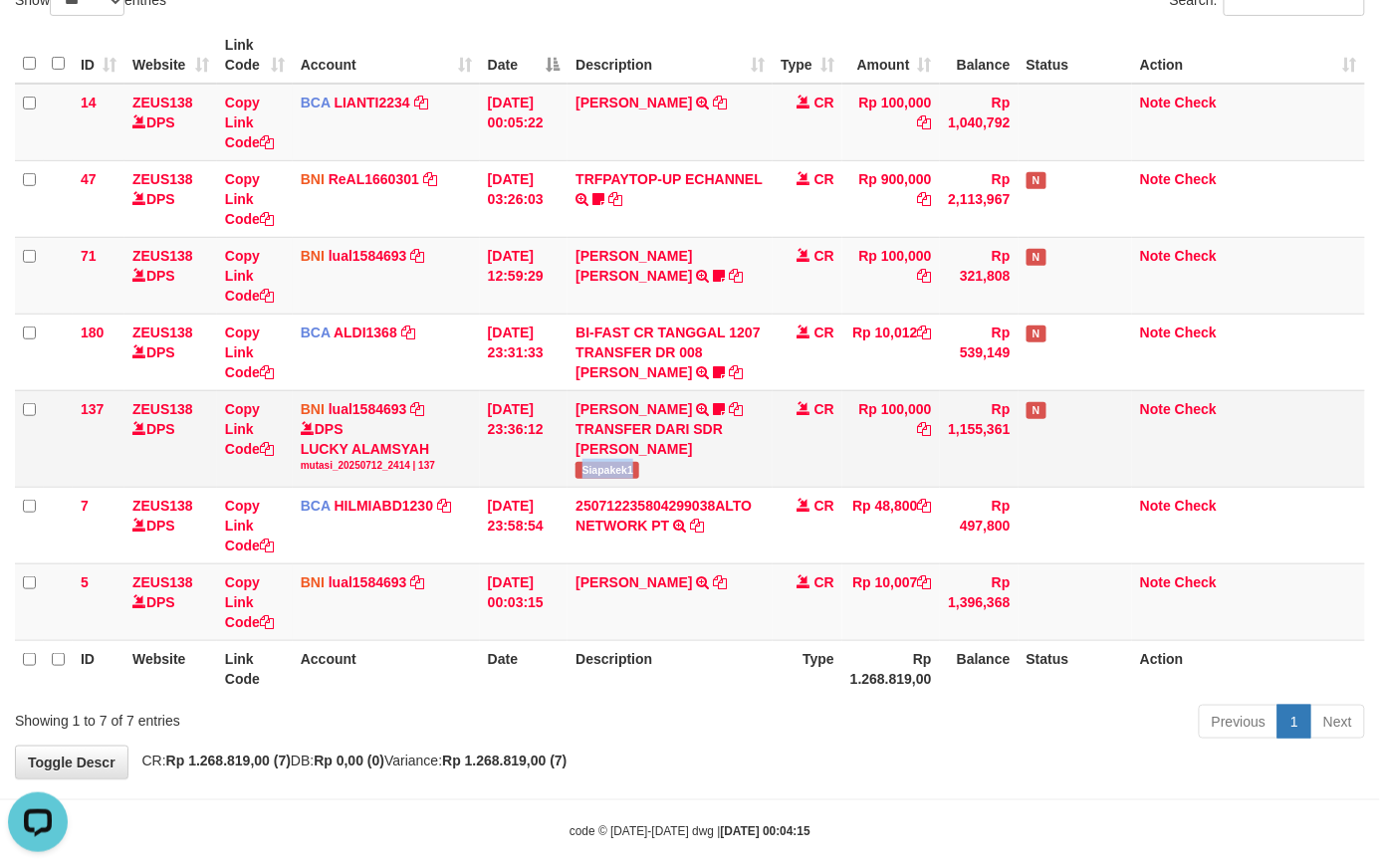 click on "Siapakek1" at bounding box center [607, 470] 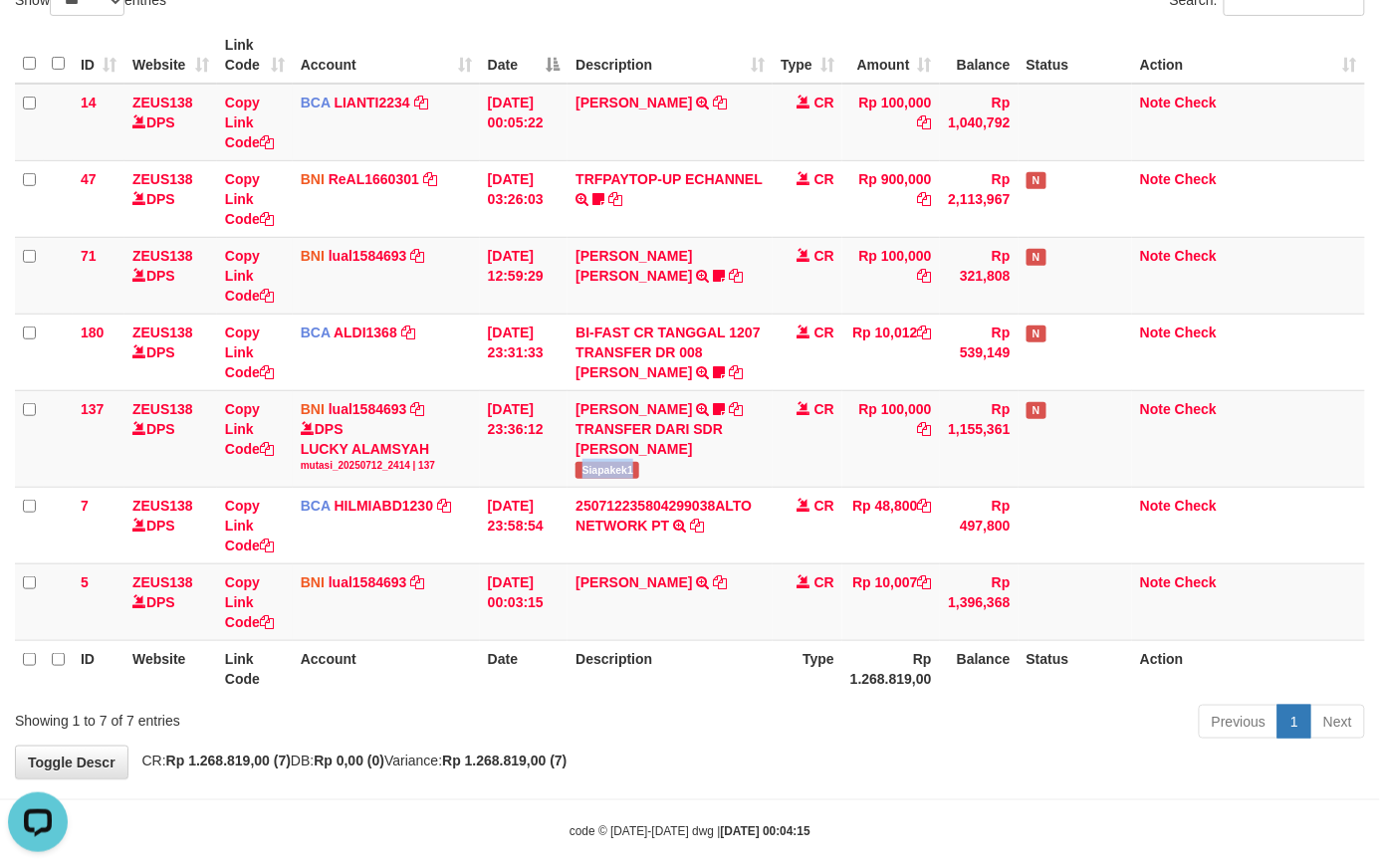 copy on "Siapakek1" 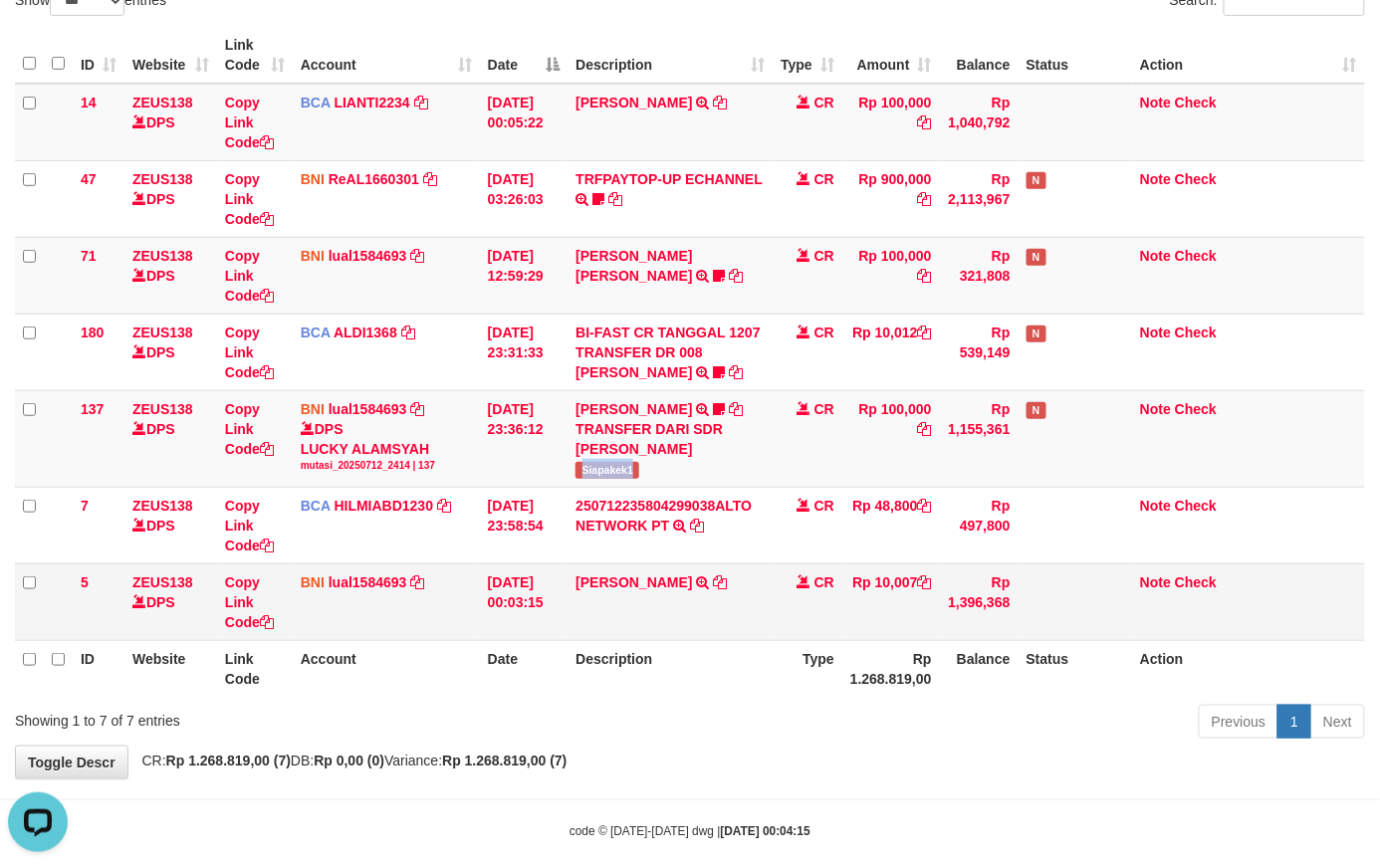 drag, startPoint x: 897, startPoint y: 536, endPoint x: 904, endPoint y: 577, distance: 41.593269 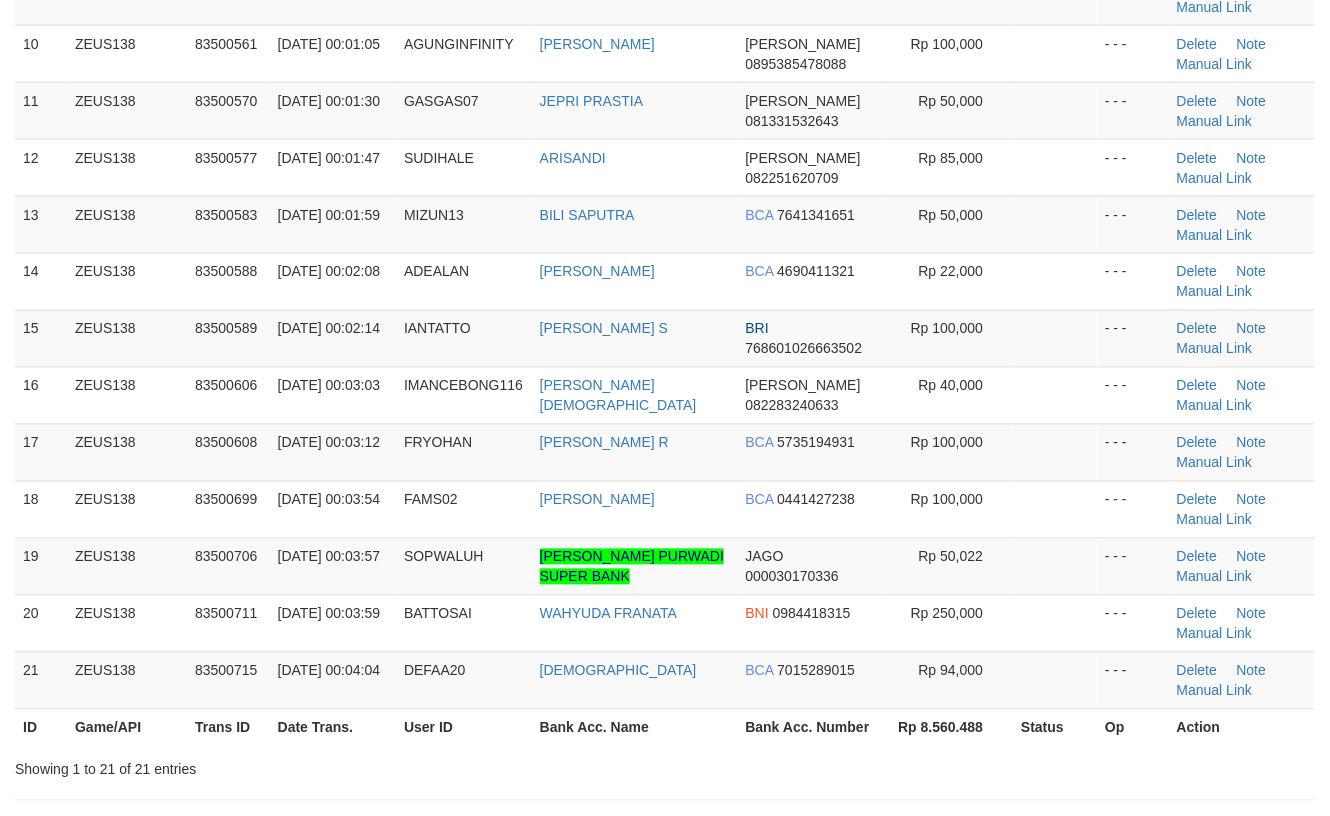 scroll, scrollTop: 662, scrollLeft: 0, axis: vertical 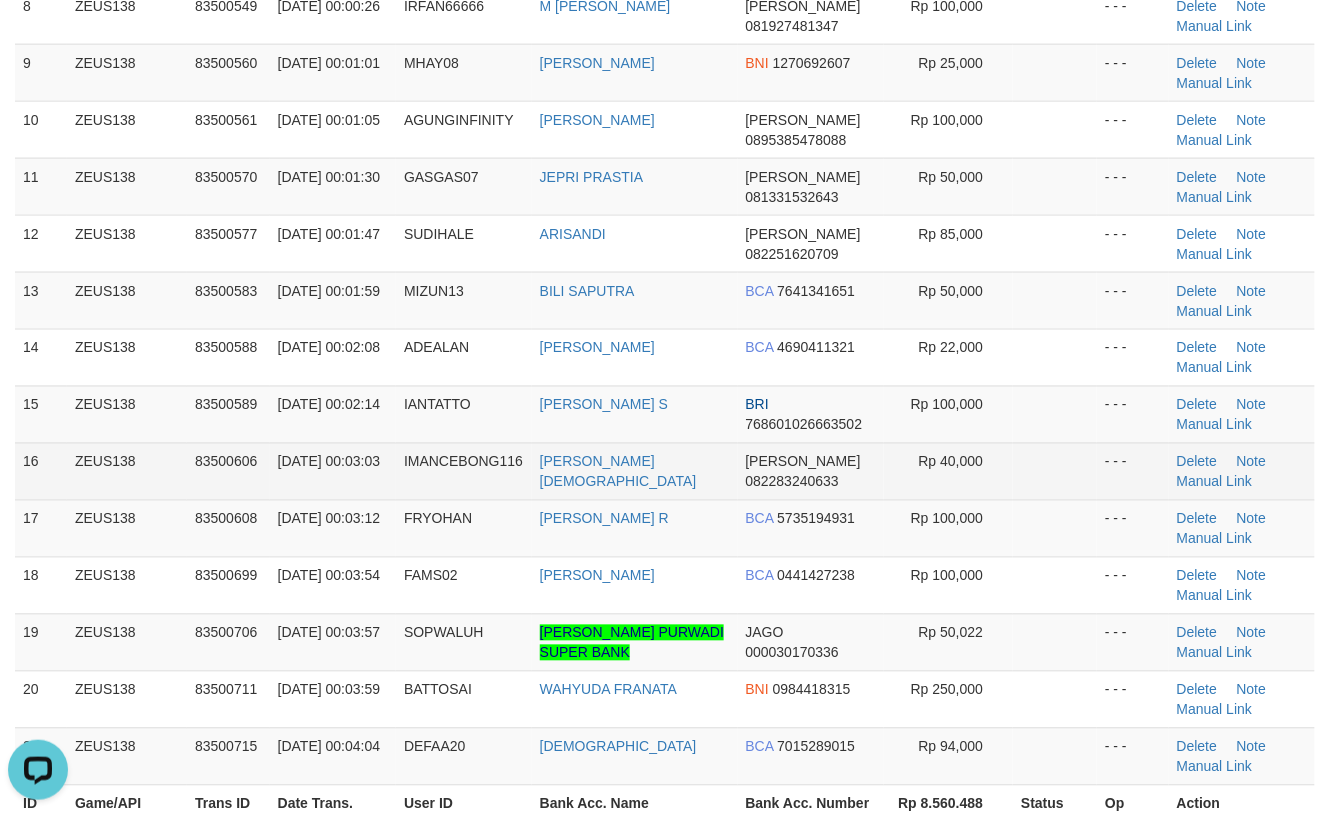 click at bounding box center [1055, 471] 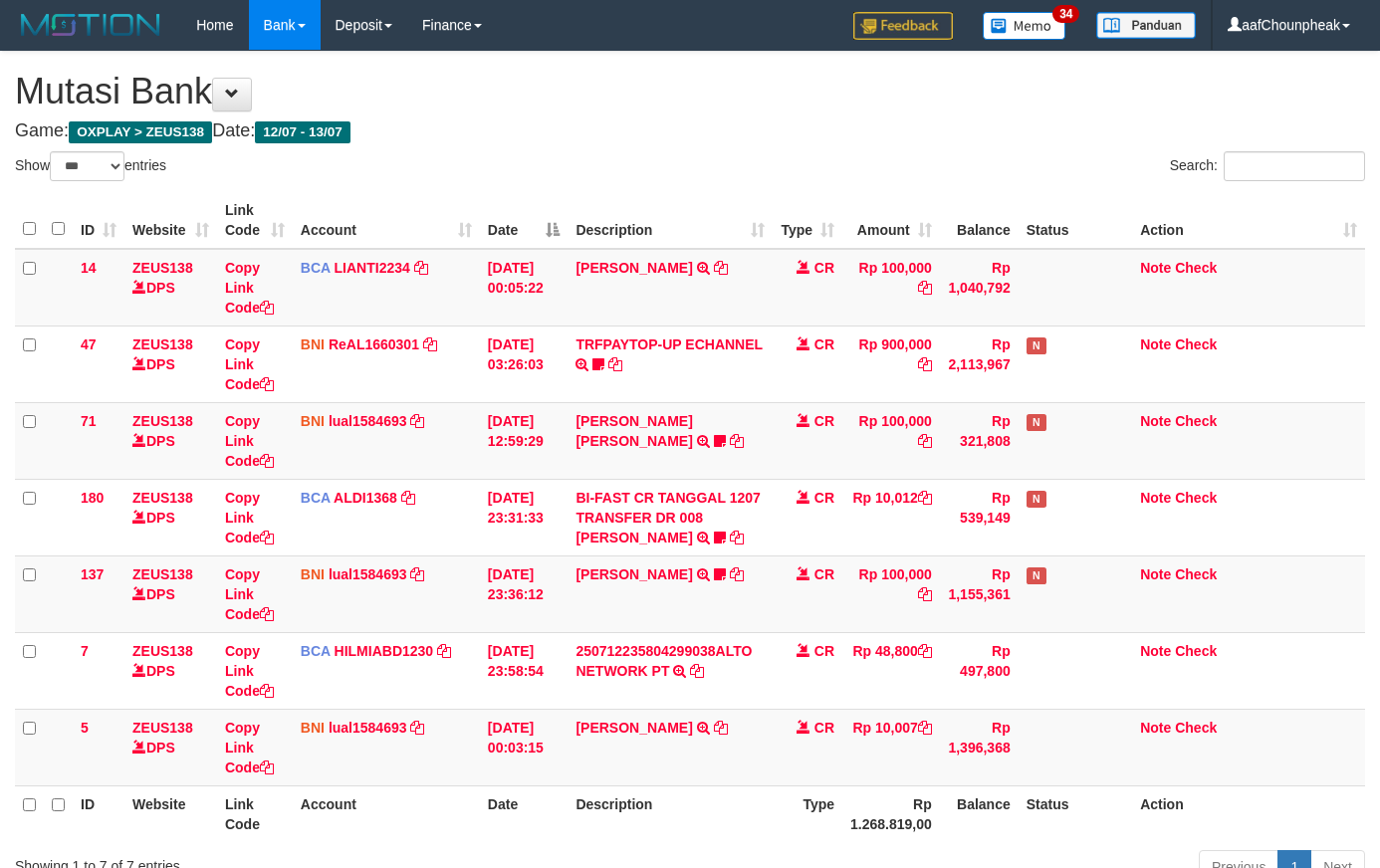 select on "***" 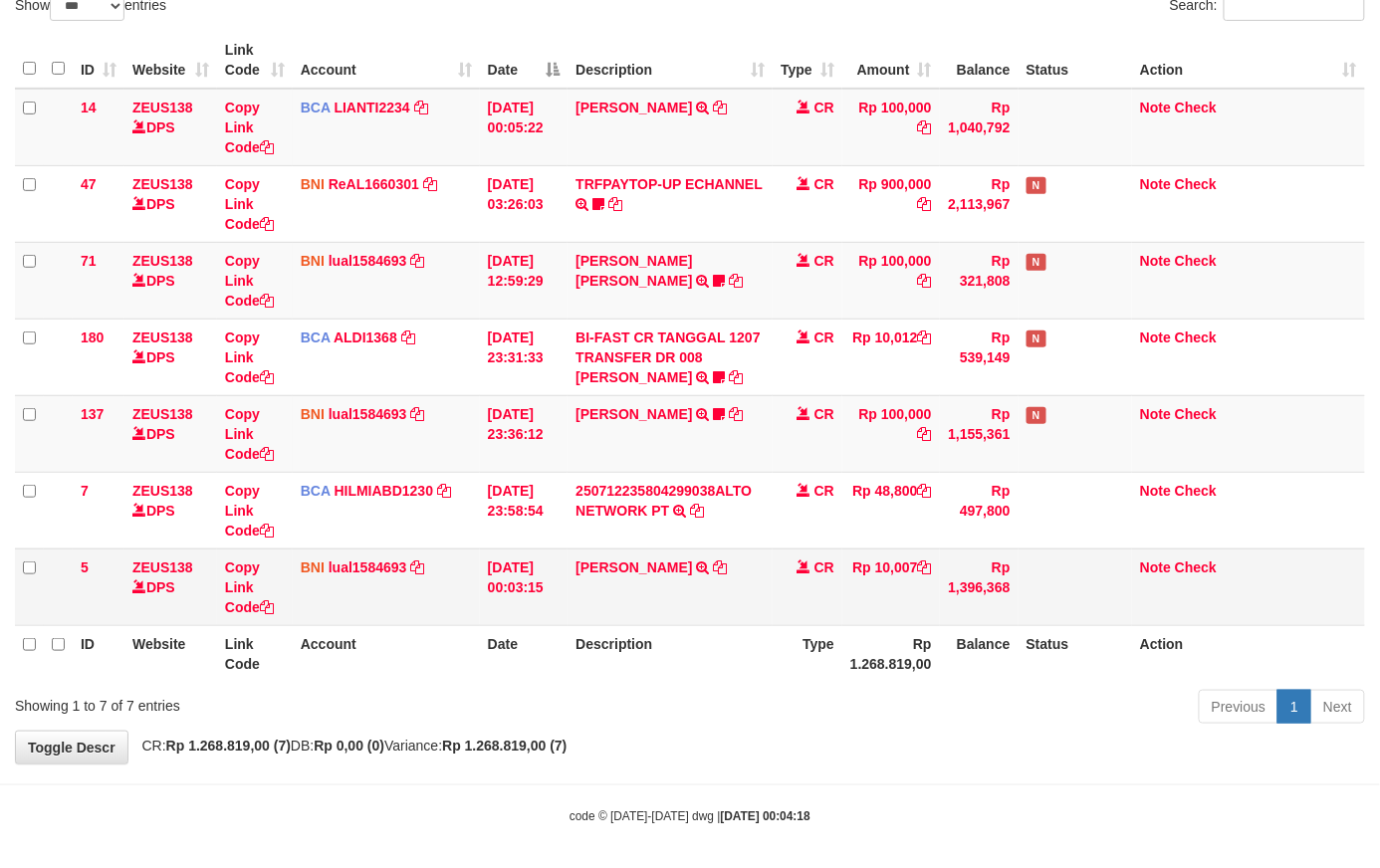 scroll, scrollTop: 160, scrollLeft: 0, axis: vertical 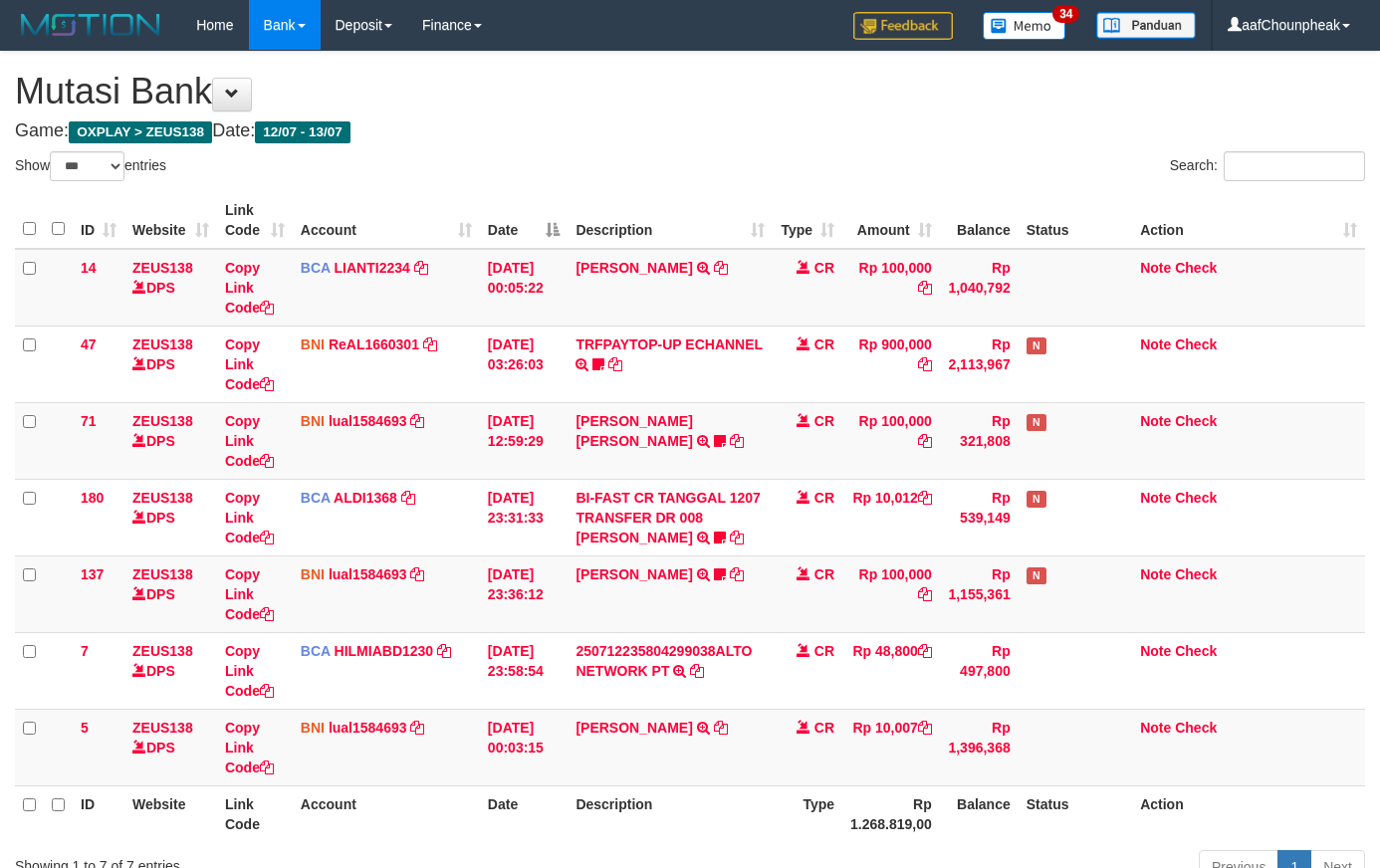 select on "***" 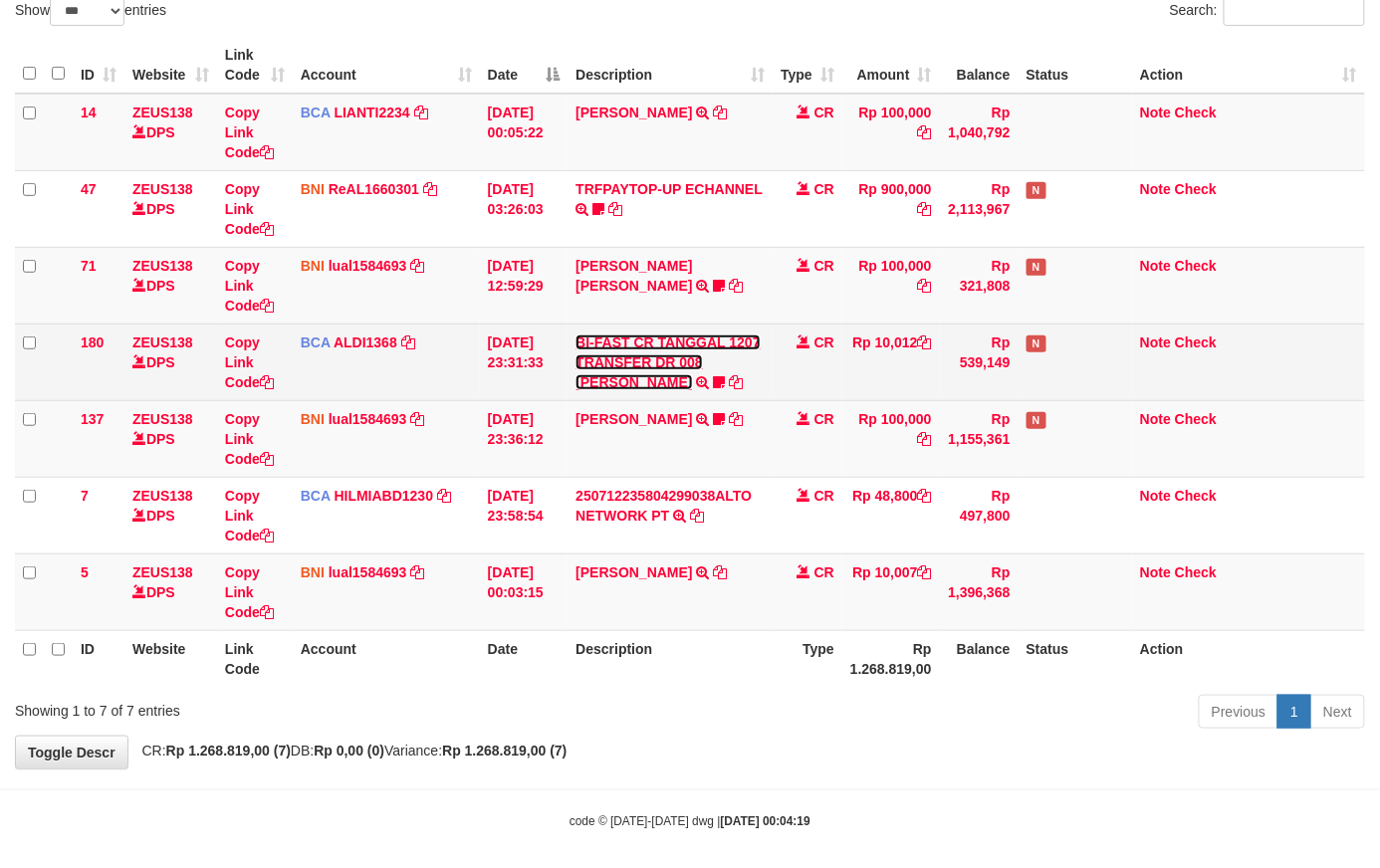 click on "BI-FAST CR TANGGAL 1207 TRANSFER DR 008 MOHAMAD ALDI" at bounding box center (667, 362) 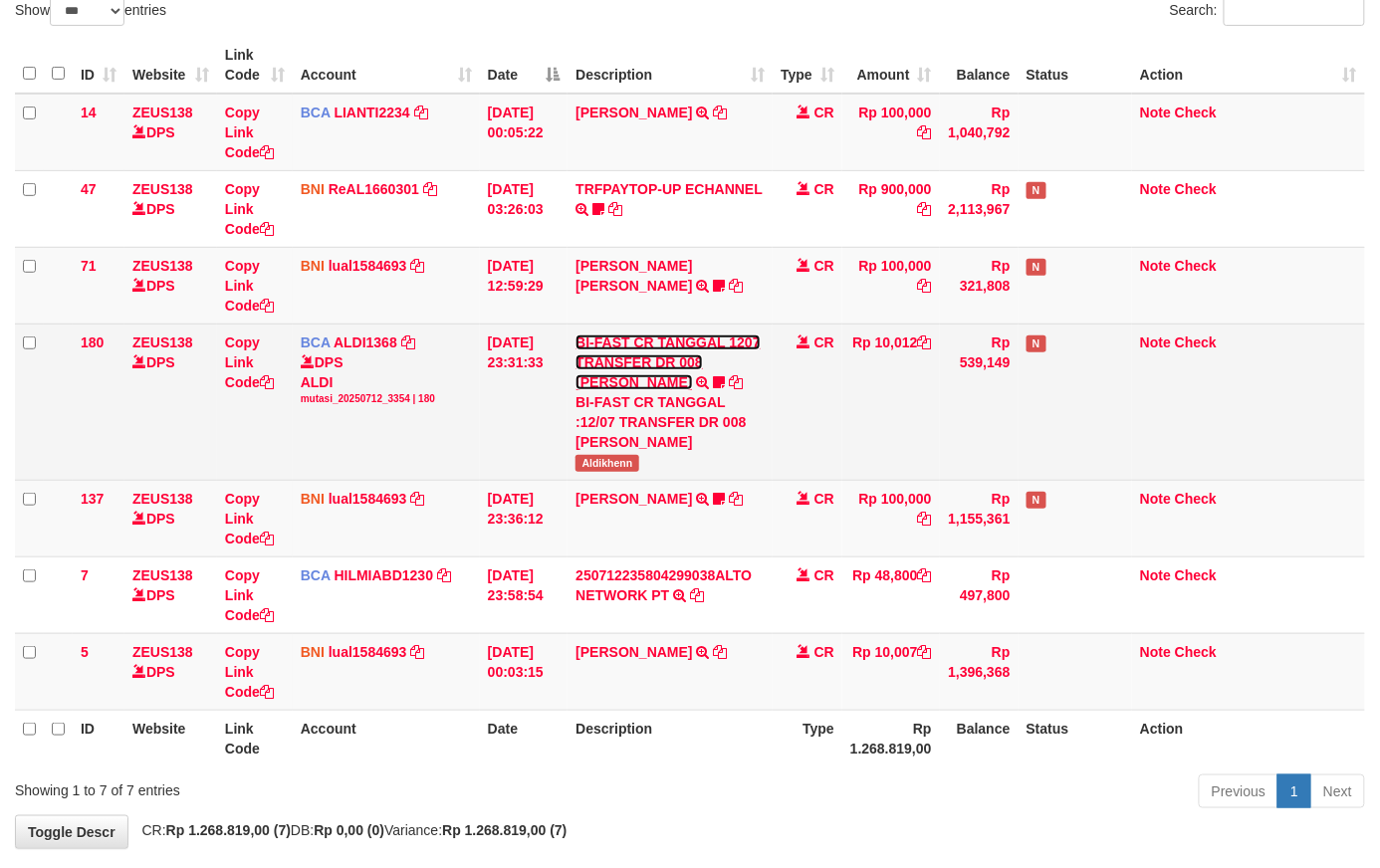 scroll, scrollTop: 160, scrollLeft: 0, axis: vertical 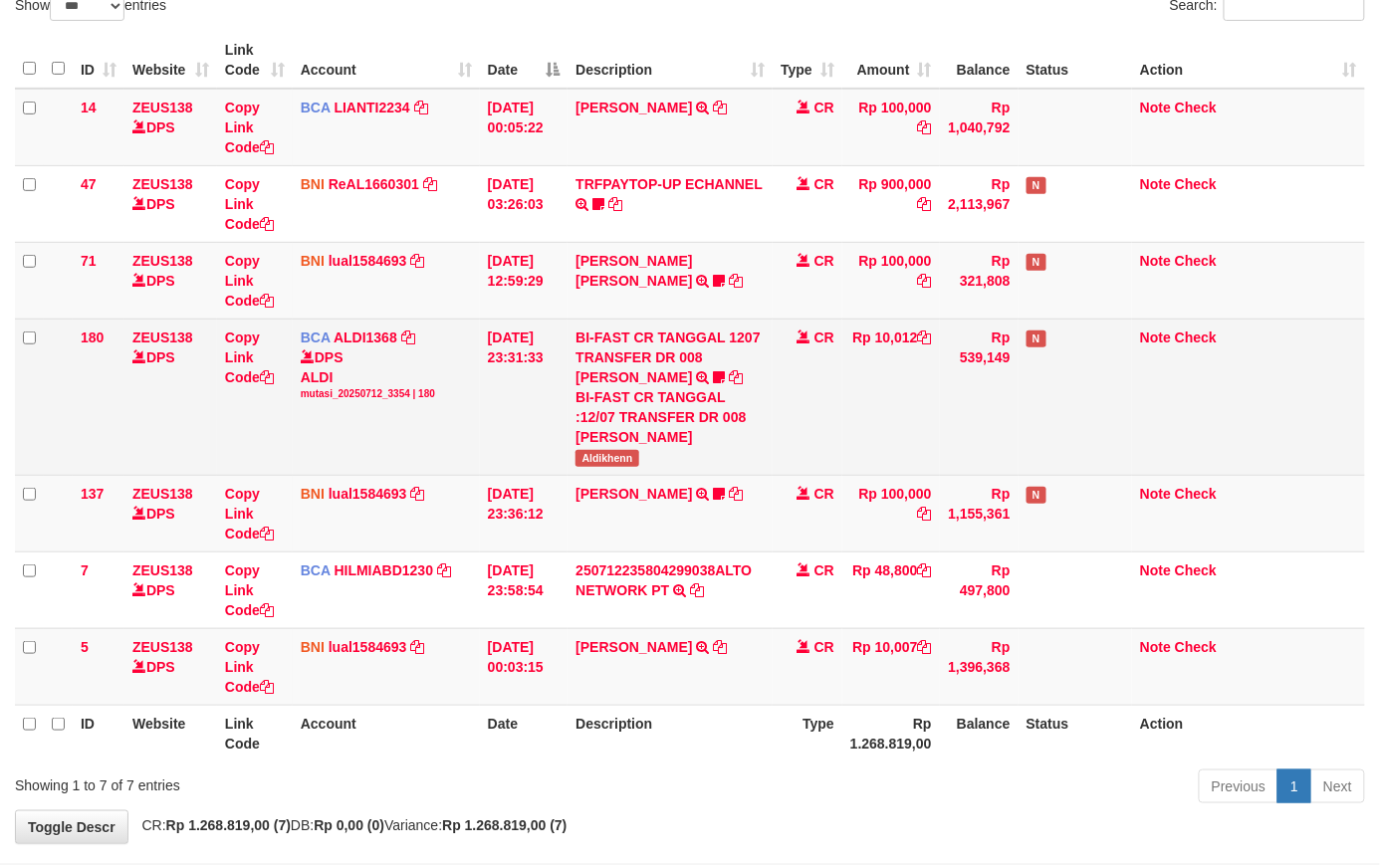 click on "BI-FAST CR TANGGAL 1207 TRANSFER DR 008 MOHAMAD ALDI            BI-FAST CR TANGGAL :12/07 TRANSFER DR 008 MOHAMAD ALDI    Aldikhenn" at bounding box center (670, 396) 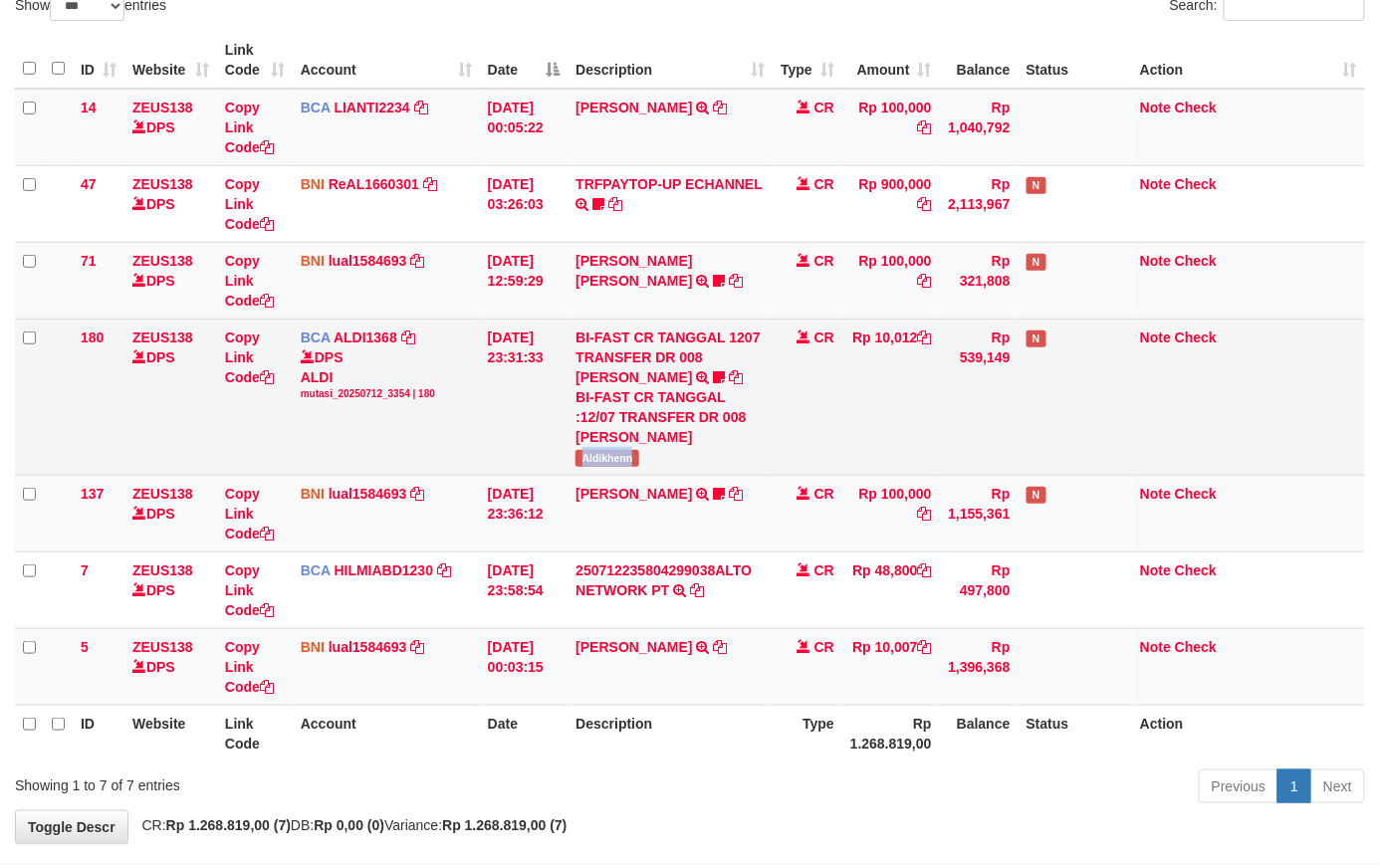 click on "BI-FAST CR TANGGAL 1207 TRANSFER DR 008 MOHAMAD ALDI            BI-FAST CR TANGGAL :12/07 TRANSFER DR 008 MOHAMAD ALDI    Aldikhenn" at bounding box center [670, 396] 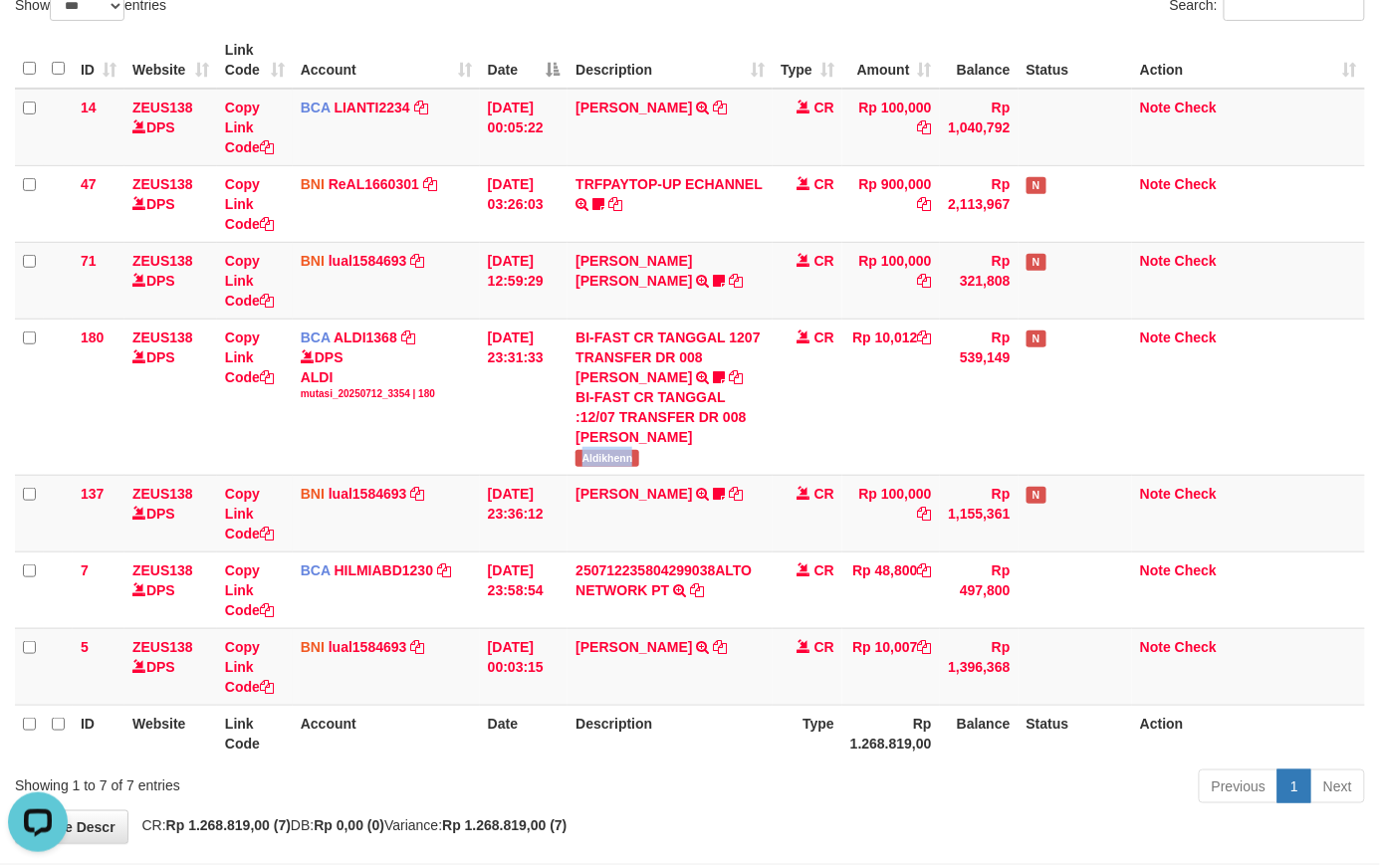 scroll, scrollTop: 0, scrollLeft: 0, axis: both 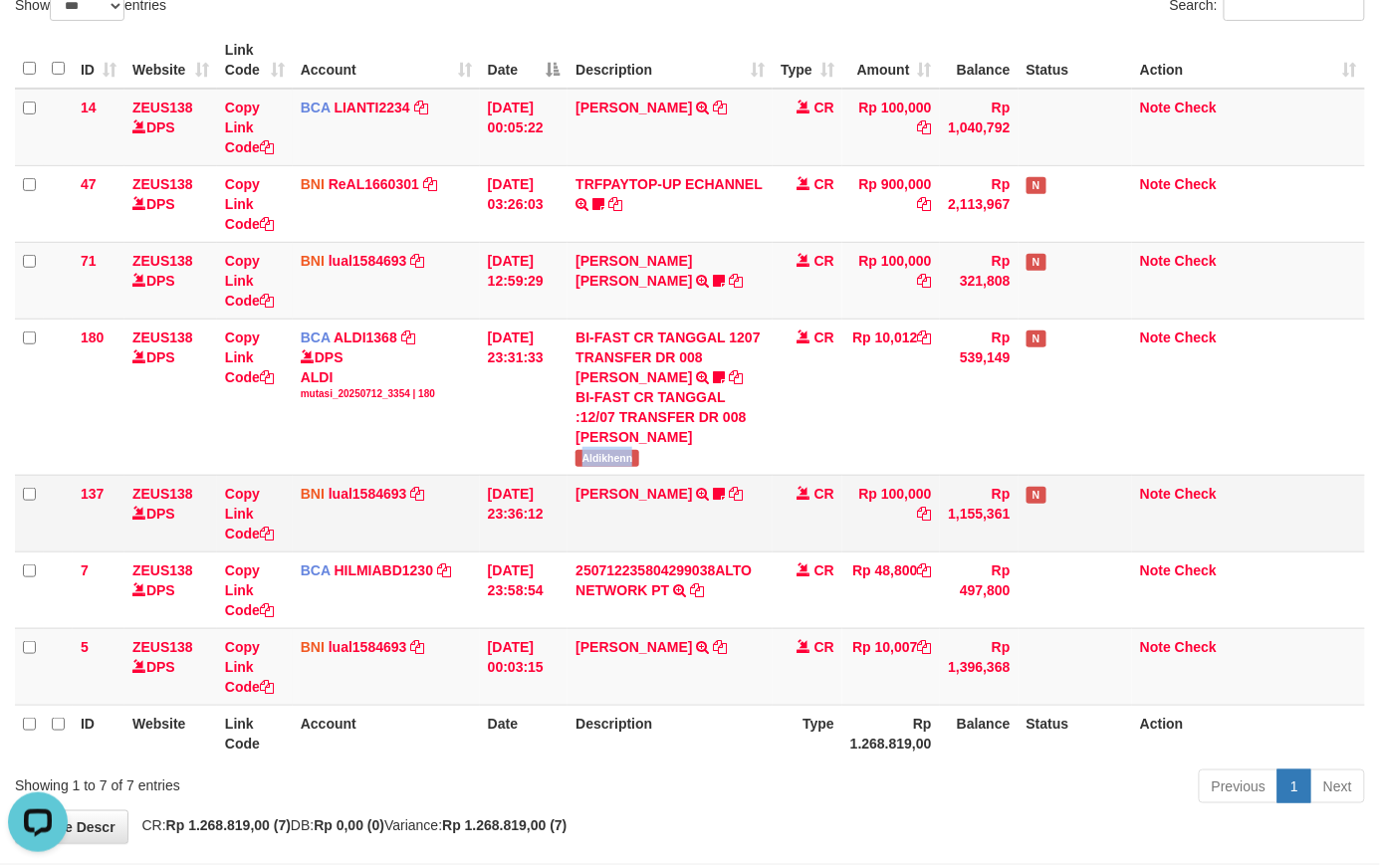 click on "14
ZEUS138    DPS
Copy Link Code
BCA
LIANTI2234
DPS
YULIANTI
mutasi_20250712_4646 | 14
mutasi_20250712_4646 | 14
12/07/2025 00:05:22
YUSUP MAULAN         TRSF E-BANKING CR 1207/FTSCY/WS95051
100000.002025071262819090 TRFDN-YUSUP MAULANESPAY DEBIT INDONE
CR
Rp 100,000
Rp 1,040,792
Note
Check
47
ZEUS138    DPS
Copy Link Code
BNI
ReAL1660301
DPS
REYHAN ALMANSYAH
mutasi_20250712_4647 | 47" at bounding box center [690, 397] 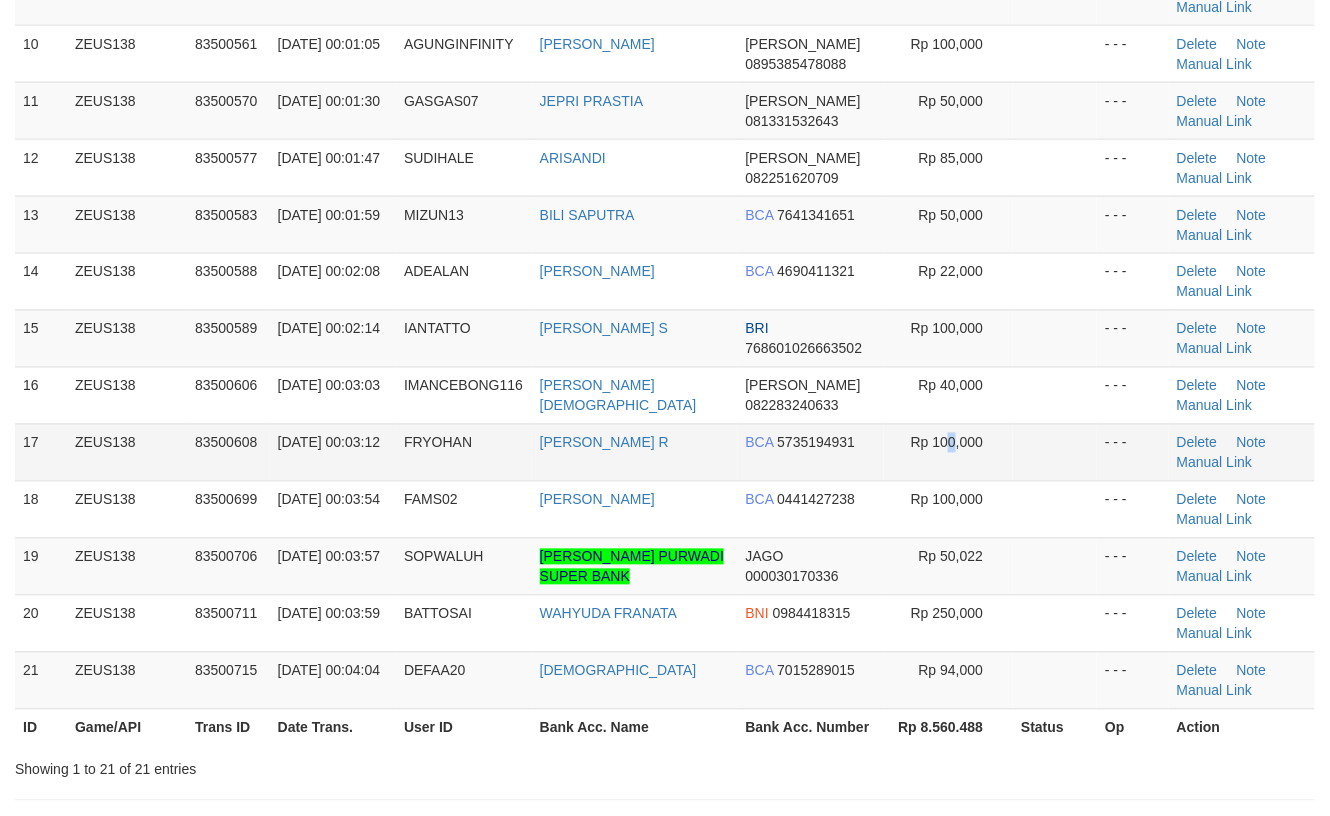 drag, startPoint x: 946, startPoint y: 449, endPoint x: 1053, endPoint y: 449, distance: 107 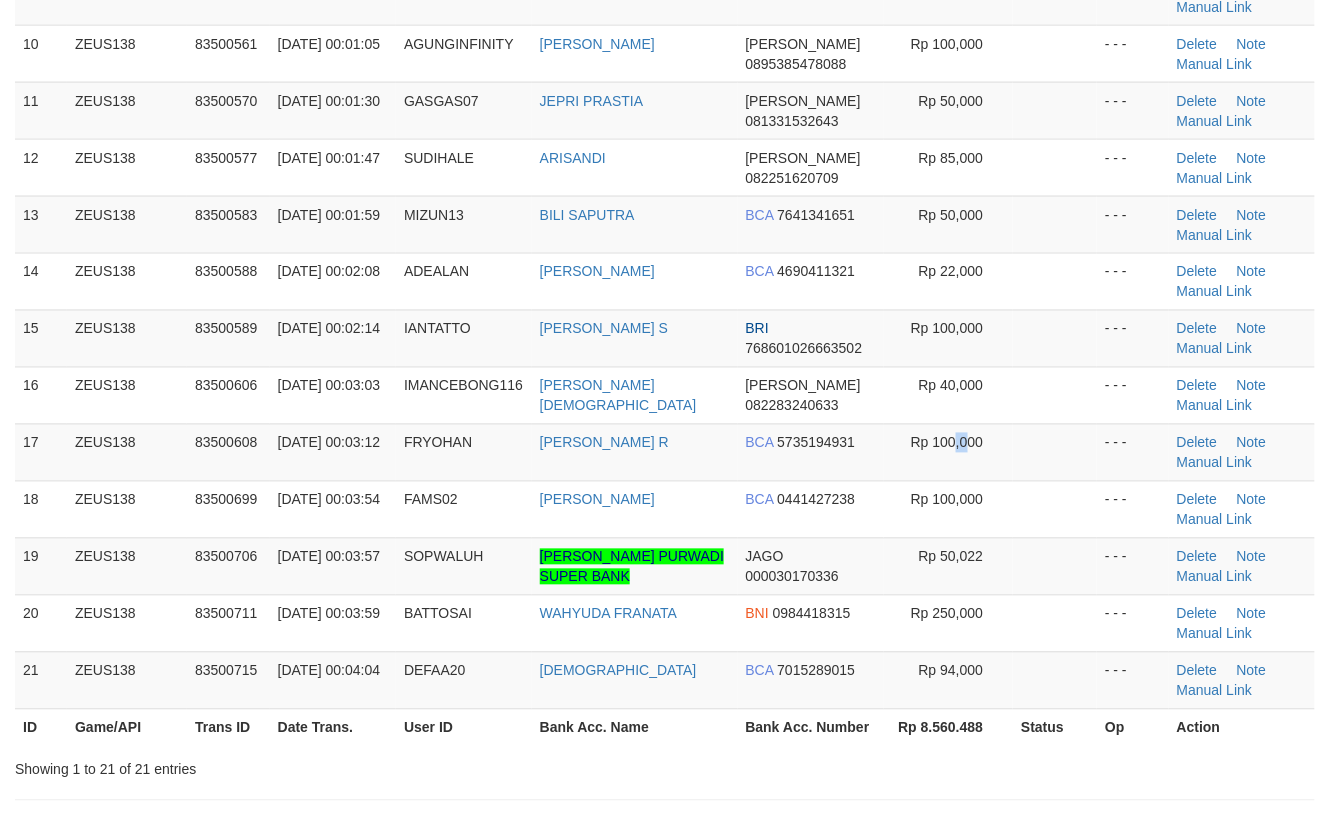 scroll, scrollTop: 662, scrollLeft: 0, axis: vertical 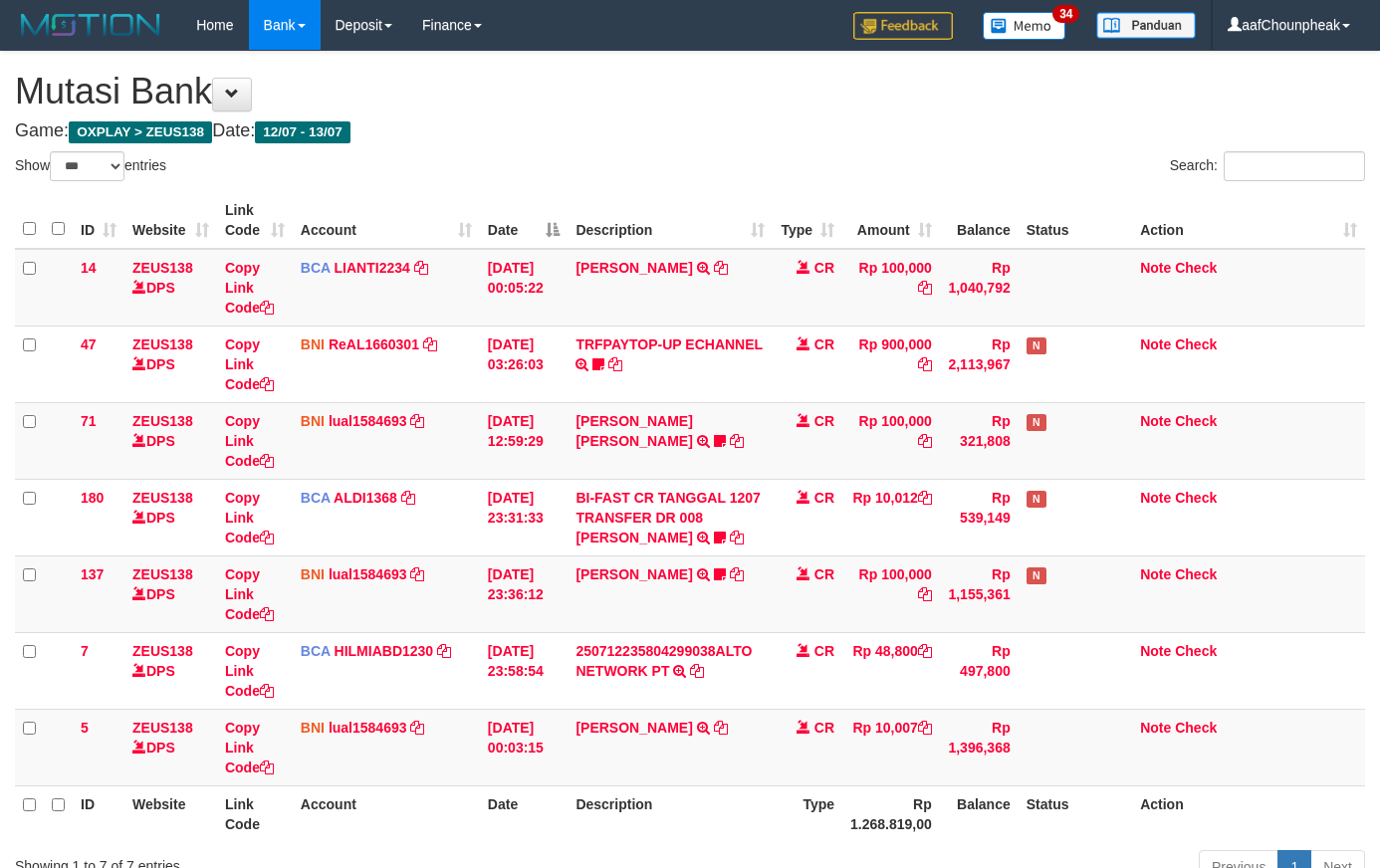 select on "***" 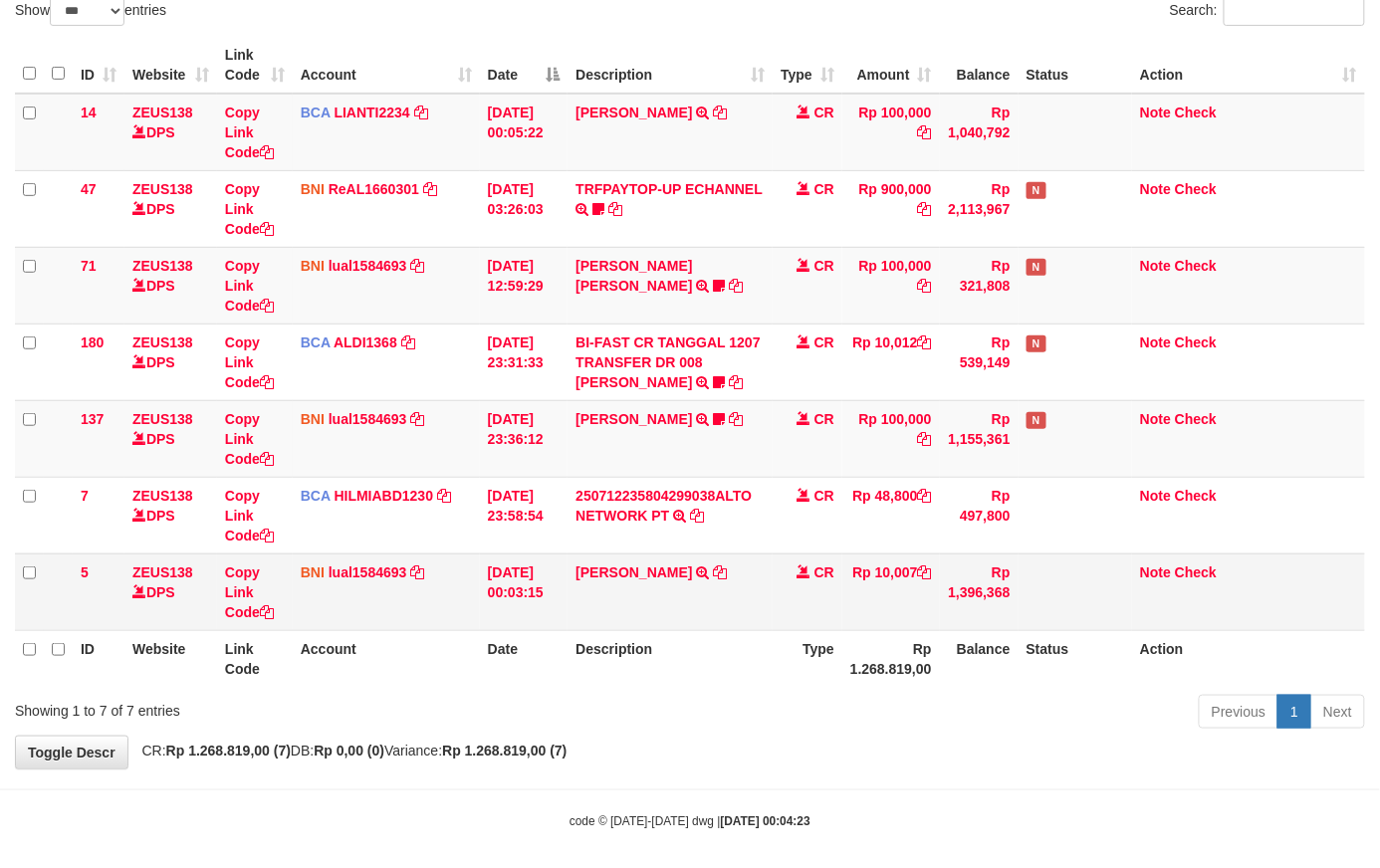 drag, startPoint x: 719, startPoint y: 557, endPoint x: 746, endPoint y: 574, distance: 31.906112 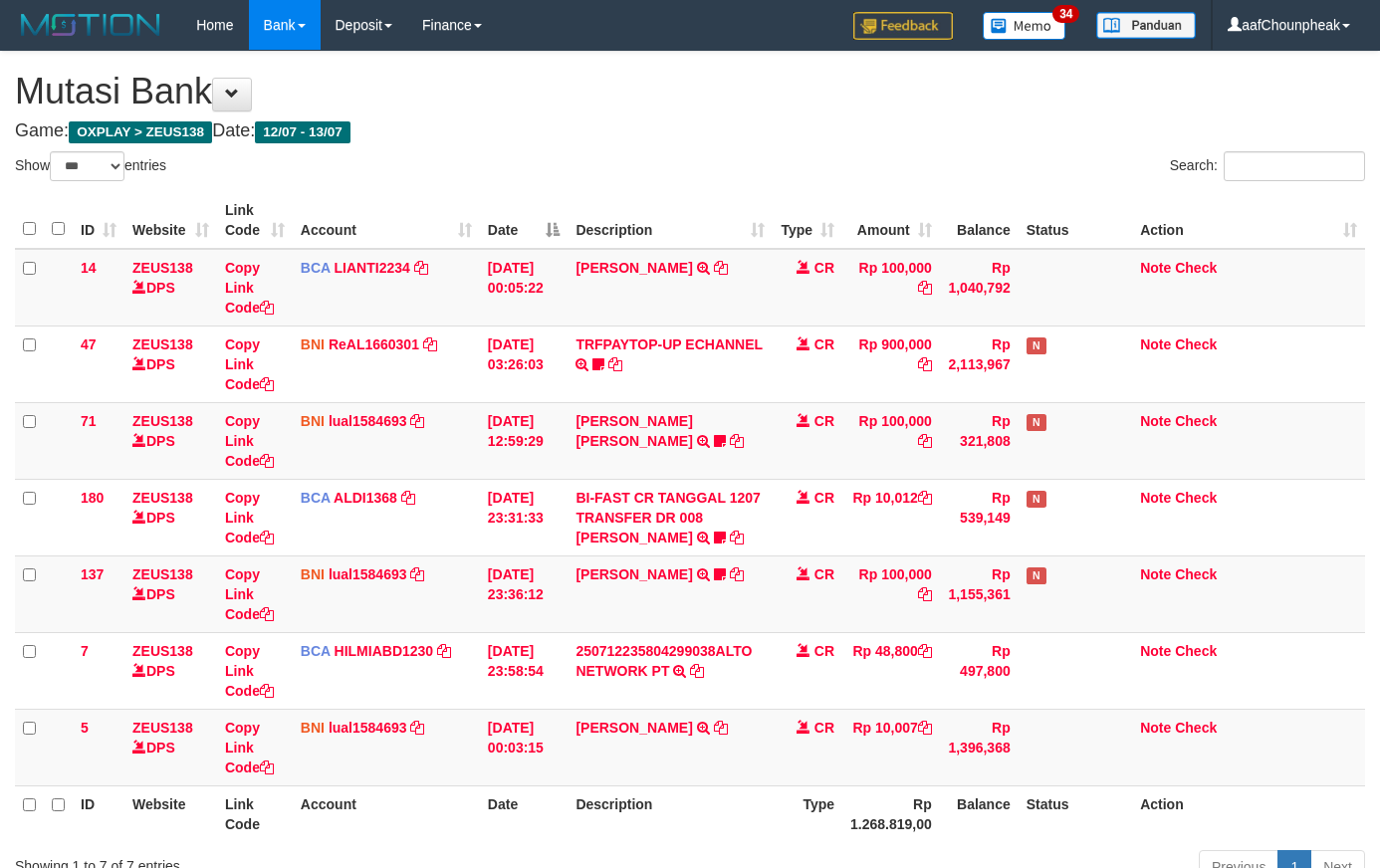 select on "***" 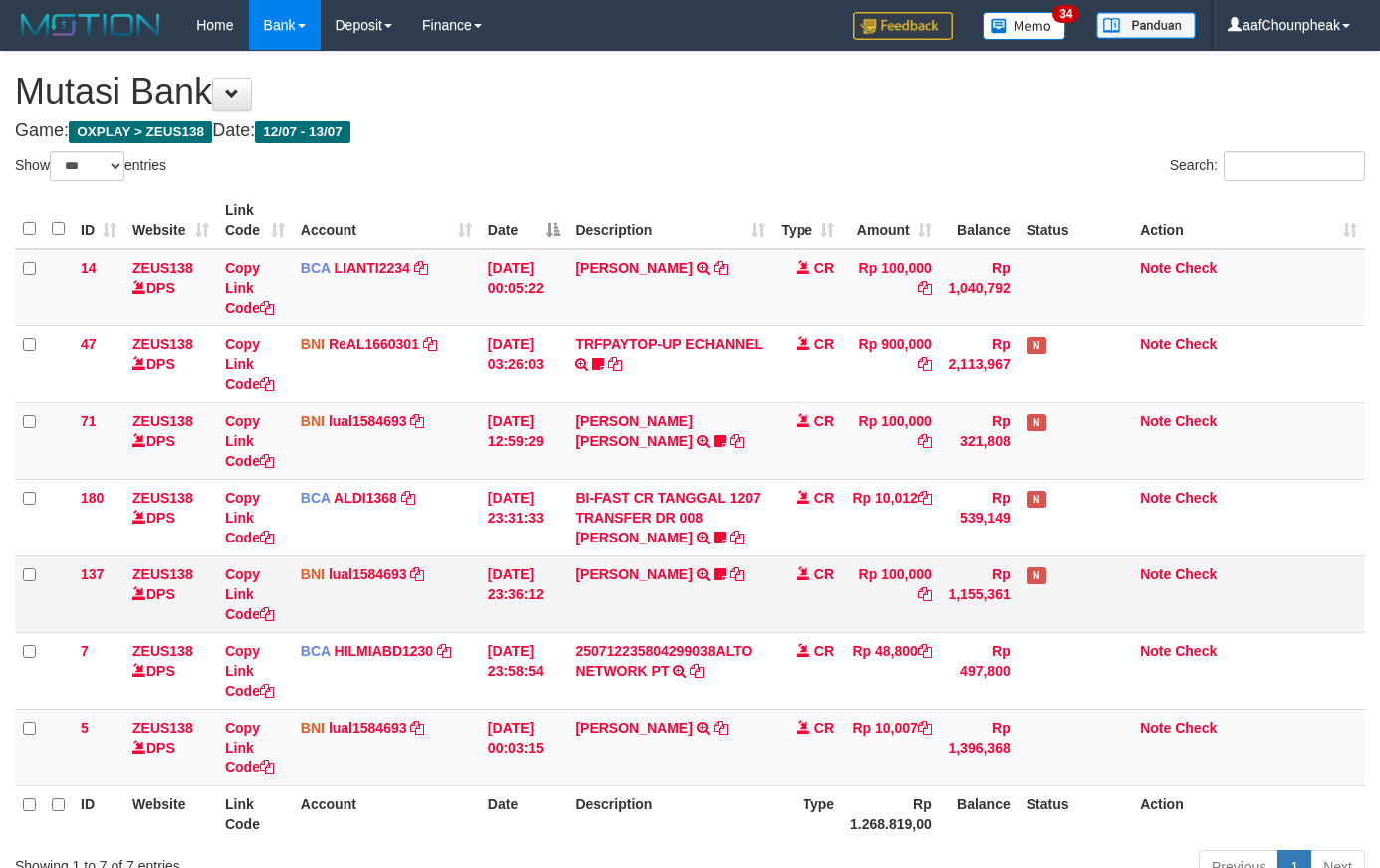 scroll, scrollTop: 149, scrollLeft: 0, axis: vertical 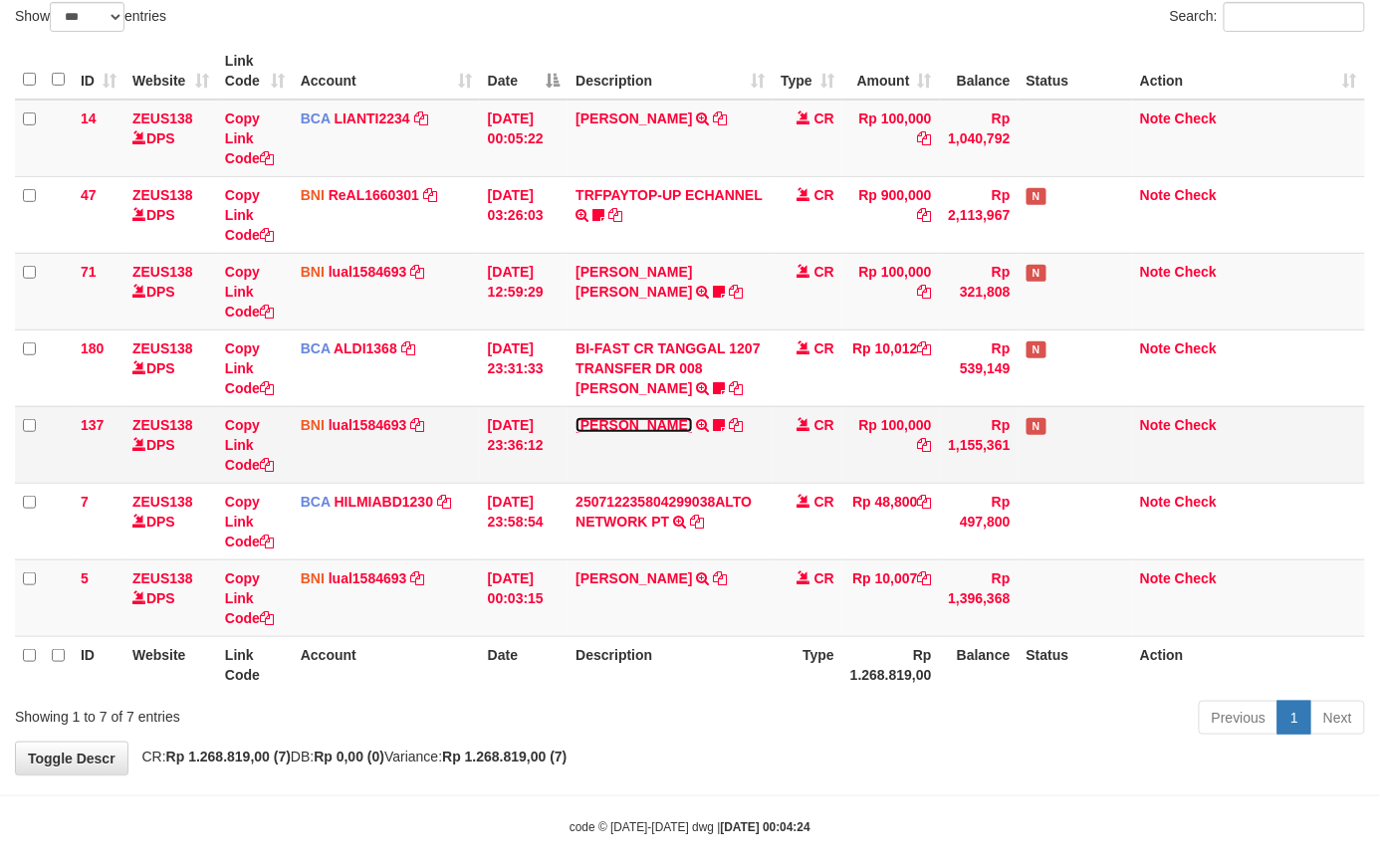 click on "RIZKY MARCELLINO" at bounding box center (633, 425) 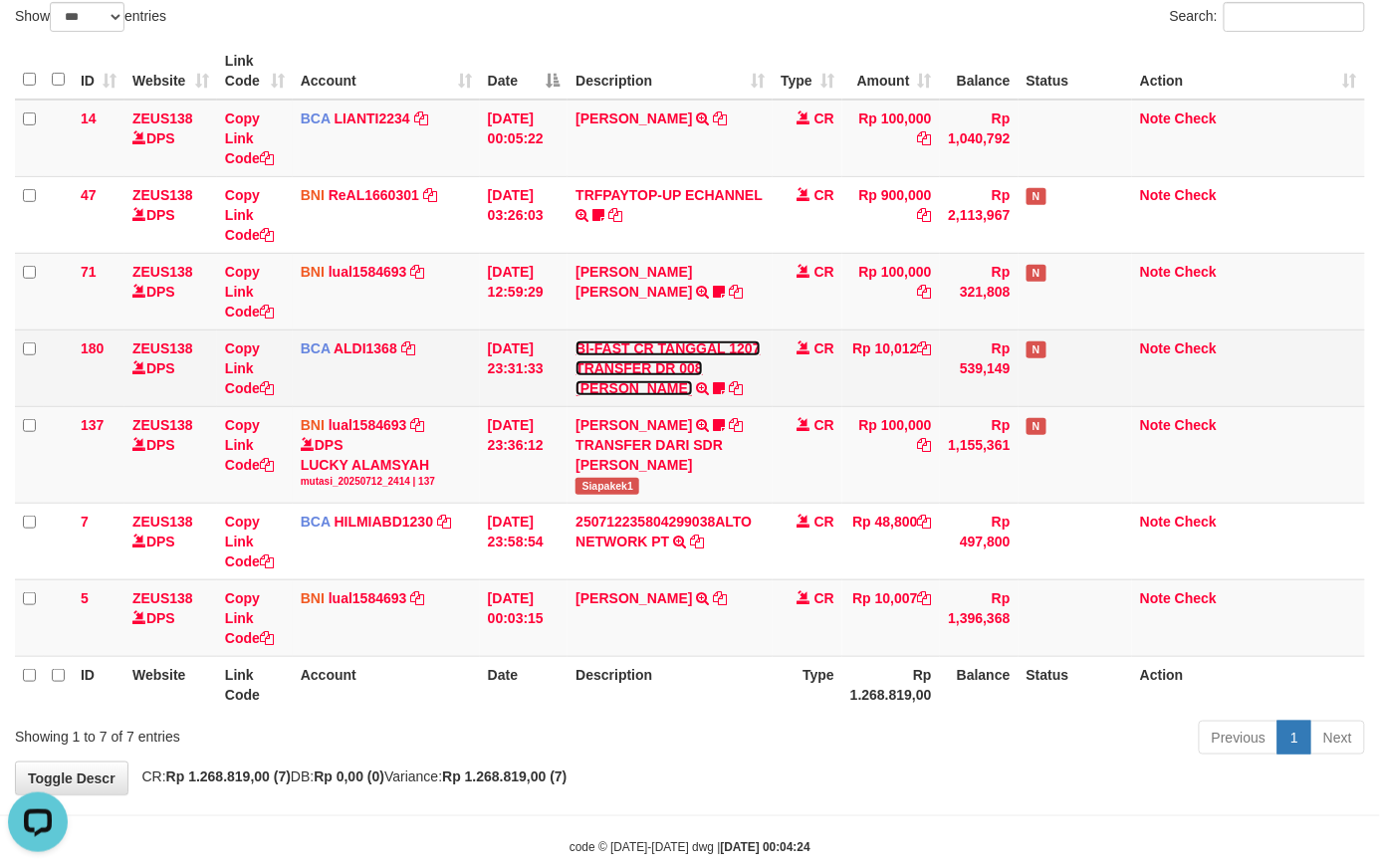 scroll, scrollTop: 0, scrollLeft: 0, axis: both 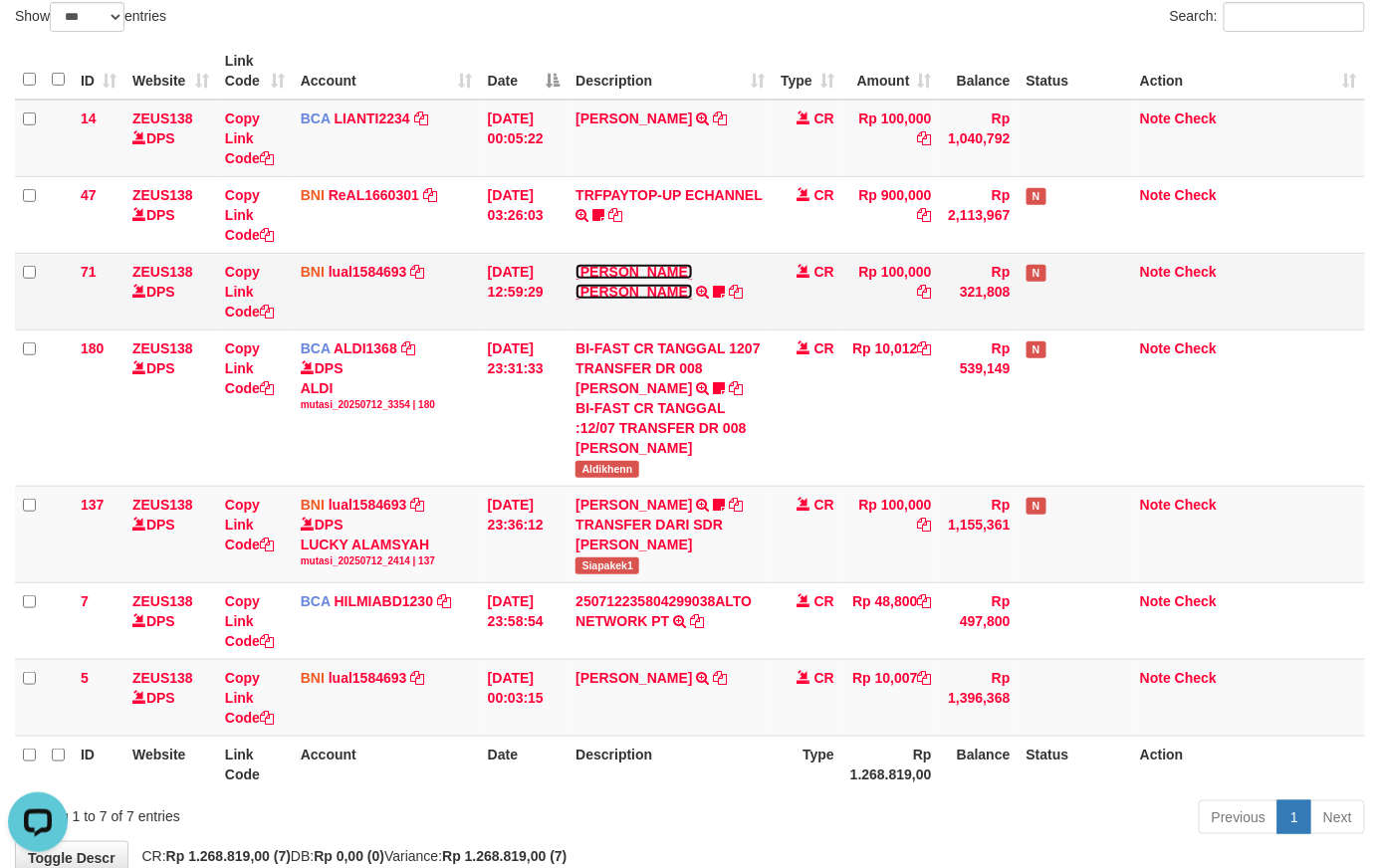 click on "MUHAMMAD IQBAL FARHAN" at bounding box center (633, 282) 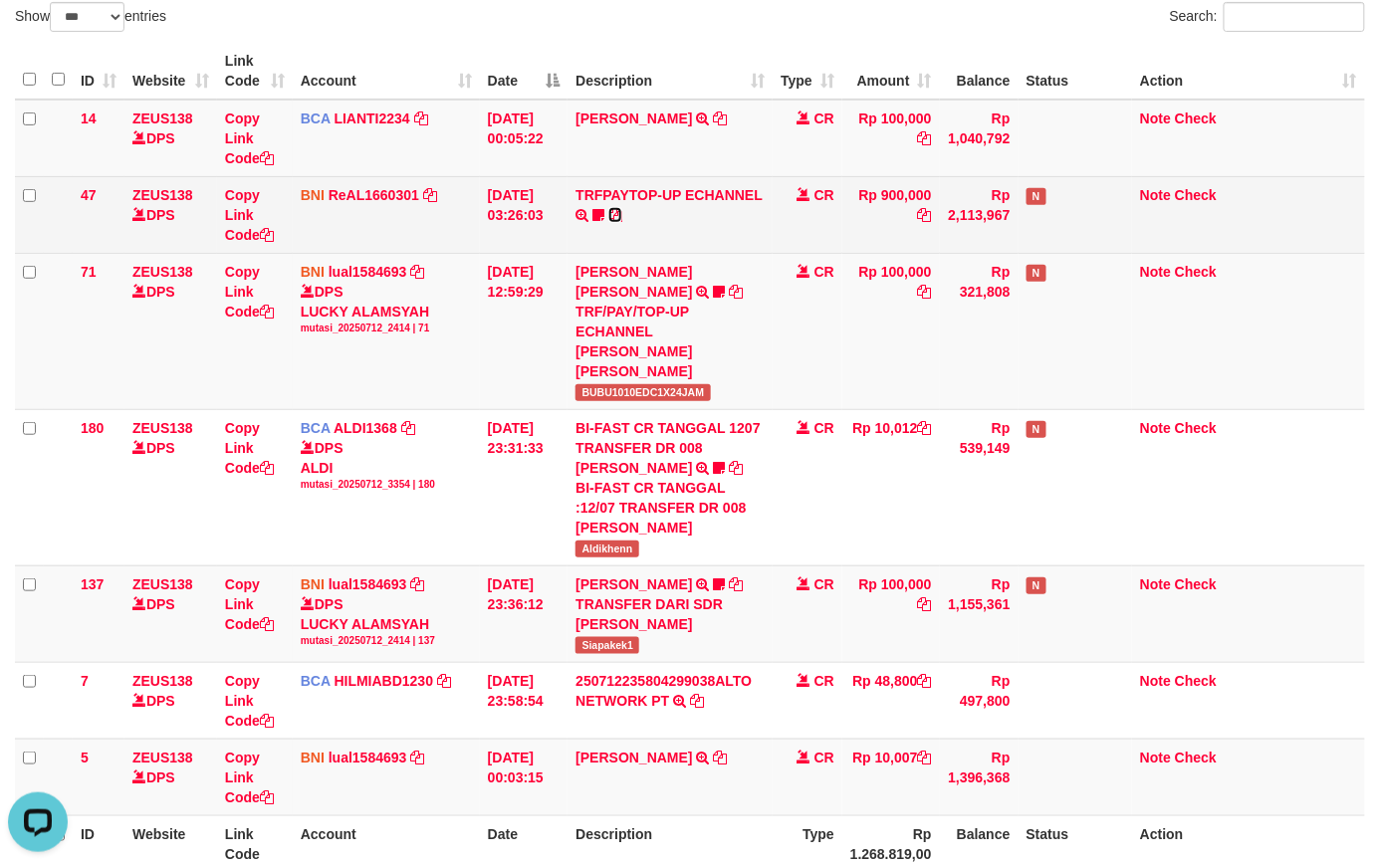 click at bounding box center [615, 215] 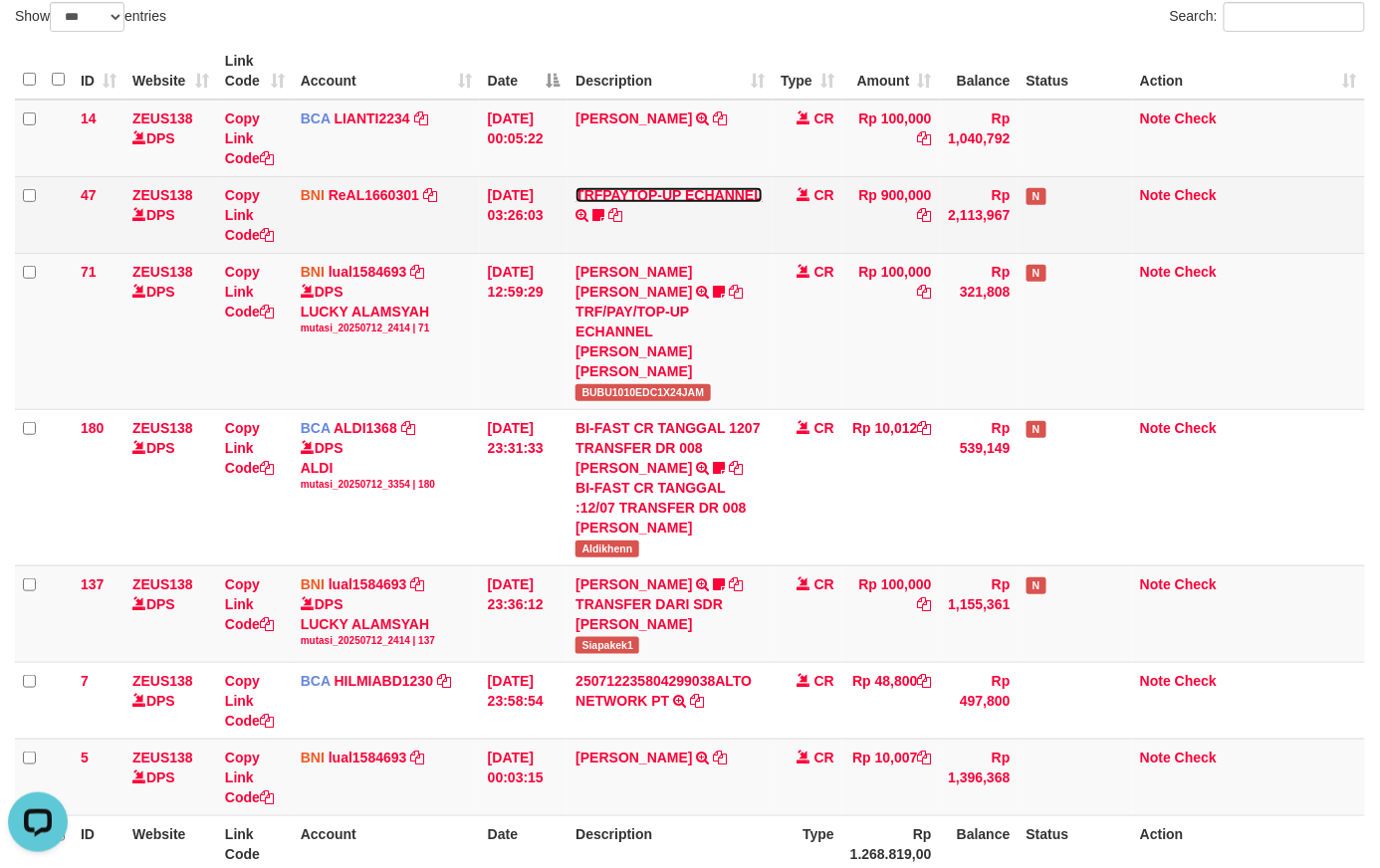 click on "TRFPAYTOP-UP ECHANNEL" at bounding box center (668, 195) 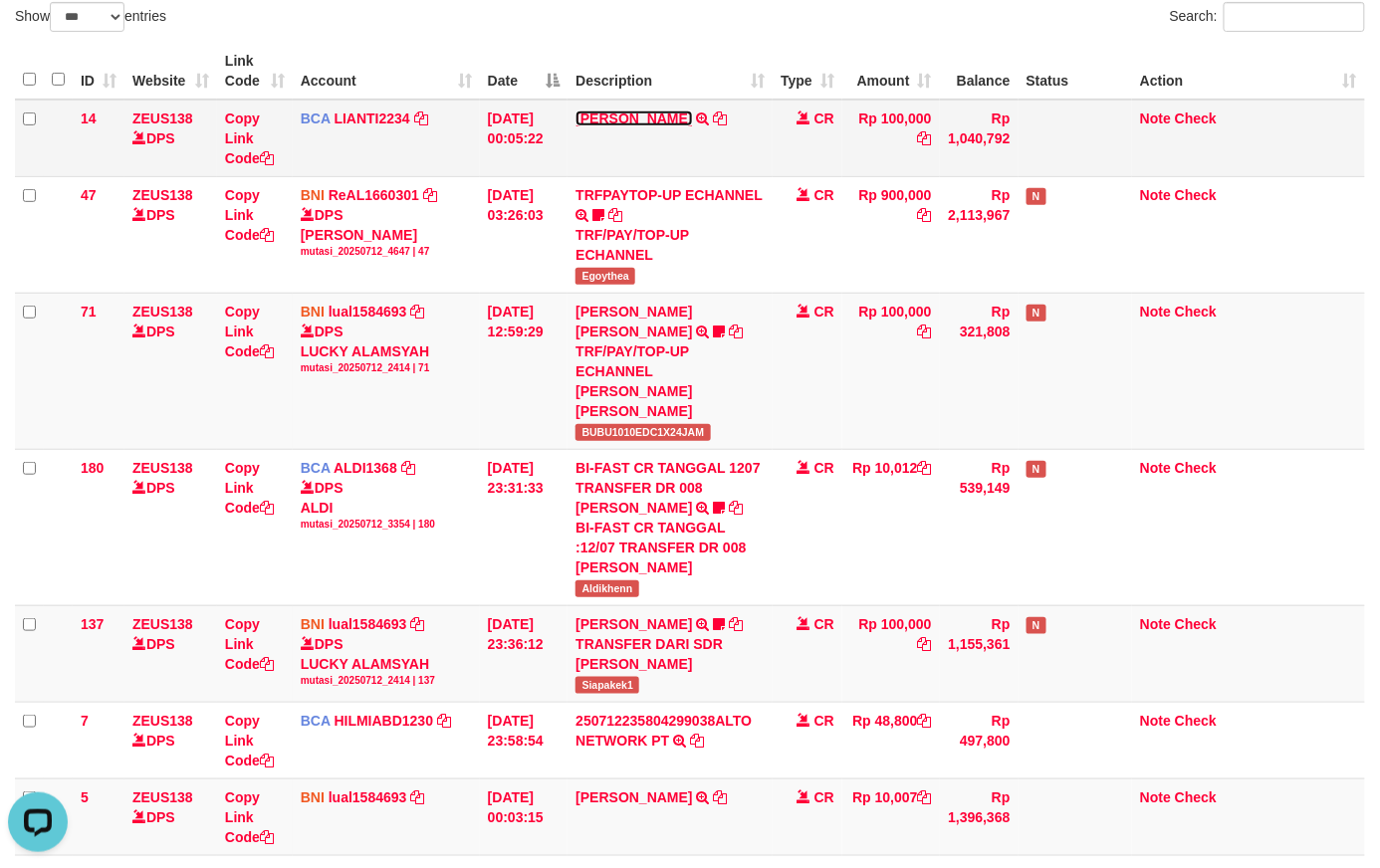 click on "[PERSON_NAME]" at bounding box center (633, 118) 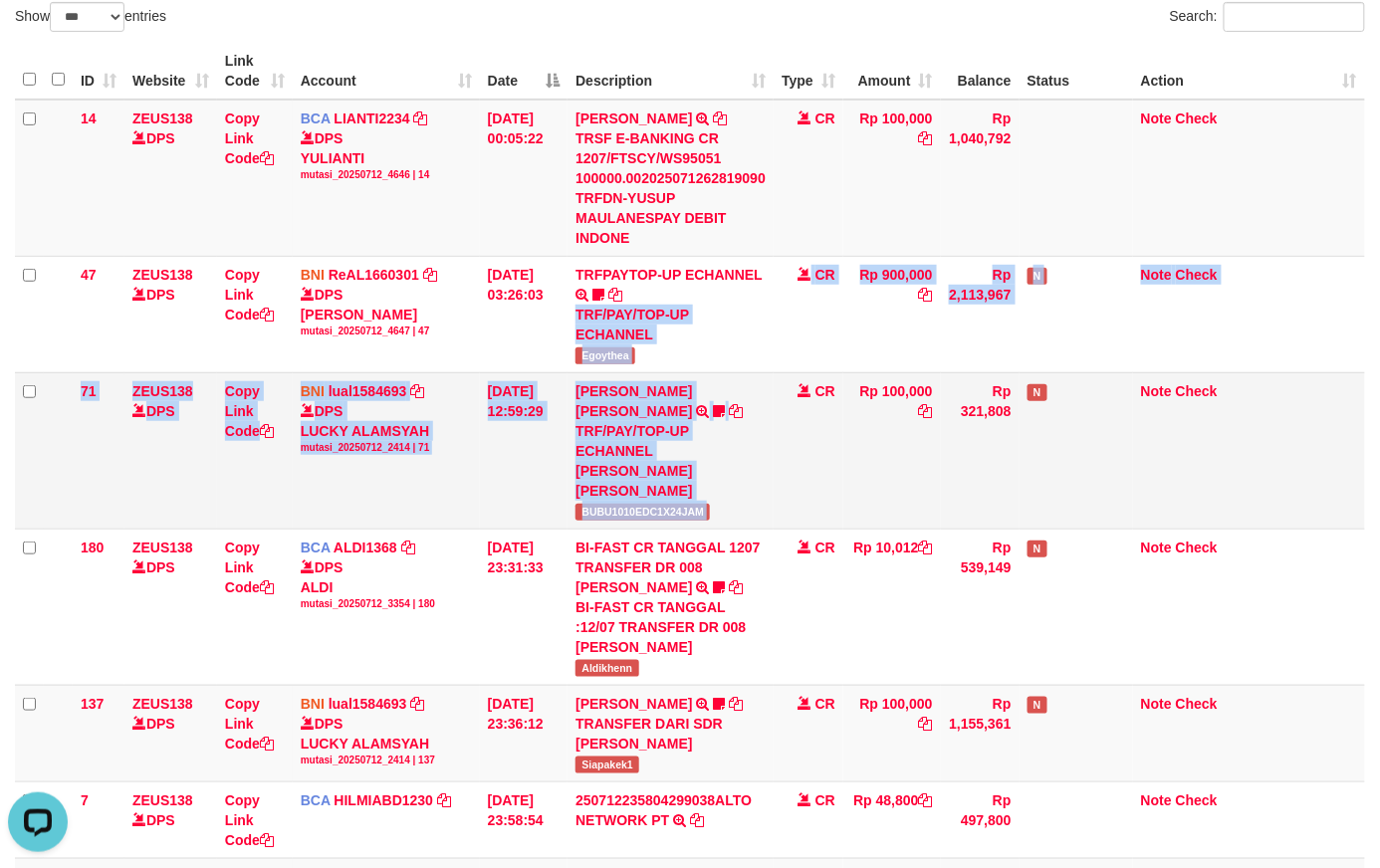 drag, startPoint x: 771, startPoint y: 379, endPoint x: 786, endPoint y: 407, distance: 31.76476 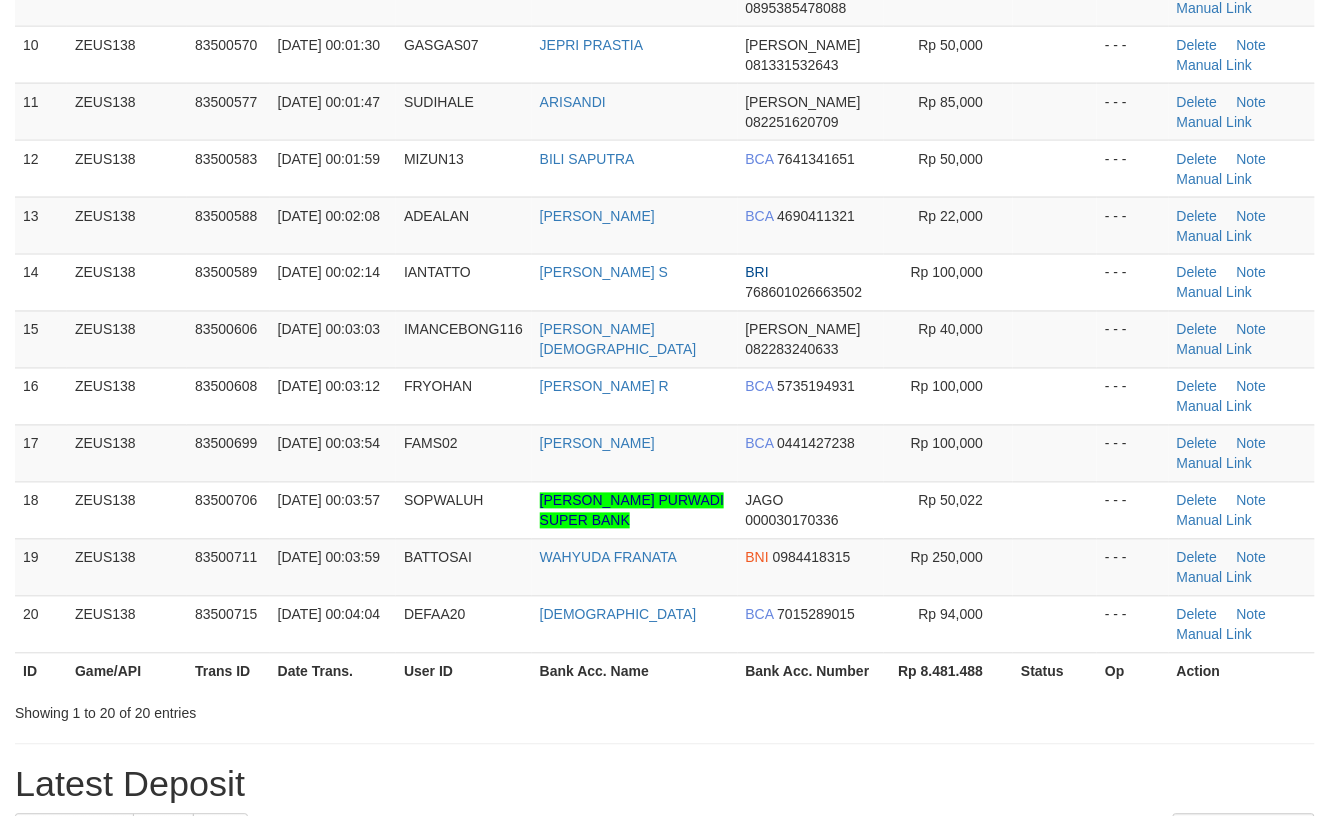 scroll, scrollTop: 662, scrollLeft: 0, axis: vertical 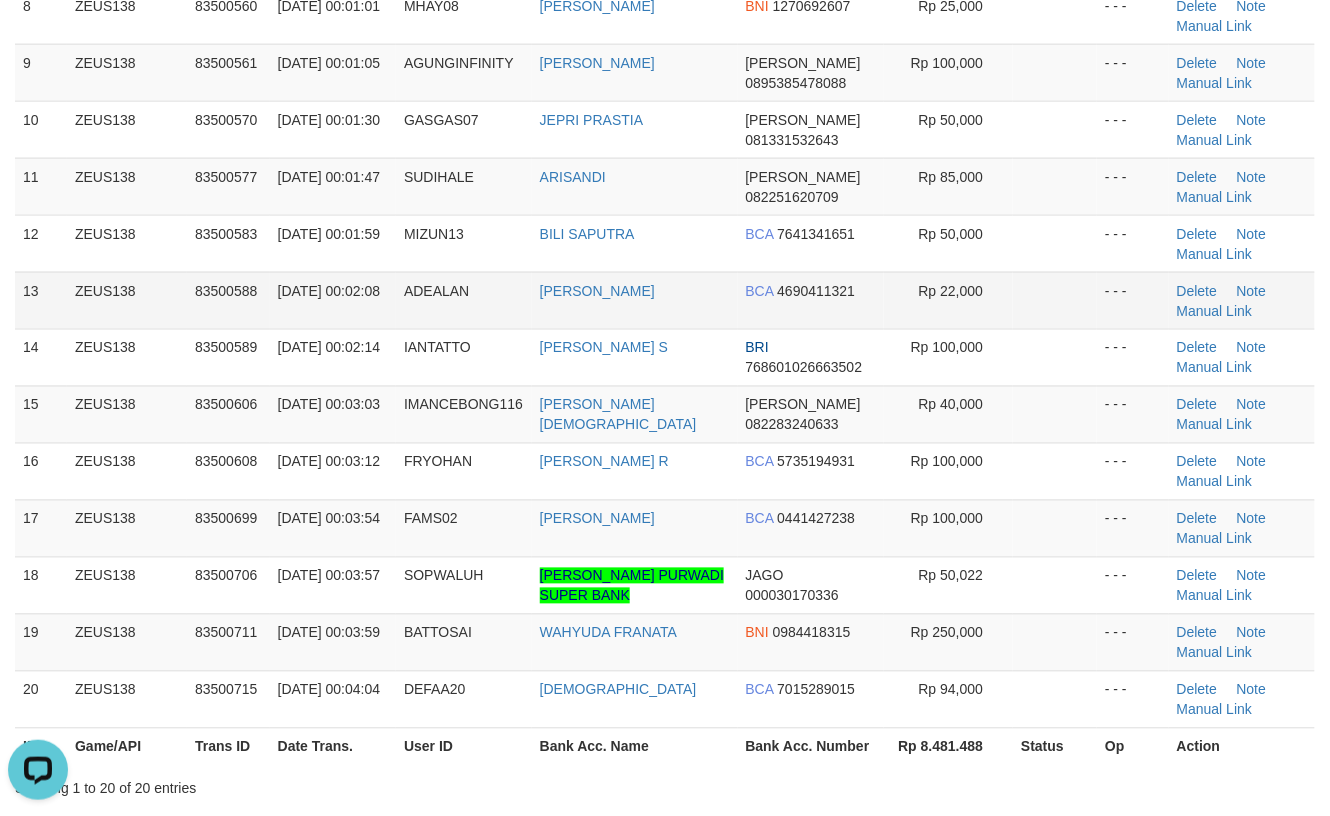 click at bounding box center (1055, 300) 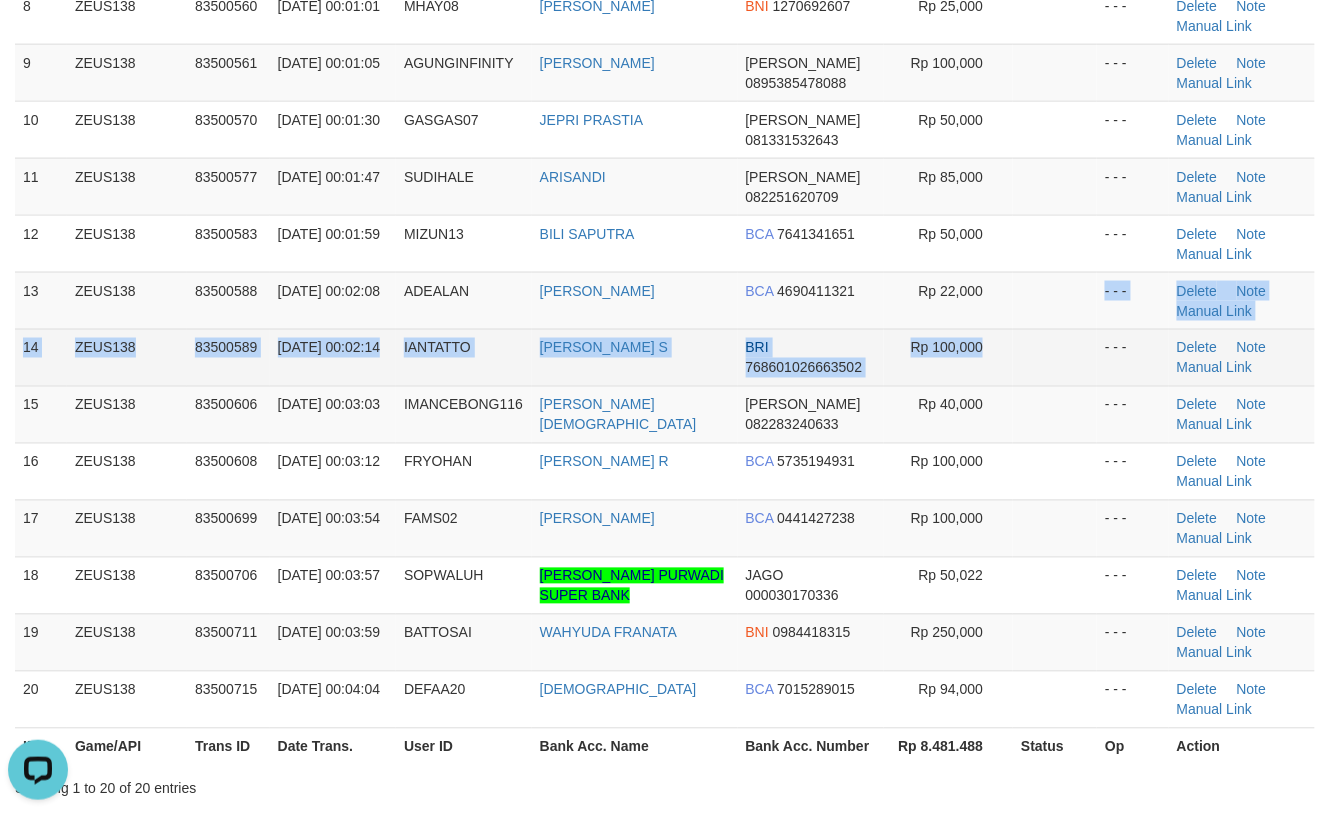 drag, startPoint x: 1084, startPoint y: 330, endPoint x: 1105, endPoint y: 336, distance: 21.84033 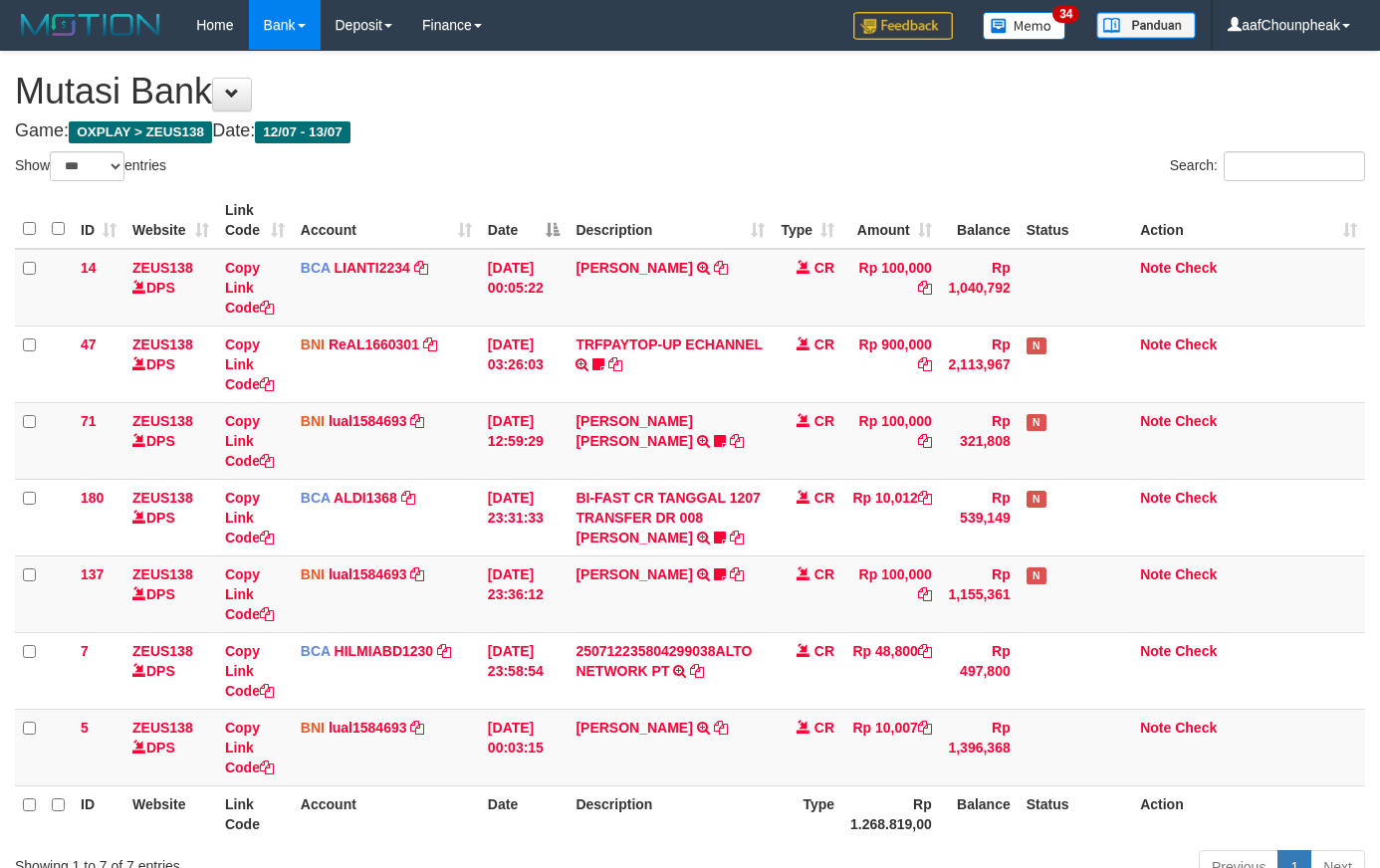 select on "***" 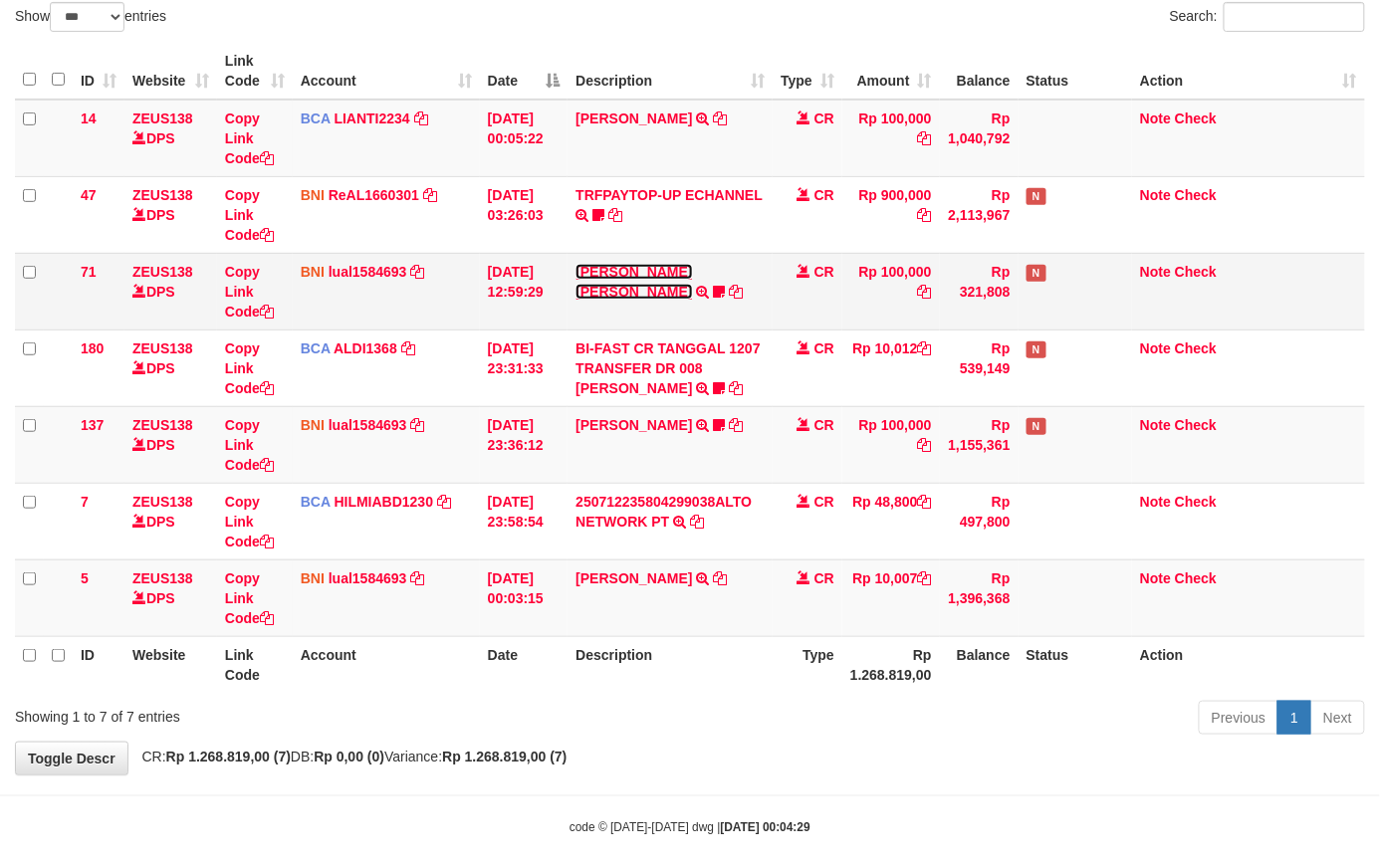 click on "MUHAMMAD IQBAL FARHAN" at bounding box center [633, 282] 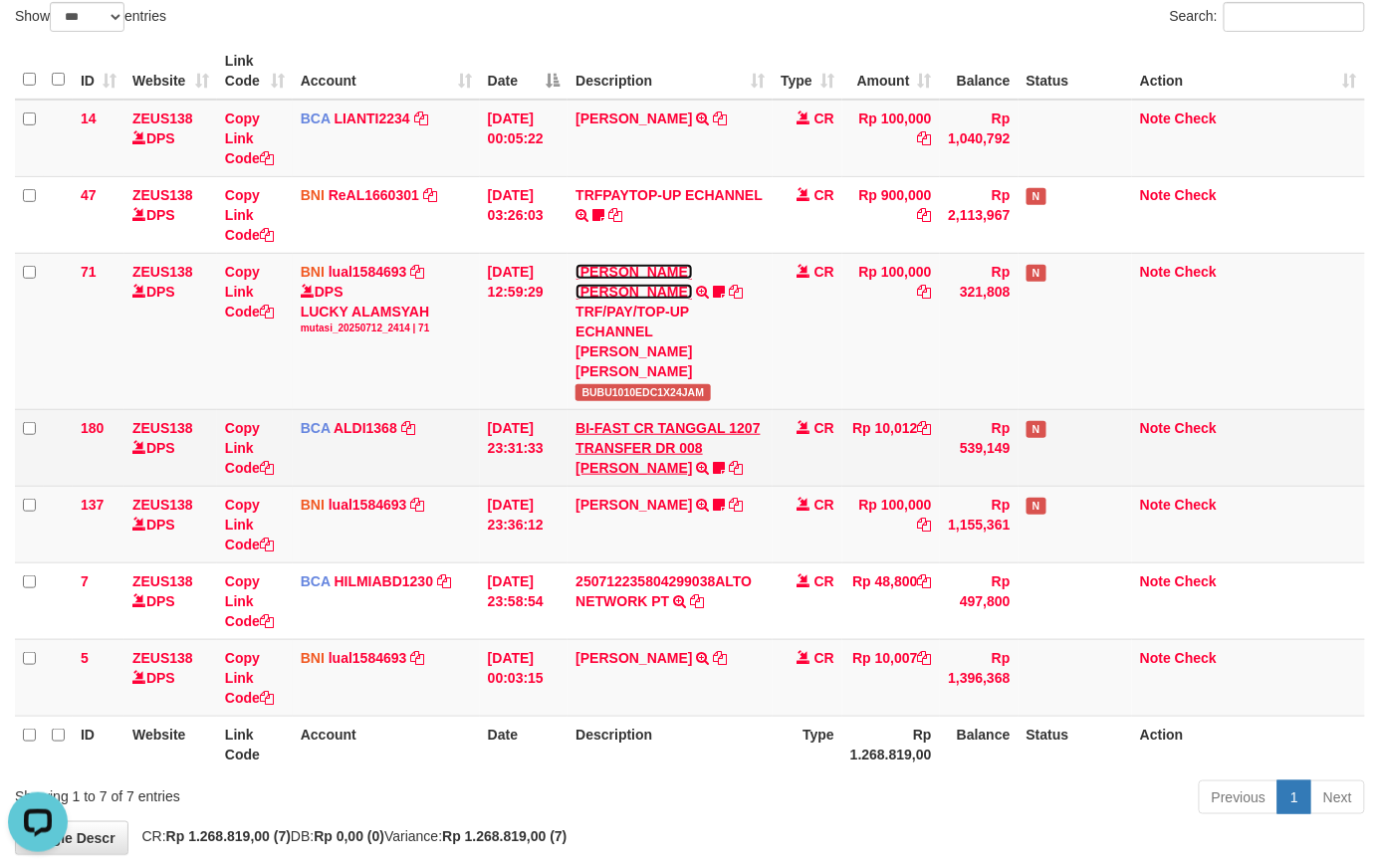 scroll, scrollTop: 0, scrollLeft: 0, axis: both 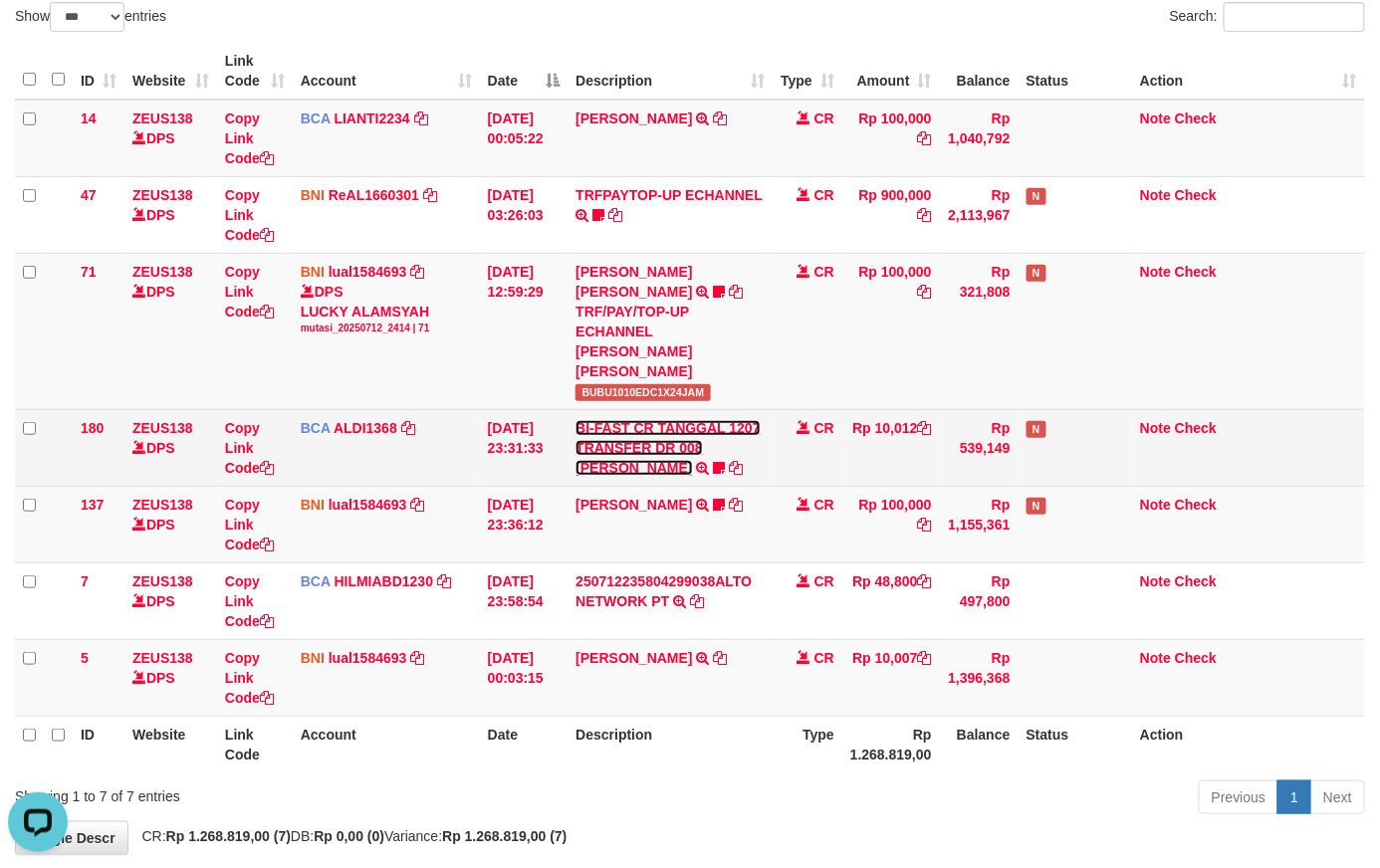 click on "BI-FAST CR TANGGAL 1207 TRANSFER DR 008 [PERSON_NAME]" at bounding box center (667, 448) 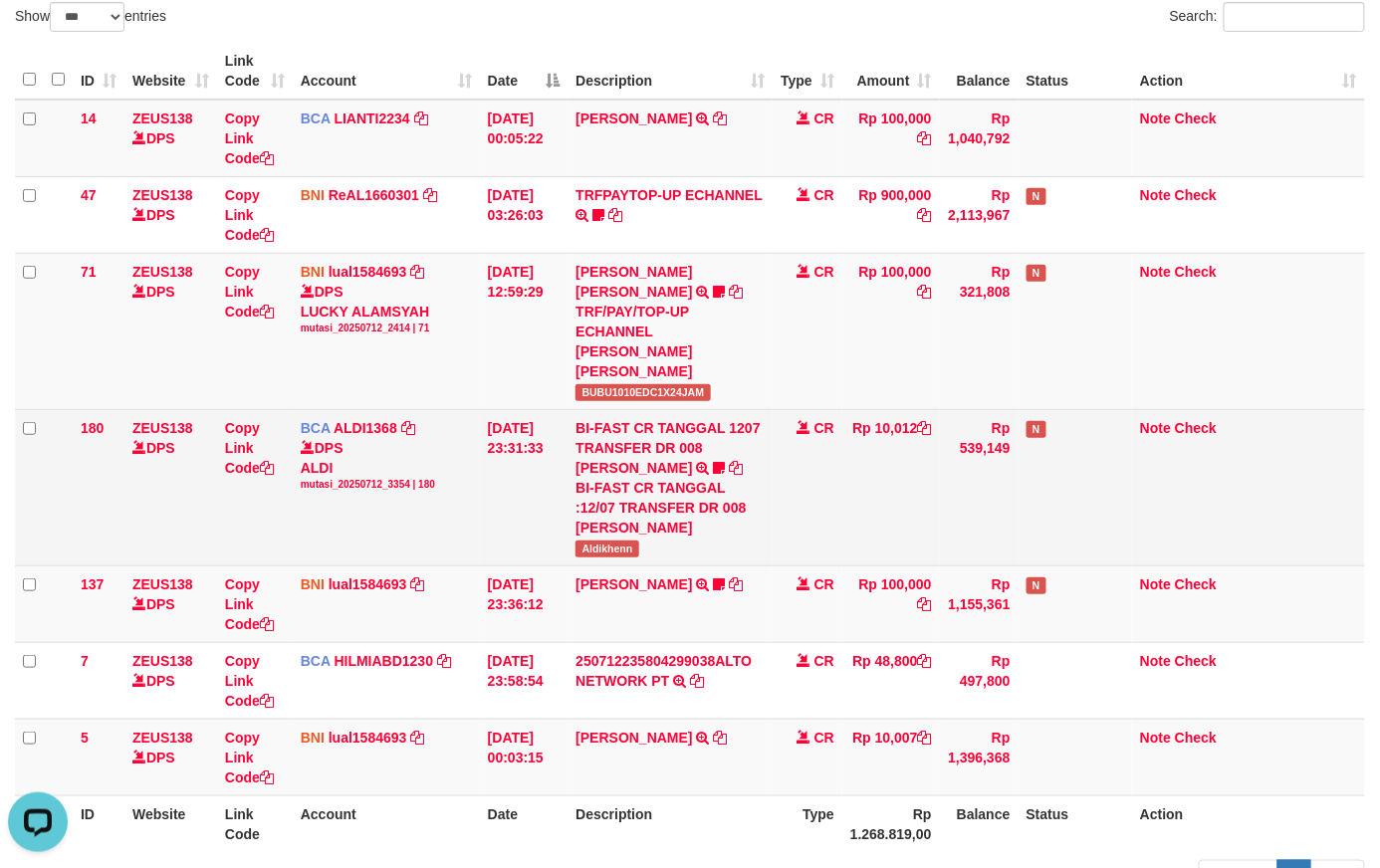 click on "Aldikhenn" at bounding box center (606, 548) 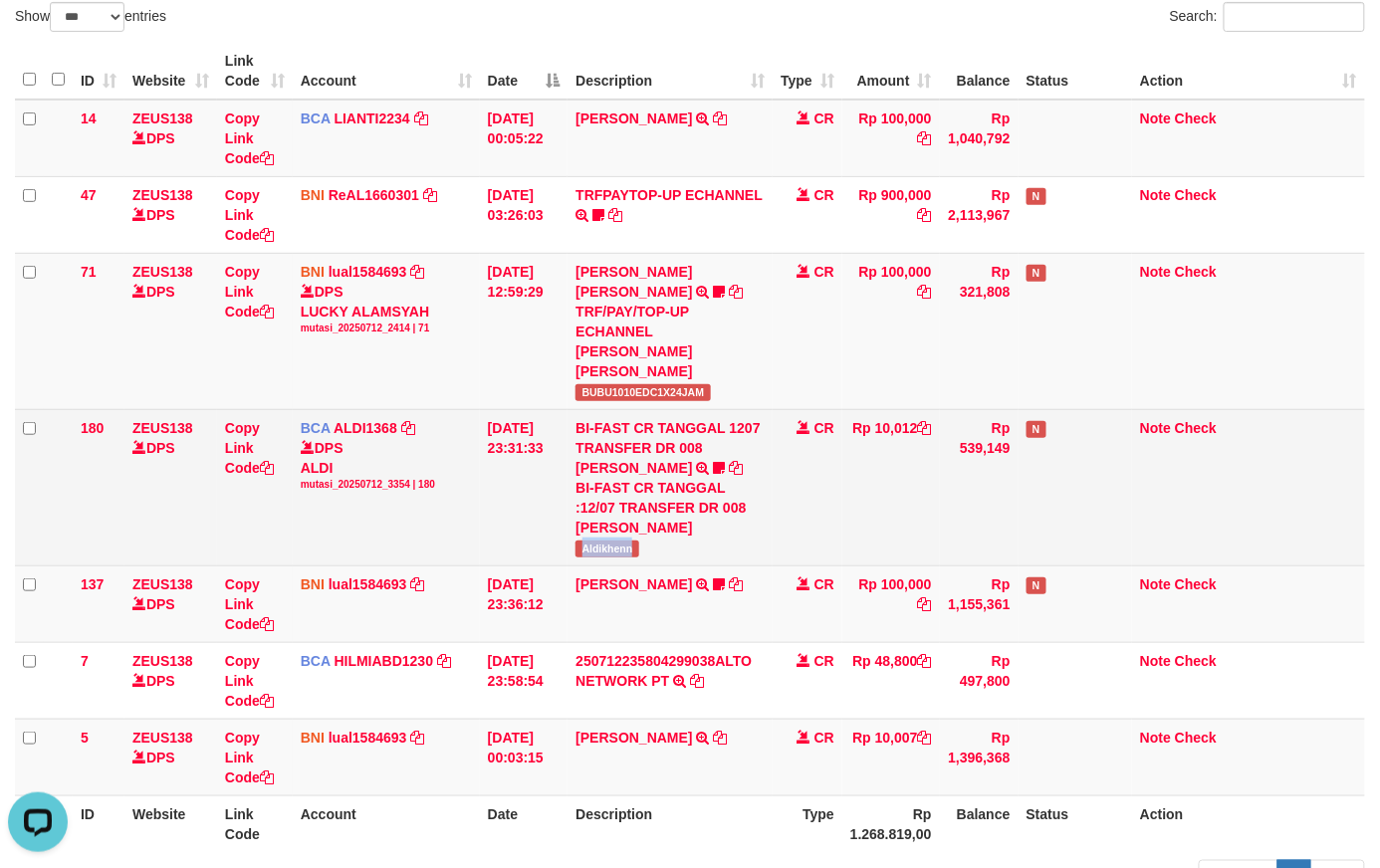 click on "Aldikhenn" at bounding box center (606, 548) 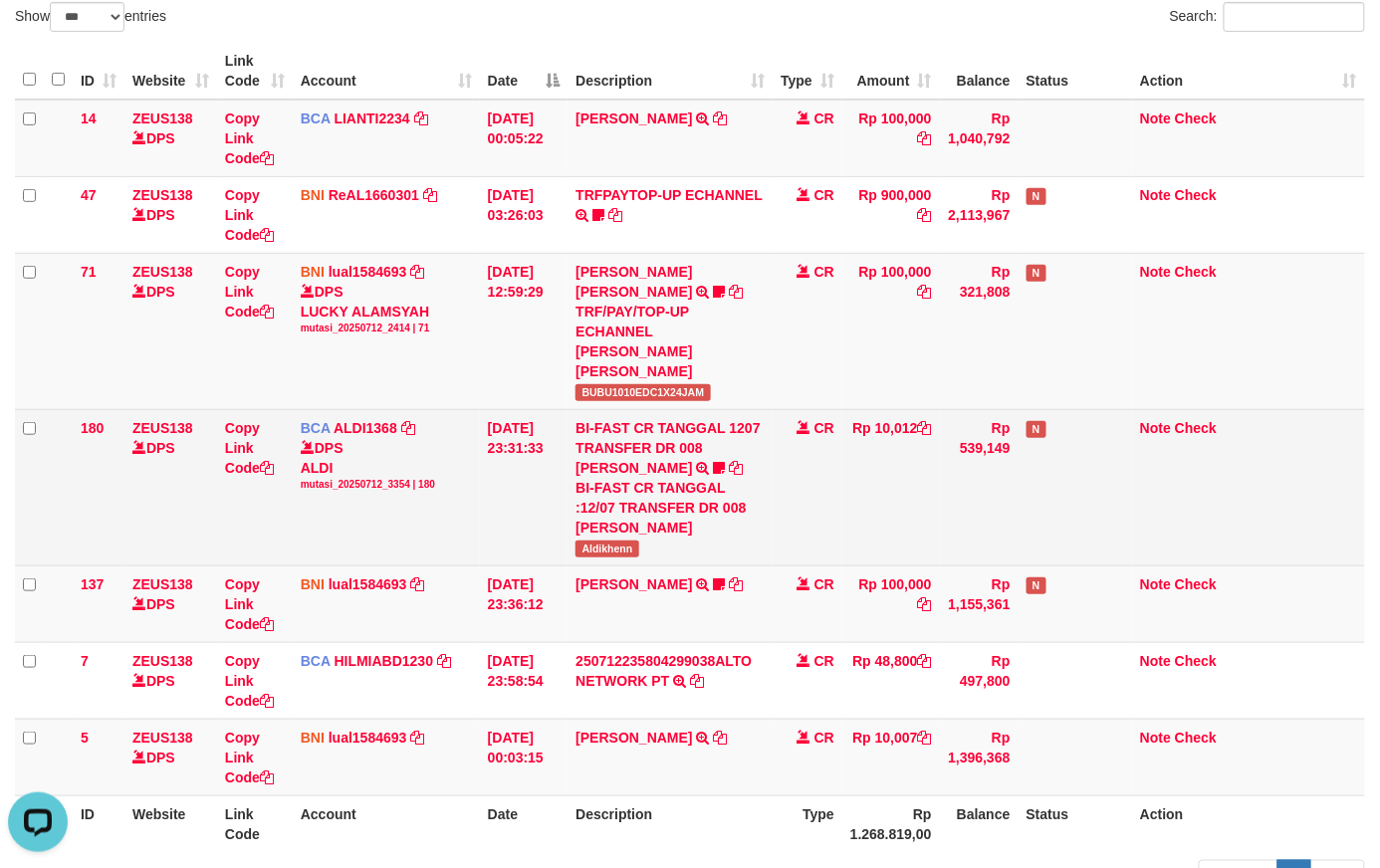 drag, startPoint x: 1065, startPoint y: 516, endPoint x: 1069, endPoint y: 535, distance: 19.416488 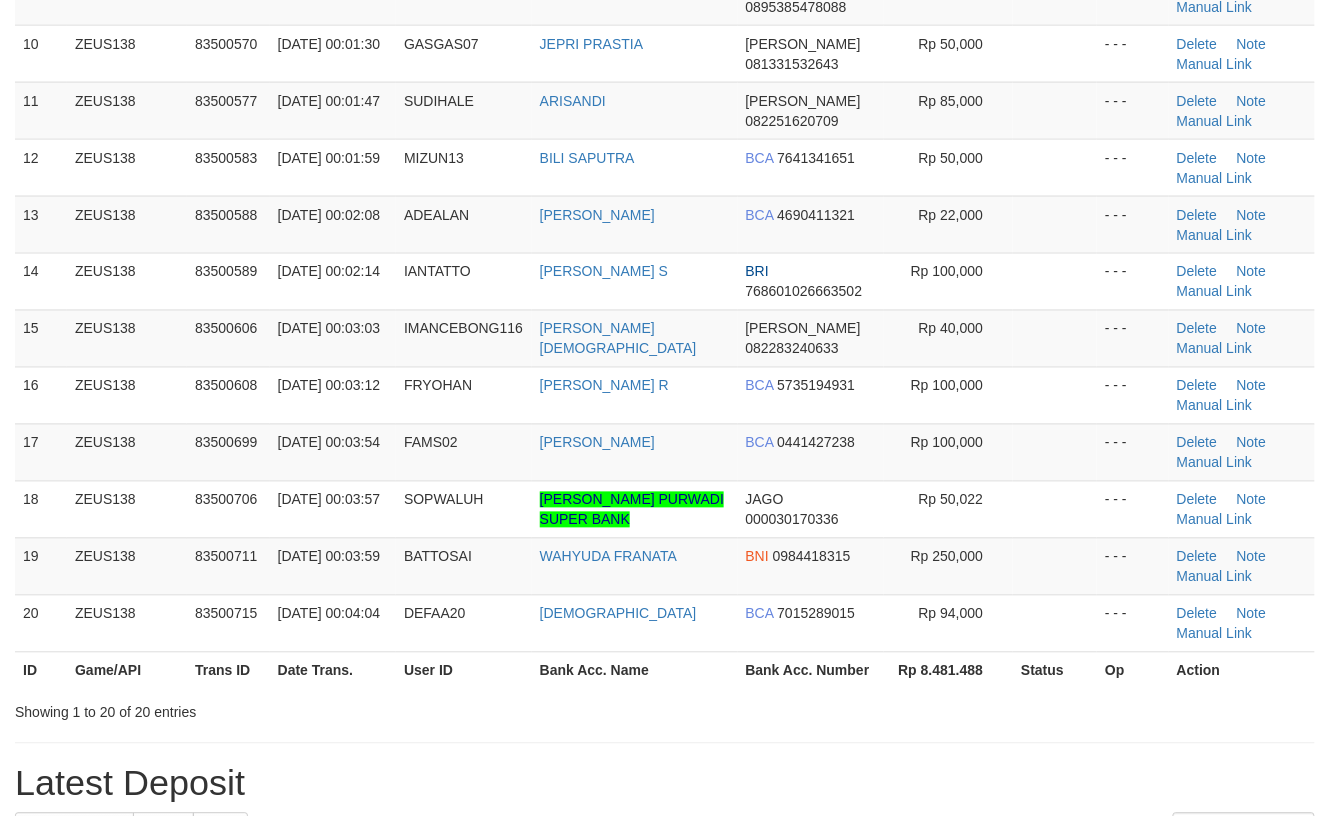 scroll, scrollTop: 662, scrollLeft: 0, axis: vertical 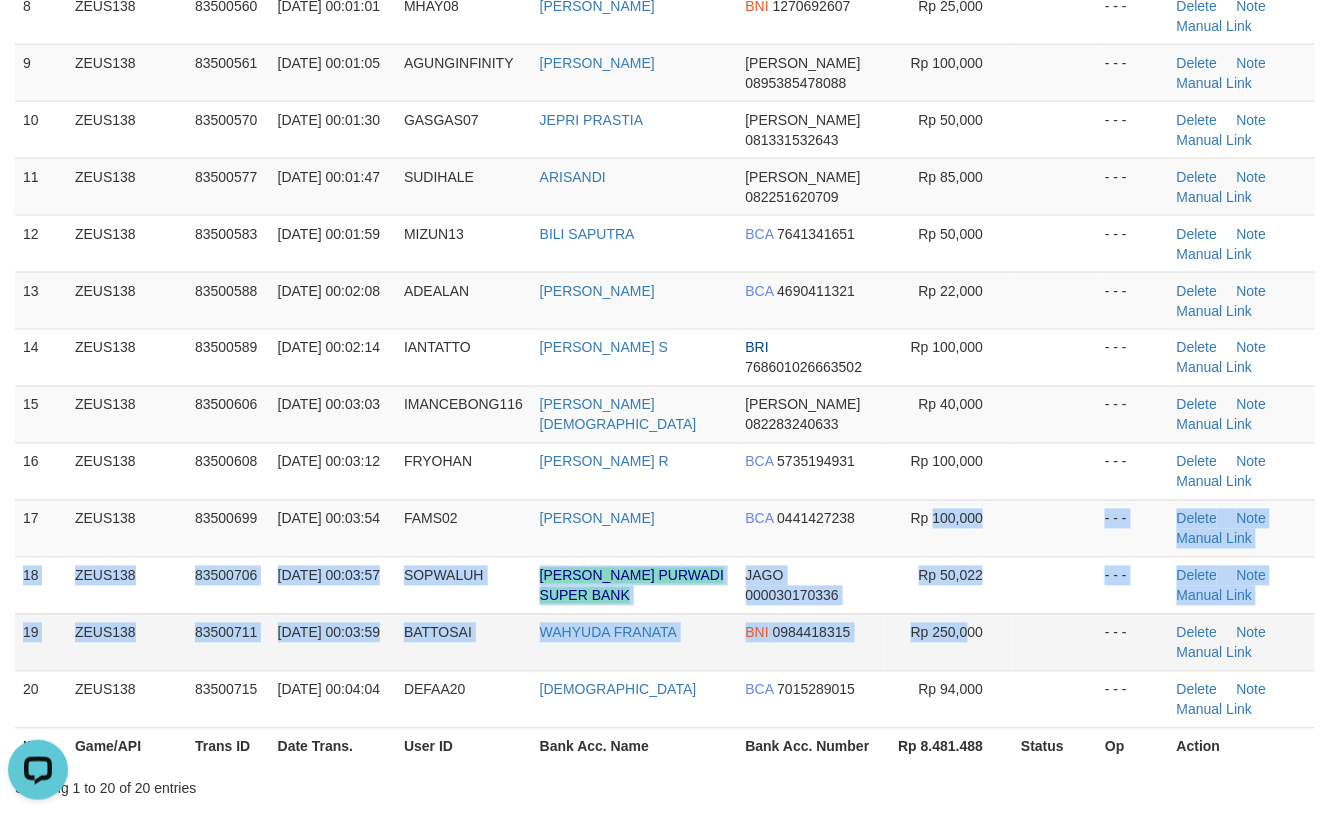 drag, startPoint x: 913, startPoint y: 548, endPoint x: 961, endPoint y: 672, distance: 132.96616 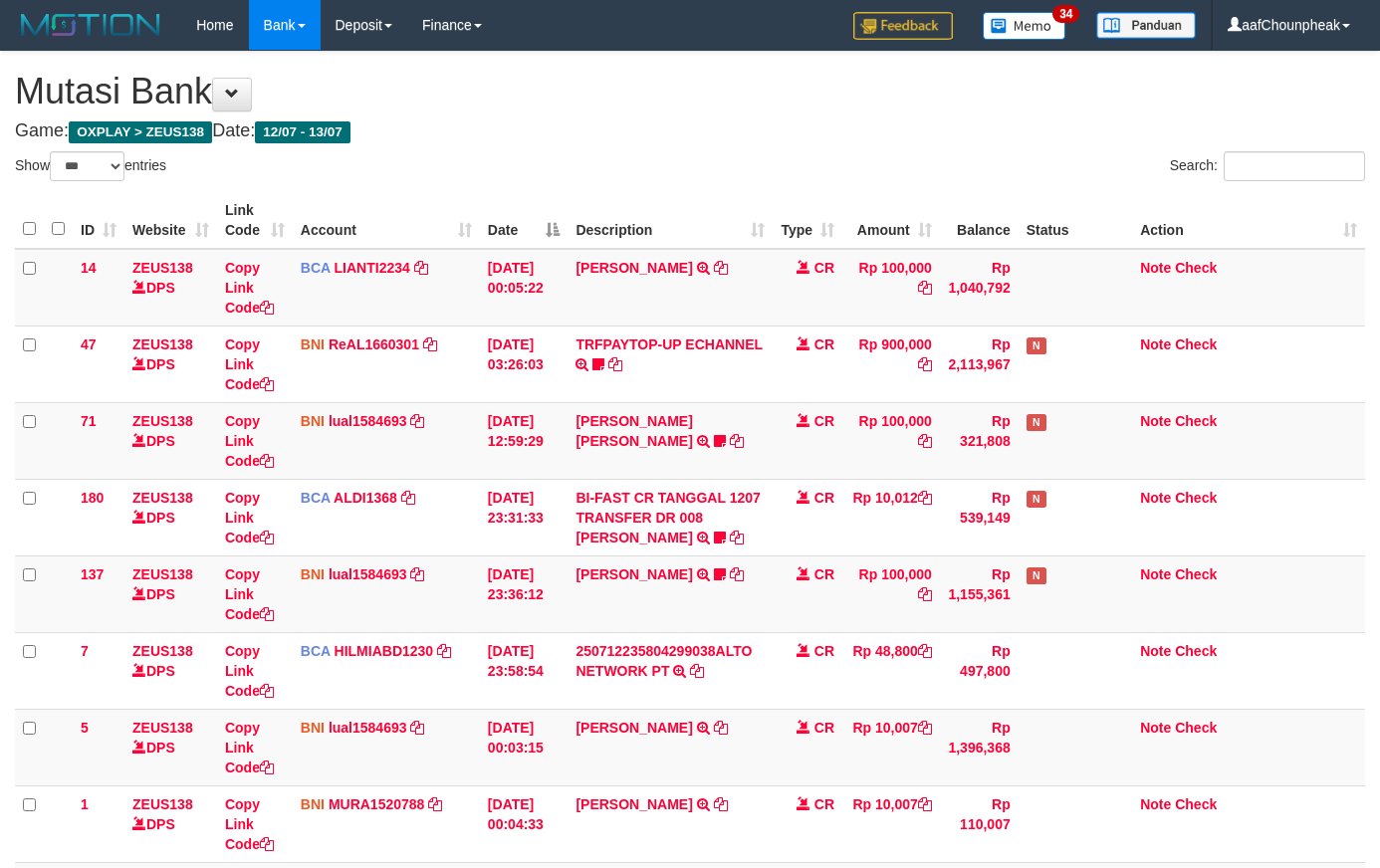select on "***" 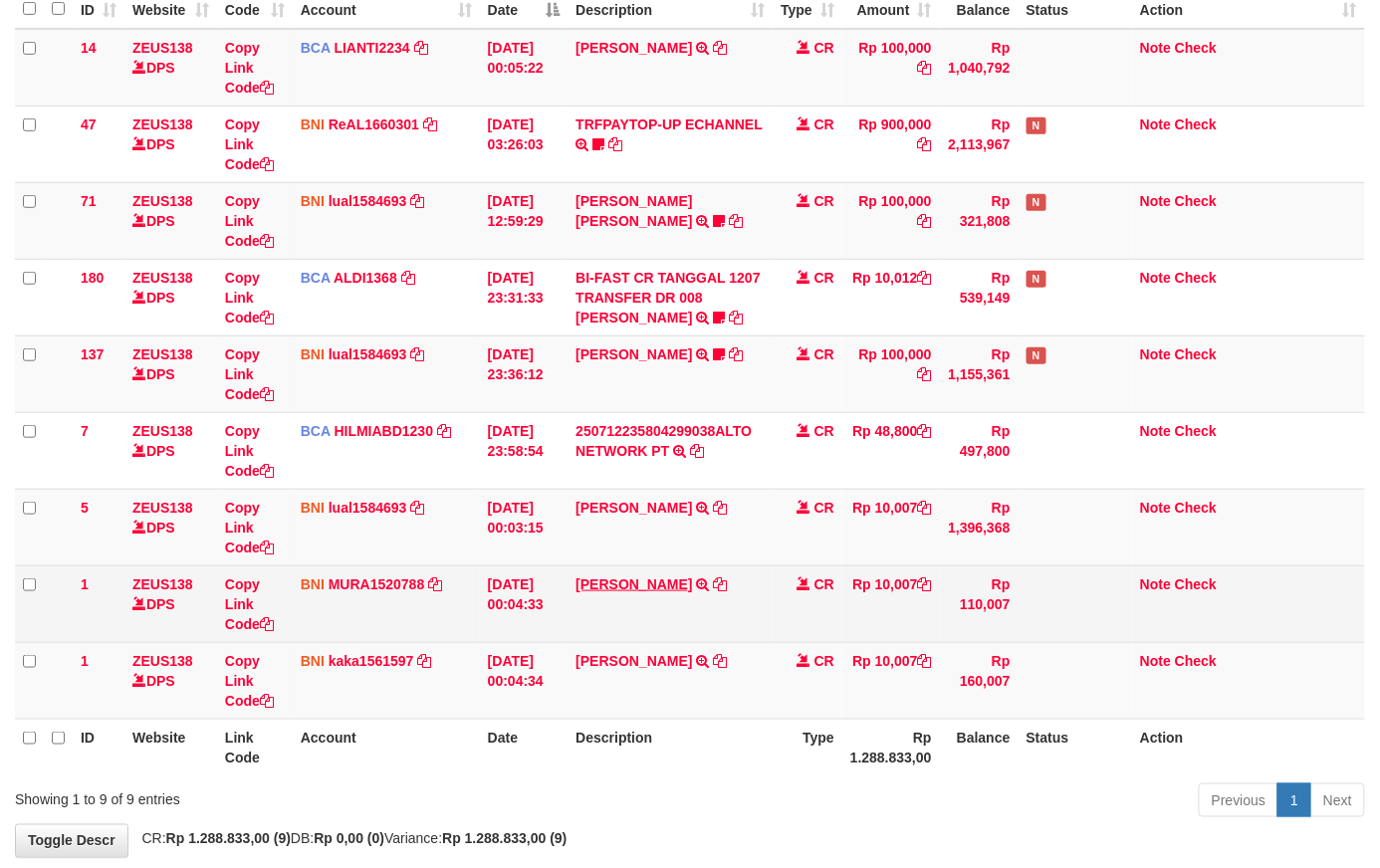 scroll, scrollTop: 149, scrollLeft: 0, axis: vertical 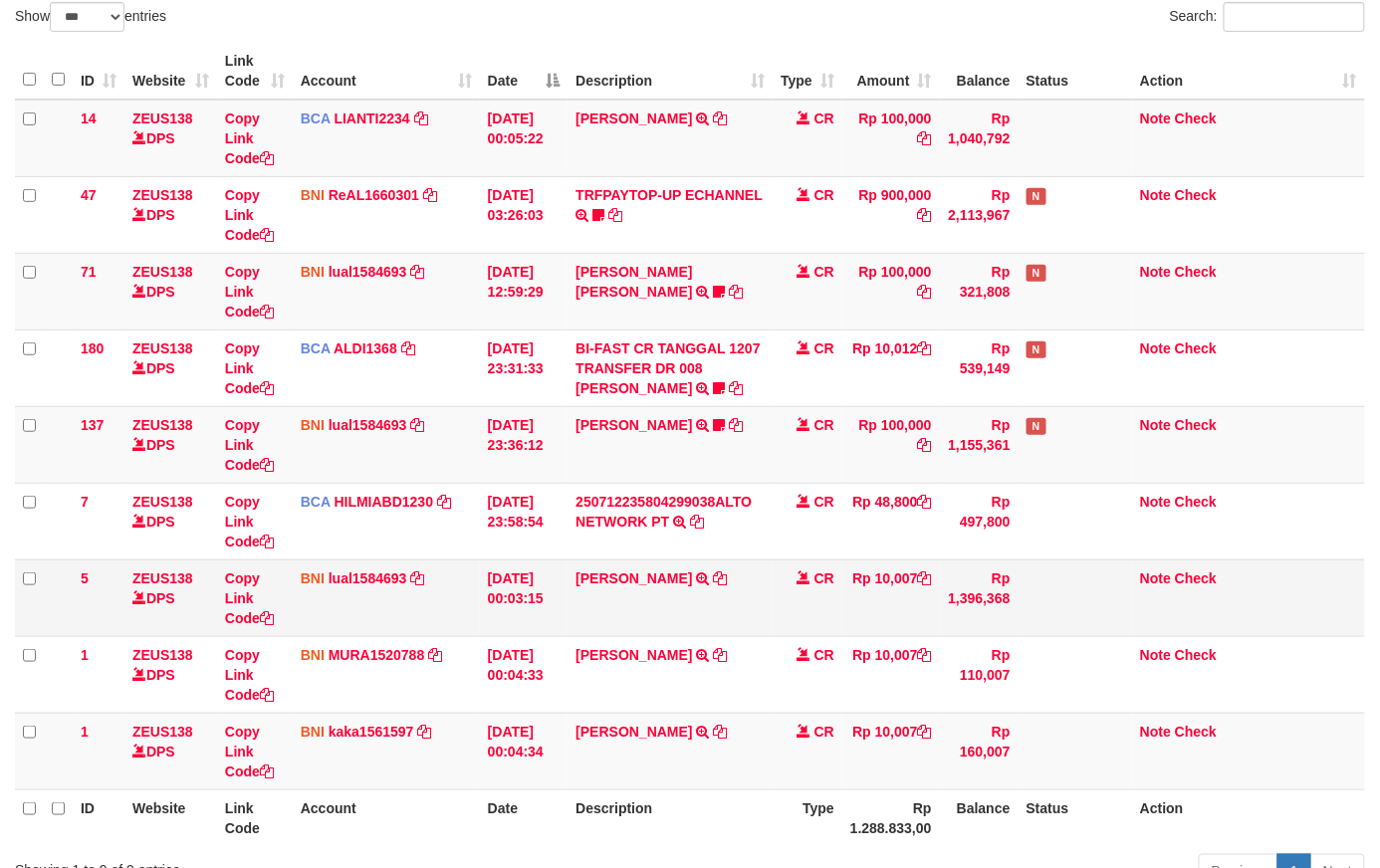 drag, startPoint x: 787, startPoint y: 593, endPoint x: 808, endPoint y: 605, distance: 24.186773 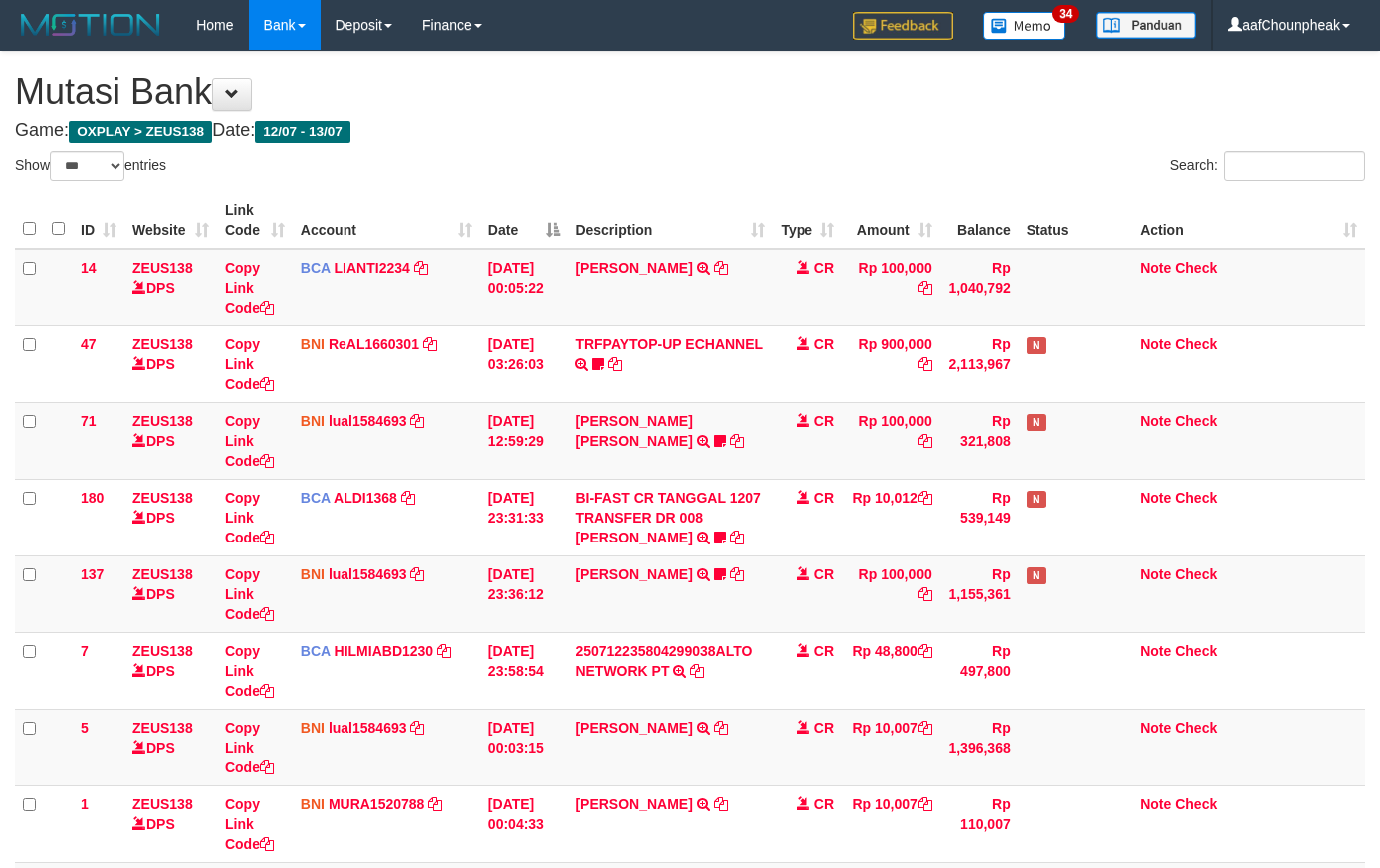 select on "***" 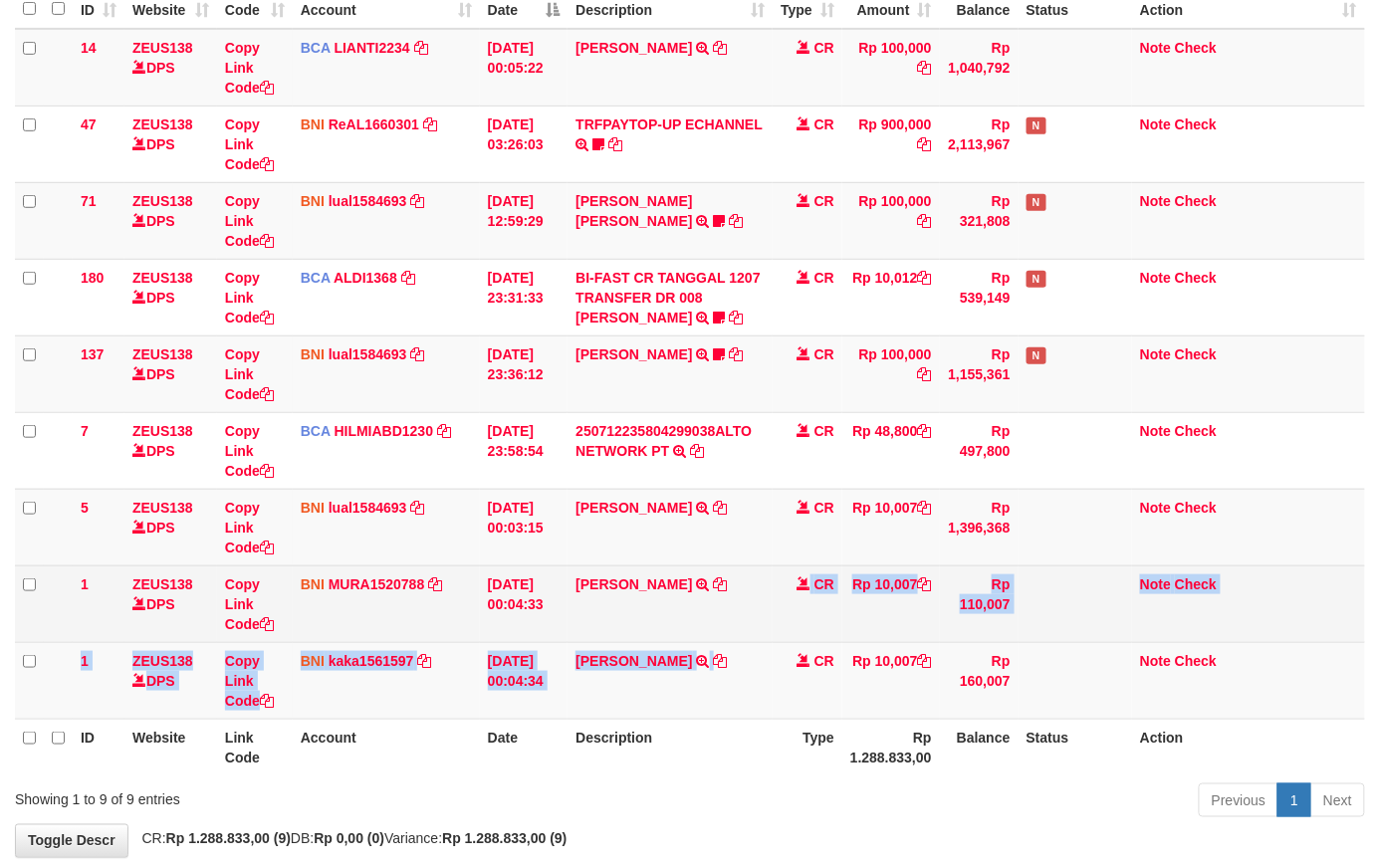 scroll, scrollTop: 149, scrollLeft: 0, axis: vertical 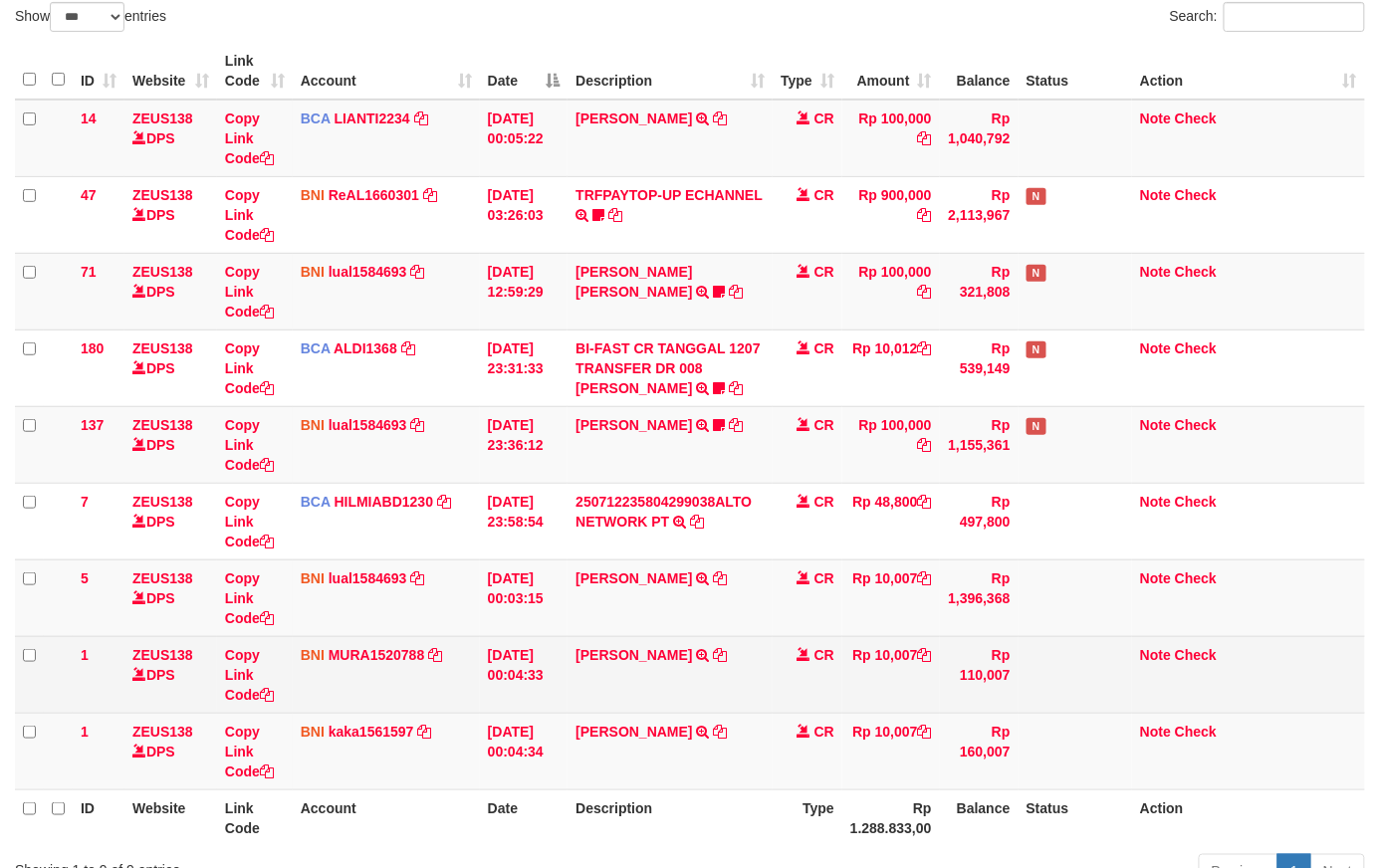 drag, startPoint x: 745, startPoint y: 647, endPoint x: 699, endPoint y: 637, distance: 47.07441 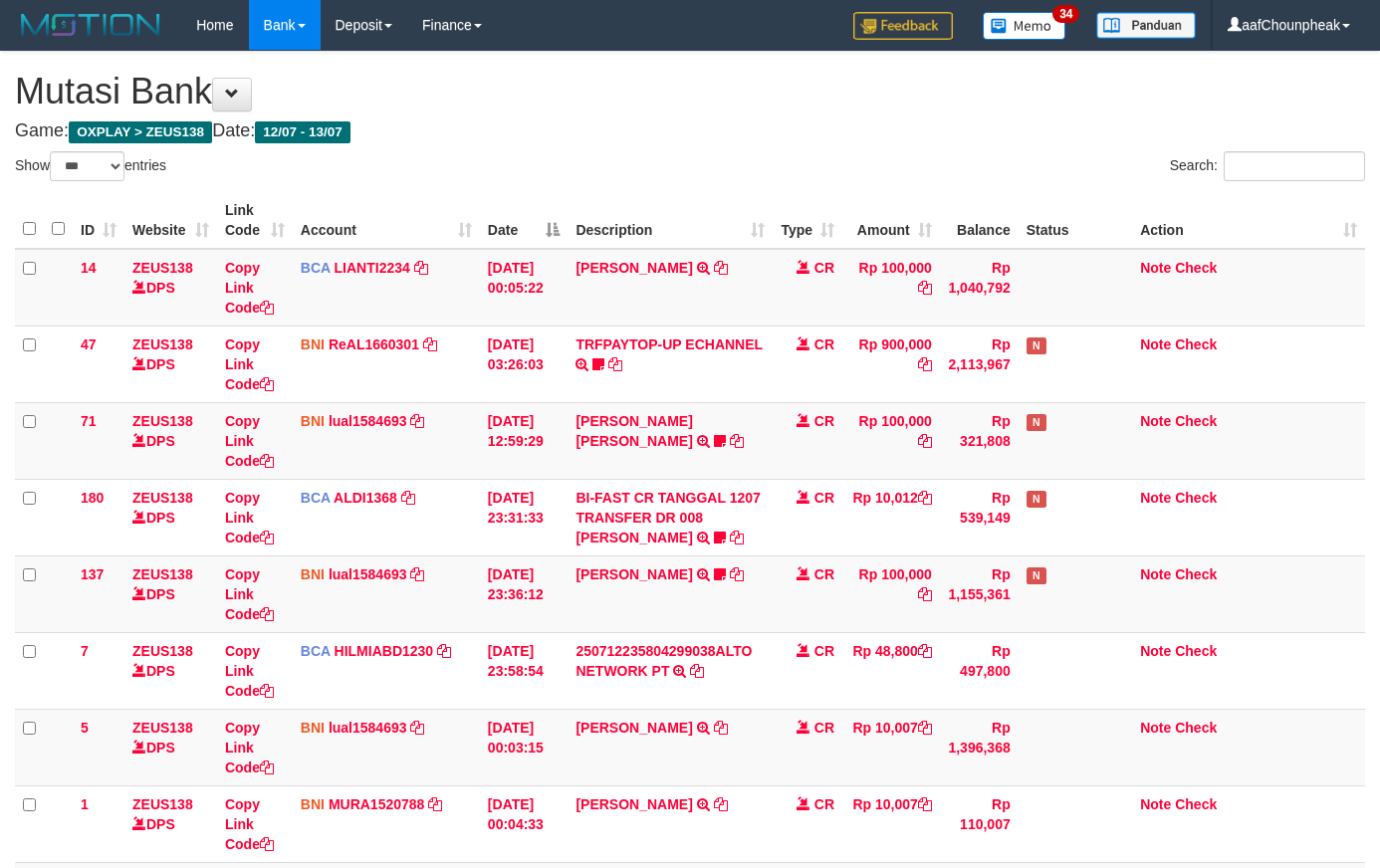 select on "***" 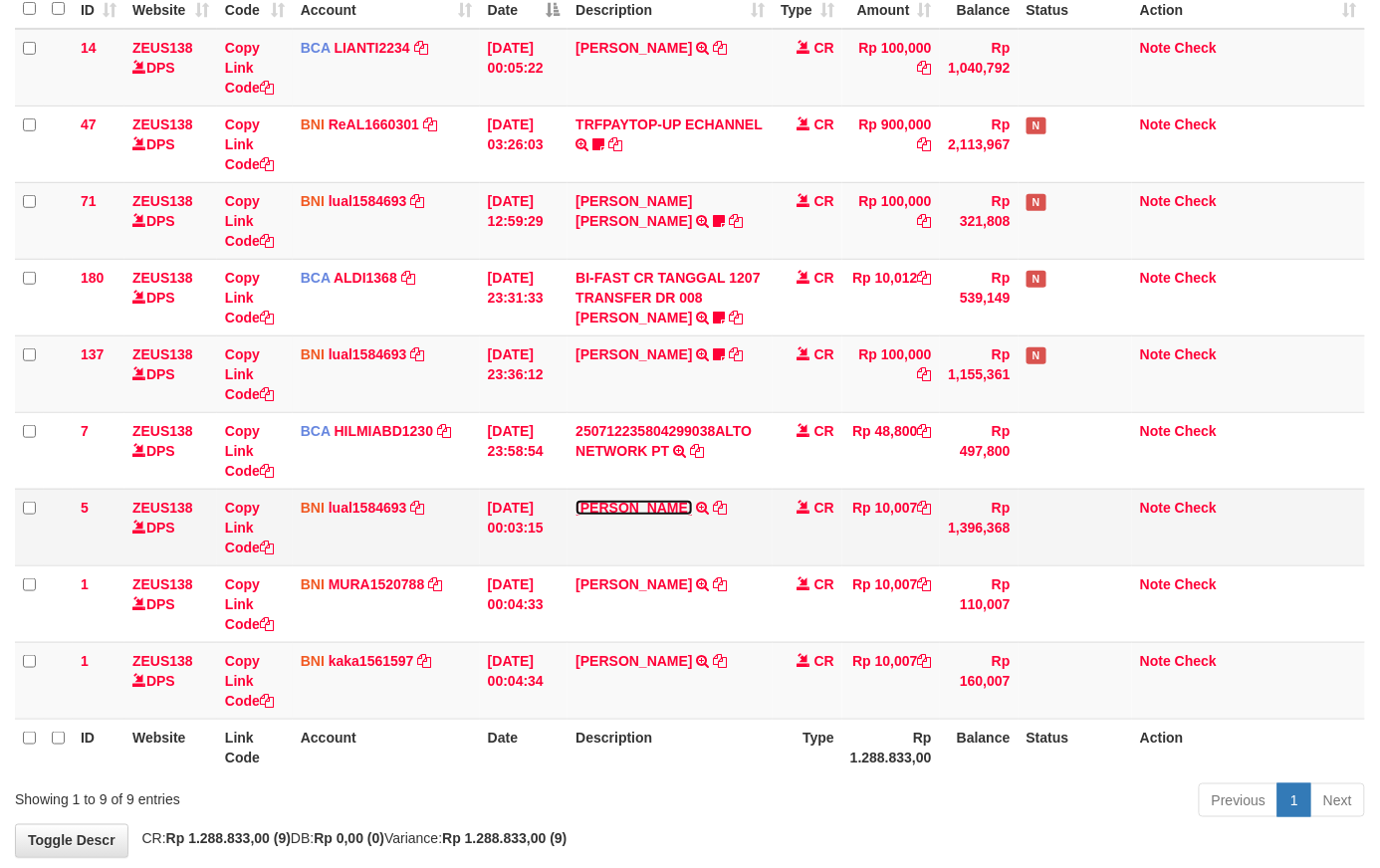 scroll, scrollTop: 149, scrollLeft: 0, axis: vertical 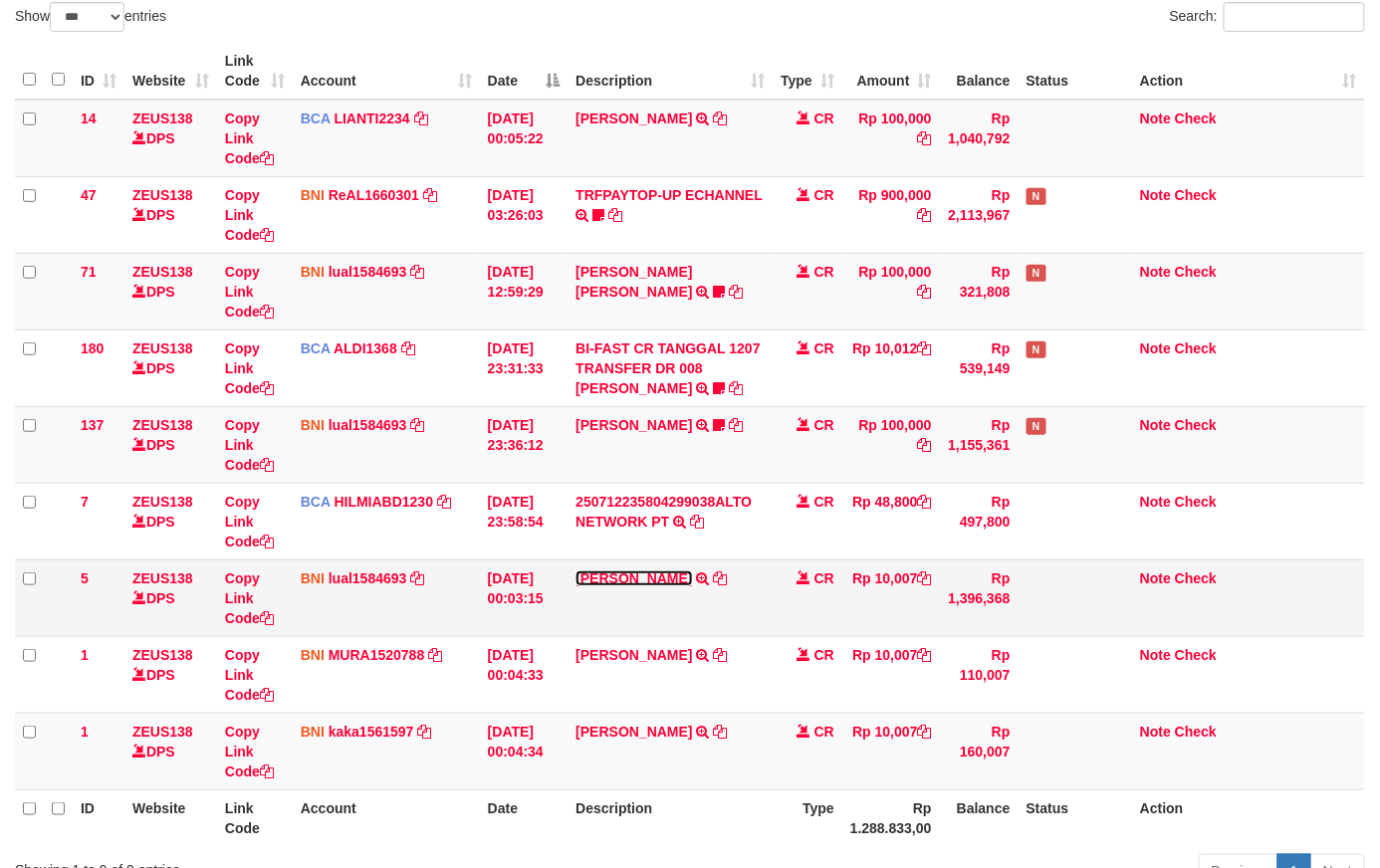 click on "[PERSON_NAME]" at bounding box center (633, 578) 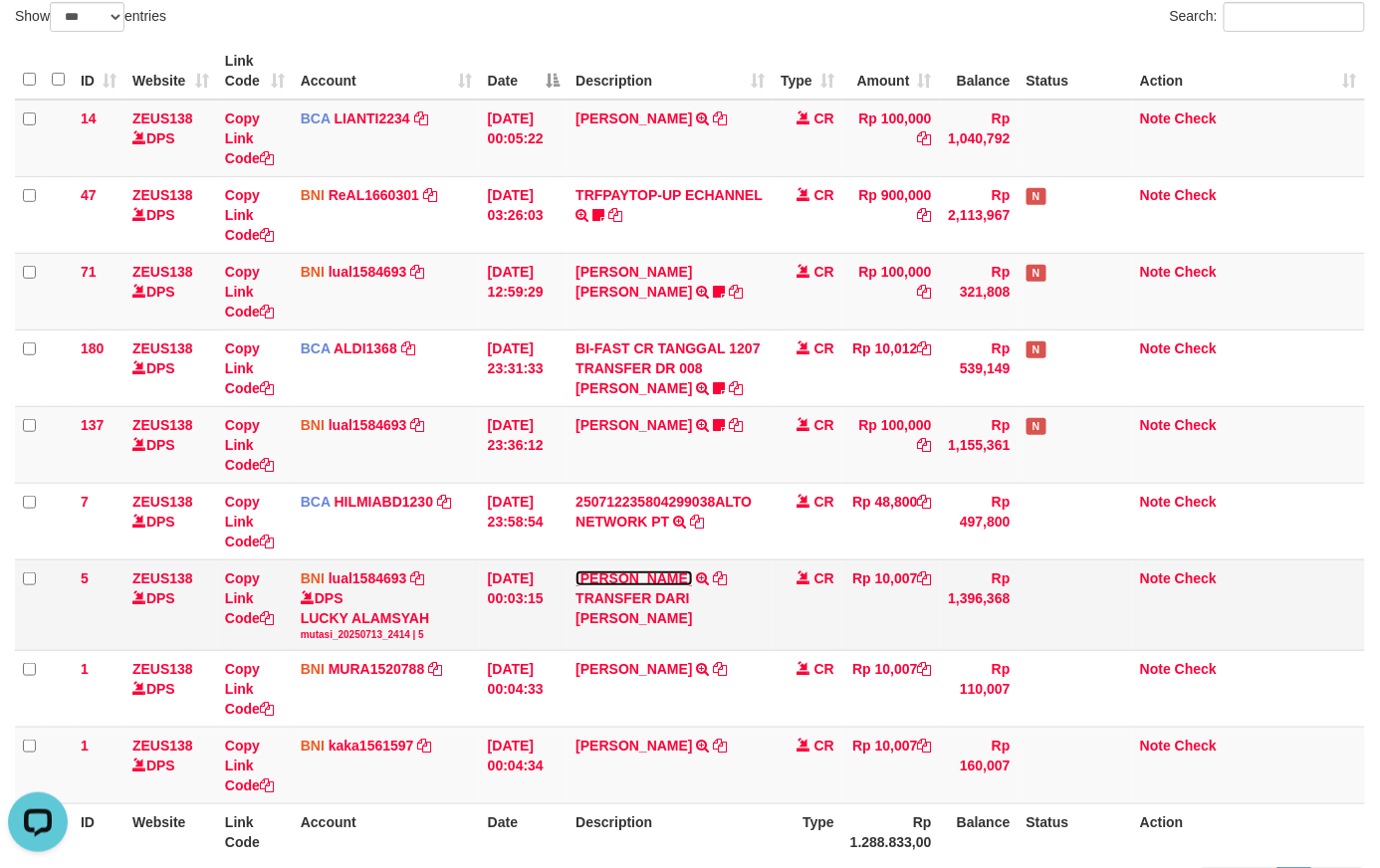 scroll, scrollTop: 0, scrollLeft: 0, axis: both 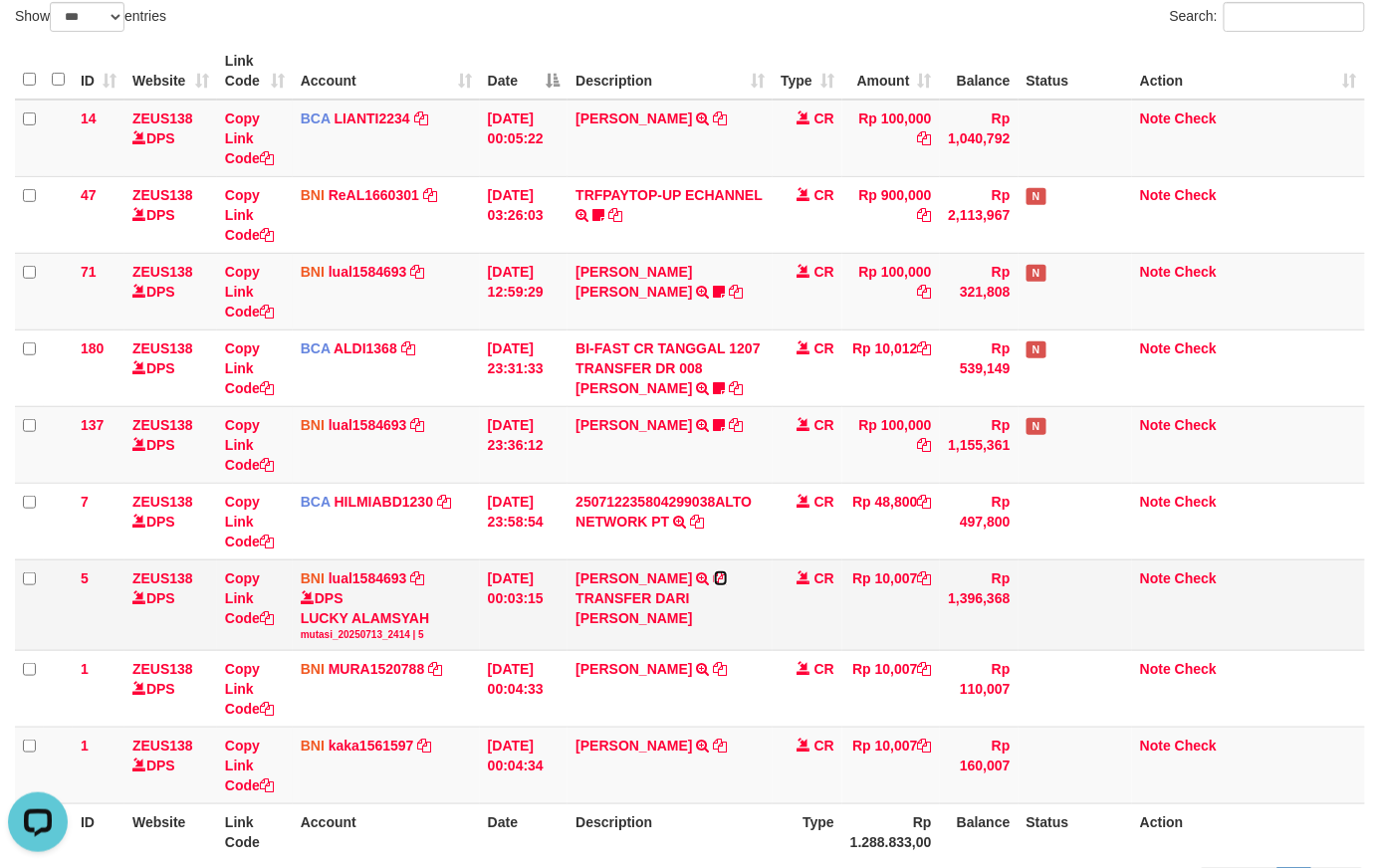 click at bounding box center (721, 578) 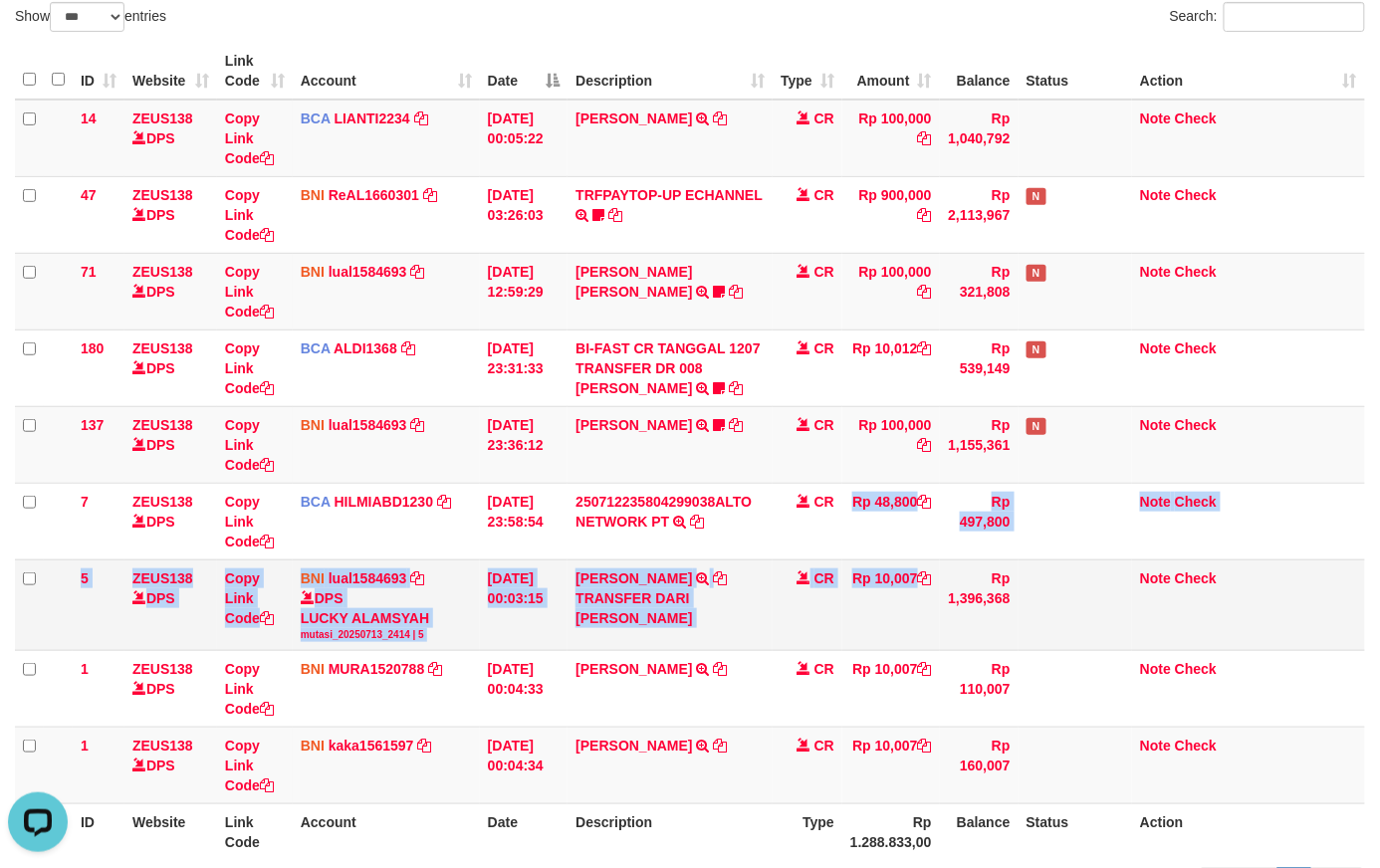 drag, startPoint x: 877, startPoint y: 577, endPoint x: 877, endPoint y: 601, distance: 24 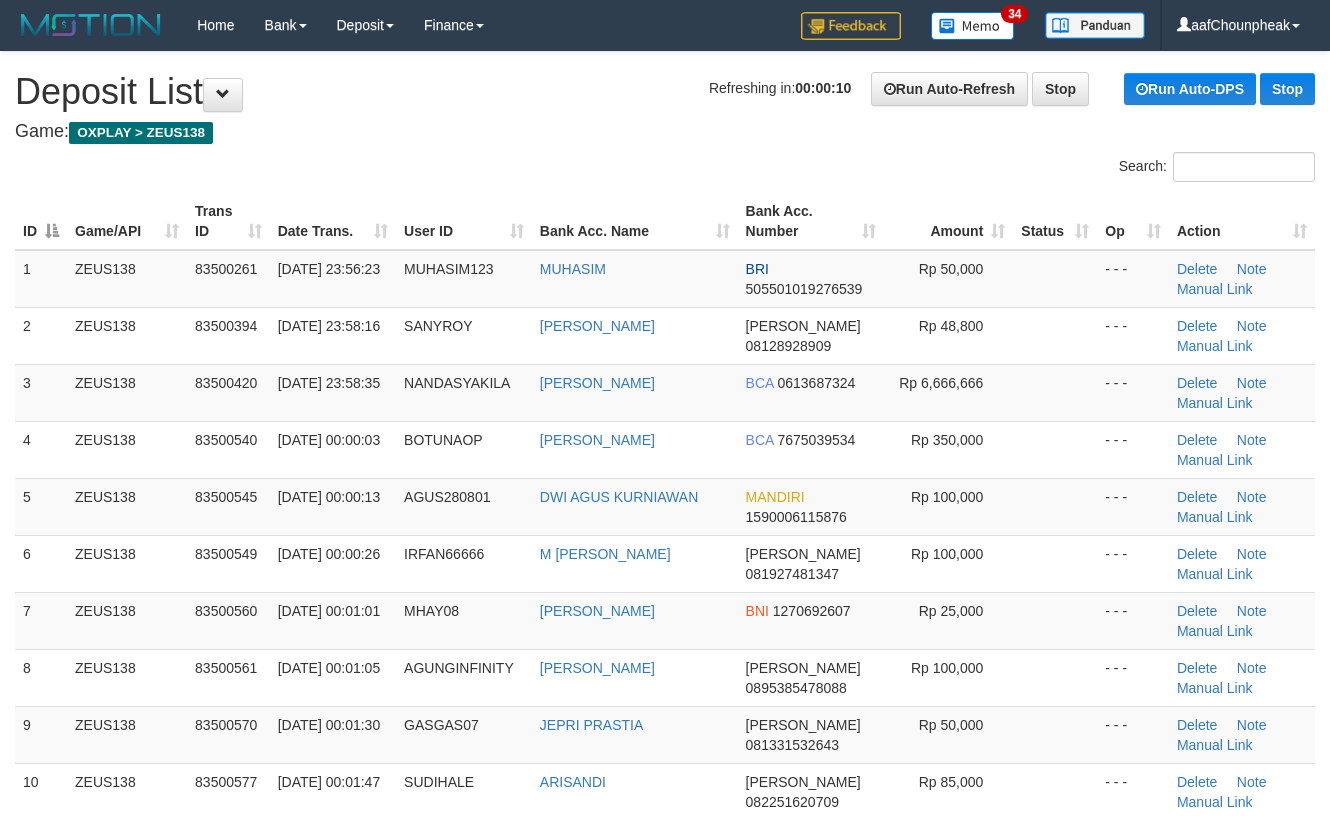scroll, scrollTop: 662, scrollLeft: 0, axis: vertical 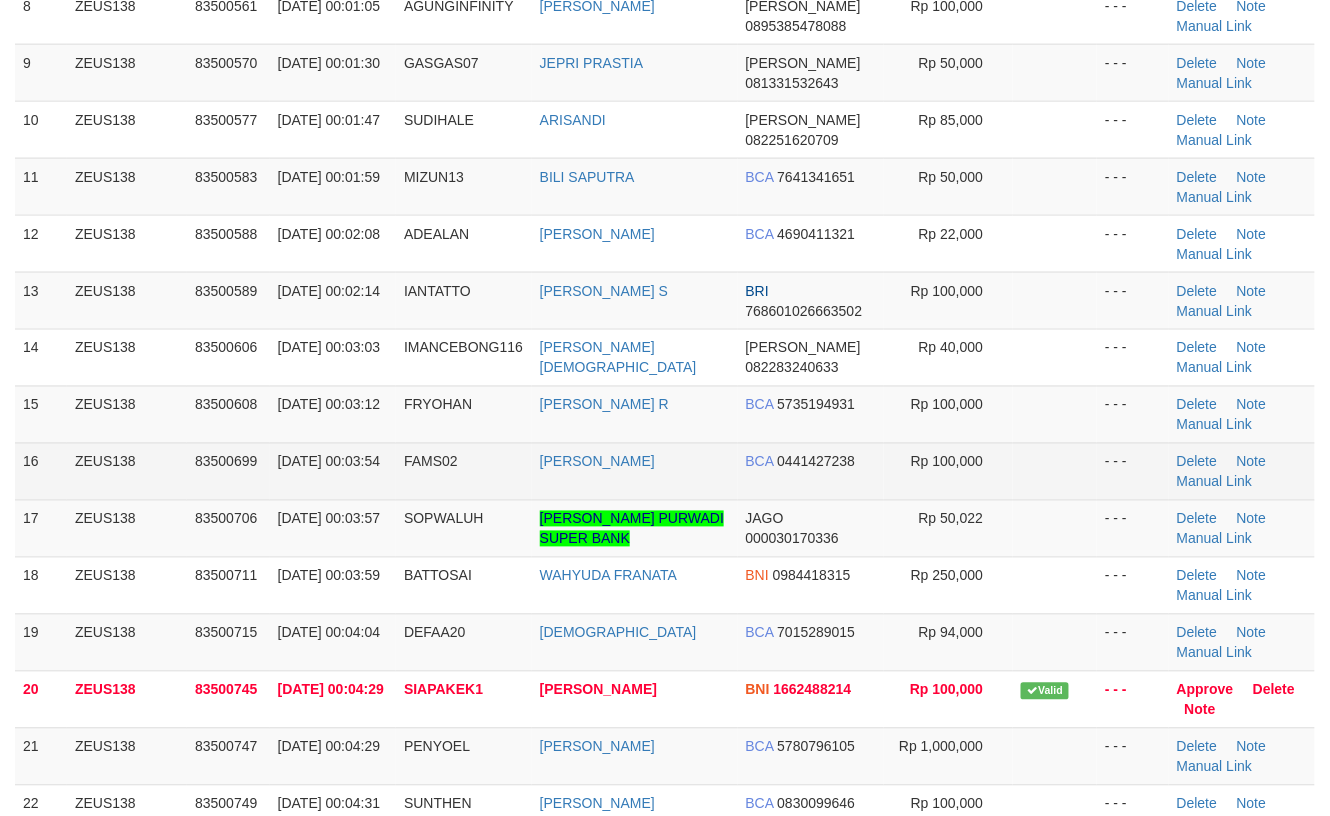 click on "BCA
0441427238" at bounding box center [811, 471] 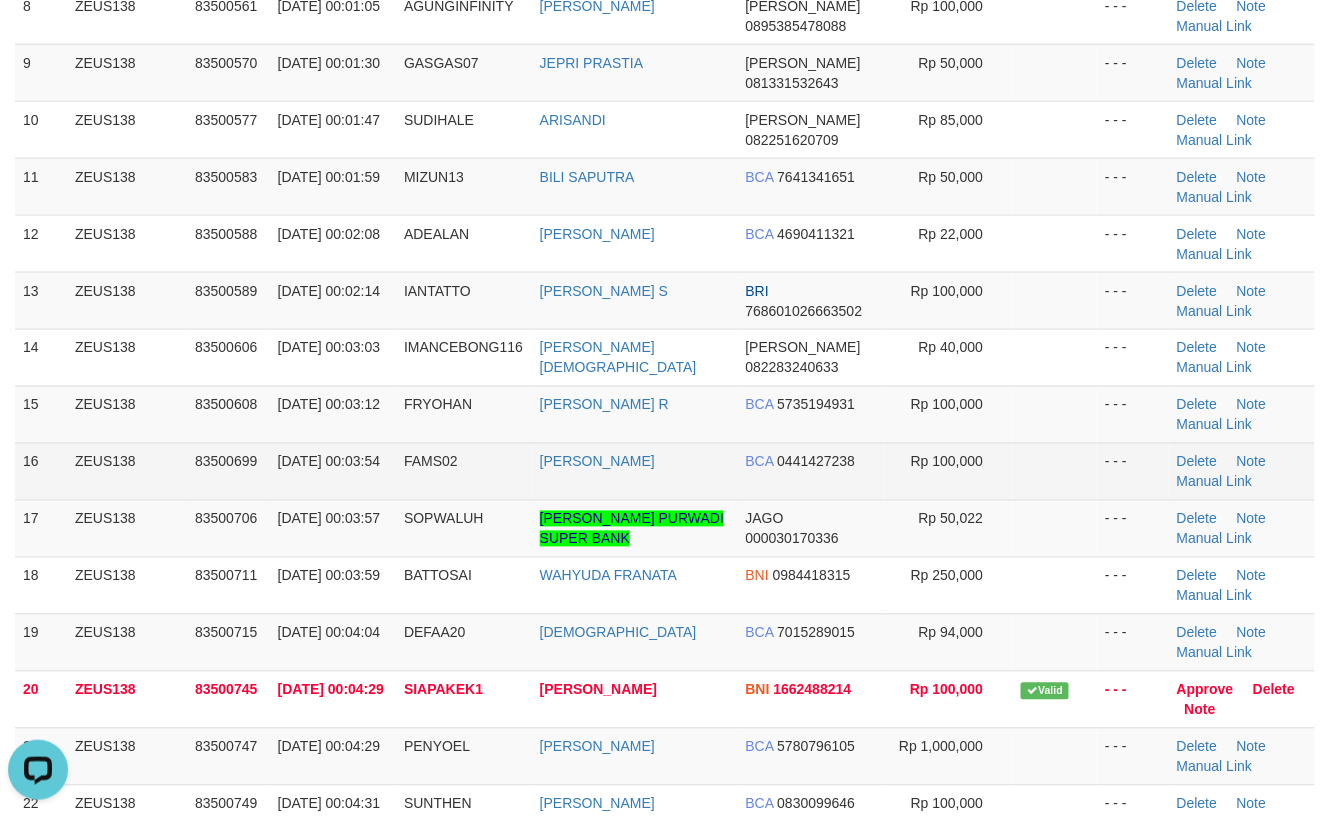scroll, scrollTop: 0, scrollLeft: 0, axis: both 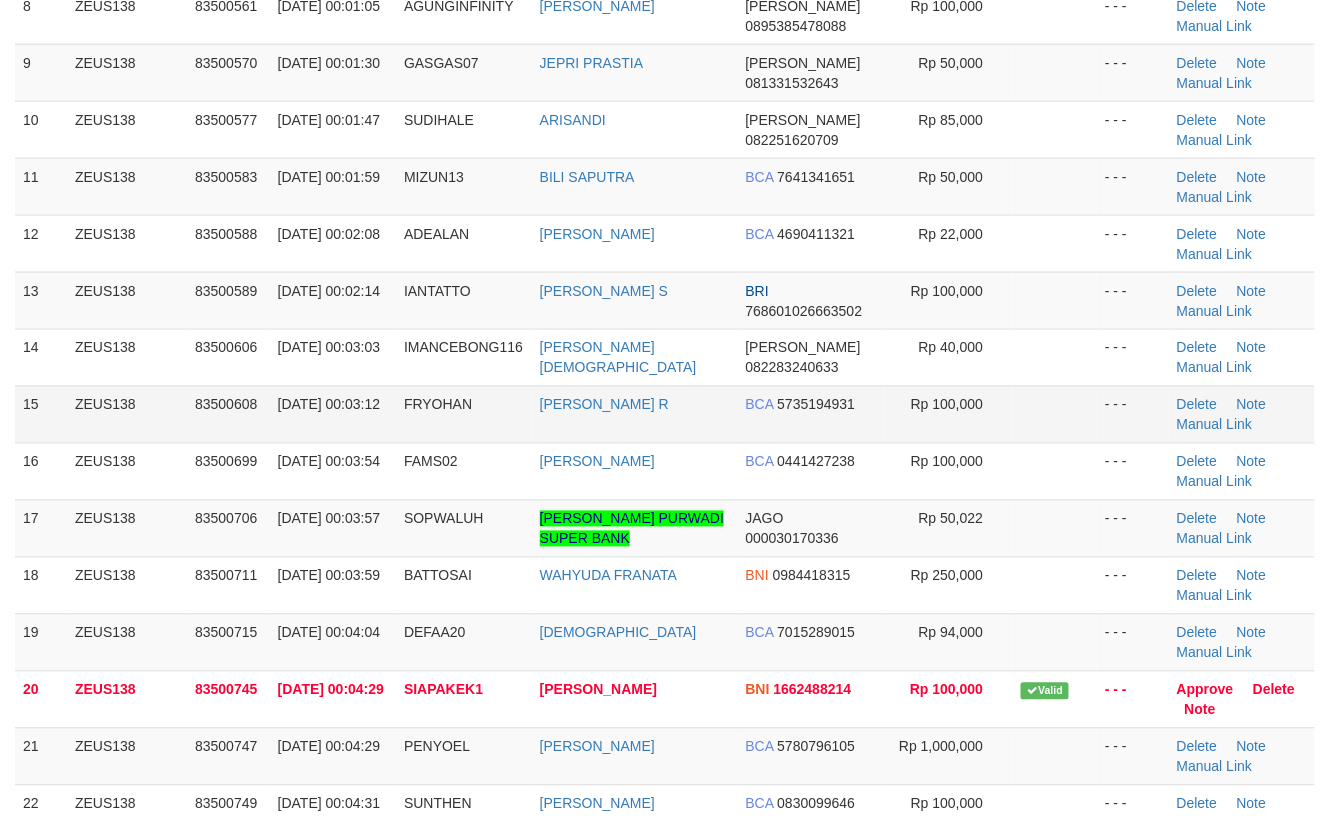 click on "Delete
Note
Manual Link" at bounding box center (1242, 414) 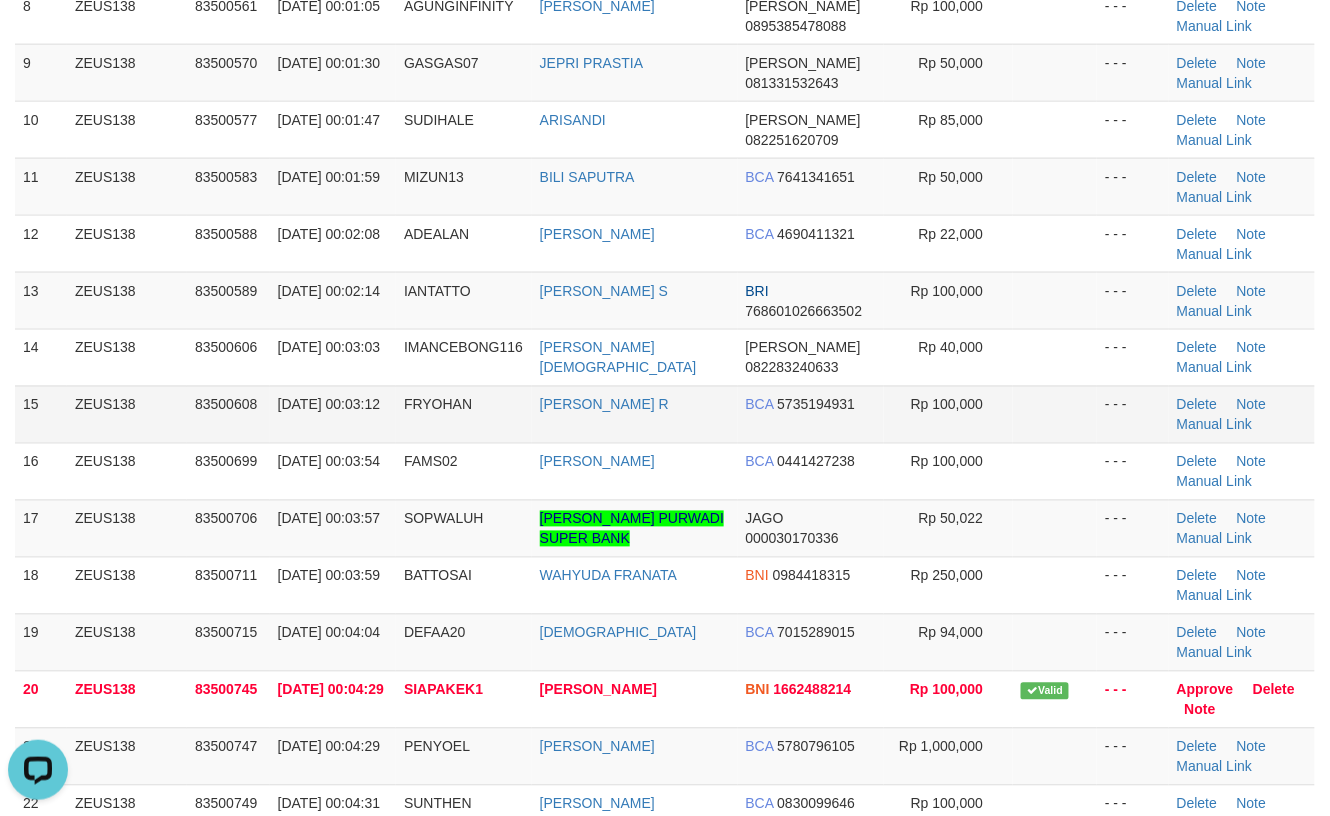 scroll, scrollTop: 0, scrollLeft: 0, axis: both 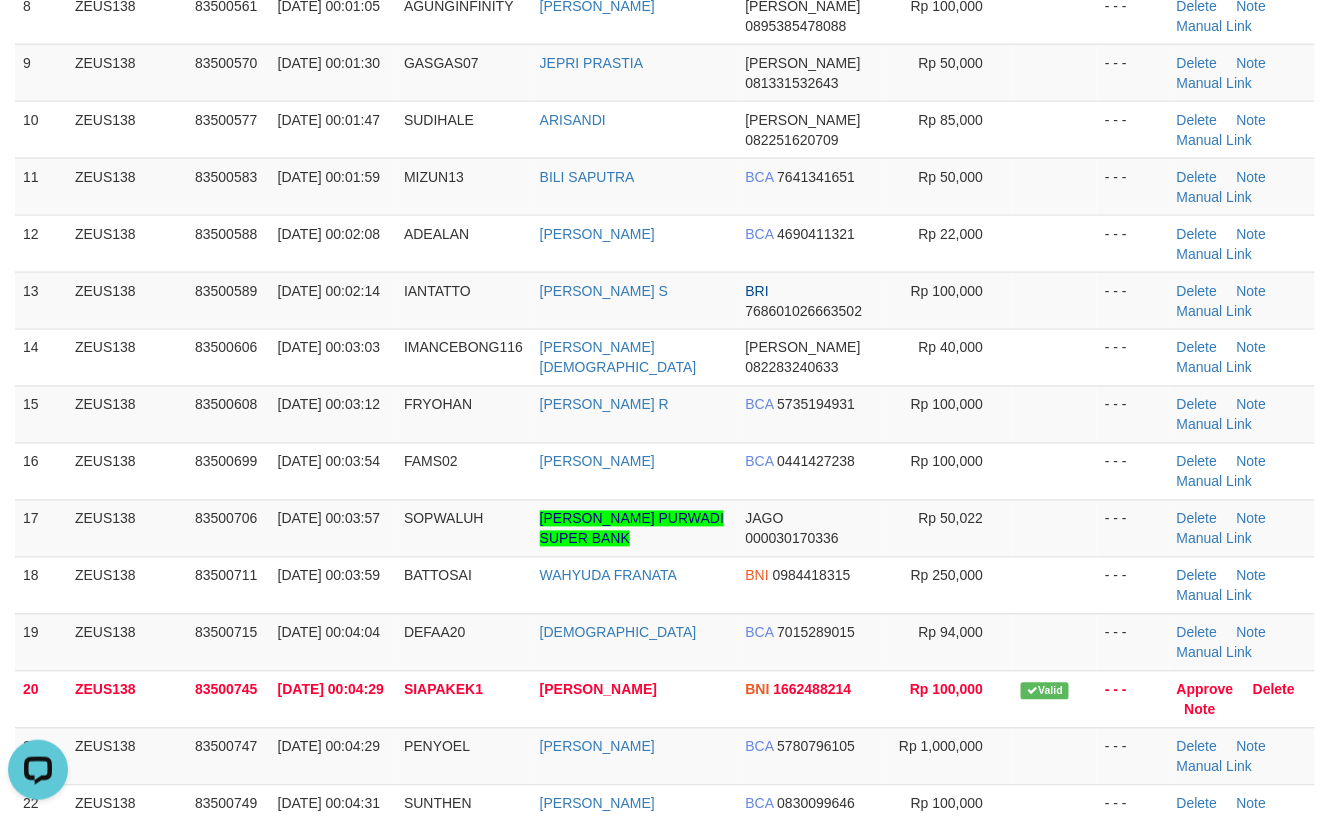 drag, startPoint x: 1125, startPoint y: 394, endPoint x: 1344, endPoint y: 358, distance: 221.93918 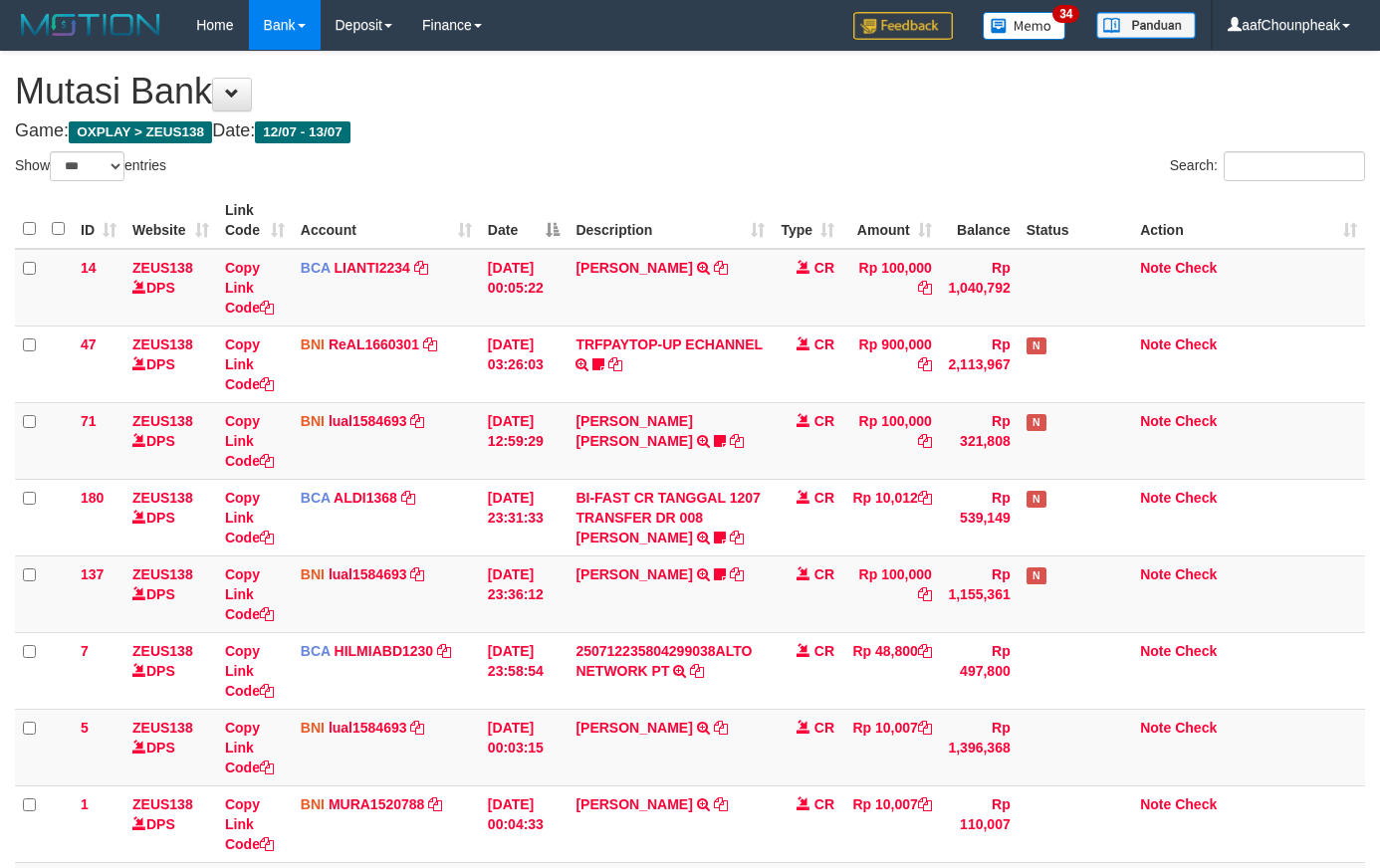 select on "***" 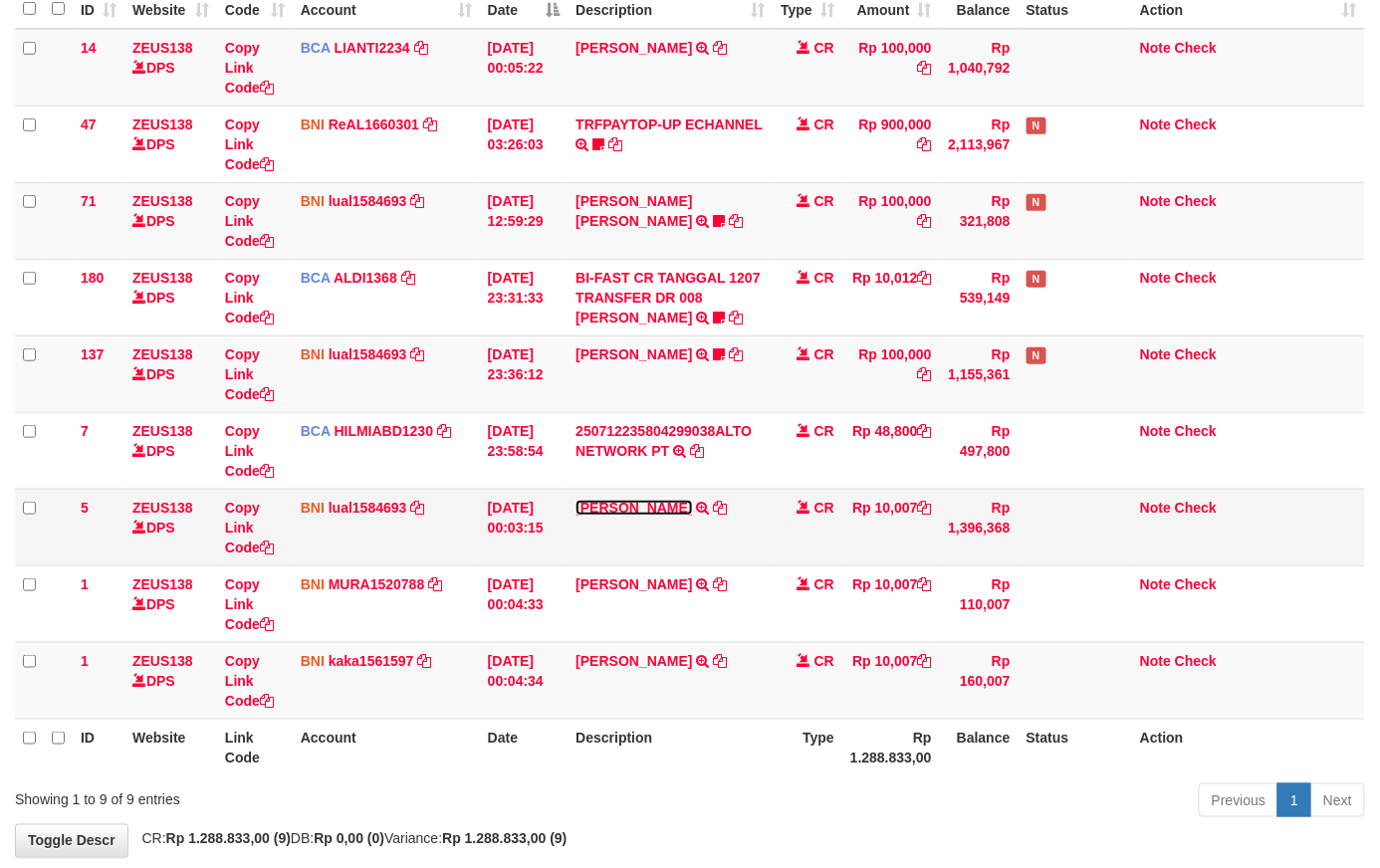 drag, startPoint x: 0, startPoint y: 0, endPoint x: 621, endPoint y: 514, distance: 806.12468 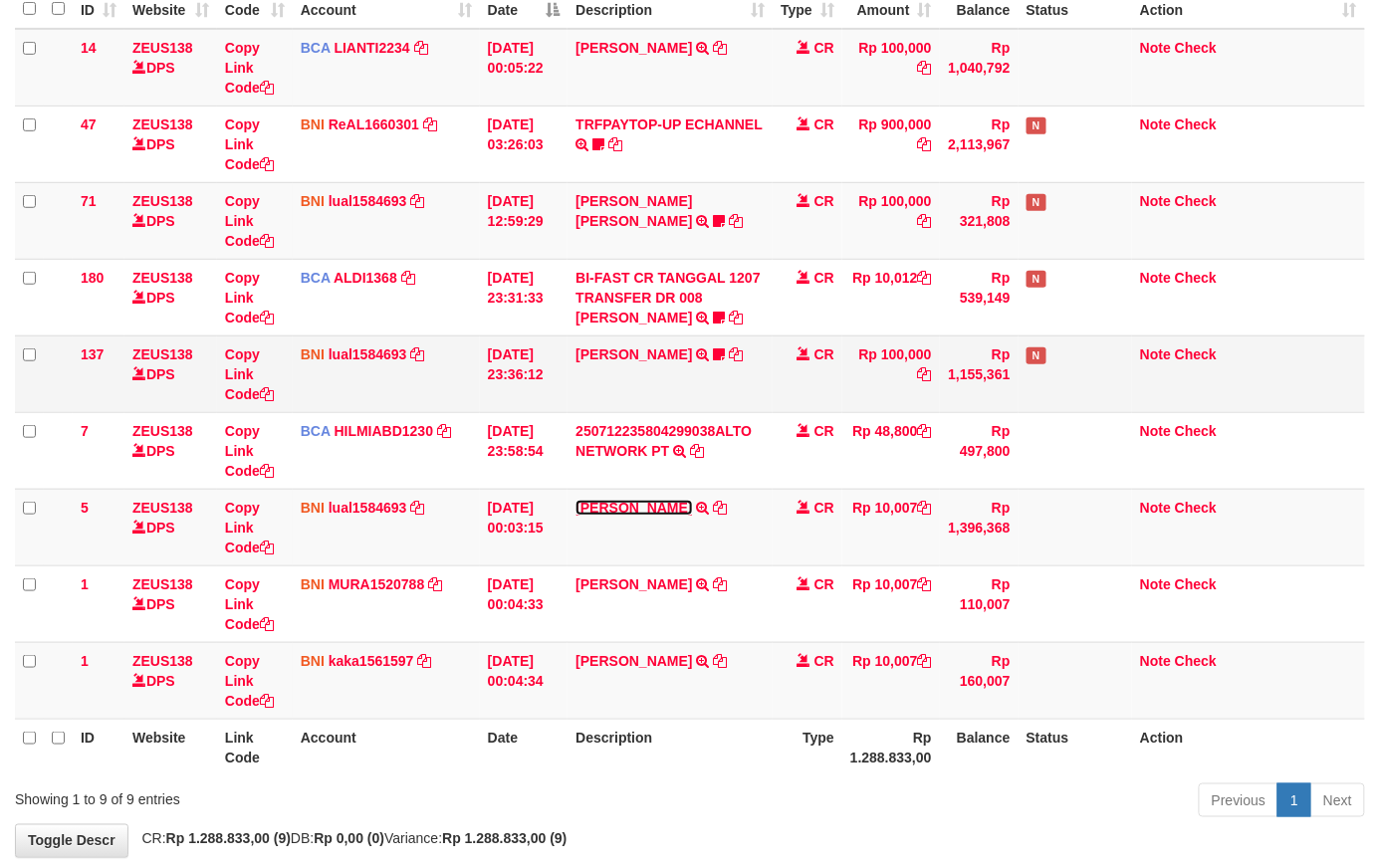 scroll, scrollTop: 149, scrollLeft: 0, axis: vertical 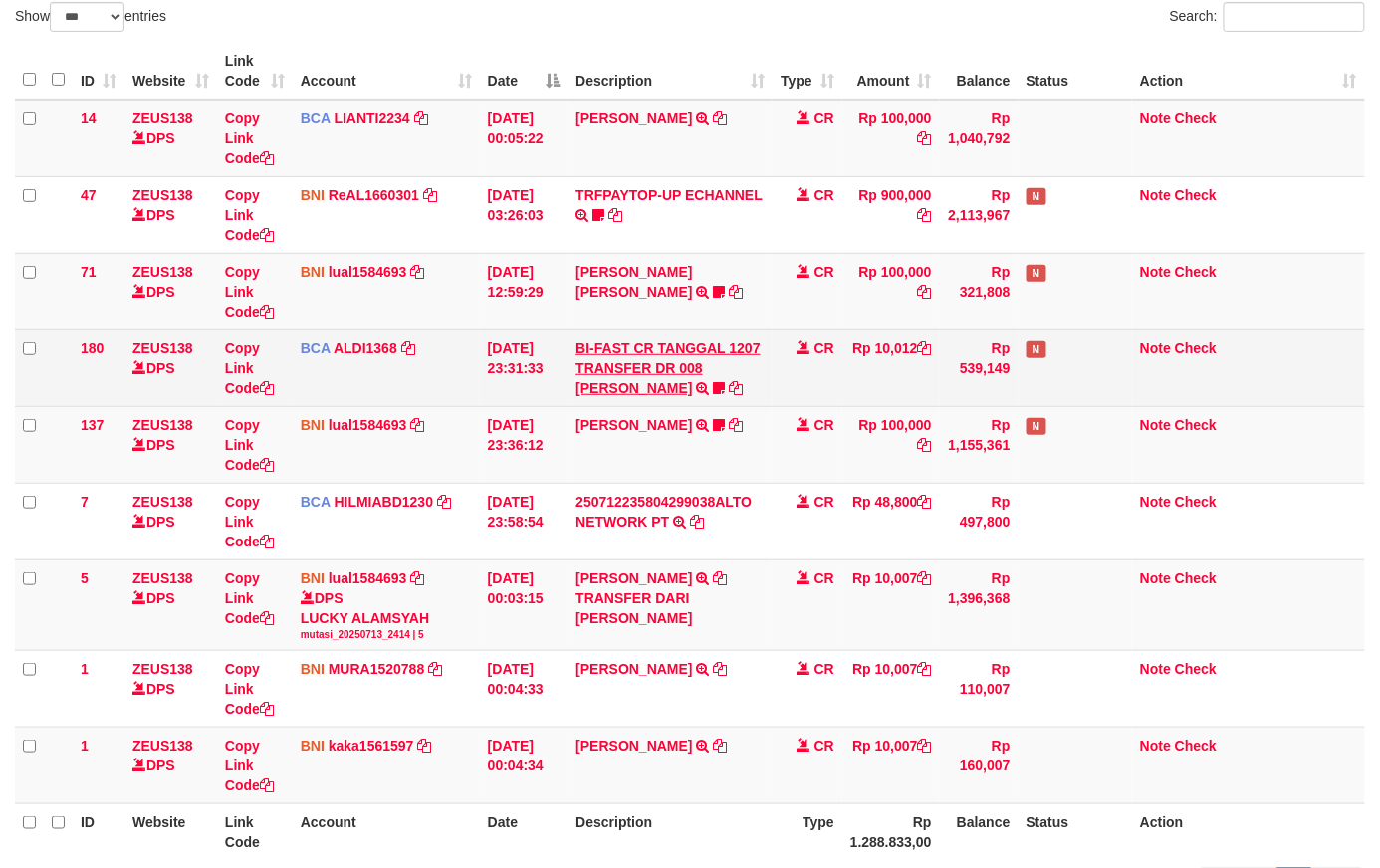 drag, startPoint x: 615, startPoint y: 439, endPoint x: 610, endPoint y: 367, distance: 72.1734 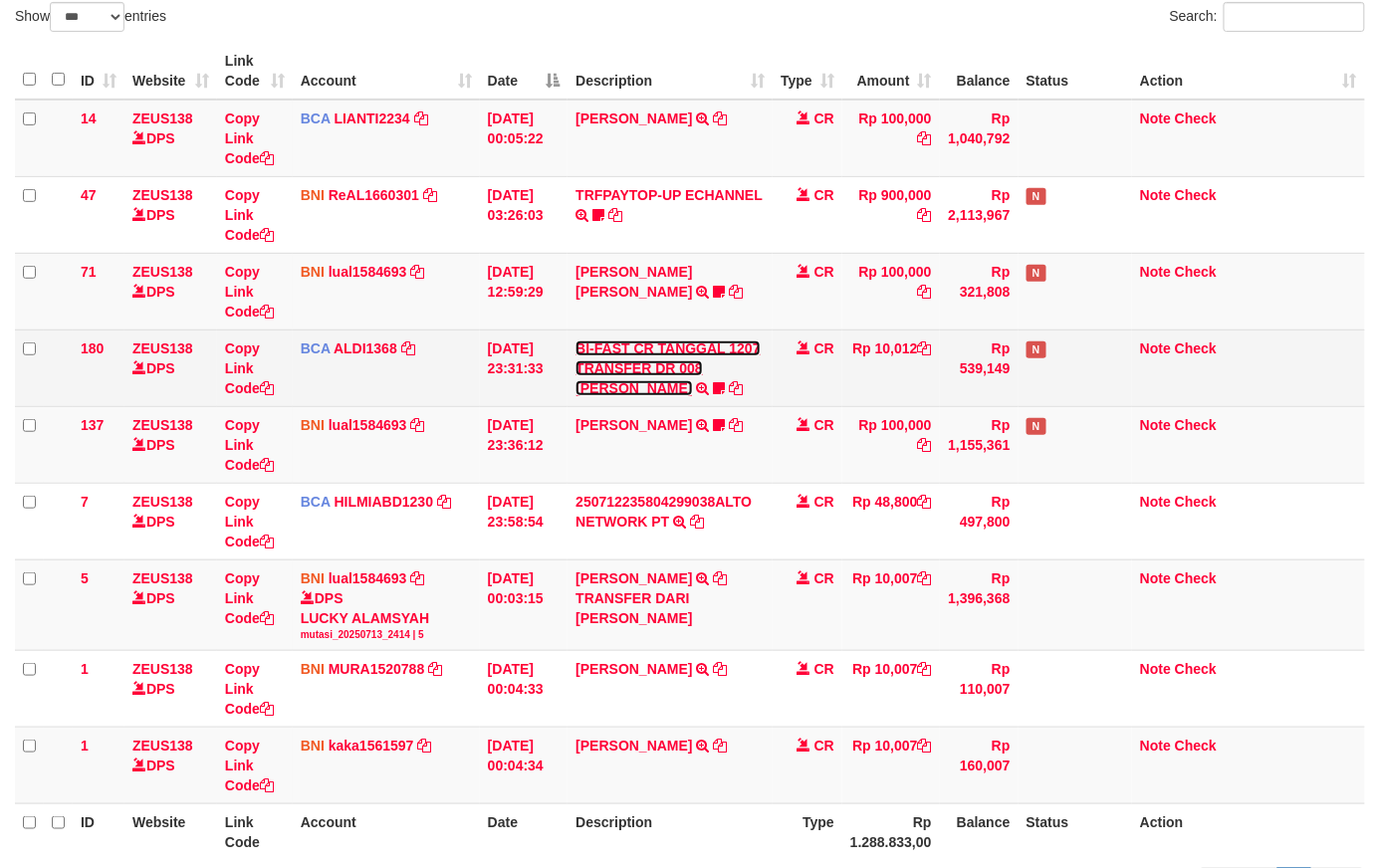 click on "BI-FAST CR TANGGAL 1207 TRANSFER DR 008 [PERSON_NAME]" at bounding box center (667, 368) 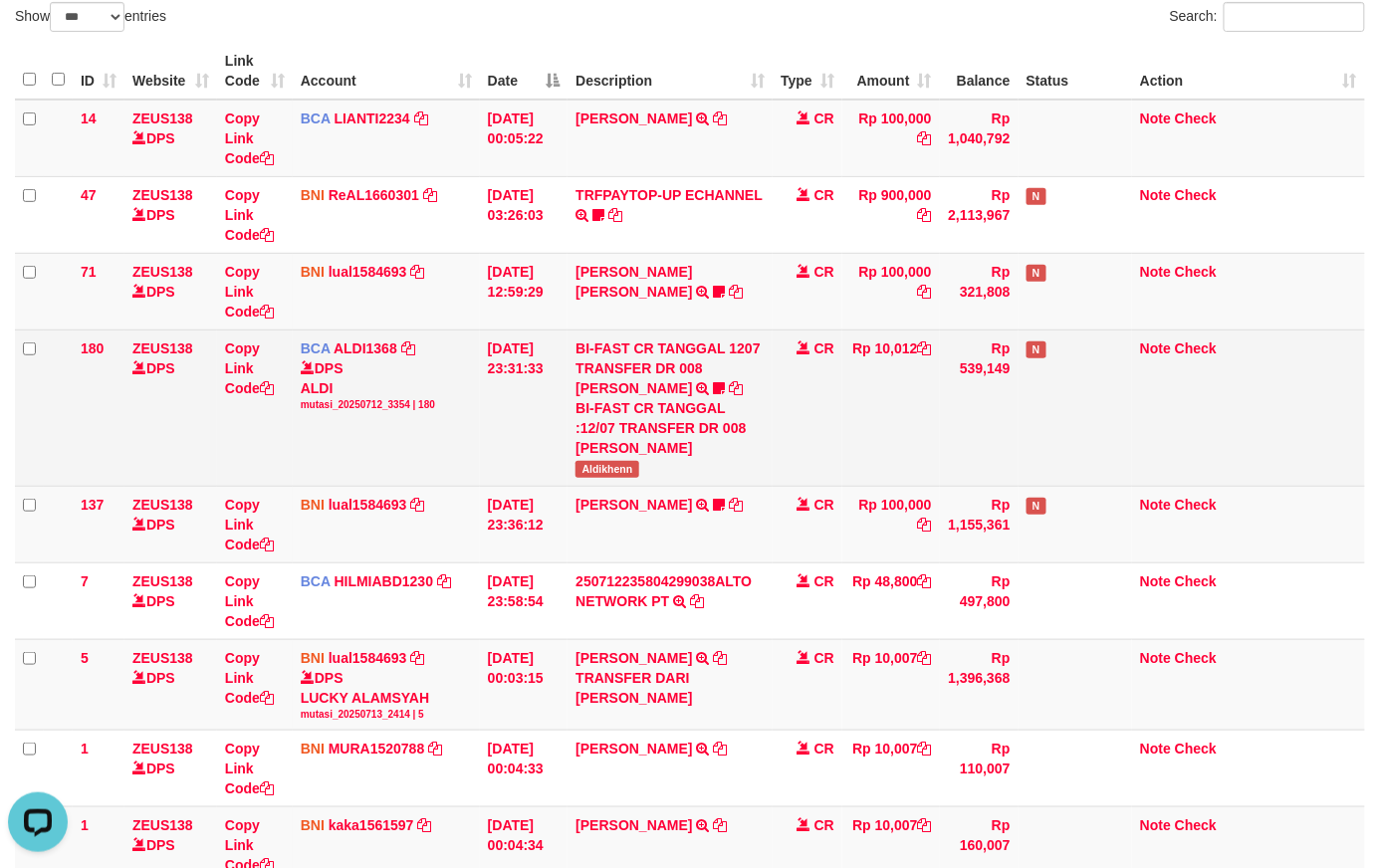click on "Aldikhenn" at bounding box center [606, 469] 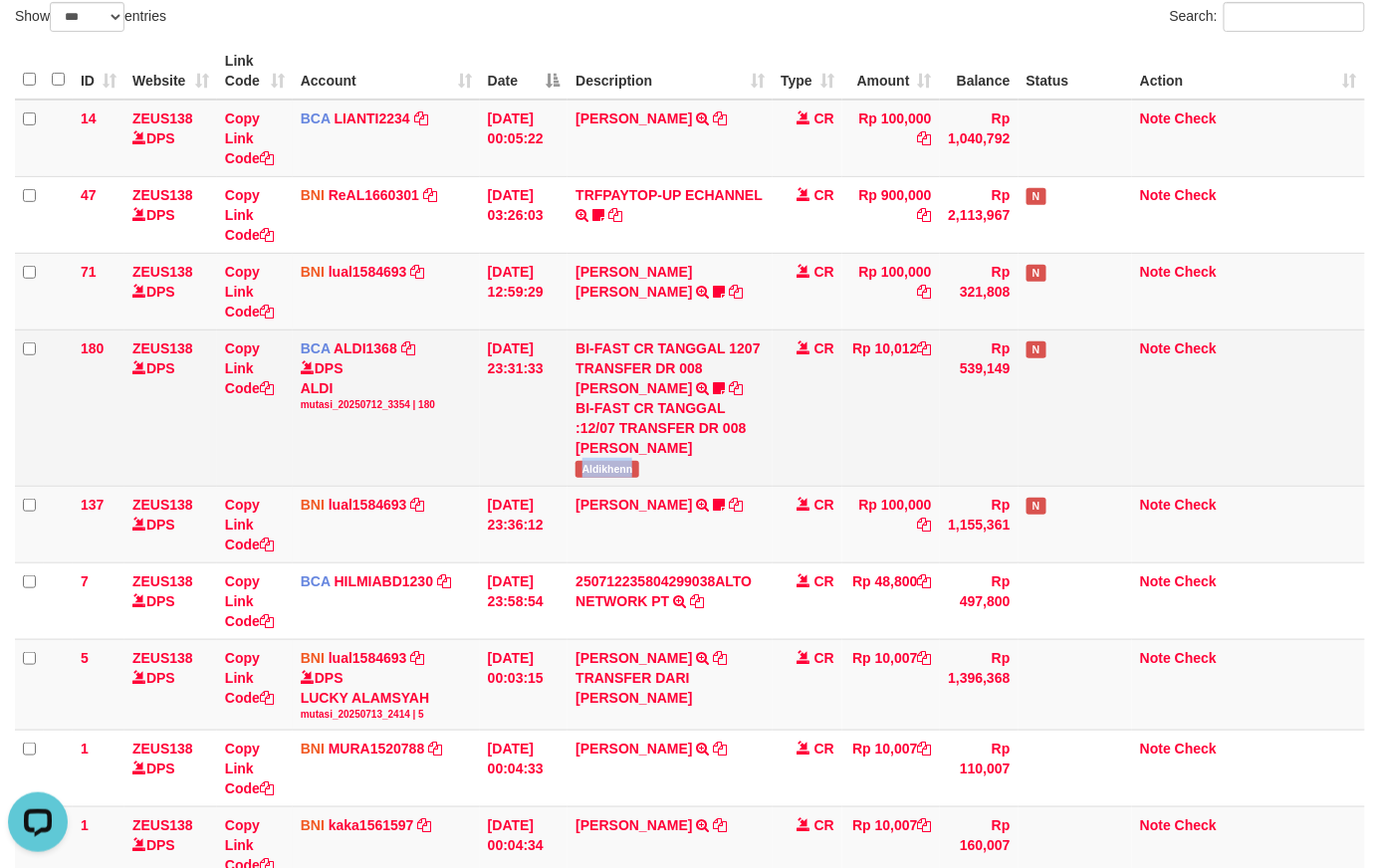click on "Aldikhenn" at bounding box center (606, 469) 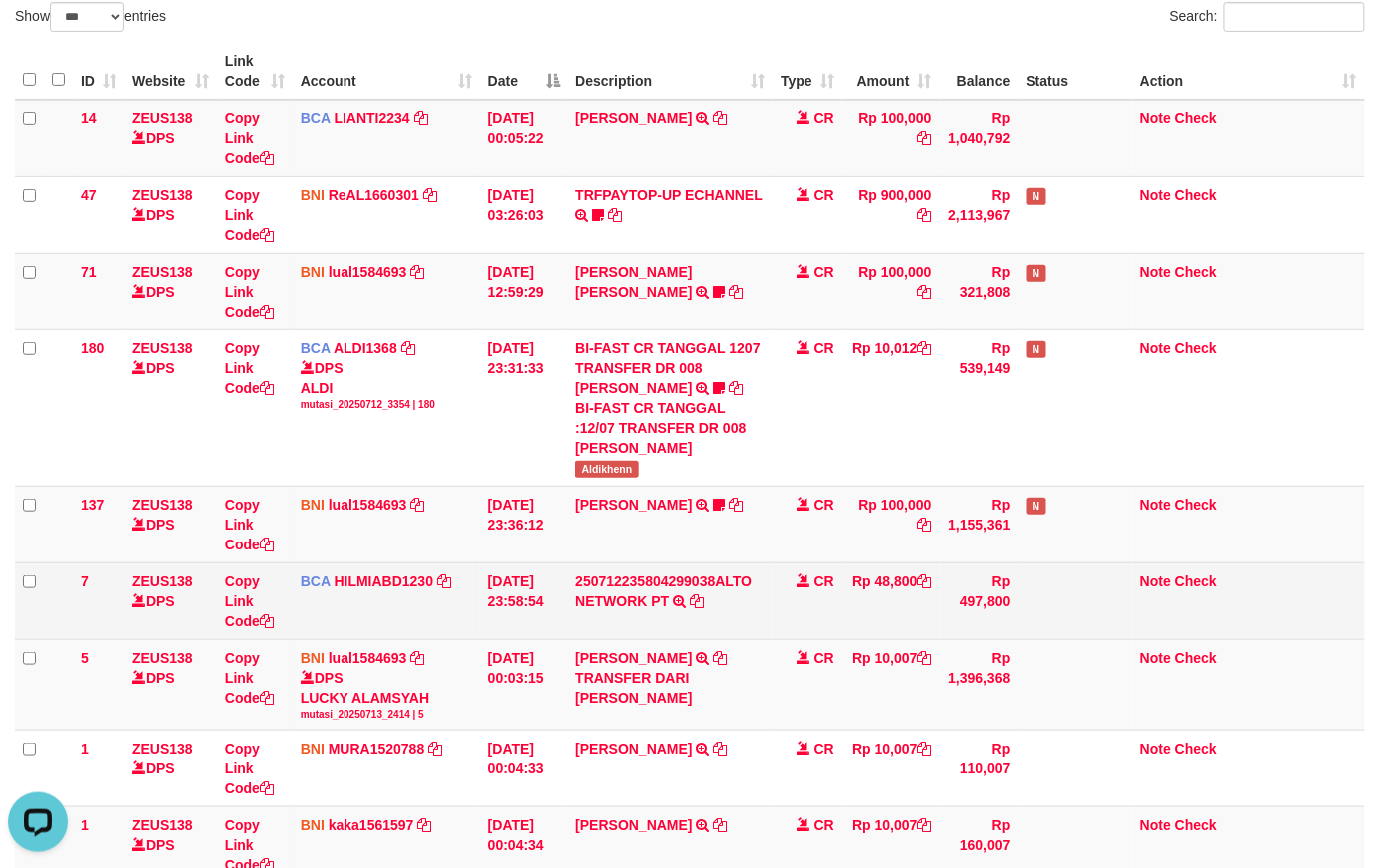 click on "CR" at bounding box center [807, 600] 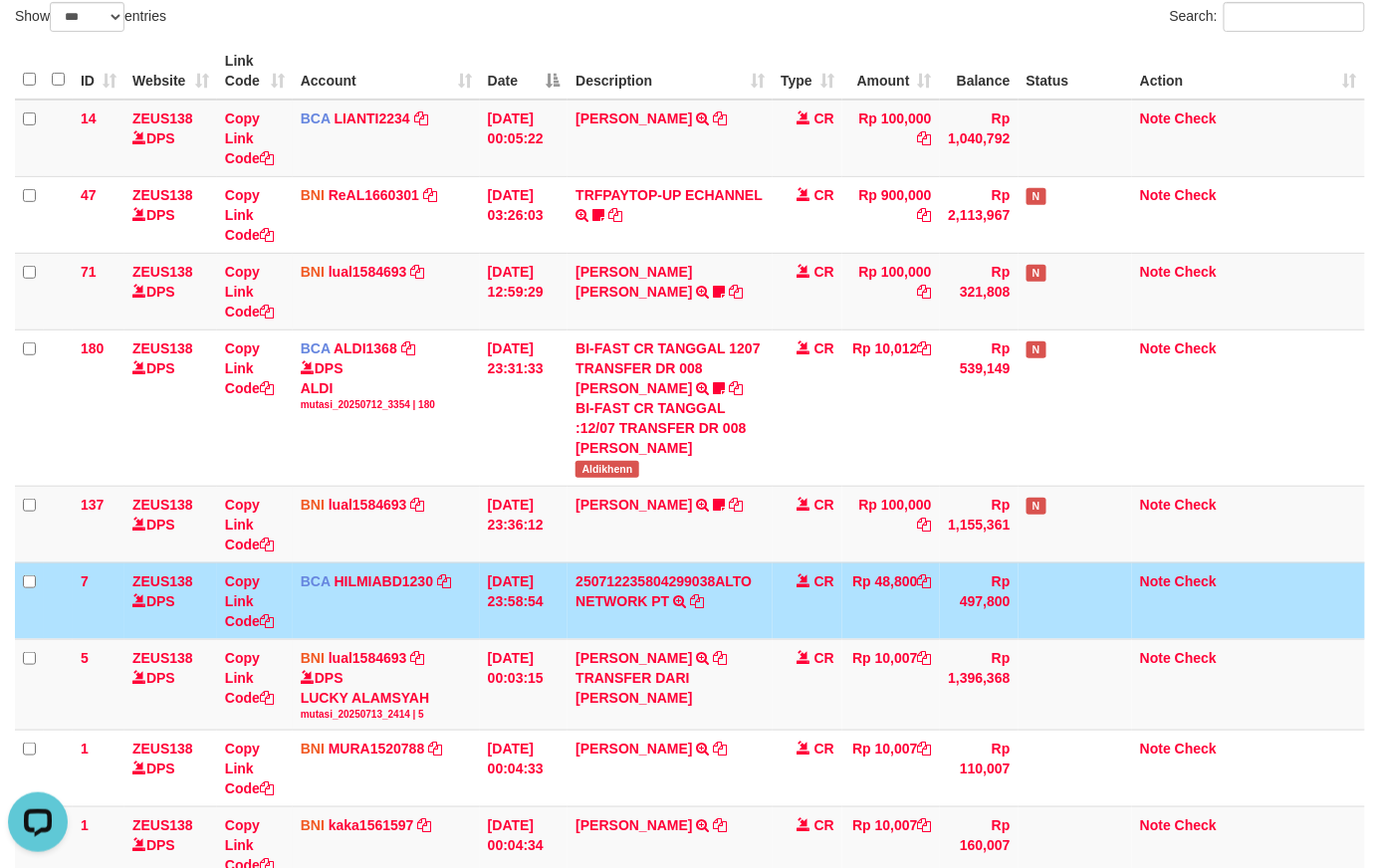 click at bounding box center [804, 580] 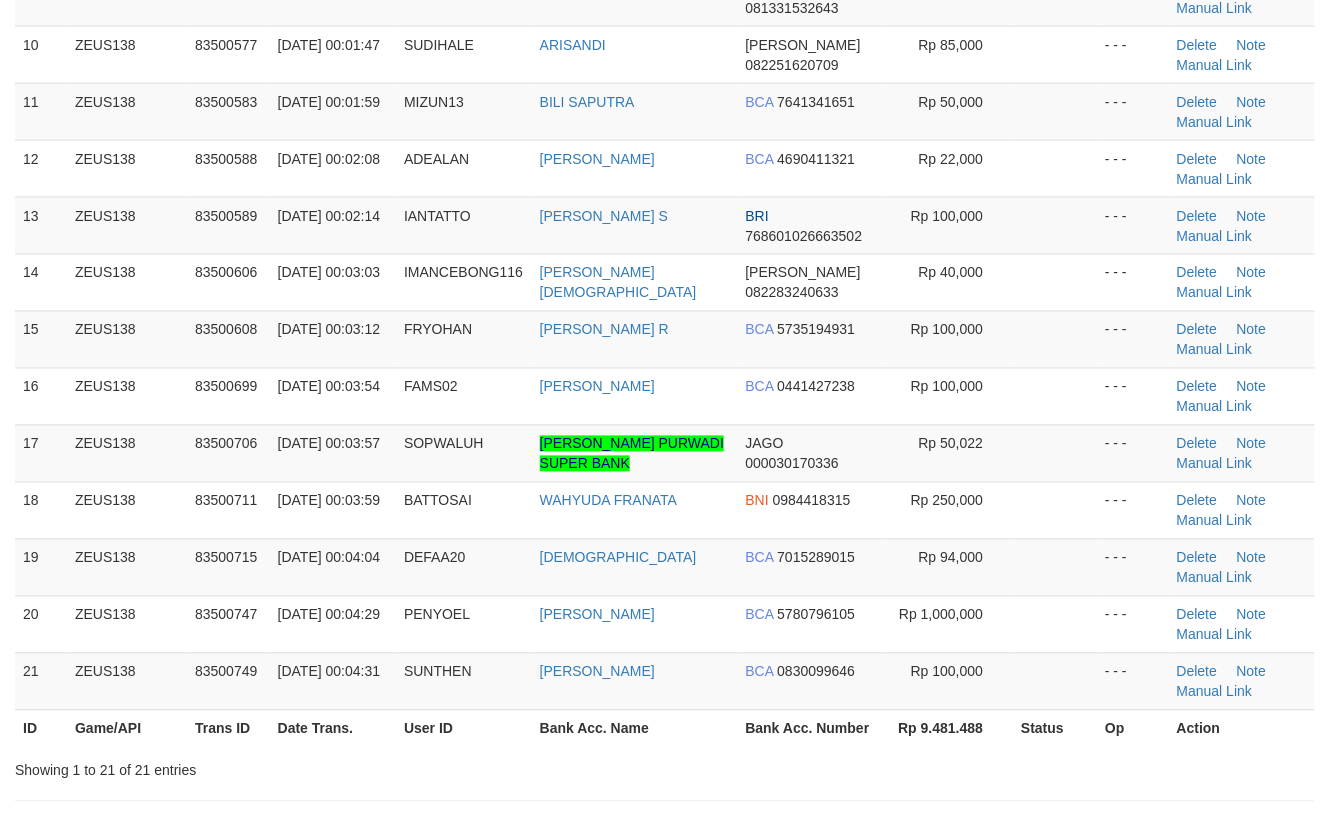 scroll, scrollTop: 662, scrollLeft: 0, axis: vertical 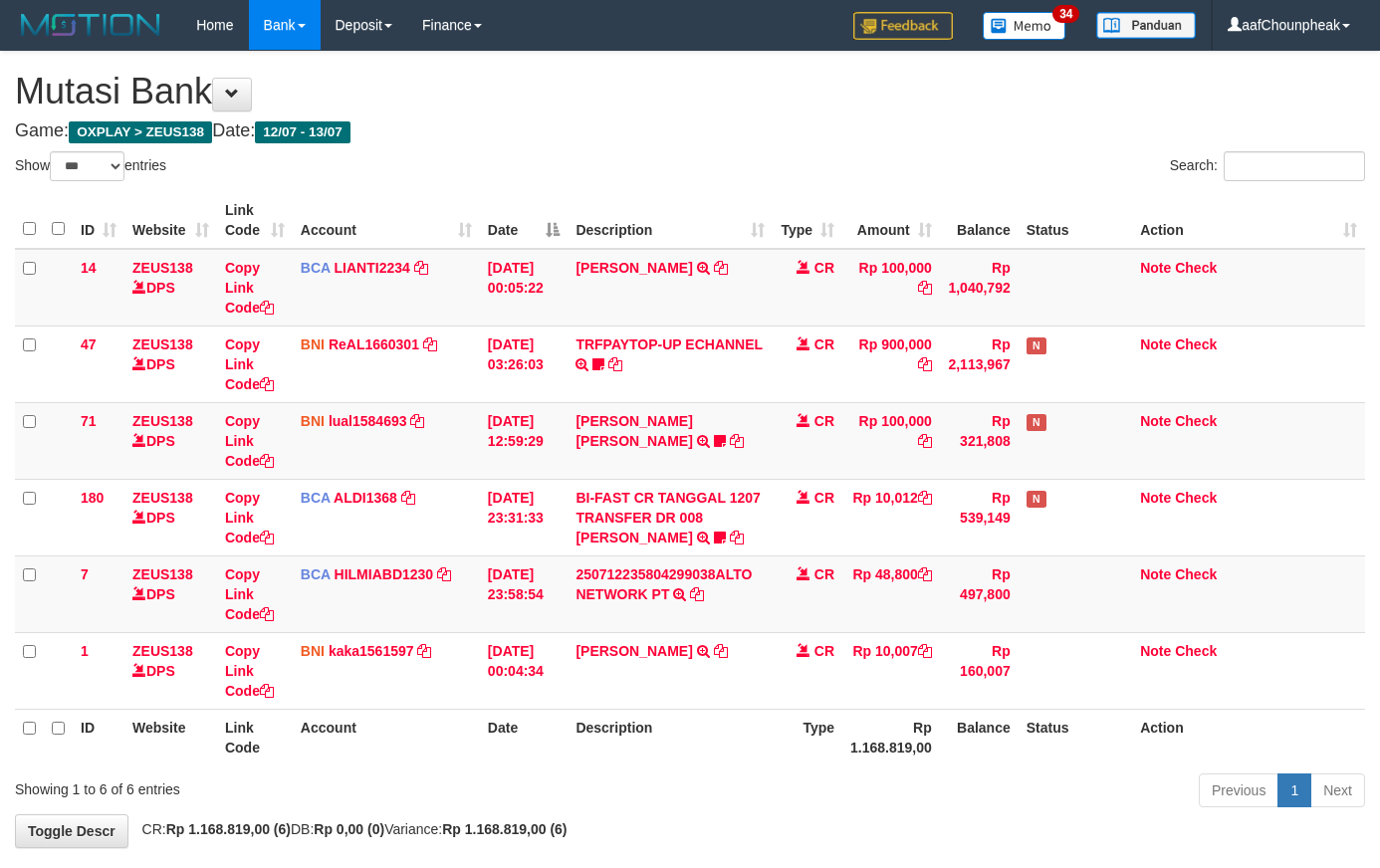 select on "***" 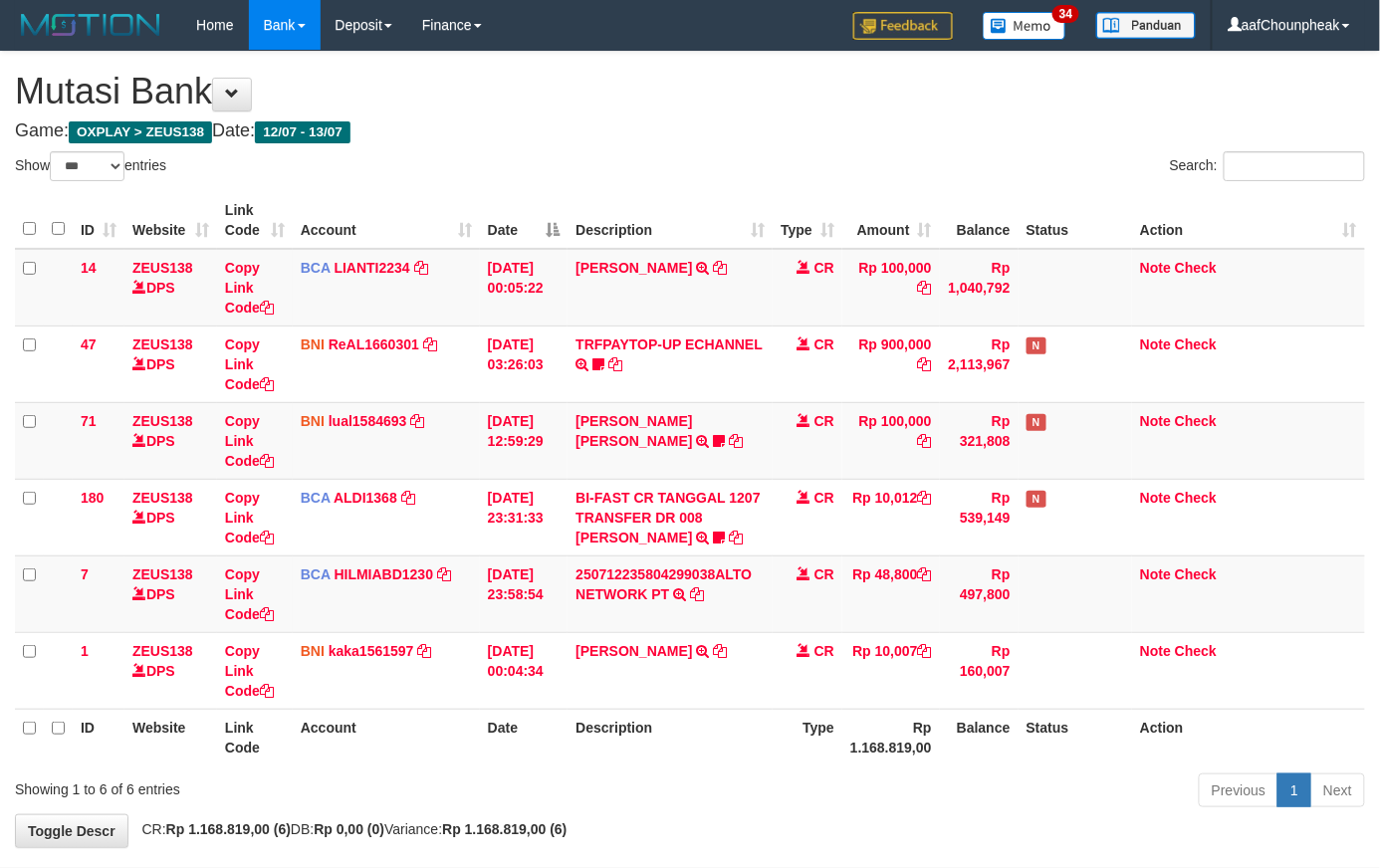 scroll, scrollTop: 94, scrollLeft: 0, axis: vertical 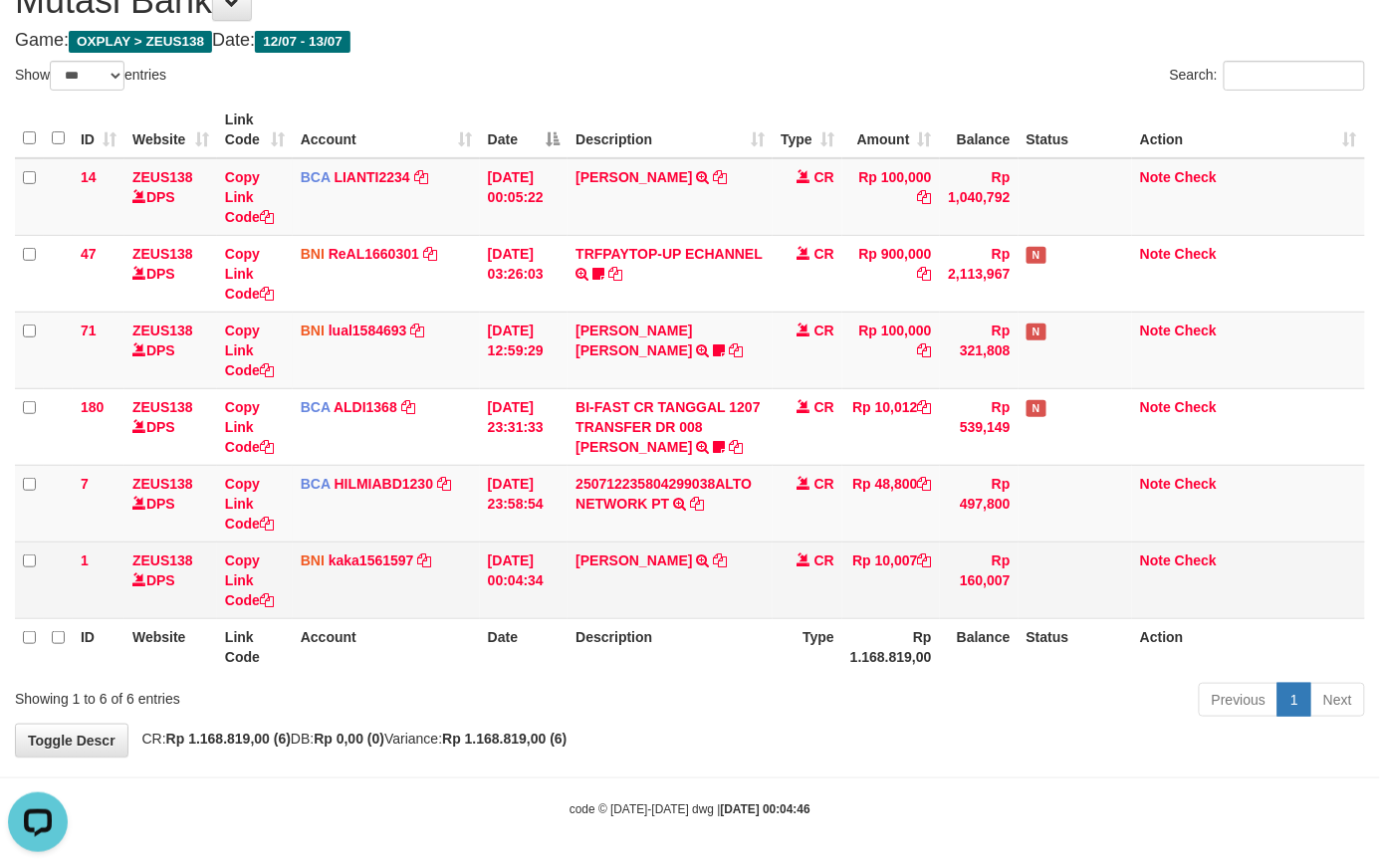 click on "CR" at bounding box center (807, 579) 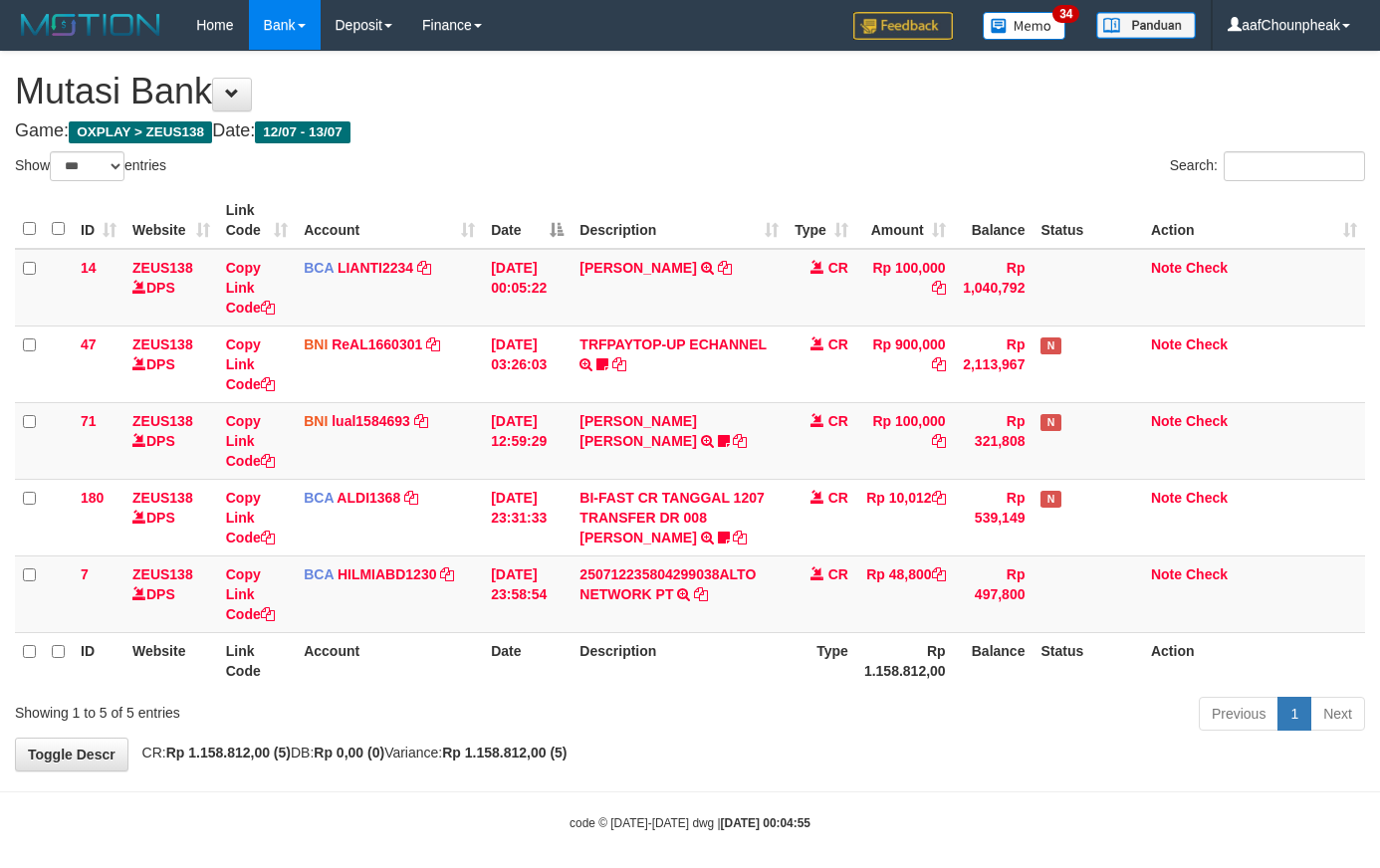 select on "***" 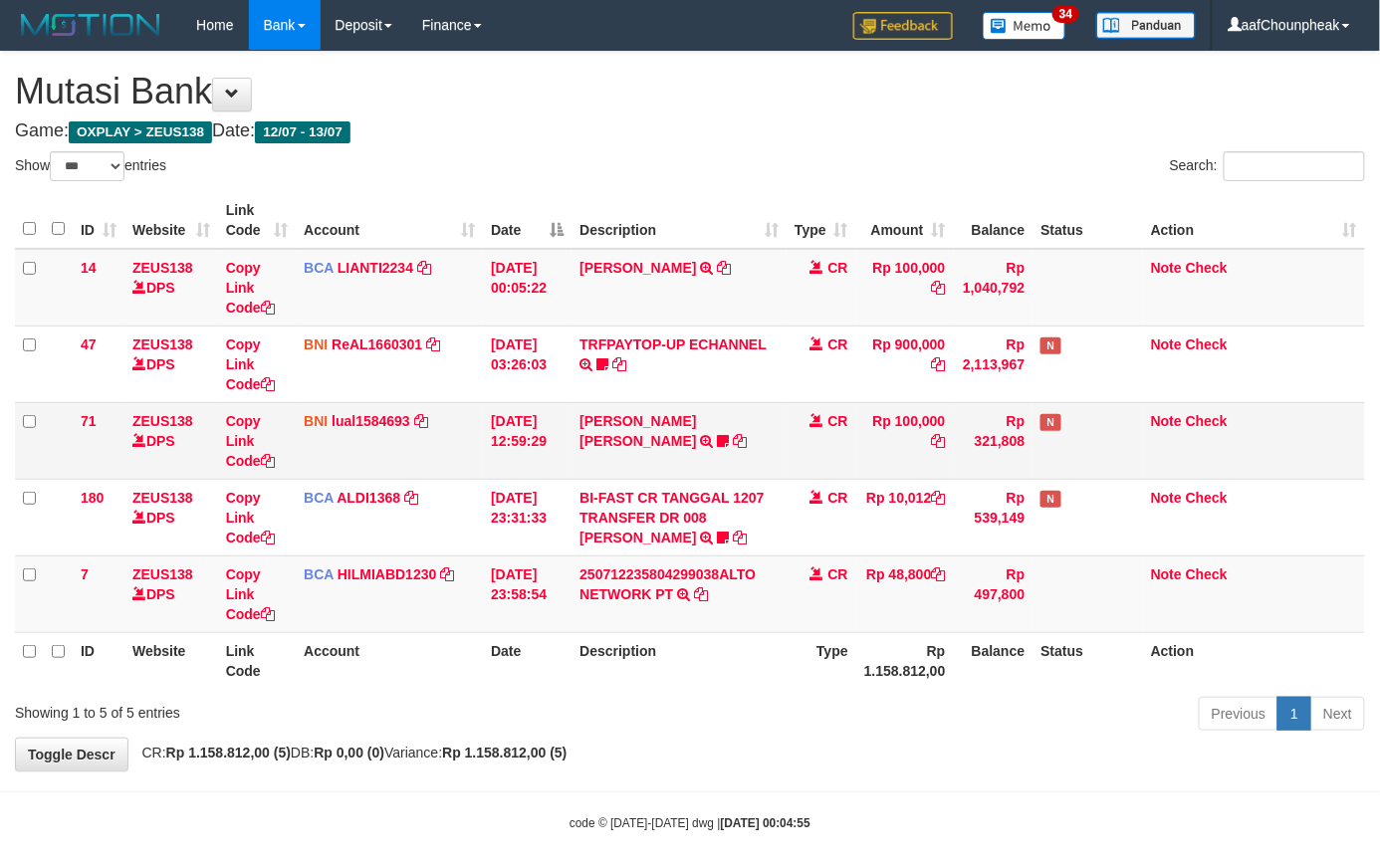 scroll, scrollTop: 17, scrollLeft: 0, axis: vertical 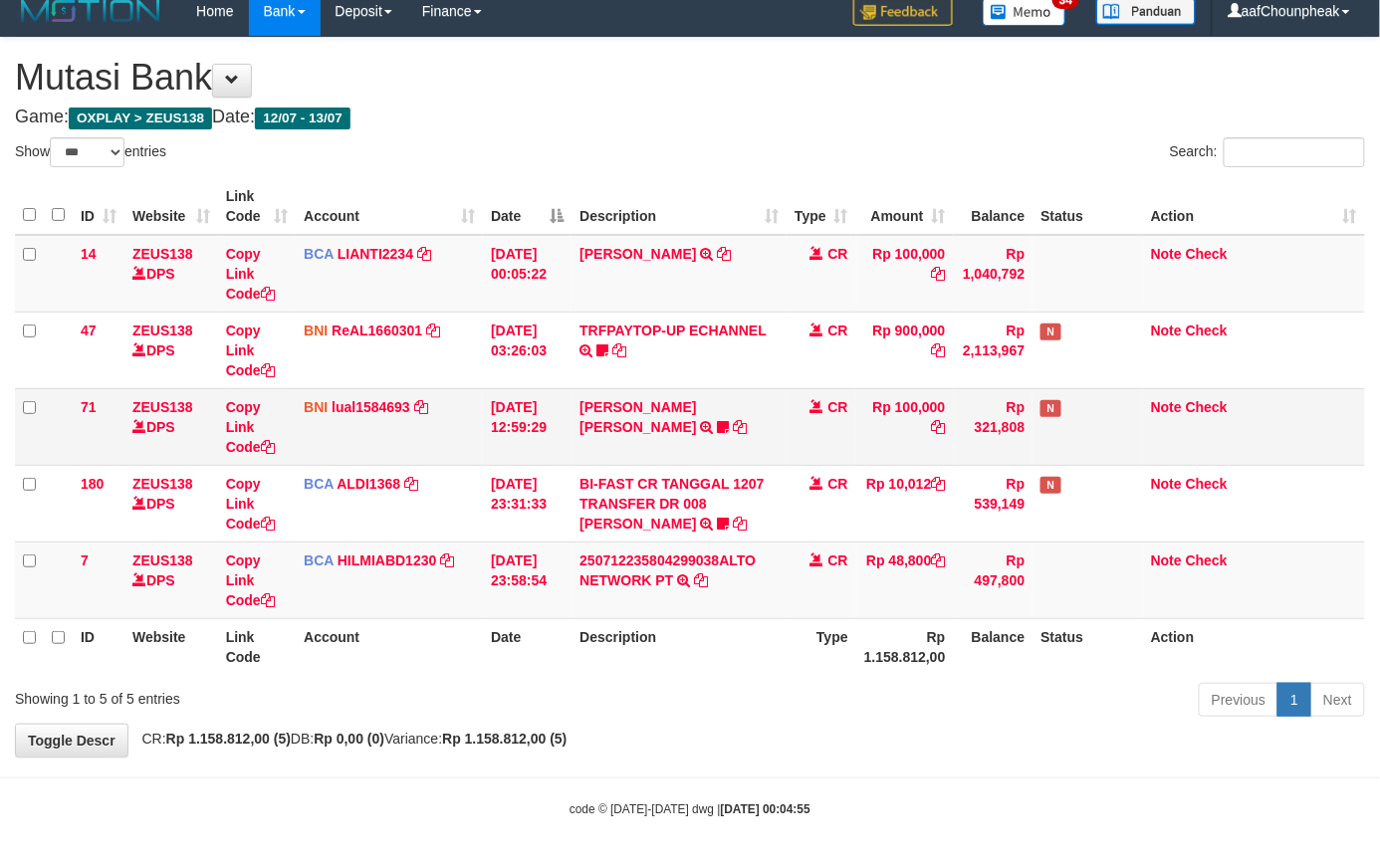 click on "MUHAMMAD IQBAL FARHAN            TRF/PAY/TOP-UP ECHANNEL MUHAMMAD IQBAL FARHAN    BUBU1010EDC1X24JAM" at bounding box center (679, 426) 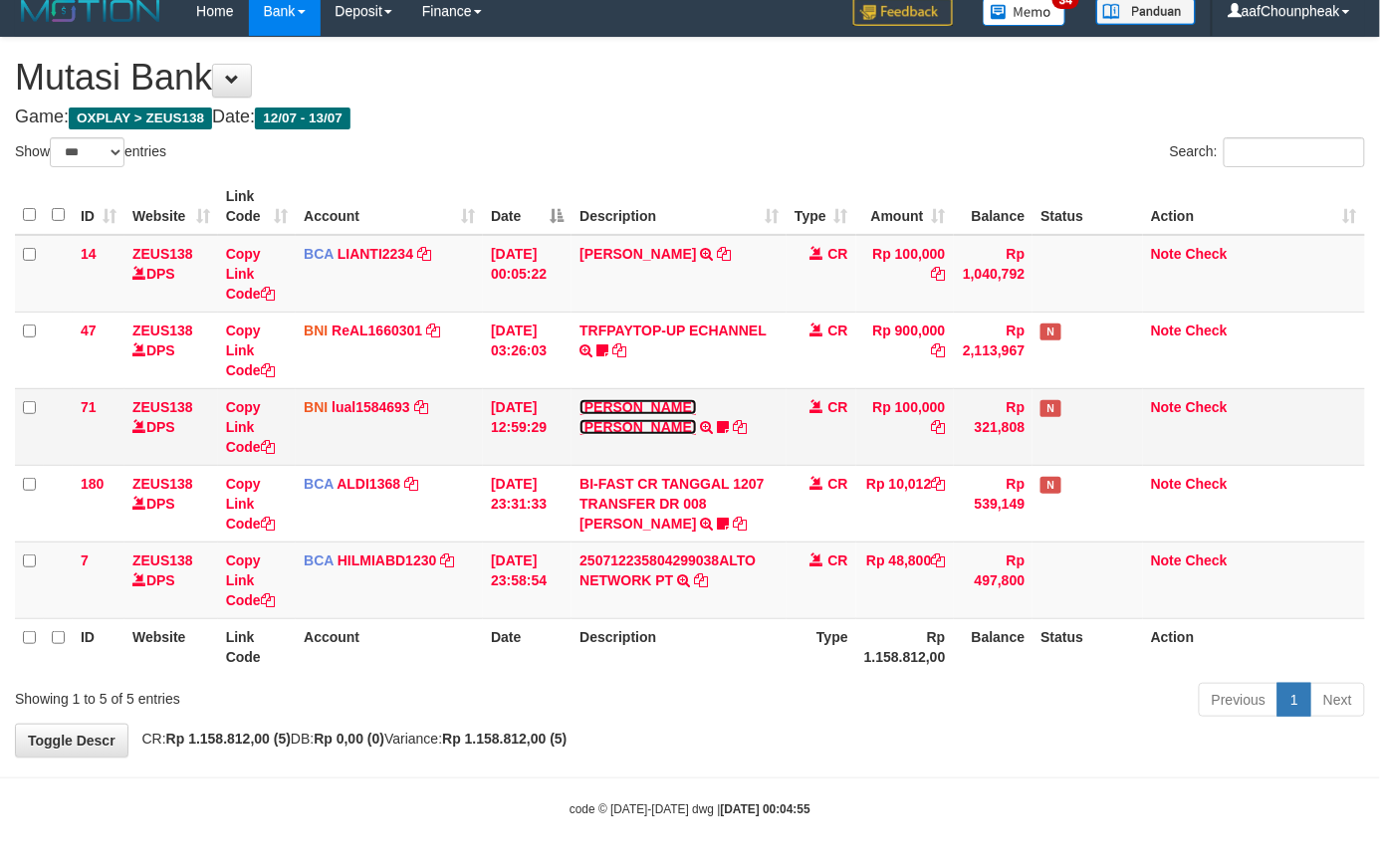 click on "[PERSON_NAME] [PERSON_NAME]" at bounding box center (637, 417) 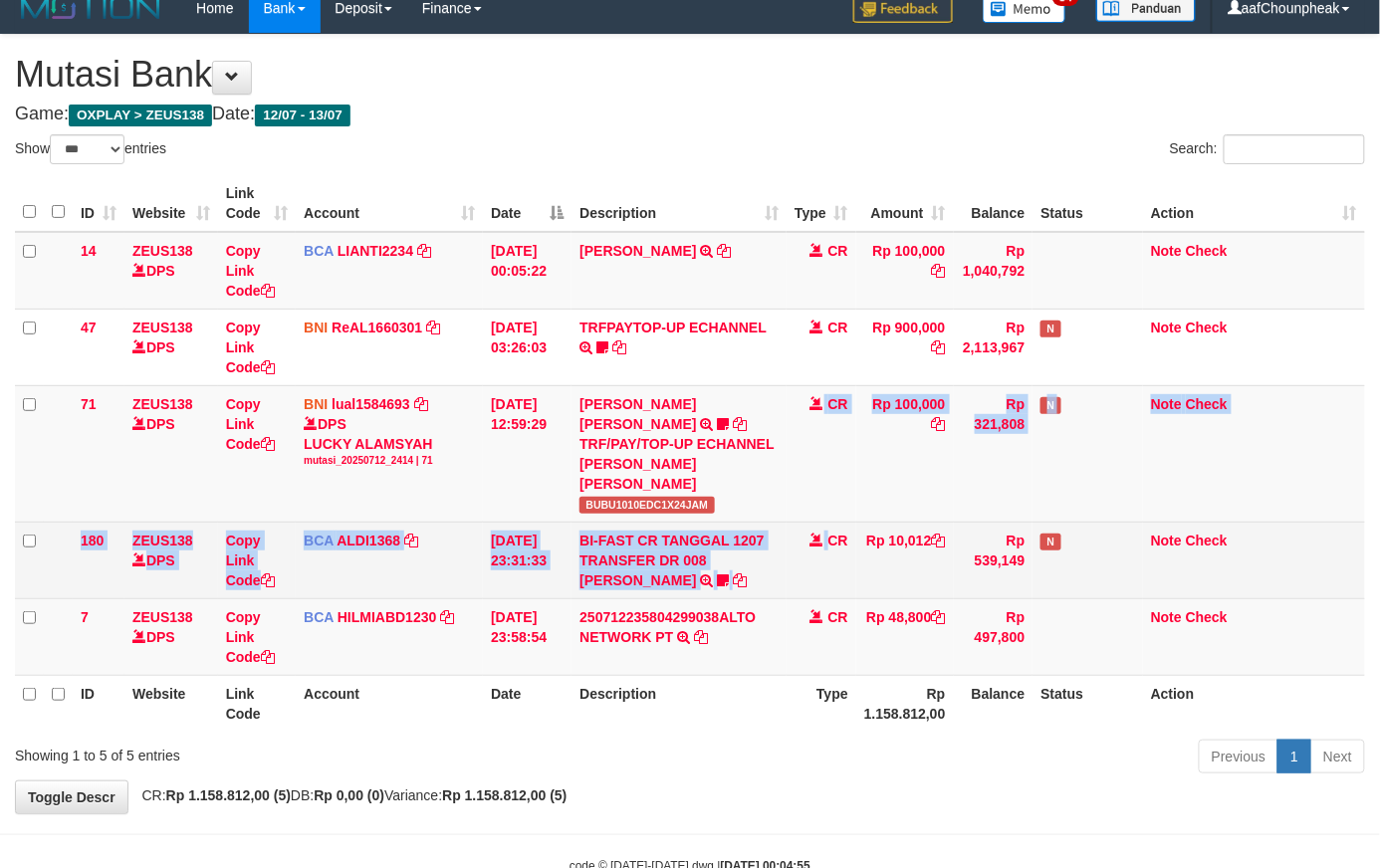 click on "14
ZEUS138    DPS
Copy Link Code
BCA
LIANTI2234
DPS
YULIANTI
mutasi_20250712_4646 | 14
mutasi_20250712_4646 | 14
12/07/2025 00:05:22
YUSUP MAULAN         TRSF E-BANKING CR 1207/FTSCY/WS95051
100000.002025071262819090 TRFDN-YUSUP MAULANESPAY DEBIT INDONE
CR
Rp 100,000
Rp 1,040,792
Note
Check
47
ZEUS138    DPS
Copy Link Code
BNI
ReAL1660301
DPS
REYHAN ALMANSYAH
mutasi_20250712_4647 | 47" at bounding box center (690, 454) 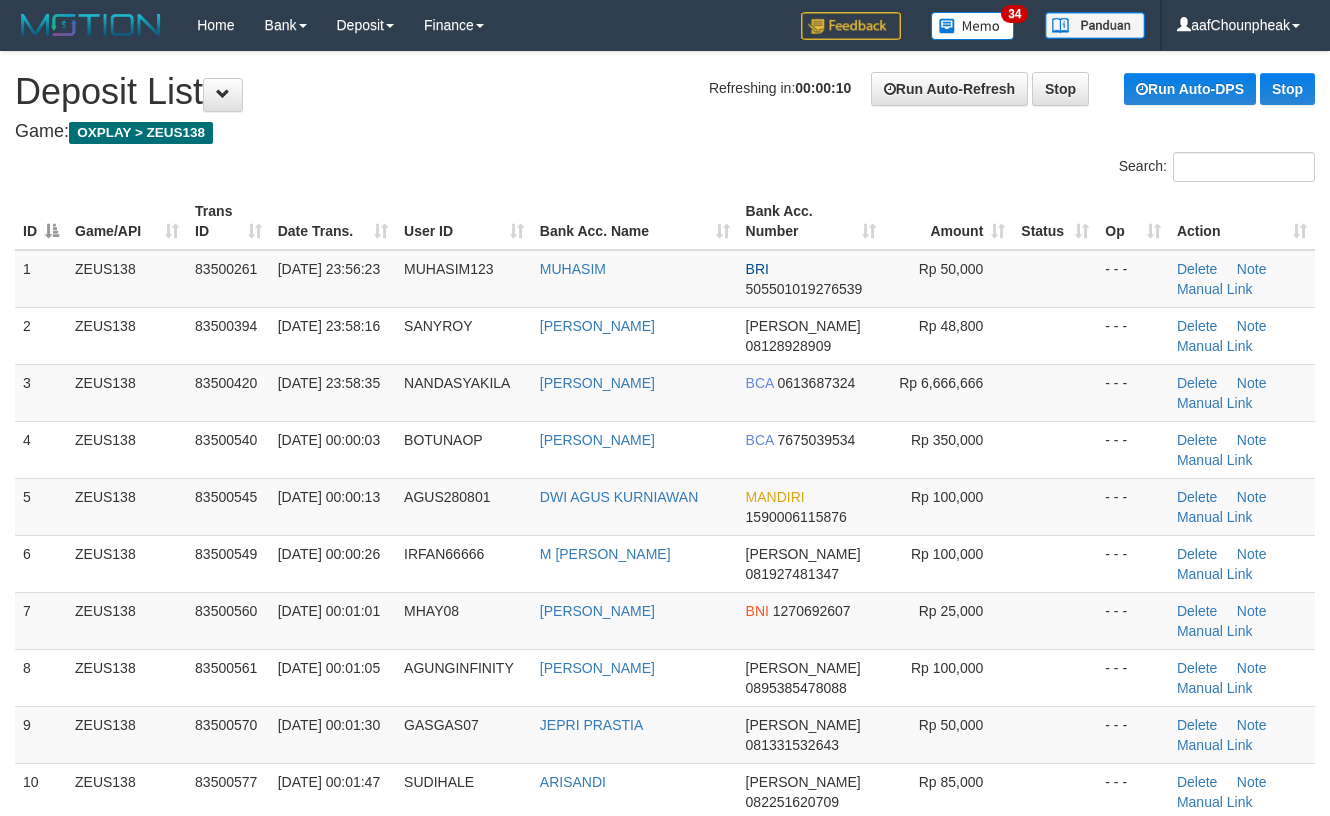 scroll, scrollTop: 0, scrollLeft: 0, axis: both 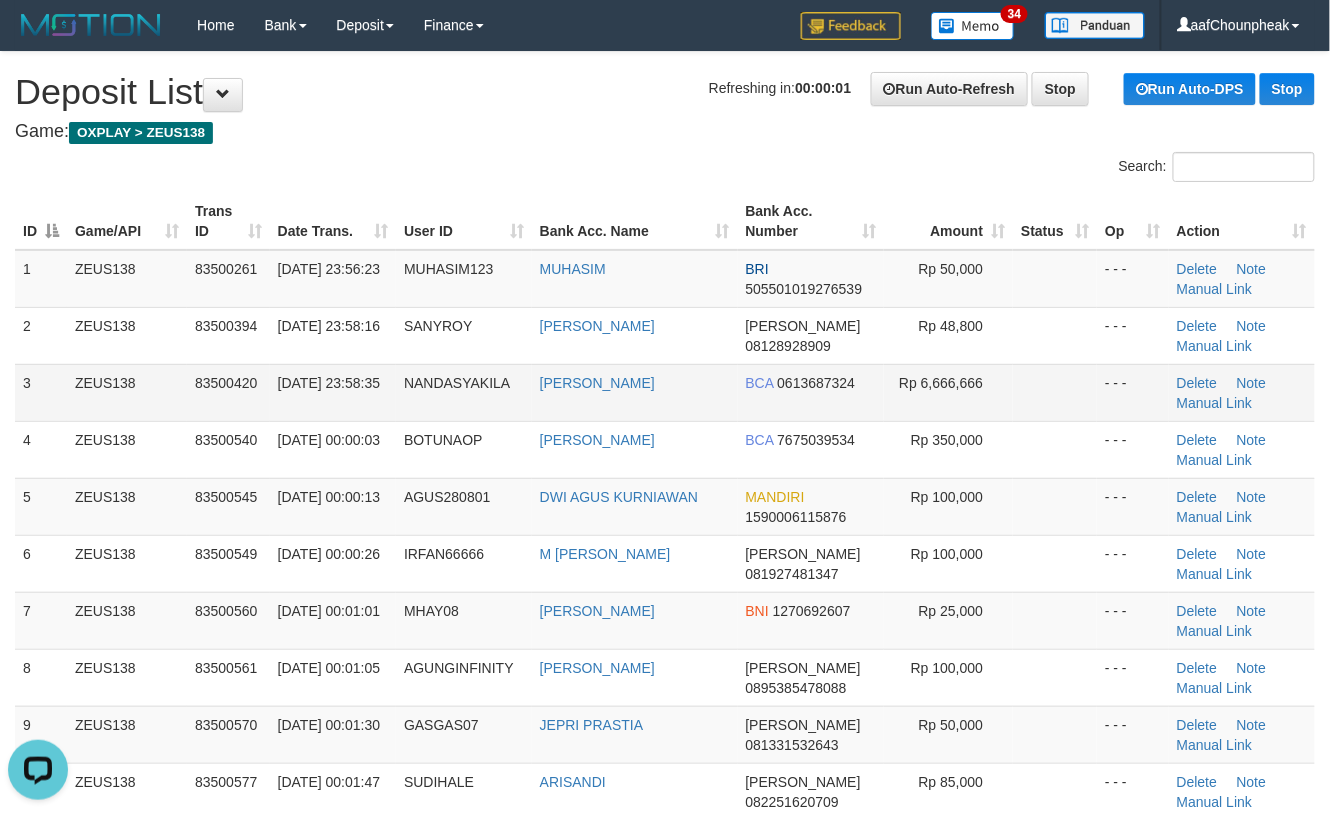 click at bounding box center [1055, 392] 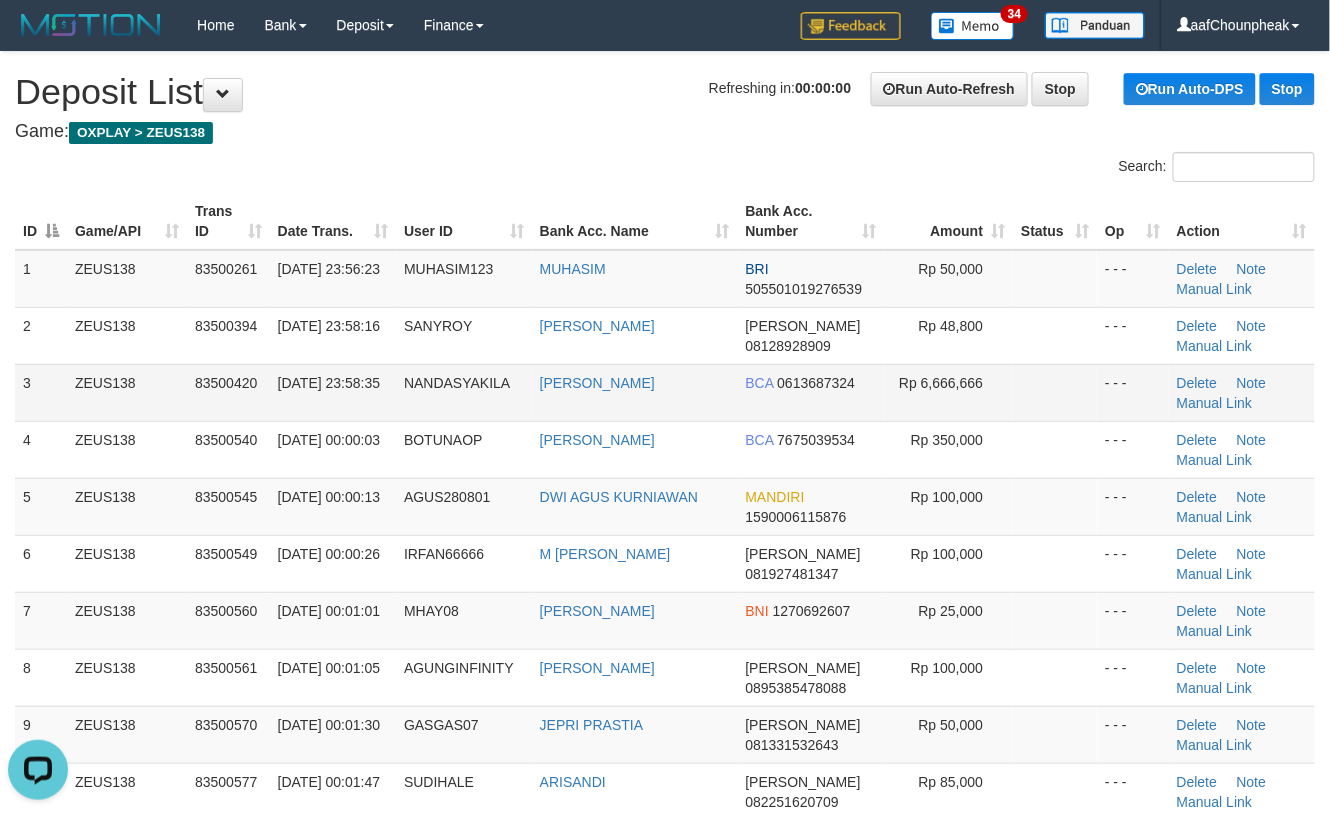 drag, startPoint x: 1030, startPoint y: 392, endPoint x: 1077, endPoint y: 385, distance: 47.518417 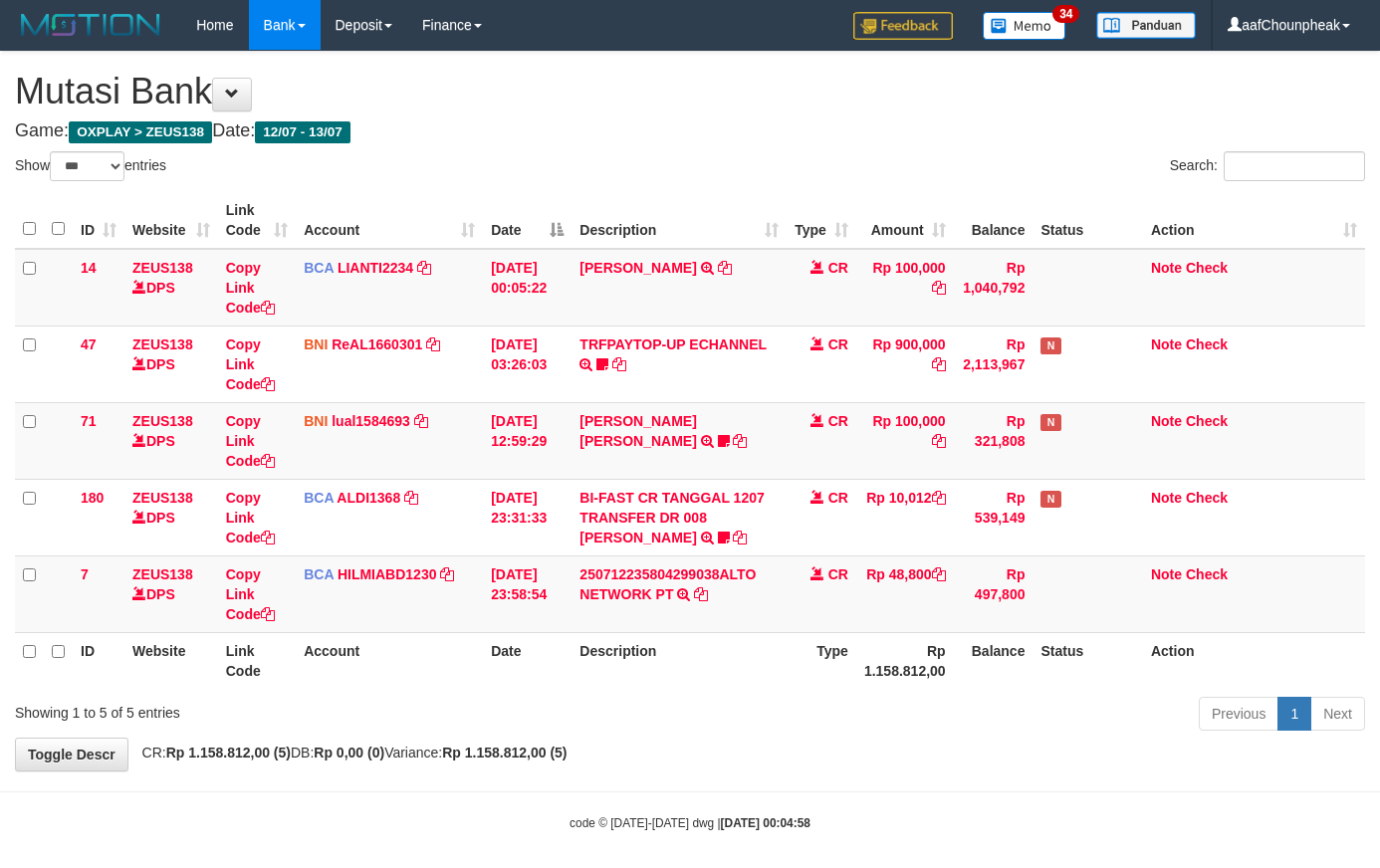 select on "***" 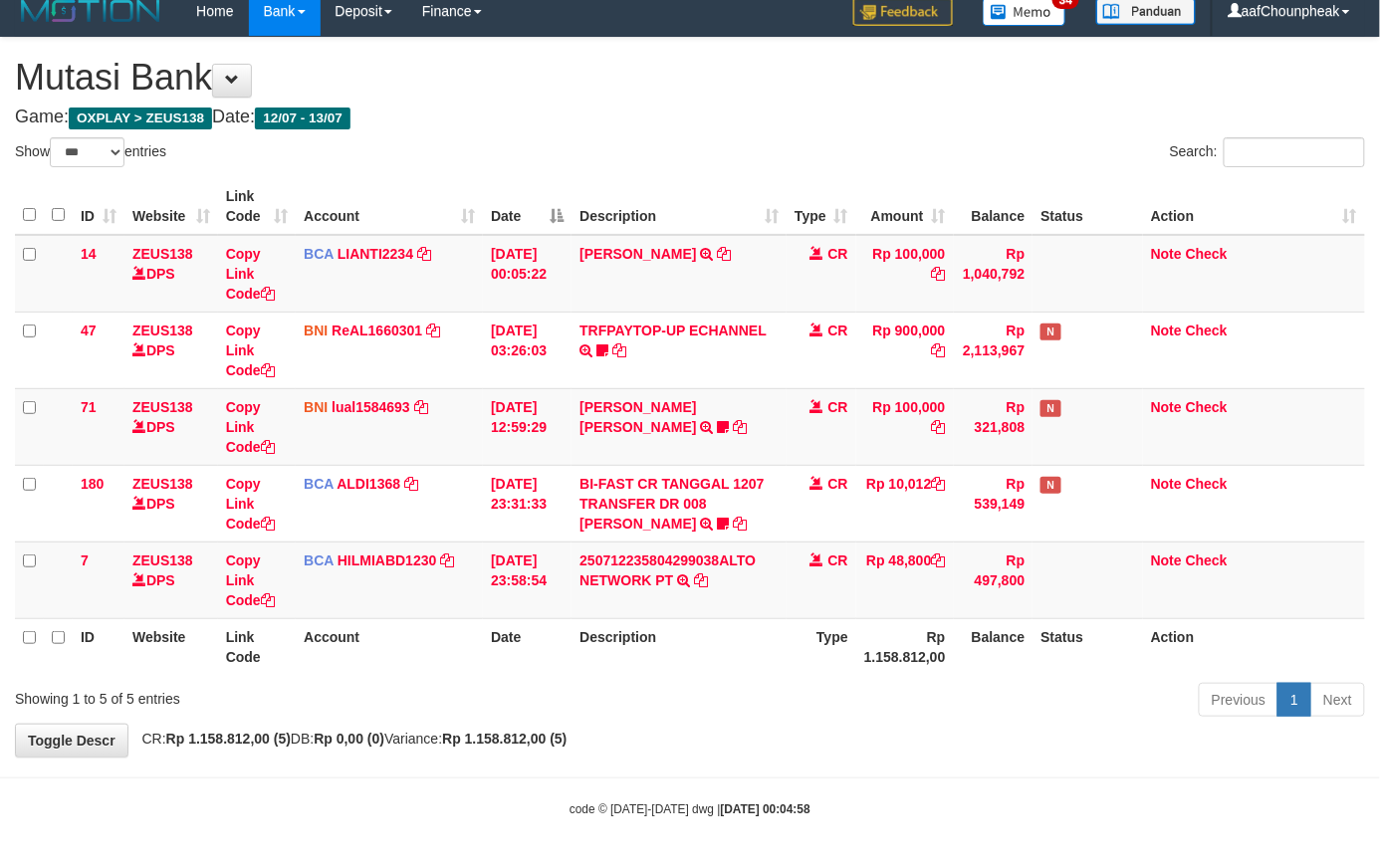 click on "CR" at bounding box center (821, 503) 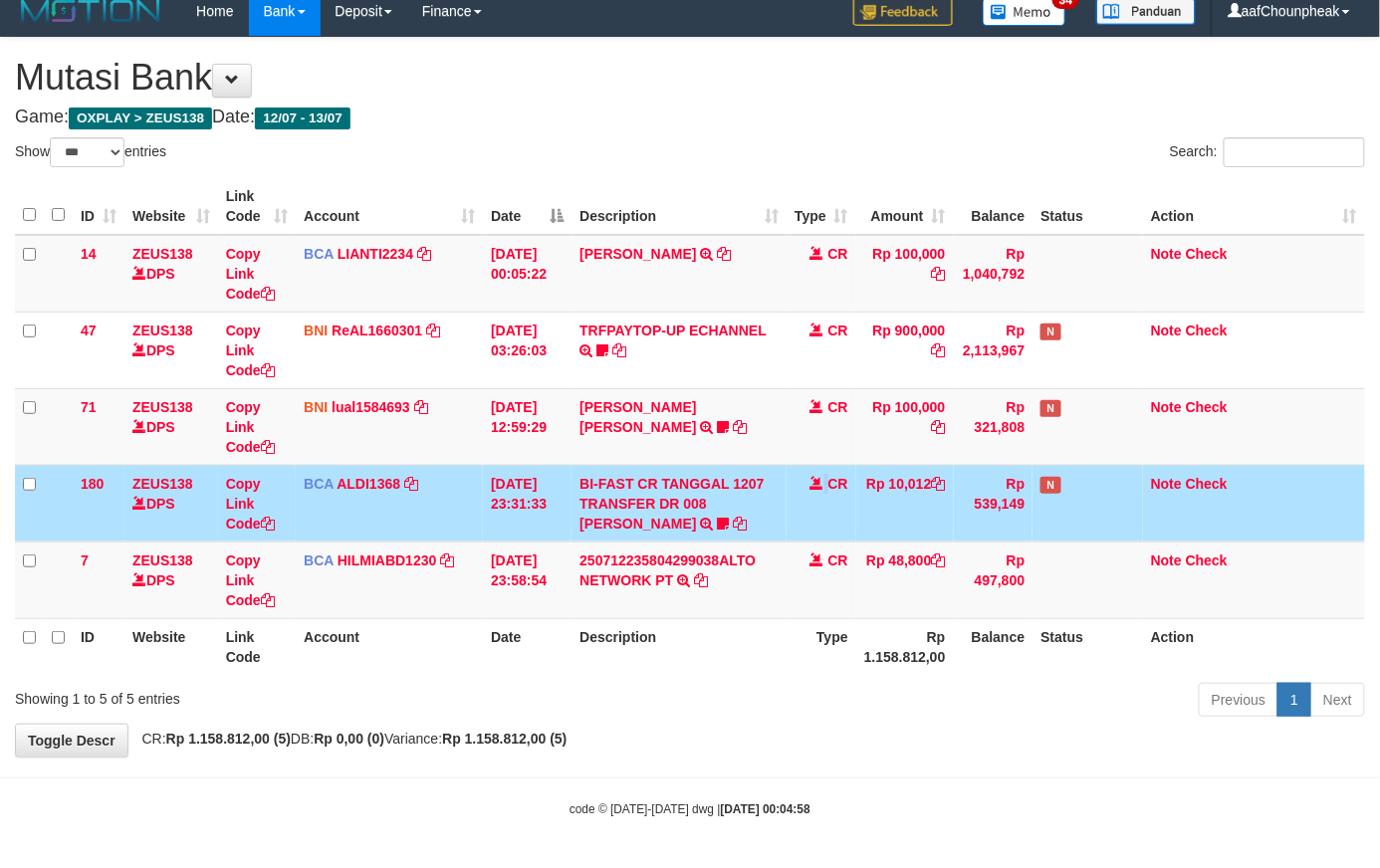 click on "CR" at bounding box center (821, 503) 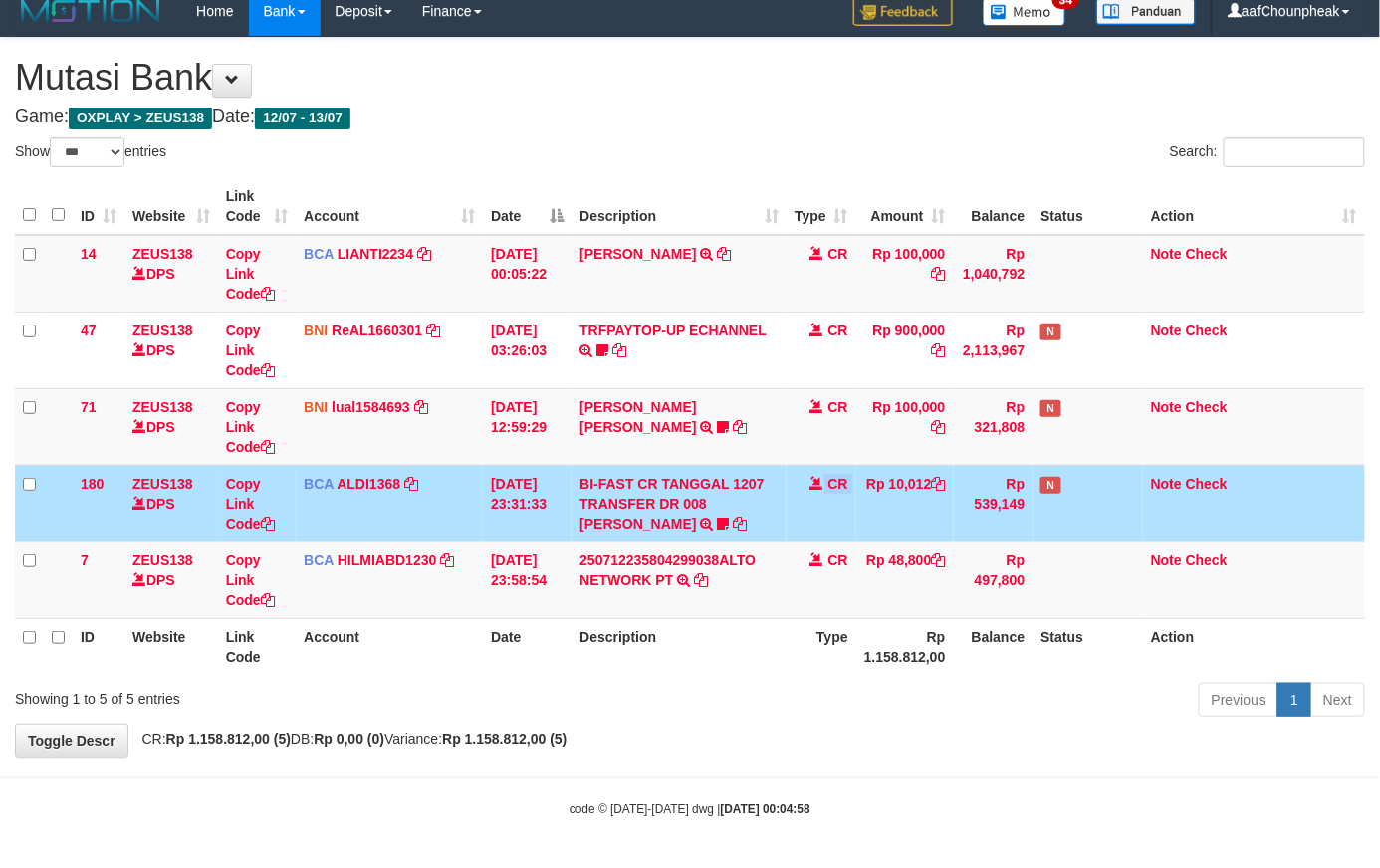 click on "CR" at bounding box center [821, 503] 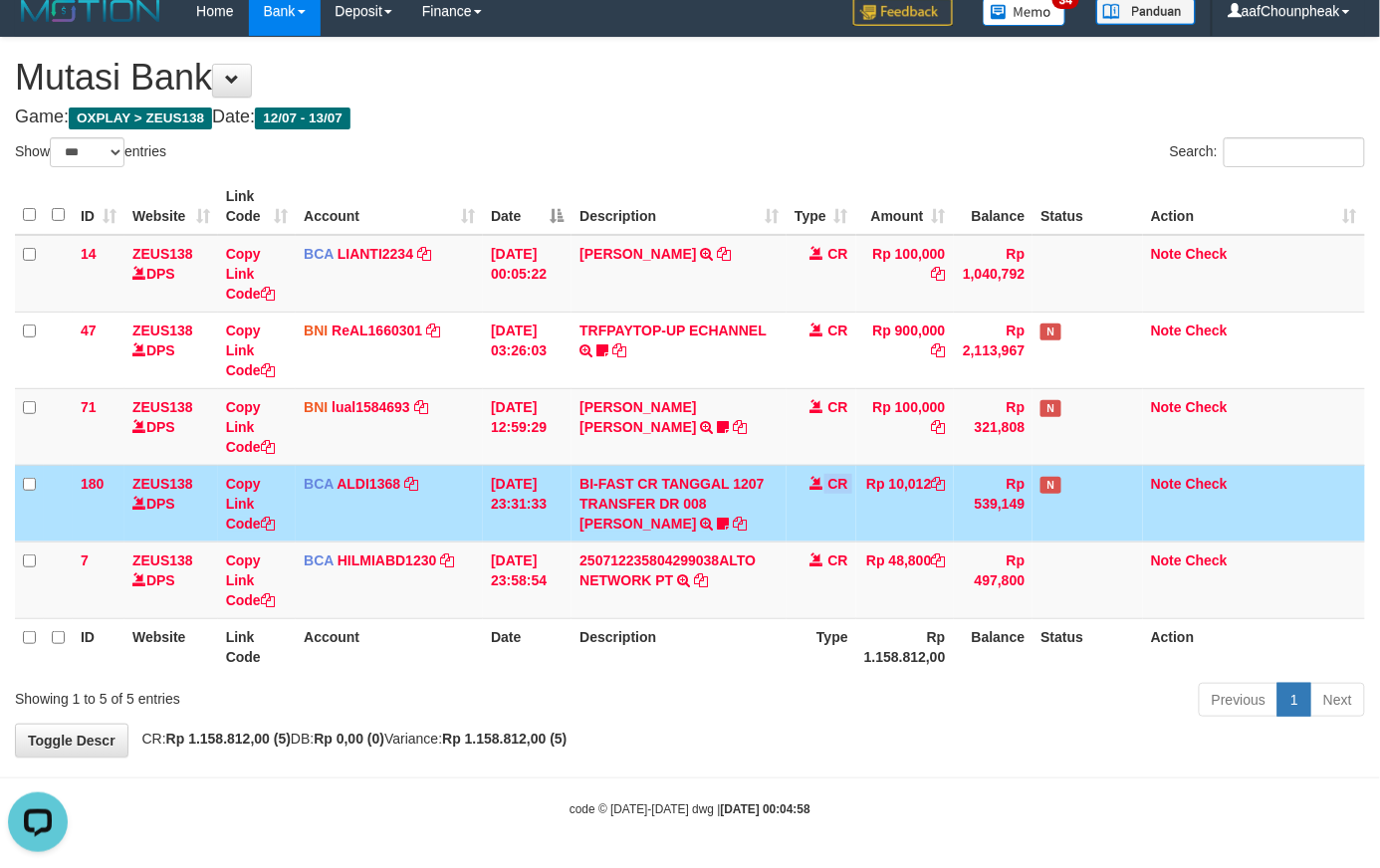 scroll, scrollTop: 0, scrollLeft: 0, axis: both 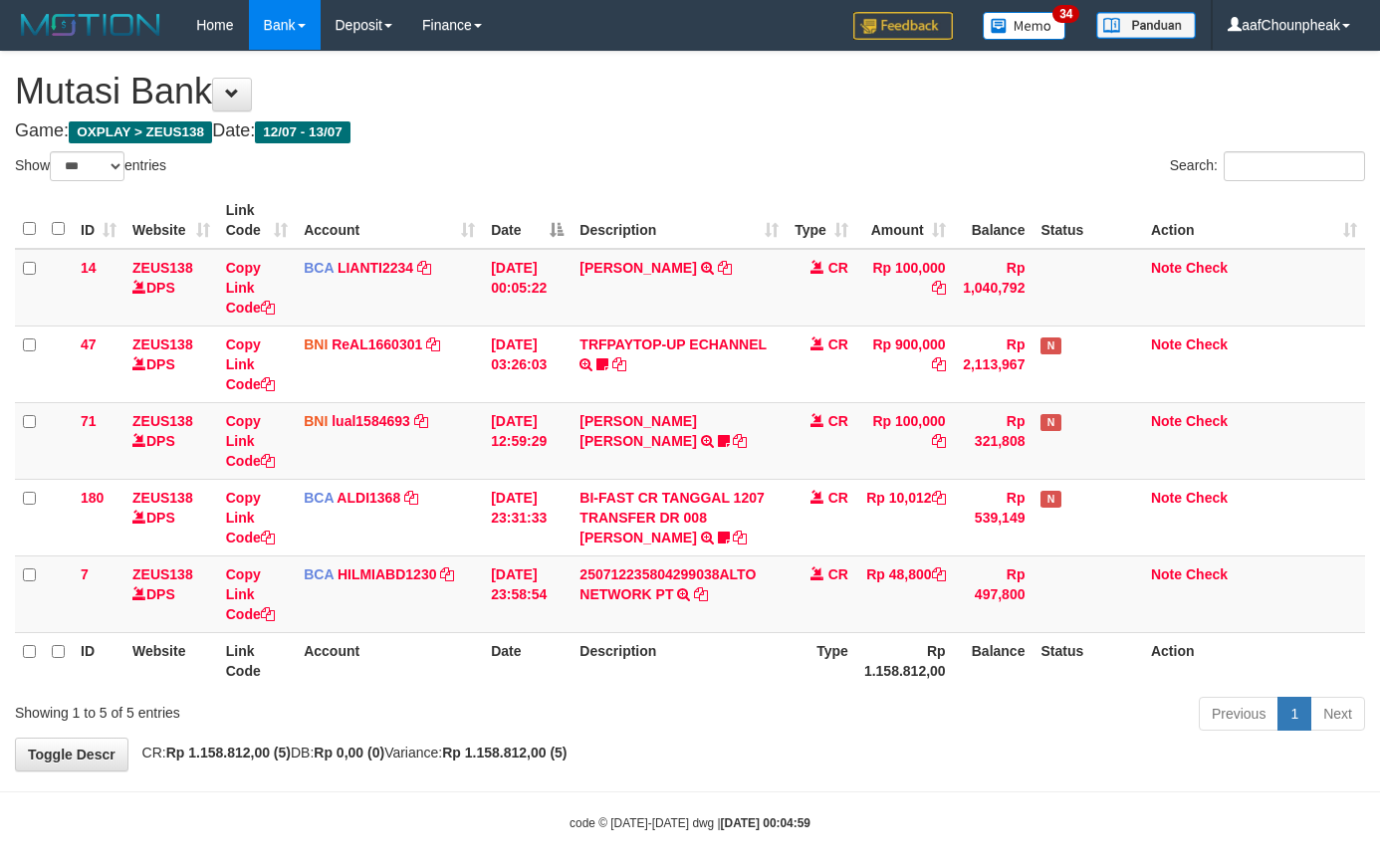 select on "***" 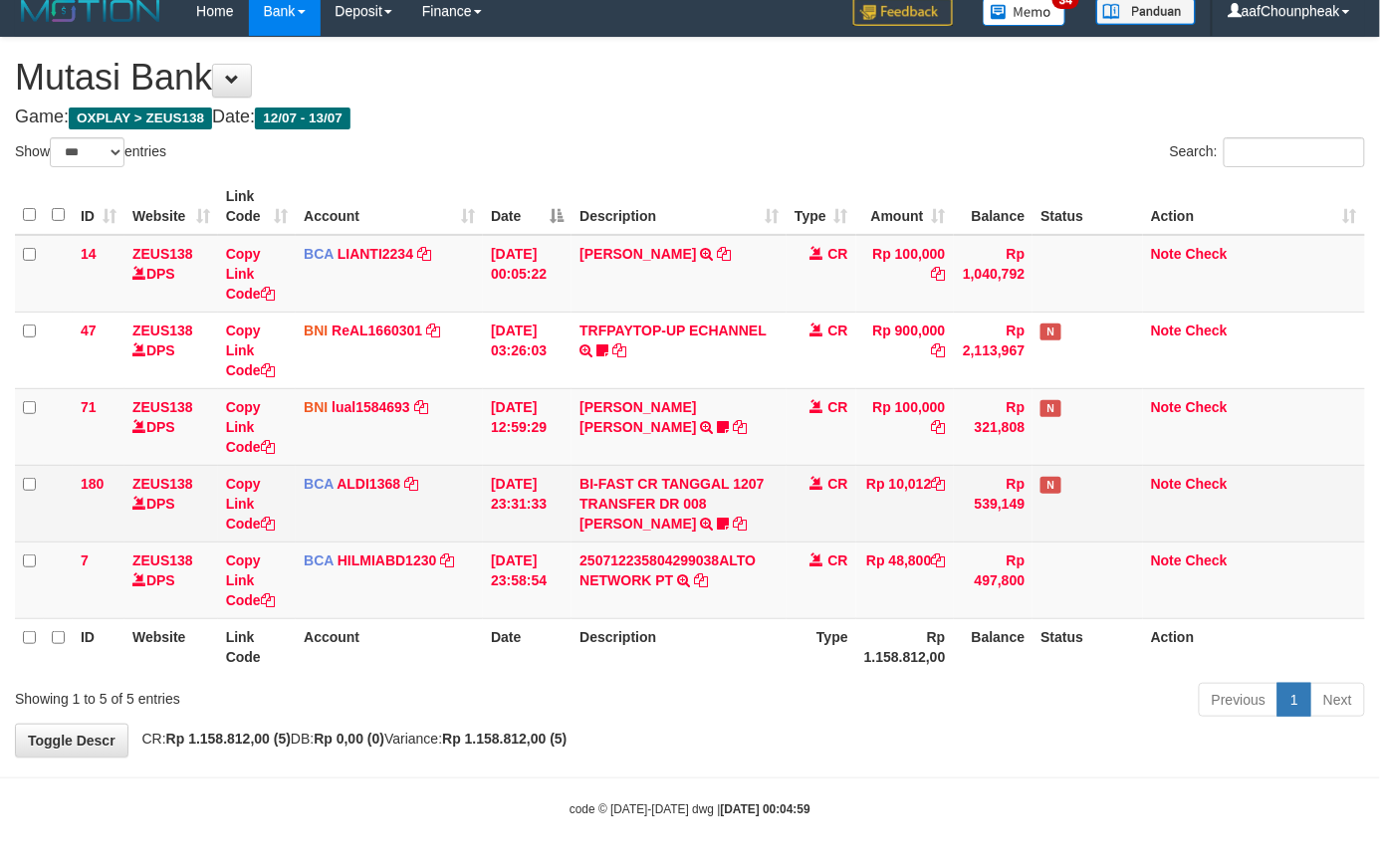 drag, startPoint x: 0, startPoint y: 0, endPoint x: 813, endPoint y: 520, distance: 965.07461 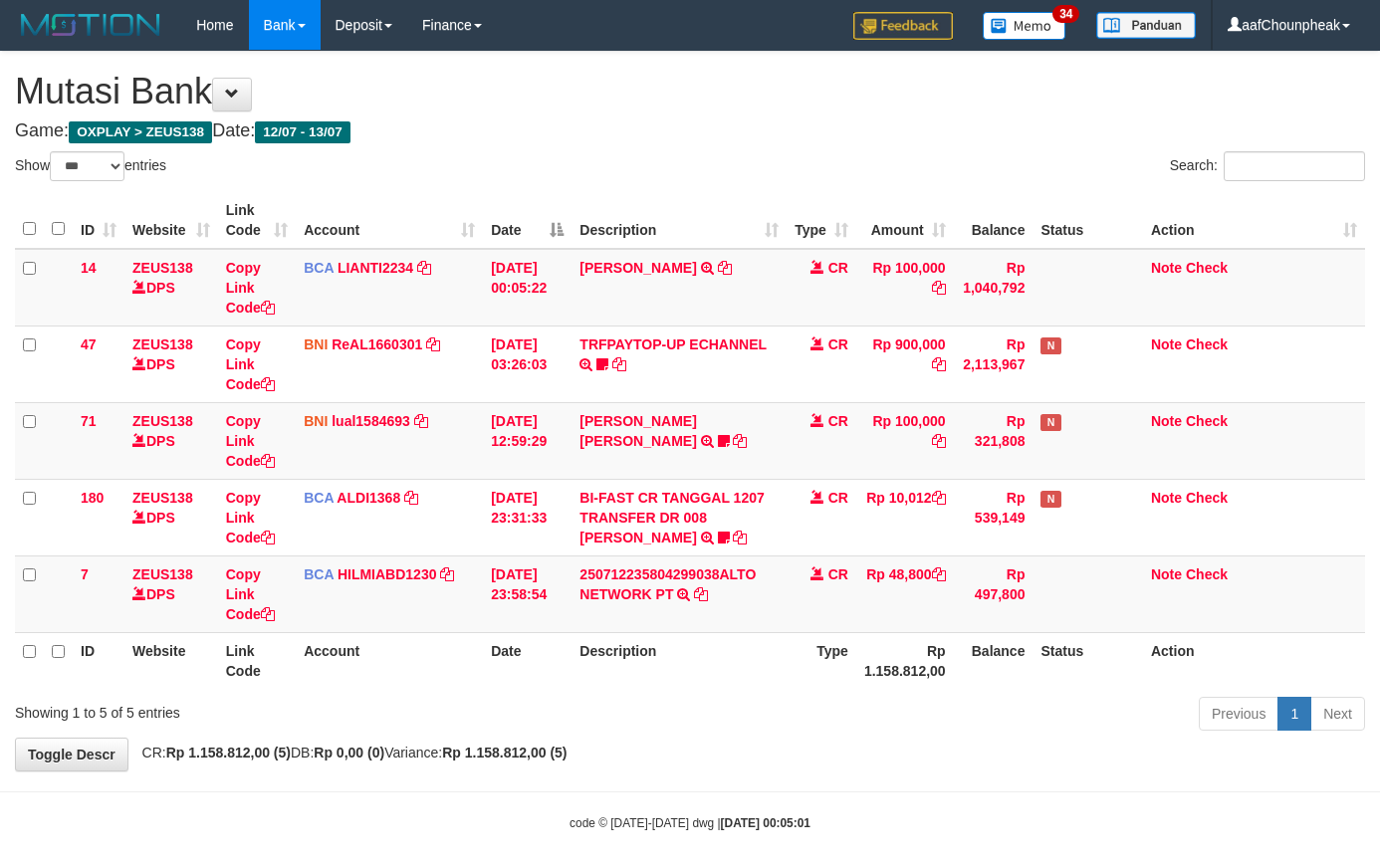 select on "***" 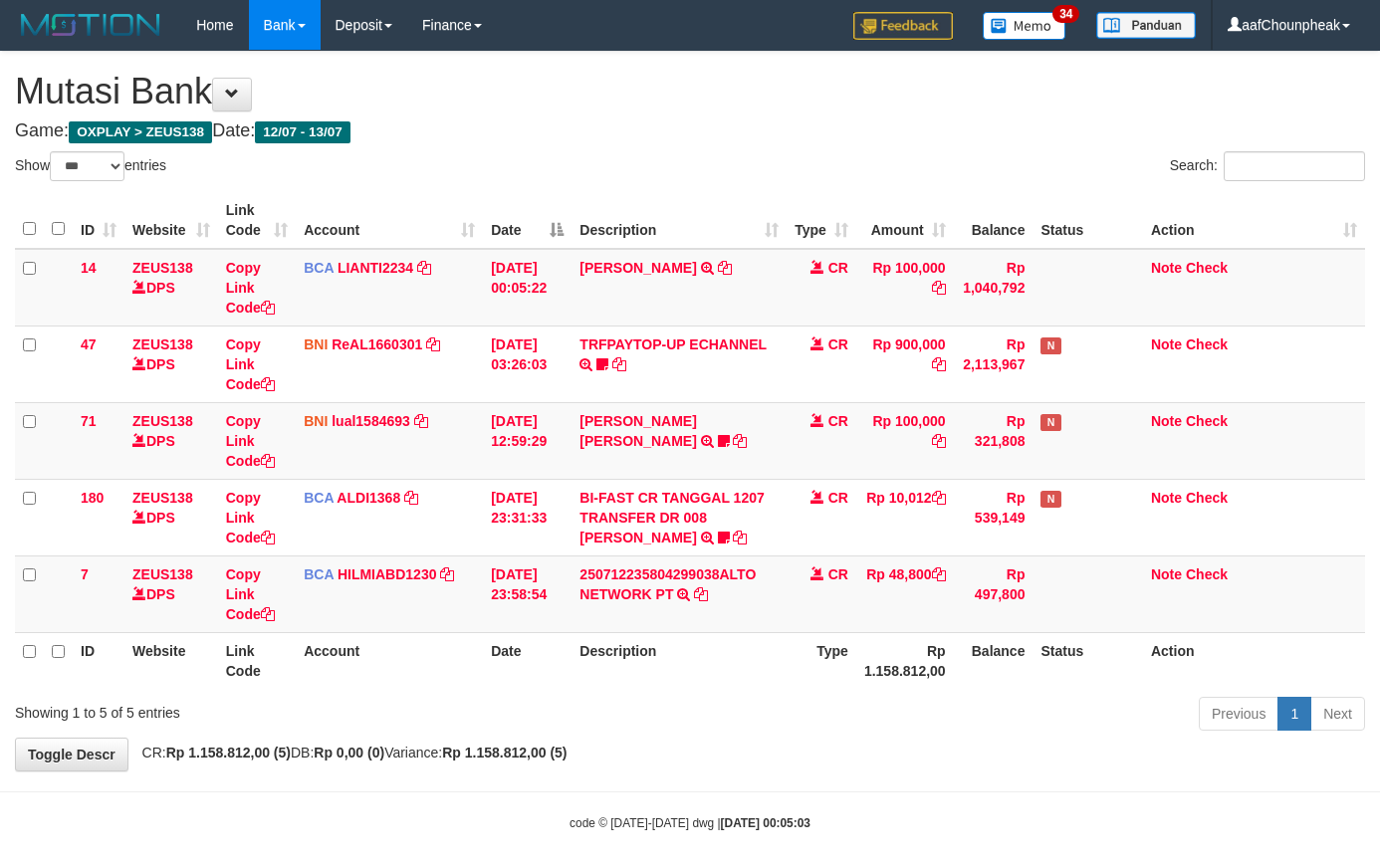 select on "***" 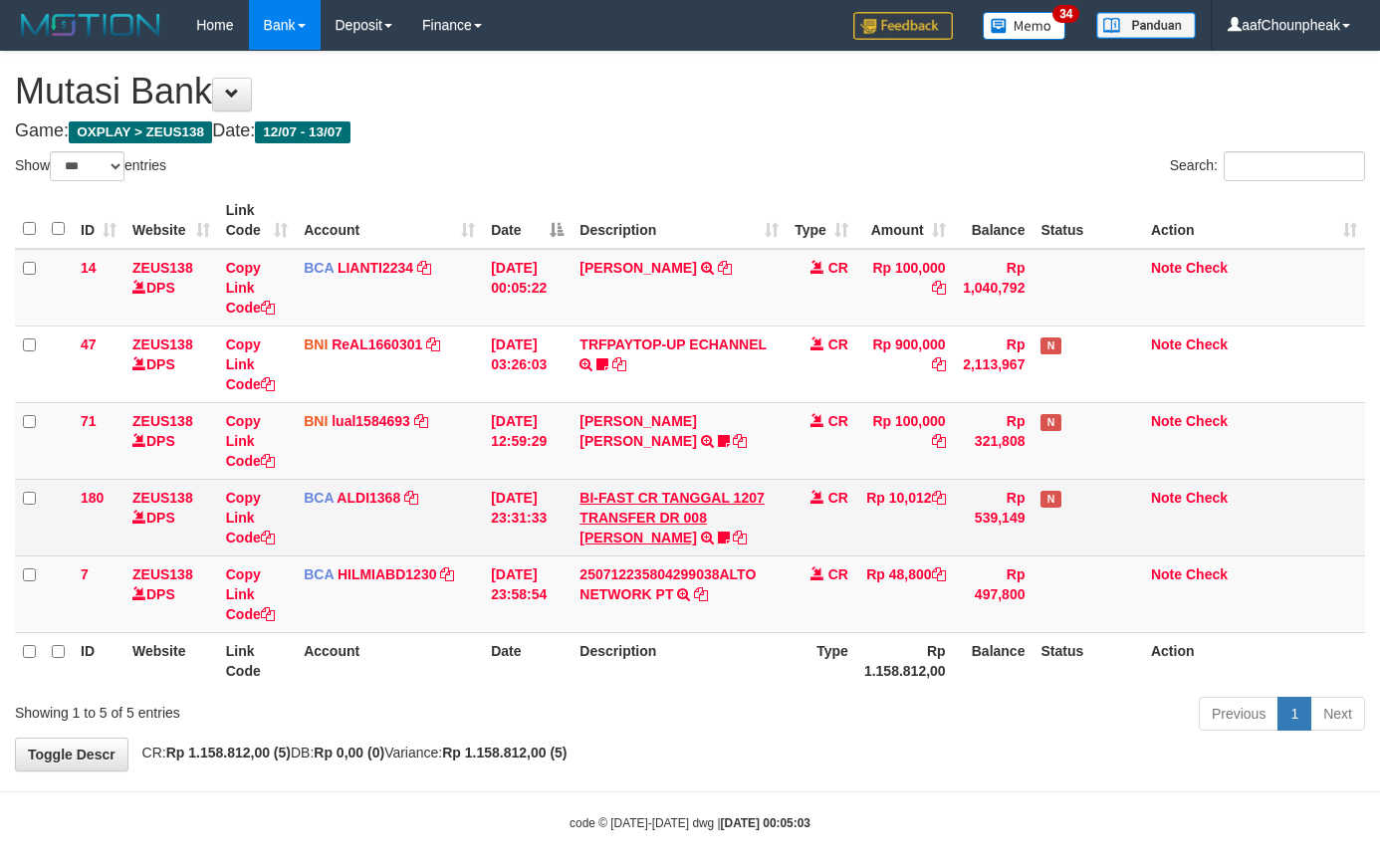 scroll, scrollTop: 17, scrollLeft: 0, axis: vertical 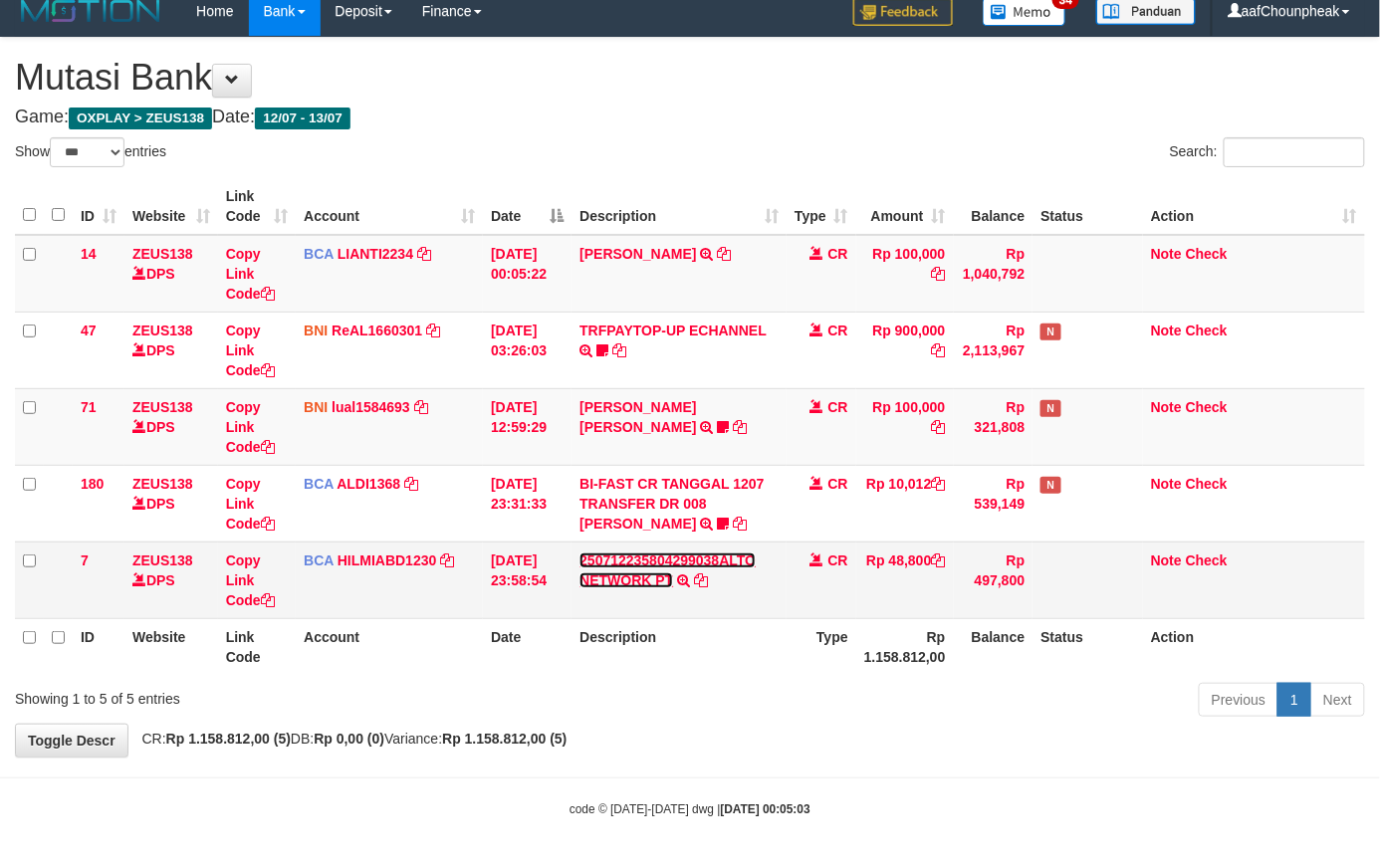 click on "250712235804299038ALTO NETWORK PT" at bounding box center [667, 570] 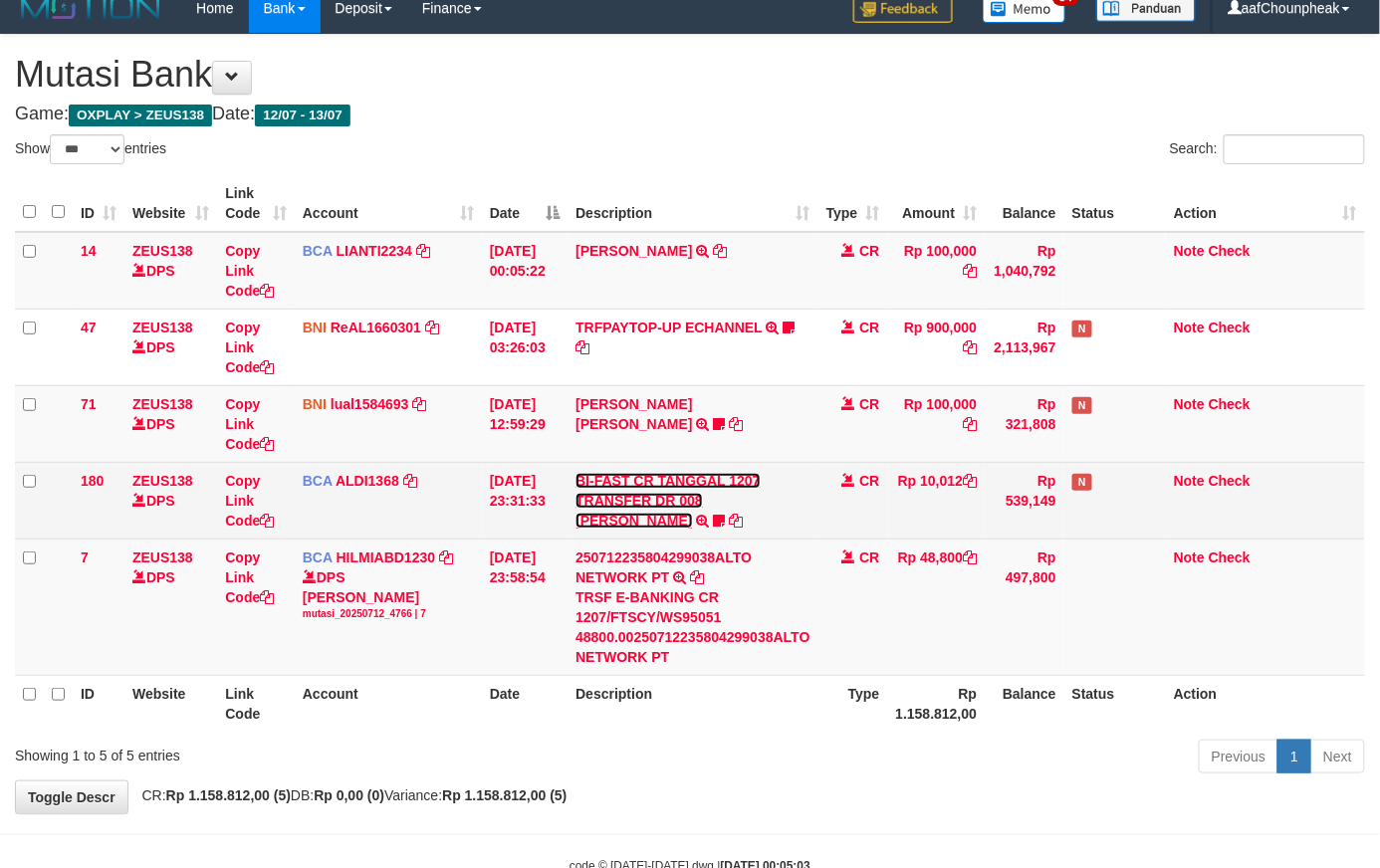 click on "BI-FAST CR TANGGAL 1207 TRANSFER DR 008 MOHAMAD ALDI" at bounding box center (667, 501) 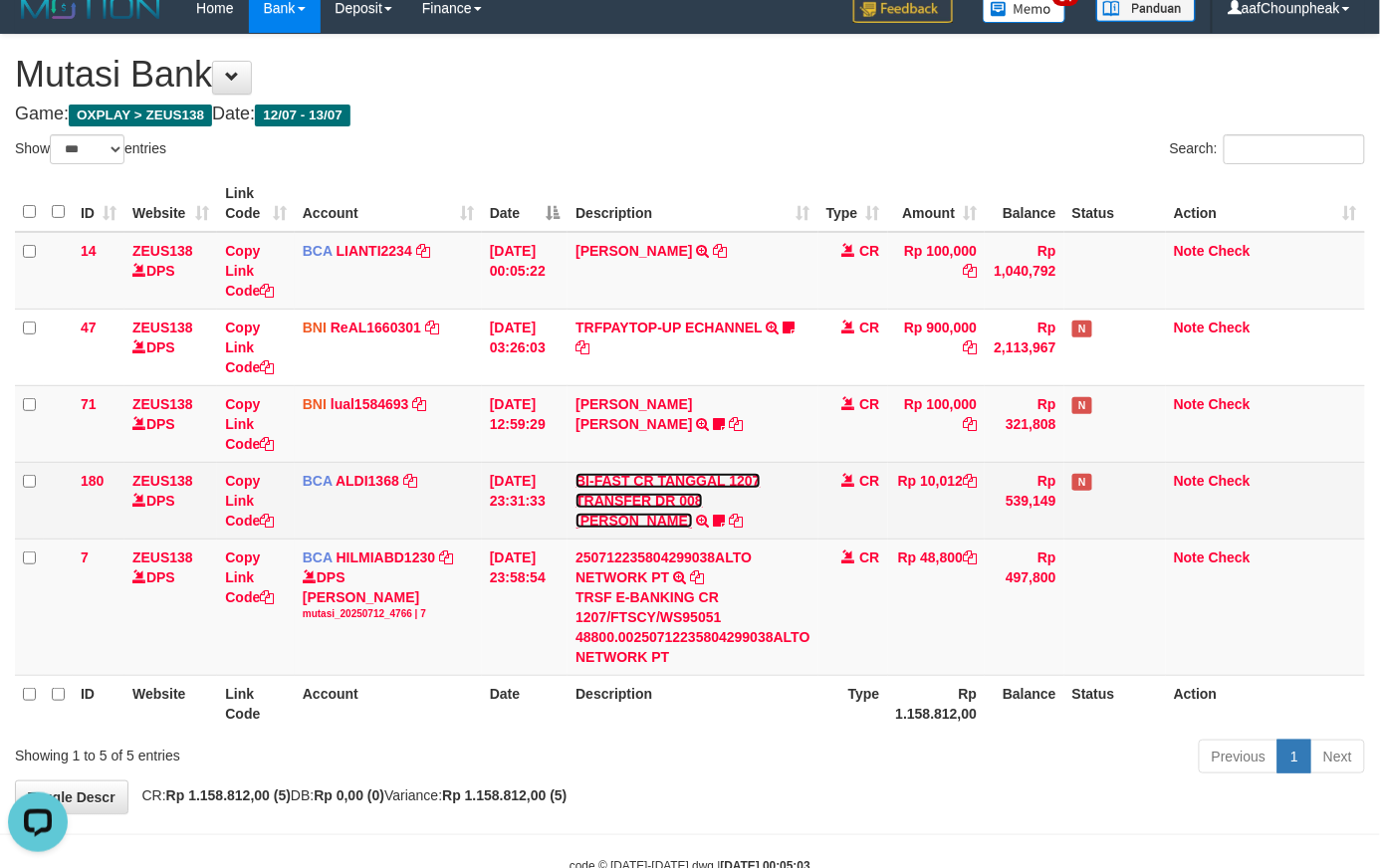 scroll, scrollTop: 0, scrollLeft: 0, axis: both 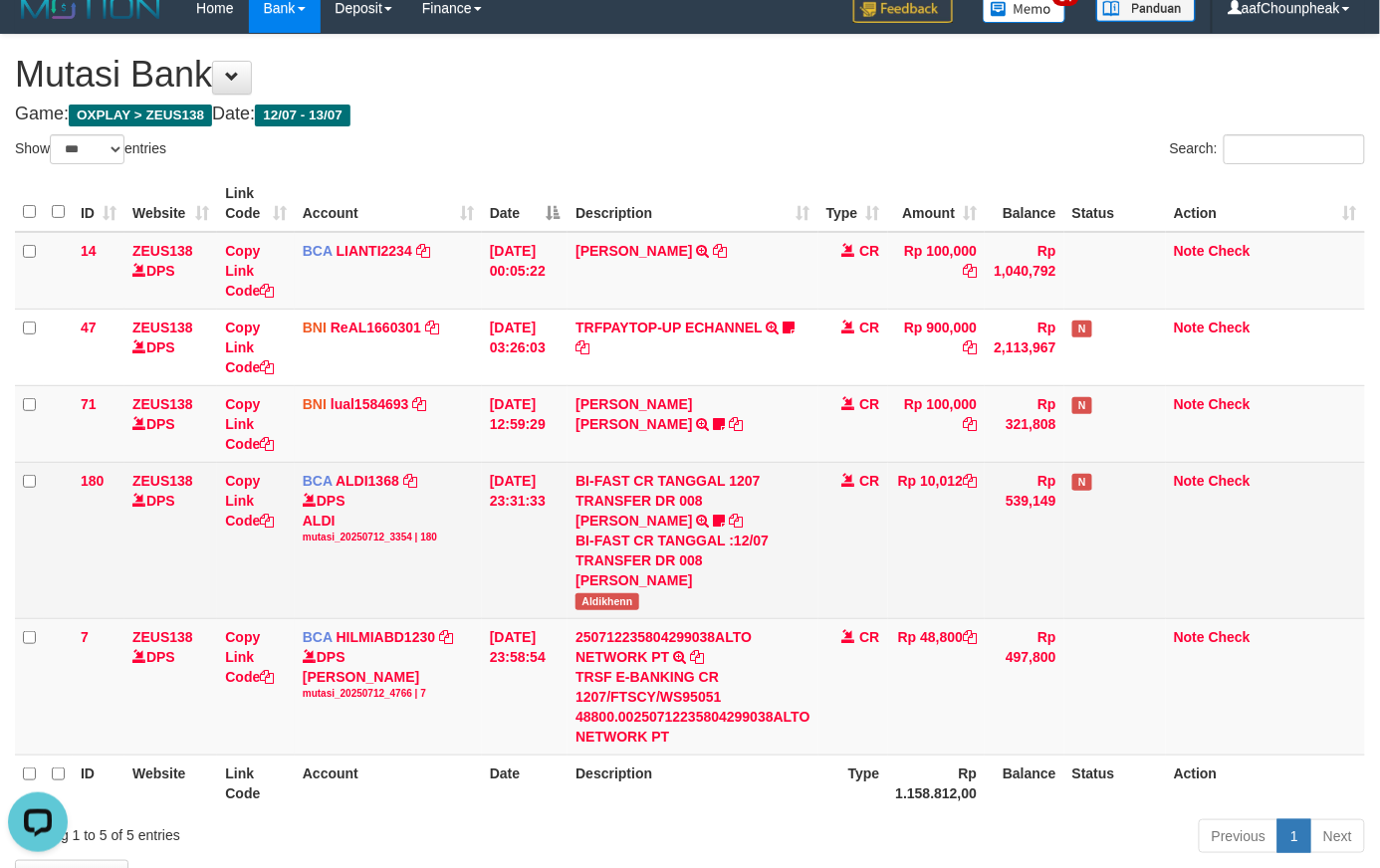 click on "BI-FAST CR TANGGAL 1207 TRANSFER DR 008 MOHAMAD ALDI            BI-FAST CR TANGGAL :12/07 TRANSFER DR 008 MOHAMAD ALDI    Aldikhenn" at bounding box center (692, 540) 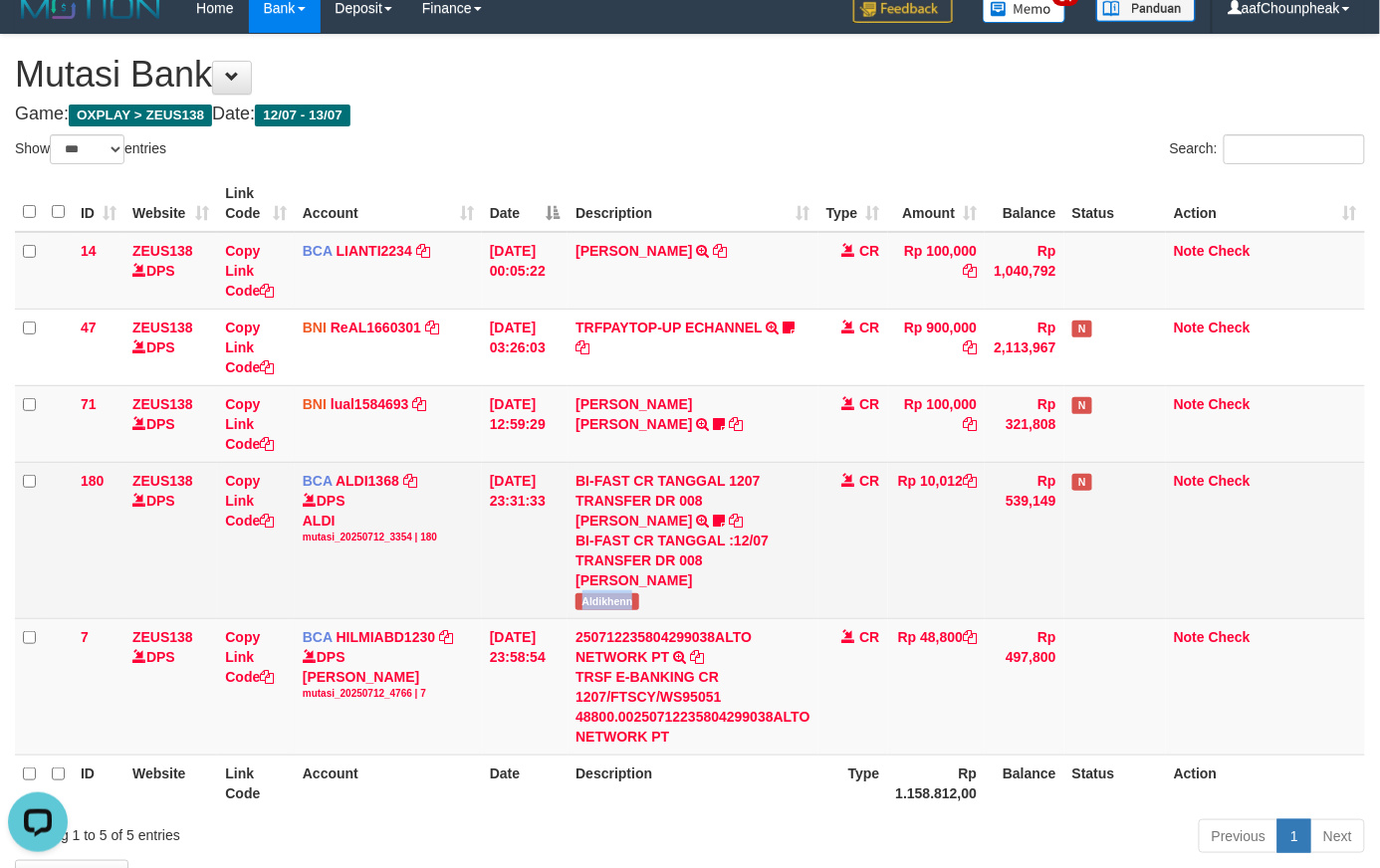 click on "BI-FAST CR TANGGAL 1207 TRANSFER DR 008 MOHAMAD ALDI            BI-FAST CR TANGGAL :12/07 TRANSFER DR 008 MOHAMAD ALDI    Aldikhenn" at bounding box center (692, 540) 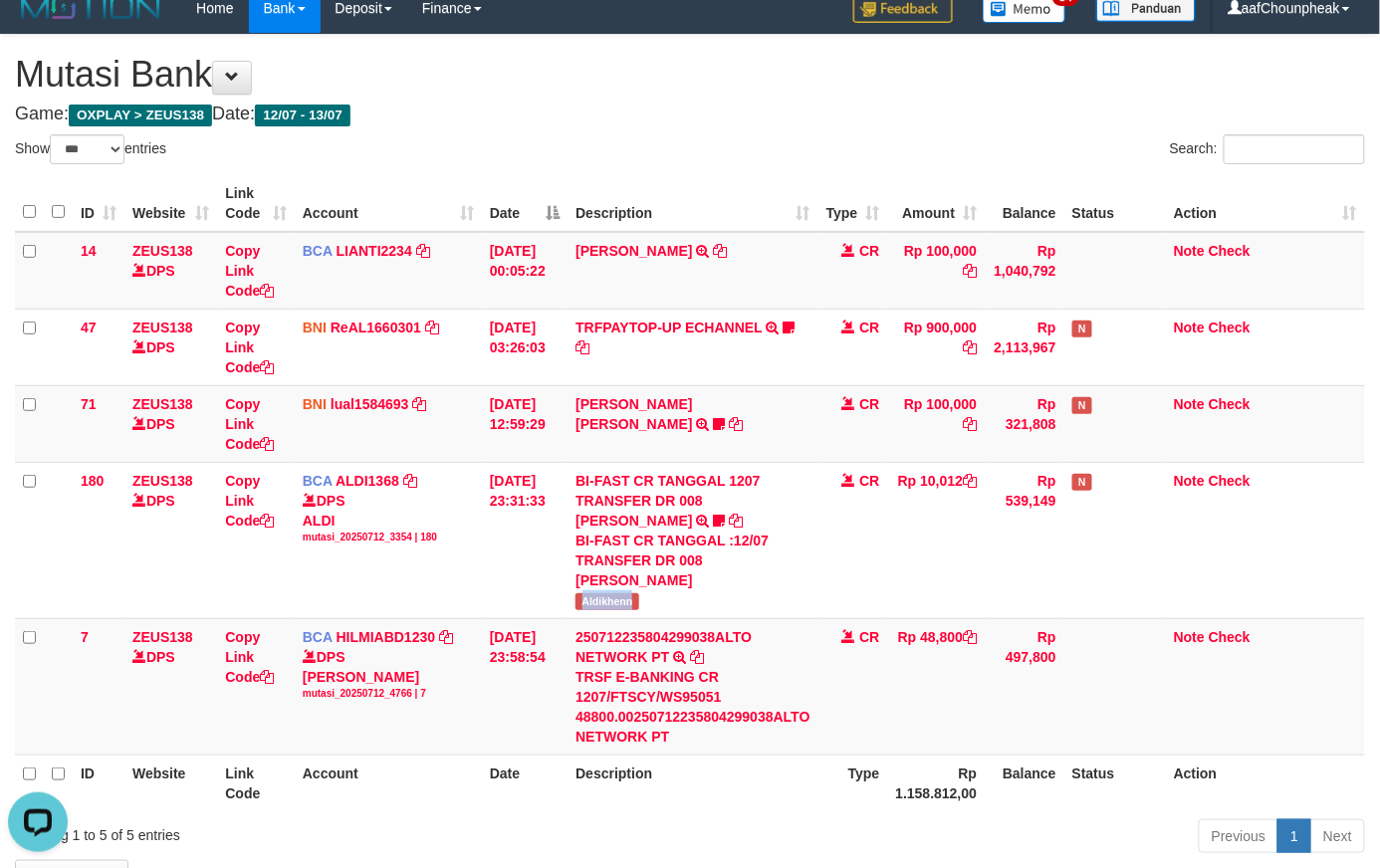 copy on "Aldikhenn" 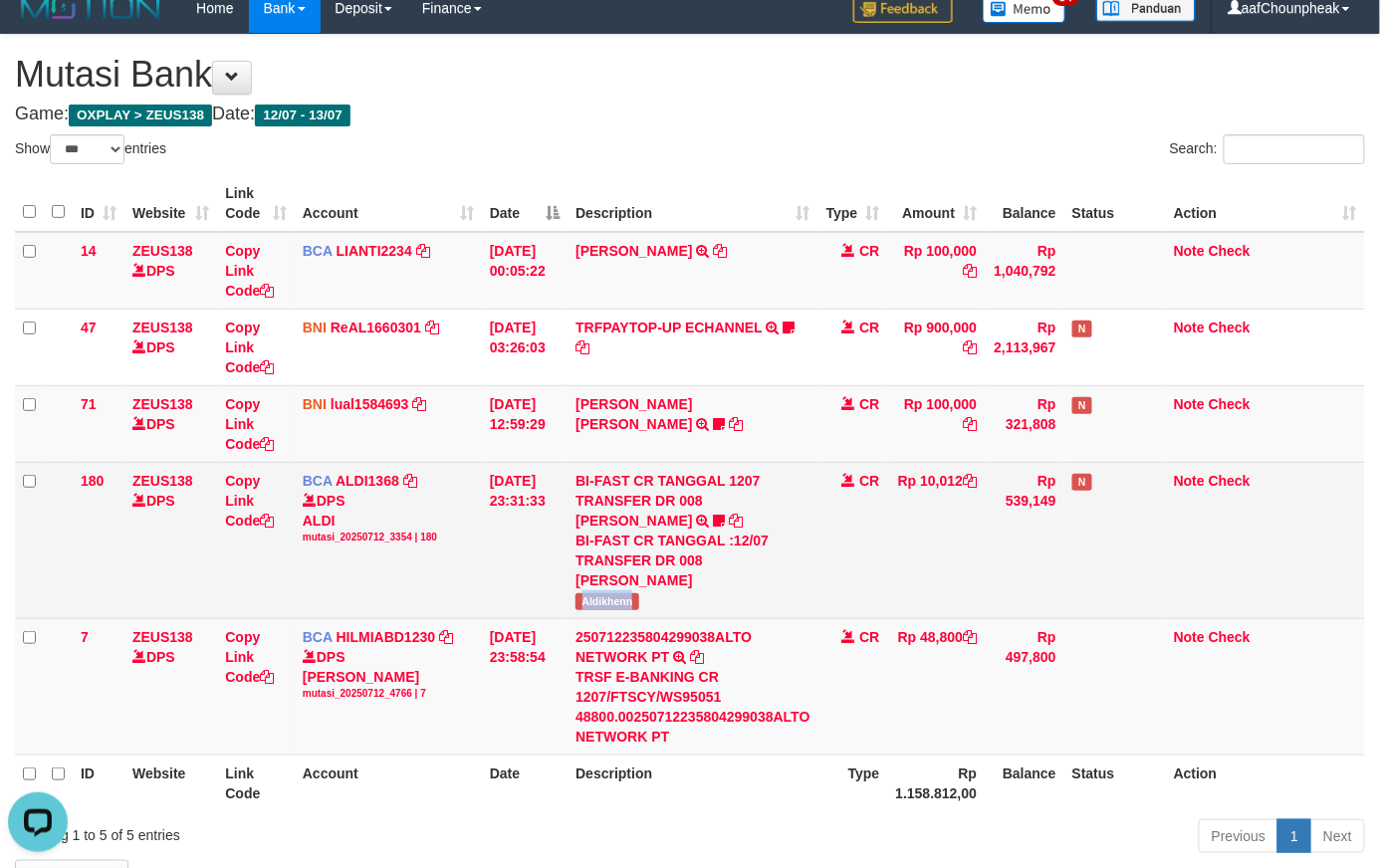 click on "Rp 539,149" at bounding box center [1025, 540] 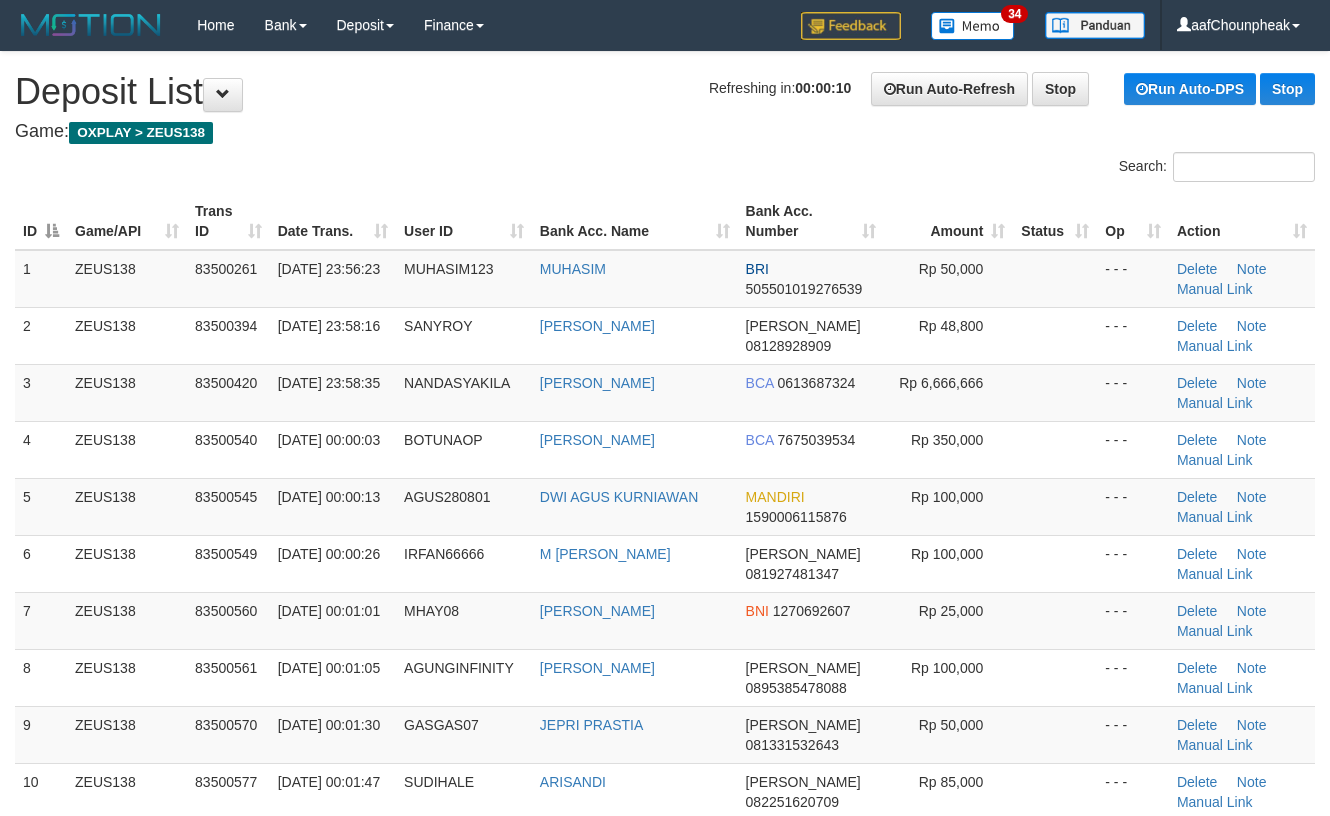 scroll, scrollTop: 0, scrollLeft: 0, axis: both 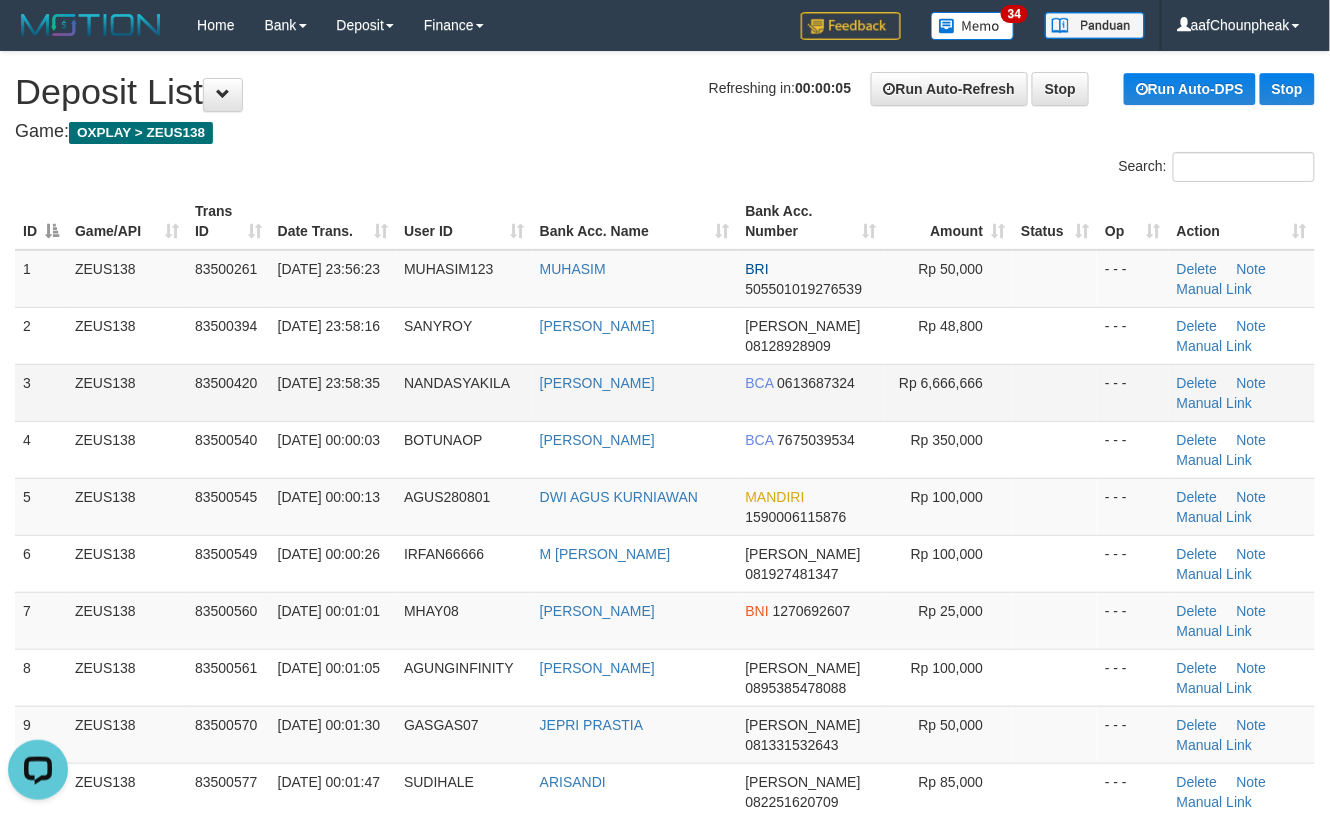 click on "Rp 6,666,666" at bounding box center [948, 392] 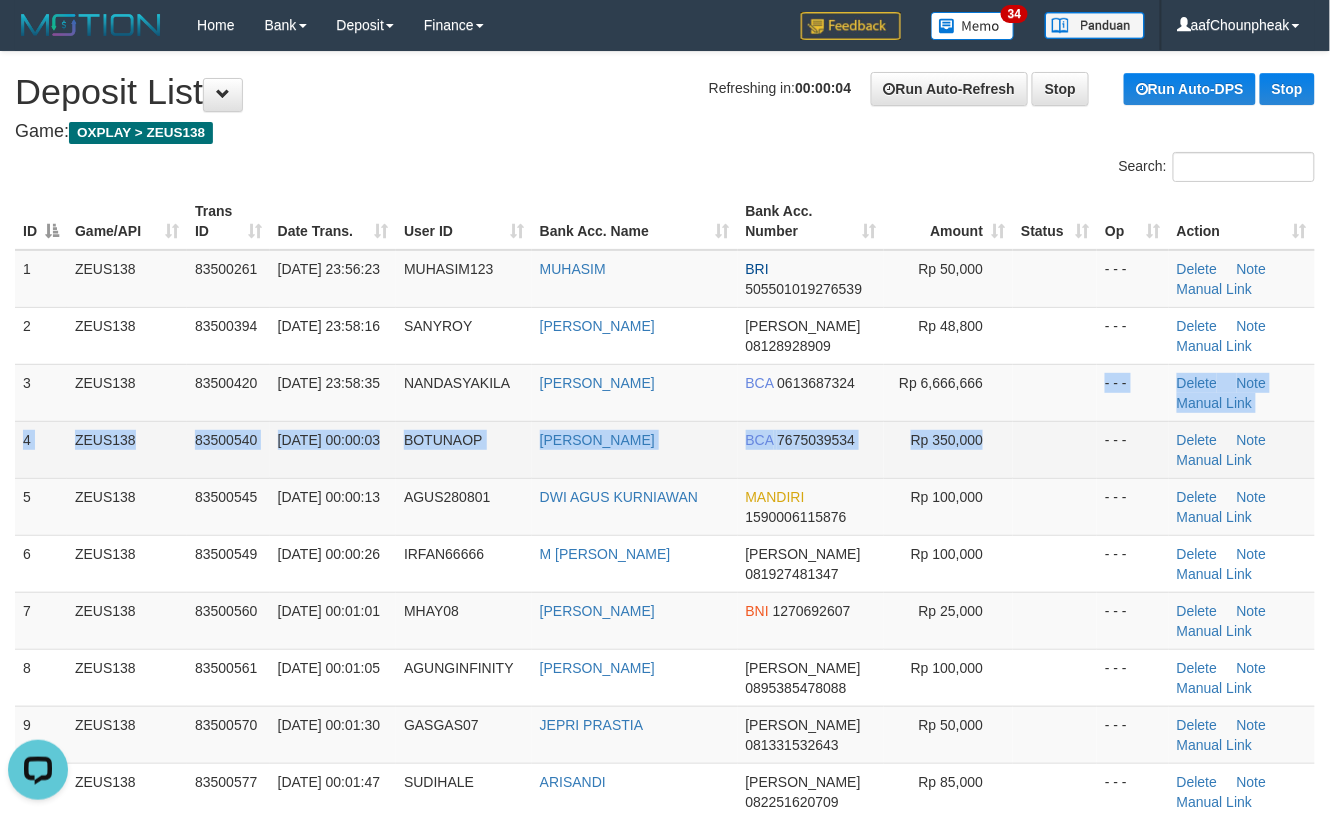 drag, startPoint x: 1054, startPoint y: 421, endPoint x: 1066, endPoint y: 441, distance: 23.323807 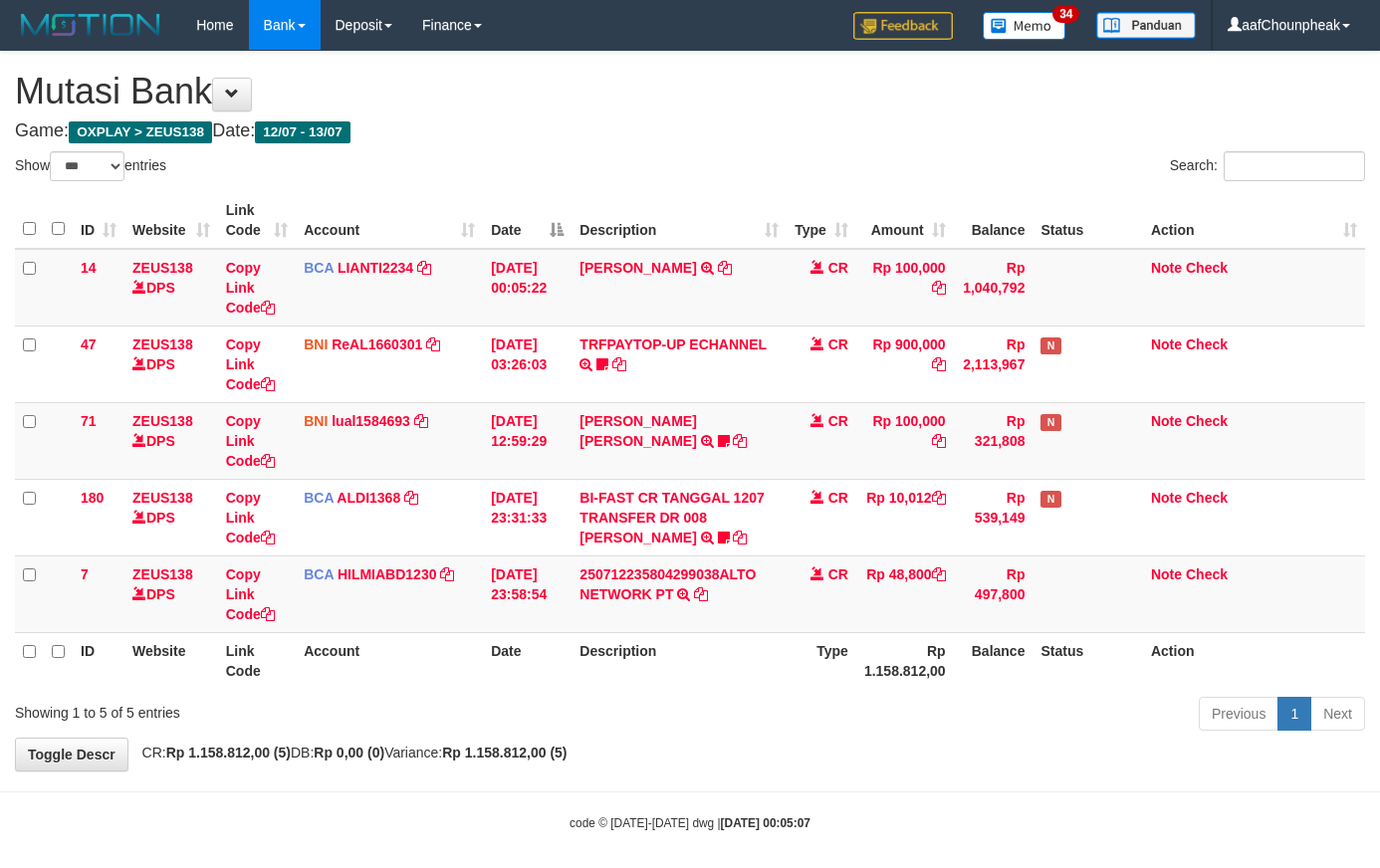select on "***" 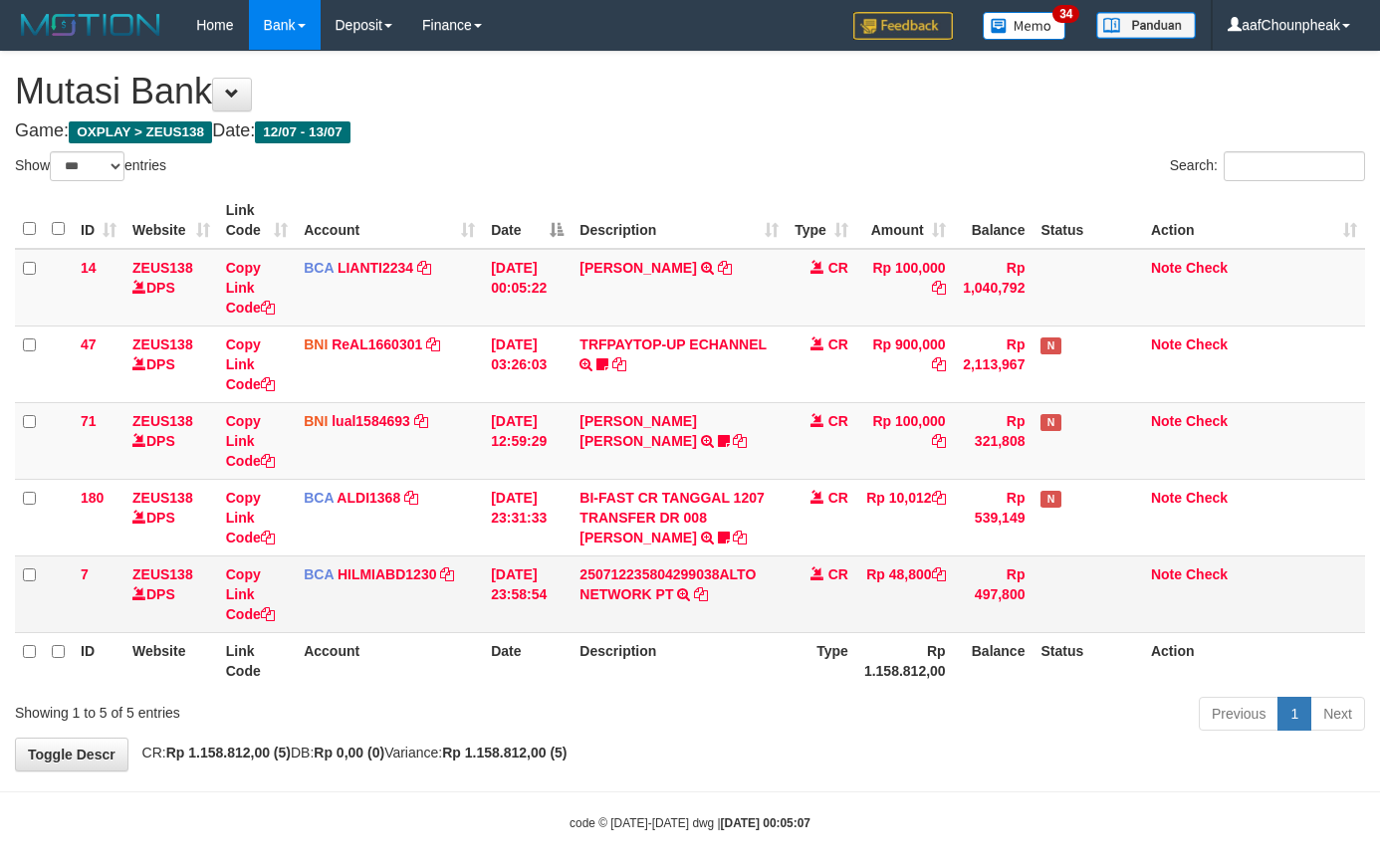 click on "Rp 1.158.812,00" at bounding box center [905, 660] 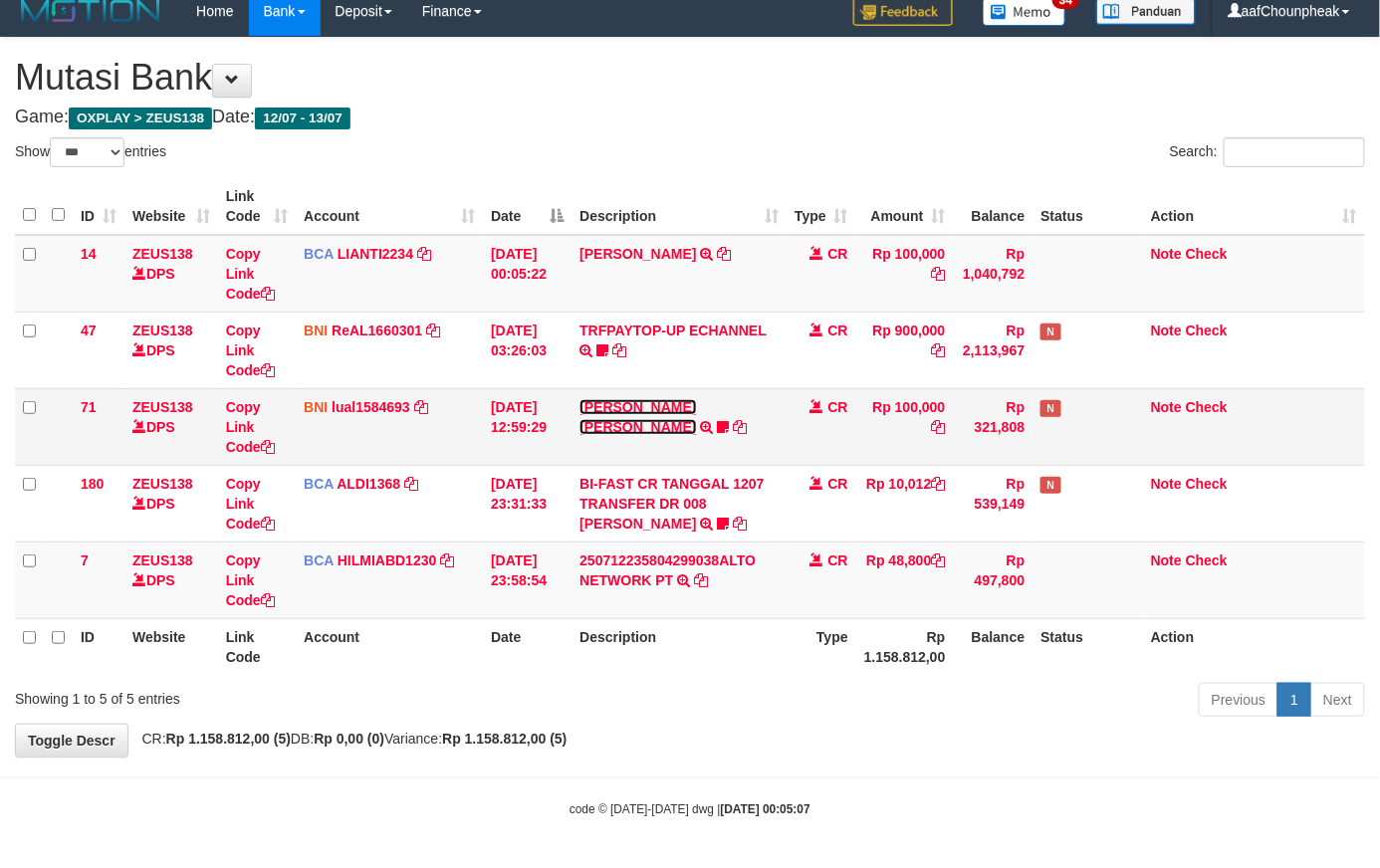 click on "MUHAMMAD IQBAL FARHAN" at bounding box center (637, 417) 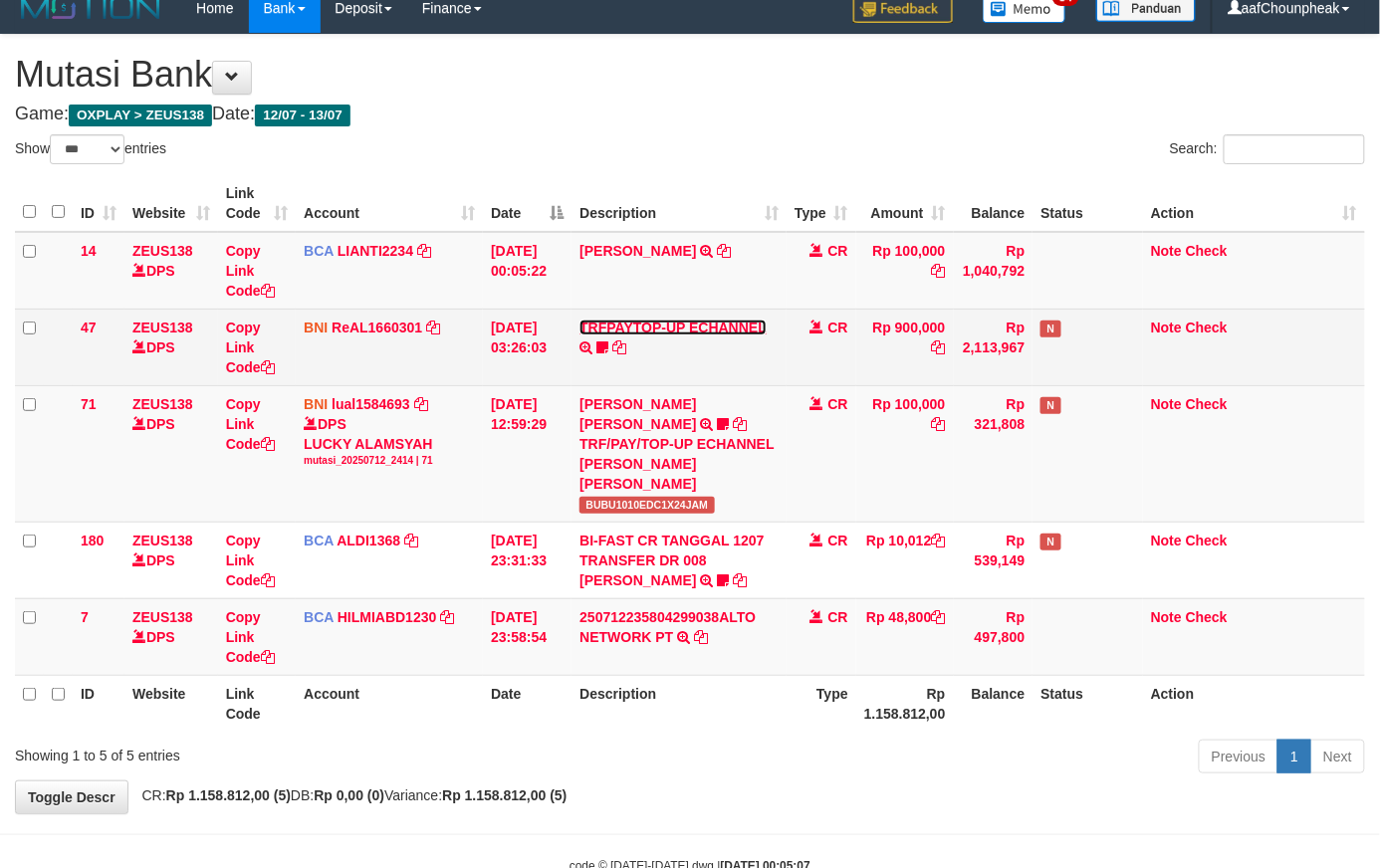 click on "TRFPAYTOP-UP ECHANNEL" at bounding box center (672, 327) 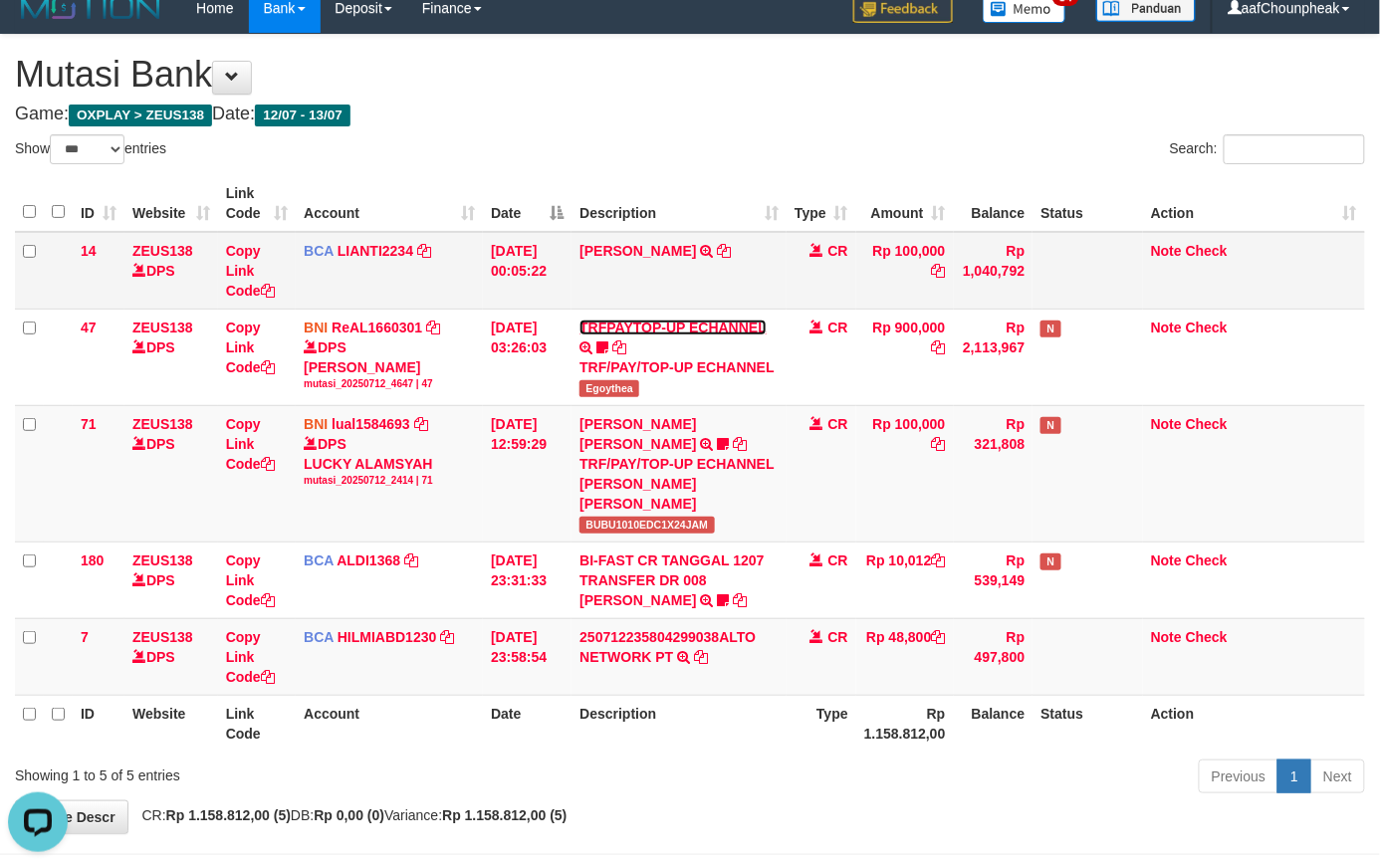scroll, scrollTop: 0, scrollLeft: 0, axis: both 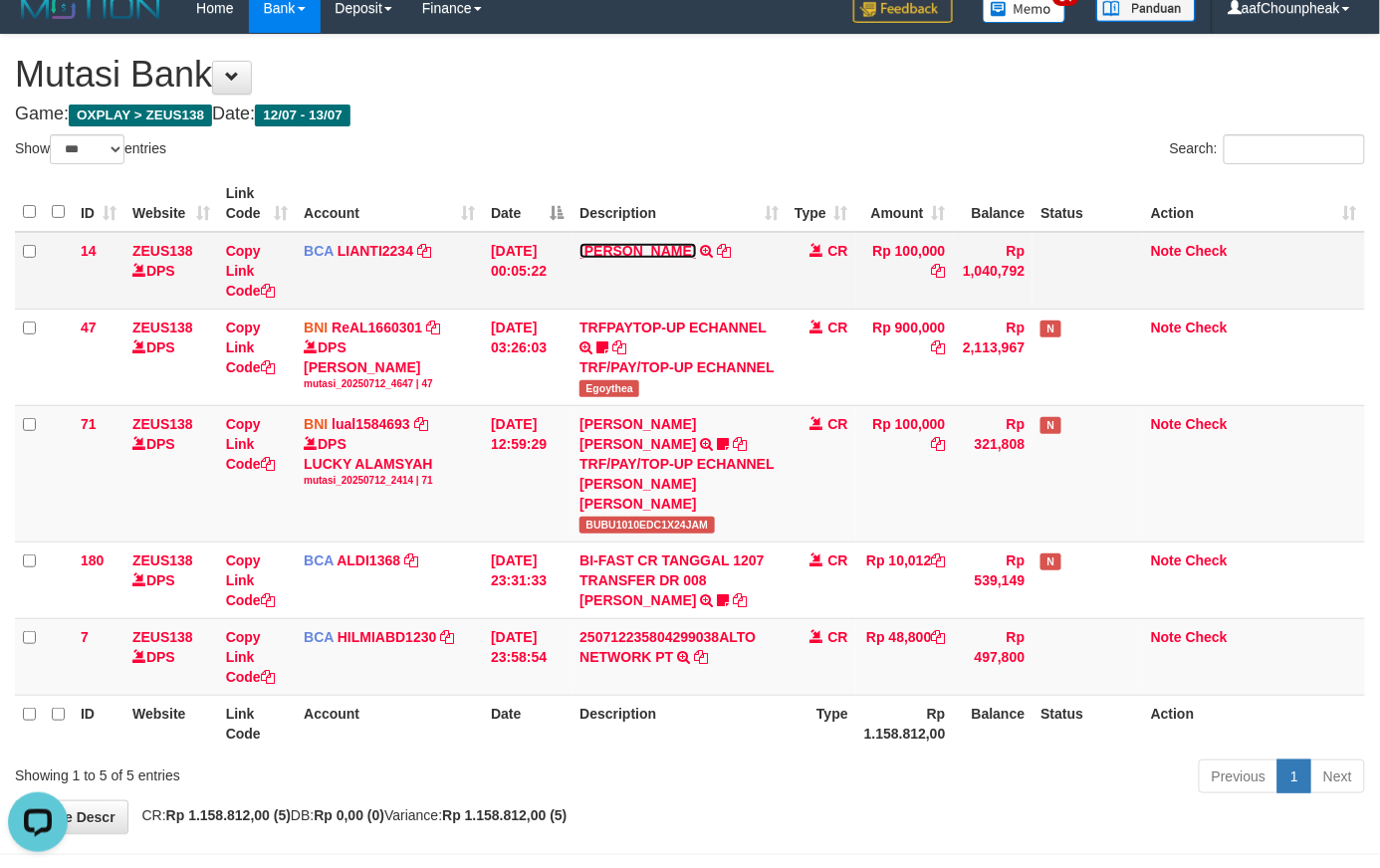 click on "[PERSON_NAME]" at bounding box center [637, 251] 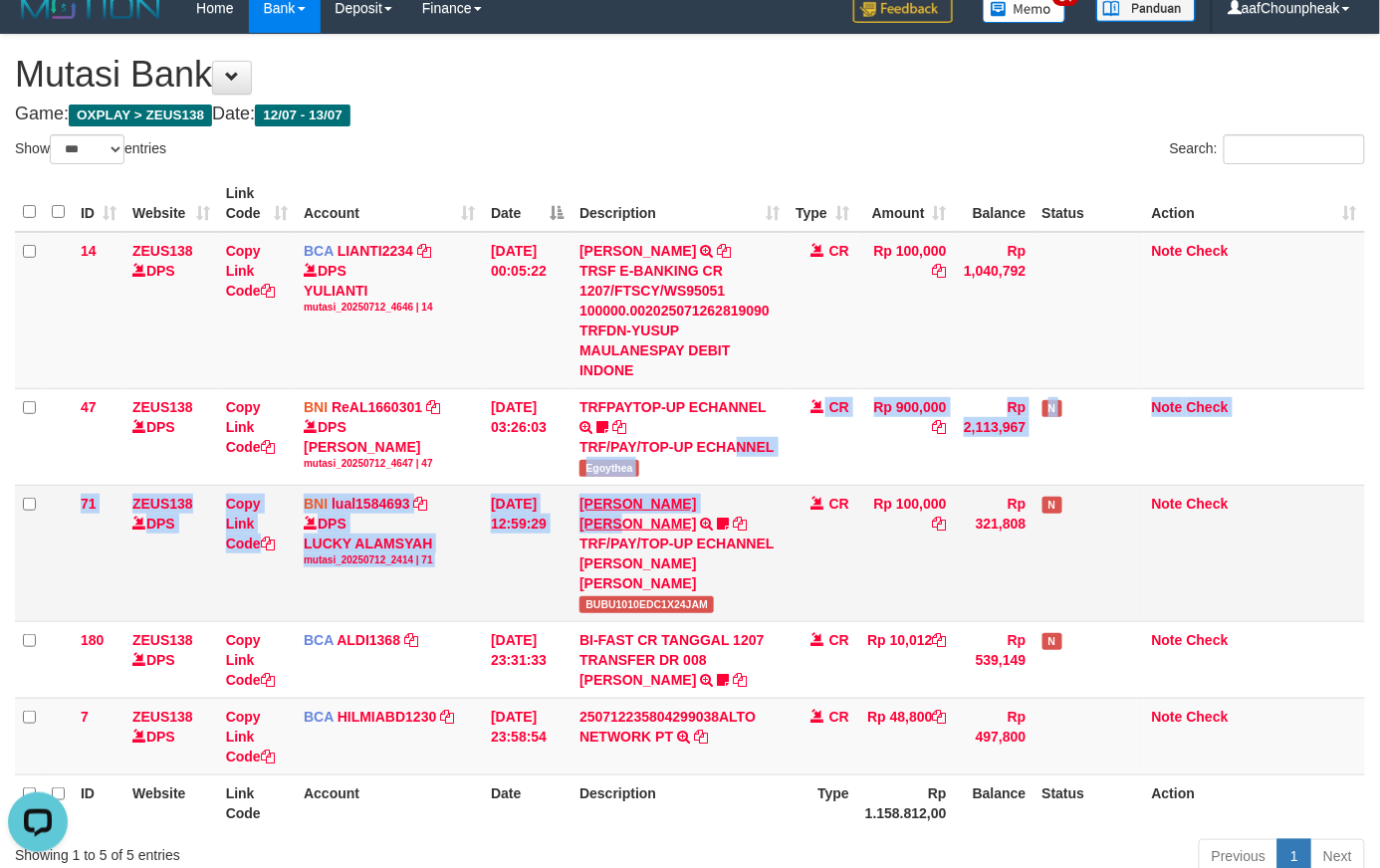 drag, startPoint x: 741, startPoint y: 452, endPoint x: 751, endPoint y: 508, distance: 56.88585 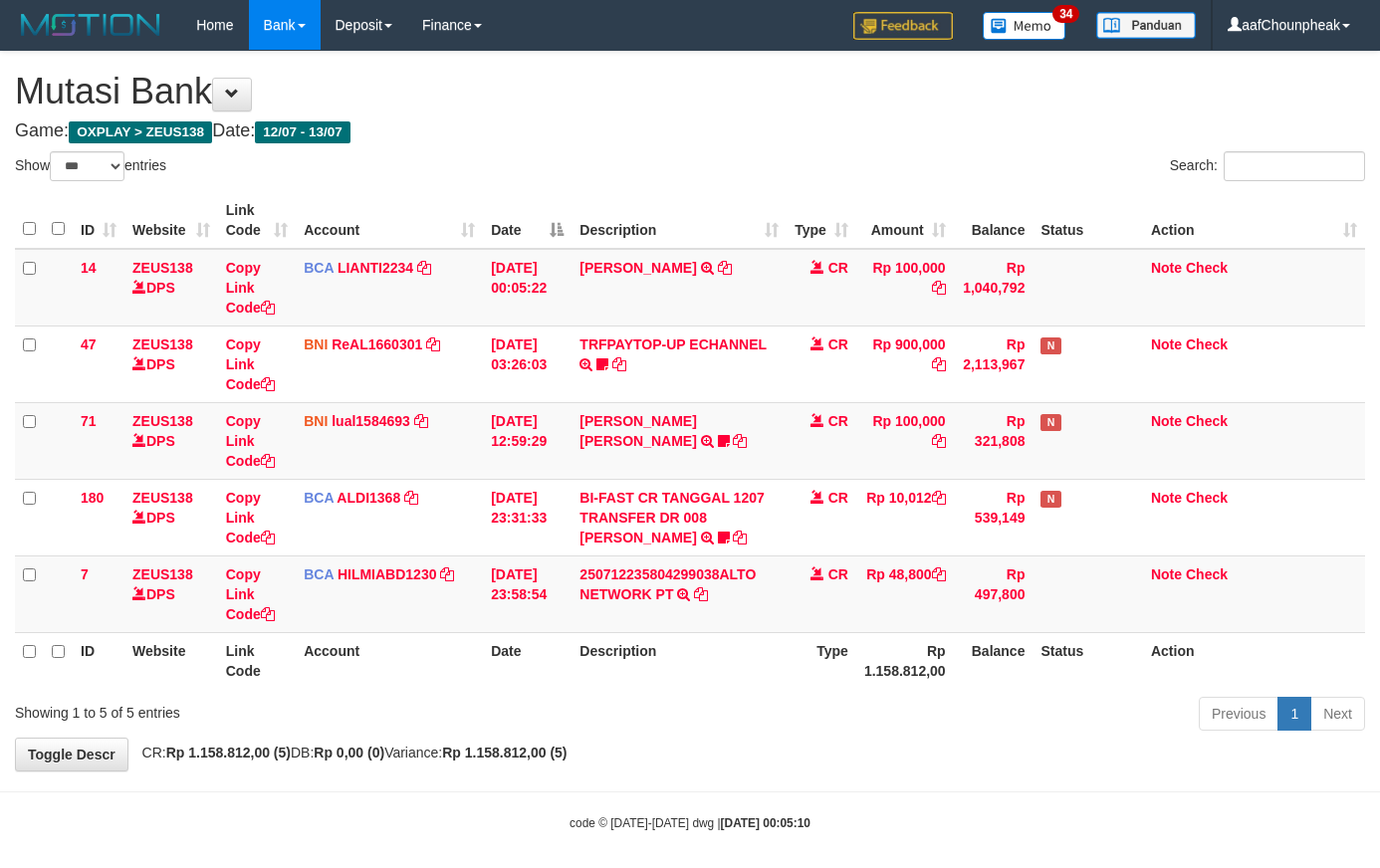 select on "***" 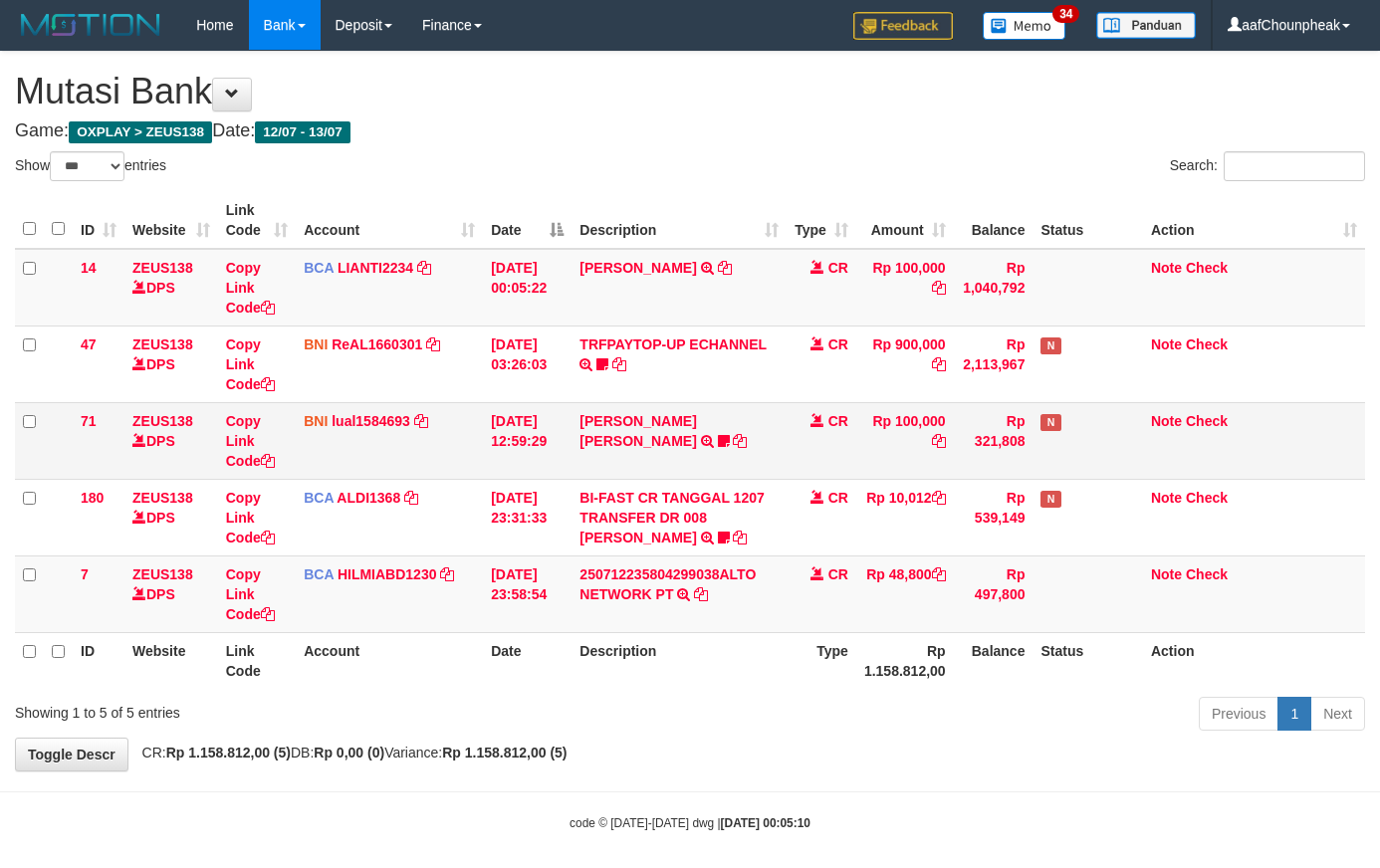 scroll, scrollTop: 17, scrollLeft: 0, axis: vertical 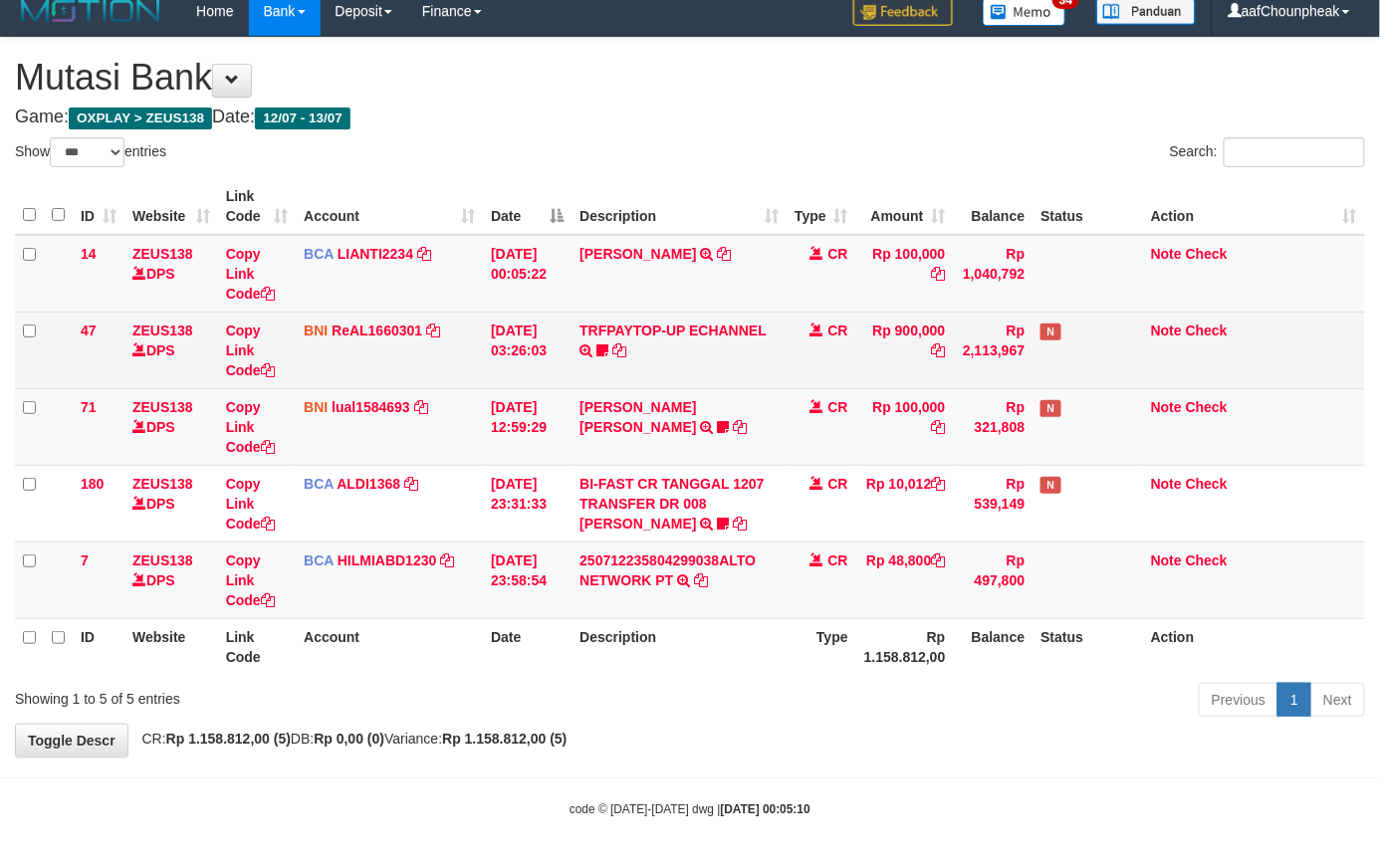 click on "TRFPAYTOP-UP ECHANNEL            TRF/PAY/TOP-UP ECHANNEL    Egoythea" at bounding box center [679, 349] 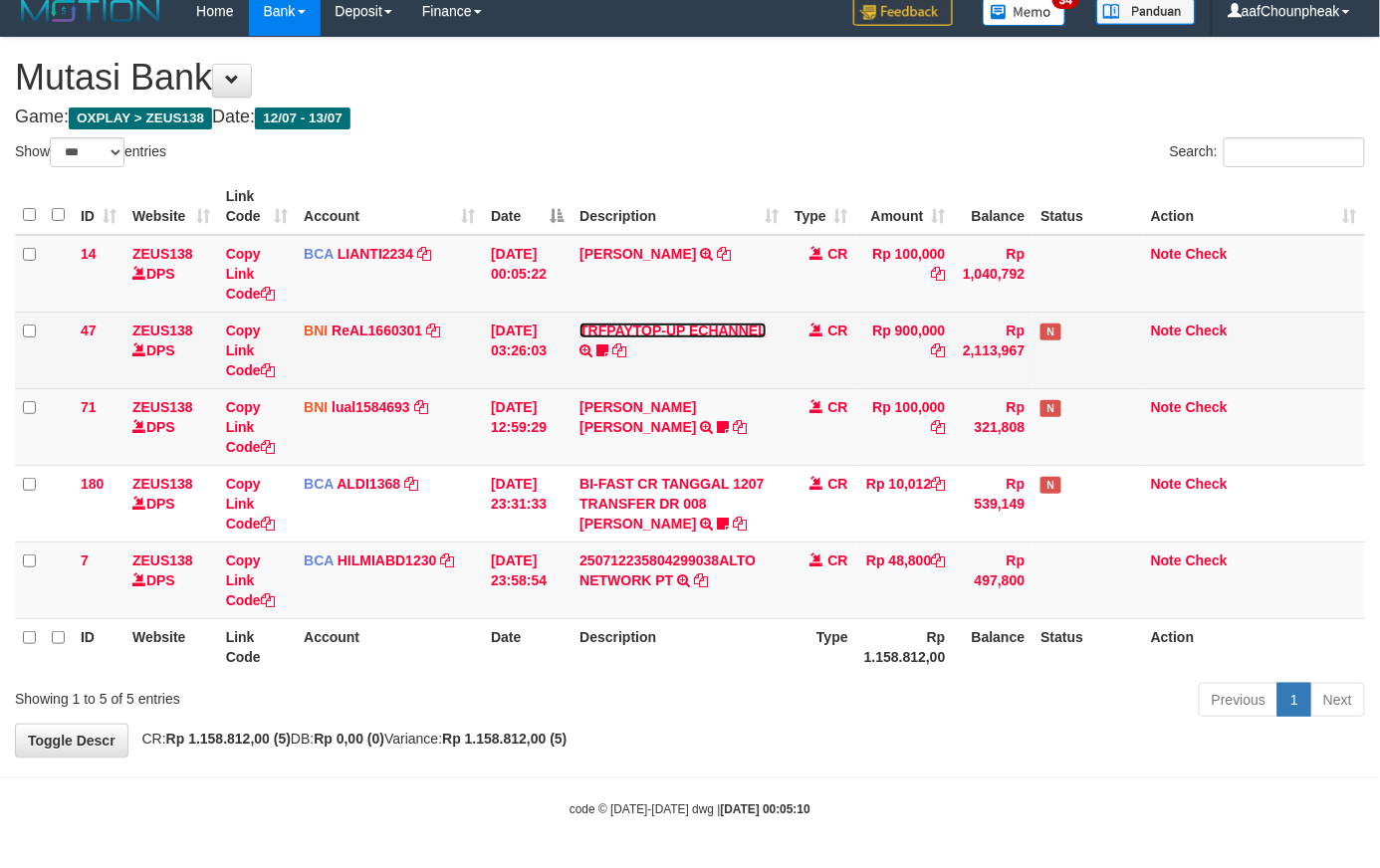 click on "TRFPAYTOP-UP ECHANNEL" at bounding box center [672, 330] 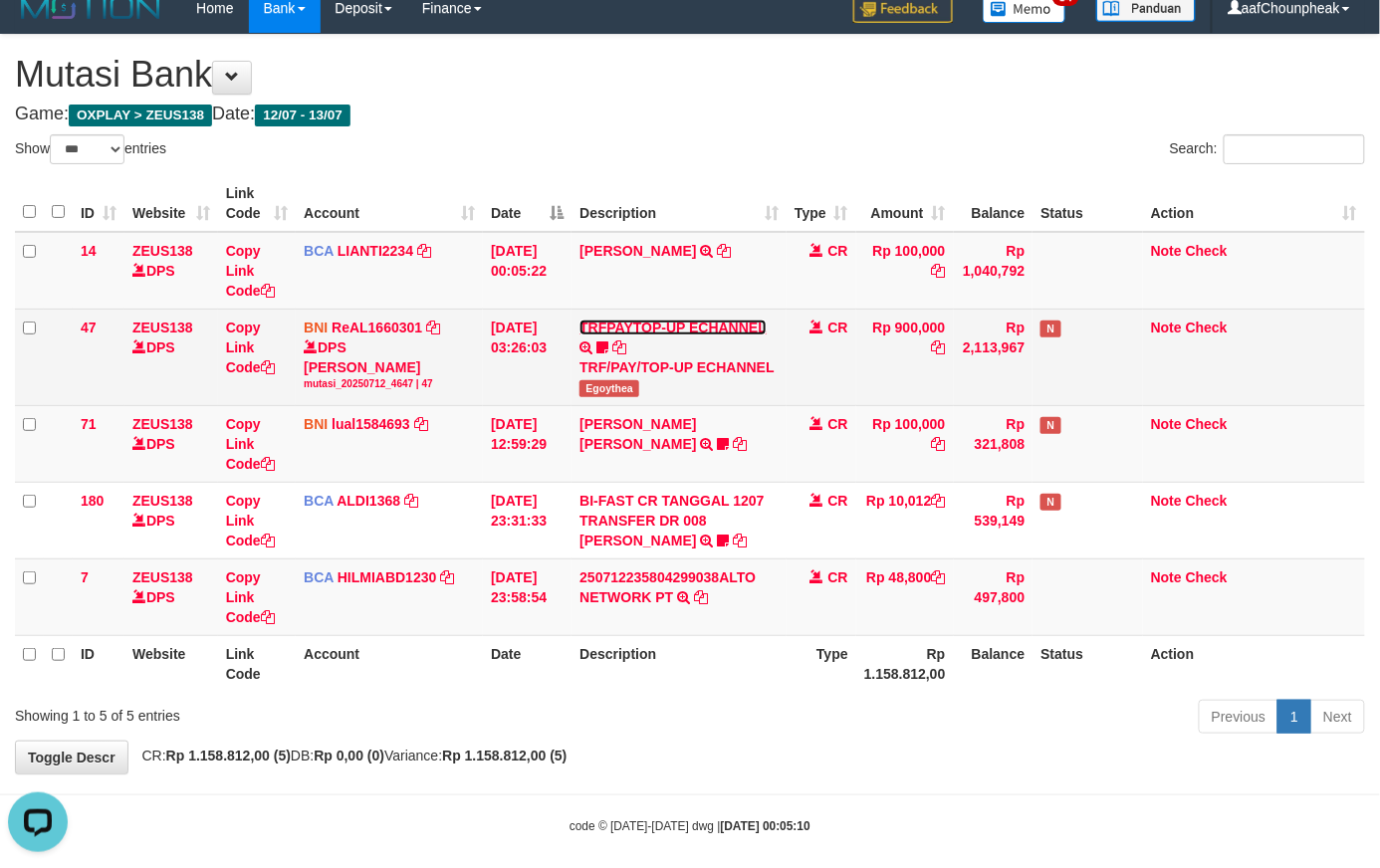 scroll, scrollTop: 0, scrollLeft: 0, axis: both 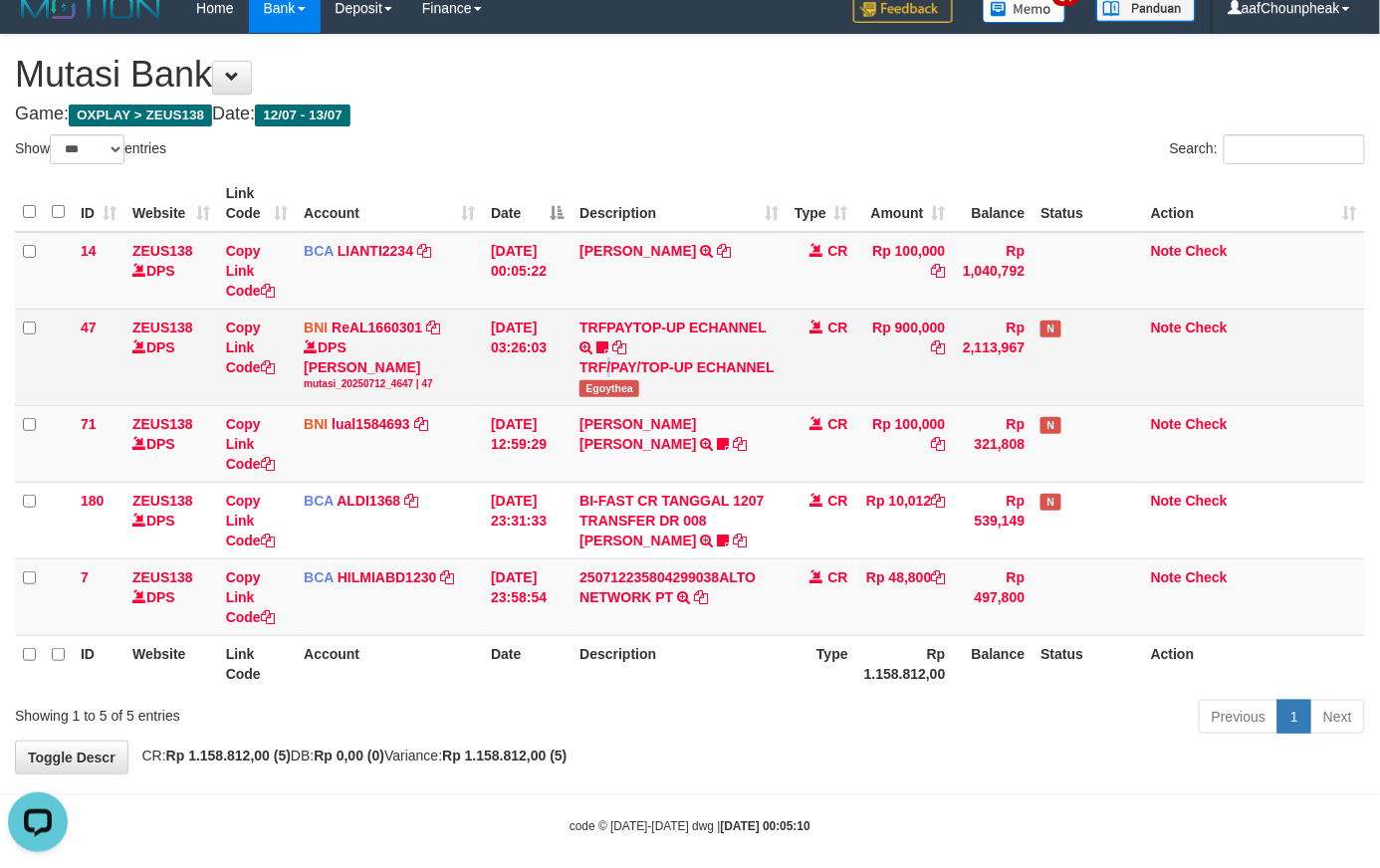 click on "TRFPAYTOP-UP ECHANNEL            TRF/PAY/TOP-UP ECHANNEL    Egoythea" at bounding box center (679, 356) 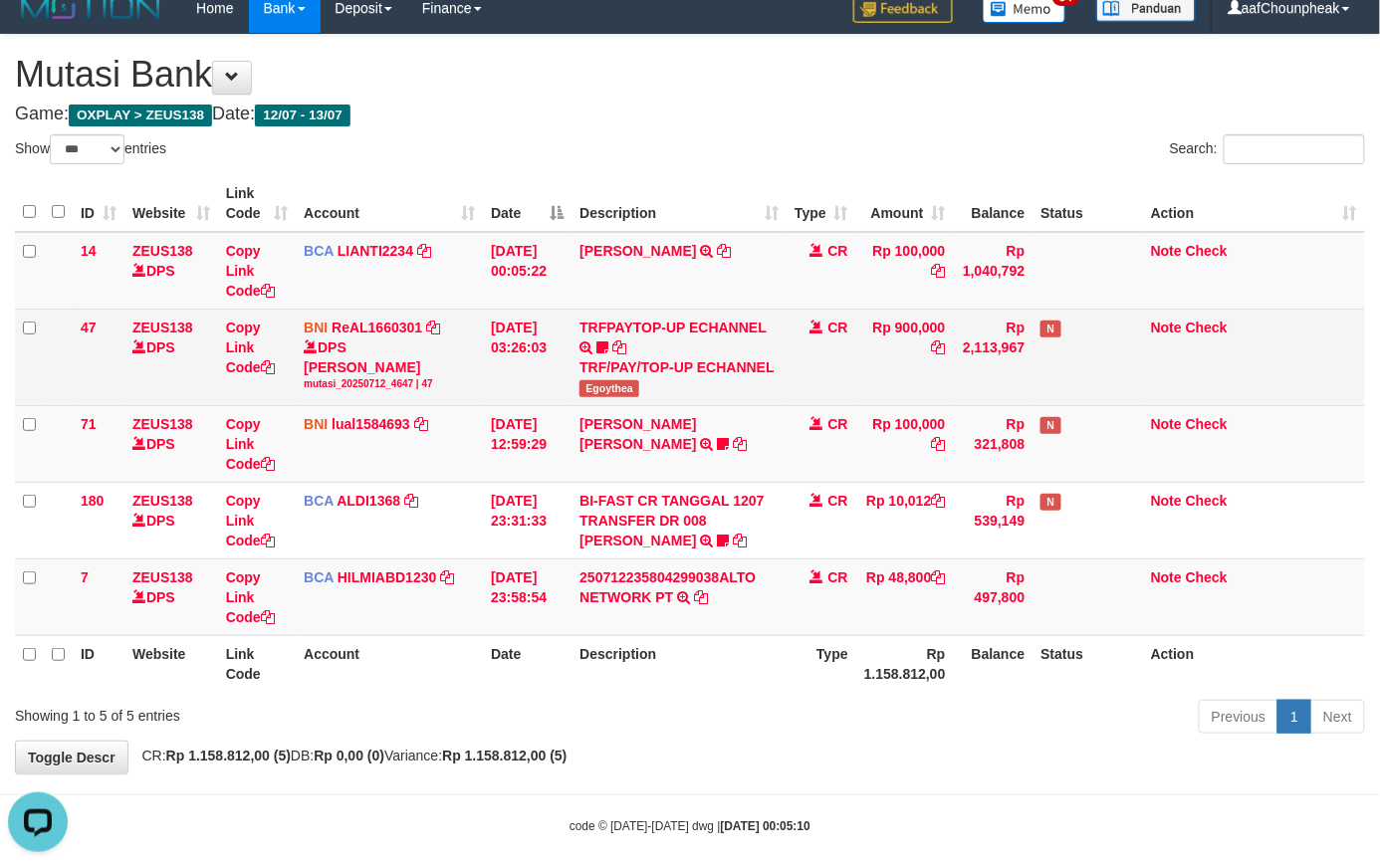 click on "Egoythea" at bounding box center [609, 388] 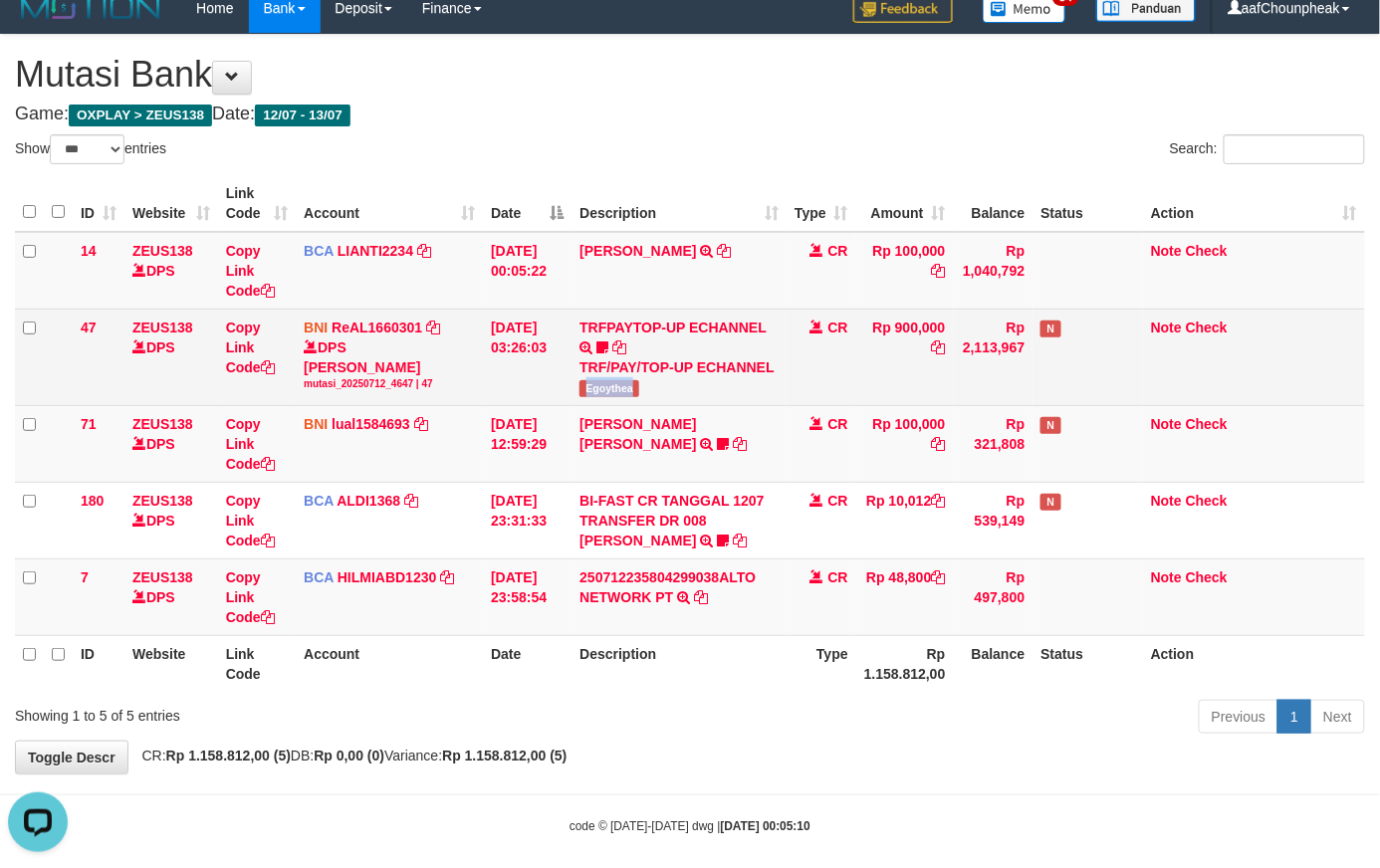 click on "Egoythea" at bounding box center [609, 388] 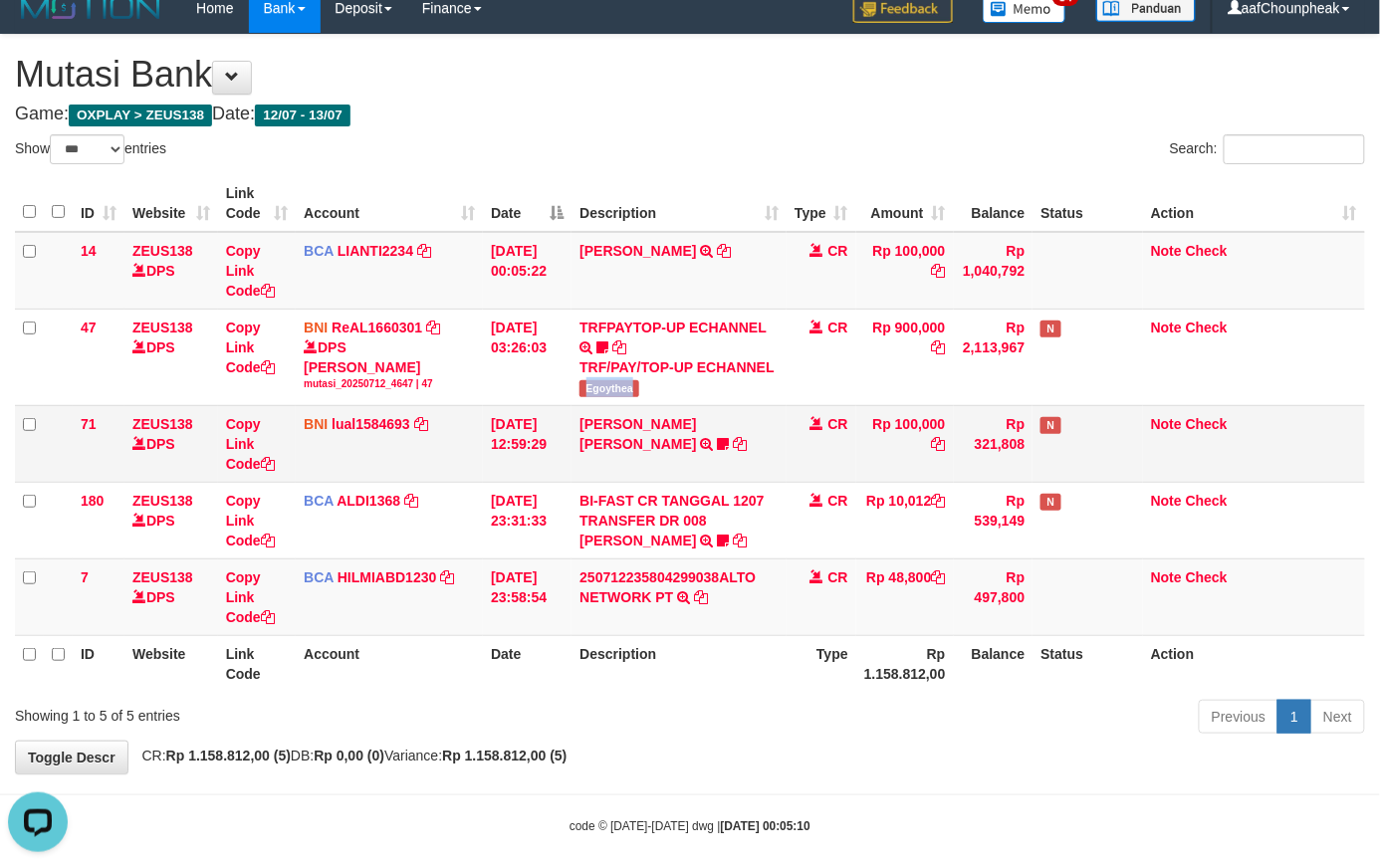 copy on "Egoythea" 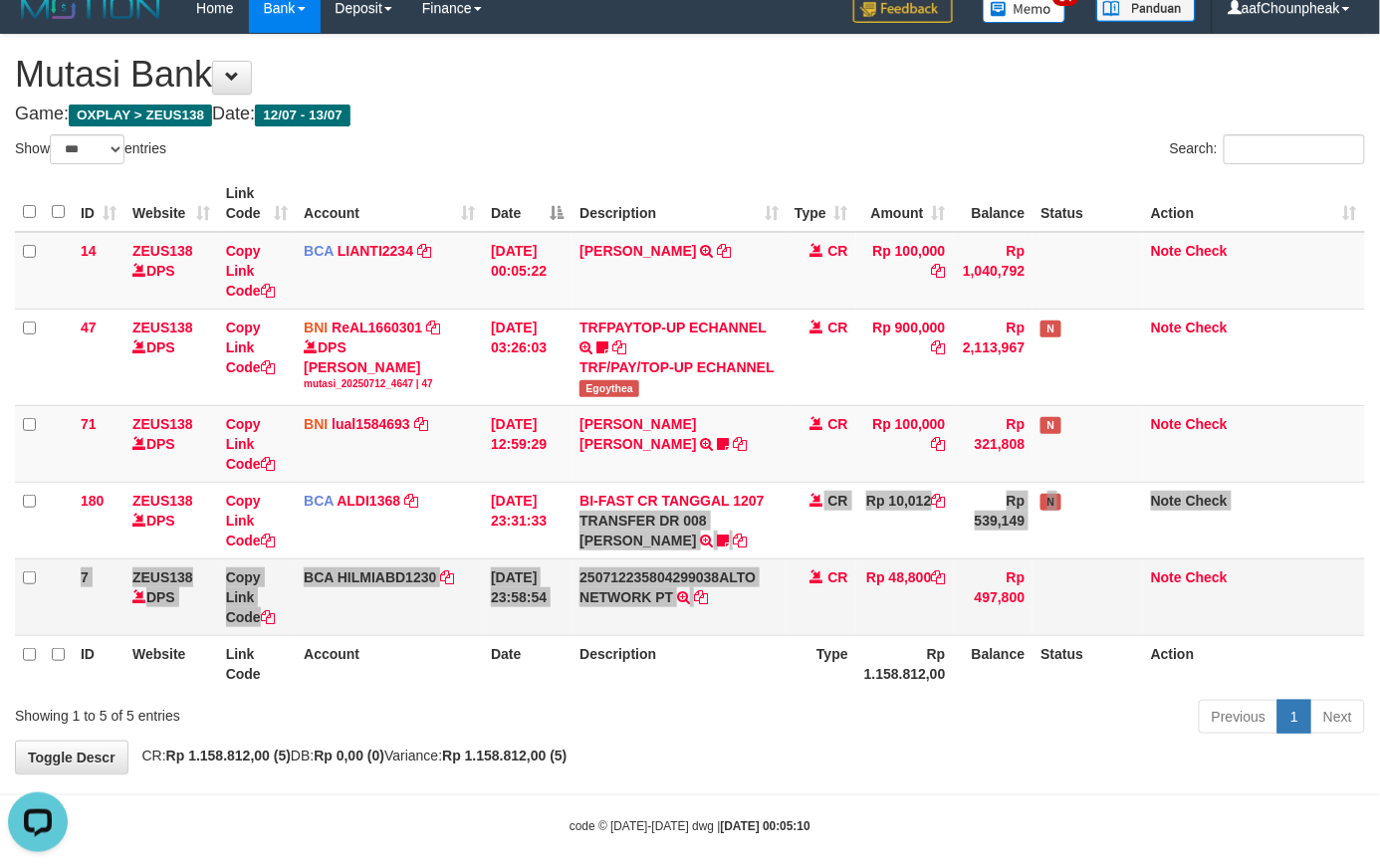 drag, startPoint x: 813, startPoint y: 578, endPoint x: 820, endPoint y: 591, distance: 14.764823 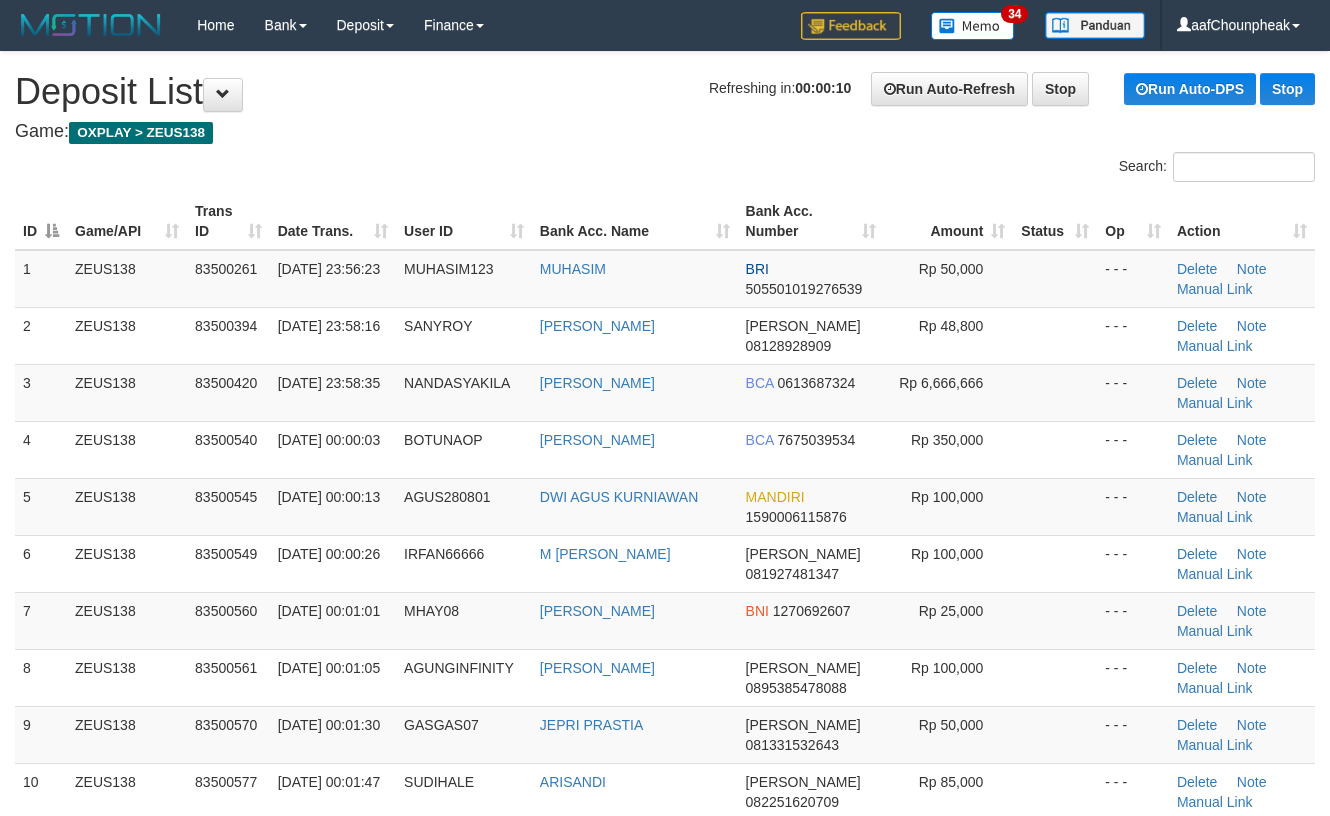 scroll, scrollTop: 0, scrollLeft: 0, axis: both 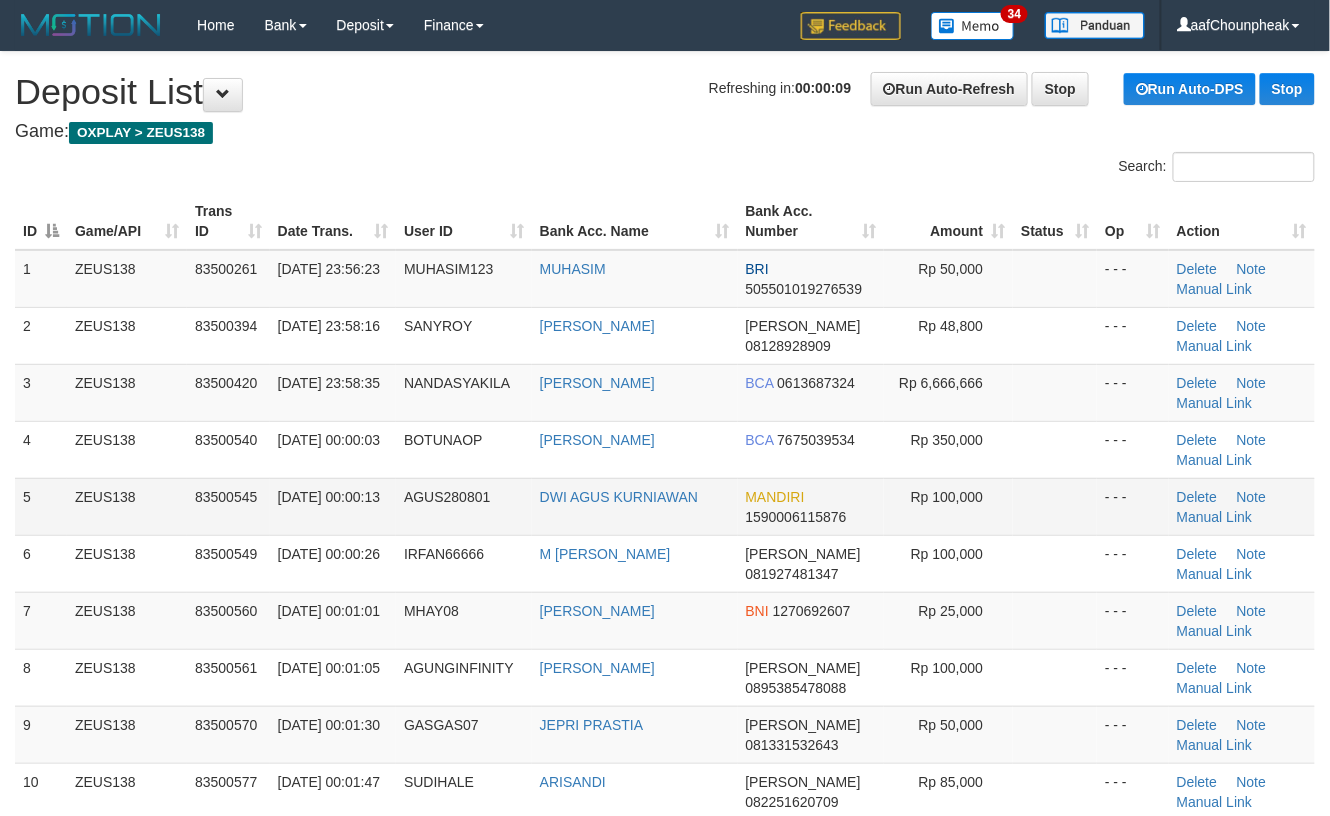 click on "5
ZEUS138
83500545
13/07/2025 00:00:13
AGUS280801
DWI AGUS KURNIAWAN
MANDIRI
1590006115876
Rp 100,000
- - -
Delete
Note
Manual Link" at bounding box center (665, 506) 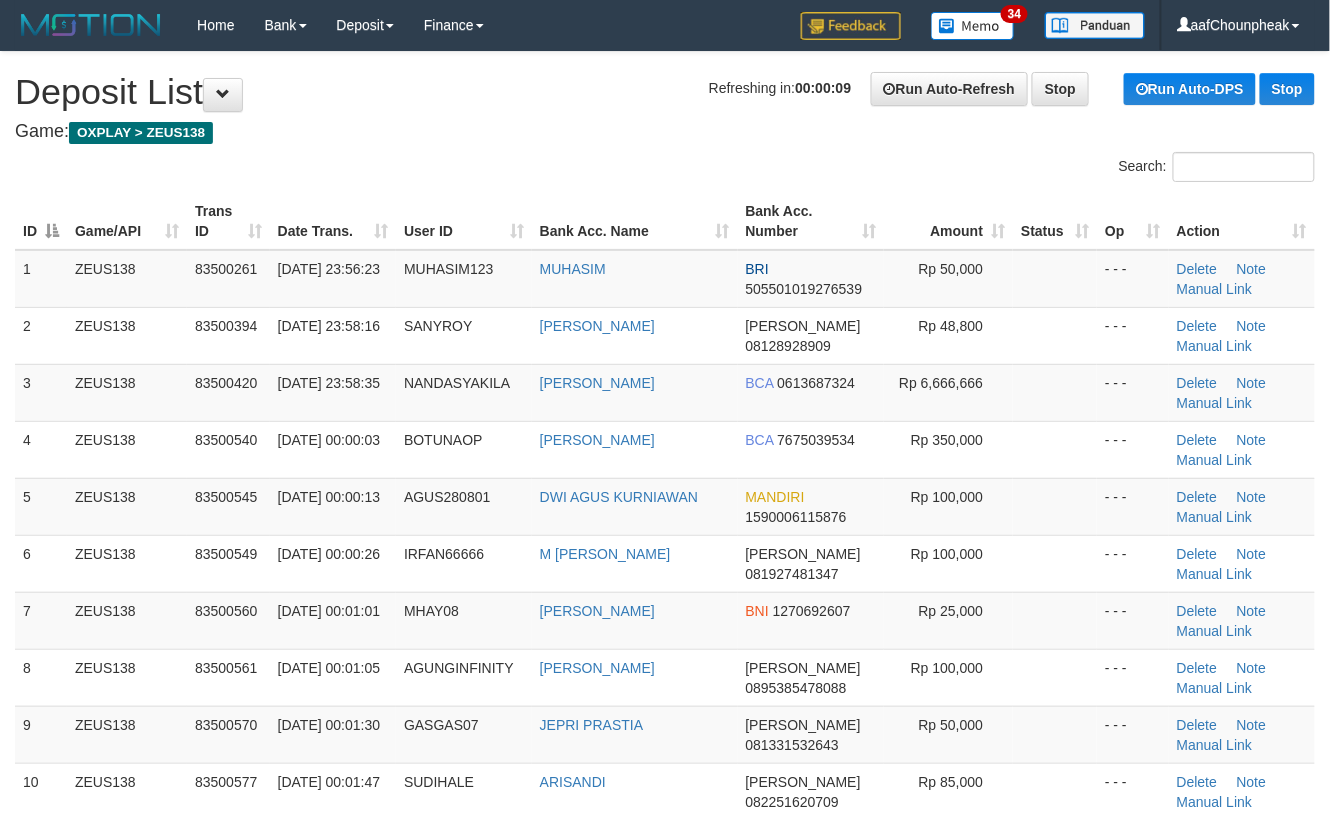 scroll, scrollTop: 490, scrollLeft: 0, axis: vertical 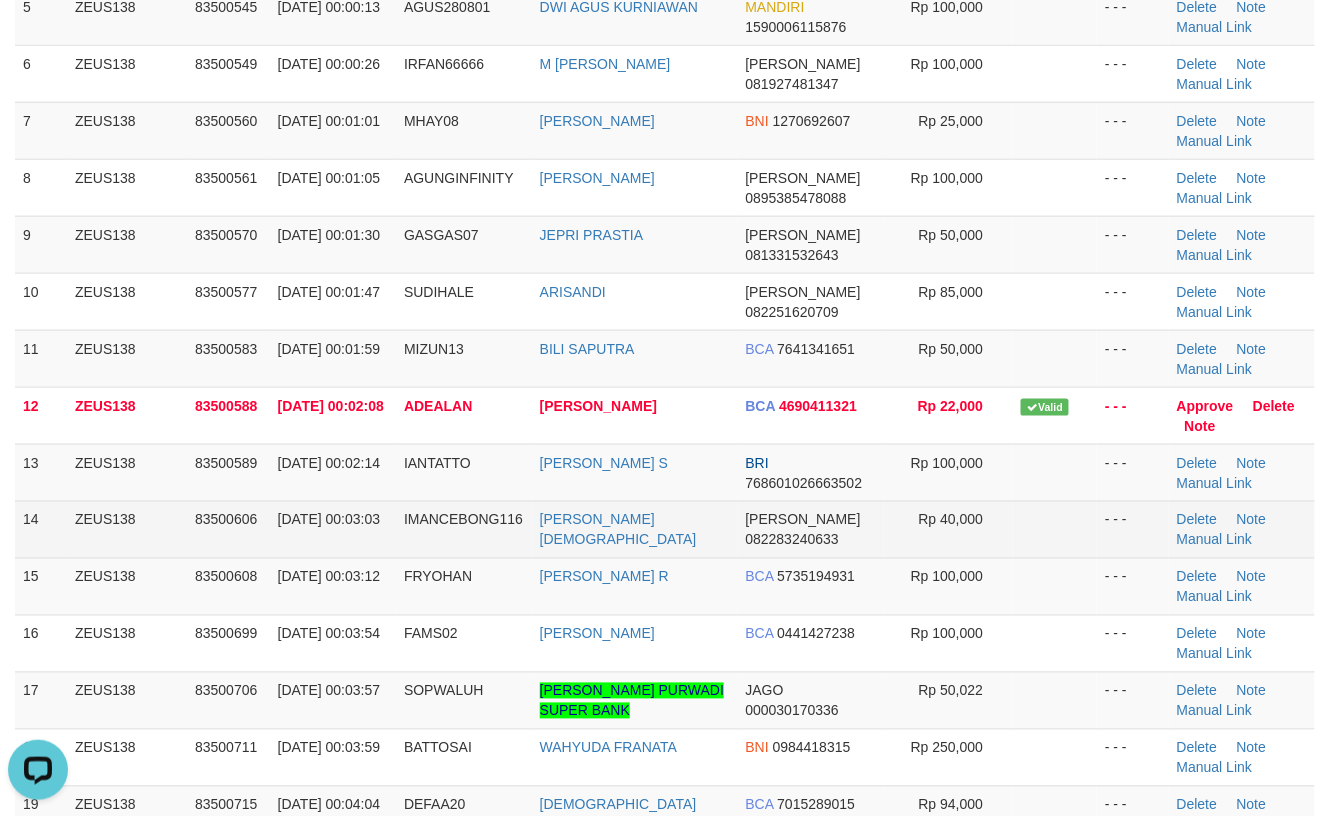 drag, startPoint x: 1108, startPoint y: 549, endPoint x: 1124, endPoint y: 554, distance: 16.763054 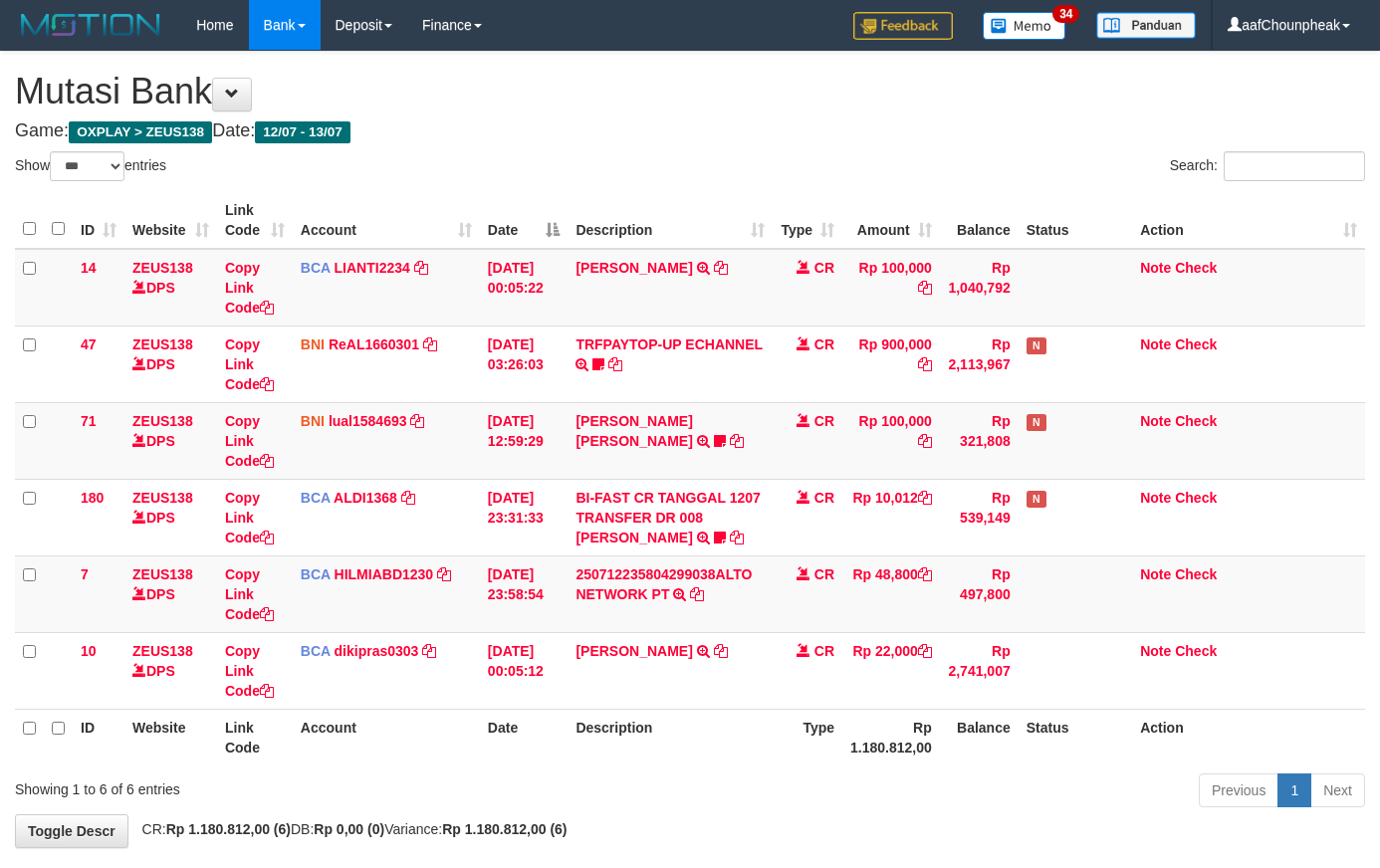 select on "***" 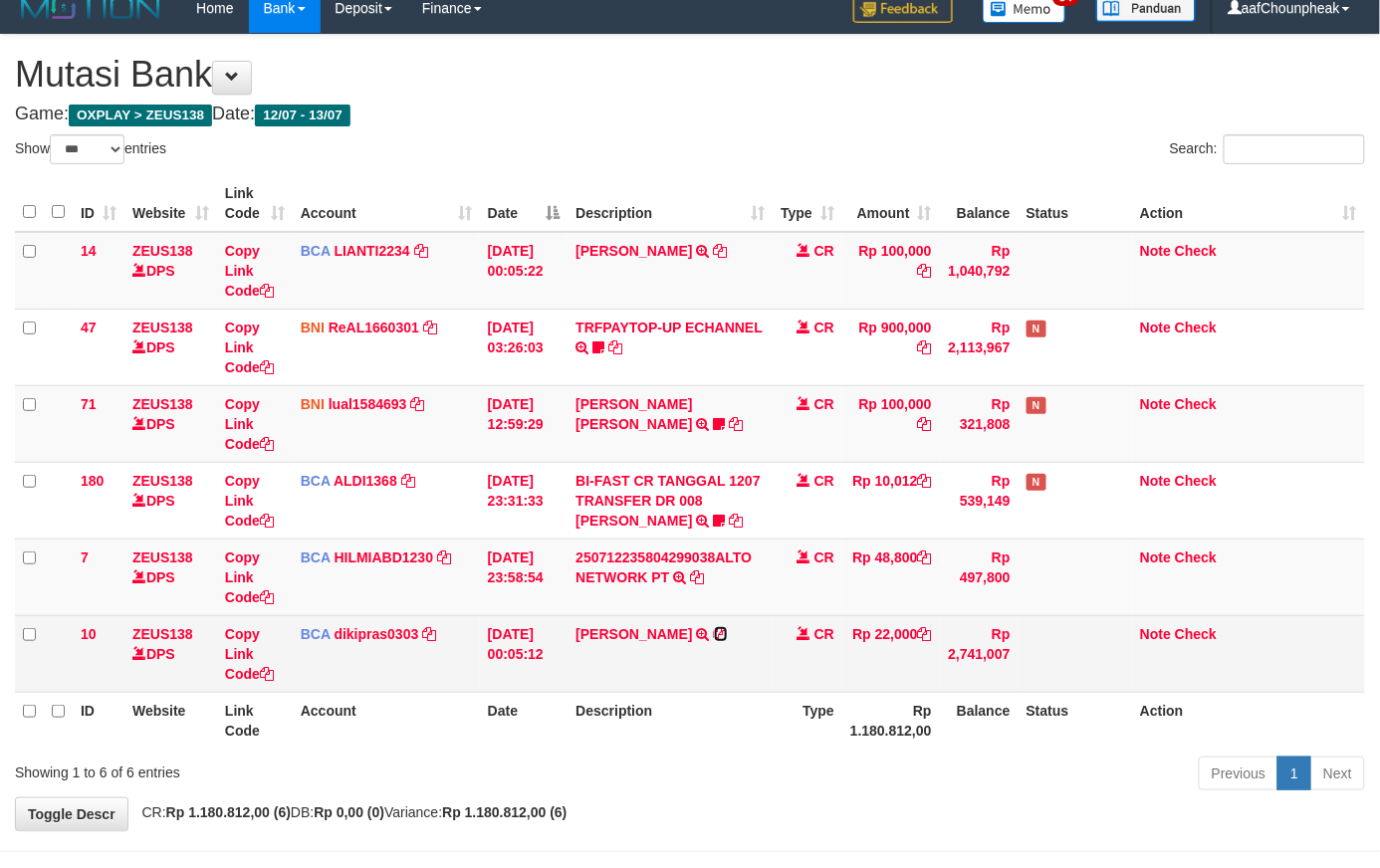 click at bounding box center (721, 634) 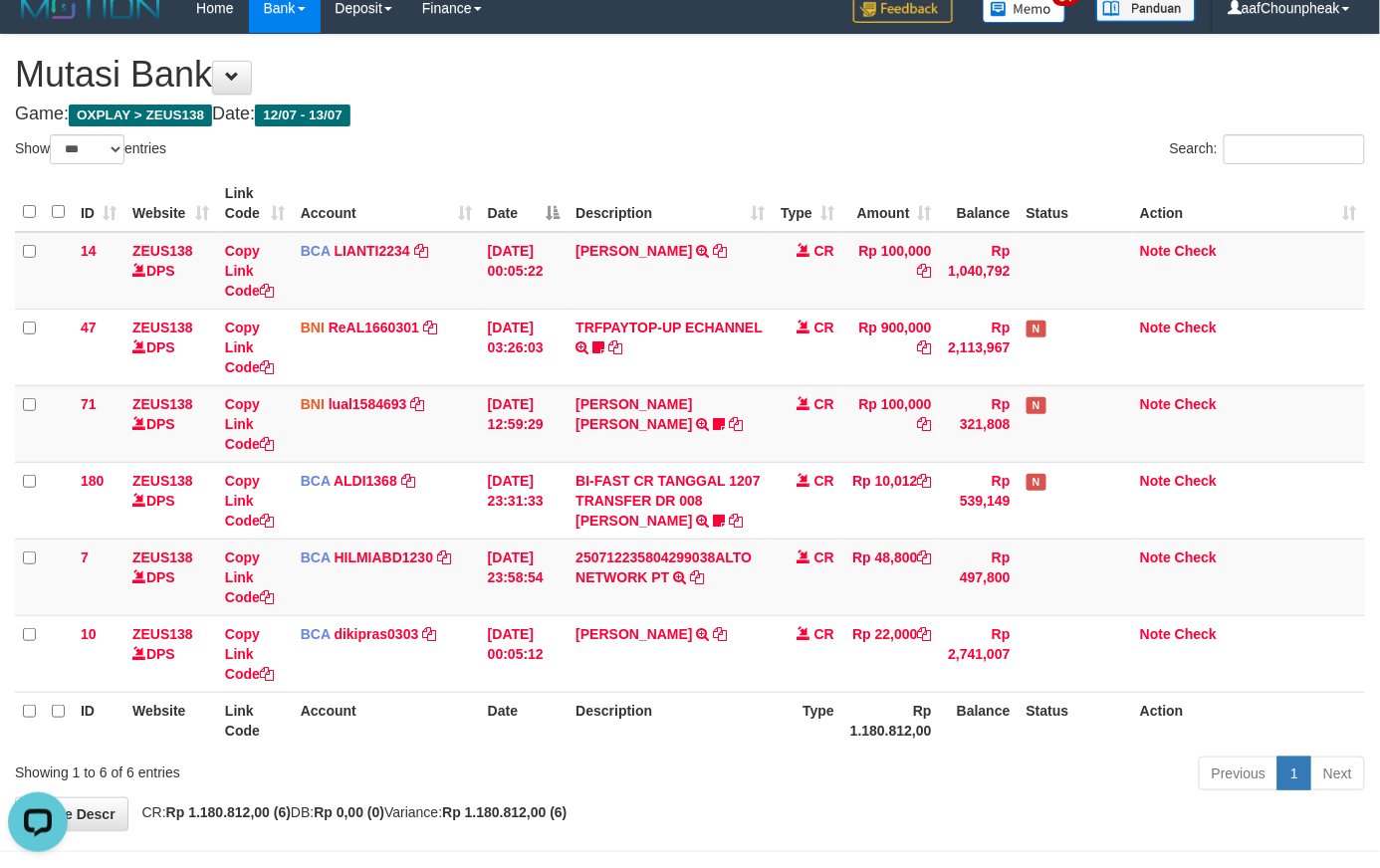 scroll, scrollTop: 0, scrollLeft: 0, axis: both 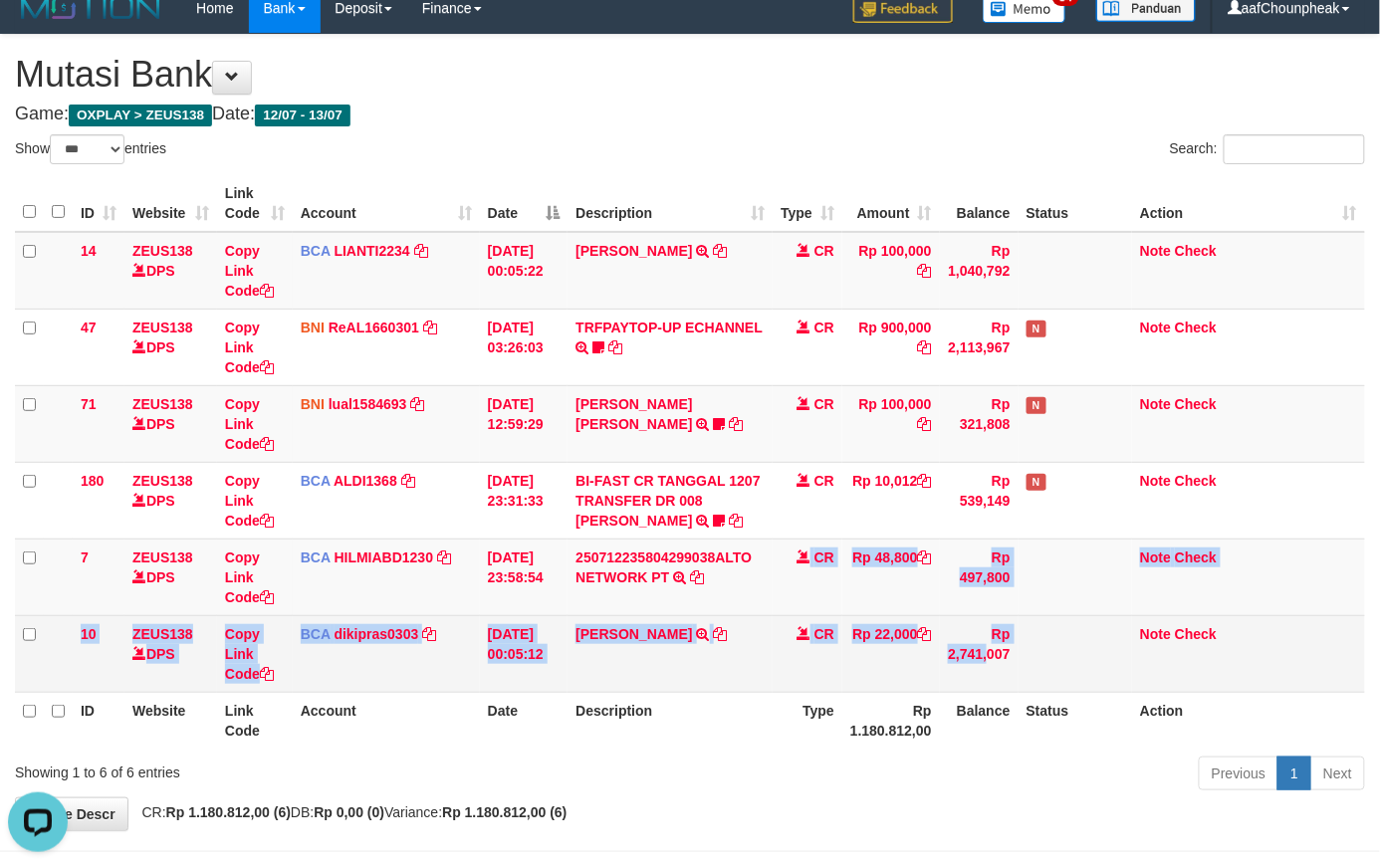 drag, startPoint x: 928, startPoint y: 671, endPoint x: 940, endPoint y: 690, distance: 22.472205 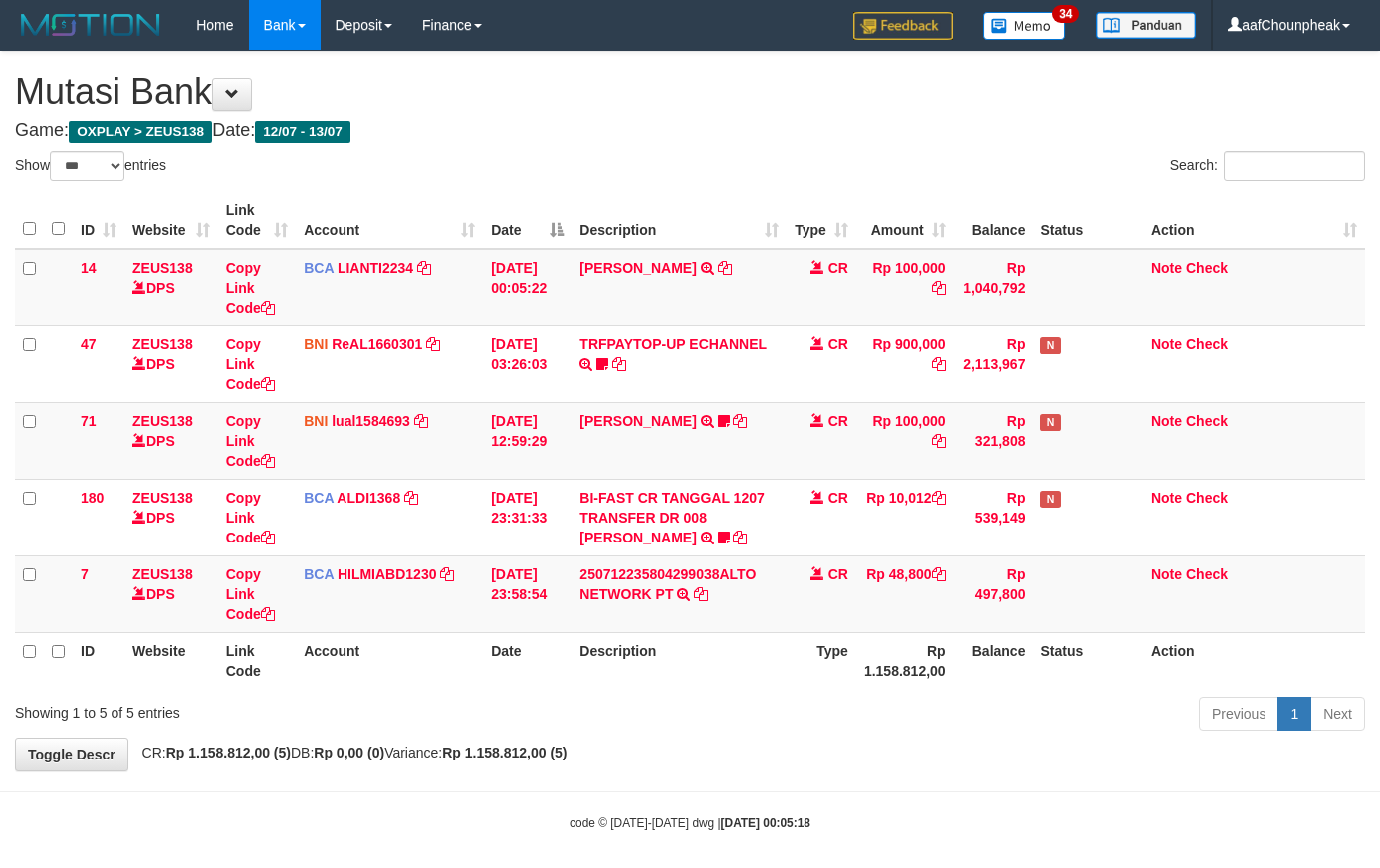 select on "***" 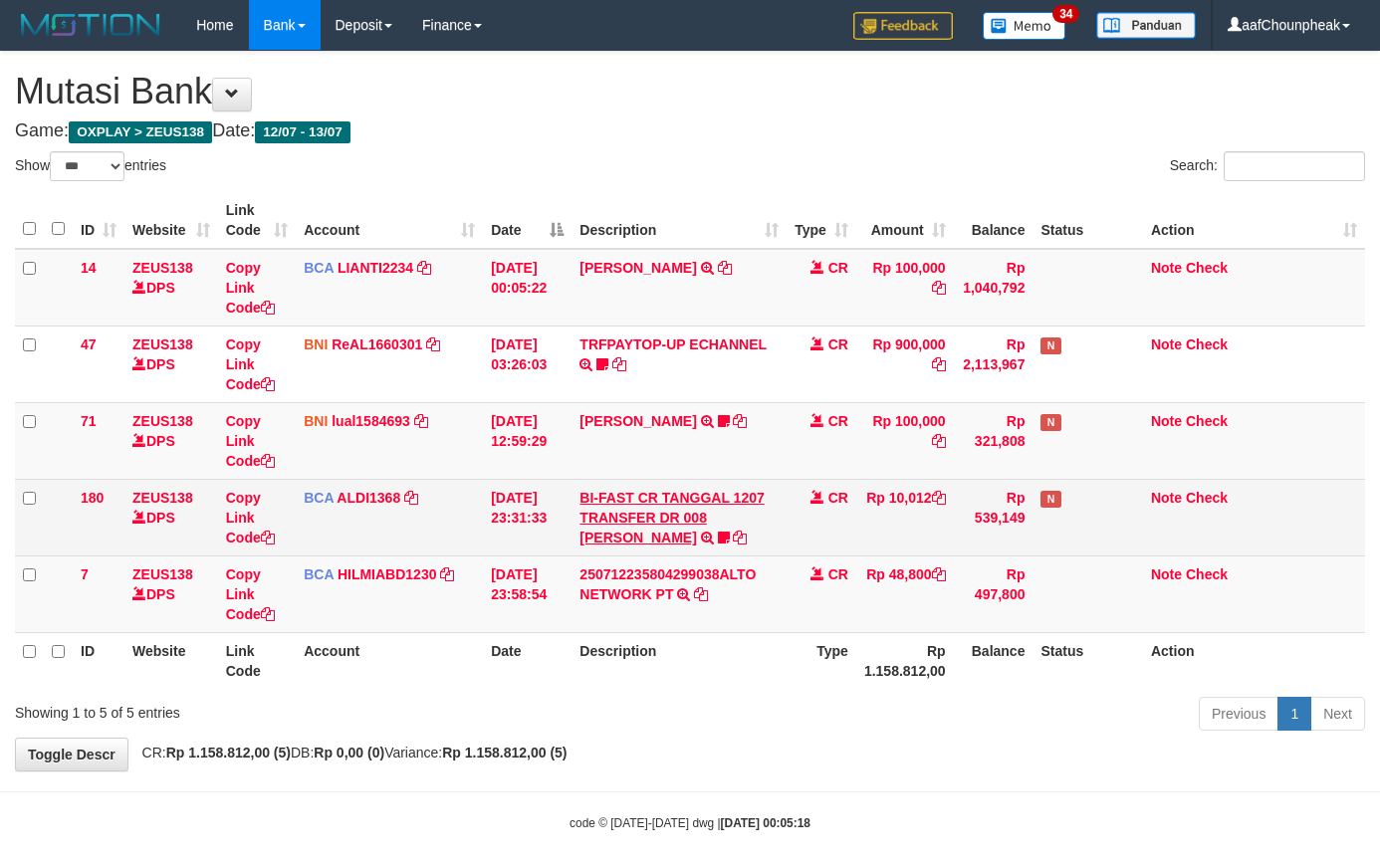 scroll, scrollTop: 17, scrollLeft: 0, axis: vertical 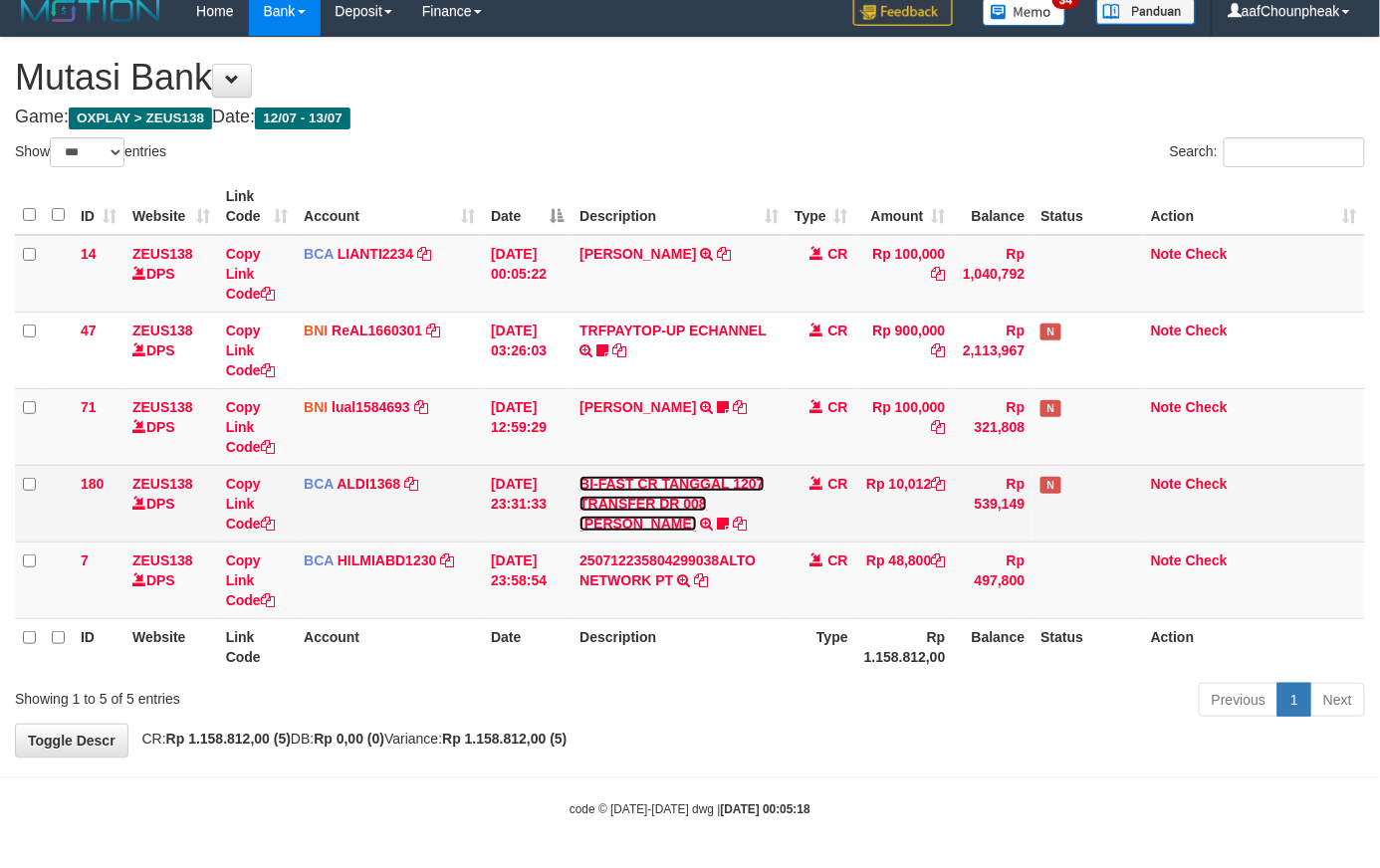 click on "BI-FAST CR TANGGAL 1207 TRANSFER DR 008 [PERSON_NAME]" at bounding box center (671, 504) 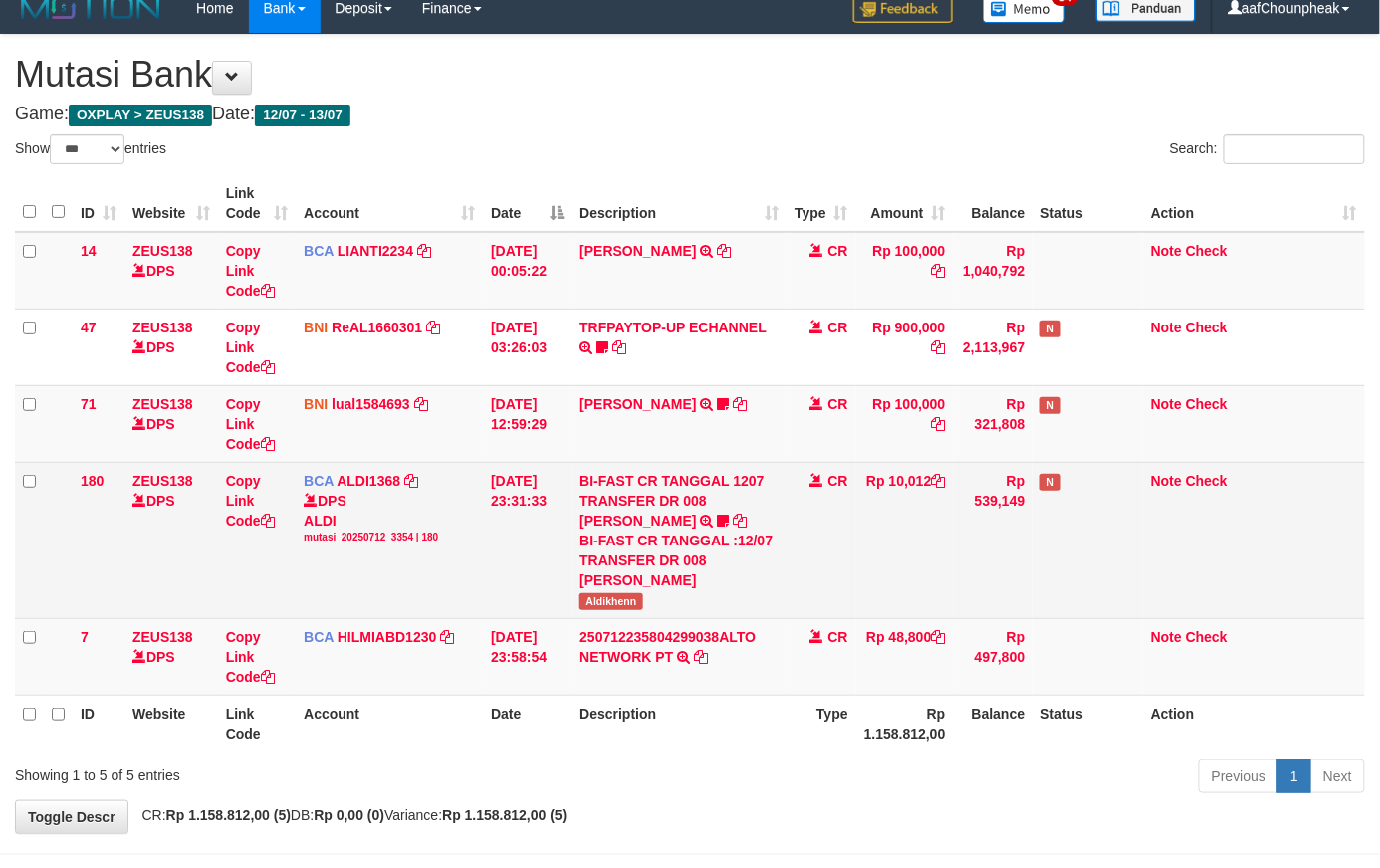 click on "Aldikhenn" at bounding box center (610, 601) 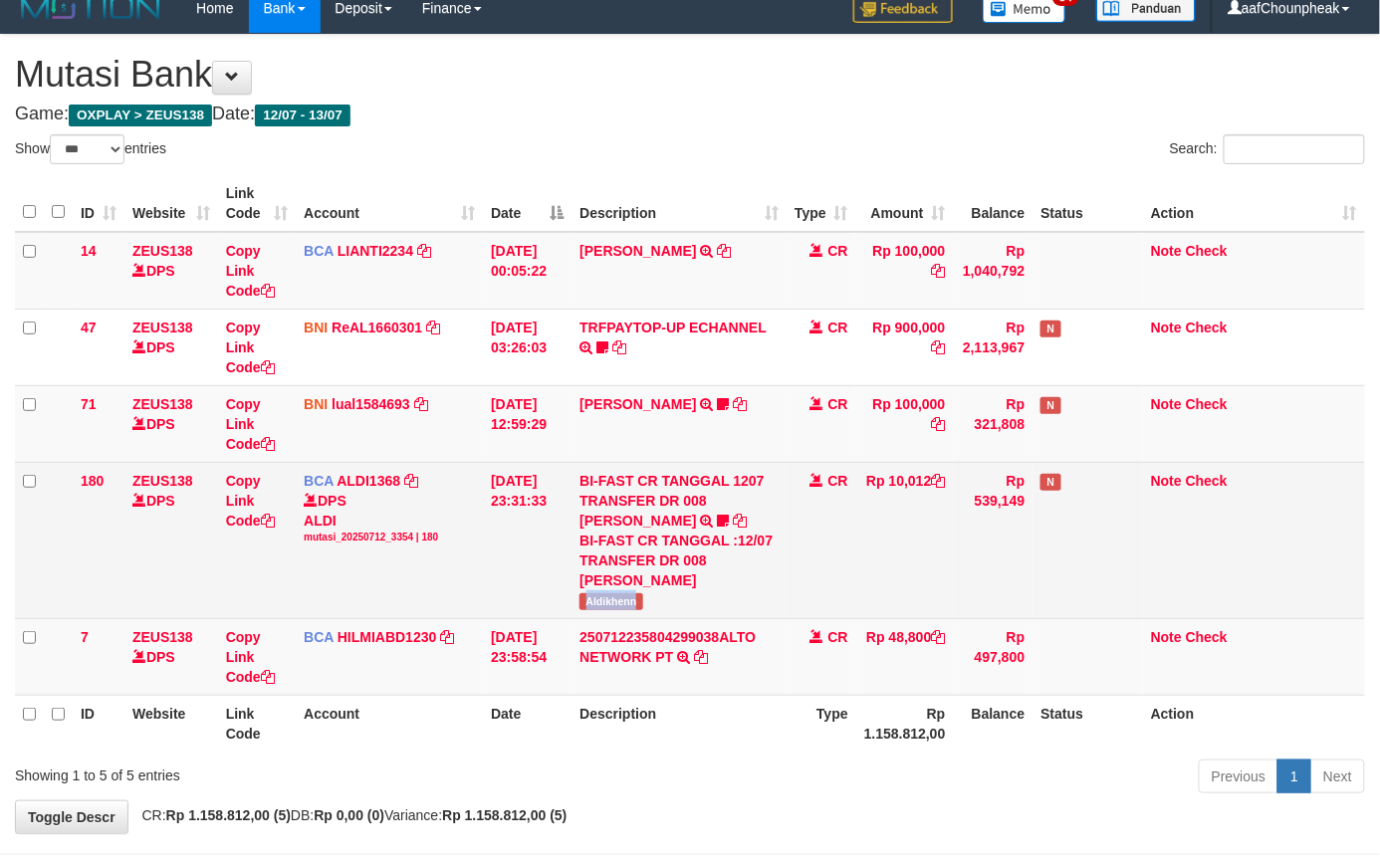click on "Aldikhenn" at bounding box center (610, 601) 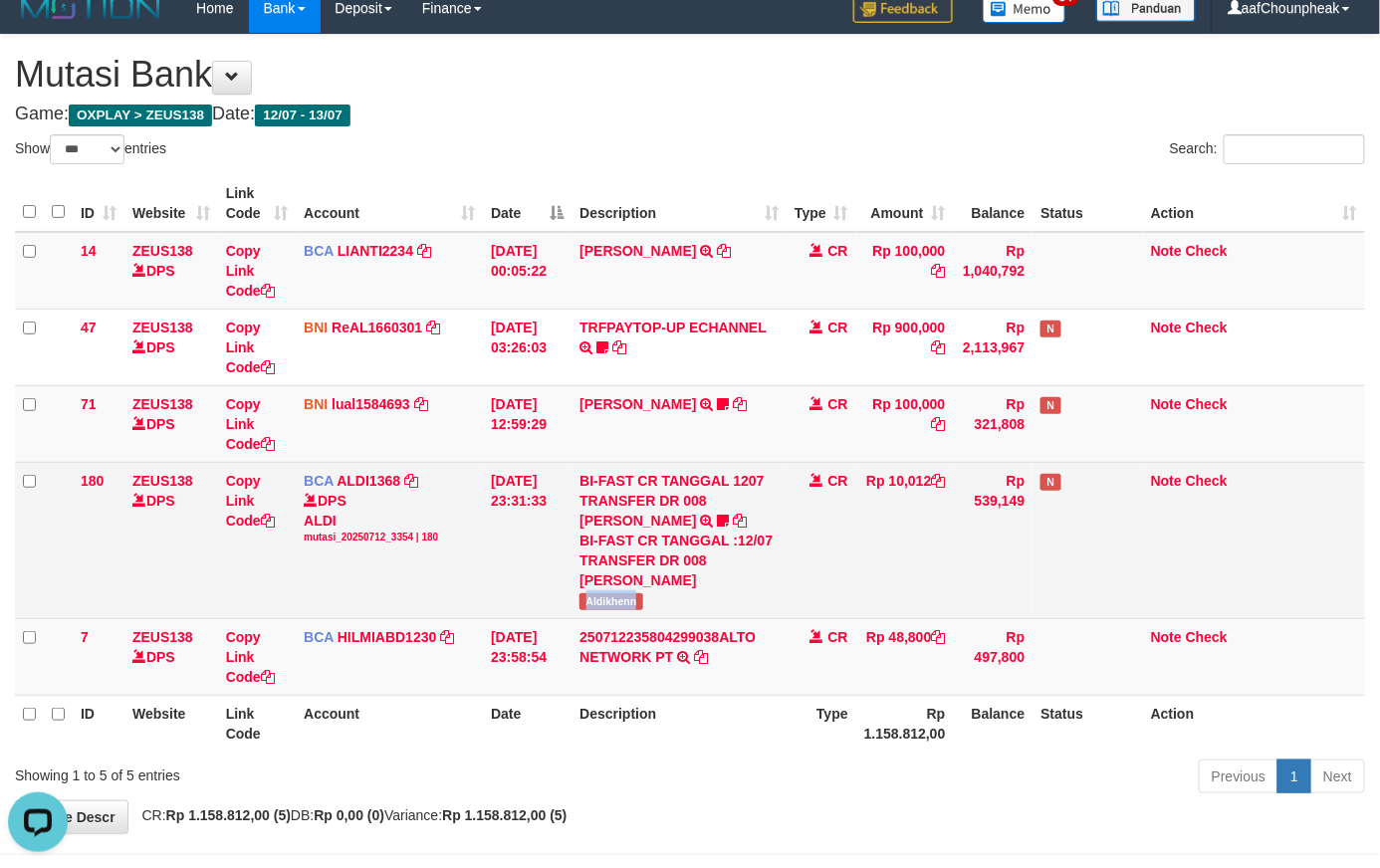 scroll, scrollTop: 0, scrollLeft: 0, axis: both 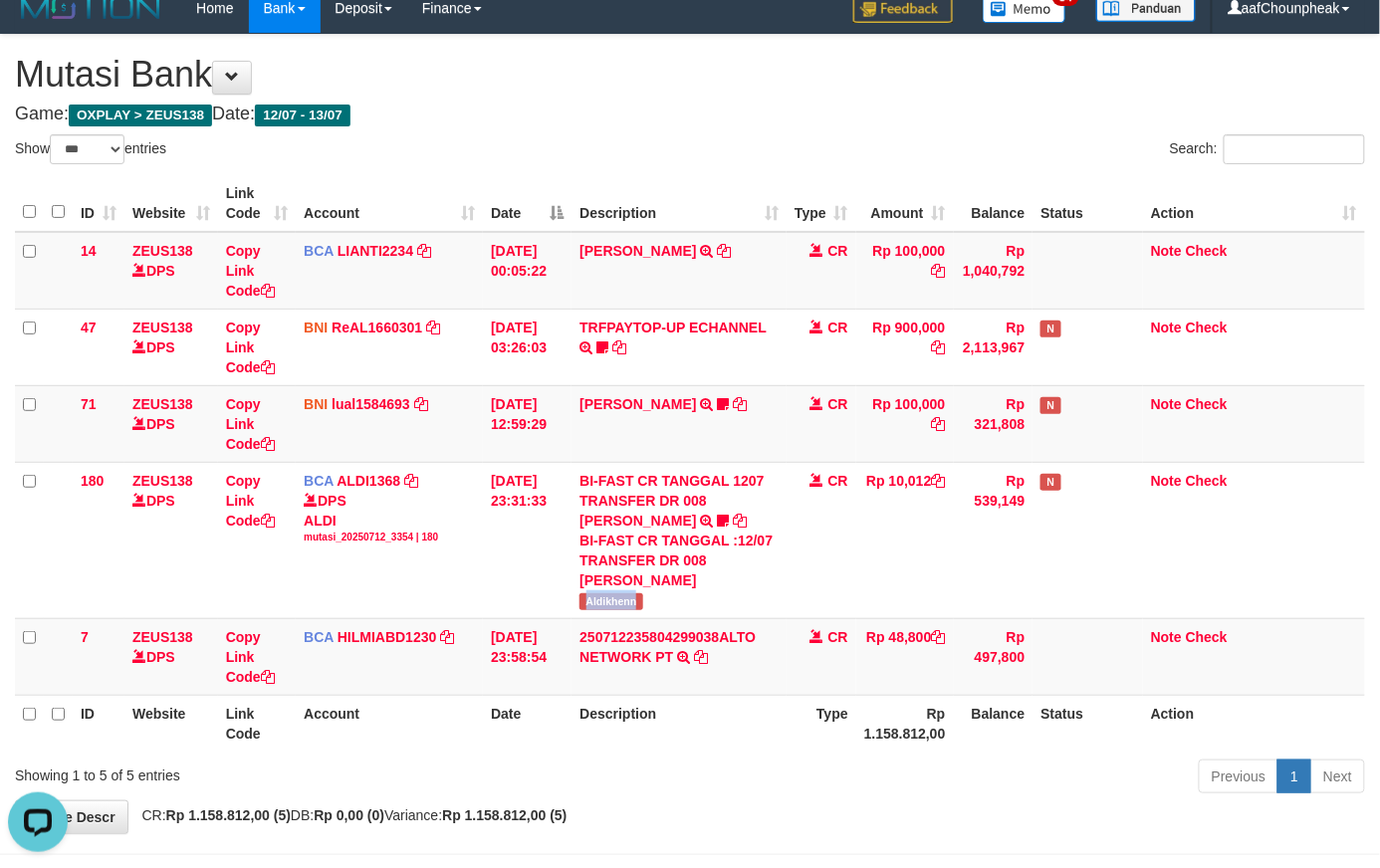 copy on "Aldikhenn" 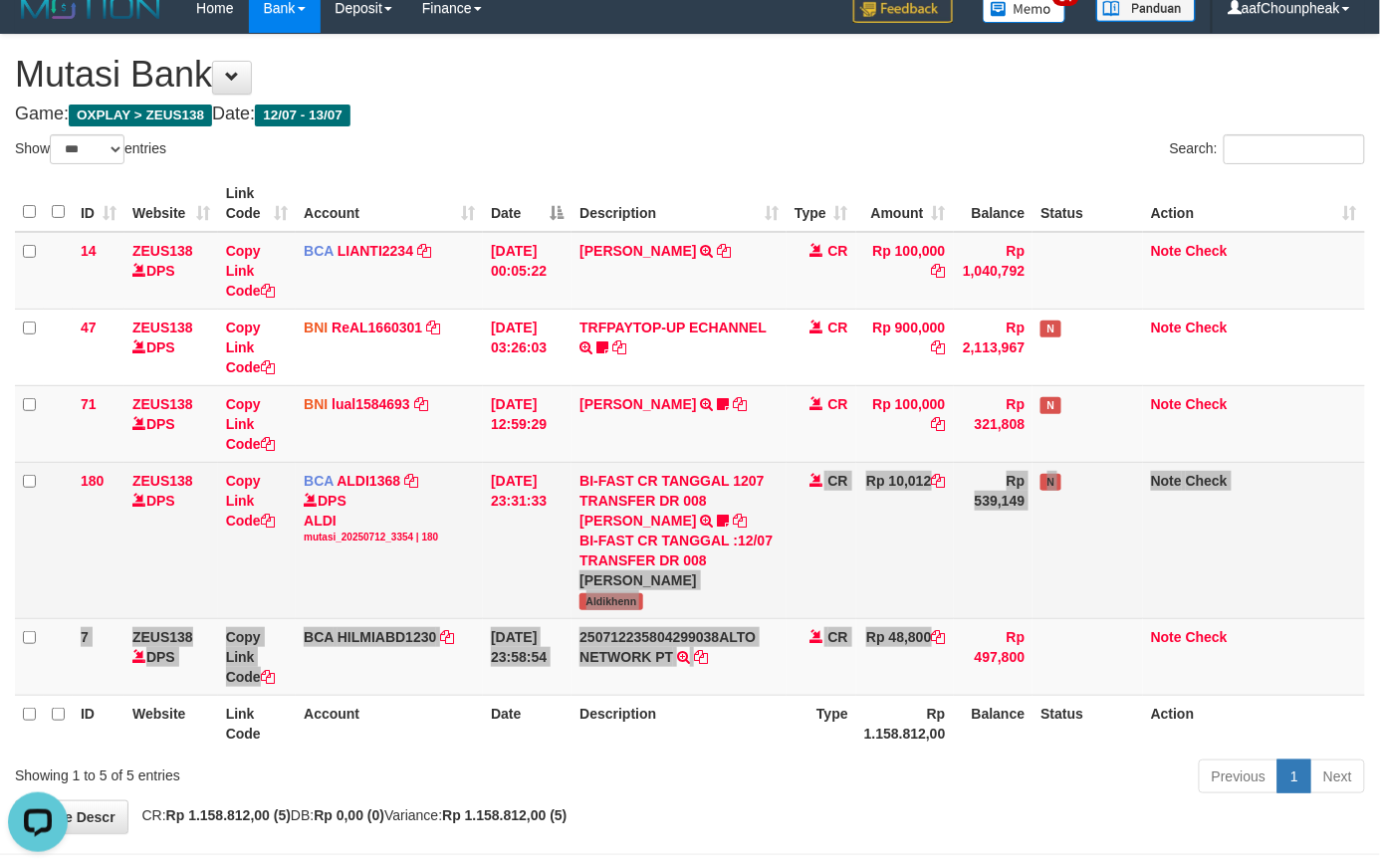 drag, startPoint x: 828, startPoint y: 605, endPoint x: 802, endPoint y: 617, distance: 28.635642 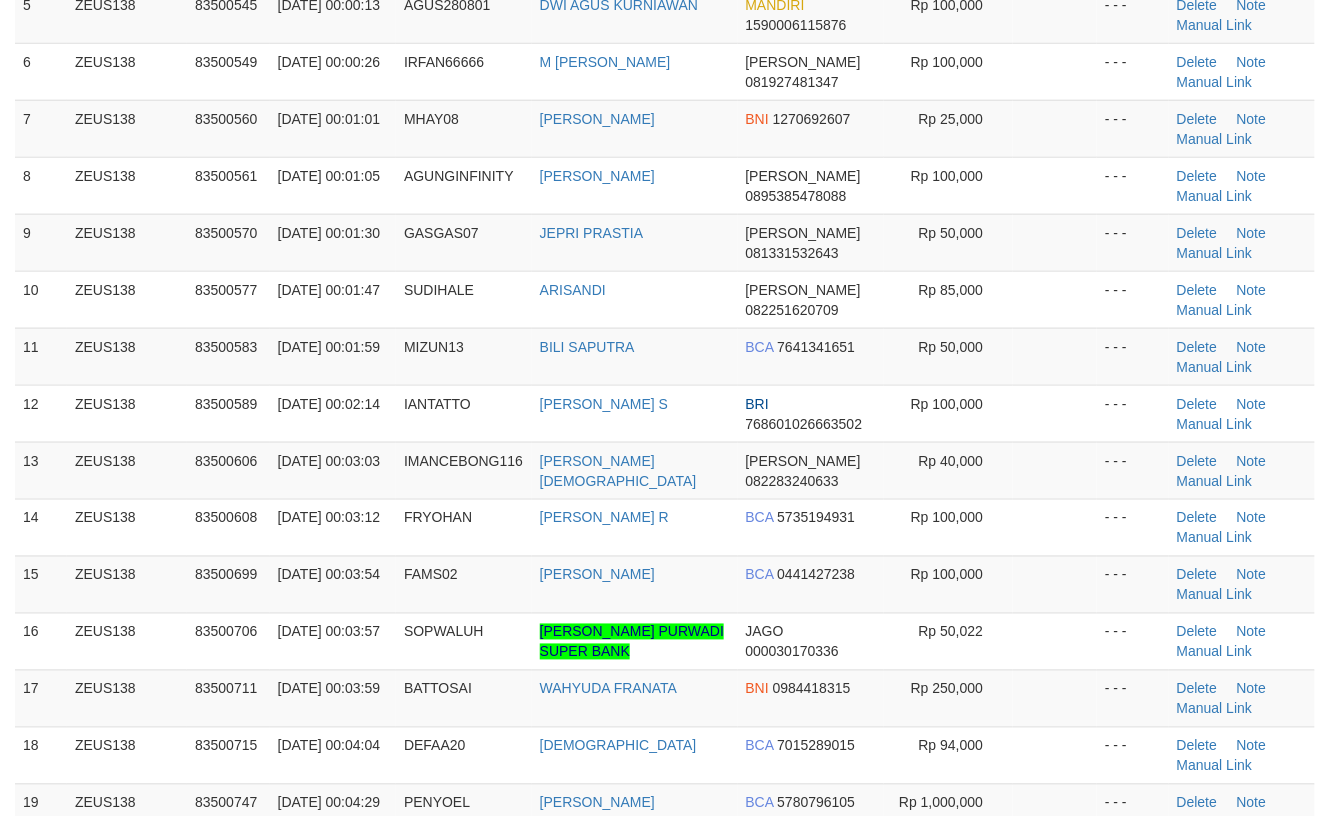 scroll, scrollTop: 490, scrollLeft: 0, axis: vertical 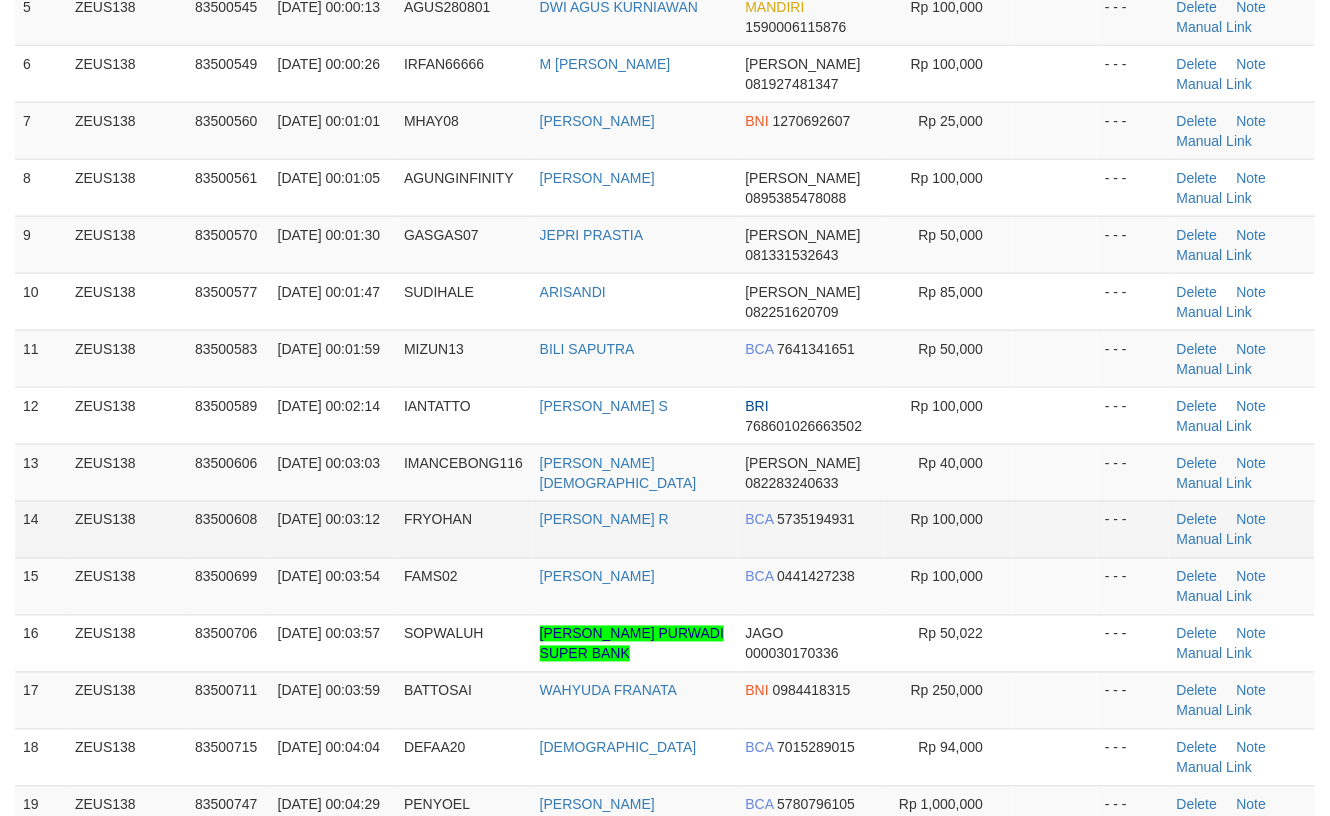 click on "- - -" at bounding box center (1133, 529) 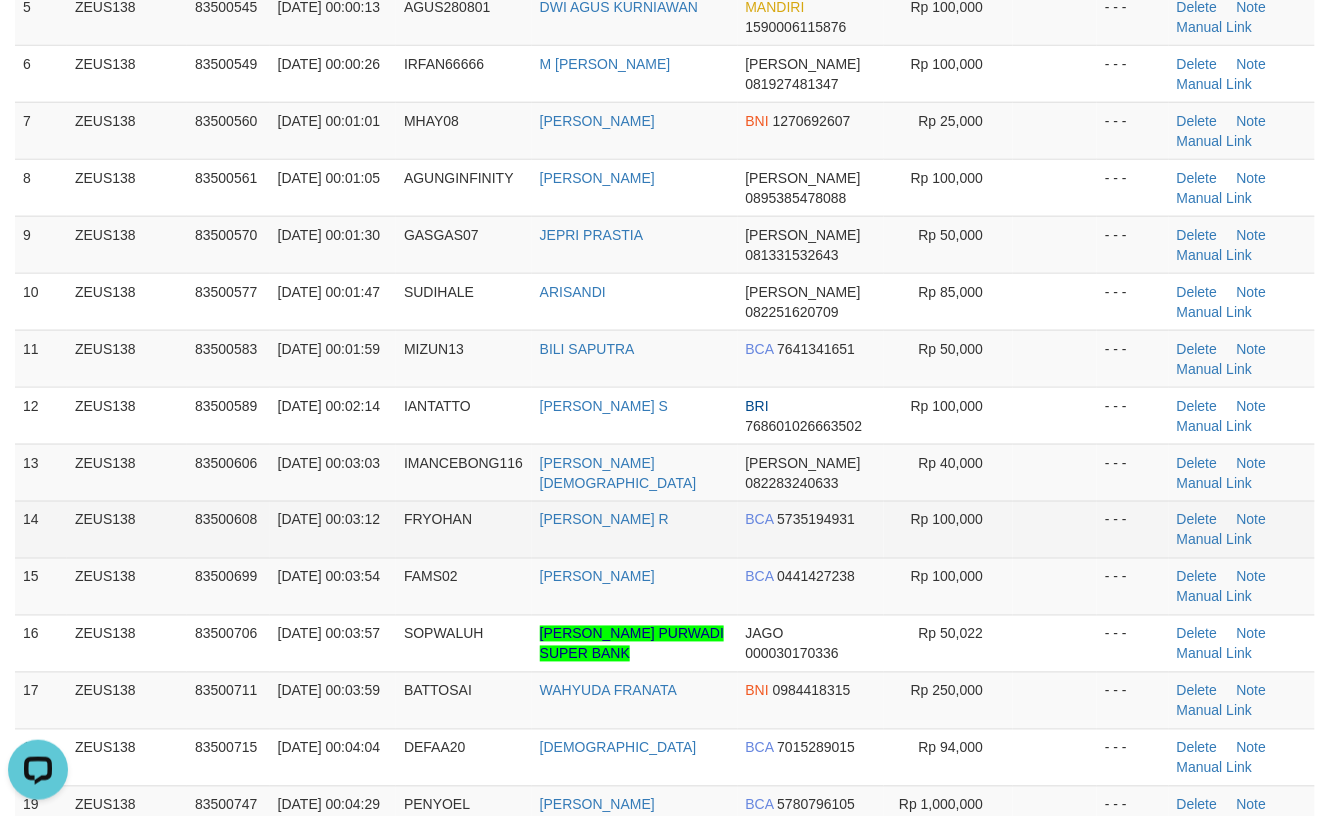 scroll, scrollTop: 0, scrollLeft: 0, axis: both 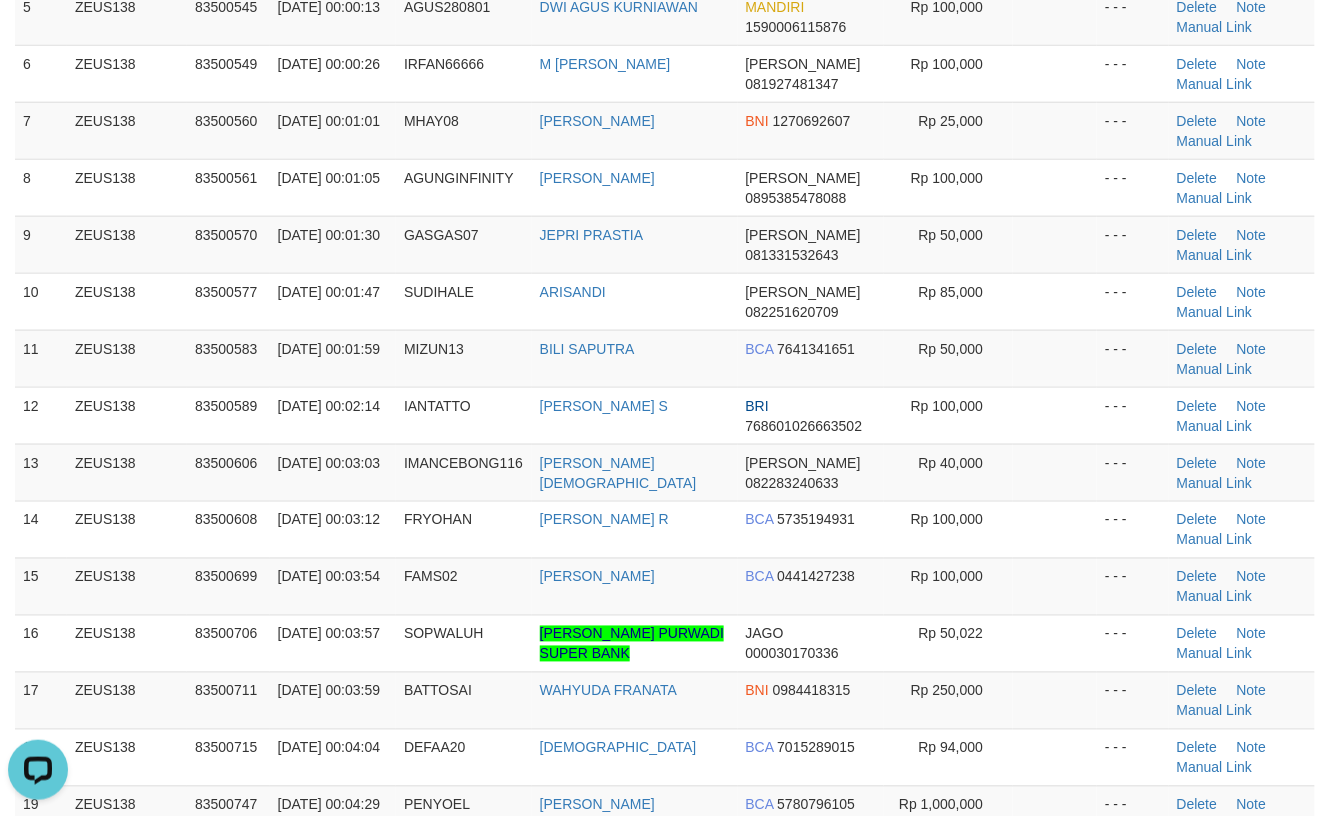 drag, startPoint x: 1109, startPoint y: 542, endPoint x: 1337, endPoint y: 472, distance: 238.50366 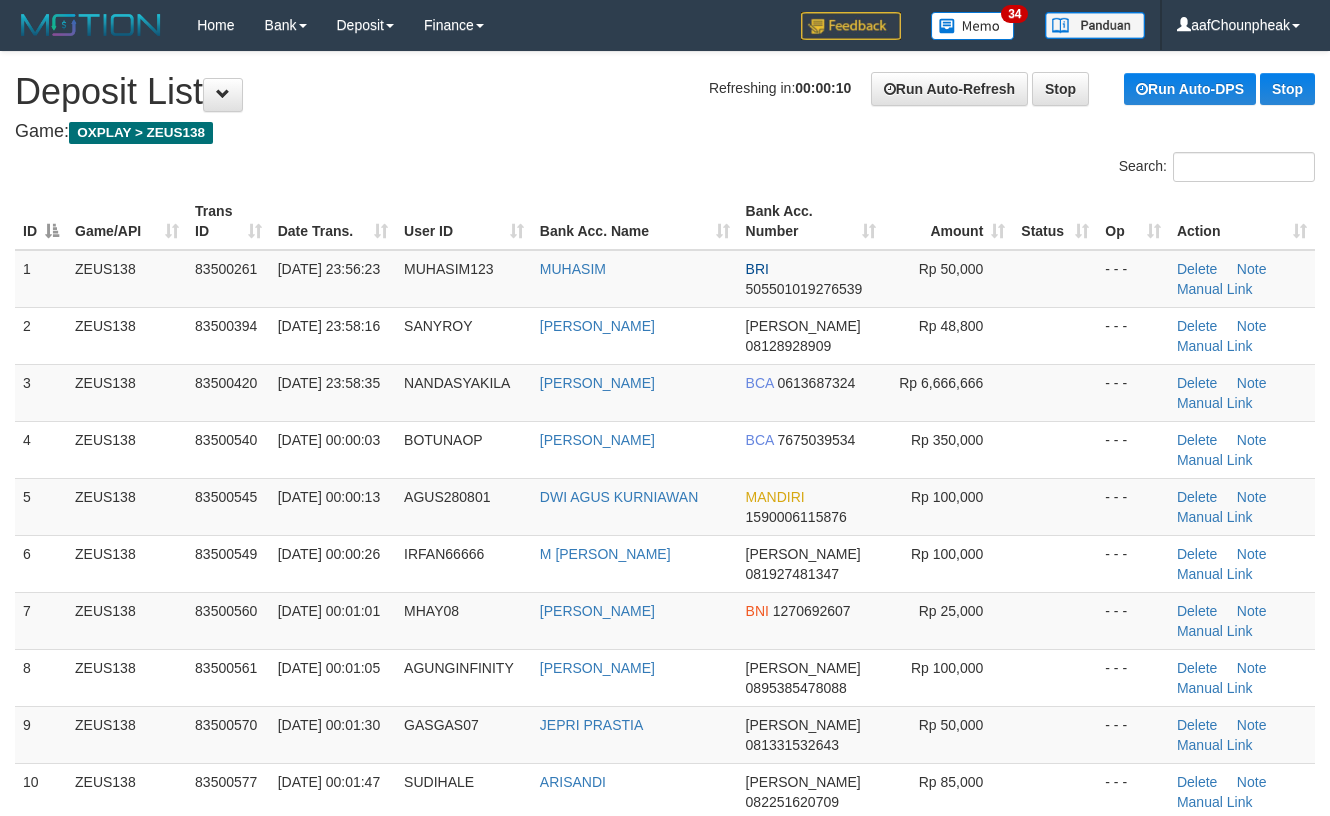 scroll, scrollTop: 490, scrollLeft: 0, axis: vertical 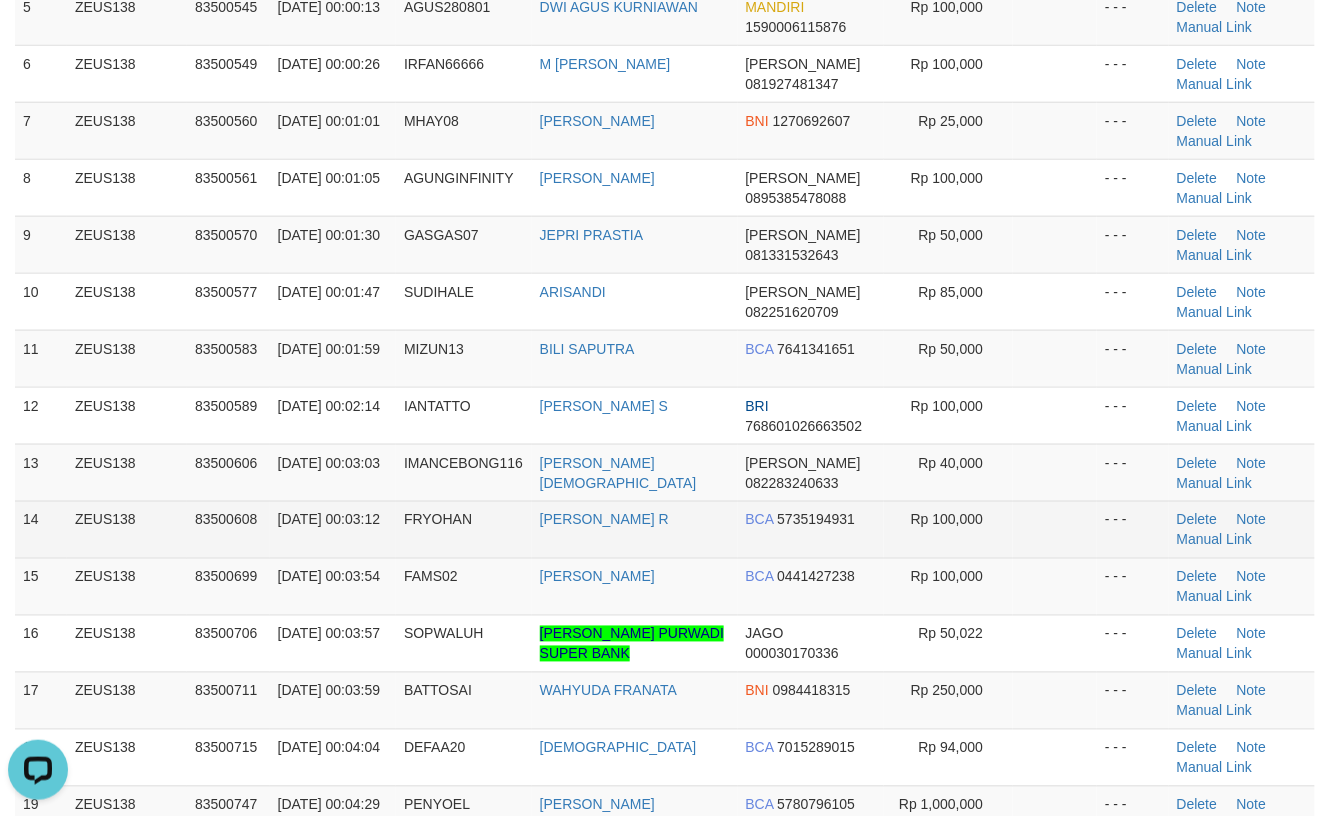 click on "- - -" at bounding box center (1133, 529) 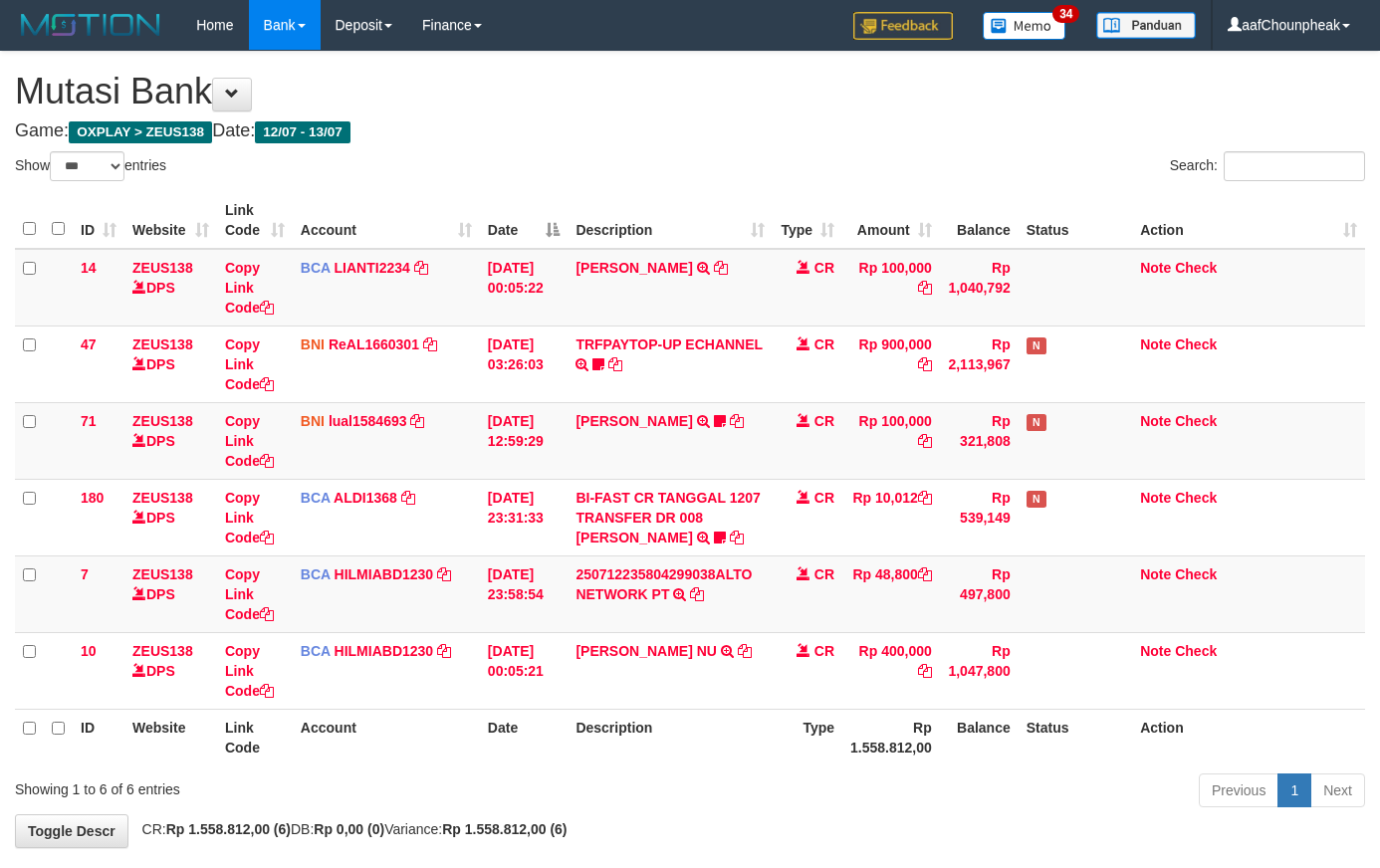 select on "***" 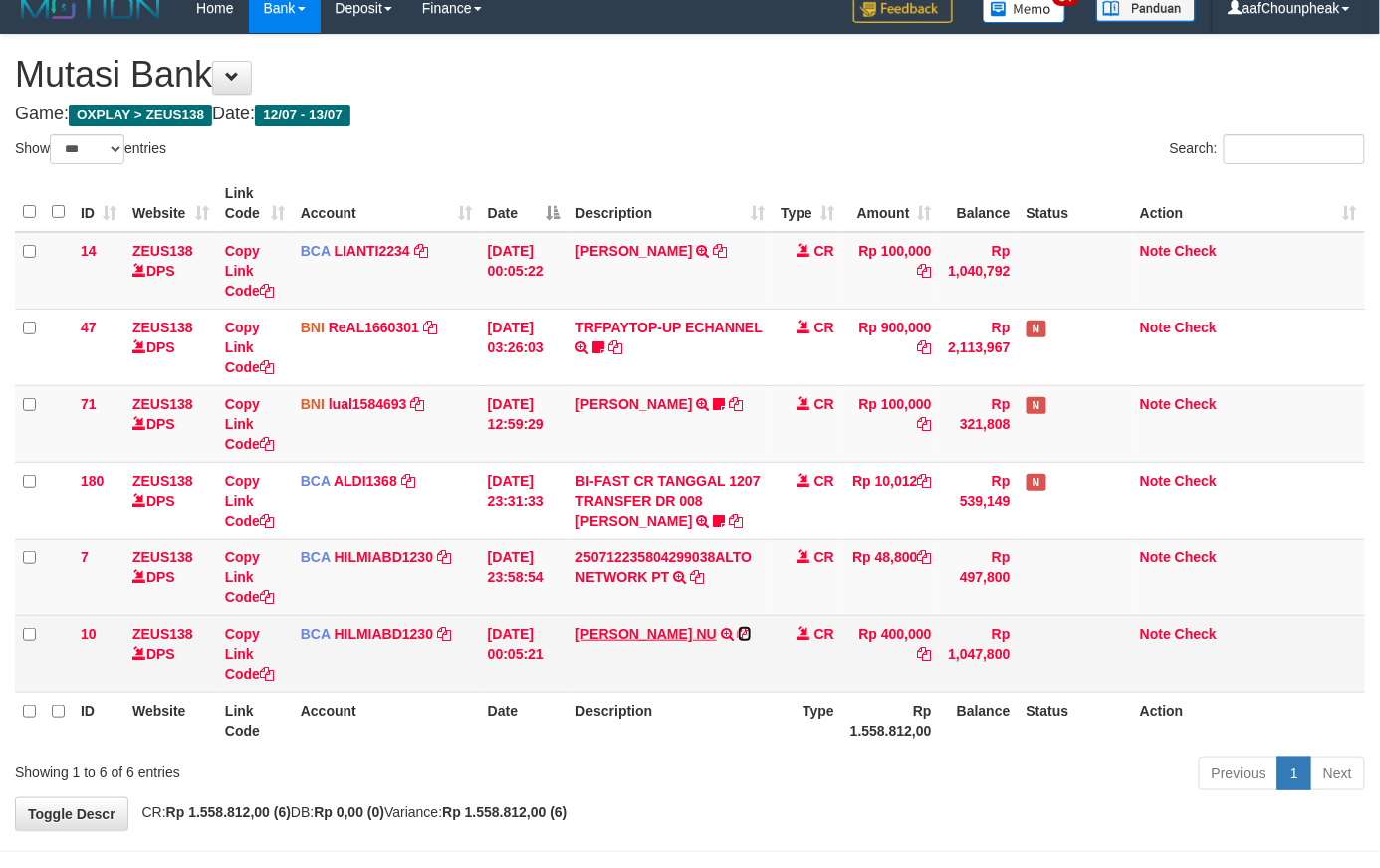 drag, startPoint x: 753, startPoint y: 633, endPoint x: 679, endPoint y: 634, distance: 74.00676 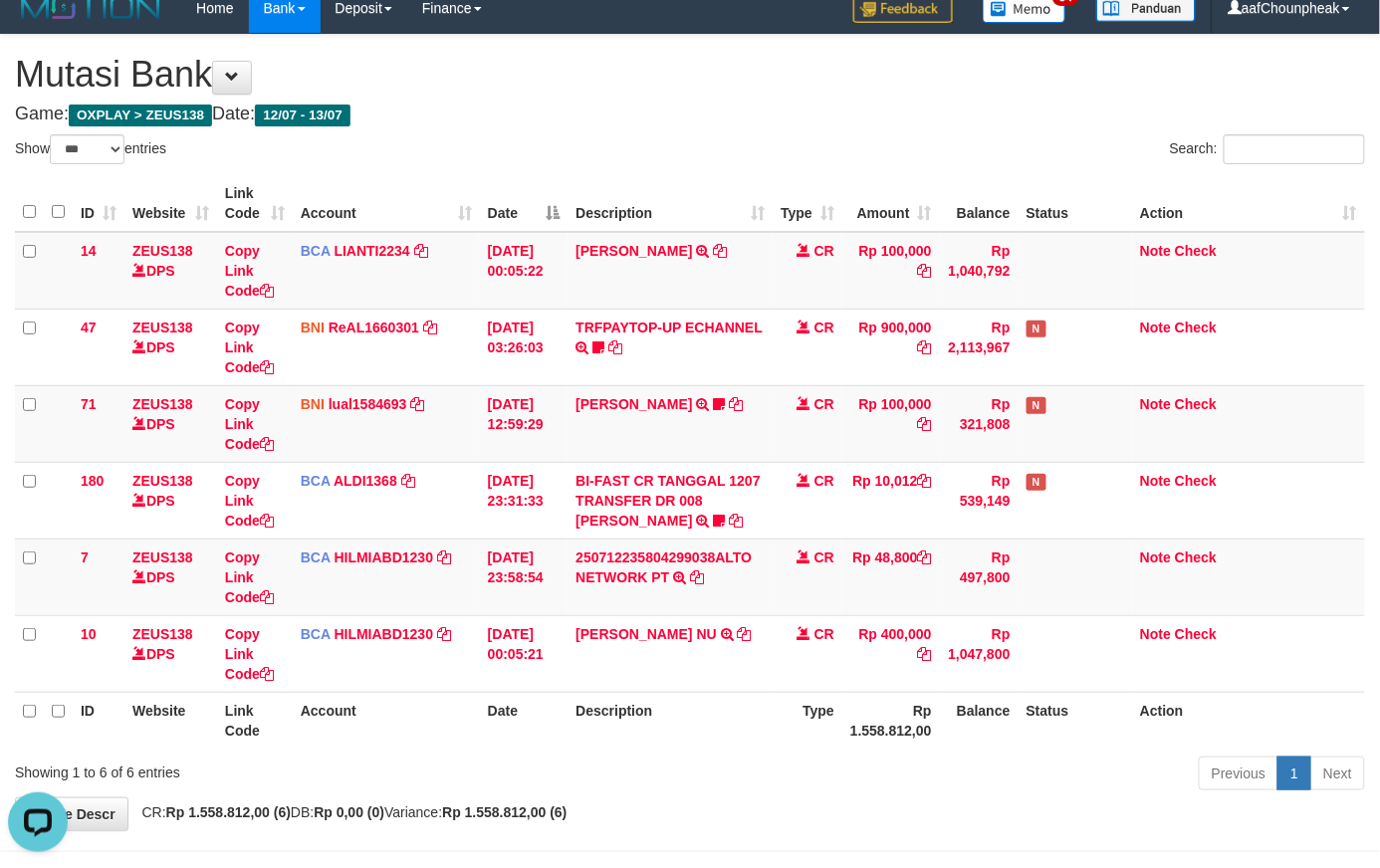 scroll, scrollTop: 0, scrollLeft: 0, axis: both 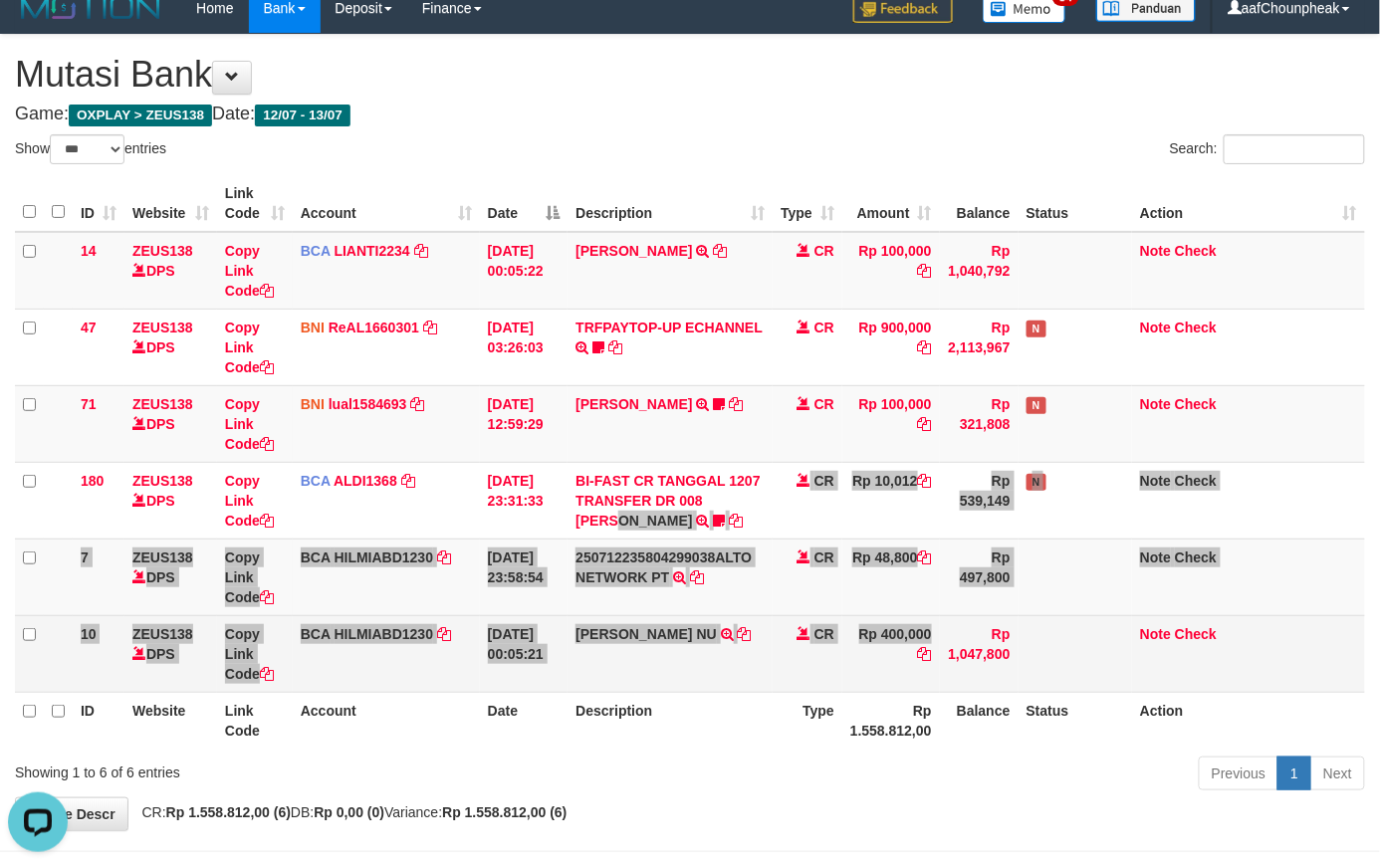 drag, startPoint x: 627, startPoint y: 534, endPoint x: 842, endPoint y: 671, distance: 254.9392 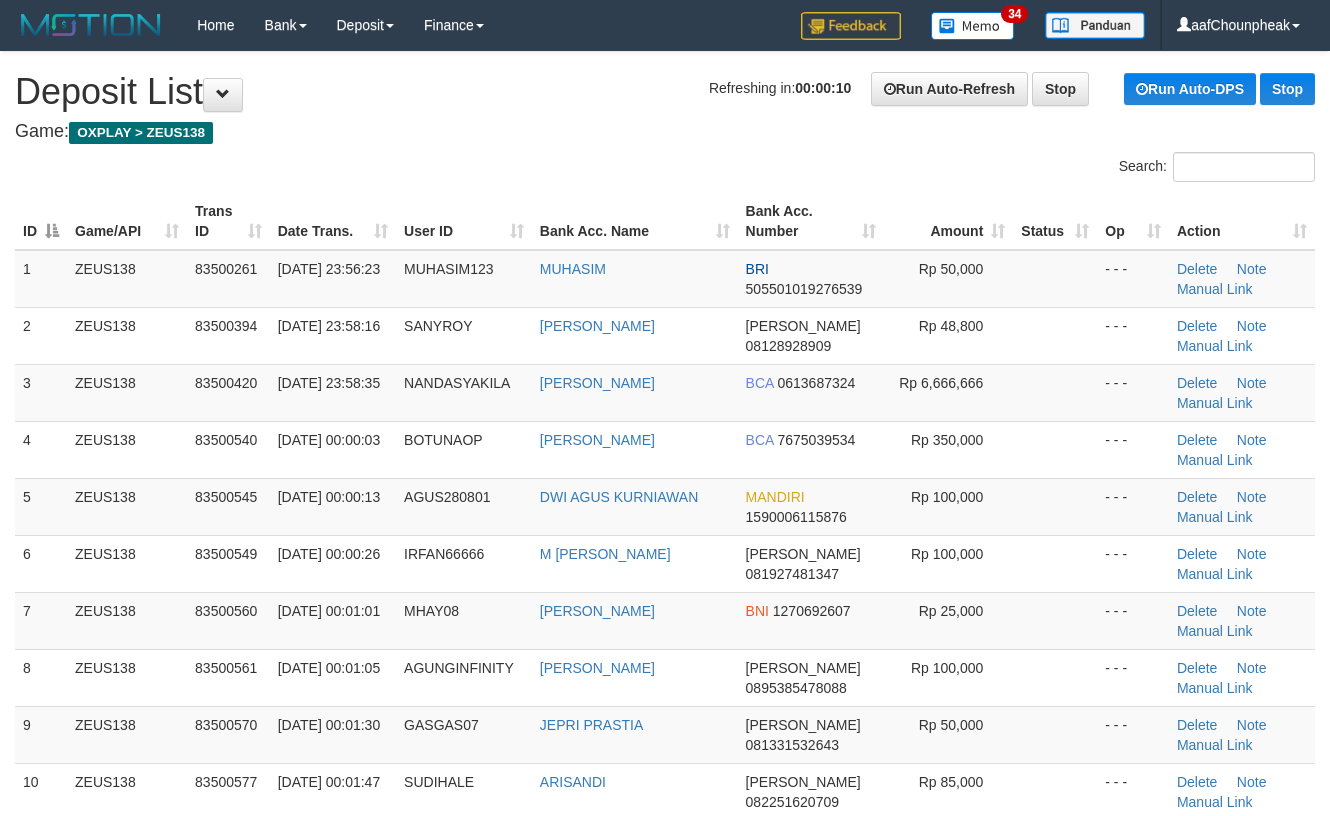 scroll, scrollTop: 490, scrollLeft: 0, axis: vertical 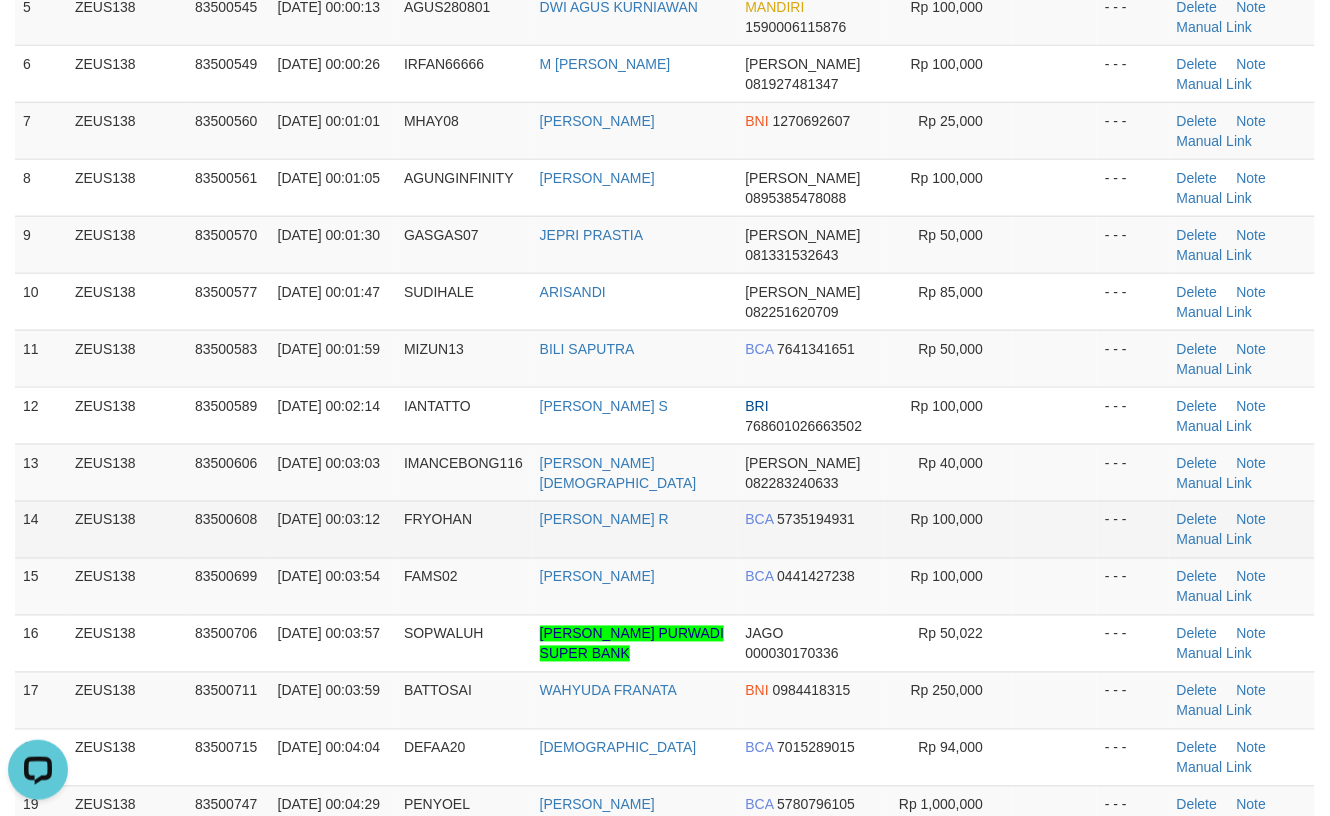 click on "Rp 100,000" at bounding box center [948, 529] 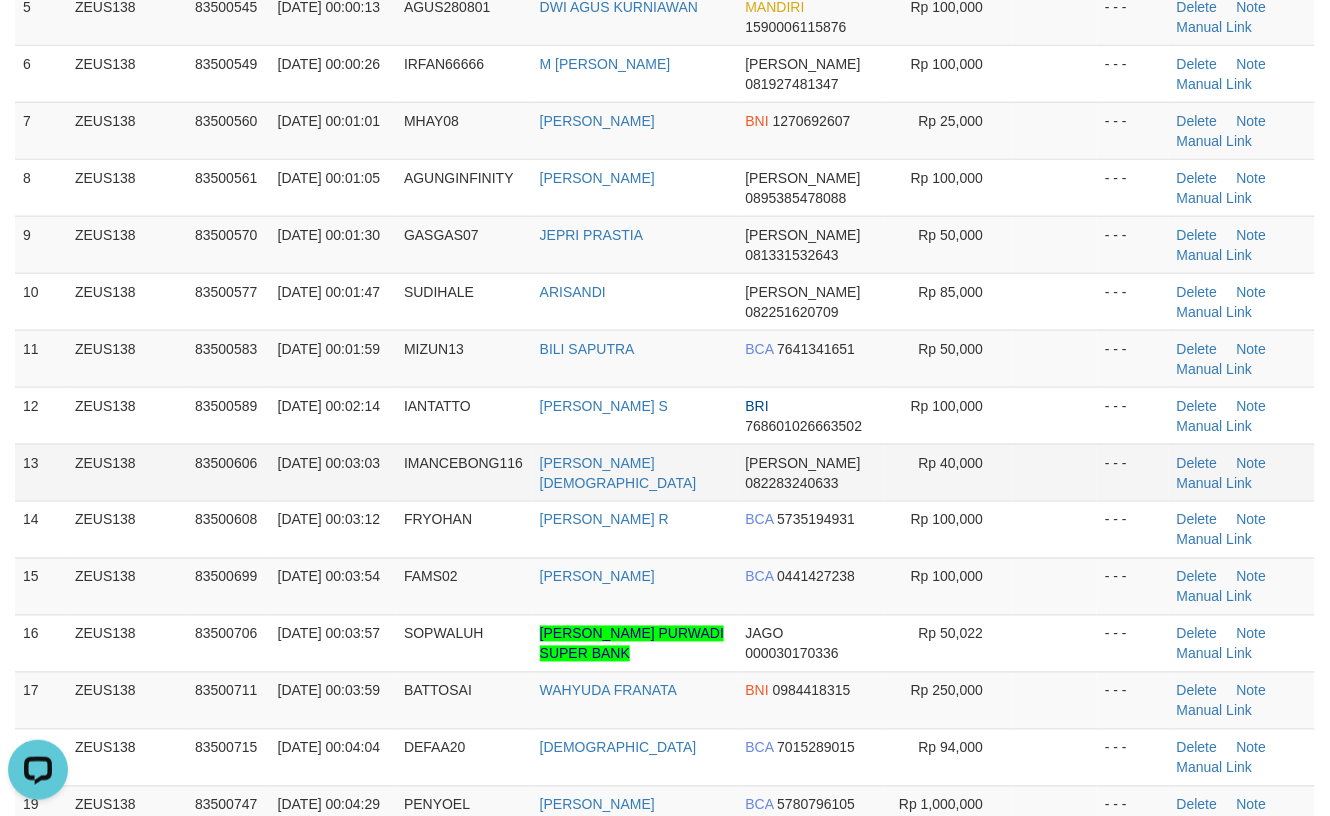 drag, startPoint x: 1009, startPoint y: 494, endPoint x: 1022, endPoint y: 494, distance: 13 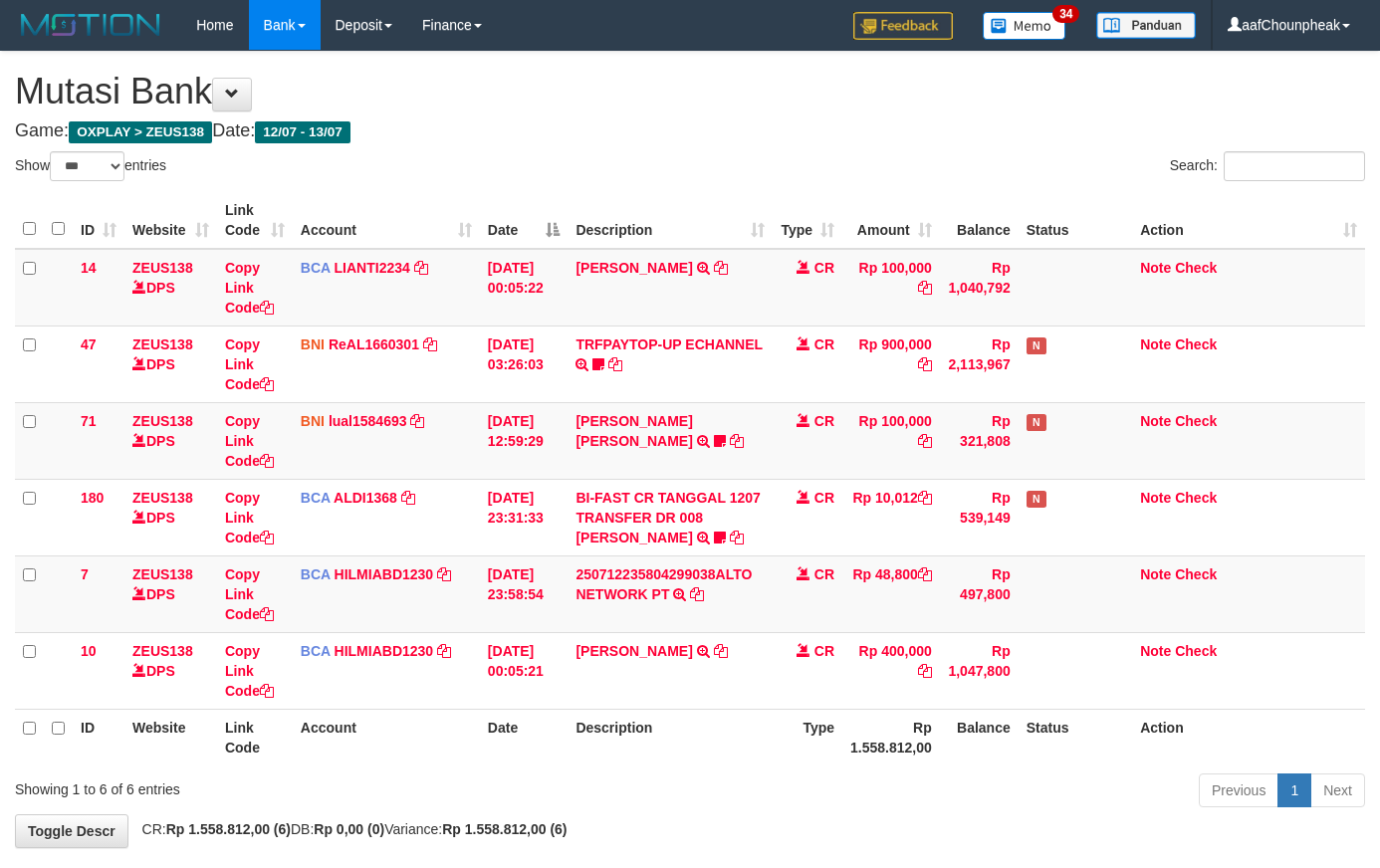 select on "***" 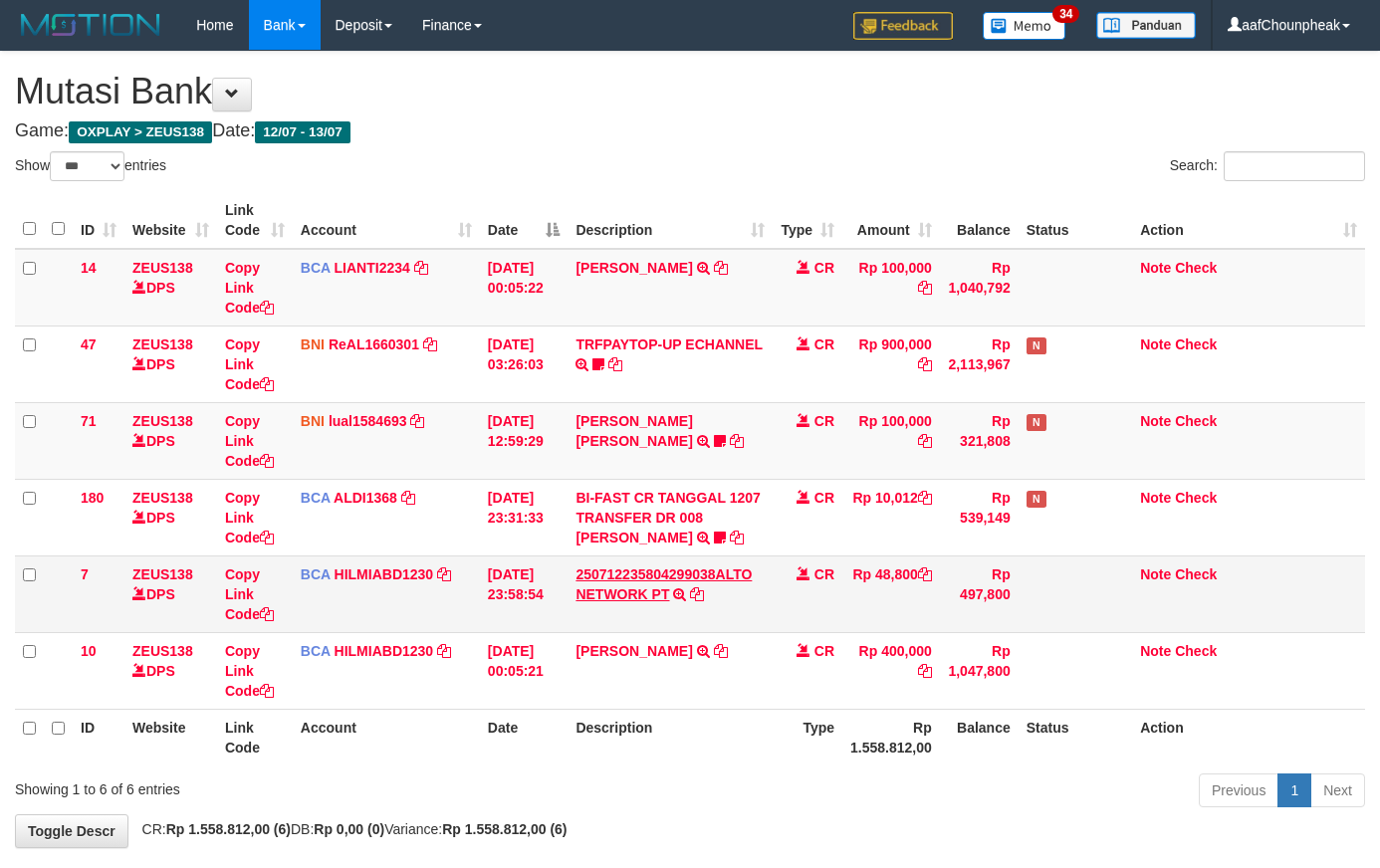 scroll, scrollTop: 17, scrollLeft: 0, axis: vertical 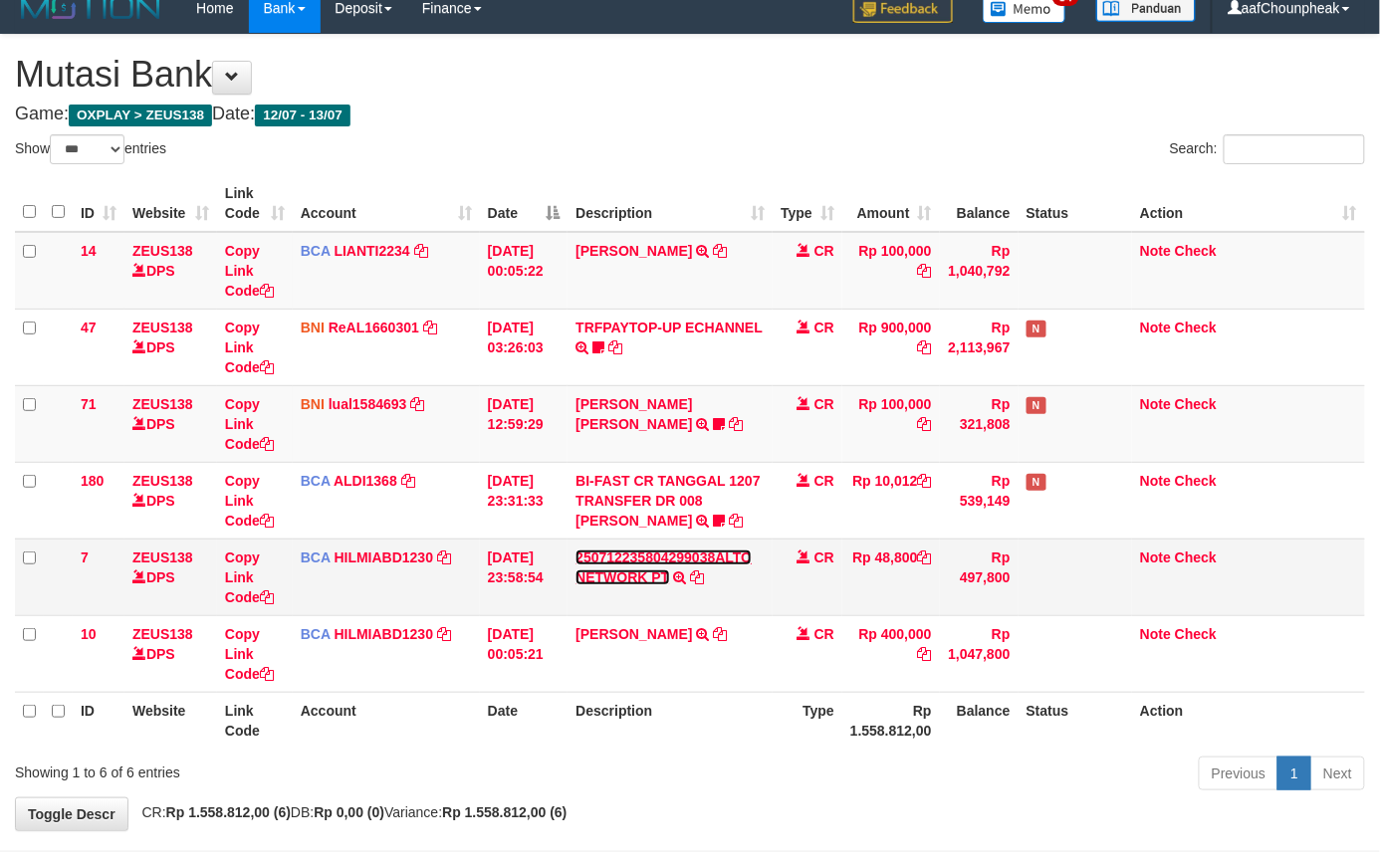 click on "250712235804299038ALTO NETWORK PT" at bounding box center [663, 567] 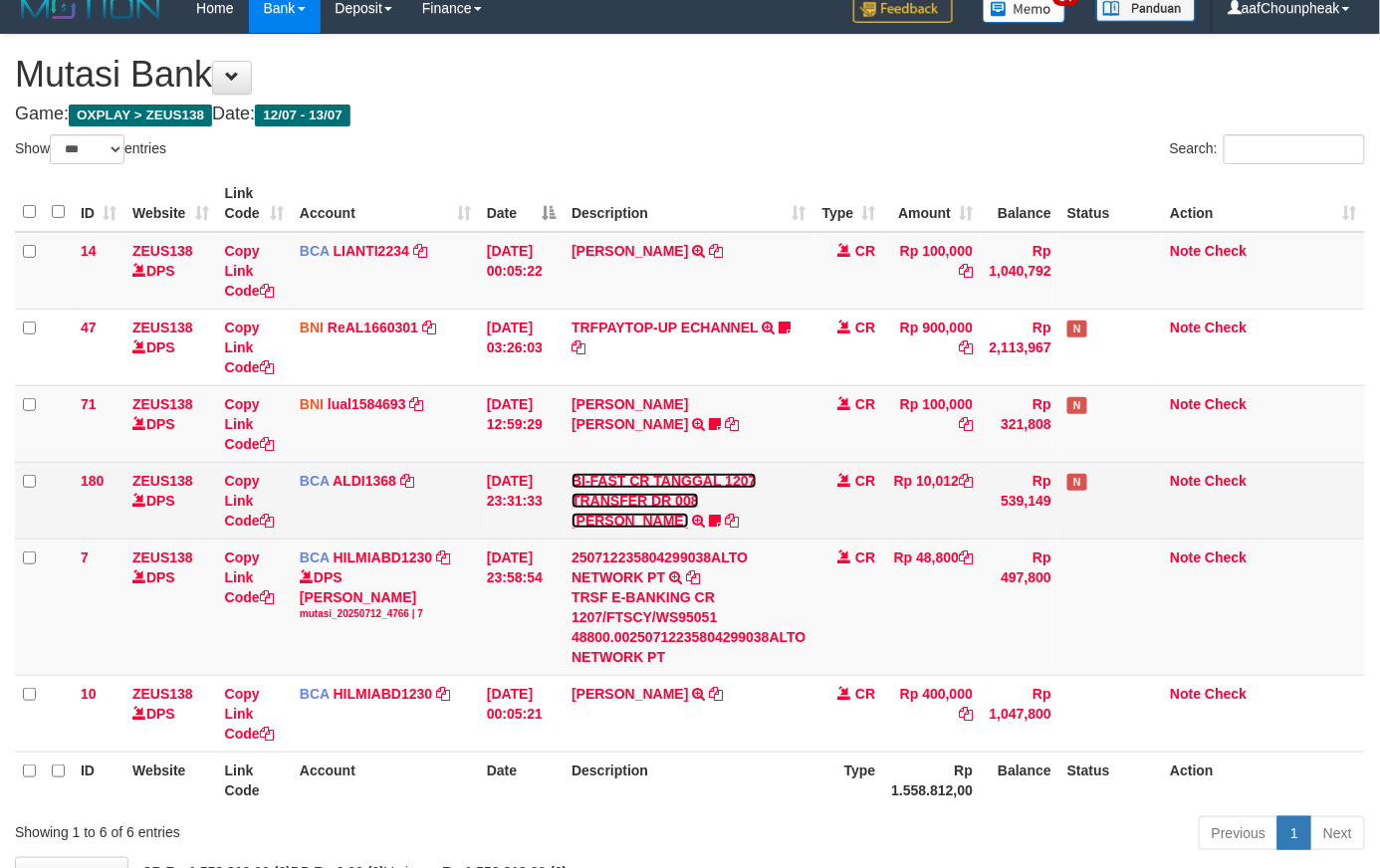click on "BI-FAST CR TANGGAL 1207 TRANSFER DR 008 MOHAMAD ALDI" at bounding box center (663, 501) 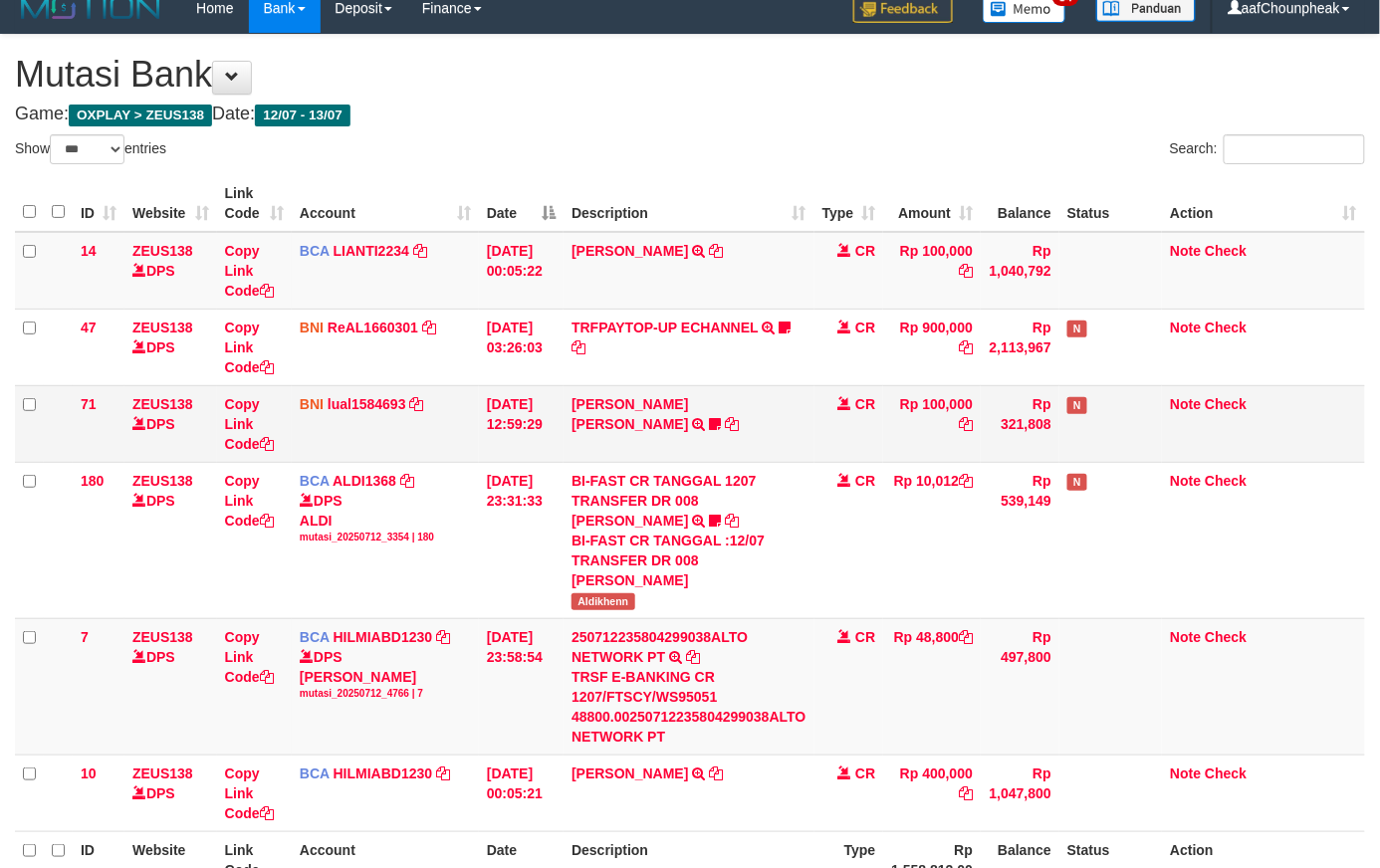 click on "MUHAMMAD IQBAL FARHAN            TRF/PAY/TOP-UP ECHANNEL MUHAMMAD IQBAL FARHAN    BUBU1010EDC1X24JAM" at bounding box center (688, 423) 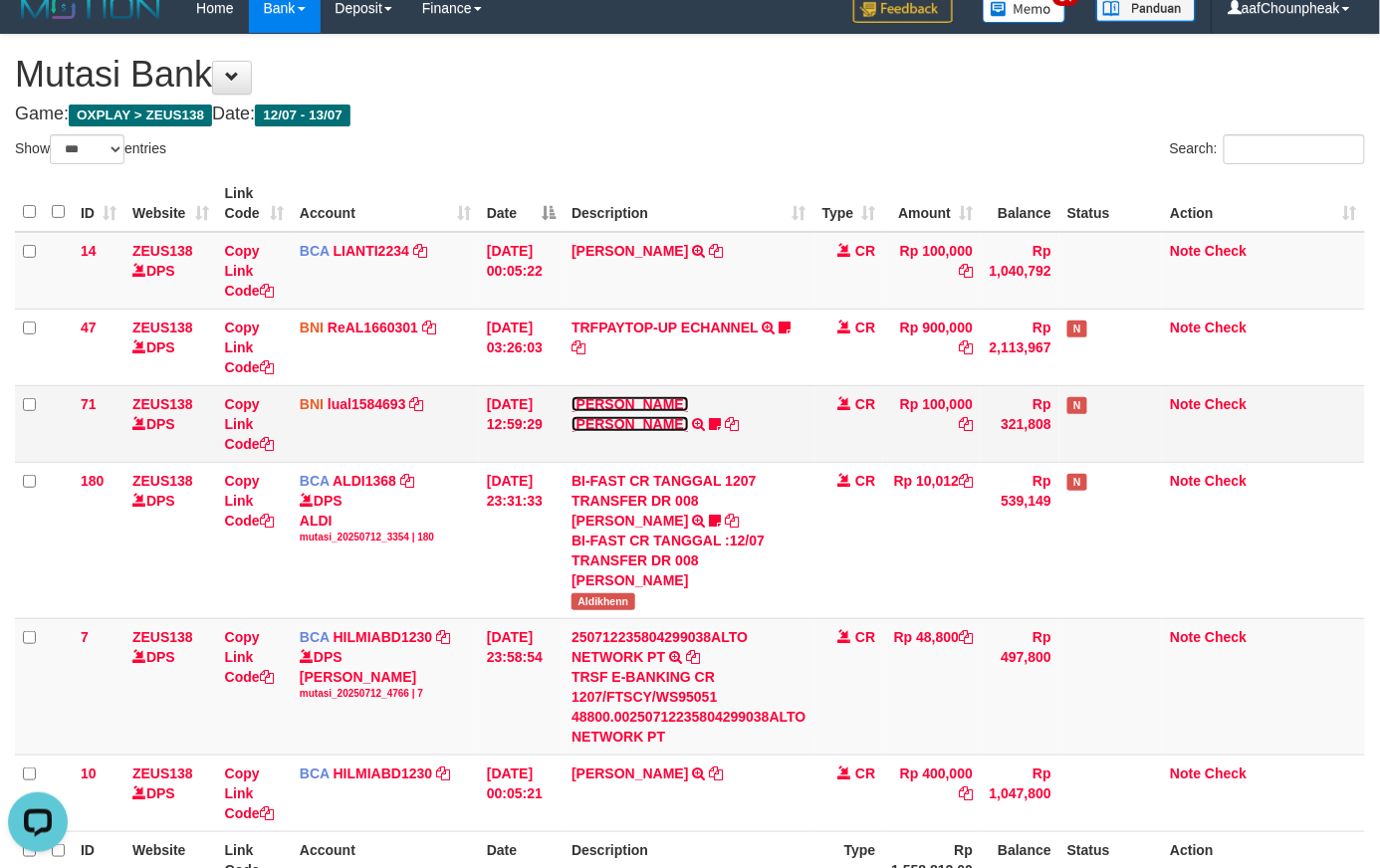 scroll, scrollTop: 0, scrollLeft: 0, axis: both 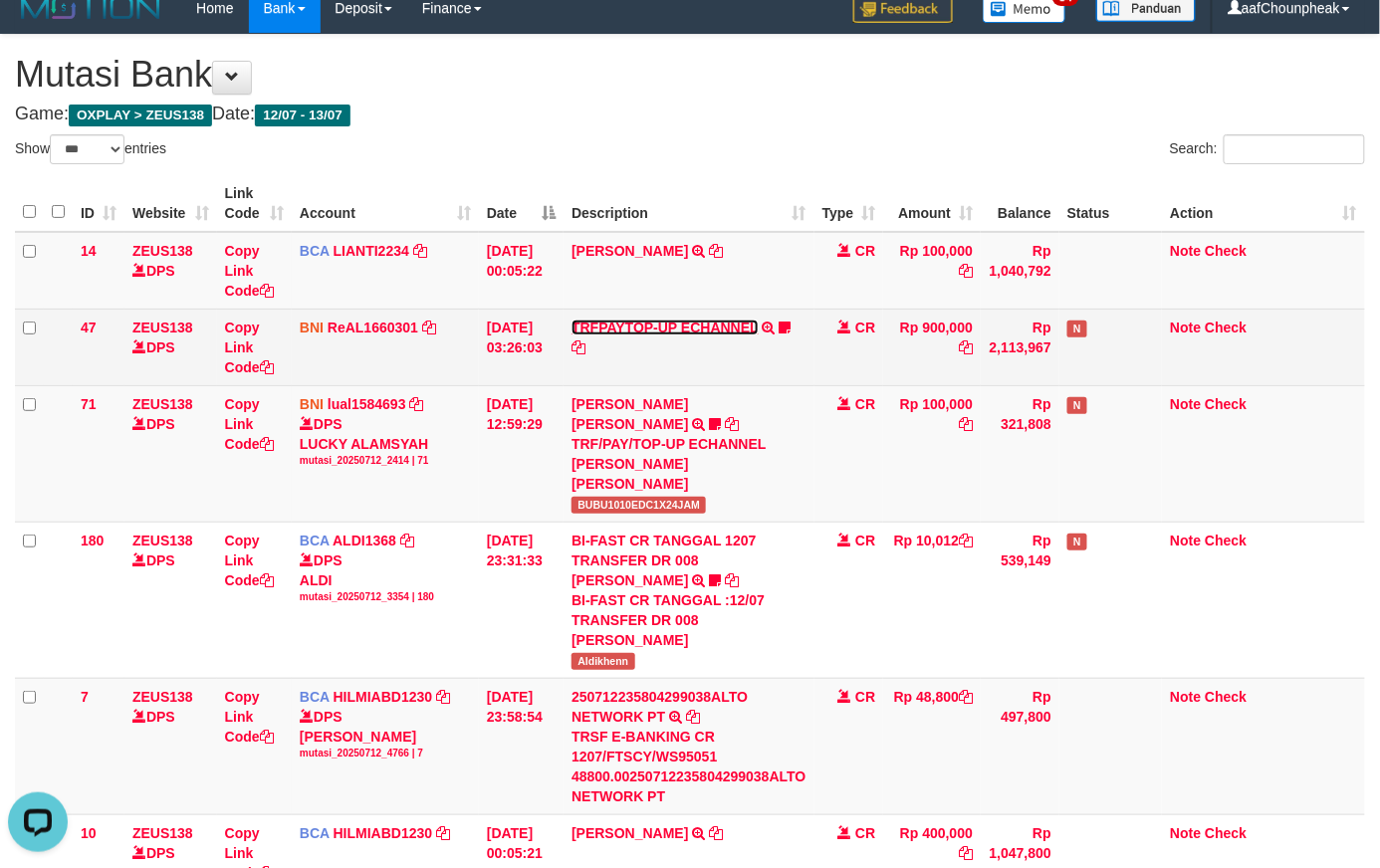 click on "TRFPAYTOP-UP ECHANNEL" at bounding box center (664, 327) 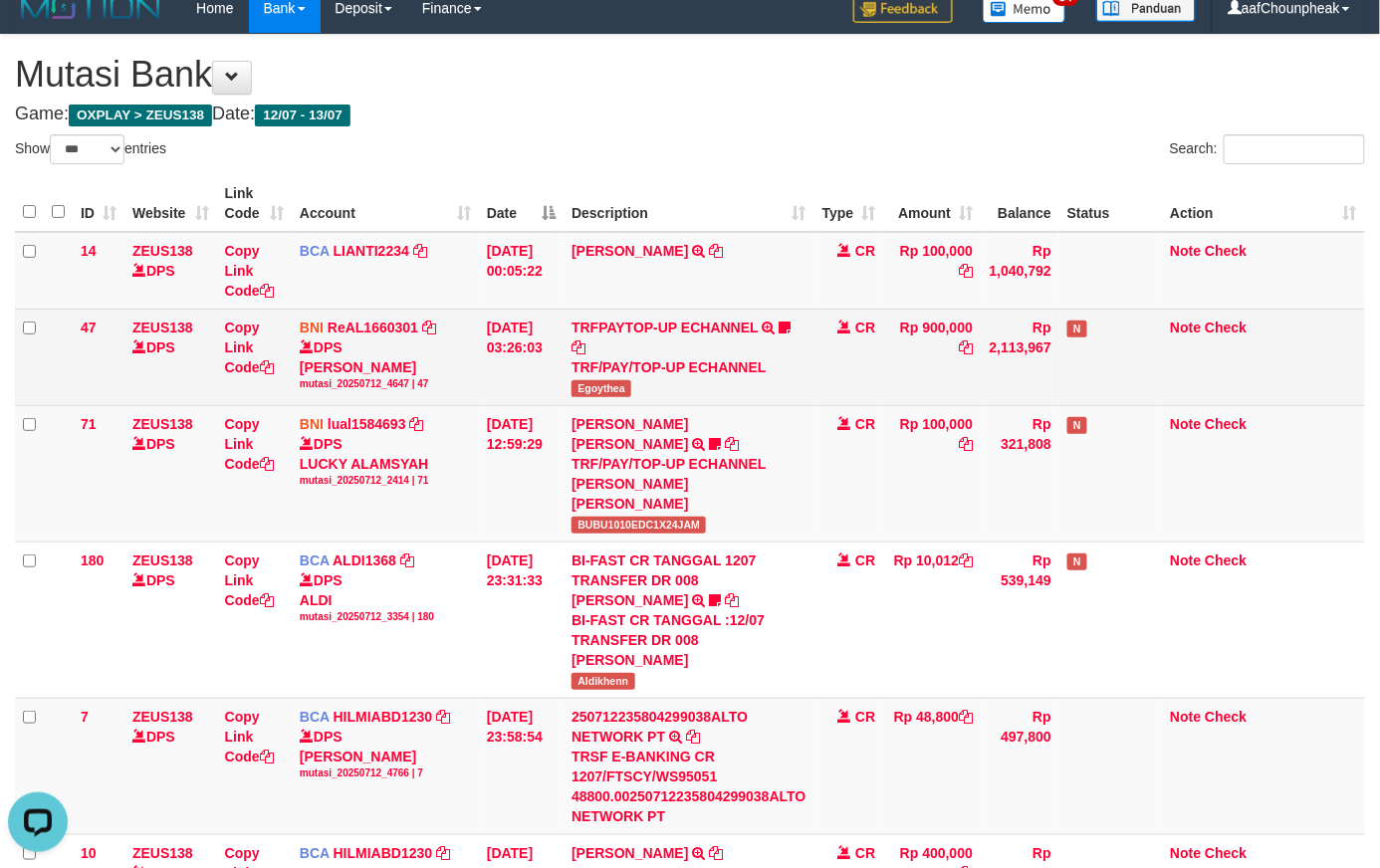 click on "Egoythea" at bounding box center [601, 388] 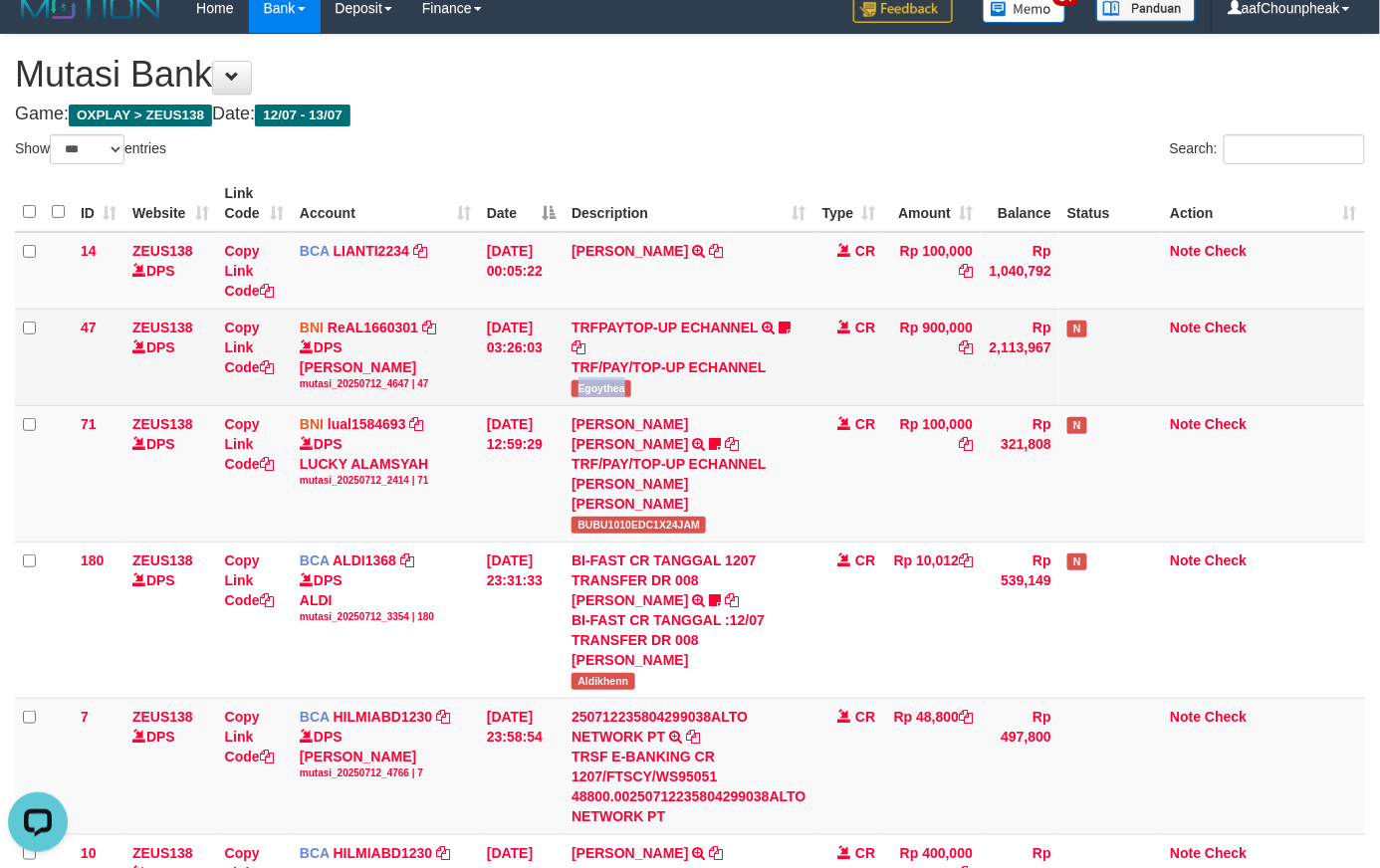 click on "Egoythea" at bounding box center [601, 388] 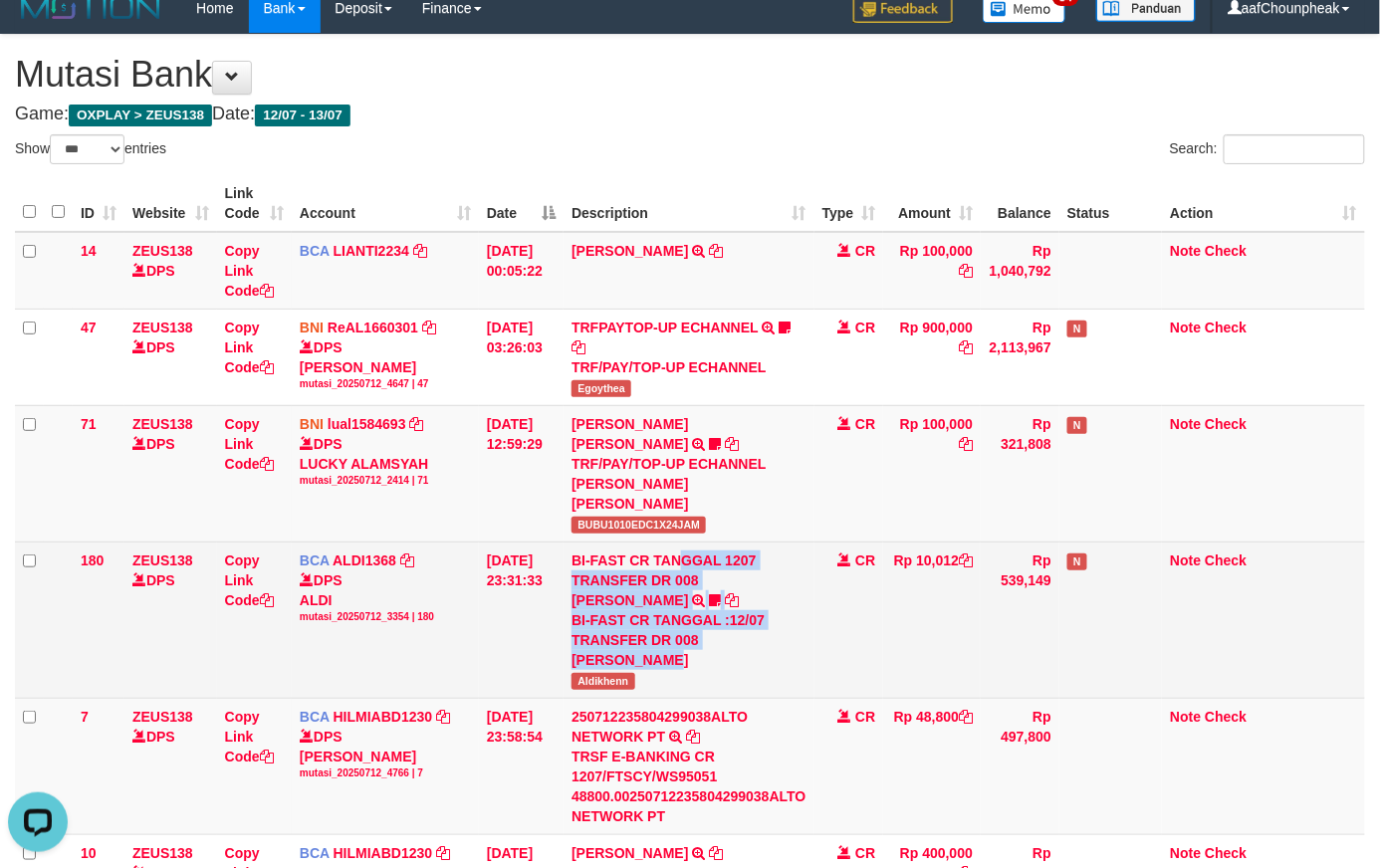 drag, startPoint x: 770, startPoint y: 627, endPoint x: 770, endPoint y: 638, distance: 11 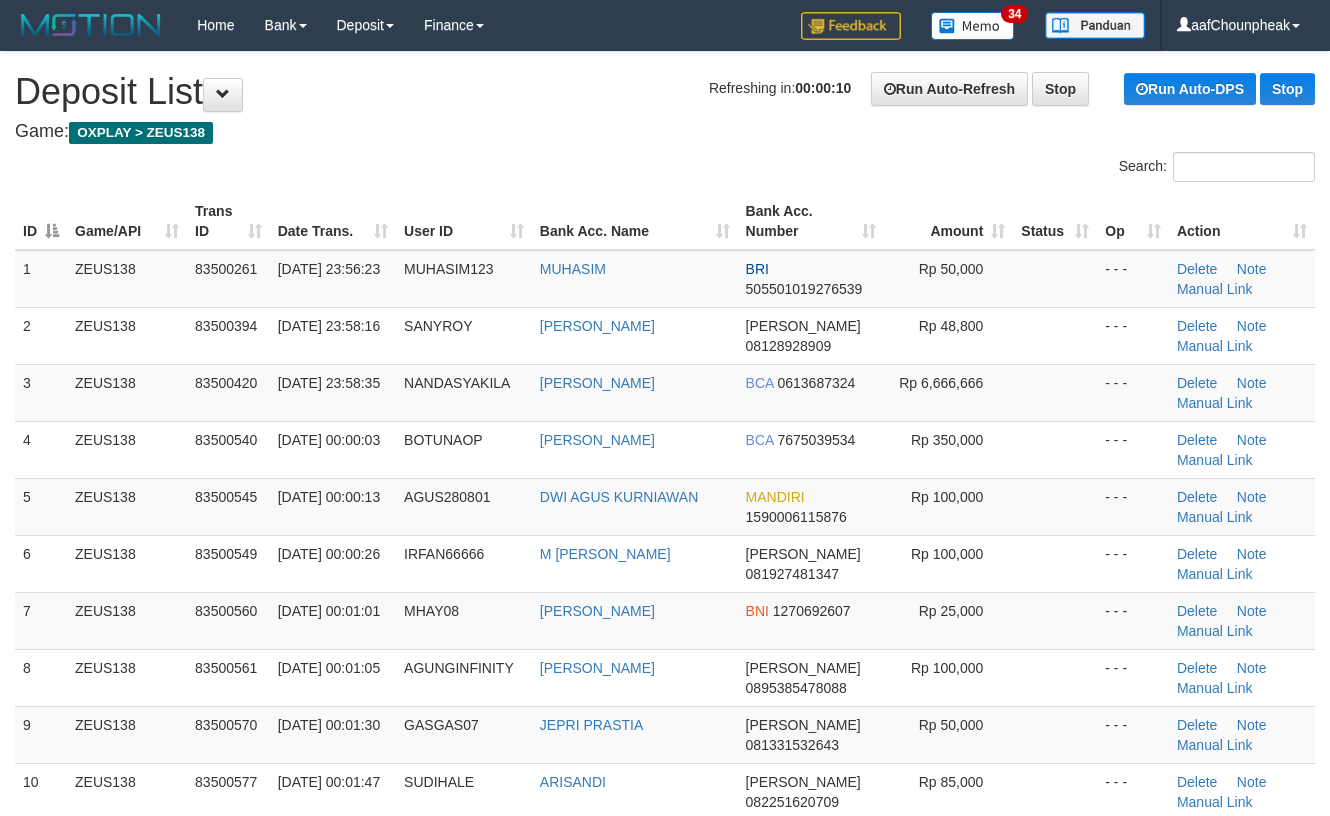 scroll, scrollTop: 490, scrollLeft: 0, axis: vertical 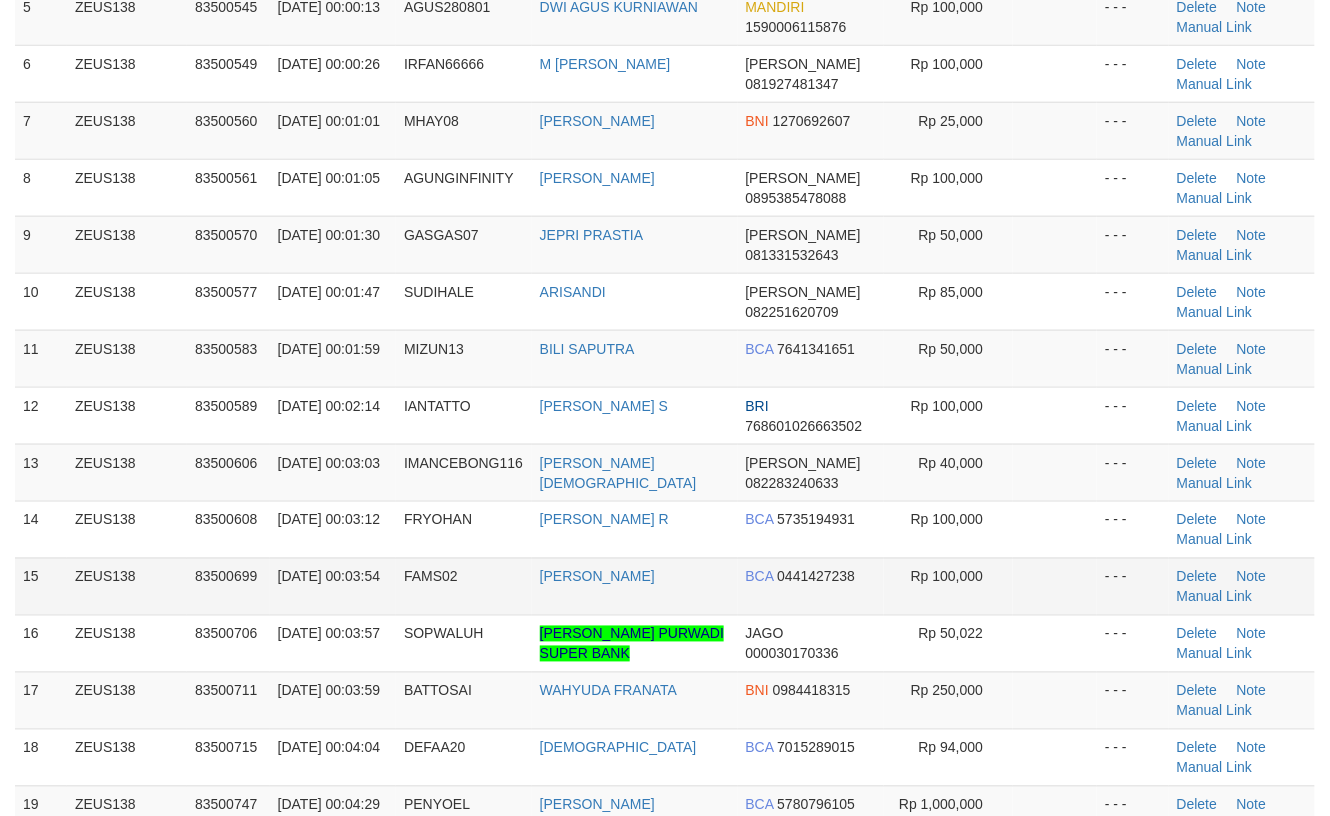 drag, startPoint x: 832, startPoint y: 577, endPoint x: 896, endPoint y: 604, distance: 69.46222 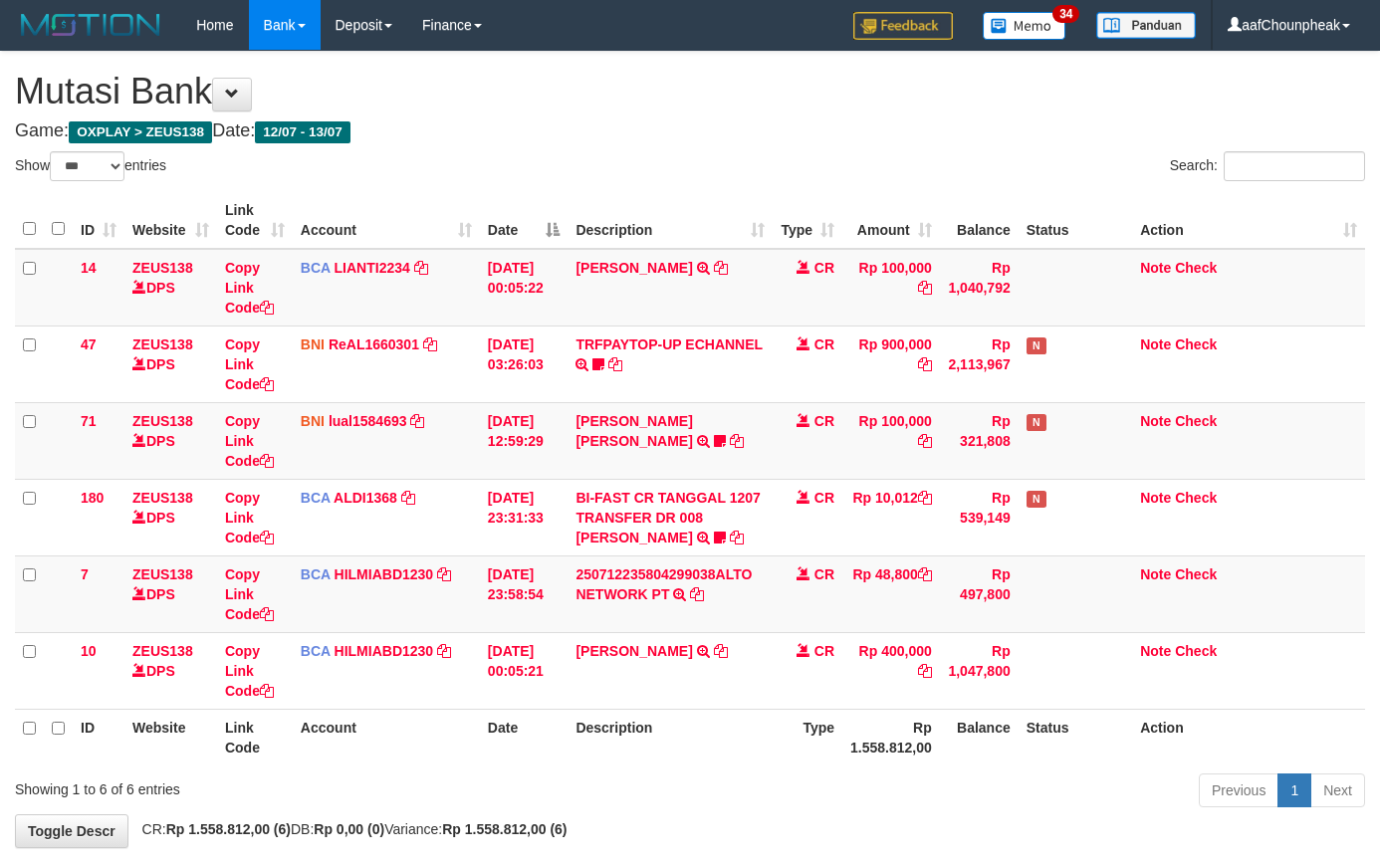 select on "***" 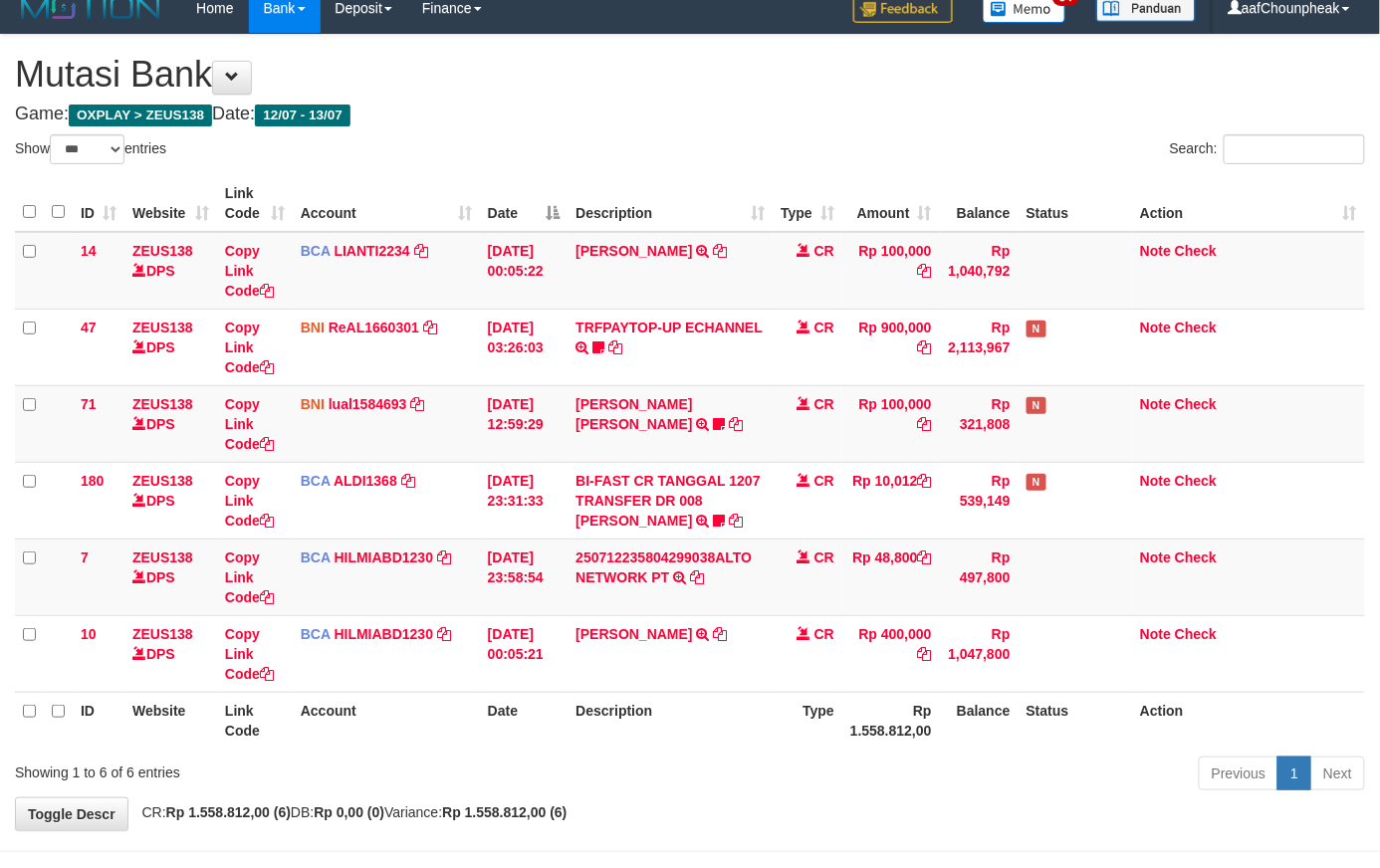 click on "Description" at bounding box center [670, 720] 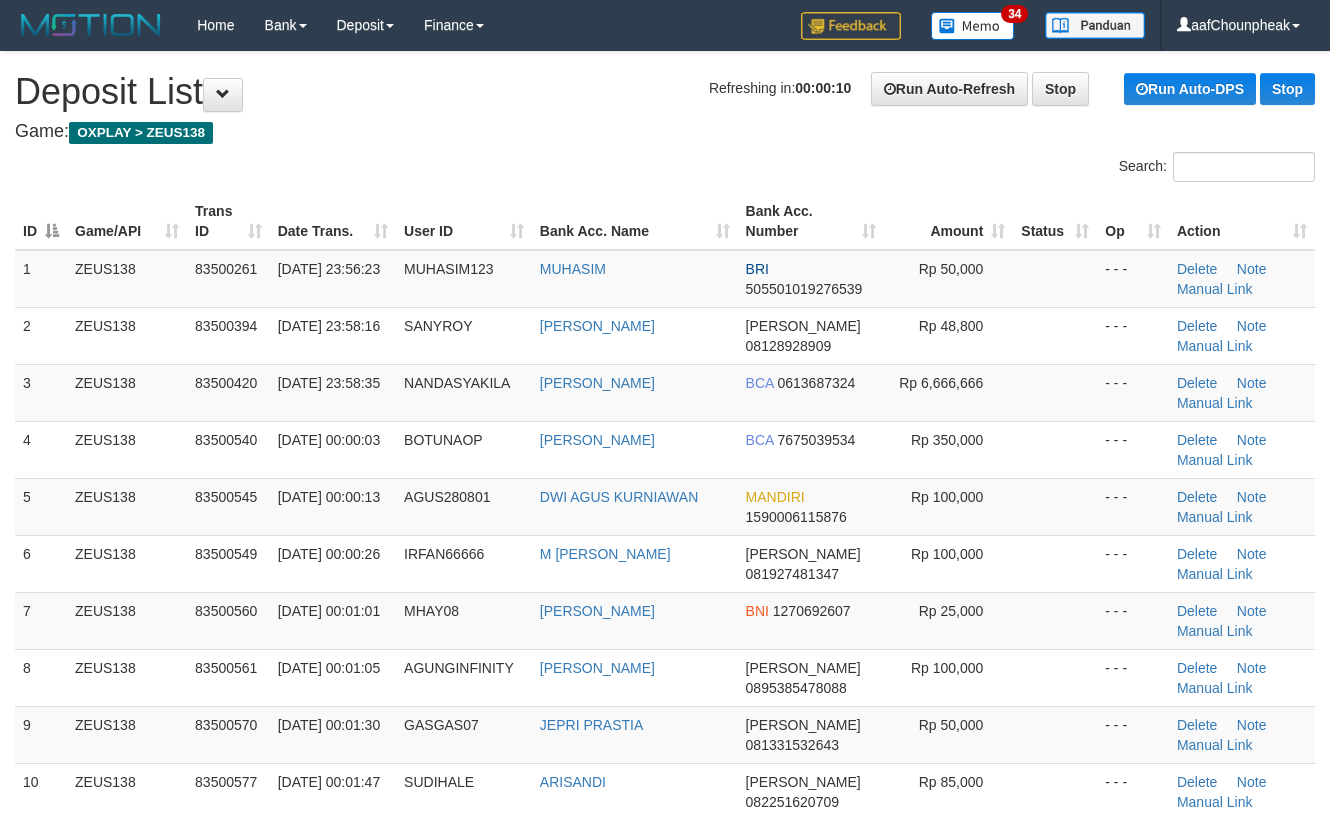 scroll, scrollTop: 490, scrollLeft: 0, axis: vertical 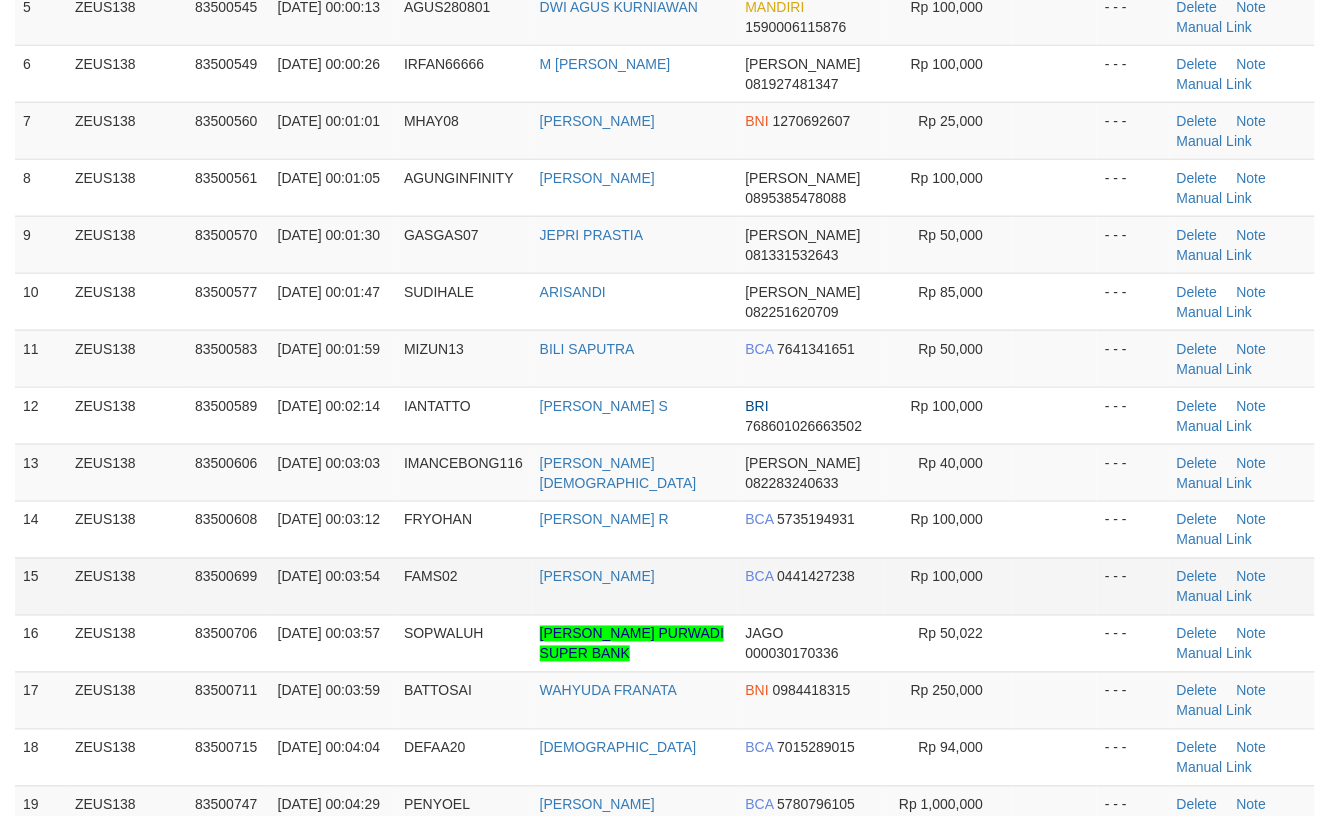 click on "BCA
0441427238" at bounding box center (811, 586) 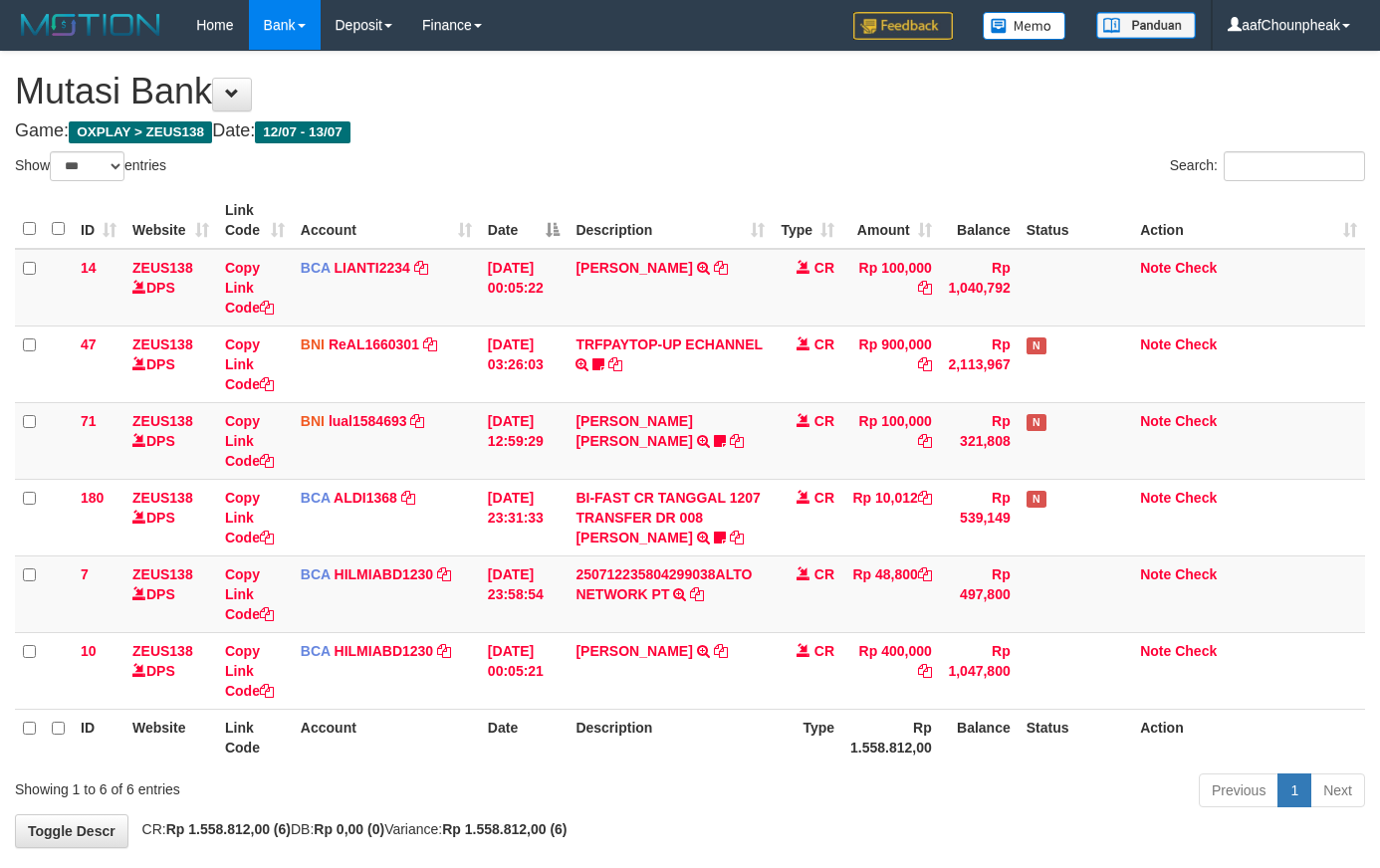 select on "***" 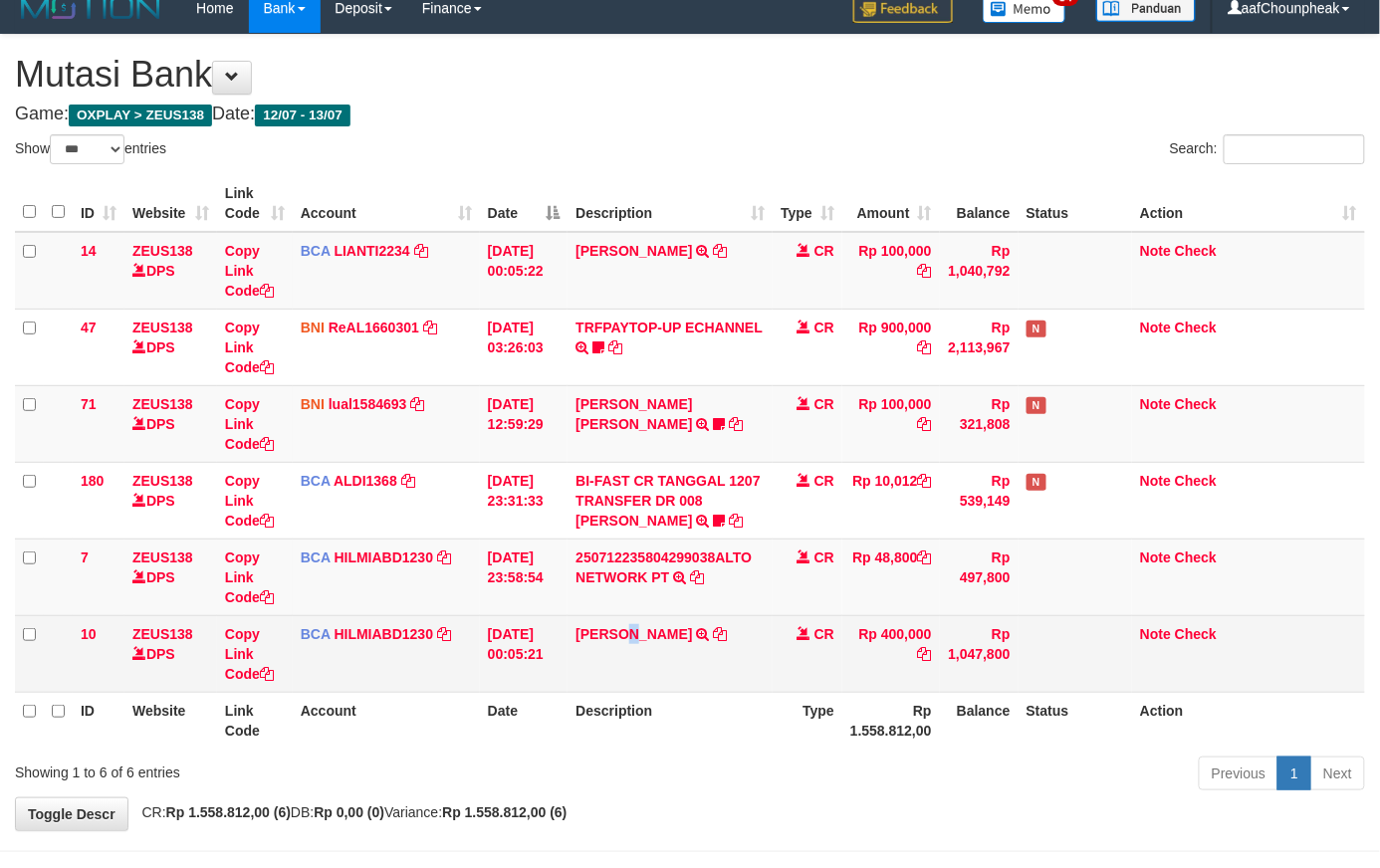 click on "YOSEP CHRISTIAN NU         TRSF E-BANKING CR 1307/FTSCY/WS95031
400000.00YOSEP CHRISTIAN NU" at bounding box center [670, 653] 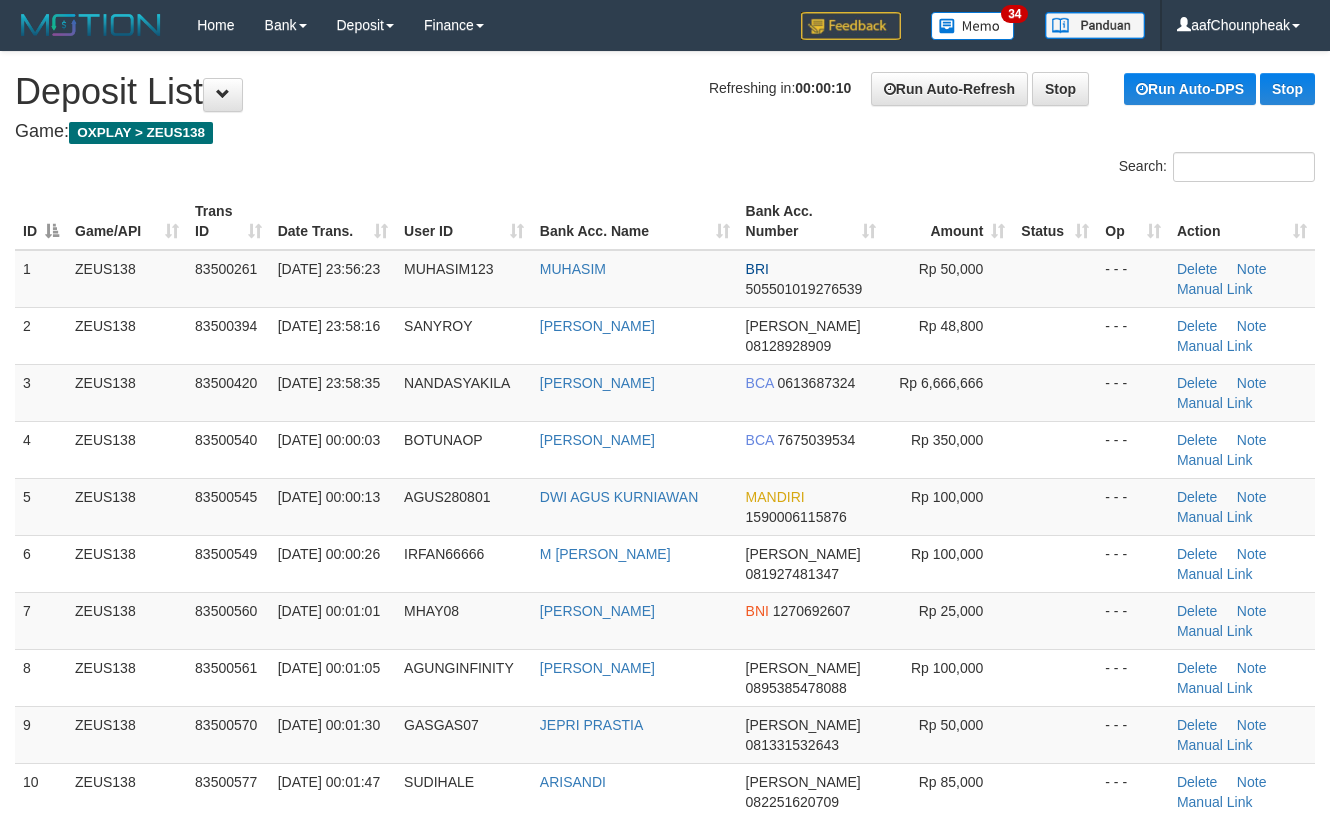 scroll, scrollTop: 490, scrollLeft: 0, axis: vertical 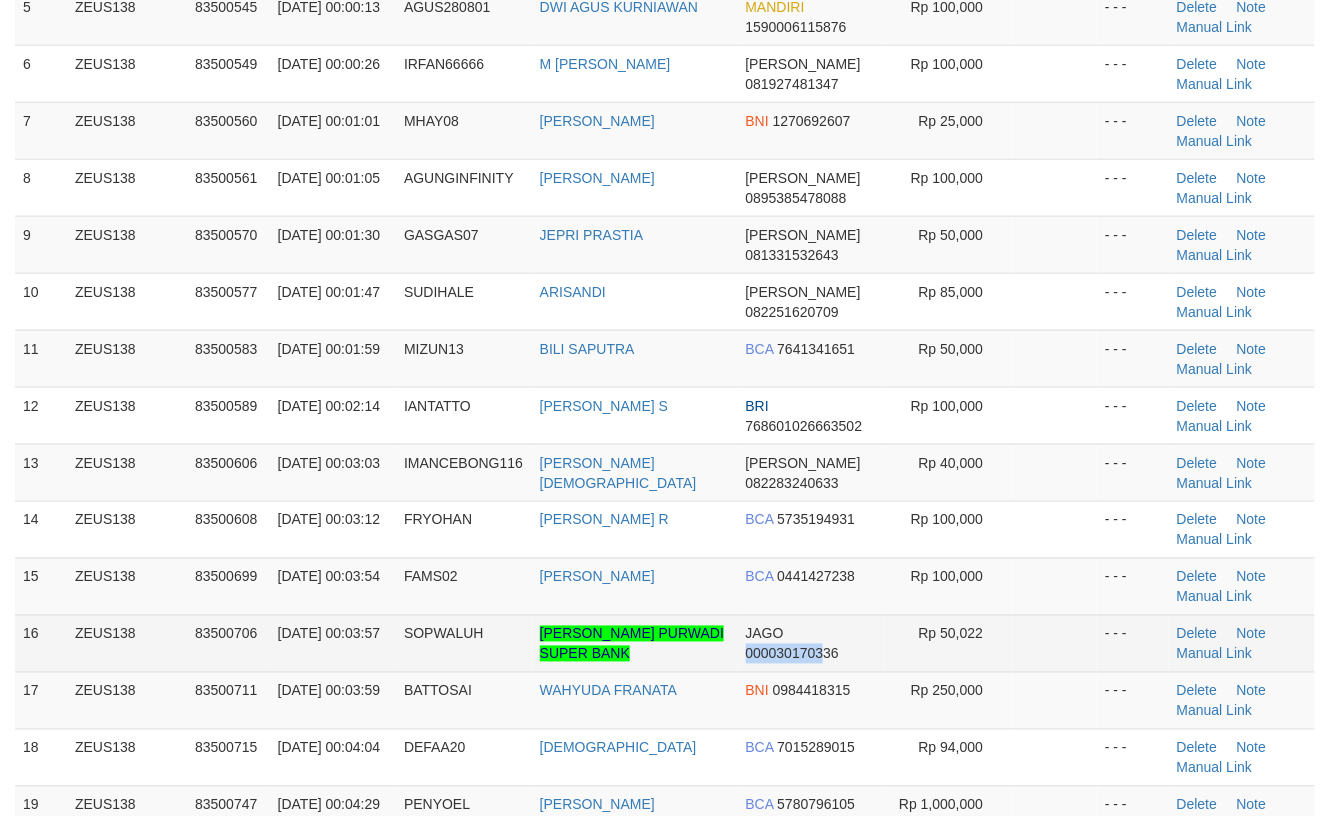 click on "JAGO
000030170336" at bounding box center [811, 643] 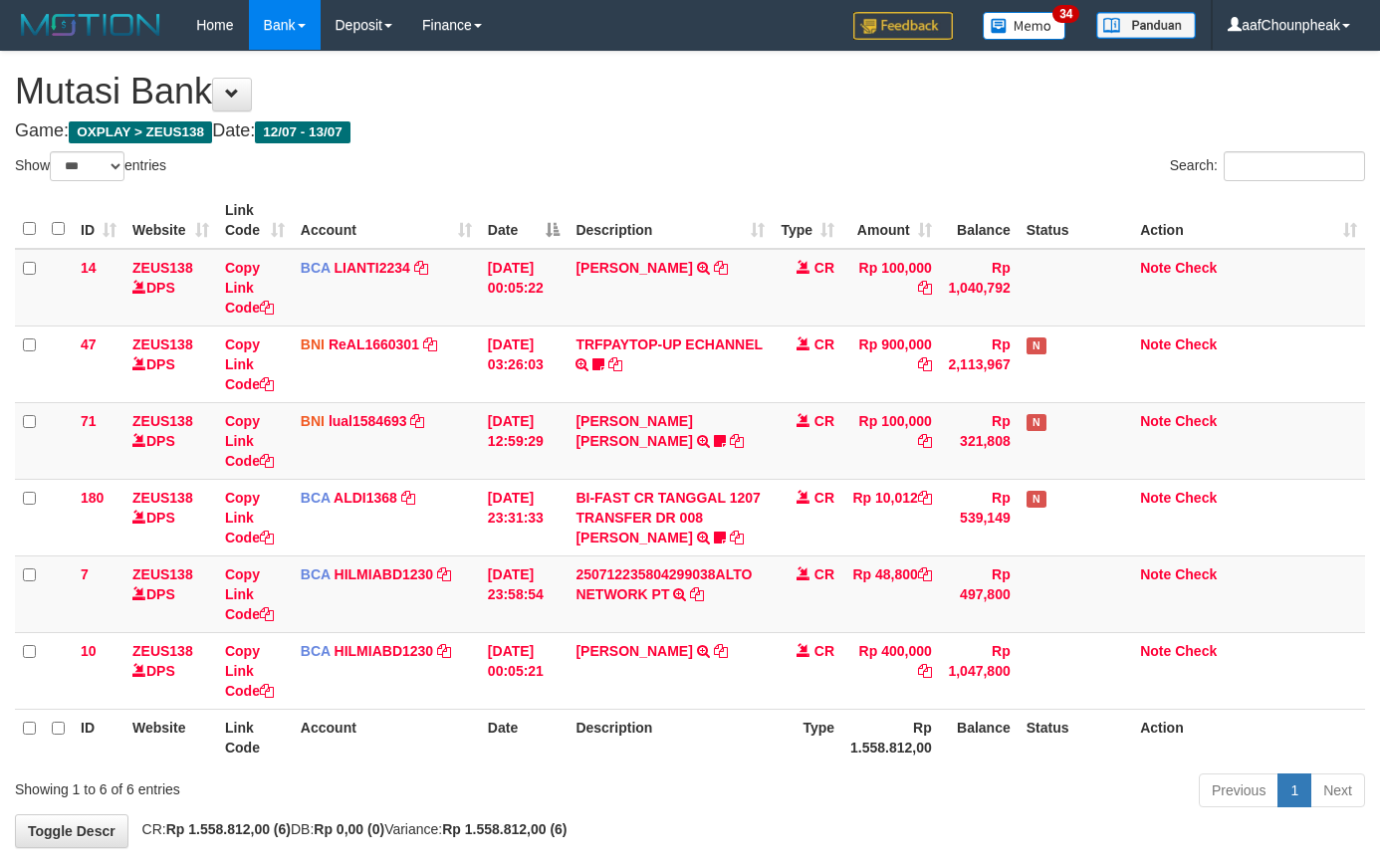 select on "***" 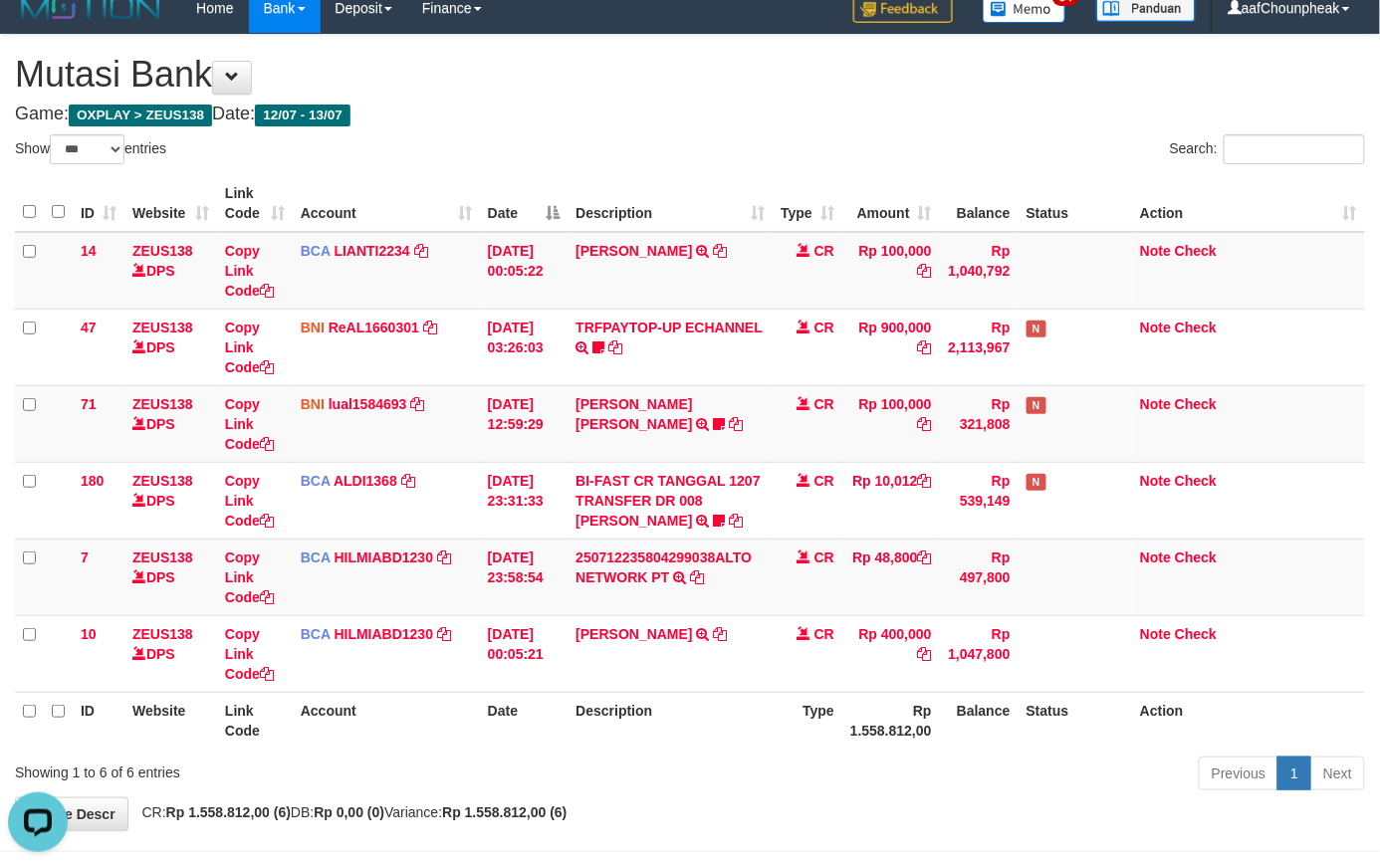 scroll, scrollTop: 0, scrollLeft: 0, axis: both 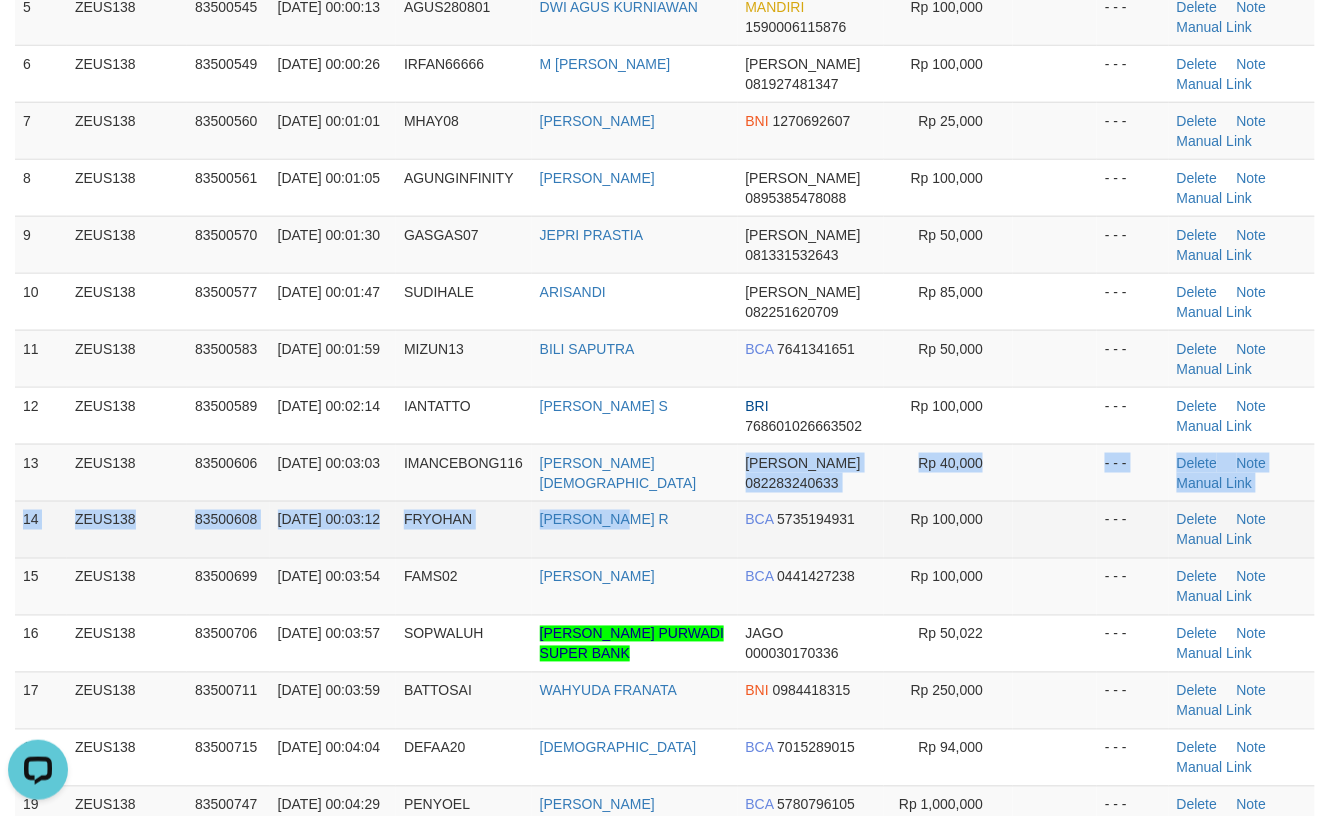 drag, startPoint x: 625, startPoint y: 486, endPoint x: 630, endPoint y: 505, distance: 19.646883 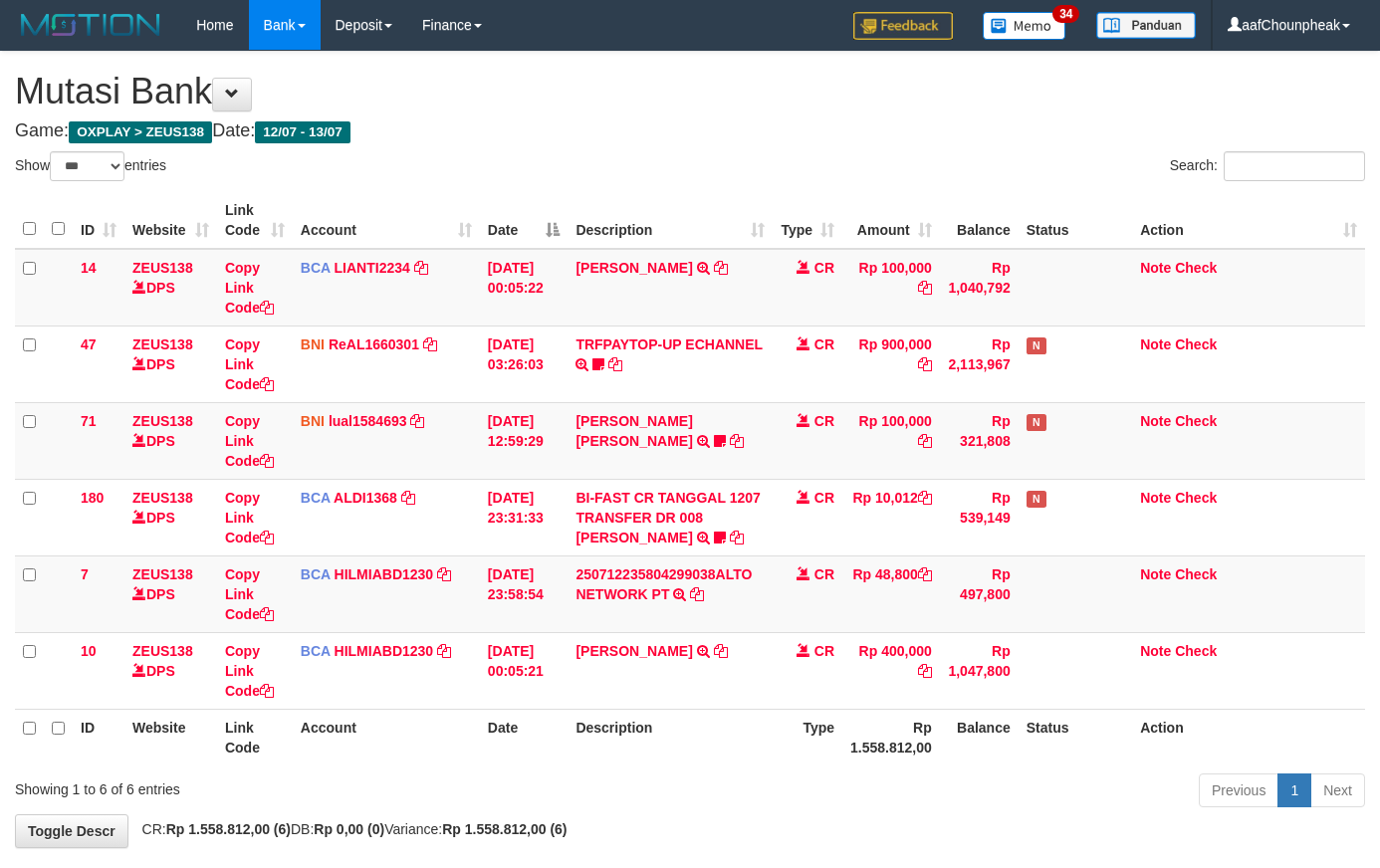 select on "***" 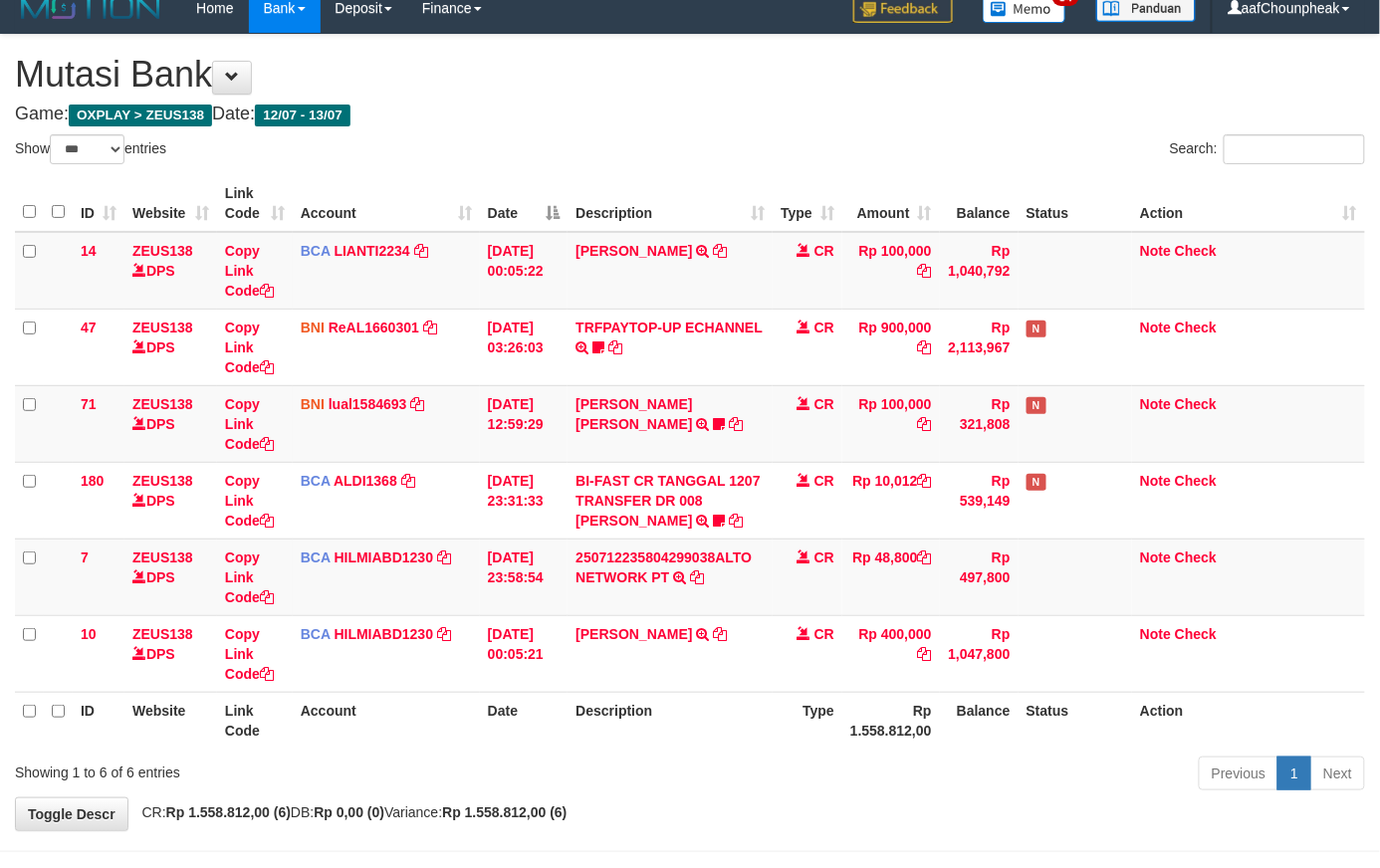 click on "Description" at bounding box center [670, 720] 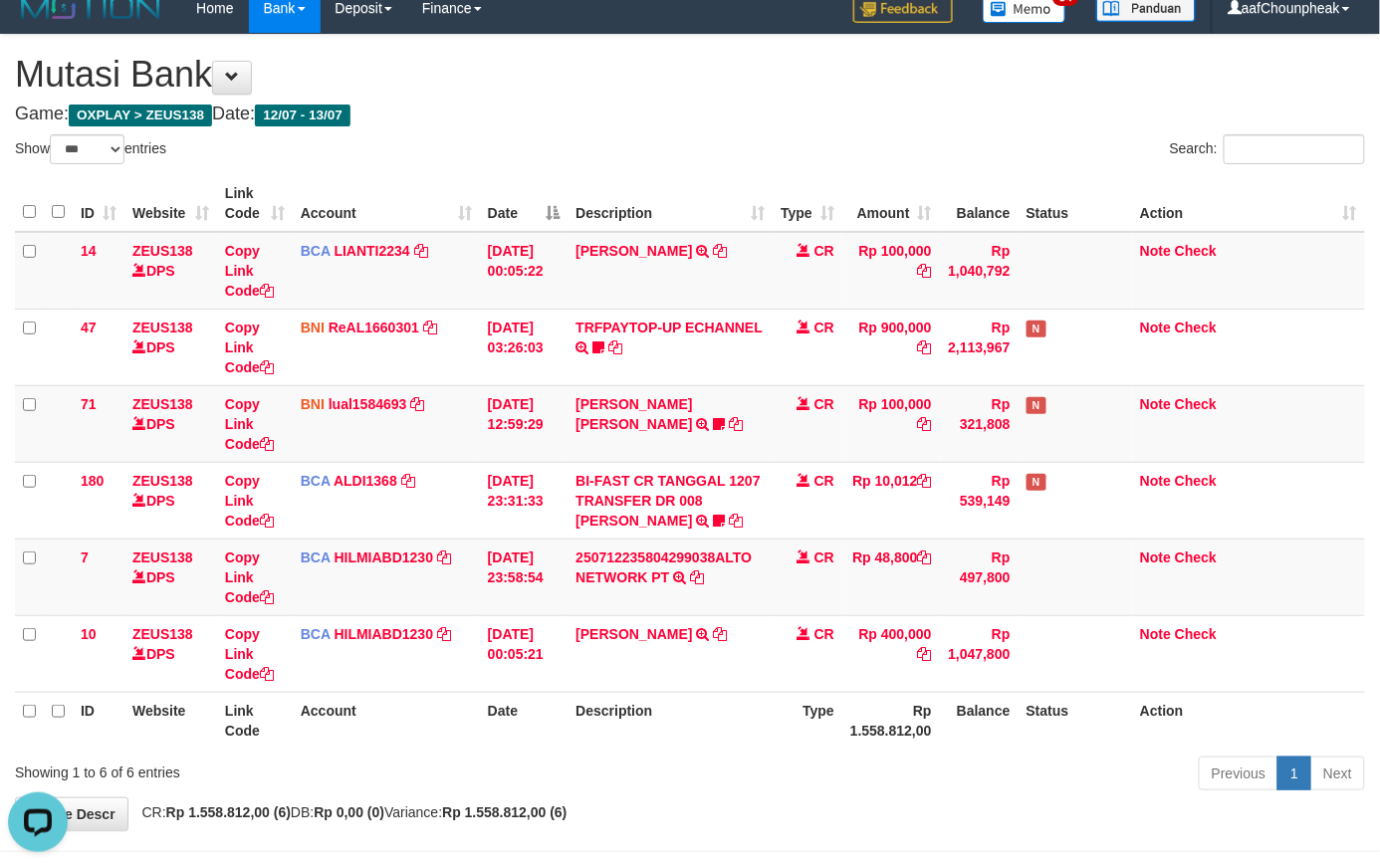 scroll, scrollTop: 0, scrollLeft: 0, axis: both 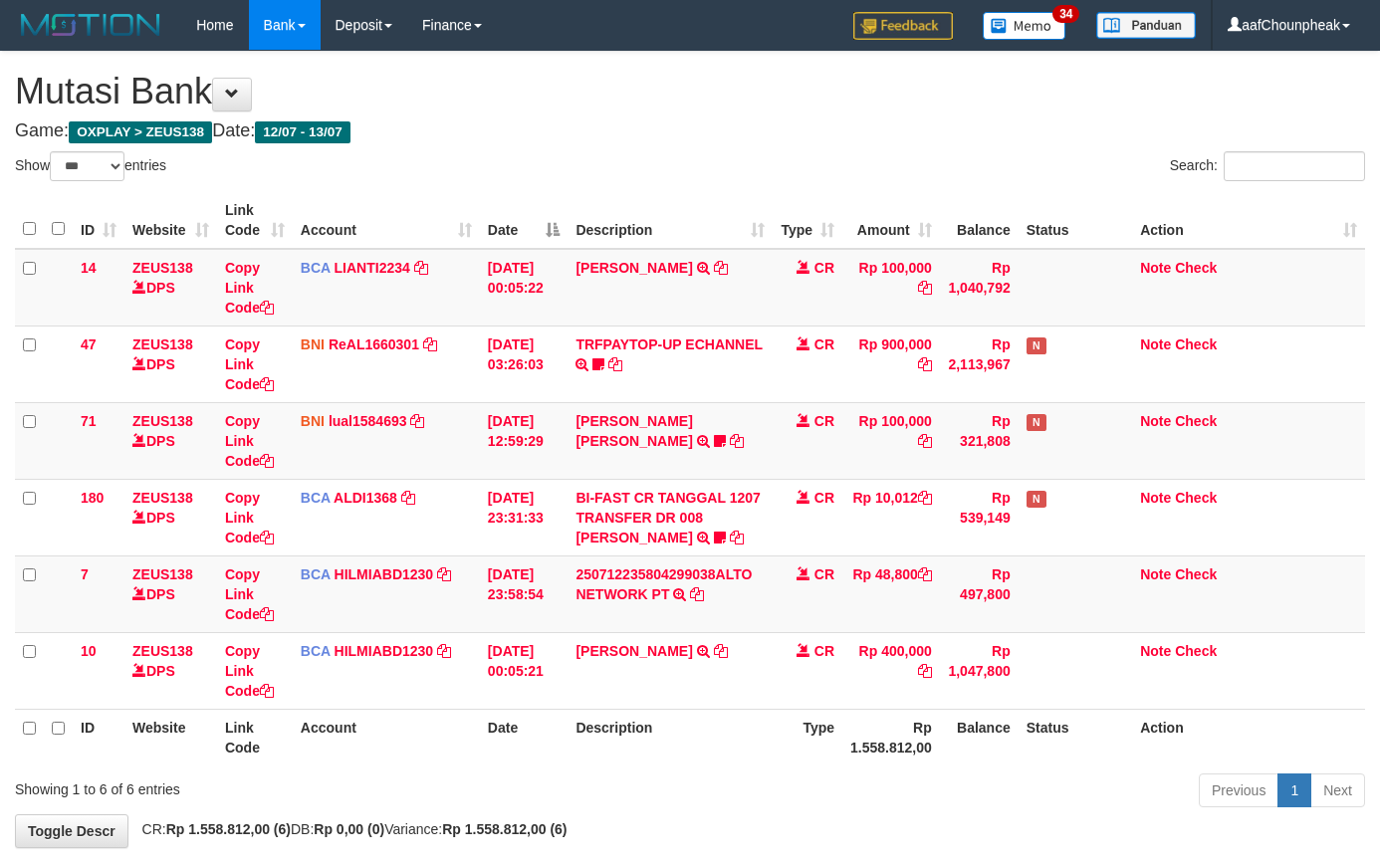 select on "***" 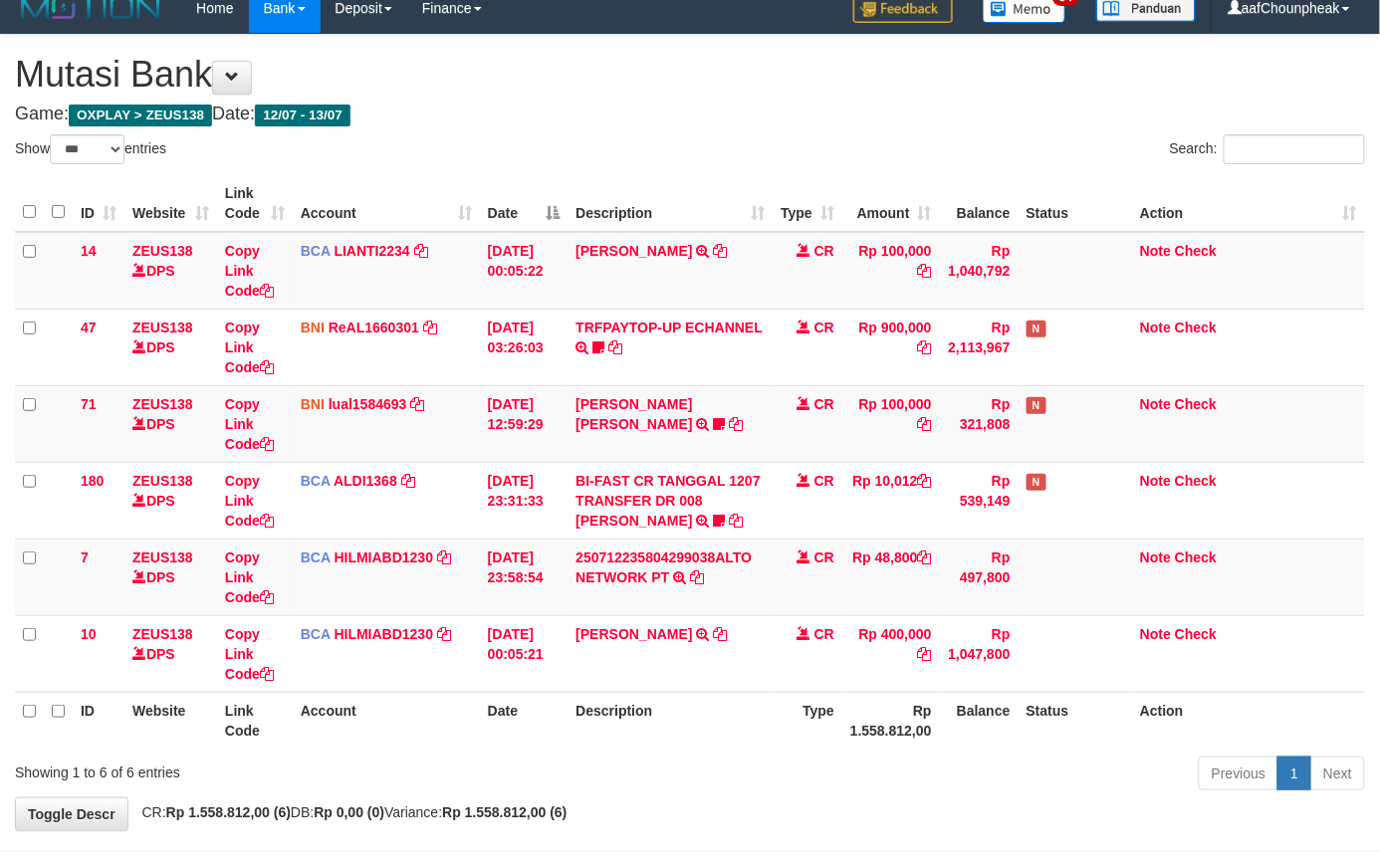 drag, startPoint x: 0, startPoint y: 0, endPoint x: 706, endPoint y: 698, distance: 992.794 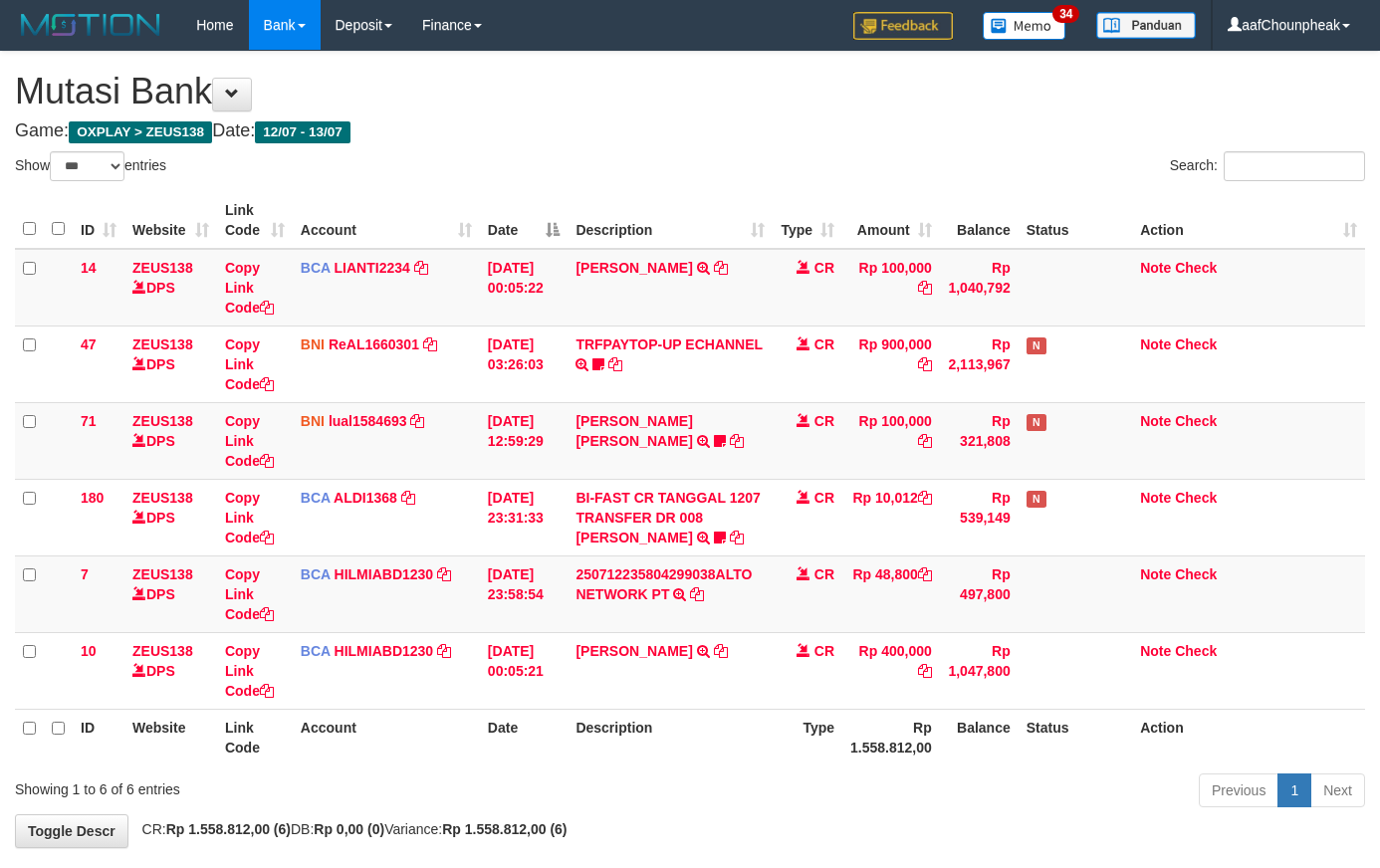 select on "***" 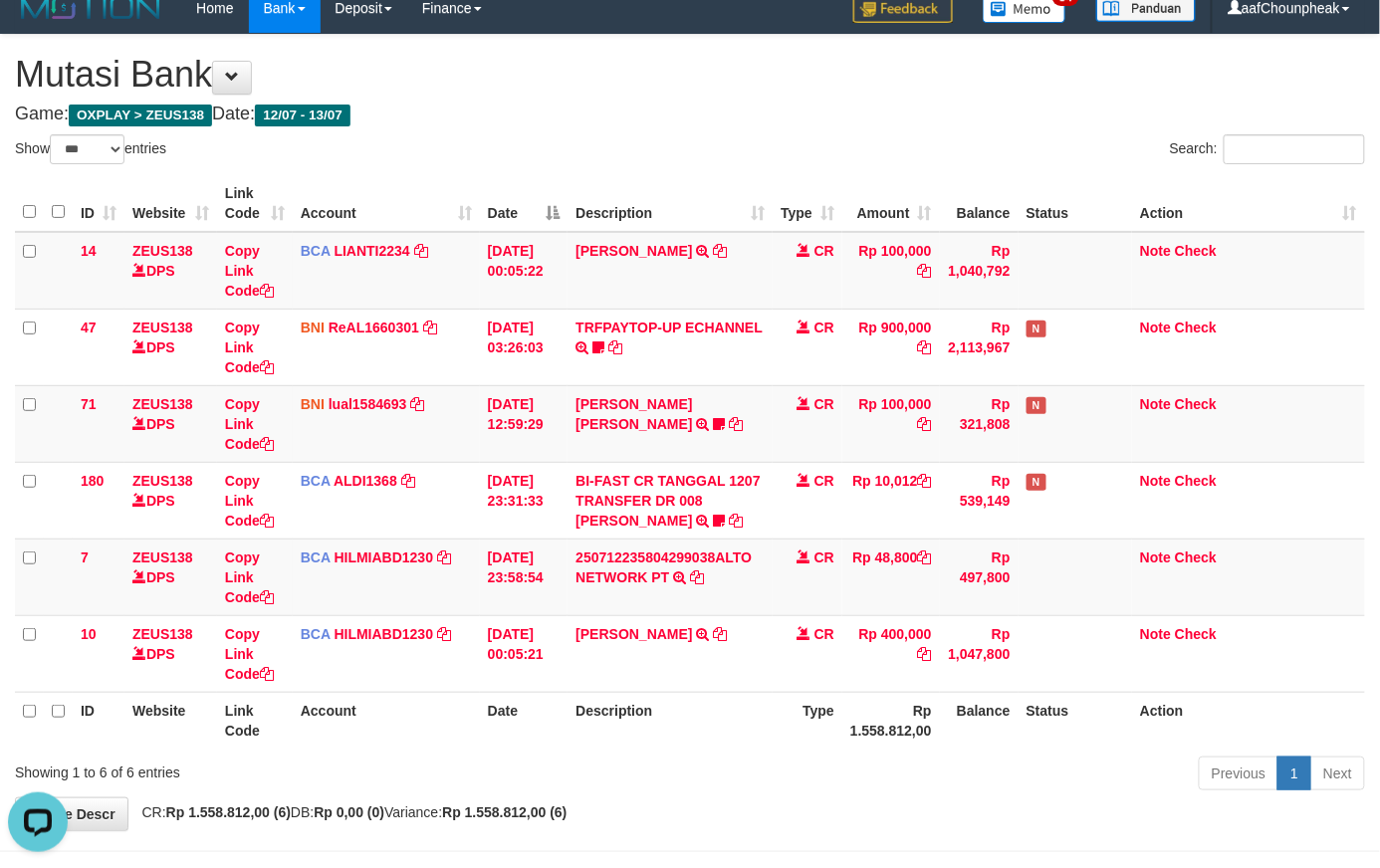 scroll, scrollTop: 0, scrollLeft: 0, axis: both 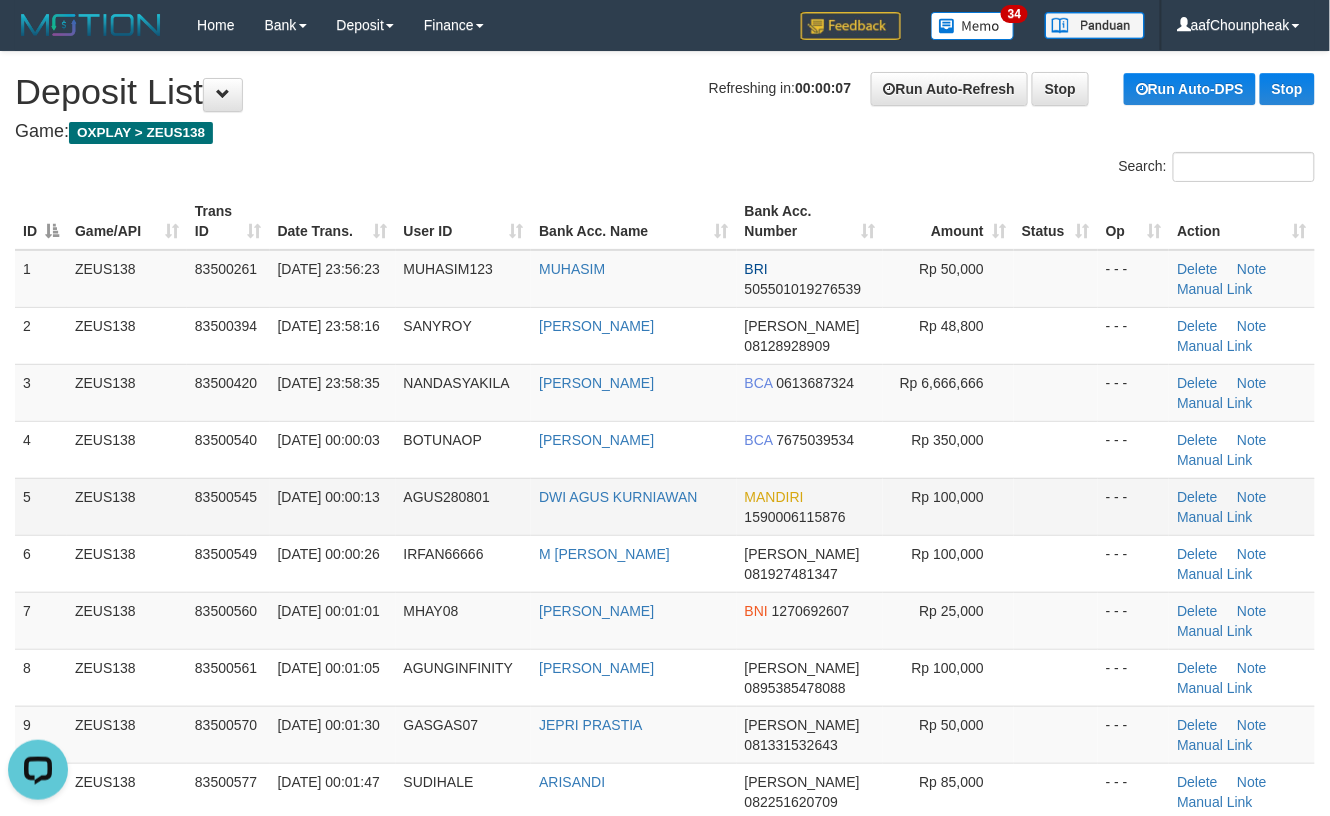 click on "Rp 100,000" at bounding box center [948, 506] 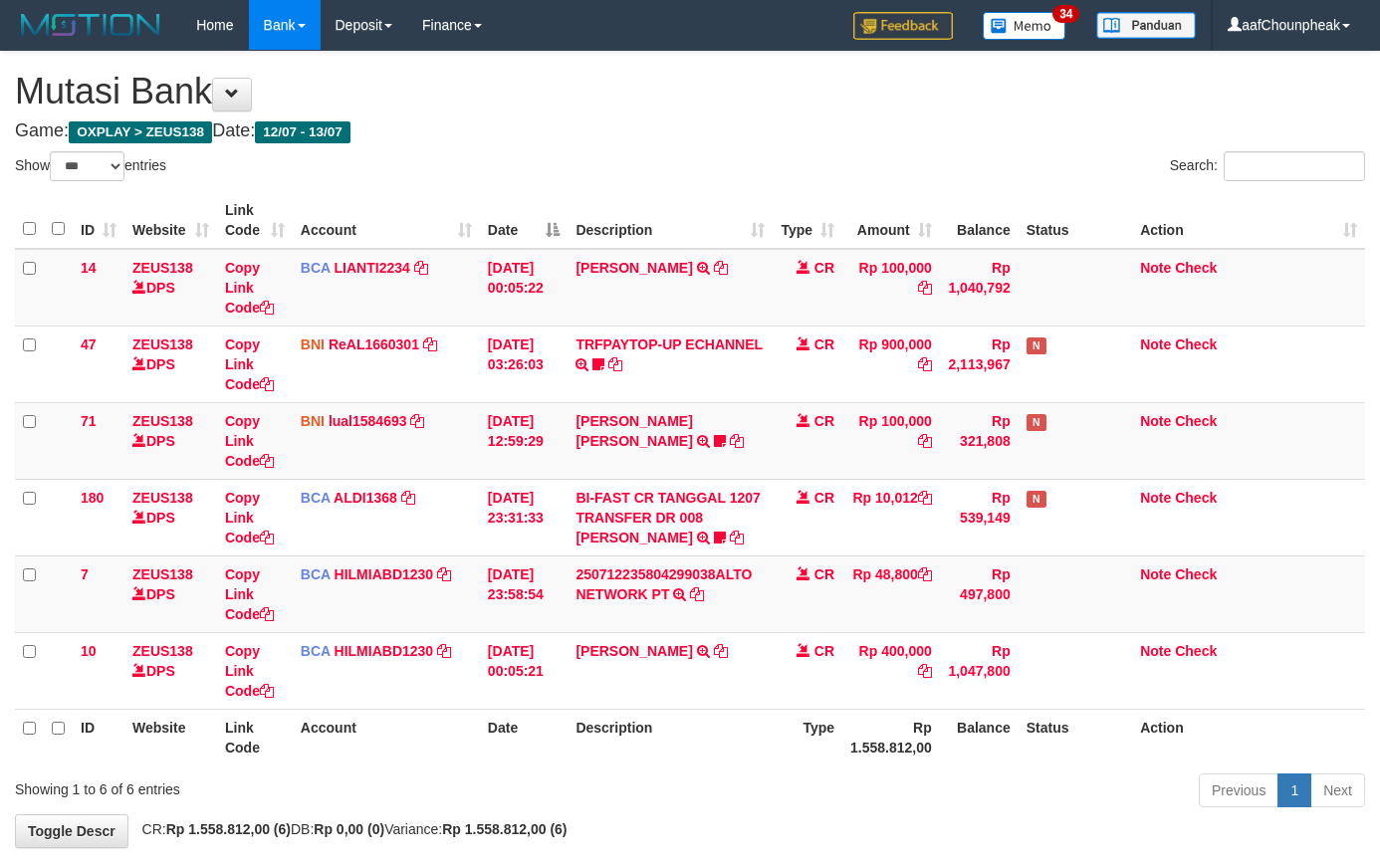 select on "***" 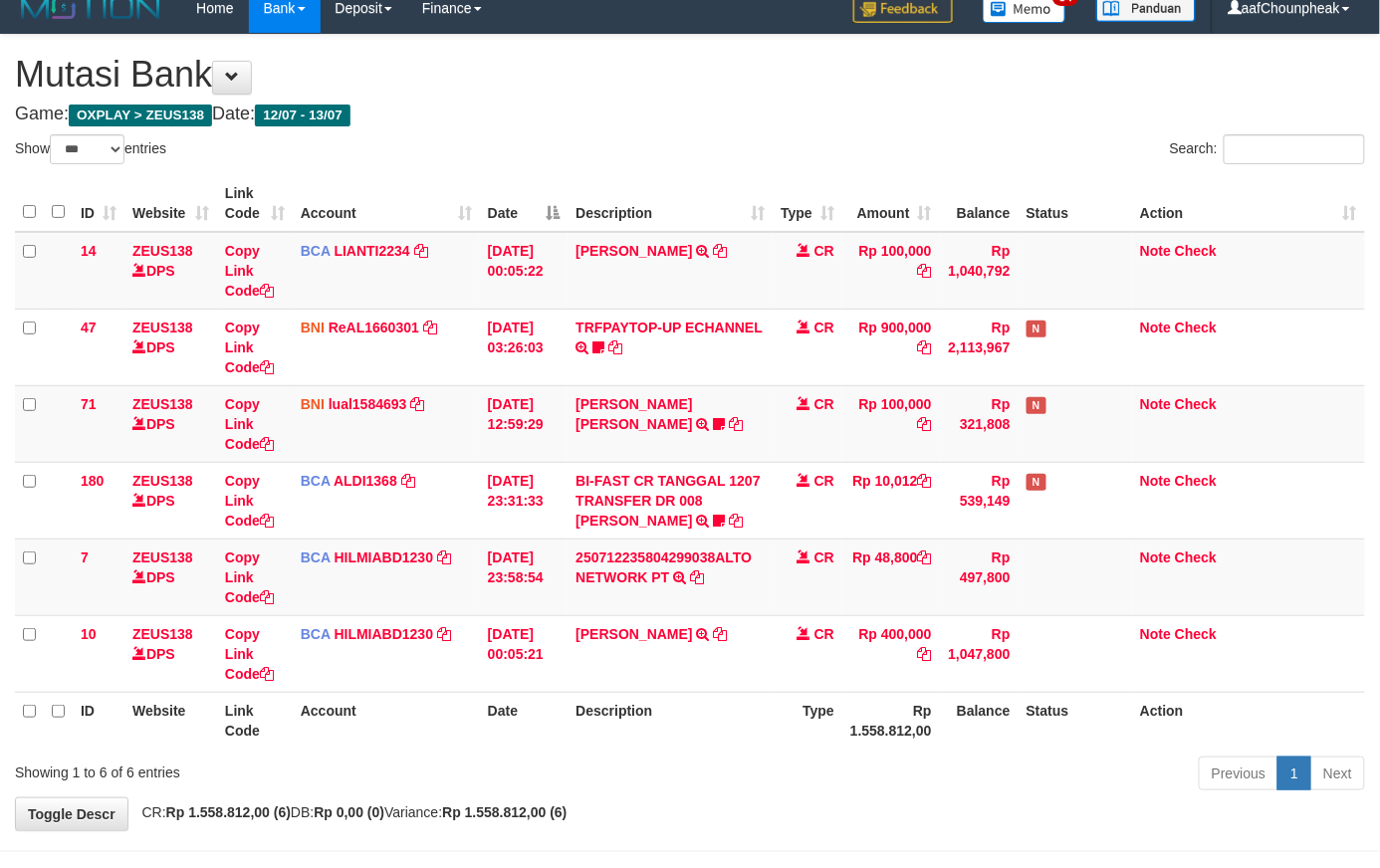 drag, startPoint x: 0, startPoint y: 0, endPoint x: 737, endPoint y: 737, distance: 1042.2754 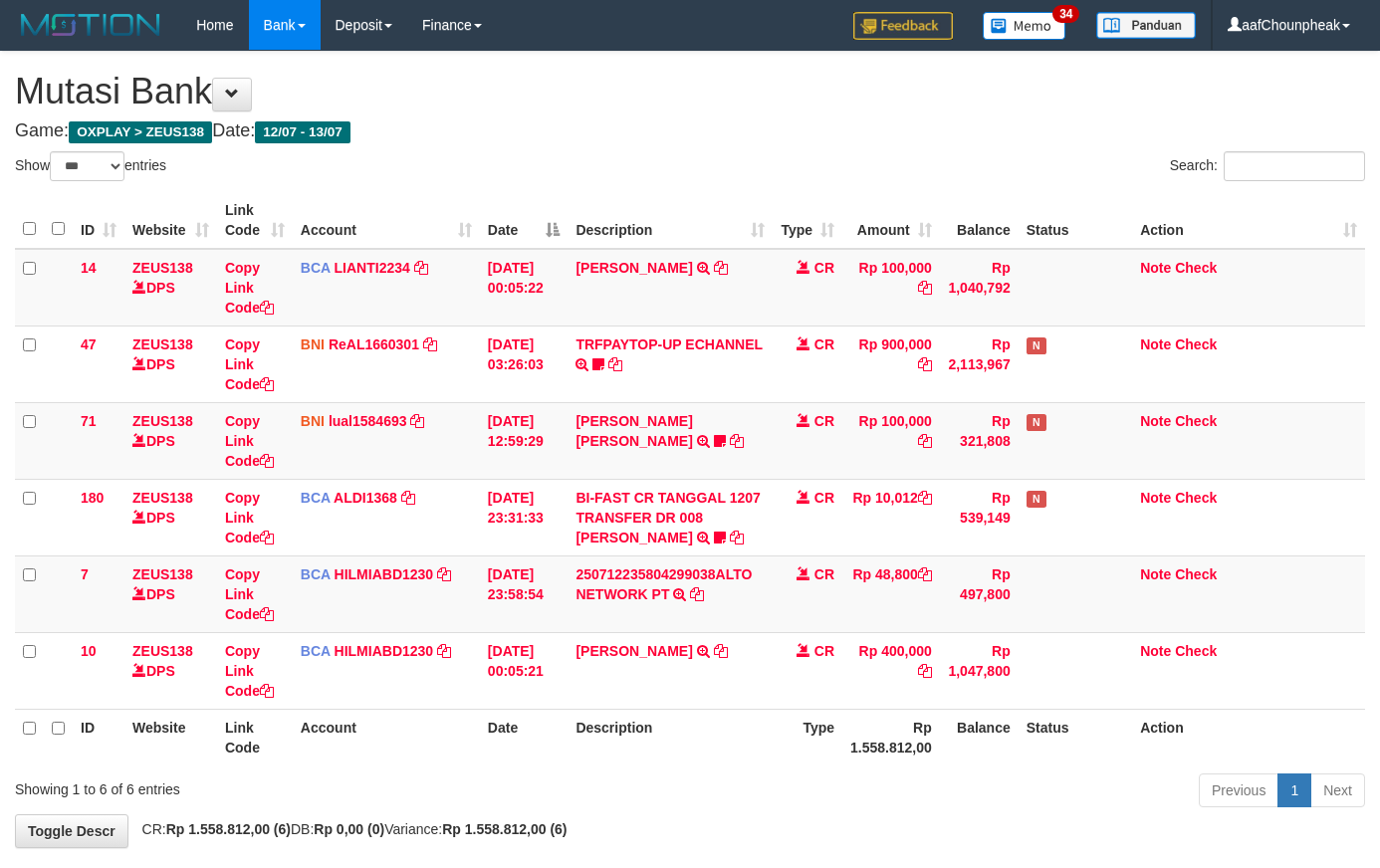 select on "***" 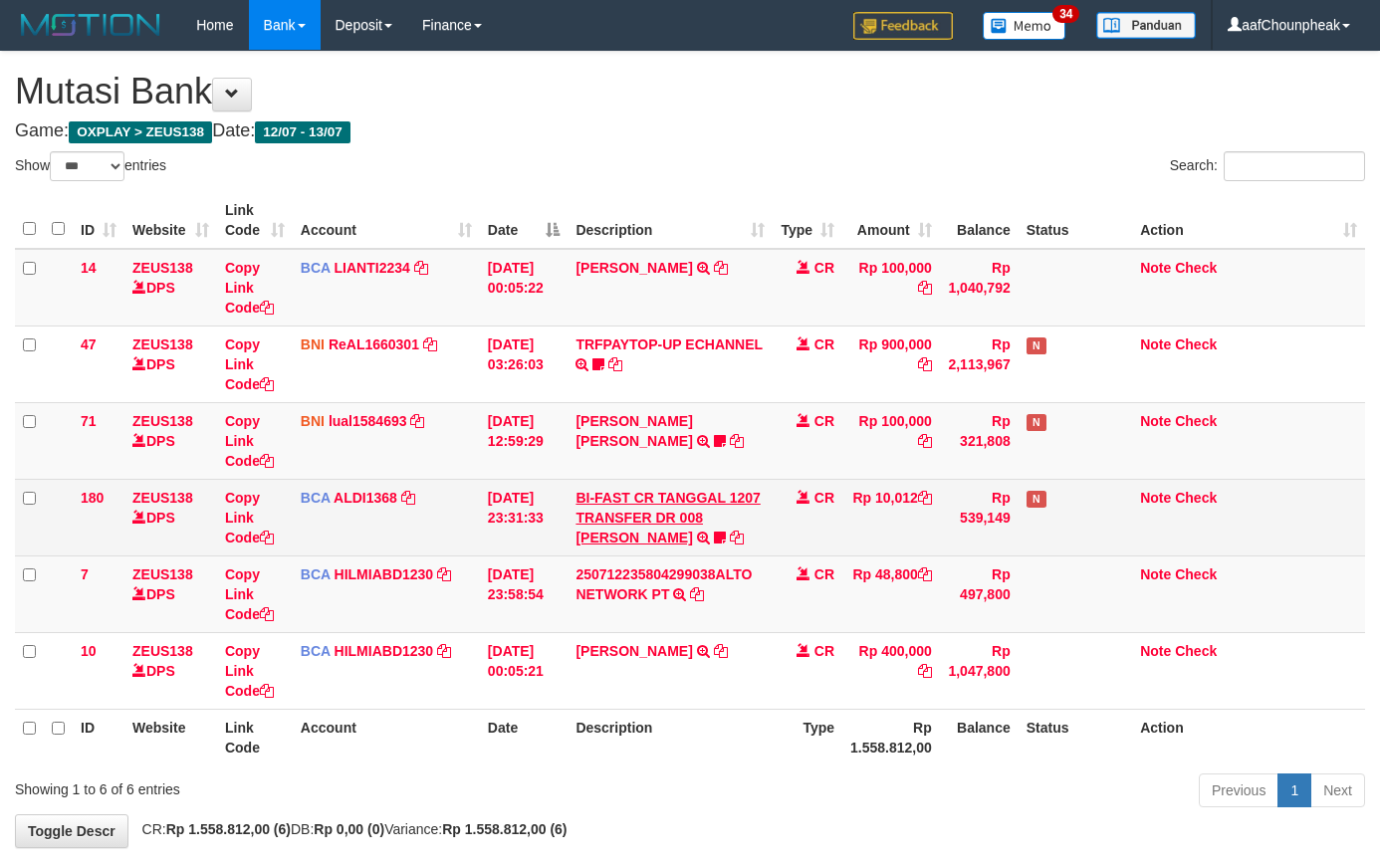 scroll, scrollTop: 17, scrollLeft: 0, axis: vertical 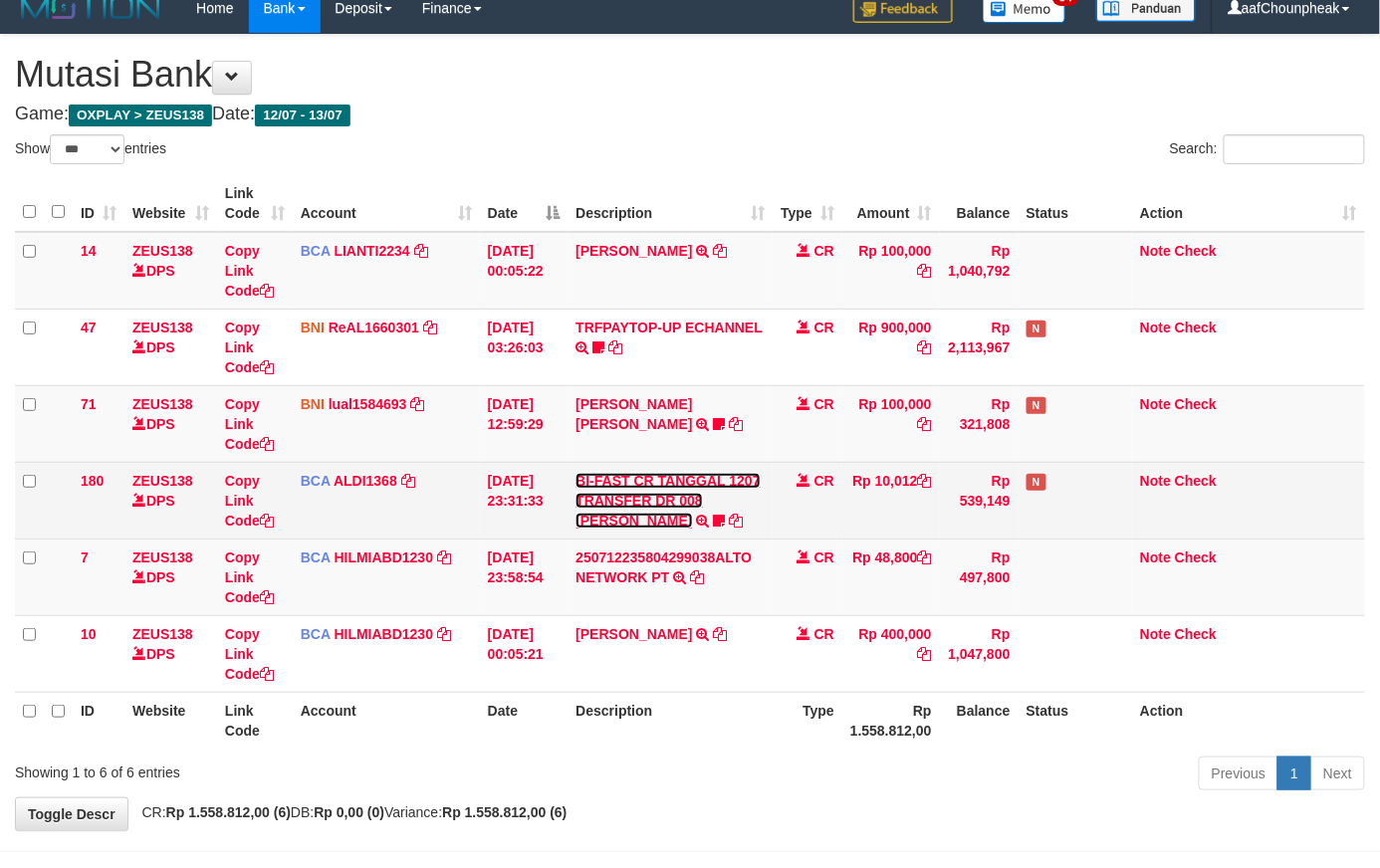 click on "BI-FAST CR TANGGAL 1207 TRANSFER DR 008 [PERSON_NAME]" at bounding box center [667, 501] 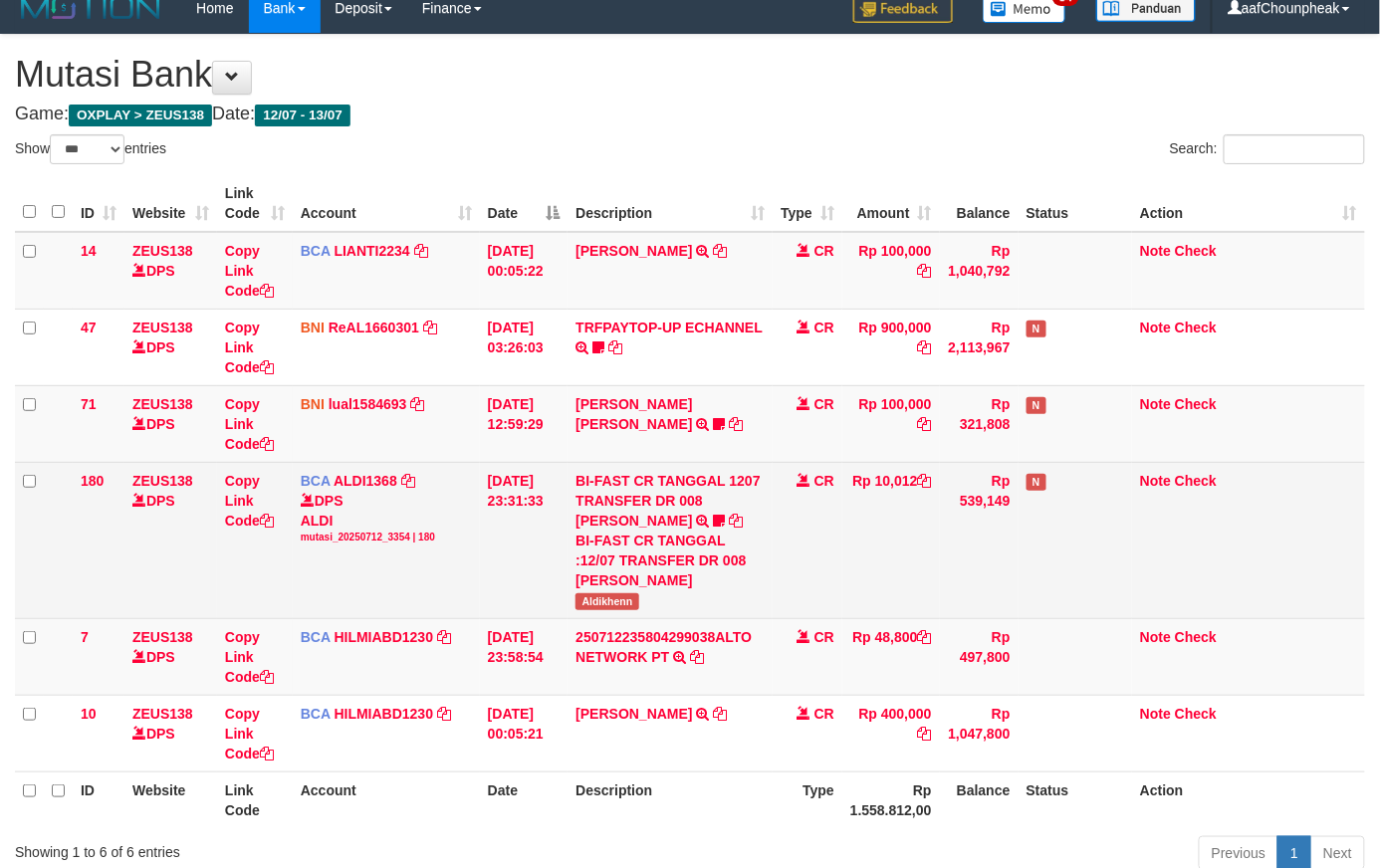 click on "Aldikhenn" at bounding box center (606, 601) 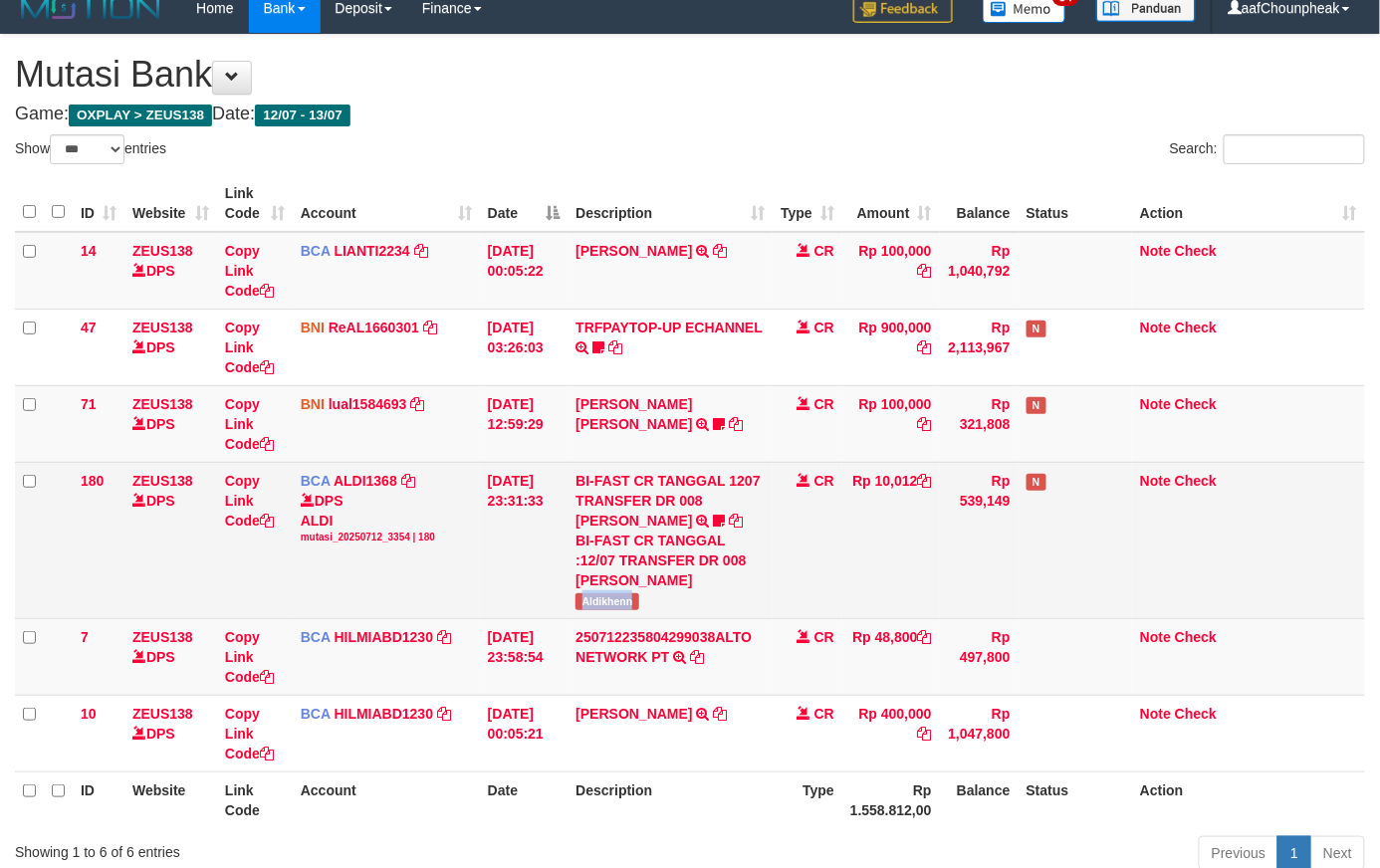 click on "Aldikhenn" at bounding box center (606, 601) 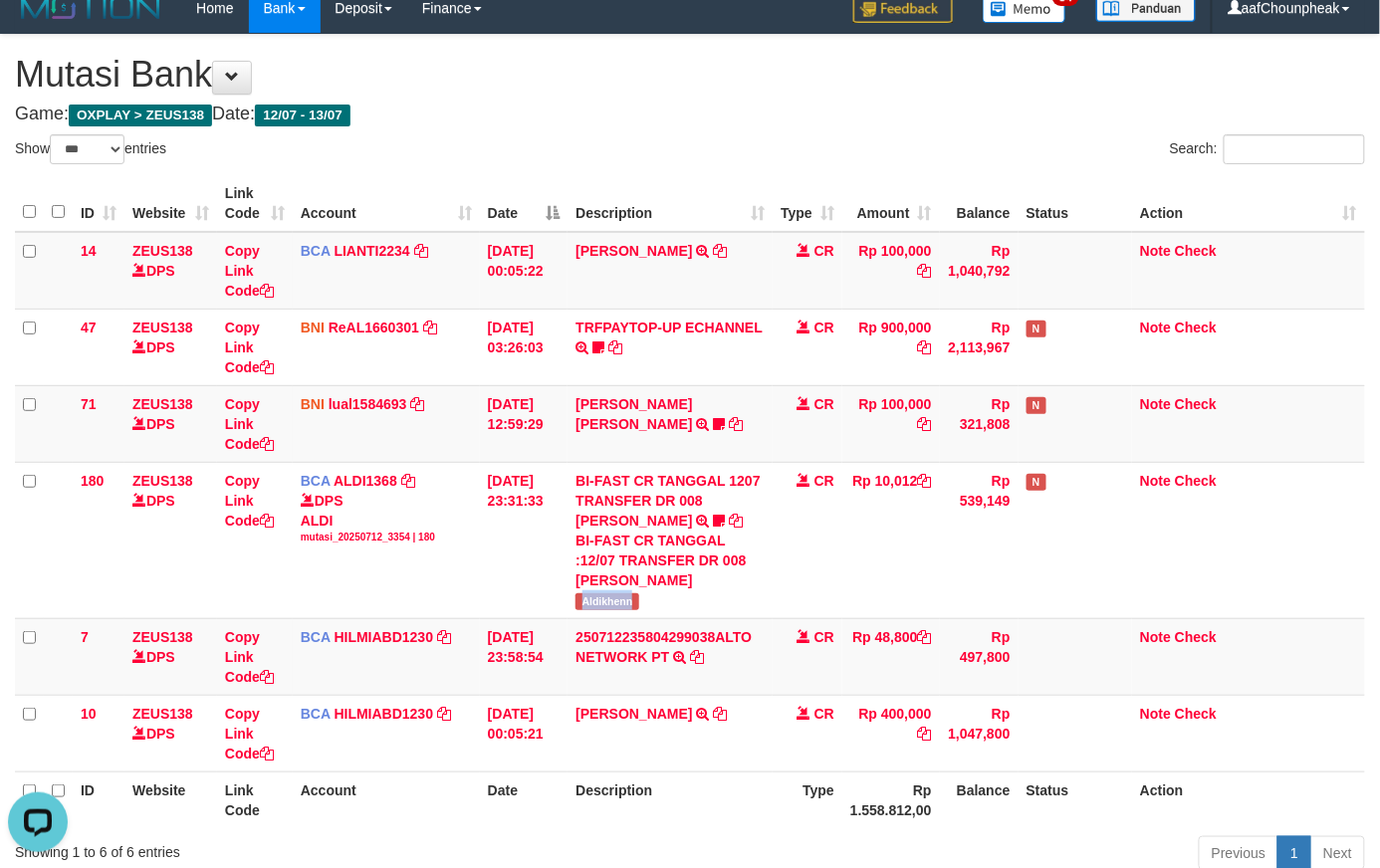 scroll, scrollTop: 0, scrollLeft: 0, axis: both 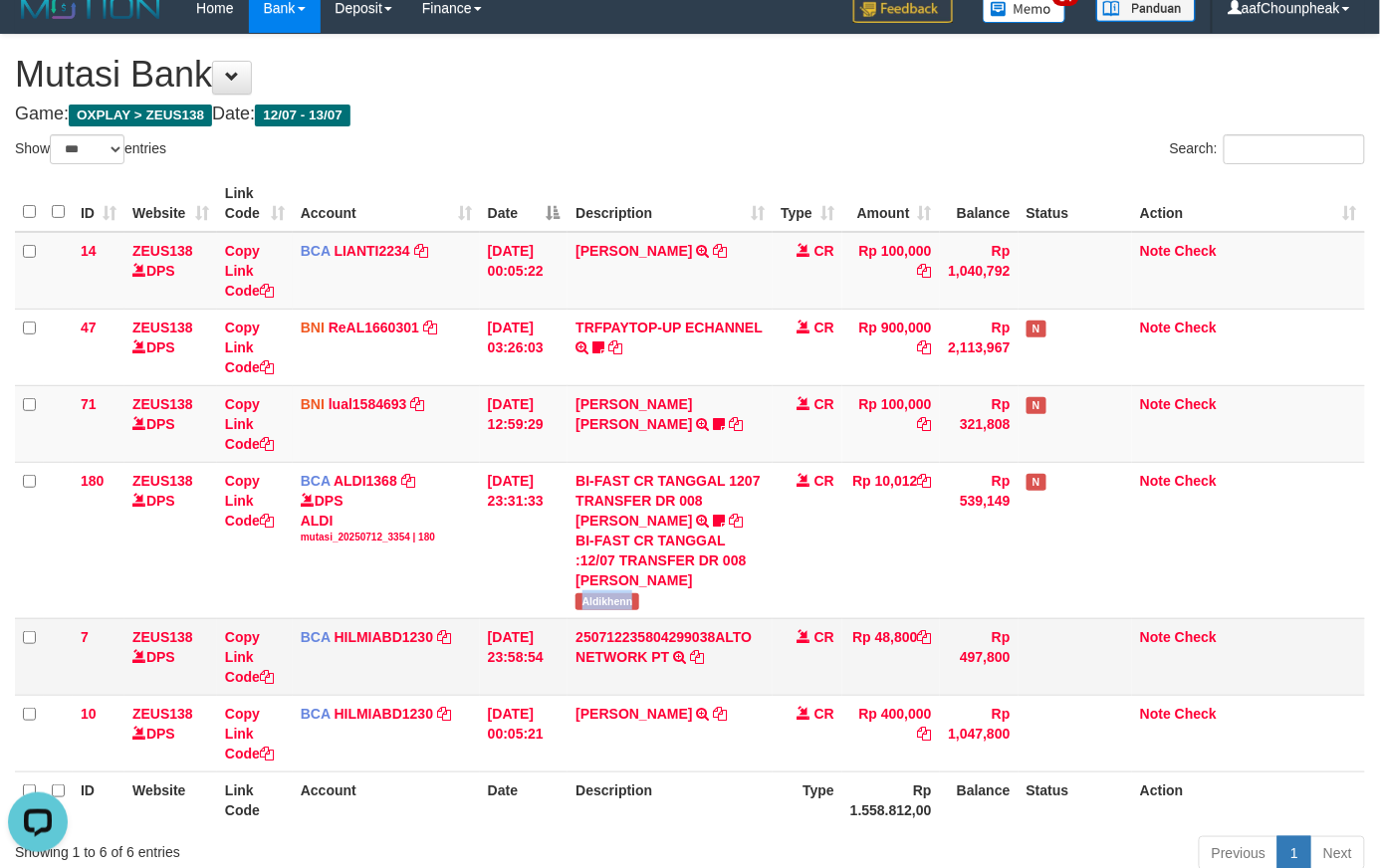 drag, startPoint x: 996, startPoint y: 558, endPoint x: 1043, endPoint y: 685, distance: 135.41787 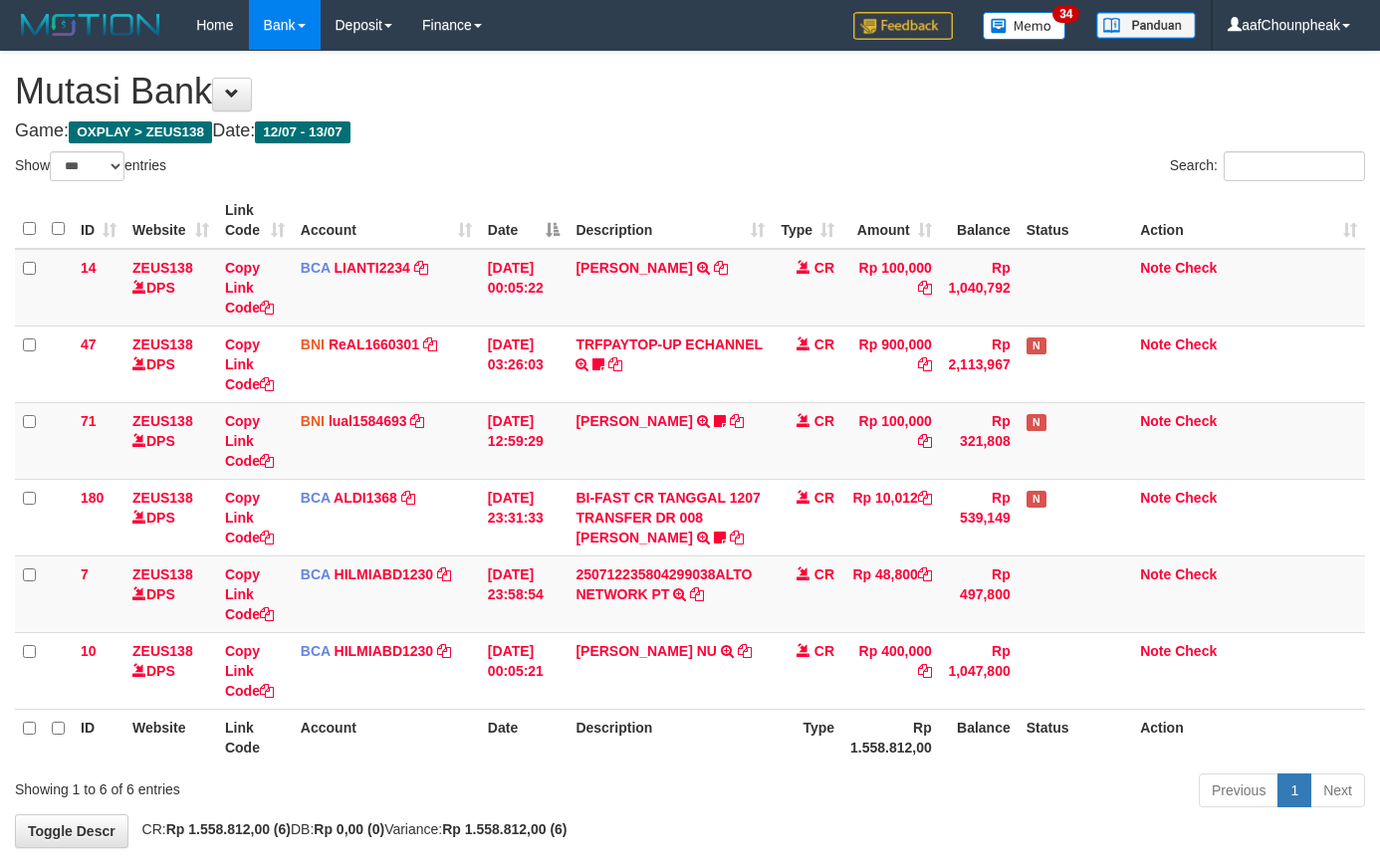 select on "***" 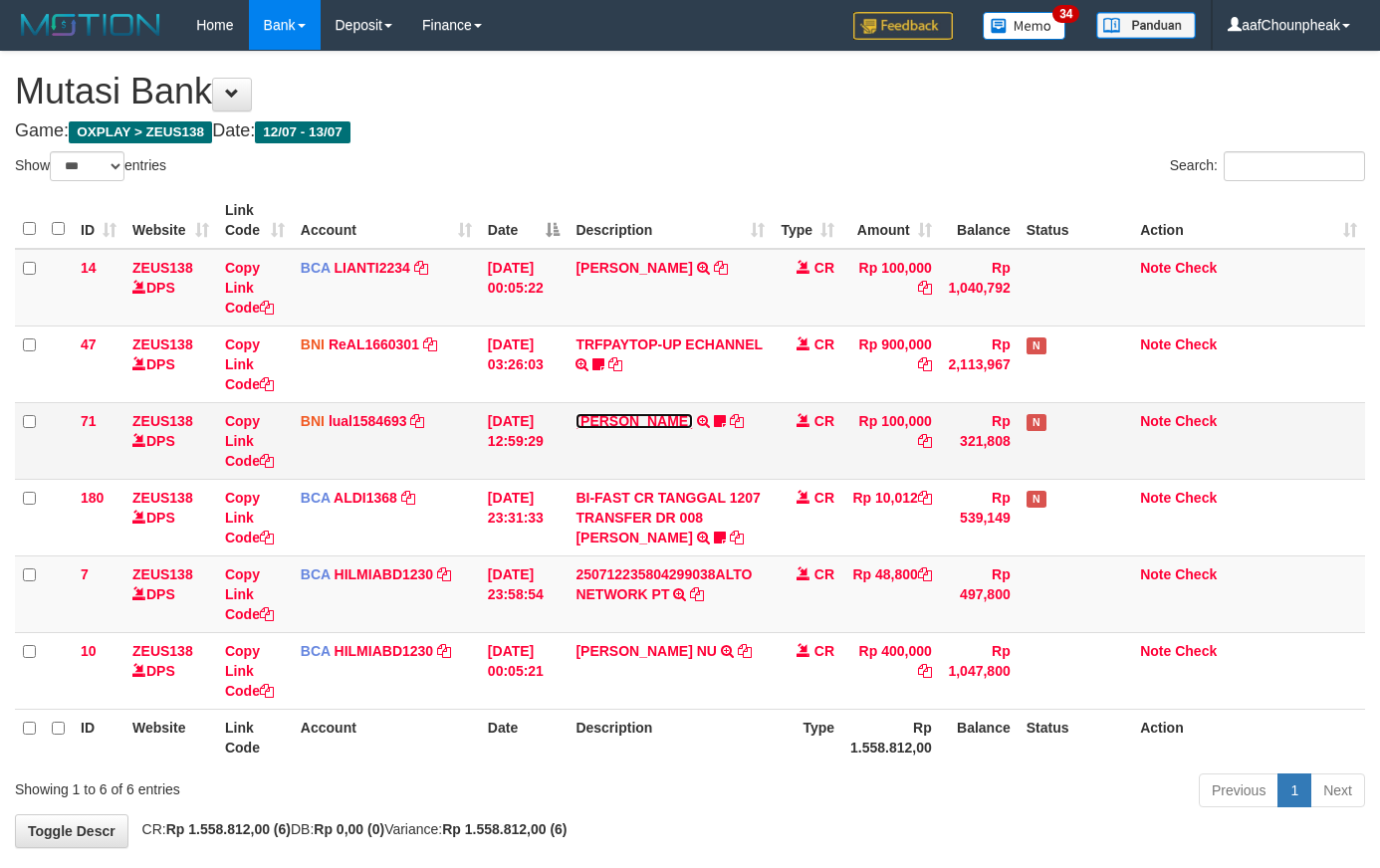 drag, startPoint x: 0, startPoint y: 0, endPoint x: 599, endPoint y: 410, distance: 725.87947 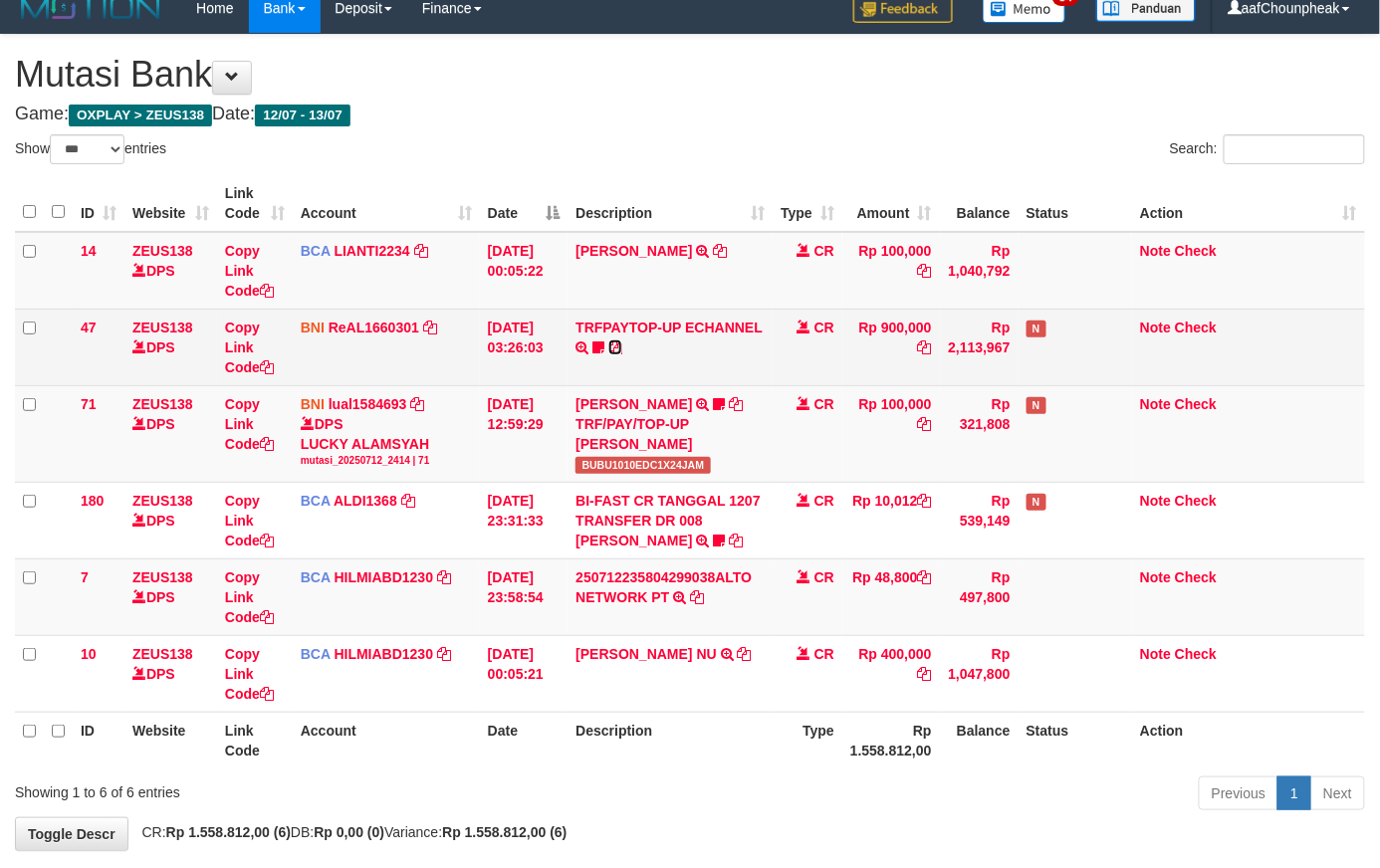click at bounding box center [615, 347] 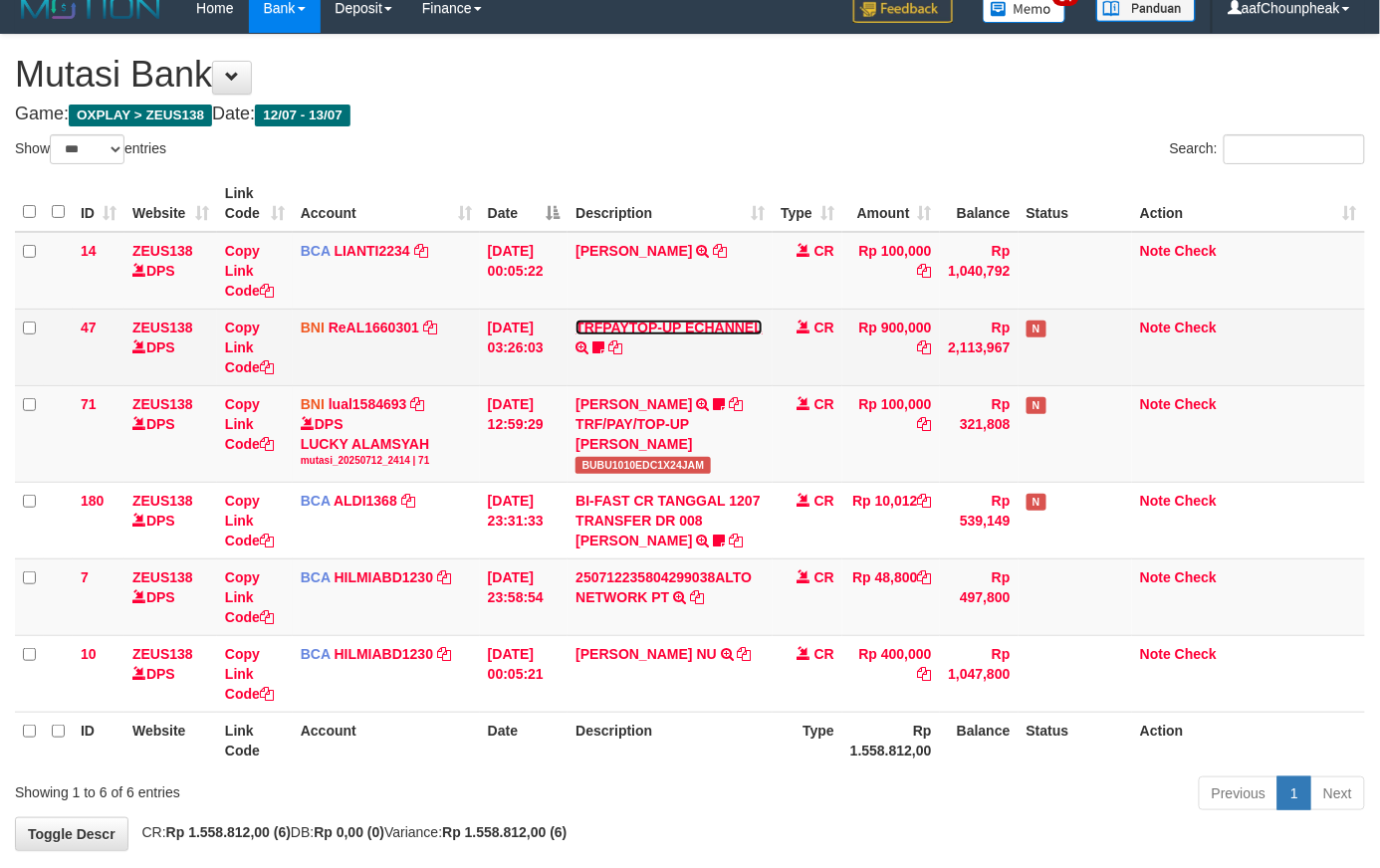 click on "TRFPAYTOP-UP ECHANNEL" at bounding box center (668, 327) 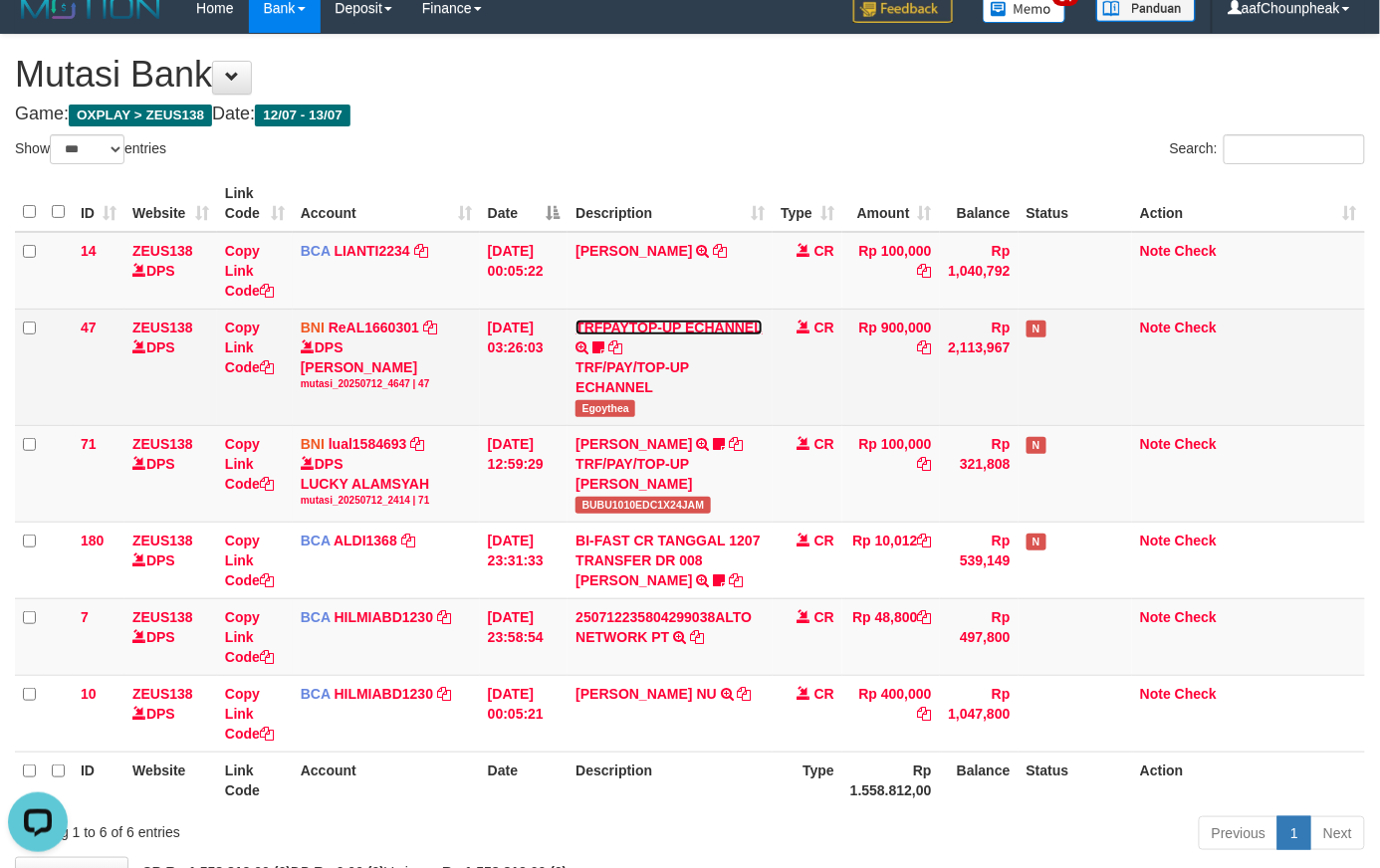 scroll, scrollTop: 0, scrollLeft: 0, axis: both 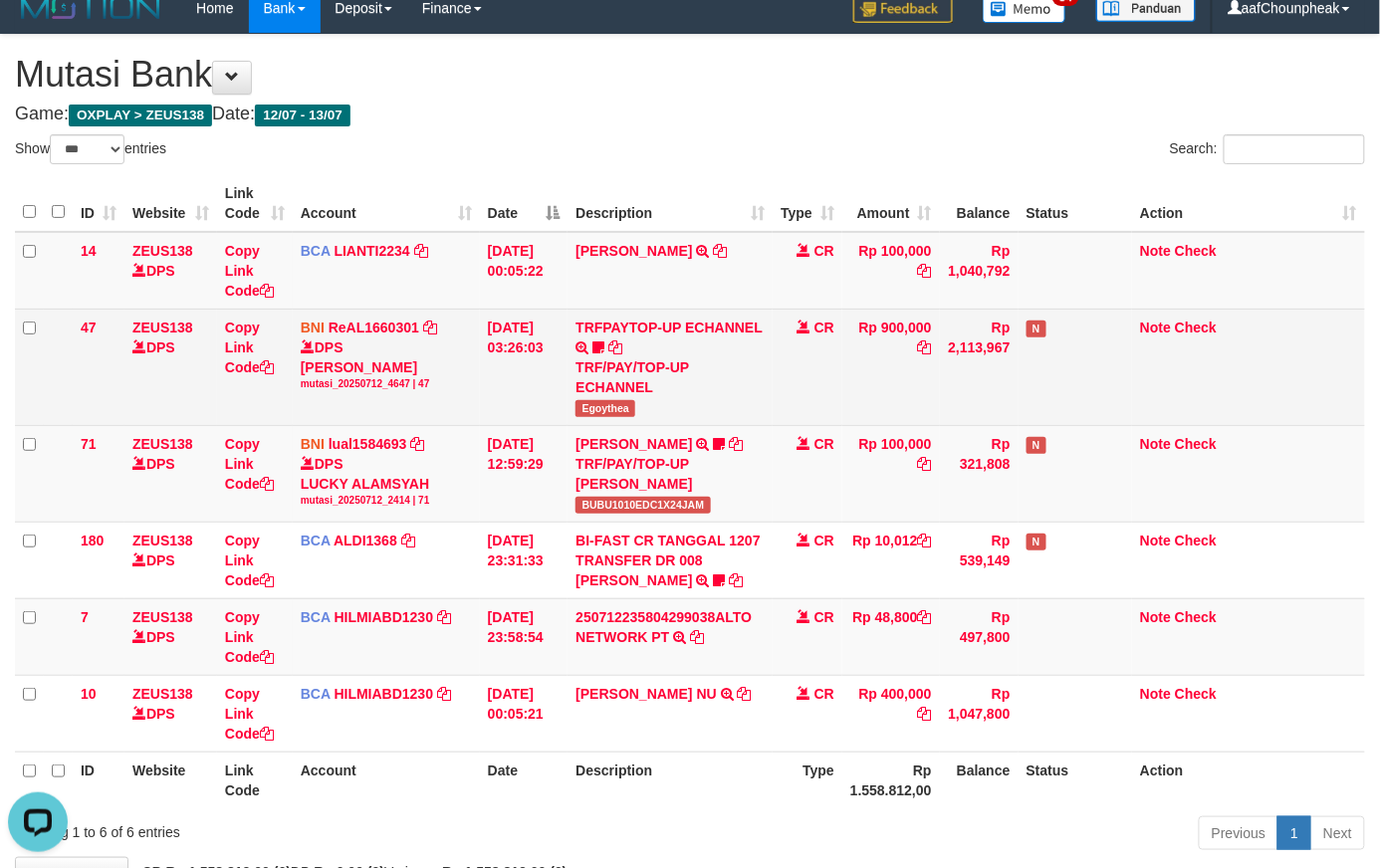 click on "Egoythea" at bounding box center (605, 408) 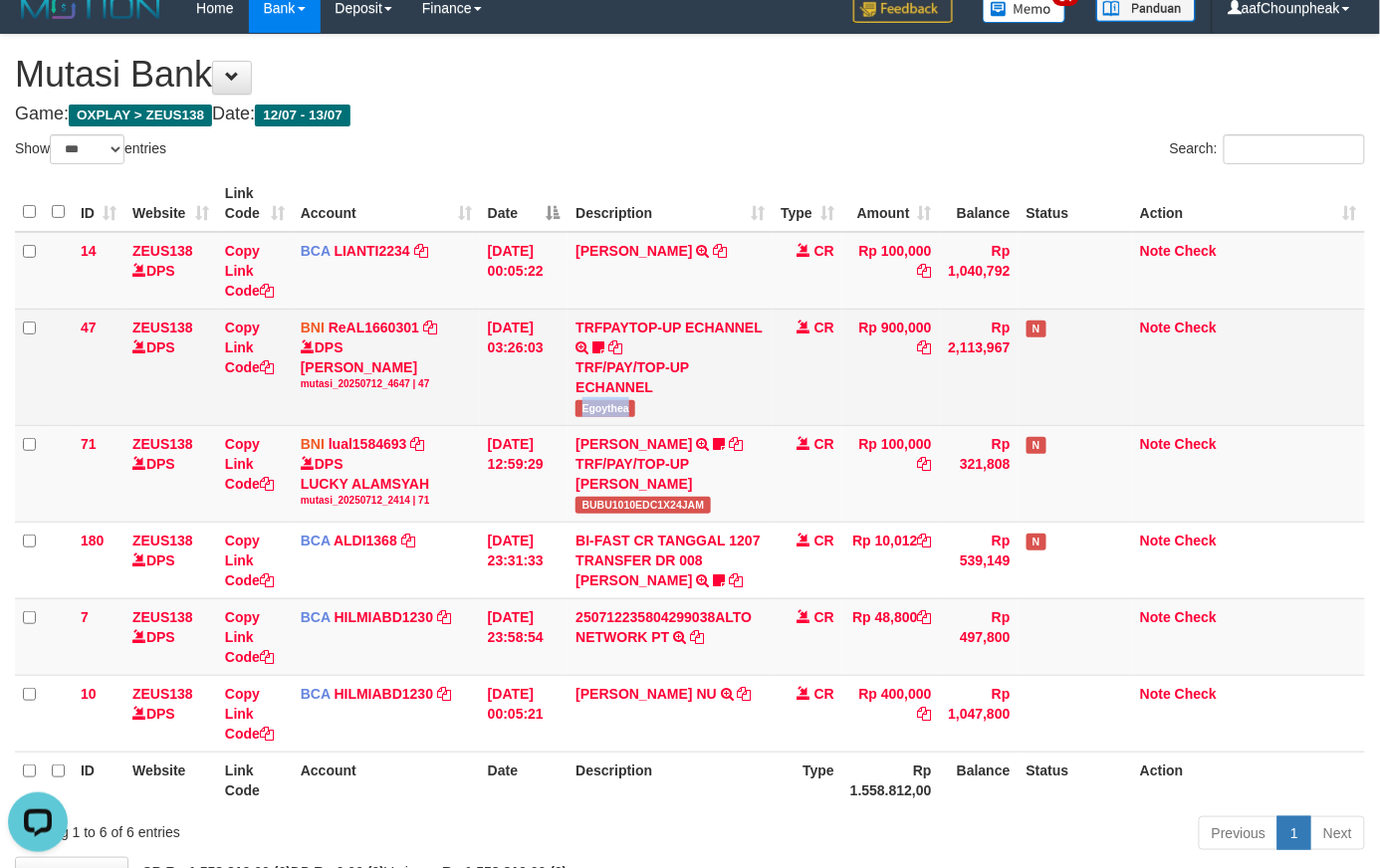 click on "Egoythea" at bounding box center [605, 408] 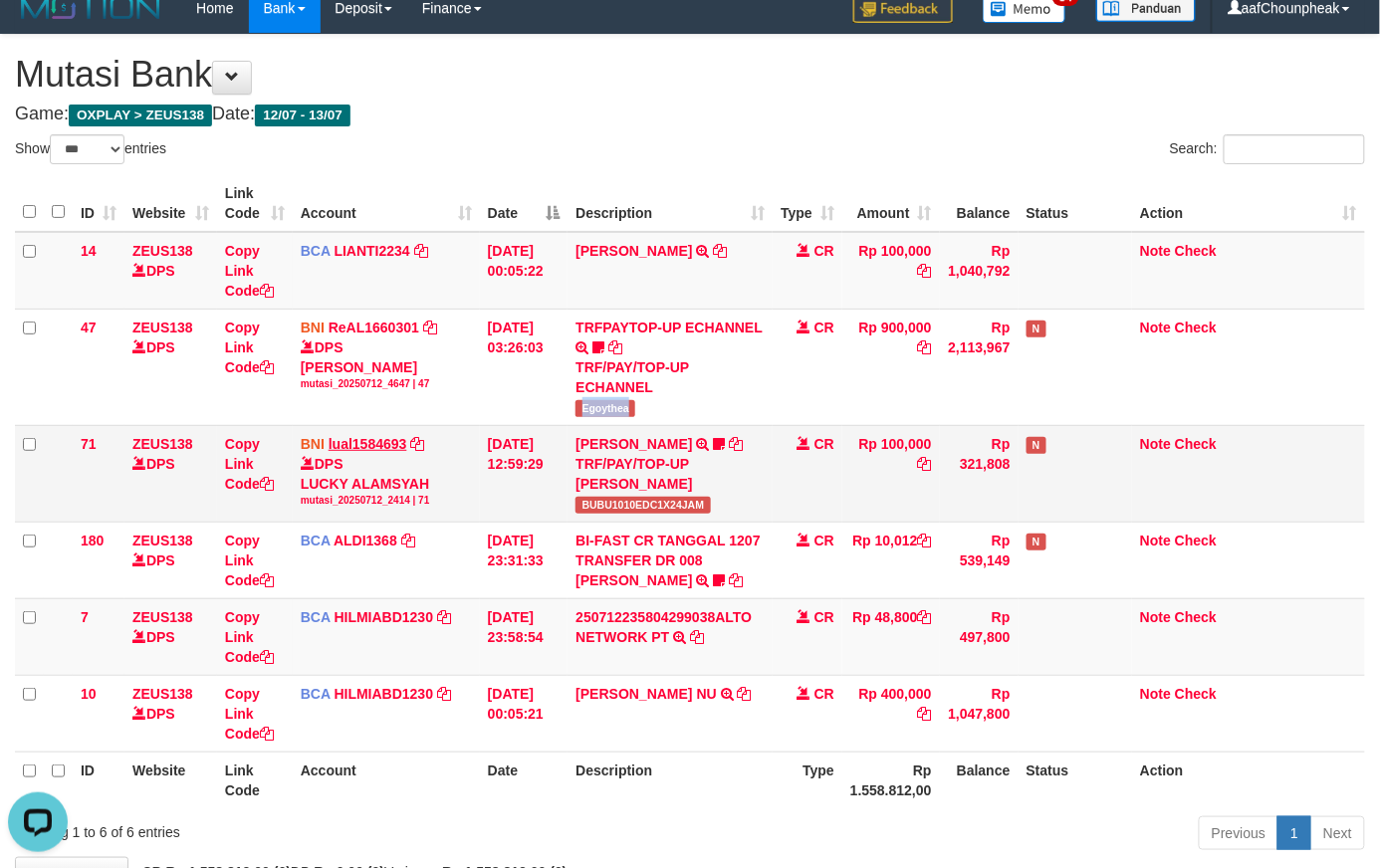 copy on "Egoythea" 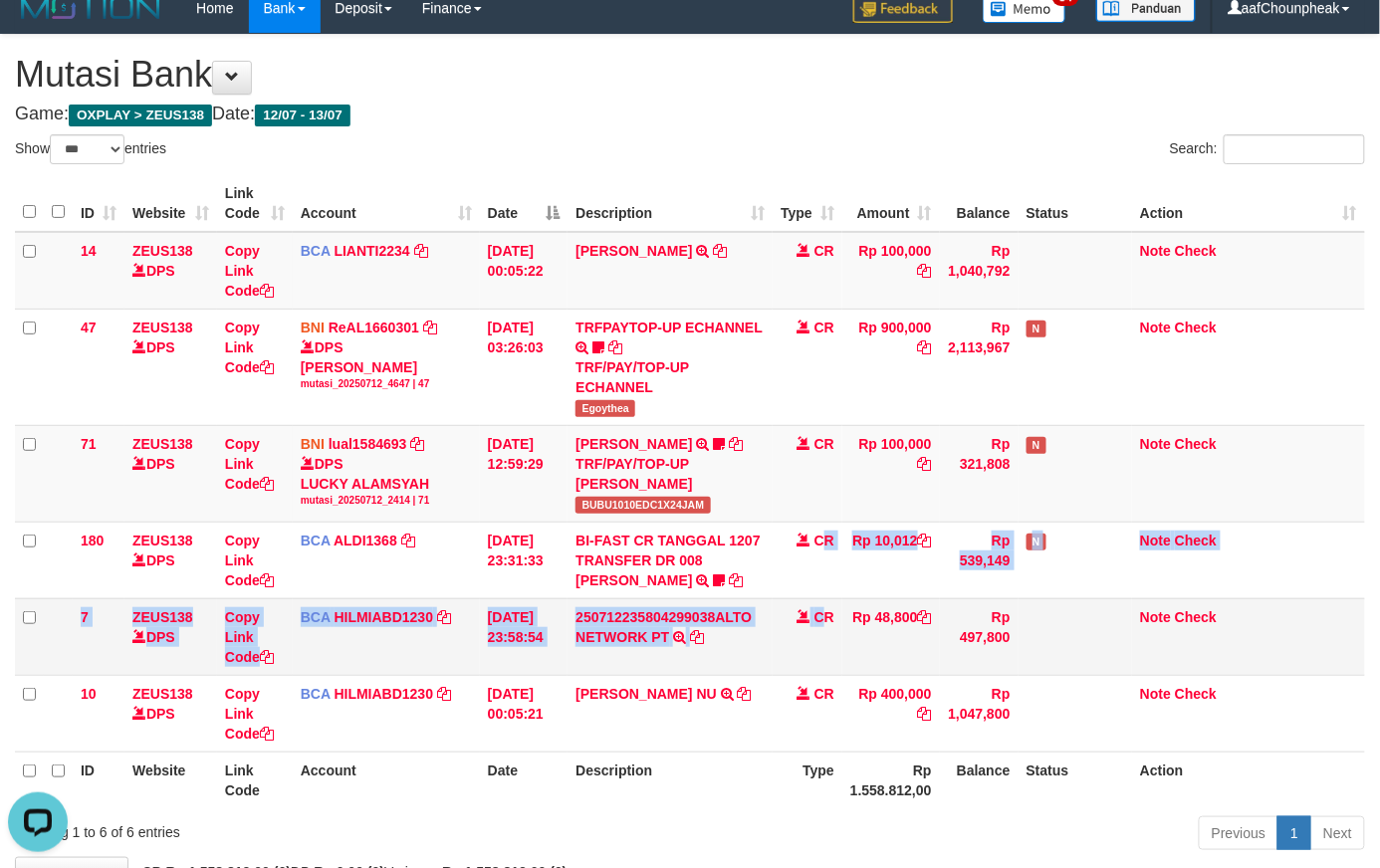 drag, startPoint x: 816, startPoint y: 606, endPoint x: 816, endPoint y: 645, distance: 39 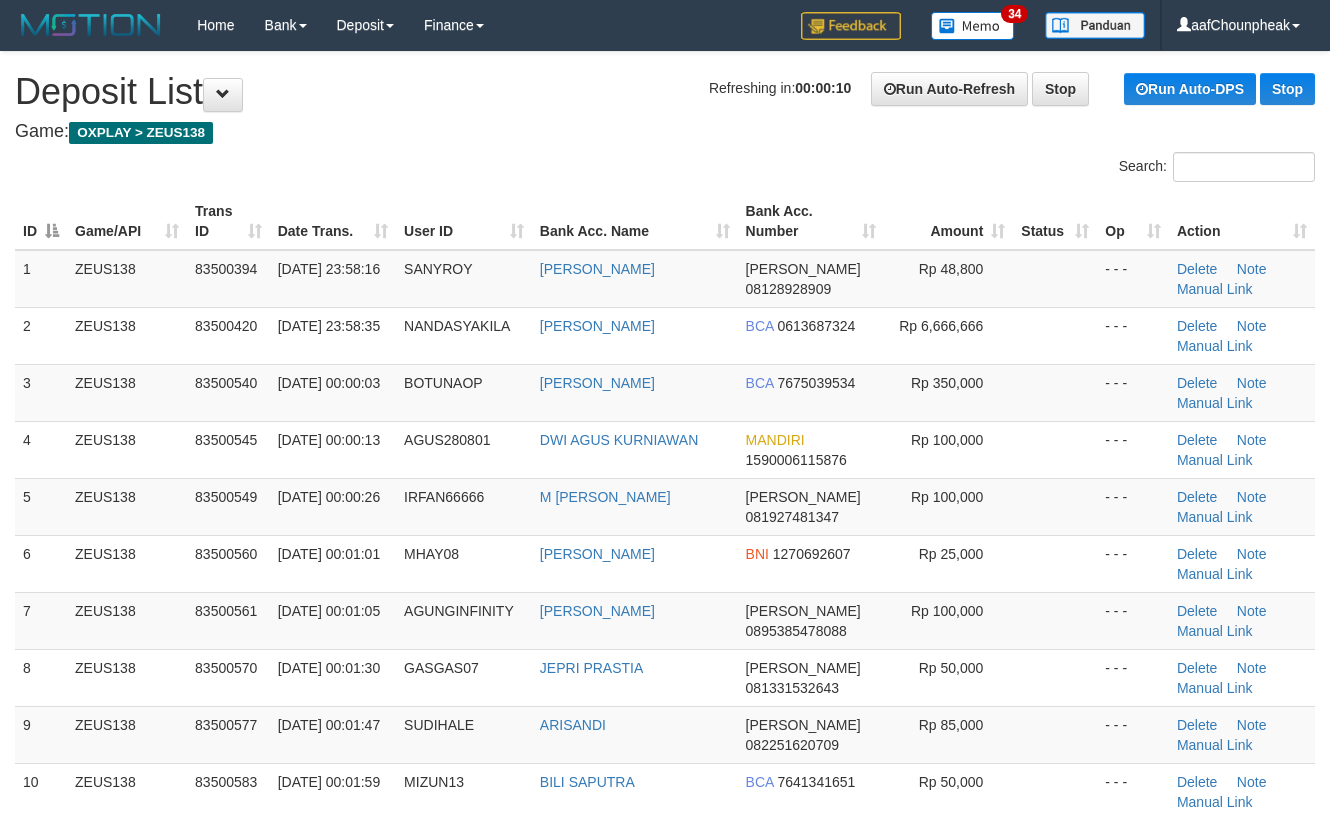 scroll, scrollTop: 0, scrollLeft: 0, axis: both 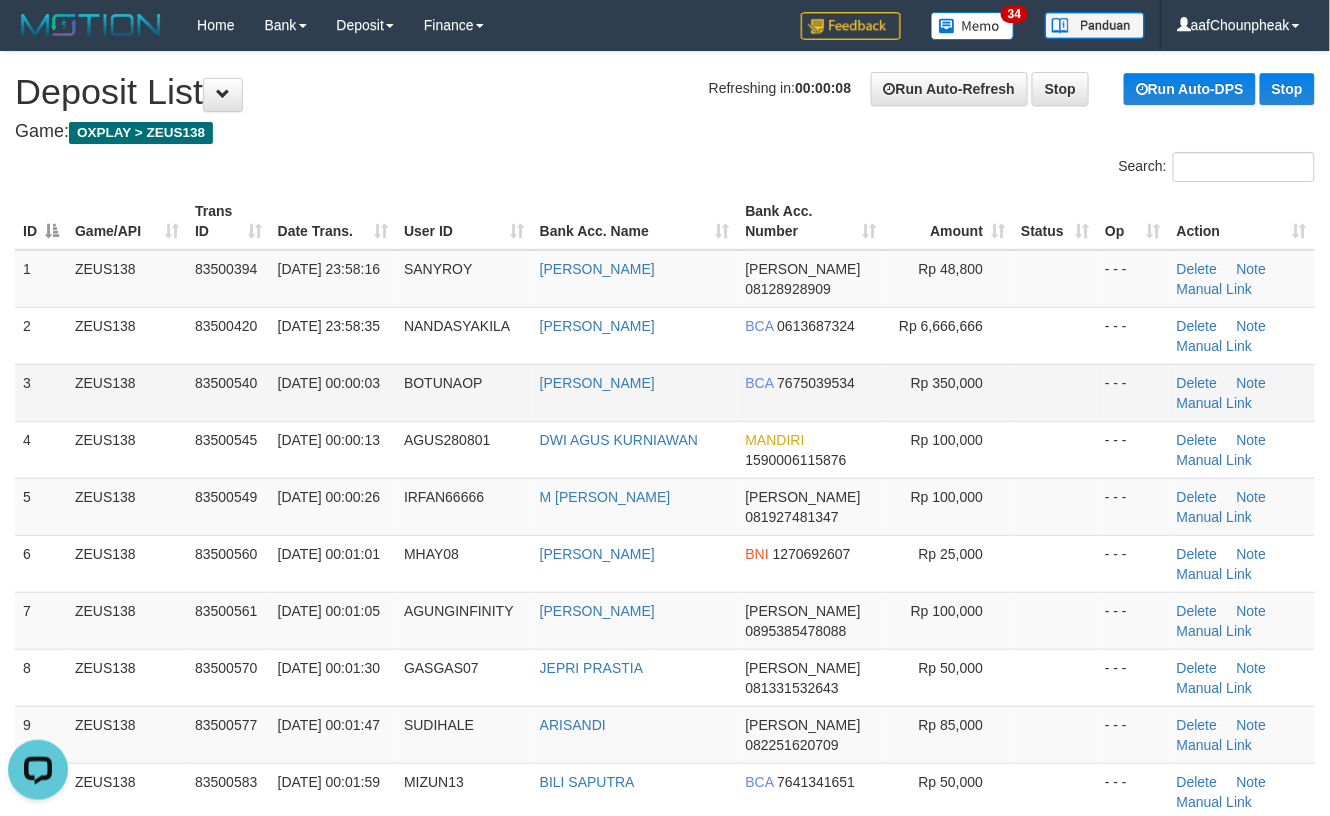 click at bounding box center [1055, 392] 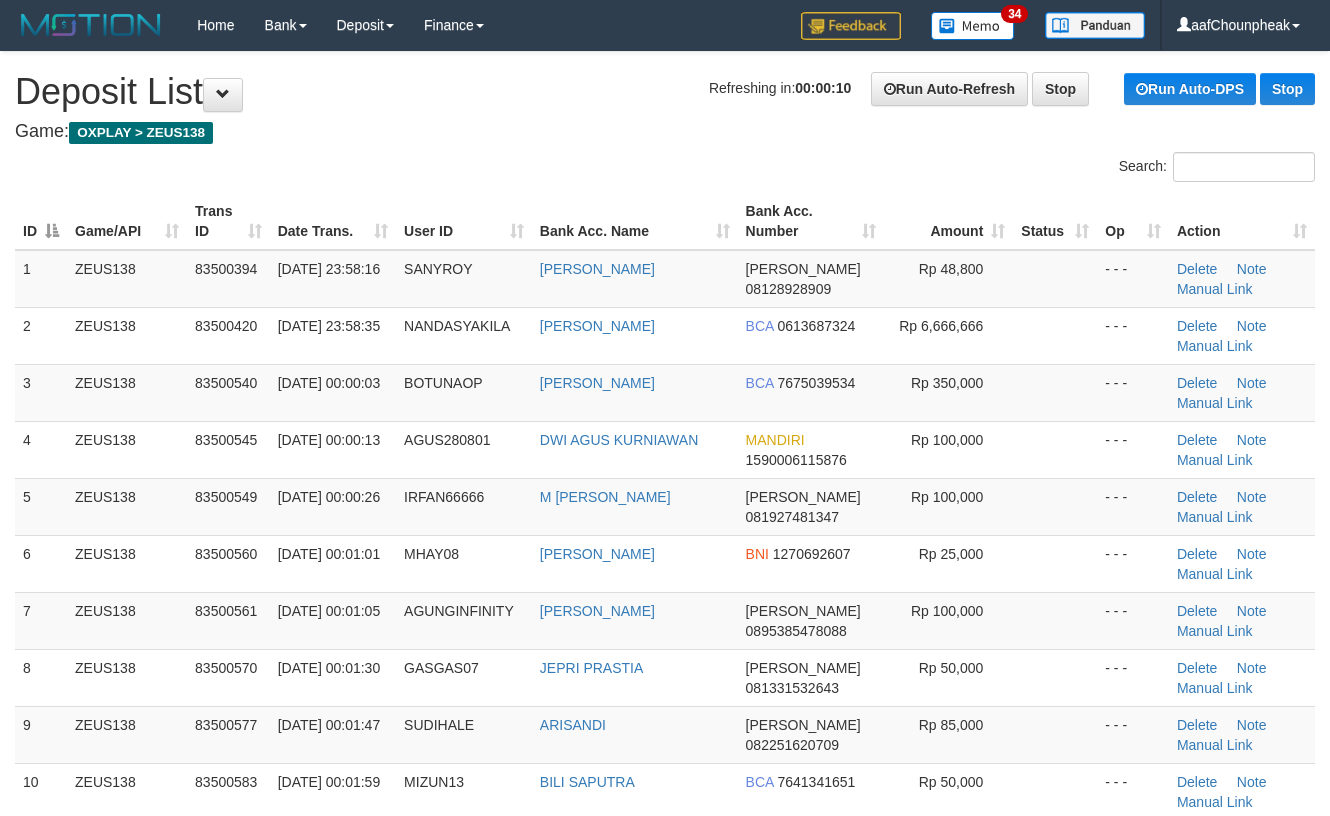 scroll, scrollTop: 0, scrollLeft: 0, axis: both 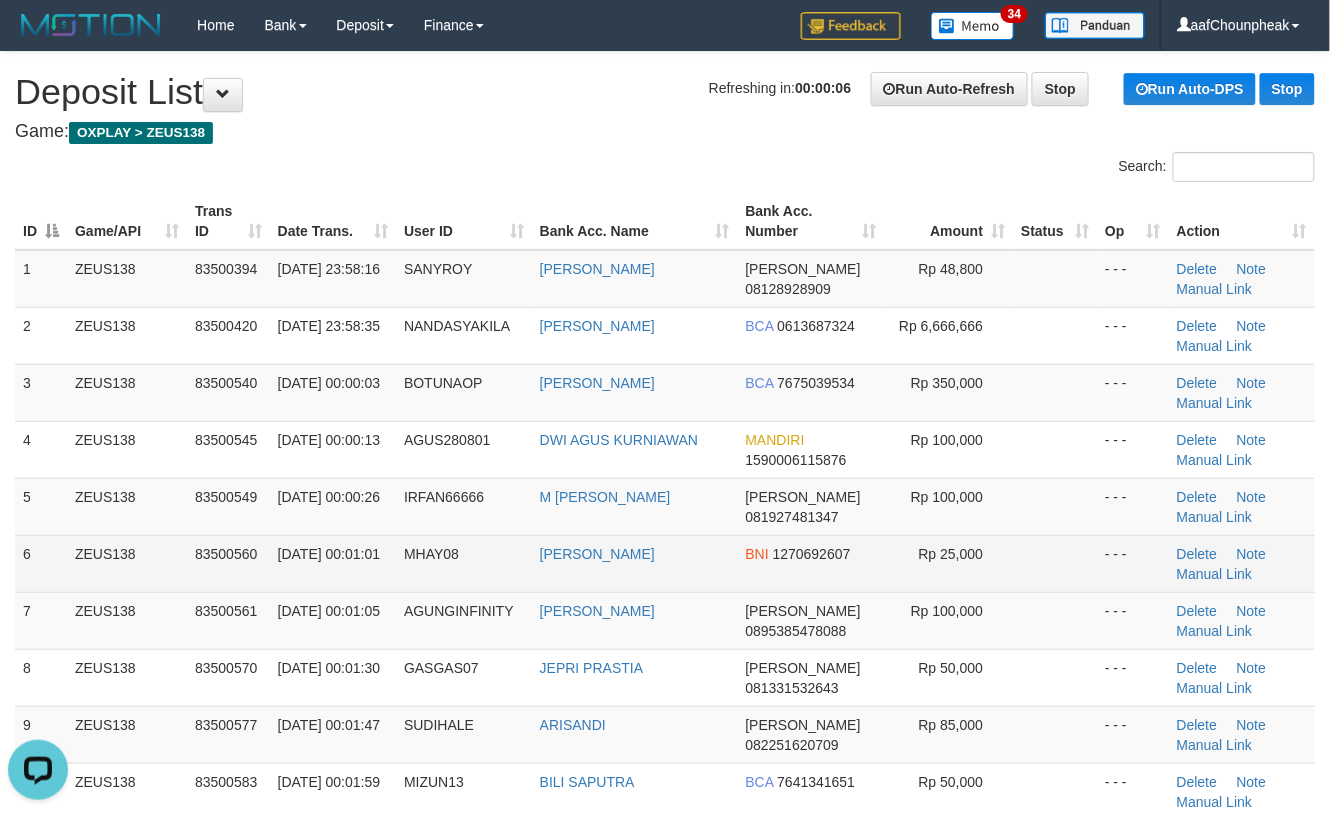 click on "Rp 25,000" at bounding box center (948, 563) 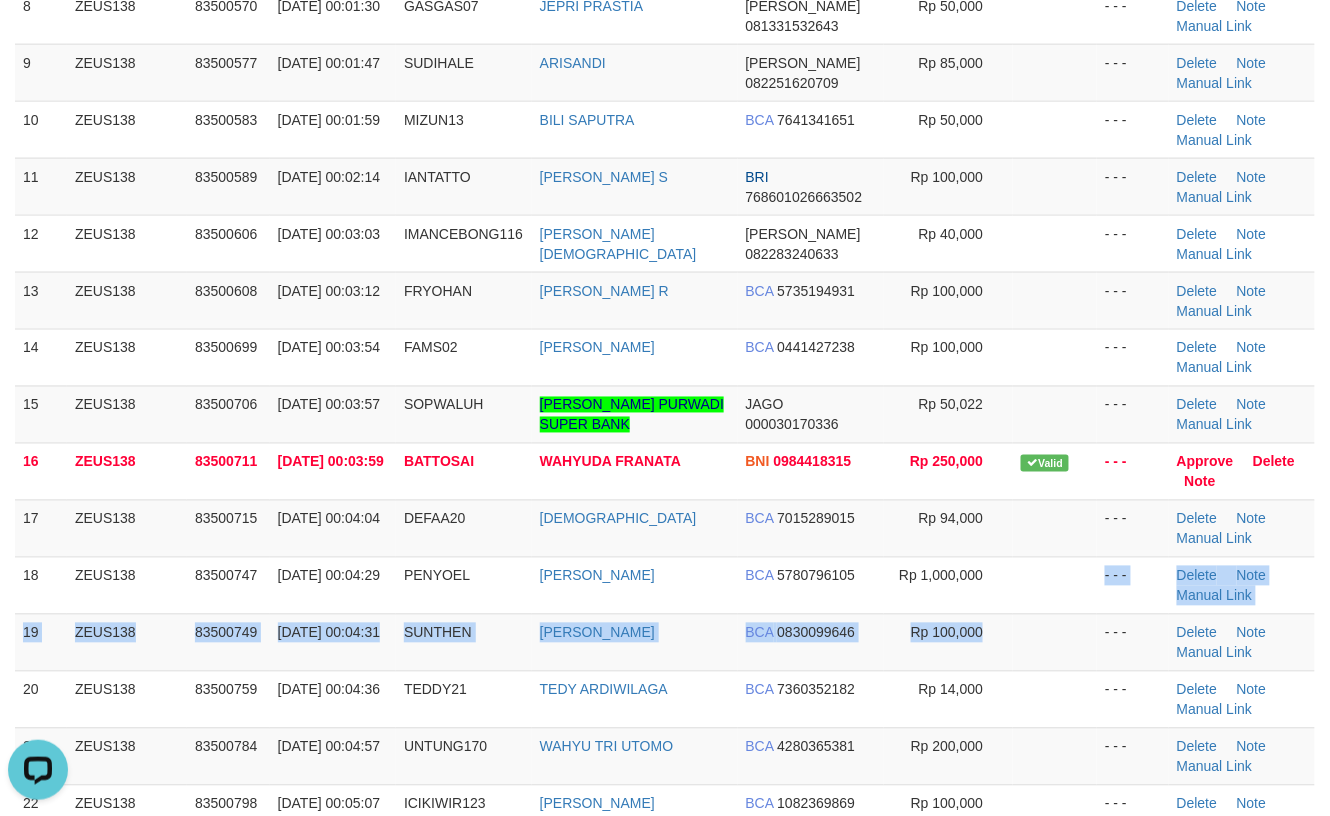 drag, startPoint x: 1049, startPoint y: 628, endPoint x: 1346, endPoint y: 548, distance: 307.58575 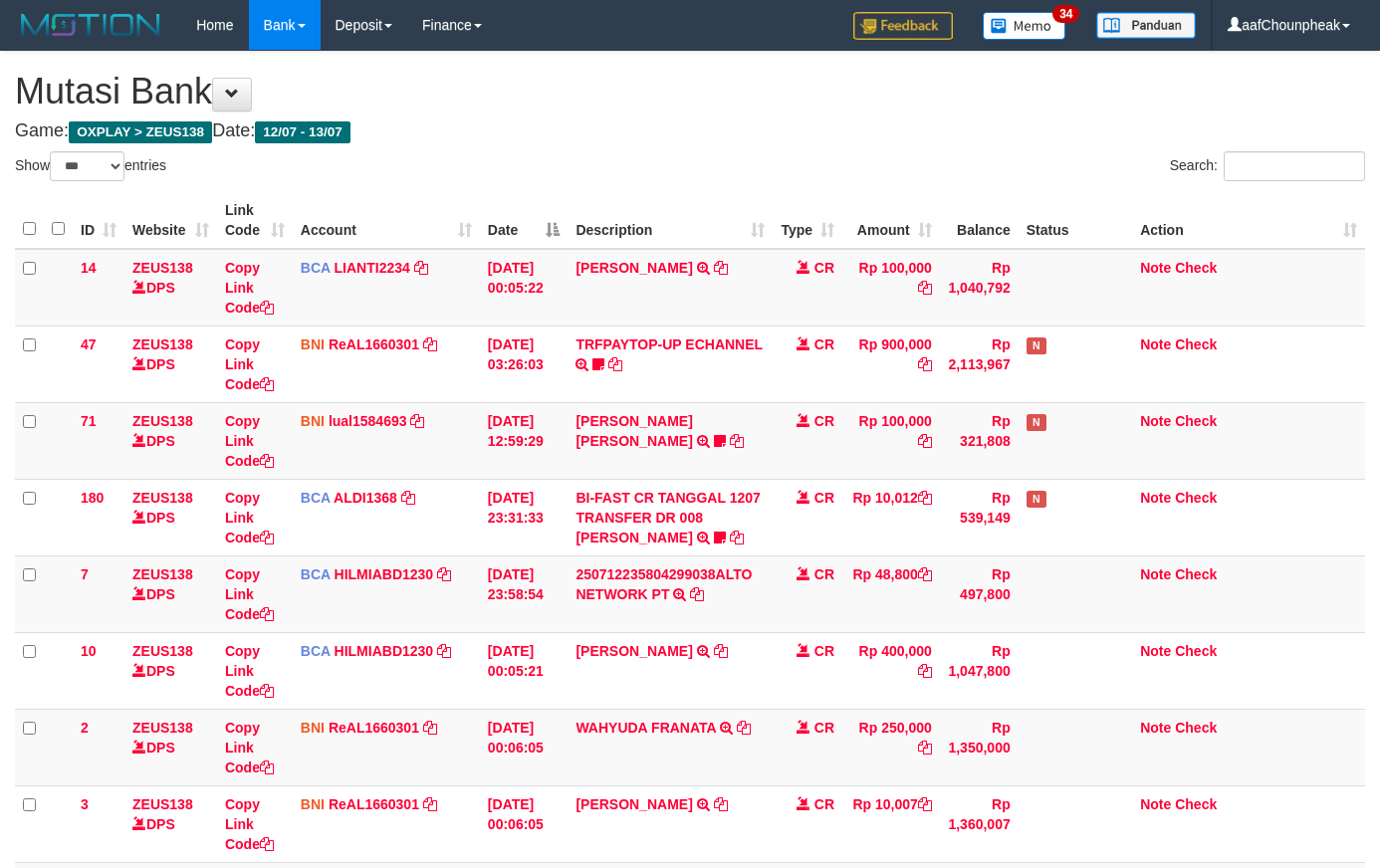 select on "***" 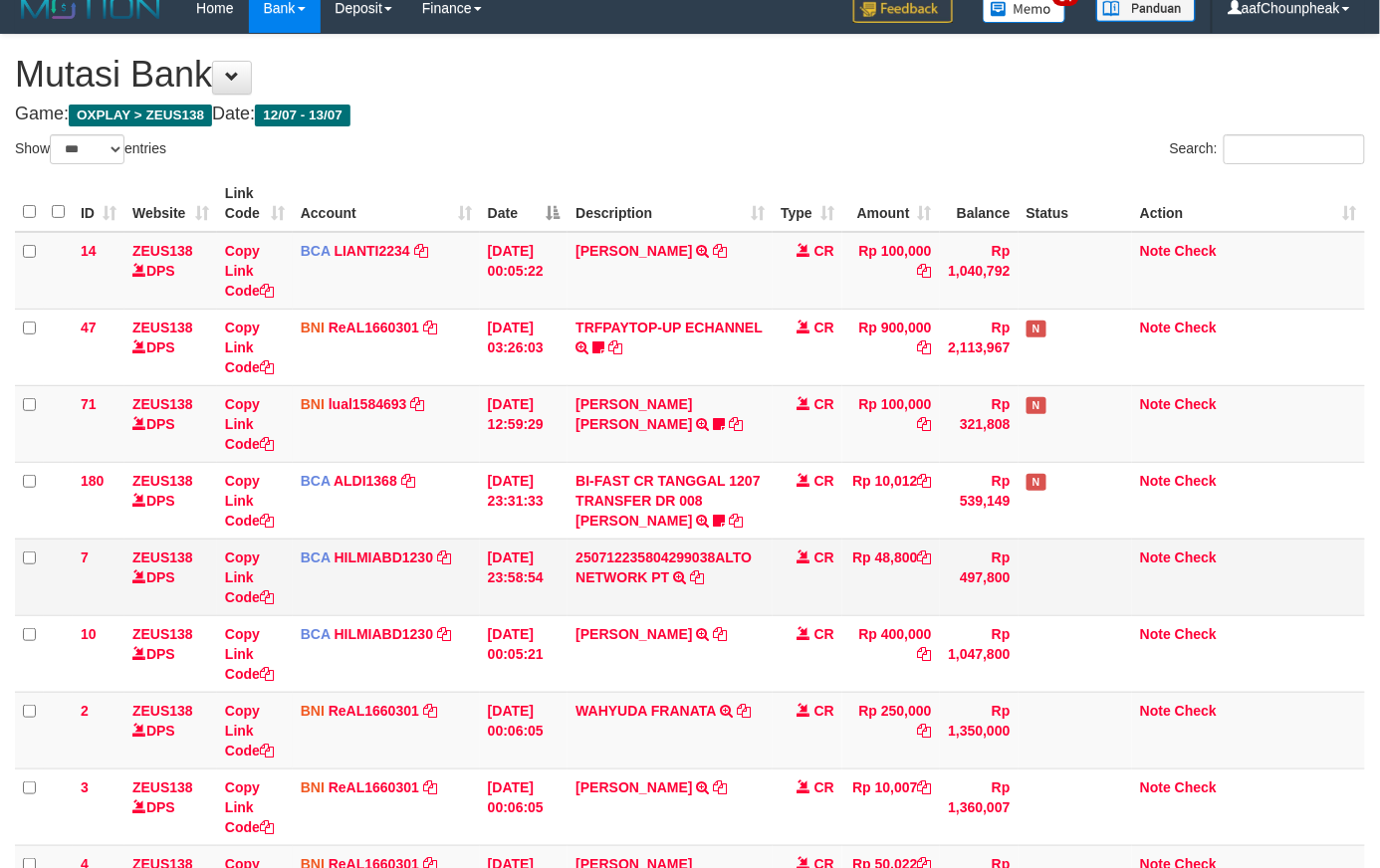 scroll, scrollTop: 283, scrollLeft: 0, axis: vertical 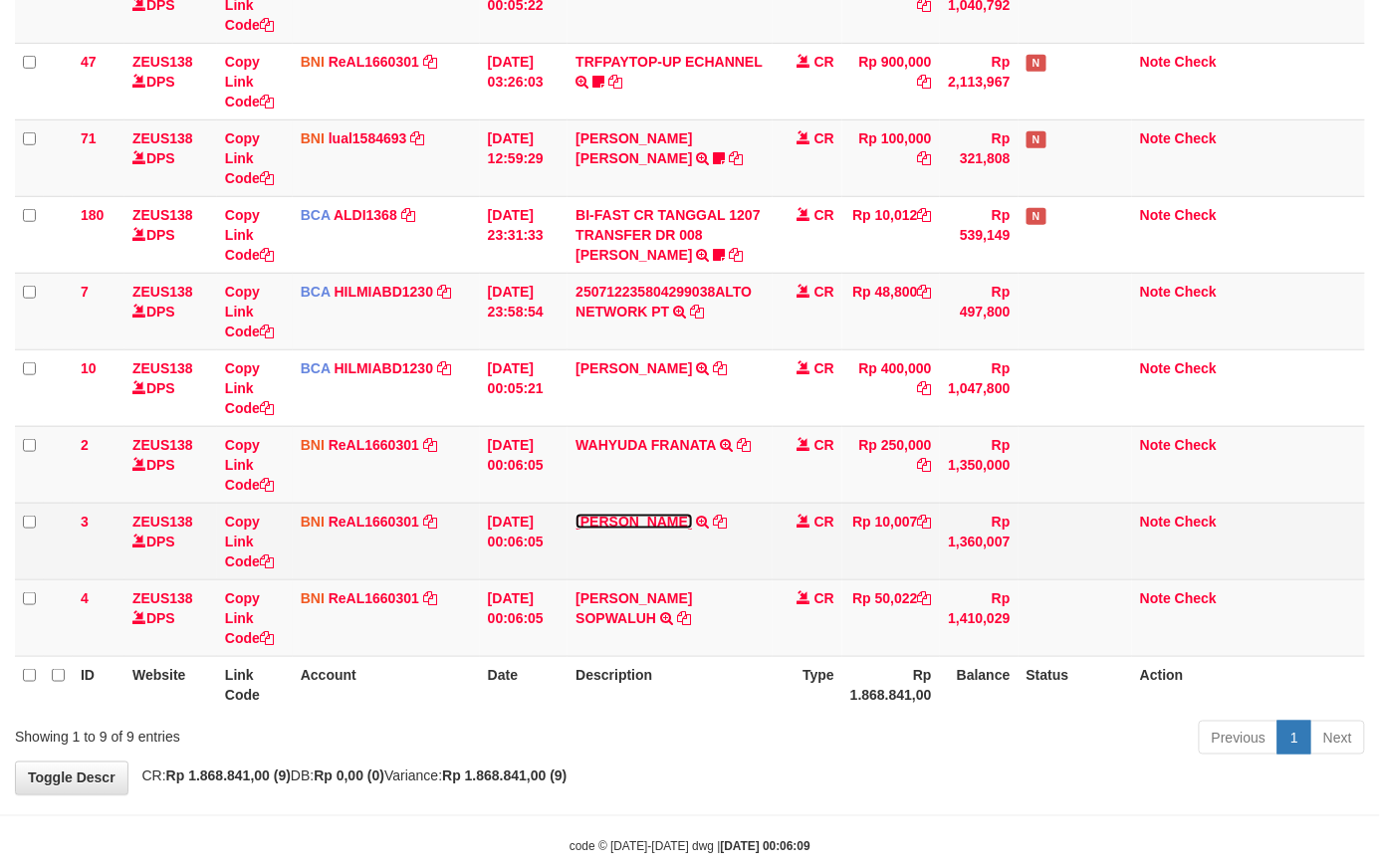click on "ABDUL ROHIM" at bounding box center (633, 522) 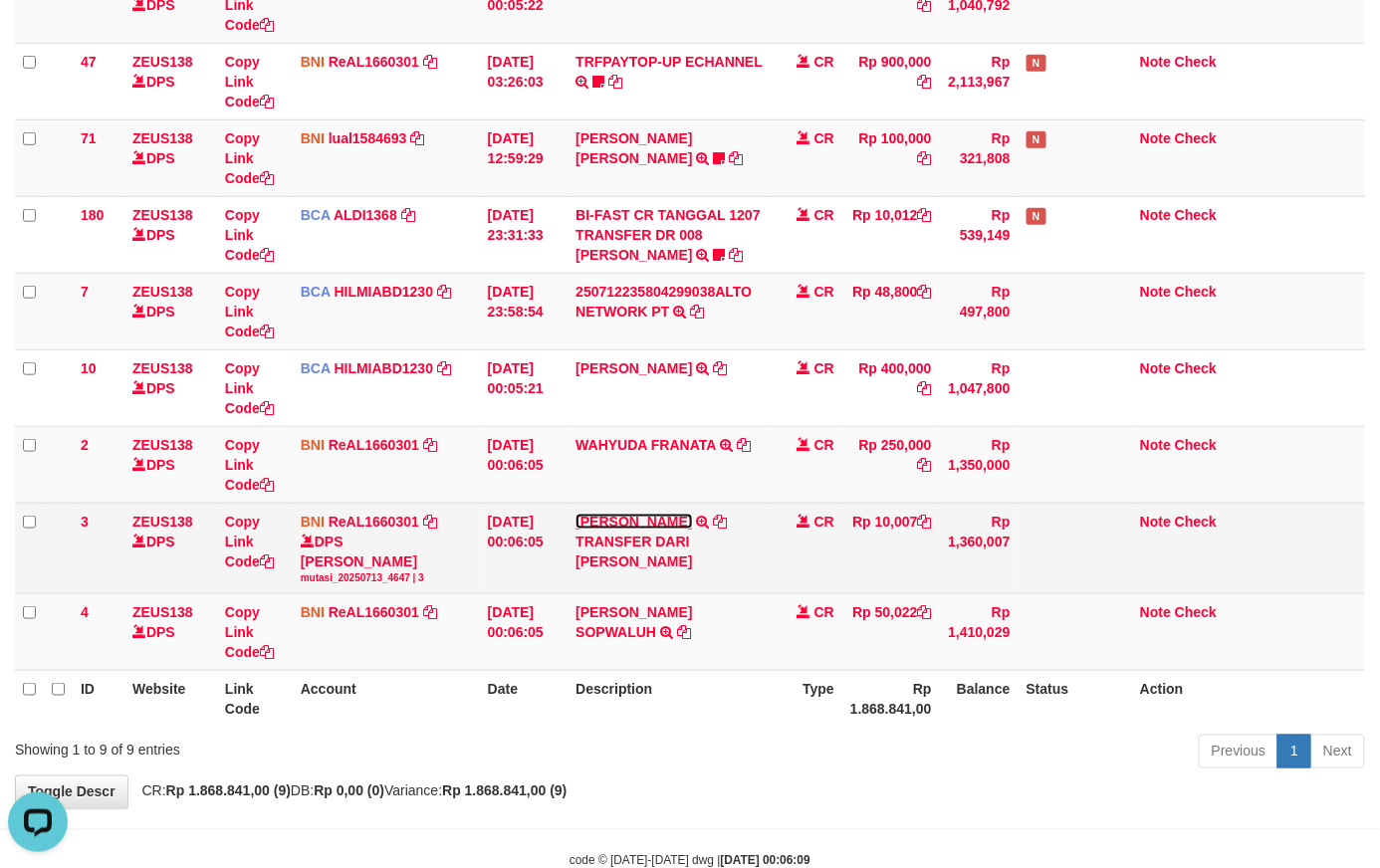 scroll, scrollTop: 0, scrollLeft: 0, axis: both 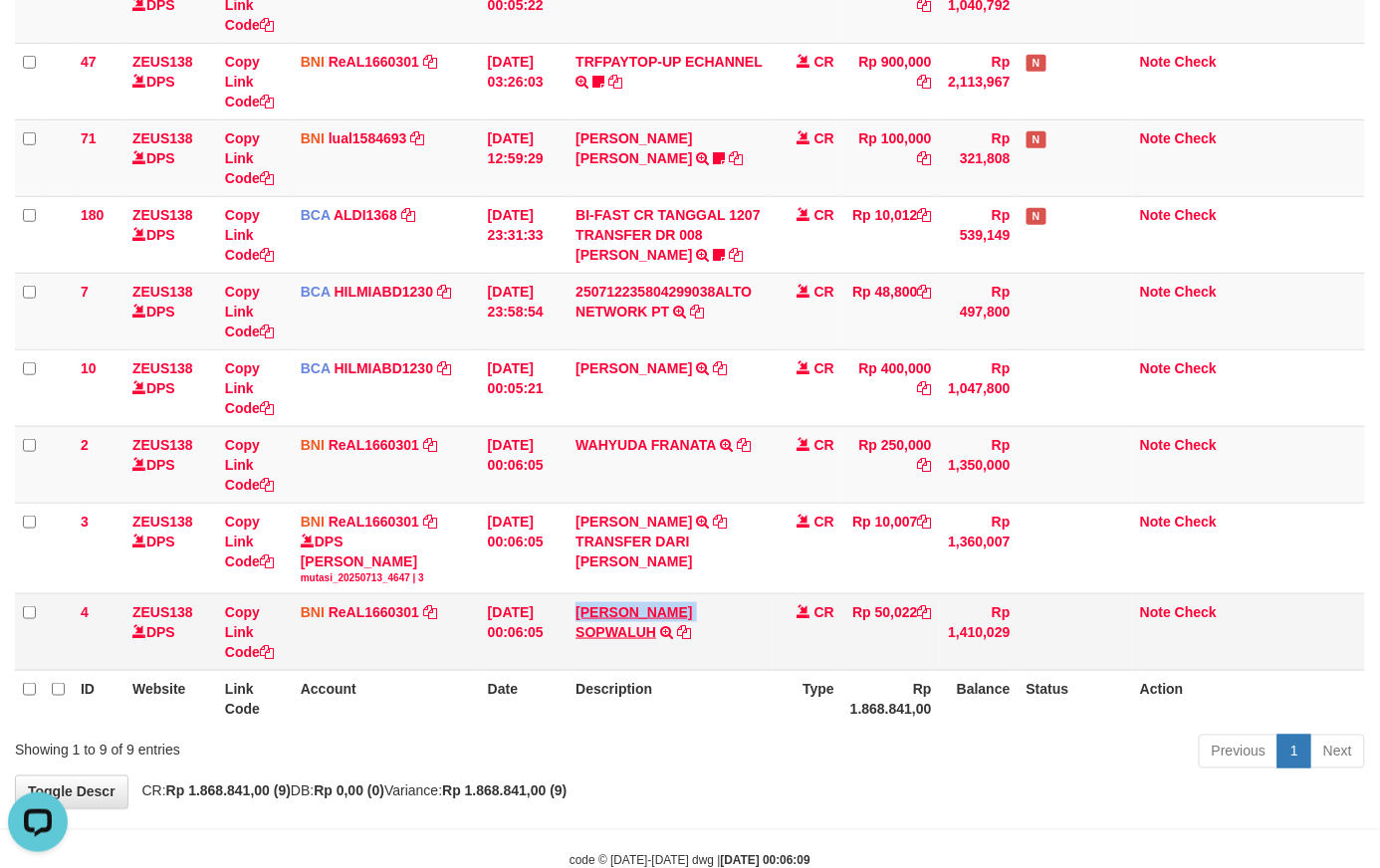drag, startPoint x: 575, startPoint y: 601, endPoint x: 638, endPoint y: 609, distance: 63.50591 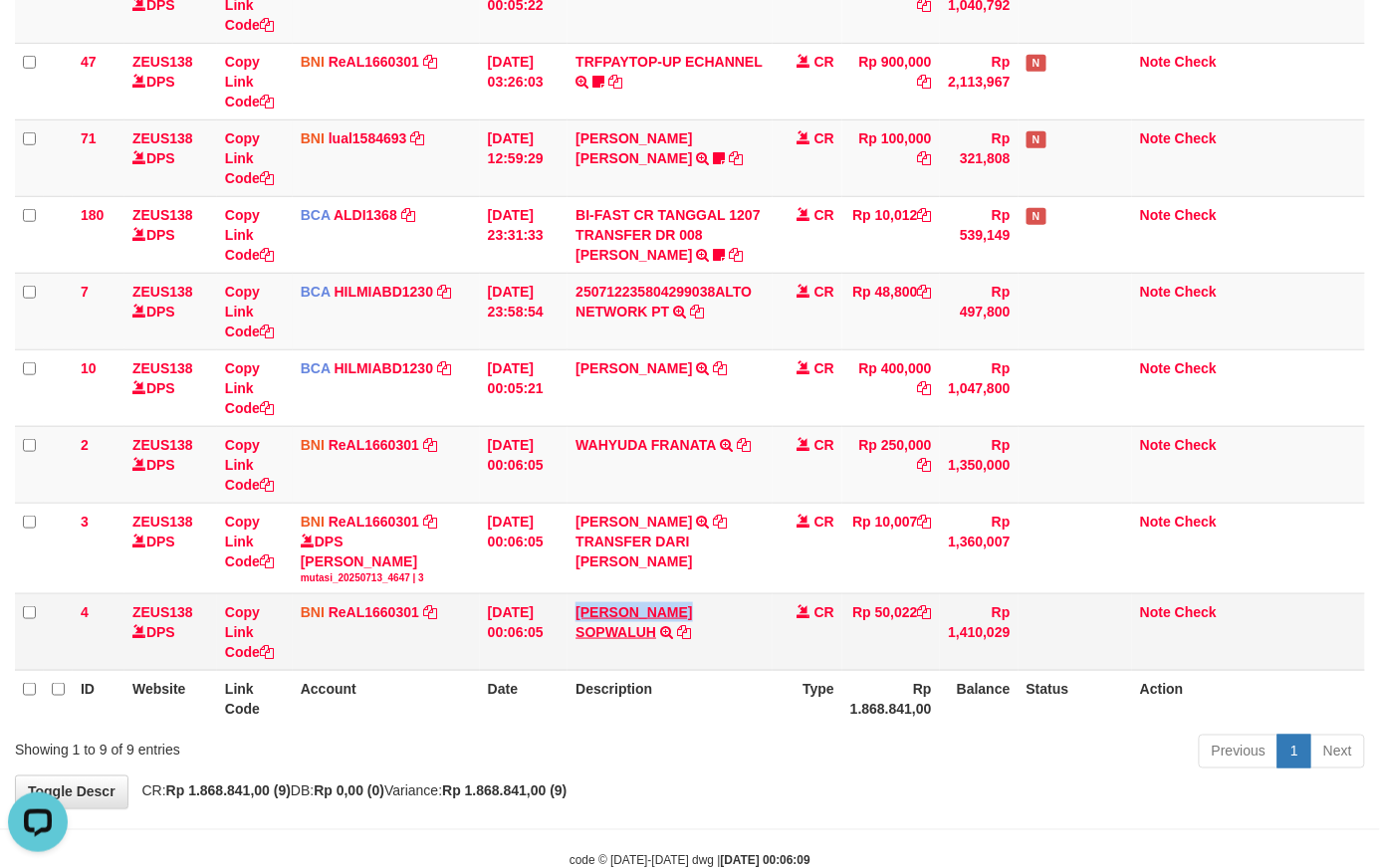 copy on "DEDE KURNIAWA" 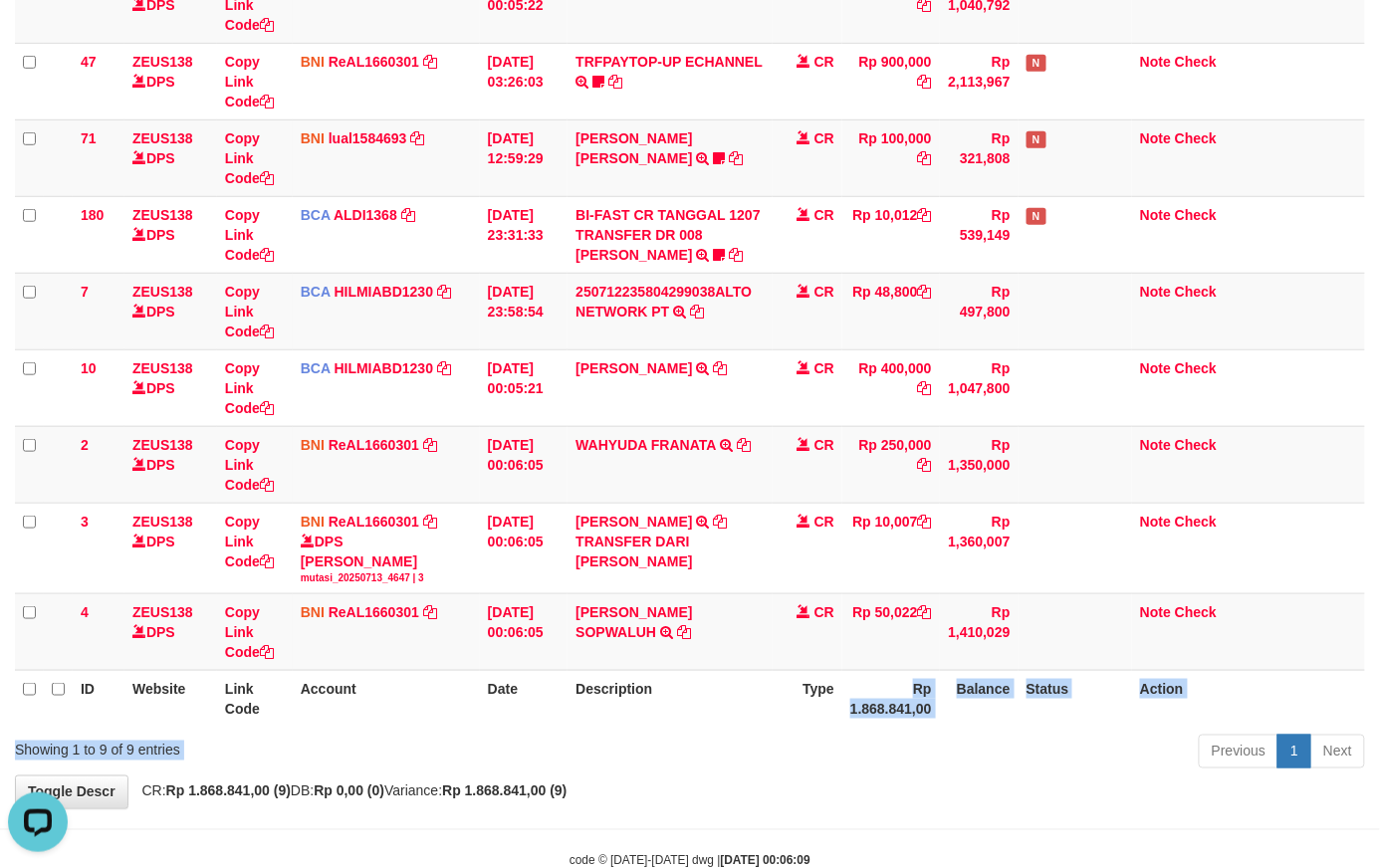 drag, startPoint x: 926, startPoint y: 691, endPoint x: 952, endPoint y: 734, distance: 50.24938 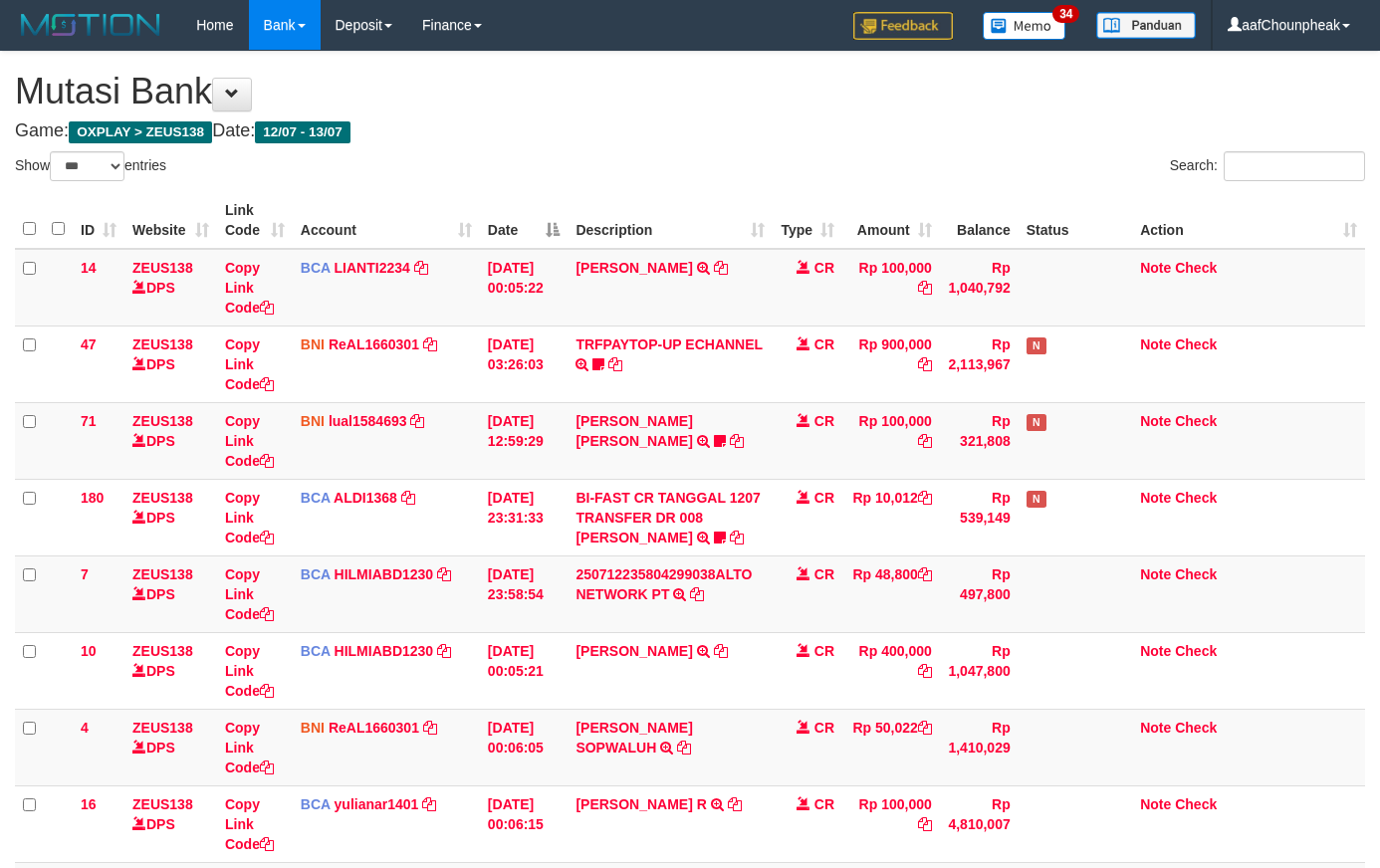 select on "***" 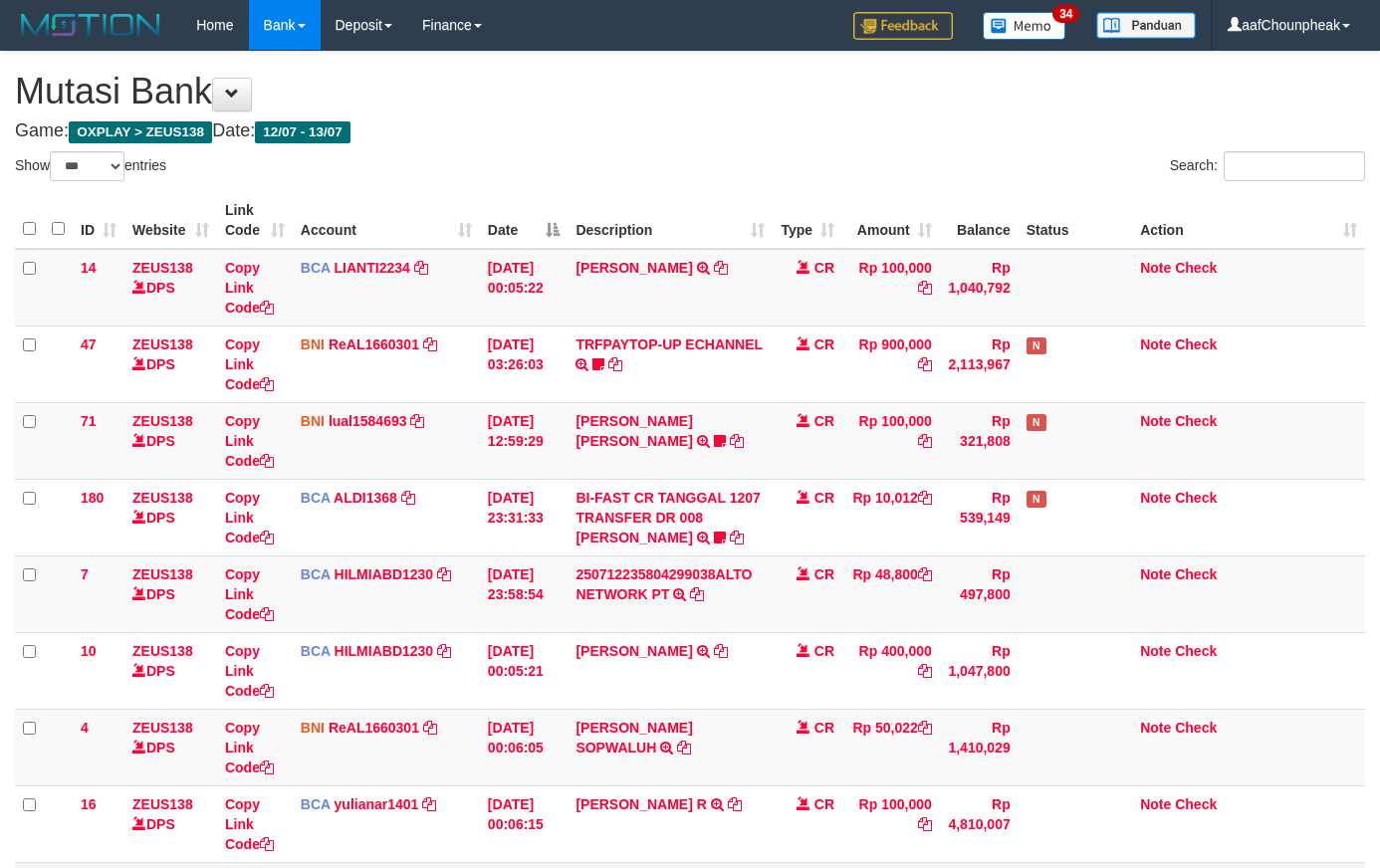 scroll, scrollTop: 283, scrollLeft: 0, axis: vertical 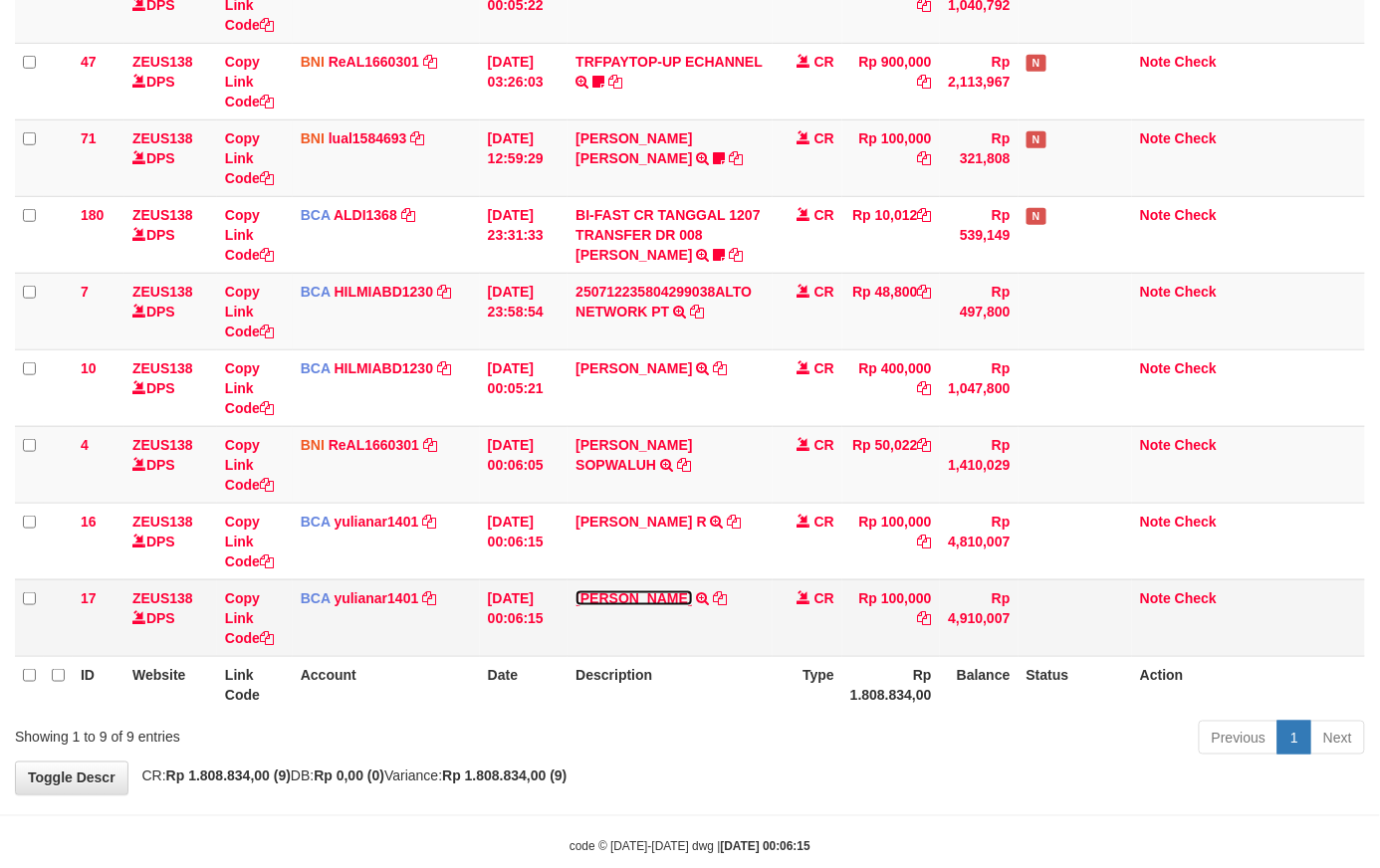 click on "[PERSON_NAME]" at bounding box center (633, 598) 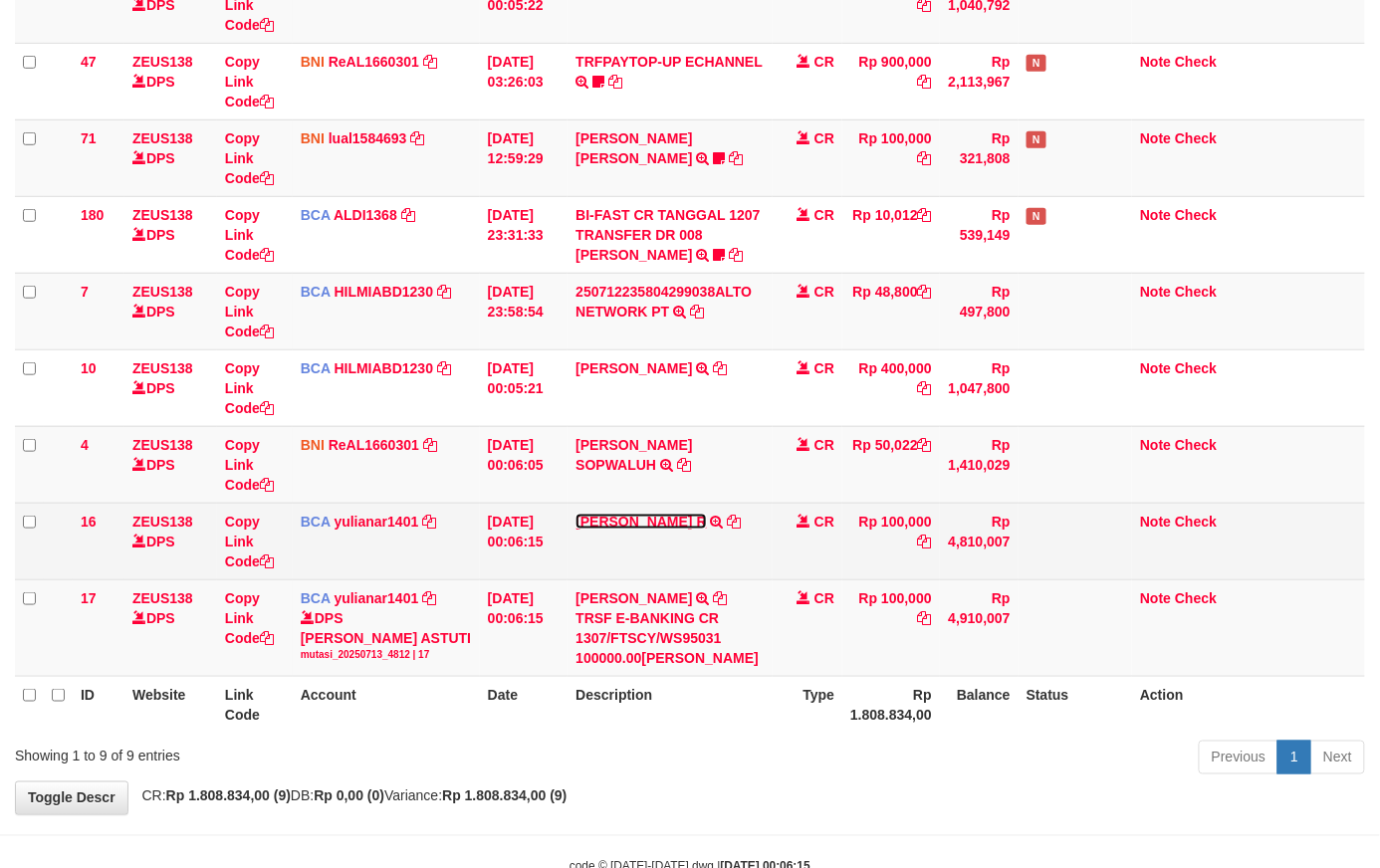 click on "[PERSON_NAME] R" at bounding box center [640, 522] 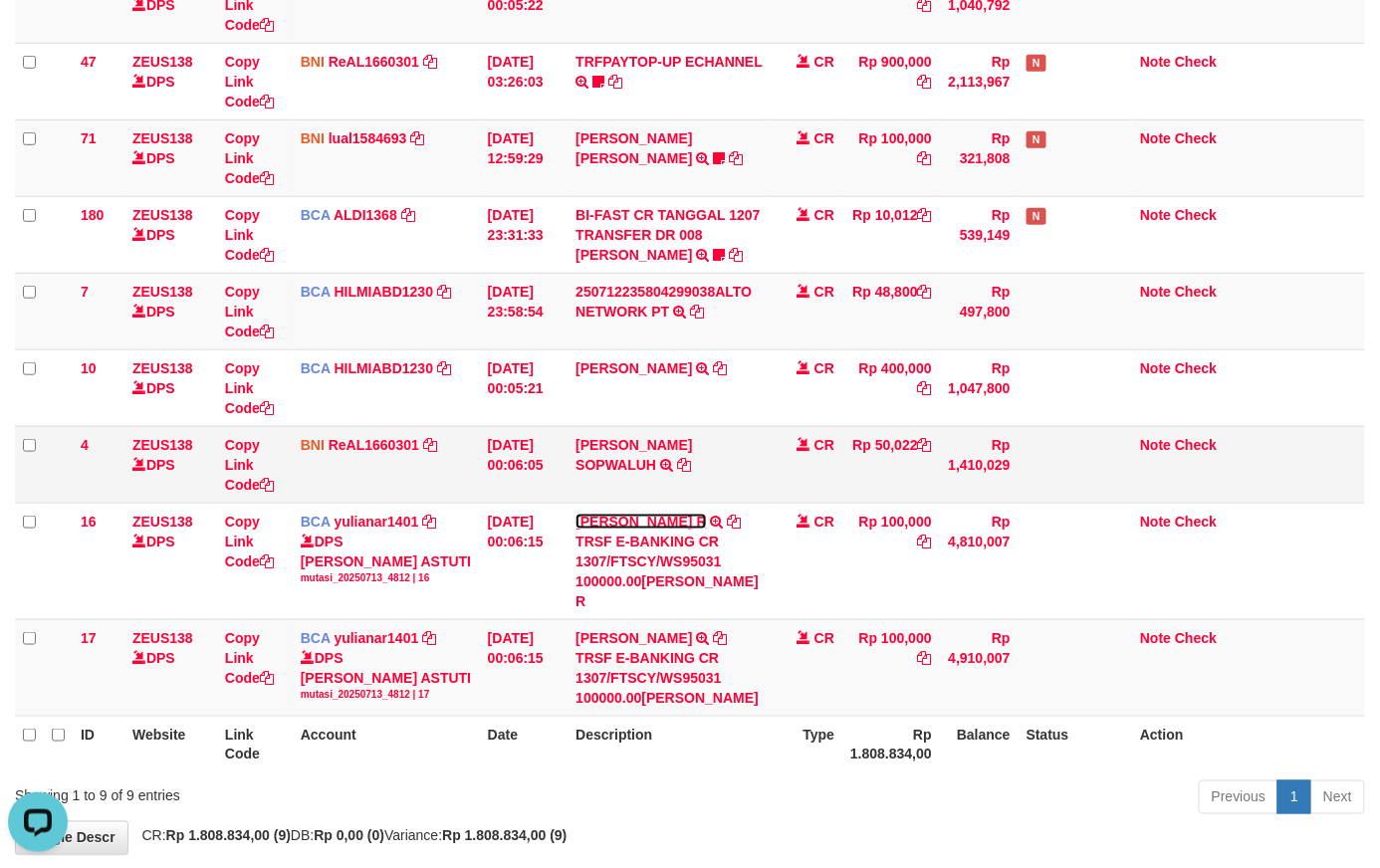 scroll, scrollTop: 0, scrollLeft: 0, axis: both 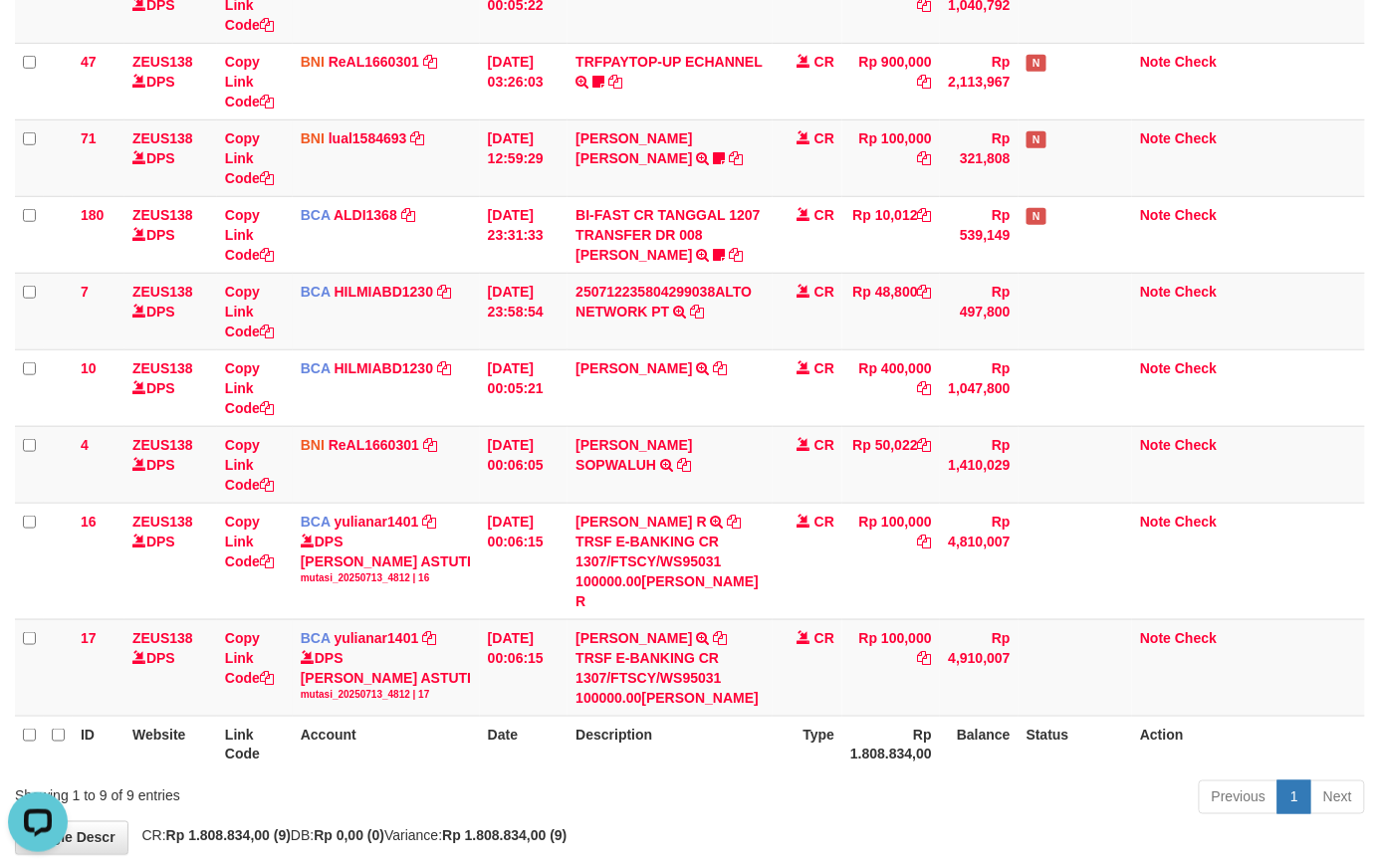 drag, startPoint x: 575, startPoint y: 430, endPoint x: 2, endPoint y: 536, distance: 582.7221 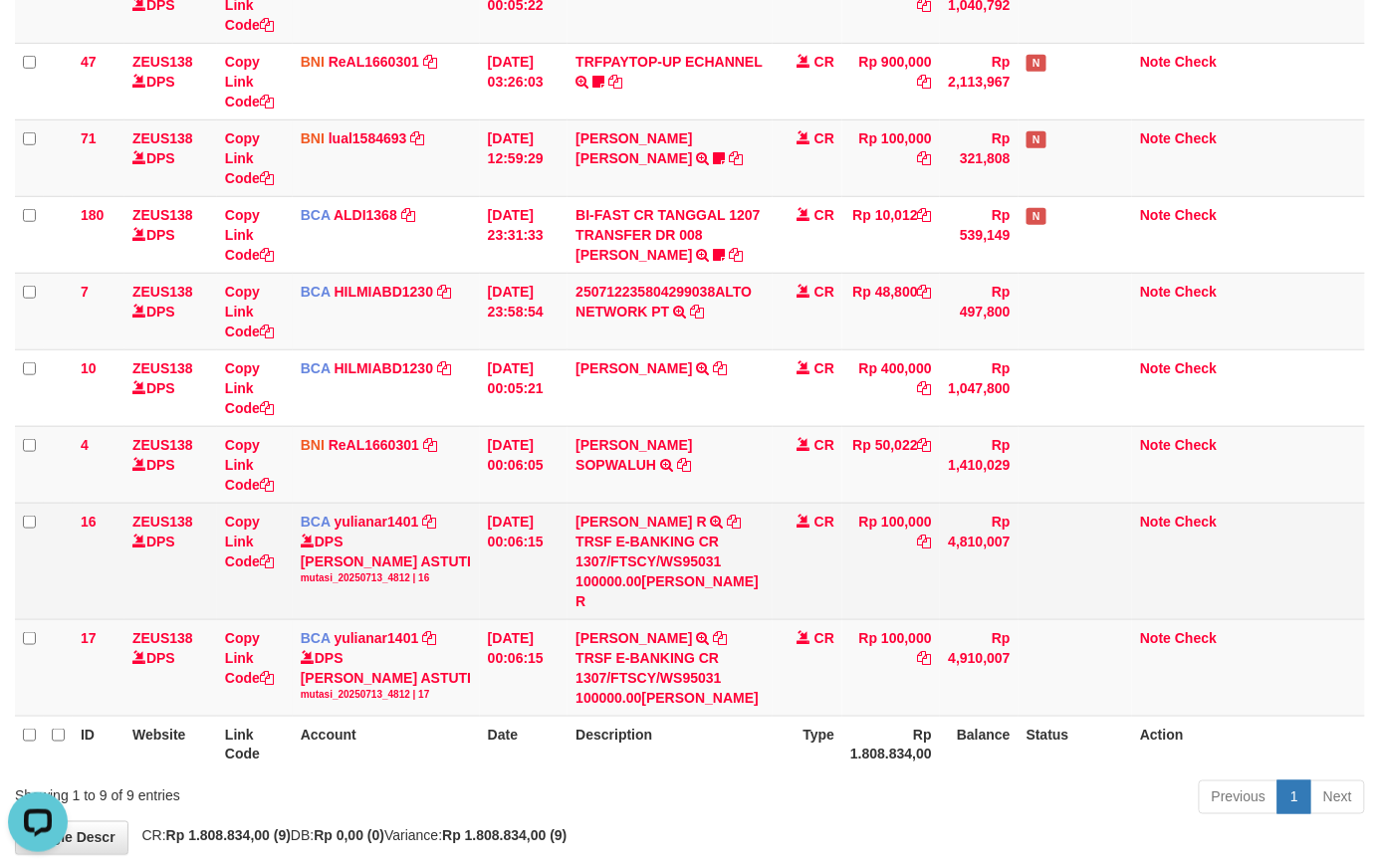 drag, startPoint x: 766, startPoint y: 618, endPoint x: 785, endPoint y: 634, distance: 24.839485 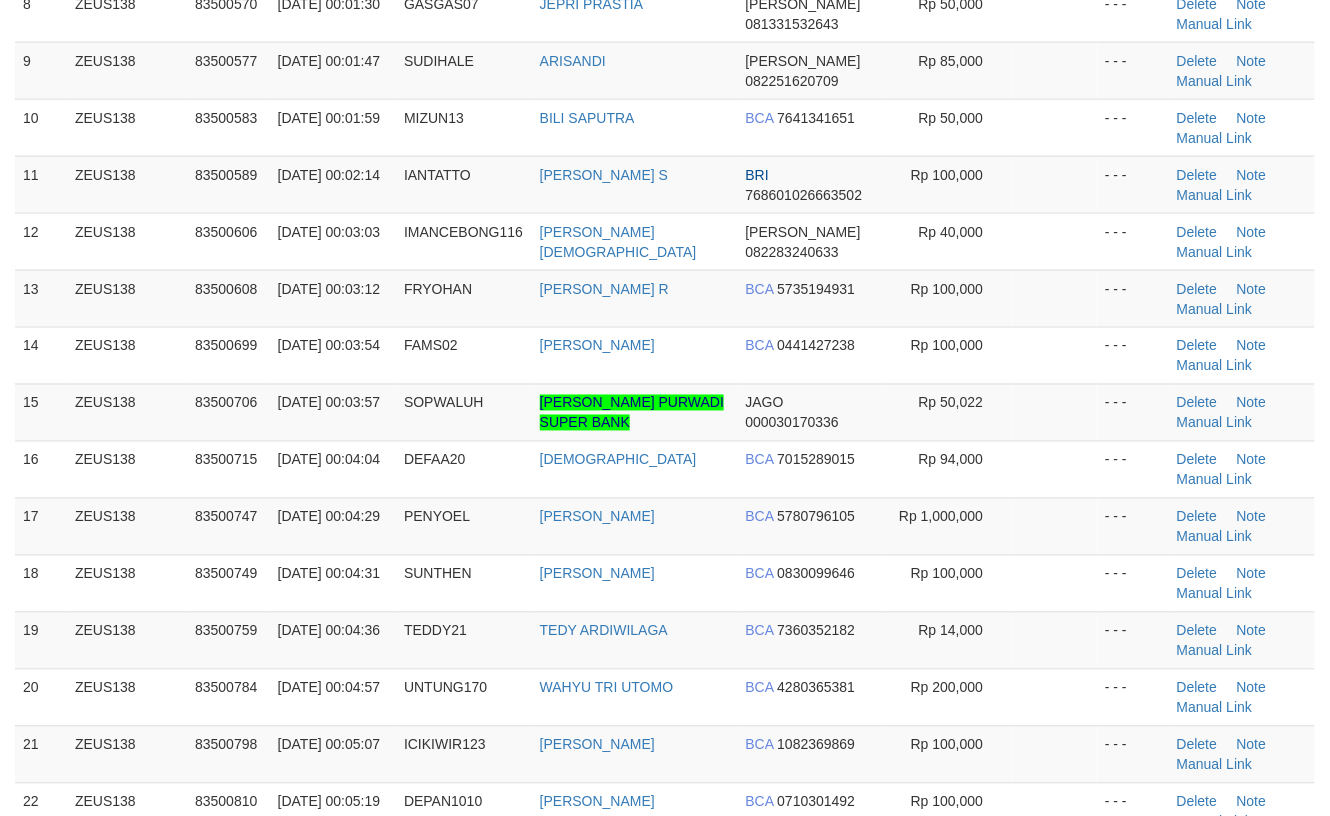 scroll, scrollTop: 662, scrollLeft: 0, axis: vertical 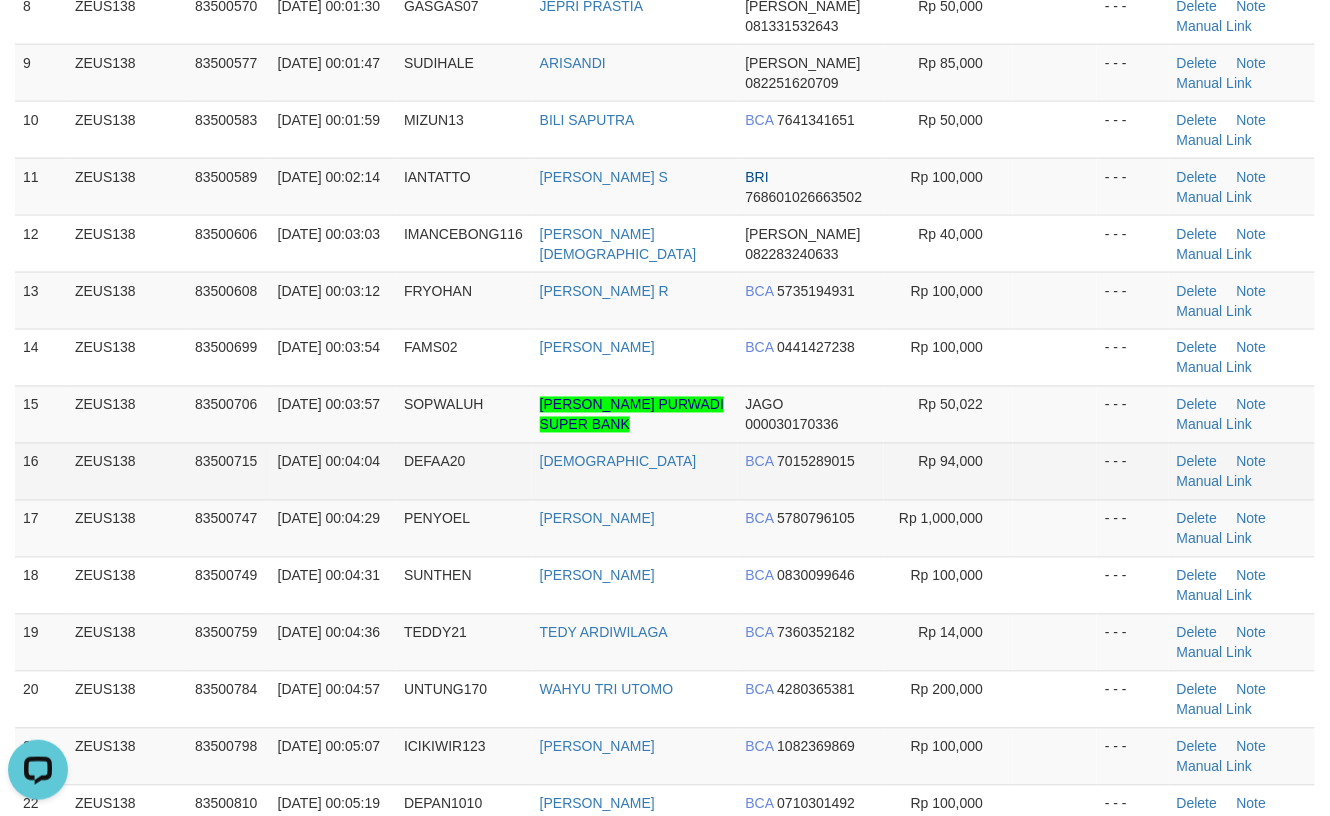 click on "BCA
7015289015" at bounding box center (811, 471) 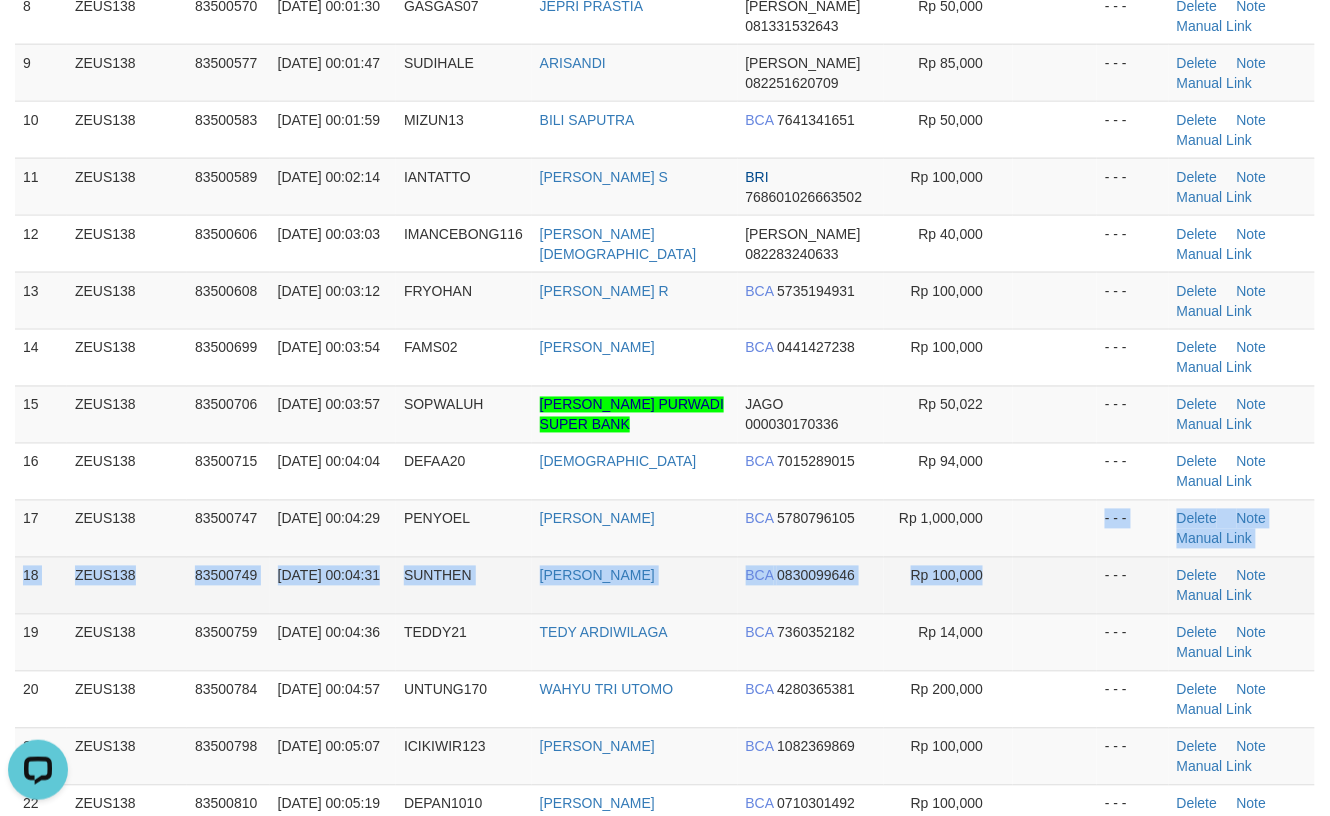 drag, startPoint x: 1040, startPoint y: 533, endPoint x: 1054, endPoint y: 562, distance: 32.202484 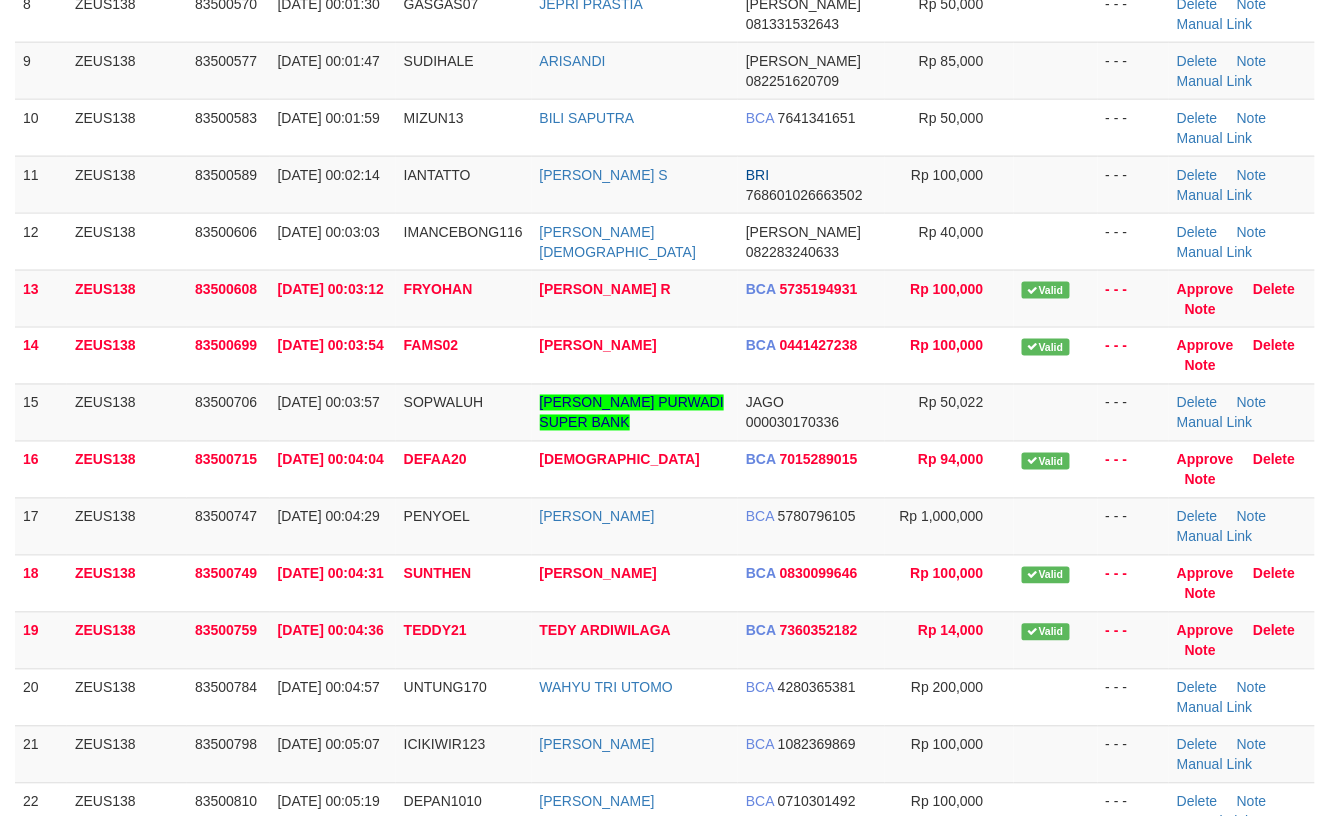 scroll, scrollTop: 662, scrollLeft: 0, axis: vertical 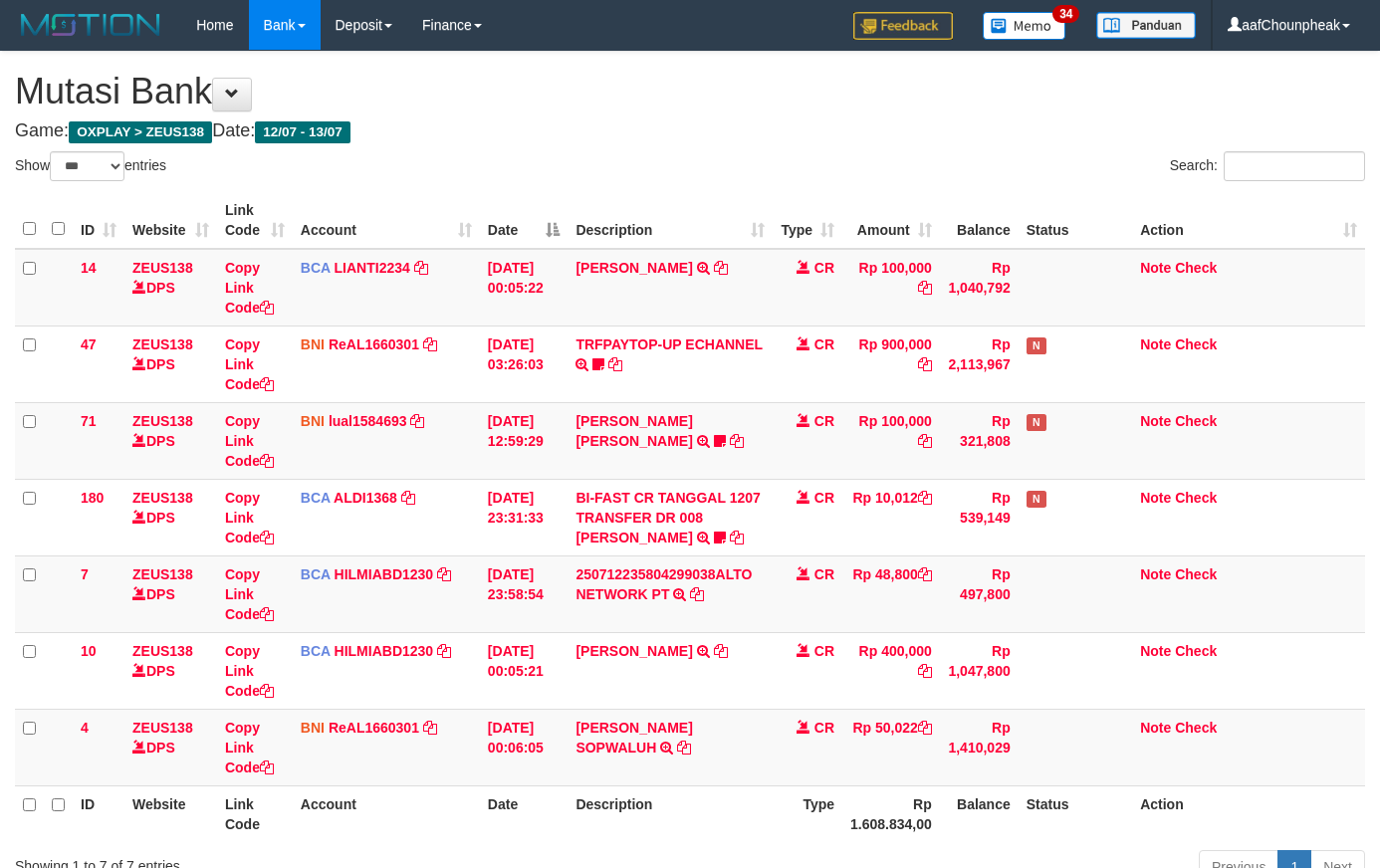 select on "***" 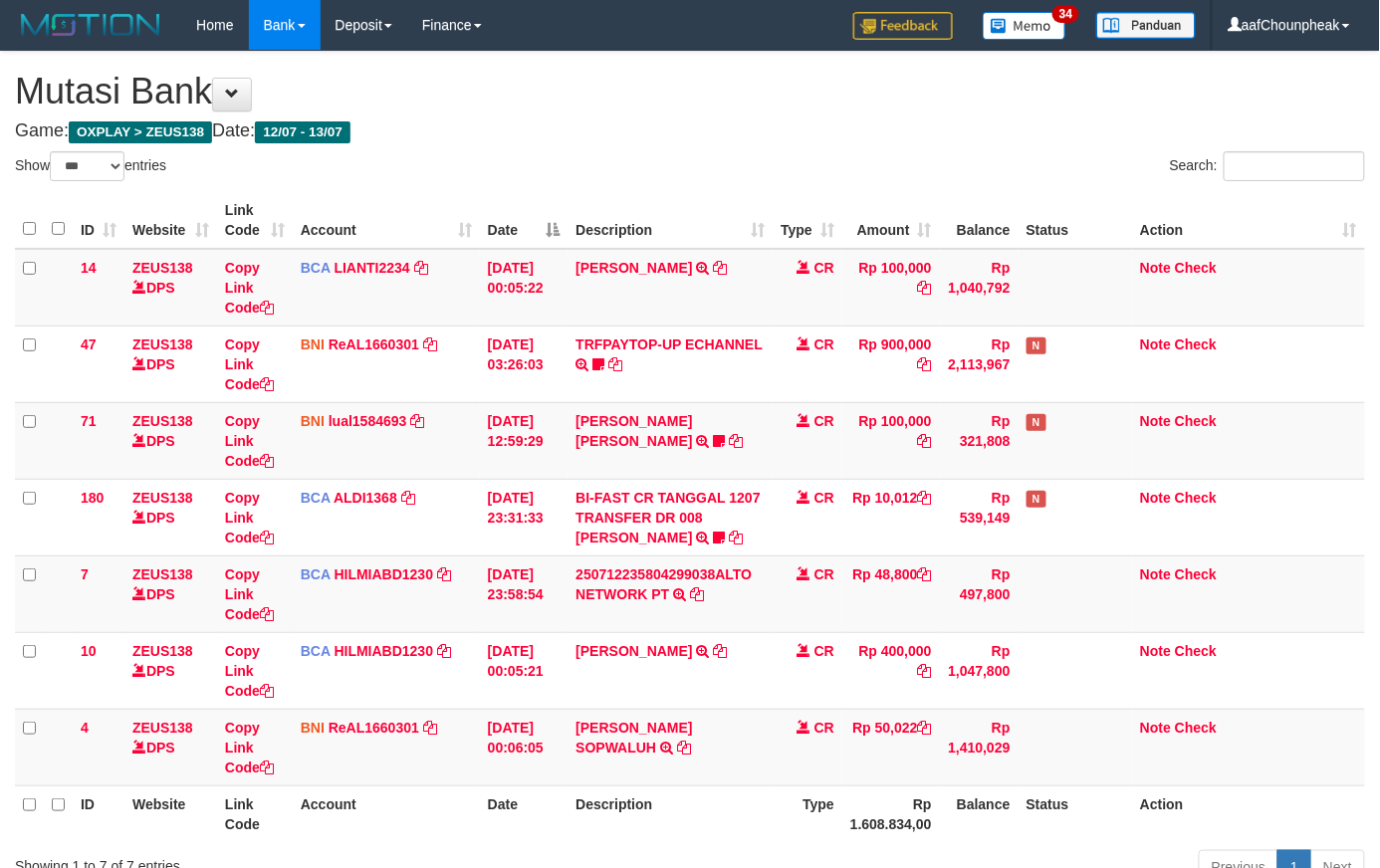 scroll, scrollTop: 171, scrollLeft: 0, axis: vertical 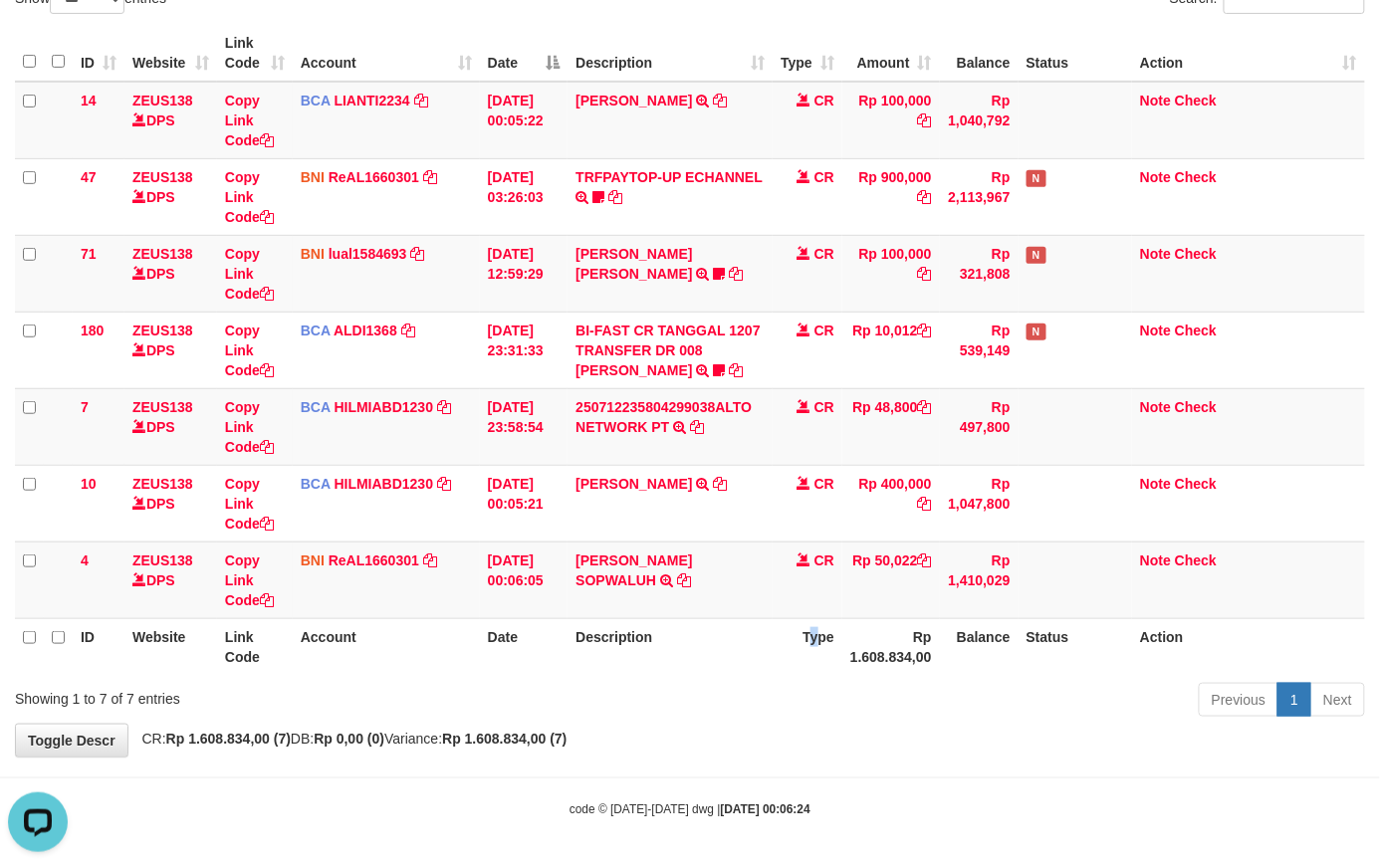 click on "Type" at bounding box center [807, 646] 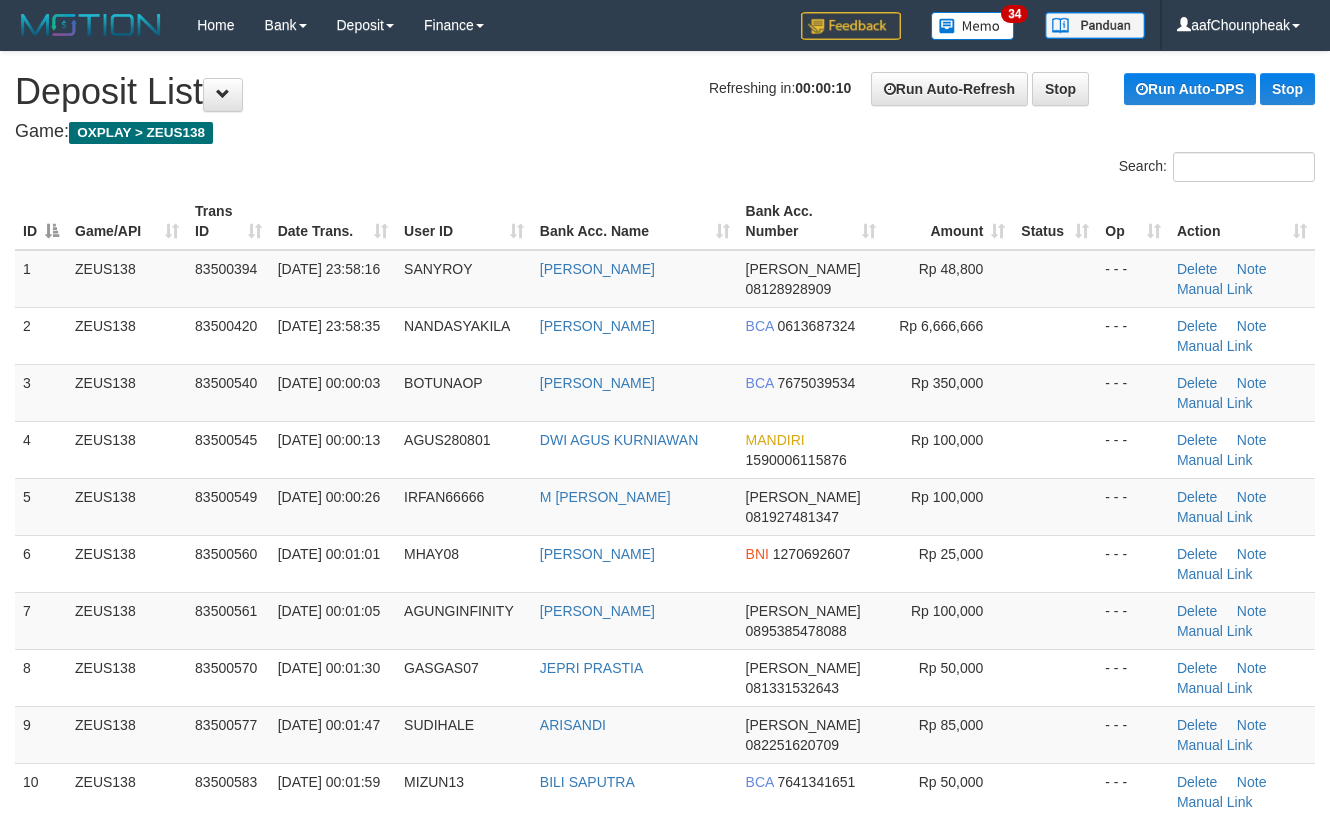 scroll, scrollTop: 0, scrollLeft: 0, axis: both 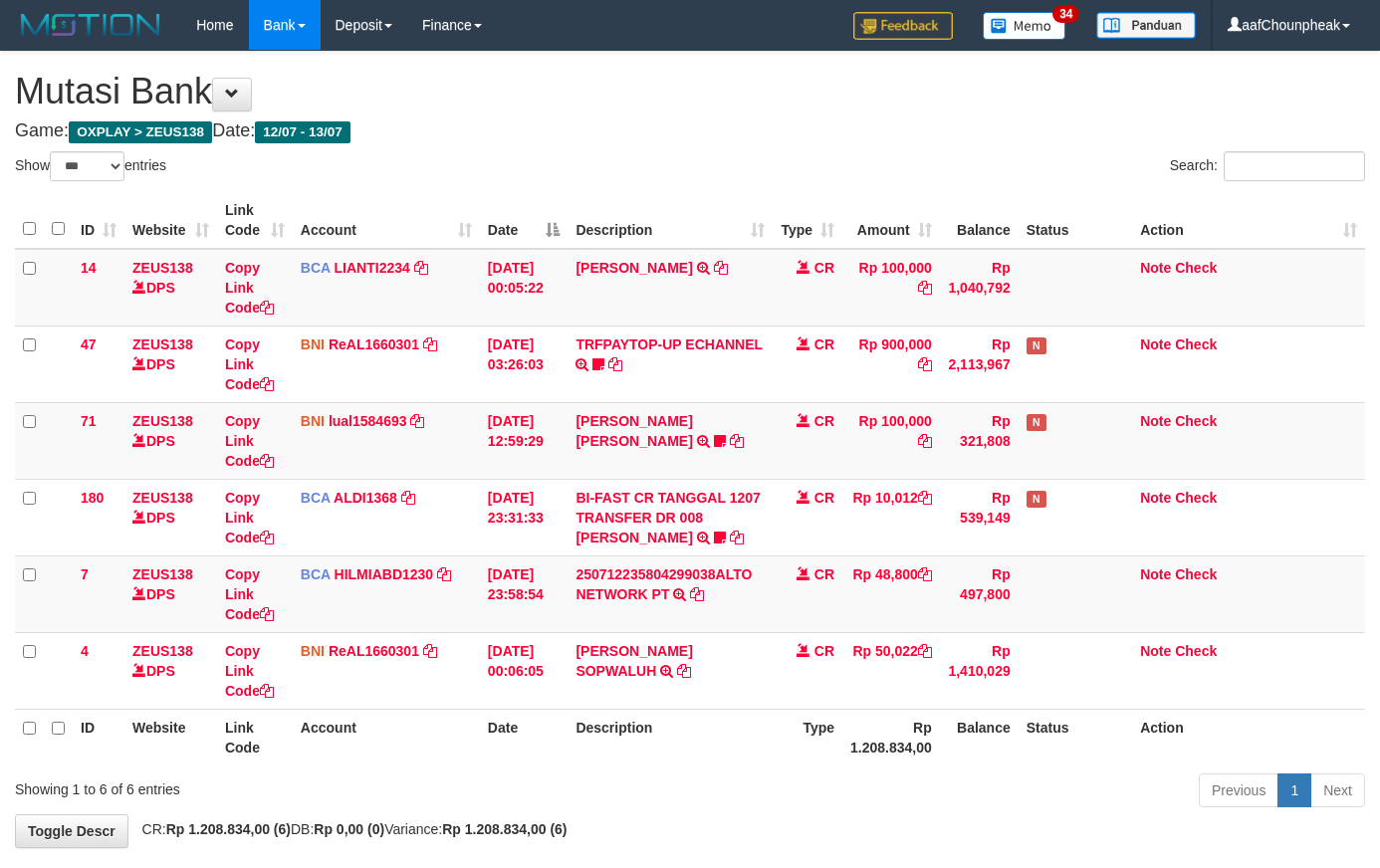 select on "***" 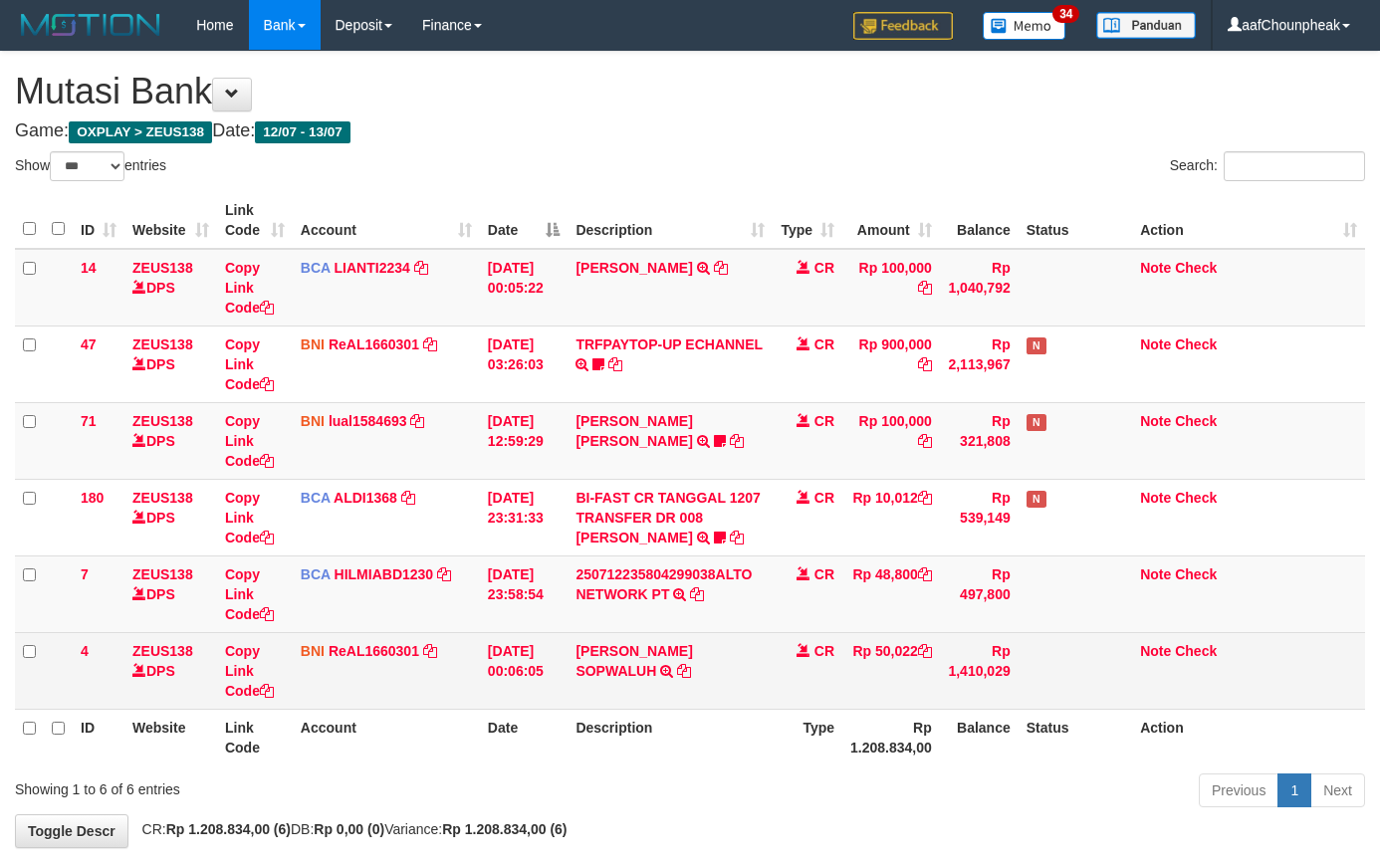 scroll, scrollTop: 0, scrollLeft: 0, axis: both 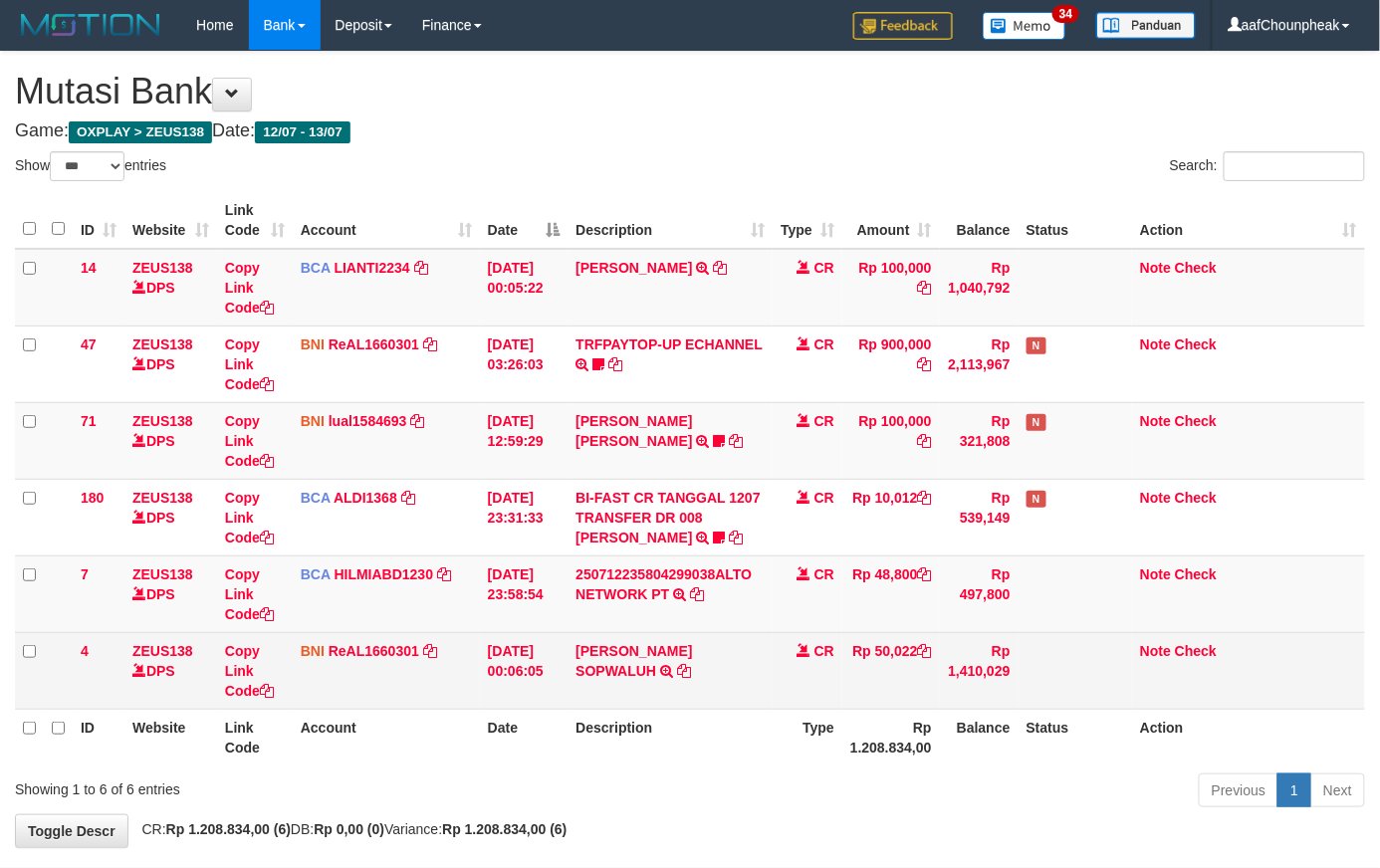 click on "CR" at bounding box center [807, 670] 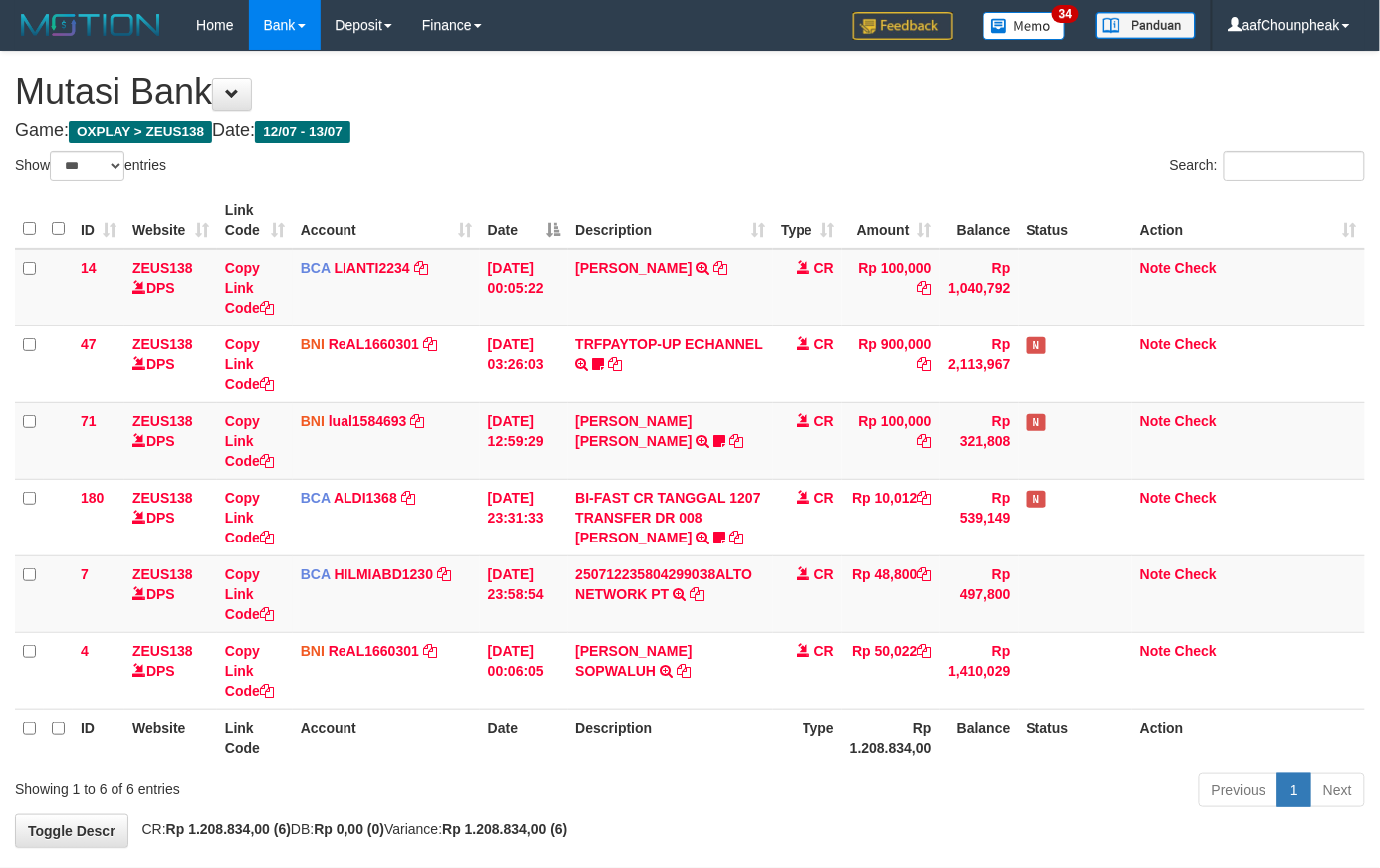 scroll, scrollTop: 94, scrollLeft: 0, axis: vertical 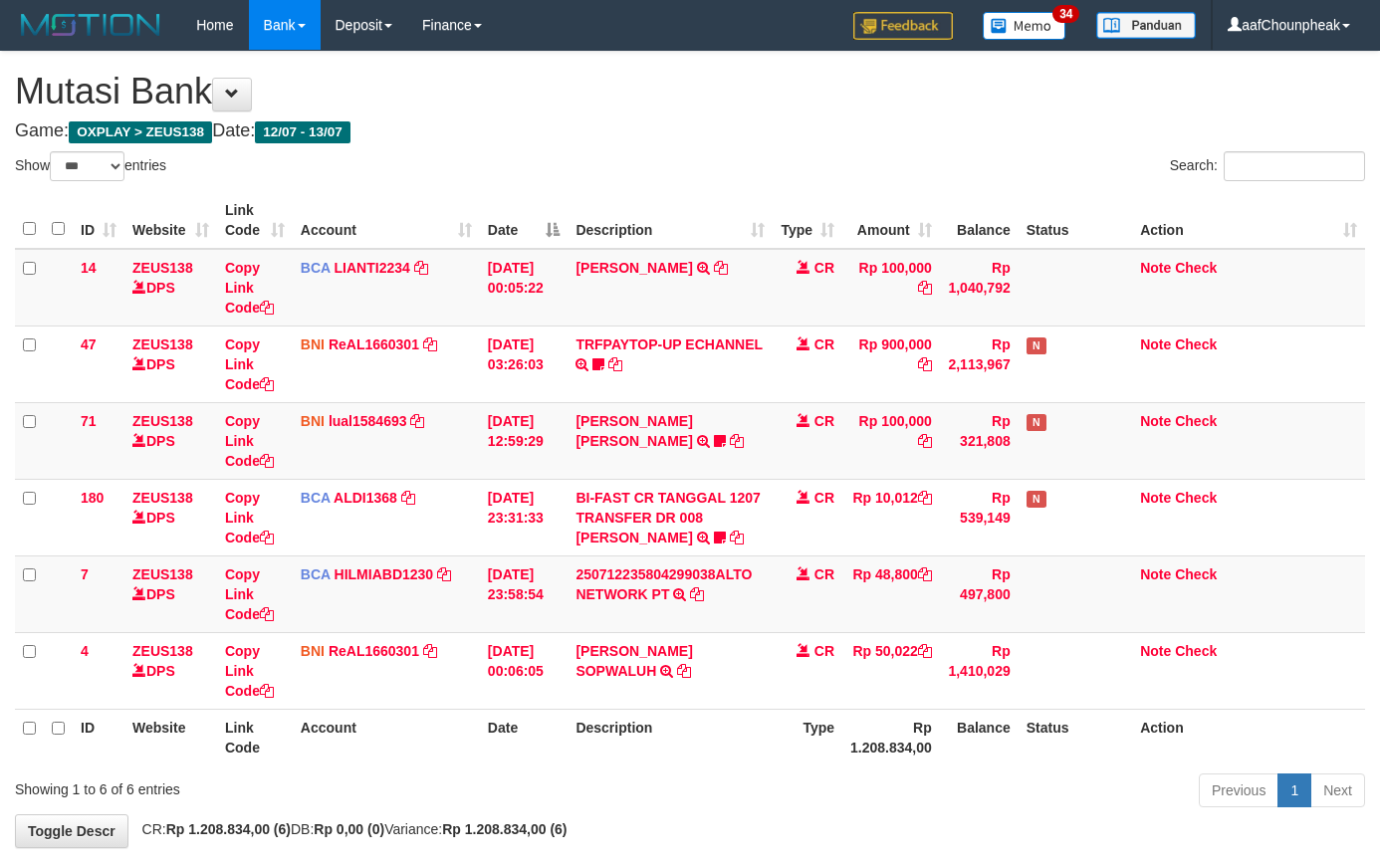 select on "***" 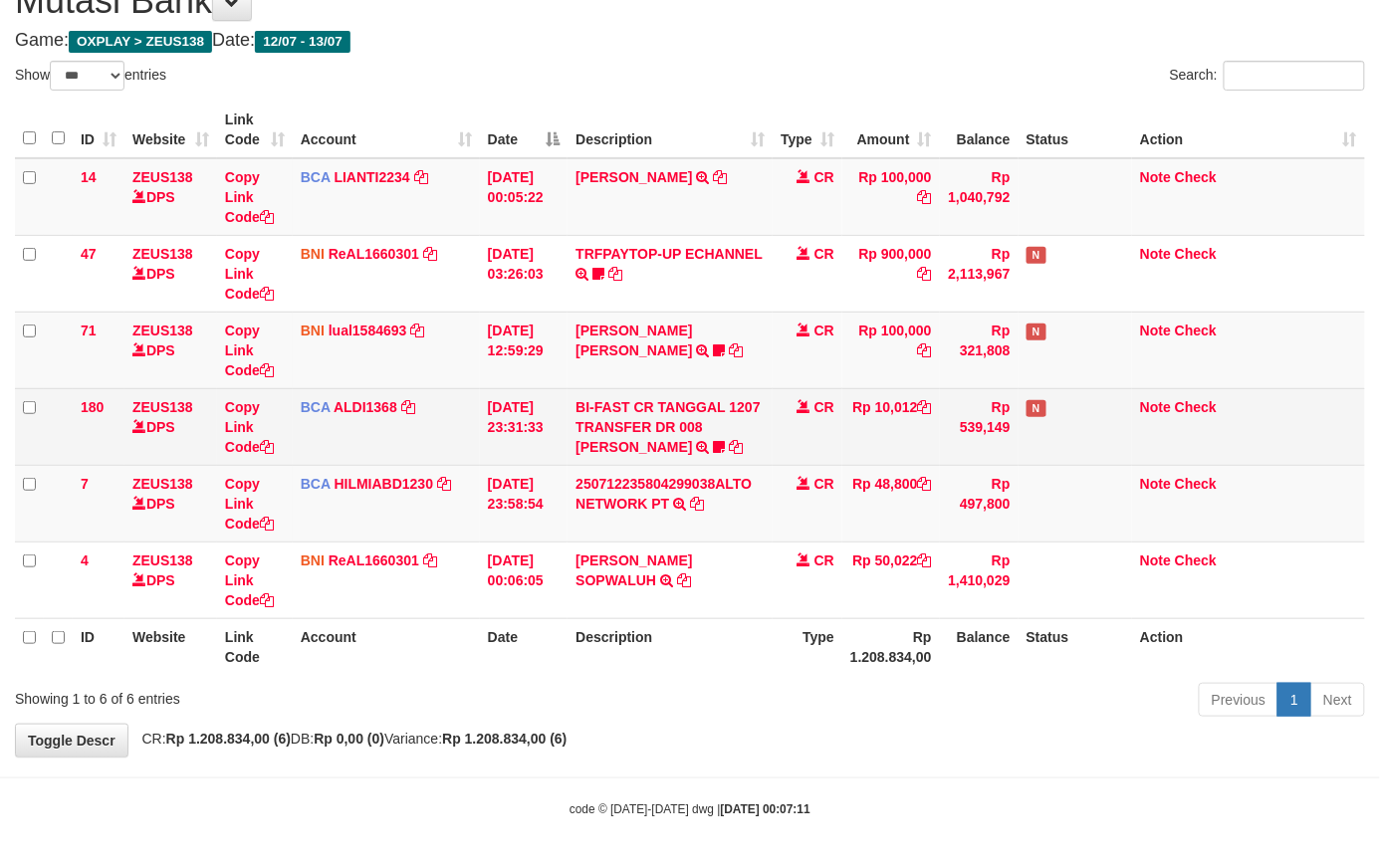 drag, startPoint x: 0, startPoint y: 0, endPoint x: 642, endPoint y: 455, distance: 786.88563 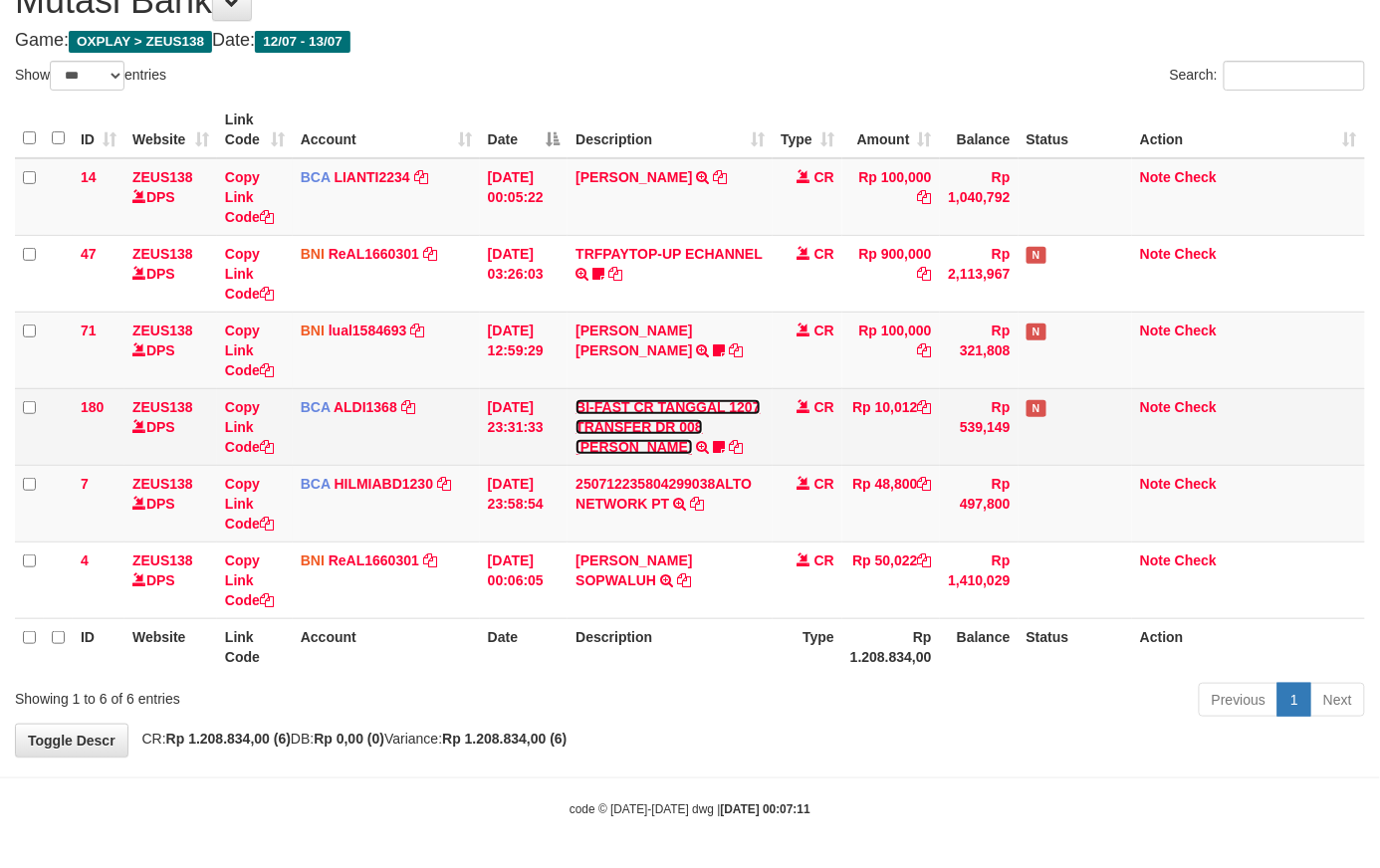 click on "BI-FAST CR TANGGAL 1207 TRANSFER DR 008 [PERSON_NAME]" at bounding box center (667, 427) 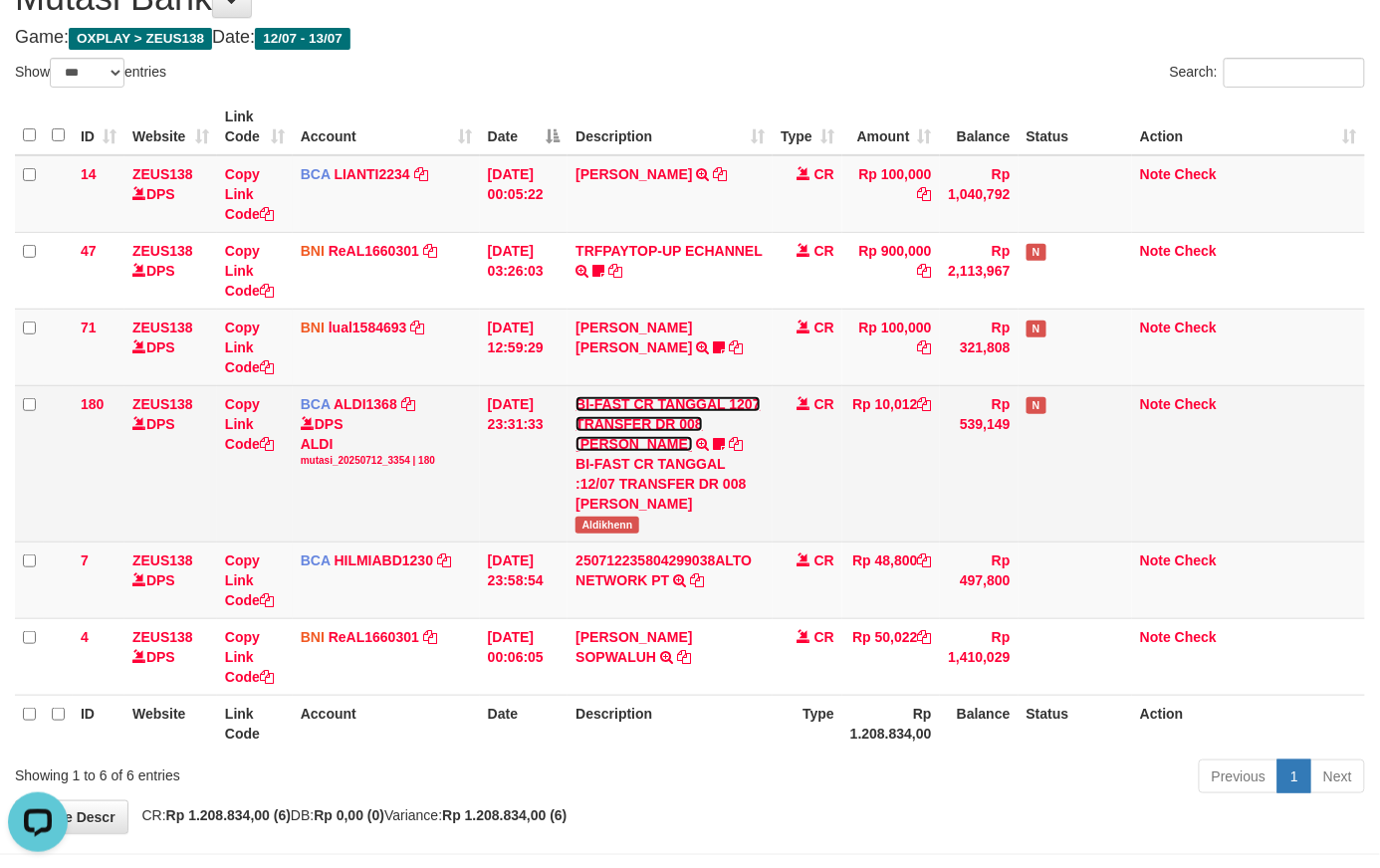 scroll, scrollTop: 0, scrollLeft: 0, axis: both 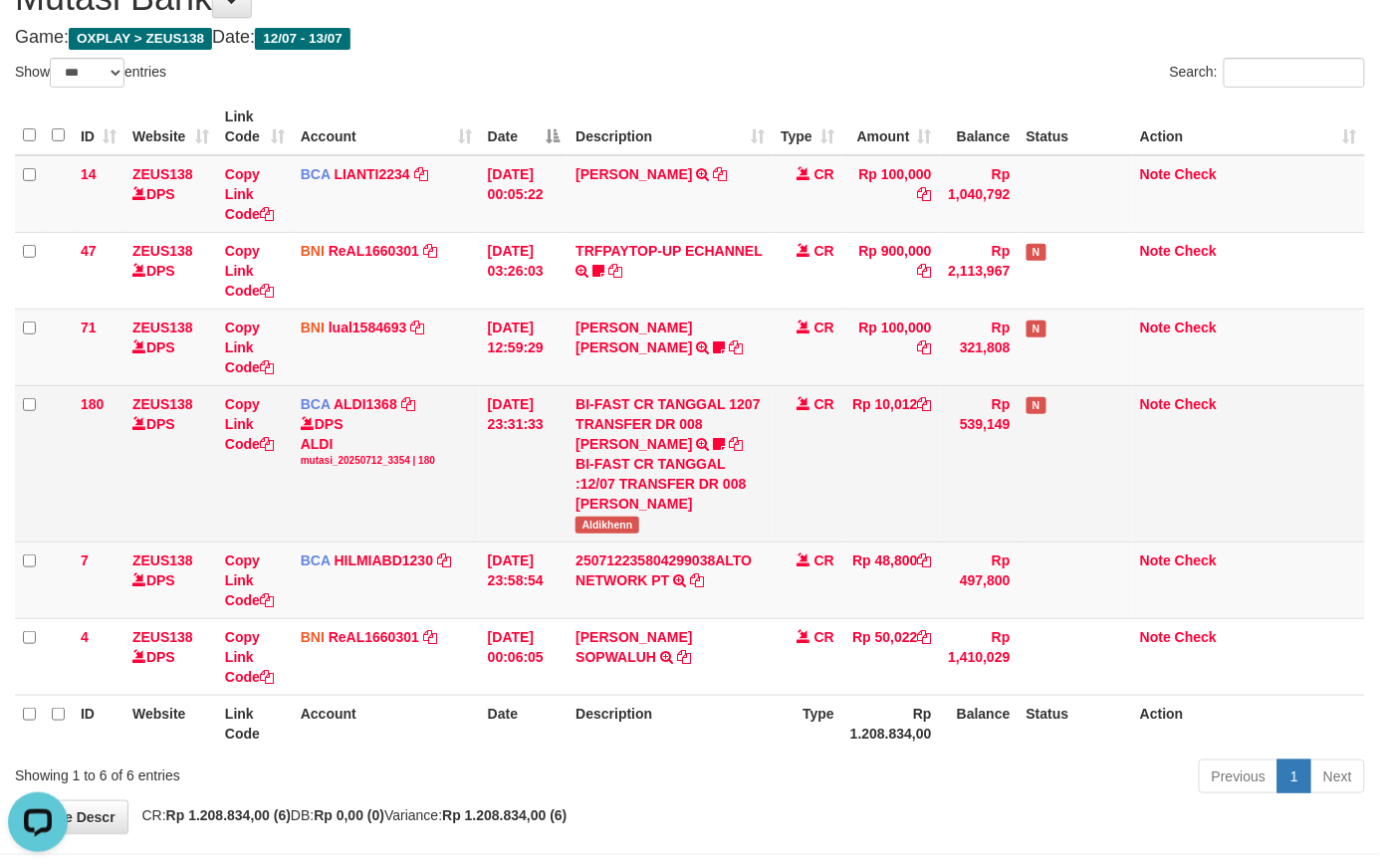 click on "Aldikhenn" at bounding box center (606, 525) 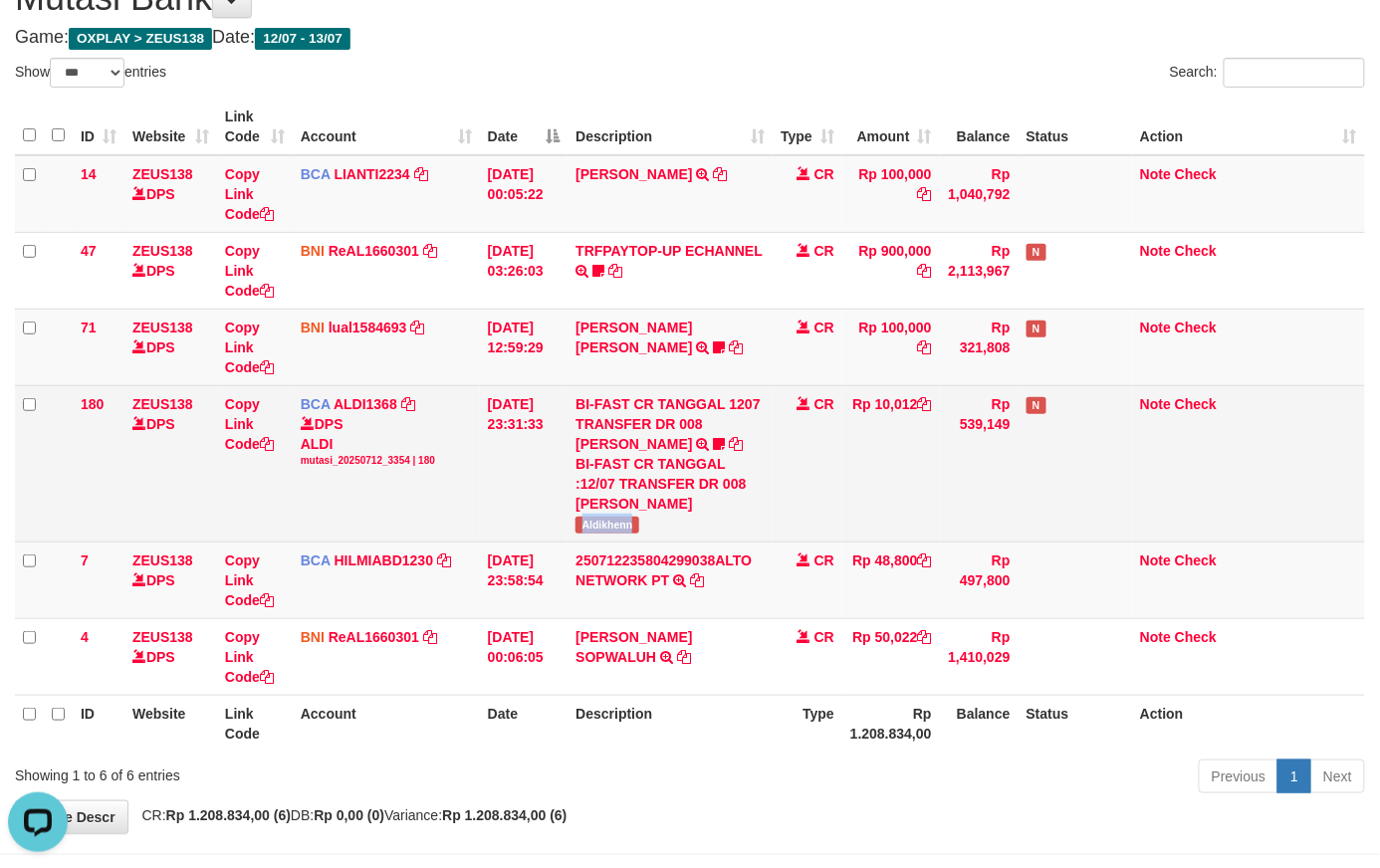 click on "Aldikhenn" at bounding box center (606, 525) 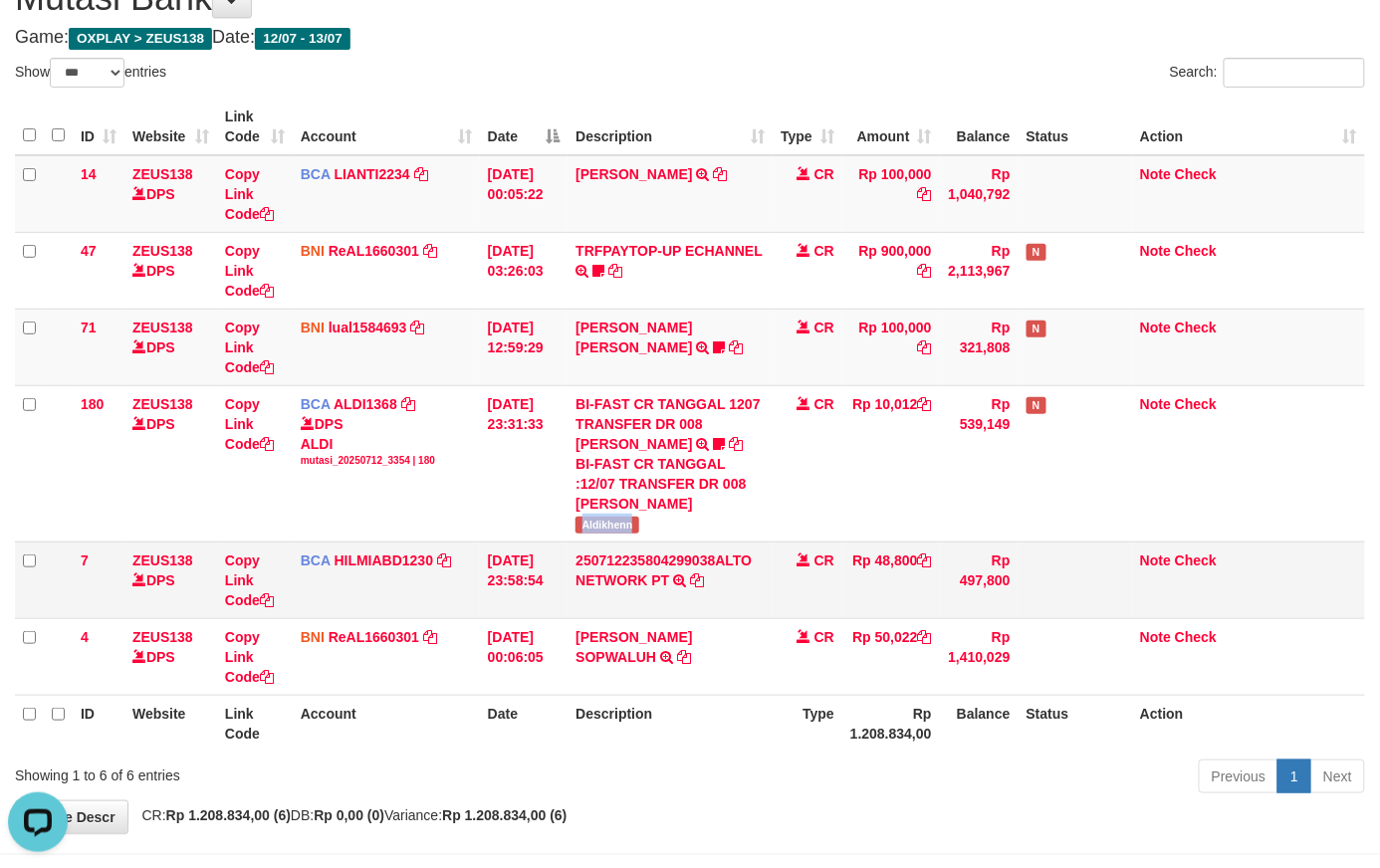 copy on "Aldikhenn" 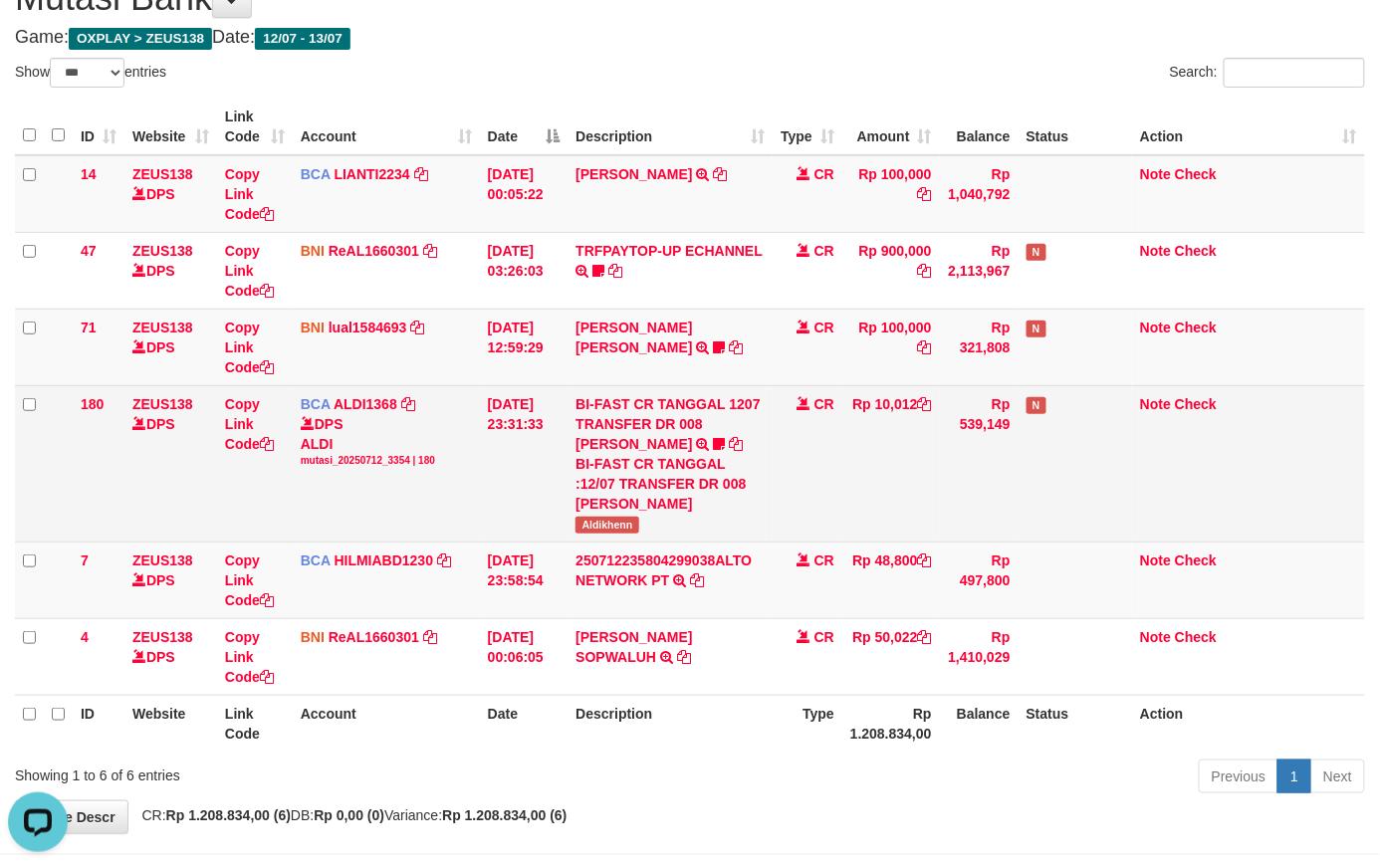 click on "Rp 10,012" at bounding box center [891, 463] 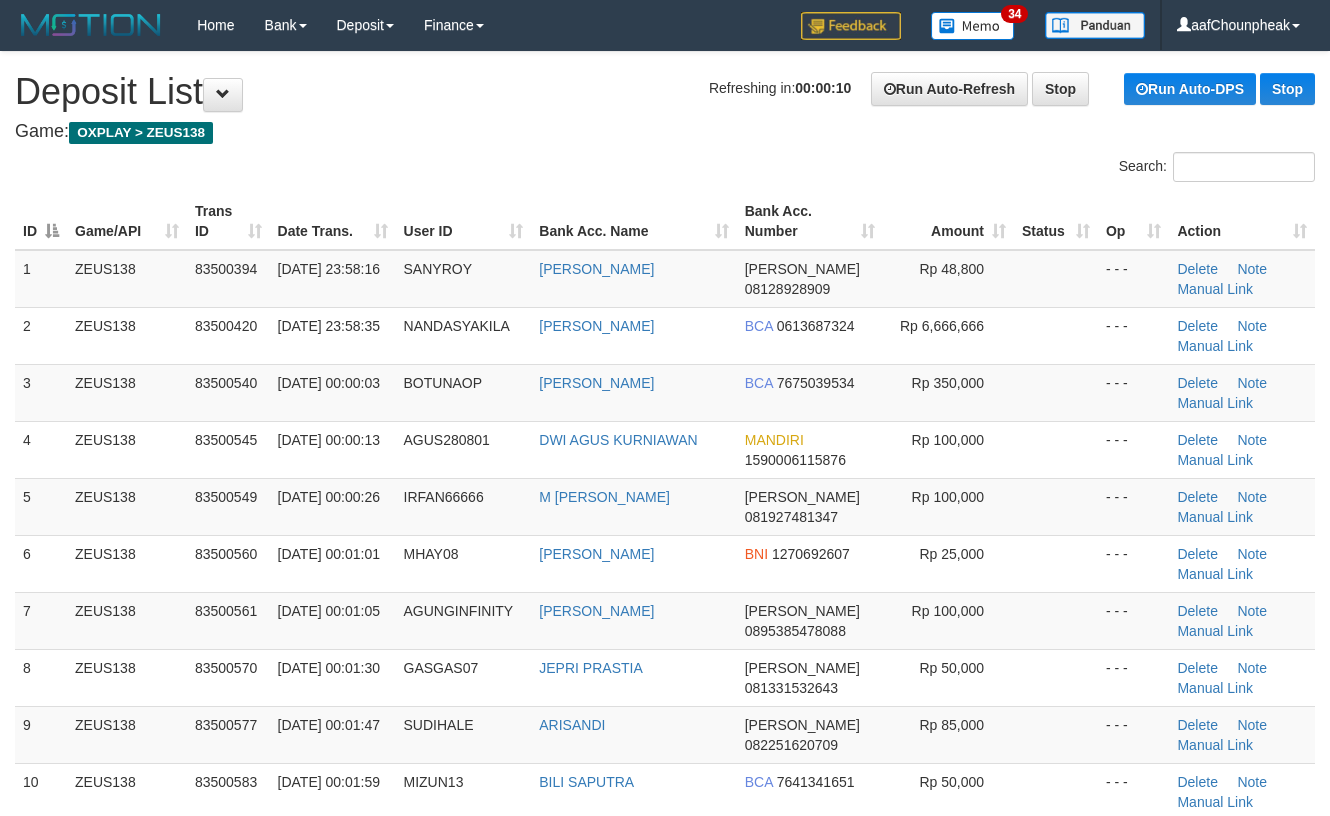 scroll, scrollTop: 0, scrollLeft: 0, axis: both 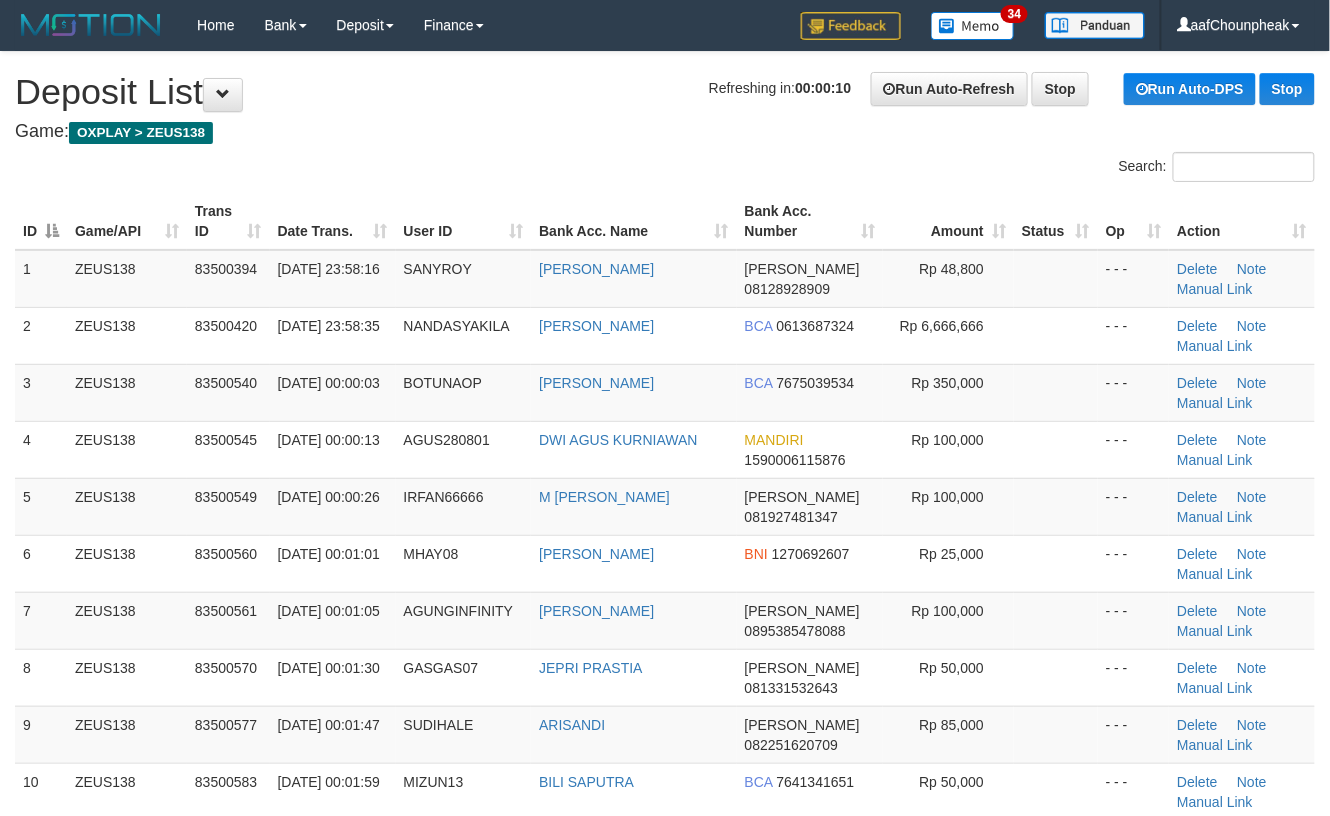 drag, startPoint x: 0, startPoint y: 0, endPoint x: 476, endPoint y: 136, distance: 495.0475 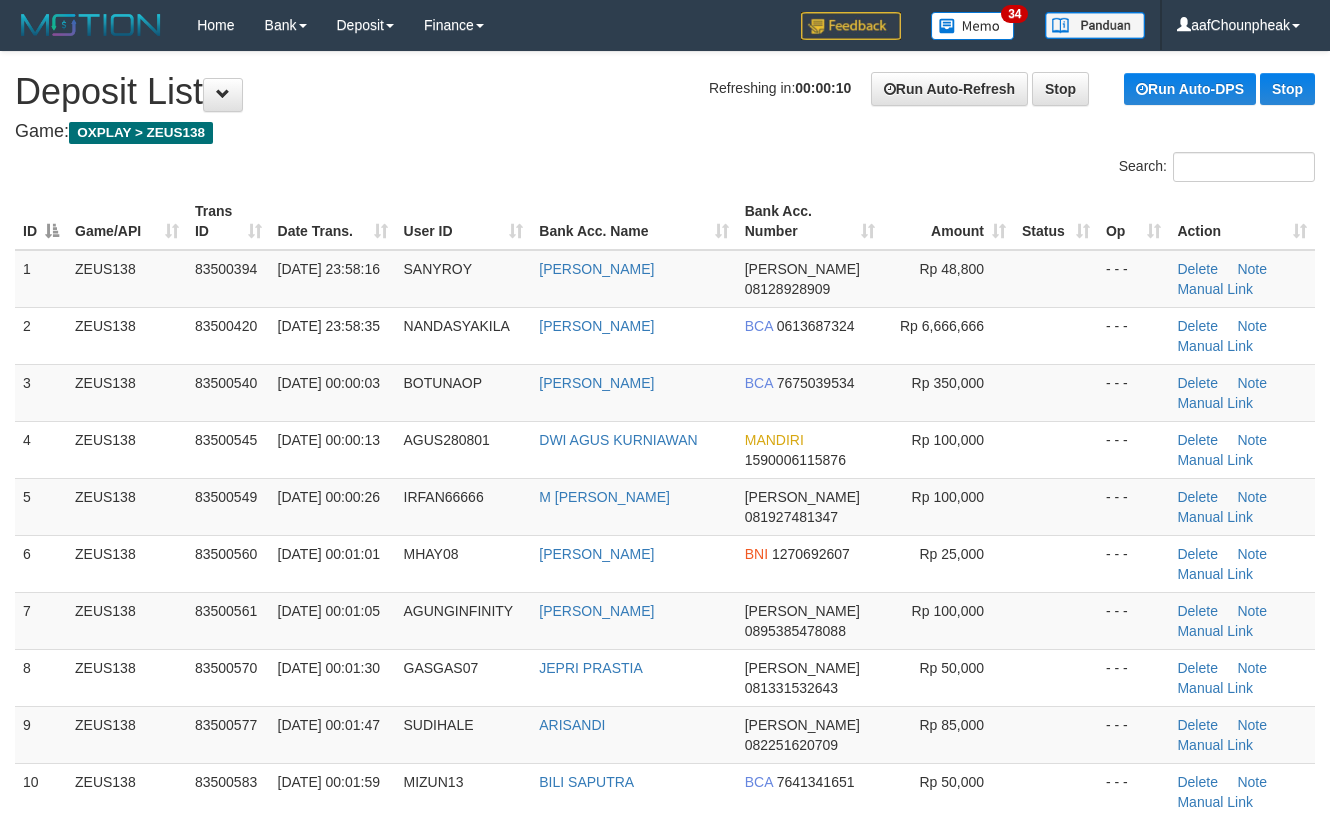 scroll, scrollTop: 0, scrollLeft: 0, axis: both 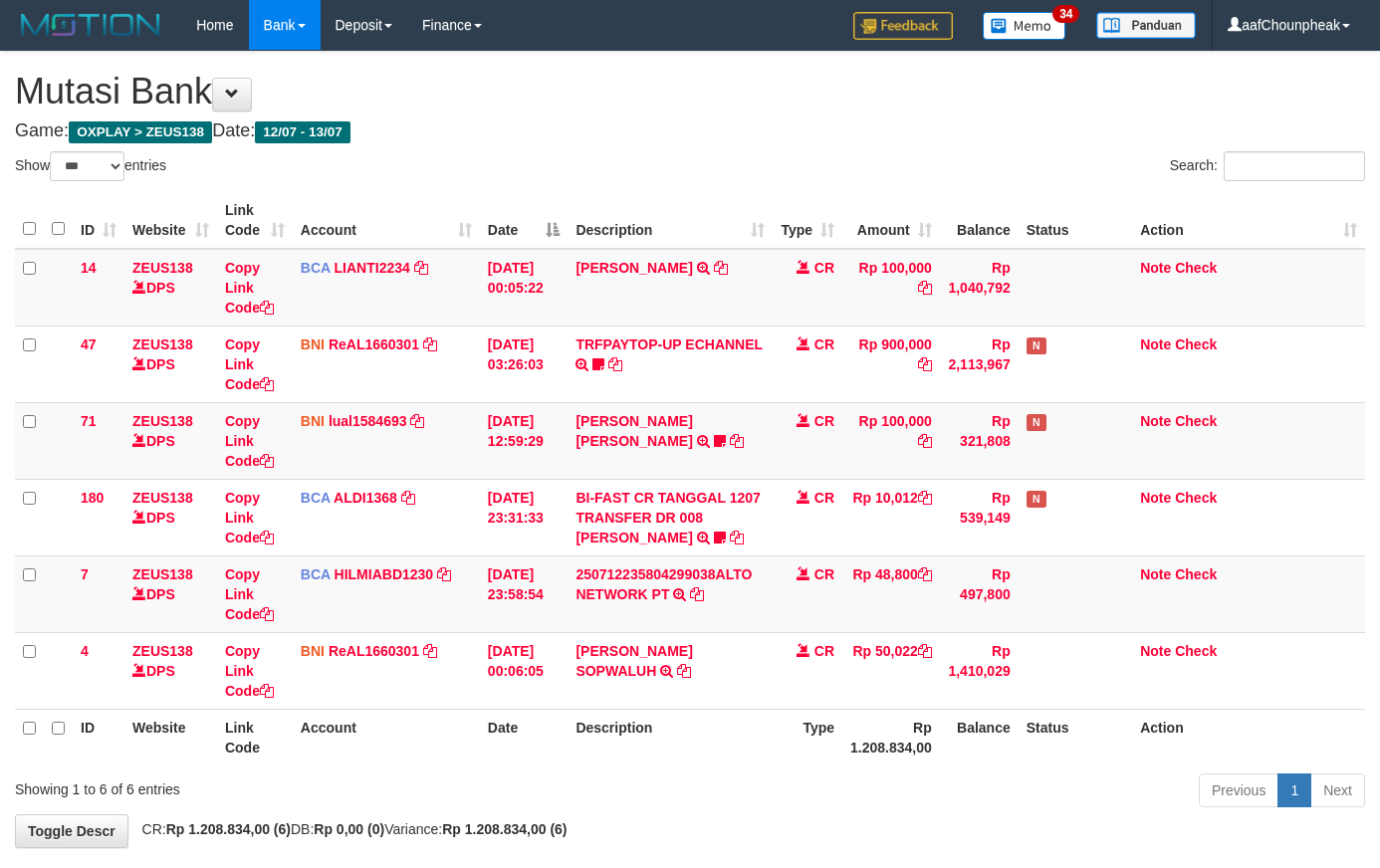 select on "***" 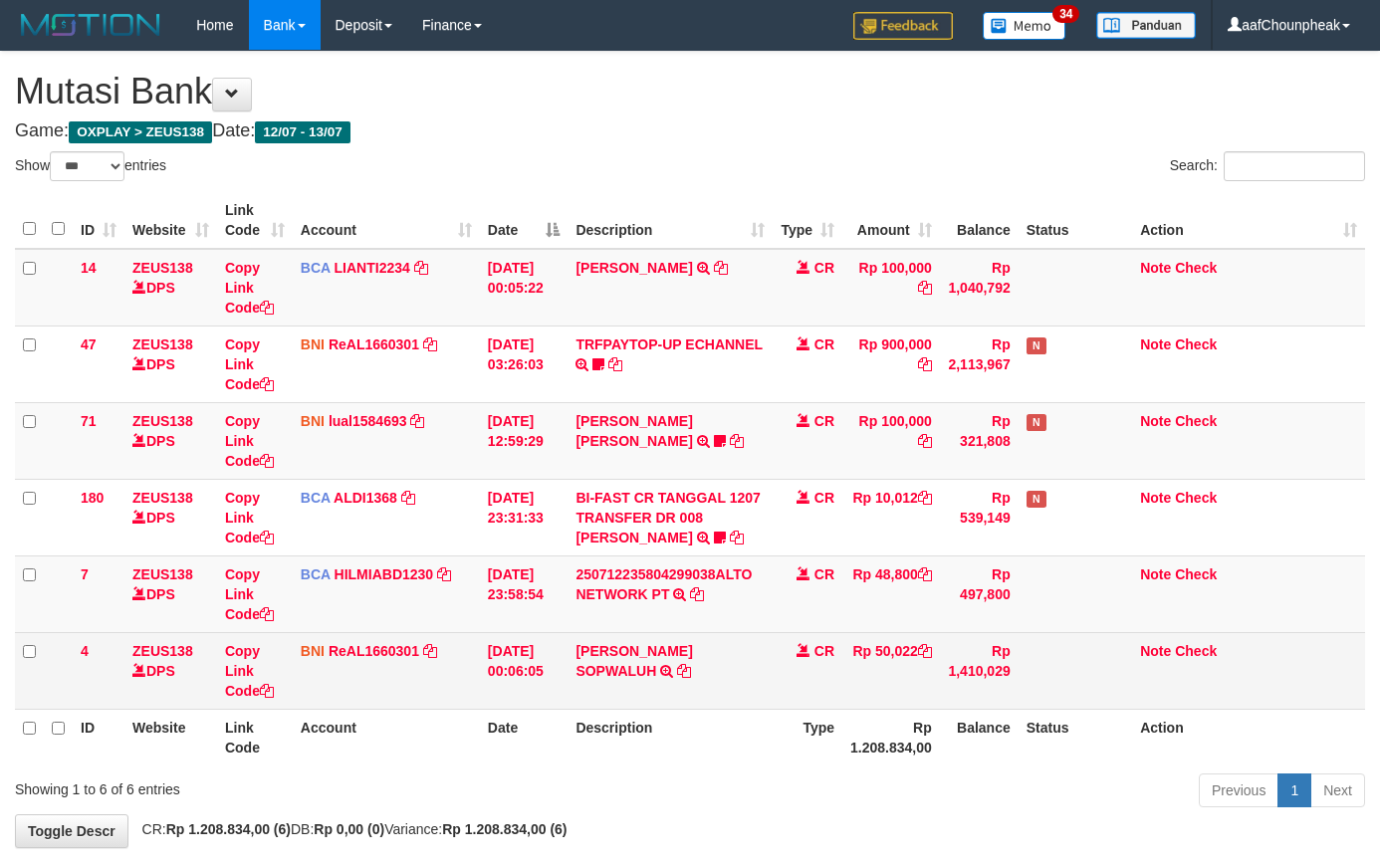 scroll, scrollTop: 94, scrollLeft: 0, axis: vertical 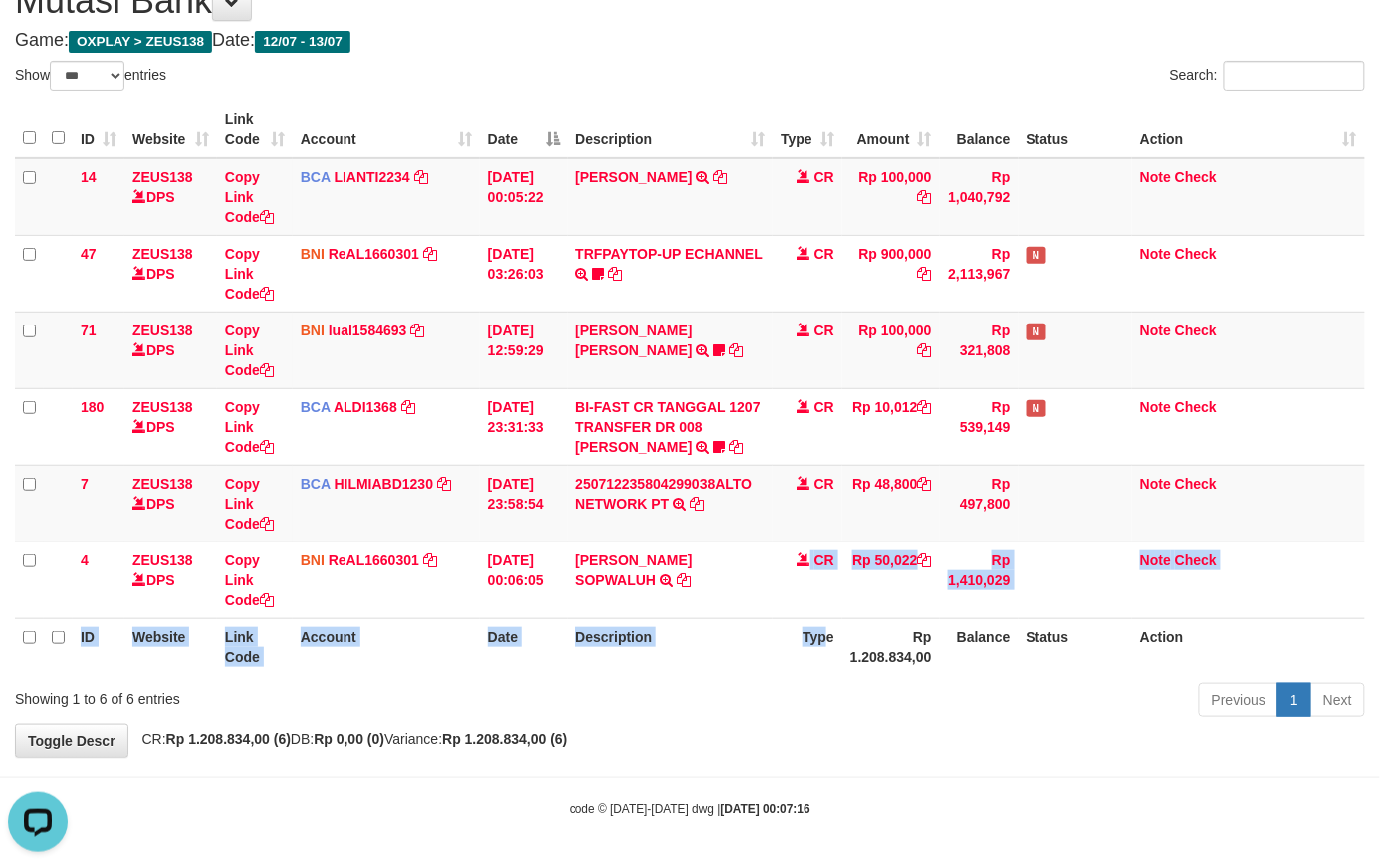 click on "ID Website Link Code Account Date Description Type Amount Balance Status Action
14
ZEUS138    DPS
Copy Link Code
BCA
LIANTI2234
DPS
YULIANTI
mutasi_20250712_4646 | 14
mutasi_20250712_4646 | 14
12/07/2025 00:05:22
YUSUP MAULAN         TRSF E-BANKING CR 1207/FTSCY/WS95051
100000.002025071262819090 TRFDN-YUSUP MAULANESPAY DEBIT INDONE
CR
Rp 100,000
Rp 1,040,792
Note
Check
47
ZEUS138    DPS
Copy Link Code
BNI
ReAL1660301" at bounding box center [690, 388] 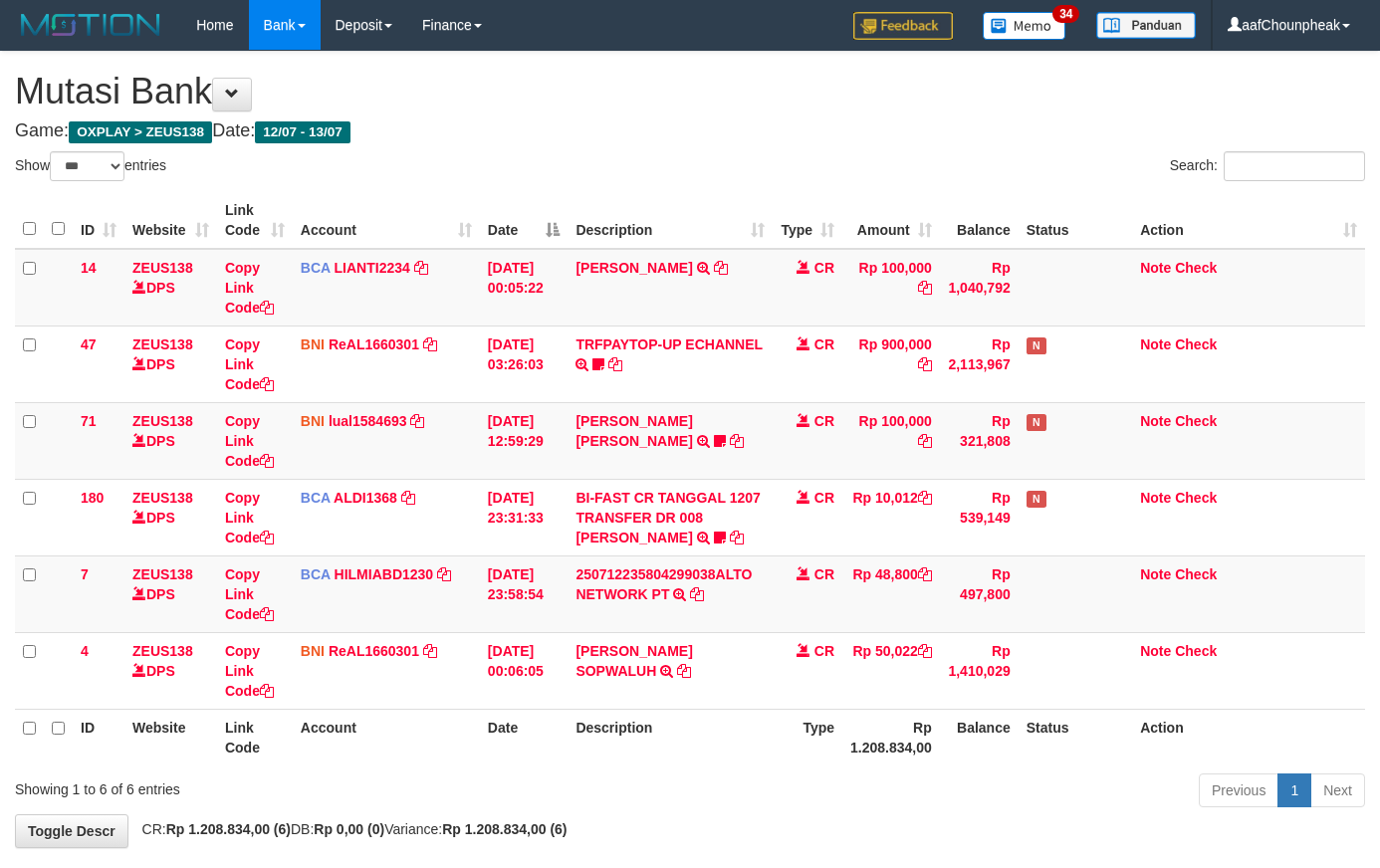 select on "***" 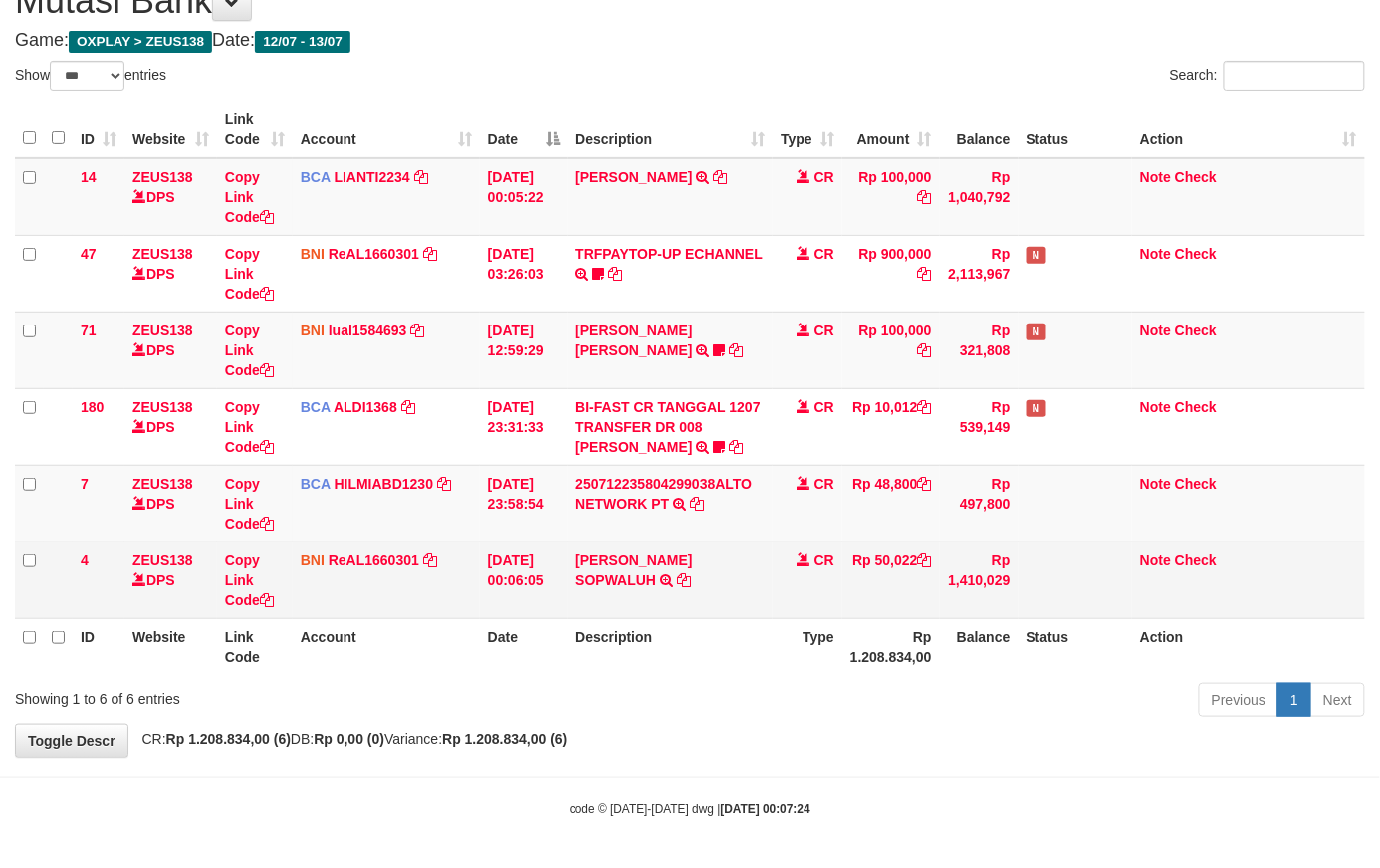click on "DEDE KURNIAWAN PURWADI SOPWALUH         TRF/PAY/TOP-UP ECHANNEL DEDE KURNIAWAN PURWADI SOPWALUH" at bounding box center (670, 579) 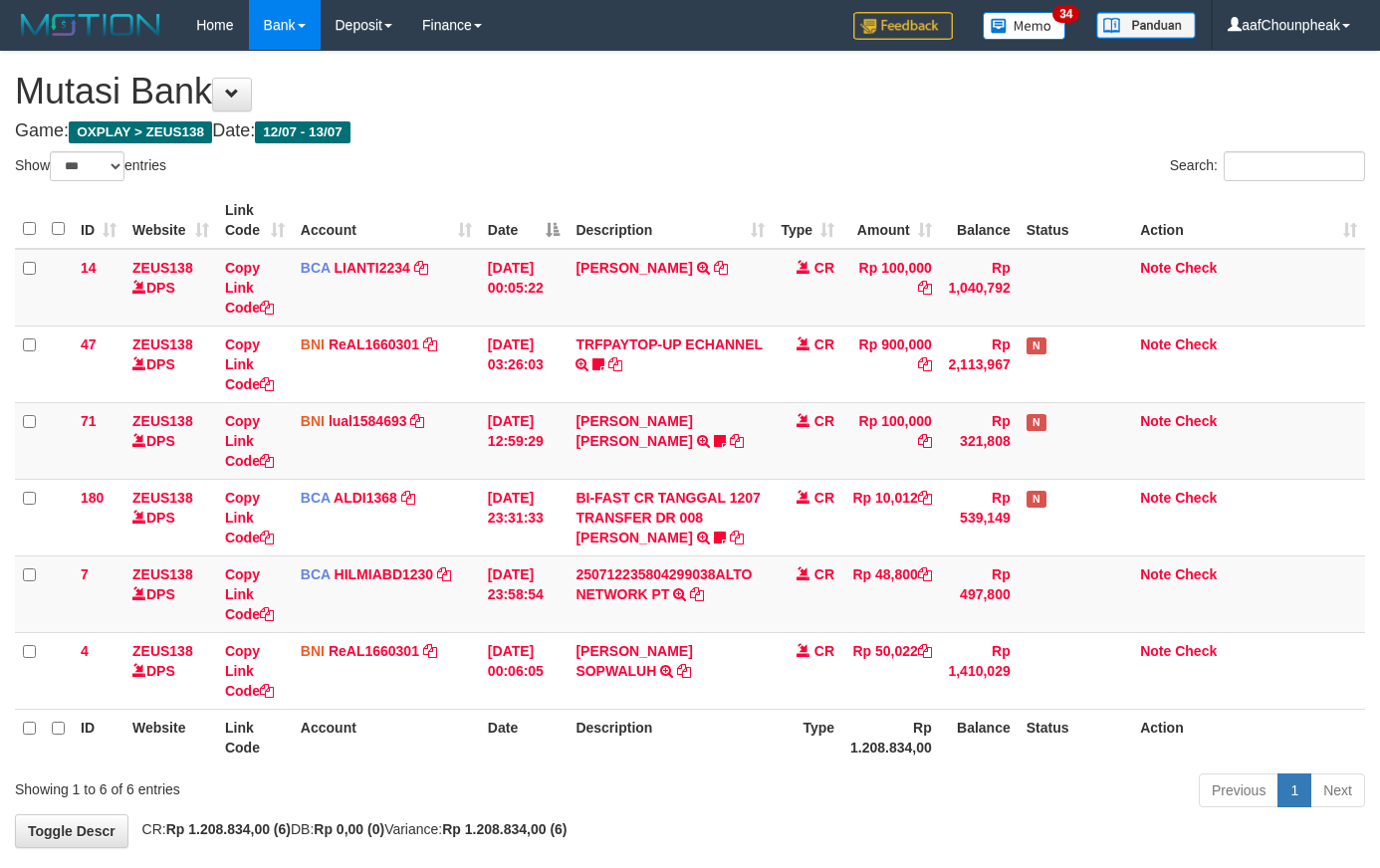 select on "***" 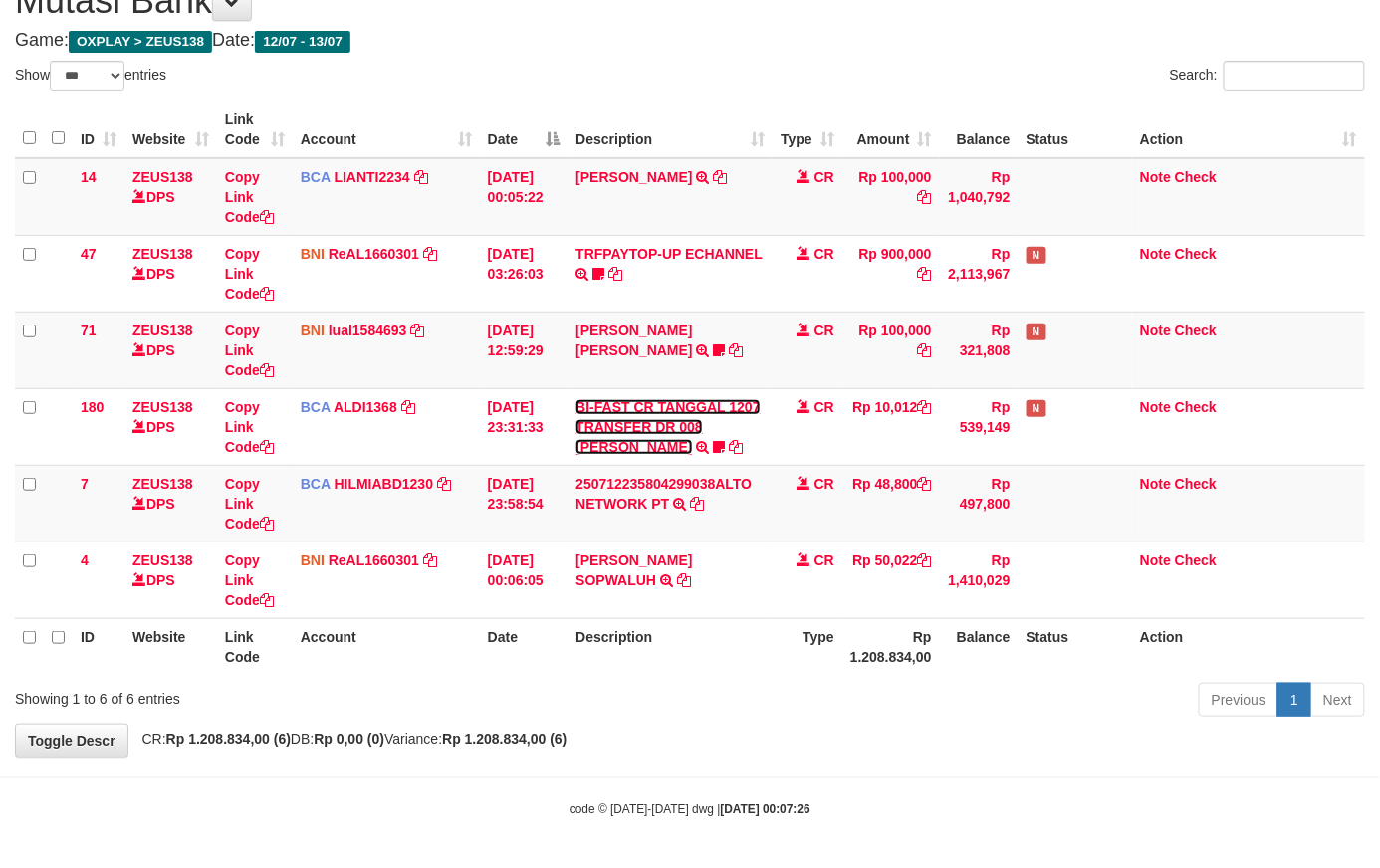 click on "BI-FAST CR TANGGAL 1207 TRANSFER DR 008 [PERSON_NAME]" at bounding box center (667, 427) 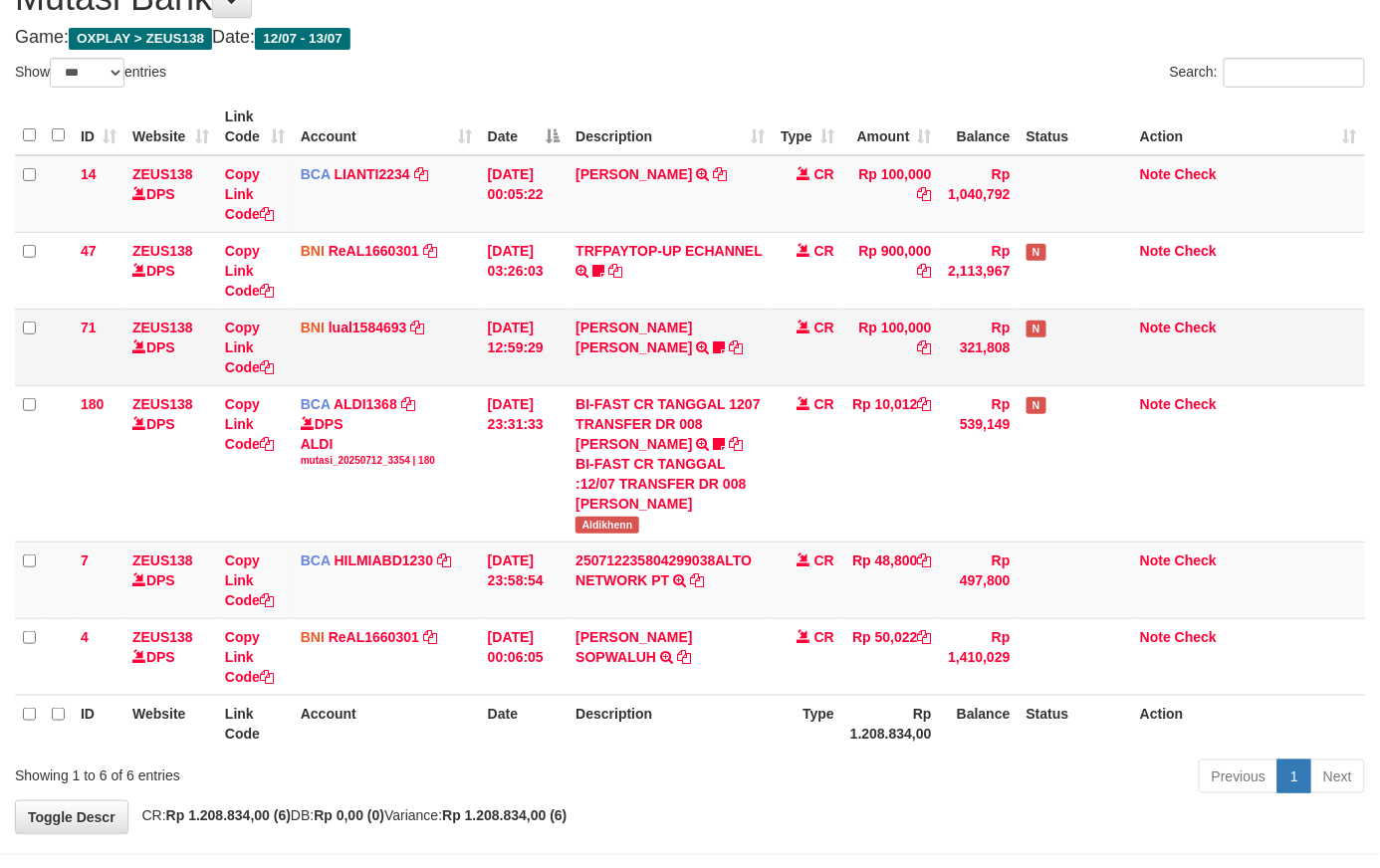 click on "12/07/2025 12:59:29" at bounding box center (524, 346) 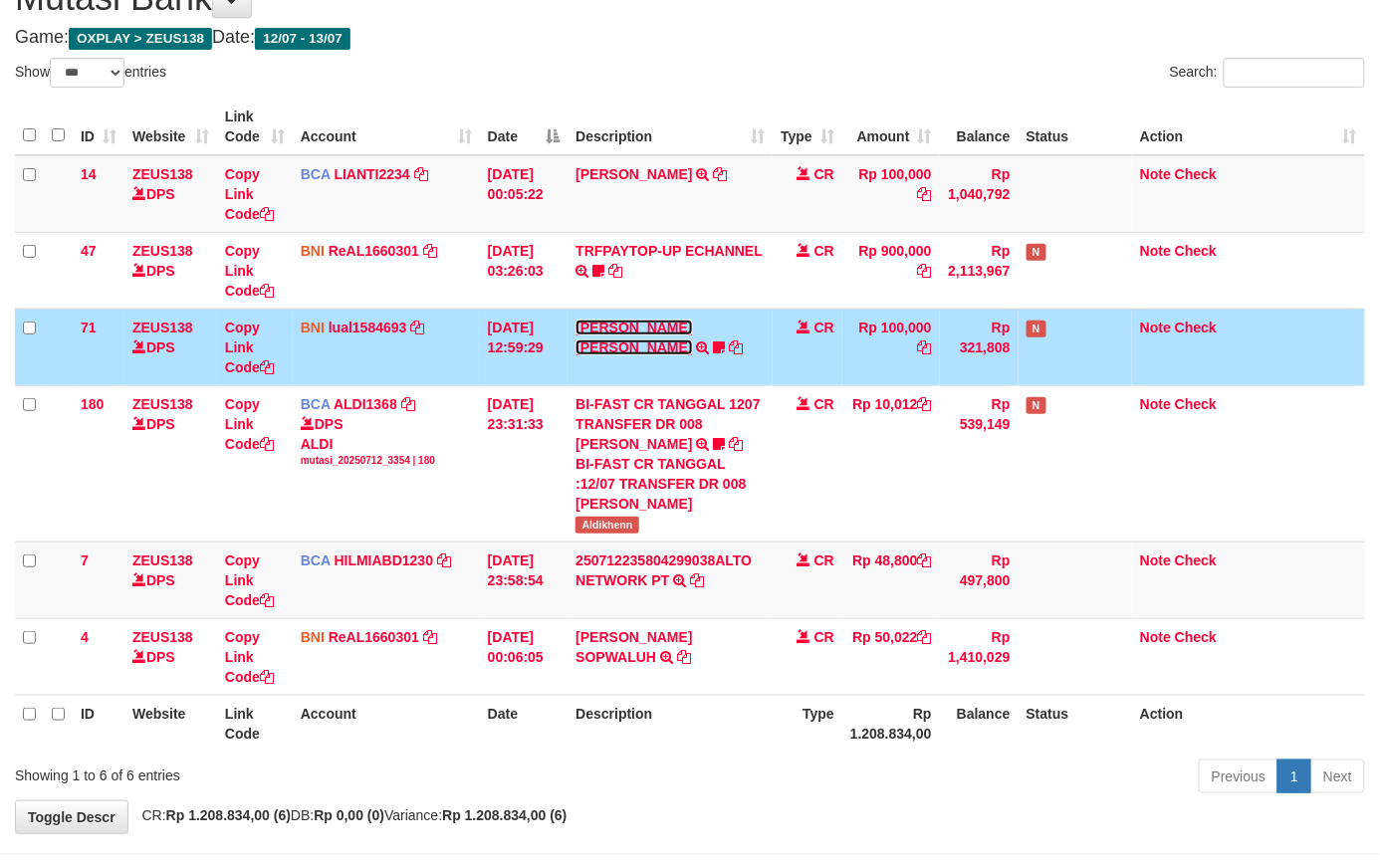 click on "[PERSON_NAME] [PERSON_NAME]" at bounding box center [633, 337] 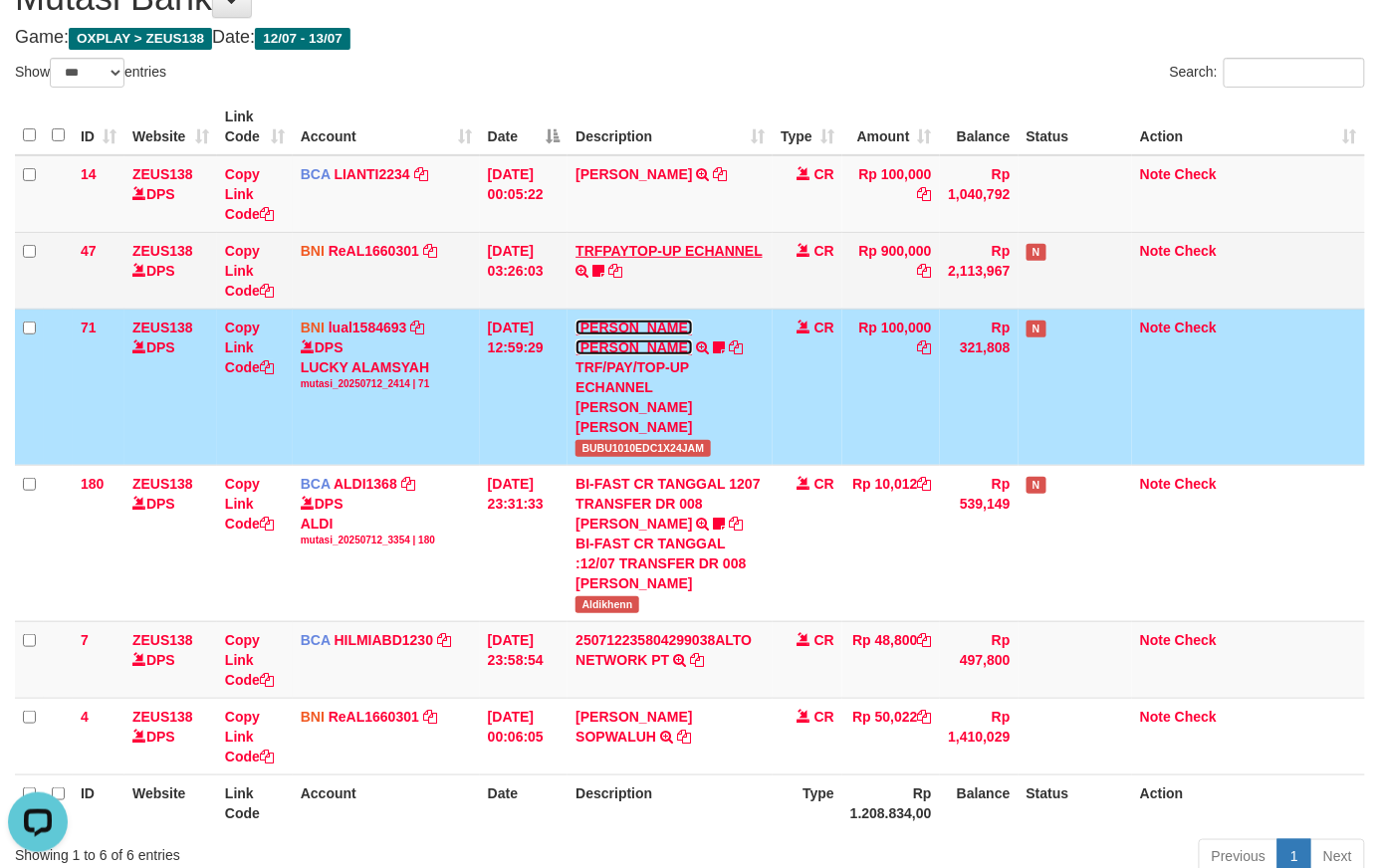 scroll, scrollTop: 0, scrollLeft: 0, axis: both 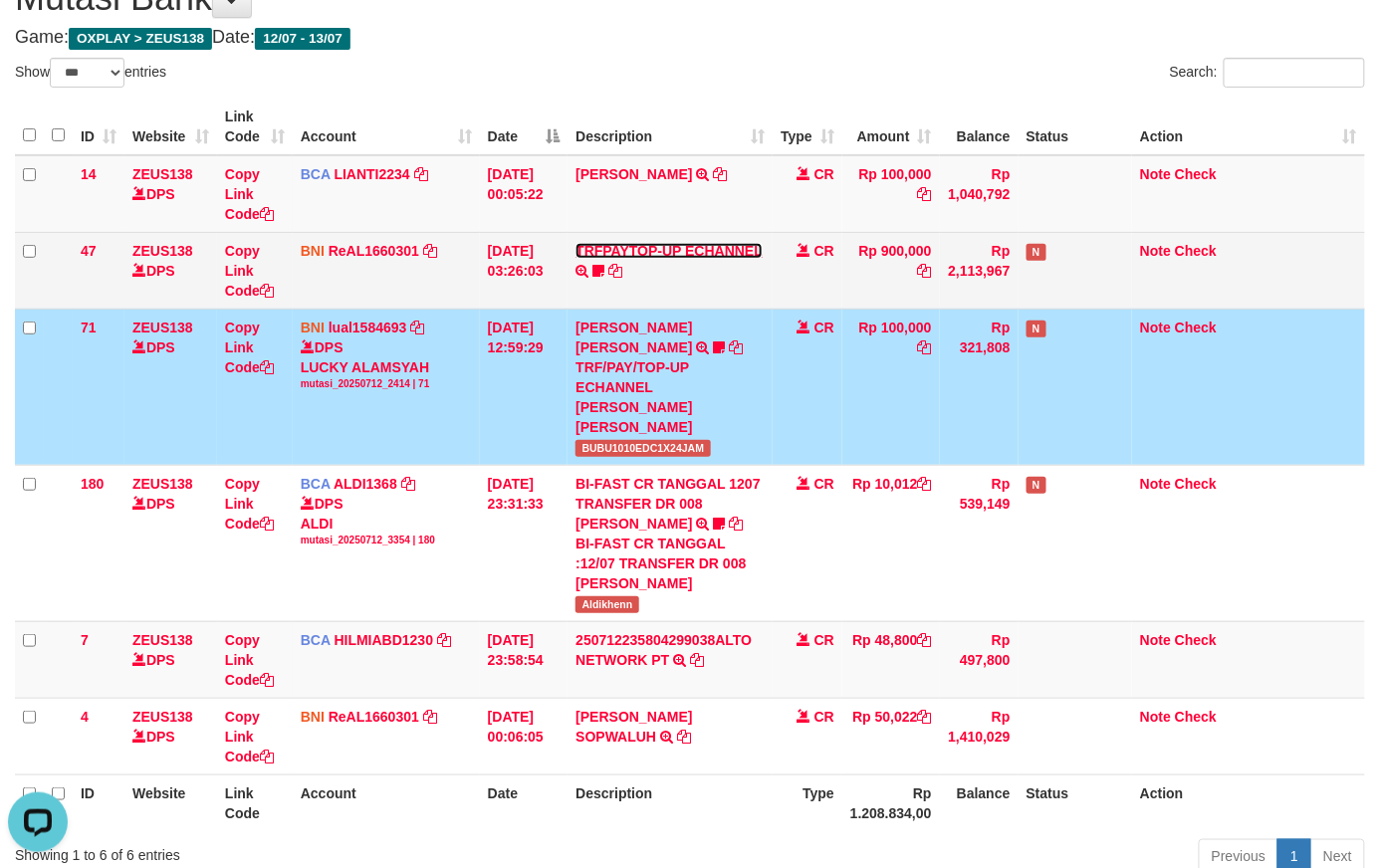 click on "TRFPAYTOP-UP ECHANNEL" at bounding box center (668, 251) 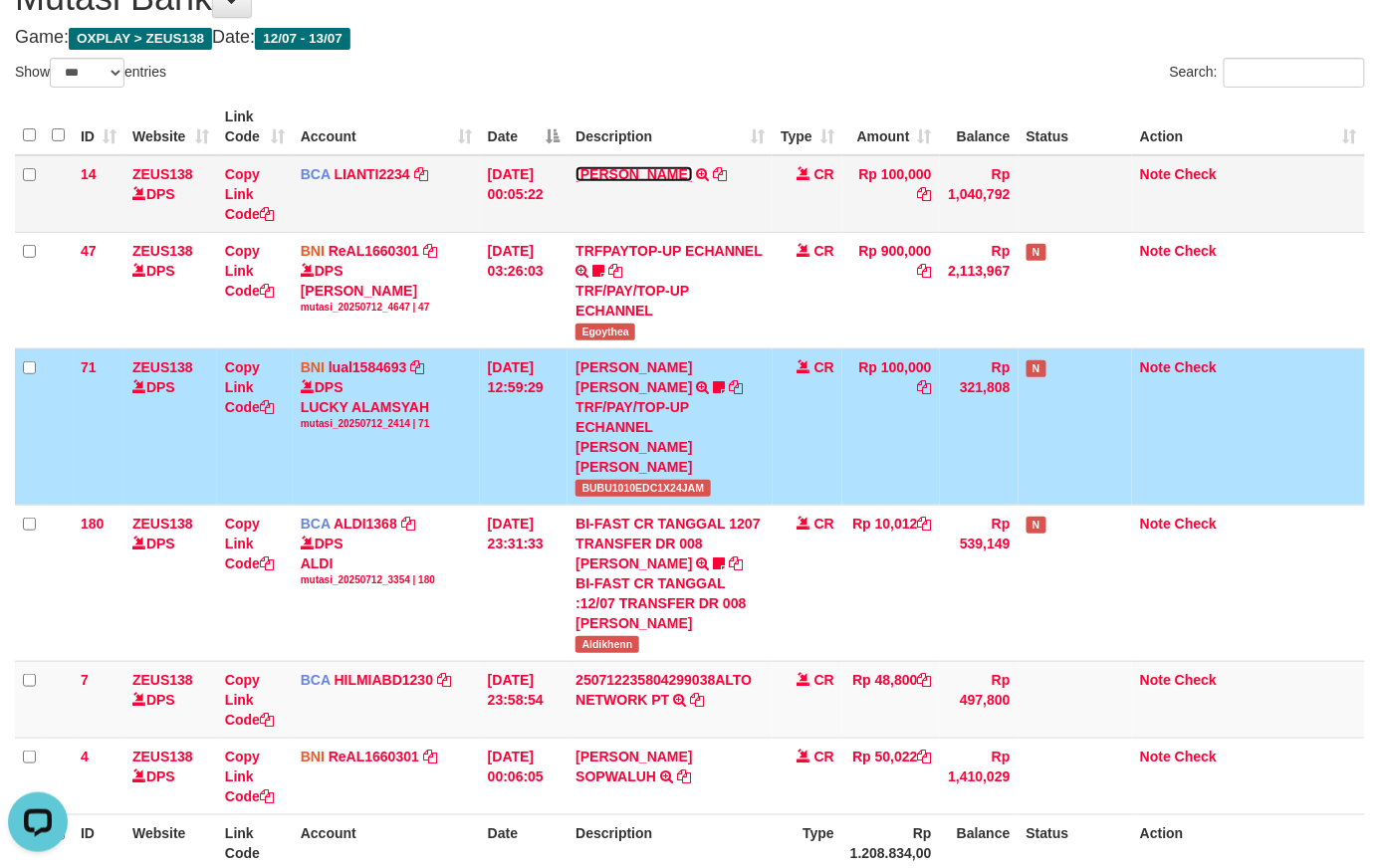 click on "[PERSON_NAME]" at bounding box center (633, 174) 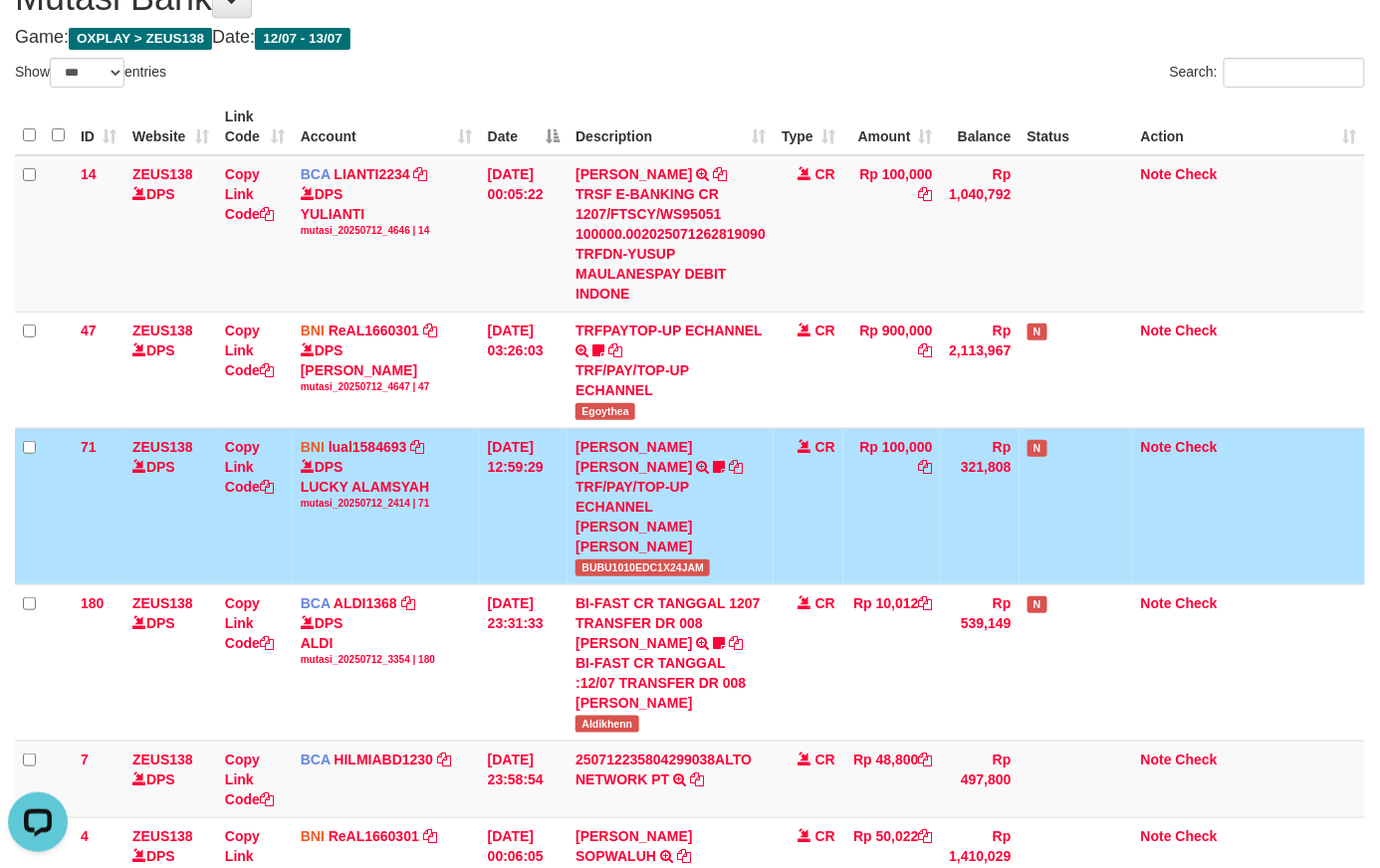 drag, startPoint x: 860, startPoint y: 539, endPoint x: 874, endPoint y: 555, distance: 21.260292 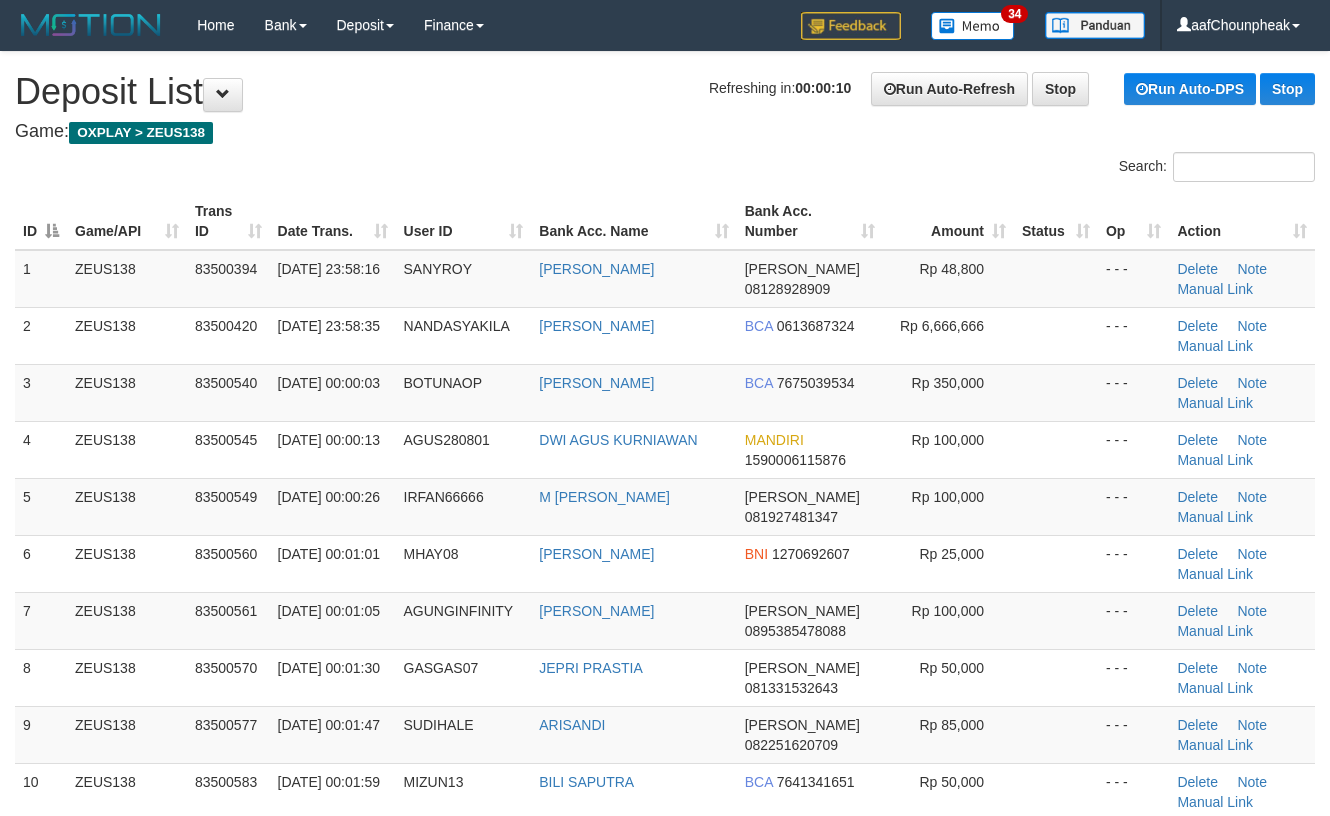 scroll, scrollTop: 0, scrollLeft: 0, axis: both 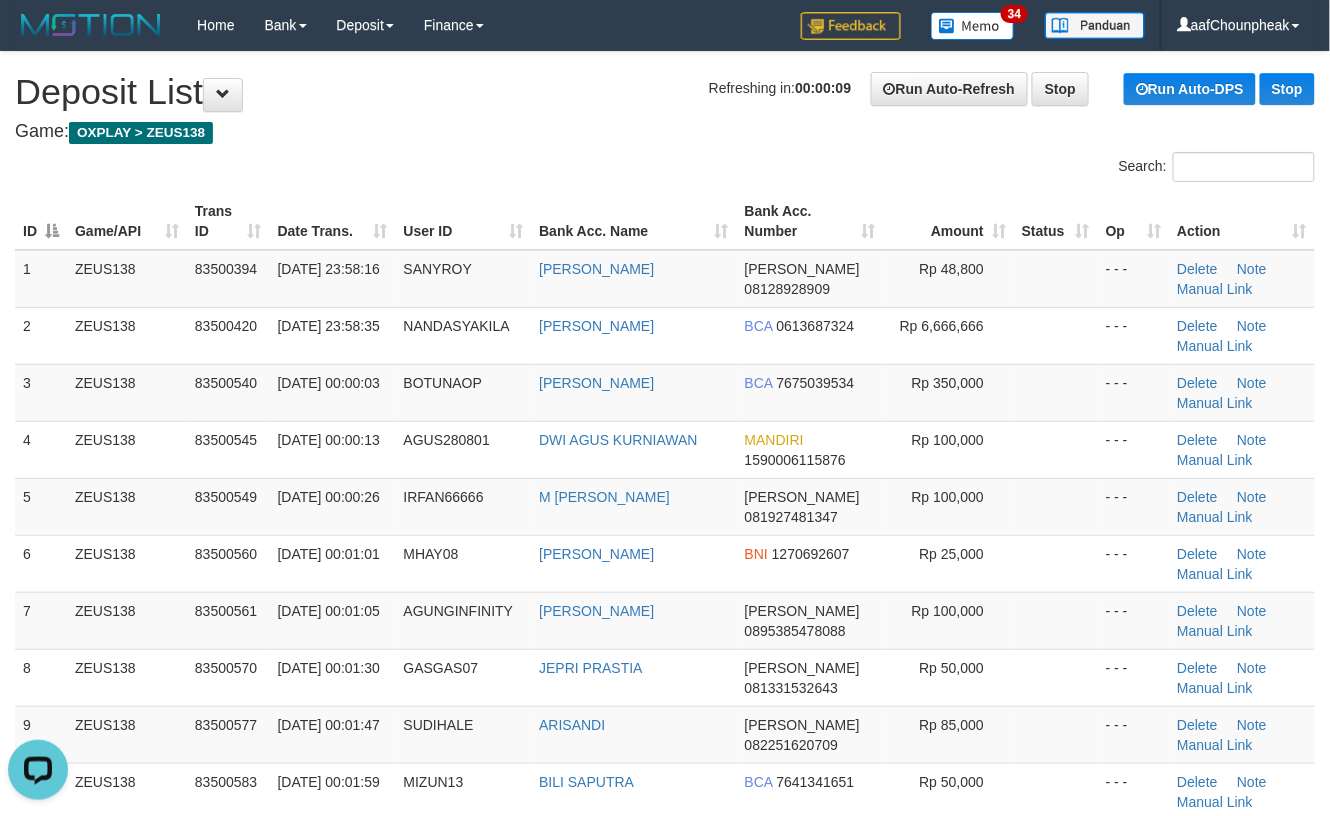 click on "Game:   OXPLAY > ZEUS138" at bounding box center (665, 132) 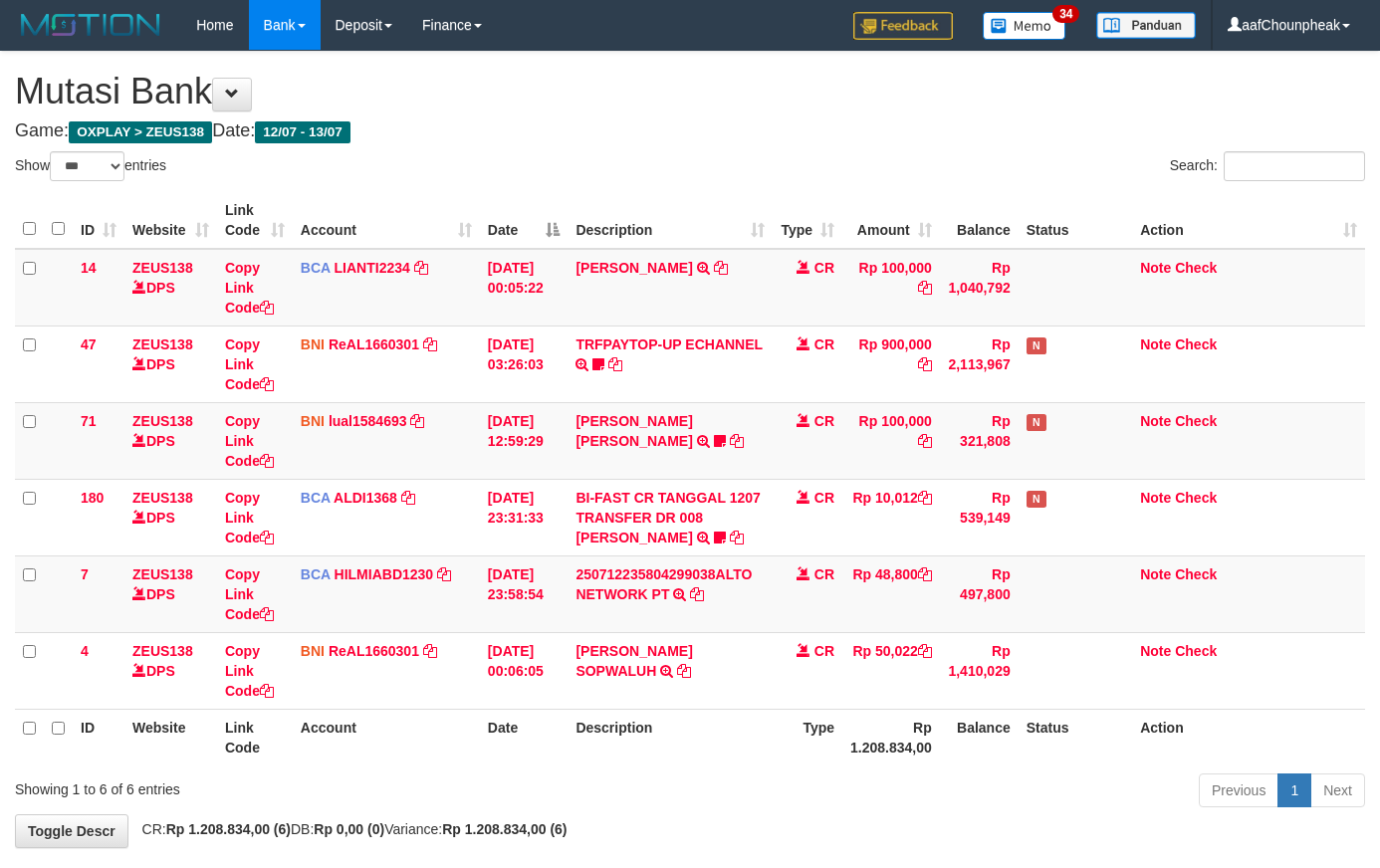 select on "***" 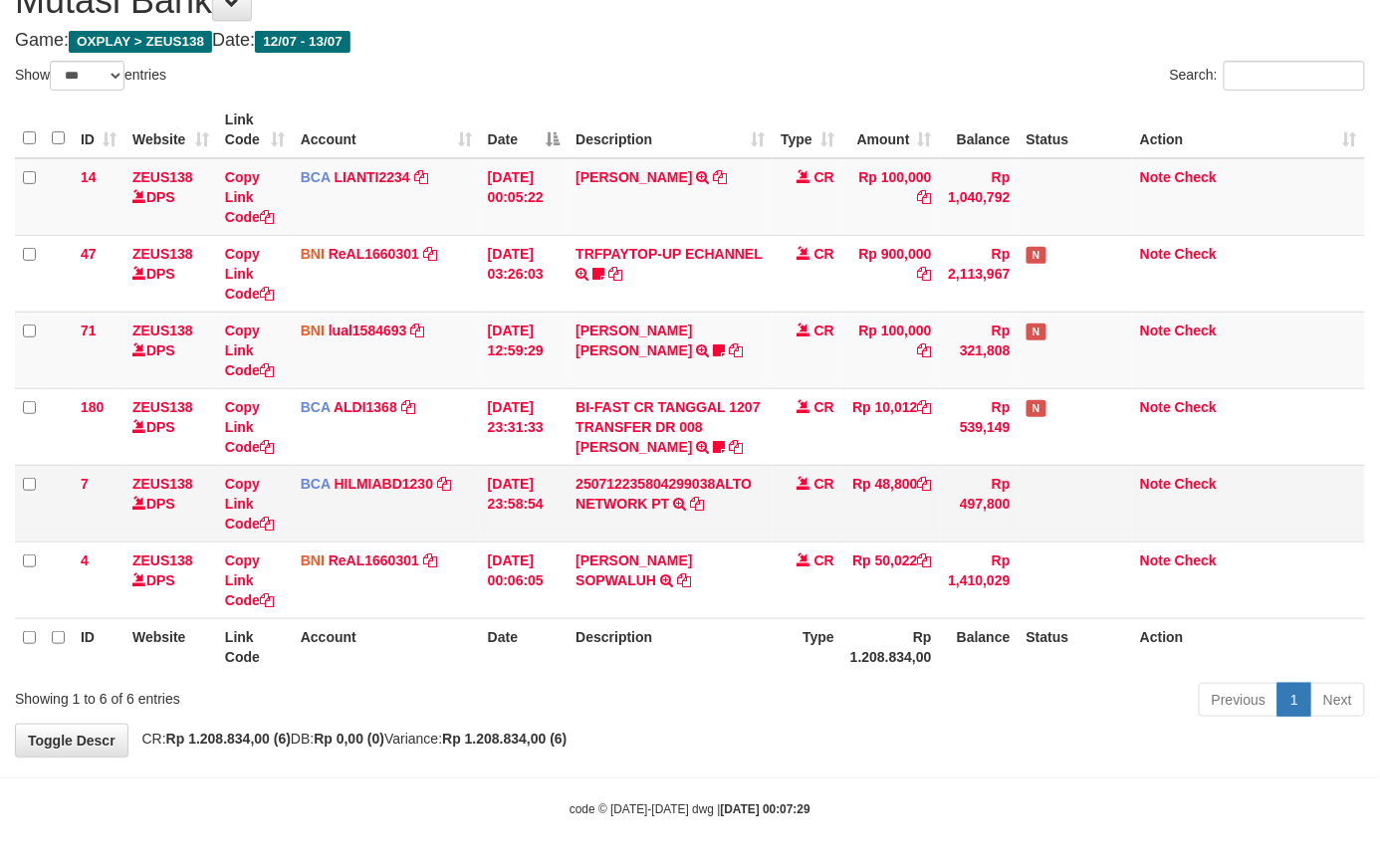 click on "Rp 48,800" at bounding box center (891, 503) 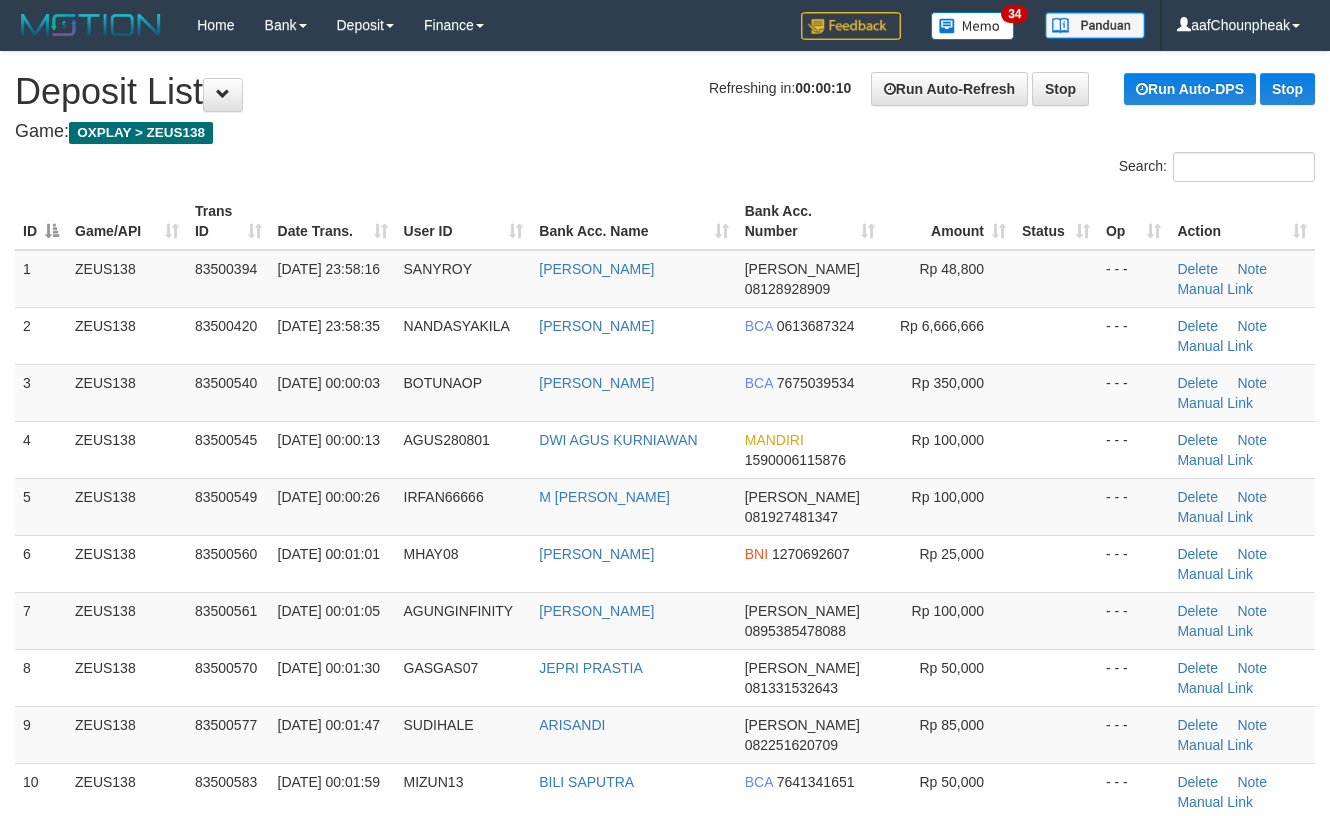 scroll, scrollTop: 0, scrollLeft: 0, axis: both 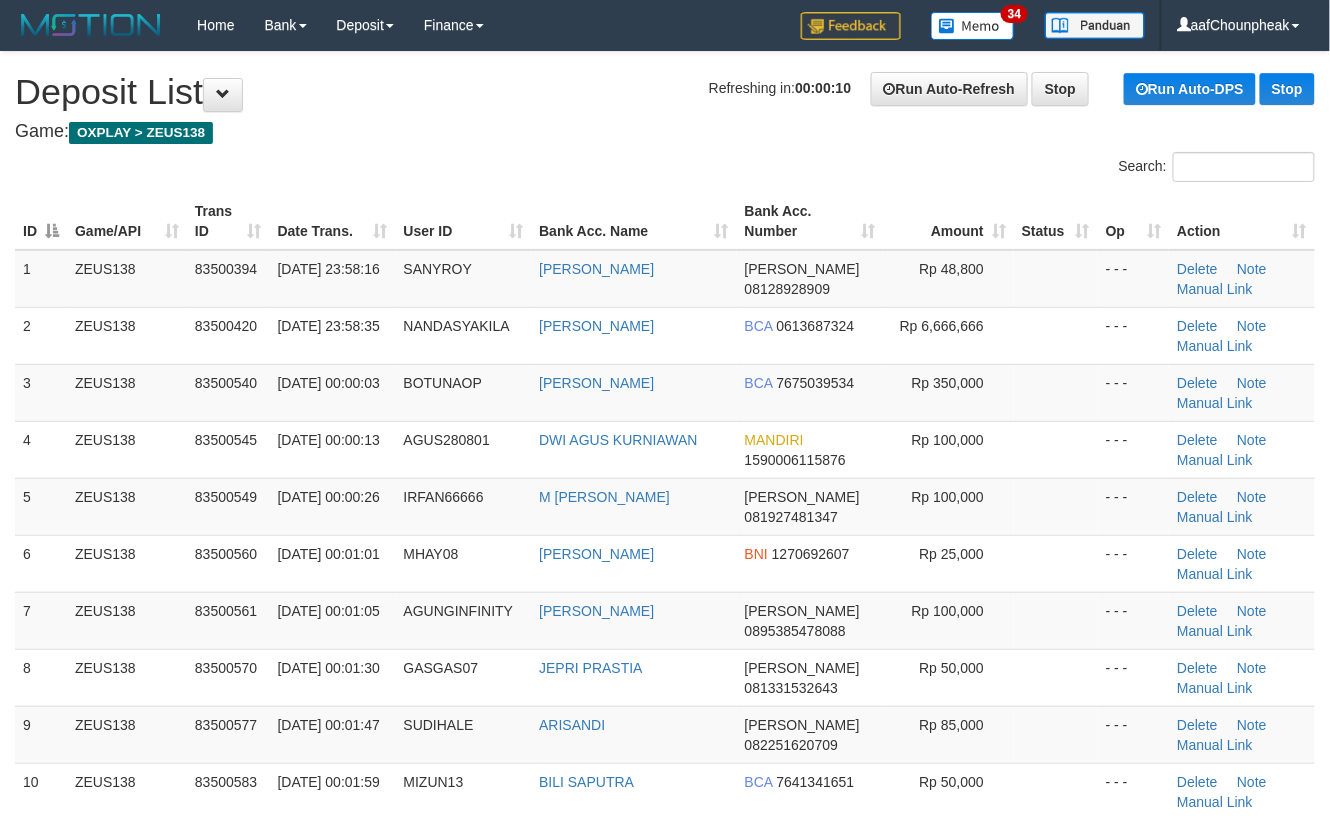 click on "Search:" at bounding box center [665, 169] 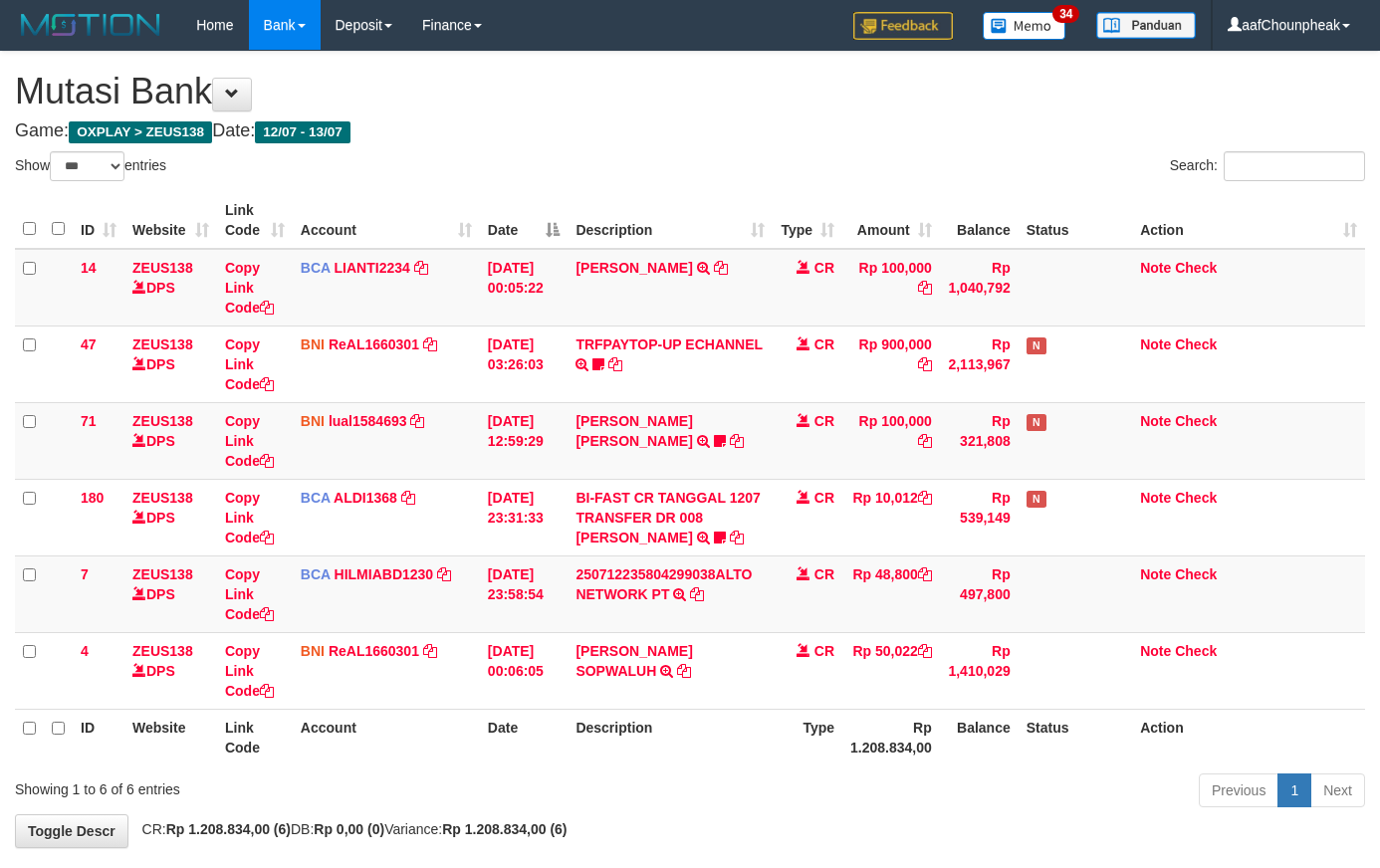 select on "***" 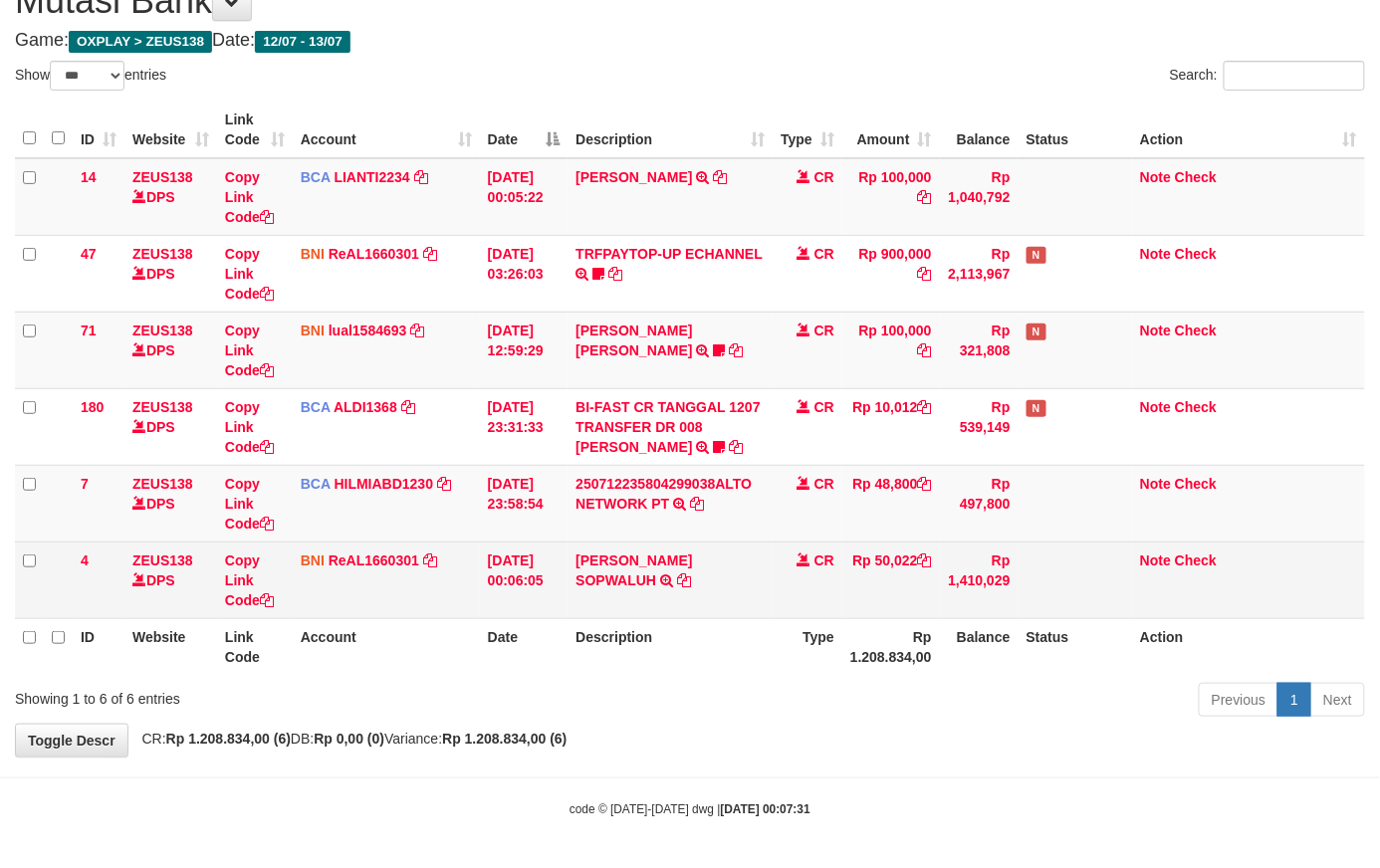 click on "DEDE KURNIAWAN PURWADI SOPWALUH         TRF/PAY/TOP-UP ECHANNEL DEDE KURNIAWAN PURWADI SOPWALUH" at bounding box center [670, 579] 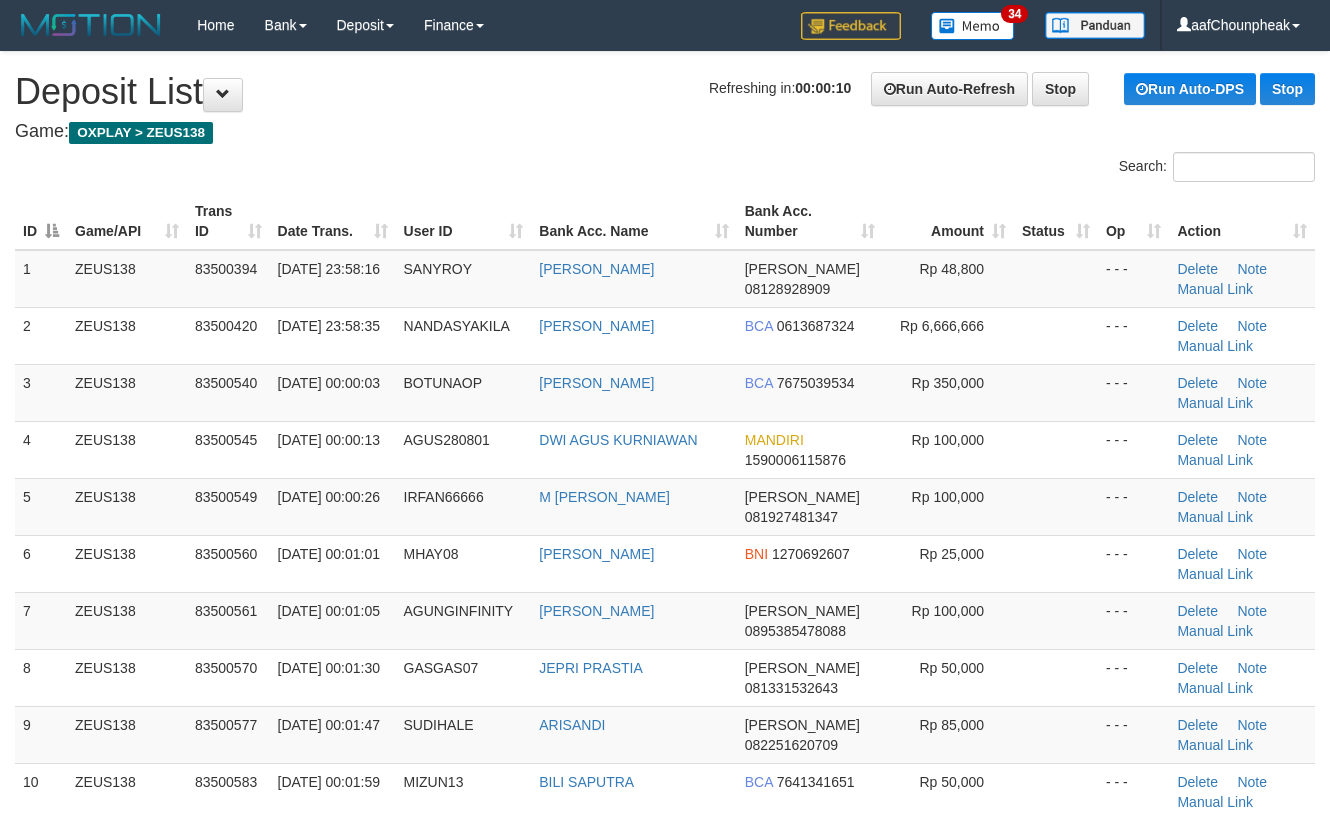 scroll, scrollTop: 0, scrollLeft: 0, axis: both 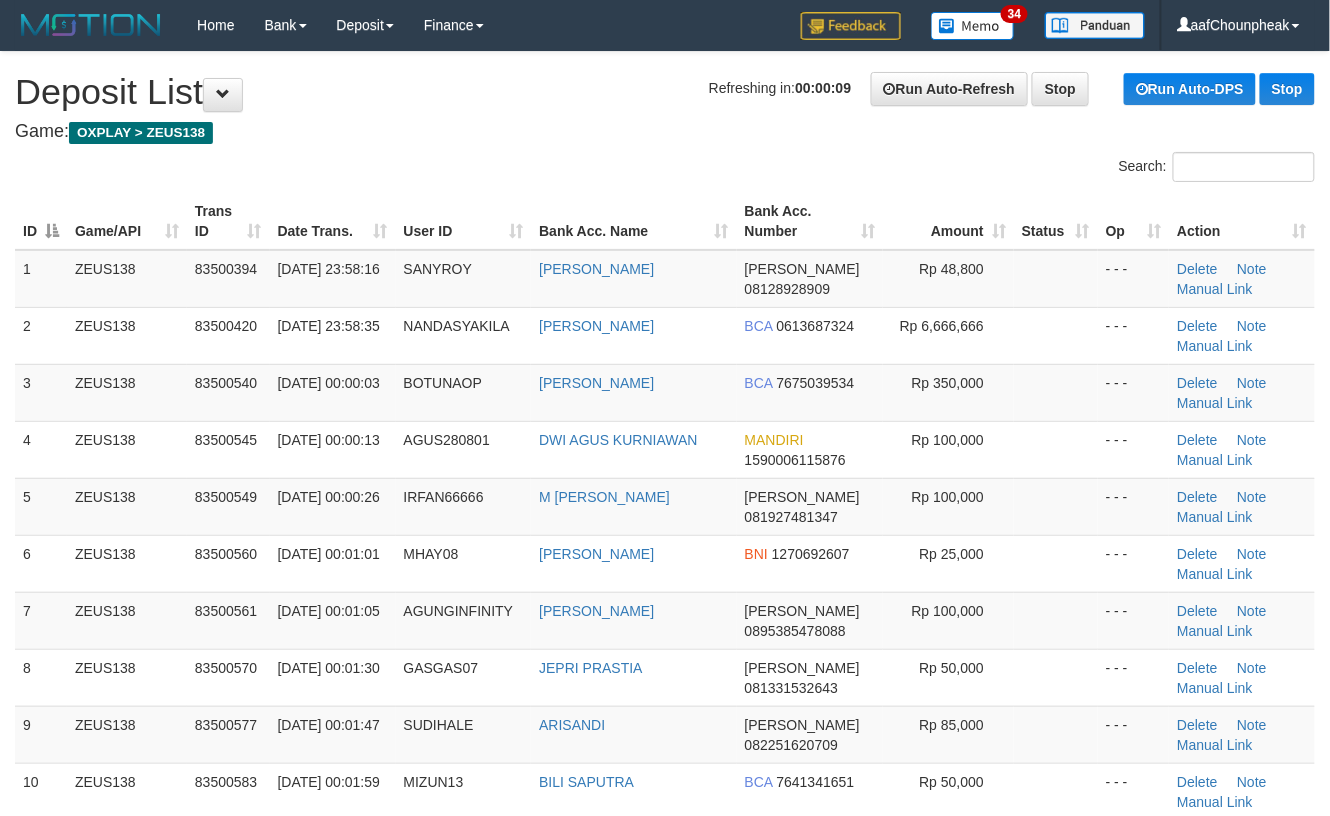 click on "Search:" at bounding box center [665, 169] 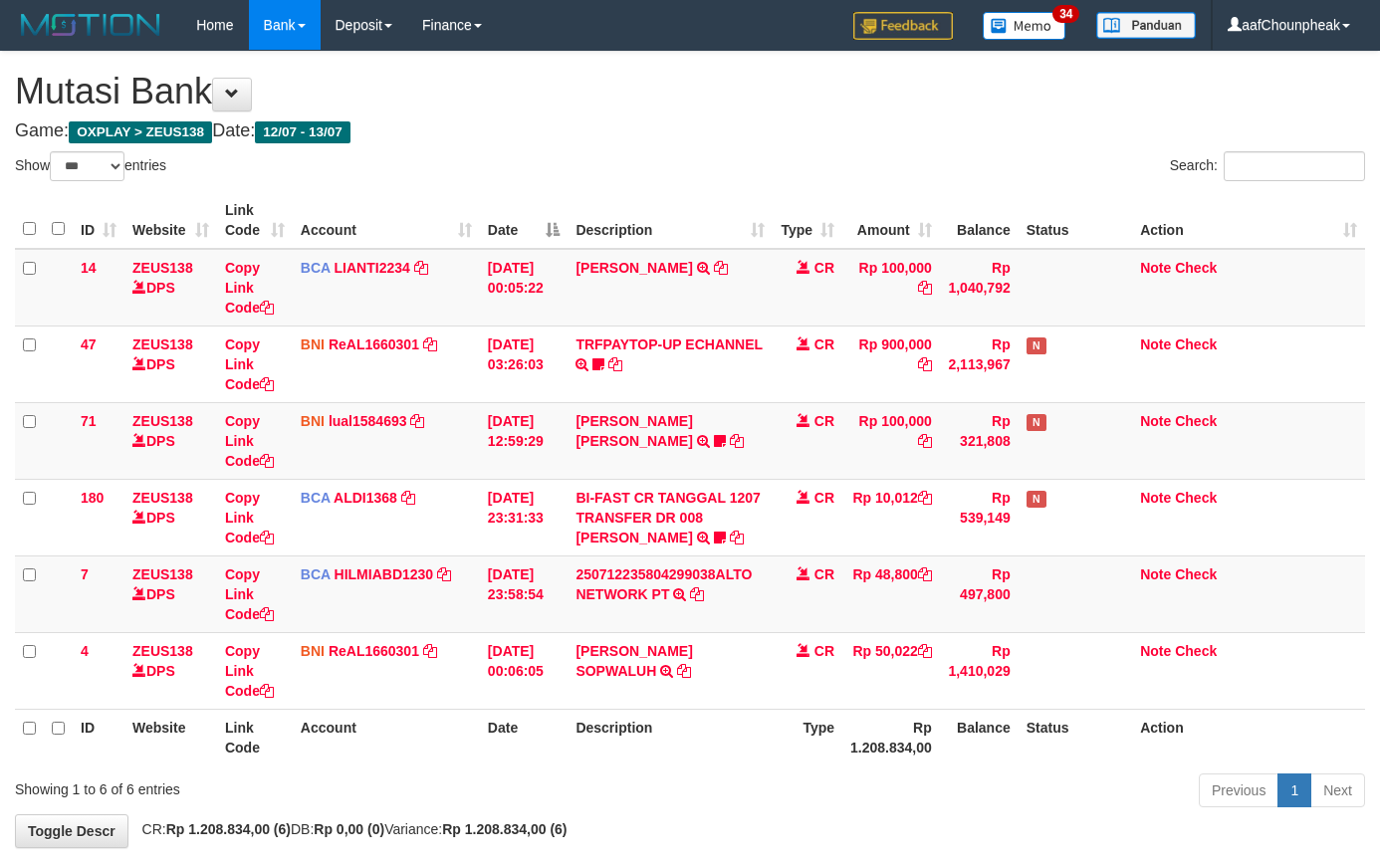 select on "***" 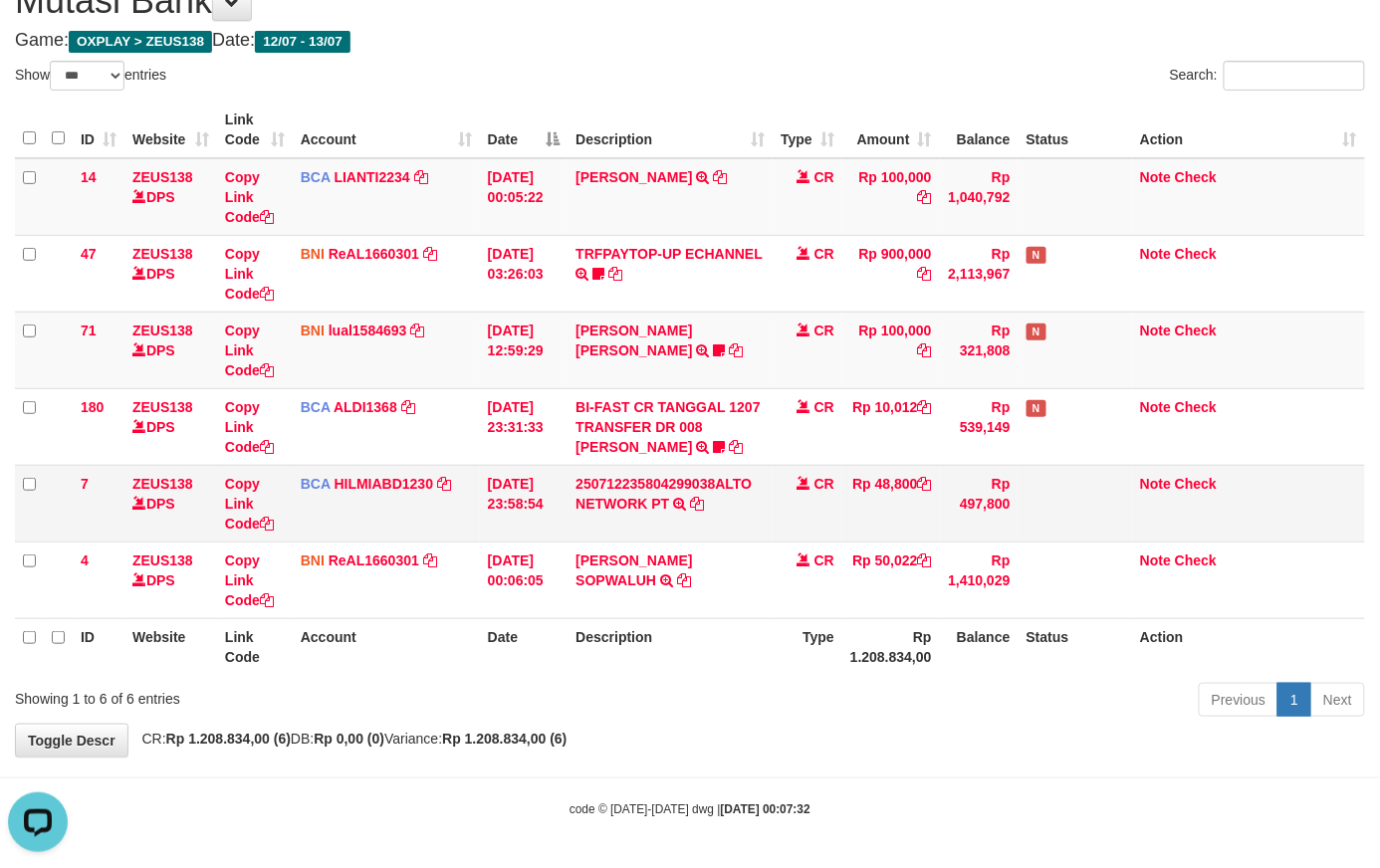 scroll, scrollTop: 0, scrollLeft: 0, axis: both 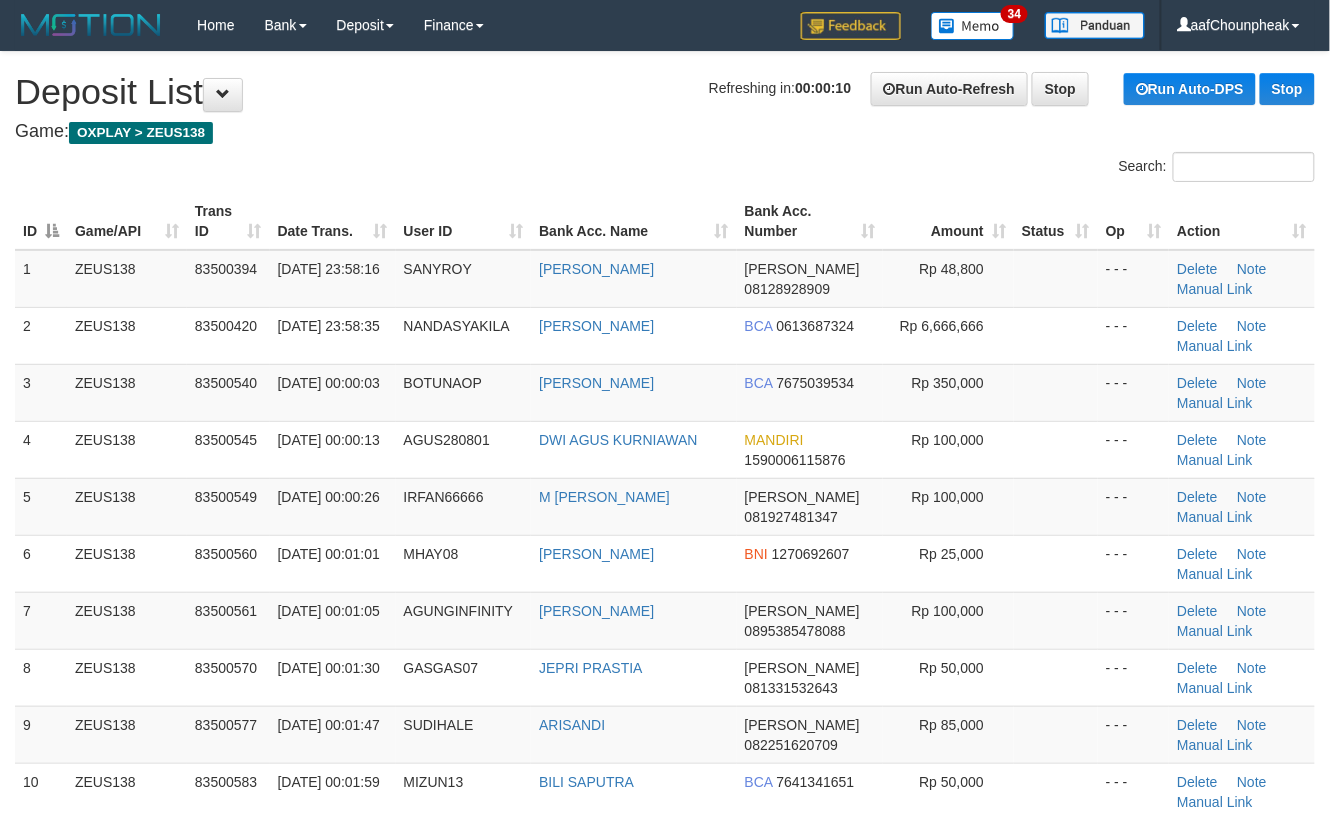 click on "Search:" at bounding box center (665, 169) 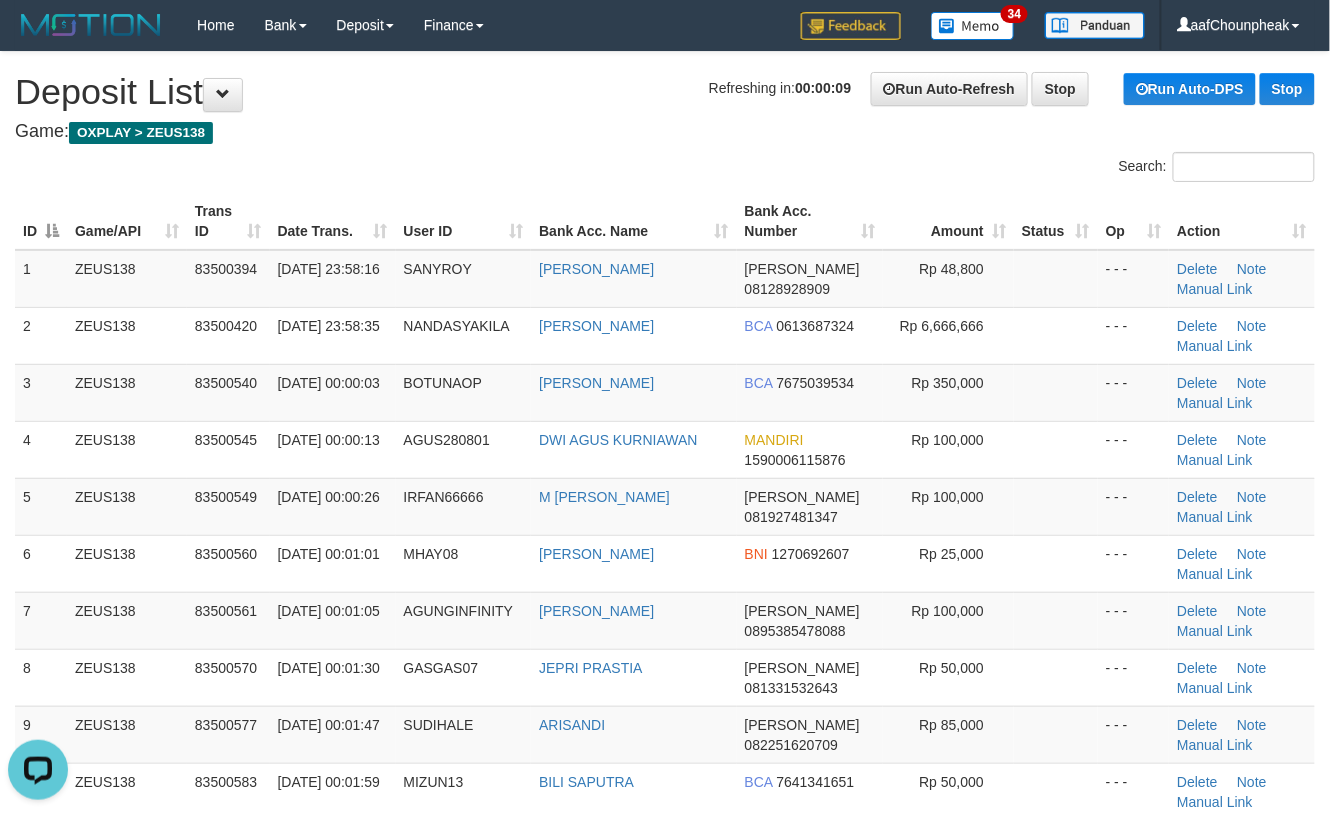 scroll, scrollTop: 0, scrollLeft: 0, axis: both 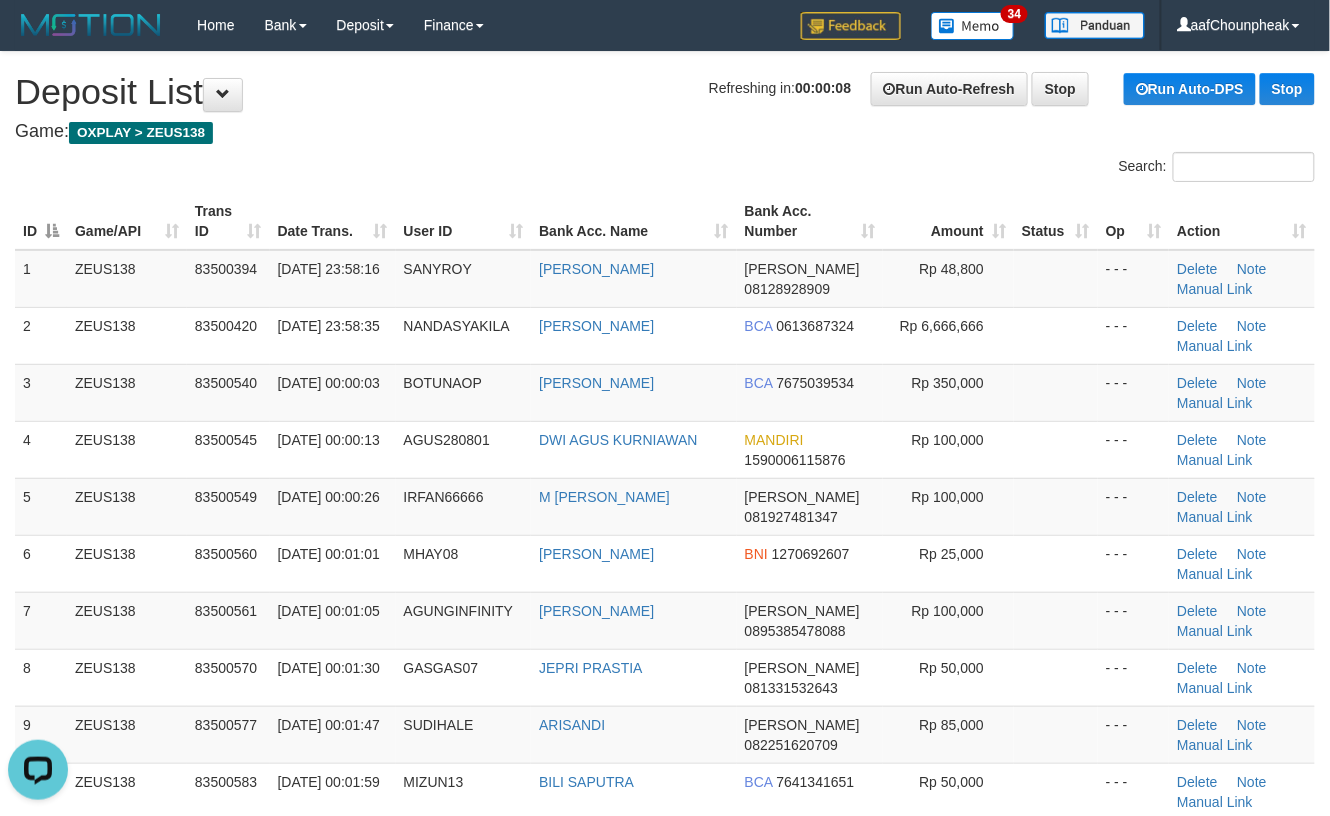 click on "**********" at bounding box center (665, 1715) 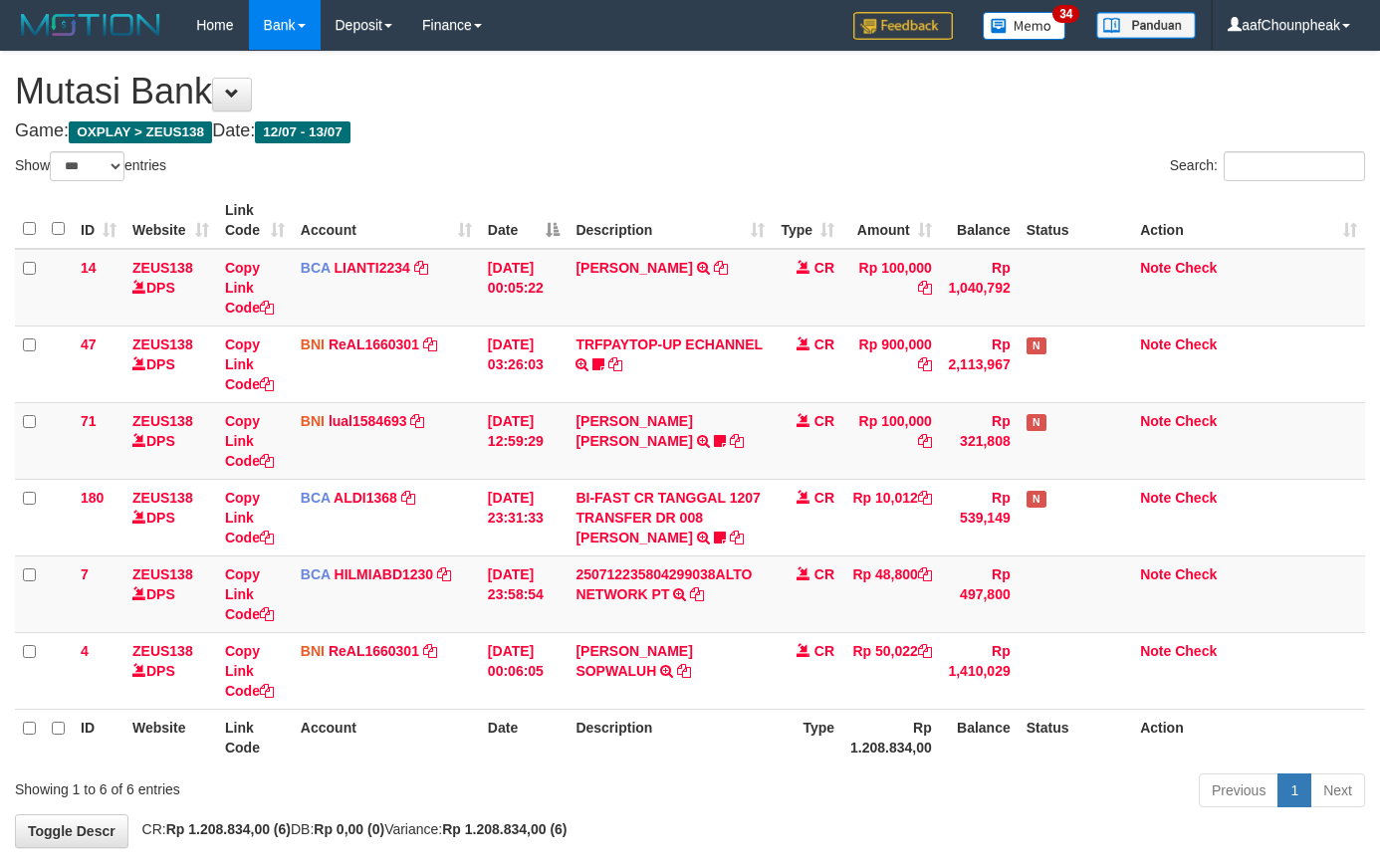 select on "***" 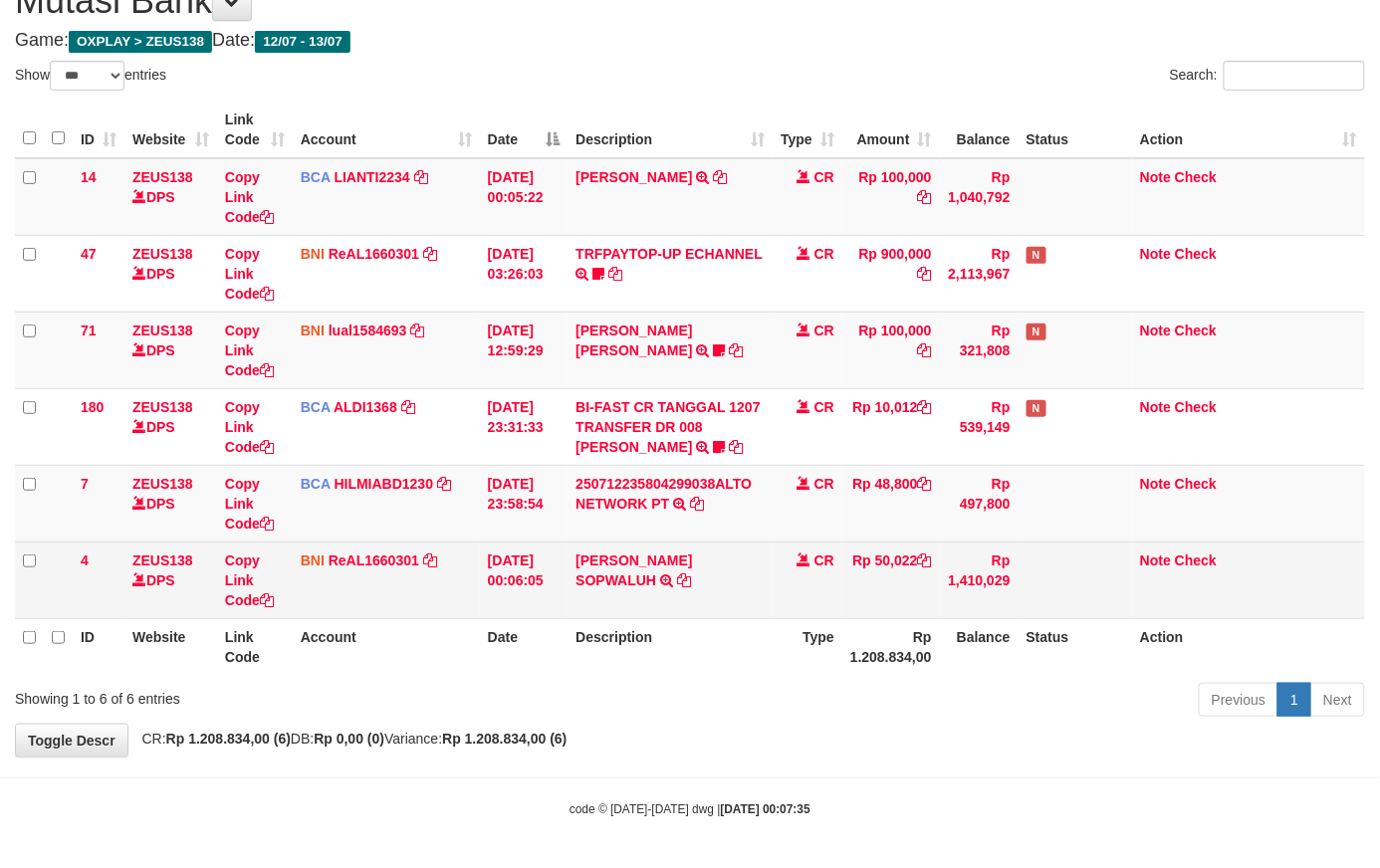 click on "DEDE KURNIAWAN PURWADI SOPWALUH         TRF/PAY/TOP-UP ECHANNEL DEDE KURNIAWAN PURWADI SOPWALUH" at bounding box center (670, 579) 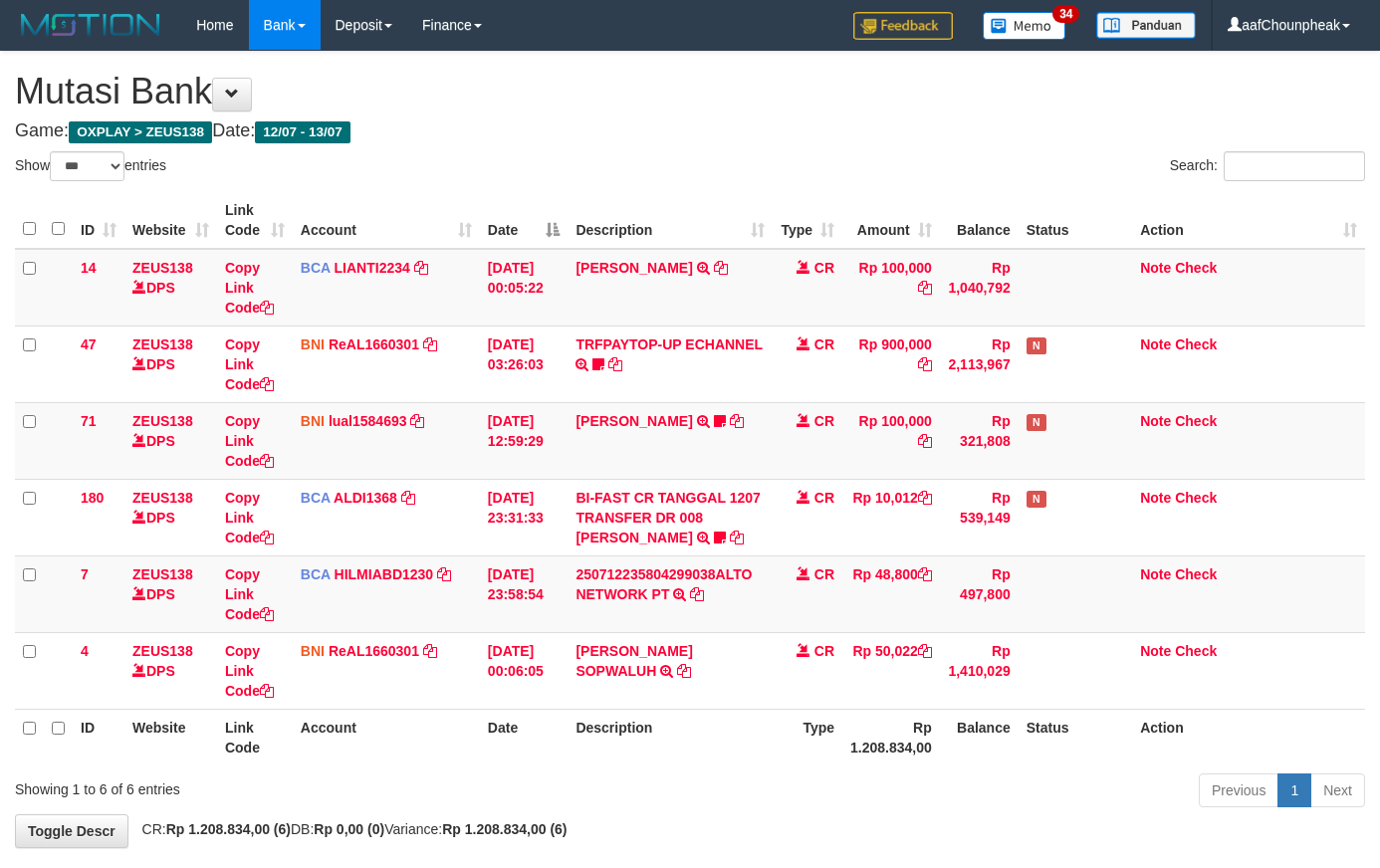 select on "***" 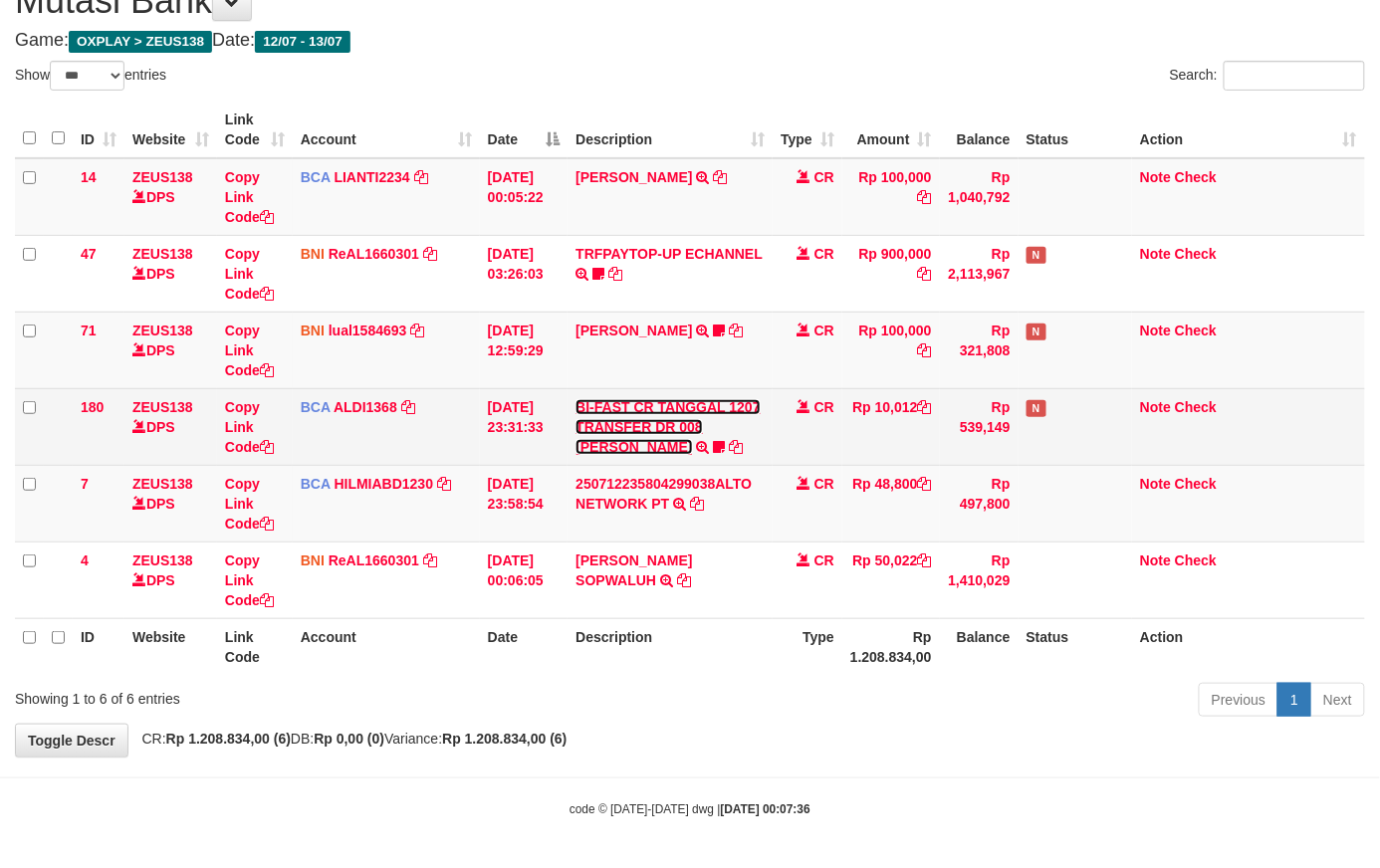 click on "BI-FAST CR TANGGAL 1207 TRANSFER DR 008 [PERSON_NAME]" at bounding box center (667, 427) 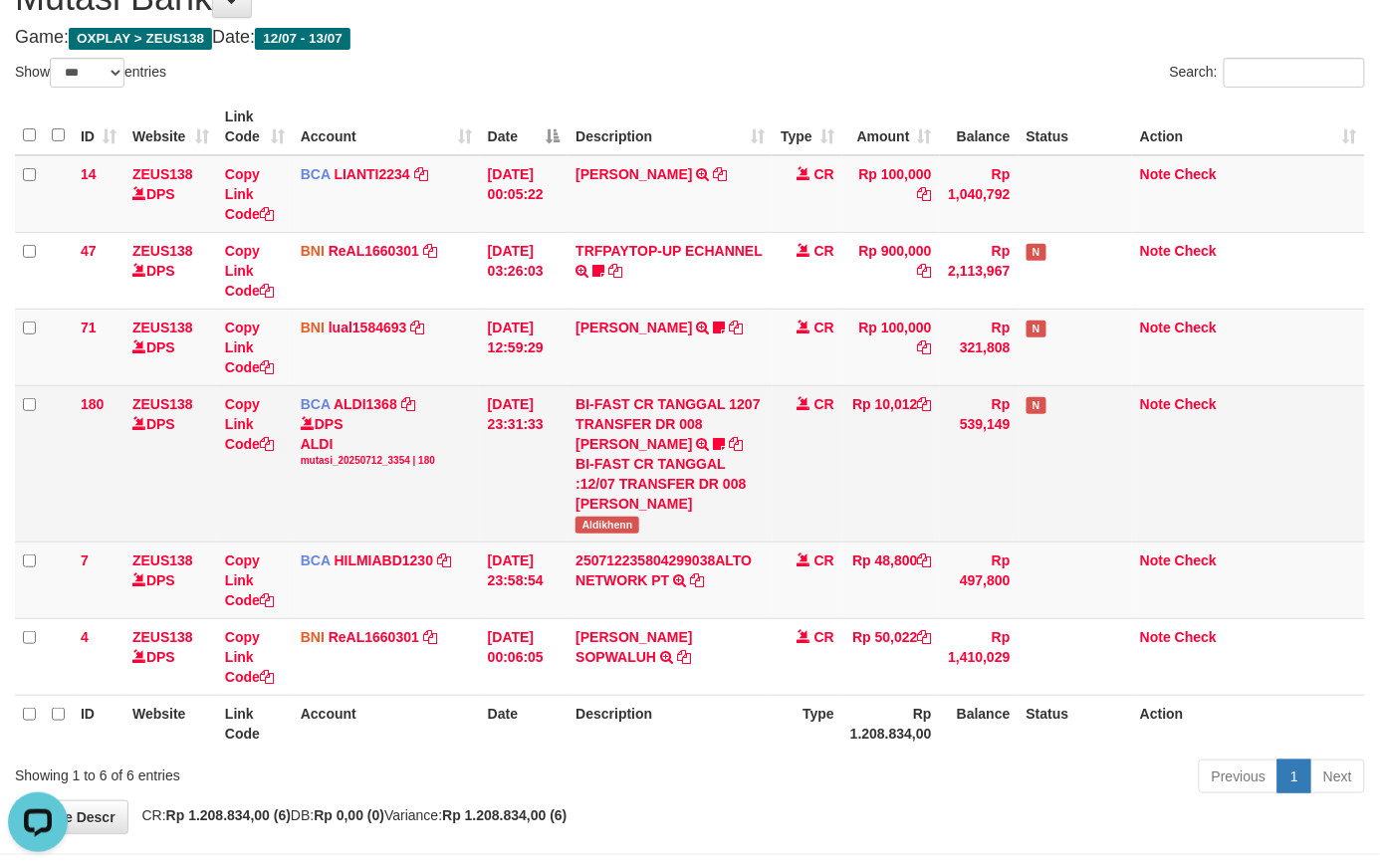 scroll, scrollTop: 0, scrollLeft: 0, axis: both 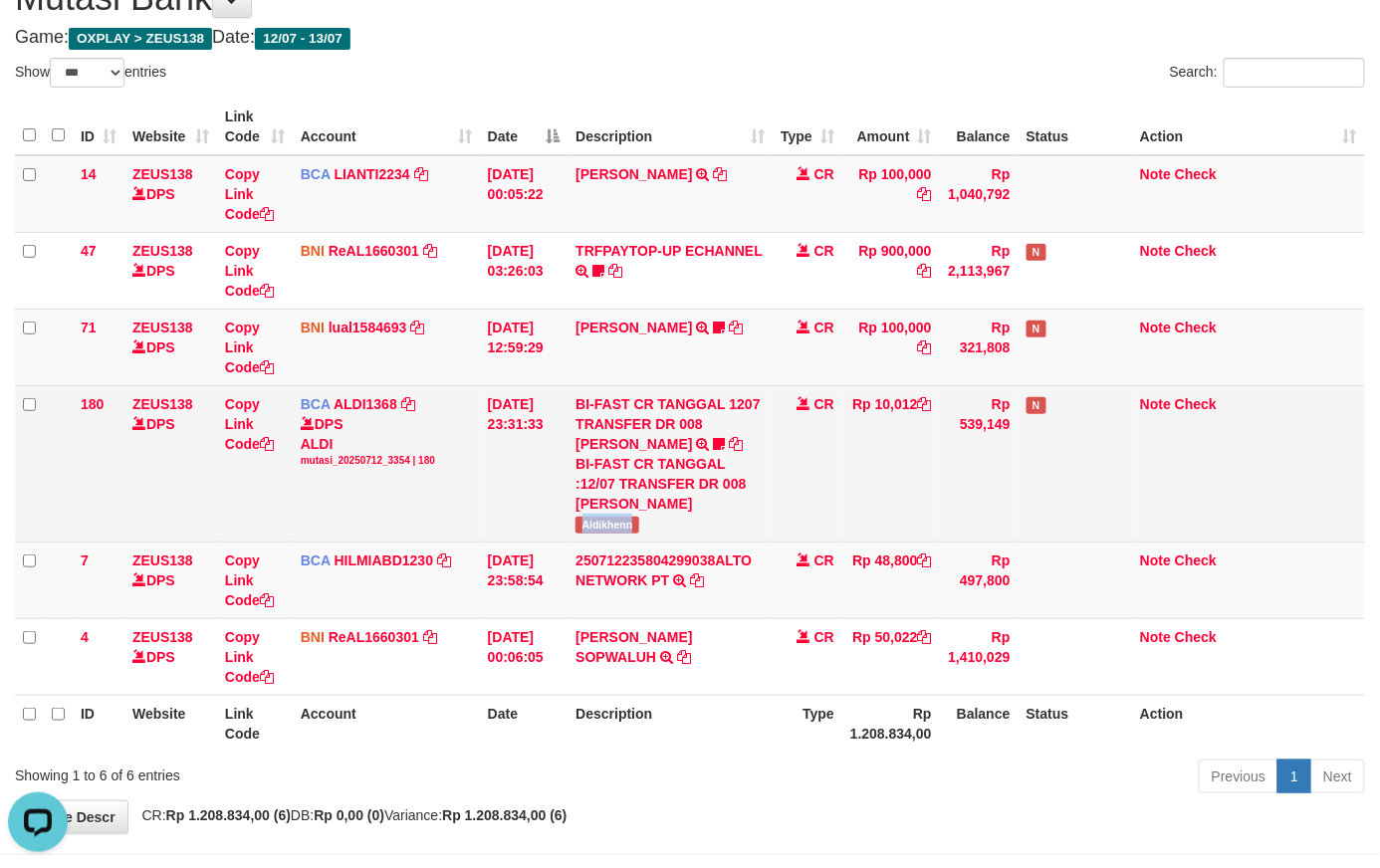 click on "Aldikhenn" at bounding box center (606, 525) 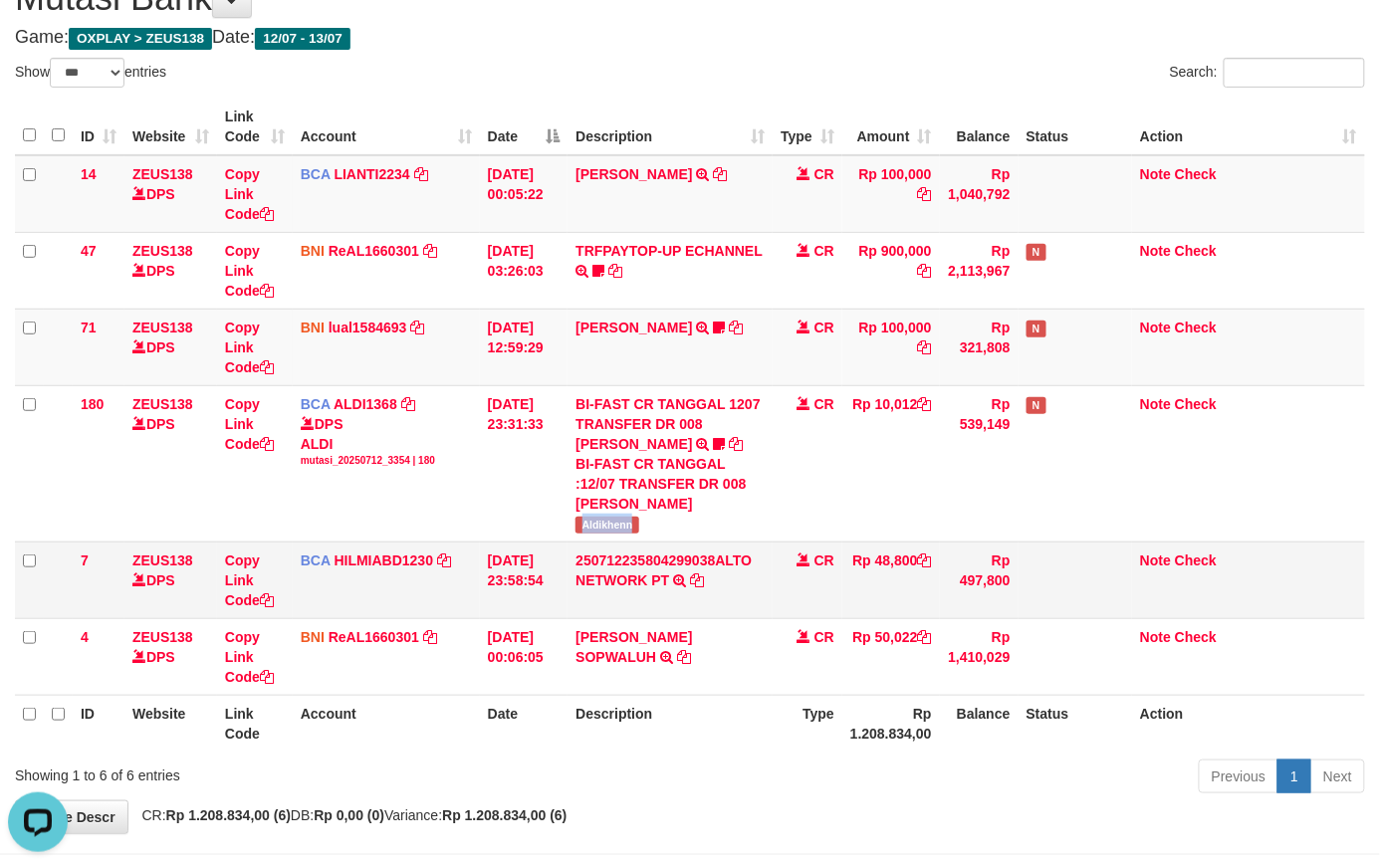 copy on "Aldikhenn" 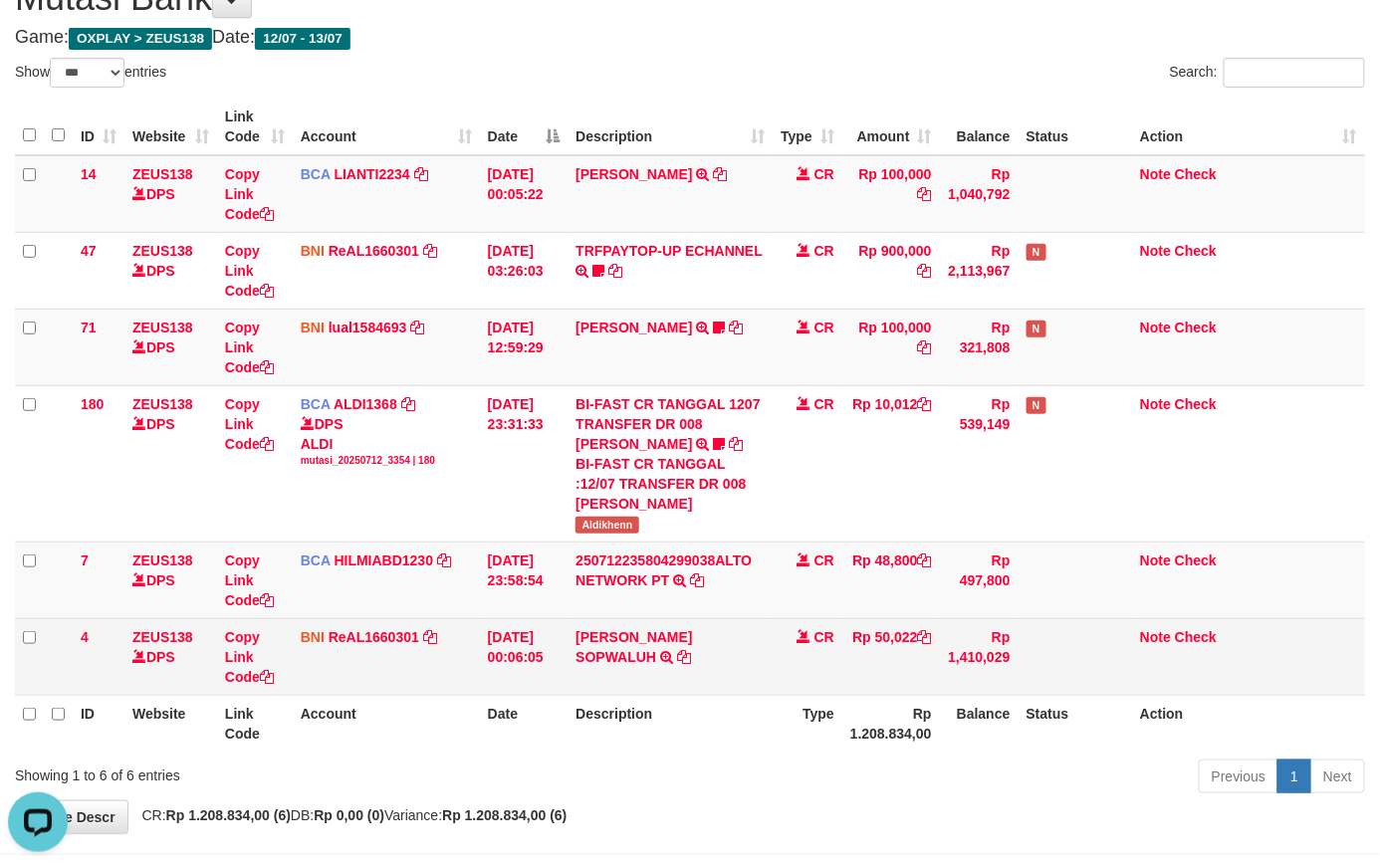 click on "4
ZEUS138    DPS
Copy Link Code
BNI
ReAL1660301
DPS
REYHAN ALMANSYAH
mutasi_20250713_4647 | 4
mutasi_20250713_4647 | 4
13/07/2025 00:06:05
DEDE KURNIAWAN PURWADI SOPWALUH         TRF/PAY/TOP-UP ECHANNEL DEDE KURNIAWAN PURWADI SOPWALUH
CR
Rp 50,022
Rp 1,410,029
Note
Check" at bounding box center [690, 656] 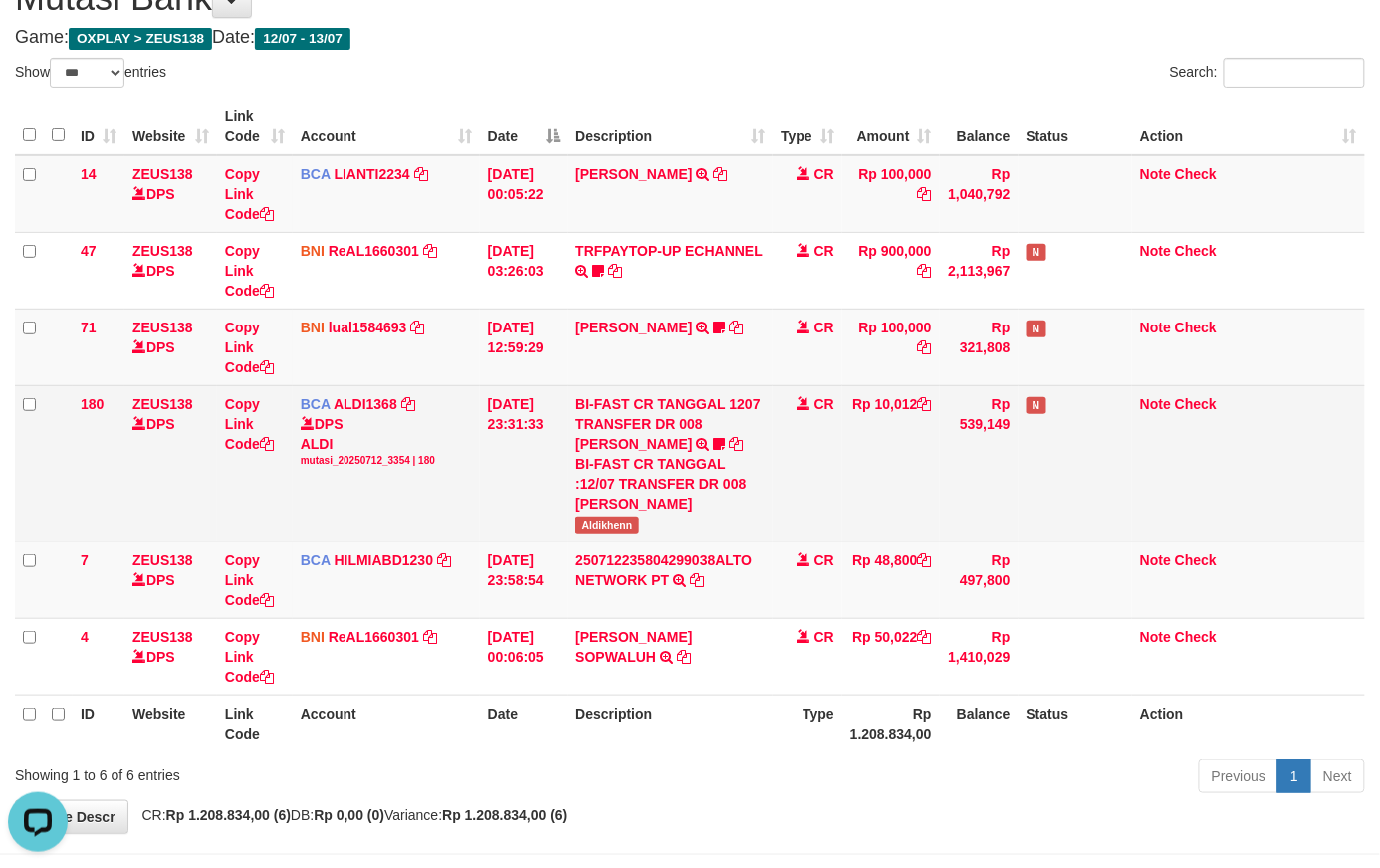 click on "Aldikhenn" at bounding box center (606, 525) 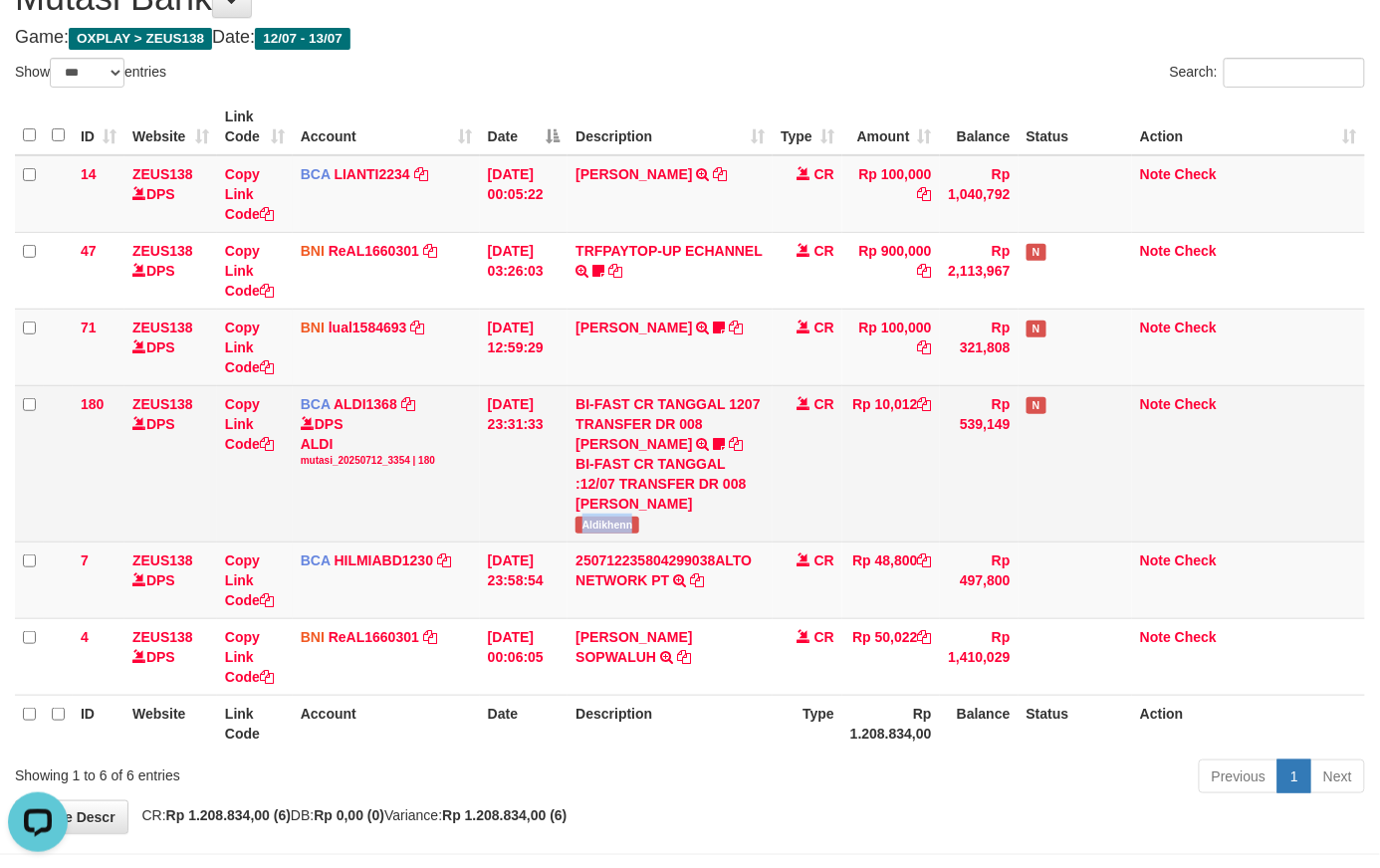click on "Aldikhenn" at bounding box center [606, 525] 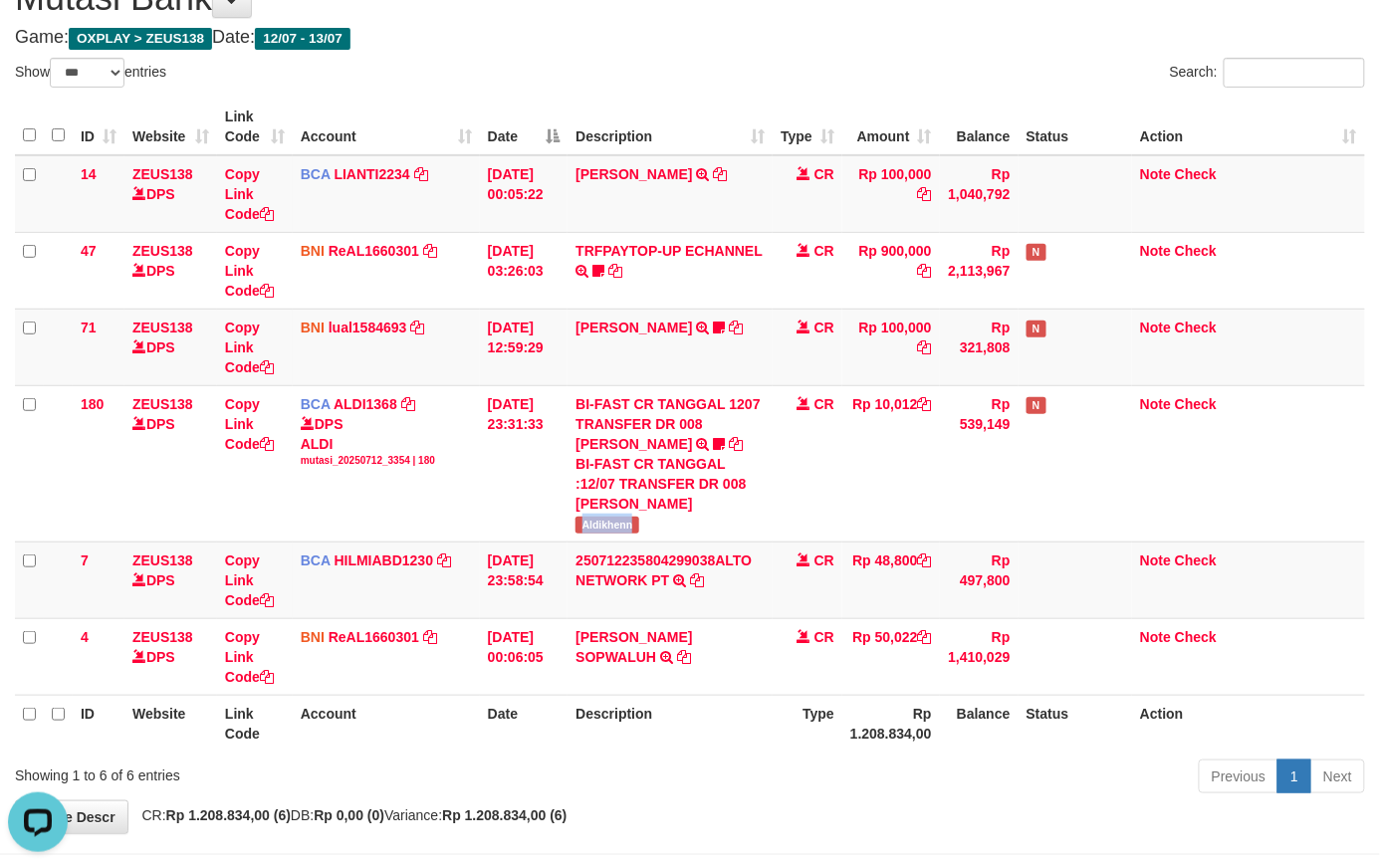 copy on "Aldikhenn" 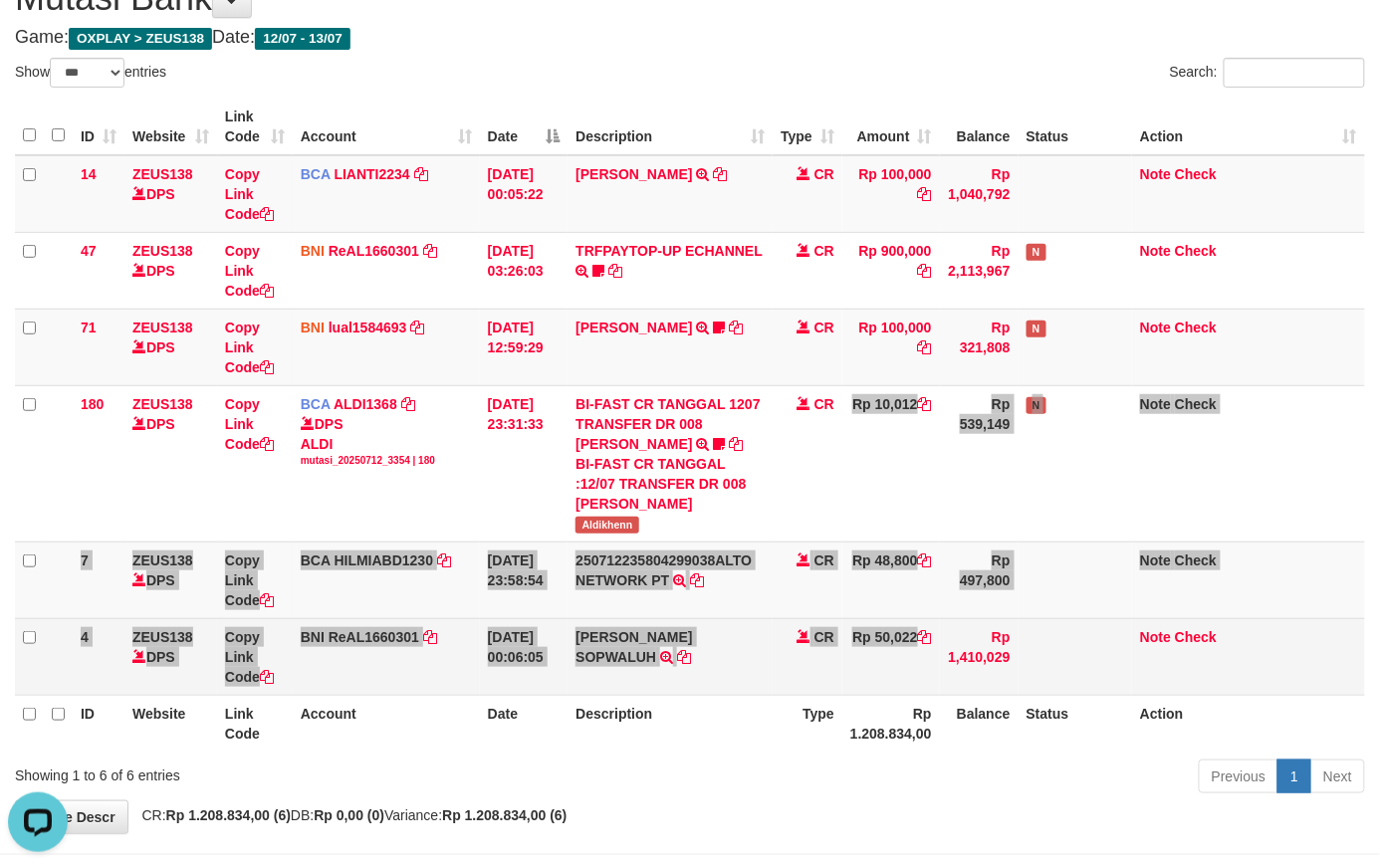 click on "14
ZEUS138    DPS
Copy Link Code
BCA
LIANTI2234
DPS
YULIANTI
mutasi_20250712_4646 | 14
mutasi_20250712_4646 | 14
12/07/2025 00:05:22
YUSUP MAULAN         TRSF E-BANKING CR 1207/FTSCY/WS95051
100000.002025071262819090 TRFDN-YUSUP MAULANESPAY DEBIT INDONE
CR
Rp 100,000
Rp 1,040,792
Note
Check
47
ZEUS138    DPS
Copy Link Code
BNI
ReAL1660301
DPS
REYHAN ALMANSYAH
mutasi_20250712_4647 | 47" at bounding box center [690, 425] 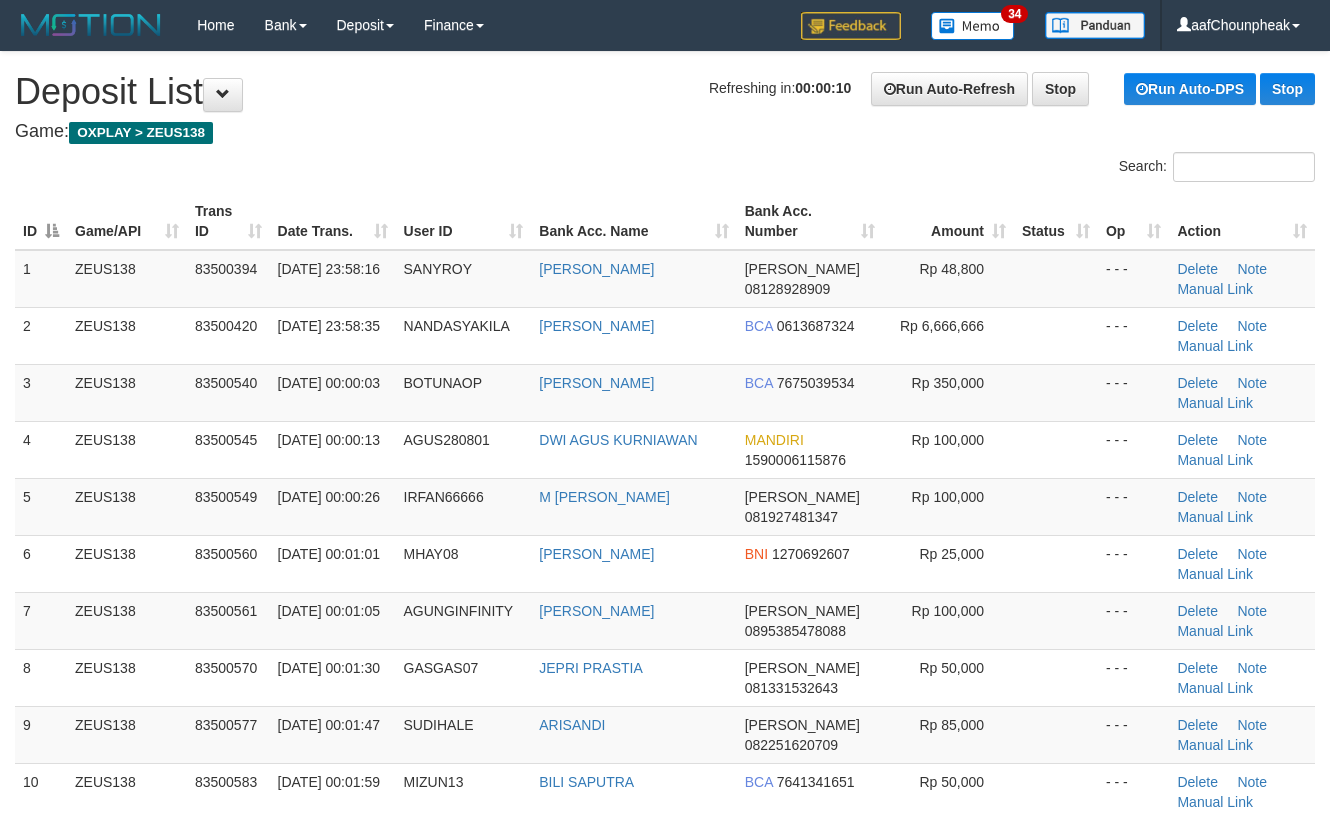 scroll, scrollTop: 0, scrollLeft: 0, axis: both 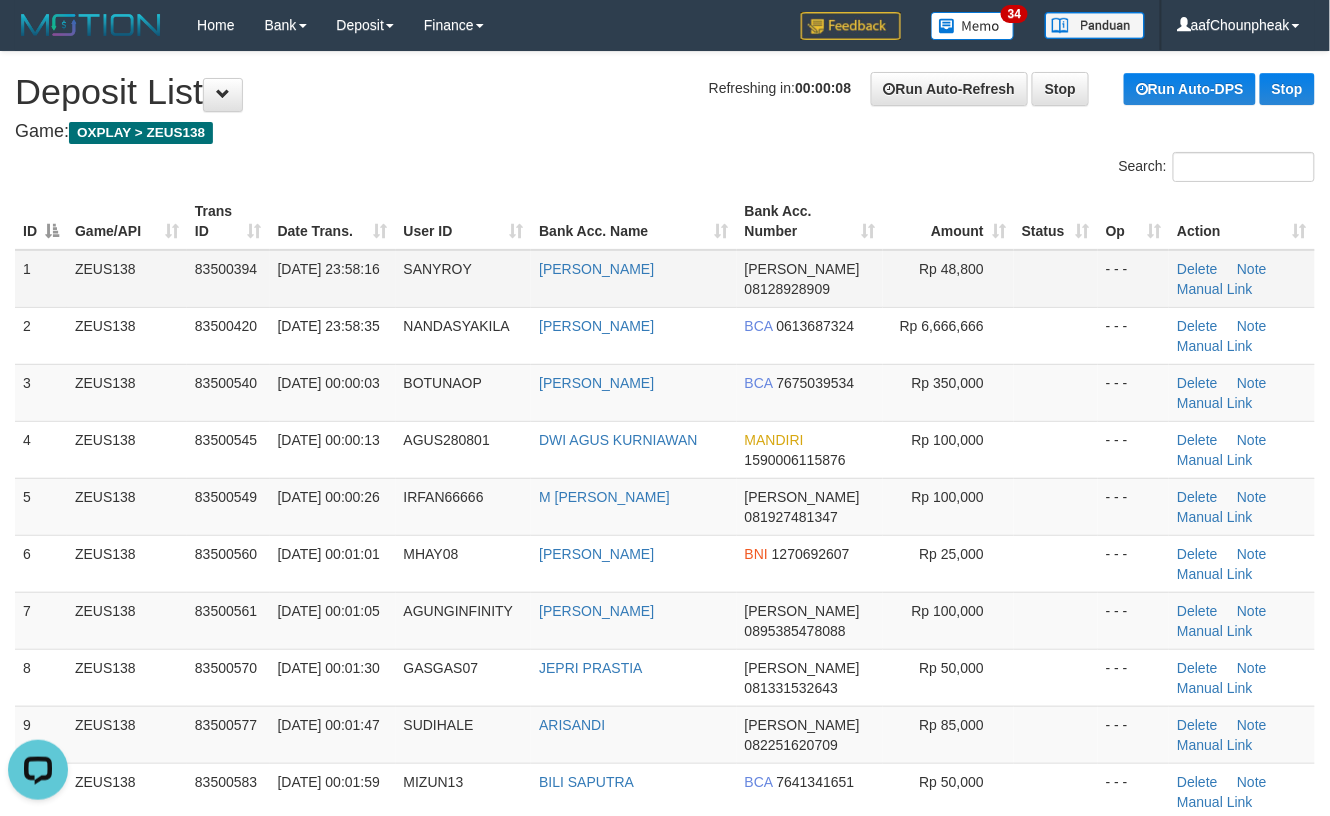 click on "08128928909" at bounding box center (788, 289) 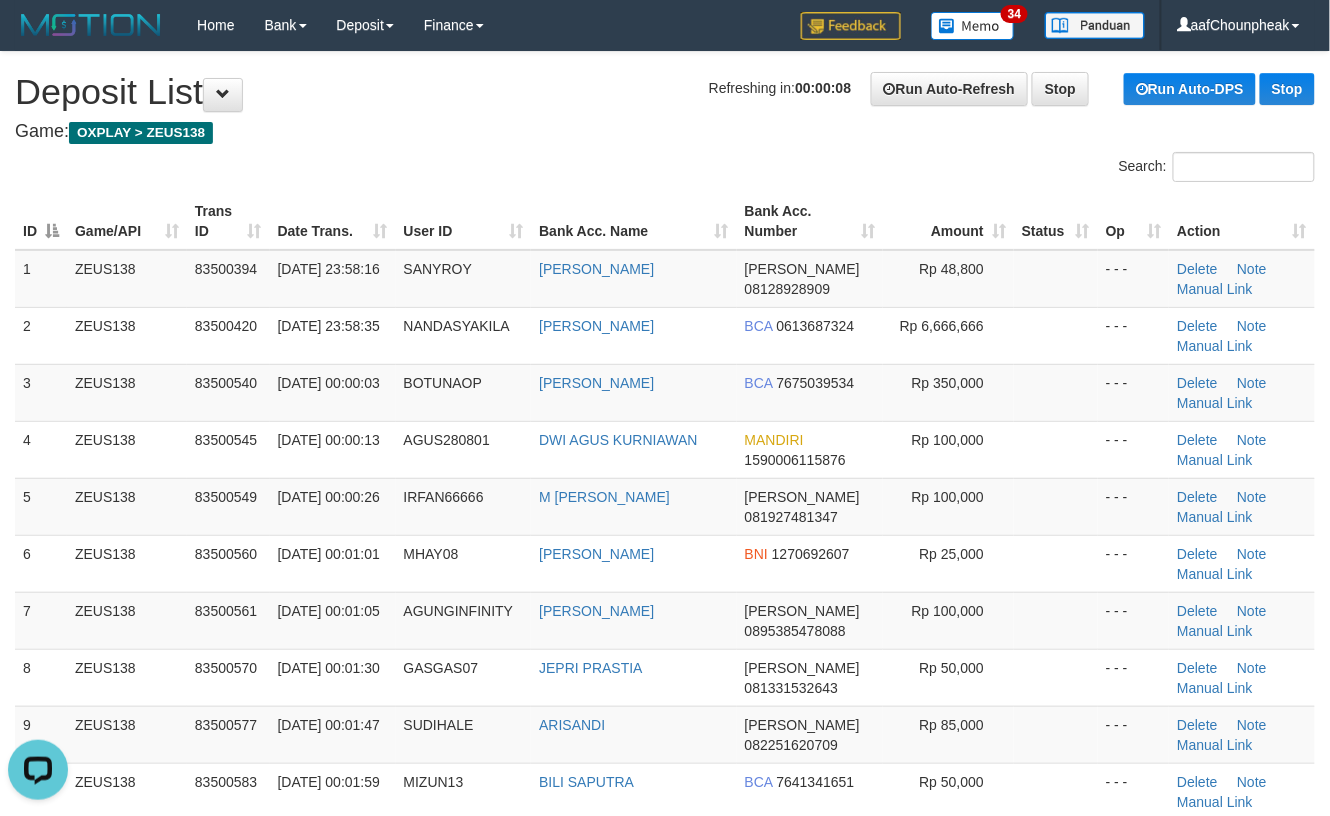 drag, startPoint x: 652, startPoint y: 197, endPoint x: 953, endPoint y: 205, distance: 301.1063 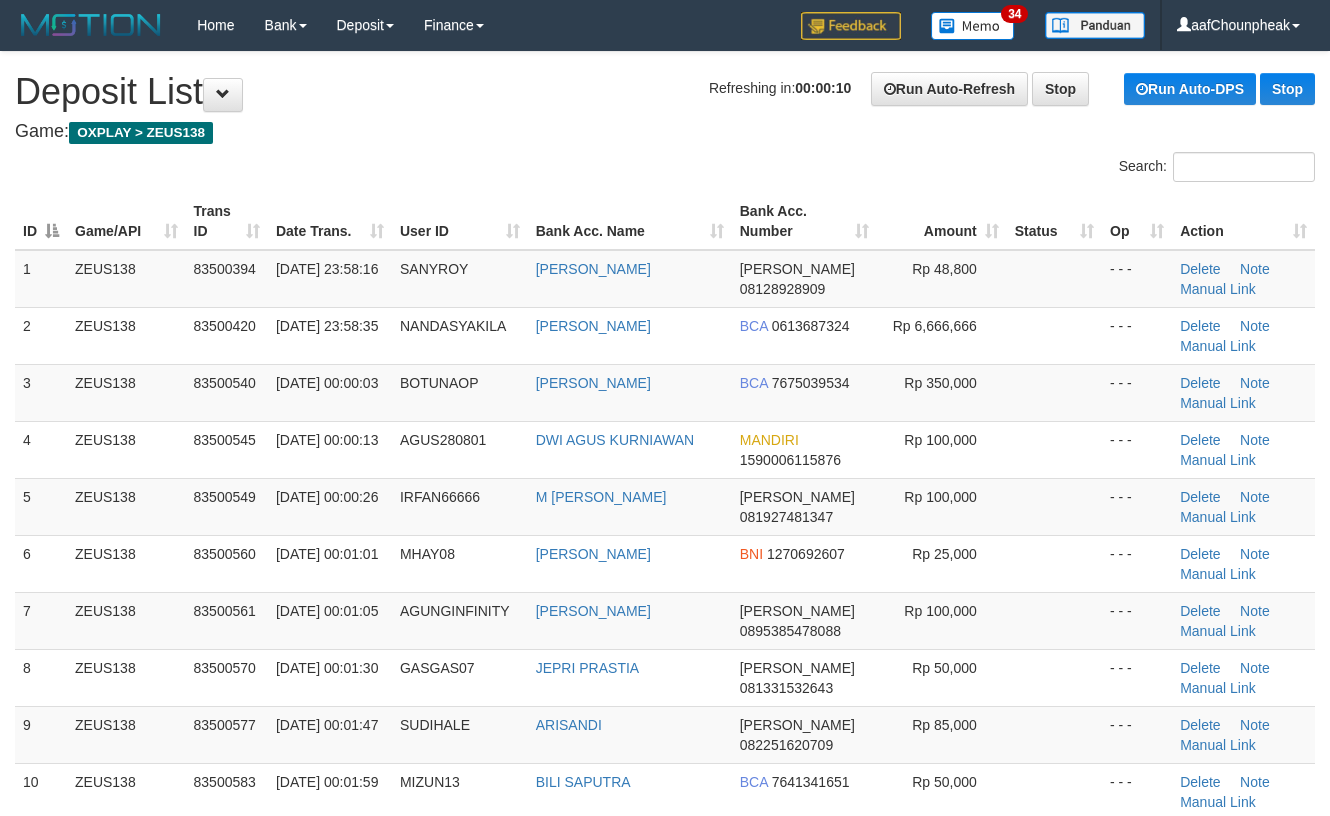 scroll, scrollTop: 0, scrollLeft: 0, axis: both 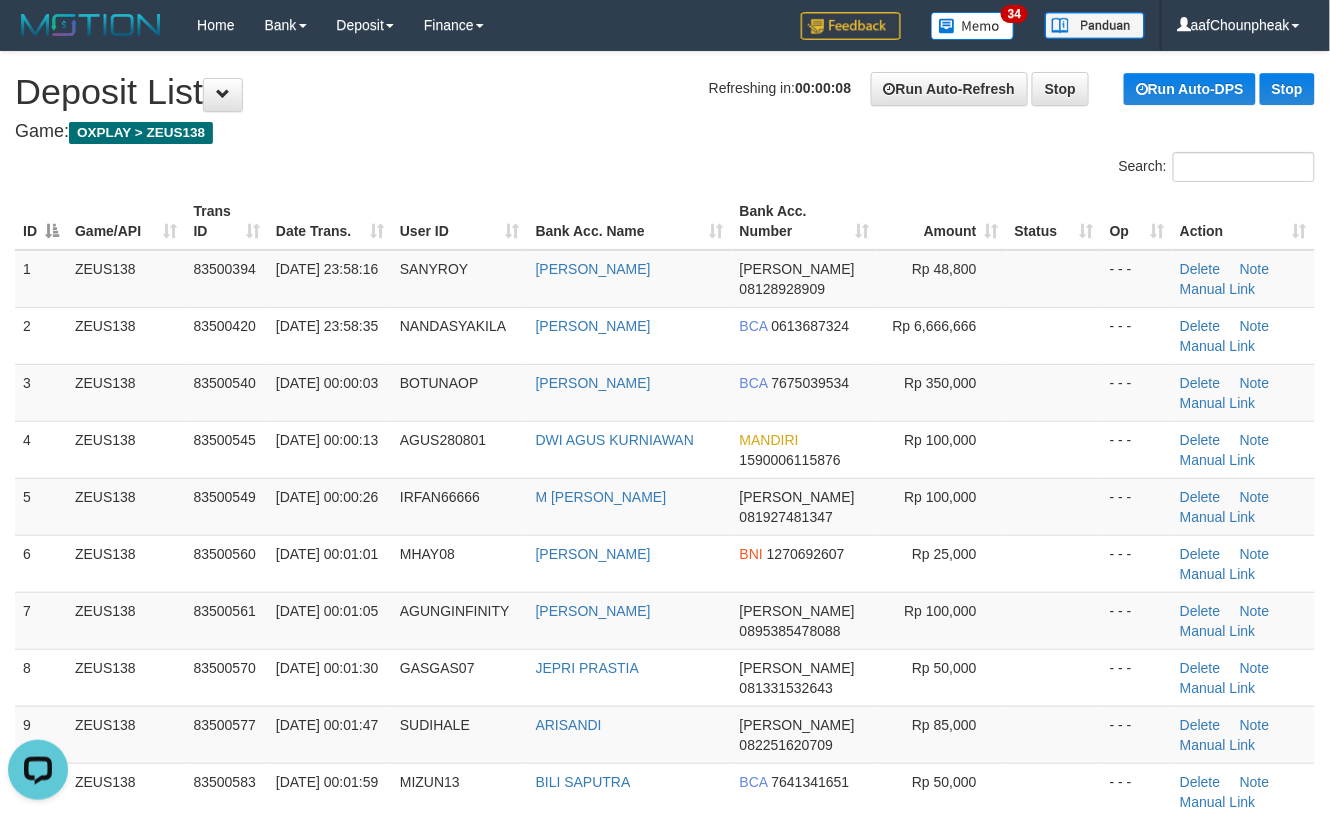 click on "Search:" at bounding box center (997, 169) 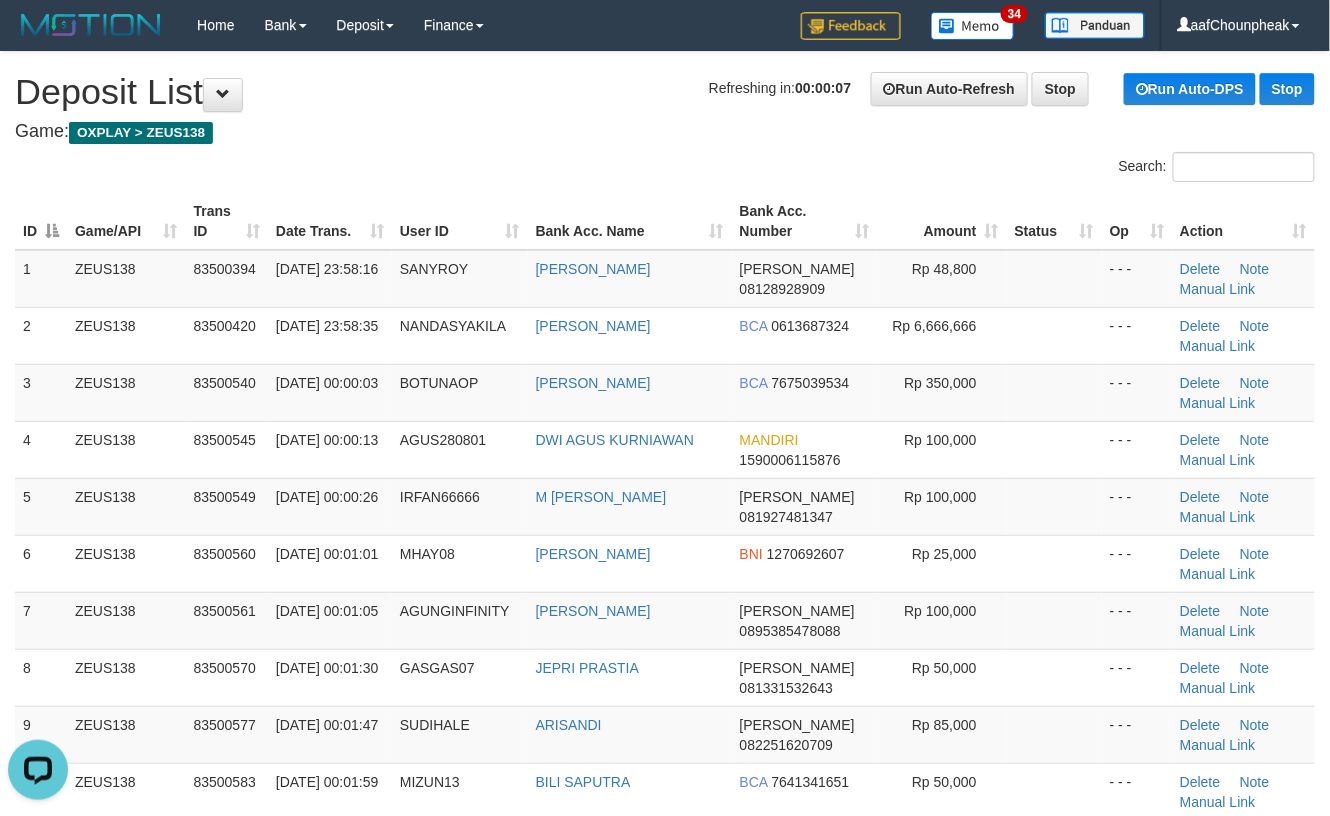 drag, startPoint x: 674, startPoint y: 173, endPoint x: 1346, endPoint y: 249, distance: 676.28394 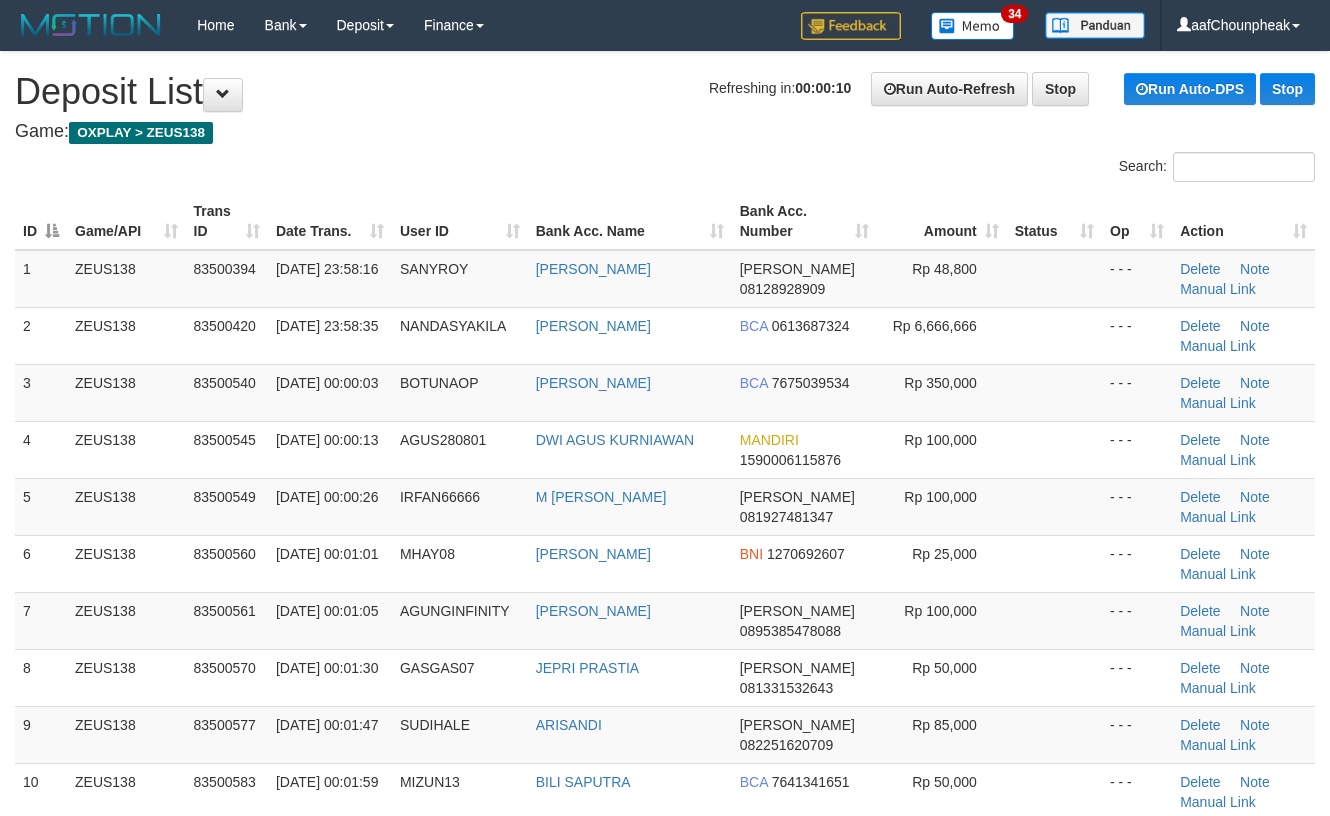 scroll, scrollTop: 0, scrollLeft: 0, axis: both 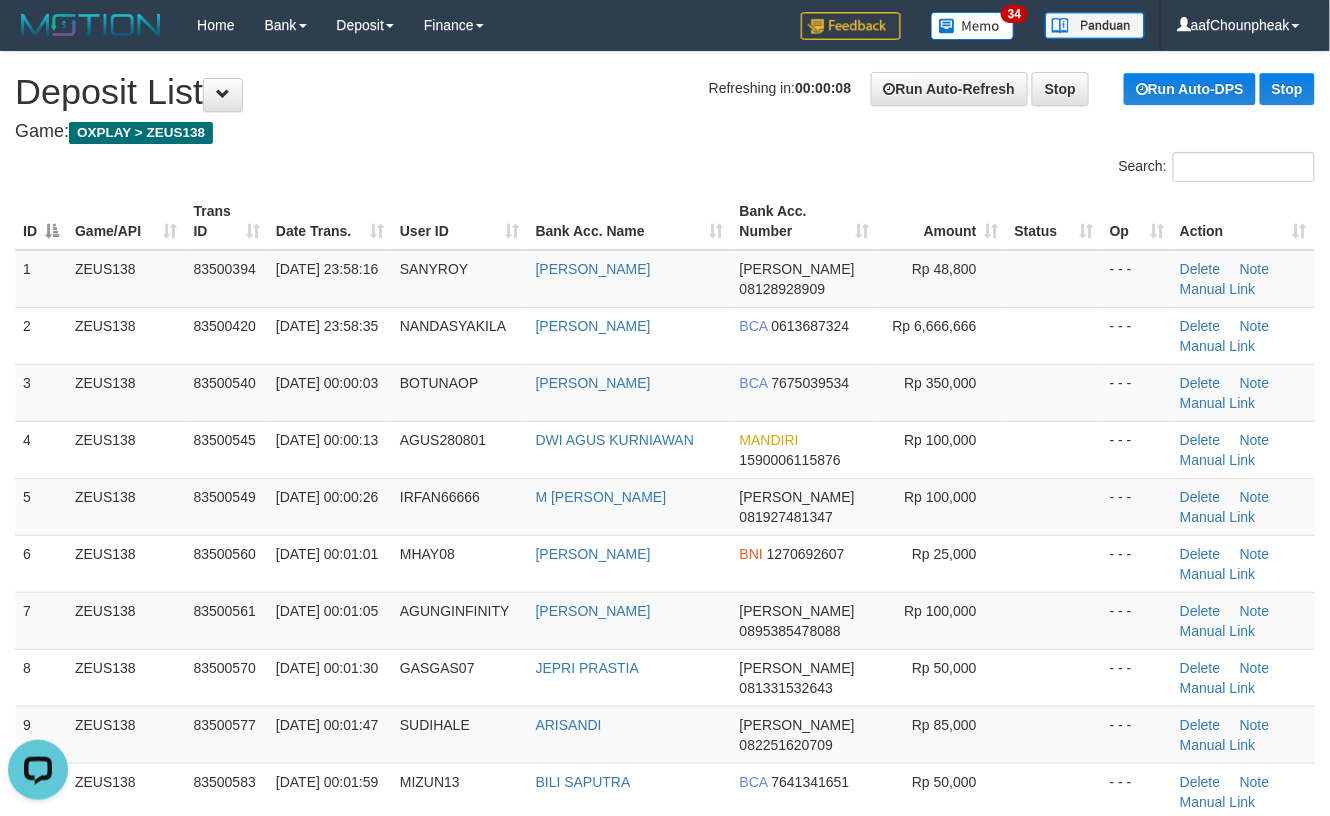 click on "Search:" at bounding box center (665, 169) 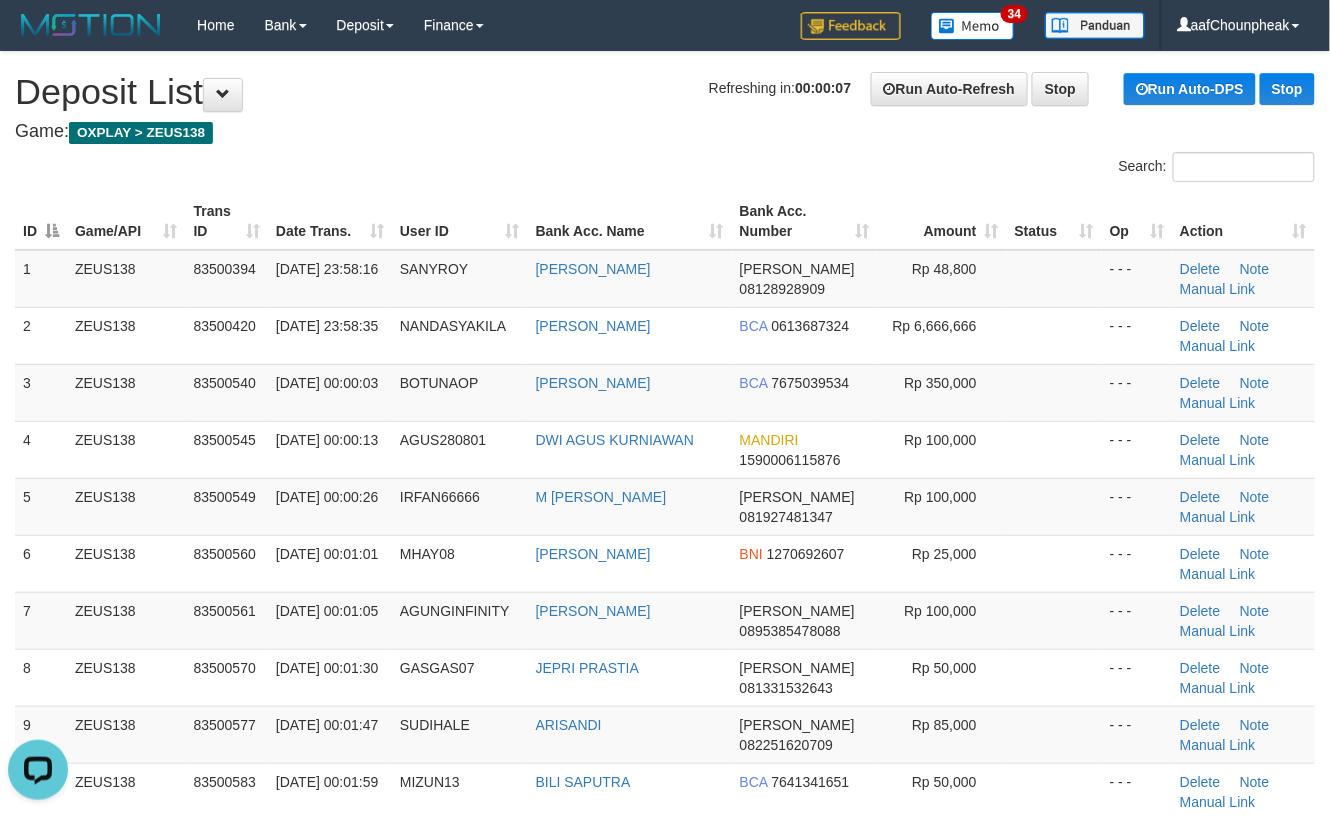 scroll, scrollTop: 1178, scrollLeft: 0, axis: vertical 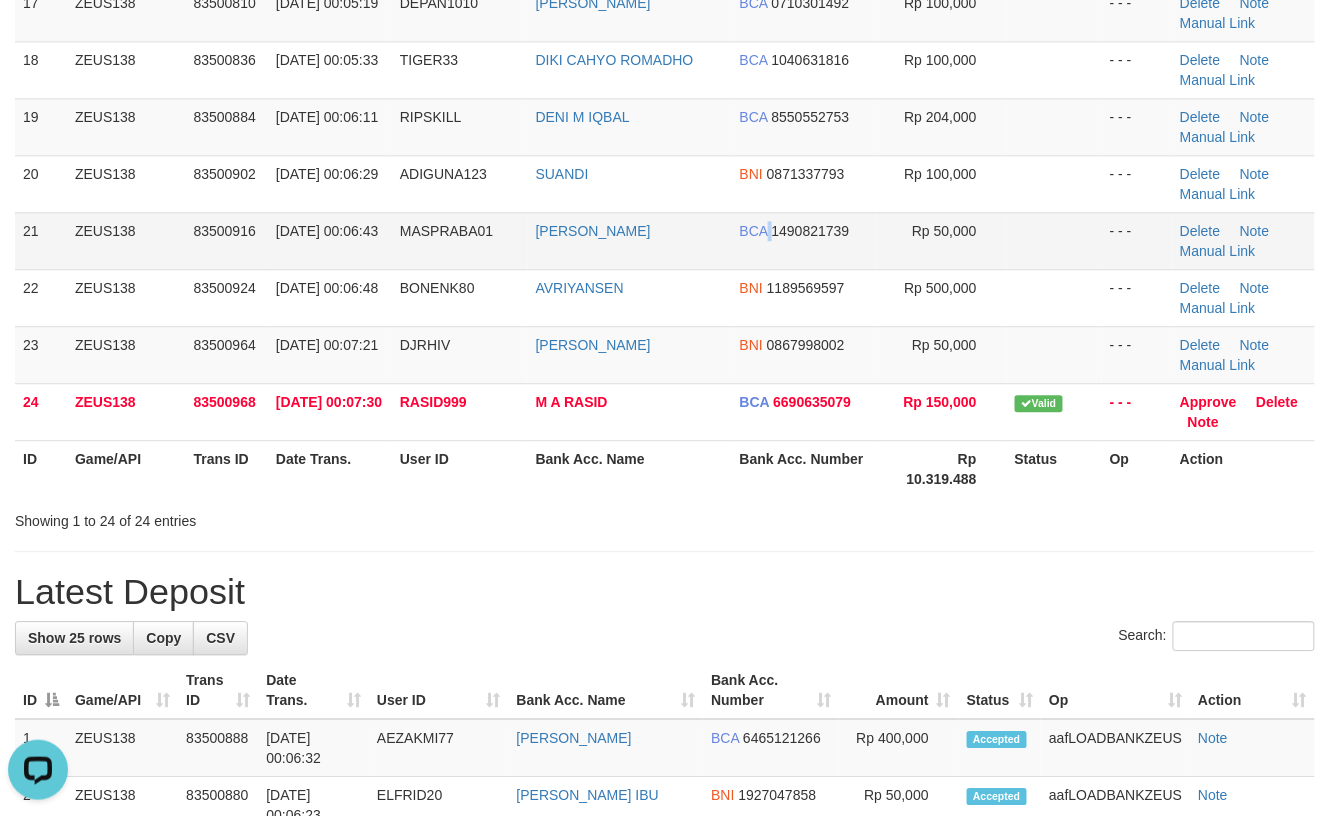 click on "BCA
1490821739" at bounding box center [804, 240] 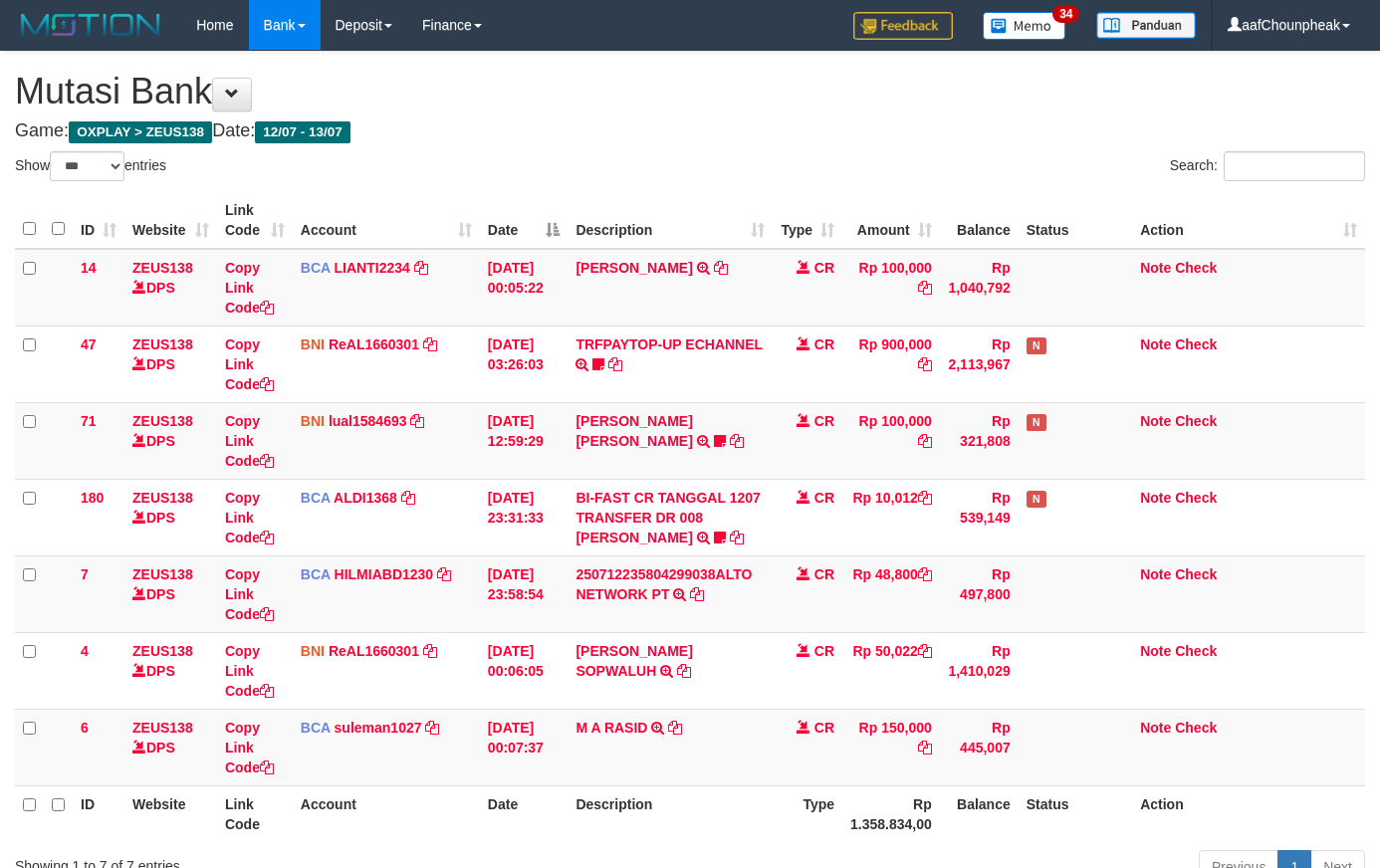 select on "***" 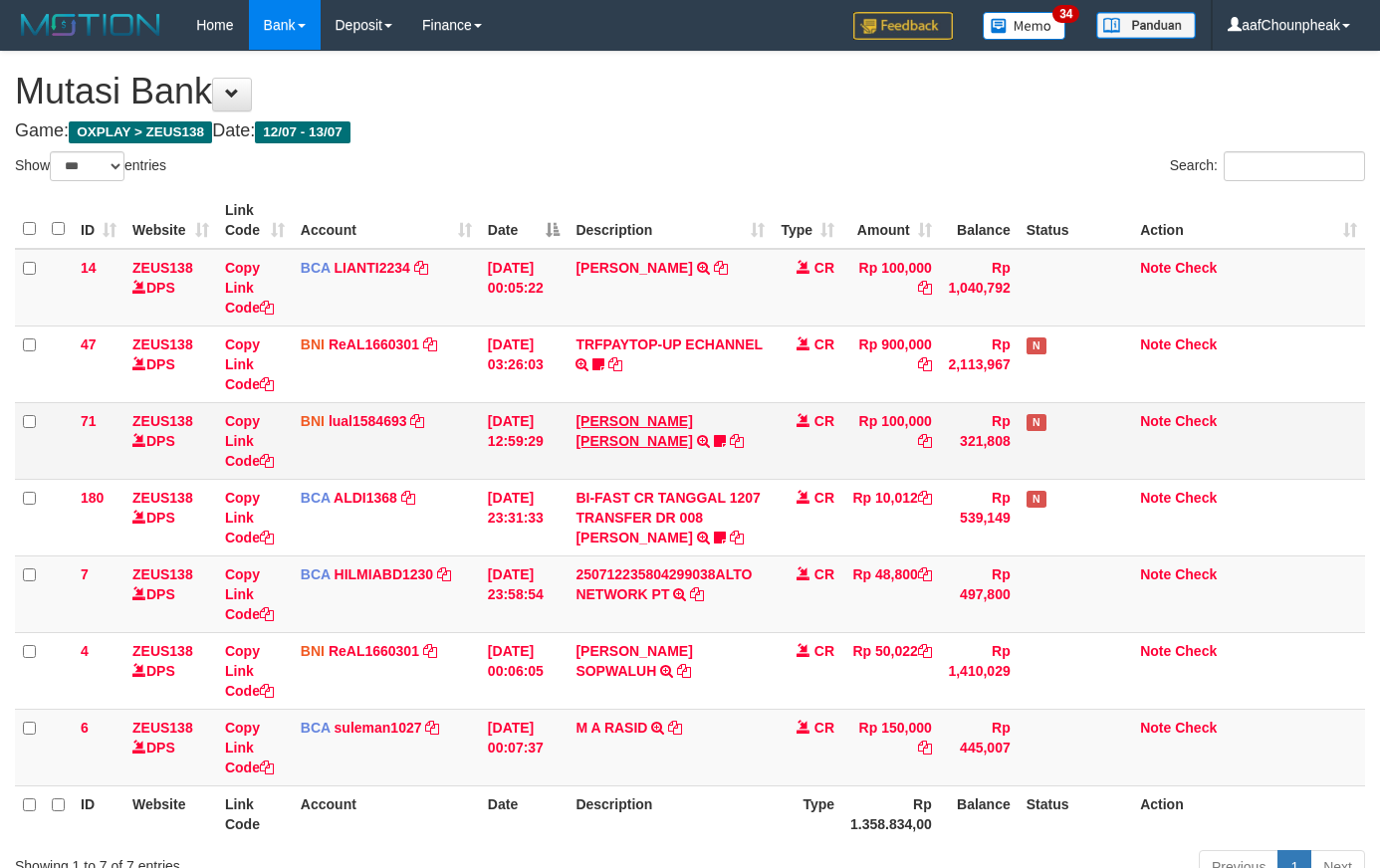 scroll, scrollTop: 96, scrollLeft: 0, axis: vertical 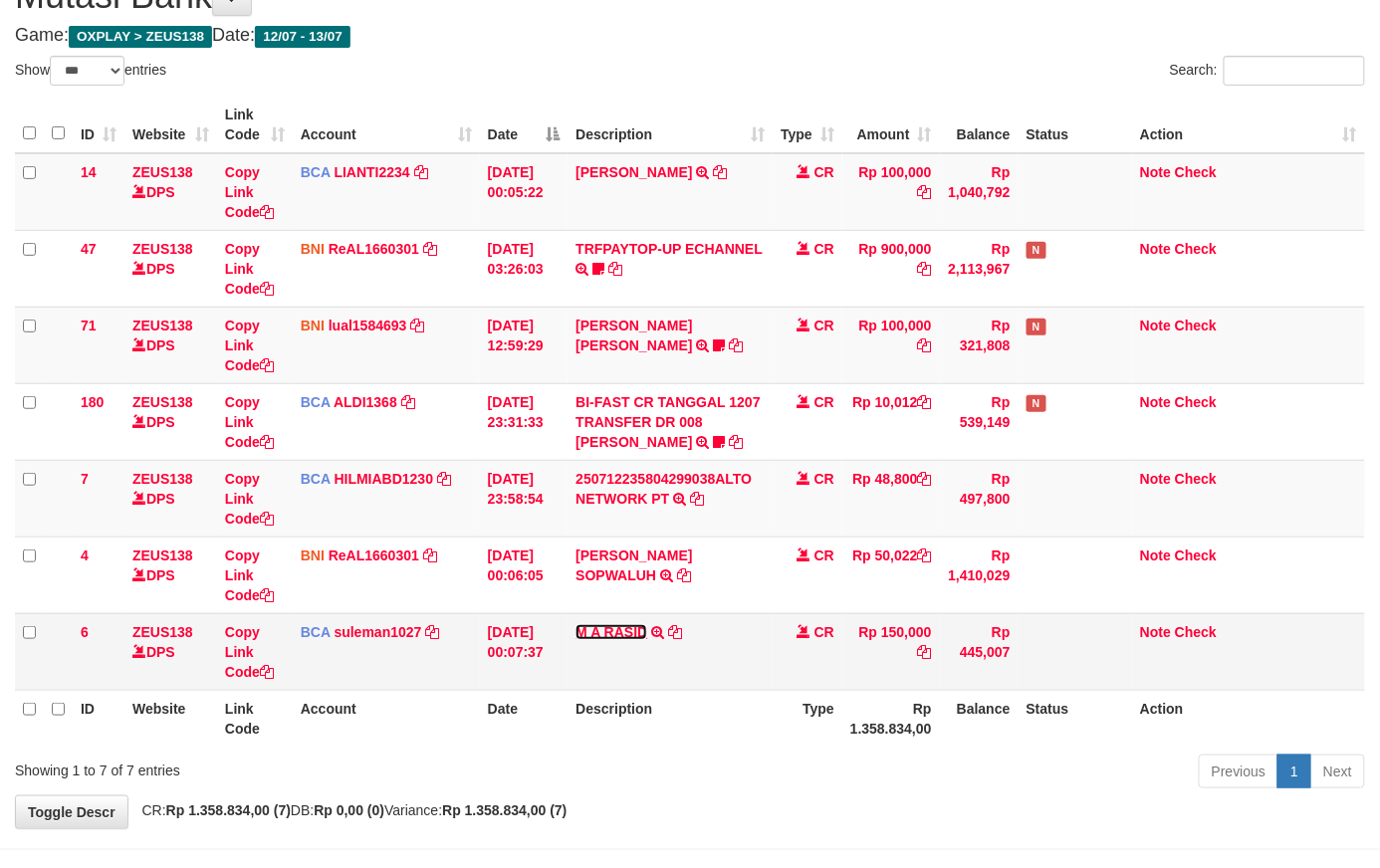click on "M A RASID" at bounding box center [611, 632] 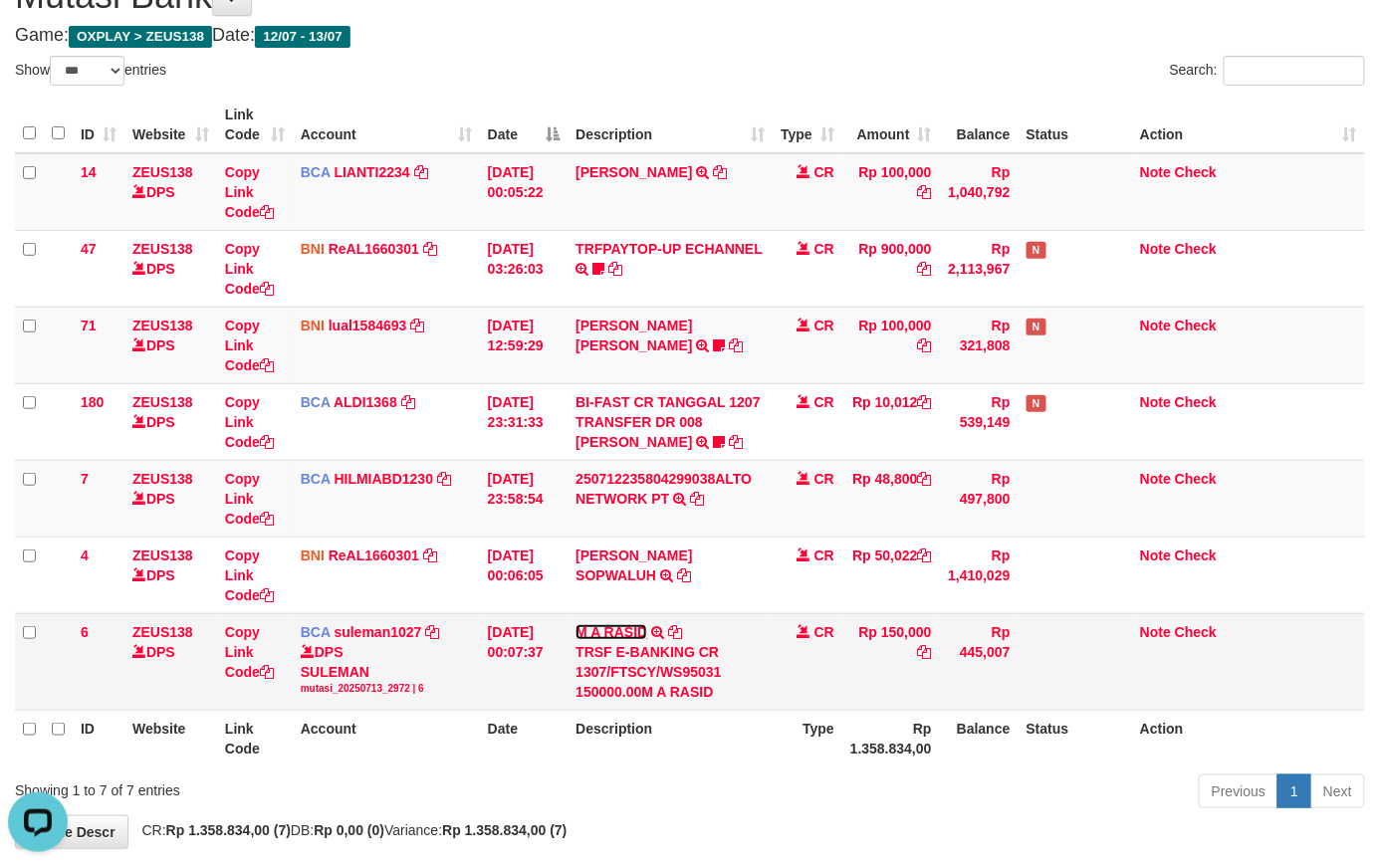 scroll, scrollTop: 0, scrollLeft: 0, axis: both 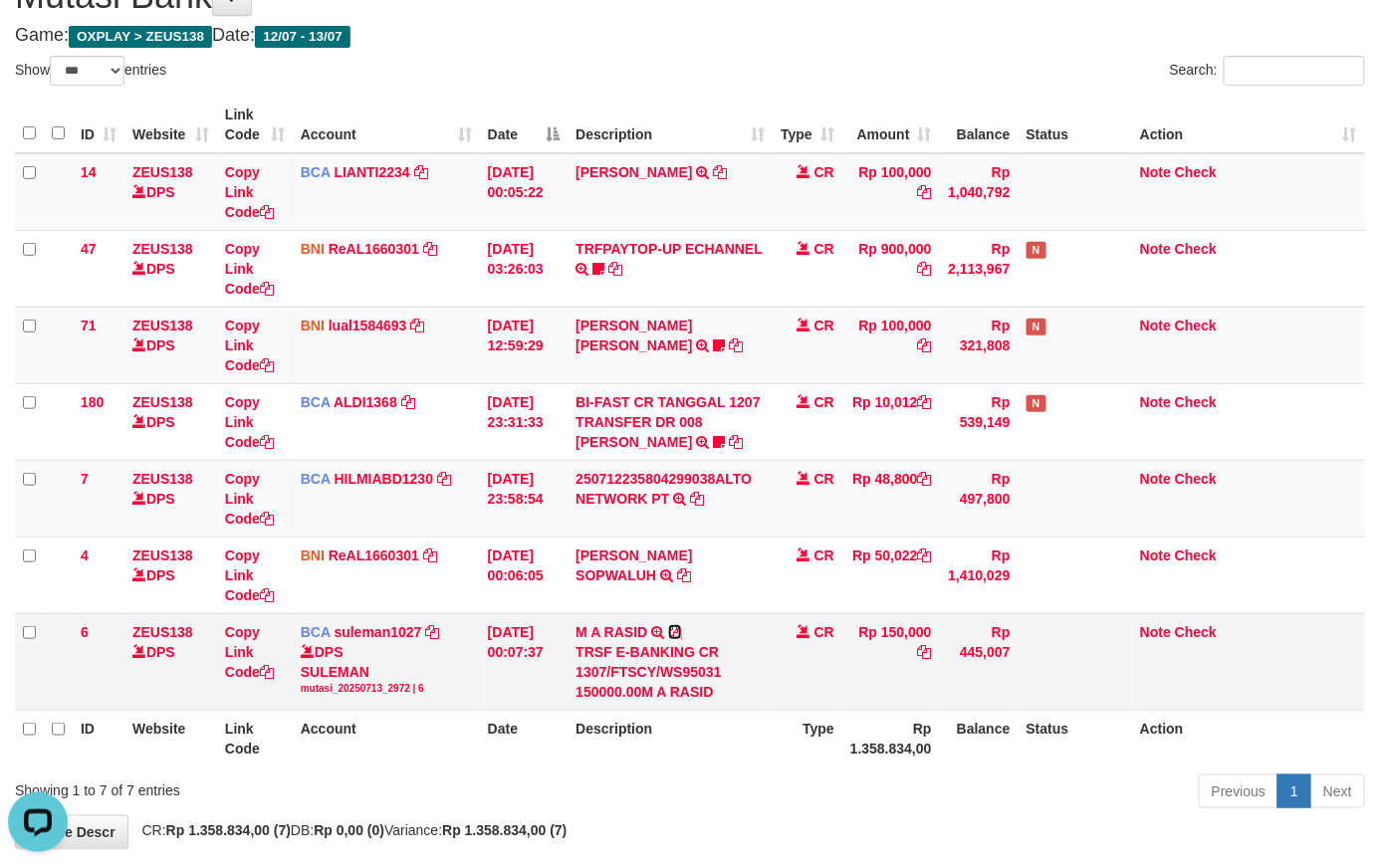 click at bounding box center (675, 632) 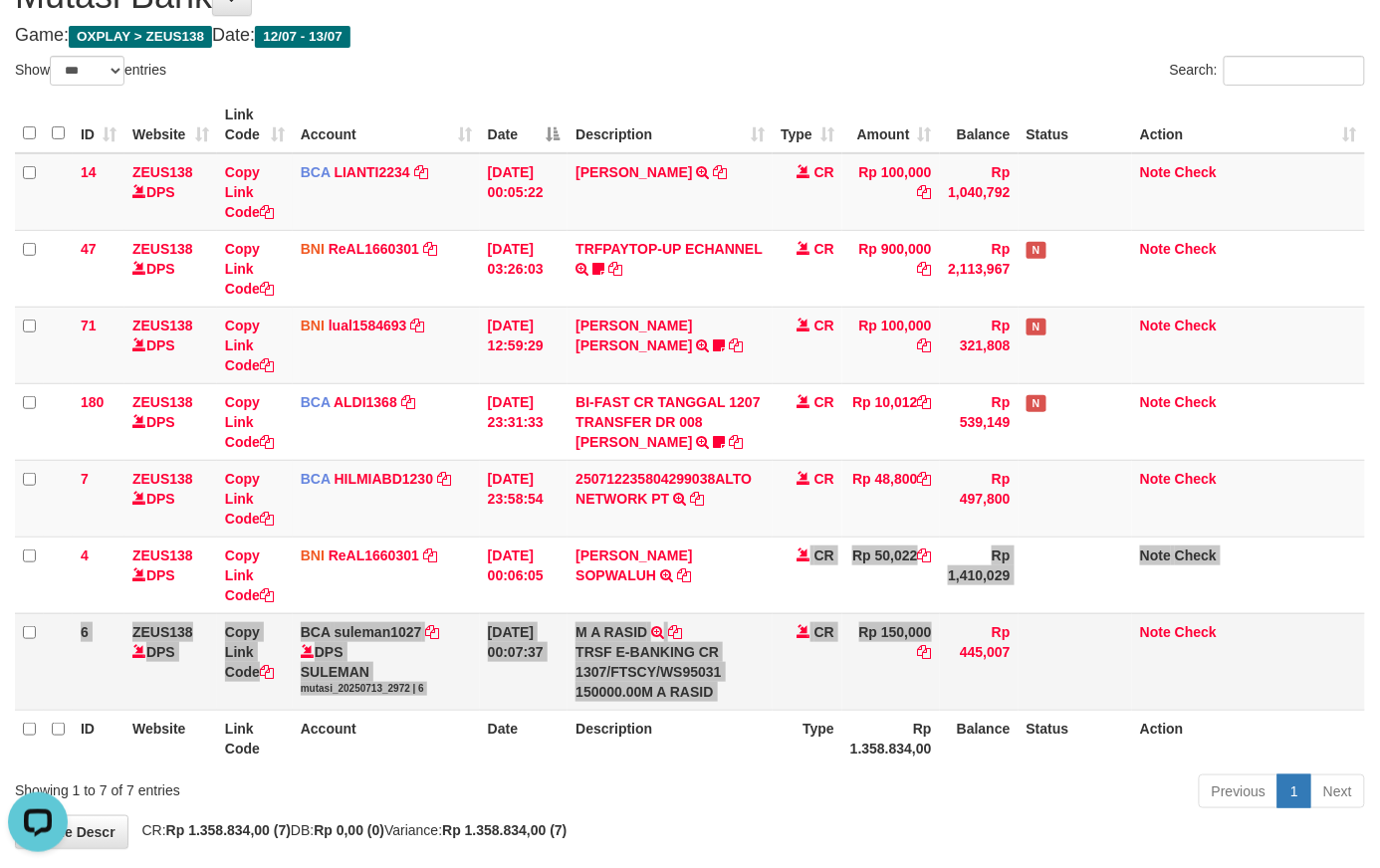 drag, startPoint x: 865, startPoint y: 686, endPoint x: 872, endPoint y: 697, distance: 13.038405 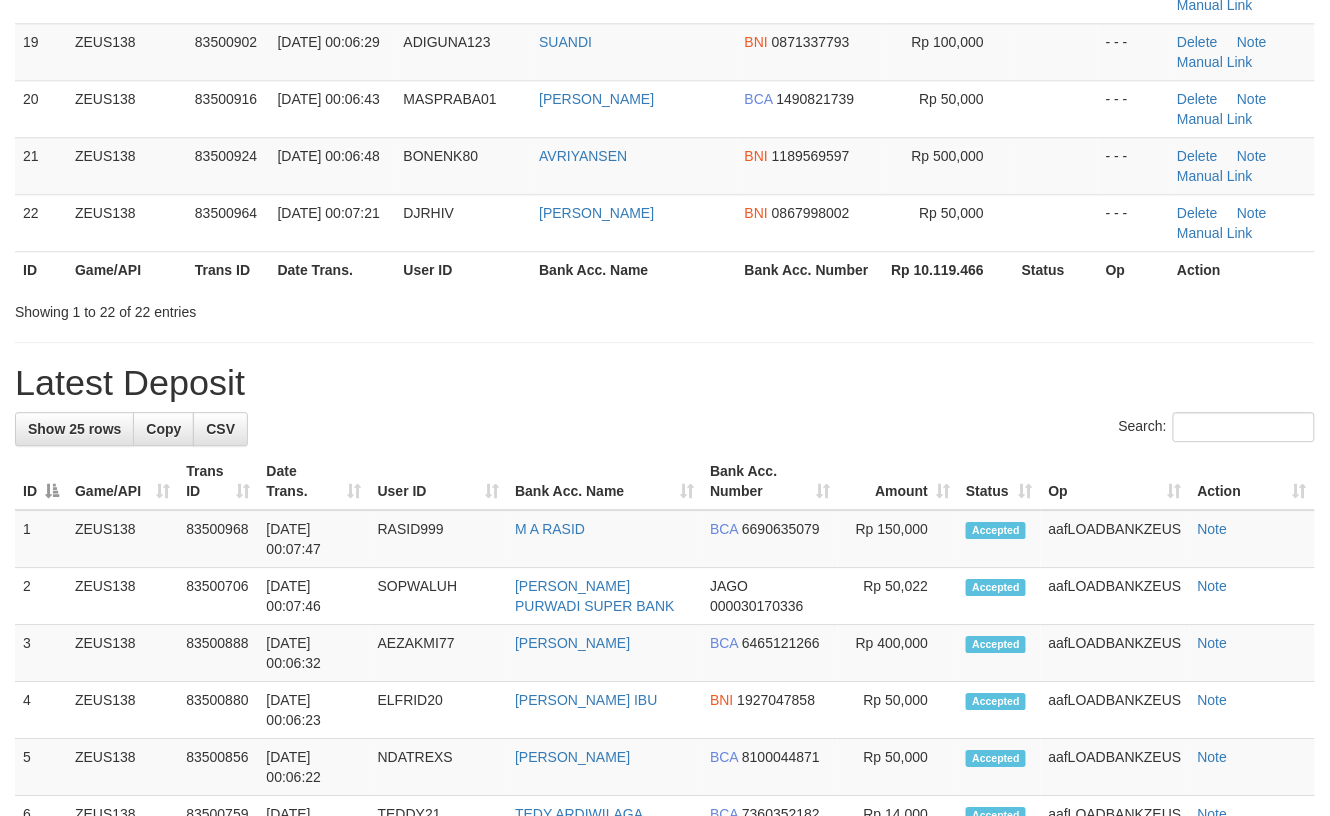 scroll, scrollTop: 1178, scrollLeft: 0, axis: vertical 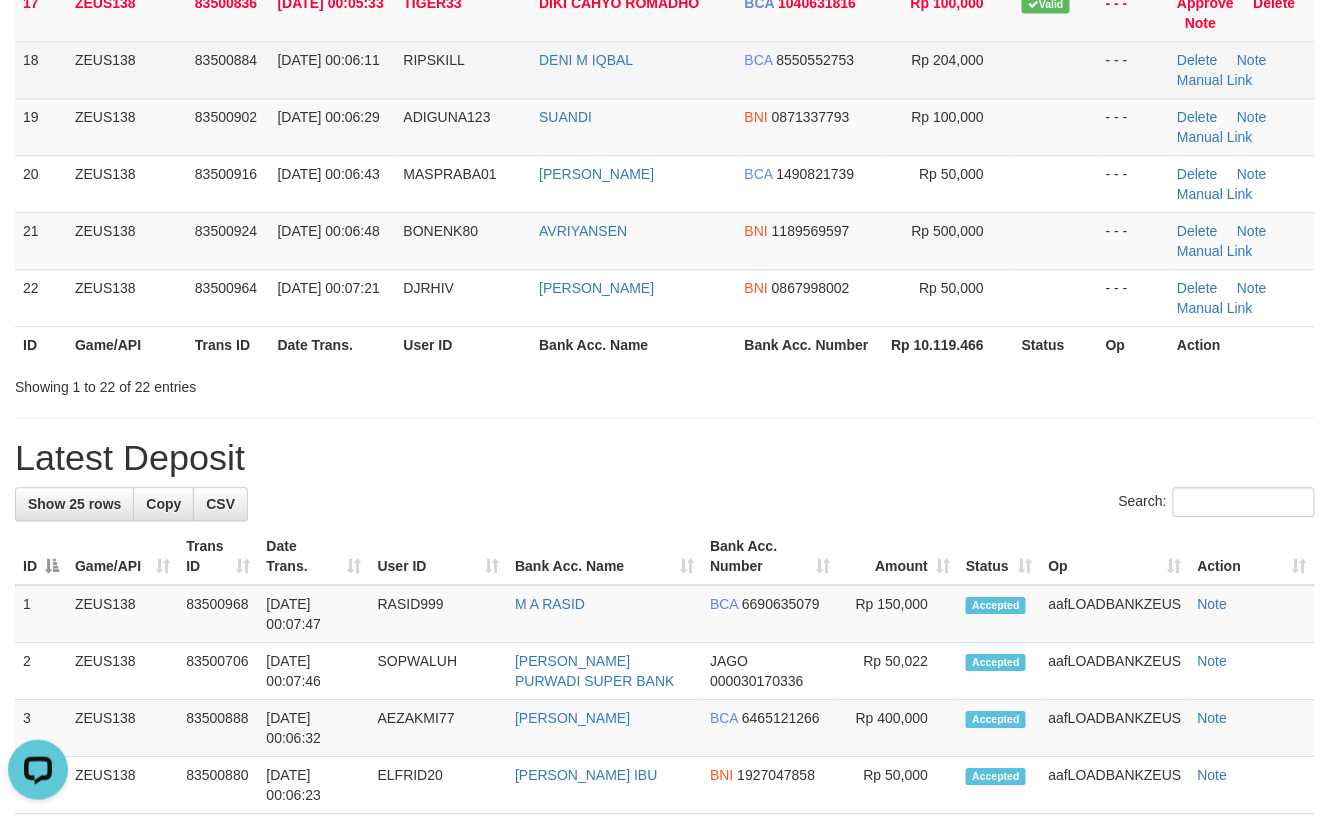 click on "DENI M IQBAL" at bounding box center [633, 69] 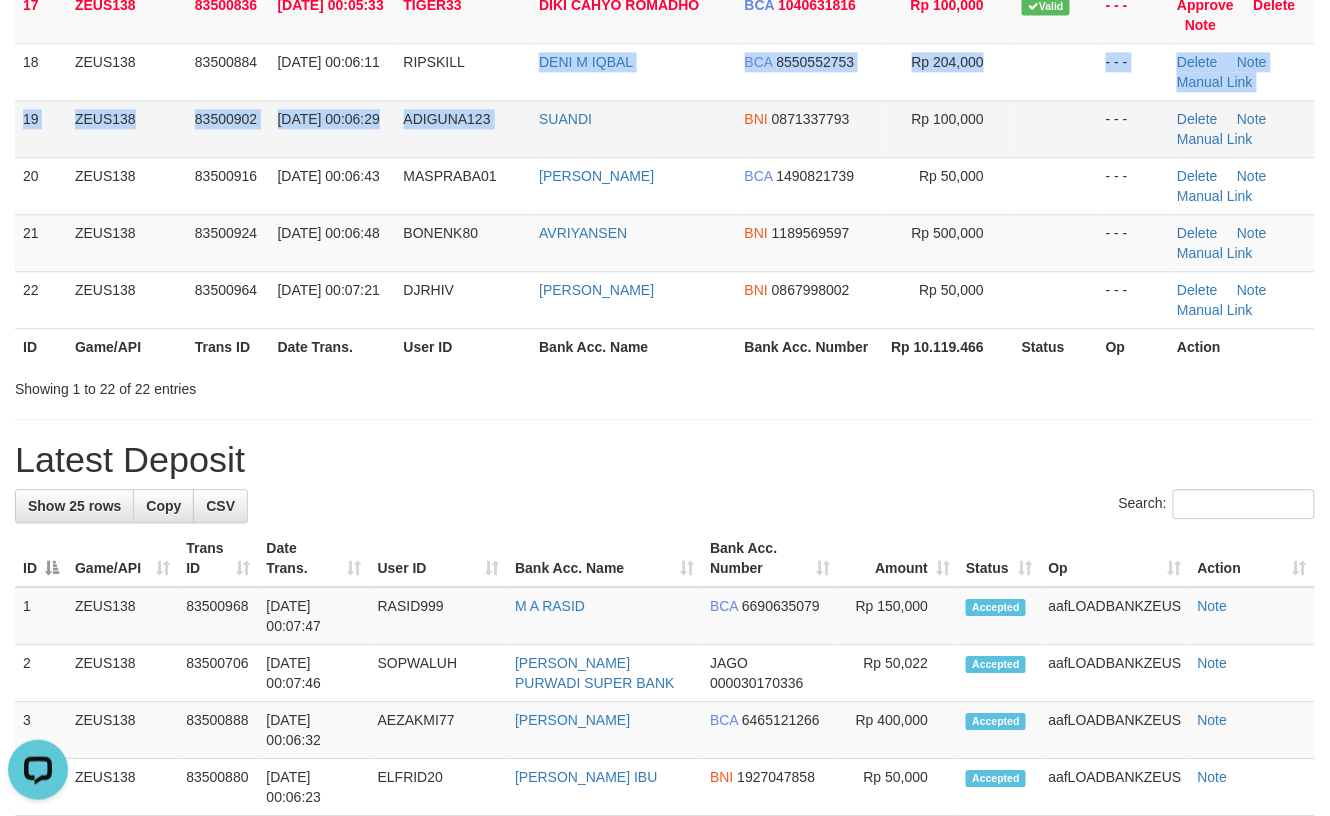 drag, startPoint x: 536, startPoint y: 92, endPoint x: 593, endPoint y: 105, distance: 58.463665 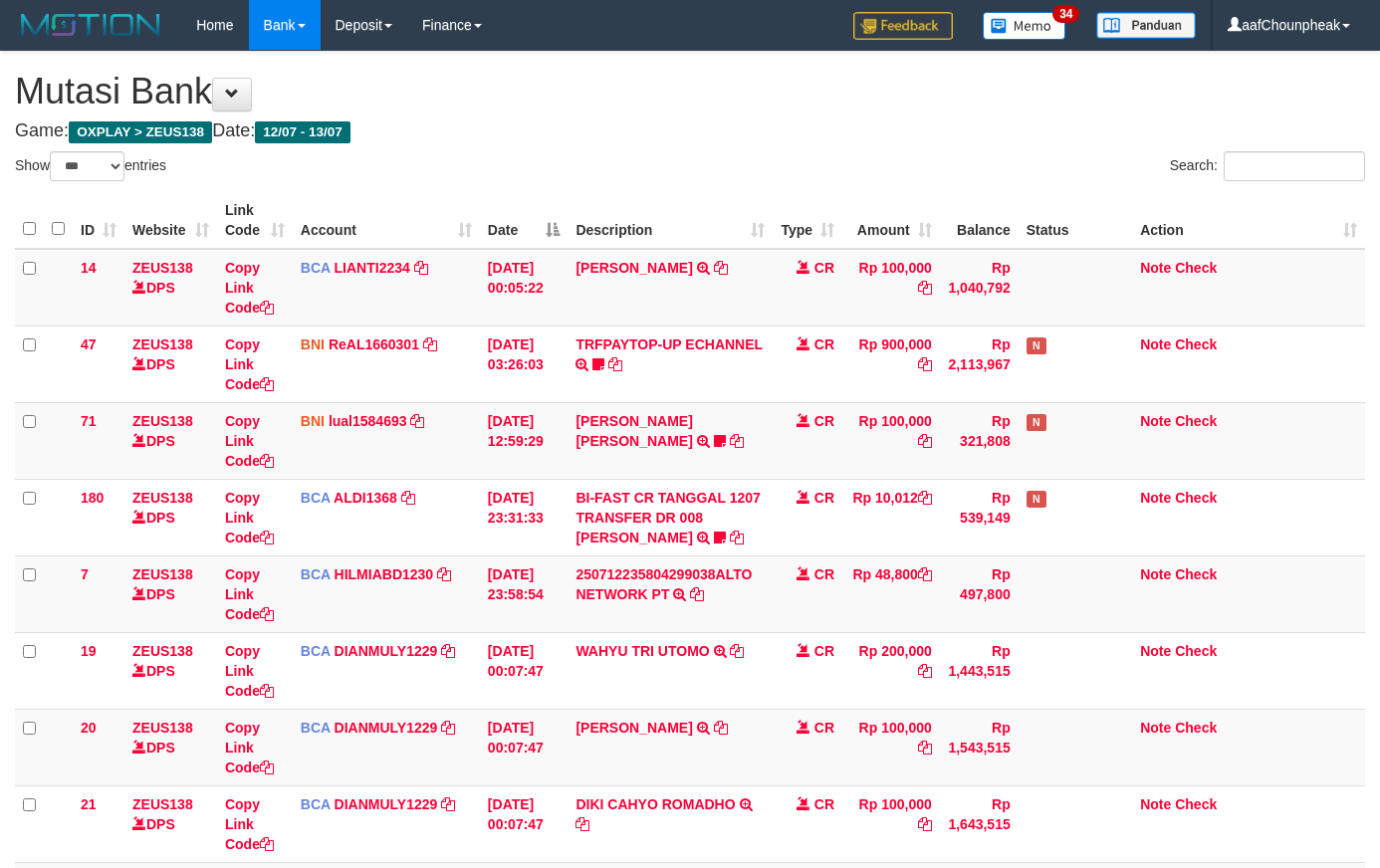 select on "***" 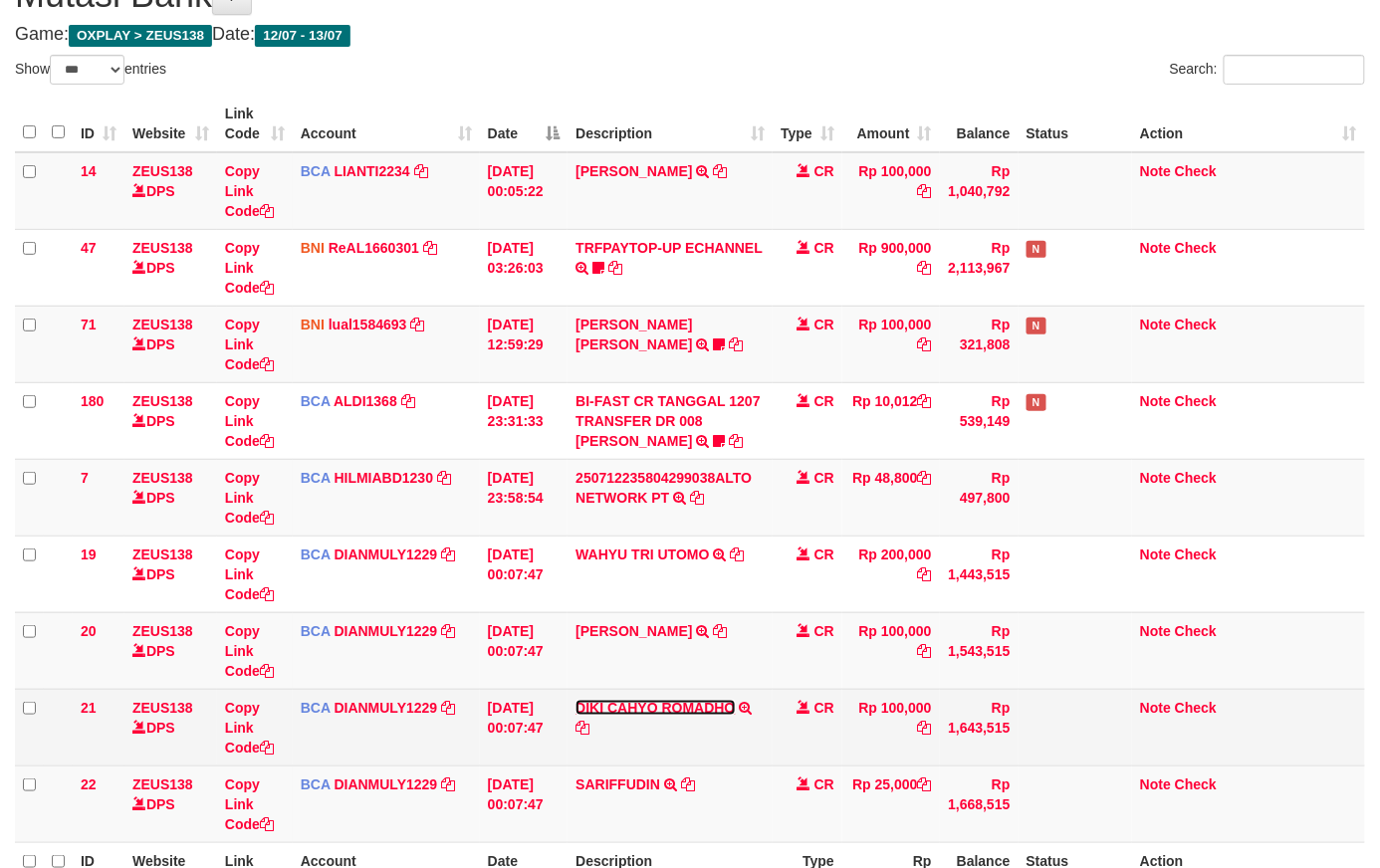 click on "DIKI CAHYO ROMADHO         TRSF E-BANKING CR 1307/FTSCY/WS95031
100000.00DIKI CAHYO ROMADHO" at bounding box center [670, 727] 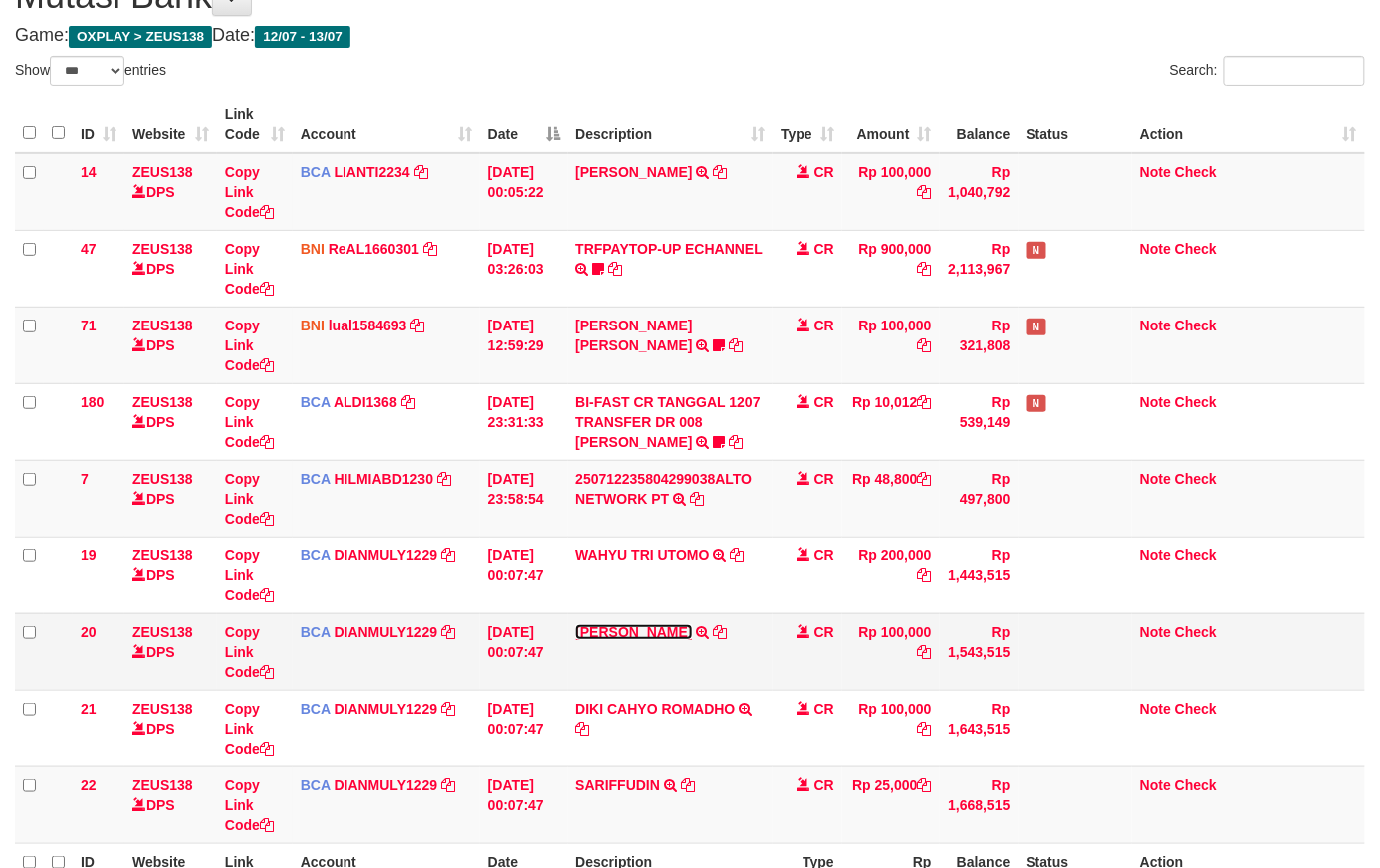 click on "[PERSON_NAME]" at bounding box center (633, 632) 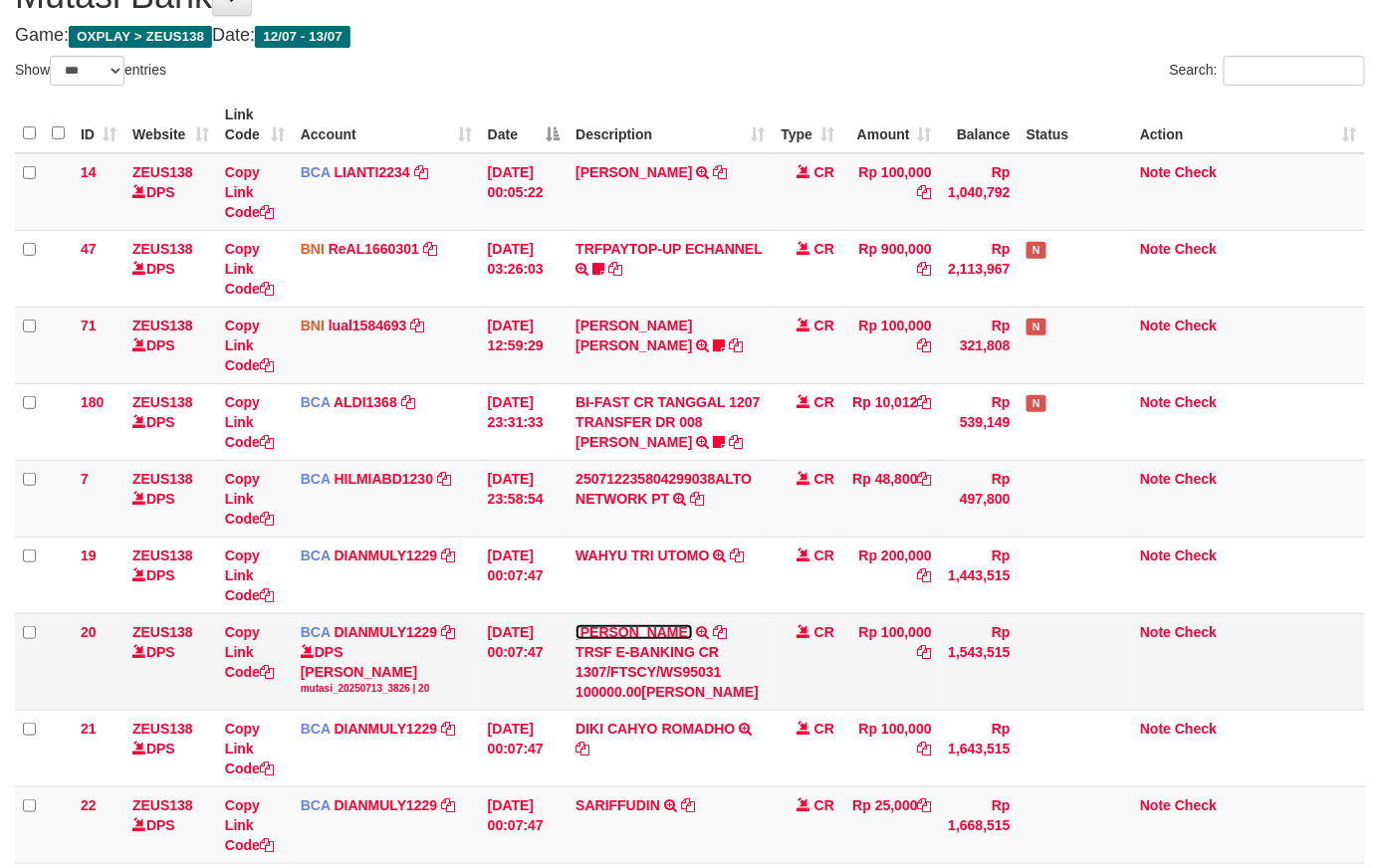 scroll, scrollTop: 344, scrollLeft: 0, axis: vertical 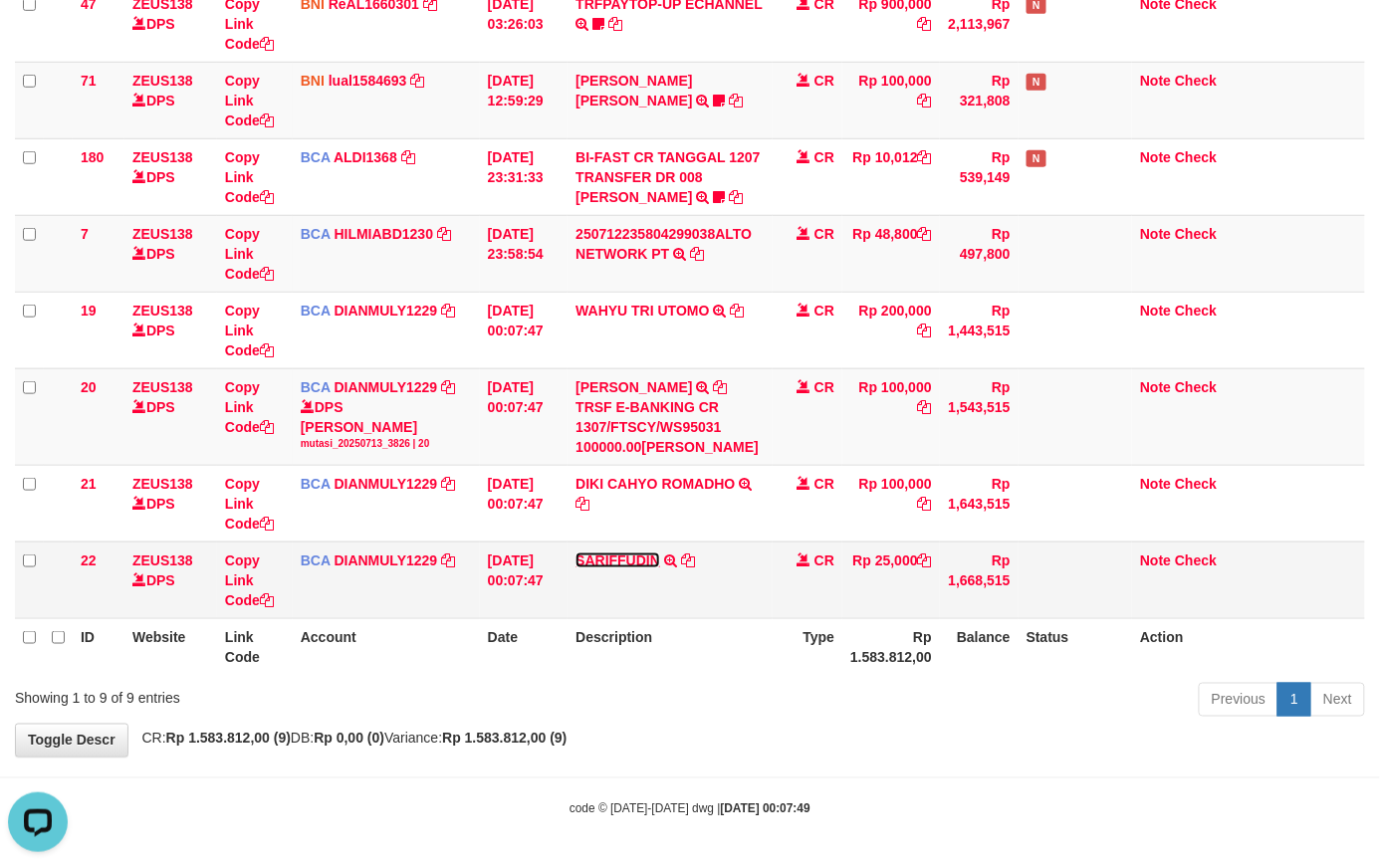 click on "SARIFFUDIN" at bounding box center [617, 560] 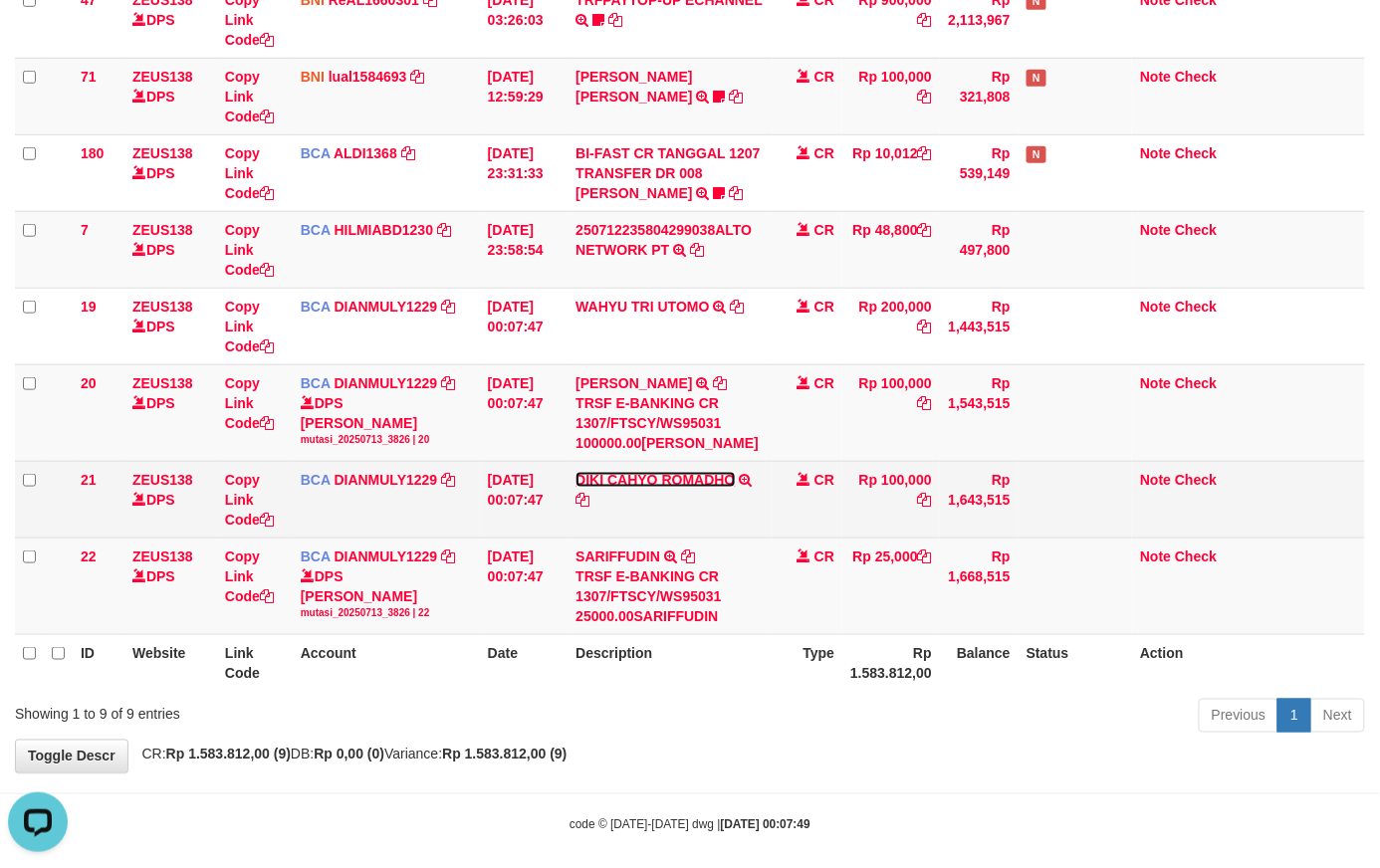 click on "DIKI CAHYO ROMADHO" at bounding box center [655, 480] 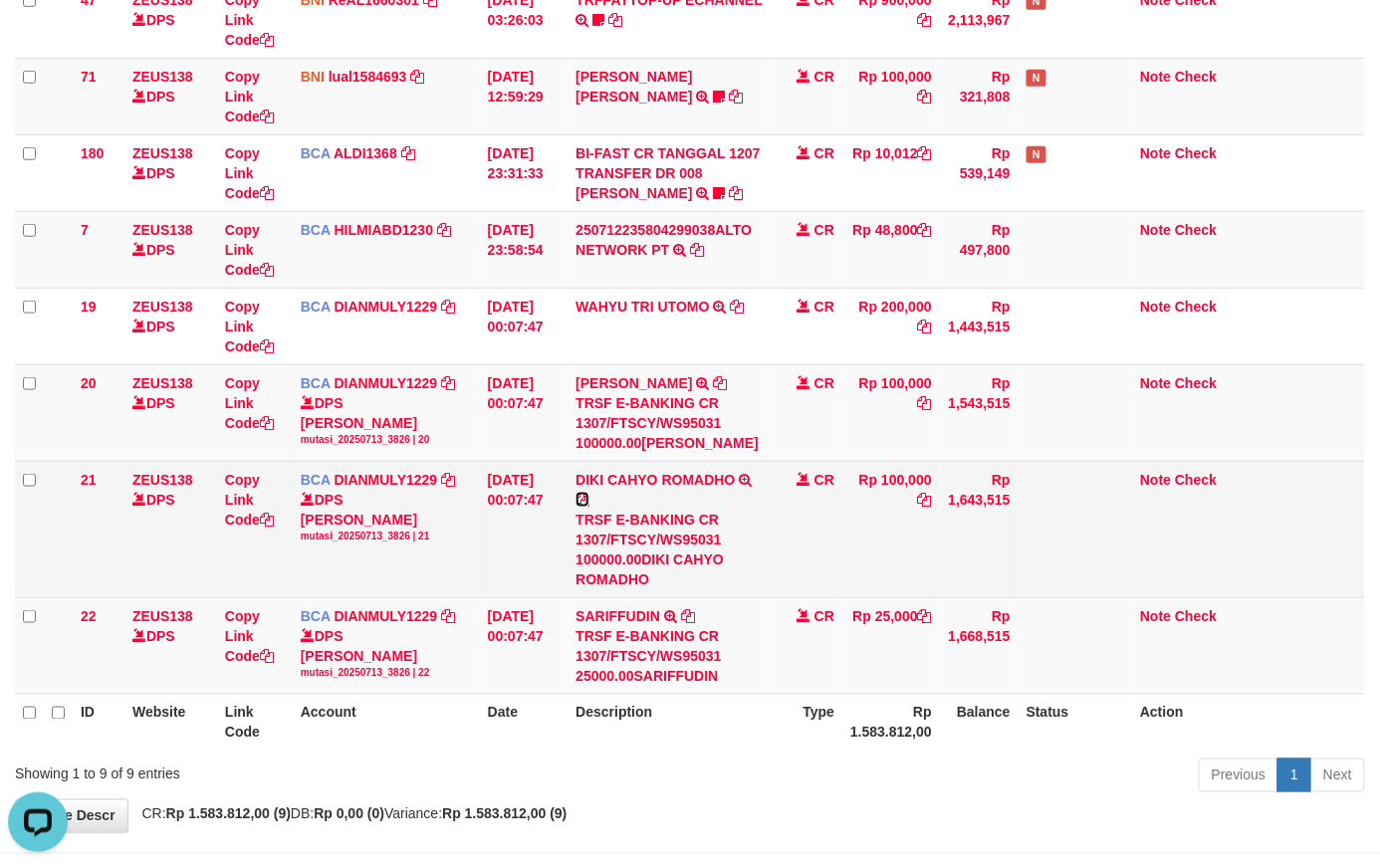 click at bounding box center [582, 500] 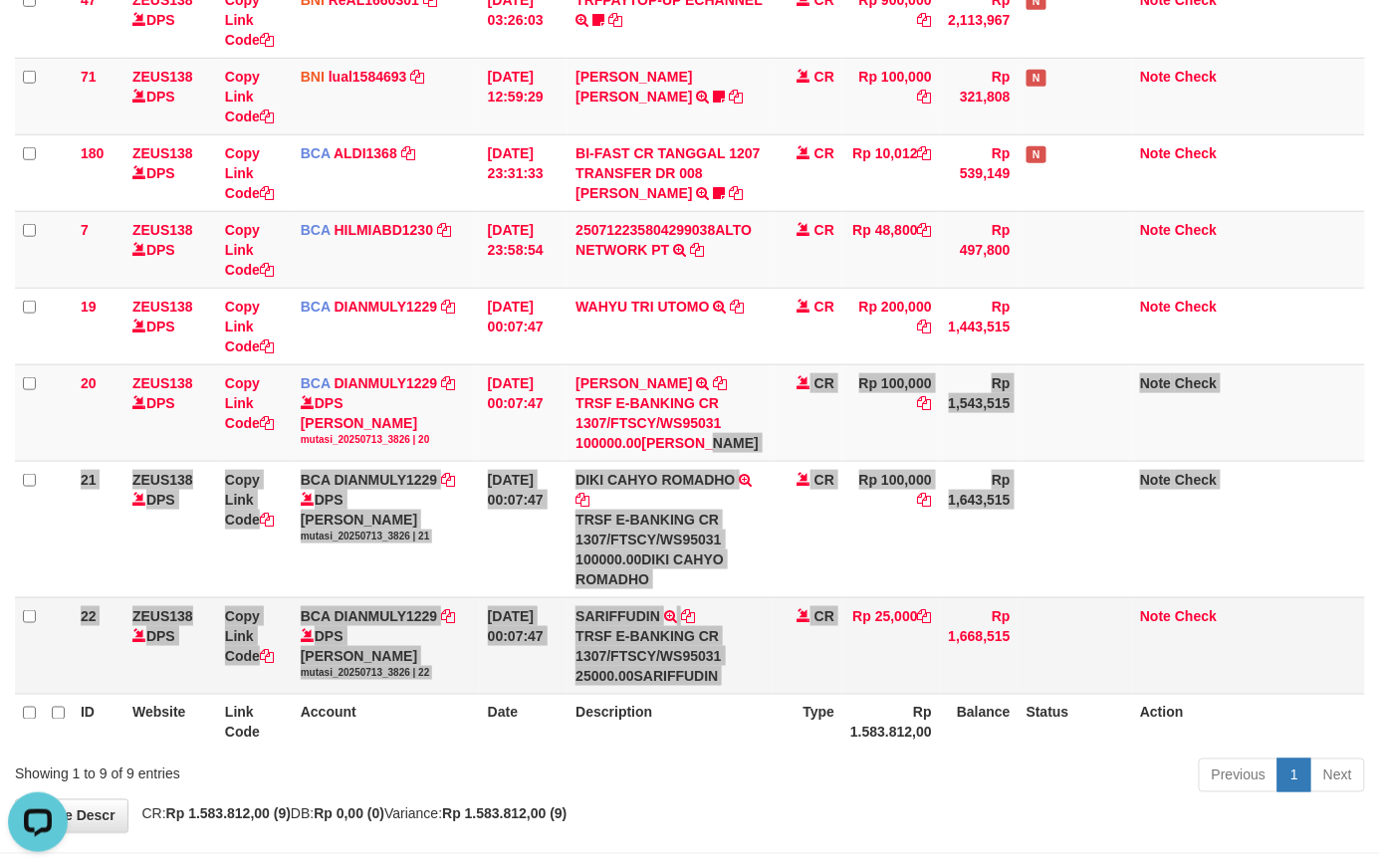 click on "14
ZEUS138    DPS
Copy Link Code
BCA
LIANTI2234
DPS
YULIANTI
mutasi_20250712_4646 | 14
mutasi_20250712_4646 | 14
12/07/2025 00:05:22
YUSUP MAULAN         TRSF E-BANKING CR 1207/FTSCY/WS95051
100000.002025071262819090 TRFDN-YUSUP MAULANESPAY DEBIT INDONE
CR
Rp 100,000
Rp 1,040,792
Note
Check
47
ZEUS138    DPS
Copy Link Code
BNI
ReAL1660301
DPS
REYHAN ALMANSYAH
mutasi_20250712_4647 | 47" at bounding box center [690, 300] 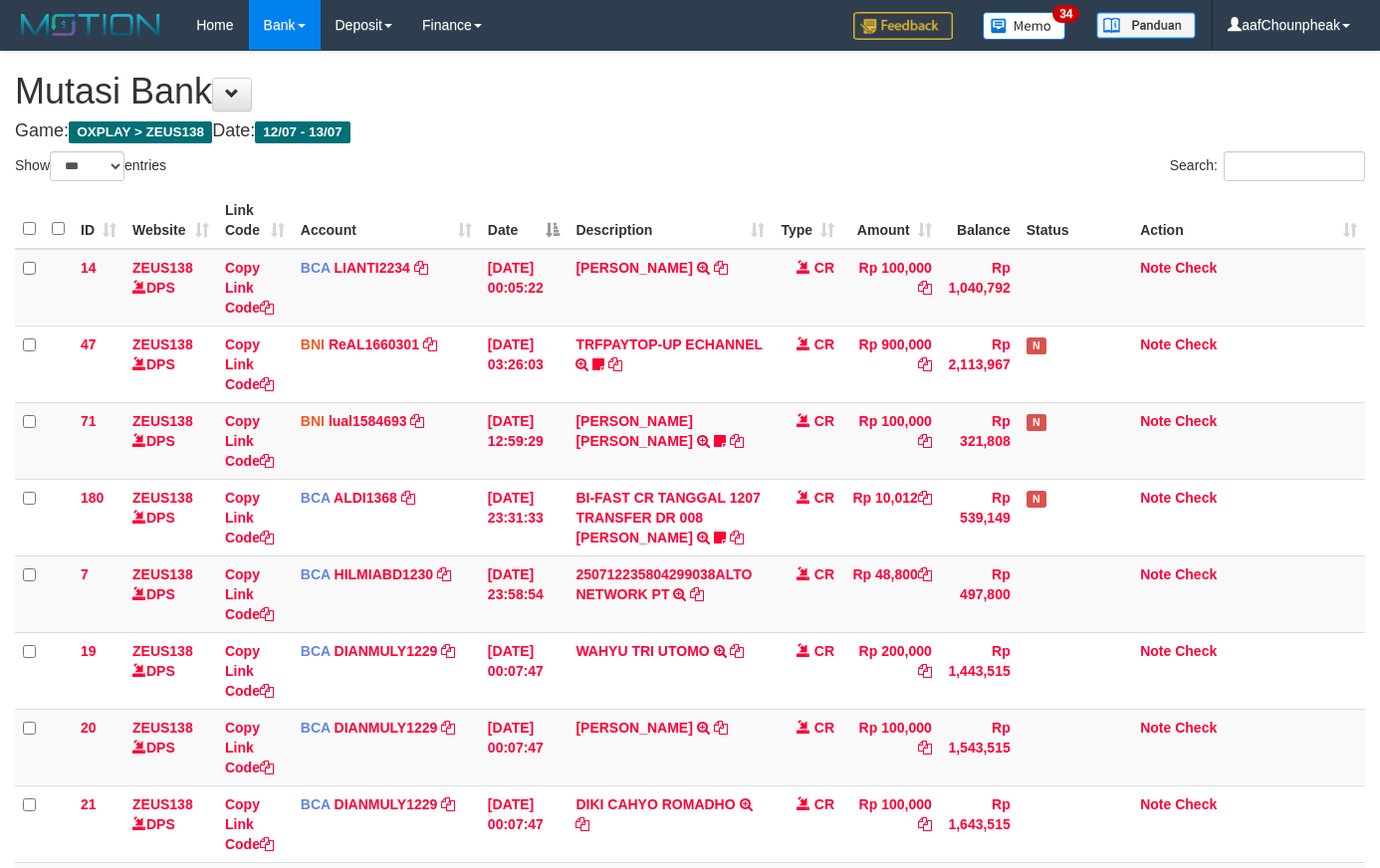 select on "***" 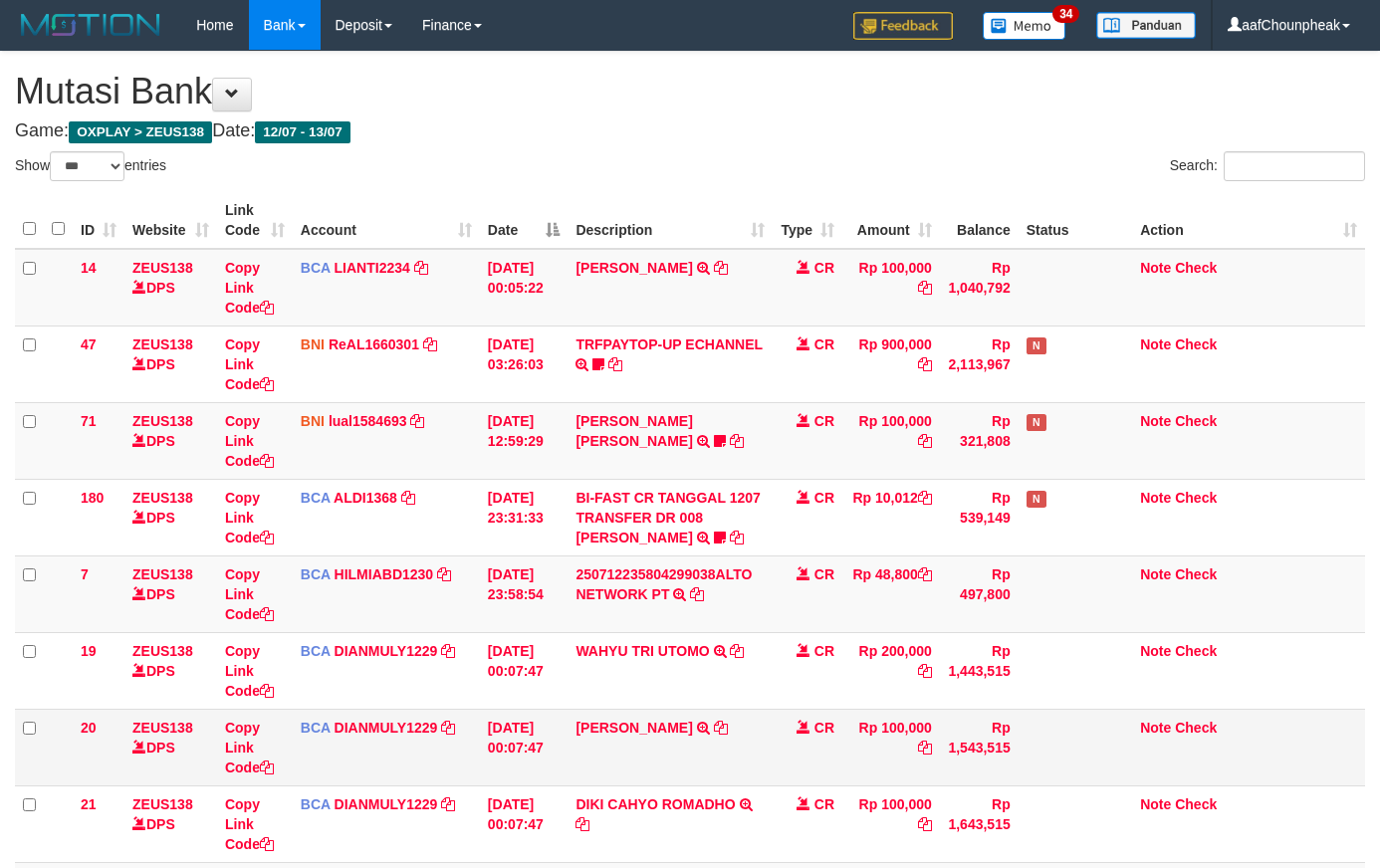 scroll, scrollTop: 344, scrollLeft: 0, axis: vertical 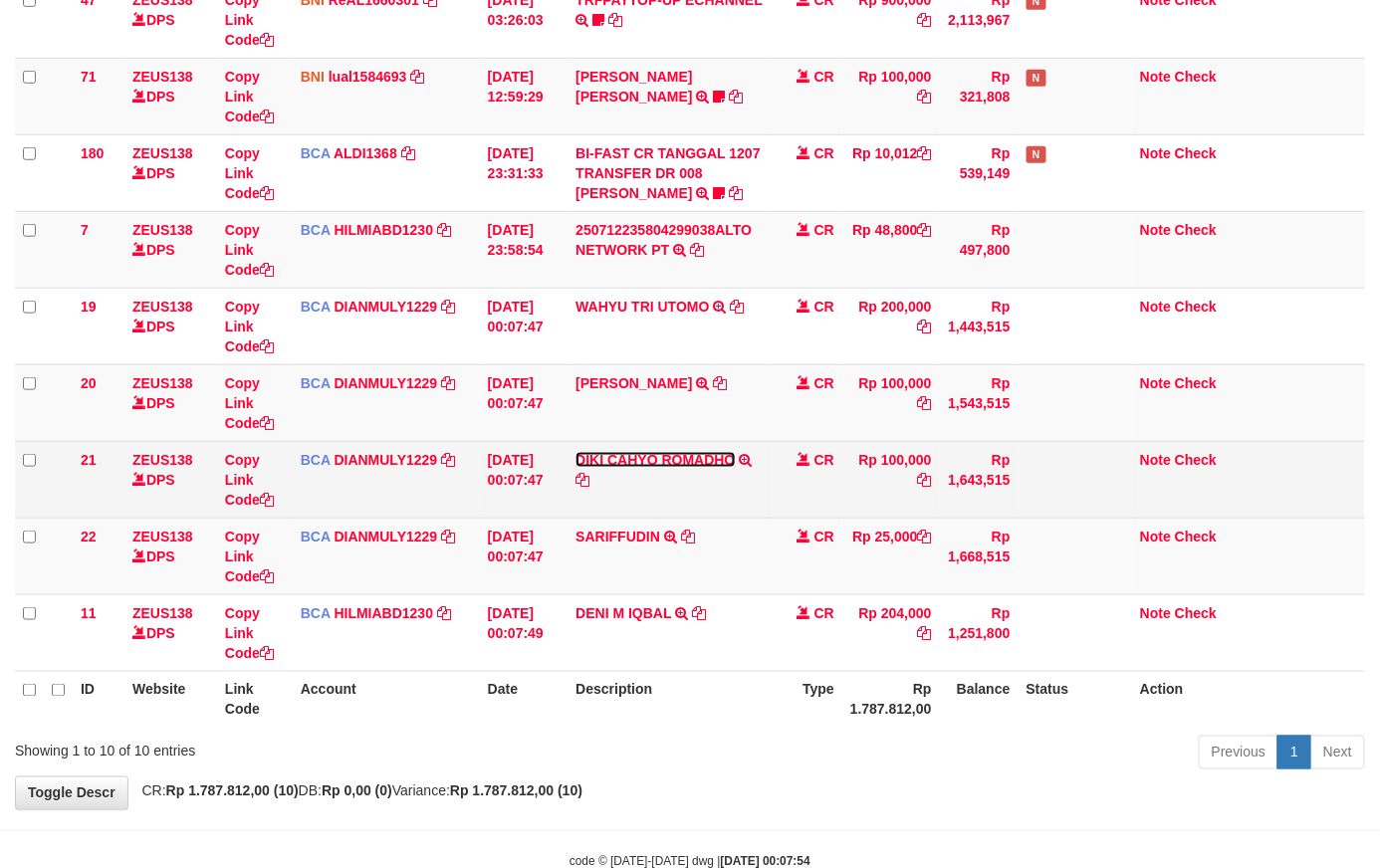click on "DIKI CAHYO ROMADHO" at bounding box center [655, 460] 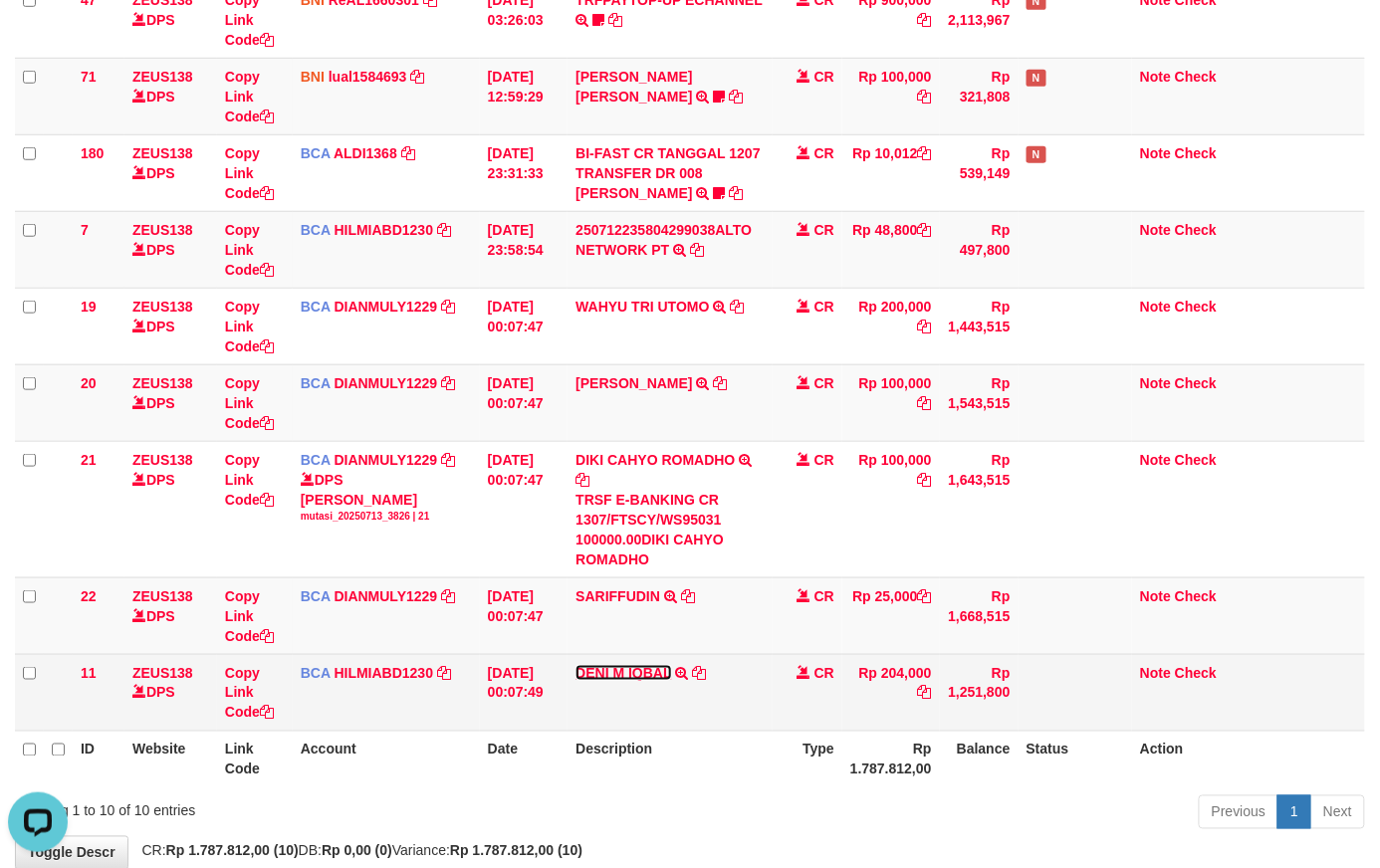 click on "DENI M IQBAL" at bounding box center (623, 673) 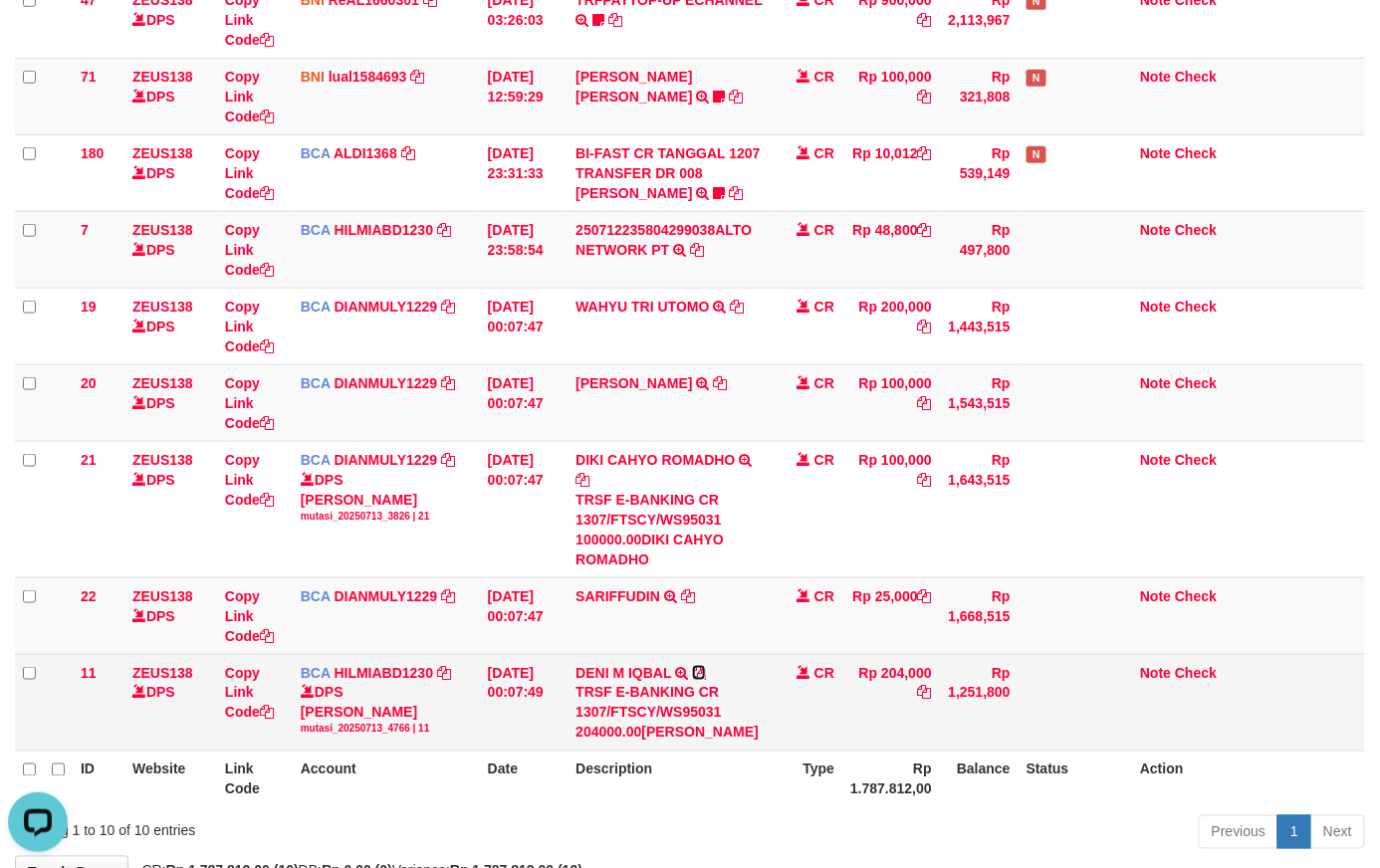 click at bounding box center [699, 673] 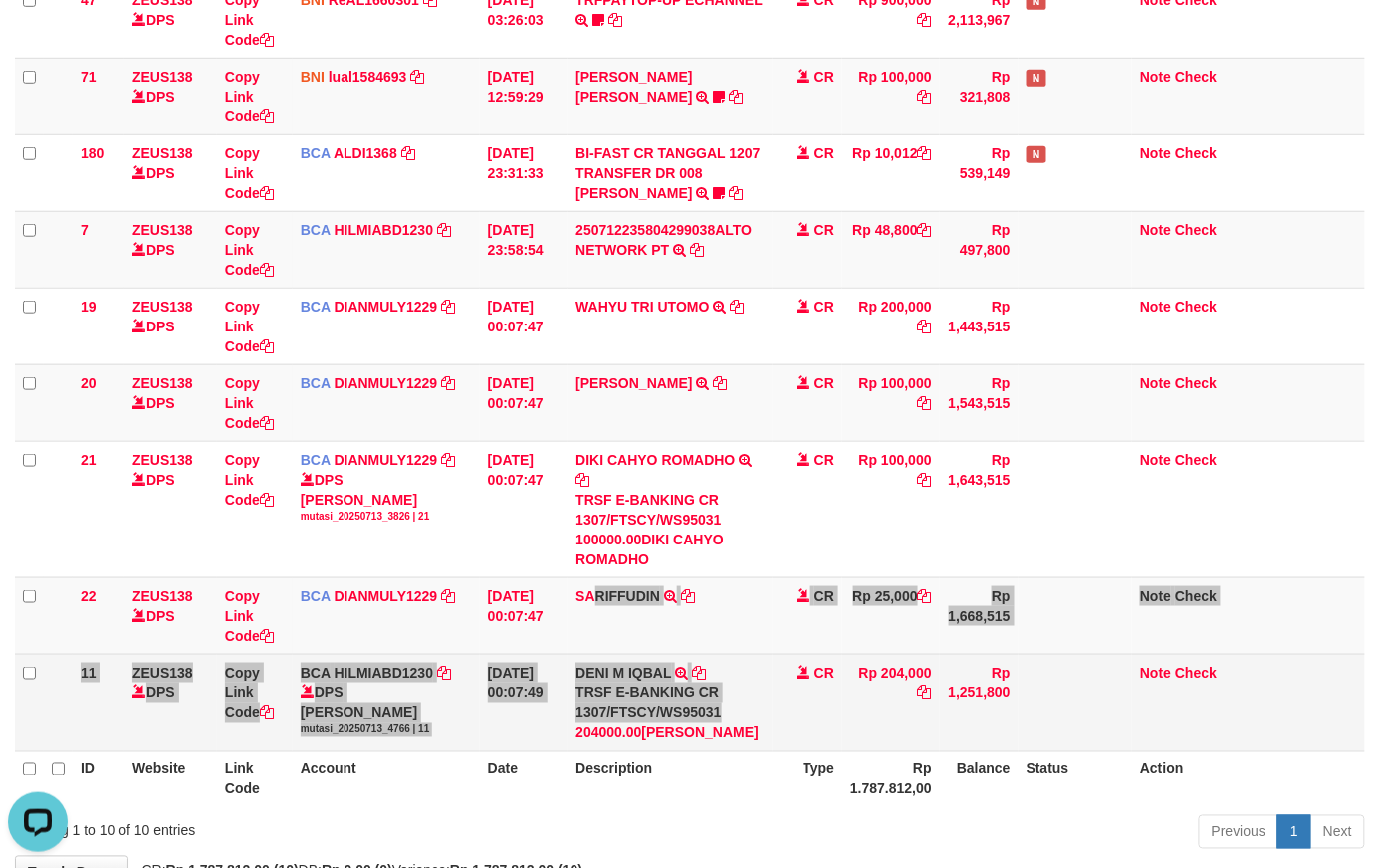 drag, startPoint x: 698, startPoint y: 691, endPoint x: 722, endPoint y: 719, distance: 36.878178 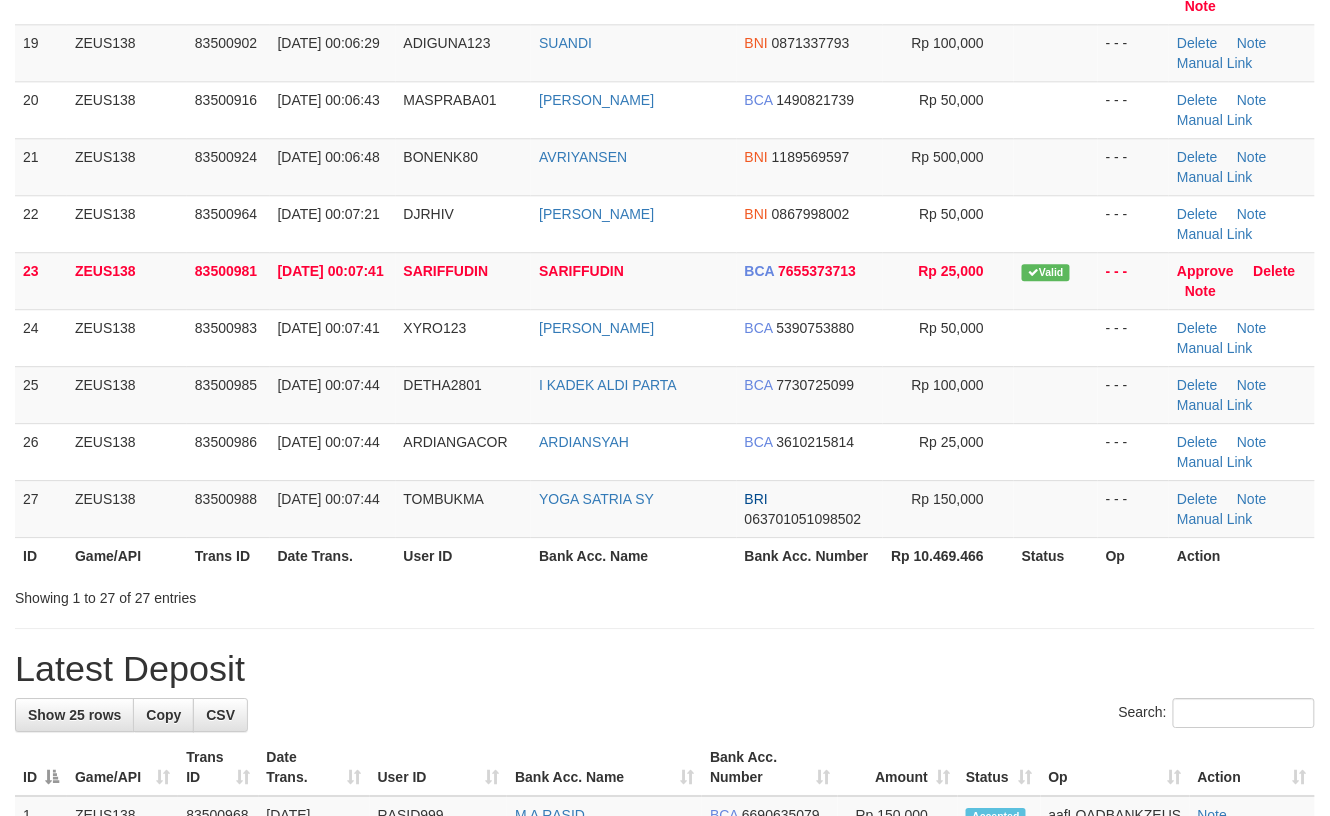 scroll, scrollTop: 1176, scrollLeft: 0, axis: vertical 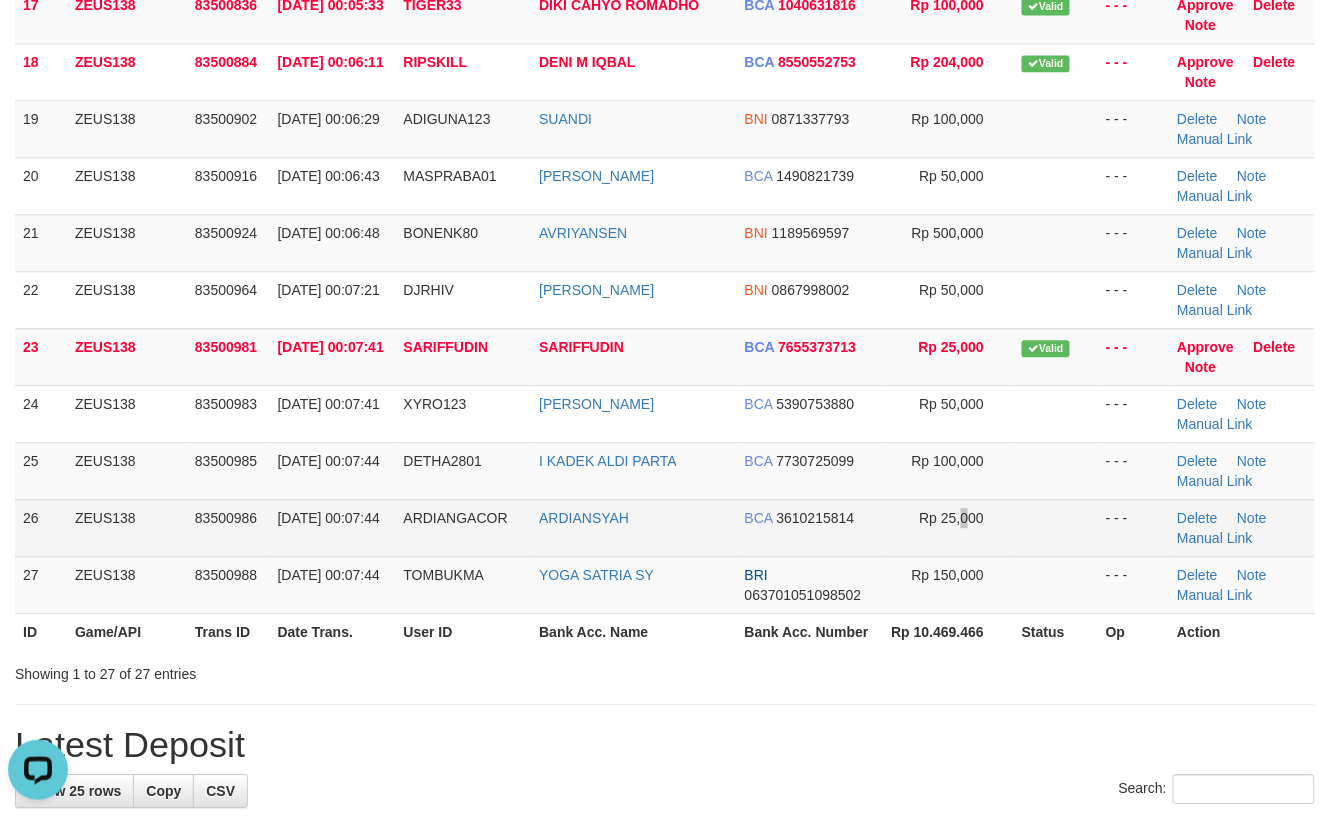 click on "Rp 25,000" at bounding box center (948, 527) 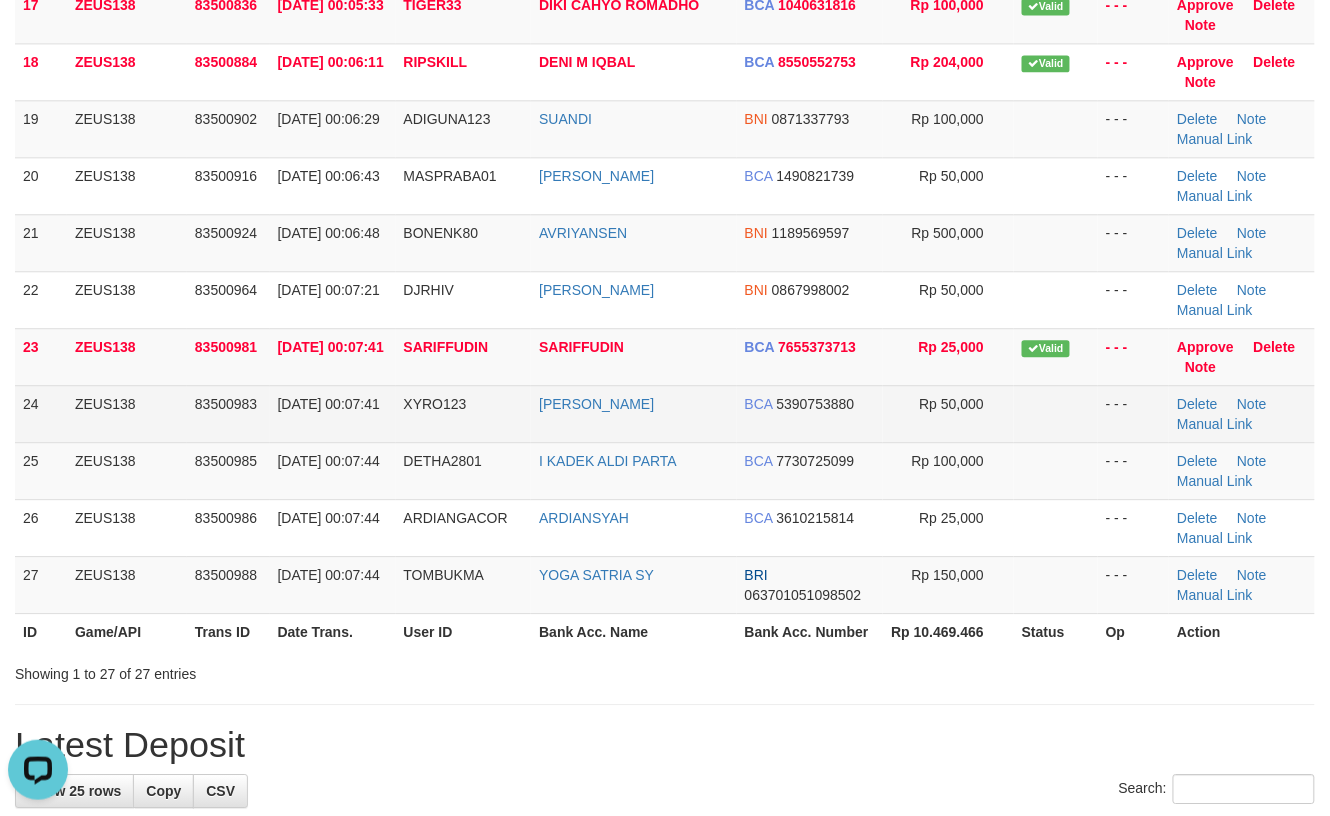 click on "Rp 50,000" at bounding box center [948, 413] 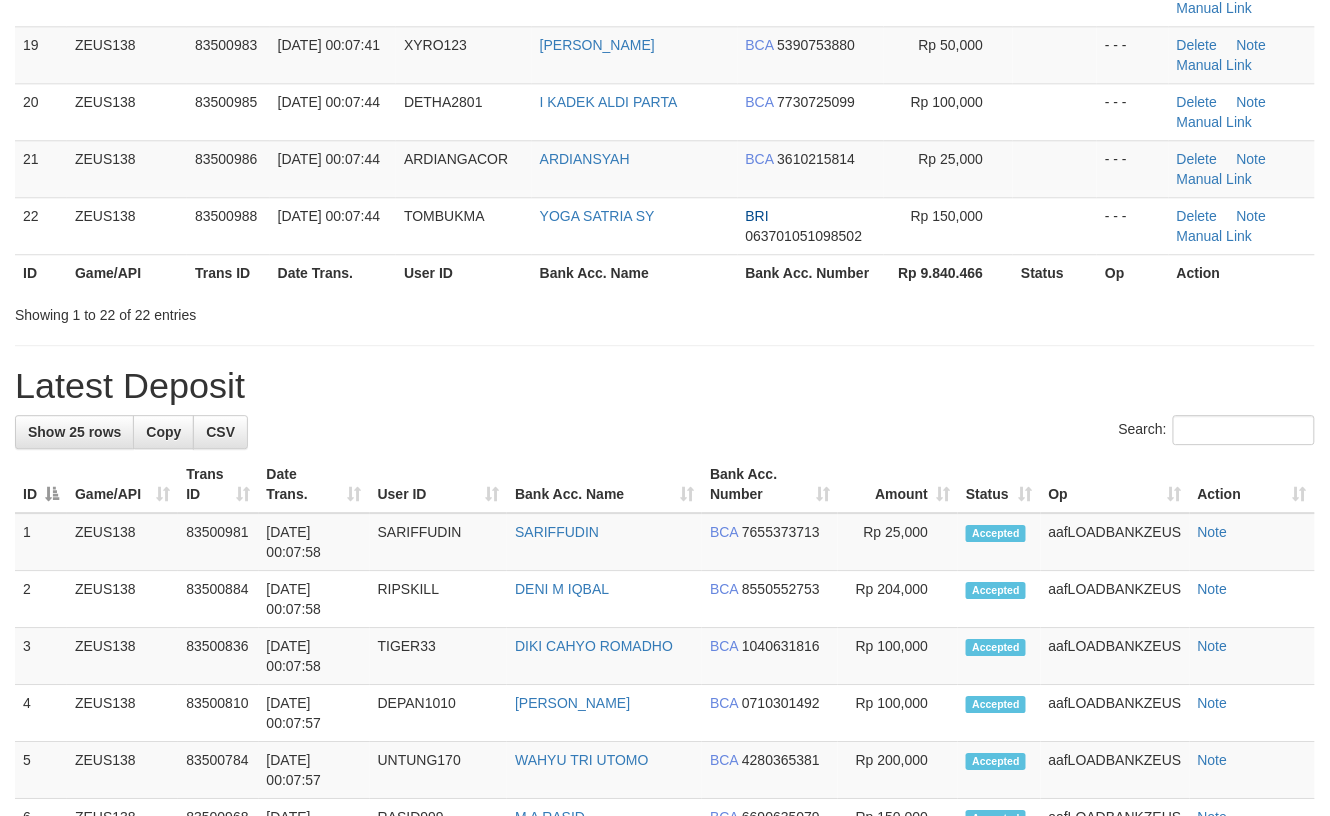 scroll, scrollTop: 1176, scrollLeft: 0, axis: vertical 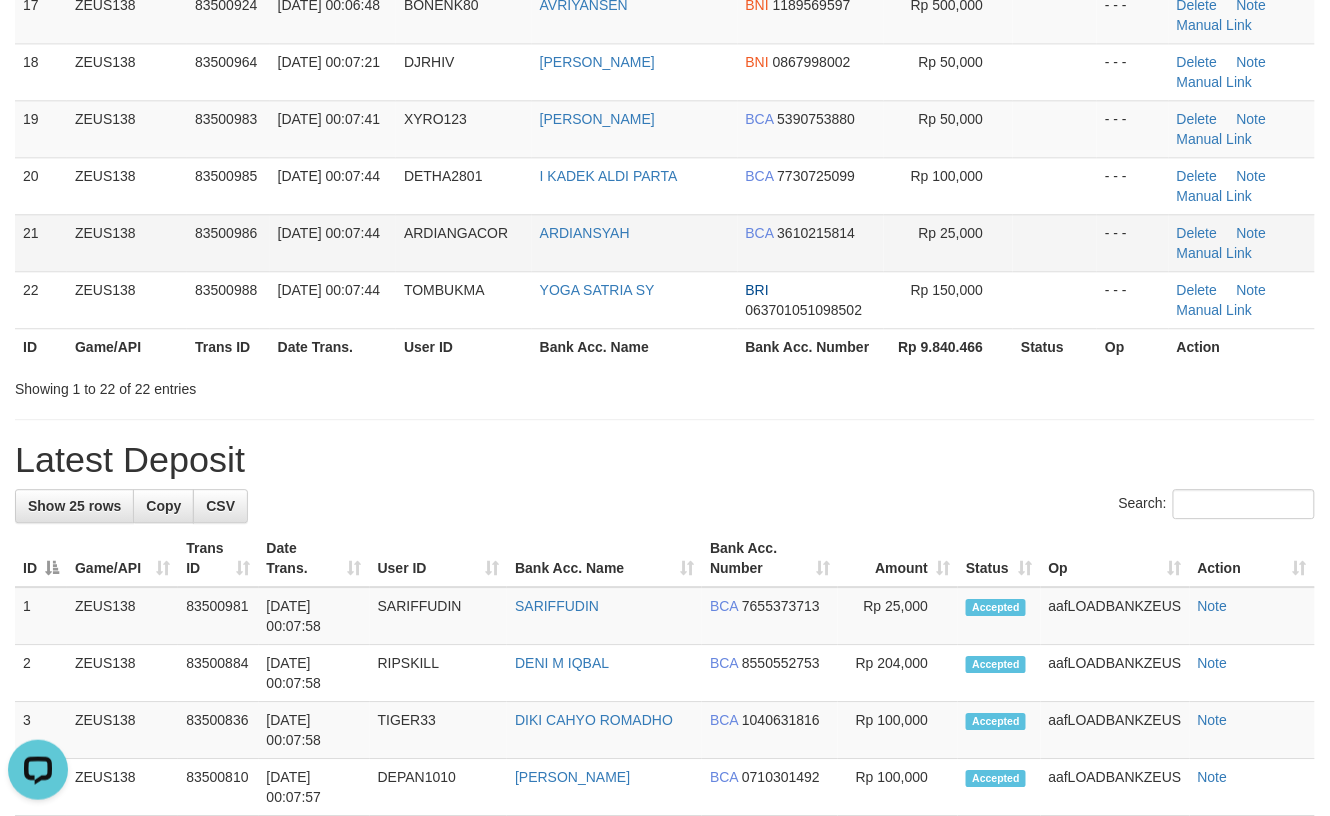 click on "ARDIANSYAH" at bounding box center [635, 242] 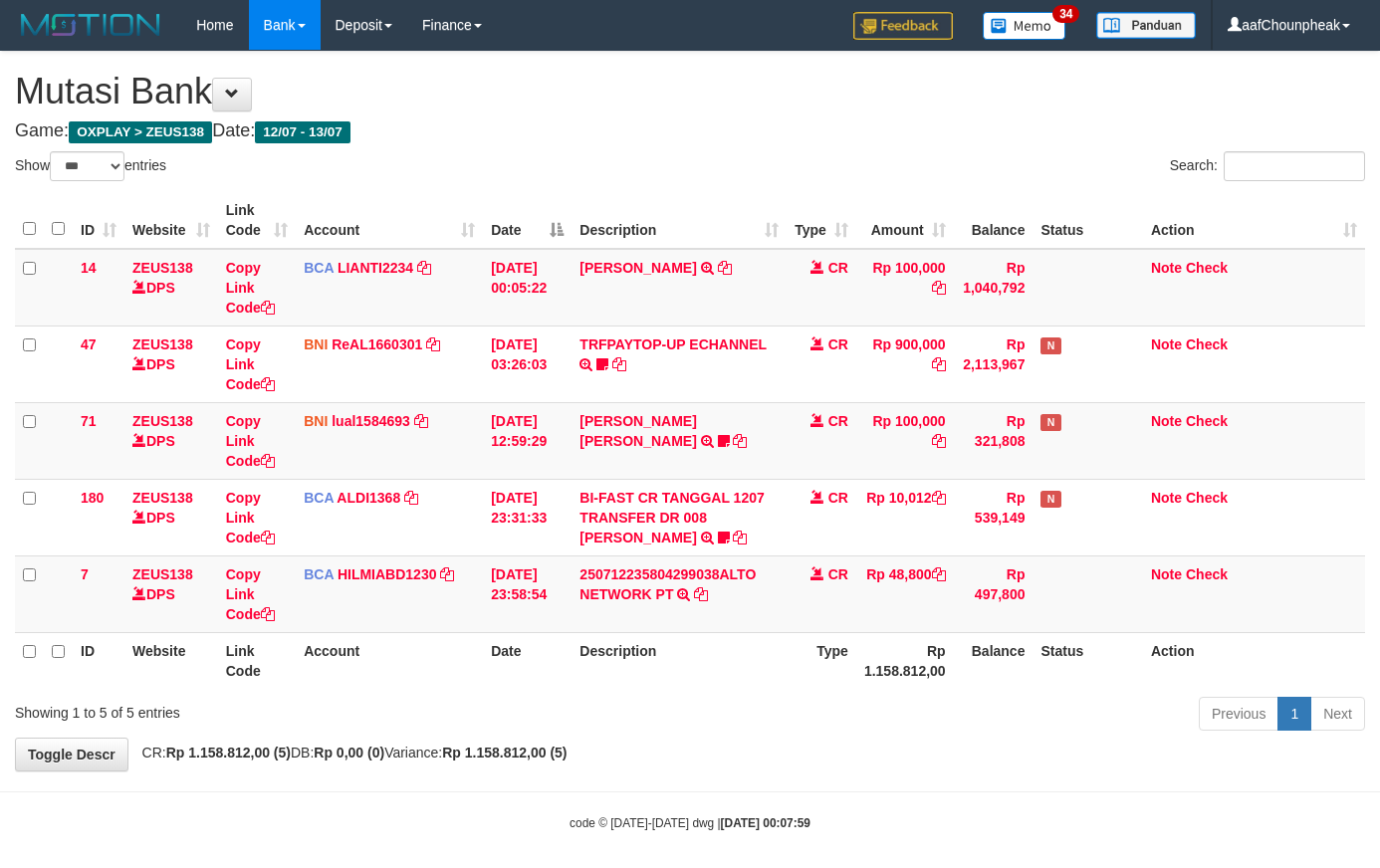 select on "***" 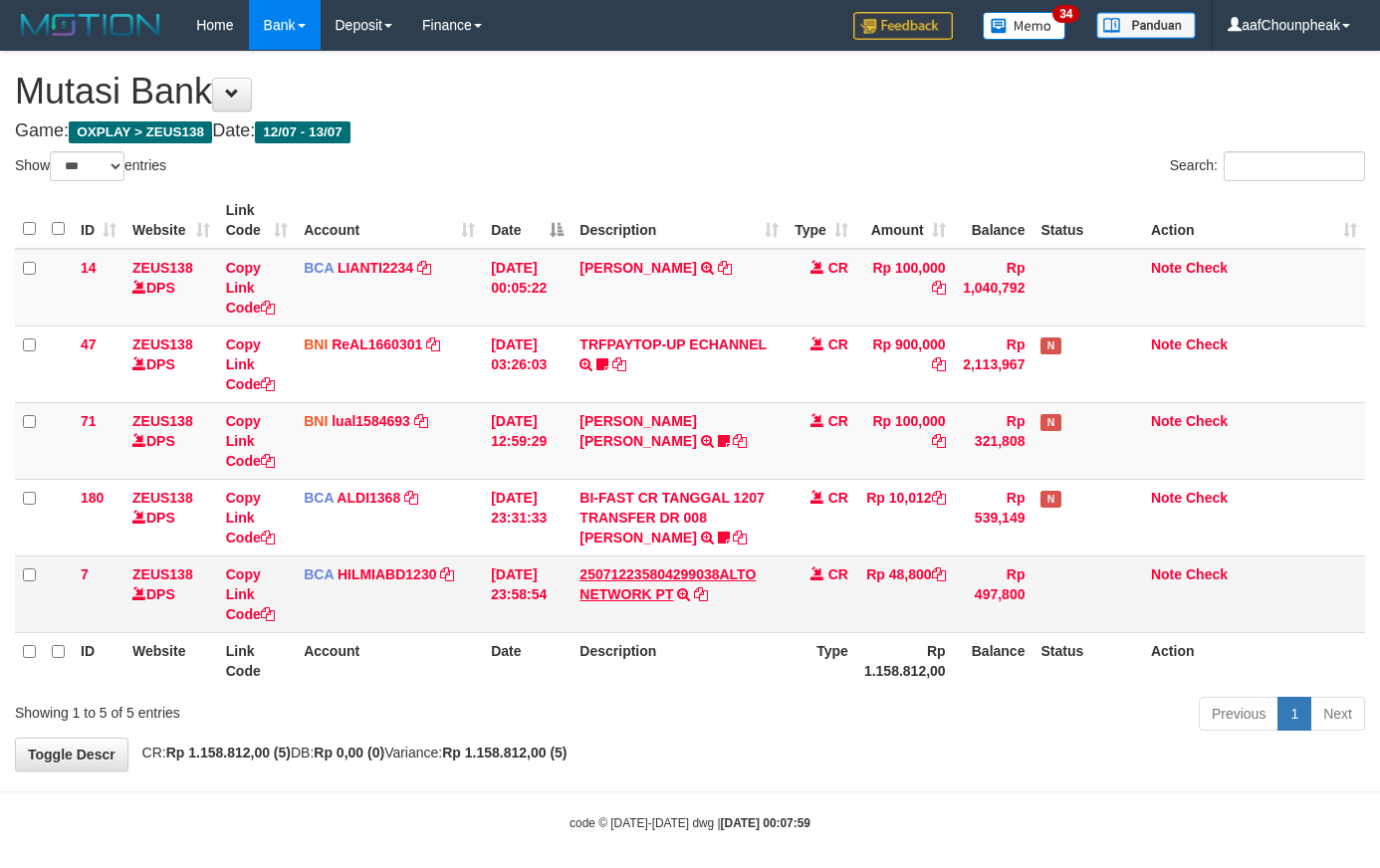 scroll, scrollTop: 0, scrollLeft: 0, axis: both 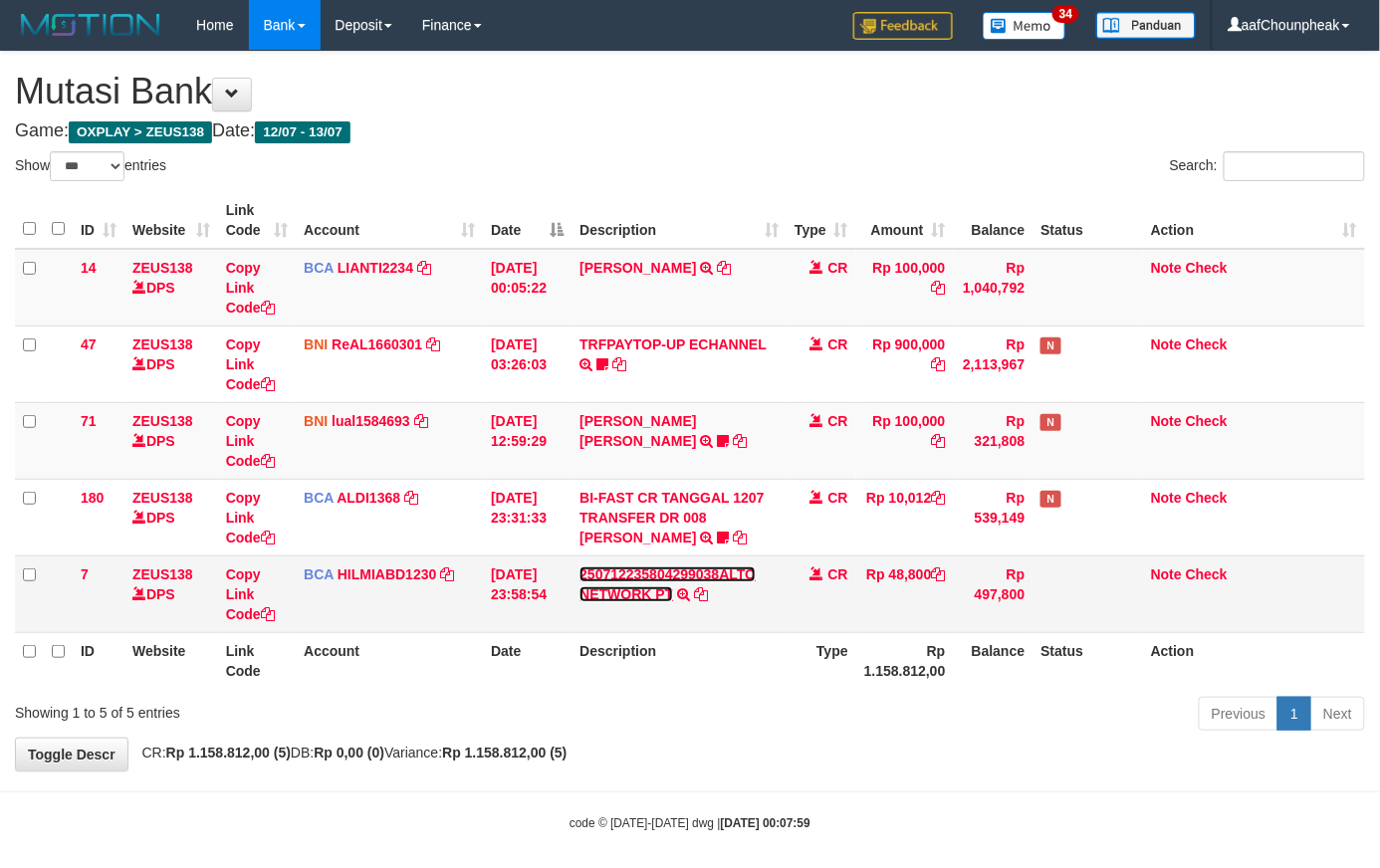 click on "250712235804299038ALTO NETWORK PT" at bounding box center (667, 584) 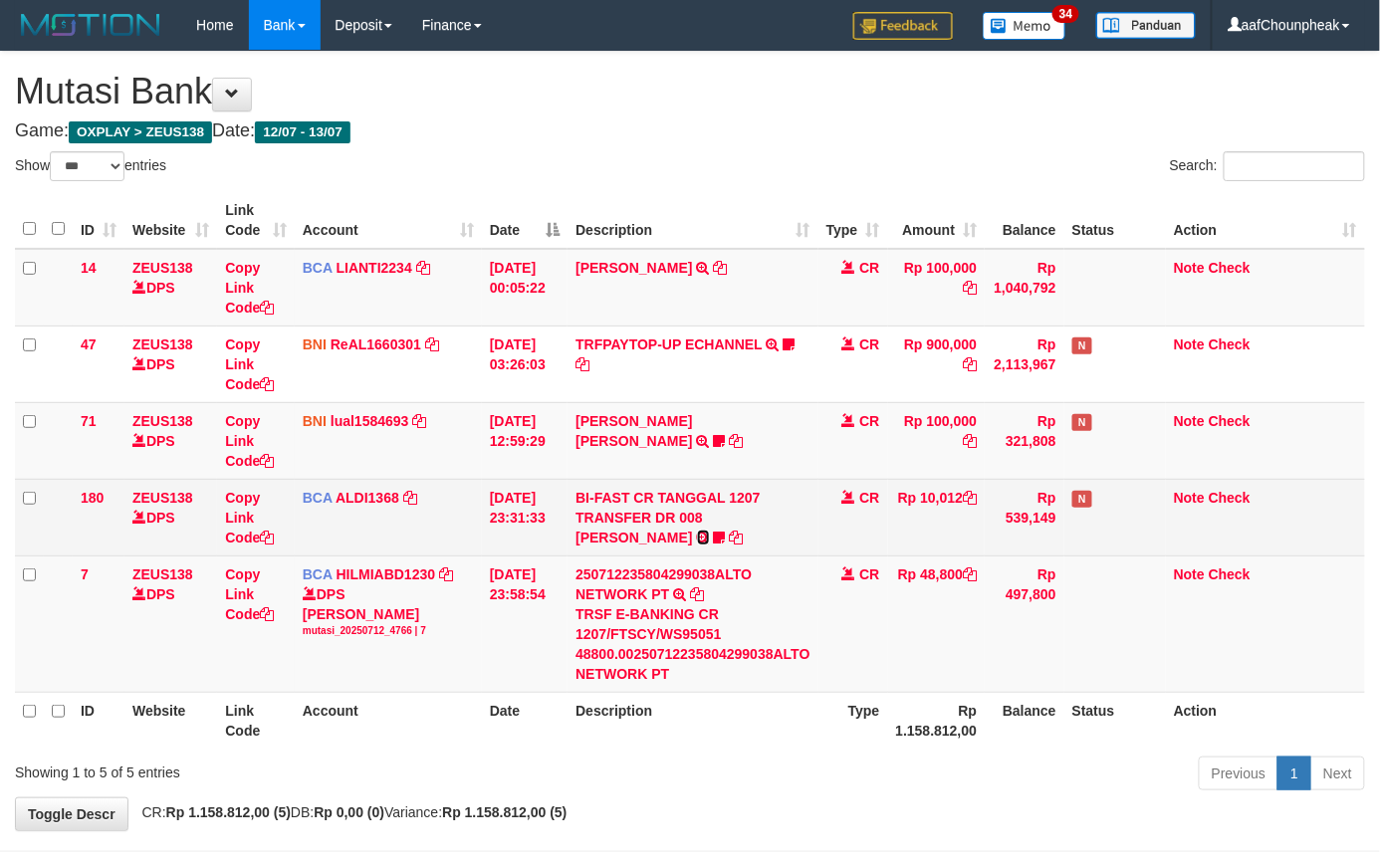 scroll, scrollTop: 77, scrollLeft: 0, axis: vertical 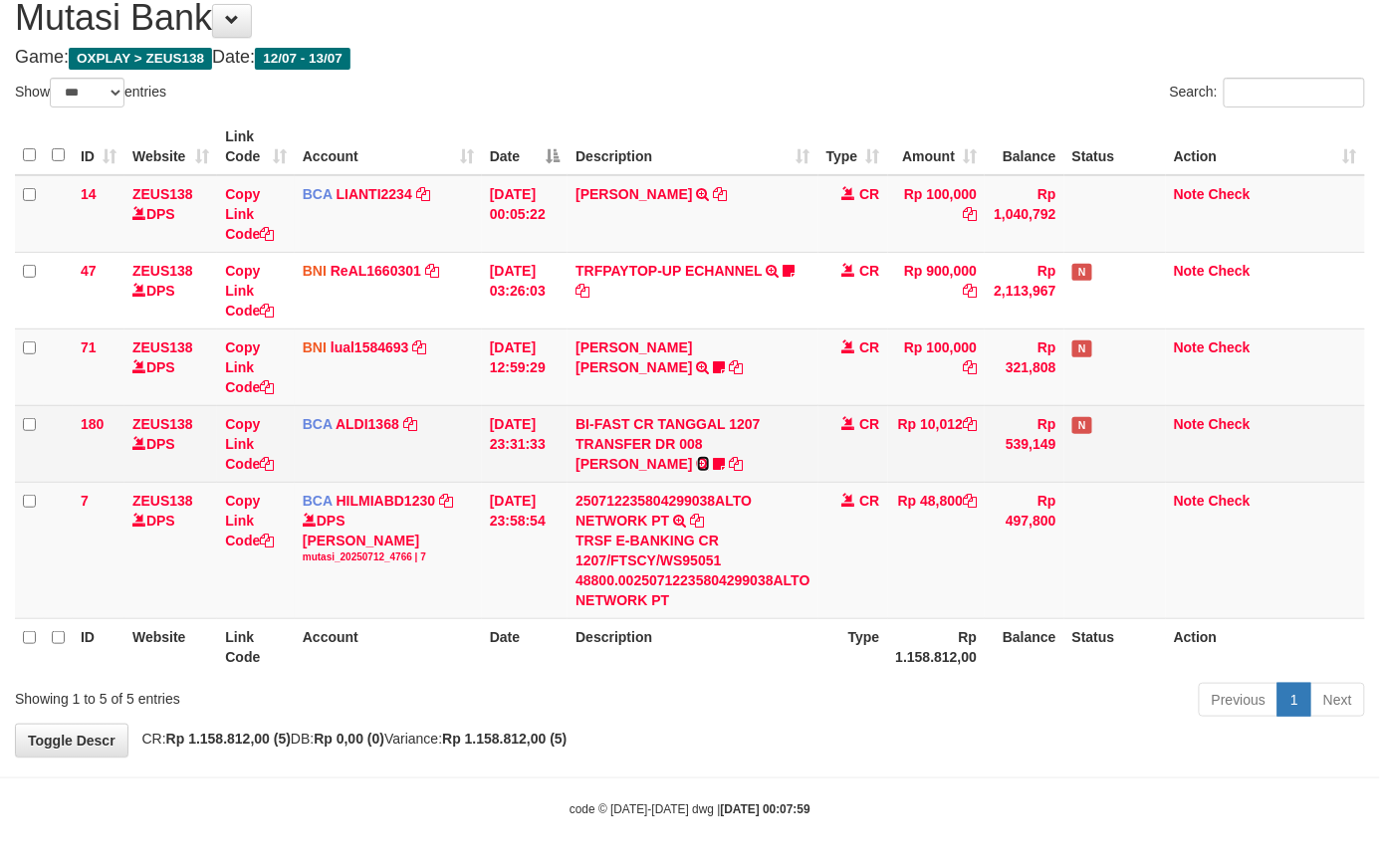click on "14
ZEUS138    DPS
Copy Link Code
BCA
LIANTI2234
DPS
YULIANTI
mutasi_20250712_4646 | 14
mutasi_20250712_4646 | 14
[DATE] 00:05:22
[PERSON_NAME]         TRSF E-BANKING CR 1207/FTSCY/WS95051
100000.002025071262819090 TRFDN-YUSUP MAULANESPAY DEBIT INDONE
CR
Rp 100,000
Rp 1,040,792
Note
Check
47
ZEUS138    DPS
Copy Link Code
BNI
ReAL1660301
DPS
REYHAN ALMANSYAH
mutasi_20250712_4647 | 47" at bounding box center [690, 397] 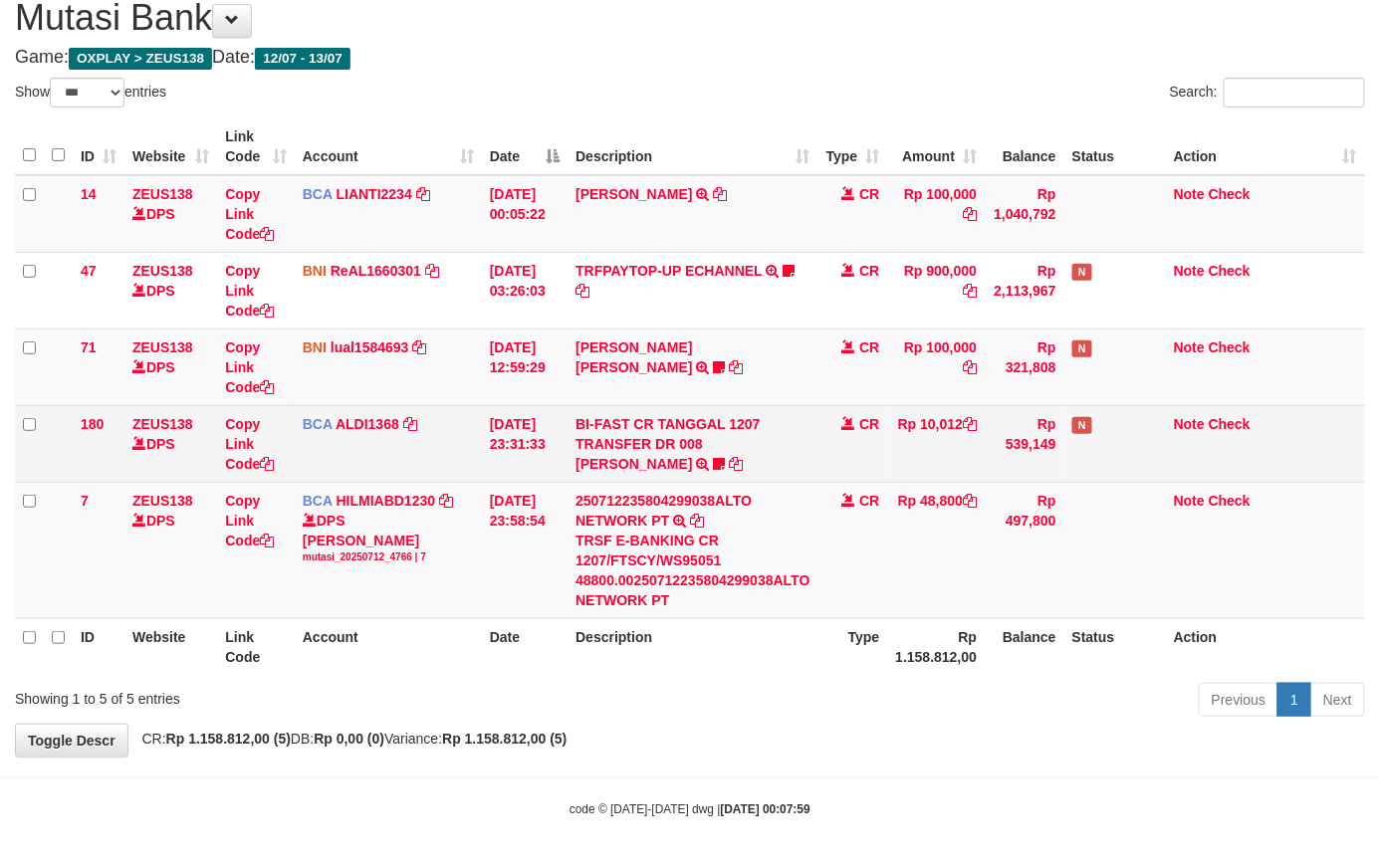 click on "BI-FAST CR TANGGAL 1207 TRANSFER DR 008 MOHAMAD ALDI            BI-FAST CR TANGGAL :12/07 TRANSFER DR 008 MOHAMAD ALDI    Aldikhenn" at bounding box center [692, 443] 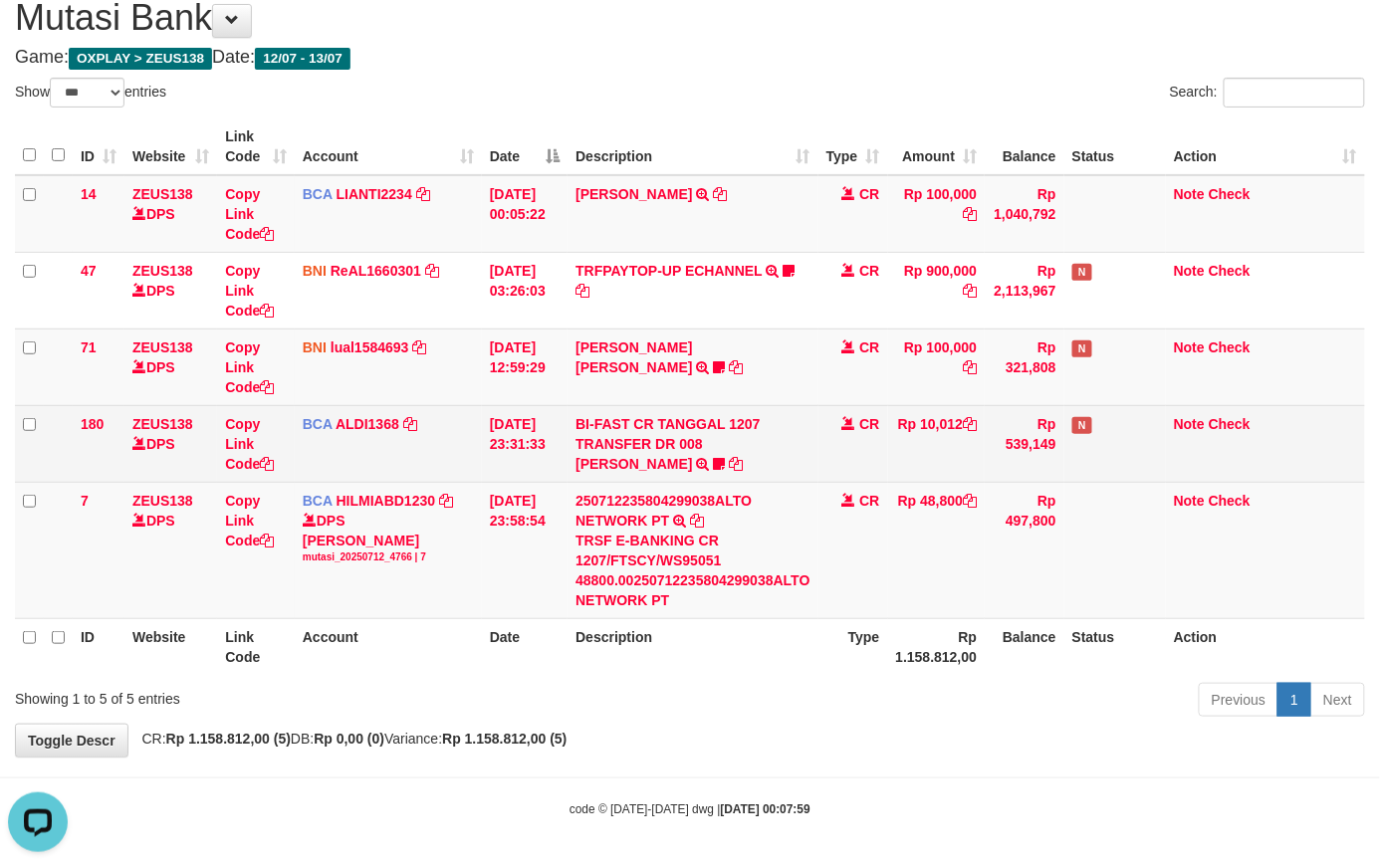 scroll, scrollTop: 0, scrollLeft: 0, axis: both 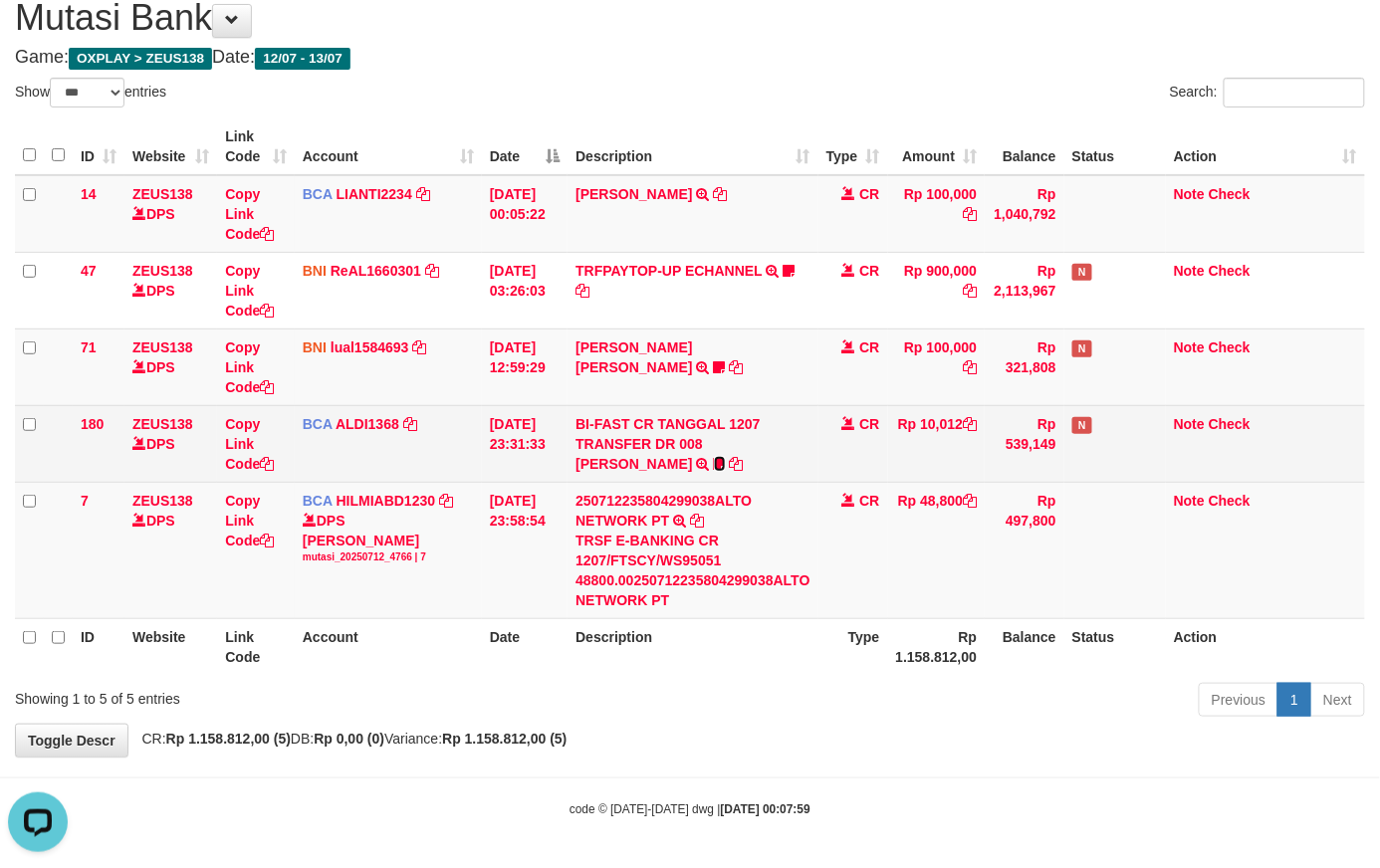 click at bounding box center (720, 464) 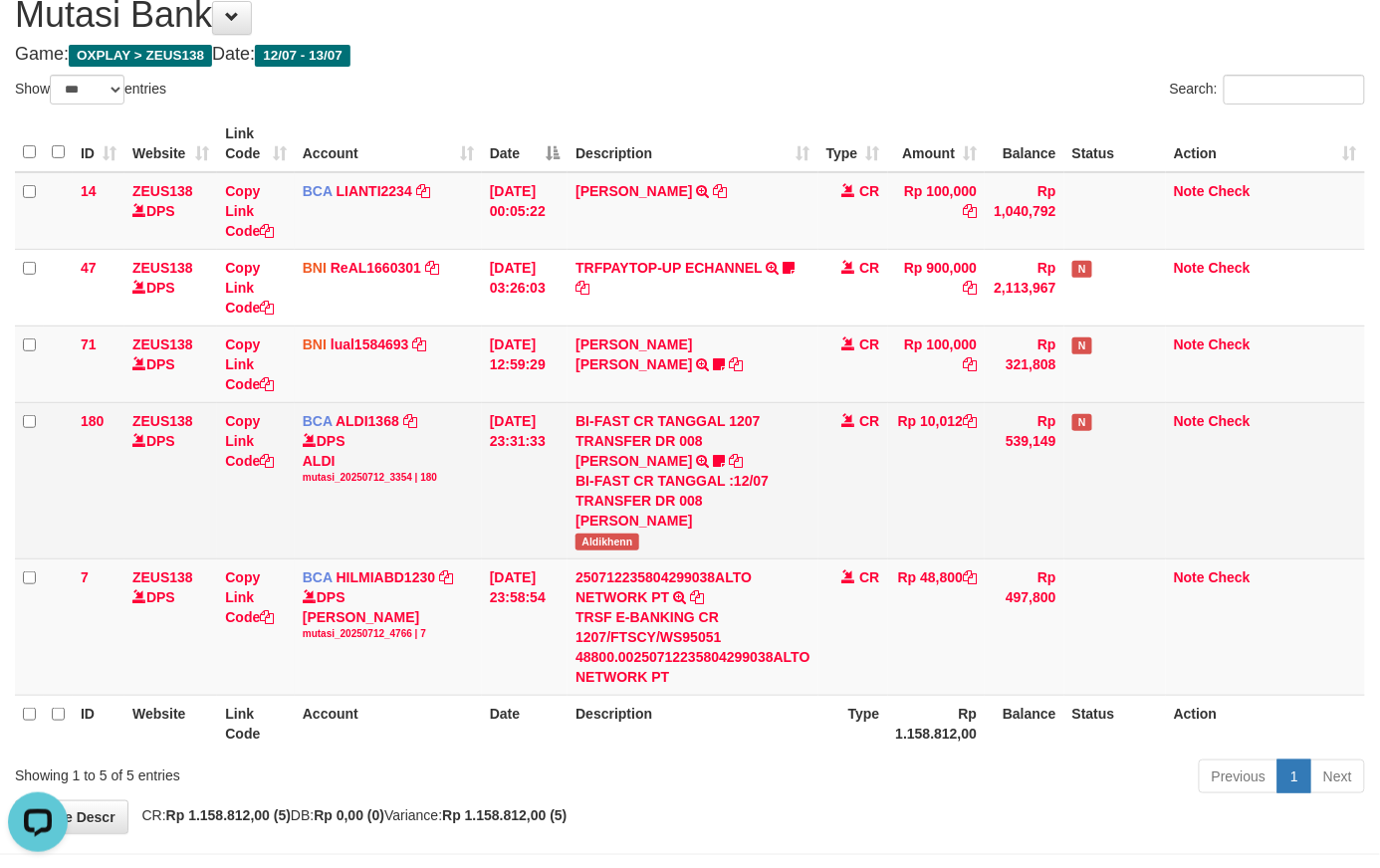 click on "Aldikhenn" at bounding box center (606, 542) 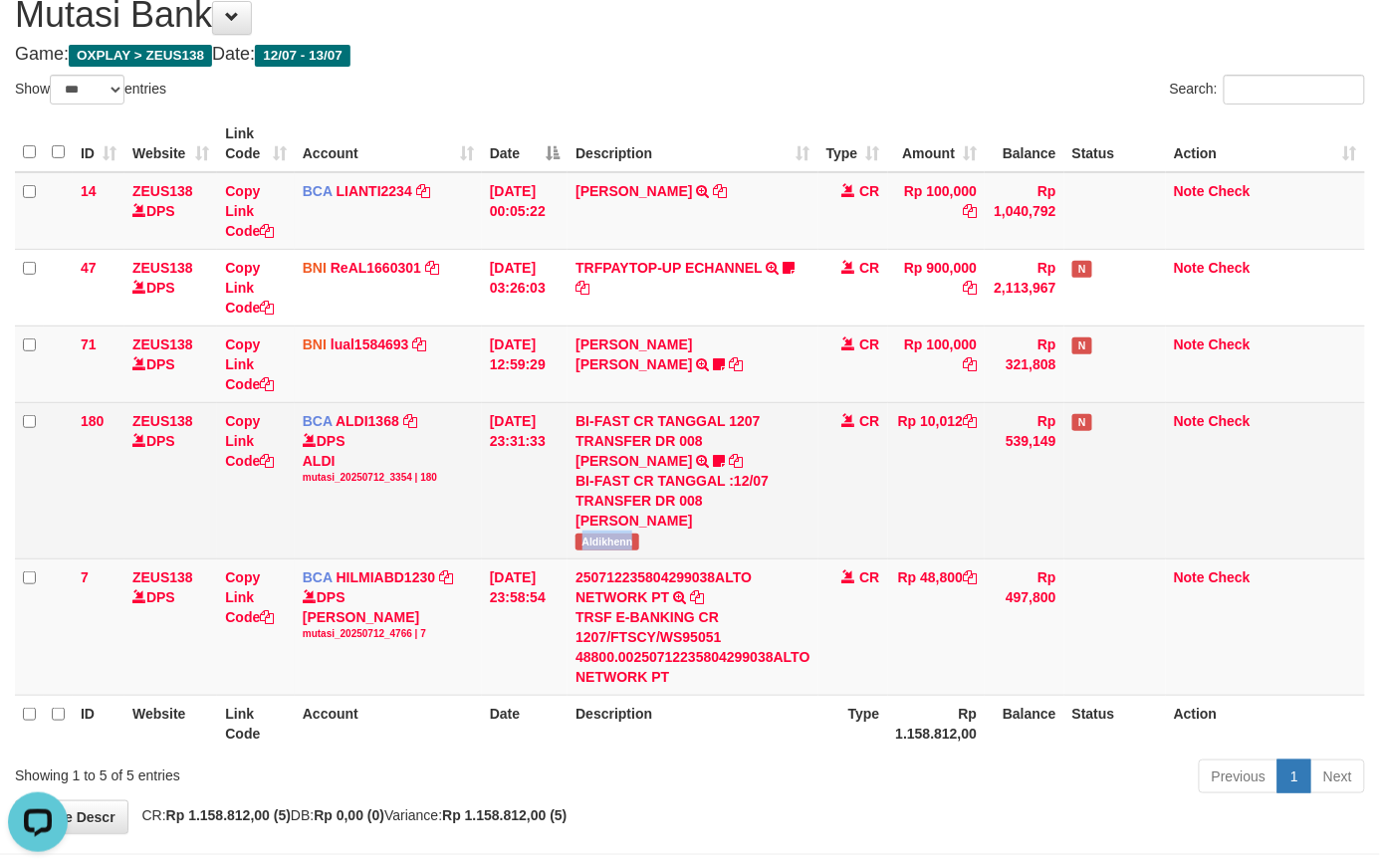 click on "Aldikhenn" at bounding box center (606, 542) 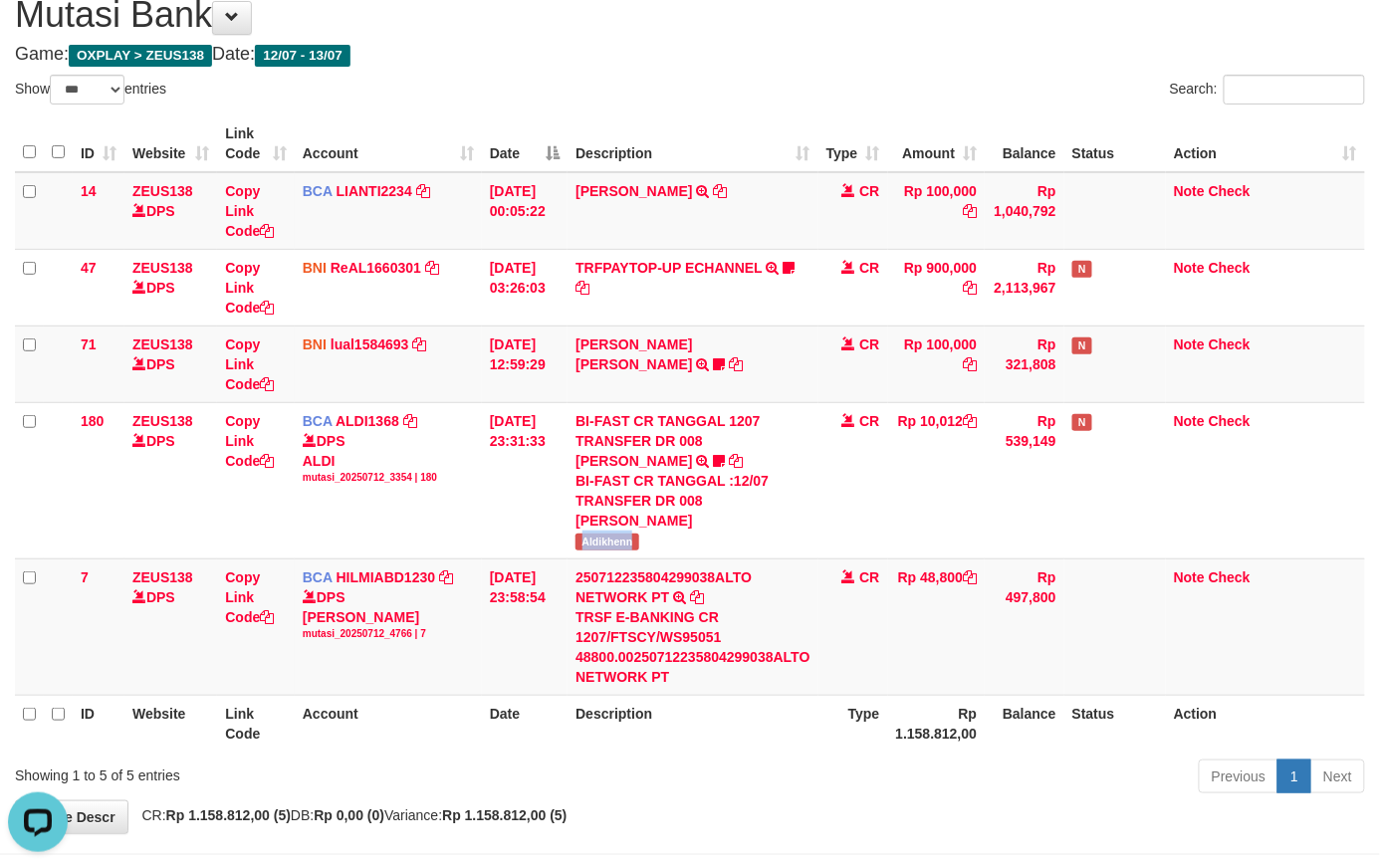 copy on "Aldikhenn" 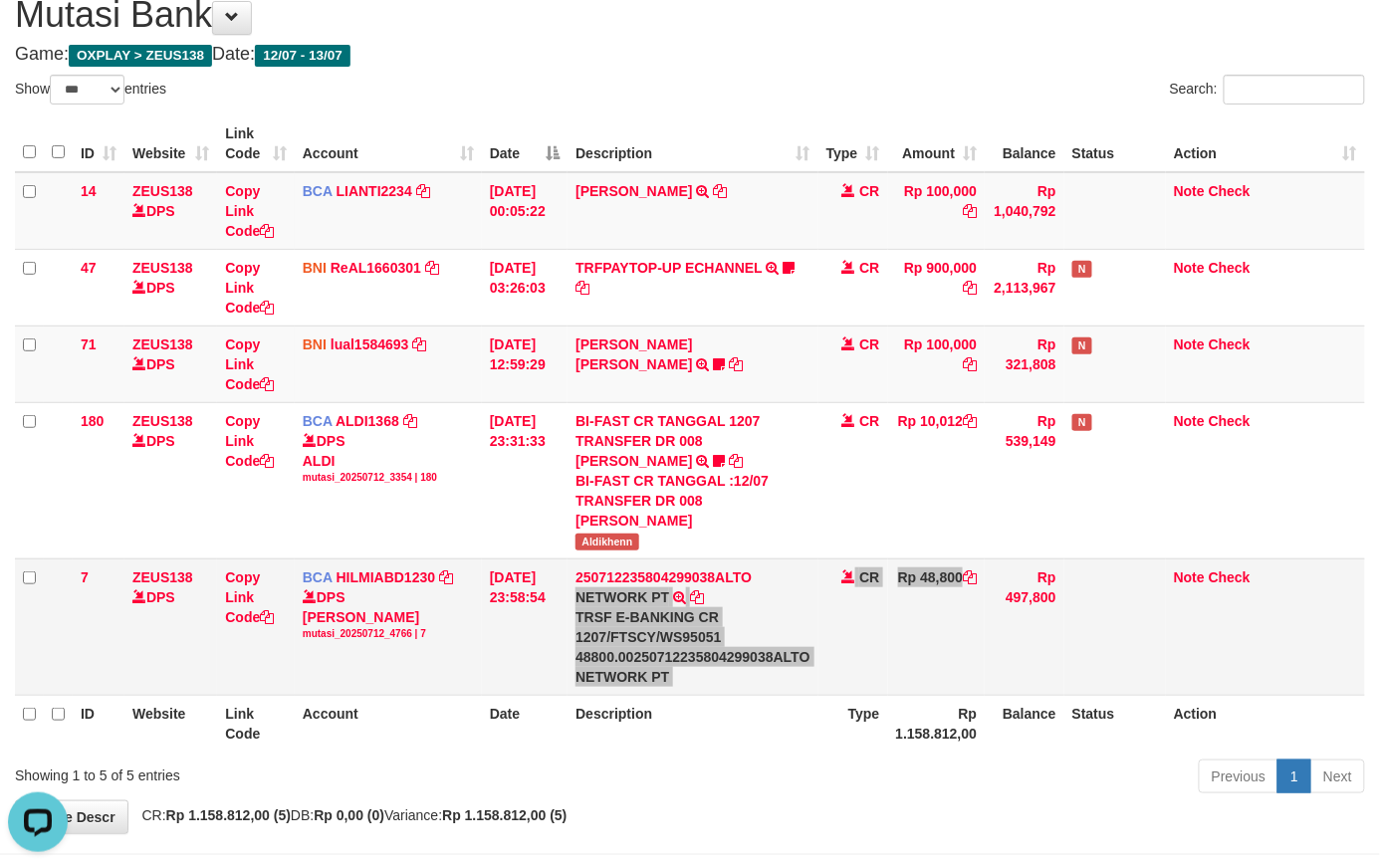 drag, startPoint x: 885, startPoint y: 630, endPoint x: 912, endPoint y: 687, distance: 63.07139 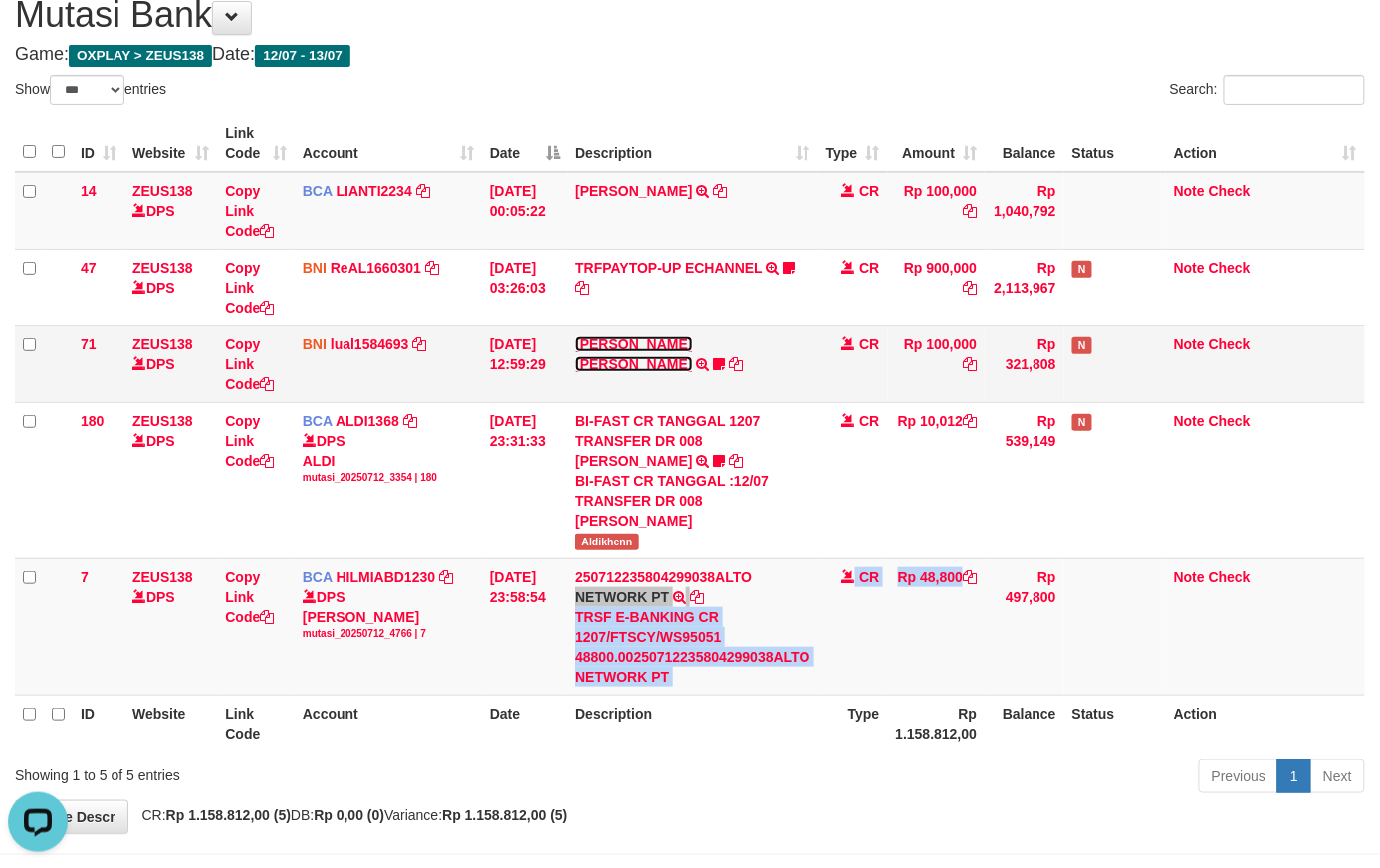 click on "[PERSON_NAME] [PERSON_NAME]" at bounding box center (633, 354) 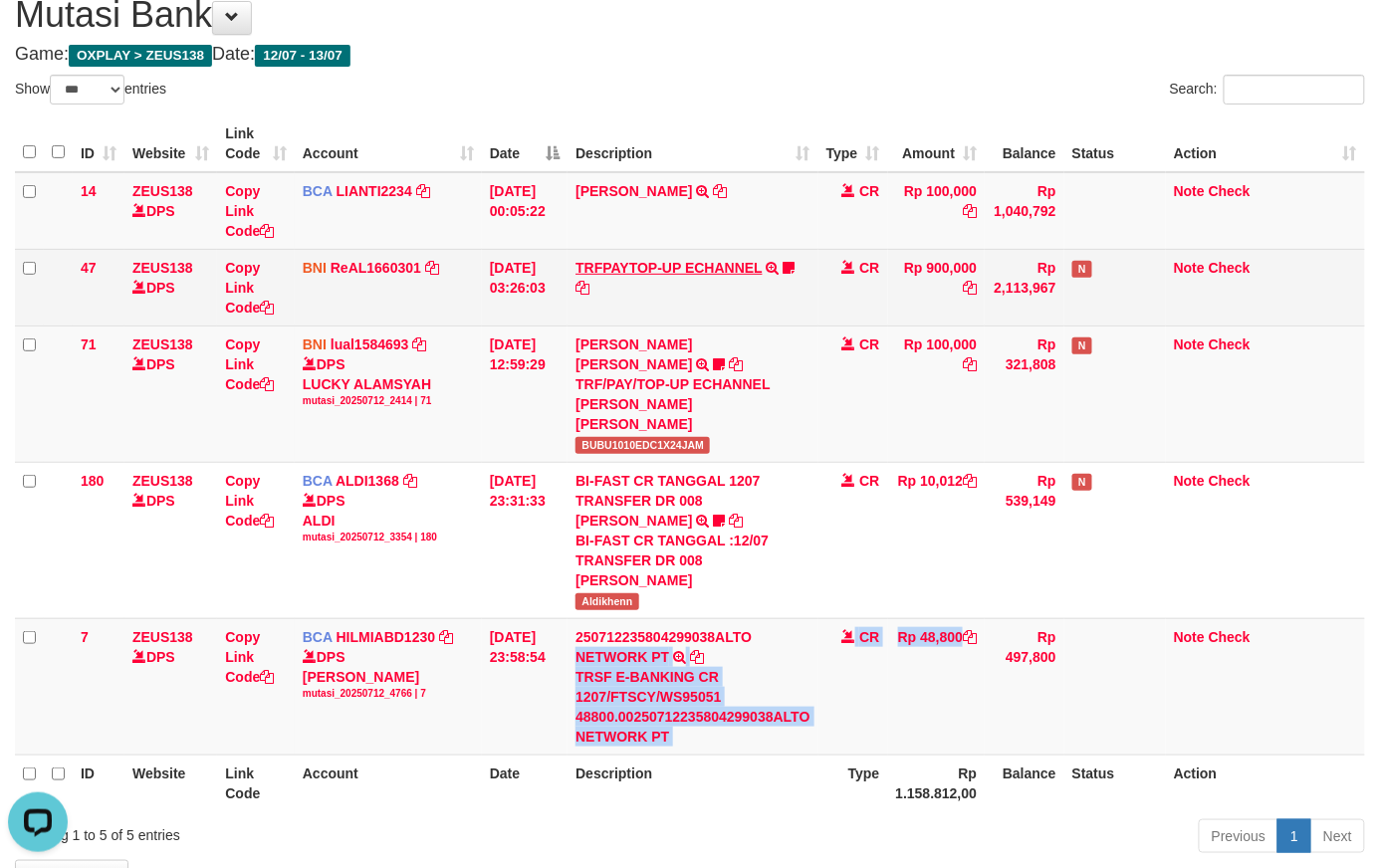 click on "TRFPAYTOP-UP ECHANNEL            TRF/PAY/TOP-UP ECHANNEL    Egoythea" at bounding box center [692, 287] 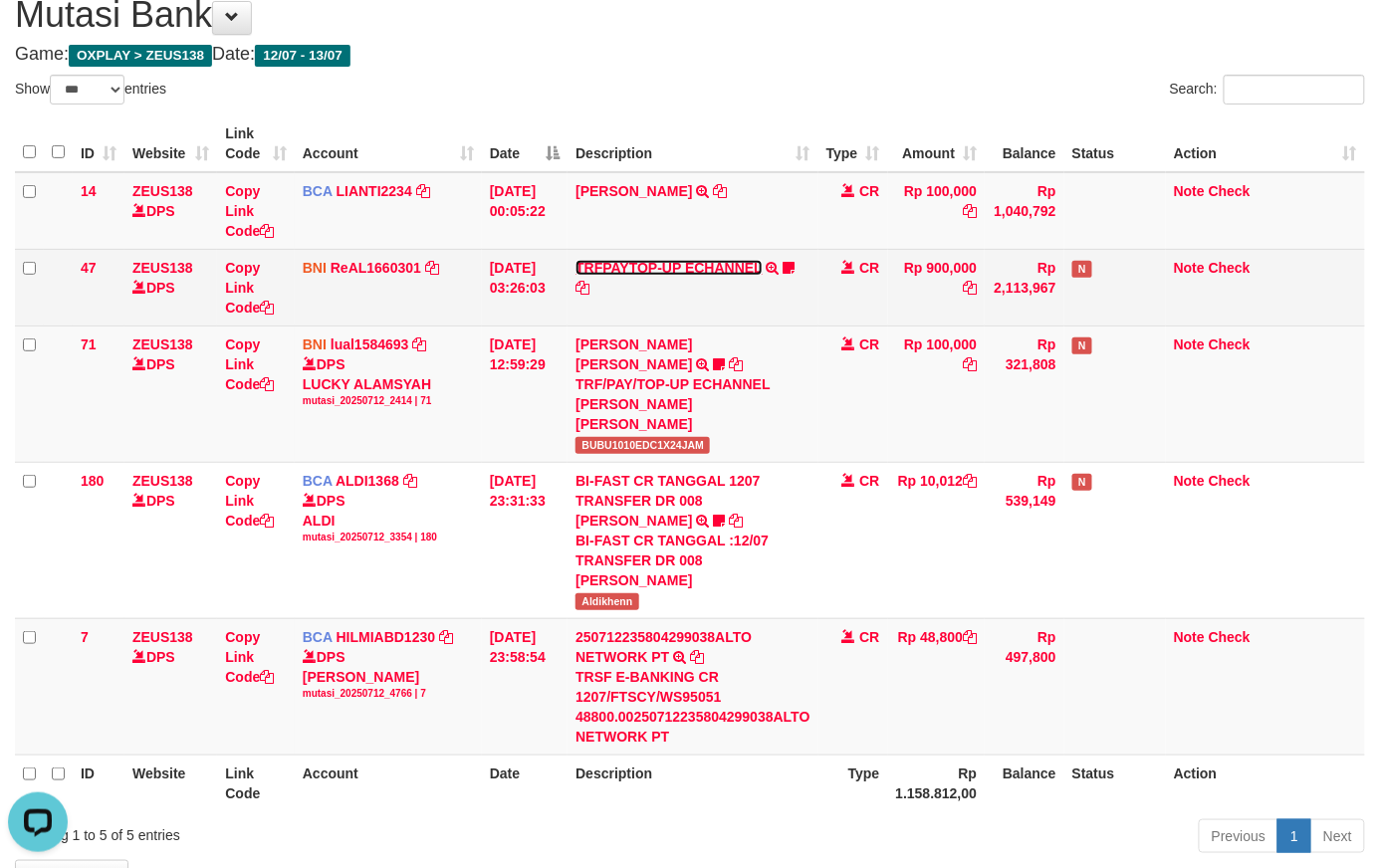 click on "TRFPAYTOP-UP ECHANNEL" at bounding box center (668, 268) 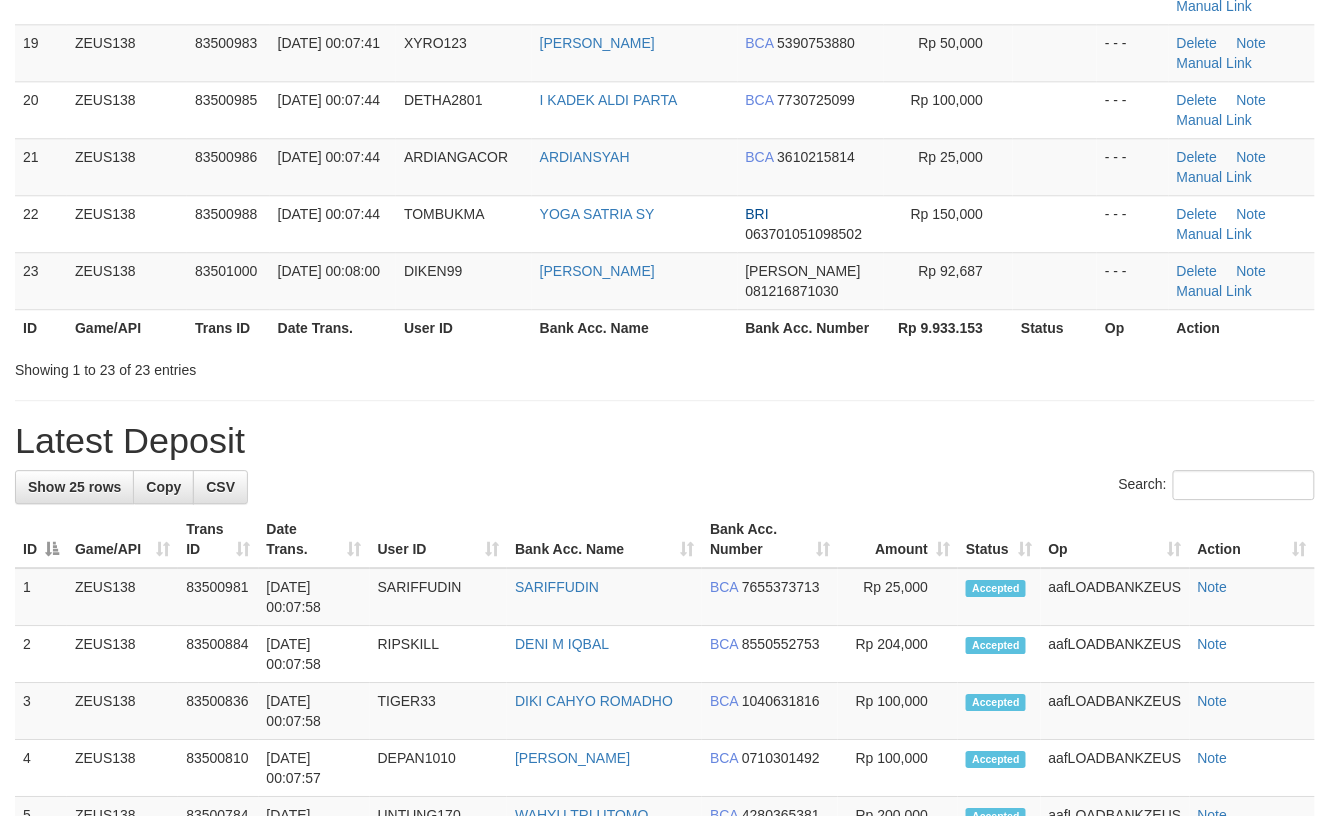 scroll, scrollTop: 1176, scrollLeft: 0, axis: vertical 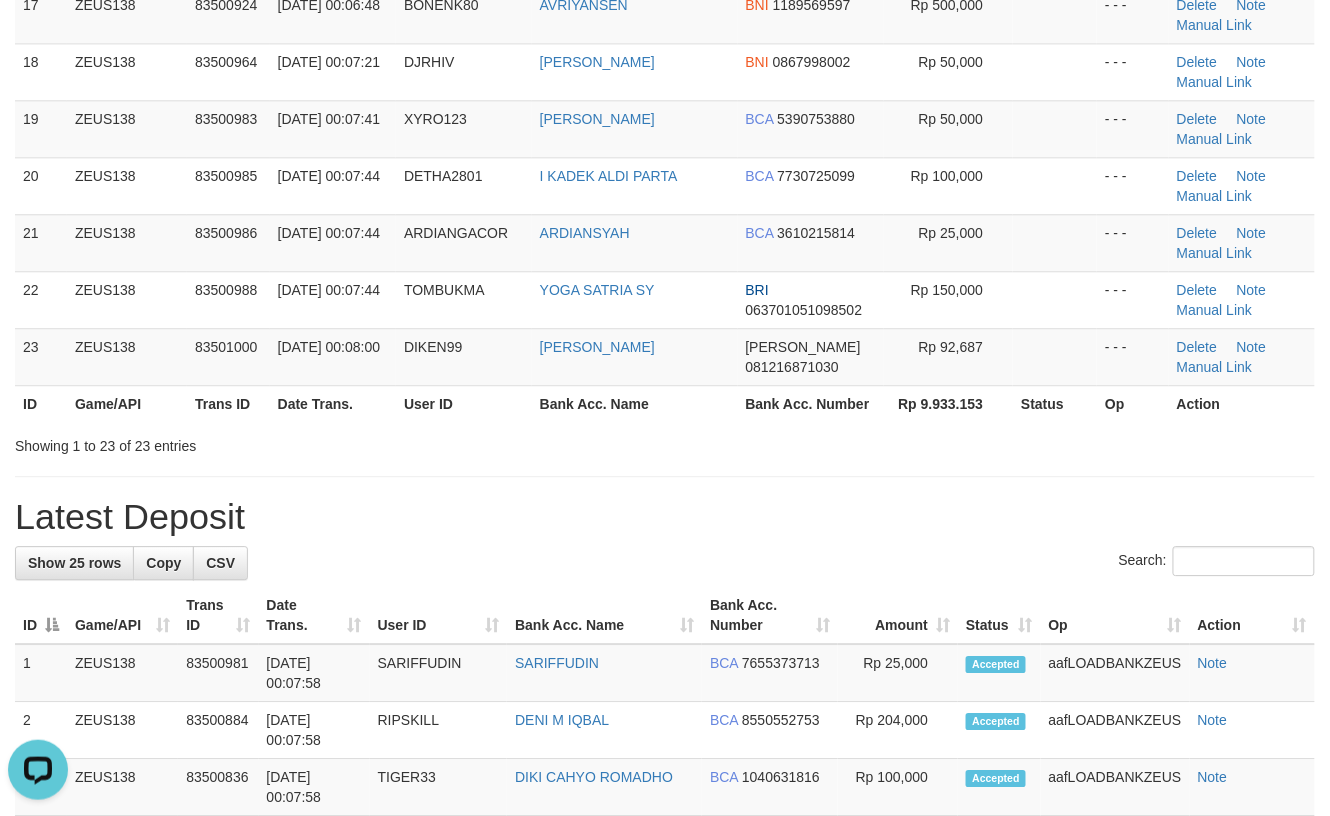 click on "Showing 1 to 23 of 23 entries" at bounding box center [665, 442] 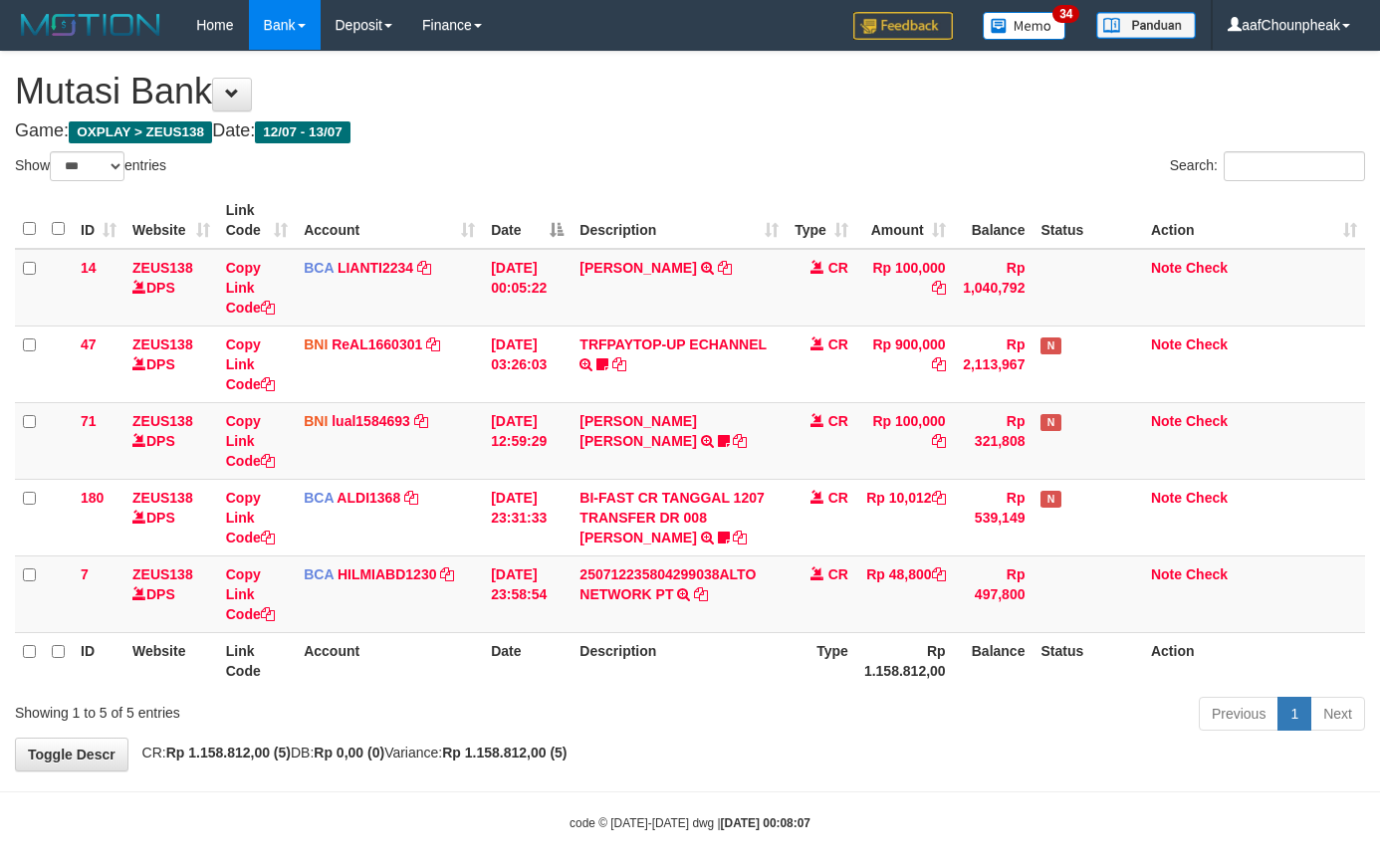 select on "***" 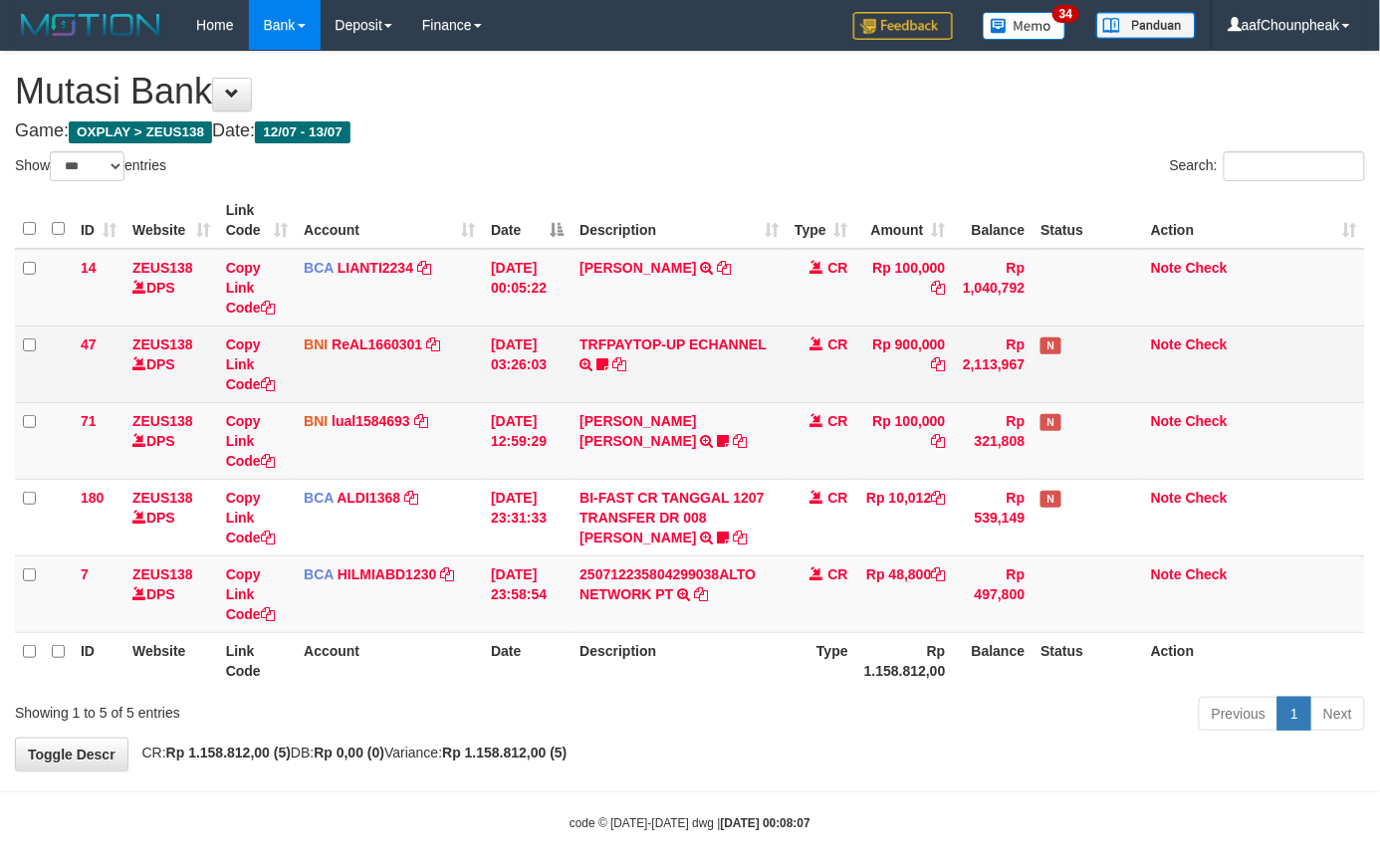 click on "TRFPAYTOP-UP ECHANNEL            TRF/PAY/TOP-UP ECHANNEL    Egoythea" at bounding box center (679, 363) 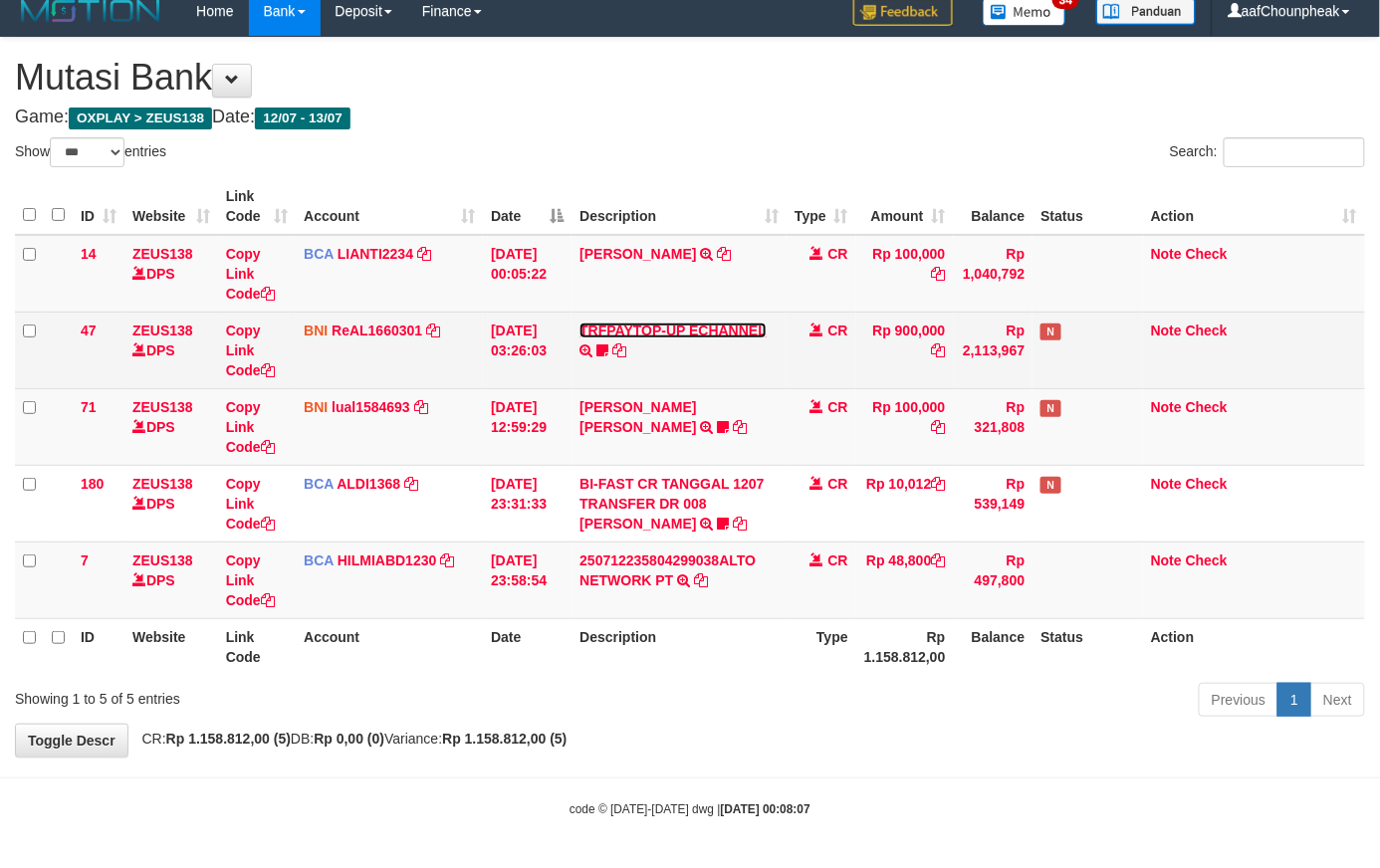 click on "TRFPAYTOP-UP ECHANNEL" at bounding box center [672, 330] 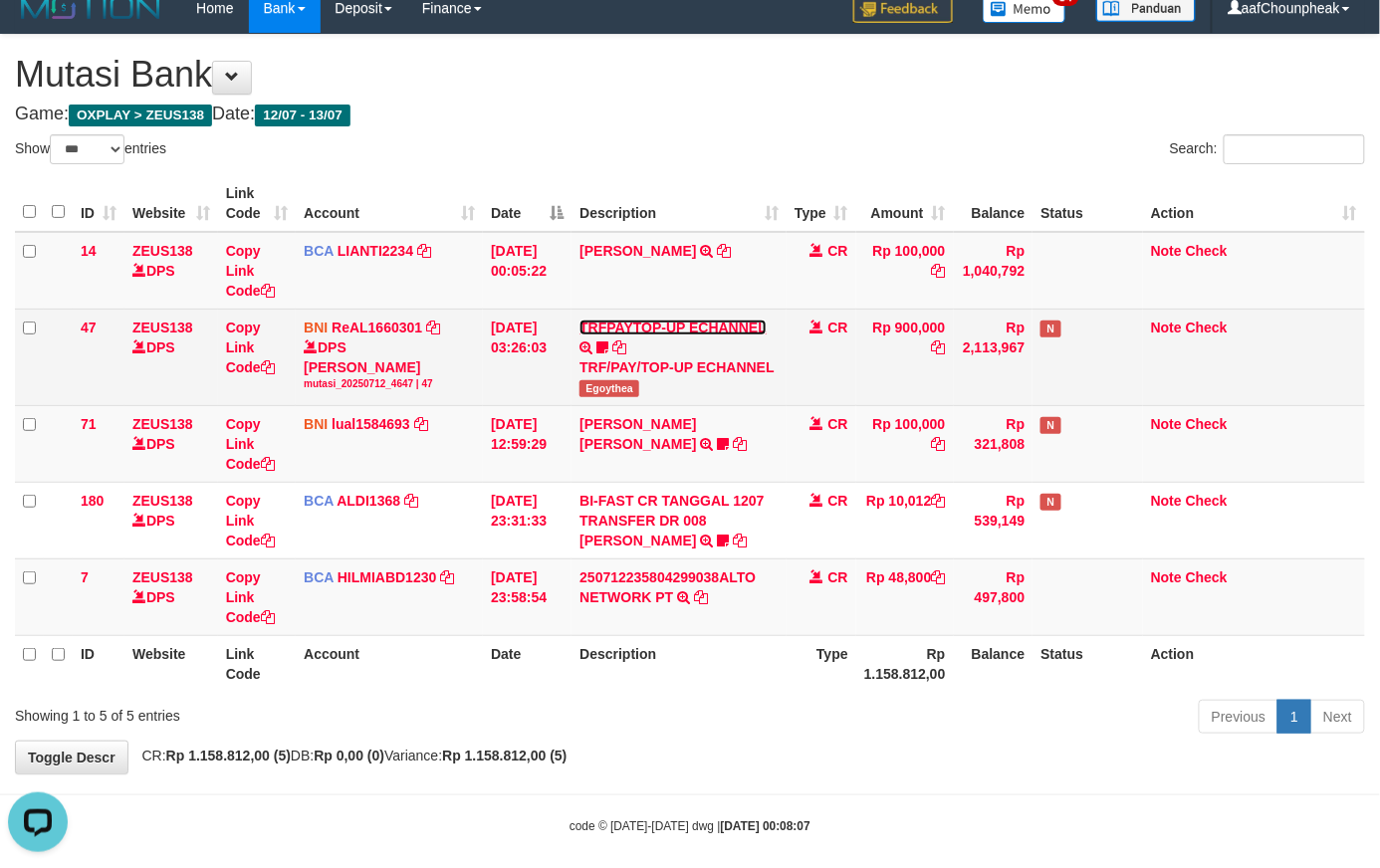 scroll, scrollTop: 0, scrollLeft: 0, axis: both 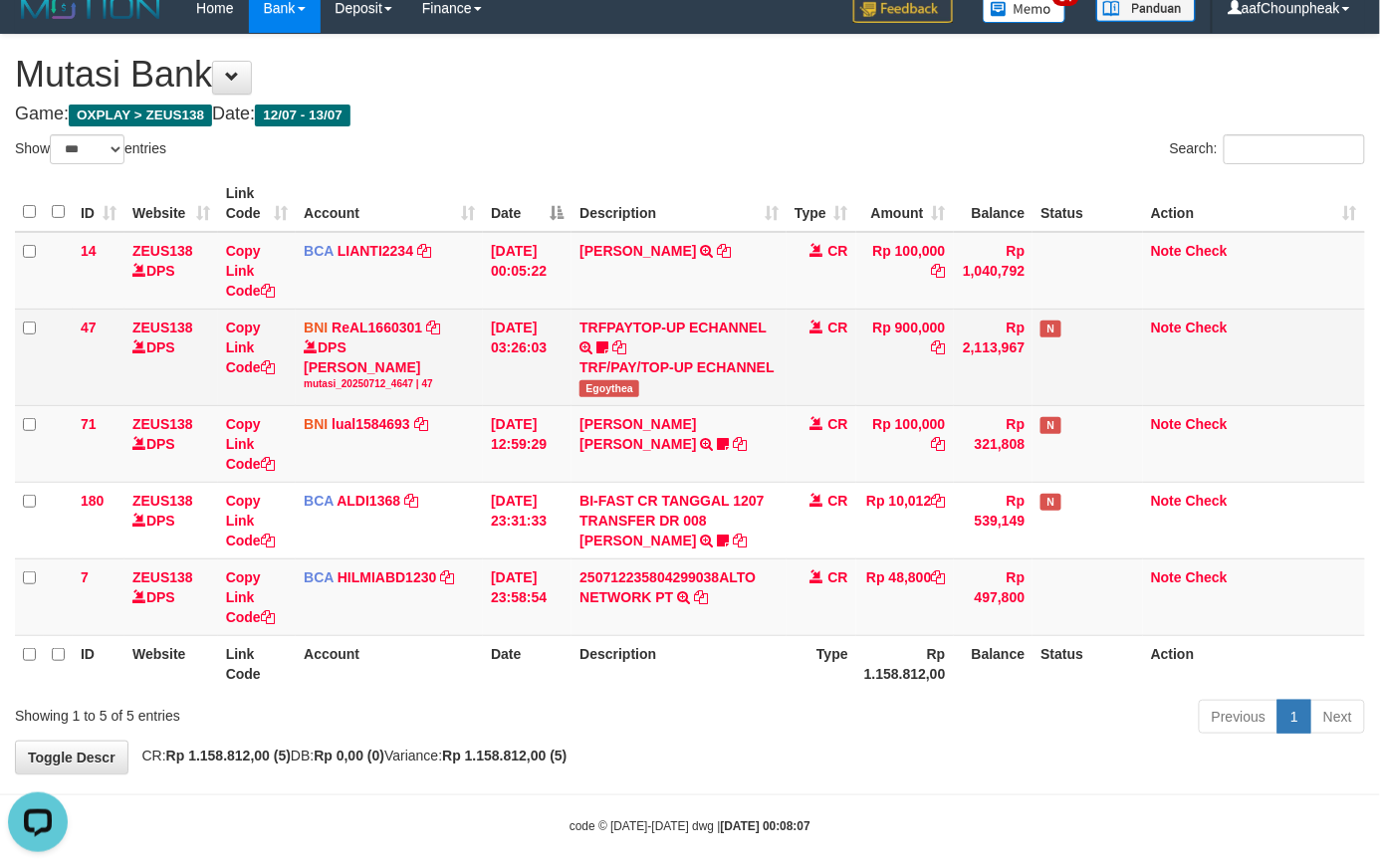 click on "TRFPAYTOP-UP ECHANNEL            TRF/PAY/TOP-UP ECHANNEL    Egoythea" at bounding box center [679, 356] 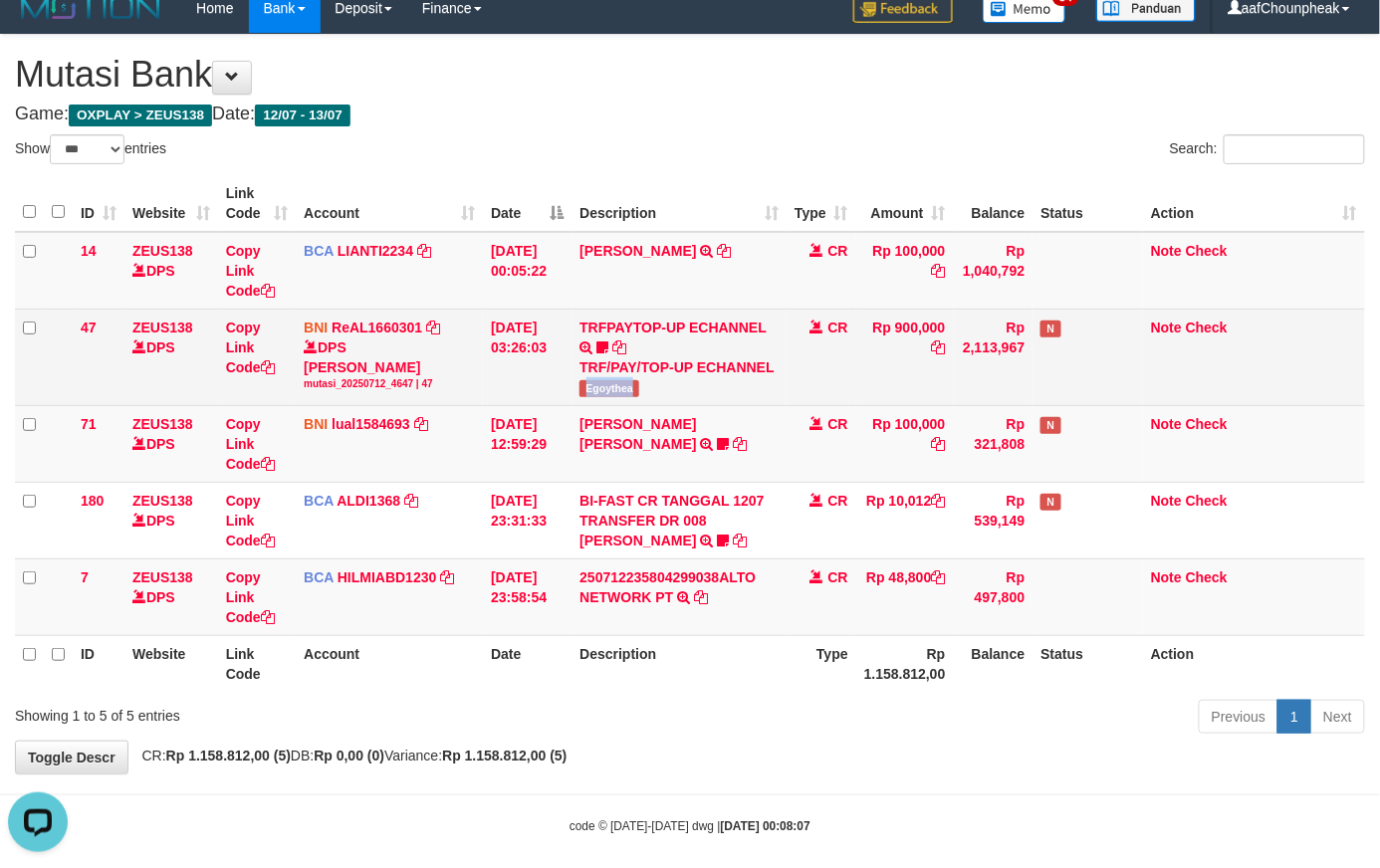 click on "TRFPAYTOP-UP ECHANNEL            TRF/PAY/TOP-UP ECHANNEL    Egoythea" at bounding box center (679, 356) 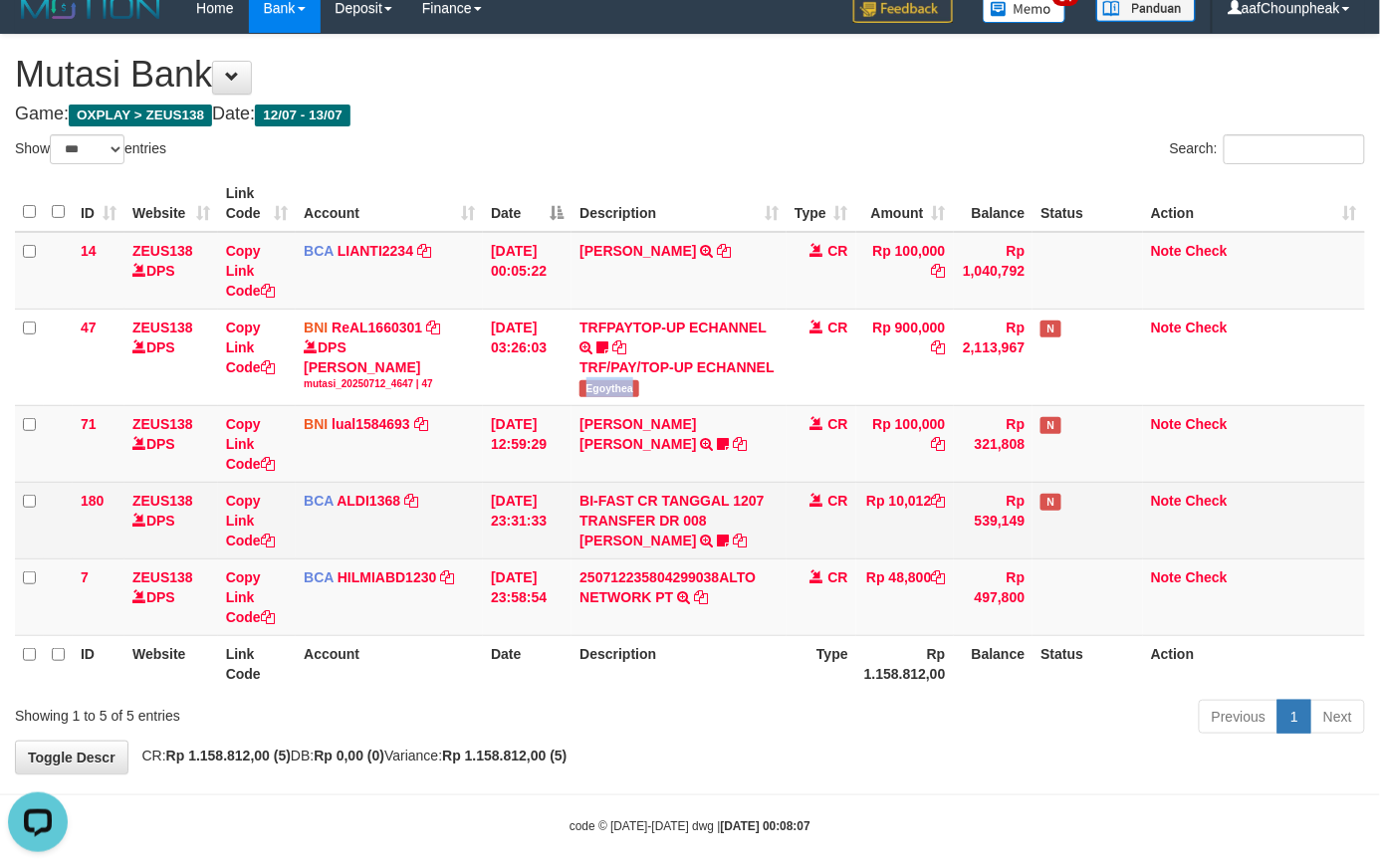 copy on "Egoythea" 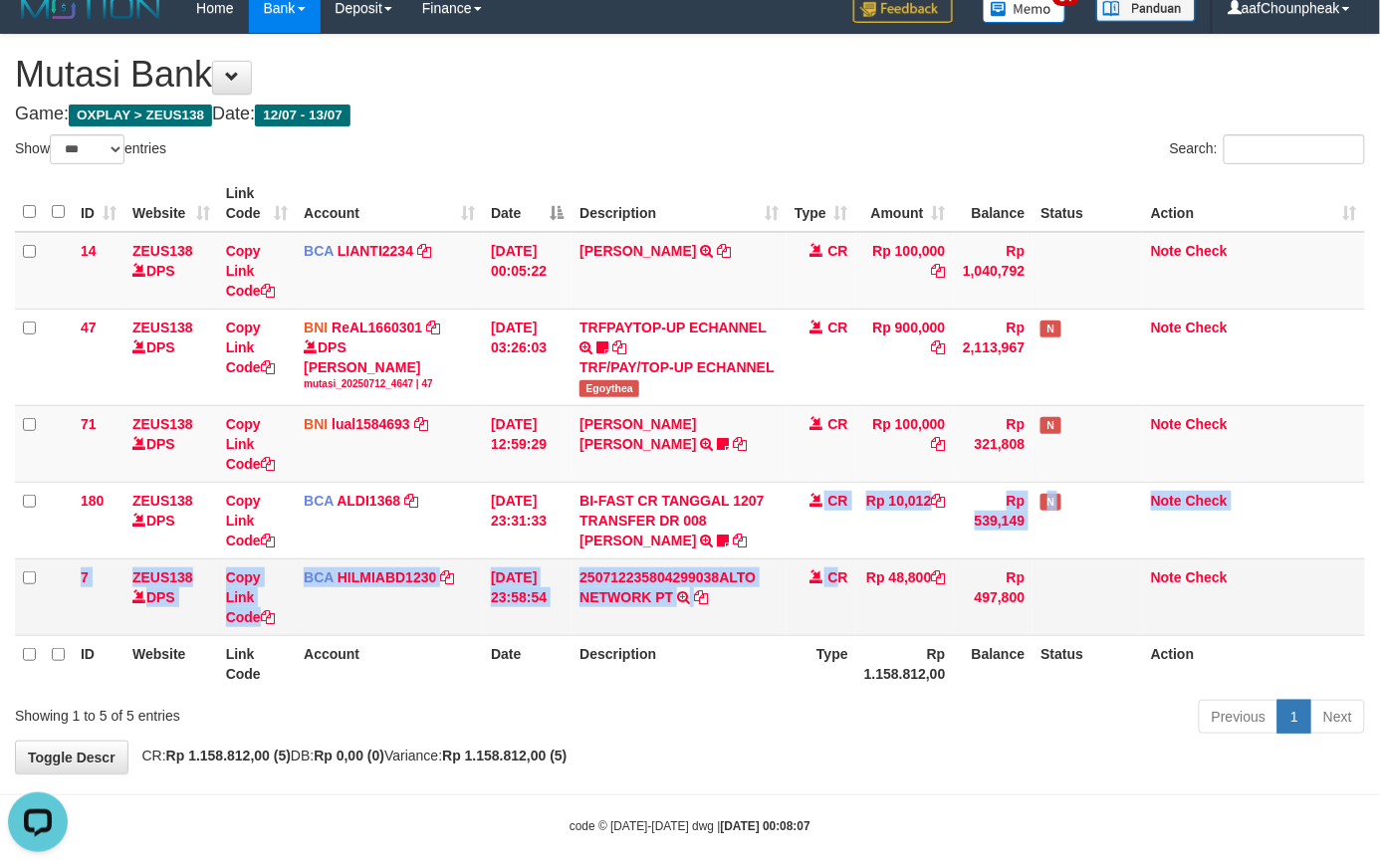 drag, startPoint x: 820, startPoint y: 569, endPoint x: 836, endPoint y: 601, distance: 35.77709 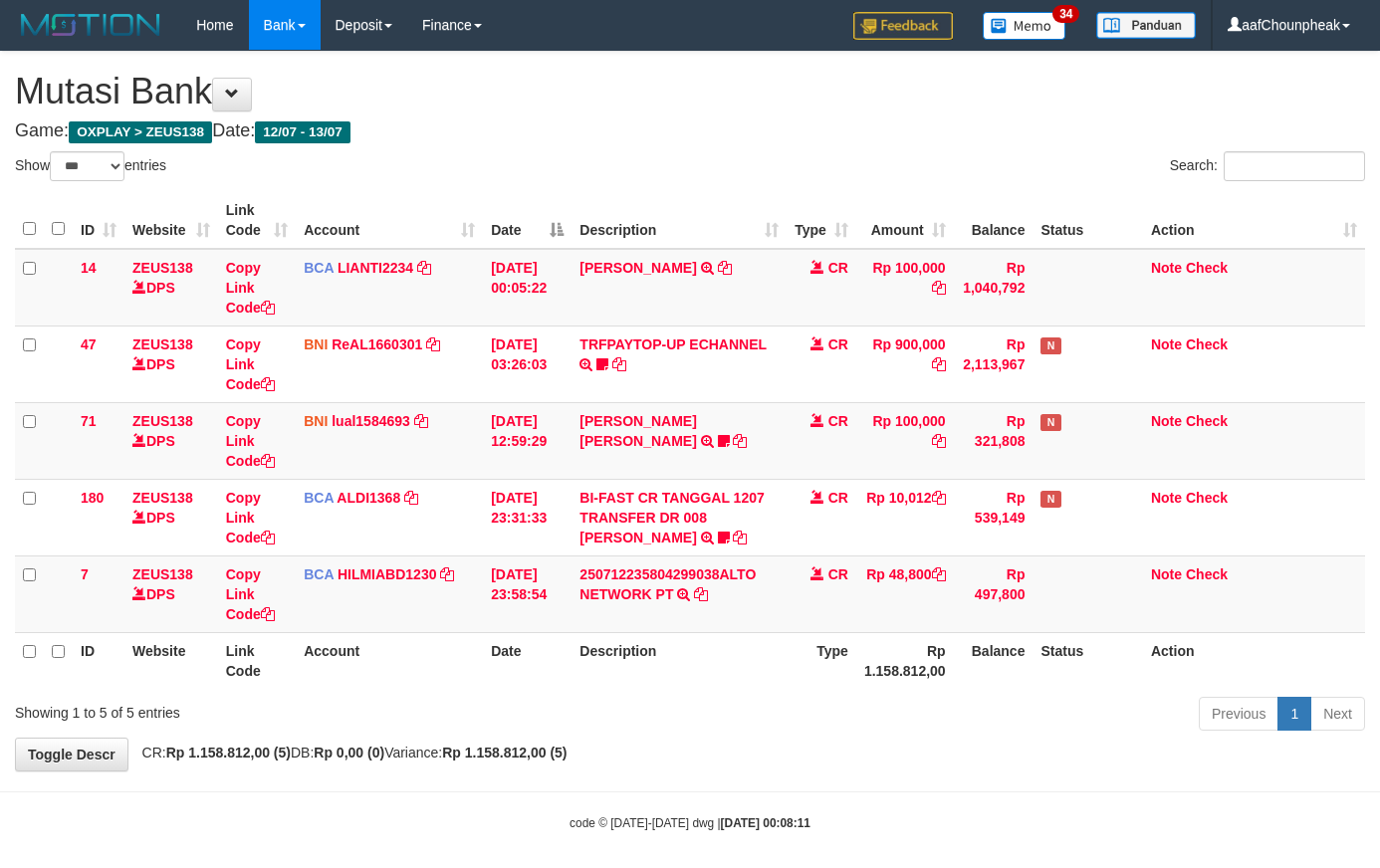 select on "***" 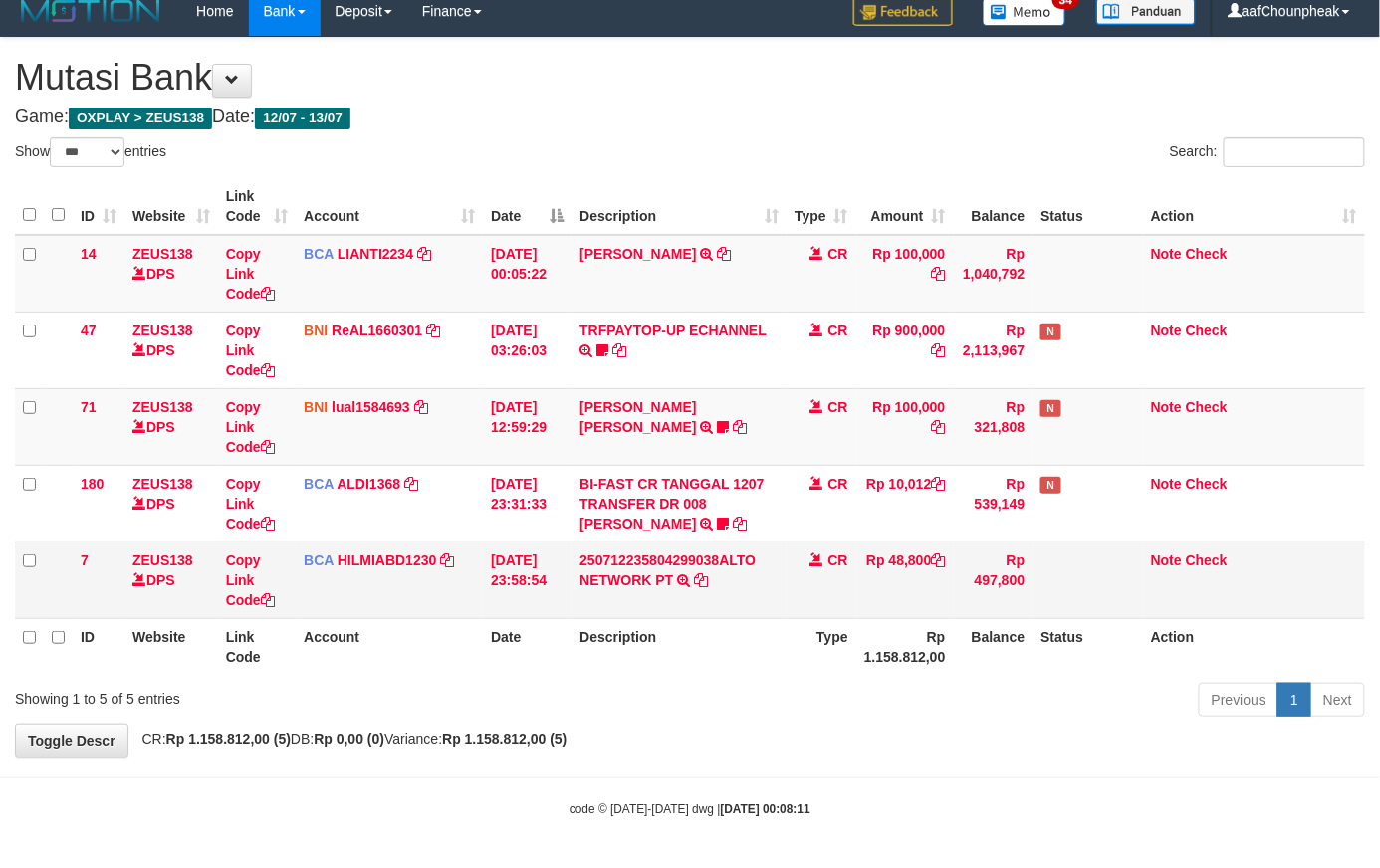 drag, startPoint x: 0, startPoint y: 0, endPoint x: 829, endPoint y: 603, distance: 1025.1098 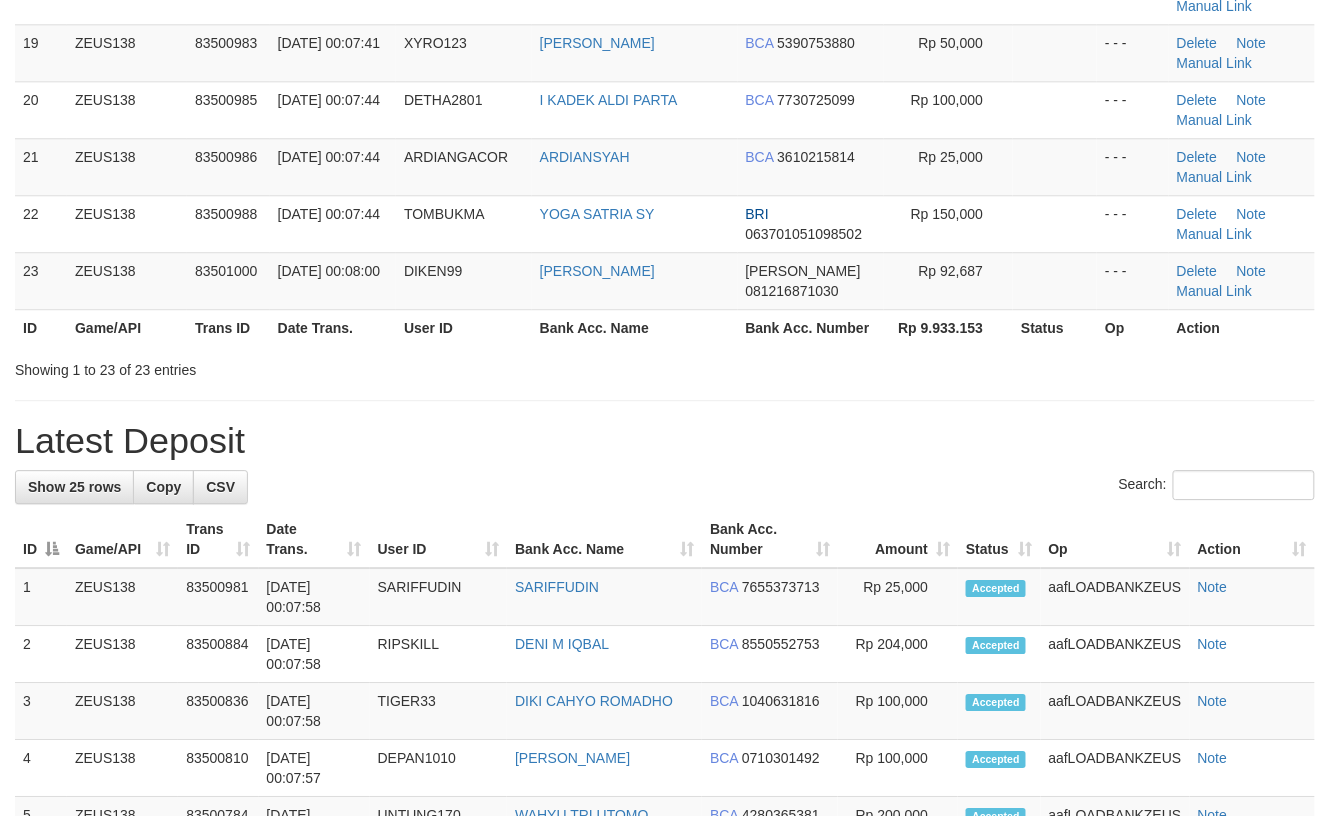 scroll, scrollTop: 1176, scrollLeft: 0, axis: vertical 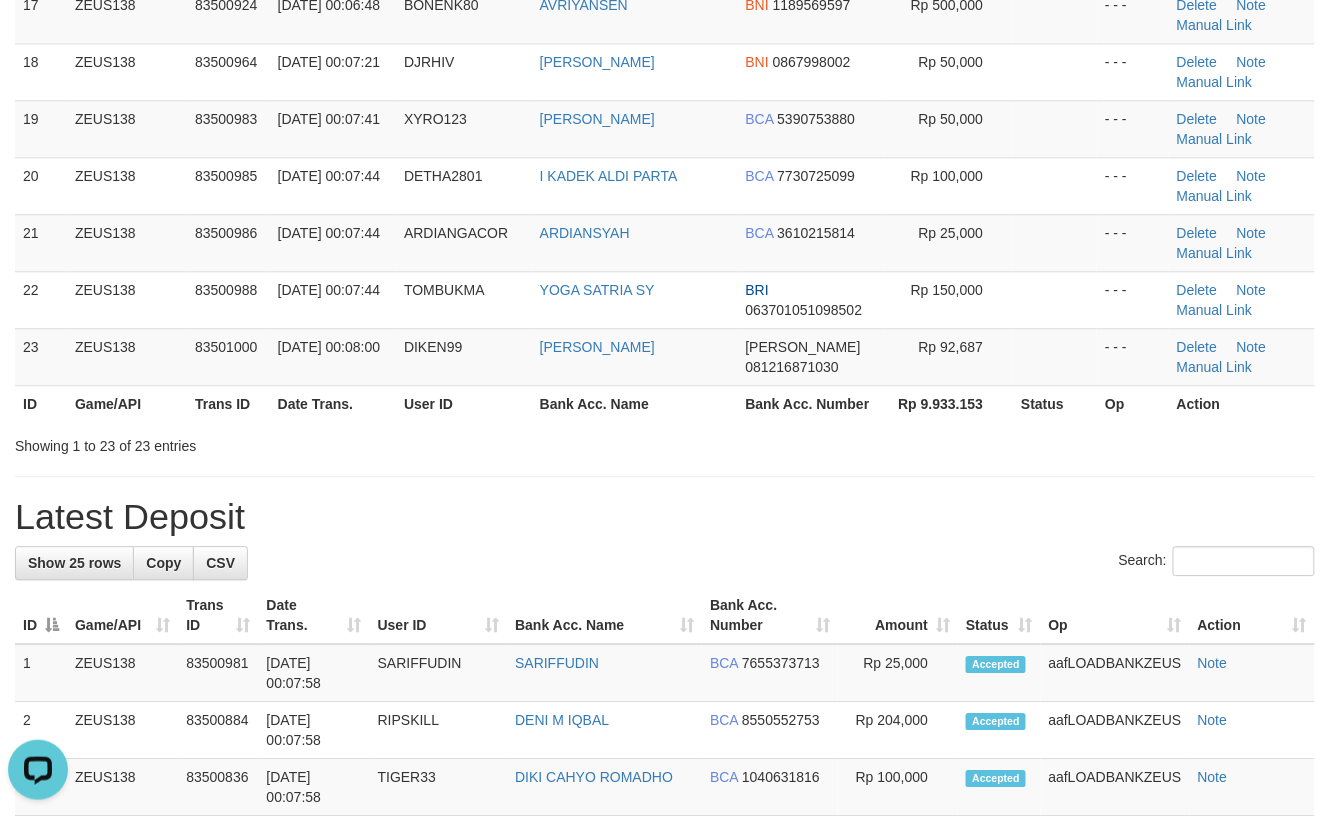 click on "**********" at bounding box center [665, 539] 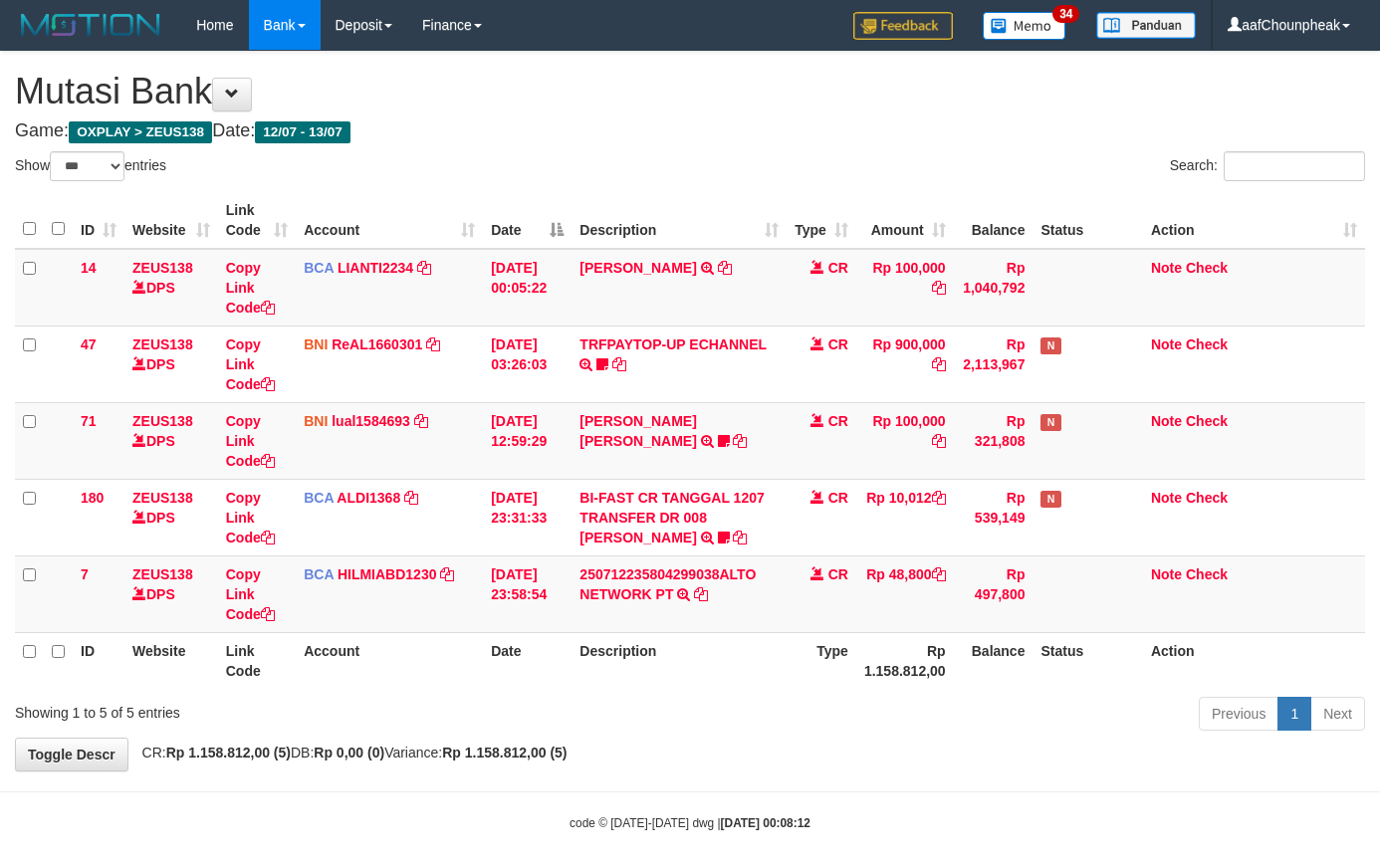 select on "***" 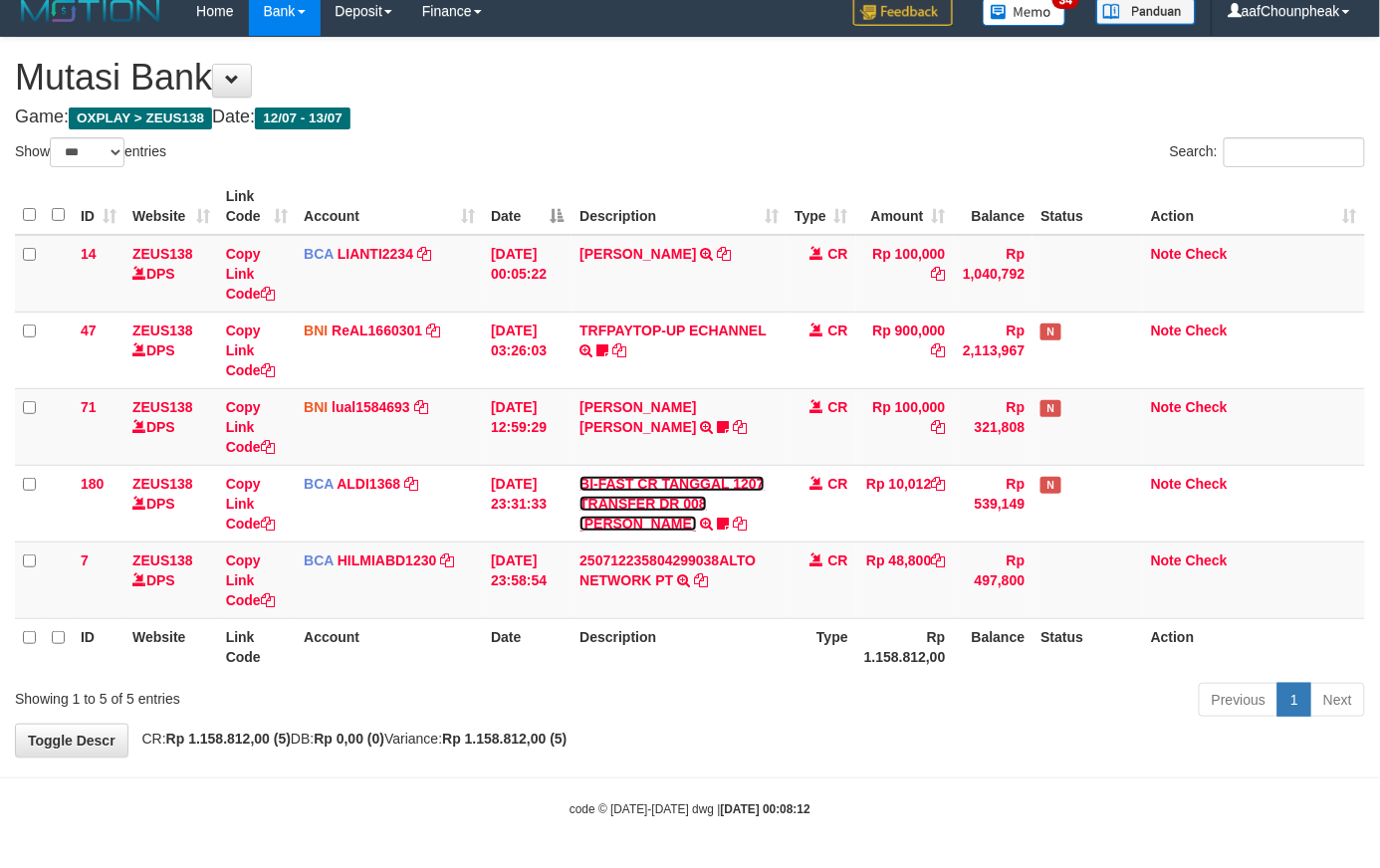 click on "BI-FAST CR TANGGAL 1207 TRANSFER DR 008 [PERSON_NAME]" at bounding box center [671, 504] 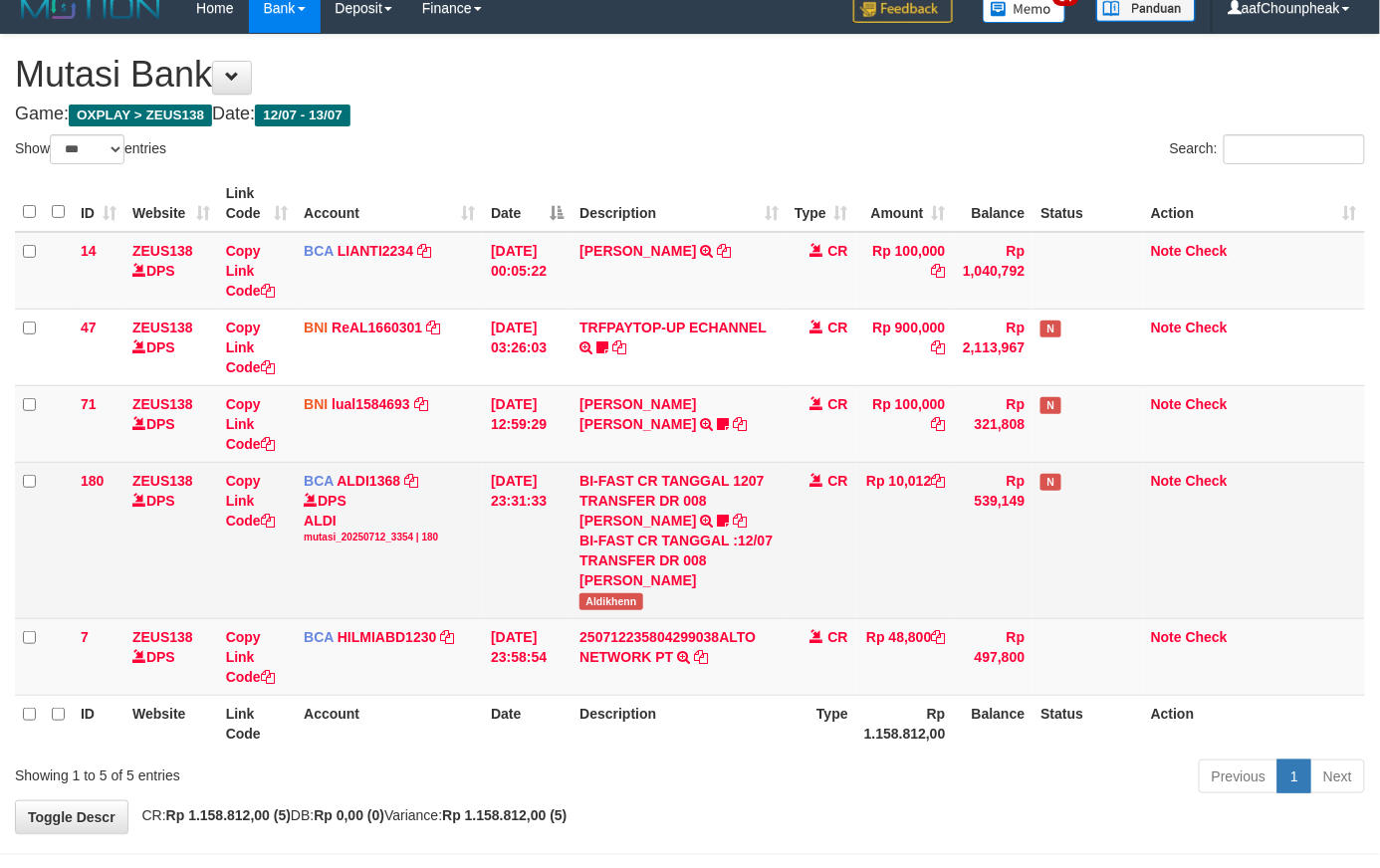click on "Aldikhenn" at bounding box center [610, 601] 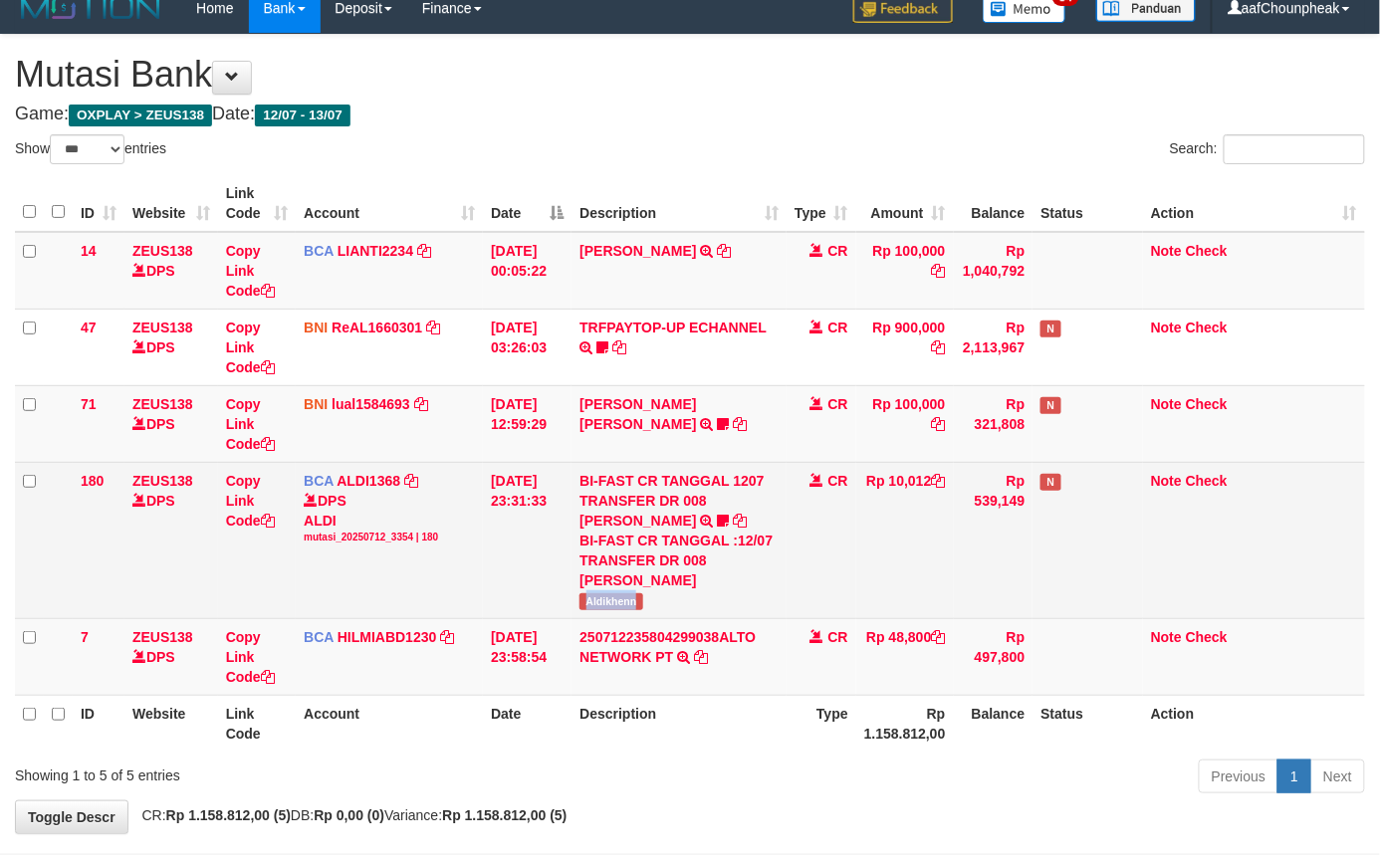 click on "Aldikhenn" at bounding box center [610, 601] 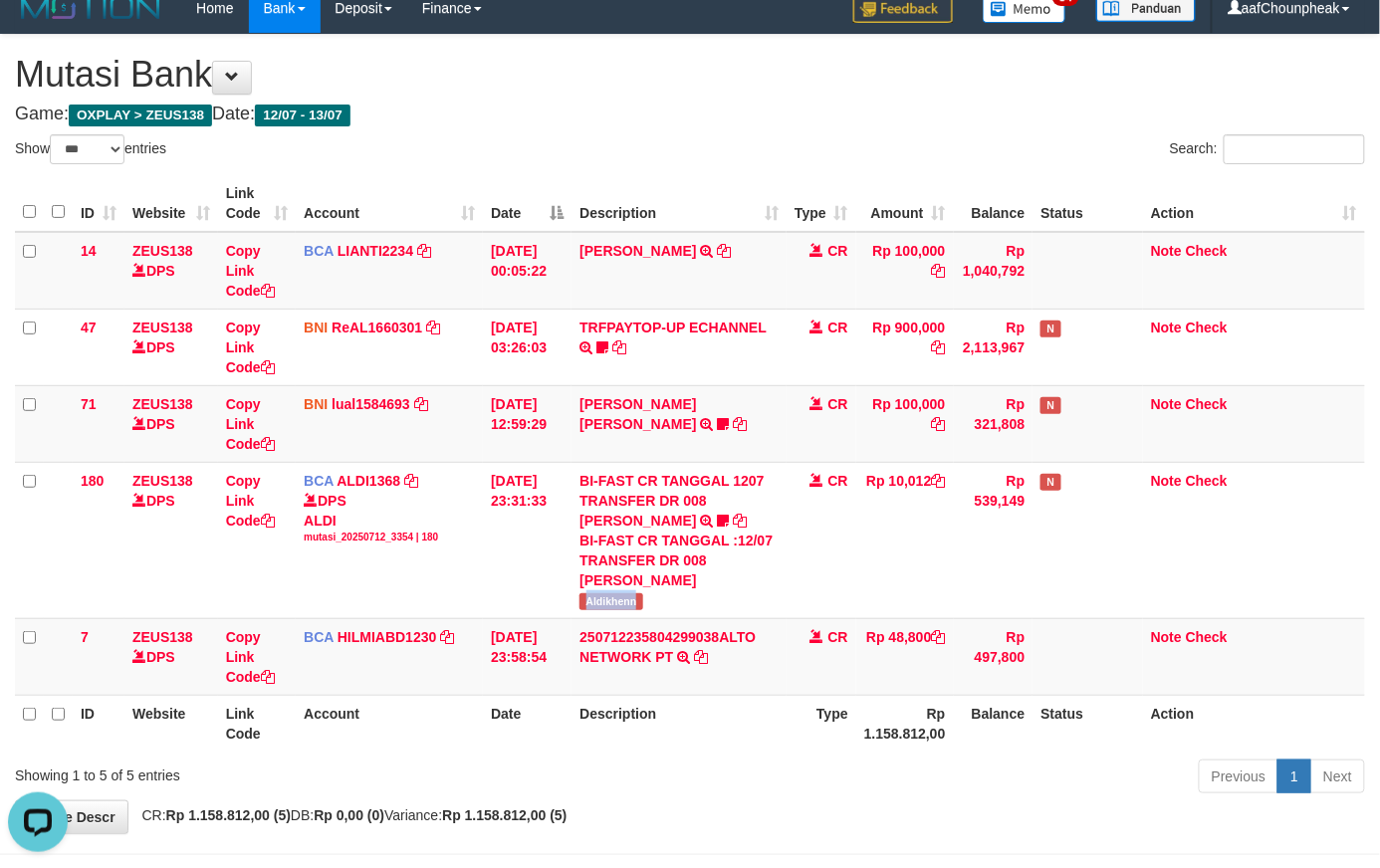 scroll, scrollTop: 0, scrollLeft: 0, axis: both 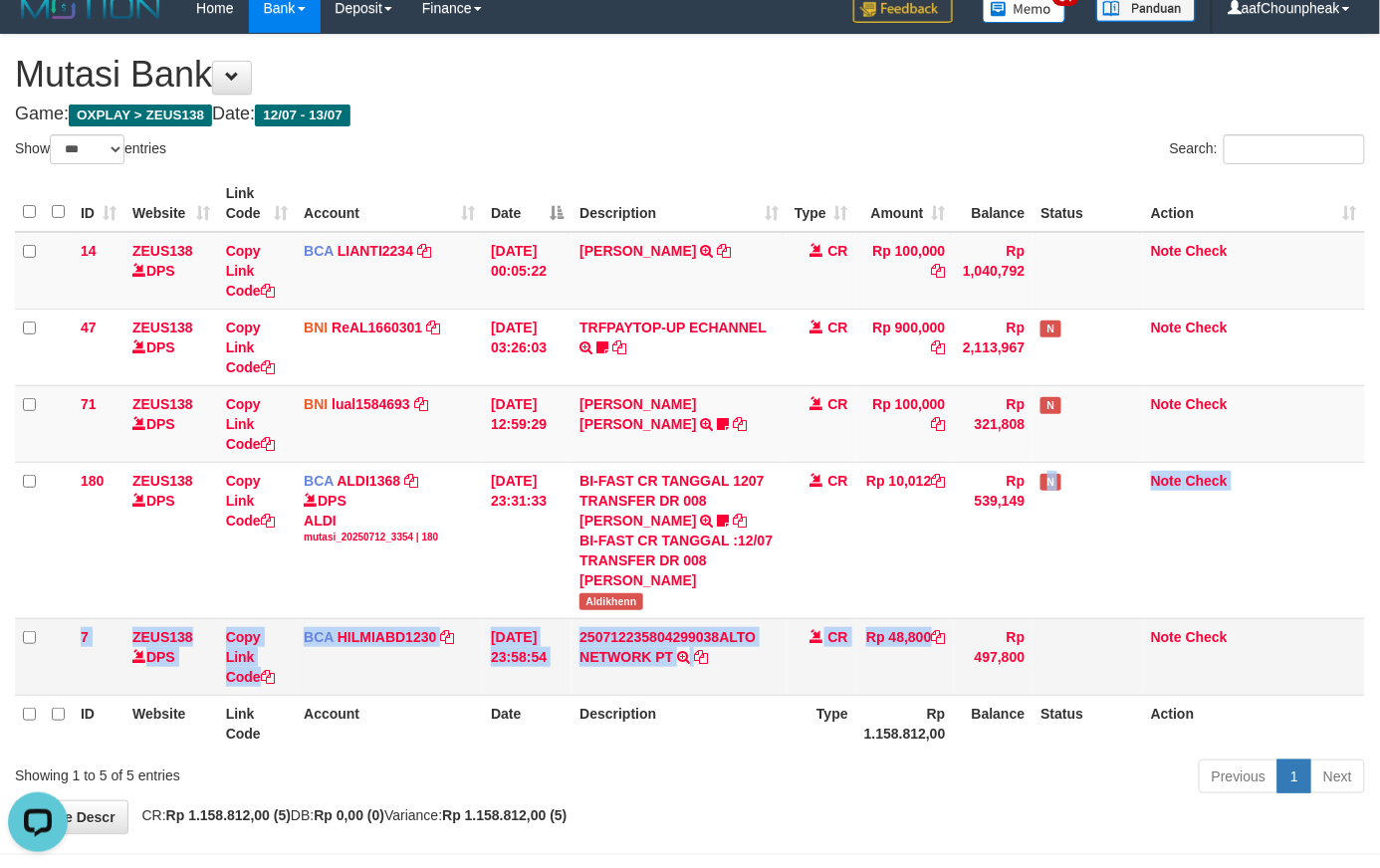 drag, startPoint x: 984, startPoint y: 585, endPoint x: 984, endPoint y: 619, distance: 34 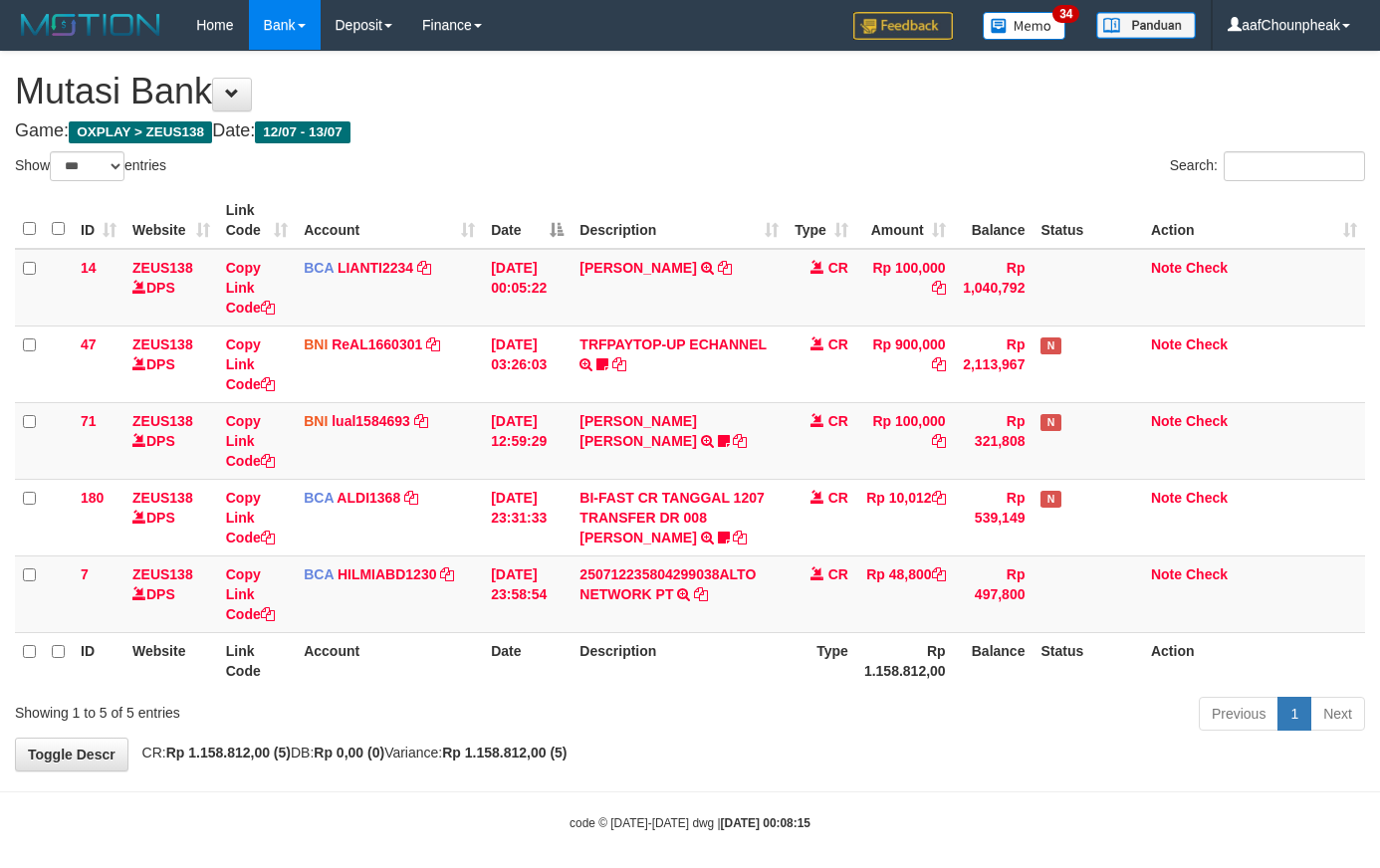 select on "***" 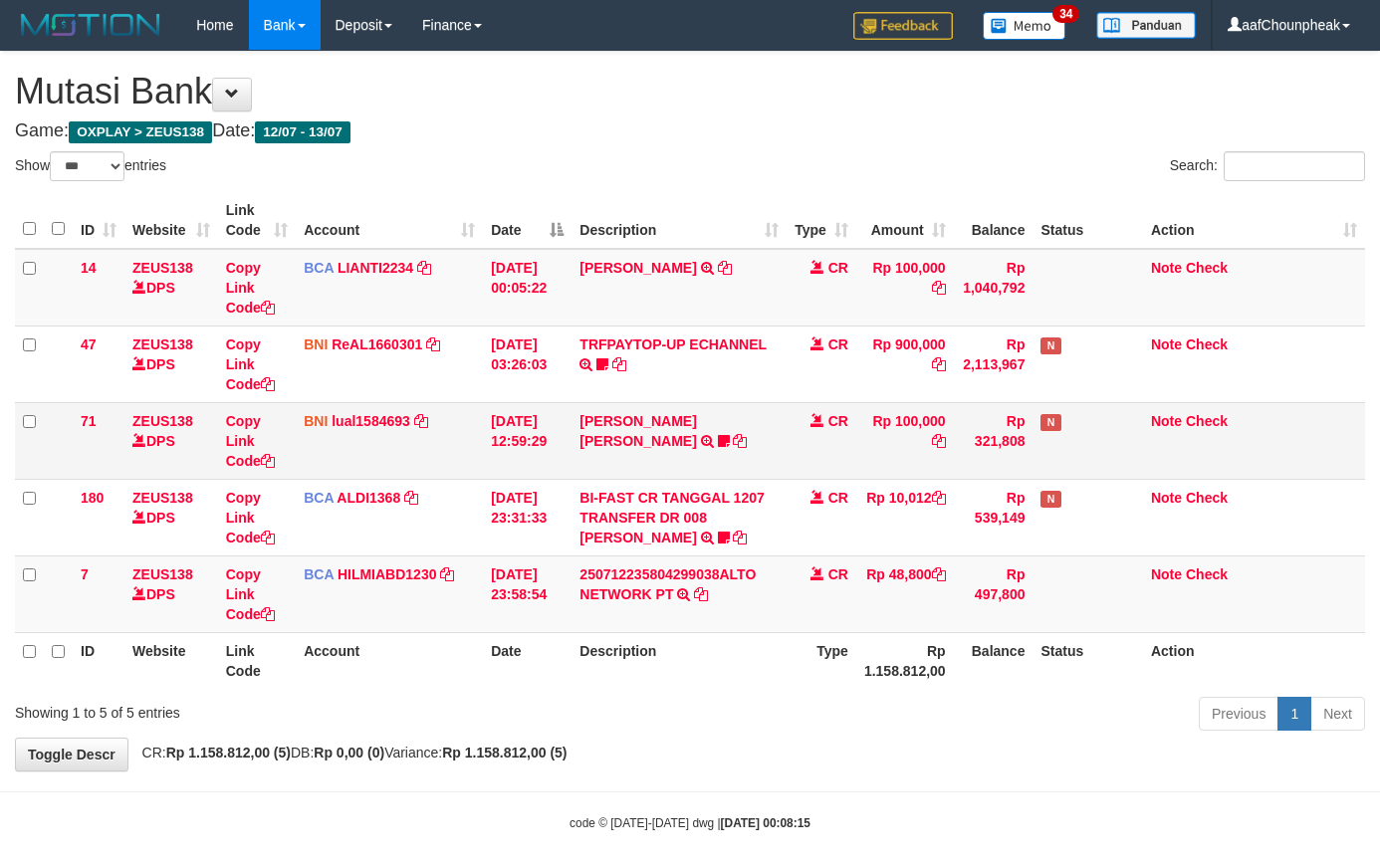scroll, scrollTop: 17, scrollLeft: 0, axis: vertical 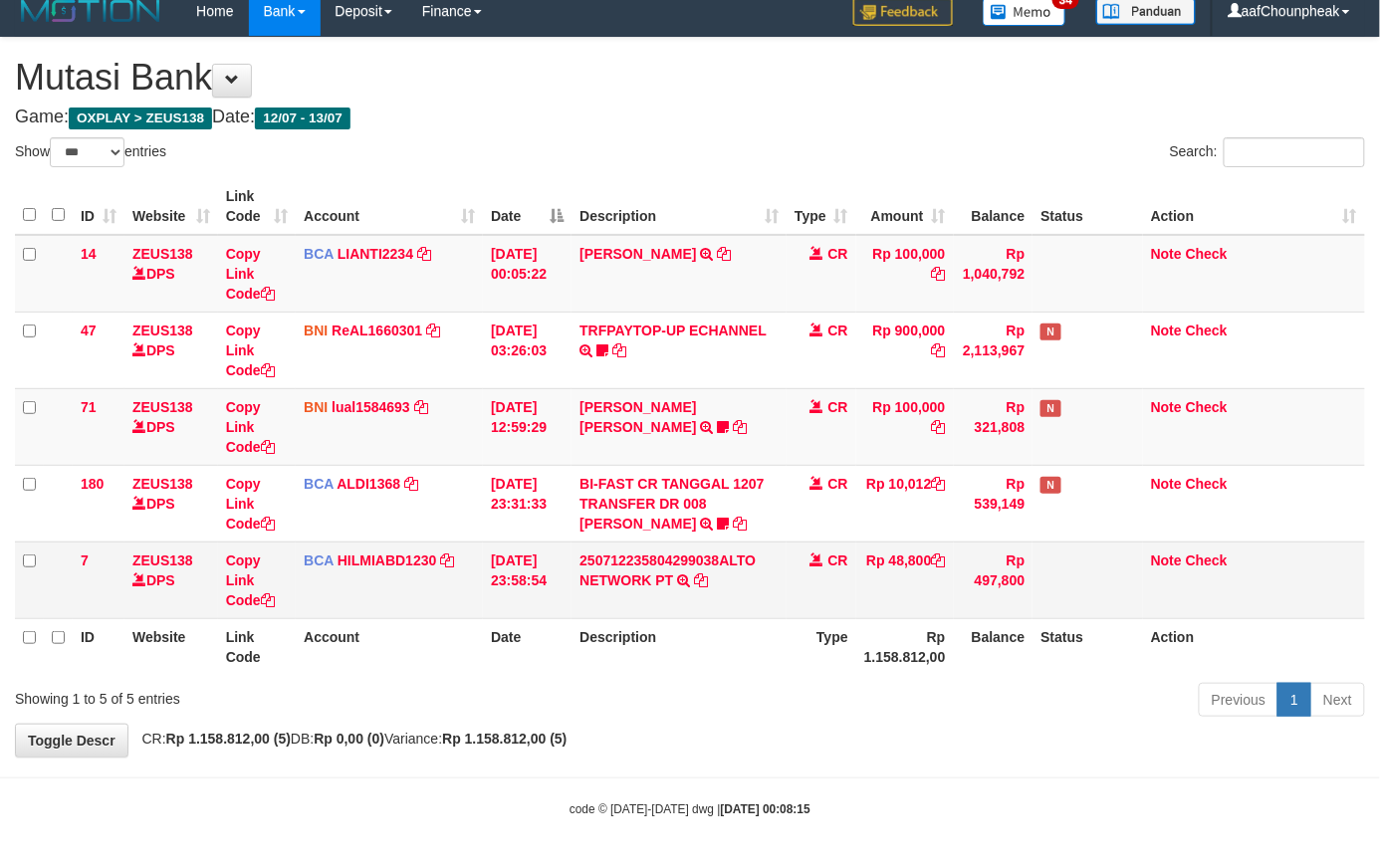 drag, startPoint x: 861, startPoint y: 583, endPoint x: 876, endPoint y: 597, distance: 20.518285 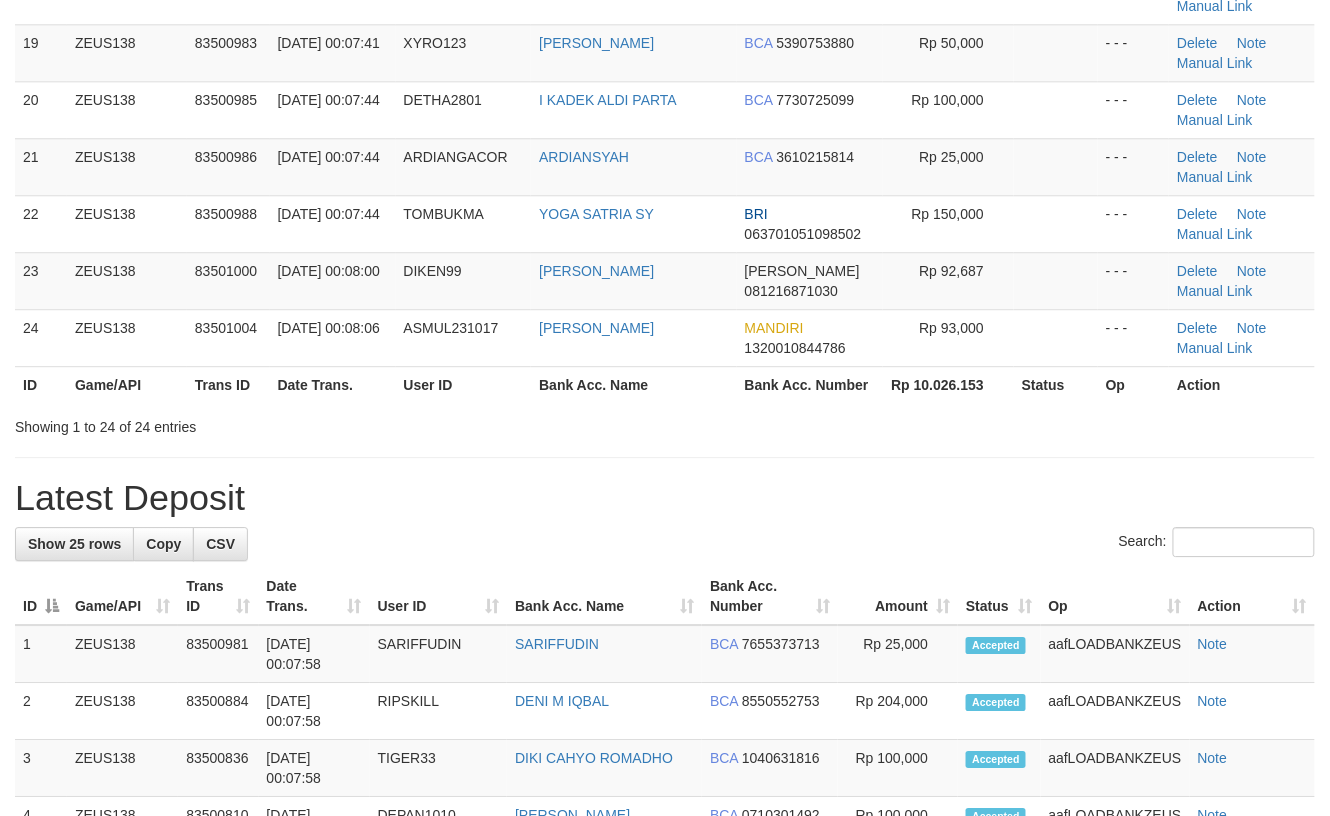scroll, scrollTop: 1176, scrollLeft: 0, axis: vertical 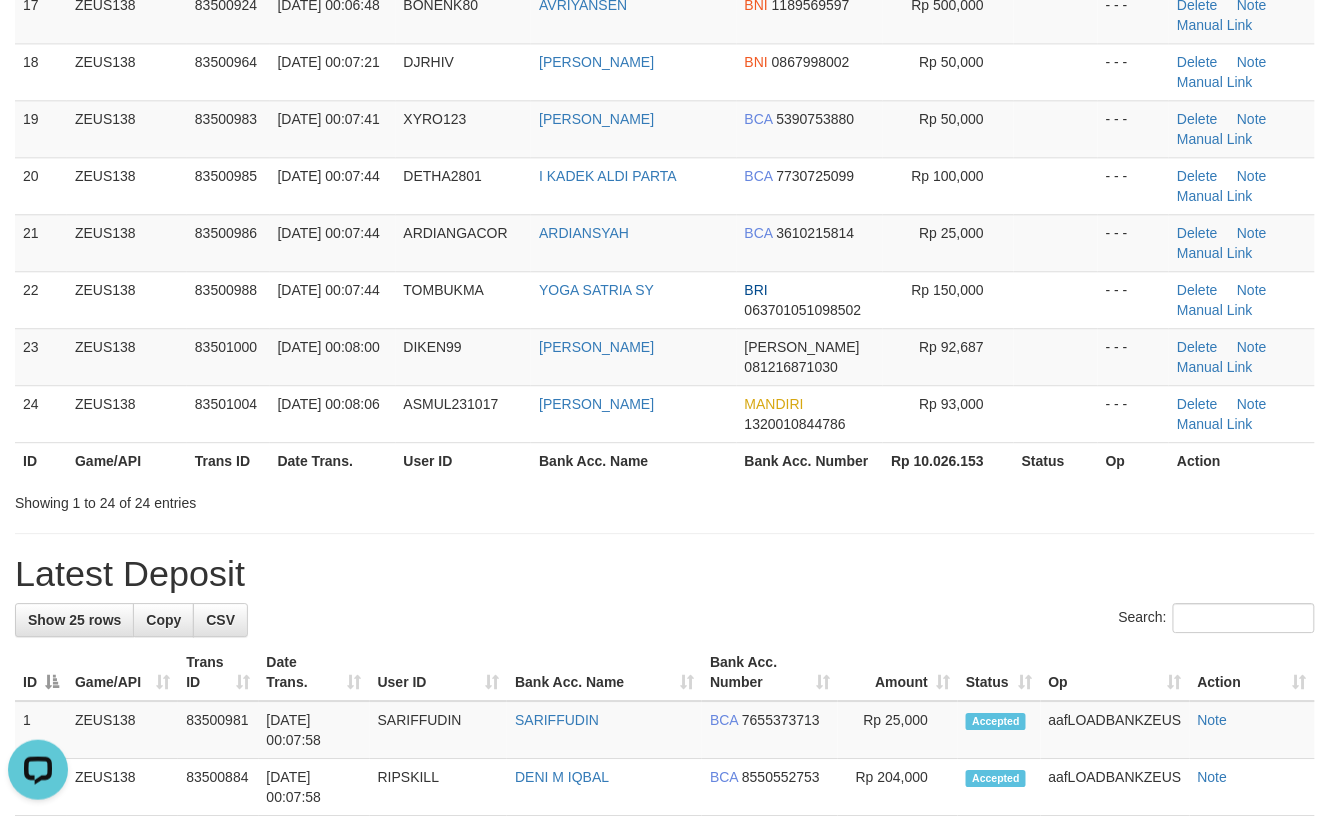 click on "**********" at bounding box center (665, 568) 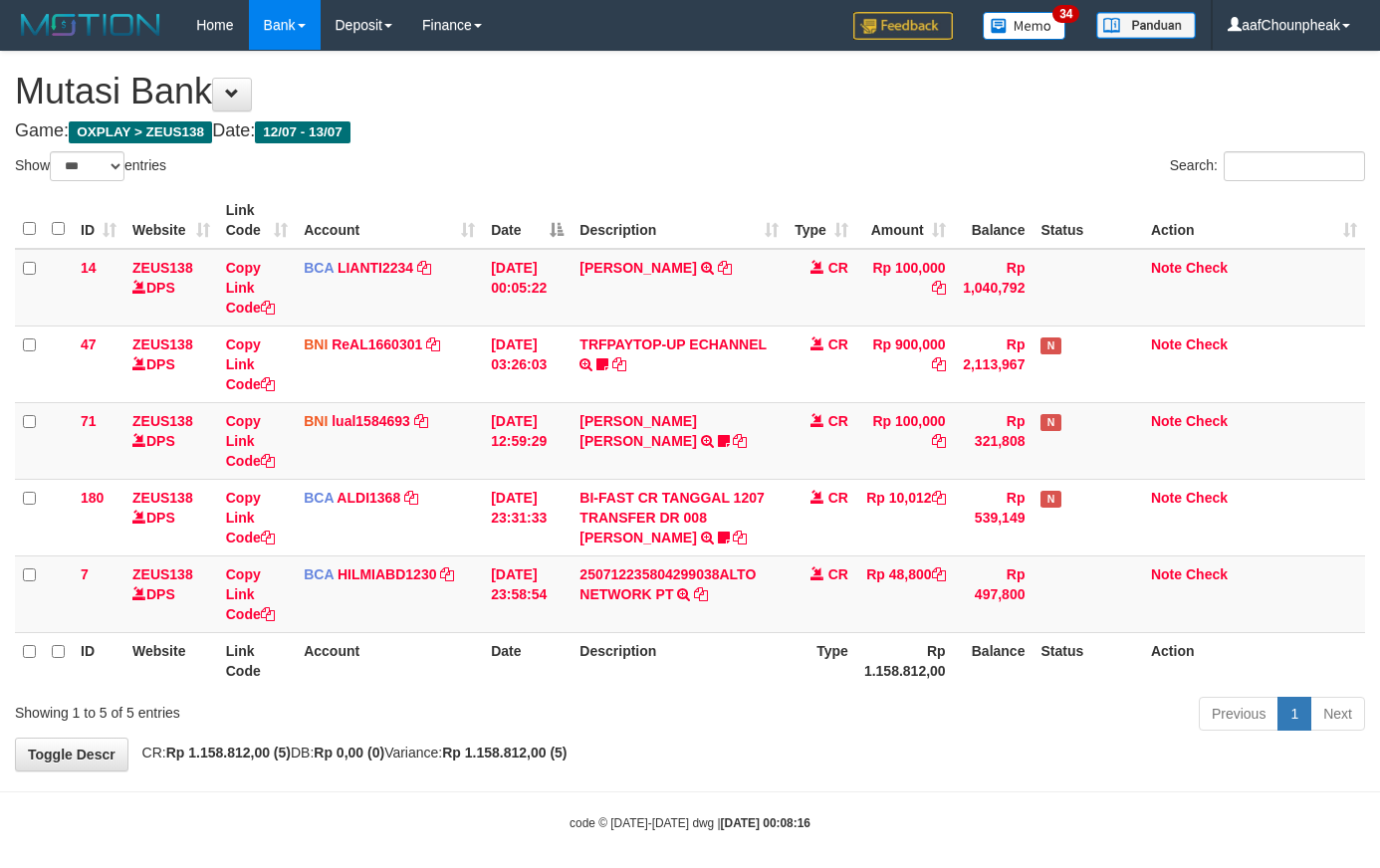 select on "***" 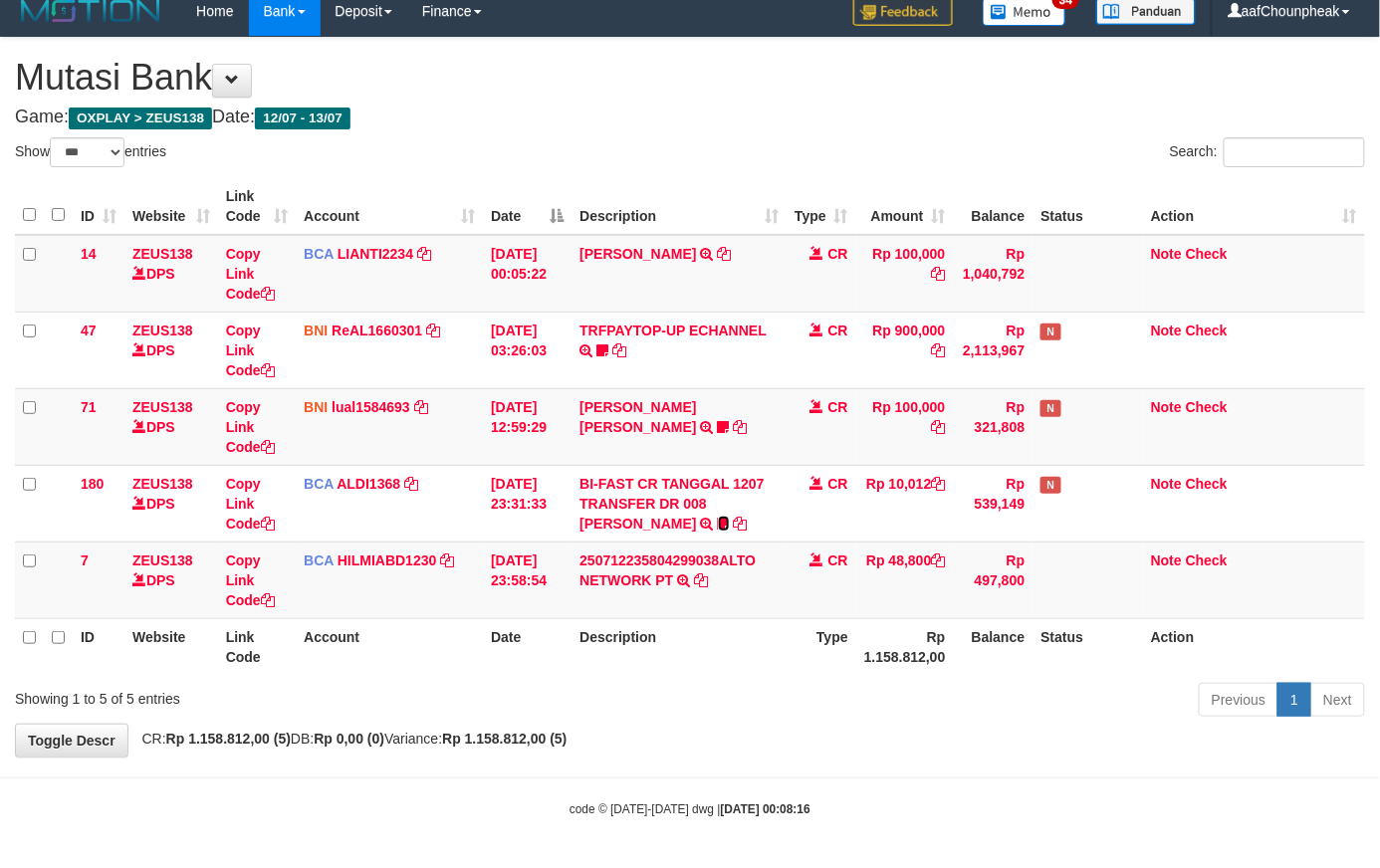 click at bounding box center (724, 524) 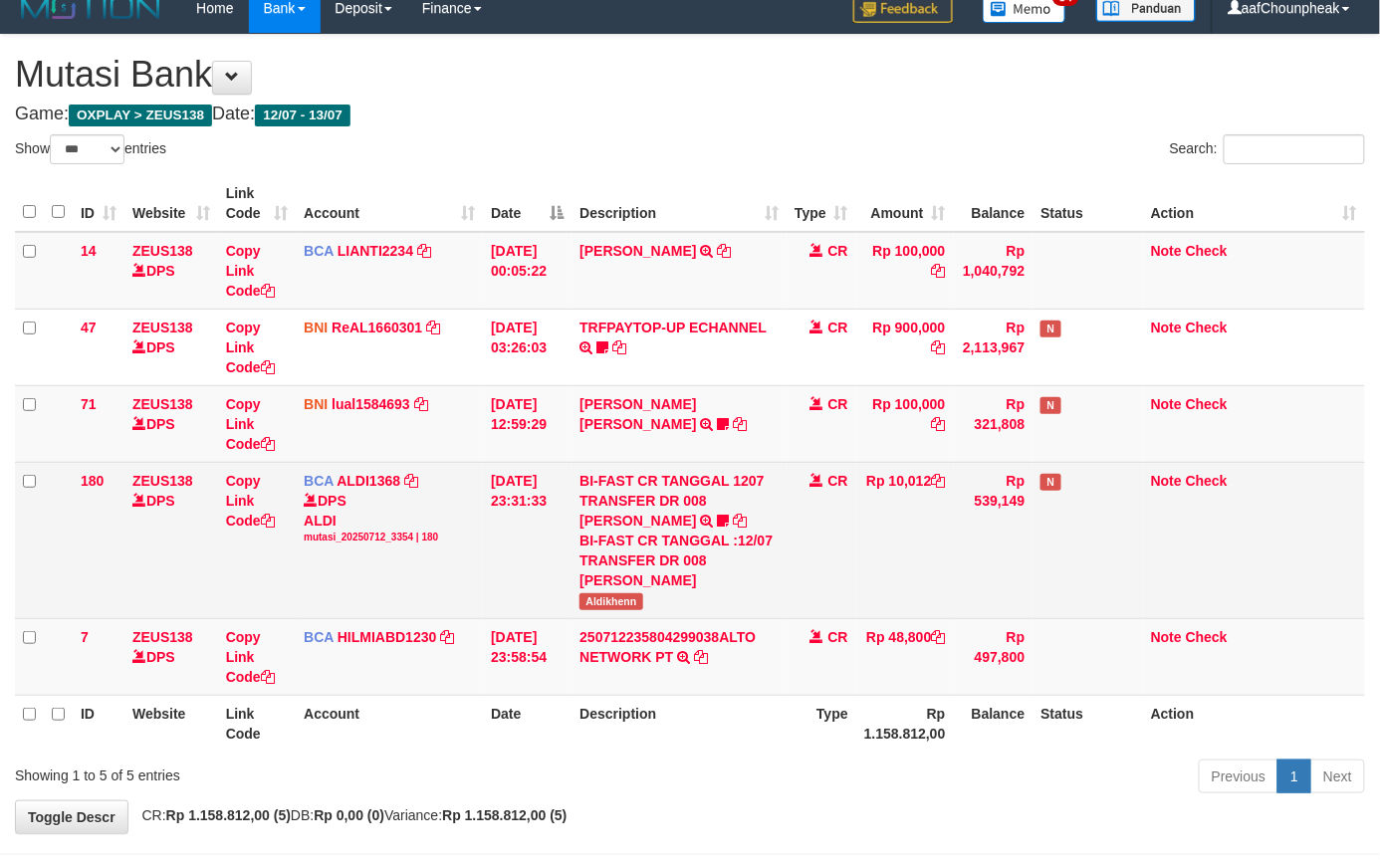 click on "Aldikhenn" at bounding box center [610, 601] 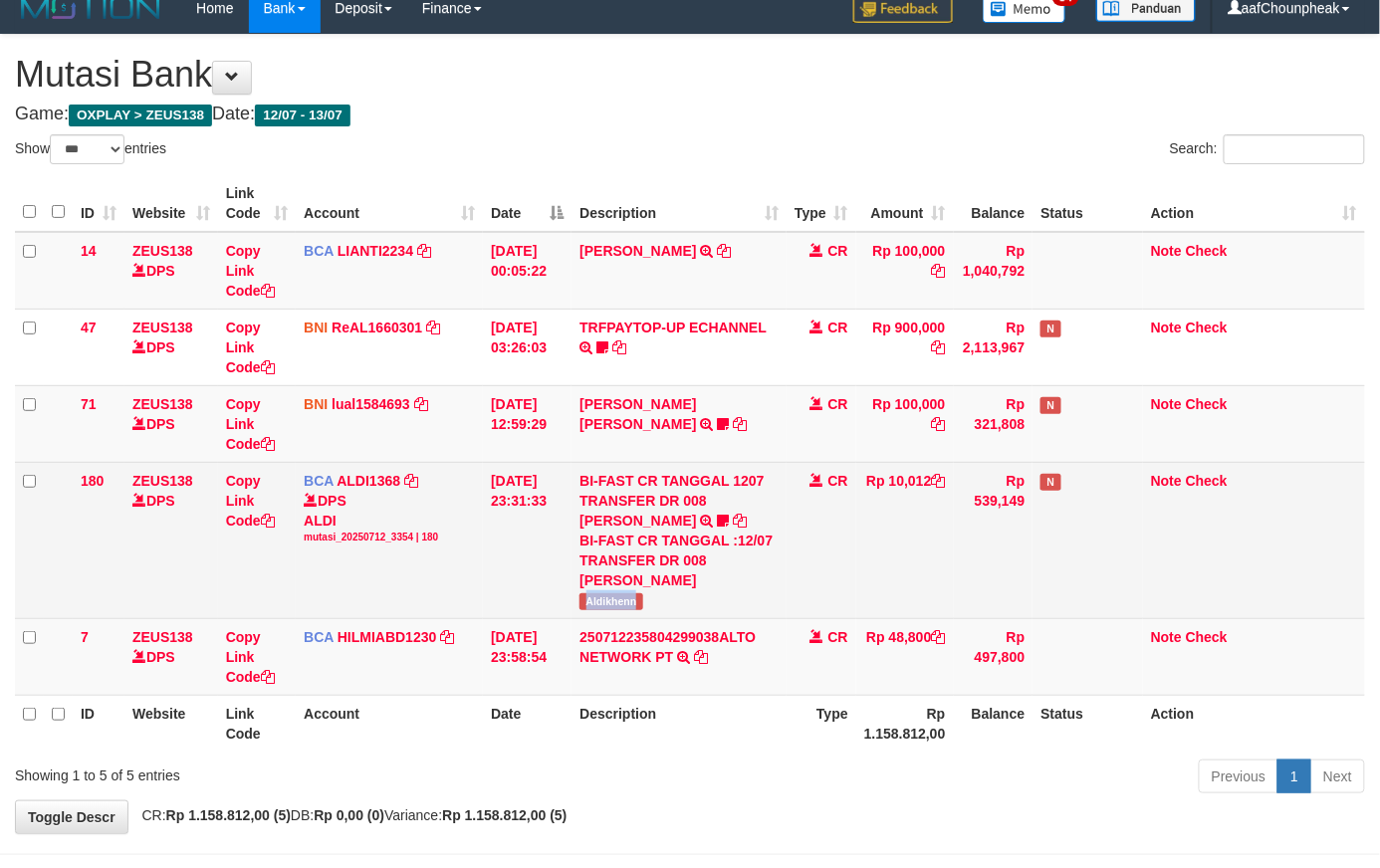 click on "Aldikhenn" at bounding box center [610, 601] 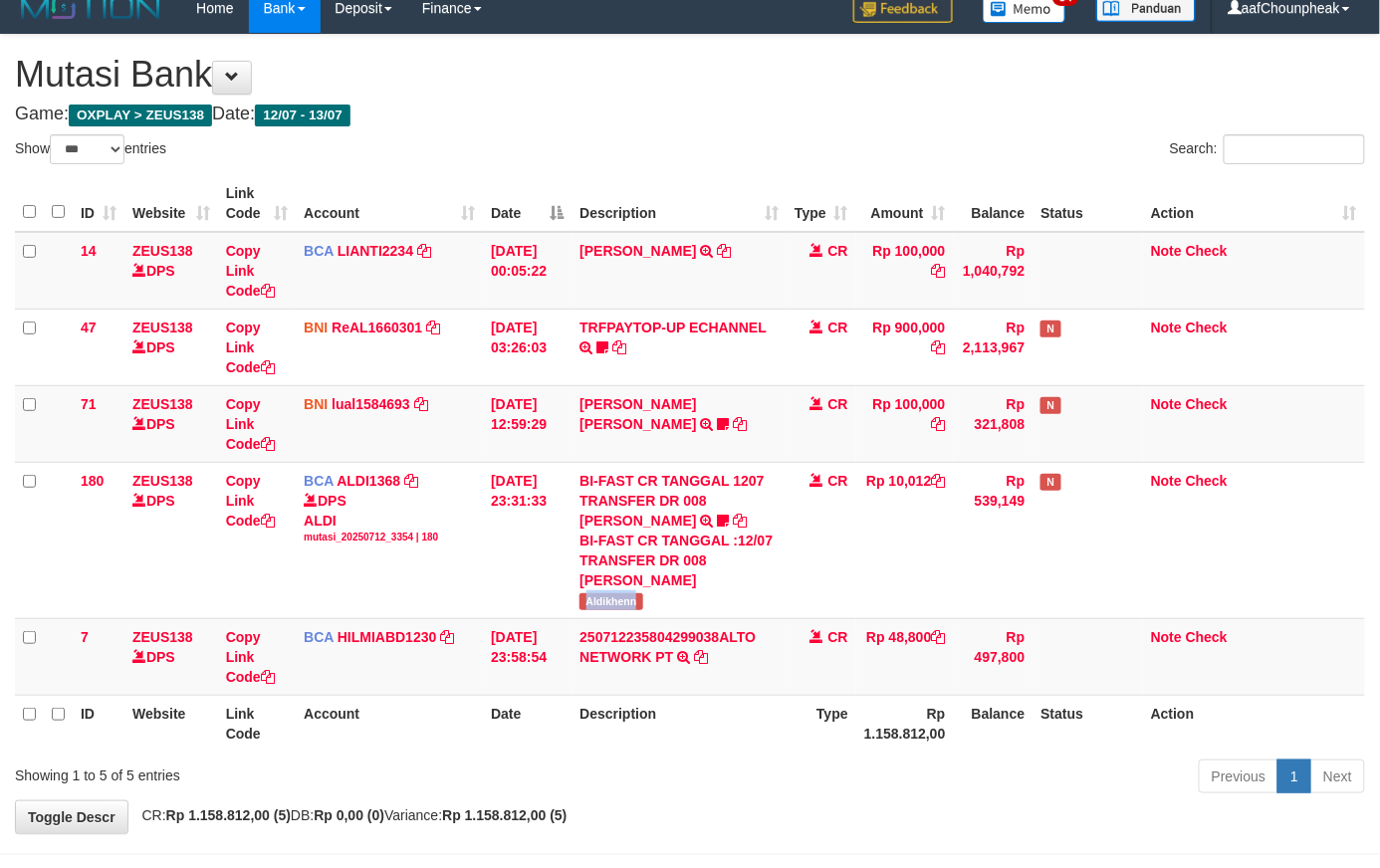 copy on "Aldikhenn" 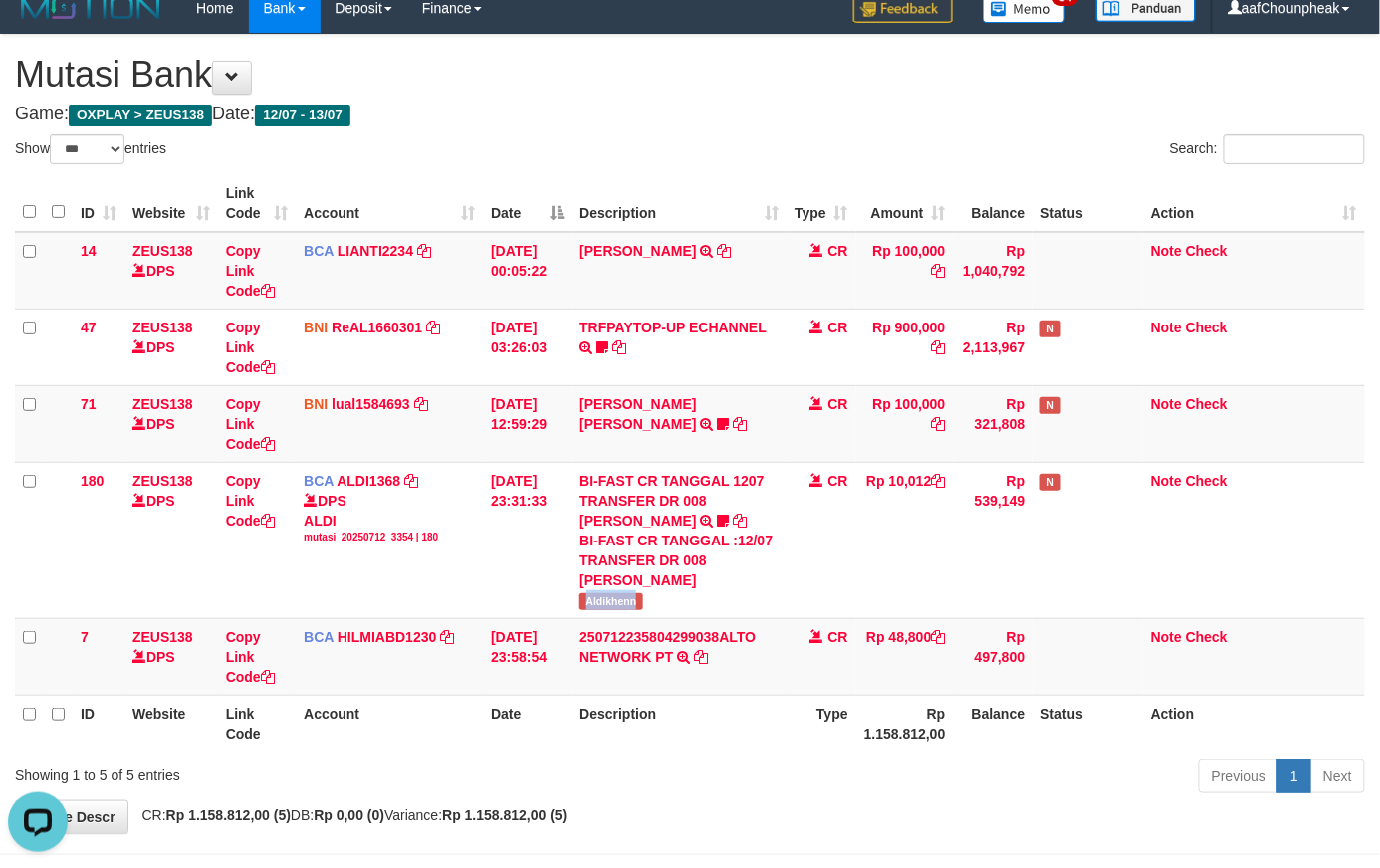 scroll, scrollTop: 0, scrollLeft: 0, axis: both 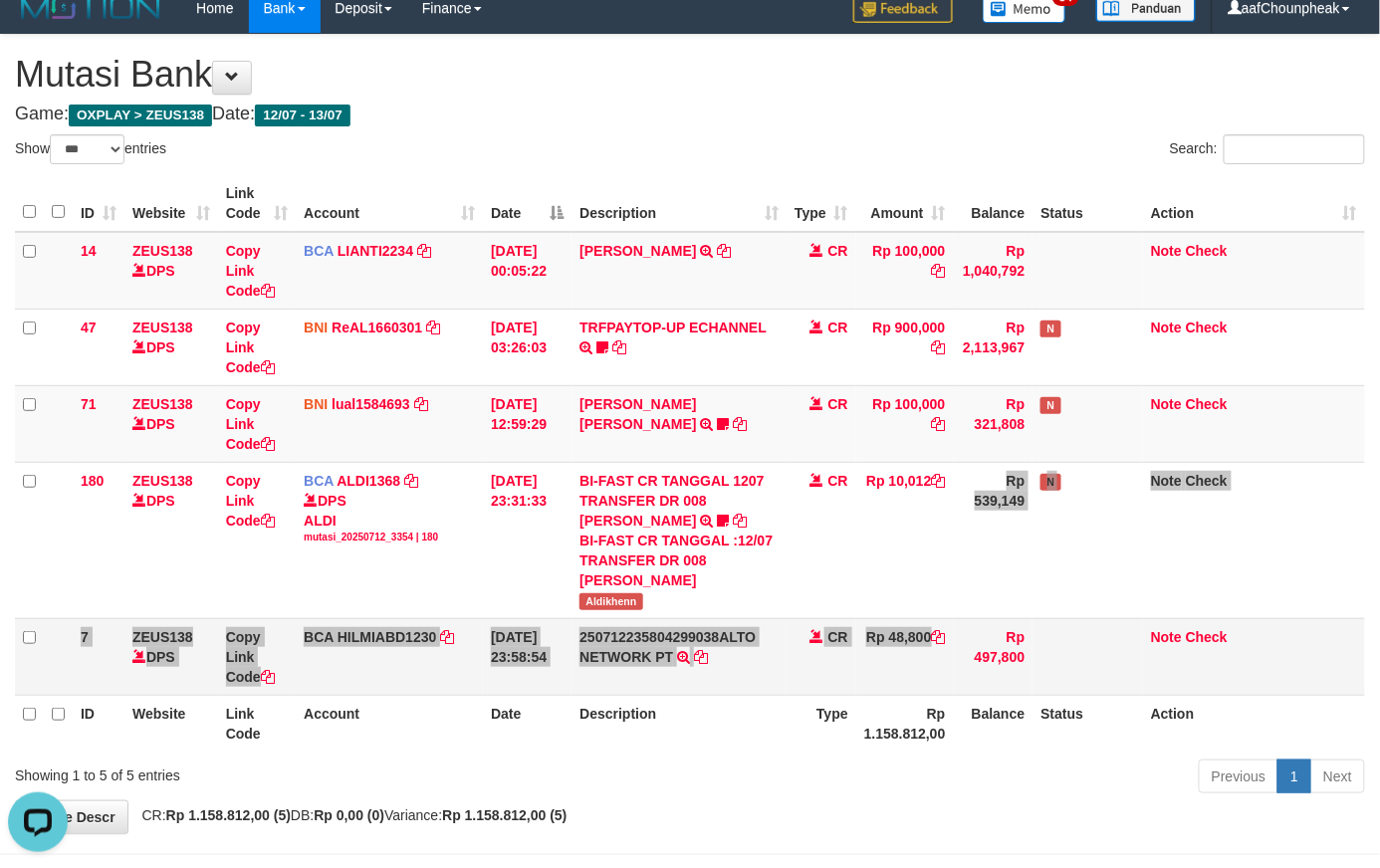 drag, startPoint x: 937, startPoint y: 605, endPoint x: 961, endPoint y: 642, distance: 44.102154 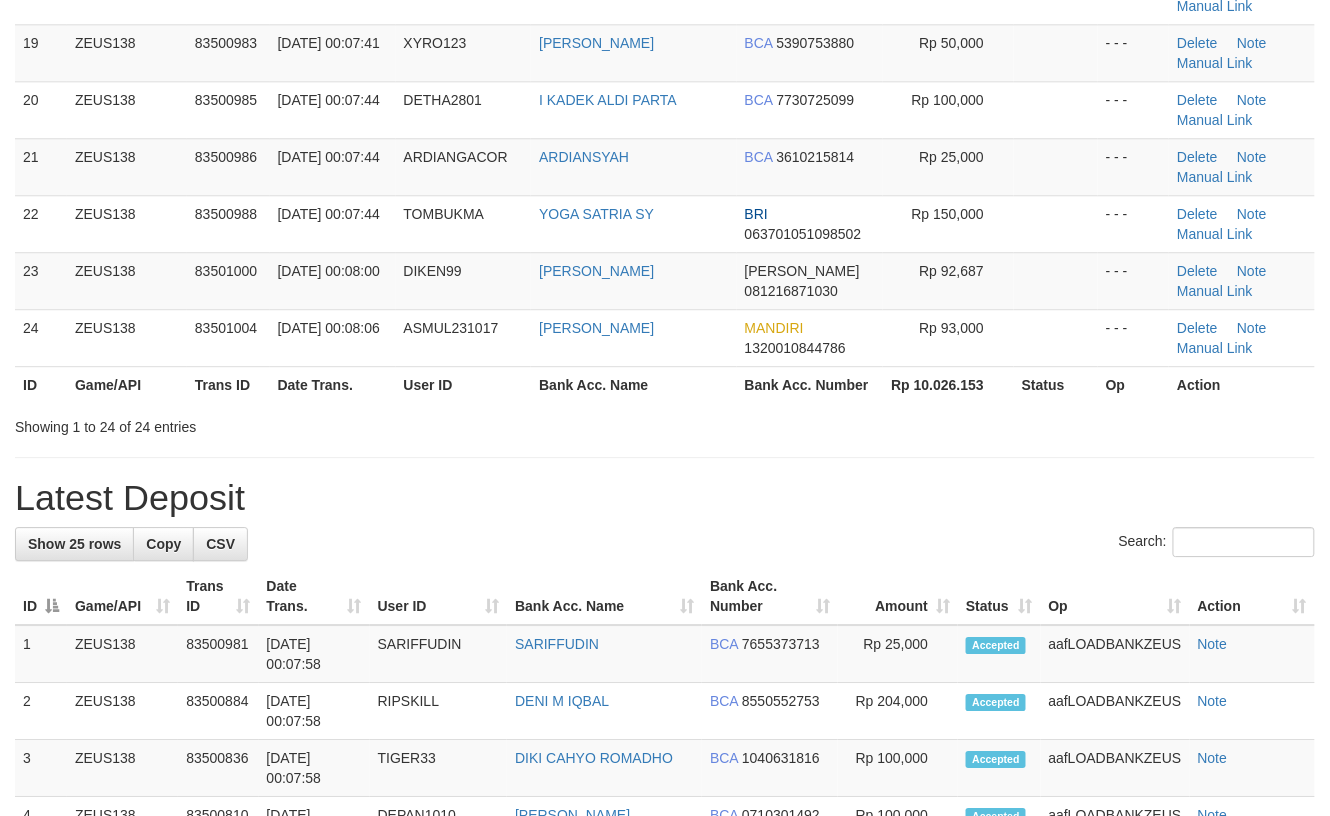 scroll, scrollTop: 1176, scrollLeft: 0, axis: vertical 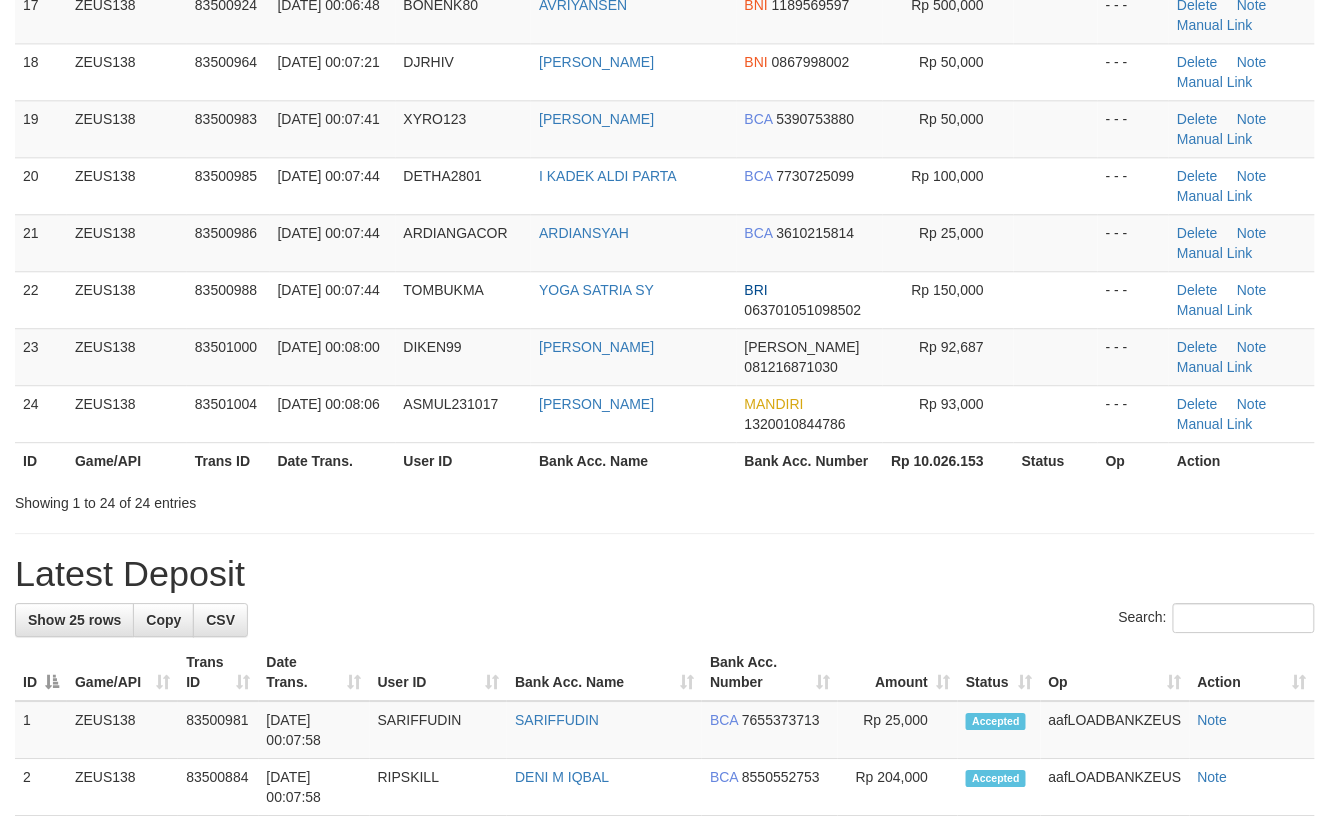 drag, startPoint x: 824, startPoint y: 536, endPoint x: 848, endPoint y: 569, distance: 40.804413 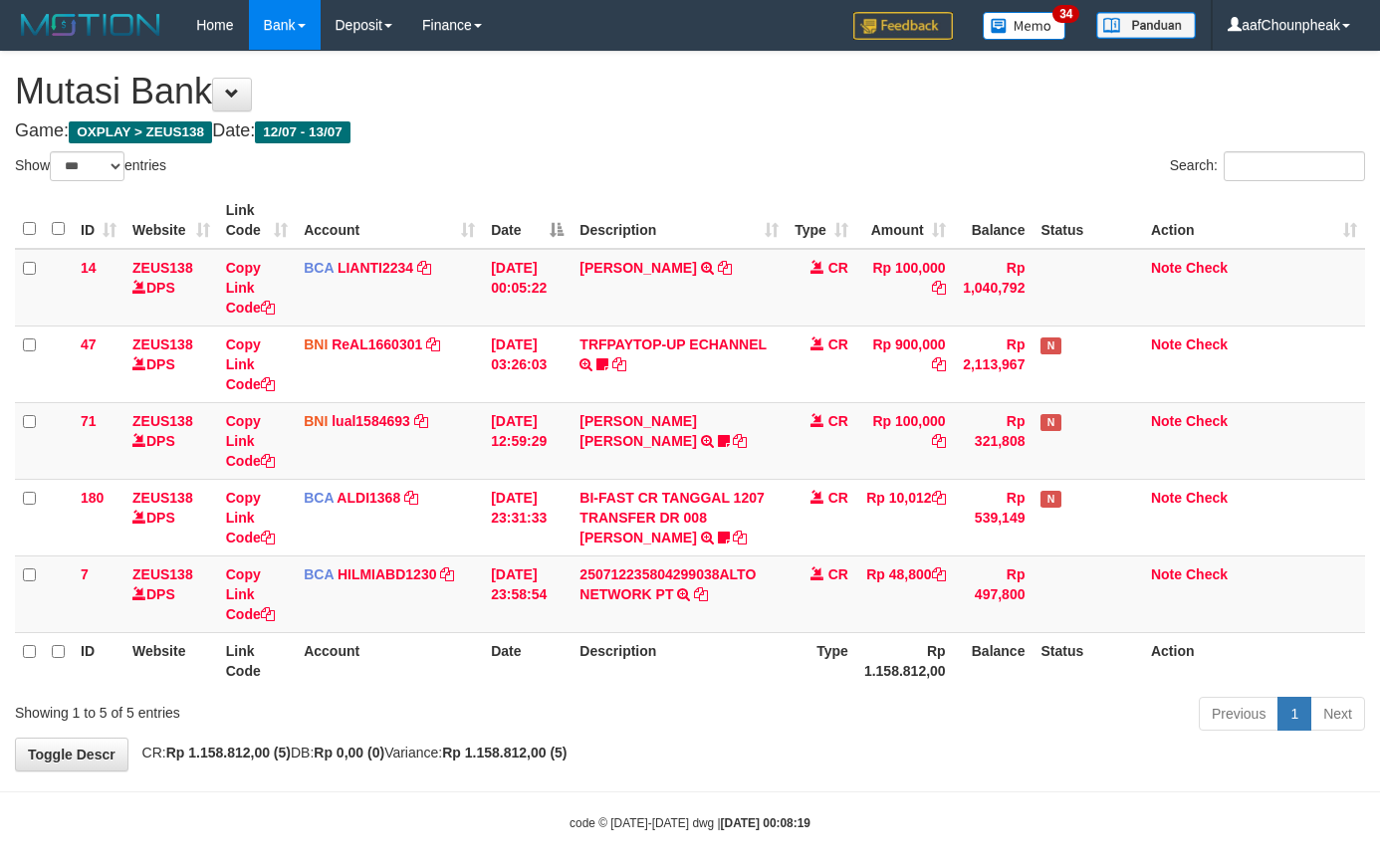 select on "***" 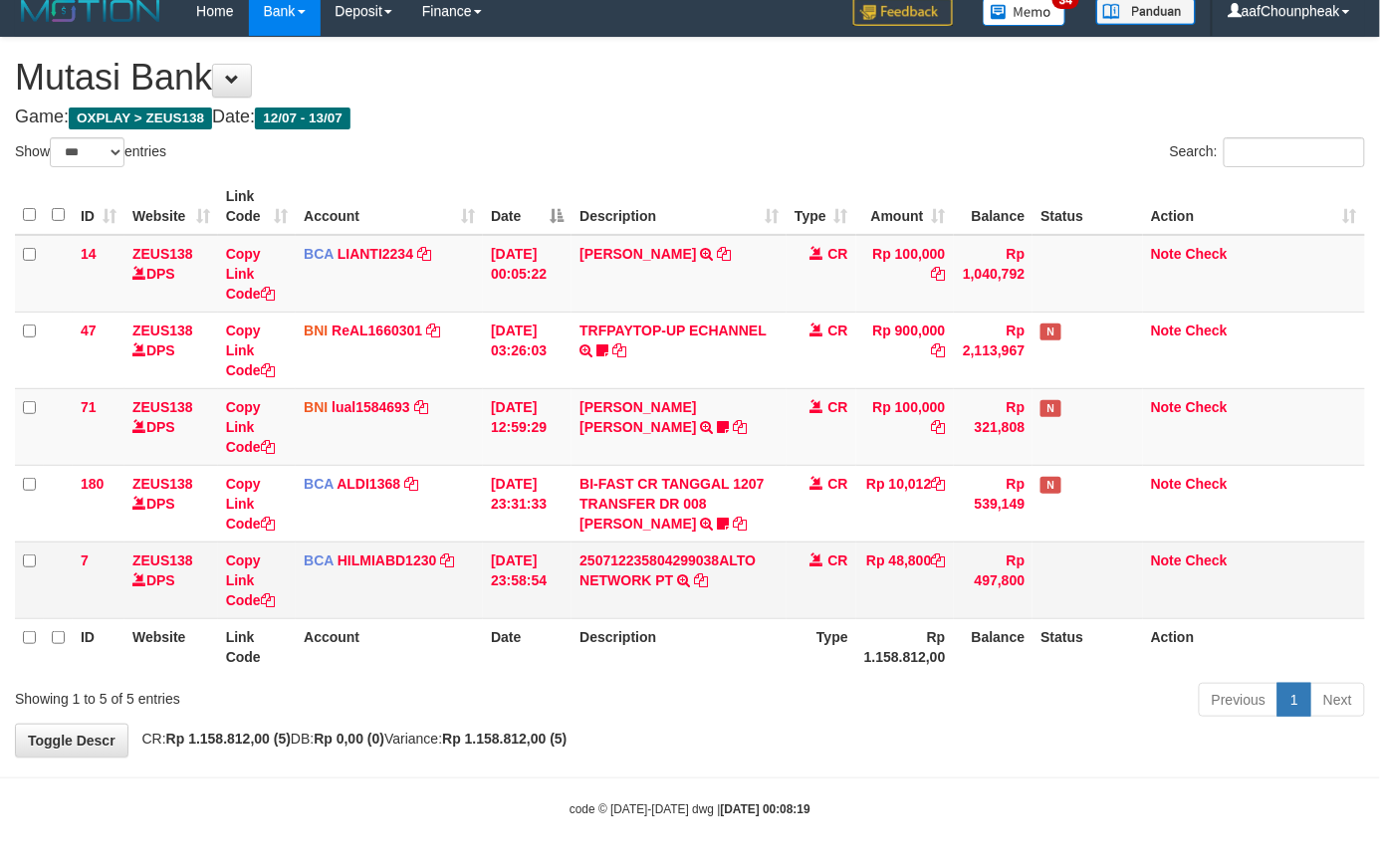 drag, startPoint x: 0, startPoint y: 0, endPoint x: 26, endPoint y: 583, distance: 583.57947 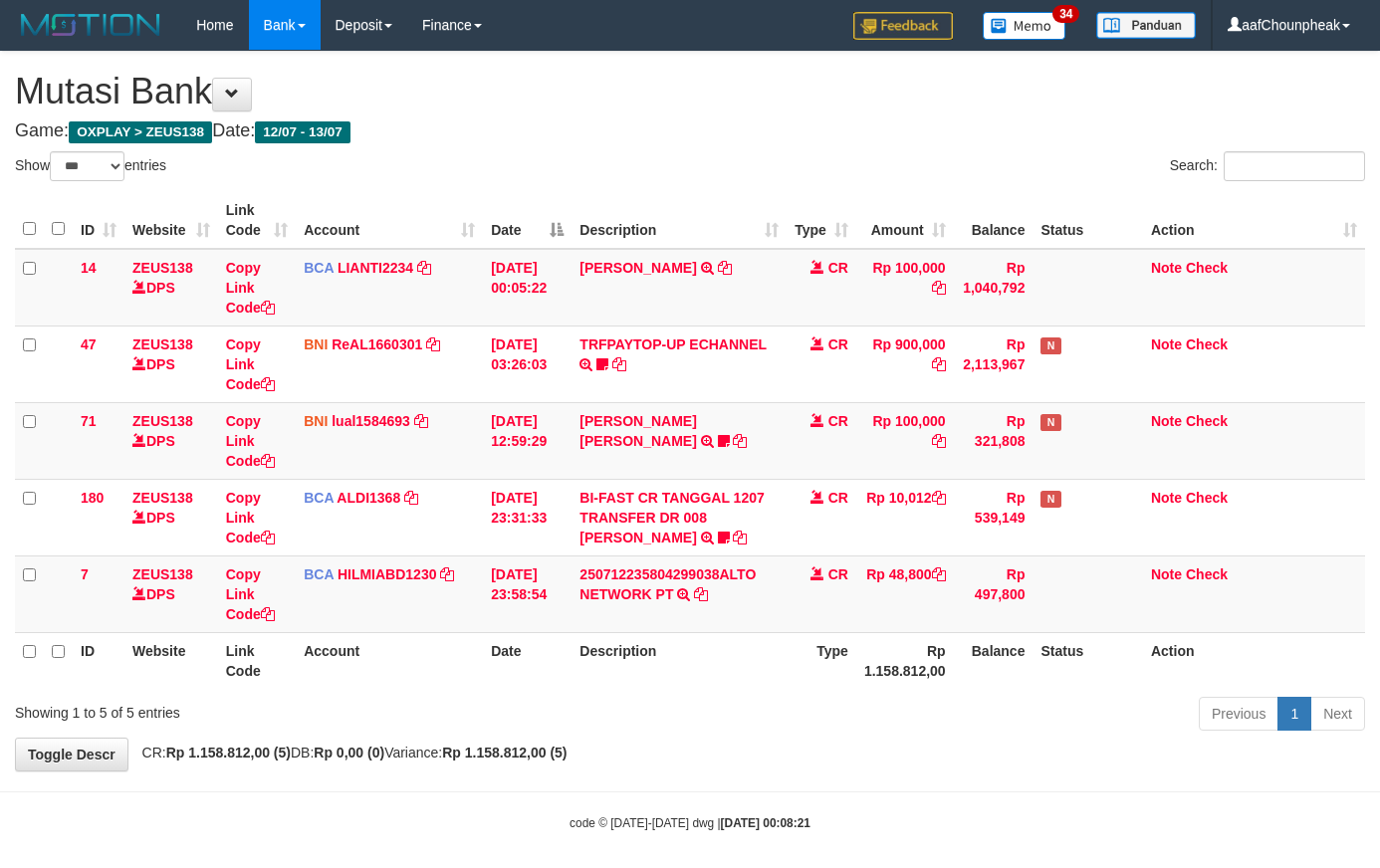 select on "***" 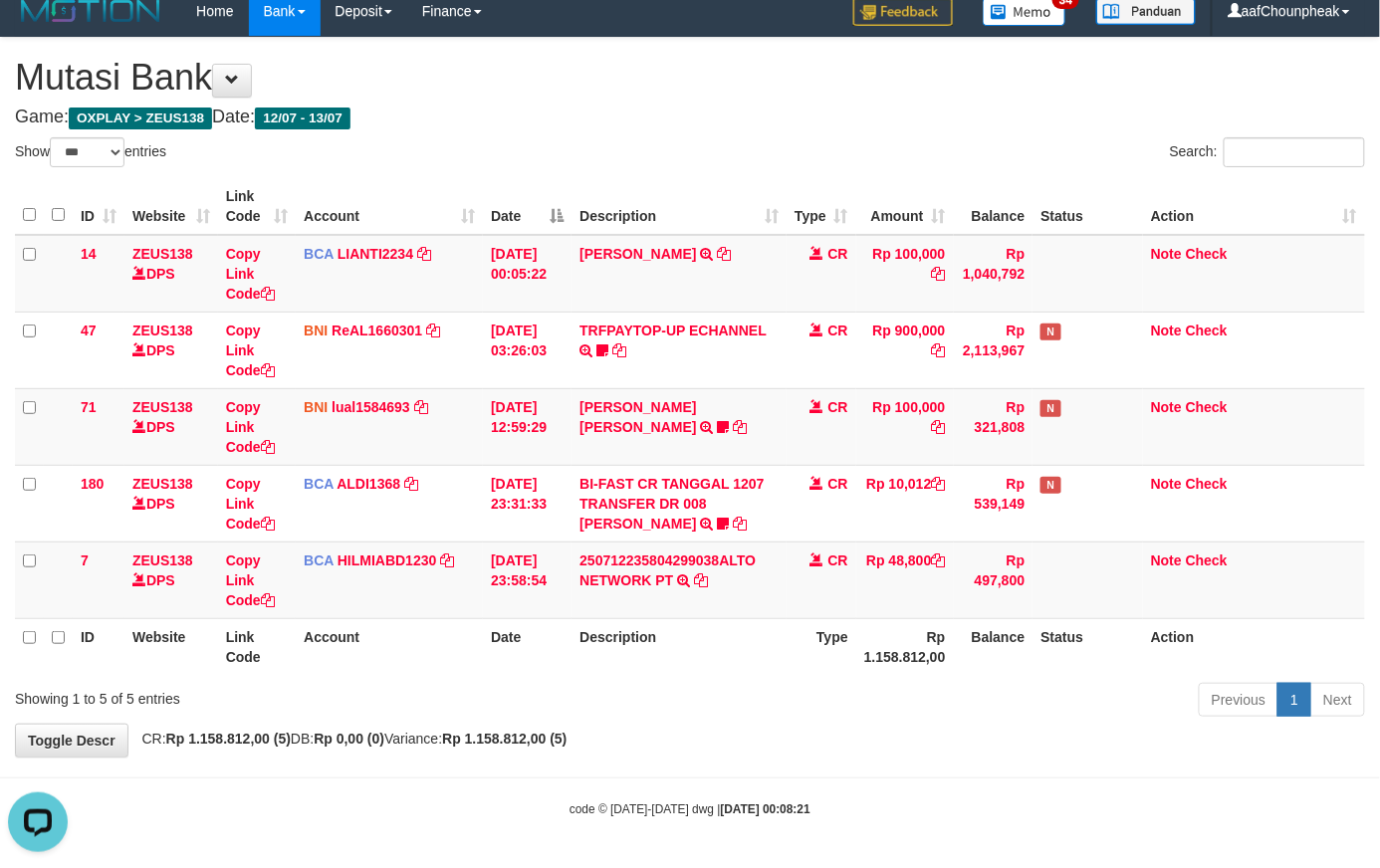 scroll, scrollTop: 0, scrollLeft: 0, axis: both 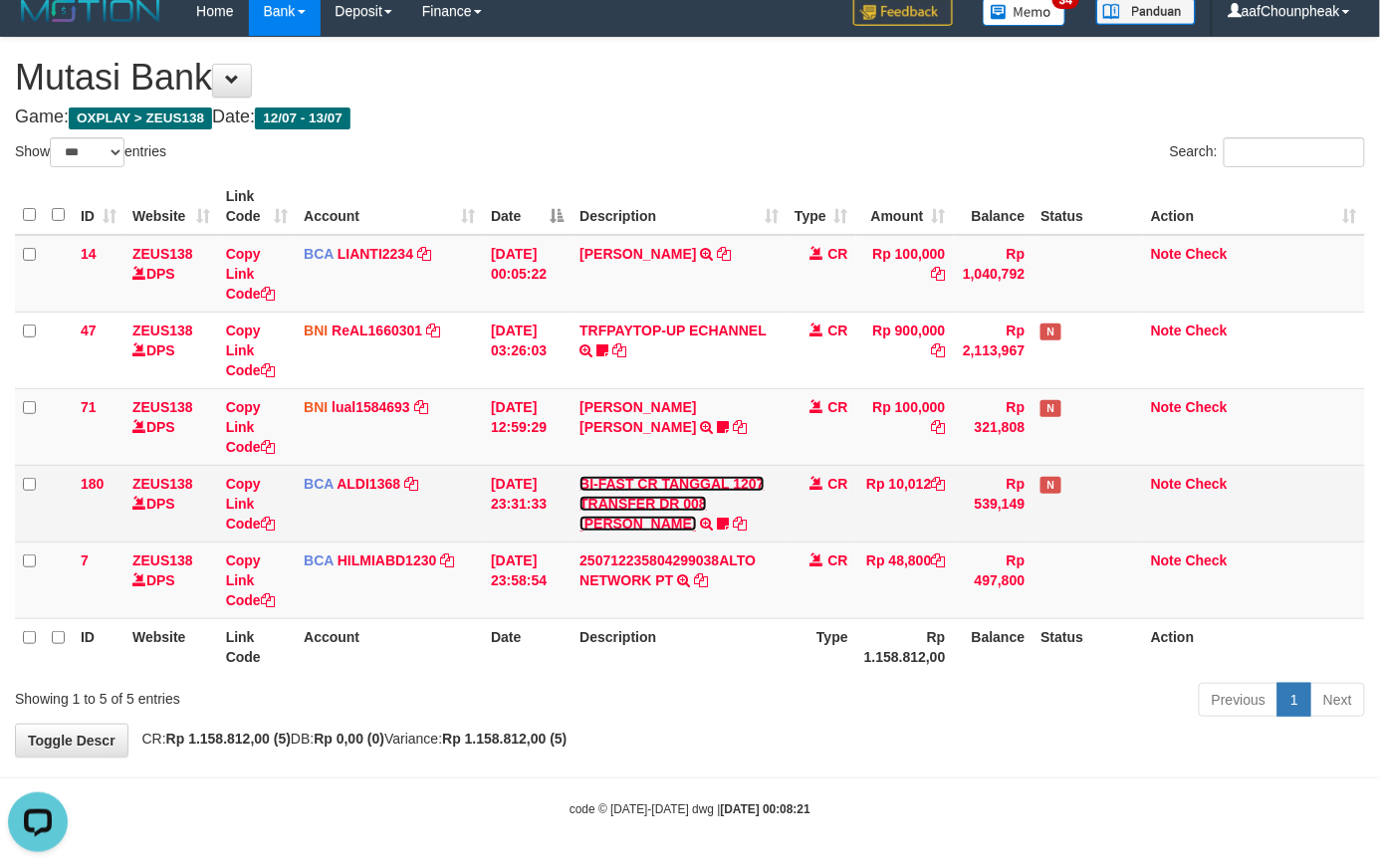 click on "BI-FAST CR TANGGAL 1207 TRANSFER DR 008 MOHAMAD ALDI" at bounding box center (671, 504) 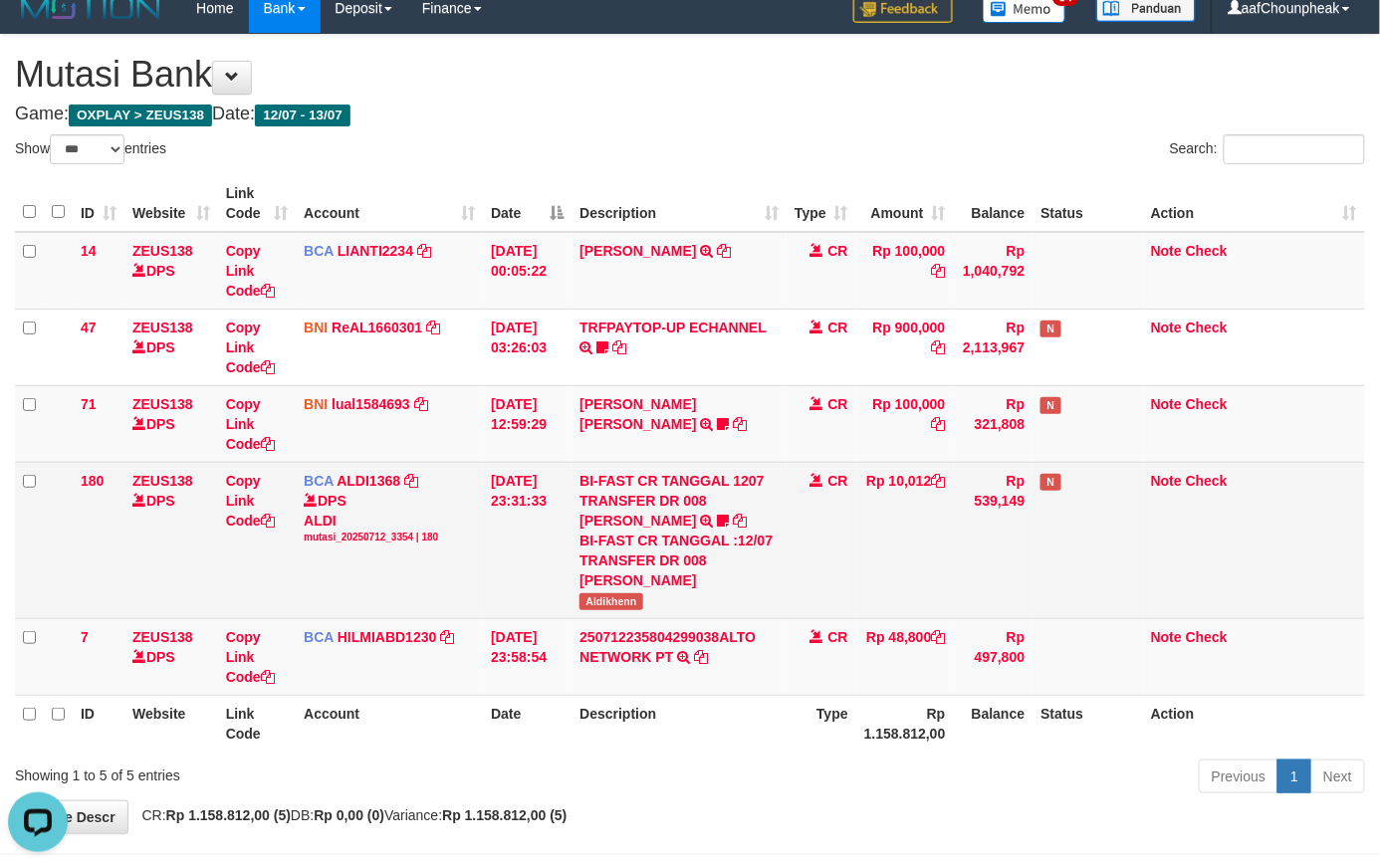 click on "Aldikhenn" at bounding box center [610, 601] 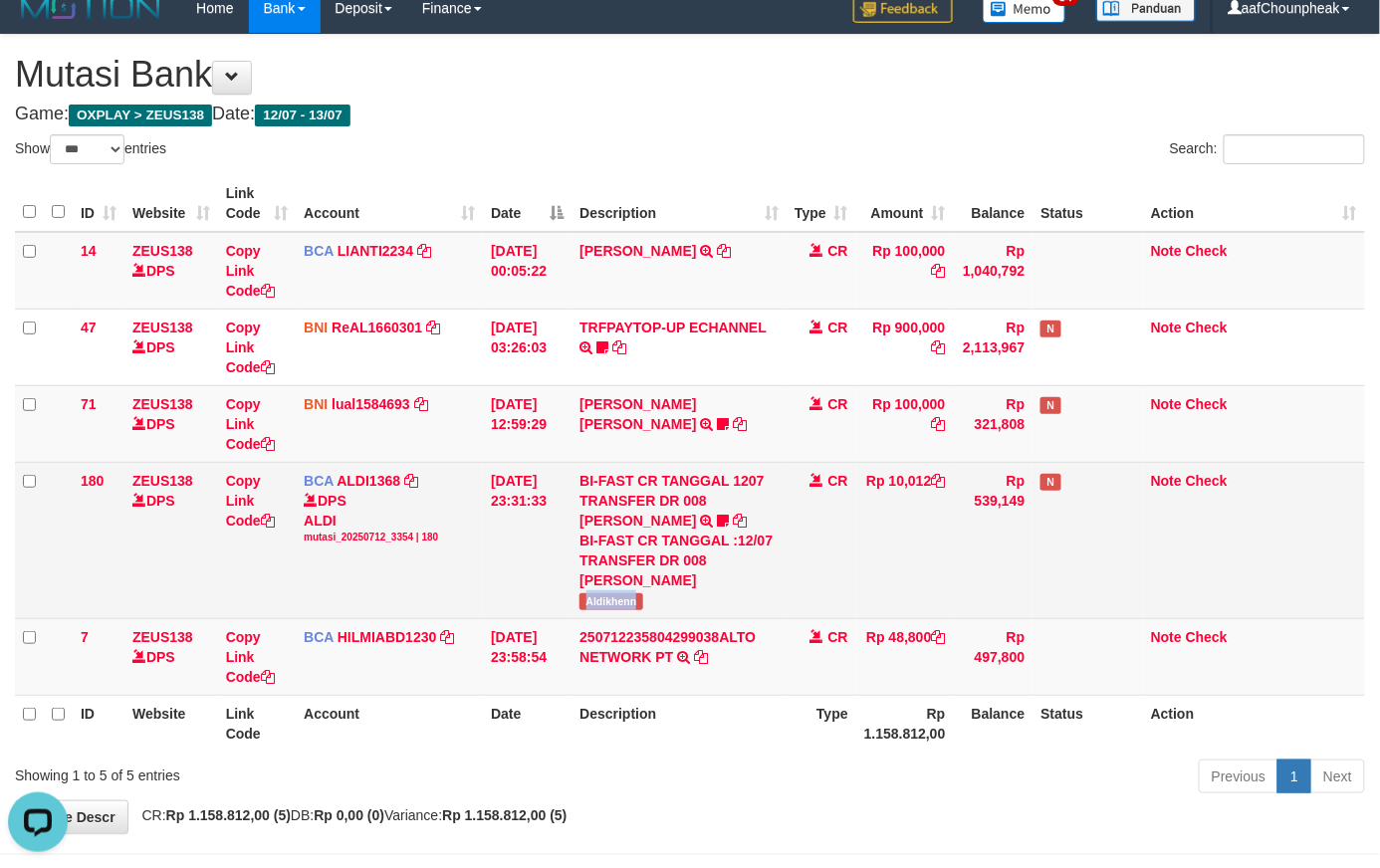 click on "Aldikhenn" at bounding box center (610, 601) 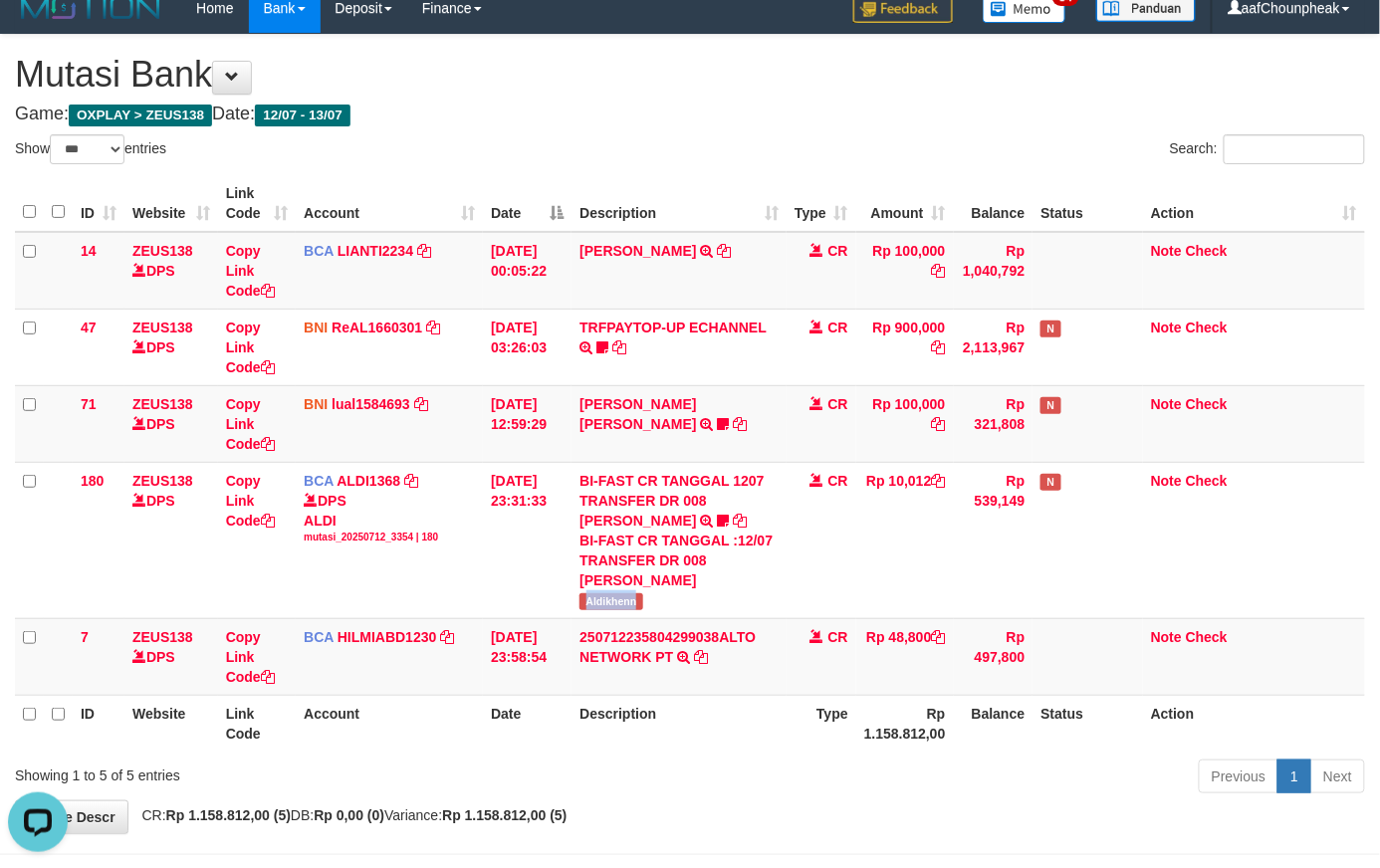 copy on "Aldikhenn" 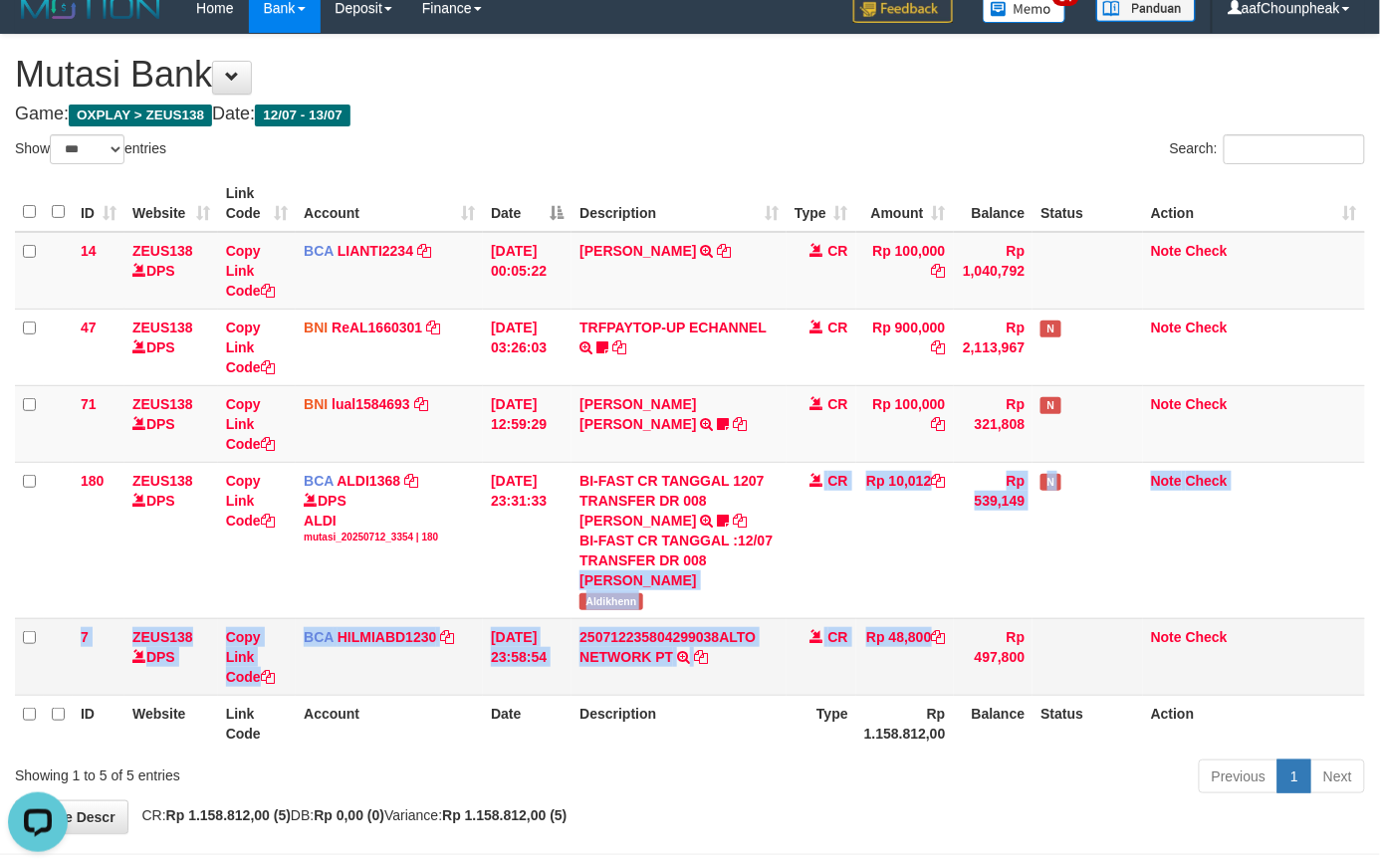 drag, startPoint x: 848, startPoint y: 627, endPoint x: 862, endPoint y: 657, distance: 33.105891 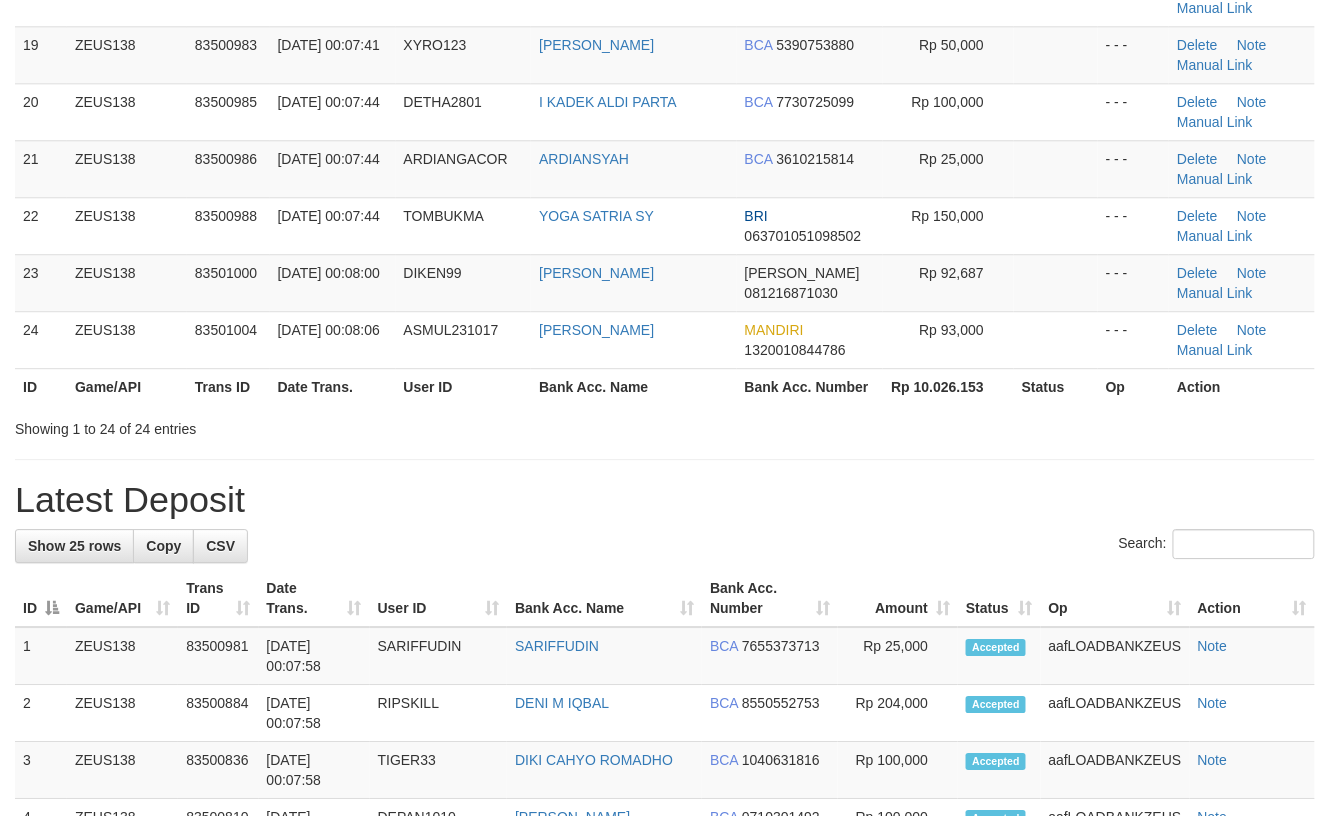 drag, startPoint x: 0, startPoint y: 0, endPoint x: 880, endPoint y: 566, distance: 1046.3059 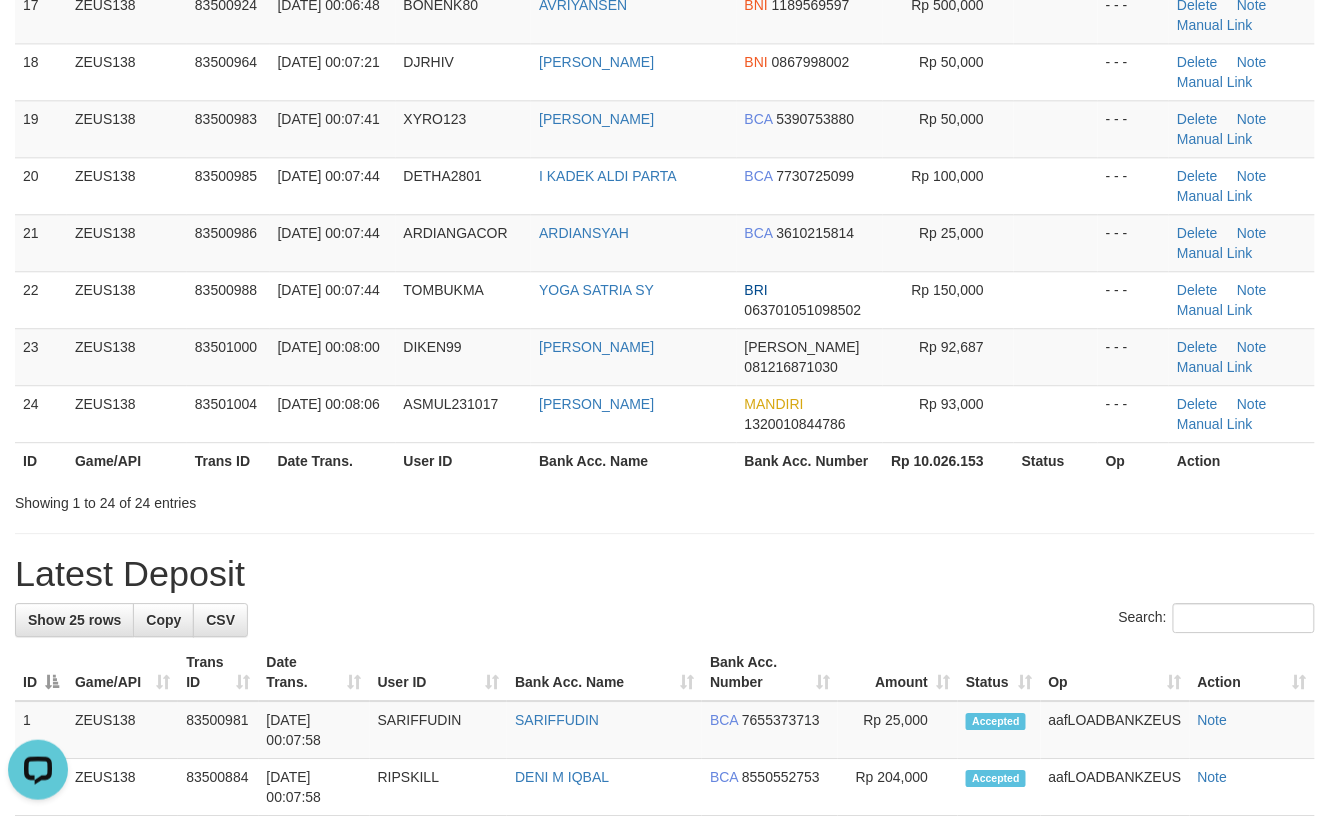 scroll, scrollTop: 0, scrollLeft: 0, axis: both 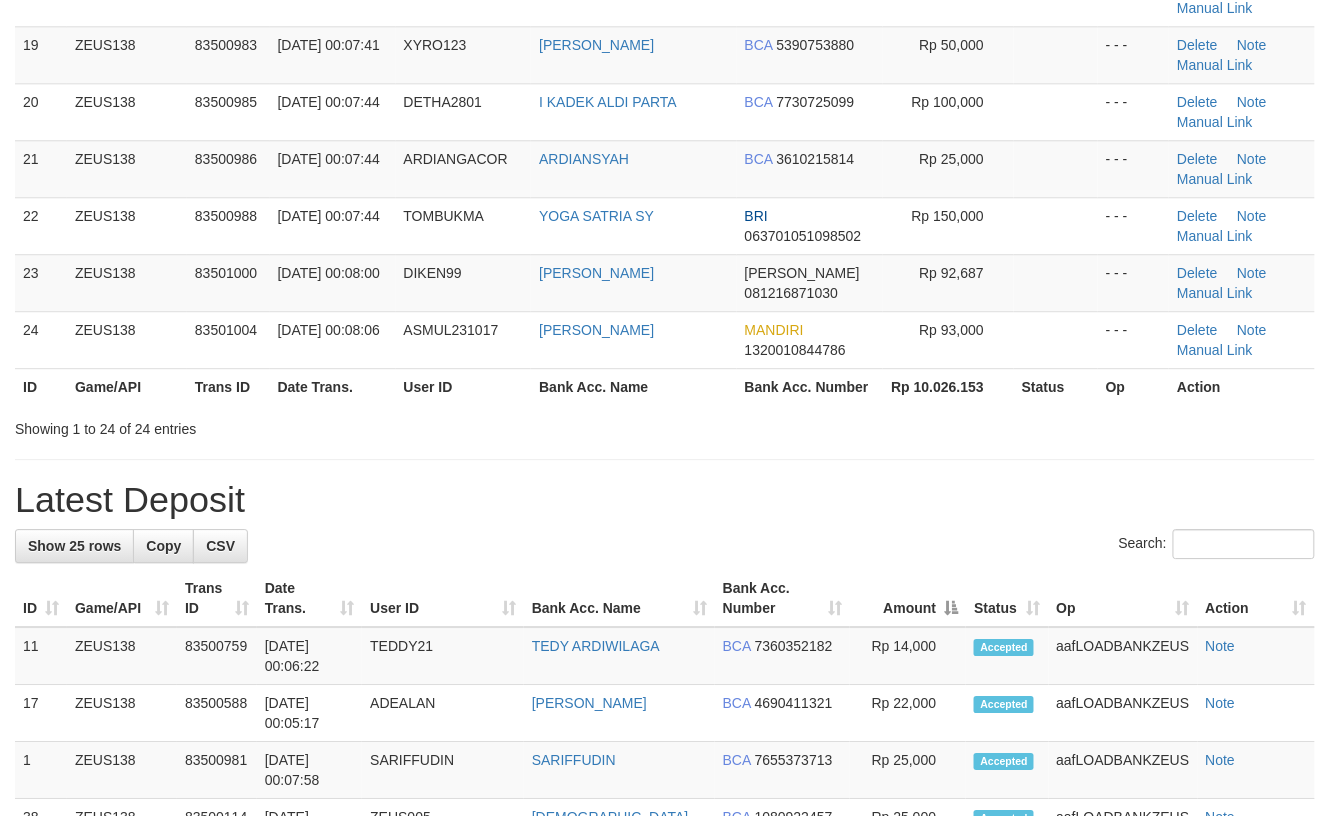 click on "Amount" at bounding box center [908, 598] 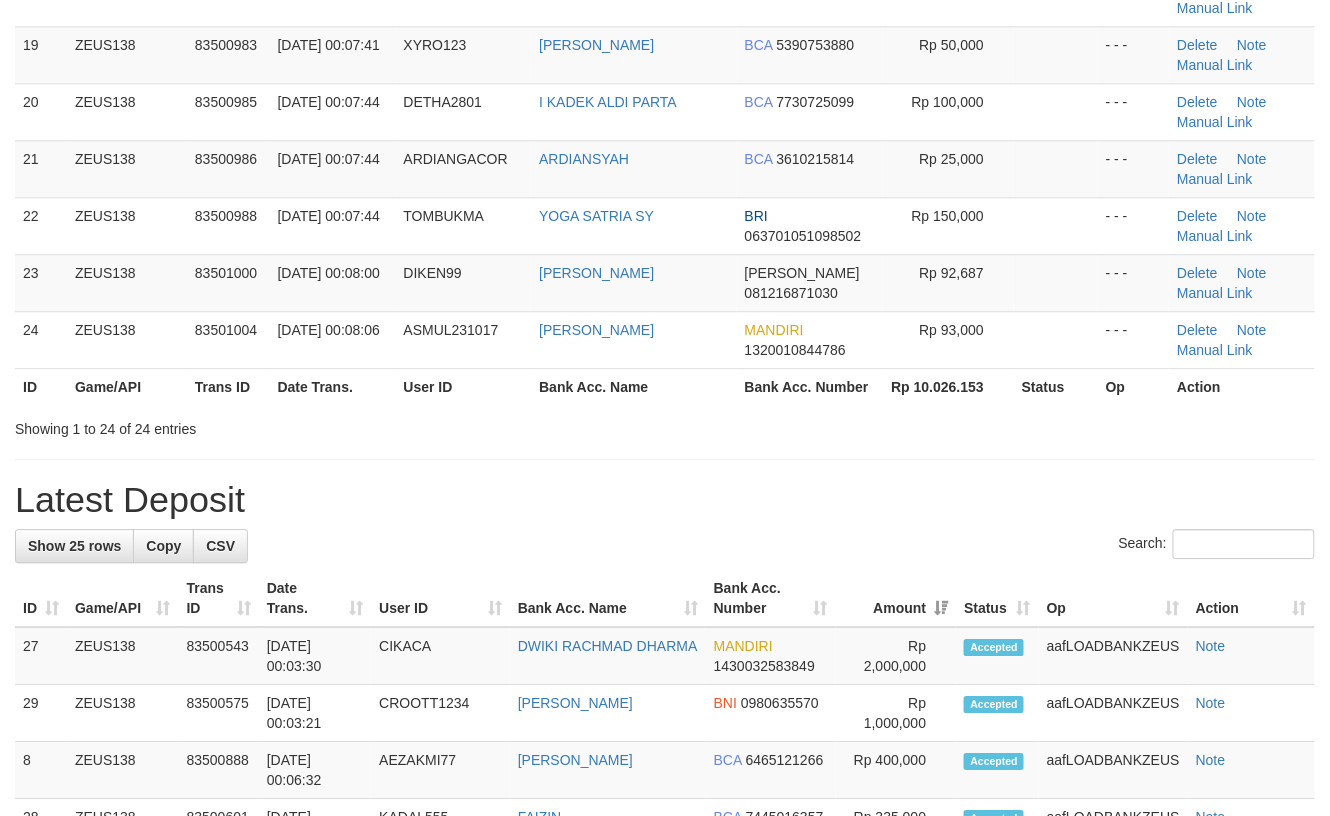 scroll, scrollTop: 1176, scrollLeft: 0, axis: vertical 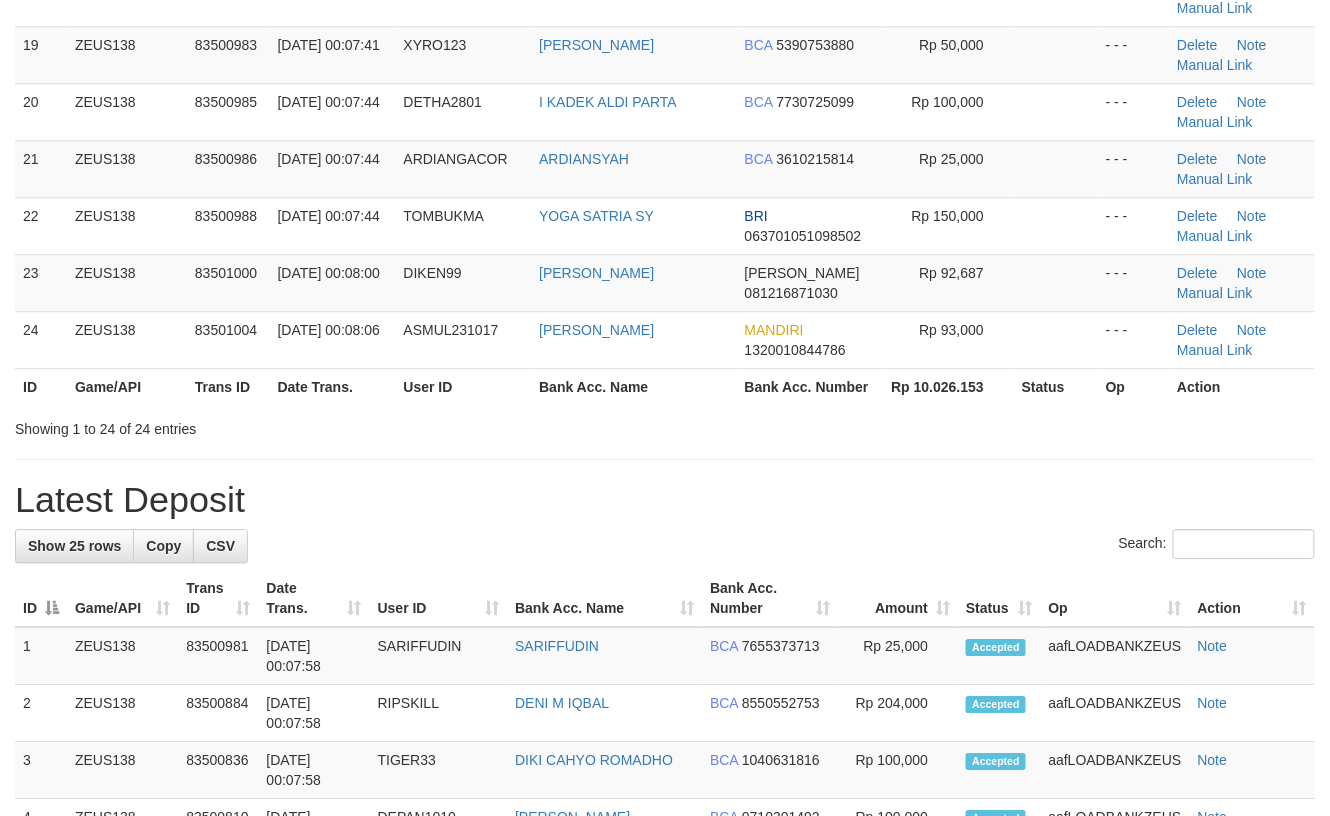 click on "Amount" at bounding box center [898, 598] 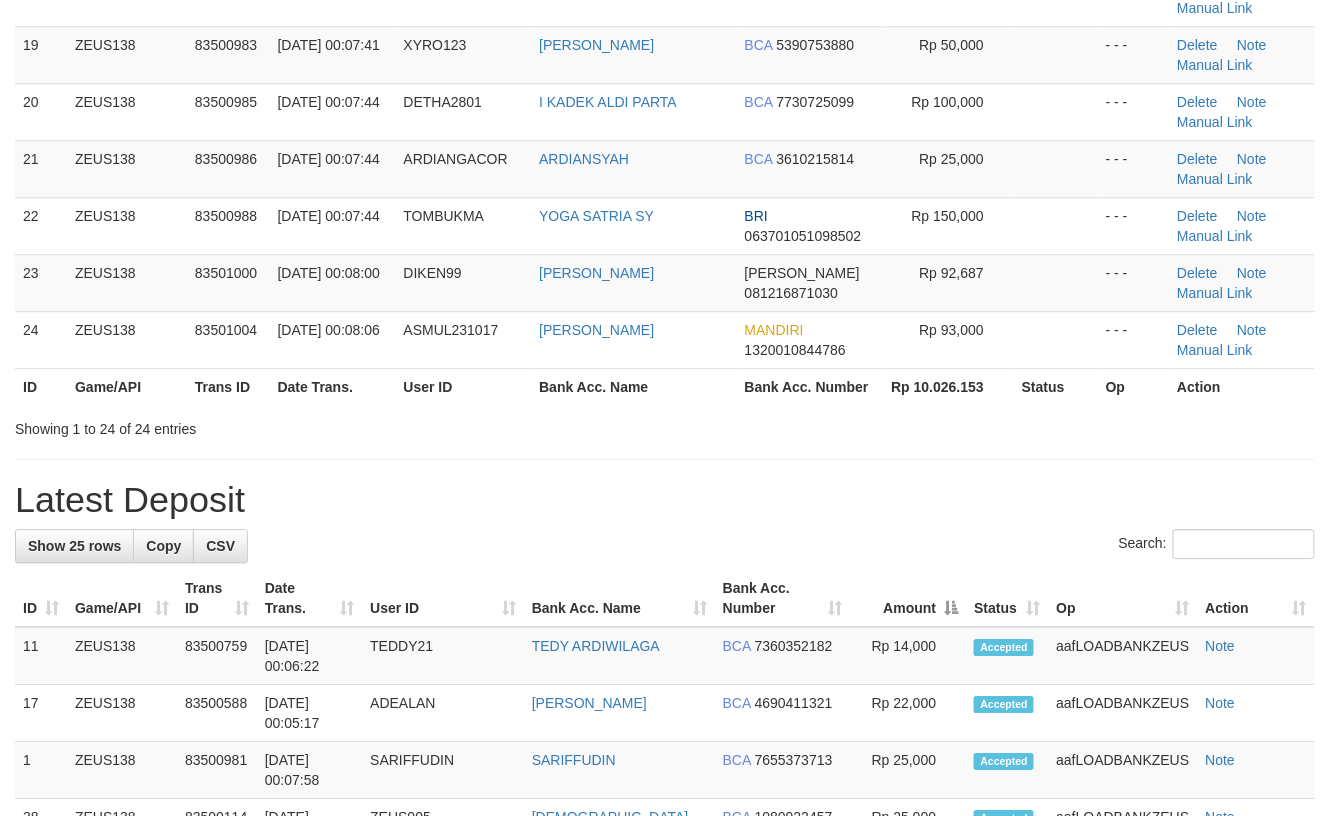 click on "Amount" at bounding box center (908, 598) 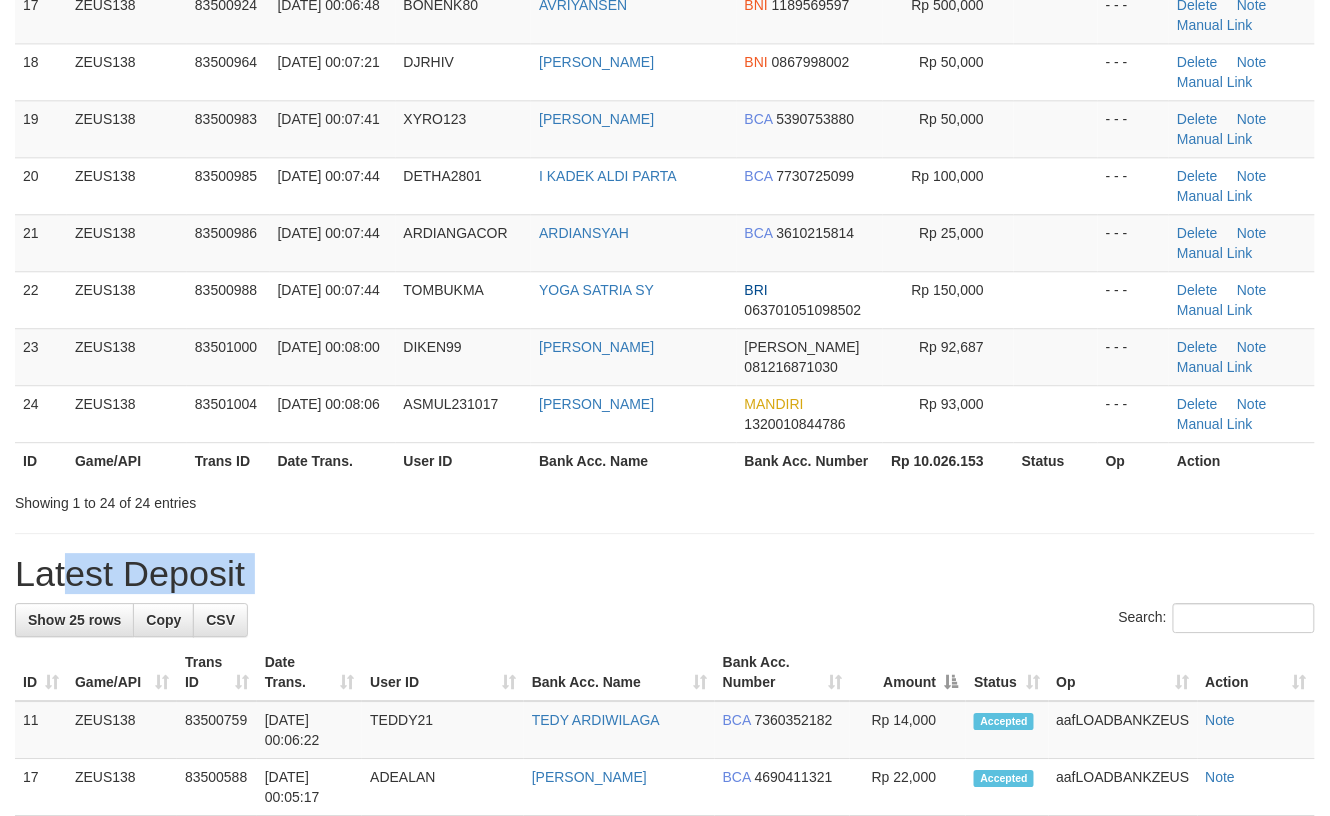 click on "Latest Deposit" at bounding box center (665, 574) 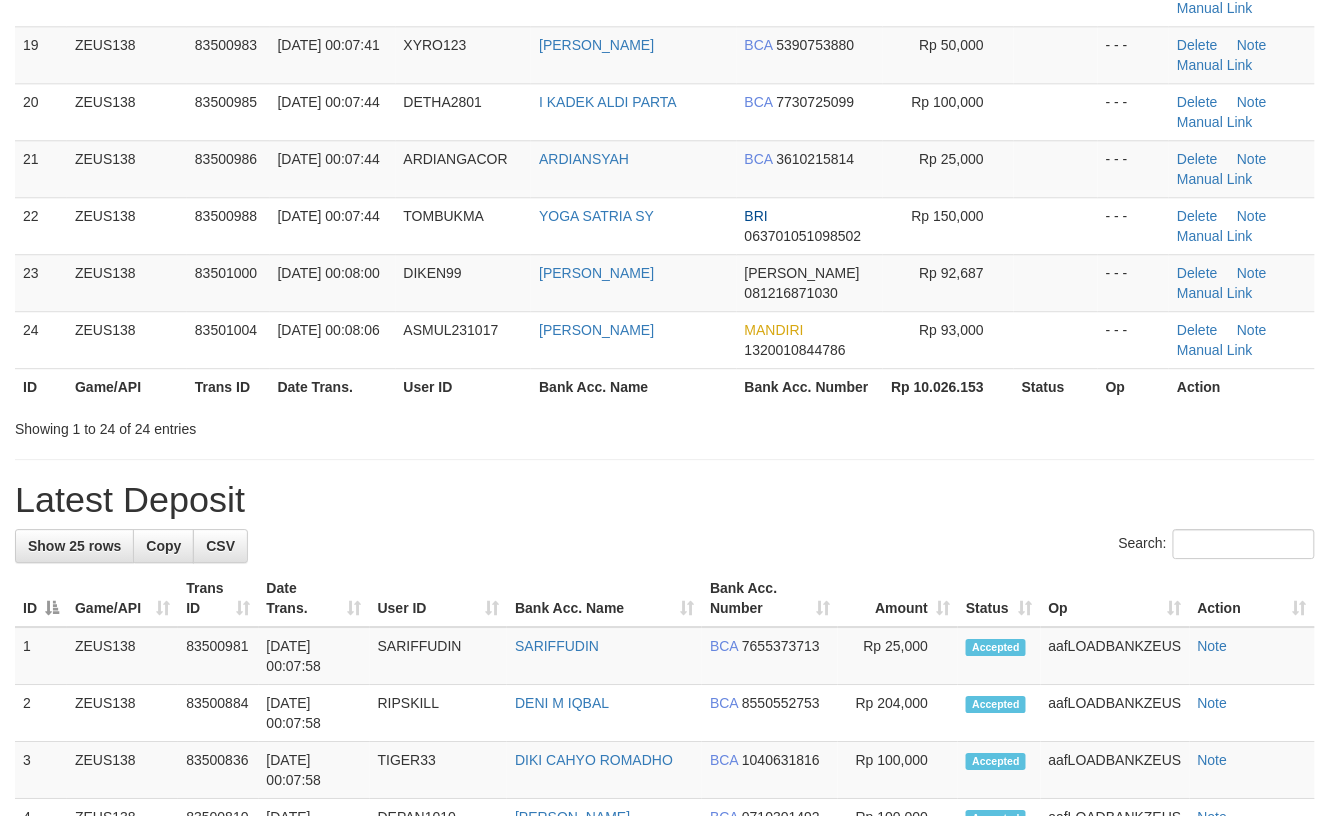 drag, startPoint x: 0, startPoint y: 0, endPoint x: 928, endPoint y: 585, distance: 1097 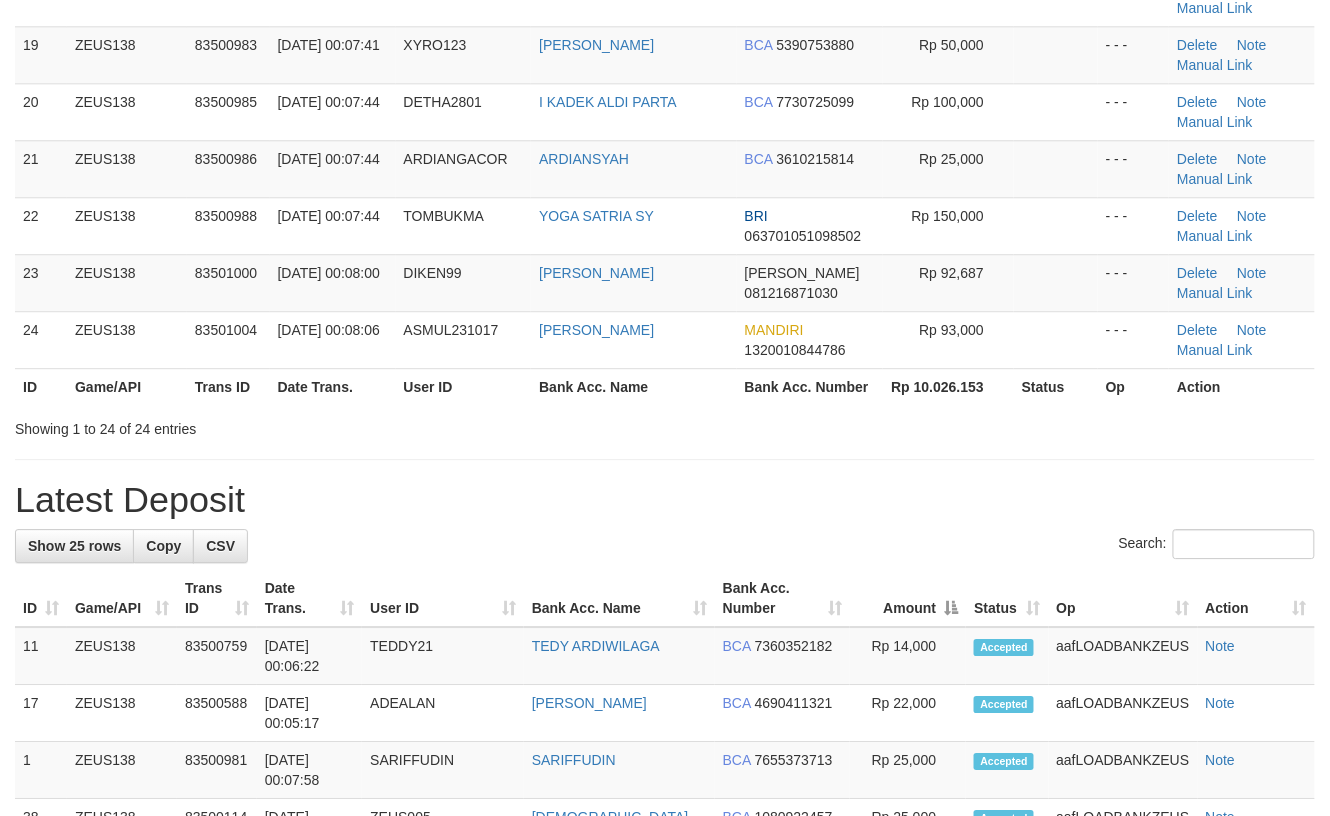 click on "**********" at bounding box center (665, 494) 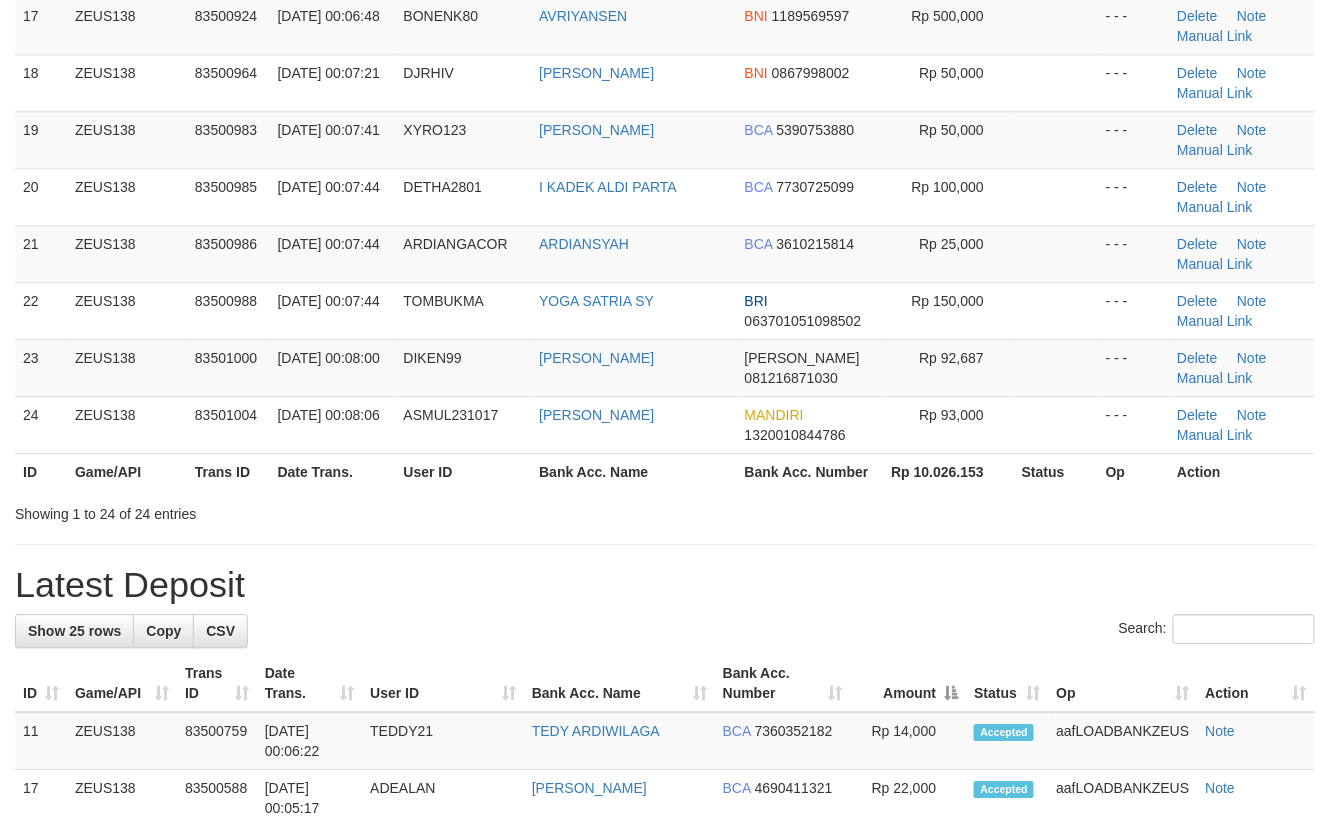 click on "Latest Deposit" at bounding box center [665, 585] 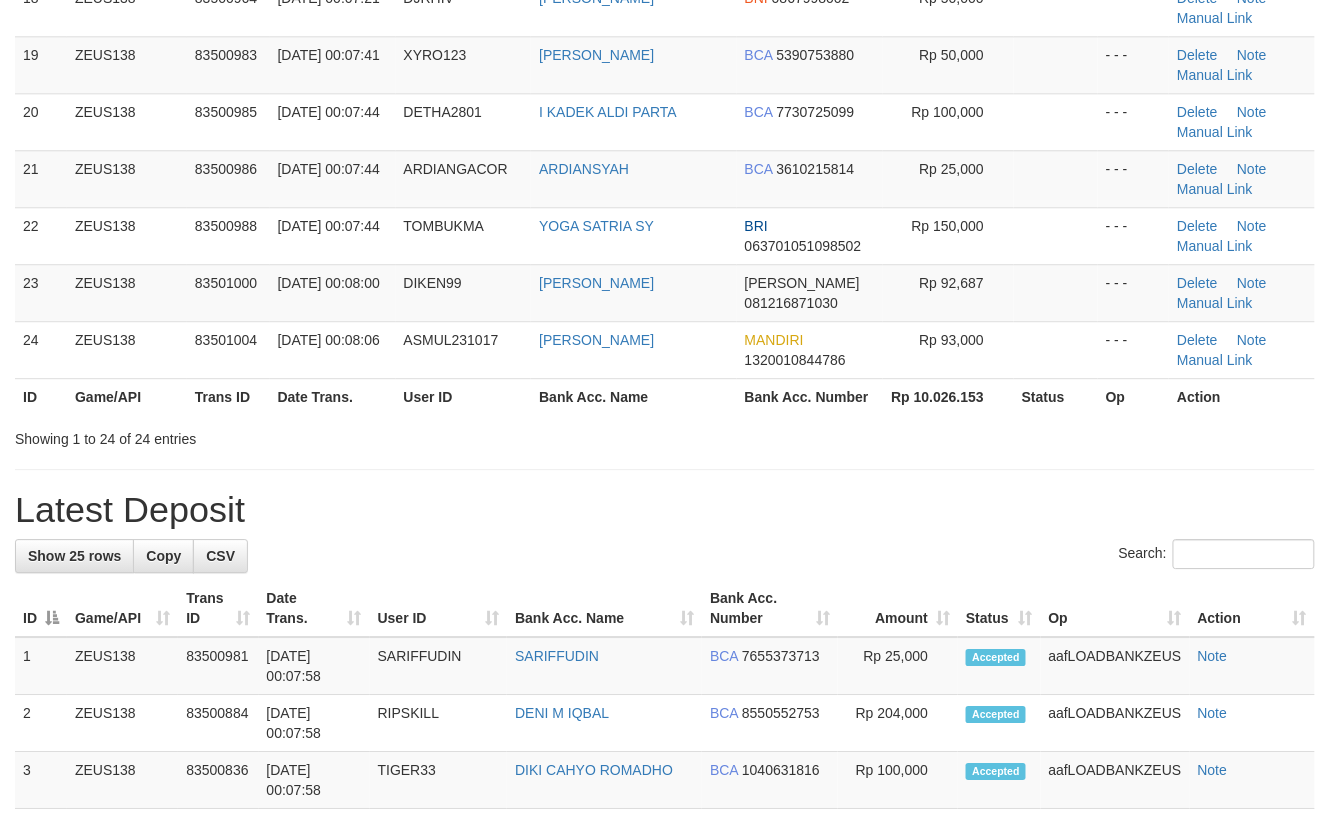 click on "Amount" at bounding box center (898, 608) 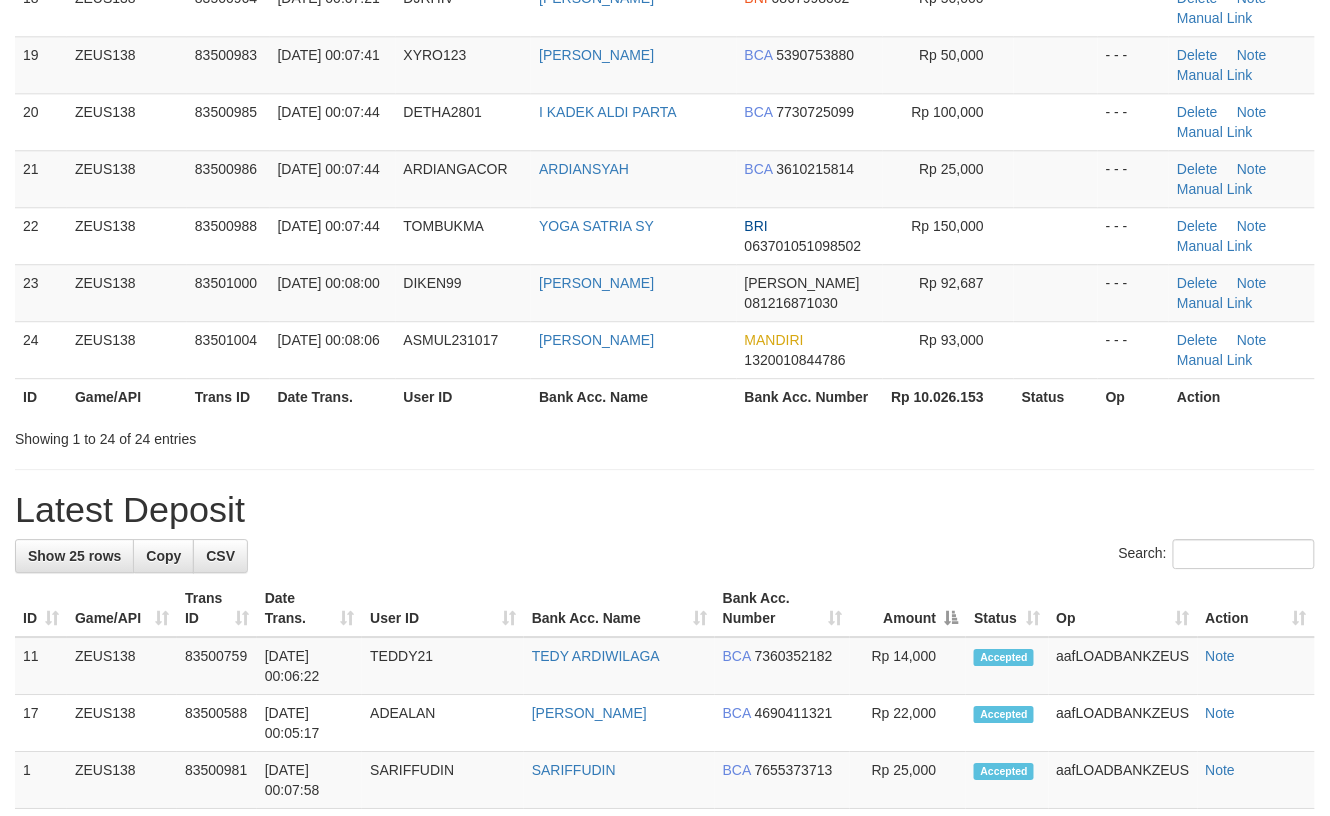 scroll, scrollTop: 1165, scrollLeft: 0, axis: vertical 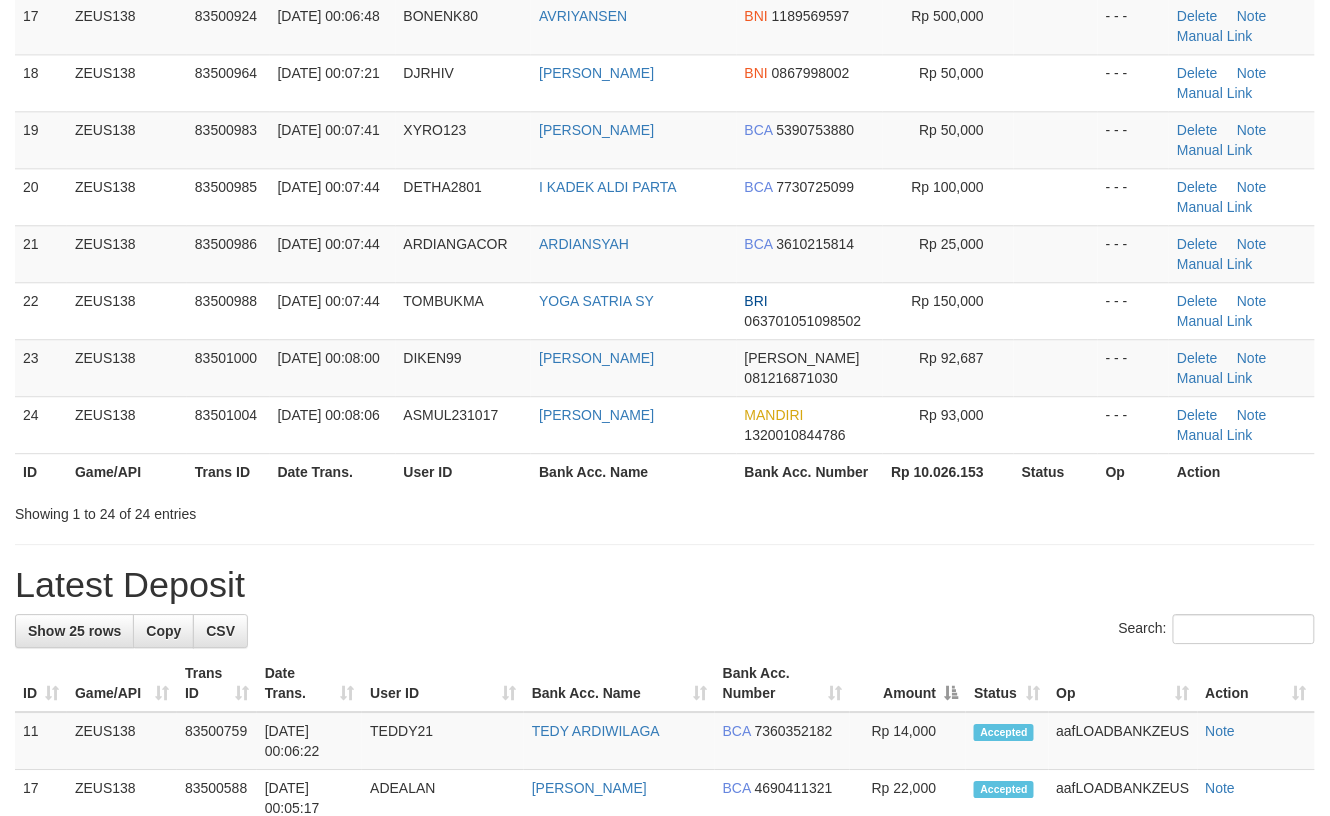 click on "**********" at bounding box center (665, 579) 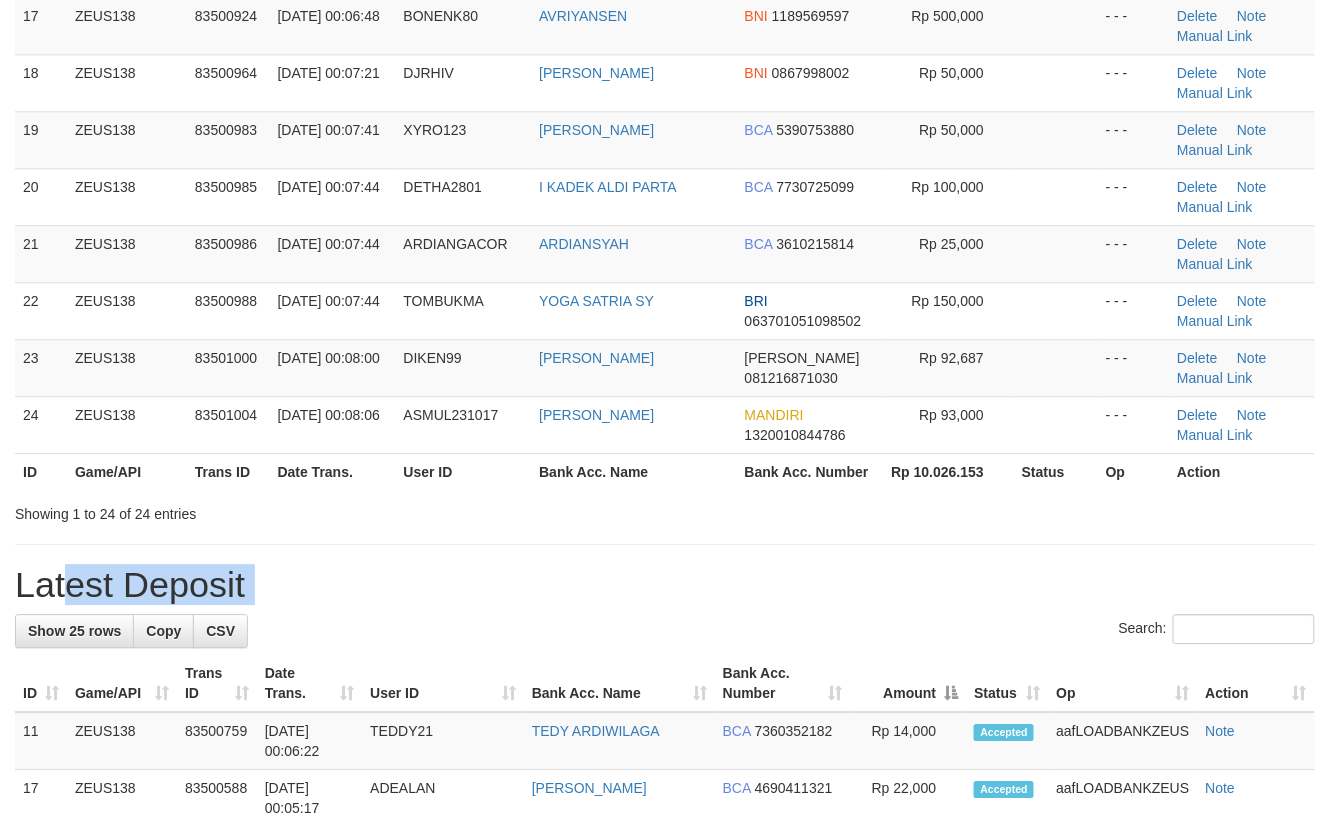 click on "Latest Deposit" at bounding box center (665, 585) 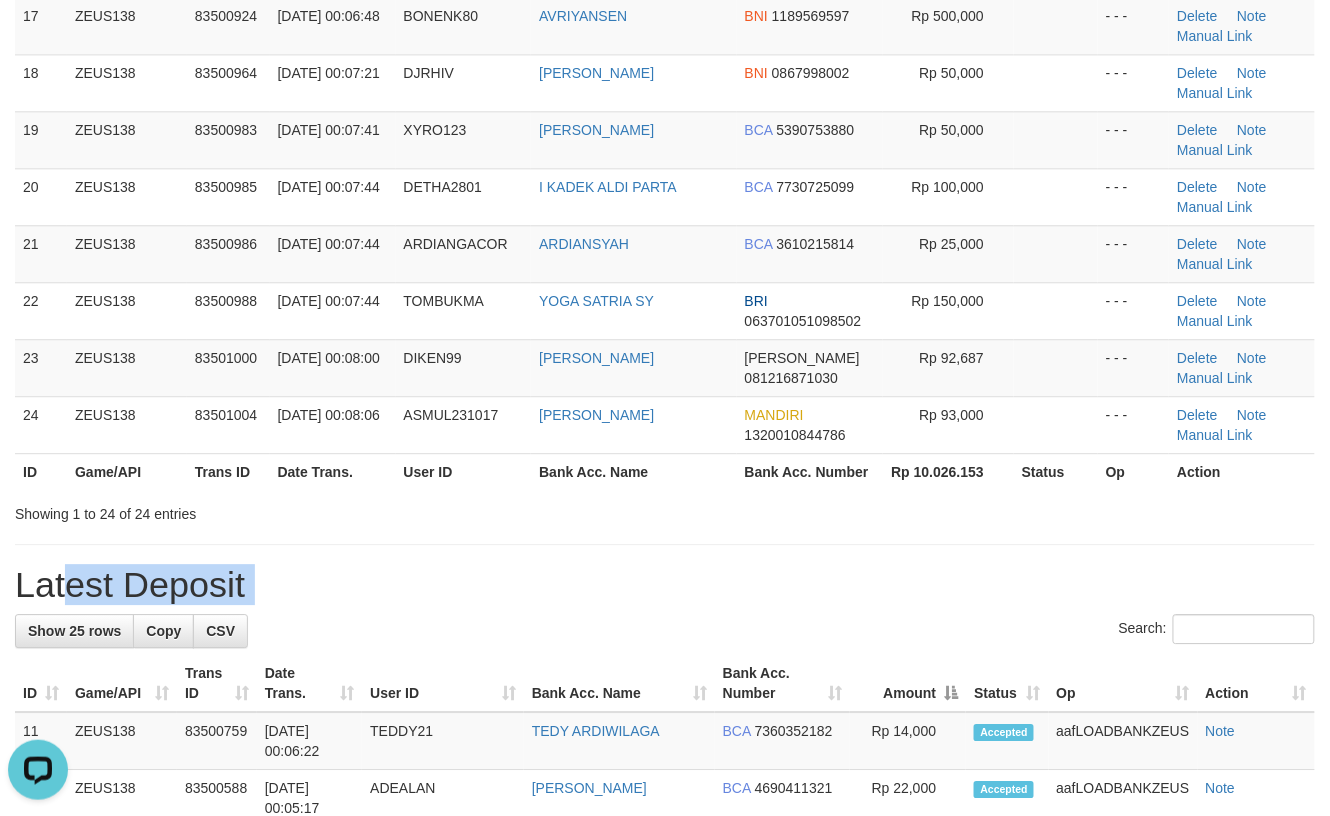 scroll, scrollTop: 0, scrollLeft: 0, axis: both 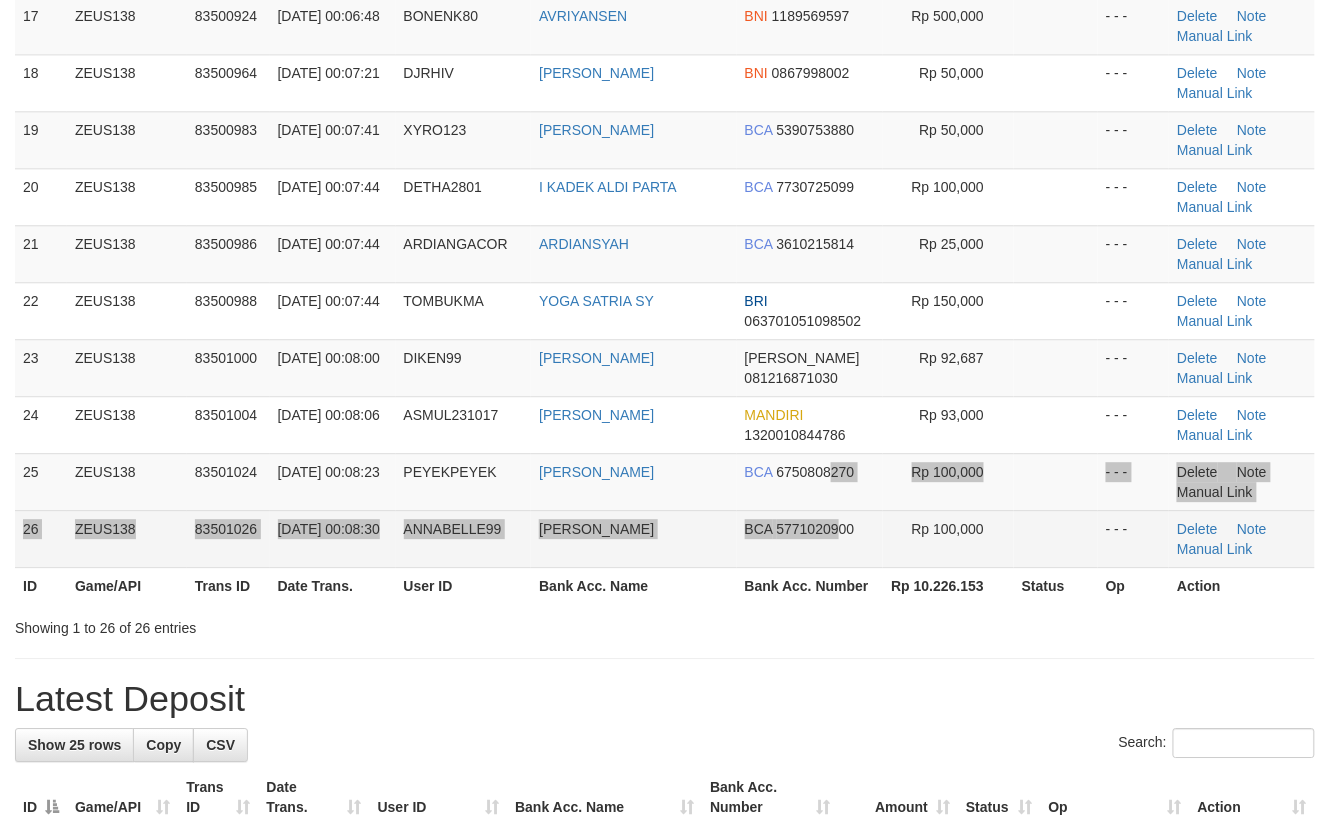 click on "1
ZEUS138
83500394
[DATE] 23:58:16
[GEOGRAPHIC_DATA]
[PERSON_NAME]
[PERSON_NAME]
08128928909
Rp 48,800
- - -
[GEOGRAPHIC_DATA]
Note
Manual Link
2
ZEUS138
83500420
[DATE] 23:58:35
[GEOGRAPHIC_DATA]
[PERSON_NAME]
BCA
0613687324
Rp 6,666,666
- - -
[GEOGRAPHIC_DATA]" at bounding box center [665, -174] 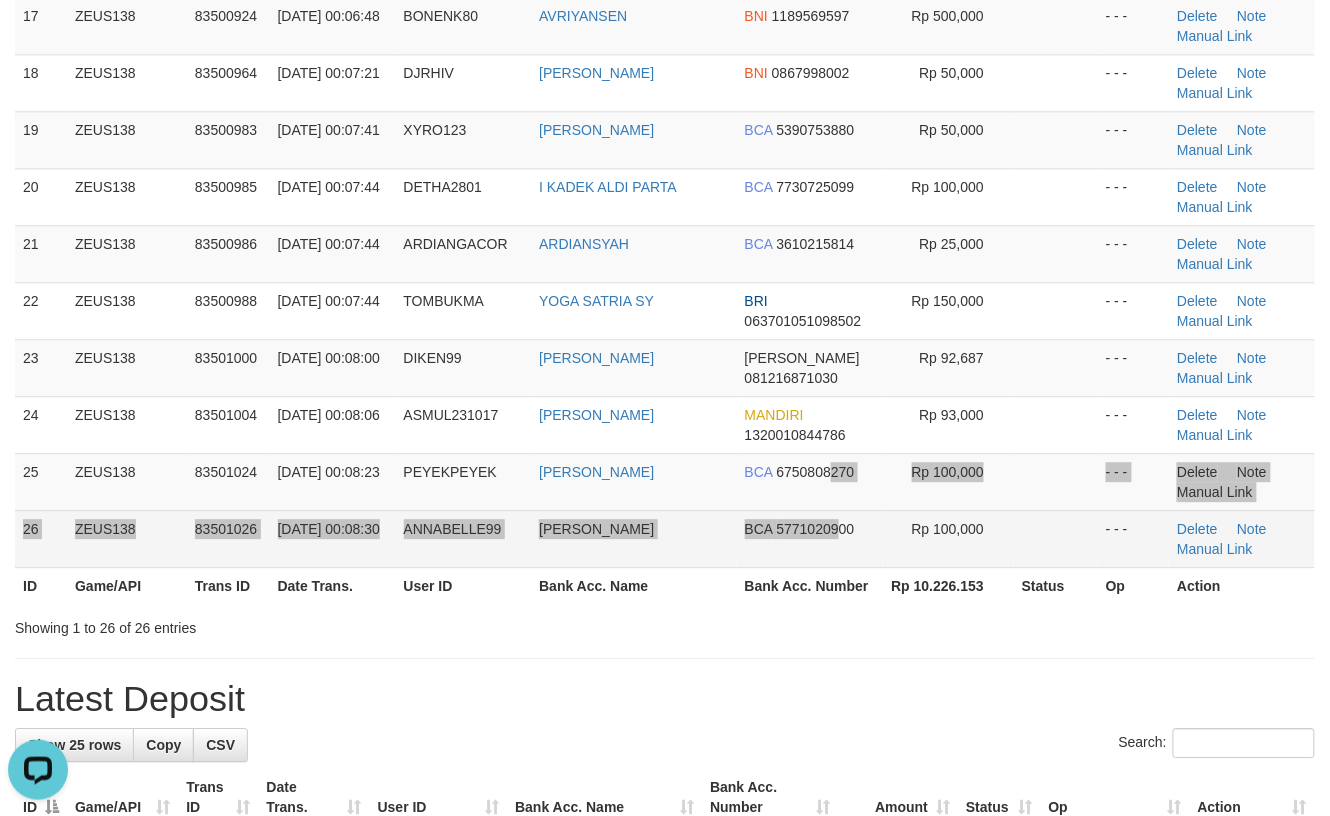scroll, scrollTop: 0, scrollLeft: 0, axis: both 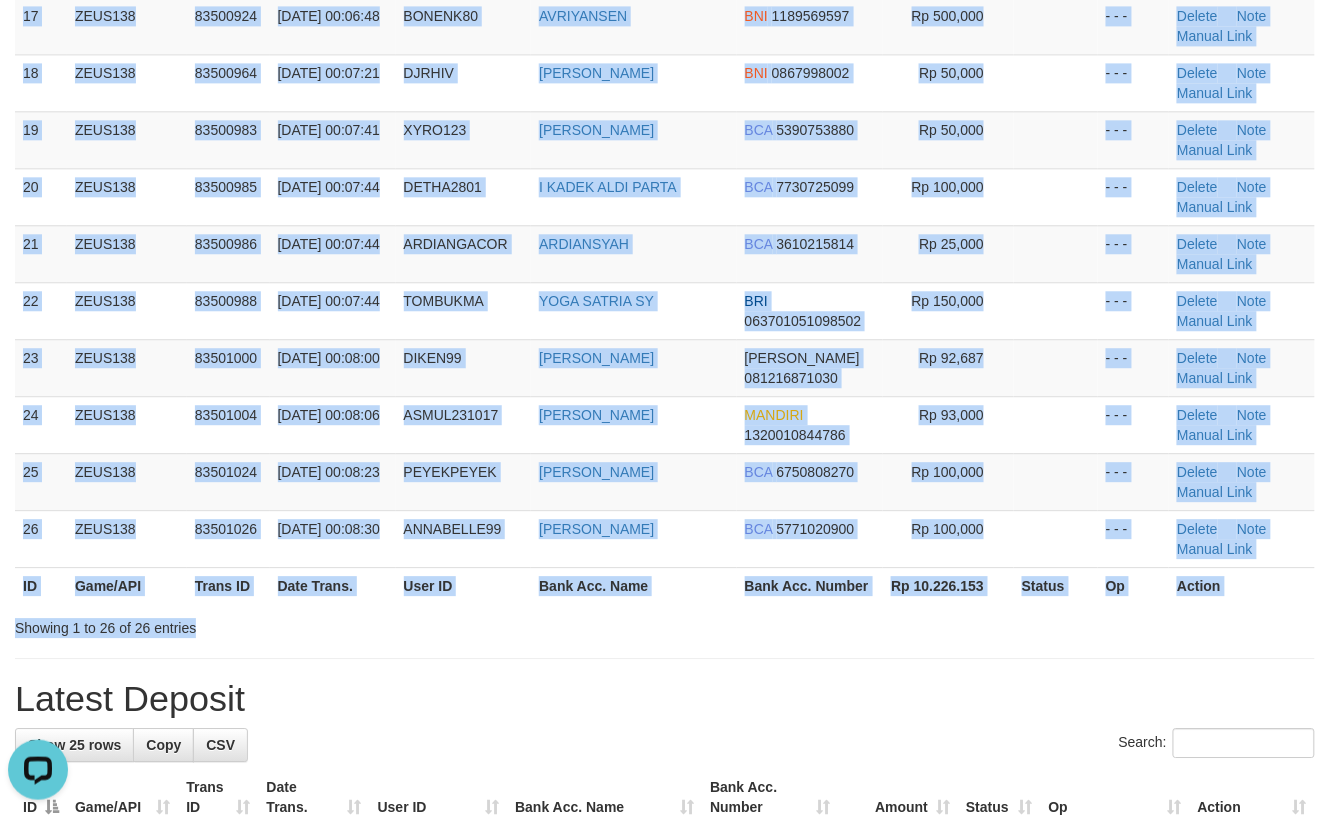 drag, startPoint x: 840, startPoint y: 638, endPoint x: 1345, endPoint y: 501, distance: 523.2533 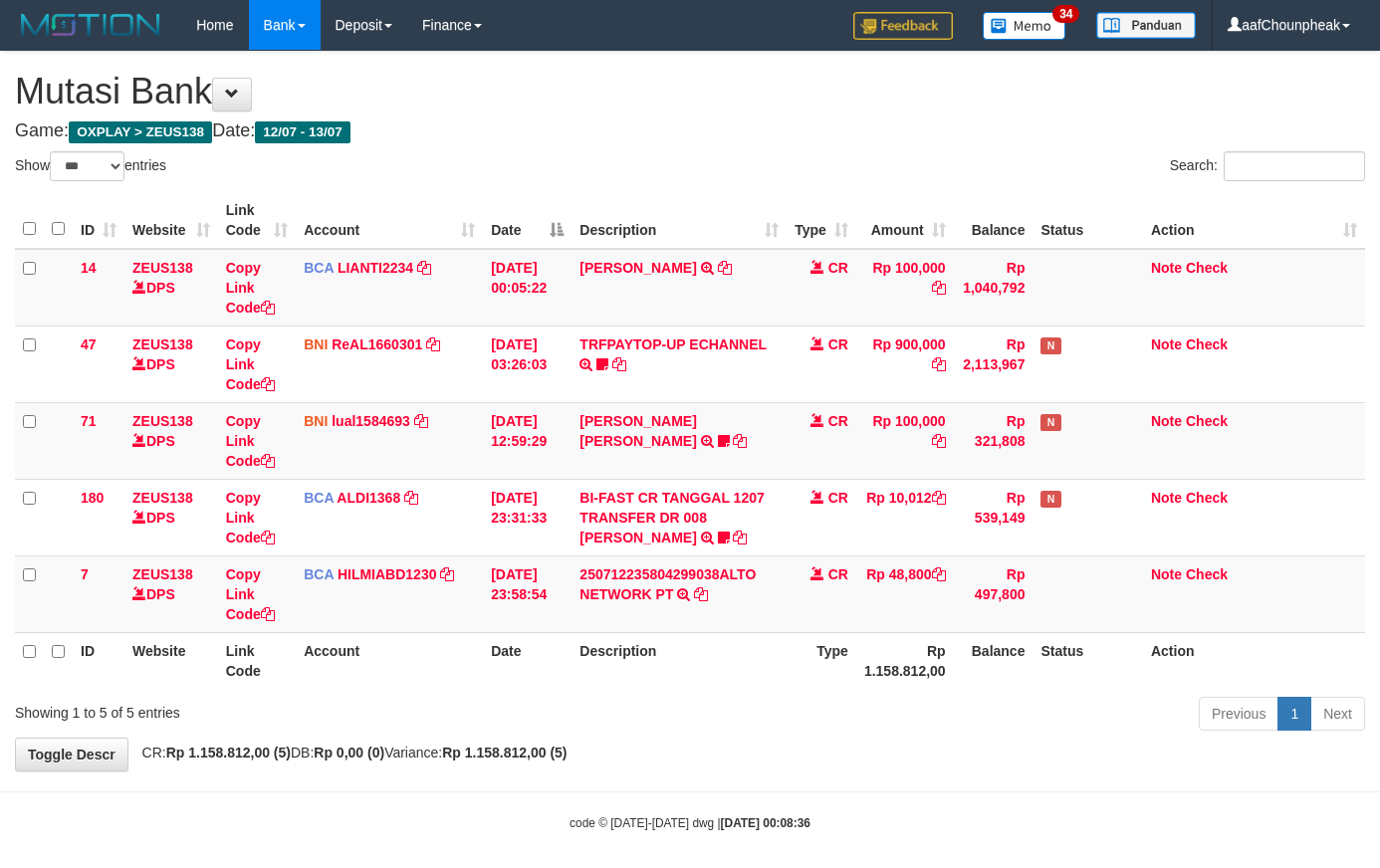 select on "***" 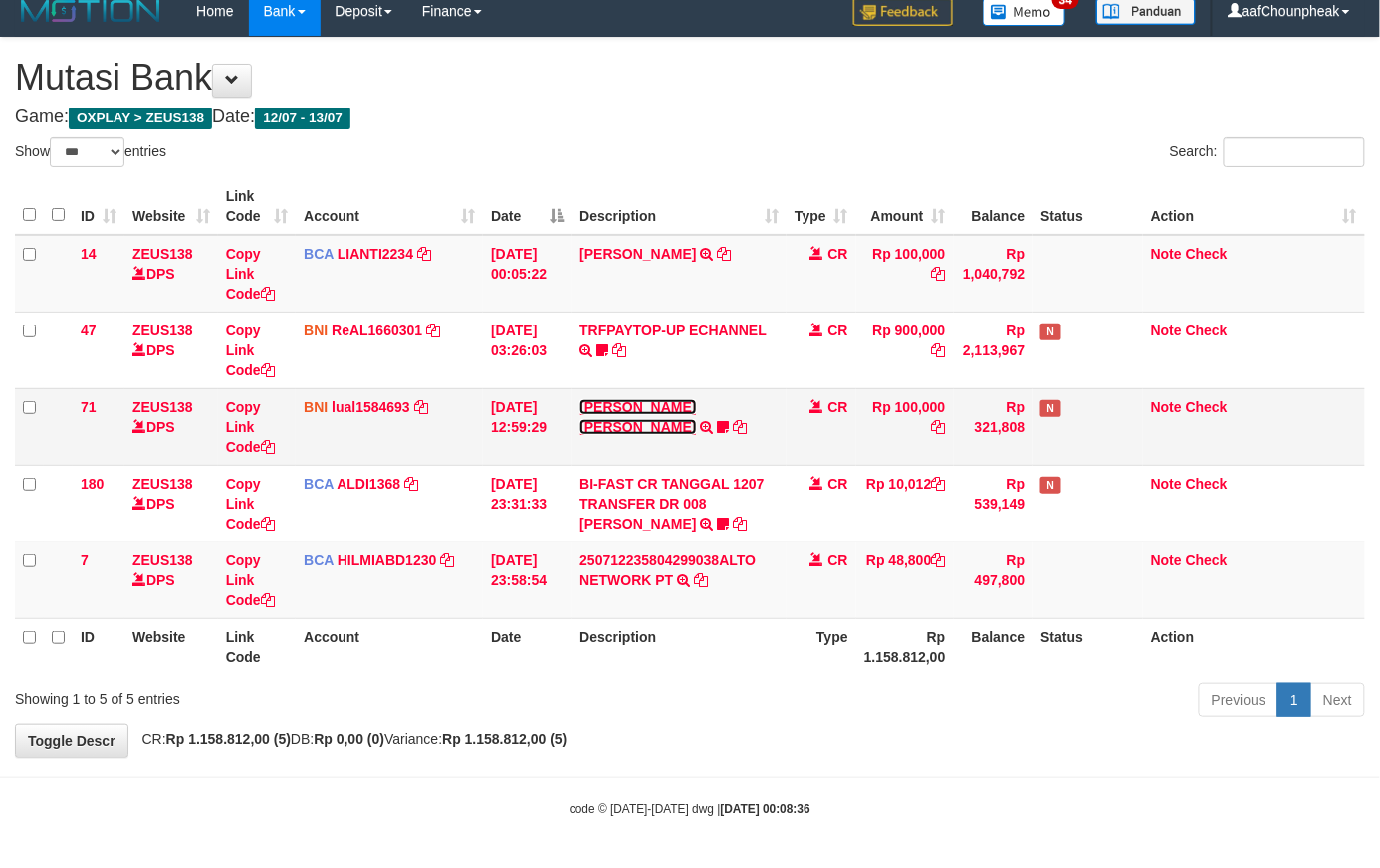 drag, startPoint x: 0, startPoint y: 0, endPoint x: 635, endPoint y: 406, distance: 753.6982 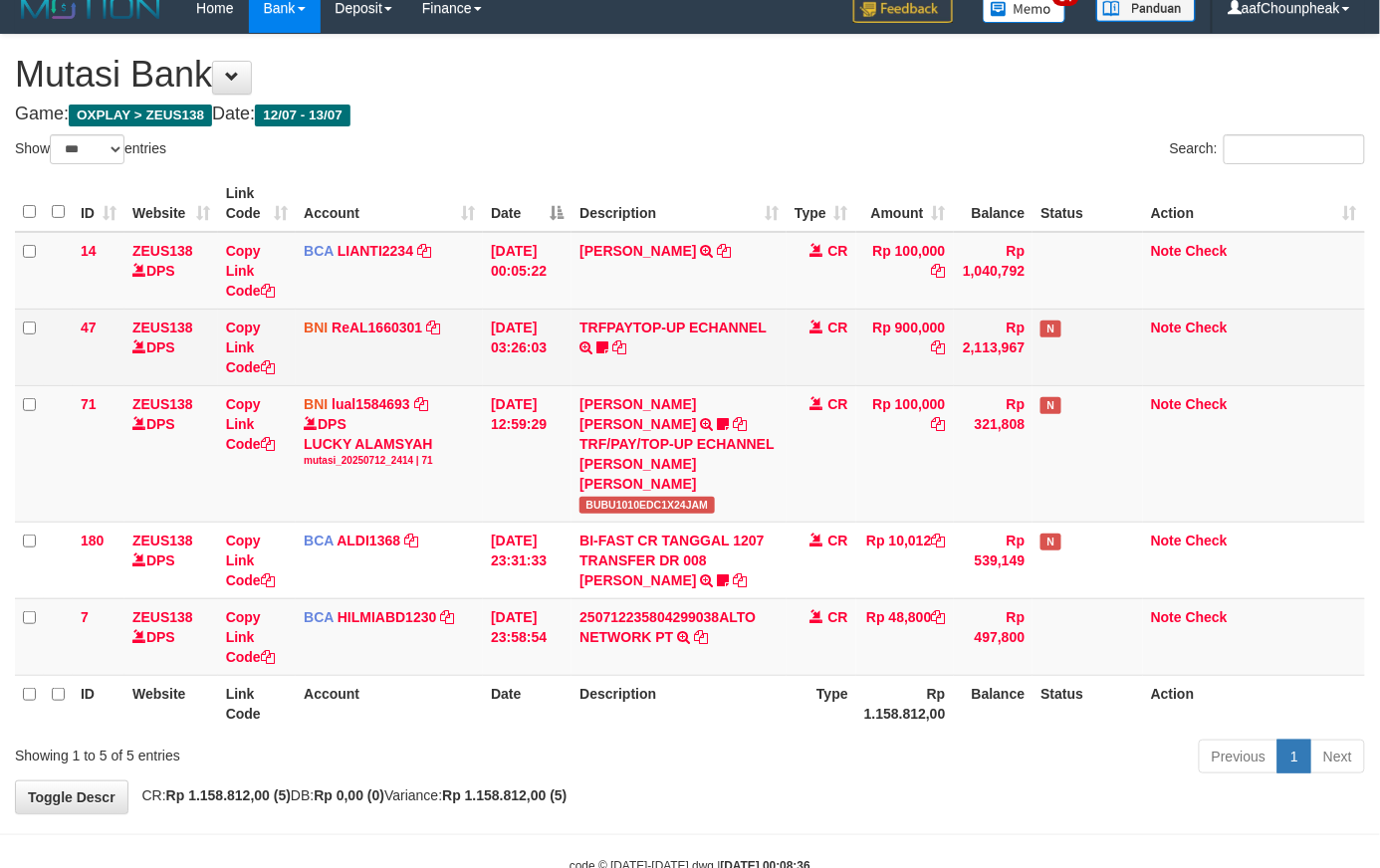 click on "TRFPAYTOP-UP ECHANNEL            TRF/PAY/TOP-UP ECHANNEL    Egoythea" at bounding box center (679, 346) 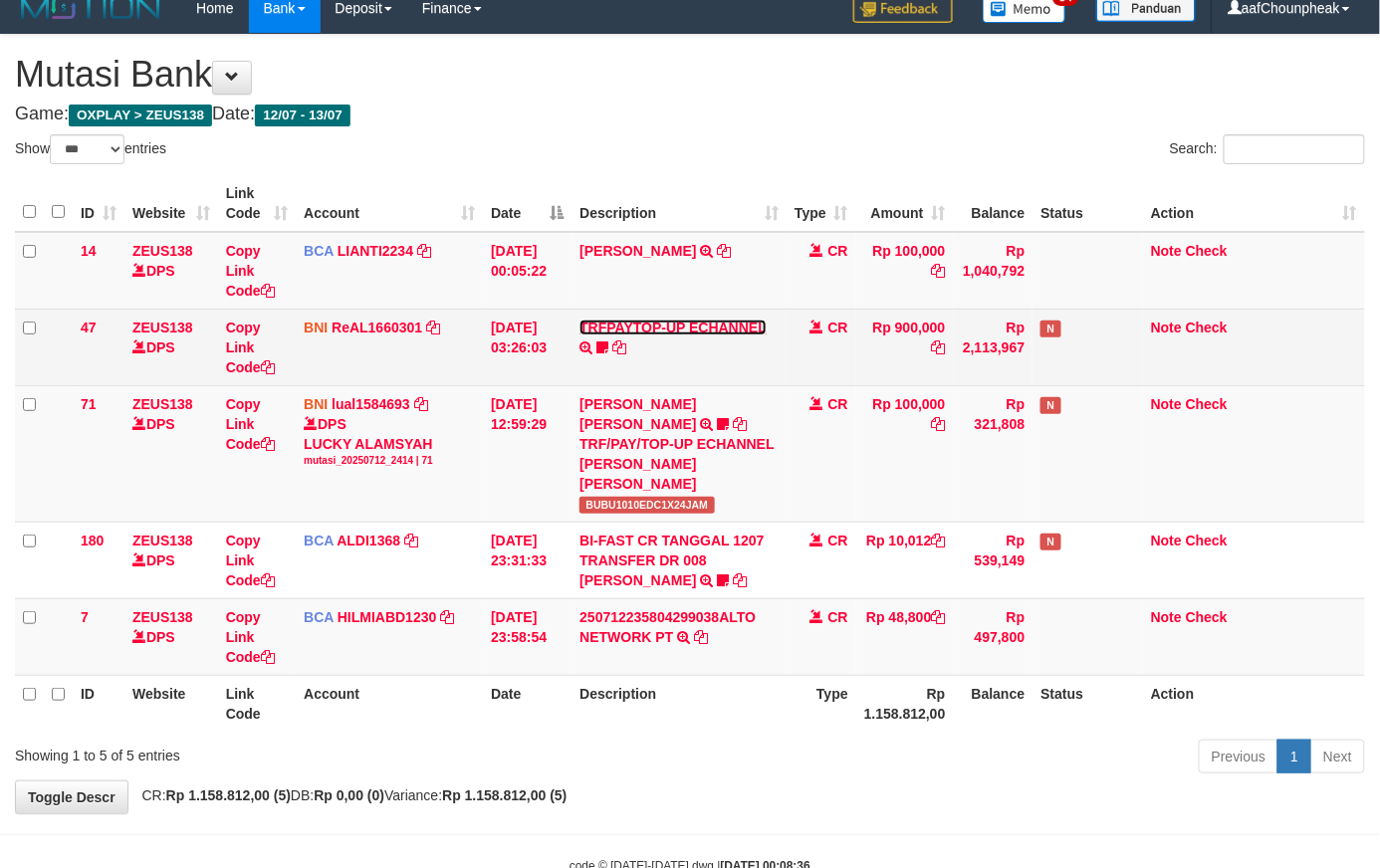 click on "TRFPAYTOP-UP ECHANNEL" at bounding box center [672, 327] 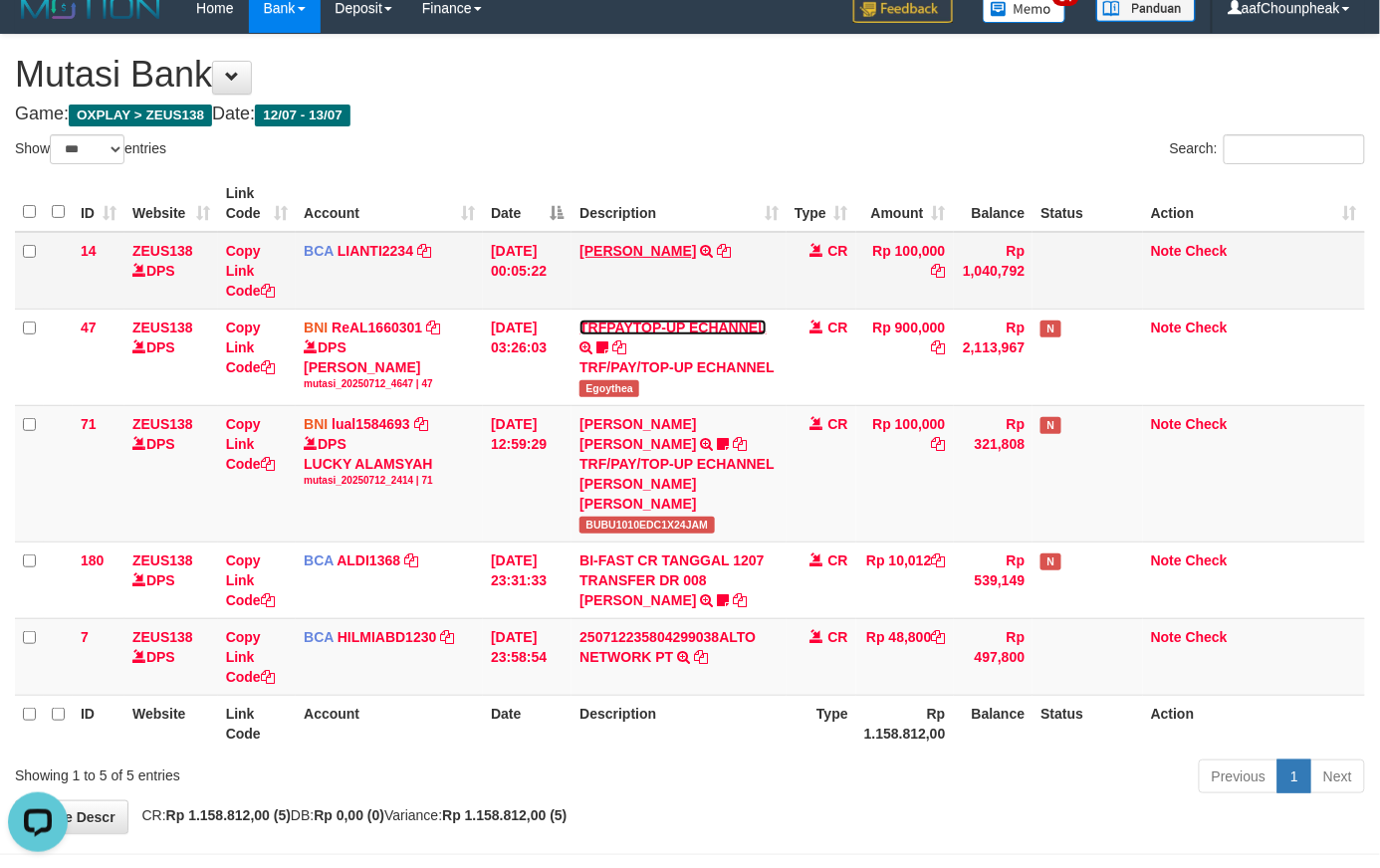 scroll, scrollTop: 0, scrollLeft: 0, axis: both 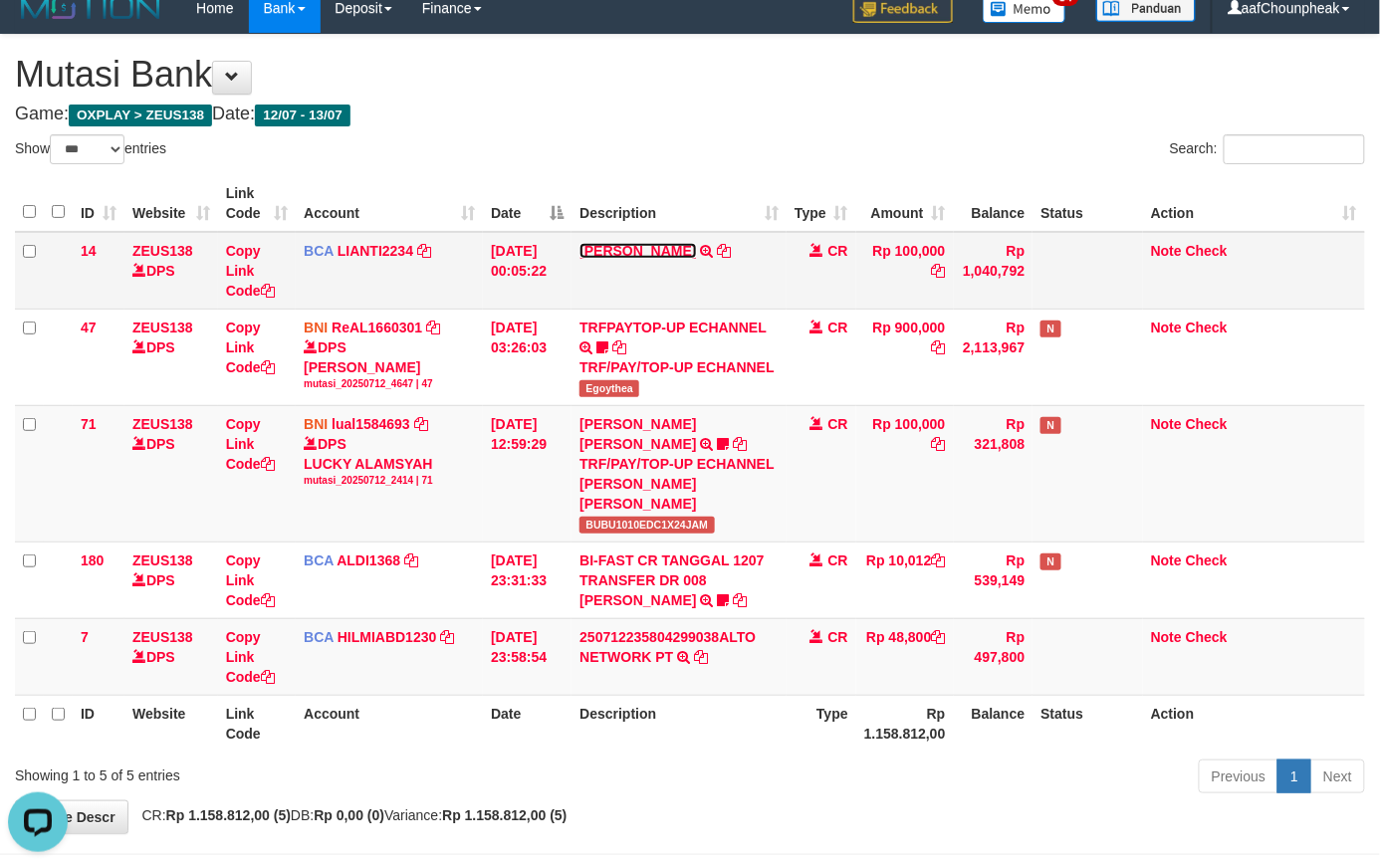 click on "[PERSON_NAME]" at bounding box center [637, 251] 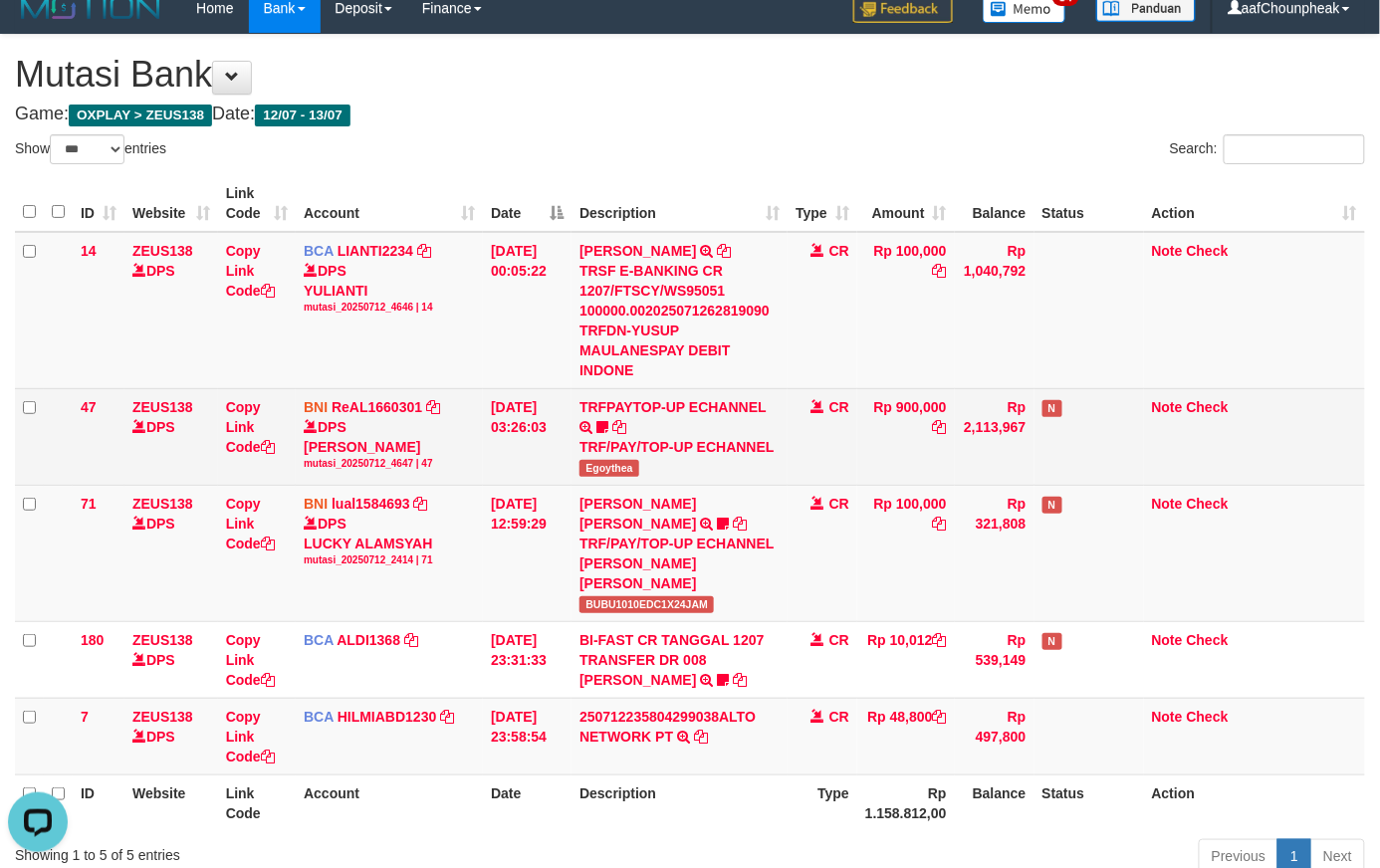 click on "Egoythea" at bounding box center [609, 468] 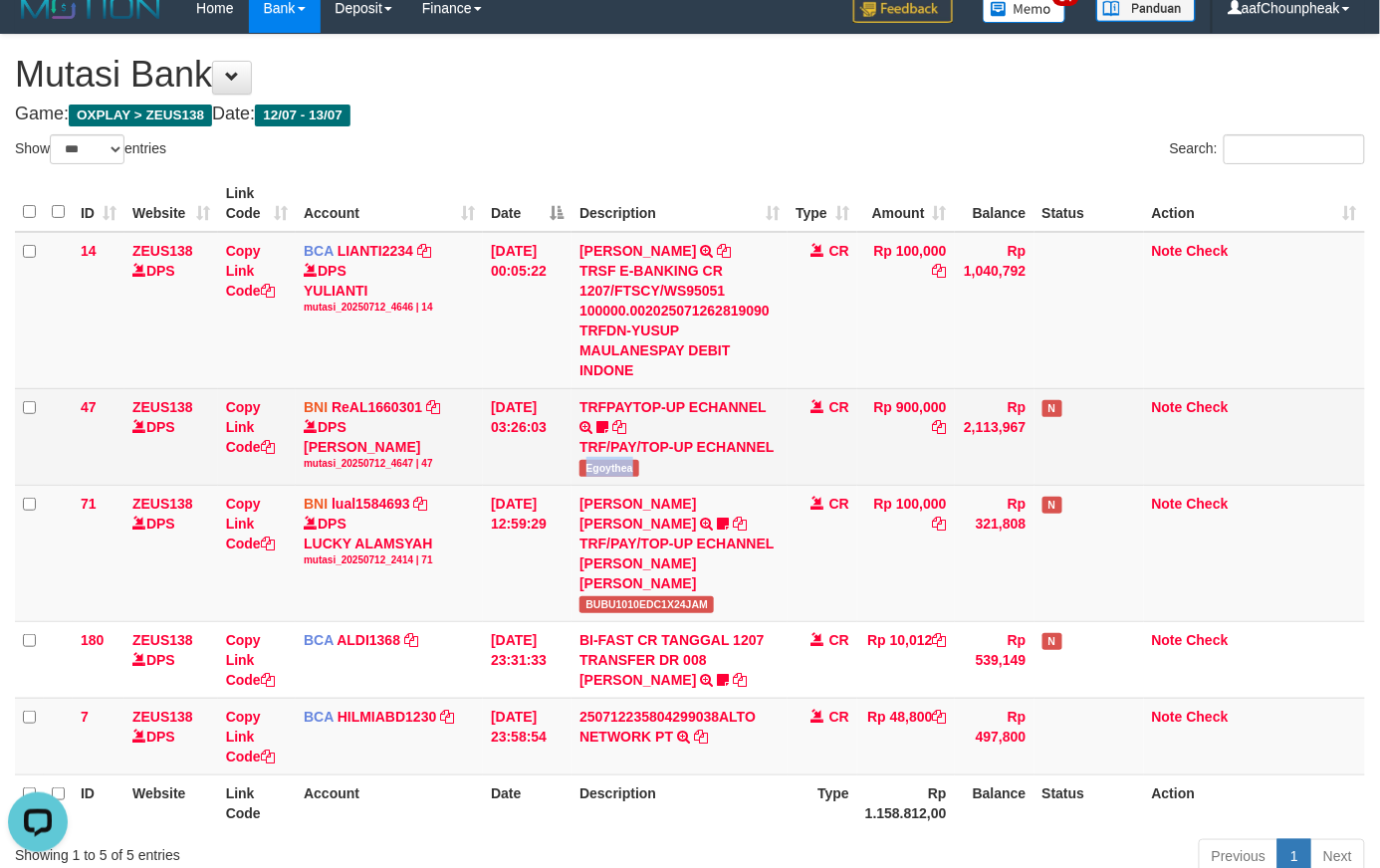 click on "Egoythea" at bounding box center (609, 468) 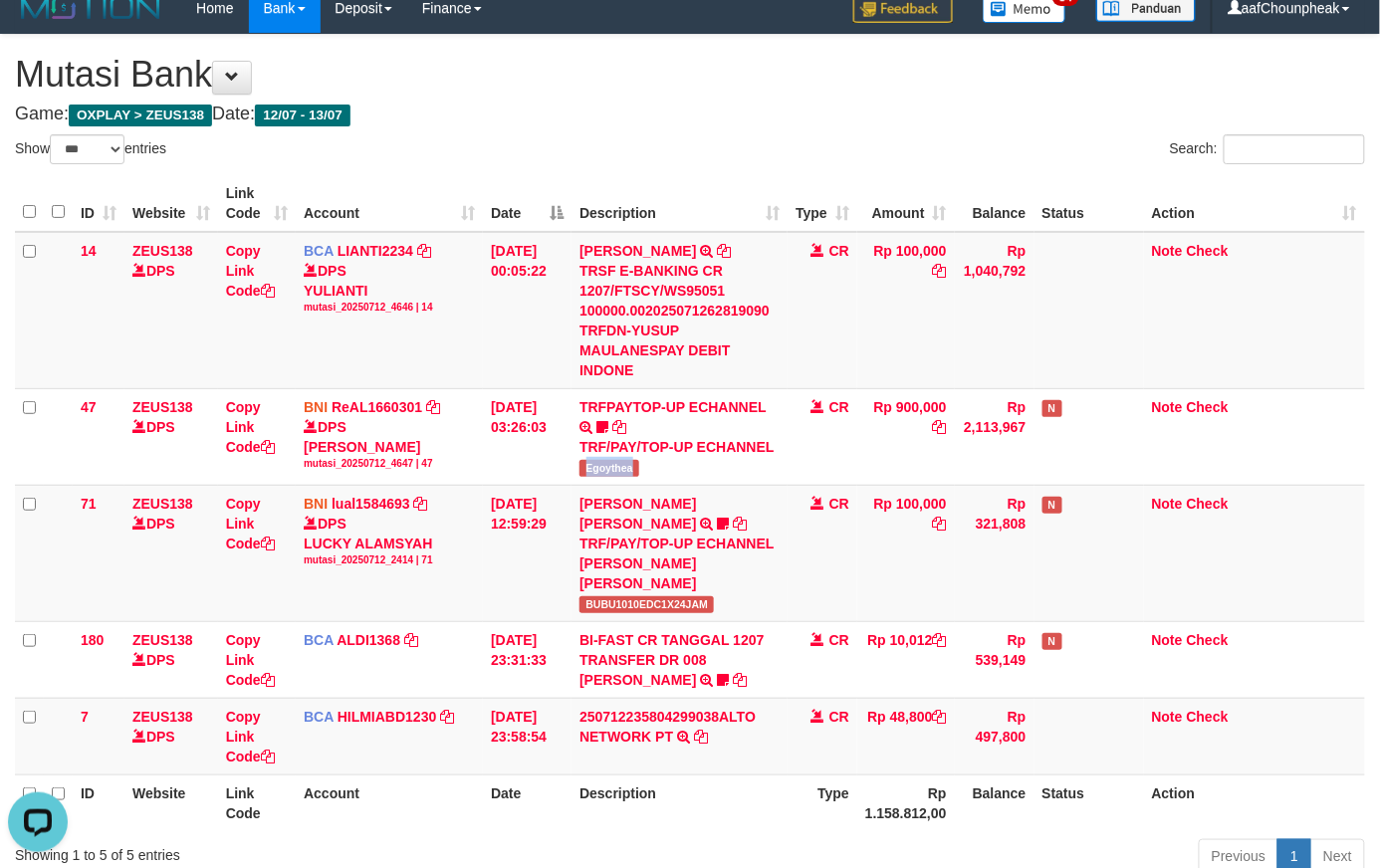 copy on "Egoythea" 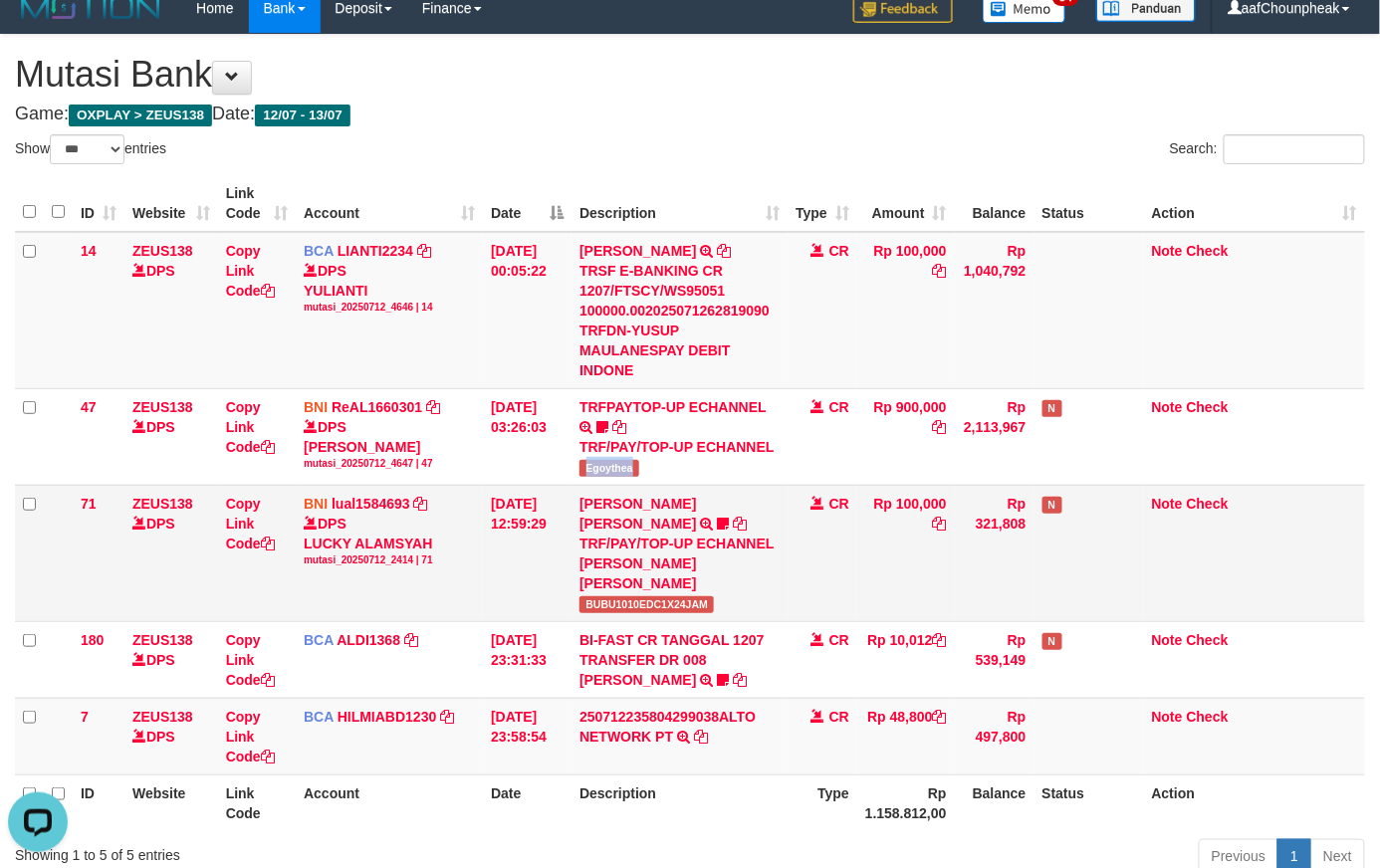 drag, startPoint x: 582, startPoint y: 540, endPoint x: 614, endPoint y: 558, distance: 36.71512 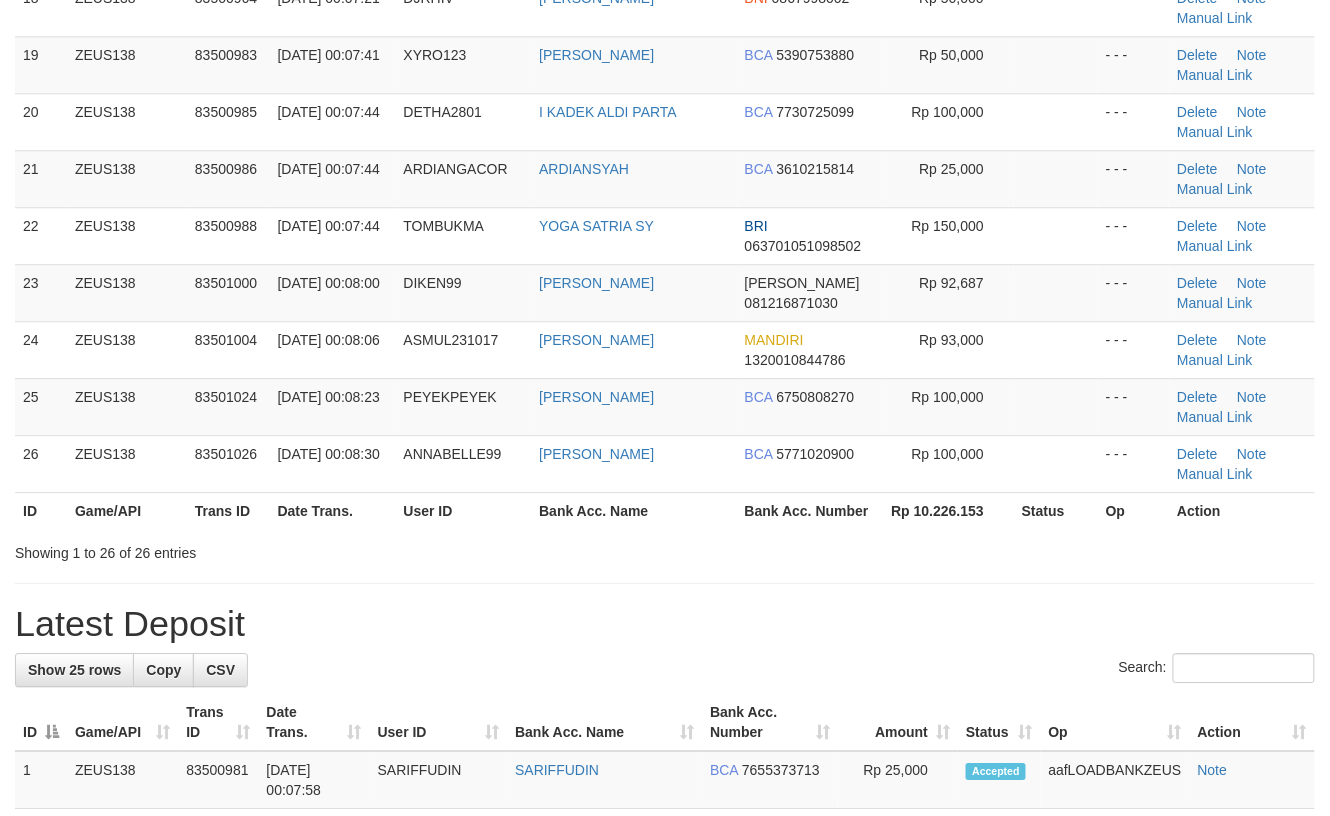 scroll, scrollTop: 1165, scrollLeft: 0, axis: vertical 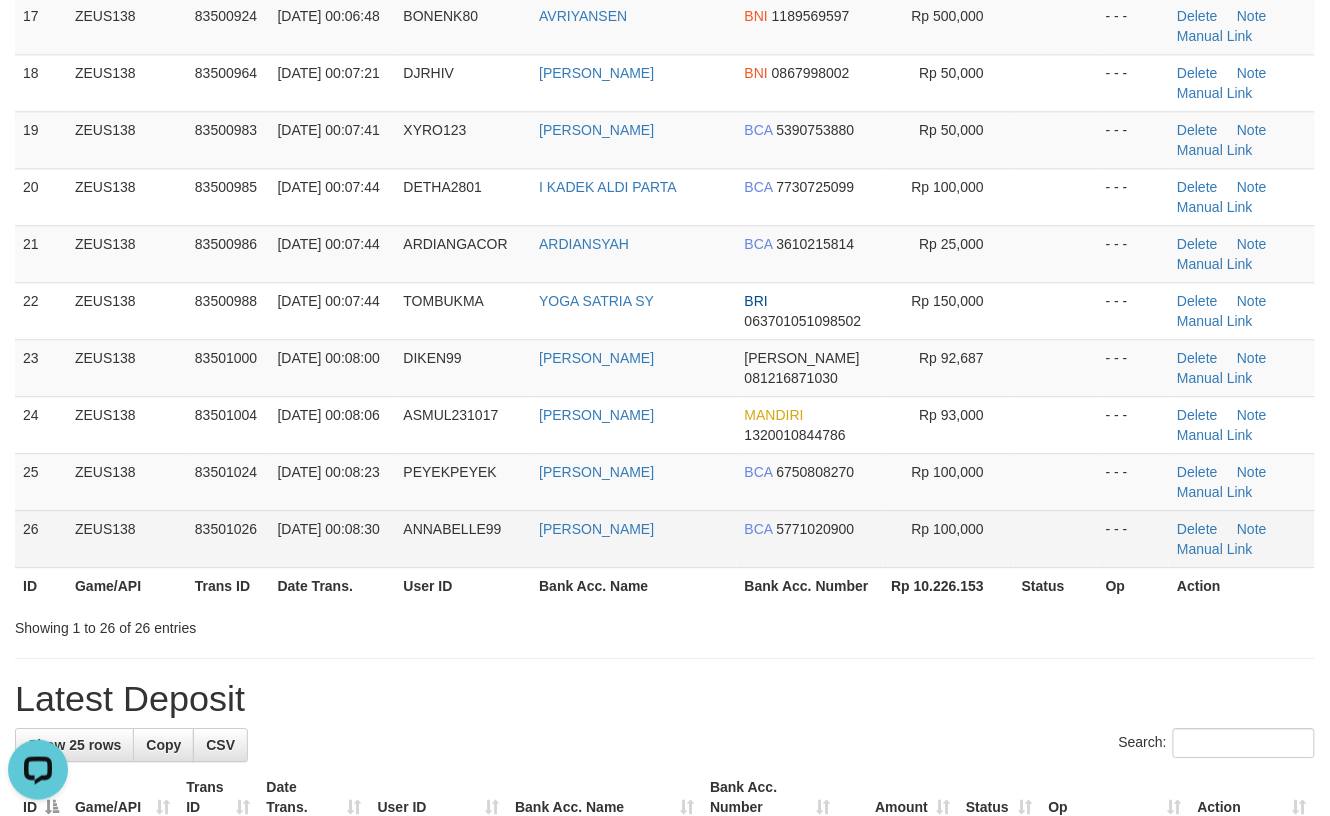 click on "BCA
5771020900" at bounding box center [810, 538] 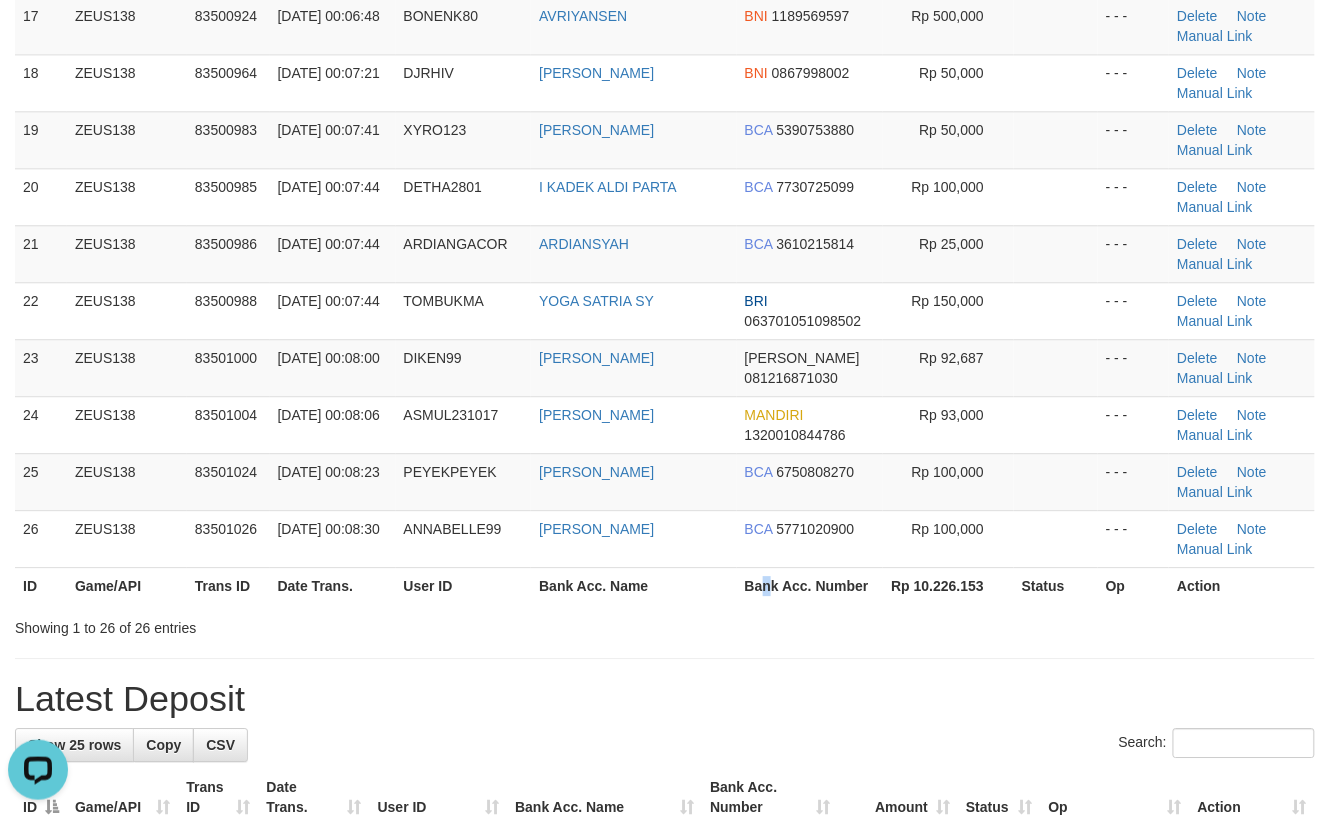 drag, startPoint x: 768, startPoint y: 602, endPoint x: 1346, endPoint y: 433, distance: 602.20013 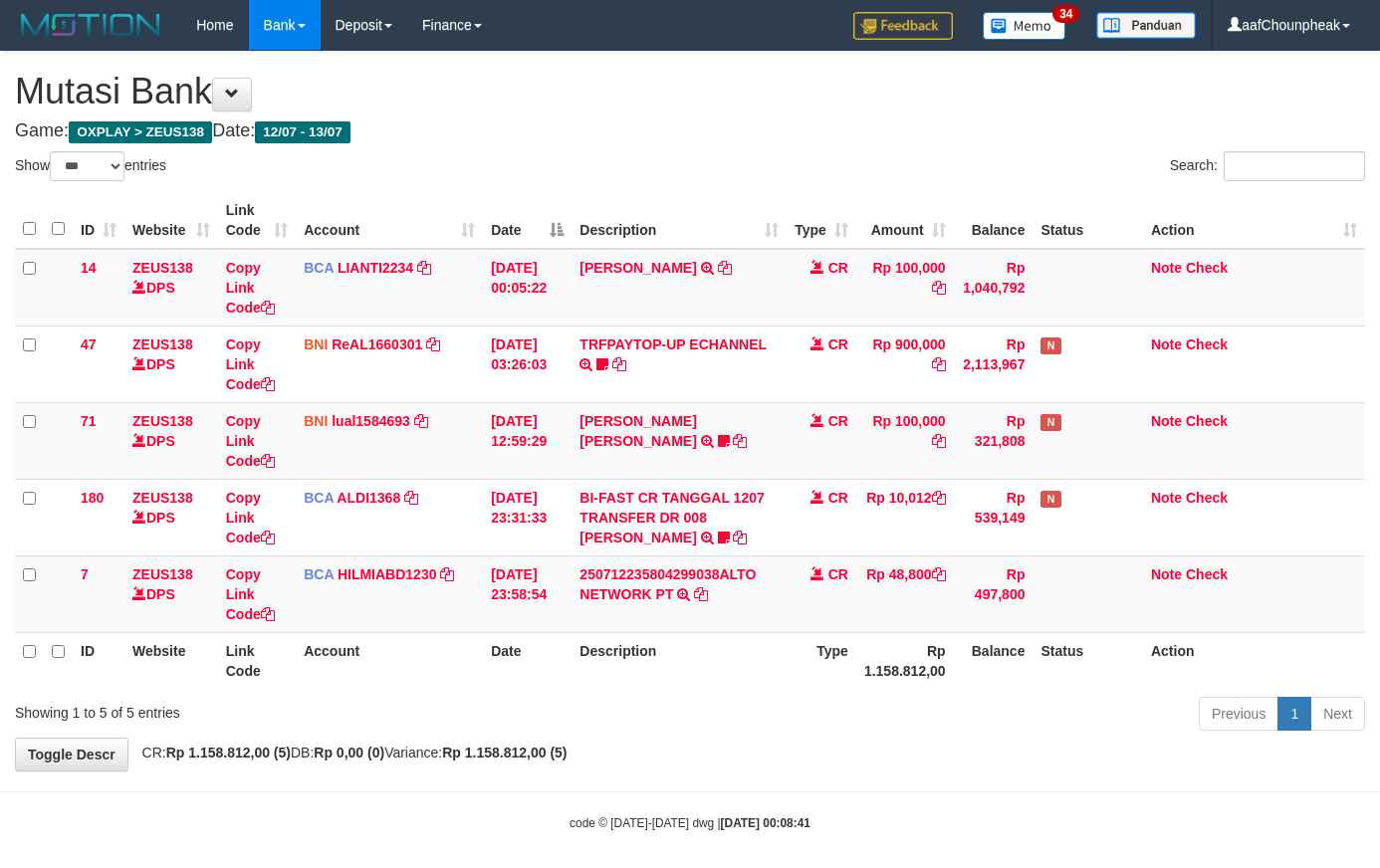 select on "***" 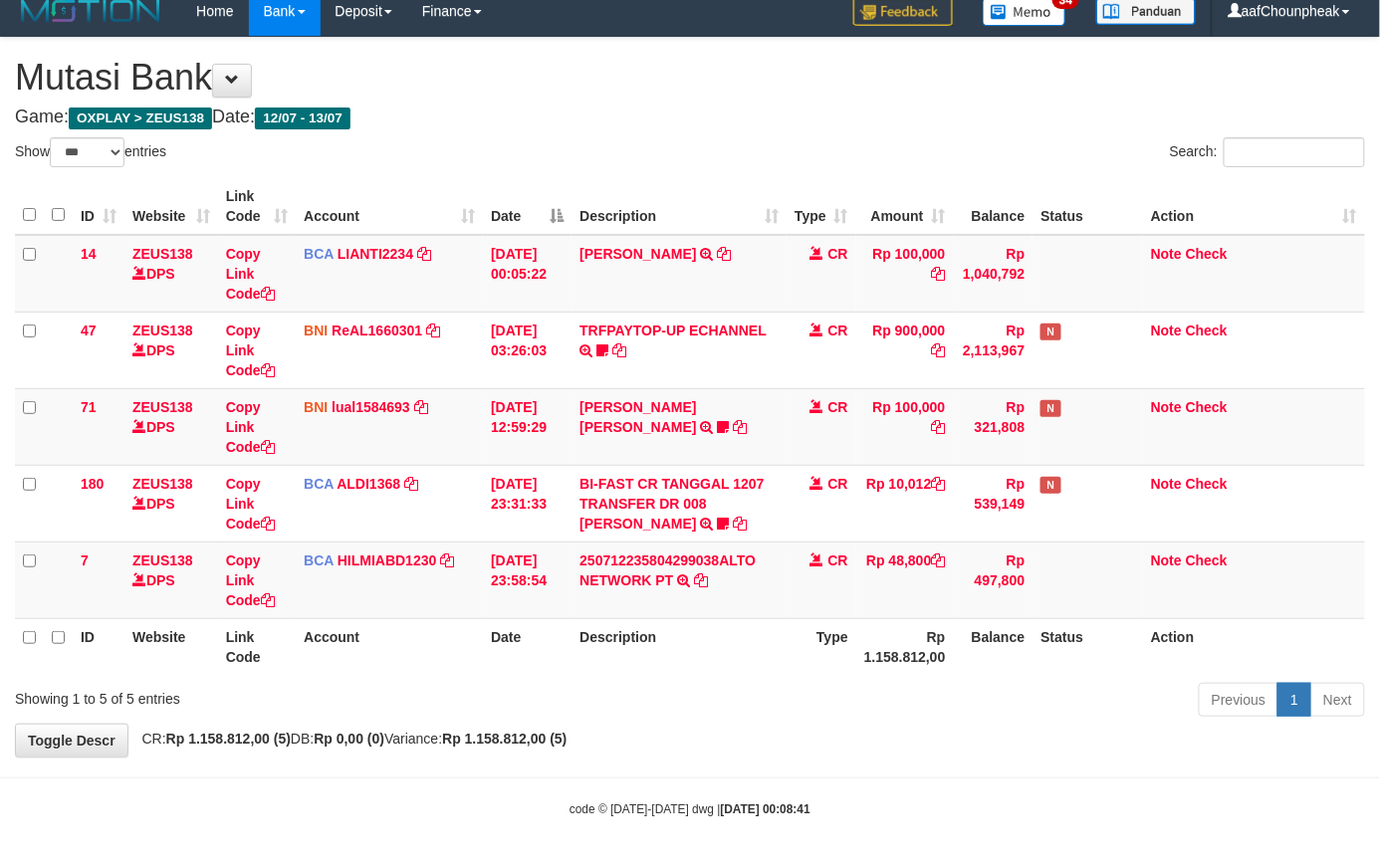 click on "CR" at bounding box center [821, 503] 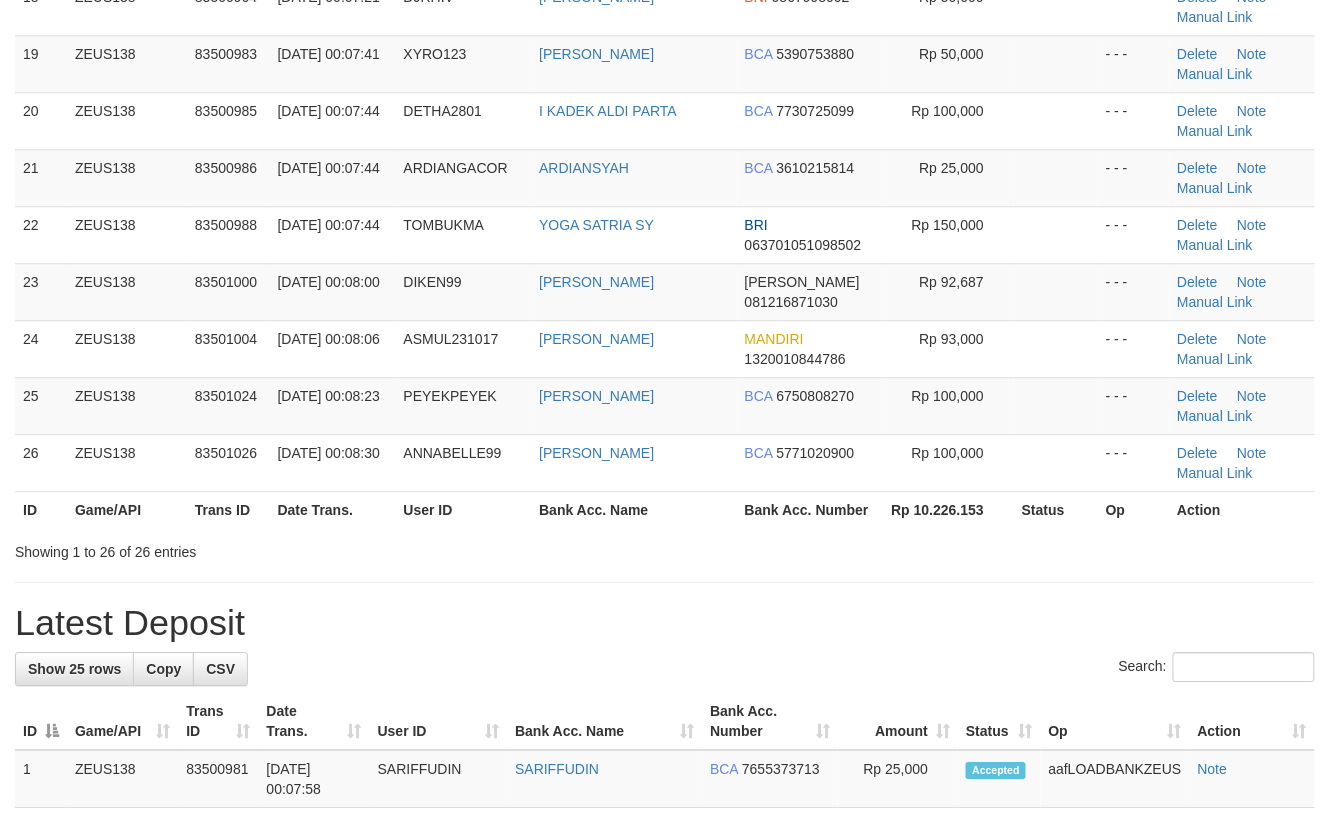 scroll, scrollTop: 1165, scrollLeft: 0, axis: vertical 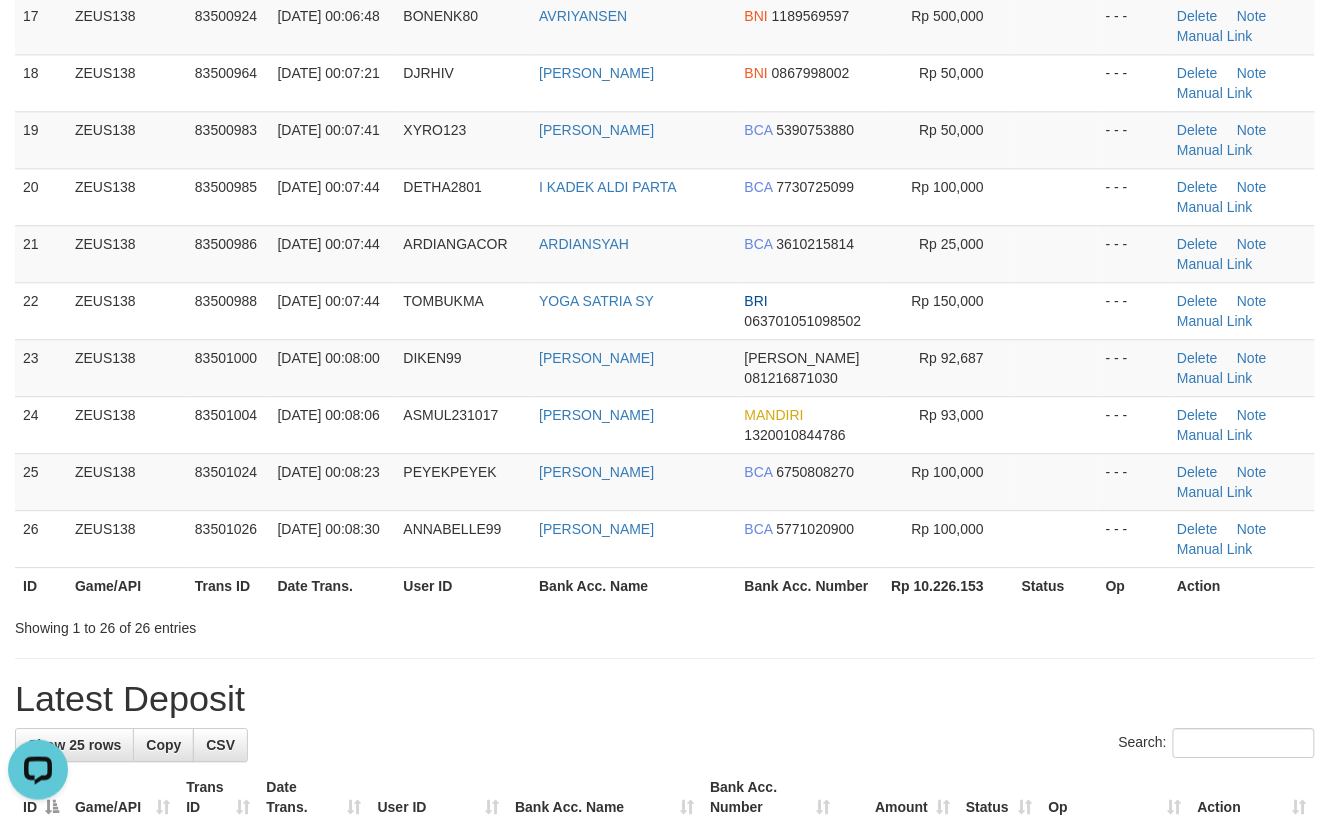 click on "Rp 10.226.153" at bounding box center (948, 585) 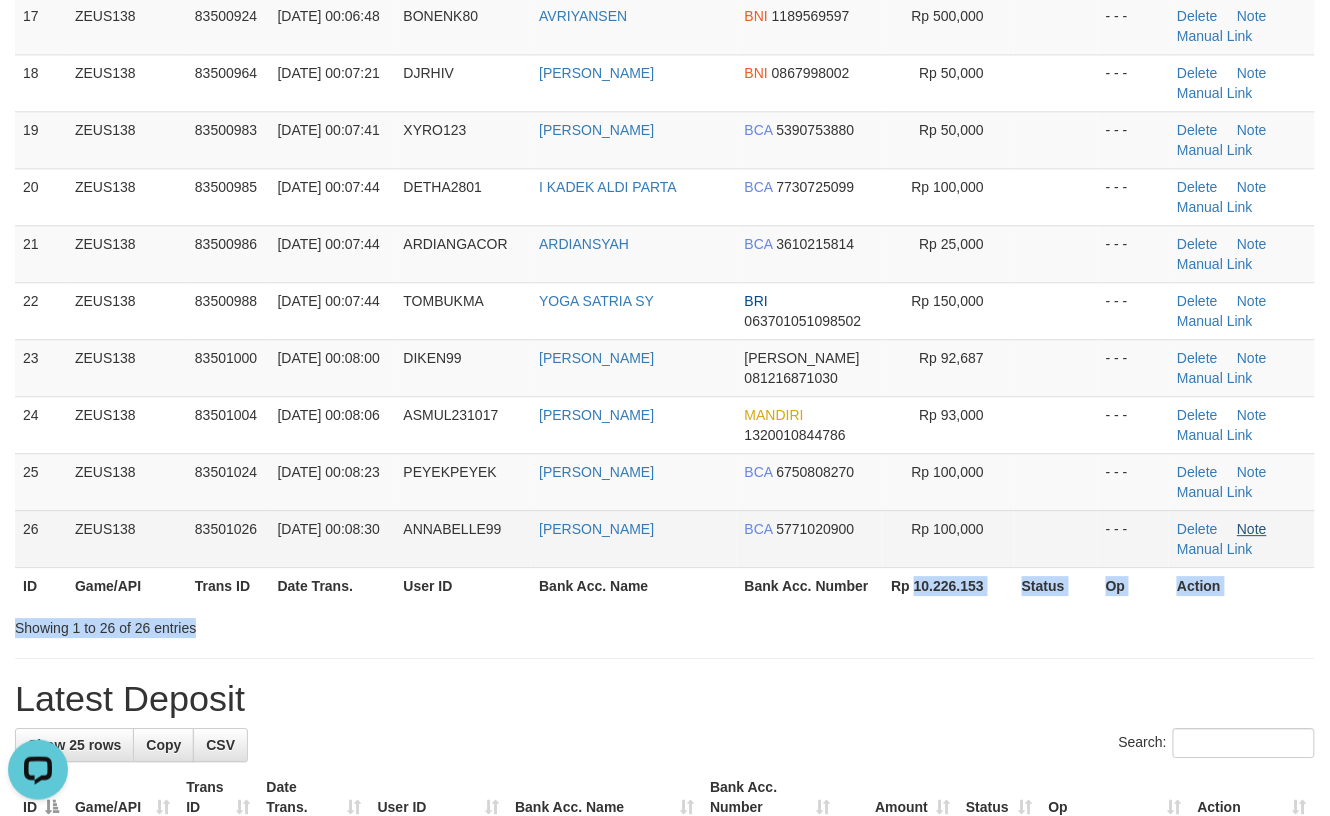 drag, startPoint x: 926, startPoint y: 637, endPoint x: 1254, endPoint y: 532, distance: 344.39658 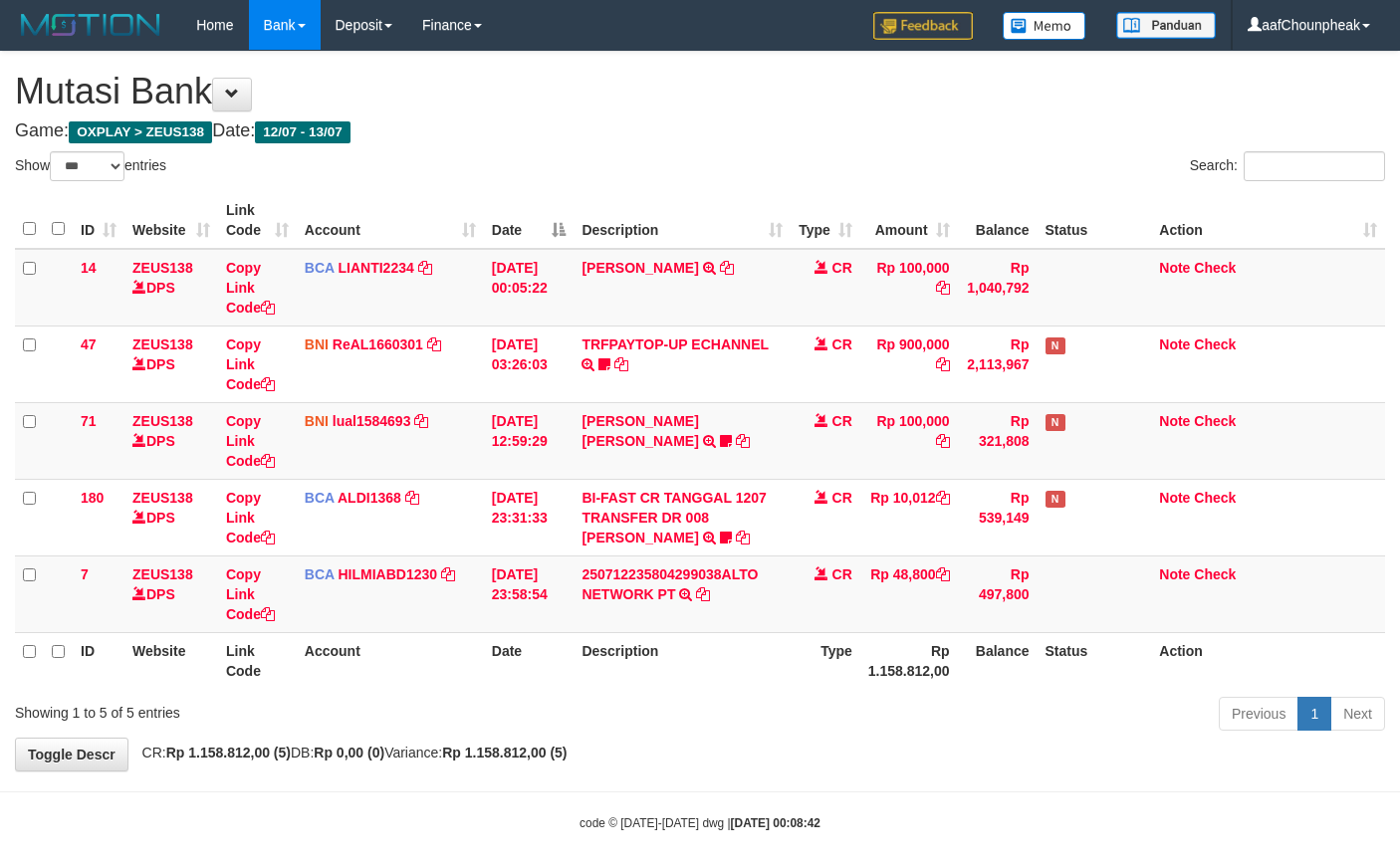select on "***" 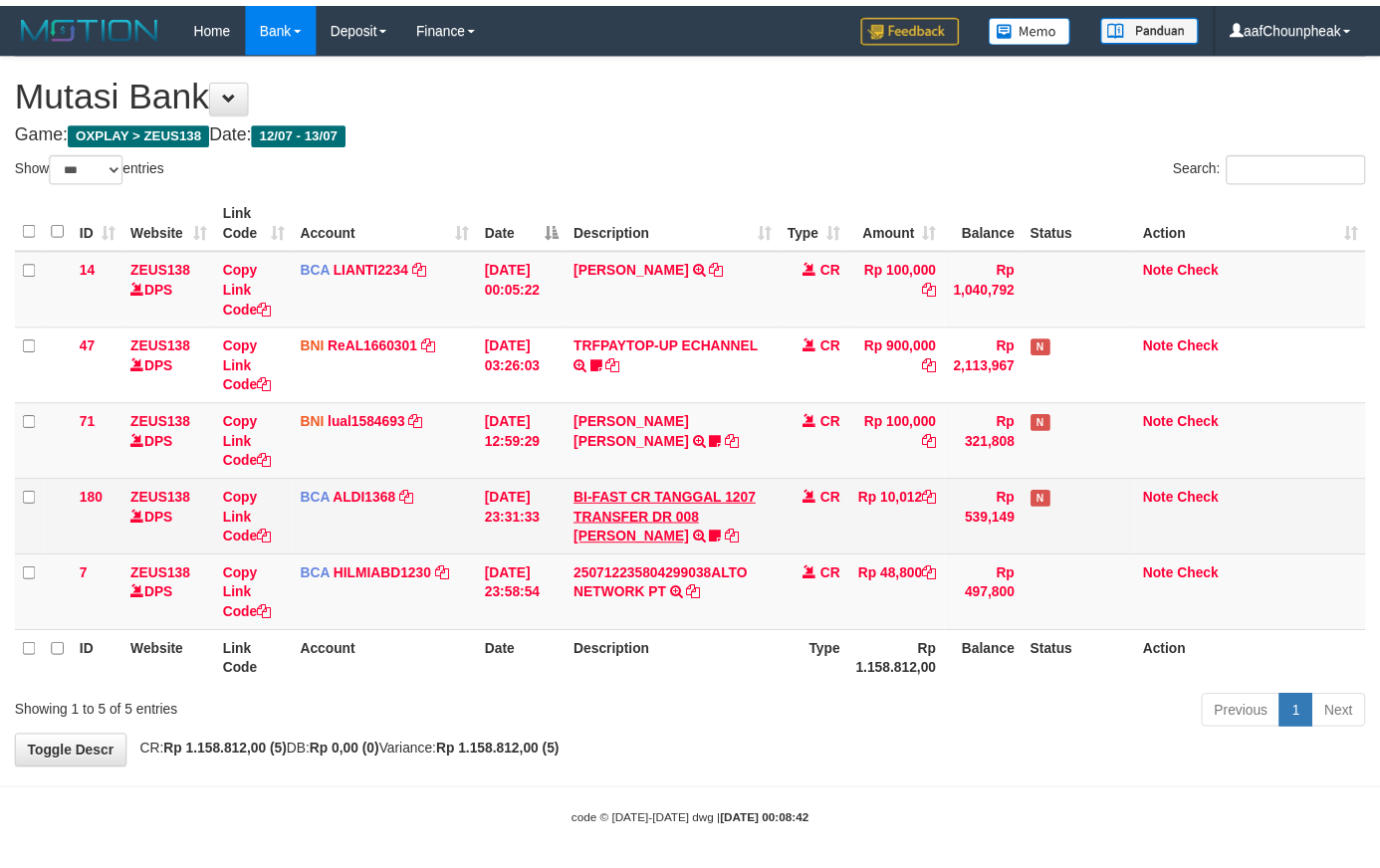 scroll, scrollTop: 17, scrollLeft: 0, axis: vertical 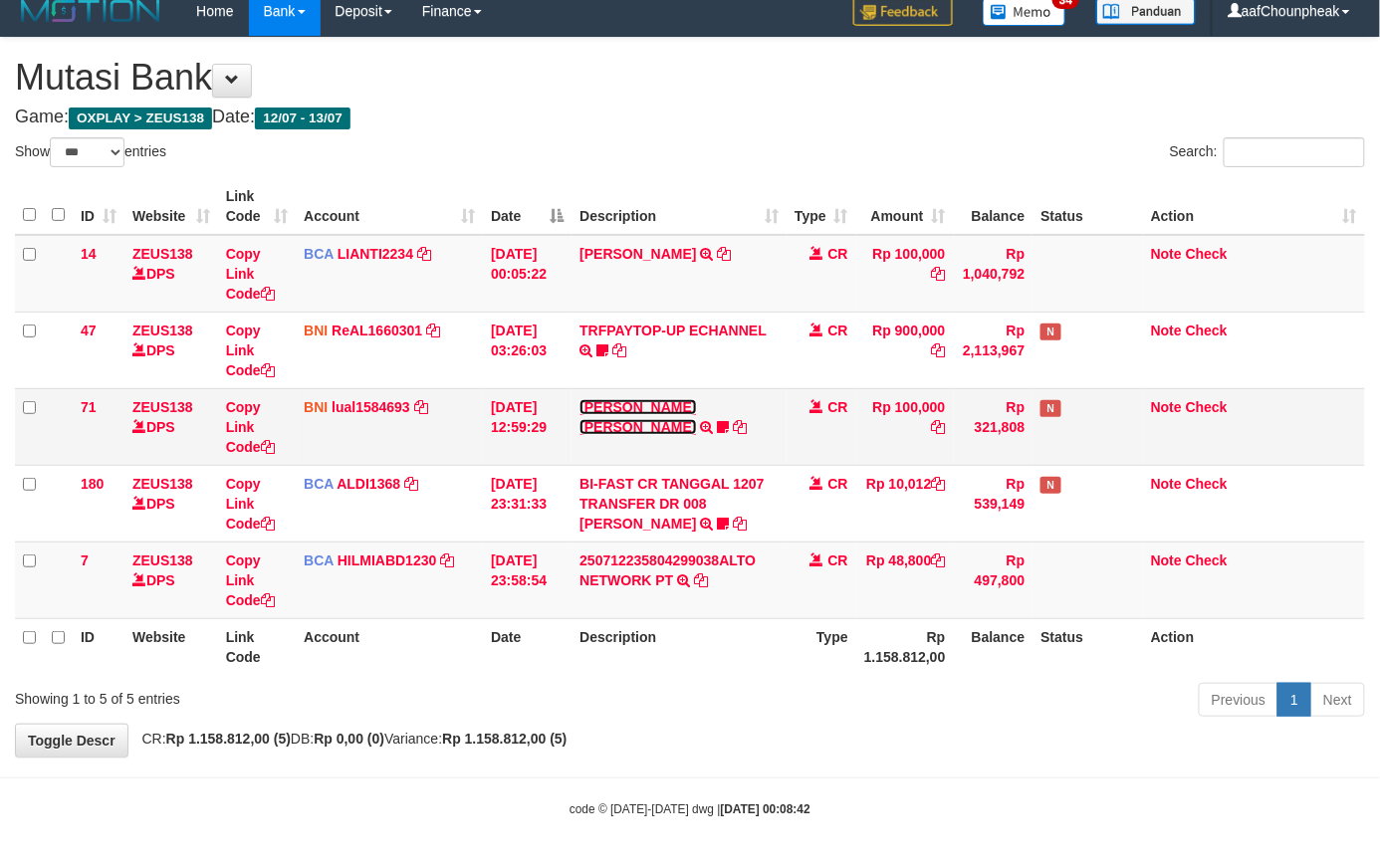 click on "[PERSON_NAME] [PERSON_NAME]" at bounding box center [637, 417] 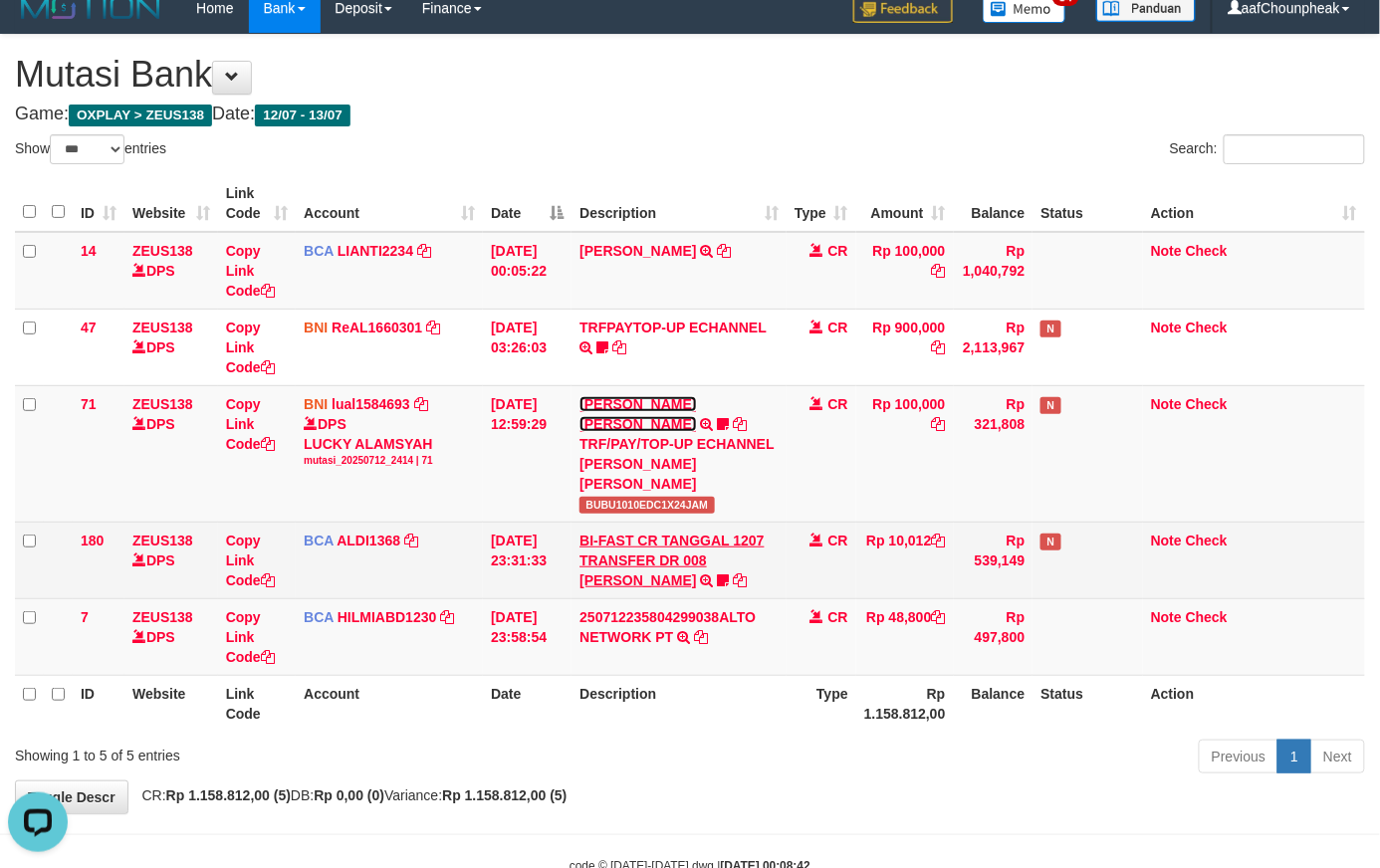 scroll, scrollTop: 0, scrollLeft: 0, axis: both 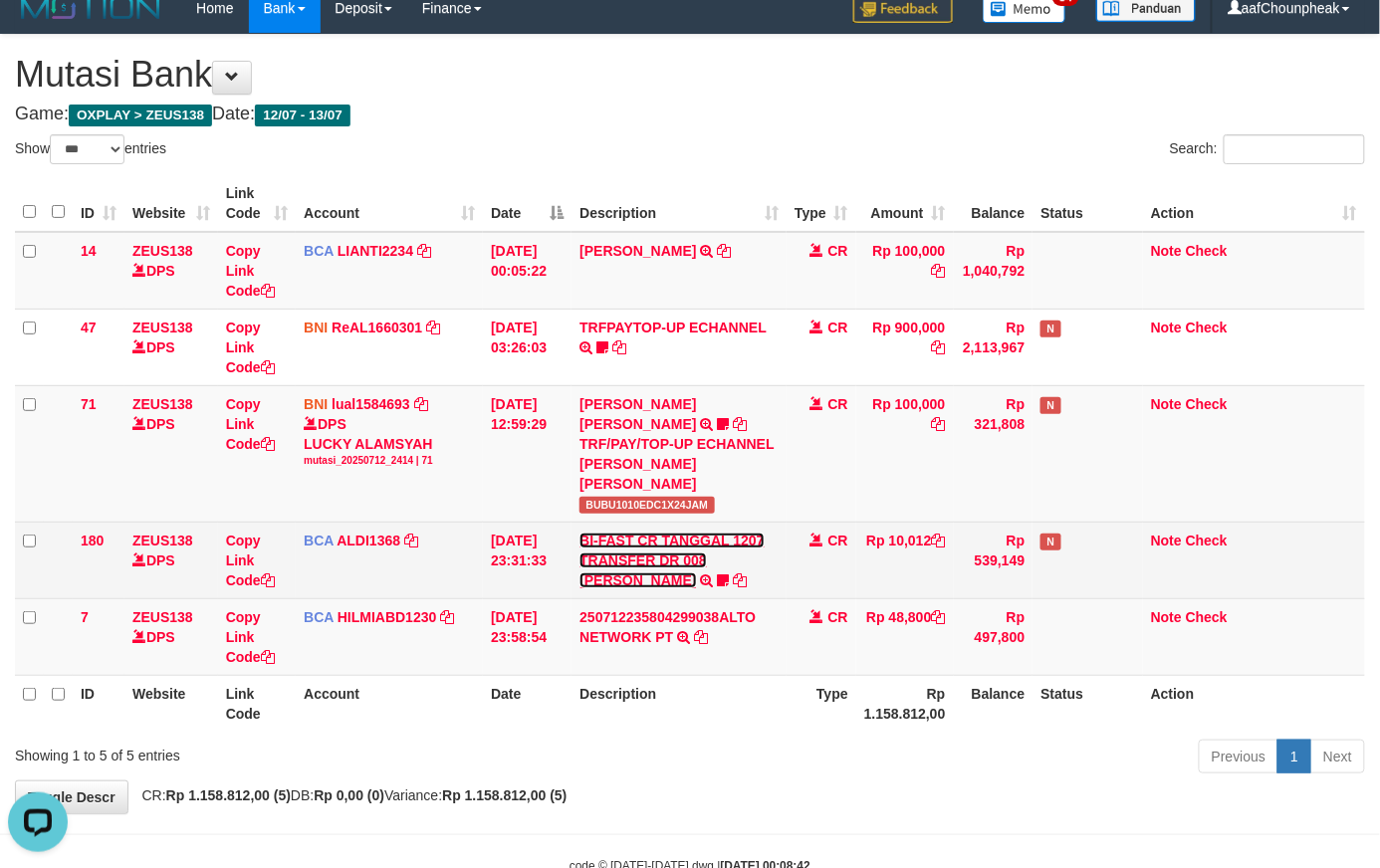 click on "BI-FAST CR TANGGAL 1207 TRANSFER DR 008 [PERSON_NAME]" at bounding box center (671, 560) 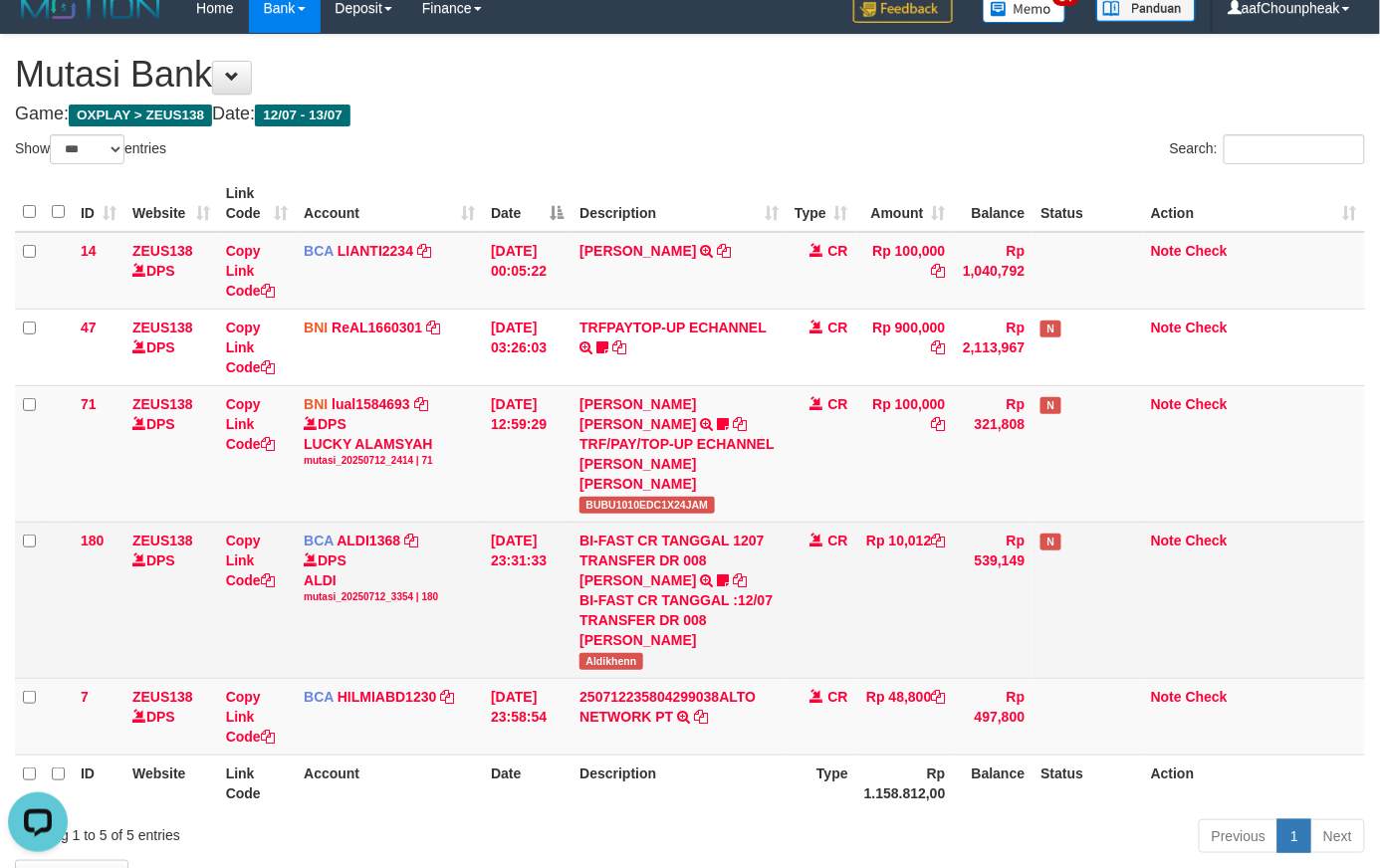 click on "Aldikhenn" at bounding box center [610, 661] 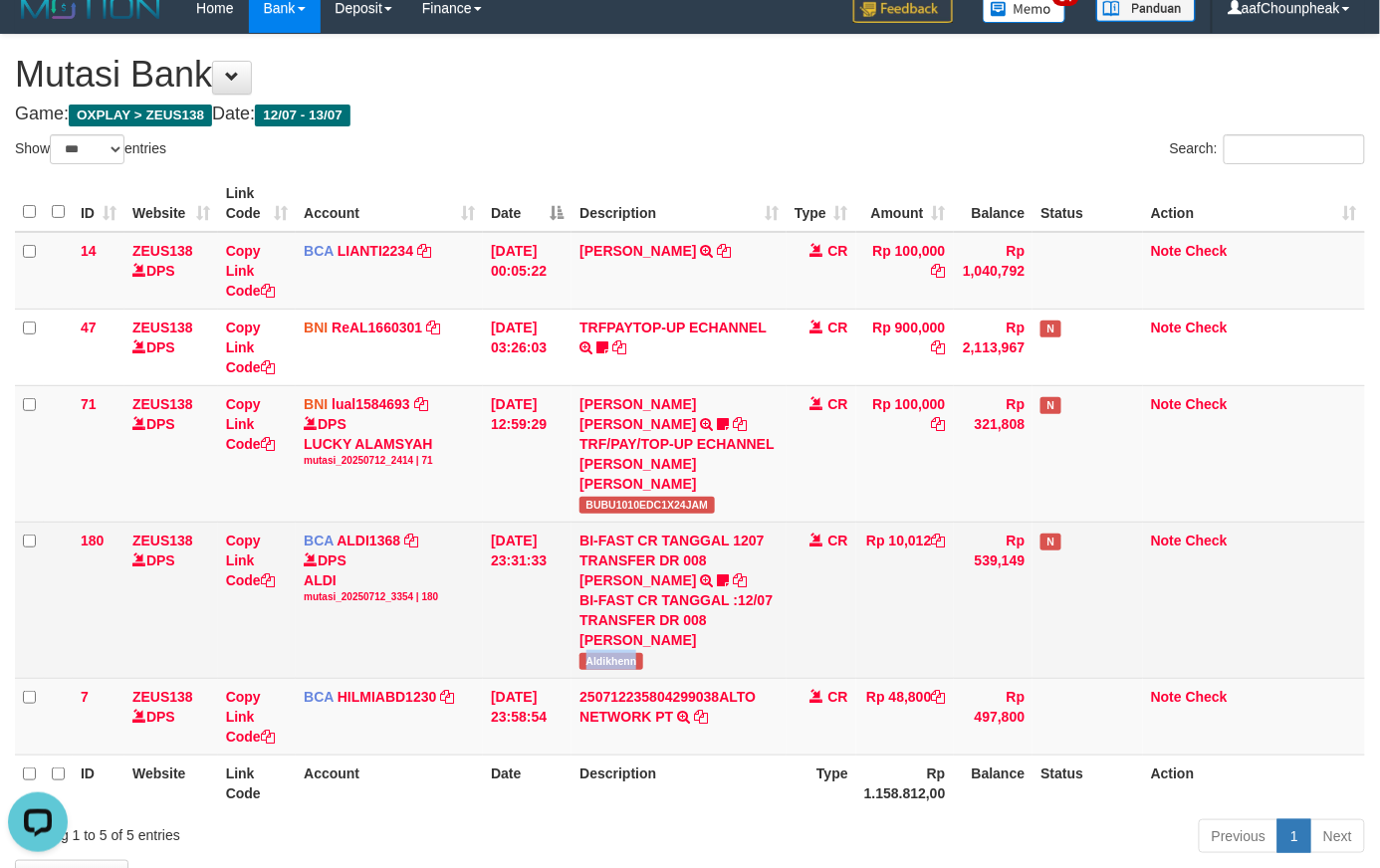 click on "Aldikhenn" at bounding box center (610, 661) 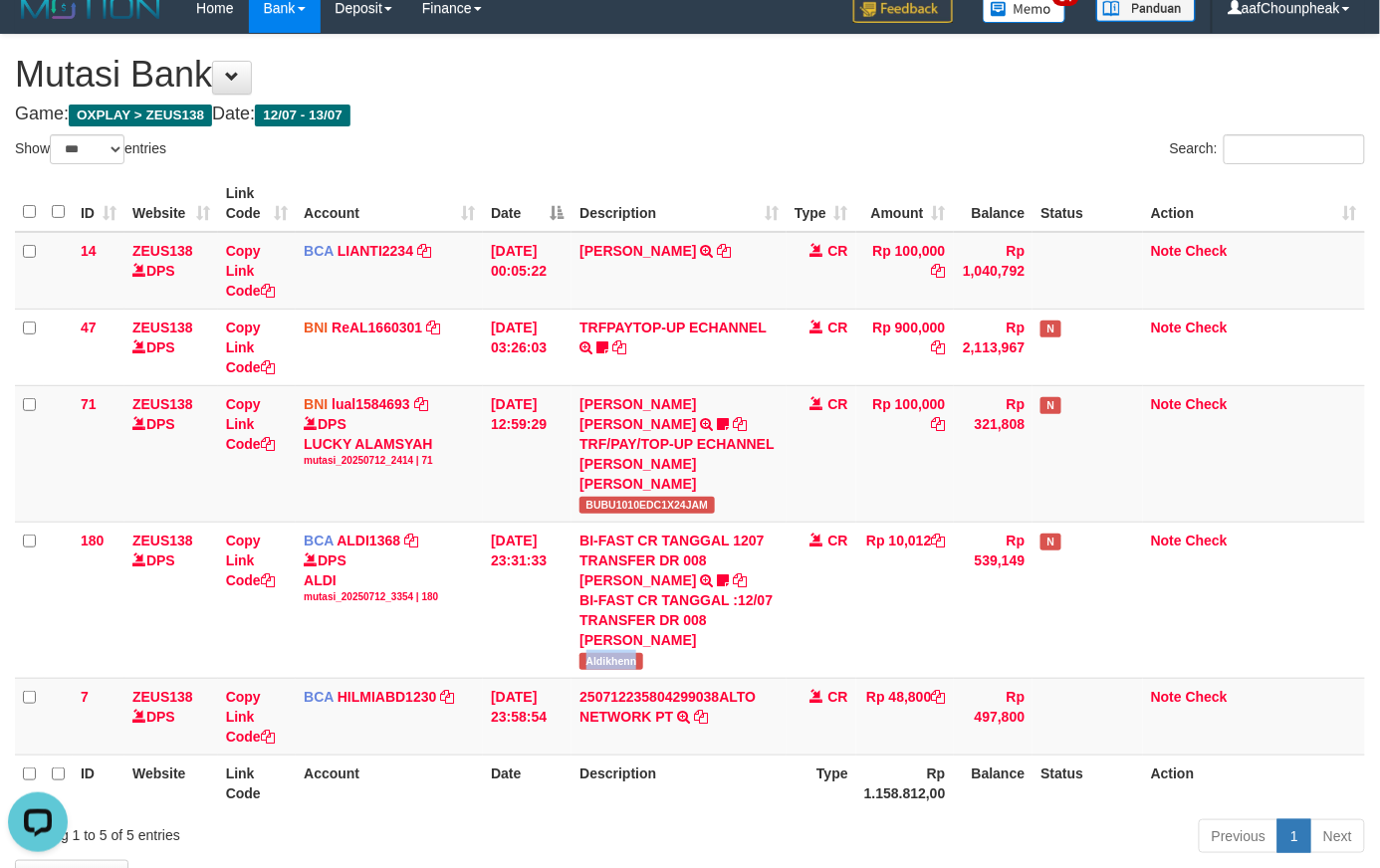 copy on "Aldikhenn" 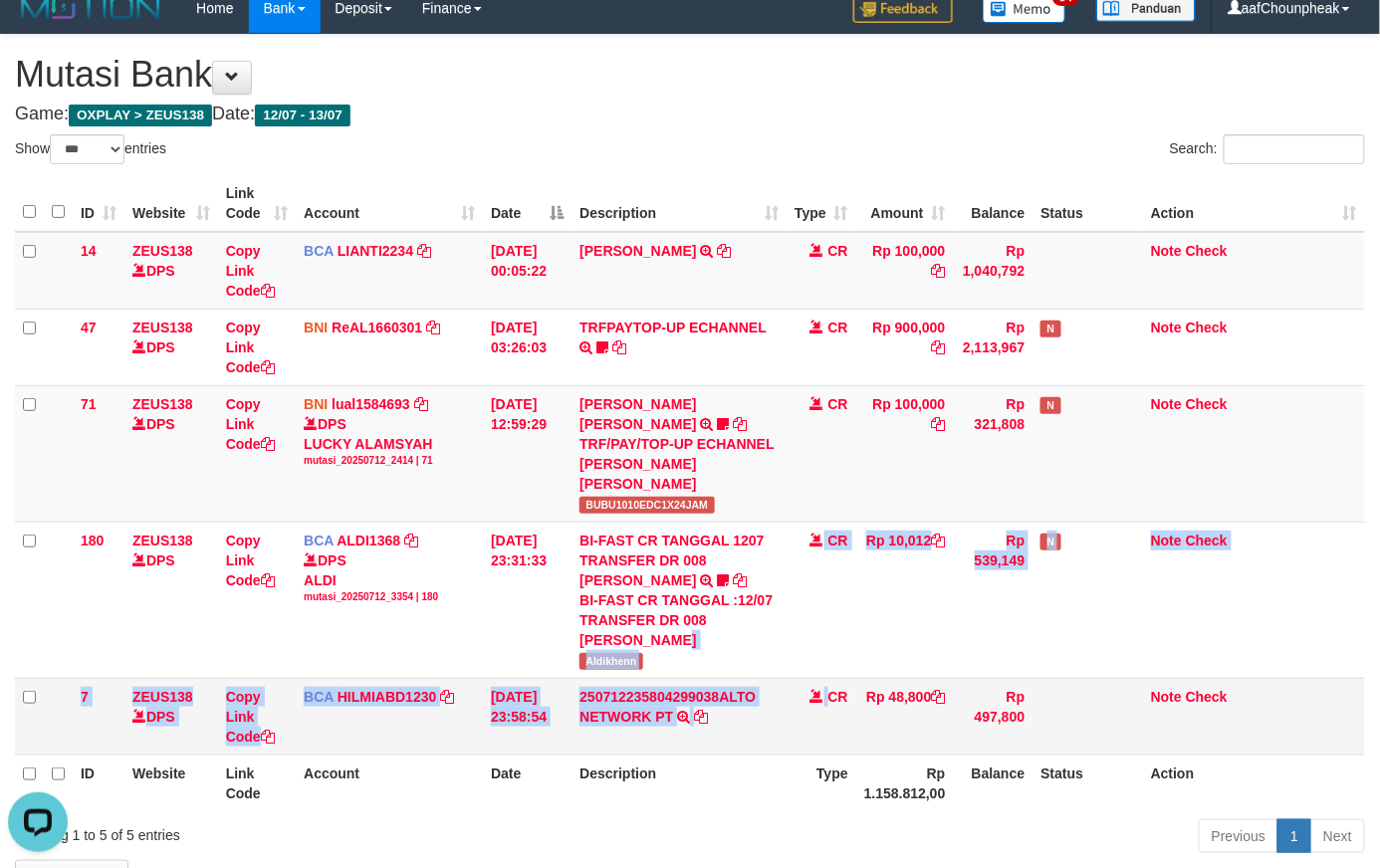 drag, startPoint x: 786, startPoint y: 629, endPoint x: 832, endPoint y: 697, distance: 82.097503 